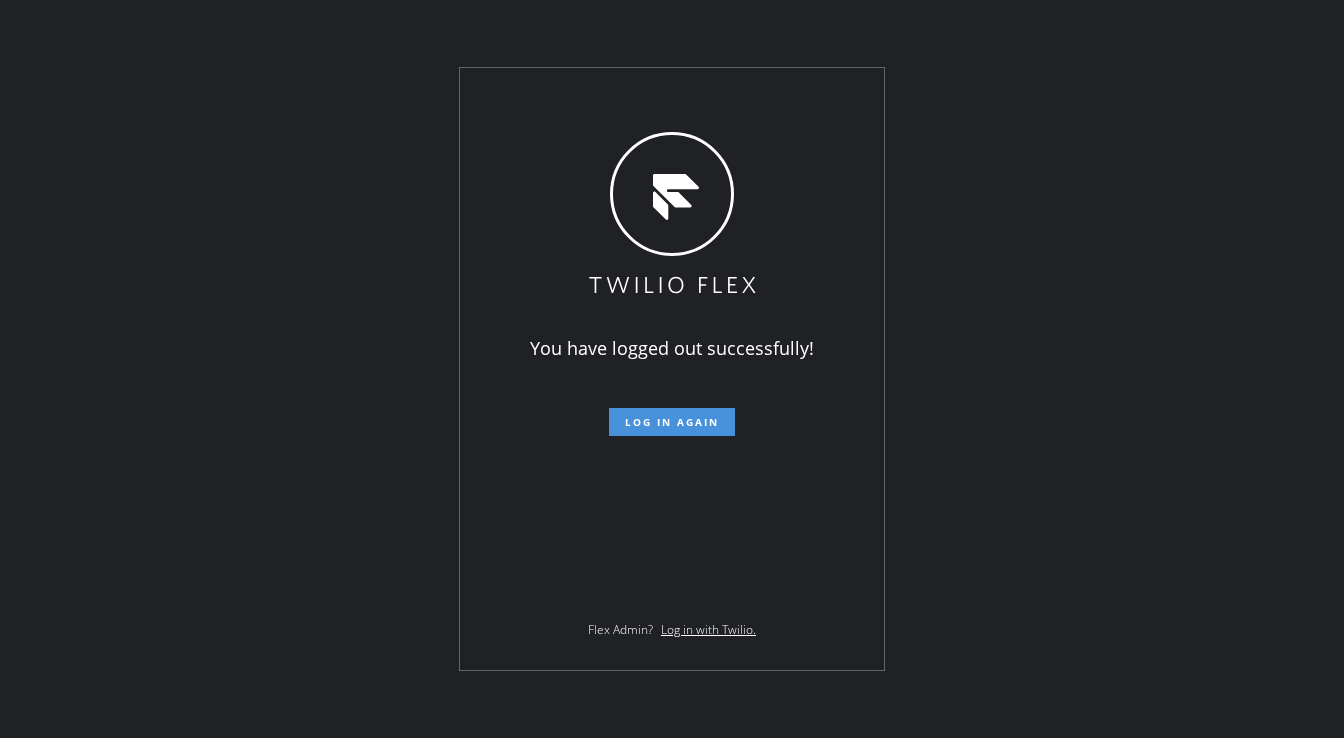 scroll, scrollTop: 0, scrollLeft: 0, axis: both 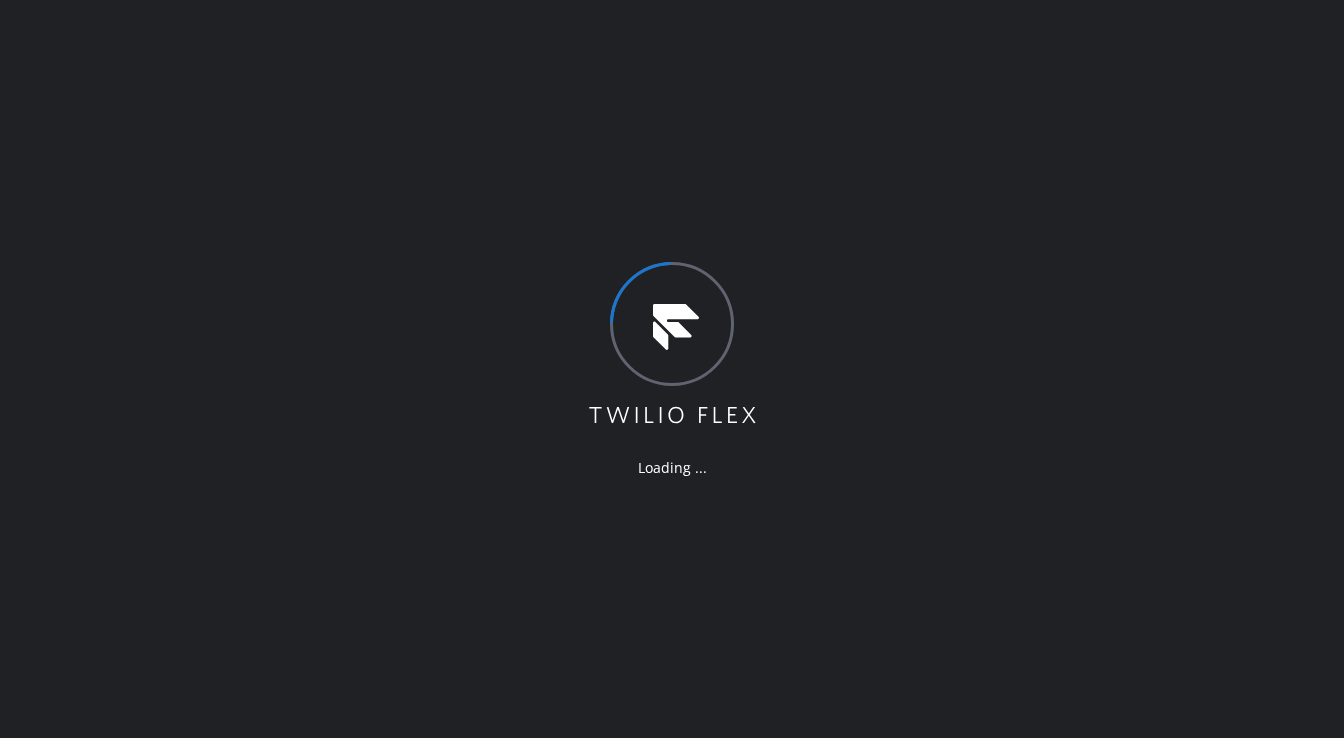 click on "Loading ..." at bounding box center (672, 369) 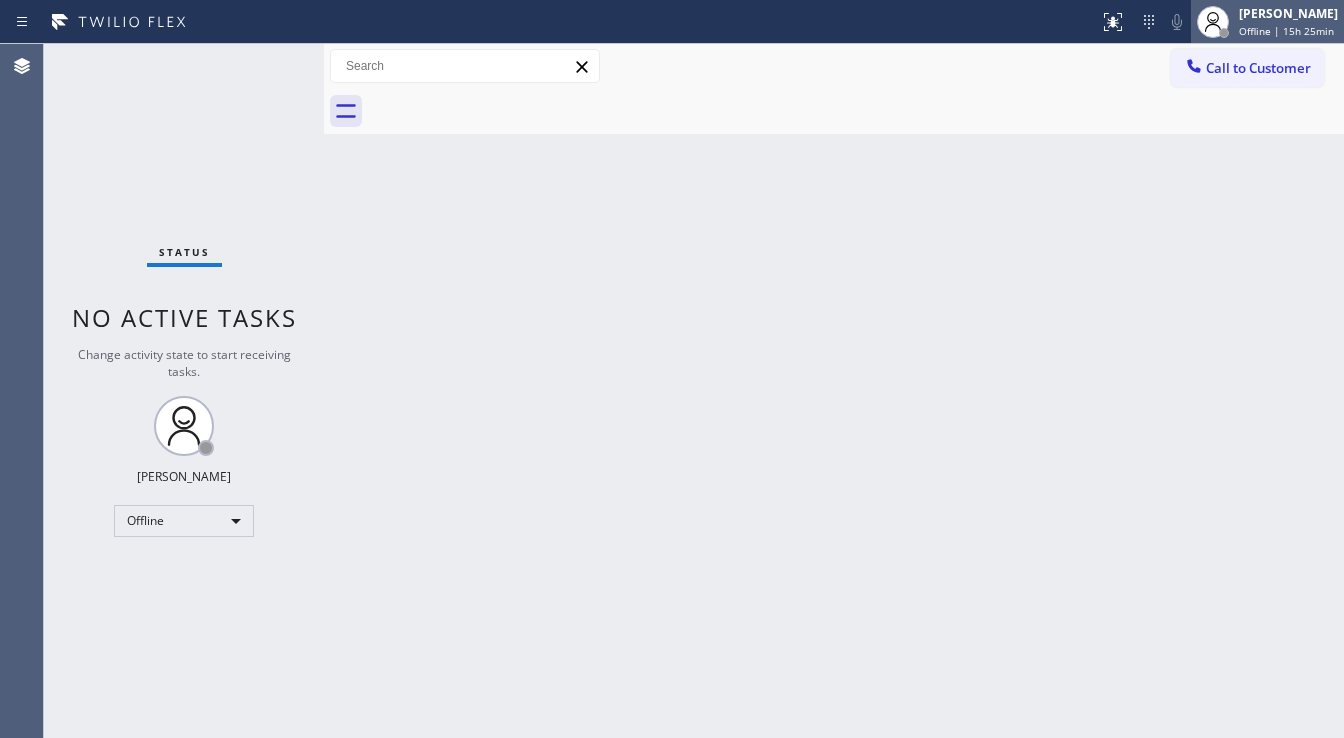 click on "Offline | 15h 25min" at bounding box center [1286, 31] 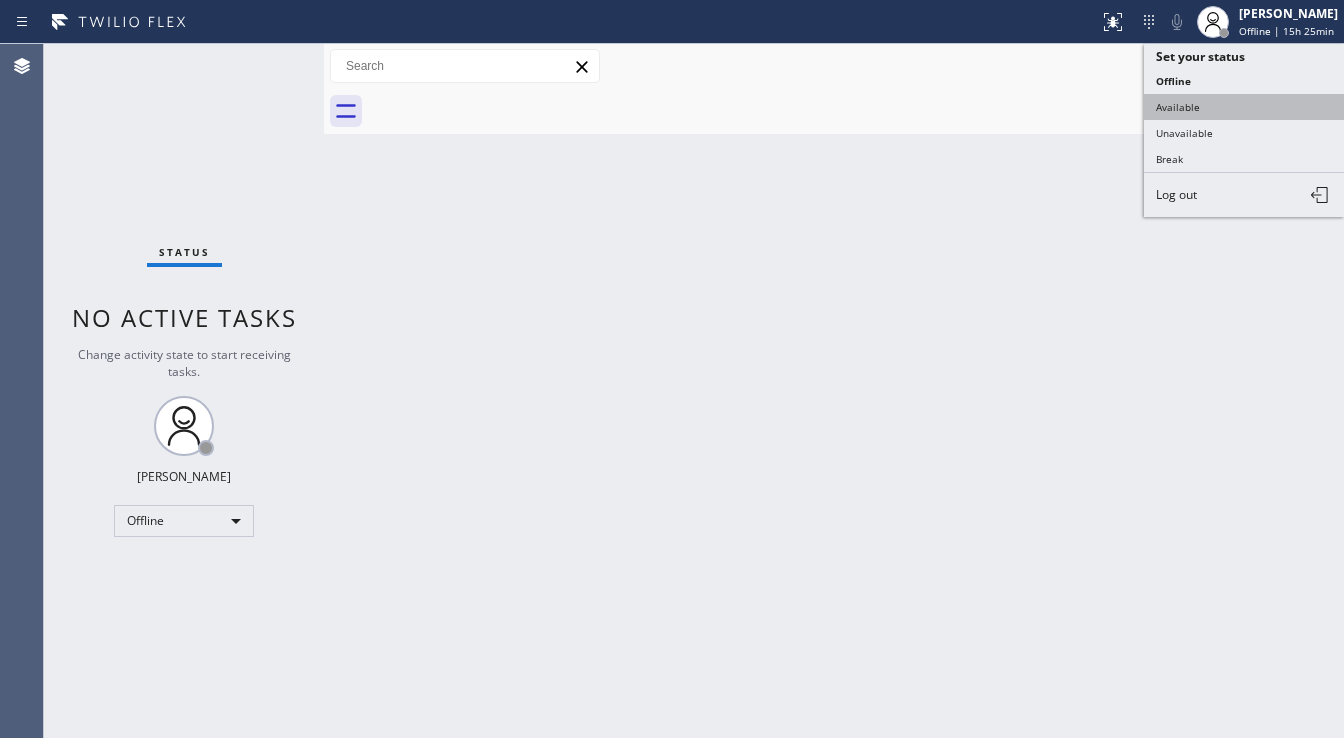 click on "Available" at bounding box center (1244, 107) 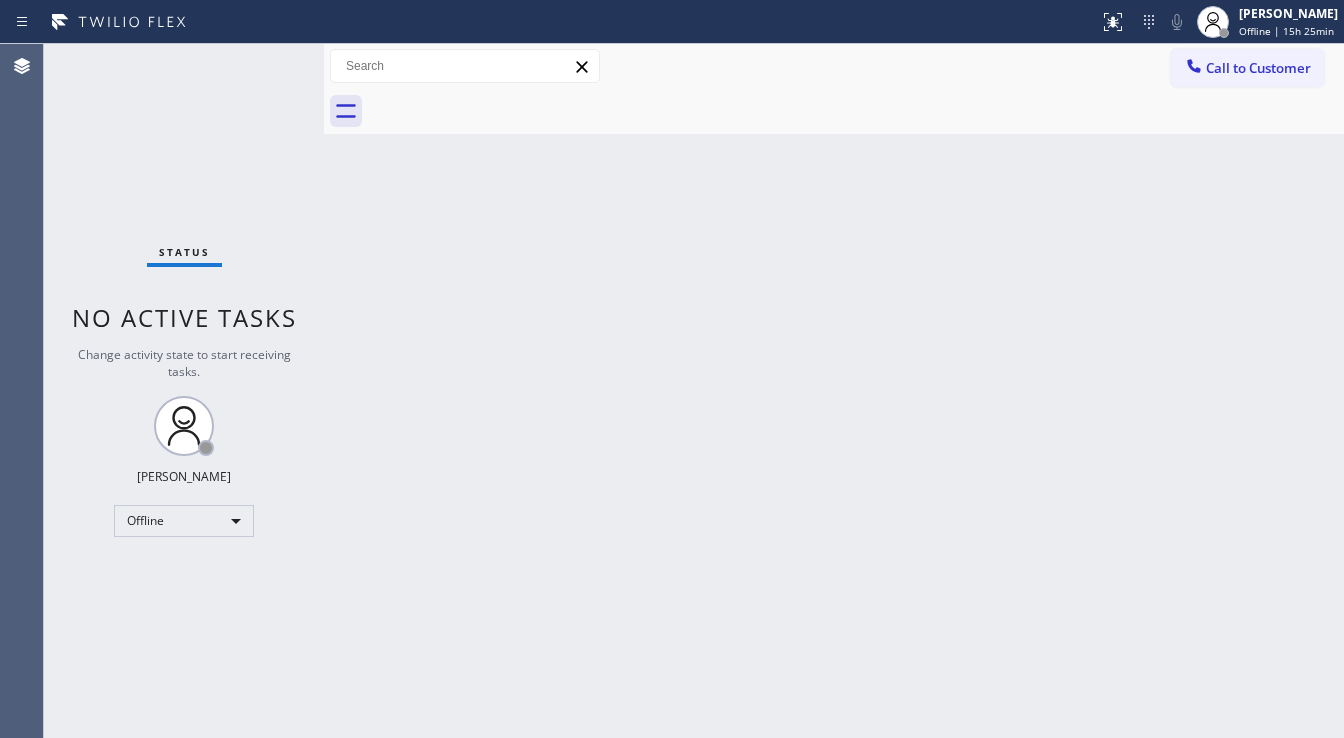 click on "Back to Dashboard Change Sender ID Customers Technicians Select a contact Outbound call Technician Search Technician Your caller id phone number Your caller id phone number Call Technician info Name   Phone none Address none Change Sender ID HVAC +18559994417 5 Star Appliance +18557314952 Appliance Repair +18554611149 Plumbing +18889090120 Air Duct Cleaning +18006865038  Electricians +18005688664 Cancel Change Check personal SMS Reset Change No tabs Call to Customer Outbound call Location Search location Your caller id phone number Customer number Call Outbound call Technician Search Technician Your caller id phone number Your caller id phone number Call" at bounding box center (834, 391) 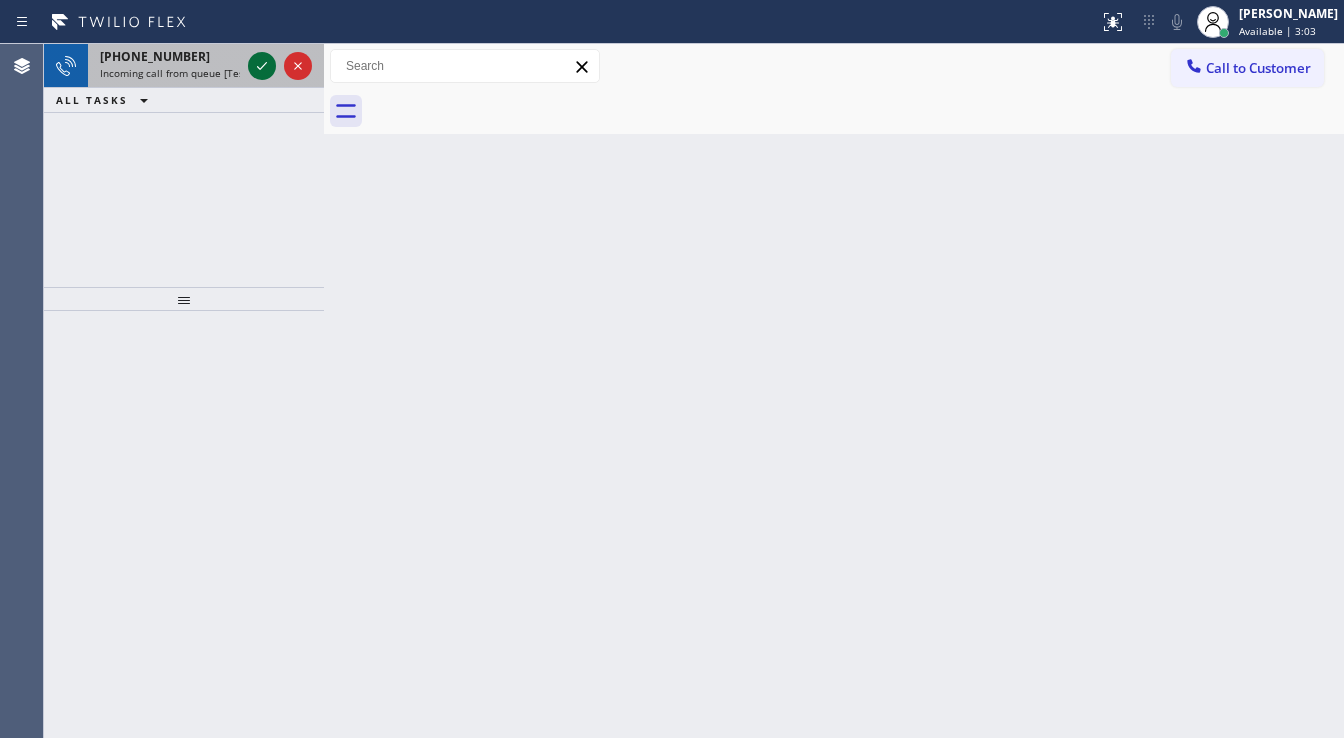 click at bounding box center [262, 66] 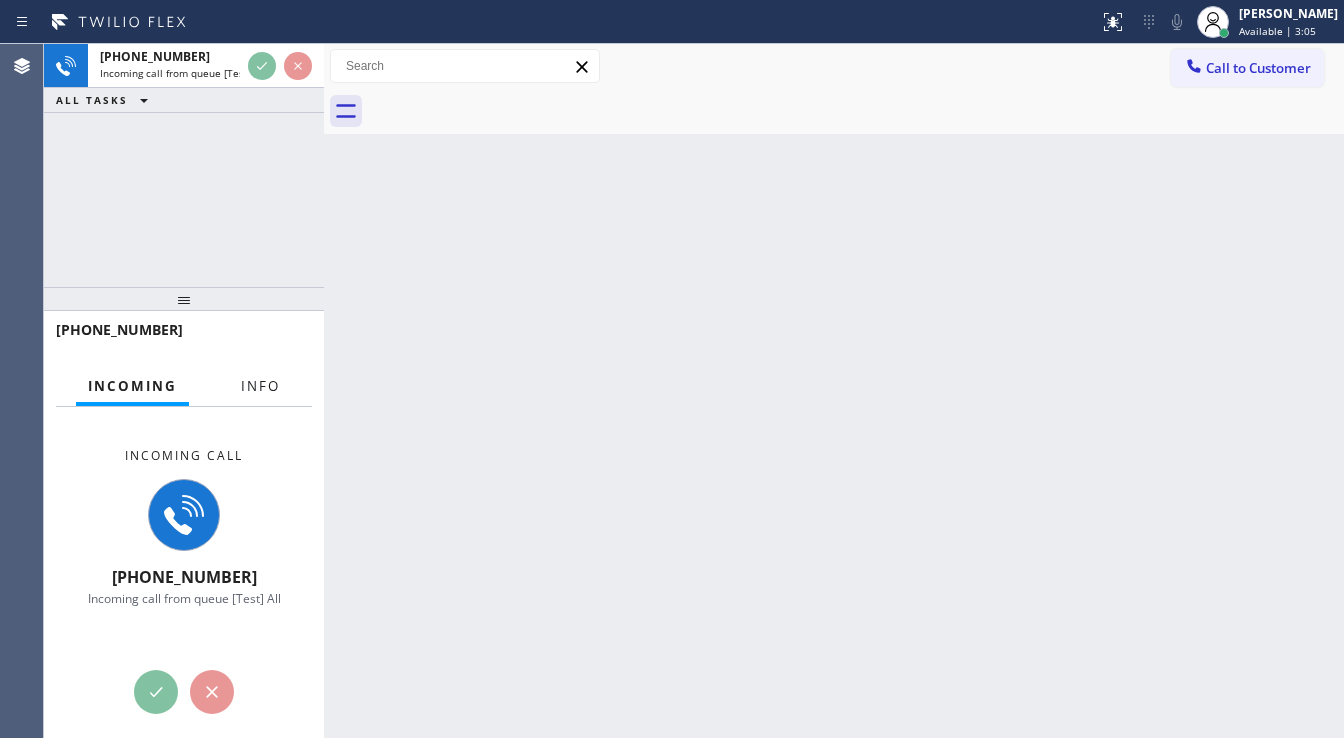 click on "Info" at bounding box center (260, 386) 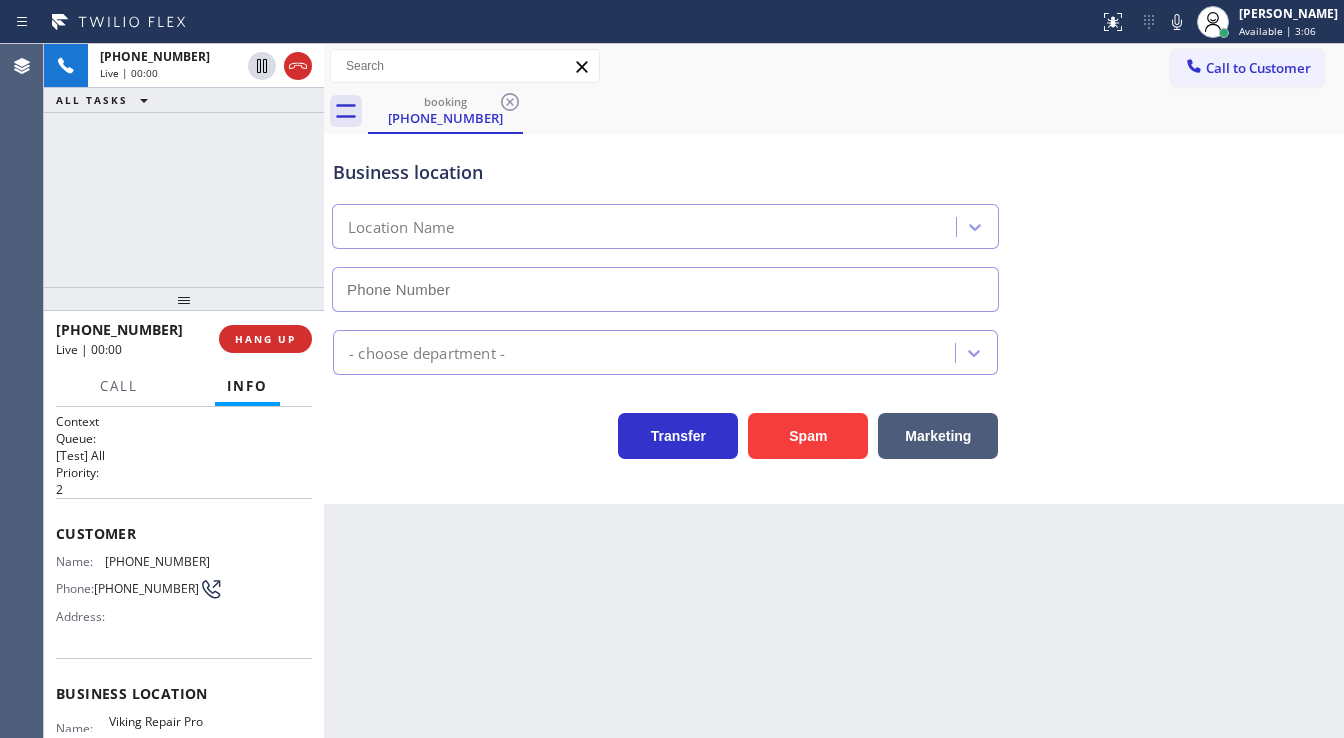 type on "(425) 333-7134" 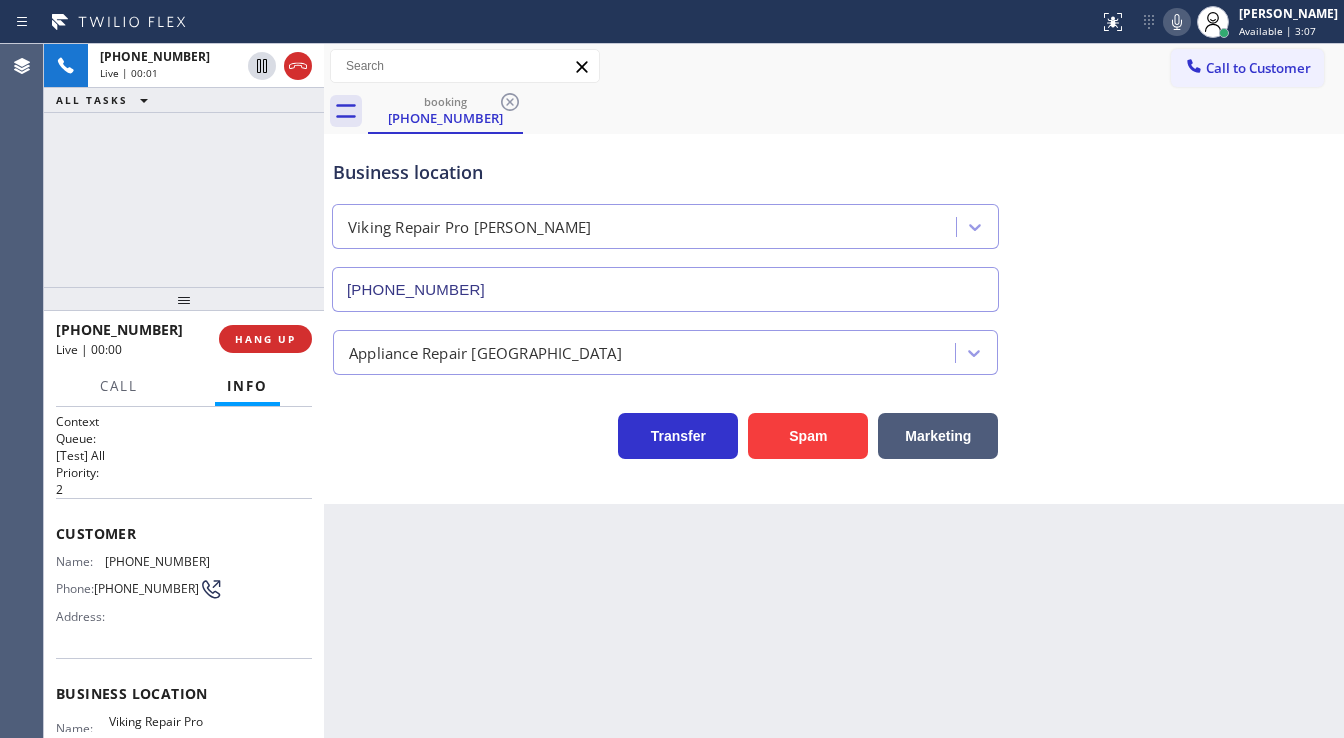 click 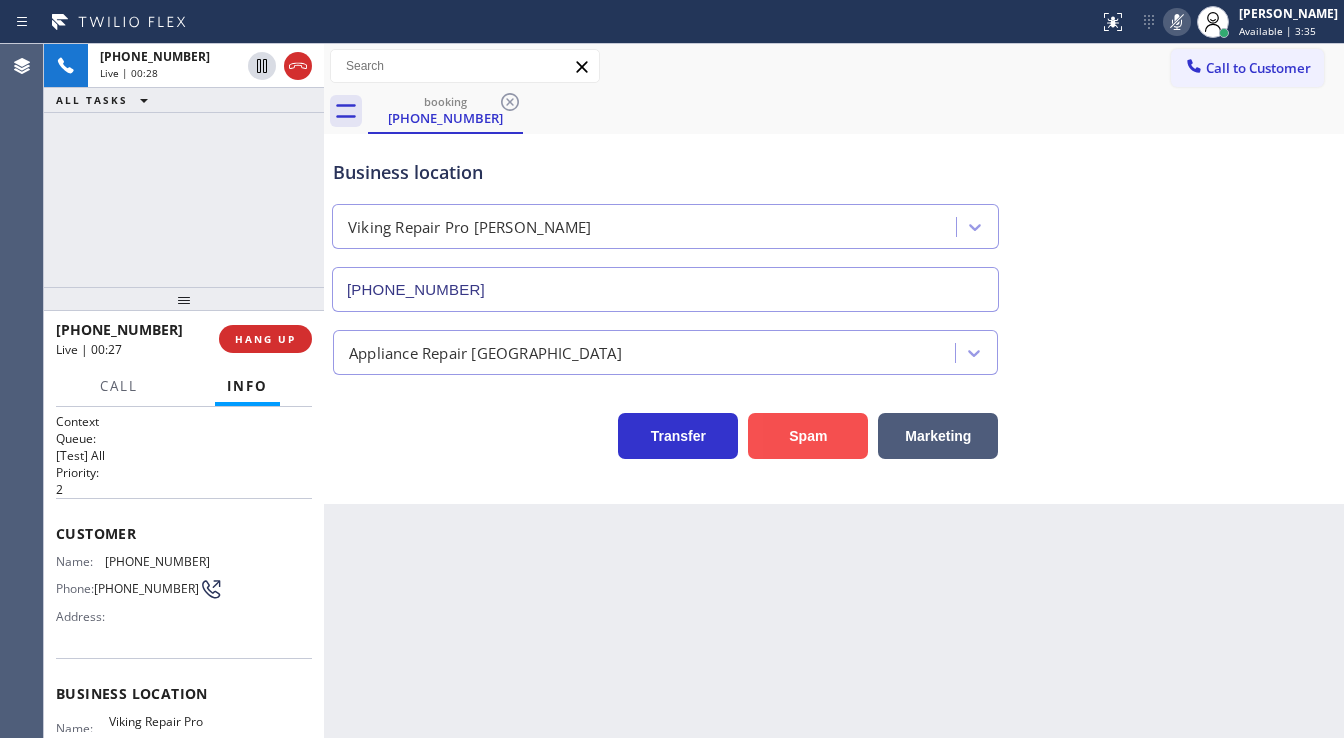 click on "Spam" at bounding box center (808, 436) 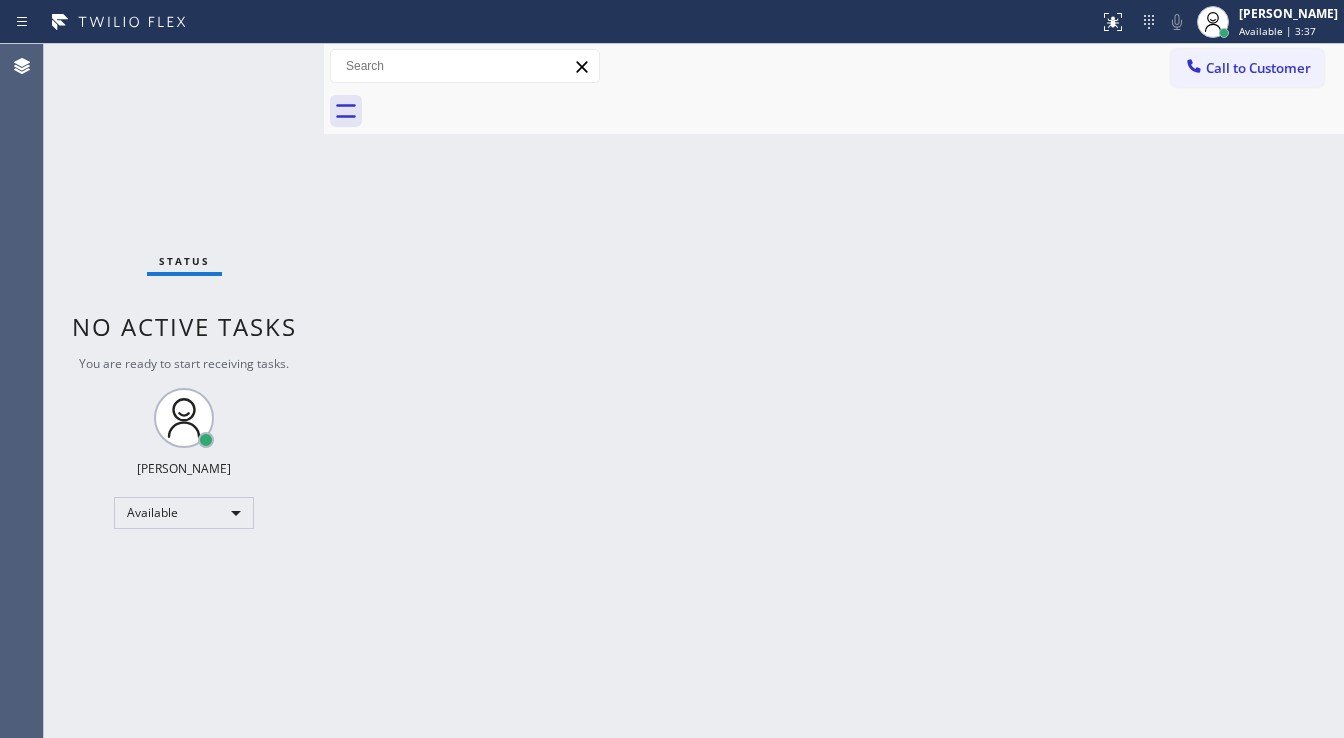 click on "Status   No active tasks     You are ready to start receiving tasks.   [PERSON_NAME]" at bounding box center (184, 391) 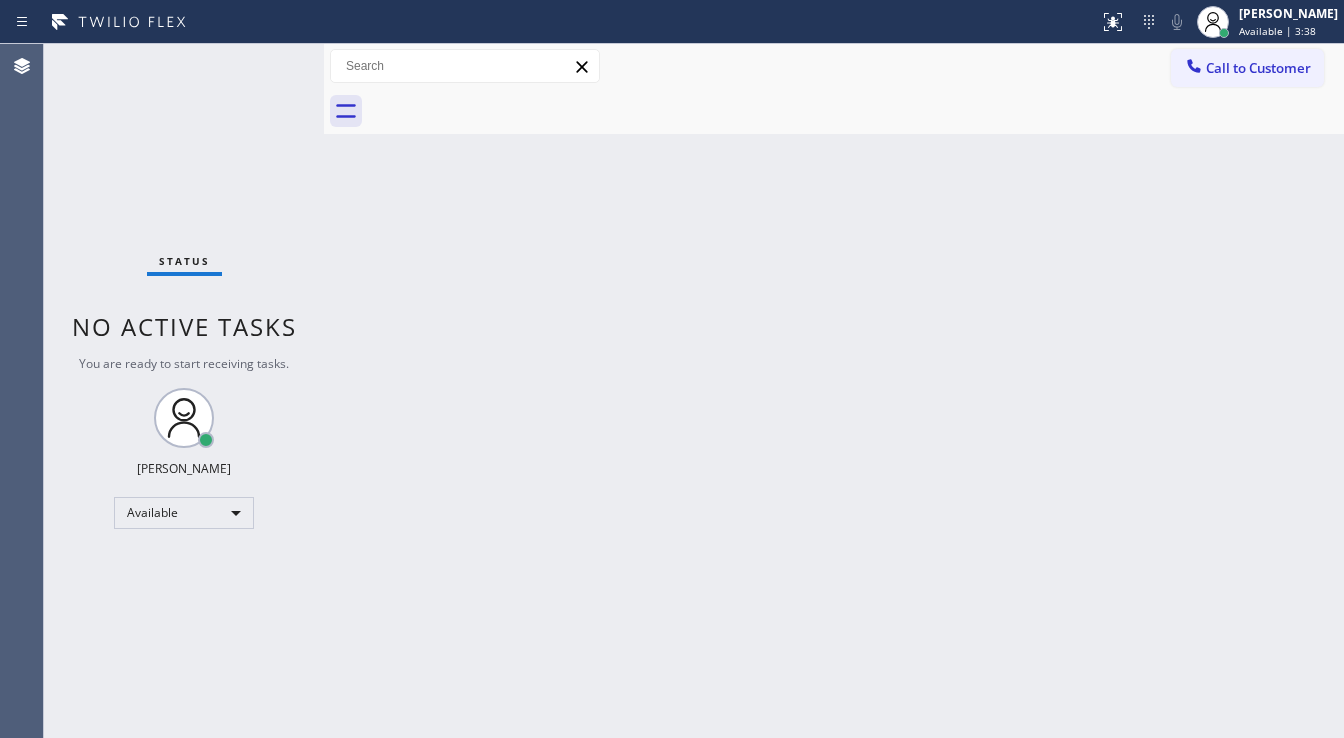 click on "Status   No active tasks     You are ready to start receiving tasks.   [PERSON_NAME]" at bounding box center [184, 391] 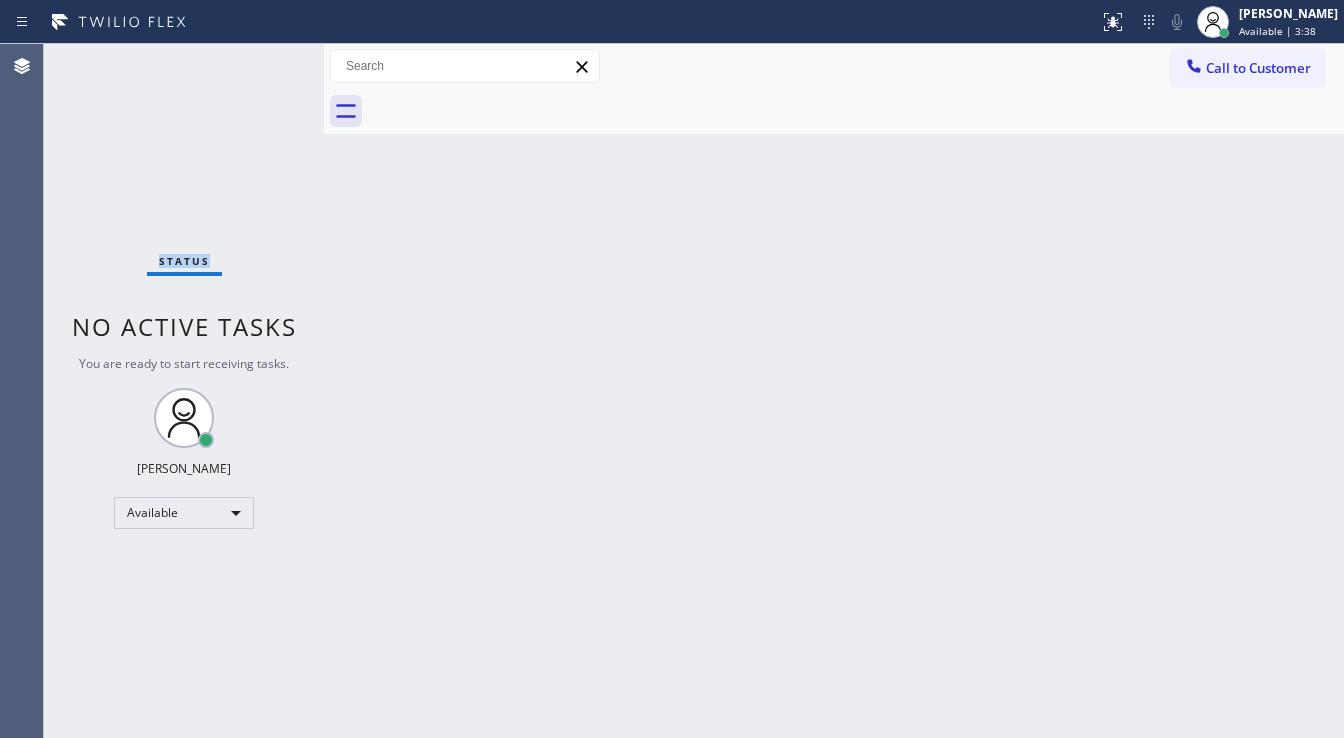 click on "Status   No active tasks     You are ready to start receiving tasks.   [PERSON_NAME]" at bounding box center [184, 391] 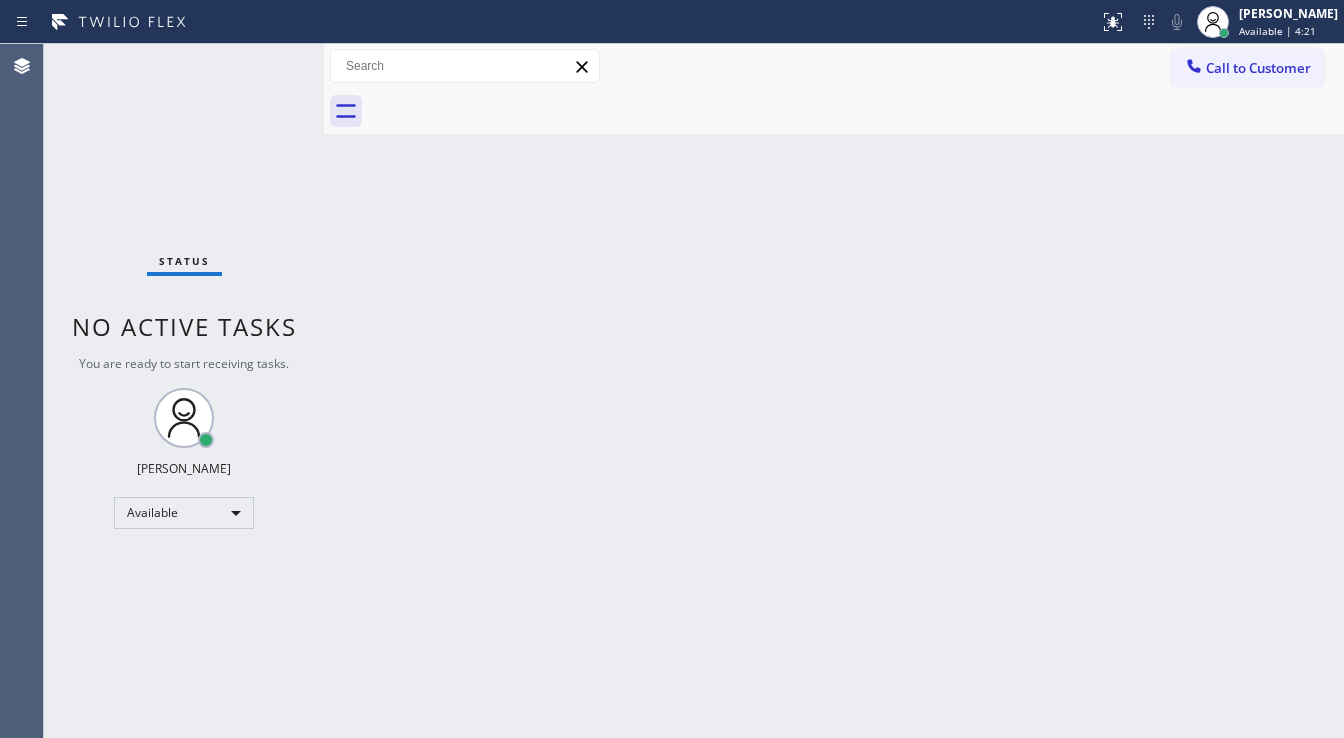 click on "Status   No active tasks     You are ready to start receiving tasks.   [PERSON_NAME]" at bounding box center [184, 391] 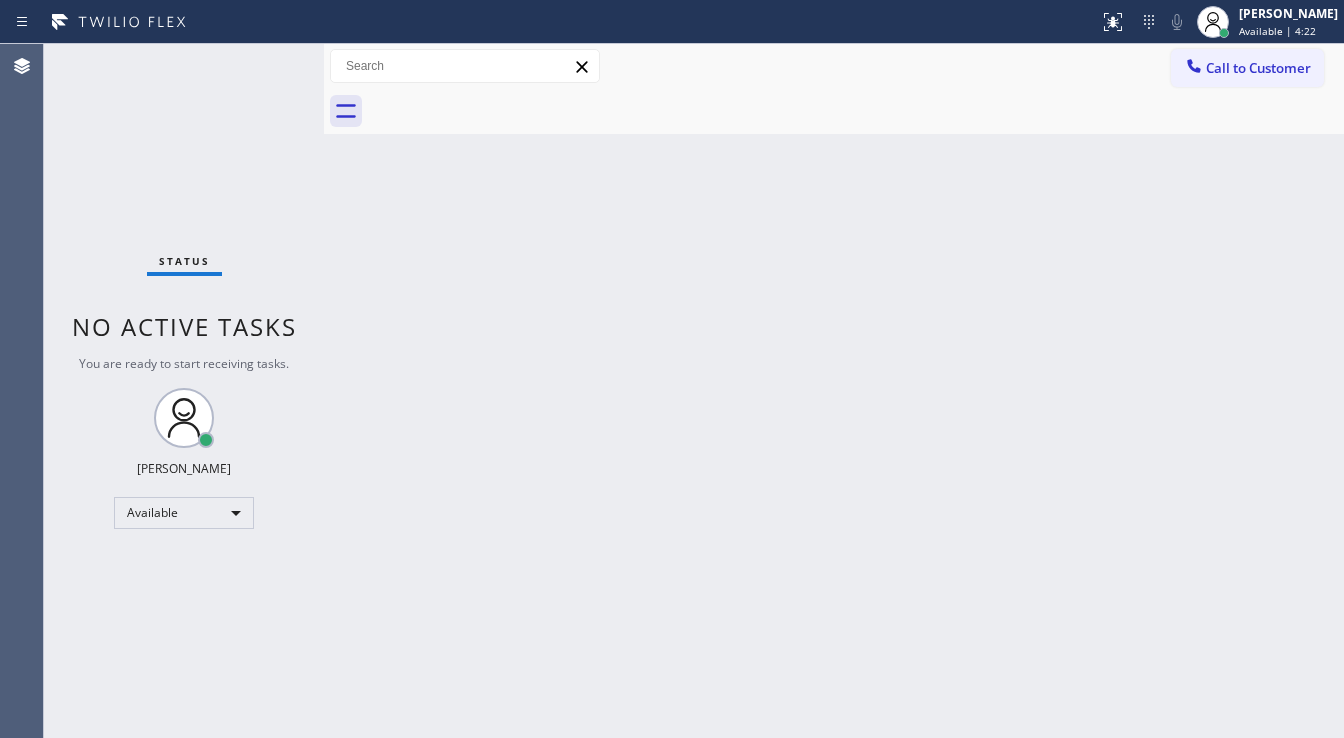 click on "Status   No active tasks     You are ready to start receiving tasks.   [PERSON_NAME]" at bounding box center [184, 391] 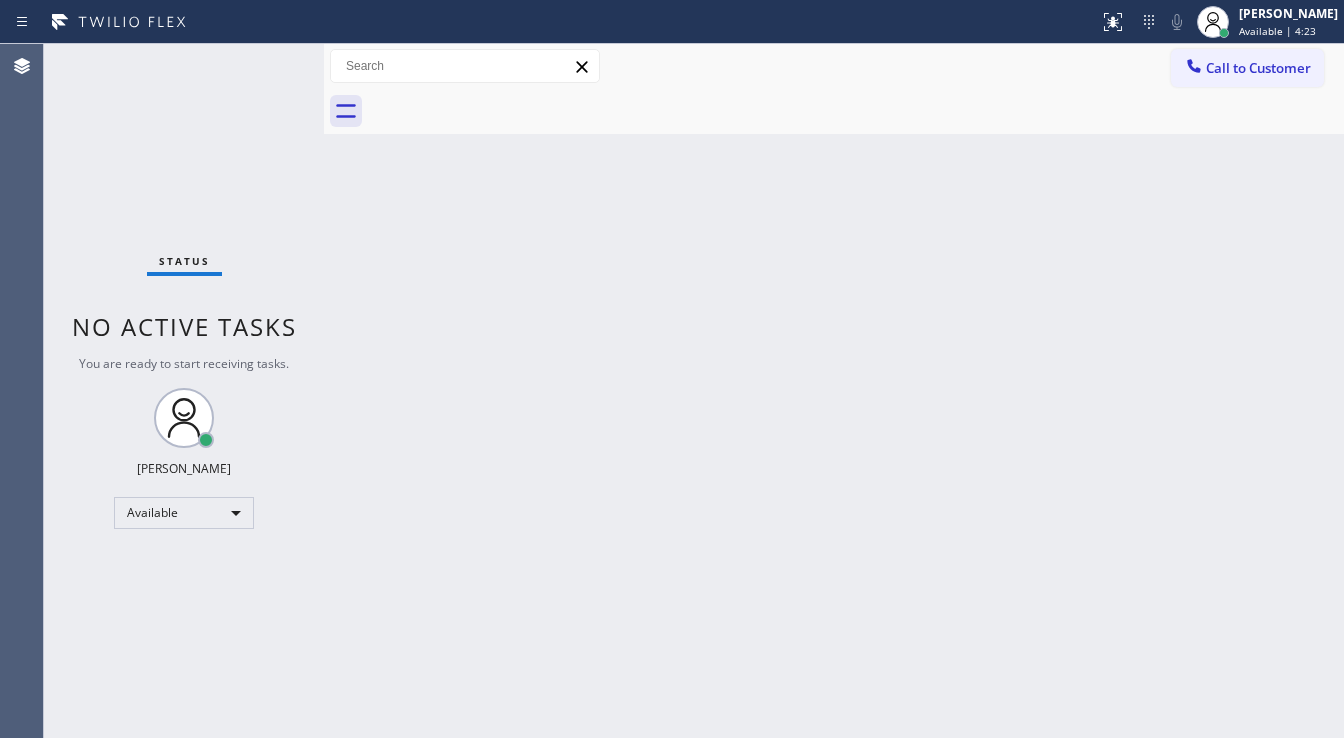 click on "Status   No active tasks     You are ready to start receiving tasks.   [PERSON_NAME]" at bounding box center (184, 391) 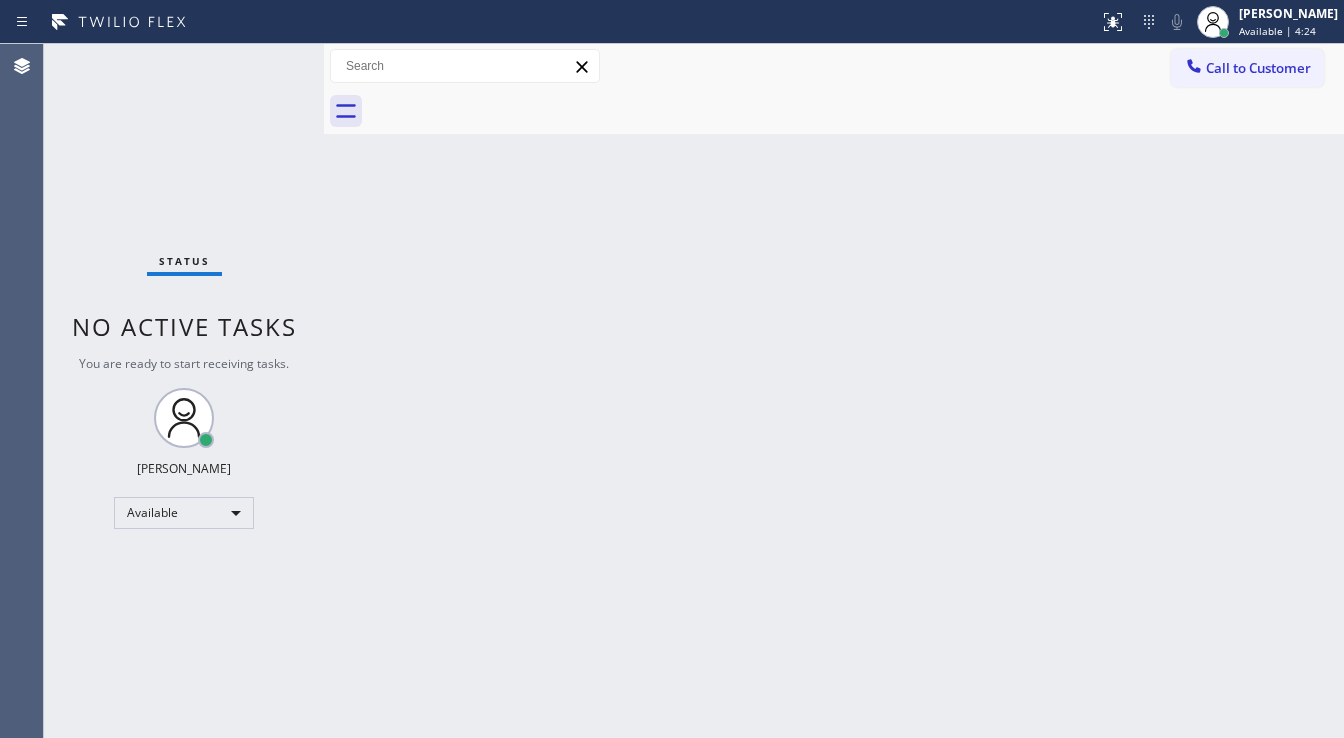 click on "Status   No active tasks     You are ready to start receiving tasks.   [PERSON_NAME]" at bounding box center (184, 391) 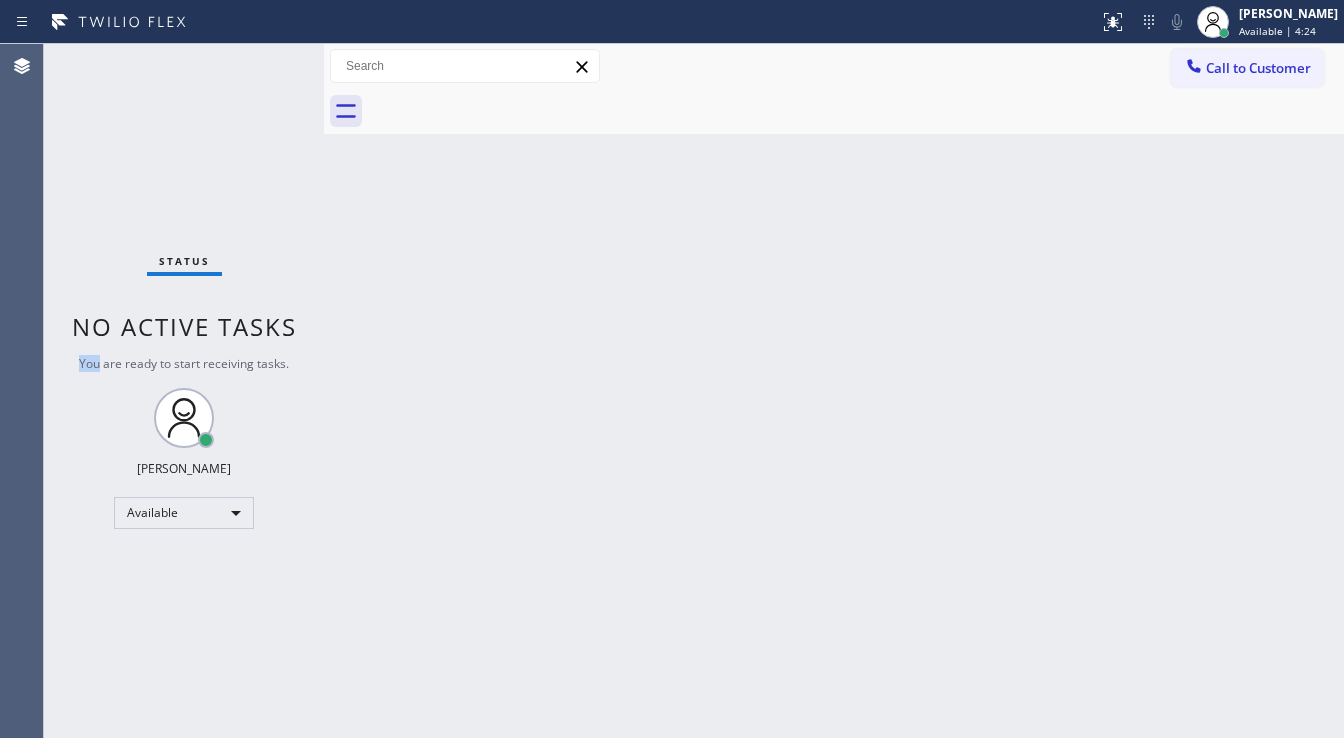 click on "Status   No active tasks     You are ready to start receiving tasks.   [PERSON_NAME]" at bounding box center (184, 391) 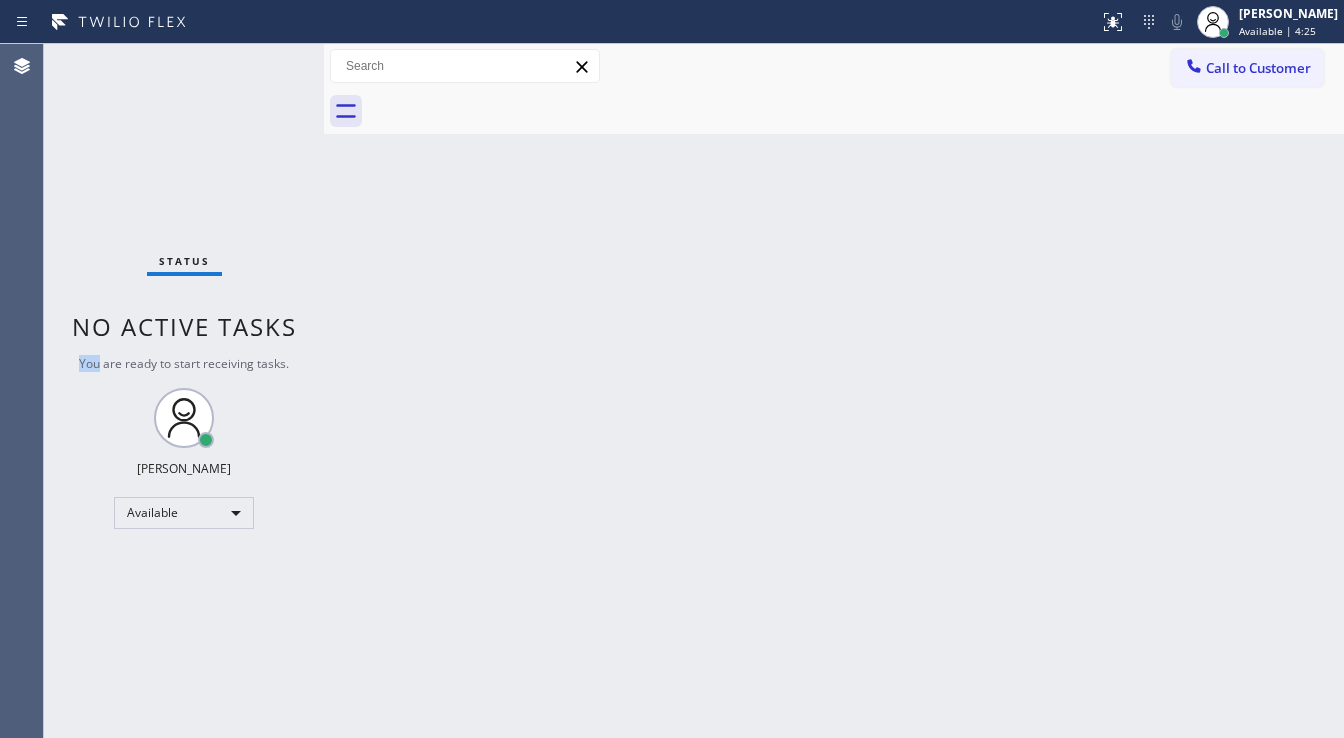 click on "Status   No active tasks     You are ready to start receiving tasks.   [PERSON_NAME]" at bounding box center [184, 391] 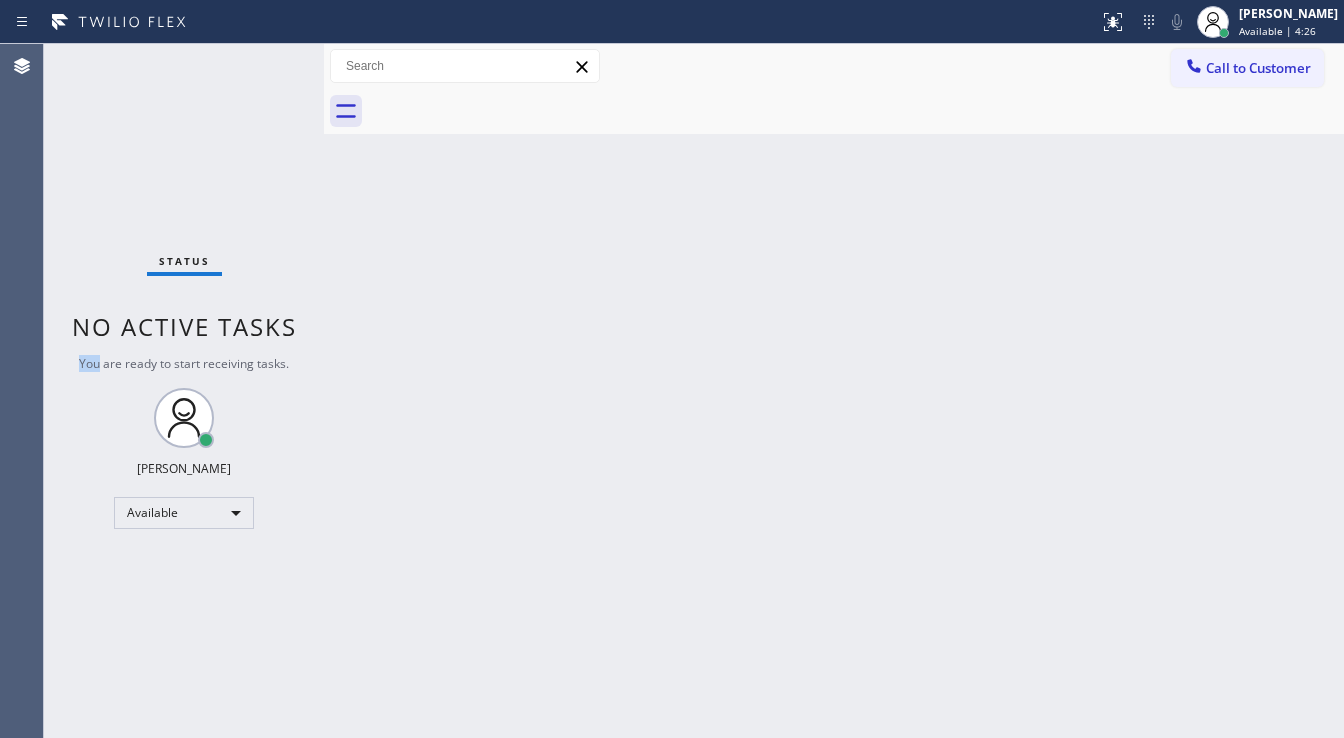 drag, startPoint x: 84, startPoint y: 416, endPoint x: 93, endPoint y: 408, distance: 12.0415945 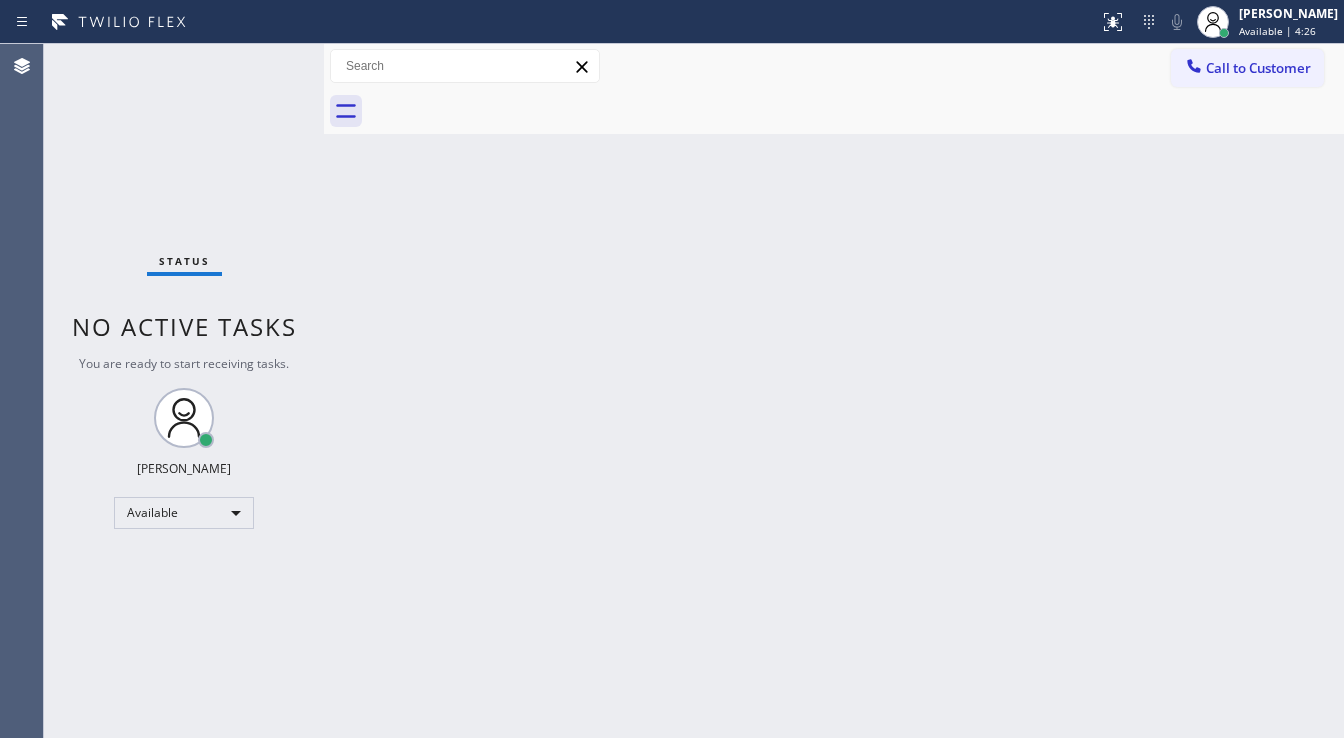 drag, startPoint x: 93, startPoint y: 408, endPoint x: 113, endPoint y: 400, distance: 21.540659 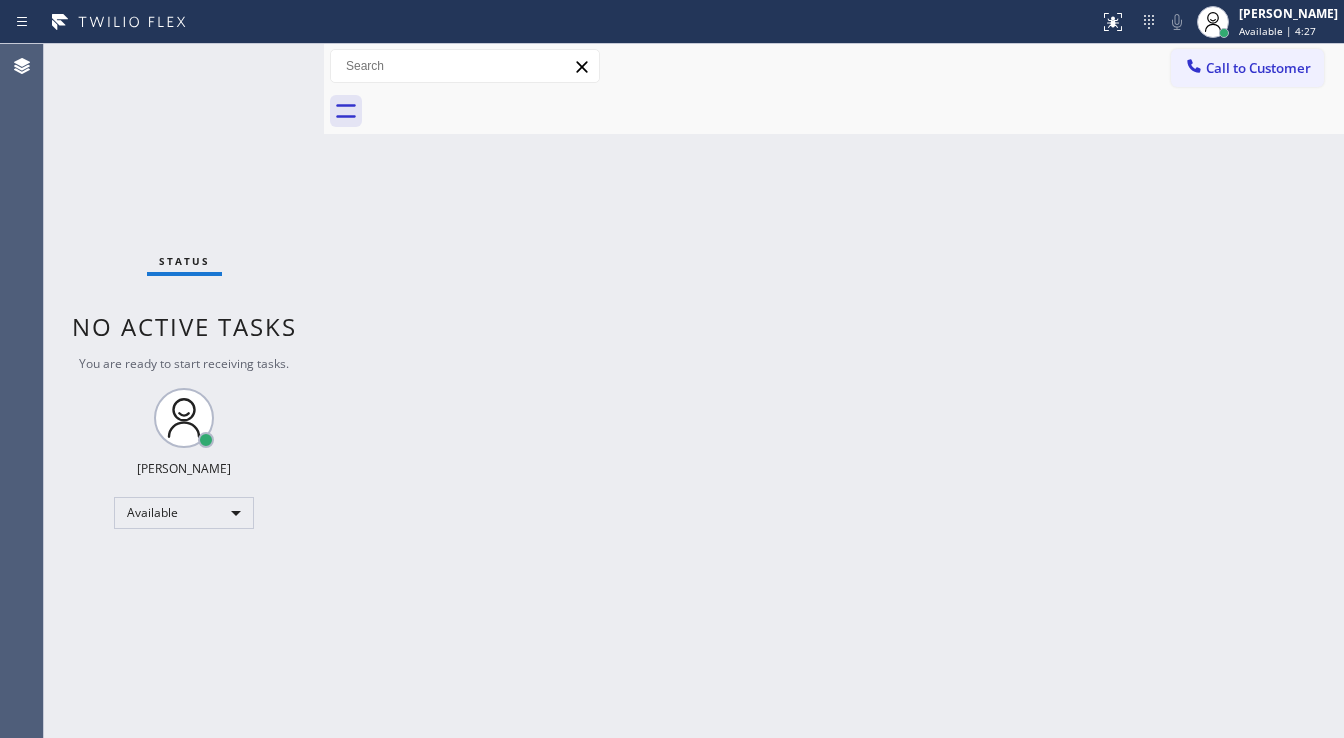 click on "Status   No active tasks     You are ready to start receiving tasks.   [PERSON_NAME]" at bounding box center (184, 391) 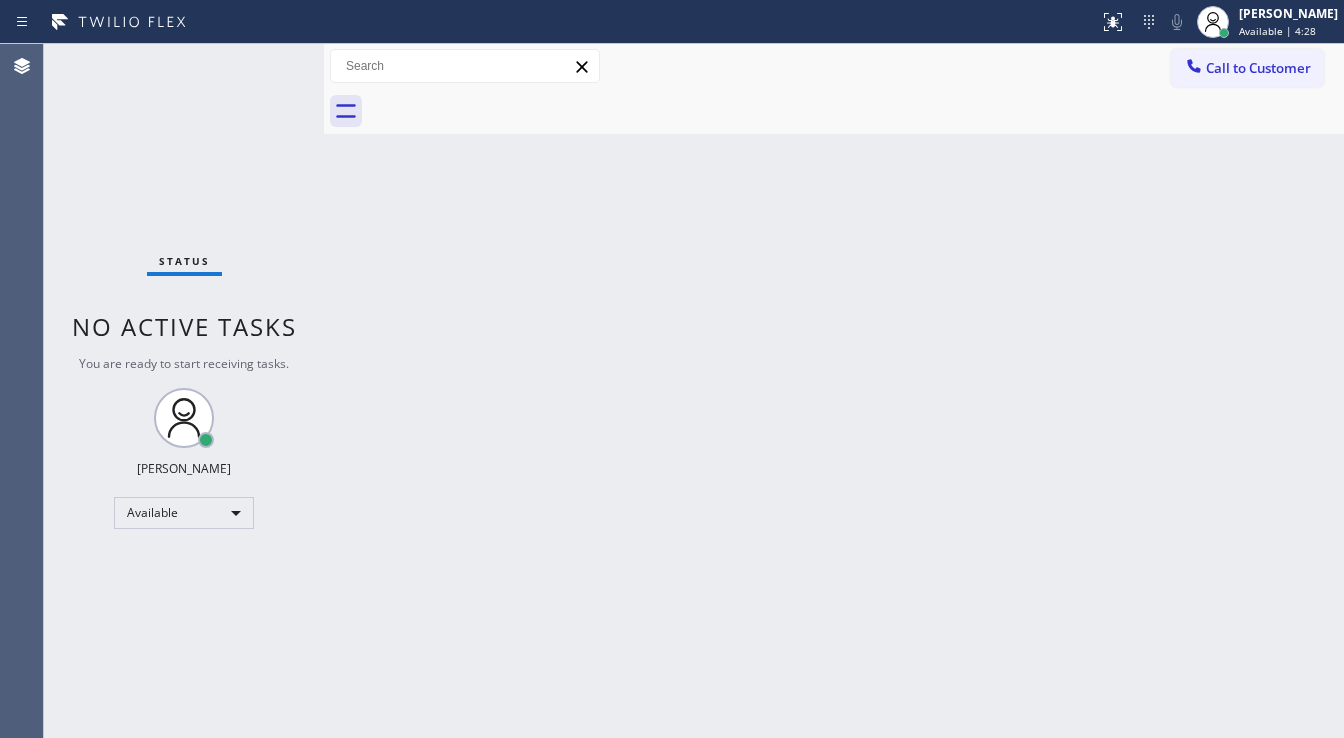 click on "Status   No active tasks     You are ready to start receiving tasks.   [PERSON_NAME]" at bounding box center (184, 391) 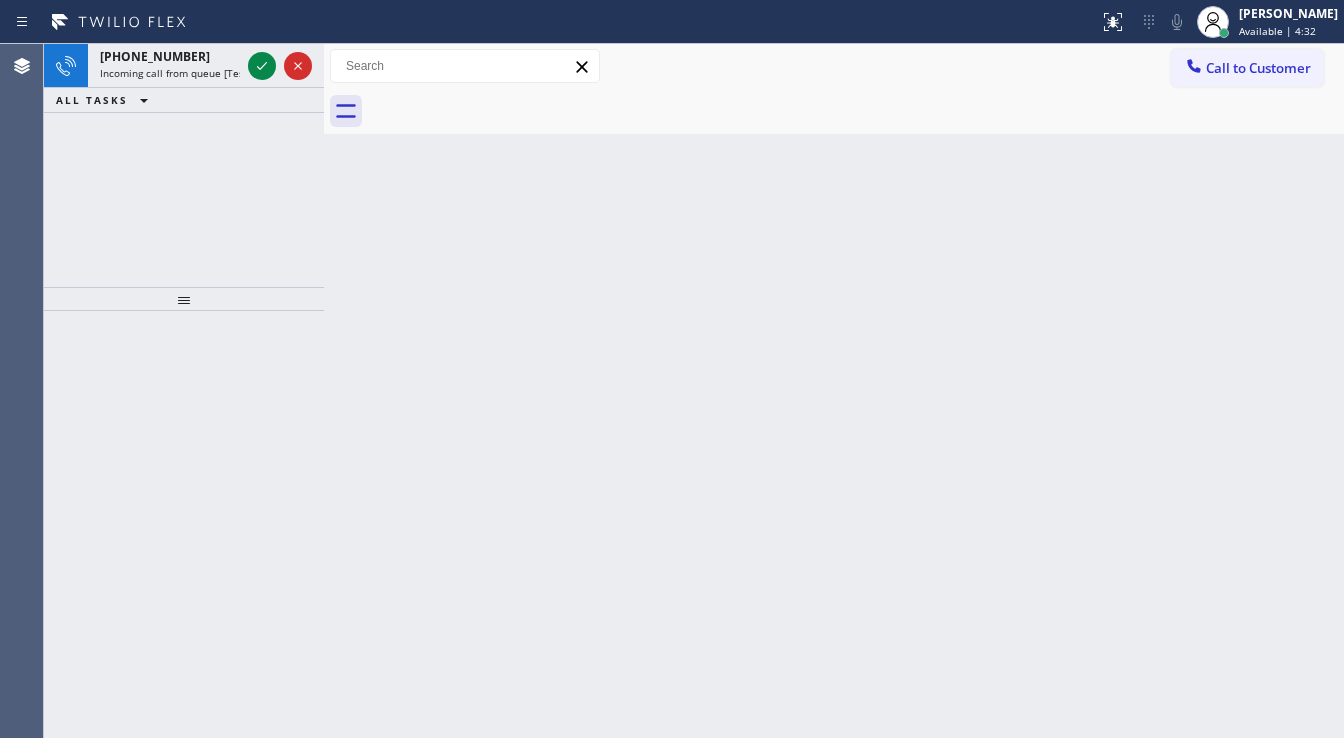 click on "Status report No issues detected If you experience an issue, please download the report and send it to your support team. Download report Michael Javier Available | 4:32 Set your status Offline Available Unavailable Break Log out" at bounding box center (672, 22) 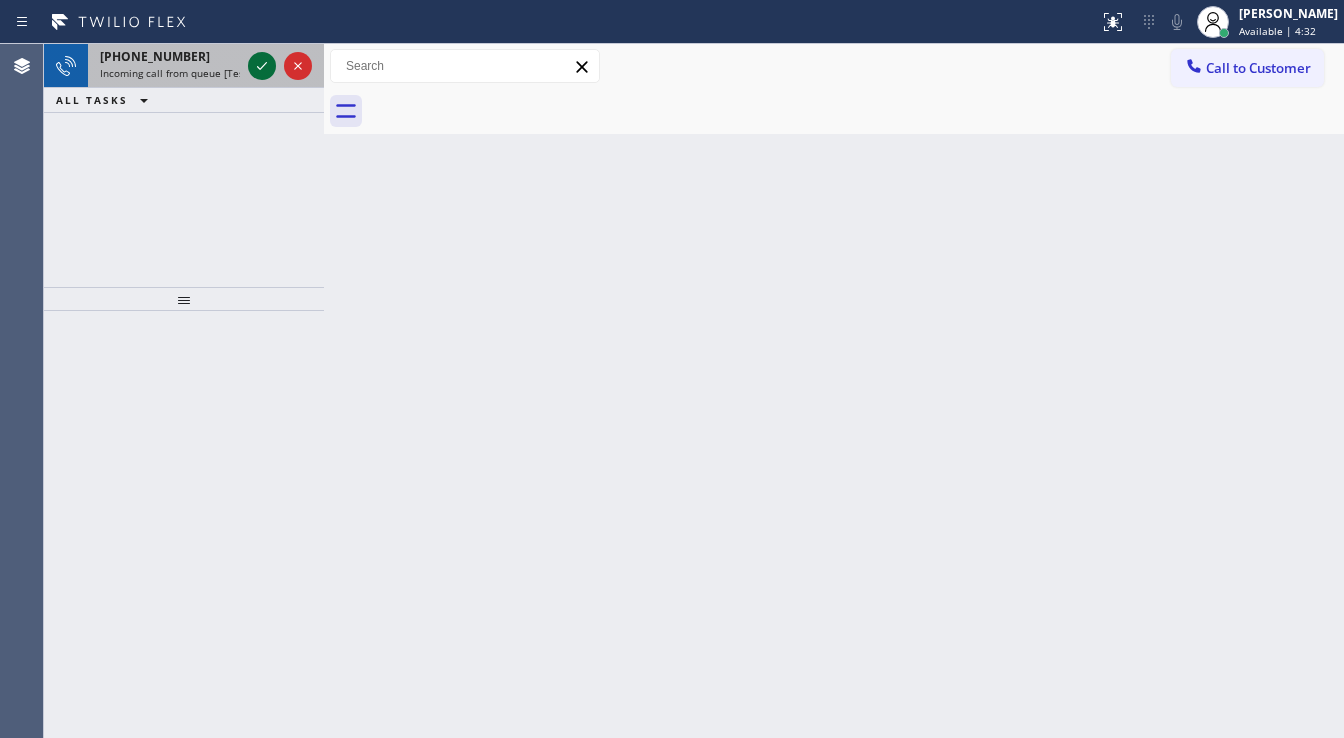 click 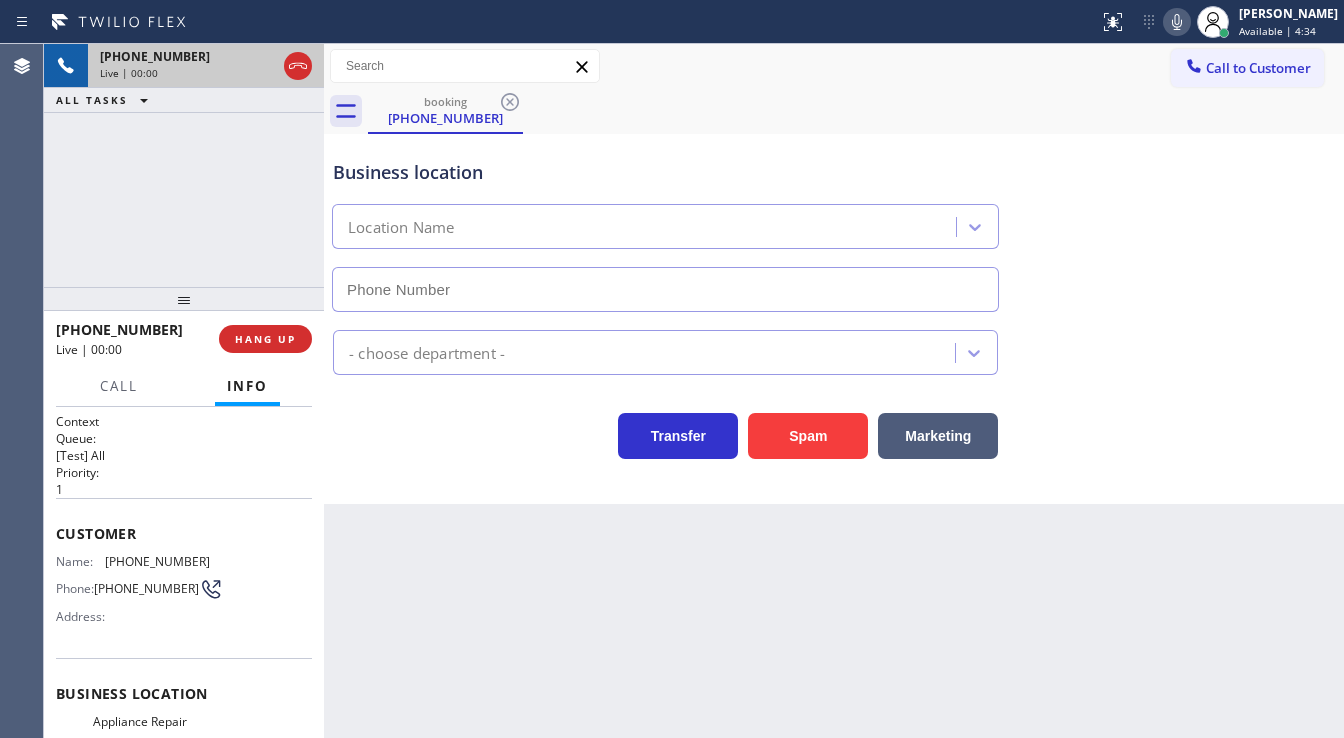 type on "(408) 317-1155" 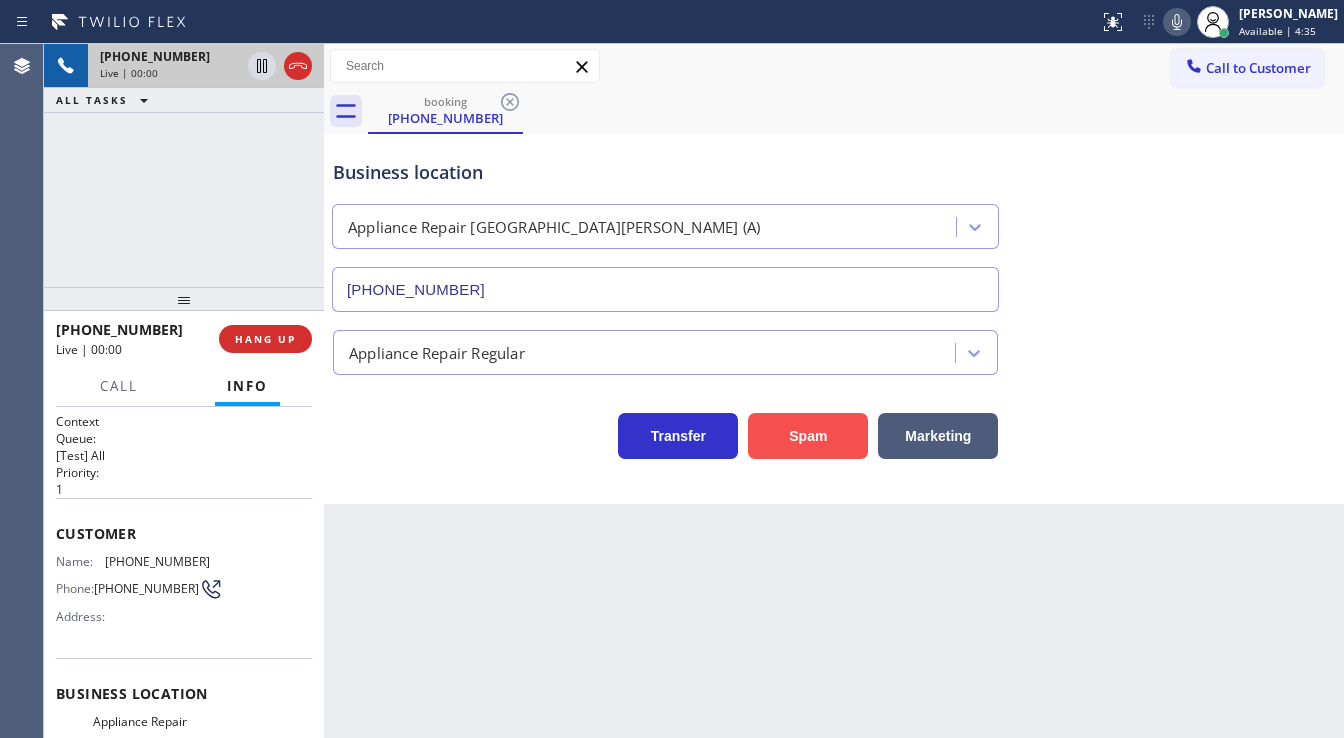 click on "Spam" at bounding box center [808, 436] 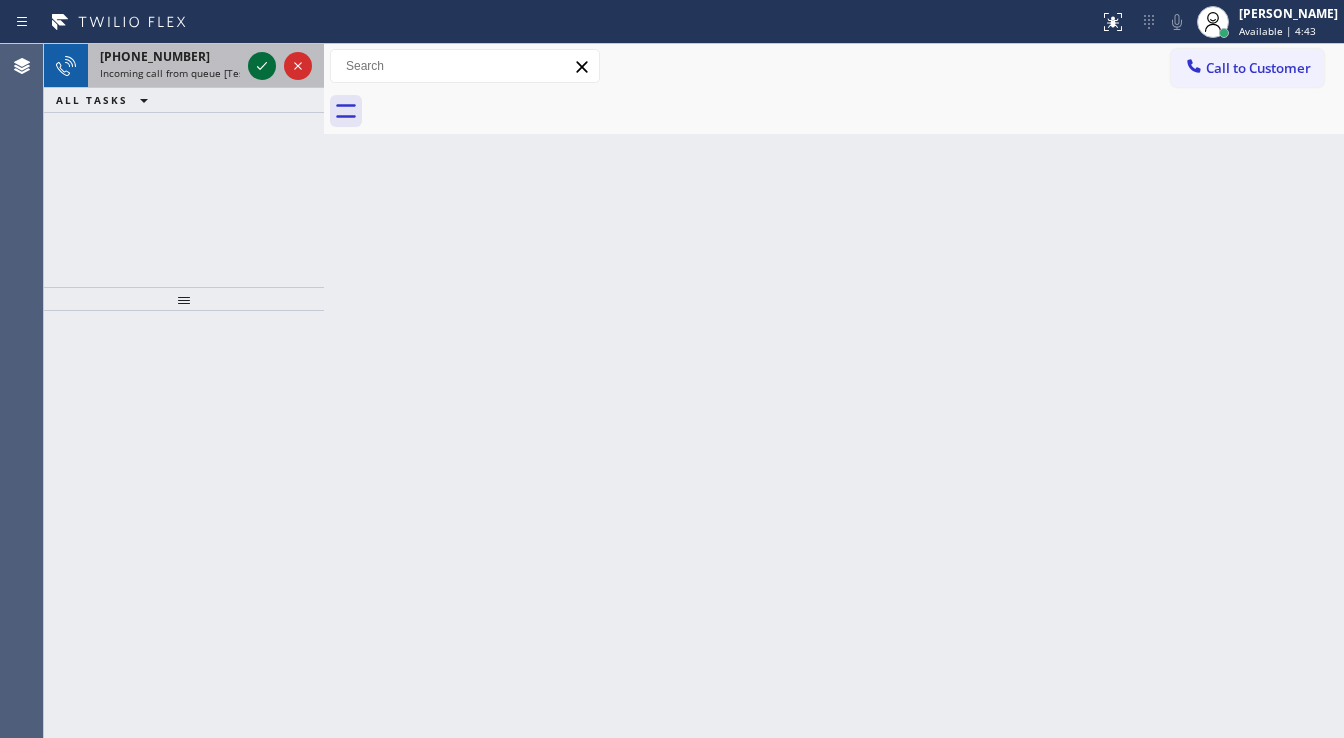click 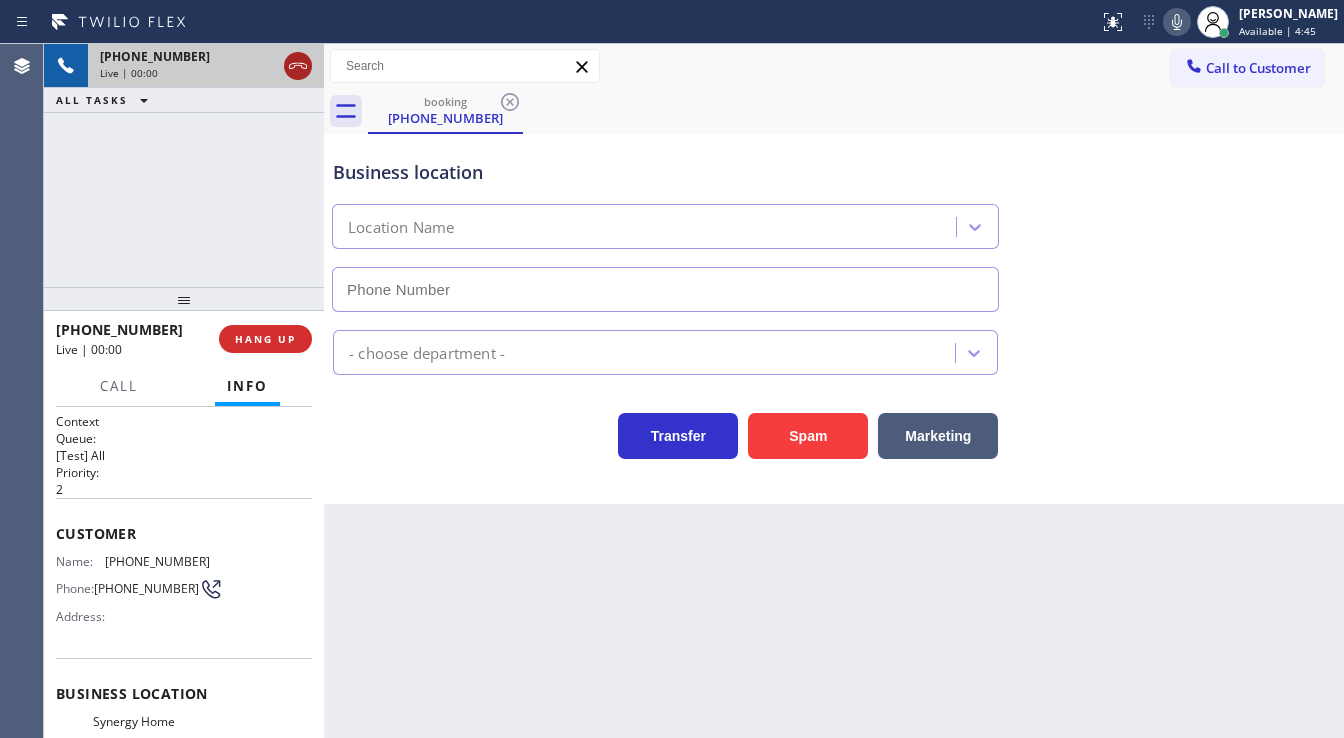 type on "(516) 407-9737" 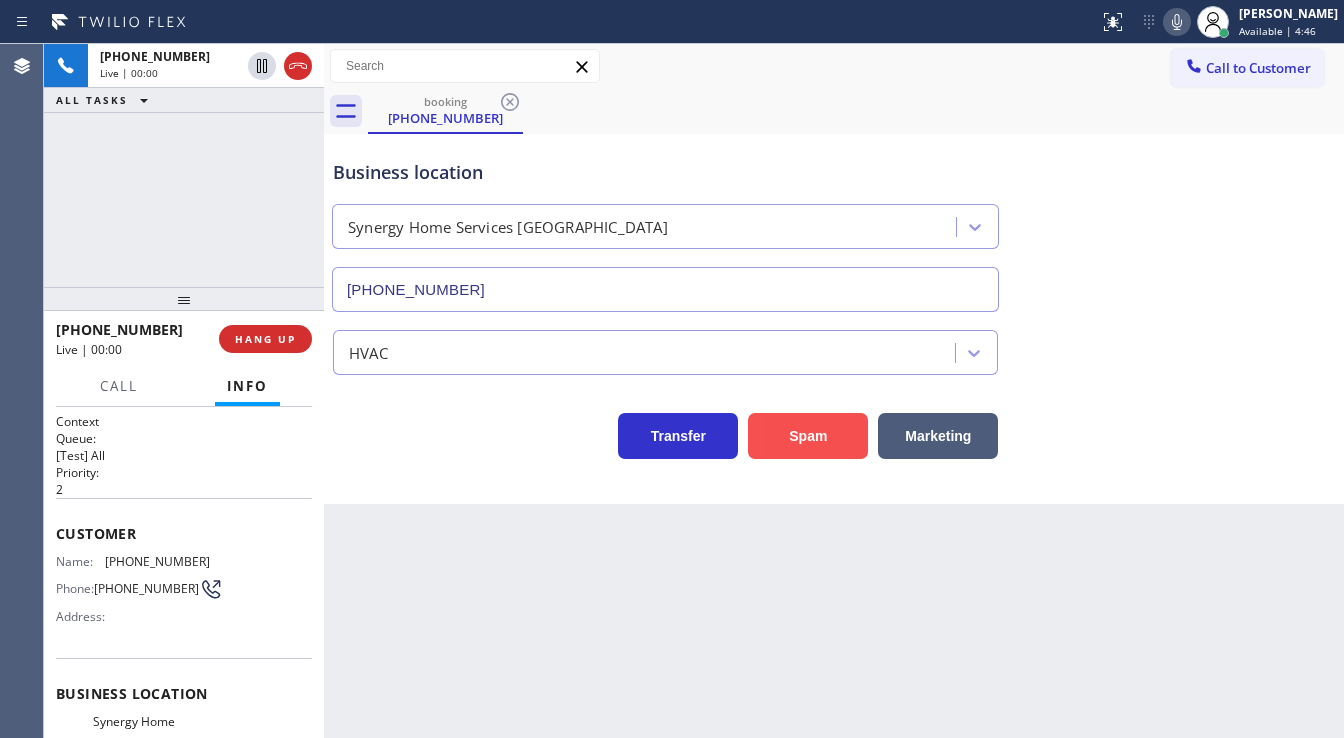 click on "Spam" at bounding box center (808, 436) 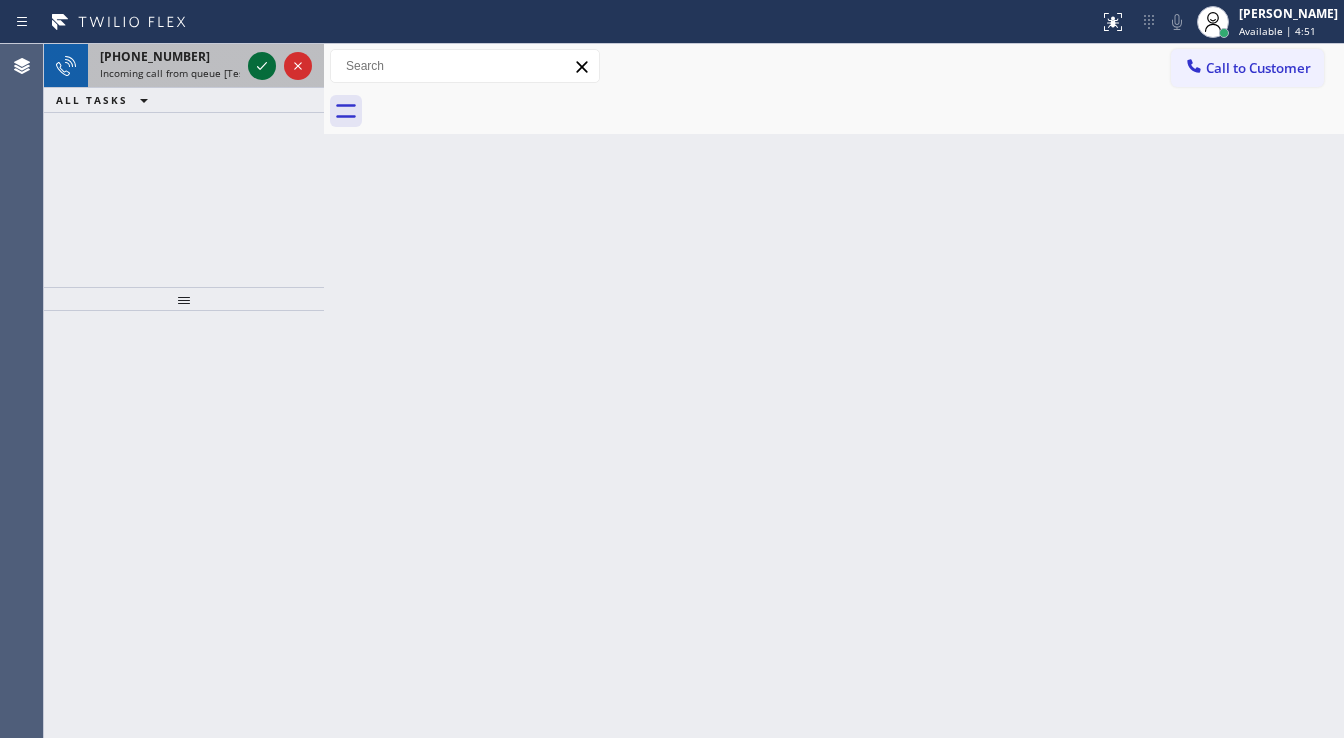 click 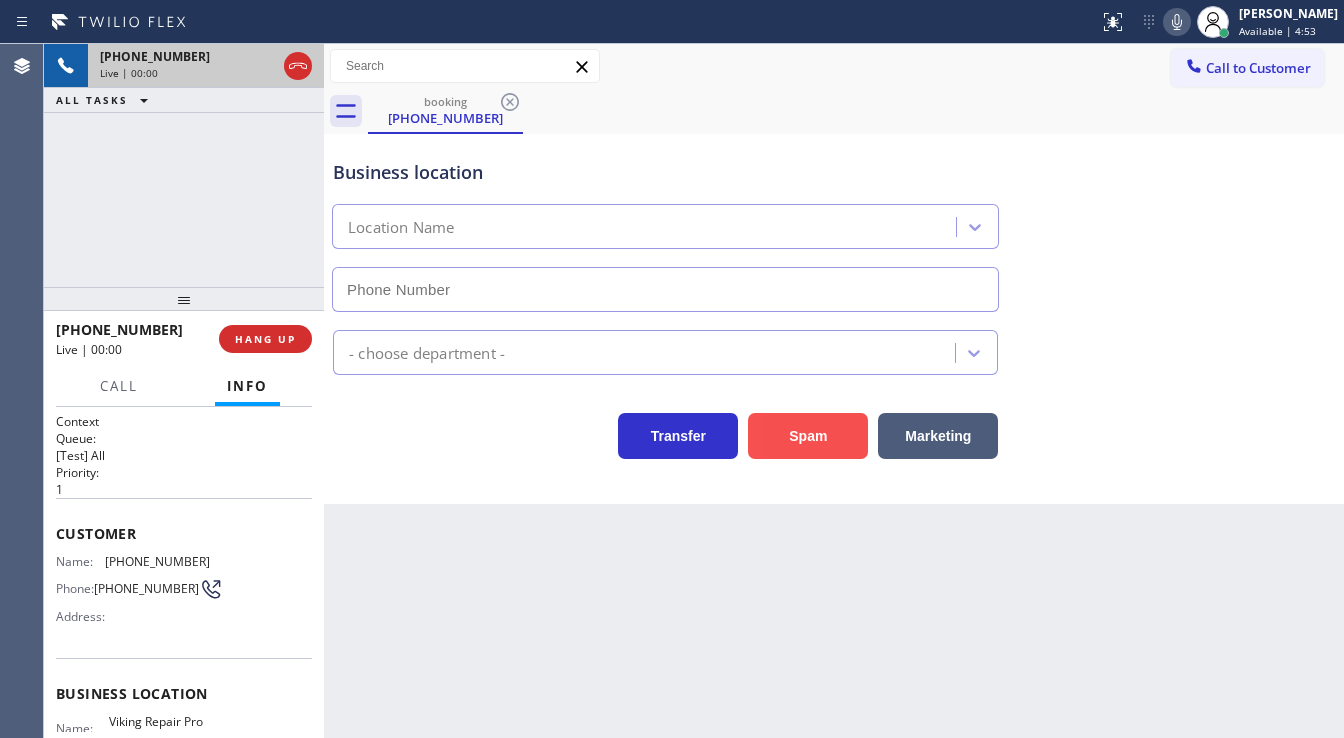 type on "(858) 946-4233" 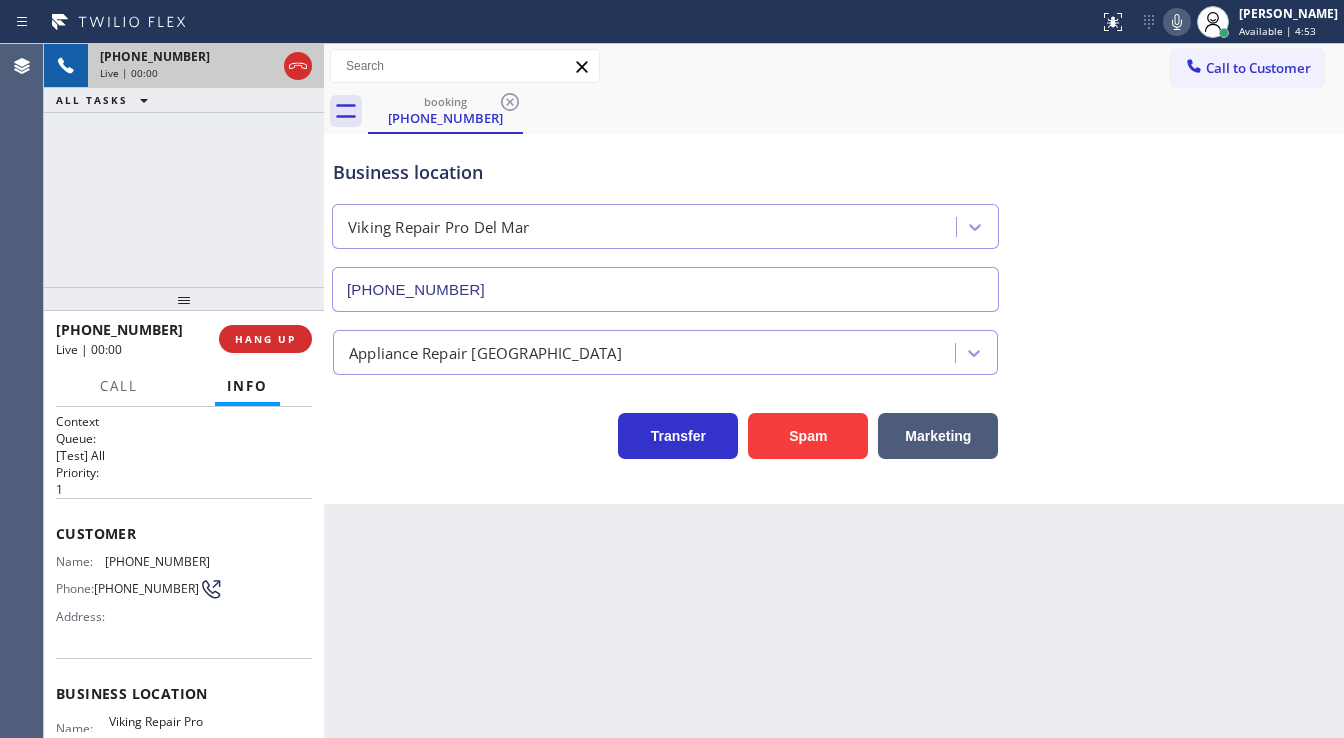 click on "Spam" at bounding box center (808, 436) 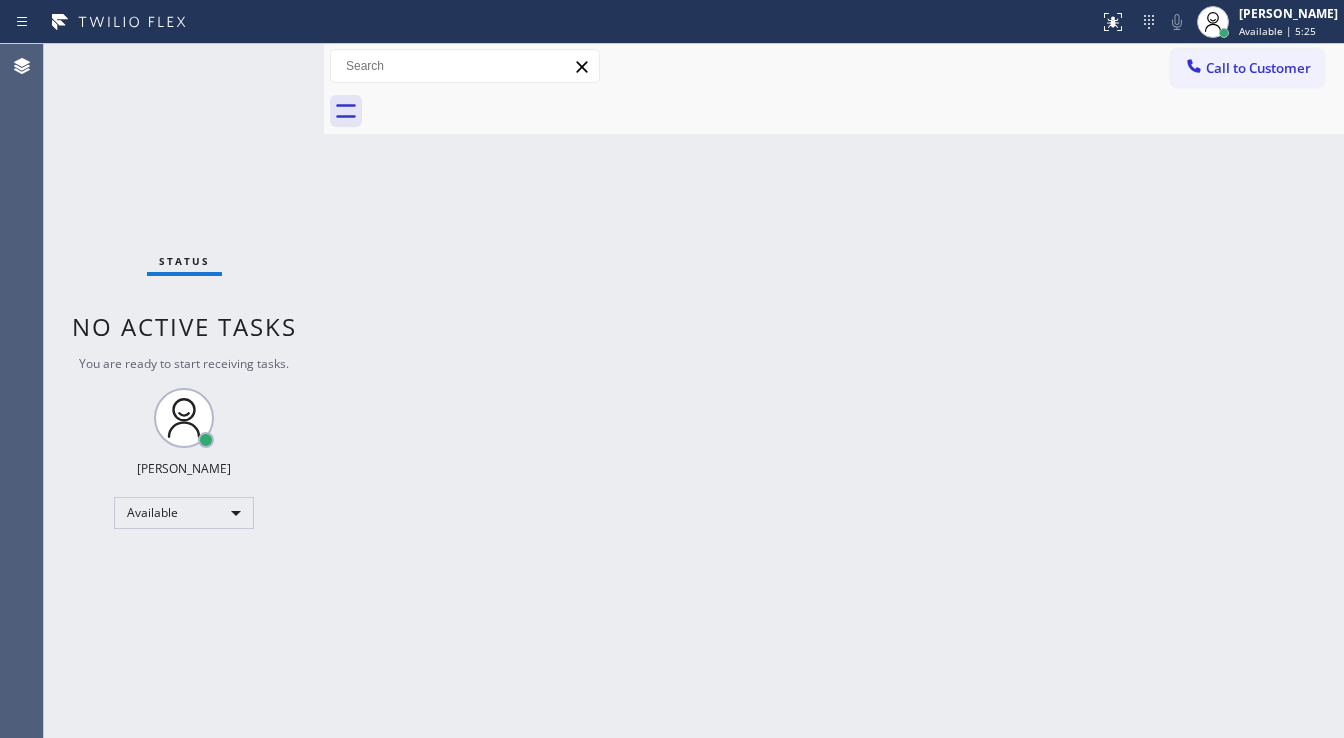click on "Status   No active tasks     You are ready to start receiving tasks.   [PERSON_NAME]" at bounding box center [184, 391] 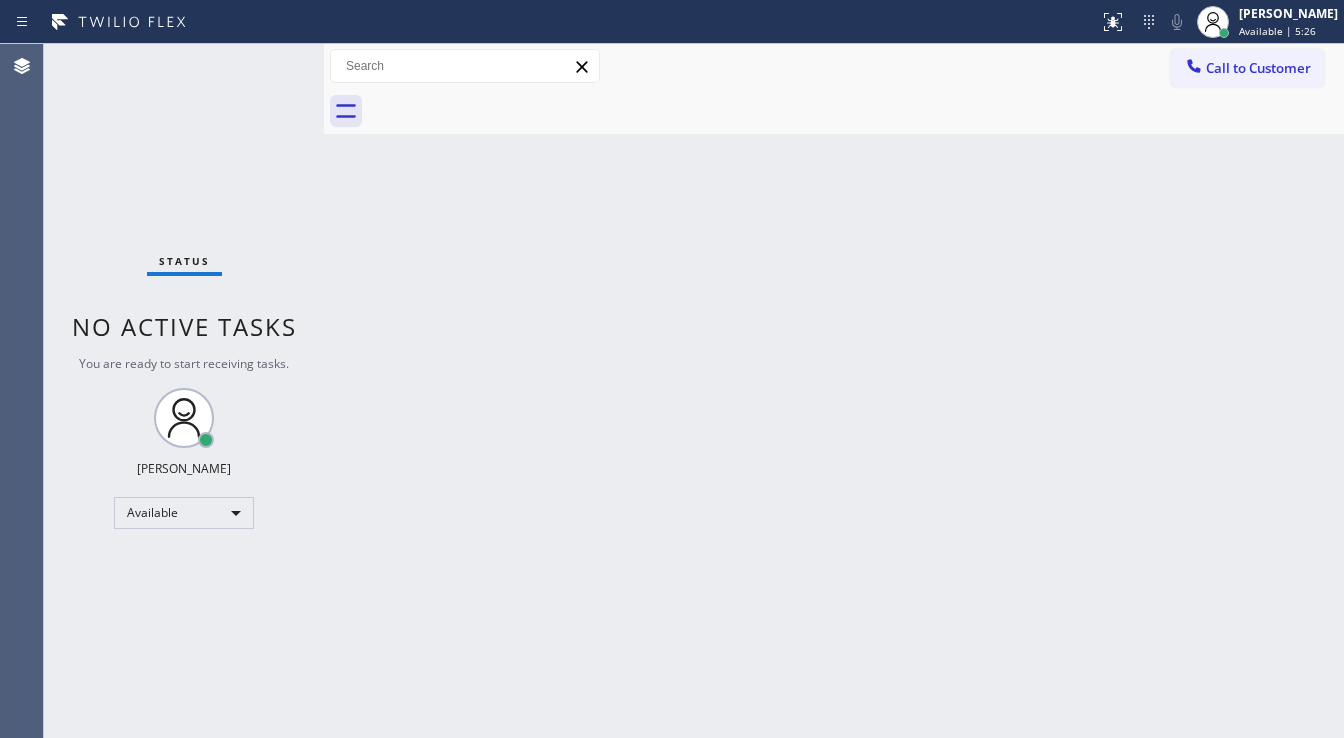 click on "Status   No active tasks     You are ready to start receiving tasks.   [PERSON_NAME]" at bounding box center (184, 391) 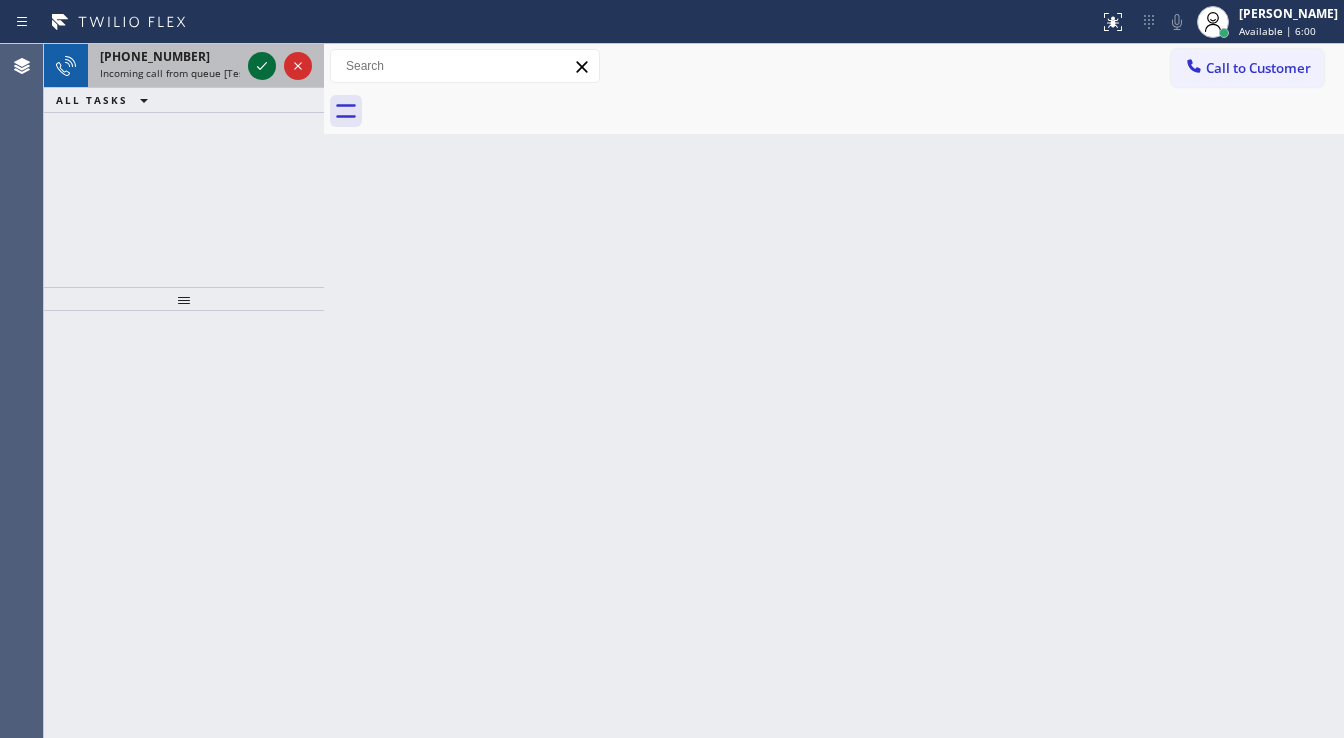 click 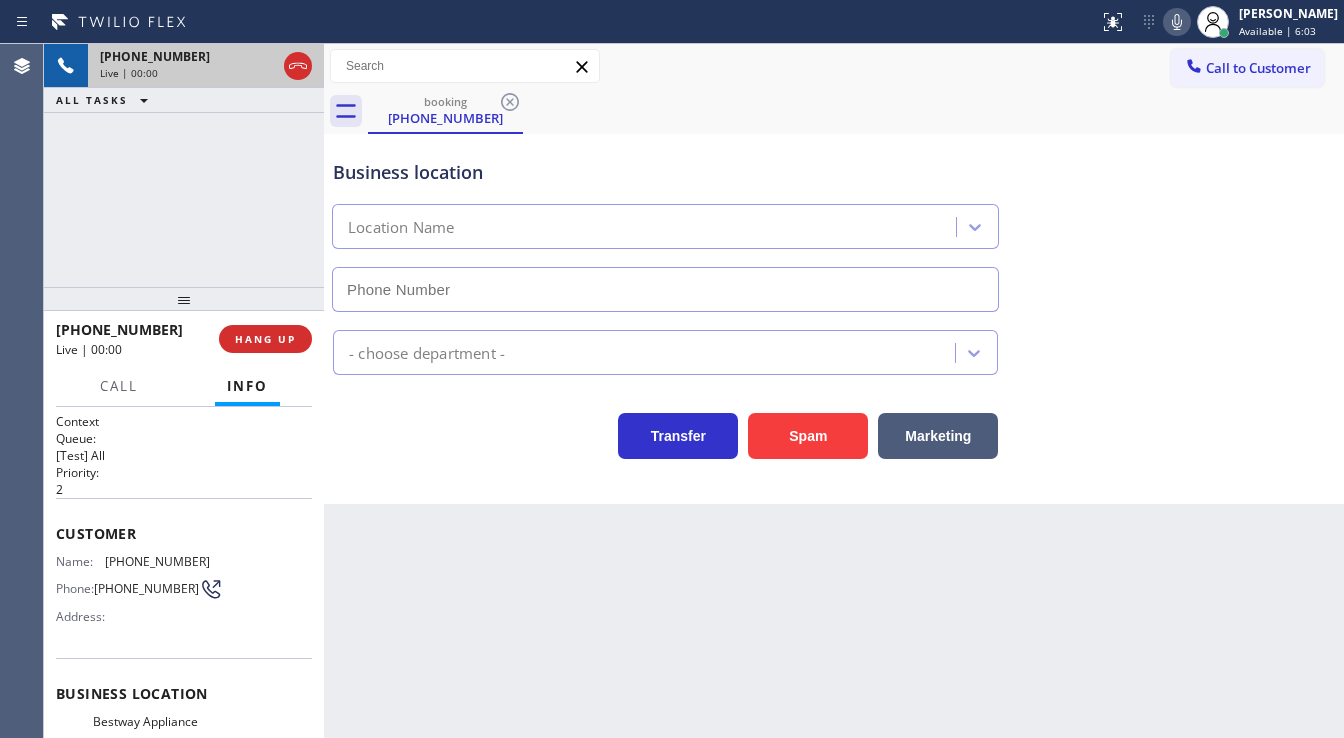 type on "(206) 533-3914" 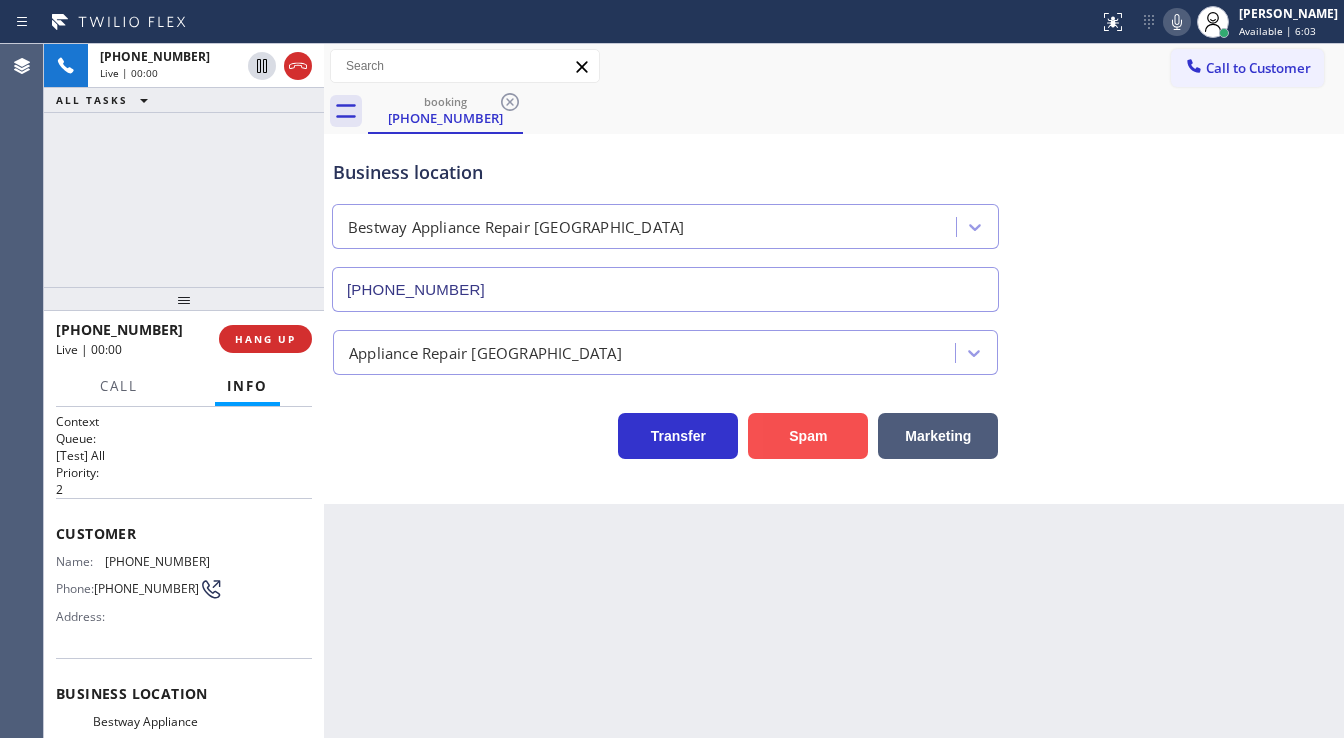 click on "Spam" at bounding box center [808, 436] 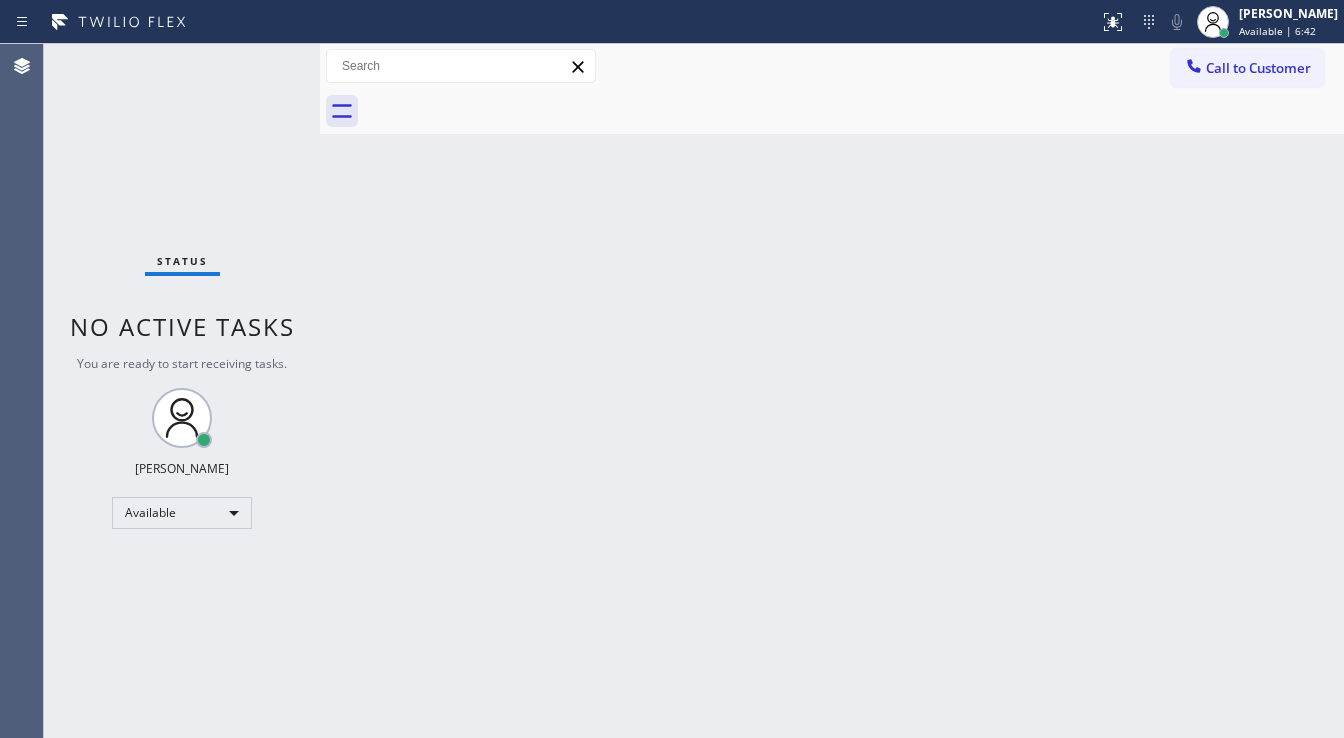 drag, startPoint x: 320, startPoint y: 59, endPoint x: 279, endPoint y: 61, distance: 41.04875 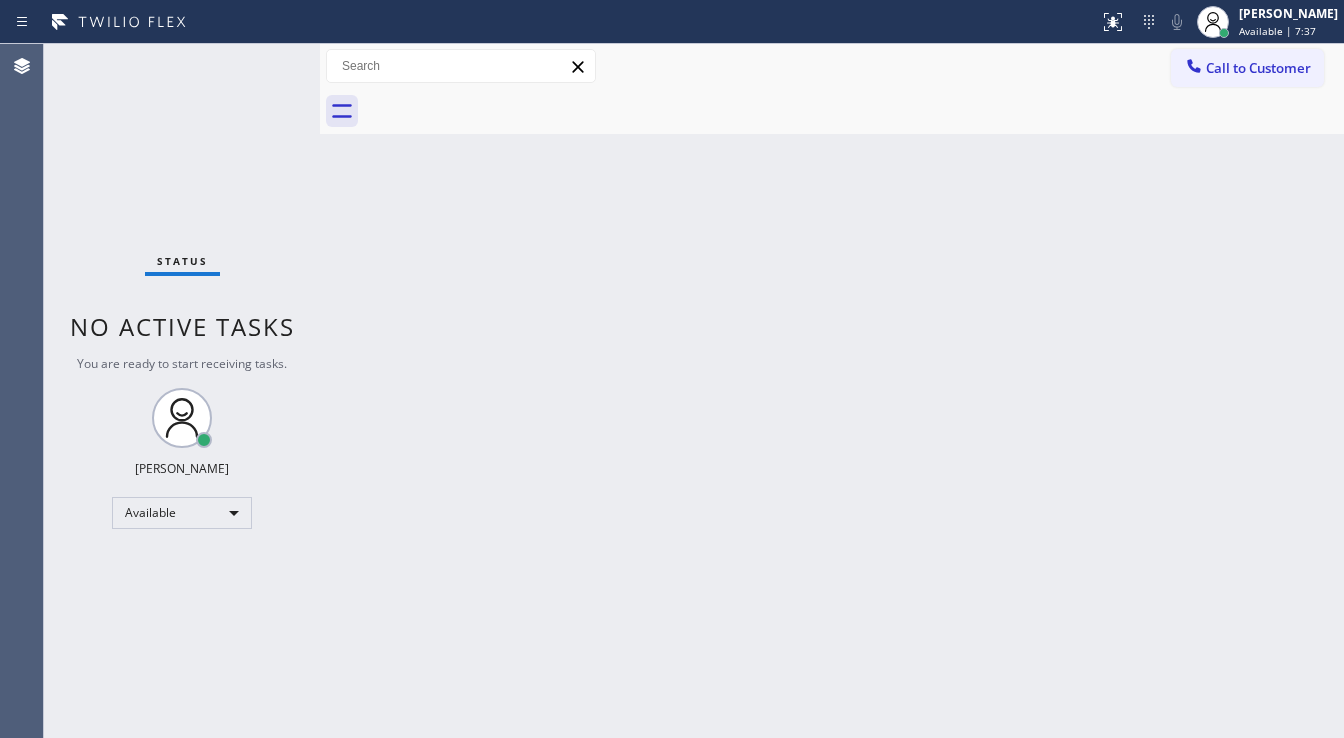 drag, startPoint x: 318, startPoint y: 61, endPoint x: 289, endPoint y: 63, distance: 29.068884 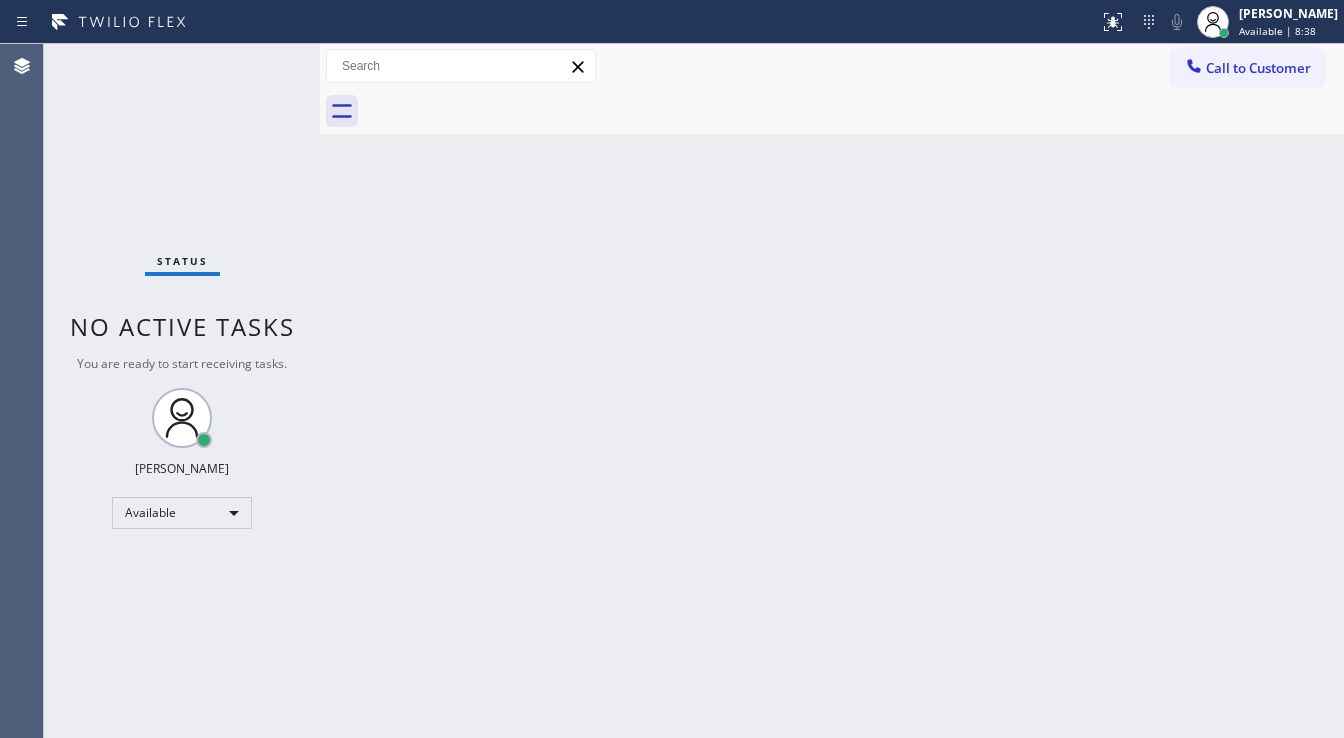 drag, startPoint x: 318, startPoint y: 64, endPoint x: 276, endPoint y: 64, distance: 42 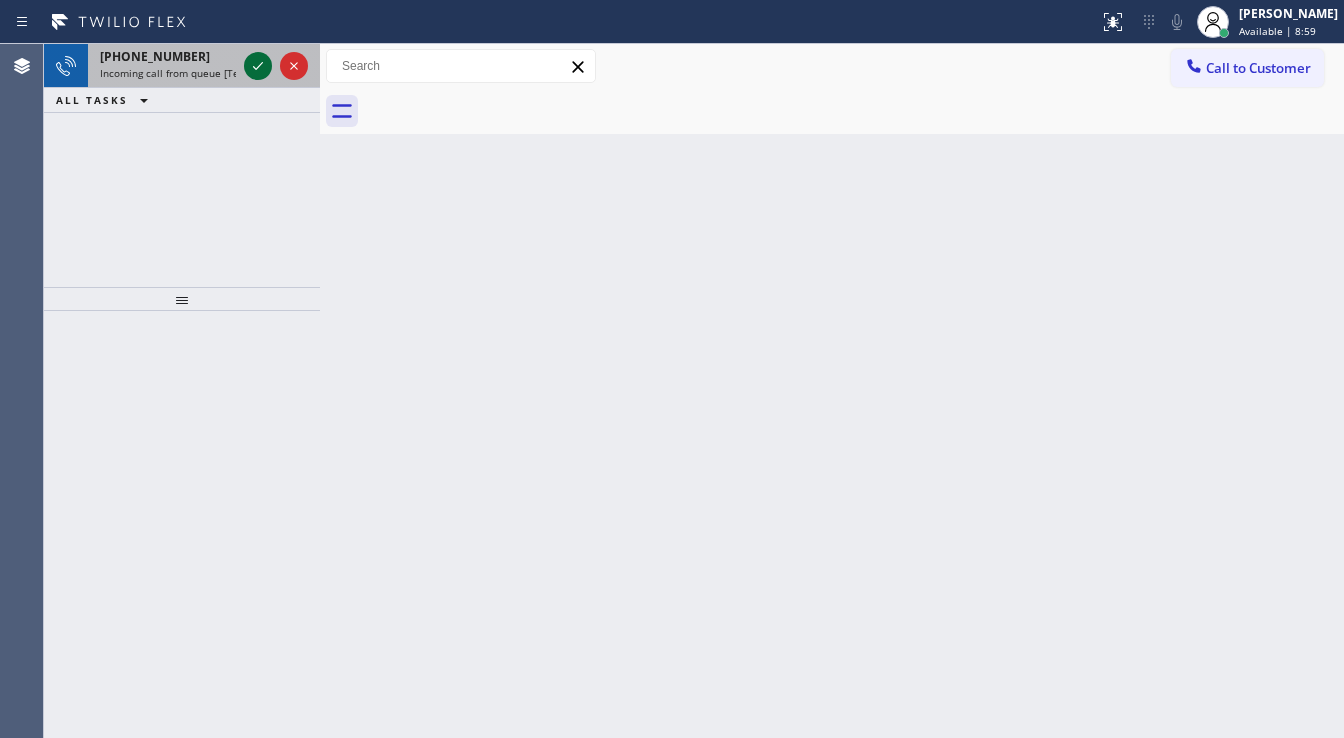 click 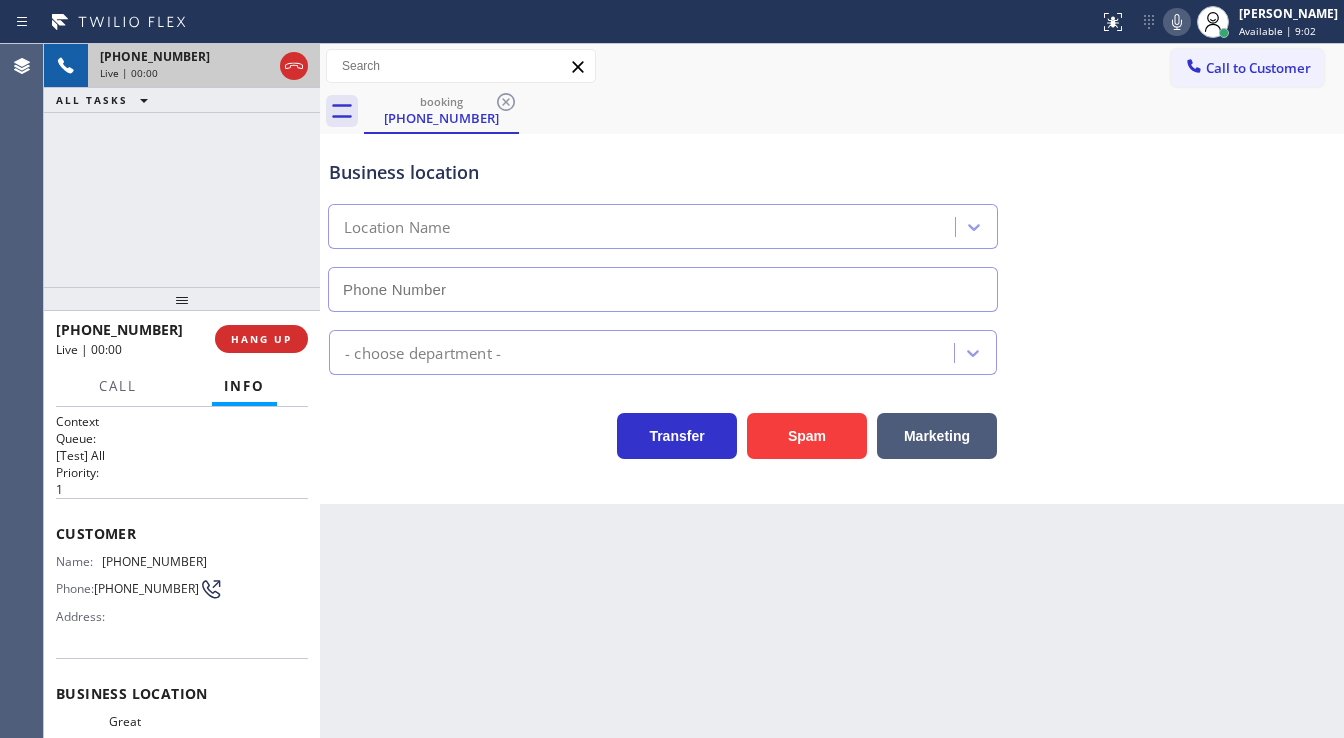 type on "[PHONE_NUMBER]" 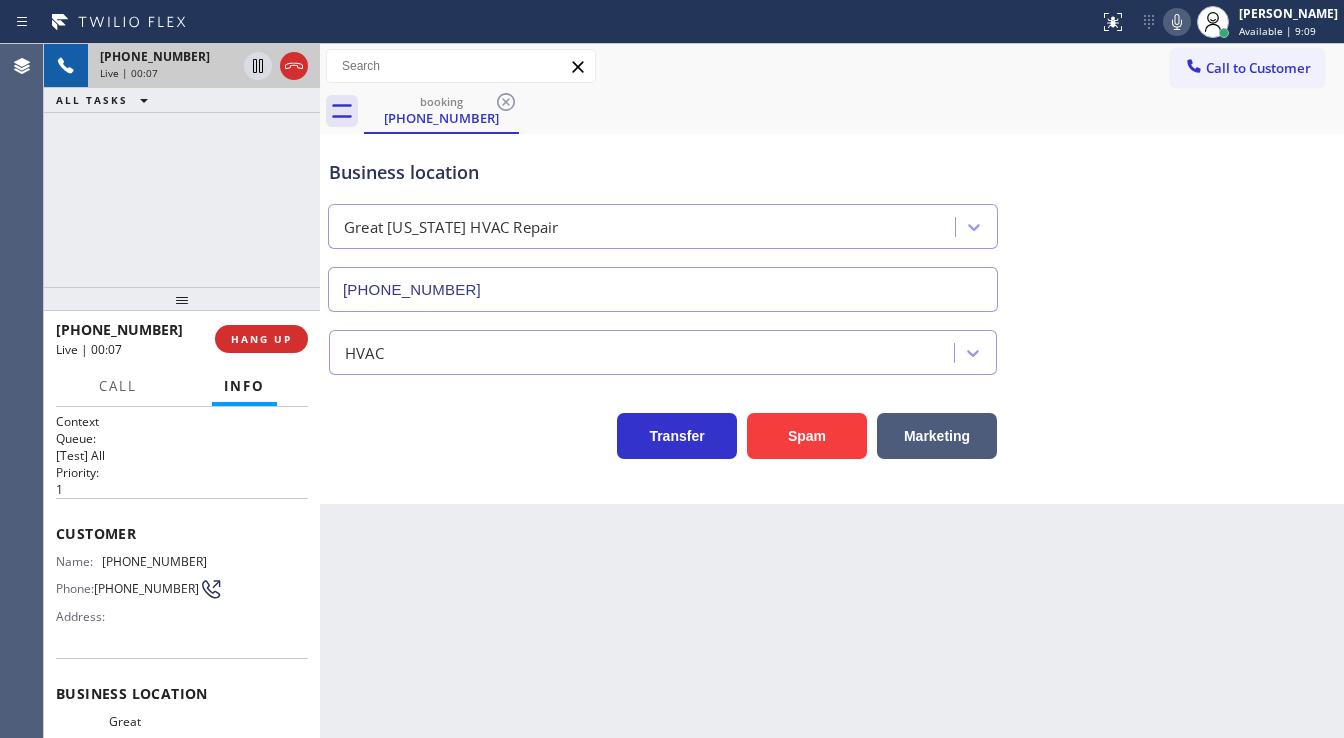 click 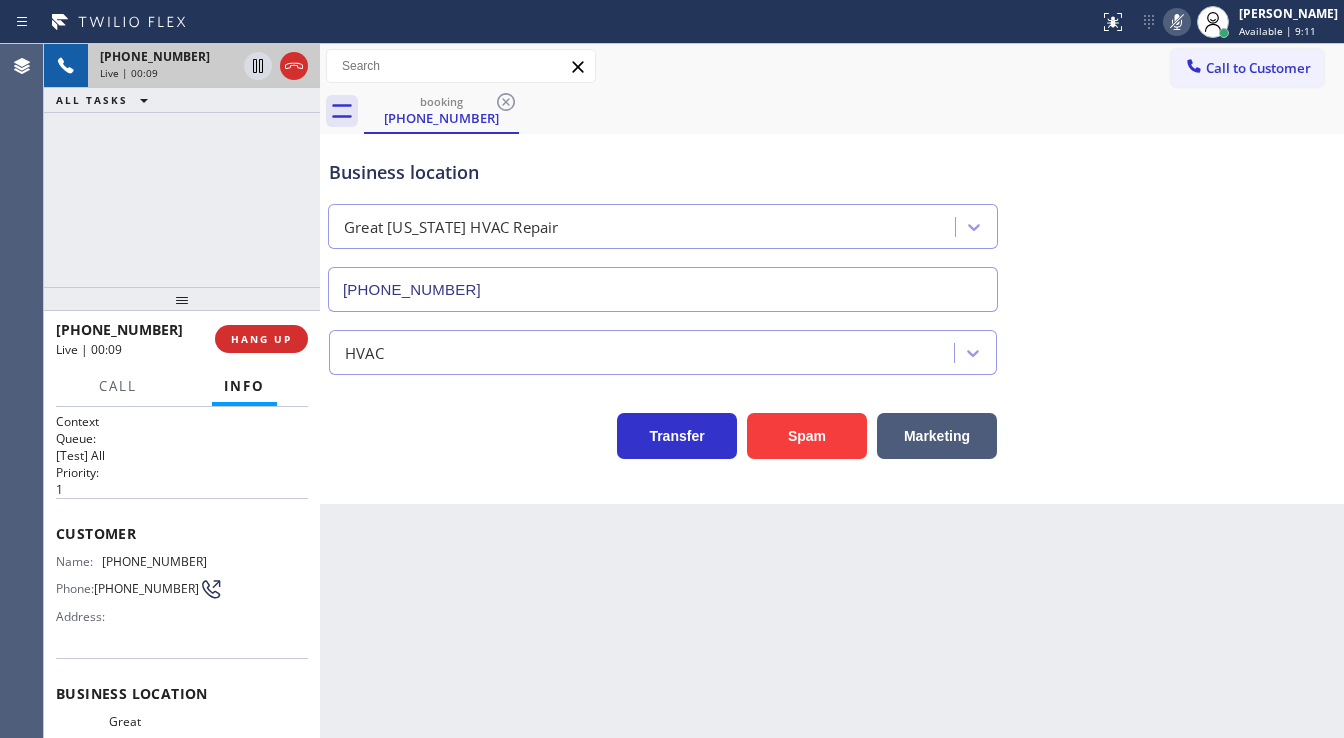 click 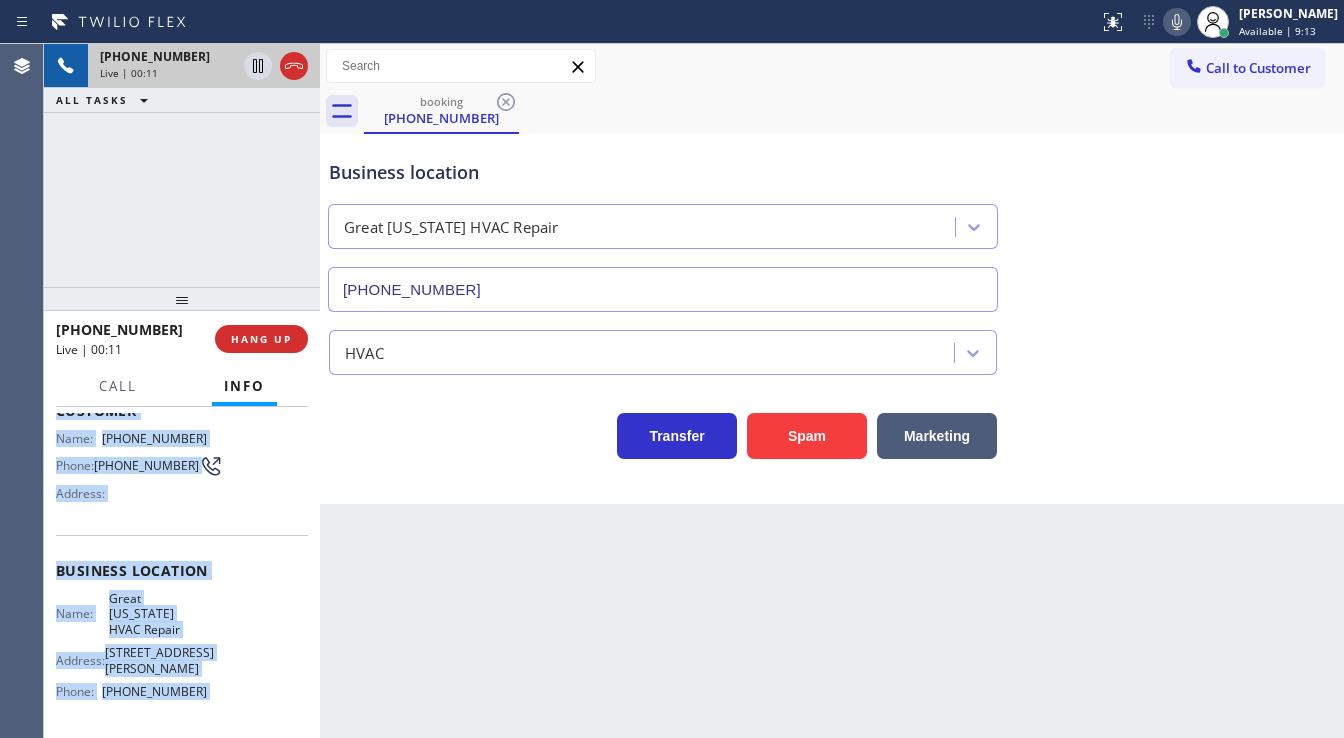 scroll, scrollTop: 240, scrollLeft: 0, axis: vertical 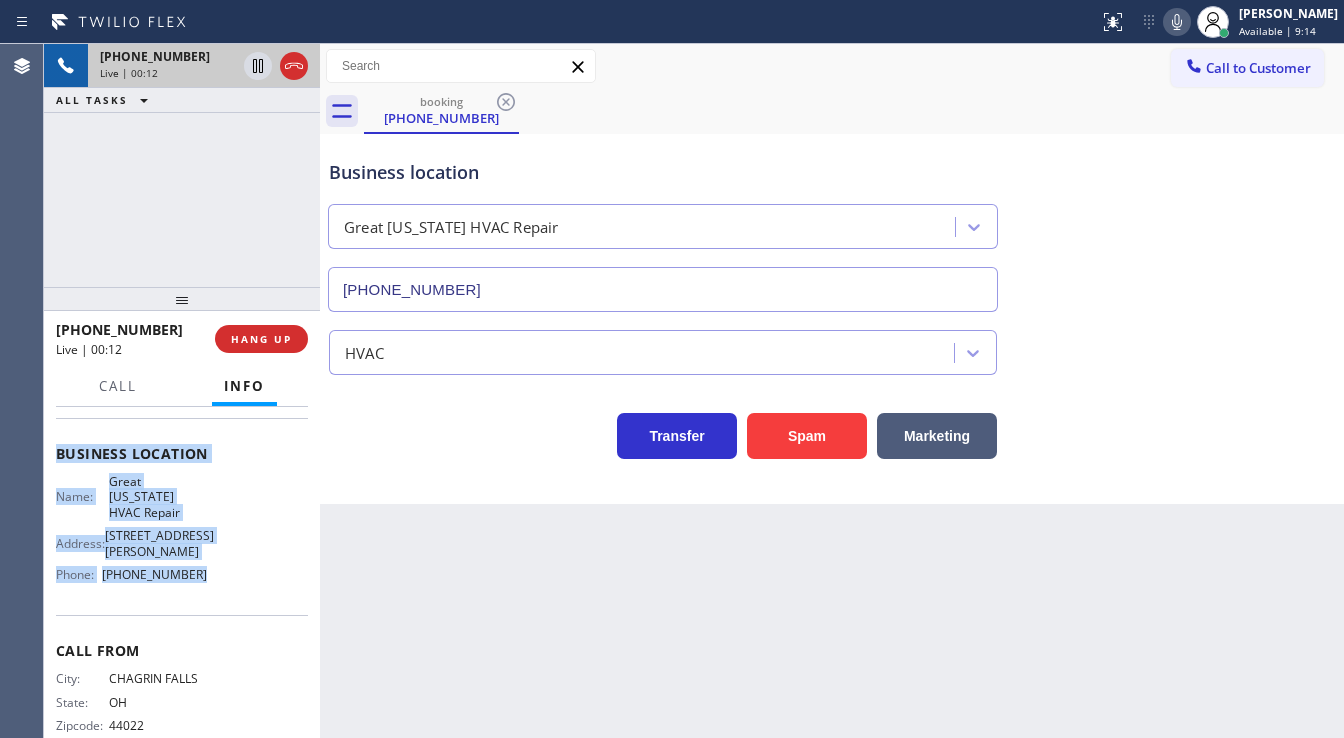 drag, startPoint x: 52, startPoint y: 525, endPoint x: 213, endPoint y: 557, distance: 164.14932 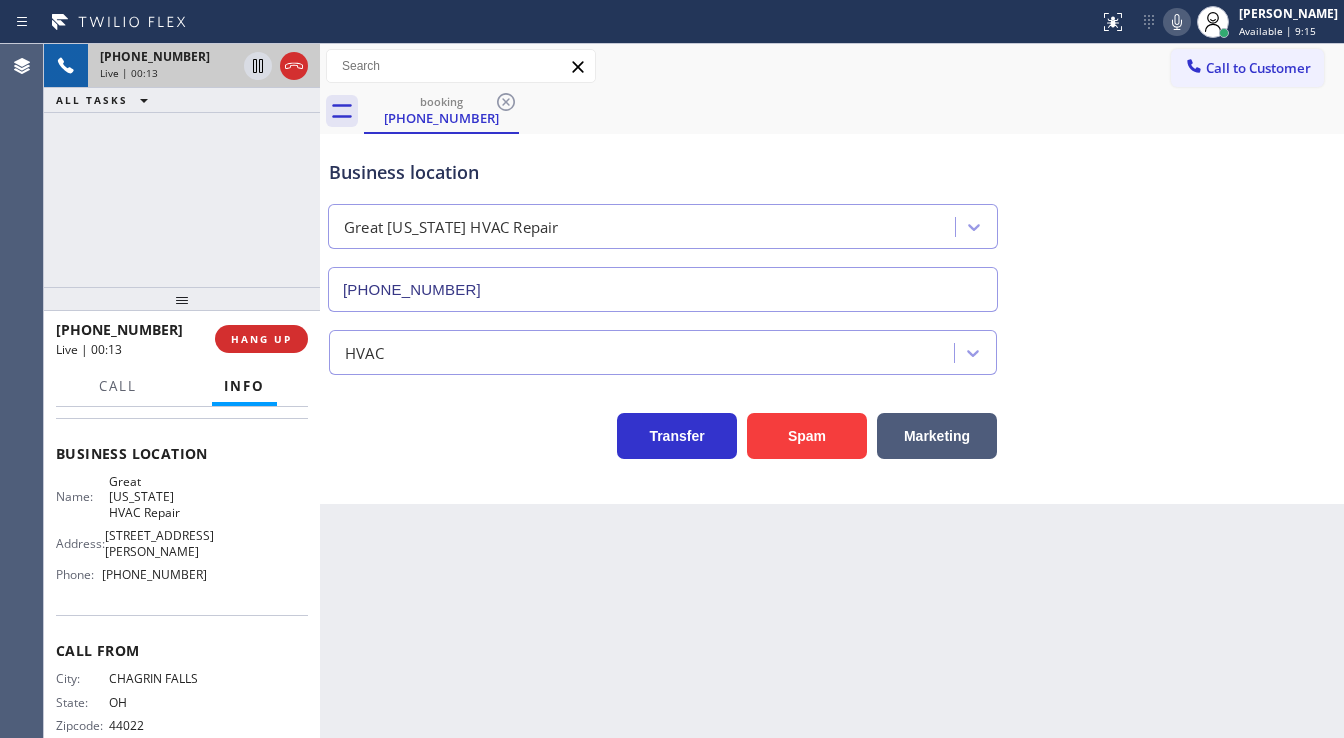click on "+14408365755 Live | 00:13 ALL TASKS ALL TASKS ACTIVE TASKS TASKS IN WRAP UP" at bounding box center (182, 165) 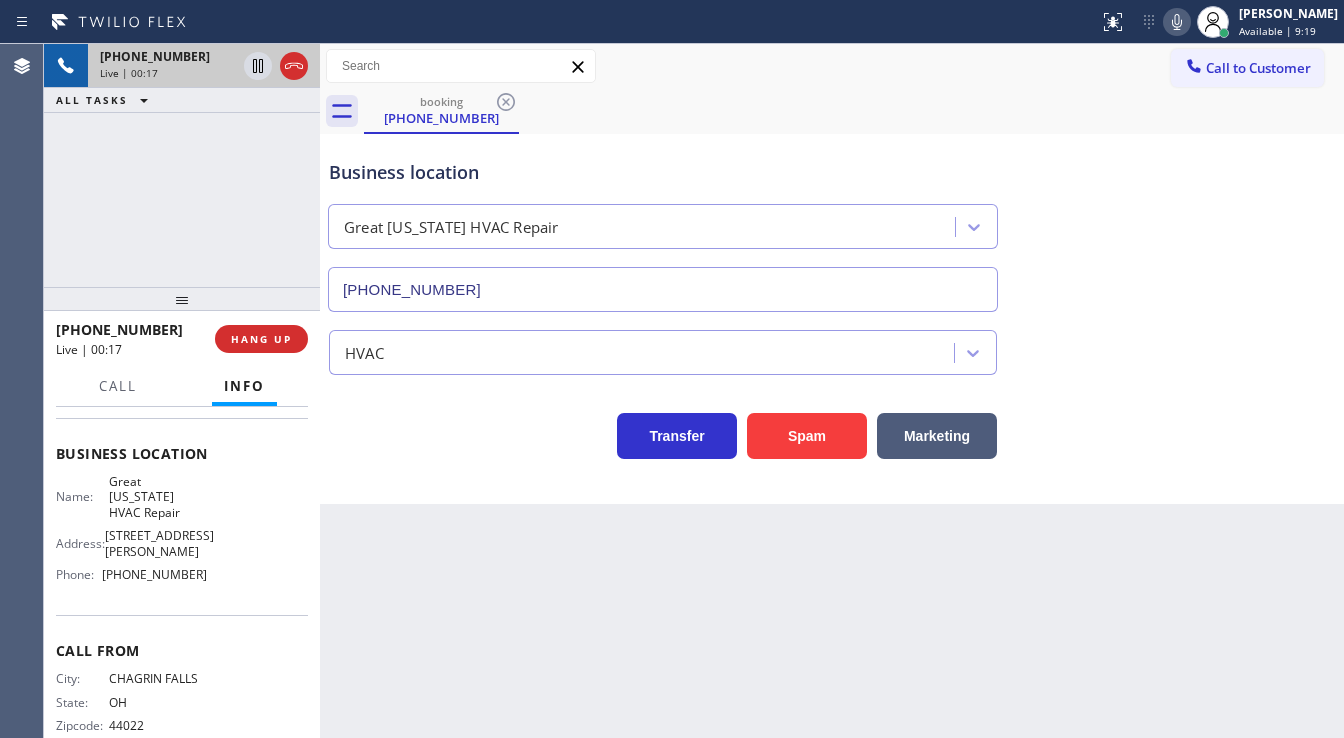 click on "+14408365755 Live | 00:17 ALL TASKS ALL TASKS ACTIVE TASKS TASKS IN WRAP UP" at bounding box center [182, 165] 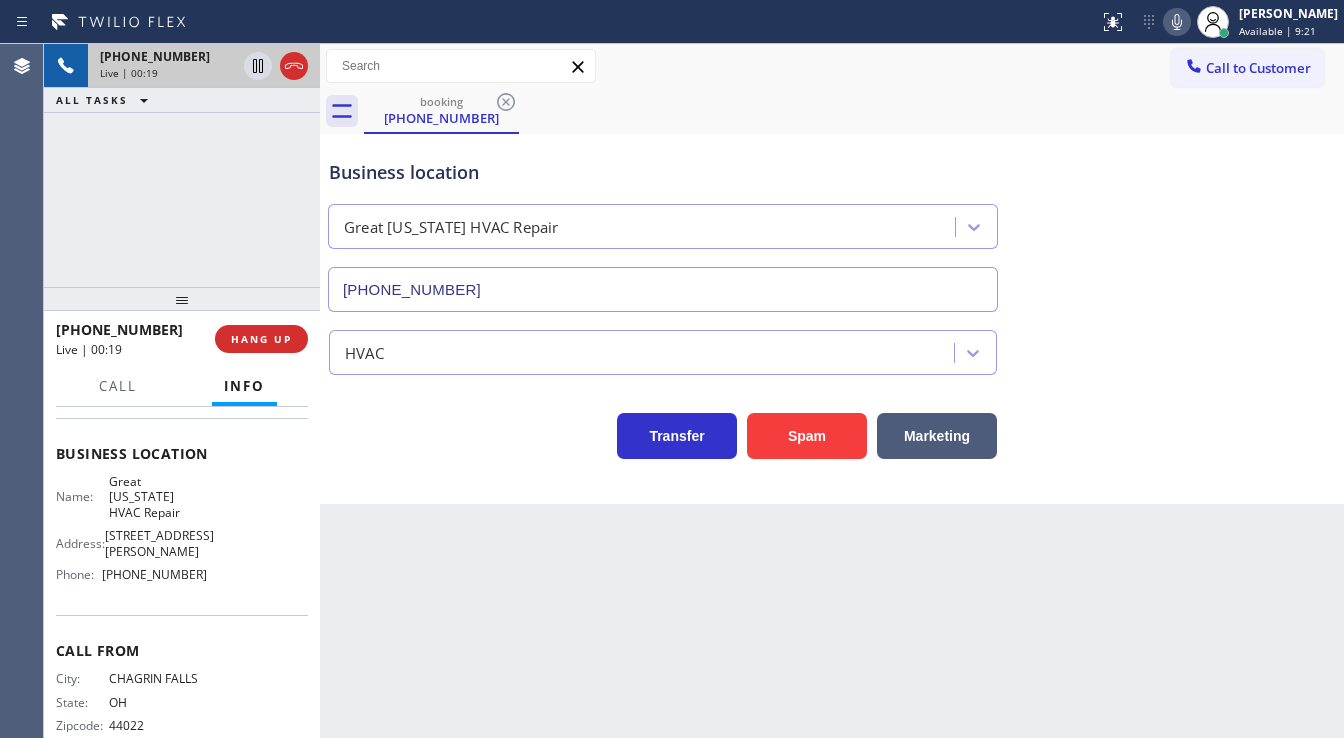 type 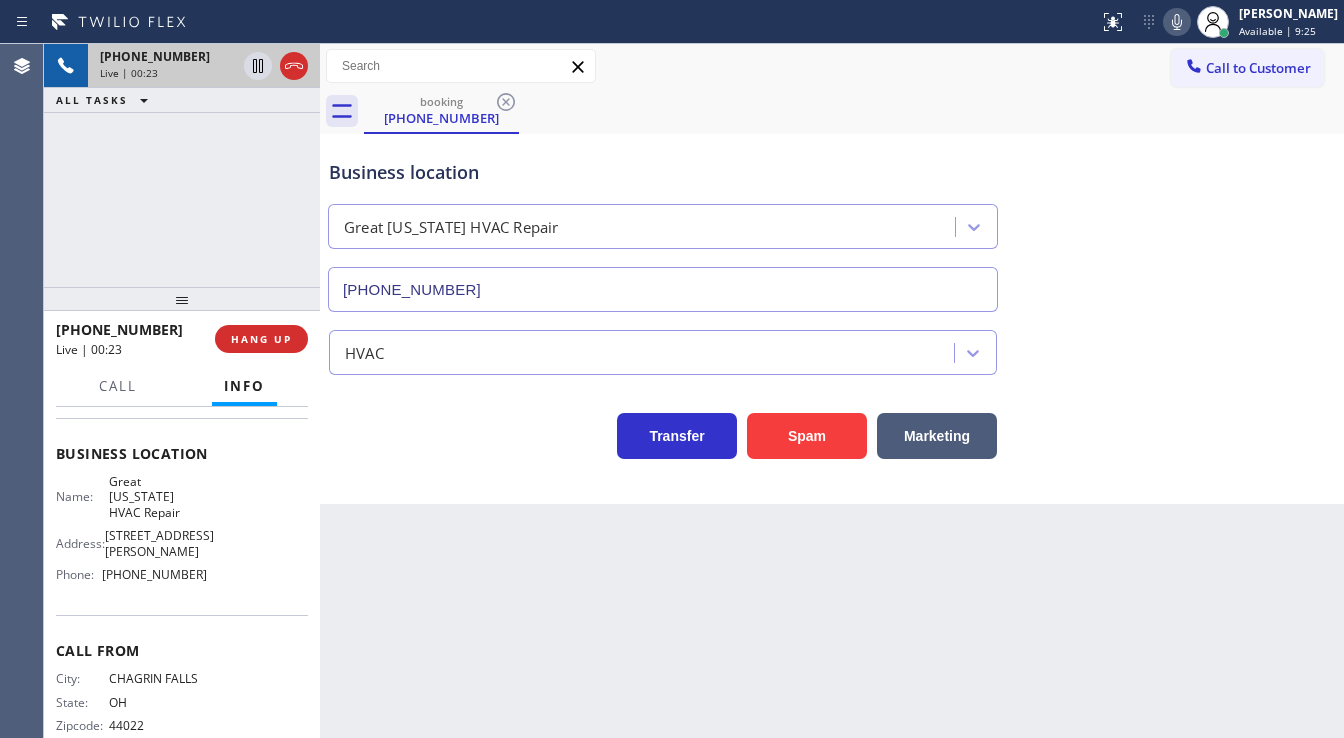 click on "+14408365755 Live | 00:23 ALL TASKS ALL TASKS ACTIVE TASKS TASKS IN WRAP UP" at bounding box center [182, 165] 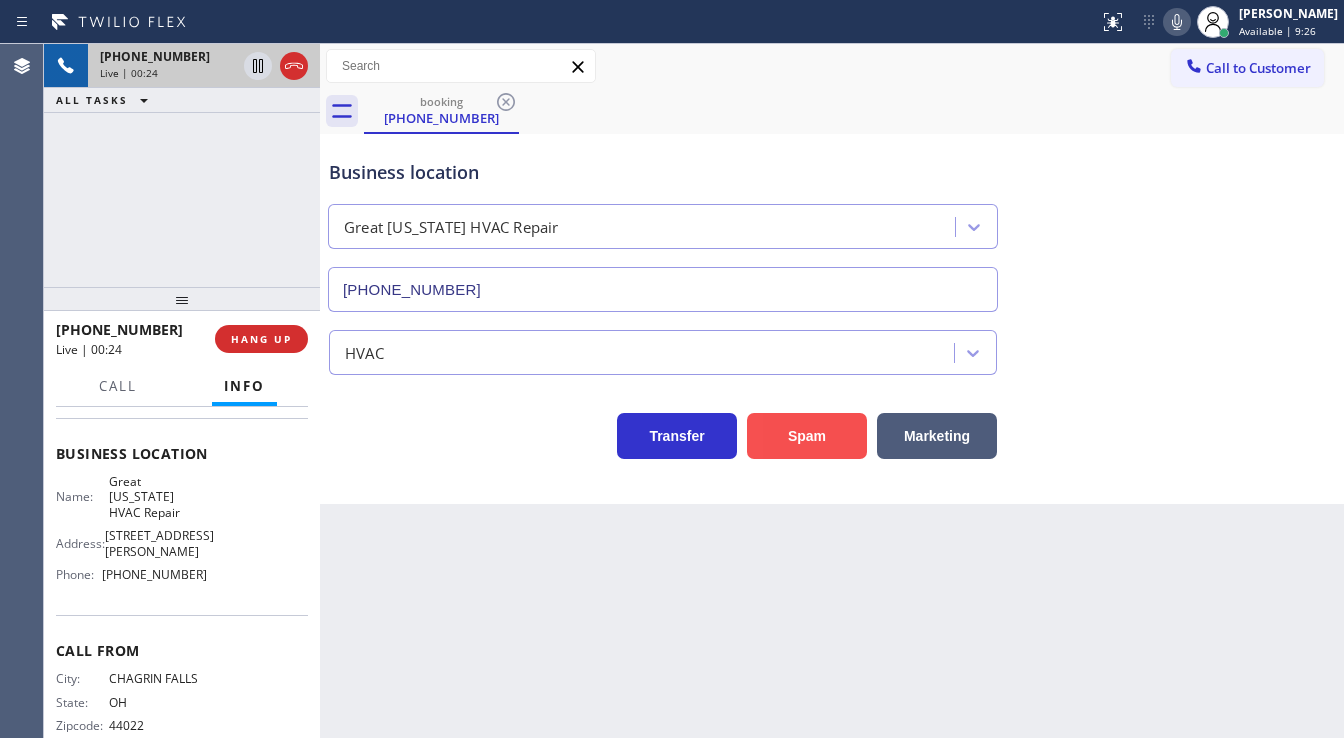 click on "Spam" at bounding box center (807, 436) 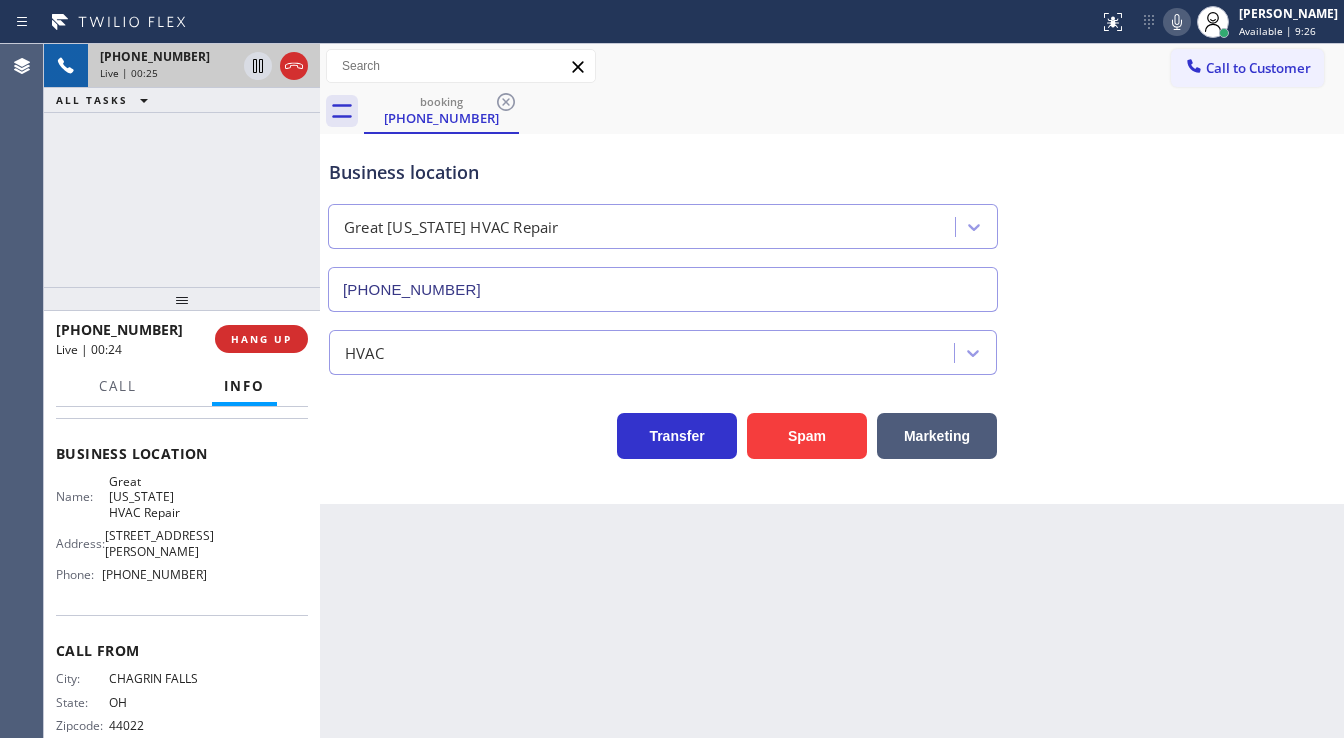 type 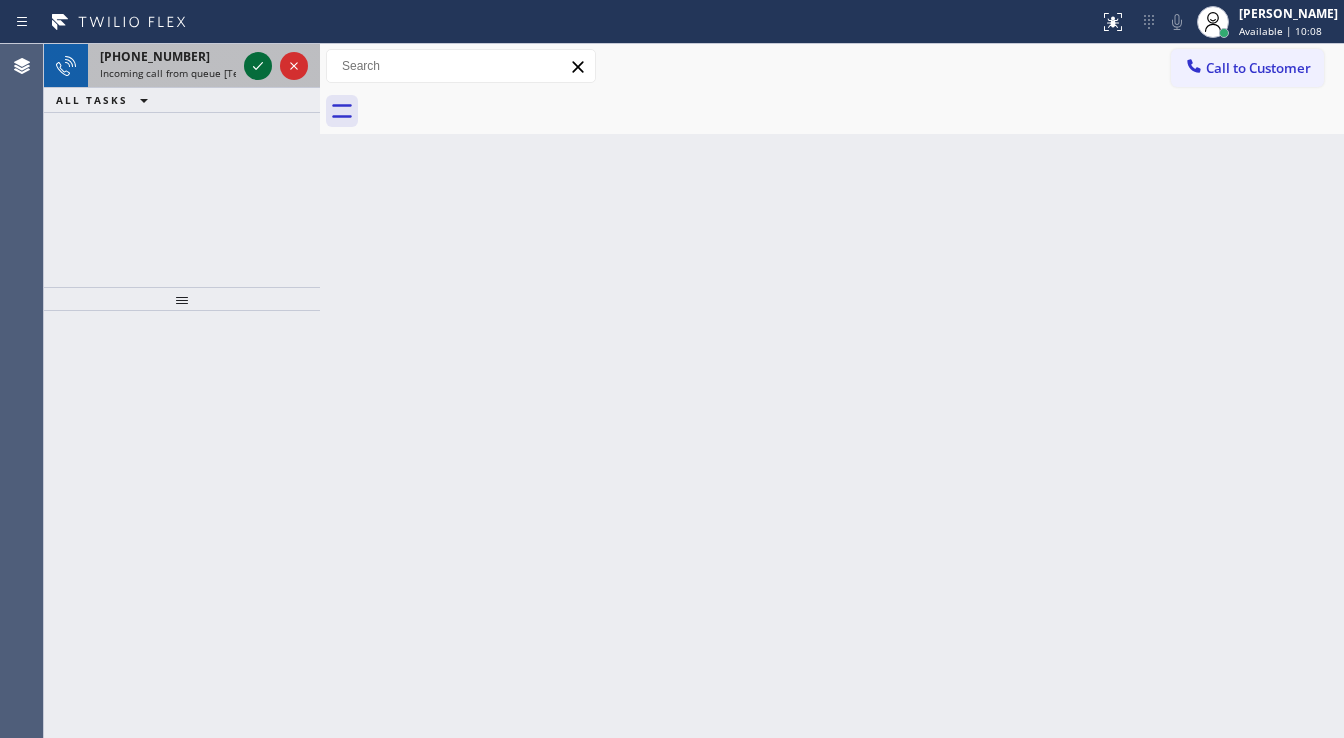 click 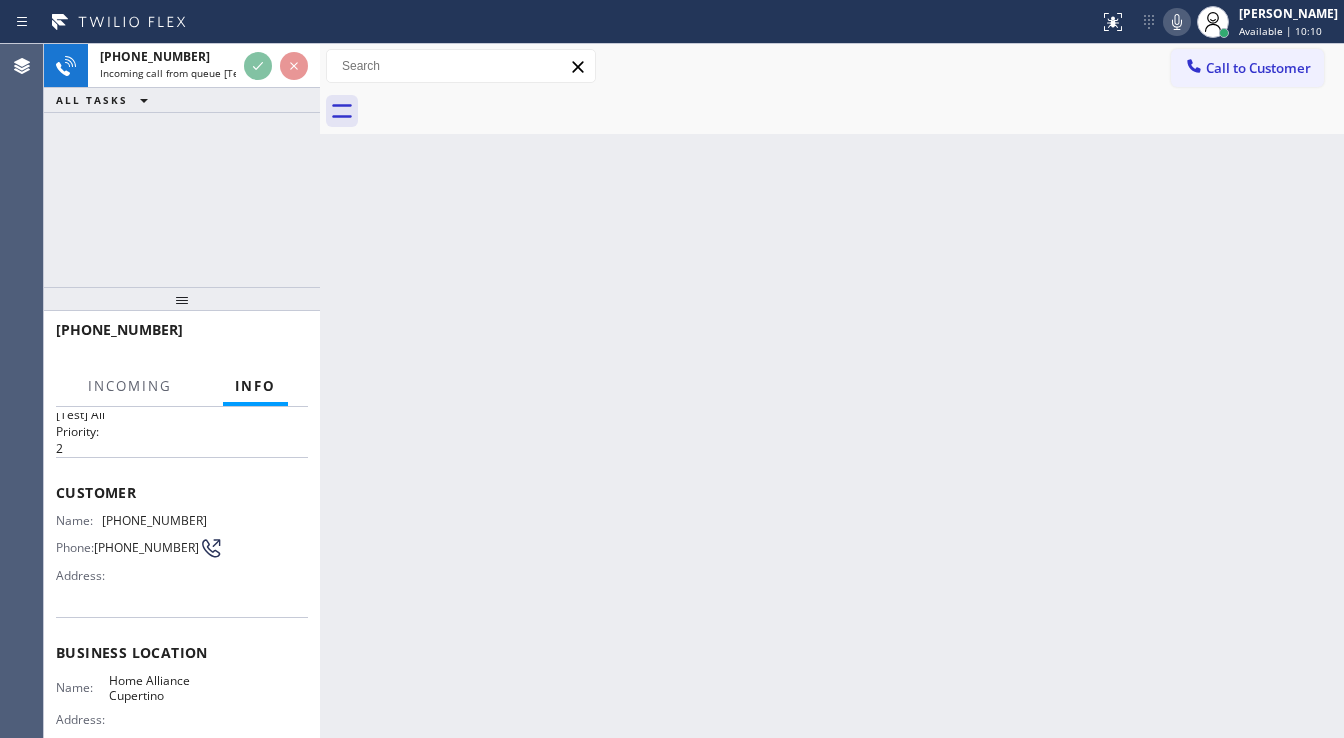 scroll, scrollTop: 80, scrollLeft: 0, axis: vertical 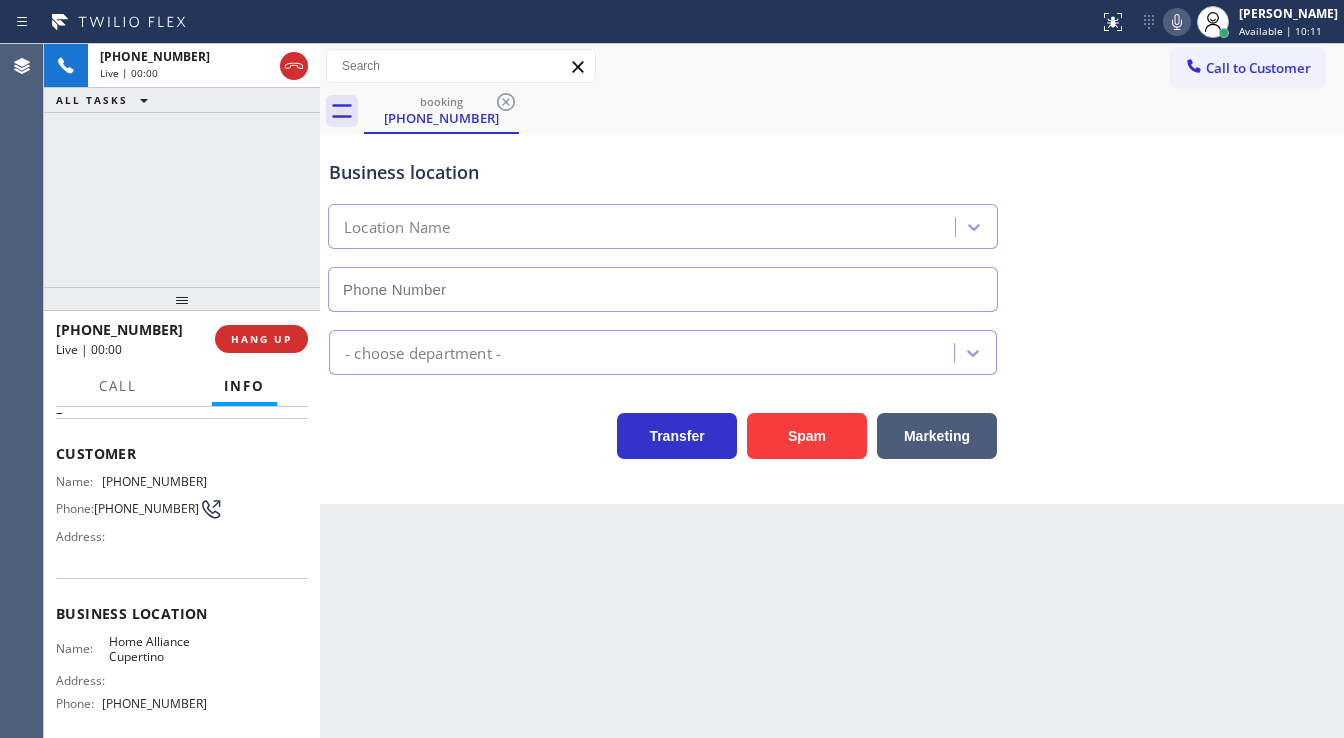 type on "(408) 676-2868" 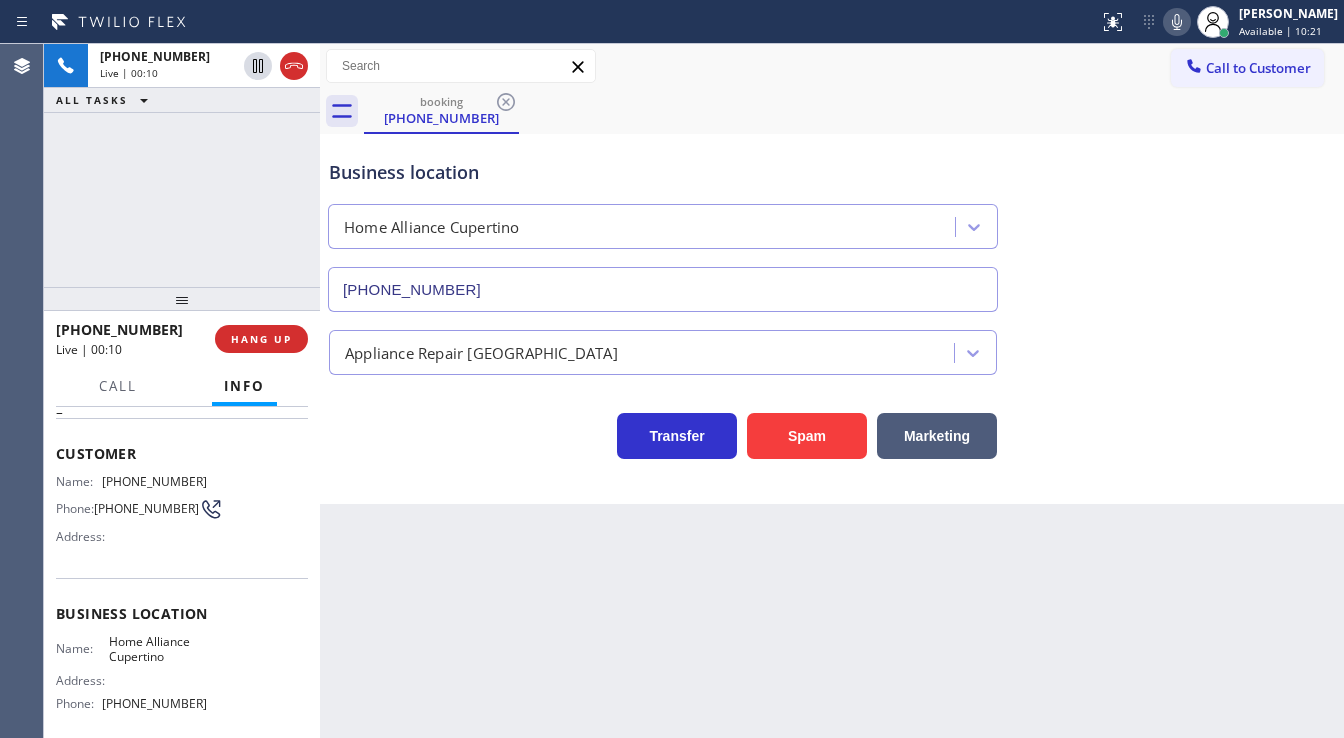 click on "+14085546325 Live | 00:10 ALL TASKS ALL TASKS ACTIVE TASKS TASKS IN WRAP UP" at bounding box center [182, 165] 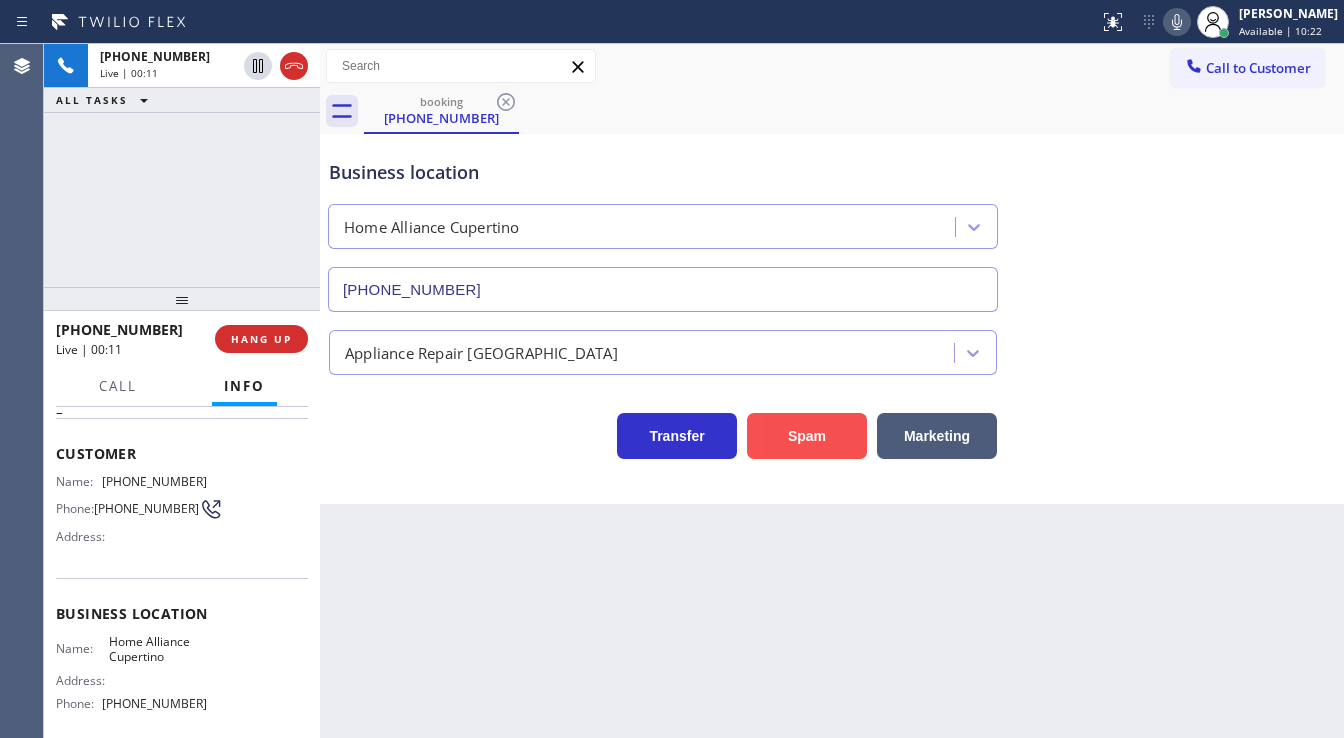 click on "Spam" at bounding box center [807, 436] 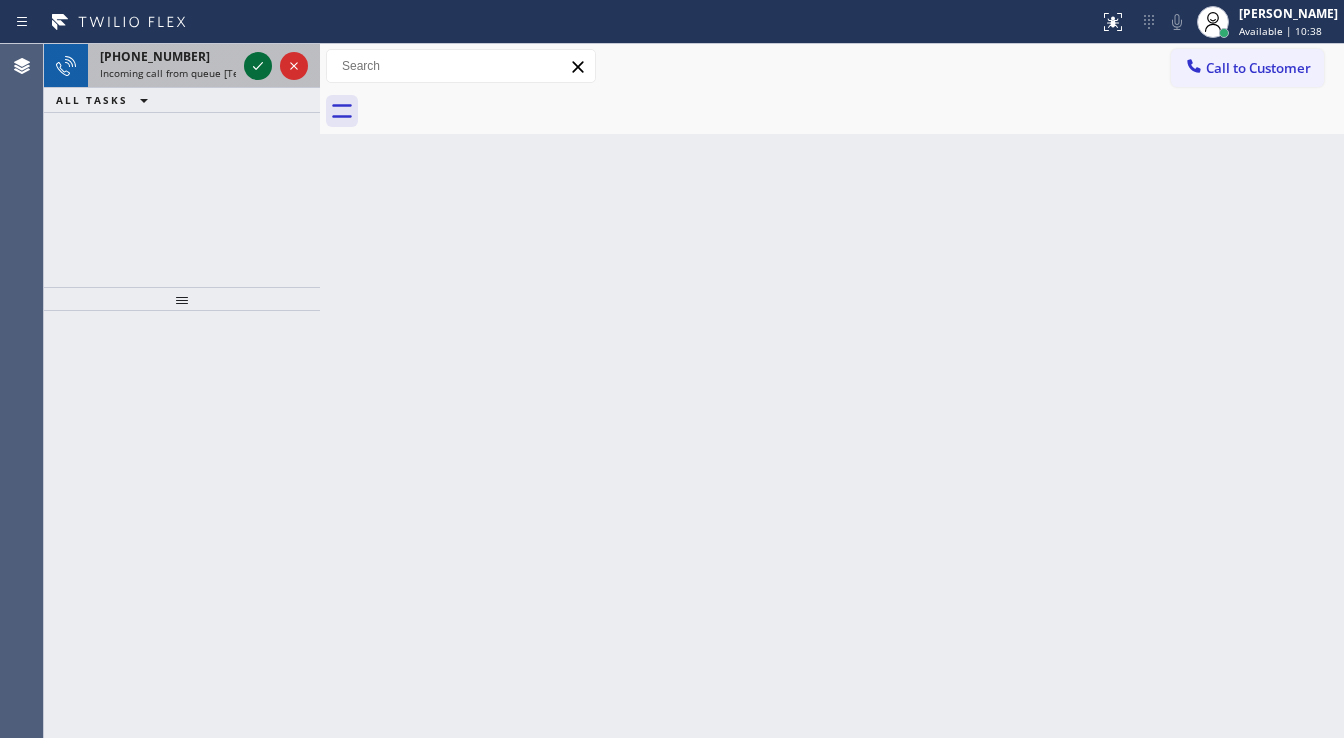 click 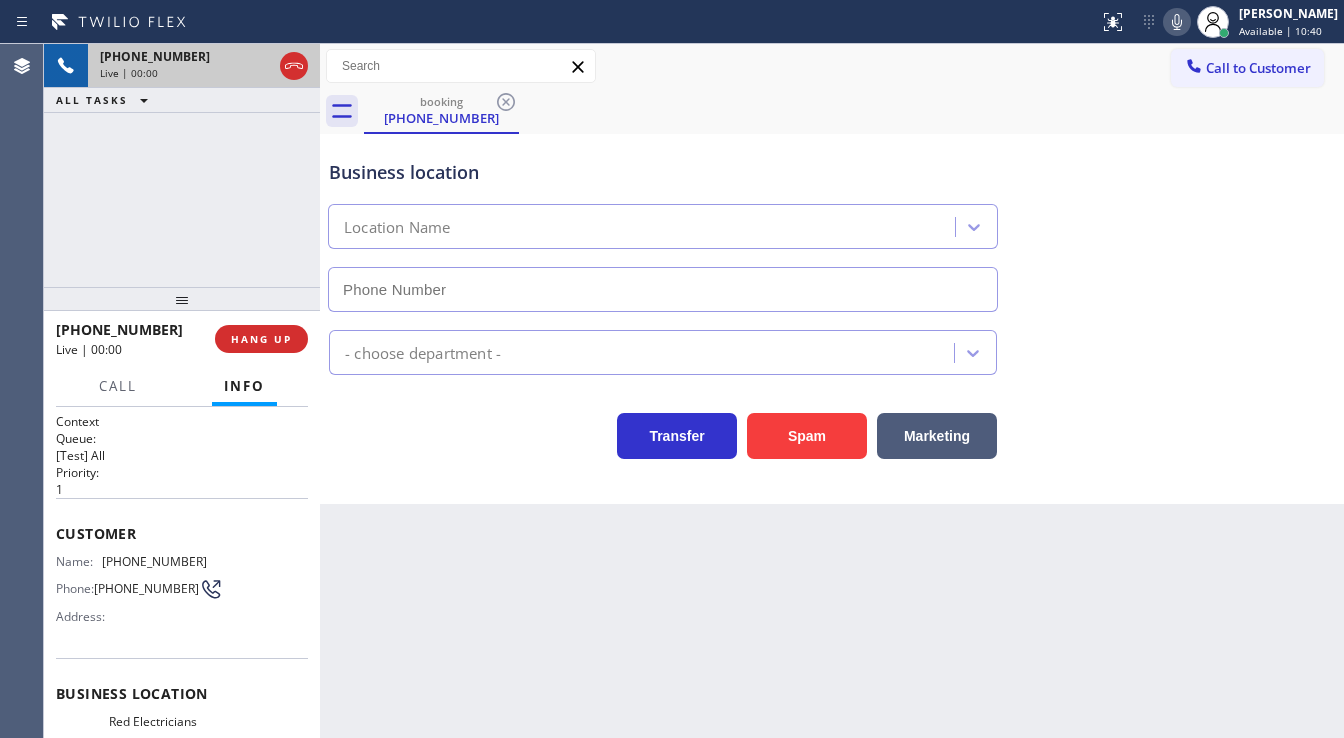 type on "(973) 434-5671" 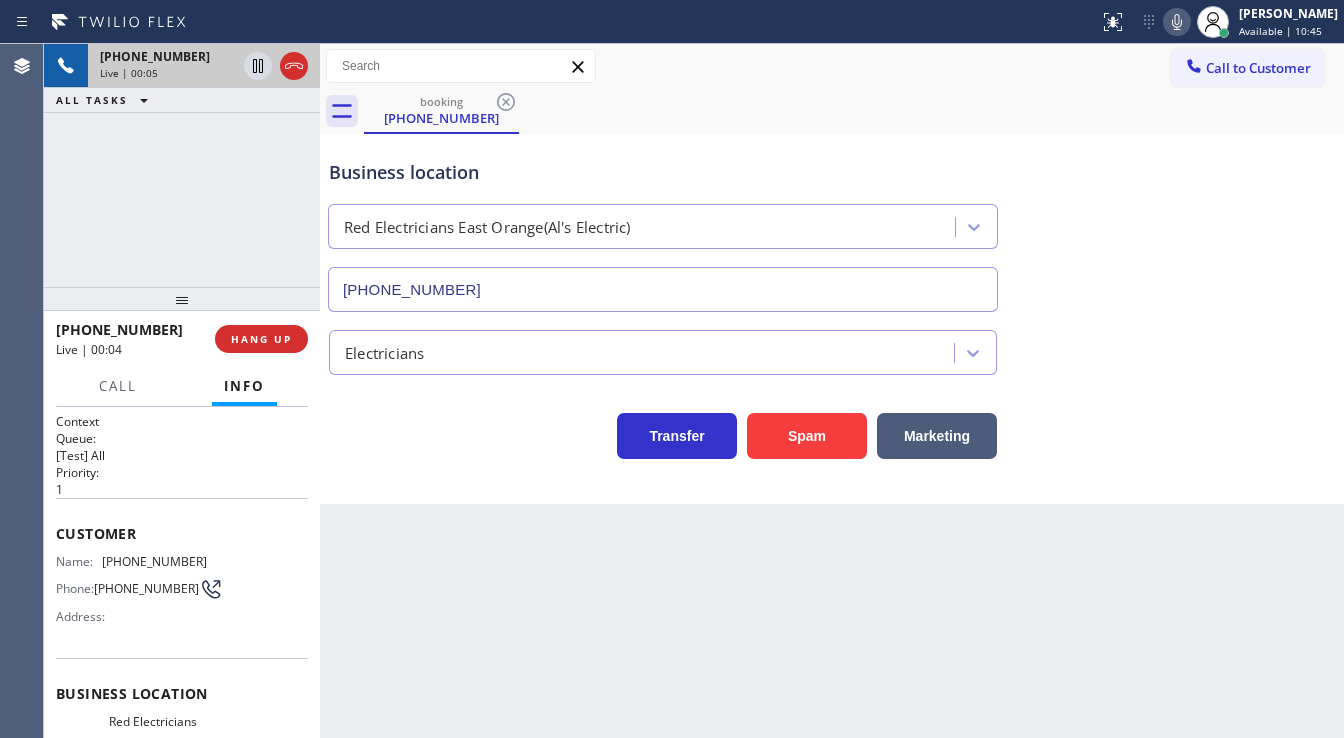 drag, startPoint x: 102, startPoint y: 244, endPoint x: 153, endPoint y: 256, distance: 52.392746 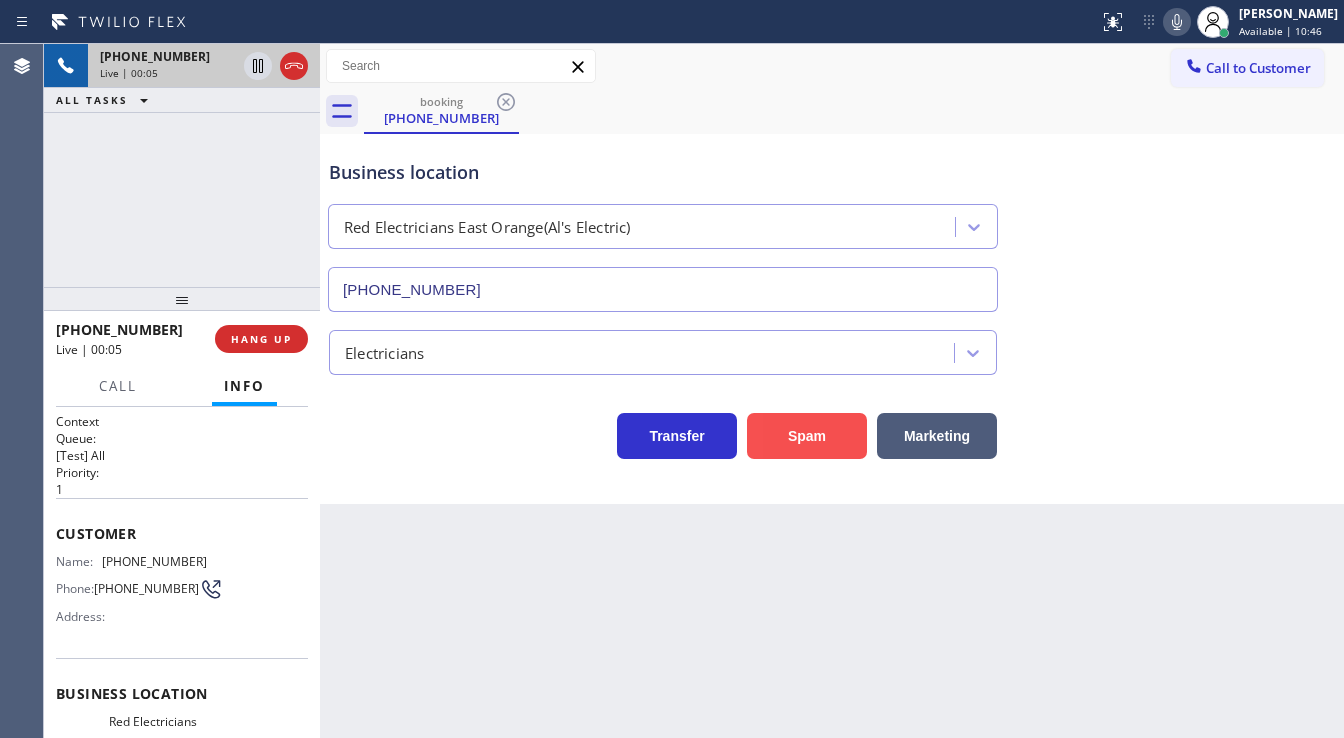 click on "Spam" at bounding box center [807, 436] 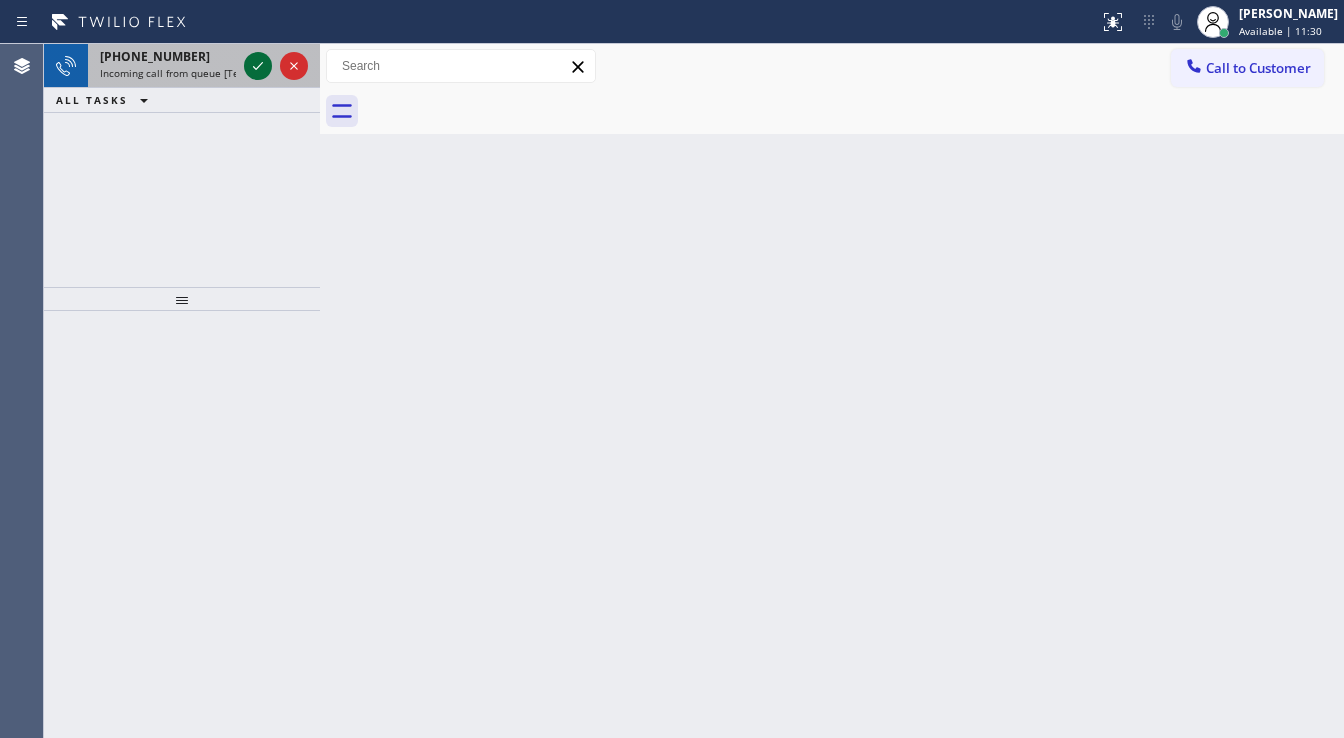 click 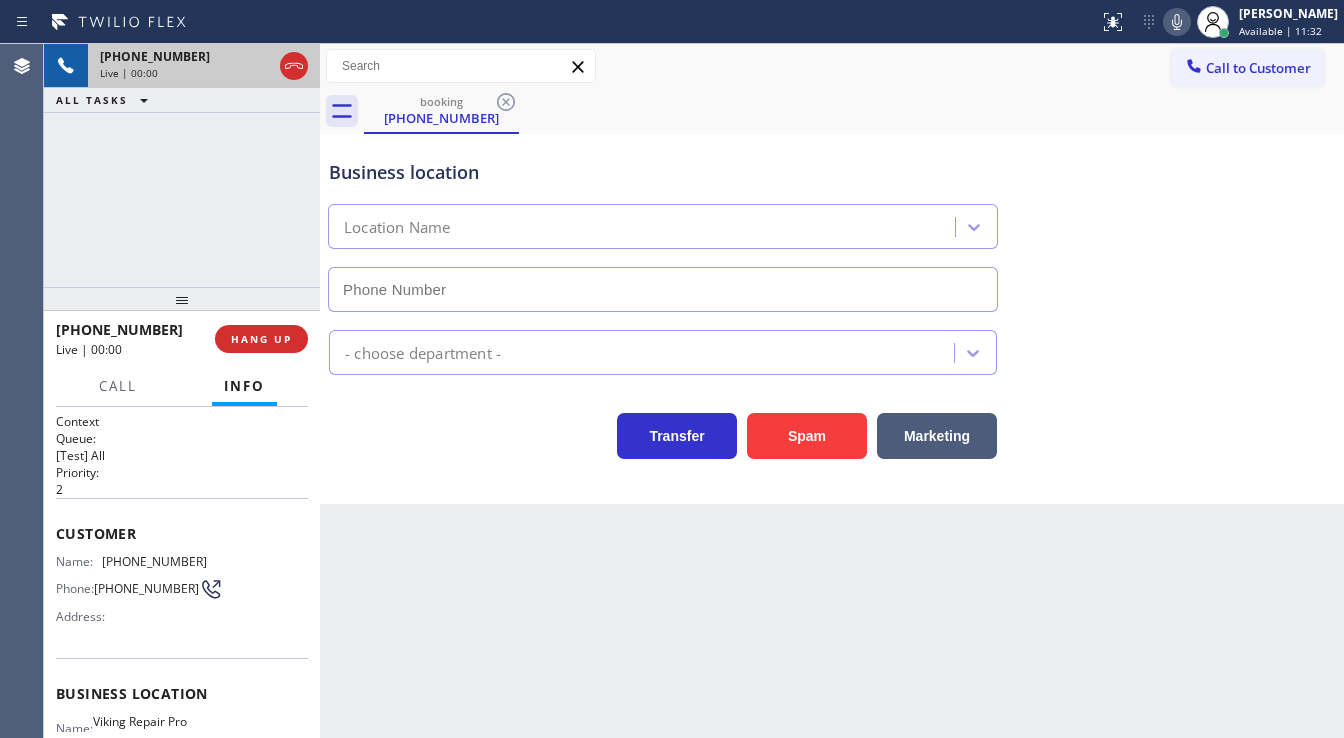 type on "(602) 780-0464" 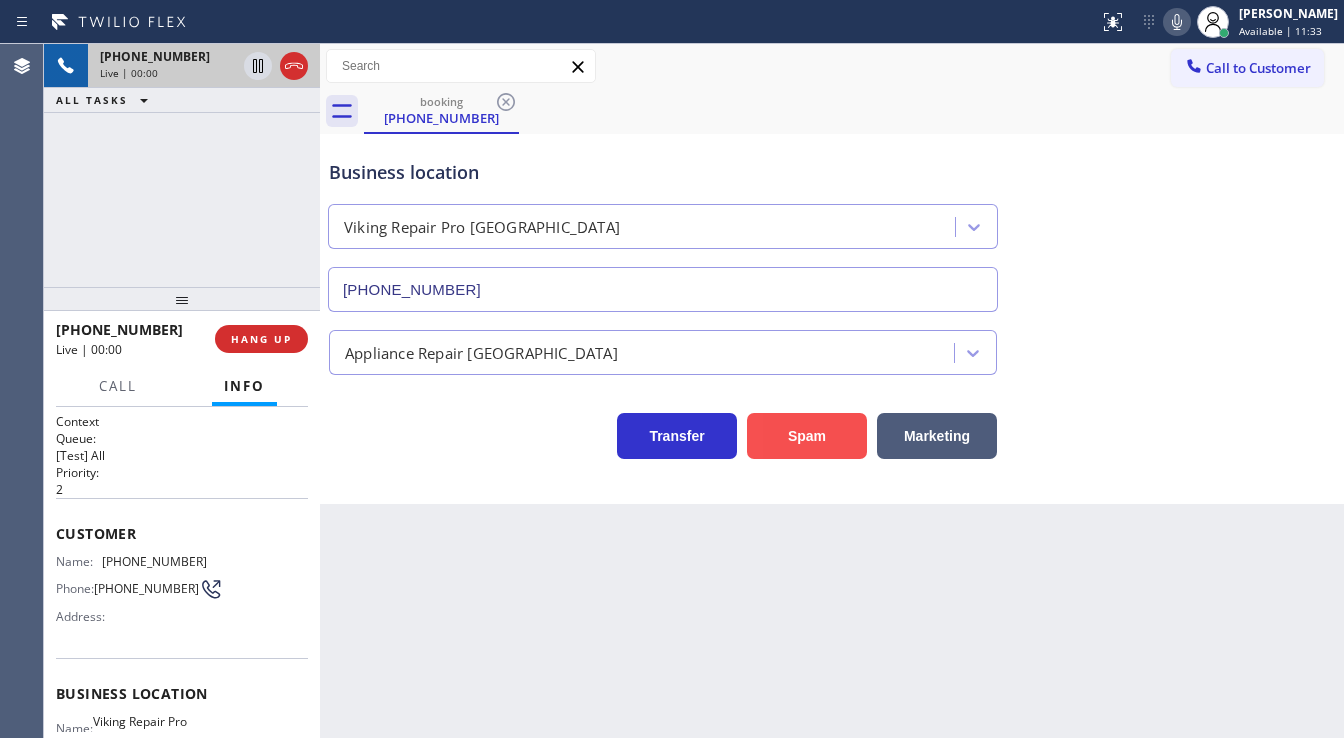 click on "Spam" at bounding box center [807, 436] 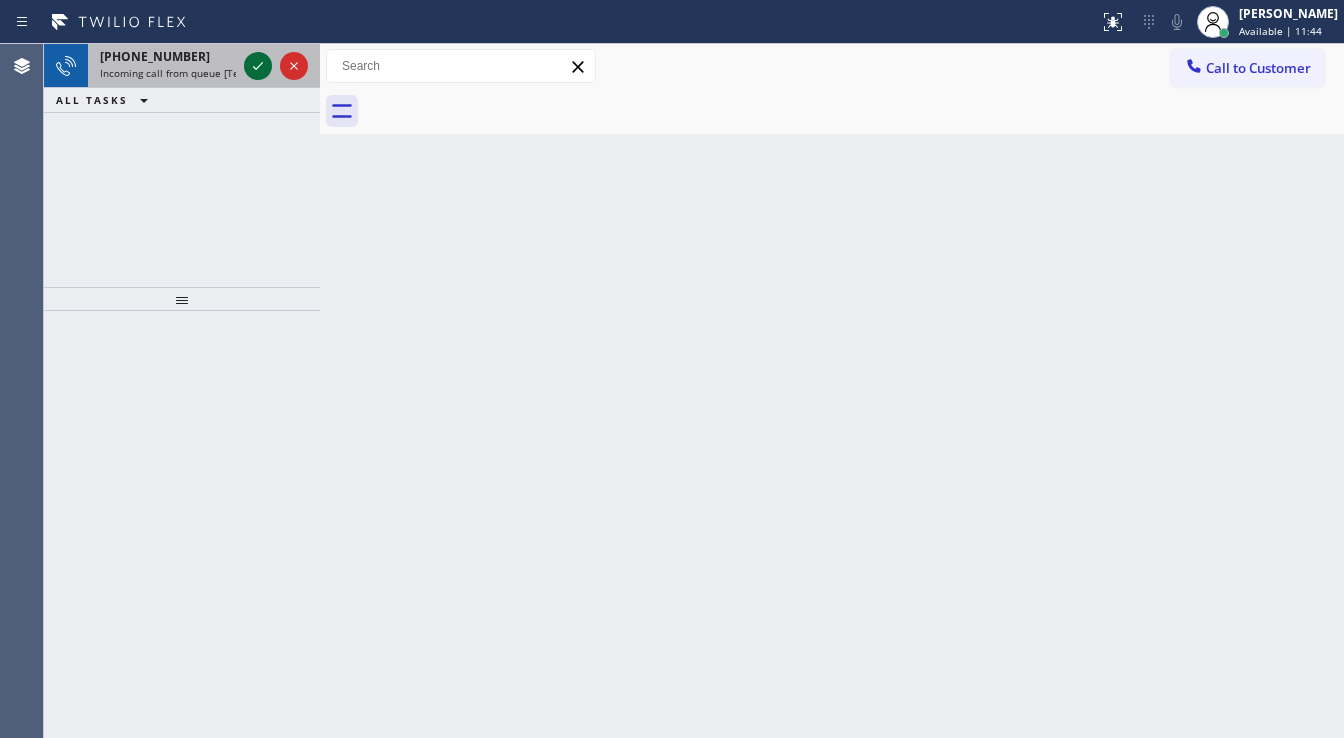 click 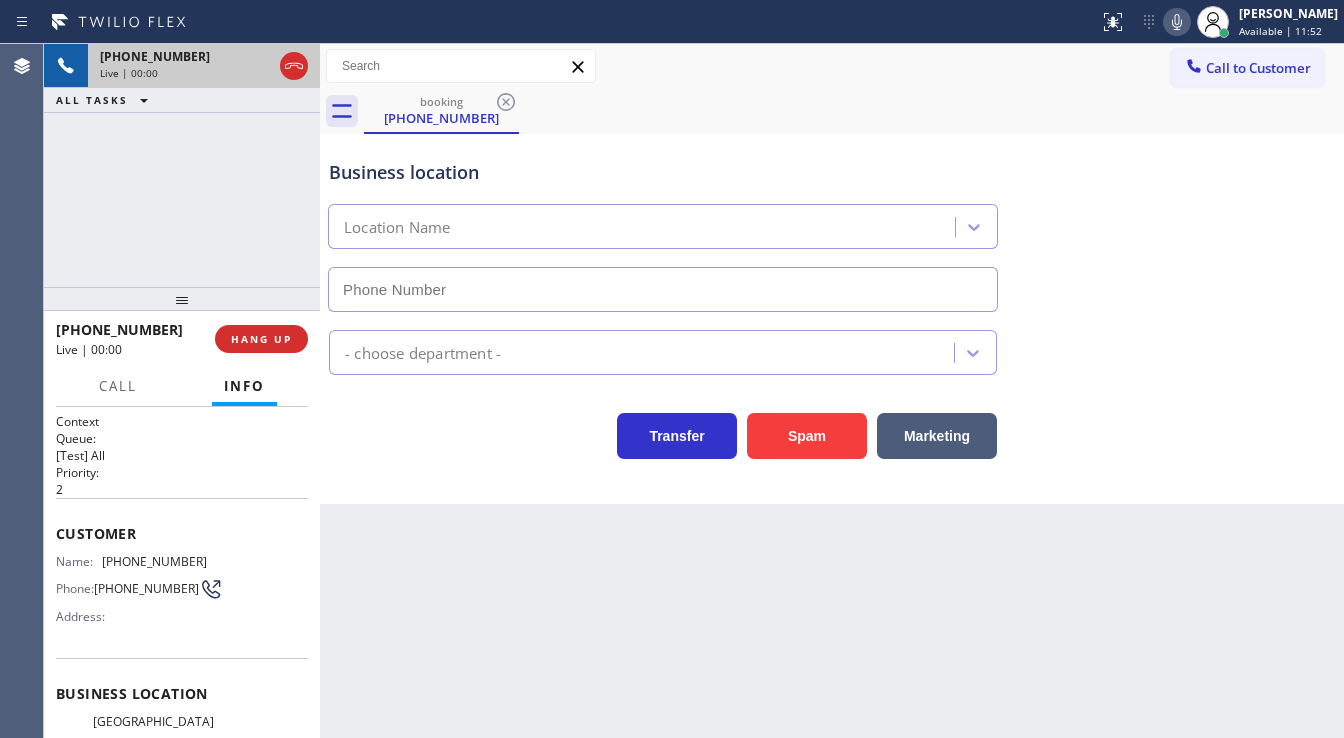type on "[PHONE_NUMBER]" 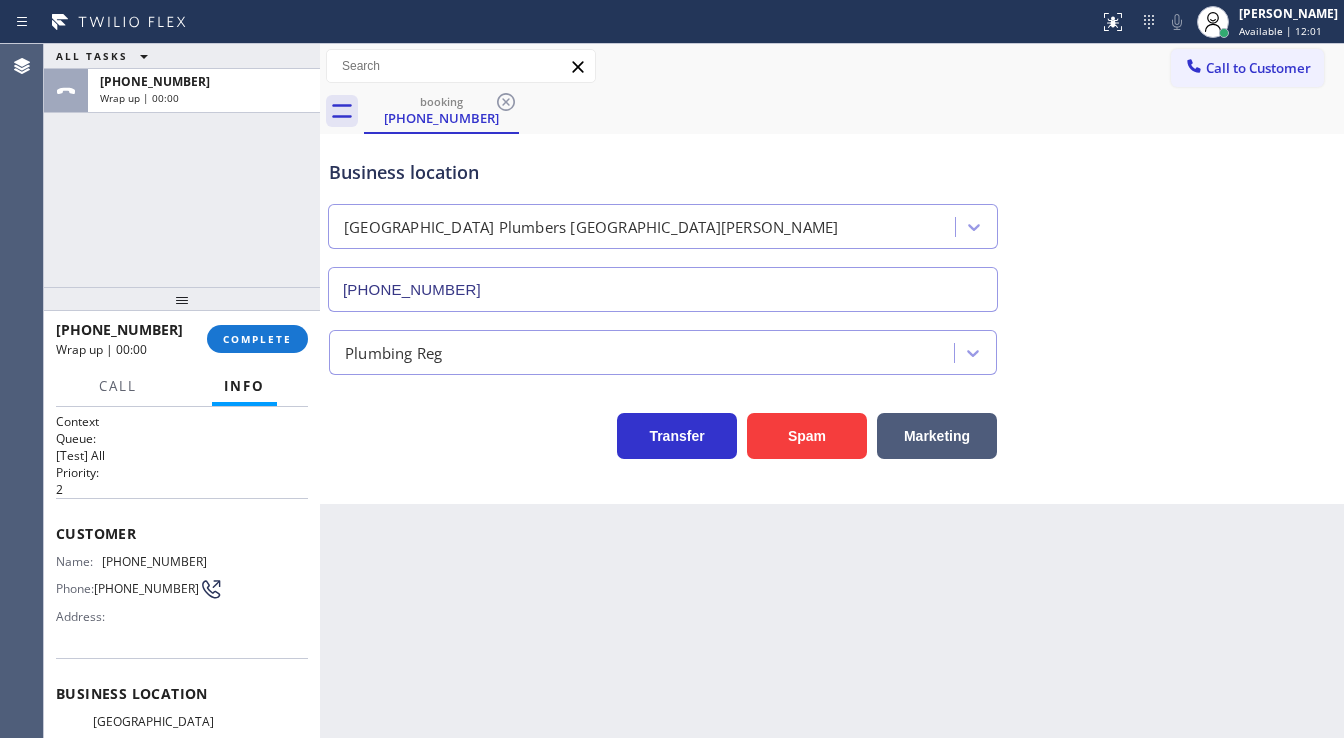 click on "Agent Desktop" at bounding box center (21, 391) 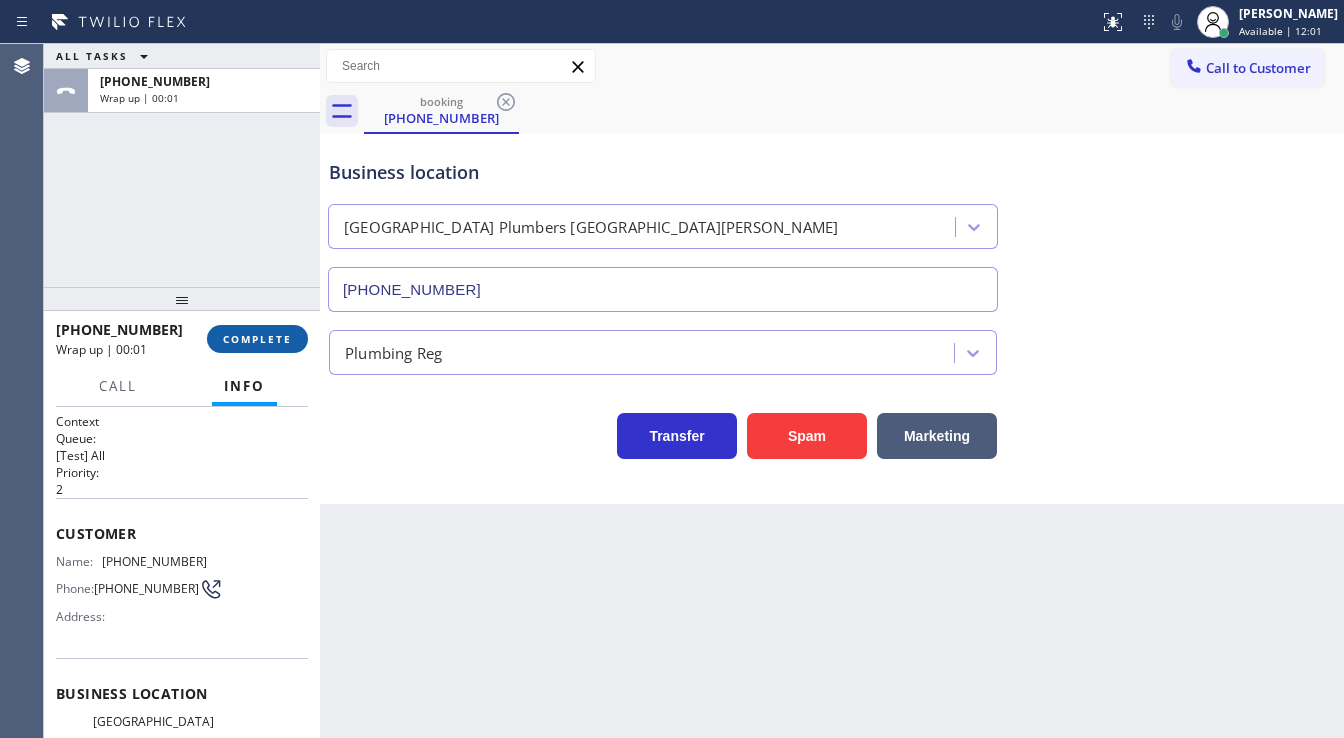 click on "COMPLETE" at bounding box center [257, 339] 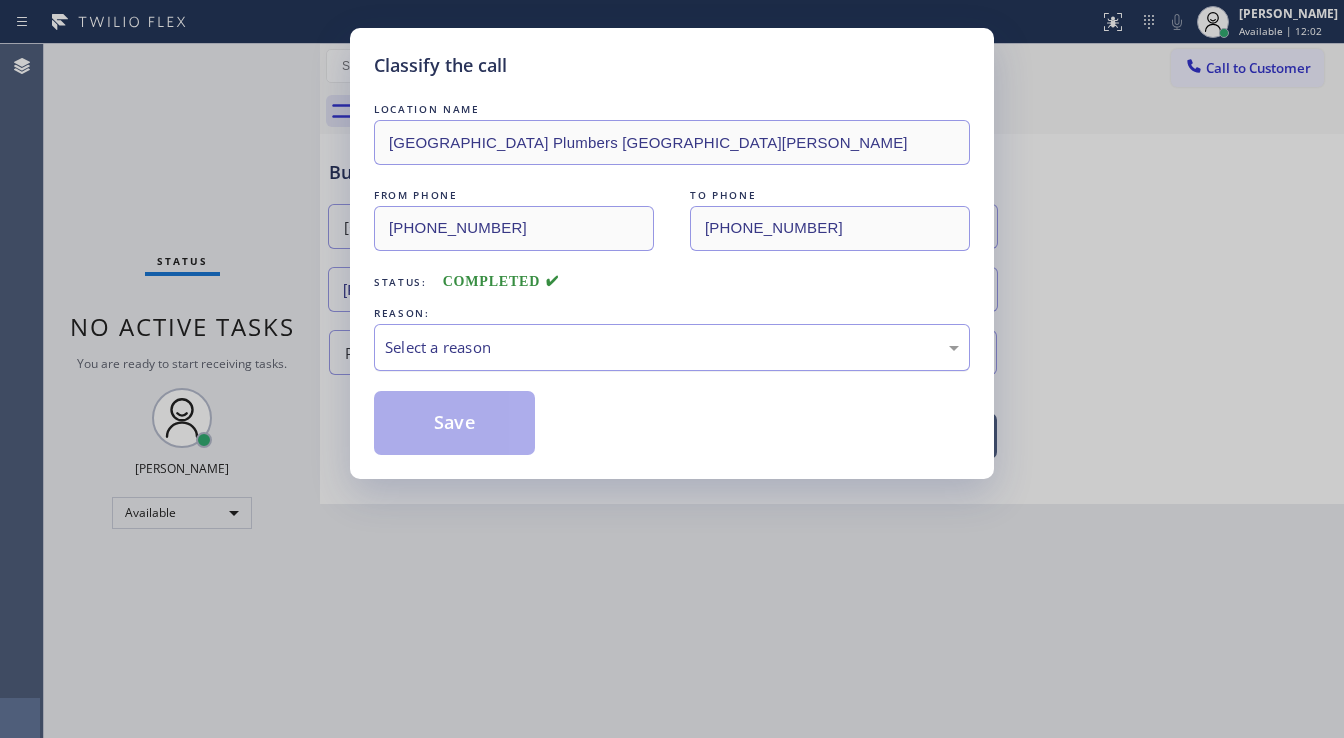 drag, startPoint x: 479, startPoint y: 342, endPoint x: 481, endPoint y: 360, distance: 18.110771 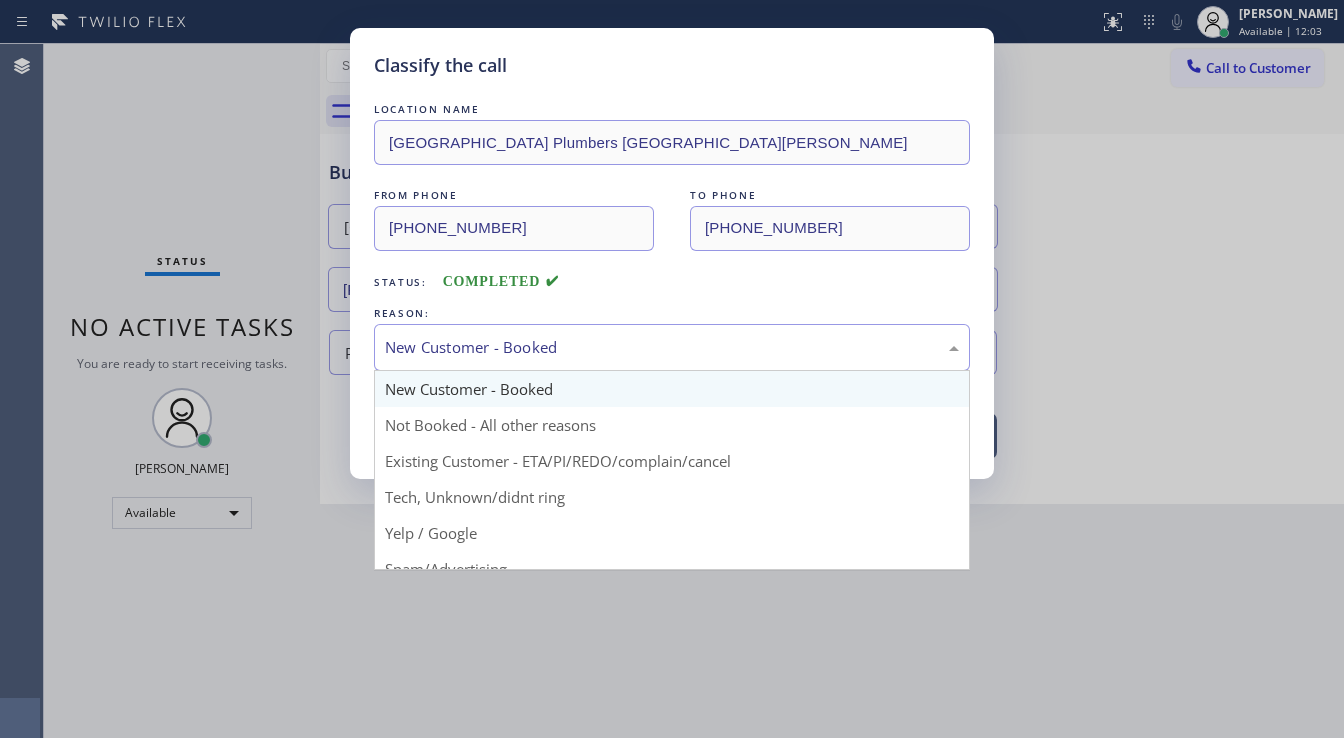 click on "New Customer - Booked" at bounding box center (672, 347) 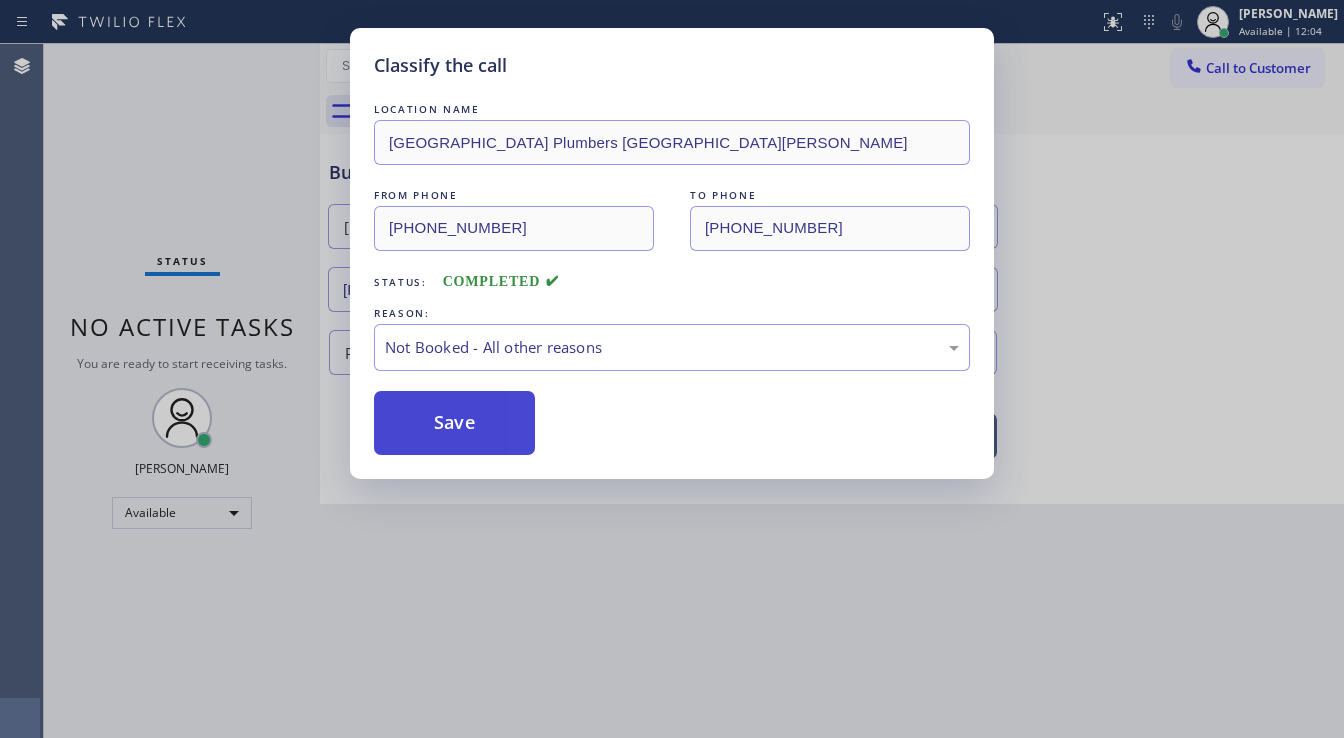 click on "Save" at bounding box center (454, 423) 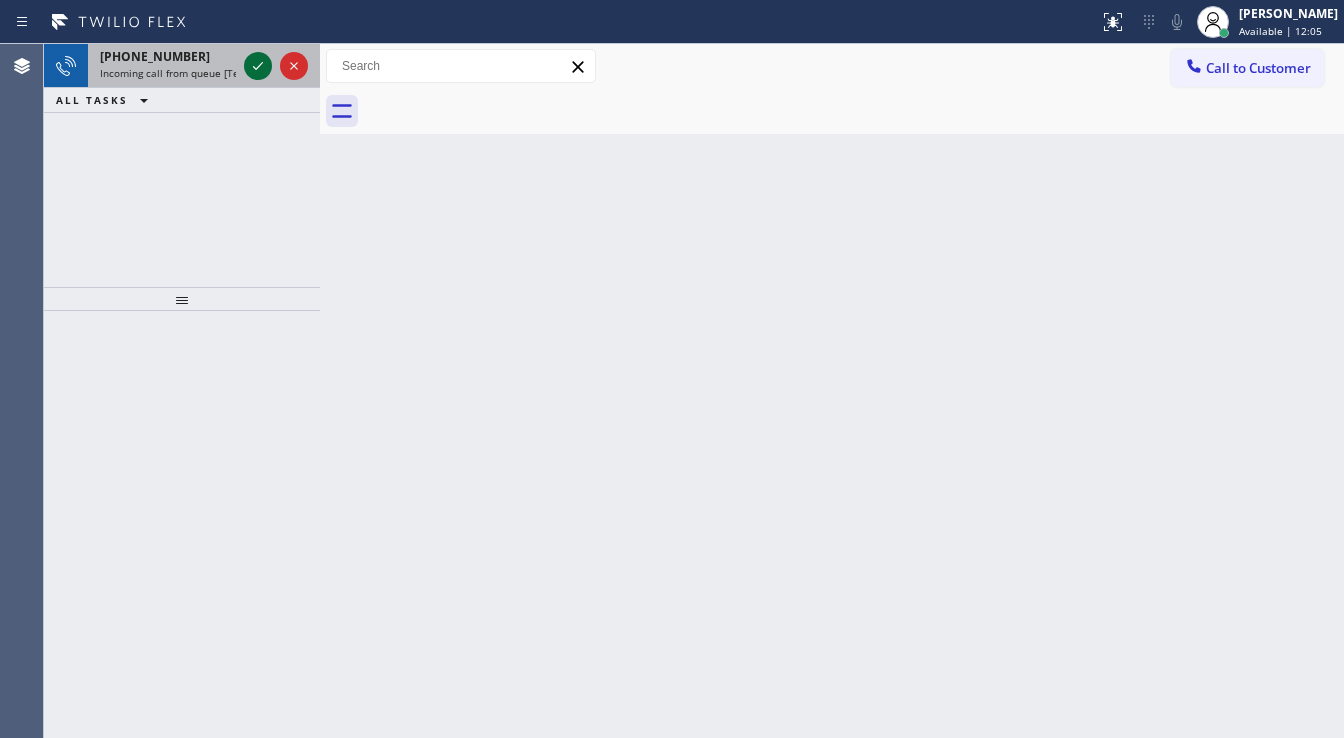 click 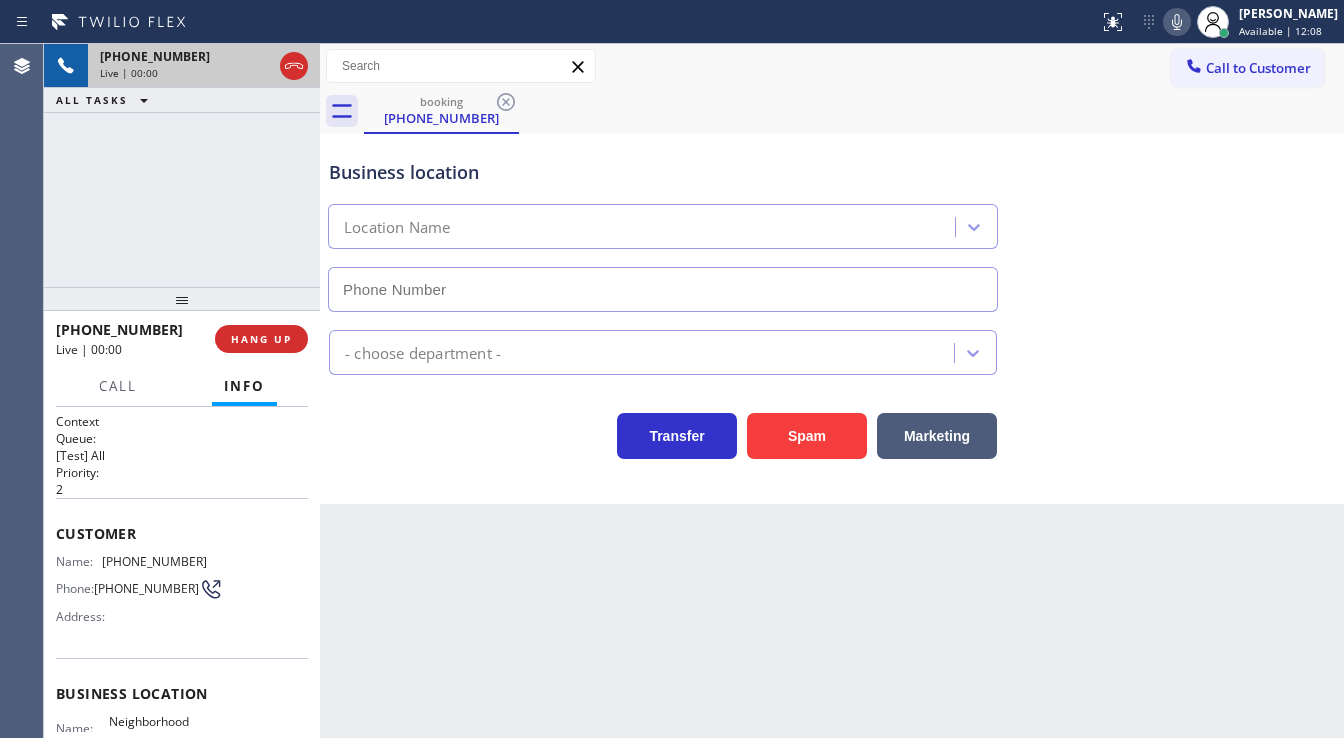 type on "(650) 459-4956" 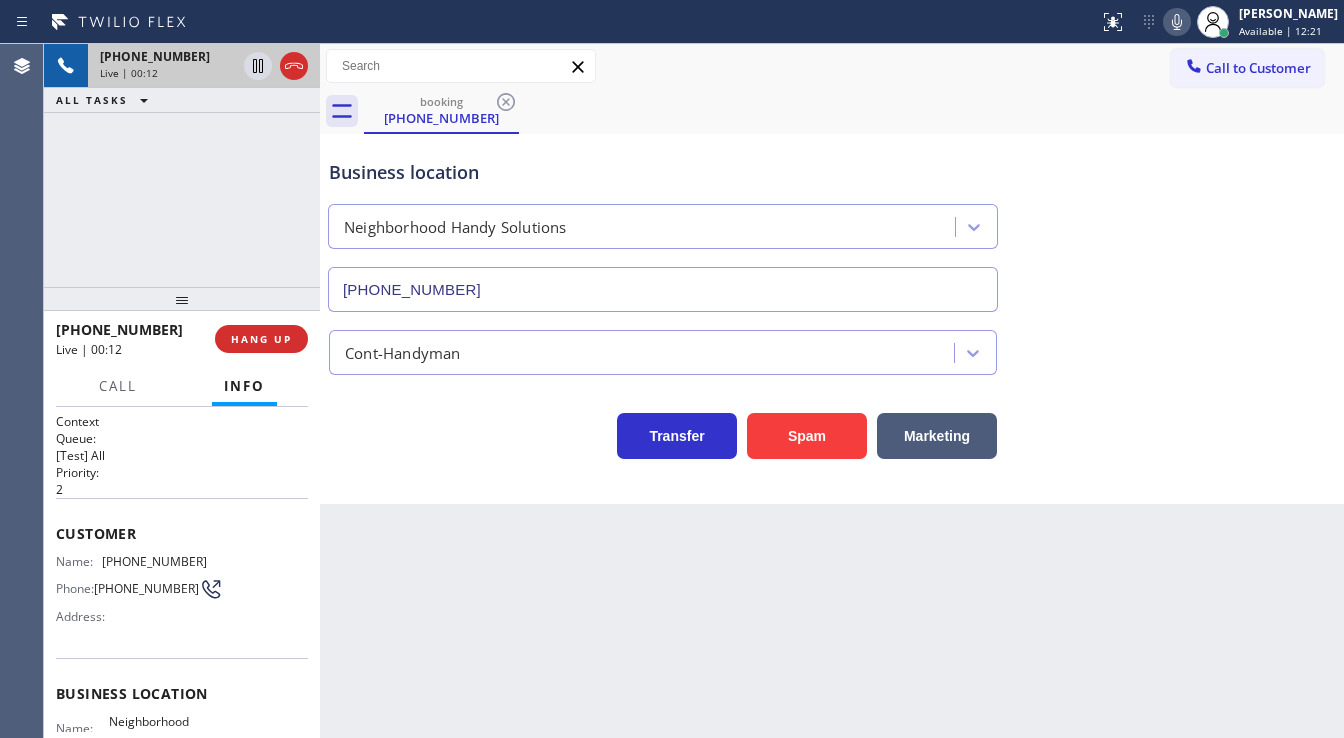 click on "+16505511616 Live | 00:12 ALL TASKS ALL TASKS ACTIVE TASKS TASKS IN WRAP UP" at bounding box center [182, 165] 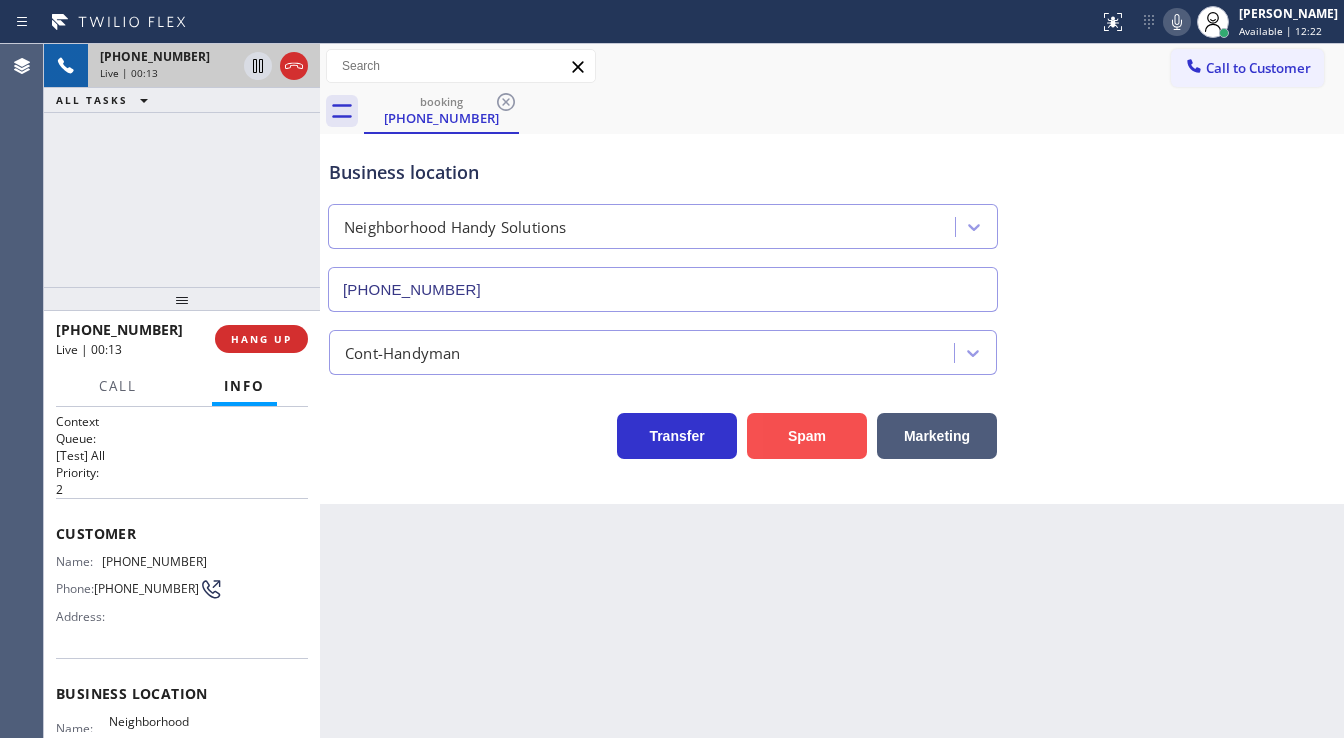 click on "Spam" at bounding box center [807, 436] 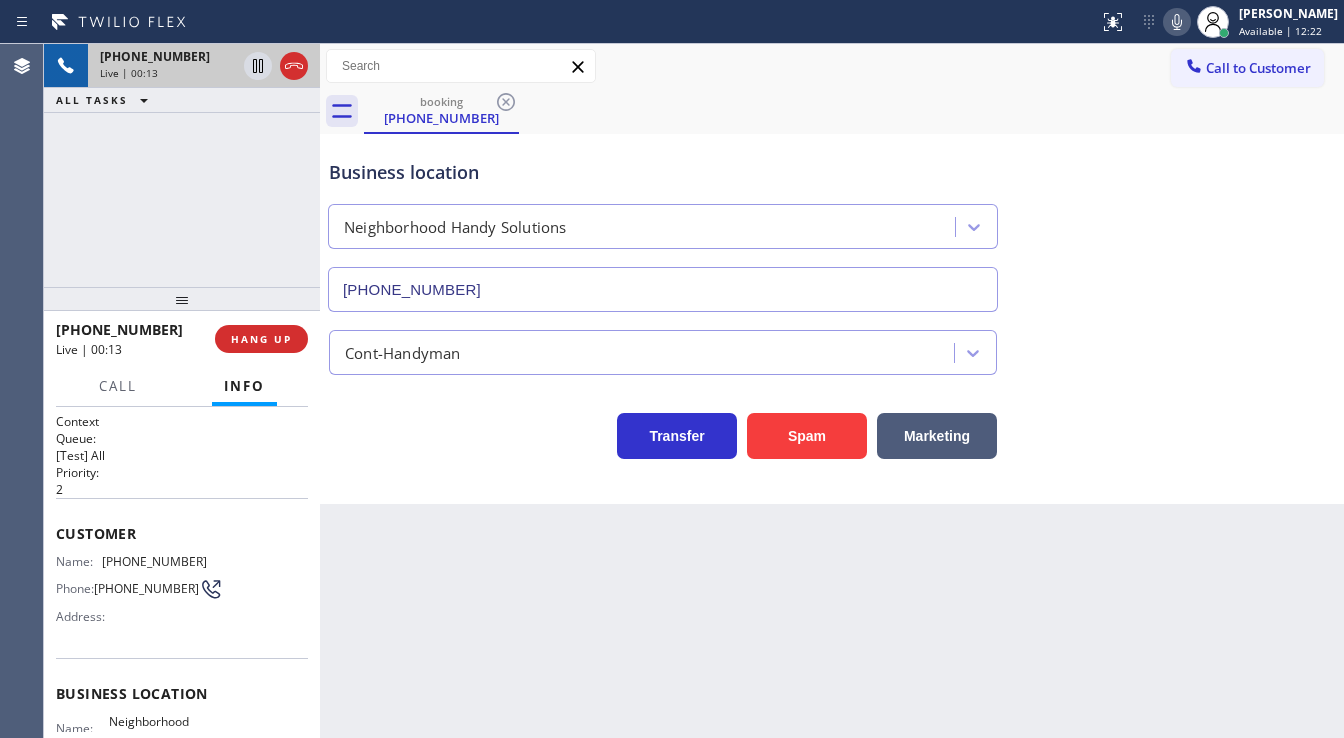 drag, startPoint x: 799, startPoint y: 424, endPoint x: 680, endPoint y: 703, distance: 303.31833 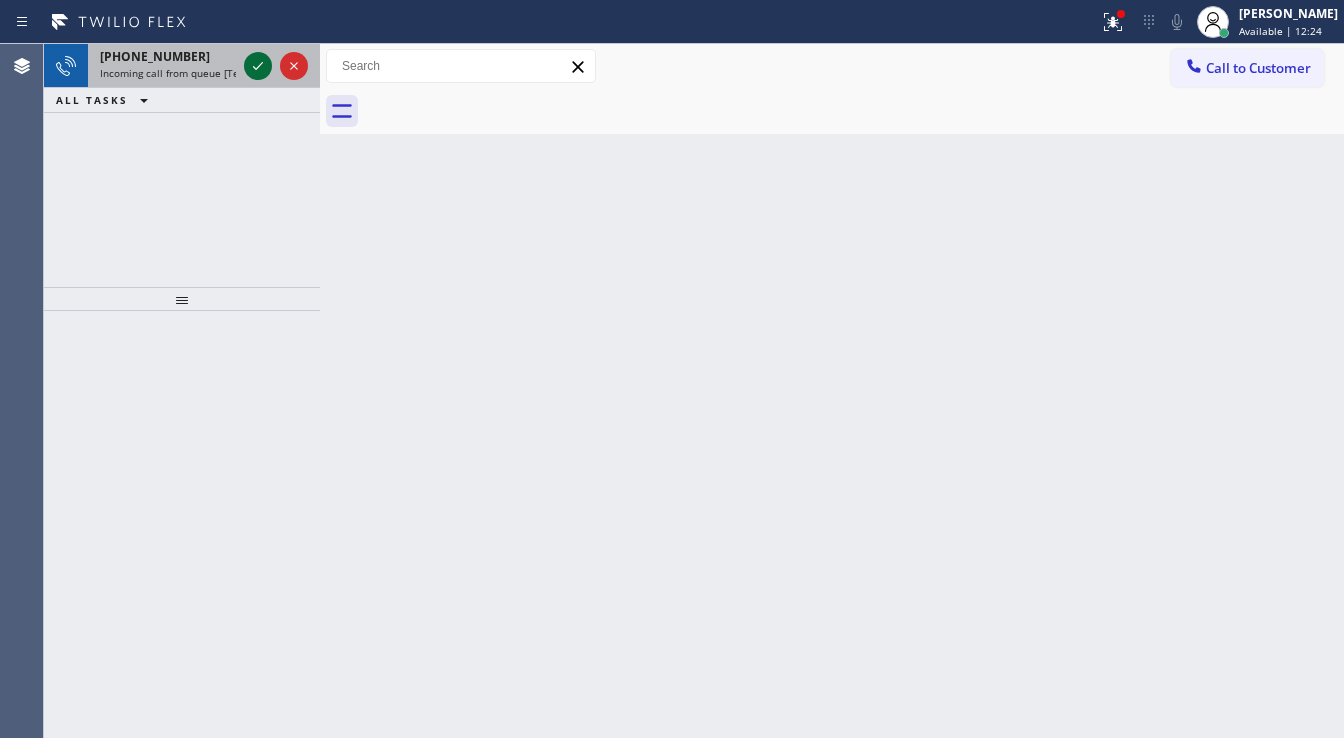 click 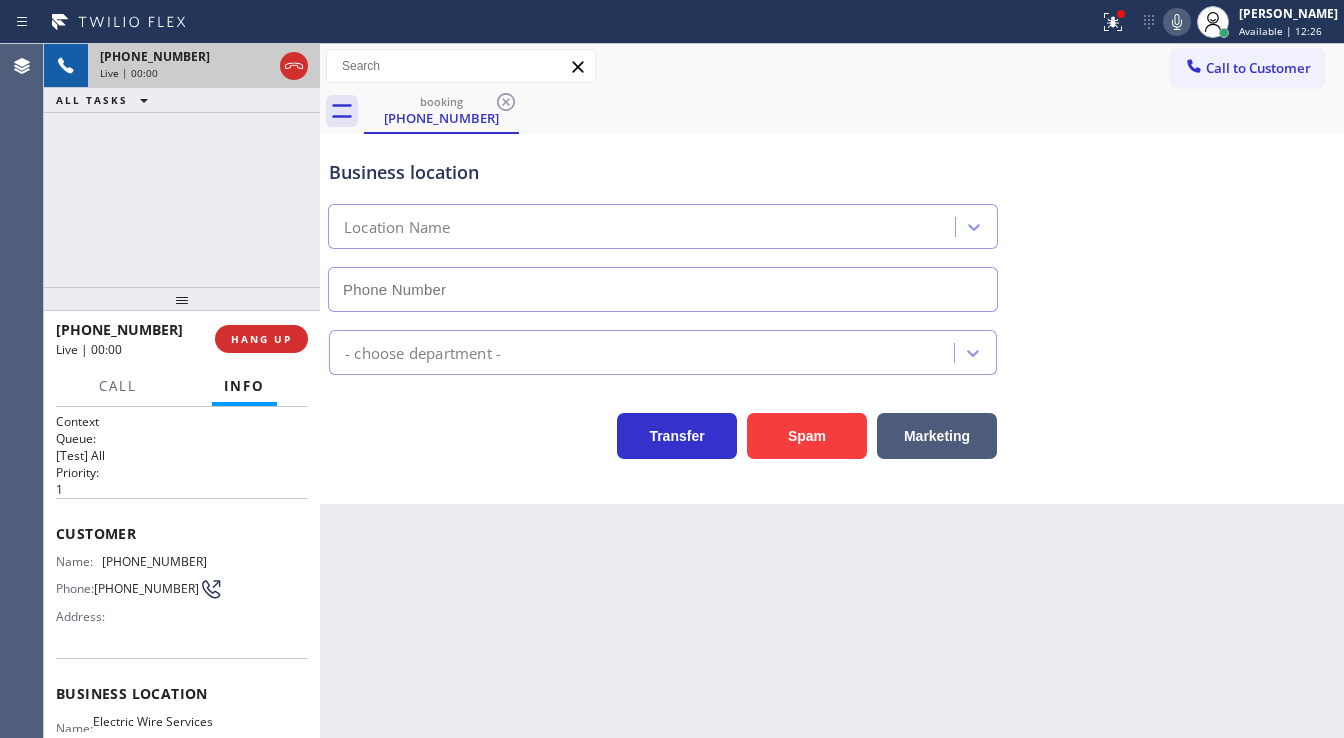 type on "(310) 340-0369" 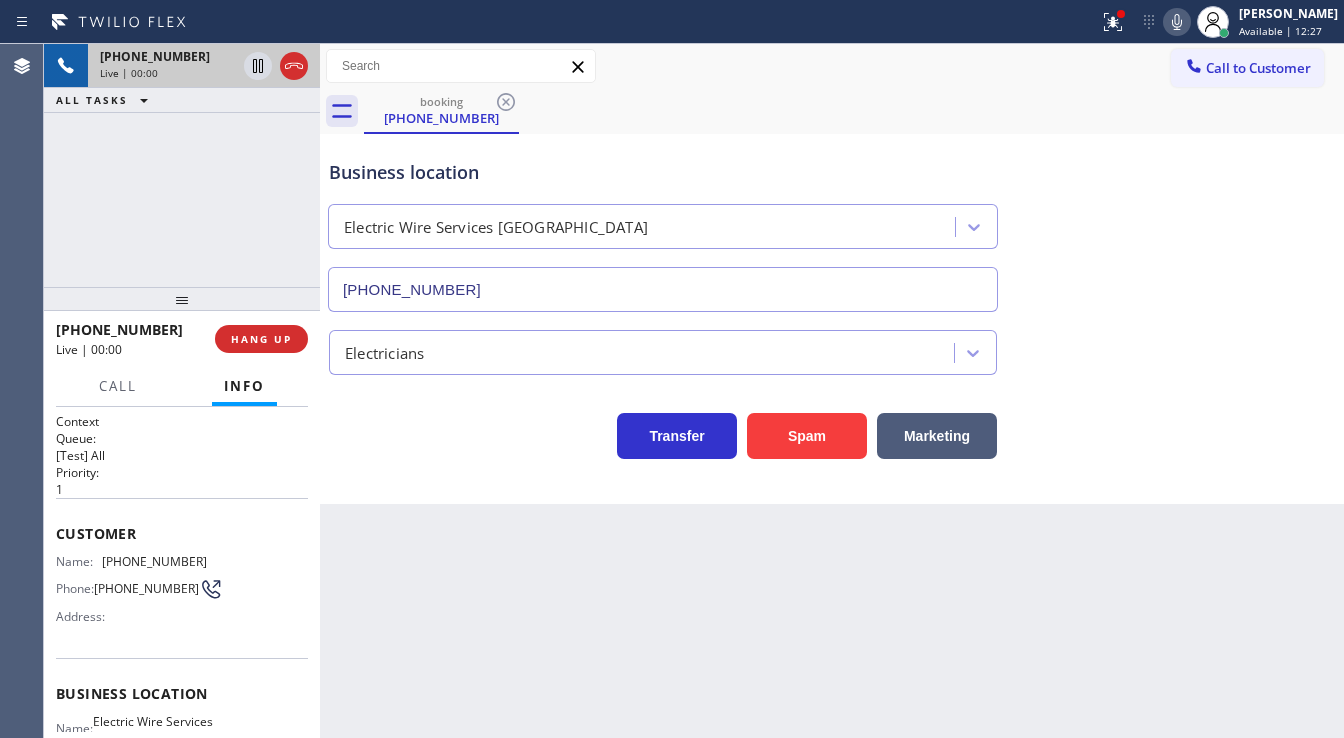 click on "+13342349809 Live | 00:00 ALL TASKS ALL TASKS ACTIVE TASKS TASKS IN WRAP UP" at bounding box center [182, 165] 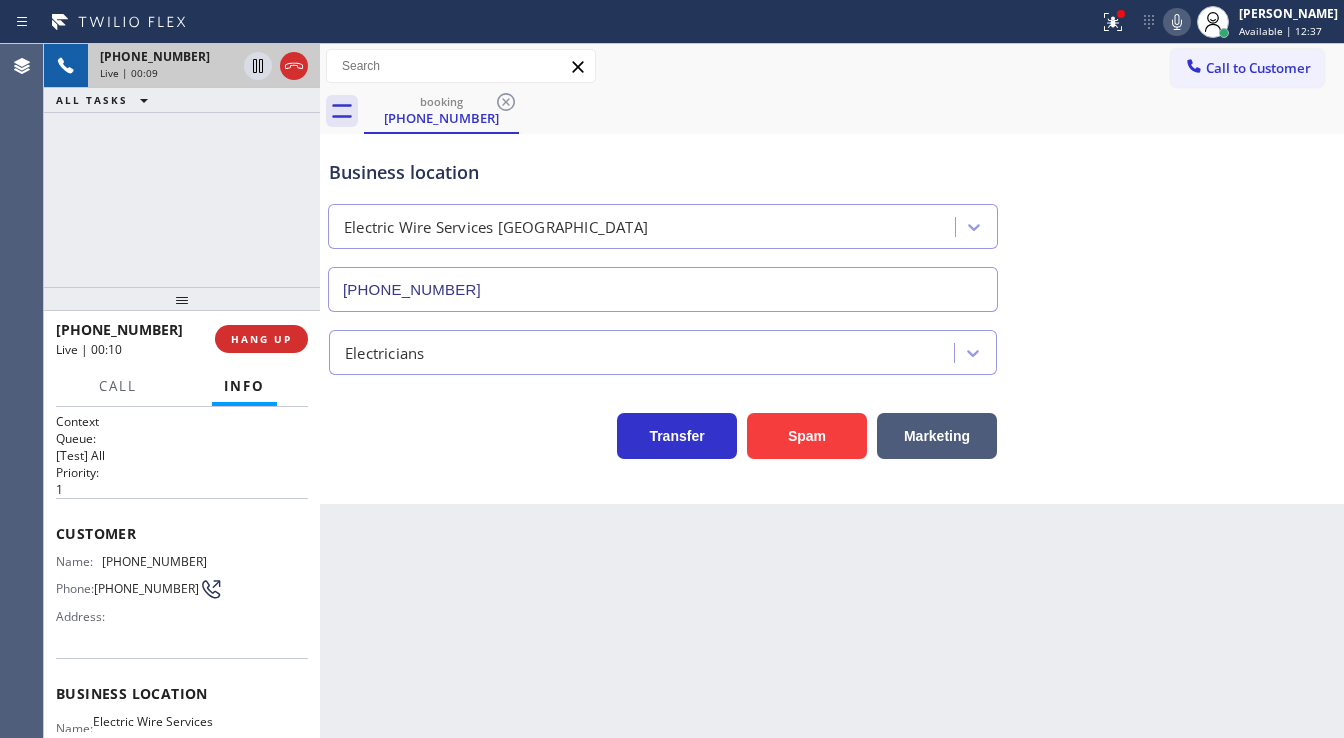 drag, startPoint x: 808, startPoint y: 440, endPoint x: 642, endPoint y: 669, distance: 282.8374 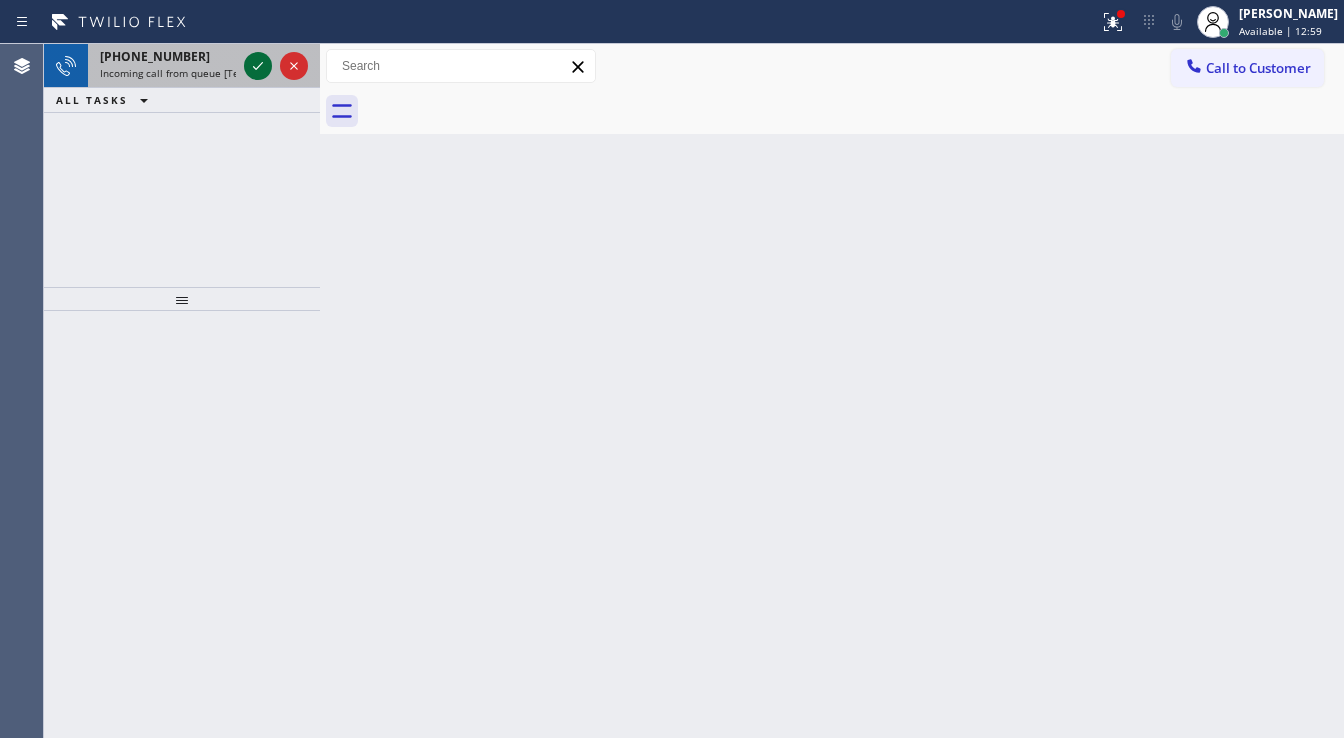 click 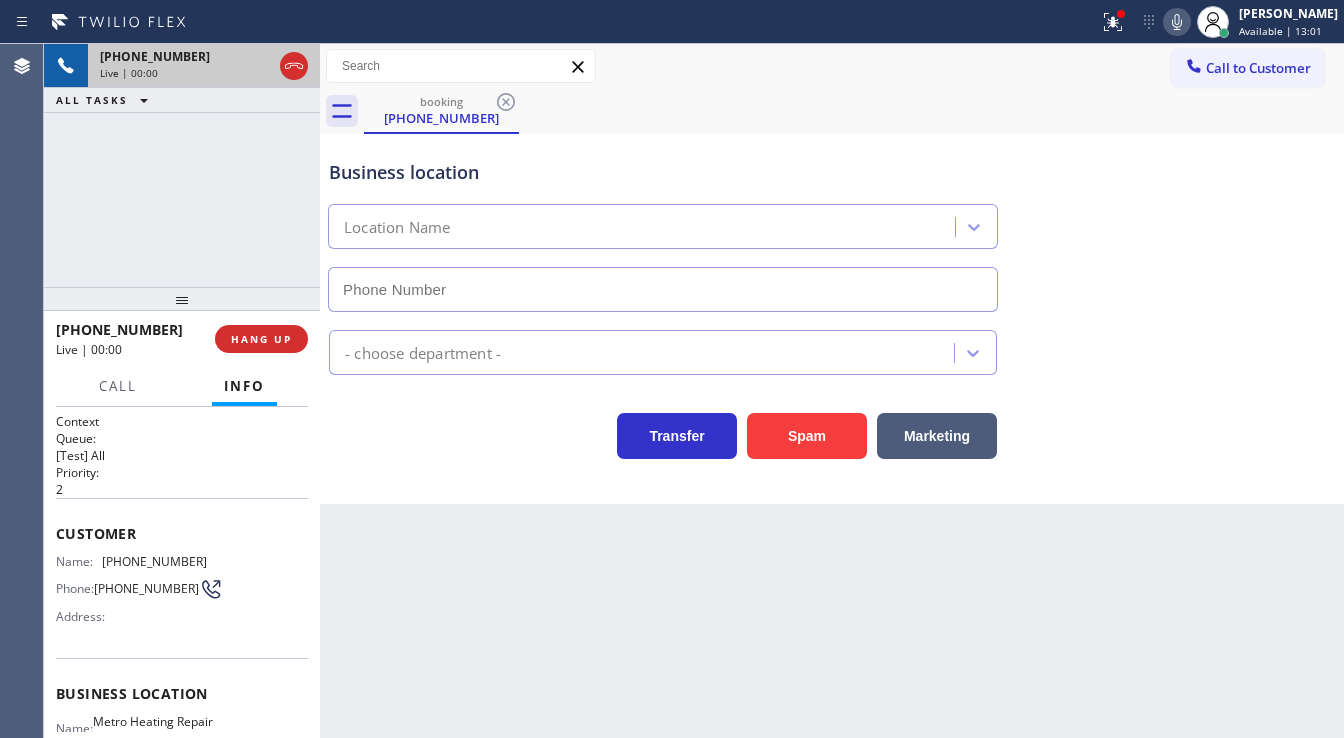 type on "[PHONE_NUMBER]" 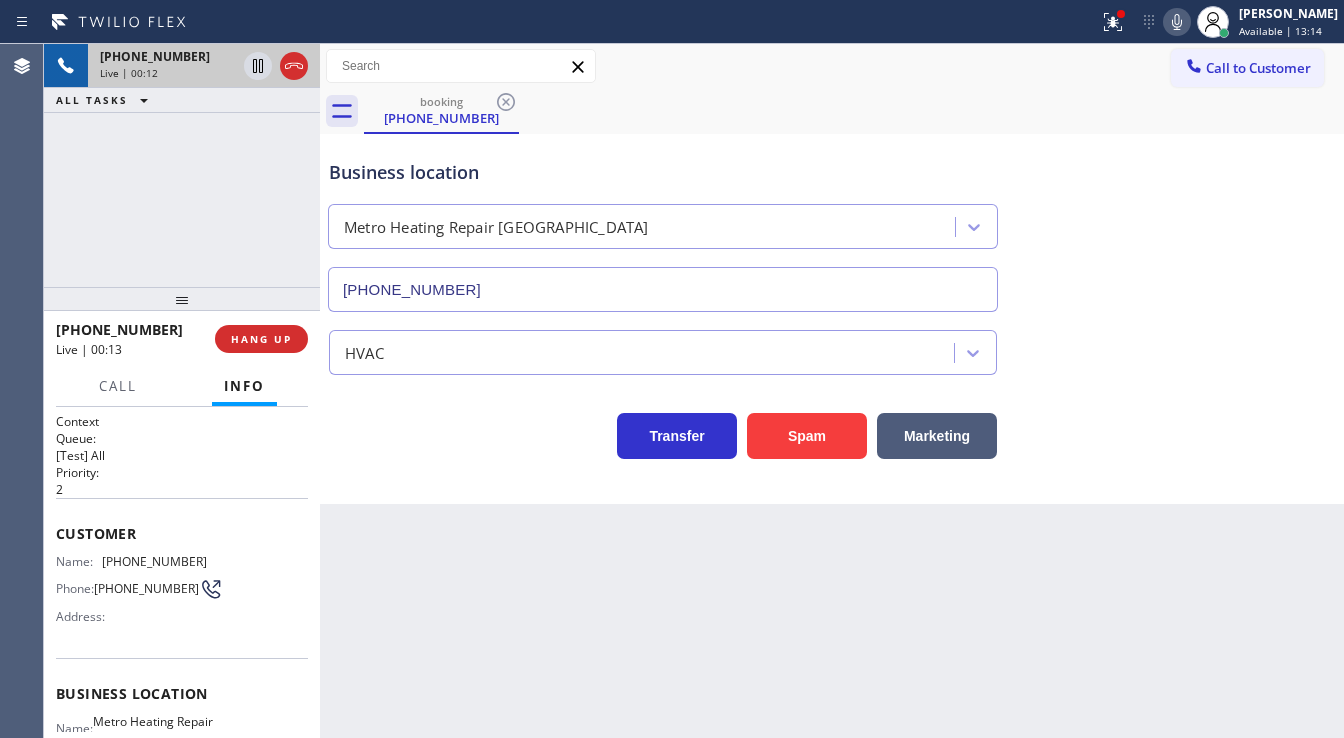 click on "+15102407749 Live | 00:12 ALL TASKS ALL TASKS ACTIVE TASKS TASKS IN WRAP UP" at bounding box center [182, 165] 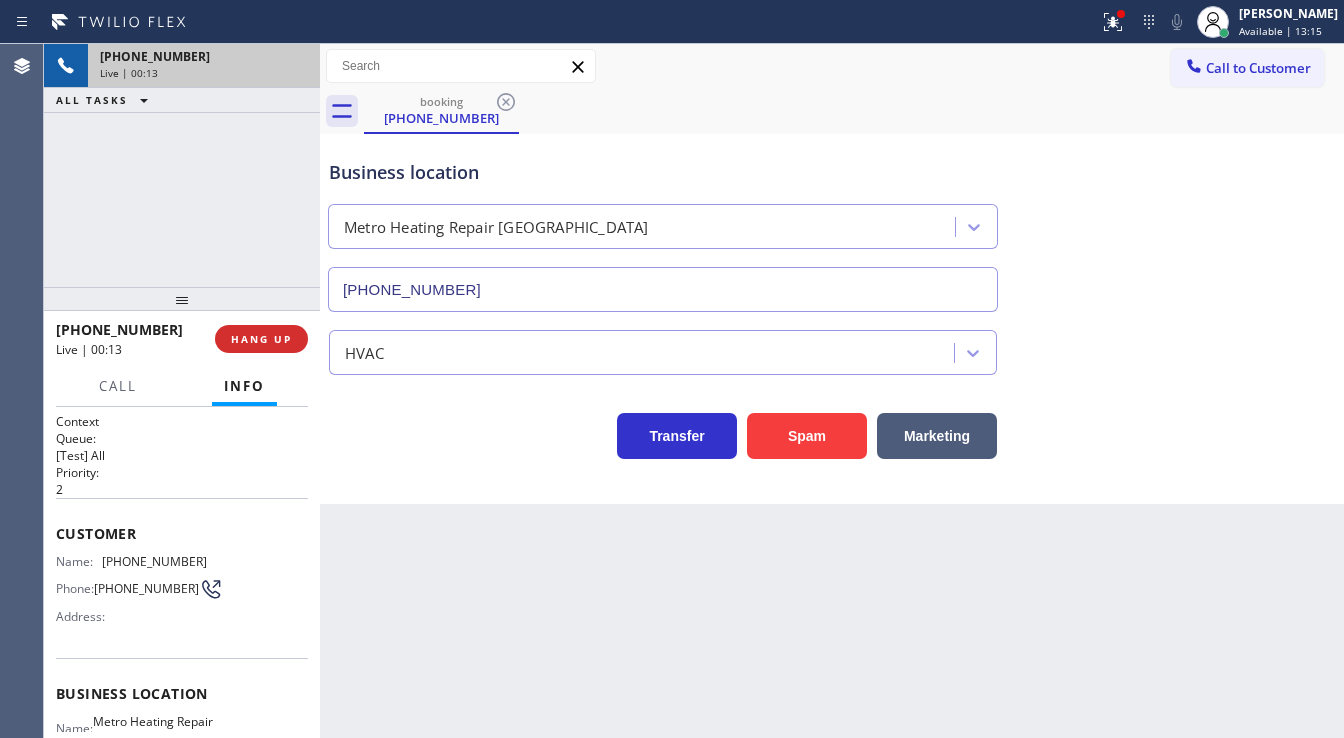 click on "Spam" at bounding box center [807, 436] 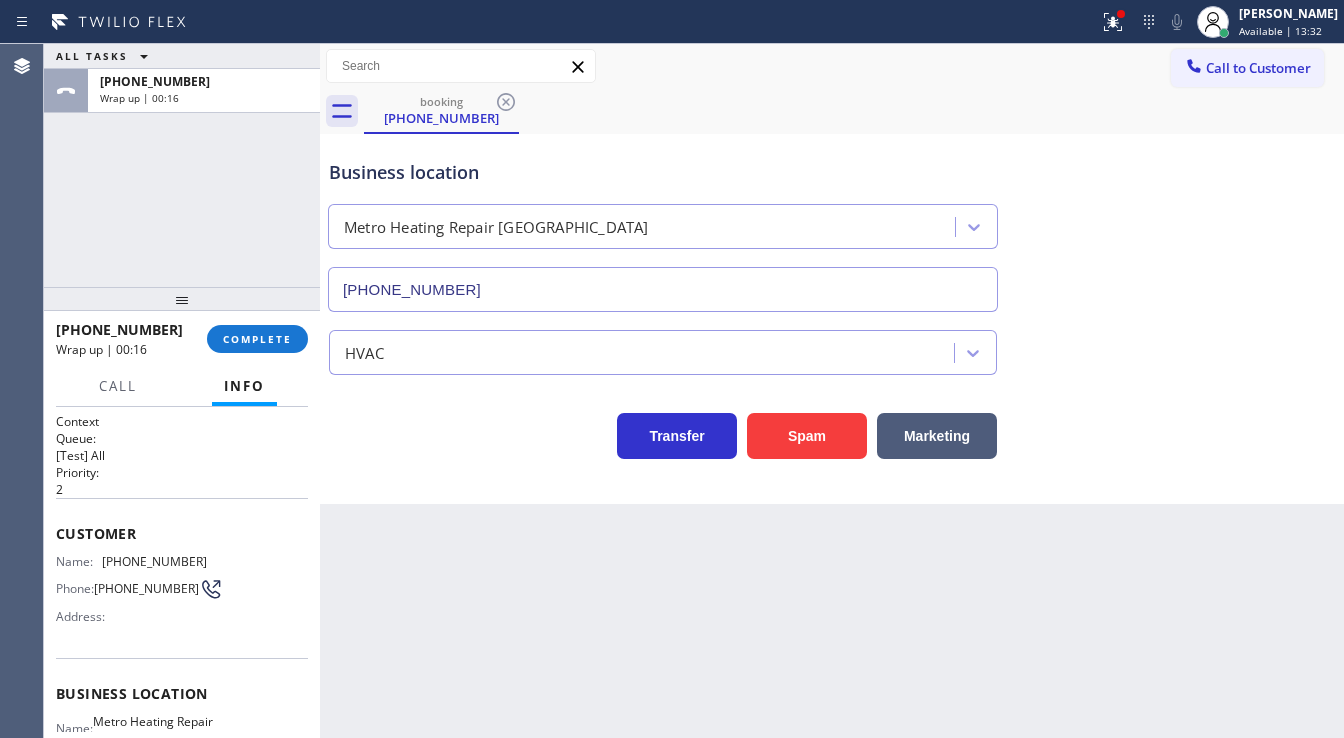click on "ALL TASKS ALL TASKS ACTIVE TASKS TASKS IN WRAP UP +15102407749 Wrap up | 00:16" at bounding box center [182, 165] 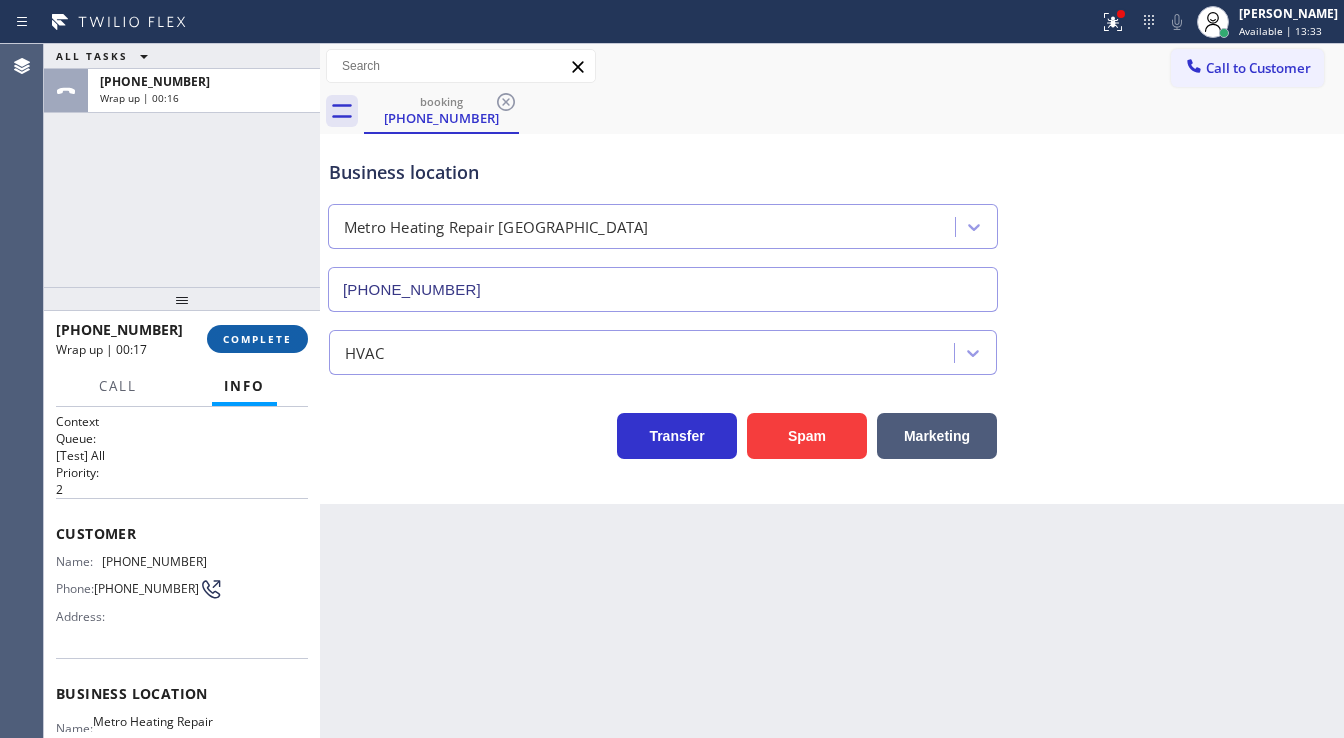 click on "COMPLETE" at bounding box center [257, 339] 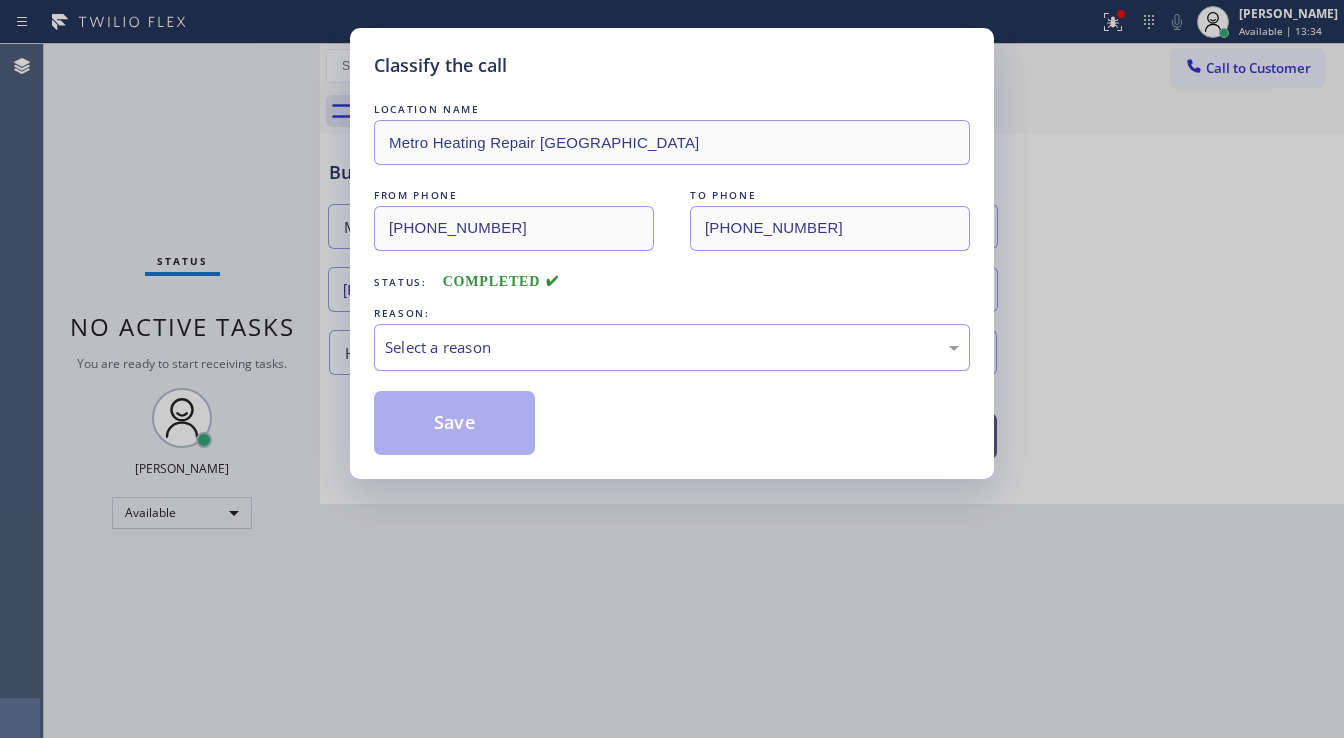 click on "Select a reason" at bounding box center [672, 347] 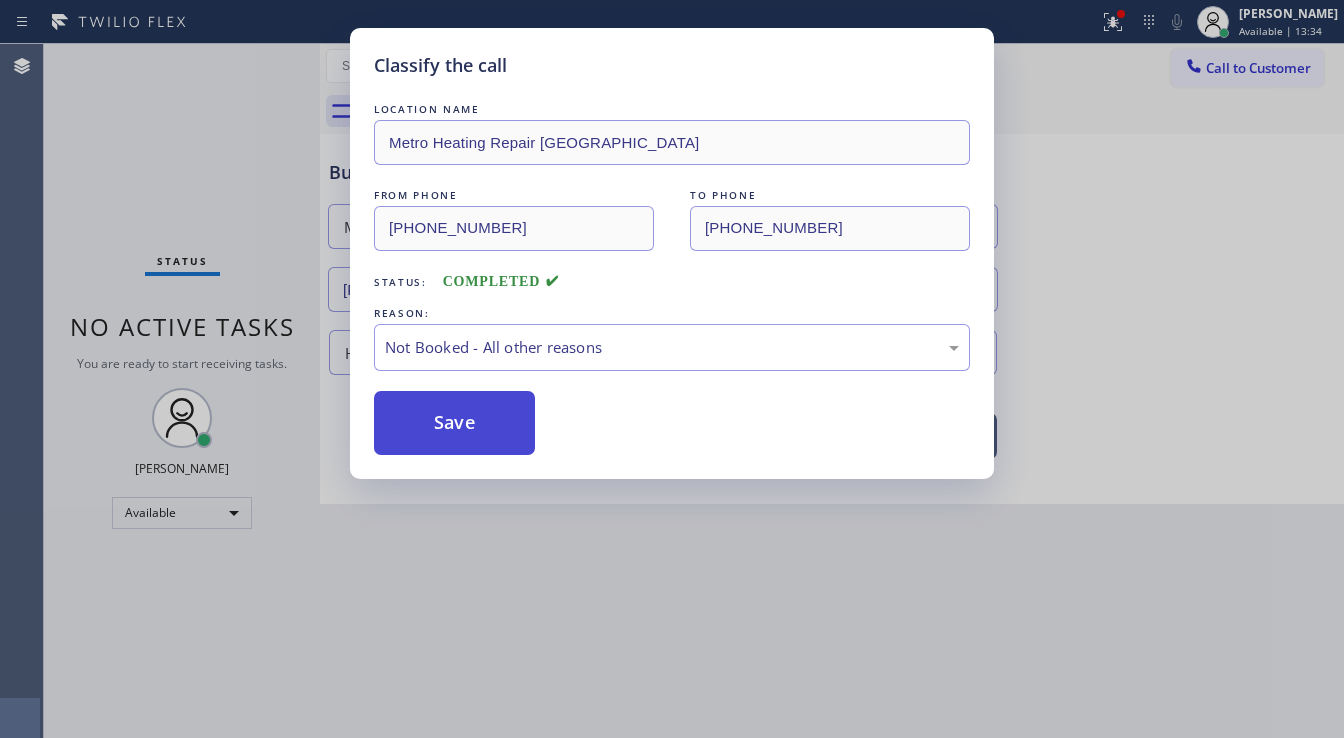 click on "Save" at bounding box center [454, 423] 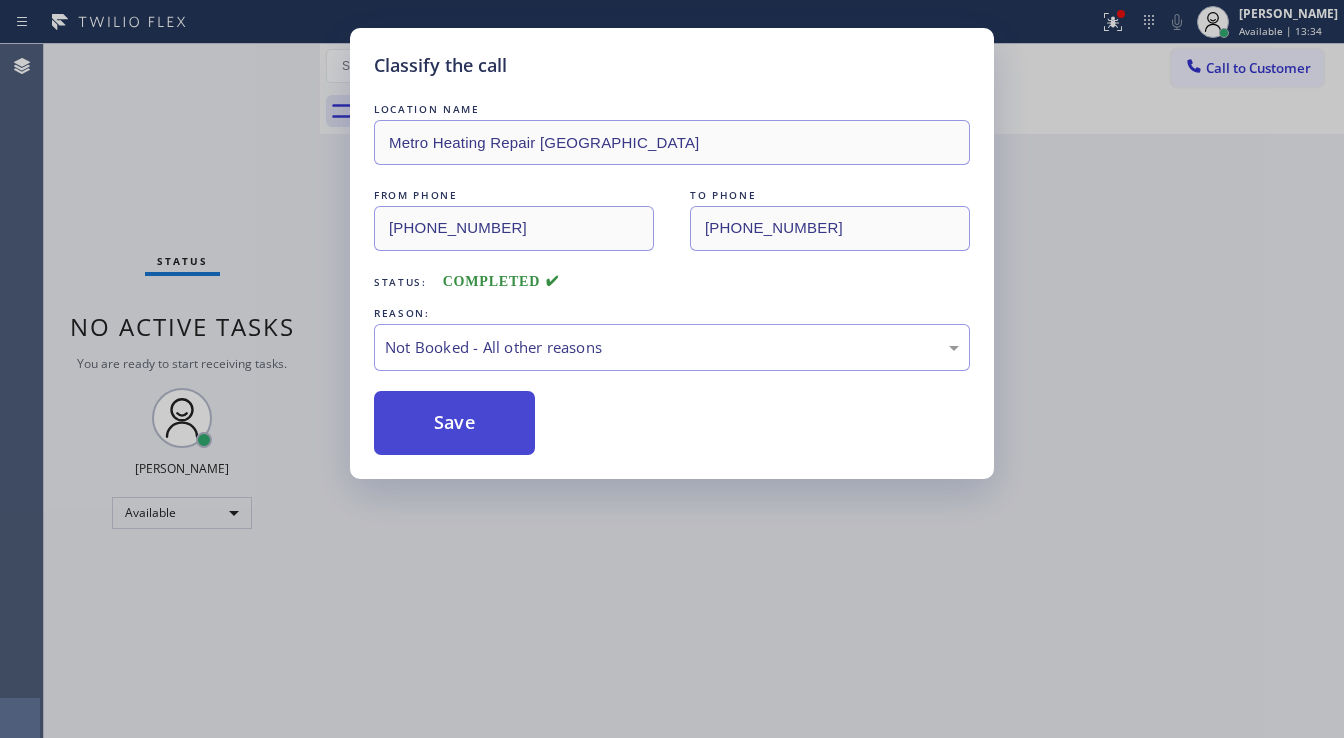 click on "Save" at bounding box center (454, 423) 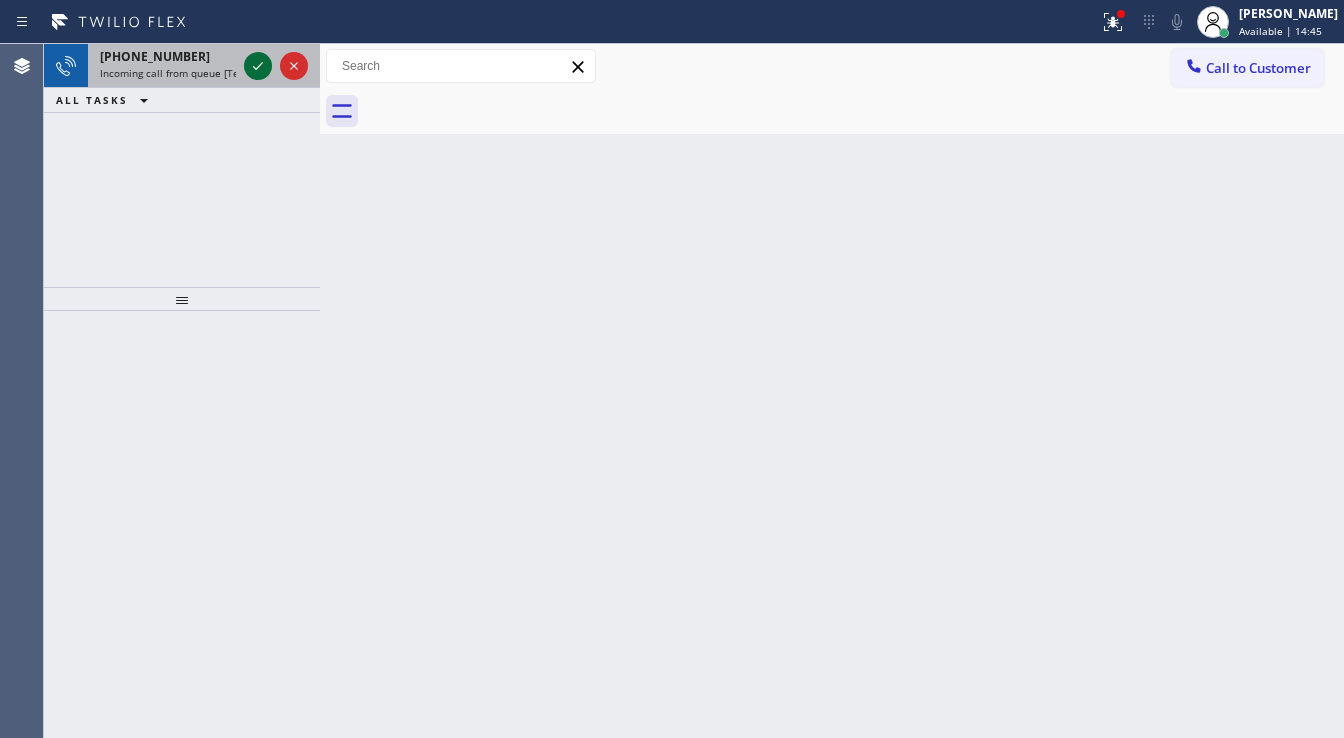 click 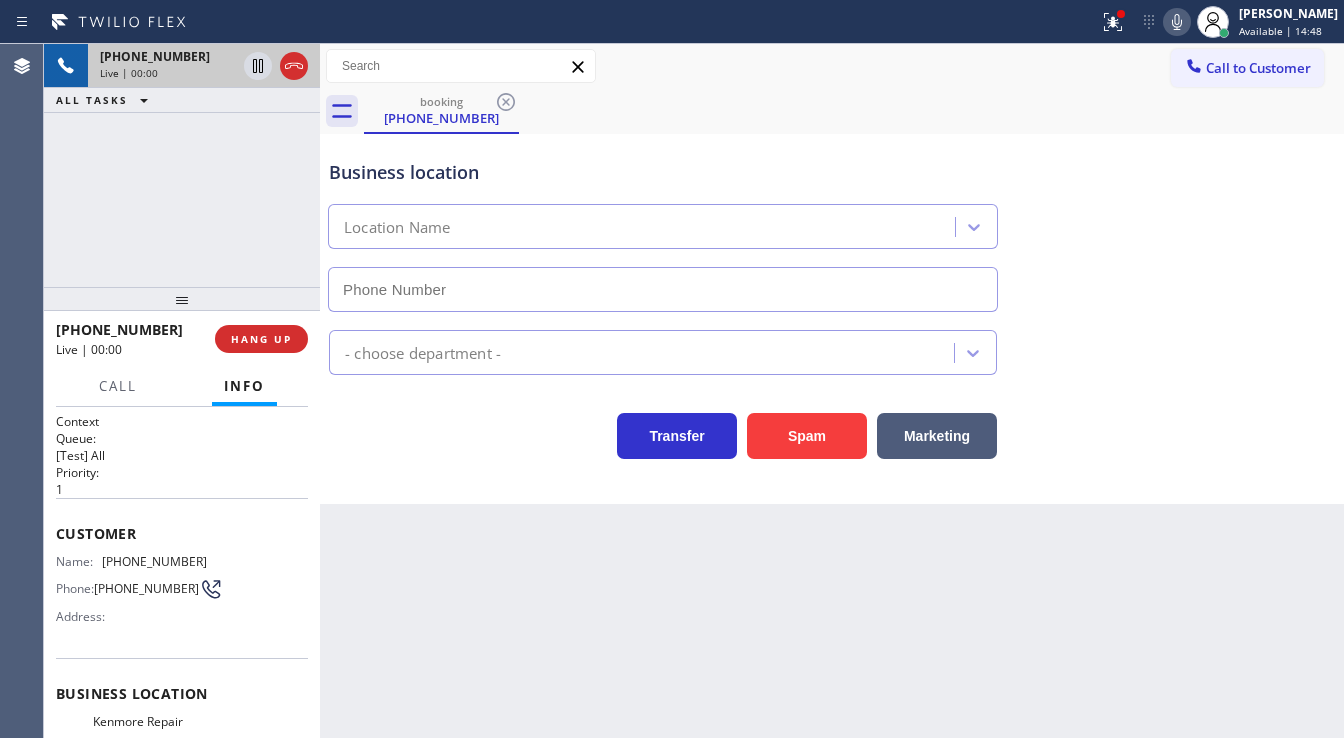 type on "(408) 539-3487" 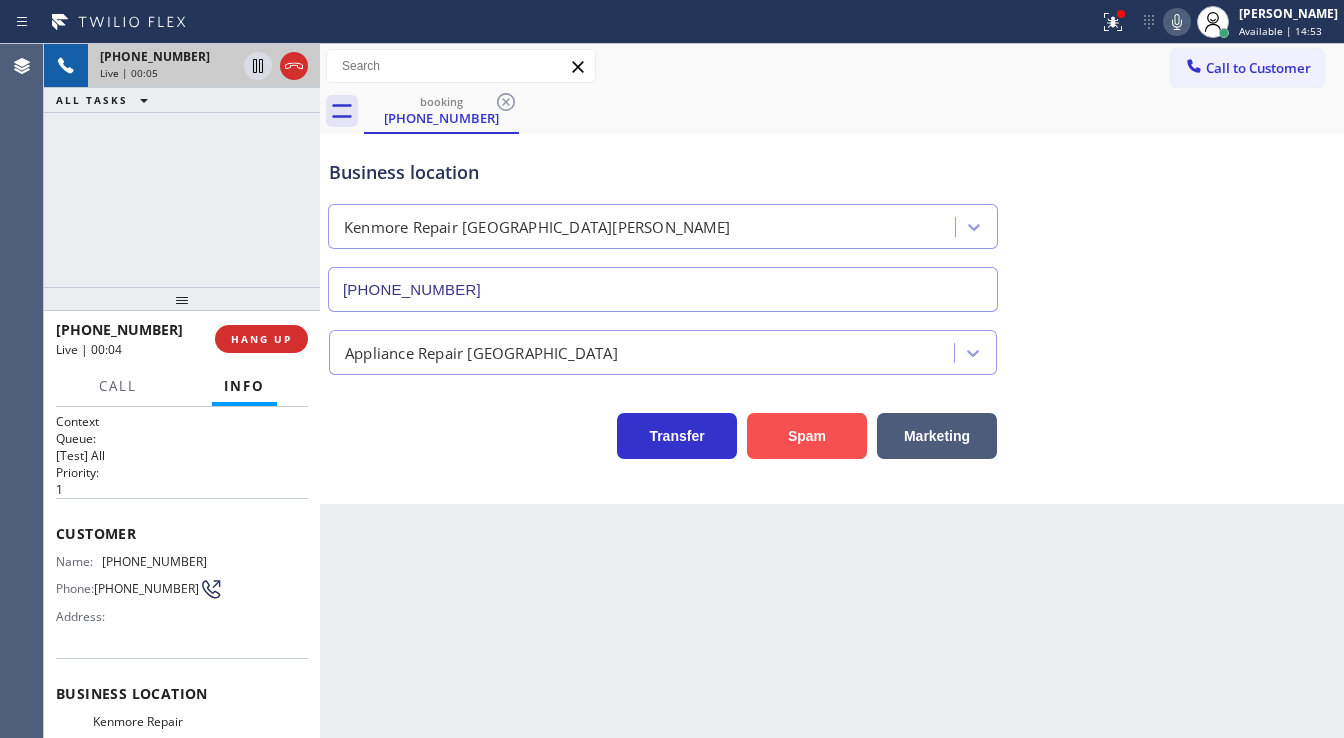click on "Spam" at bounding box center (807, 436) 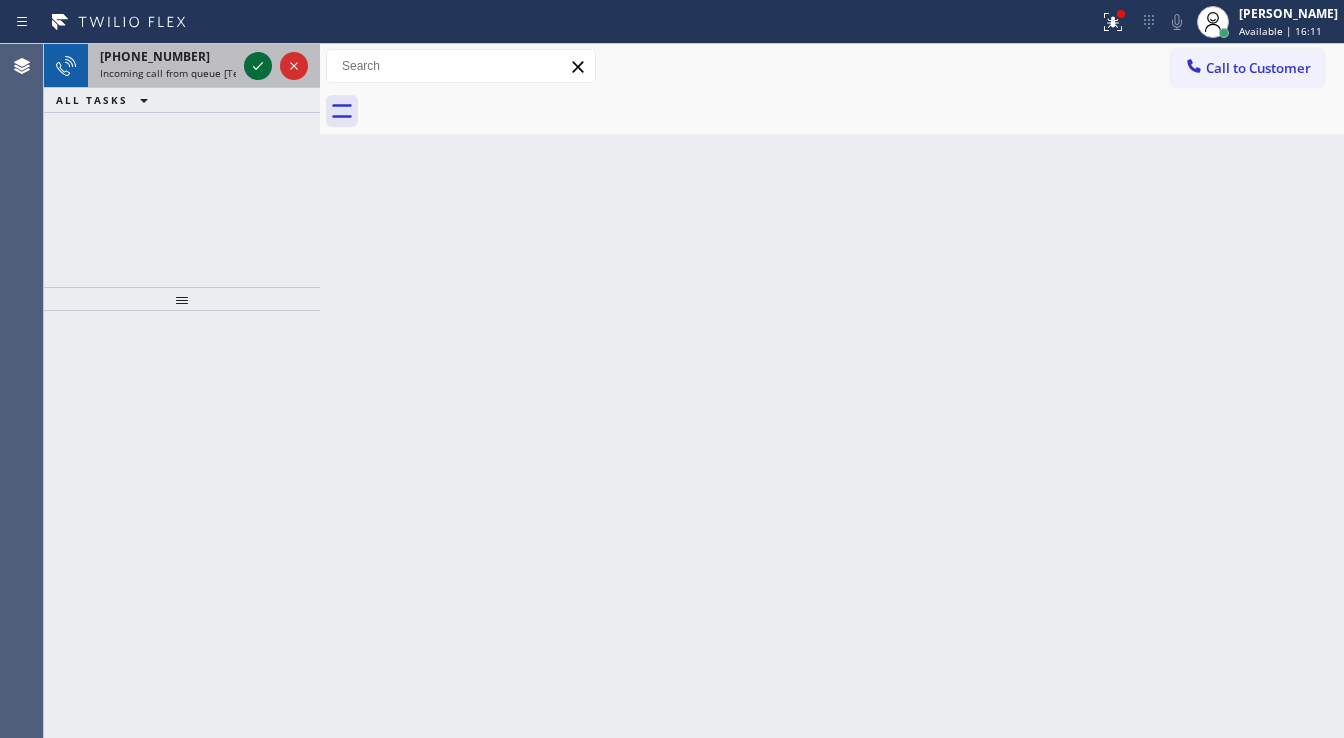 click 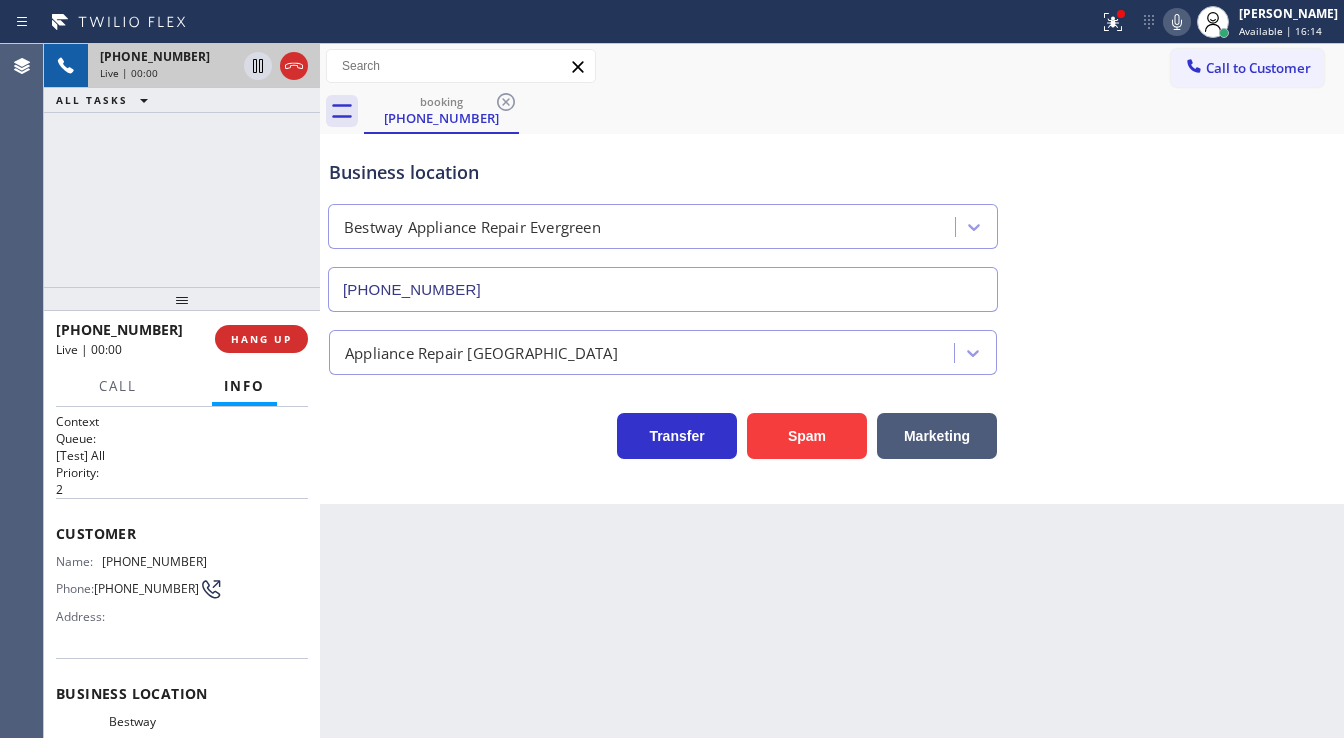 type on "[PHONE_NUMBER]" 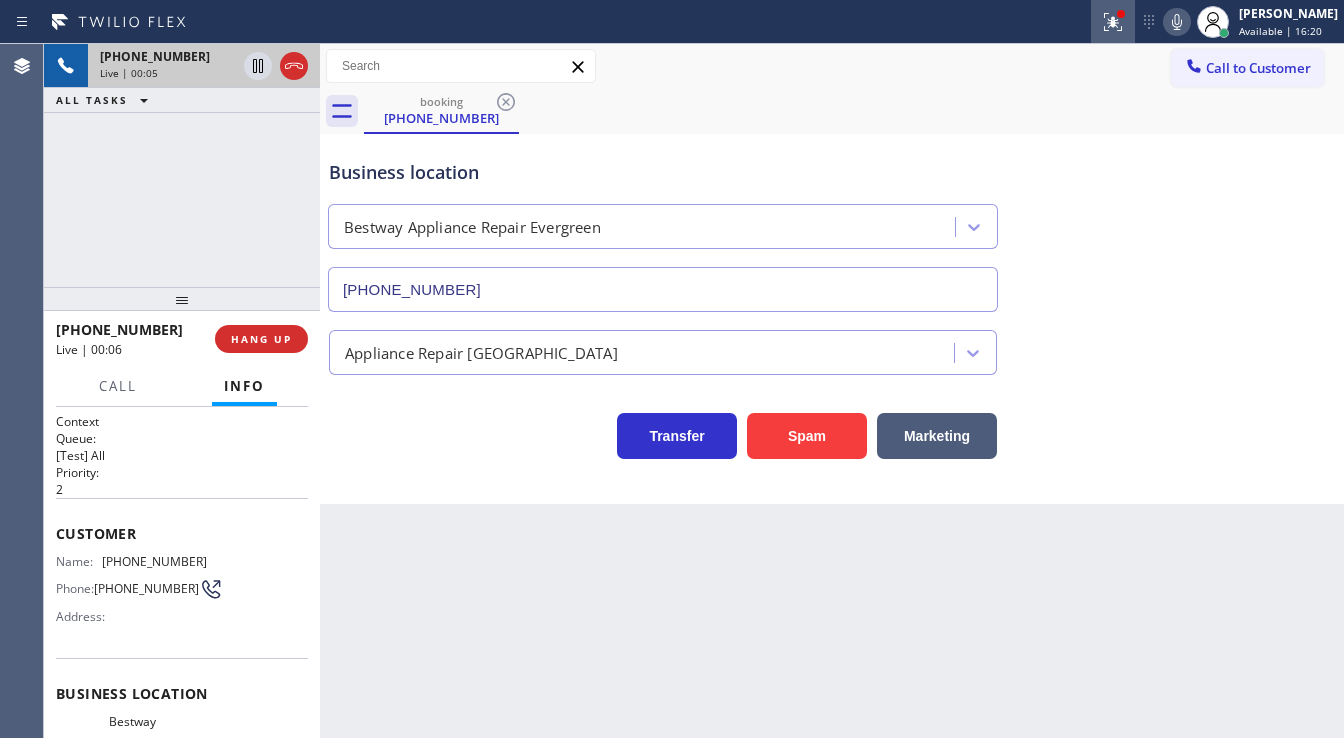 click 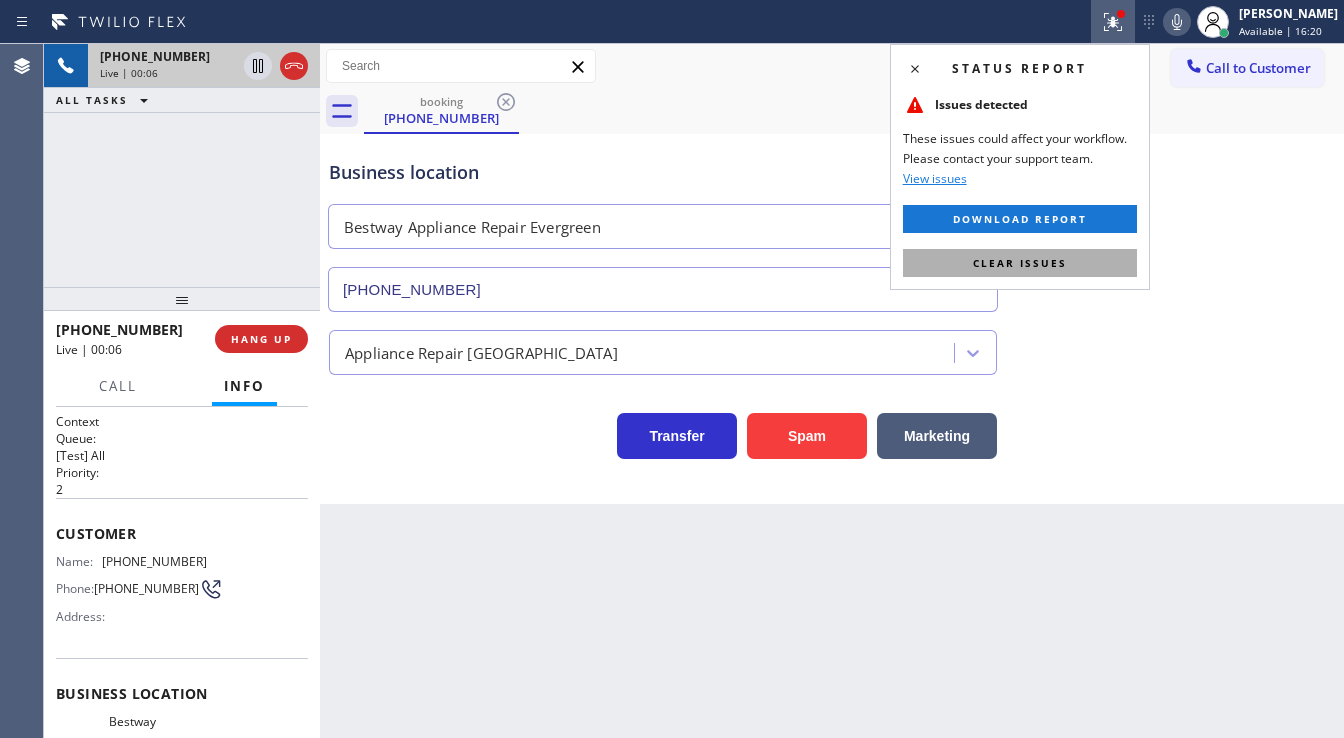 click on "Clear issues" at bounding box center (1020, 263) 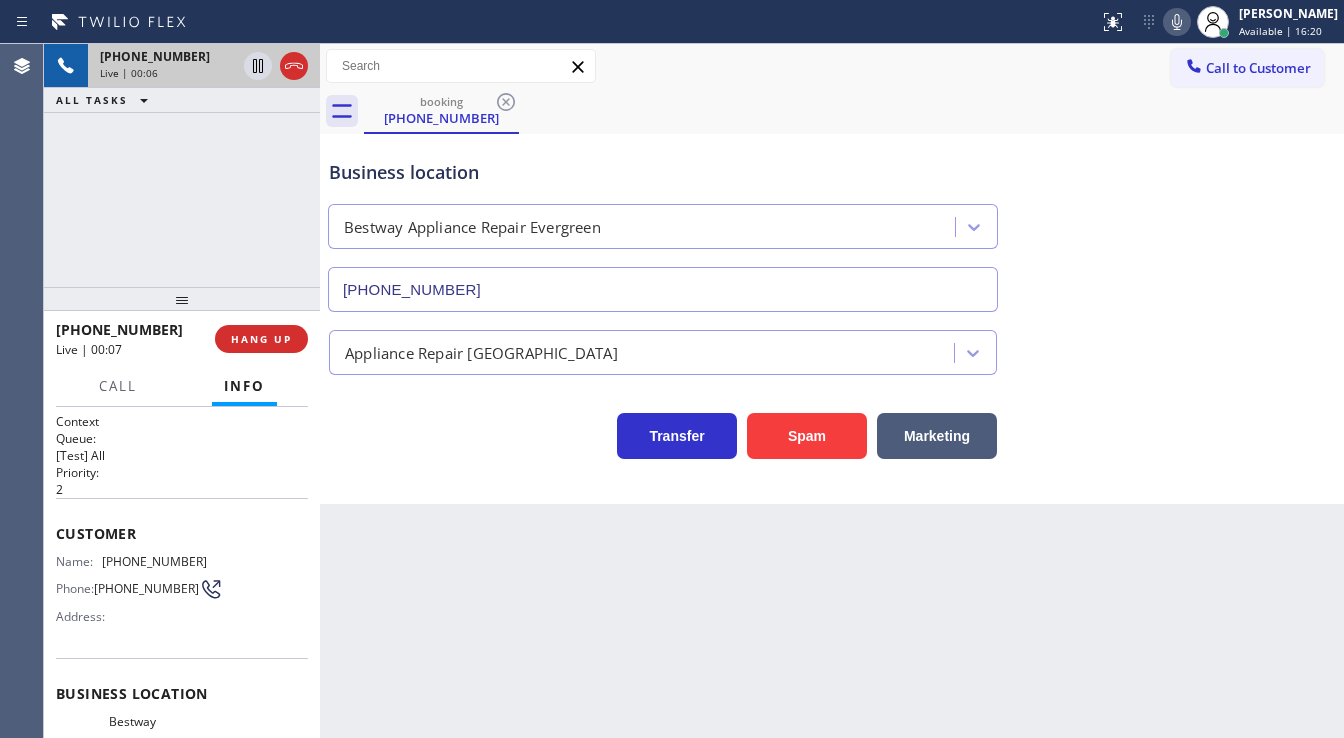 click on "Appliance Repair [GEOGRAPHIC_DATA]" at bounding box center [832, 348] 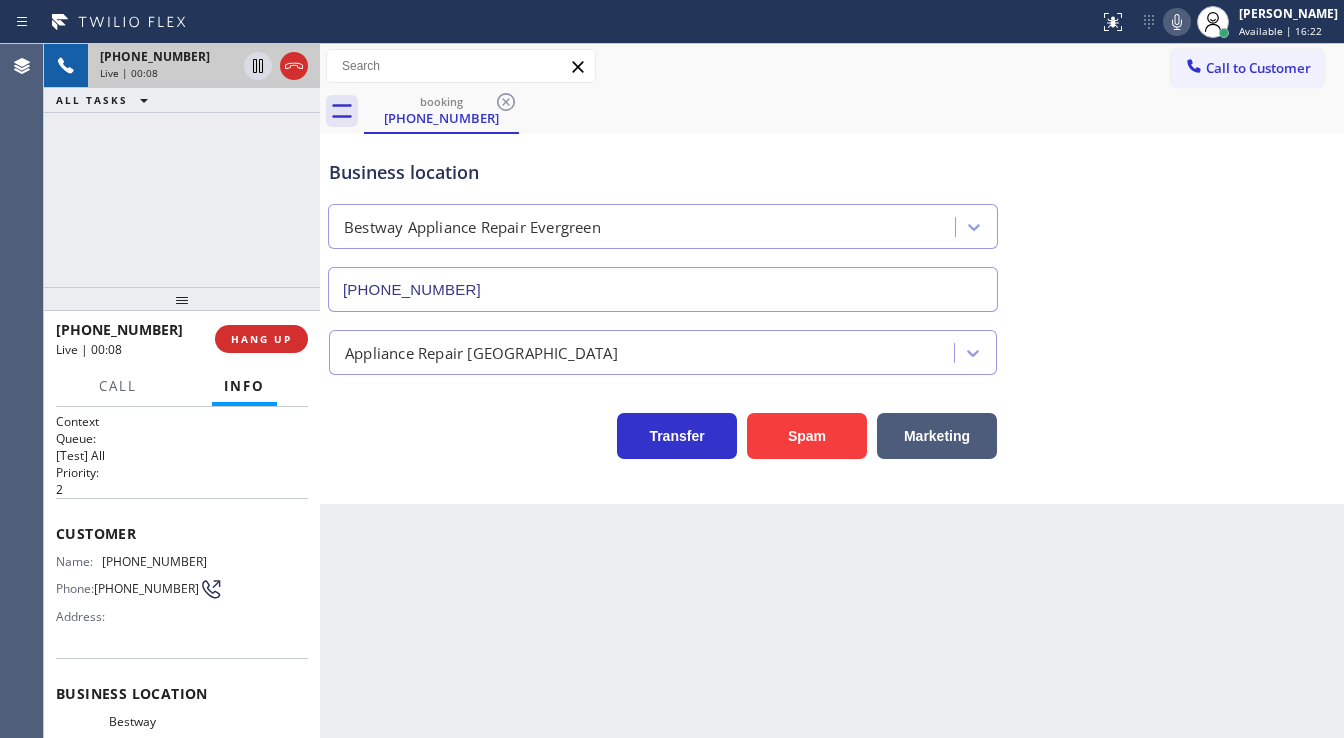 click 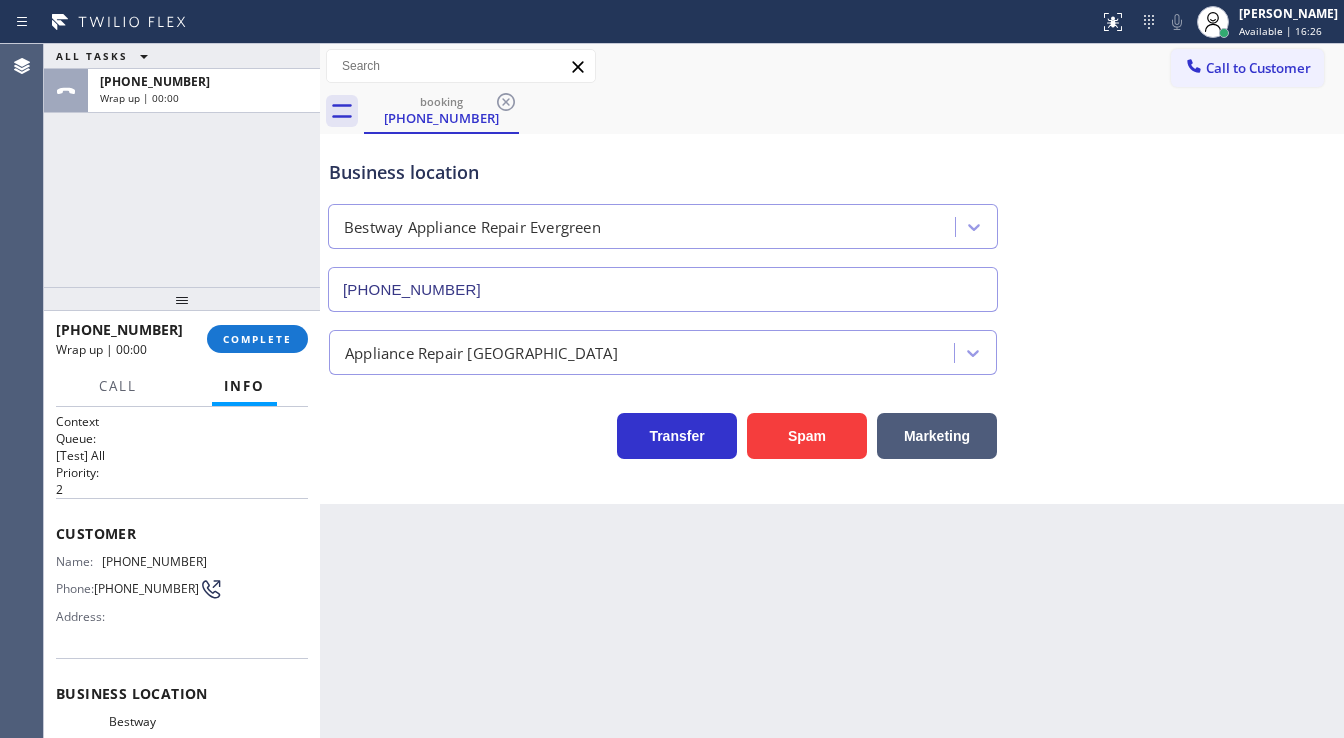 click on "ALL TASKS ALL TASKS ACTIVE TASKS TASKS IN WRAP UP +14084045551 Wrap up | 00:00" at bounding box center (182, 165) 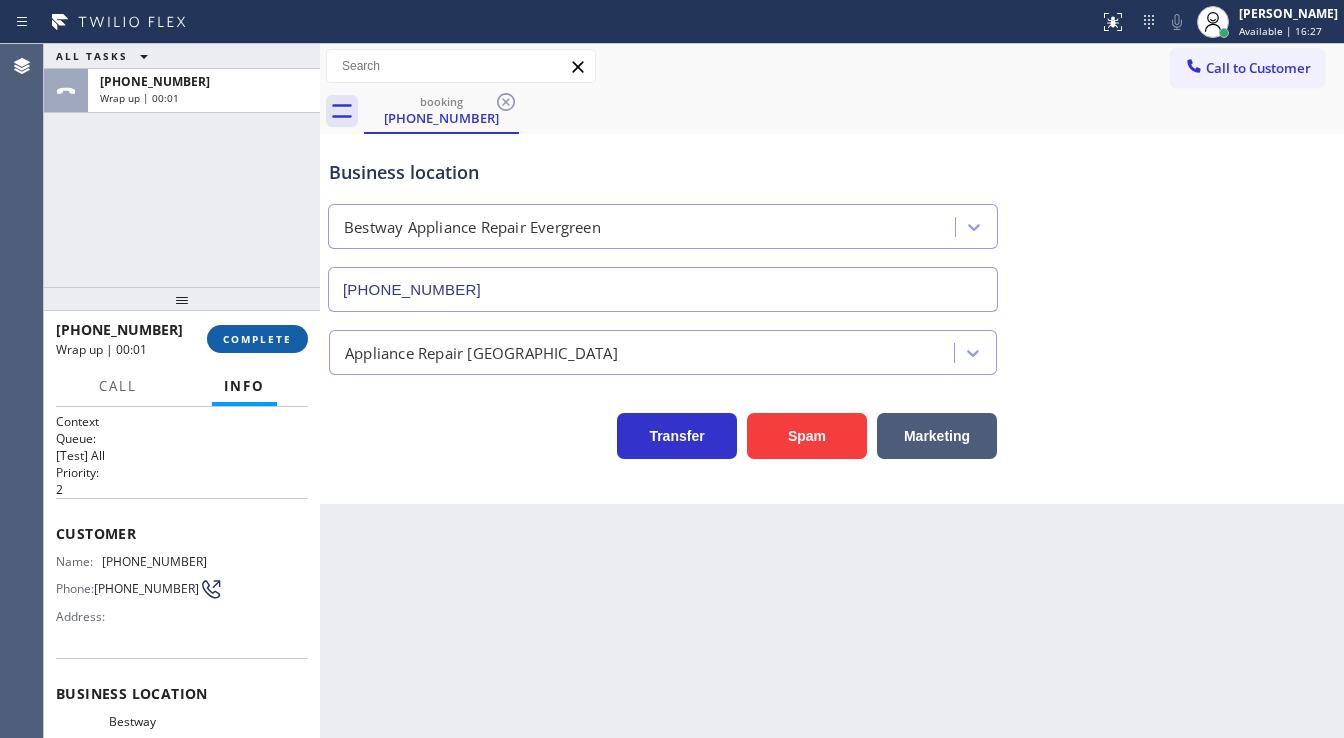 click on "COMPLETE" at bounding box center (257, 339) 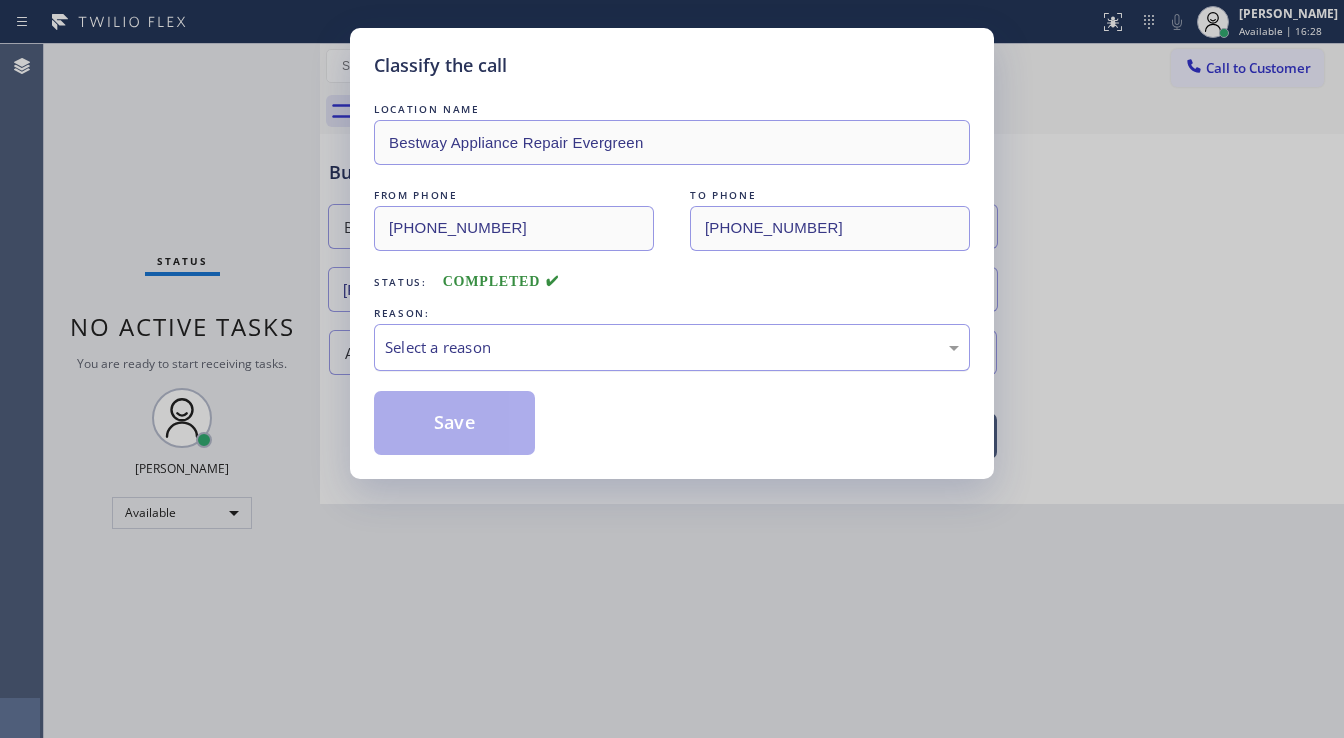 click on "Select a reason" at bounding box center (672, 347) 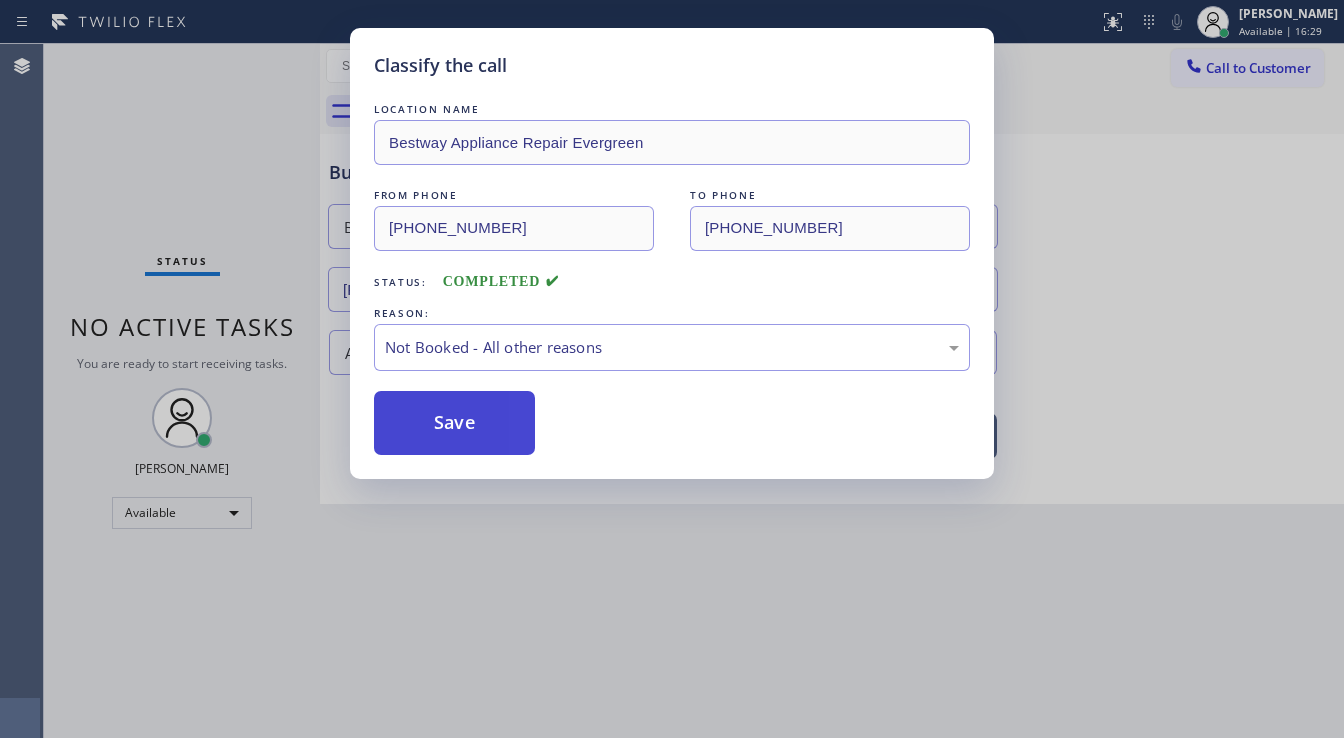 click on "Save" at bounding box center [454, 423] 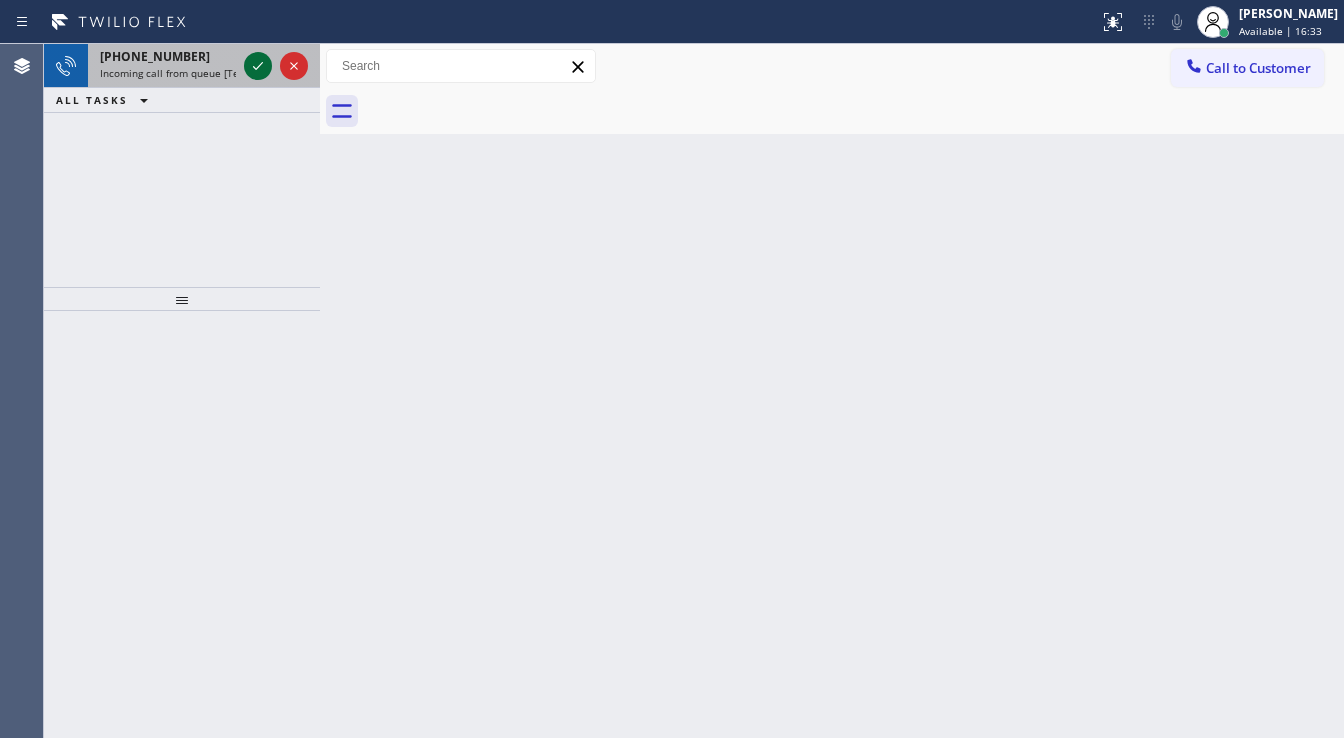 click 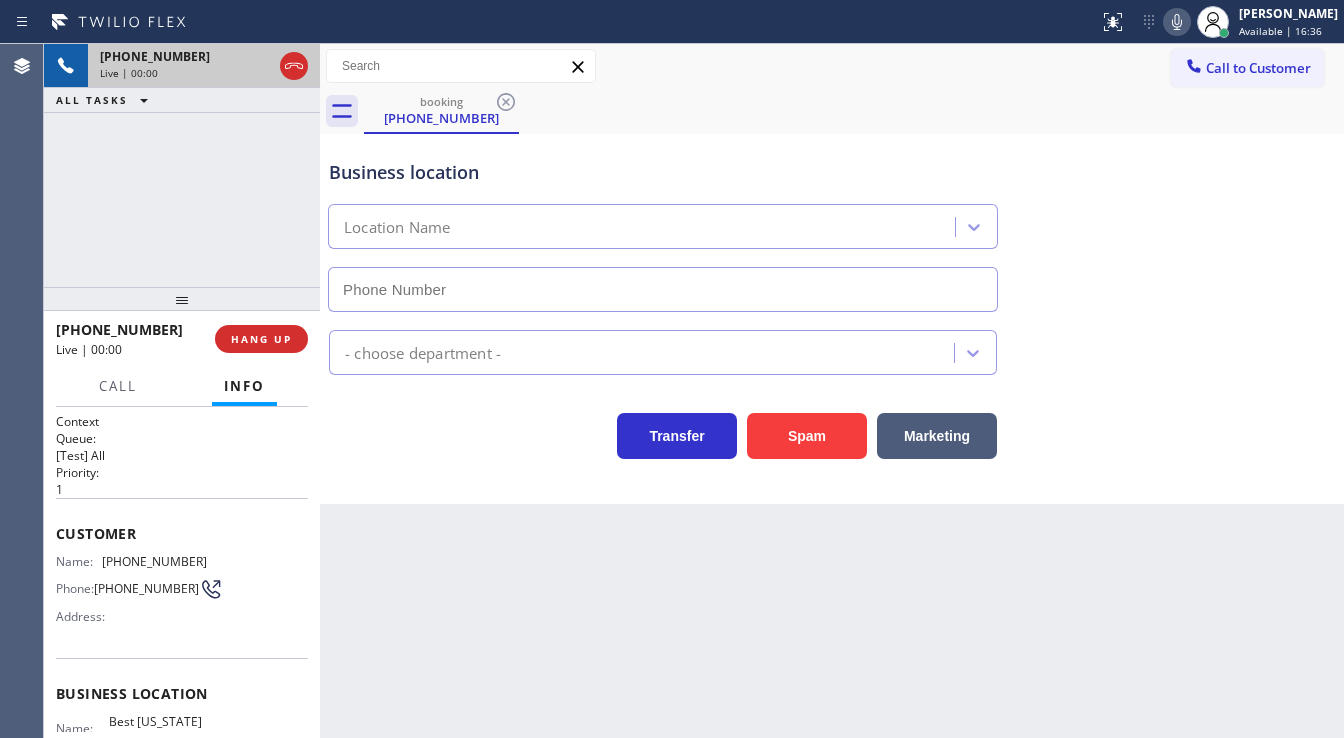 type on "(917) 924-6063" 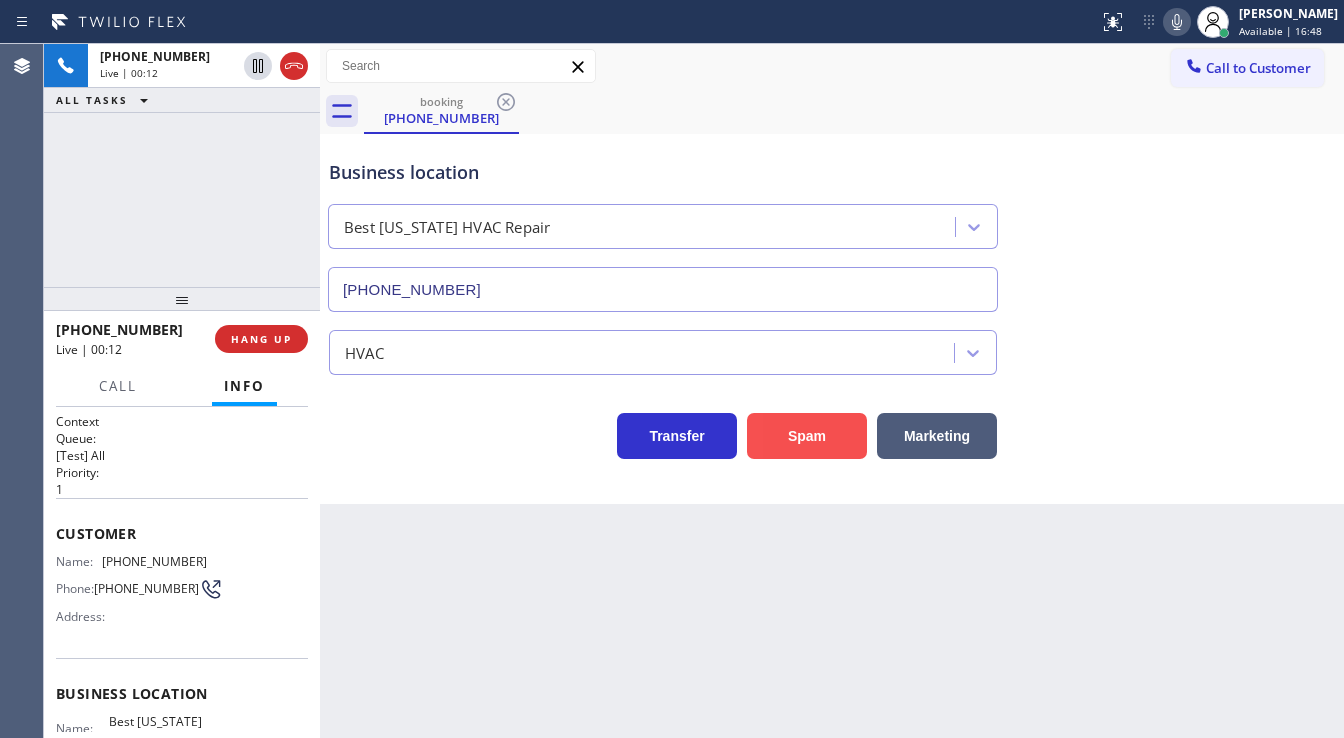 click on "Spam" at bounding box center (807, 436) 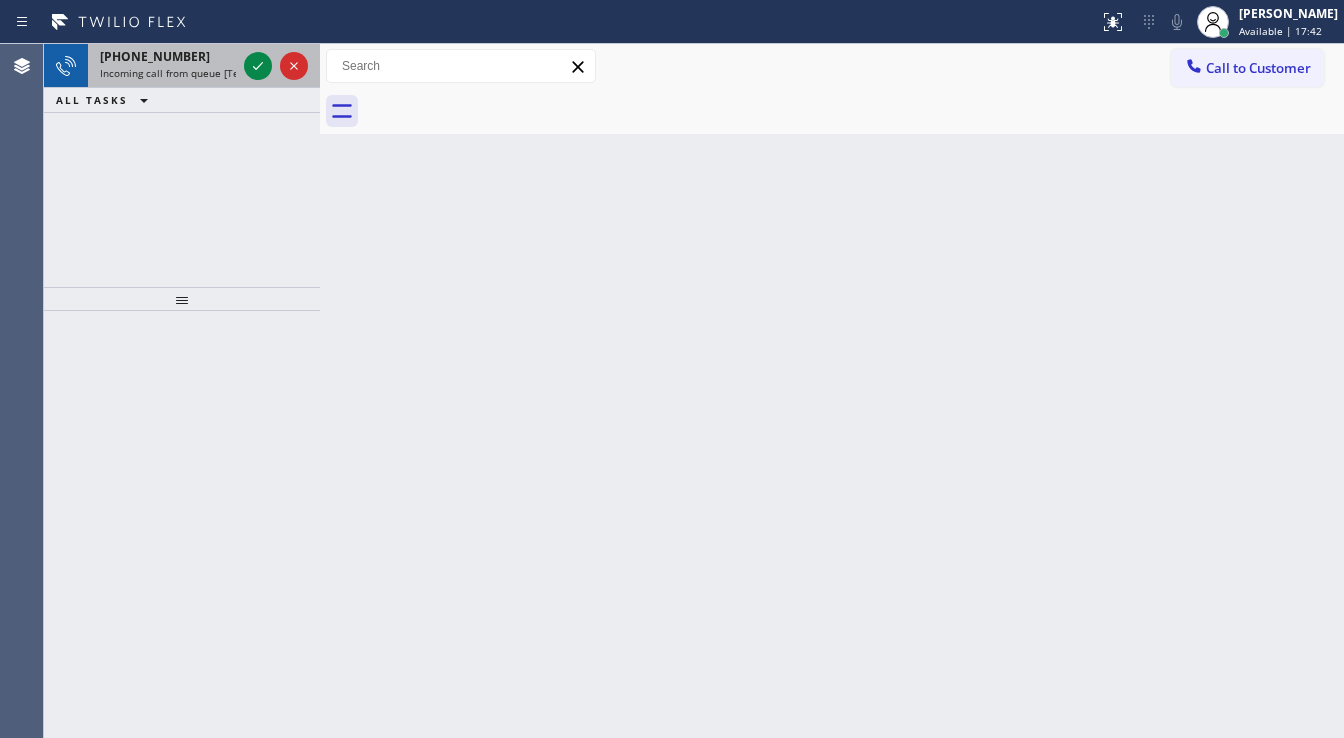 click at bounding box center (276, 66) 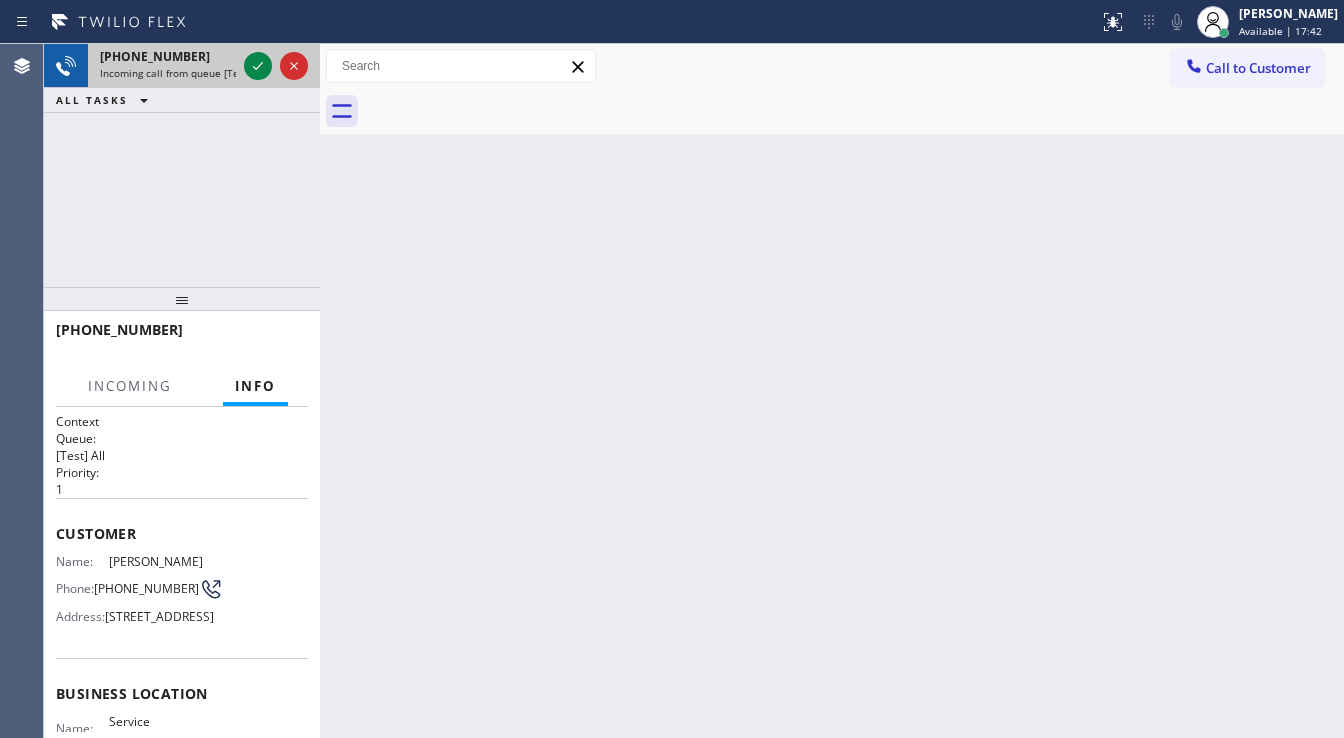 click at bounding box center [276, 66] 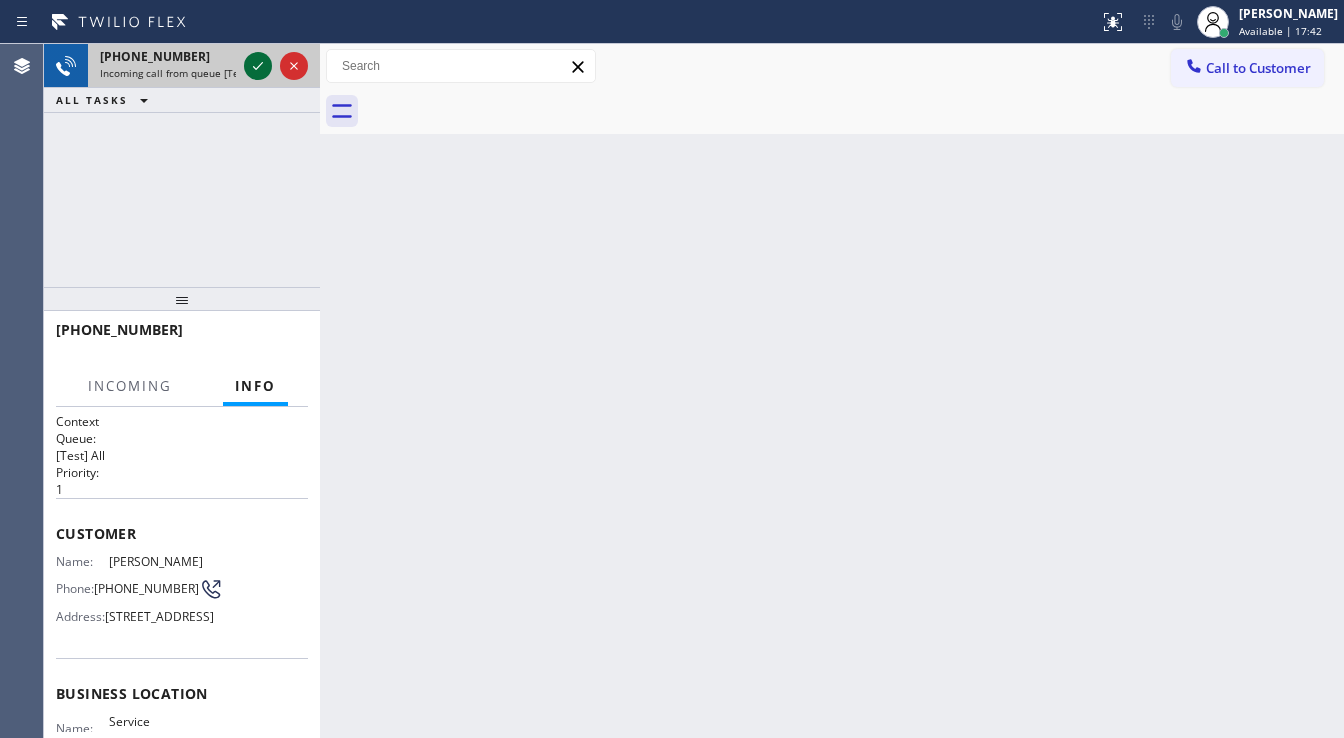 click 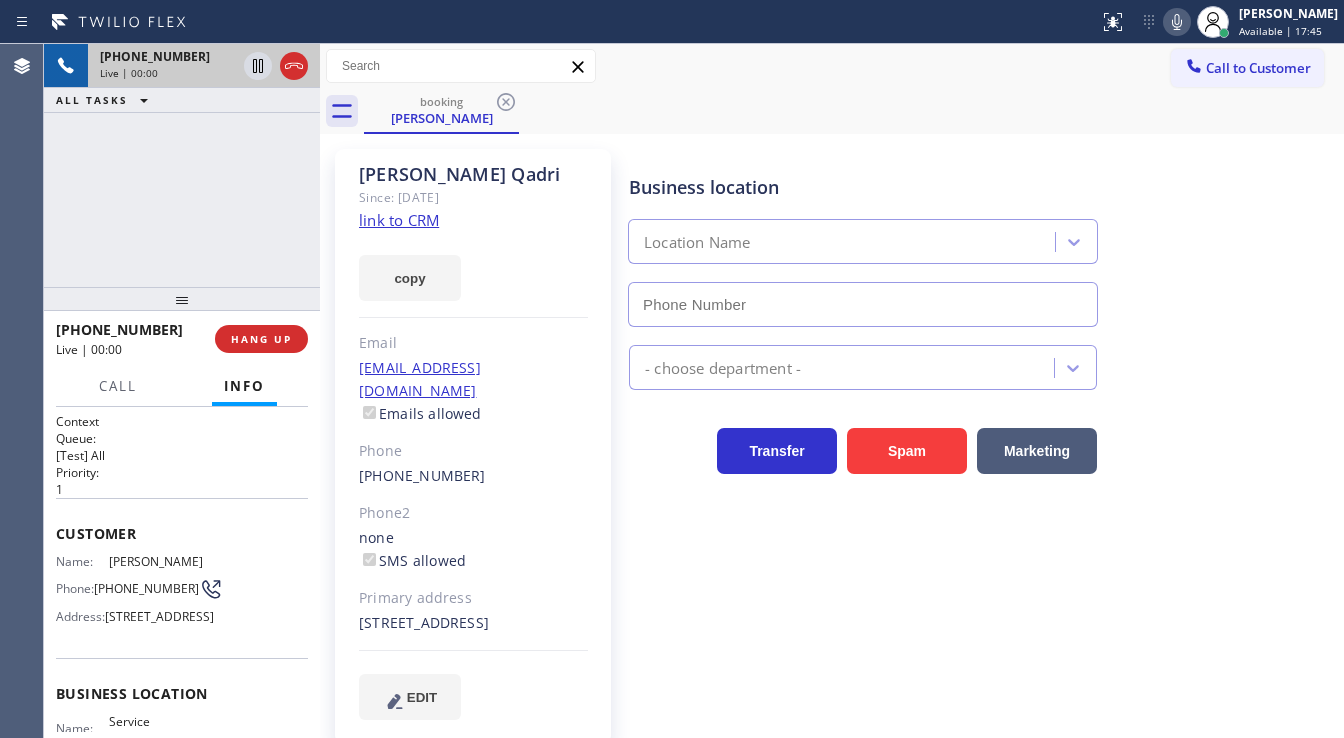 type on "(720) 477-4488" 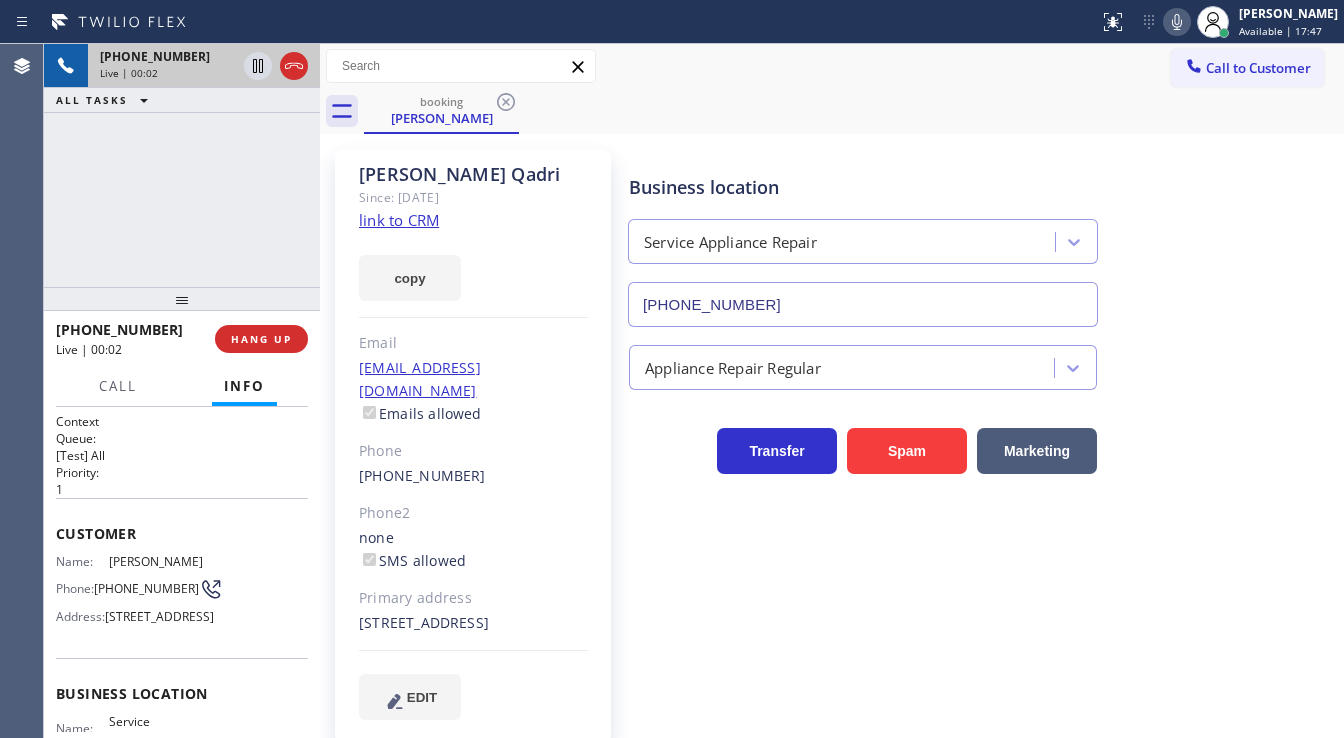 click on "link to CRM" 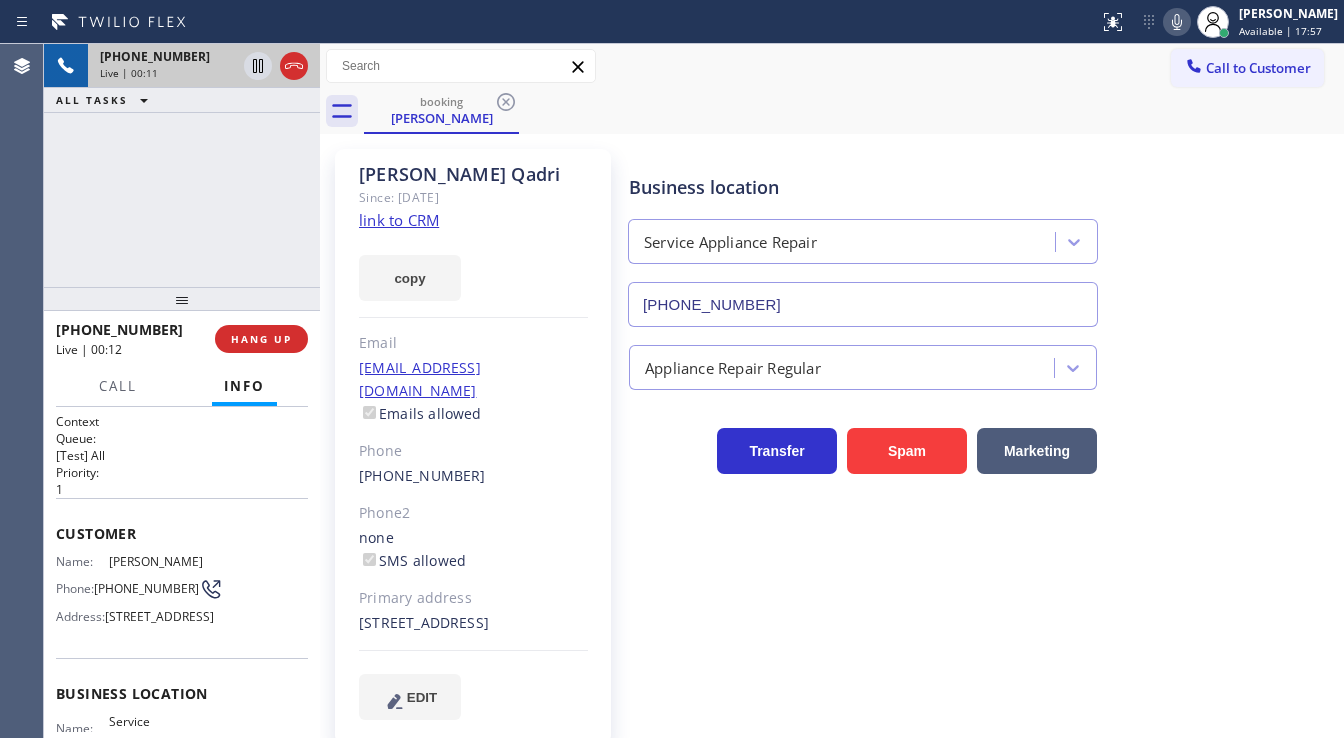 click 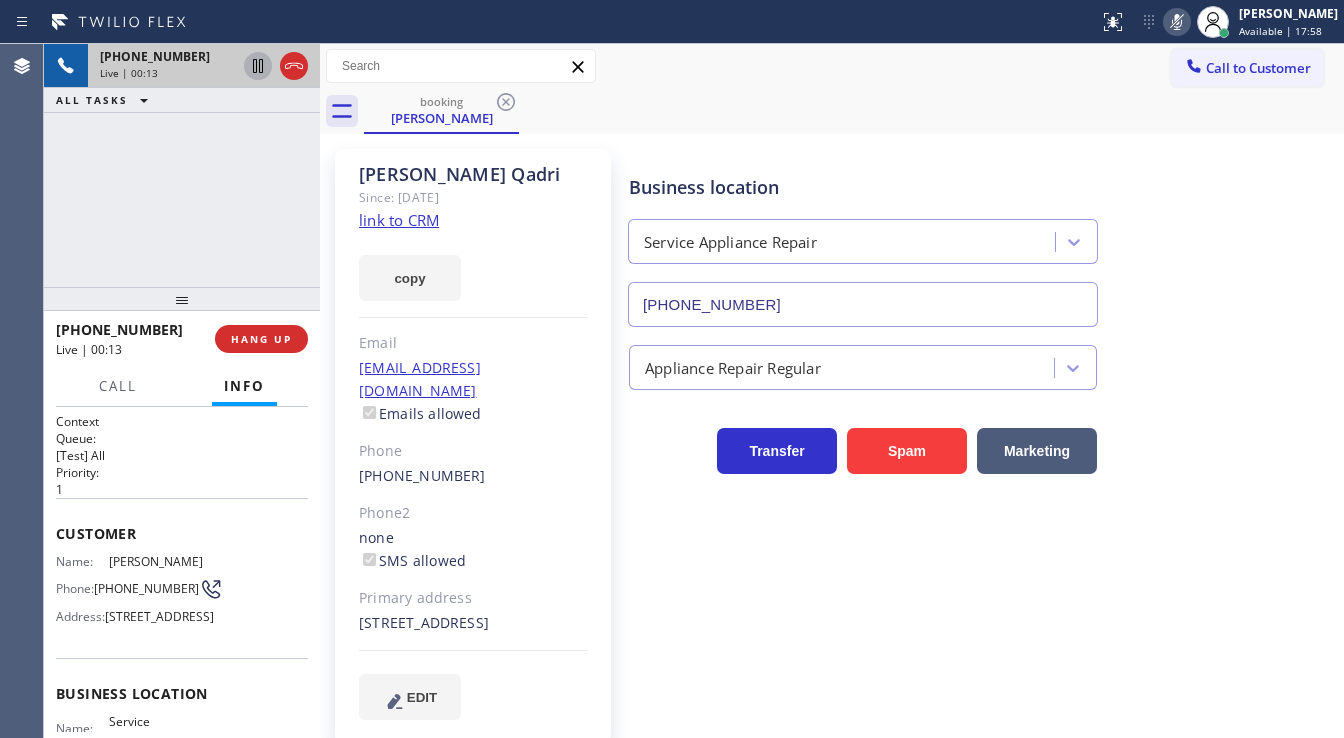 click 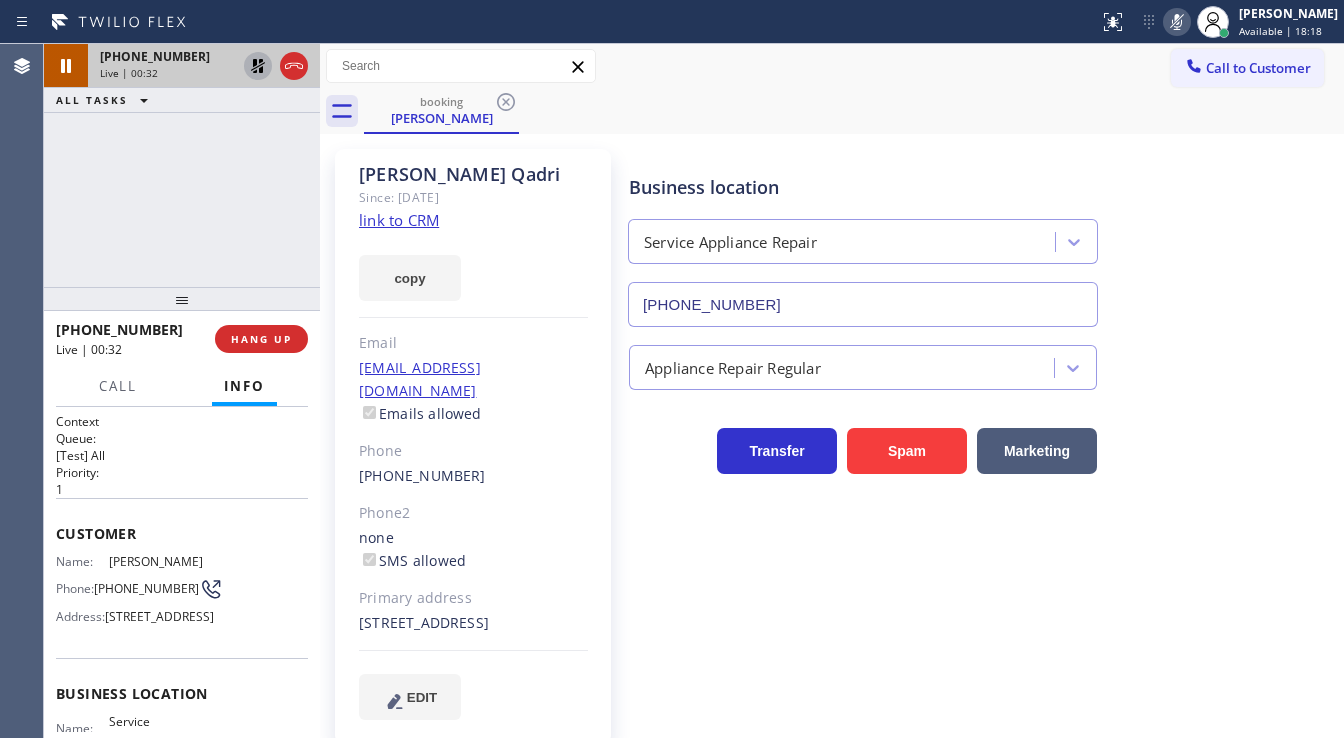 click 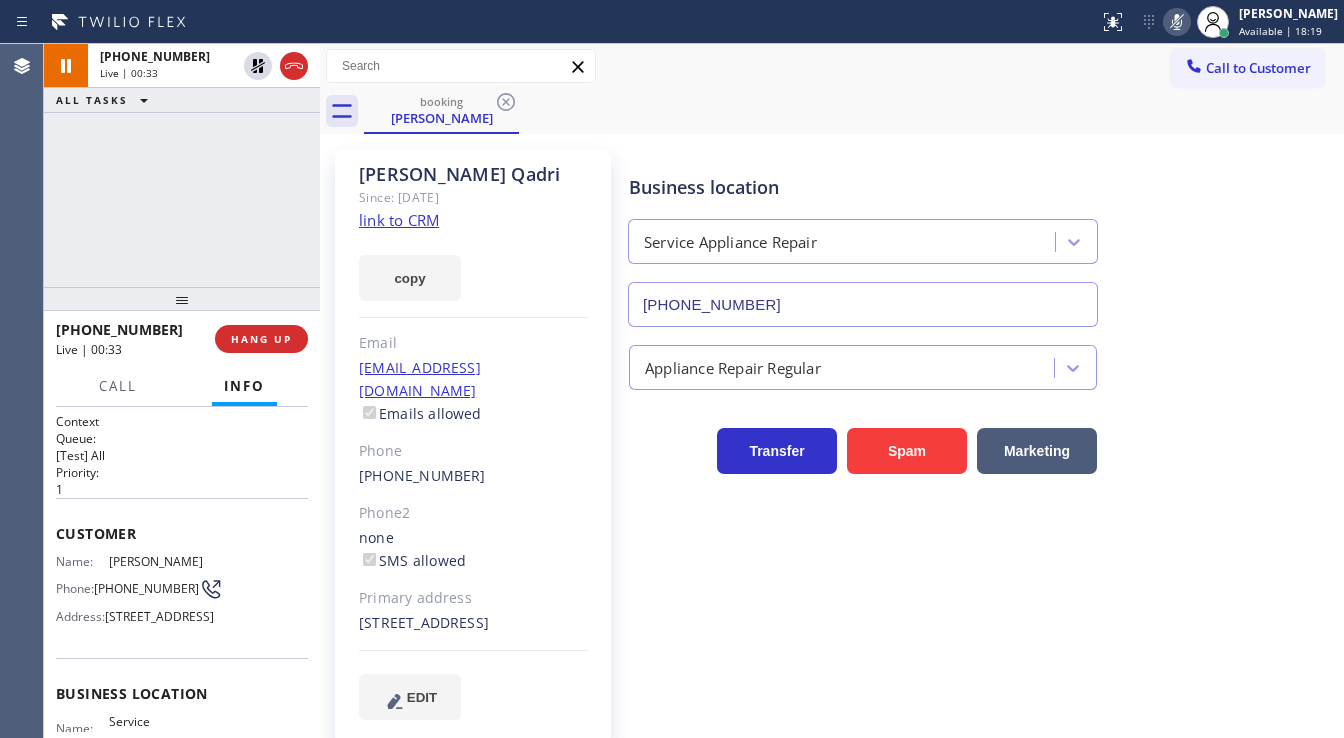 click 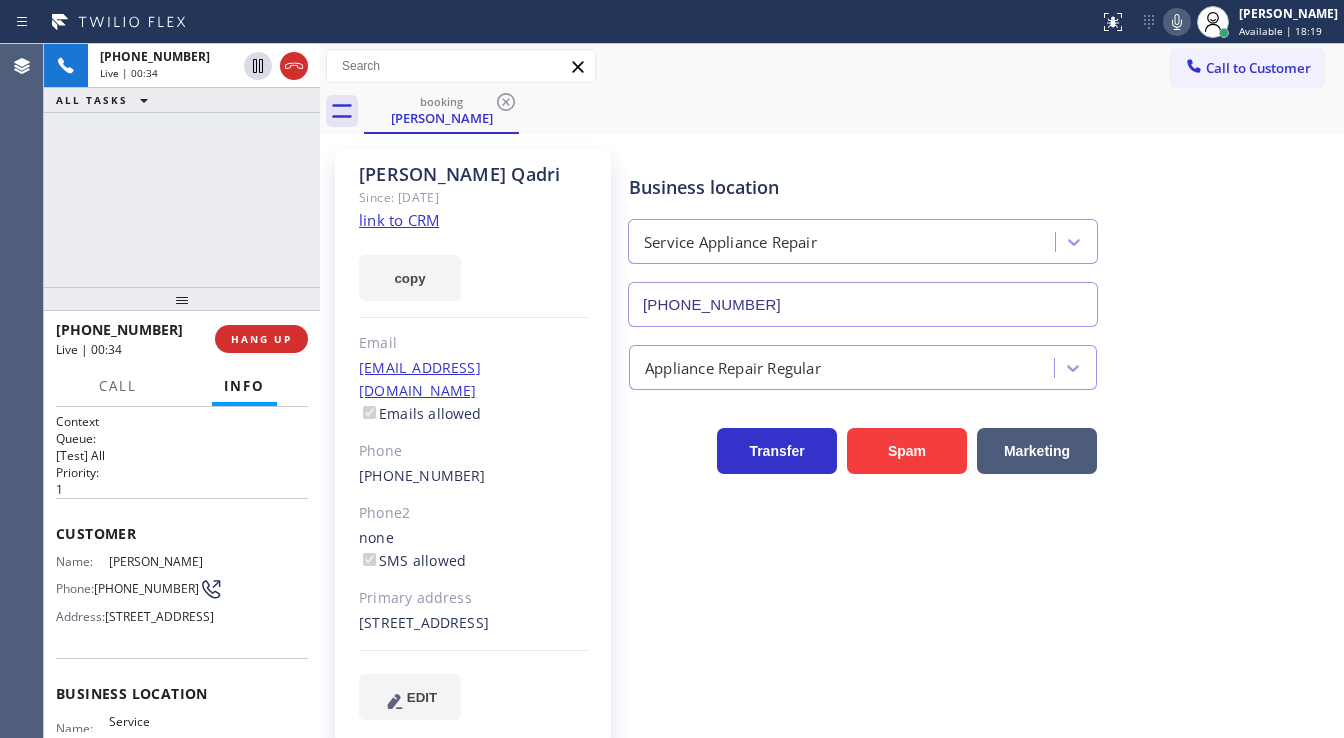 click on "+17142602006 Live | 00:34 ALL TASKS ALL TASKS ACTIVE TASKS TASKS IN WRAP UP" at bounding box center [182, 165] 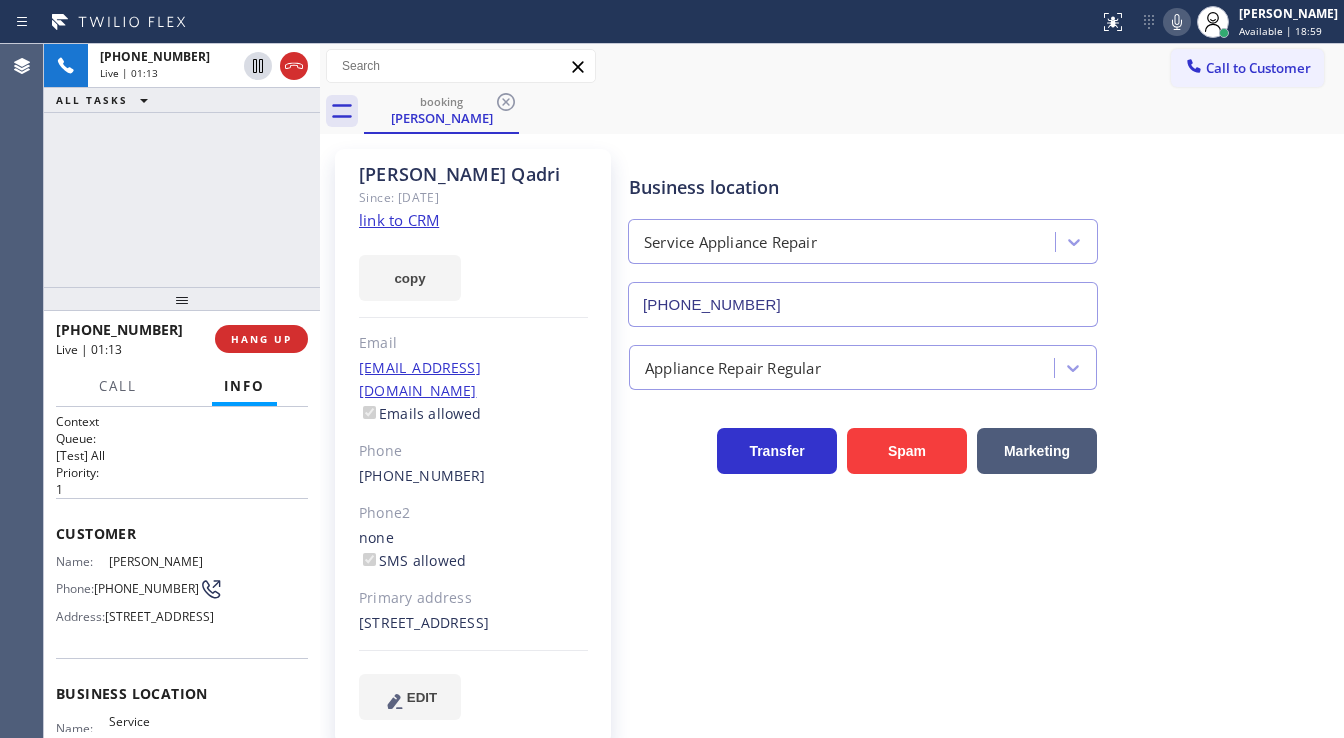 click on "+17142602006 Live | 01:13 ALL TASKS ALL TASKS ACTIVE TASKS TASKS IN WRAP UP" at bounding box center [182, 165] 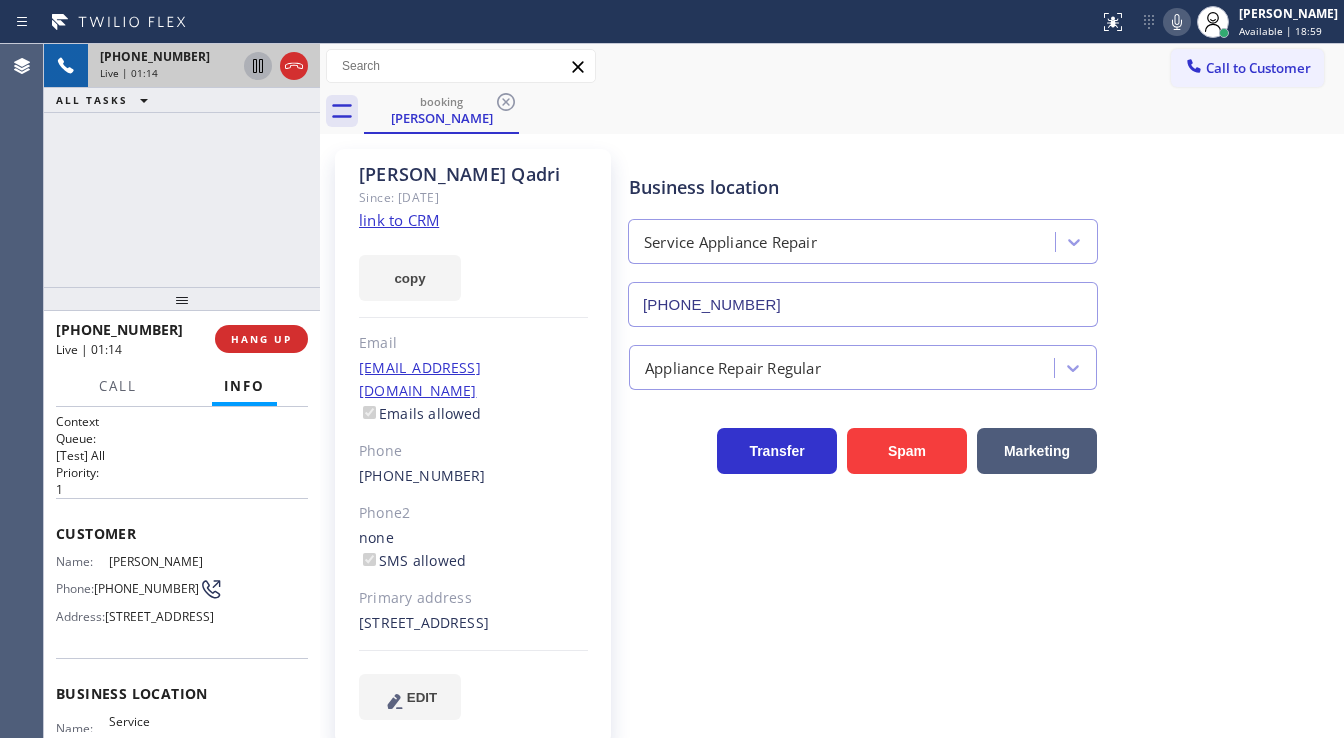 click 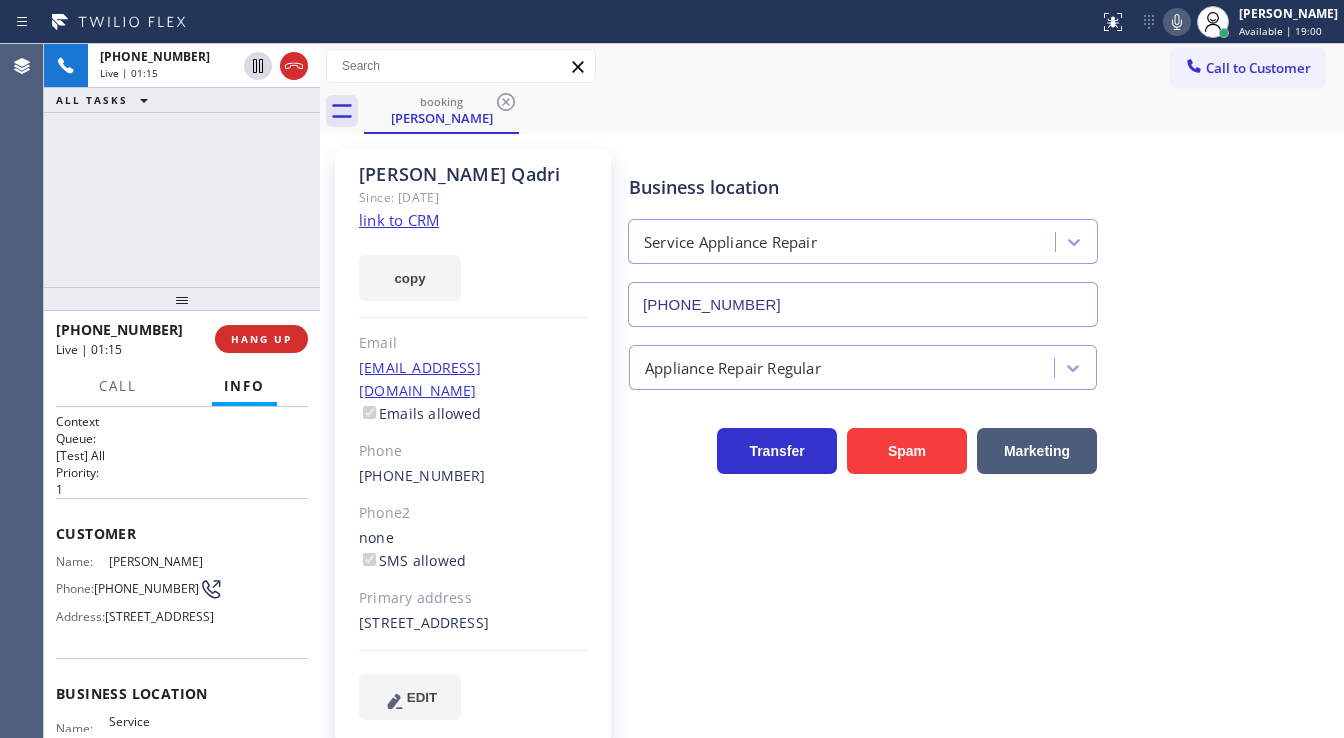 click 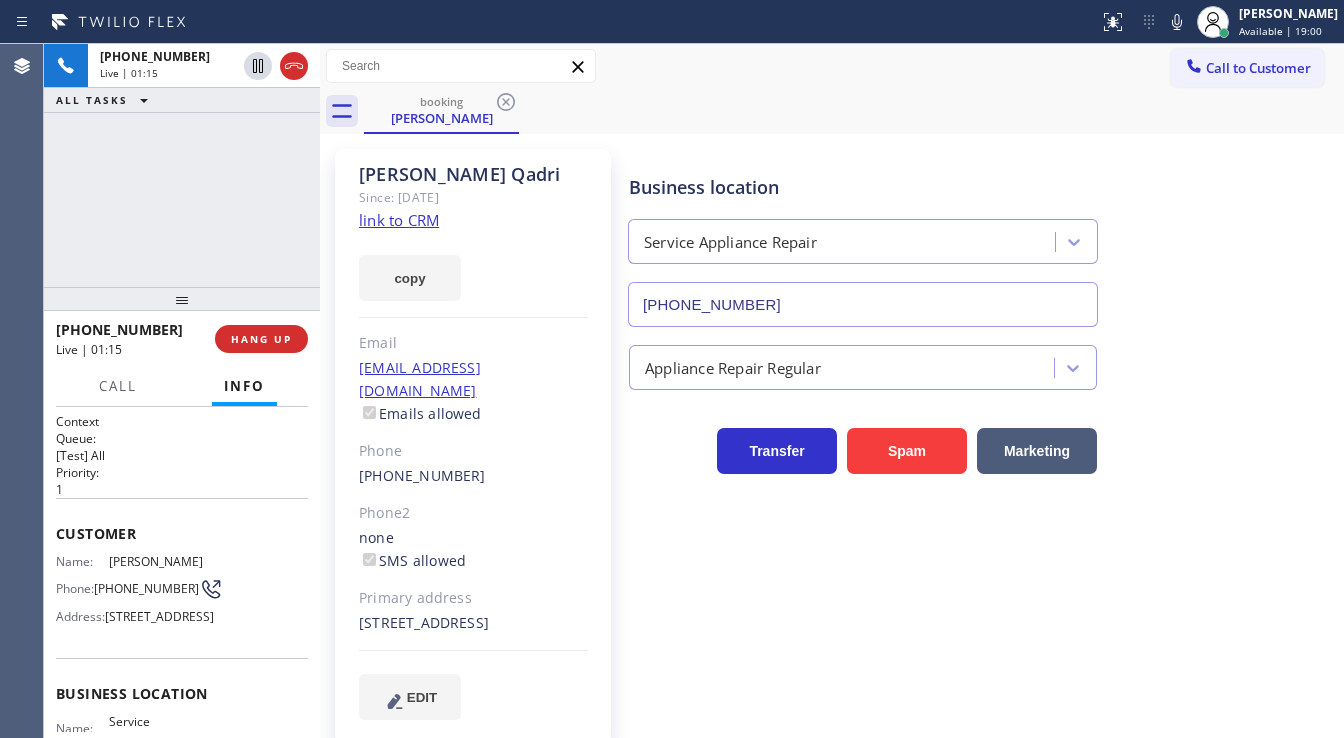 type 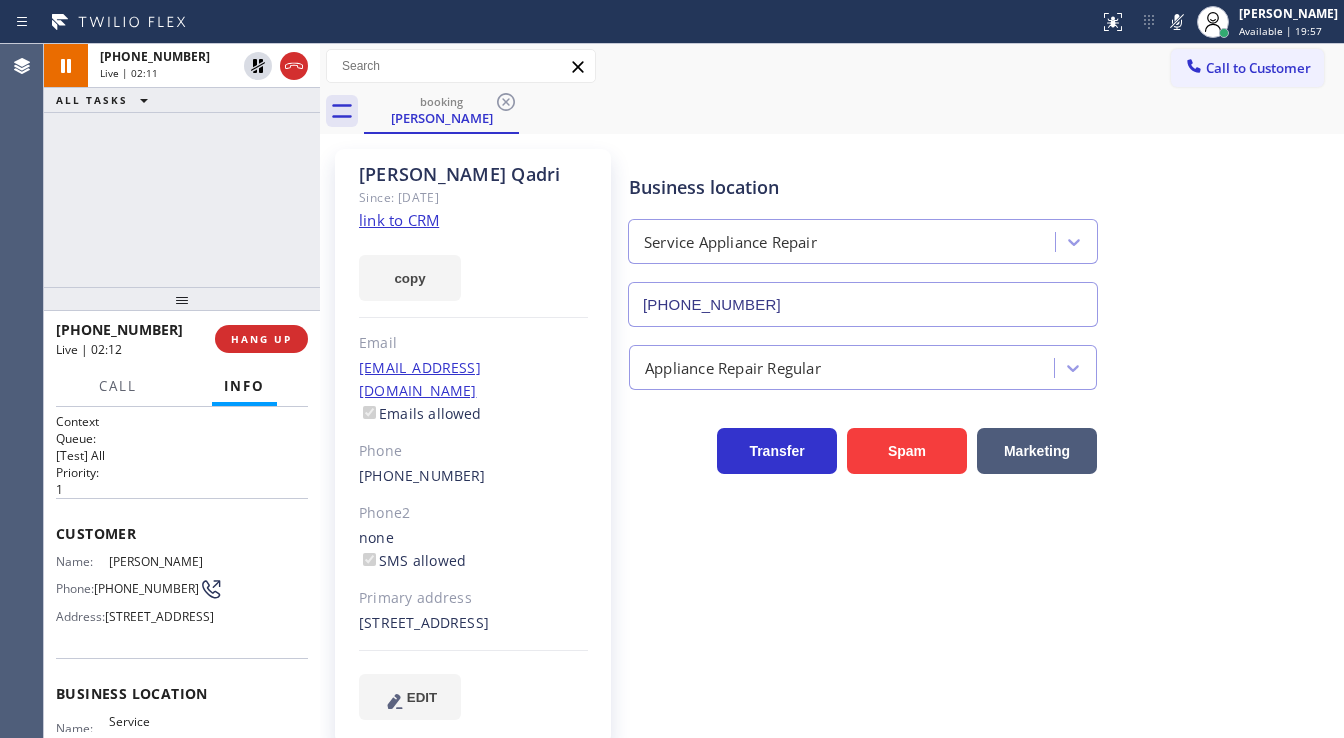 click on "+17142602006 Live | 02:11 ALL TASKS ALL TASKS ACTIVE TASKS TASKS IN WRAP UP" at bounding box center [182, 165] 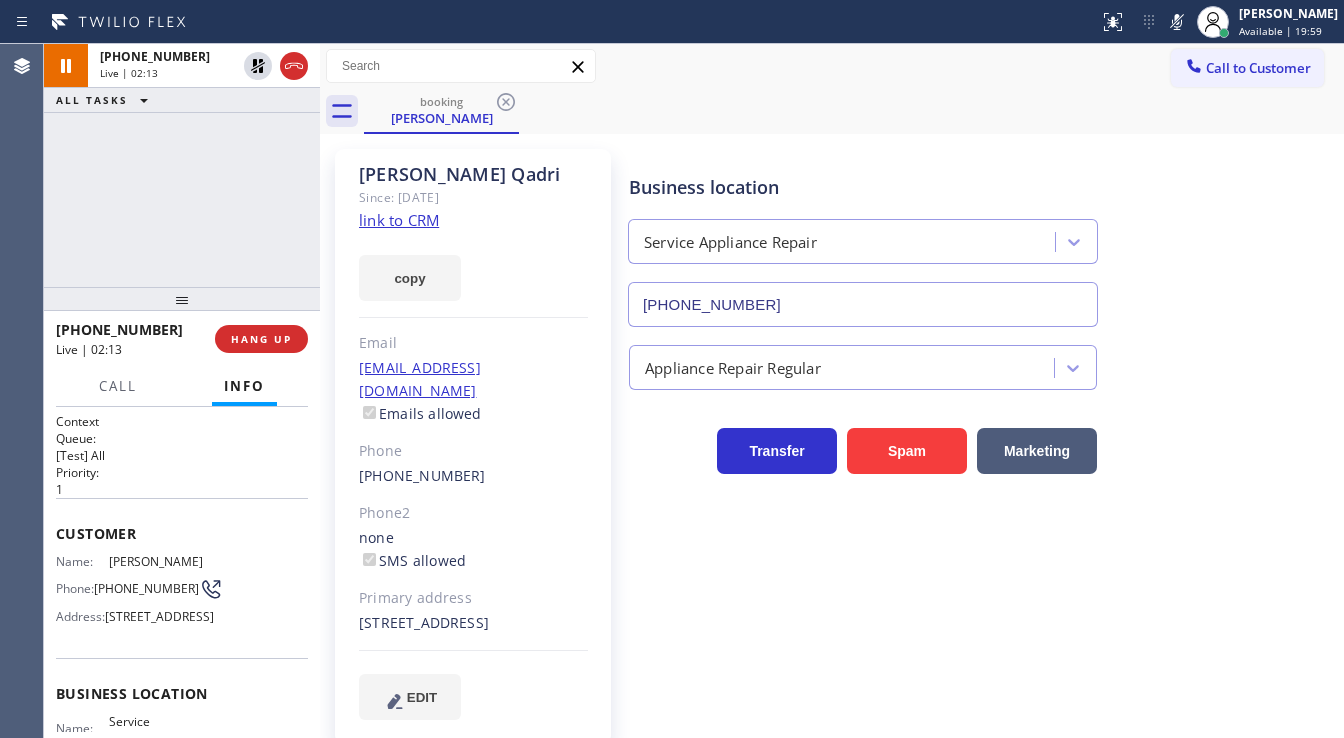 click at bounding box center [118, 404] 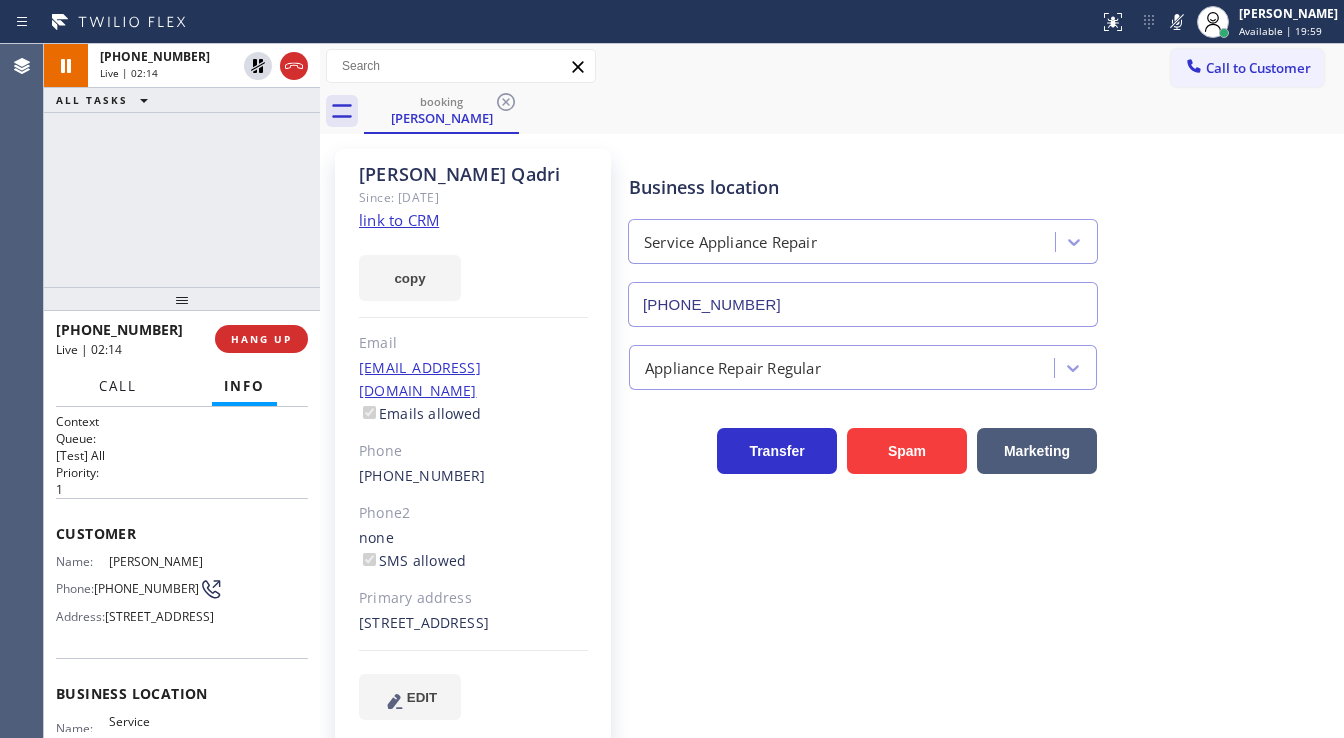 click on "Call" at bounding box center [118, 386] 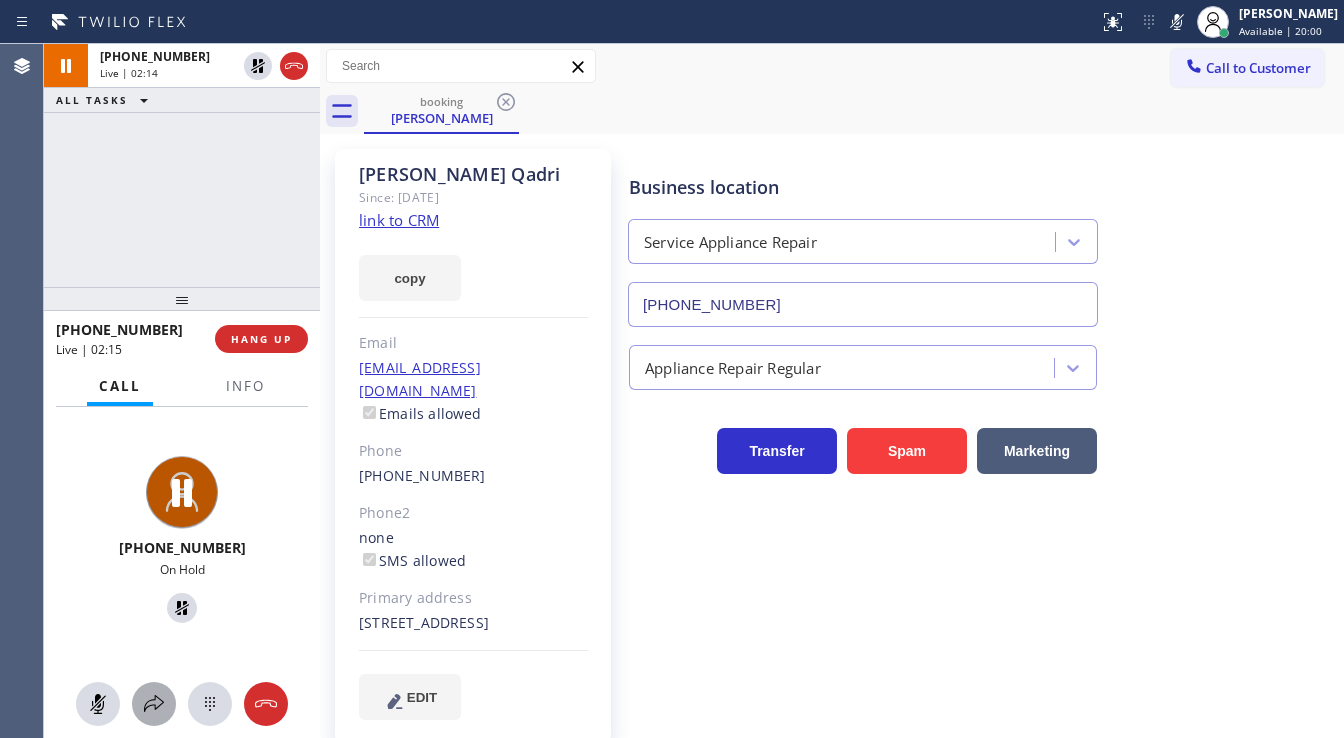 click at bounding box center [154, 704] 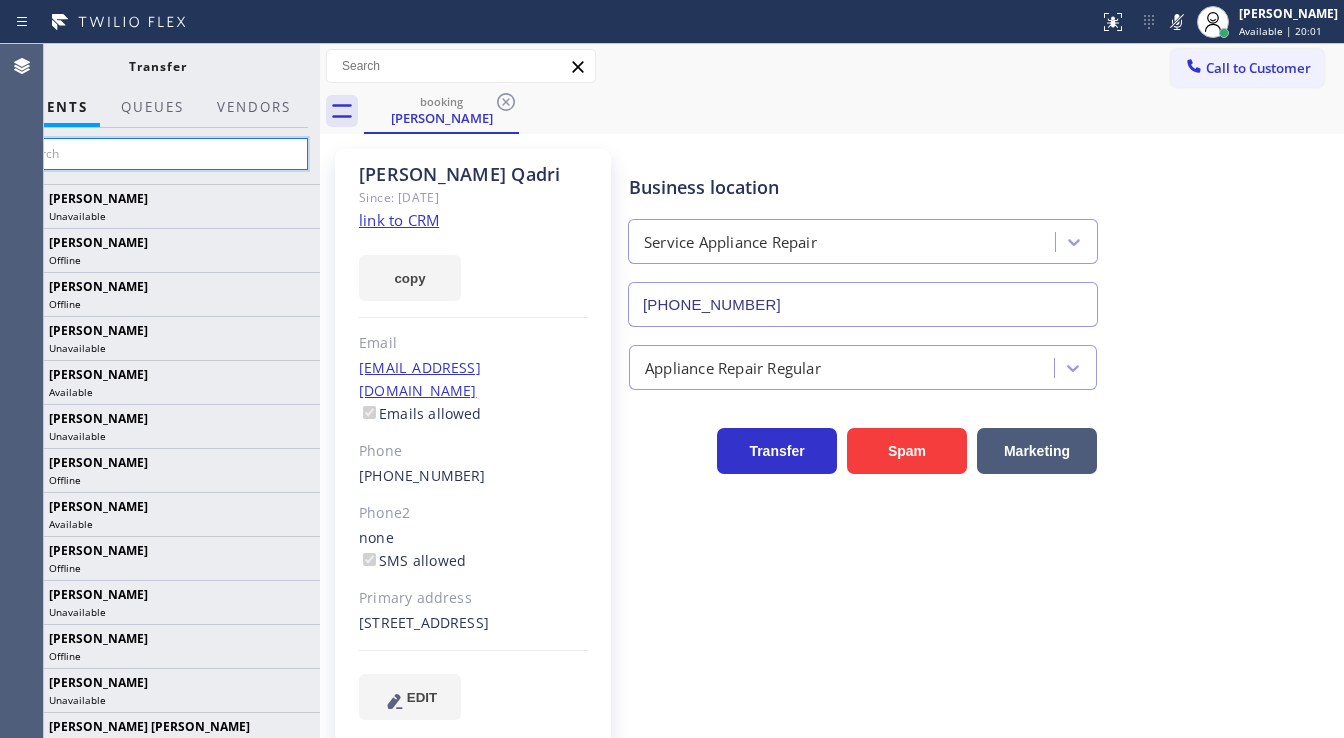 click at bounding box center (157, 154) 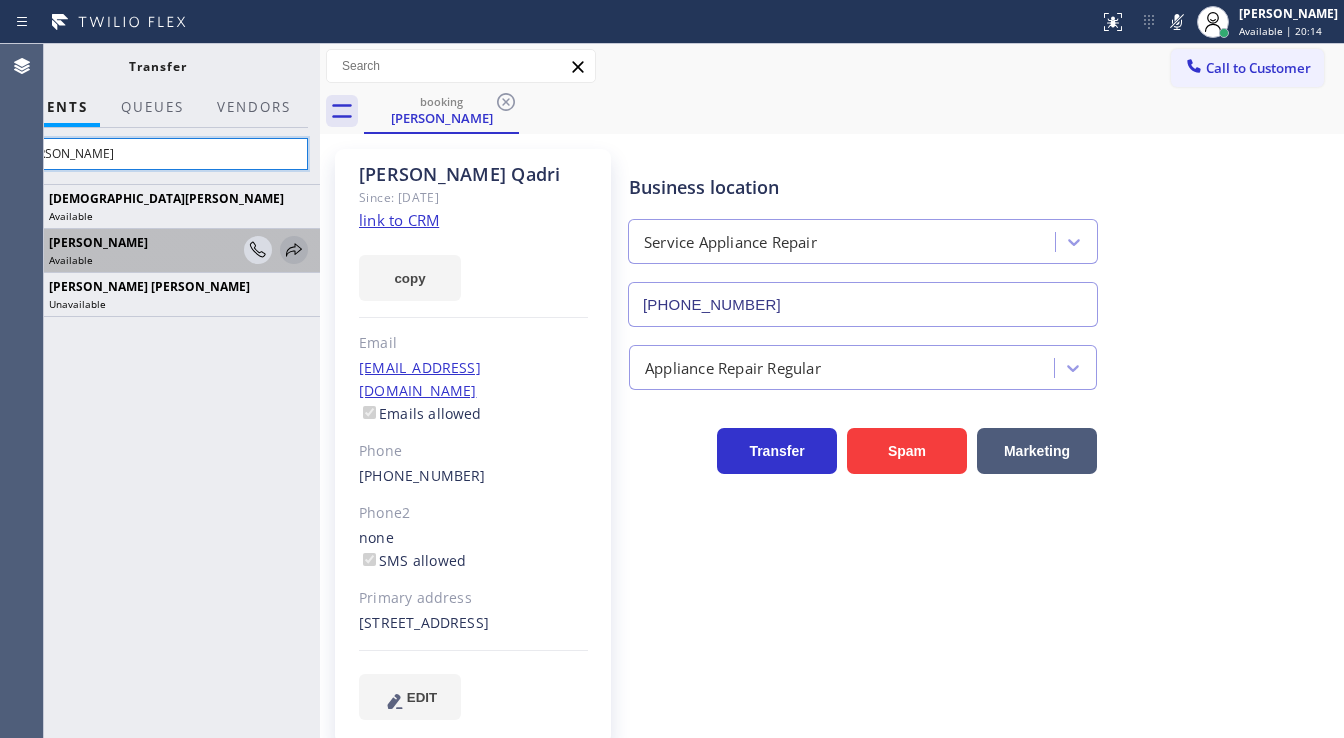 type on "Chris" 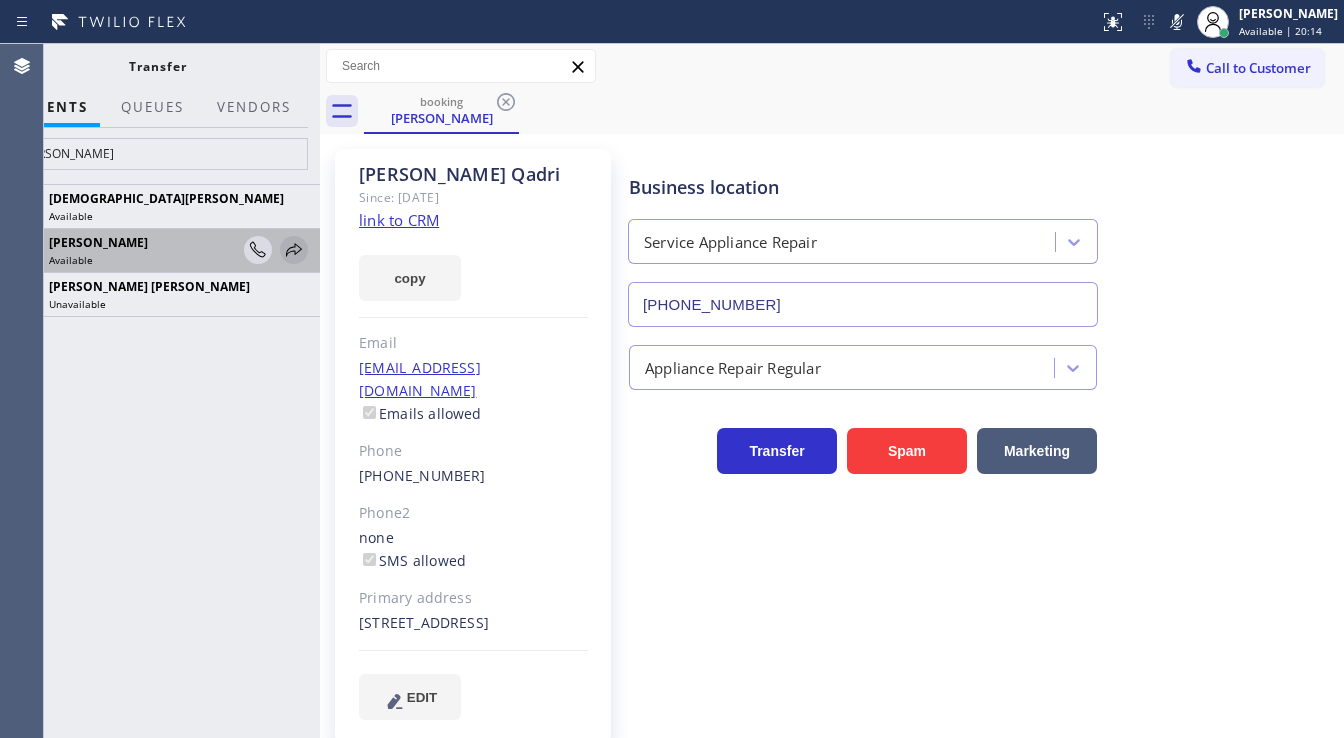 click 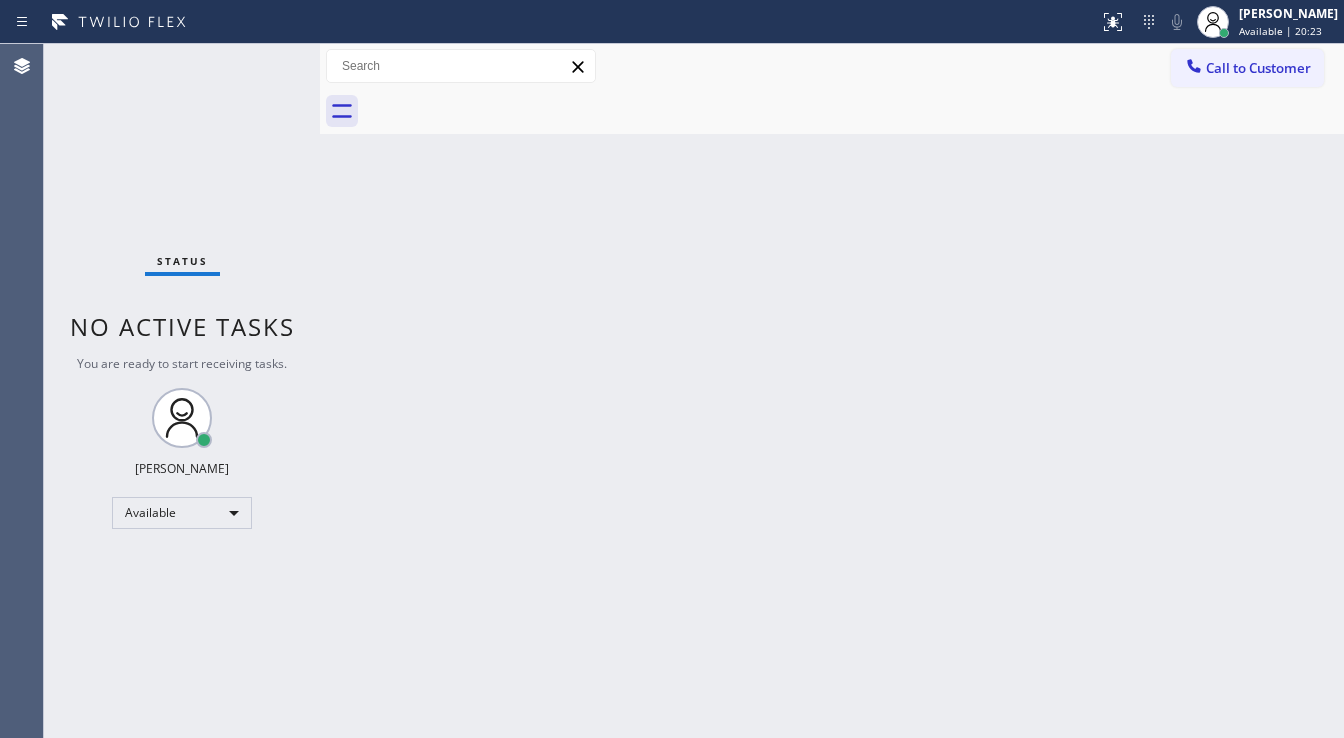 click on "Back to Dashboard Change Sender ID Customers Technicians Select a contact Outbound call Technician Search Technician Your caller id phone number Your caller id phone number Call Technician info Name   Phone none Address none Change Sender ID HVAC +18559994417 5 Star Appliance +18557314952 Appliance Repair +18554611149 Plumbing +18889090120 Air Duct Cleaning +18006865038  Electricians +18005688664 Cancel Change Check personal SMS Reset Change No tabs Call to Customer Outbound call Location Search location Your caller id phone number Customer number Call Outbound call Technician Search Technician Your caller id phone number Your caller id phone number Call" at bounding box center (832, 391) 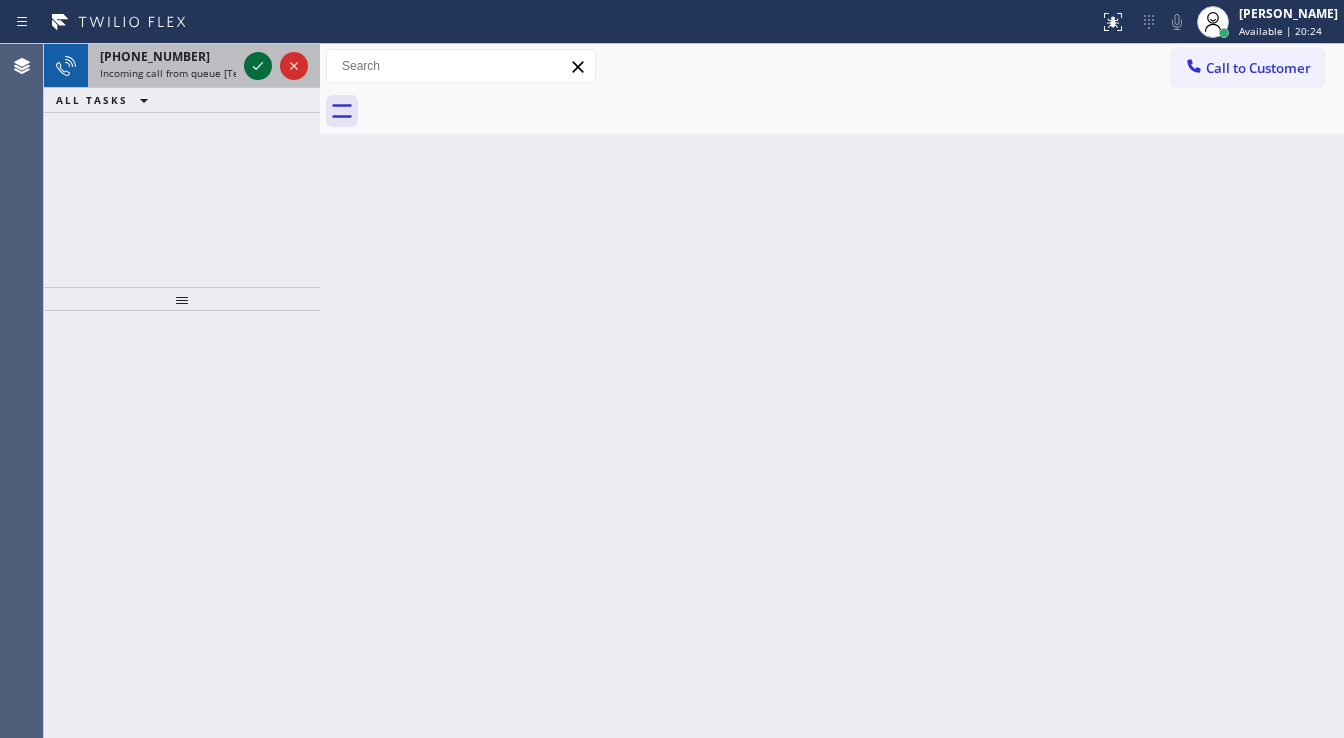 click 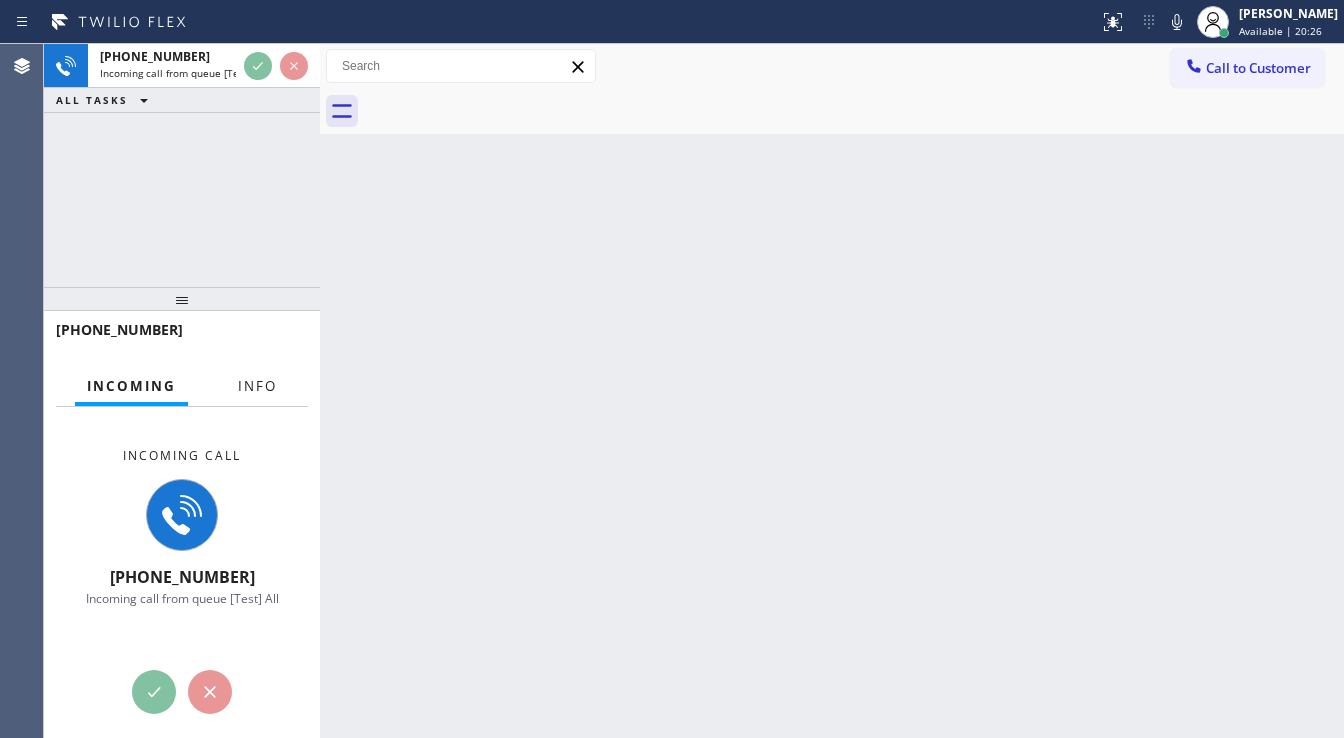 click on "Info" at bounding box center (257, 386) 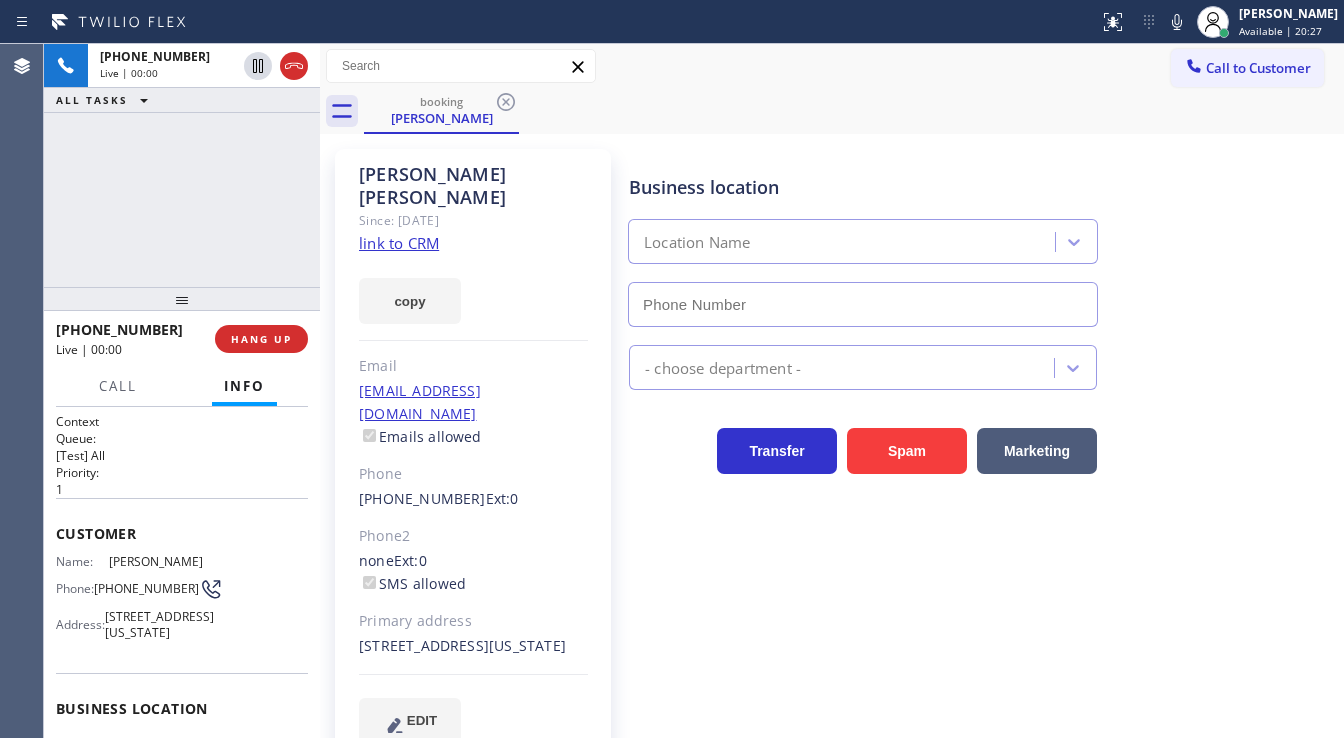 type on "[PHONE_NUMBER]" 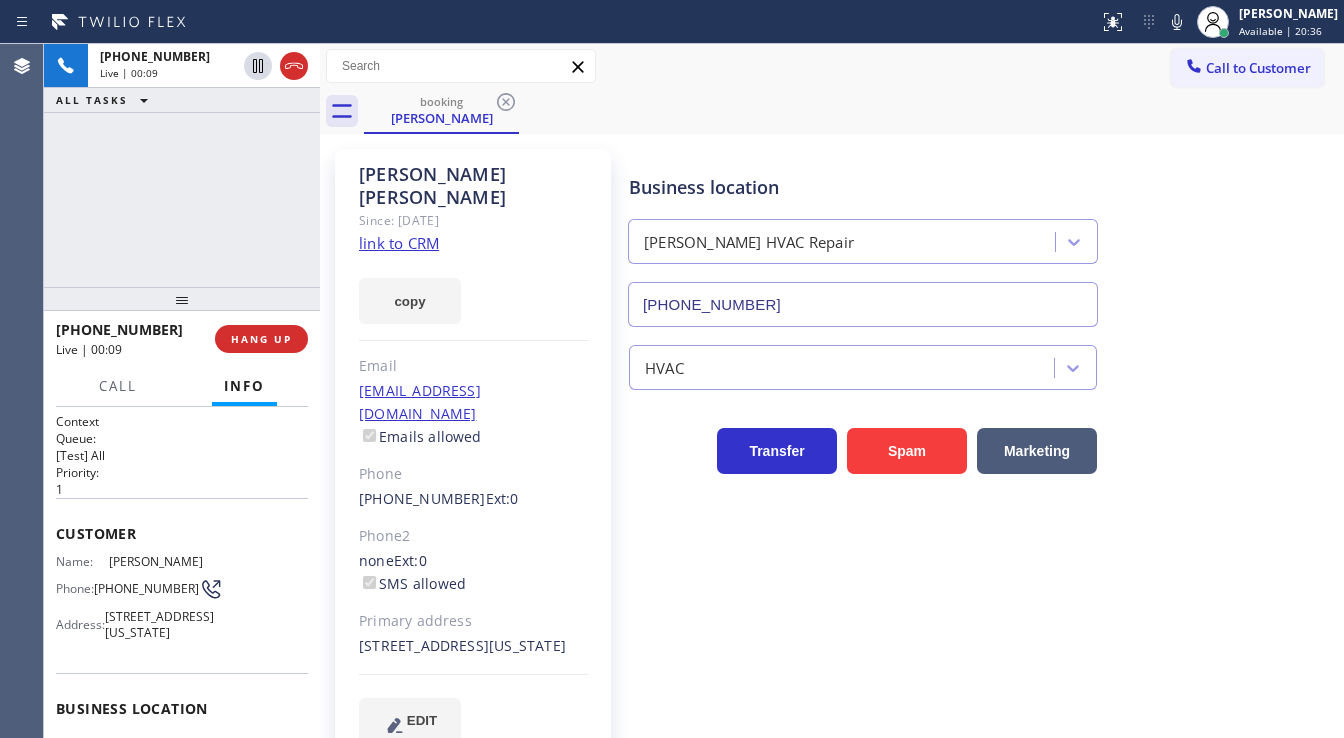 click on "link to CRM" 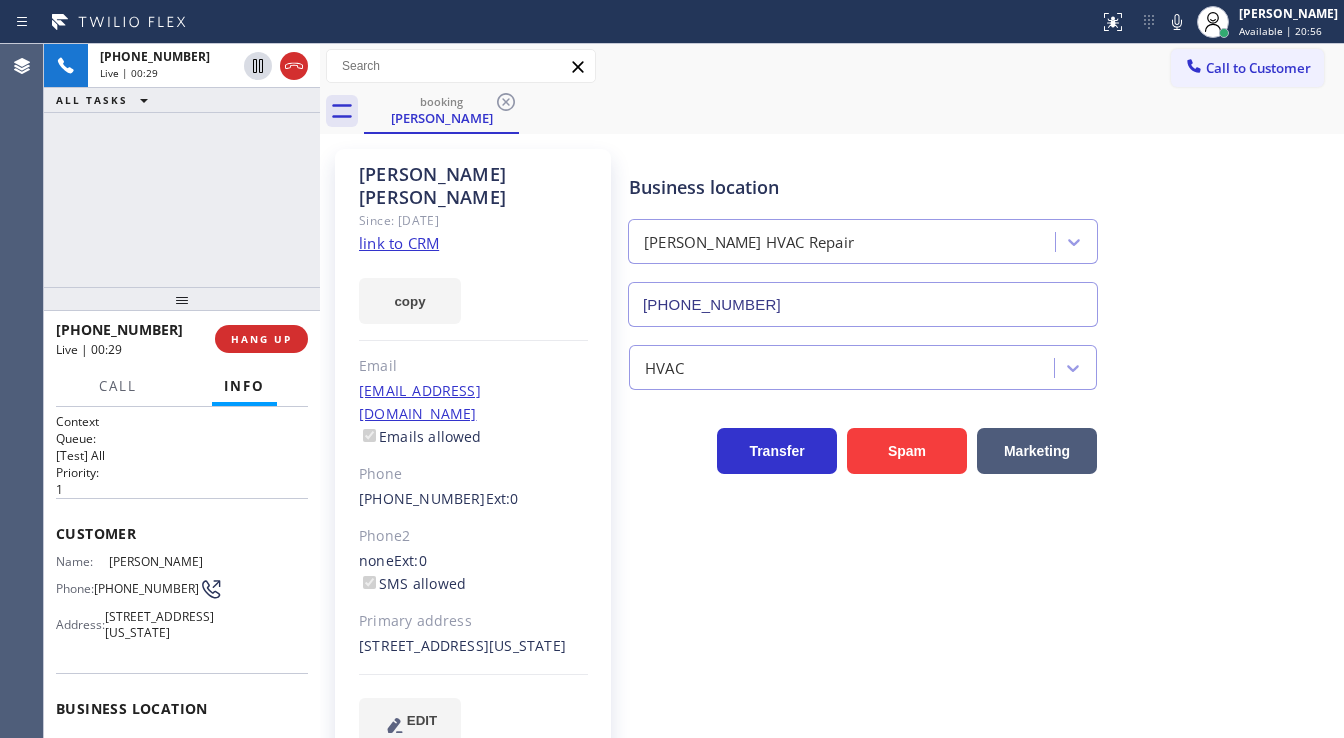 click on "+16315141884 Live | 00:29 ALL TASKS ALL TASKS ACTIVE TASKS TASKS IN WRAP UP" at bounding box center [182, 165] 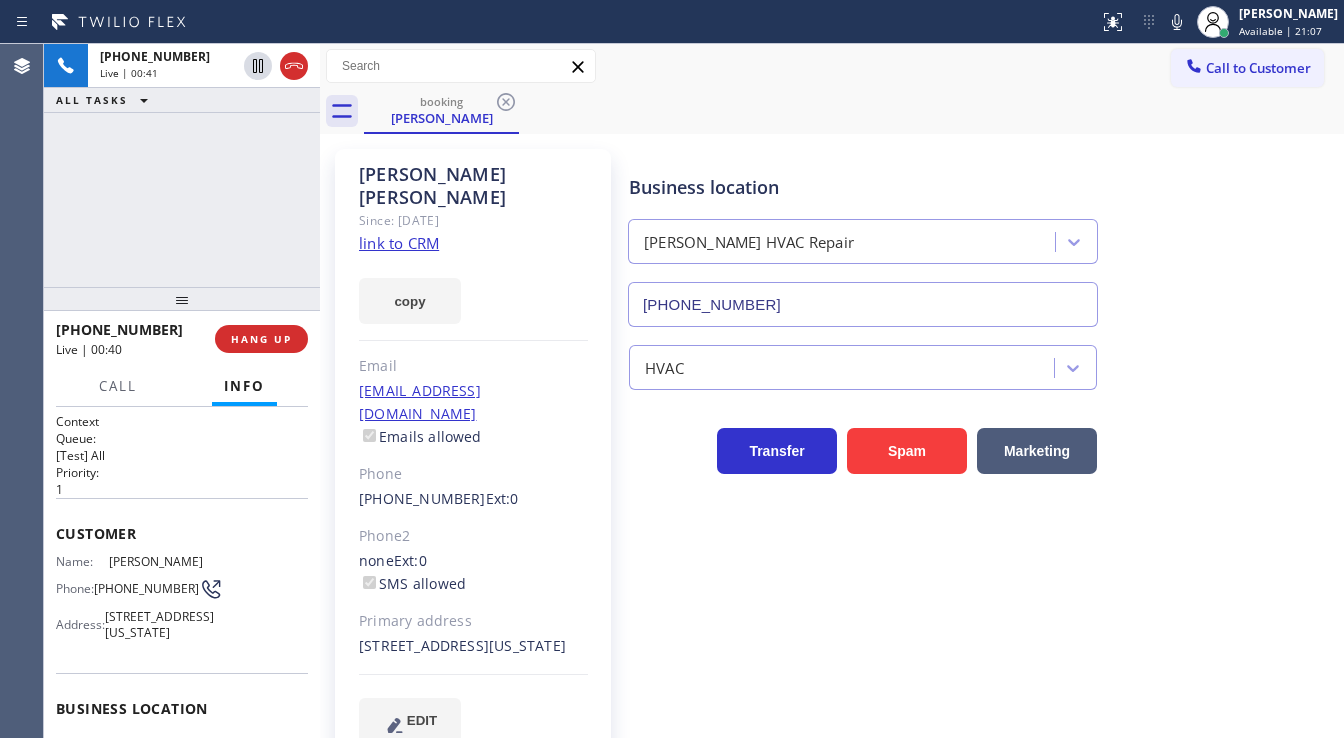 click on "+16315141884 Live | 00:41 ALL TASKS ALL TASKS ACTIVE TASKS TASKS IN WRAP UP" at bounding box center (182, 165) 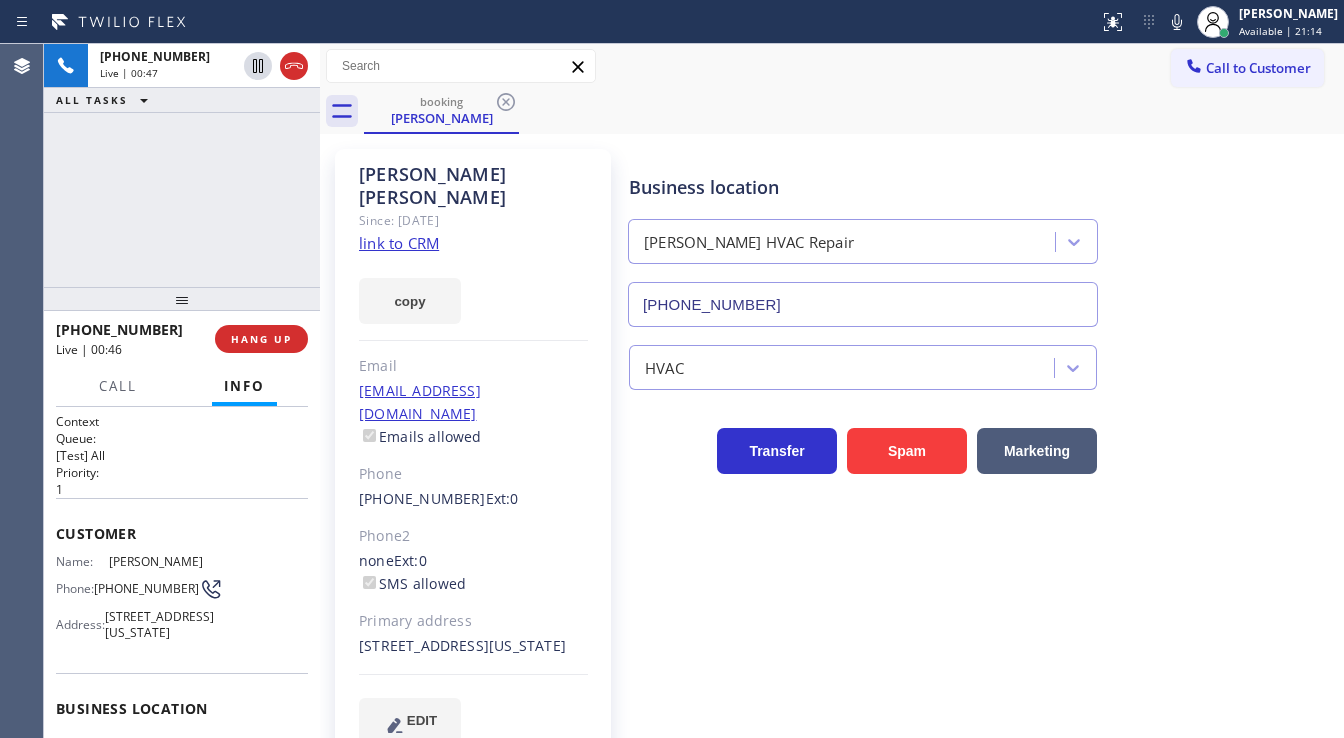 click on "Call to Customer Outbound call Location Search location Your caller id phone number Customer number Call Outbound call Technician Search Technician Your caller id phone number Your caller id phone number Call" at bounding box center (832, 66) 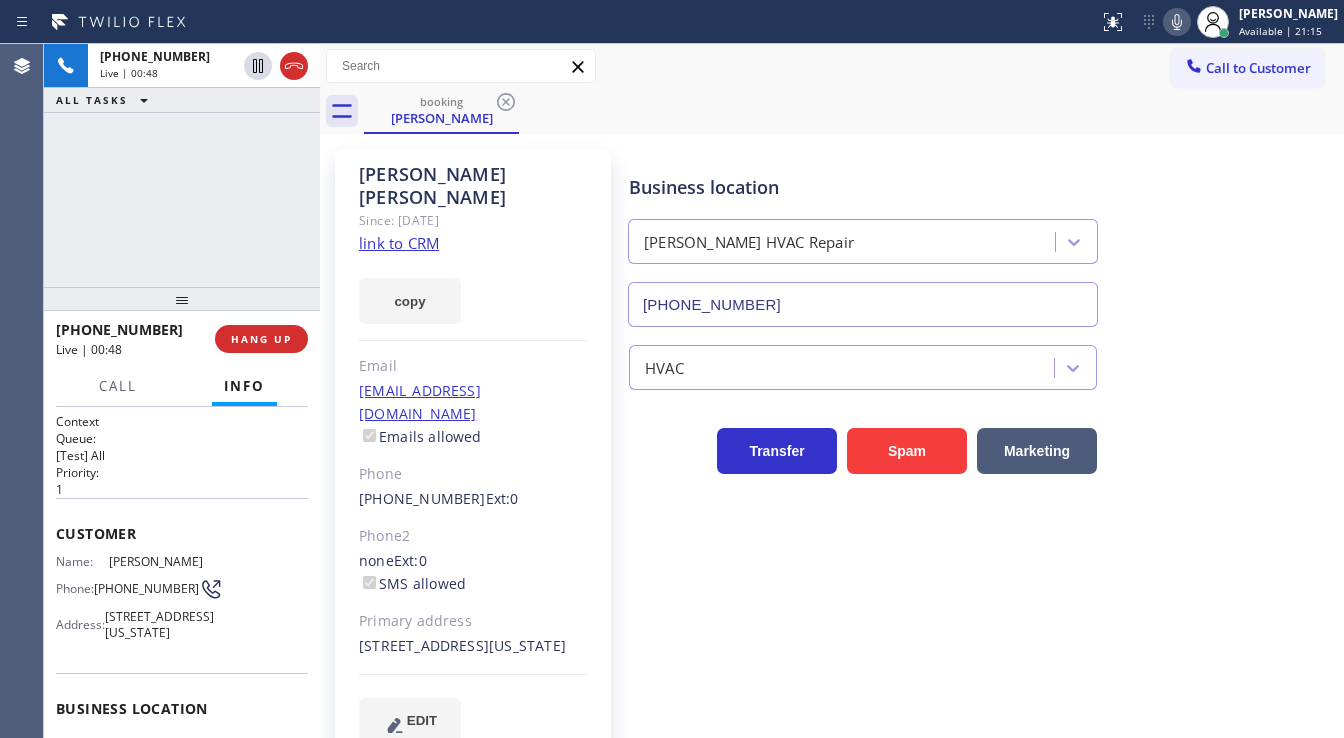 click 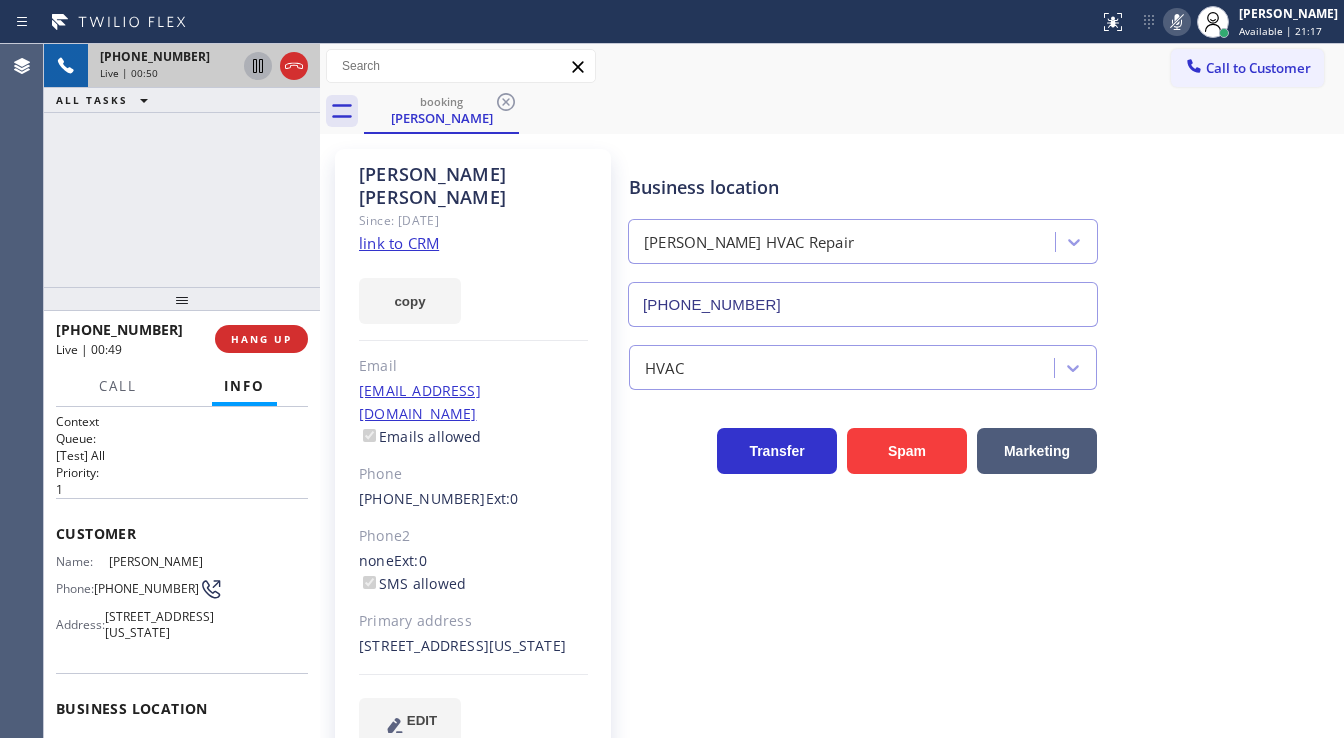 click 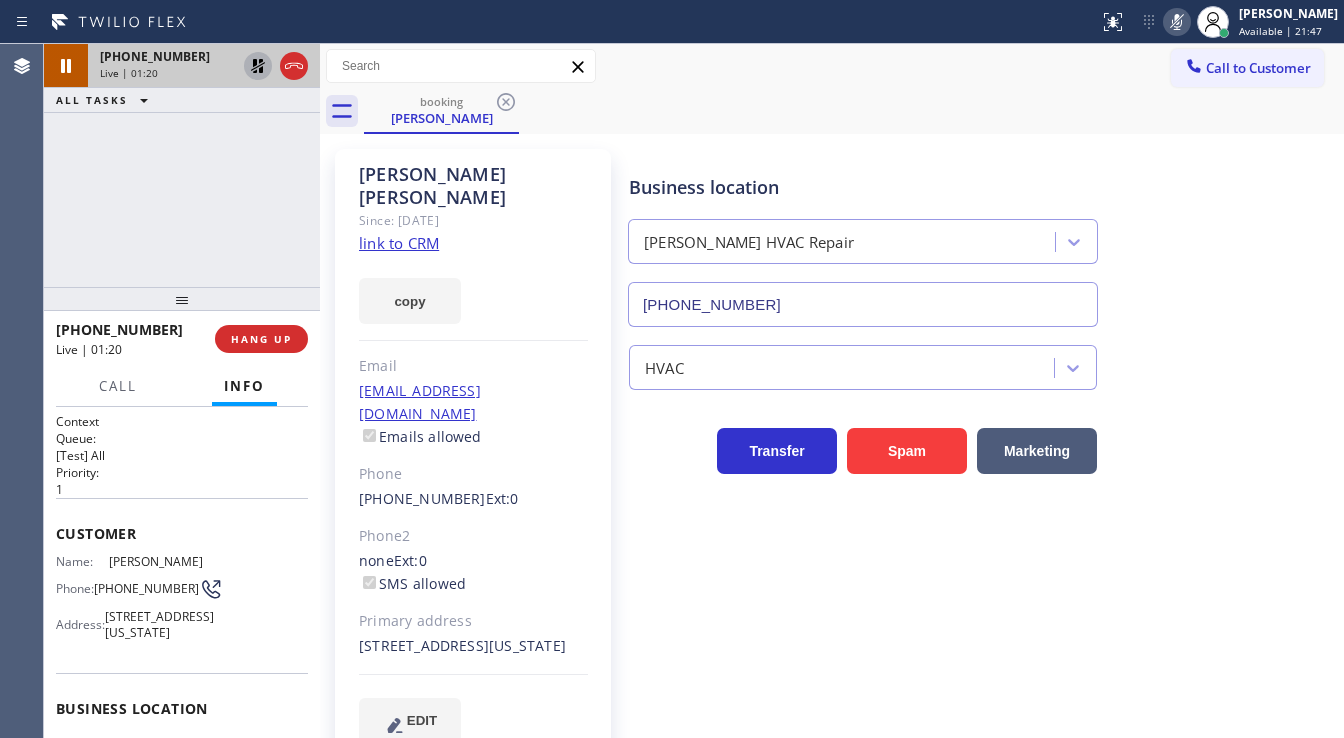 click on "+16315141884 Live | 01:20 ALL TASKS ALL TASKS ACTIVE TASKS TASKS IN WRAP UP" at bounding box center [182, 165] 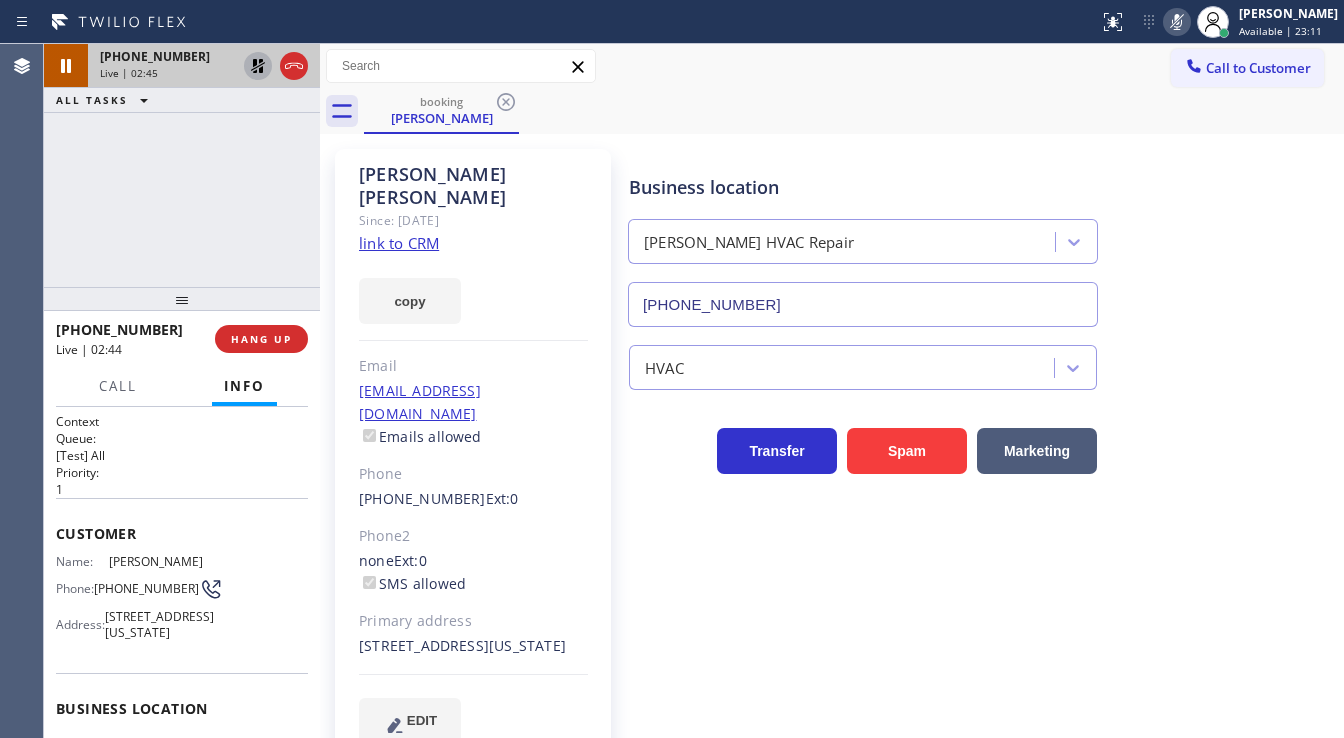 drag, startPoint x: 251, startPoint y: 64, endPoint x: 265, endPoint y: 64, distance: 14 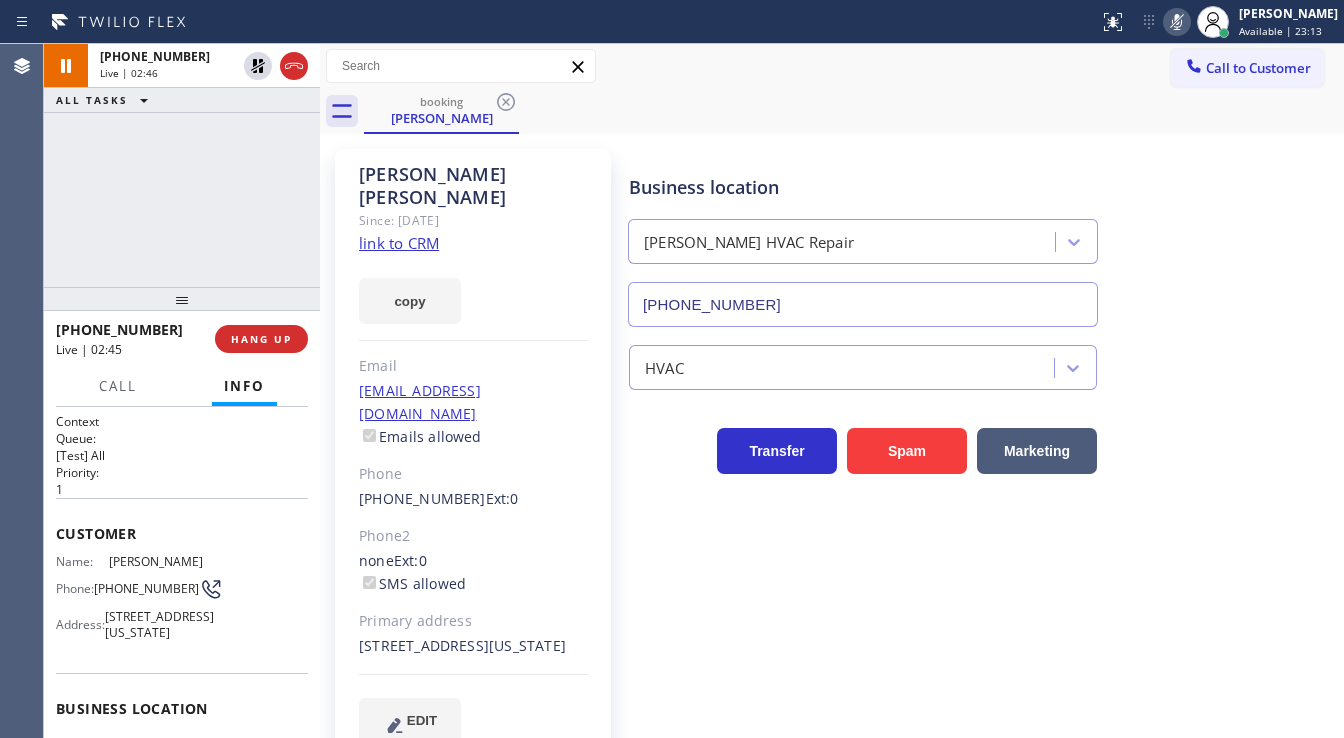 click 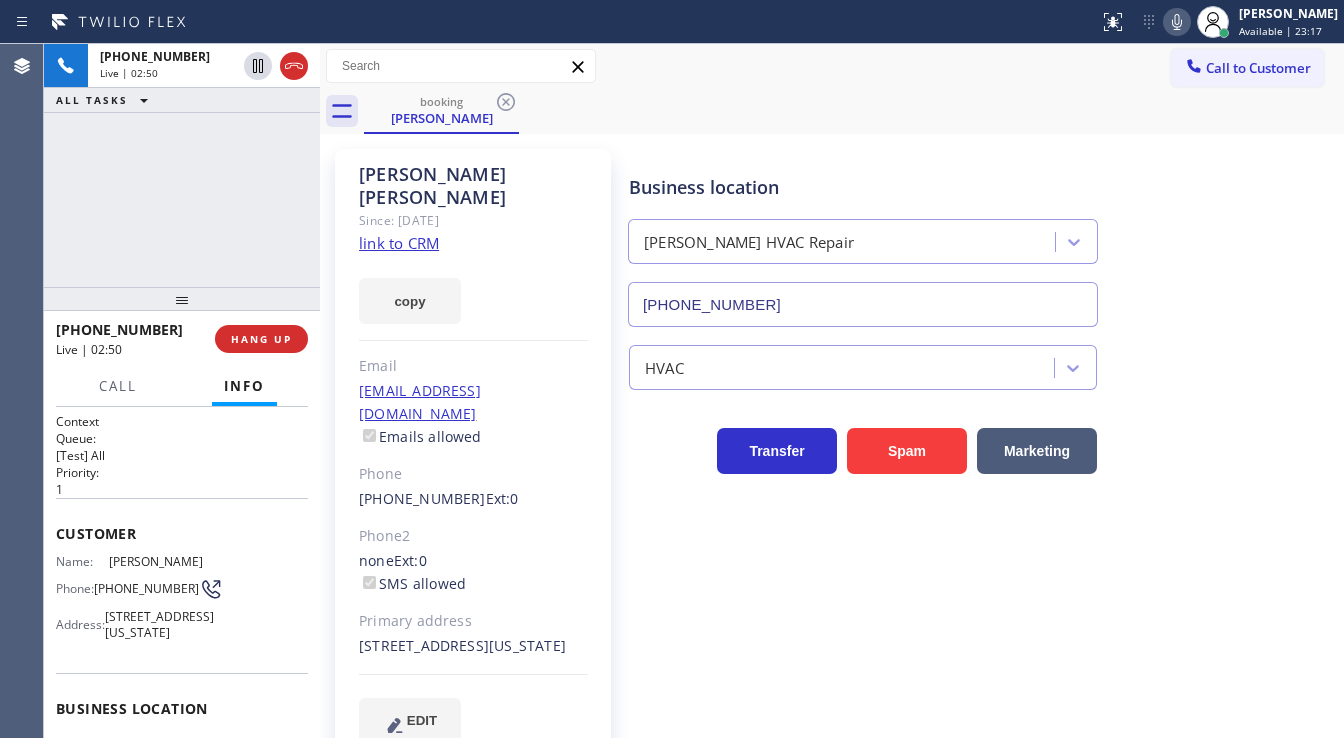 click on "+16315141884 Live | 02:50 ALL TASKS ALL TASKS ACTIVE TASKS TASKS IN WRAP UP" at bounding box center (182, 165) 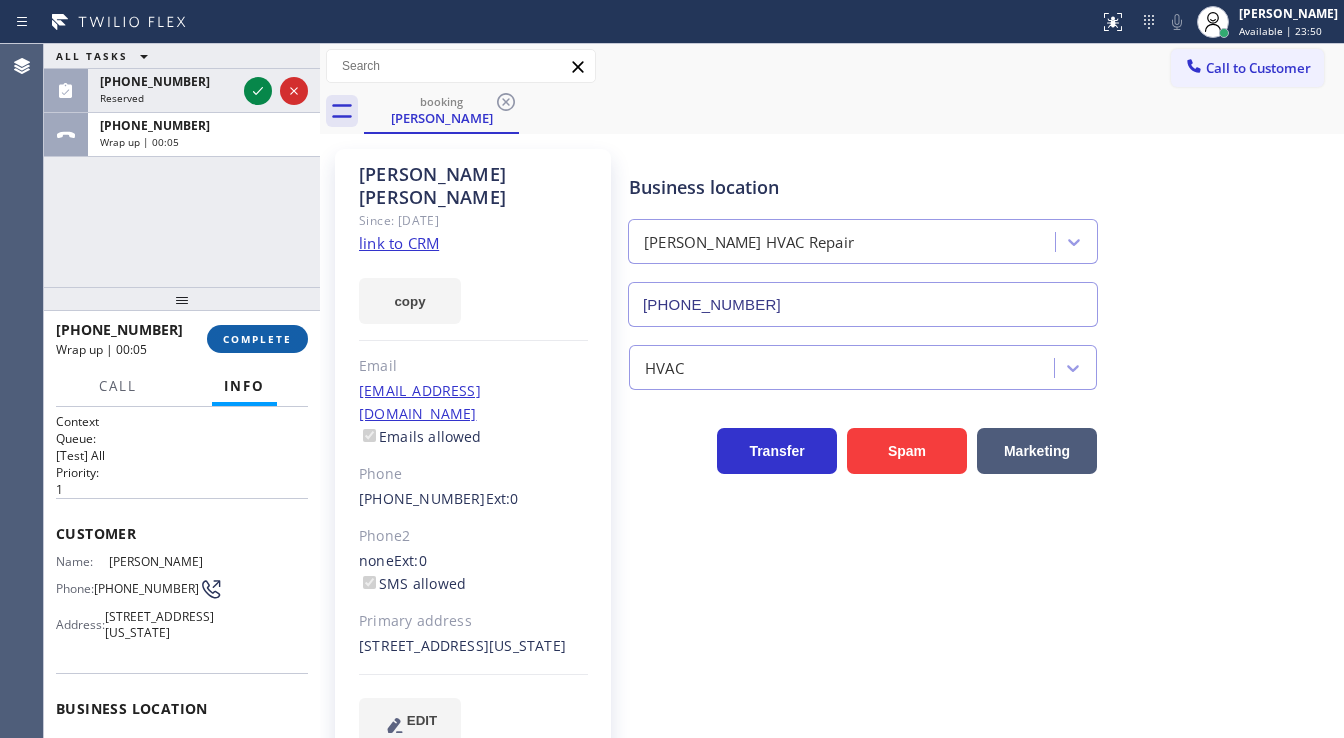 click on "COMPLETE" at bounding box center [257, 339] 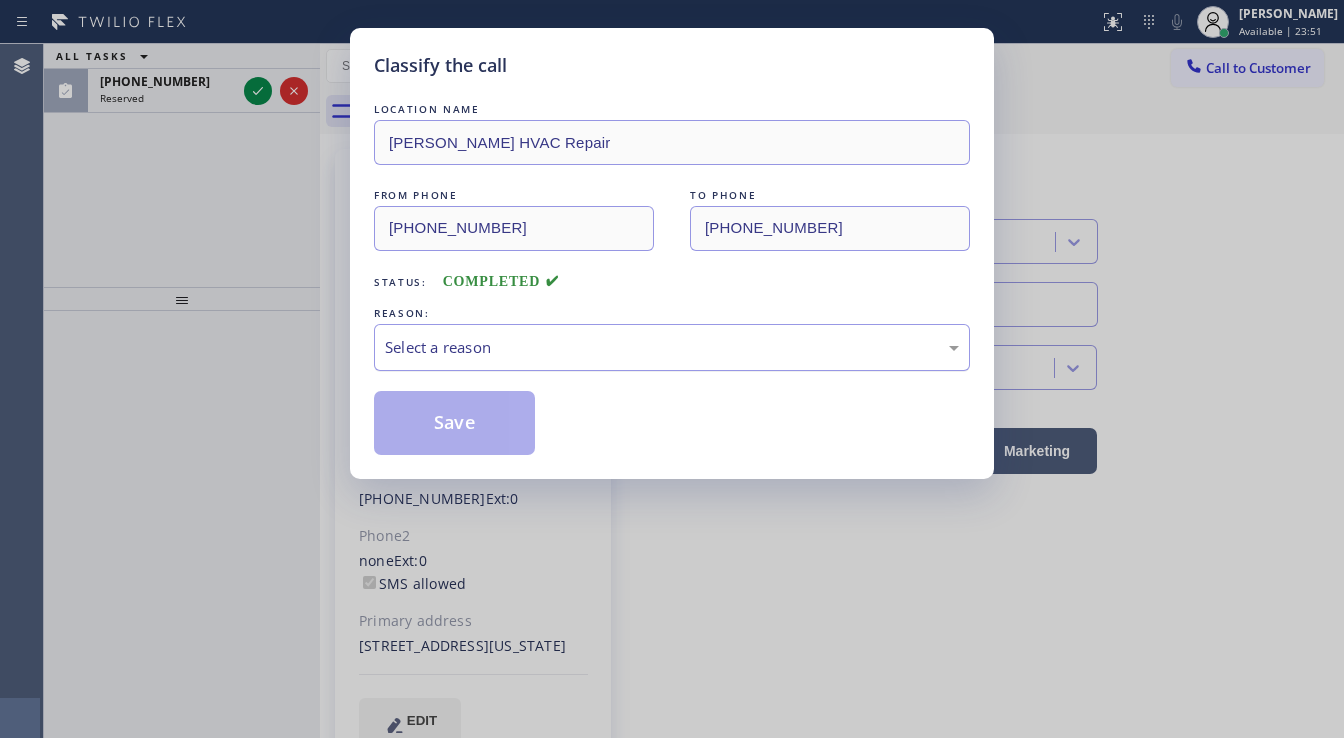 drag, startPoint x: 464, startPoint y: 351, endPoint x: 464, endPoint y: 366, distance: 15 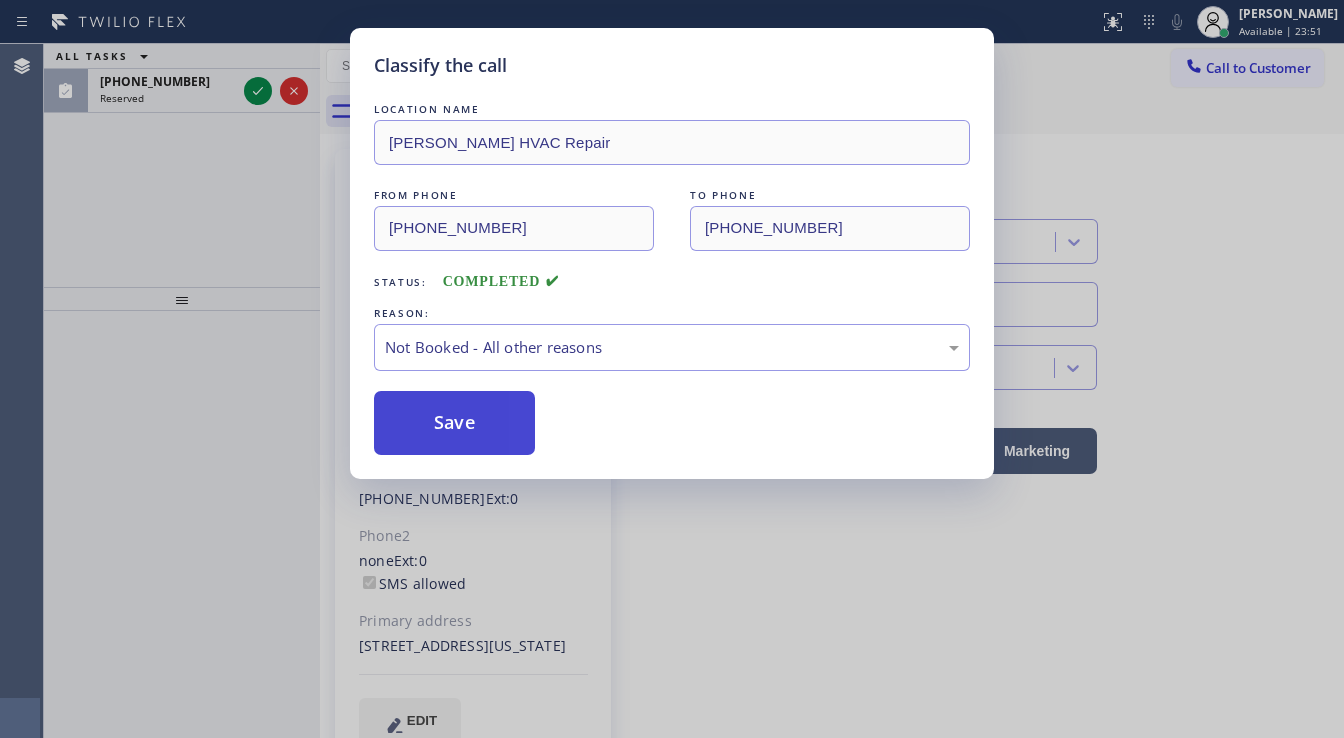 click on "Save" at bounding box center (454, 423) 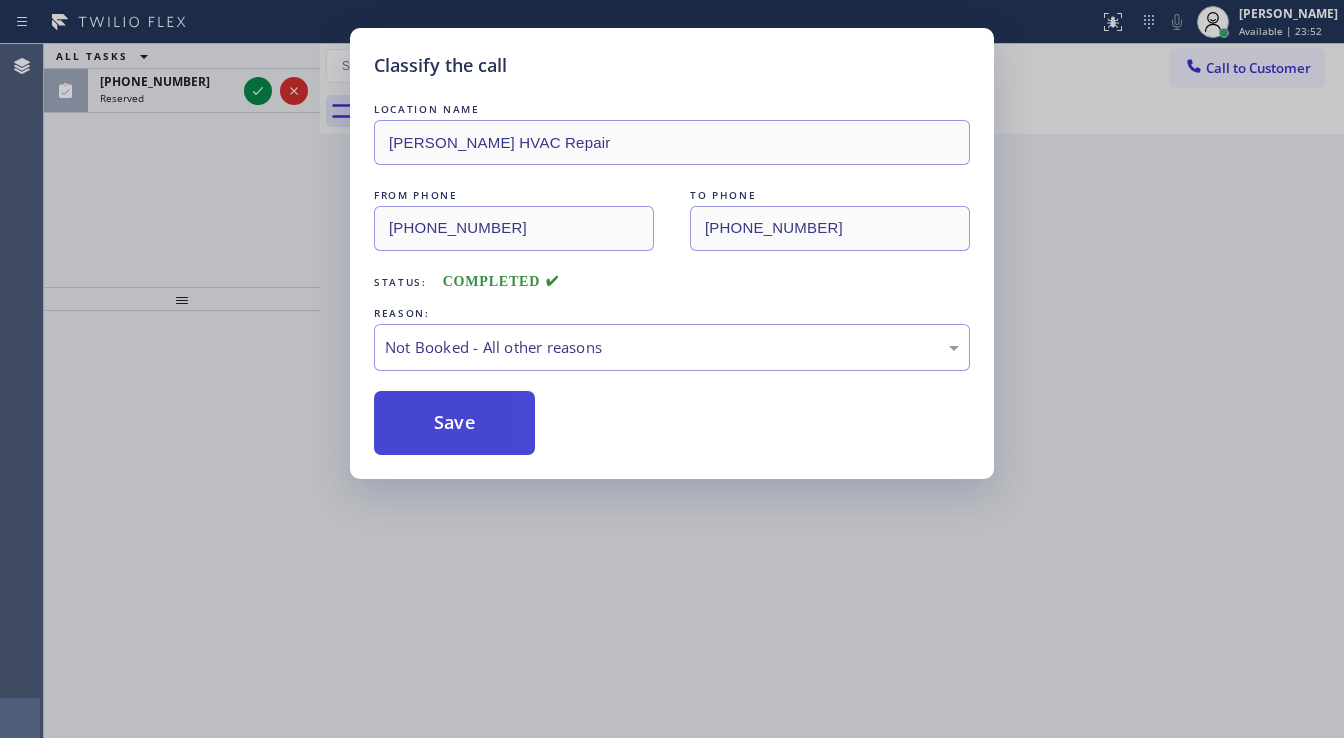 click on "Save" at bounding box center [454, 423] 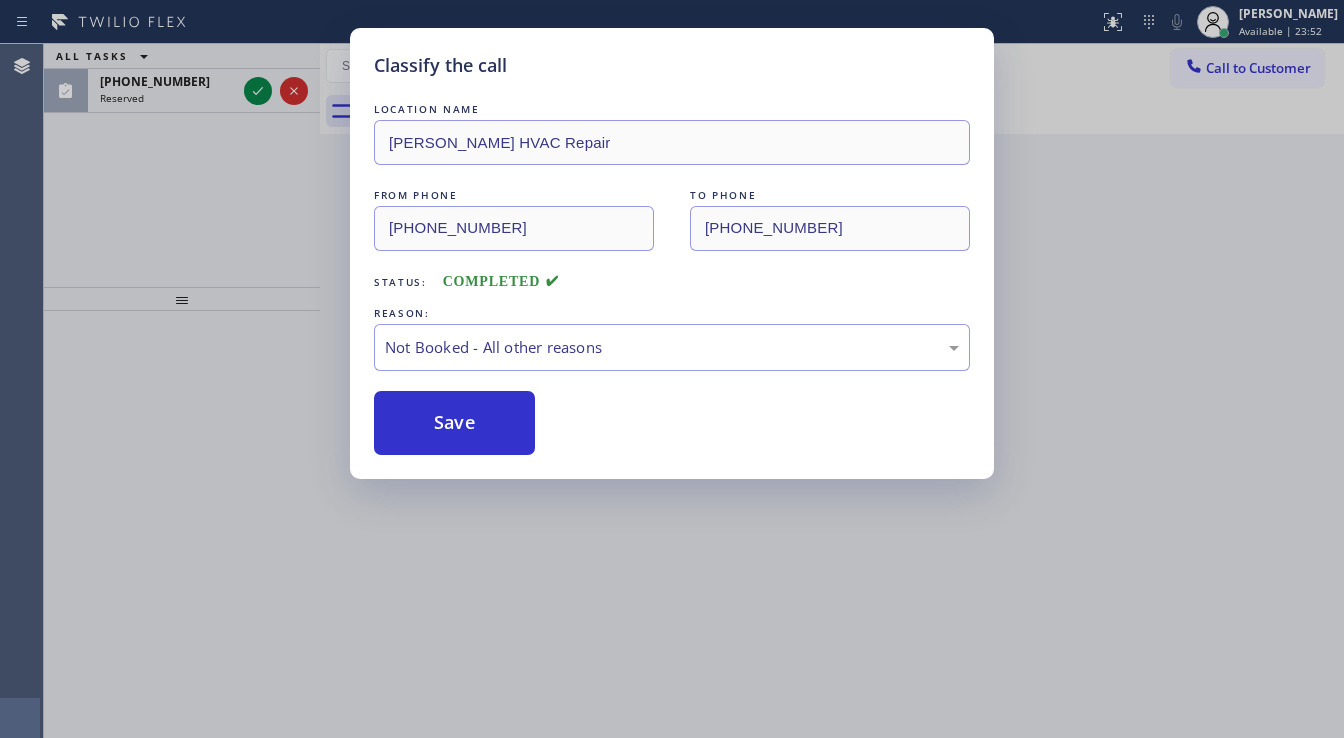 click on "Classify the call LOCATION NAME Kraus HVAC Repair FROM PHONE (631) 514-1884 TO PHONE (929) 325-2750 Status: COMPLETED REASON: Not Booked - All other reasons Save" at bounding box center (672, 369) 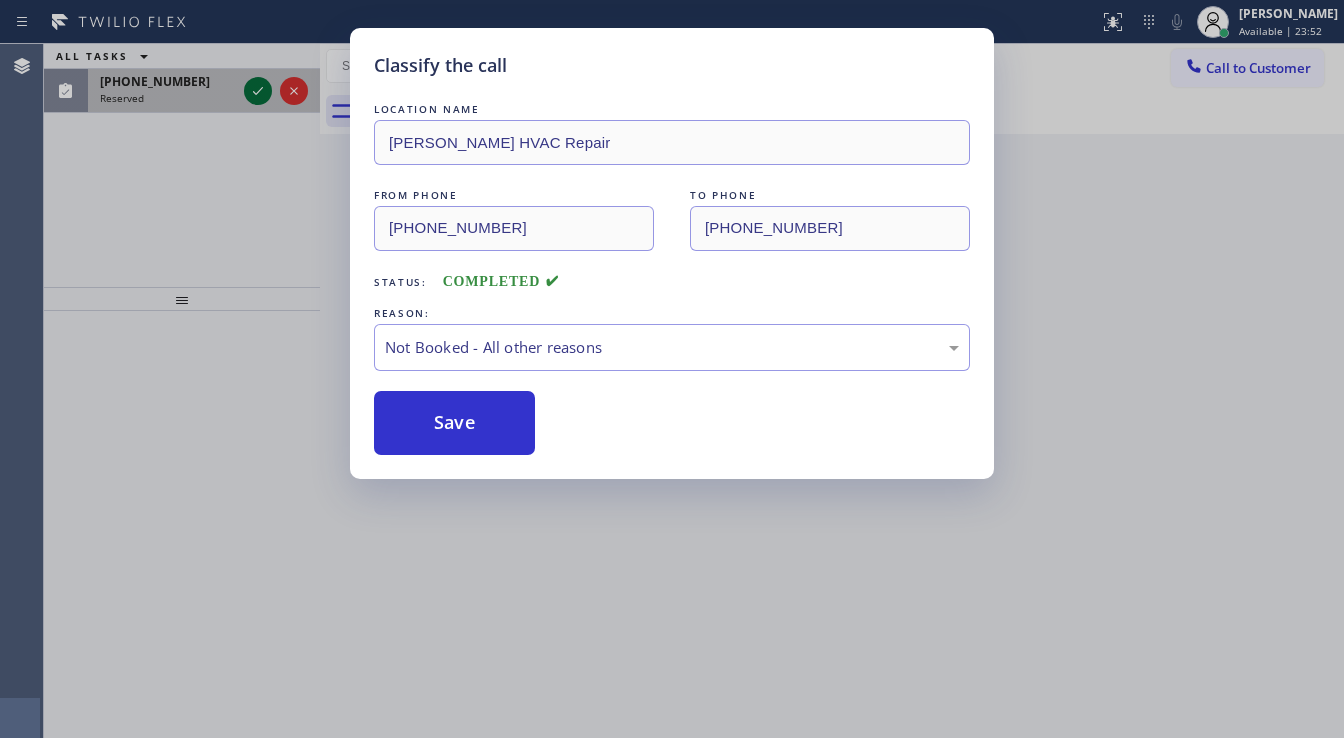 click 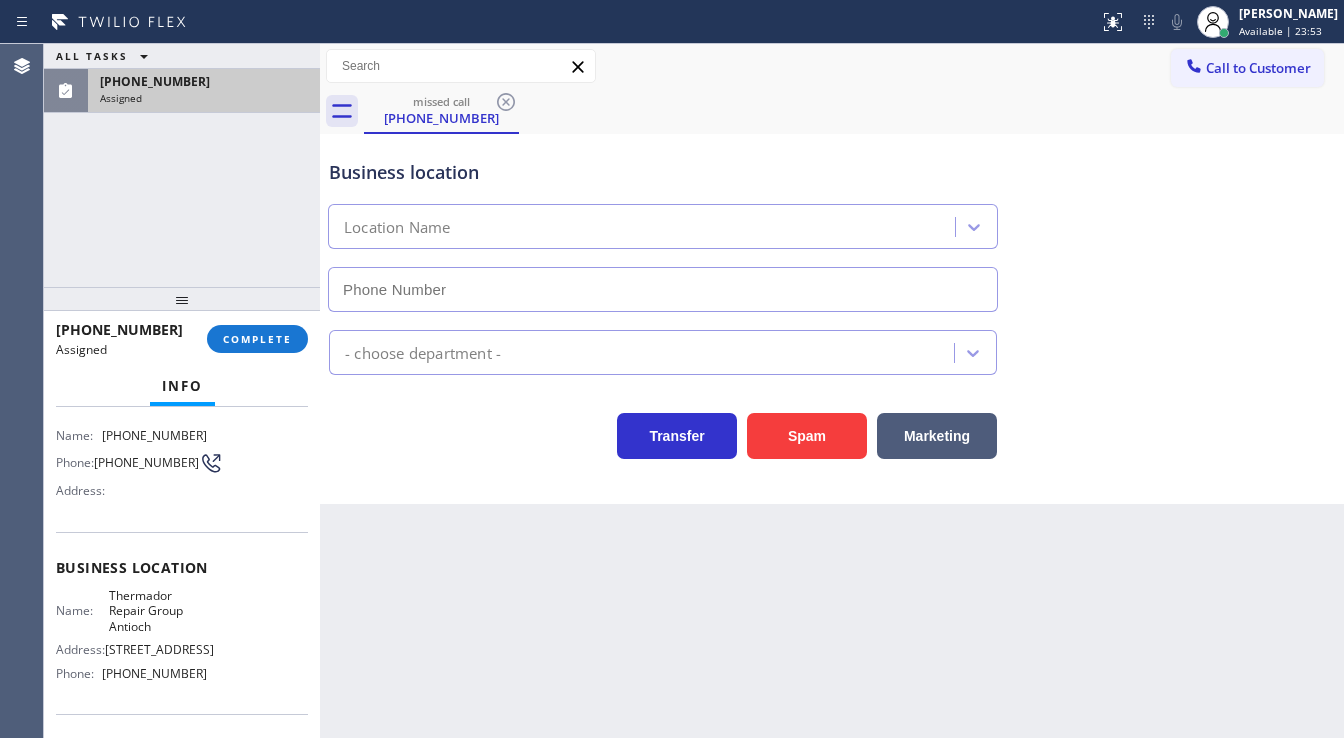 type on "[PHONE_NUMBER]" 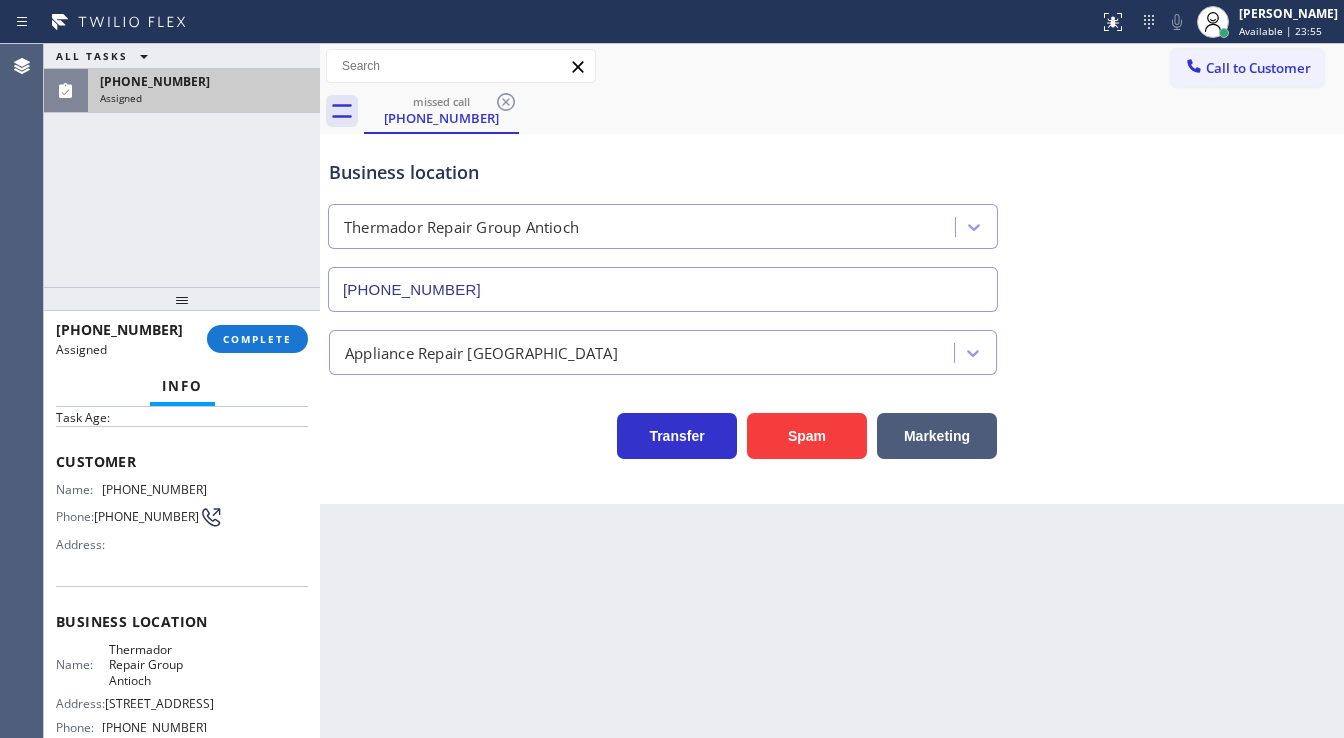 scroll, scrollTop: 64, scrollLeft: 0, axis: vertical 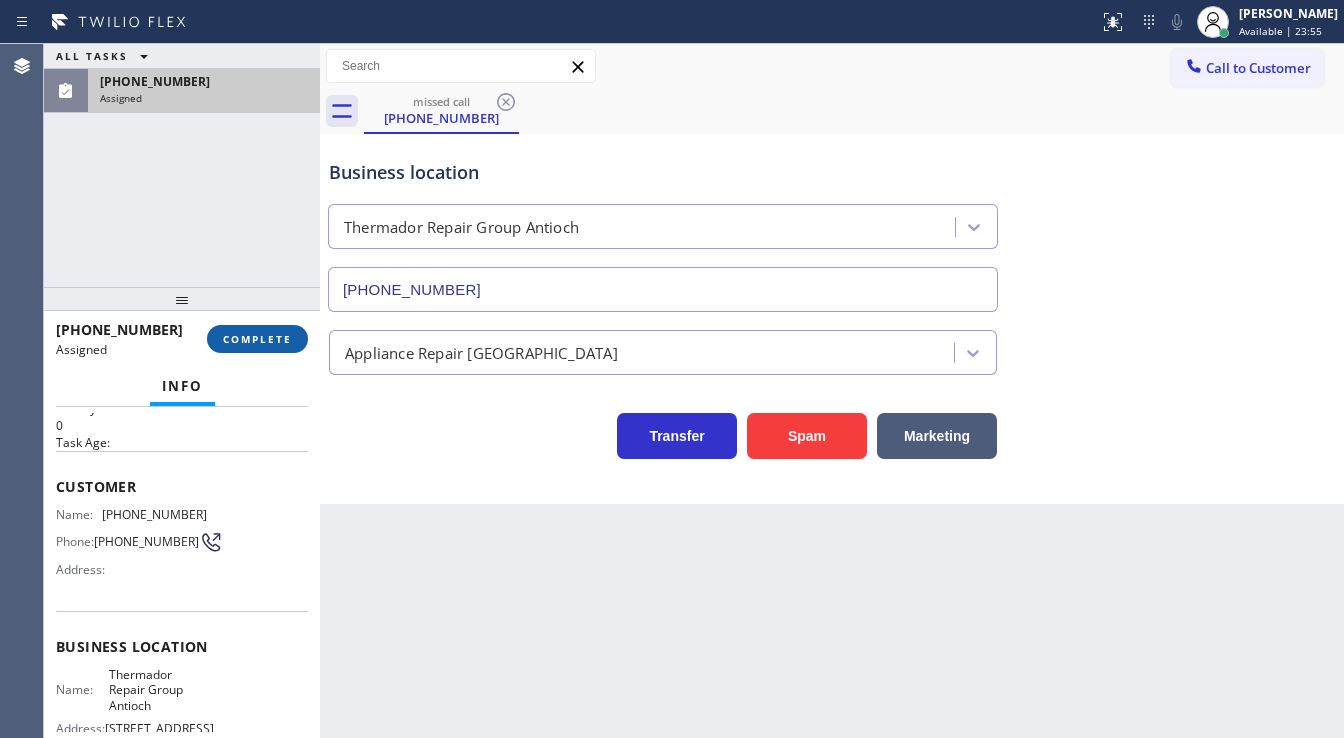 click on "COMPLETE" at bounding box center (257, 339) 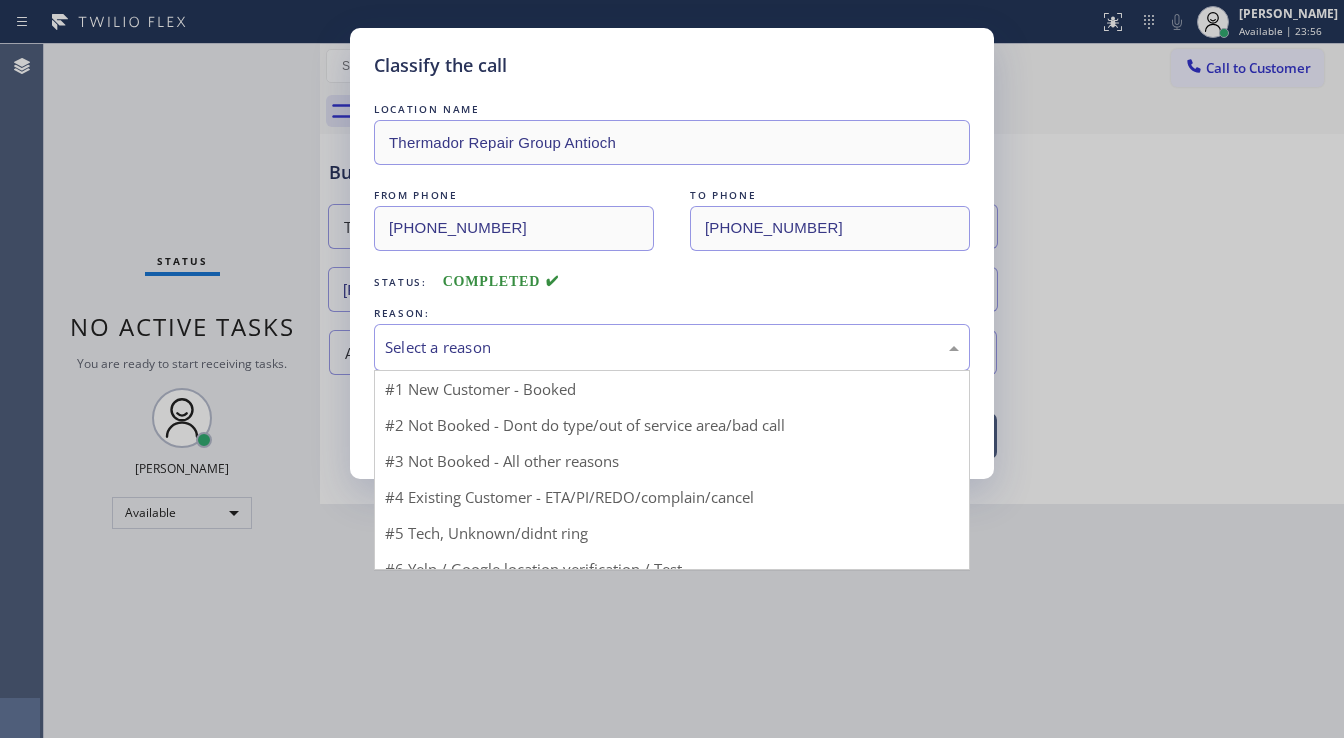 click on "Select a reason" at bounding box center (672, 347) 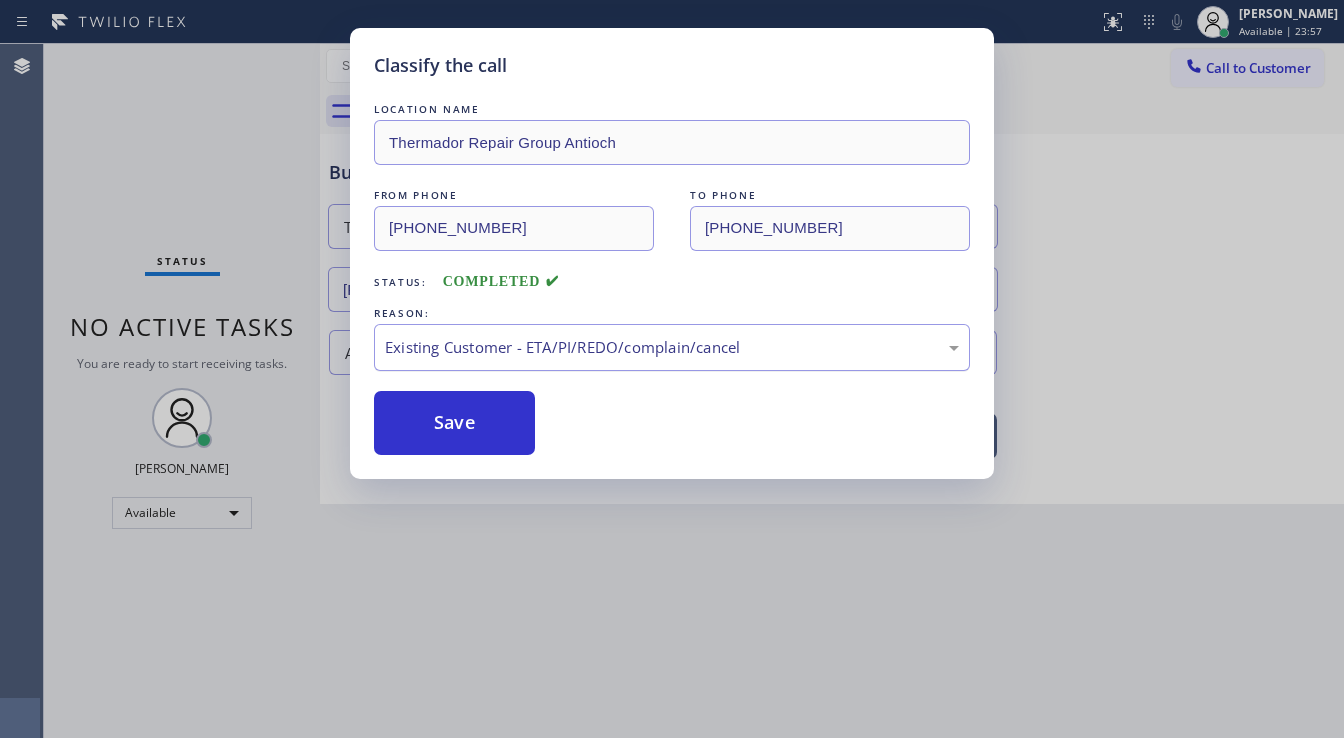 click on "Existing Customer - ETA/PI/REDO/complain/cancel" at bounding box center [672, 347] 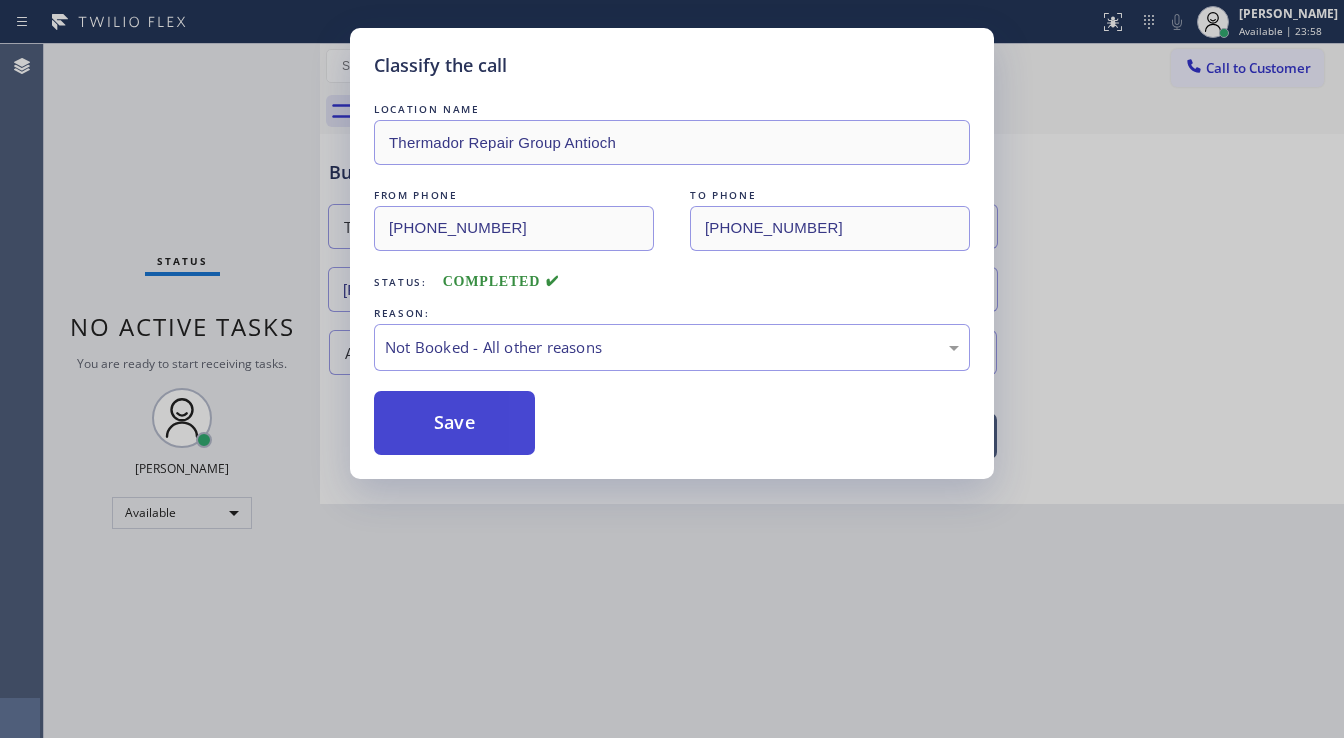 click on "Save" at bounding box center [454, 423] 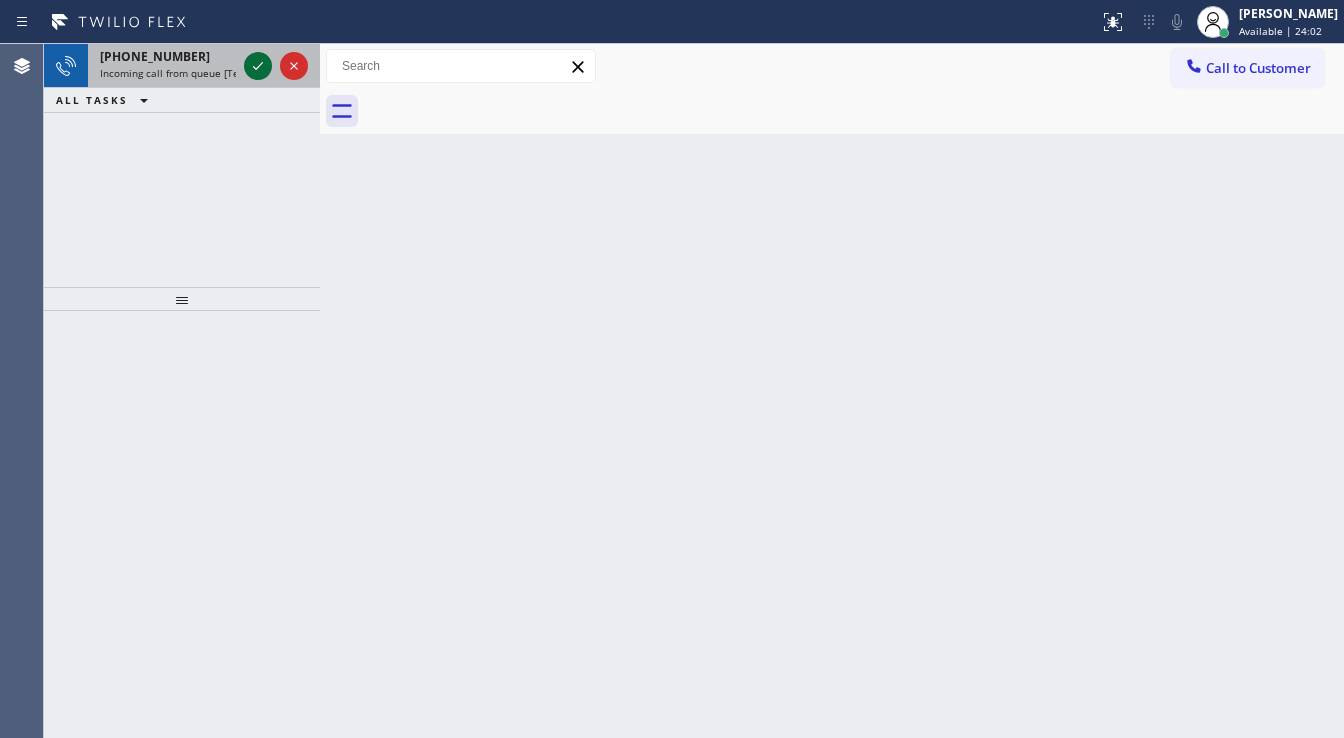 click at bounding box center [276, 66] 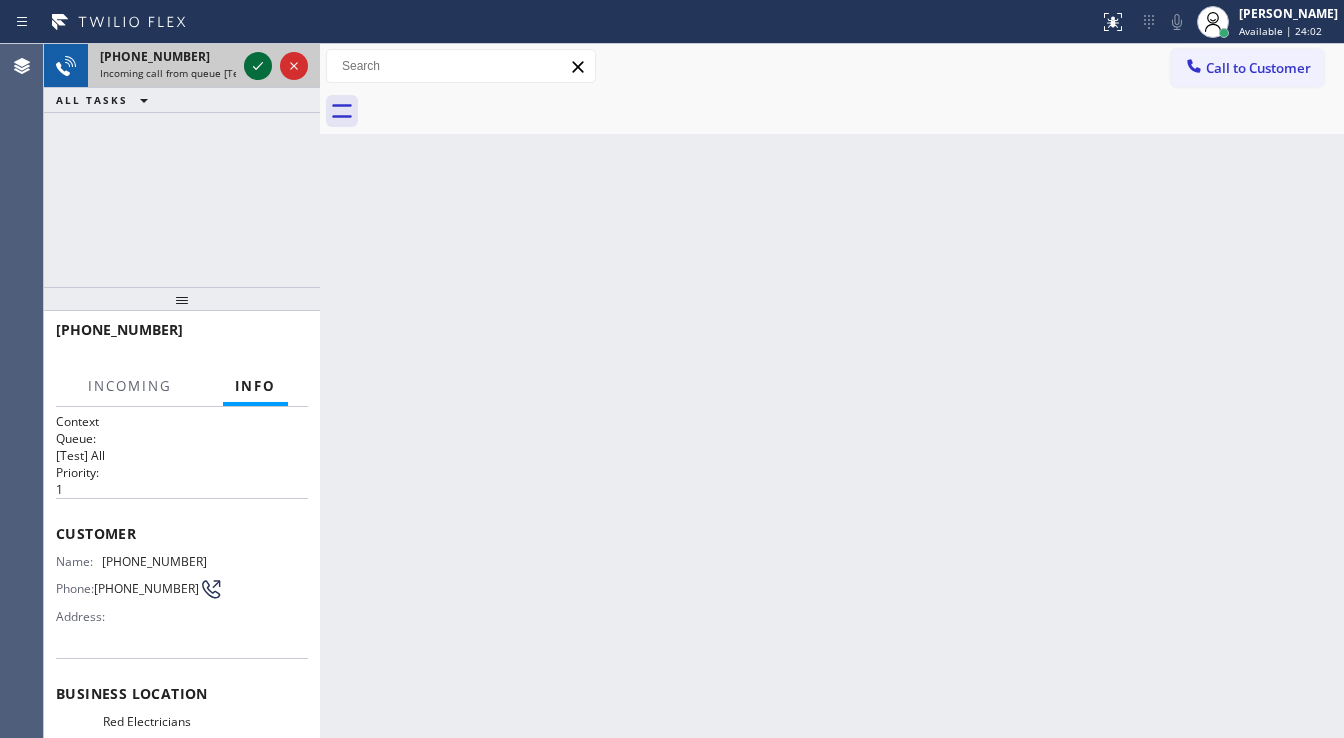 click 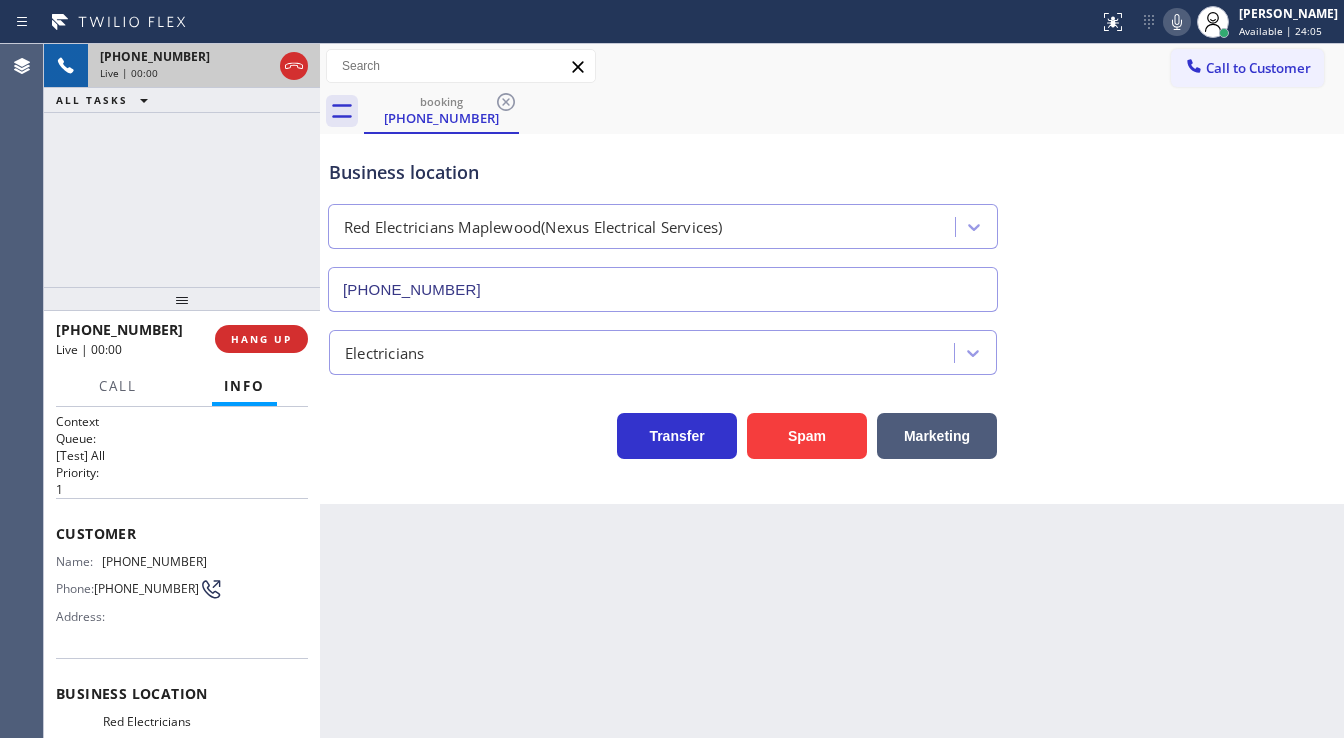 type on "(973) 791-5586" 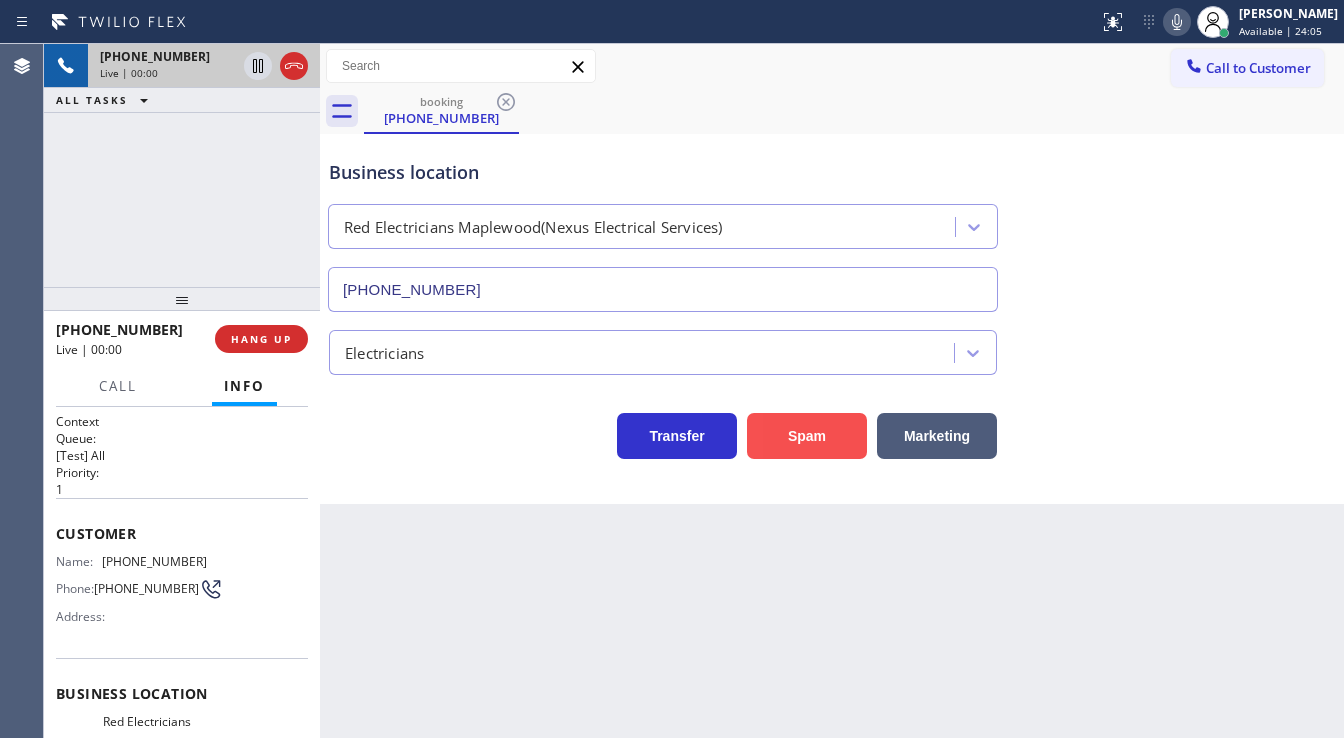 click on "Spam" at bounding box center [807, 436] 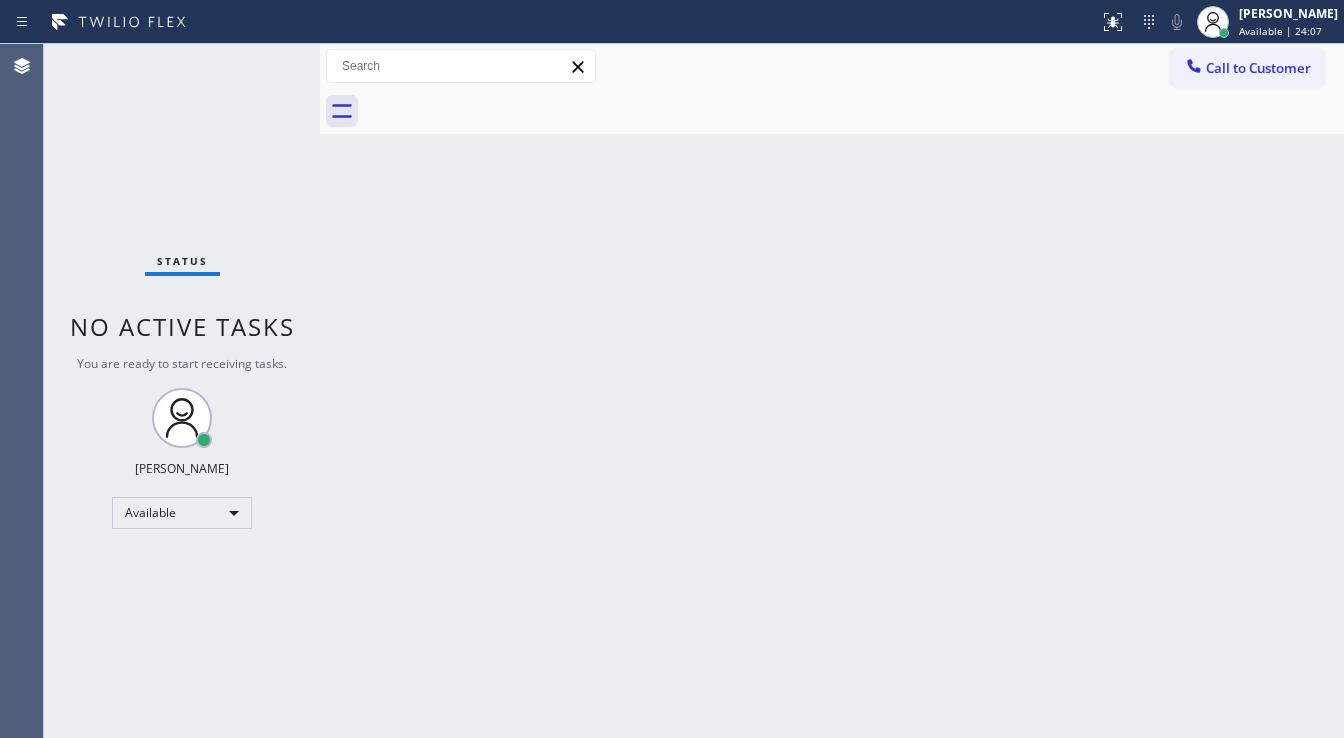click on "Status   No active tasks     You are ready to start receiving tasks.   [PERSON_NAME]" at bounding box center [182, 391] 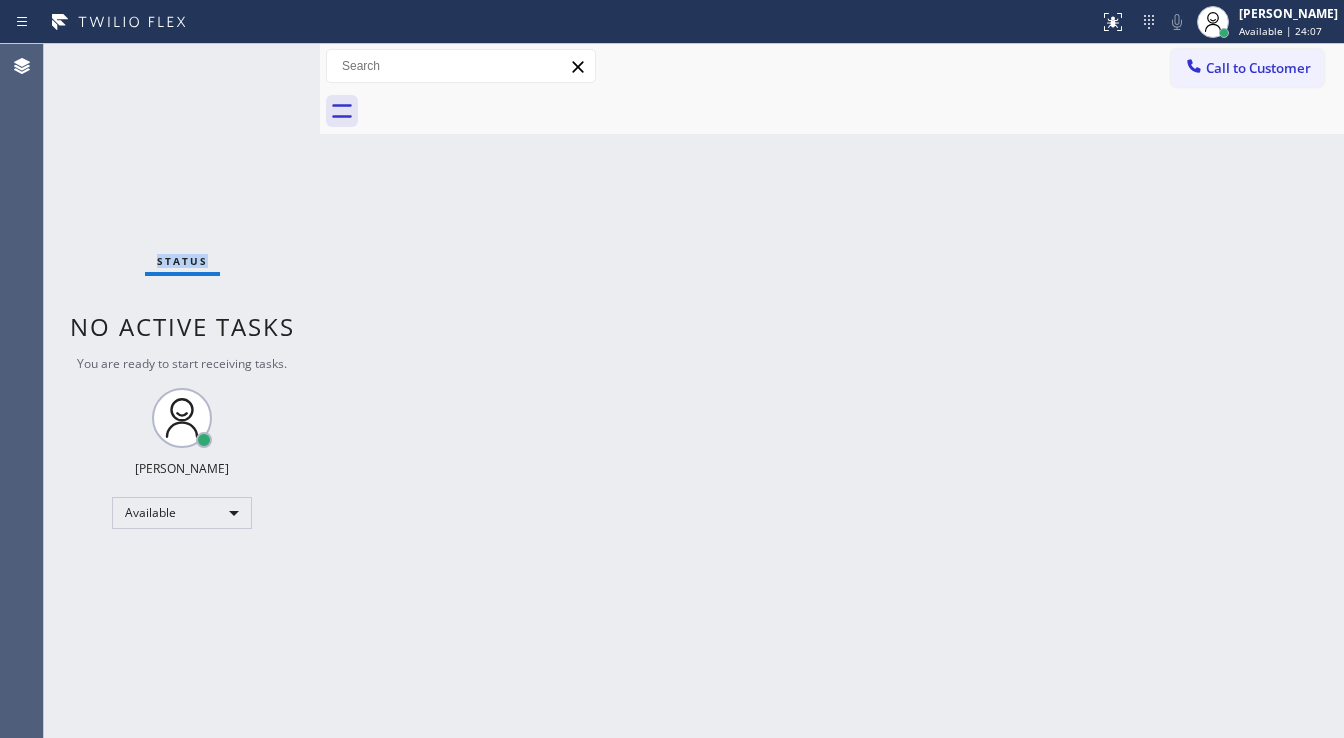 click on "Status   No active tasks     You are ready to start receiving tasks.   [PERSON_NAME]" at bounding box center (182, 391) 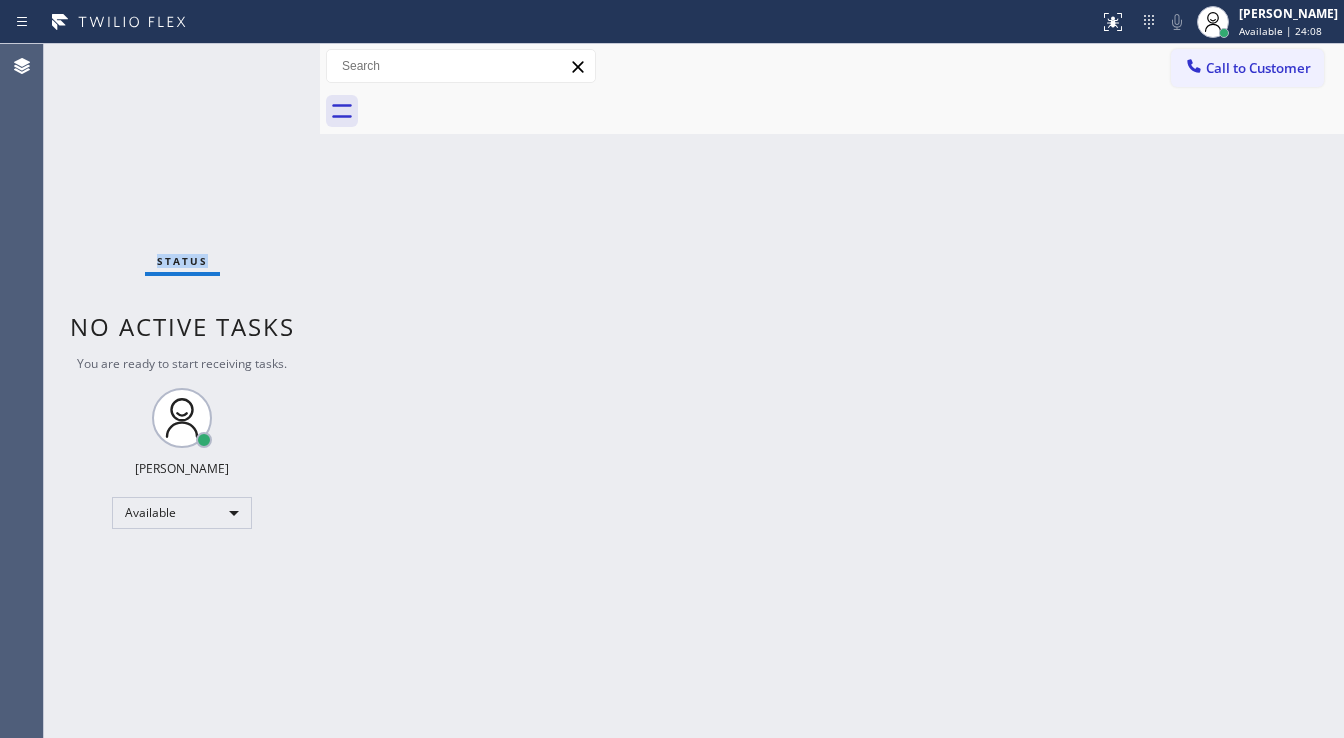 click on "Status   No active tasks     You are ready to start receiving tasks.   [PERSON_NAME]" at bounding box center [182, 391] 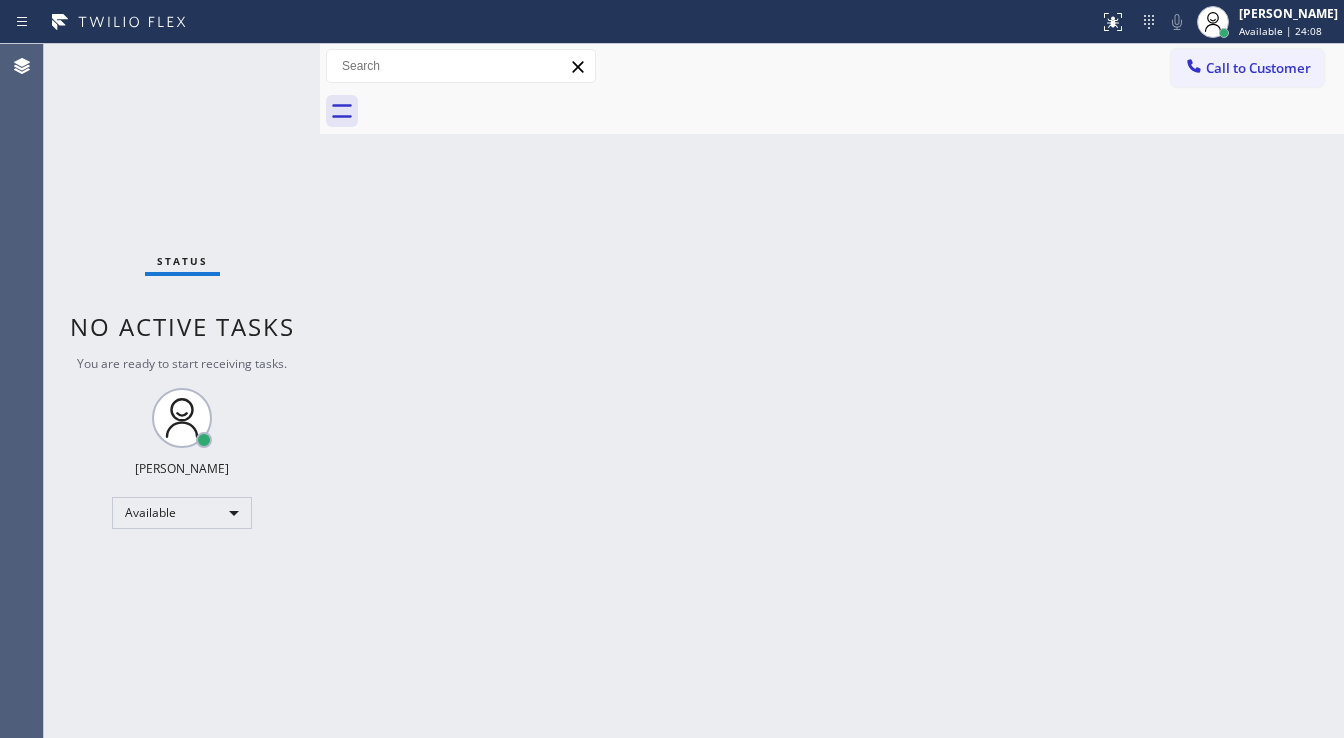 click on "Status   No active tasks     You are ready to start receiving tasks.   [PERSON_NAME]" at bounding box center (182, 391) 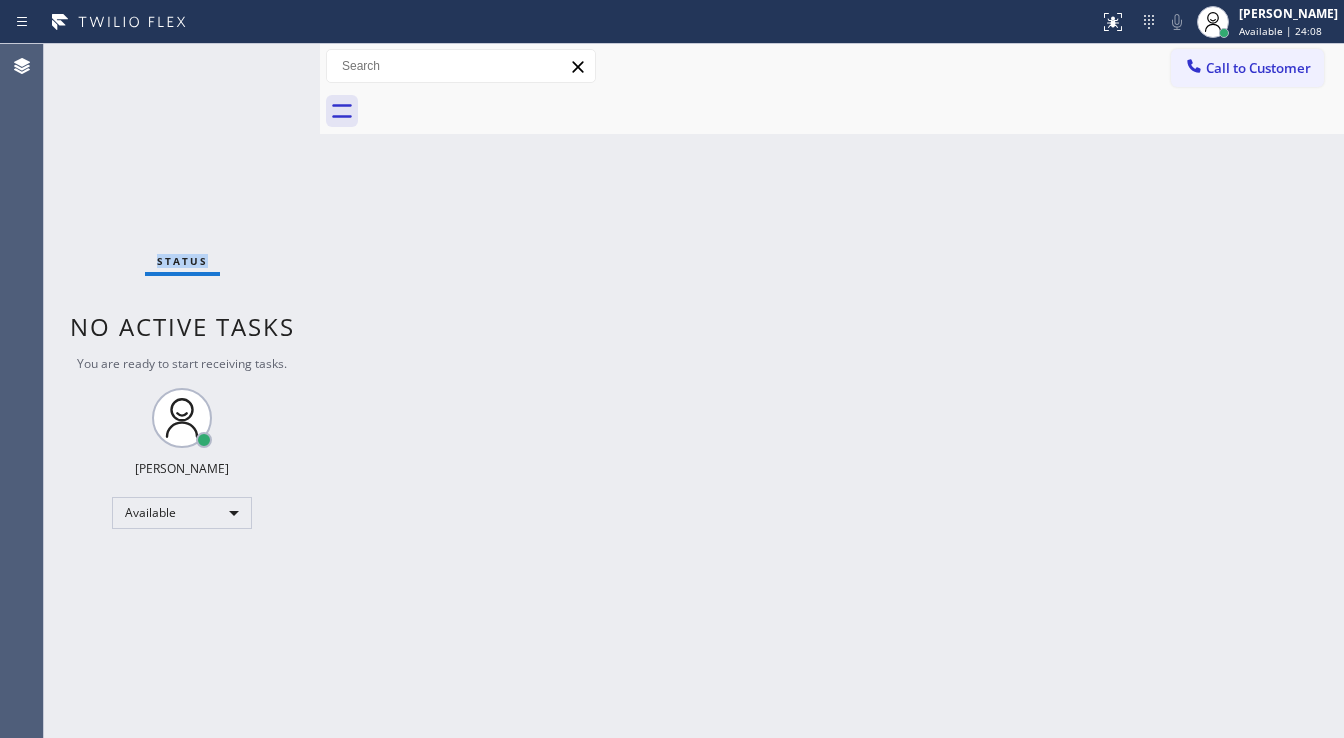 click on "Status   No active tasks     You are ready to start receiving tasks.   [PERSON_NAME]" at bounding box center (182, 391) 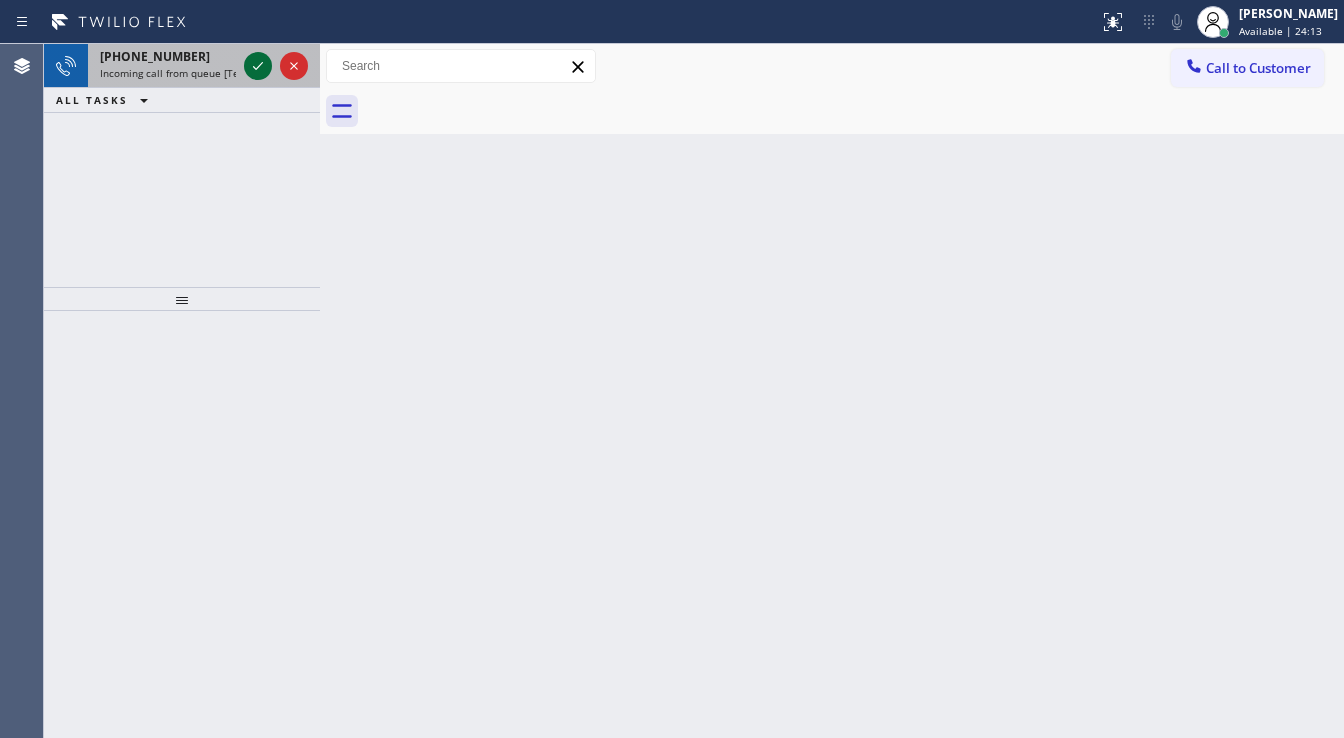 click 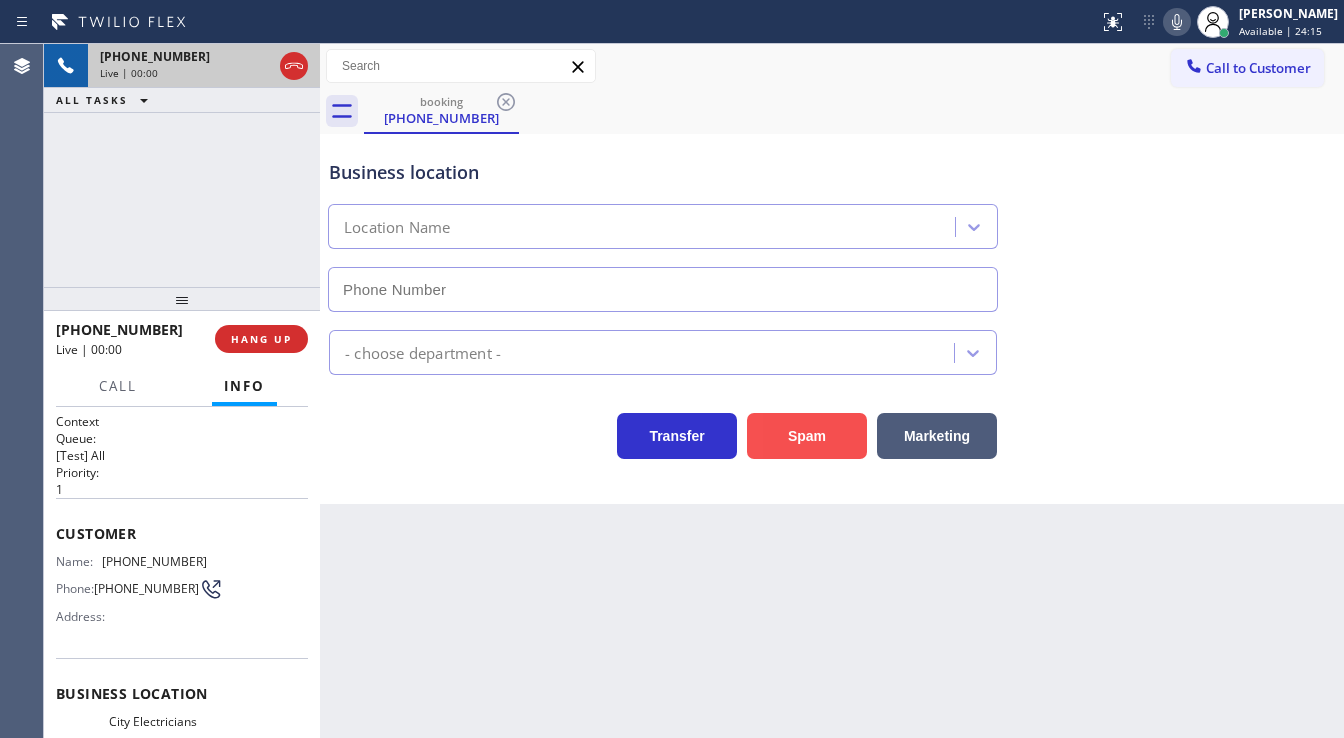 click on "Spam" at bounding box center [807, 436] 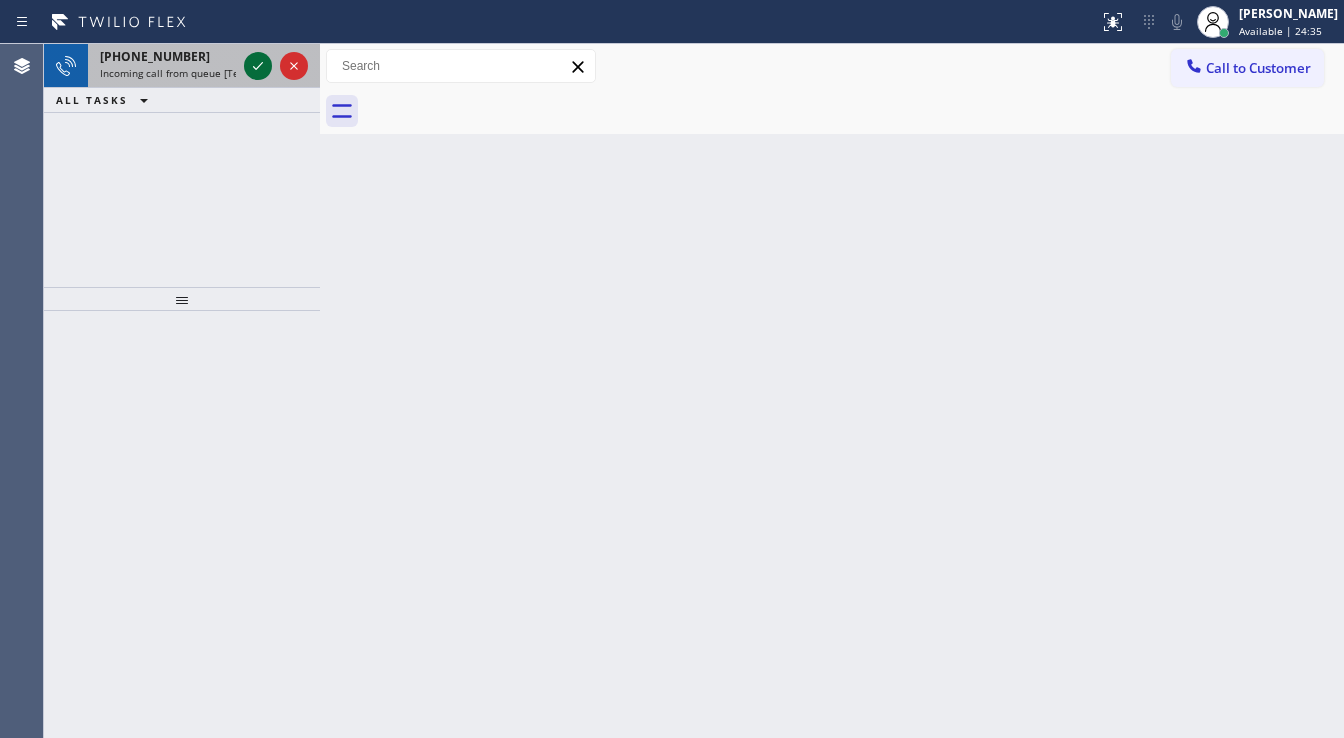 click 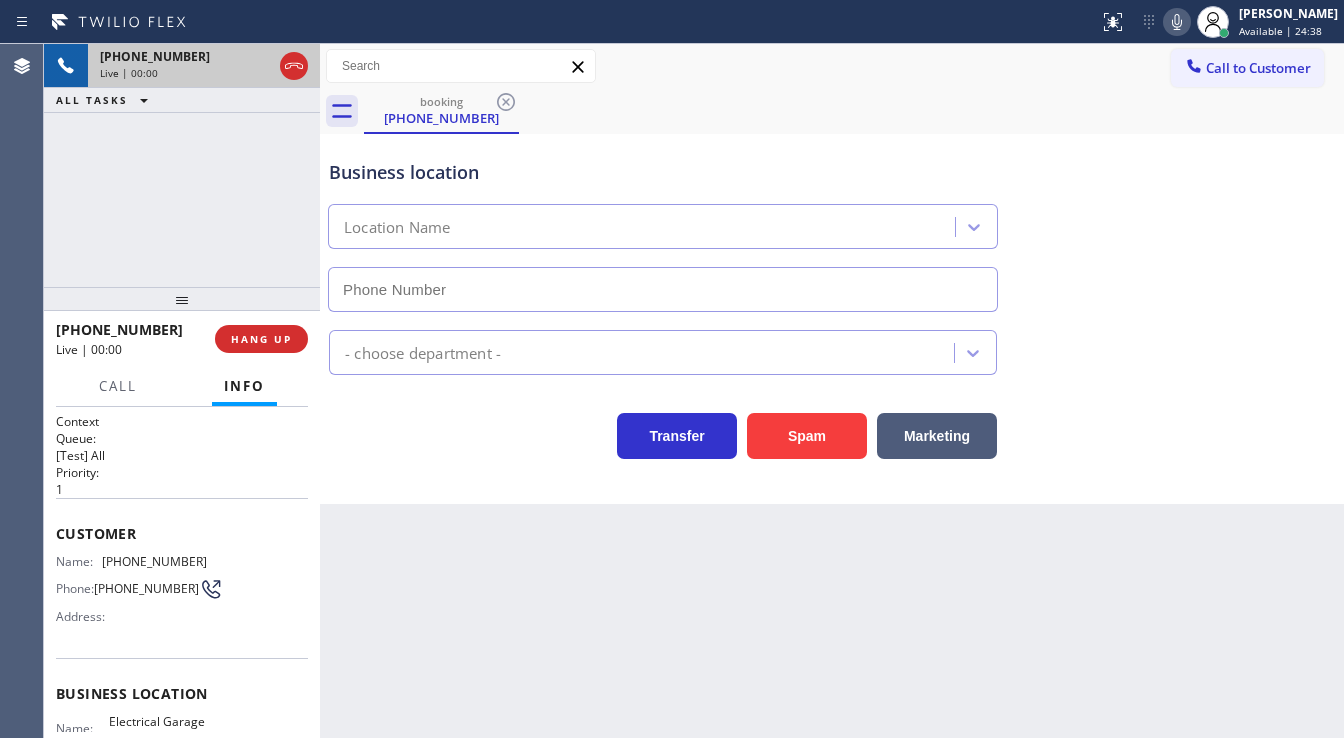 type on "(714) 364-0809" 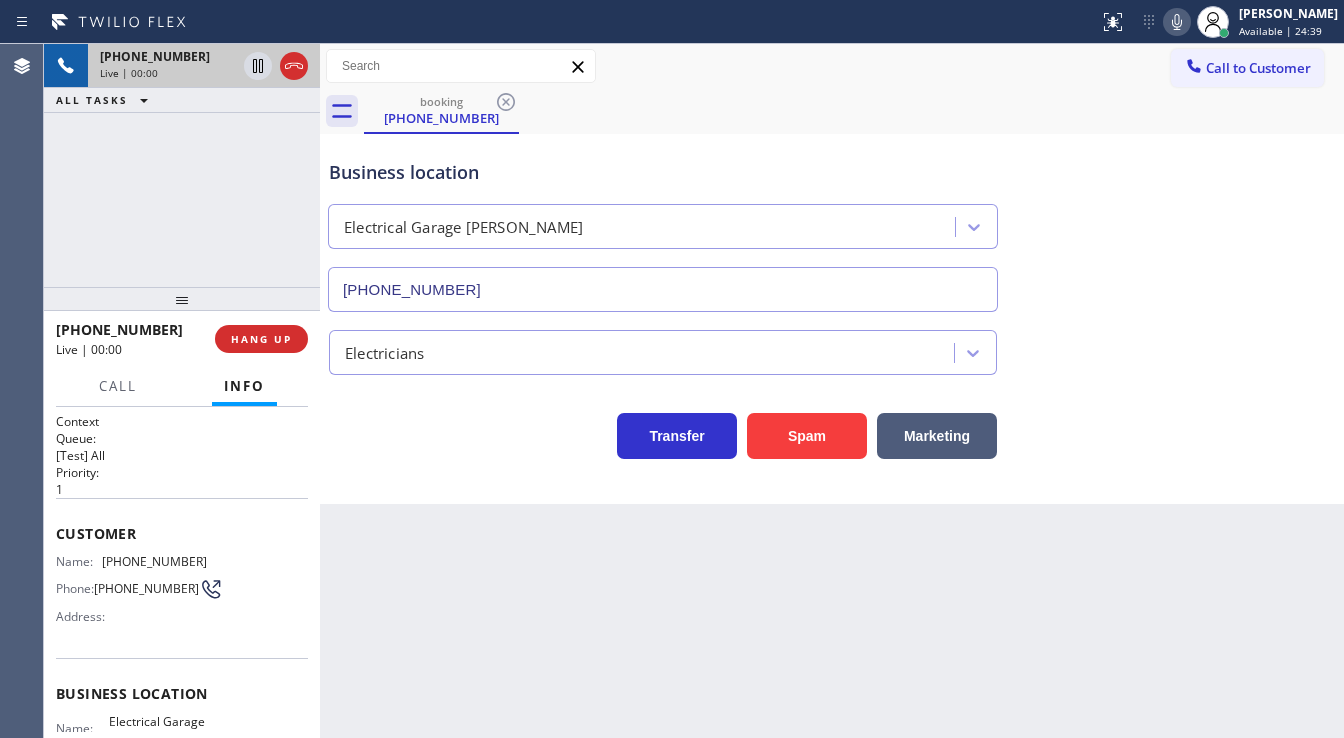 click on "Agent Desktop" at bounding box center (21, 391) 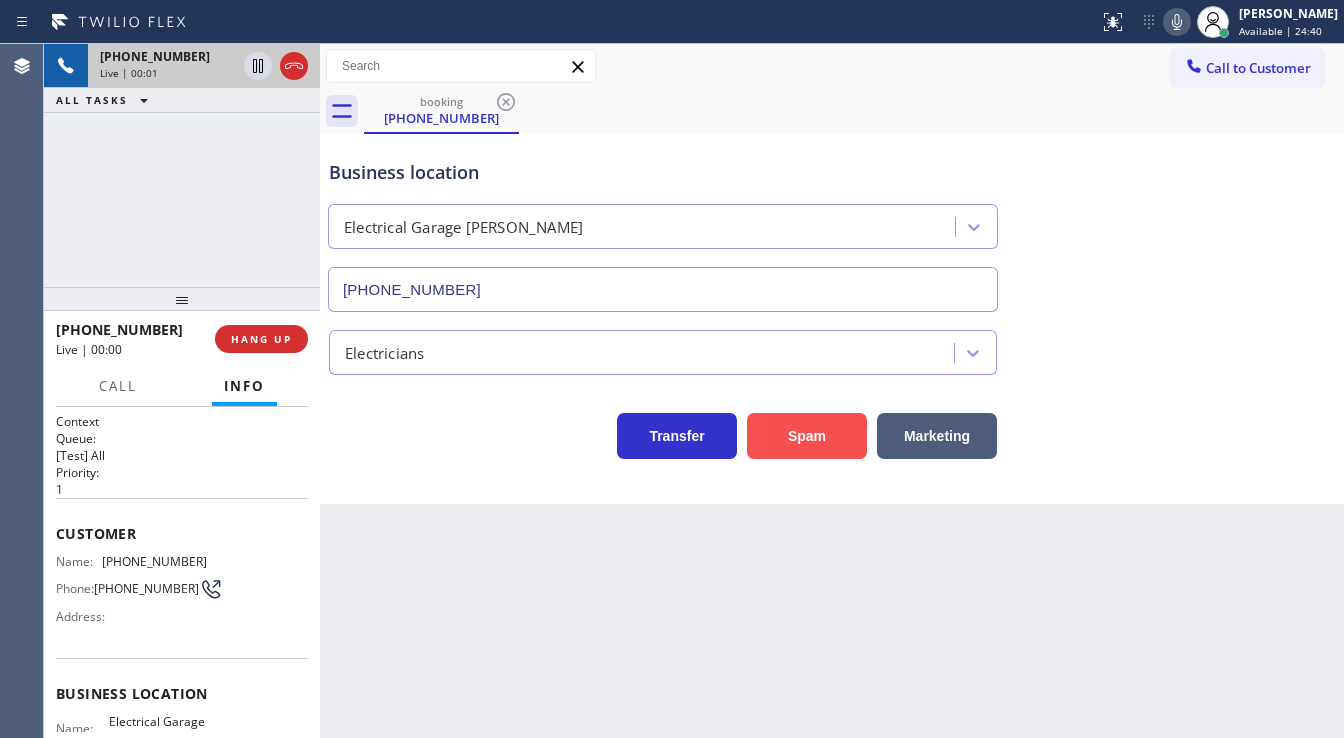 click on "Spam" at bounding box center [807, 436] 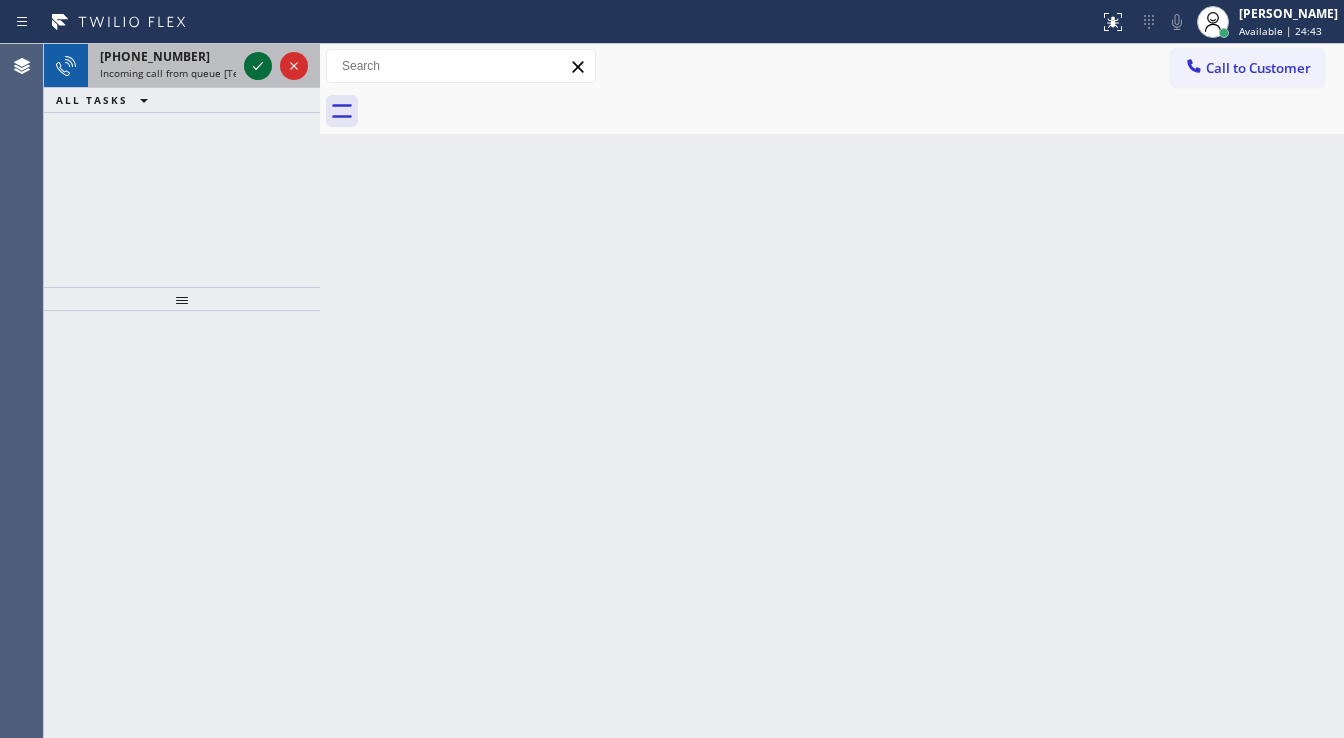 click 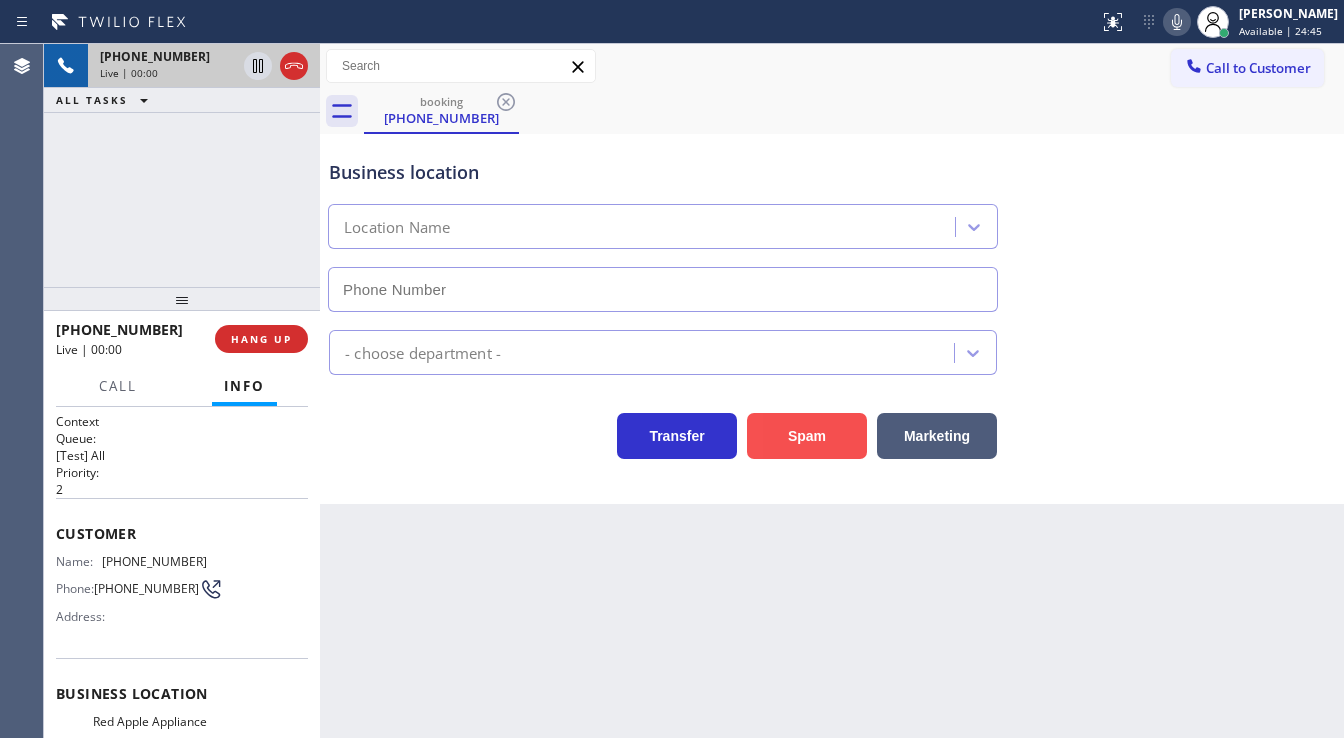 type on "(510) 681-0556" 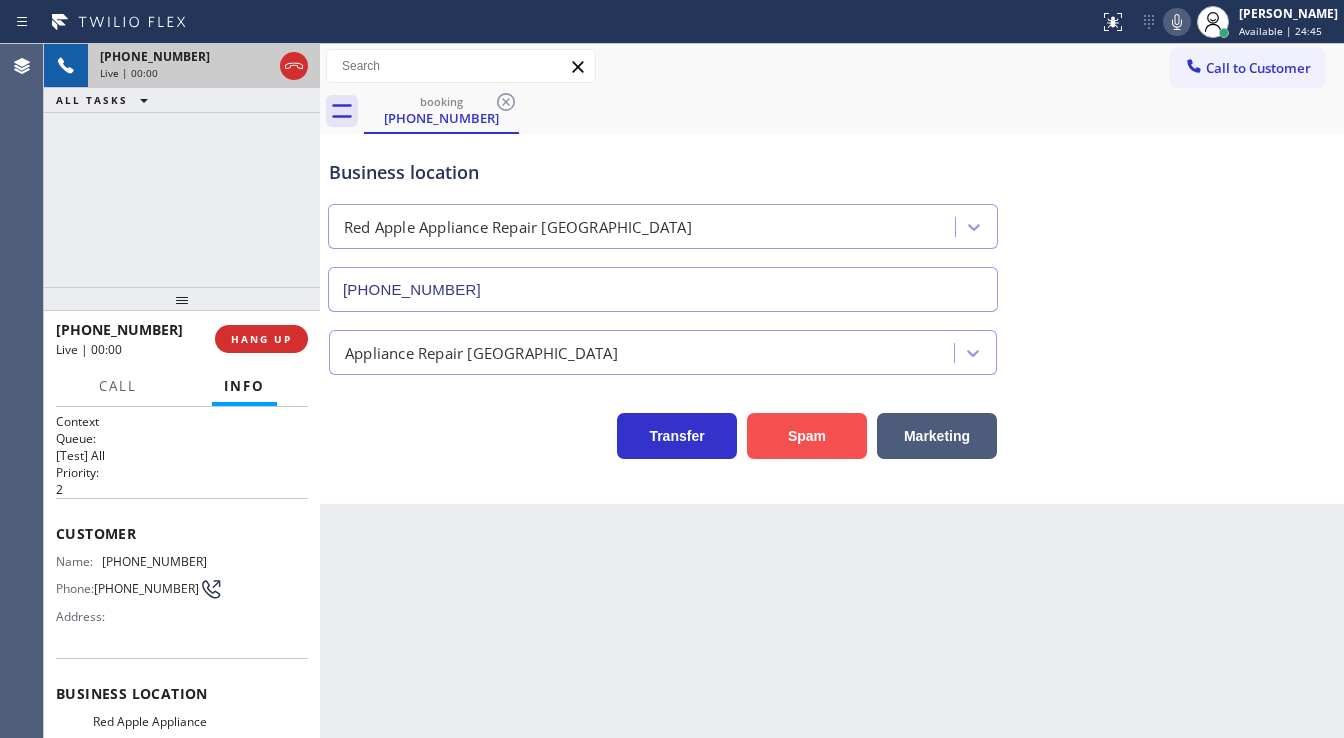 click on "Spam" at bounding box center (807, 436) 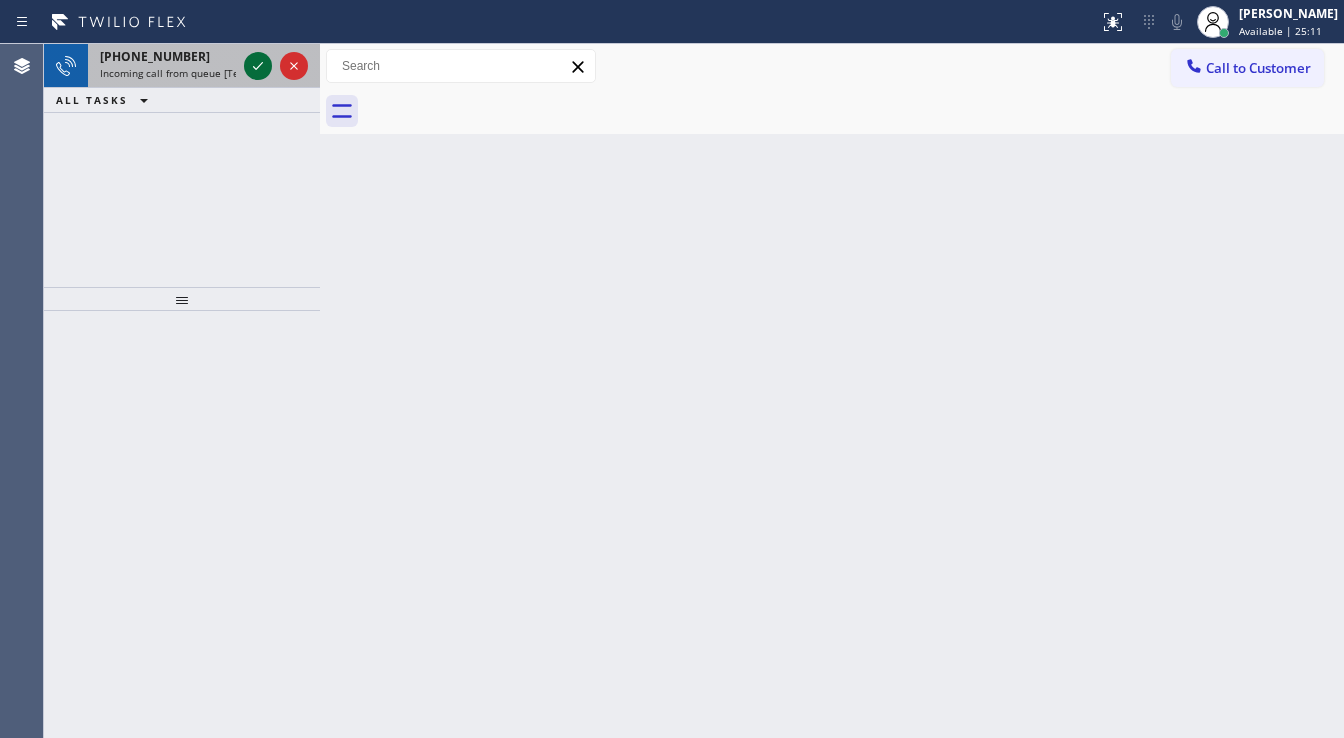 click 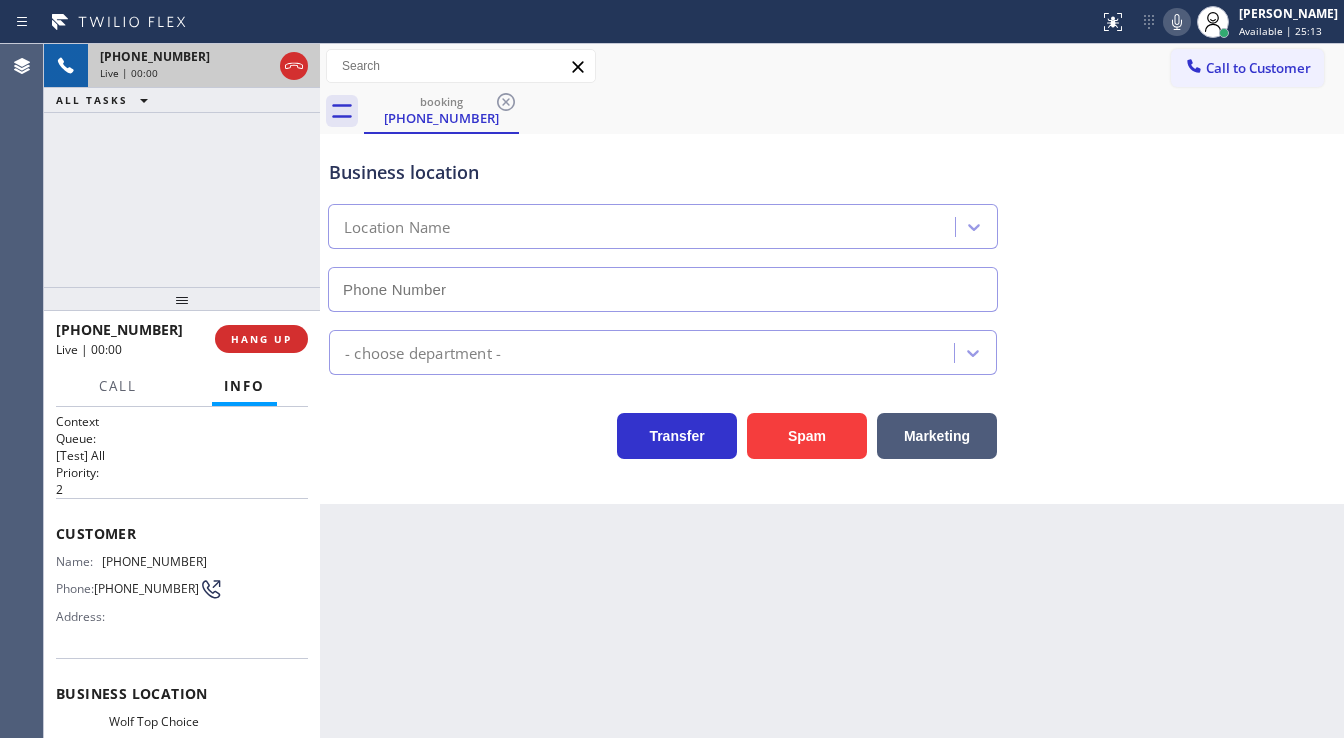 type on "(516) 916-6949" 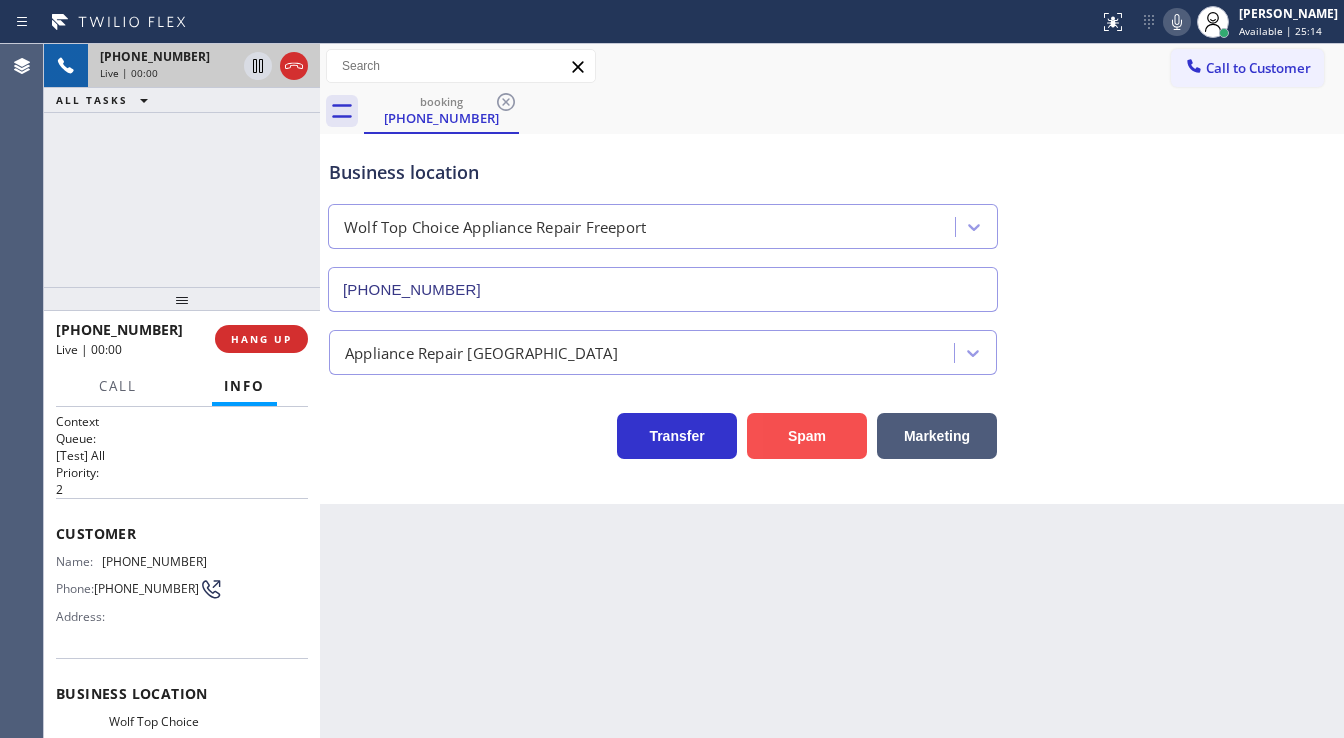 click on "Spam" at bounding box center (807, 436) 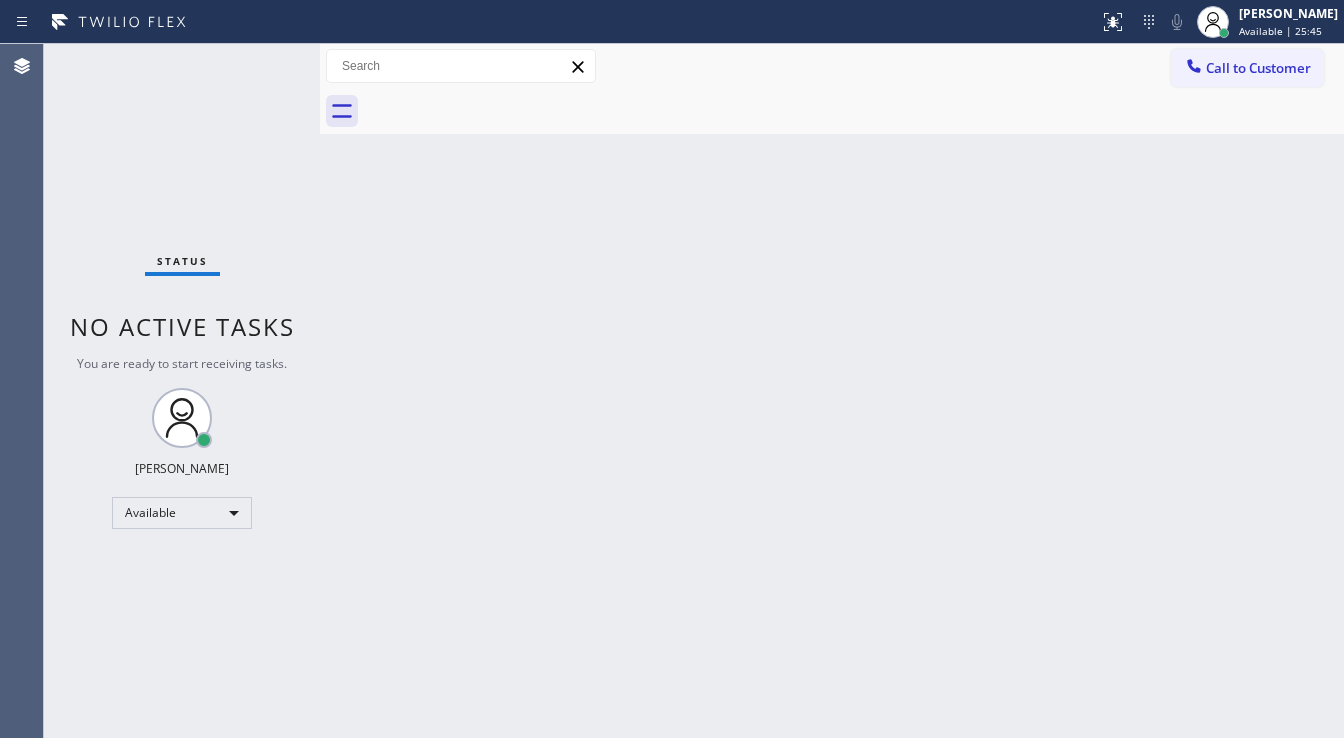 click on "Call to Customer Outbound call Location Search location Your caller id phone number Customer number Call Outbound call Technician Search Technician Your caller id phone number Your caller id phone number Call" at bounding box center (832, 66) 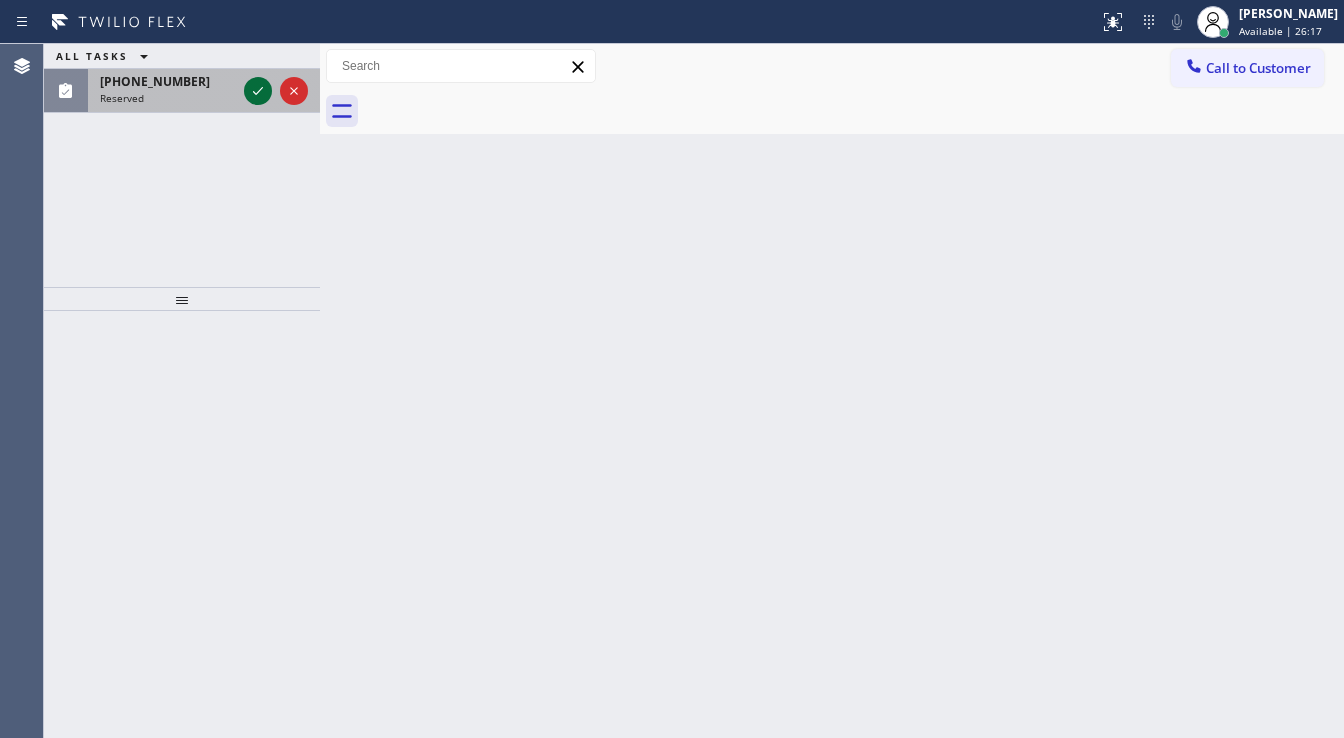drag, startPoint x: 258, startPoint y: 75, endPoint x: 263, endPoint y: 85, distance: 11.18034 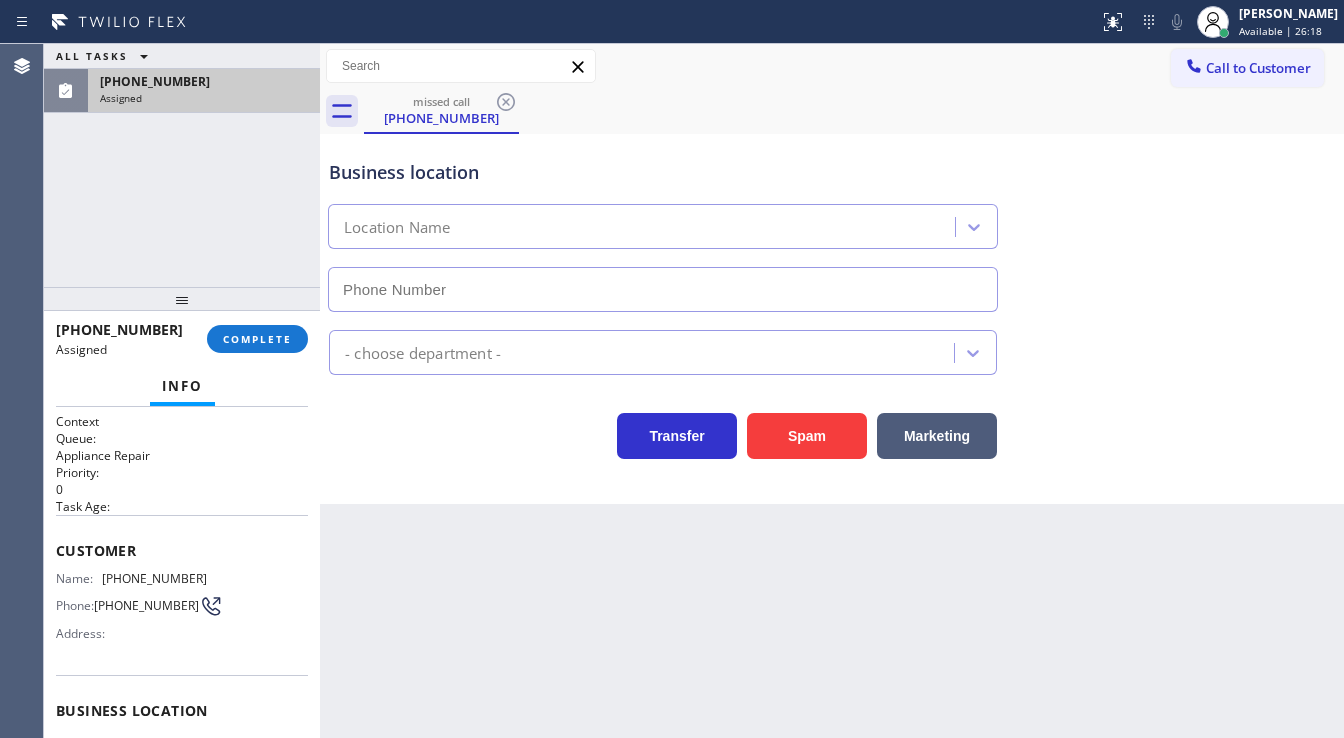 type on "[PHONE_NUMBER]" 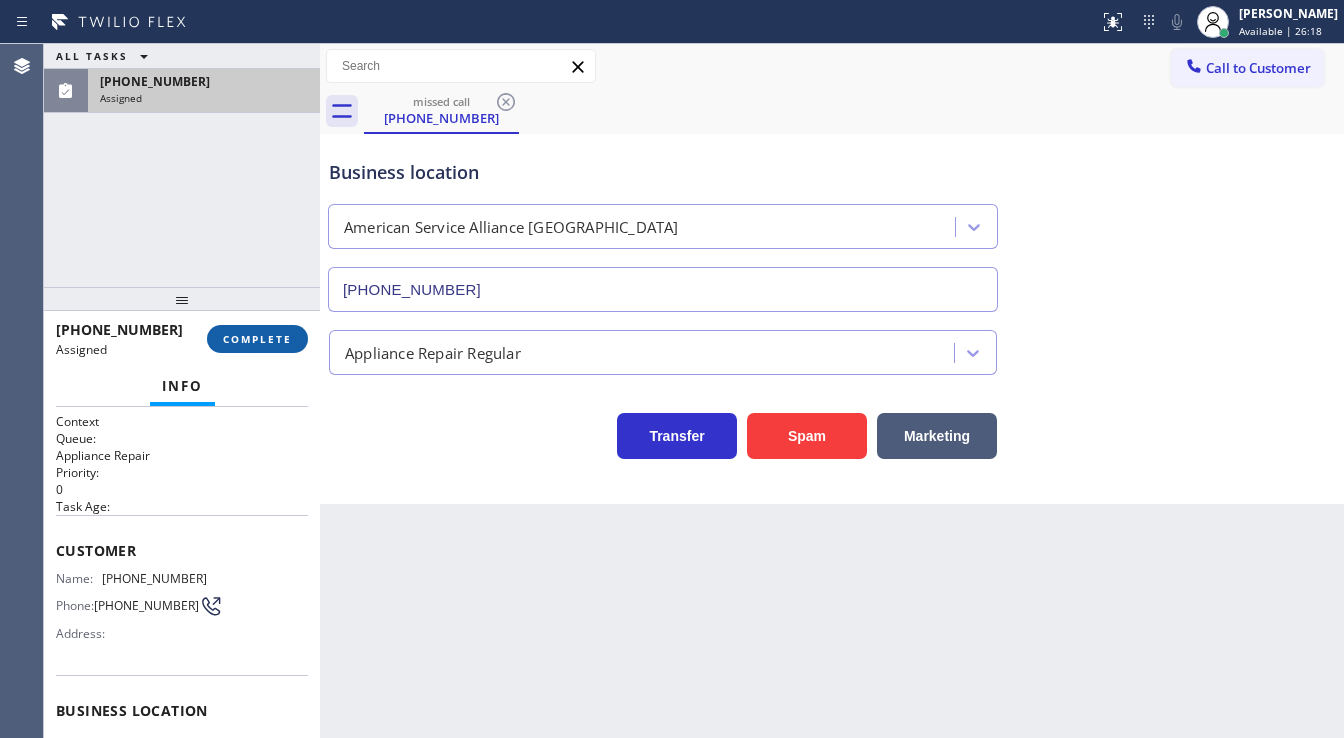 click on "COMPLETE" at bounding box center [257, 339] 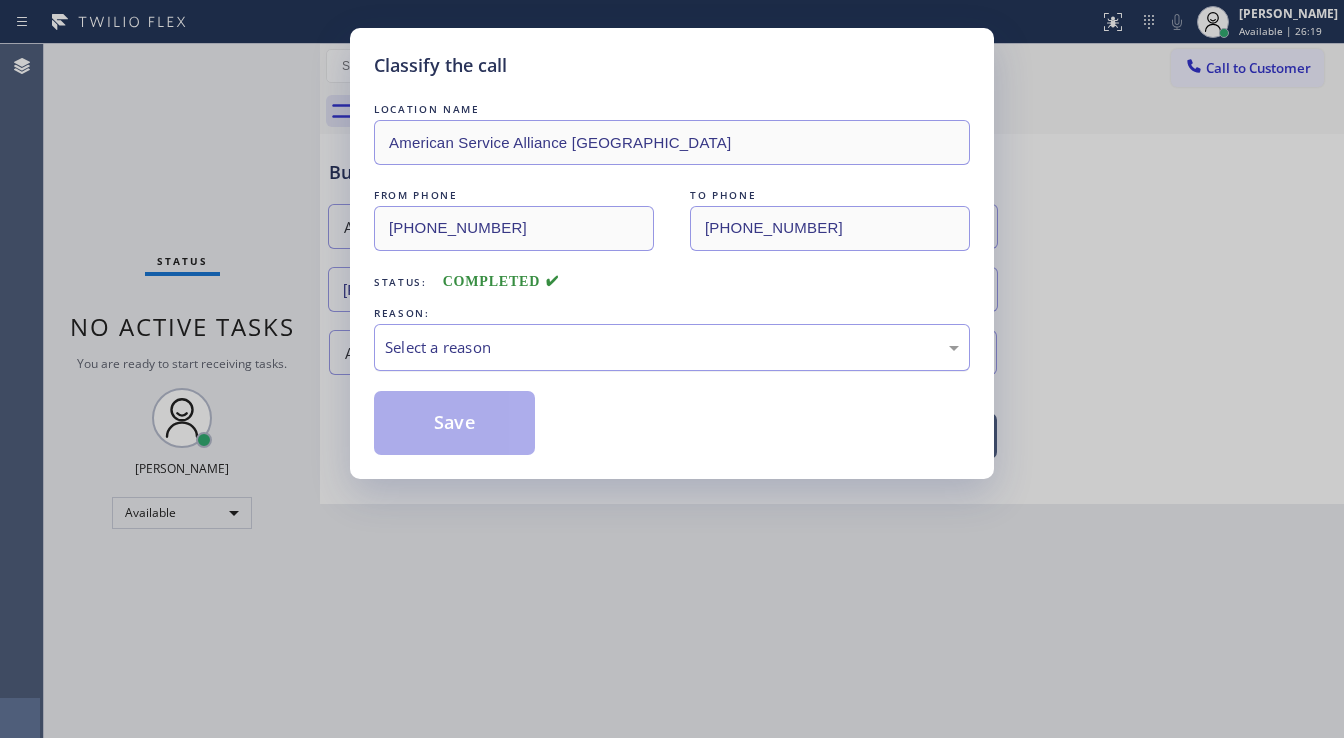 click on "Select a reason" at bounding box center (672, 347) 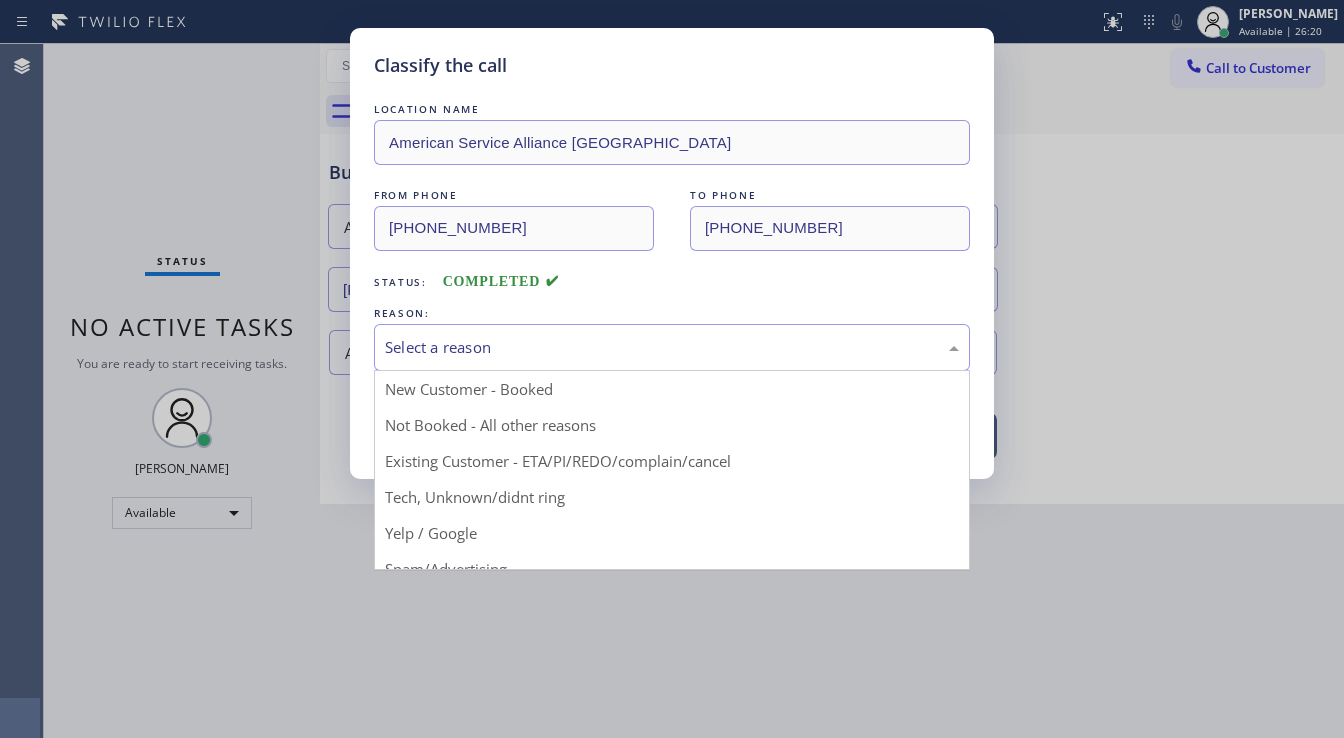drag, startPoint x: 482, startPoint y: 434, endPoint x: 456, endPoint y: 411, distance: 34.713108 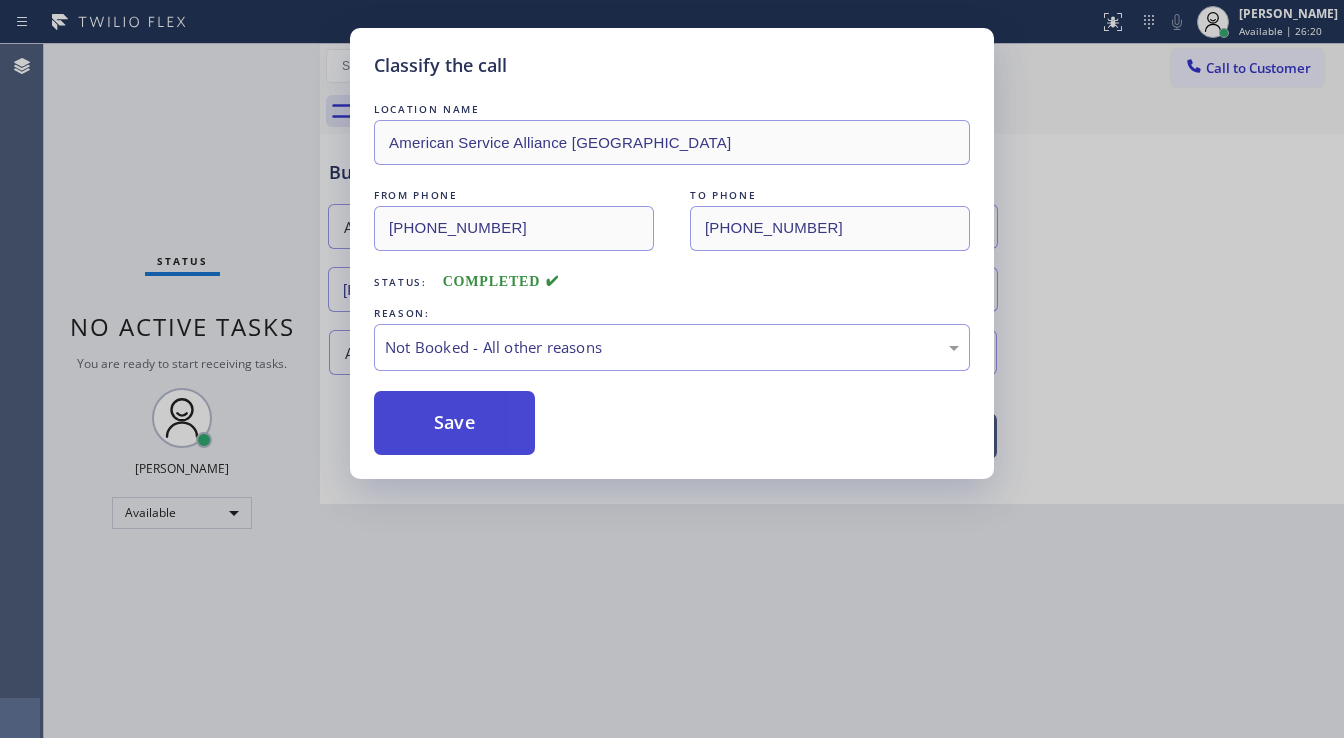 click on "Save" at bounding box center [454, 423] 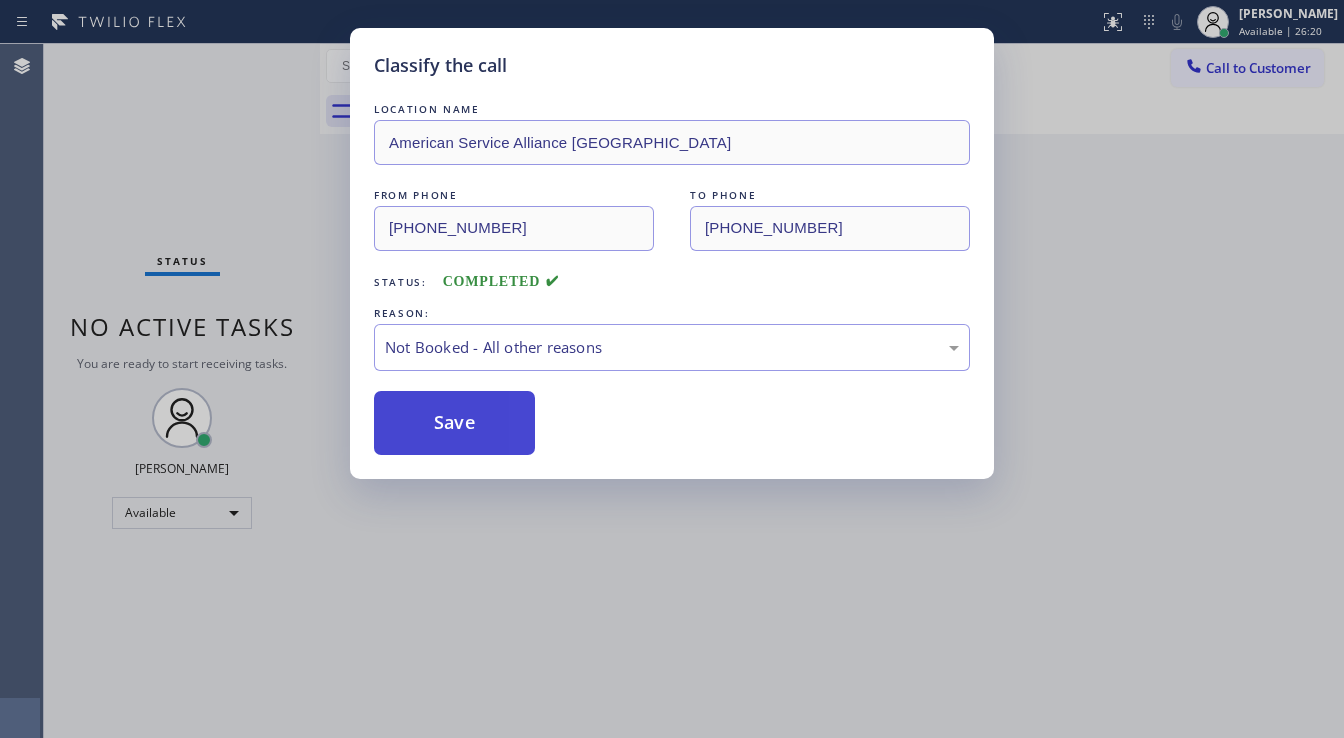 click on "Save" at bounding box center [454, 423] 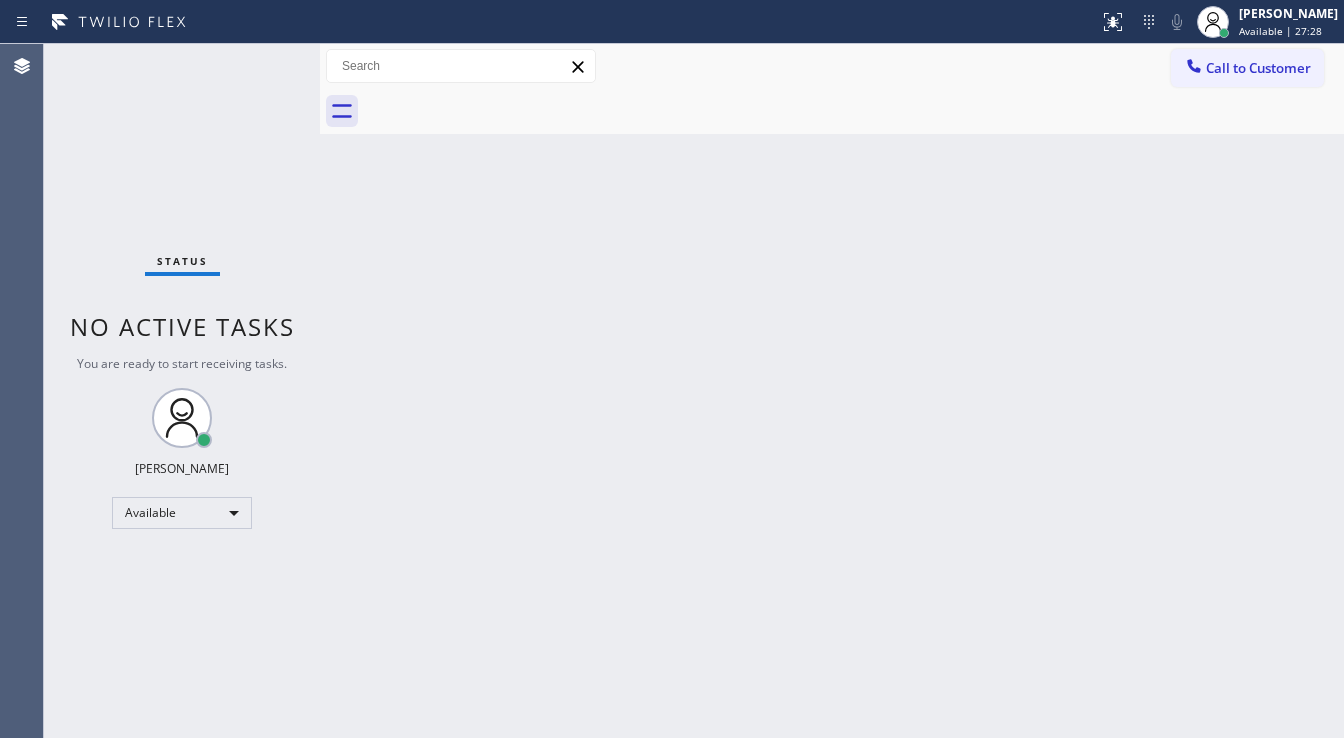 click on "Status   No active tasks     You are ready to start receiving tasks.   [PERSON_NAME]" at bounding box center [182, 391] 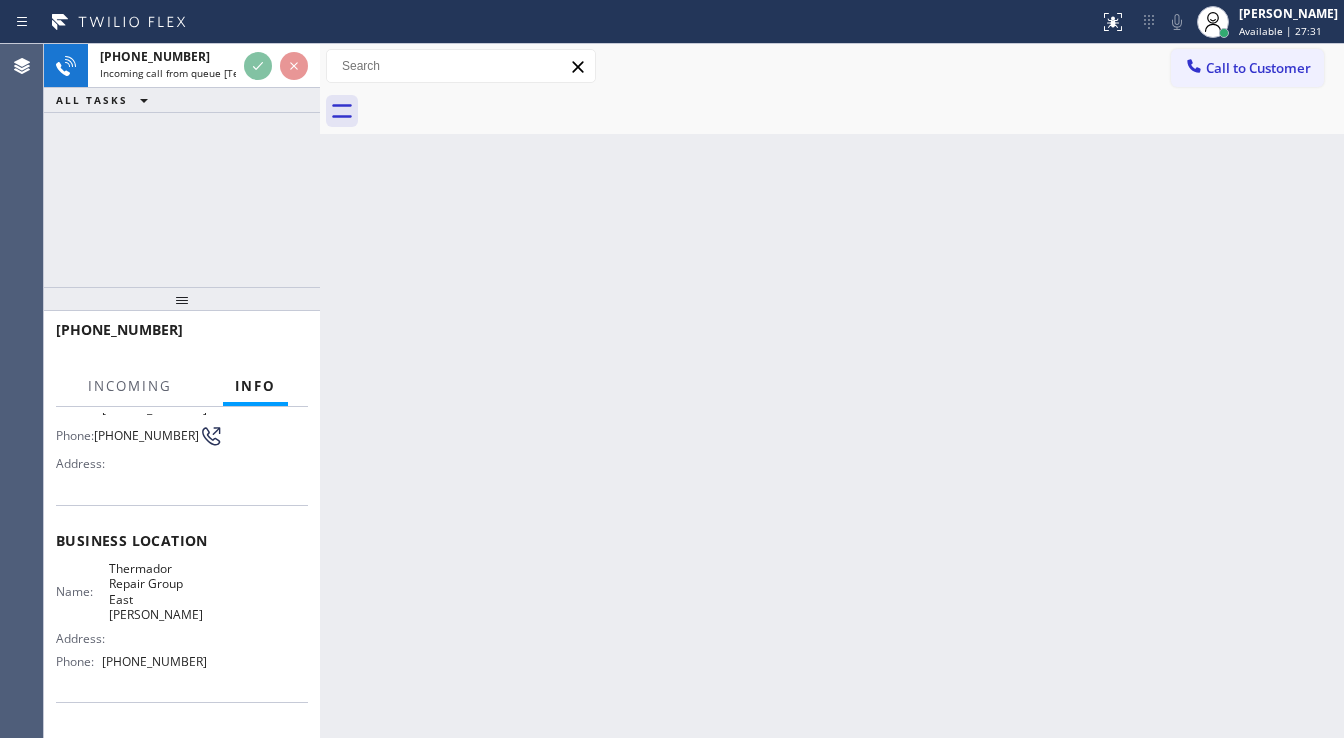 scroll, scrollTop: 160, scrollLeft: 0, axis: vertical 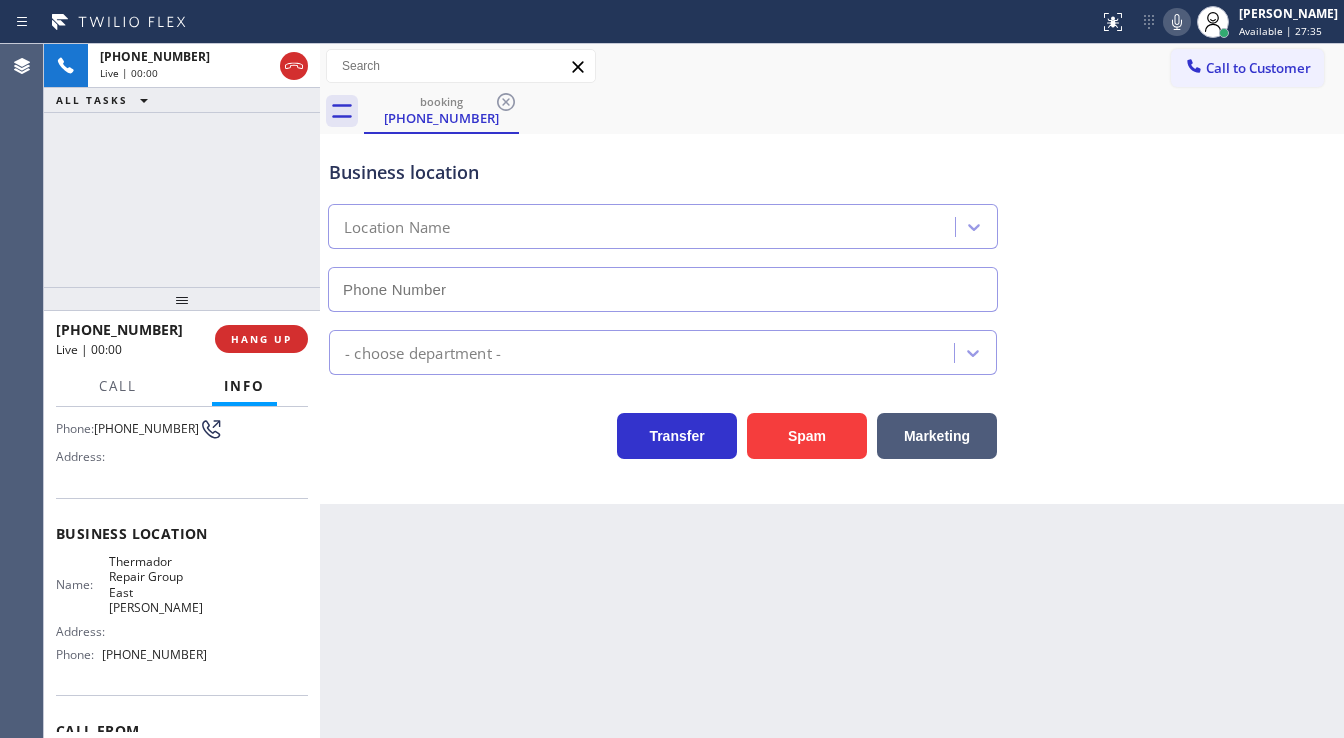 type on "(678) 922-4255" 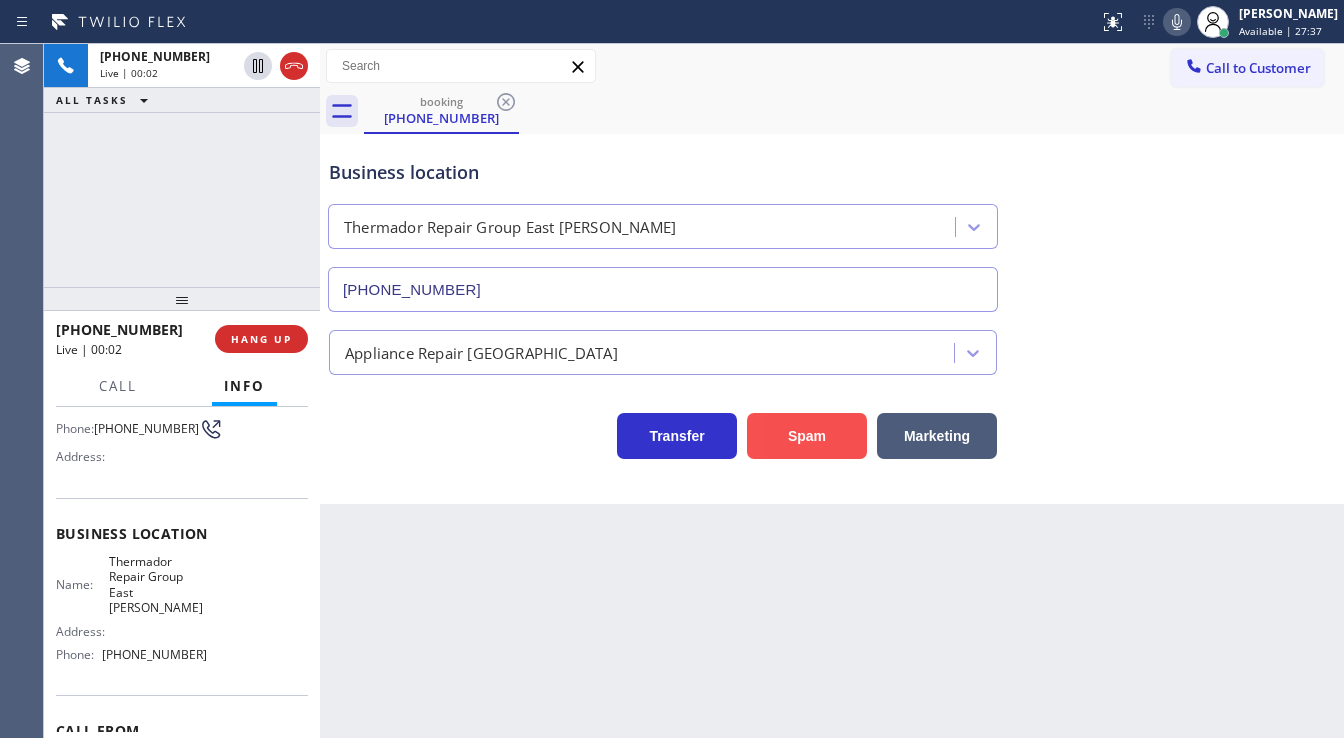 click on "Spam" at bounding box center [807, 436] 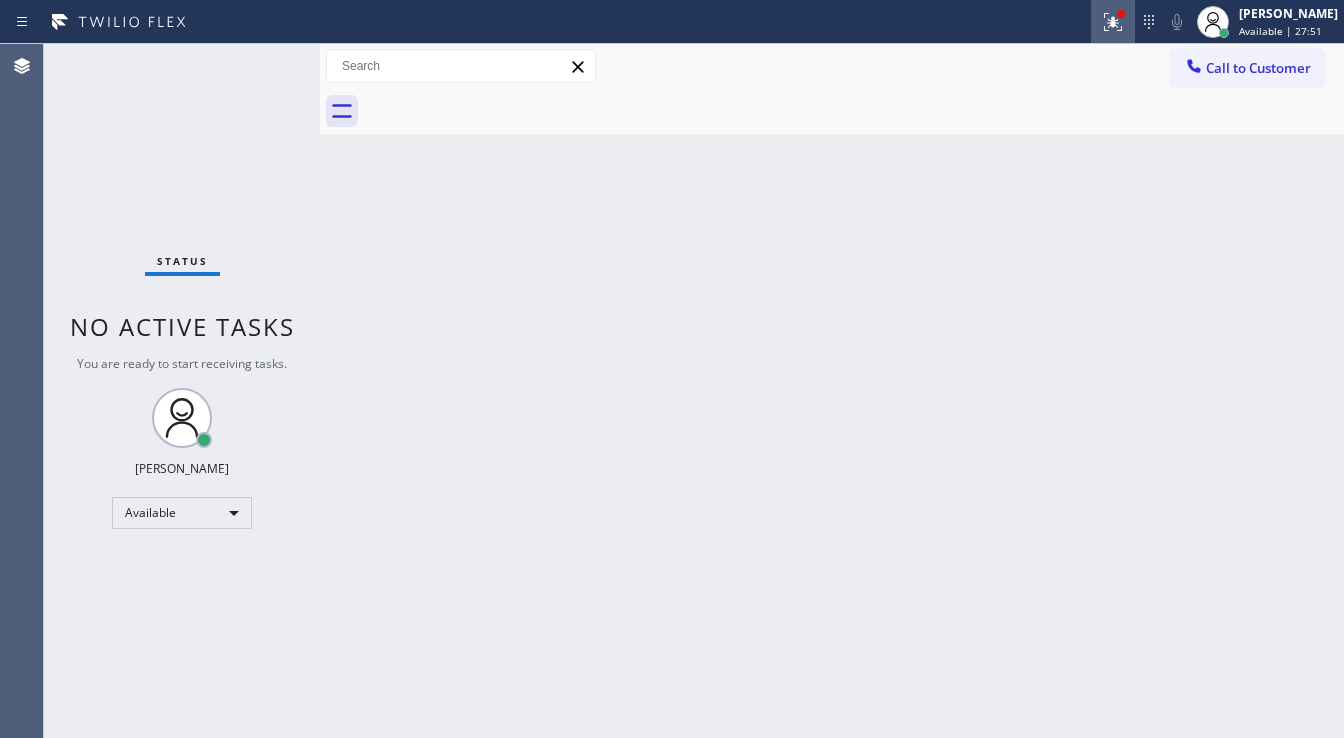 click at bounding box center (1113, 22) 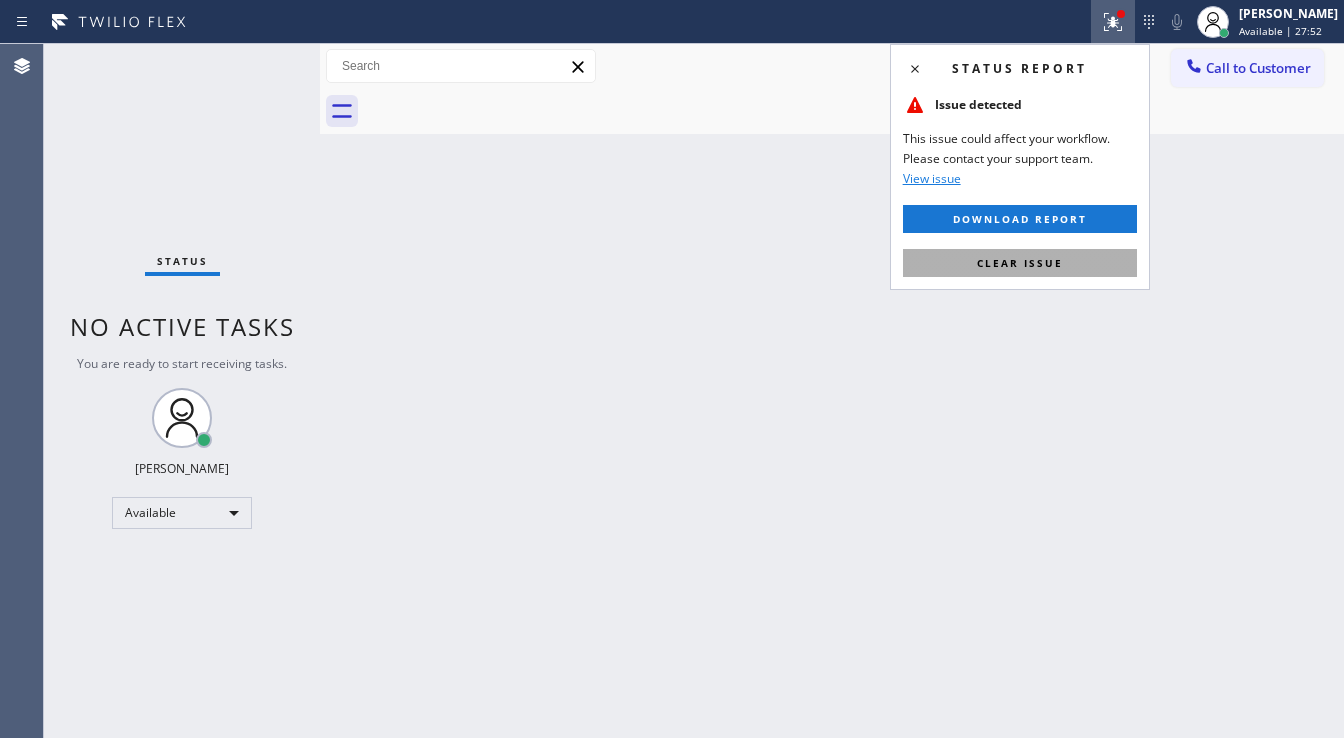 click on "Clear issue" at bounding box center (1020, 263) 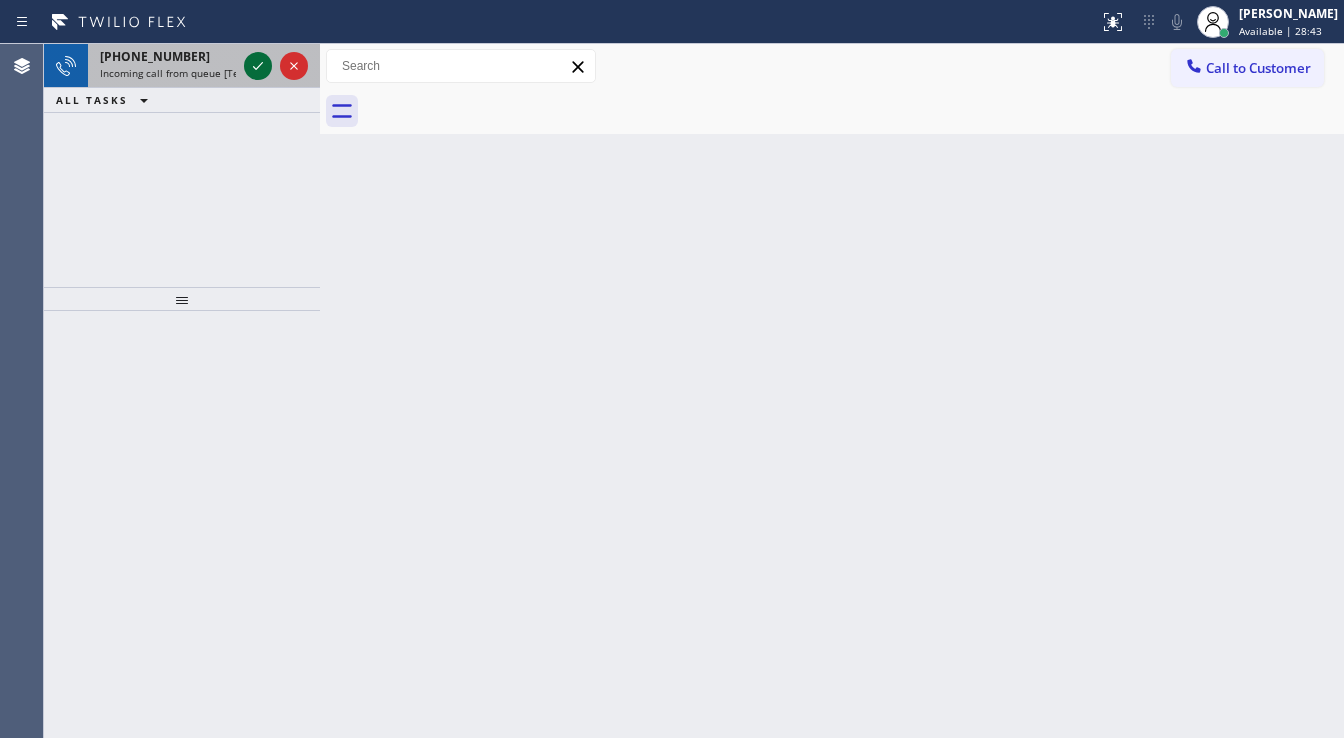 click 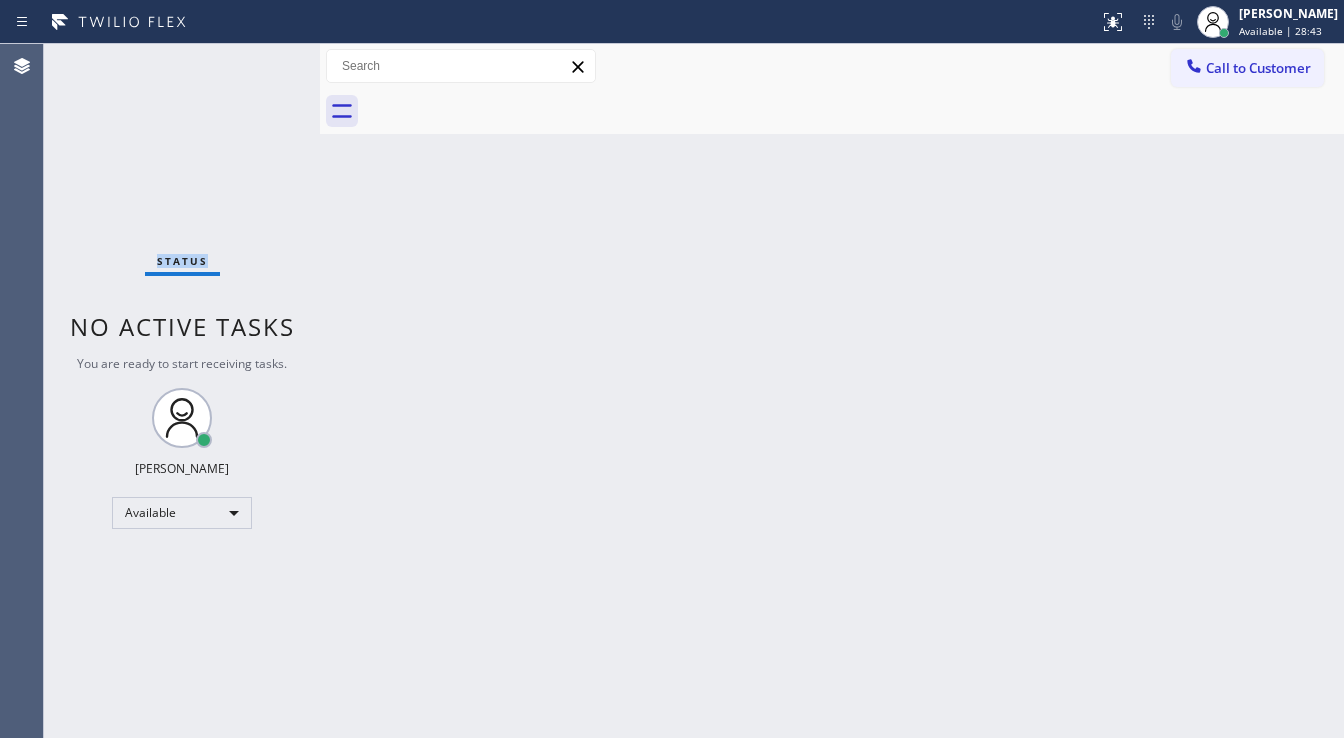 click on "Status   No active tasks     You are ready to start receiving tasks.   [PERSON_NAME]" at bounding box center (182, 391) 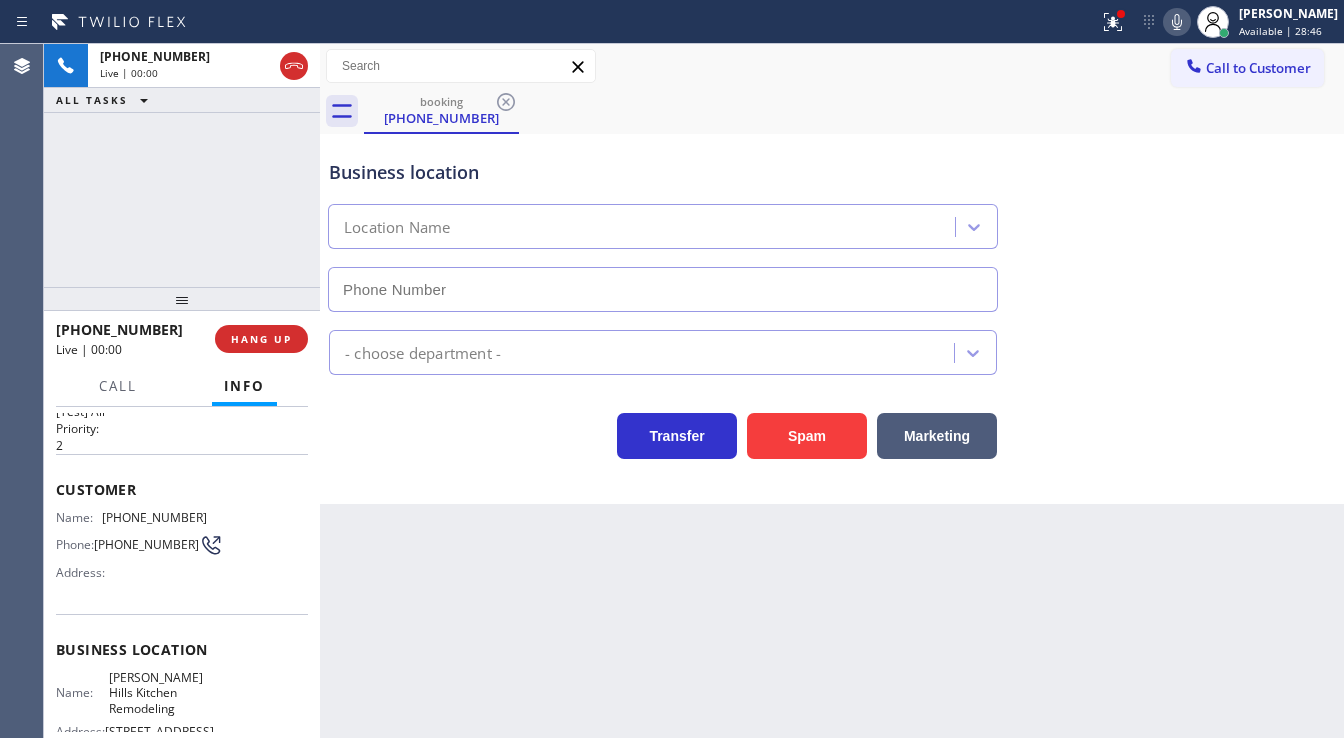 scroll, scrollTop: 80, scrollLeft: 0, axis: vertical 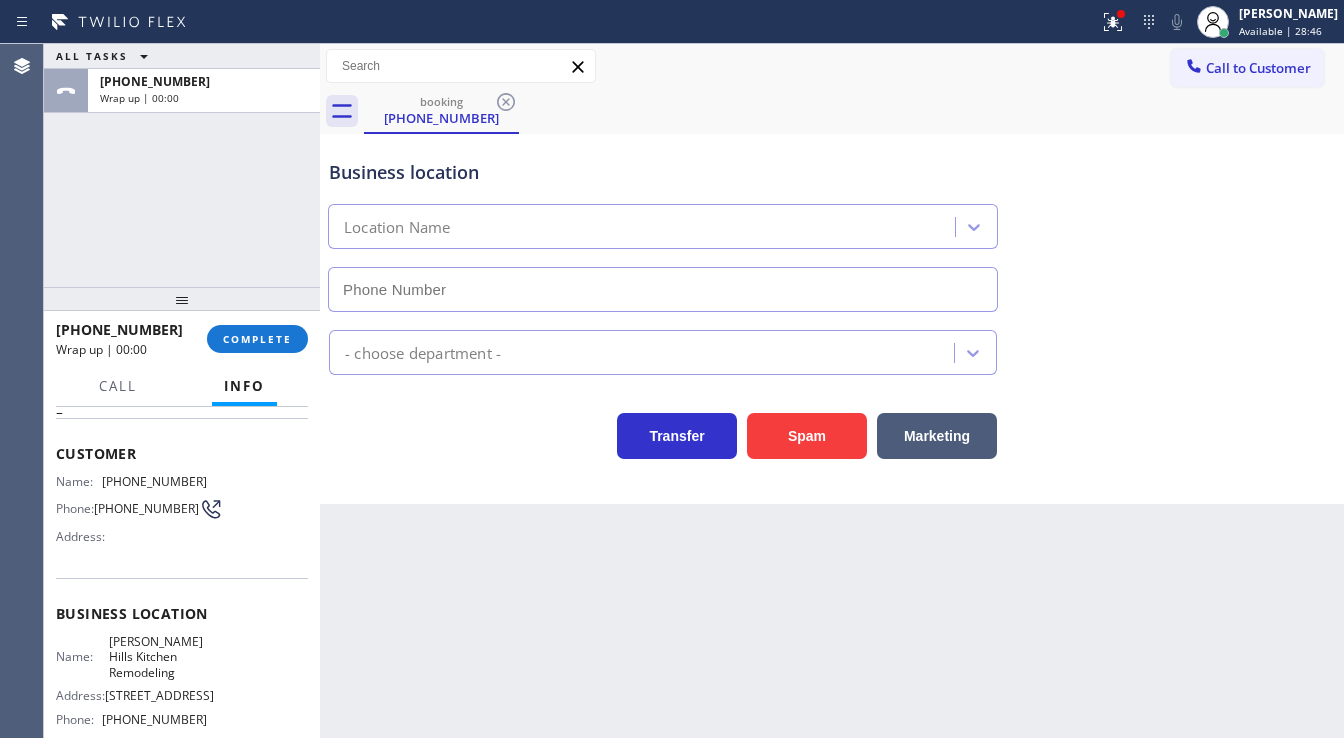 type on "[PHONE_NUMBER]" 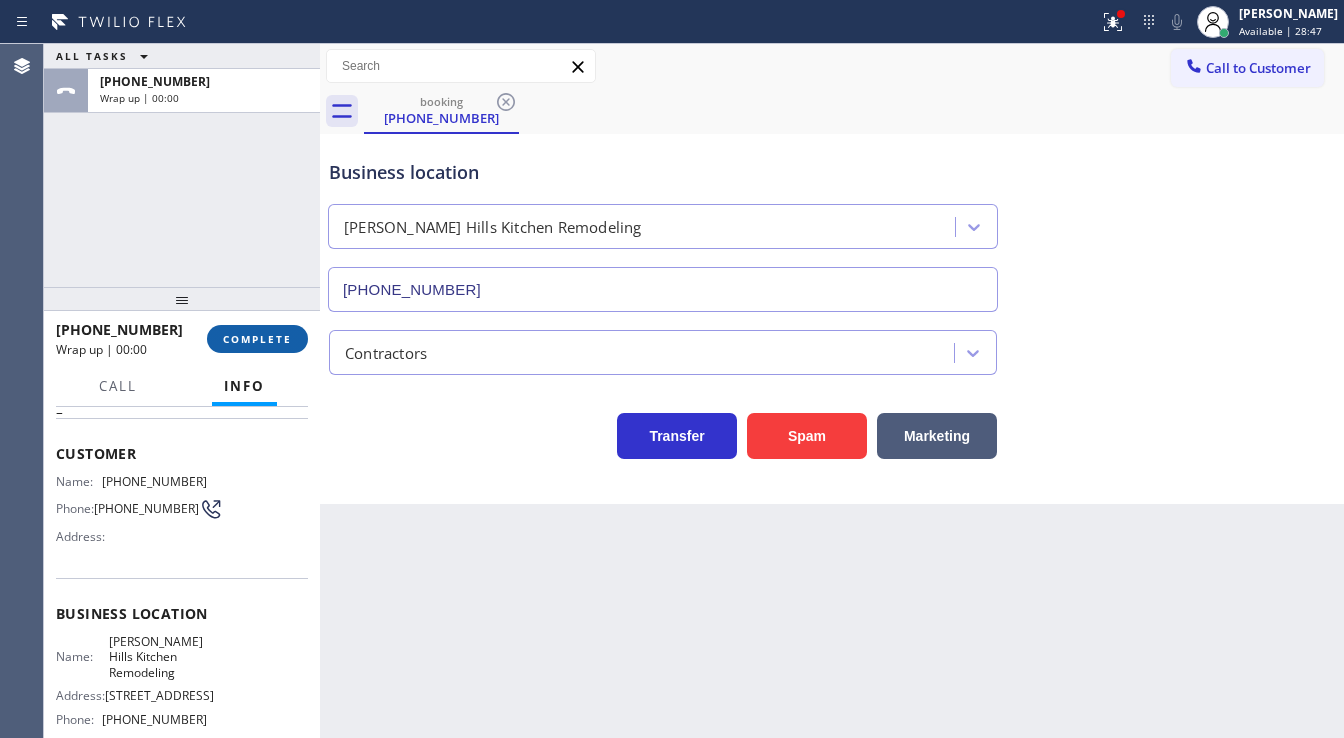 click on "COMPLETE" at bounding box center (257, 339) 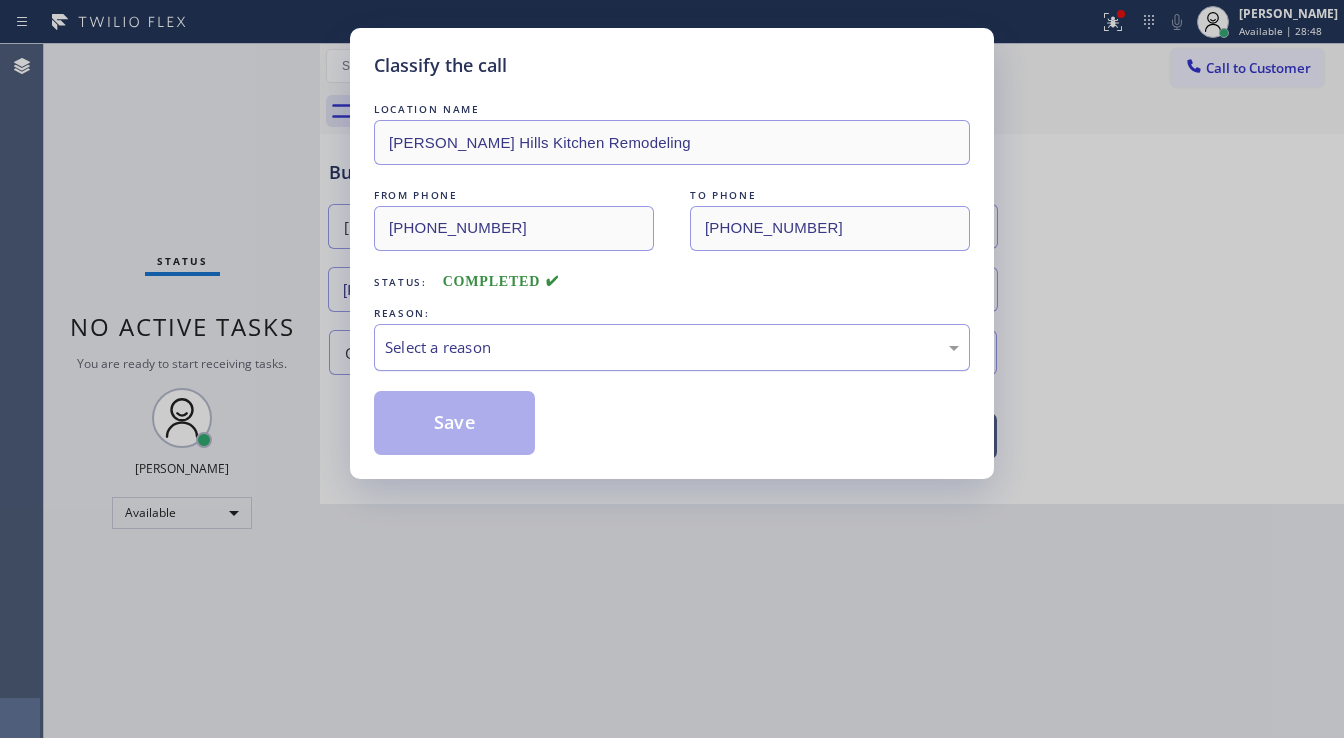 click on "Select a reason" at bounding box center [672, 347] 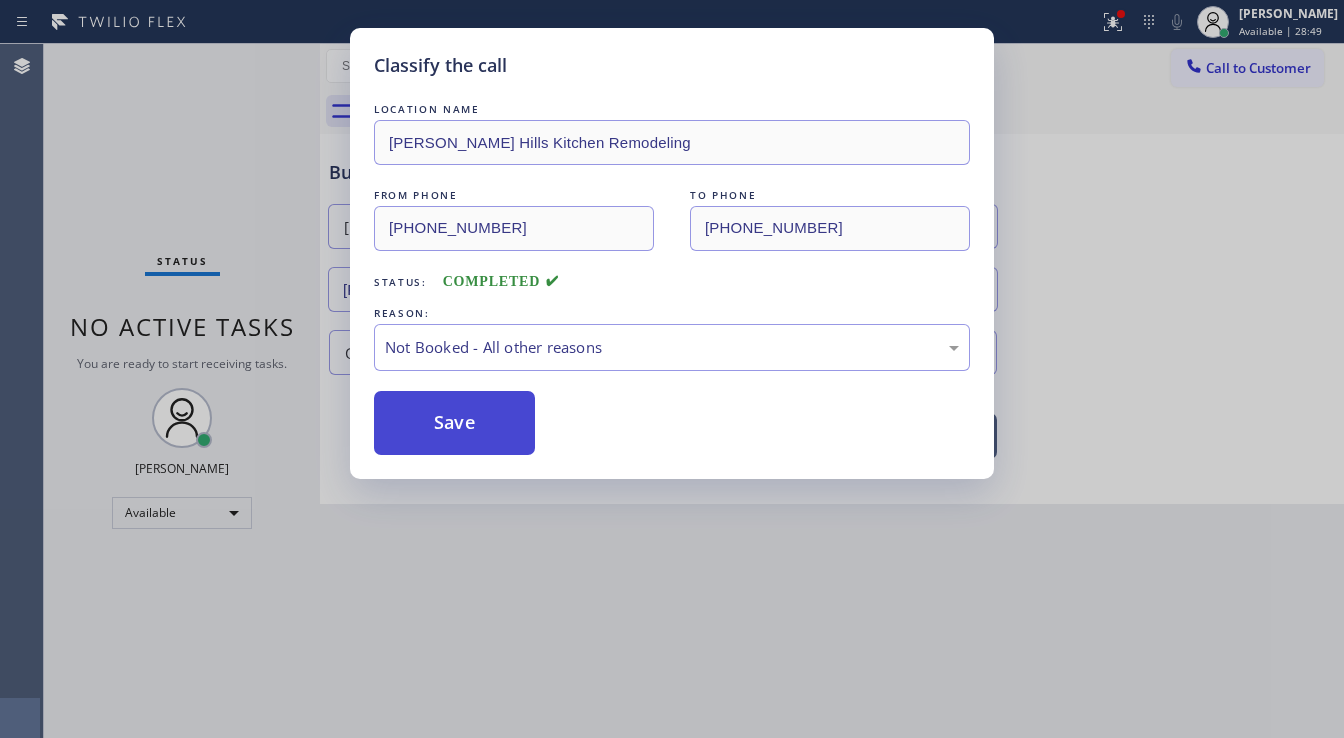 click on "Save" at bounding box center (454, 423) 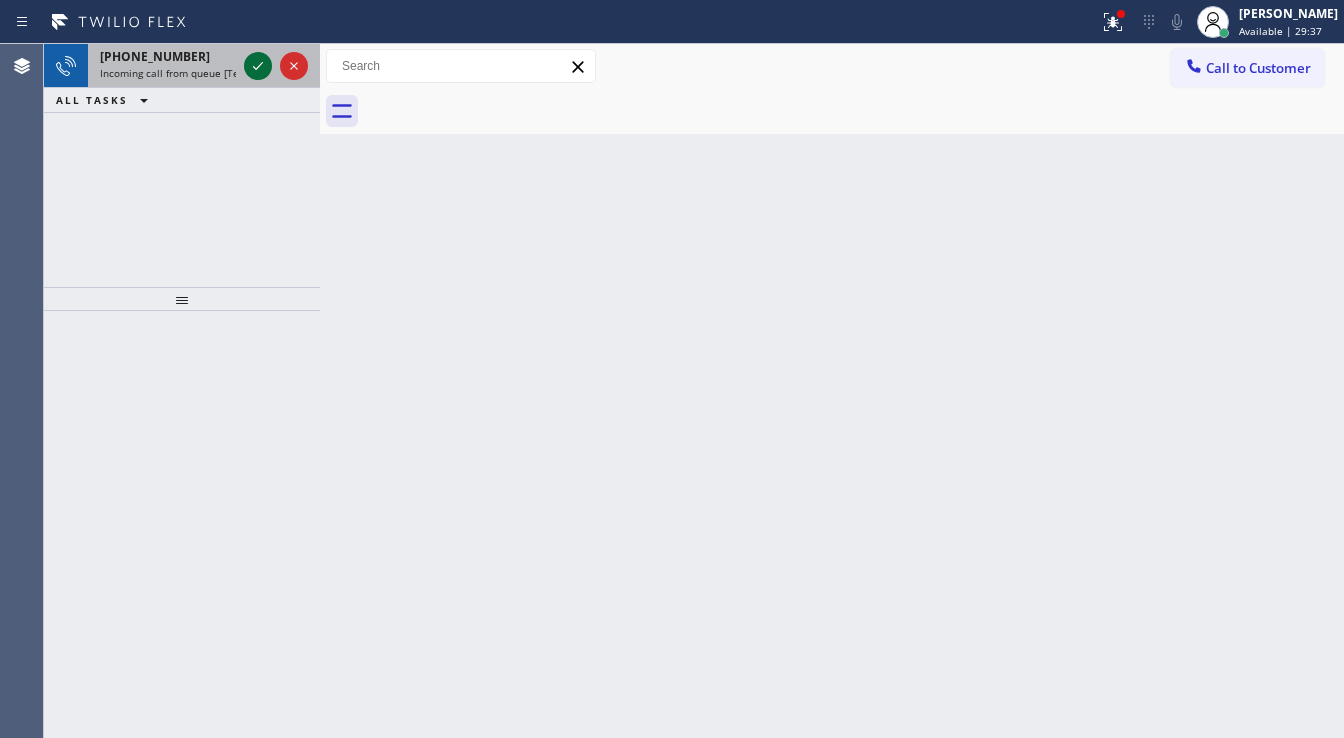 click 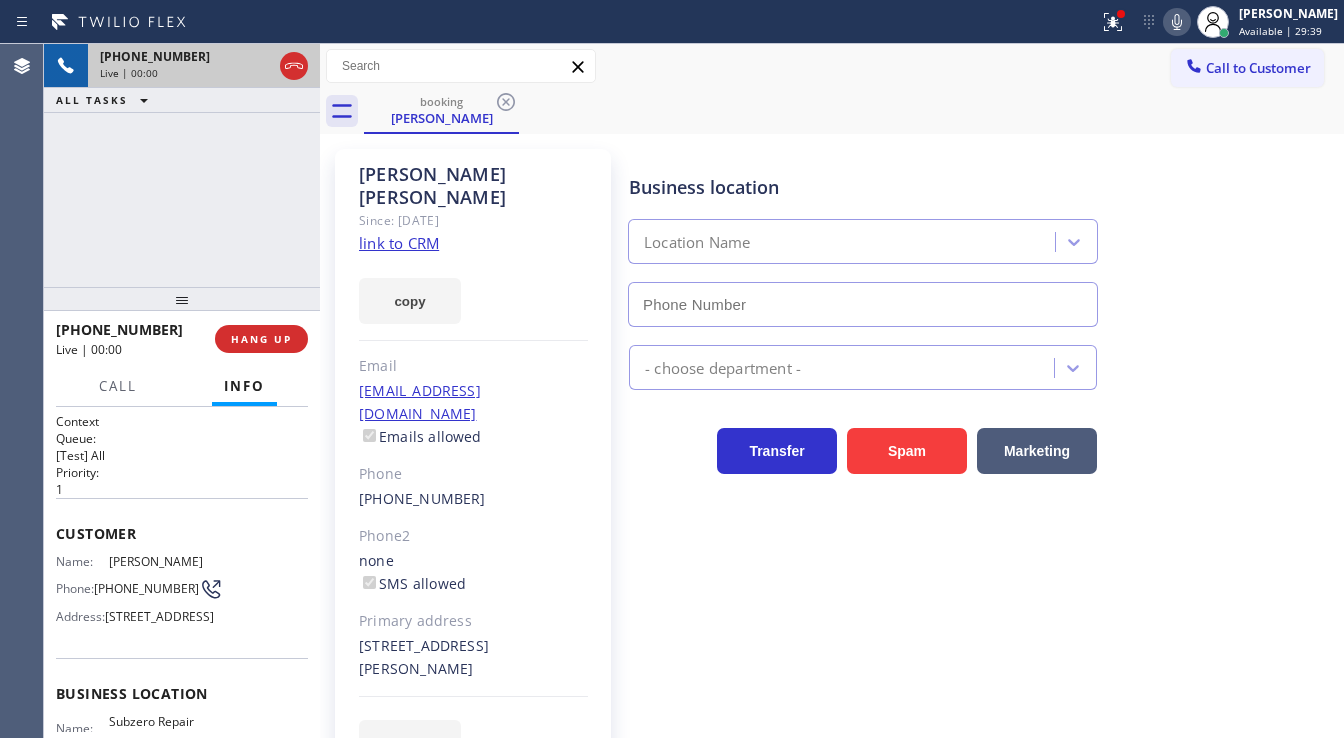 click on "+13035170082 Live | 00:00 ALL TASKS ALL TASKS ACTIVE TASKS TASKS IN WRAP UP" at bounding box center (182, 165) 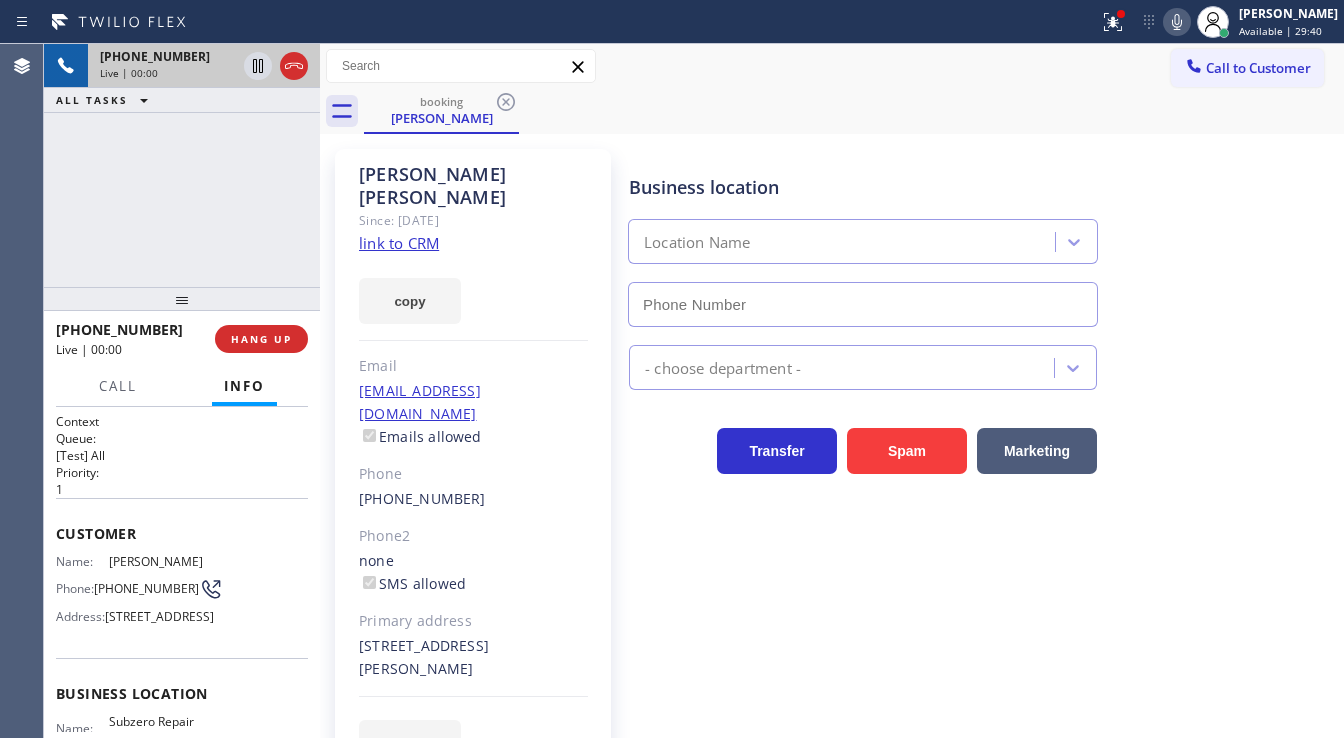 type on "[PHONE_NUMBER]" 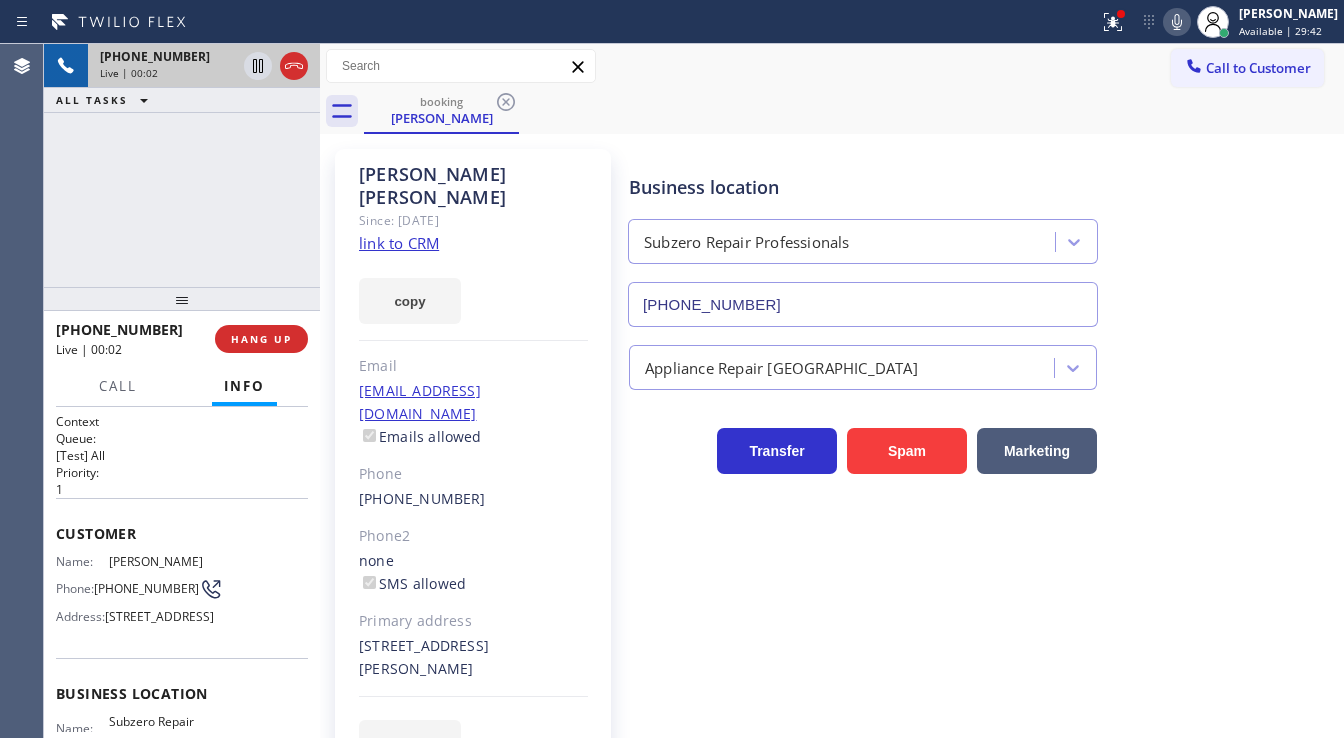 click on "link to CRM" 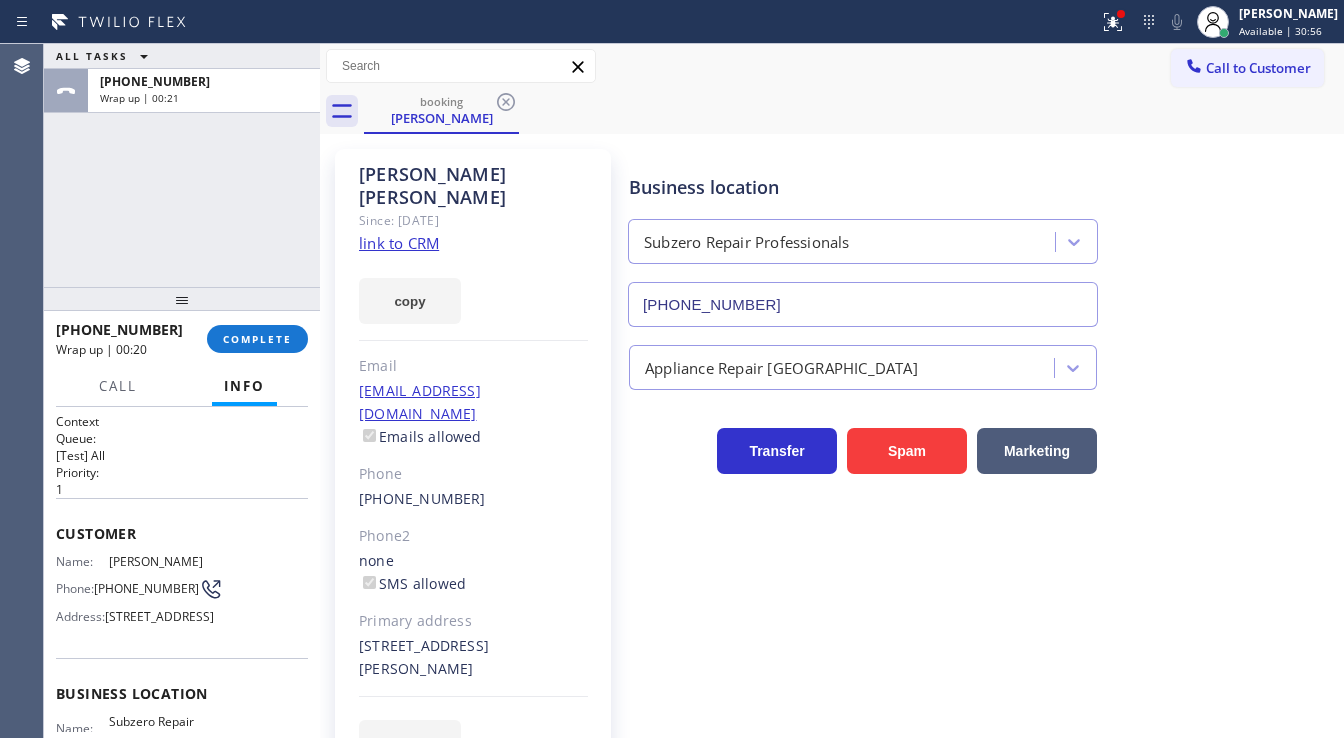 click on "+13035170082 Wrap up | 00:20 COMPLETE" at bounding box center [182, 339] 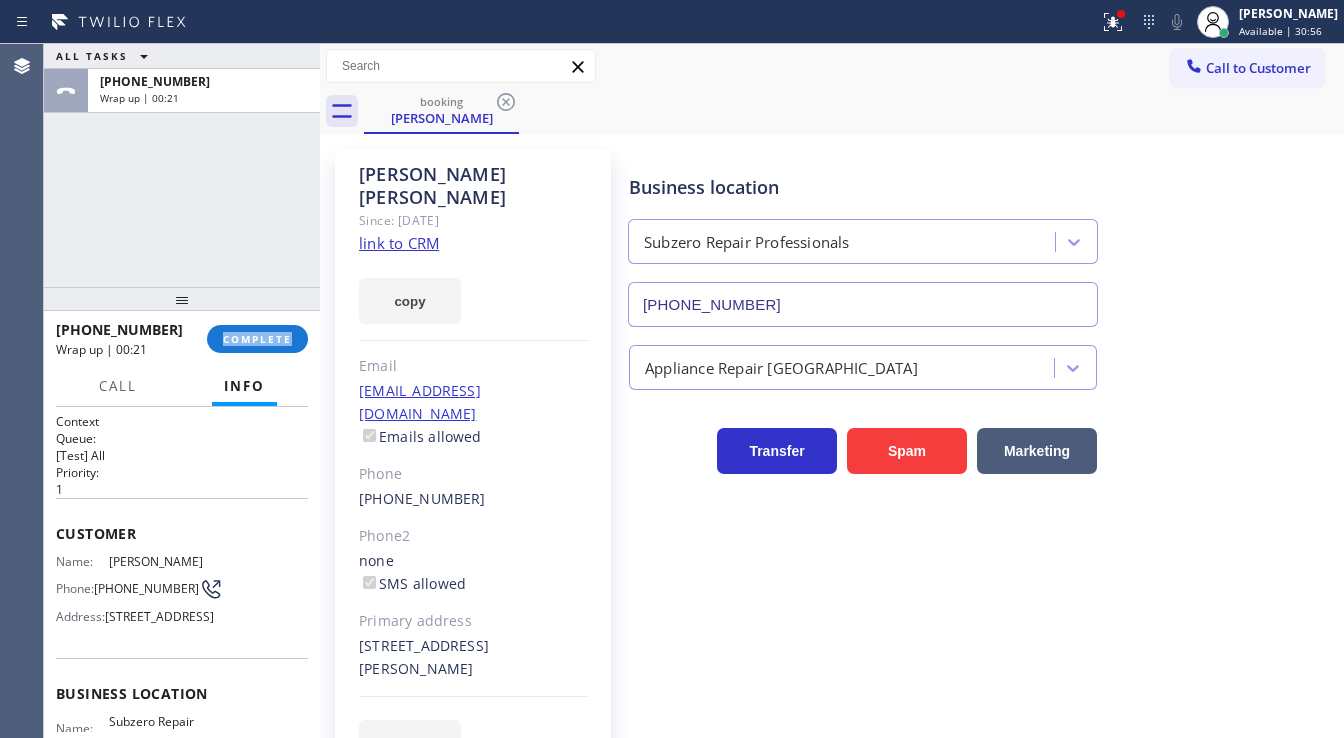 click on "+13035170082 Wrap up | 00:21 COMPLETE" at bounding box center [182, 339] 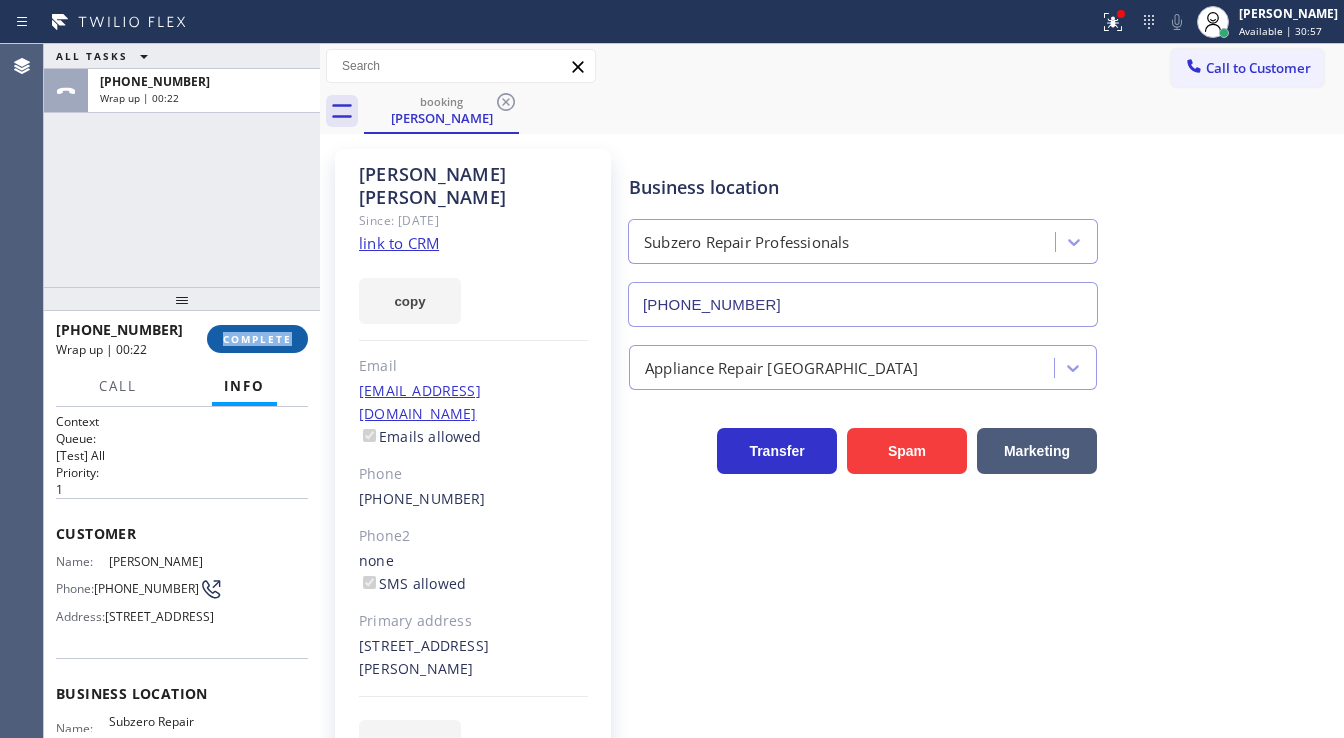 click on "COMPLETE" at bounding box center (257, 339) 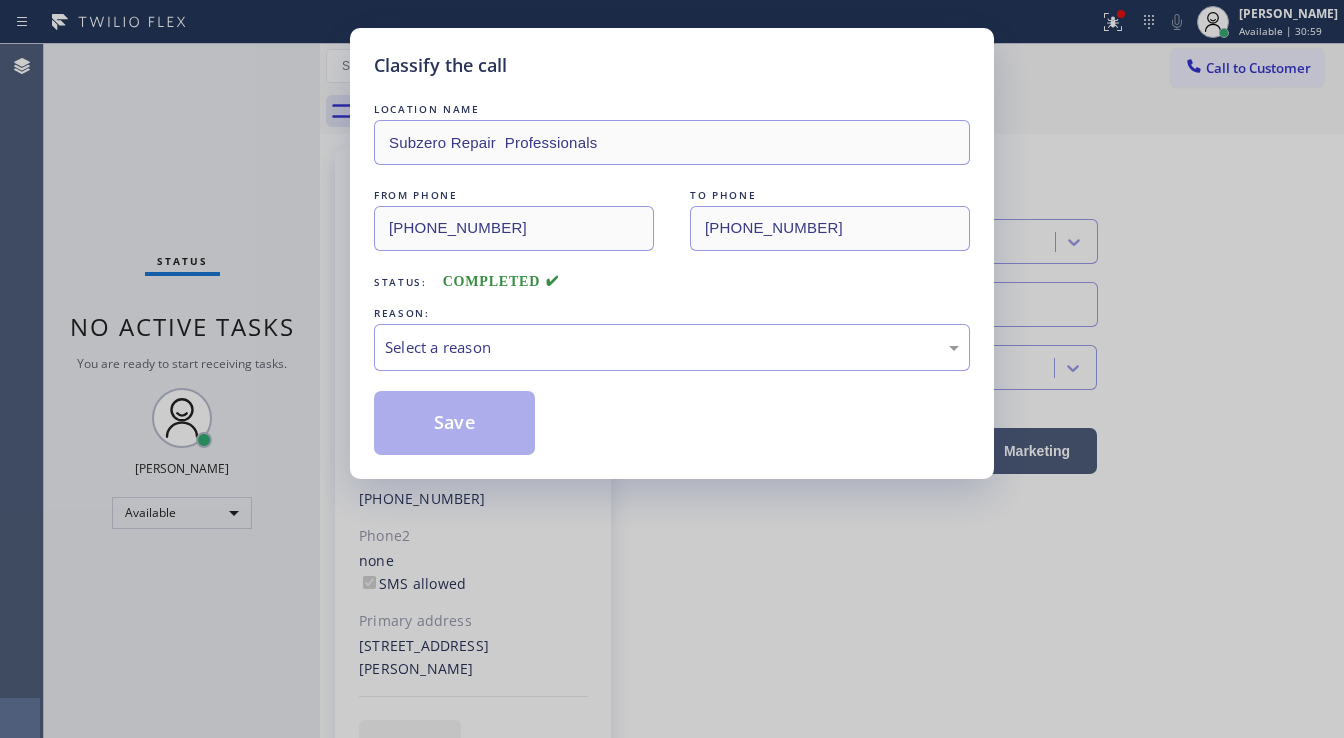 click on "LOCATION NAME Subzero Repair  Professionals FROM PHONE (303) 517-0082 TO PHONE (720) 740-5899 Status: COMPLETED REASON: Select a reason Save" at bounding box center [672, 277] 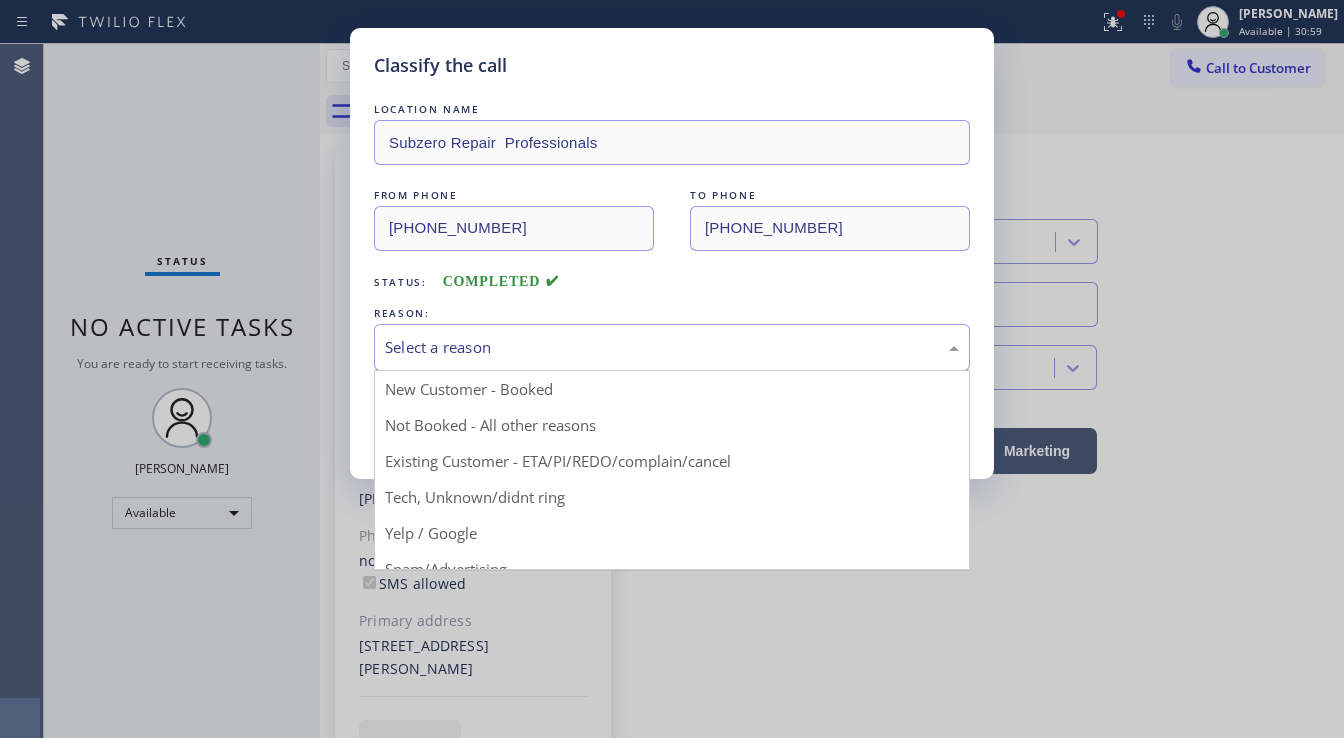 click on "Select a reason" at bounding box center (672, 347) 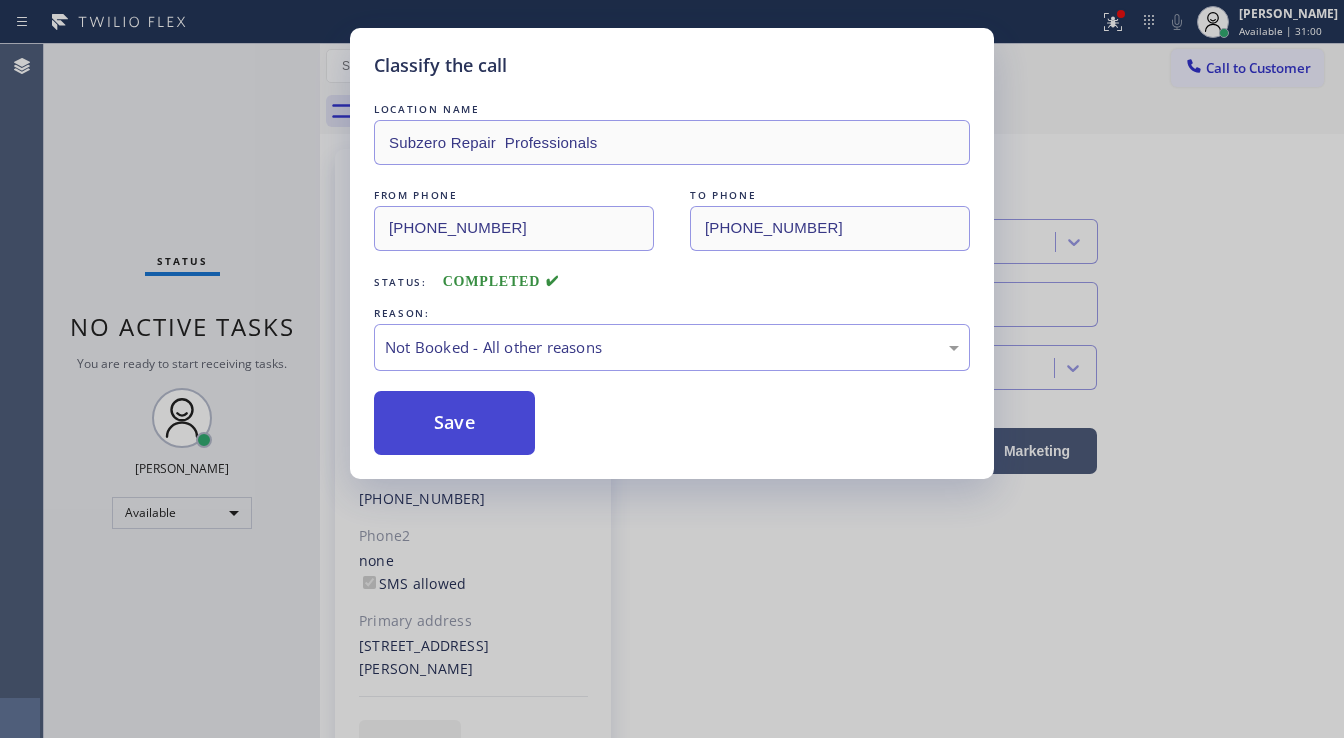 click on "Save" at bounding box center [454, 423] 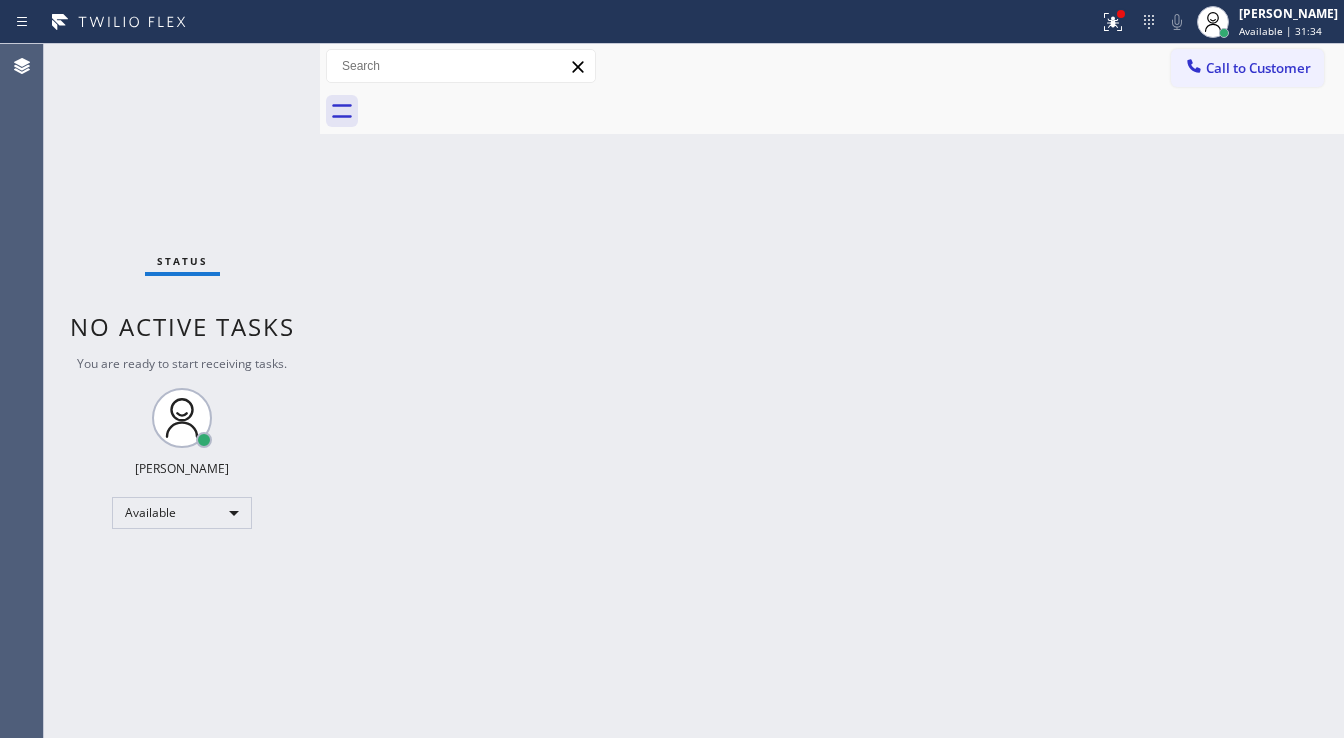 click on "Status   No active tasks     You are ready to start receiving tasks.   [PERSON_NAME]" at bounding box center [182, 391] 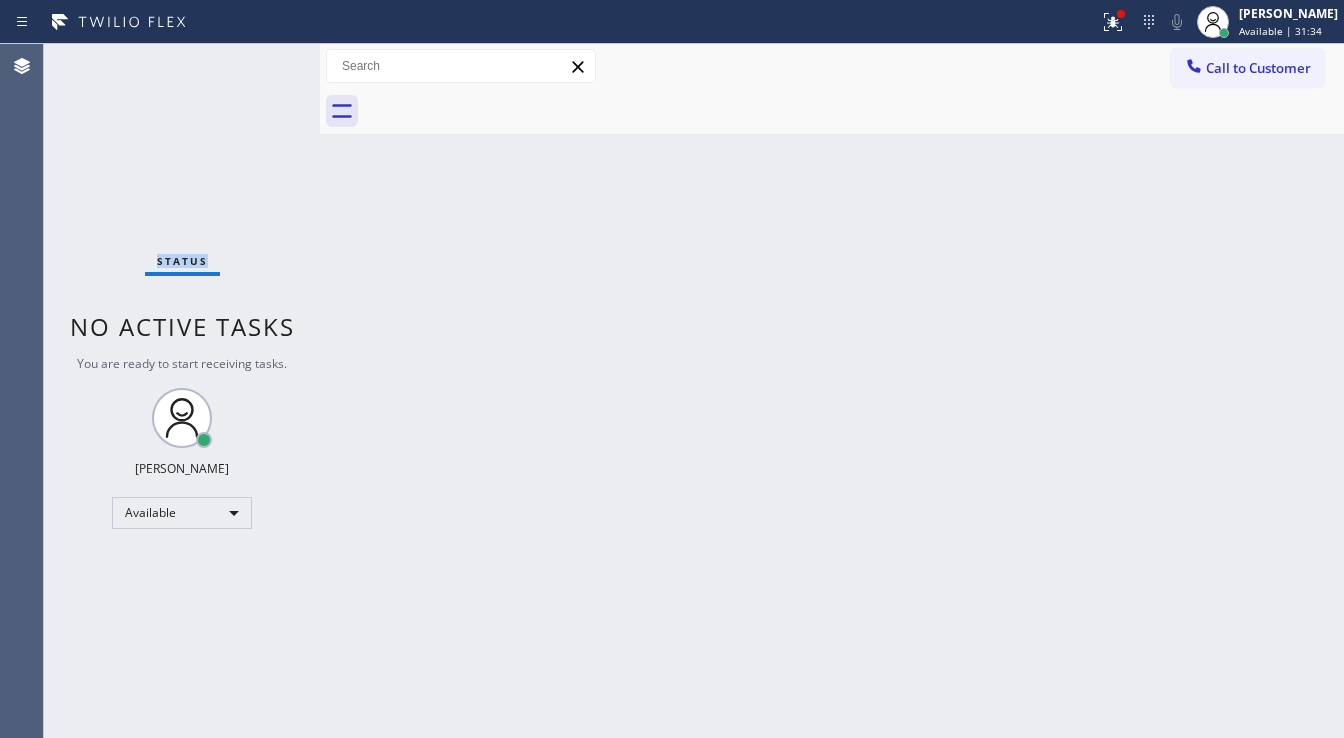 click on "Status   No active tasks     You are ready to start receiving tasks.   [PERSON_NAME]" at bounding box center (182, 391) 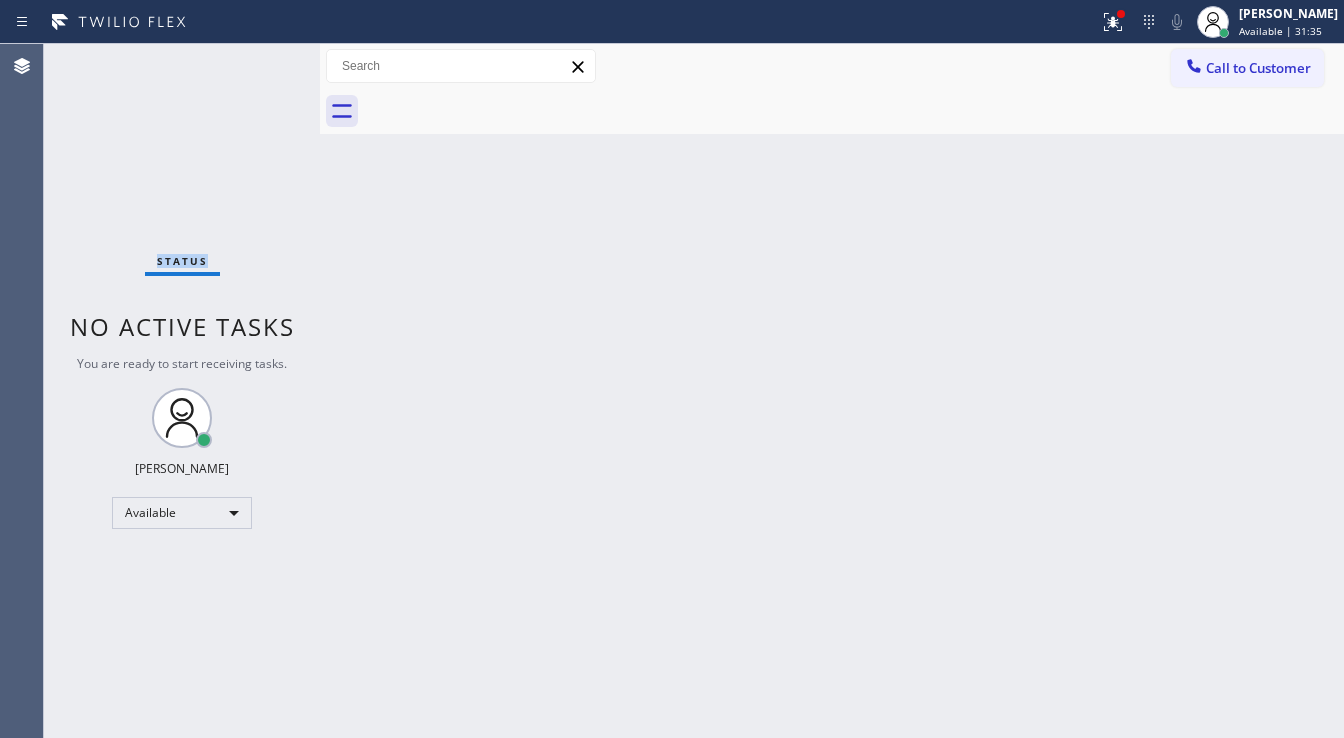 click on "Status   No active tasks     You are ready to start receiving tasks.   [PERSON_NAME]" at bounding box center (182, 391) 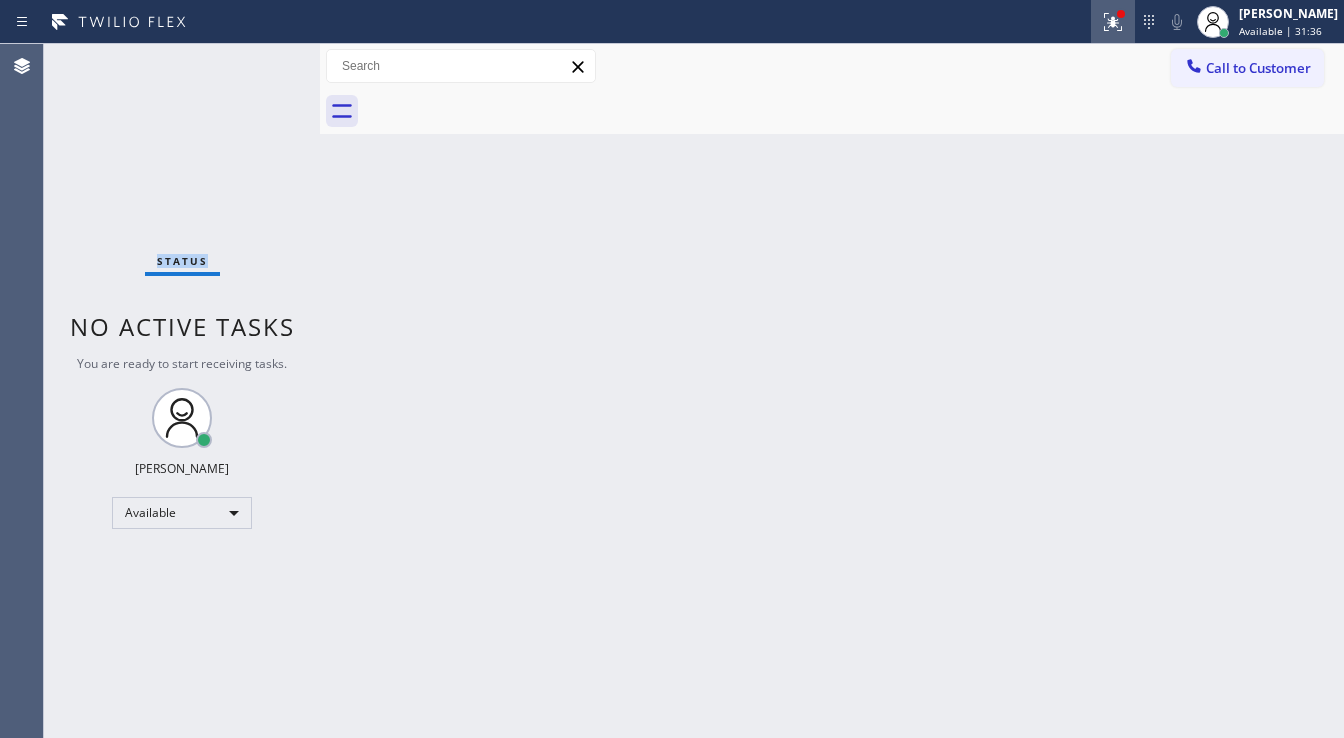 click 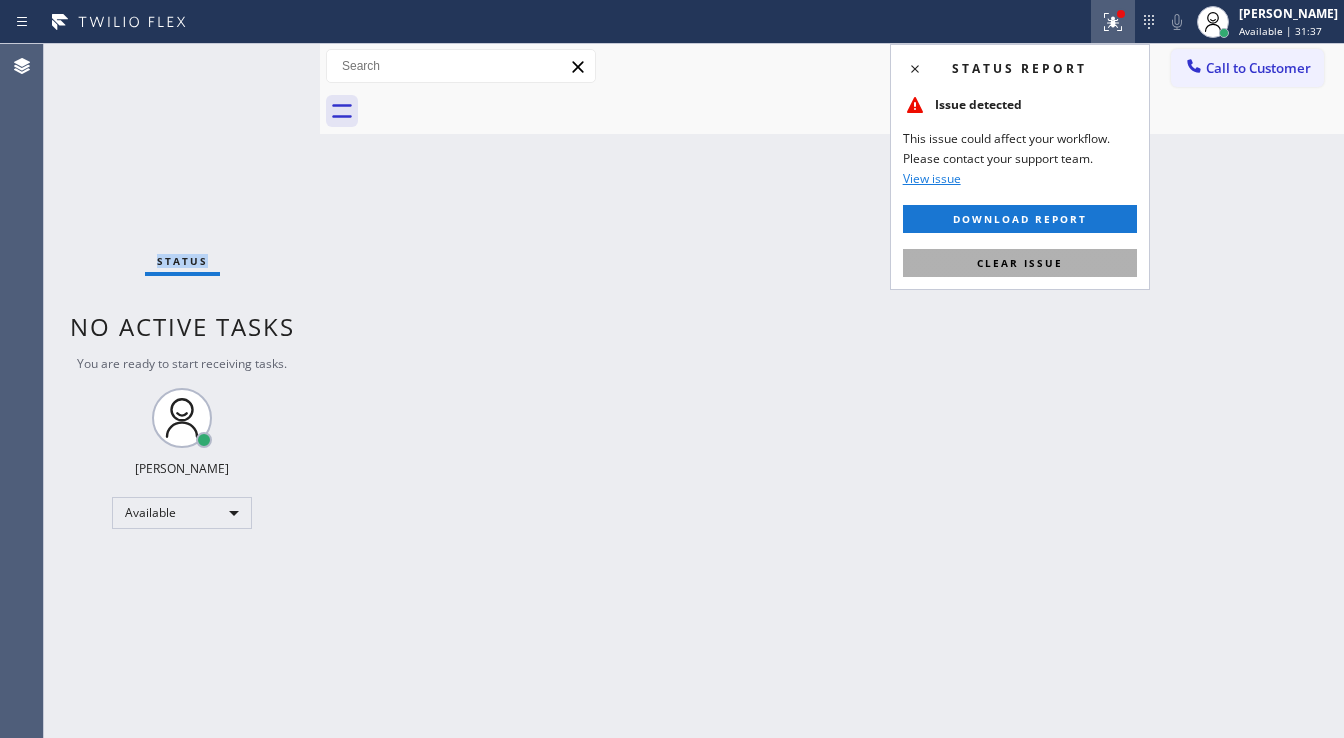 click on "Clear issue" at bounding box center [1020, 263] 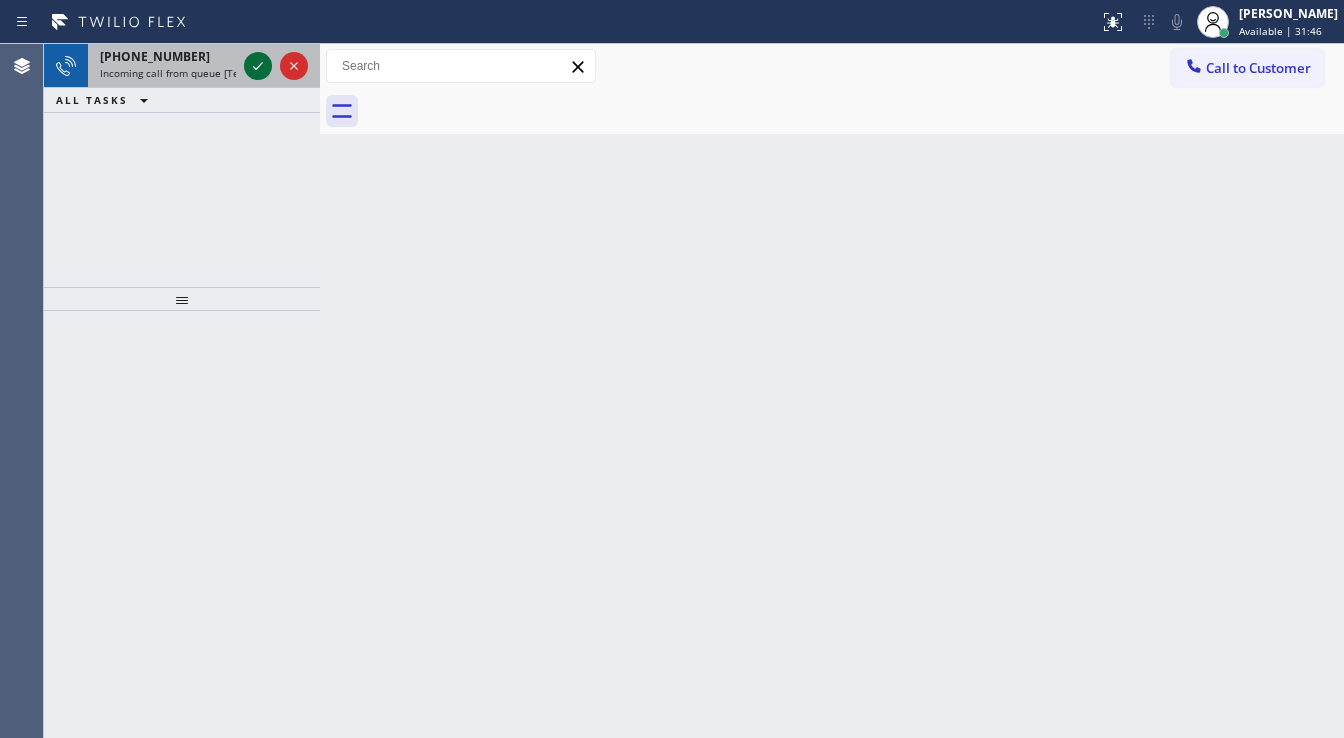 click 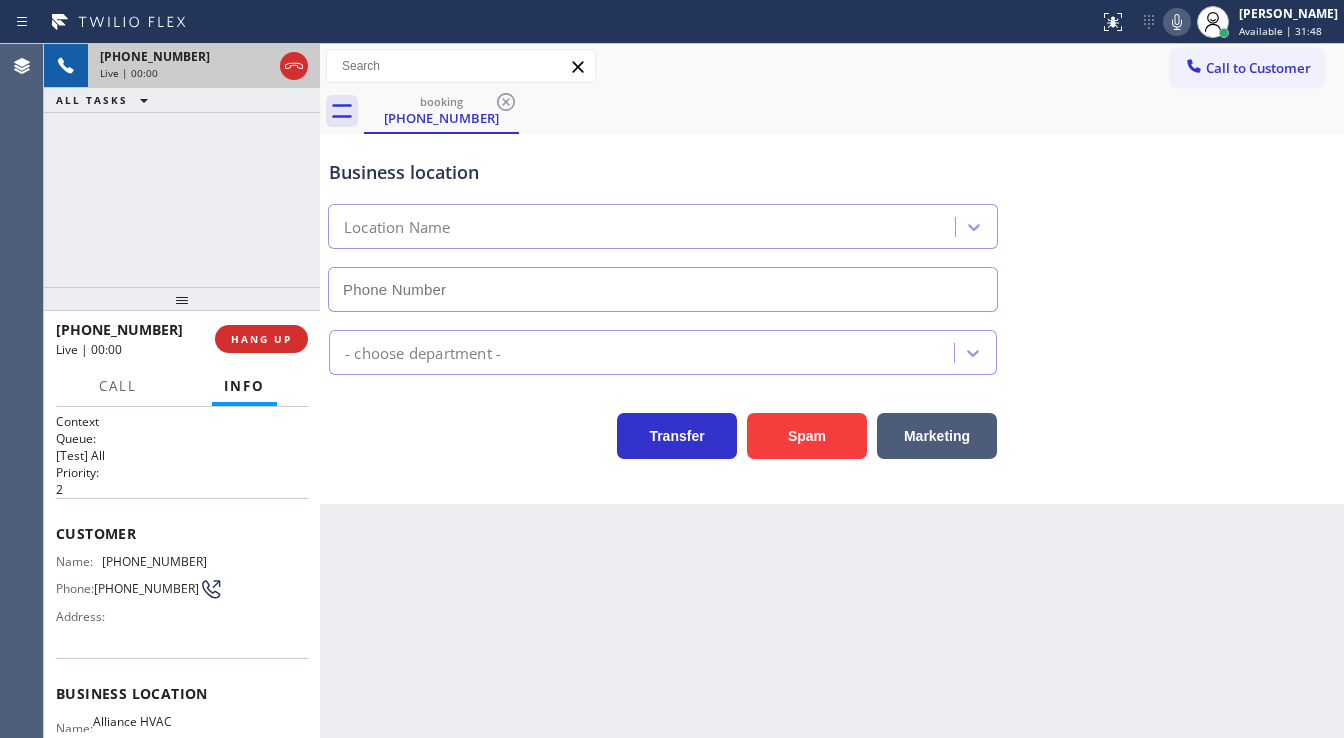 type on "[PHONE_NUMBER]" 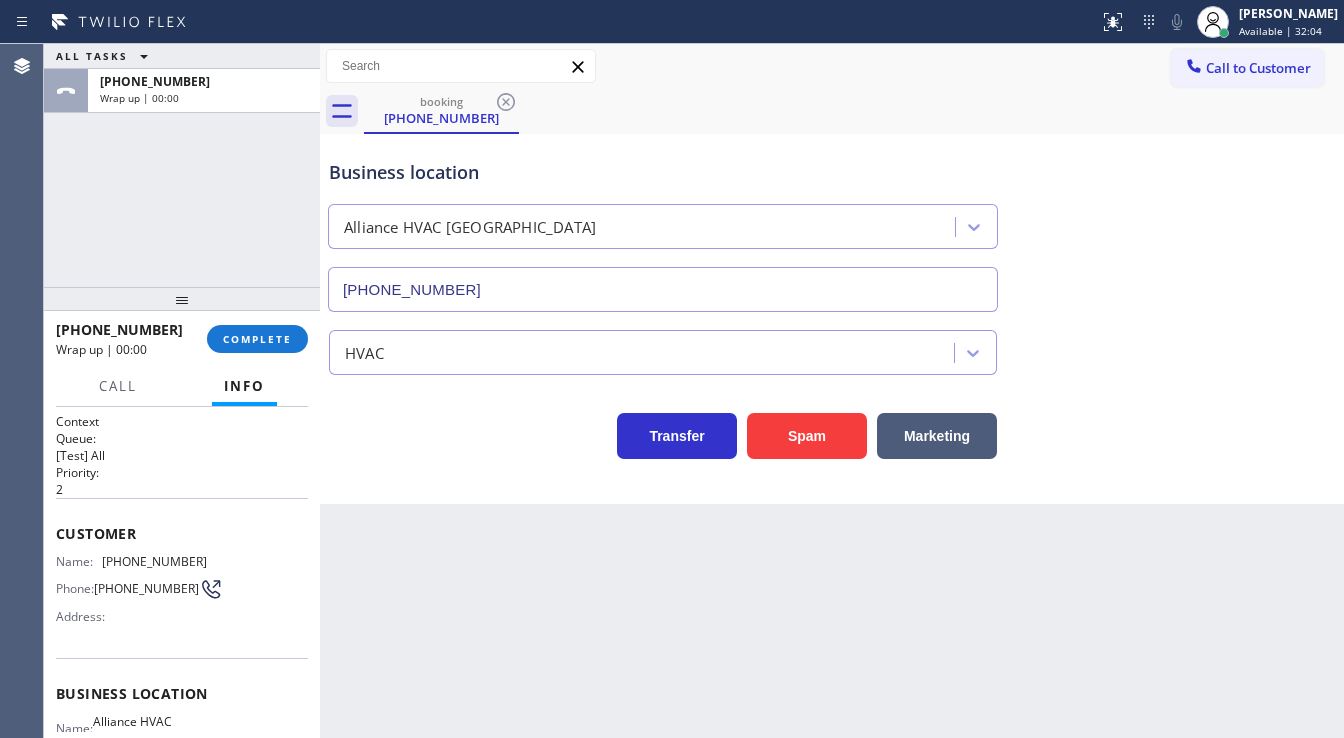 click on "+17142039742 Wrap up | 00:00 COMPLETE" at bounding box center (182, 339) 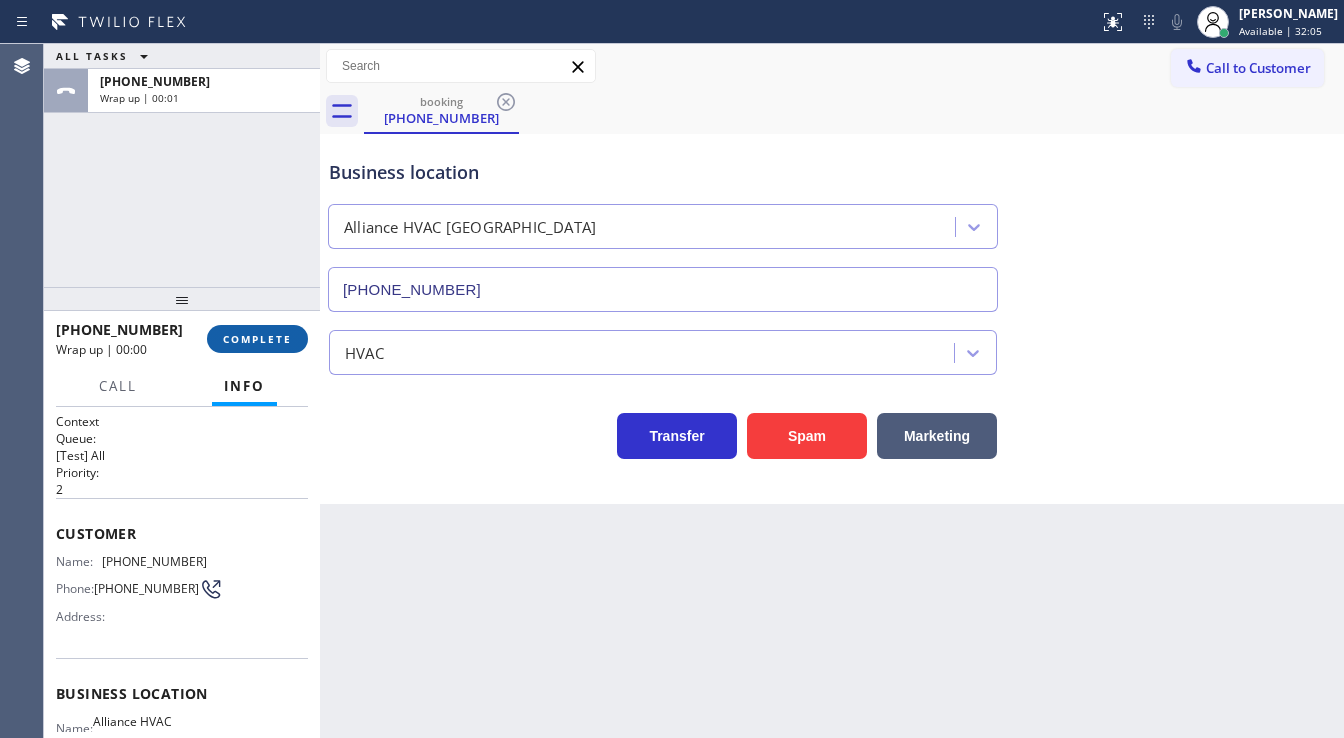 click on "COMPLETE" at bounding box center [257, 339] 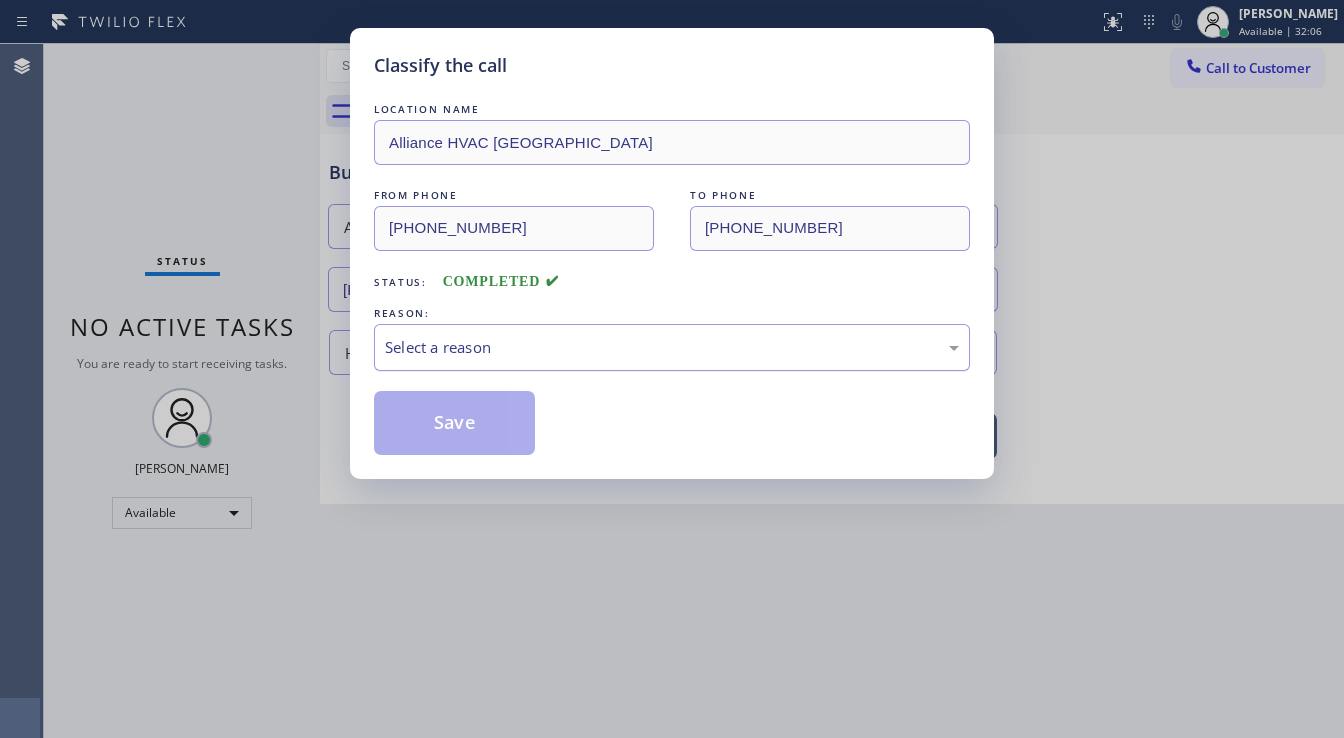 click on "Select a reason" at bounding box center [672, 347] 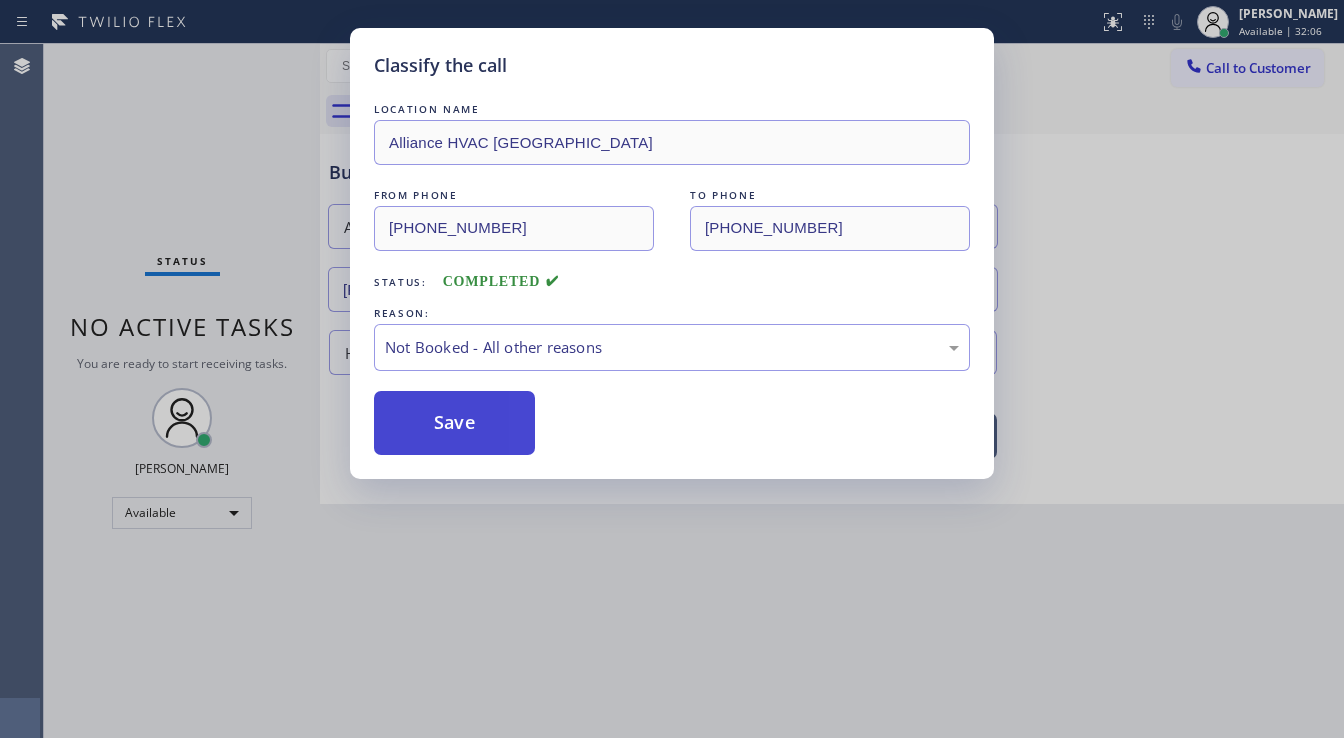 click on "Save" at bounding box center (454, 423) 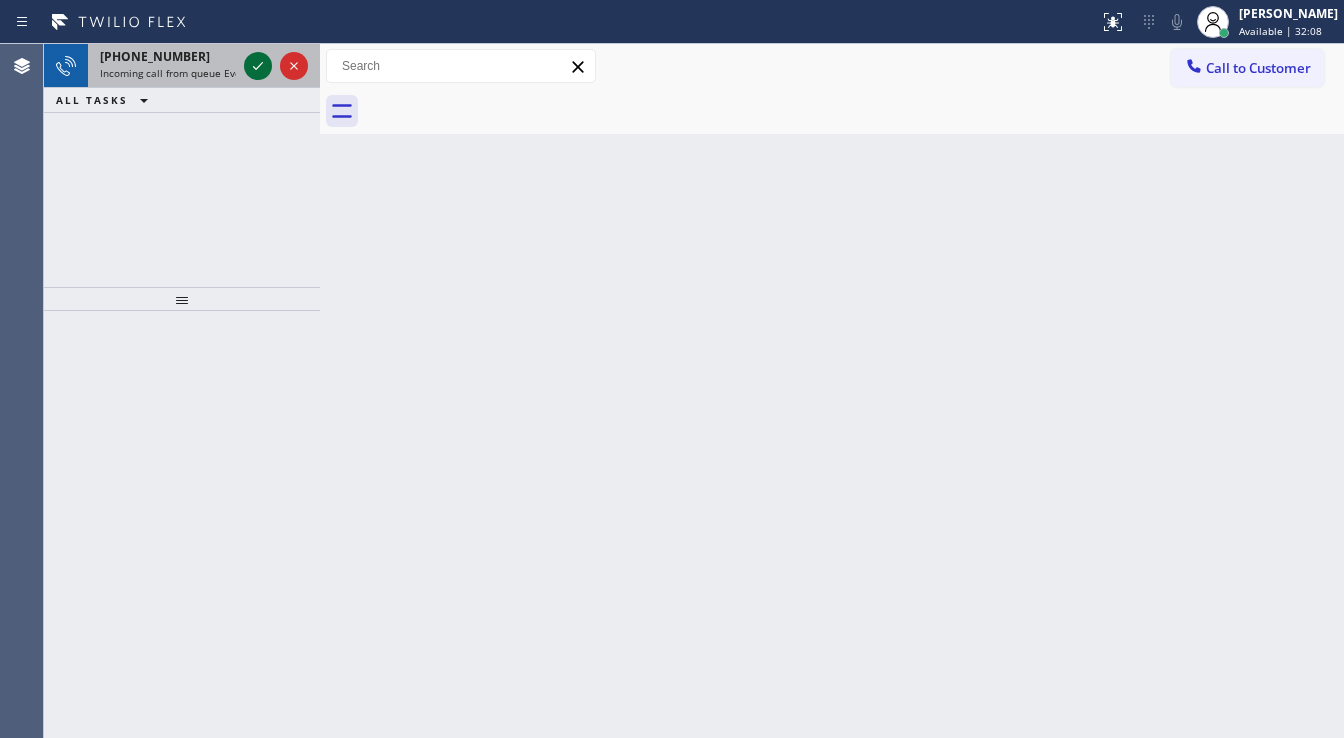 click 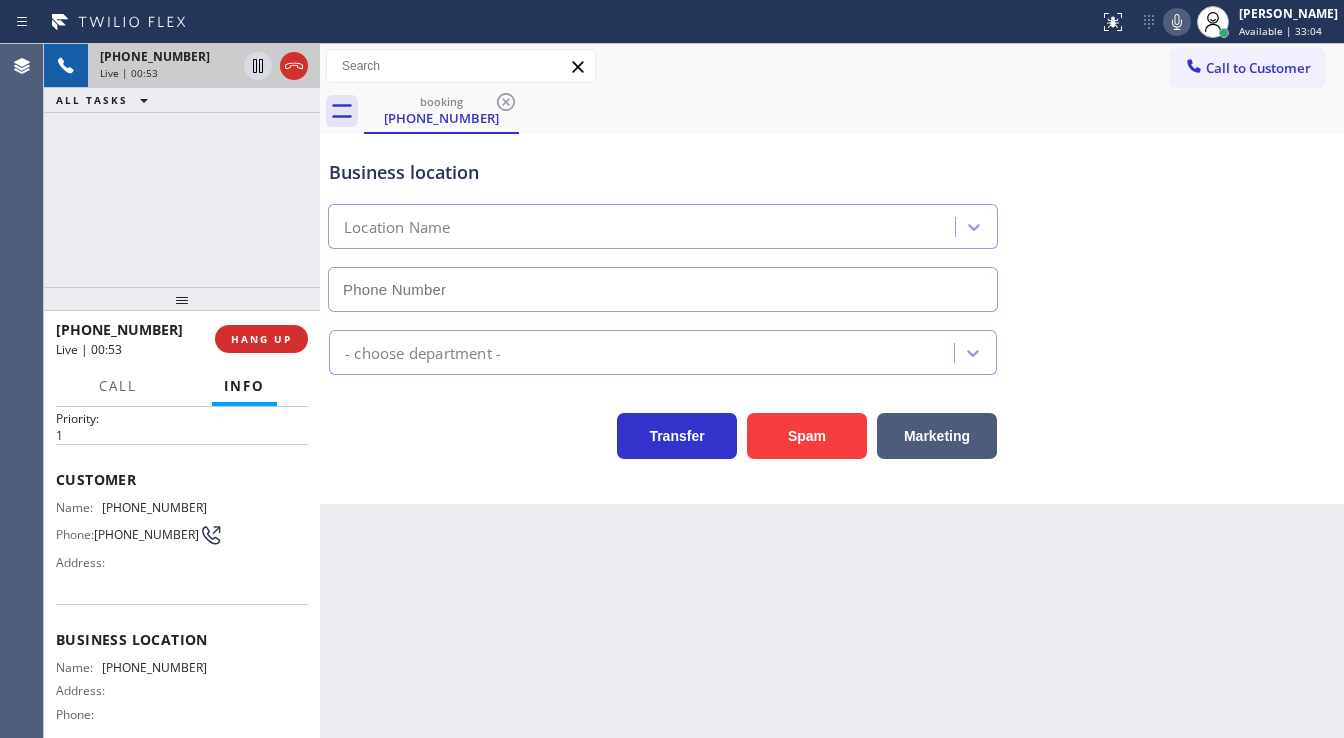 scroll, scrollTop: 80, scrollLeft: 0, axis: vertical 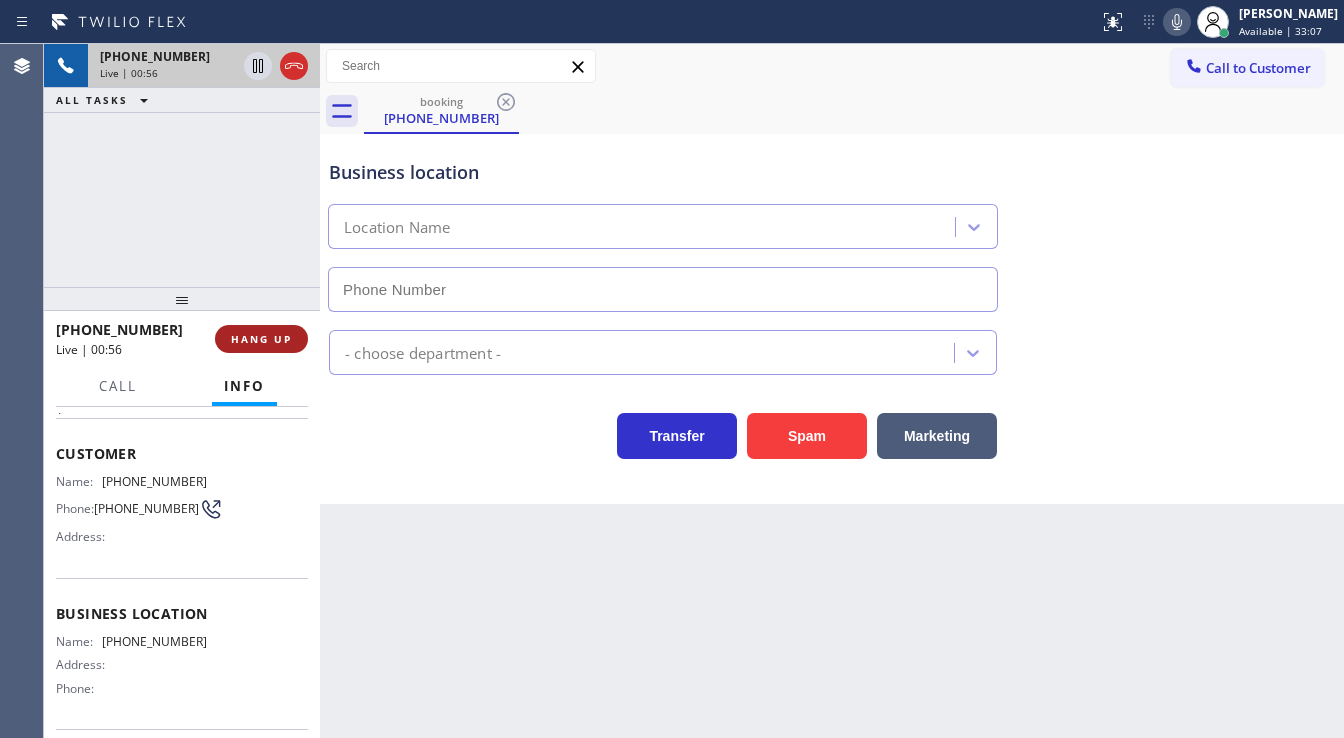 click on "HANG UP" at bounding box center (261, 339) 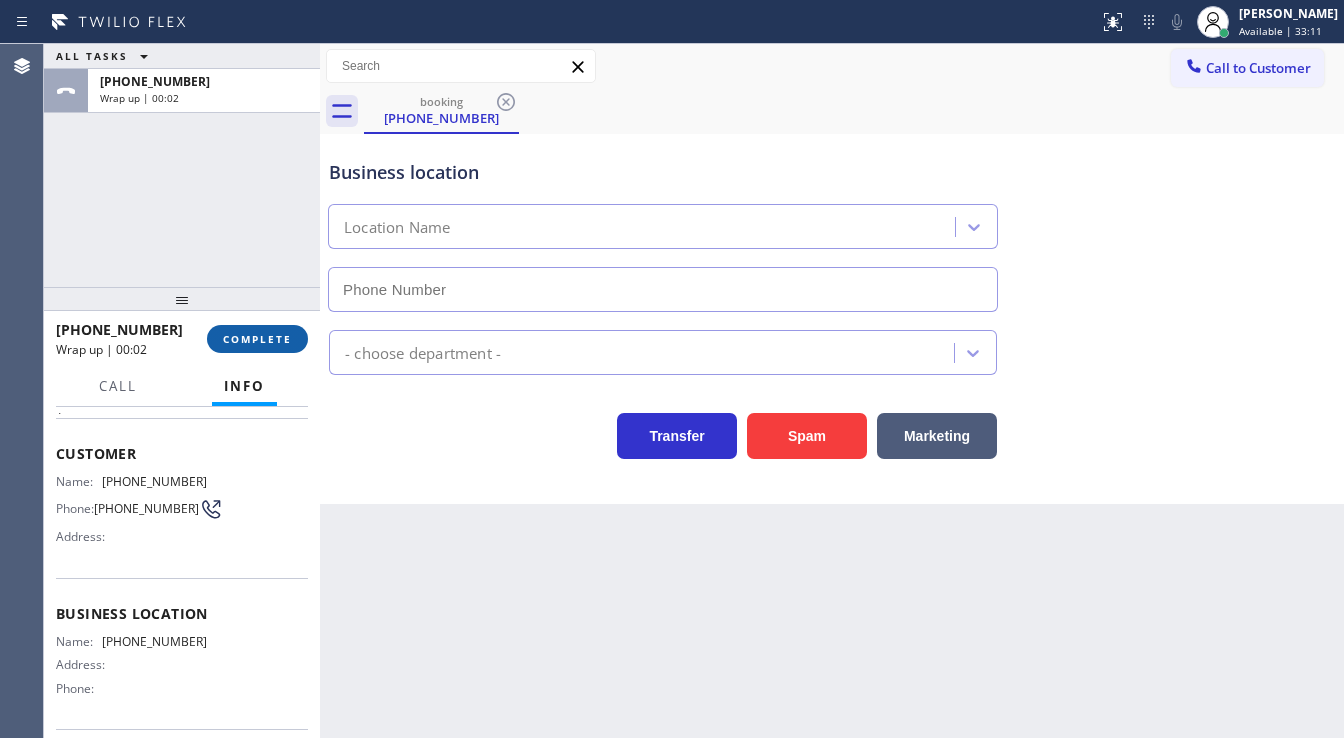 click on "COMPLETE" at bounding box center (257, 339) 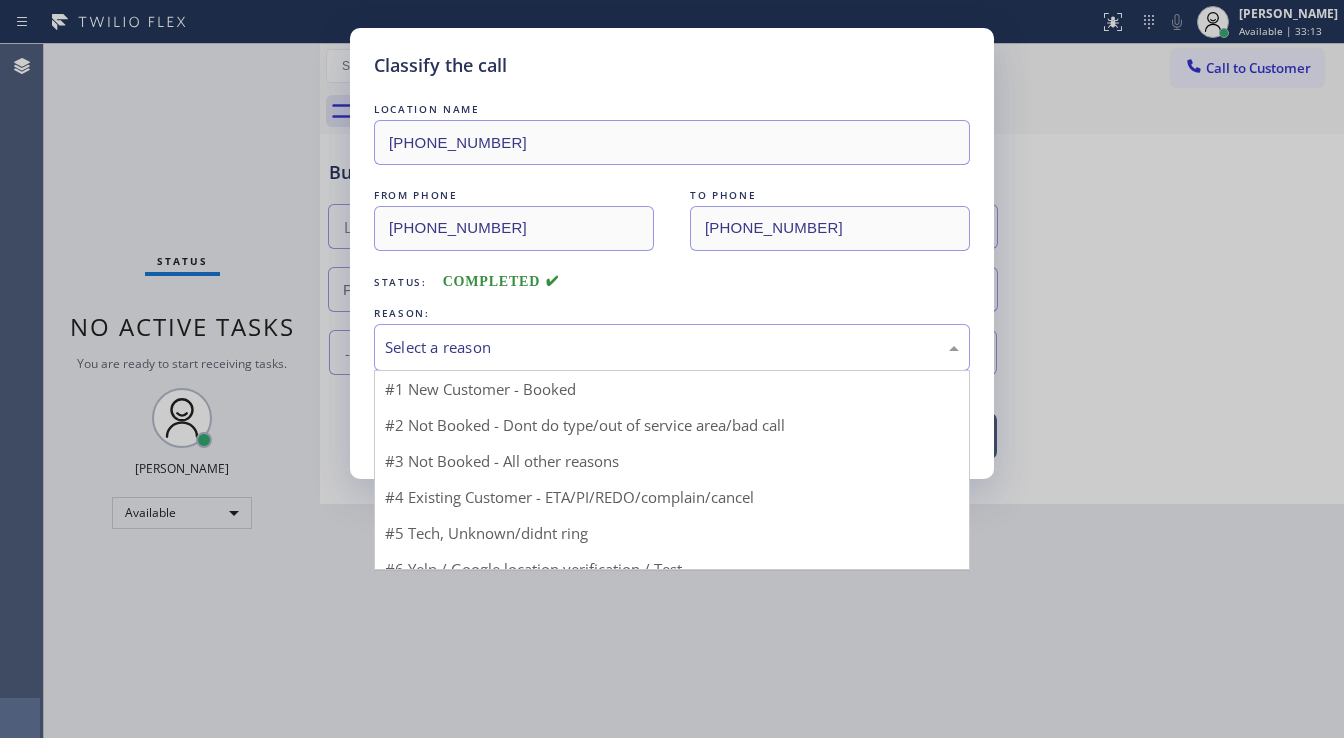 click on "Select a reason" at bounding box center [672, 347] 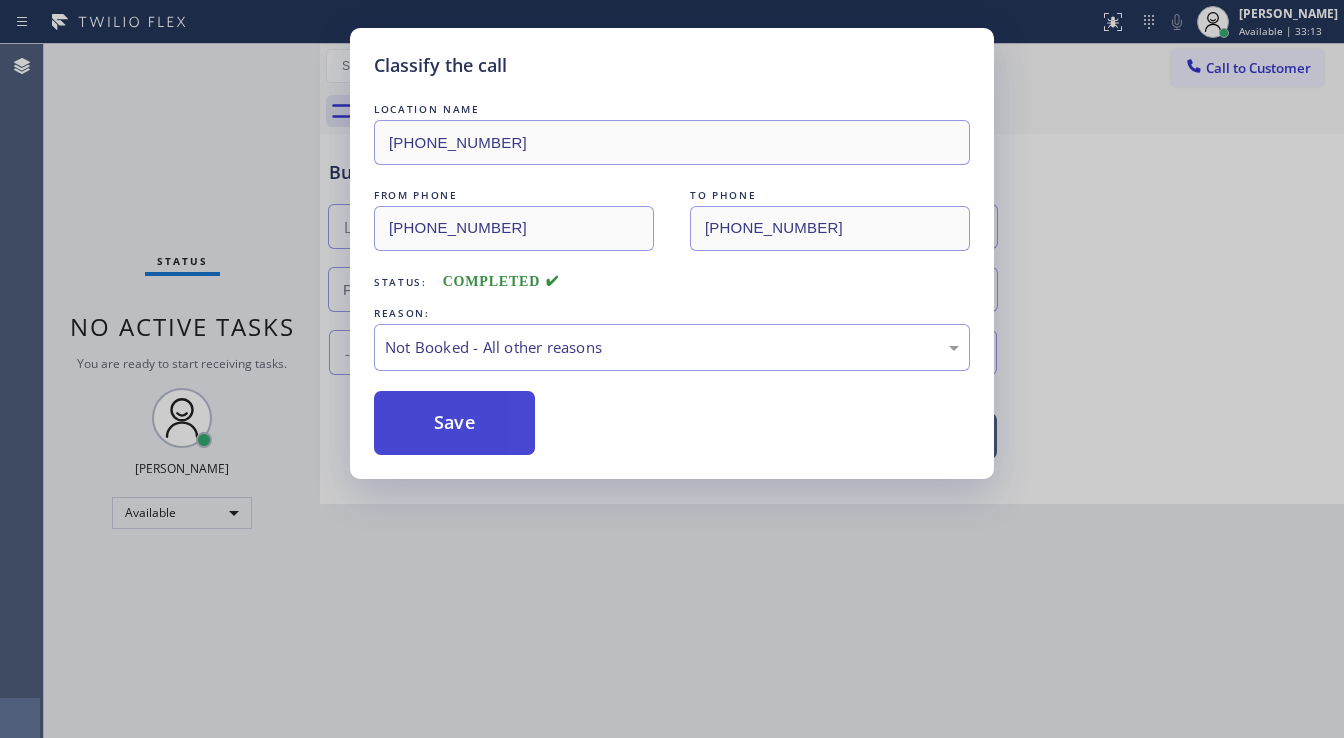 click on "Save" at bounding box center [454, 423] 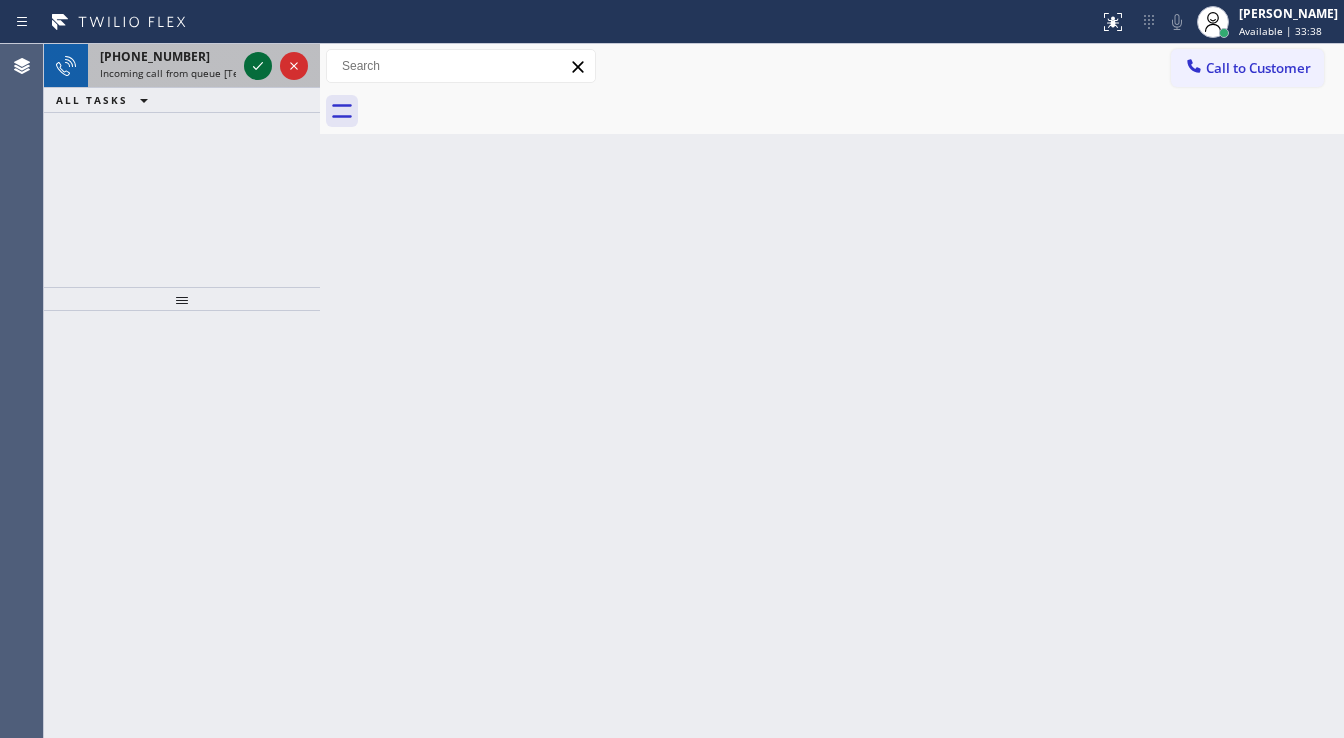 click 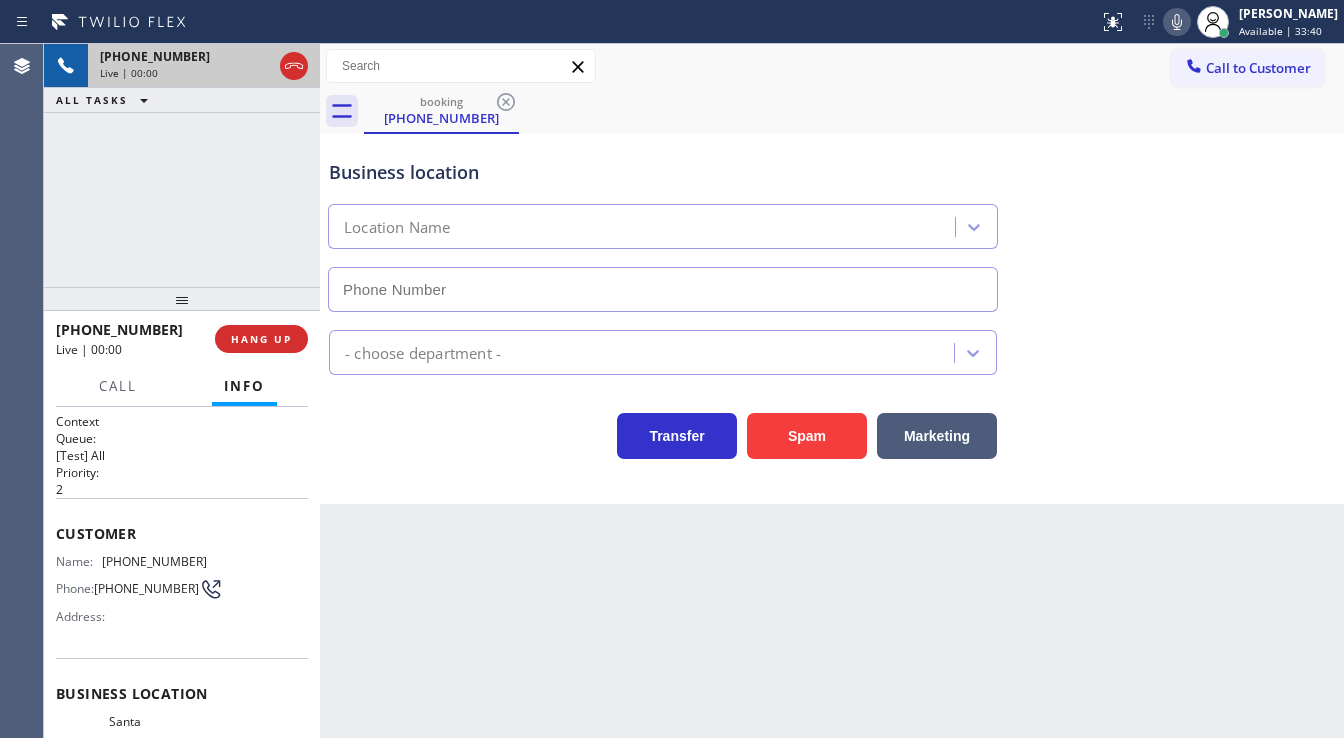 type on "(424) 484-4197" 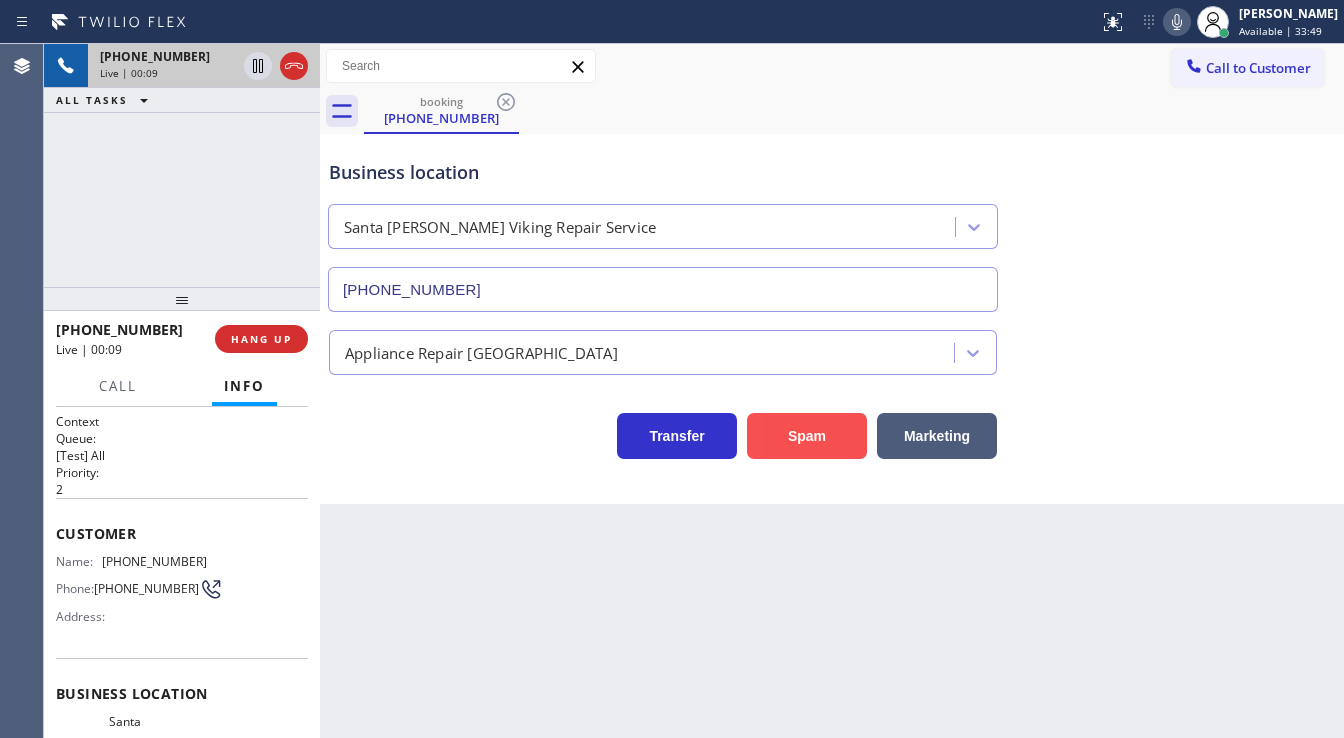 click on "Spam" at bounding box center [807, 436] 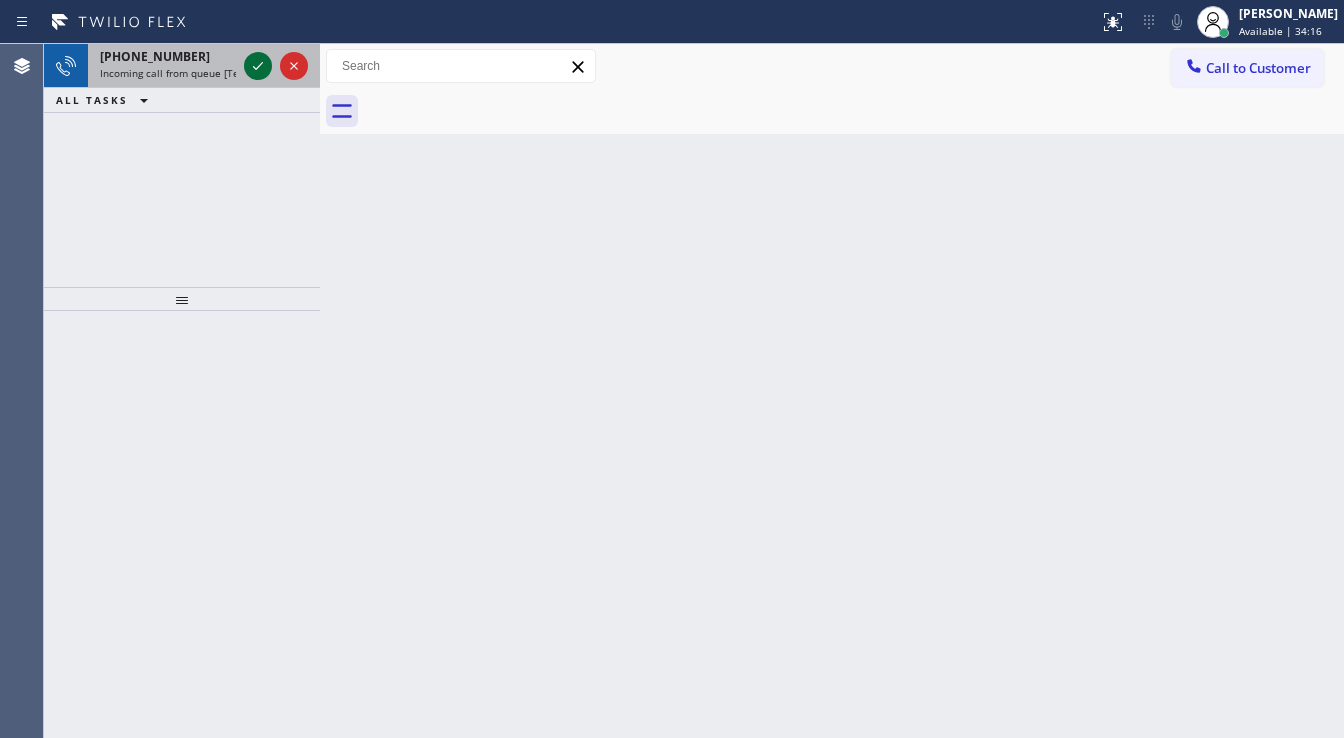 click 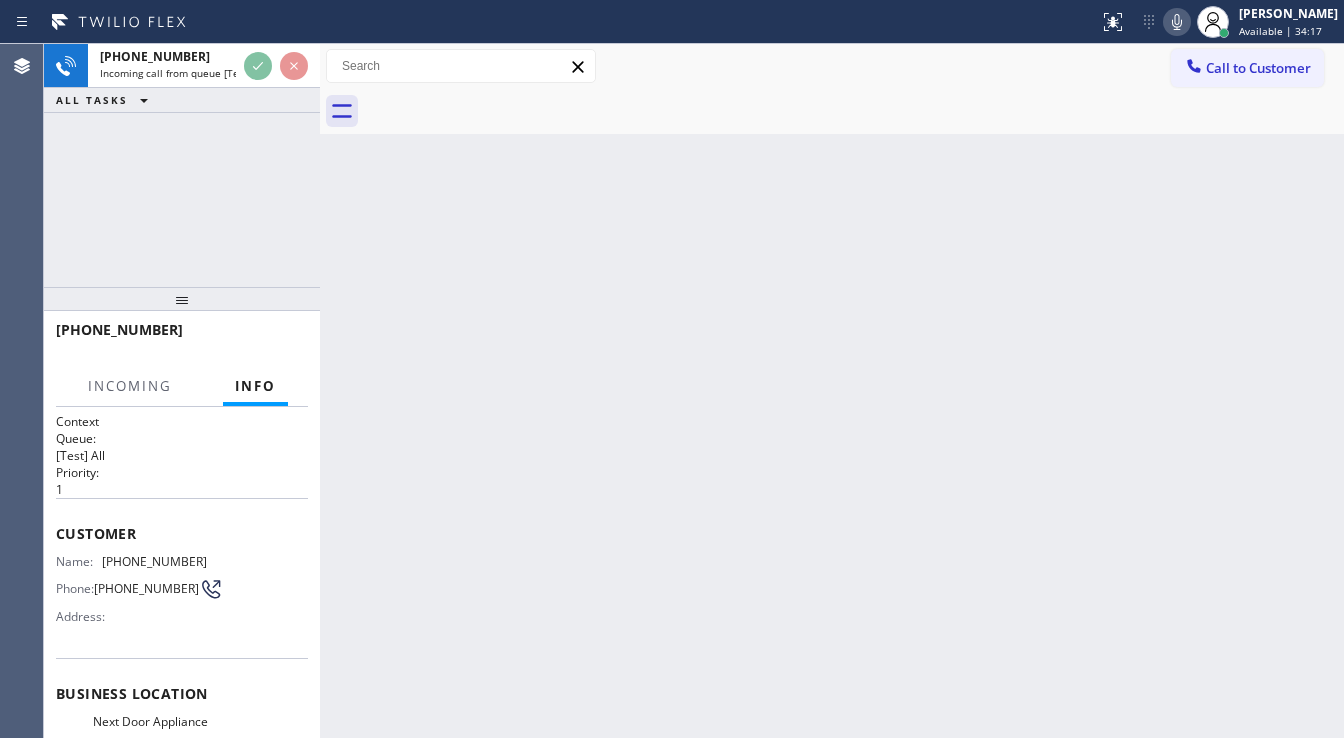 scroll, scrollTop: 240, scrollLeft: 0, axis: vertical 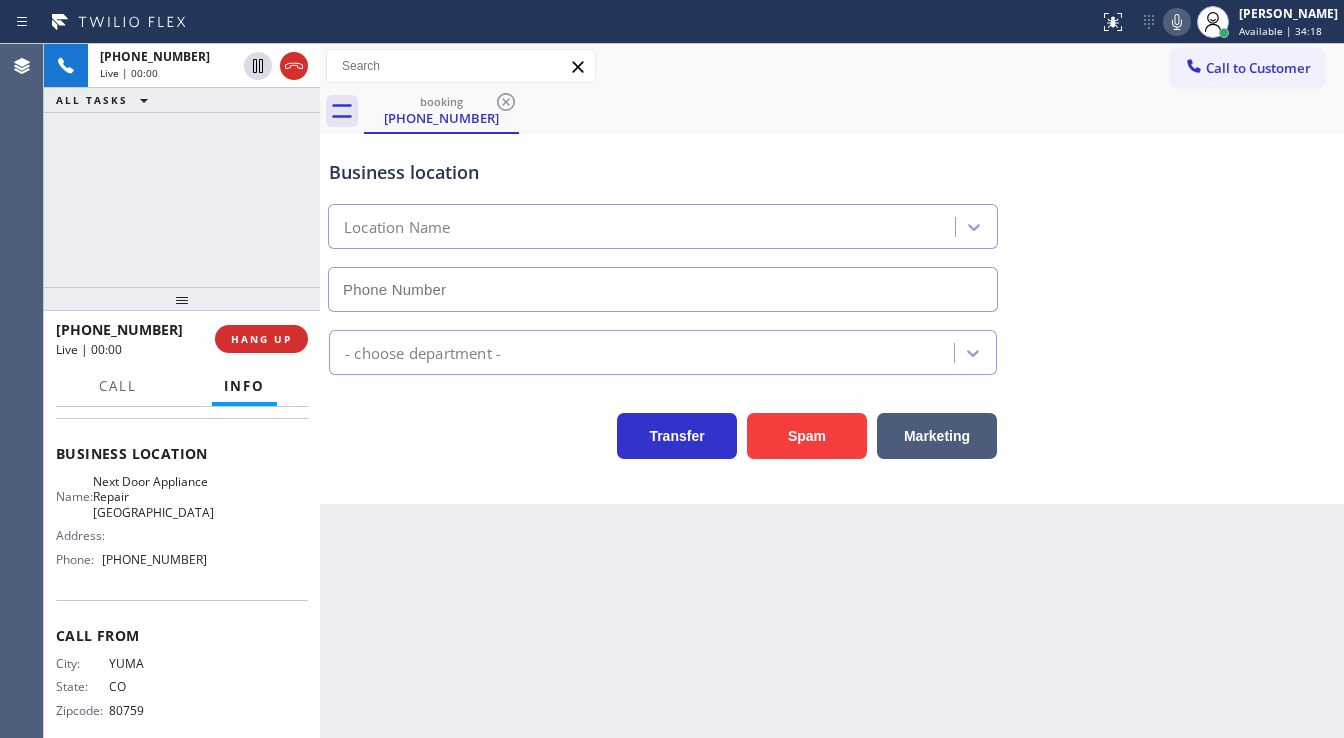 type on "(720) 741-7664" 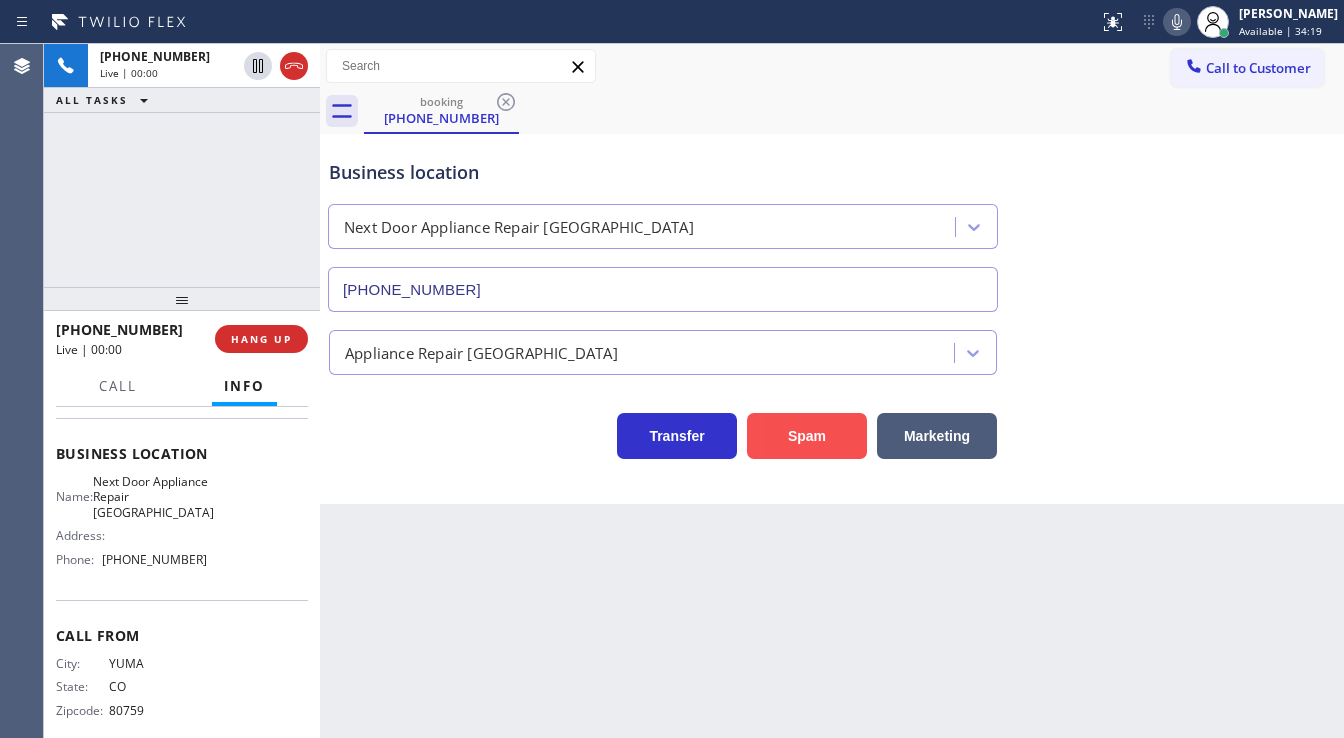 click on "Spam" at bounding box center (807, 436) 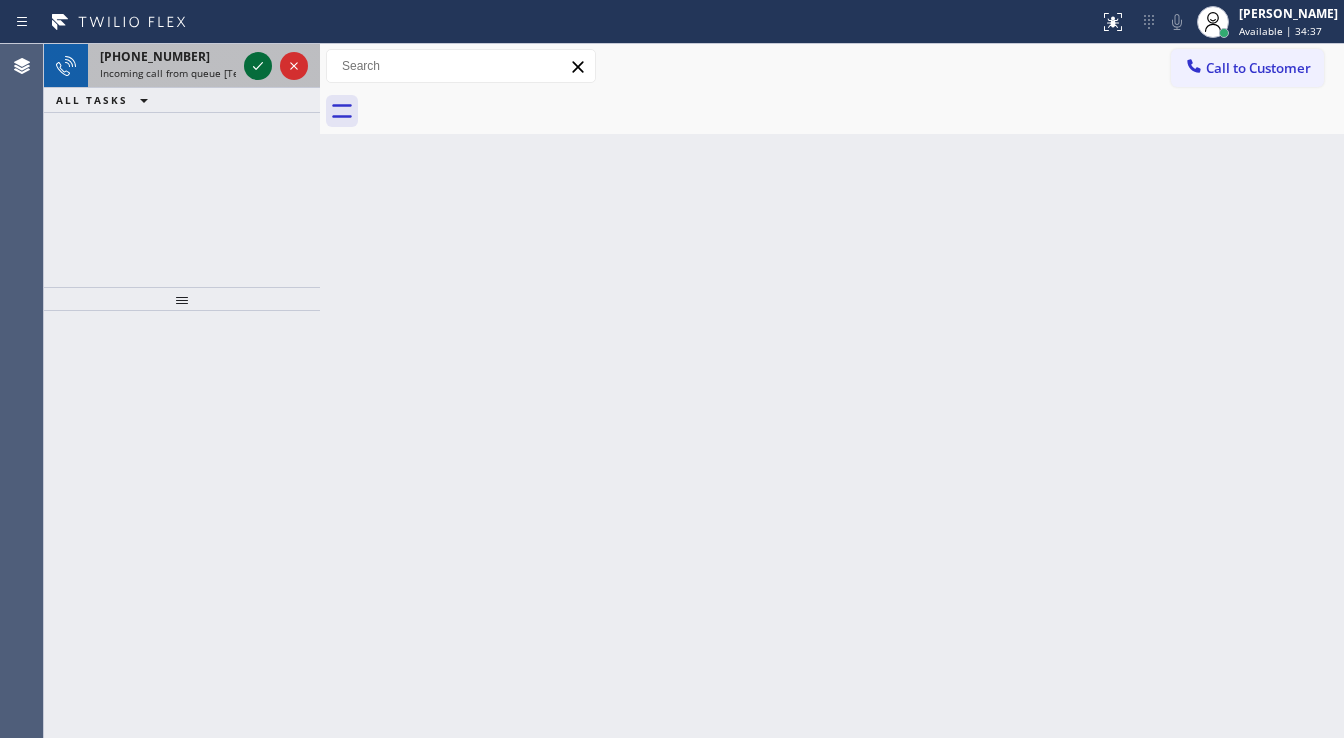 click 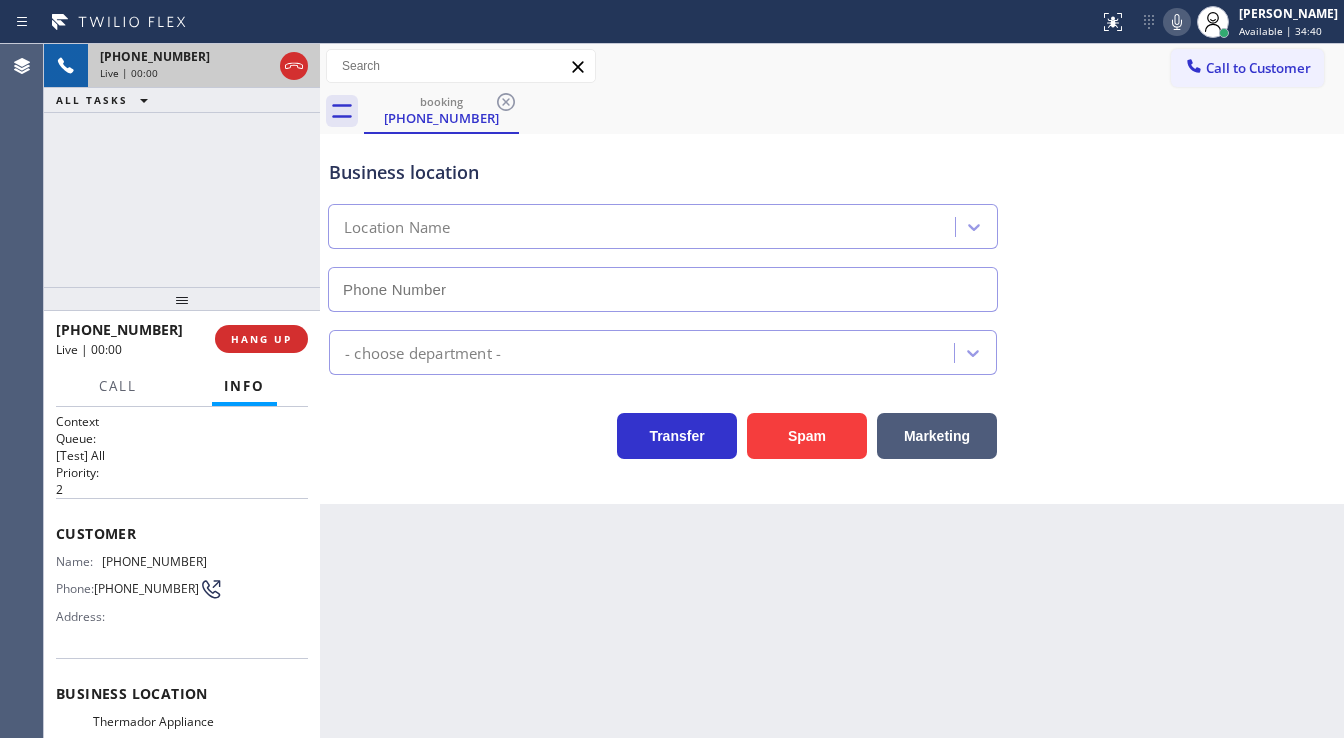 type on "(562) 548-8677" 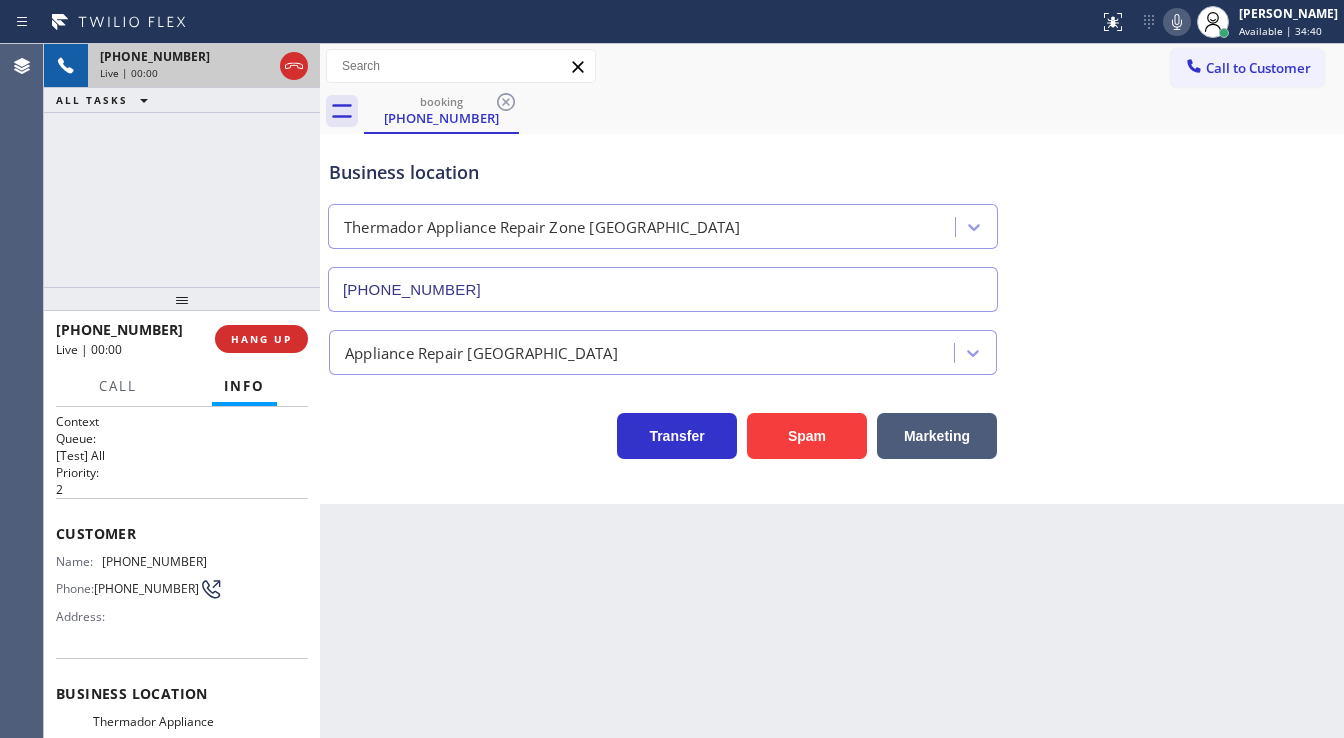 click on "+15623155556 Live | 00:00 ALL TASKS ALL TASKS ACTIVE TASKS TASKS IN WRAP UP" at bounding box center [182, 165] 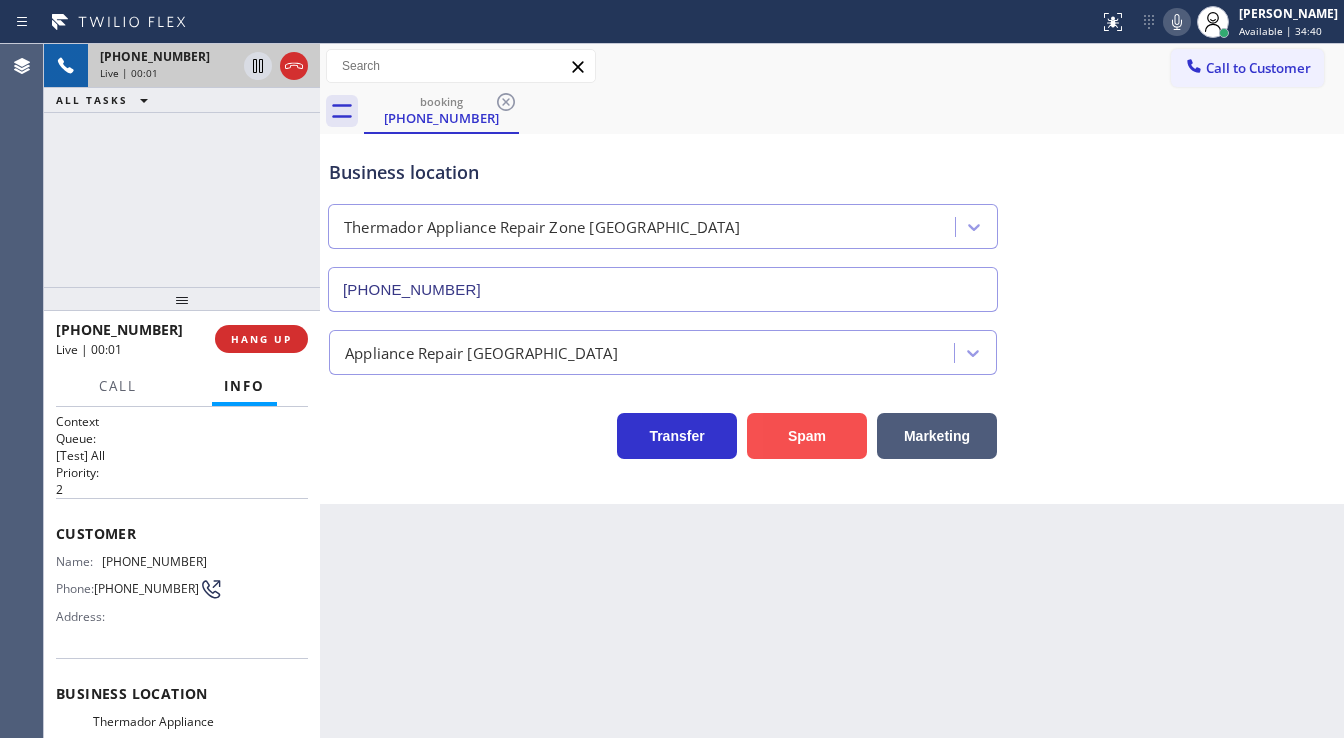 click on "Spam" at bounding box center (807, 436) 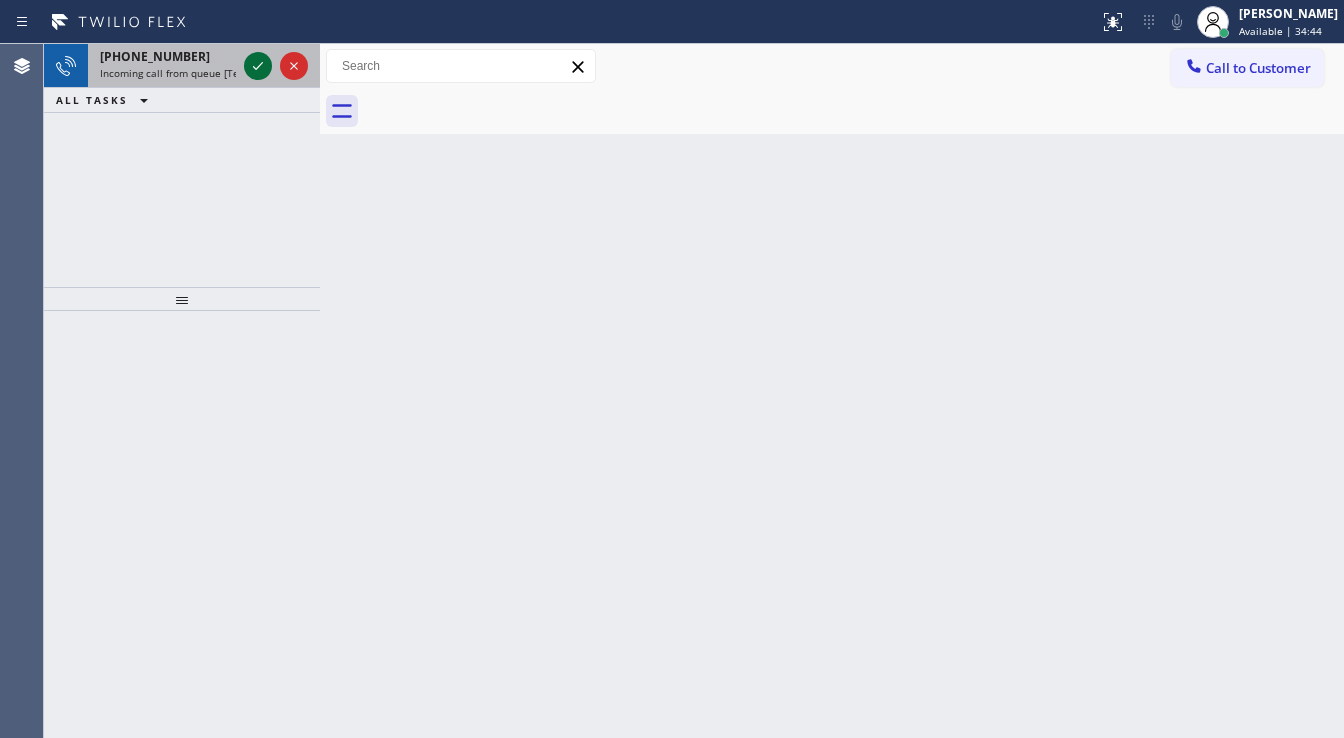 click 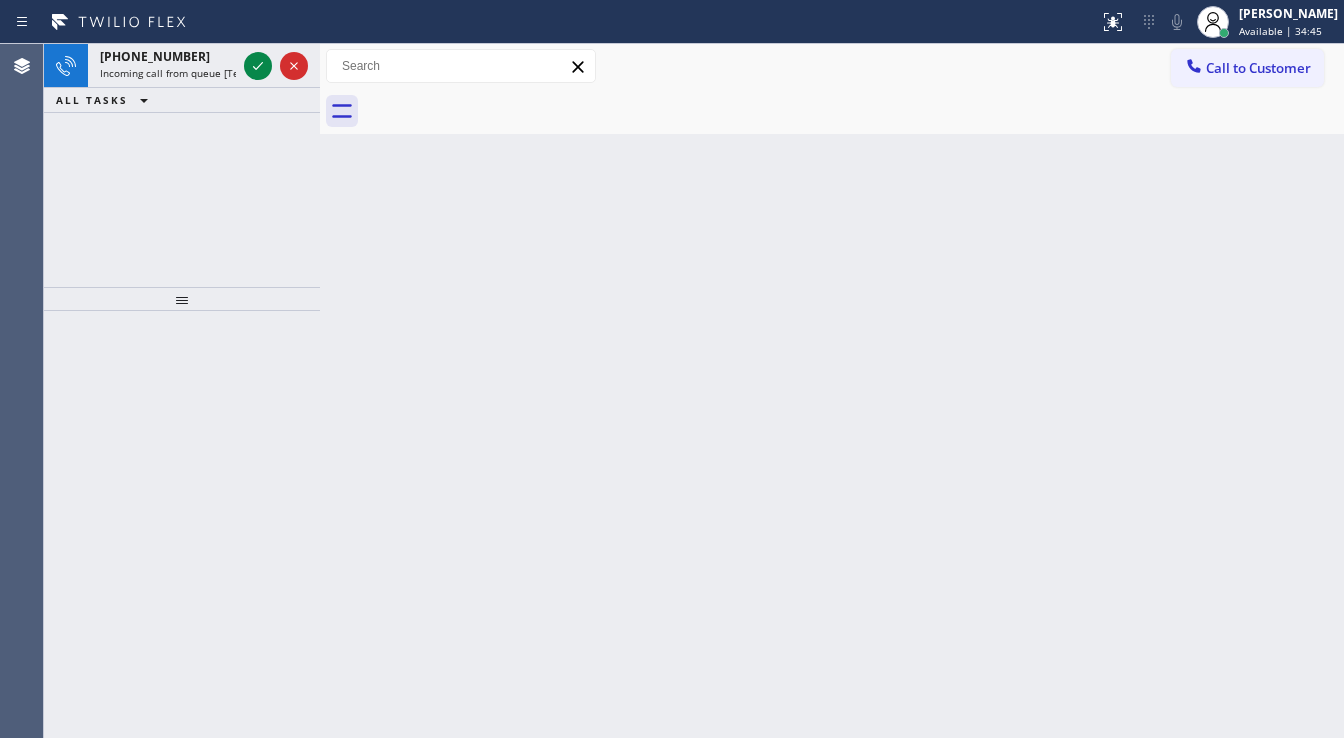 click 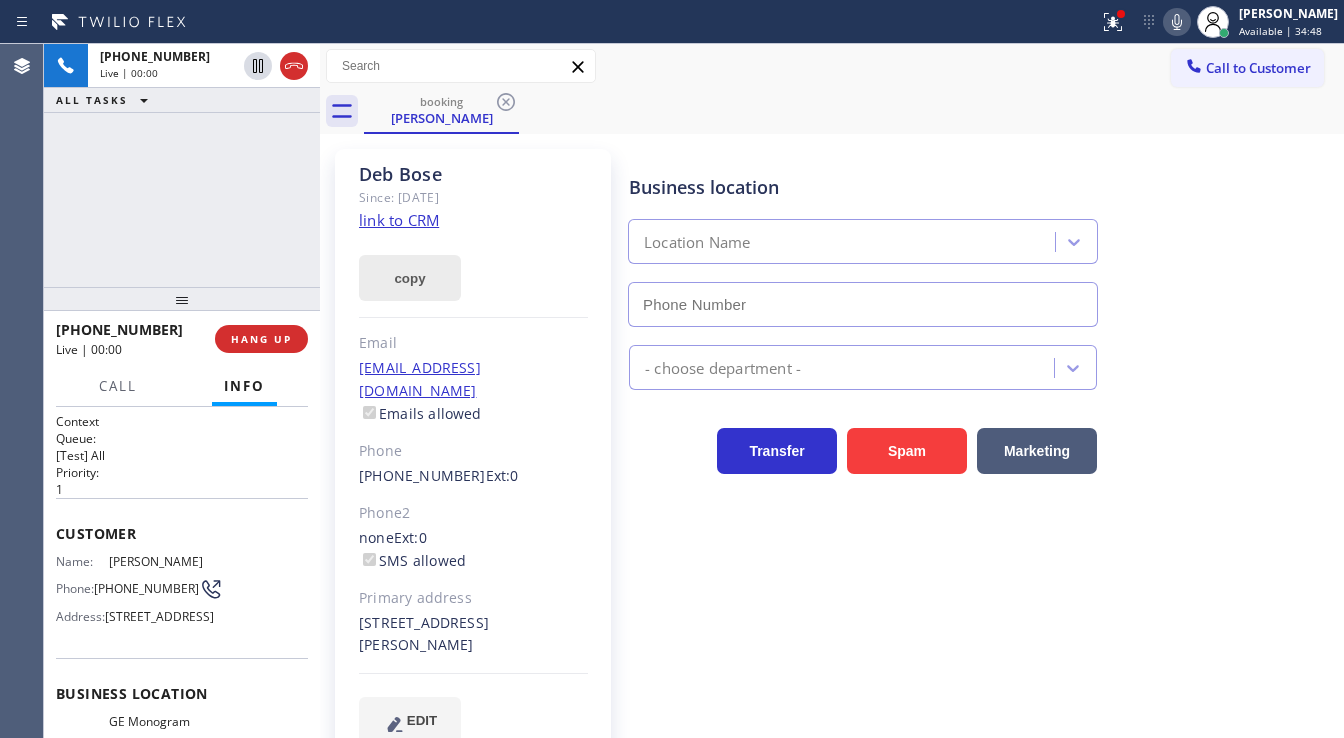 type on "[PHONE_NUMBER]" 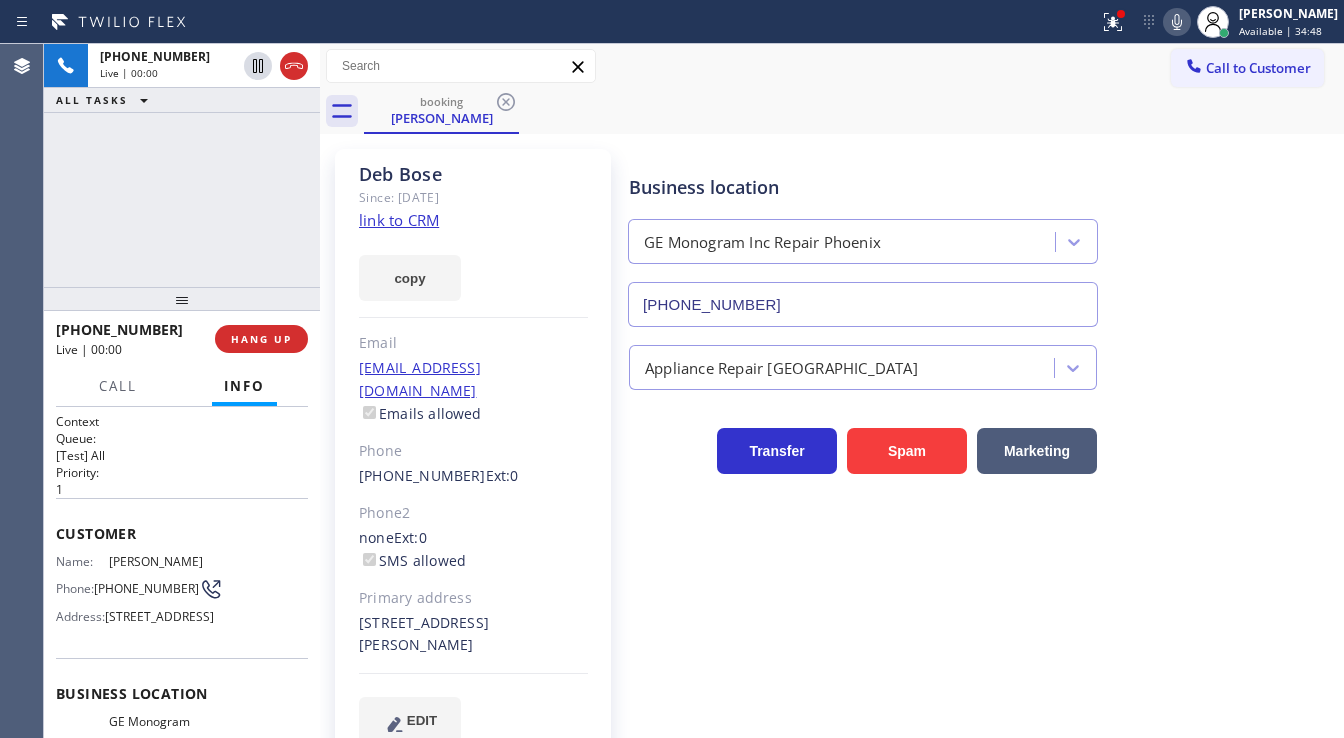 click on "+15128262531 Live | 00:00 ALL TASKS ALL TASKS ACTIVE TASKS TASKS IN WRAP UP" at bounding box center [182, 165] 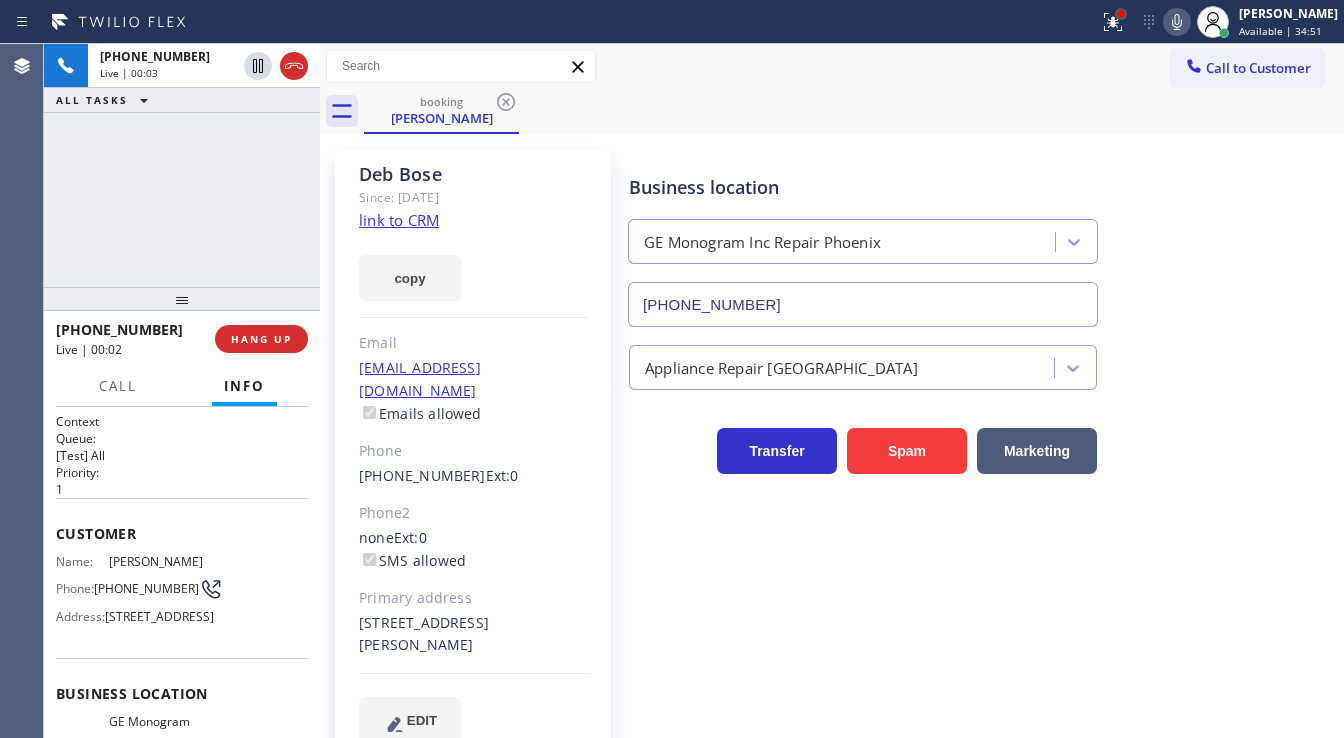 click at bounding box center [1121, 14] 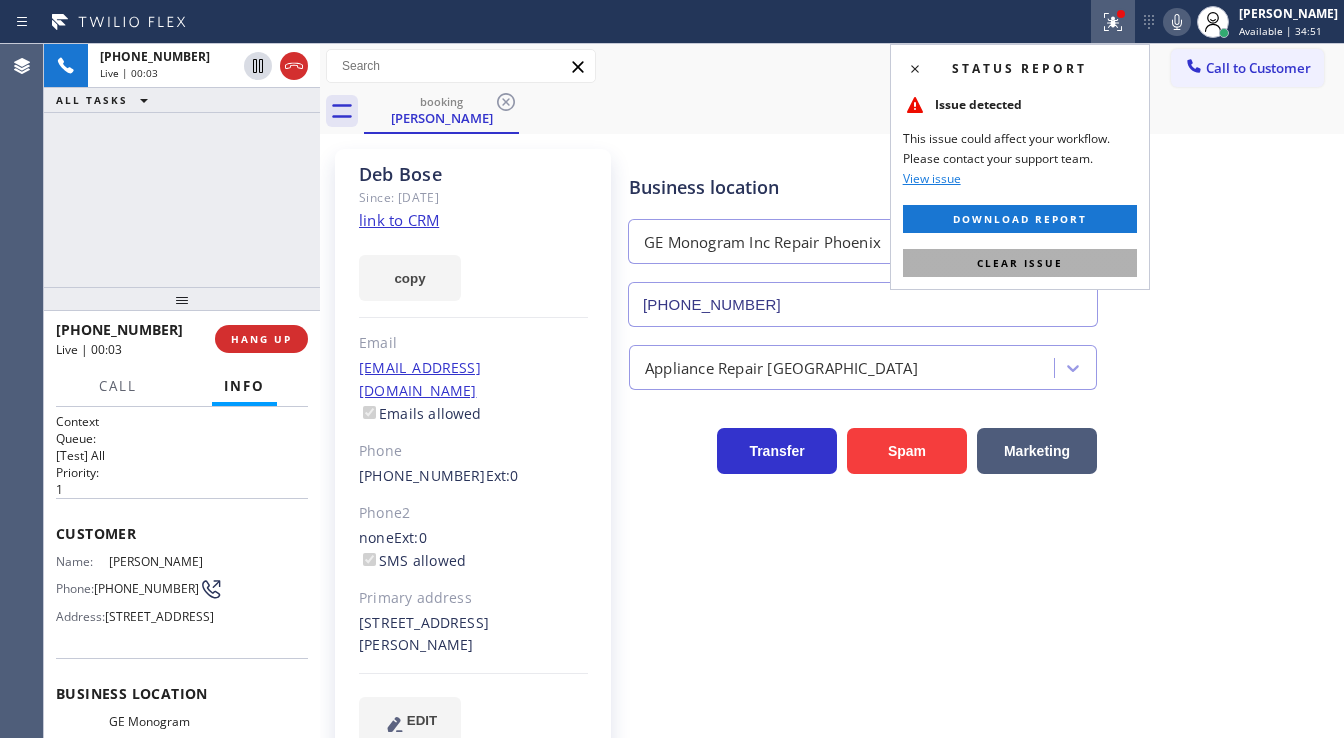 click on "Clear issue" at bounding box center [1020, 263] 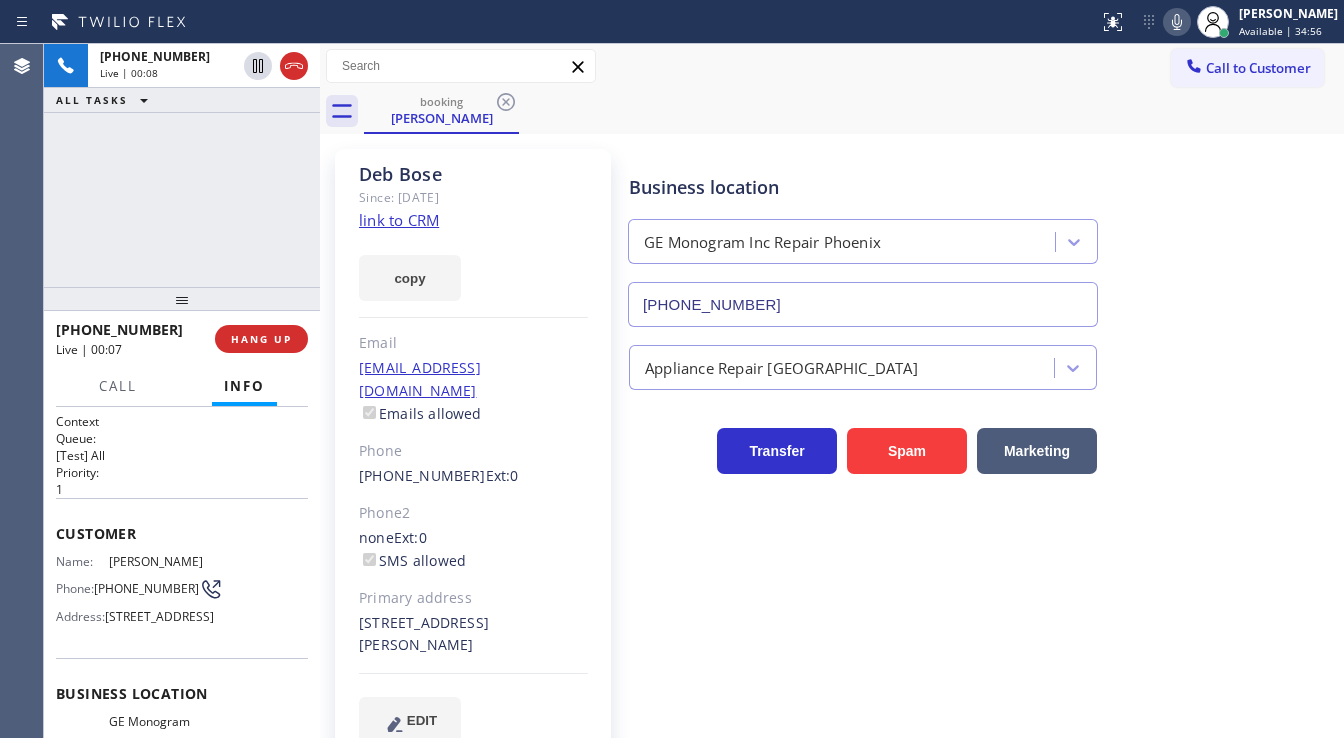 click on "+15128262531 Live | 00:08 ALL TASKS ALL TASKS ACTIVE TASKS TASKS IN WRAP UP" at bounding box center (182, 165) 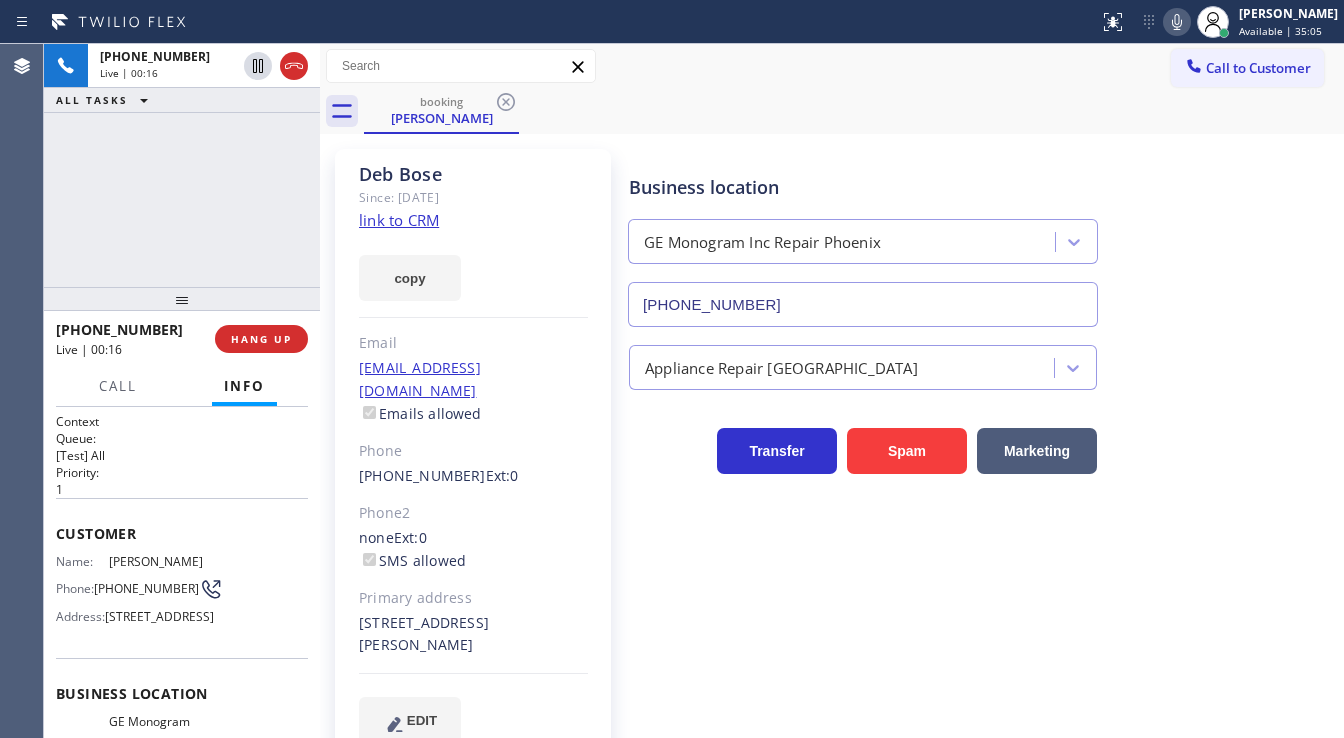 click on "link to CRM" 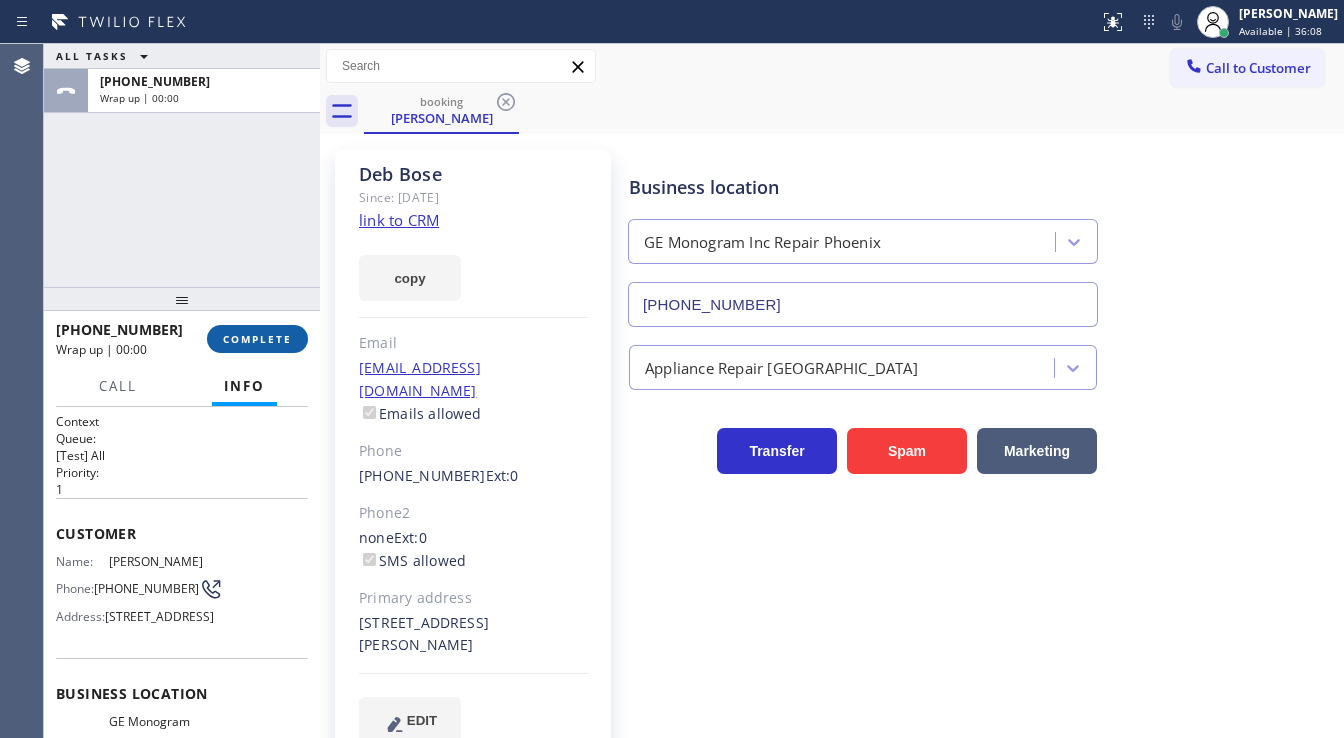 click on "COMPLETE" at bounding box center [257, 339] 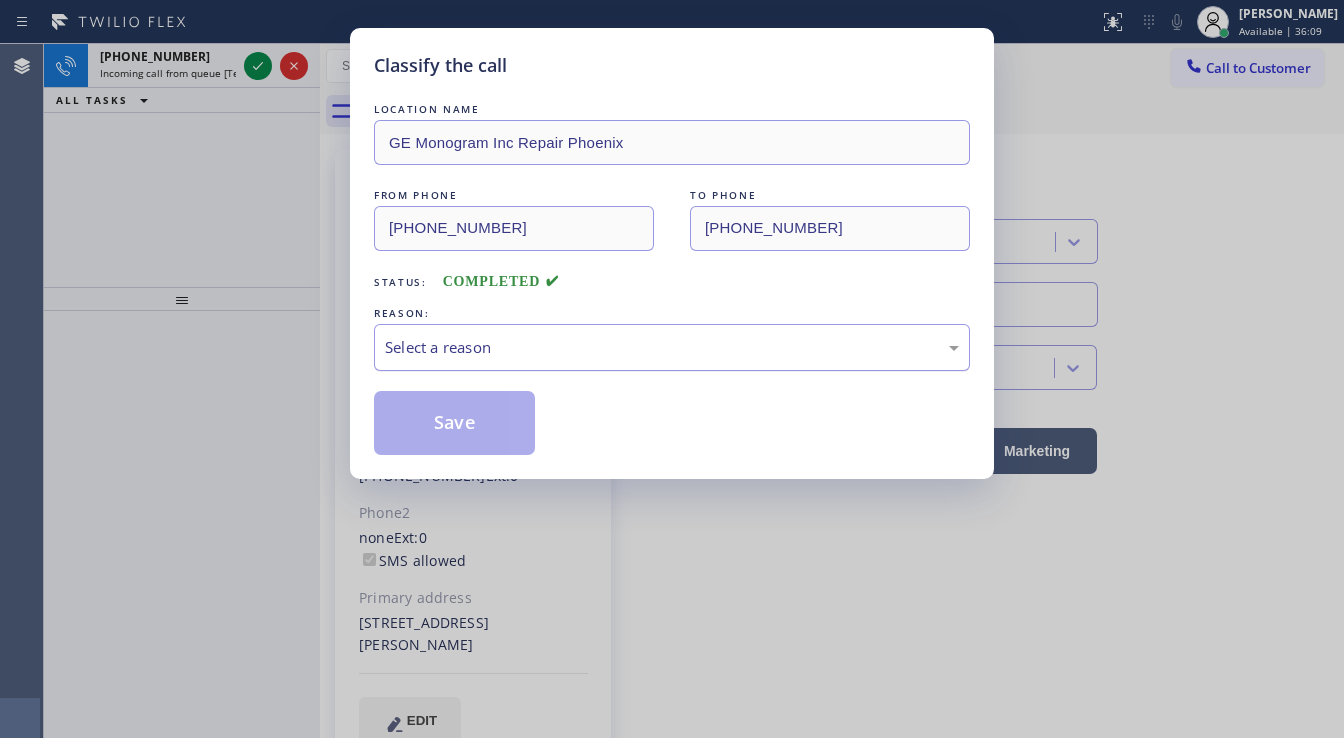 click on "Select a reason" at bounding box center [672, 347] 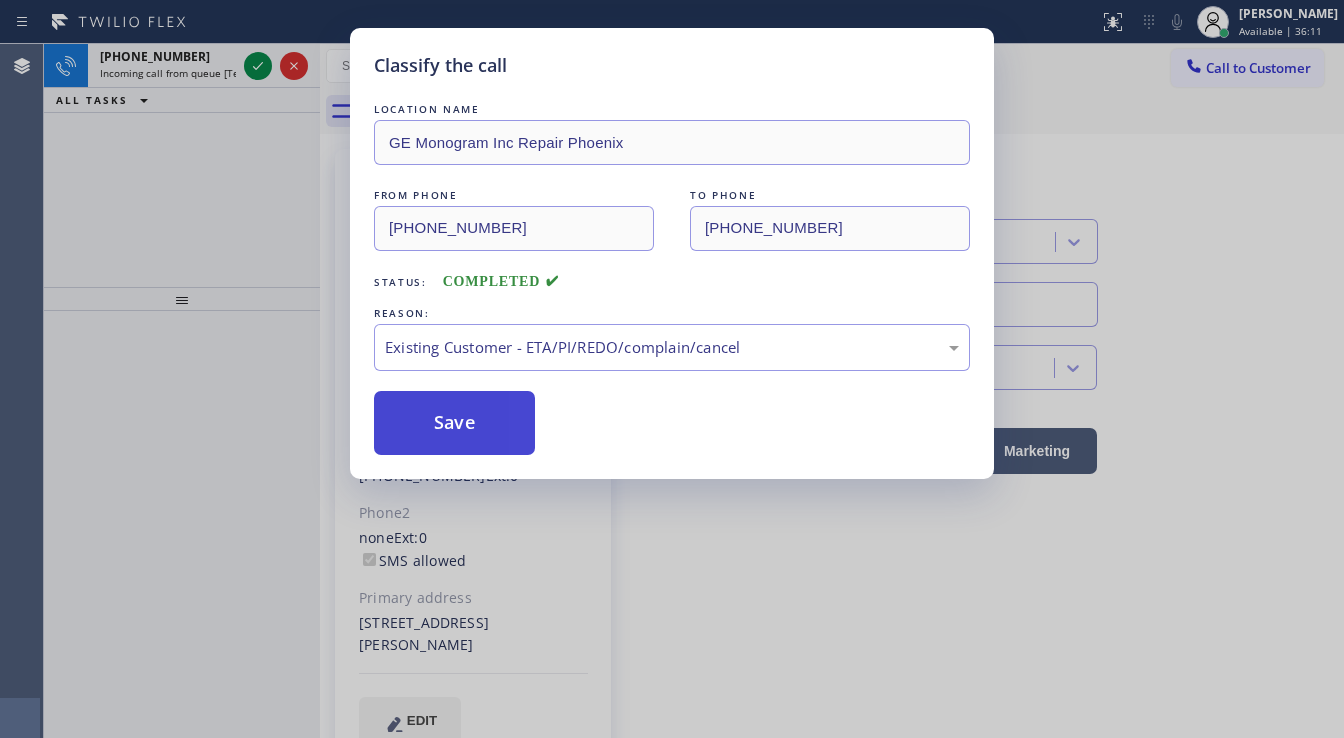 drag, startPoint x: 445, startPoint y: 439, endPoint x: 435, endPoint y: 436, distance: 10.440307 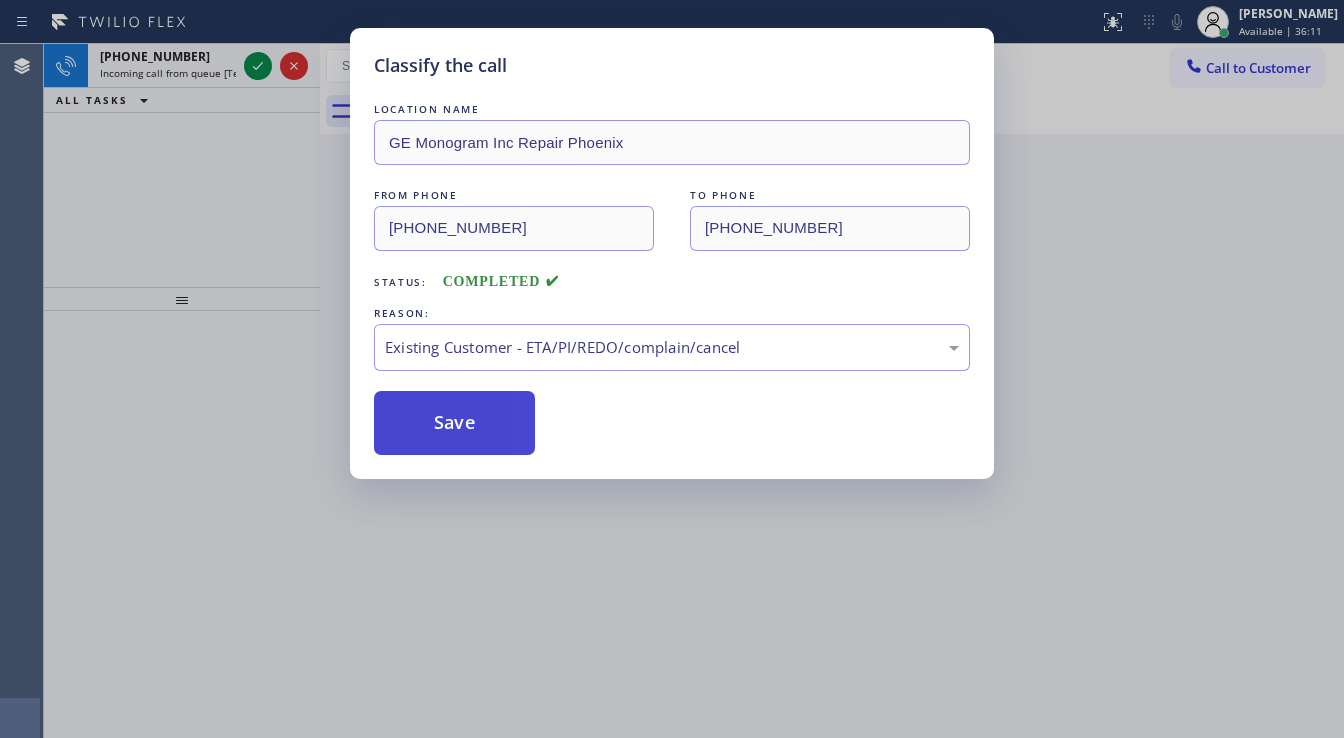 click on "Save" at bounding box center (454, 423) 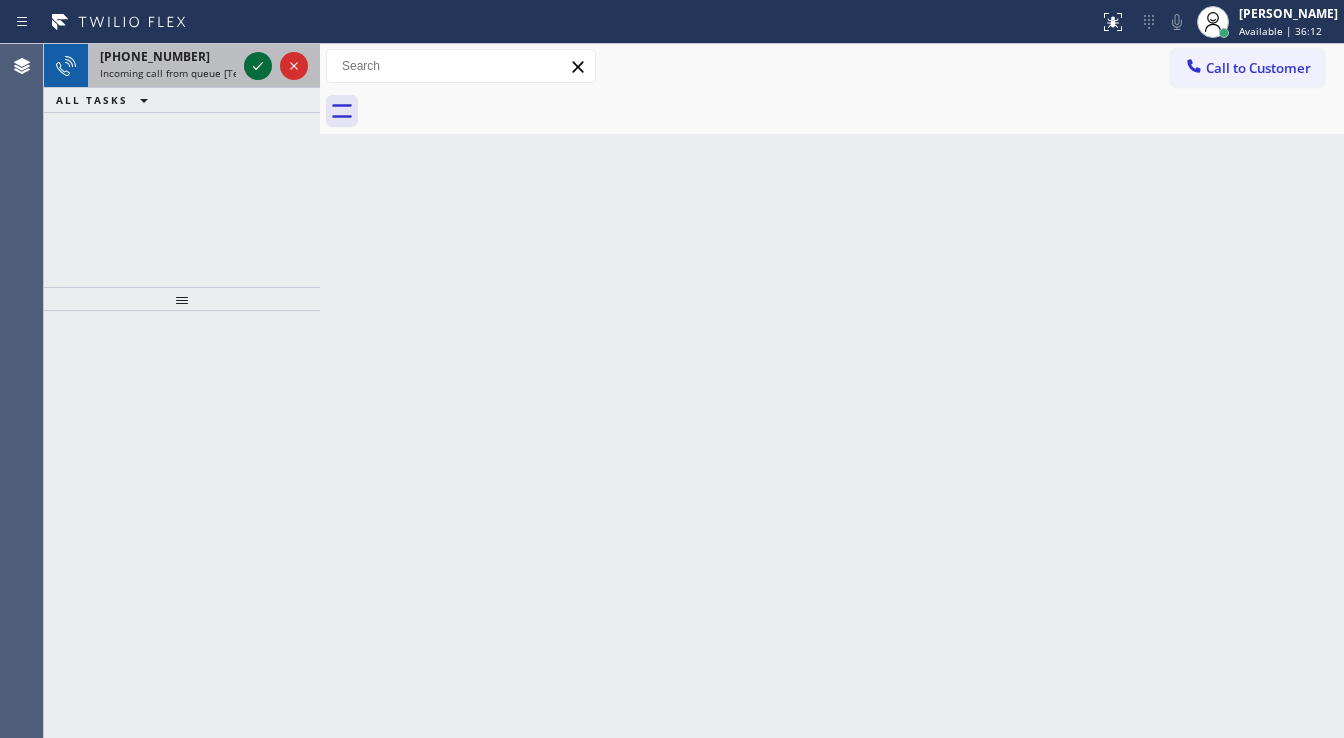 click 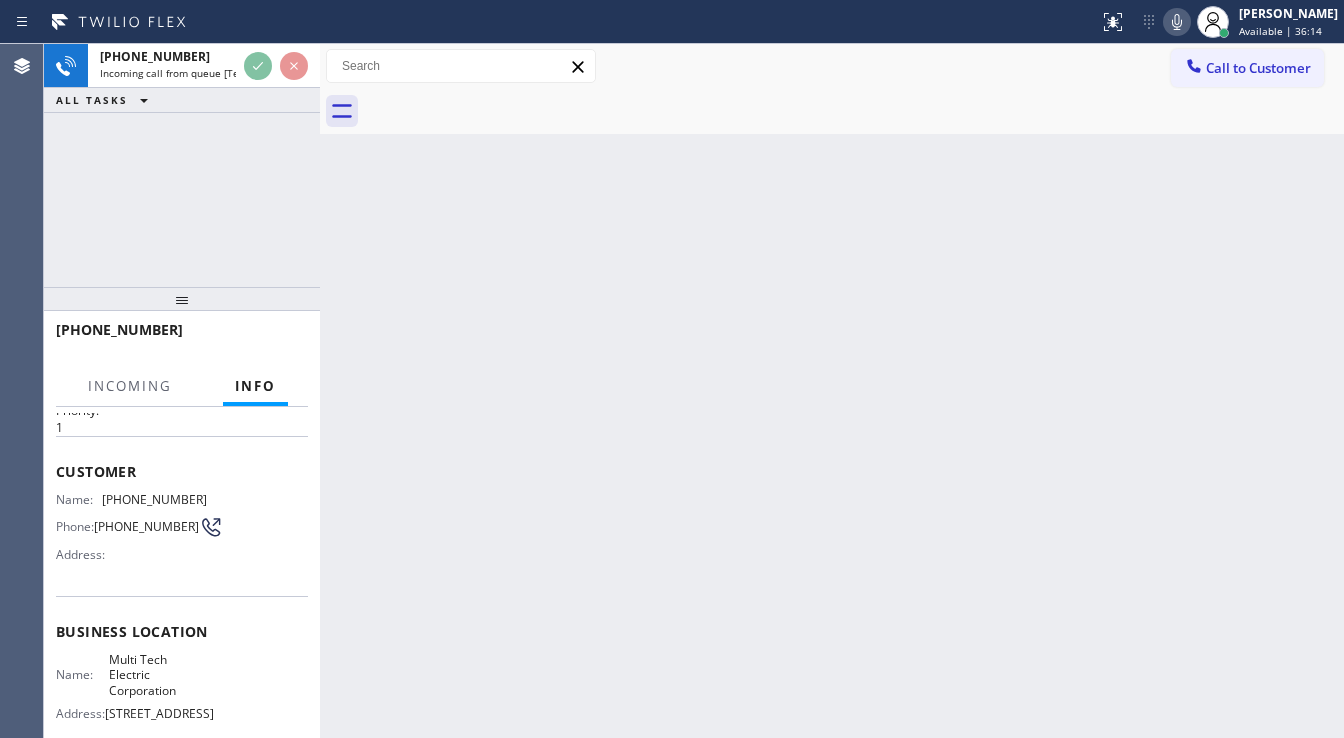 scroll, scrollTop: 80, scrollLeft: 0, axis: vertical 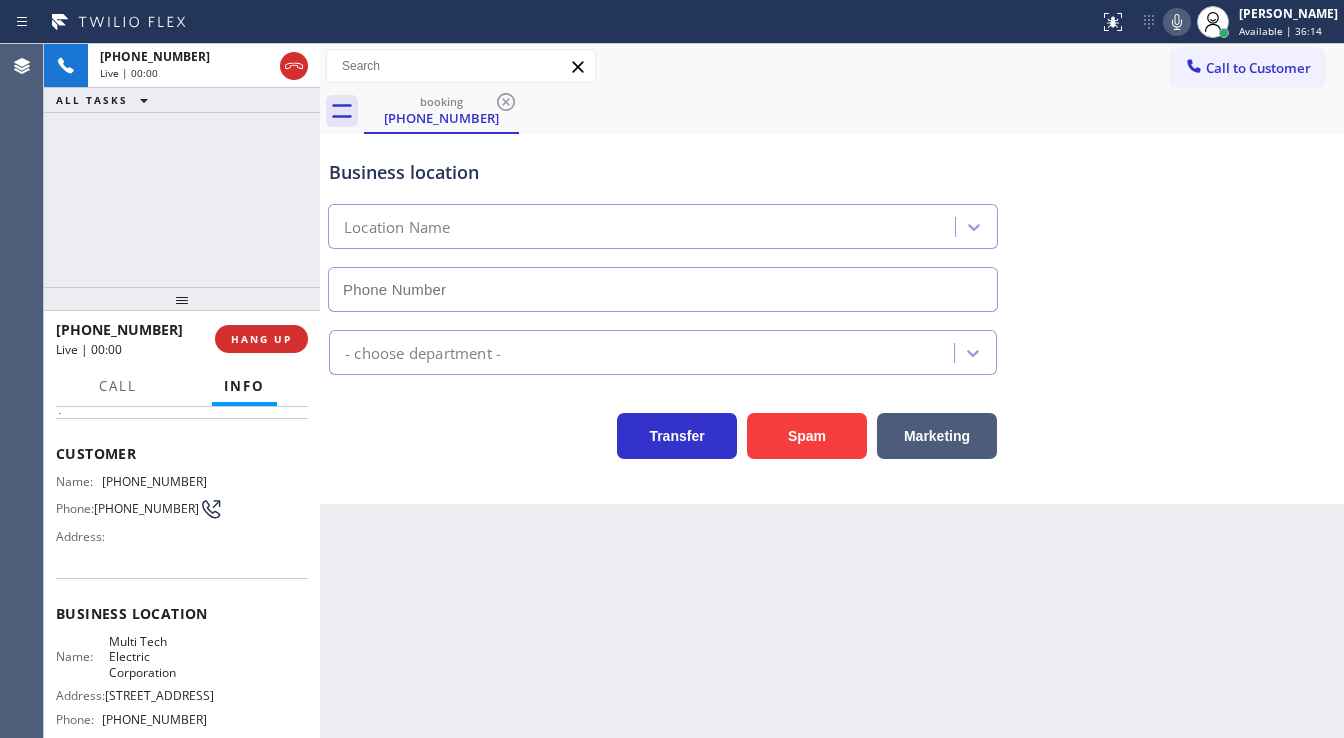 type on "(862) 415-0430" 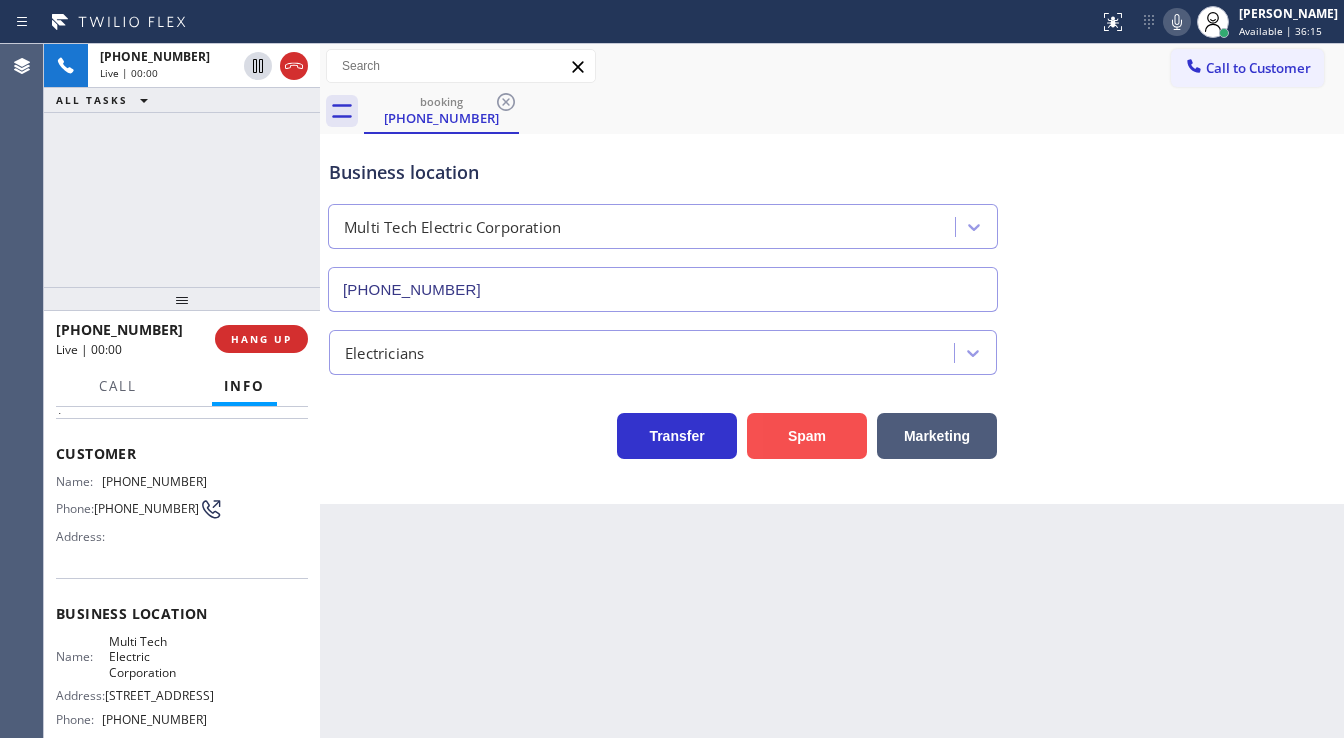 click on "Spam" at bounding box center [807, 436] 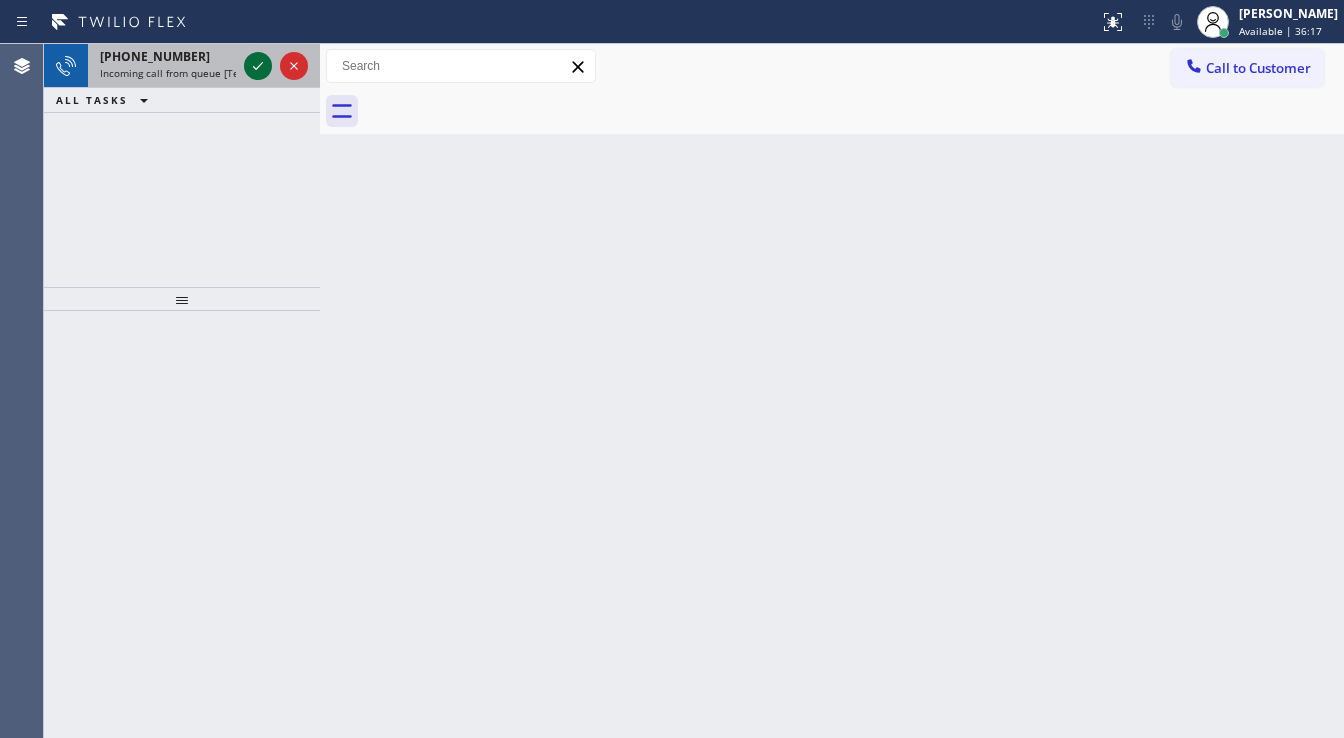 click 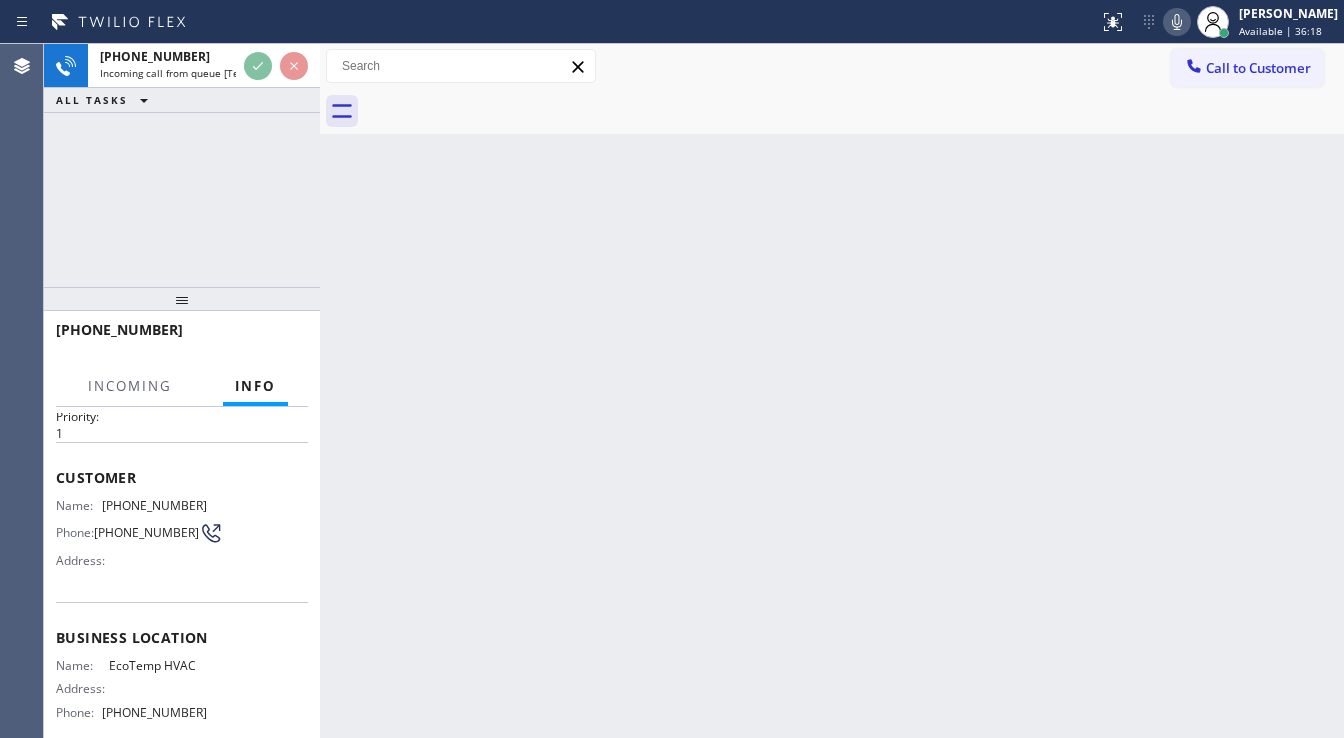 scroll, scrollTop: 80, scrollLeft: 0, axis: vertical 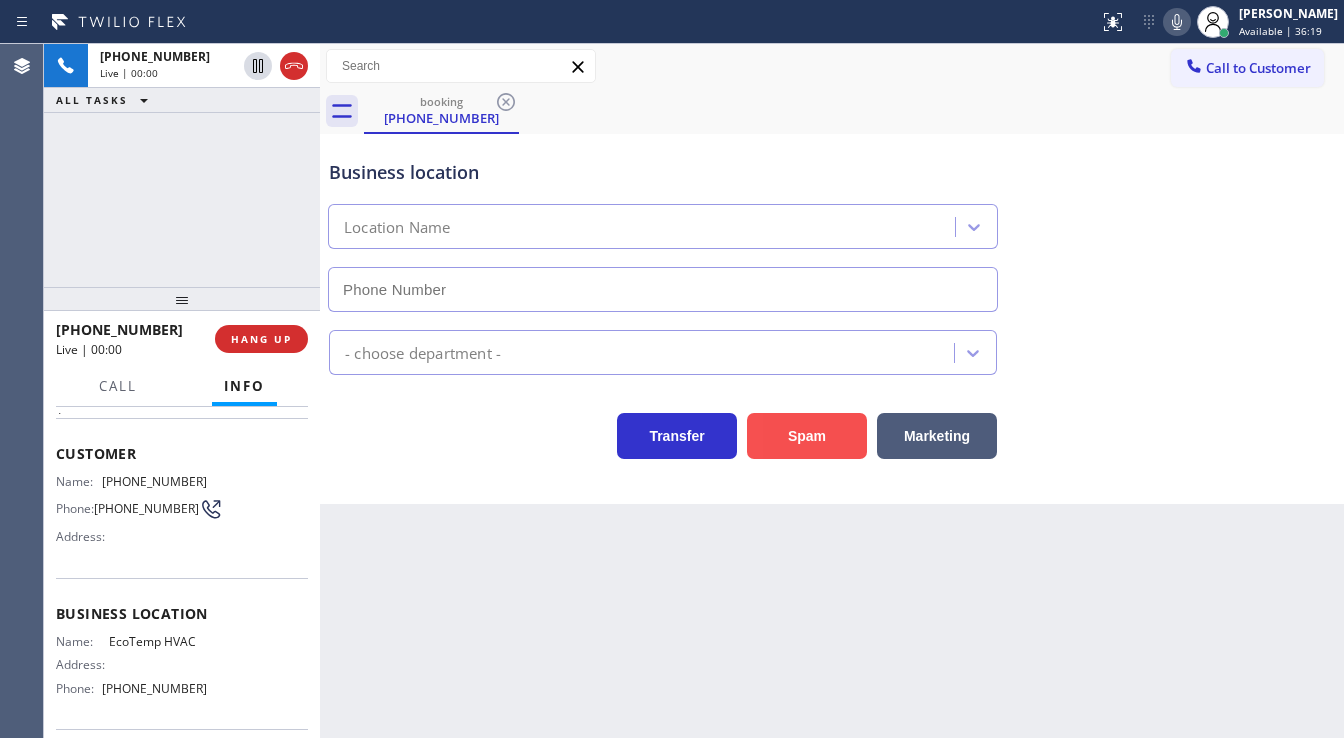 type on "(650) 334-1011" 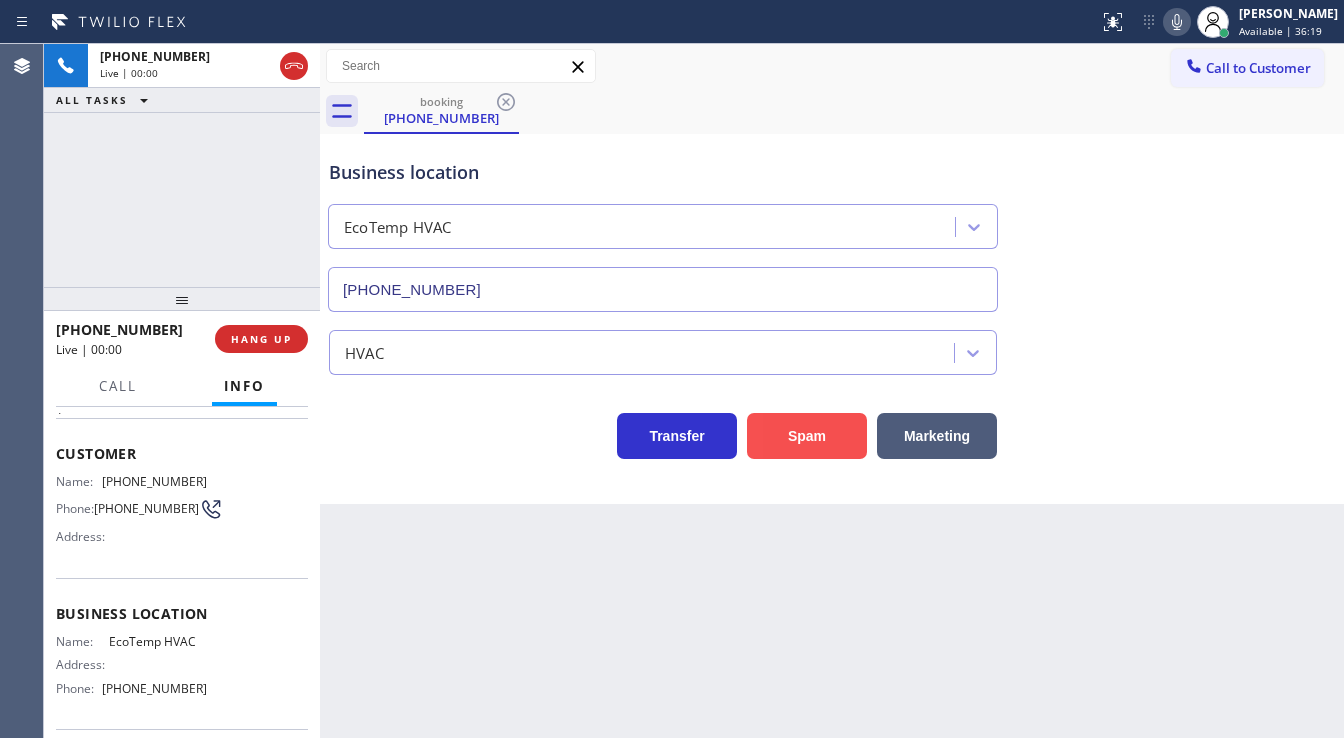 click on "Spam" at bounding box center (807, 436) 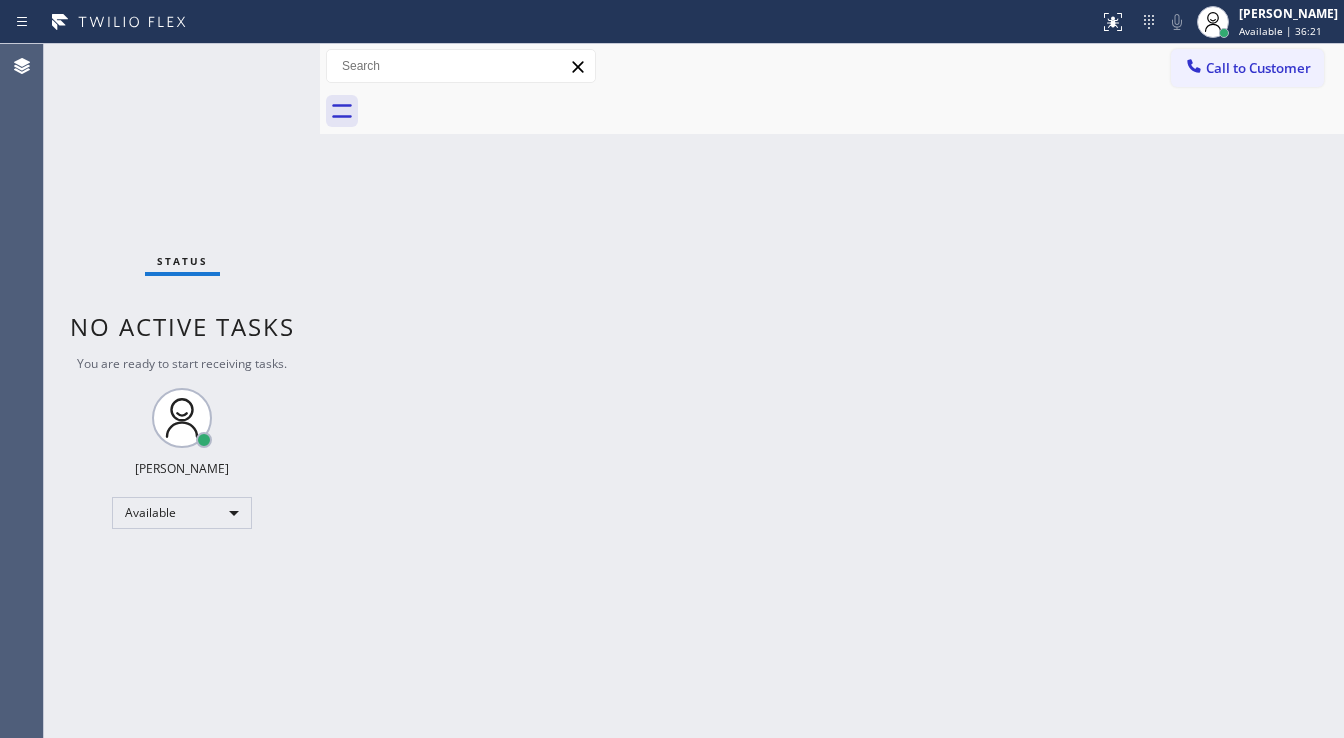 click on "Status   No active tasks     You are ready to start receiving tasks.   [PERSON_NAME]" at bounding box center (182, 391) 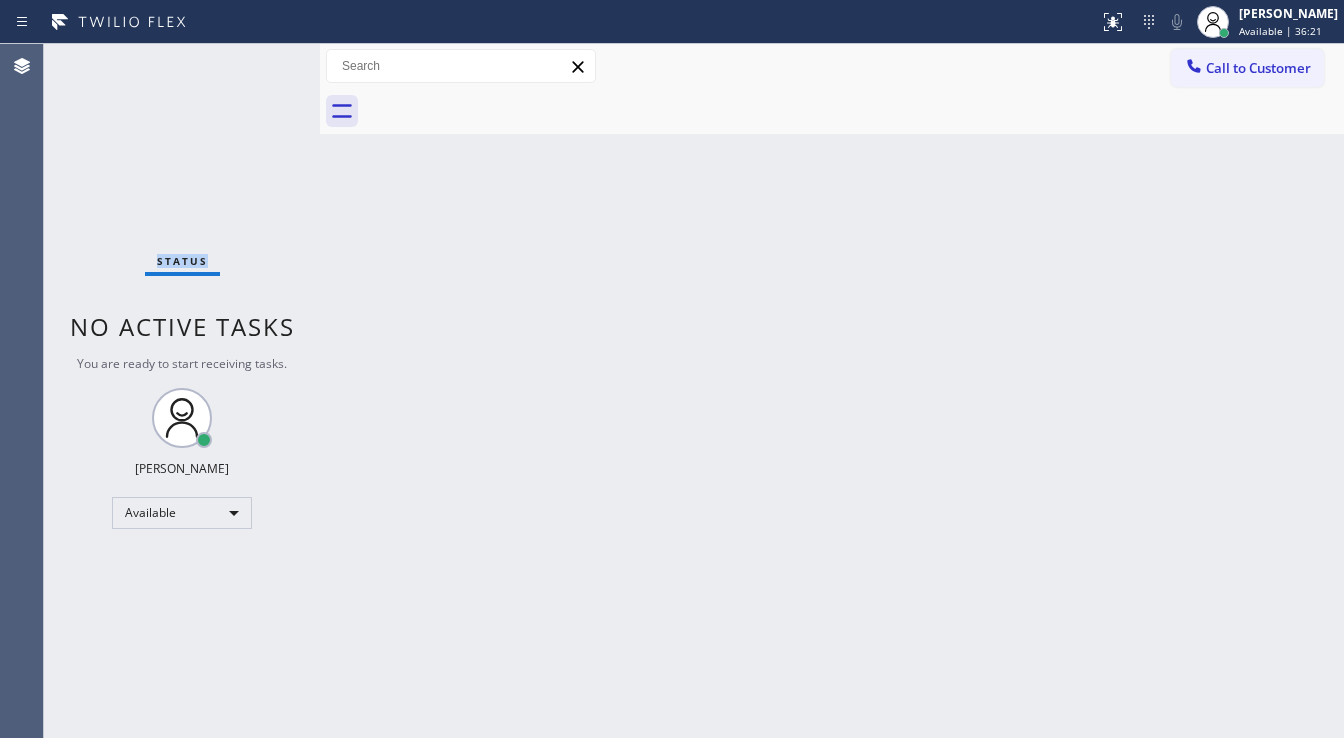 click on "Status   No active tasks     You are ready to start receiving tasks.   [PERSON_NAME]" at bounding box center (182, 391) 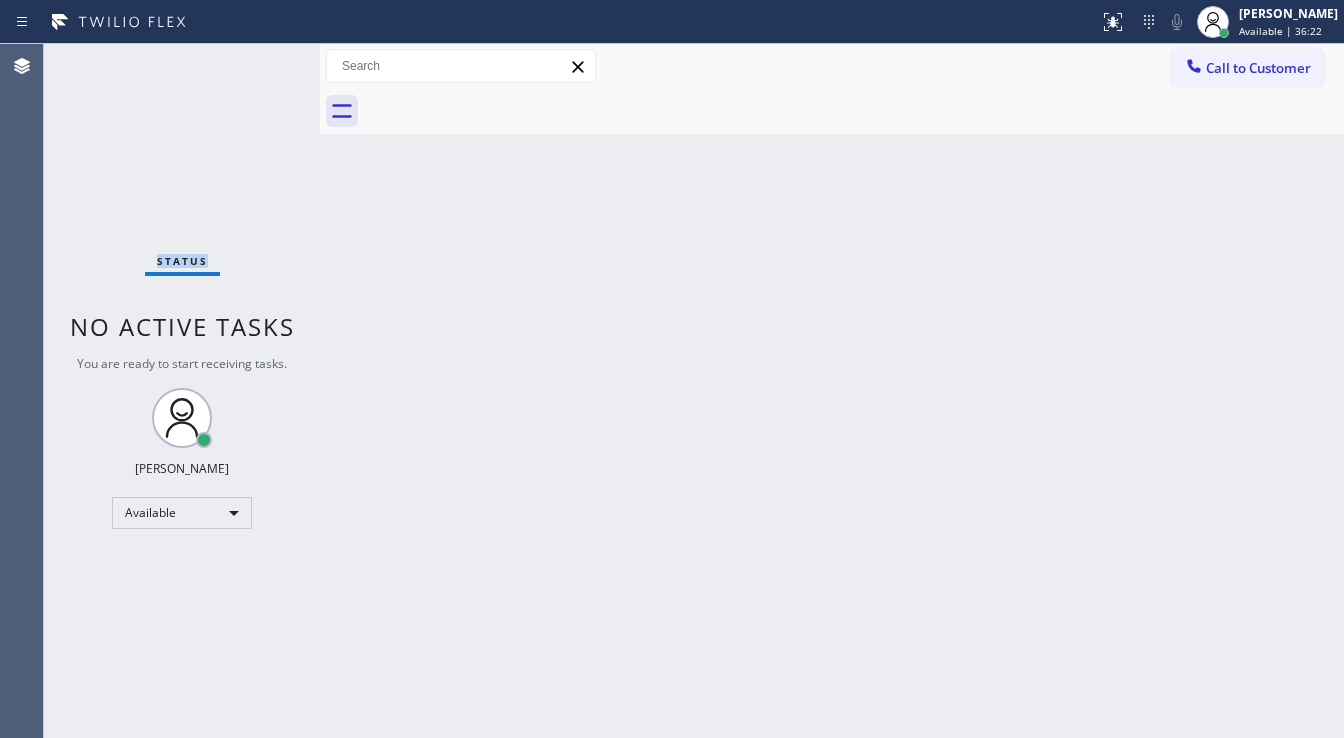 click on "Status   No active tasks     You are ready to start receiving tasks.   [PERSON_NAME]" at bounding box center (182, 391) 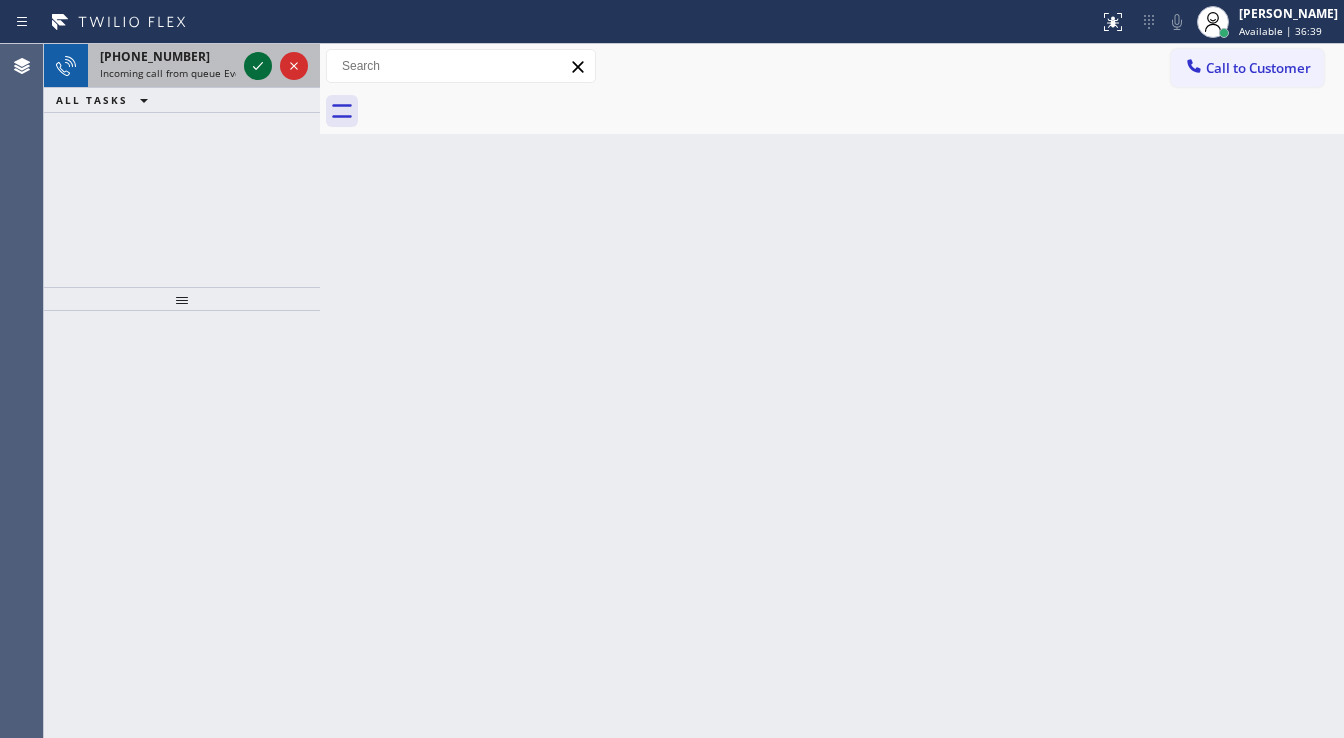 click 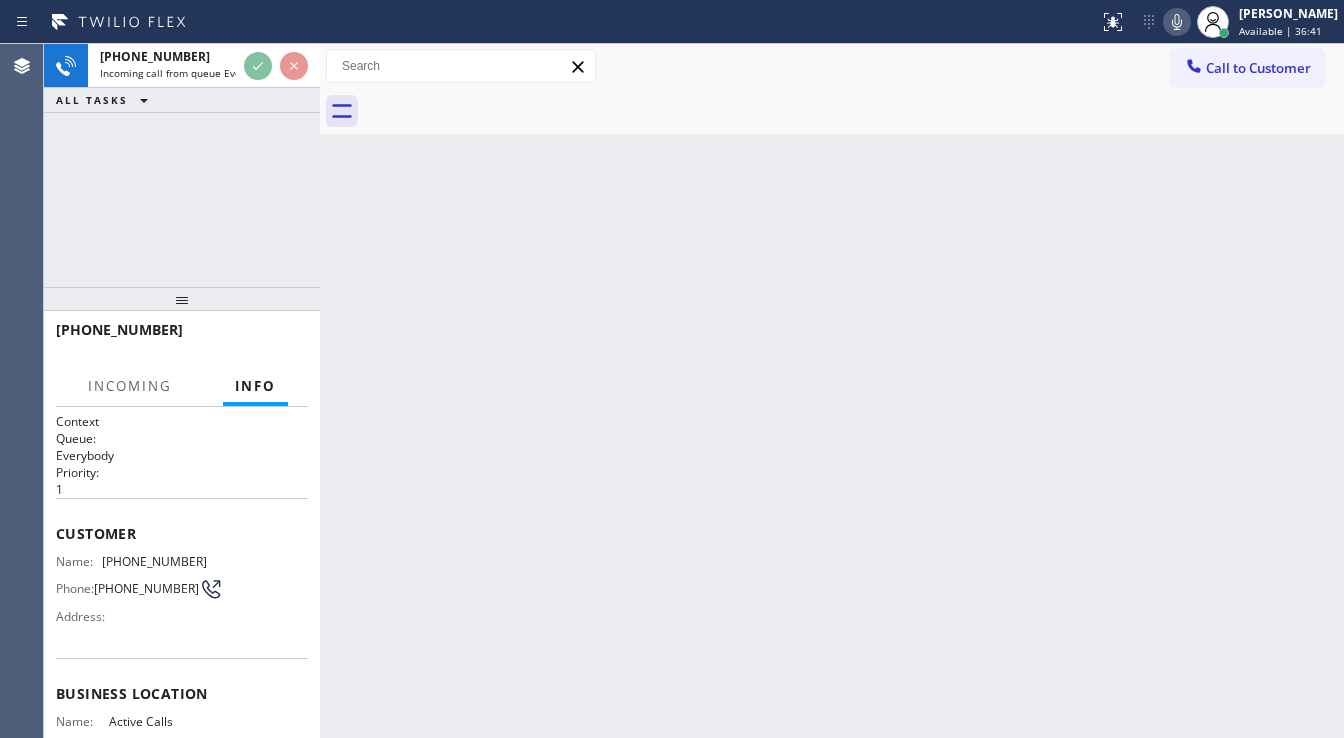 scroll, scrollTop: 80, scrollLeft: 0, axis: vertical 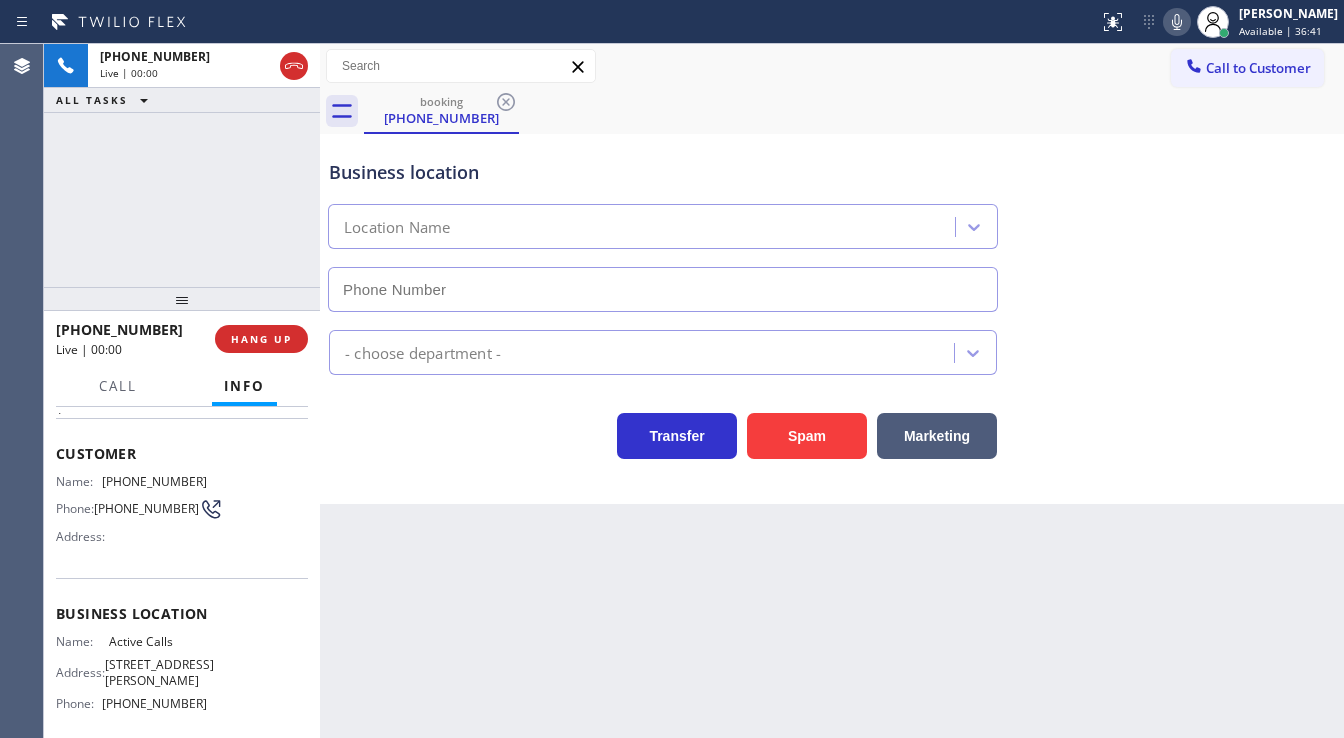 type on "(833) 532-0090" 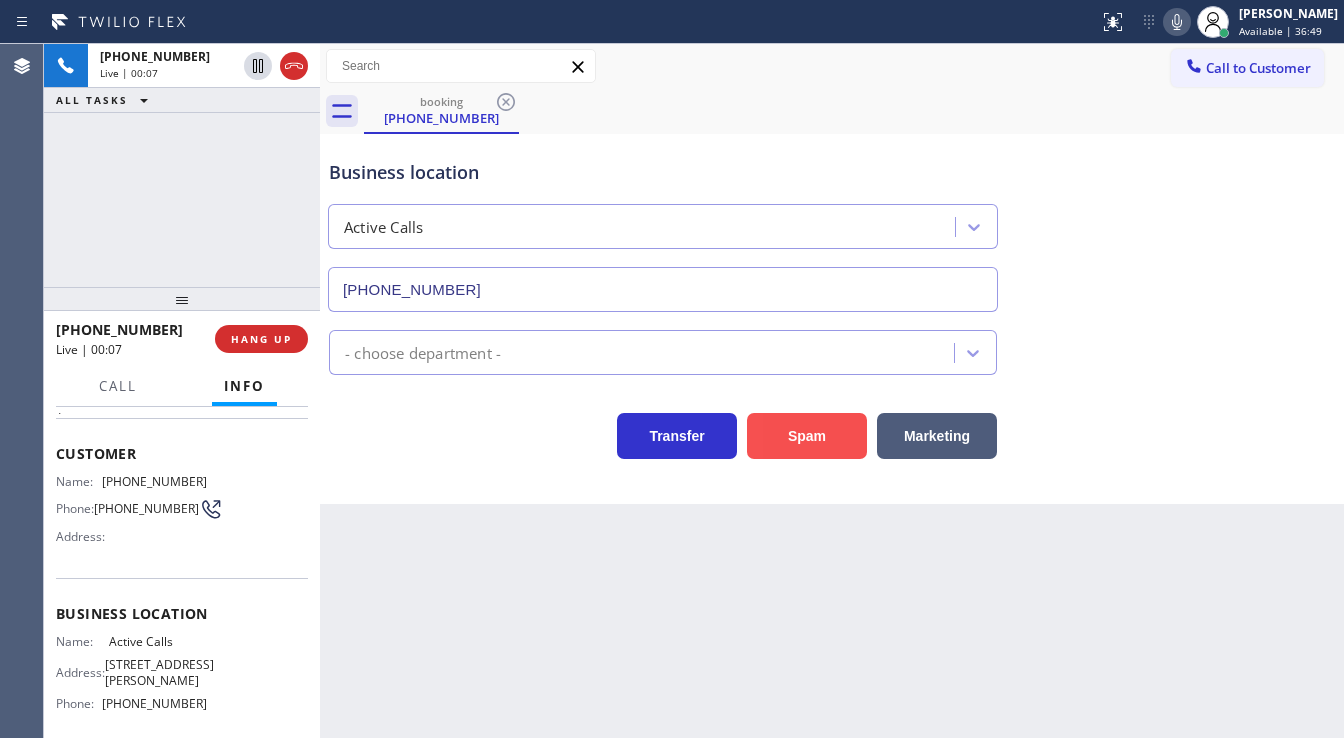 click on "Spam" at bounding box center (807, 436) 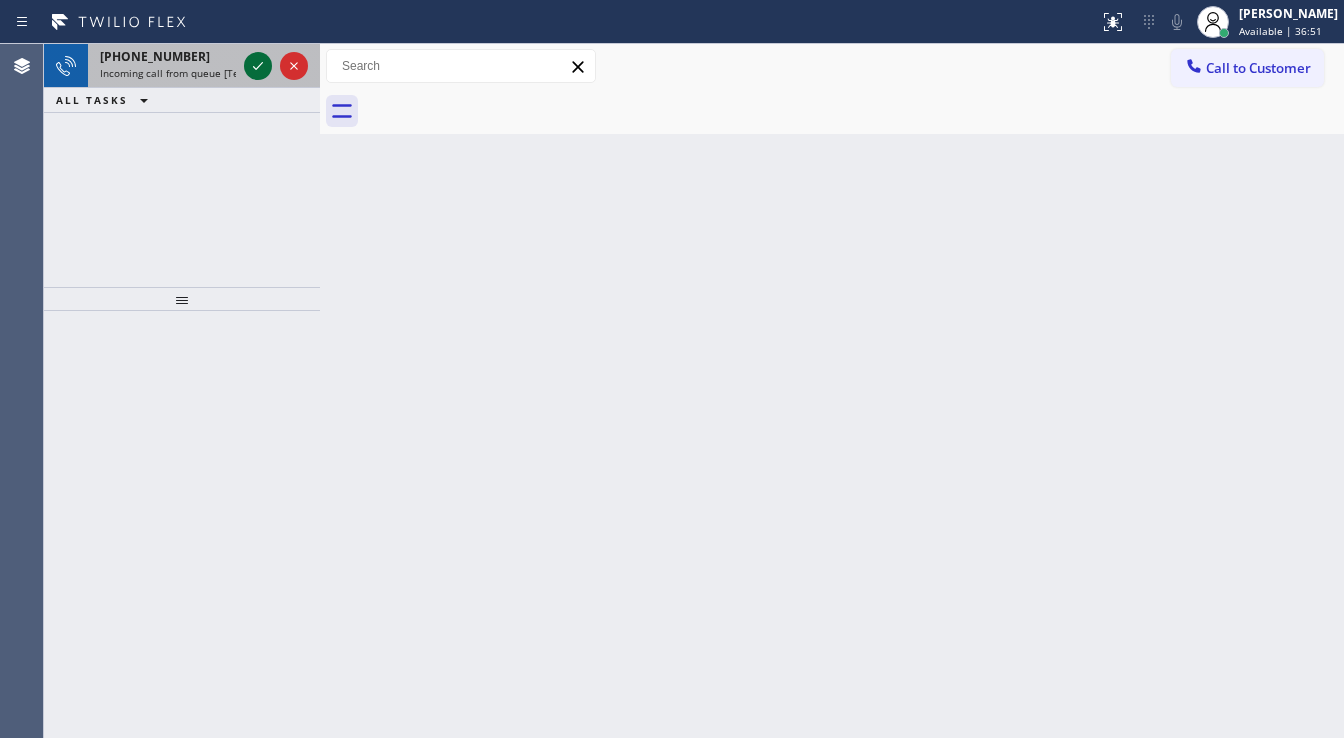 click 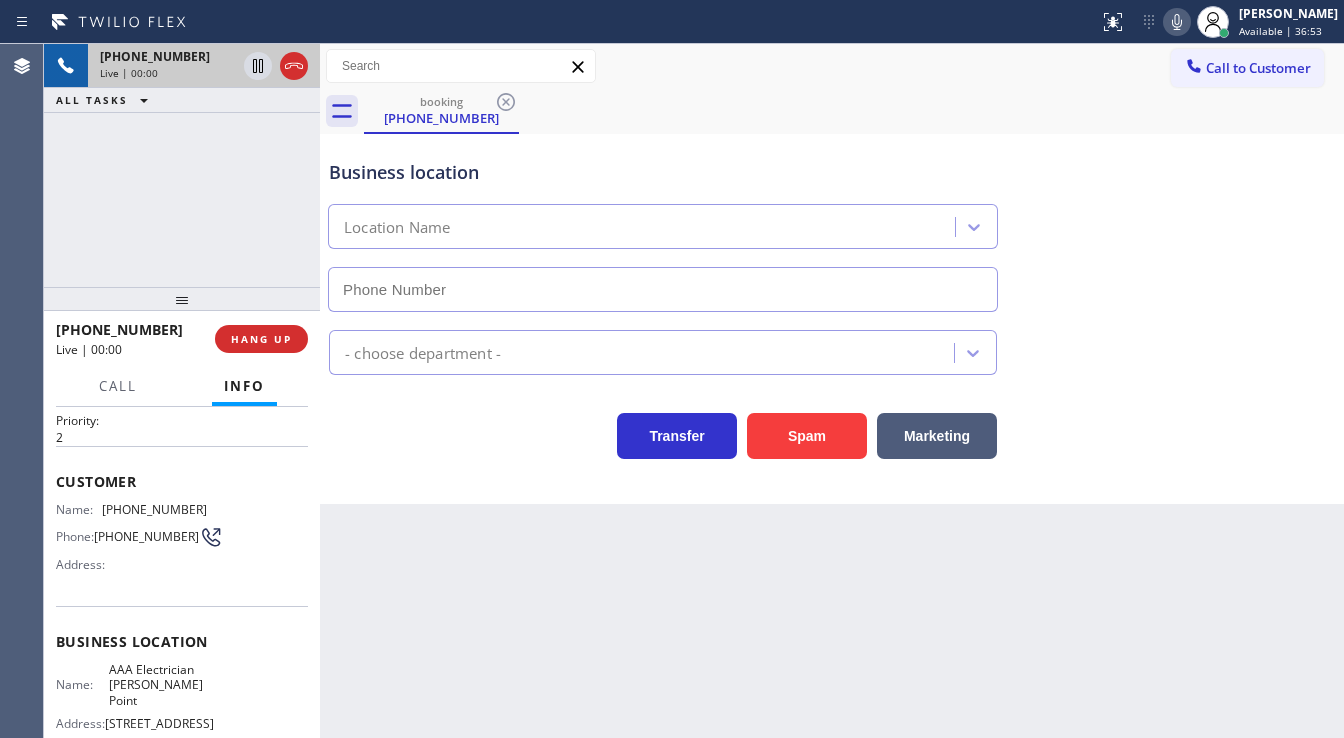 scroll, scrollTop: 80, scrollLeft: 0, axis: vertical 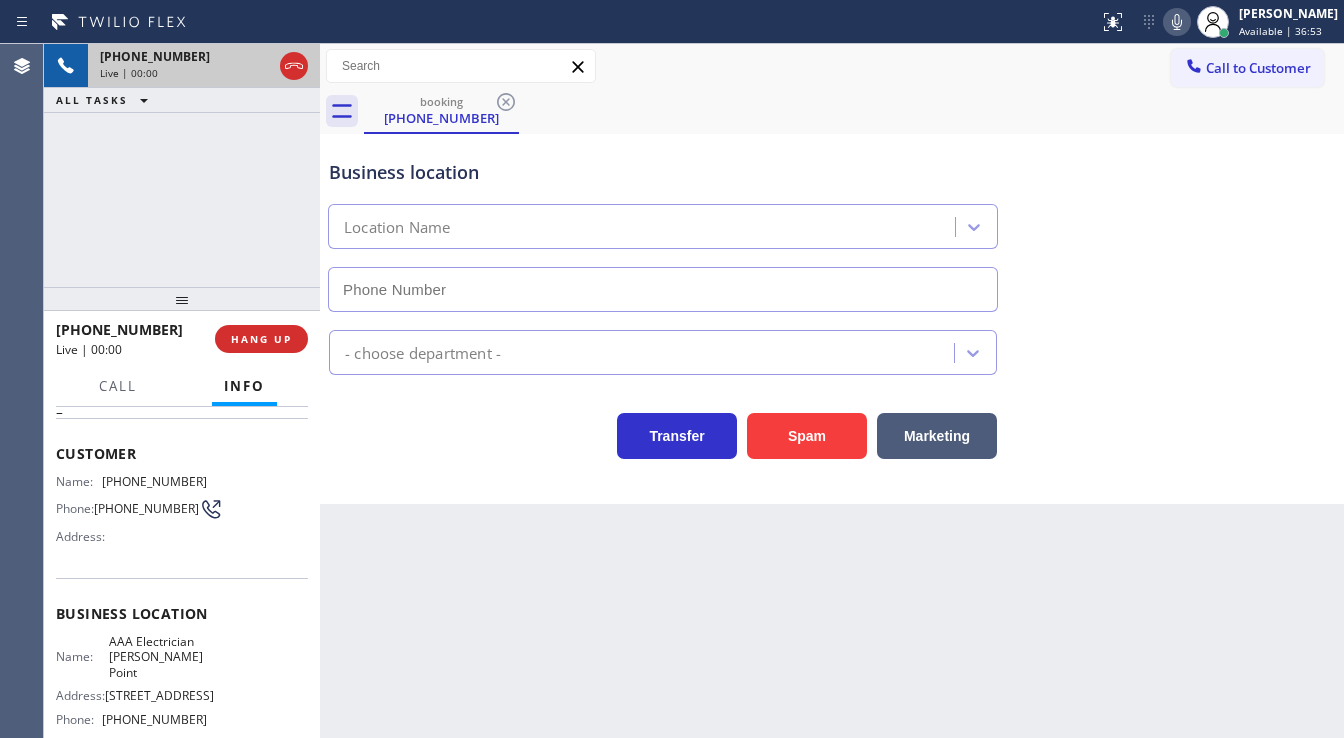 type on "(949) 979-5974" 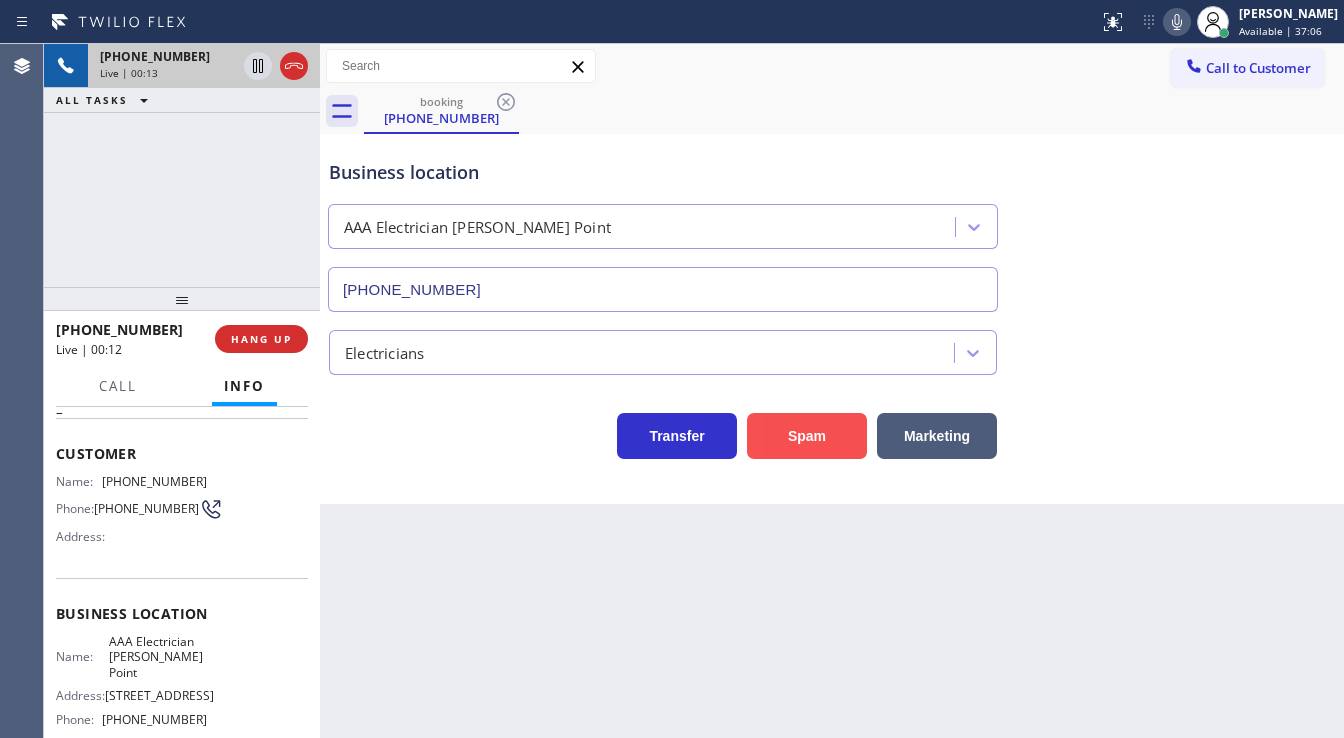 click on "Spam" at bounding box center [807, 436] 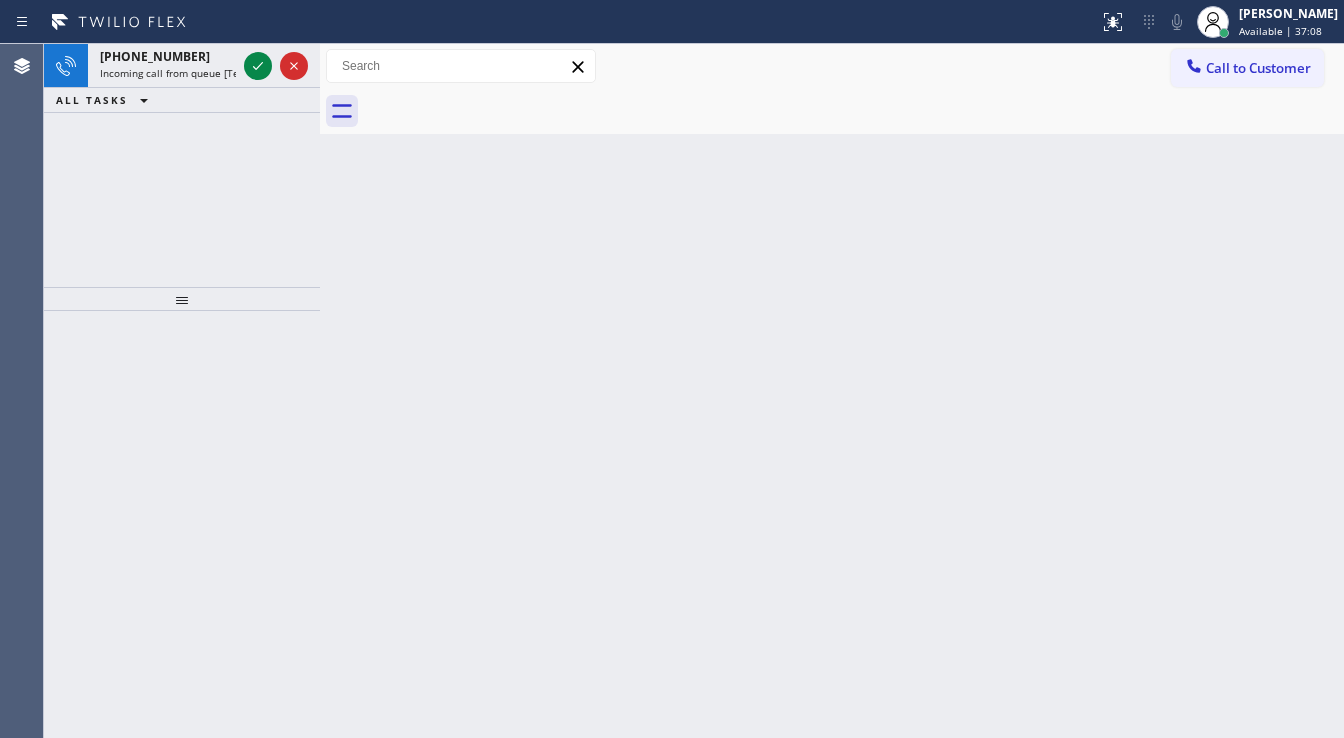 click 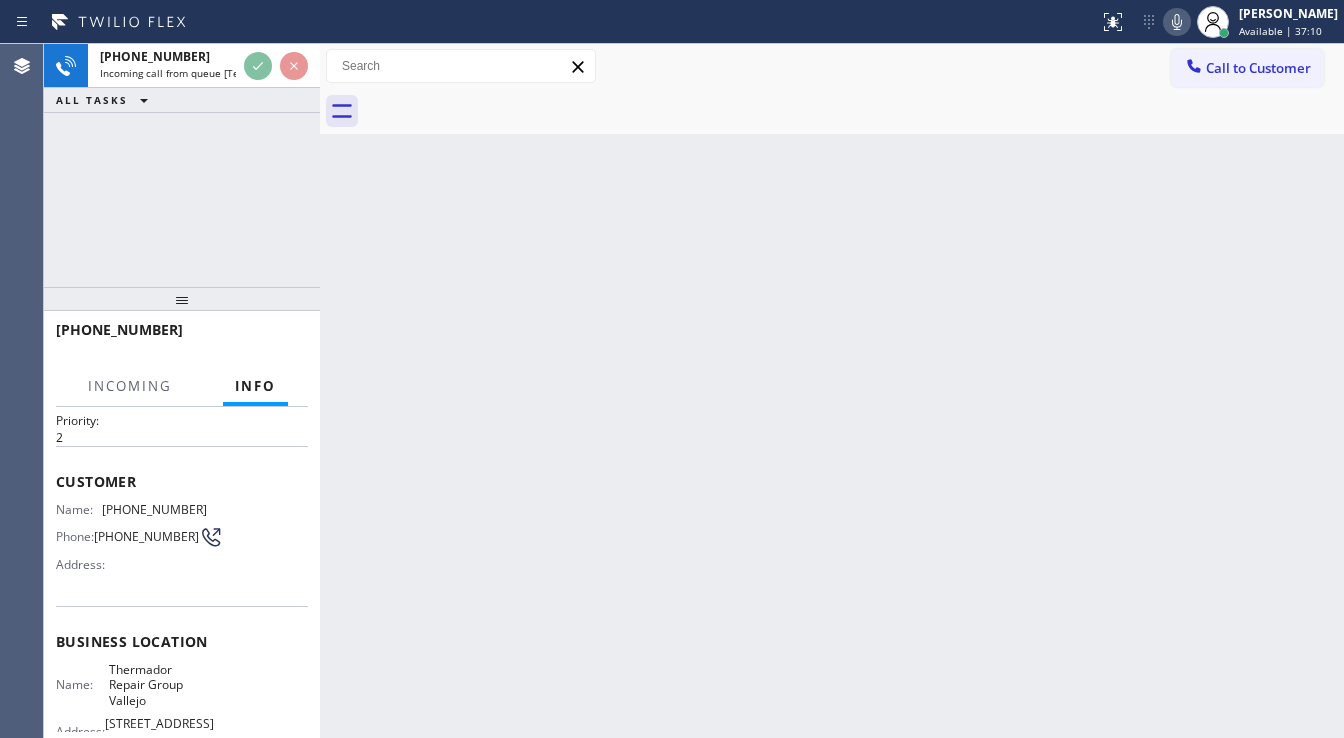scroll, scrollTop: 80, scrollLeft: 0, axis: vertical 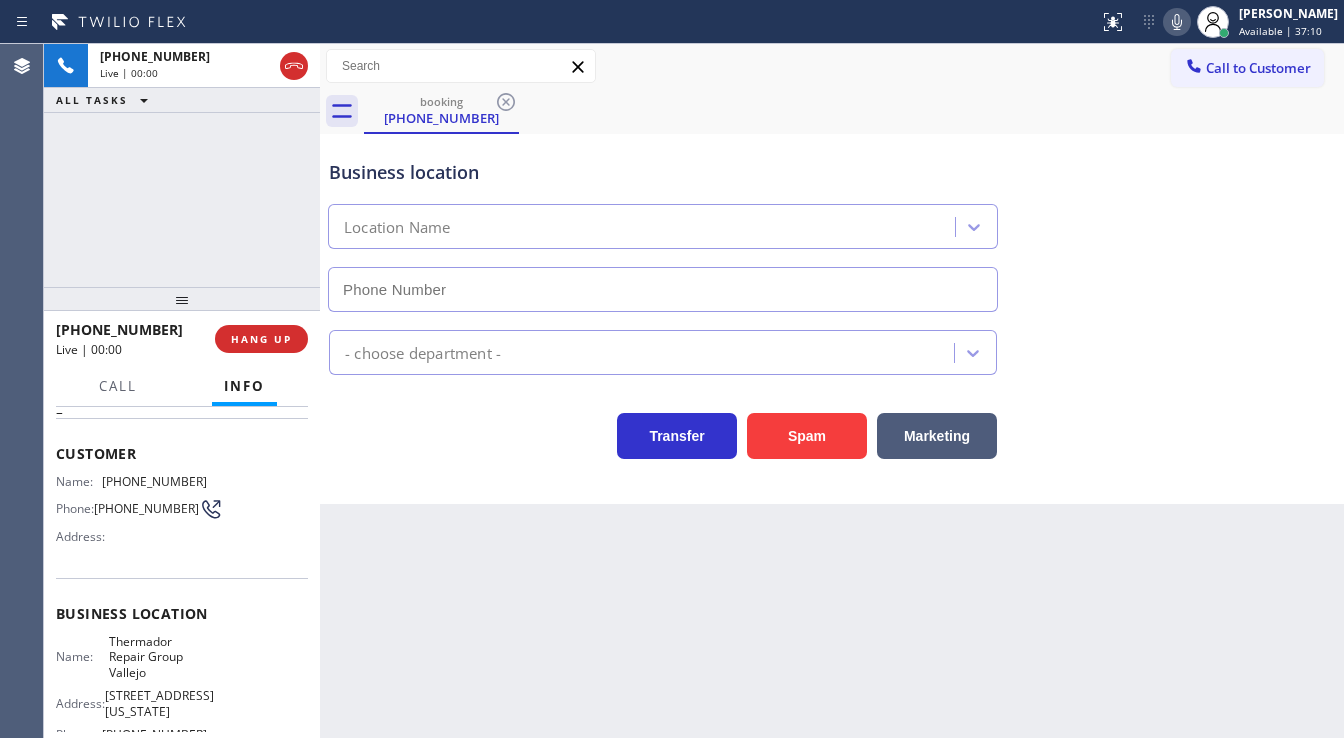 type on "(707) 504-3963" 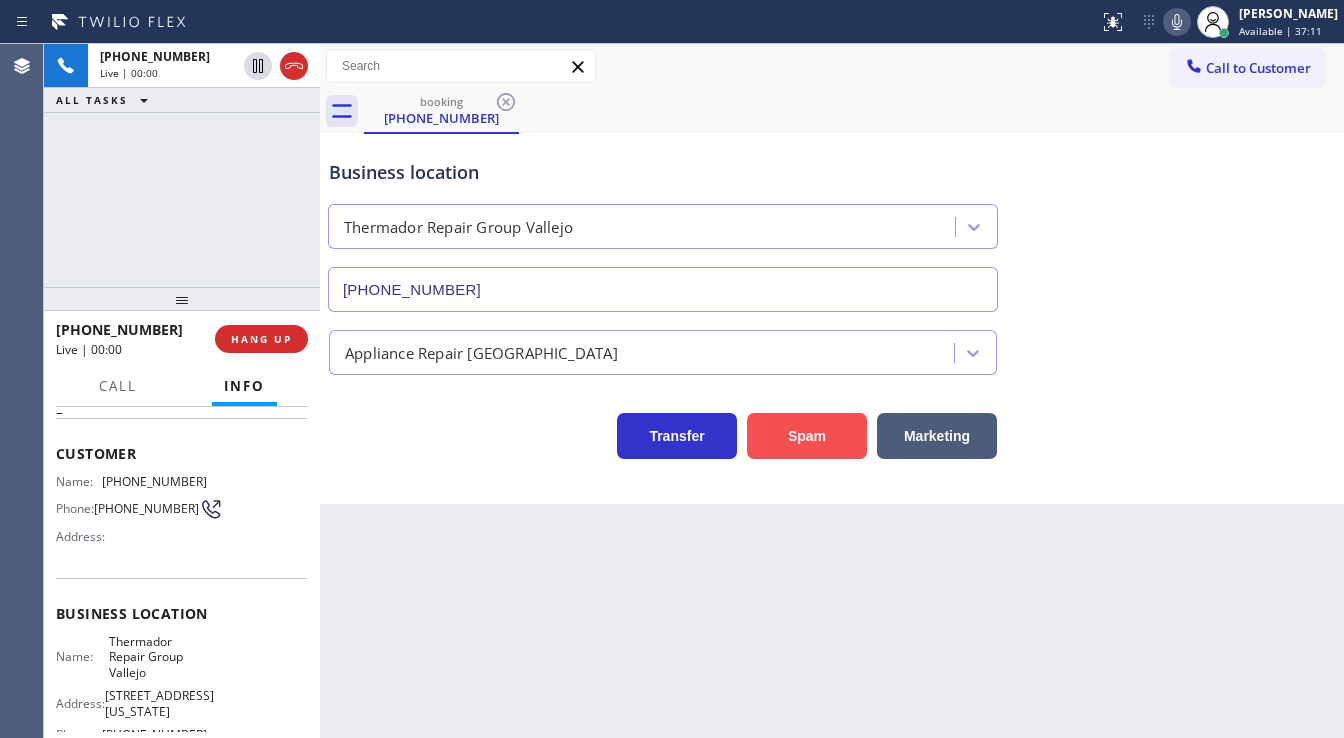 click on "Spam" at bounding box center (807, 436) 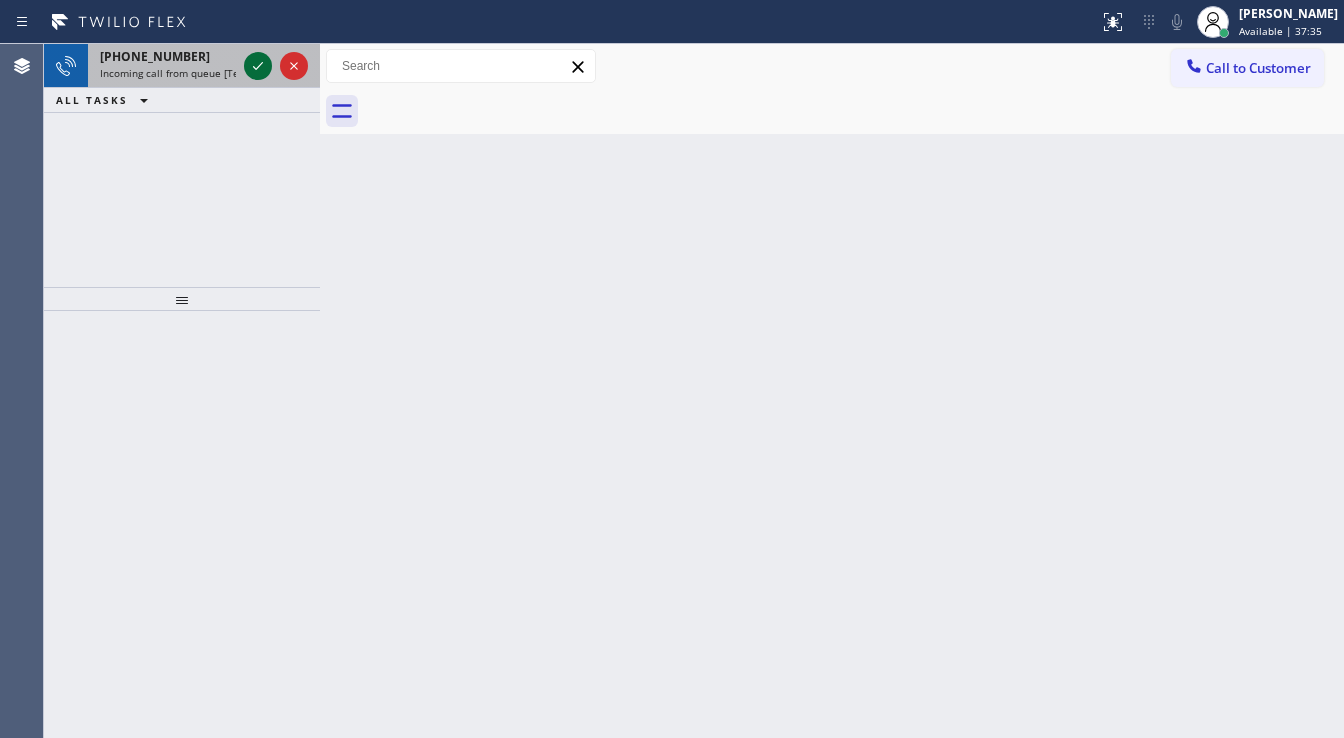 click 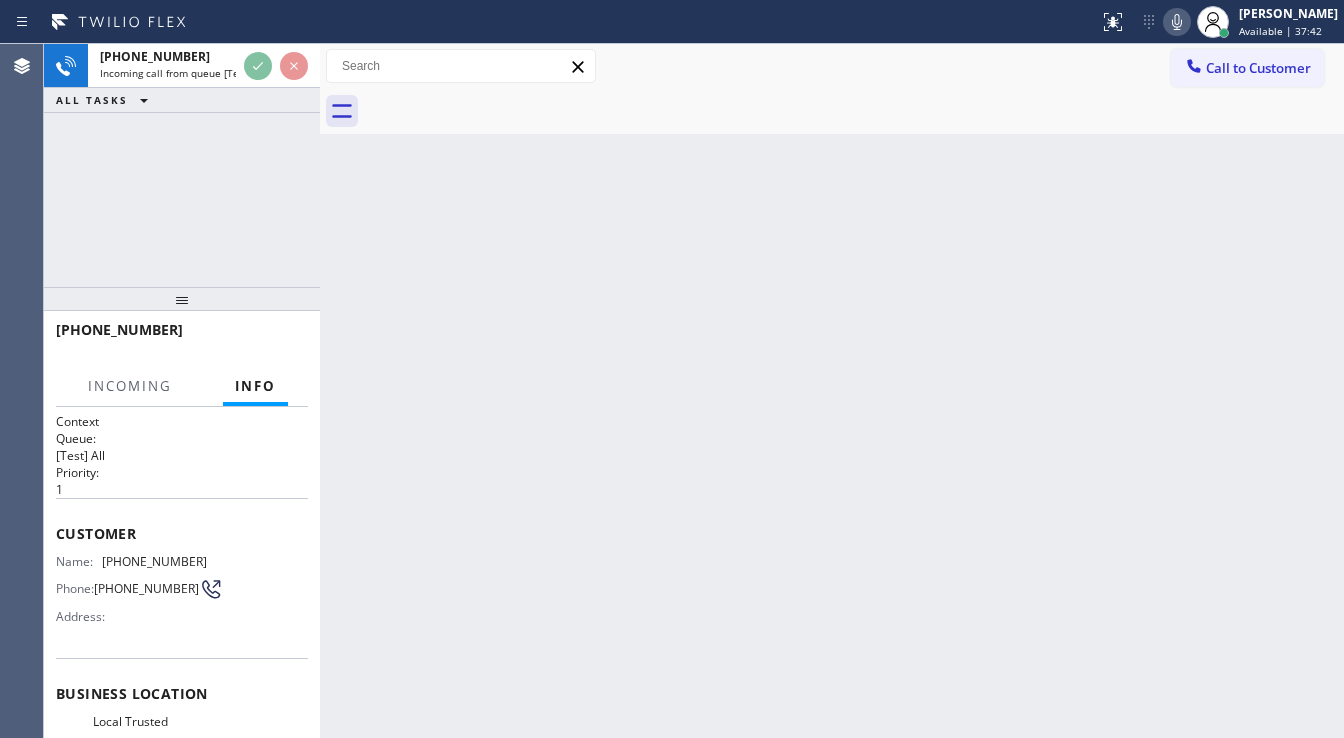 click on "[PHONE_NUMBER] Incoming call from queue [Test] All ALL TASKS ALL TASKS ACTIVE TASKS TASKS IN WRAP UP" at bounding box center (182, 165) 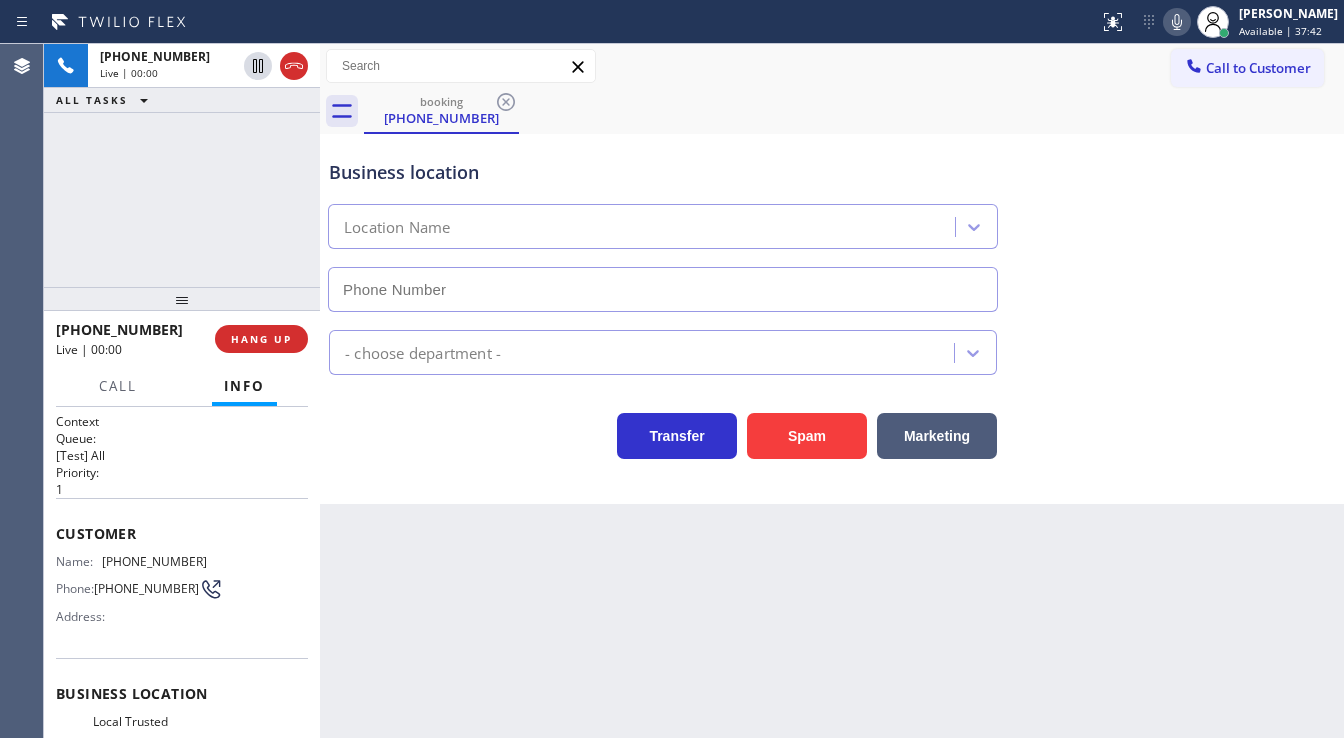 type on "(949) 334-2626" 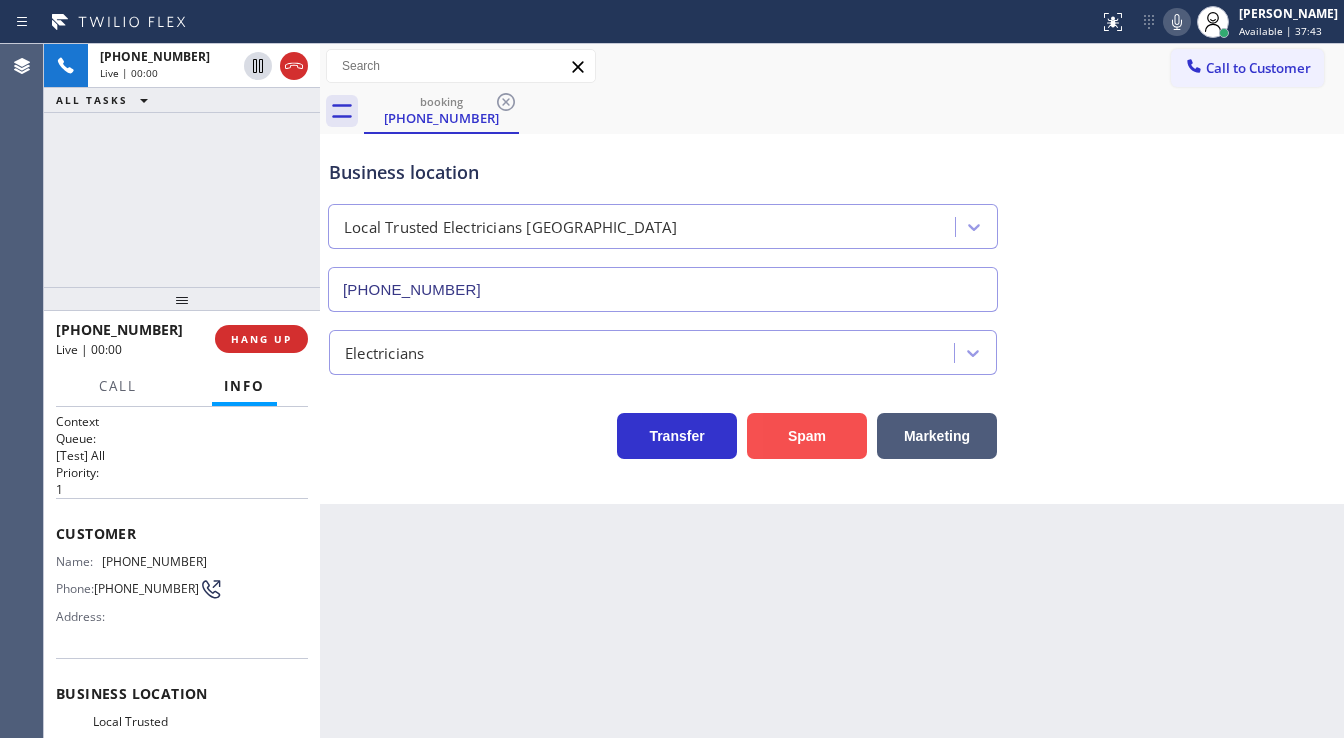 click on "Spam" at bounding box center (807, 436) 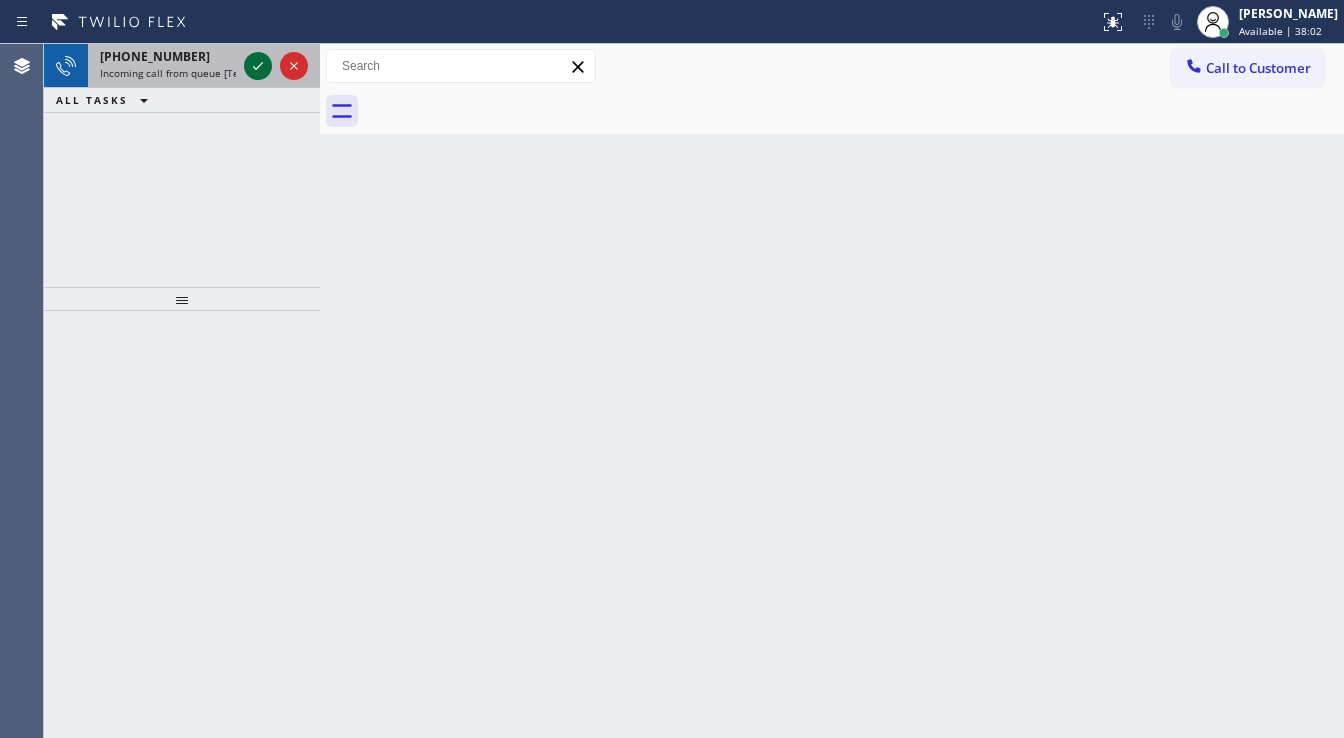 click 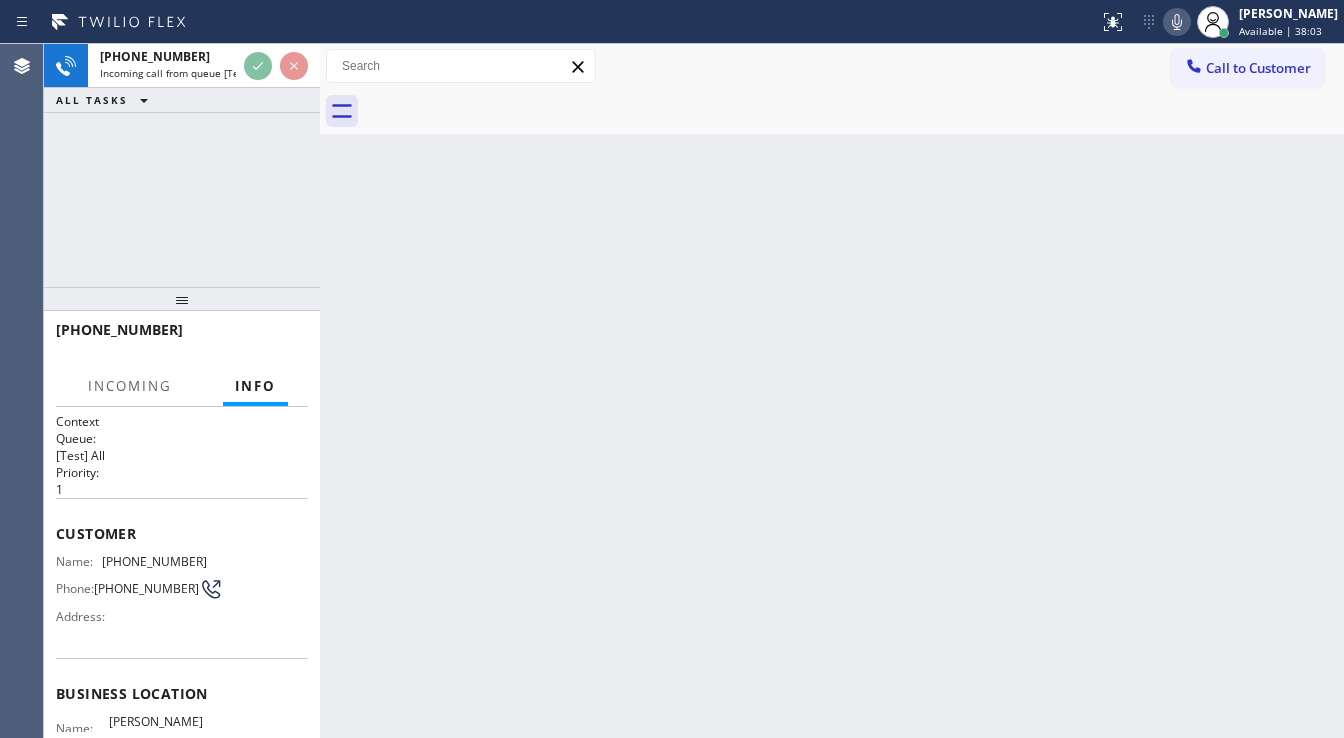 scroll, scrollTop: 80, scrollLeft: 0, axis: vertical 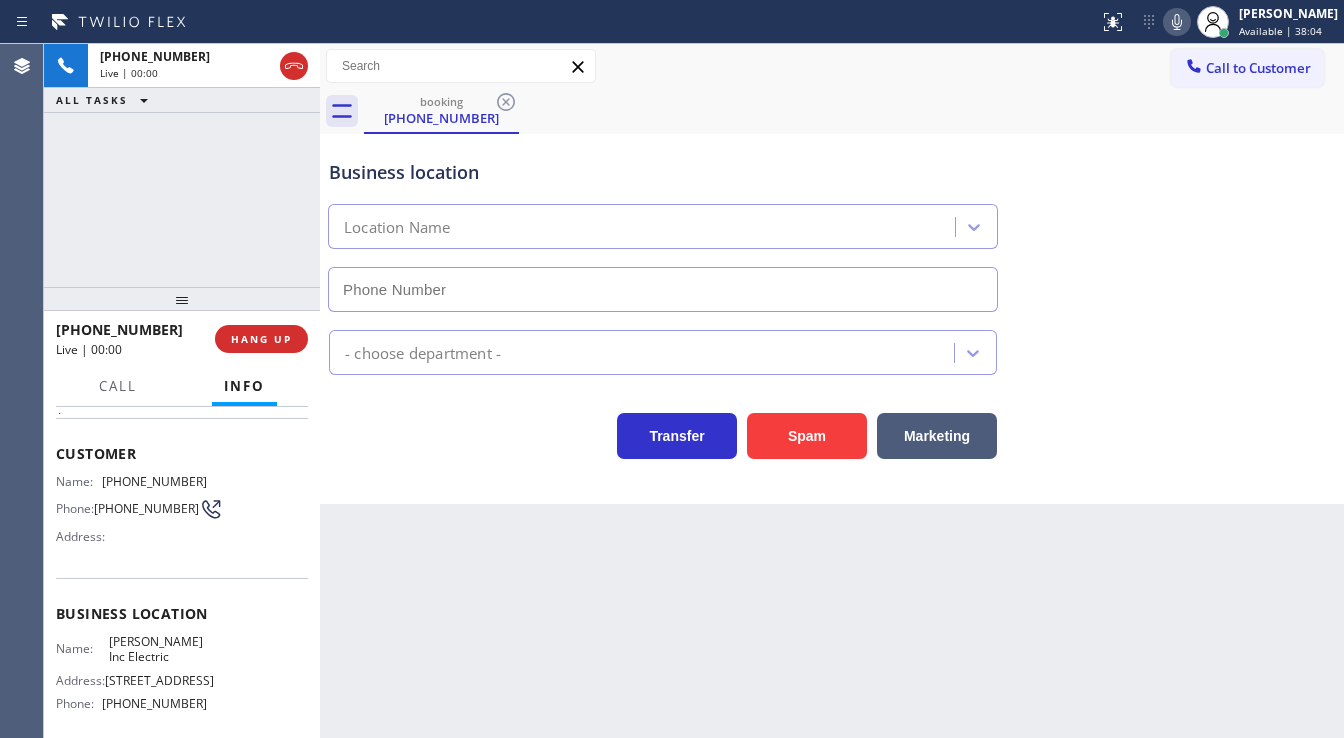type on "(908) 913-8985" 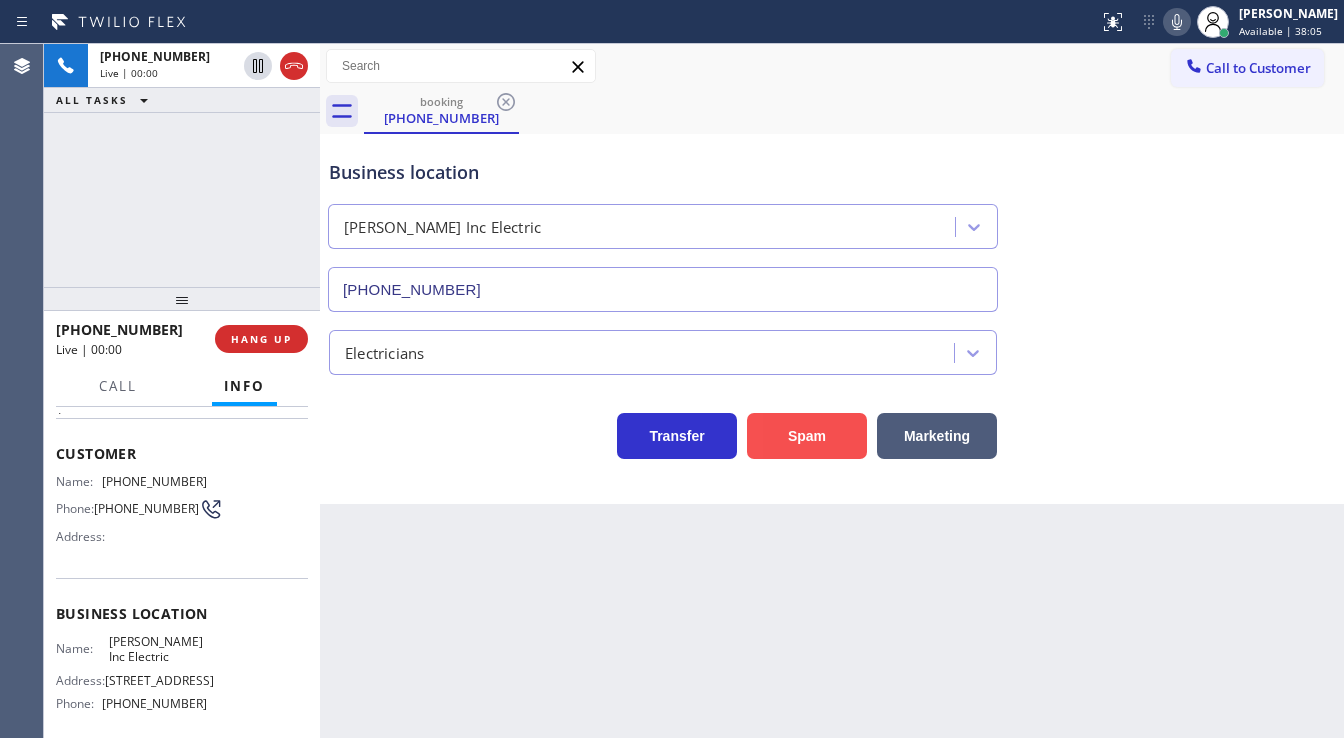 click on "Spam" at bounding box center [807, 436] 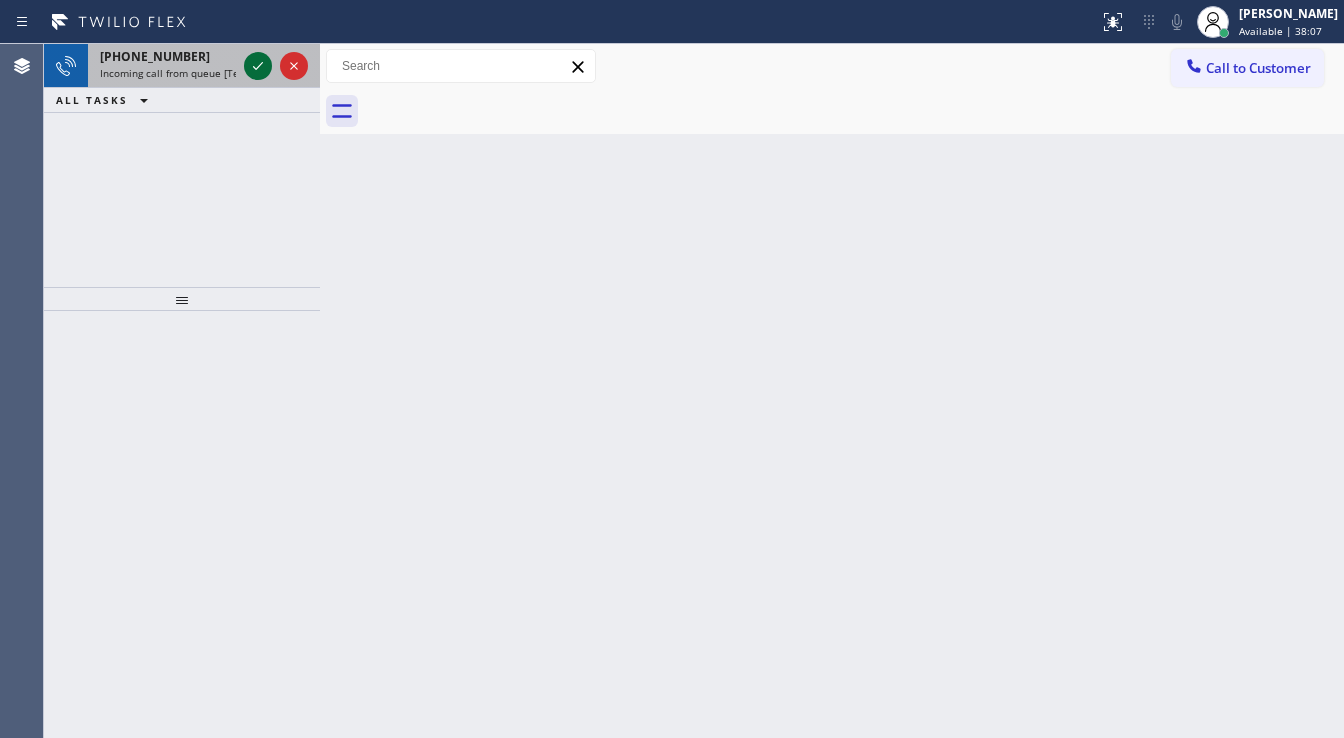 click 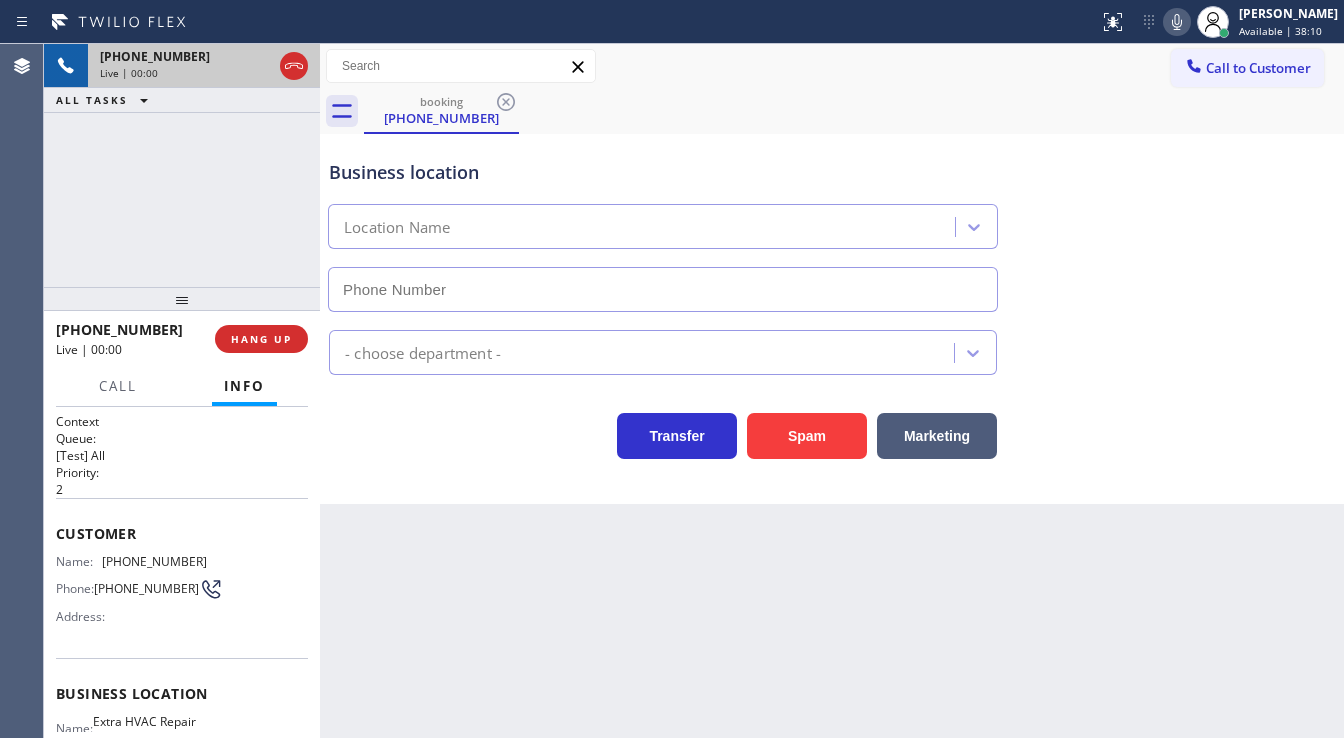 type on "(415) 851-3664" 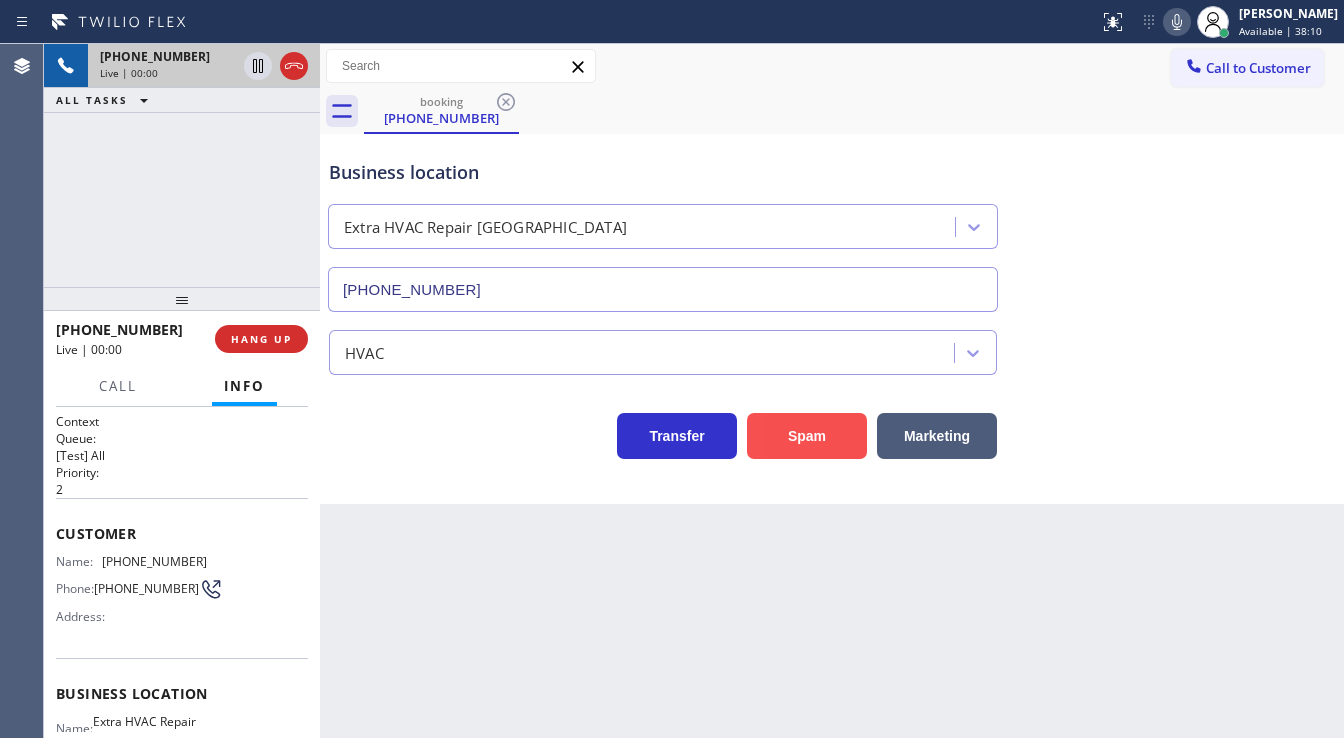click on "Spam" at bounding box center [807, 436] 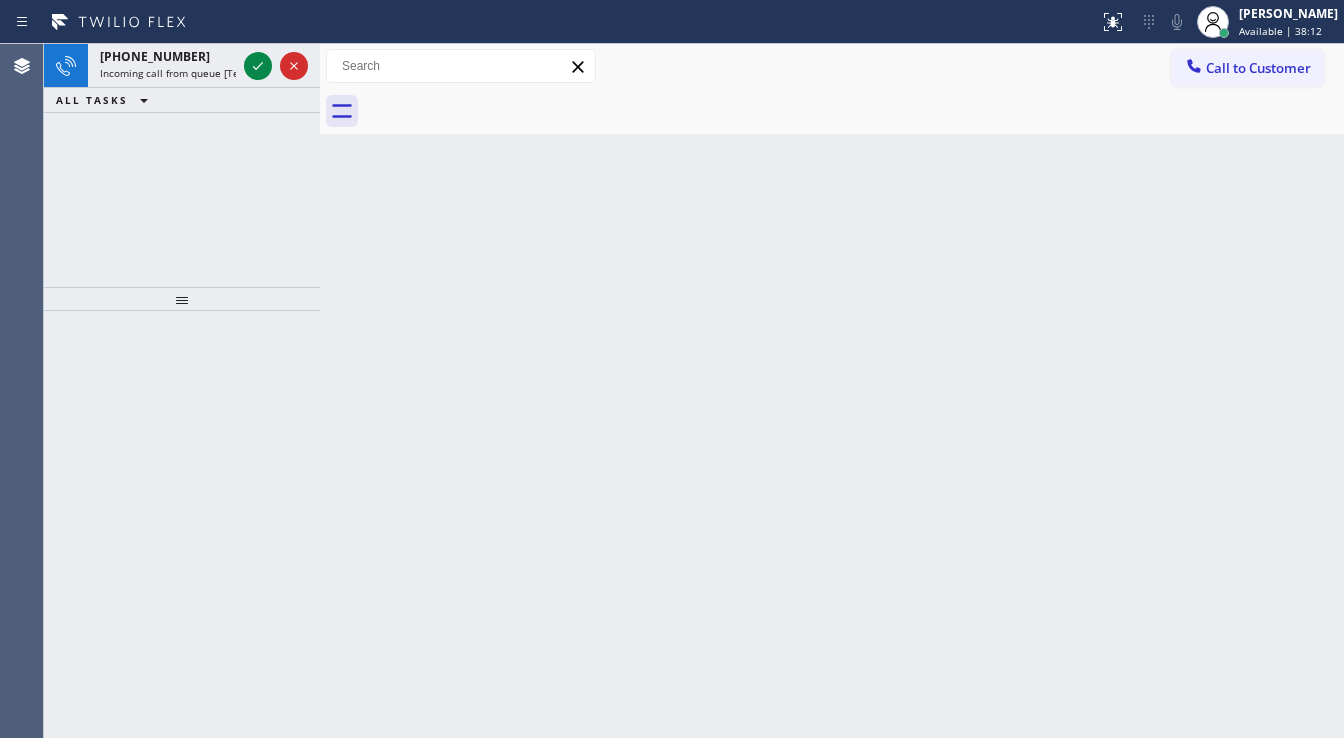 click 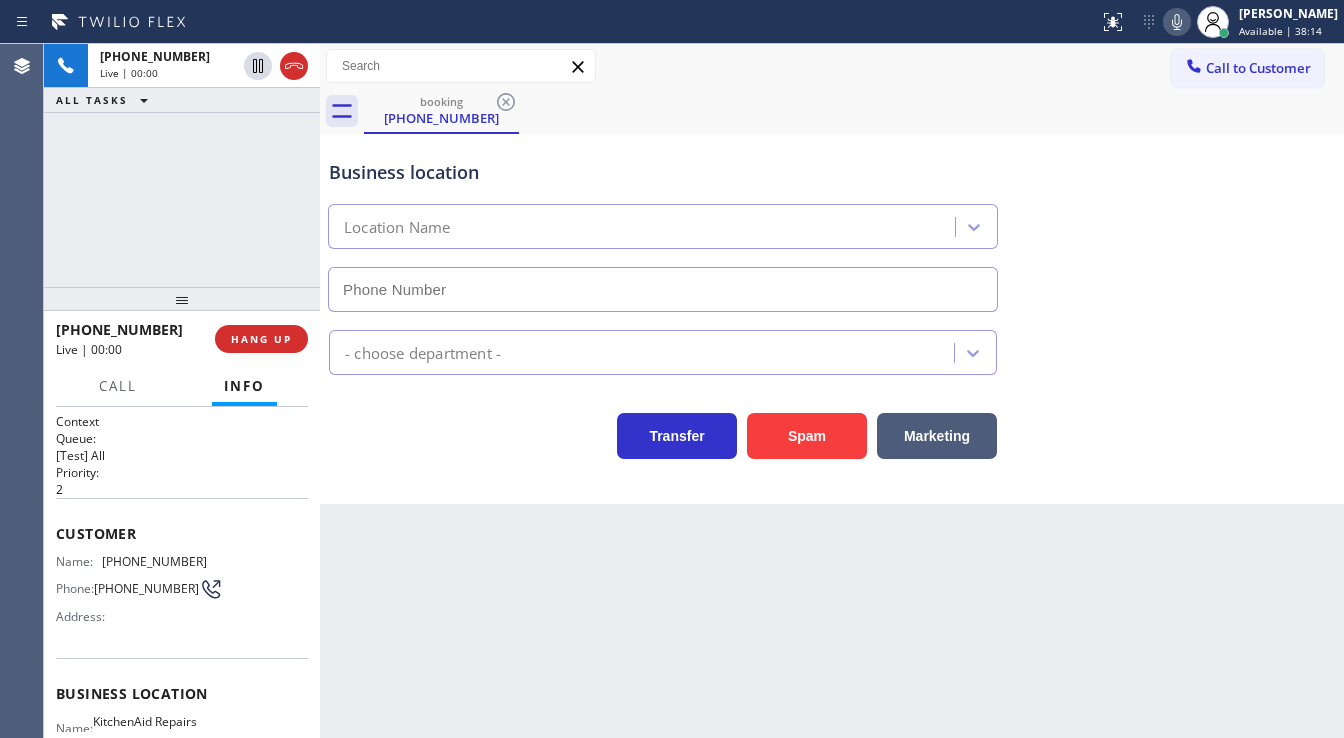 type on "(361) 203-3251" 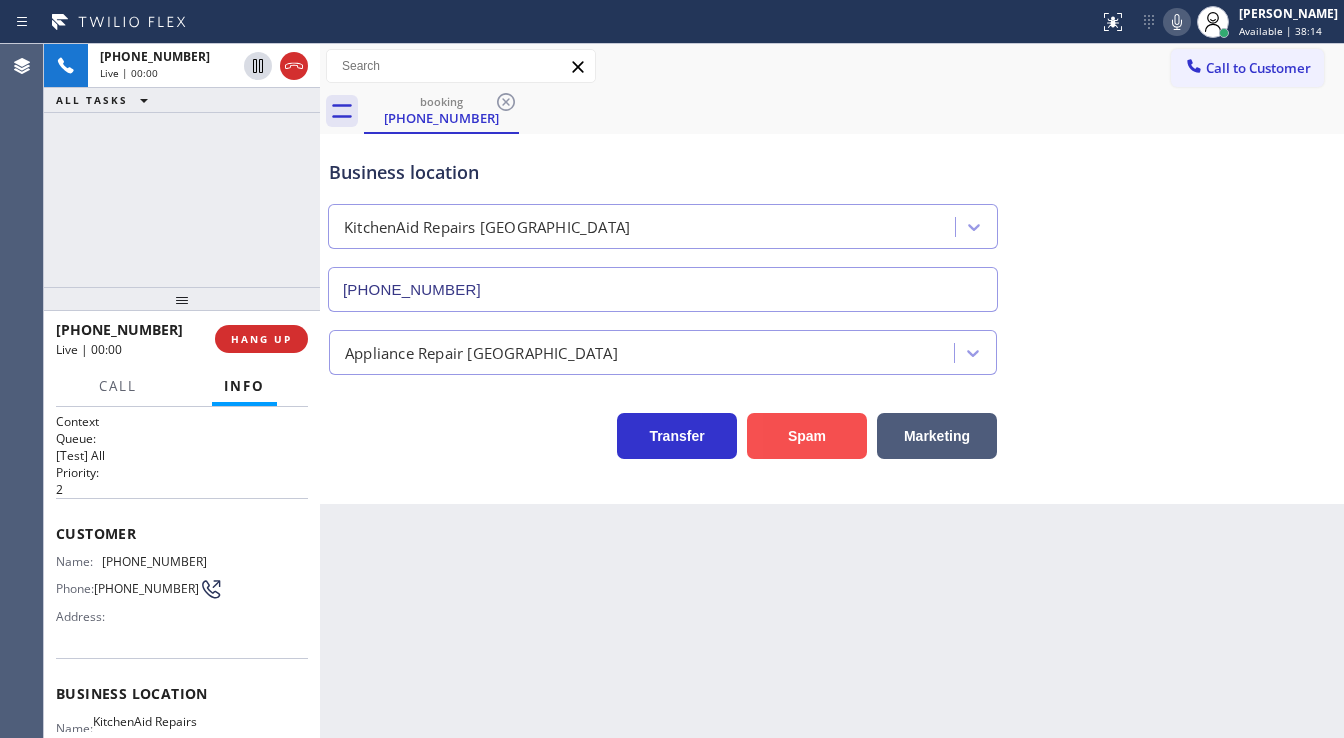 click on "Spam" at bounding box center [807, 436] 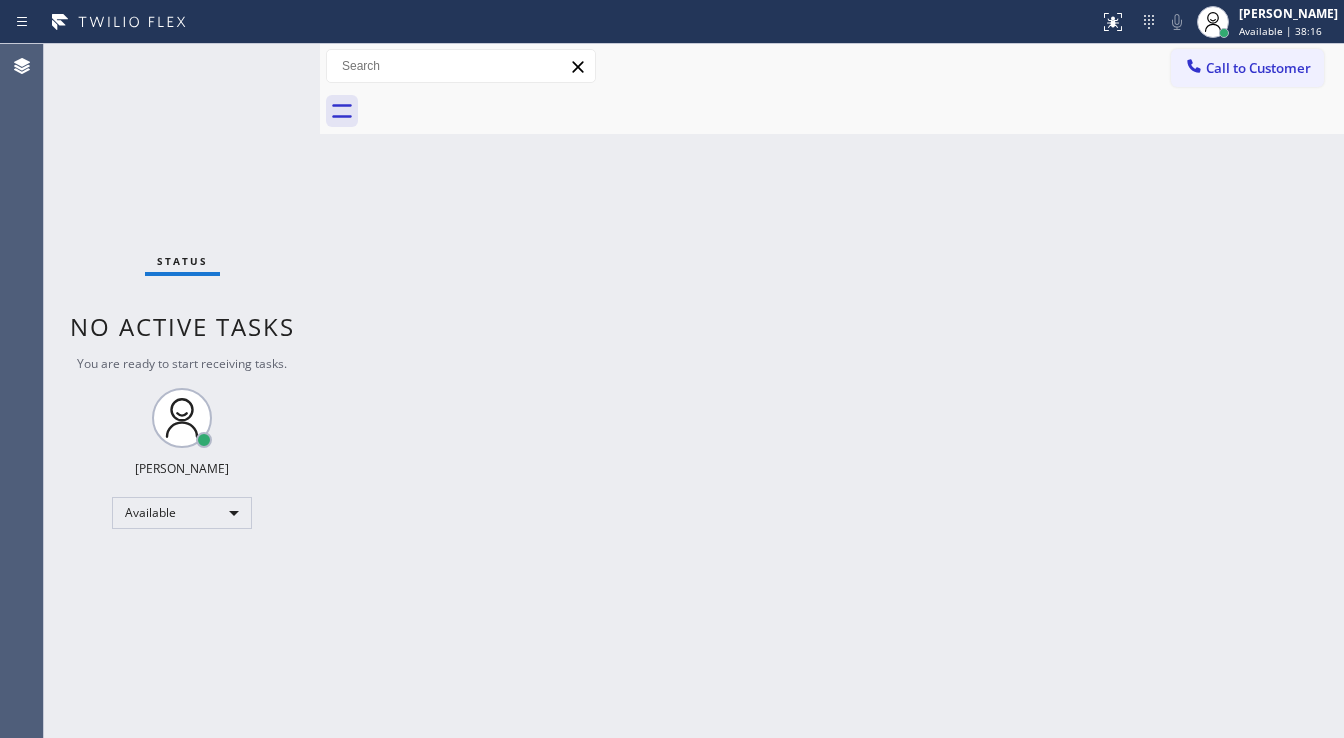 click on "Status   No active tasks     You are ready to start receiving tasks.   [PERSON_NAME]" at bounding box center [182, 391] 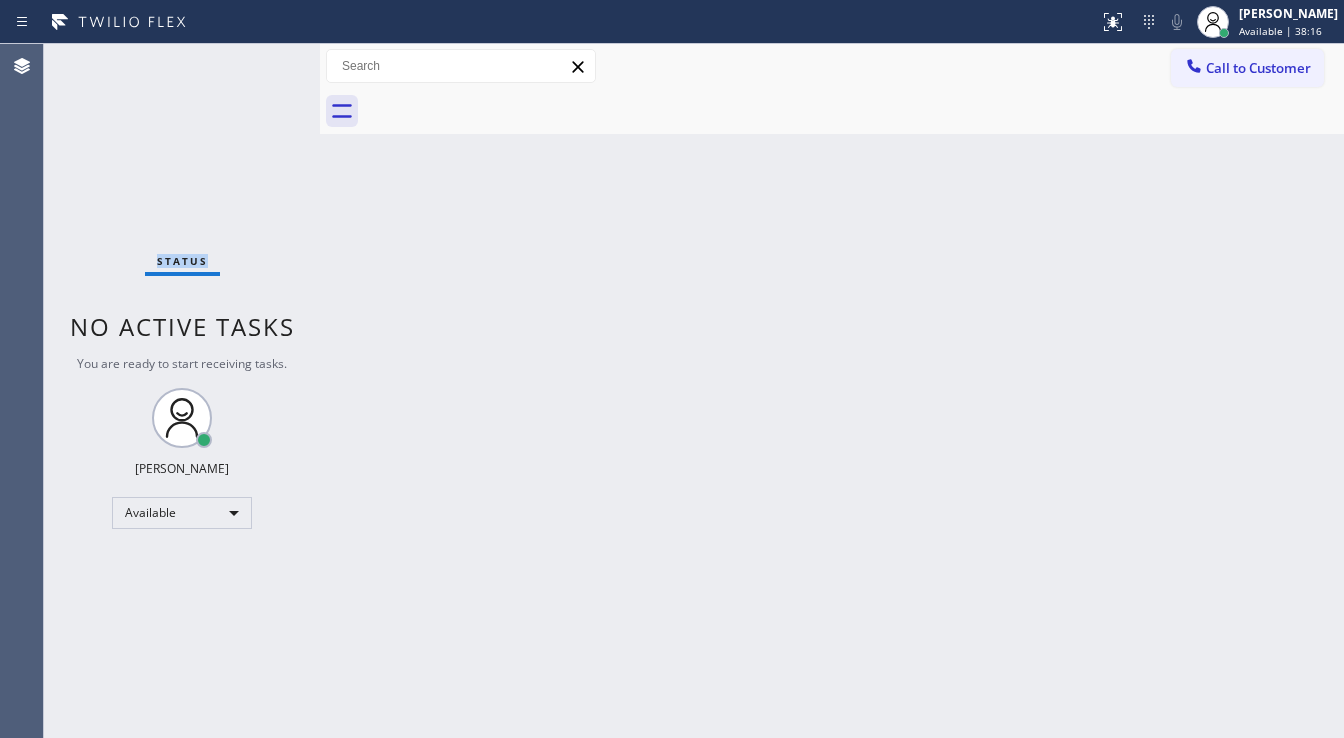 click on "Status   No active tasks     You are ready to start receiving tasks.   [PERSON_NAME]" at bounding box center (182, 391) 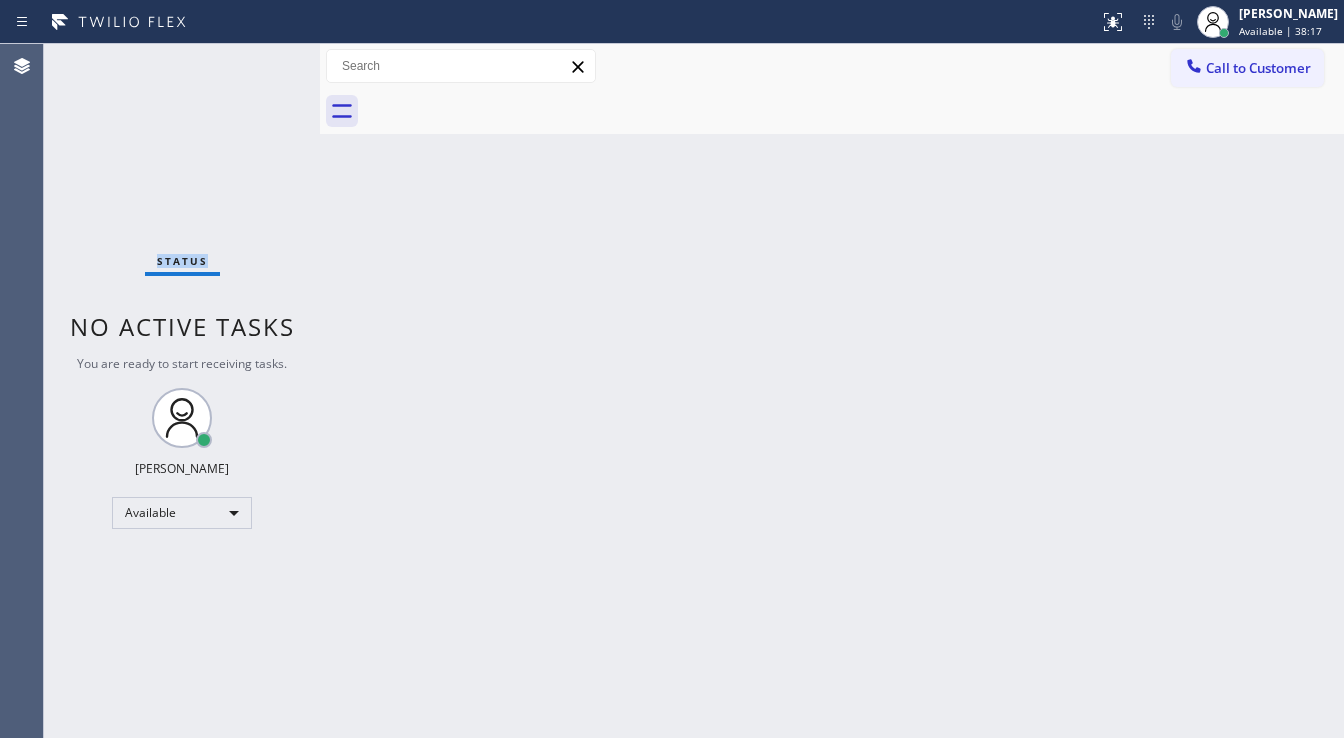 click on "Status   No active tasks     You are ready to start receiving tasks.   [PERSON_NAME]" at bounding box center [182, 391] 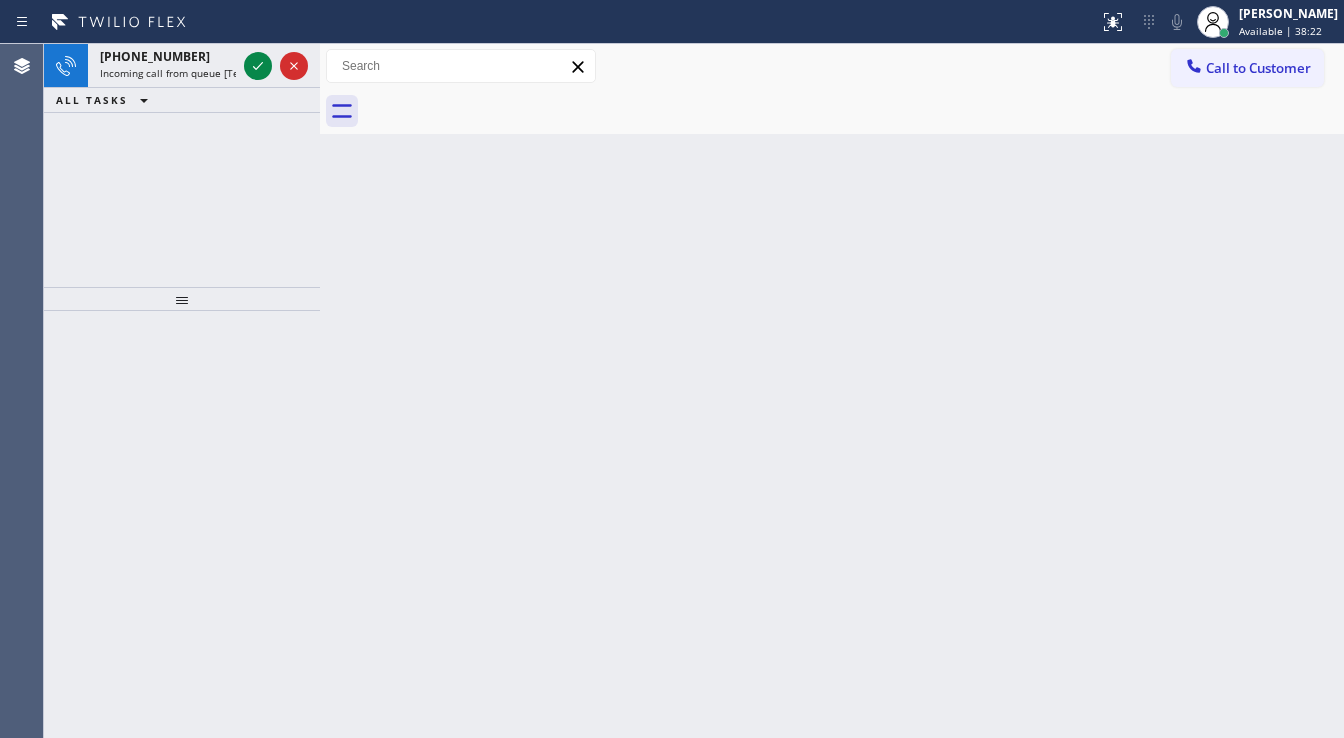 click 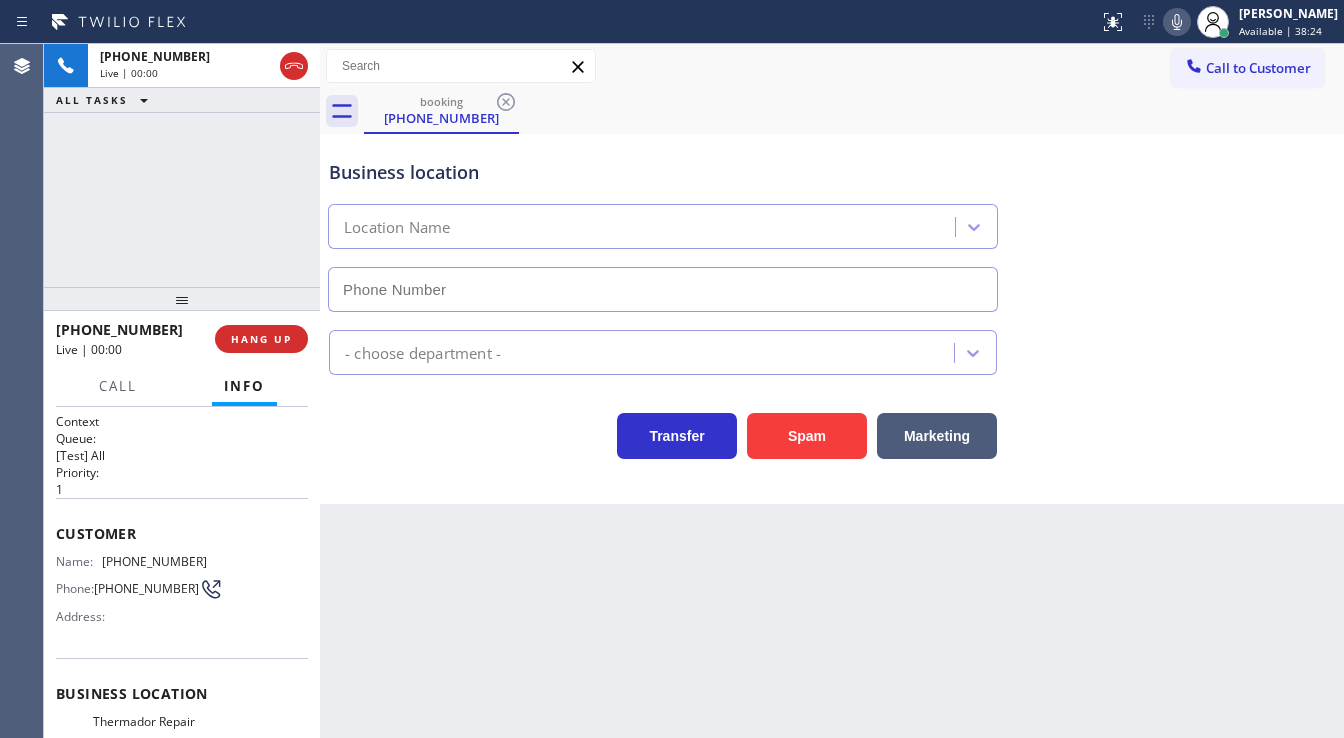 type on "(941) 241-0899" 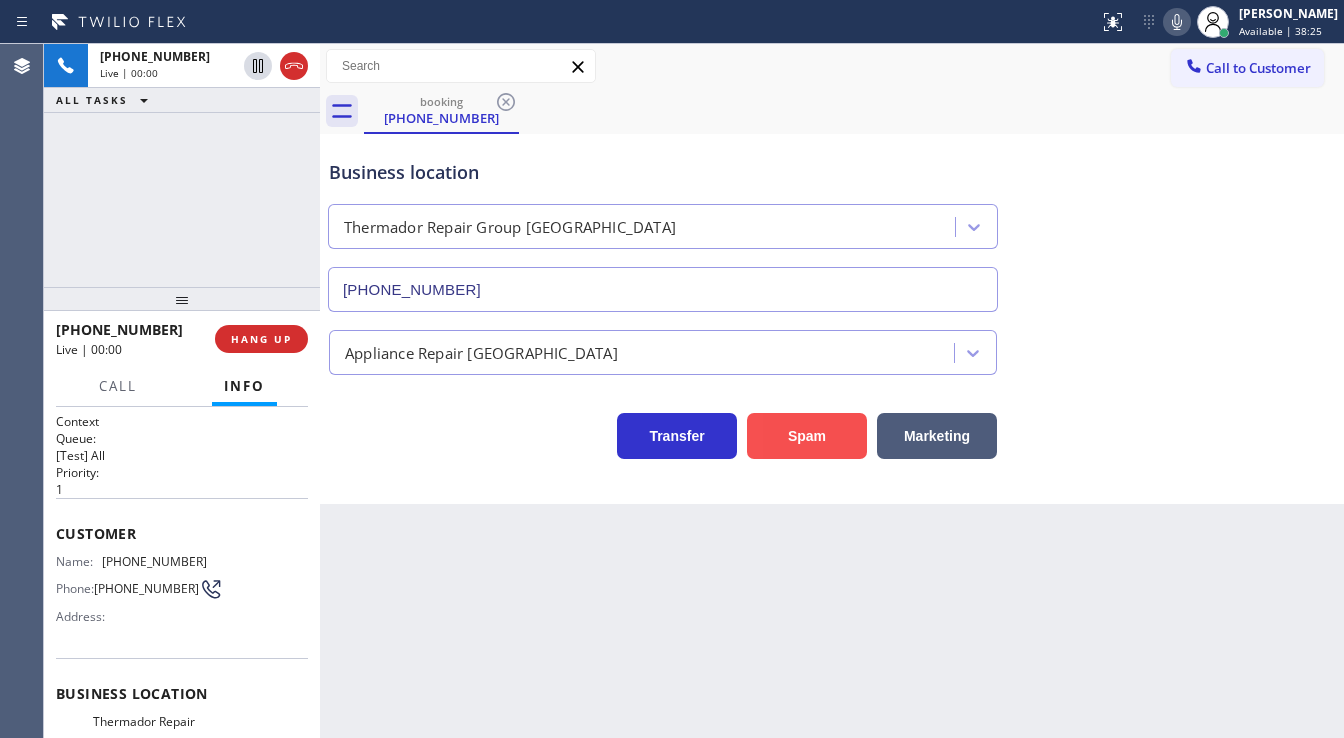 click on "Spam" at bounding box center [807, 436] 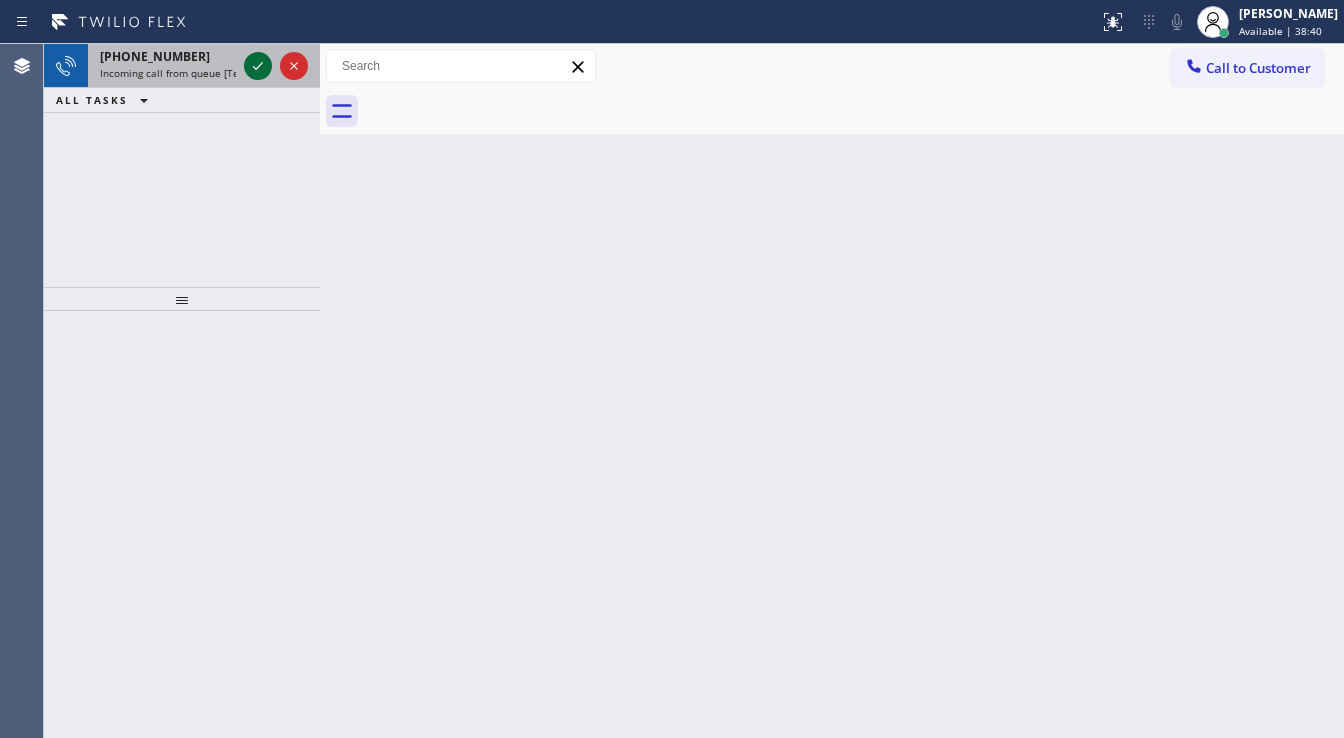 click 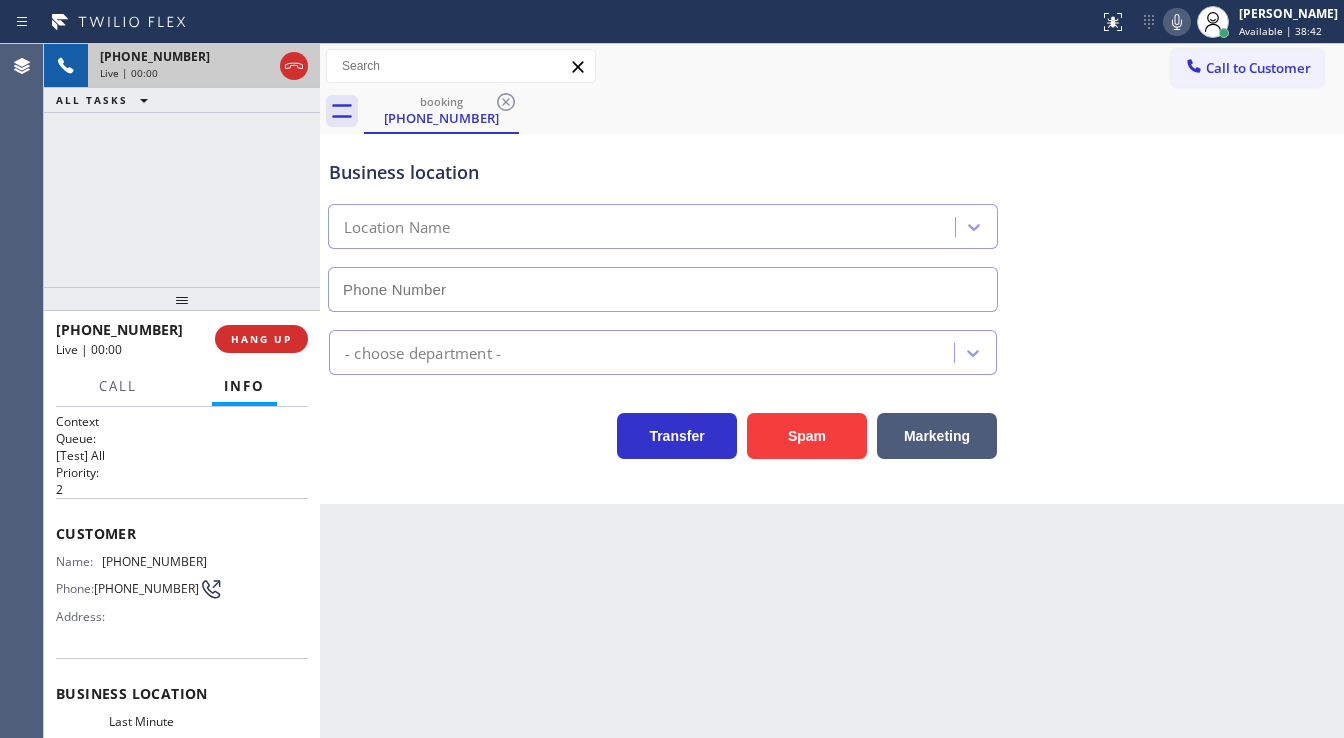 type on "(619) 377-1131" 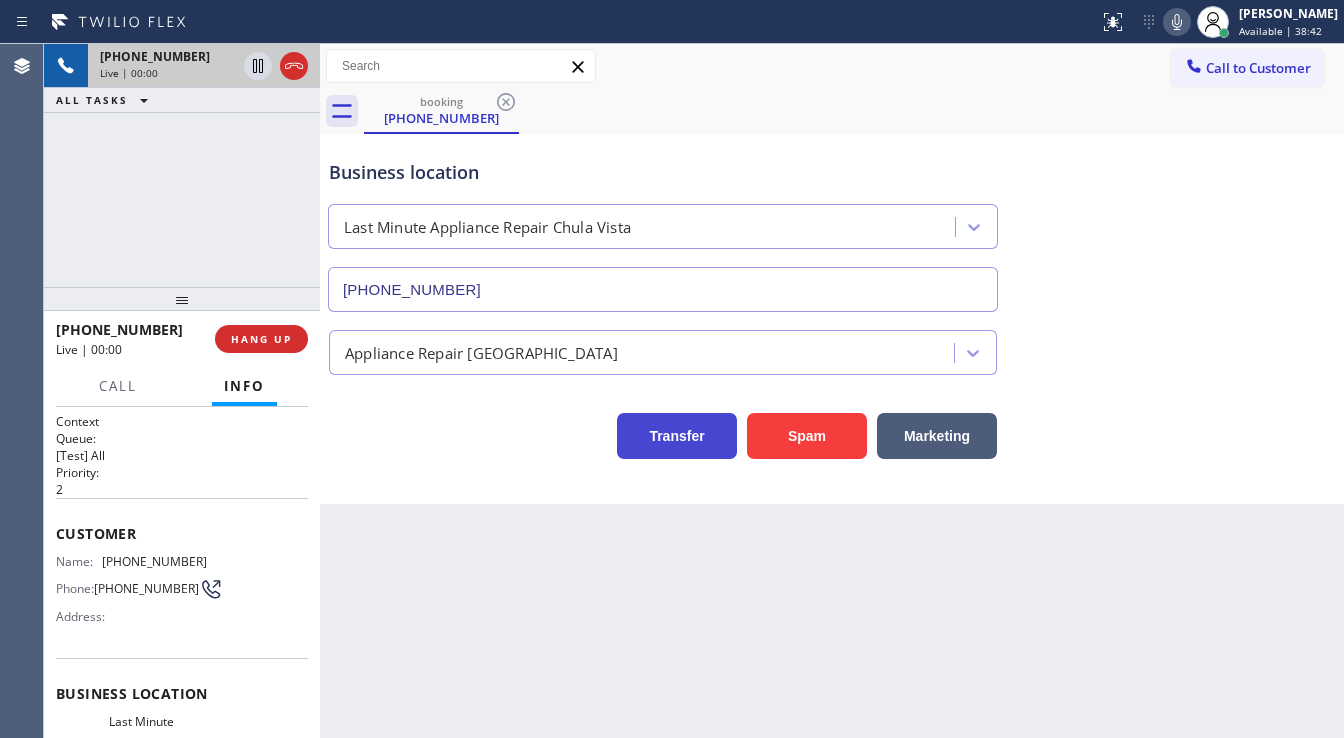 click on "Transfer" at bounding box center (677, 436) 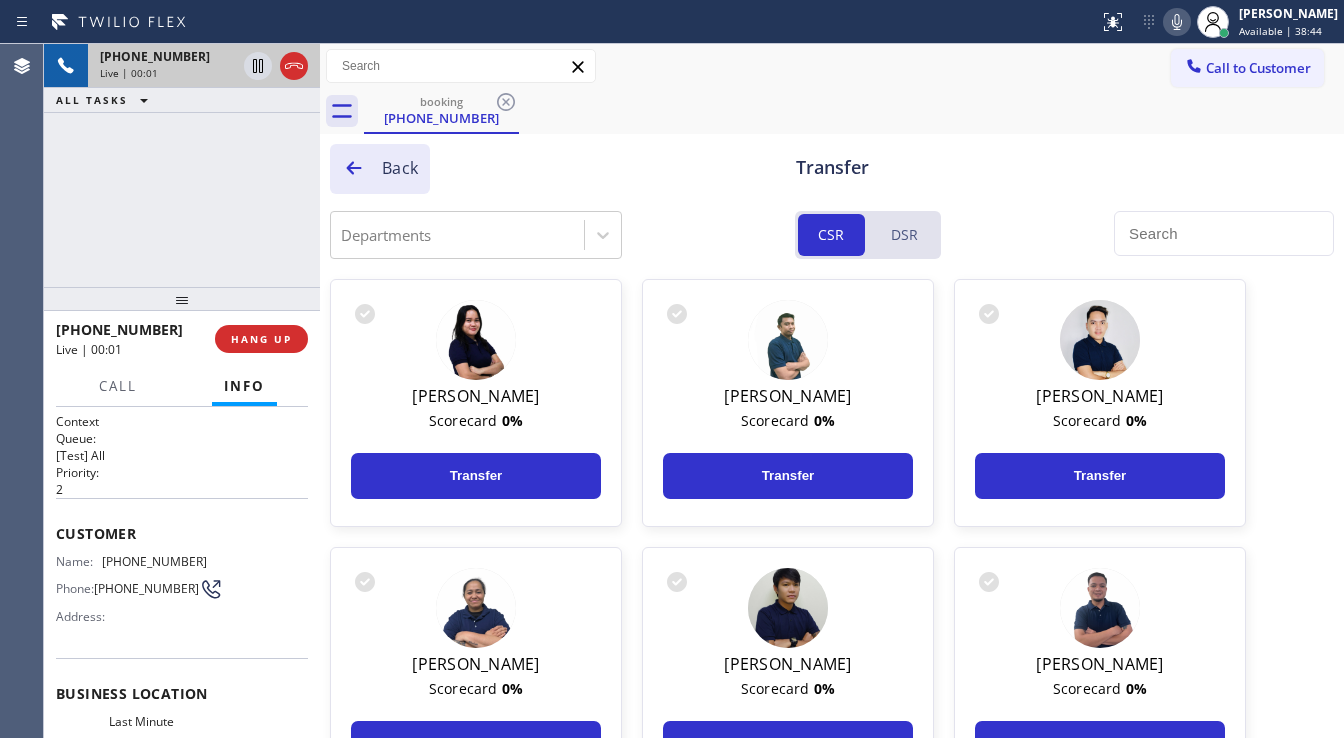 click 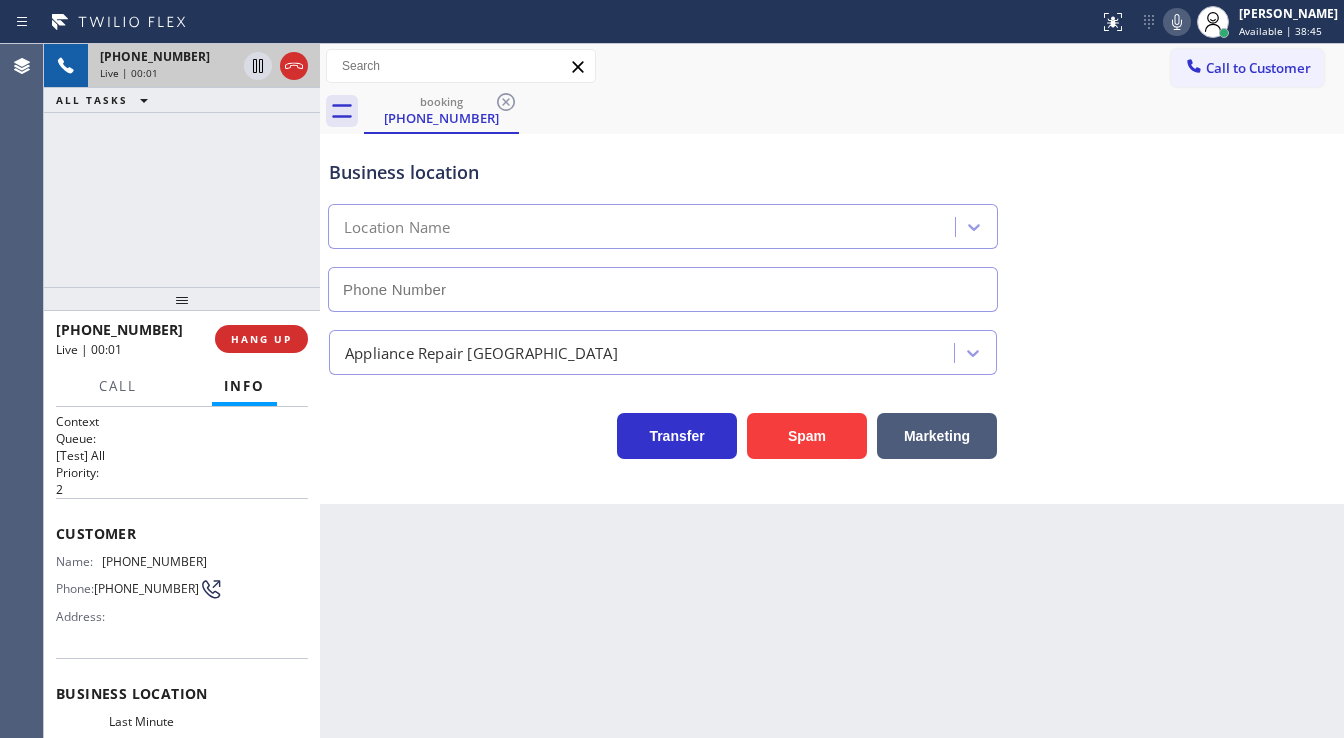 type on "(619) 377-1131" 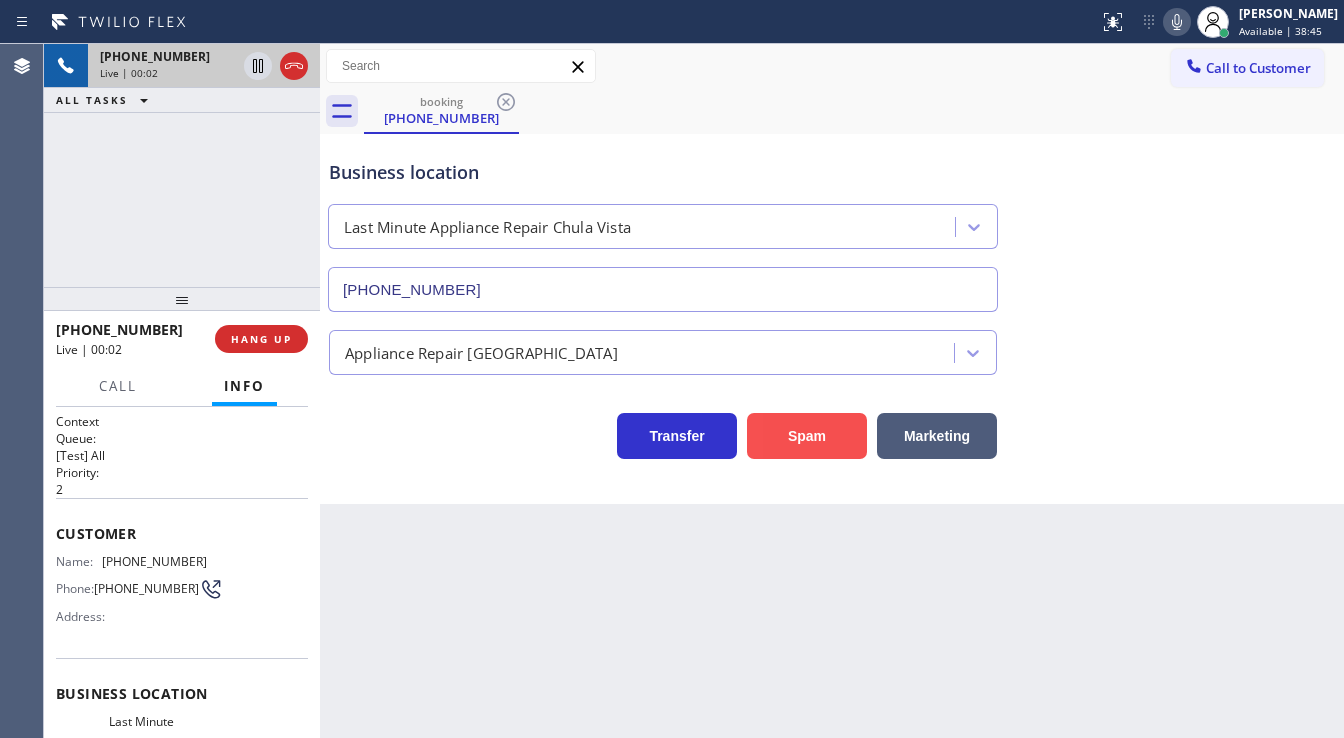 click on "Spam" at bounding box center [807, 436] 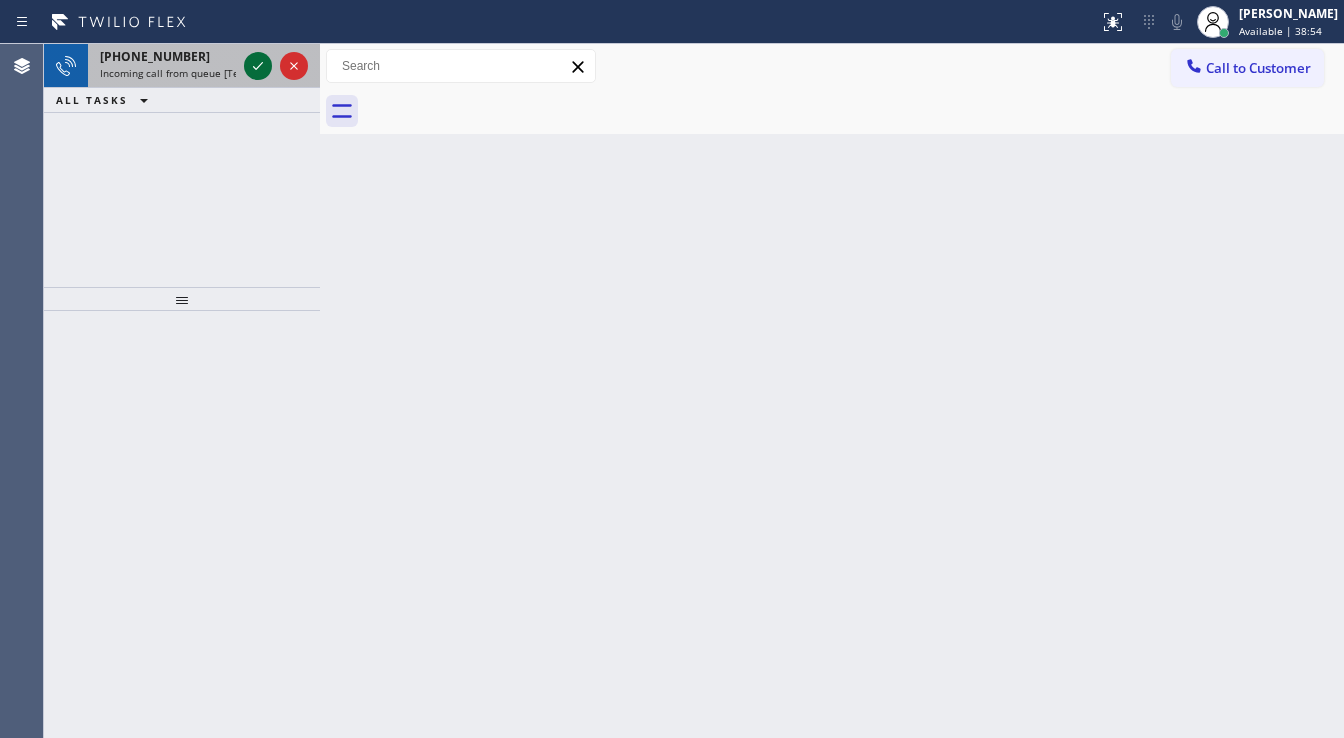 click 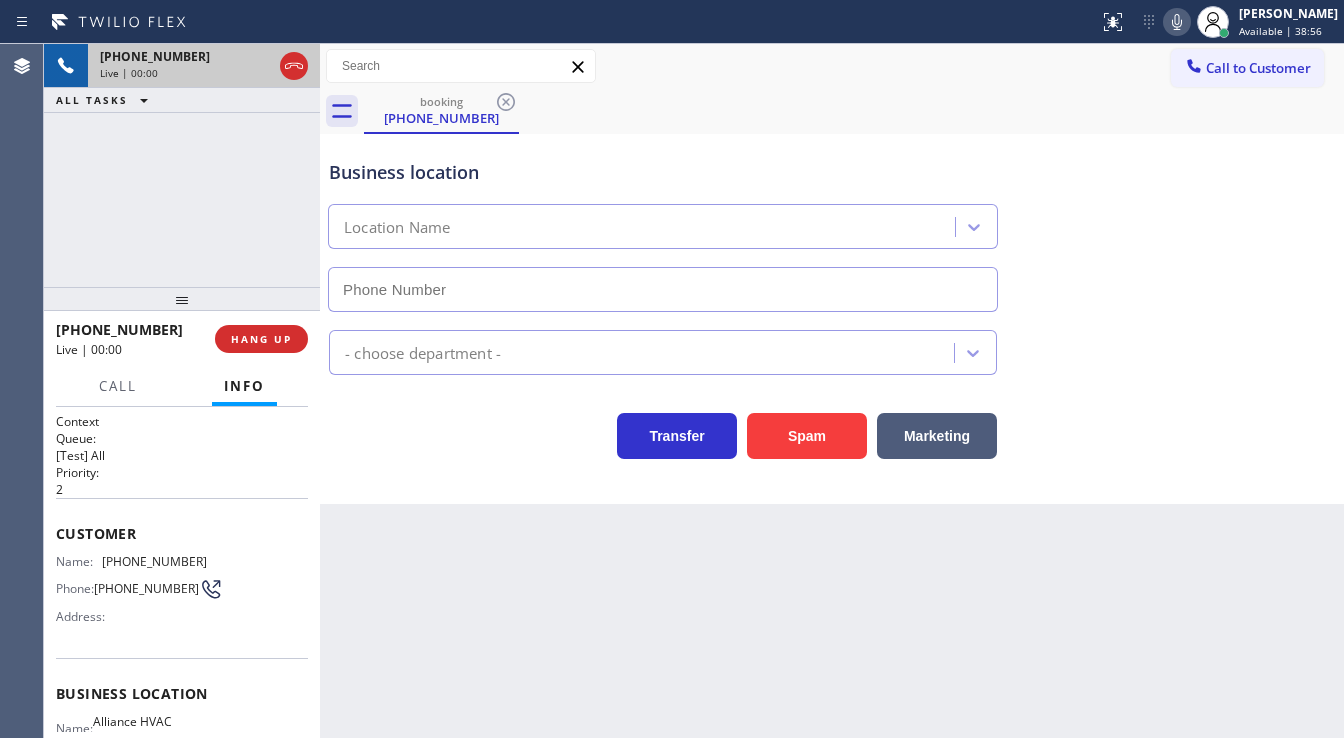 type on "[PHONE_NUMBER]" 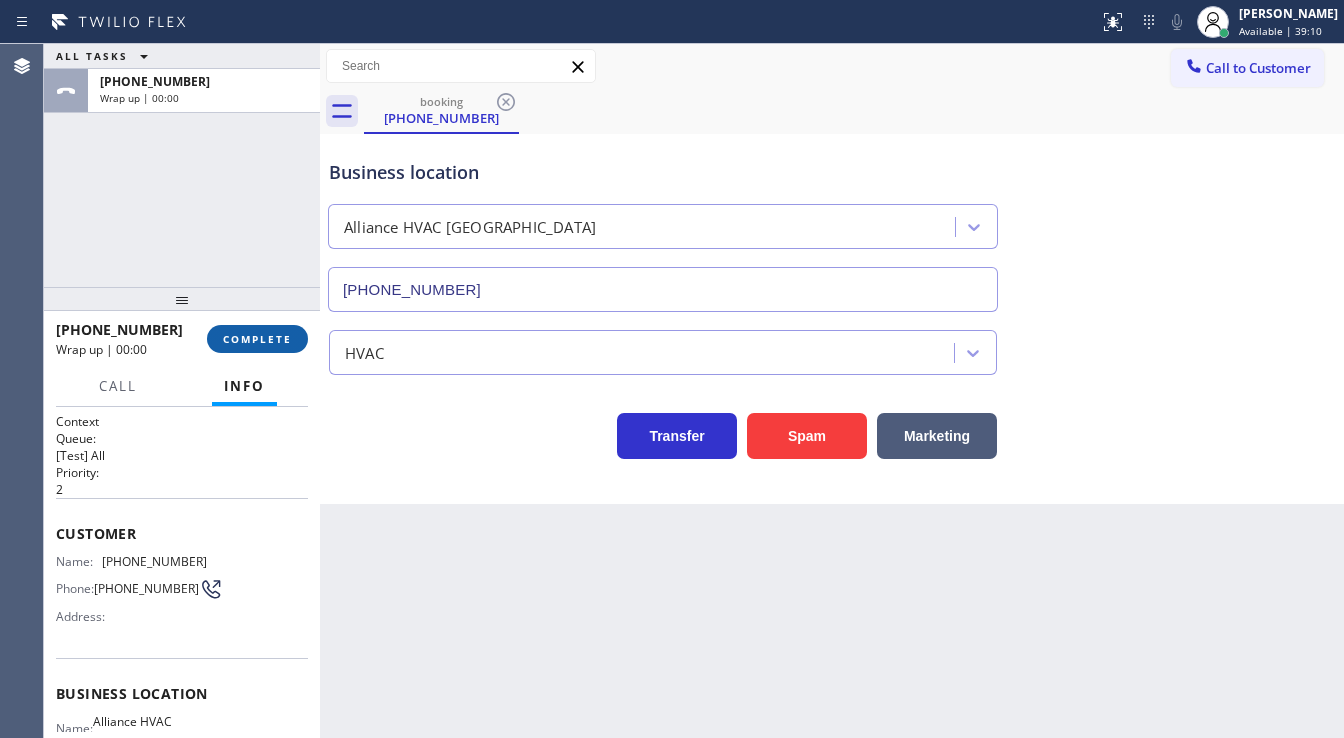 click on "COMPLETE" at bounding box center (257, 339) 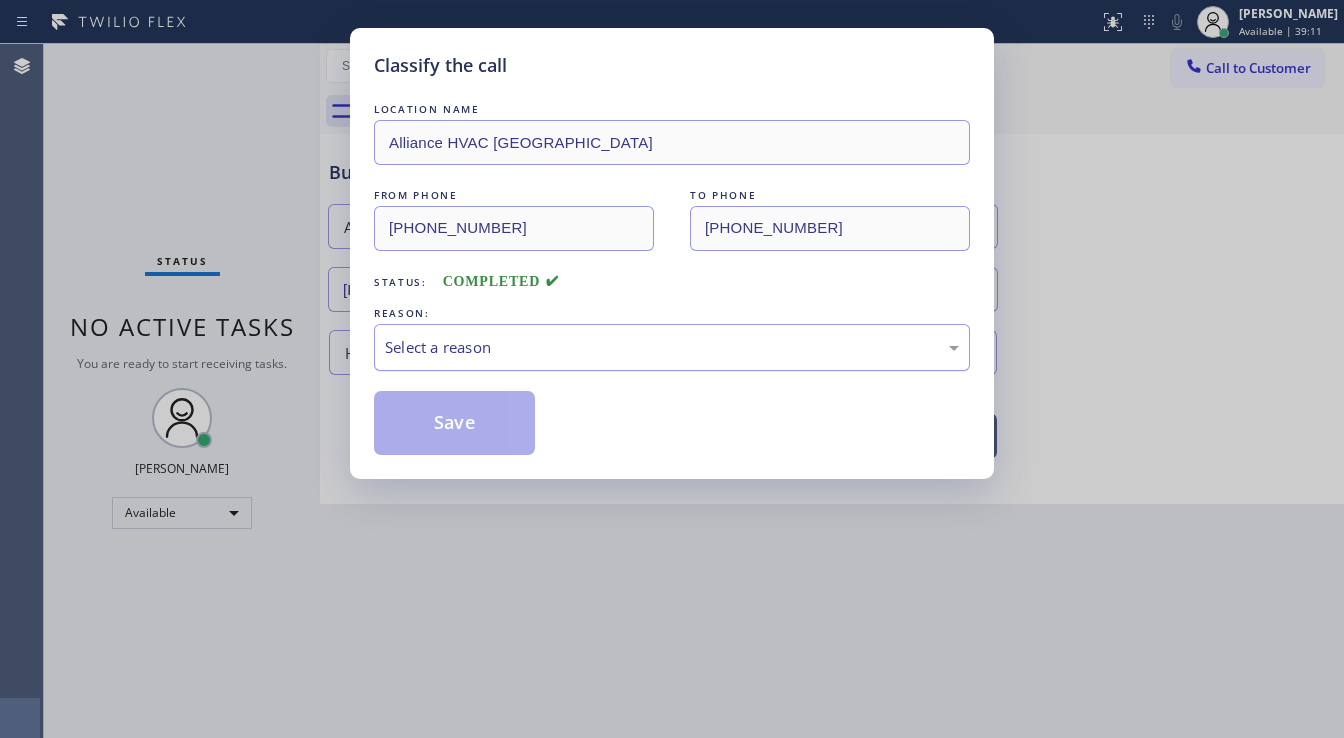 click on "Select a reason" at bounding box center (672, 347) 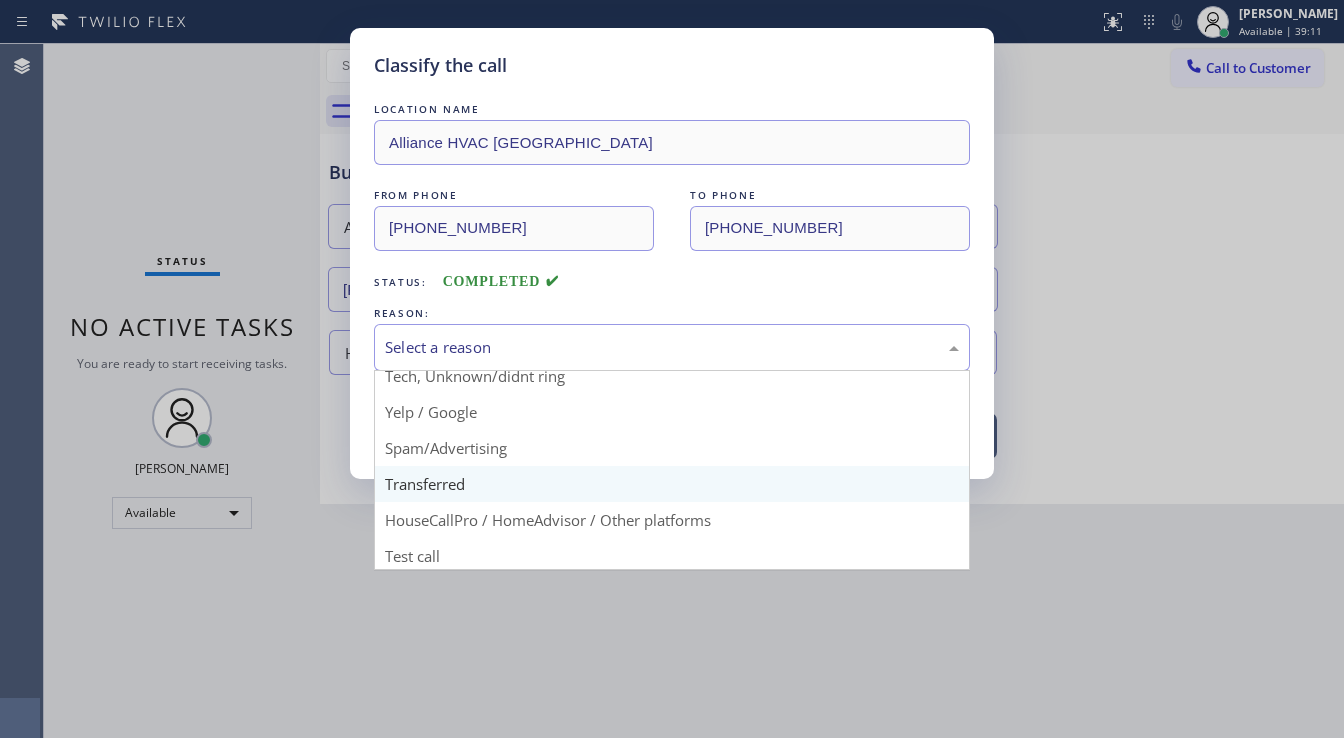 scroll, scrollTop: 125, scrollLeft: 0, axis: vertical 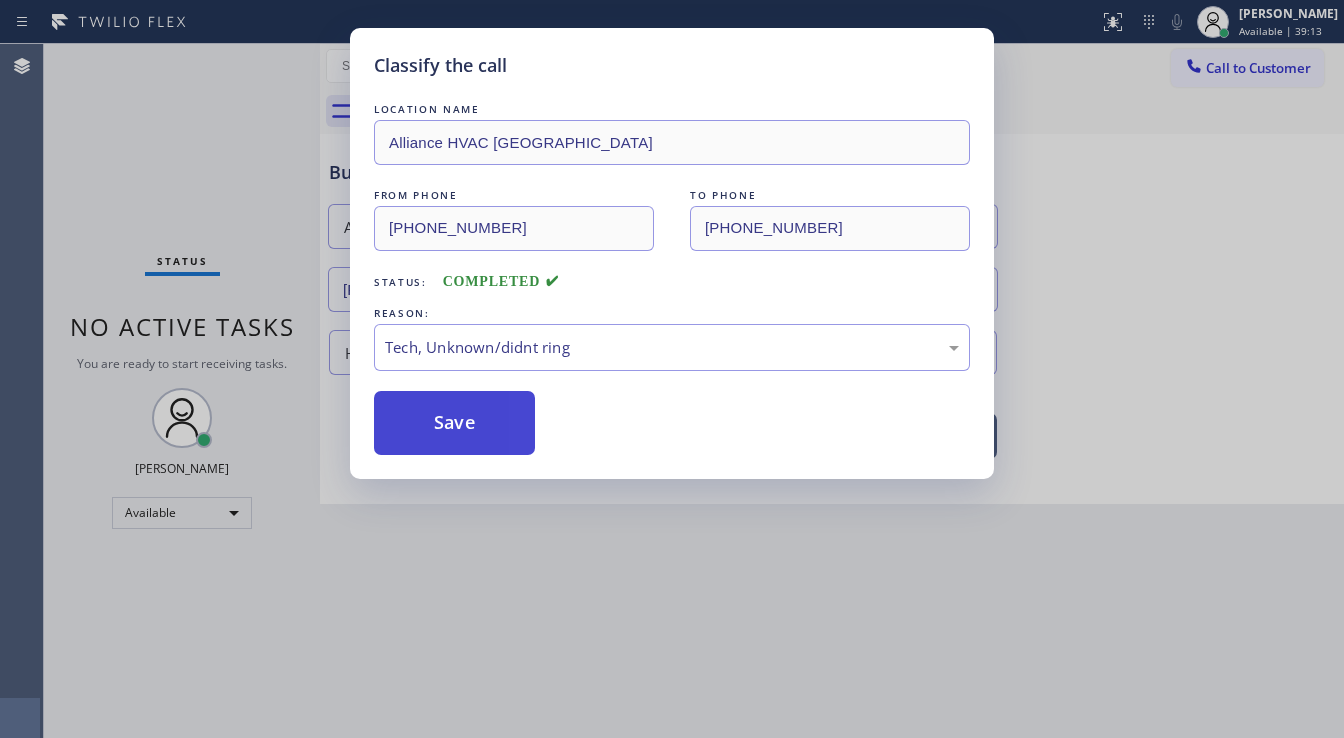 click on "Save" at bounding box center (454, 423) 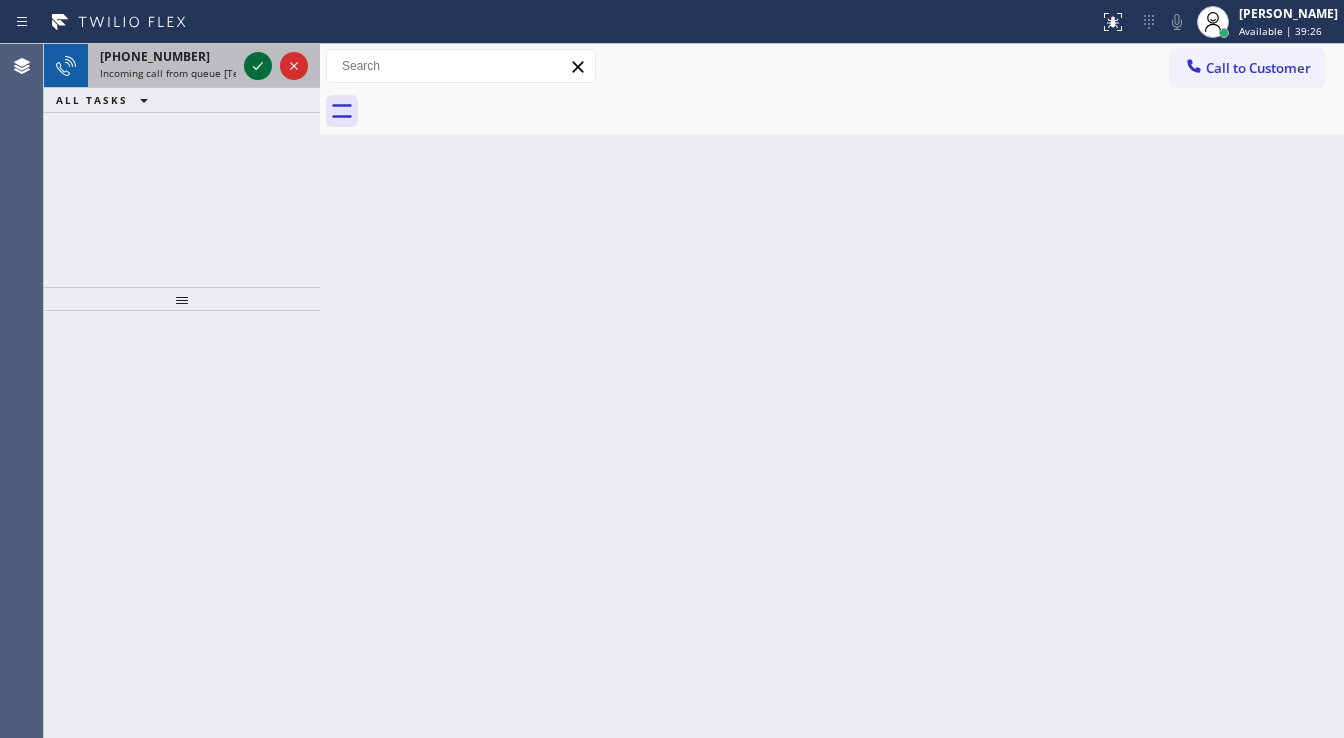 click 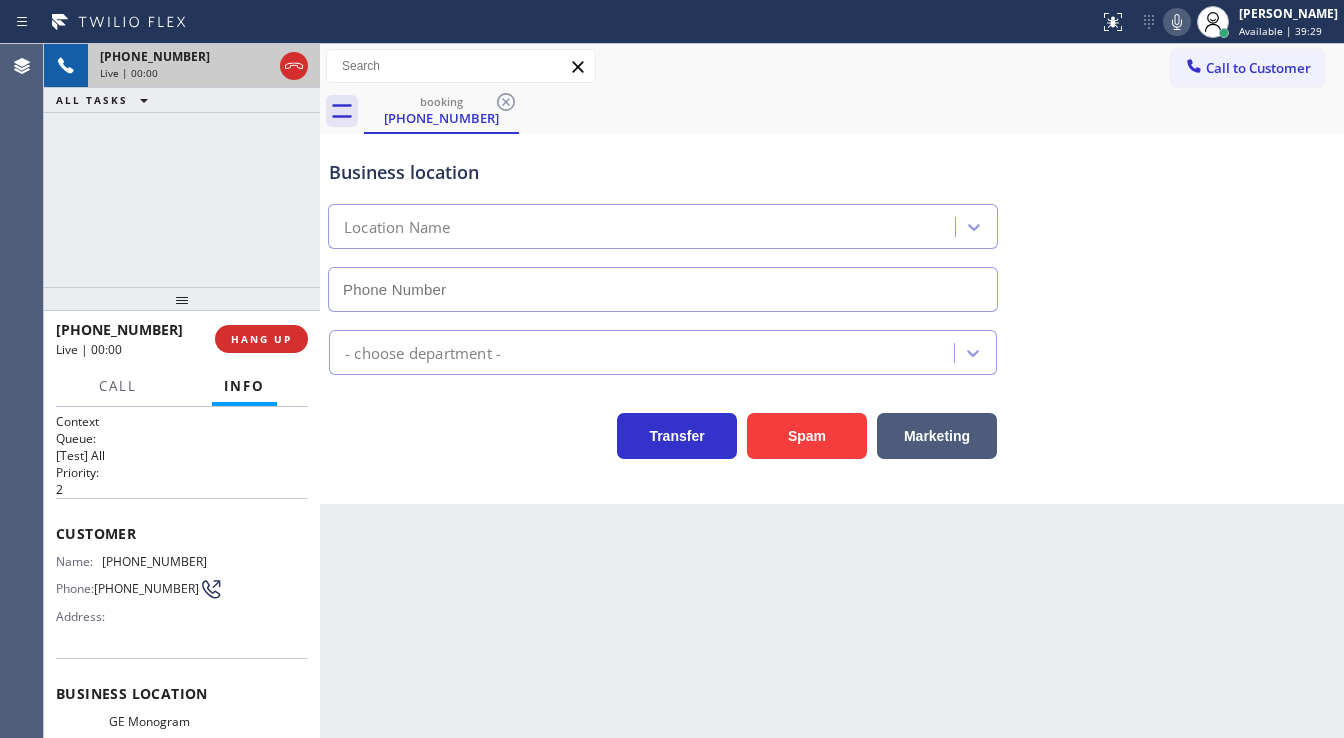 type on "(973) 318-1262" 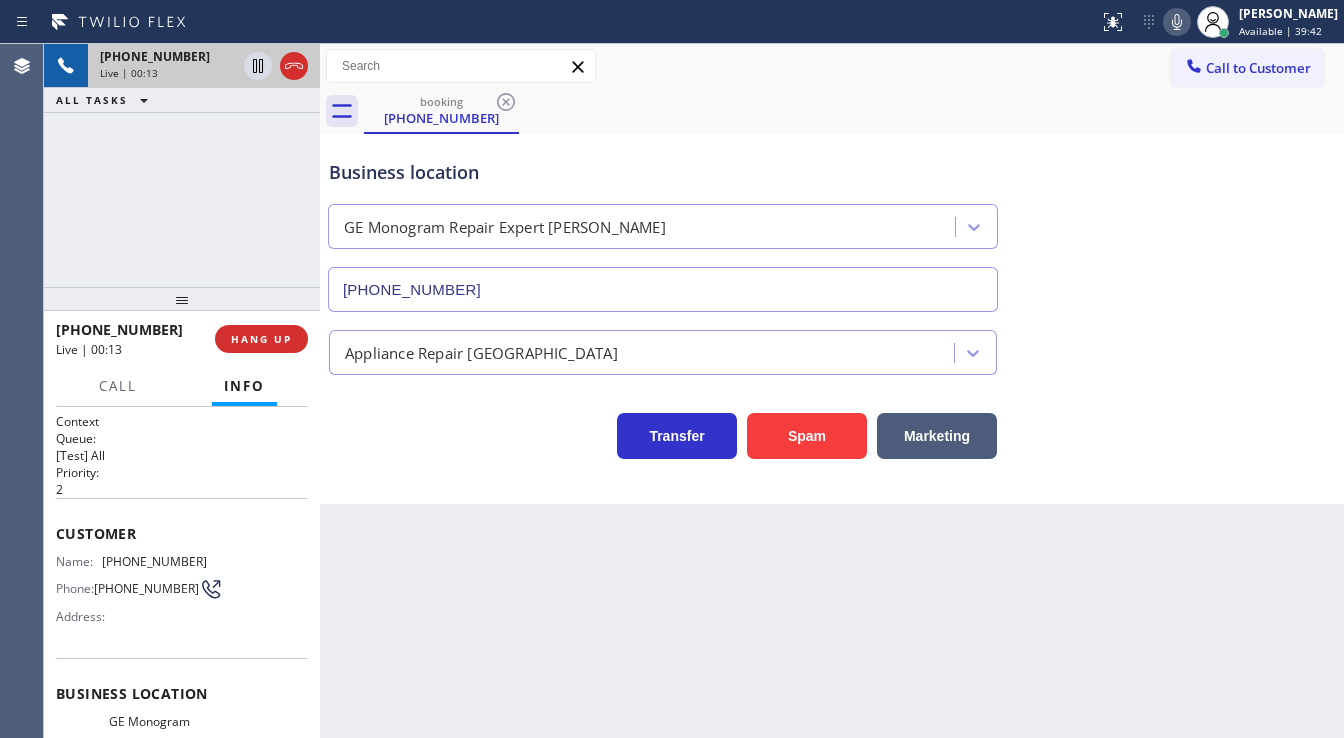 click on "+19738169178 Live | 00:13 ALL TASKS ALL TASKS ACTIVE TASKS TASKS IN WRAP UP" at bounding box center (182, 165) 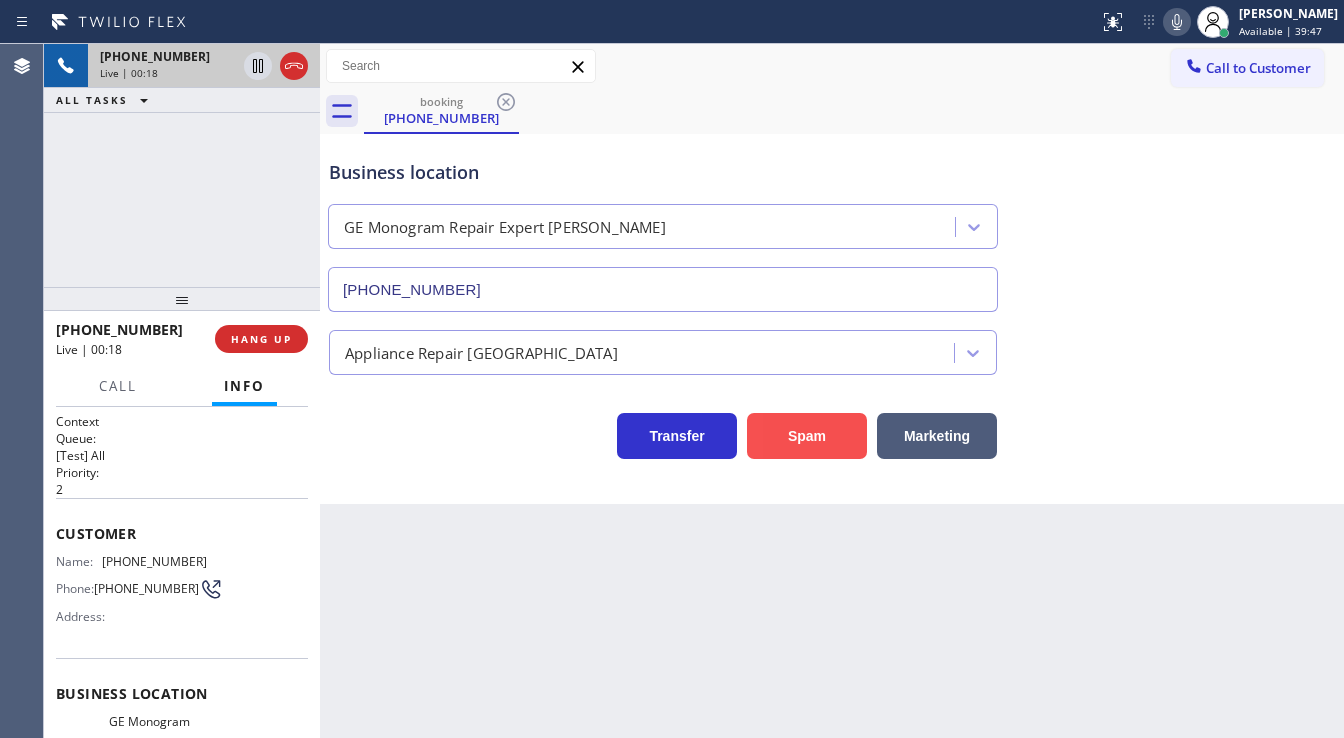click on "Spam" at bounding box center [807, 436] 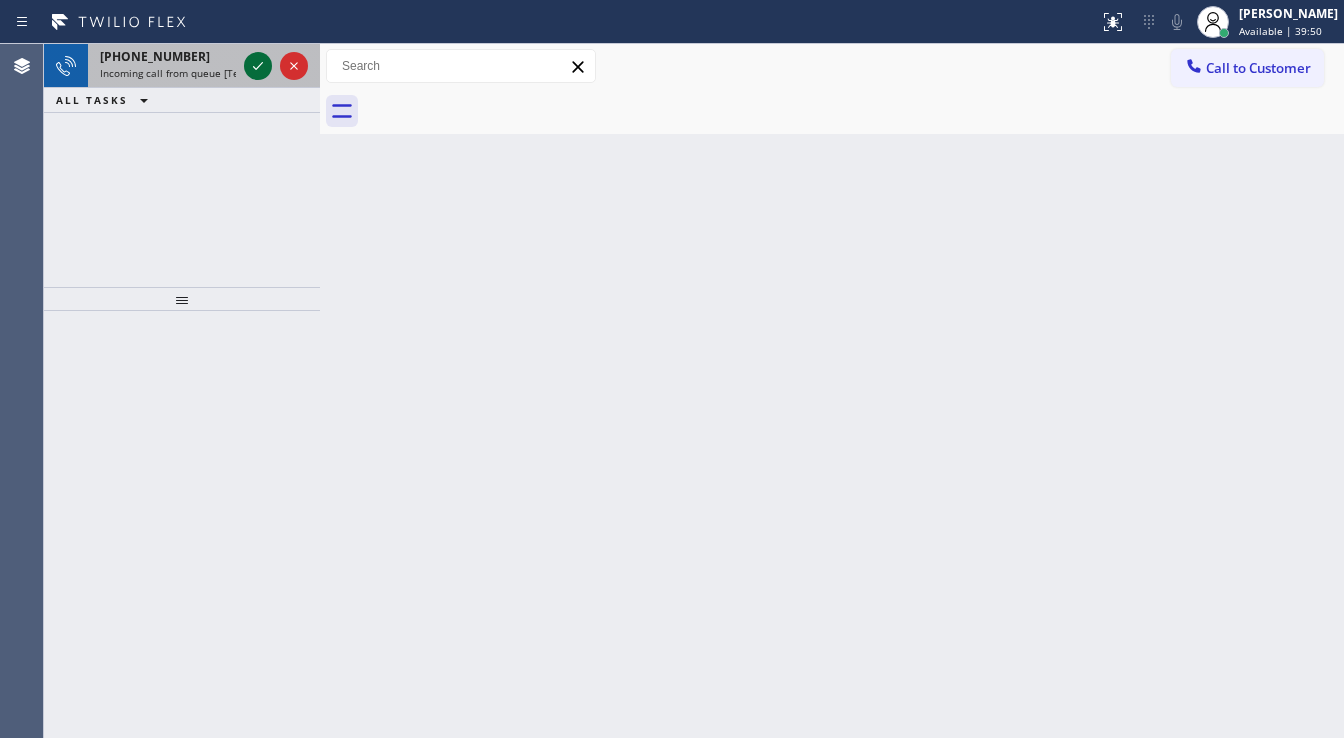 click 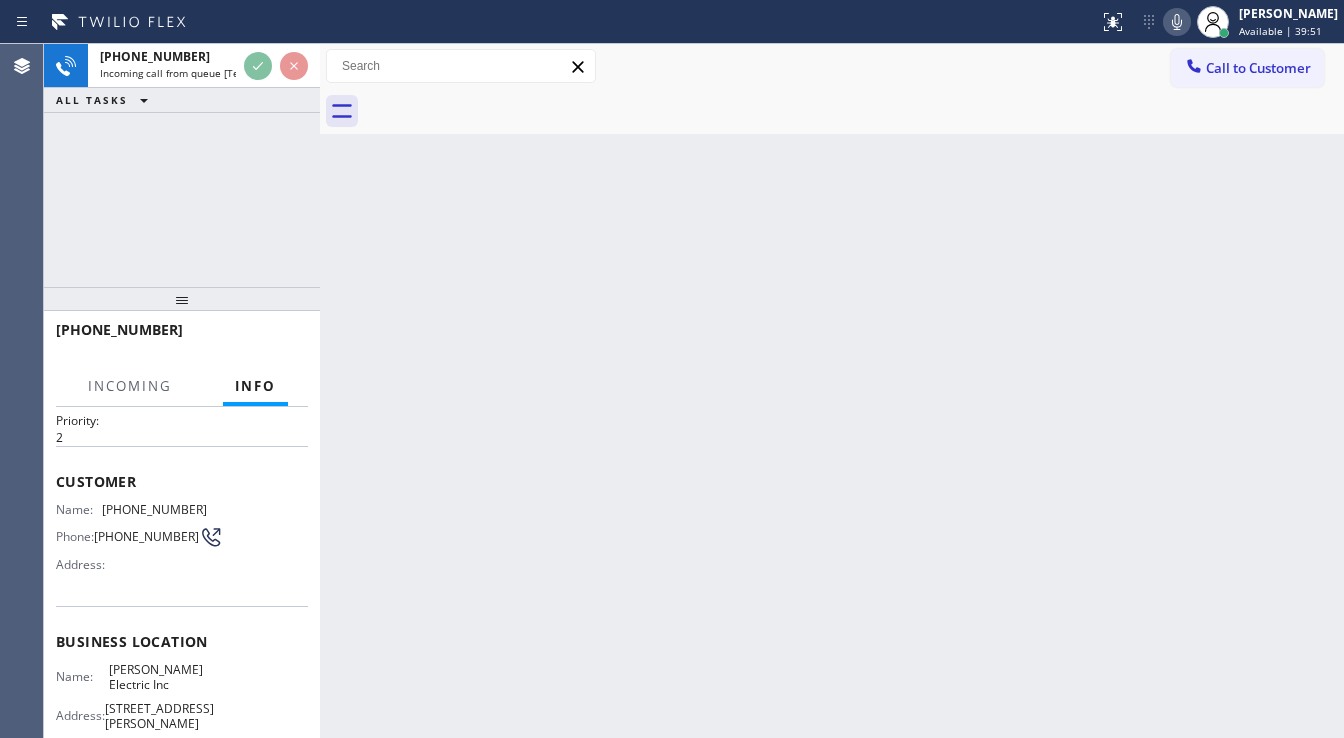 scroll, scrollTop: 80, scrollLeft: 0, axis: vertical 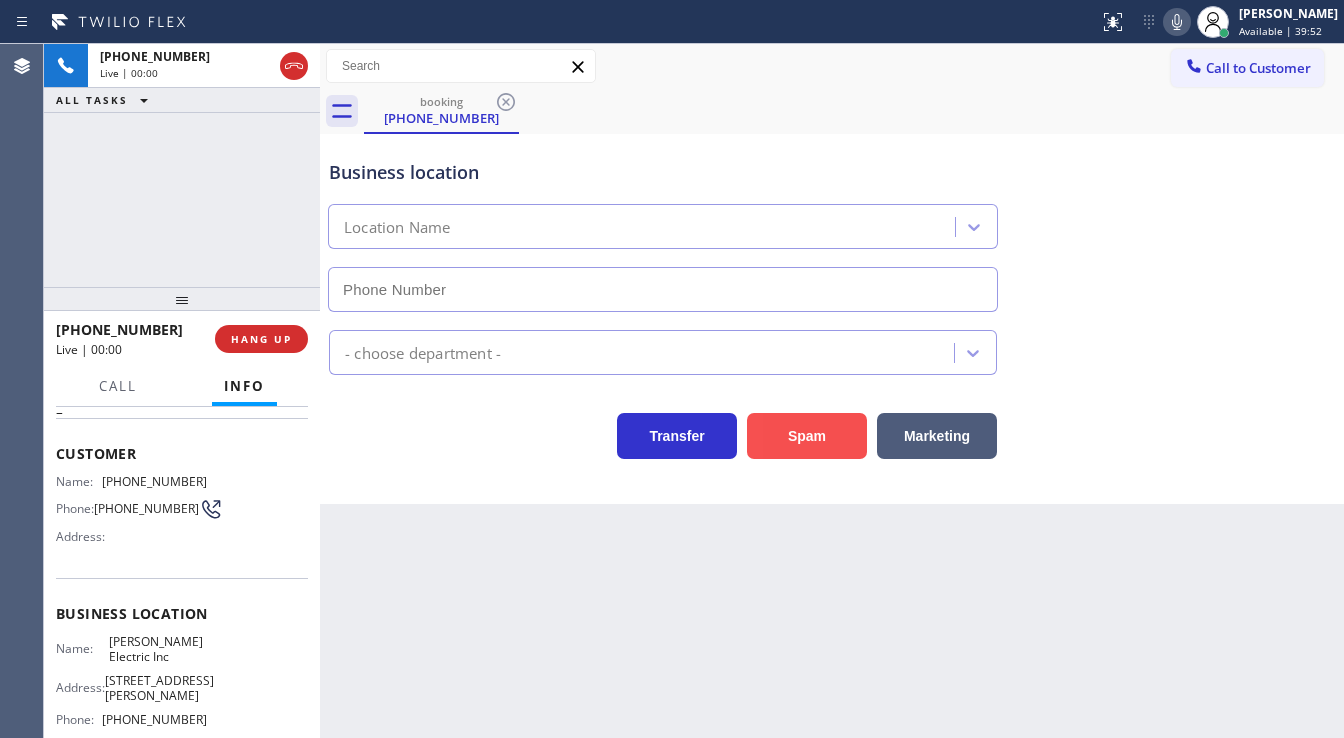 type on "(253) 525-8696" 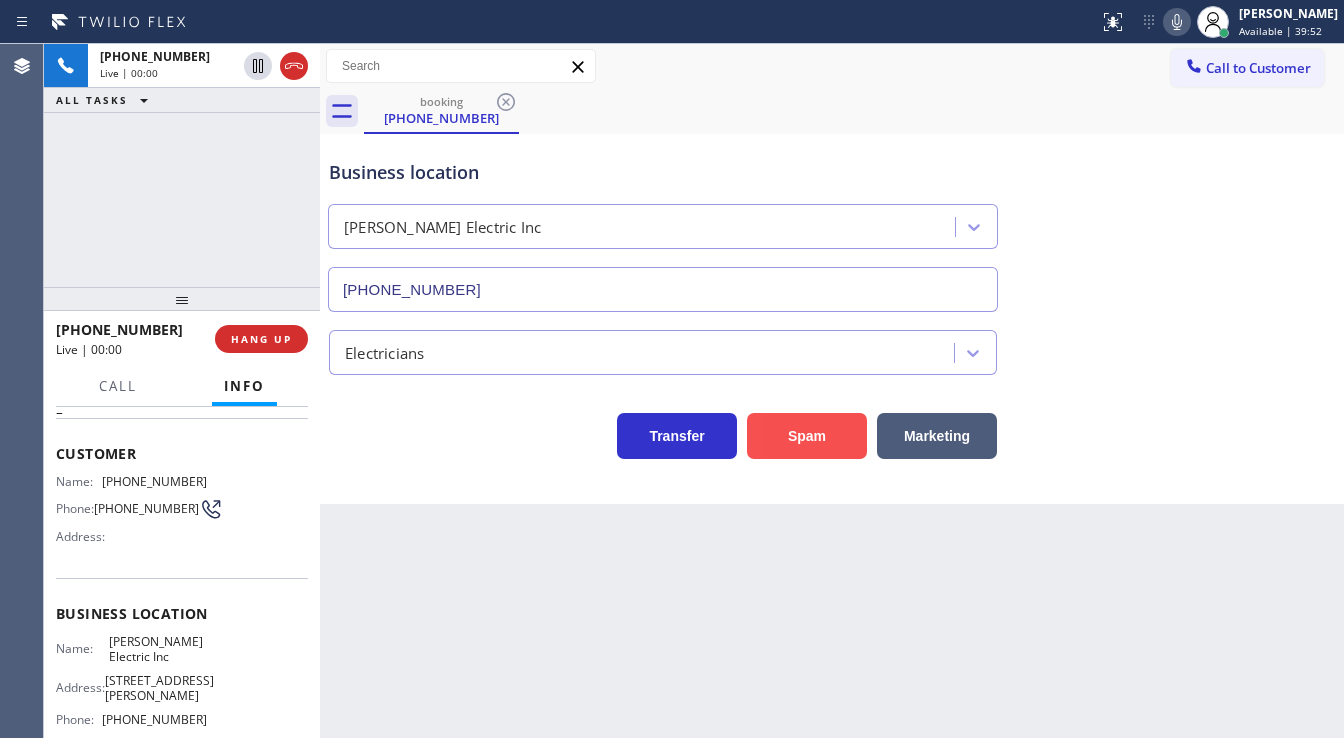 click on "Spam" at bounding box center [807, 436] 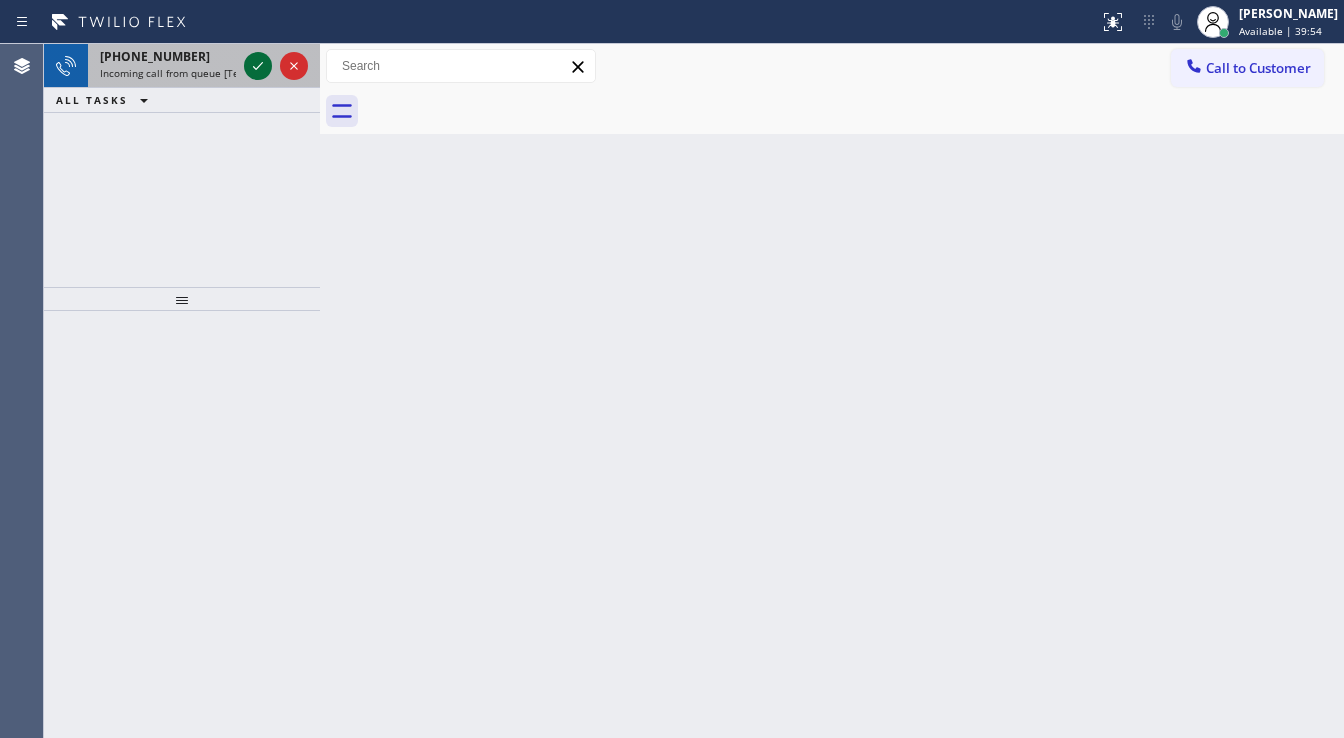 click 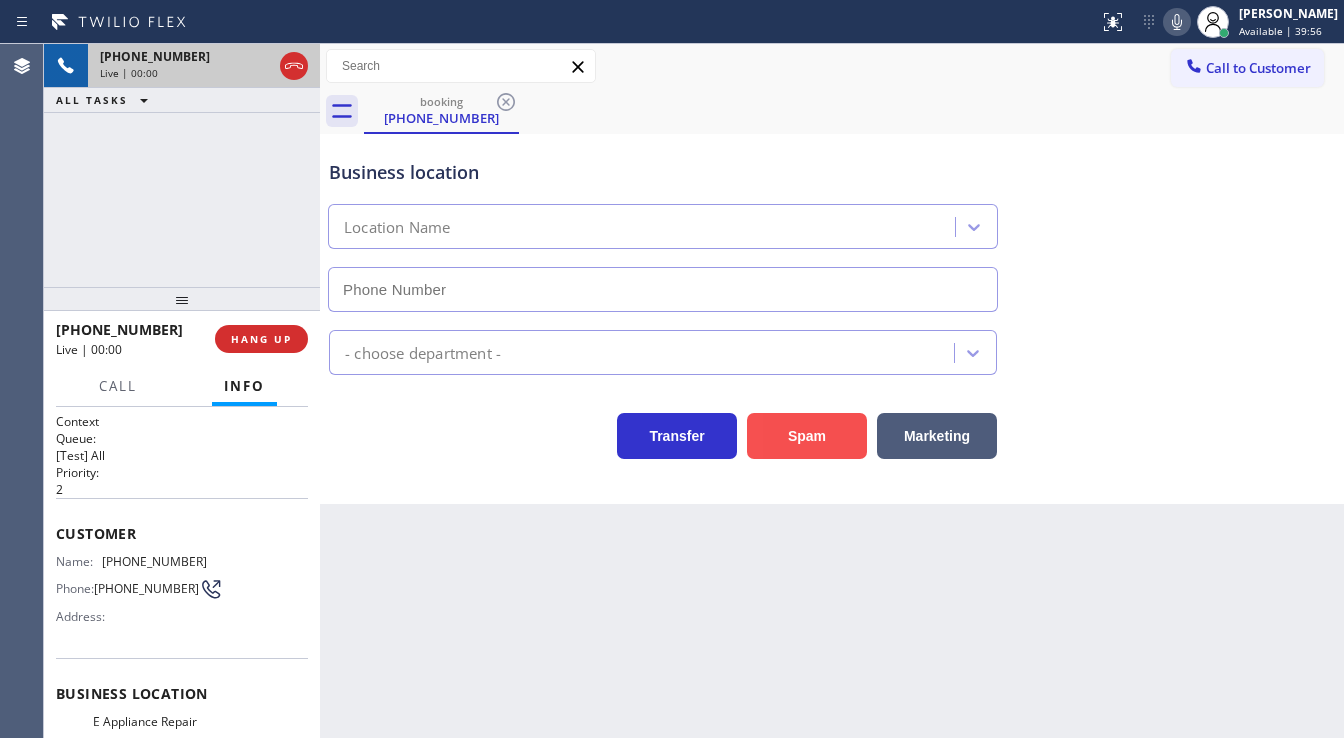type on "(619) 639-8658" 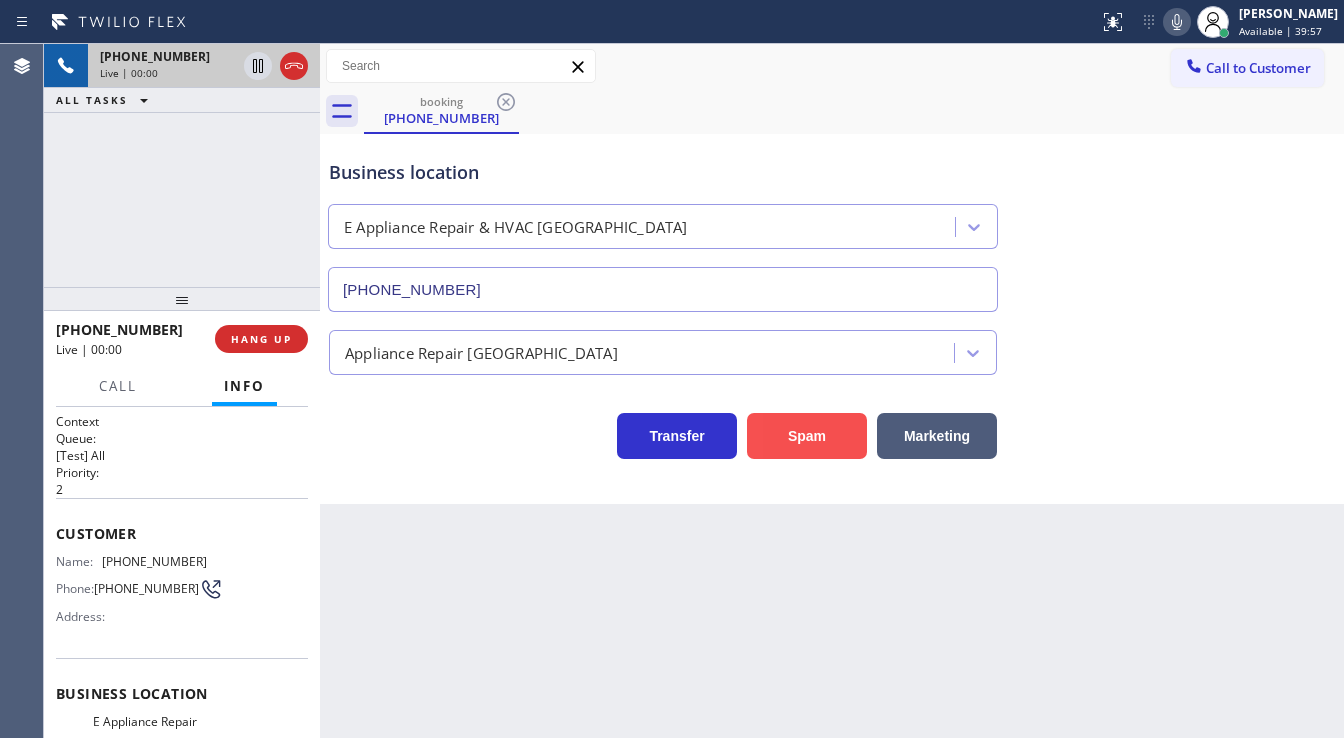 click on "Spam" at bounding box center (807, 436) 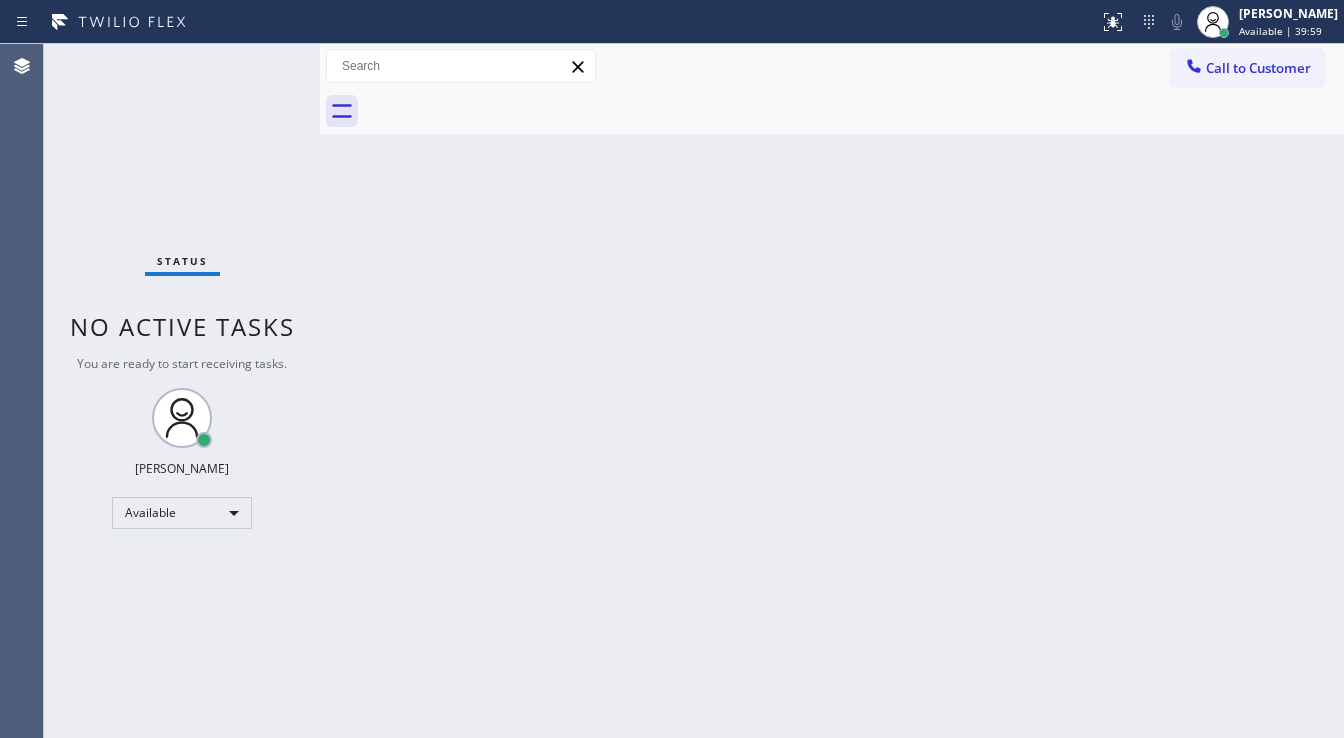 click on "Status   No active tasks     You are ready to start receiving tasks.   [PERSON_NAME]" at bounding box center [182, 391] 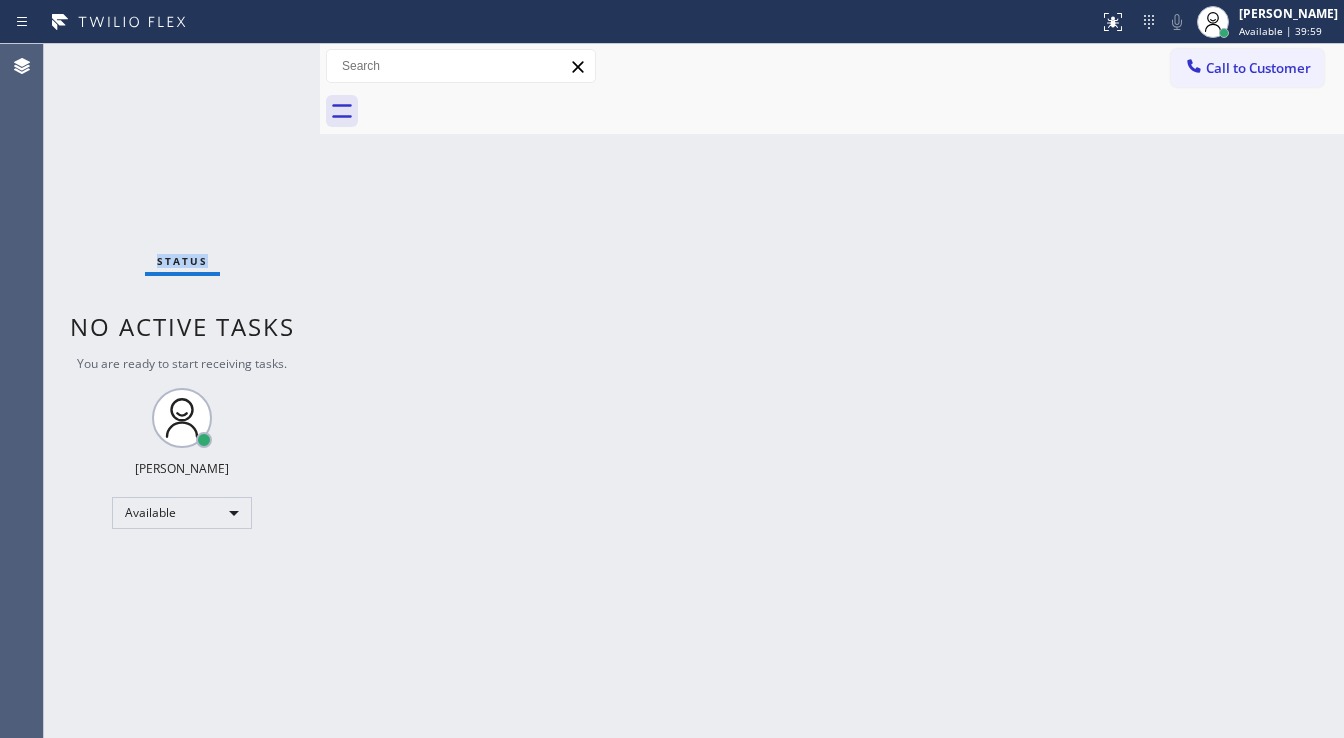 click on "Status   No active tasks     You are ready to start receiving tasks.   [PERSON_NAME]" at bounding box center (182, 391) 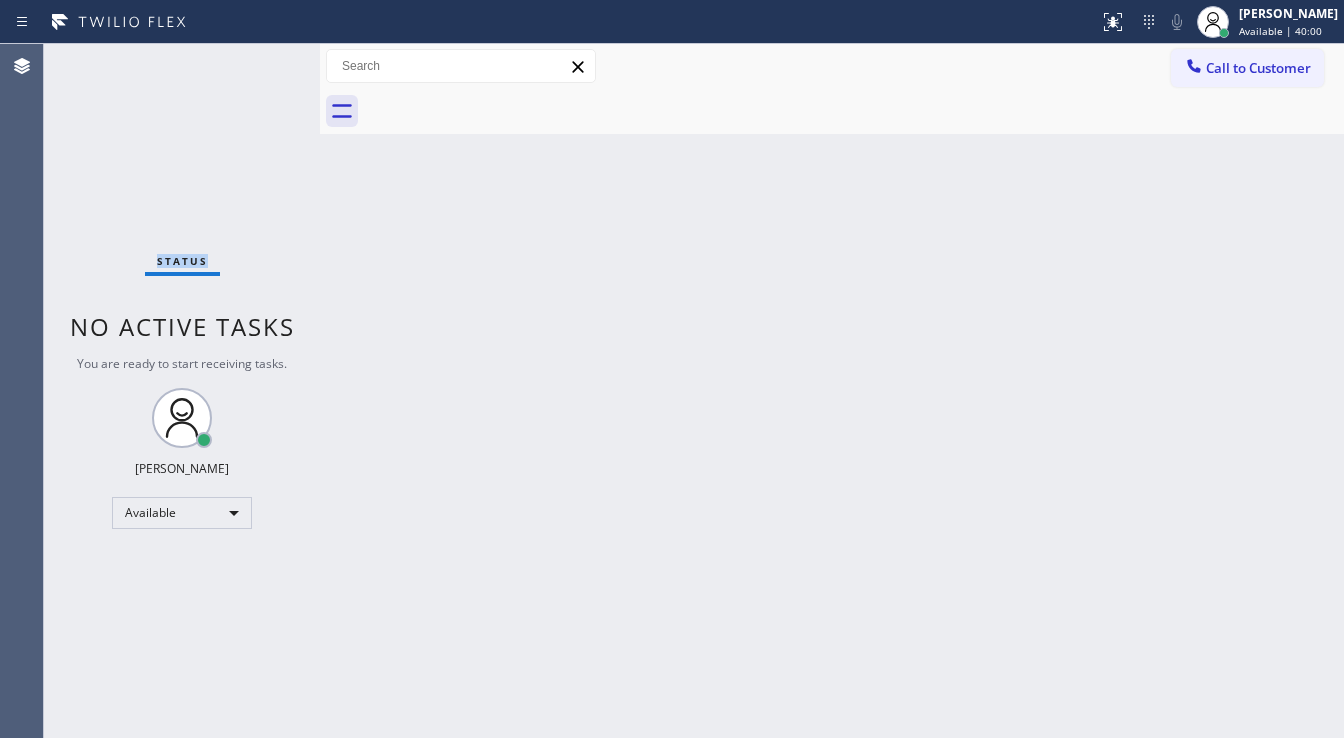 click on "Status   No active tasks     You are ready to start receiving tasks.   [PERSON_NAME]" at bounding box center [182, 391] 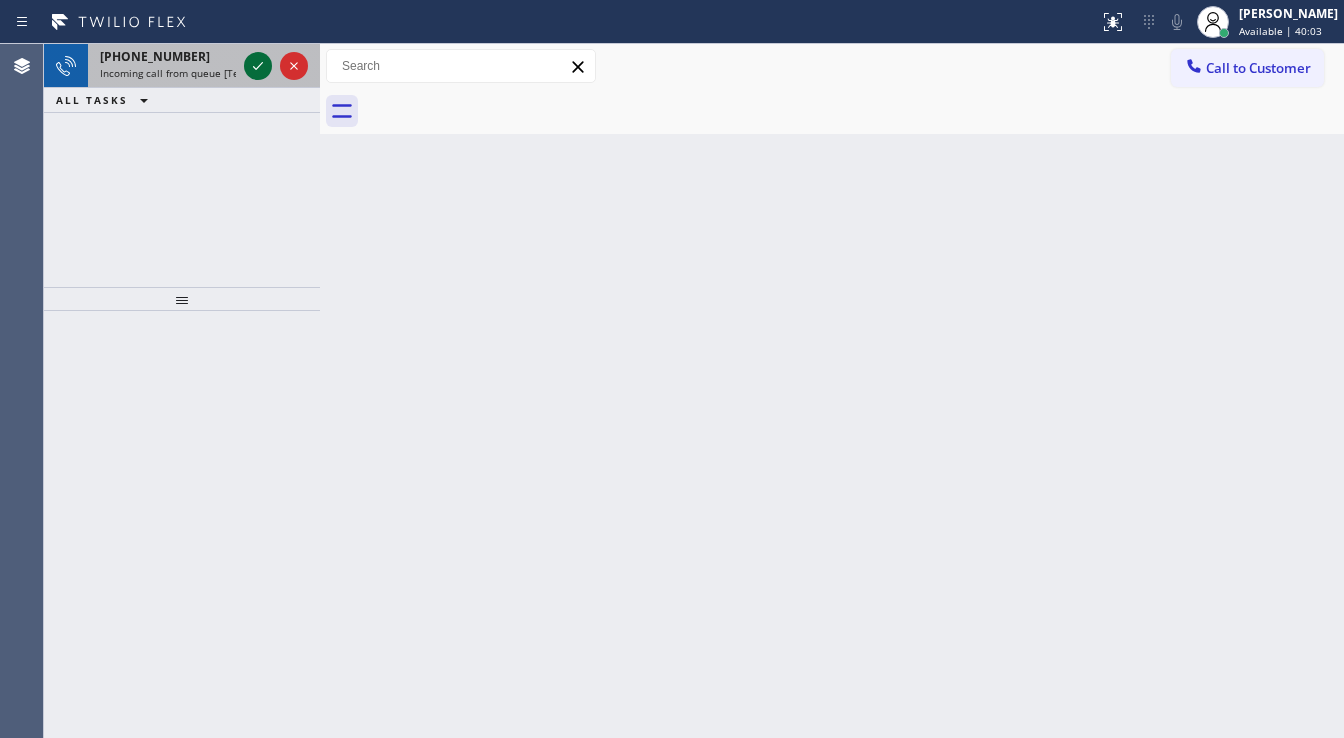 click 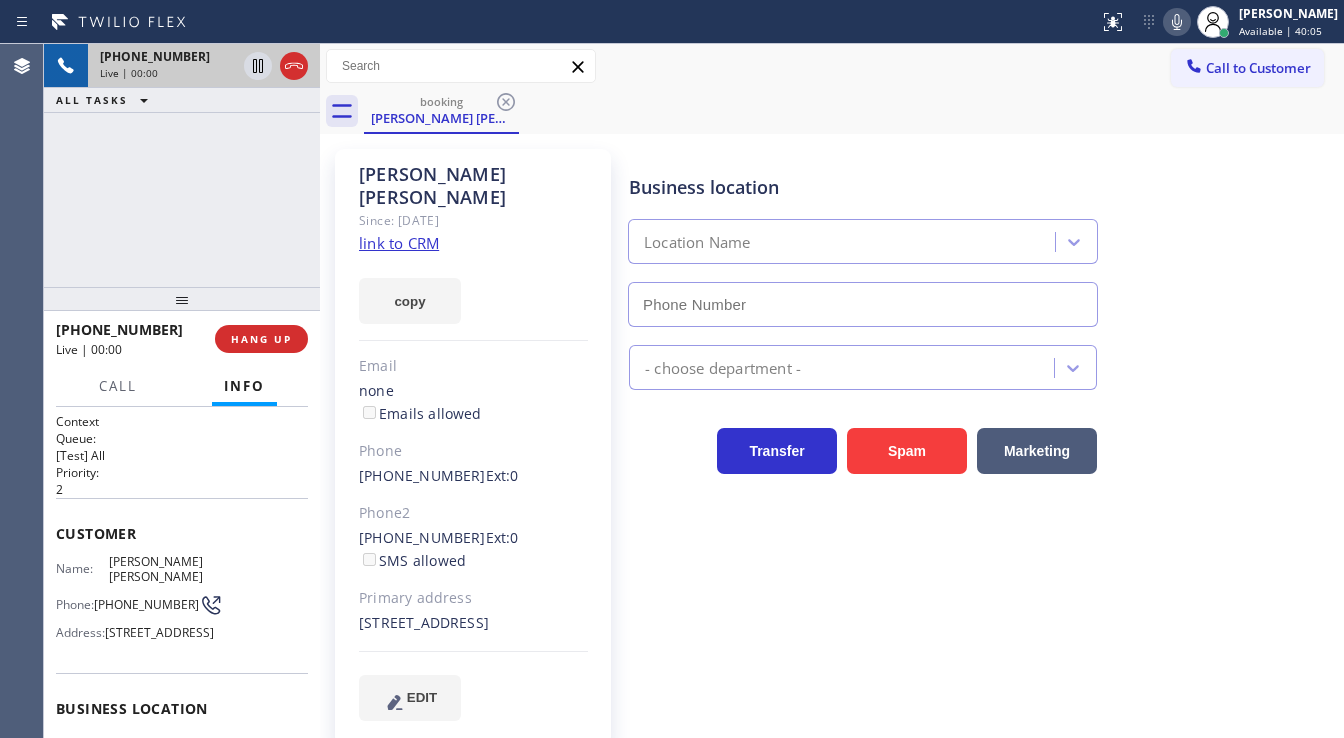 type on "(310) 742-8727" 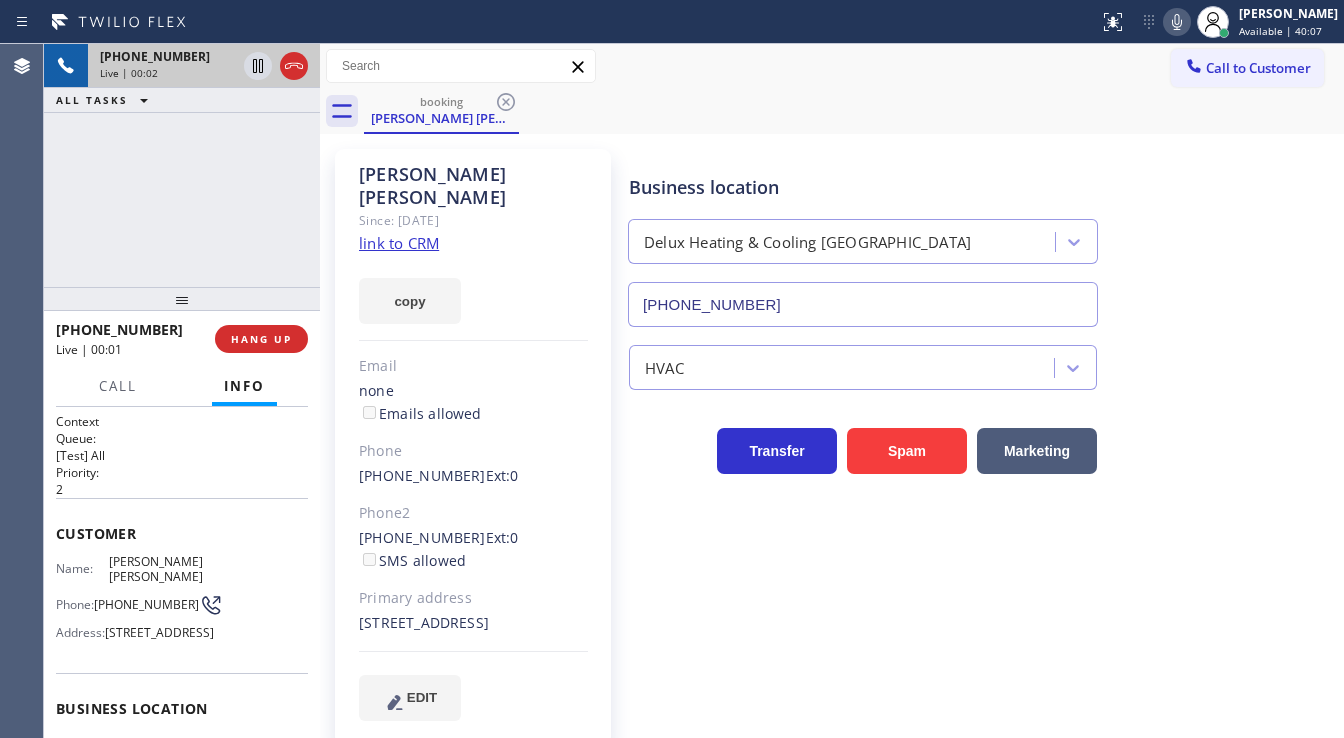 click on "link to CRM" 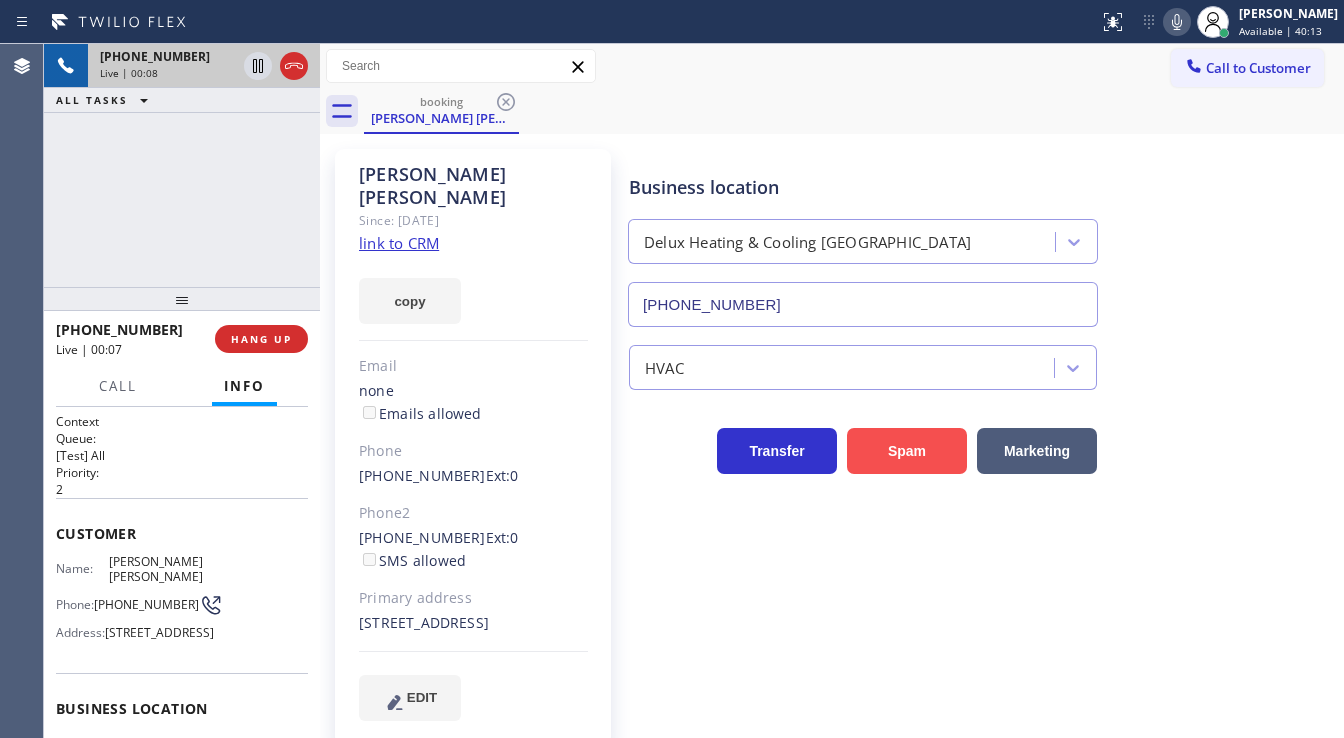 click on "Spam" at bounding box center [907, 451] 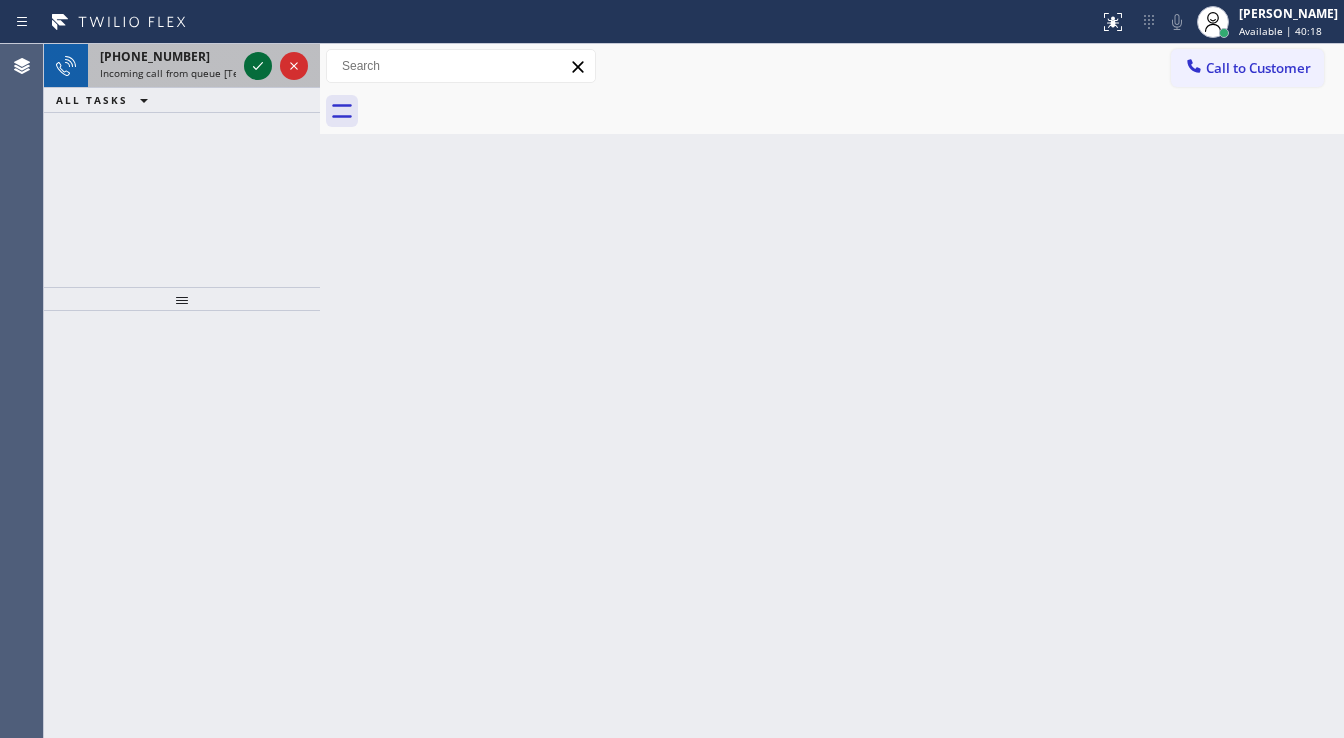 click 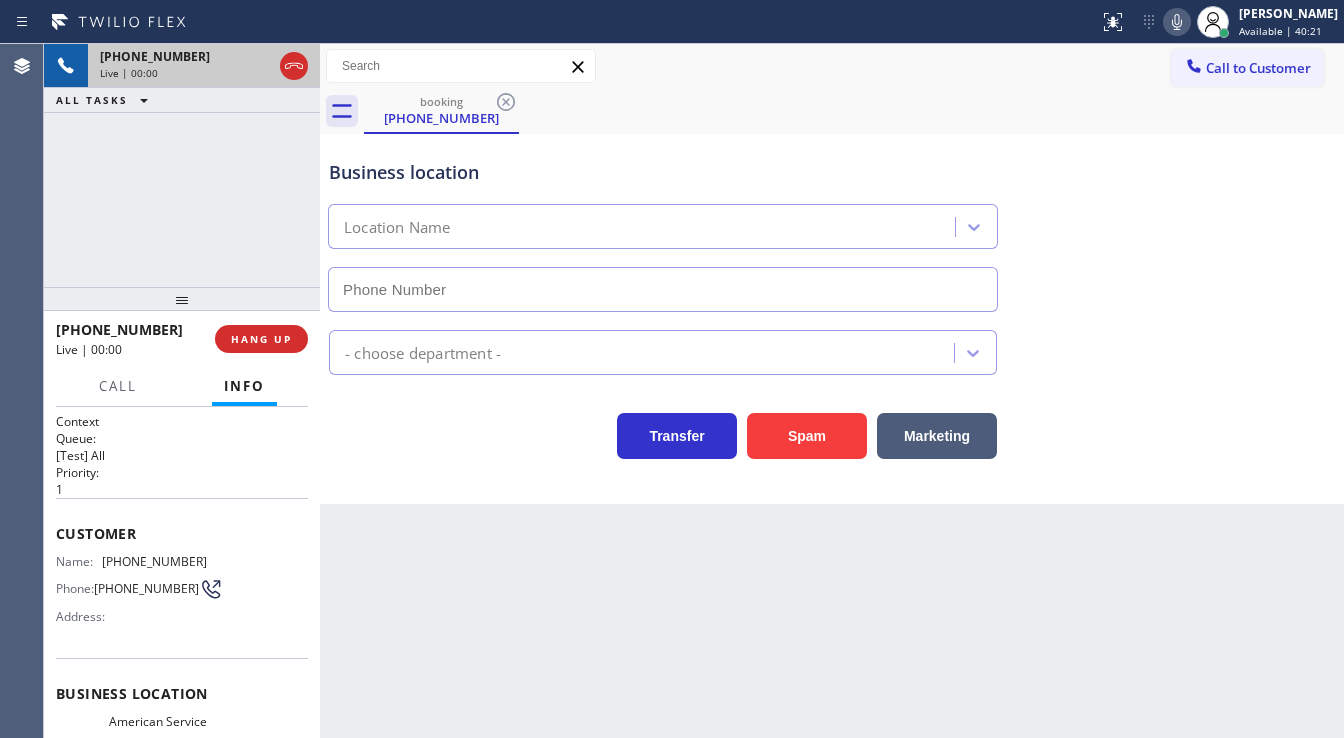type on "[PHONE_NUMBER]" 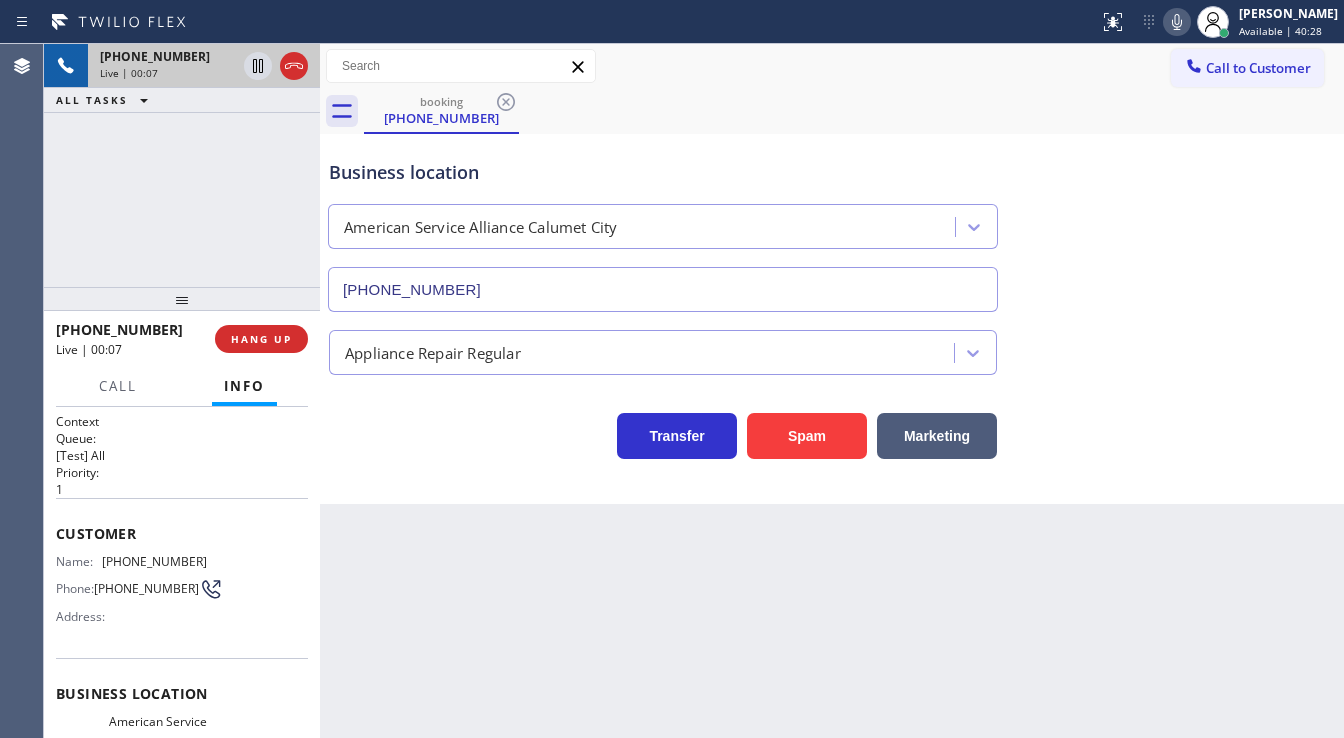 click on "Customer" at bounding box center (182, 533) 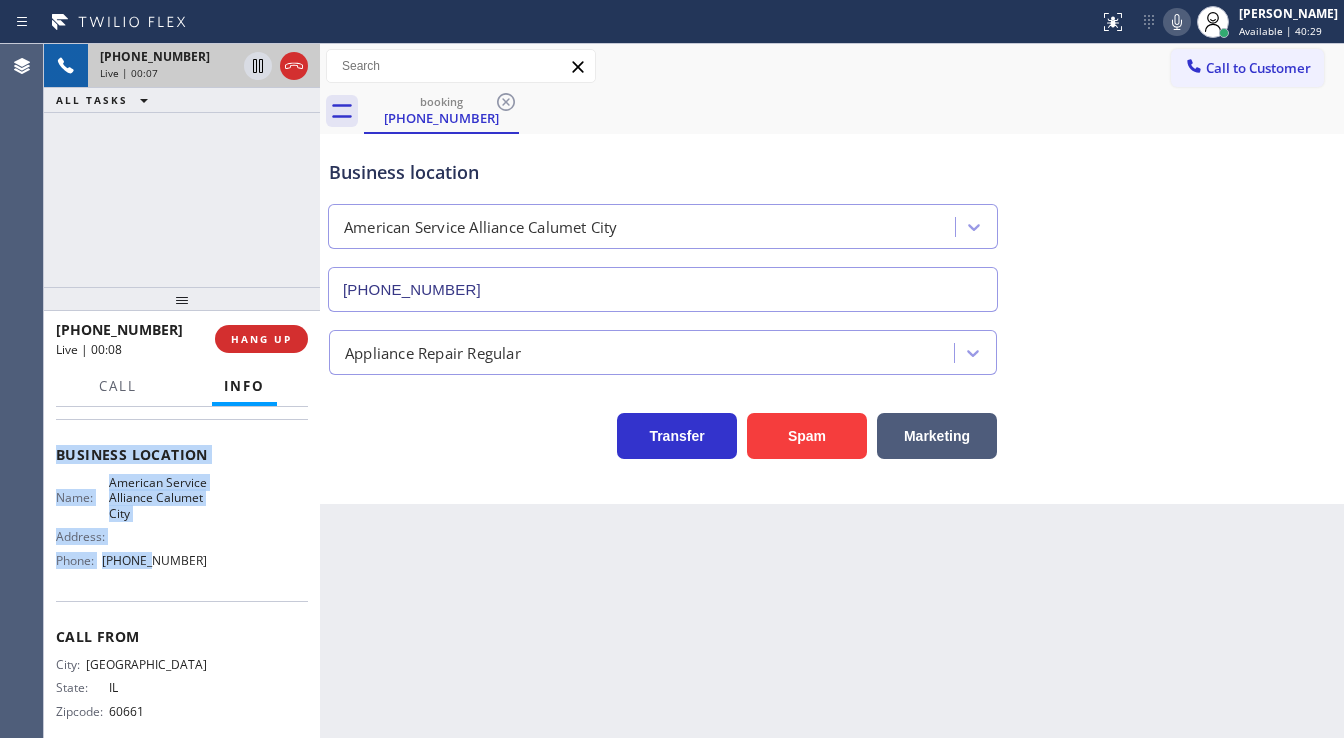 scroll, scrollTop: 240, scrollLeft: 0, axis: vertical 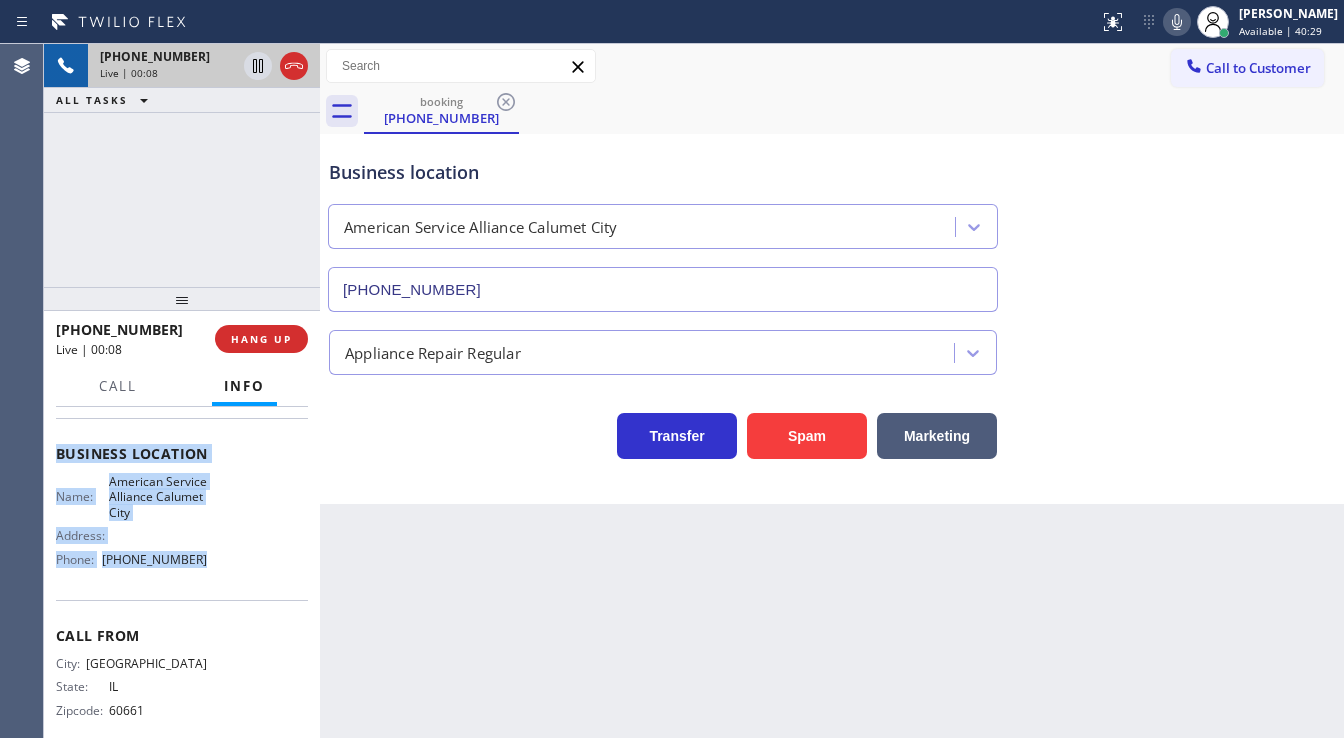 drag, startPoint x: 56, startPoint y: 527, endPoint x: 240, endPoint y: 572, distance: 189.4228 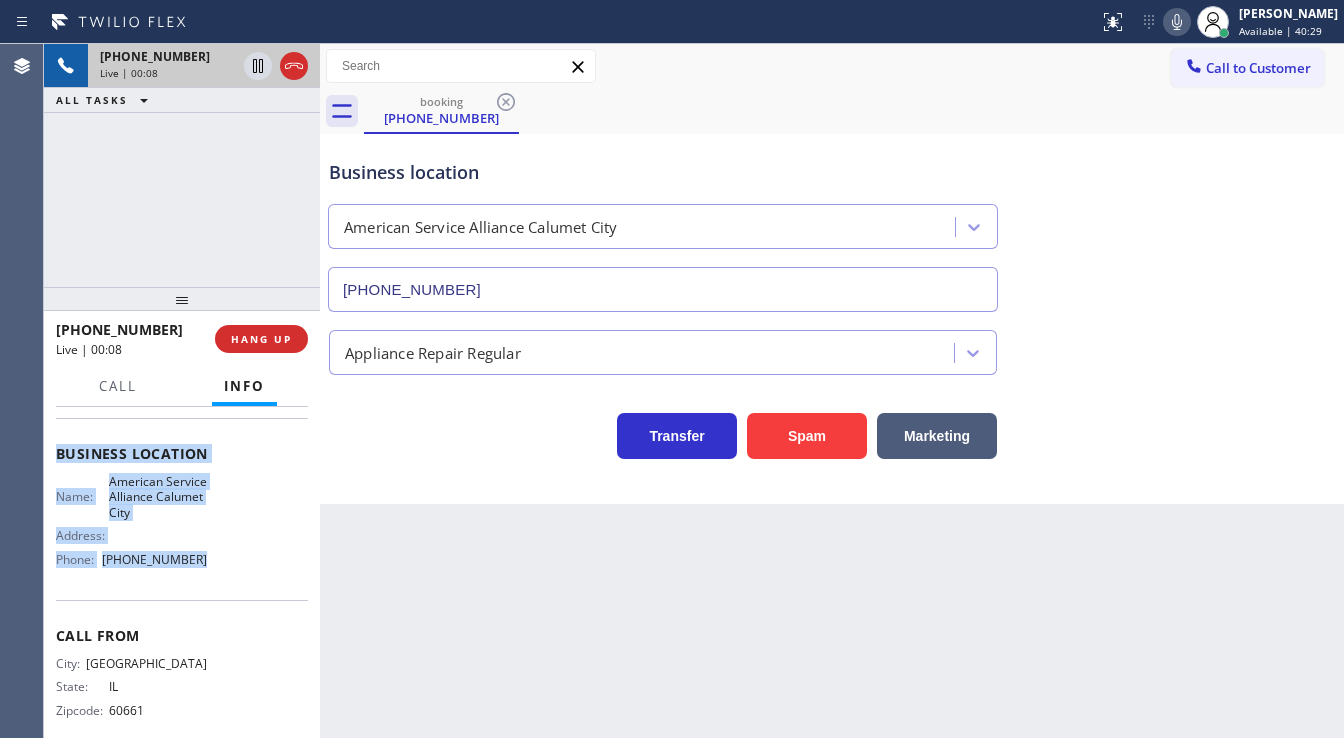 click on "Context Queue: [Test] All Priority: 1 Customer Name: (312) 720-3745 Phone: (312) 720-3745 Address: Business location Name: American Service Alliance Calumet City Address:   Phone: (708) 554-7898 Call From City: CHICAGO State: IL Zipcode: 60661 Outbound call Location American Service Alliance Calumet City Your caller id phone number (708) 554-7898 Customer number (312) 720-3745 Call" at bounding box center (182, 462) 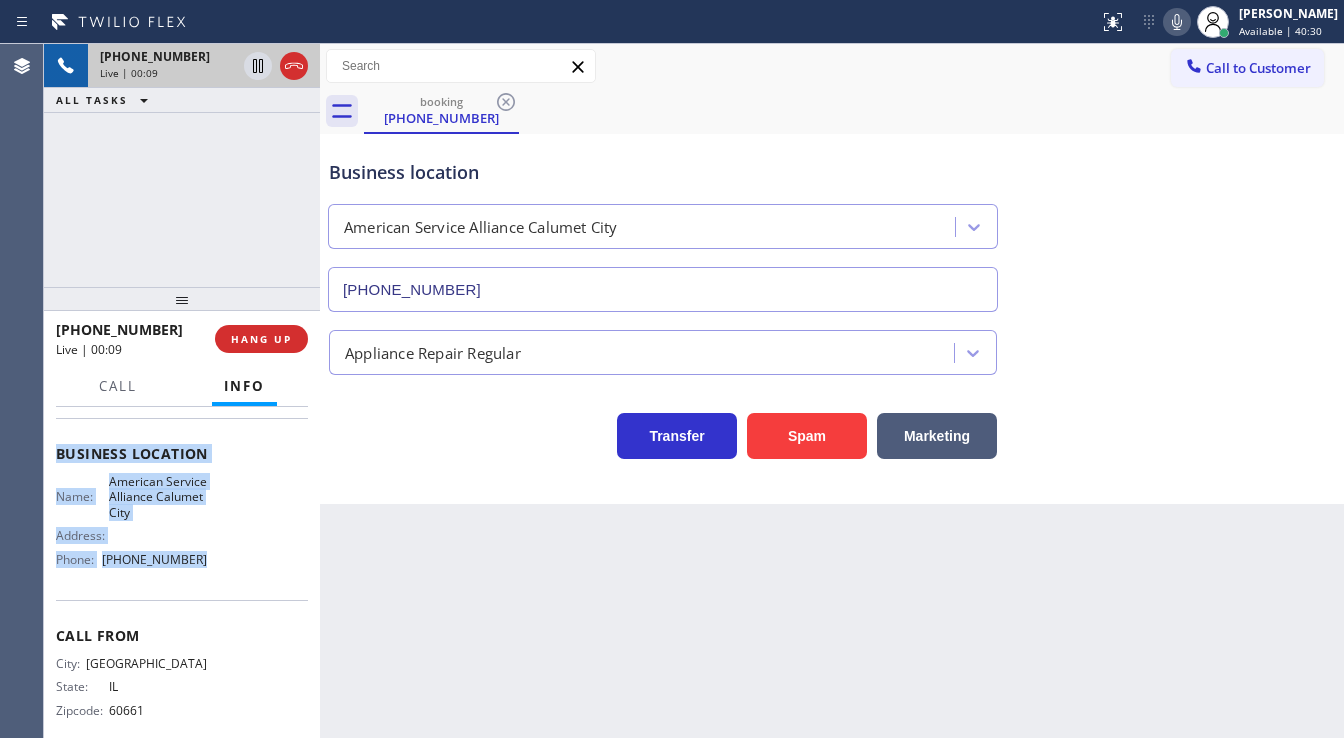copy on "Customer Name: (312) 720-3745 Phone: (312) 720-3745 Address: Business location Name: American Service Alliance Calumet City Address:   Phone: (708) 554-7898" 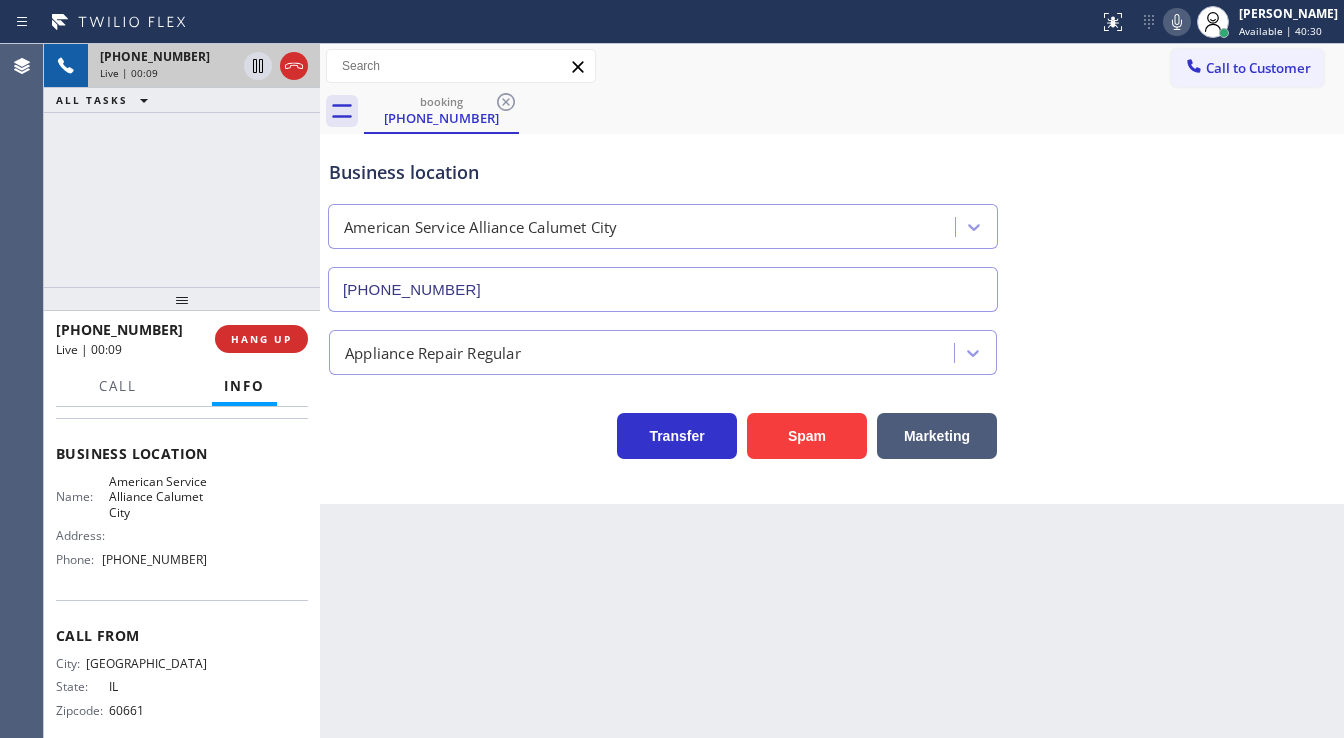 click on "+13127203745 Live | 00:09 ALL TASKS ALL TASKS ACTIVE TASKS TASKS IN WRAP UP" at bounding box center (182, 165) 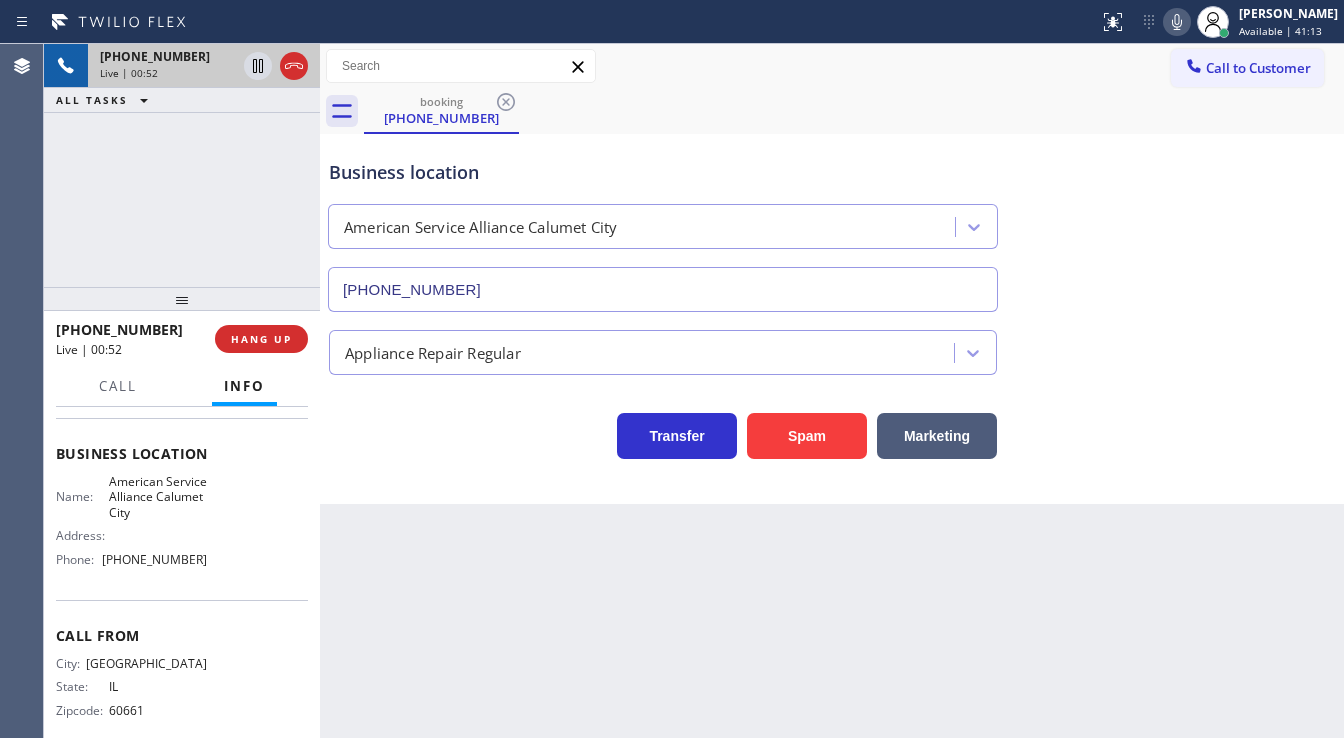 drag, startPoint x: 266, startPoint y: 187, endPoint x: 268, endPoint y: 171, distance: 16.124516 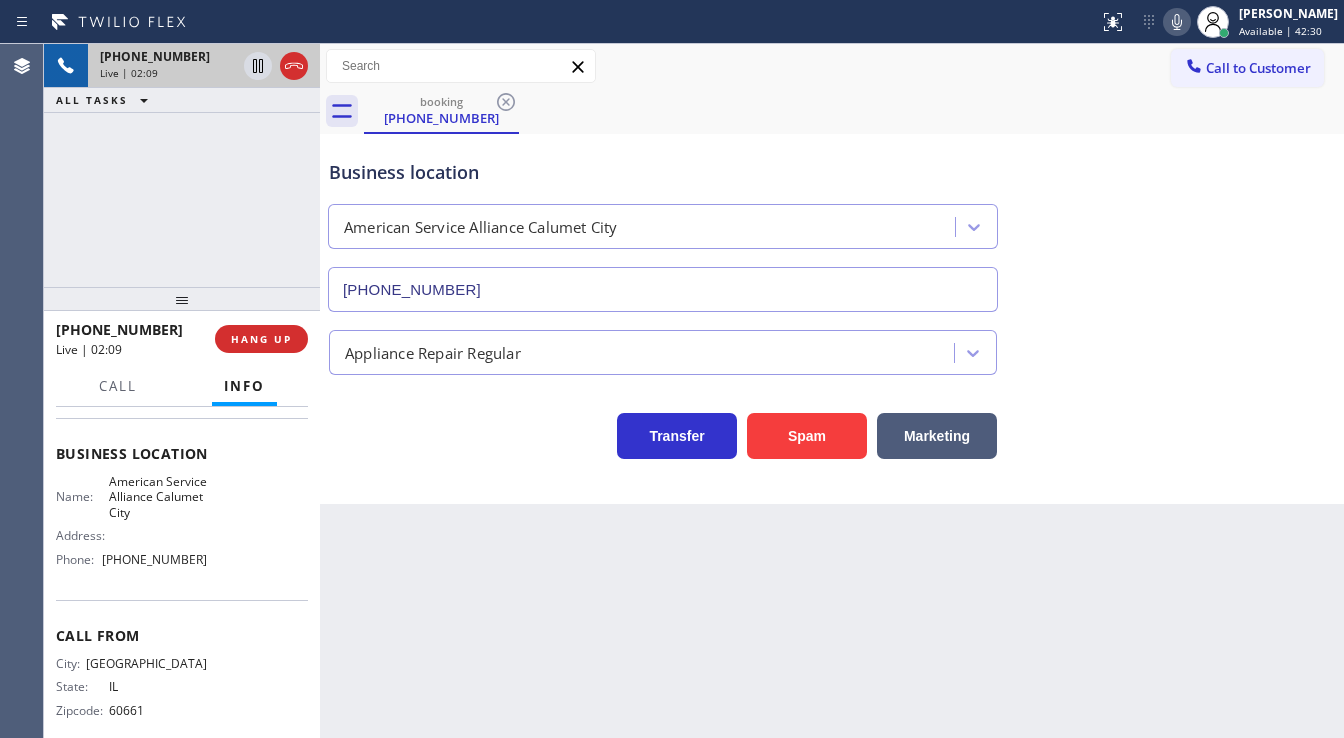 click on "+13127203745 Live | 02:09 ALL TASKS ALL TASKS ACTIVE TASKS TASKS IN WRAP UP" at bounding box center (182, 165) 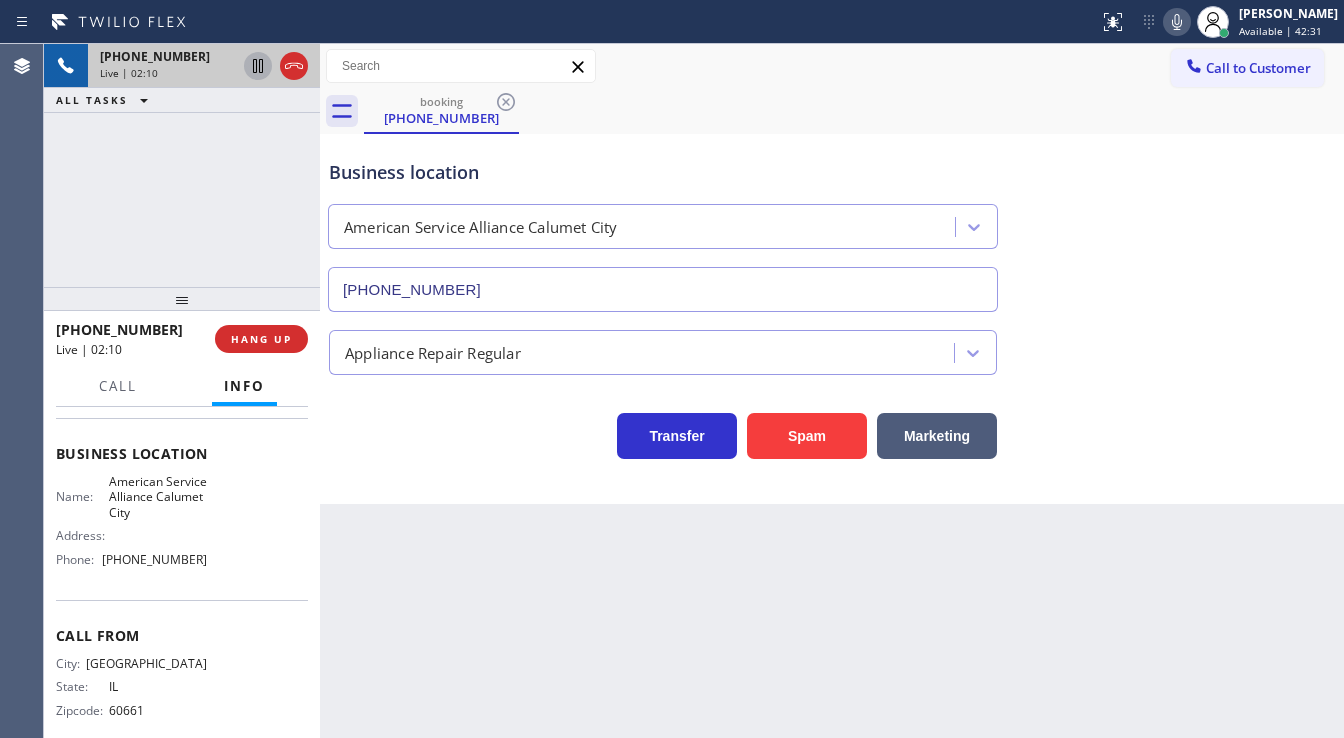 click 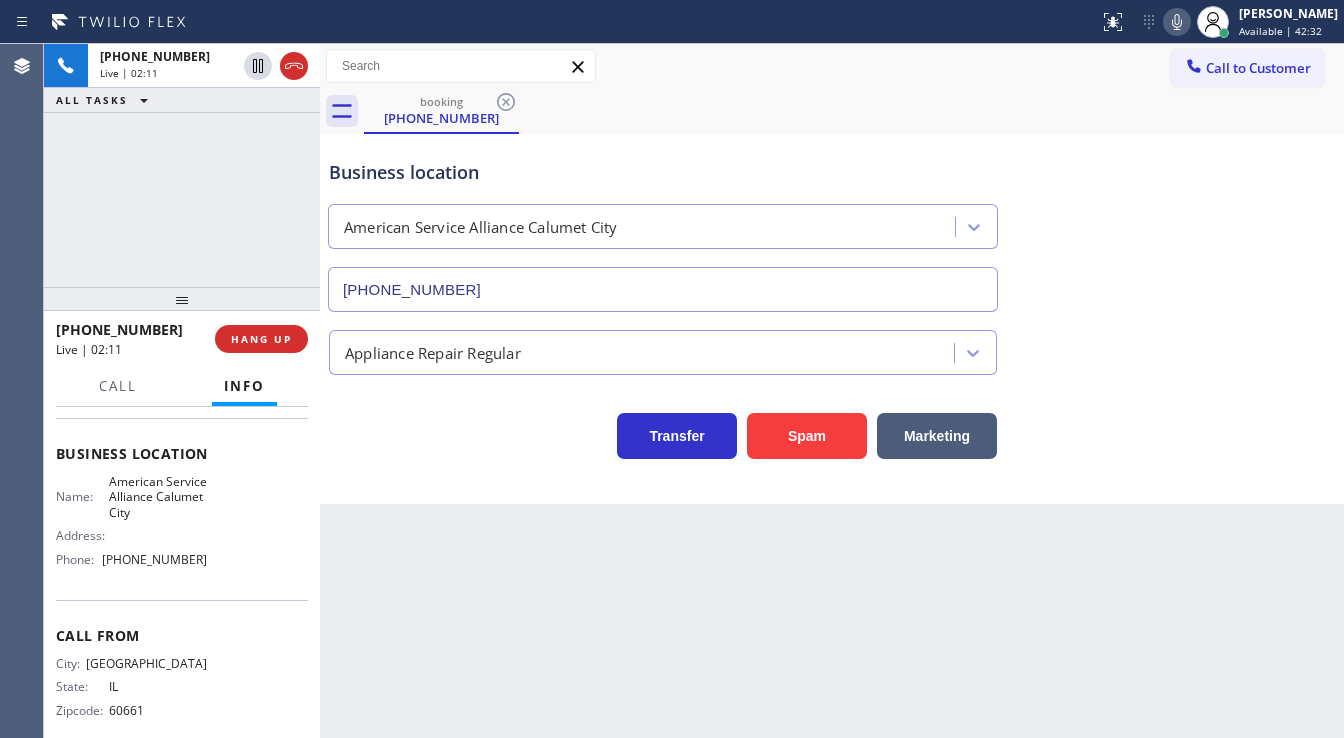 click 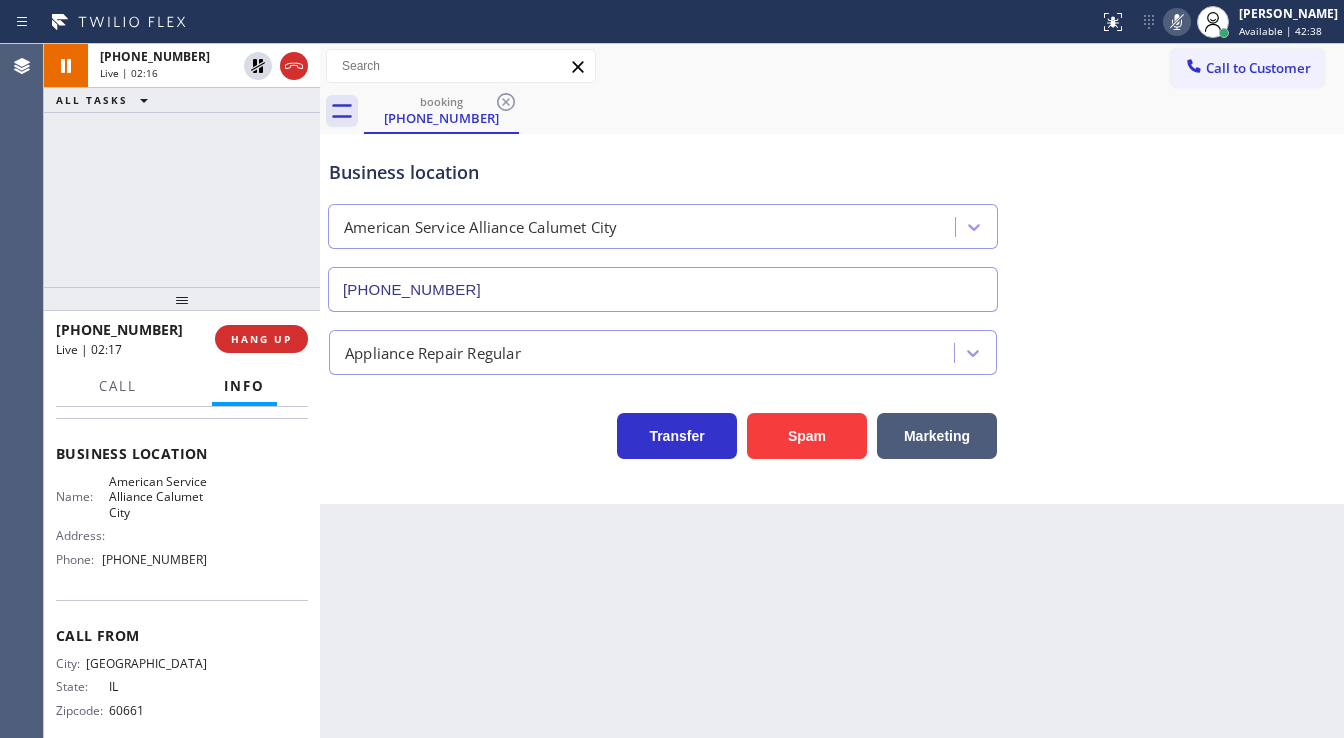 click on "+13127203745 Live | 02:16 ALL TASKS ALL TASKS ACTIVE TASKS TASKS IN WRAP UP" at bounding box center (182, 165) 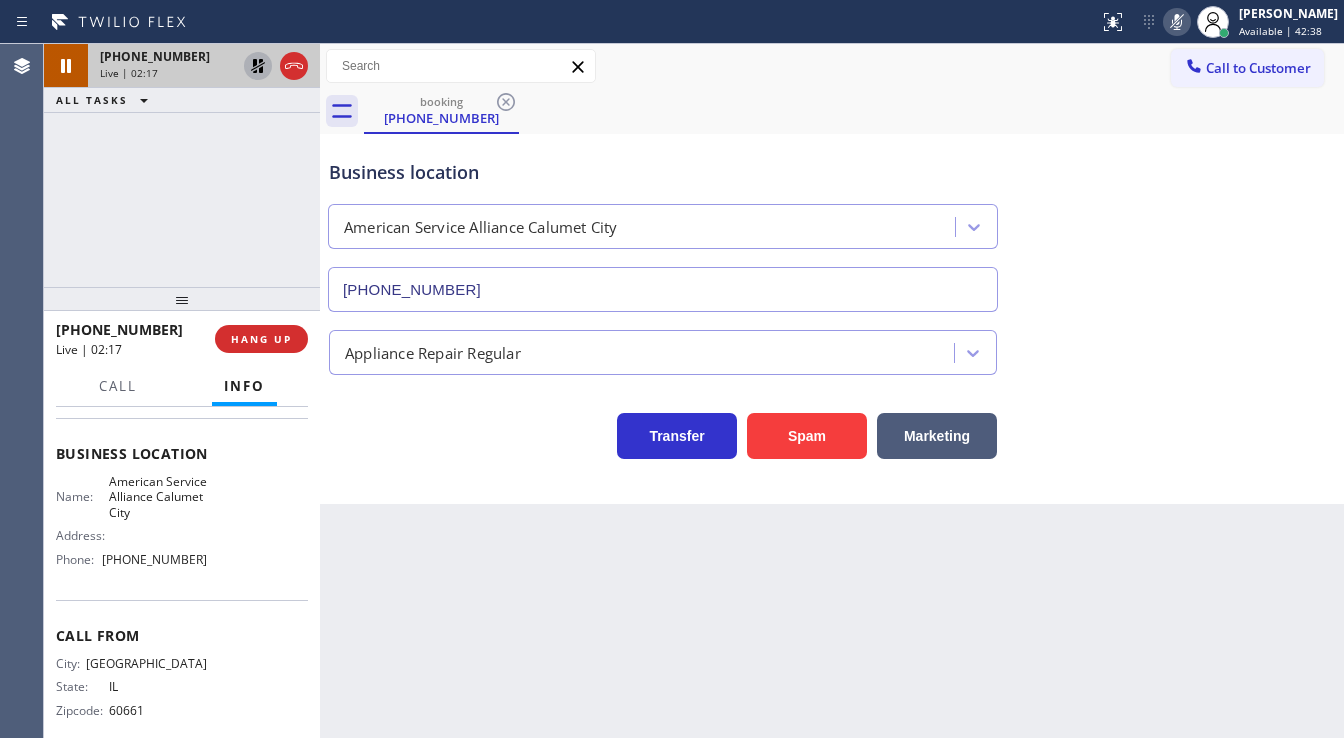 click 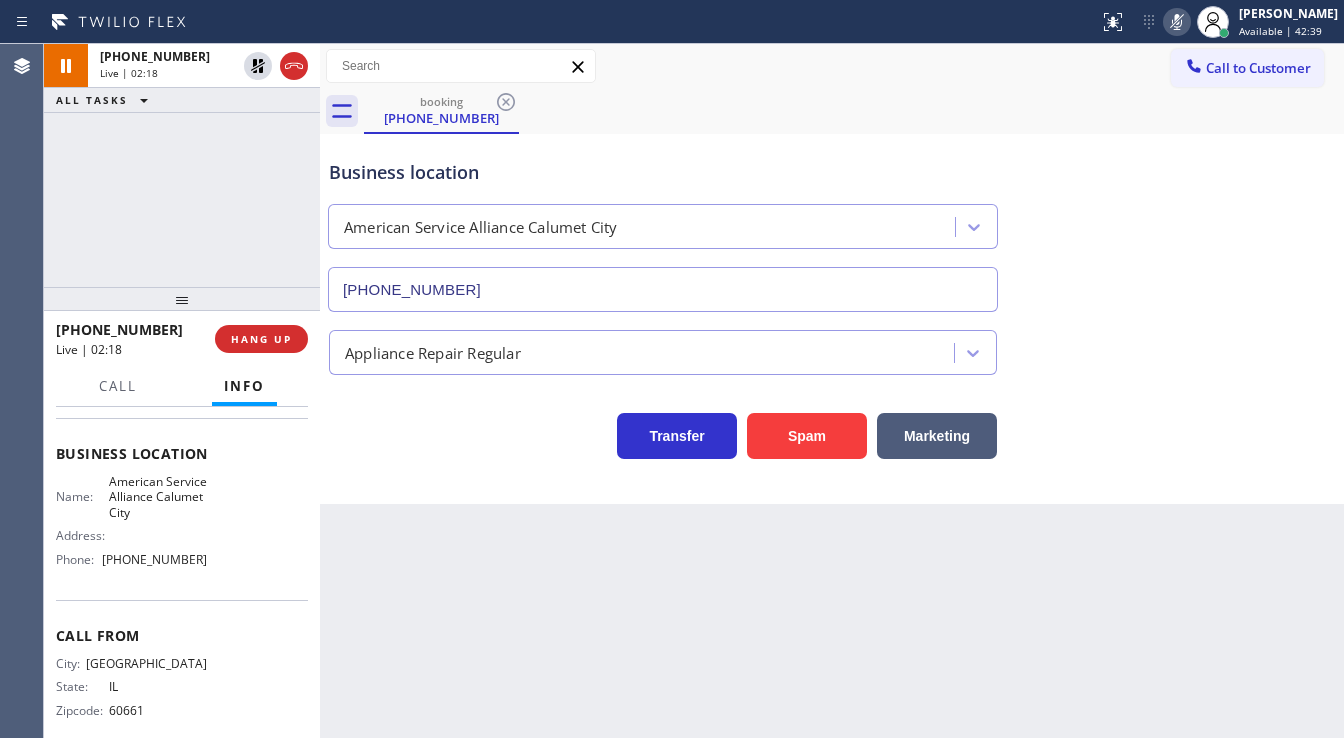 click on "Status report No issues detected If you experience an issue, please download the report and send it to your support team. Download report Michael Javier Available | 42:39 Set your status Offline Available Unavailable Break Log out" at bounding box center (1217, 22) 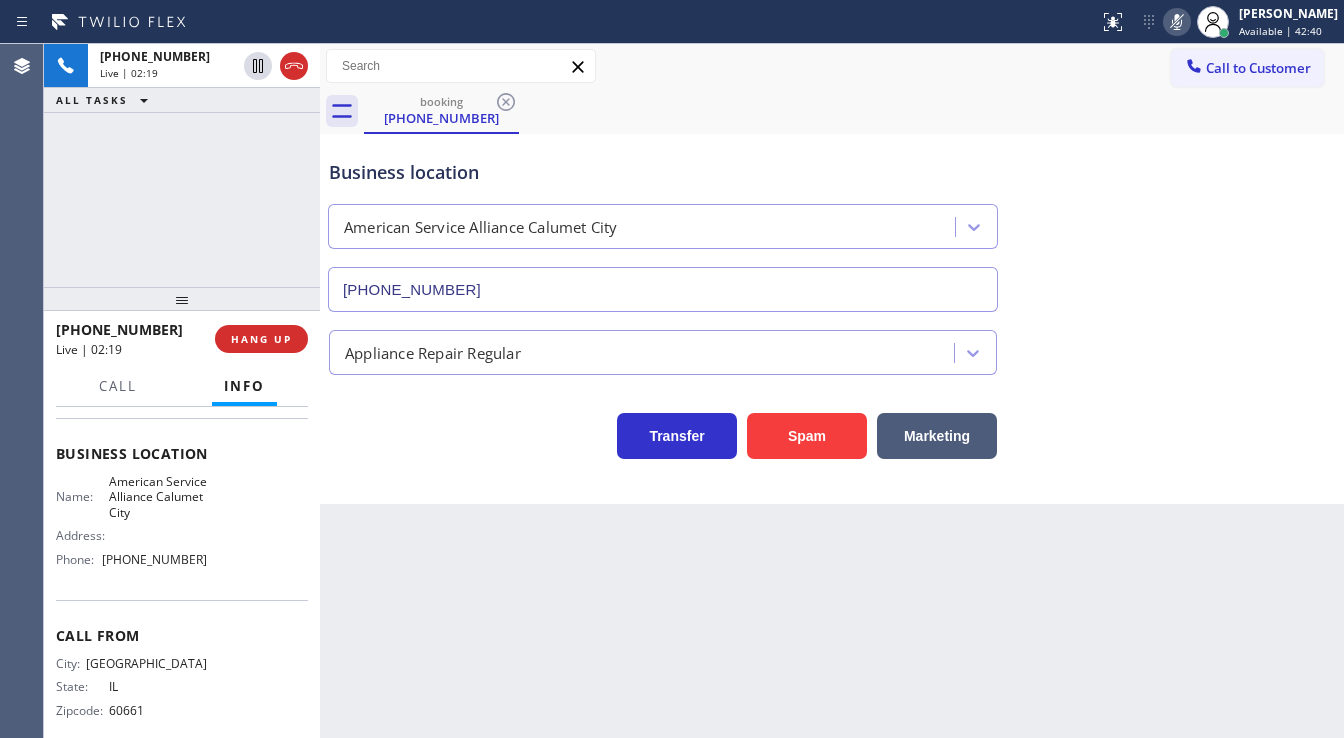 click 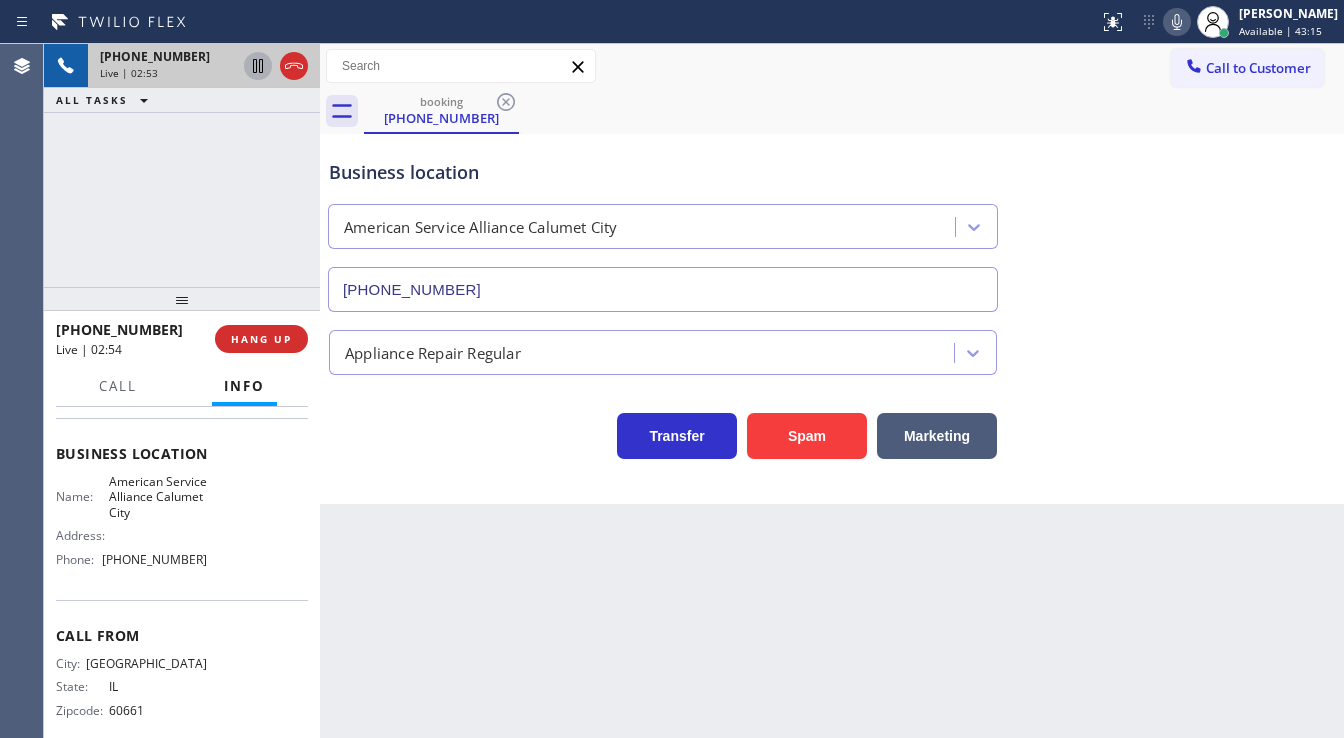 click 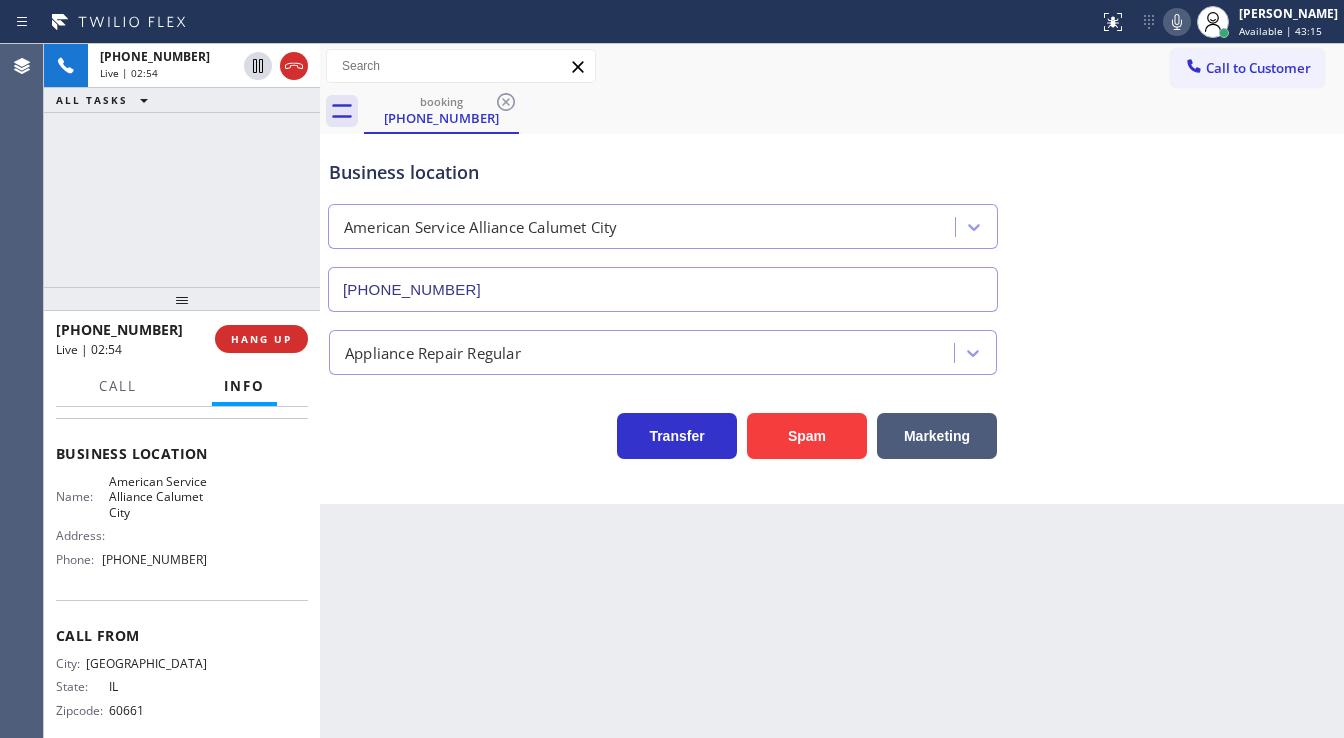 click 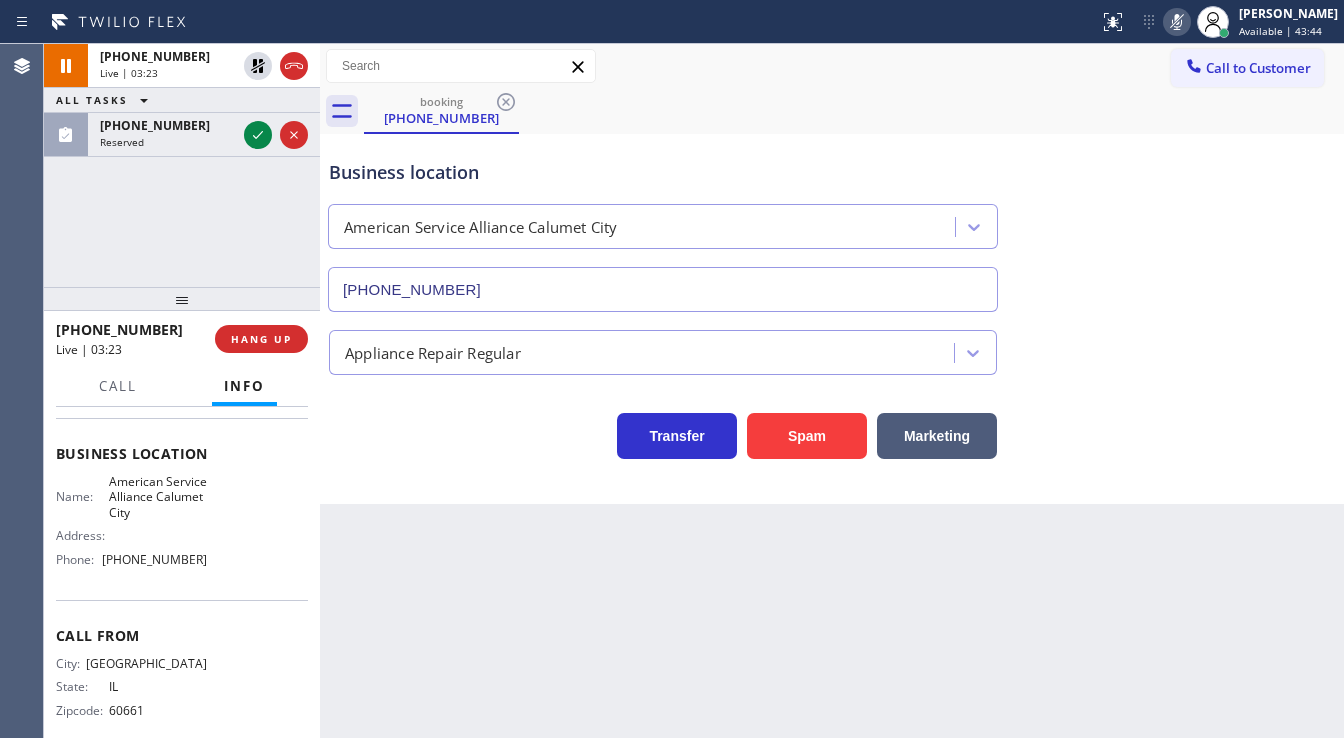 click on "+13127203745 Live | 03:23 ALL TASKS ALL TASKS ACTIVE TASKS TASKS IN WRAP UP (415) 686-5665 Reserved" at bounding box center [182, 165] 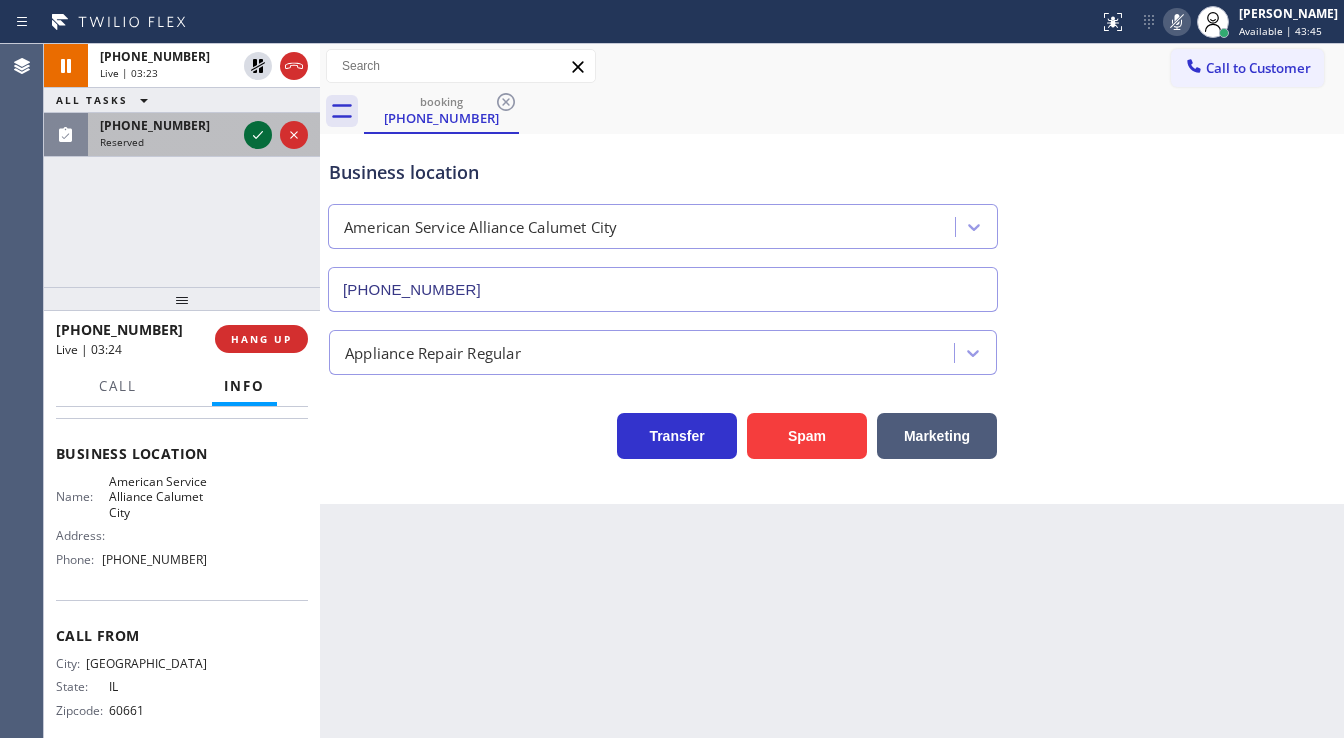 click 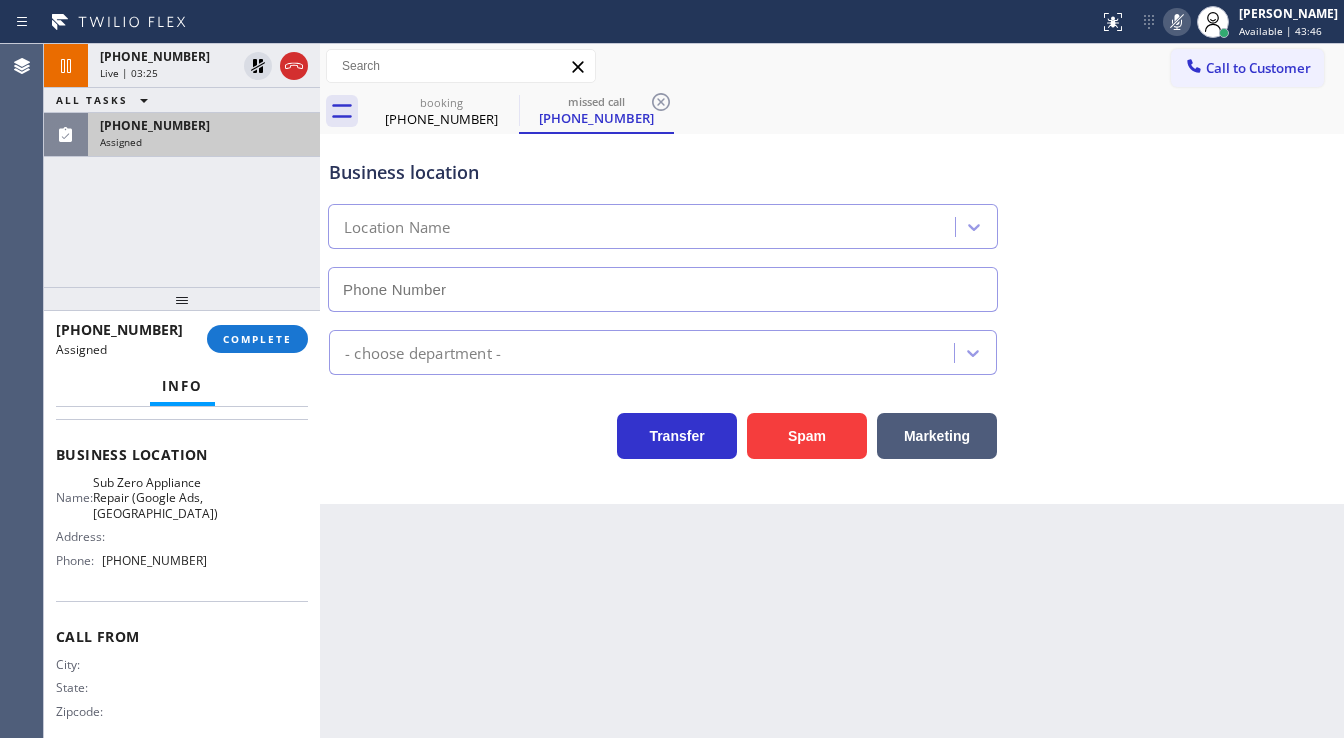 type on "[PHONE_NUMBER]" 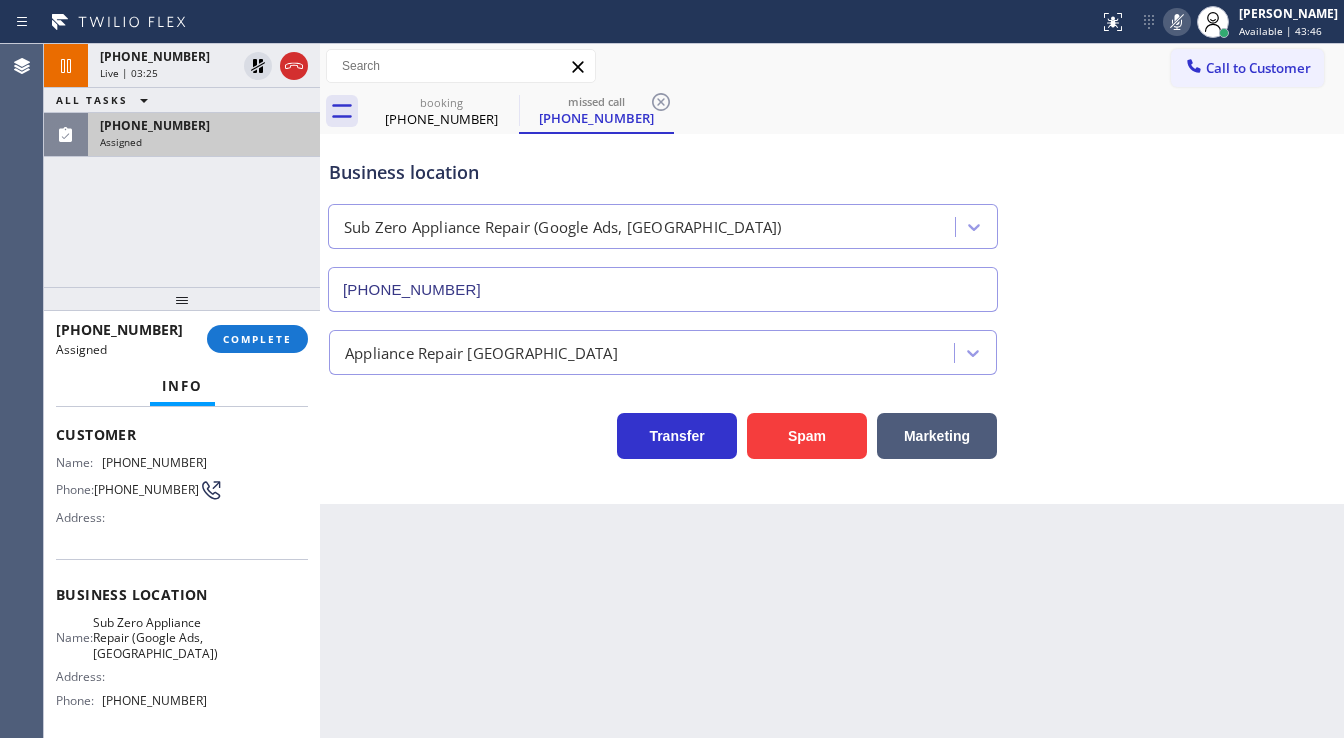 scroll, scrollTop: 96, scrollLeft: 0, axis: vertical 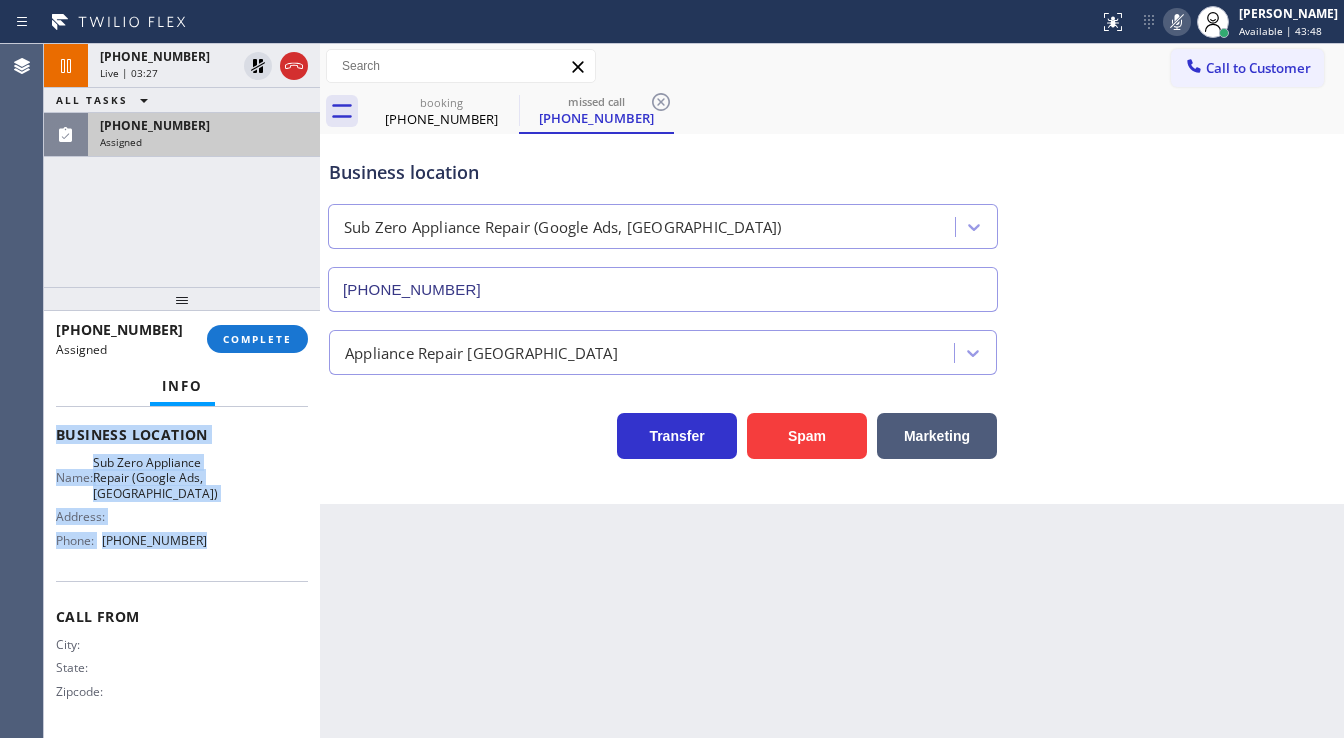 drag, startPoint x: 48, startPoint y: 445, endPoint x: 223, endPoint y: 544, distance: 201.06218 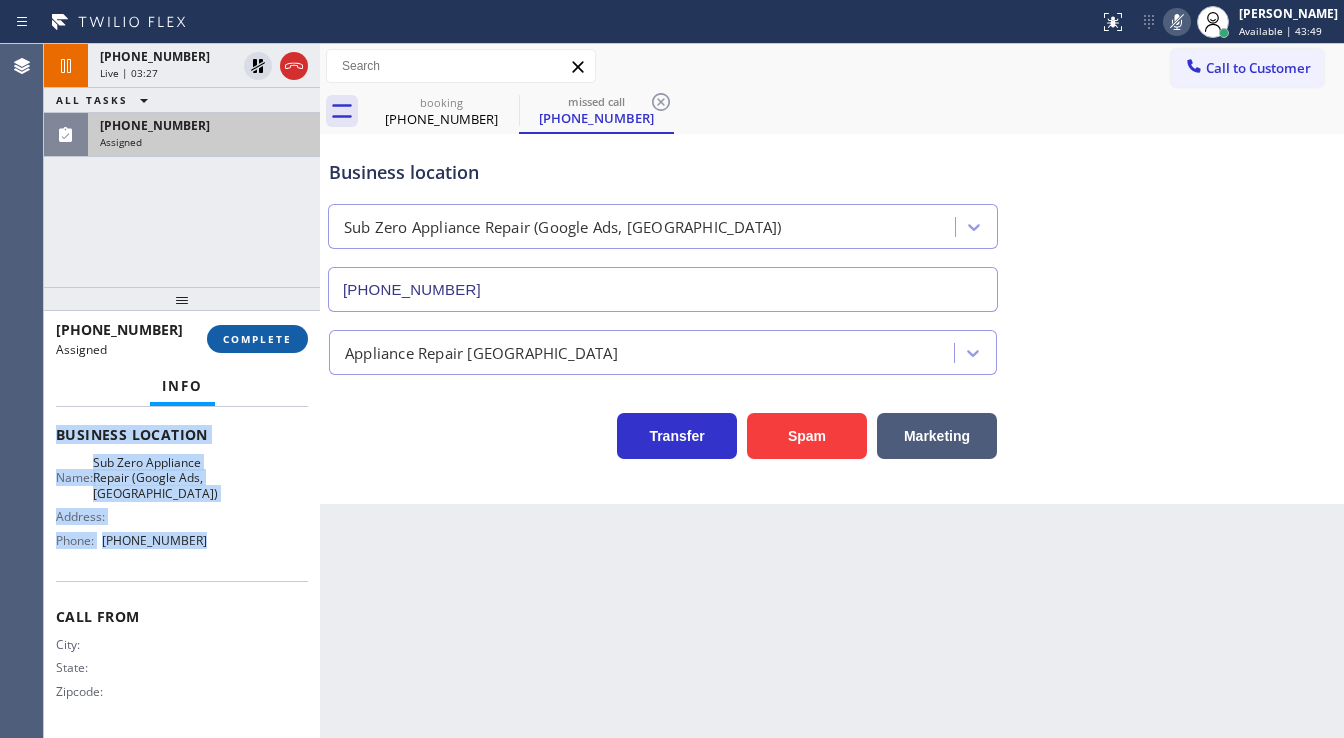 copy on "Customer Name: (415) 686-5665 Phone: (415) 686-5665 Address: Business location Name: Sub Zero Appliance Repair (Google Ads, SF) Address:   Phone: (415) 449-4821" 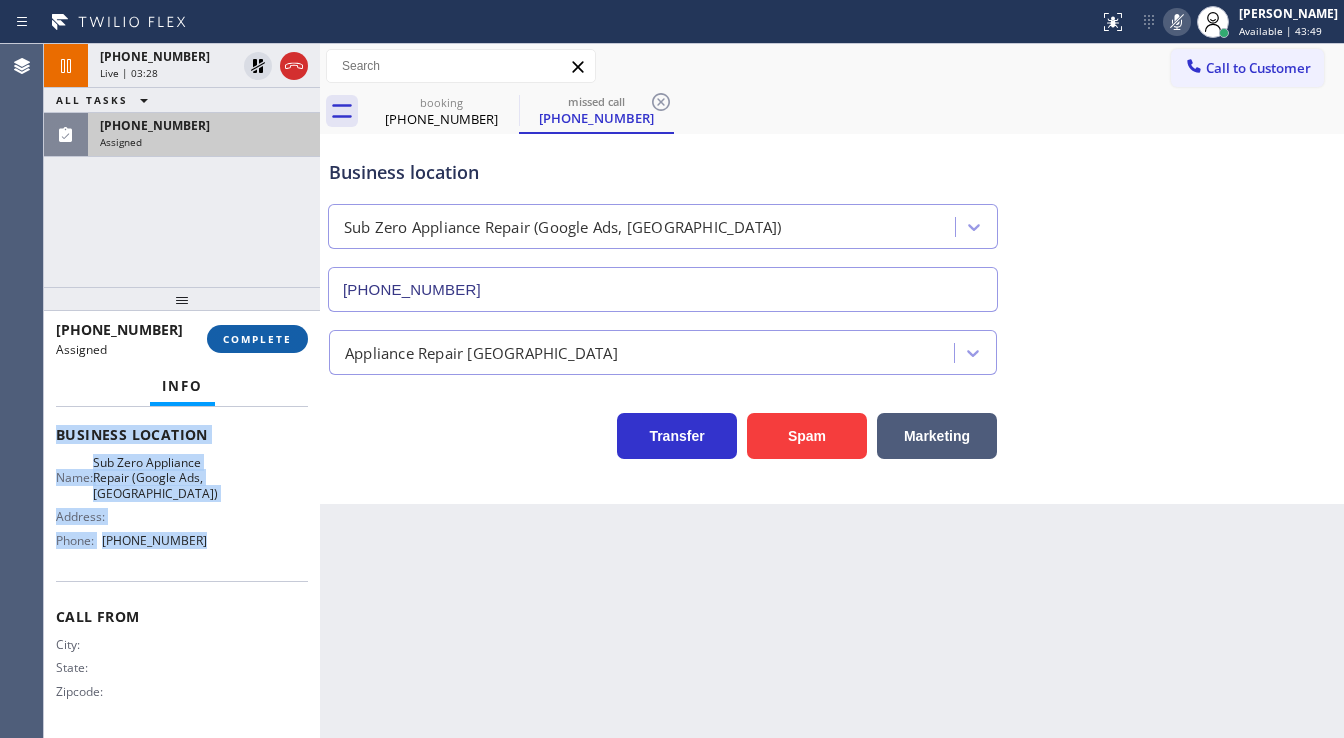click on "COMPLETE" at bounding box center [257, 339] 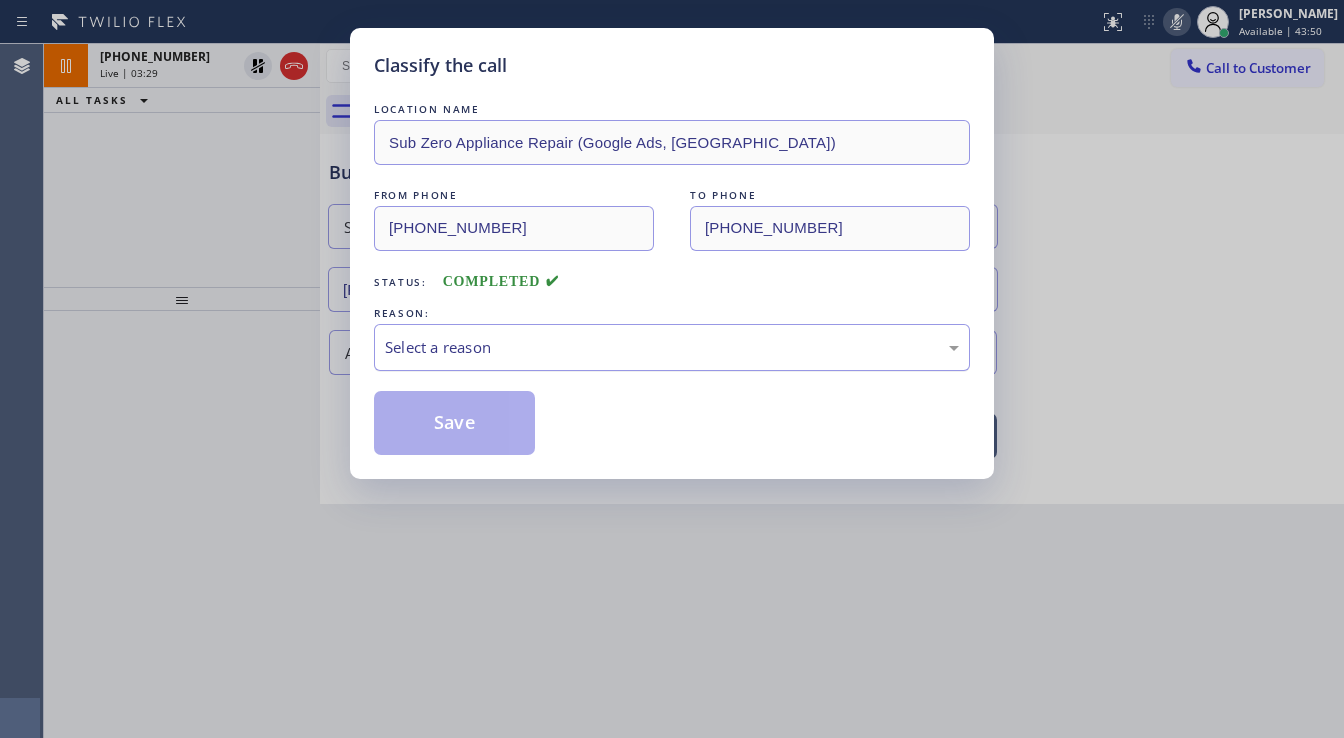 click on "Select a reason" at bounding box center (672, 347) 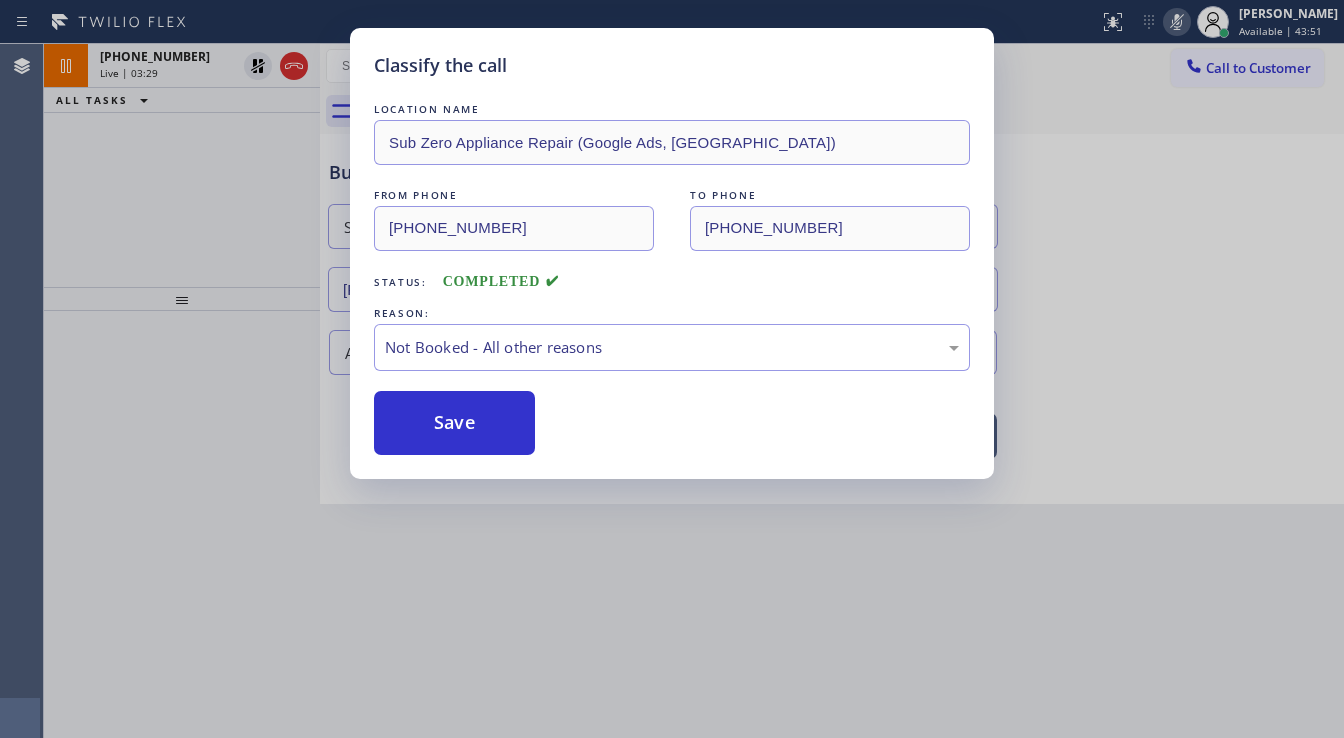 click on "Save" at bounding box center [454, 423] 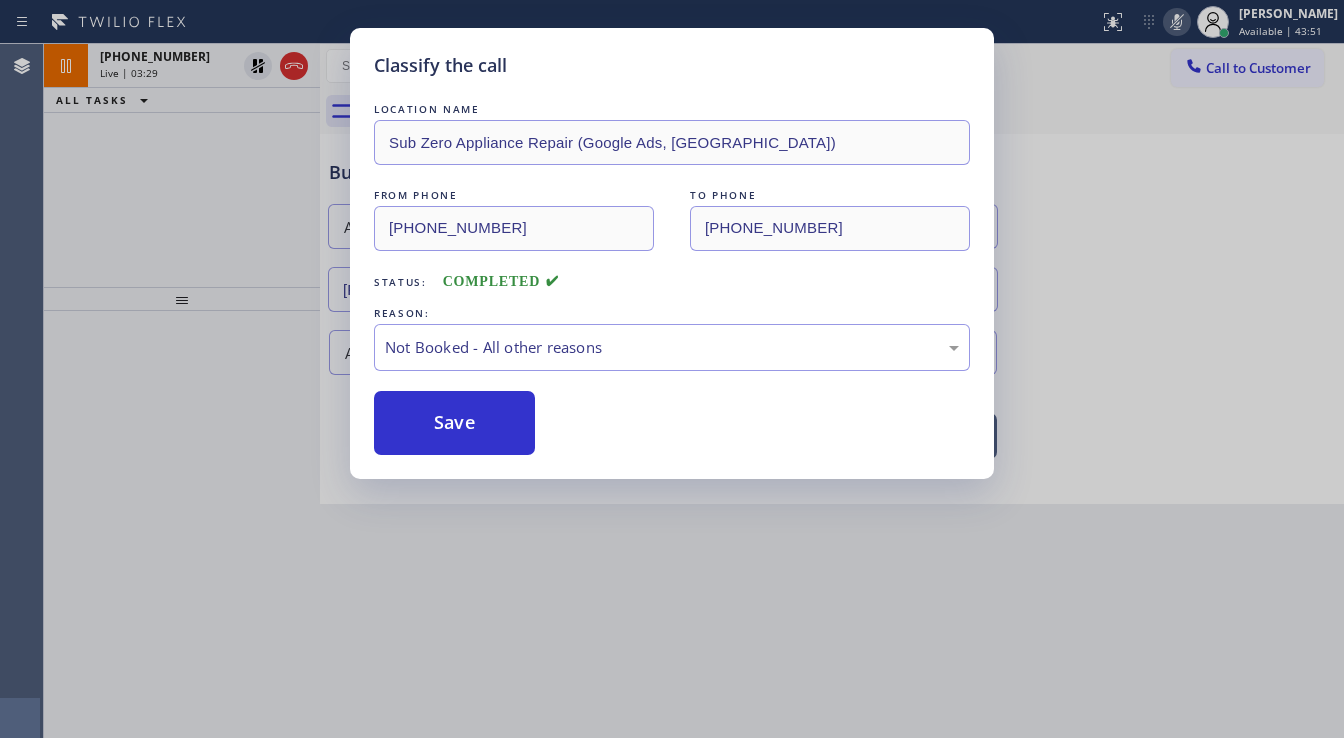 click on "Save" at bounding box center [454, 423] 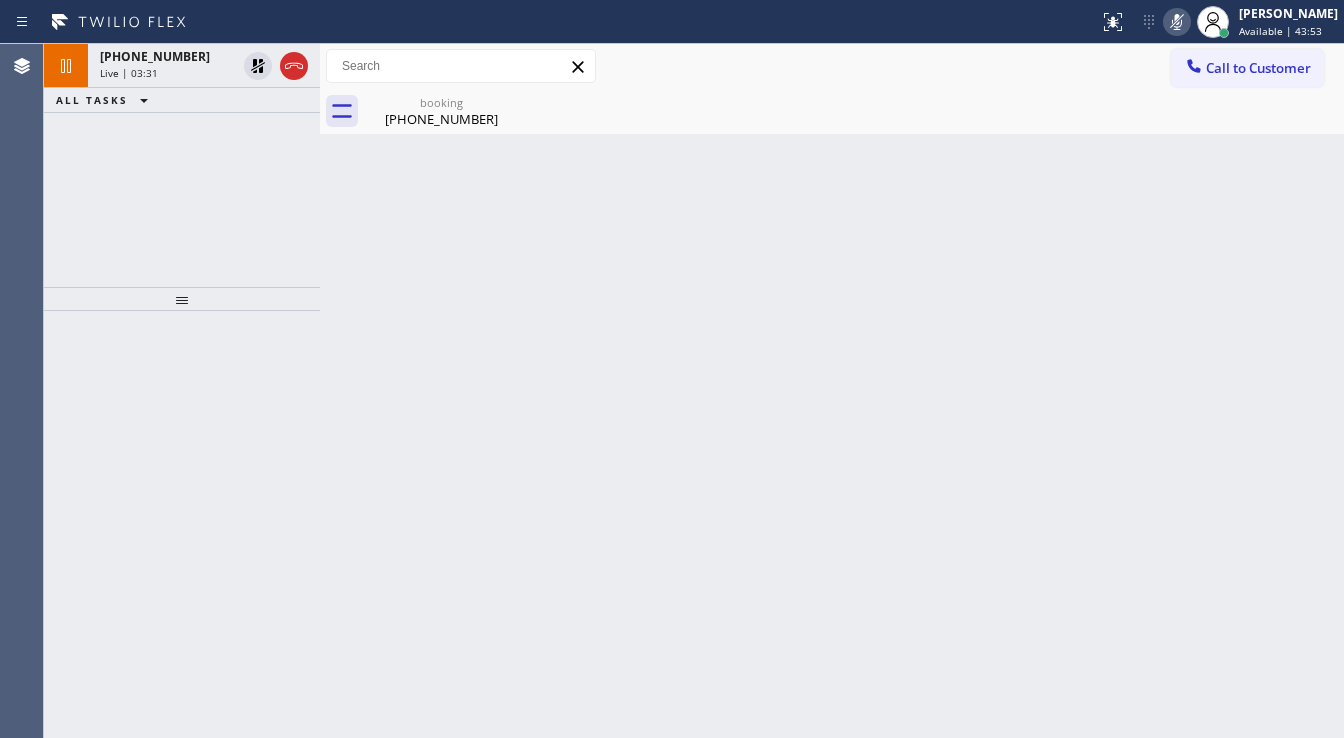 click at bounding box center (182, 524) 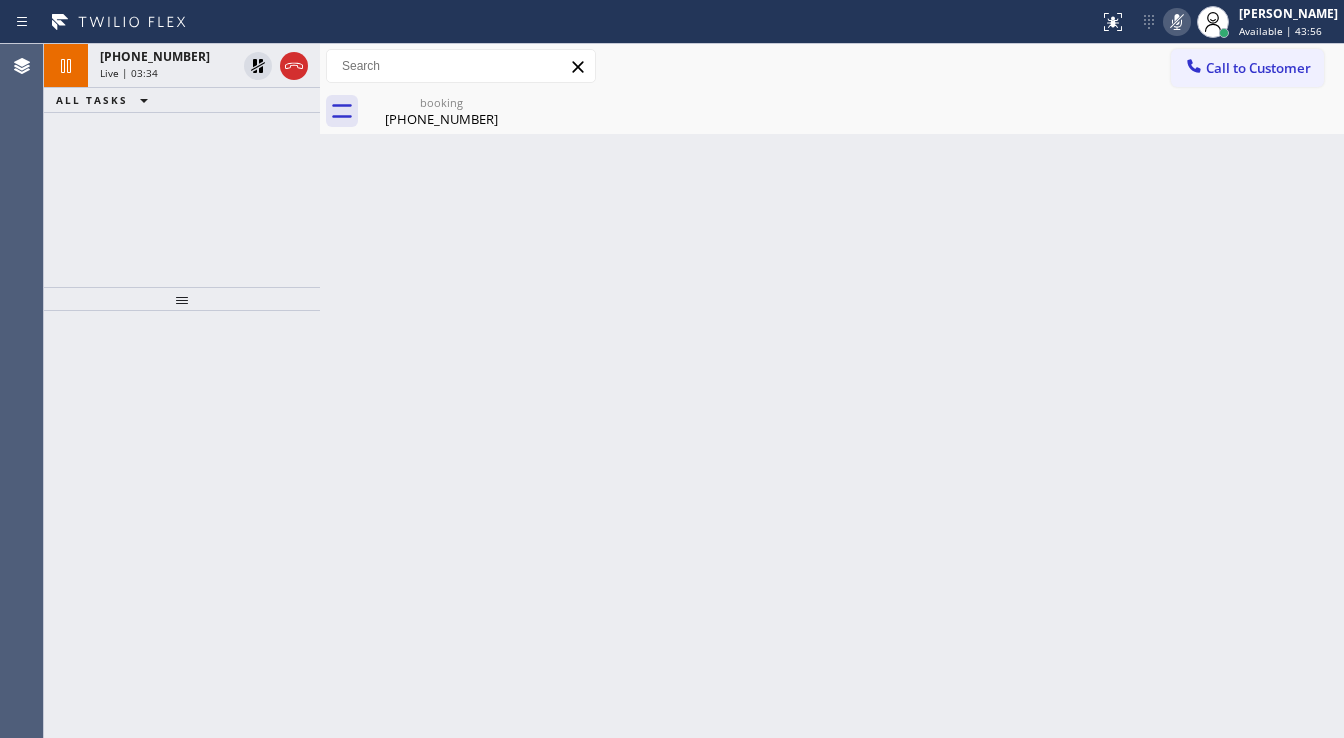 click on "+13127203745 Live | 03:34 ALL TASKS ALL TASKS ACTIVE TASKS TASKS IN WRAP UP" at bounding box center (182, 165) 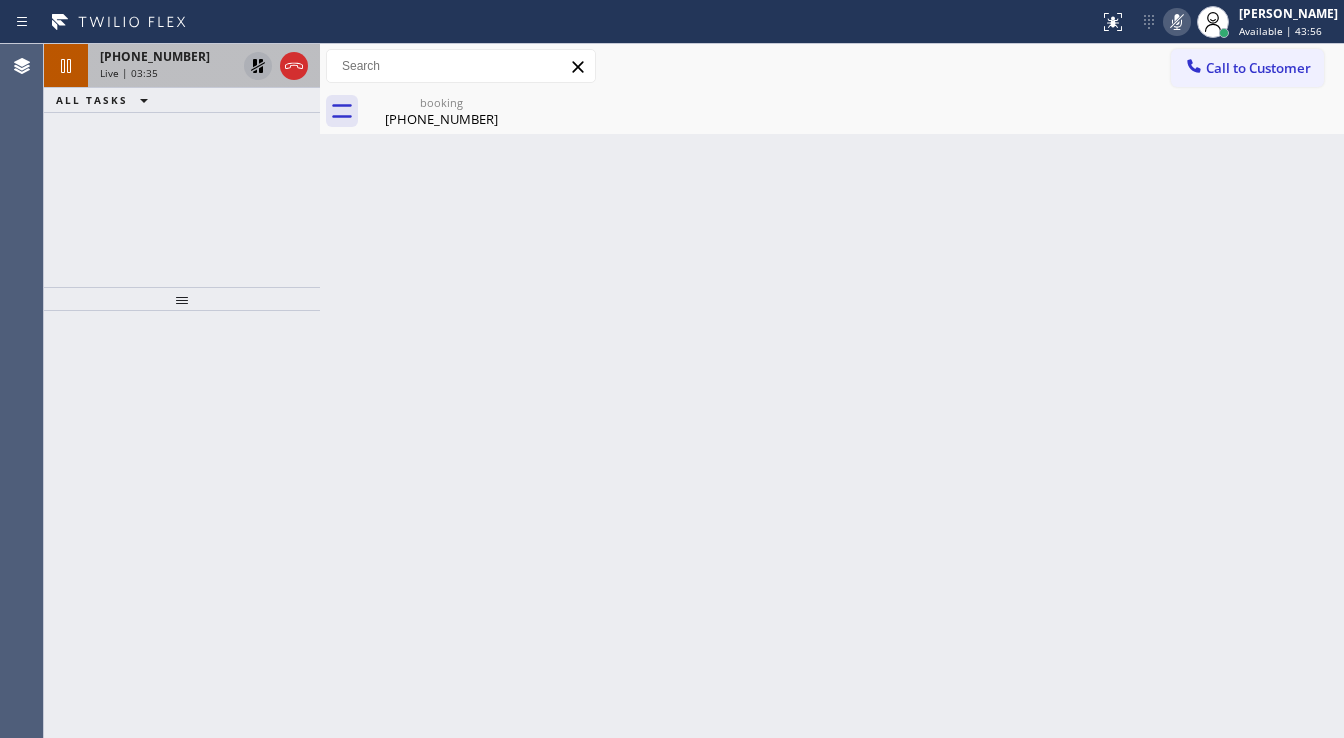 click 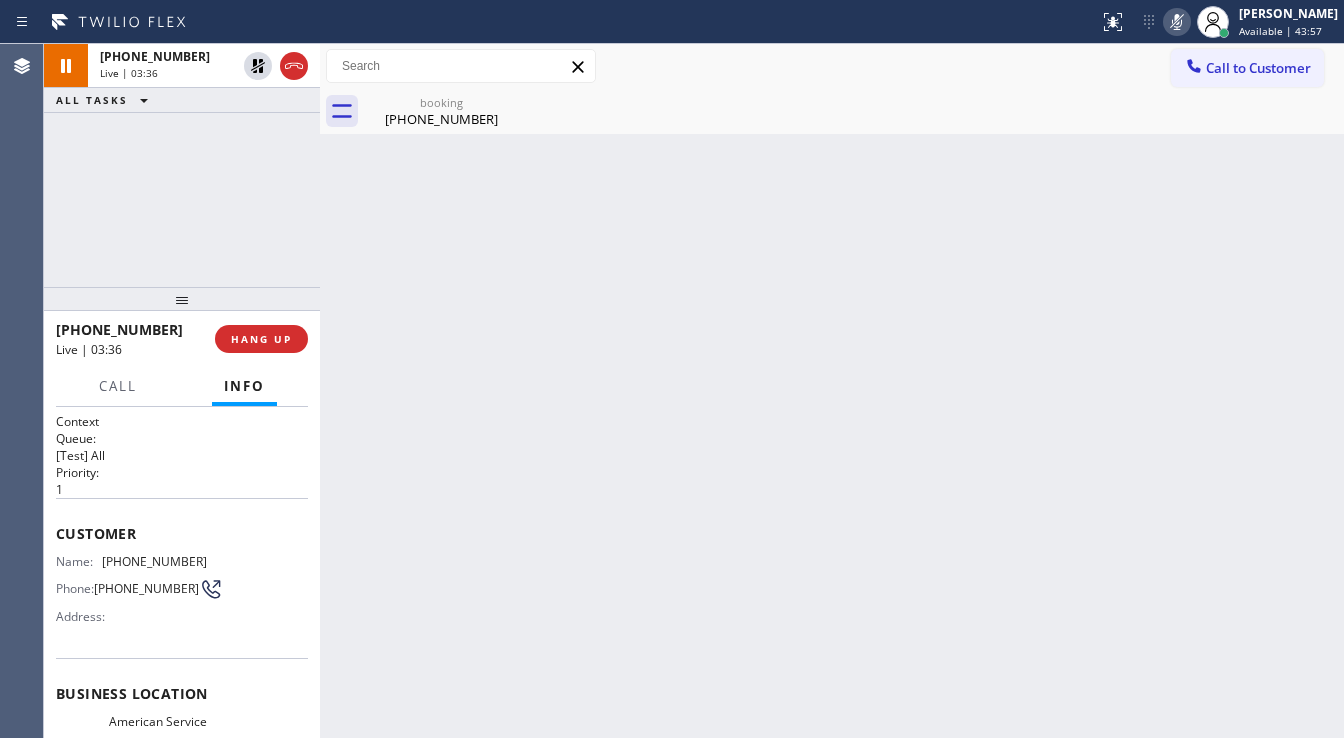 click 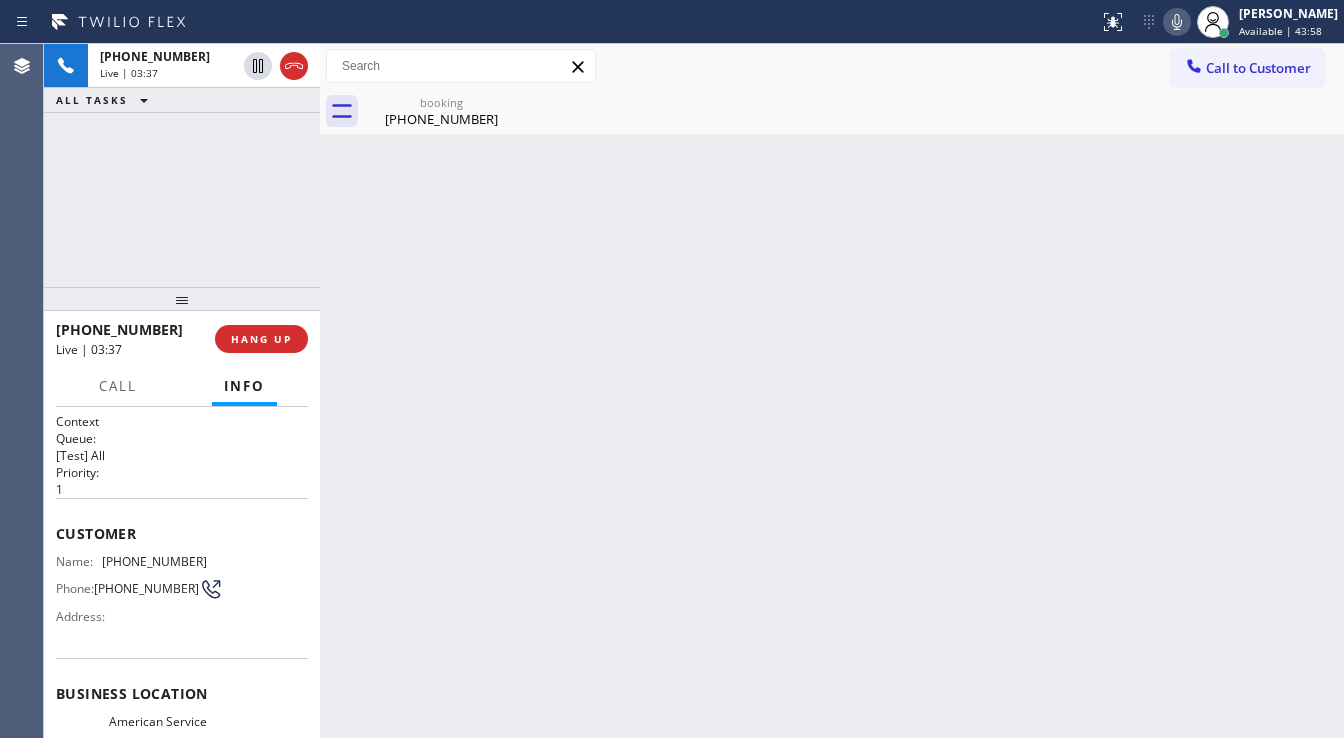 click on "+13127203745 Live | 03:37 ALL TASKS ALL TASKS ACTIVE TASKS TASKS IN WRAP UP" at bounding box center [182, 165] 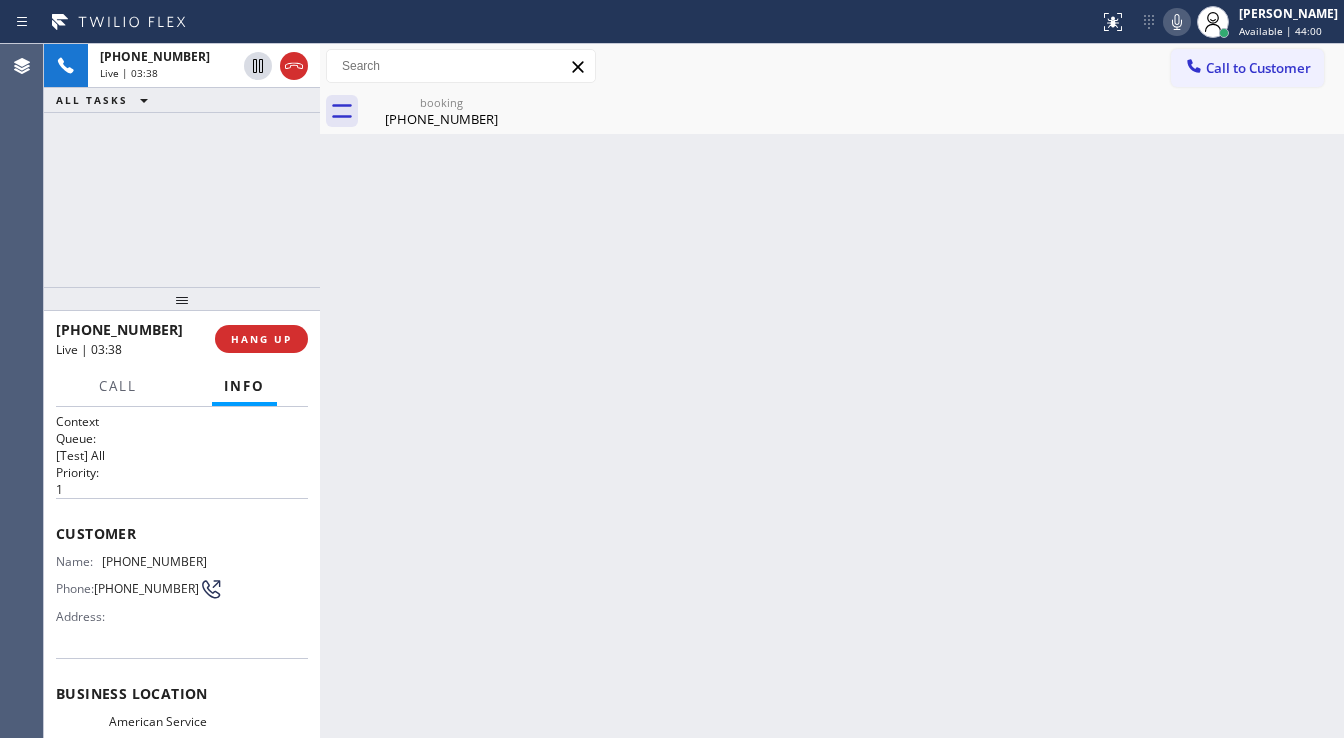 click on "+13127203745 Live | 03:38 ALL TASKS ALL TASKS ACTIVE TASKS TASKS IN WRAP UP" at bounding box center [182, 165] 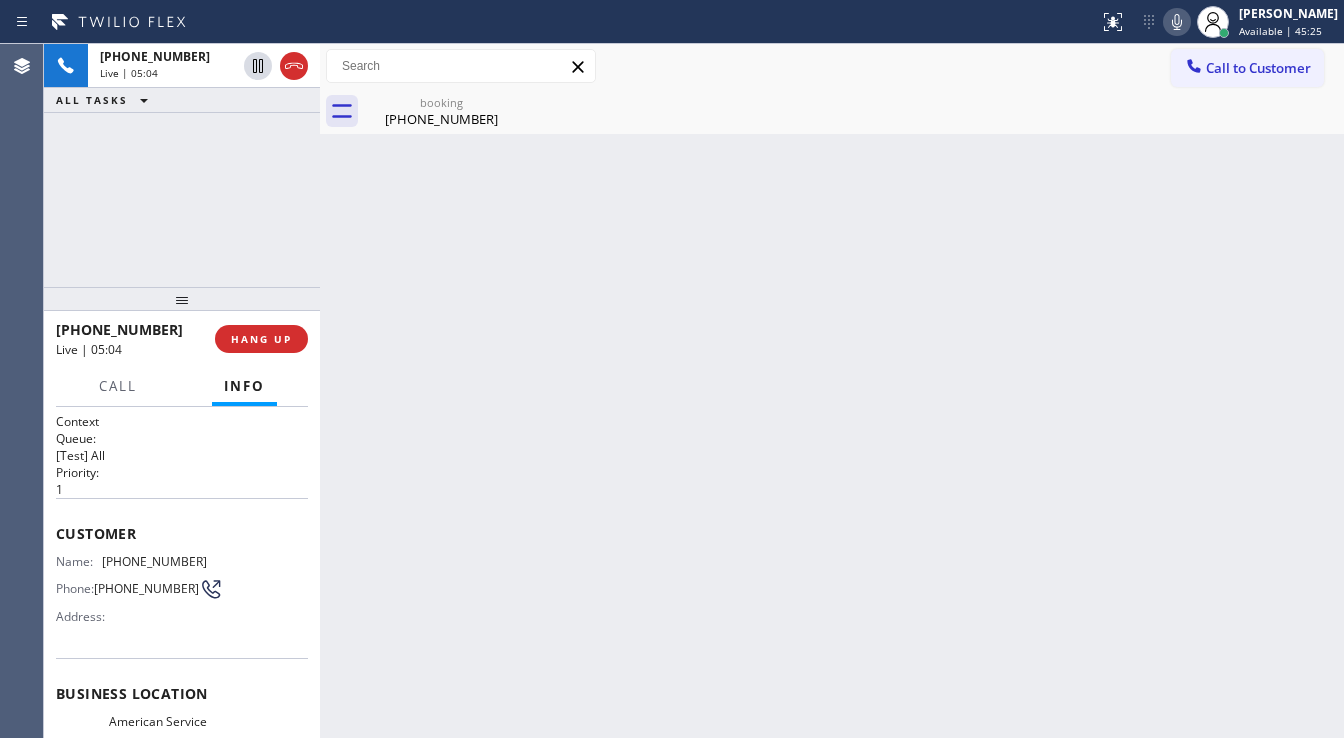 click on "+13127203745 Live | 05:04 ALL TASKS ALL TASKS ACTIVE TASKS TASKS IN WRAP UP" at bounding box center [182, 165] 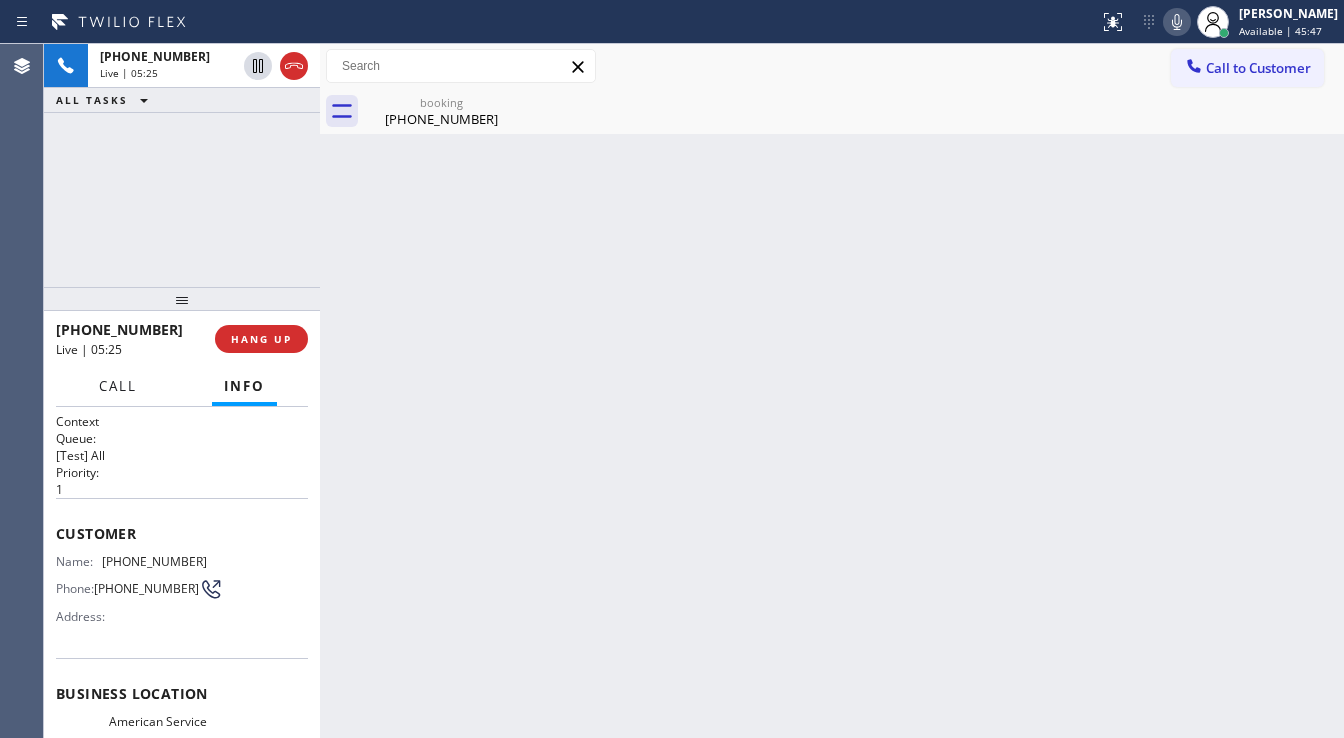 click on "Call" at bounding box center (118, 386) 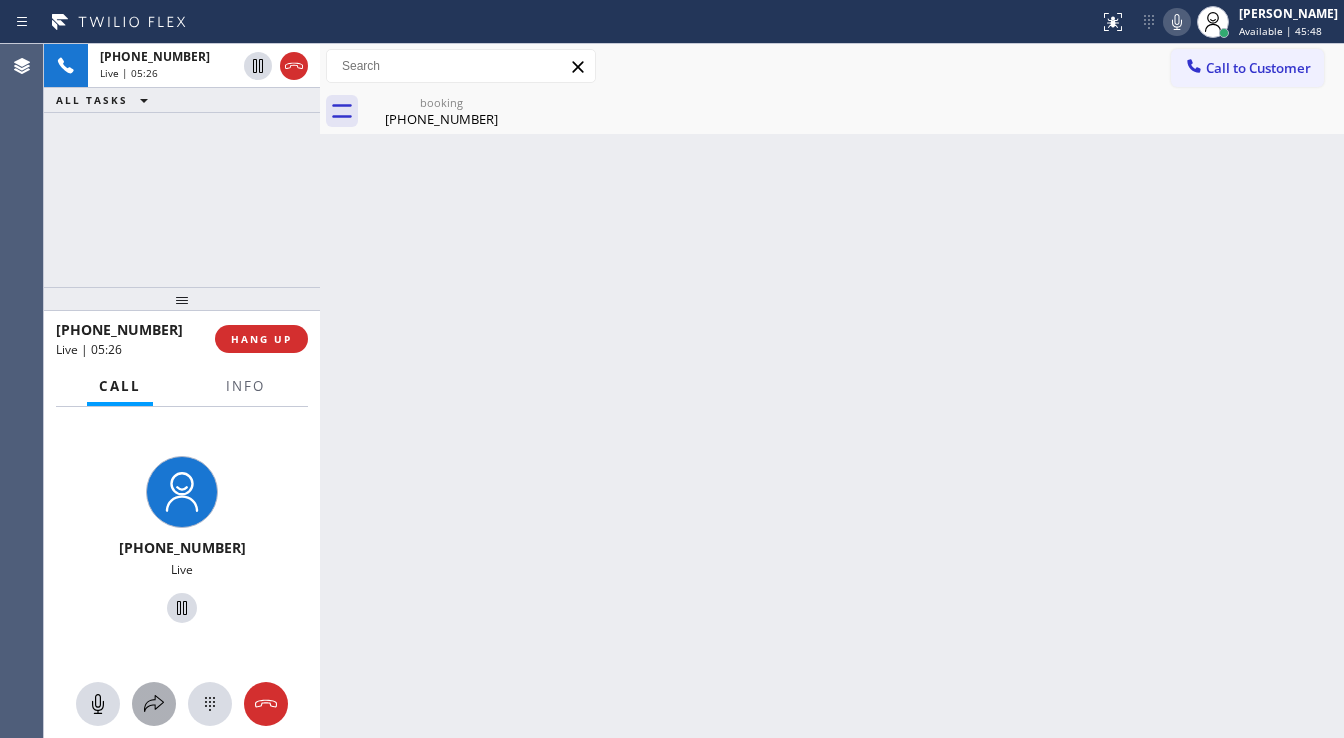 click 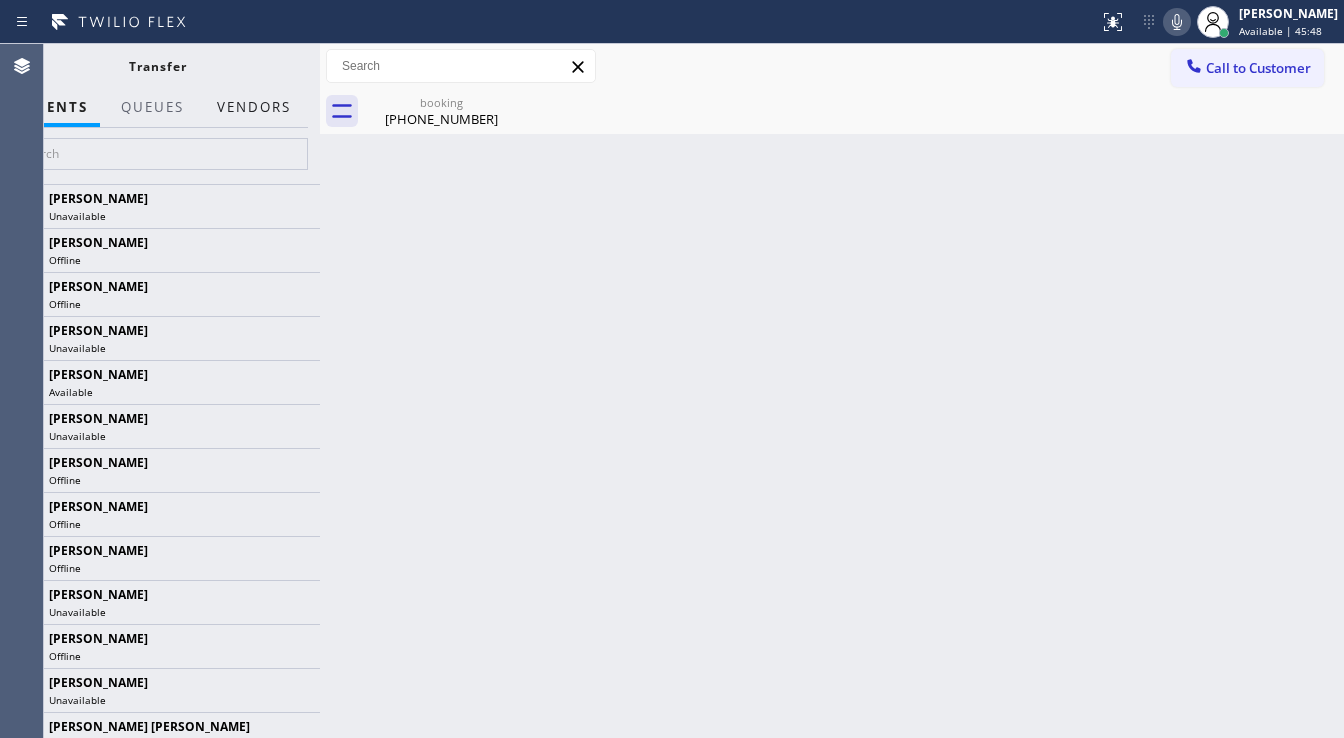 click on "Vendors" at bounding box center (254, 107) 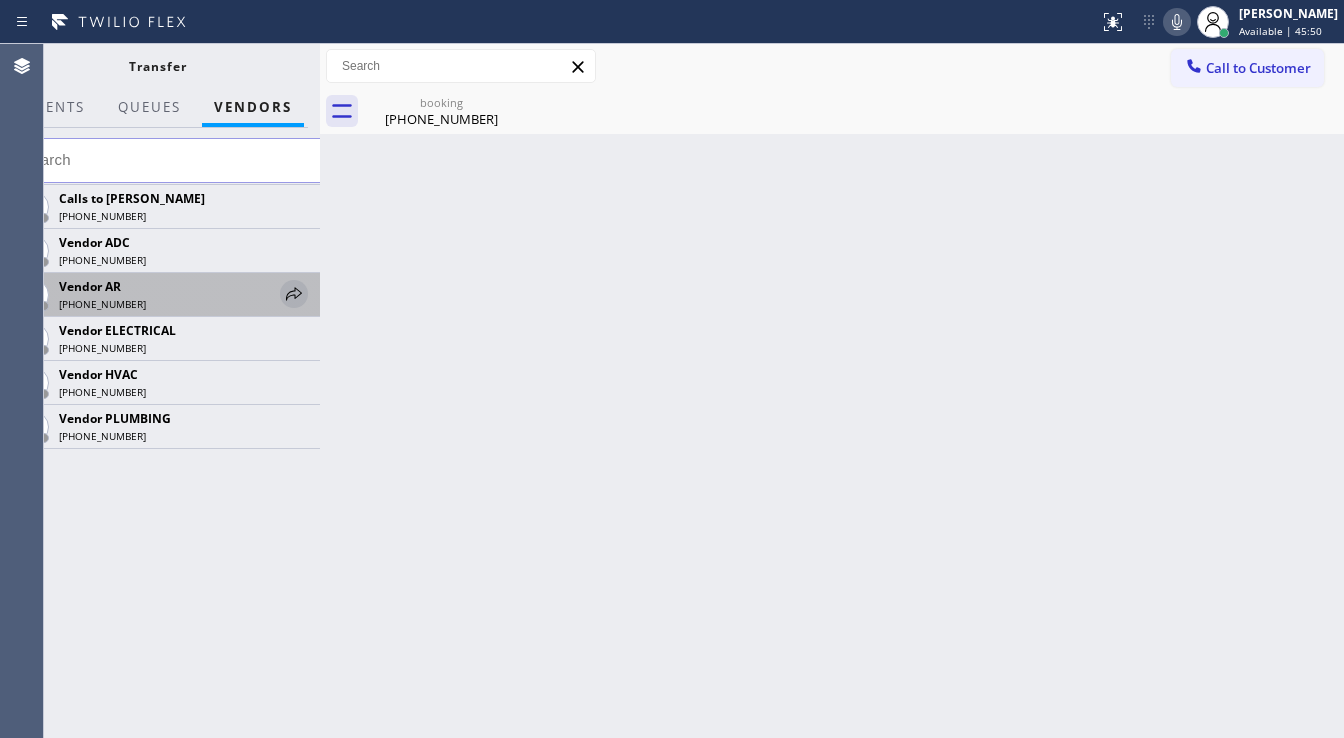 click 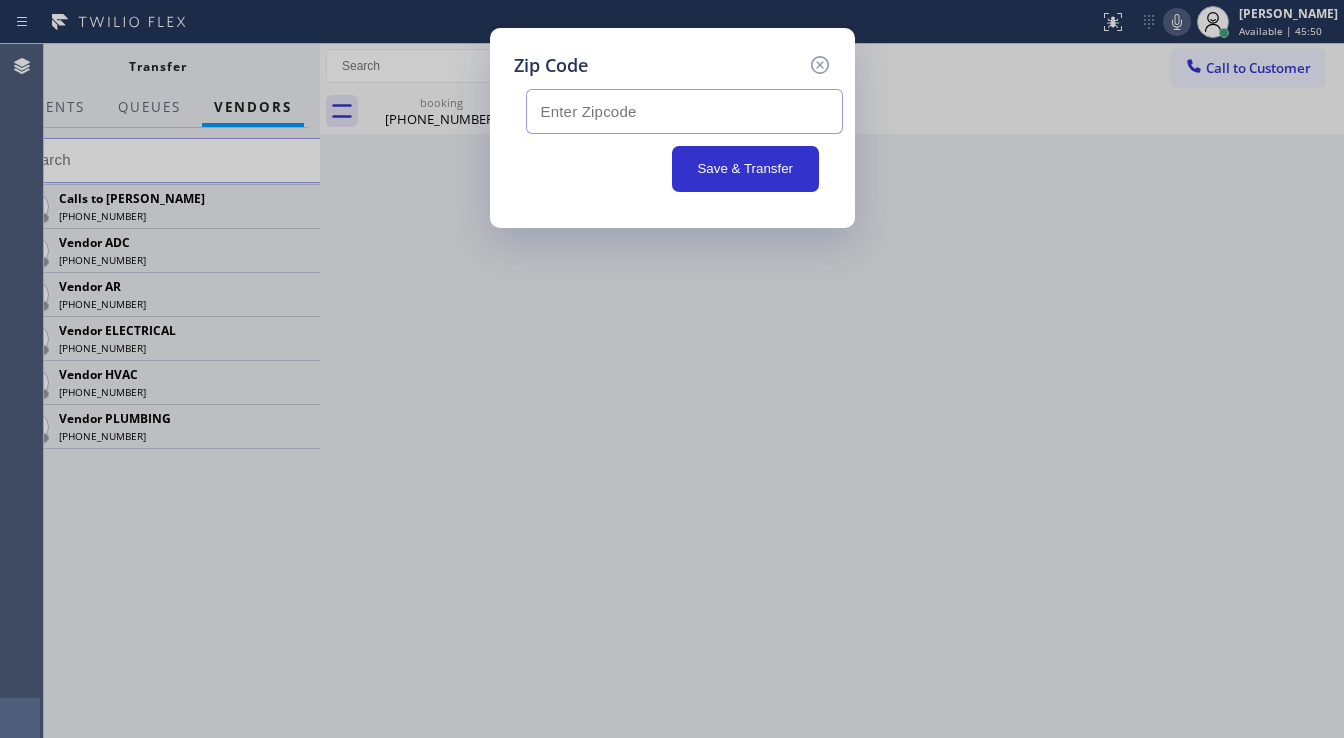 click at bounding box center (684, 111) 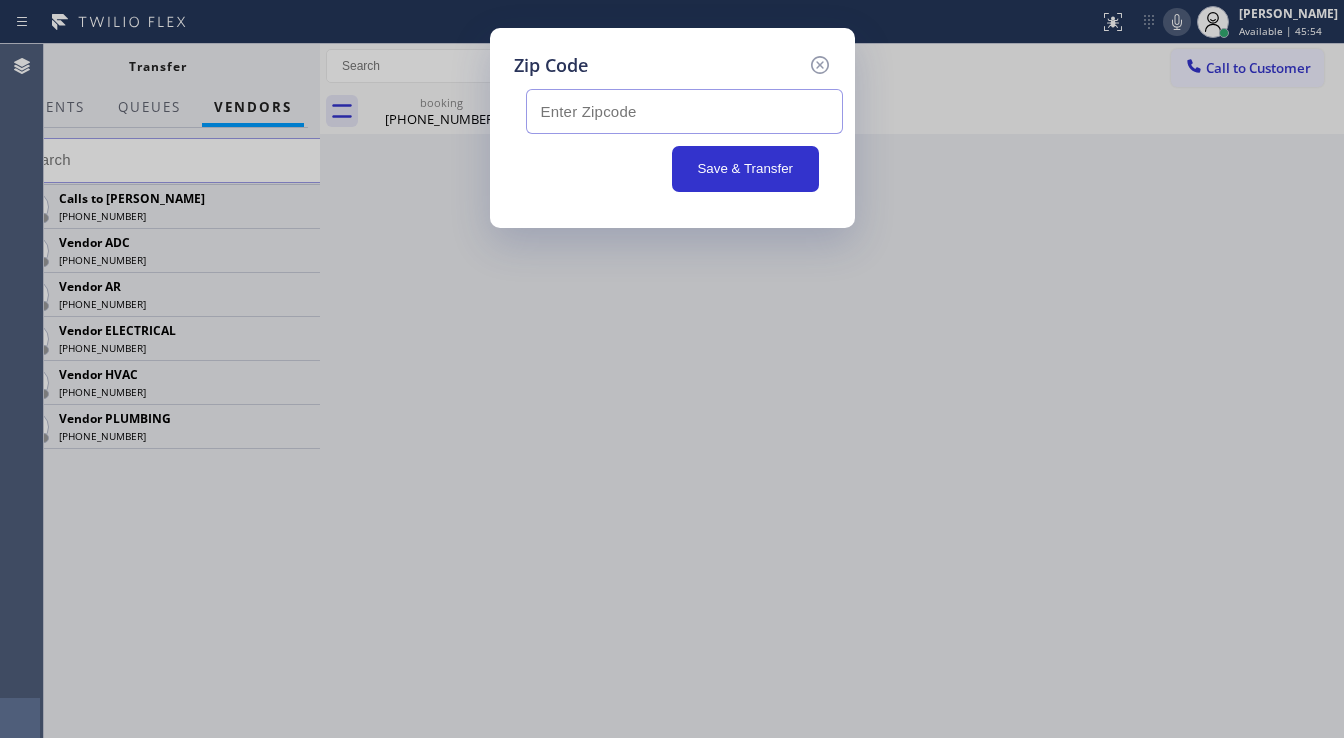paste on "60473" 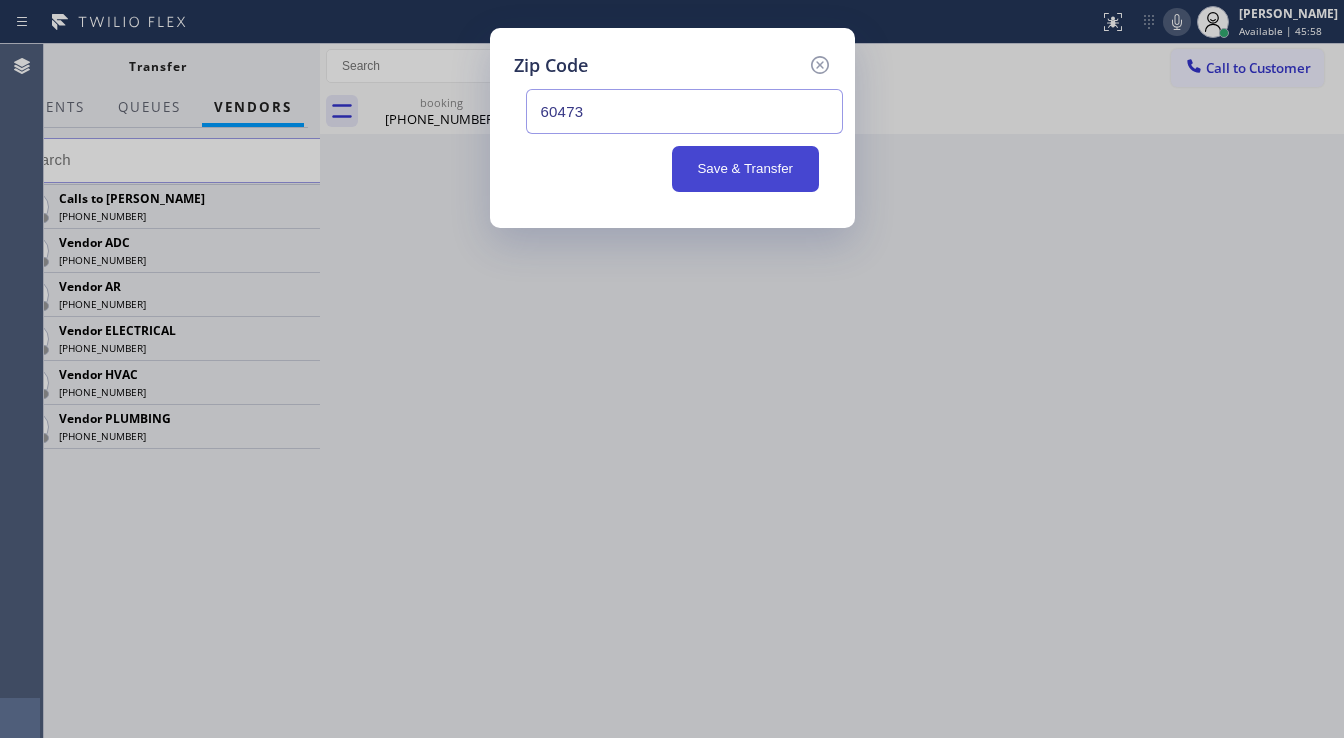 type on "60473" 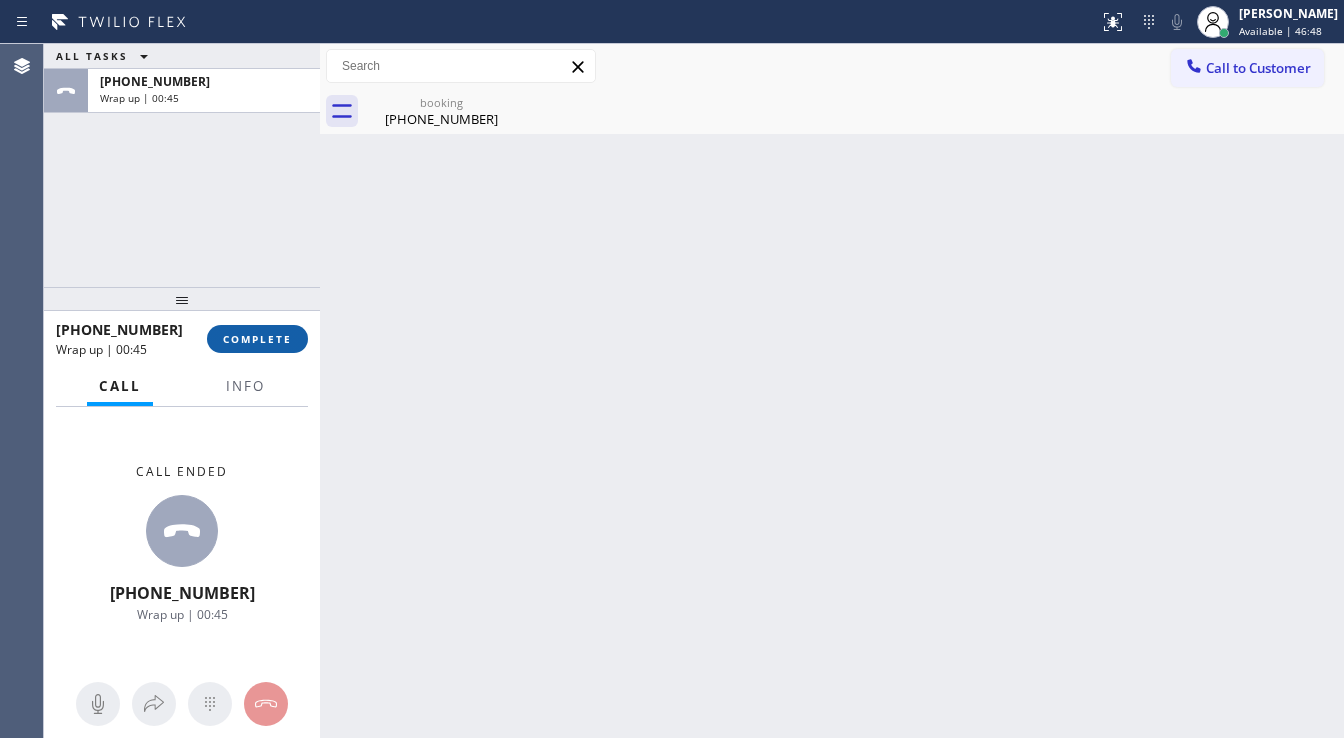 click on "COMPLETE" at bounding box center (257, 339) 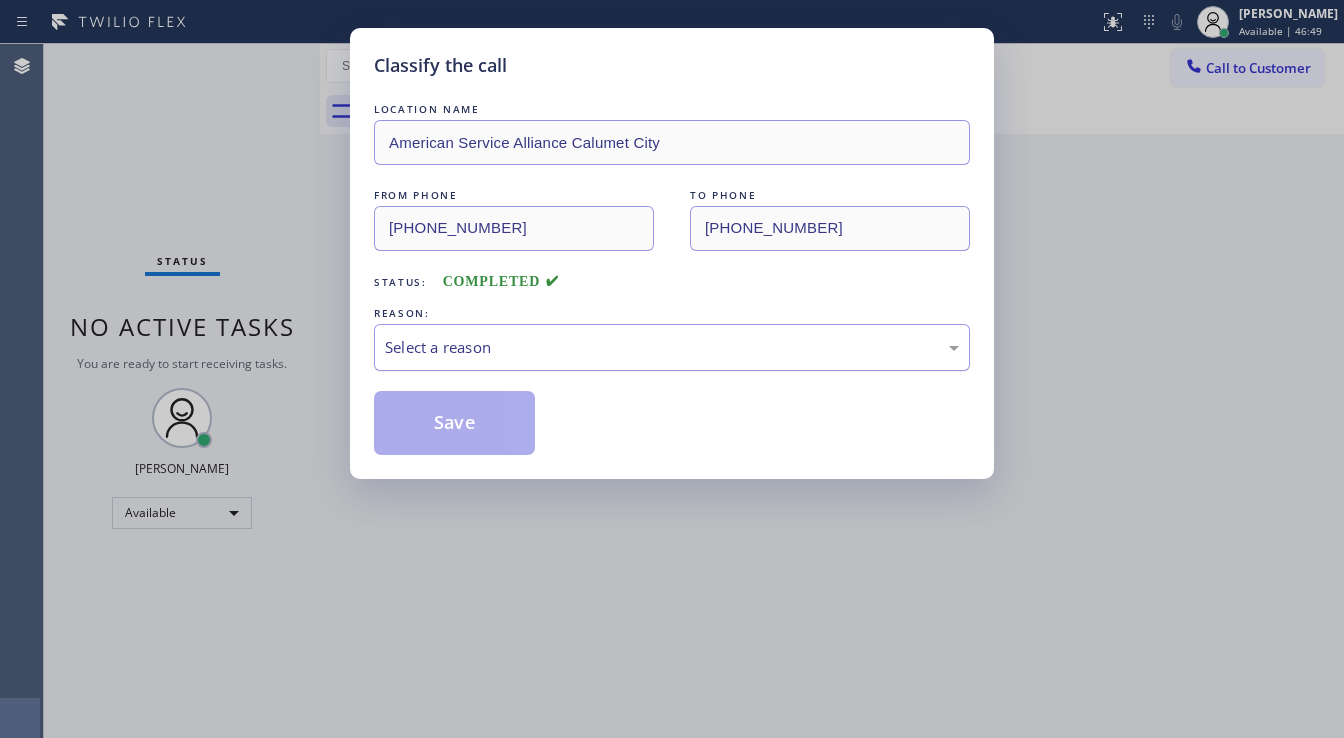 click on "Select a reason" at bounding box center (672, 347) 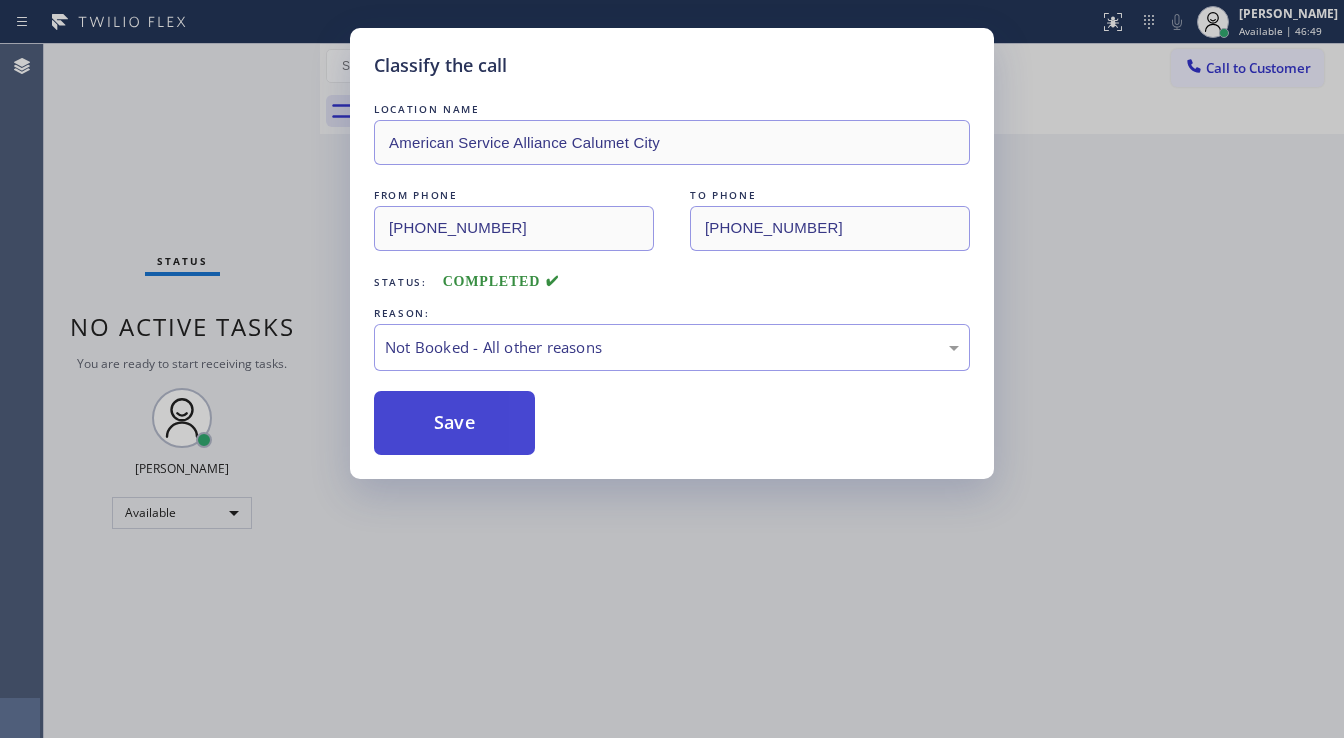 click on "Save" at bounding box center (454, 423) 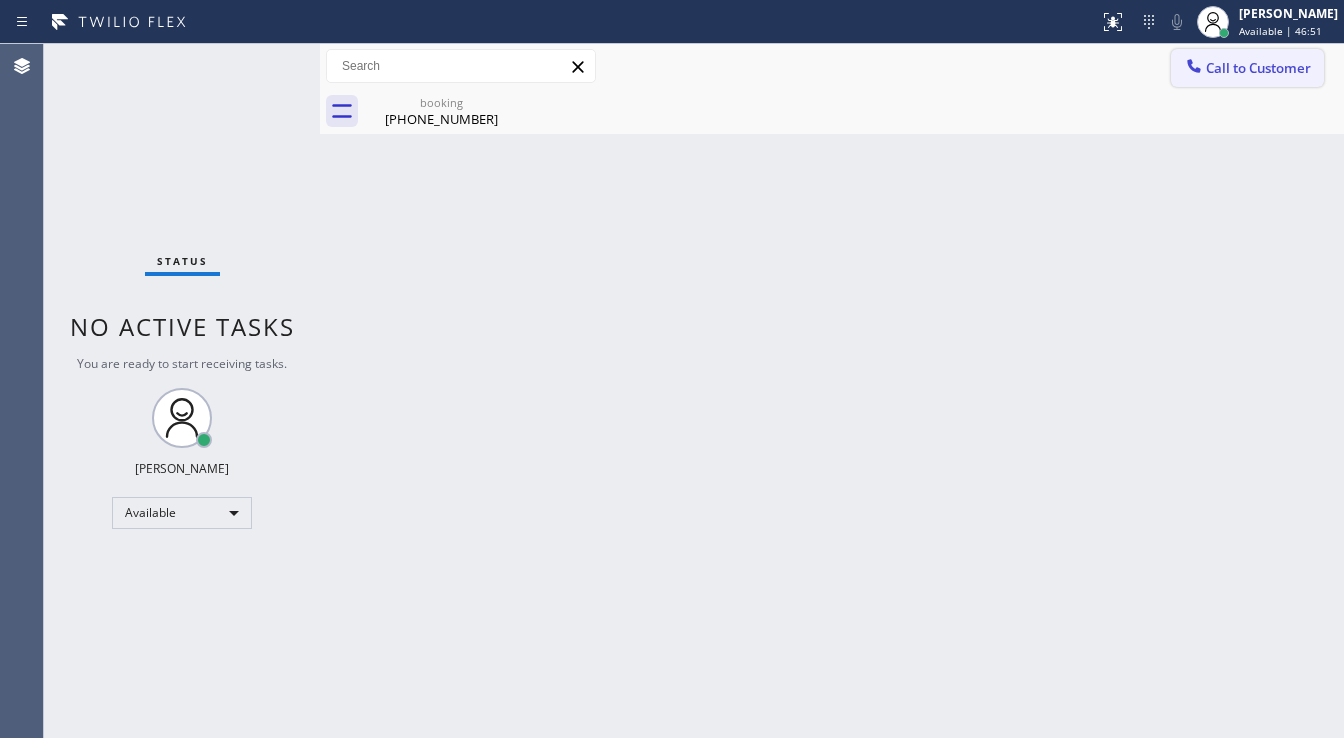 click on "Call to Customer" at bounding box center (1258, 68) 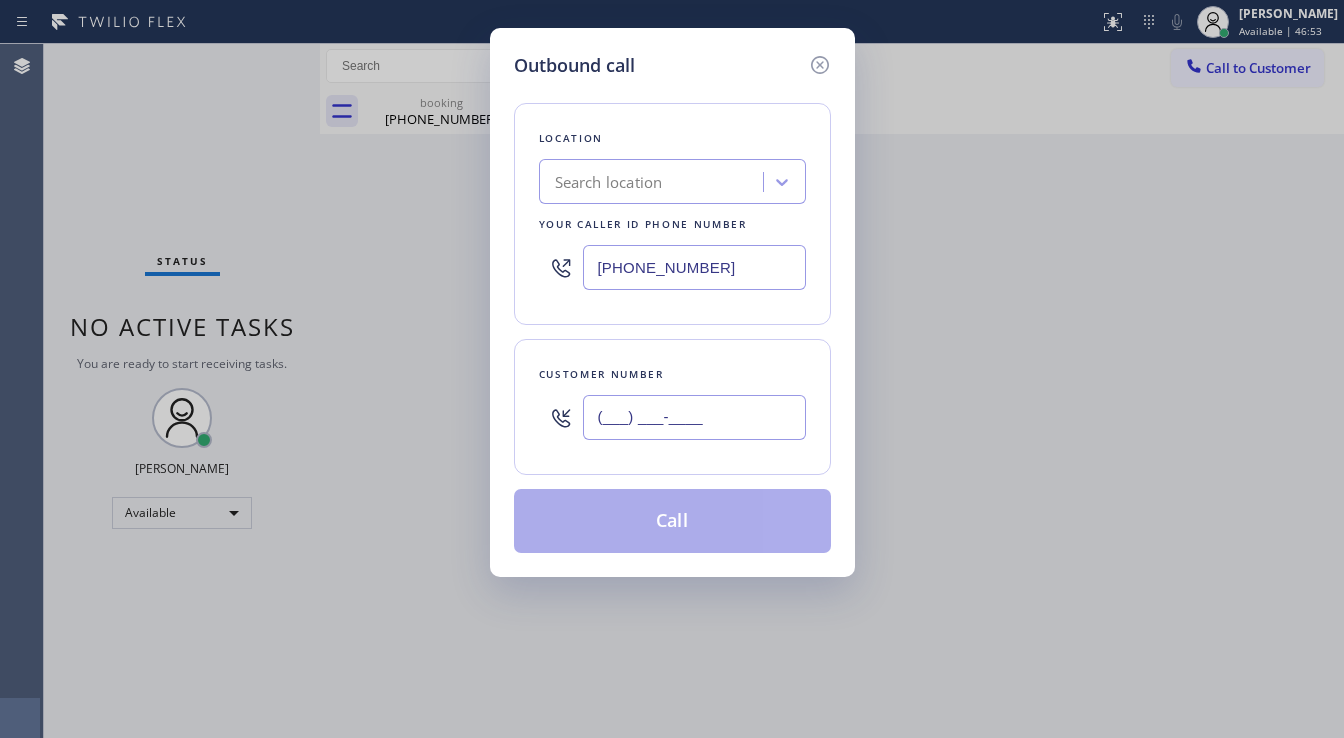 drag, startPoint x: 665, startPoint y: 418, endPoint x: 673, endPoint y: 301, distance: 117.273186 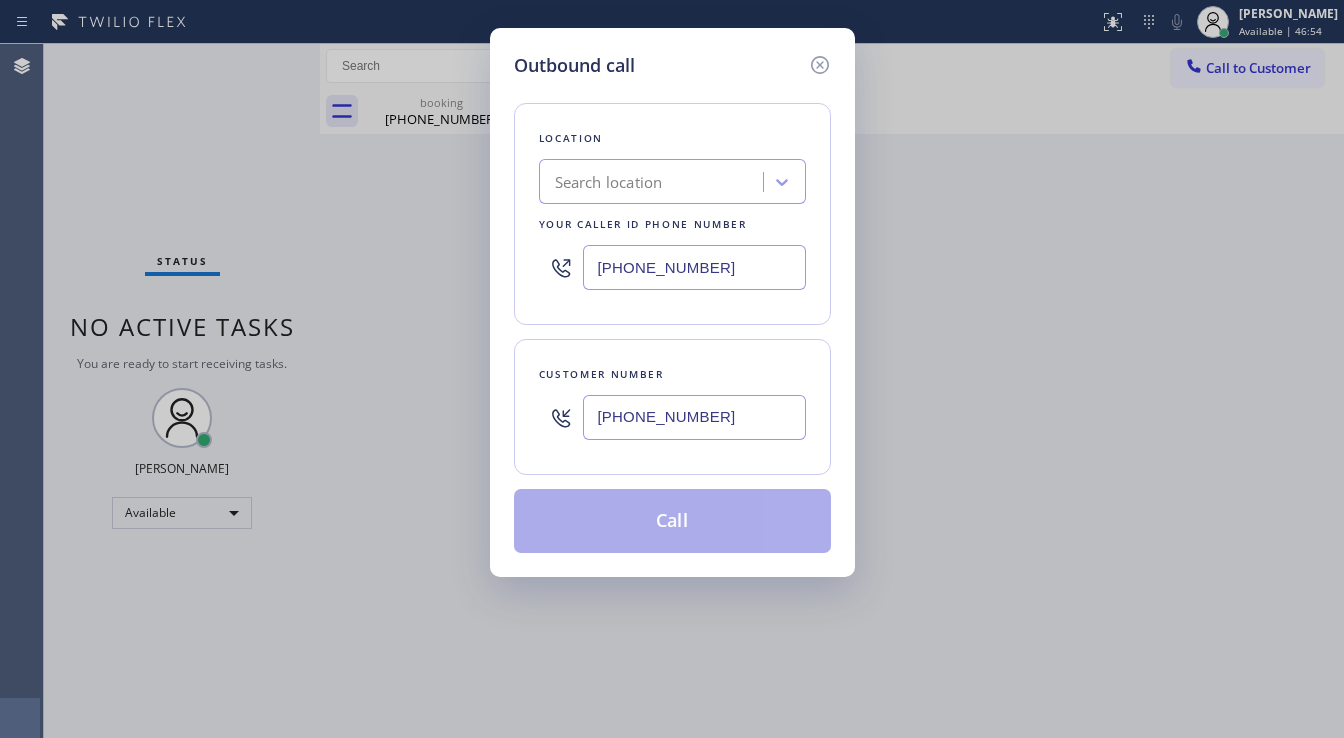 type on "[PHONE_NUMBER]" 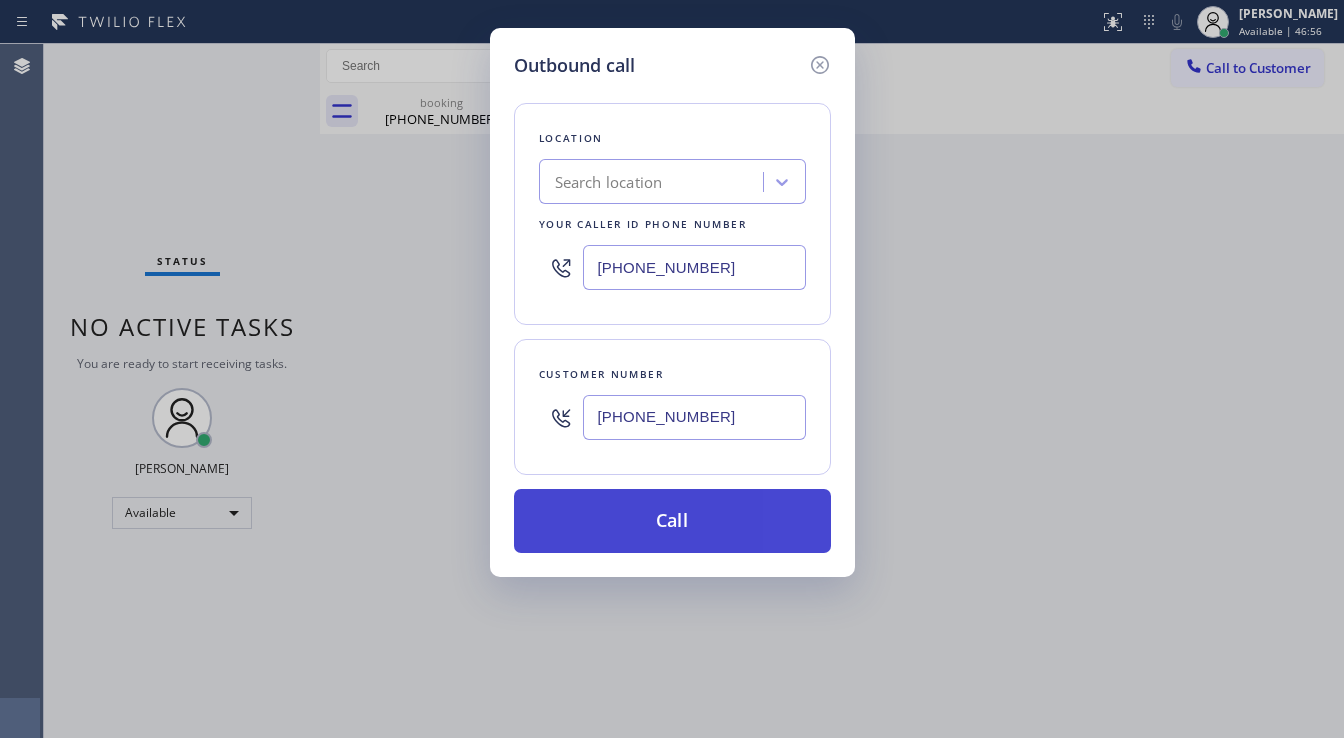 paste on "415) 449-4821" 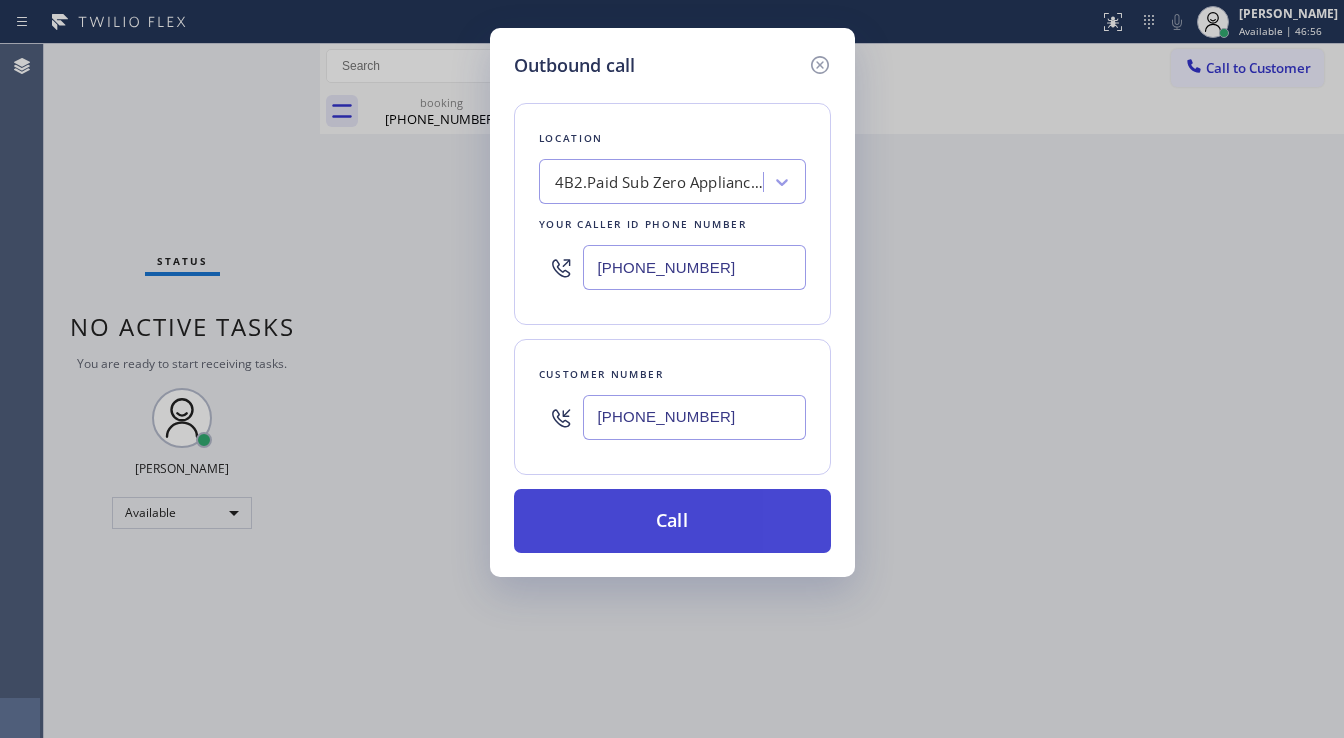 type on "[PHONE_NUMBER]" 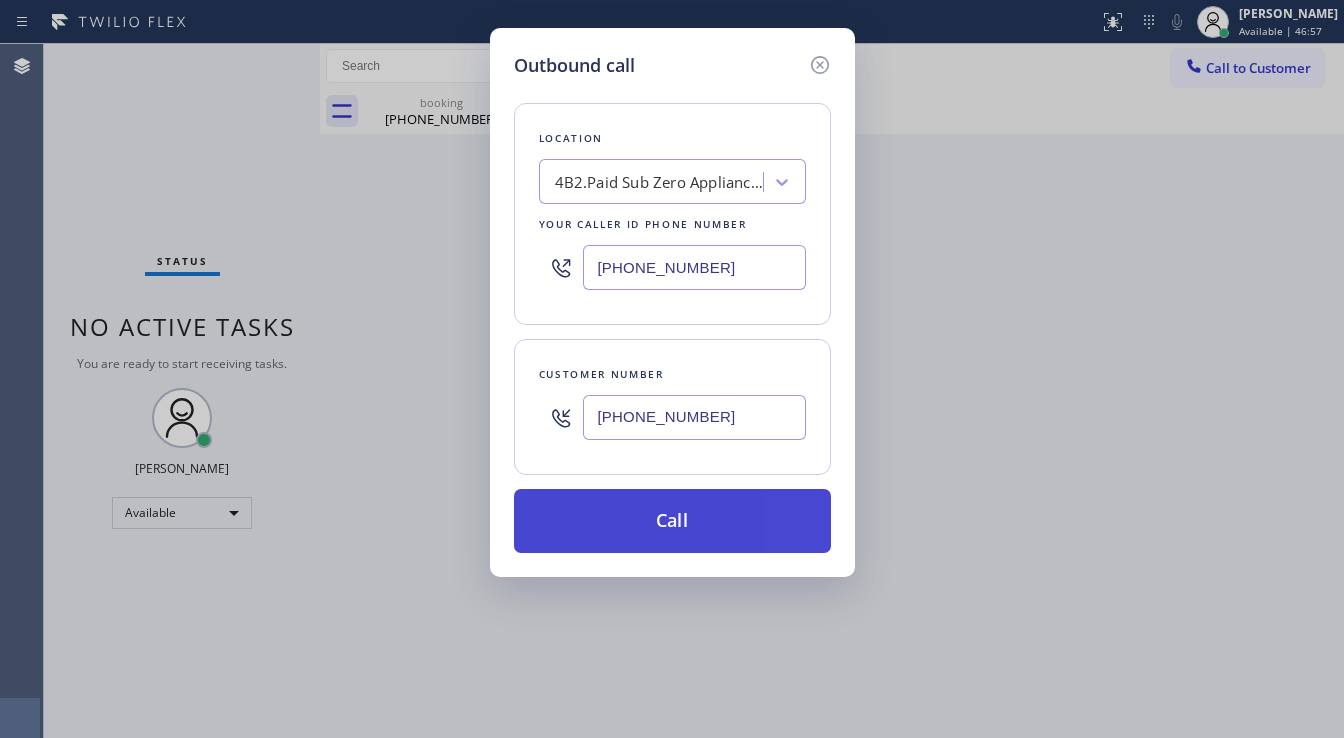 click on "Call" at bounding box center (672, 521) 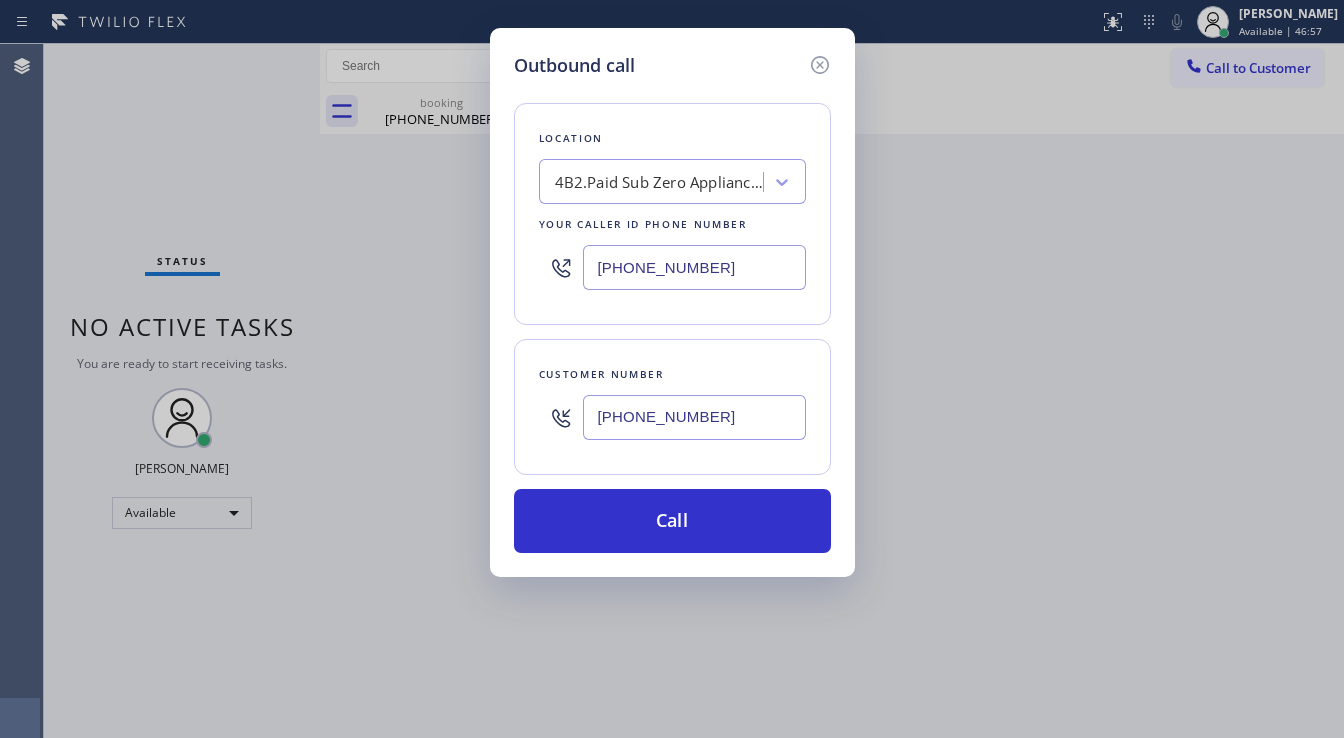type 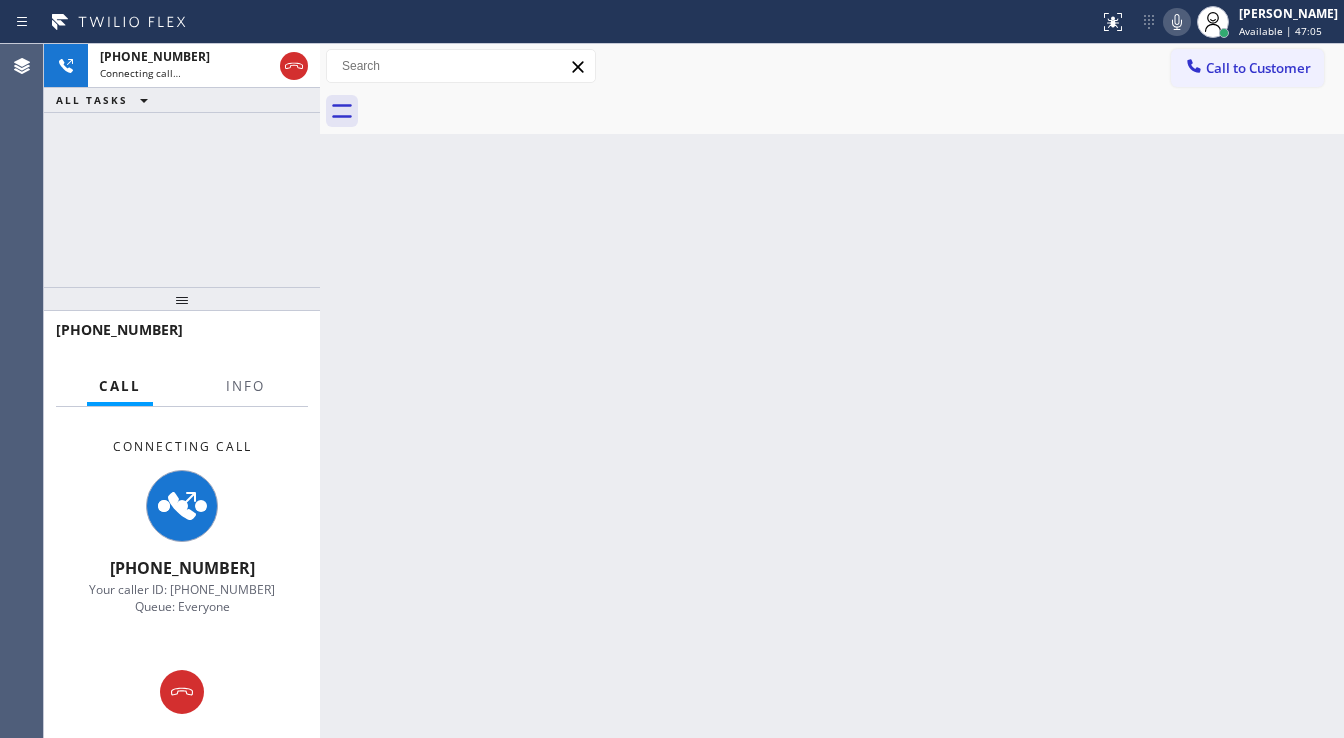 click 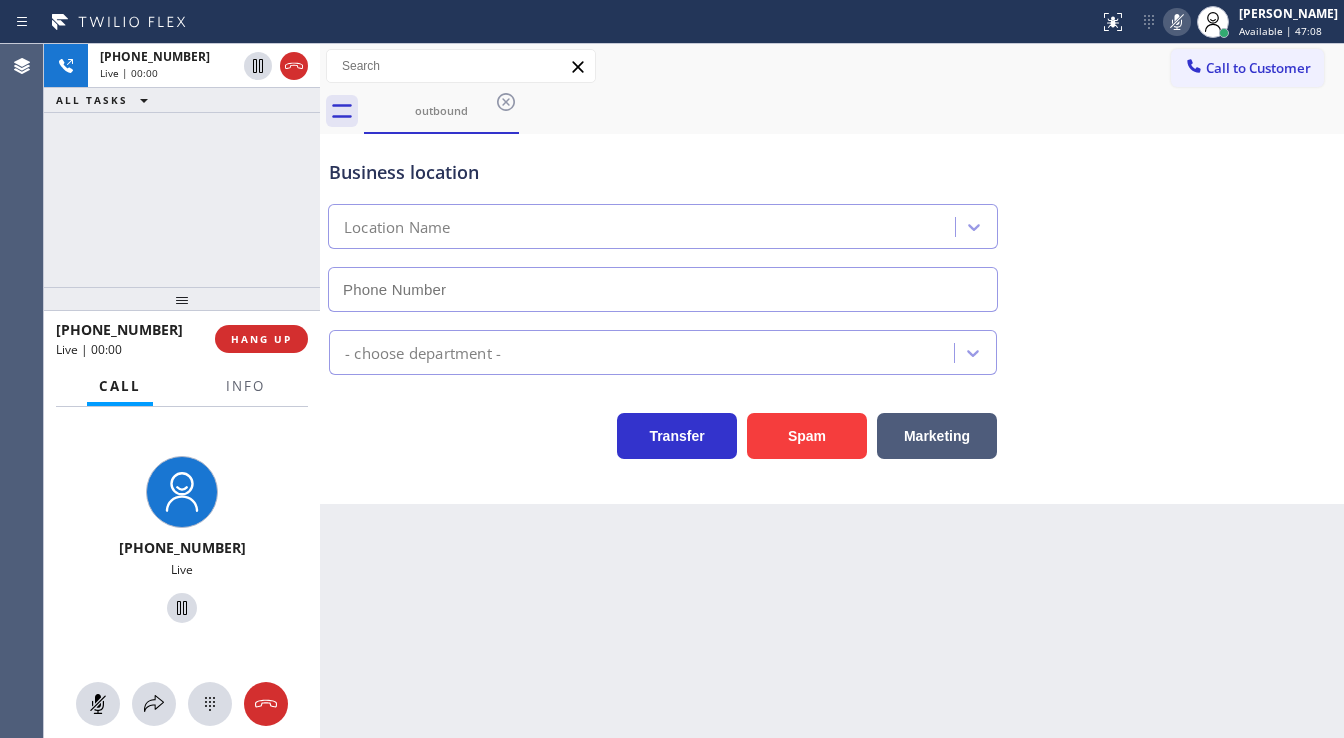 type on "[PHONE_NUMBER]" 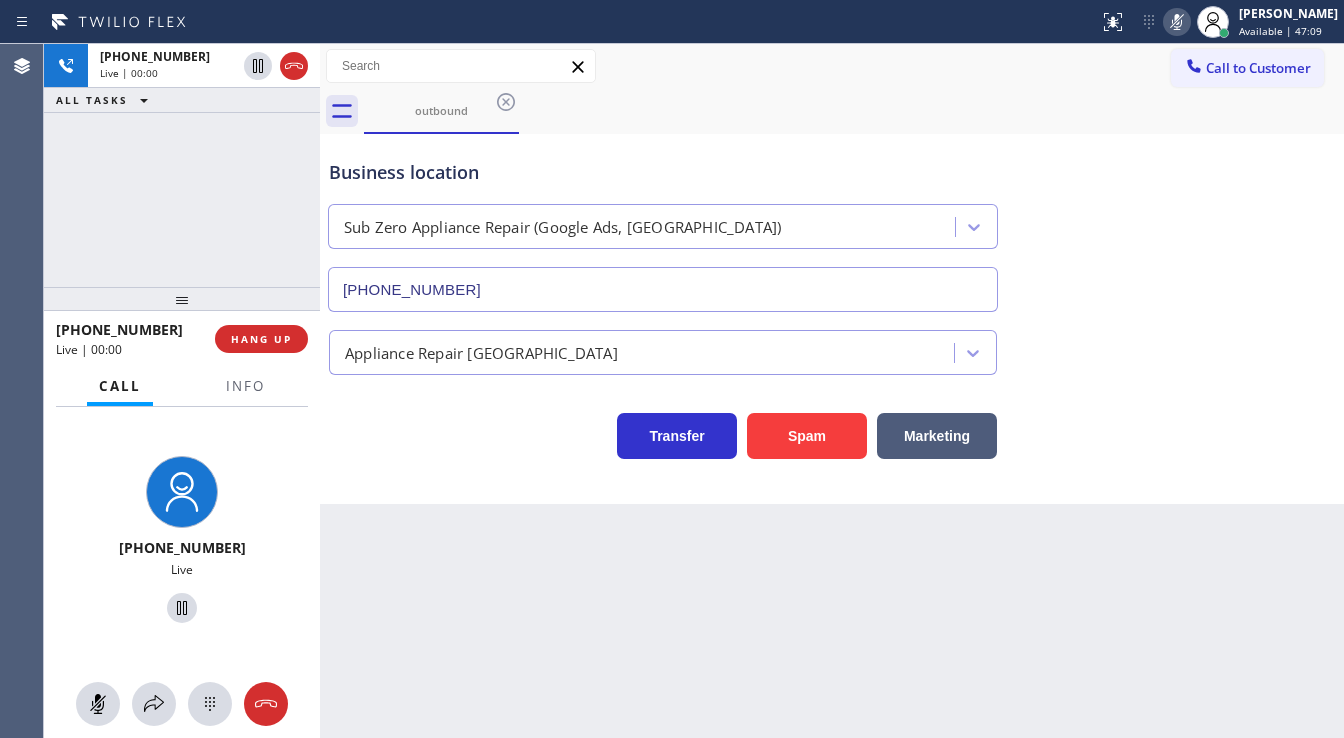 click 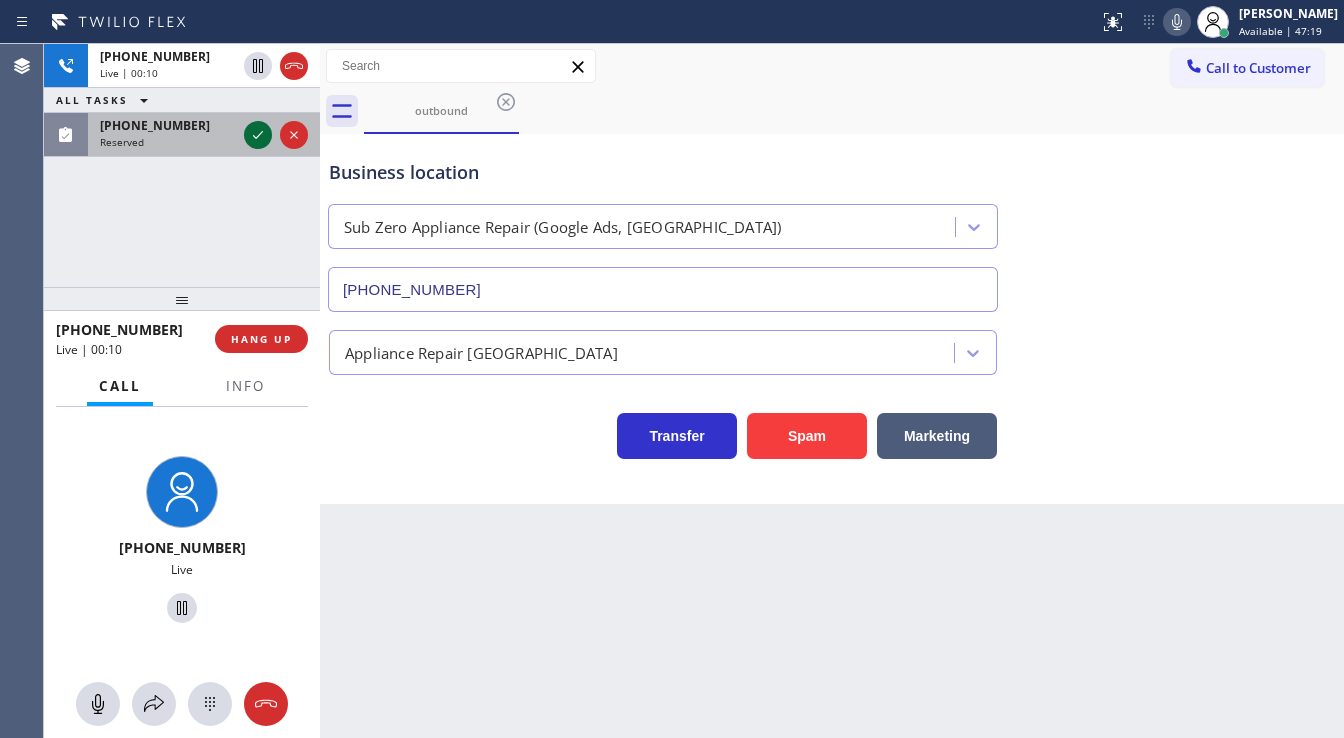 click 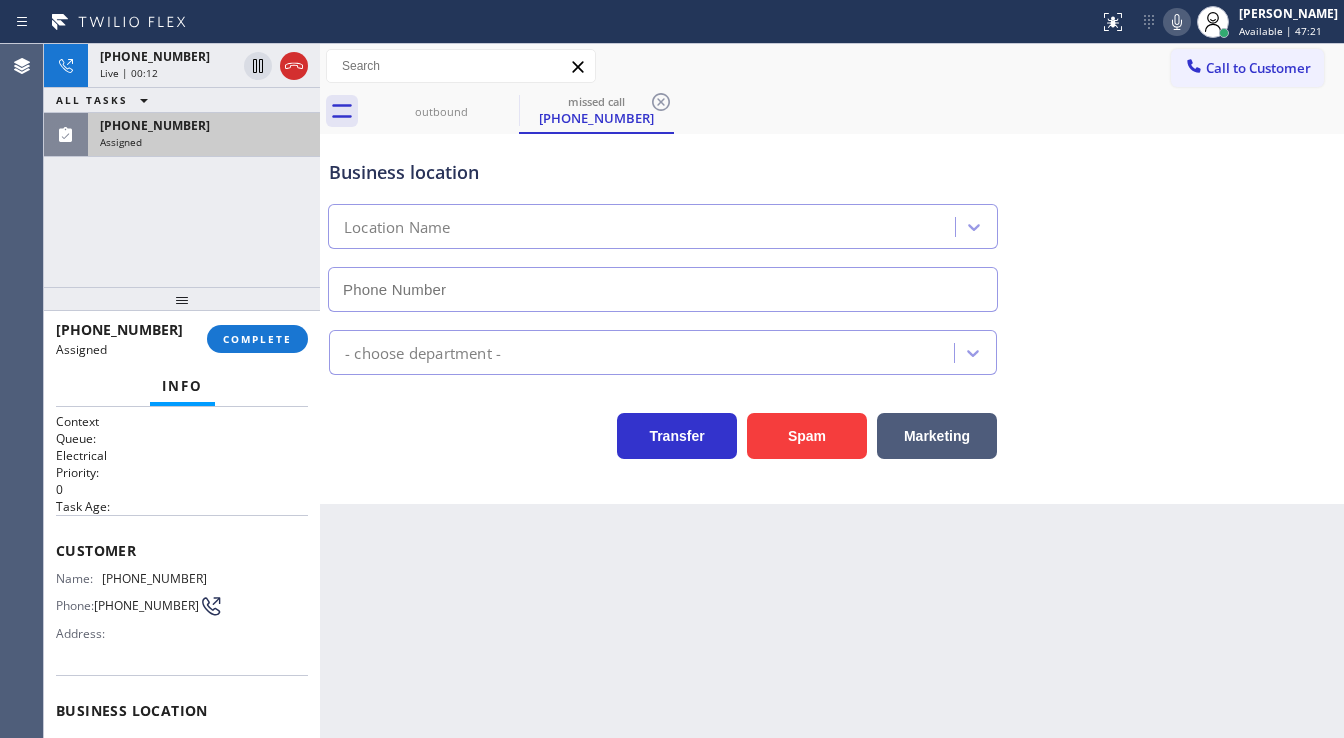 type on "[PHONE_NUMBER]" 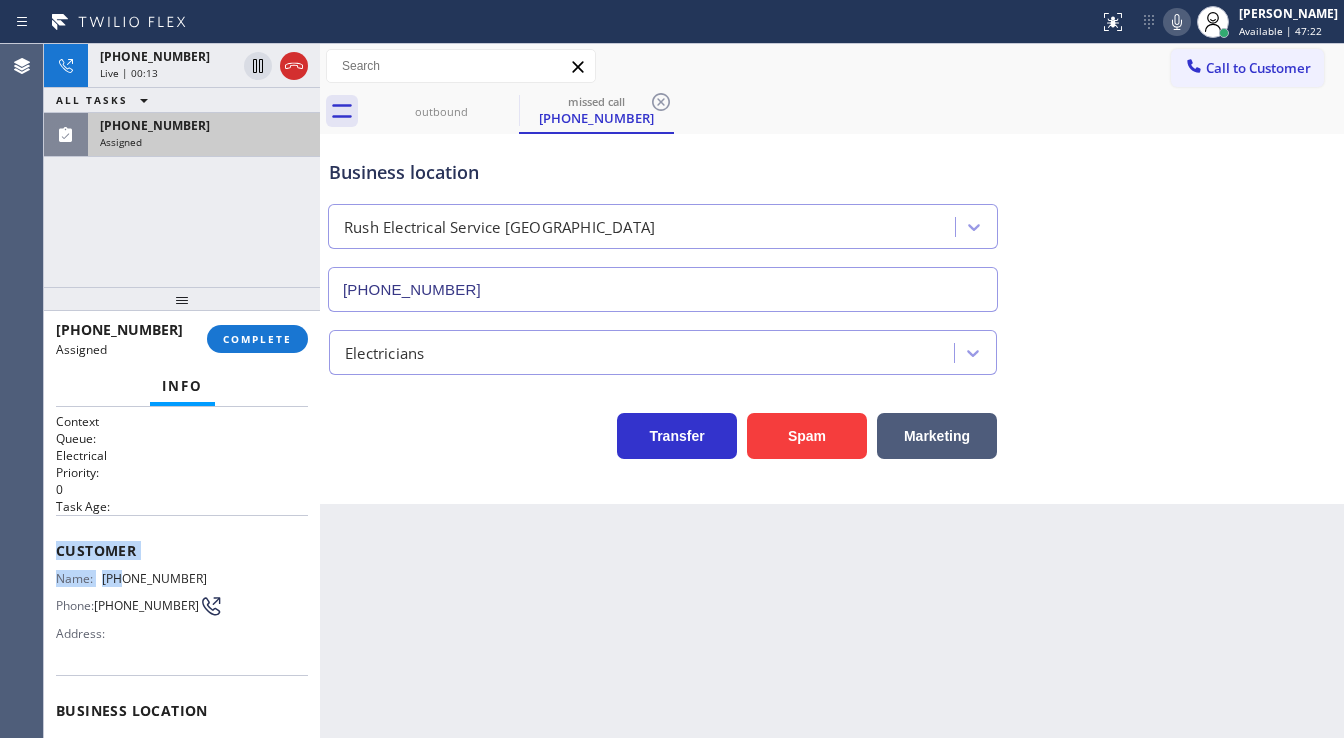 scroll, scrollTop: 240, scrollLeft: 0, axis: vertical 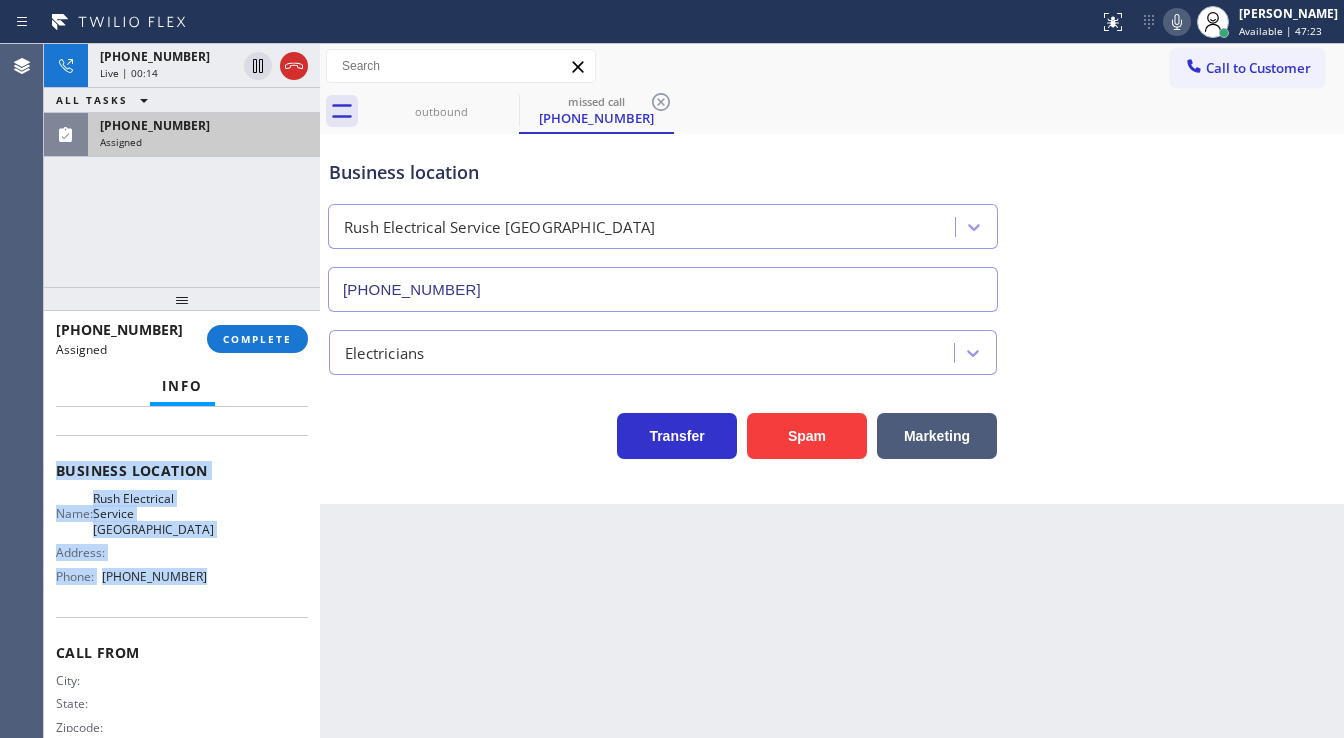 drag, startPoint x: 56, startPoint y: 536, endPoint x: 316, endPoint y: 443, distance: 276.1322 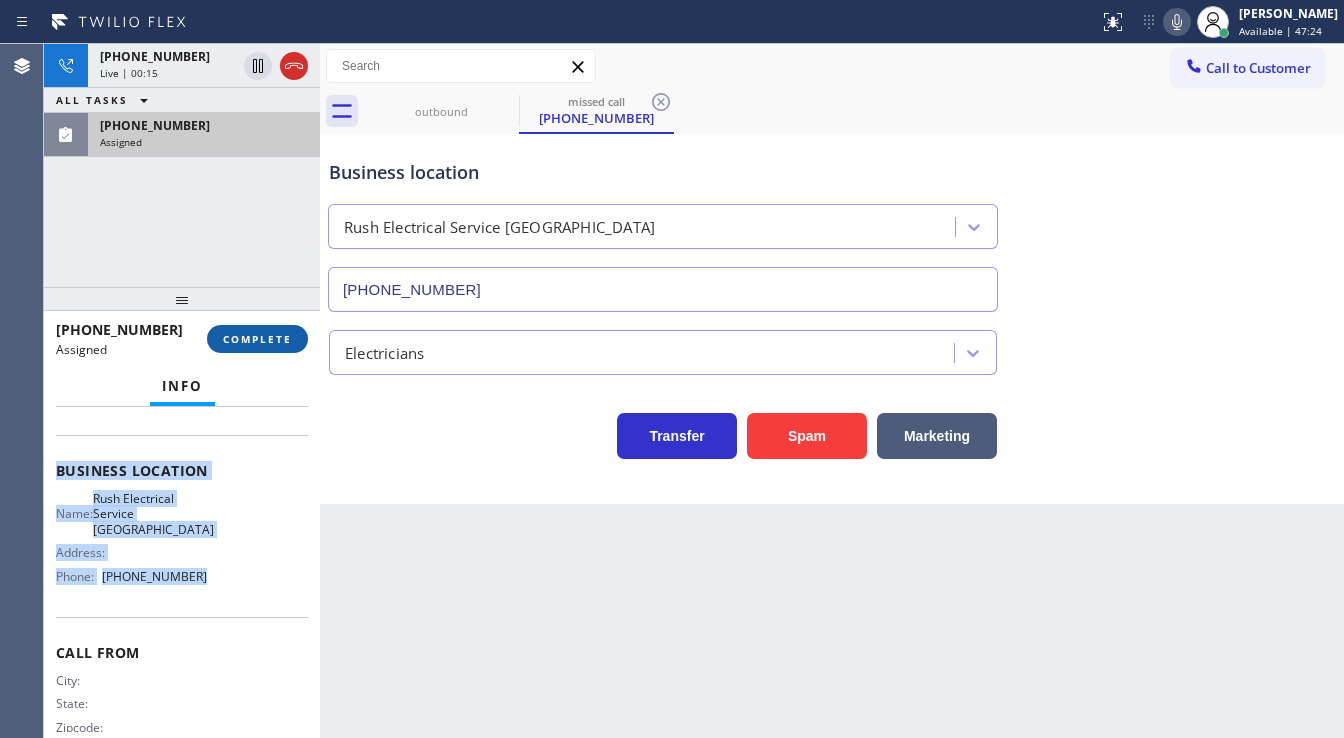 click on "COMPLETE" at bounding box center [257, 339] 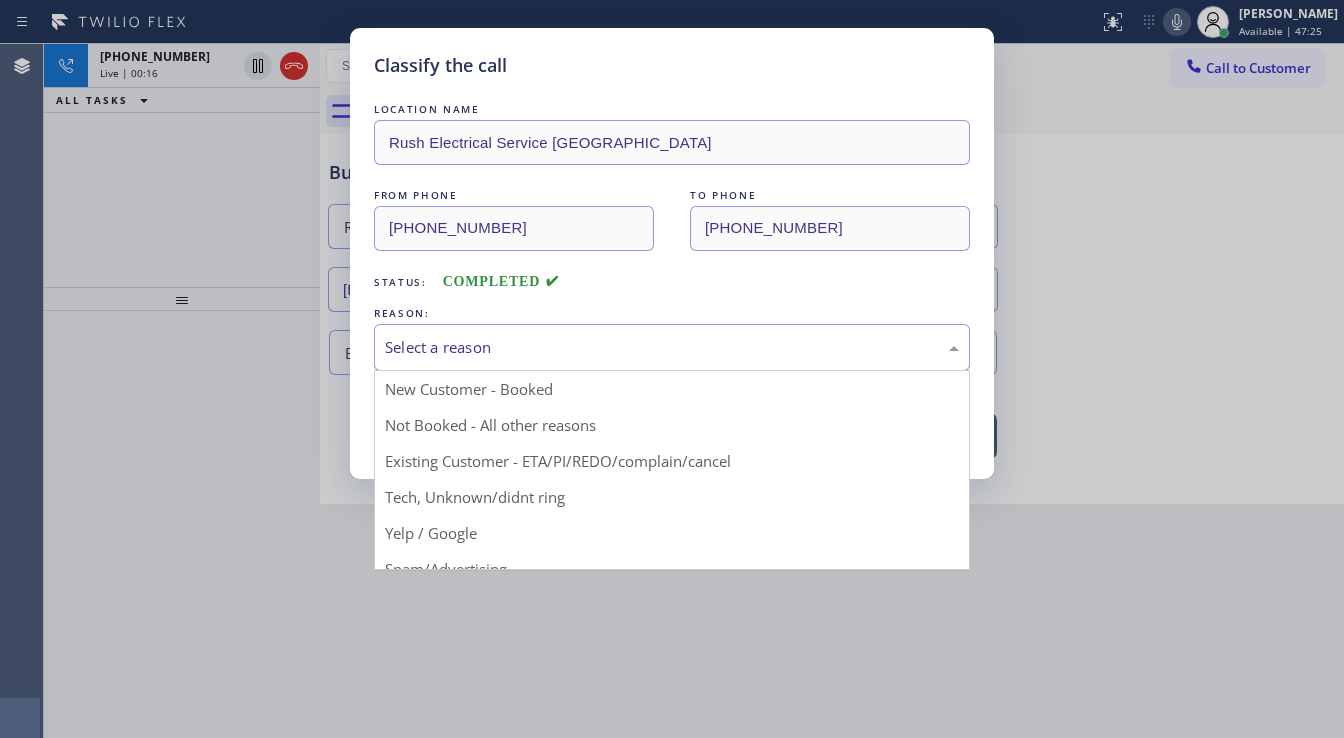 click on "Select a reason" at bounding box center [672, 347] 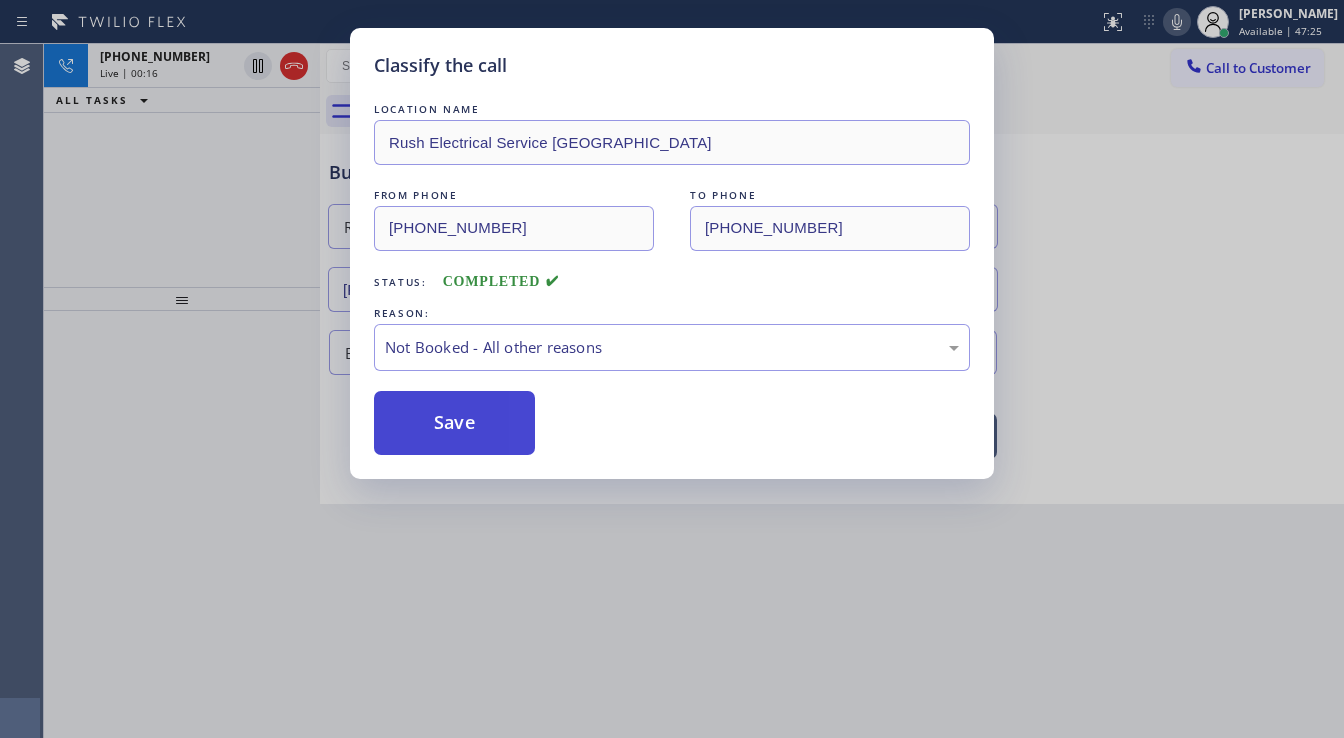 click on "Save" at bounding box center [454, 423] 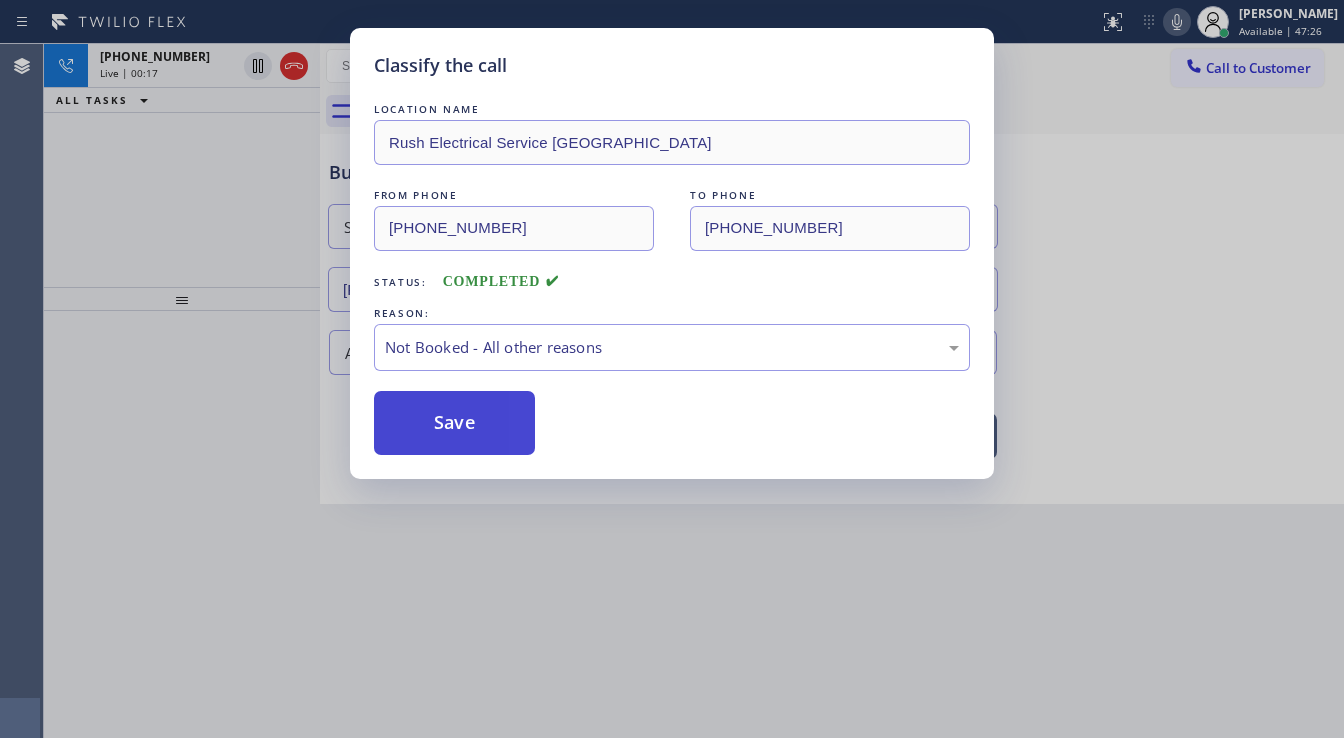 type 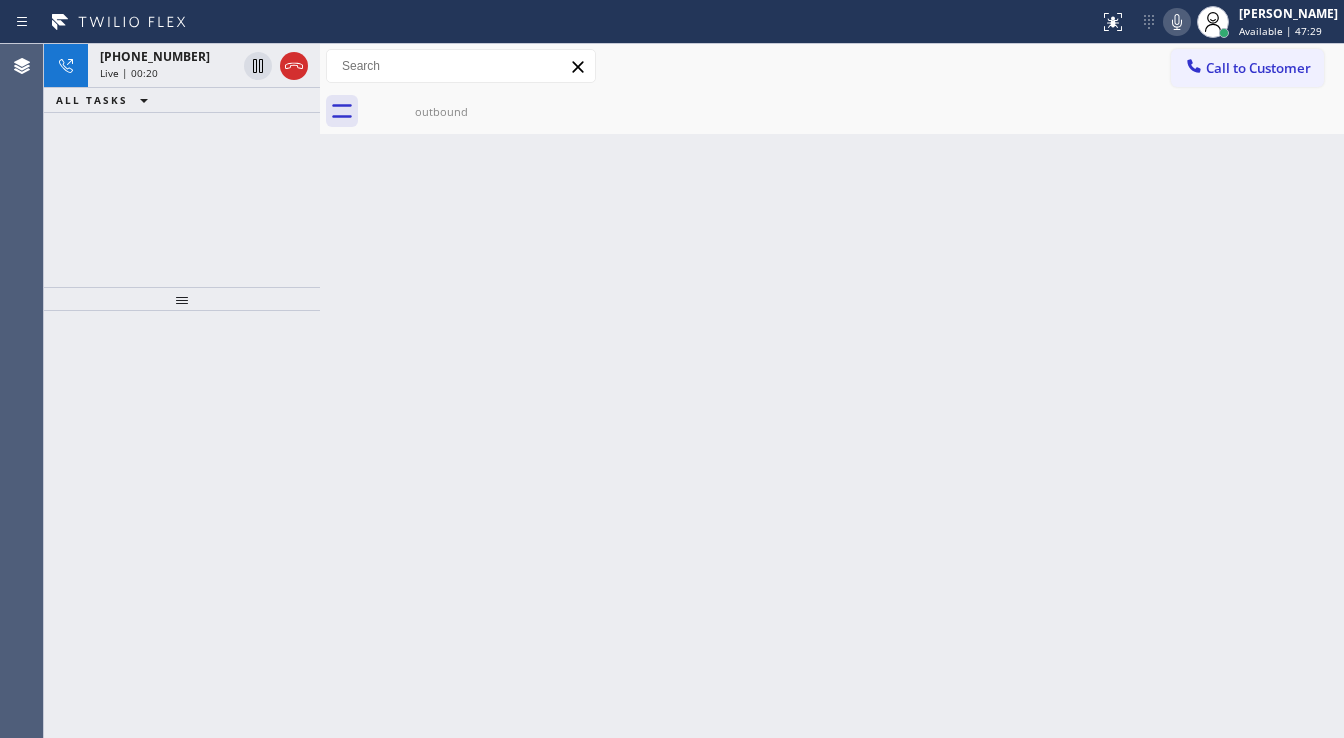 drag, startPoint x: 162, startPoint y: 244, endPoint x: 342, endPoint y: 260, distance: 180.70972 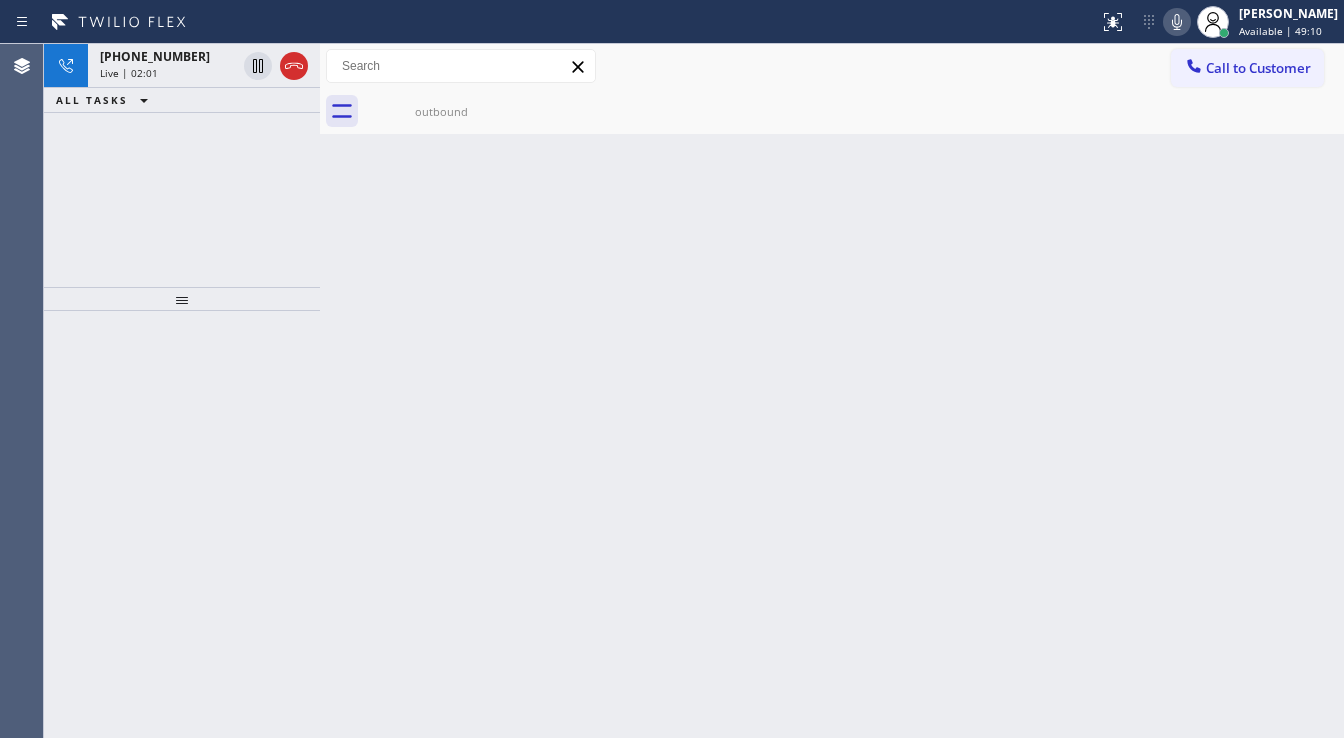 click on "Call to Customer Outbound call Location Sub Zero Appliance Repair (Google Ads, SF) Your caller id phone number (415) 449-4821 Customer number Call Outbound call Technician Search Technician Your caller id phone number Your caller id phone number Call" at bounding box center (832, 66) 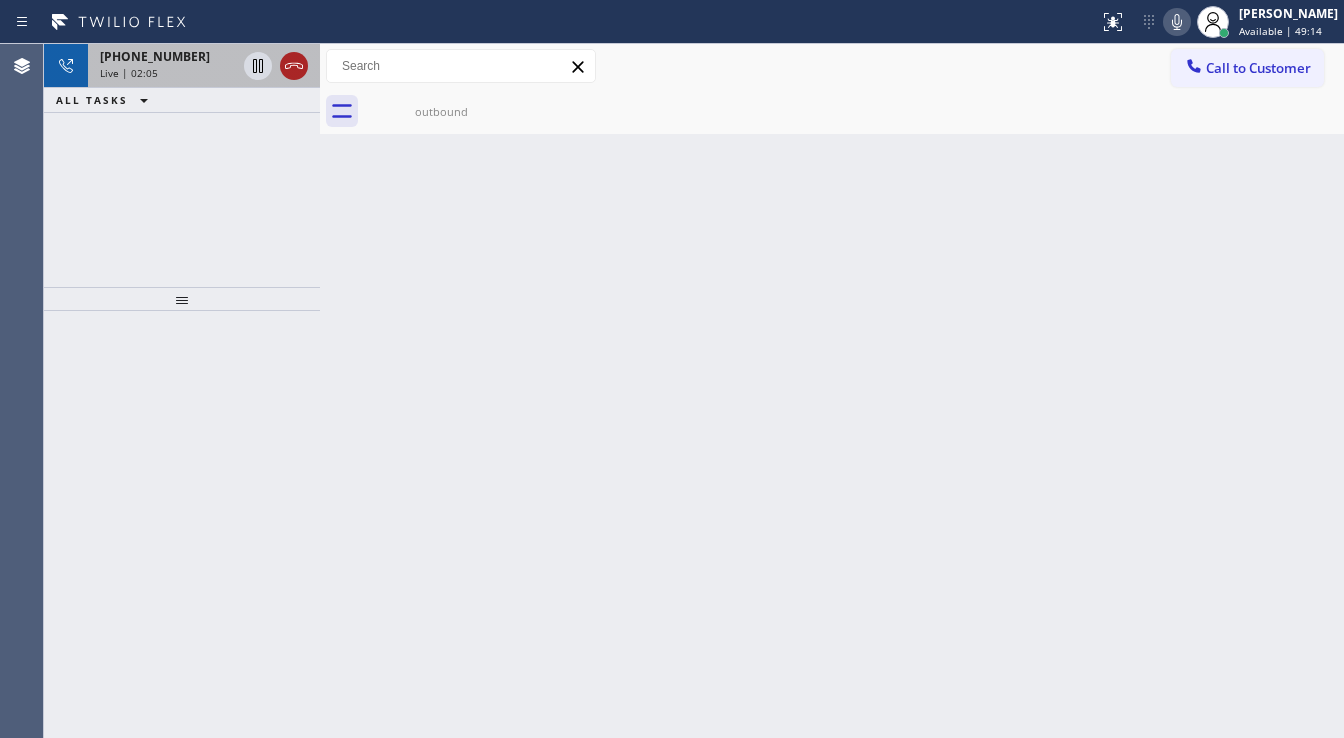click 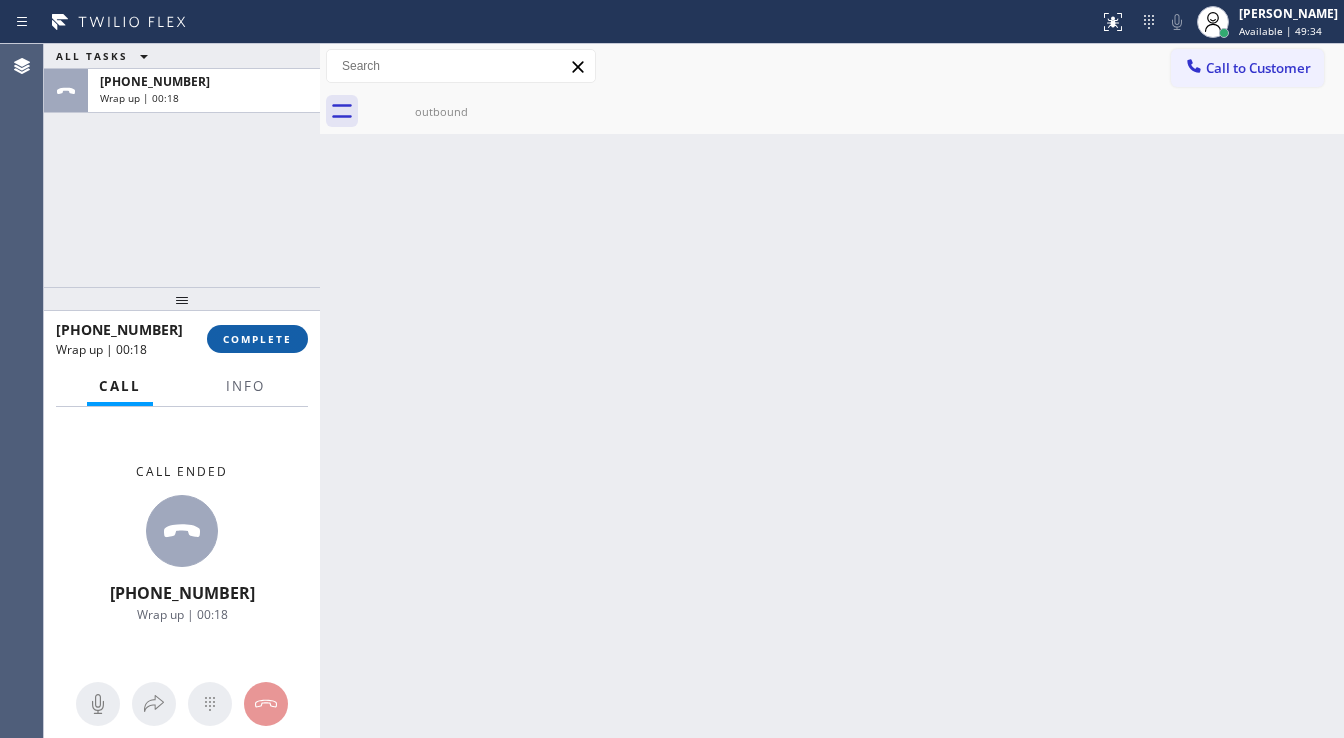 type 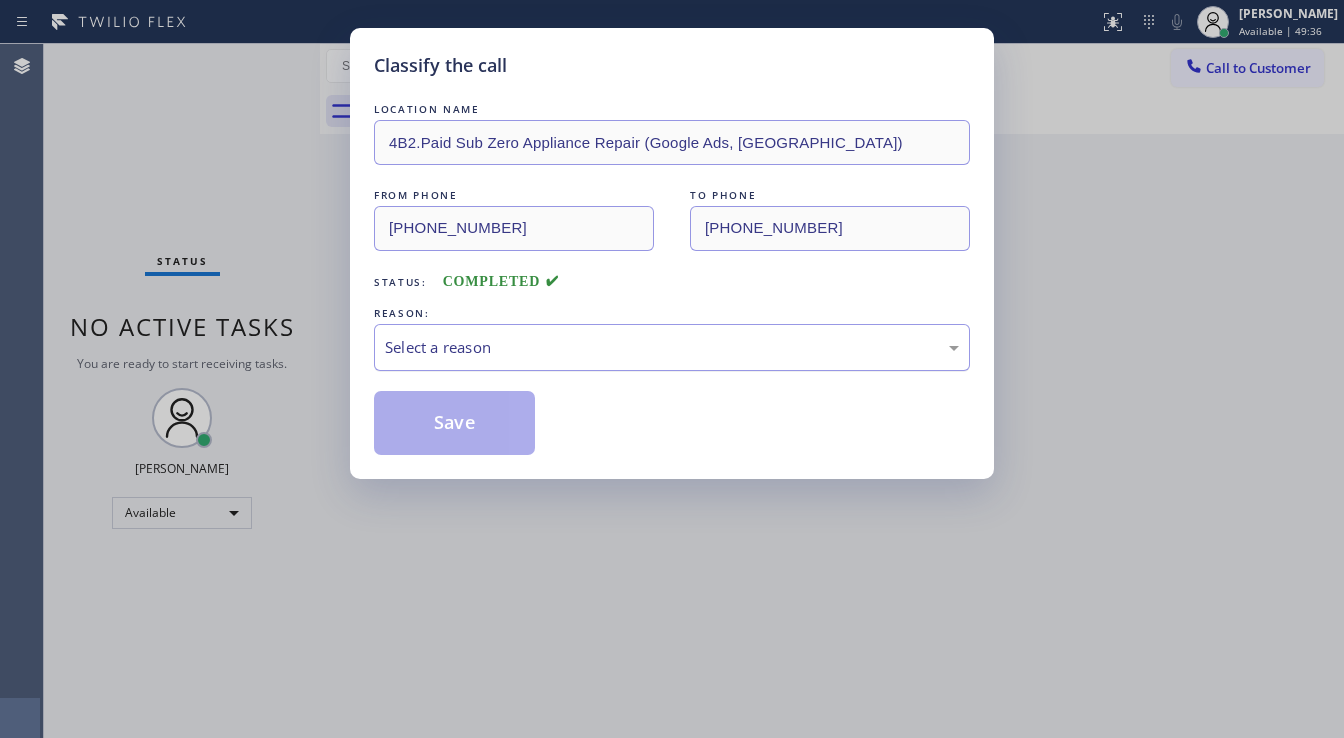 click on "Select a reason" at bounding box center [672, 347] 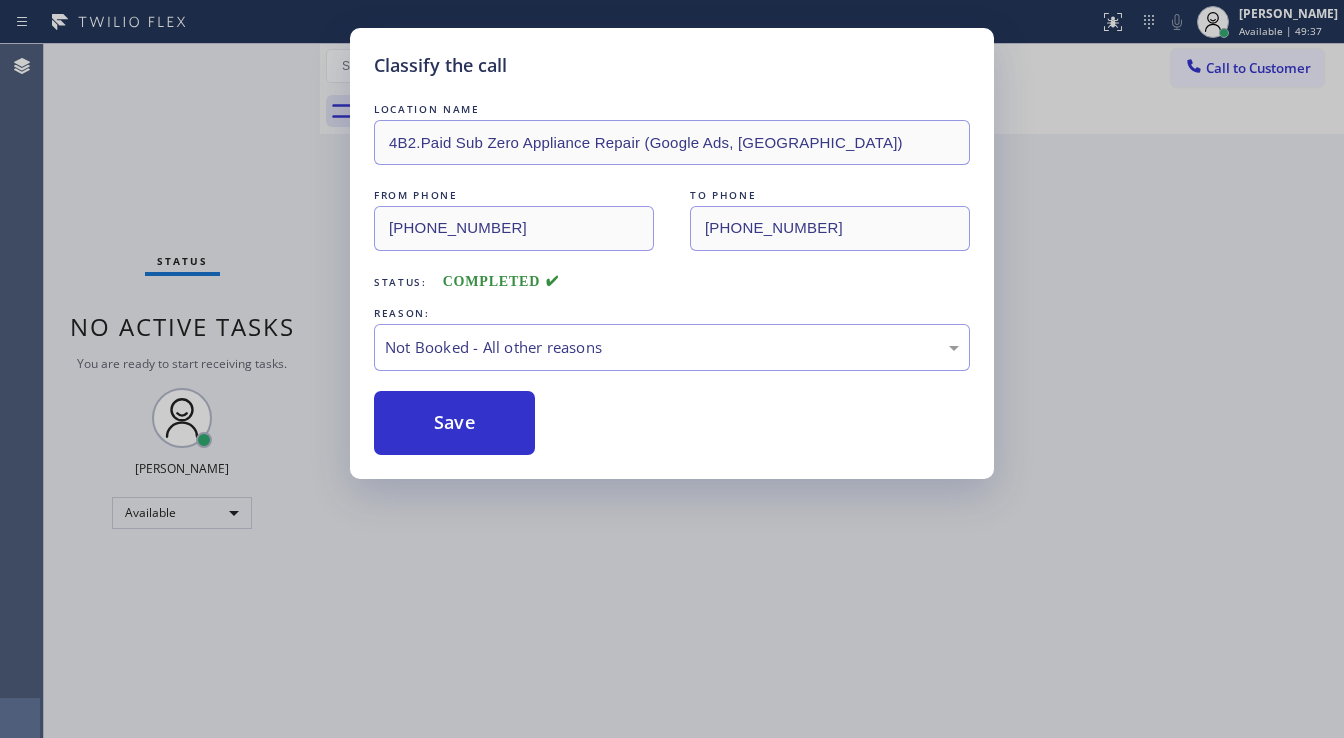 click on "Save" at bounding box center (454, 423) 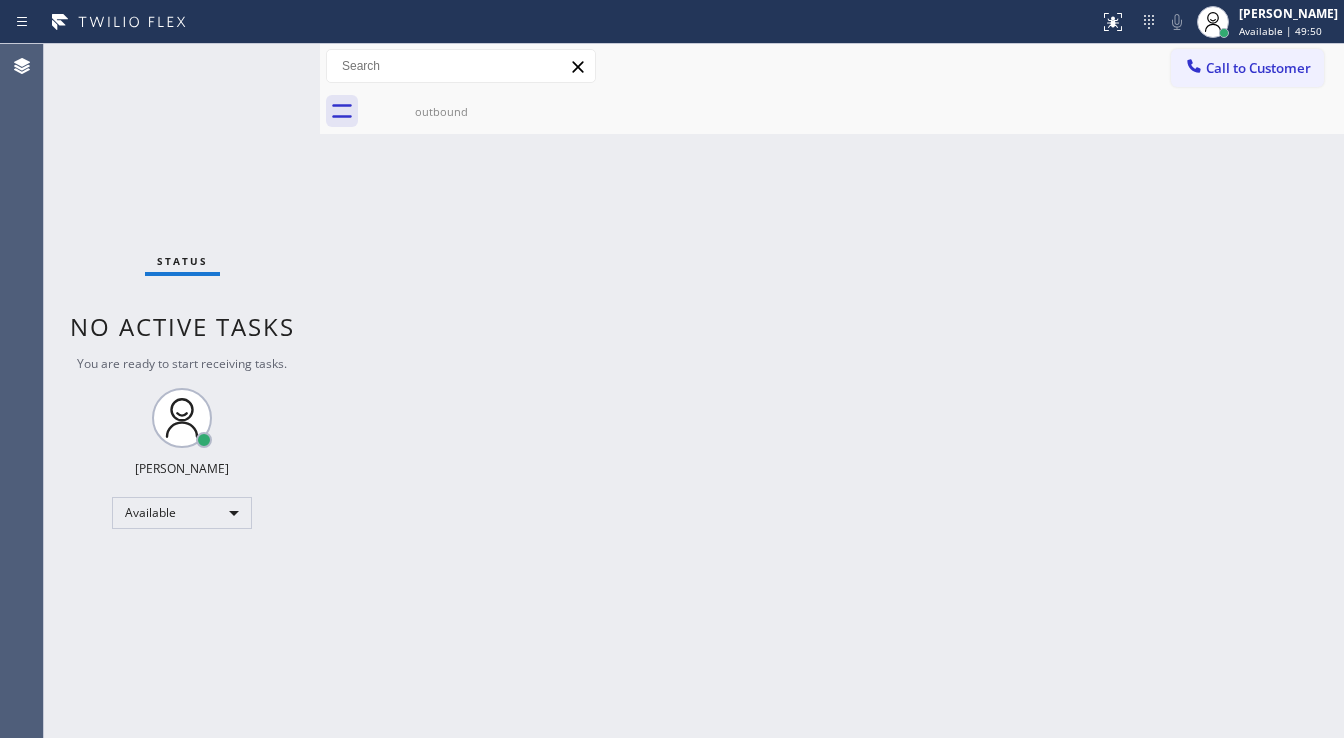 drag, startPoint x: 108, startPoint y: 498, endPoint x: 130, endPoint y: 513, distance: 26.627054 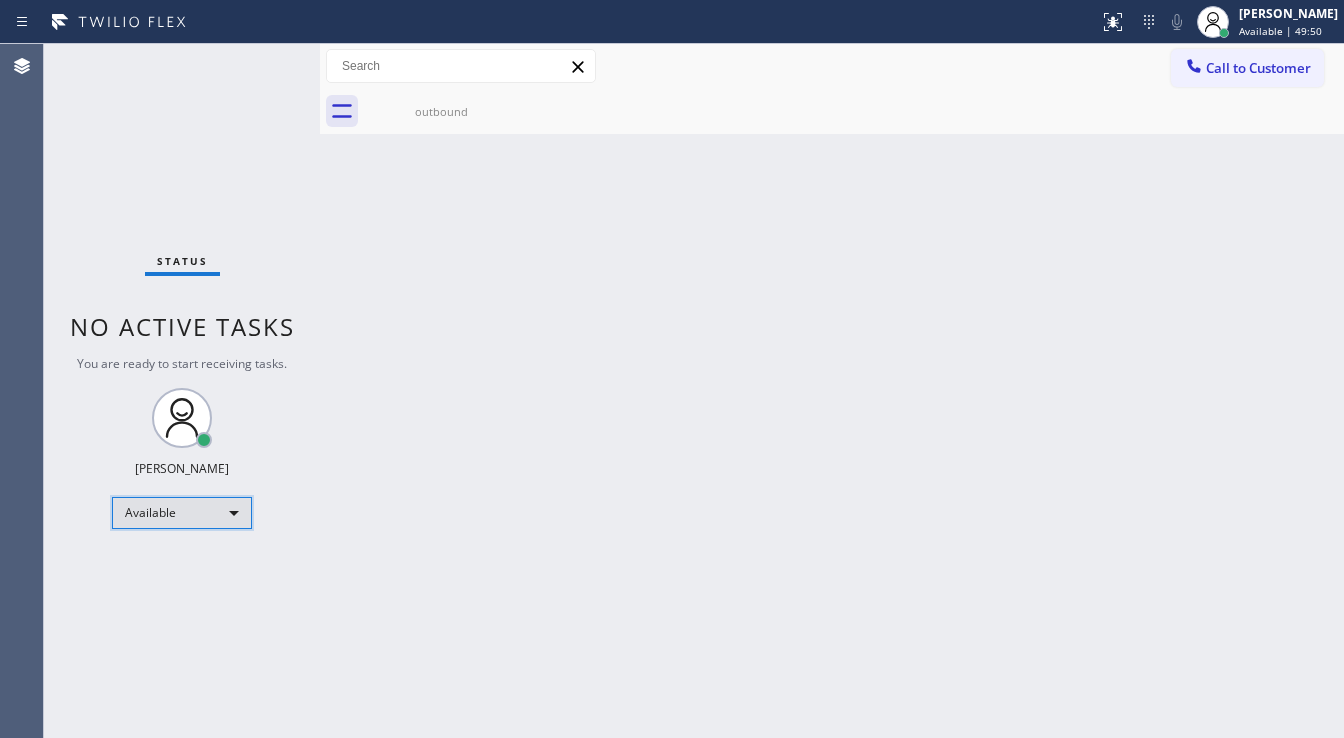 click on "Available" at bounding box center (182, 513) 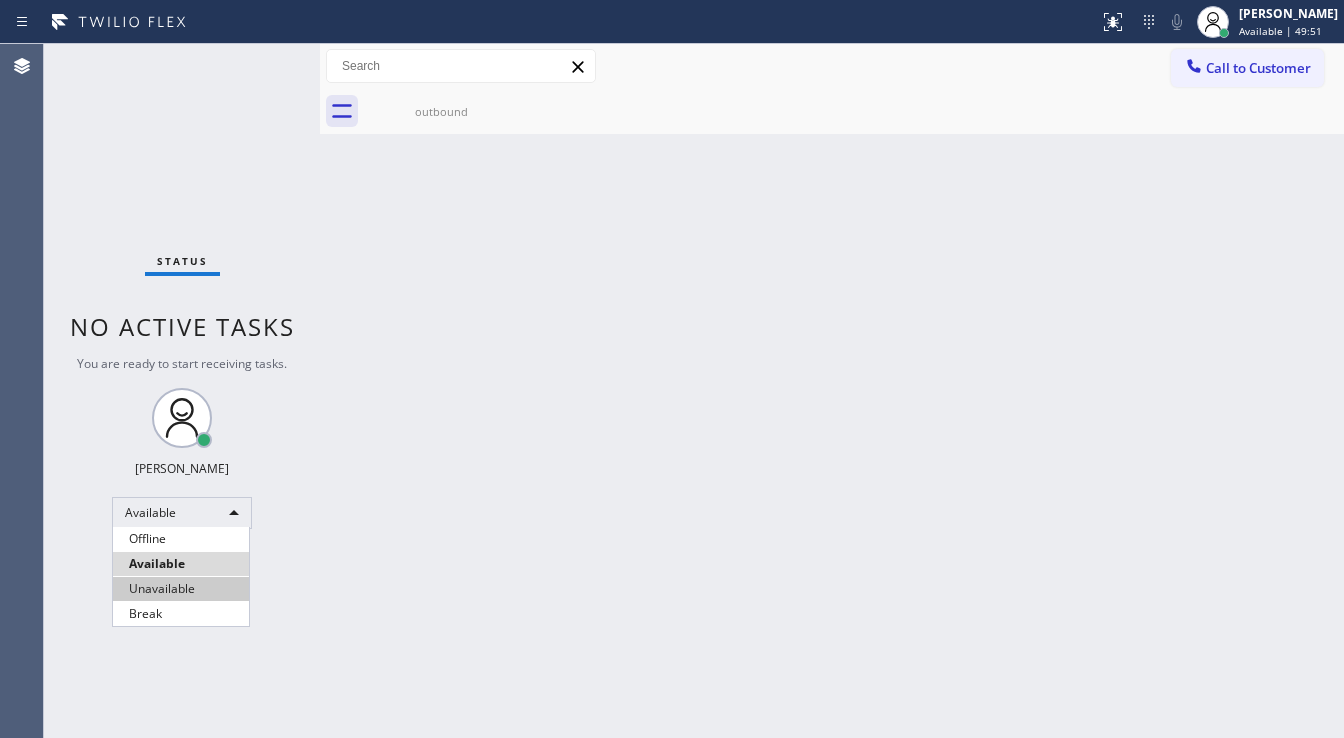 click on "Unavailable" at bounding box center [181, 589] 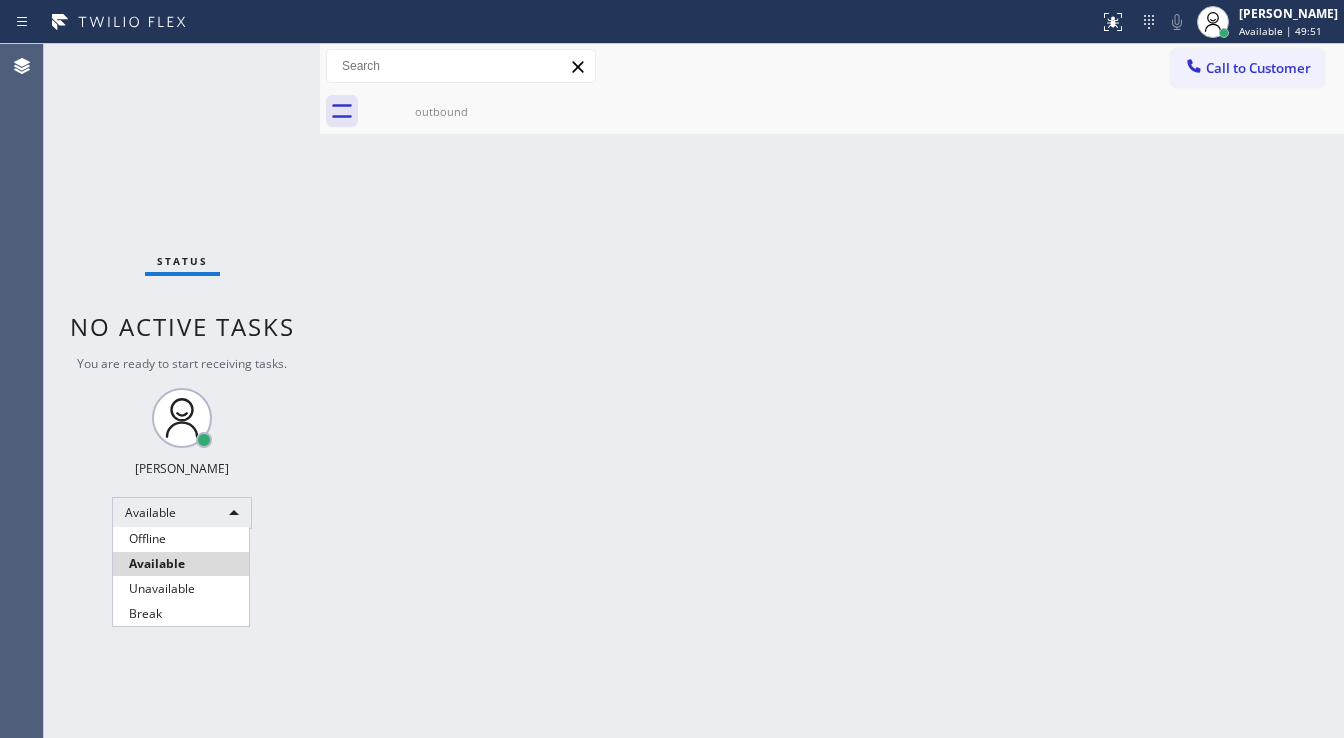 click on "Back to Dashboard Change Sender ID Customers Technicians Select a contact Outbound call Technician Search Technician Your caller id phone number Your caller id phone number Call Technician info Name   Phone none Address none Change Sender ID HVAC +18559994417 5 Star Appliance +18557314952 Appliance Repair +18554611149 Plumbing +18889090120 Air Duct Cleaning +18006865038  Electricians +18005688664 Cancel Change Check personal SMS Reset Change outbound Call to Customer Outbound call Location Sub Zero Appliance Repair (Google Ads, SF) Your caller id phone number (415) 449-4821 Customer number Call Outbound call Technician Search Technician Your caller id phone number Your caller id phone number Call outbound" at bounding box center (832, 391) 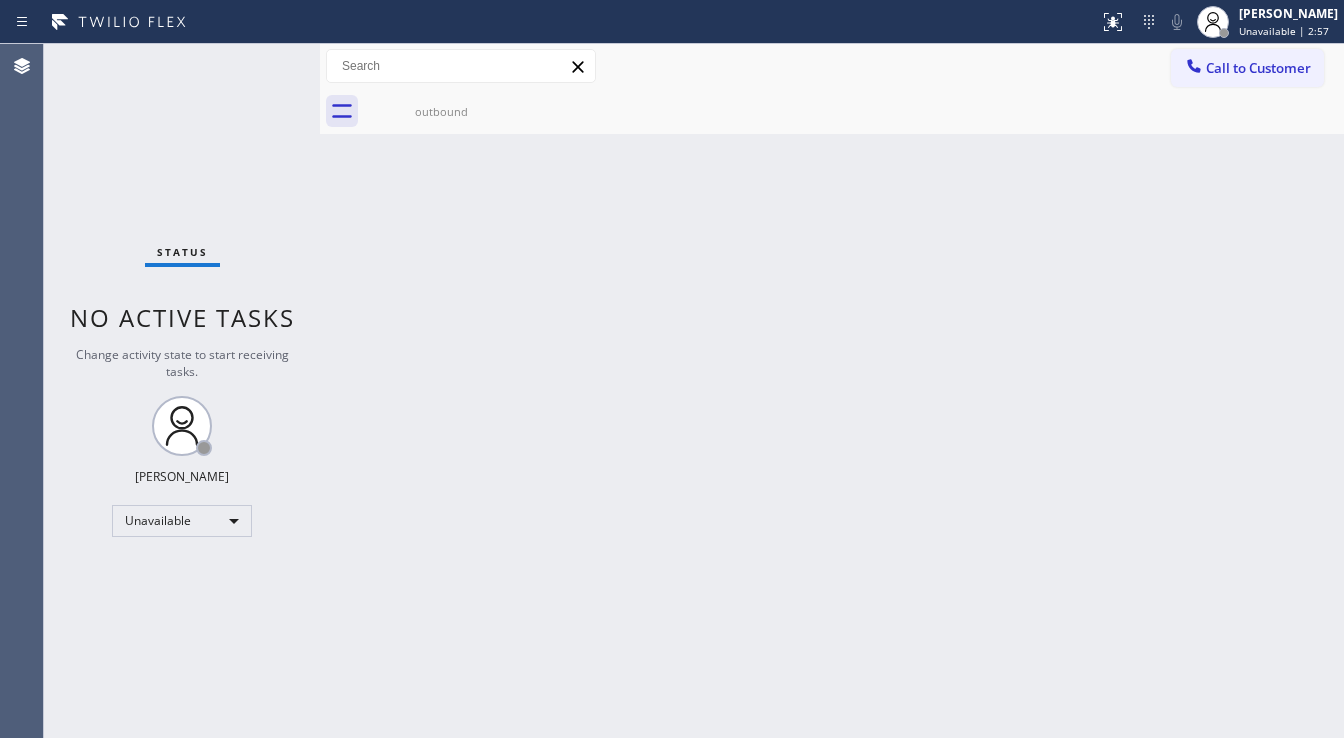 click on "No active tasks" at bounding box center (182, 317) 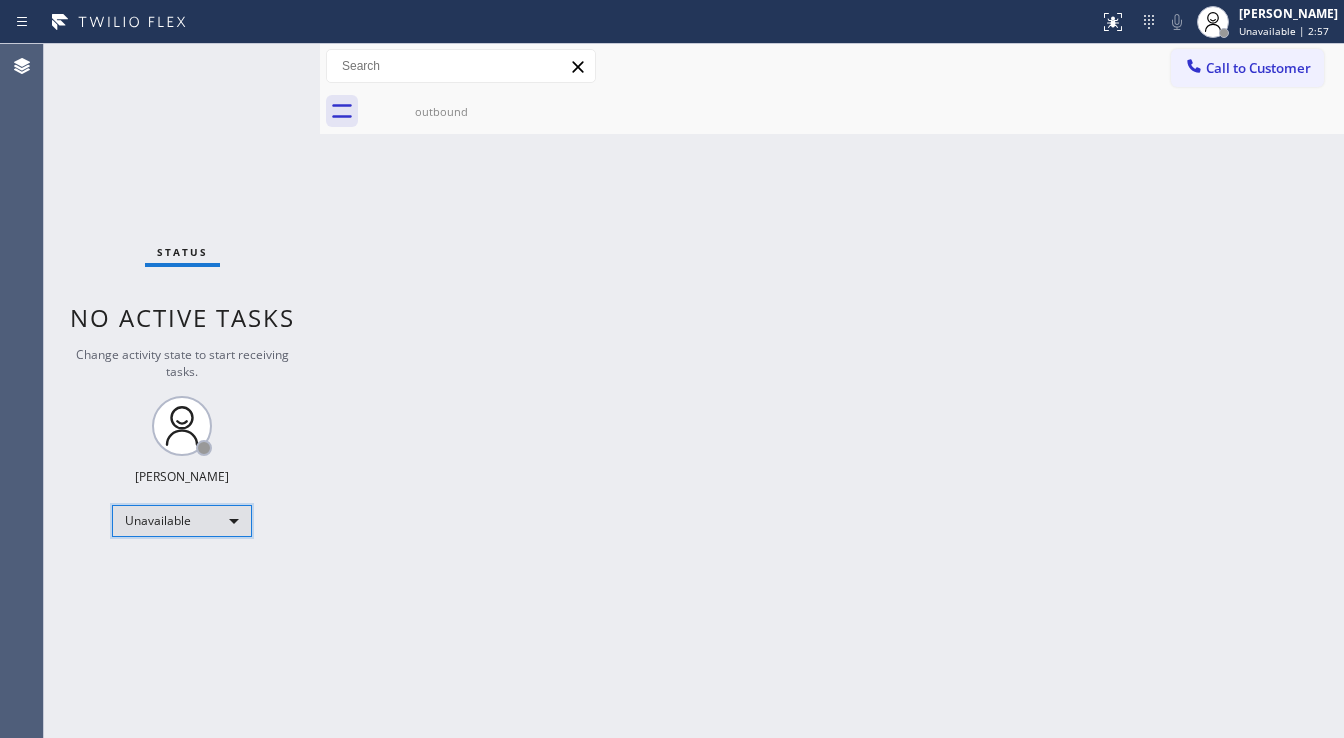 click on "Unavailable" at bounding box center [182, 521] 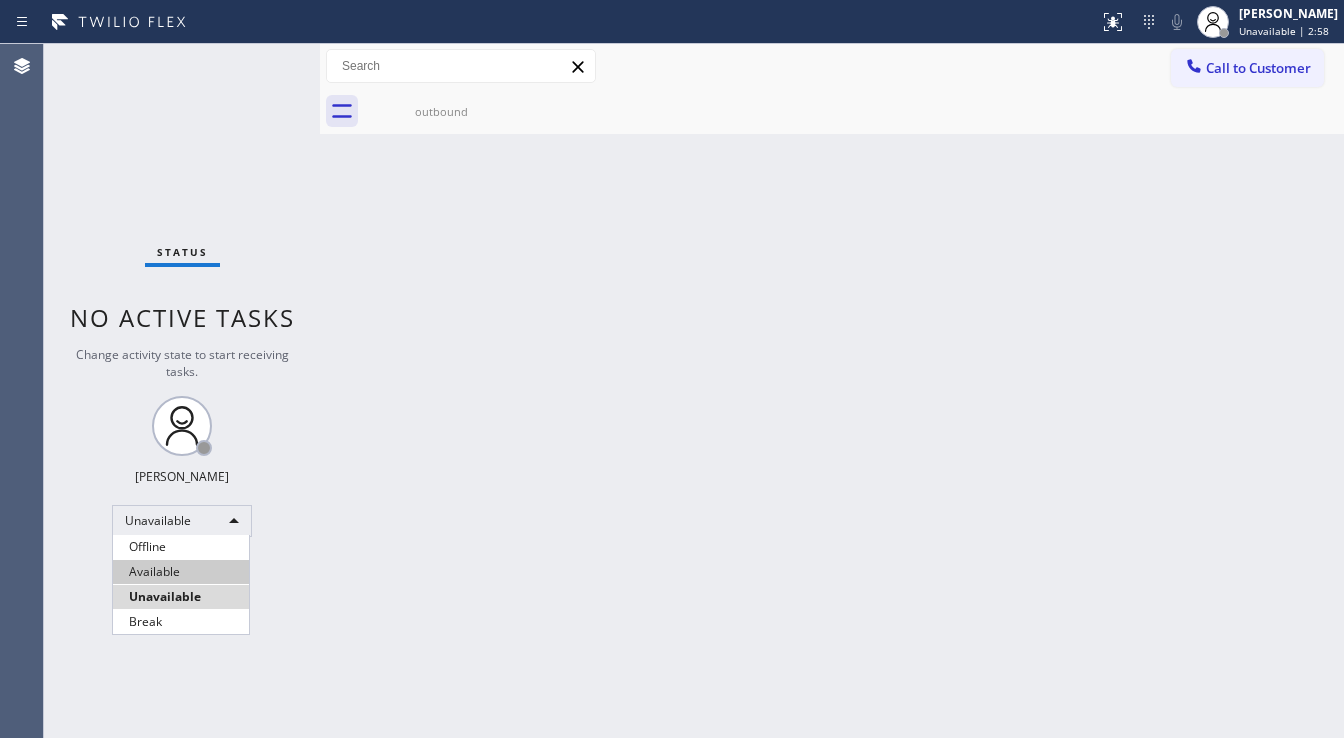 click on "Available" at bounding box center [181, 572] 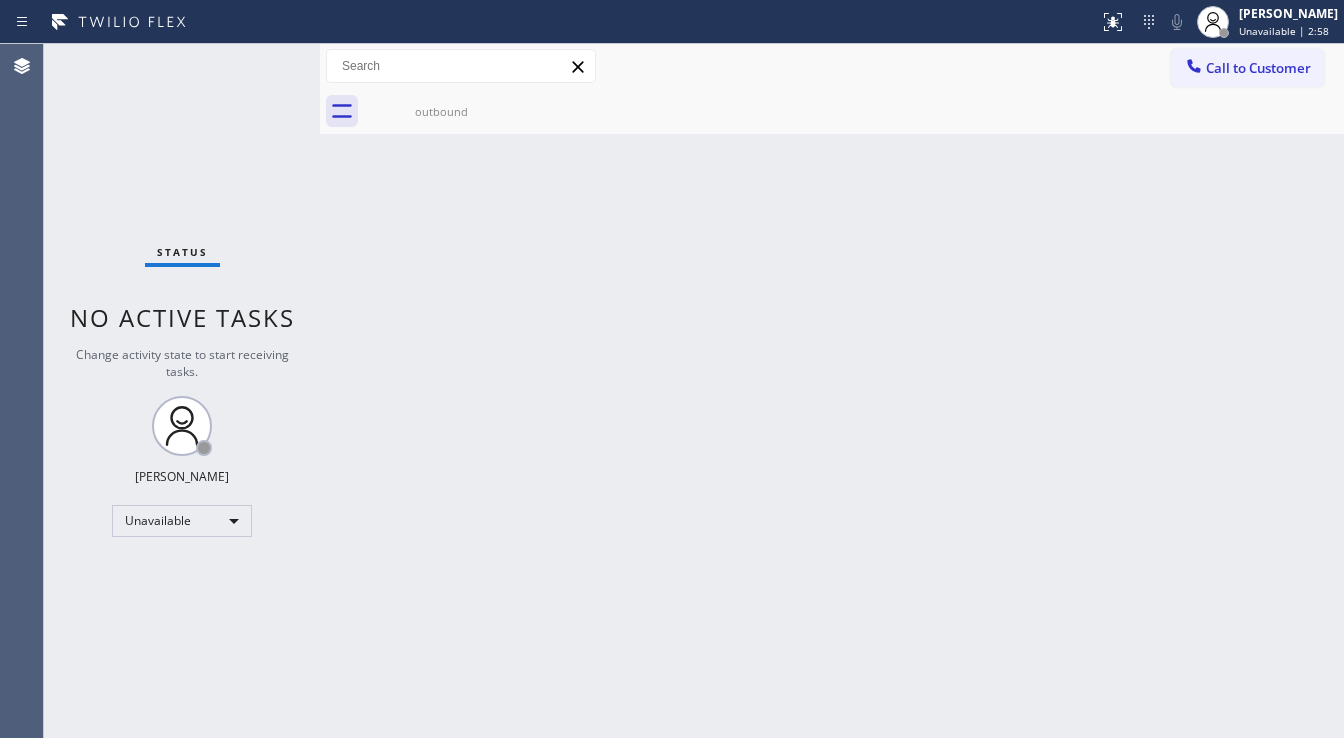 click on "Back to Dashboard Change Sender ID Customers Technicians Select a contact Outbound call Technician Search Technician Your caller id phone number Your caller id phone number Call Technician info Name   Phone none Address none Change Sender ID HVAC +18559994417 5 Star Appliance +18557314952 Appliance Repair +18554611149 Plumbing +18889090120 Air Duct Cleaning +18006865038  Electricians +18005688664 Cancel Change Check personal SMS Reset Change outbound Call to Customer Outbound call Location Sub Zero Appliance Repair (Google Ads, SF) Your caller id phone number (415) 449-4821 Customer number Call Outbound call Technician Search Technician Your caller id phone number Your caller id phone number Call outbound" at bounding box center [832, 391] 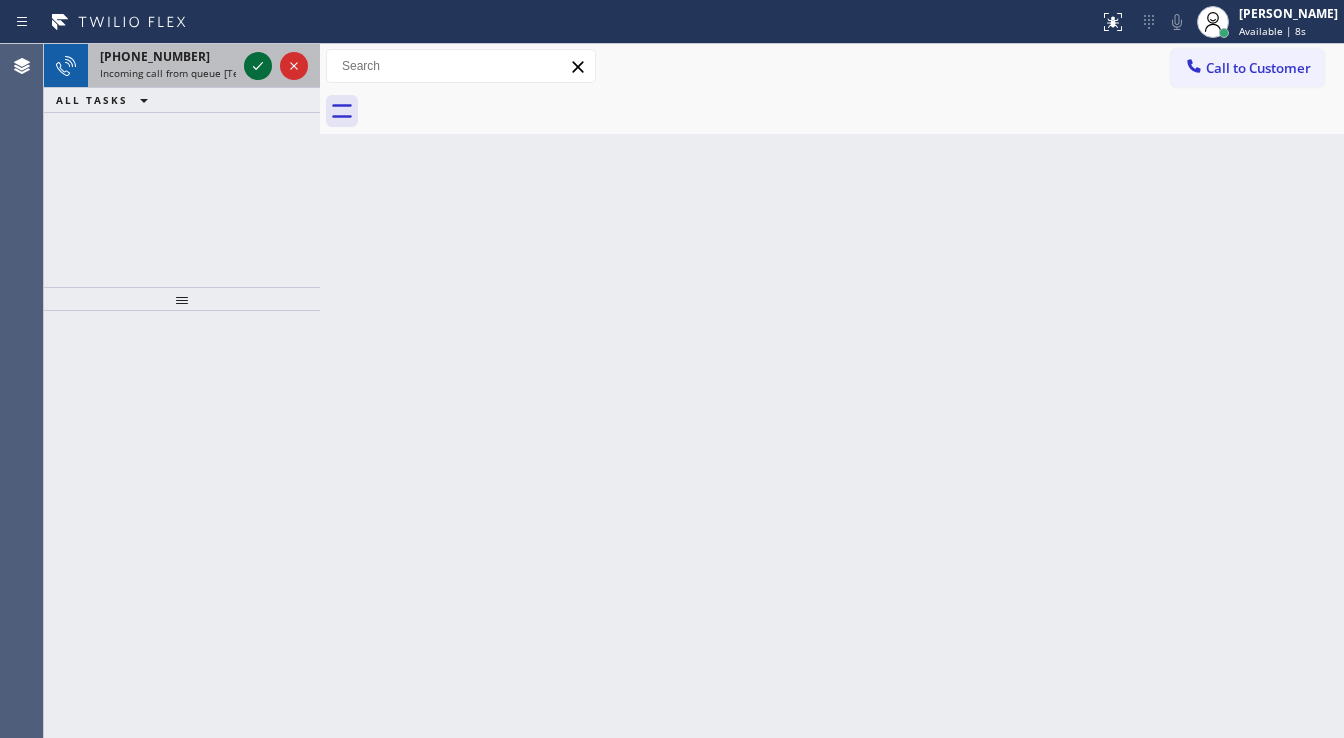 click 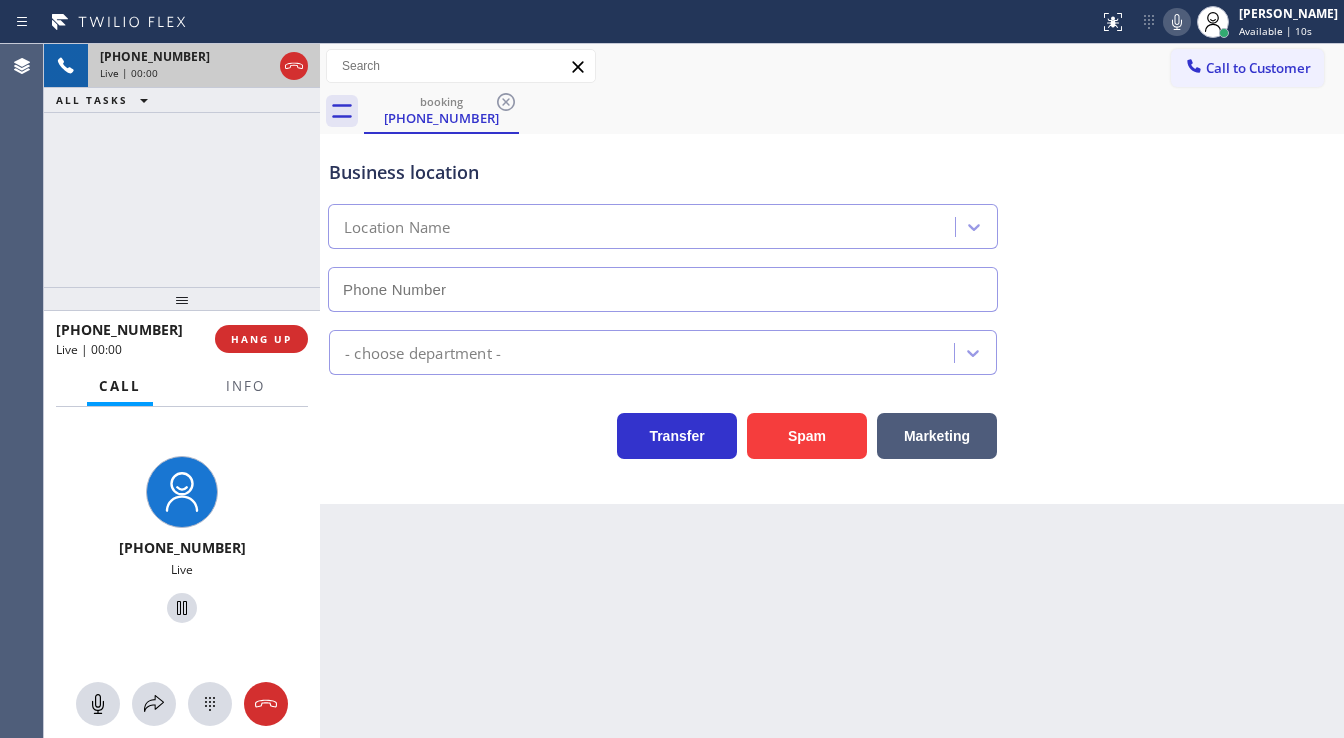 type on "(516) 531-9922" 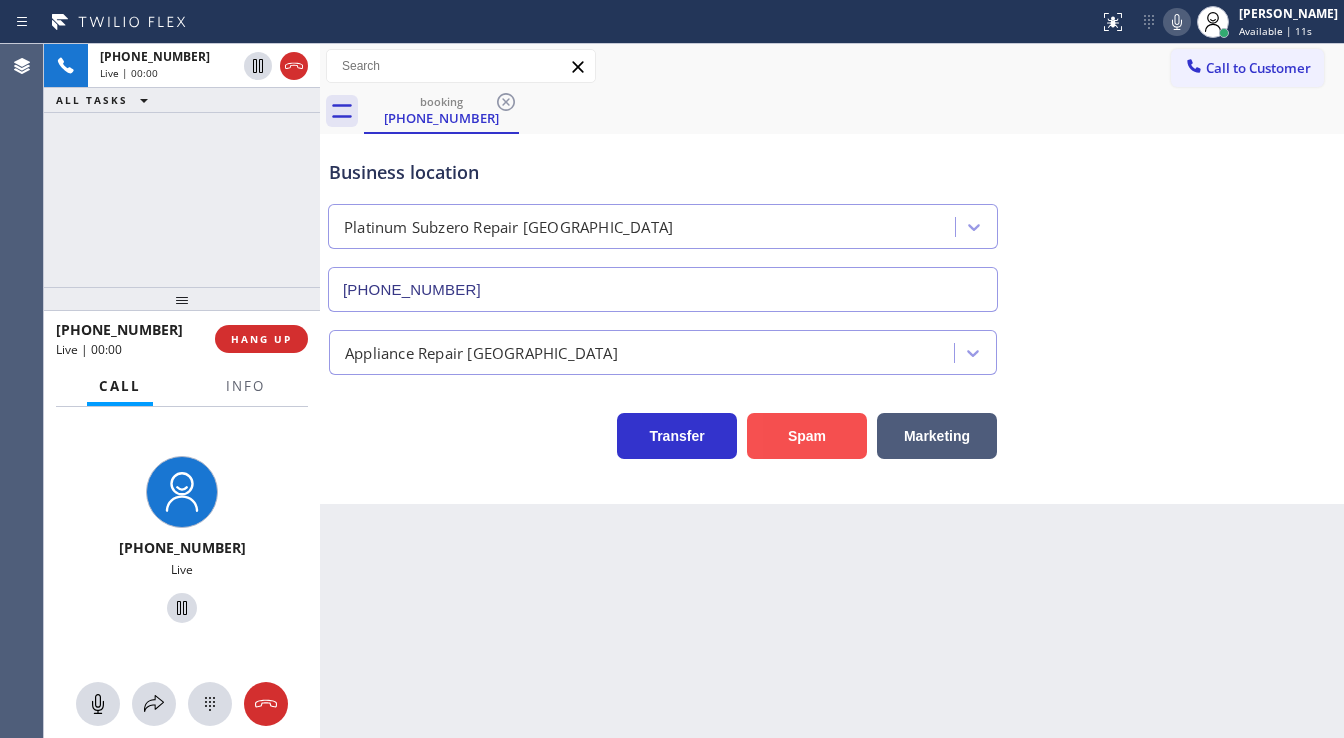 click on "Spam" at bounding box center (807, 436) 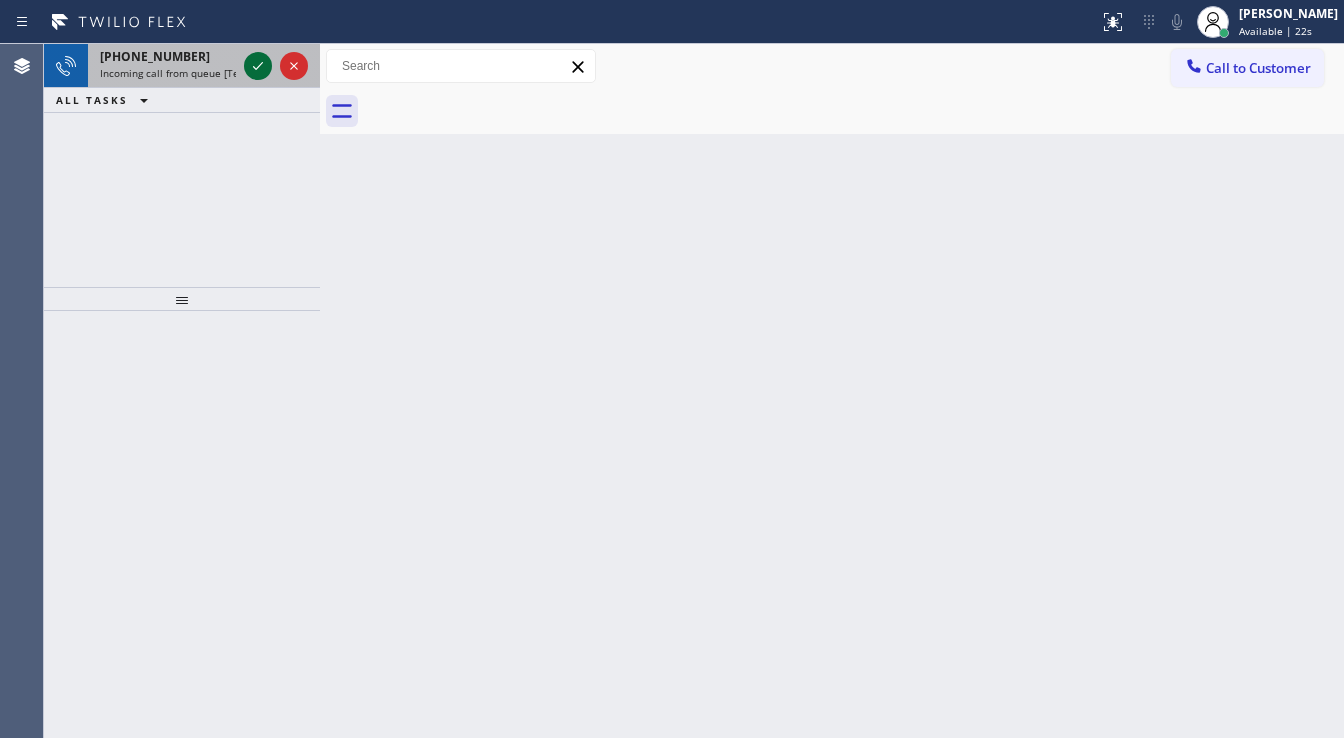 click 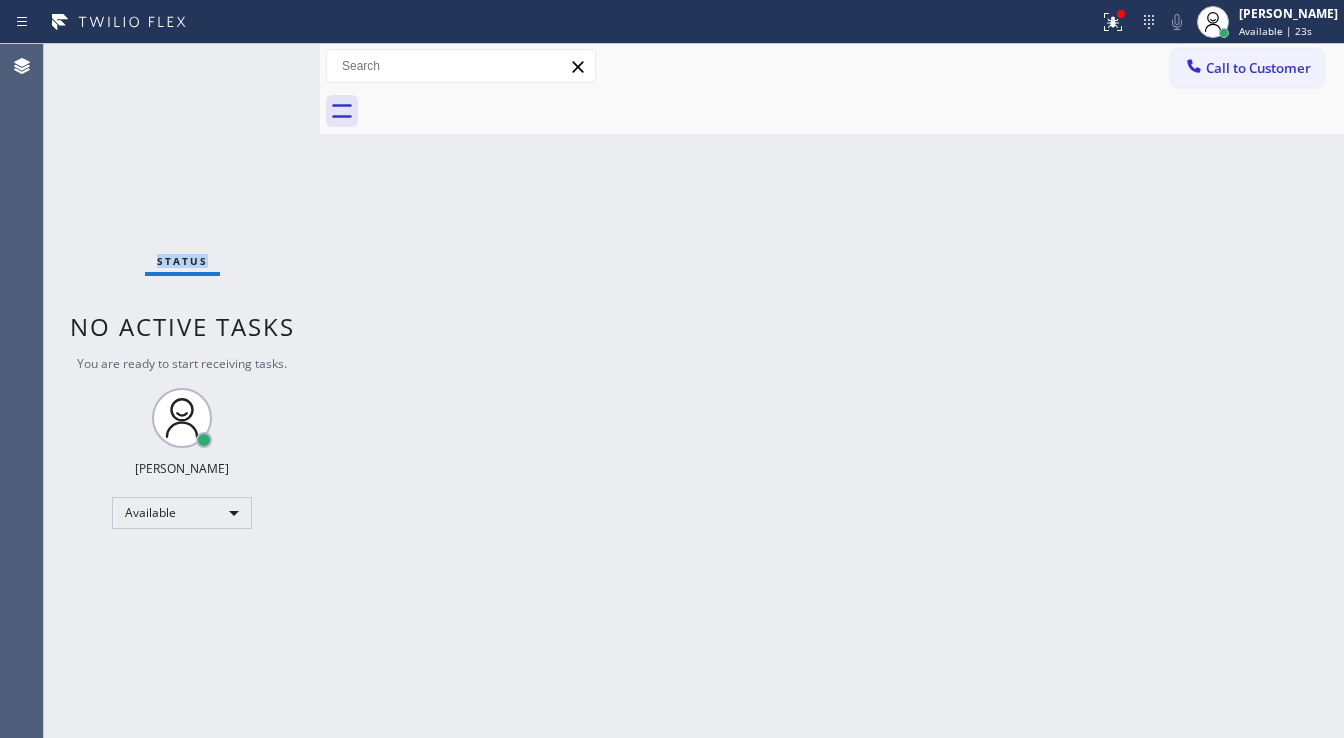 click on "Status   No active tasks     You are ready to start receiving tasks.   [PERSON_NAME]" at bounding box center [182, 391] 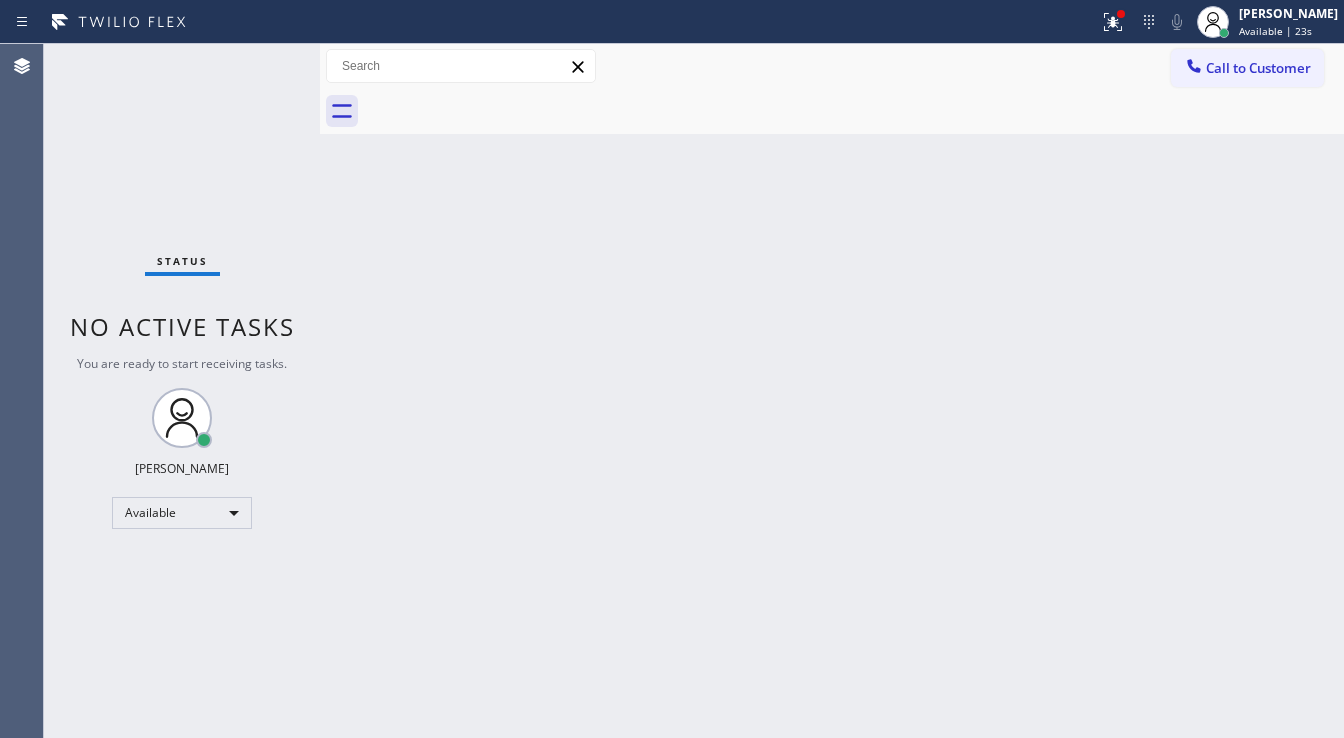 click on "Status   No active tasks     You are ready to start receiving tasks.   [PERSON_NAME]" at bounding box center (182, 391) 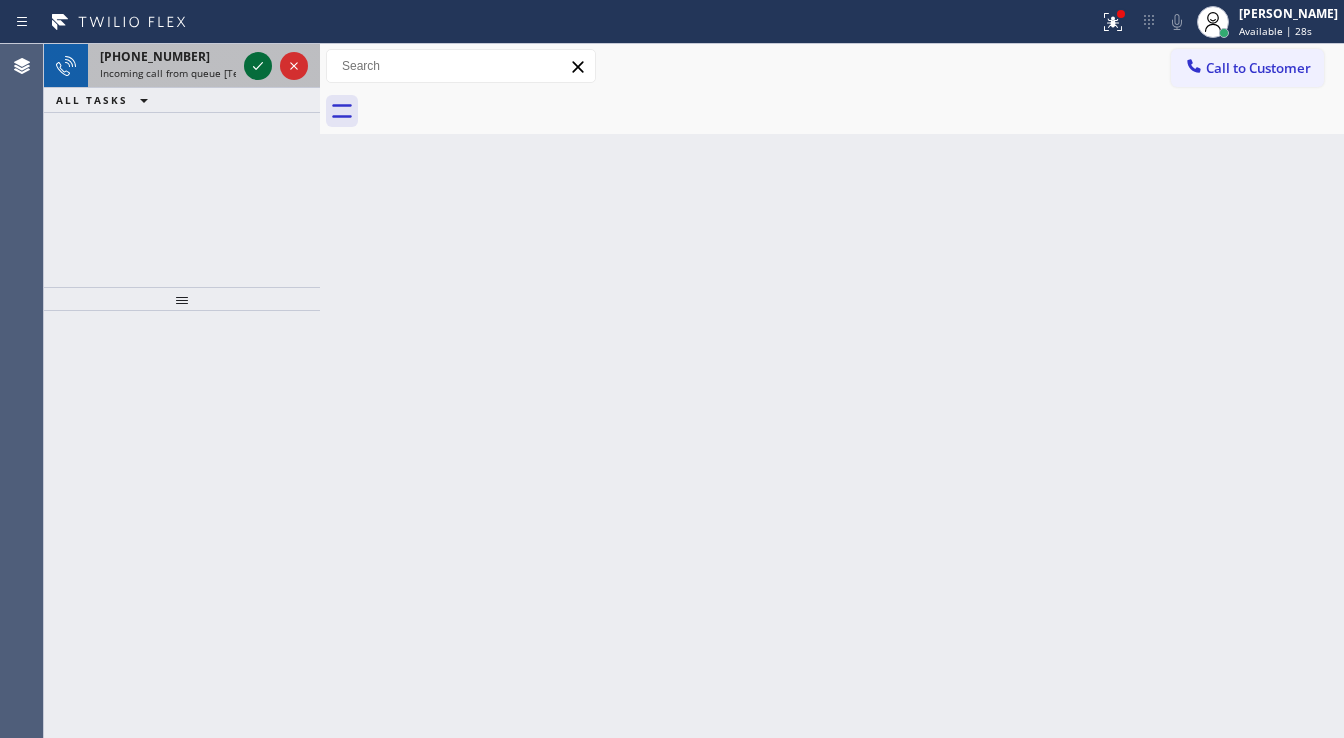 click 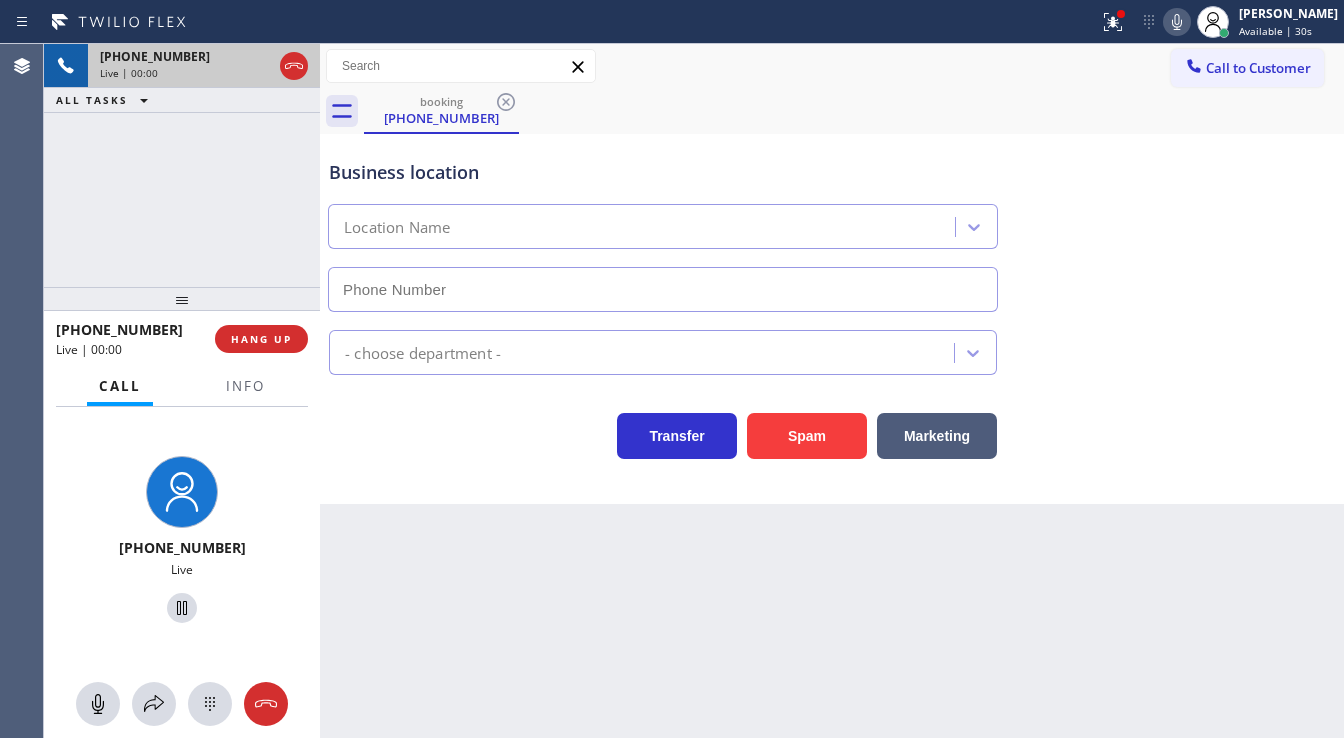 type on "(858) 780-4944" 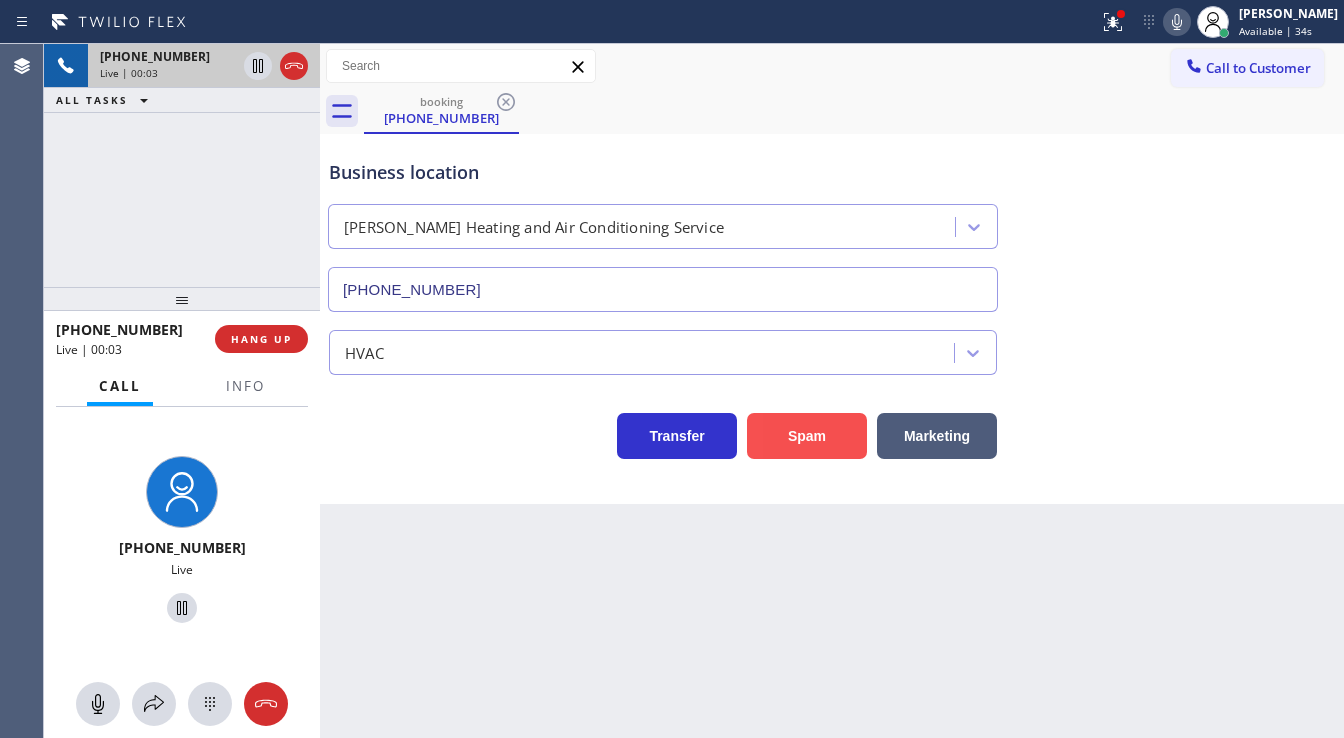 click on "Spam" at bounding box center [807, 436] 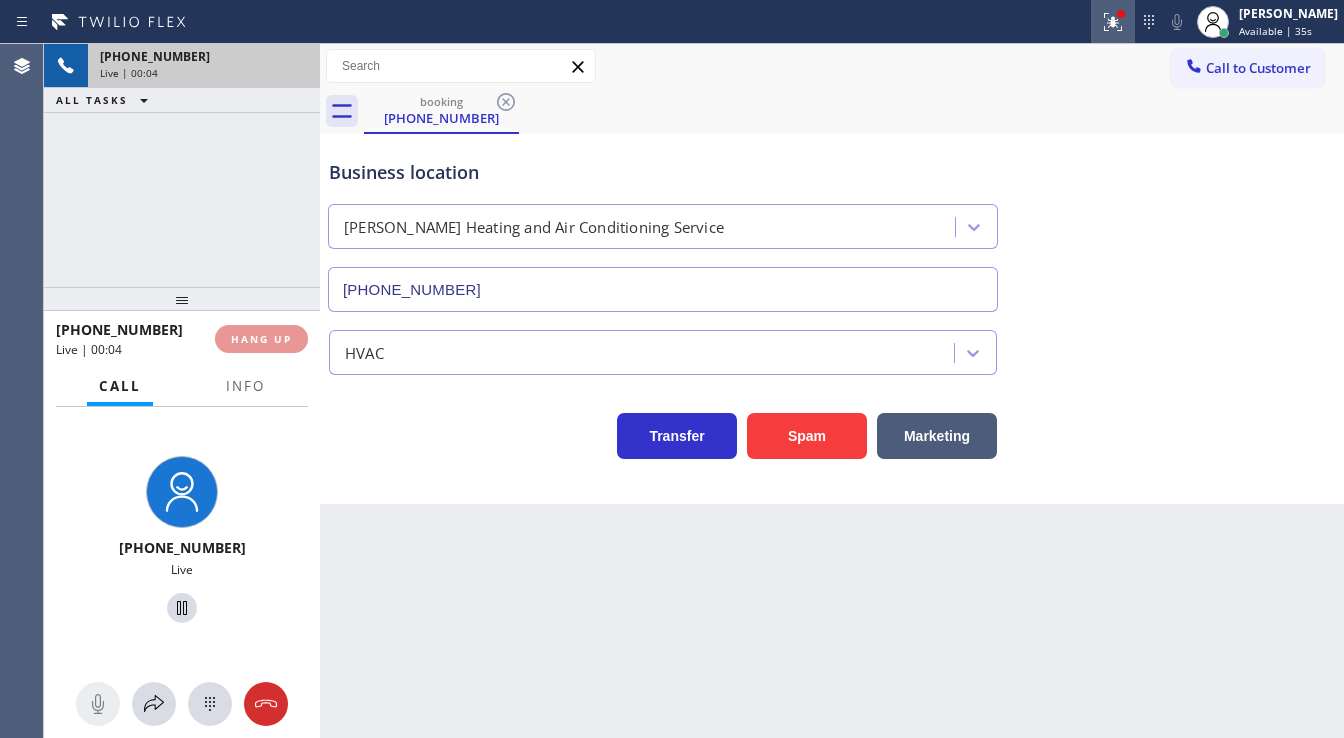 click 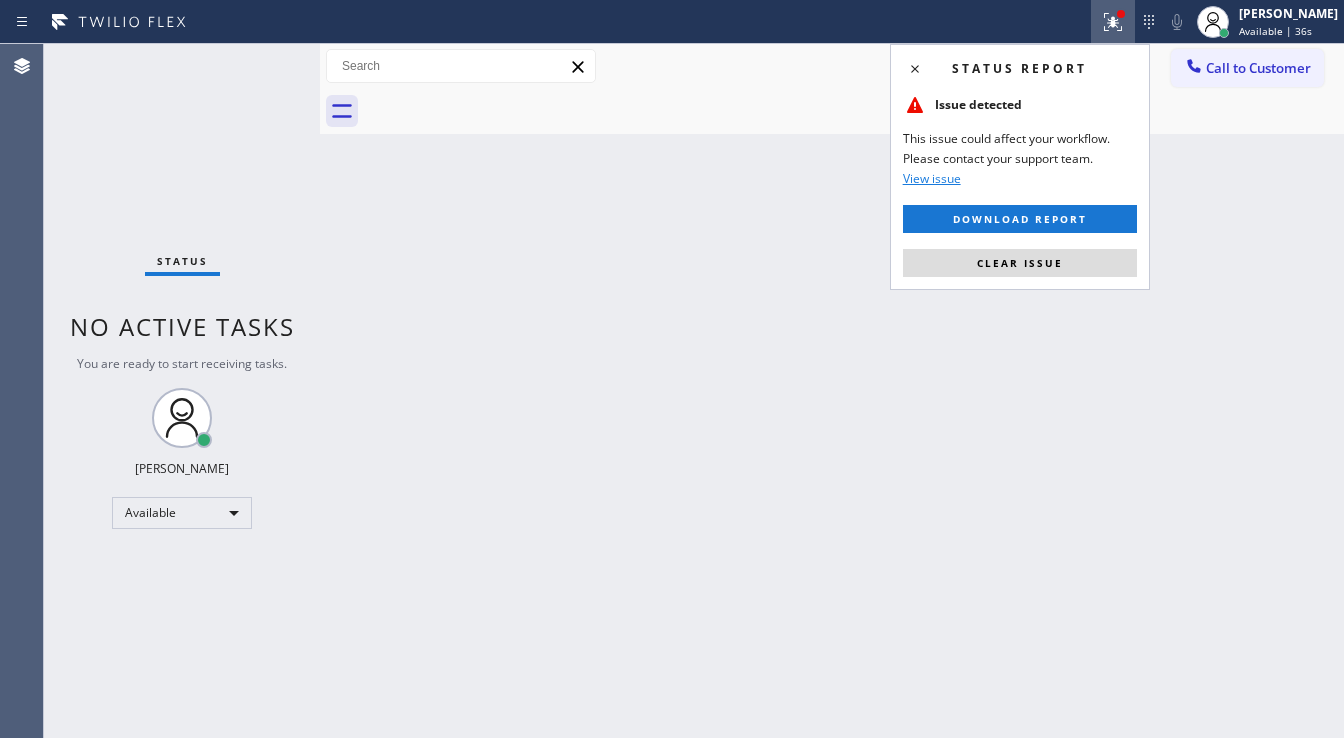 drag, startPoint x: 1068, startPoint y: 259, endPoint x: 1036, endPoint y: 288, distance: 43.185646 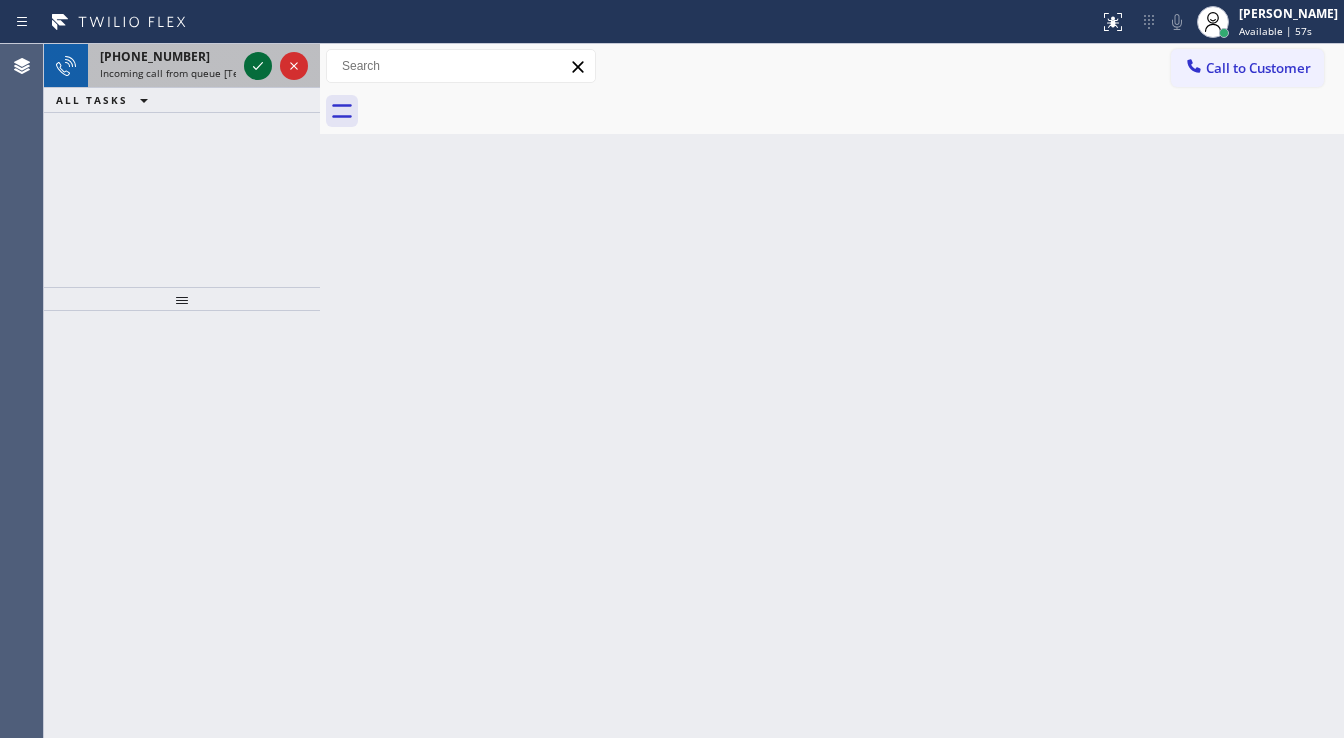 click 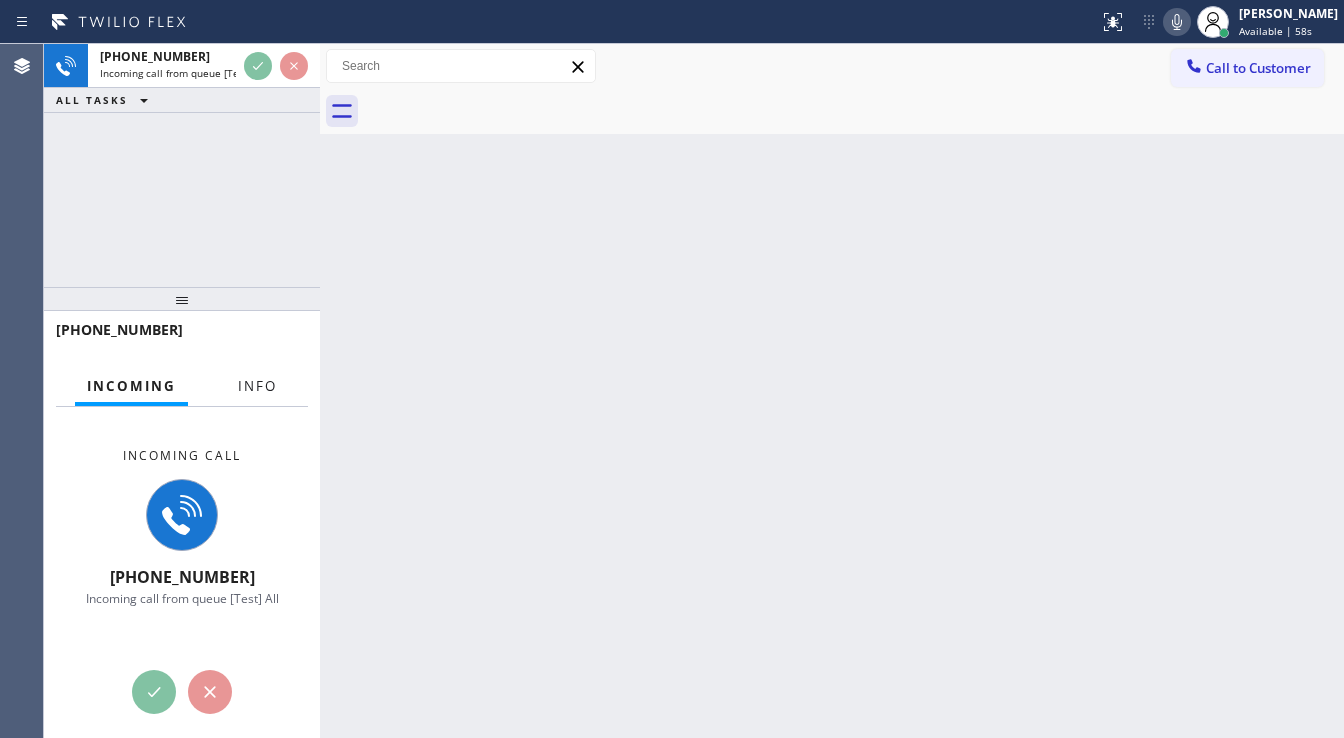 click on "Info" at bounding box center [257, 386] 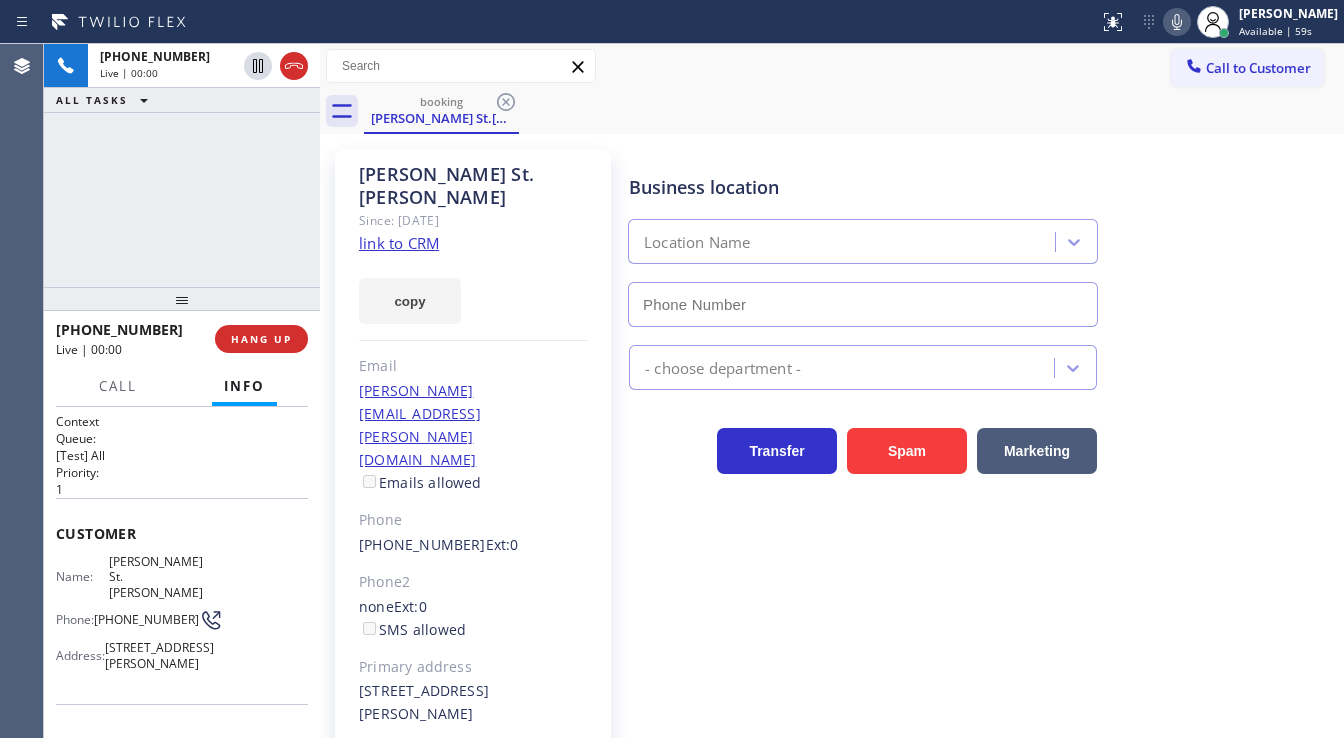type on "[PHONE_NUMBER]" 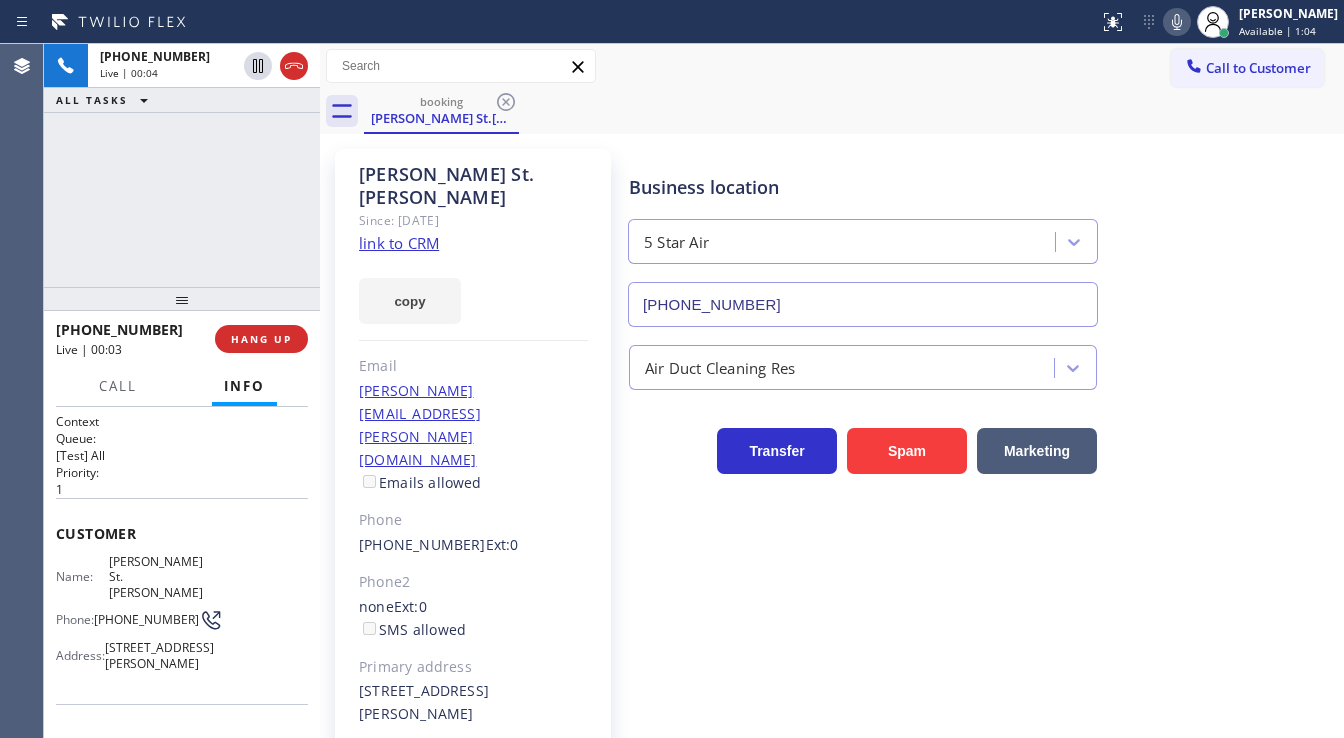 click on "link to CRM" 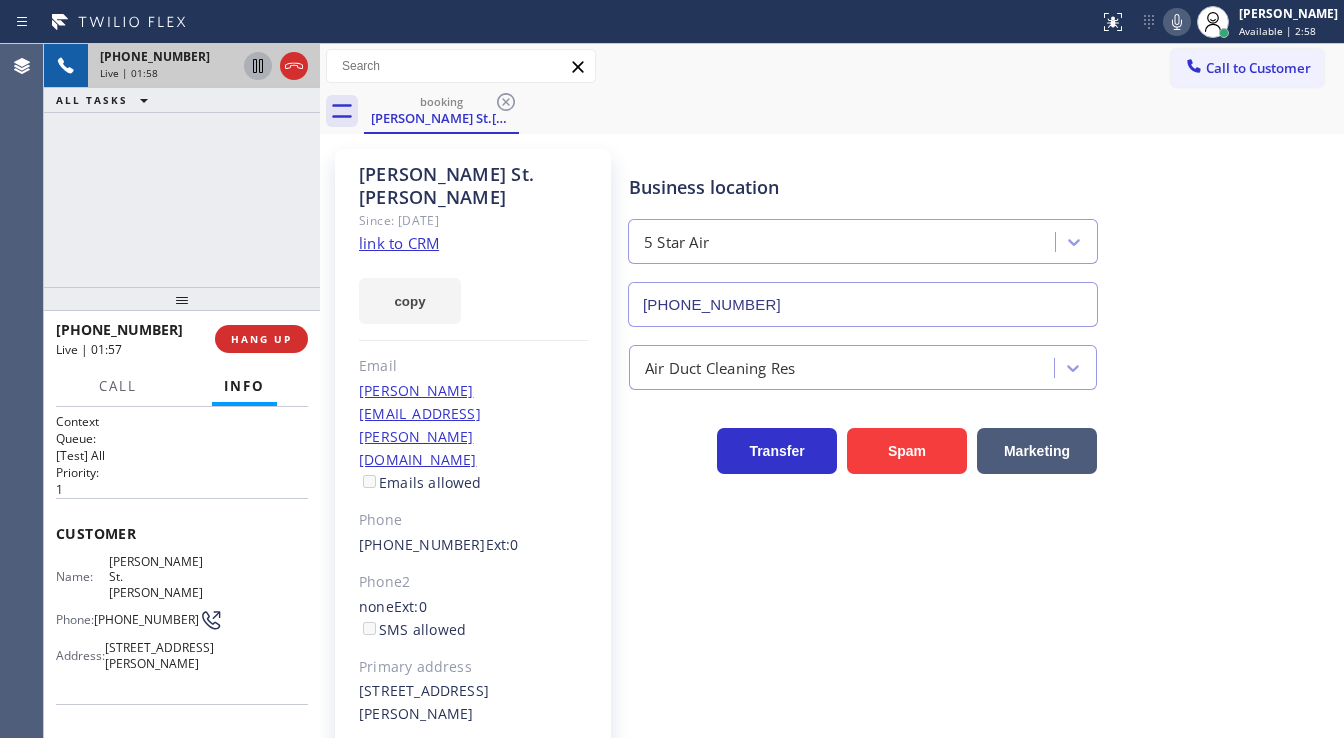 click 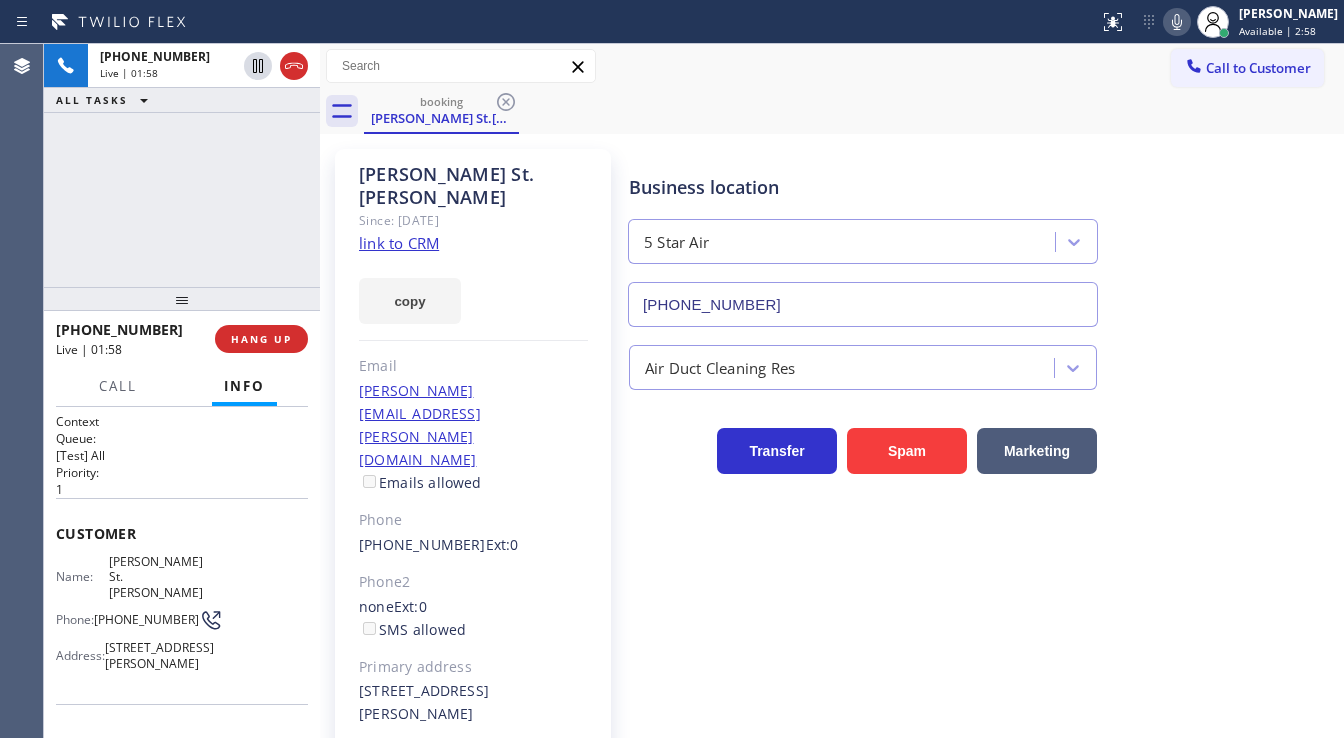 click 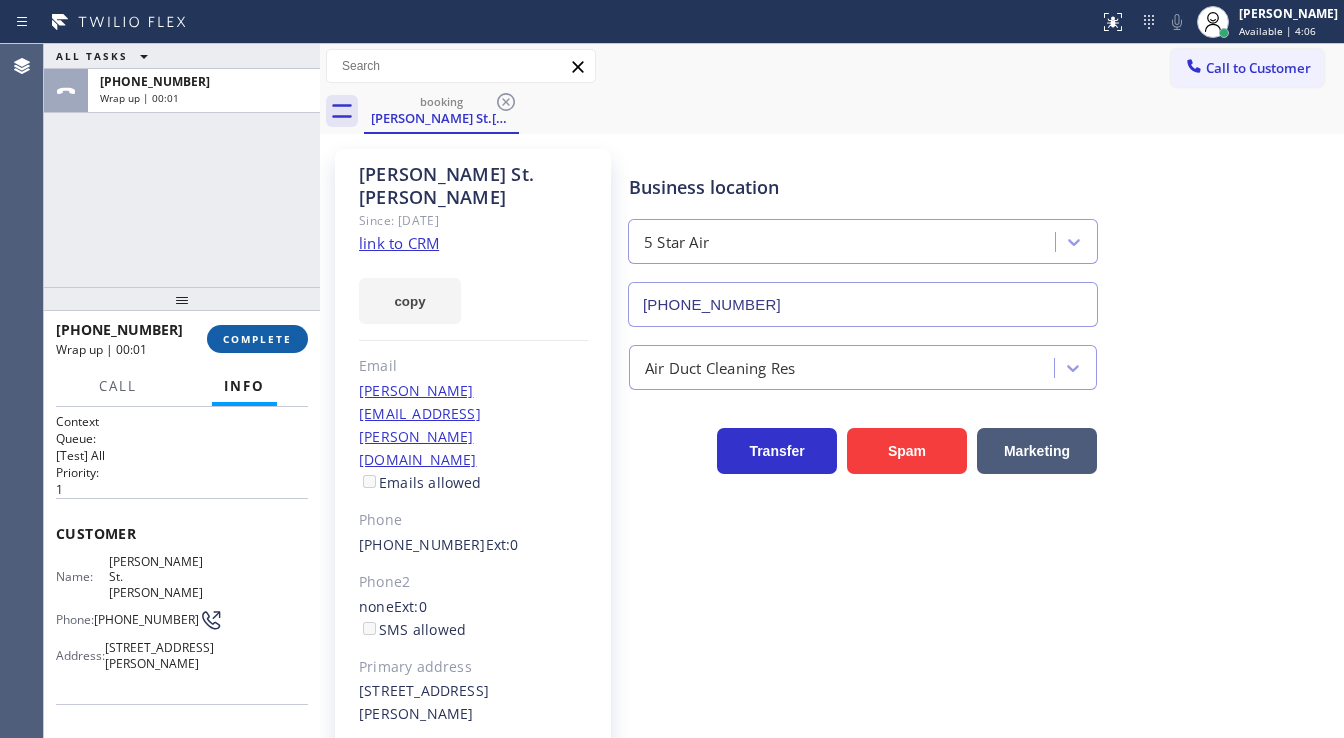 click on "COMPLETE" at bounding box center [257, 339] 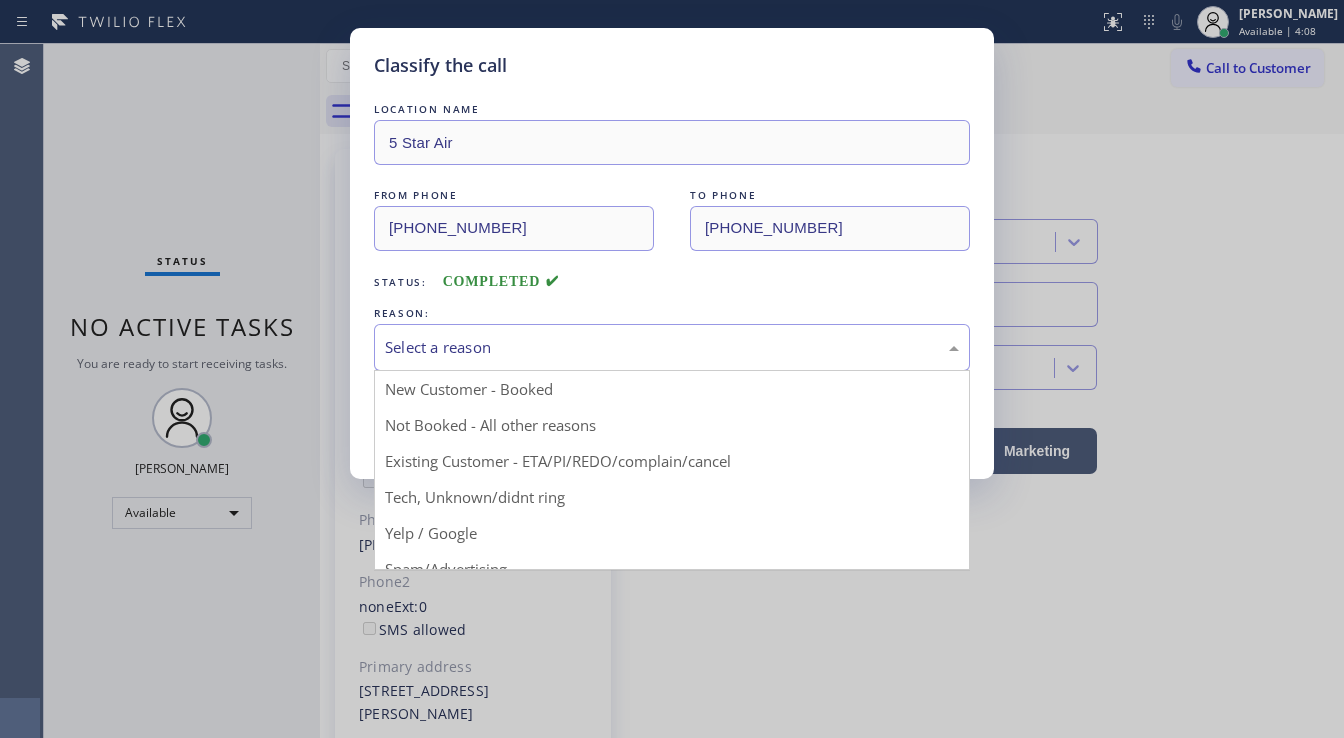 click on "Select a reason" at bounding box center [672, 347] 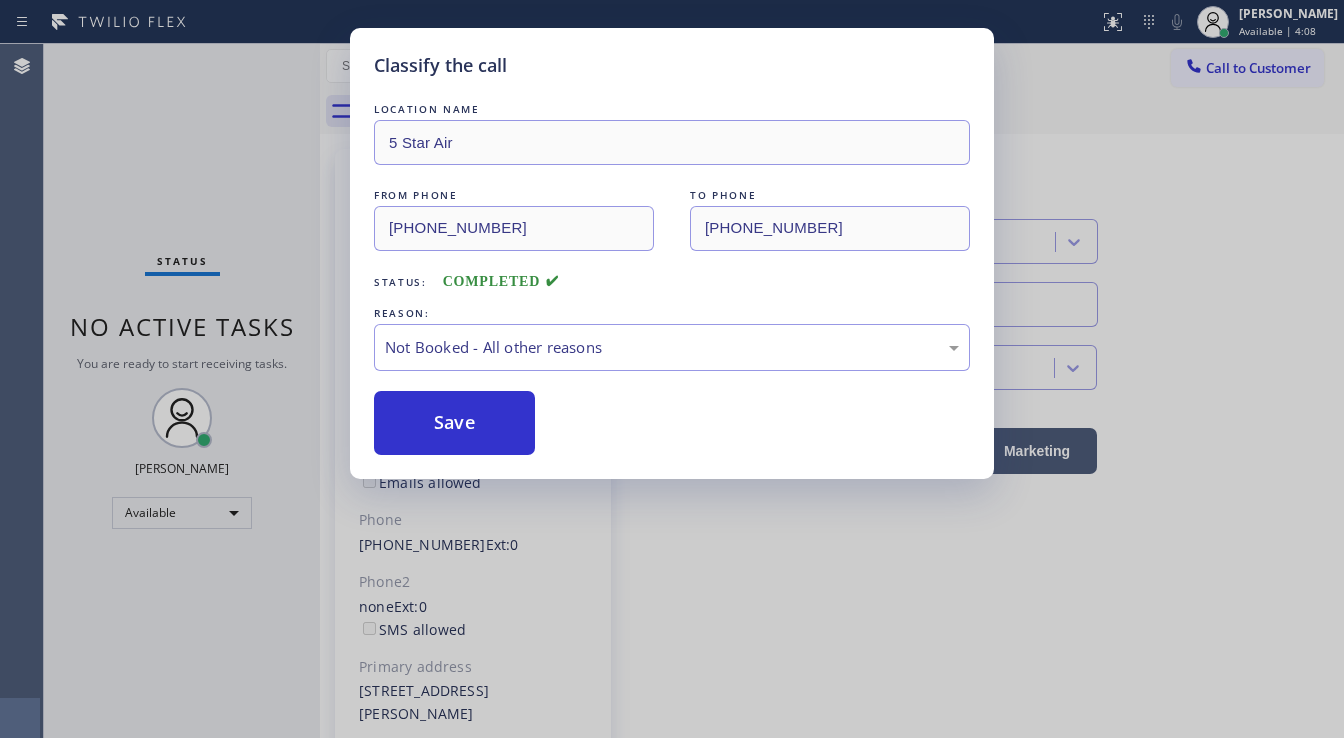 click on "Save" at bounding box center (454, 423) 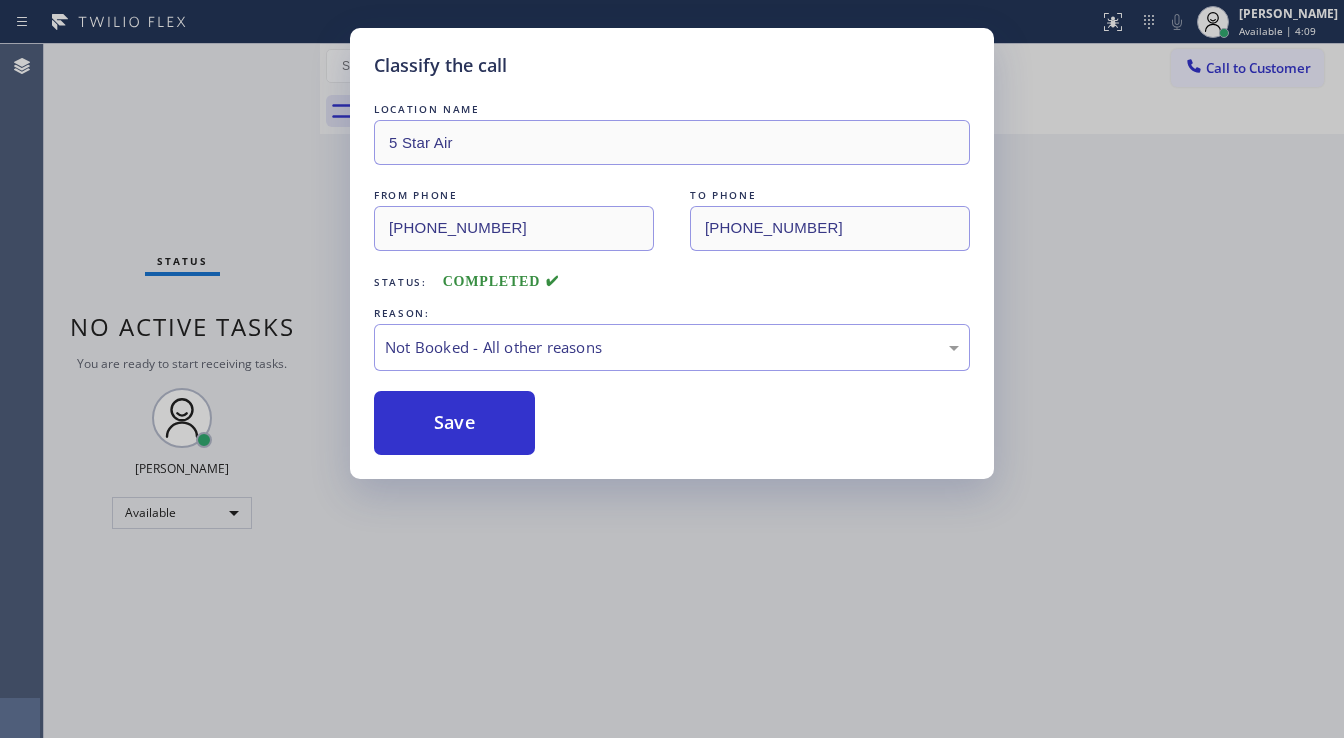 type 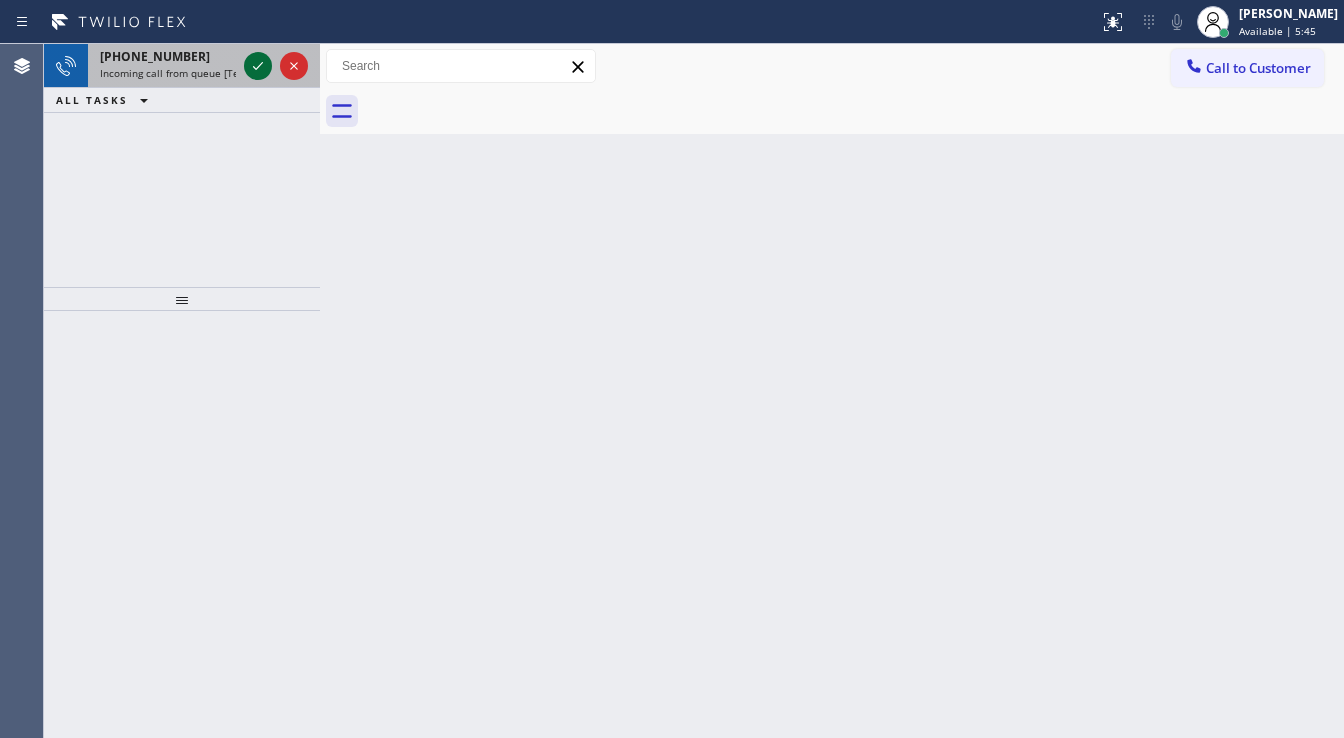 click 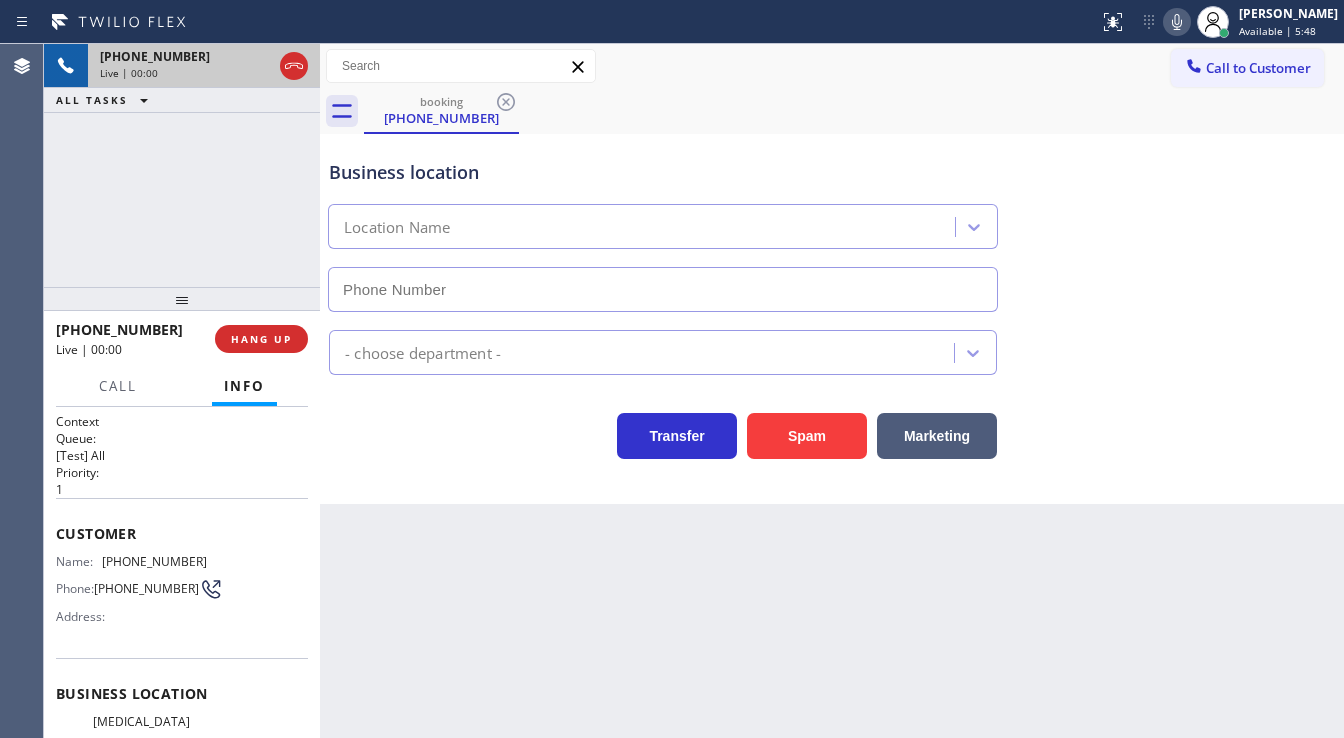 type on "(760) 388-9800" 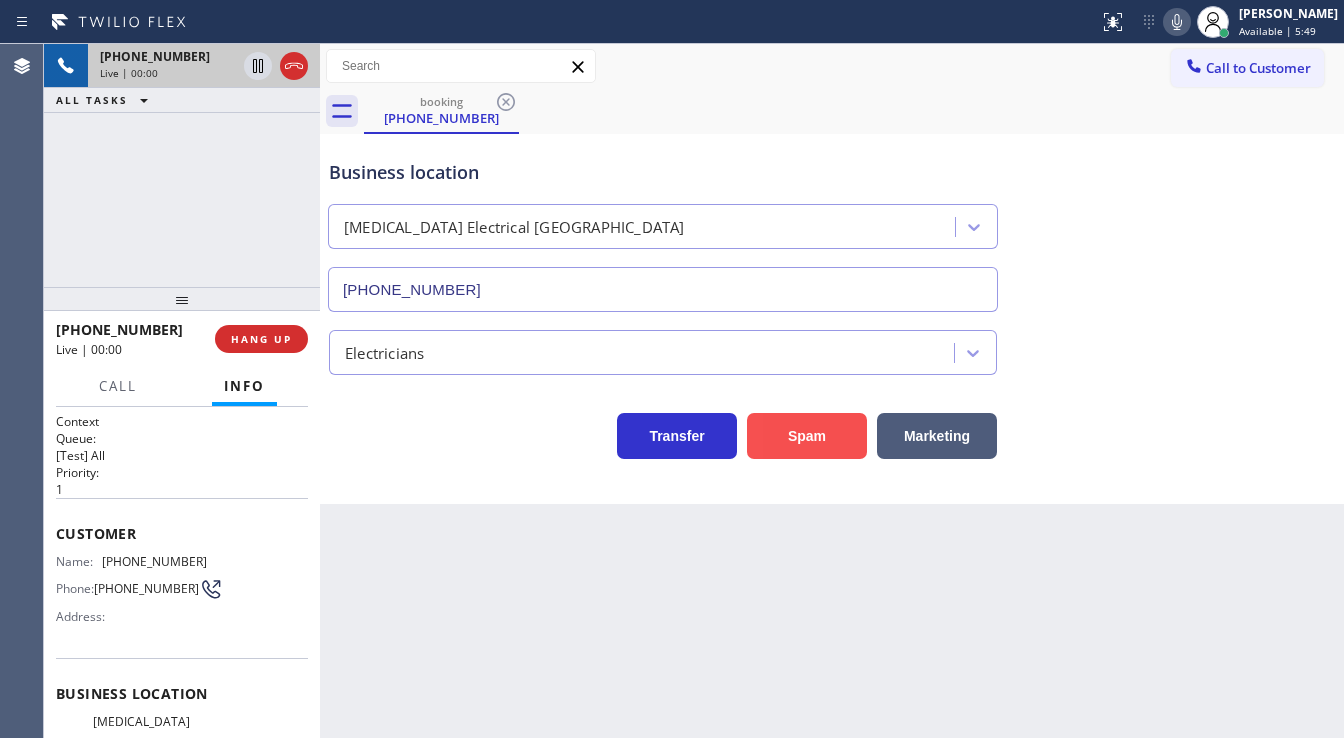click on "Spam" at bounding box center [807, 436] 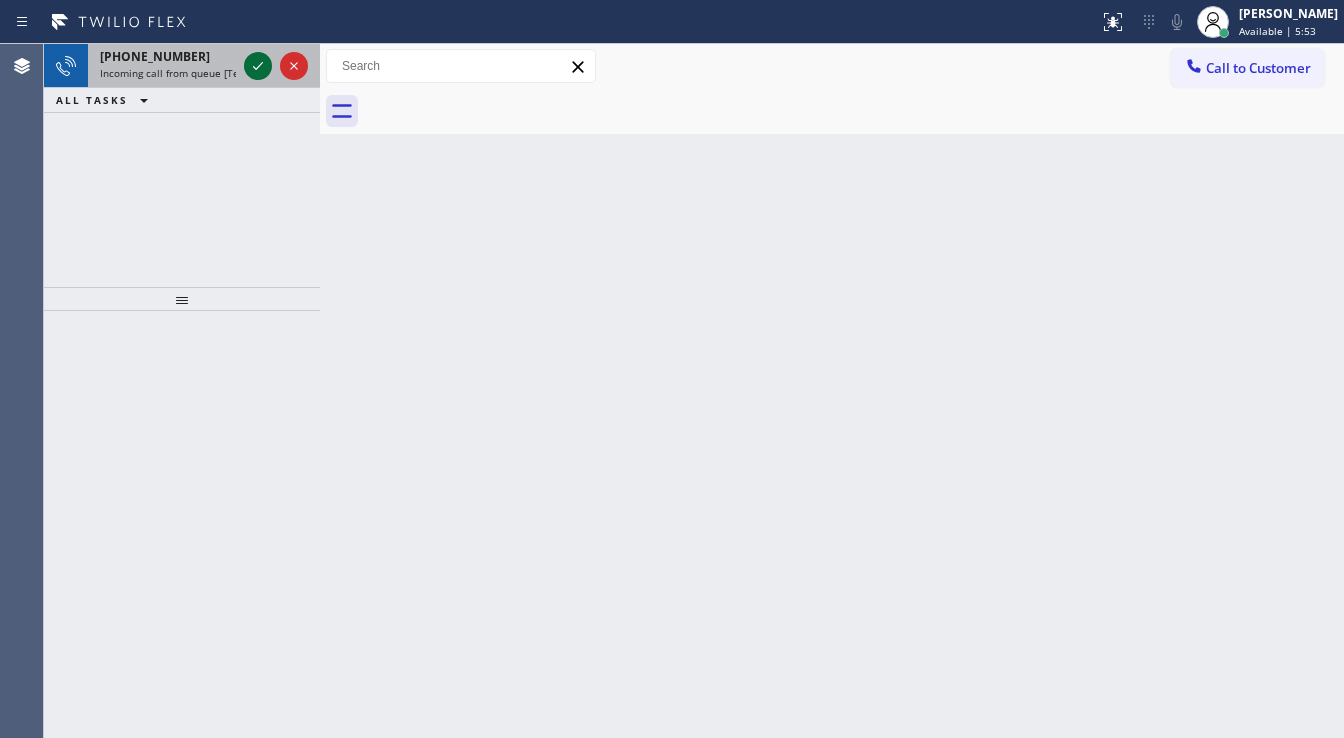 click 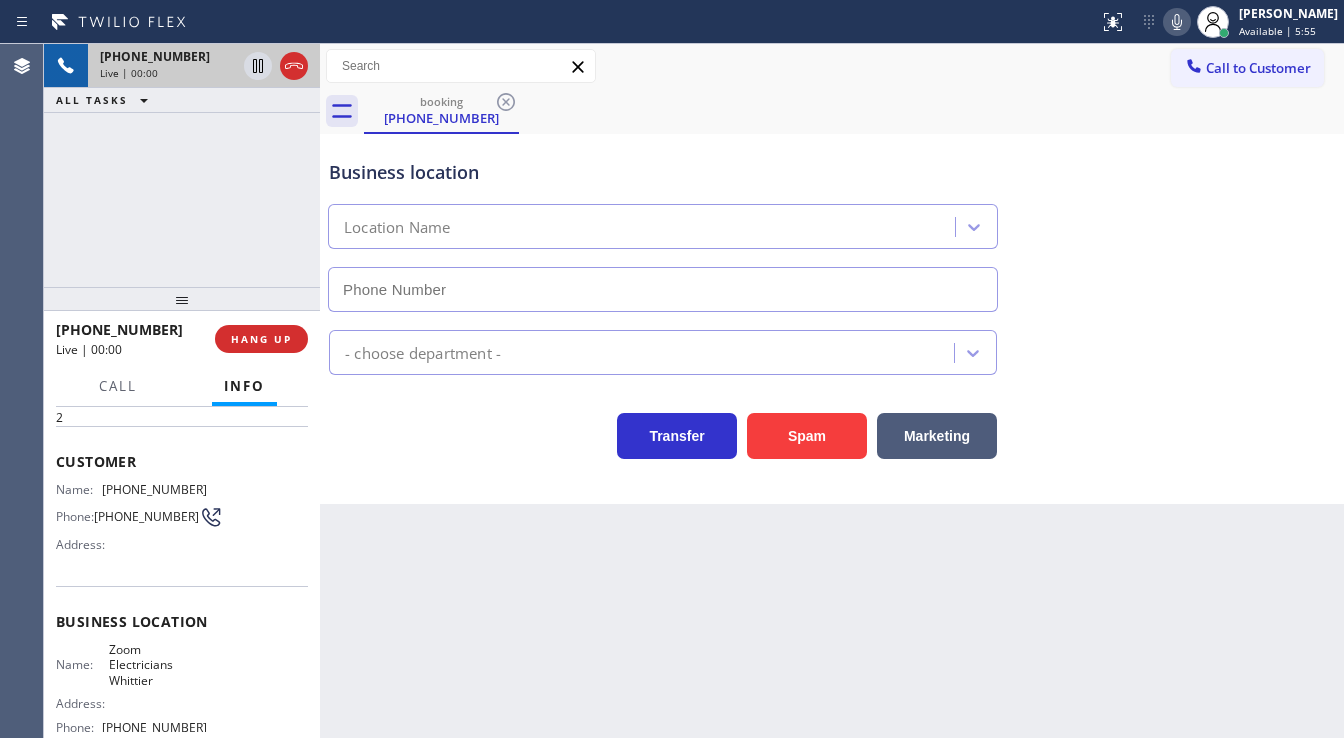 scroll, scrollTop: 160, scrollLeft: 0, axis: vertical 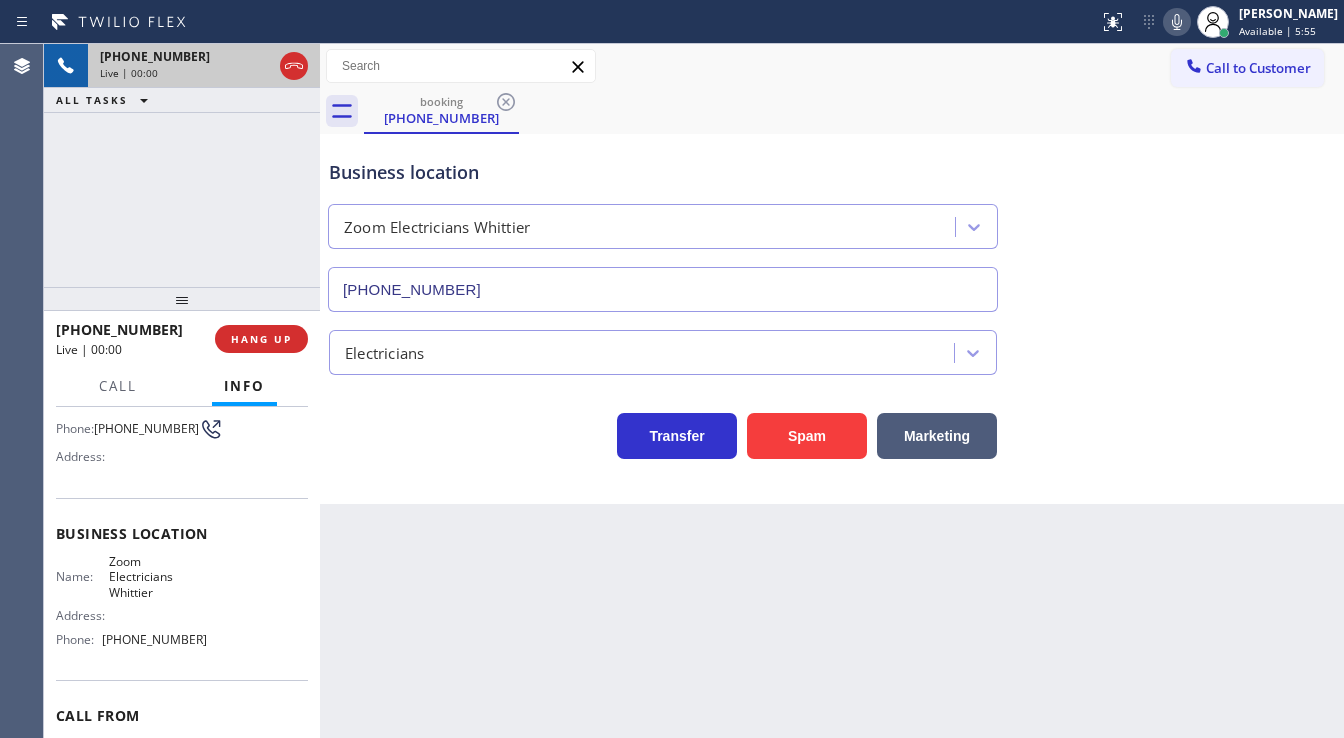 type on "(562) 469-5696" 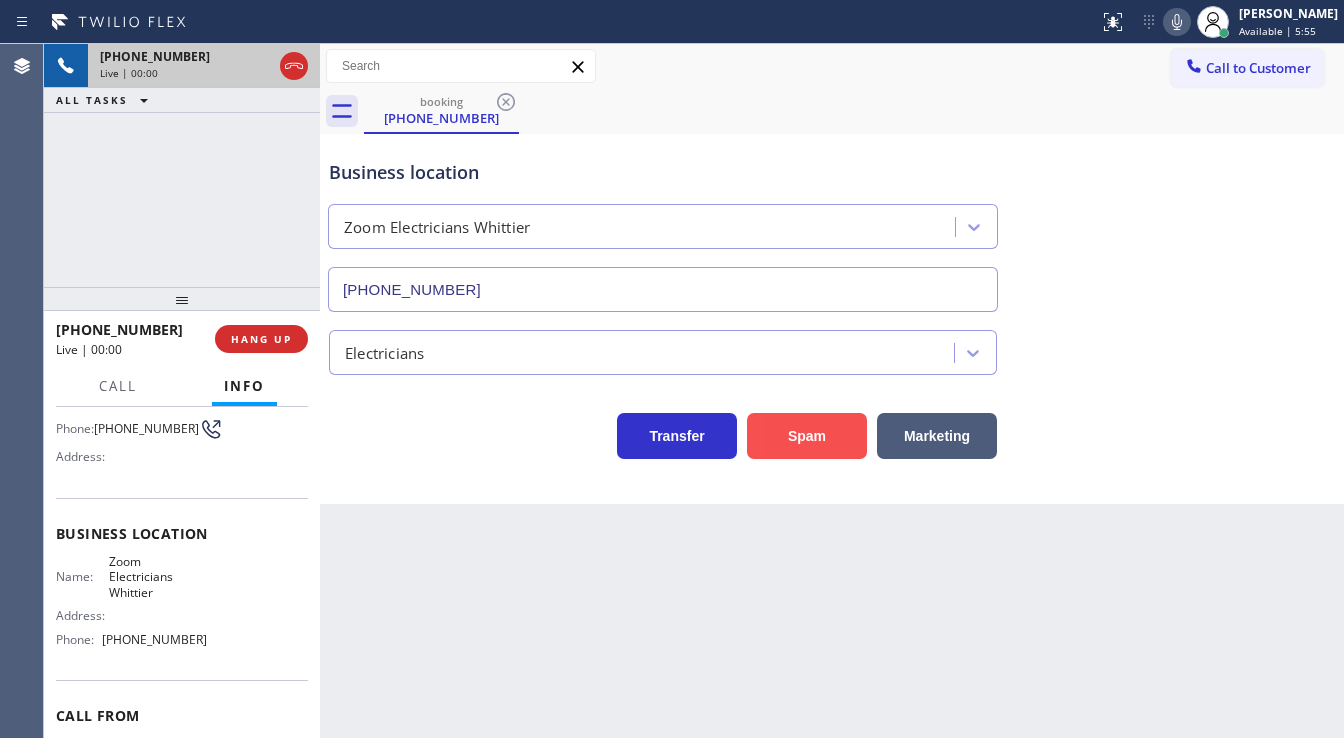 click on "Spam" at bounding box center [807, 436] 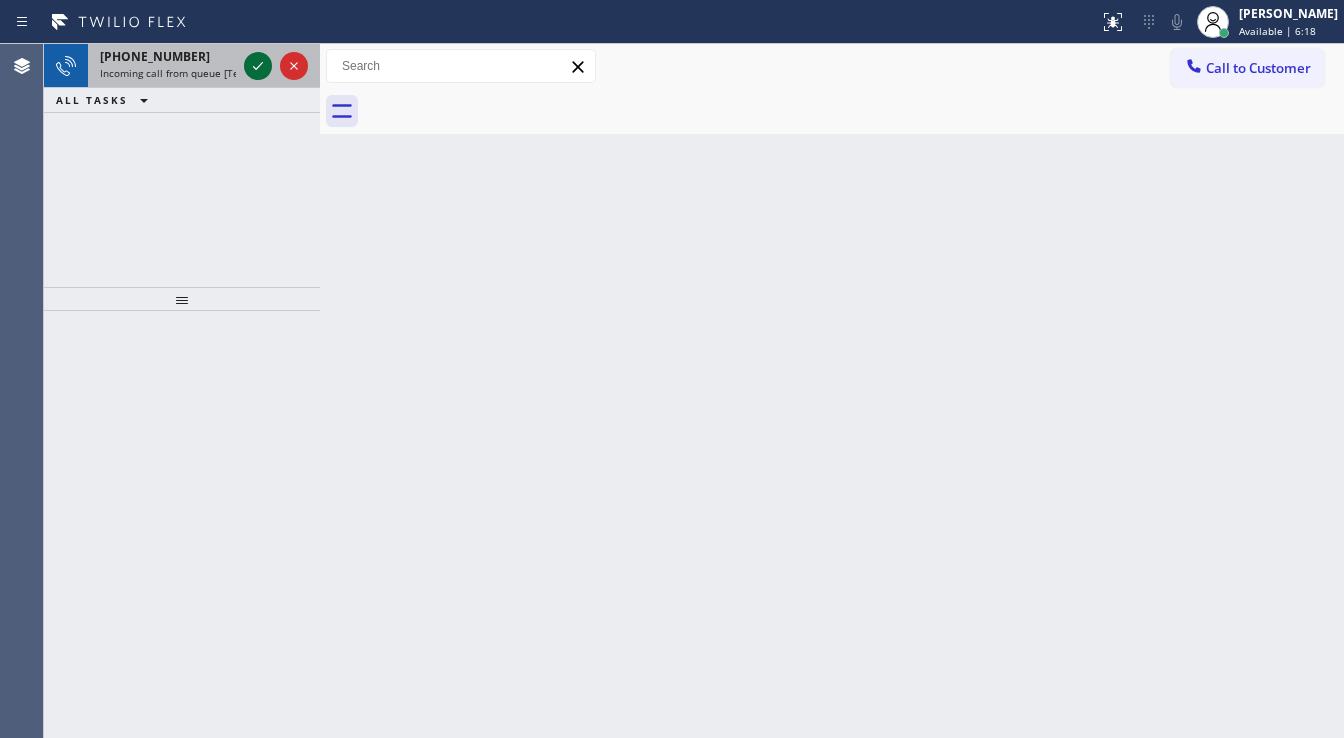 click 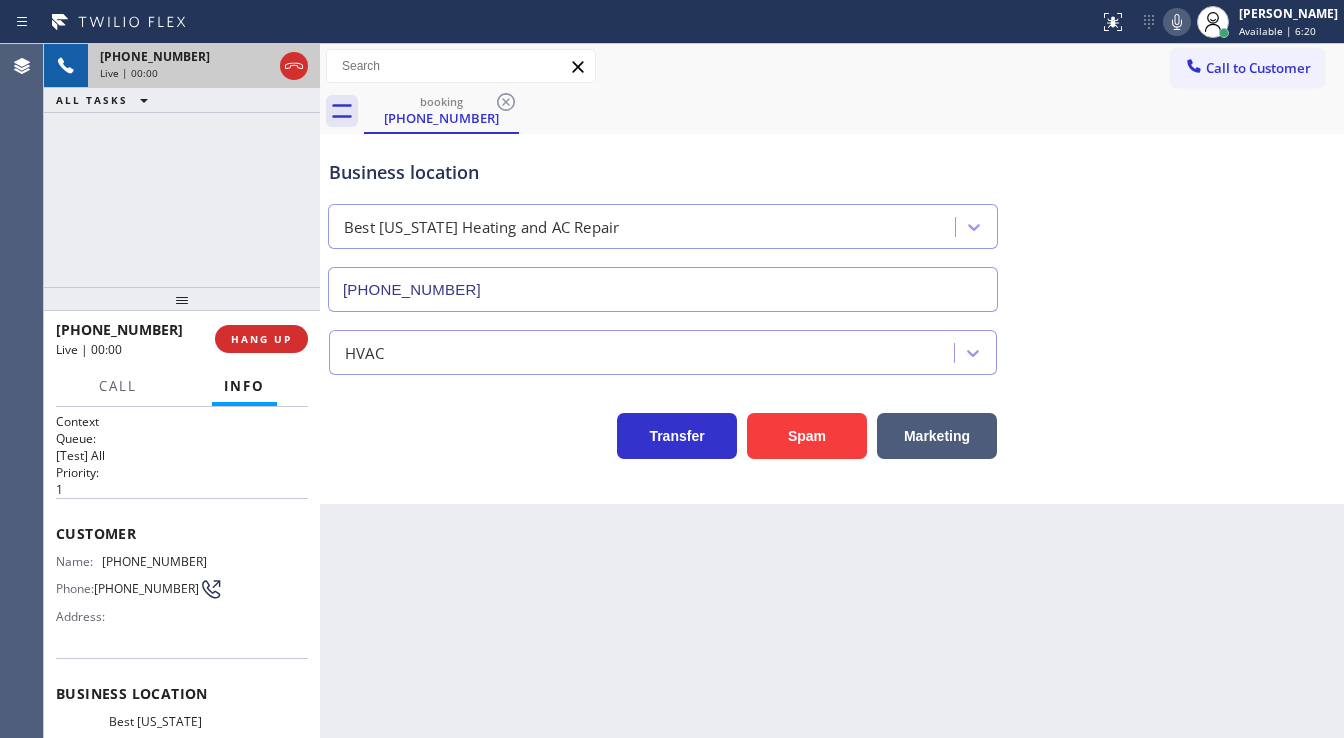 type on "(347) 404-5804" 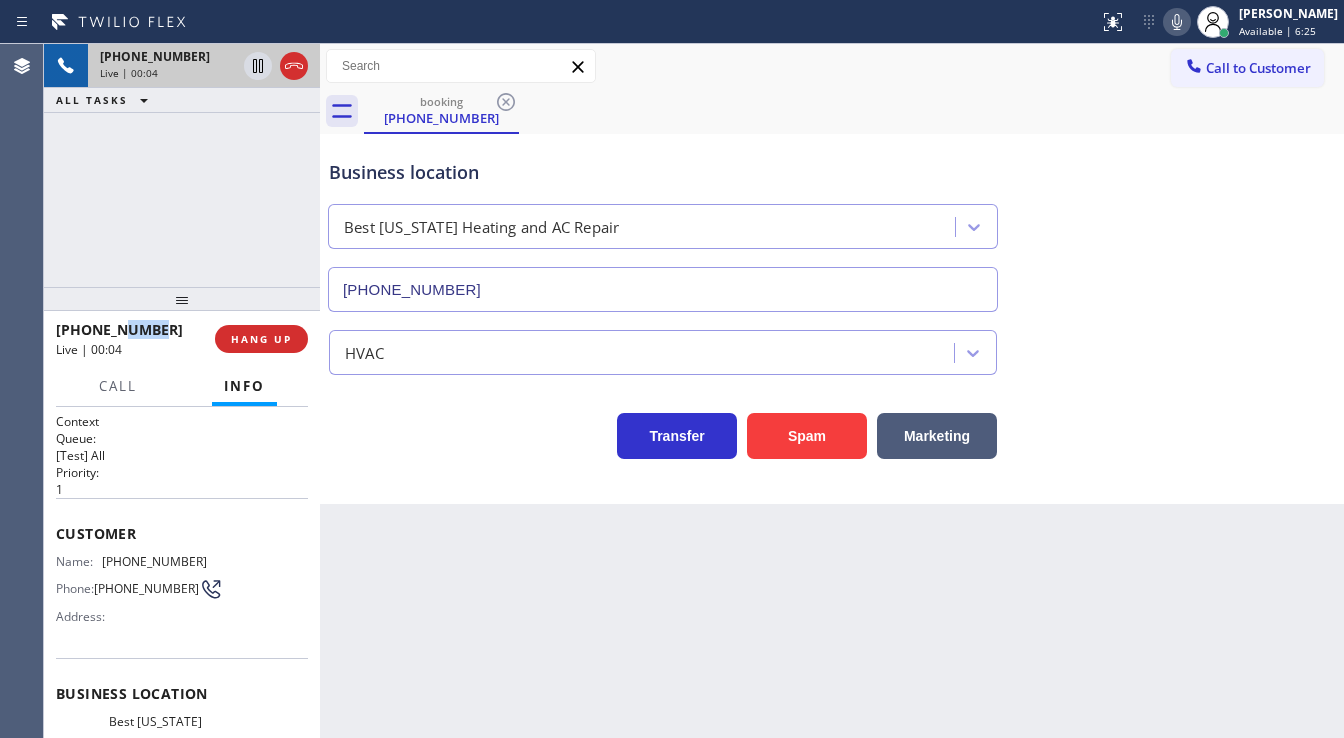 drag, startPoint x: 164, startPoint y: 332, endPoint x: 121, endPoint y: 330, distance: 43.046486 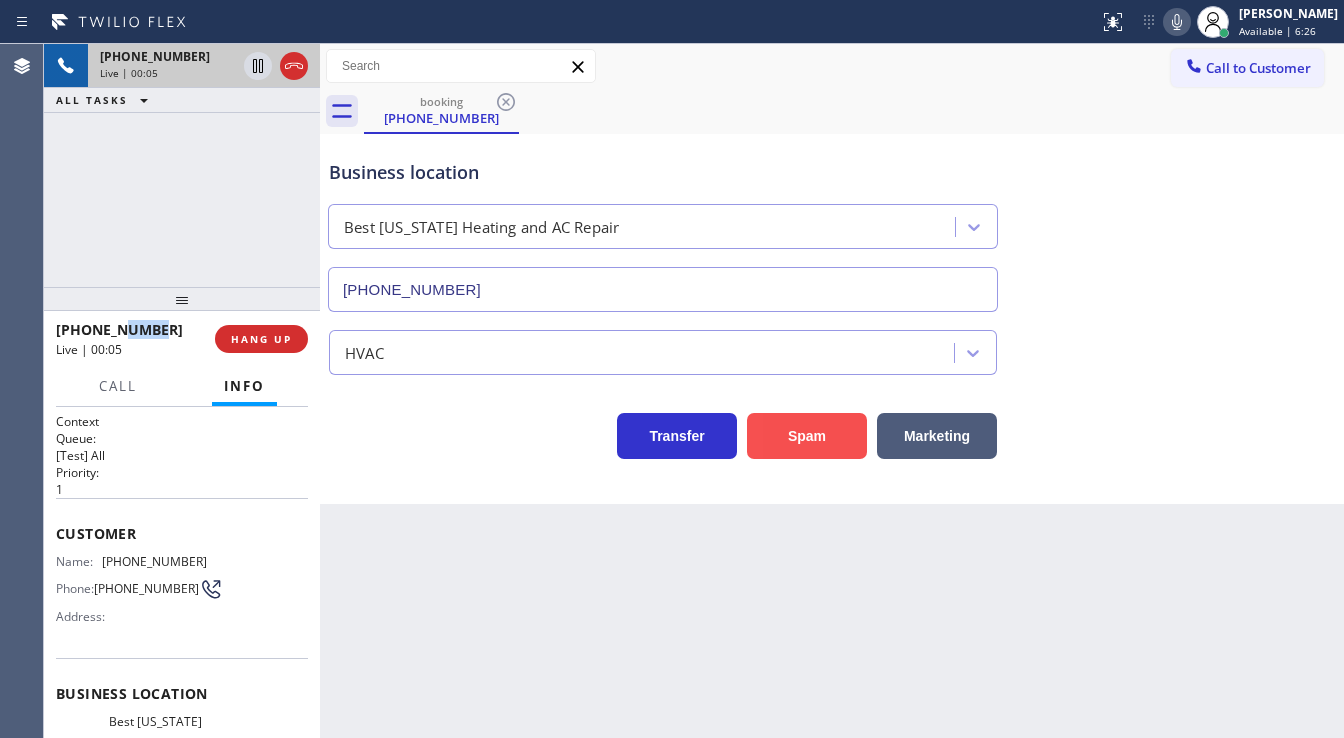 copy on "5755" 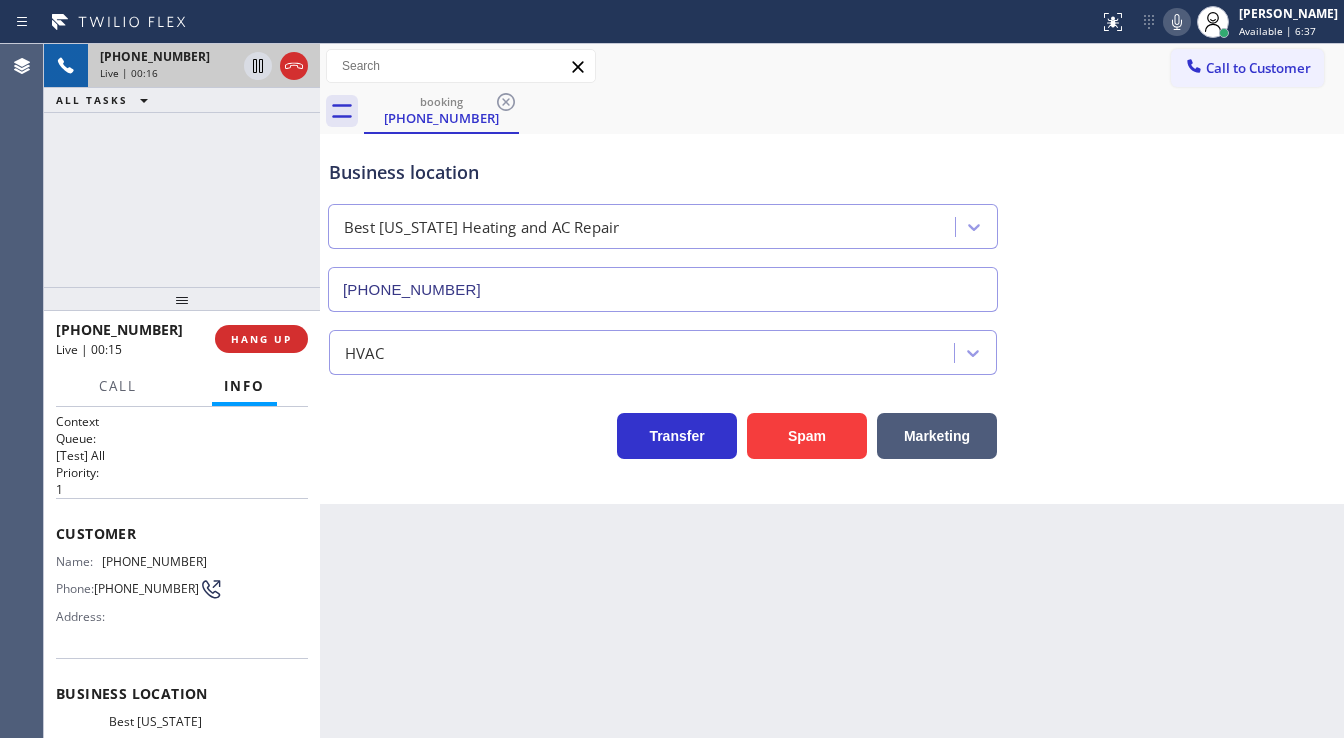 click on "+14408365755 Live | 00:16 ALL TASKS ALL TASKS ACTIVE TASKS TASKS IN WRAP UP" at bounding box center (182, 165) 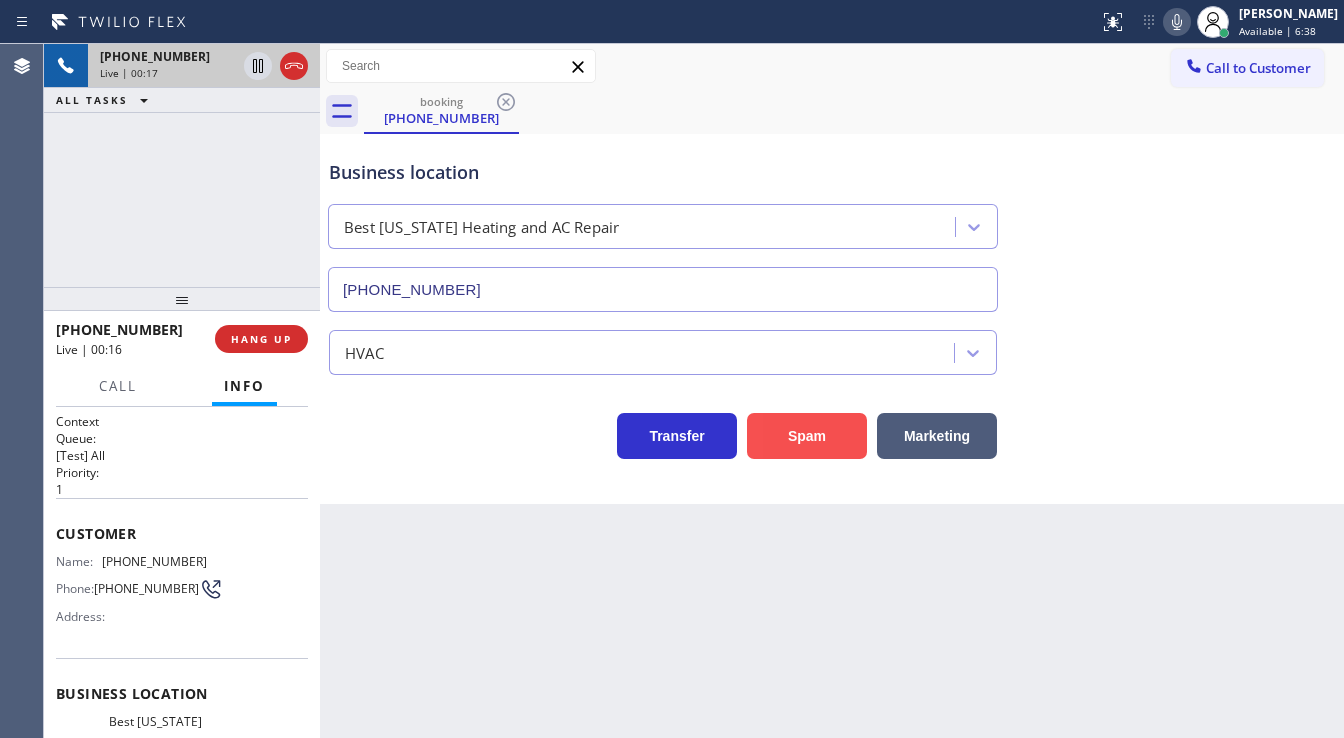 click on "Spam" at bounding box center (807, 436) 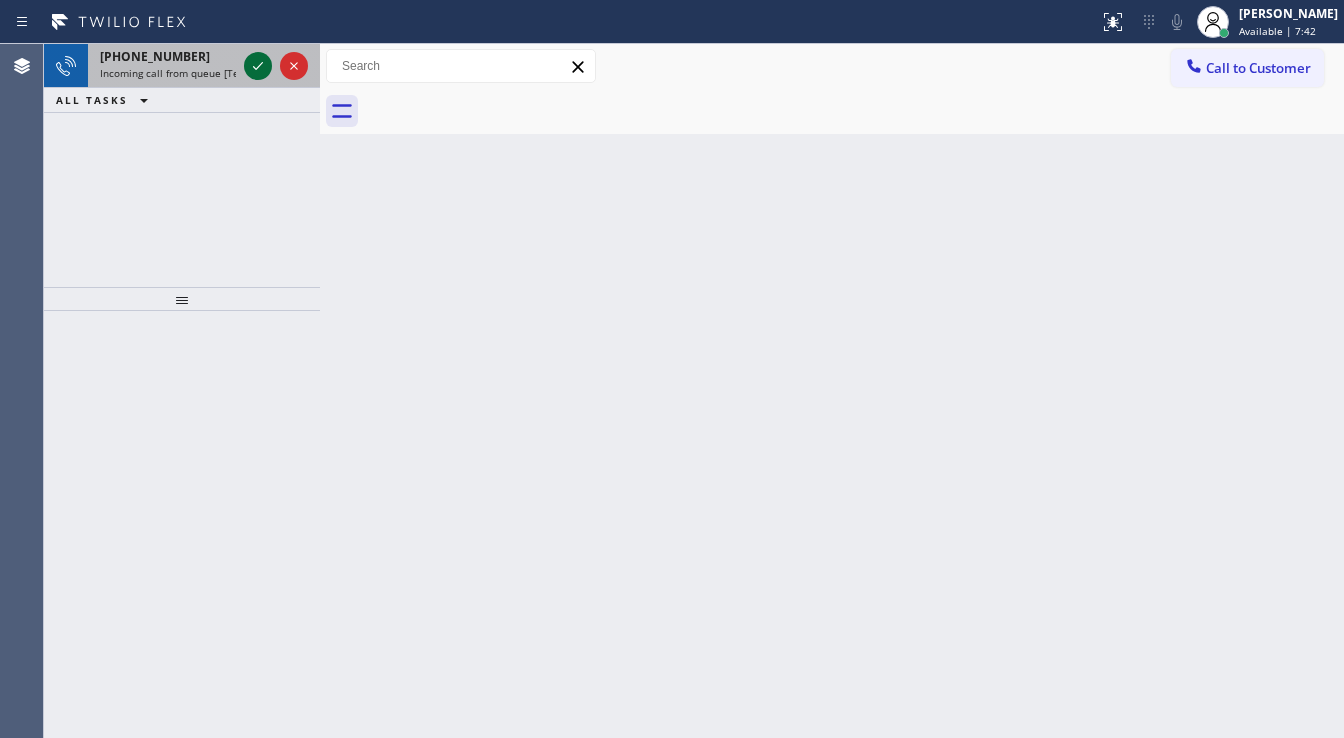 click 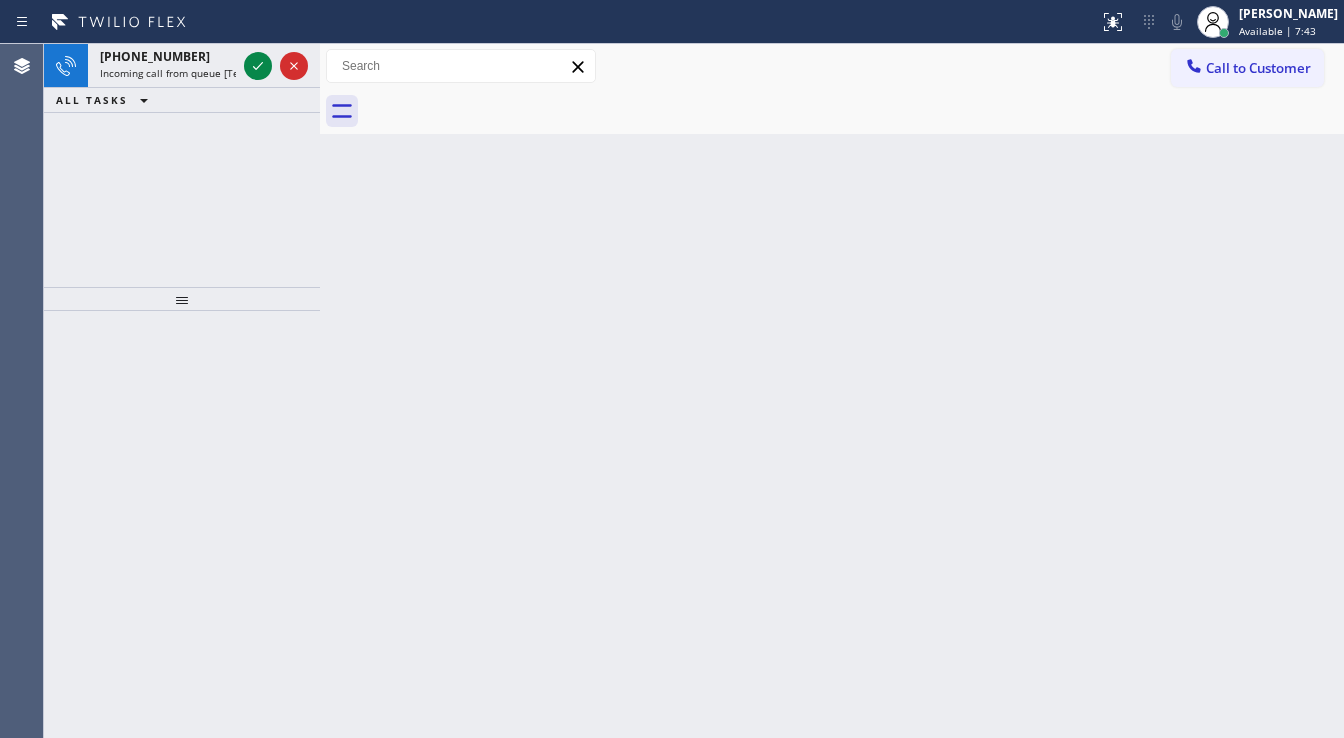 click 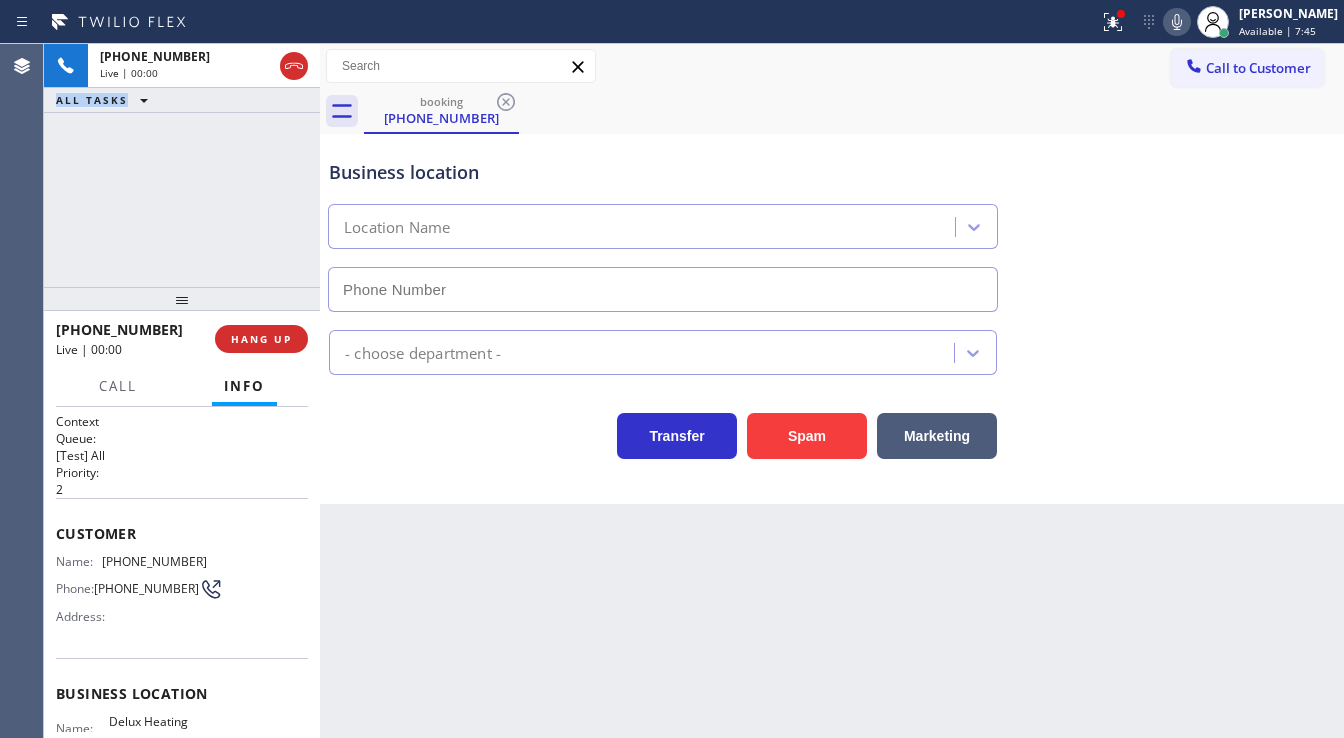 click 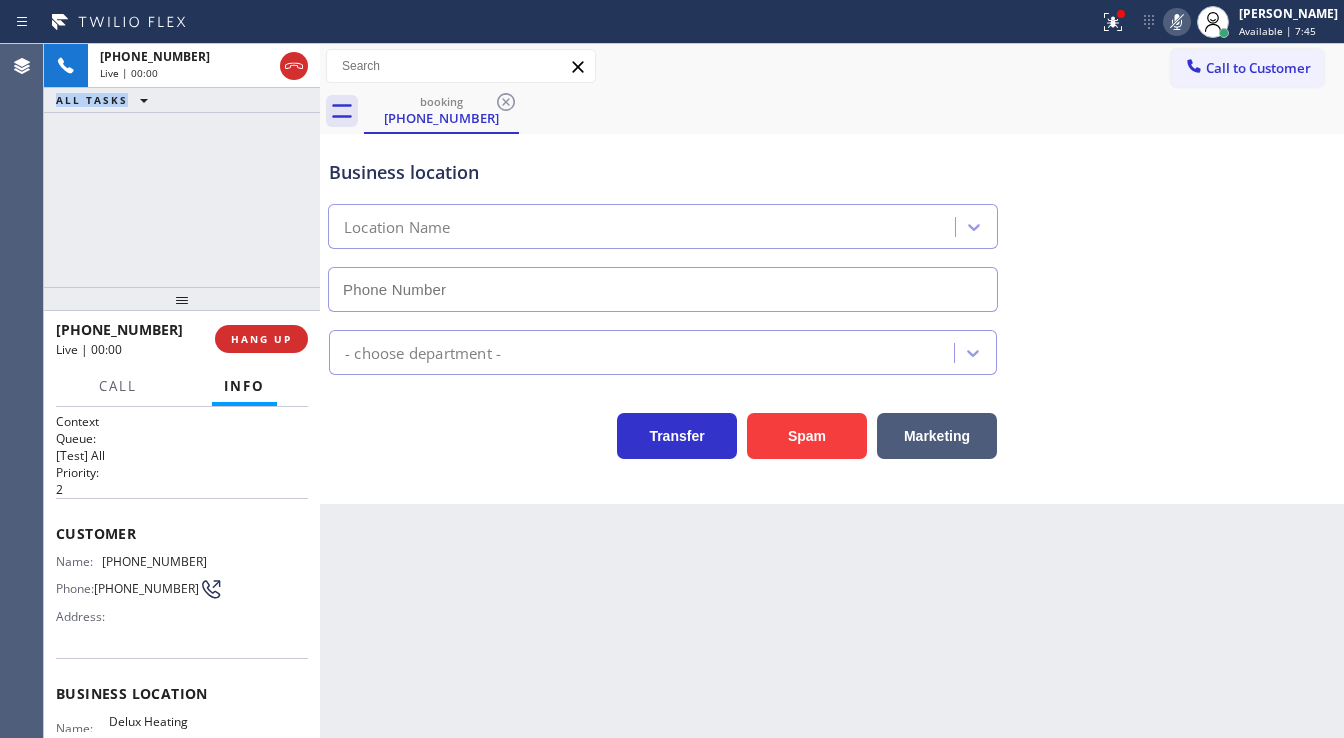 type on "(714) 364-8866" 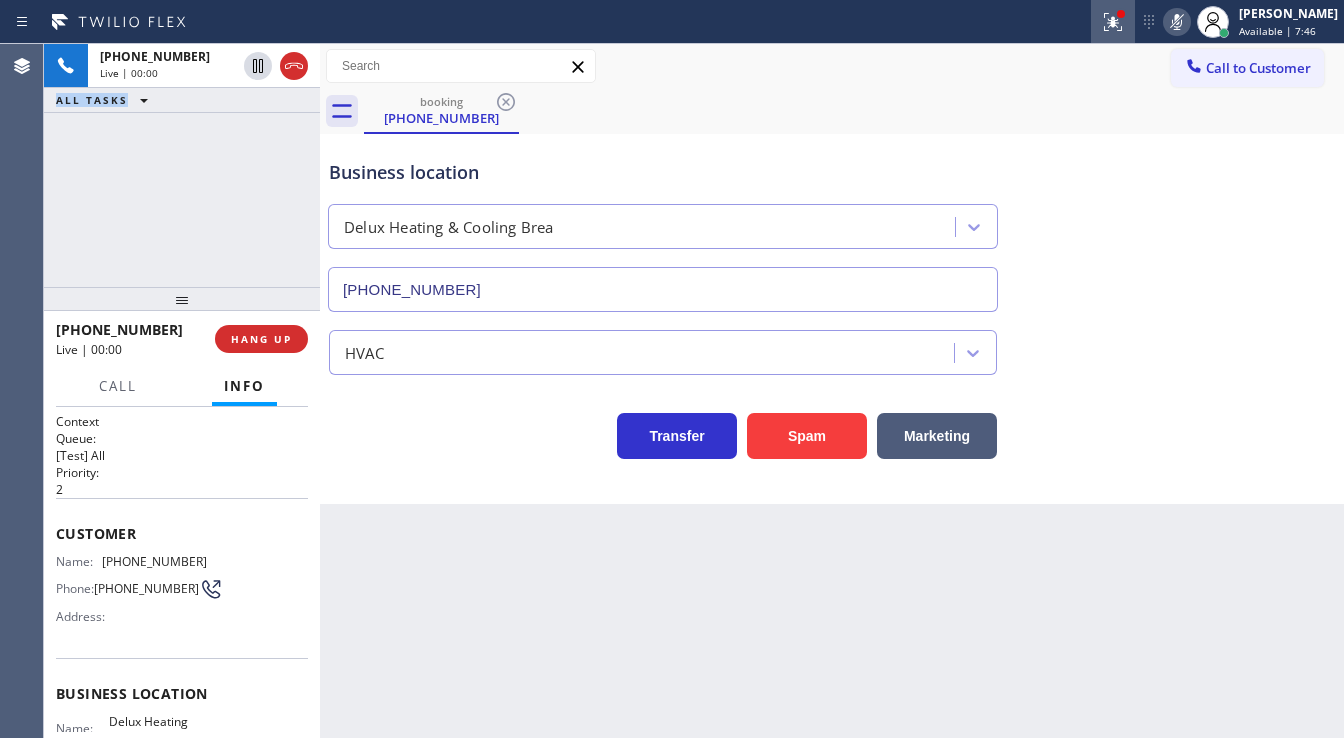 click 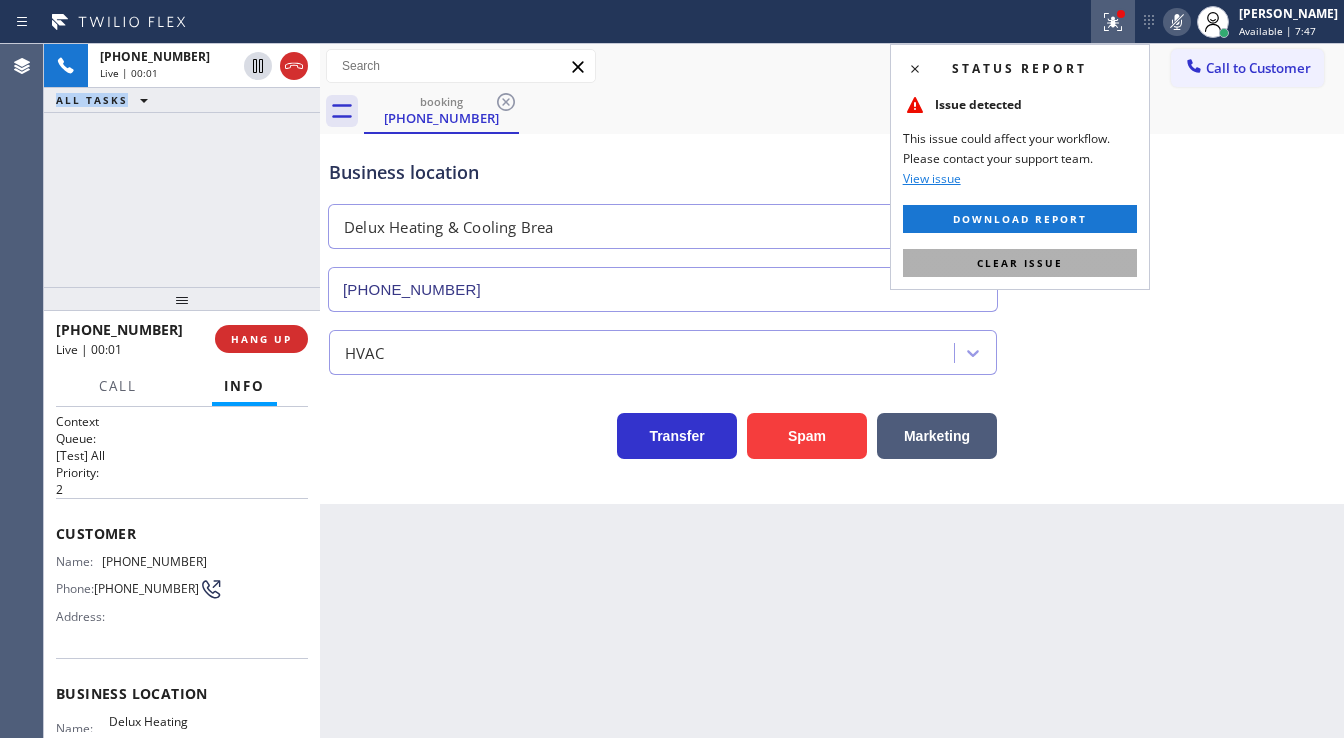click on "Clear issue" at bounding box center (1020, 263) 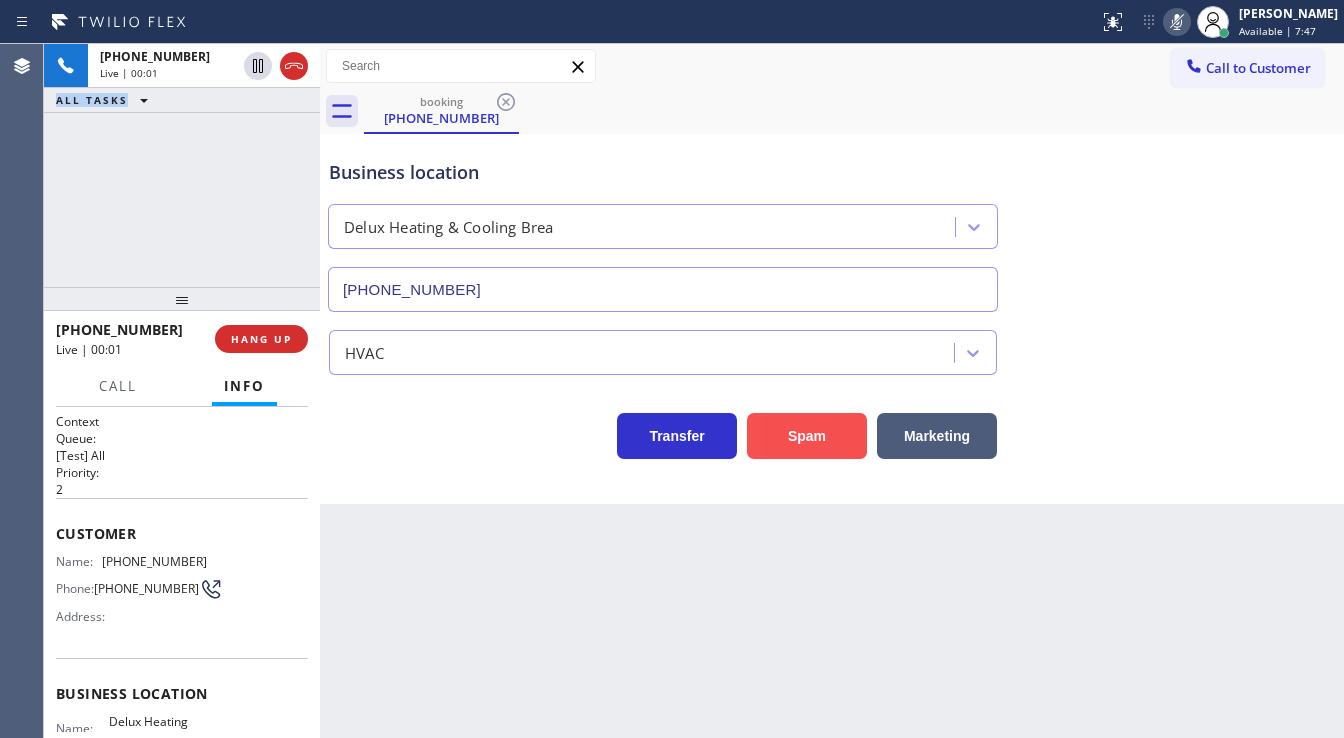 click on "Spam" at bounding box center [807, 436] 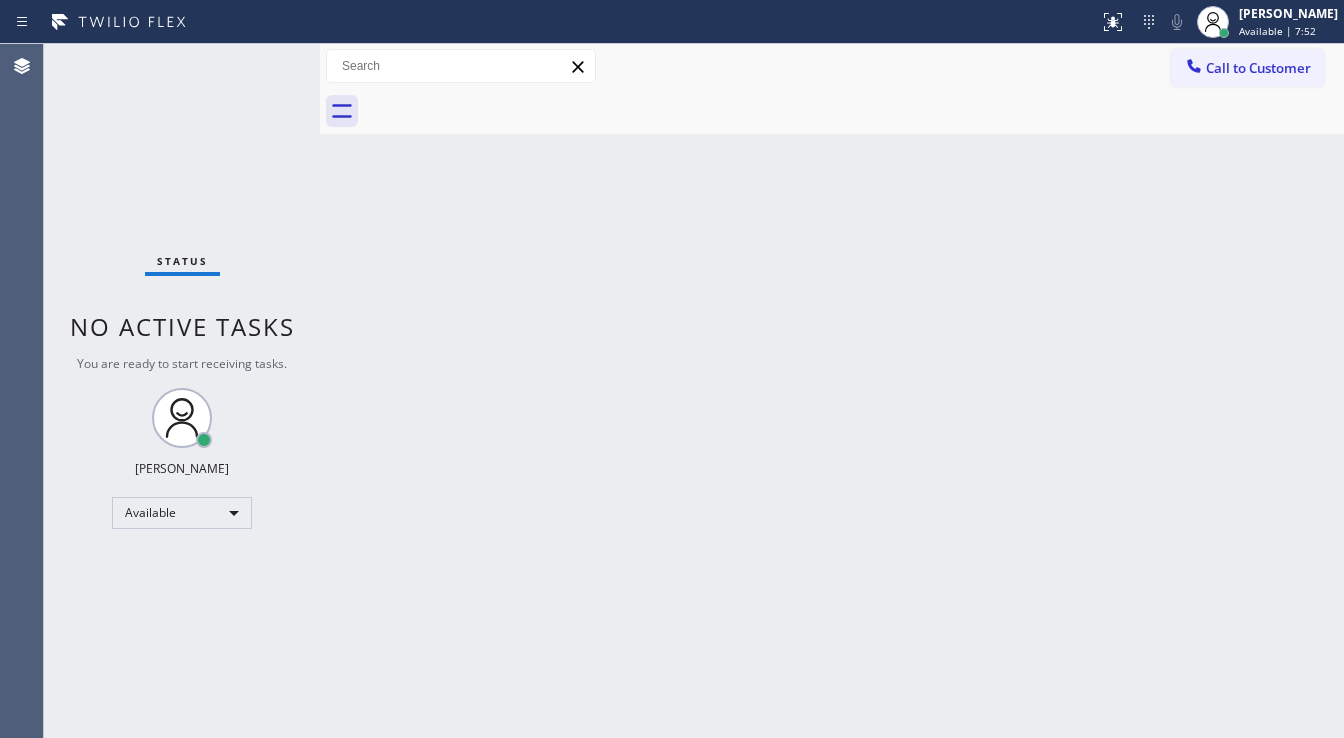click on "Status   No active tasks     You are ready to start receiving tasks.   [PERSON_NAME]" at bounding box center [182, 391] 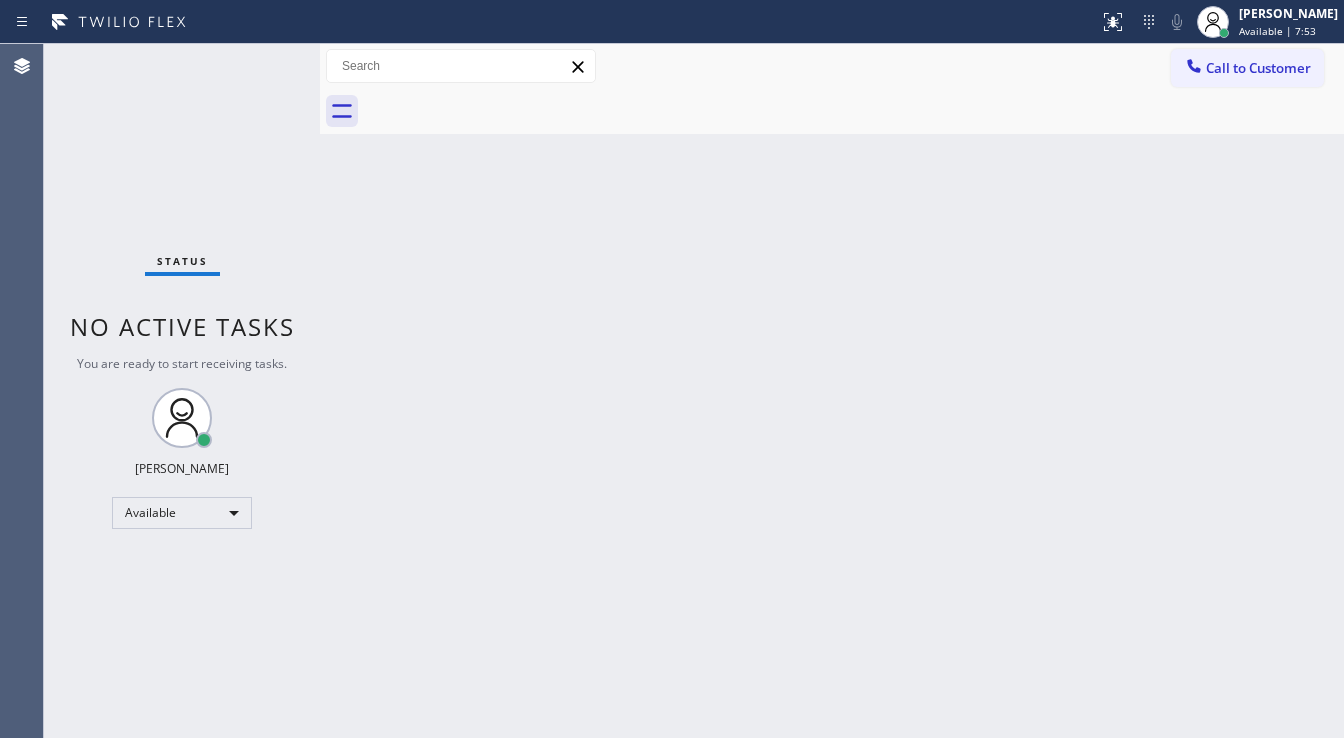 click on "Status   No active tasks     You are ready to start receiving tasks.   [PERSON_NAME]" at bounding box center (182, 391) 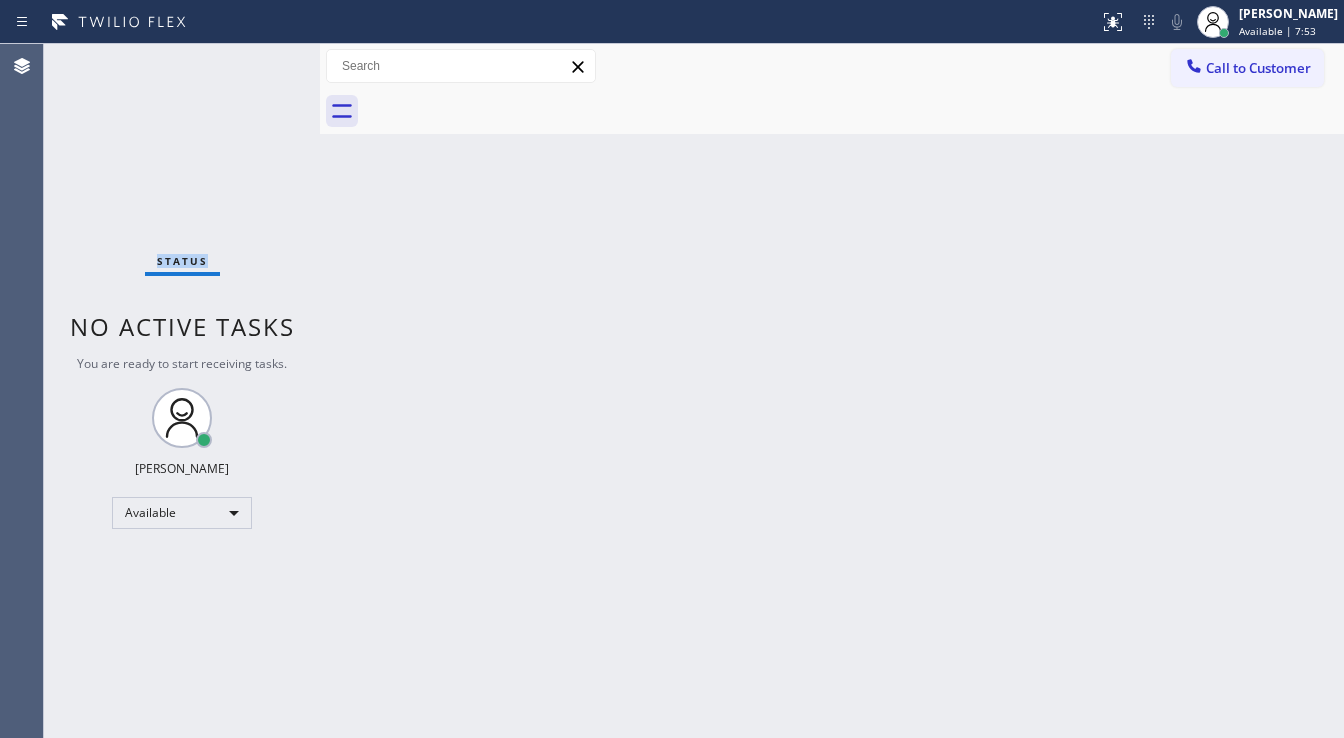 click on "Status   No active tasks     You are ready to start receiving tasks.   [PERSON_NAME]" at bounding box center (182, 391) 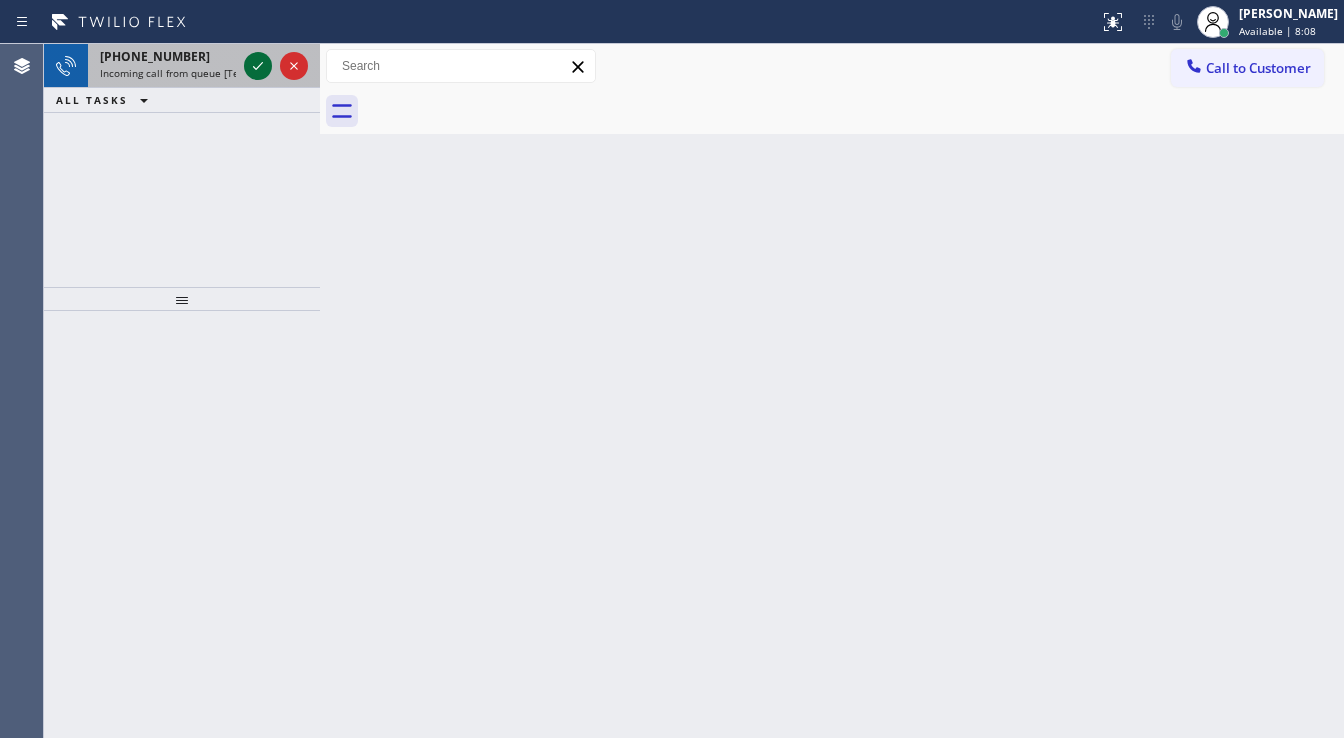 click 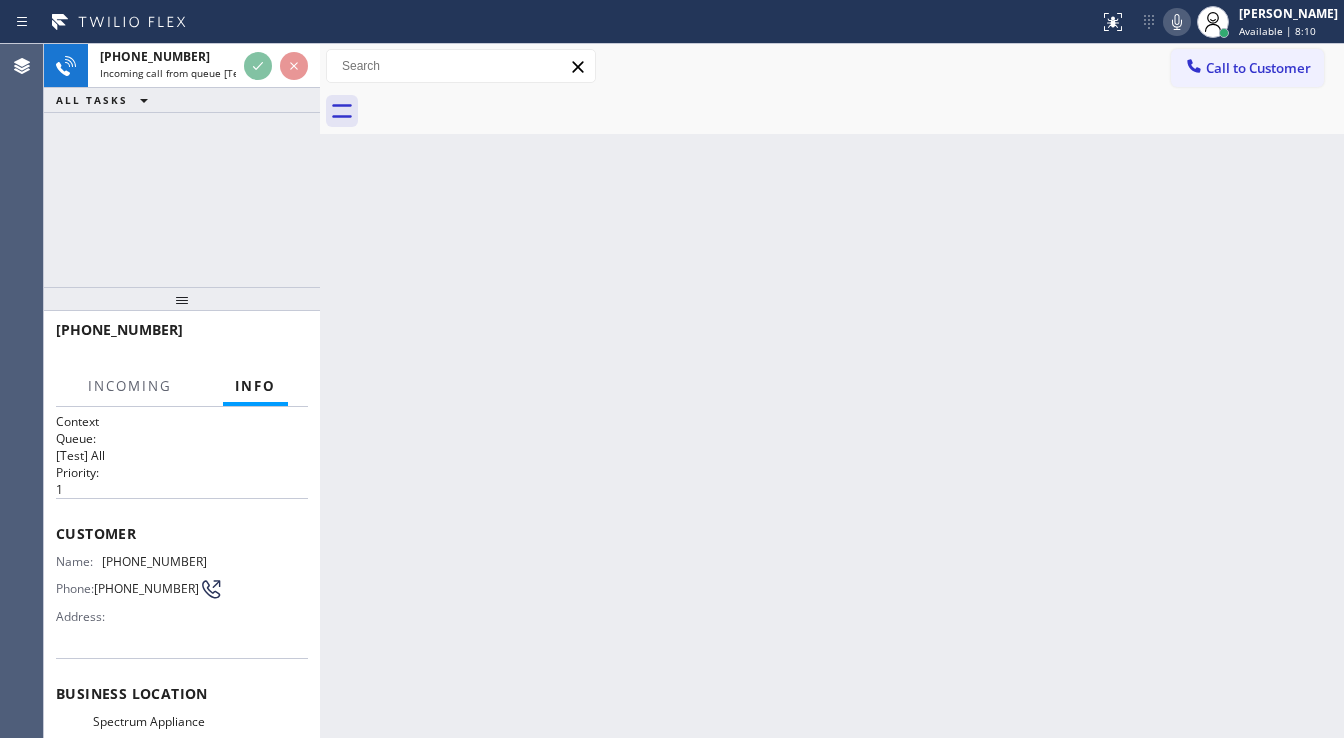 click 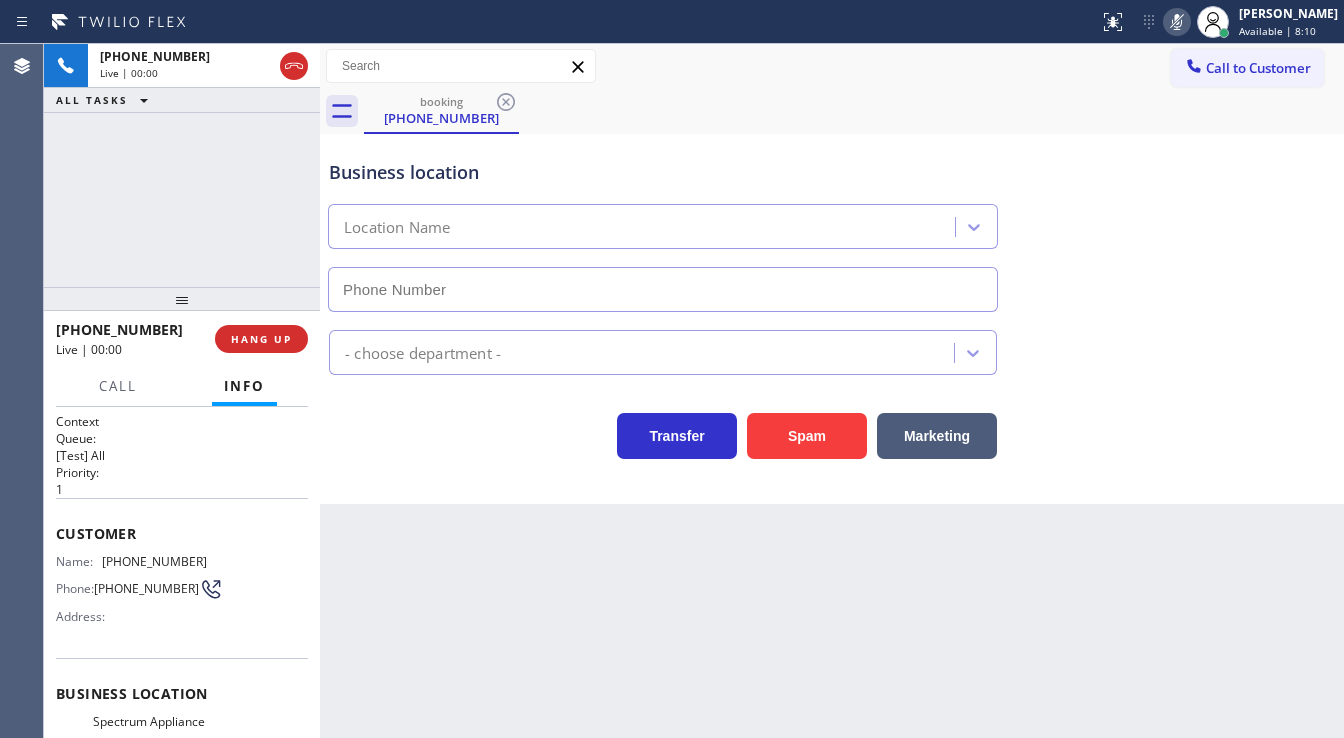 type on "[PHONE_NUMBER]" 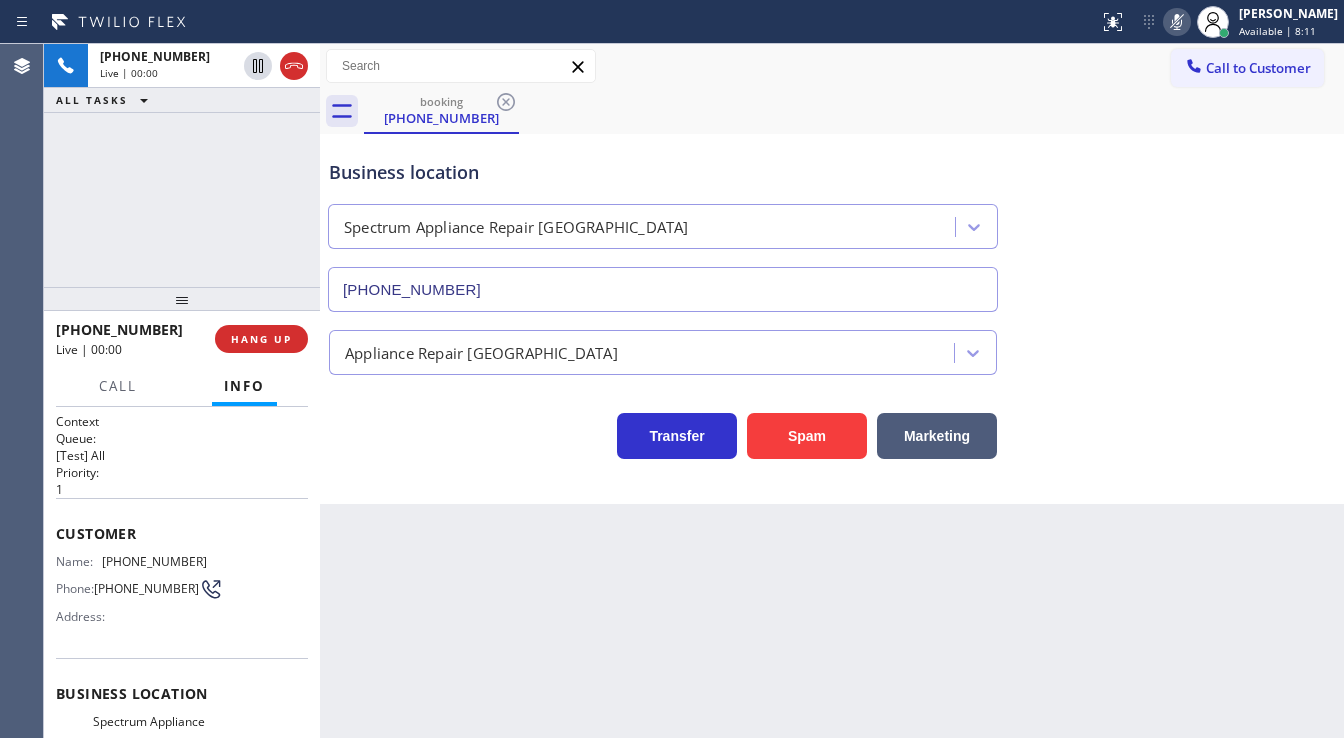 click 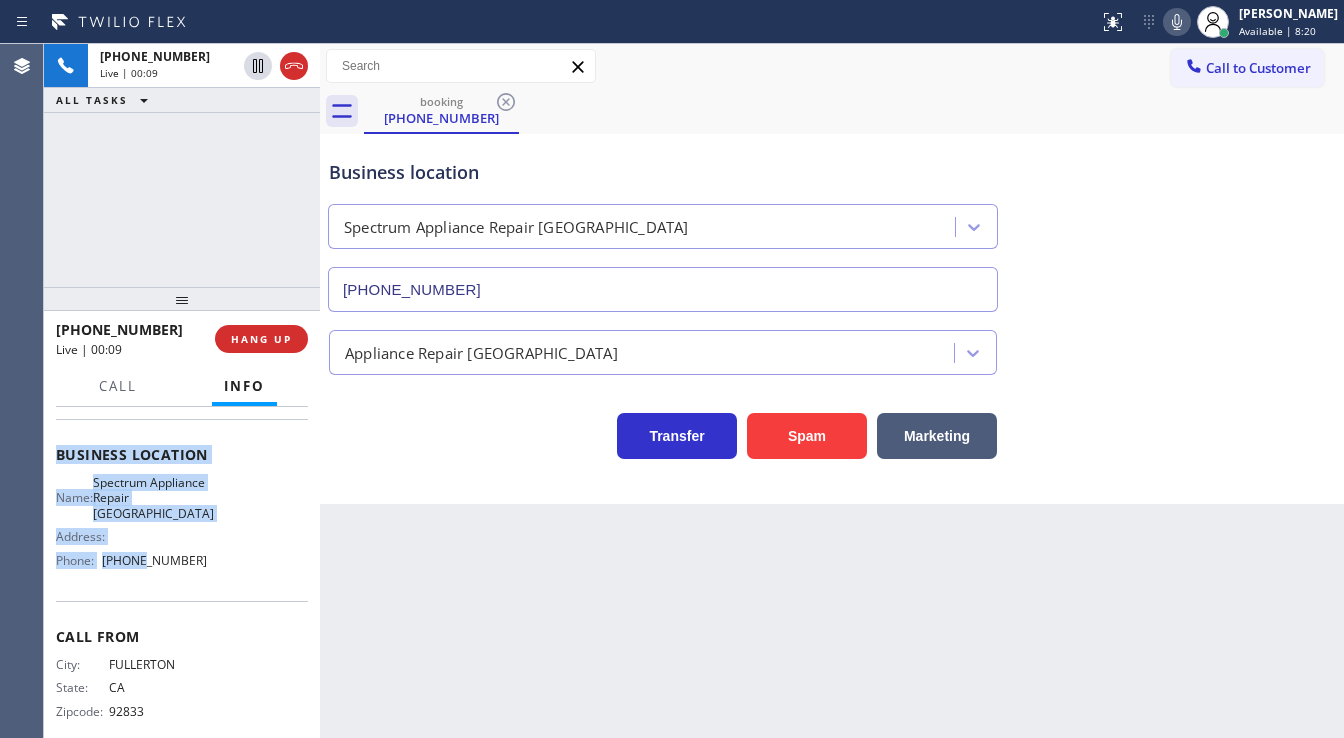 scroll, scrollTop: 240, scrollLeft: 0, axis: vertical 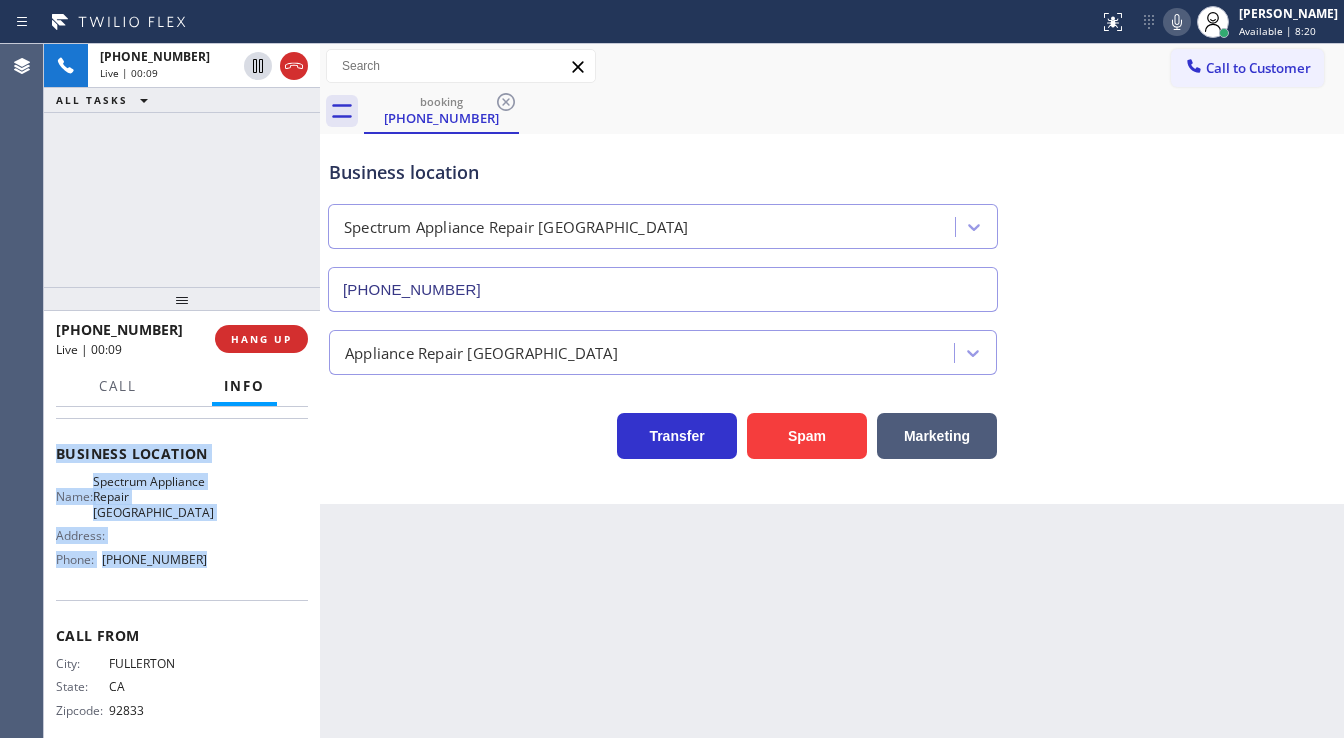 drag, startPoint x: 55, startPoint y: 526, endPoint x: 241, endPoint y: 580, distance: 193.68015 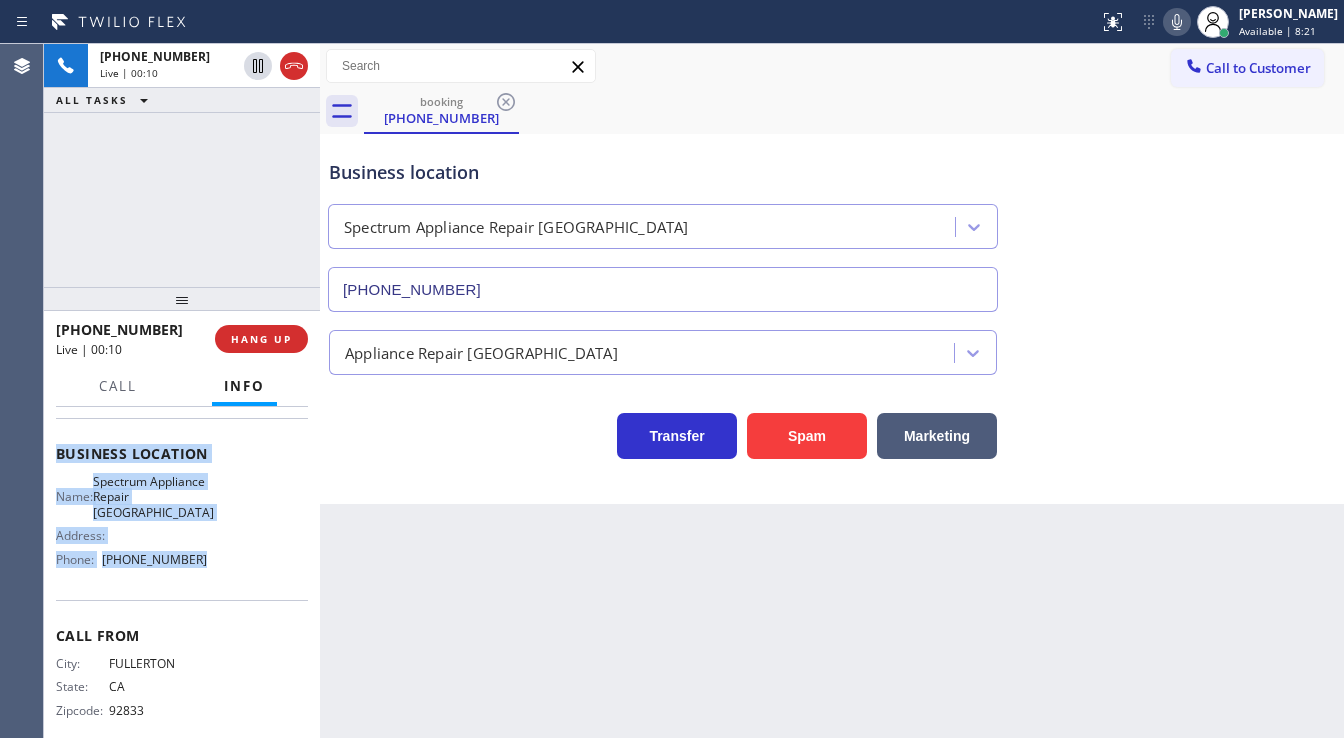 copy on "Customer Name: (424) 202-4942 Phone: (424) 202-4942 Address: Business location Name: Spectrum Appliance Repair Orange County Address:   Phone: (562) 362-4267" 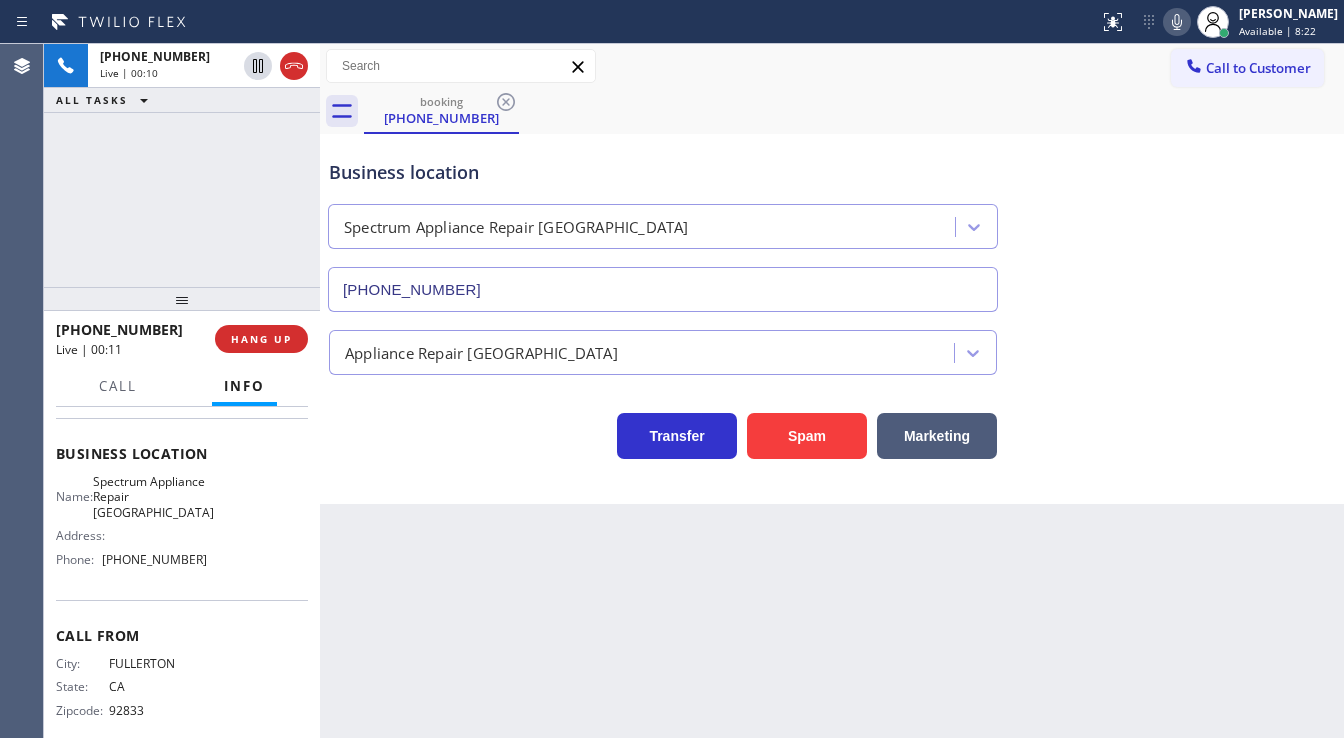 click on "+14242024942 Live | 00:10 ALL TASKS ALL TASKS ACTIVE TASKS TASKS IN WRAP UP" at bounding box center [182, 165] 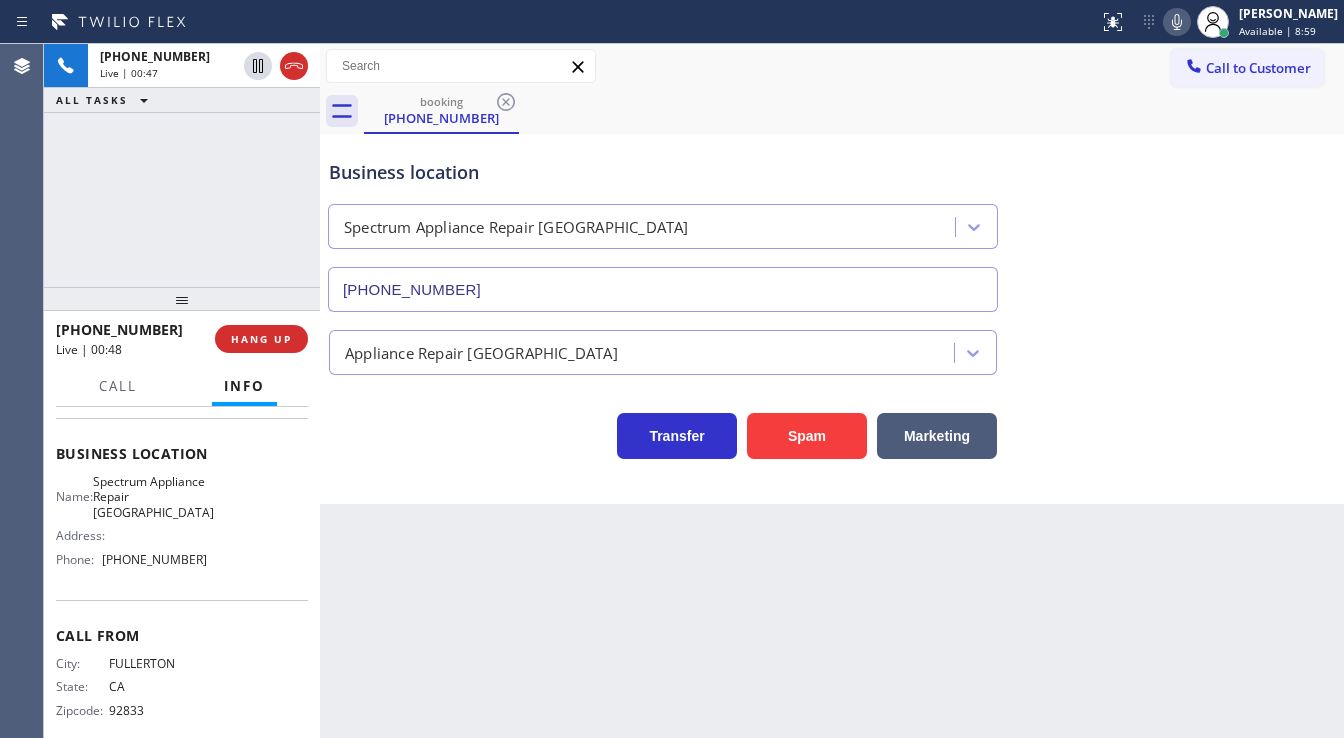 click on "+14242024942 Live | 00:47 ALL TASKS ALL TASKS ACTIVE TASKS TASKS IN WRAP UP" at bounding box center (182, 165) 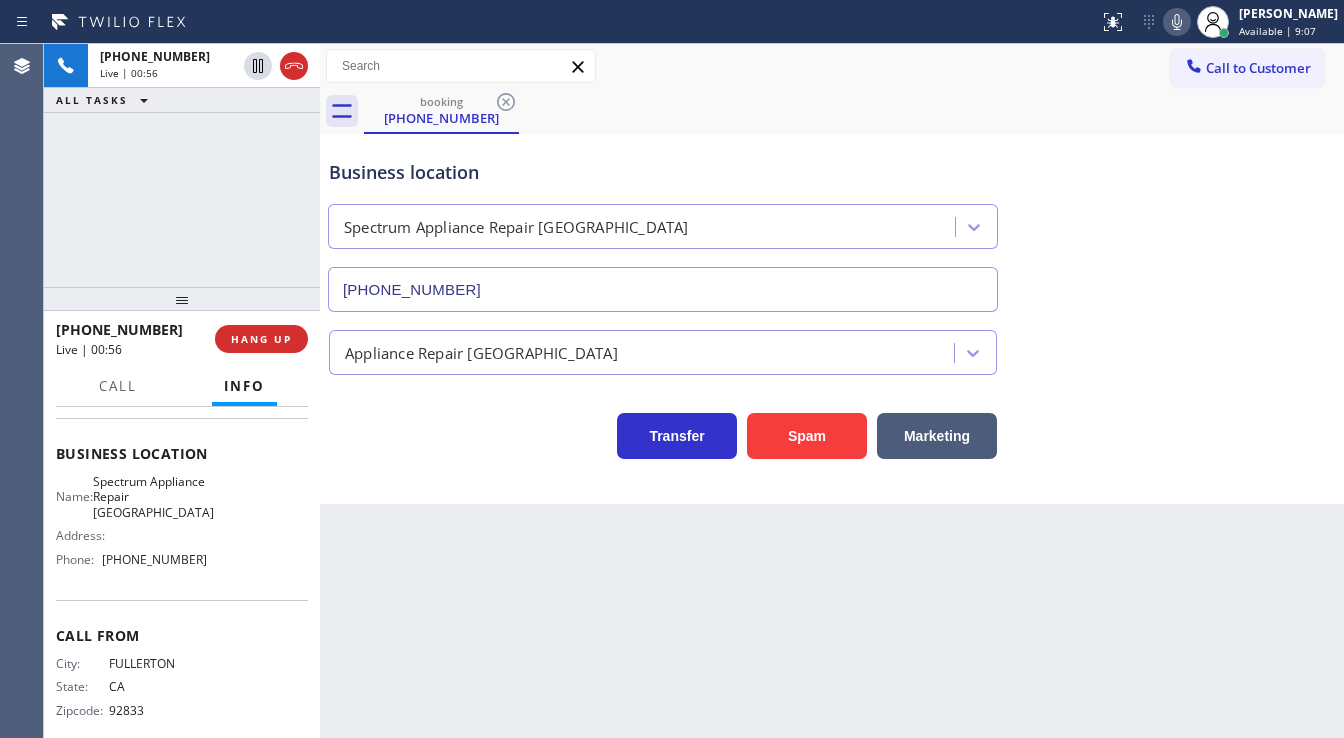 click on "+14242024942 Live | 00:56 ALL TASKS ALL TASKS ACTIVE TASKS TASKS IN WRAP UP" at bounding box center (182, 165) 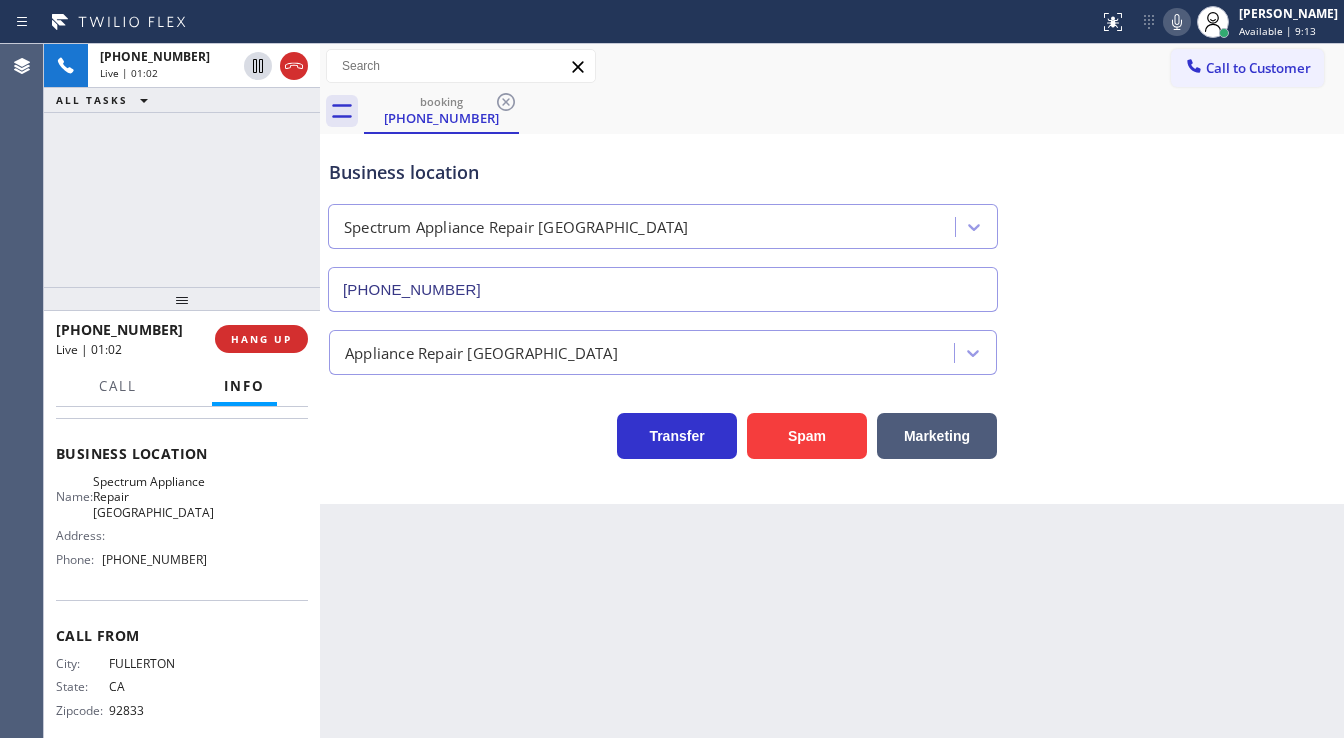 click on "+14242024942 Live | 01:02 ALL TASKS ALL TASKS ACTIVE TASKS TASKS IN WRAP UP" at bounding box center [182, 165] 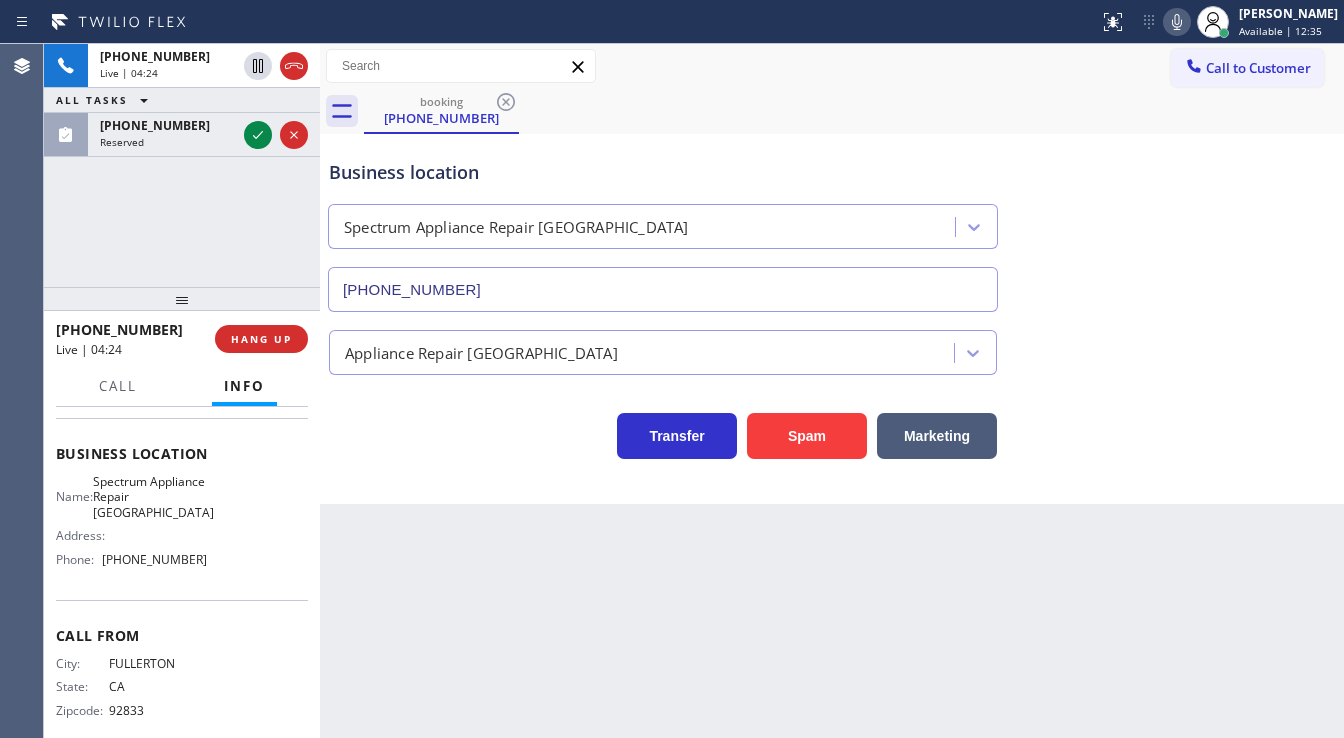 click on "+14242024942 Live | 04:24 ALL TASKS ALL TASKS ACTIVE TASKS TASKS IN WRAP UP (626) 277-1249 Reserved" at bounding box center (182, 165) 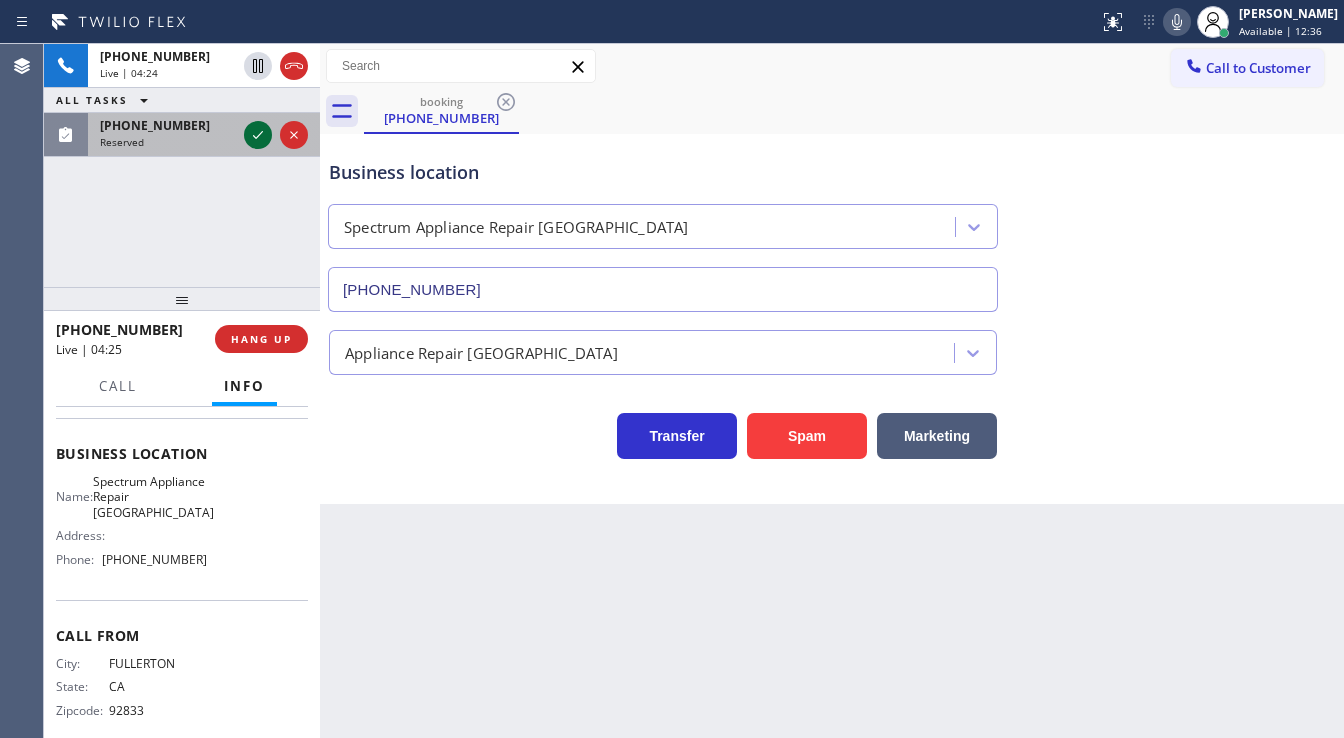 click 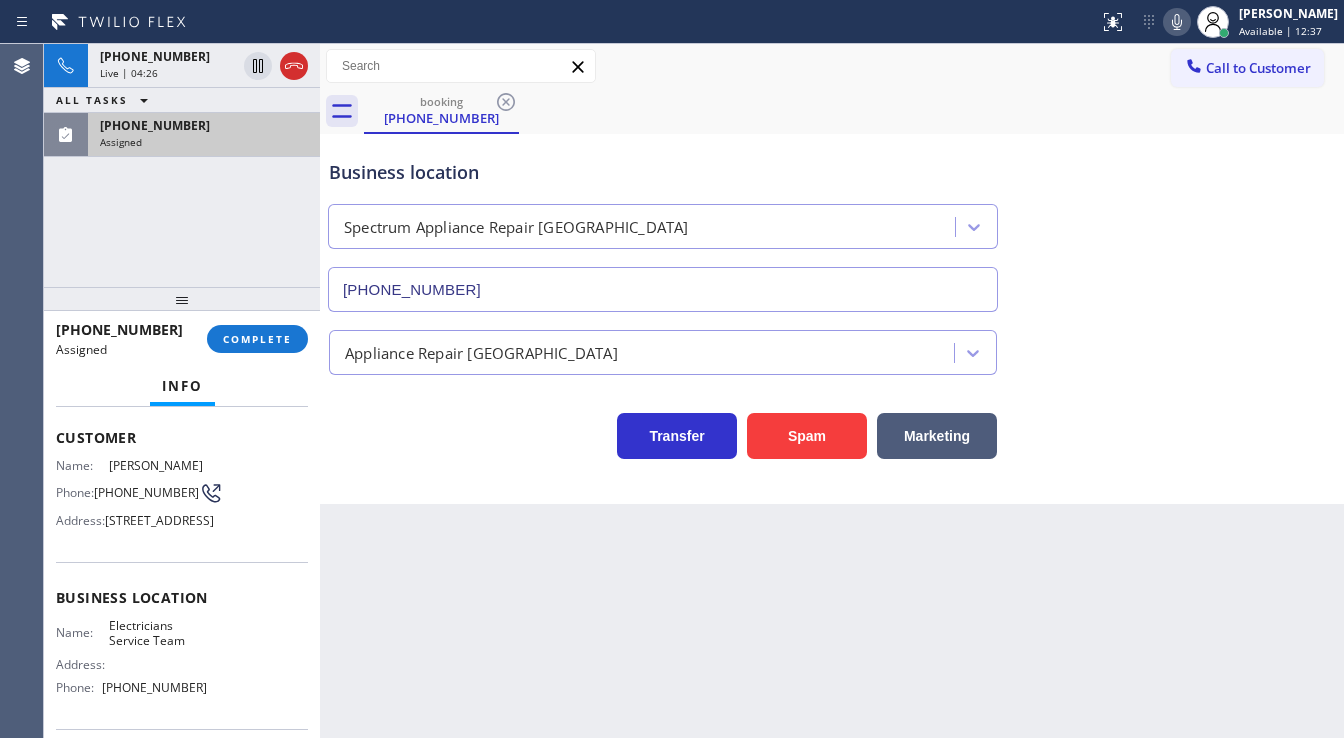 scroll, scrollTop: 112, scrollLeft: 0, axis: vertical 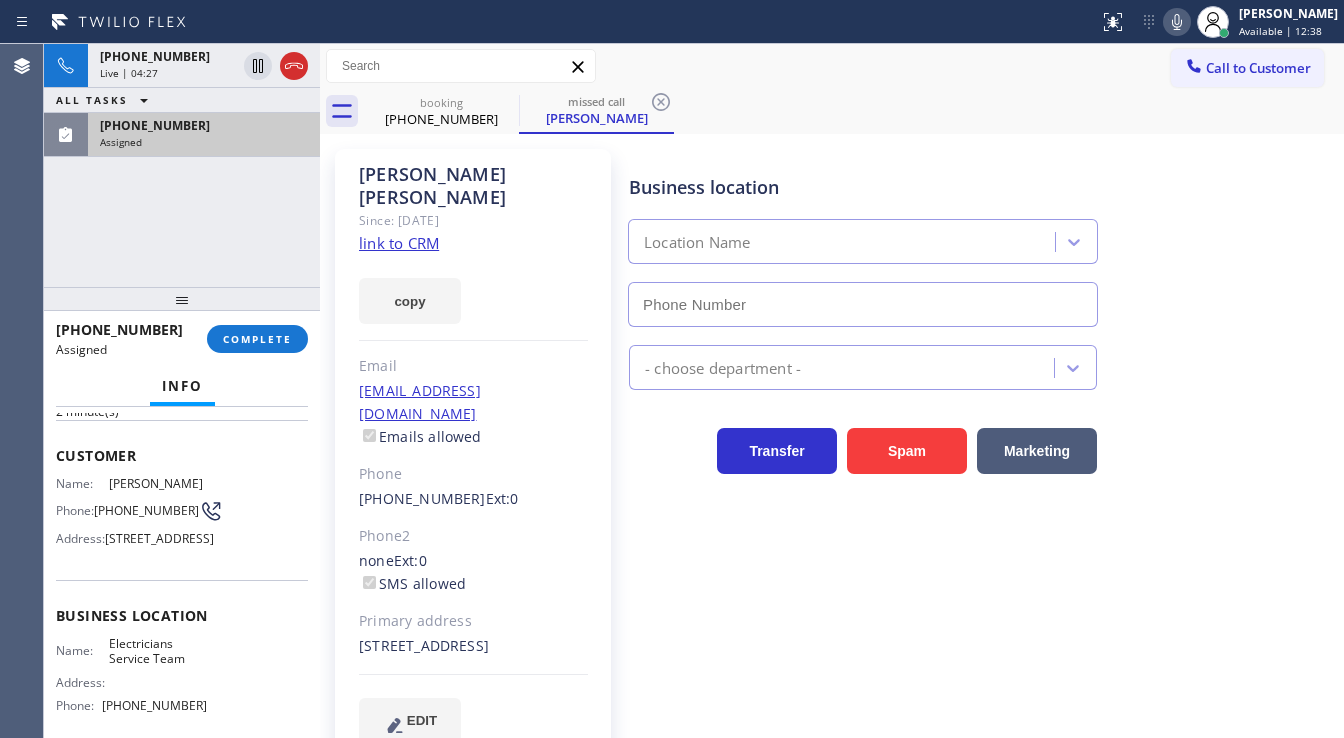 type on "[PHONE_NUMBER]" 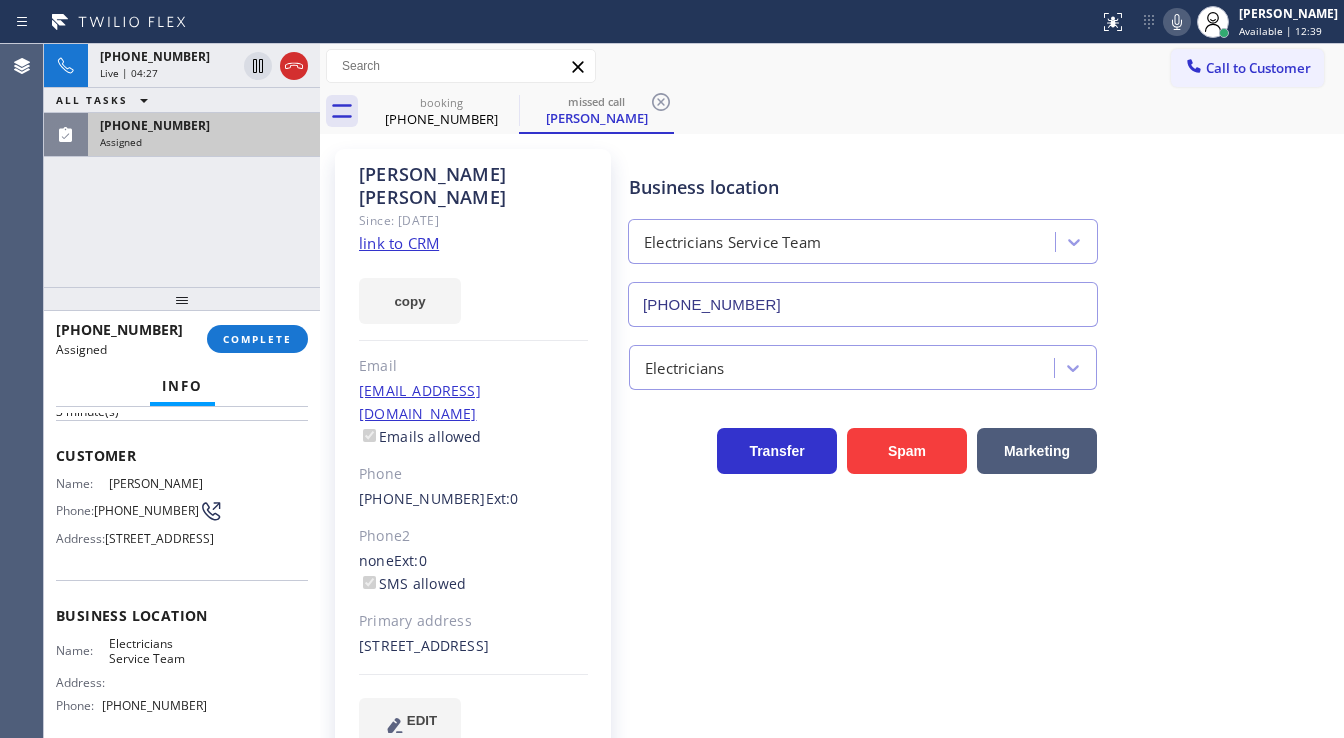 click on "Renato    Garcia Since: 20 may 2020 link to CRM copy Email renatogarcia91745@yahoo.com  Emails allowed Phone (626) 277-1249  Ext:  0 Phone2 none  Ext:  0  SMS allowed Primary address 1106 700 East Ocean Boulevard Long Beach, 90802 CA EDIT" at bounding box center (473, 458) 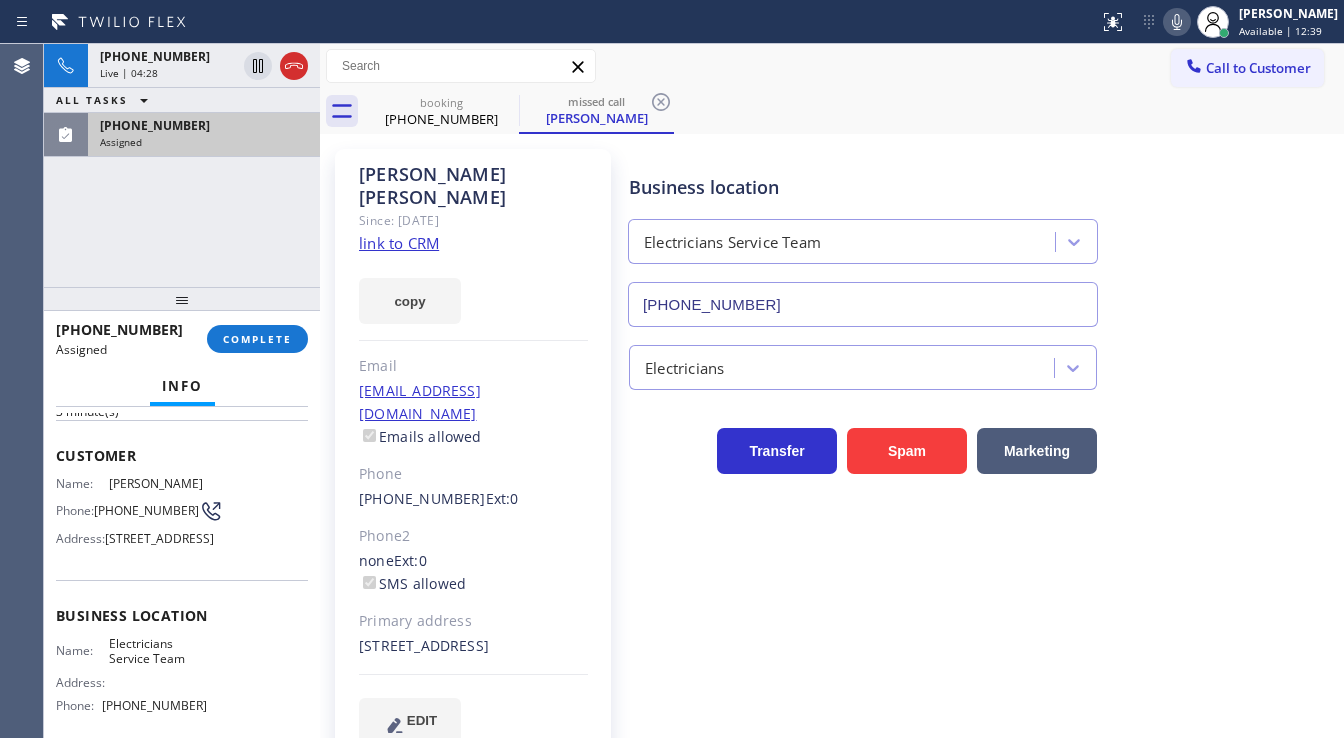 click on "link to CRM" 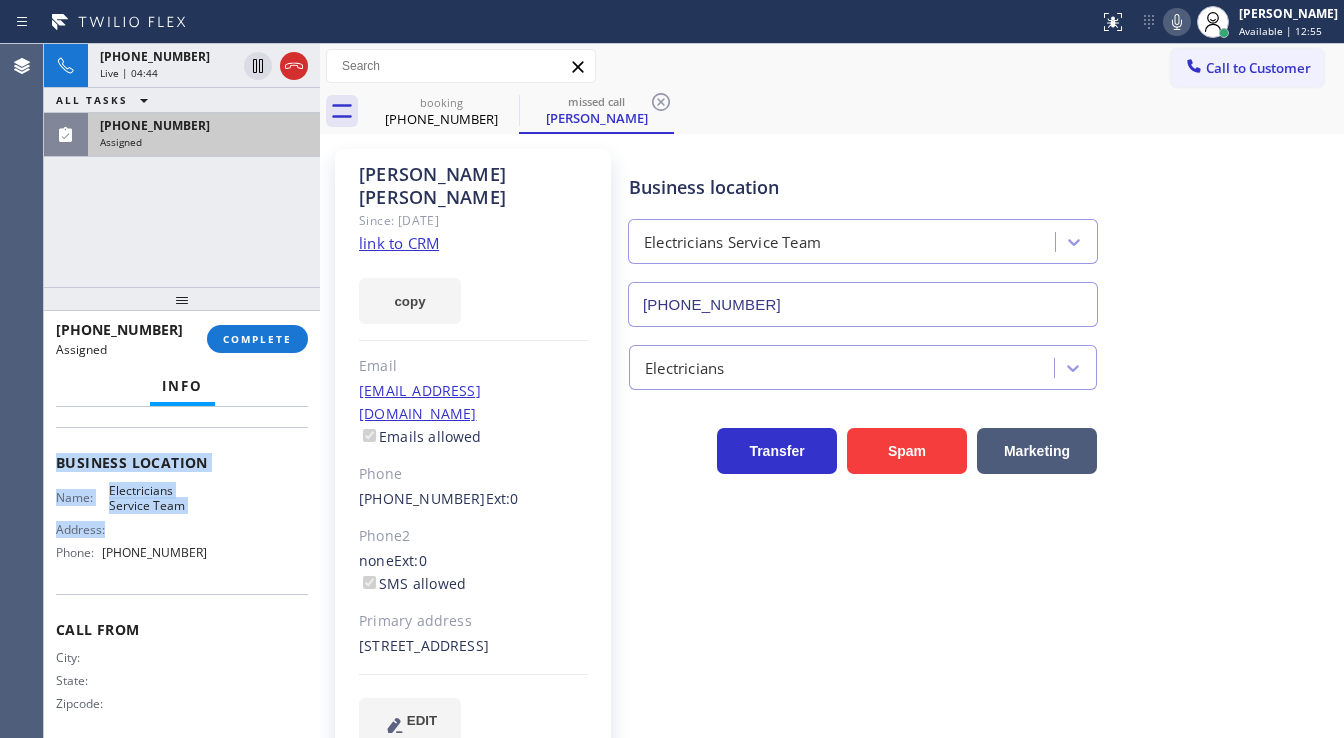 scroll, scrollTop: 272, scrollLeft: 0, axis: vertical 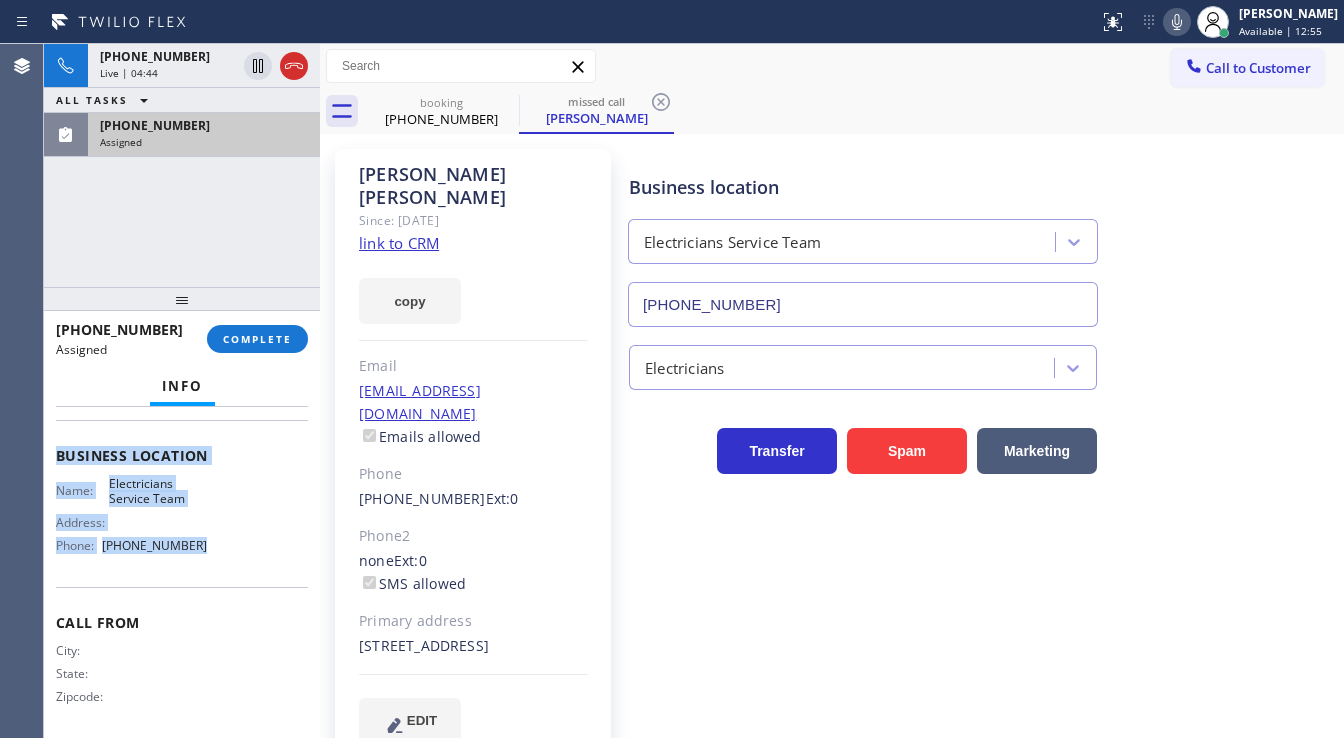 drag, startPoint x: 55, startPoint y: 444, endPoint x: 221, endPoint y: 596, distance: 225.07776 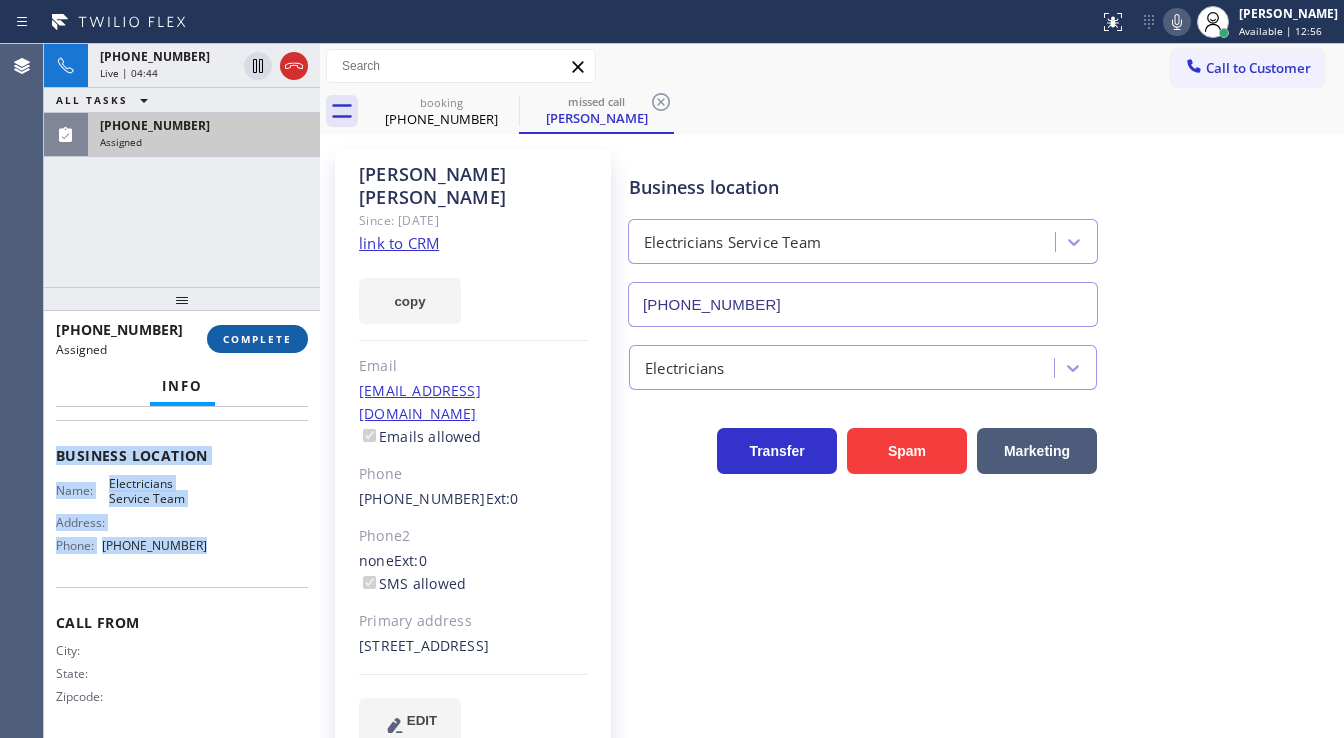 copy on "Customer Name: Renato  Garcia Phone: (626) 277-1249 Address: 700 E Ocean Blvd unit 1106, Long Beach, CA 90802, USA Business location Name: Electricians        Service Team Address:   Phone: (888) 553-8605" 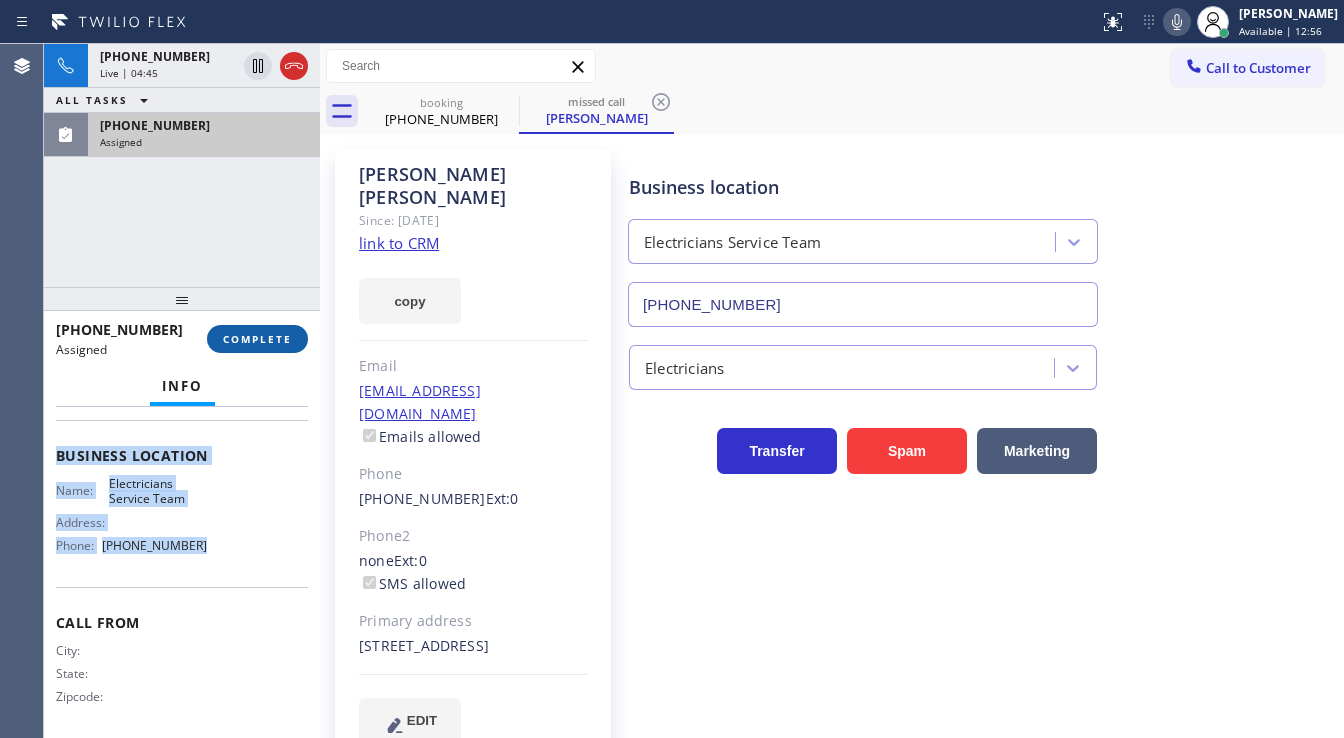 type 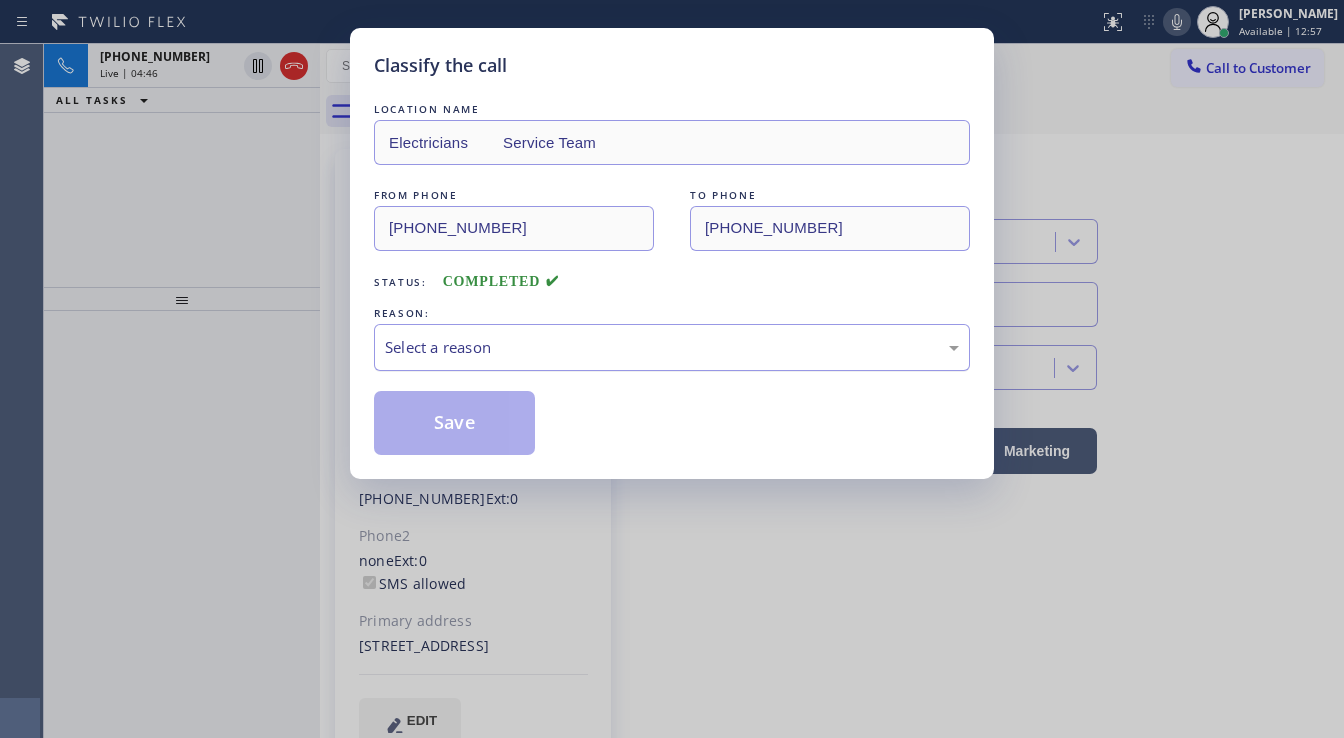 click on "Select a reason" at bounding box center [672, 347] 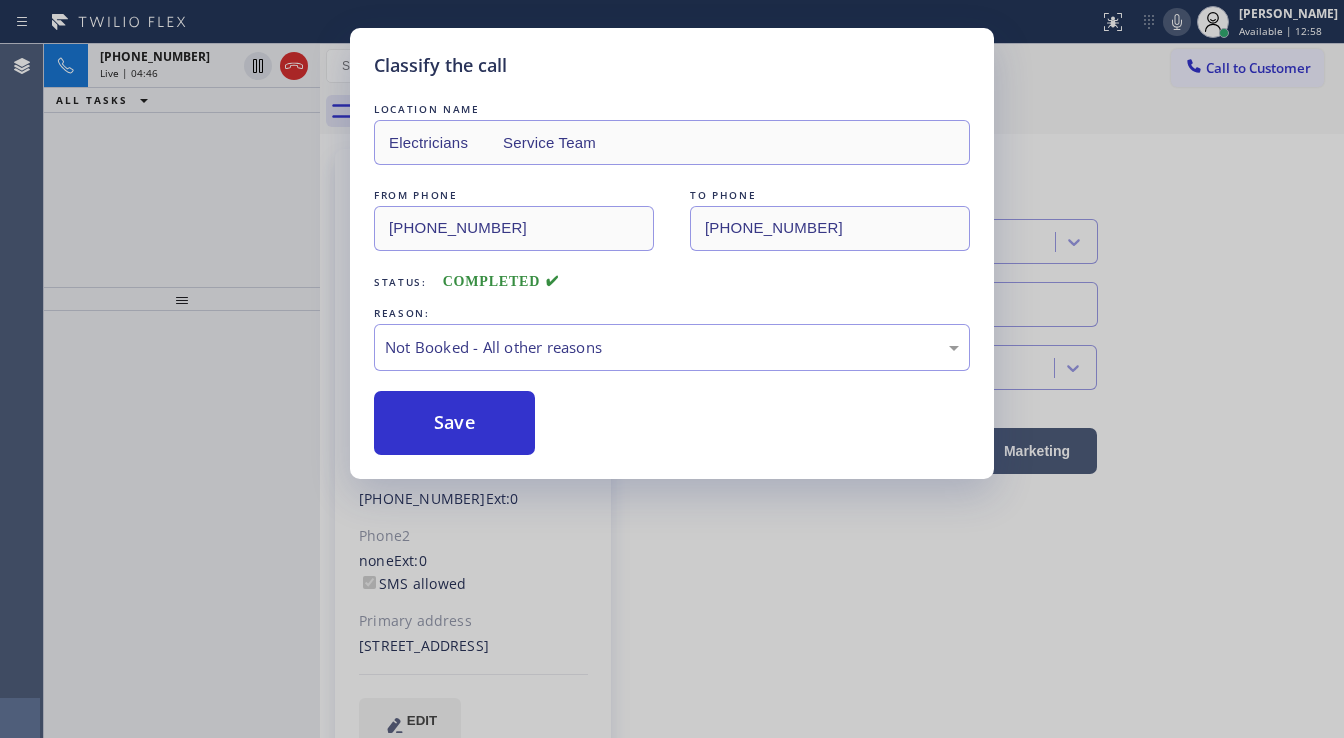 click on "Save" at bounding box center [454, 423] 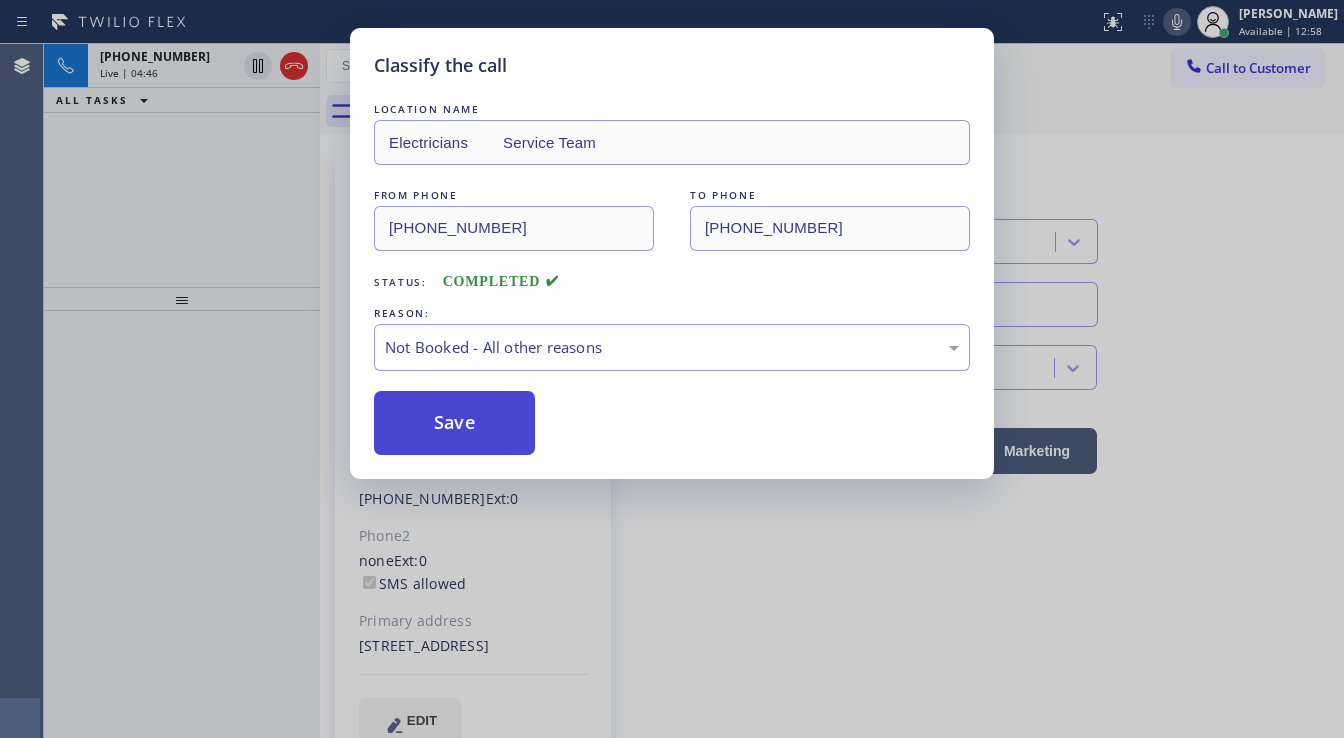 click on "Save" at bounding box center (454, 423) 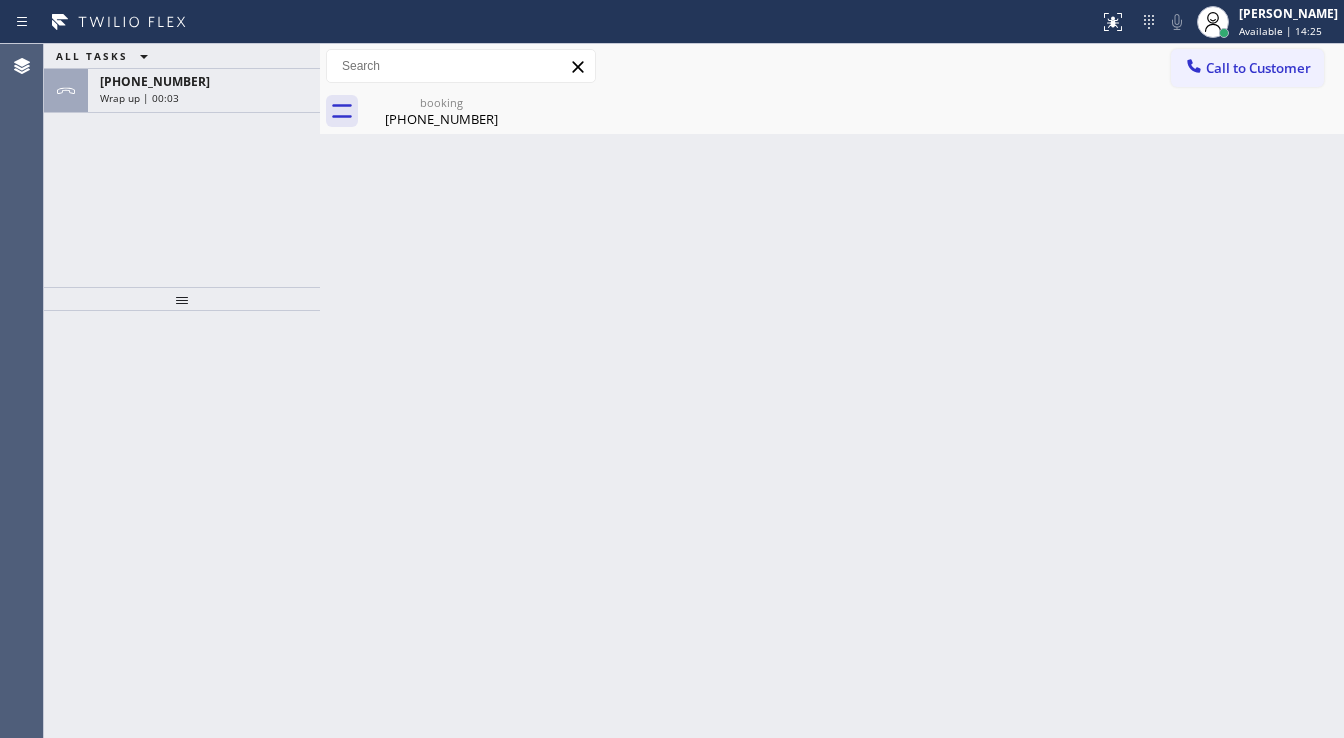 click on "ALL TASKS ALL TASKS ACTIVE TASKS TASKS IN WRAP UP +14242024942 Wrap up | 00:03" at bounding box center (182, 165) 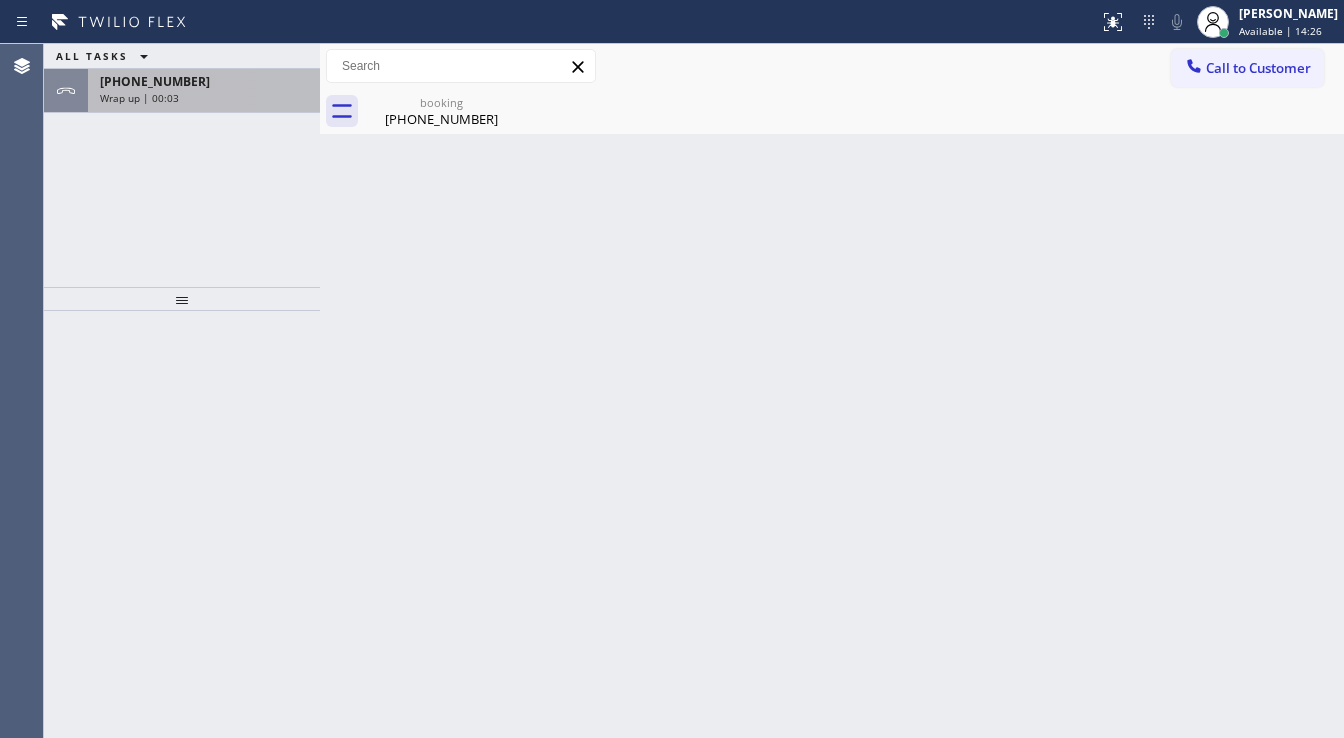 click on "+14242024942" at bounding box center [204, 81] 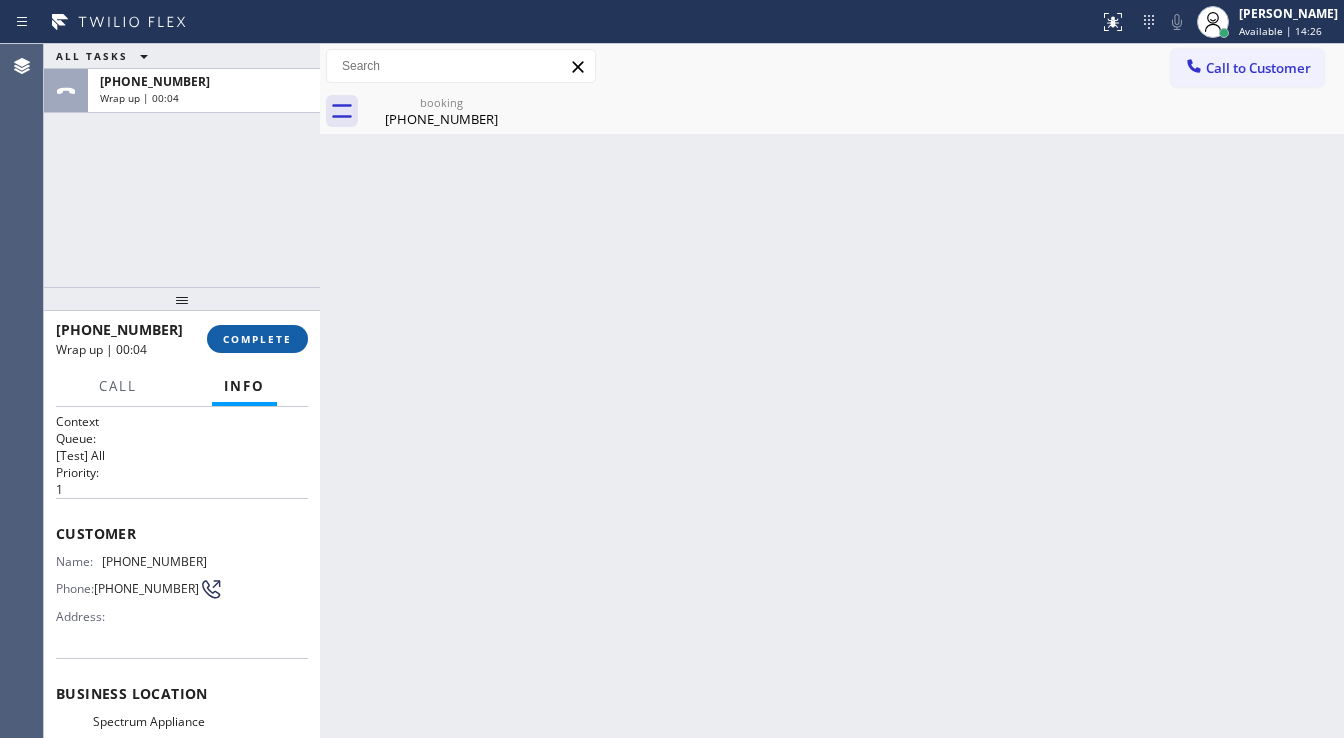 click on "COMPLETE" at bounding box center (257, 339) 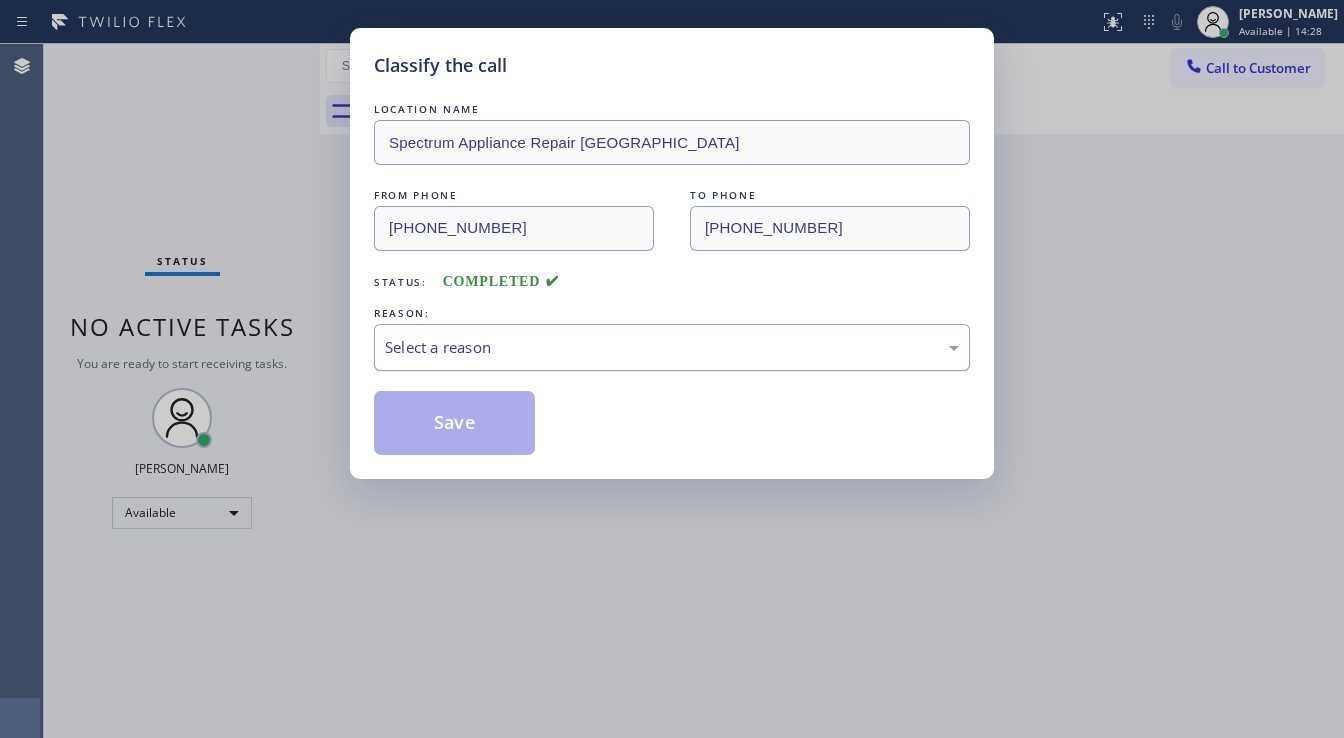 click on "Select a reason" at bounding box center (672, 347) 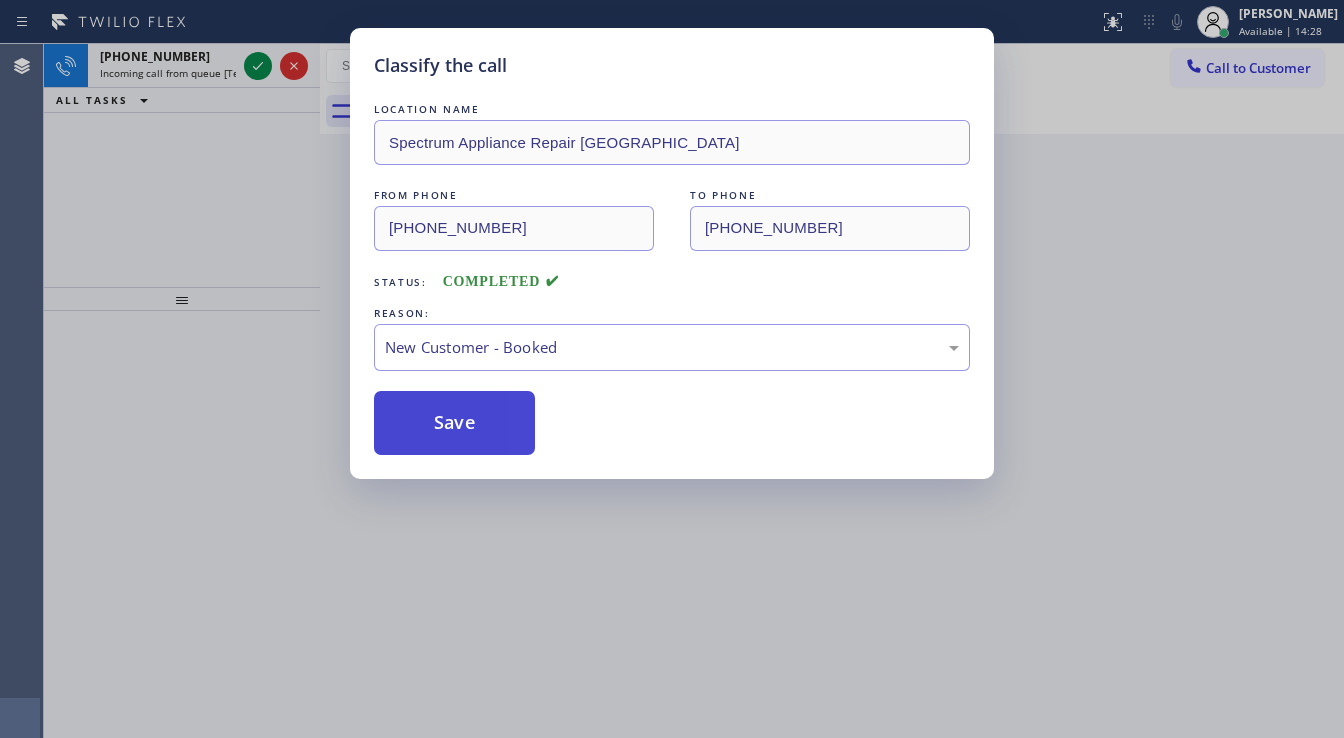 click on "Save" at bounding box center [454, 423] 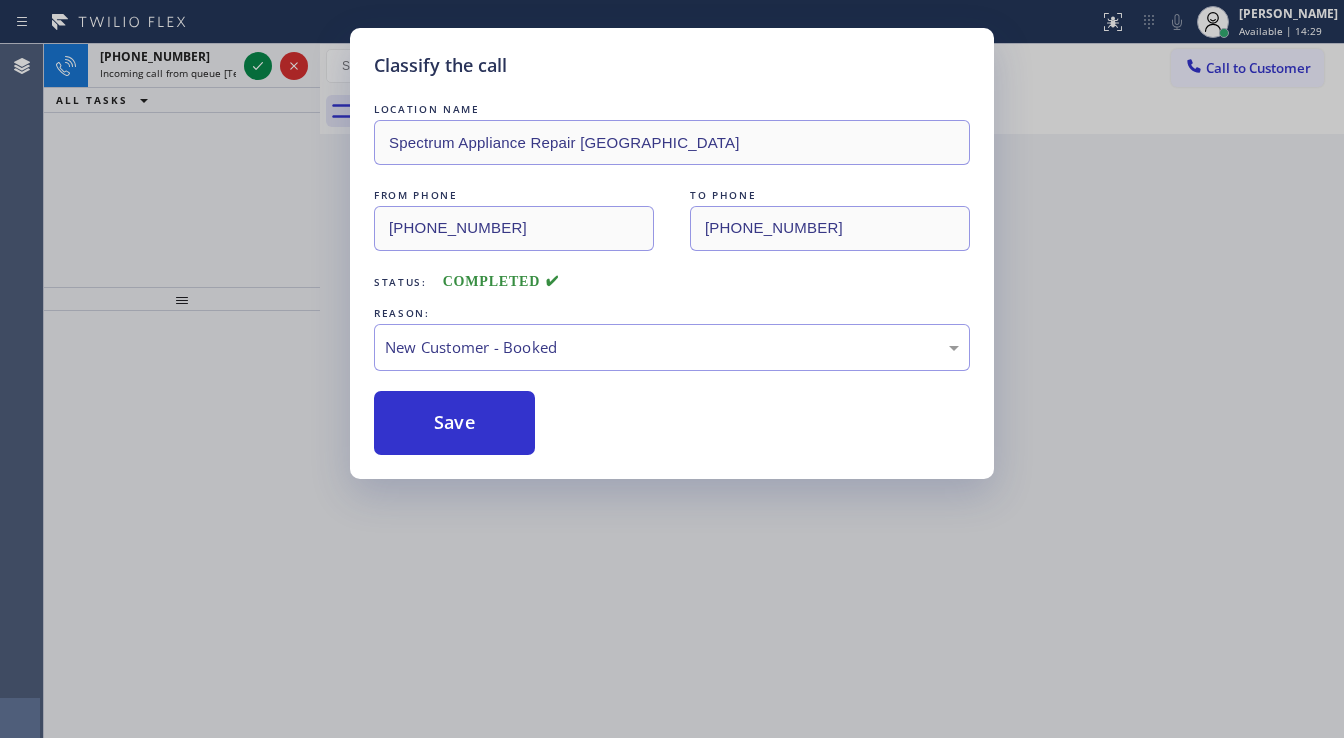 click on "Classify the call LOCATION NAME Spectrum Appliance Repair Orange County FROM PHONE (424) 202-4942 TO PHONE (562) 362-4267 Status: COMPLETED REASON: New Customer - Booked Save" at bounding box center [672, 369] 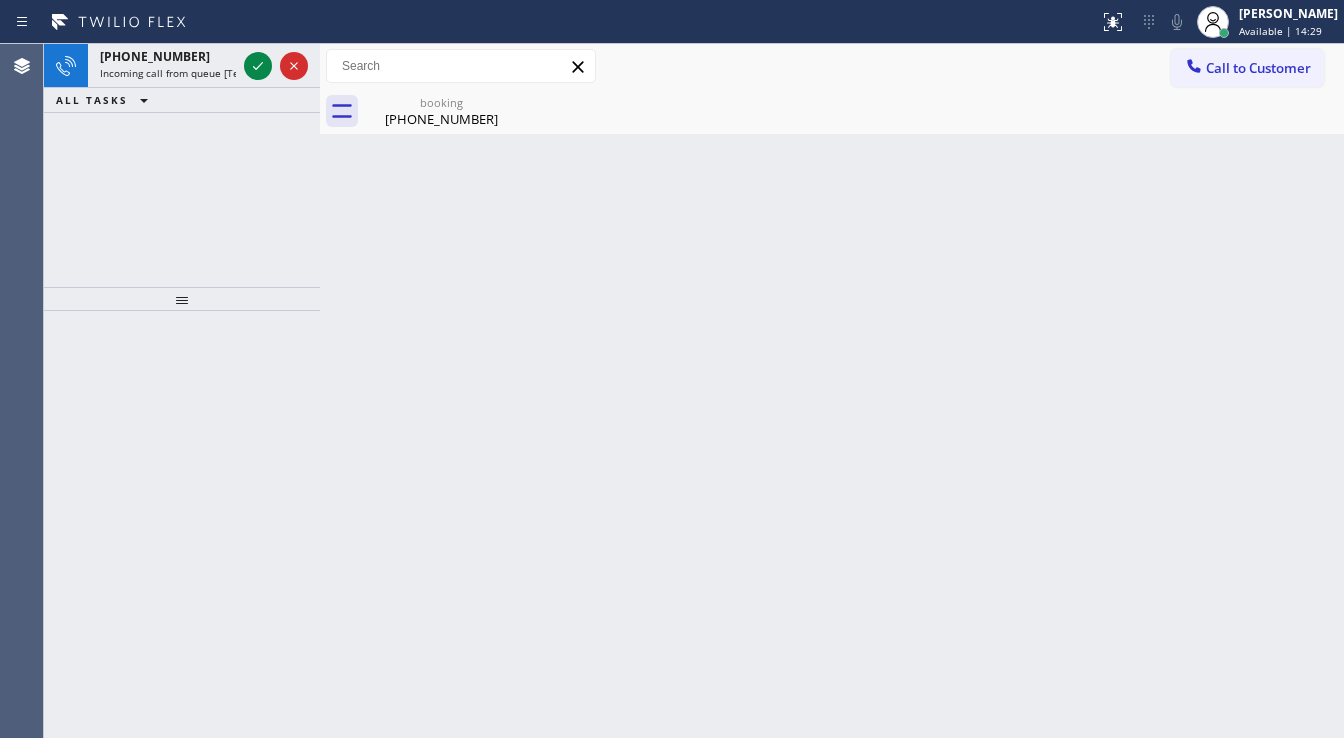 click 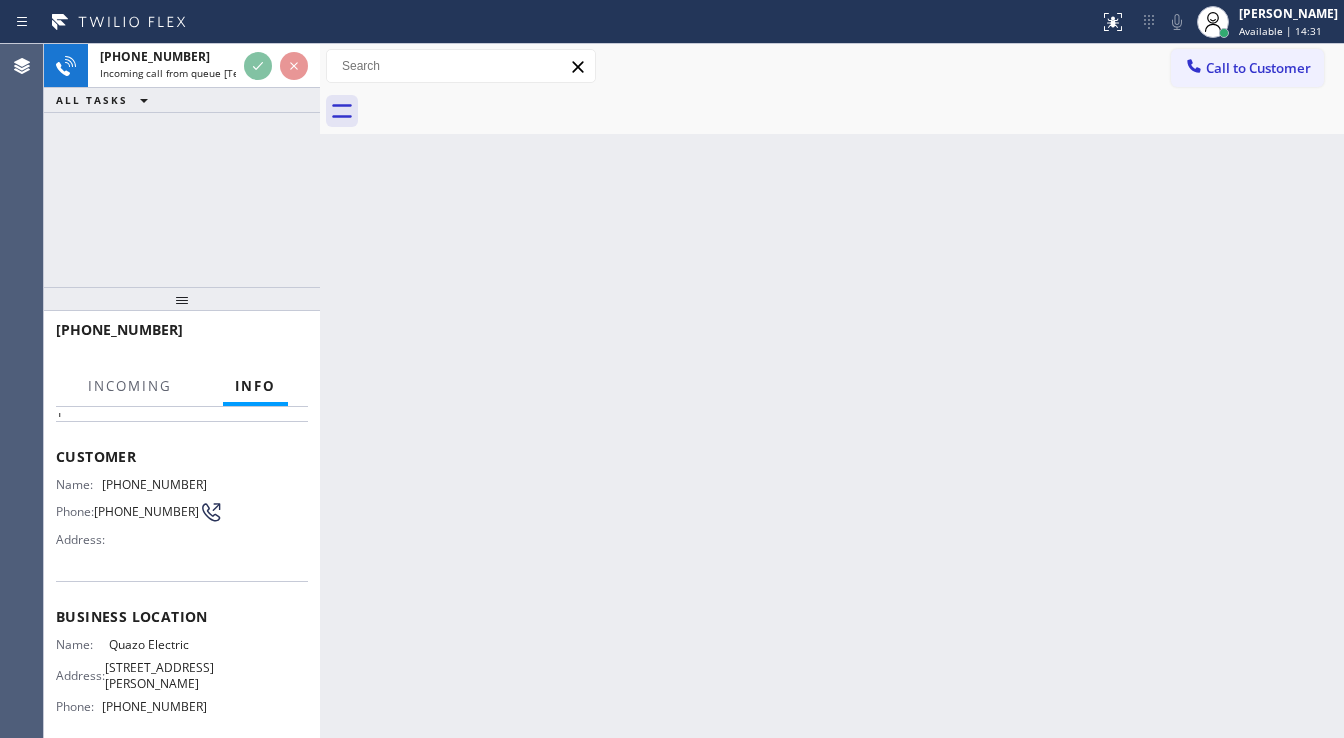 scroll, scrollTop: 0, scrollLeft: 0, axis: both 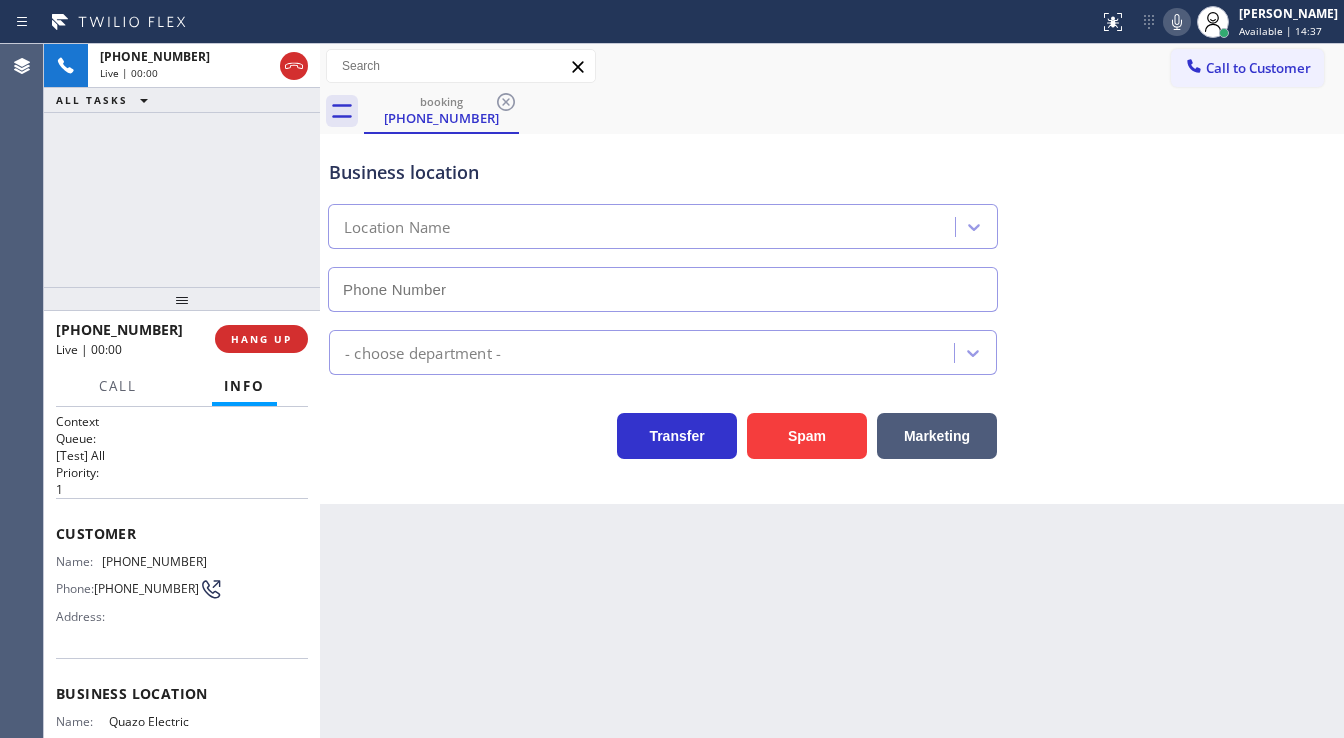 type on "(908) 895-5331" 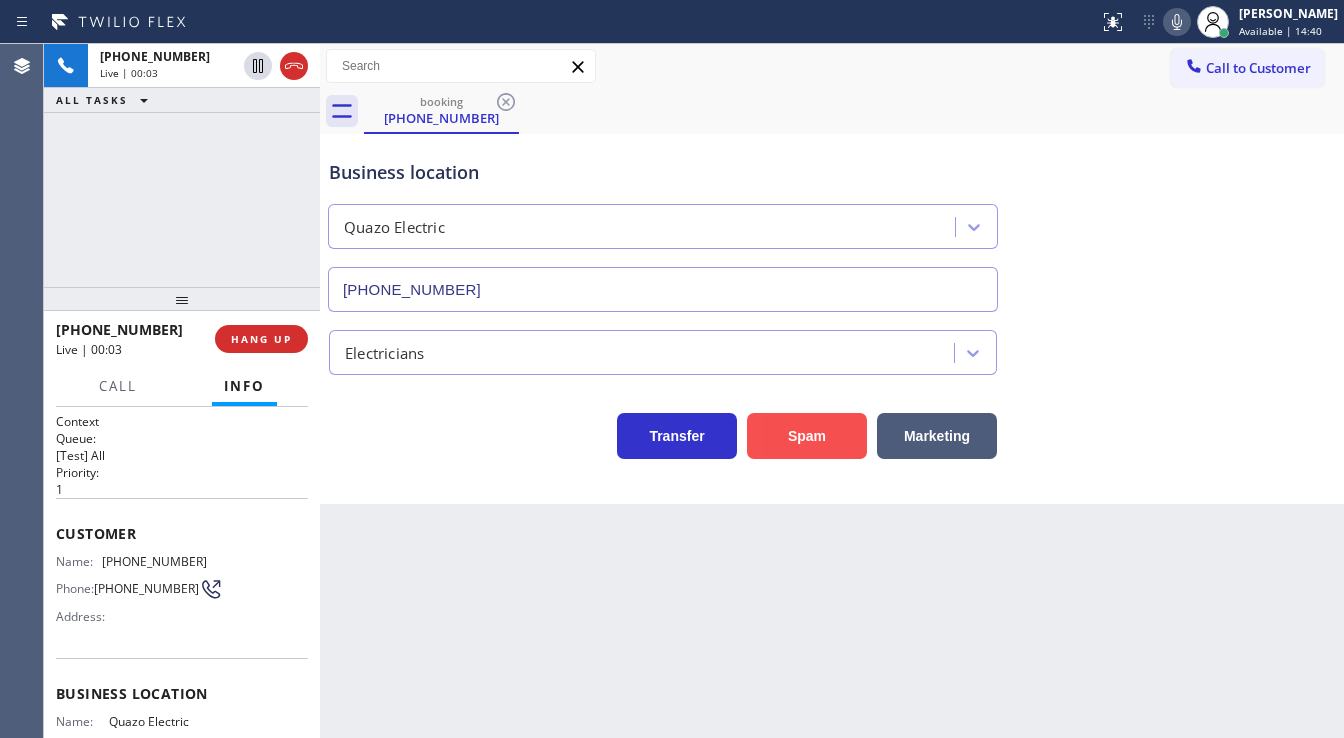 click on "Spam" at bounding box center [807, 436] 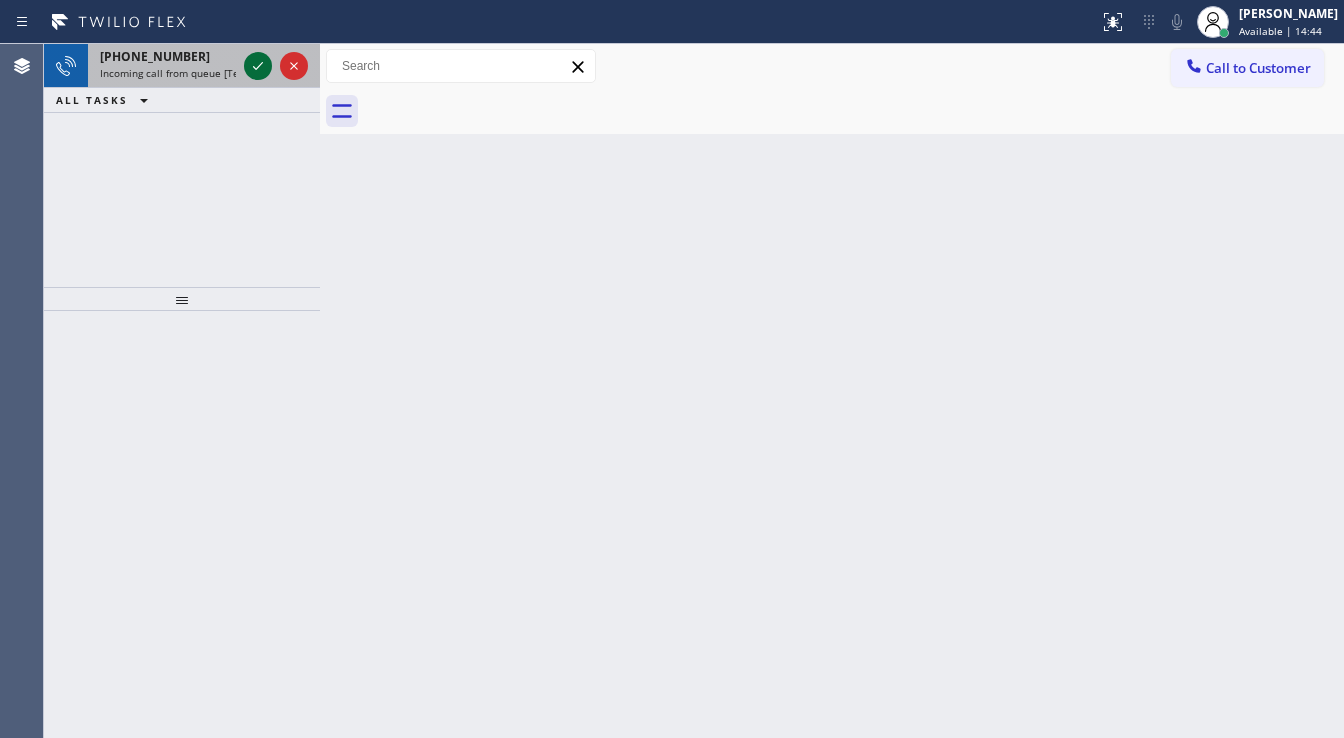 click 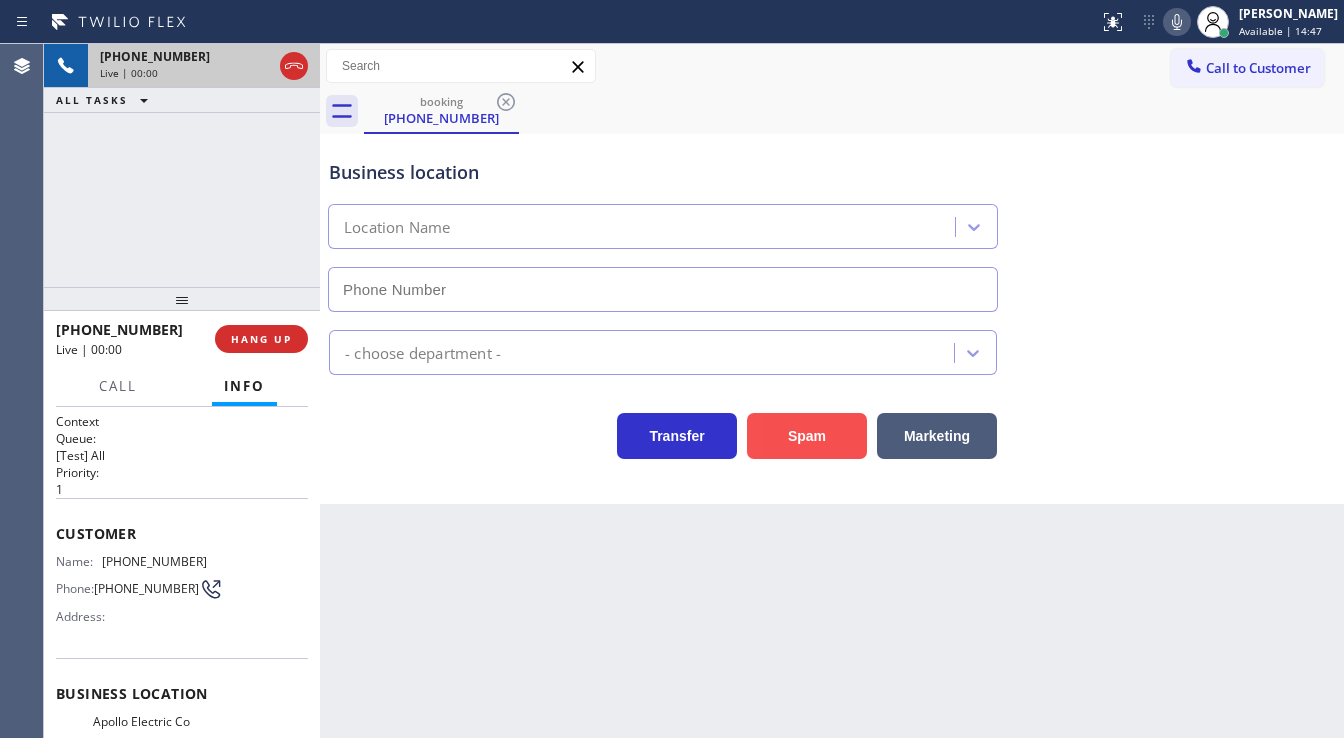 click on "Spam" at bounding box center [807, 436] 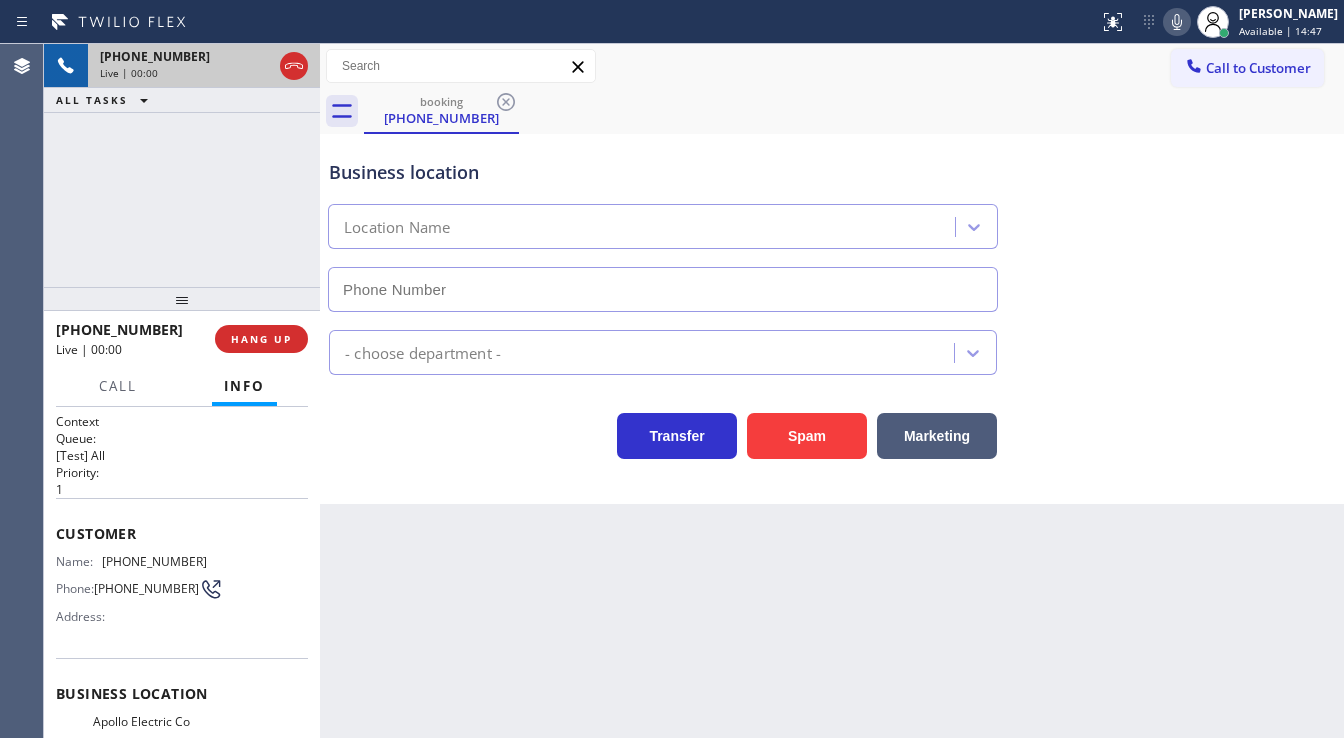 type 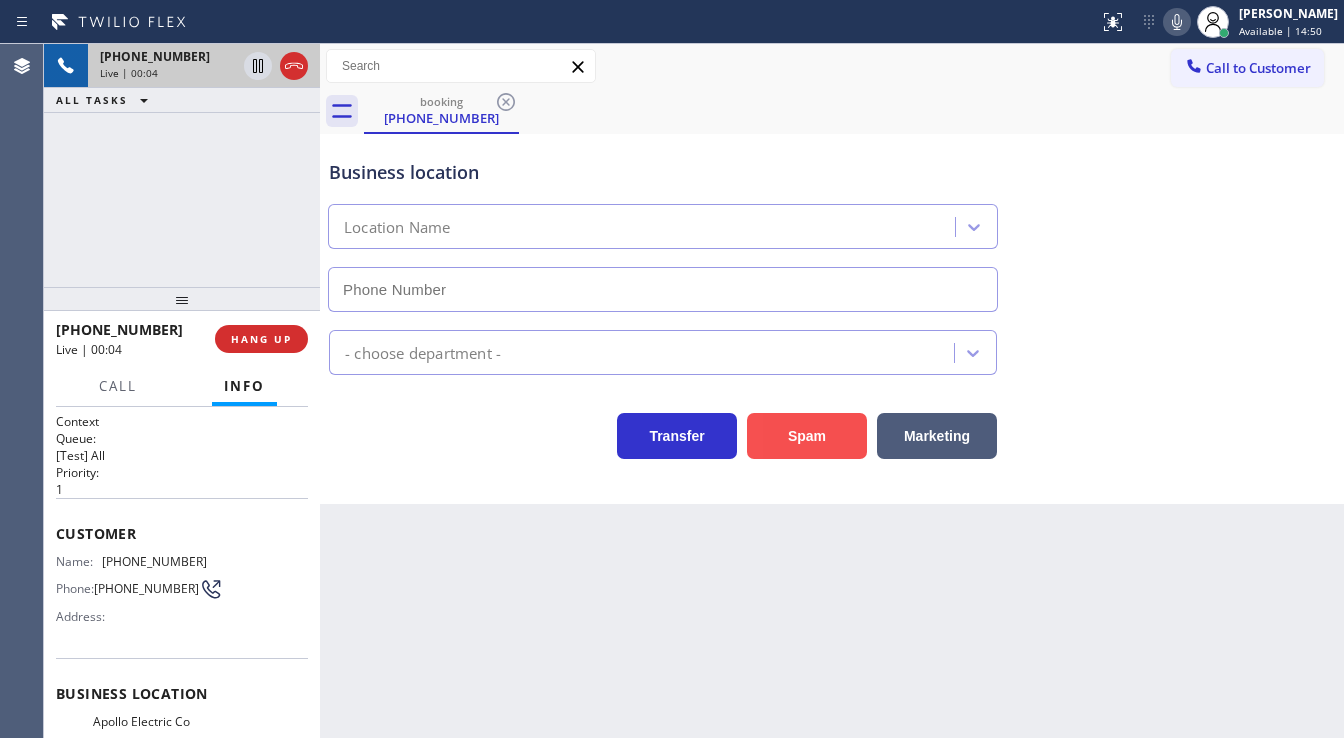 click on "Spam" at bounding box center (807, 436) 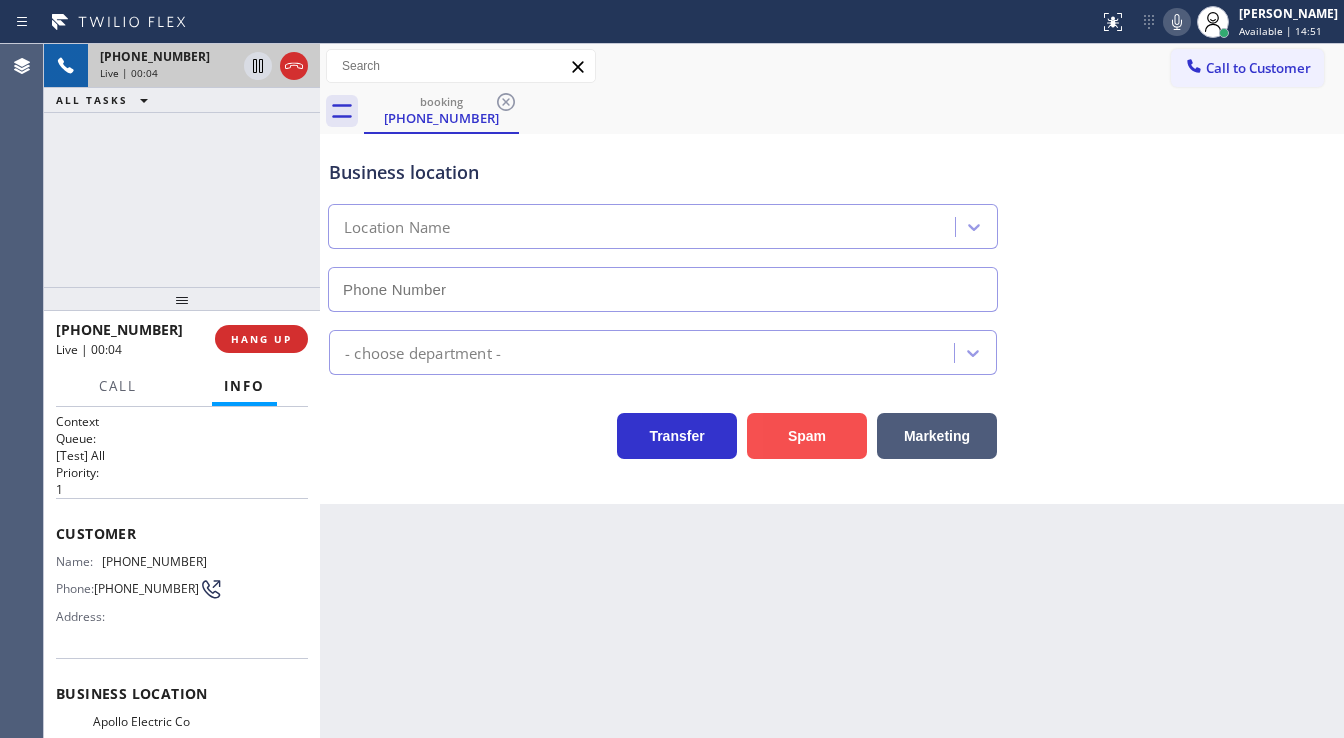 click on "Spam" at bounding box center (807, 436) 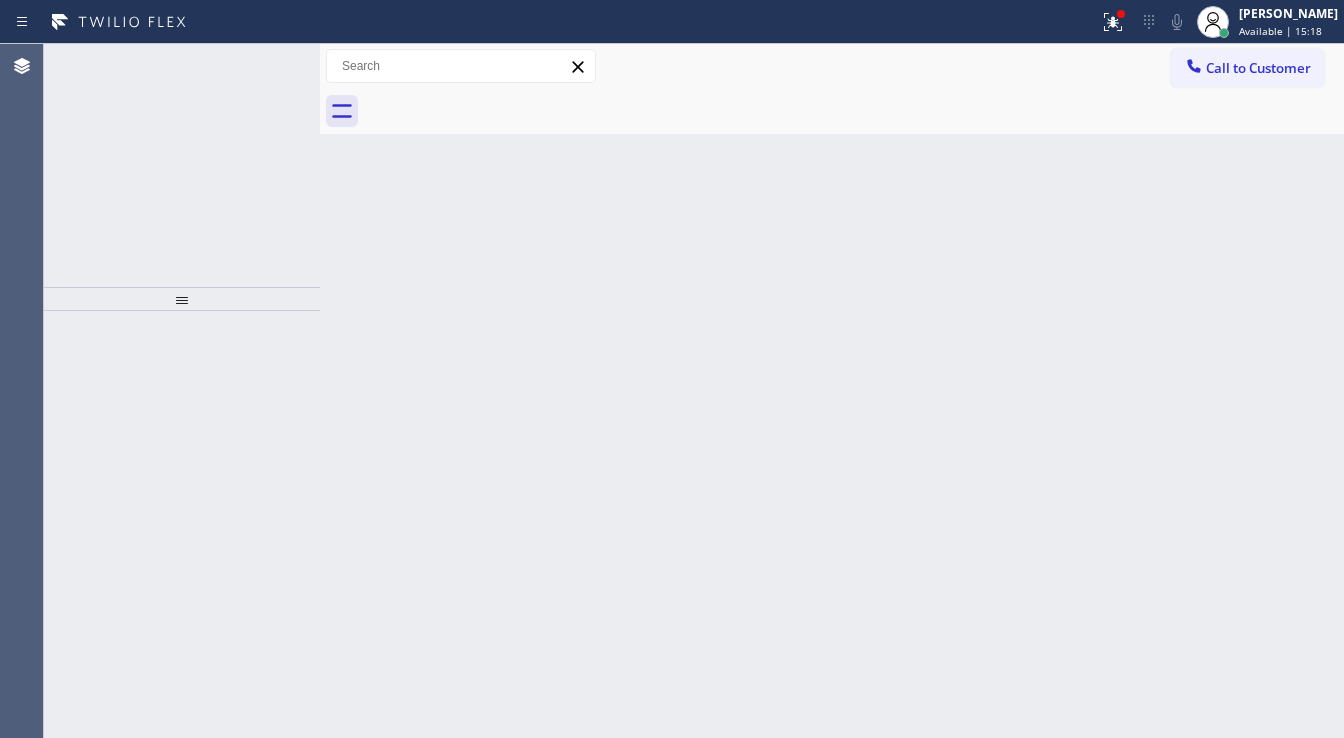 click 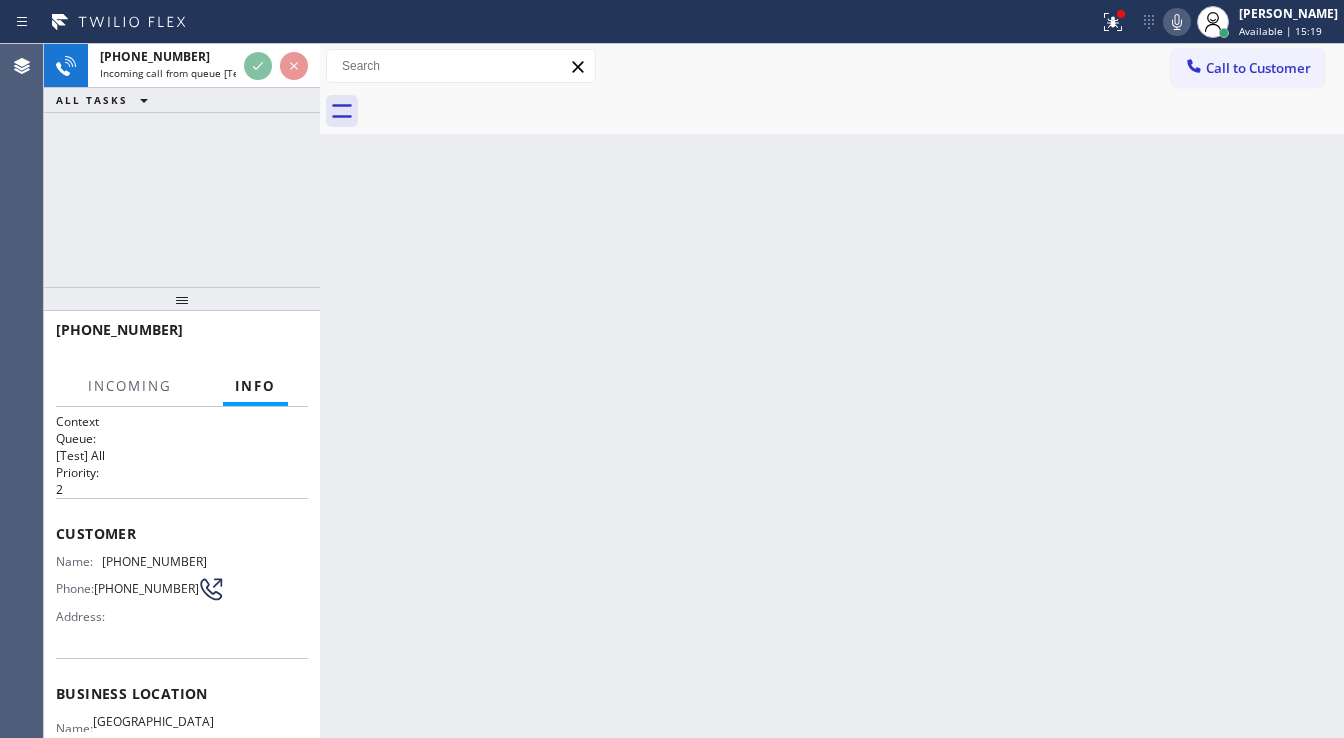scroll, scrollTop: 160, scrollLeft: 0, axis: vertical 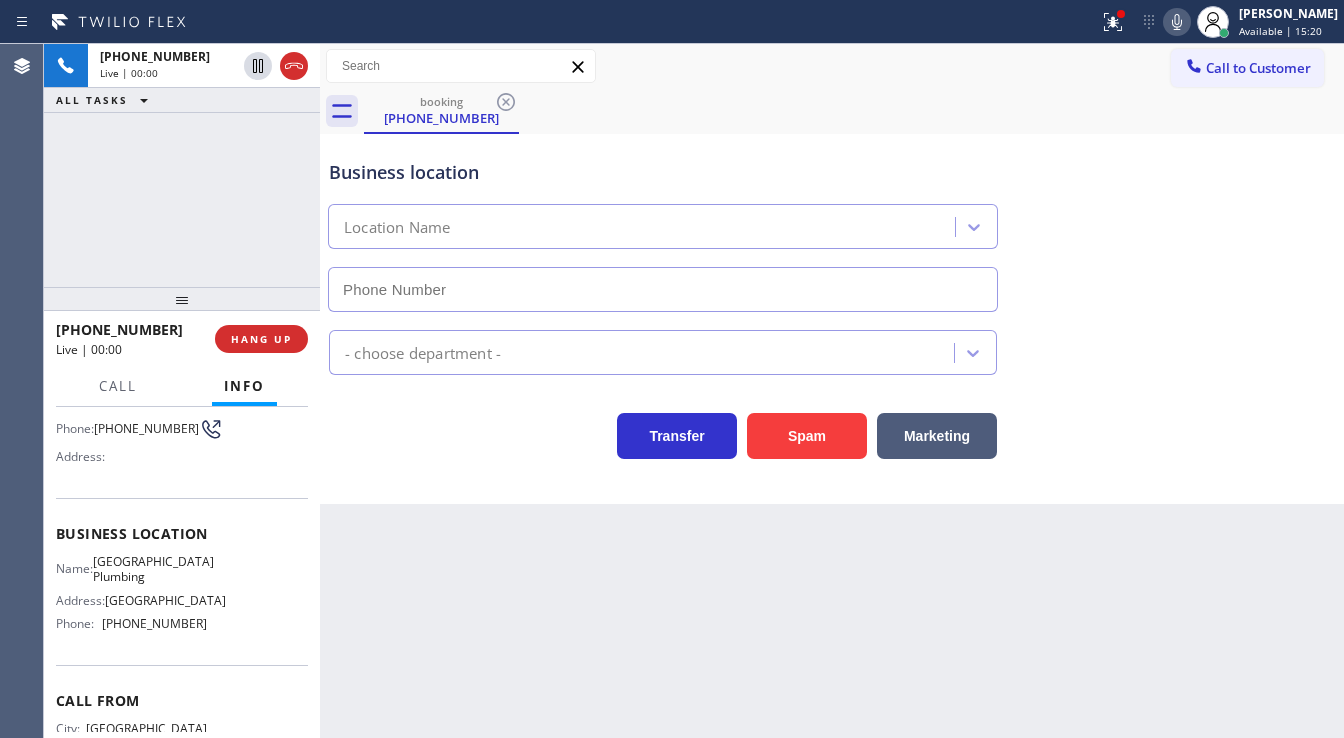 type on "(213) 474-7849" 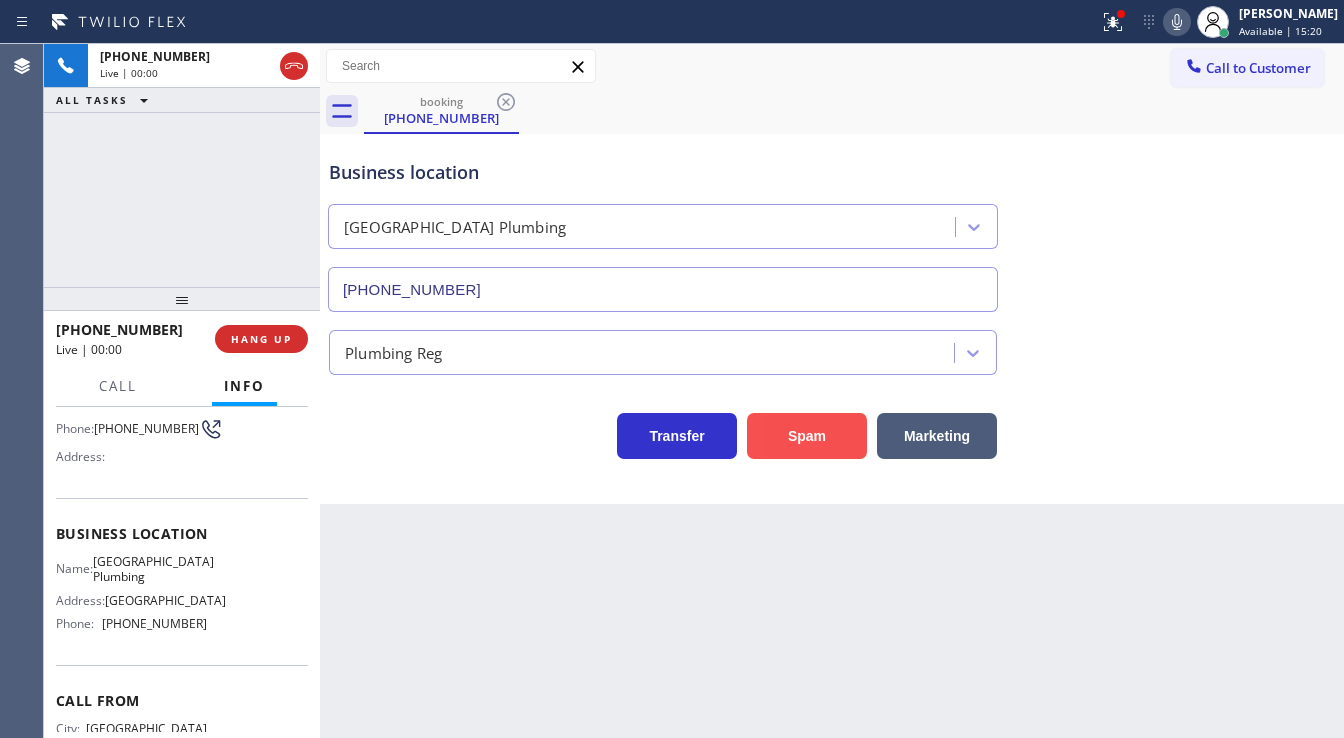 click on "Spam" at bounding box center (807, 436) 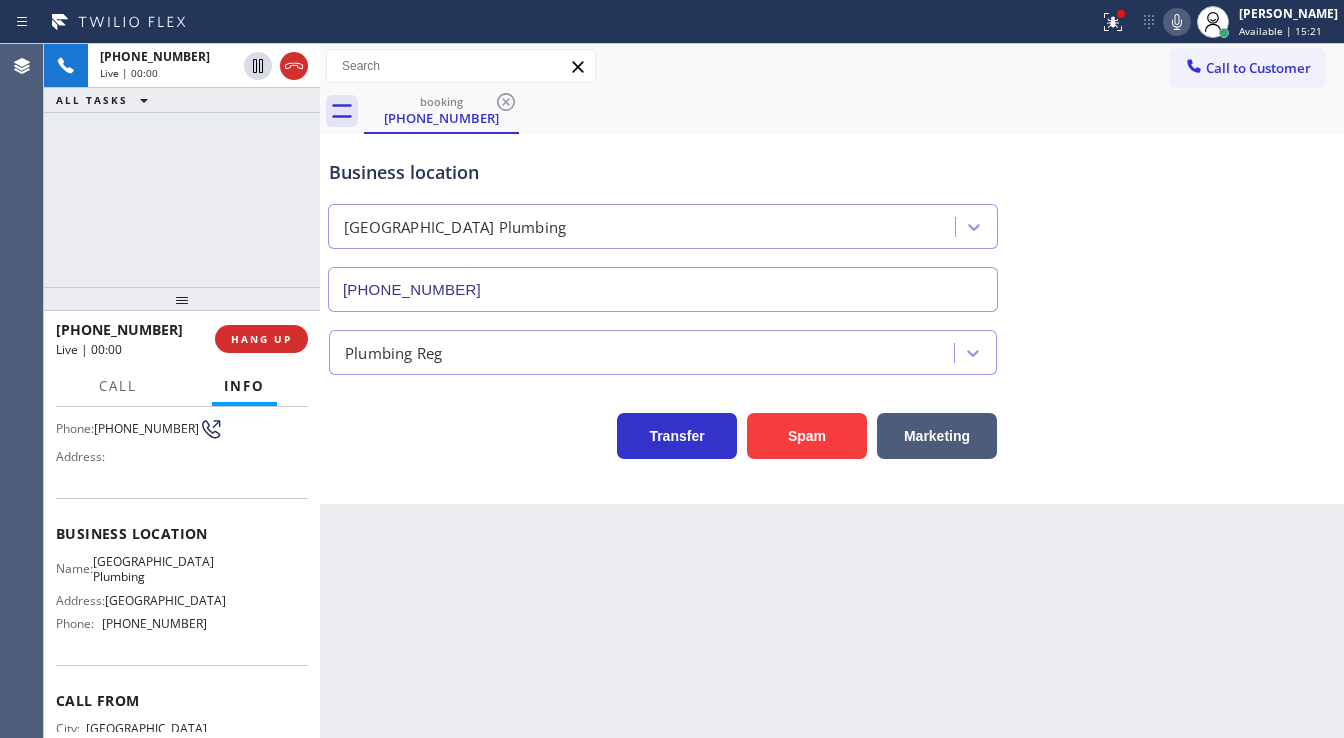 type 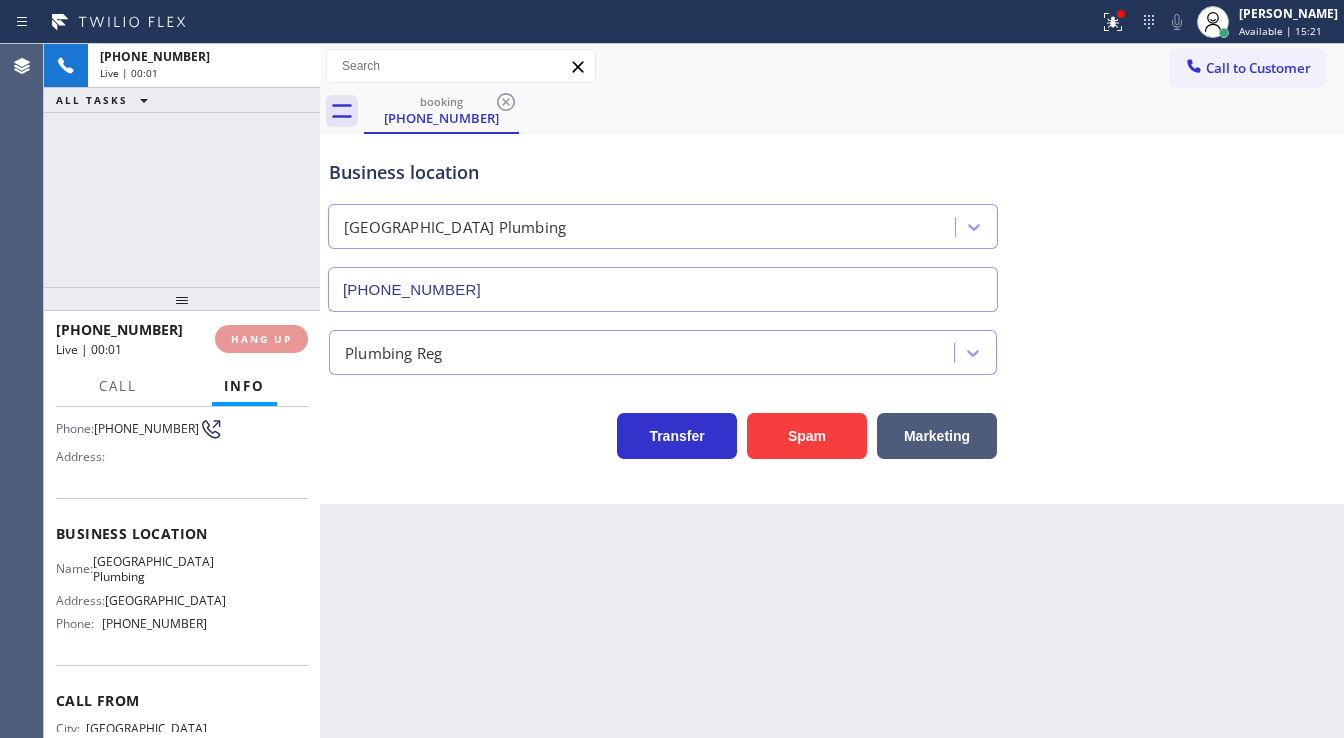 click 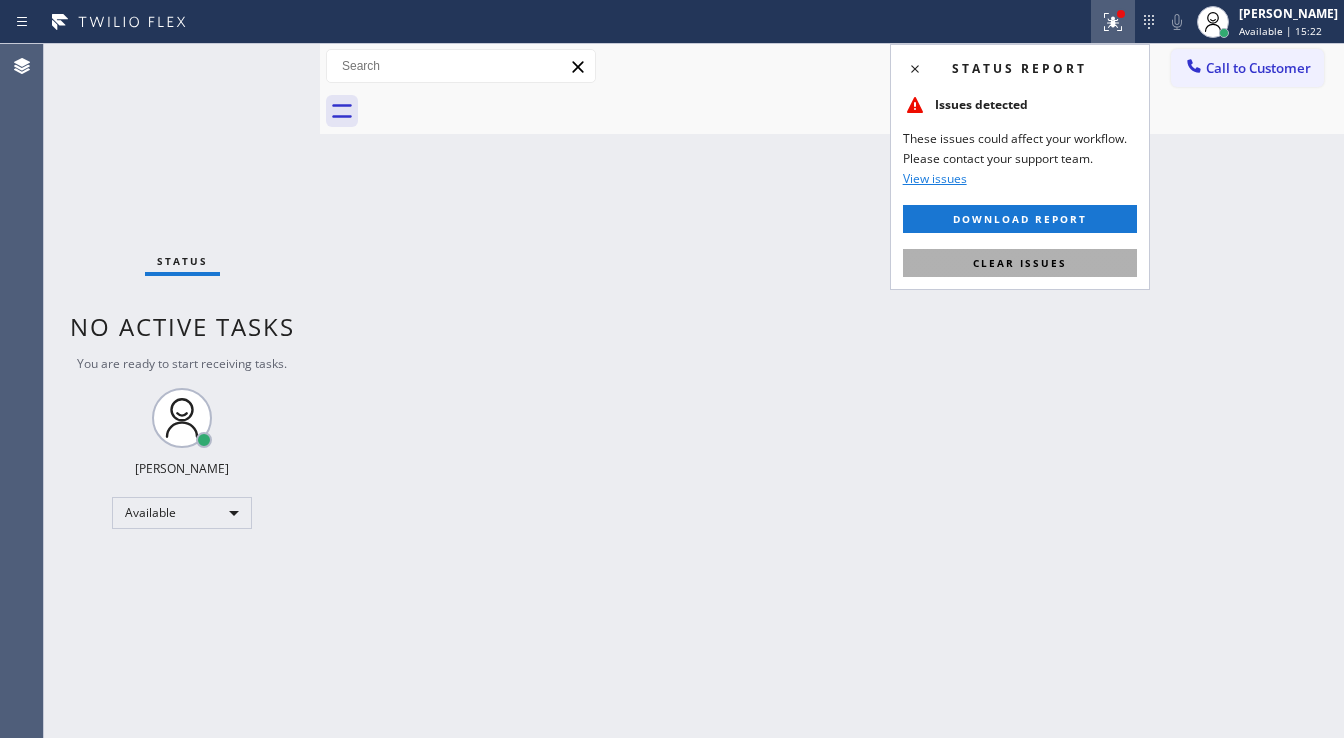 click on "Clear issues" at bounding box center (1020, 263) 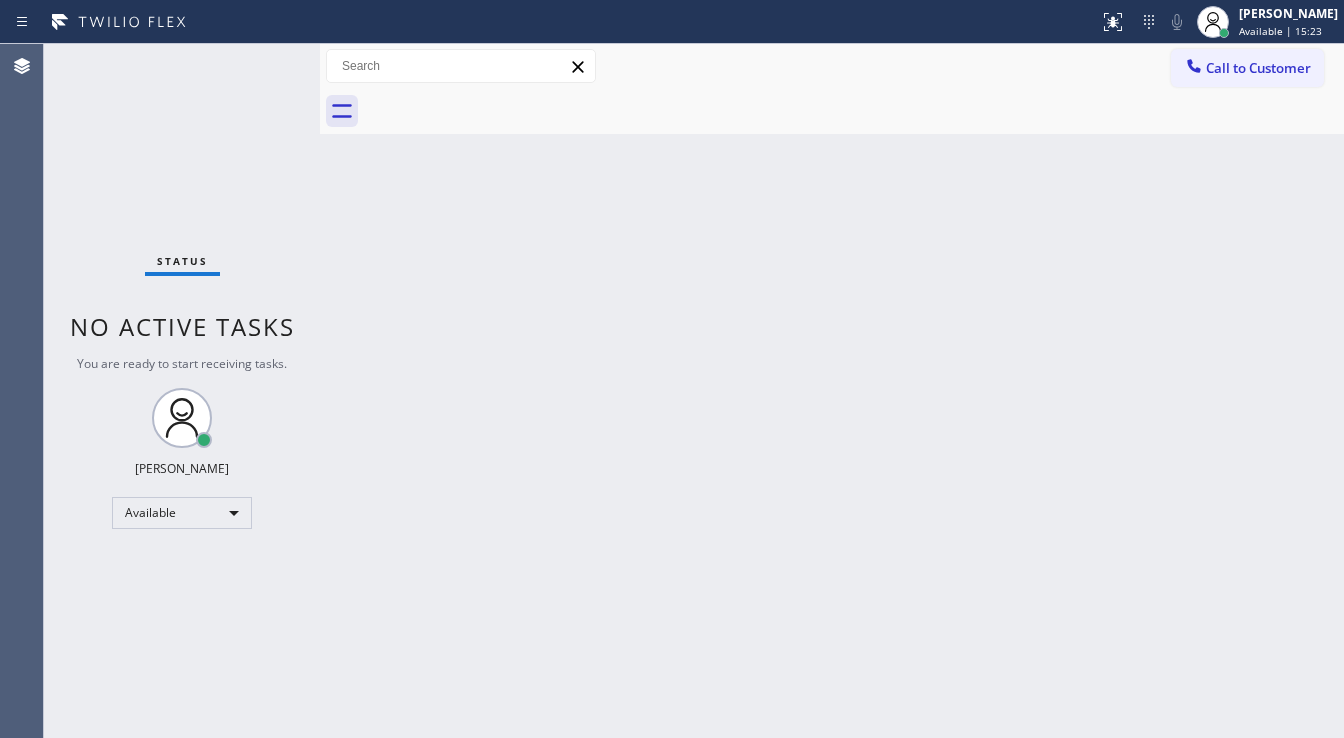 click on "Back to Dashboard Change Sender ID Customers Technicians Select a contact Outbound call Technician Search Technician Your caller id phone number Your caller id phone number Call Technician info Name   Phone none Address none Change Sender ID HVAC +18559994417 5 Star Appliance +18557314952 Appliance Repair +18554611149 Plumbing +18889090120 Air Duct Cleaning +18006865038  Electricians +18005688664 Cancel Change Check personal SMS Reset Change No tabs Call to Customer Outbound call Location Sub Zero Appliance Repair (Google Ads, SF) Your caller id phone number (415) 449-4821 Customer number Call Outbound call Technician Search Technician Your caller id phone number Your caller id phone number Call" at bounding box center [832, 391] 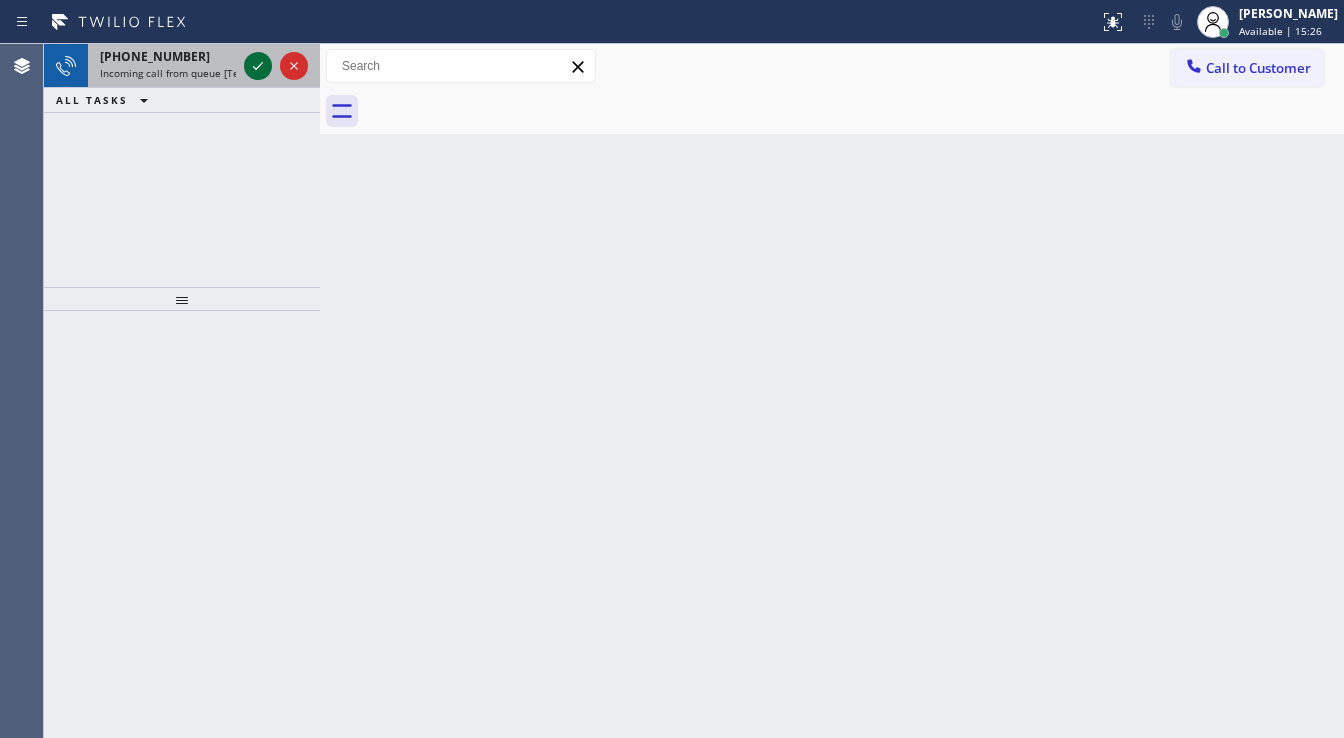 click 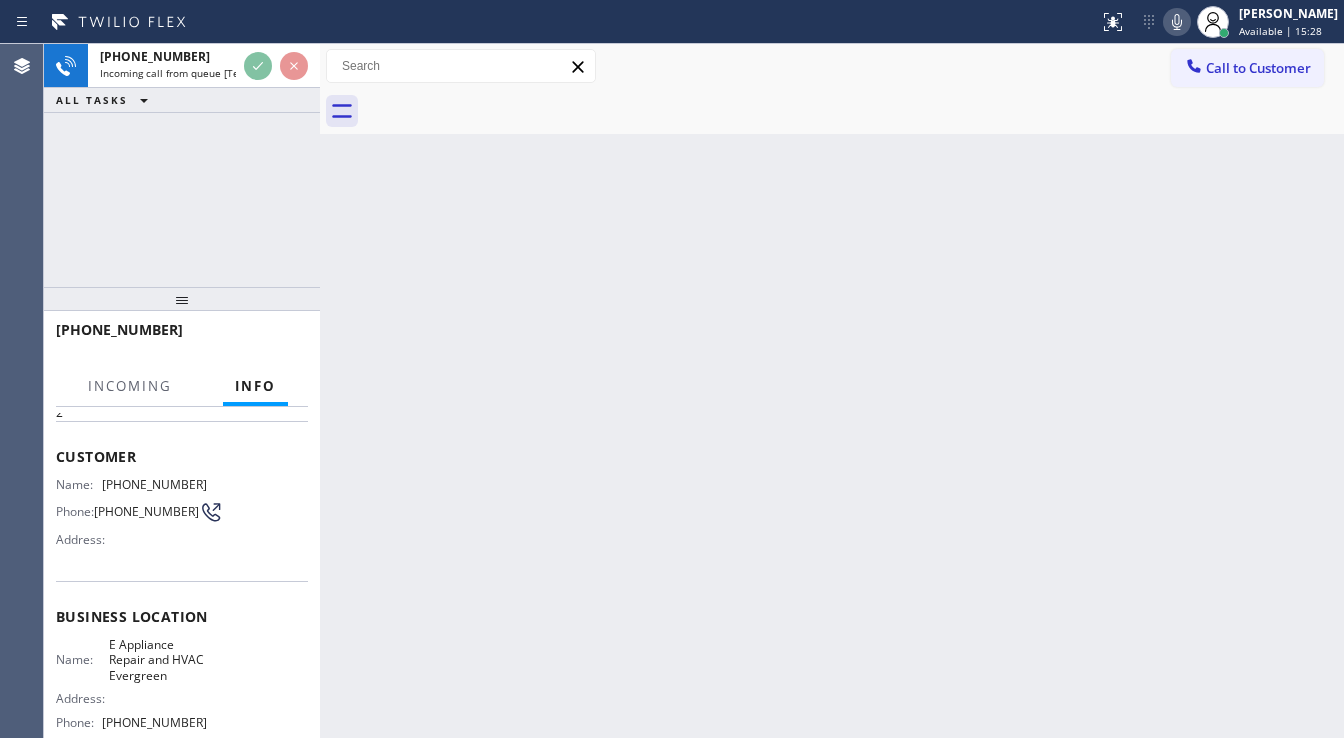 scroll, scrollTop: 160, scrollLeft: 0, axis: vertical 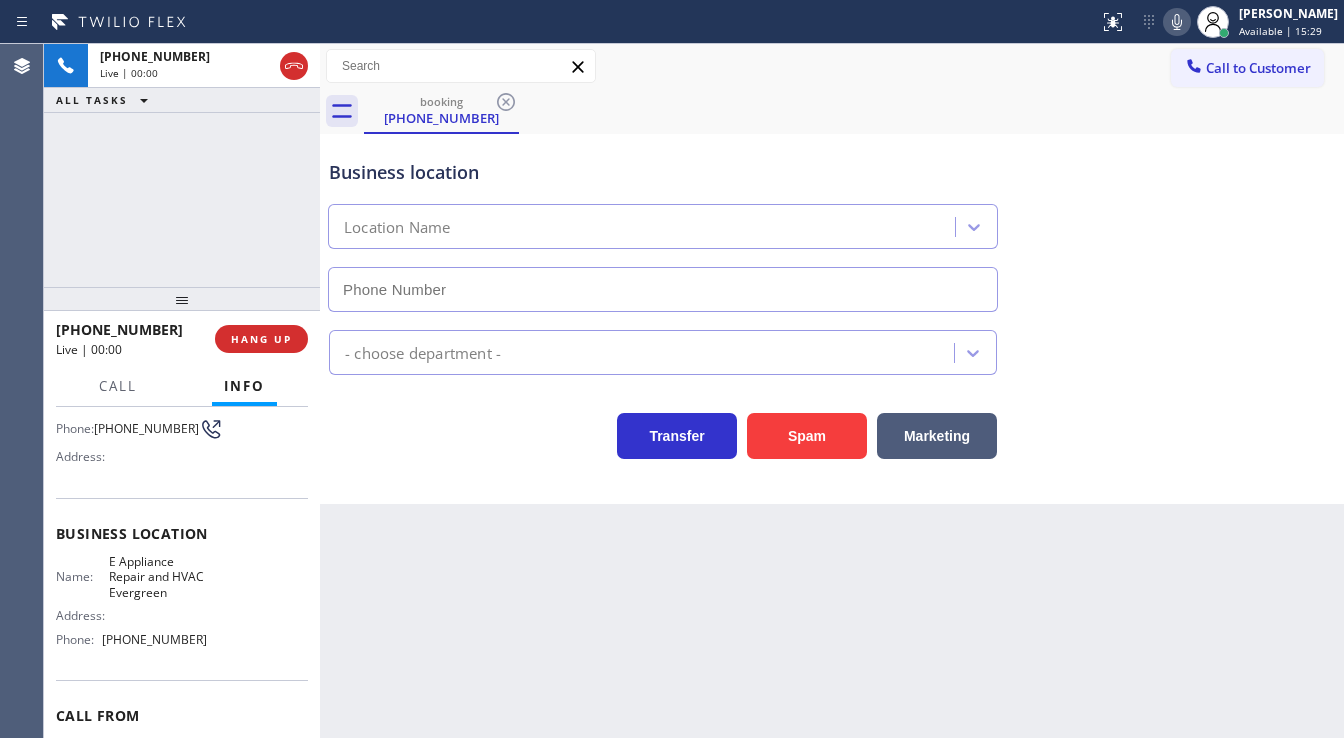 type on "(408) 547-4679" 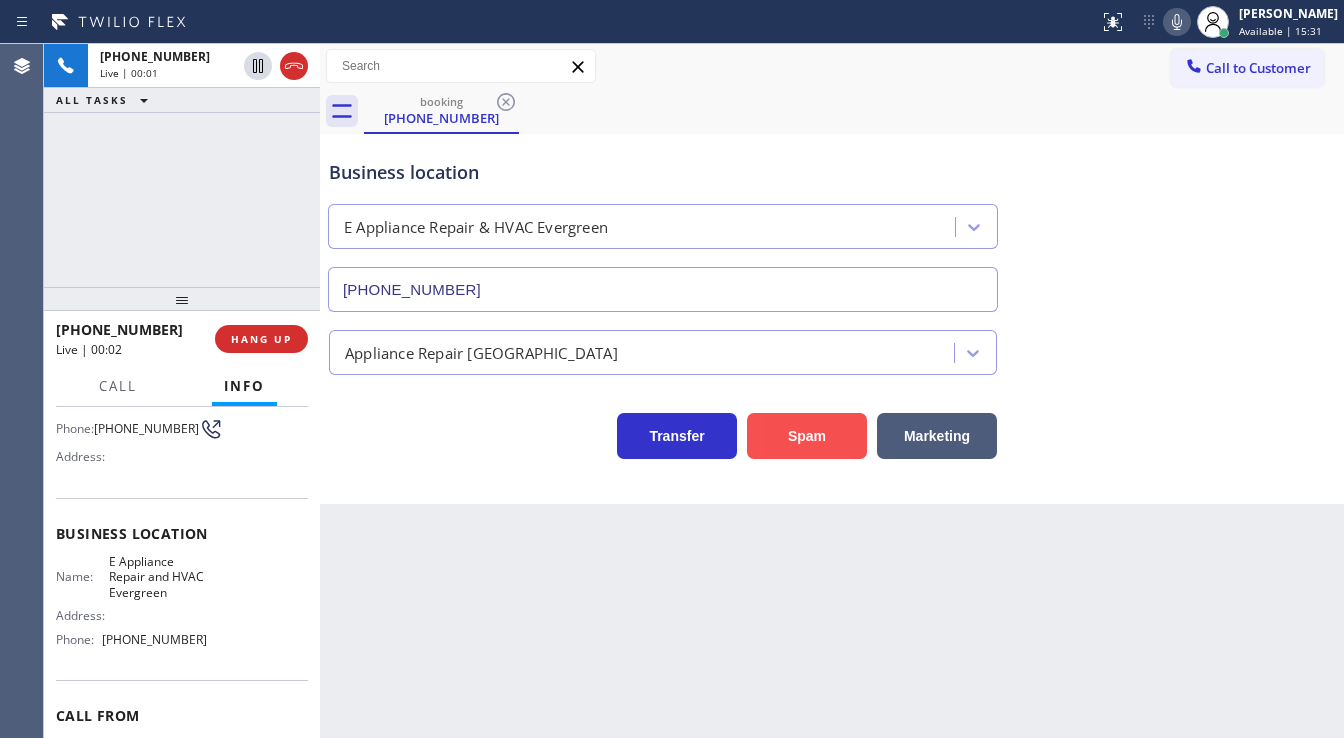 click on "Spam" at bounding box center [807, 436] 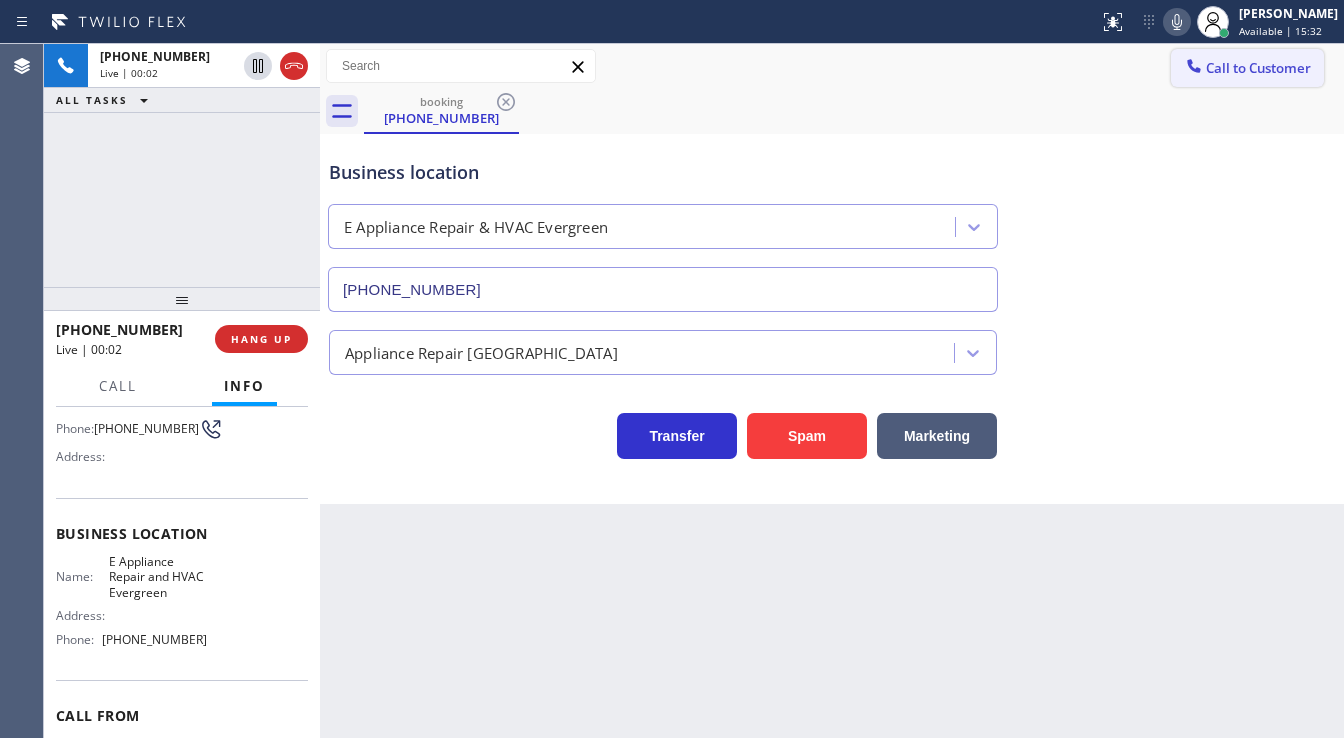 click on "Call to Customer" at bounding box center [1247, 68] 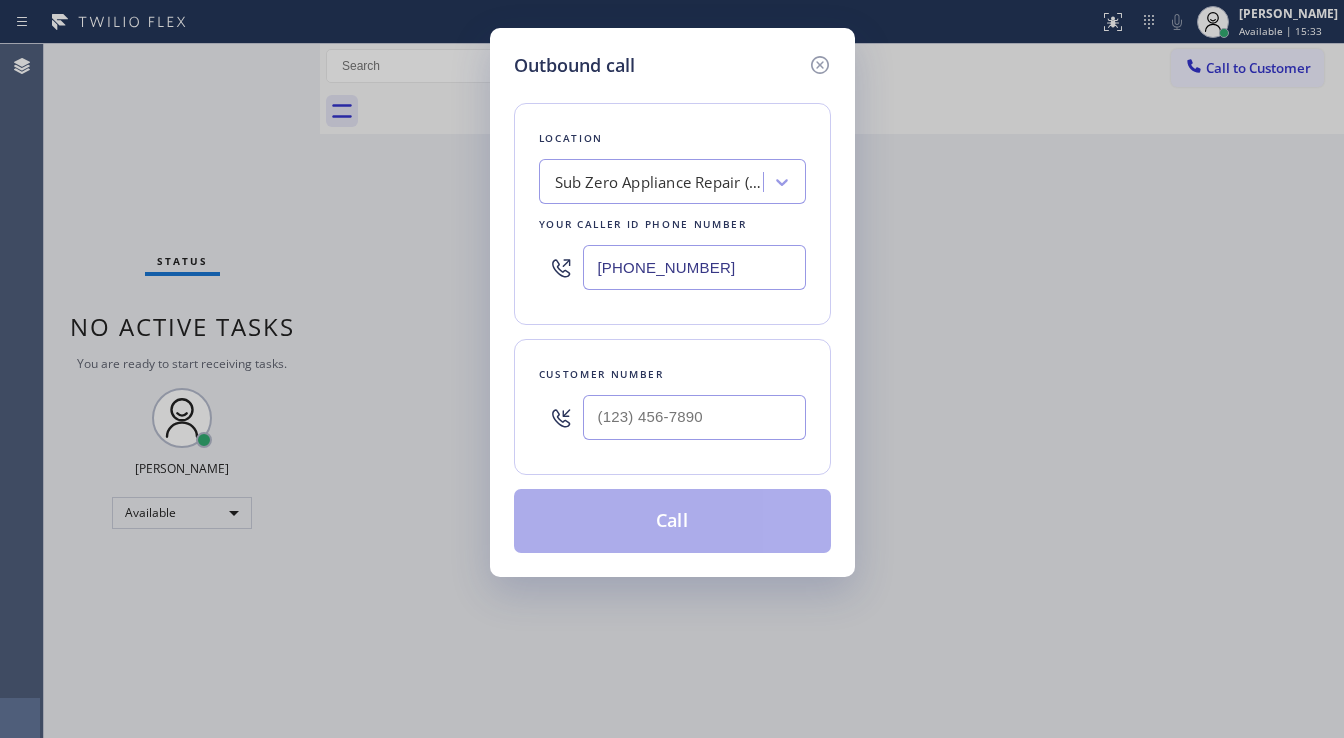 click at bounding box center [694, 417] 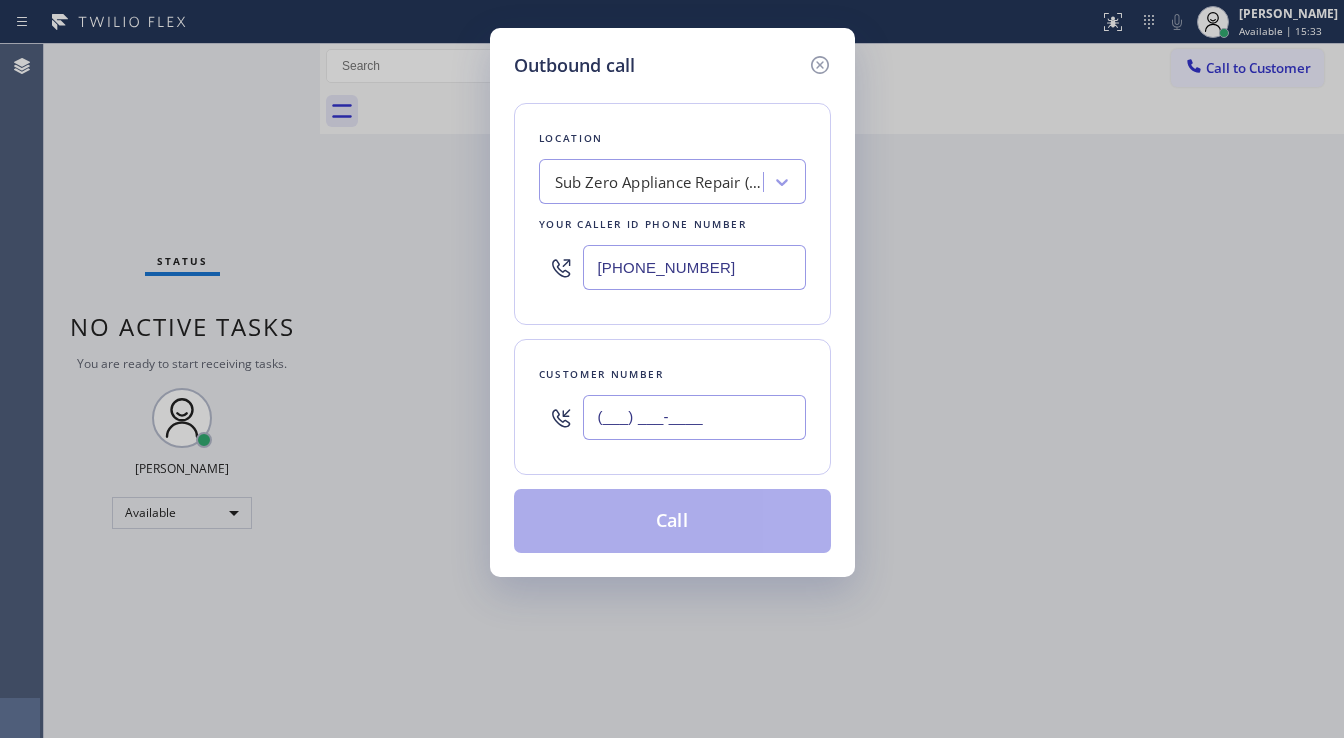 click on "(___) ___-____" at bounding box center [694, 417] 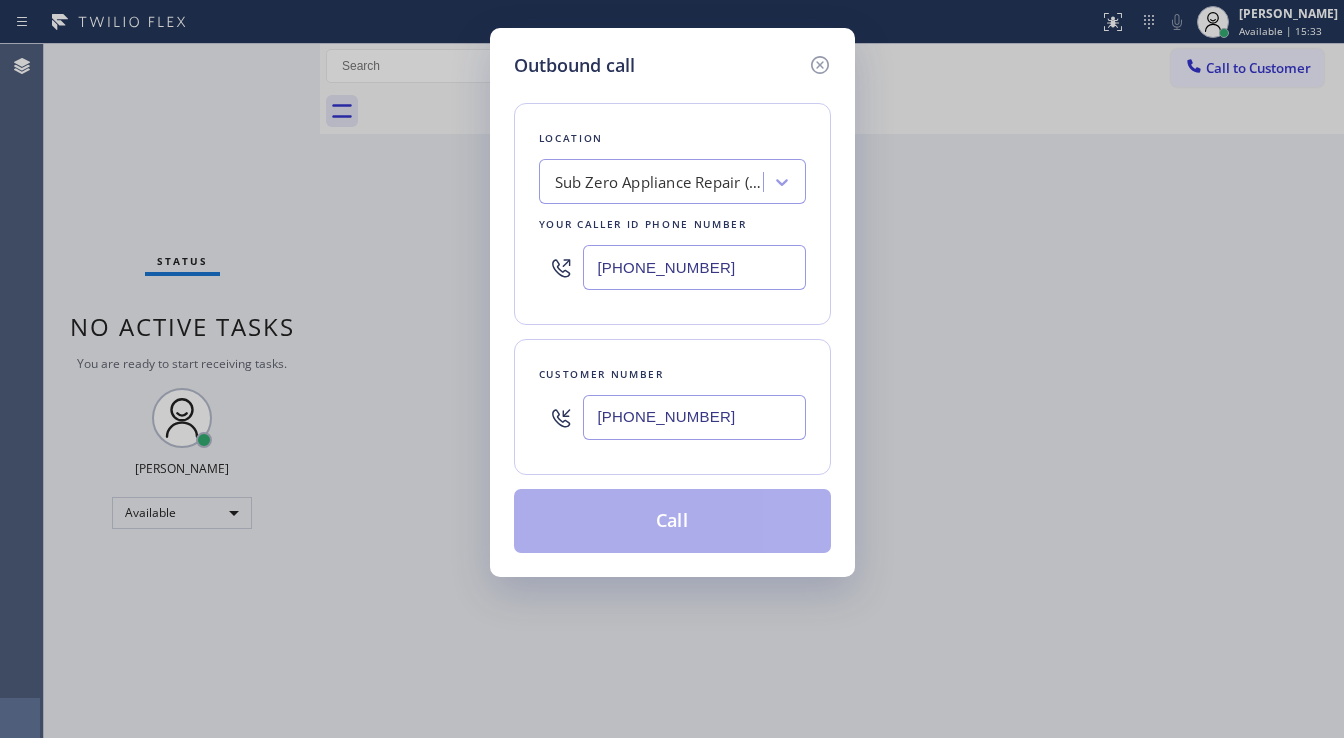type on "[PHONE_NUMBER]" 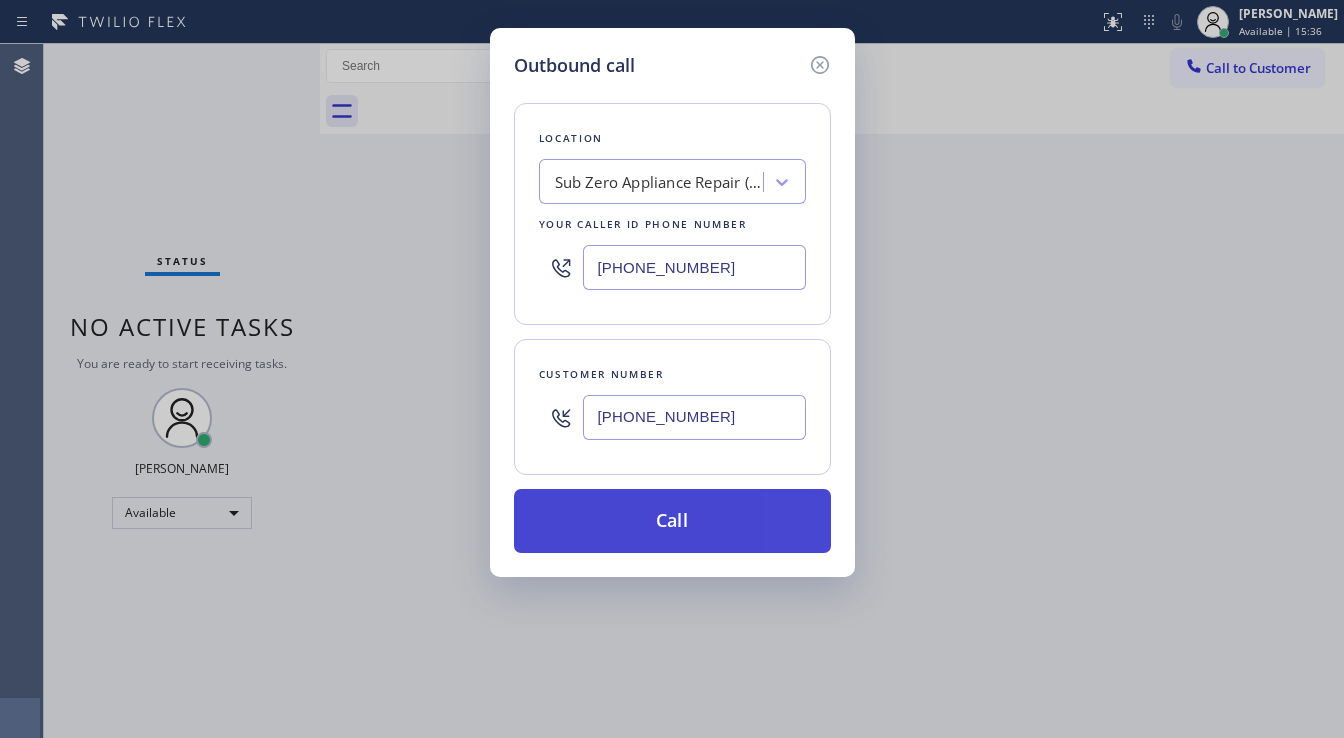 paste on "888) 553-8605" 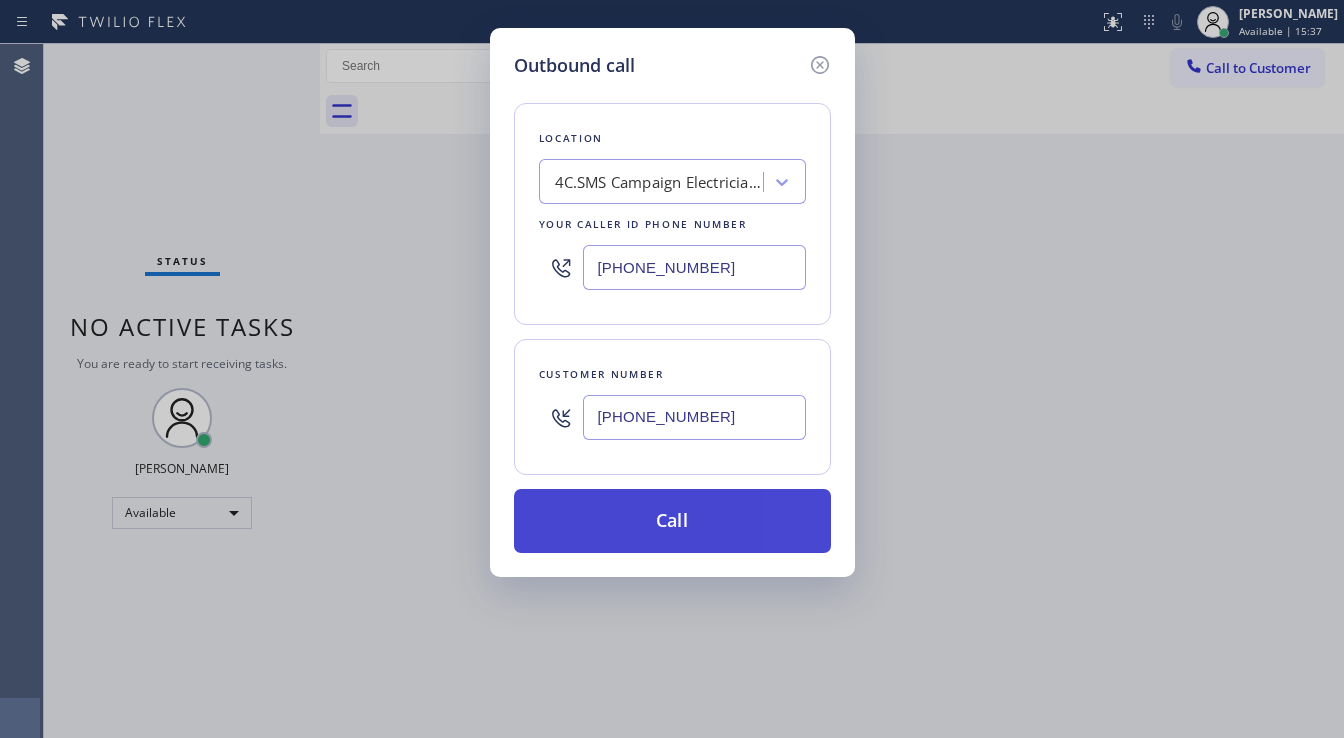 click on "Call" at bounding box center (672, 521) 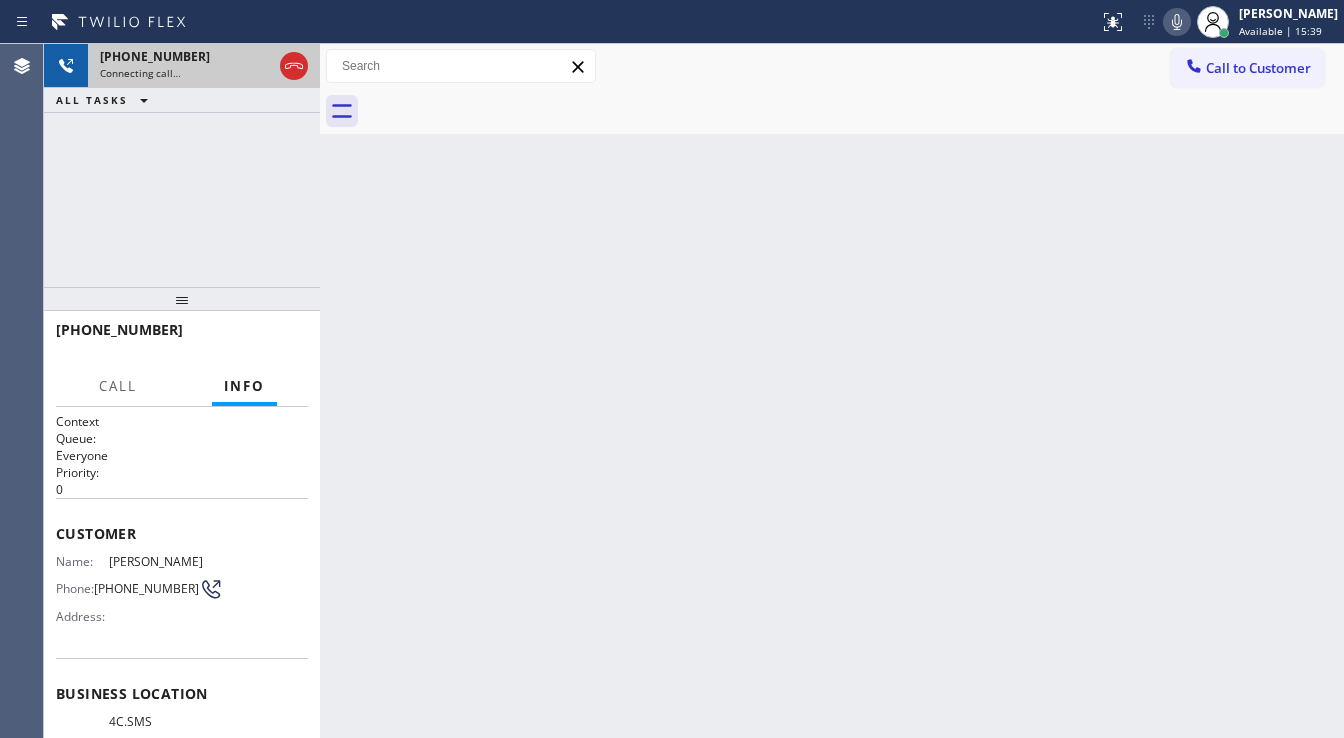 click on "Connecting call…" at bounding box center [186, 73] 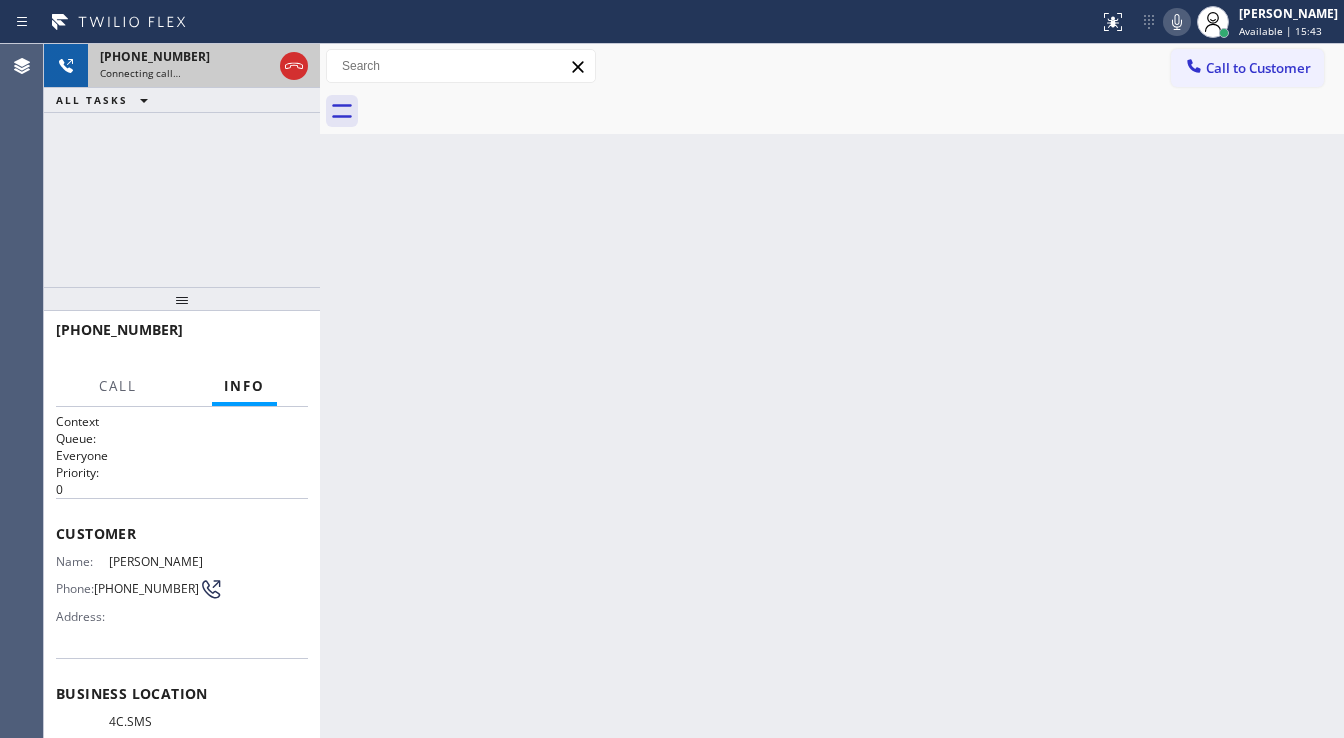 click on "+16262771249 Connecting call…" at bounding box center (182, 66) 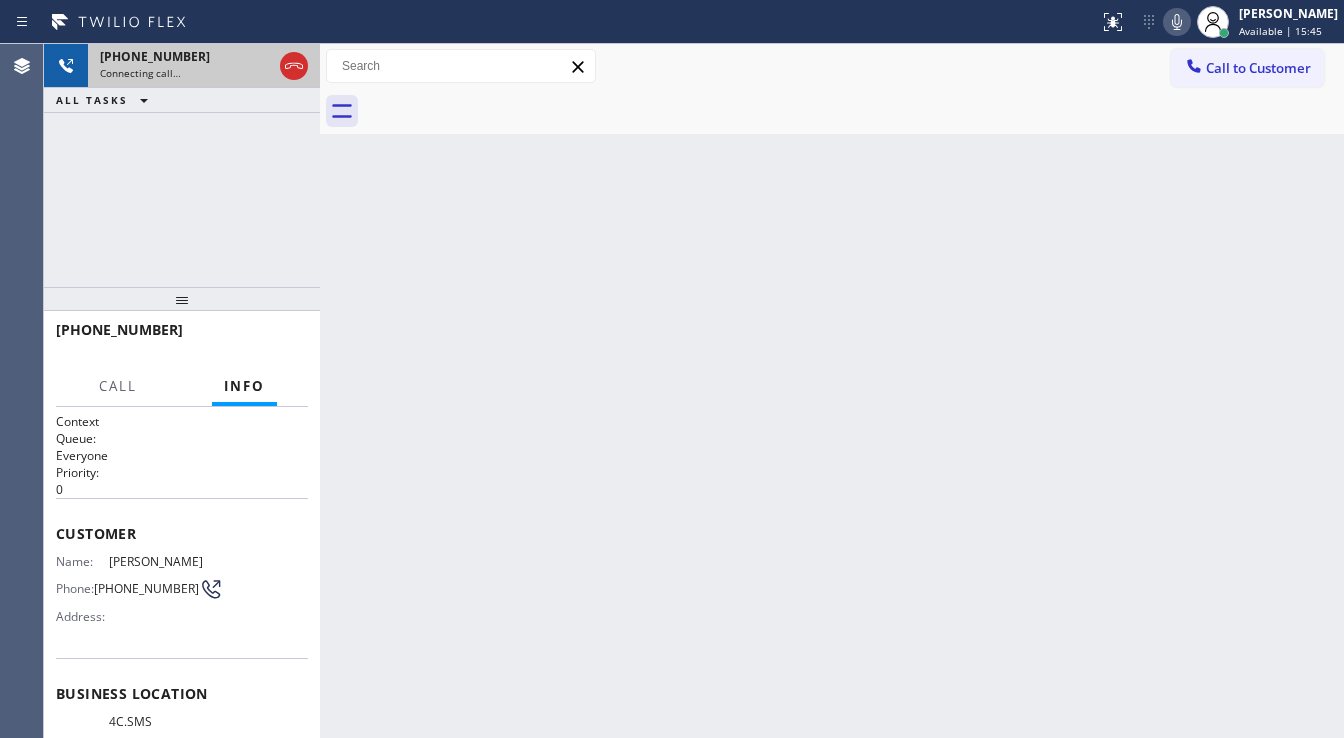 click on "Connecting call…" at bounding box center [186, 73] 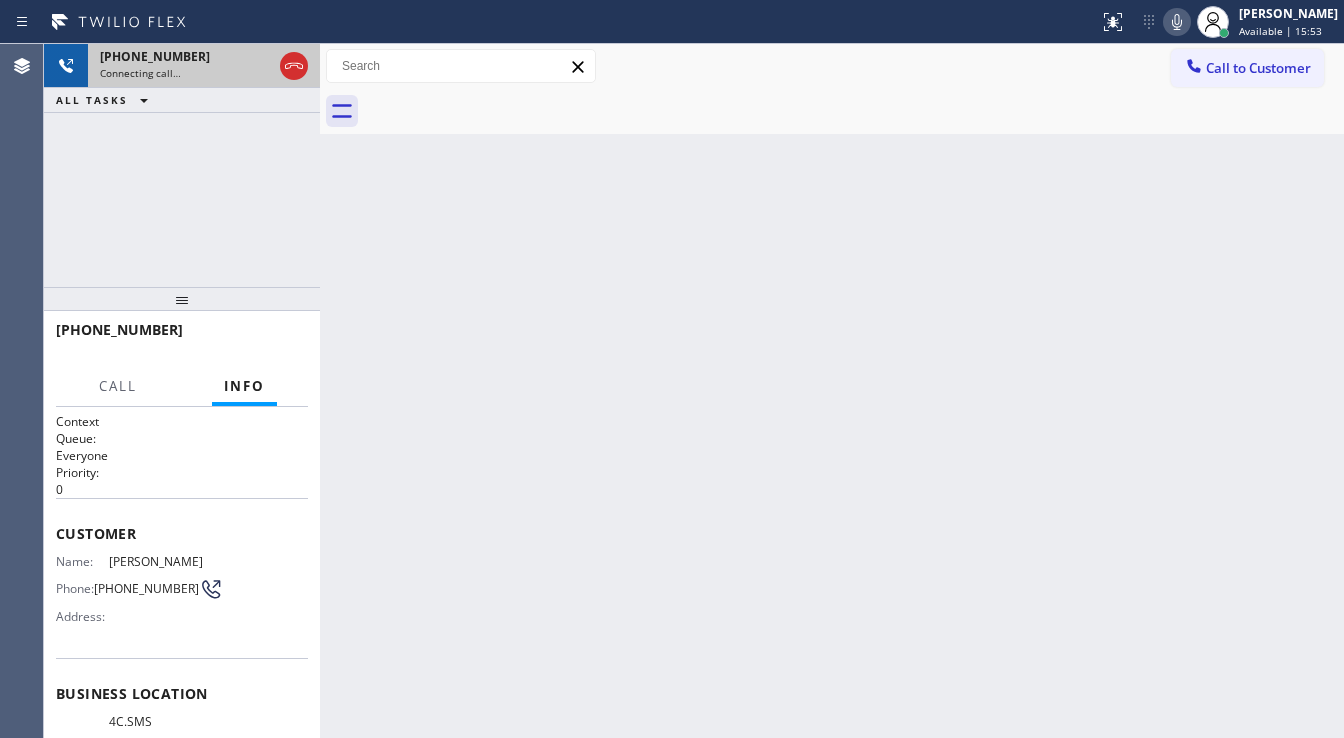 click on "Connecting call…" at bounding box center [186, 73] 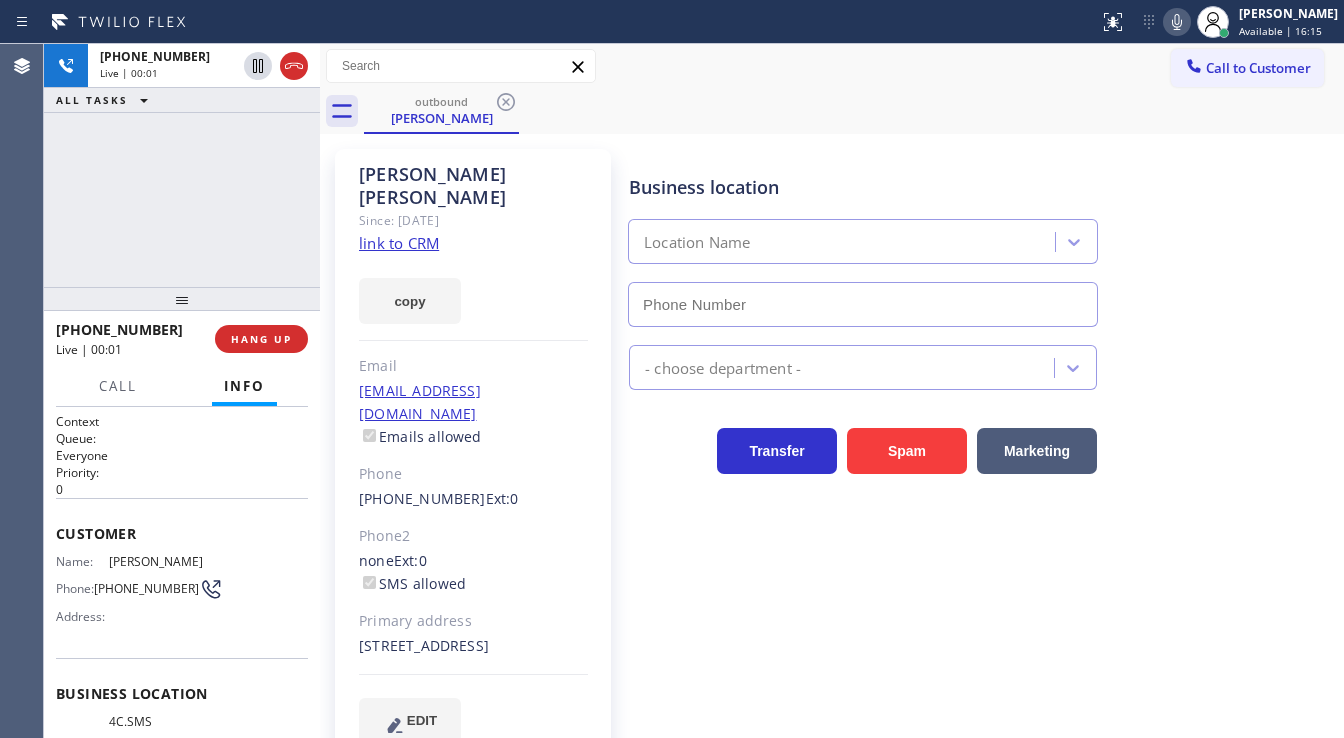 type on "[PHONE_NUMBER]" 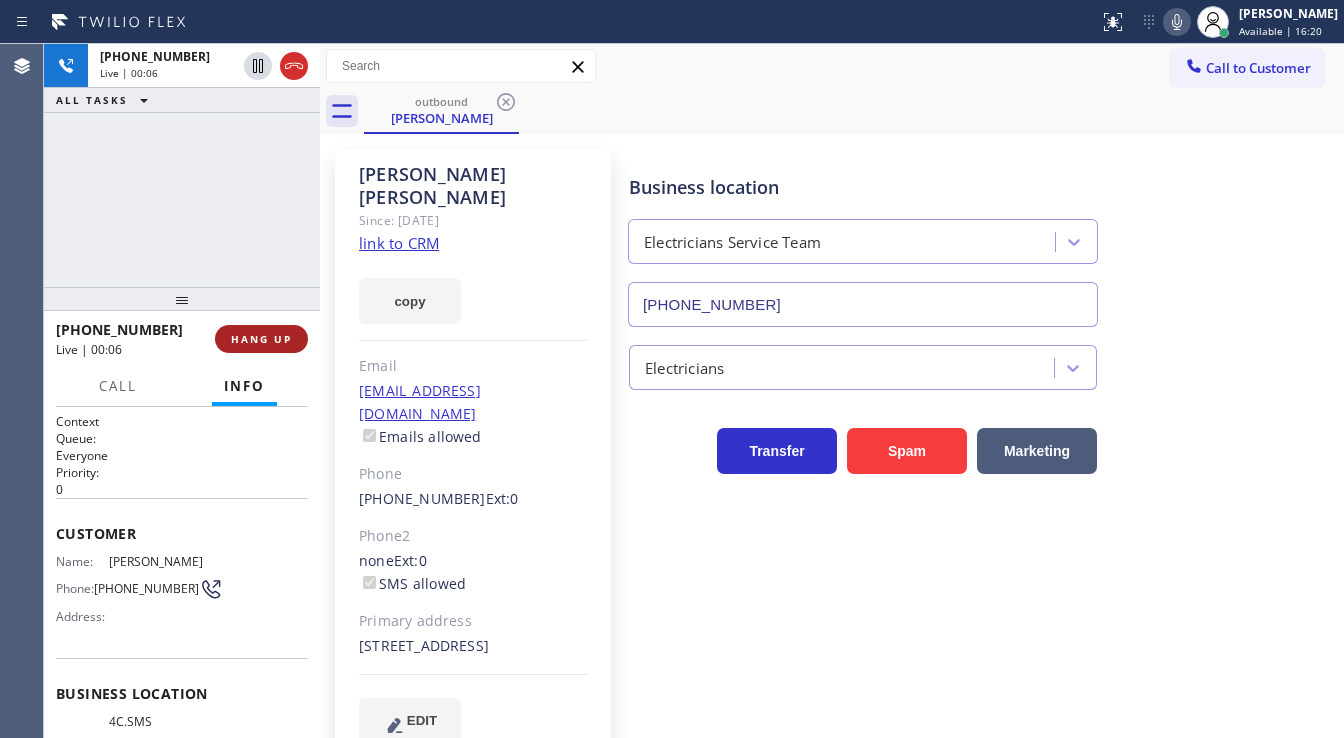click on "HANG UP" at bounding box center (261, 339) 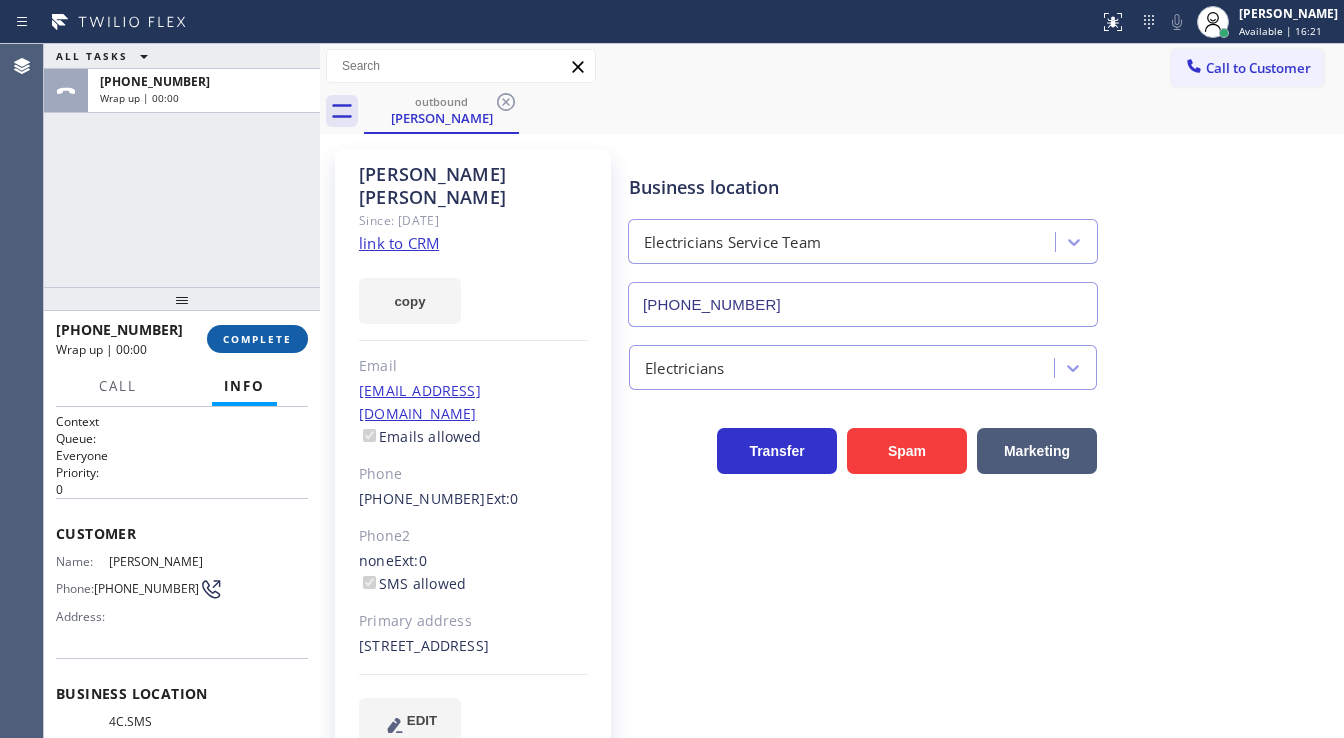 click on "COMPLETE" at bounding box center [257, 339] 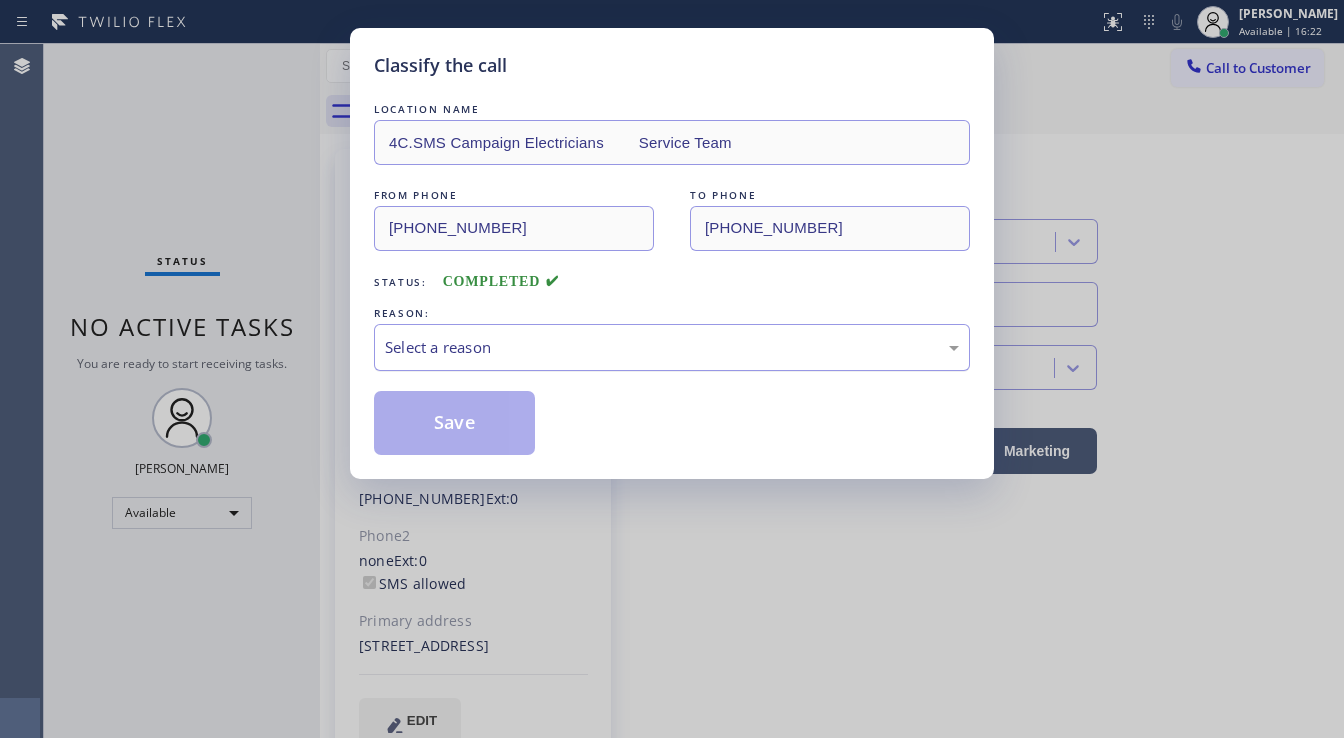 click on "Select a reason" at bounding box center [672, 347] 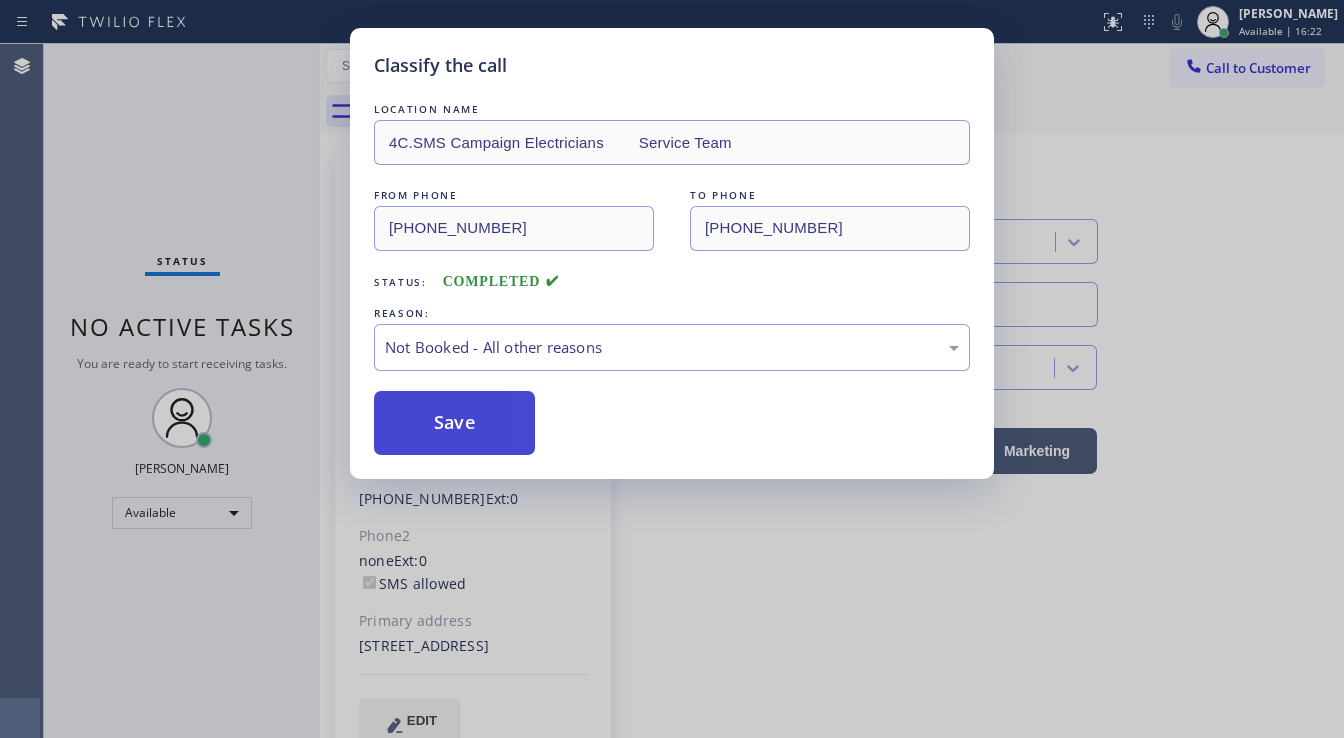 click on "Save" at bounding box center (454, 423) 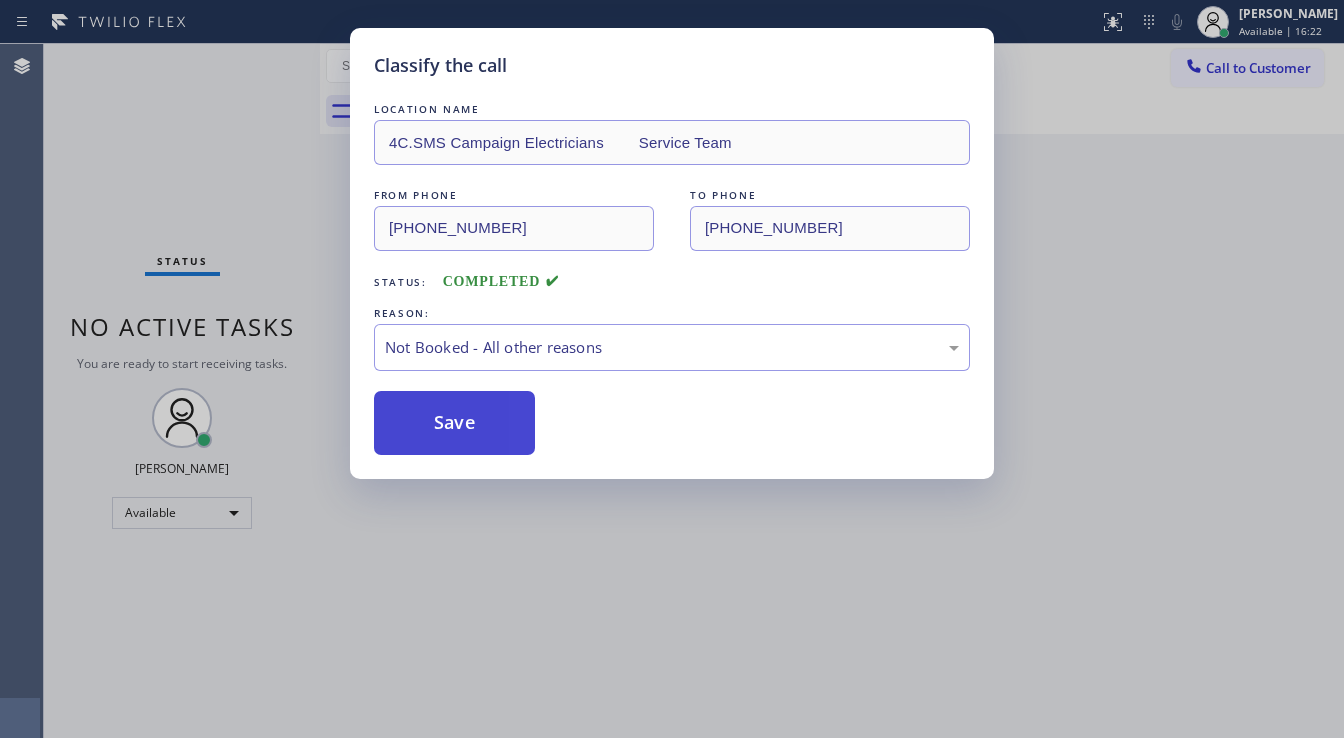 click on "Save" at bounding box center [454, 423] 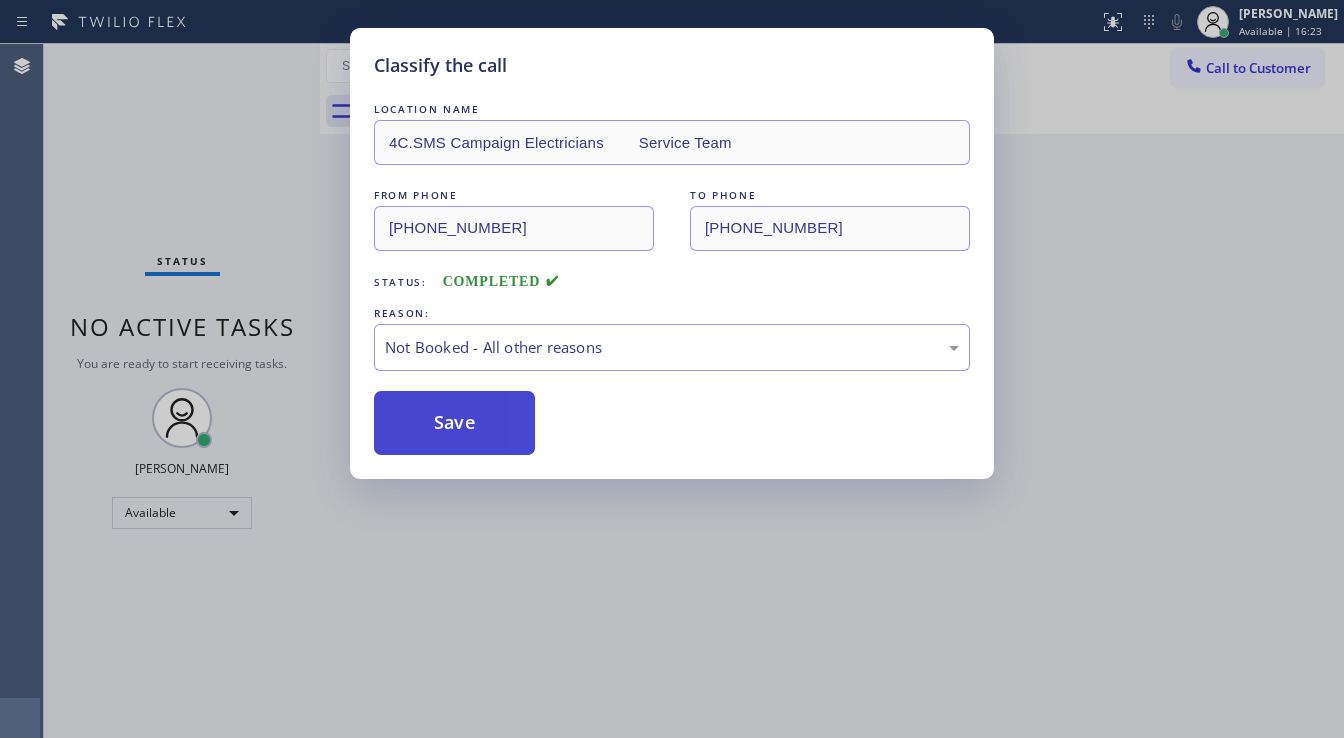 click on "Save" at bounding box center (454, 423) 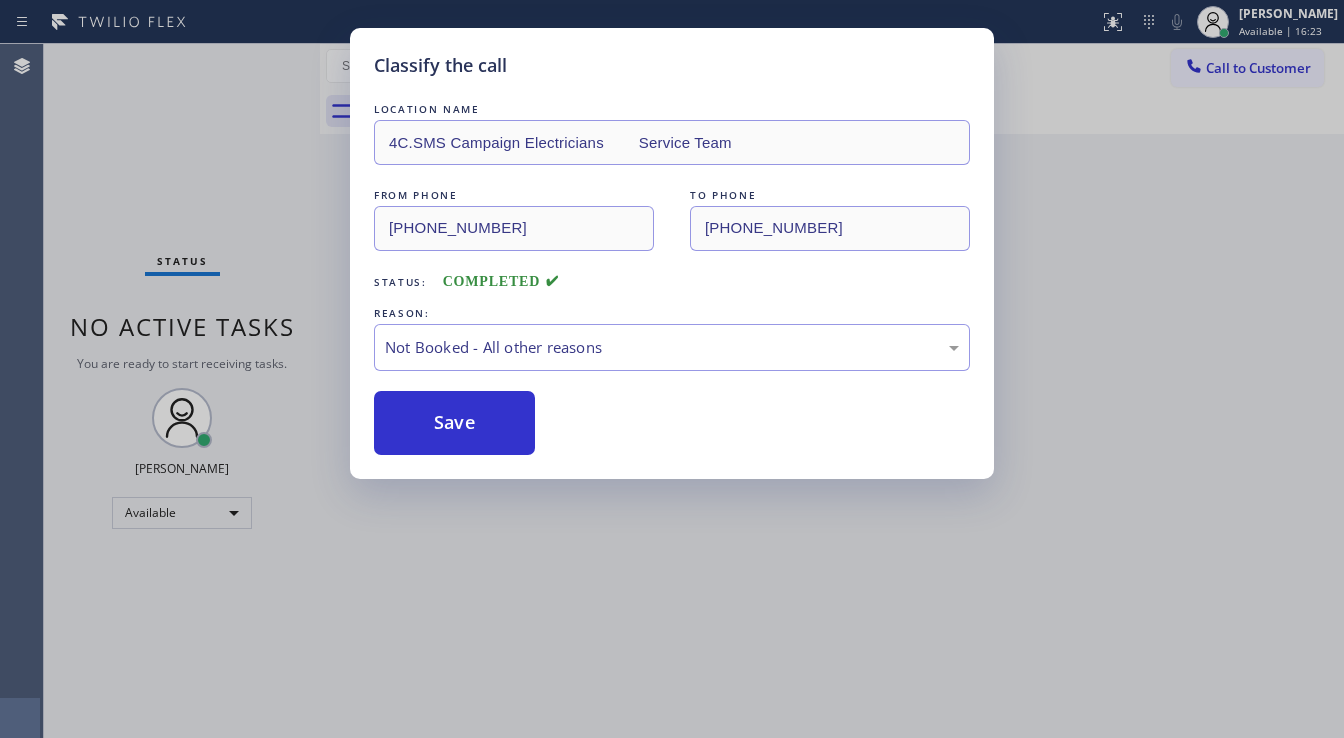 type 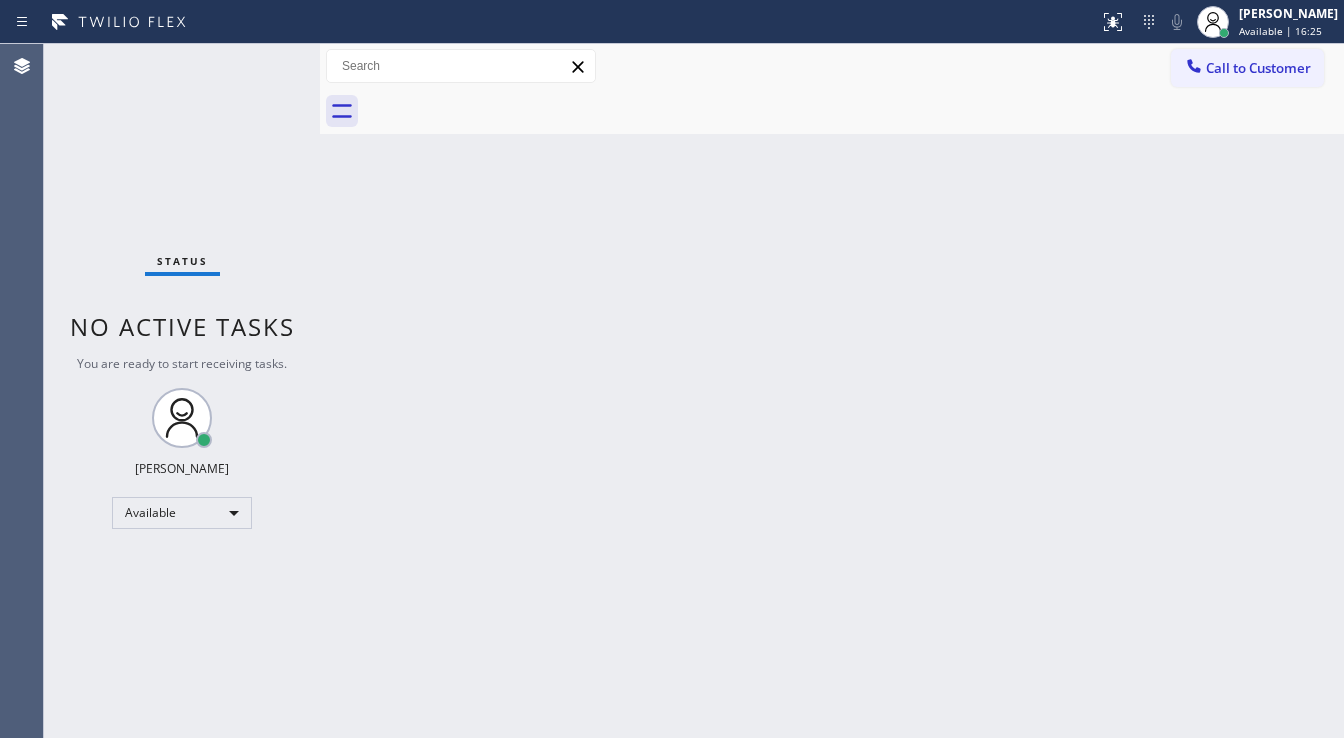click on "Call to Customer" at bounding box center (1258, 68) 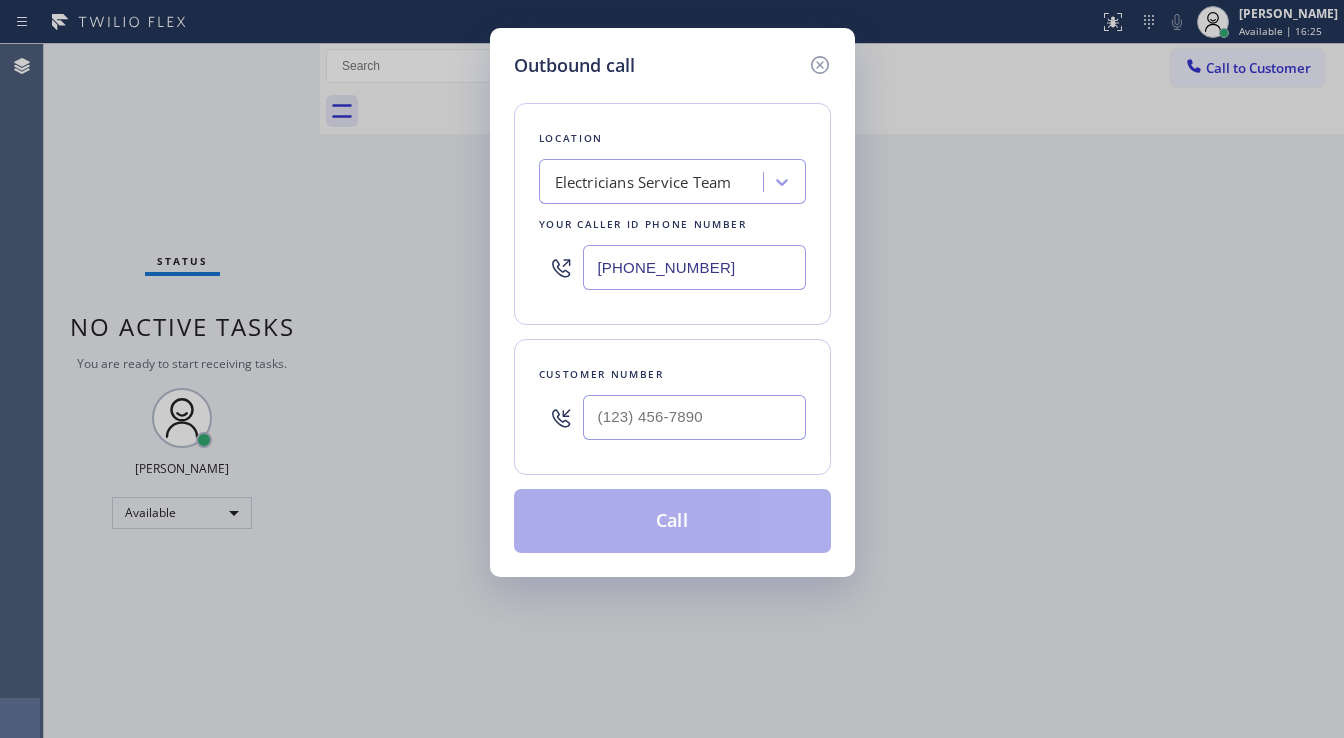 type on "(___) ___-____" 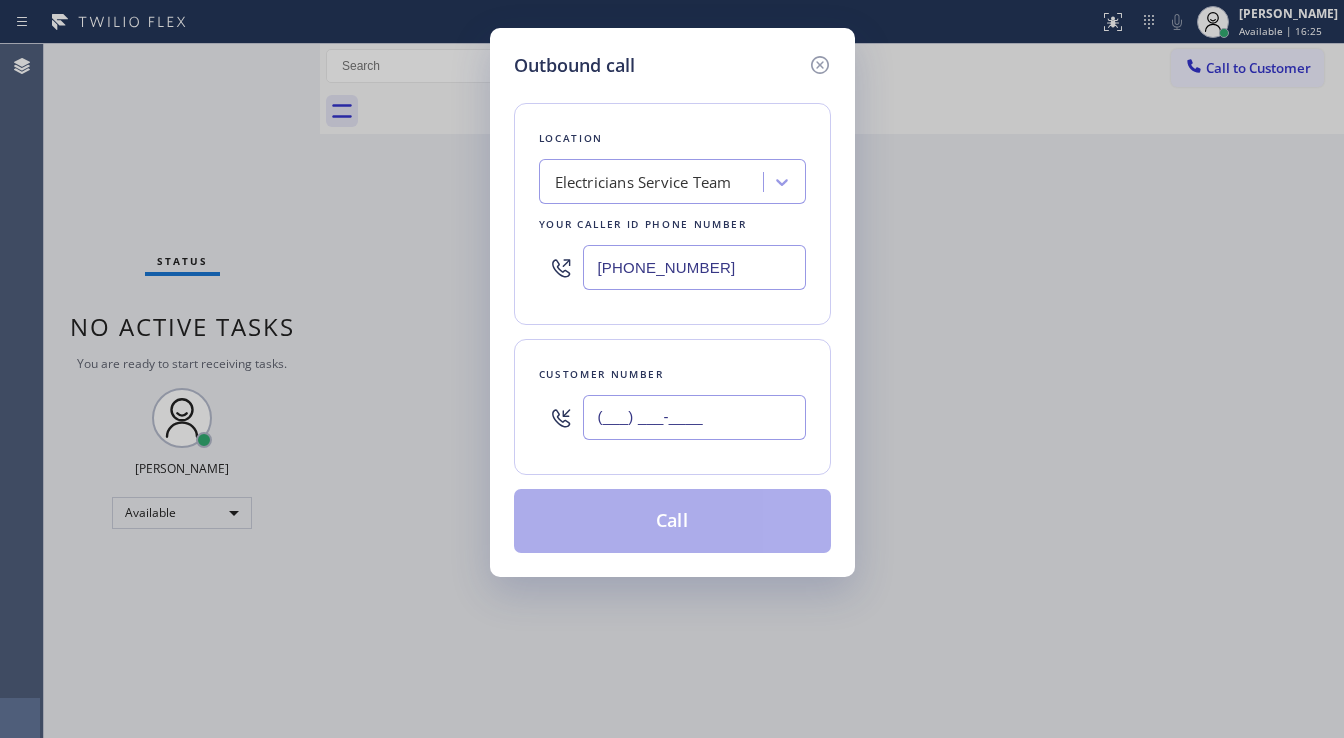 click on "(___) ___-____" at bounding box center (694, 417) 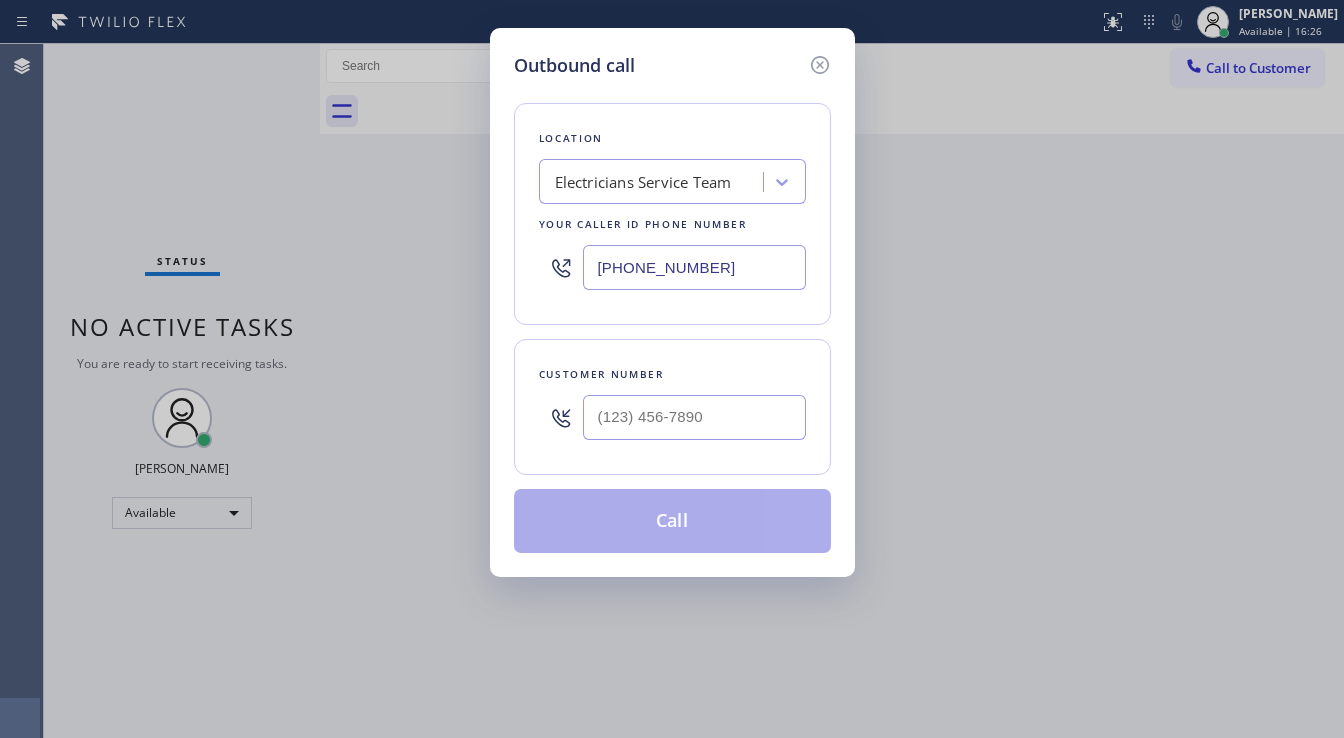 type on "(___) ___-____" 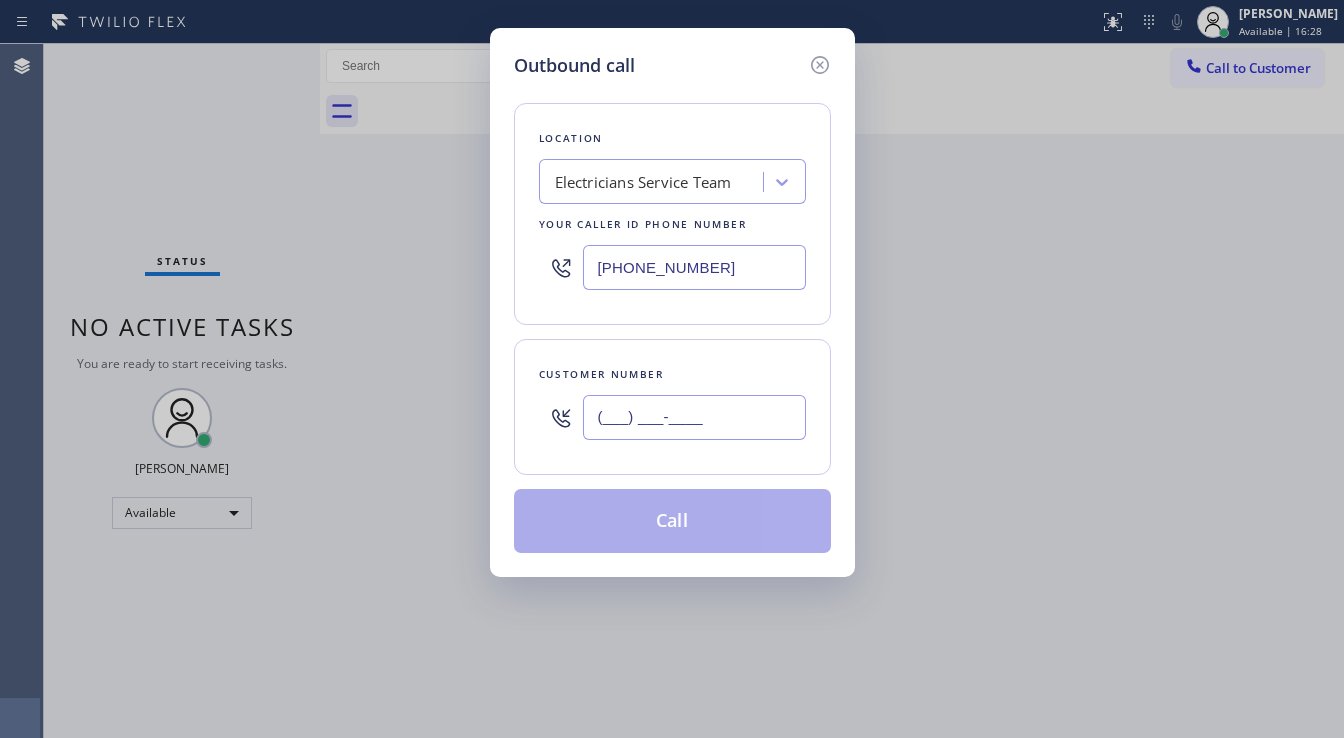 paste on "626) 277-1249" 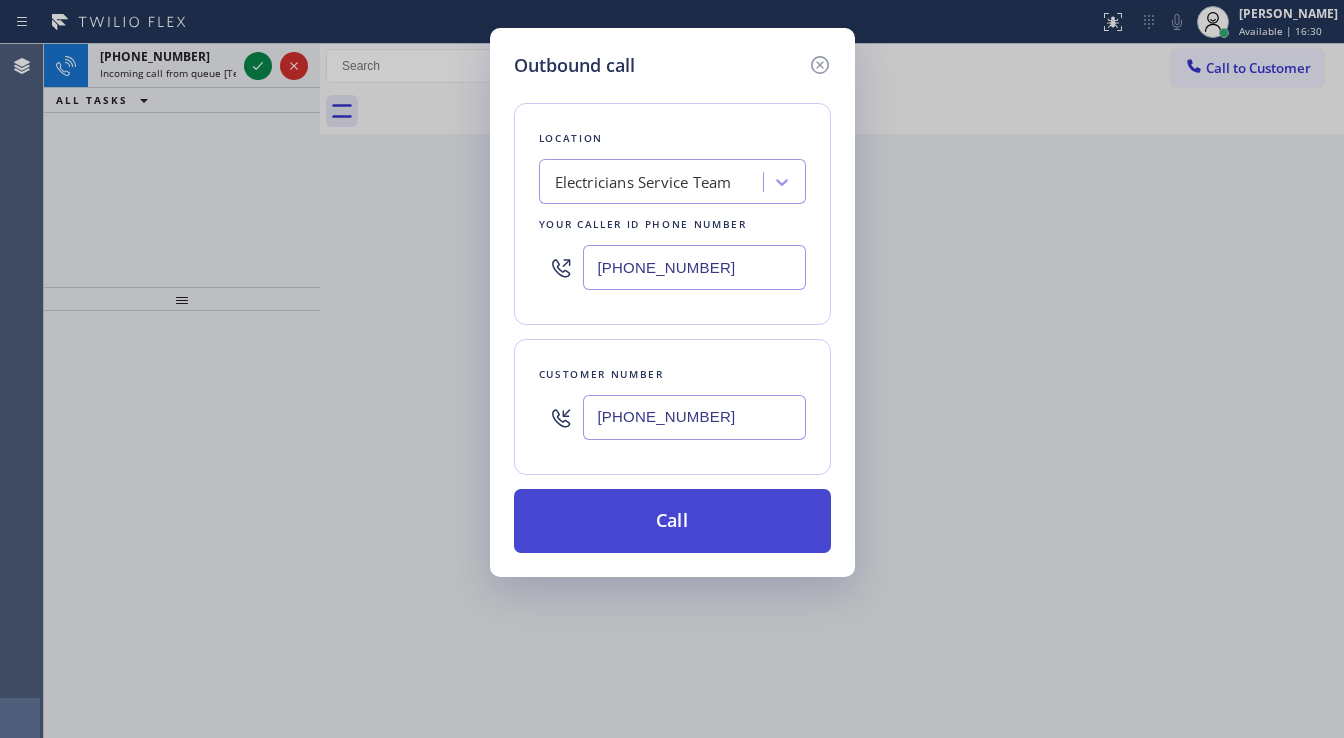 type on "[PHONE_NUMBER]" 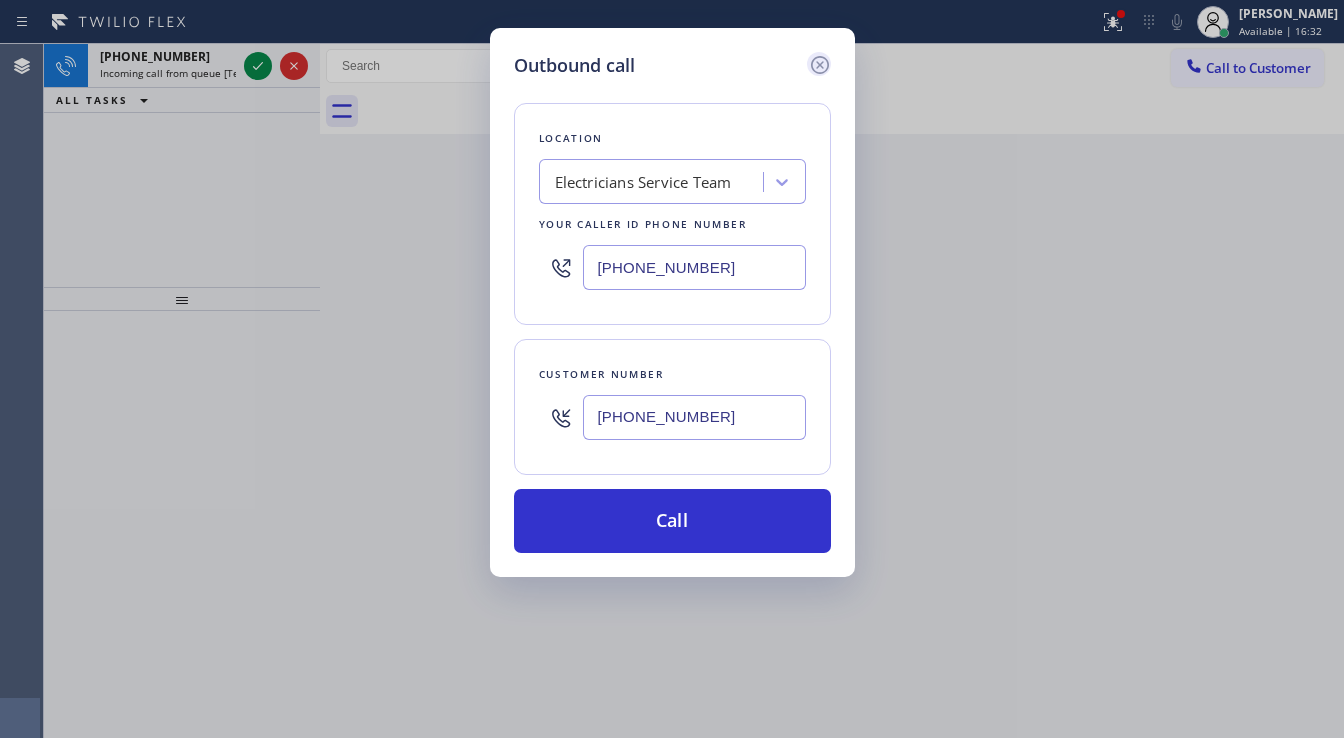 click 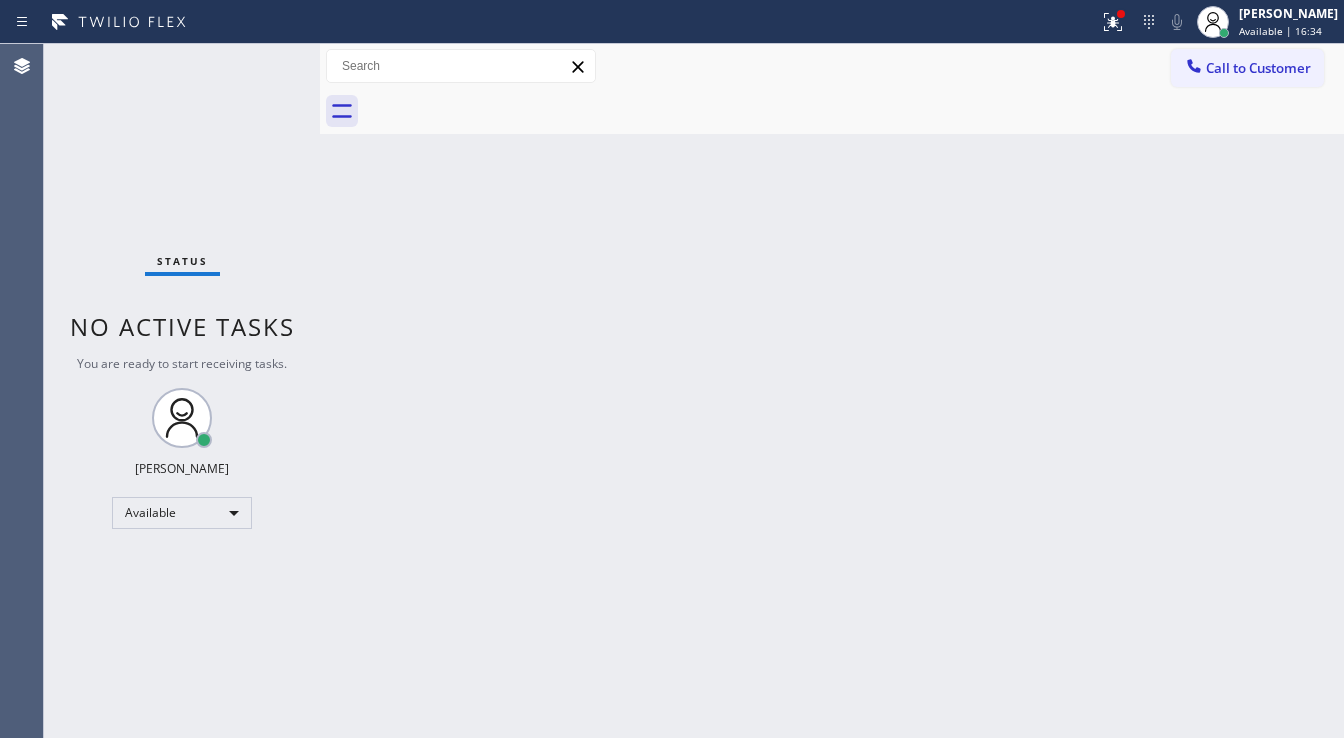 click on "Status   No active tasks     You are ready to start receiving tasks.   [PERSON_NAME]" at bounding box center [182, 391] 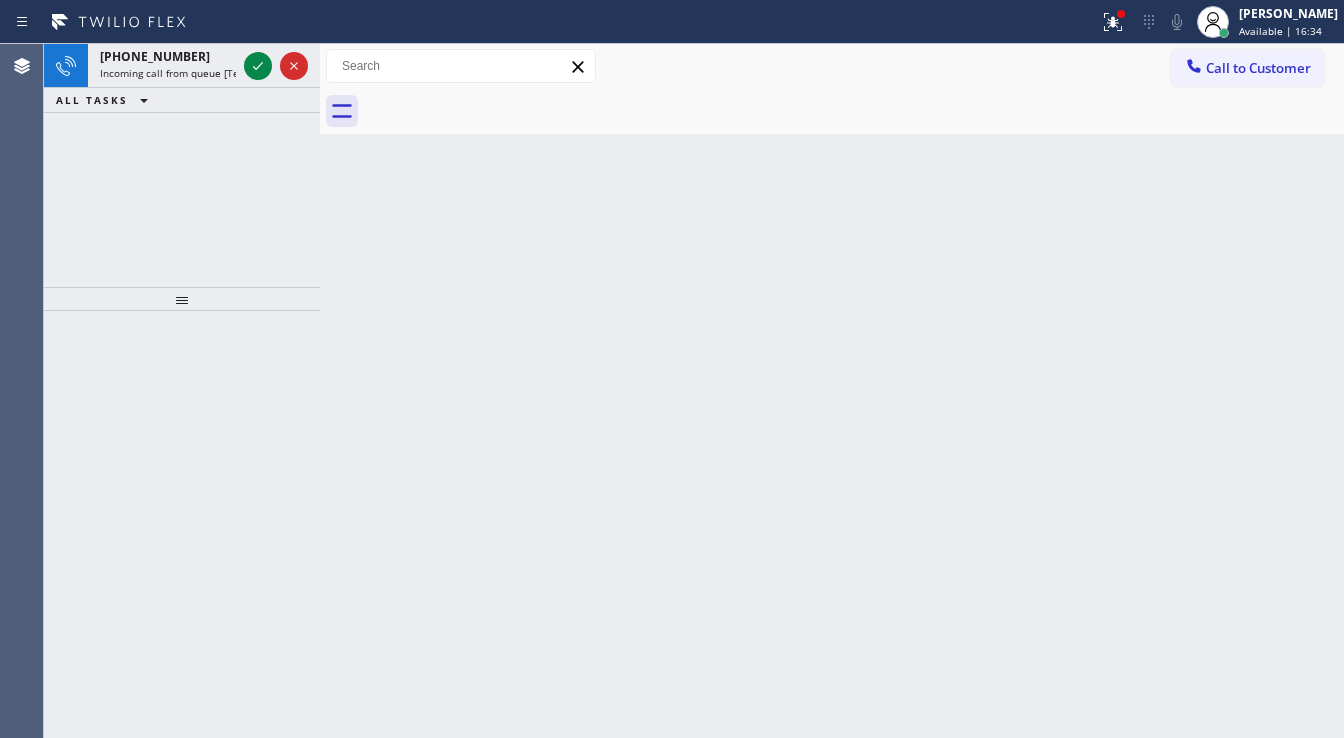click 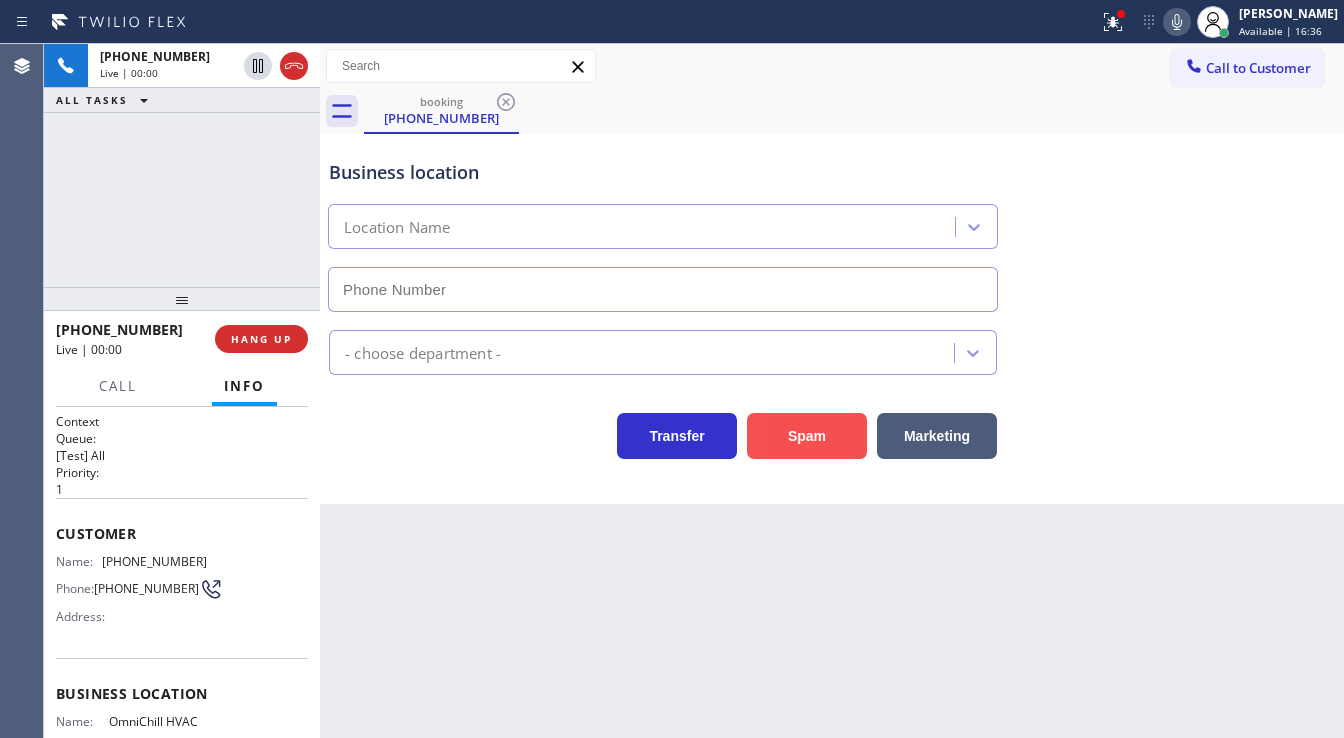 scroll, scrollTop: 80, scrollLeft: 0, axis: vertical 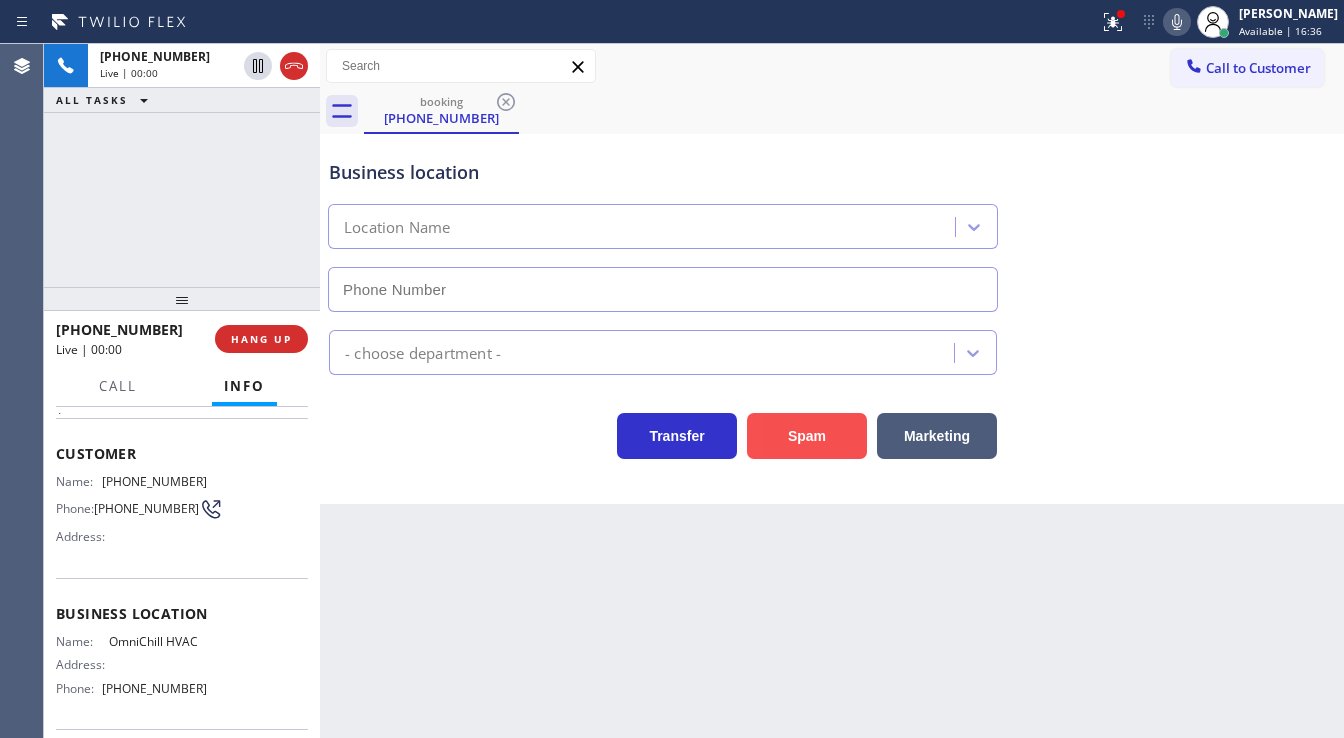 type on "(760) 239-5576" 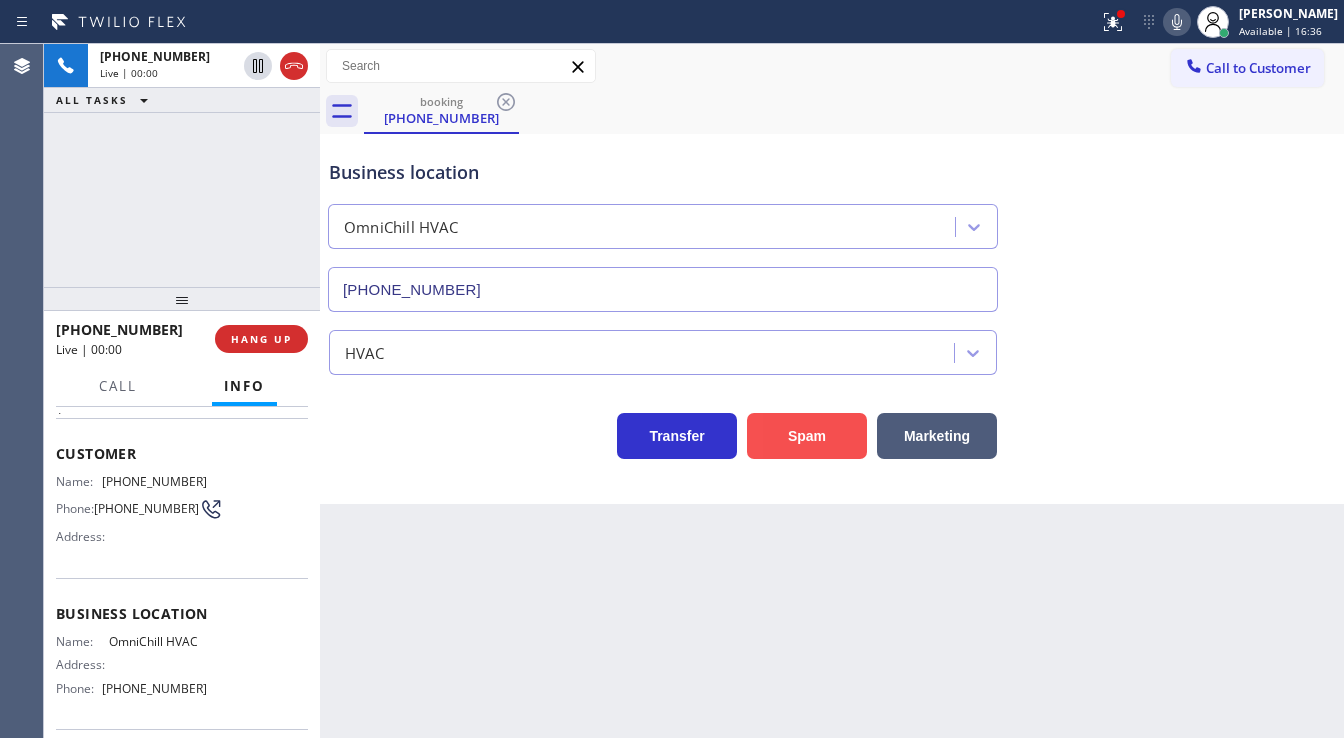 click on "Spam" at bounding box center (807, 436) 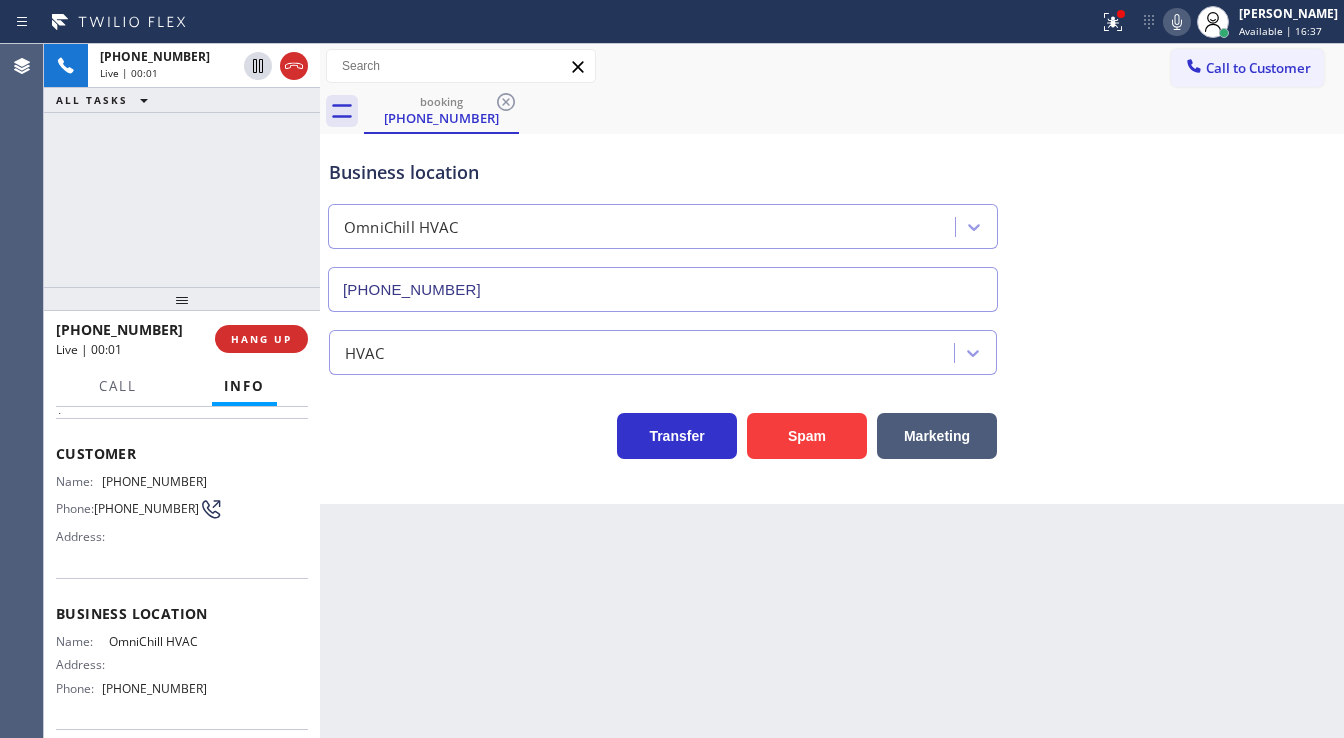 click on "Call to Customer" at bounding box center [1258, 68] 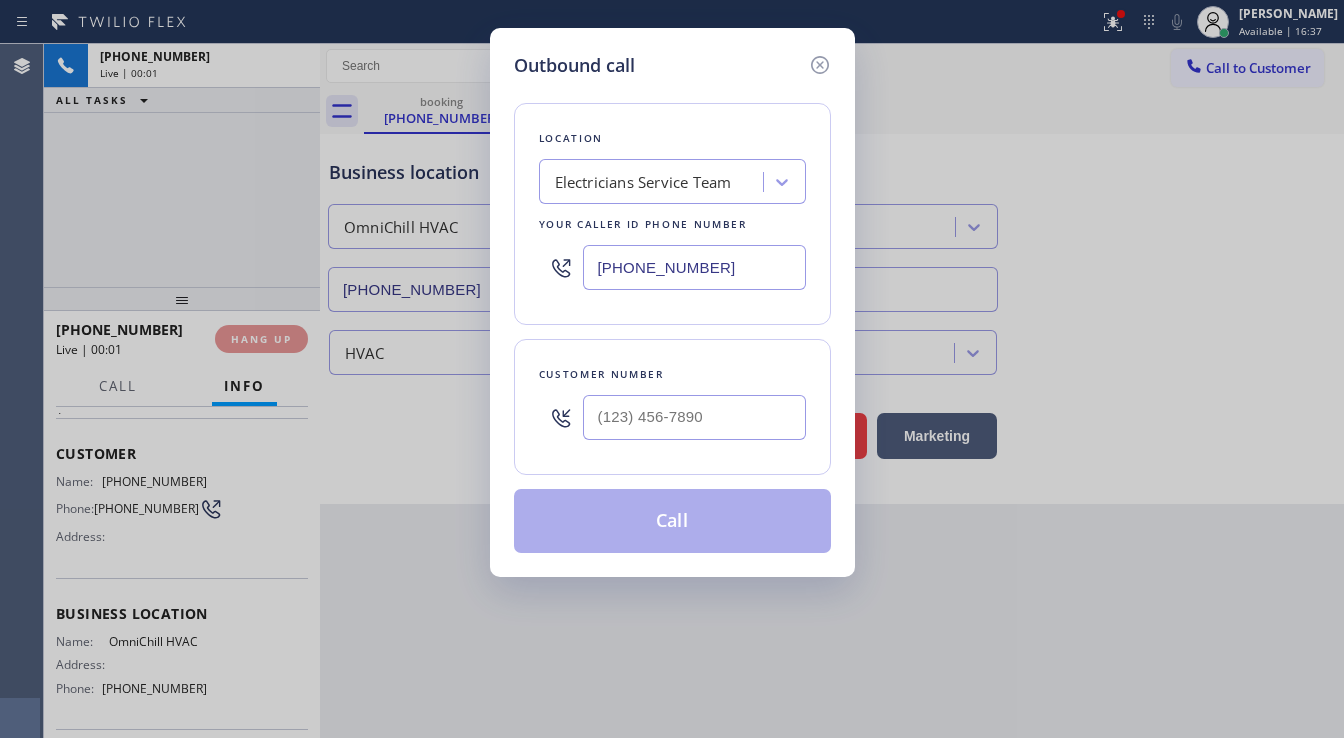 click at bounding box center (694, 417) 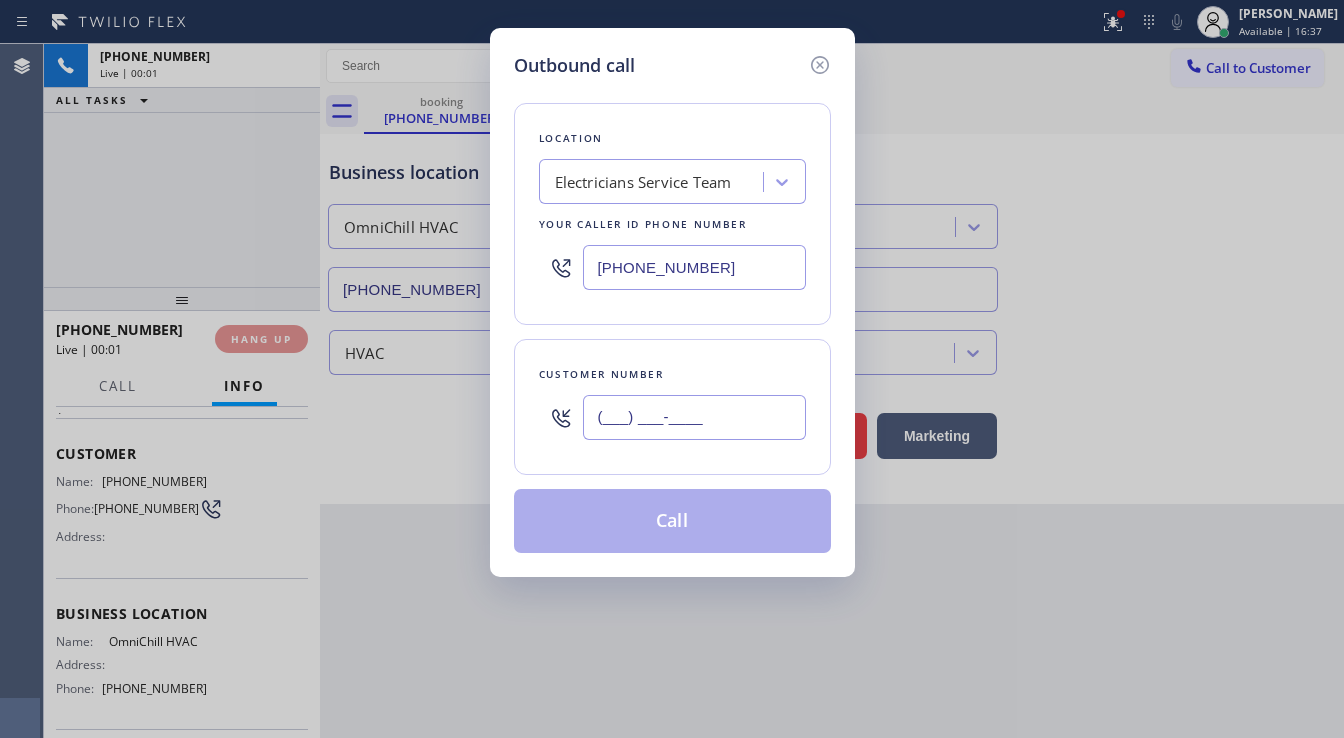 paste on "626) 277-1249" 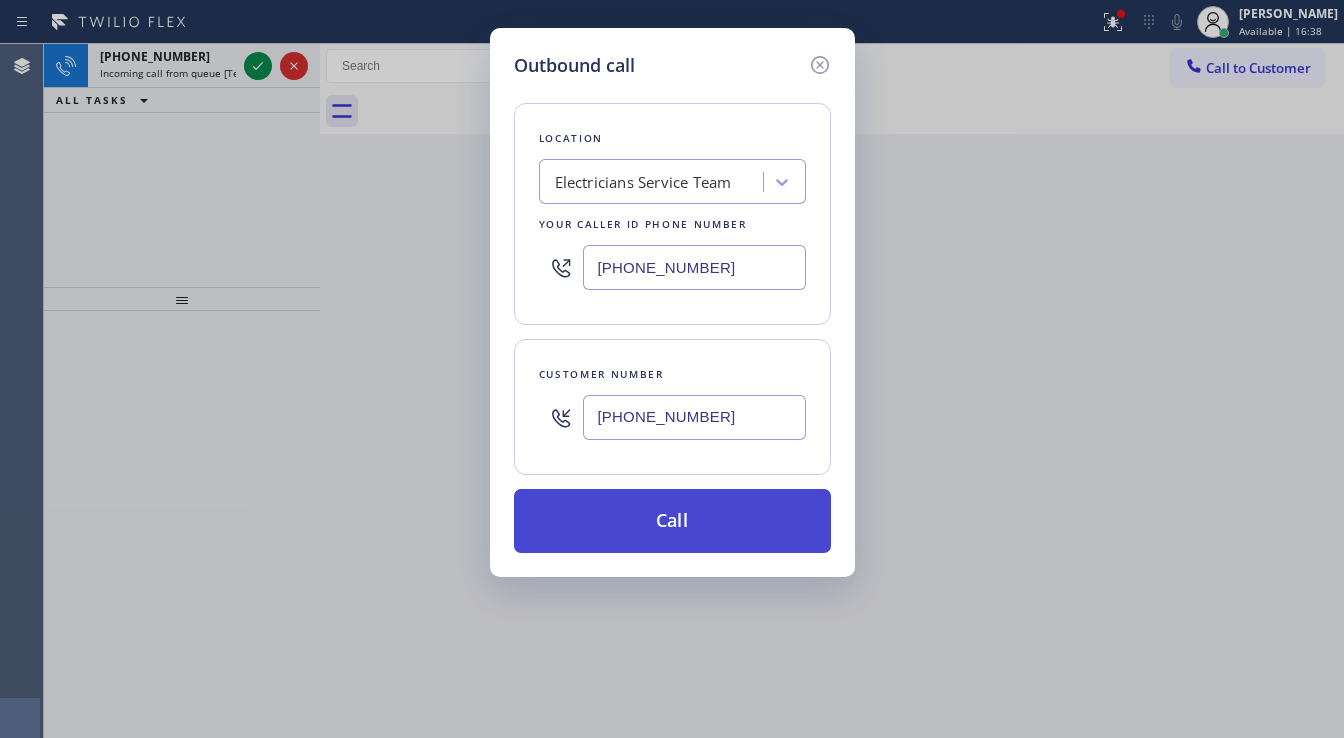 type on "[PHONE_NUMBER]" 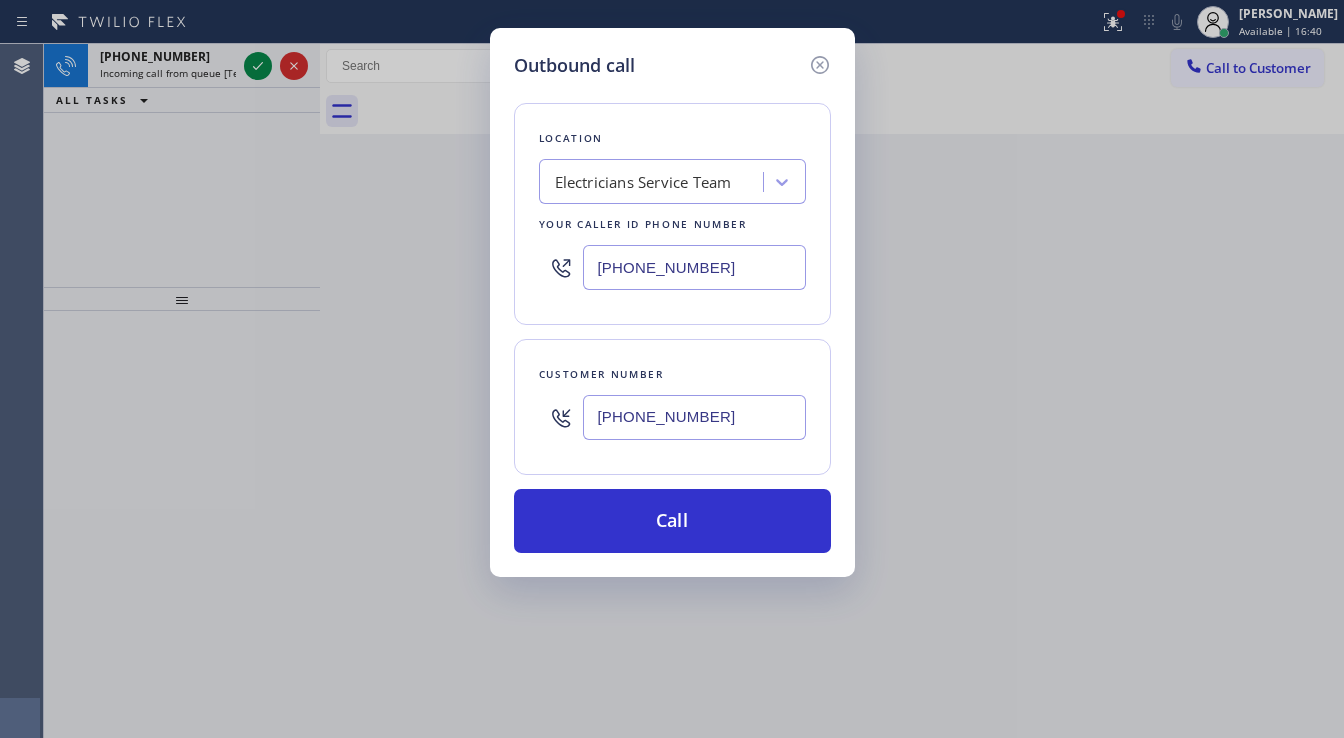 click 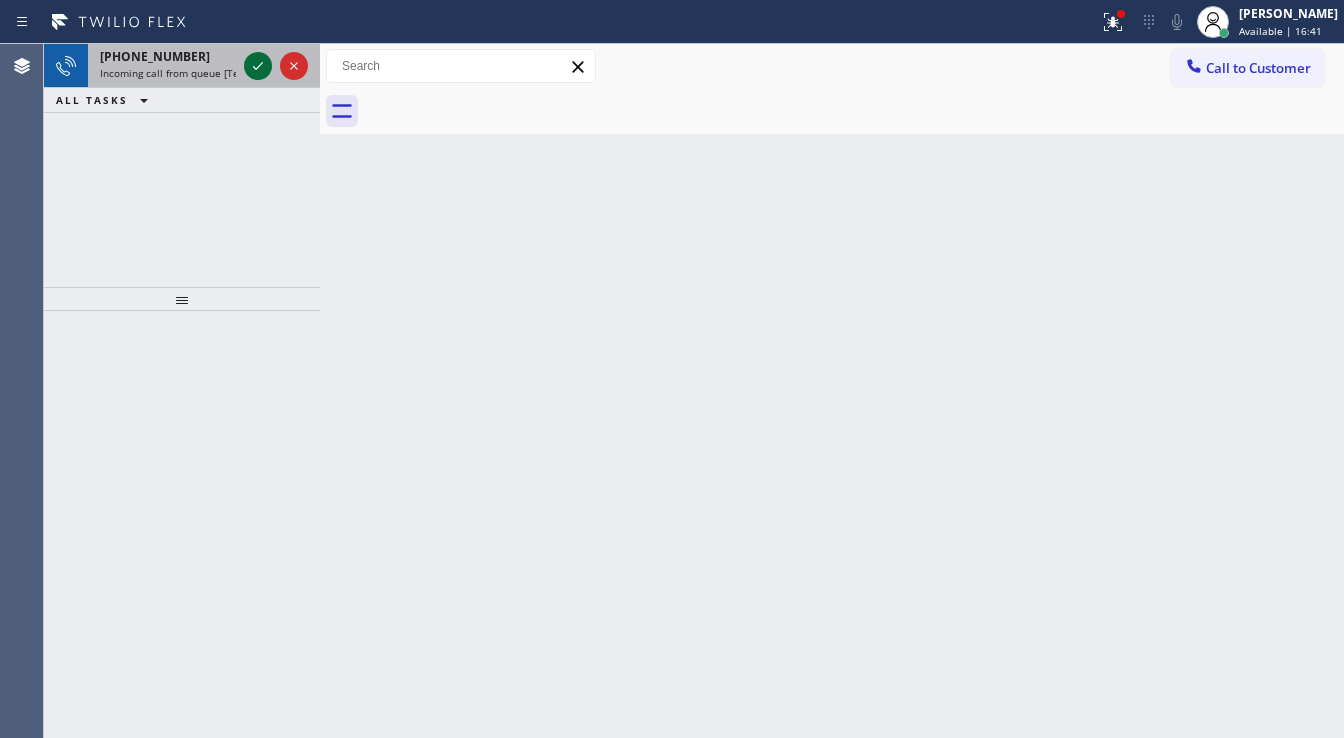 click 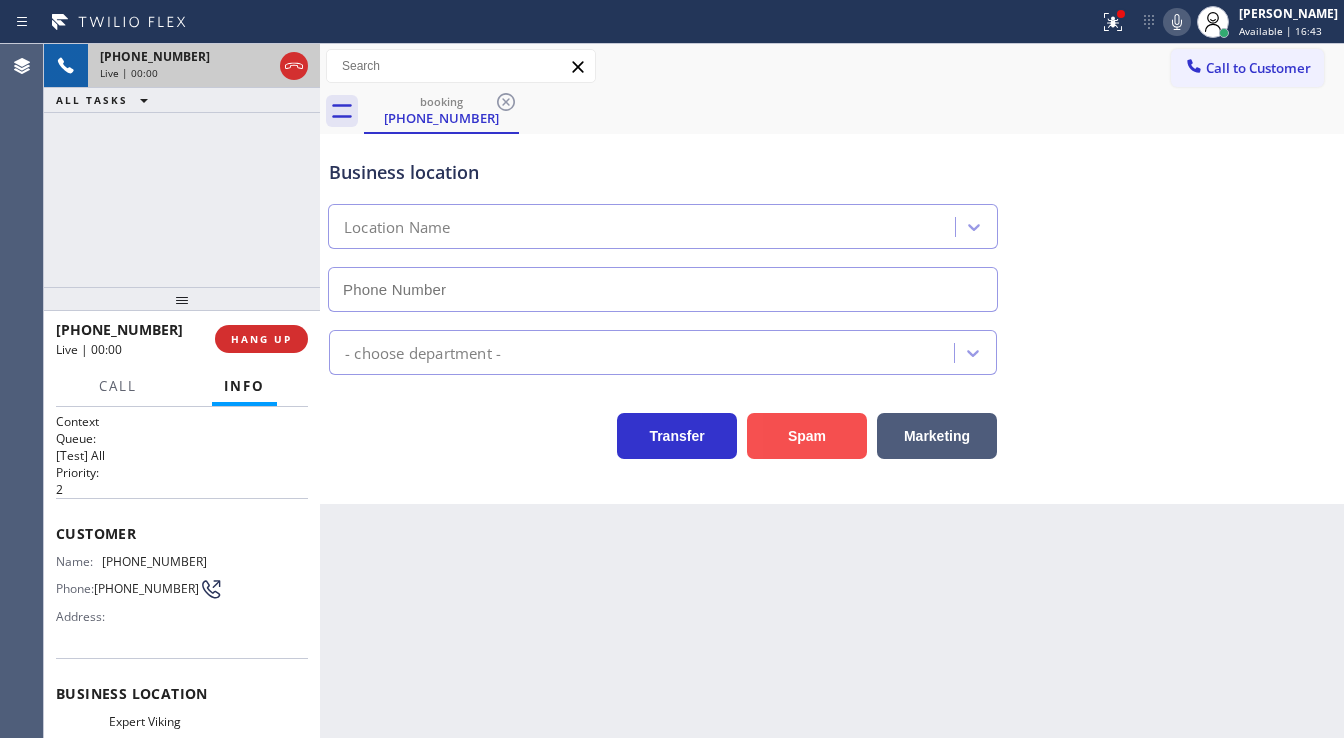 type on "[PHONE_NUMBER]" 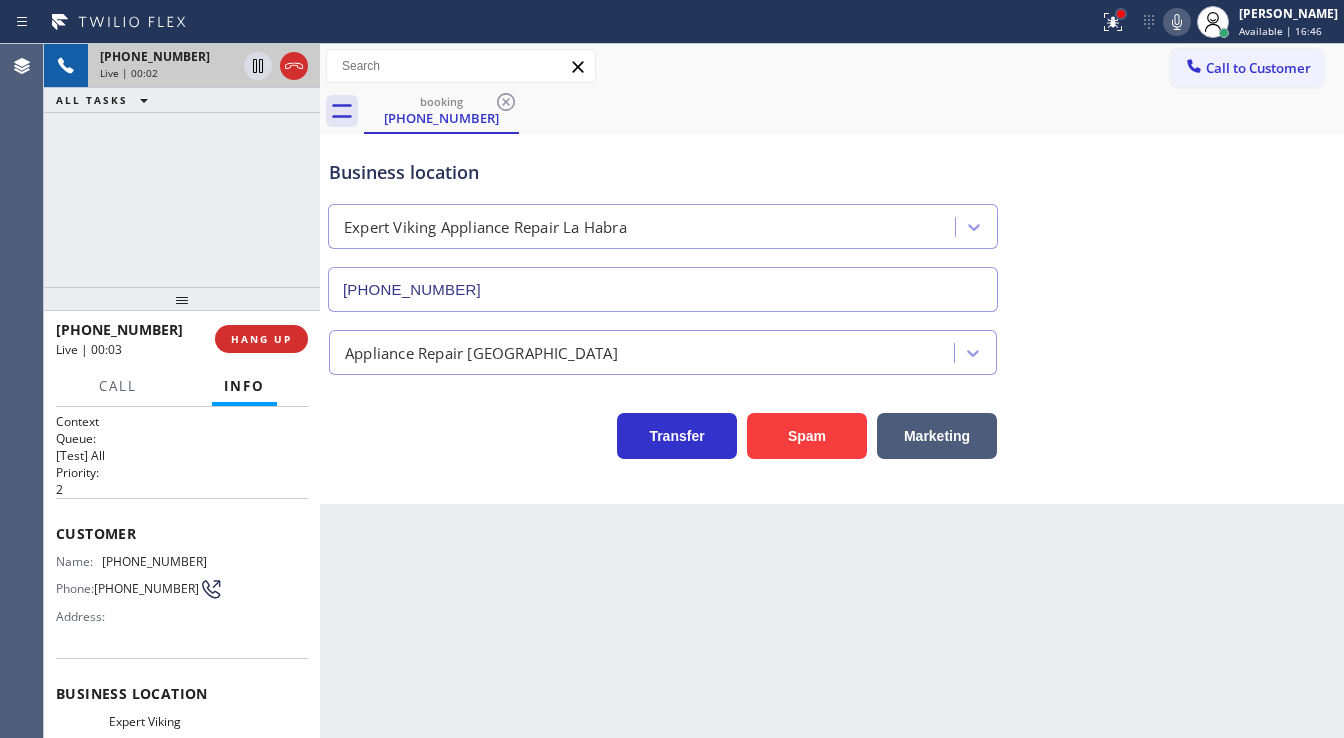click at bounding box center [1121, 14] 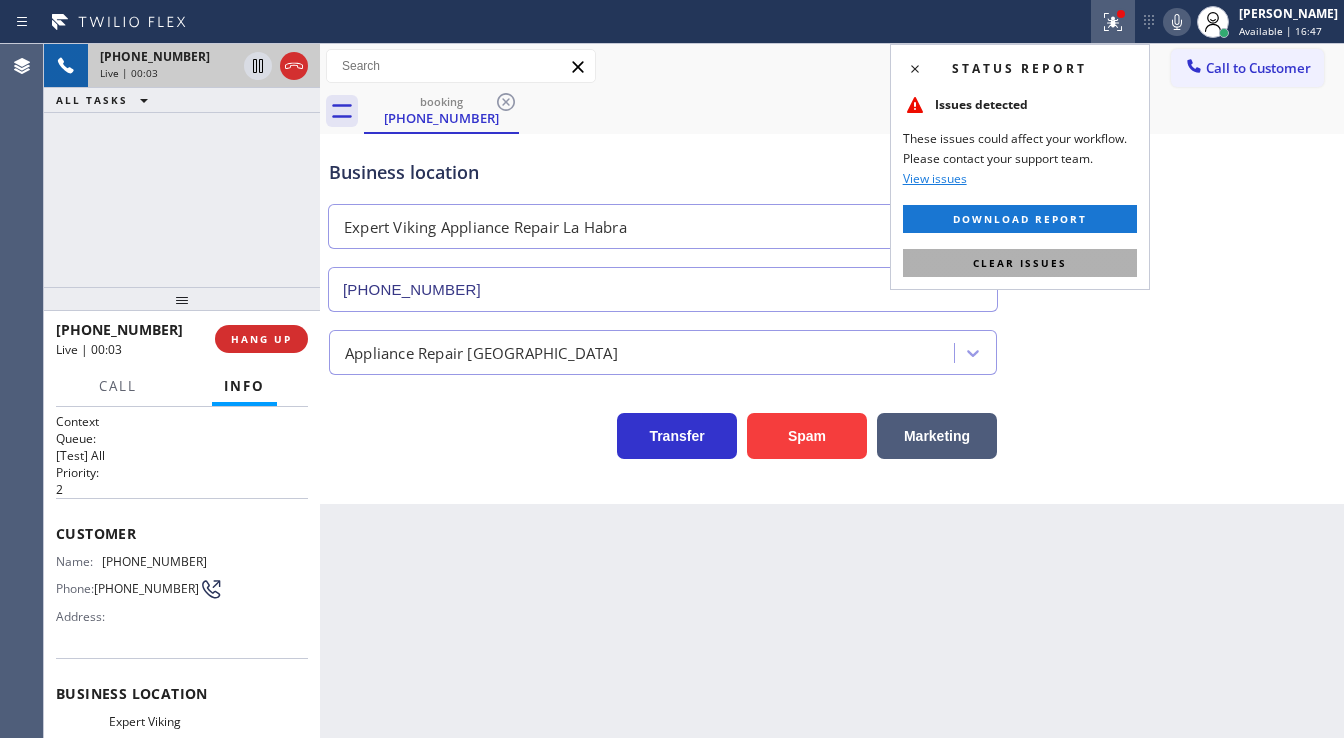 click on "Clear issues" at bounding box center (1020, 263) 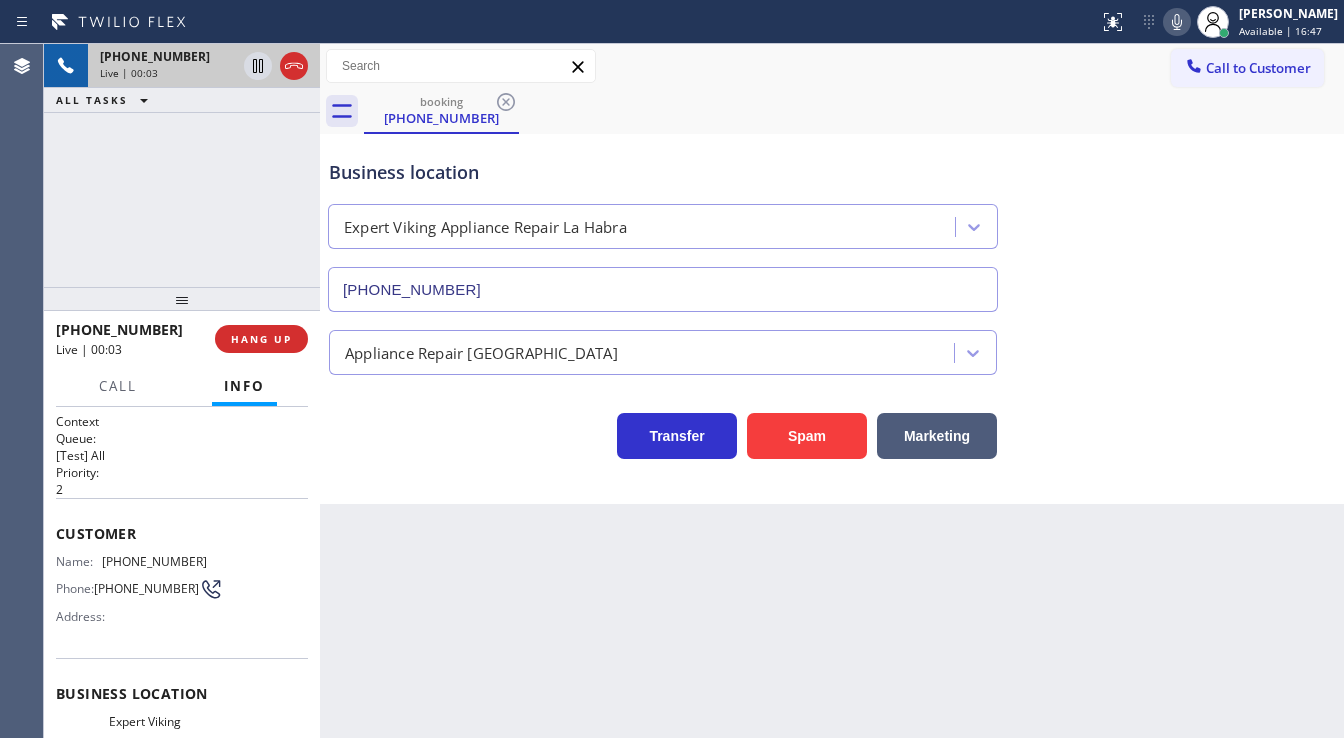 click on "Business location Expert Viking Appliance Repair La Habra (562) 307-8616" at bounding box center (832, 221) 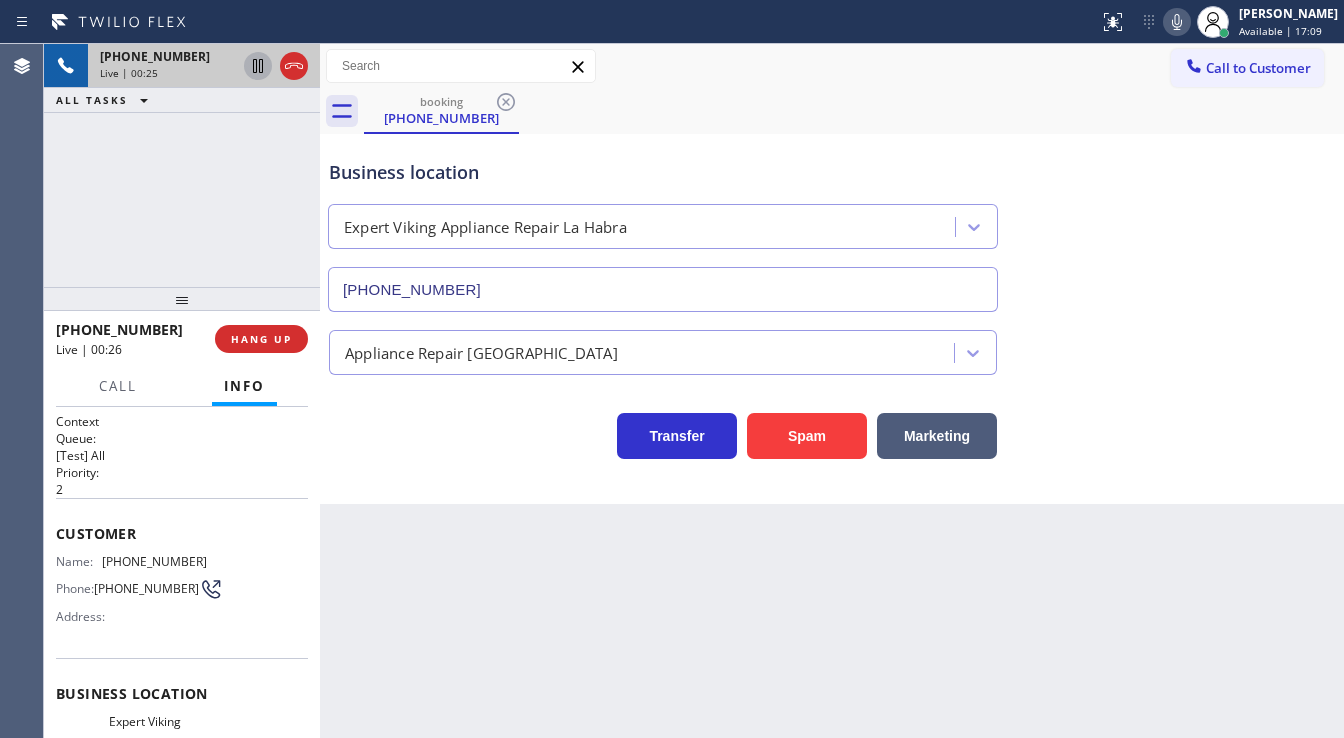 click 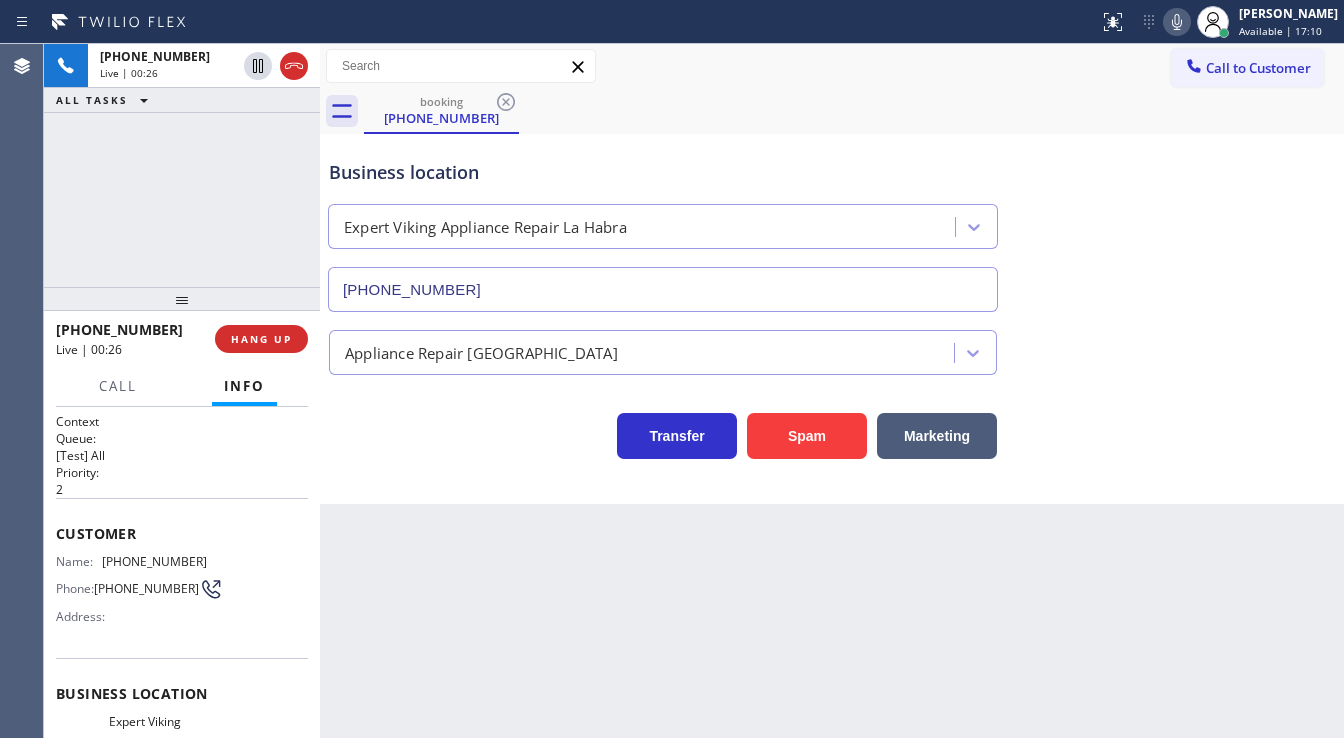 click 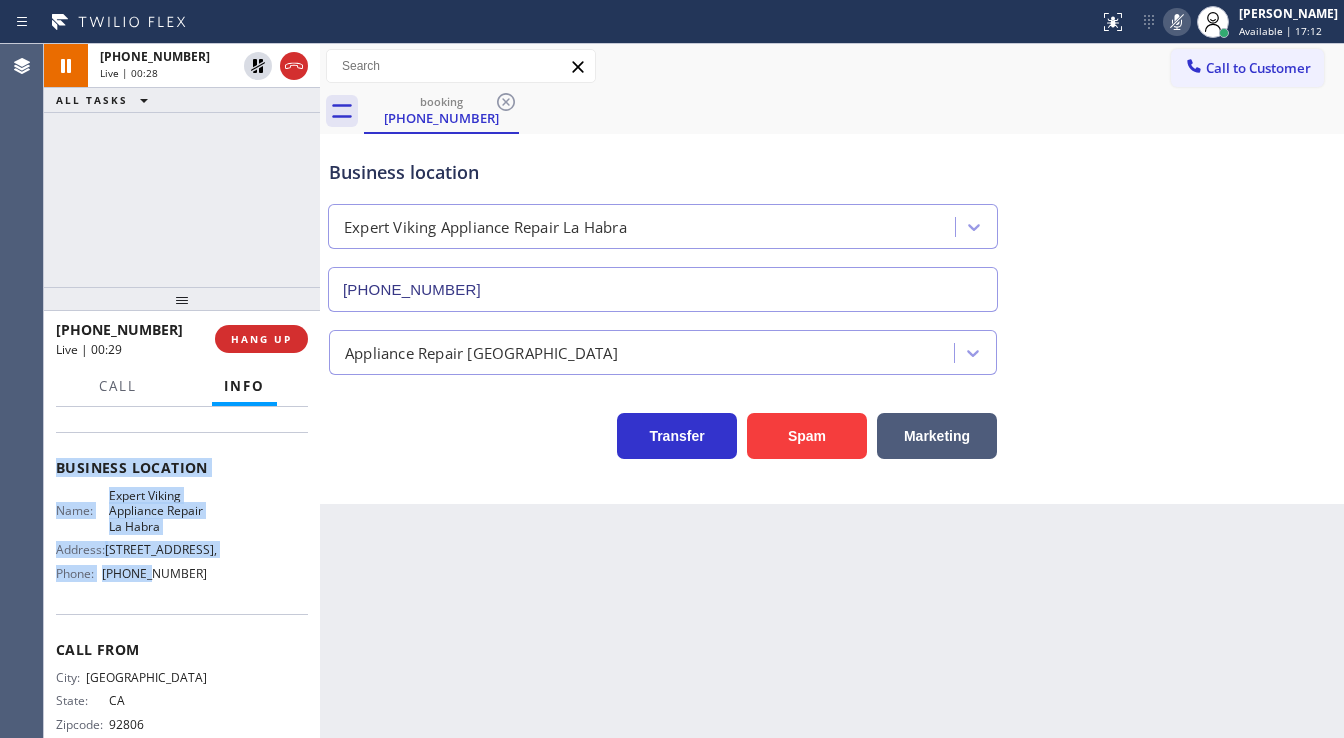 scroll, scrollTop: 240, scrollLeft: 0, axis: vertical 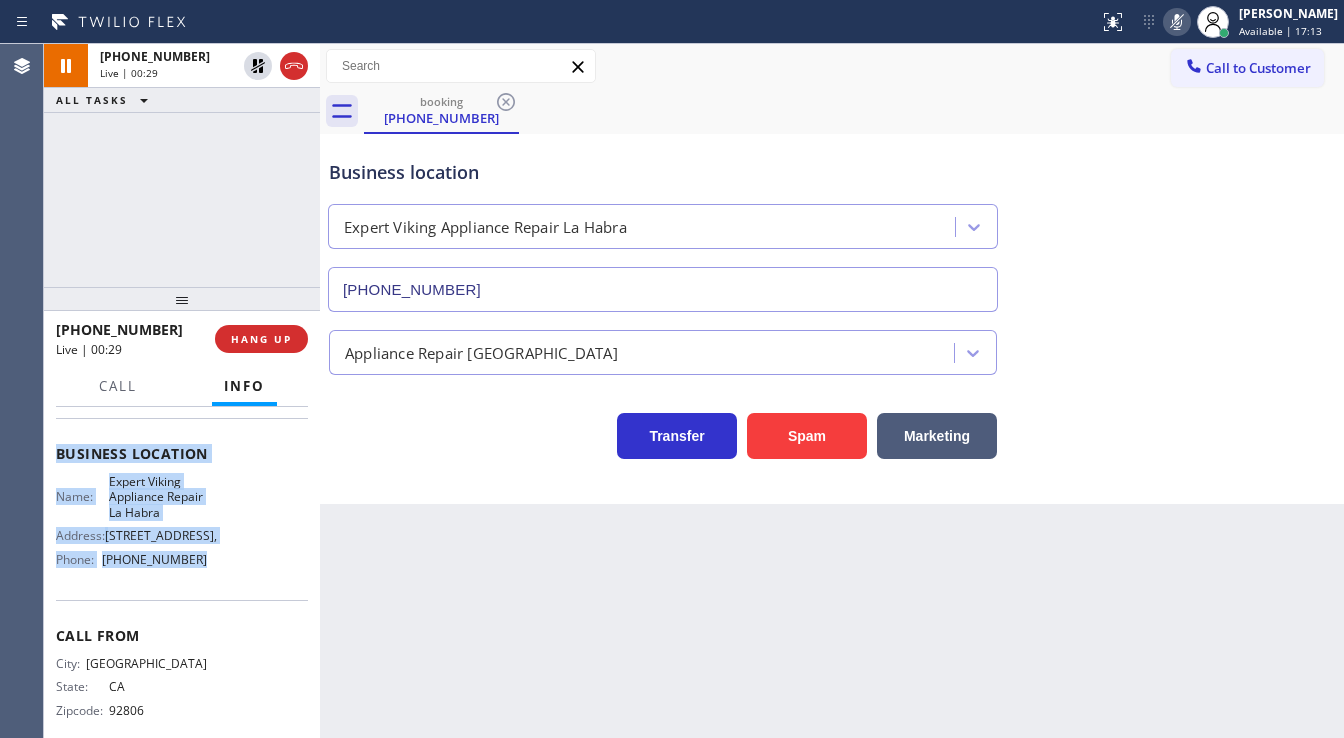 drag, startPoint x: 56, startPoint y: 524, endPoint x: 195, endPoint y: 580, distance: 149.8566 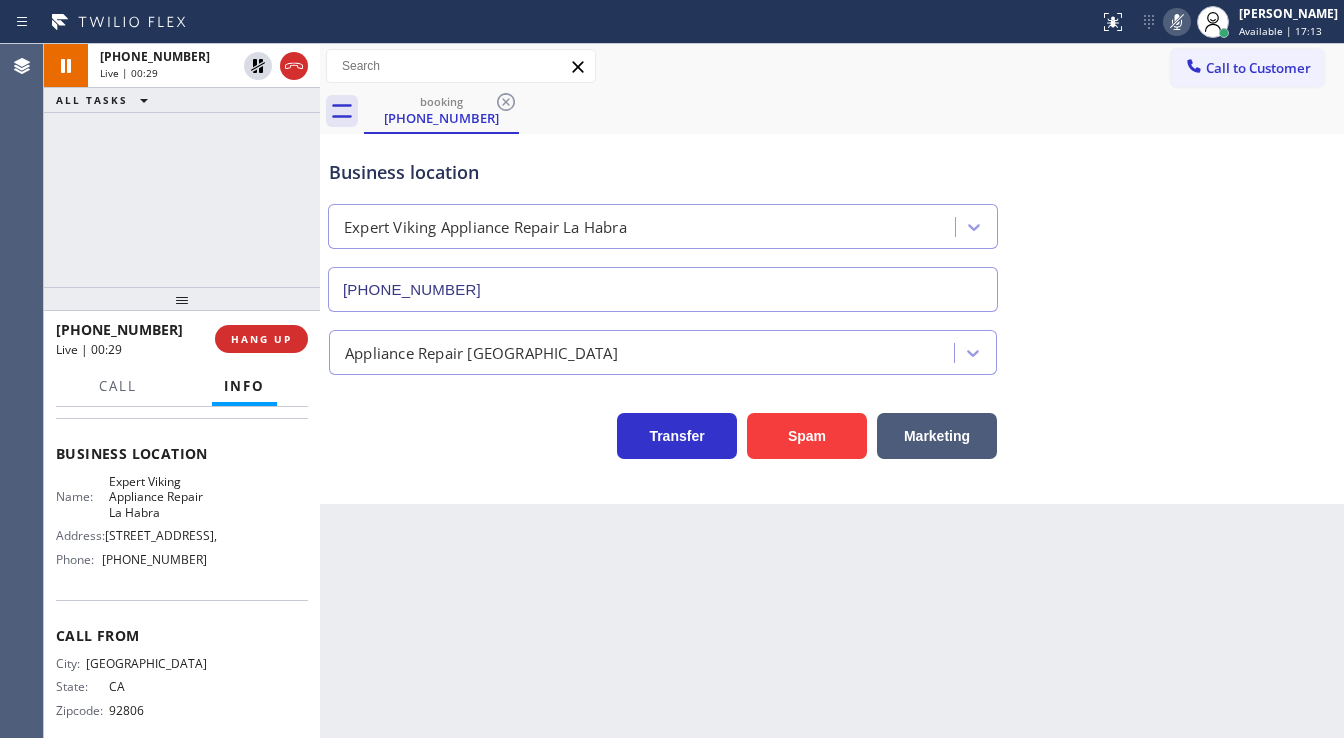 click on "+15628469769 Live | 00:29 ALL TASKS ALL TASKS ACTIVE TASKS TASKS IN WRAP UP" at bounding box center [182, 165] 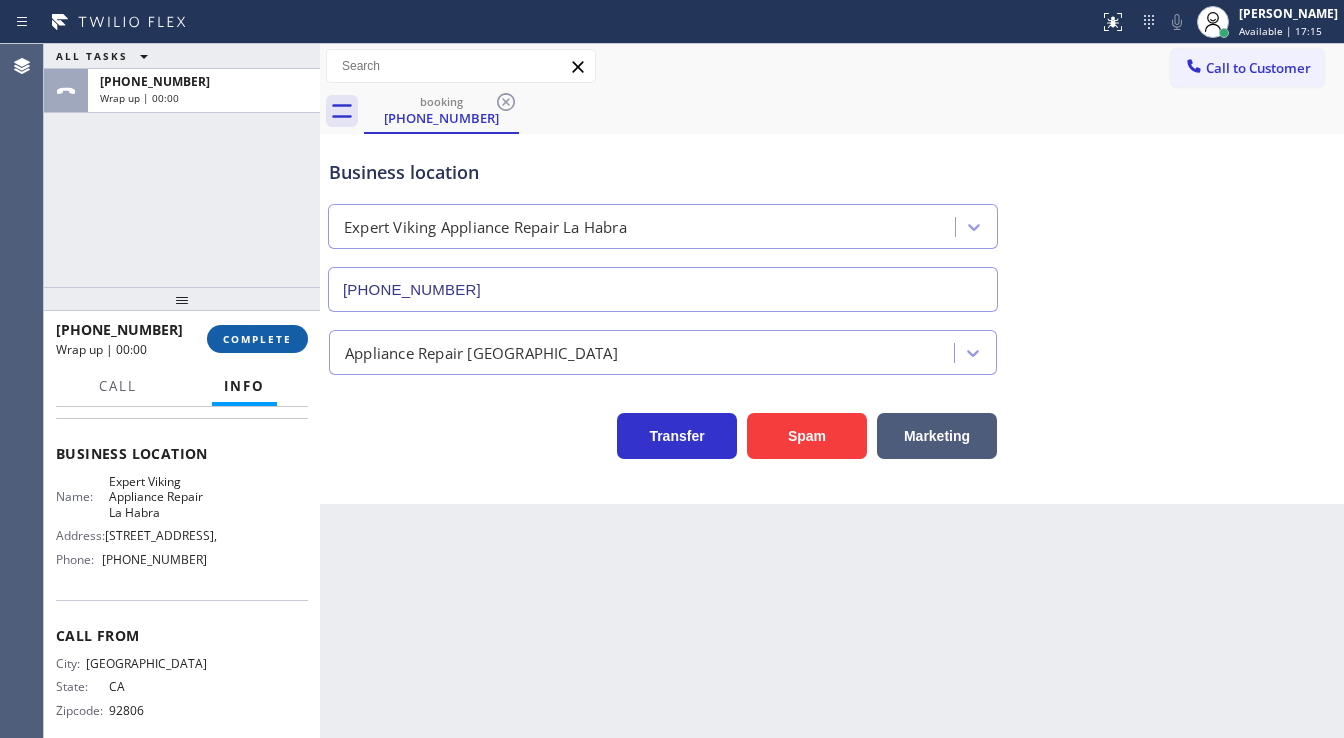 click on "COMPLETE" at bounding box center (257, 339) 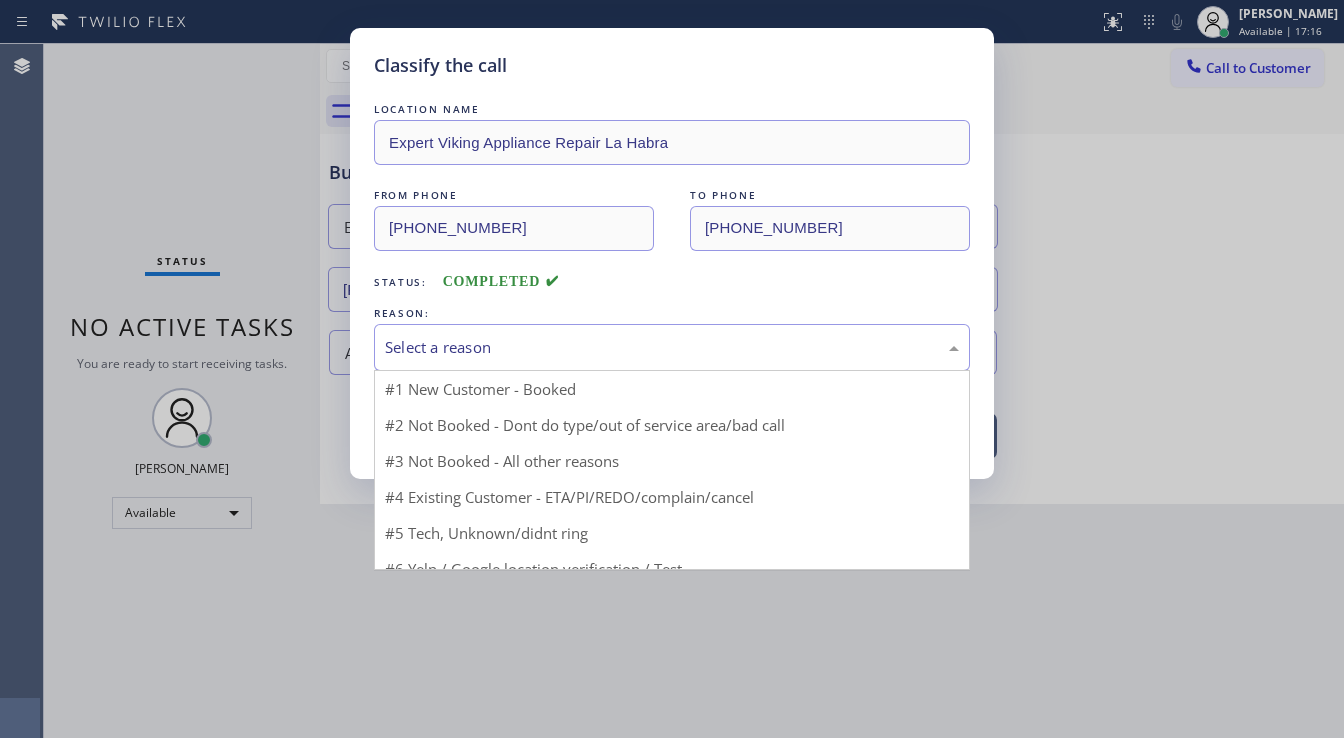 click on "Select a reason" at bounding box center (672, 347) 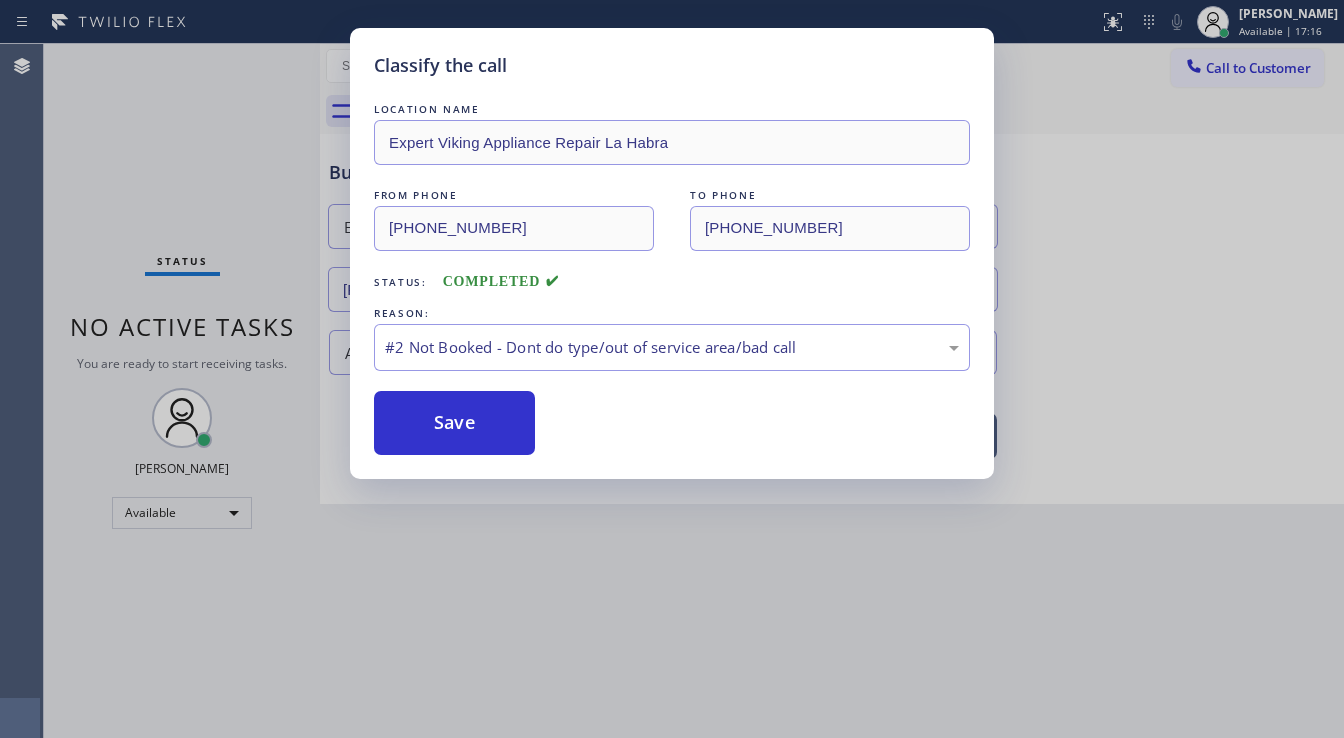 click on "Save" at bounding box center (454, 423) 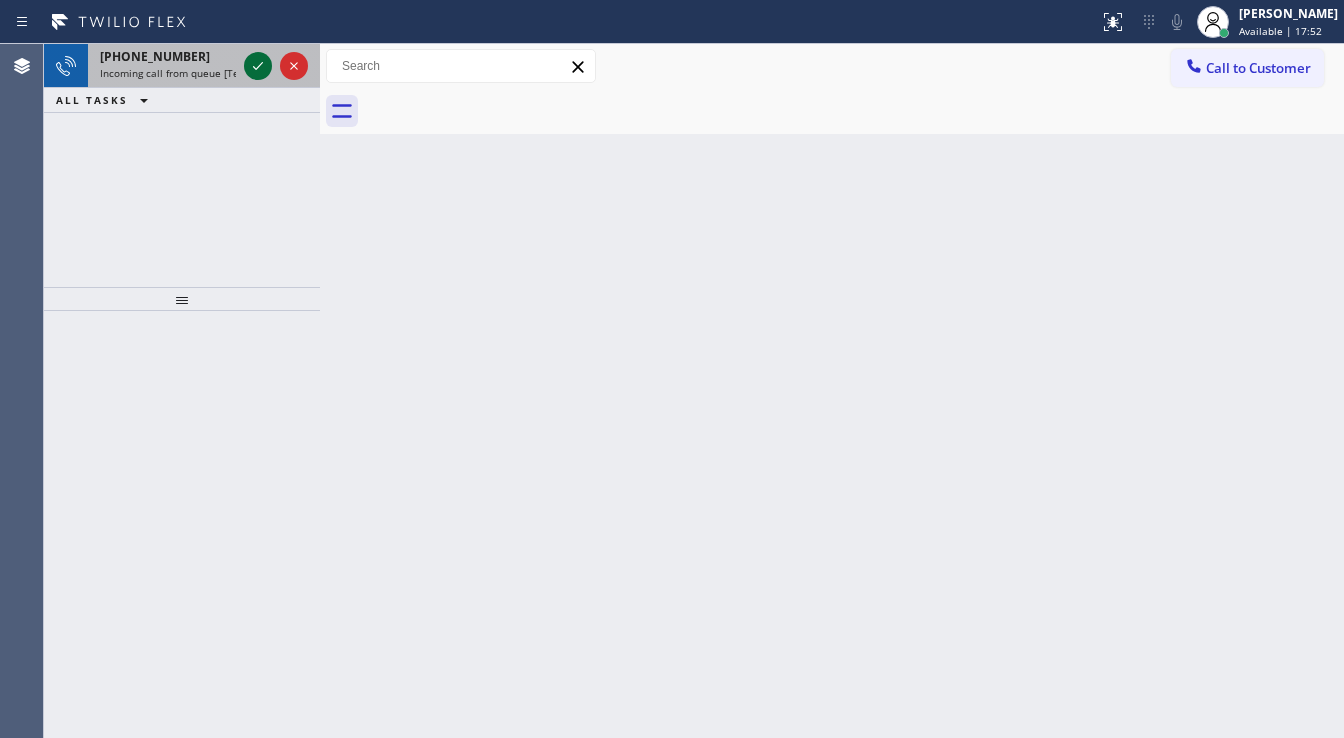 click 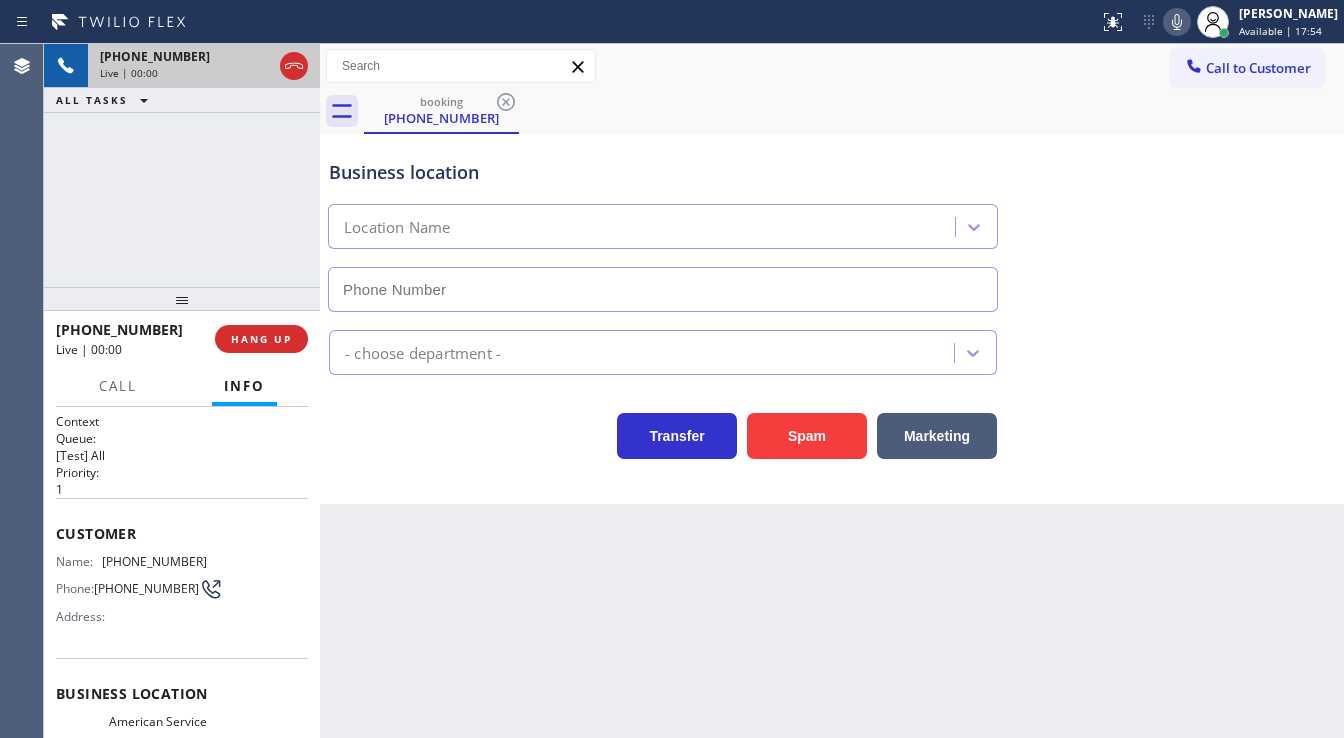 type on "(747) 529-9026" 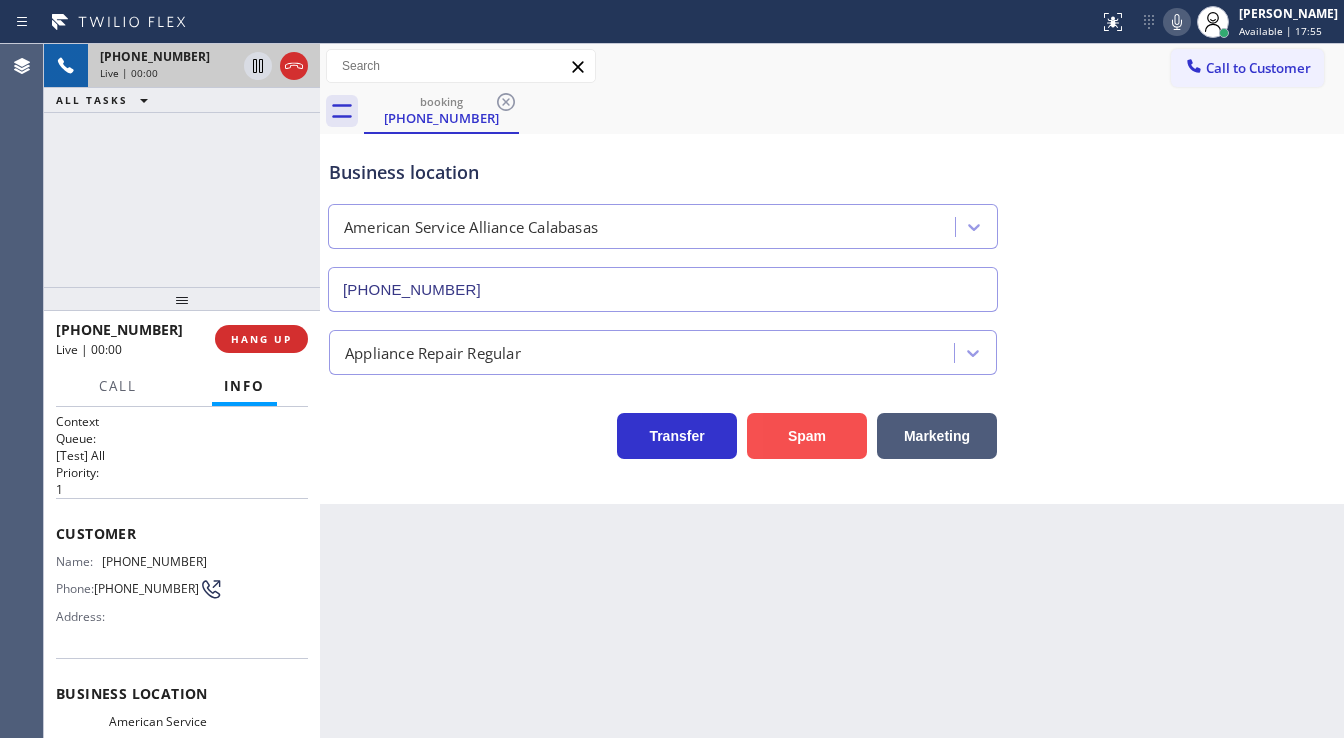 click on "Spam" at bounding box center [807, 436] 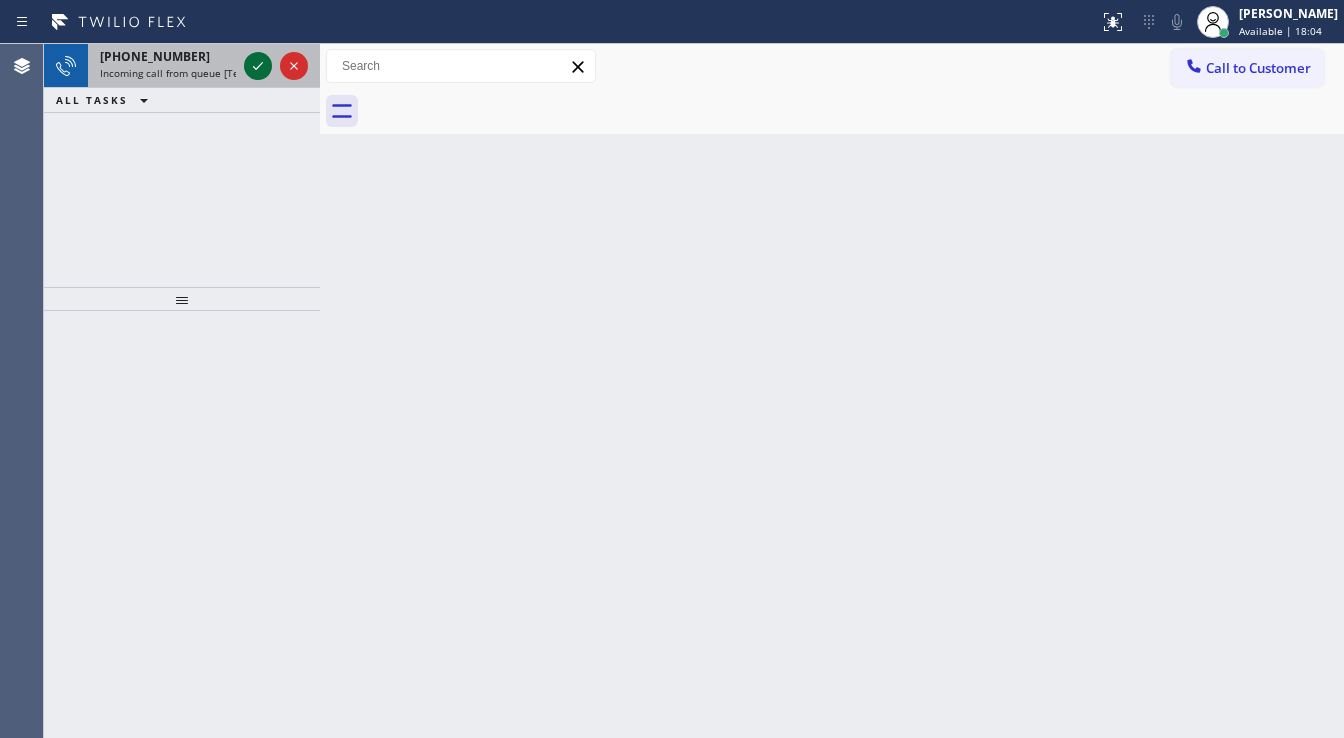 click 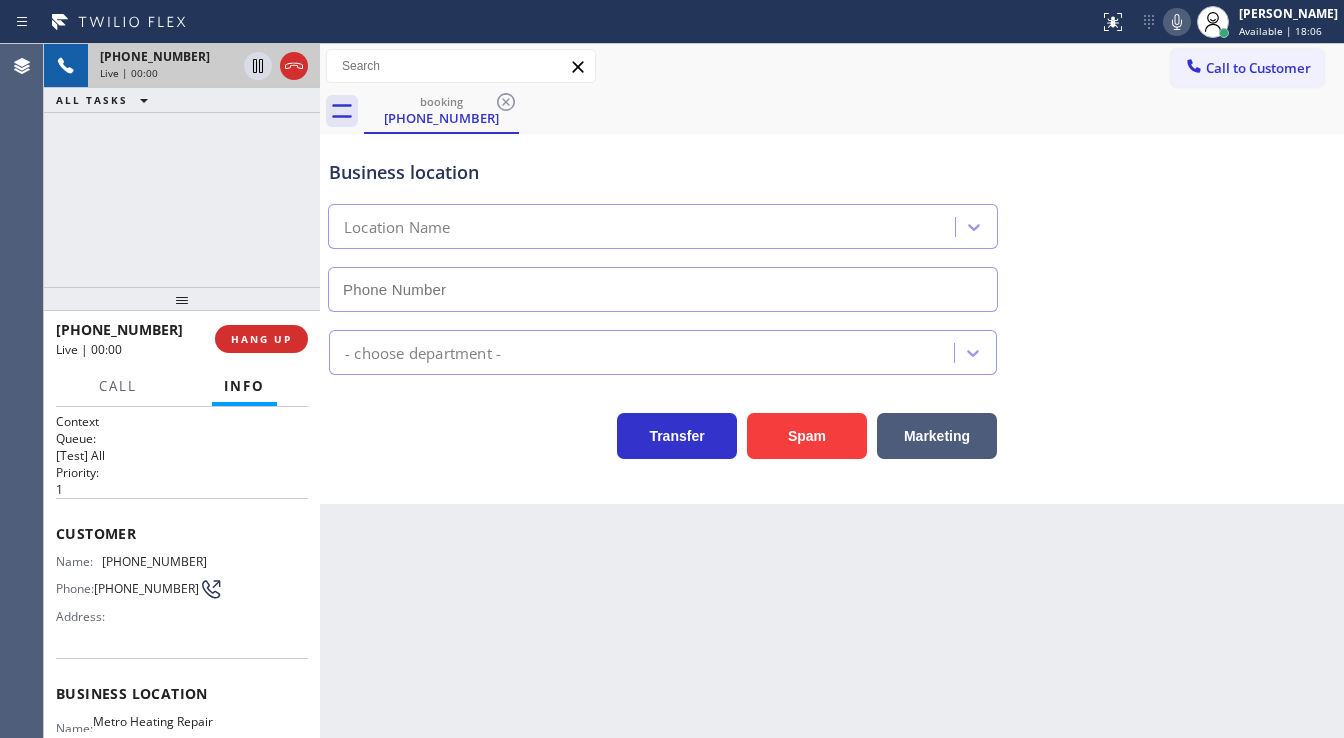 type on "[PHONE_NUMBER]" 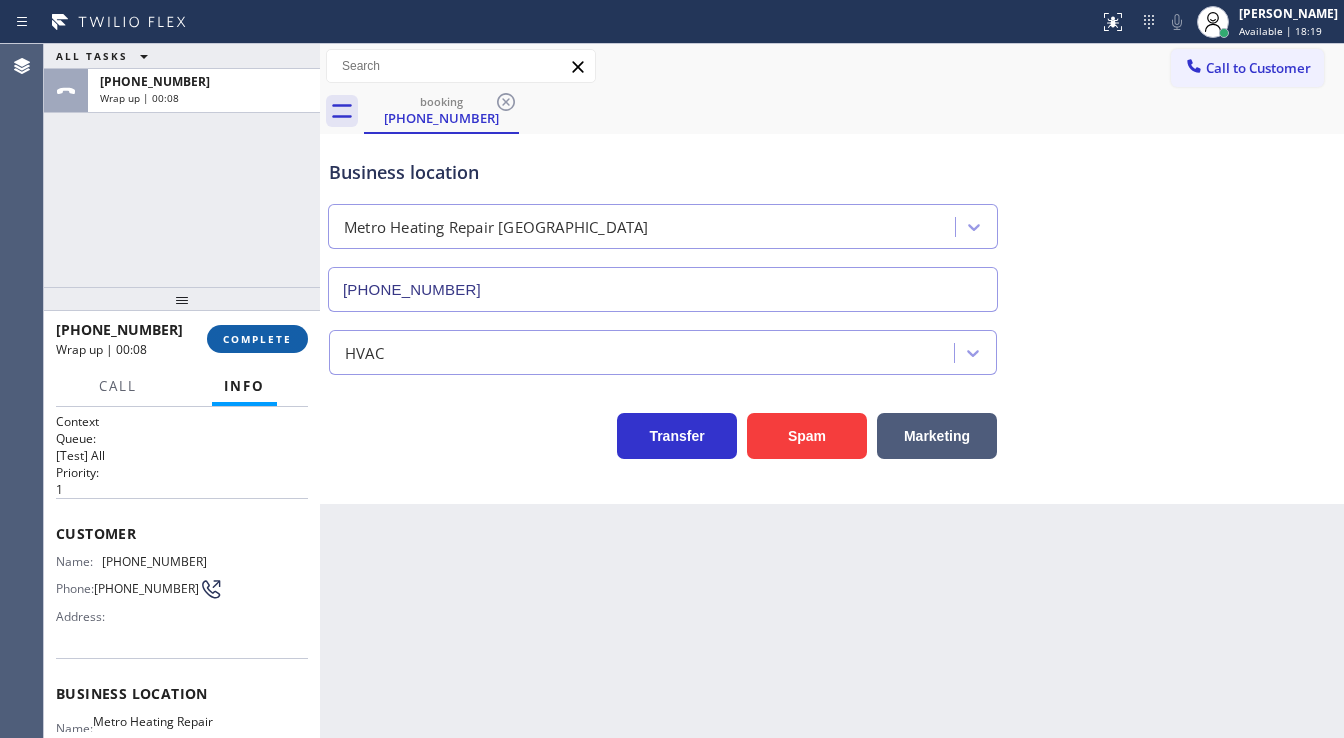 click on "COMPLETE" at bounding box center [257, 339] 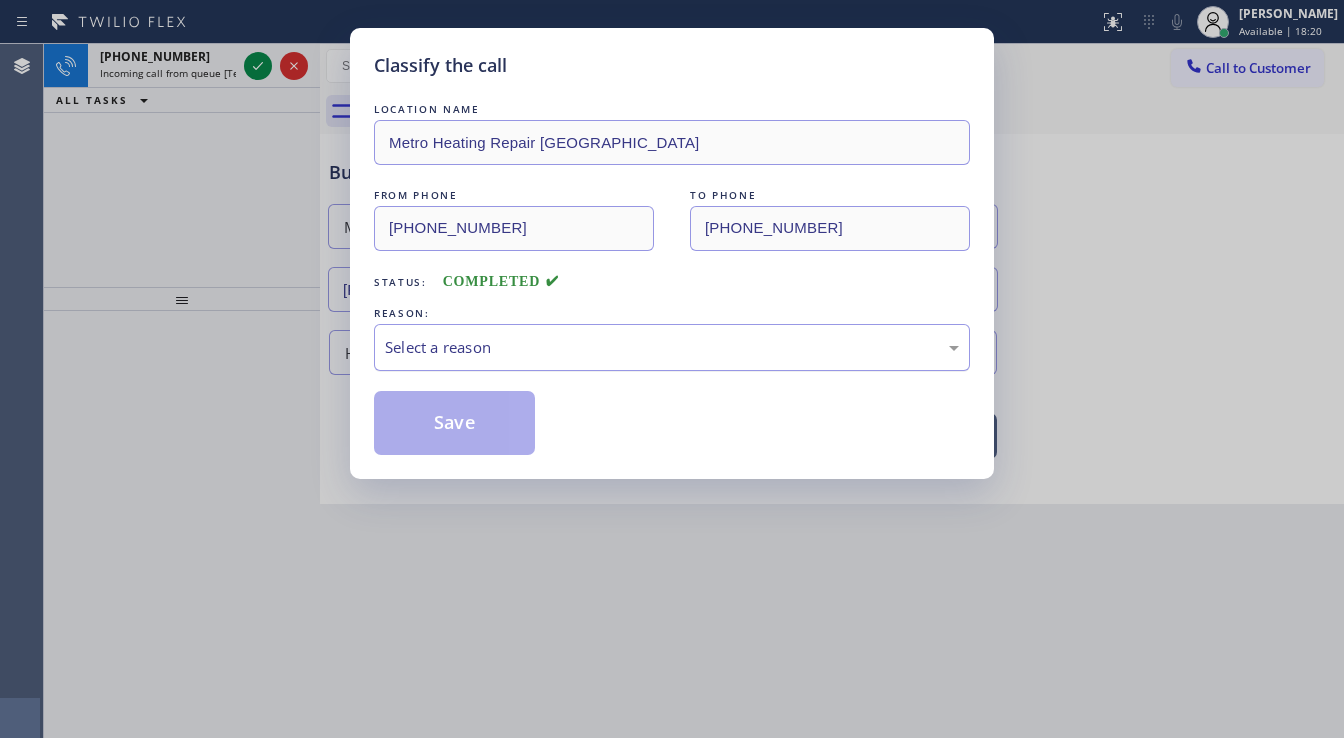 drag, startPoint x: 530, startPoint y: 377, endPoint x: 512, endPoint y: 356, distance: 27.658634 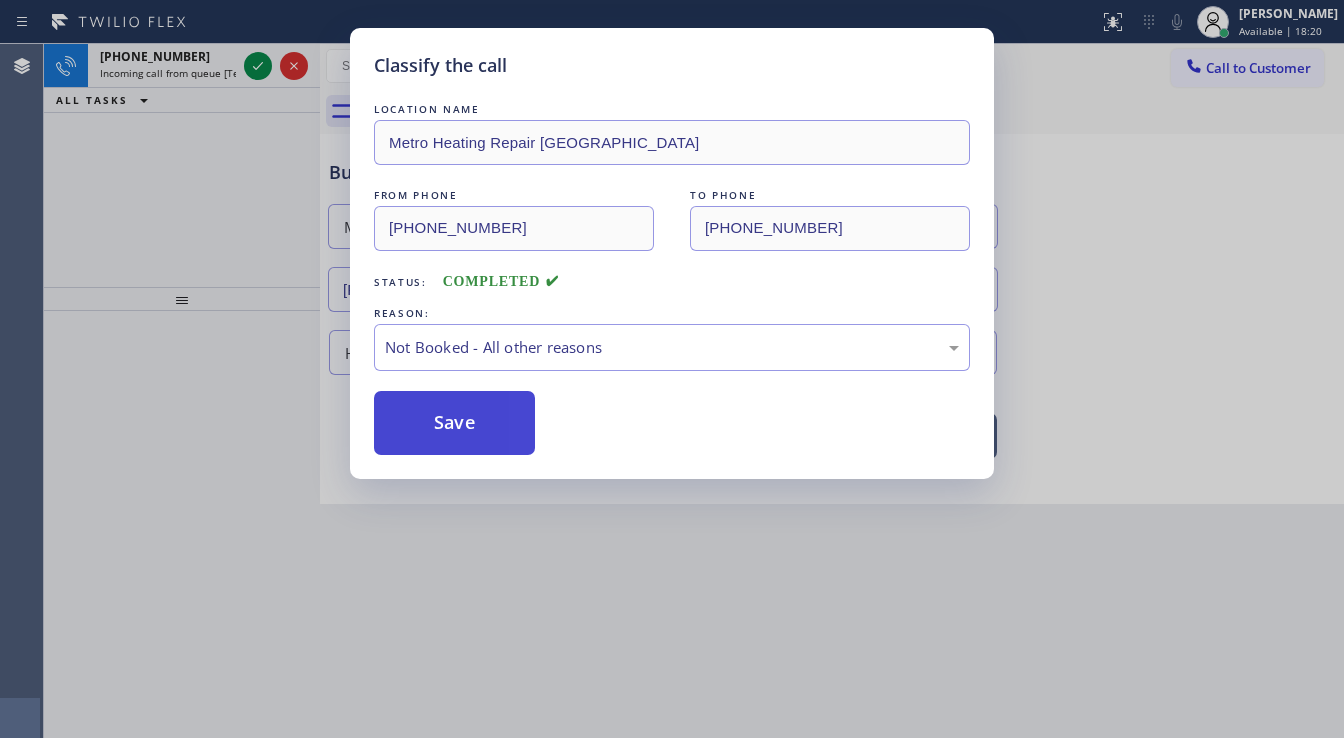 click on "Save" at bounding box center [454, 423] 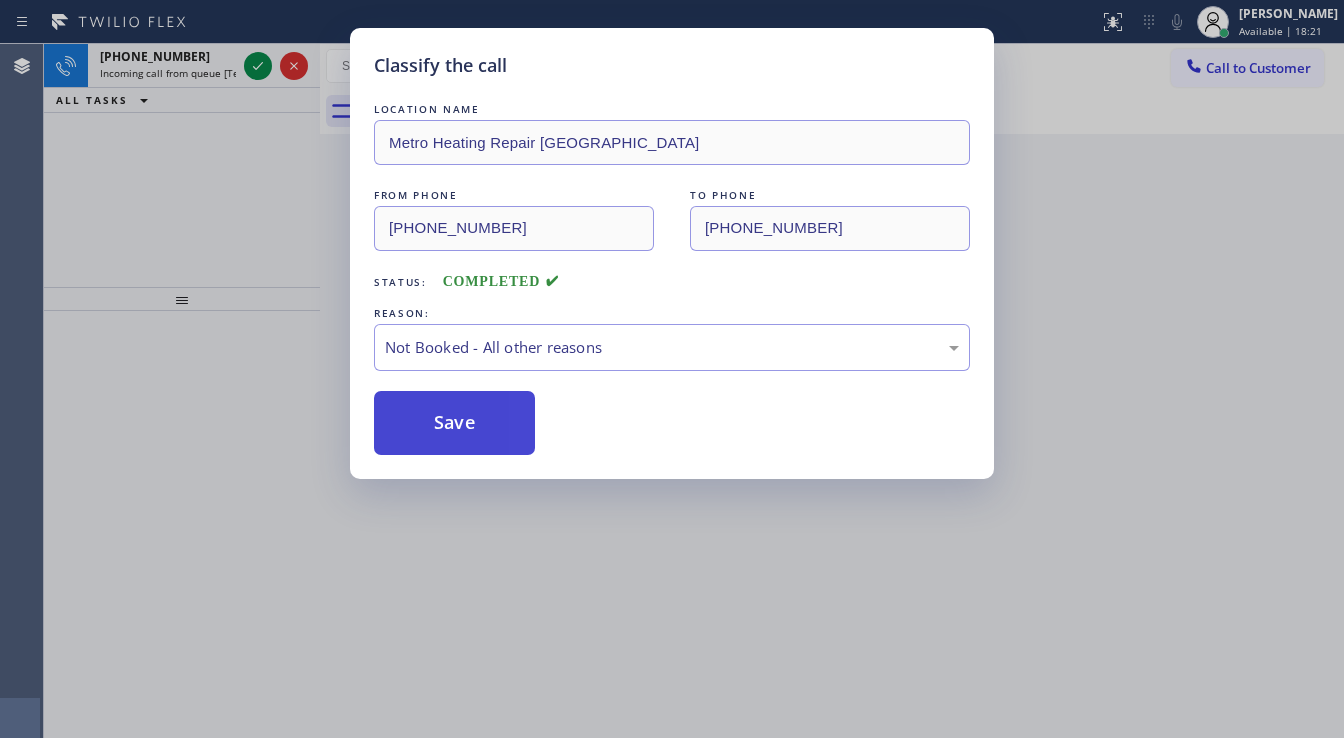 click on "Save" at bounding box center [454, 423] 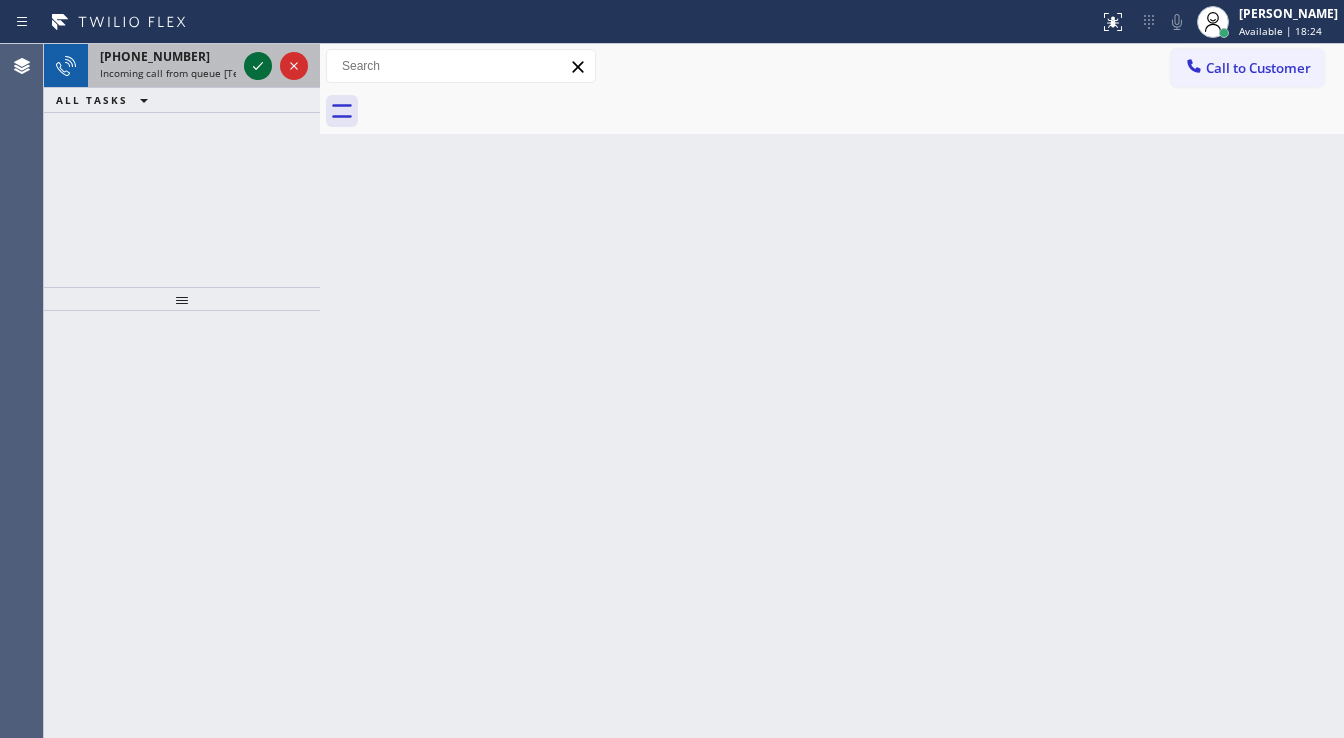 click 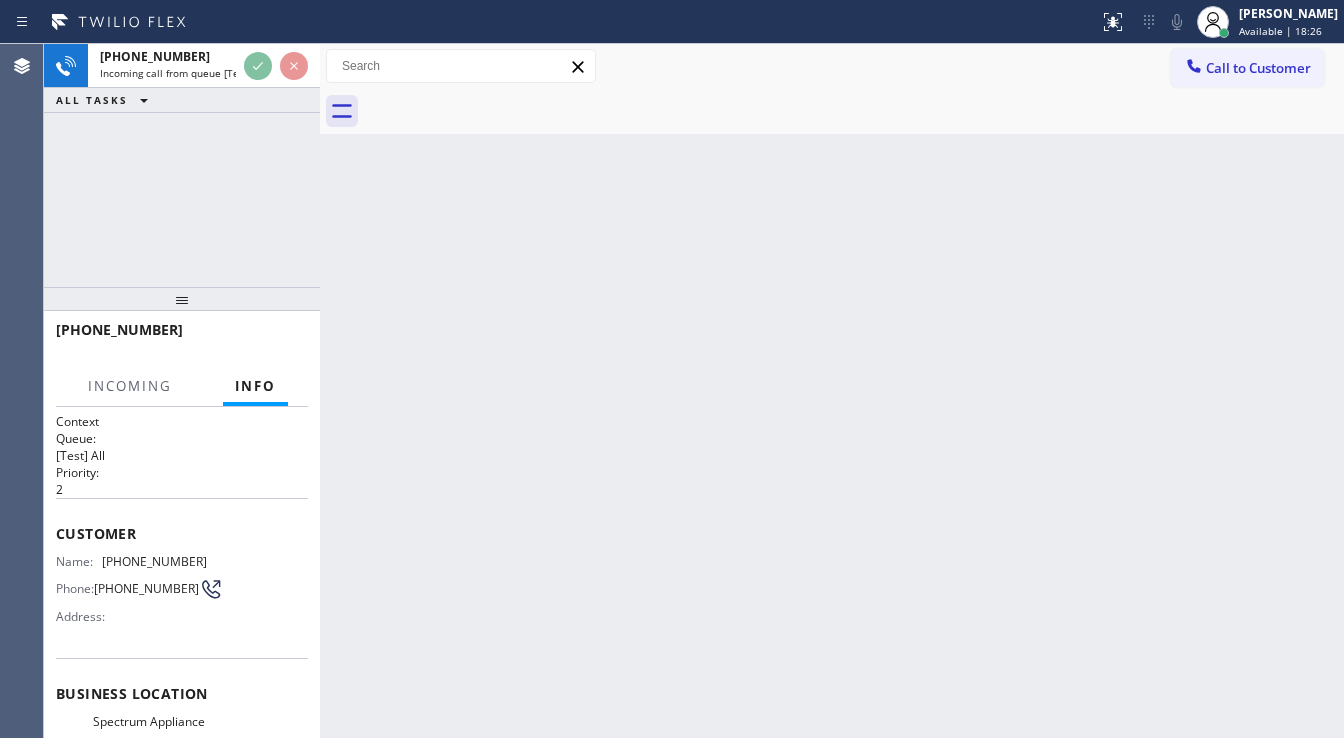 scroll, scrollTop: 80, scrollLeft: 0, axis: vertical 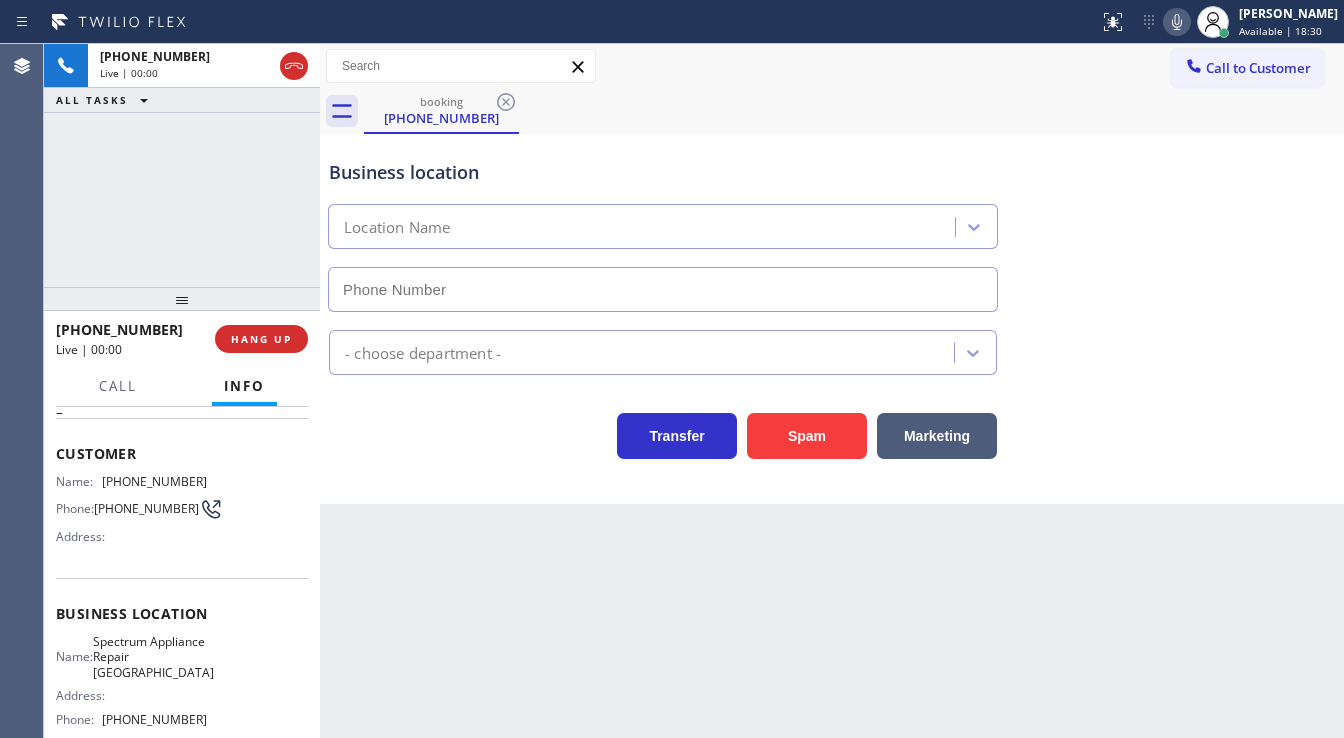 type on "[PHONE_NUMBER]" 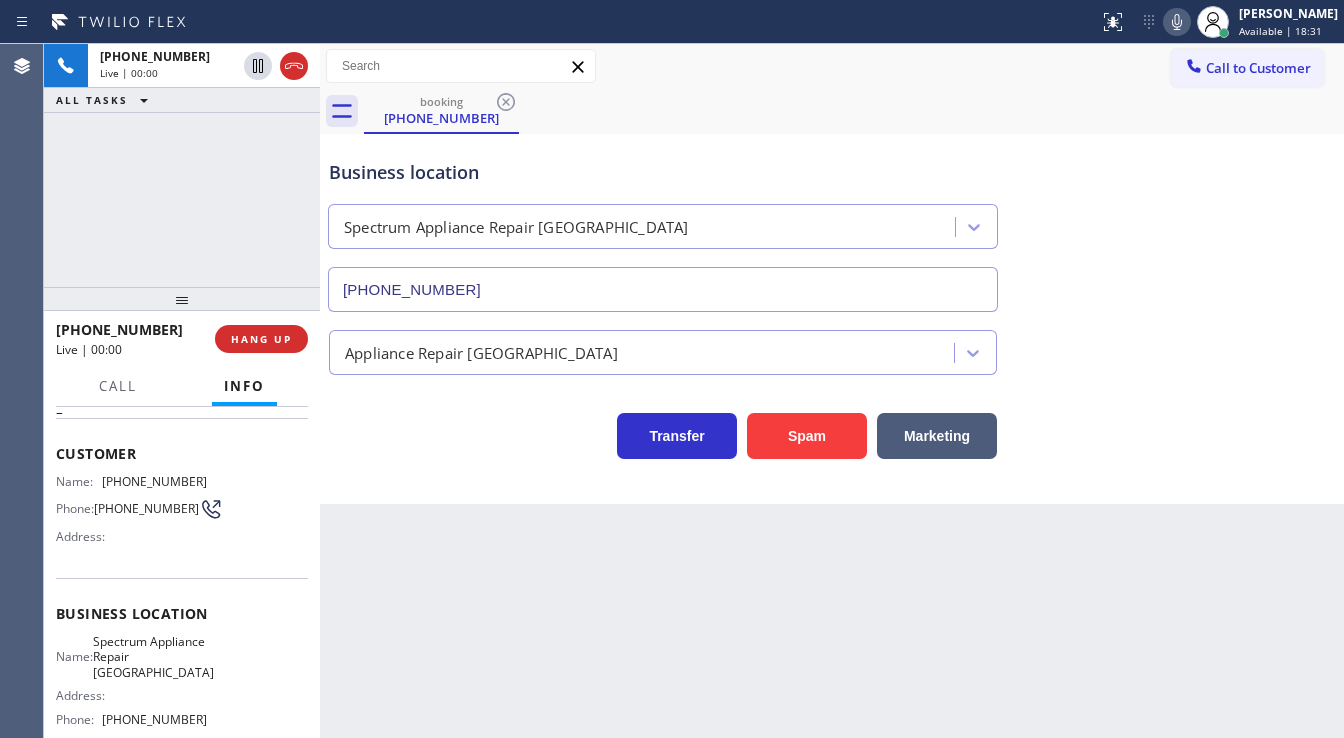 drag, startPoint x: 44, startPoint y: 184, endPoint x: 68, endPoint y: 190, distance: 24.738634 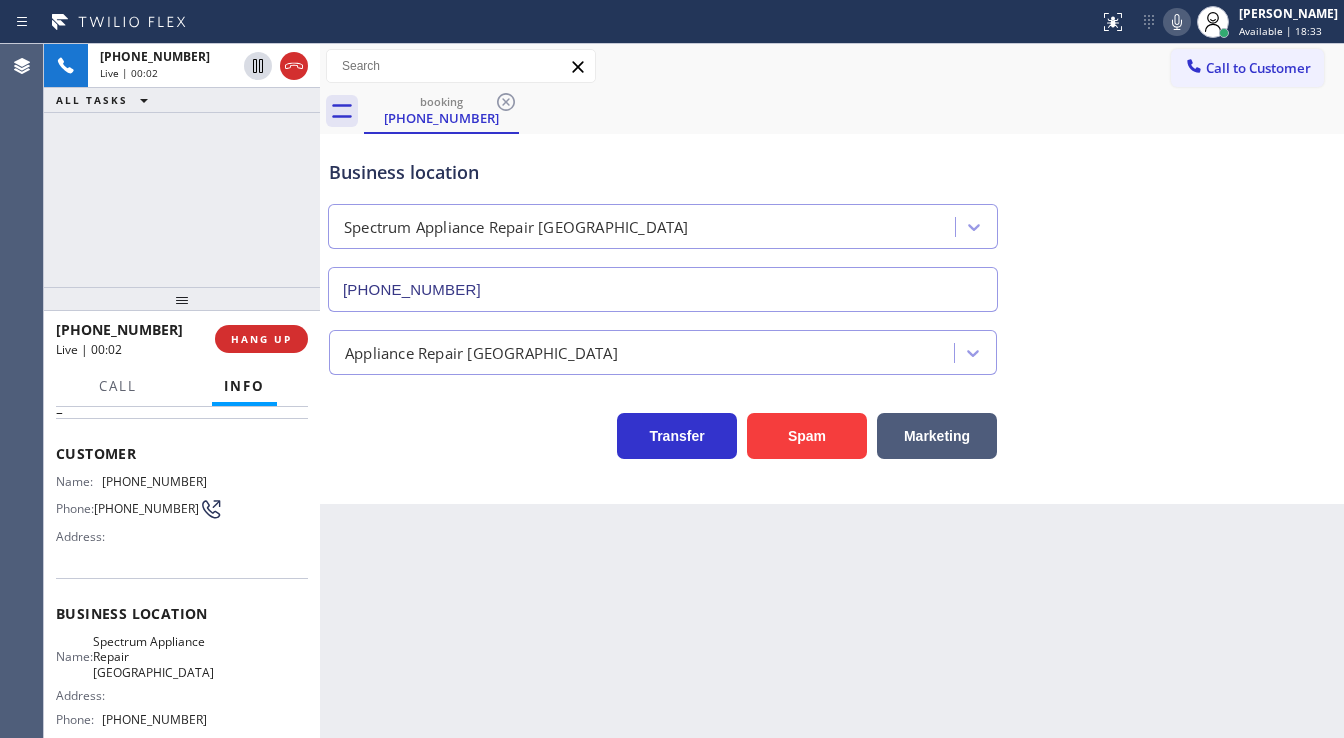 click 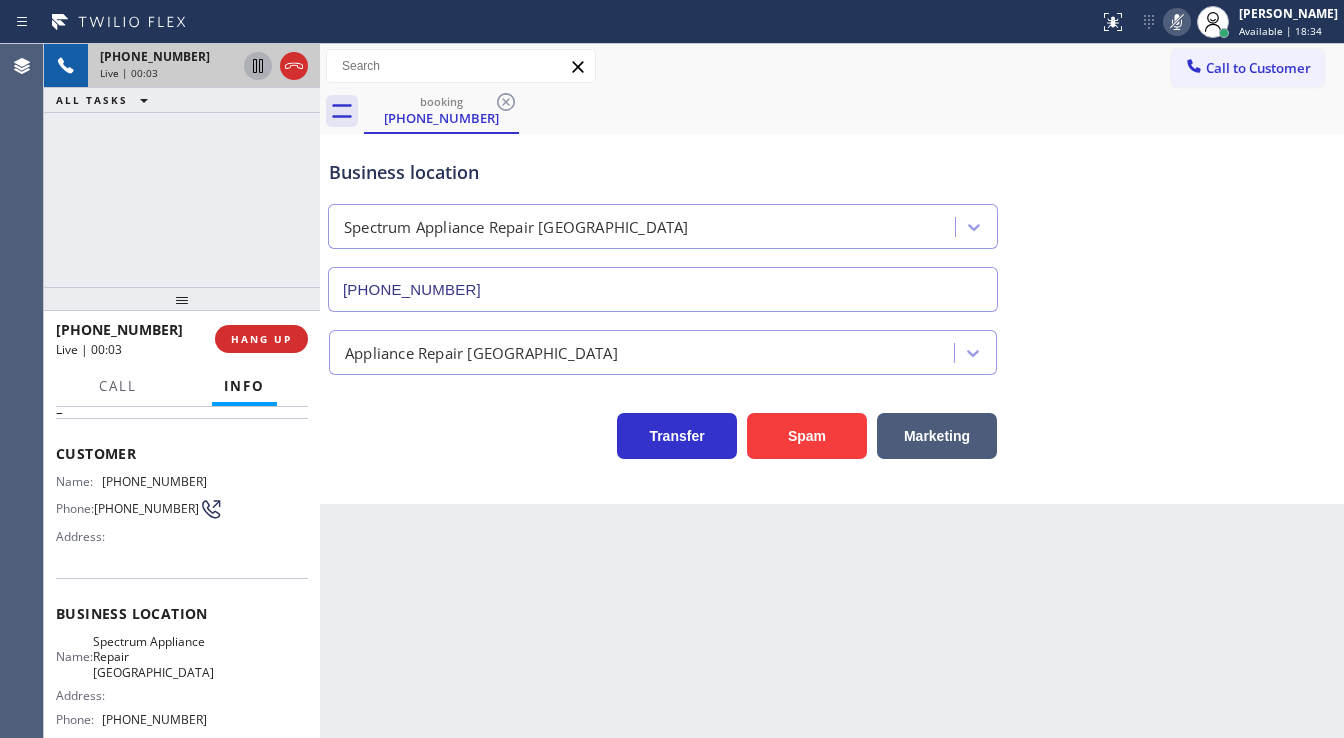 click 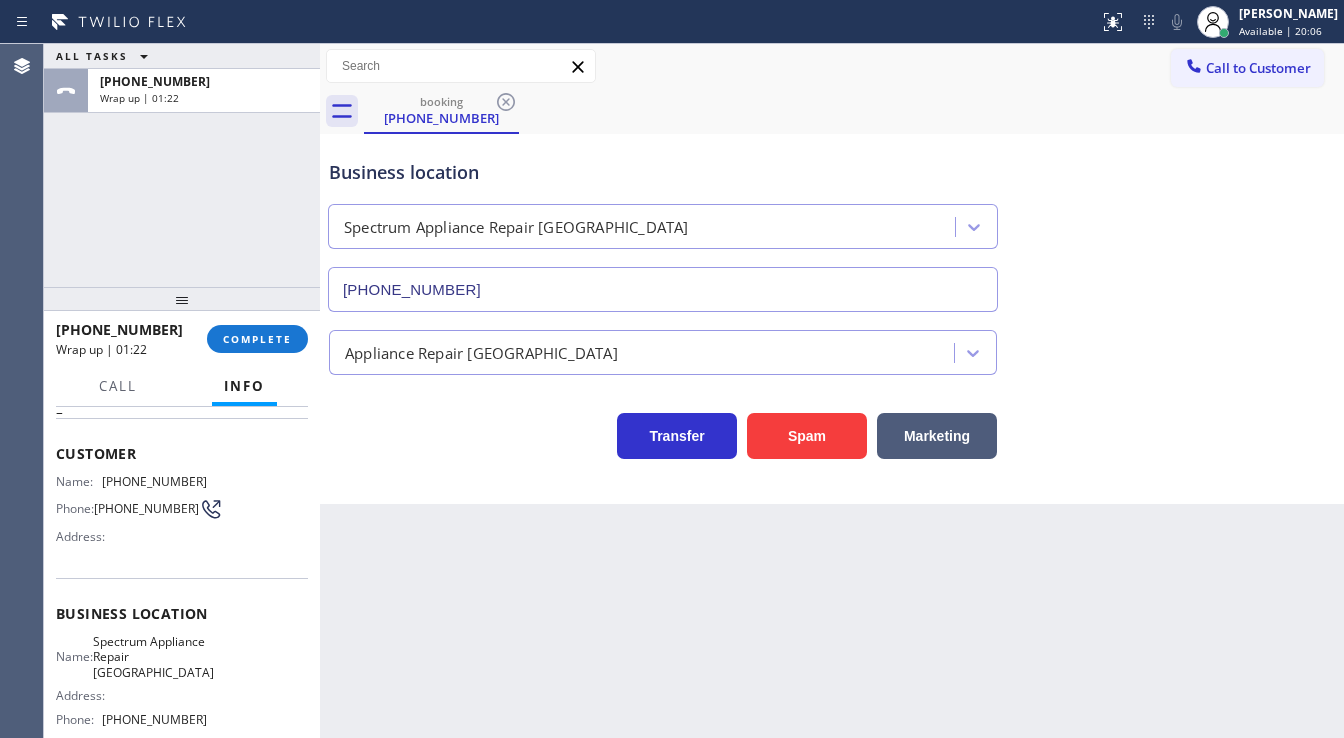 click on "ALL TASKS ALL TASKS ACTIVE TASKS TASKS IN WRAP UP +16615897671 Wrap up | 01:22" at bounding box center (182, 165) 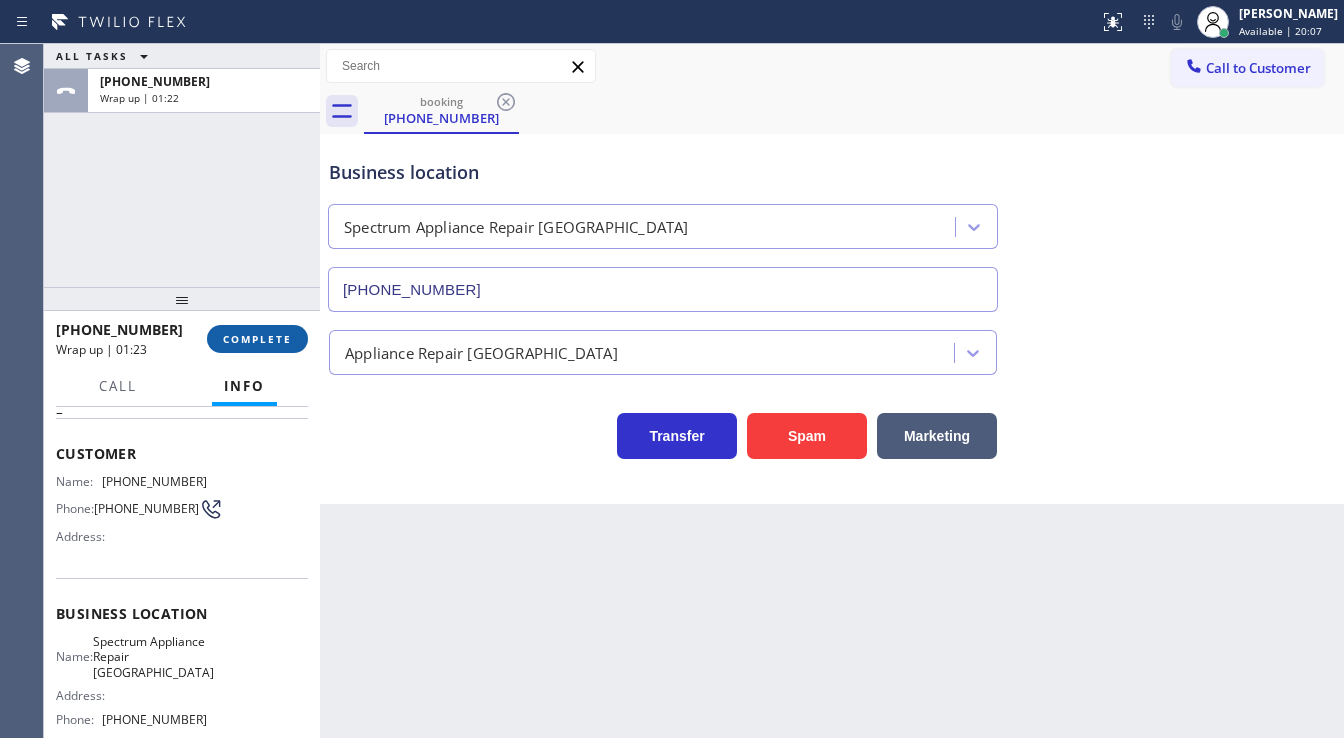 click on "COMPLETE" at bounding box center [257, 339] 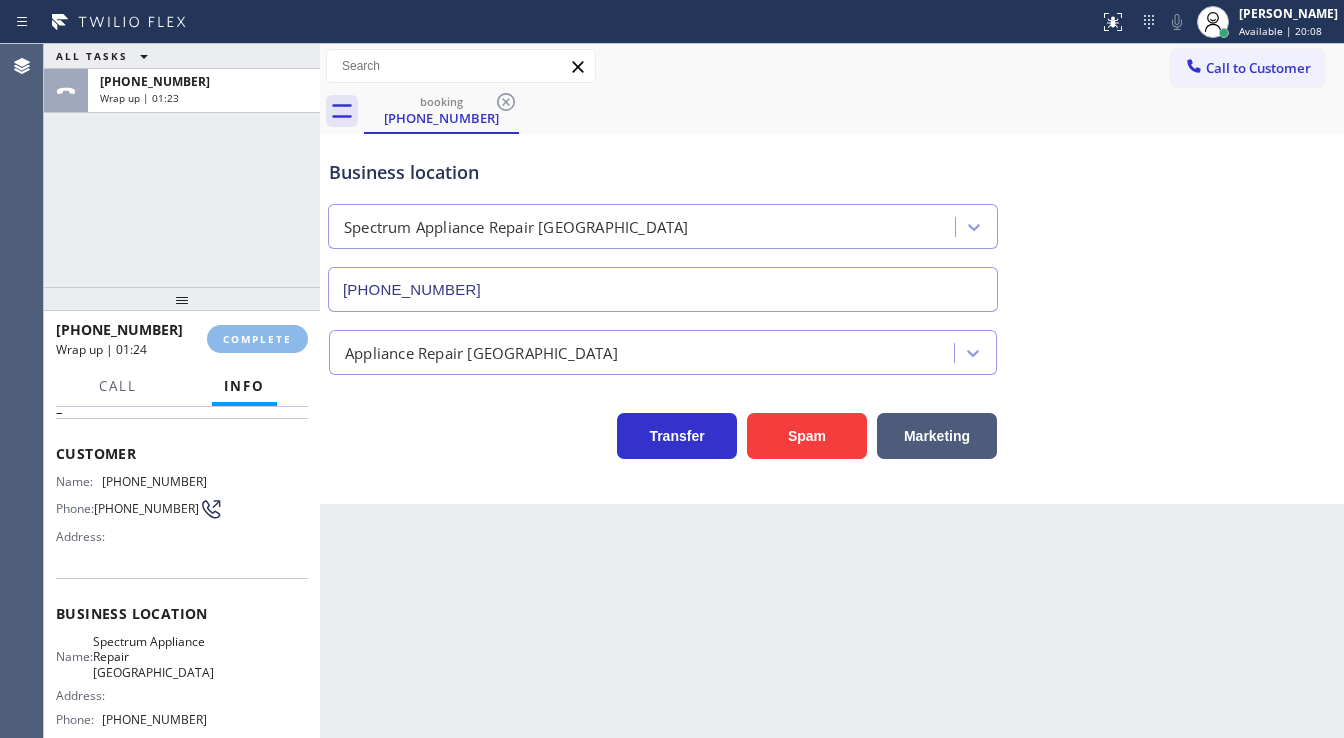 click on "Classify the call LOCATION NAME South Park Plumbers San Fernando FROM PHONE (818) 296-4510 TO PHONE (818) 806-0705 Status: COMPLETED REASON: Not Booked - All other reasons Save Classify the call LOCATION NAME Metro Heating Repair Union City FROM PHONE (510) 240-7749 TO PHONE (510) 737-7753 Status: COMPLETED REASON: Not Booked - All other reasons Save Classify the call LOCATION NAME Bestway Appliance Repair Evergreen FROM PHONE (408) 404-5551 TO PHONE (408) 762-4144 Status: COMPLETED REASON: Not Booked - All other reasons Save Classify the call LOCATION NAME Kraus HVAC Repair FROM PHONE (631) 514-1884 TO PHONE (929) 325-2750 Status: COMPLETED REASON: Not Booked - All other reasons Save Classify the call LOCATION NAME Thermador Repair Group Antioch FROM PHONE (510) 214-5529 TO PHONE (925) 222-2713 Status: COMPLETED REASON: Not Booked - All other reasons Save Classify the call LOCATION NAME American Service Alliance Glendale FROM PHONE (602) 666-8295 TO PHONE (602) 845-8848 Status: COMPLETED REASON: Save Status:" at bounding box center [694, 391] 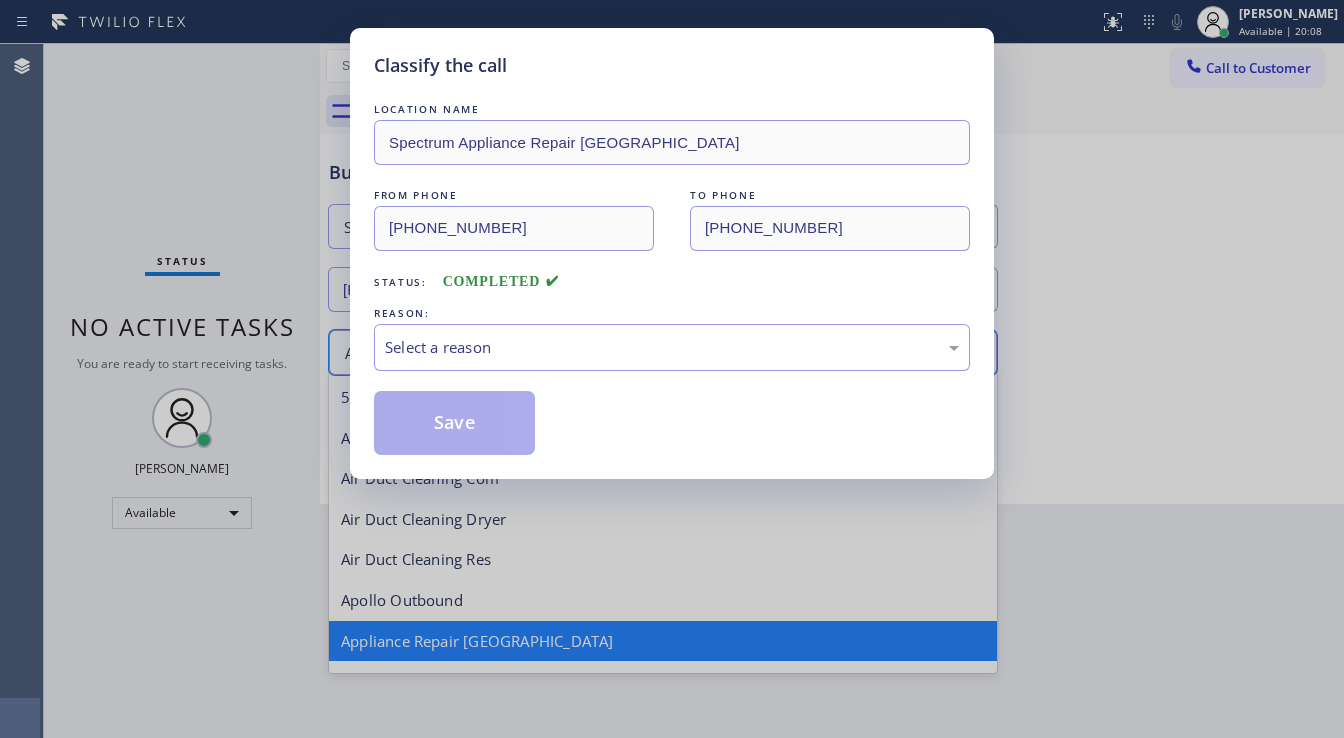 scroll, scrollTop: 2, scrollLeft: 0, axis: vertical 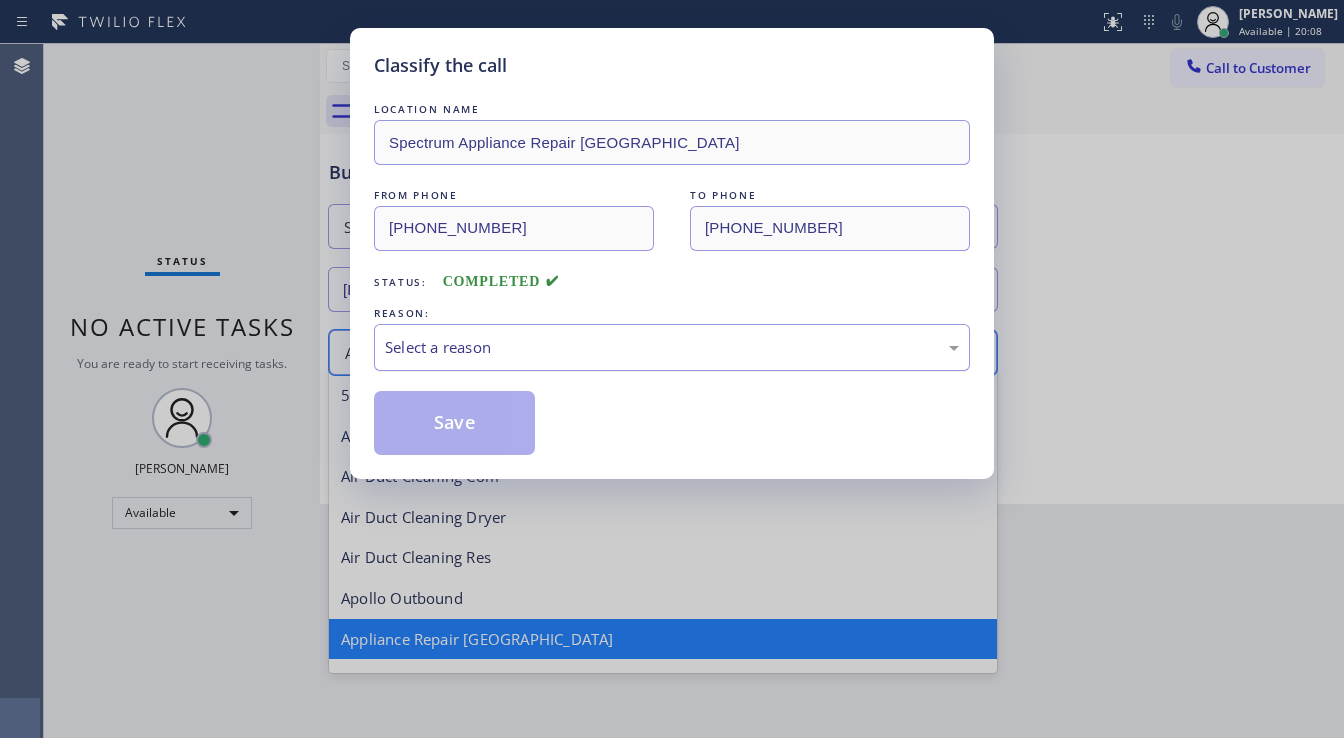 click on "Select a reason" at bounding box center (672, 347) 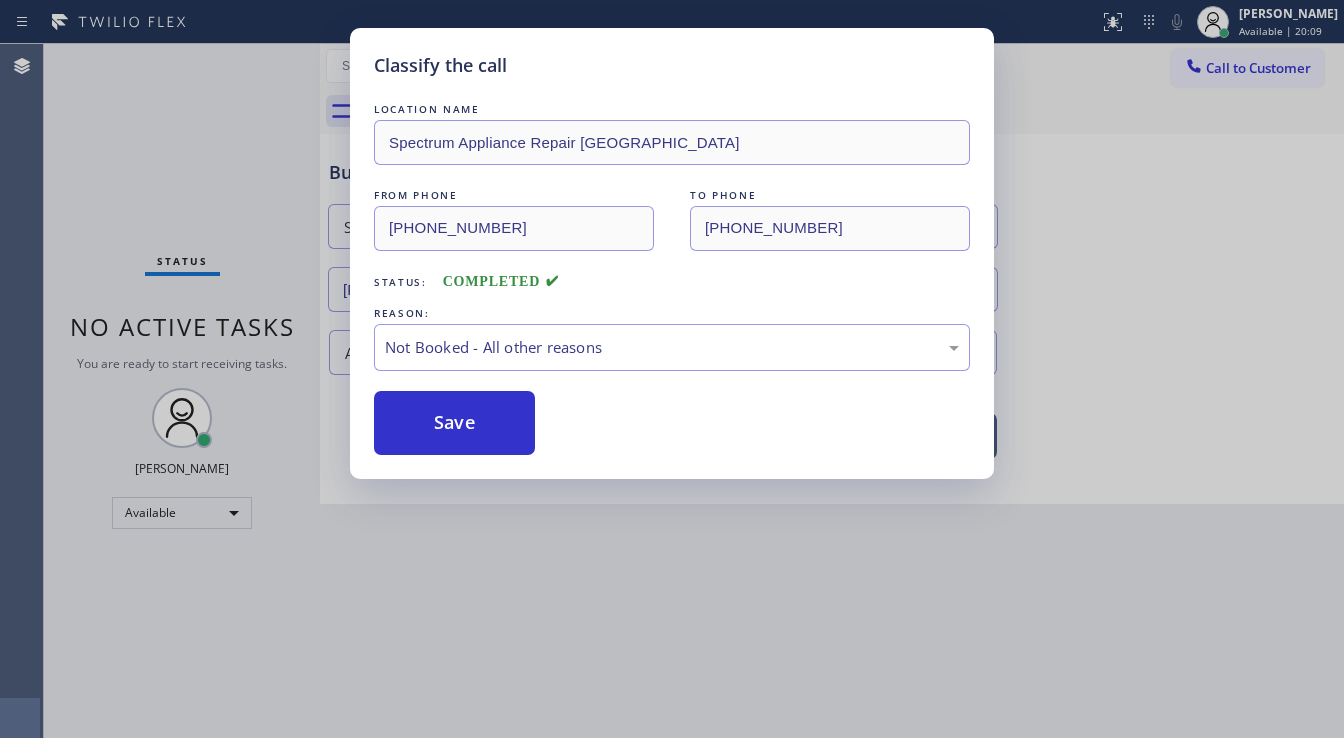 click on "Save" at bounding box center (454, 423) 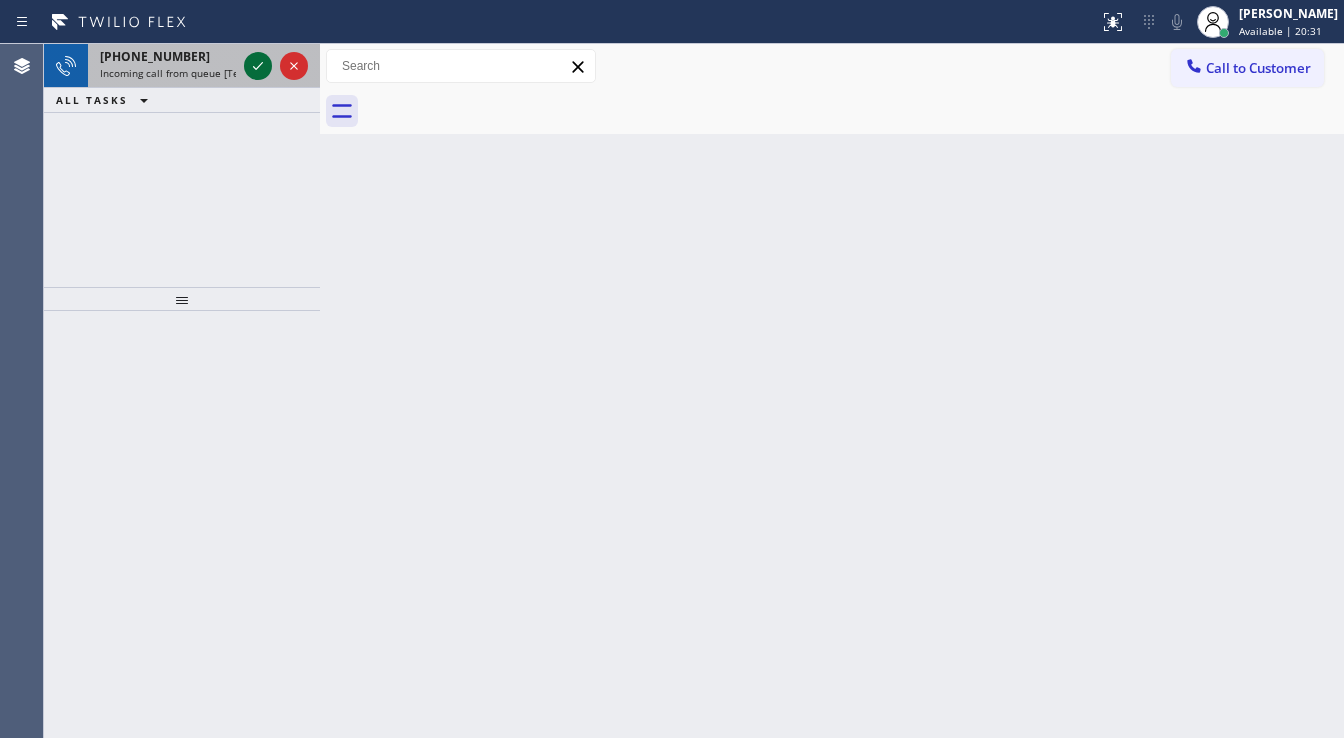 click 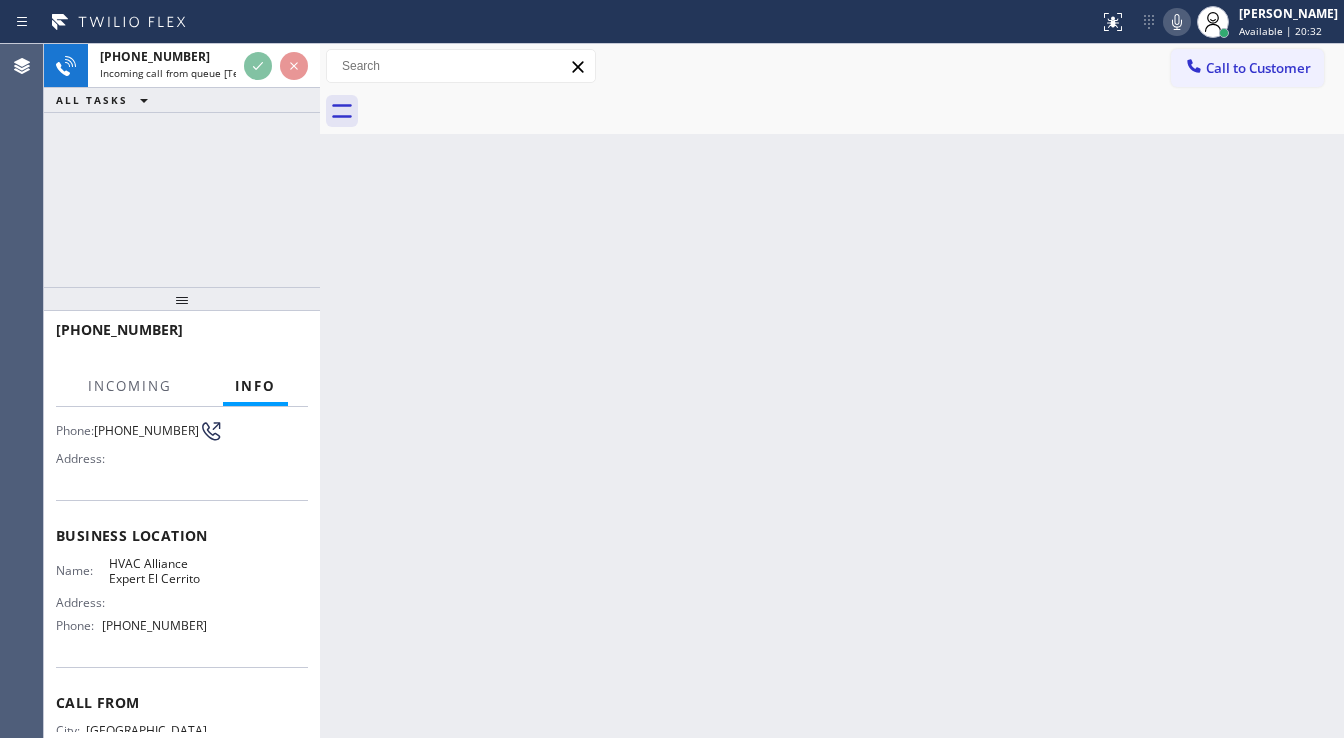 scroll, scrollTop: 160, scrollLeft: 0, axis: vertical 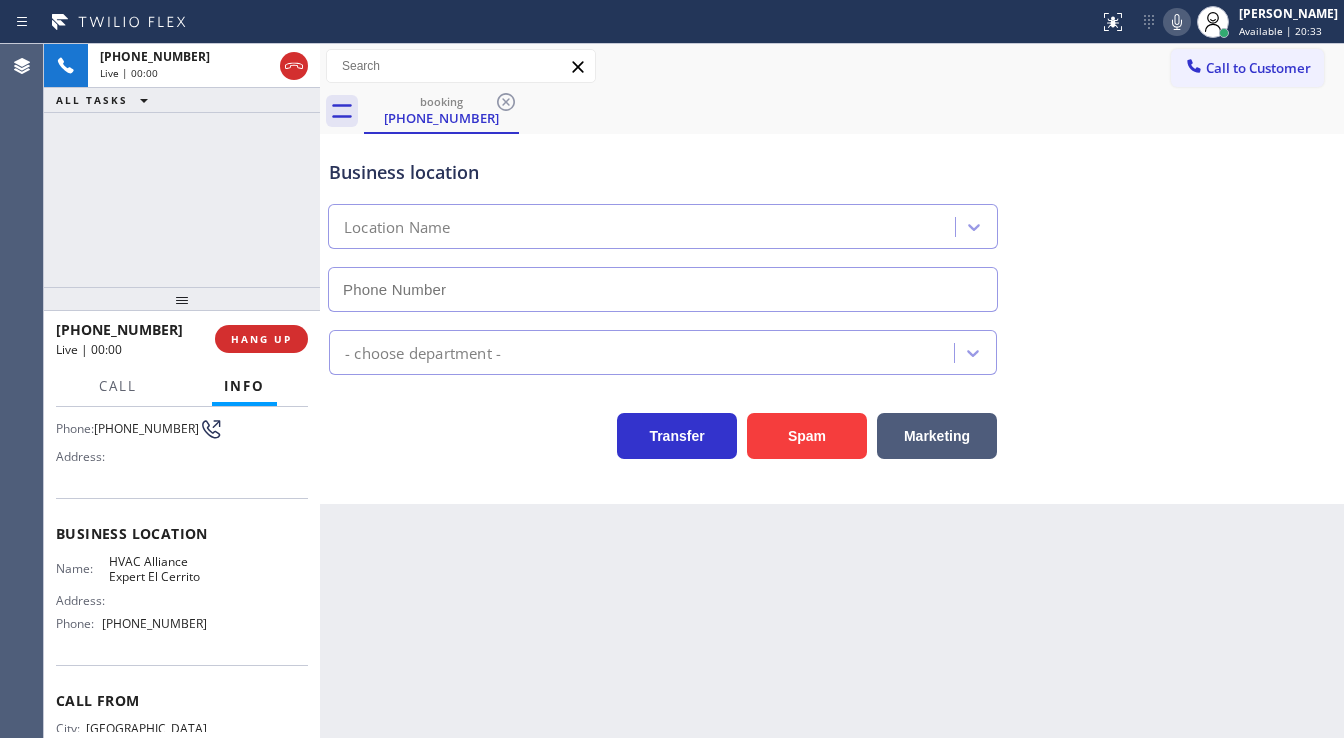 type on "(510) 853-8010" 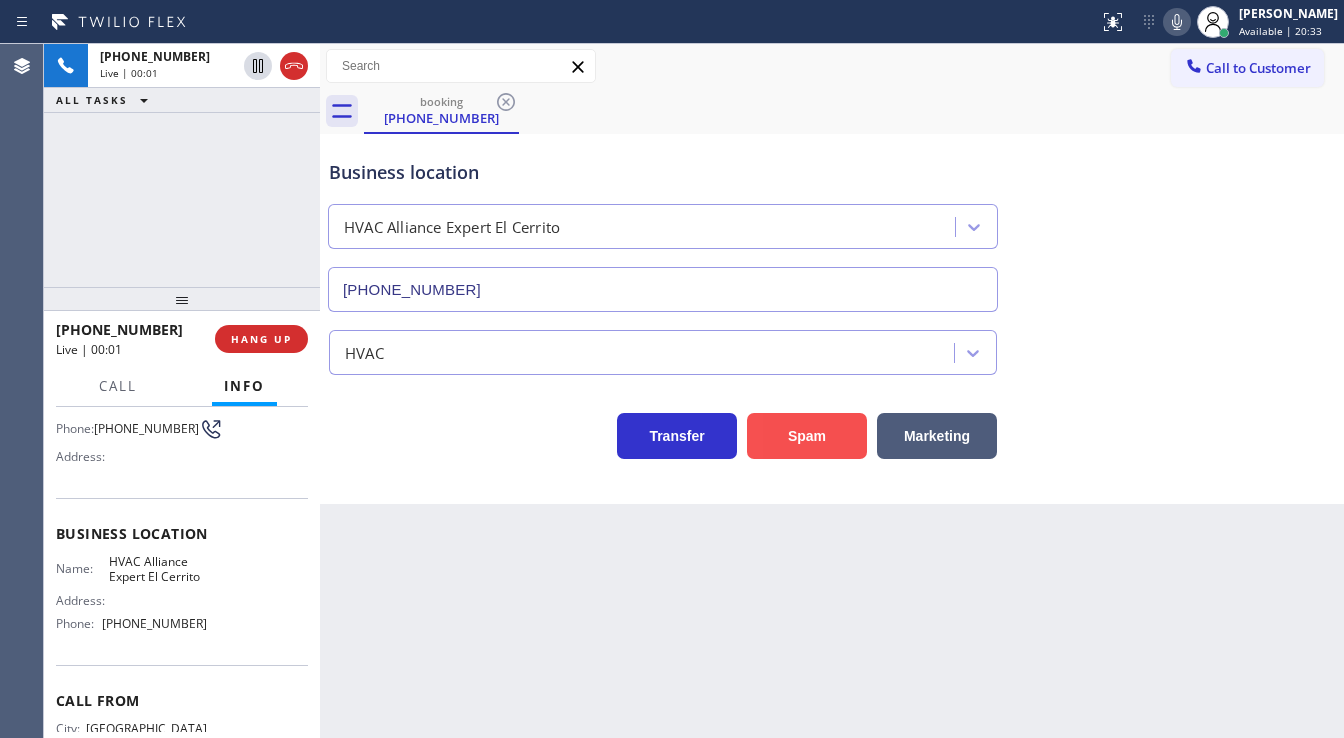 click on "Spam" at bounding box center [807, 436] 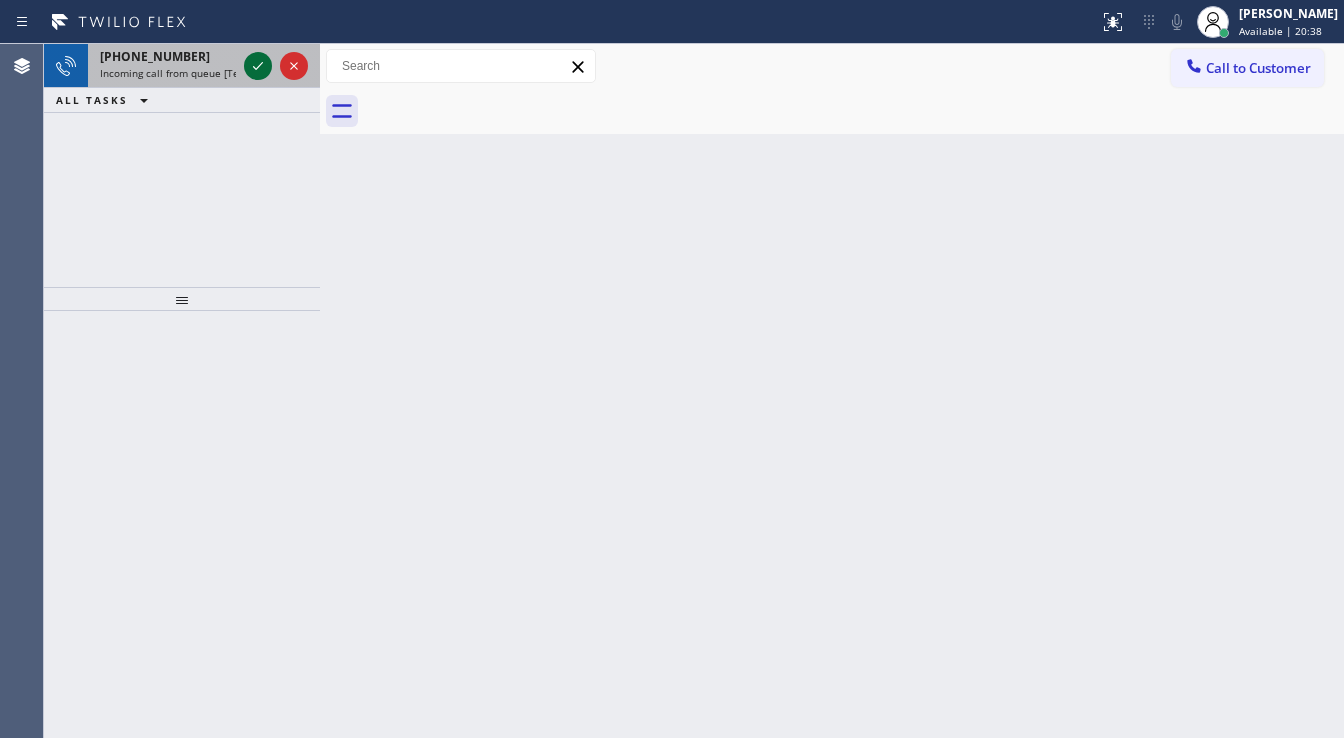 click 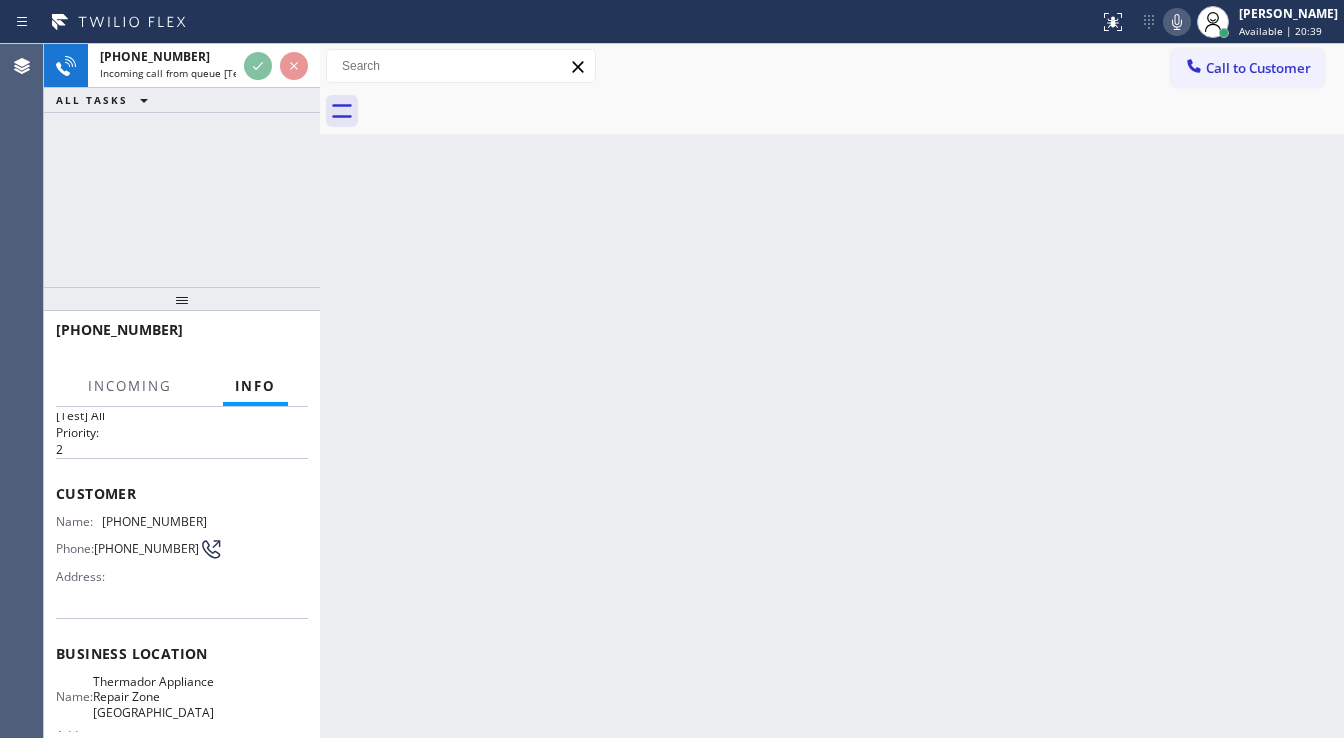 scroll, scrollTop: 80, scrollLeft: 0, axis: vertical 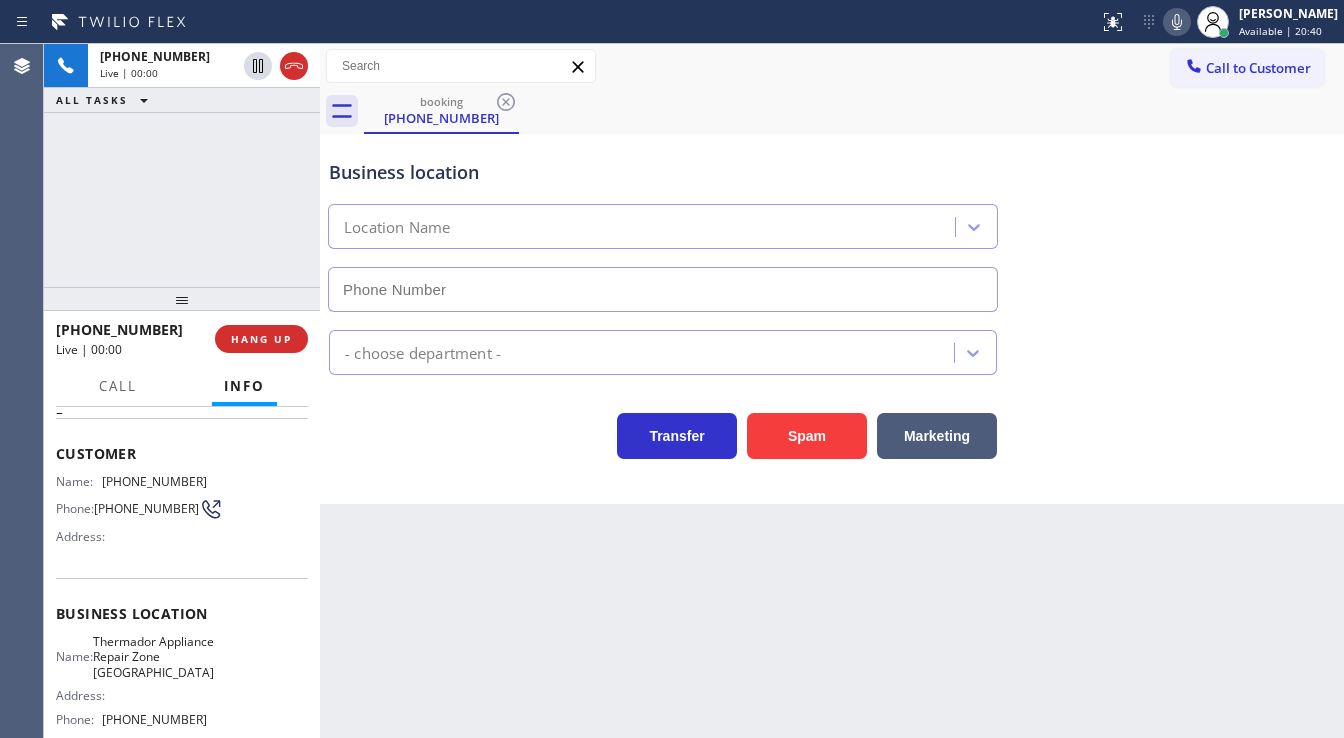 type on "[PHONE_NUMBER]" 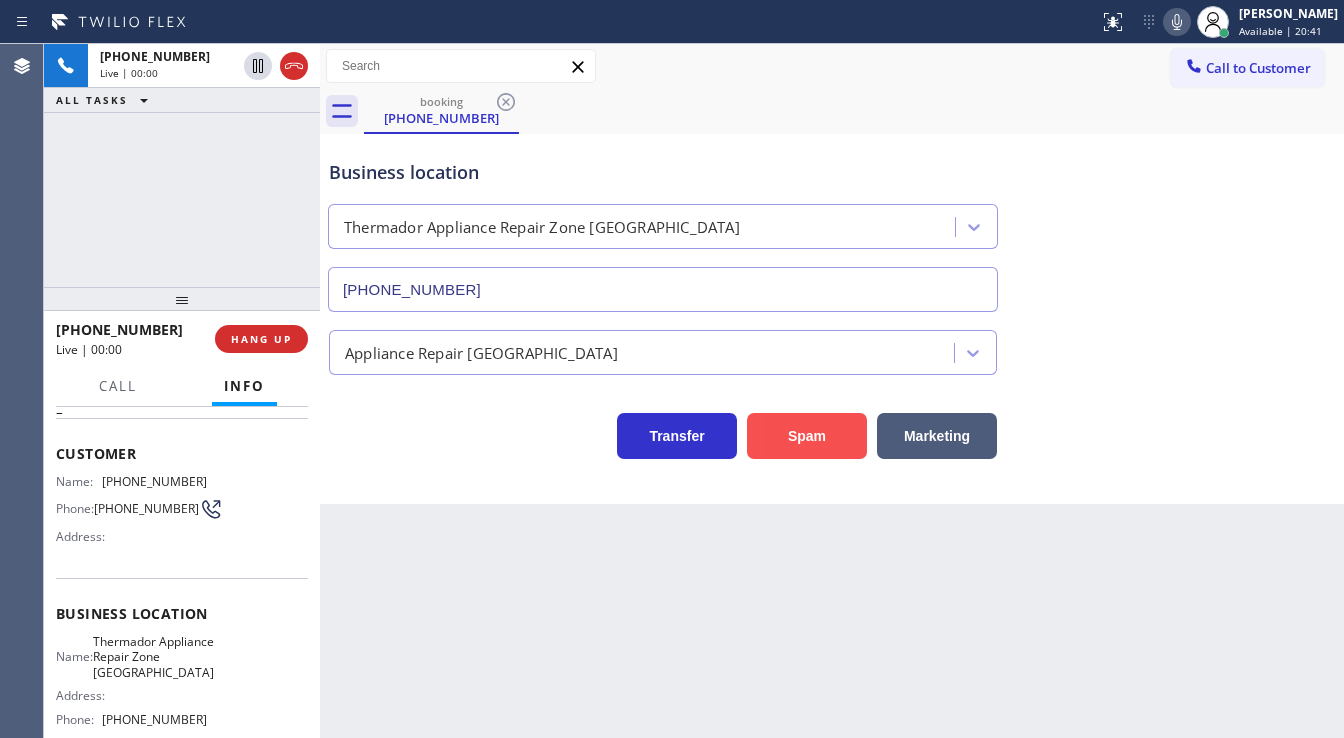 click on "Spam" at bounding box center [807, 436] 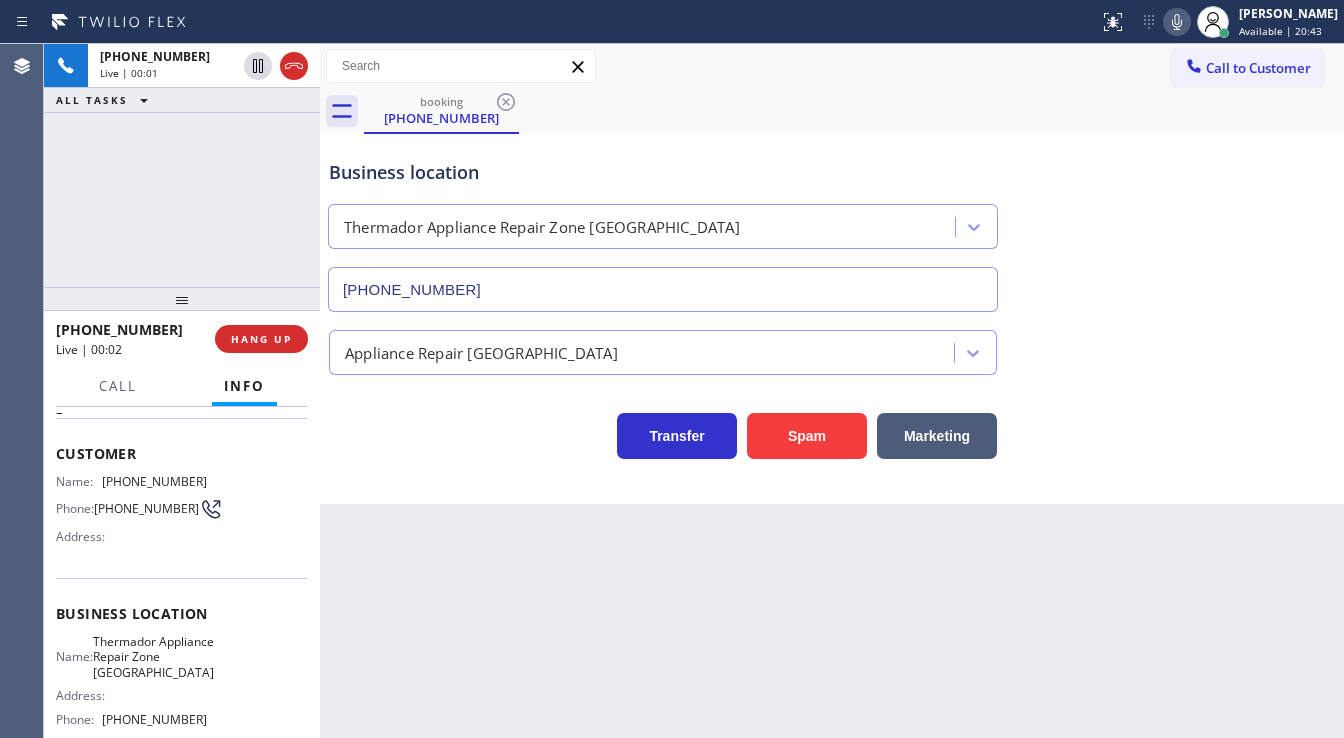 click on "+15103726440 Live | 00:01 ALL TASKS ALL TASKS ACTIVE TASKS TASKS IN WRAP UP" at bounding box center (182, 165) 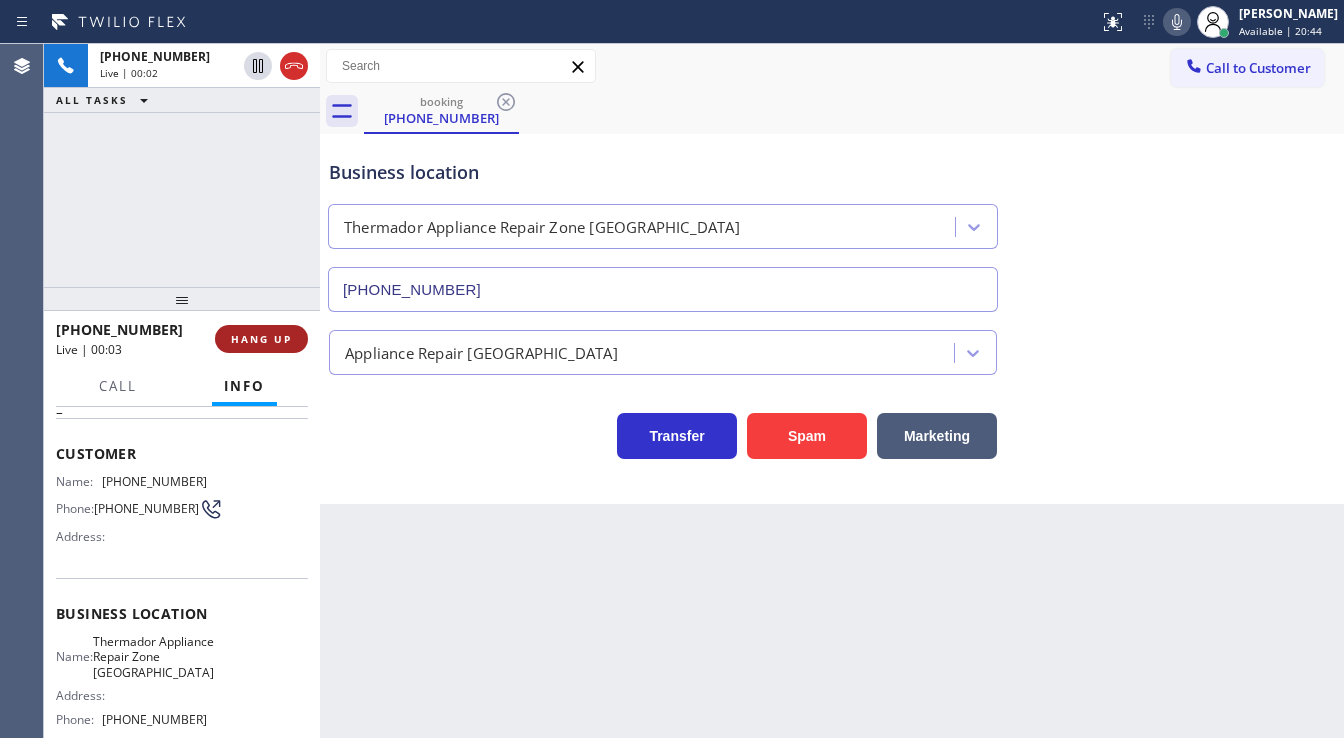 click on "HANG UP" at bounding box center (261, 339) 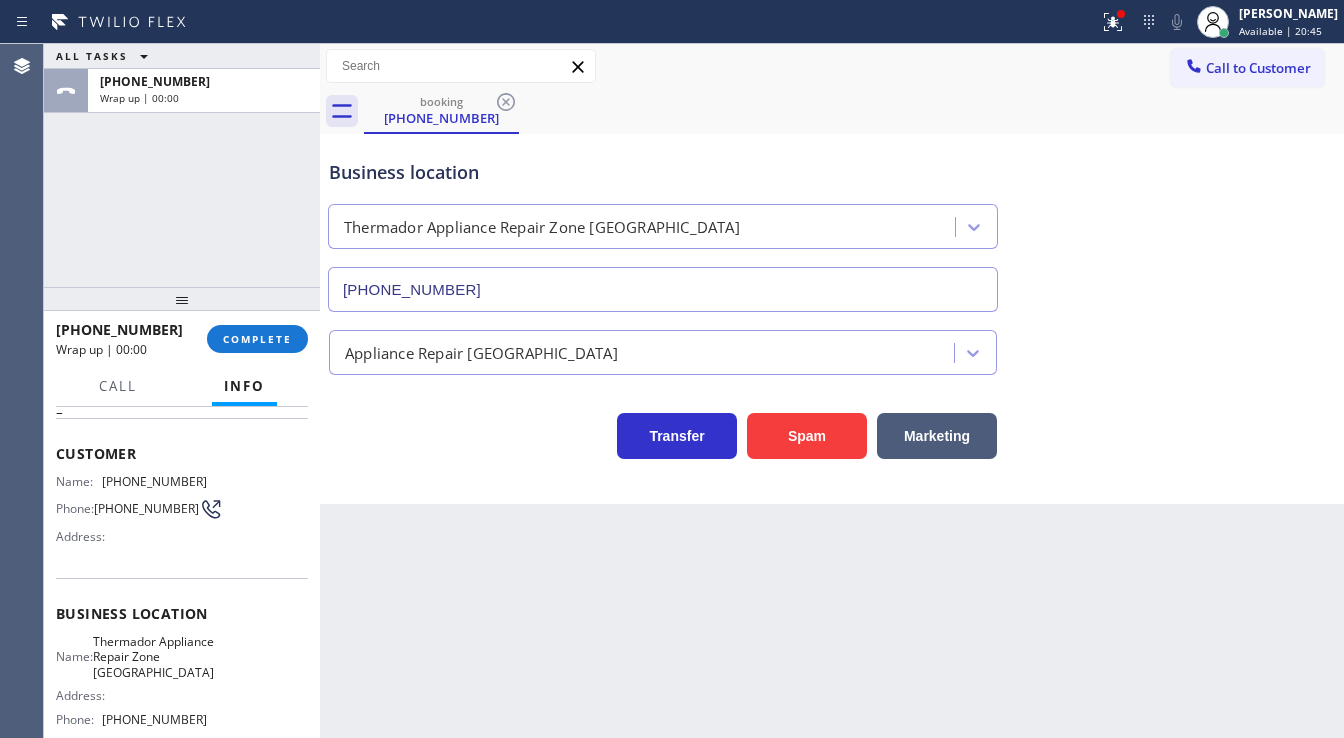 click on "+15103726440 Wrap up | 00:00 COMPLETE" at bounding box center (182, 339) 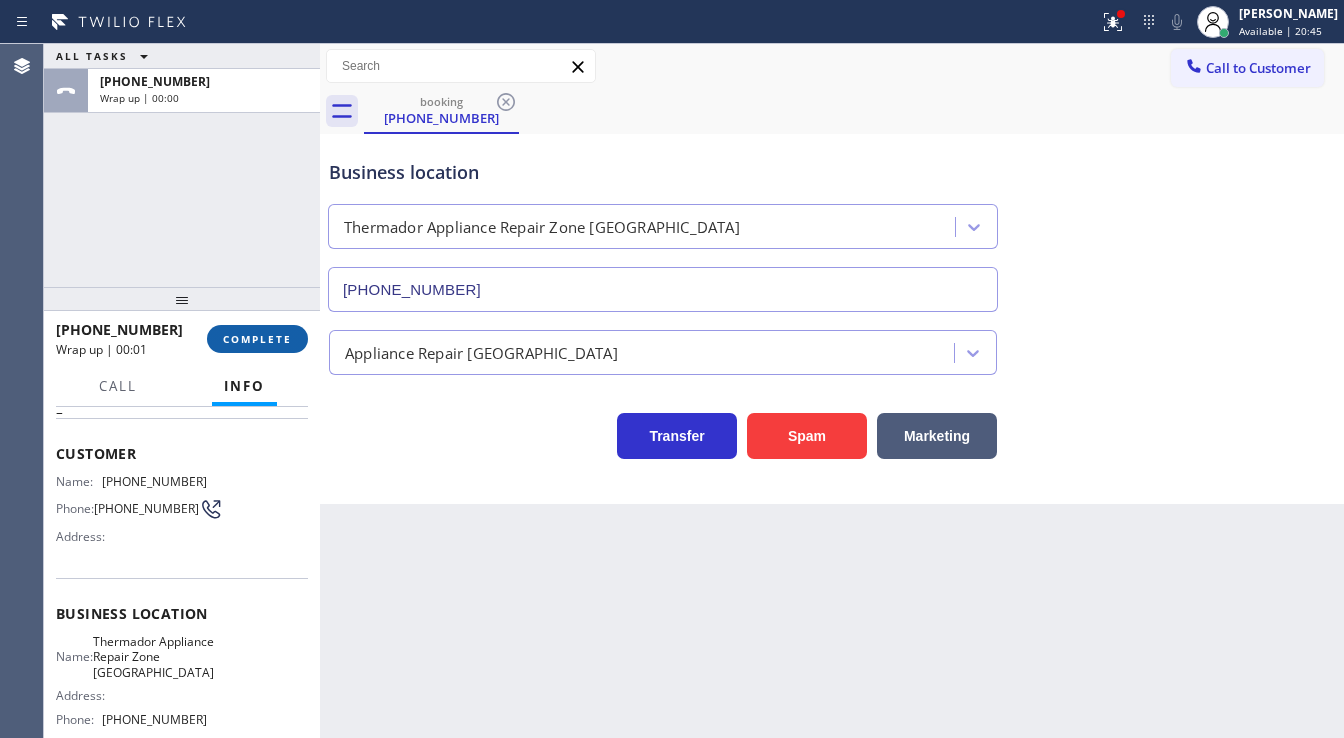 click on "COMPLETE" at bounding box center (257, 339) 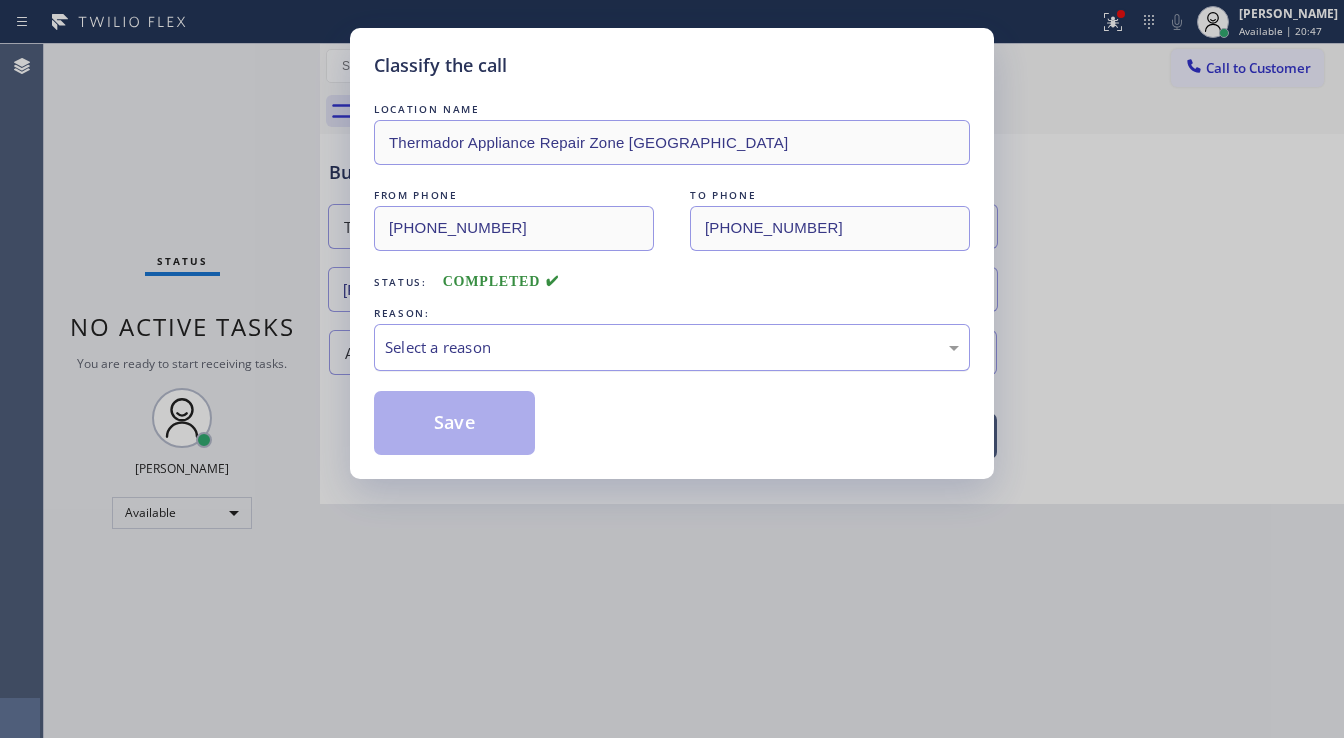 click on "Select a reason" at bounding box center [672, 347] 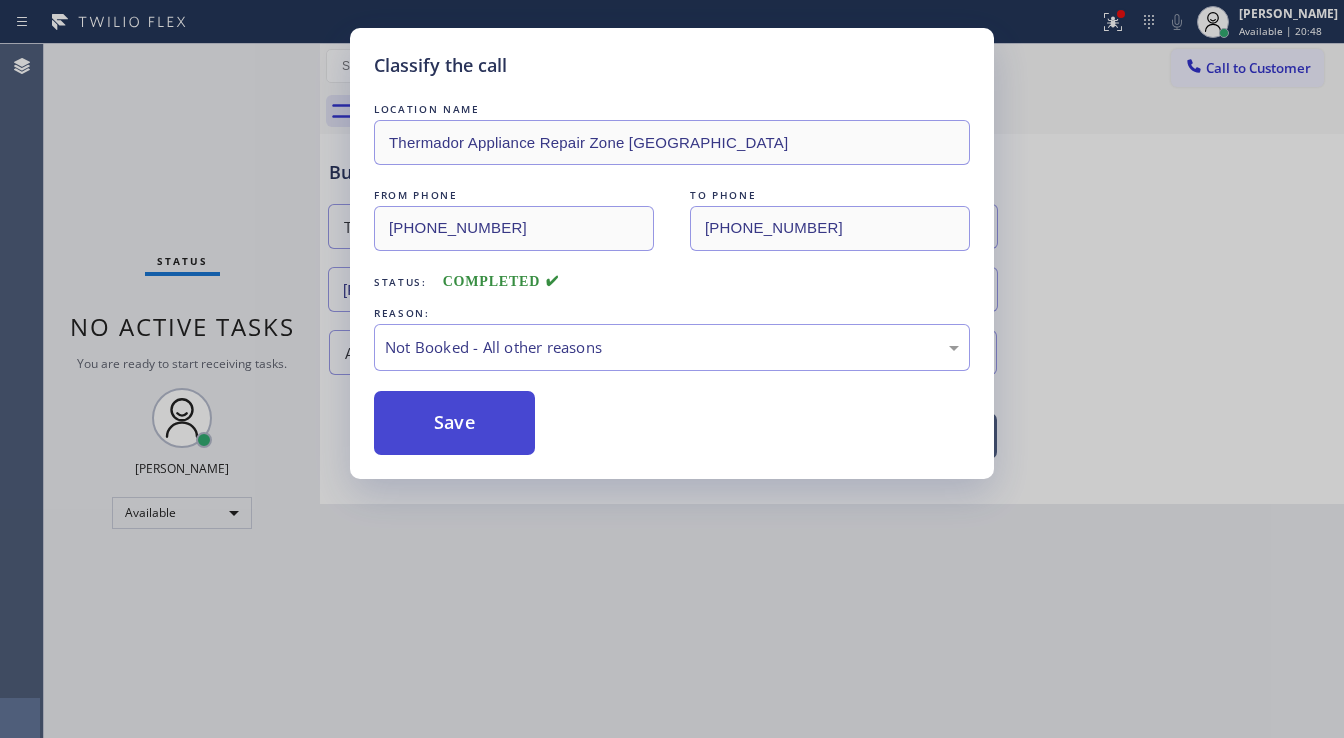 click on "Save" at bounding box center [454, 423] 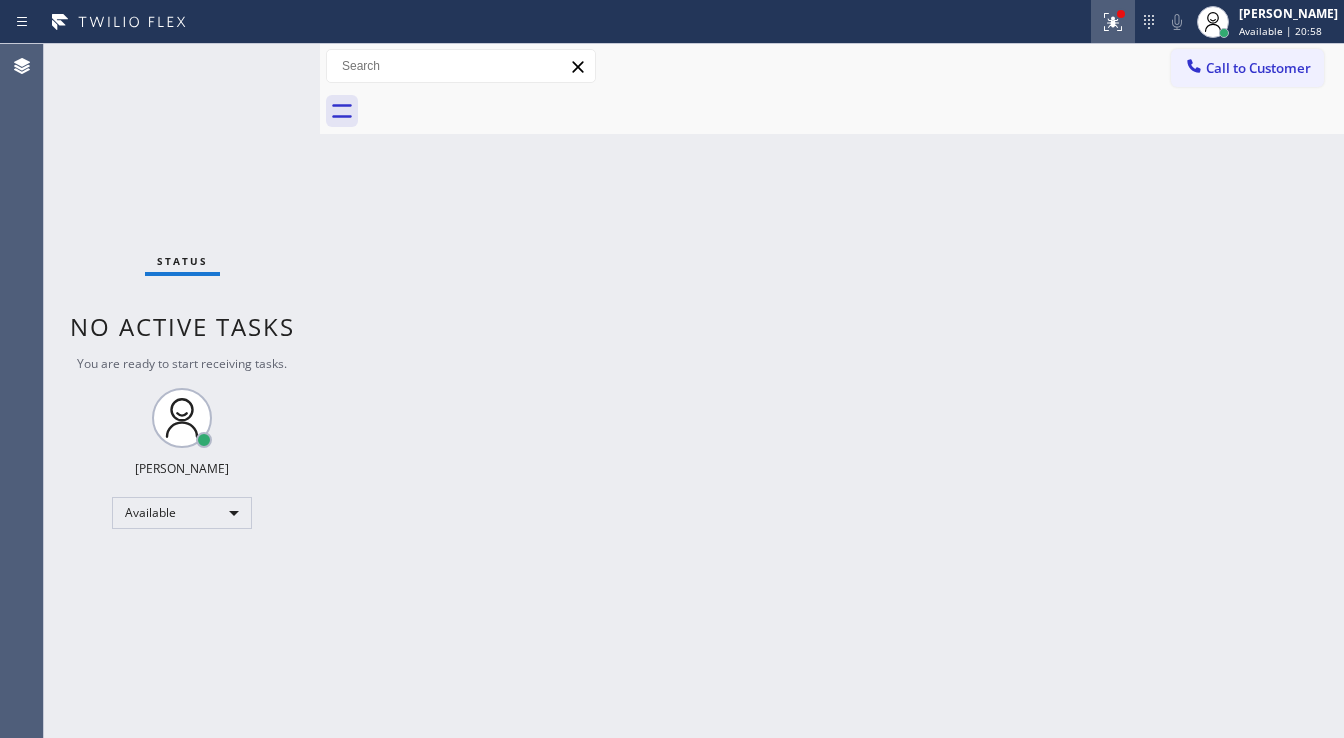 click 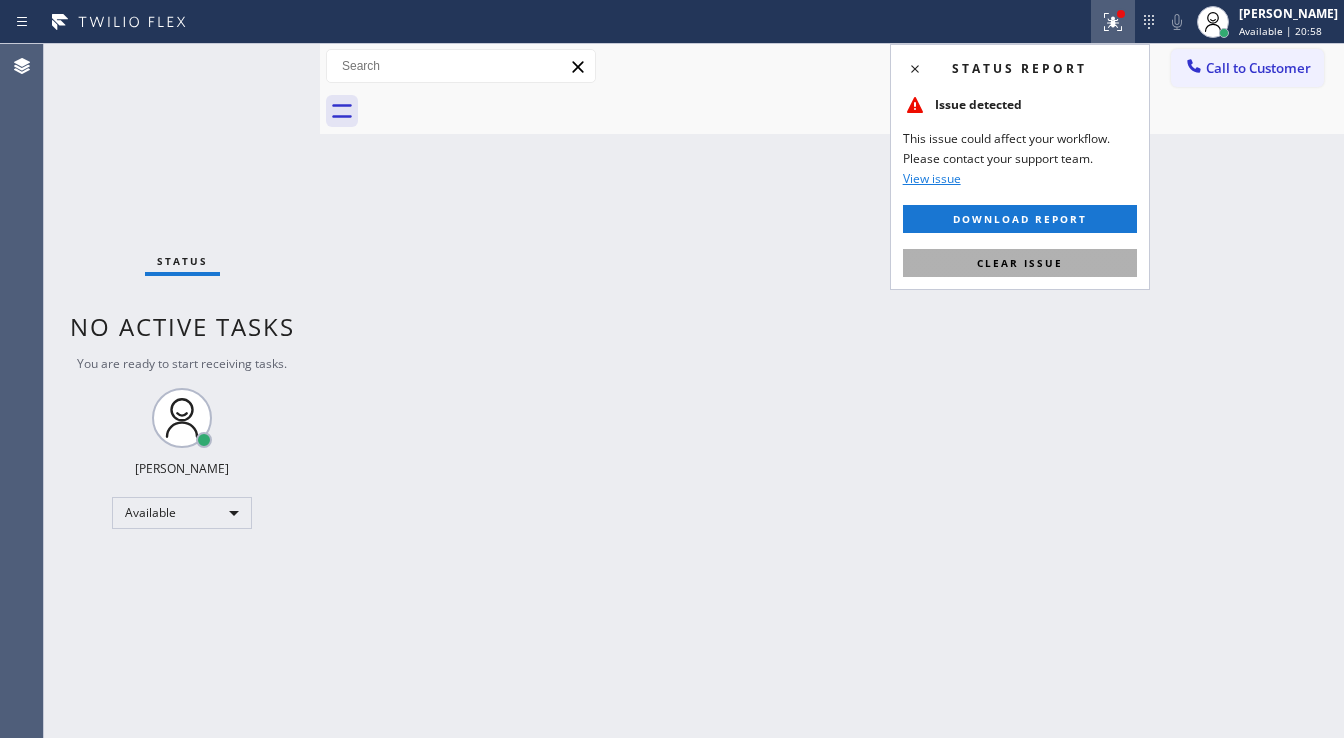 click on "Clear issue" at bounding box center (1020, 263) 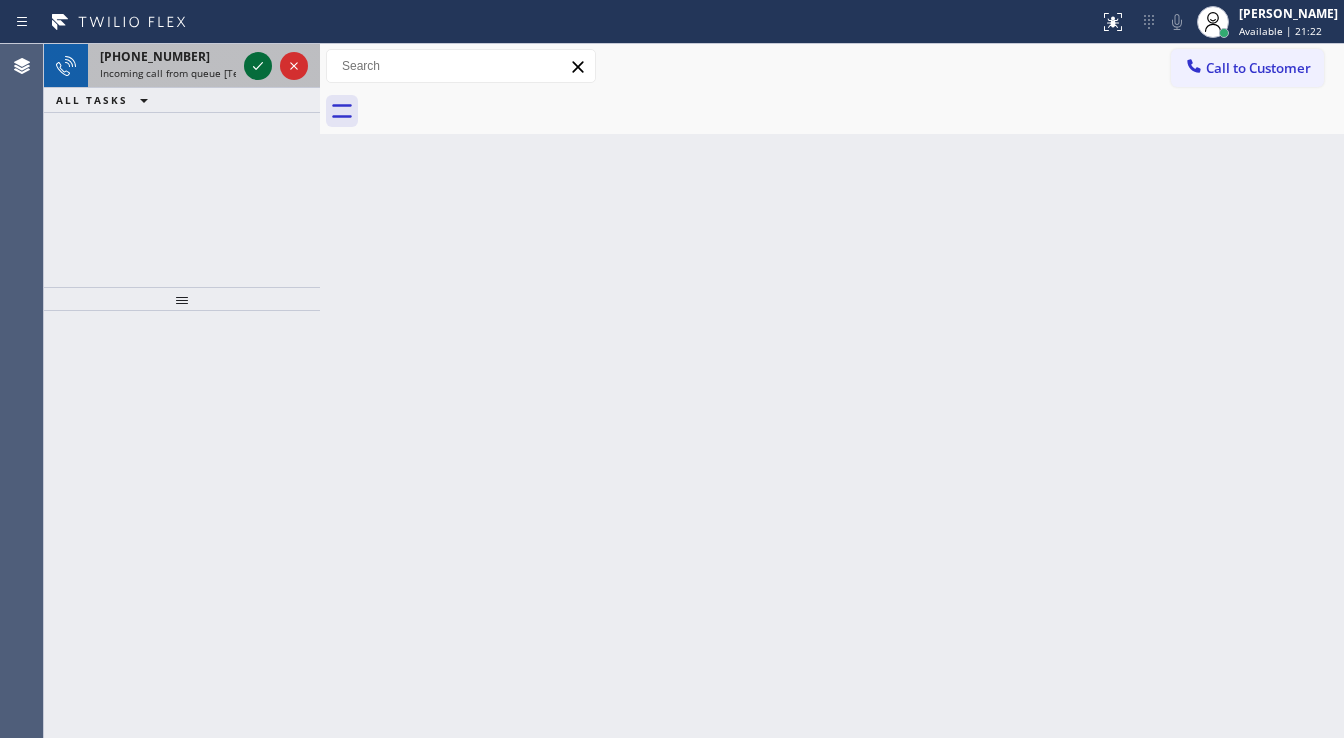click at bounding box center [276, 66] 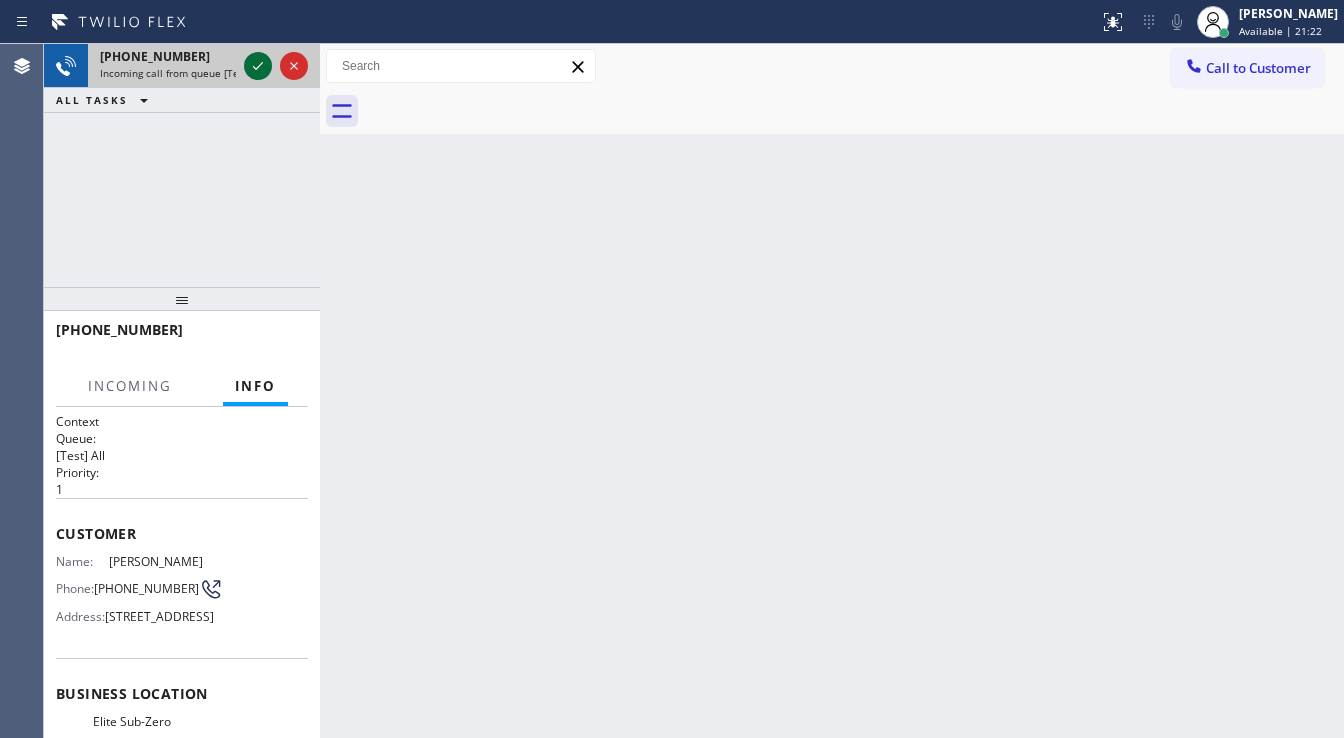 click 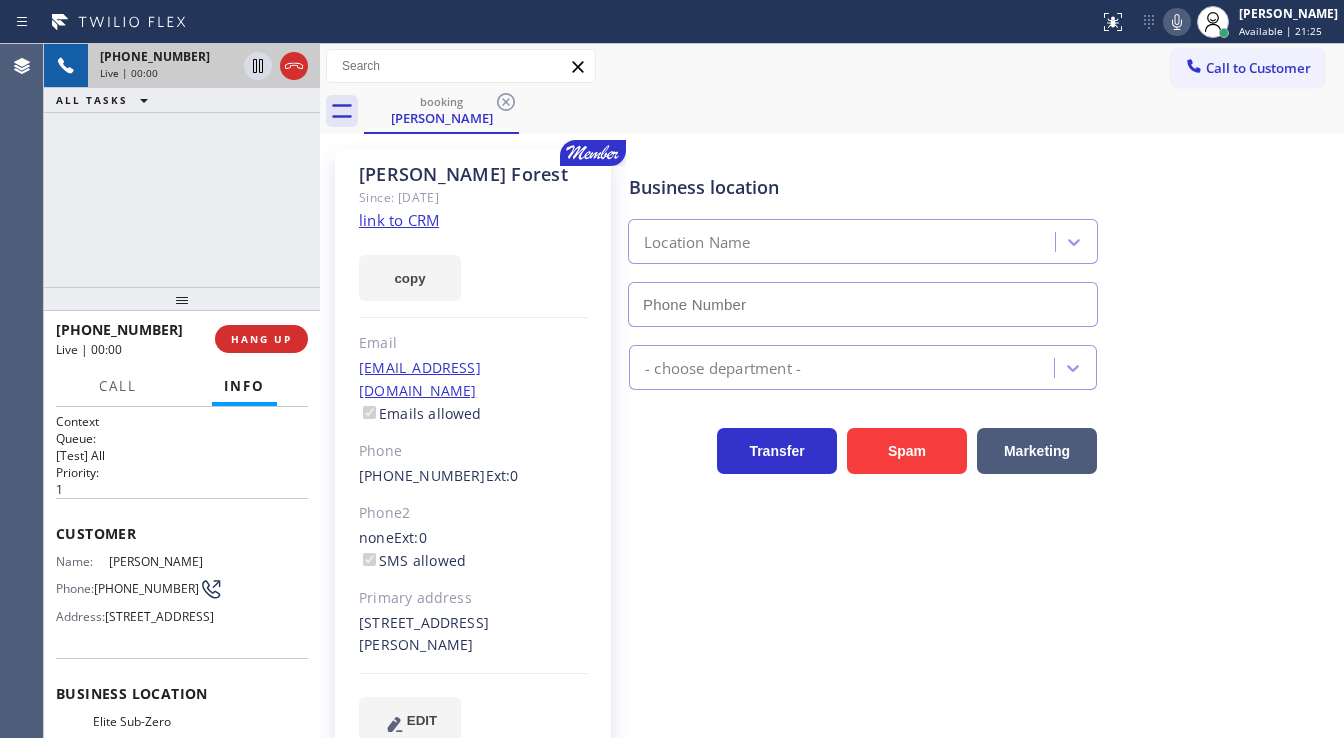 type on "[PHONE_NUMBER]" 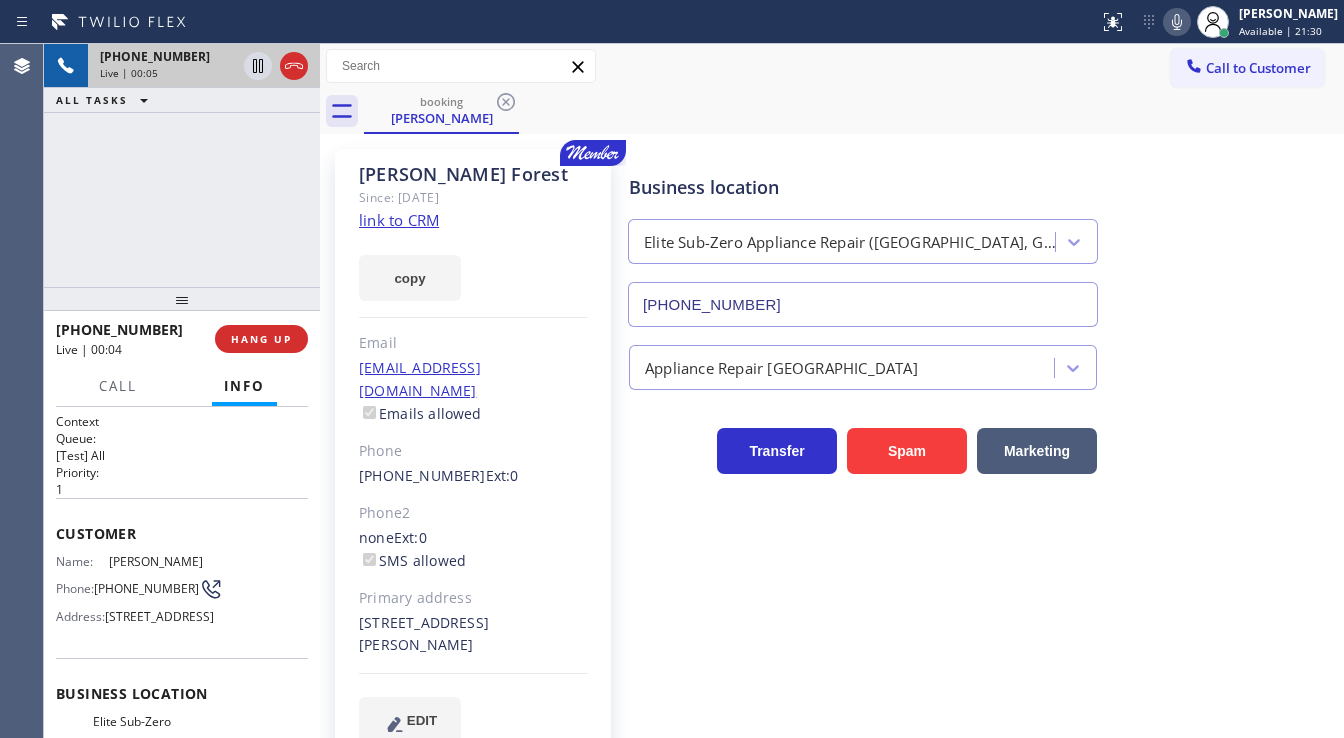 click on "link to CRM" at bounding box center [399, 220] 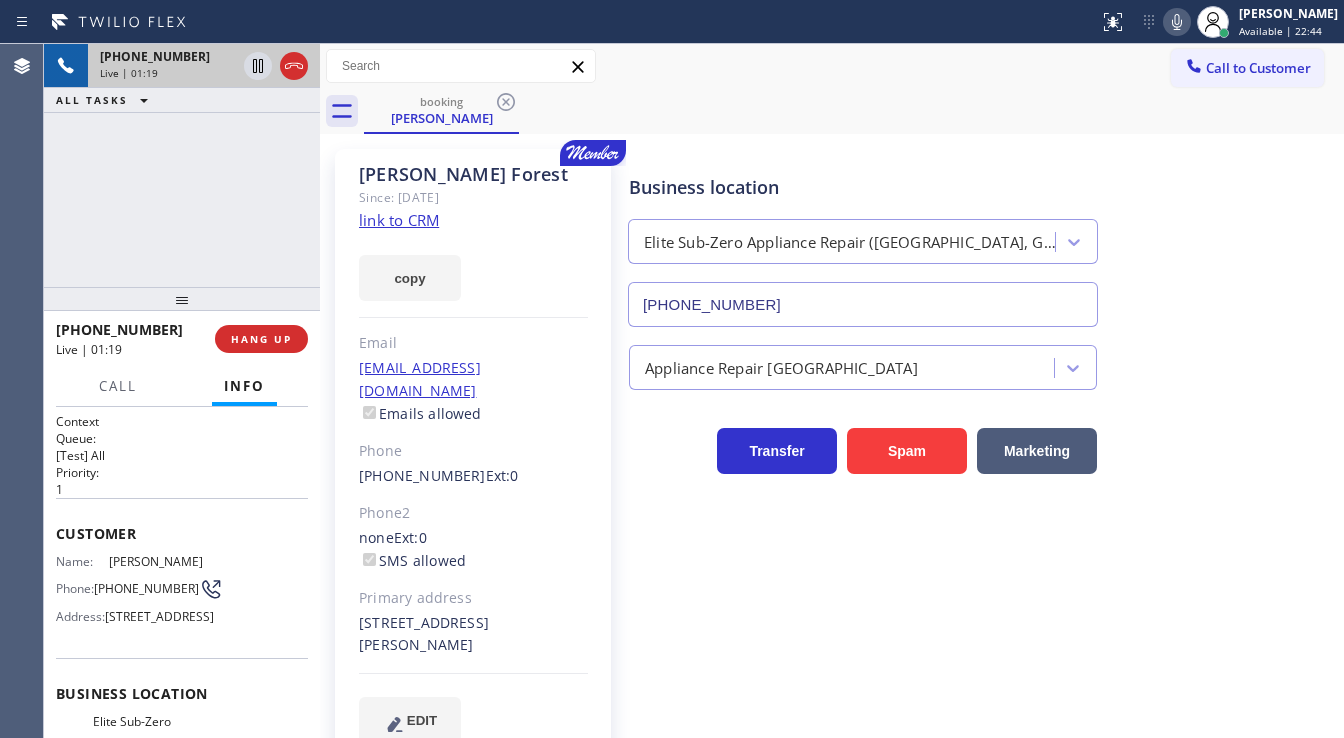 click on "+14082036253 Live | 01:19 ALL TASKS ALL TASKS ACTIVE TASKS TASKS IN WRAP UP" at bounding box center (182, 165) 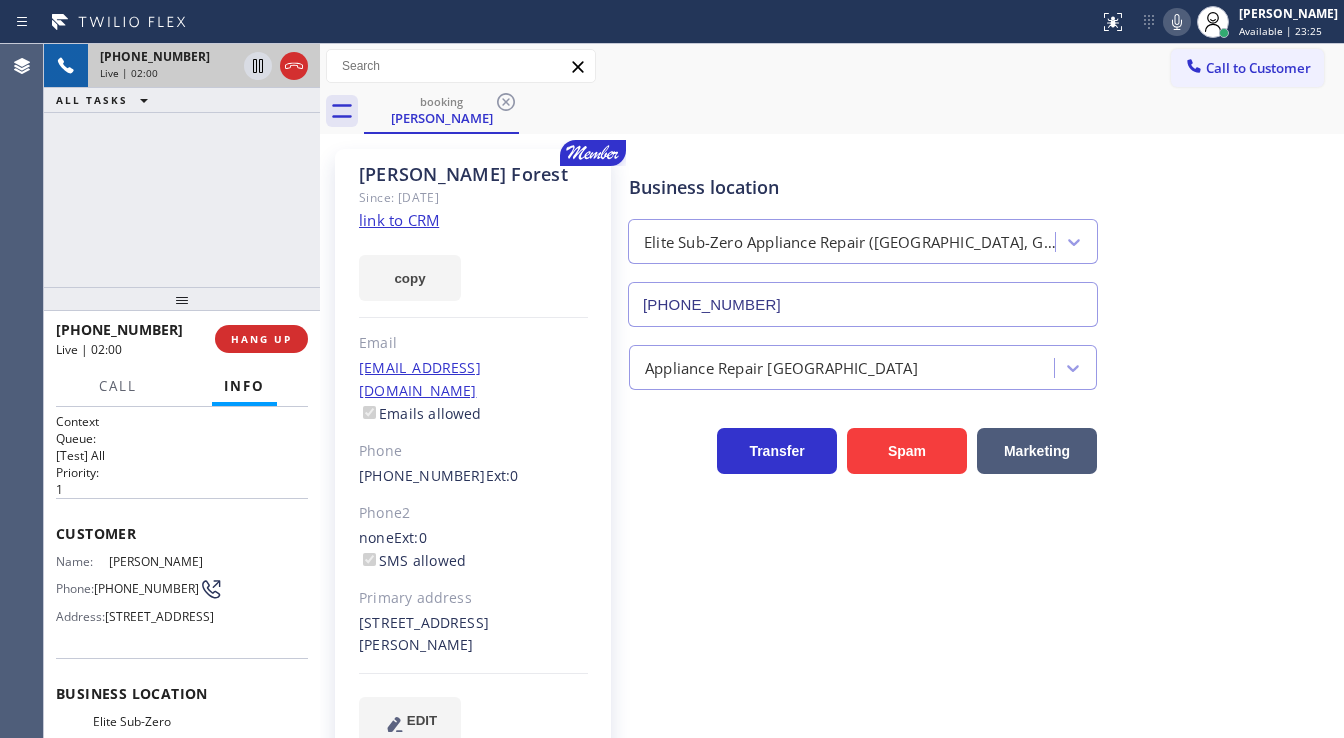 click on "Agent Desktop" at bounding box center [21, 391] 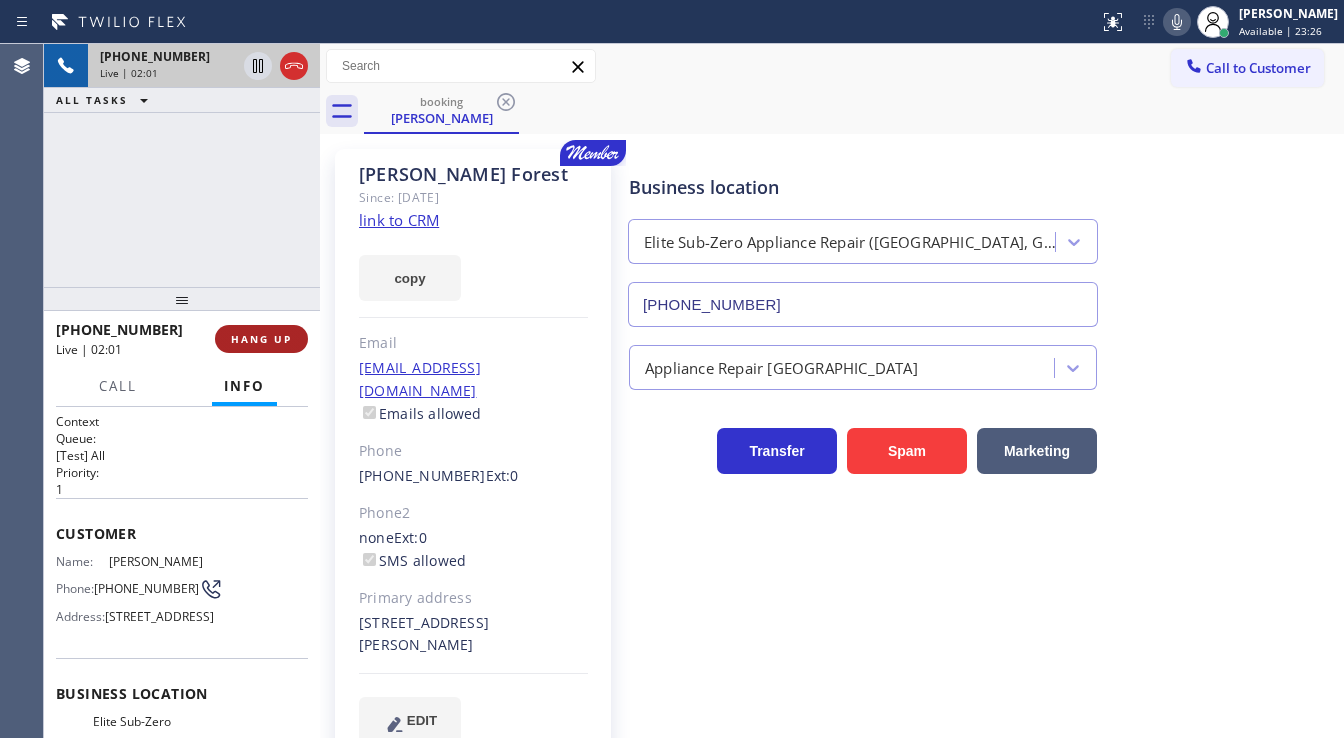click on "HANG UP" at bounding box center [261, 339] 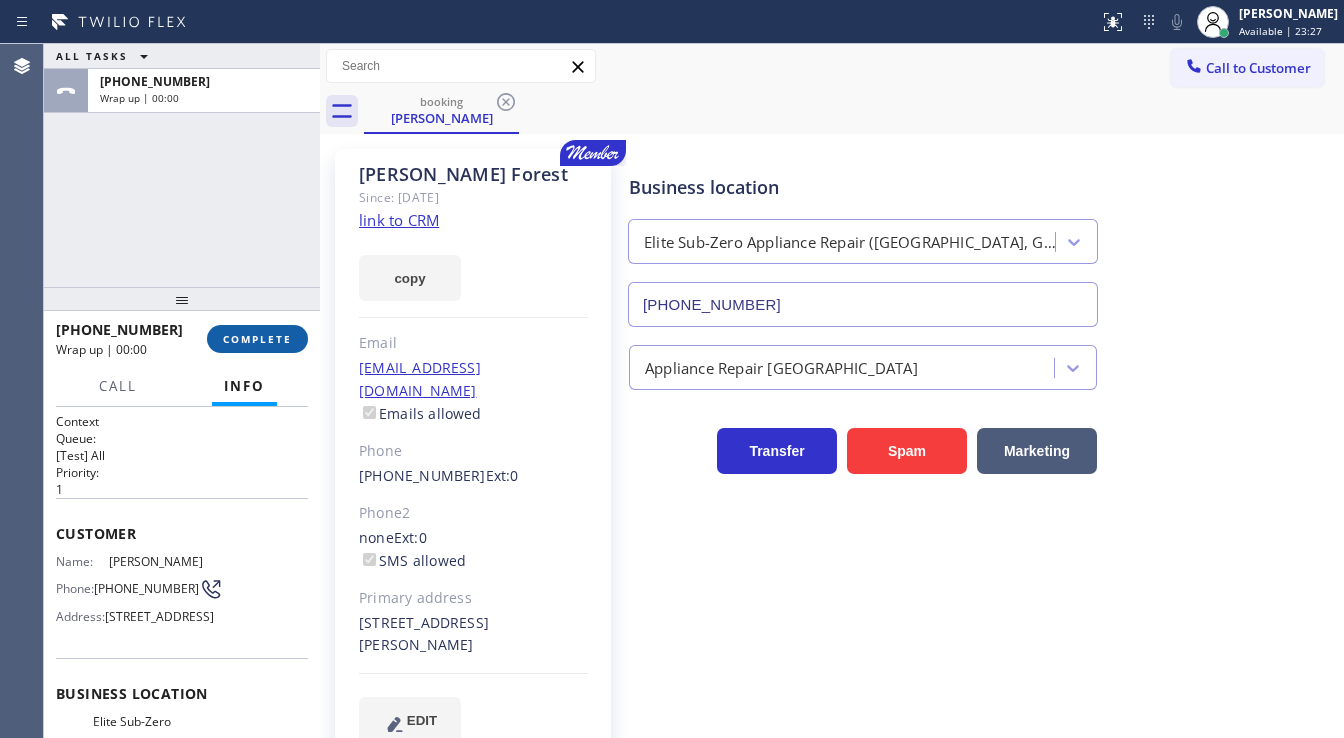 click on "COMPLETE" at bounding box center (257, 339) 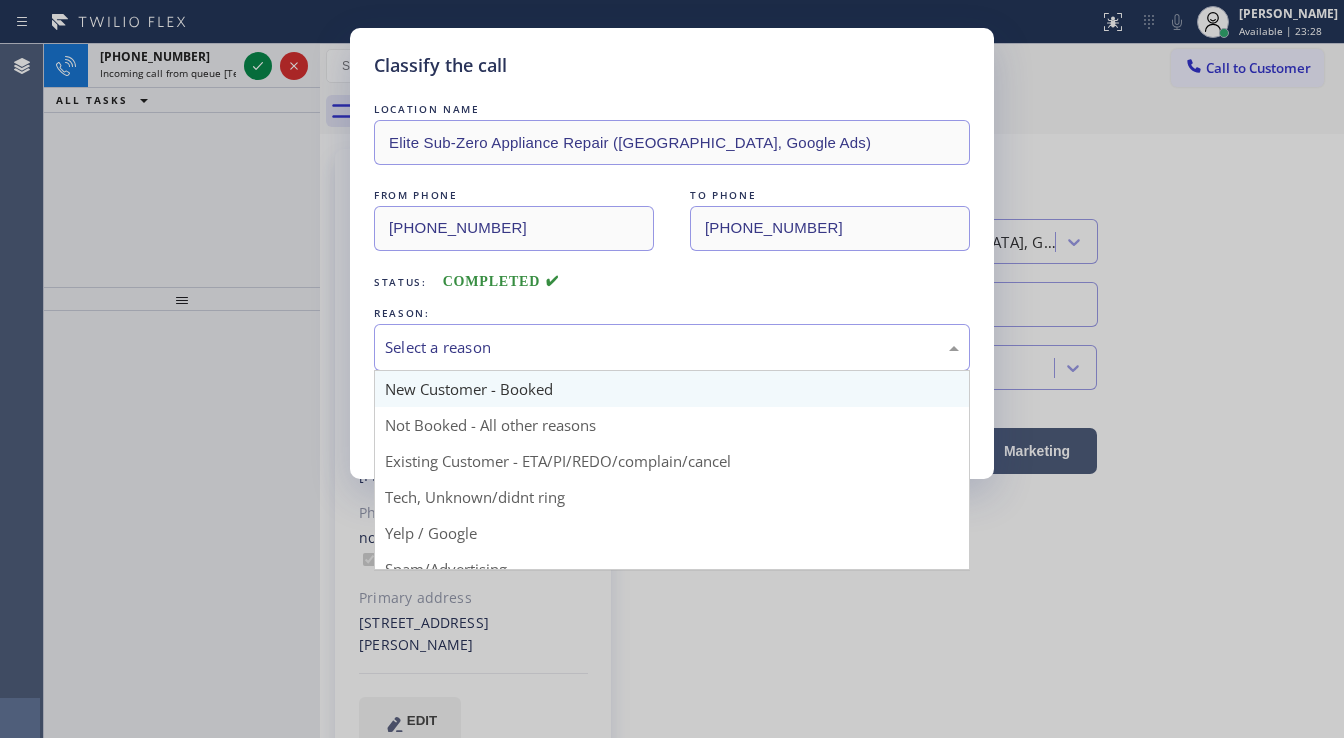 drag, startPoint x: 489, startPoint y: 344, endPoint x: 488, endPoint y: 404, distance: 60.00833 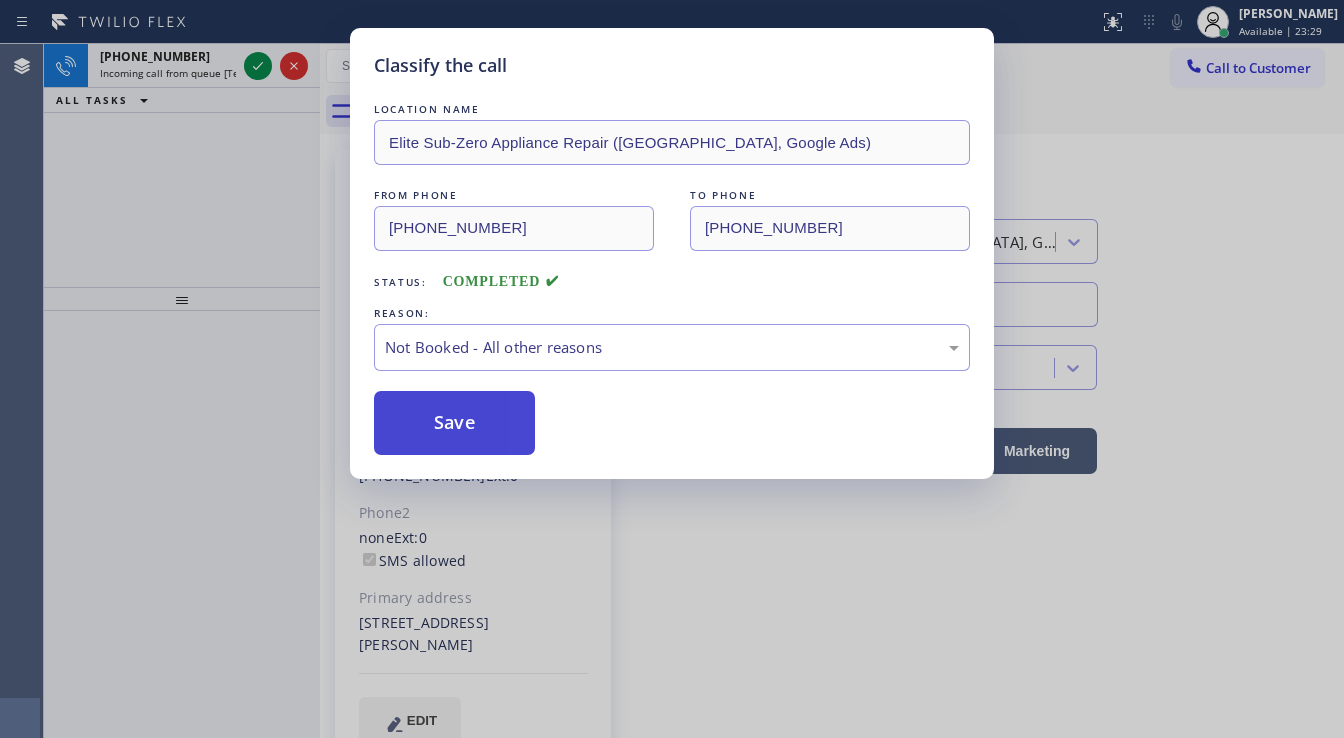 click on "Save" at bounding box center [454, 423] 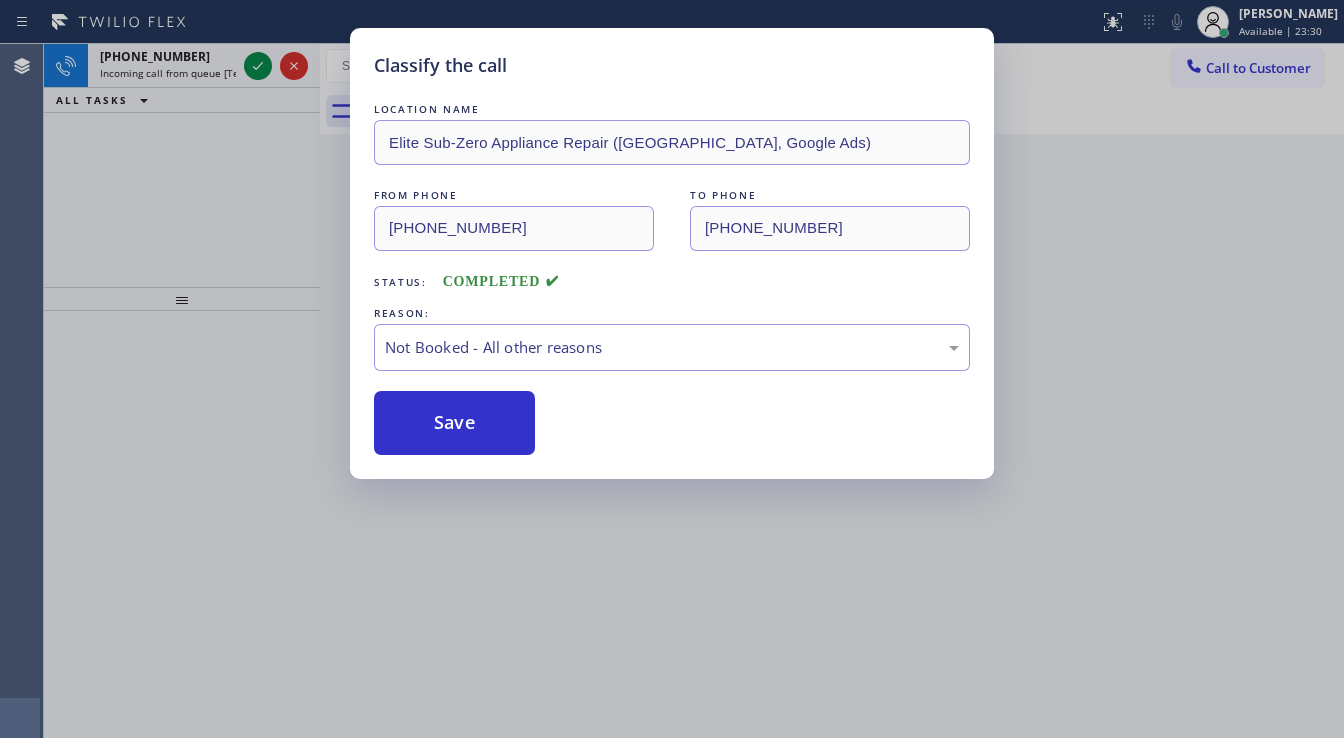 click on "Classify the call LOCATION NAME Elite Sub-Zero Appliance Repair (San Francisco, Google Ads) FROM PHONE (408) 203-6253 TO PHONE (650) 977-4405 Status: COMPLETED REASON: Not Booked - All other reasons Save" at bounding box center [672, 369] 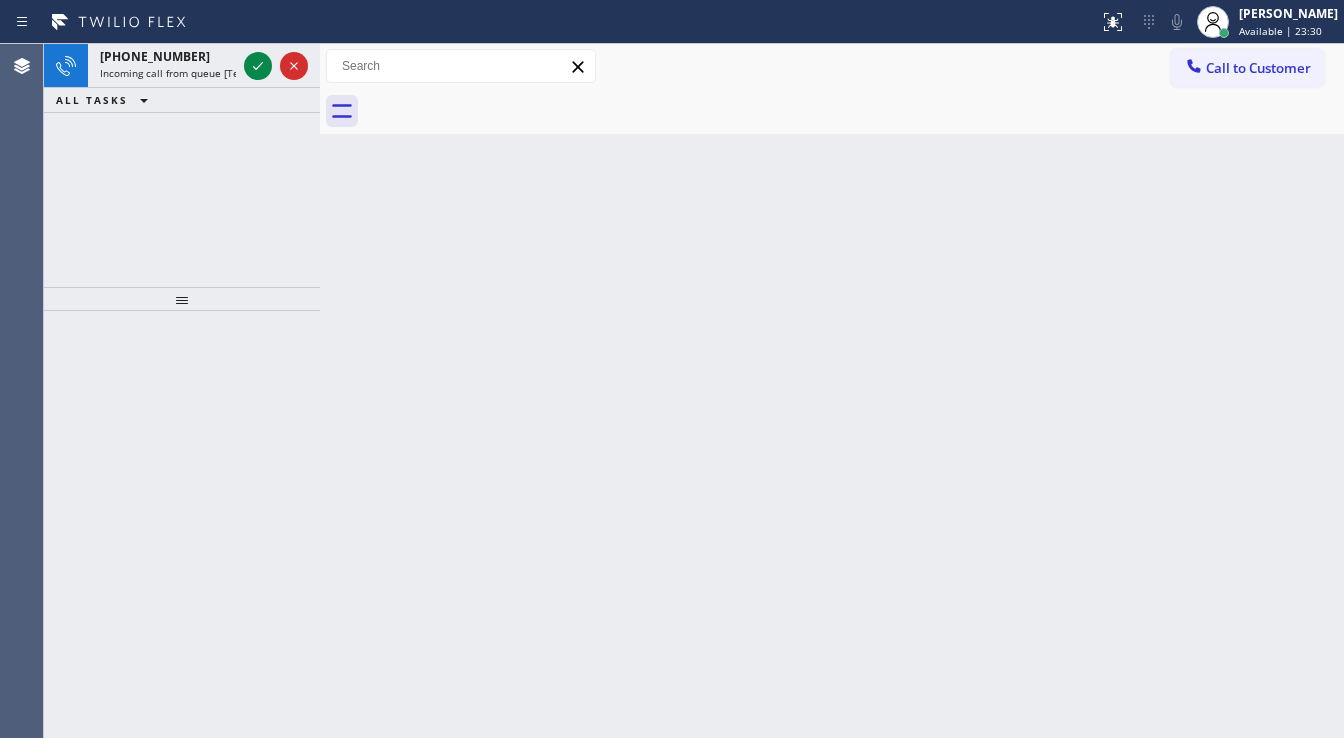 click 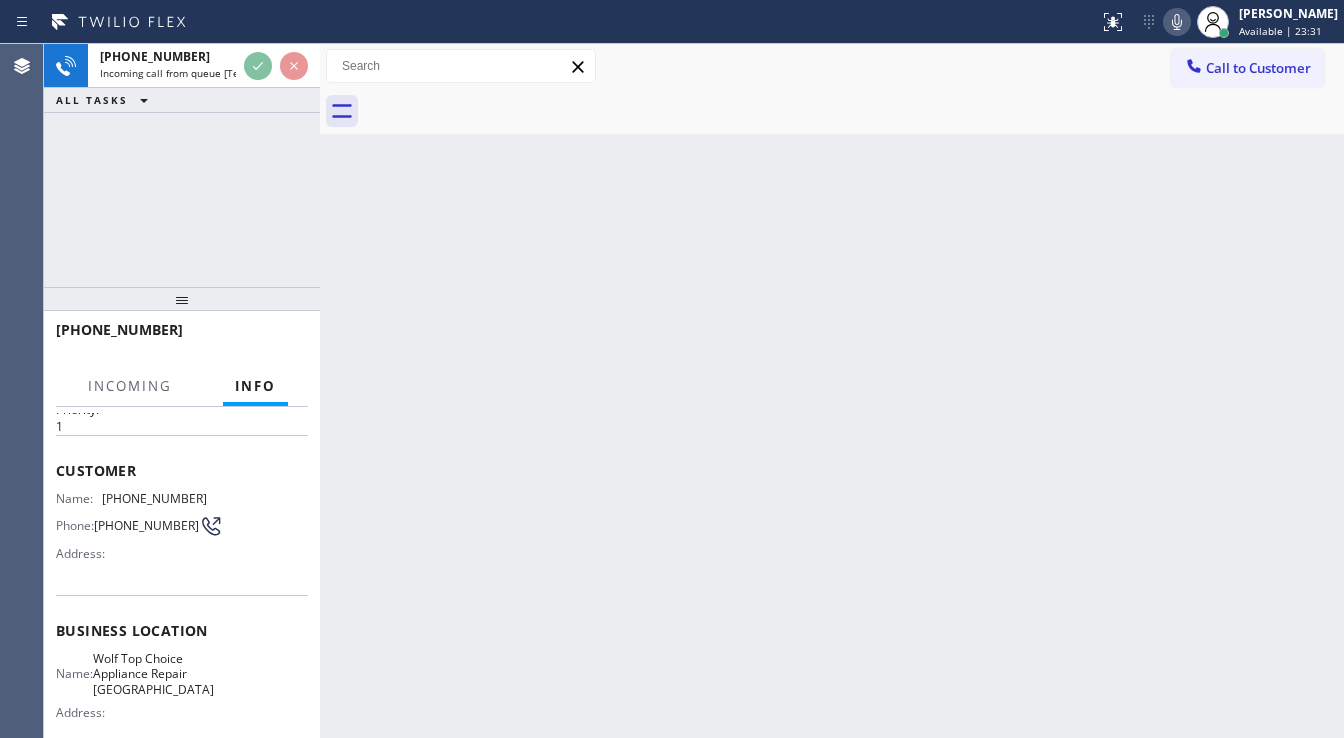 scroll, scrollTop: 160, scrollLeft: 0, axis: vertical 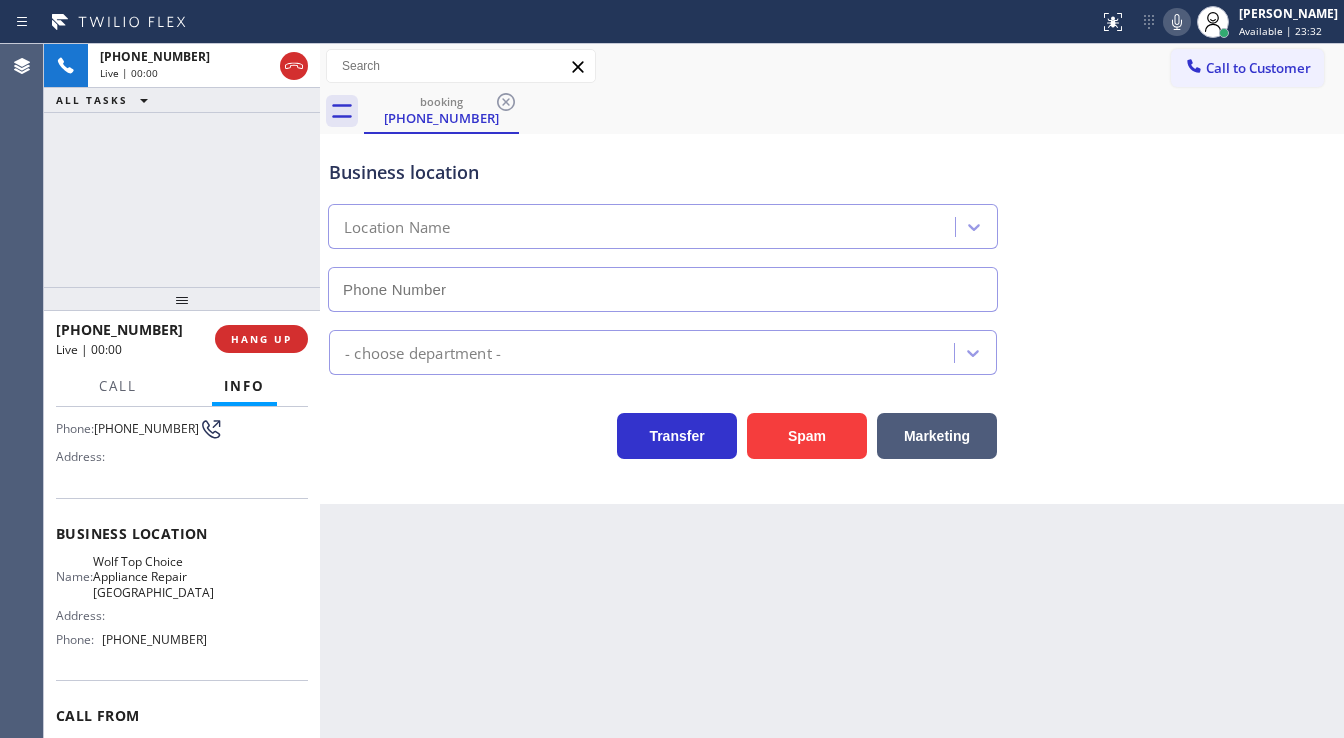 type on "(971) 287-7161" 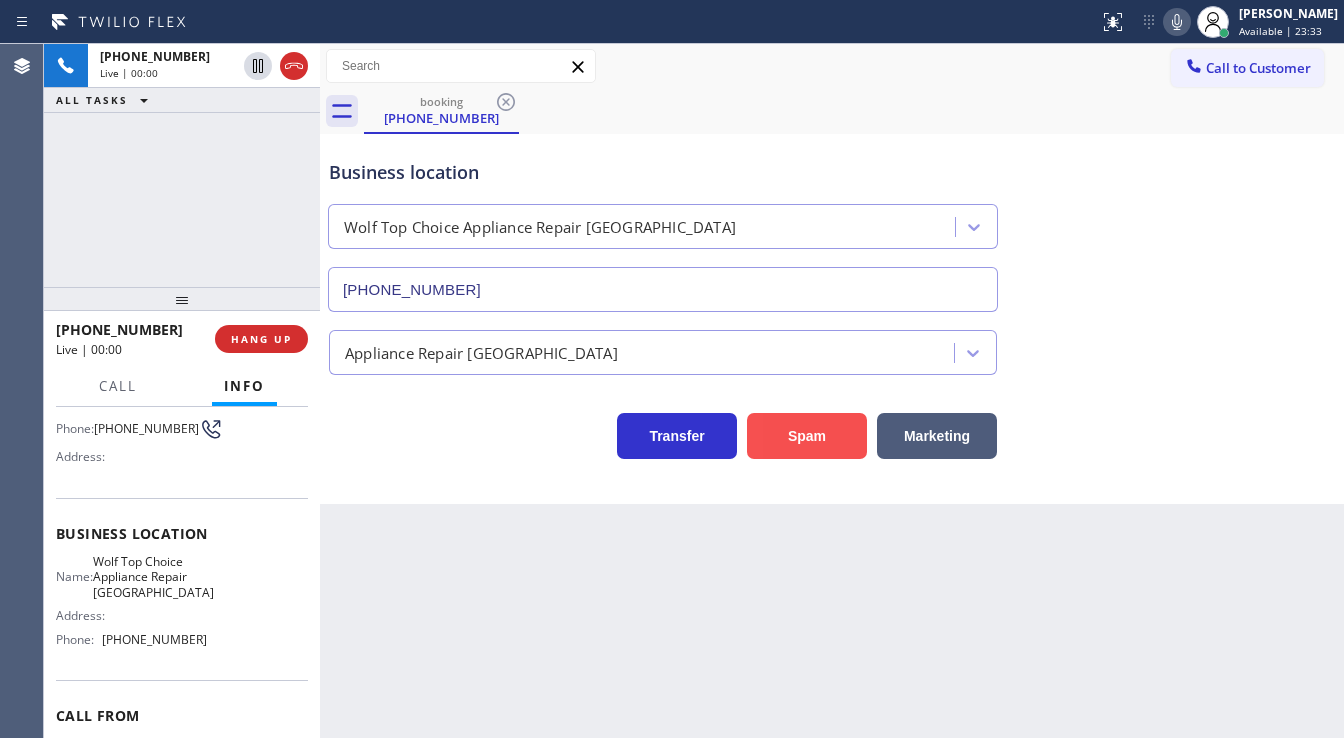 click on "Spam" at bounding box center (807, 436) 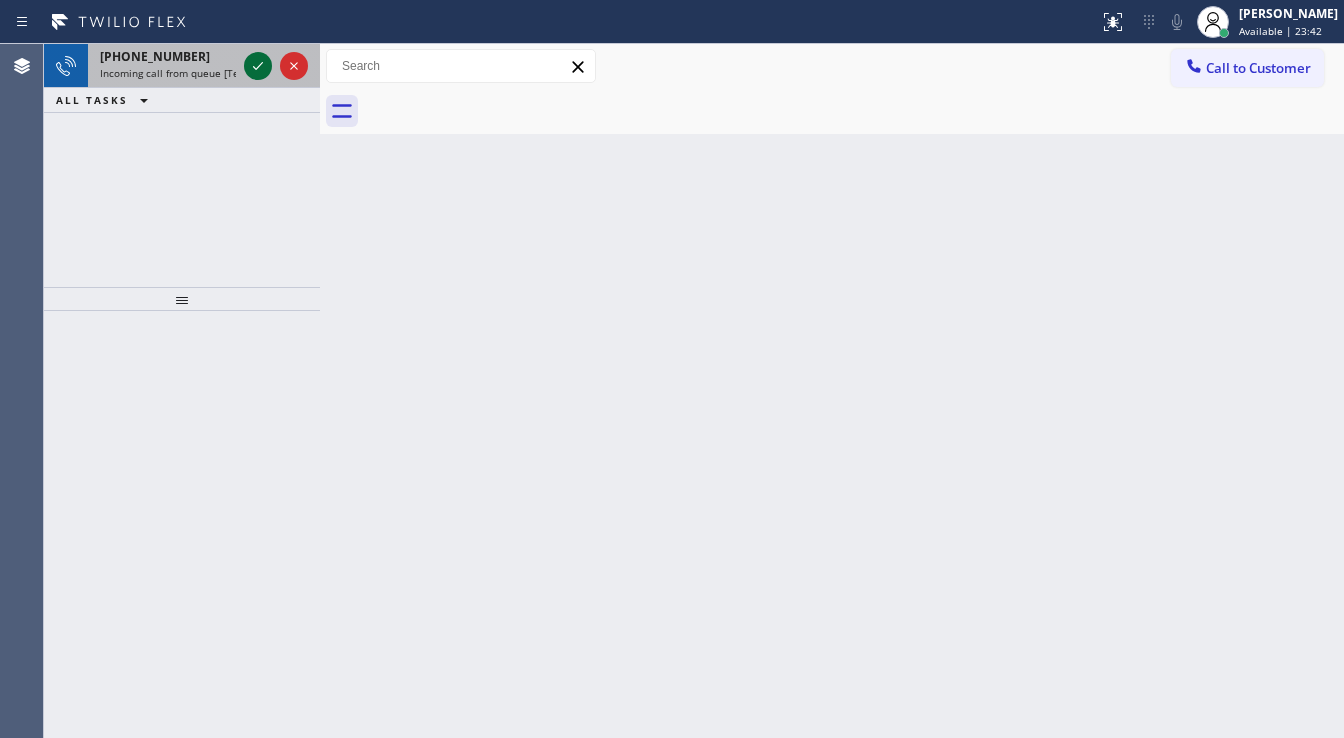 click at bounding box center [276, 66] 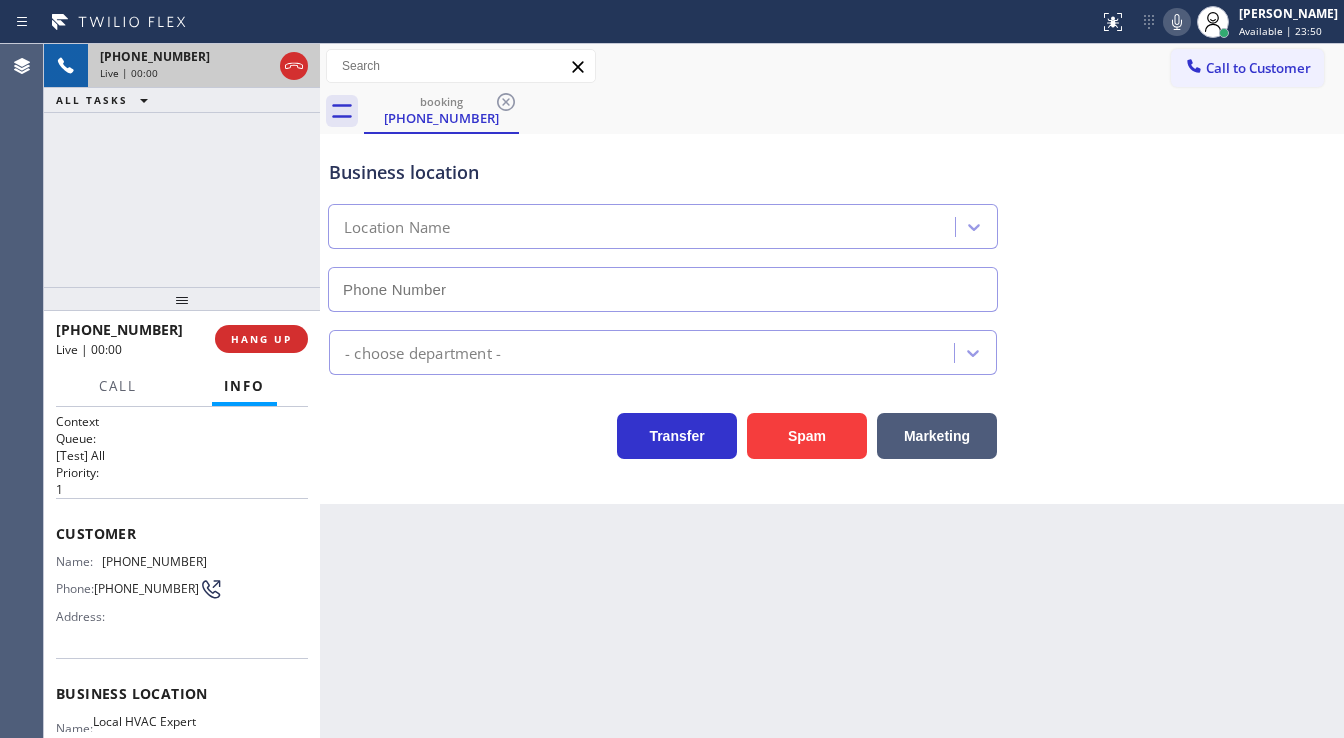 type on "(347) 202-1058" 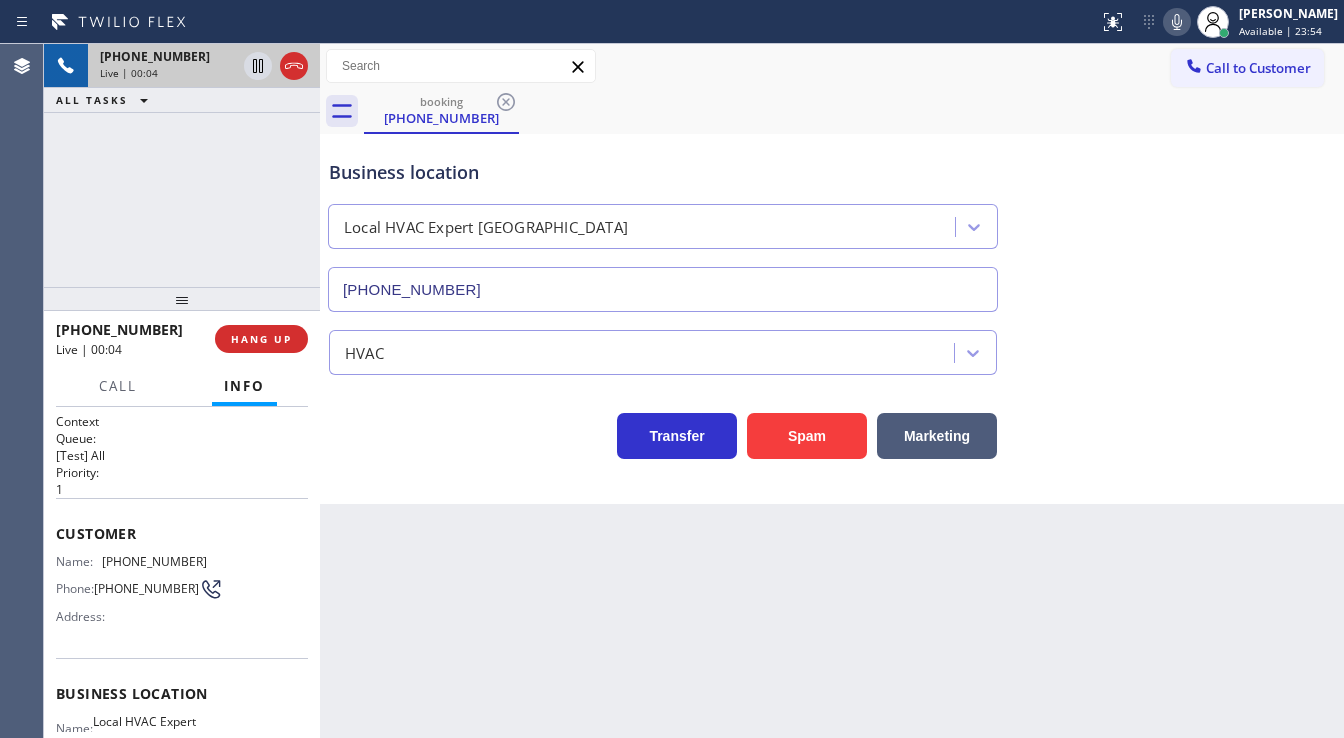 click on "+13155830486 Live | 00:04 ALL TASKS ALL TASKS ACTIVE TASKS TASKS IN WRAP UP" at bounding box center (182, 165) 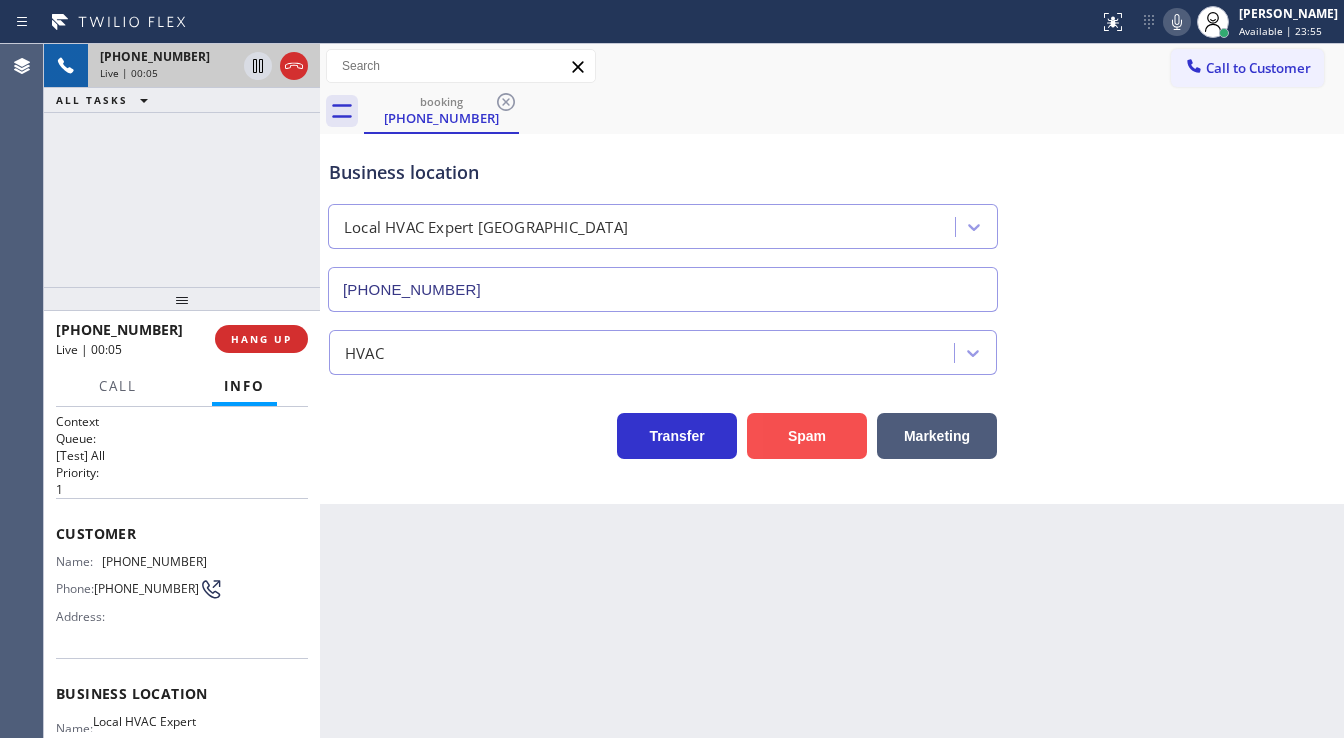 click on "Spam" at bounding box center (807, 436) 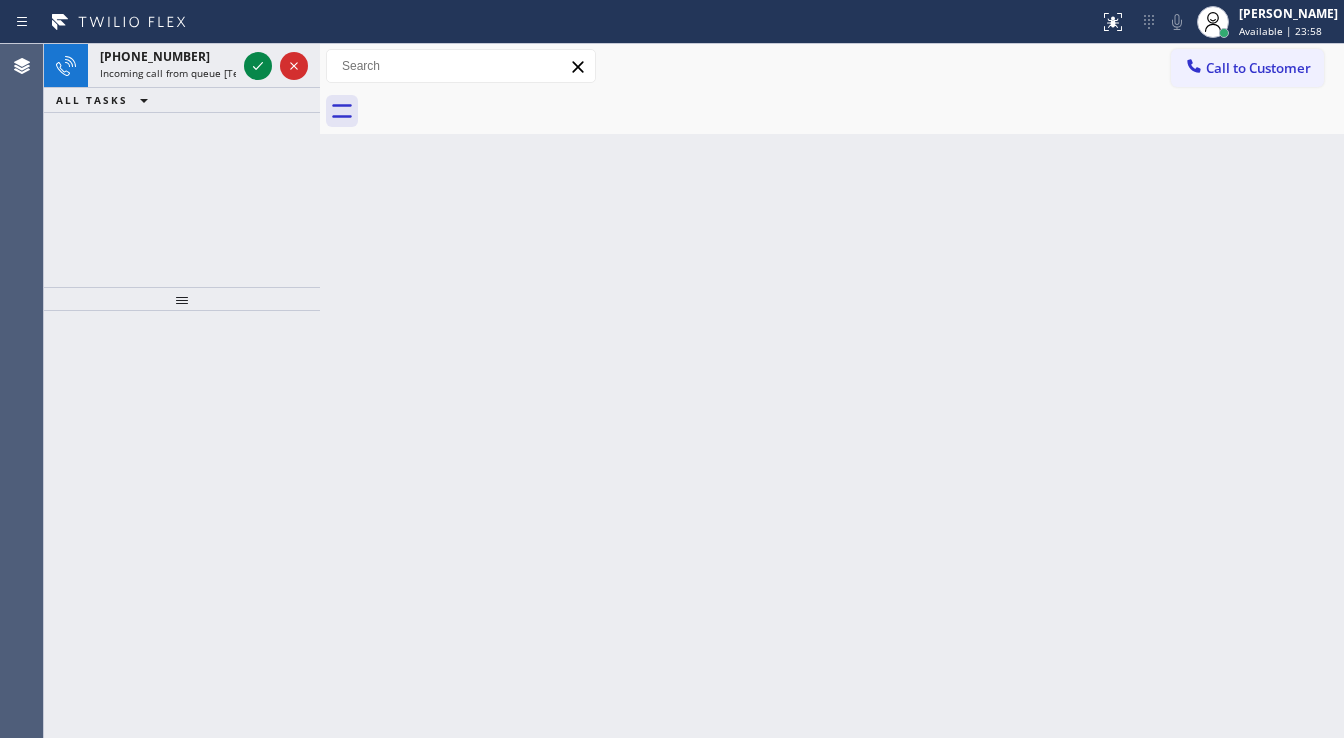 click on "+14693711790 Incoming call from queue [Test] All ALL TASKS ALL TASKS ACTIVE TASKS TASKS IN WRAP UP" at bounding box center [182, 165] 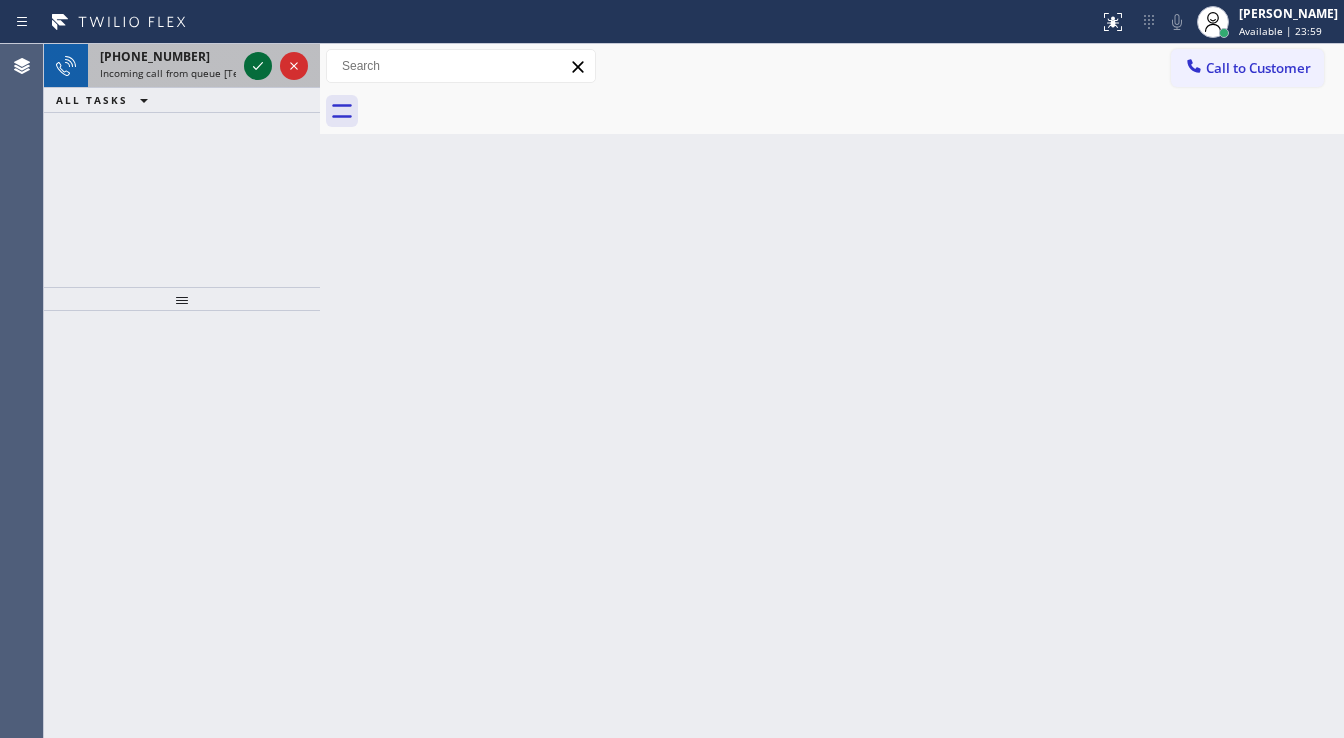 click 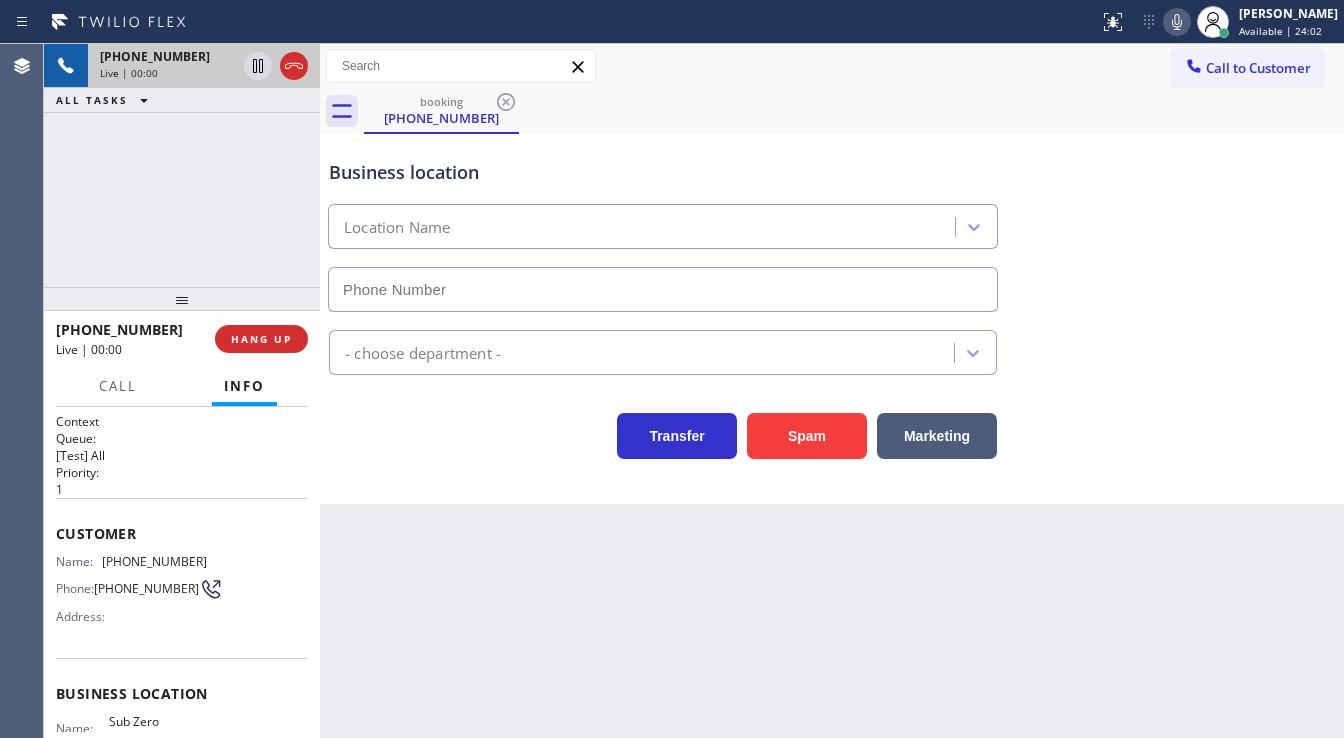 type on "[PHONE_NUMBER]" 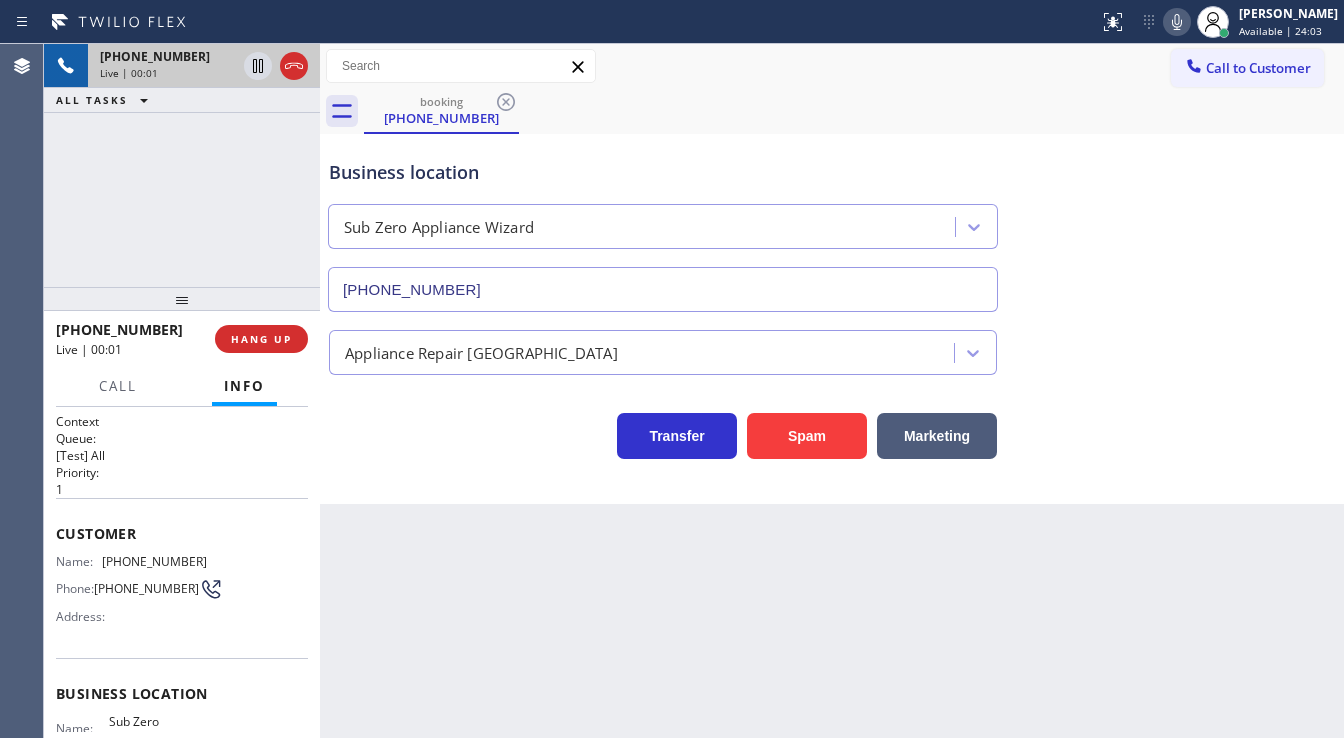 click on "+14693711790 Live | 00:01 ALL TASKS ALL TASKS ACTIVE TASKS TASKS IN WRAP UP" at bounding box center [182, 165] 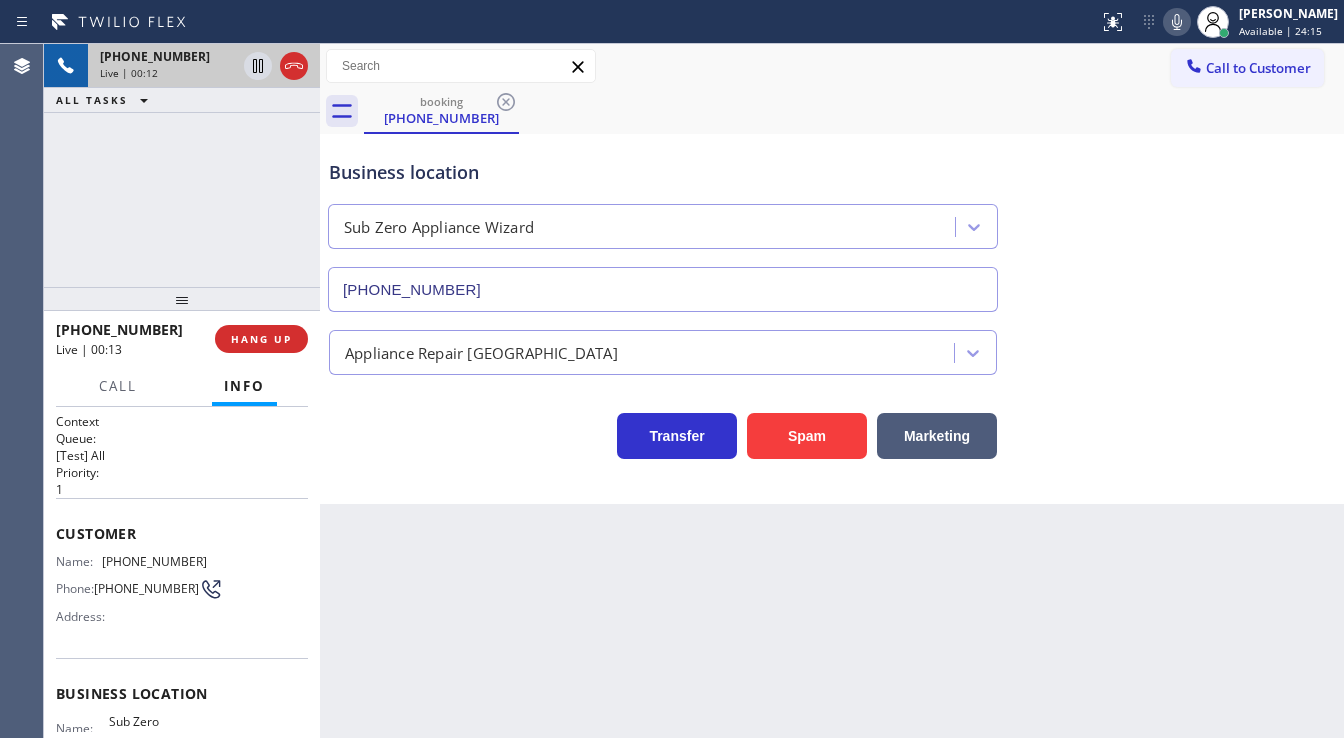 click on "+14693711790 Live | 00:12 ALL TASKS ALL TASKS ACTIVE TASKS TASKS IN WRAP UP" at bounding box center [182, 165] 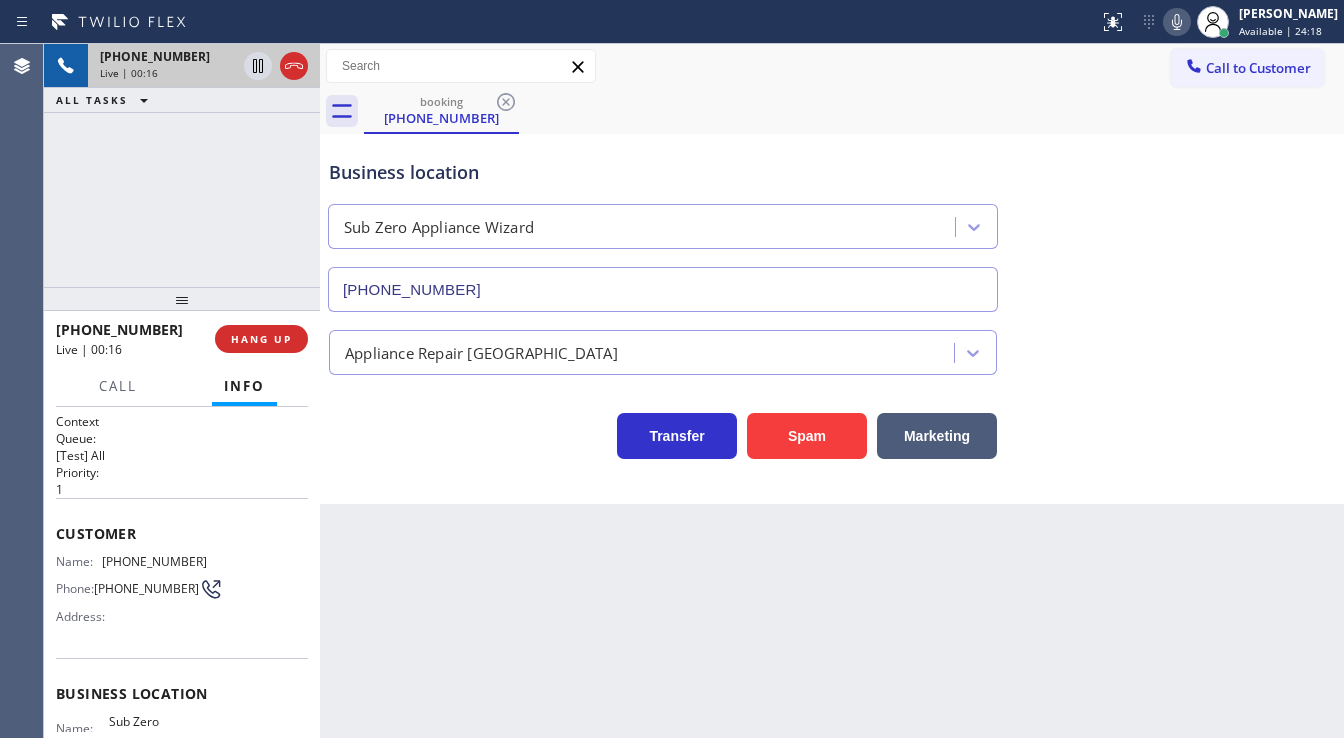 click on "Customer Name: (469) 371-1790 Phone: (469) 371-1790 Address:" at bounding box center (182, 578) 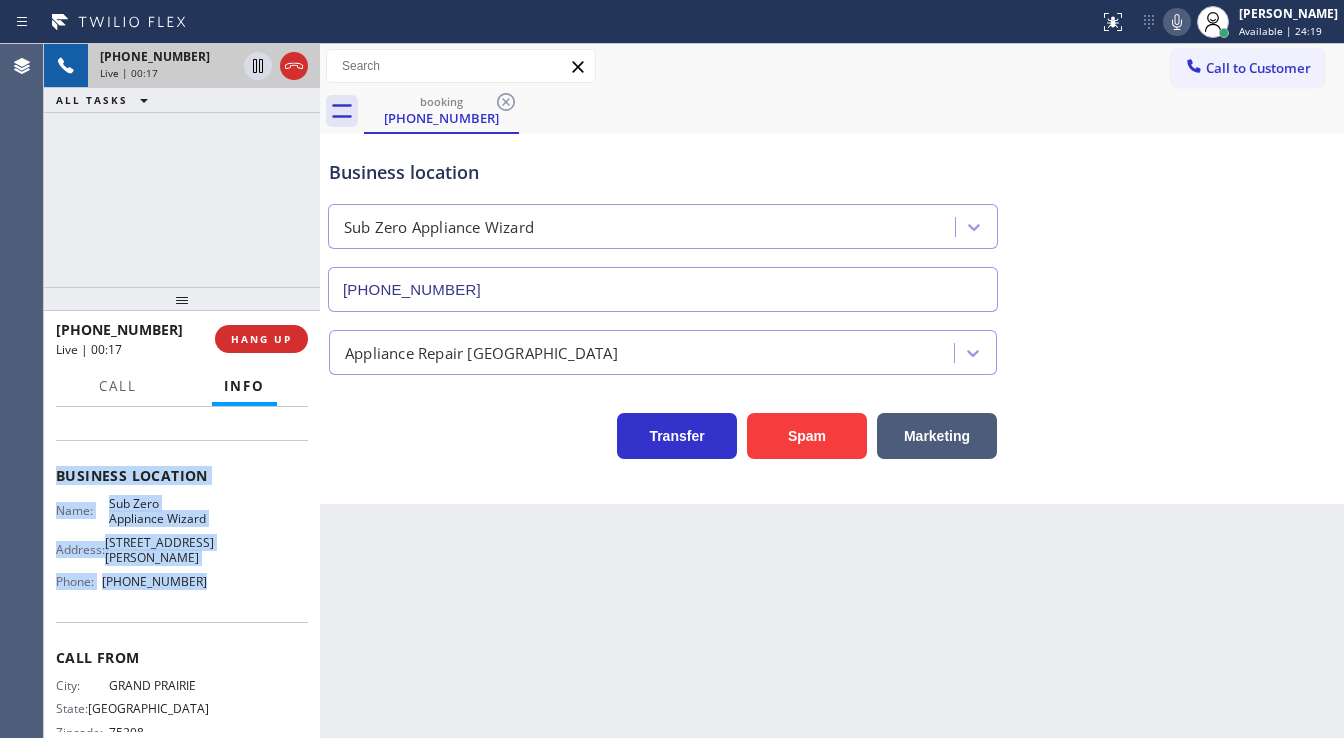 scroll, scrollTop: 240, scrollLeft: 0, axis: vertical 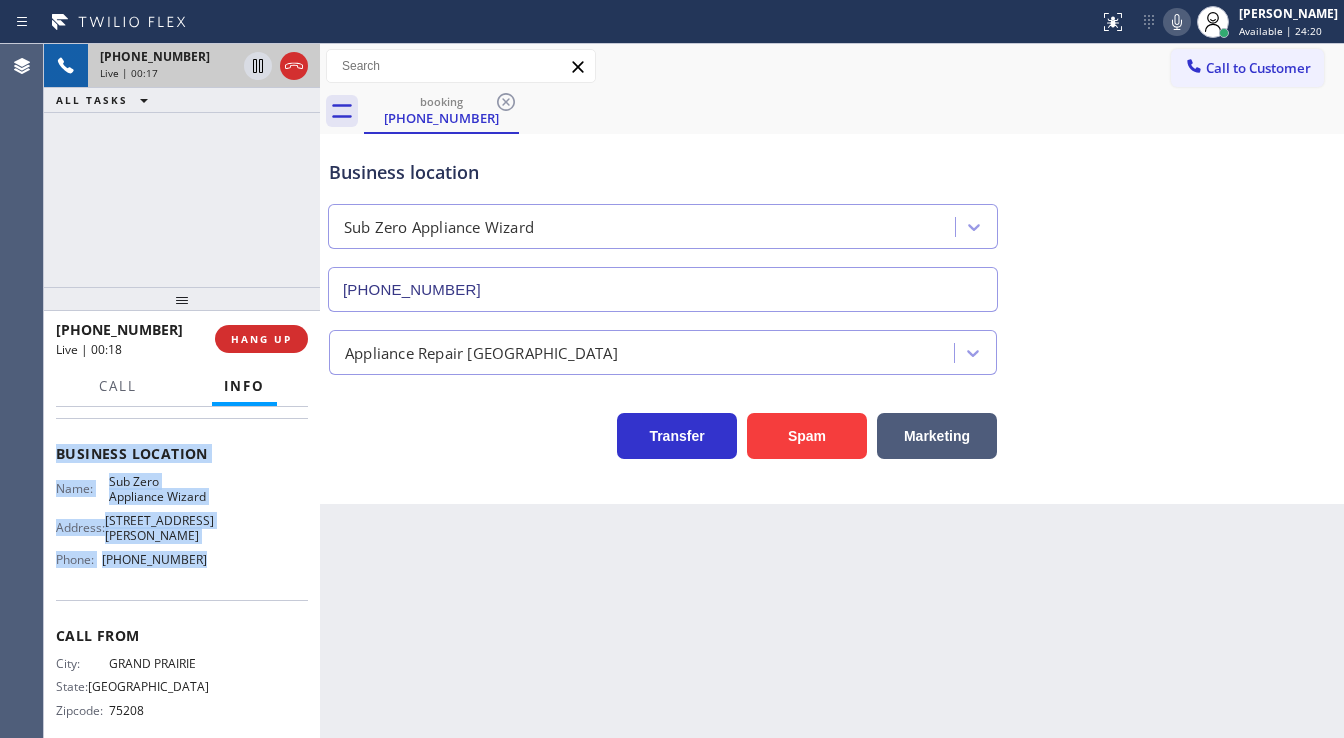drag, startPoint x: 56, startPoint y: 524, endPoint x: 193, endPoint y: 576, distance: 146.53668 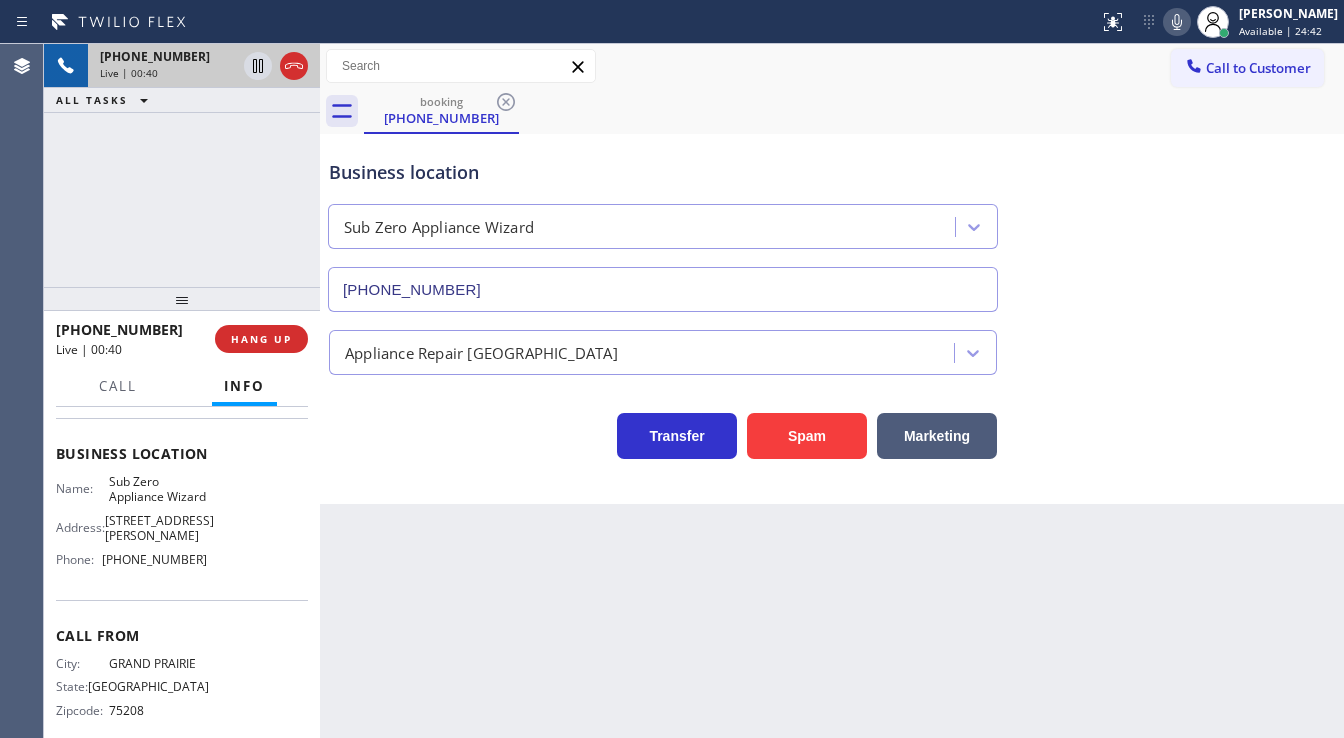 click on "+14693711790 Live | 00:40 ALL TASKS ALL TASKS ACTIVE TASKS TASKS IN WRAP UP" at bounding box center [182, 165] 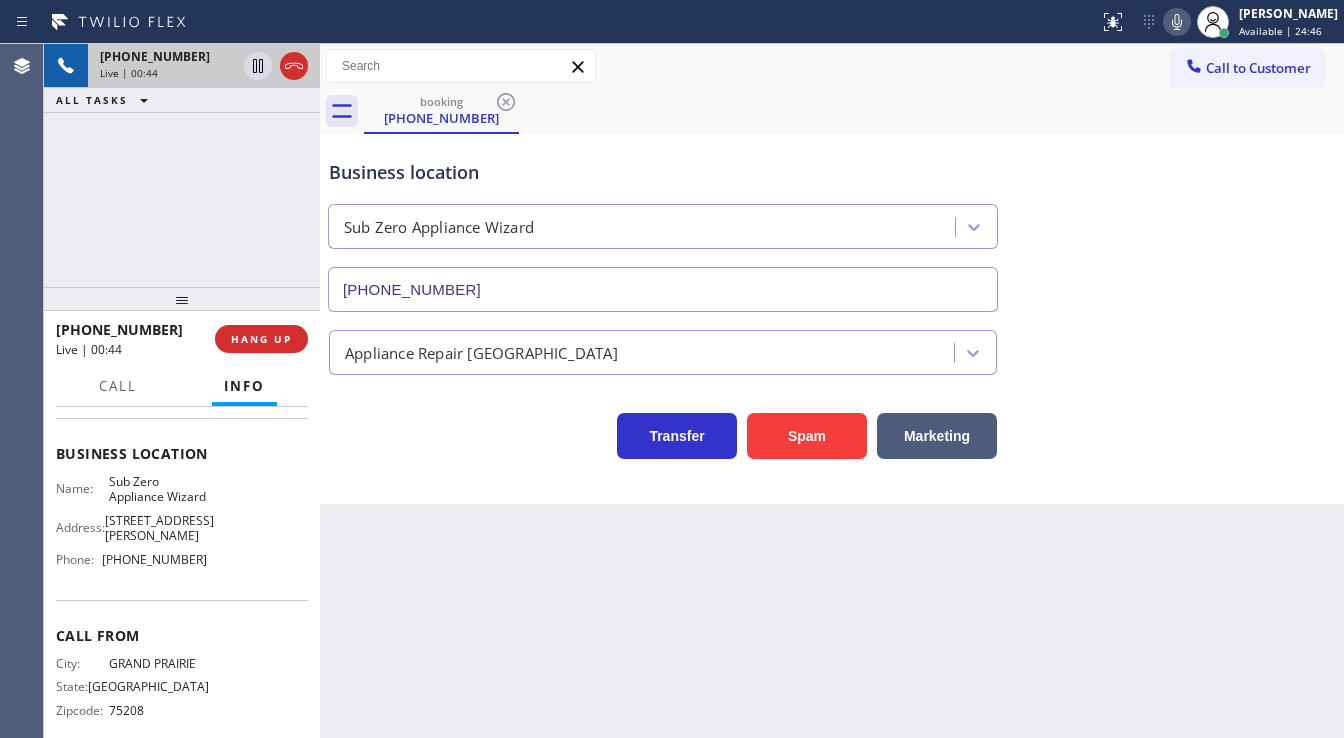 click on "+14693711790 Live | 00:44 ALL TASKS ALL TASKS ACTIVE TASKS TASKS IN WRAP UP" at bounding box center [182, 165] 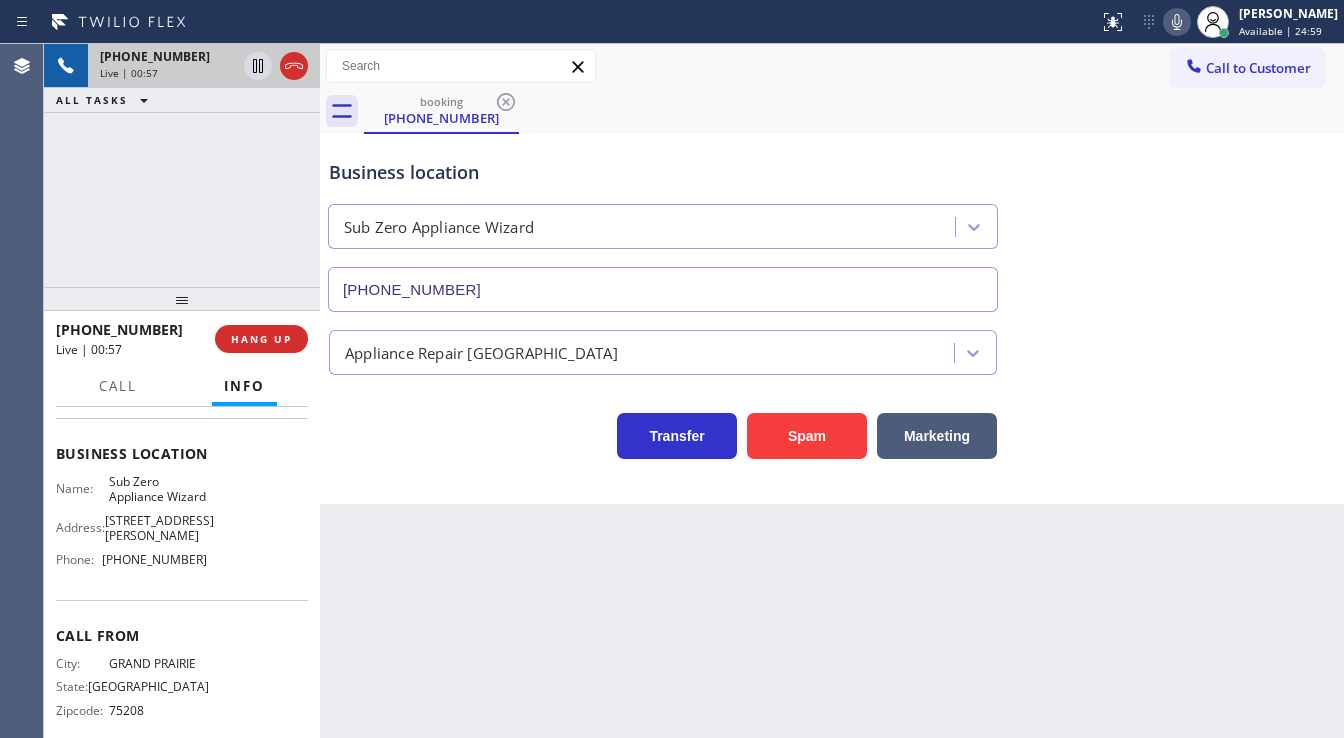 click on "+14693711790 Live | 00:57 ALL TASKS ALL TASKS ACTIVE TASKS TASKS IN WRAP UP" at bounding box center (182, 165) 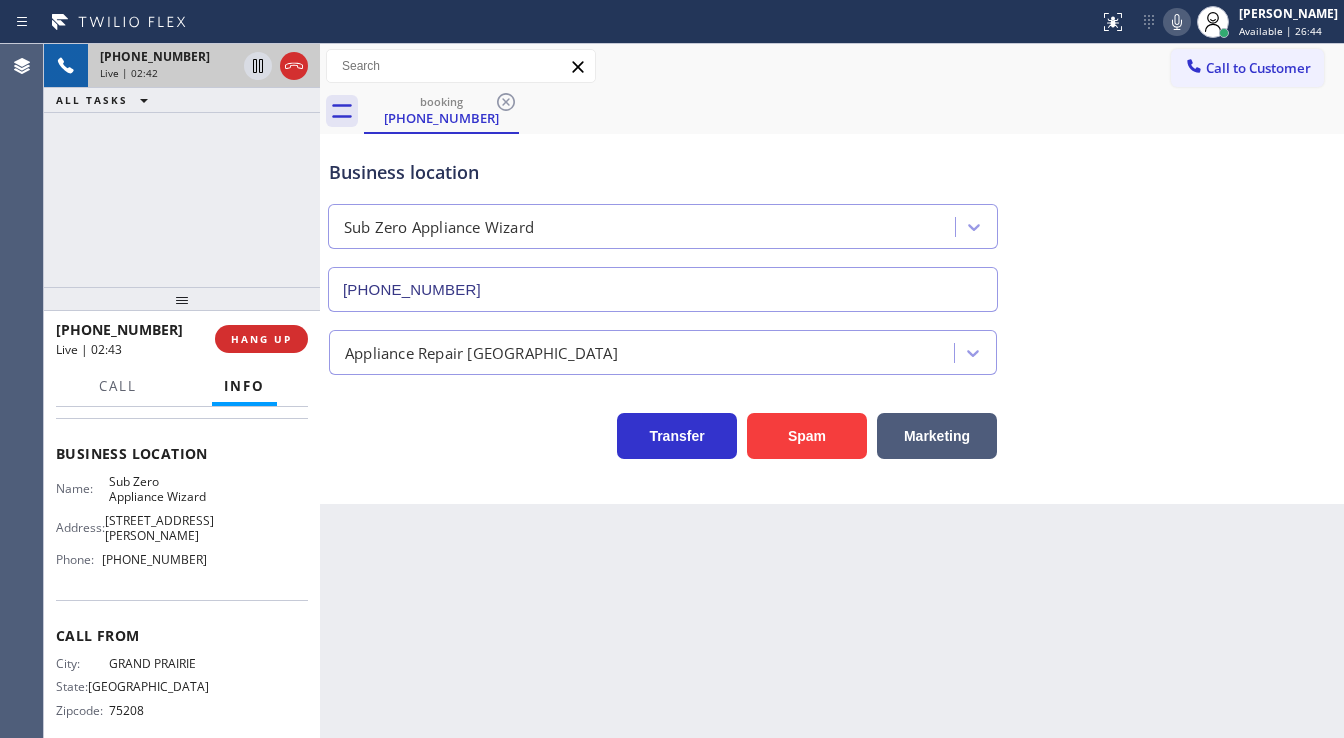 click on "+14693711790 Live | 02:42 ALL TASKS ALL TASKS ACTIVE TASKS TASKS IN WRAP UP" at bounding box center [182, 165] 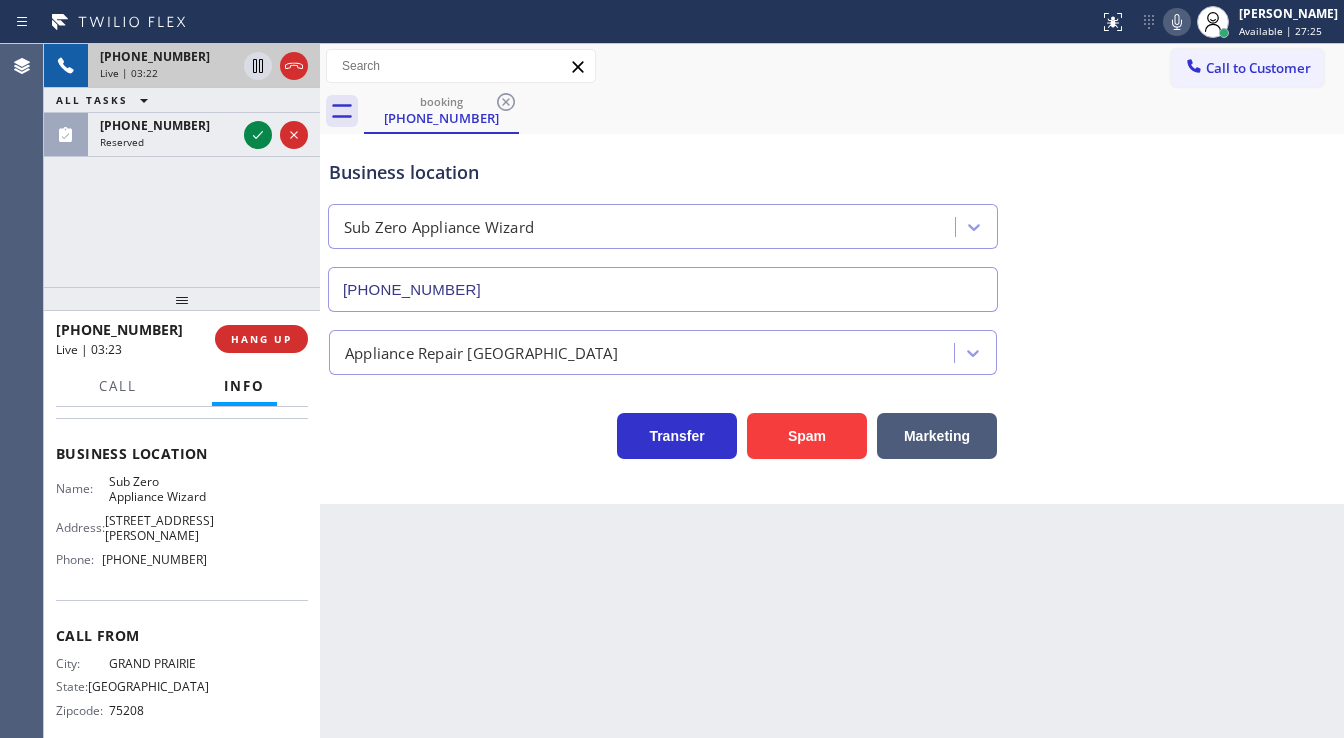 click on "+14693711790 Live | 03:22 ALL TASKS ALL TASKS ACTIVE TASKS TASKS IN WRAP UP (775) 277-6510 Reserved" at bounding box center [182, 165] 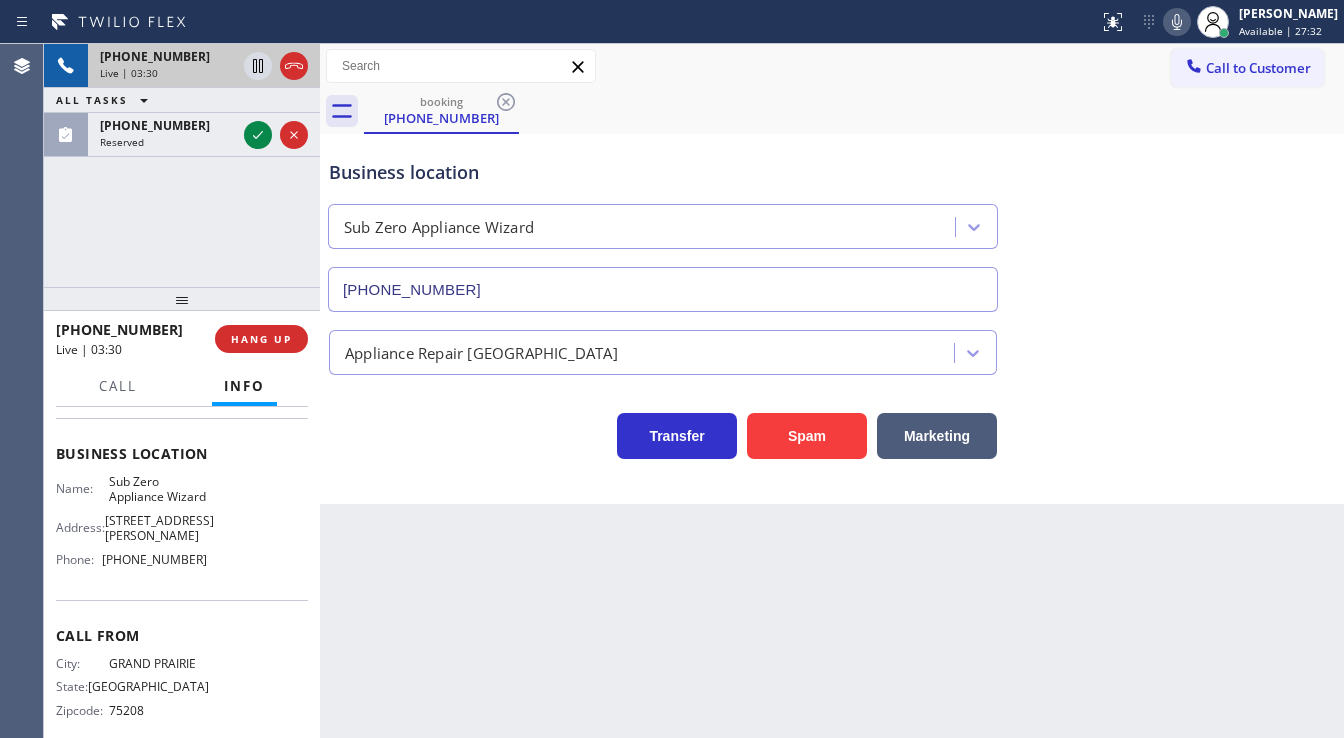 click on "+14693711790 Live | 03:30 ALL TASKS ALL TASKS ACTIVE TASKS TASKS IN WRAP UP (775) 277-6510 Reserved" at bounding box center (182, 165) 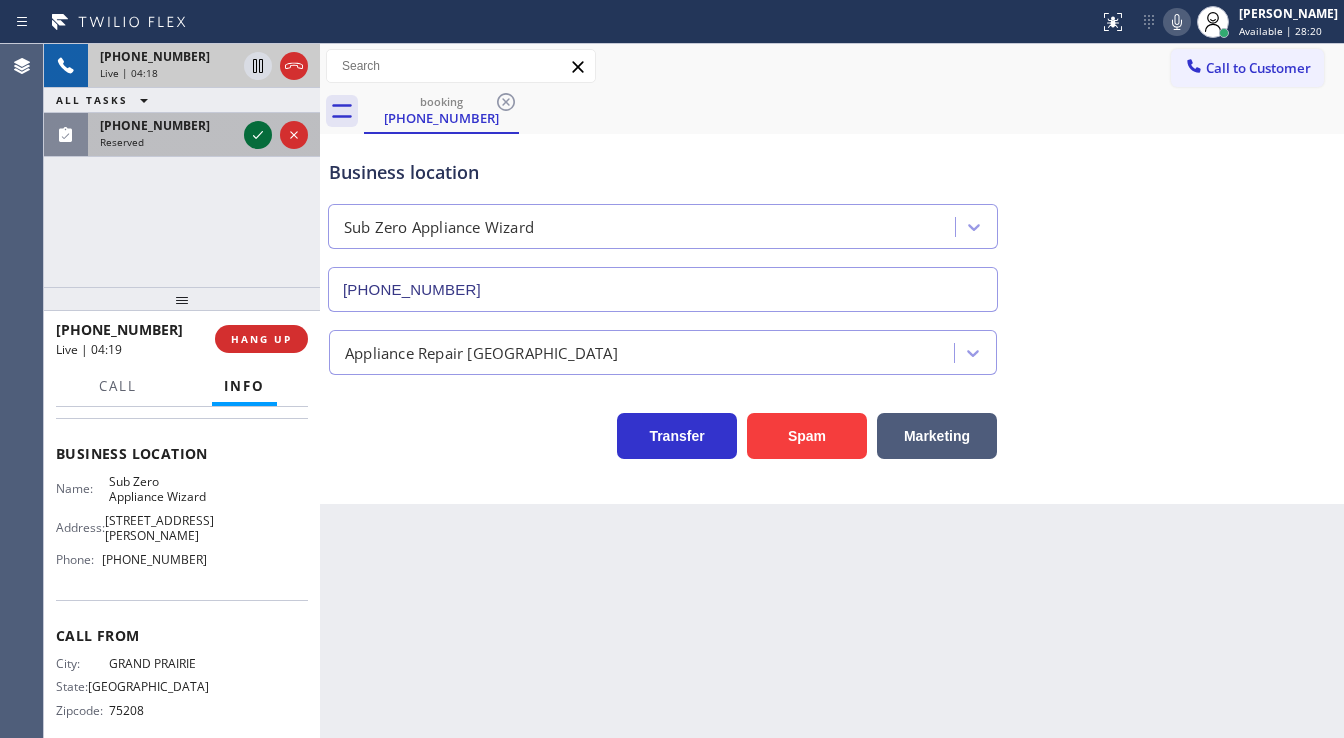 click 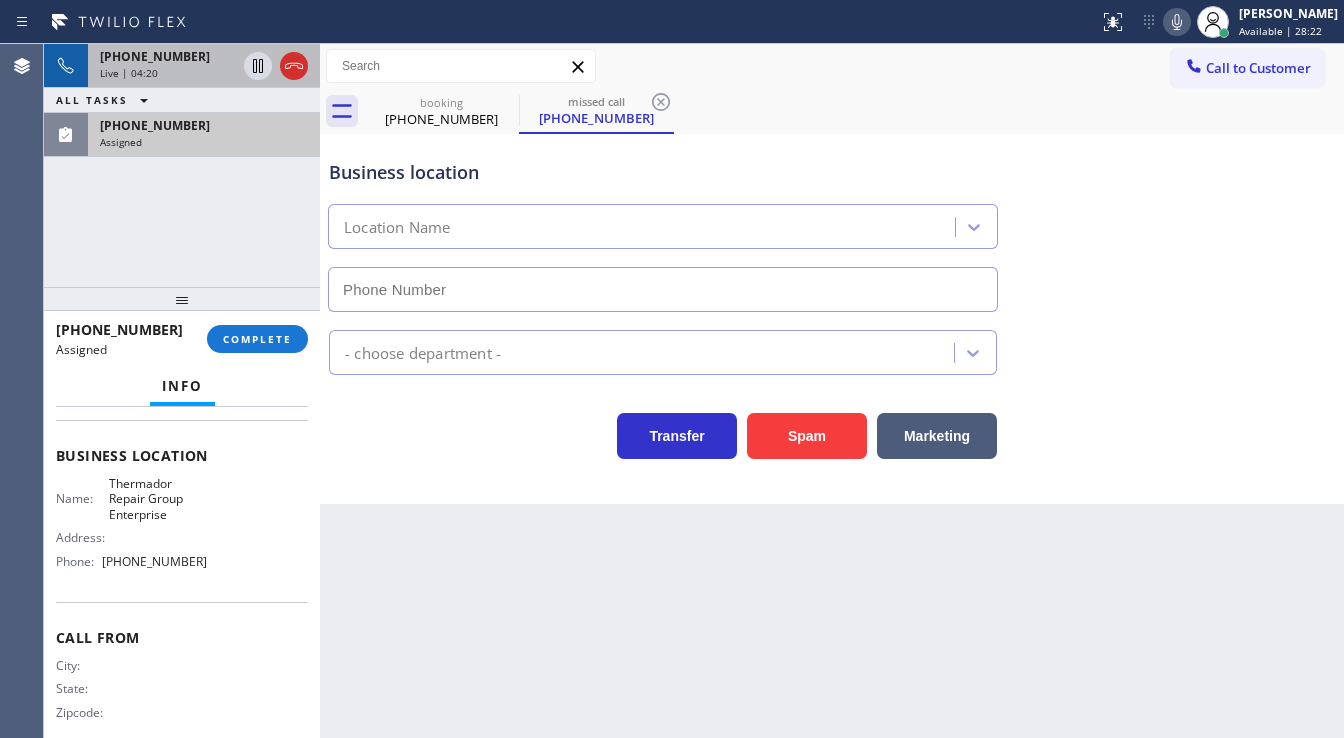 type on "[PHONE_NUMBER]" 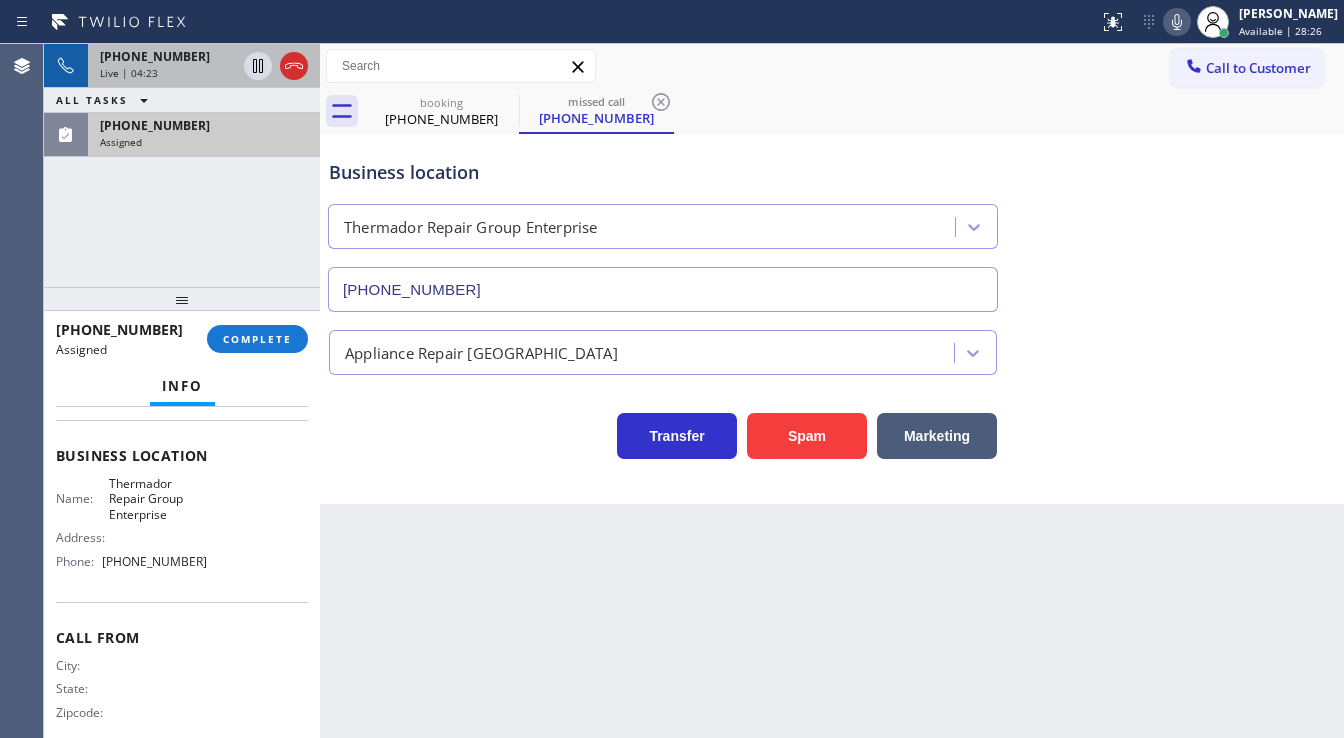 click on "Context Queue: Appliance Repair High End Priority: 0 Task Age:  1 minute(s)  Customer Name: (775) 277-6510 Phone: (775) 277-6510 Address: Business location Name: Thermador Repair Group Enterprise Address:   Phone: (725) 800-8711 Call From City: State: Zipcode: Outbound call Location Search location Your caller id phone number (602) 313-1762 Customer number (775) 277-6510 Call" at bounding box center (182, 573) 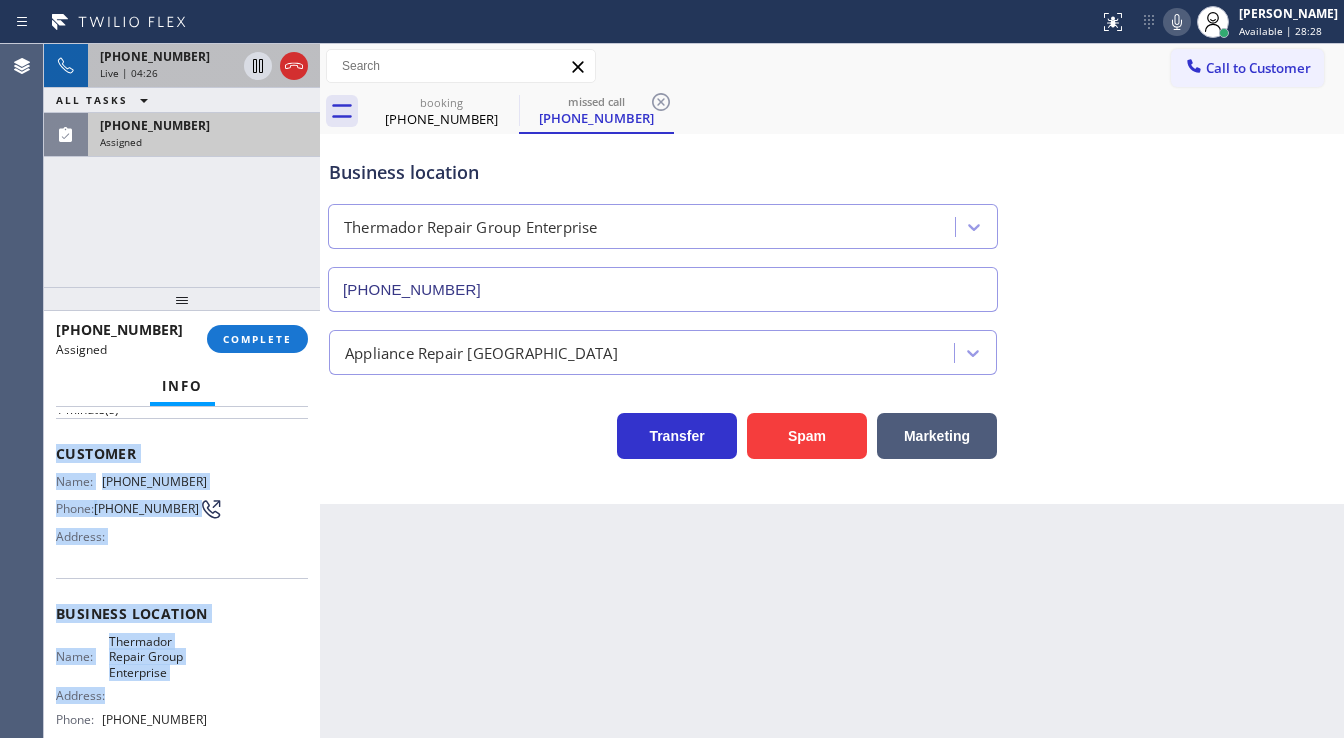 scroll, scrollTop: 272, scrollLeft: 0, axis: vertical 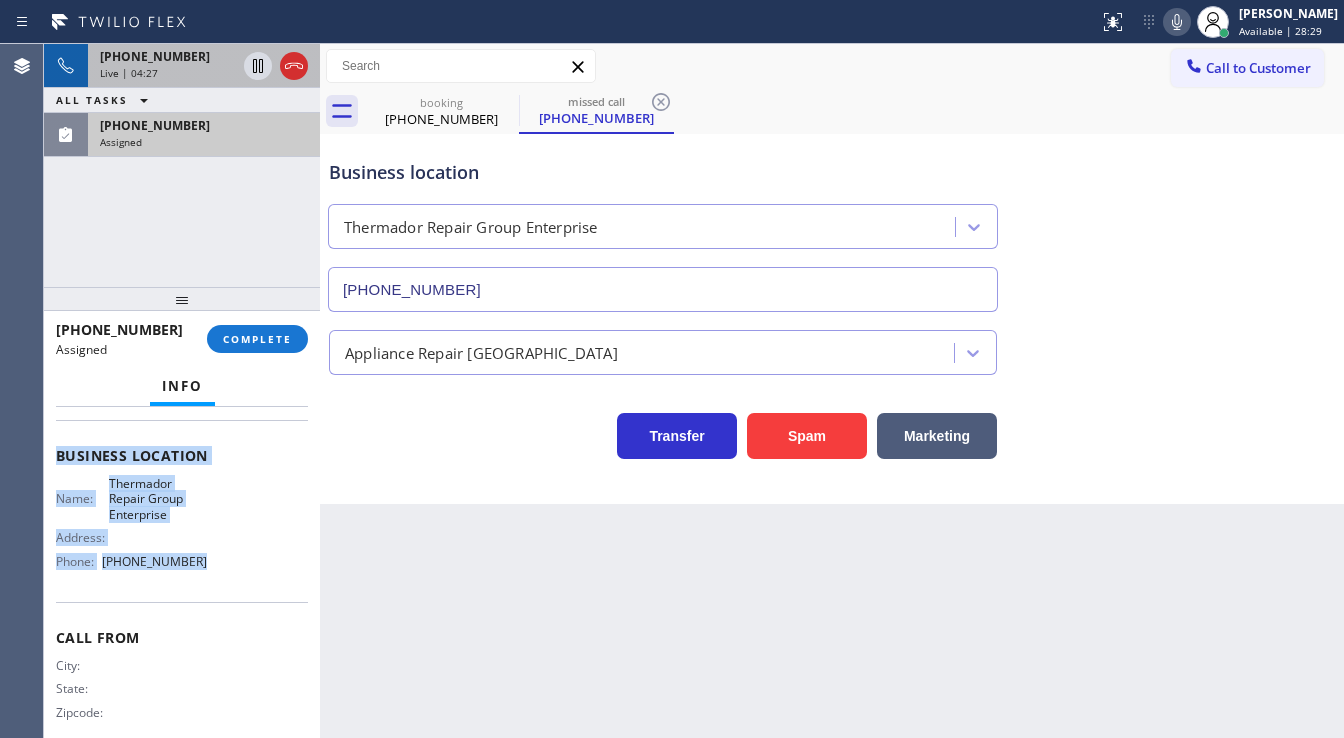 drag, startPoint x: 50, startPoint y: 523, endPoint x: 204, endPoint y: 555, distance: 157.28954 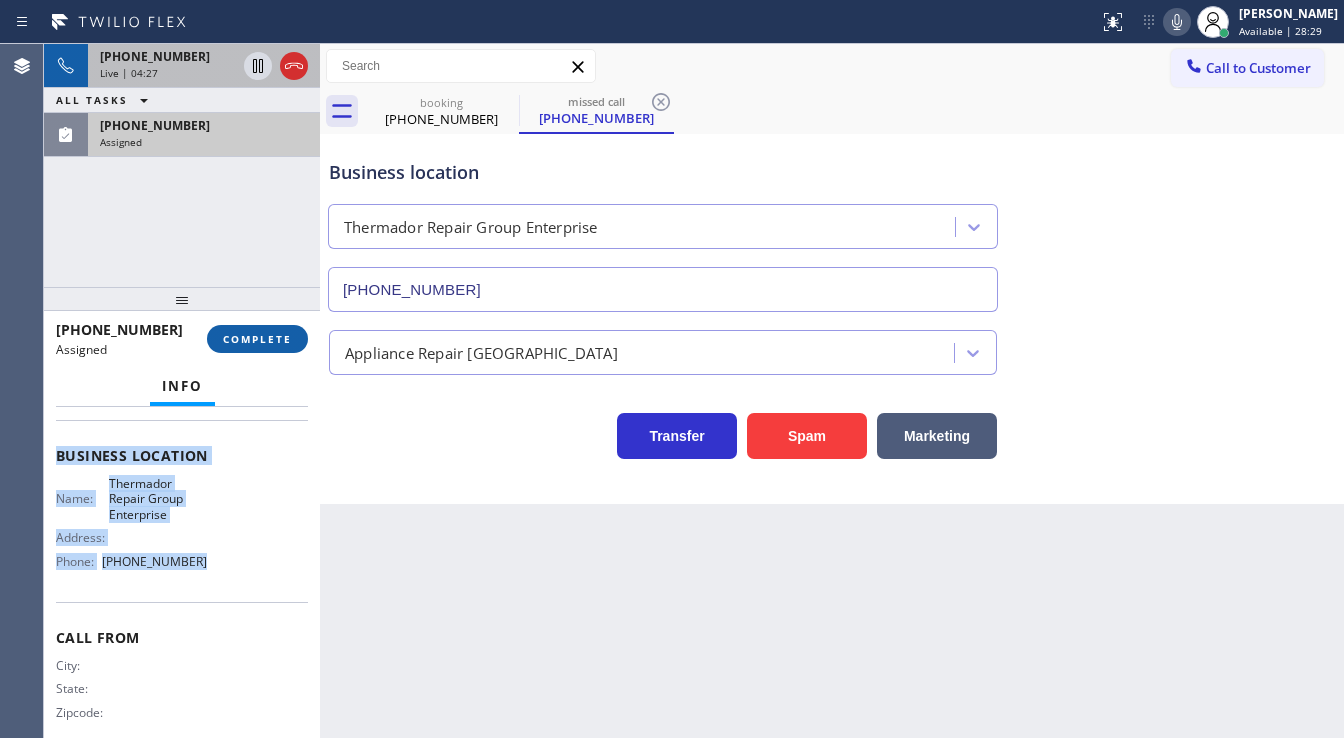 copy on "Customer Name: (775) 277-6510 Phone: (775) 277-6510 Address: Business location Name: Thermador Repair Group Enterprise Address:   Phone: (725) 800-8711" 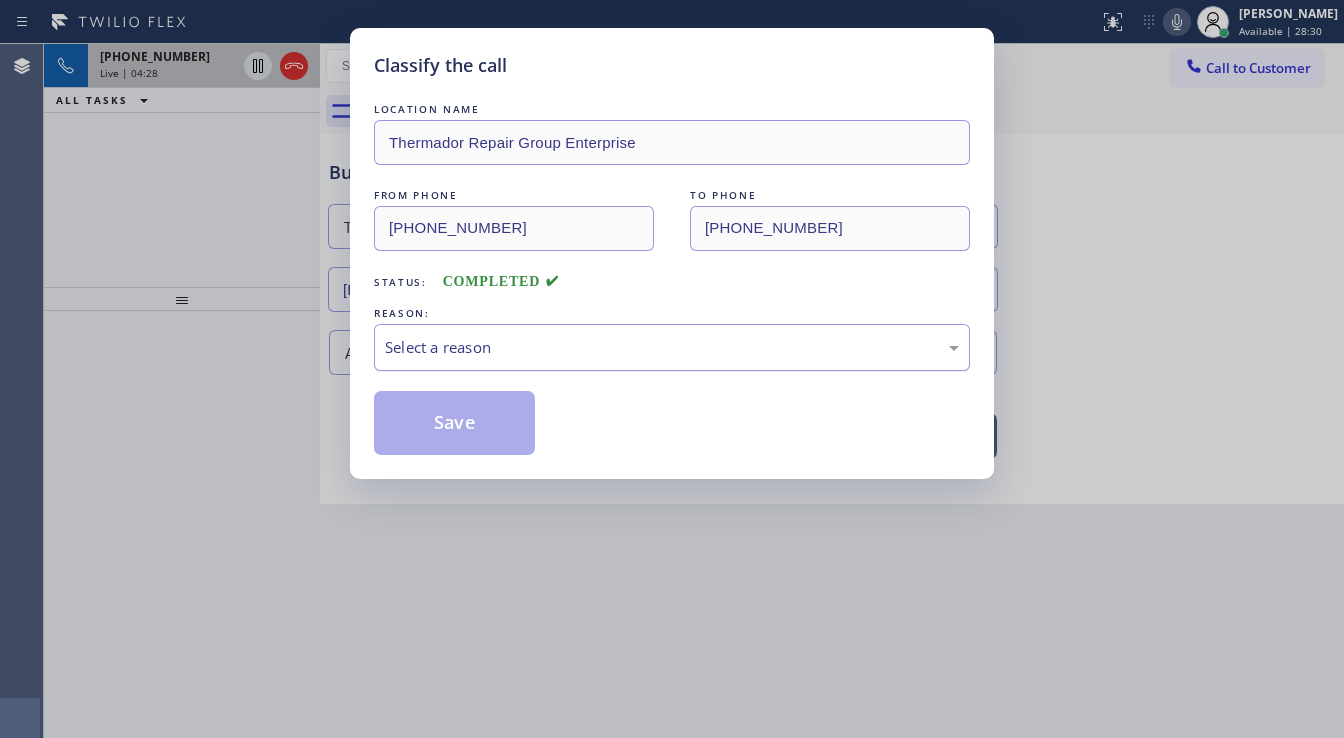 click on "Select a reason" at bounding box center [672, 347] 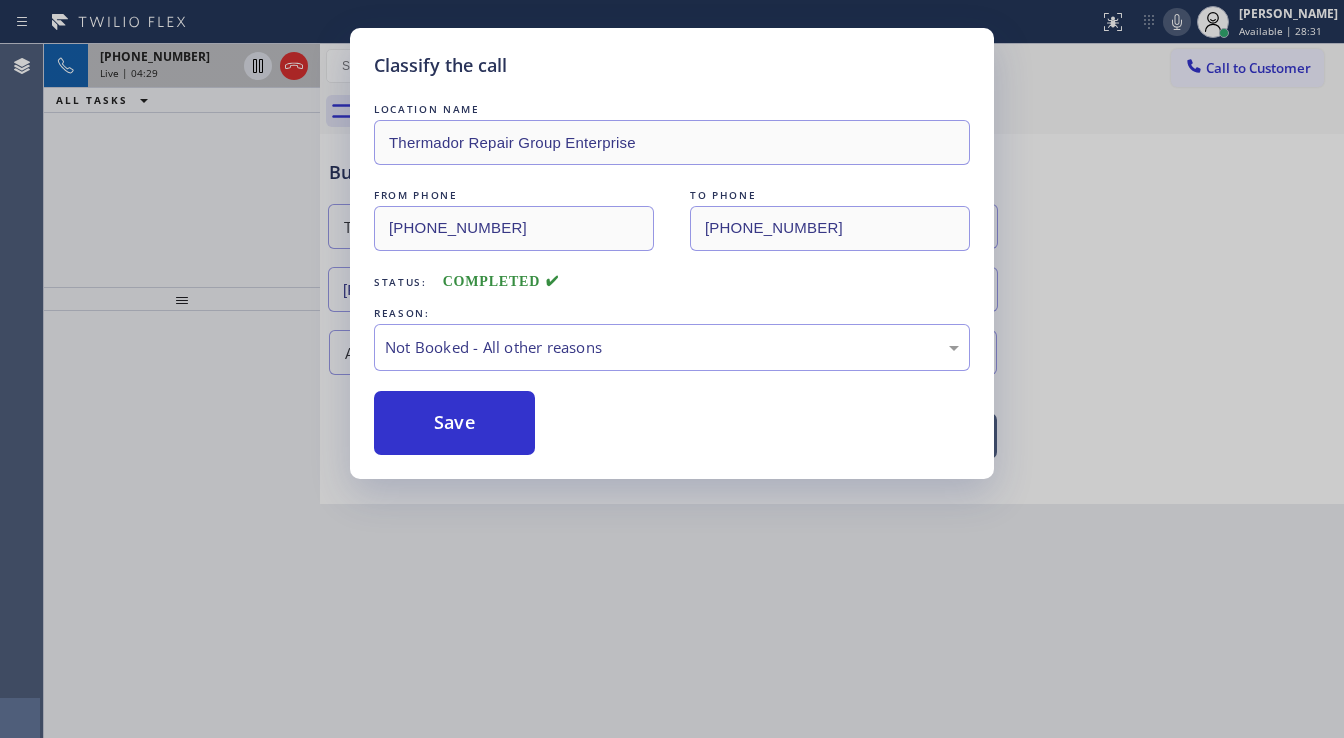 click on "Save" at bounding box center (454, 423) 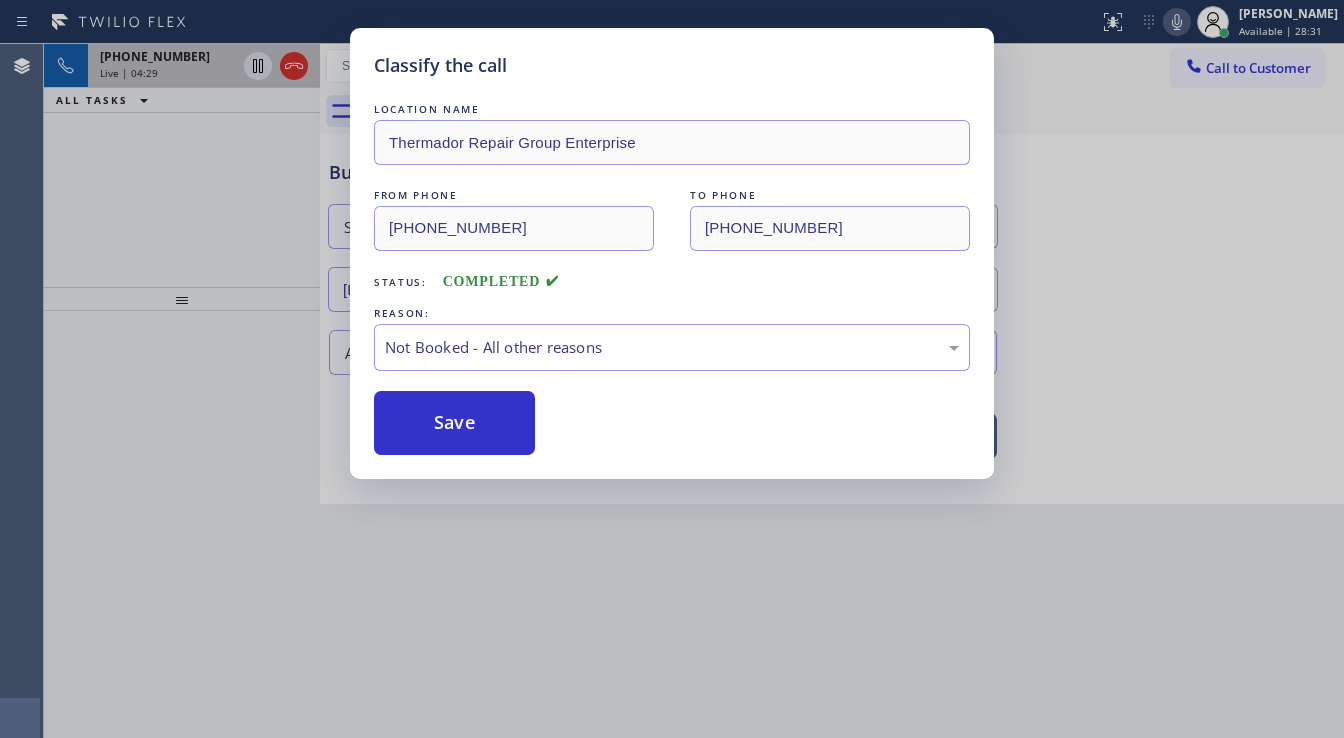 click on "Save" at bounding box center [454, 423] 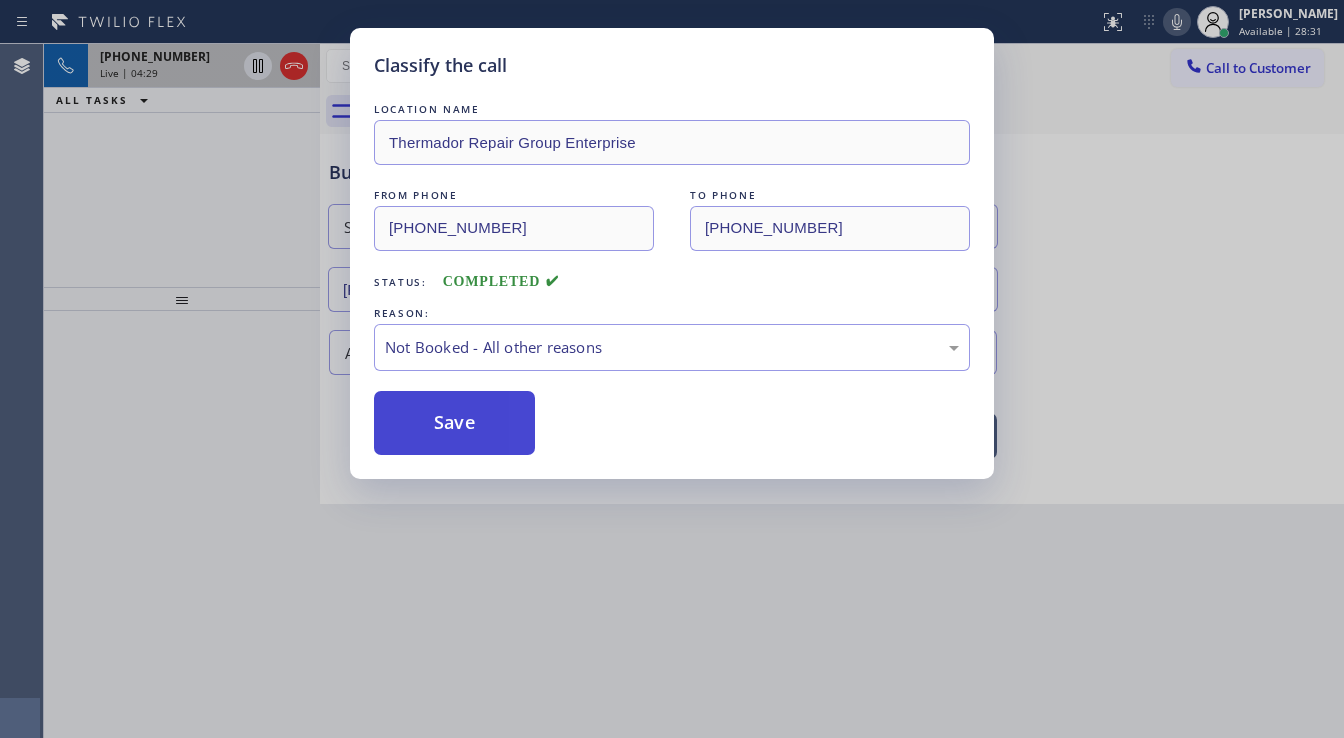 type 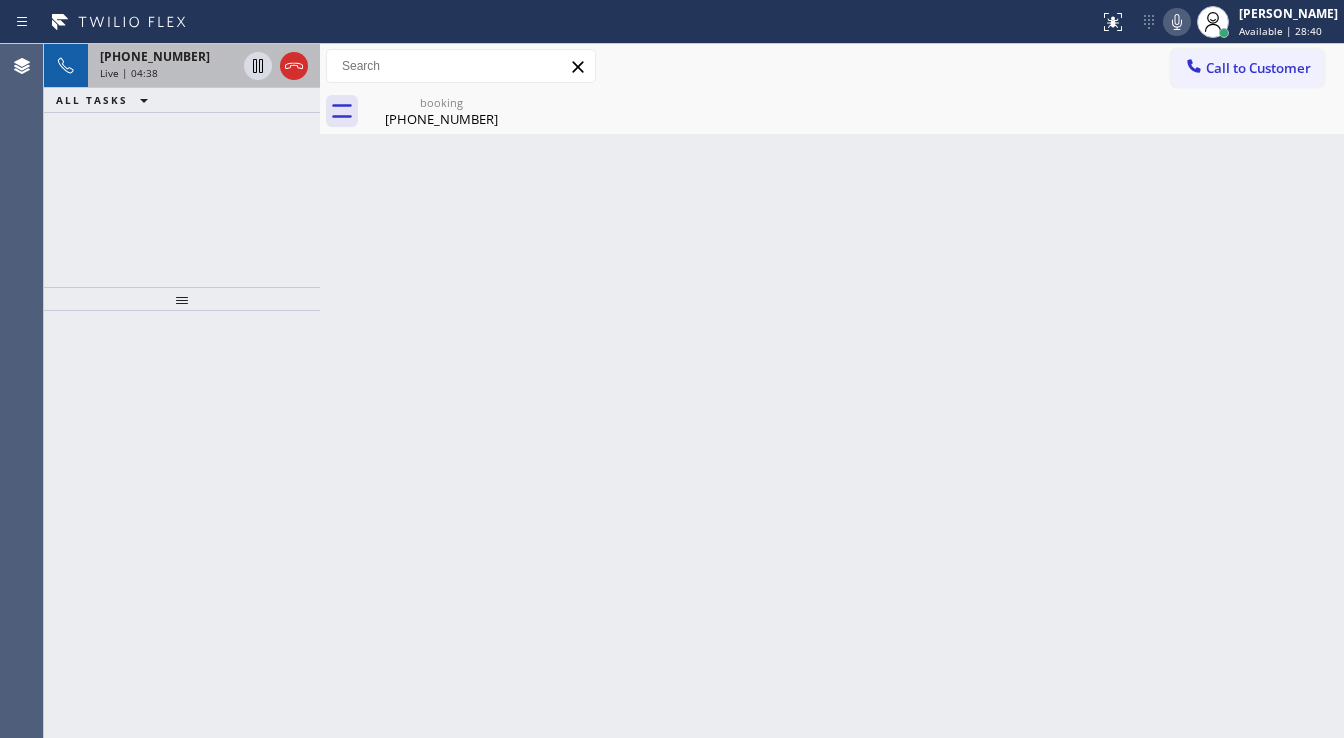 click on "+14693711790 Live | 04:38 ALL TASKS ALL TASKS ACTIVE TASKS TASKS IN WRAP UP" at bounding box center [182, 165] 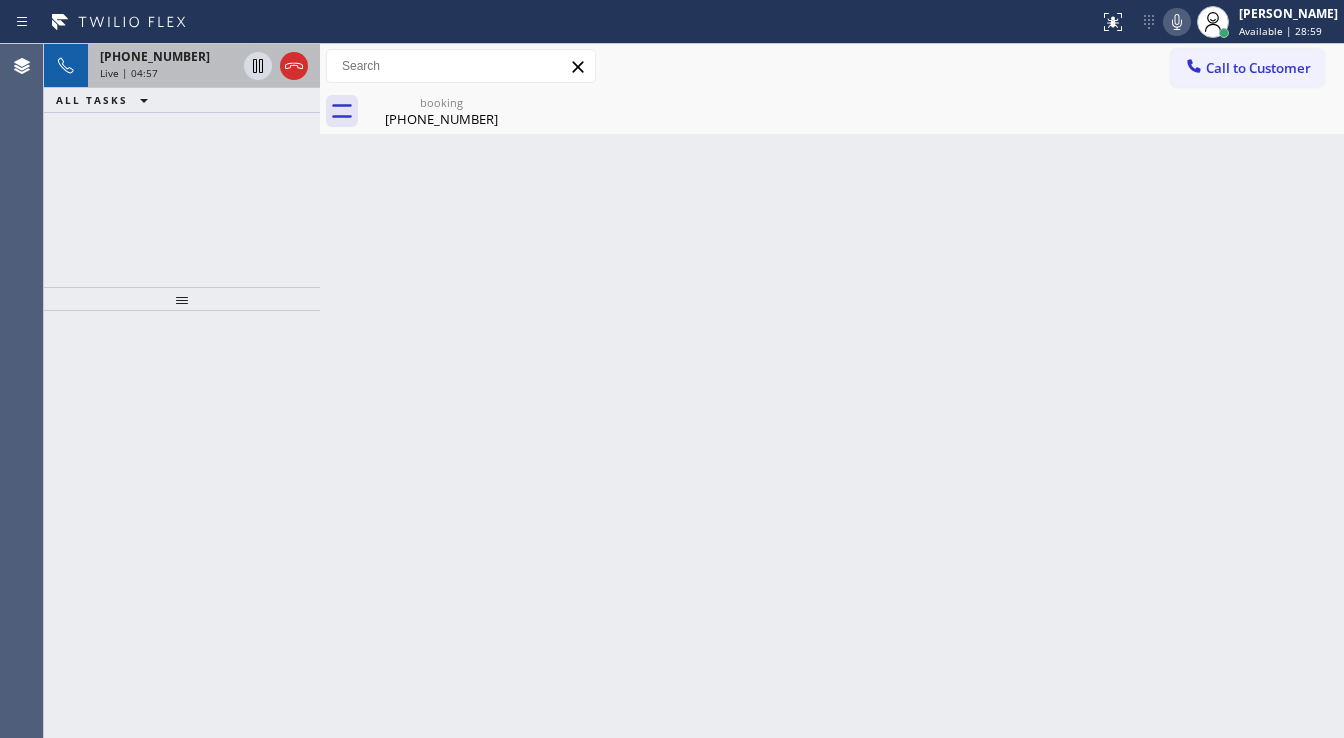click on "+14693711790 Live | 04:57 ALL TASKS ALL TASKS ACTIVE TASKS TASKS IN WRAP UP" at bounding box center [182, 165] 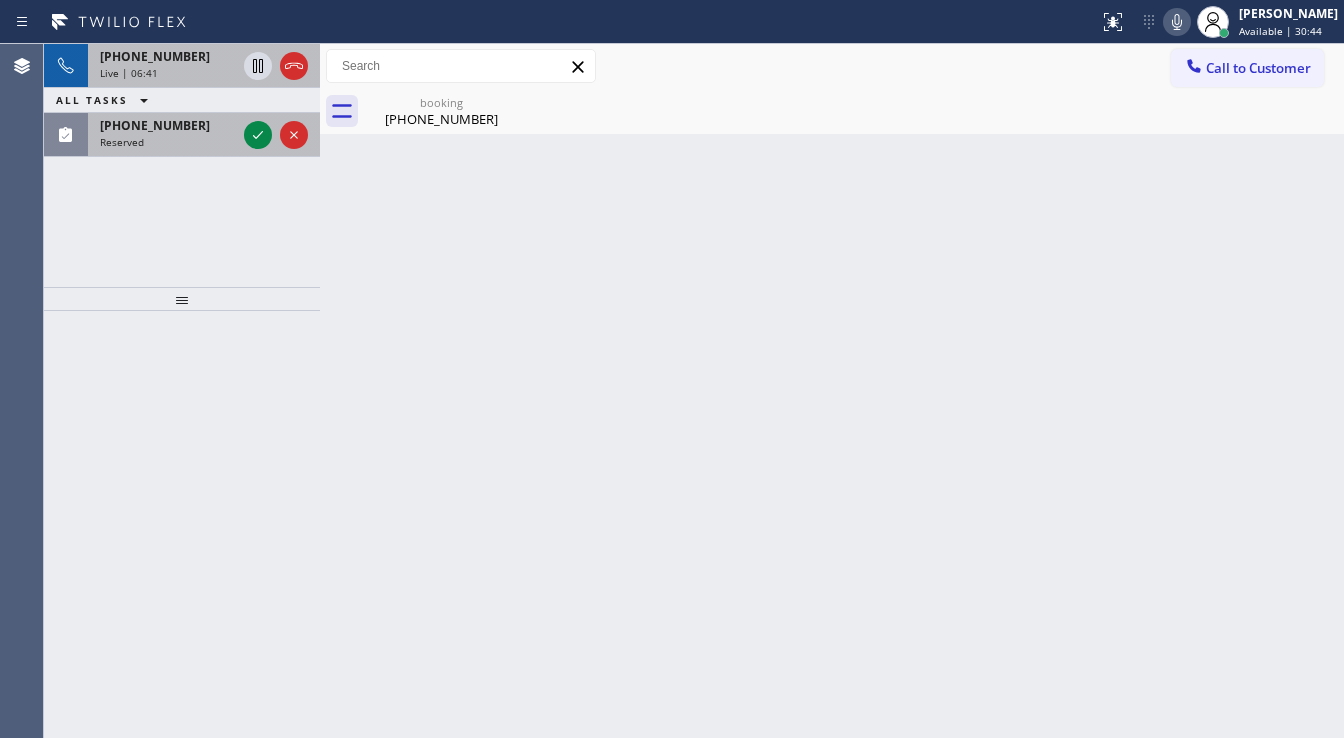 click on "[PHONE_NUMBER]" at bounding box center (155, 125) 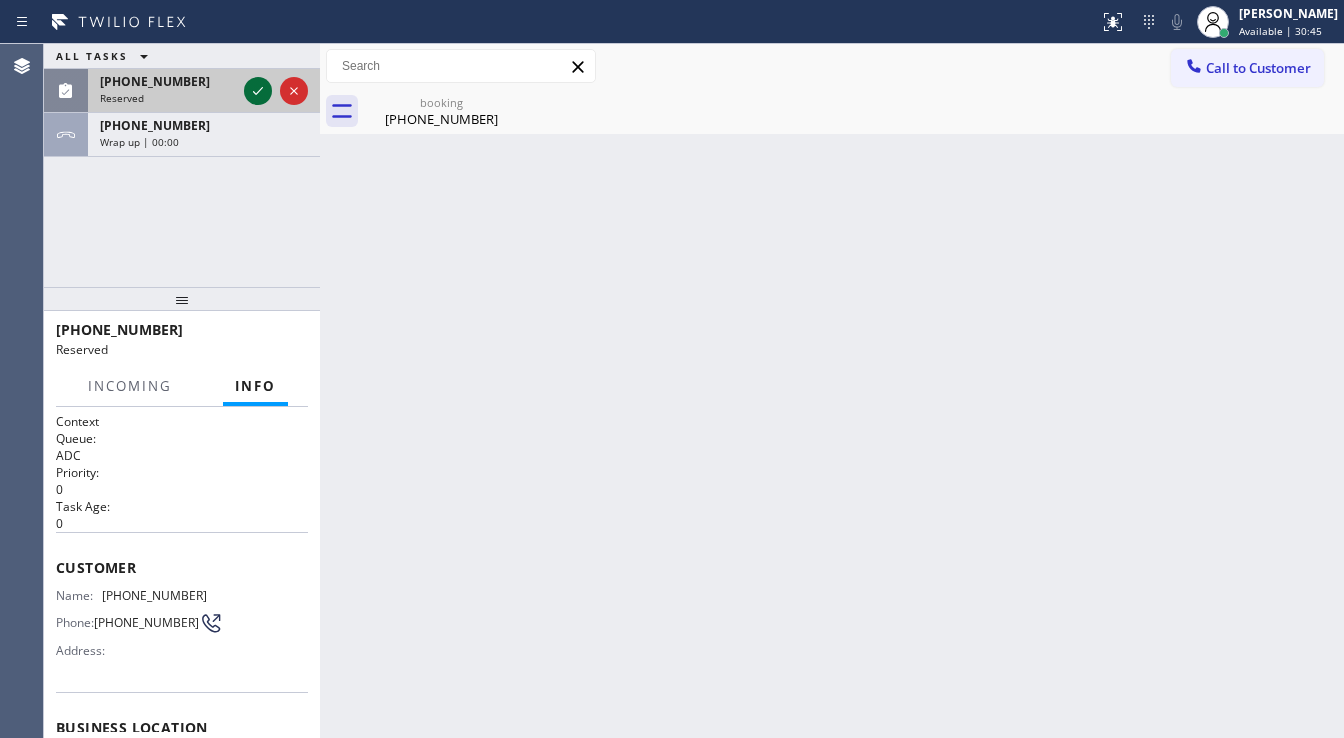 click 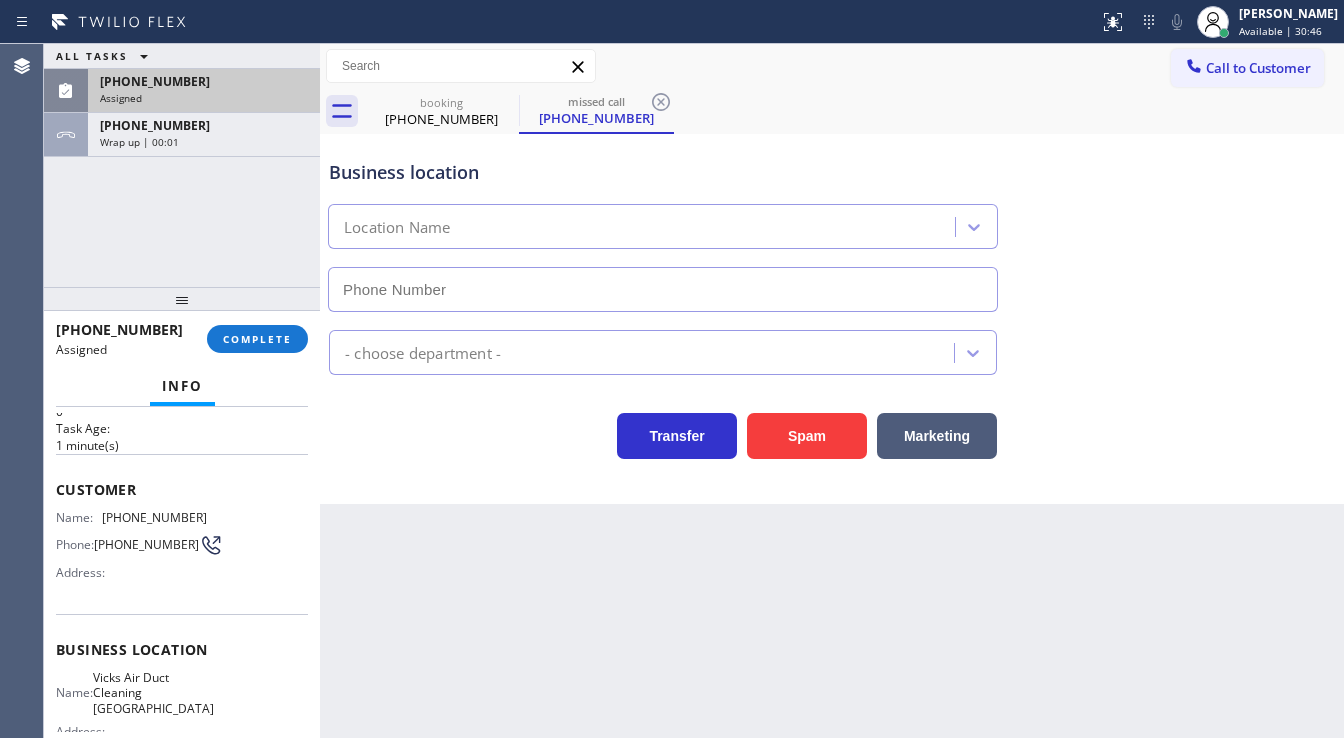 type on "[PHONE_NUMBER]" 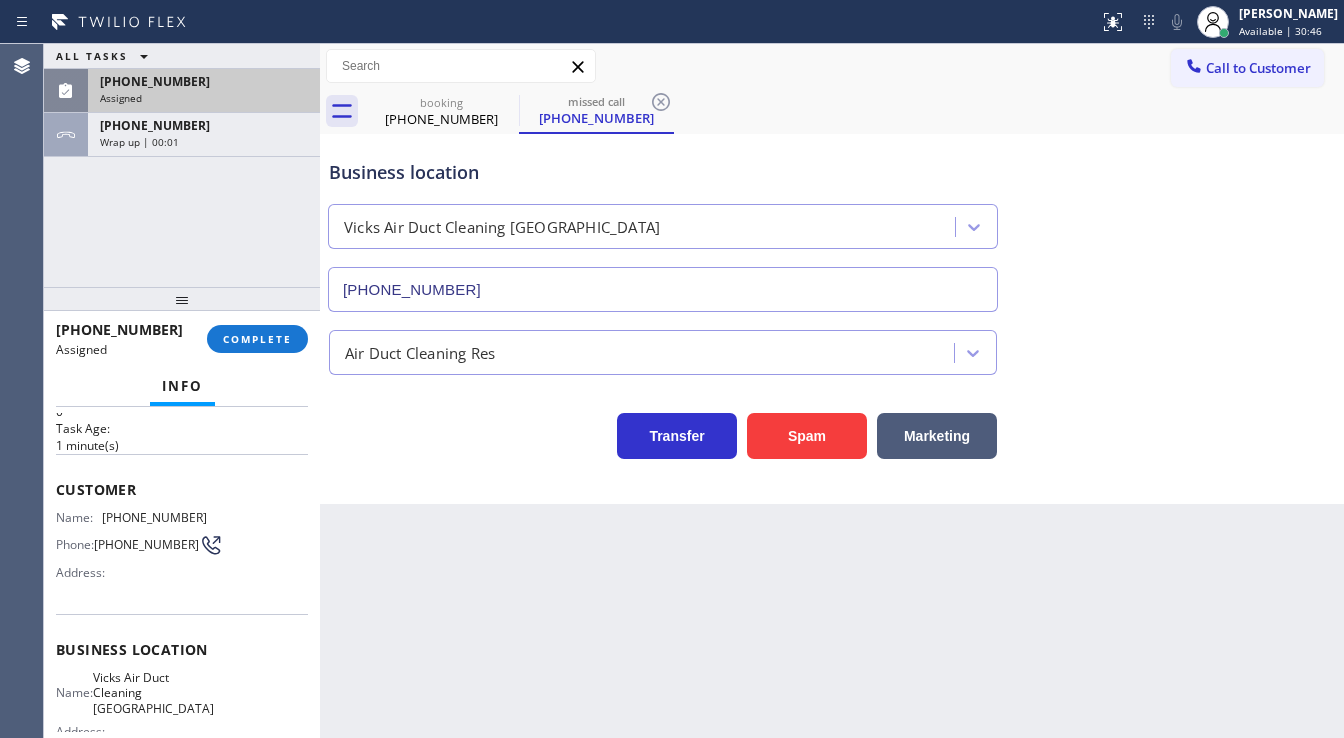 scroll, scrollTop: 160, scrollLeft: 0, axis: vertical 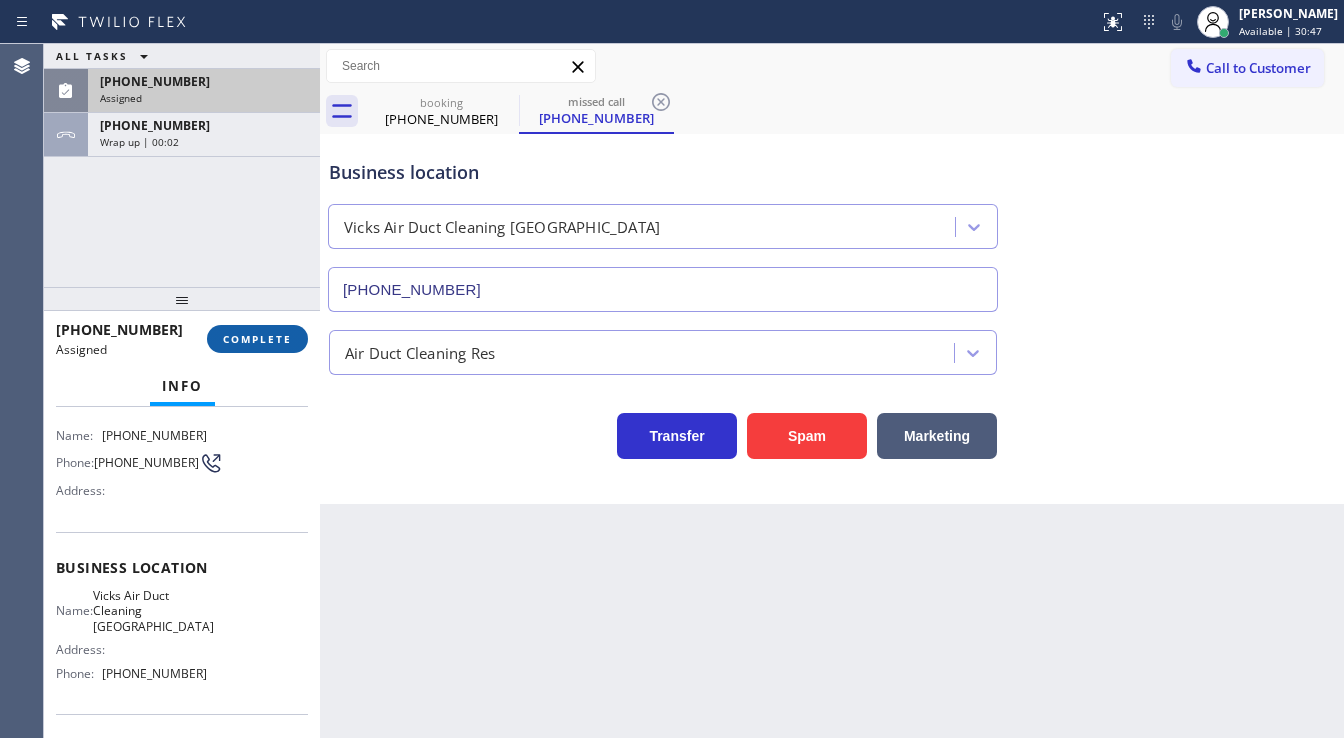 click on "COMPLETE" at bounding box center [257, 339] 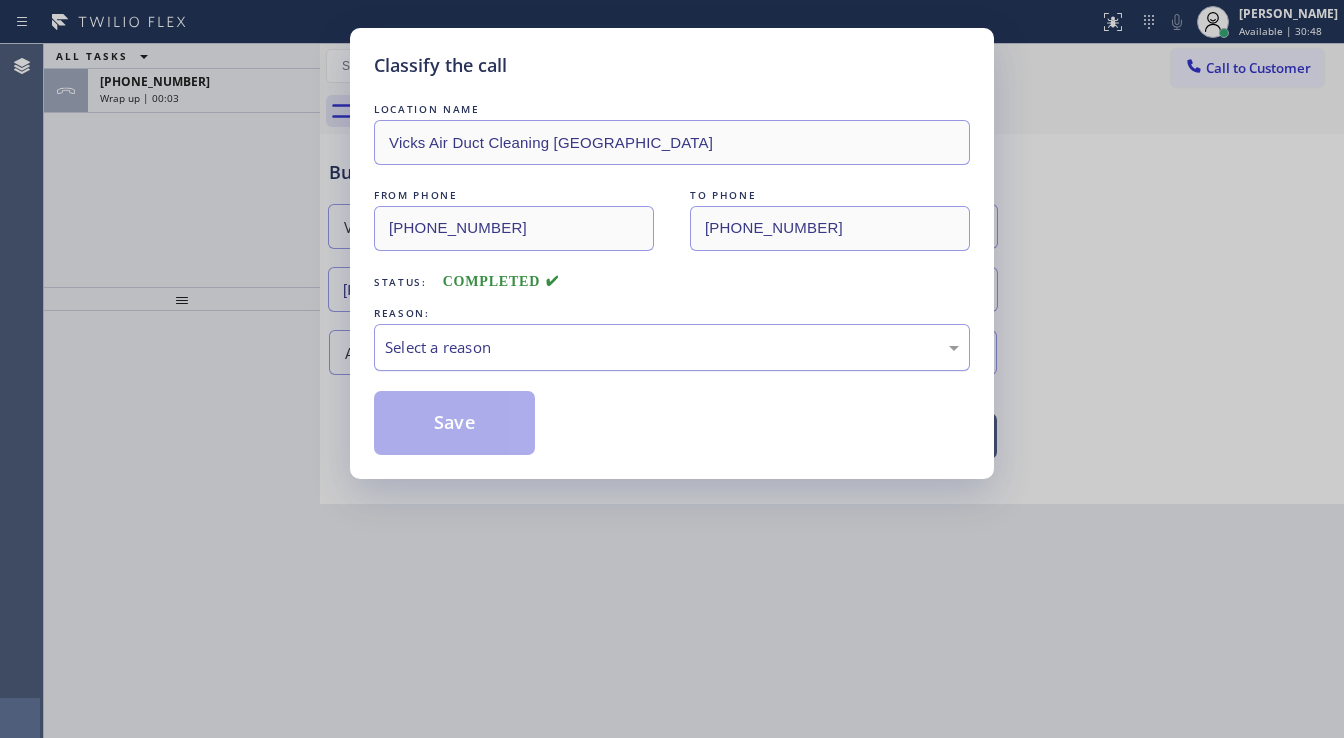 click on "Select a reason" at bounding box center [672, 347] 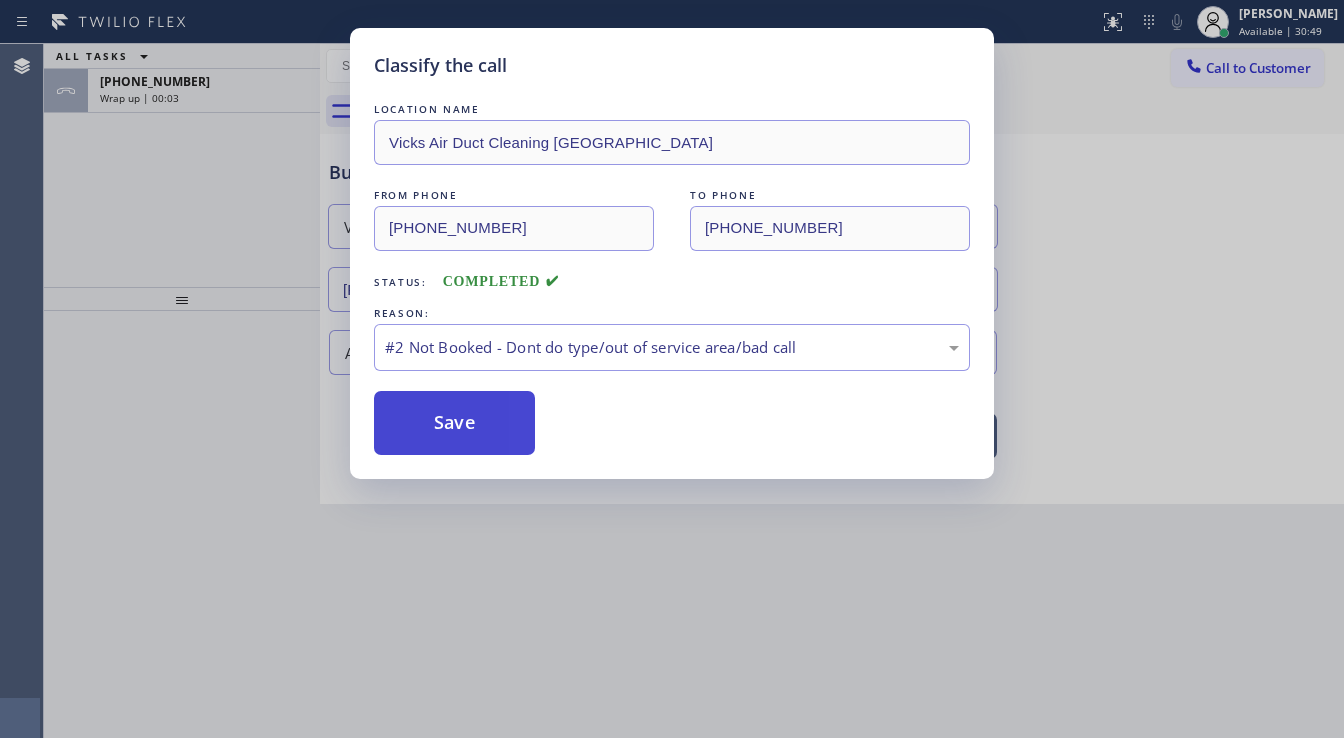 click on "Save" at bounding box center (454, 423) 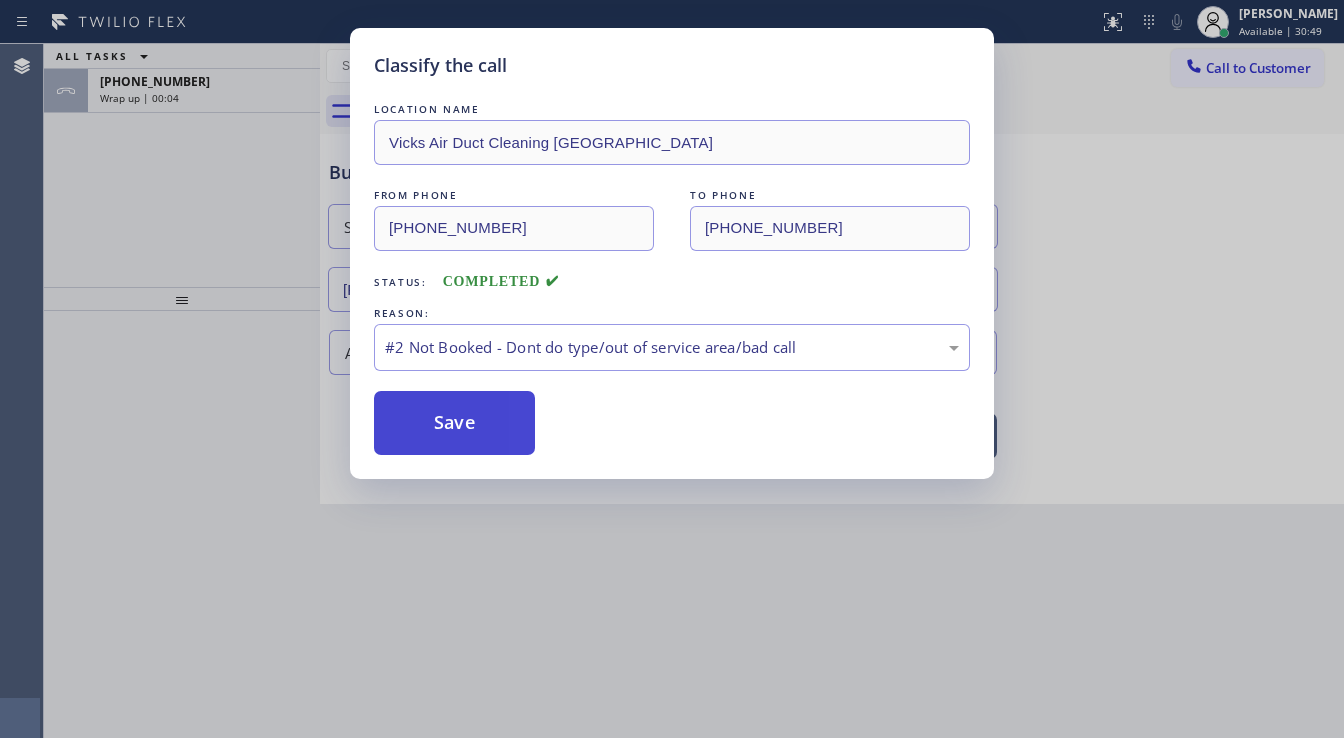 click on "Save" at bounding box center [454, 423] 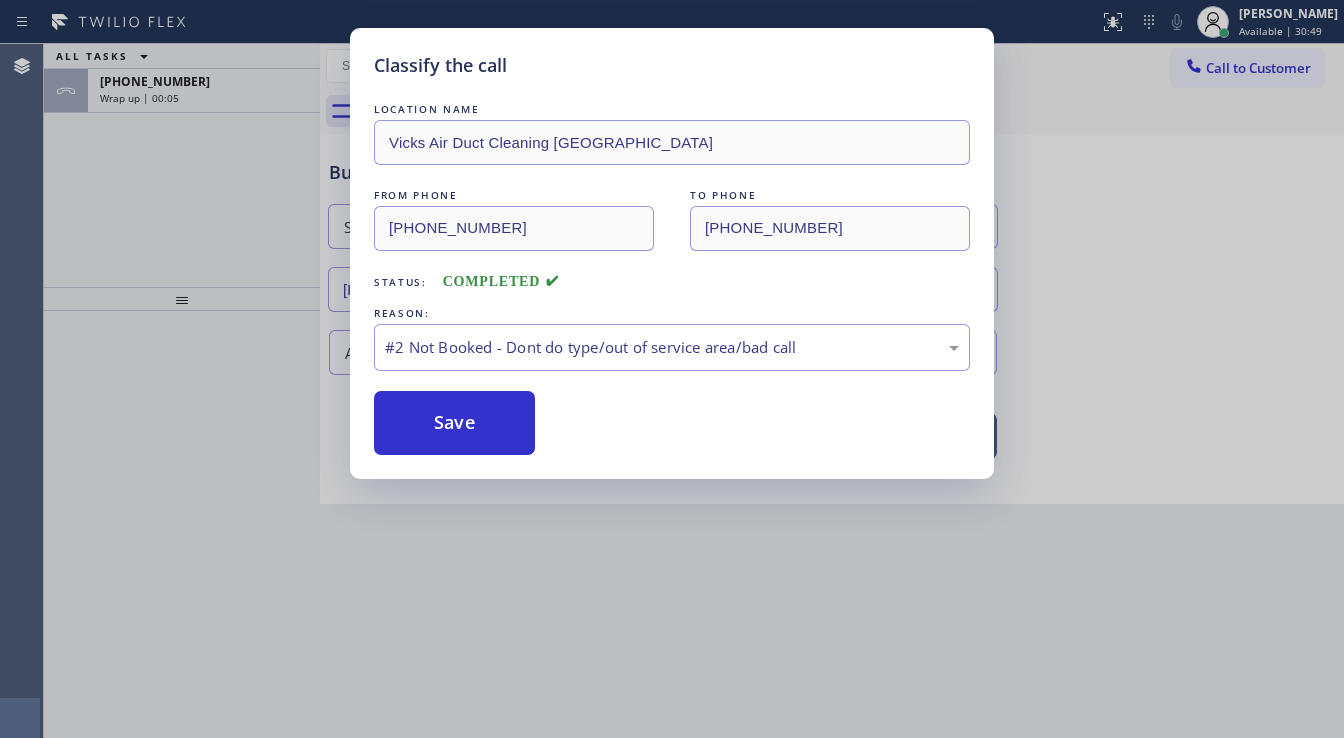 type 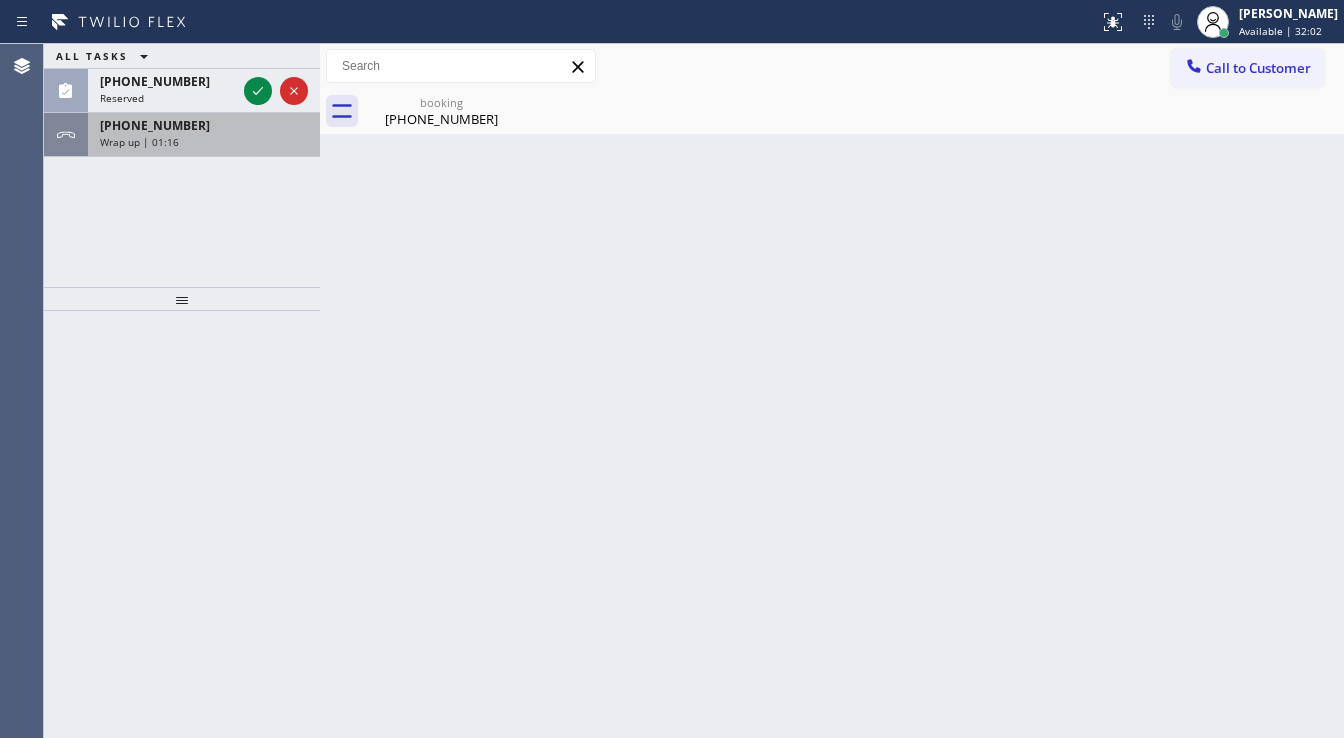 click on "Wrap up | 01:16" at bounding box center (204, 142) 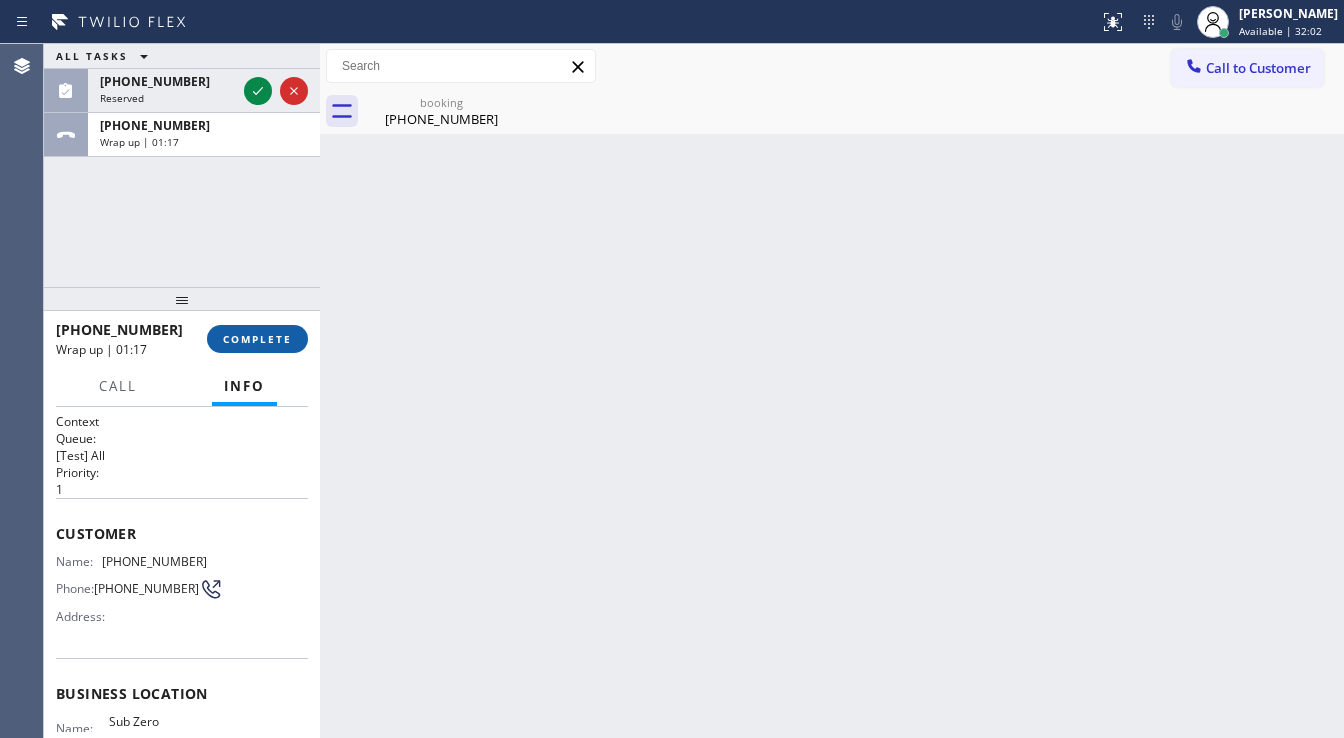 click on "COMPLETE" at bounding box center (257, 339) 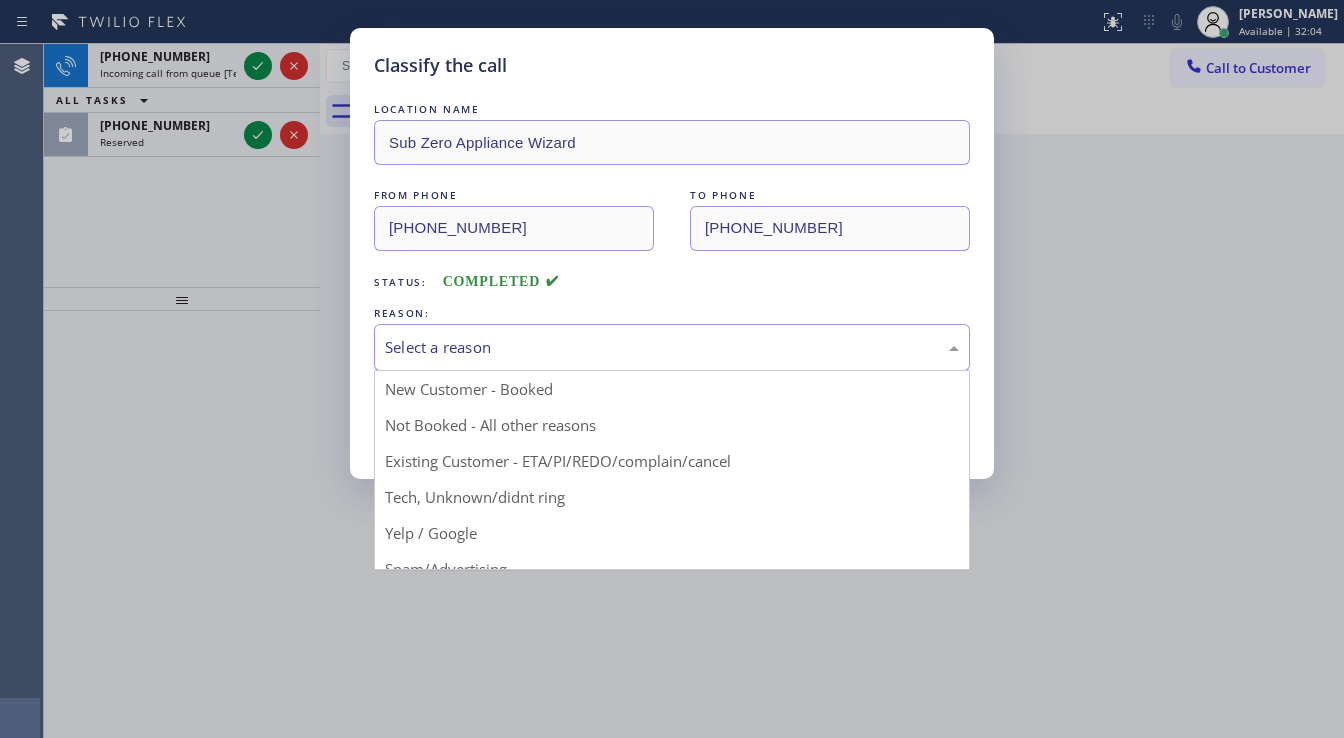 click on "Select a reason" at bounding box center [672, 347] 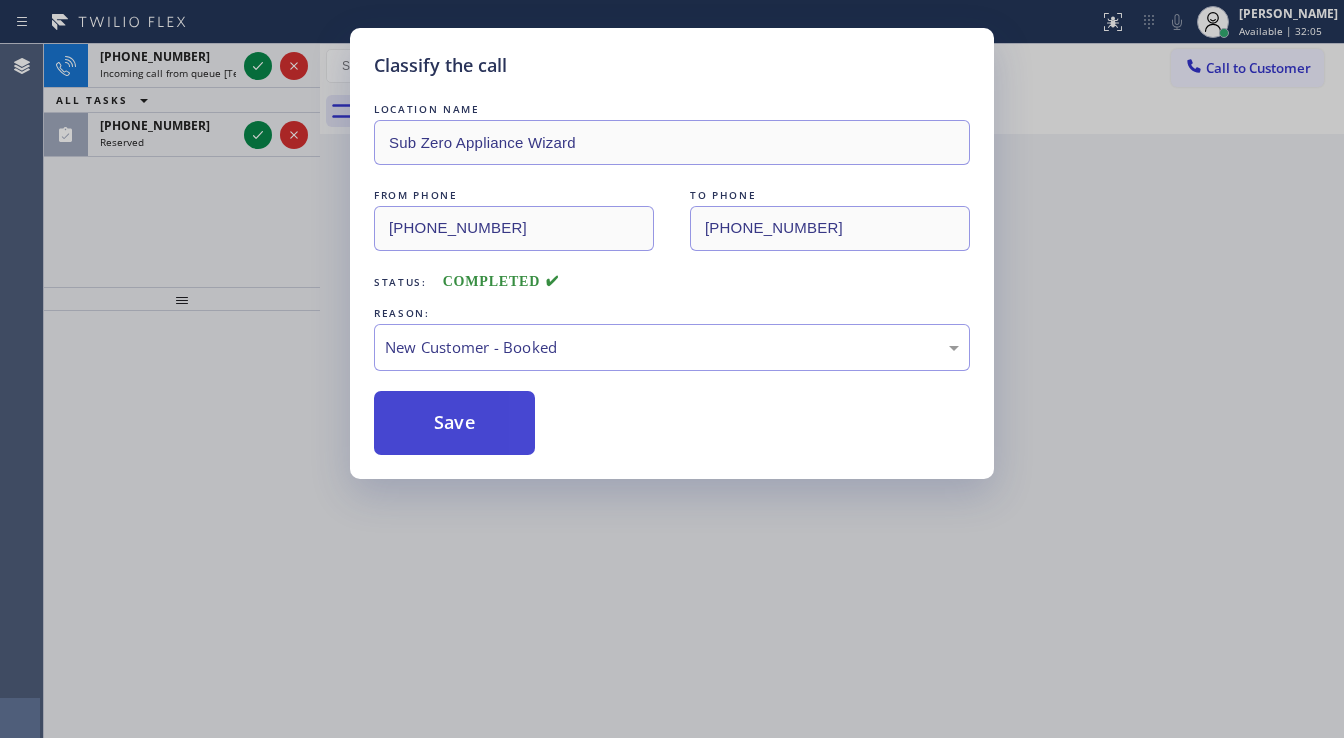 click on "Save" at bounding box center (454, 423) 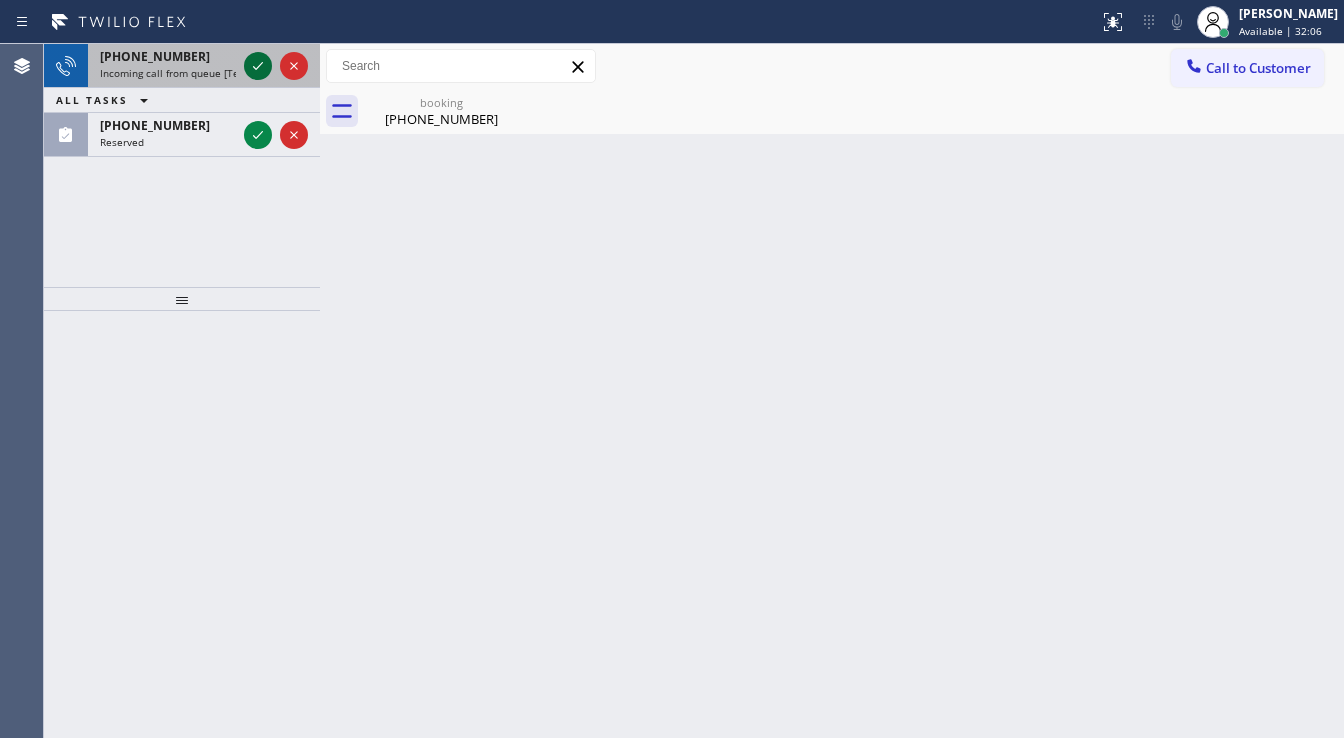 click 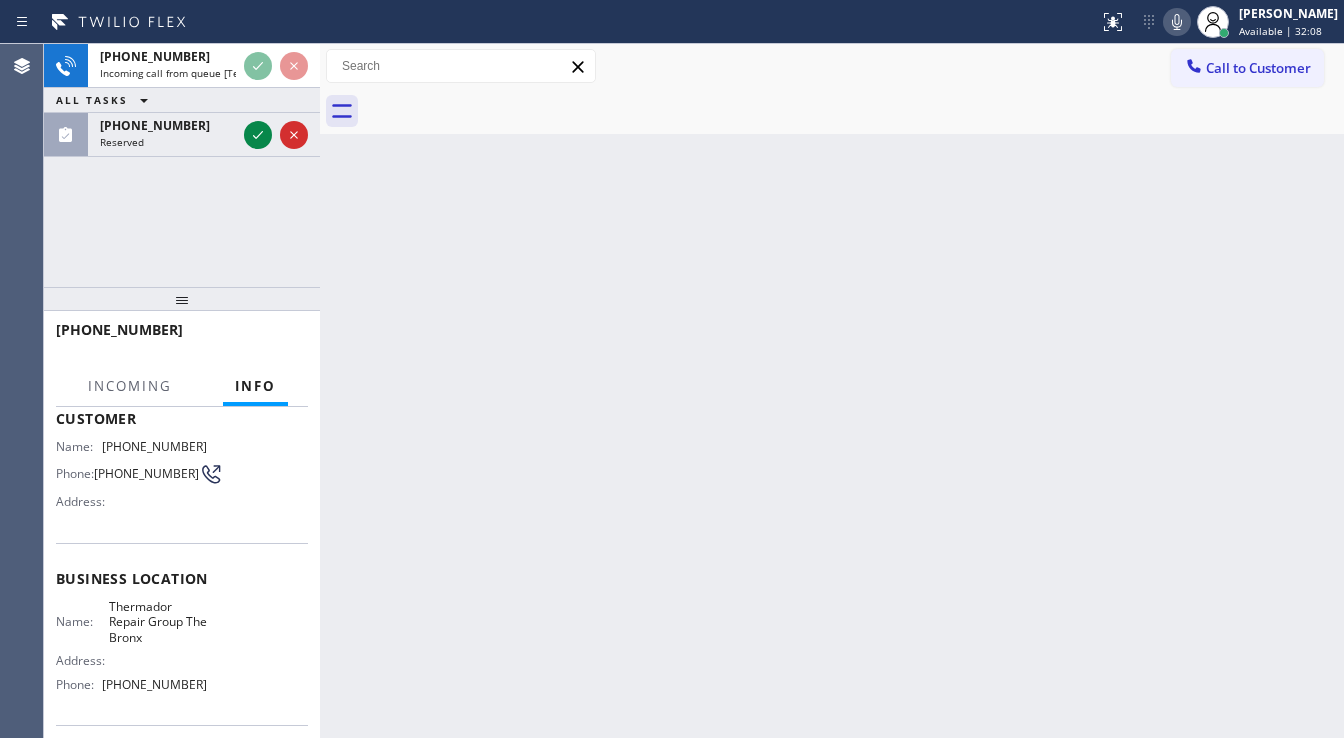 scroll, scrollTop: 160, scrollLeft: 0, axis: vertical 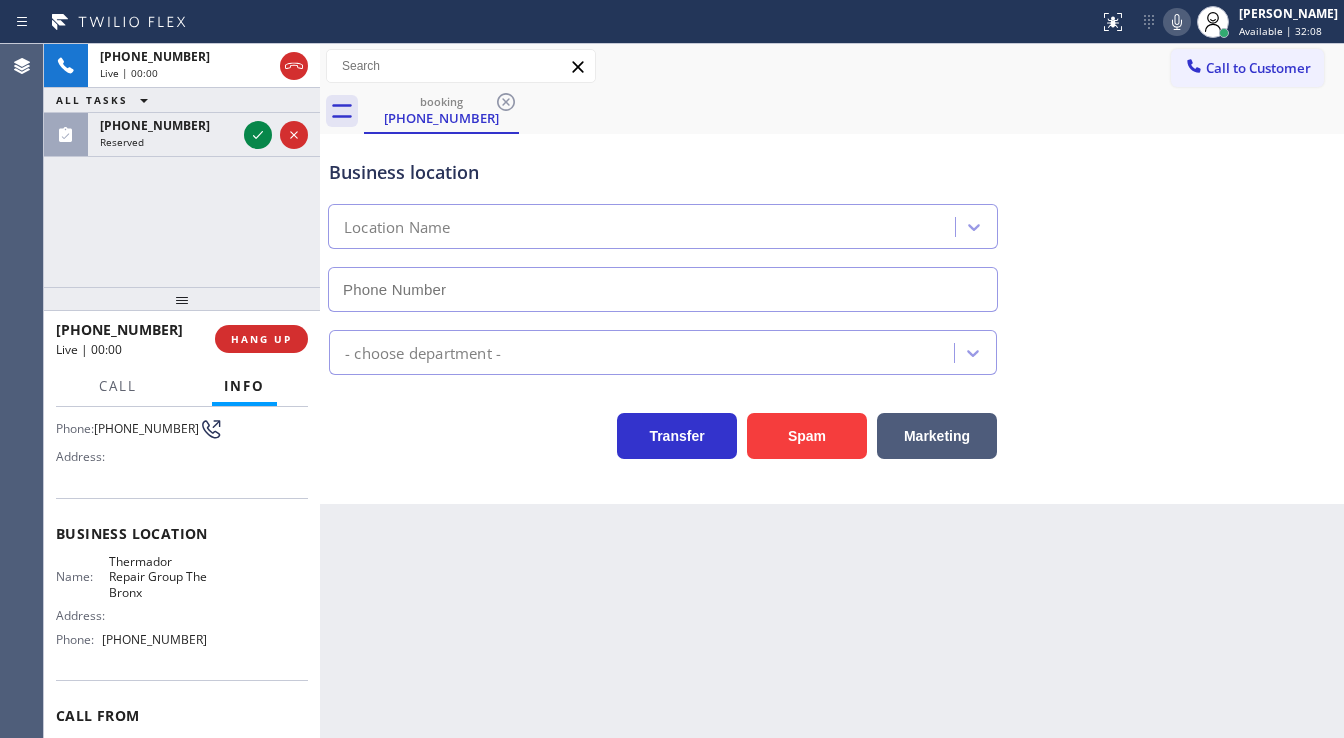 type on "(929) 412-1929" 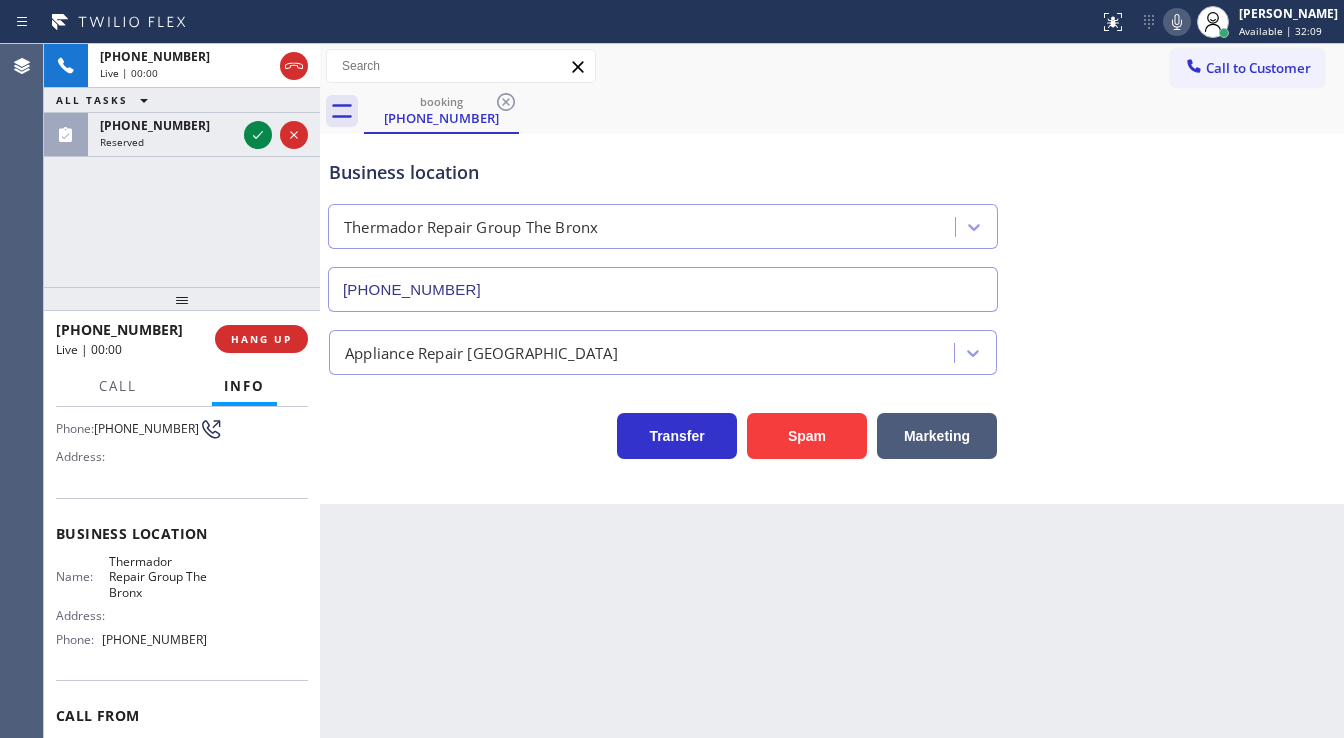 click on "Transfer Spam Marketing" at bounding box center [832, 427] 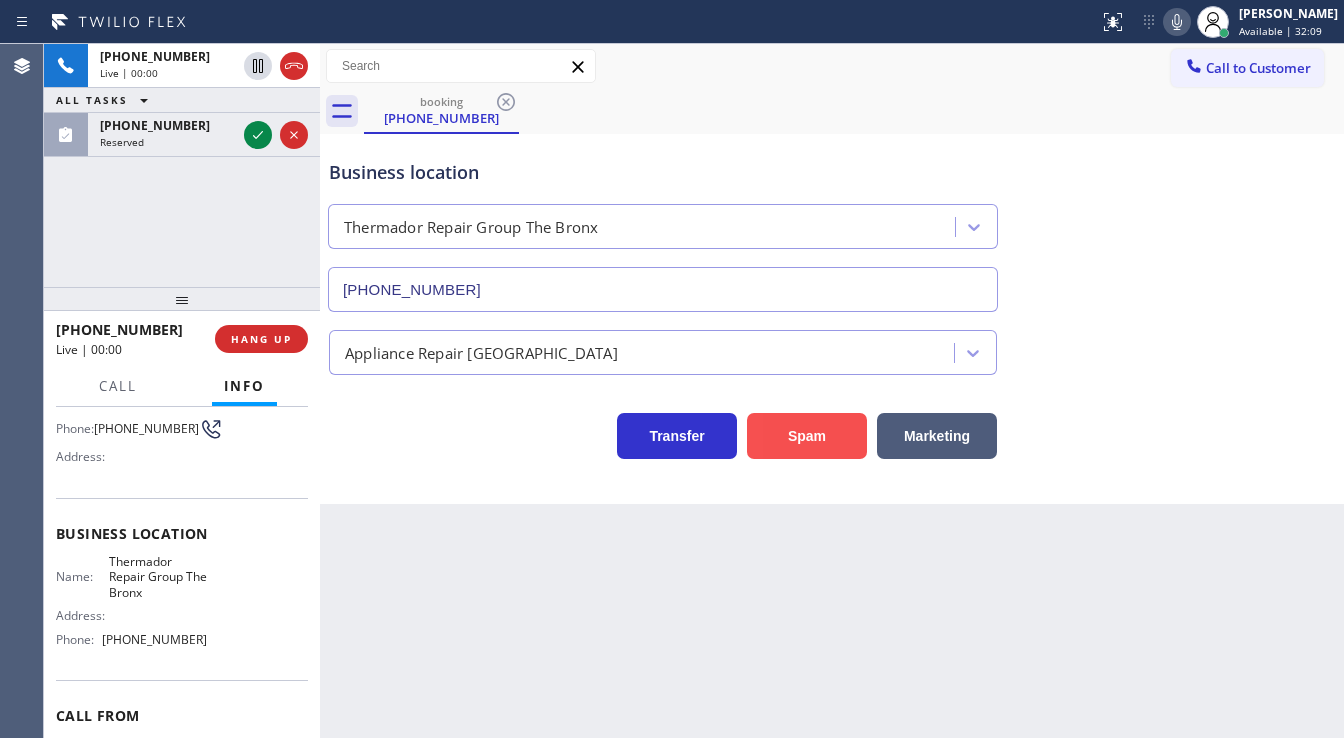 click on "Spam" at bounding box center (807, 436) 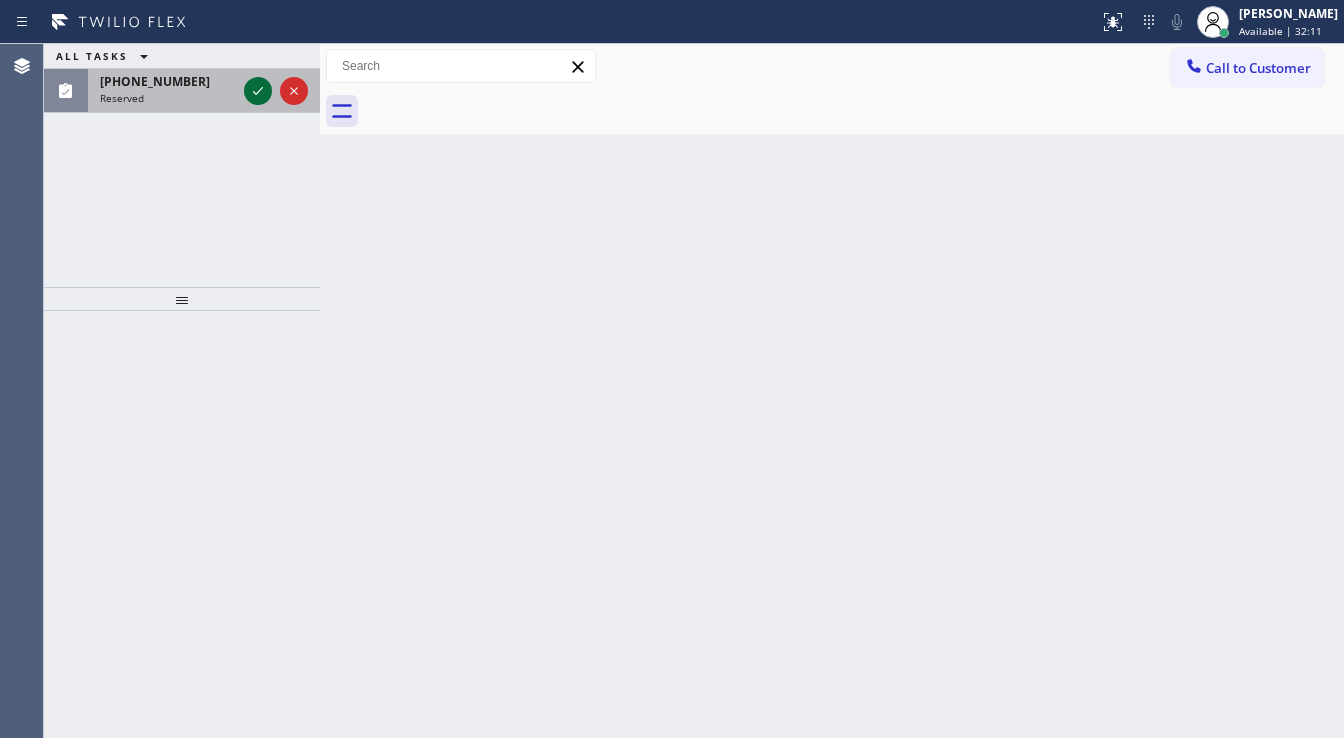 click 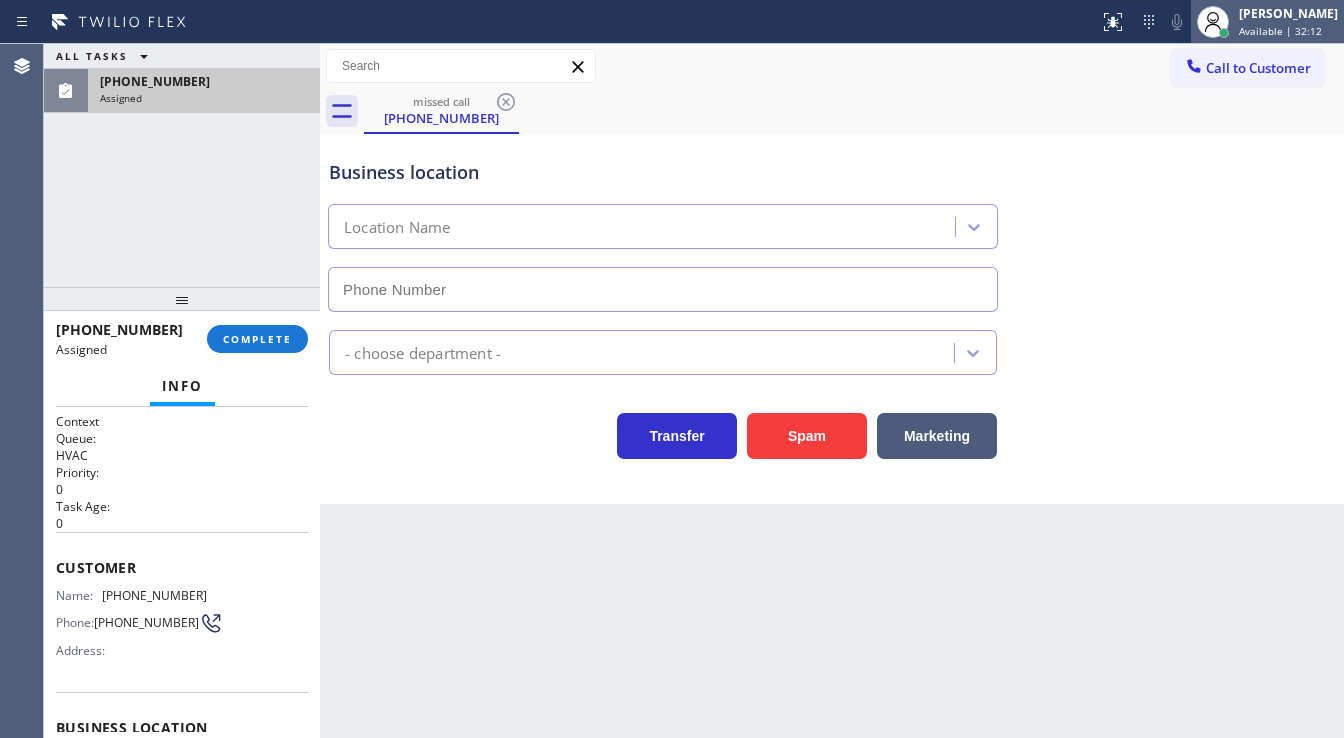 type on "[PHONE_NUMBER]" 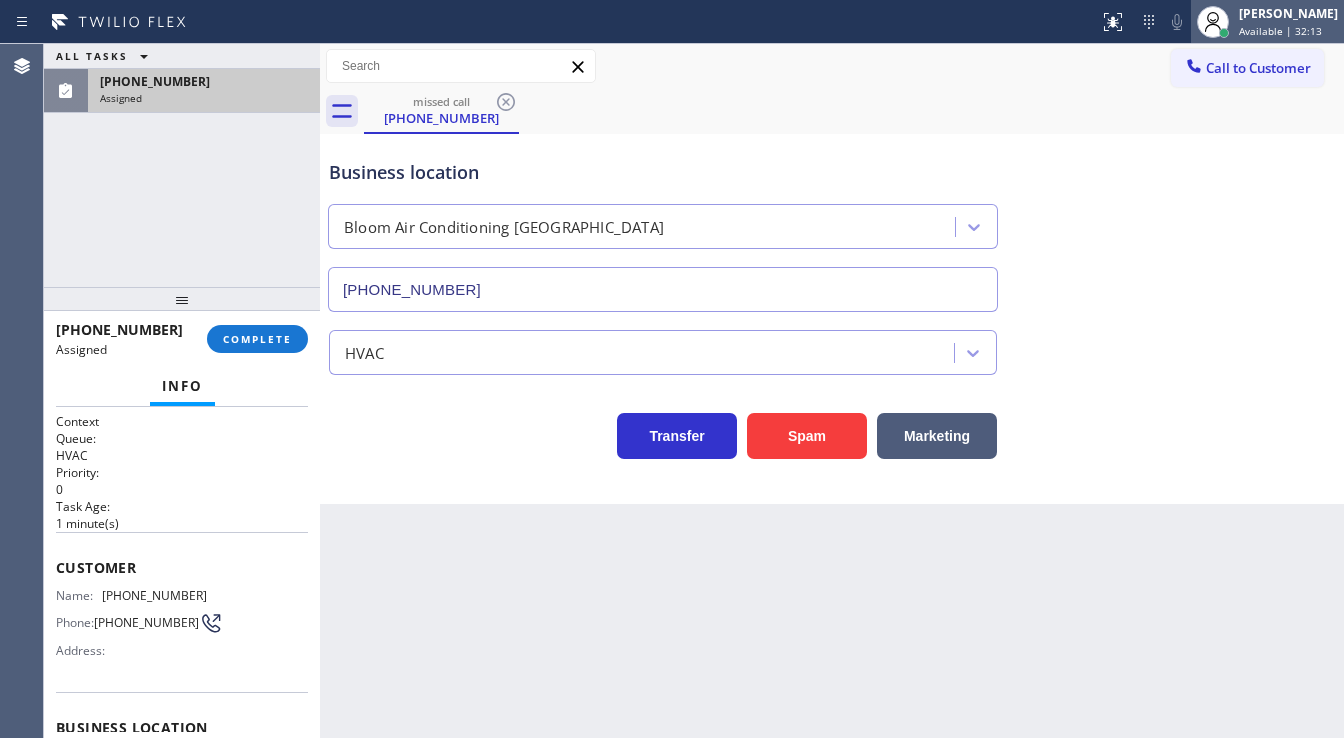click on "Available | 32:13" at bounding box center (1280, 31) 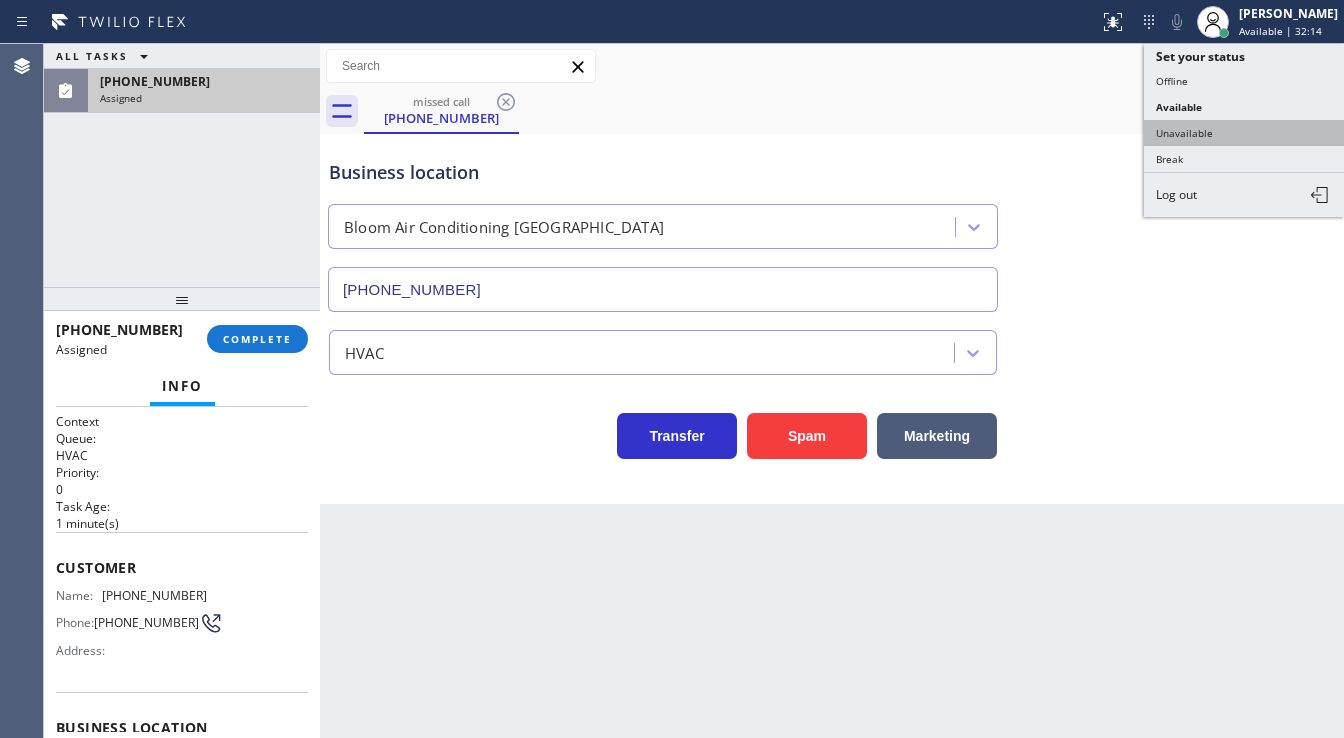 click on "Unavailable" at bounding box center [1244, 133] 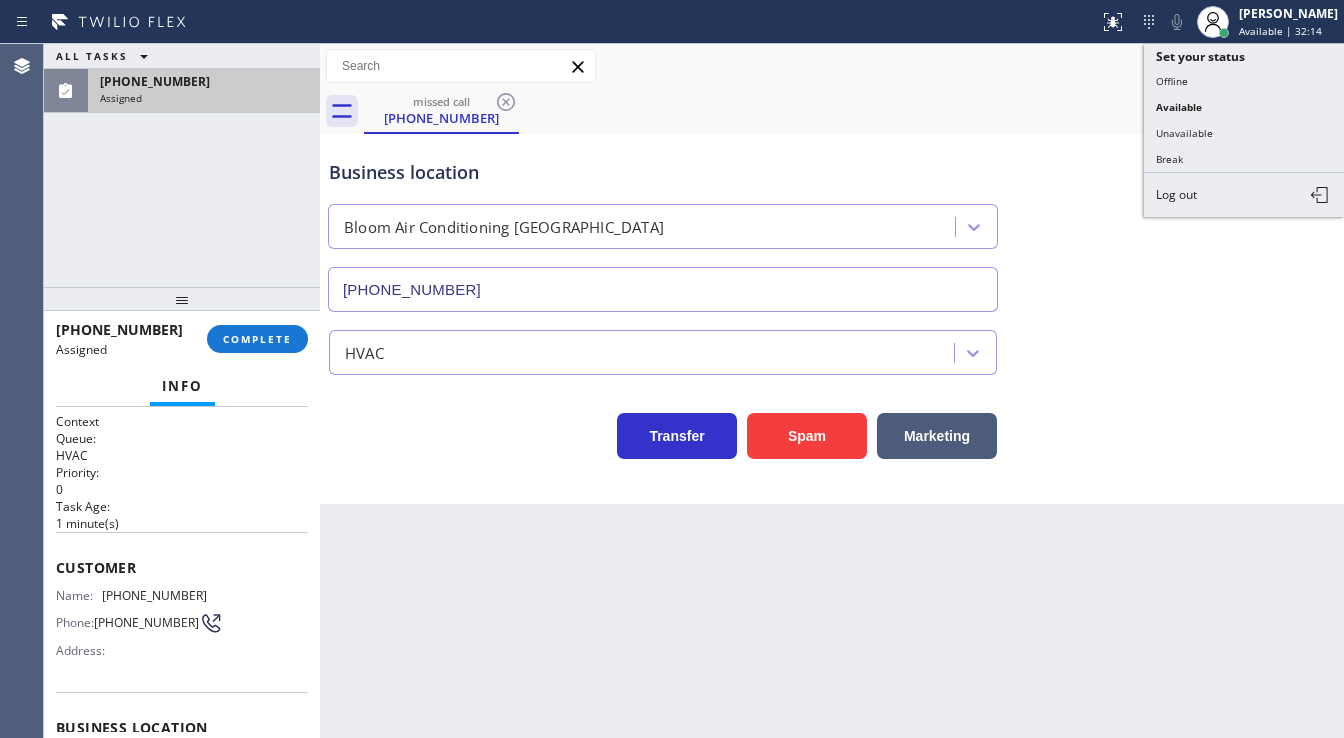 click on "Business location Bloom Air Conditioning El Monte (562) 268-4868" at bounding box center [832, 221] 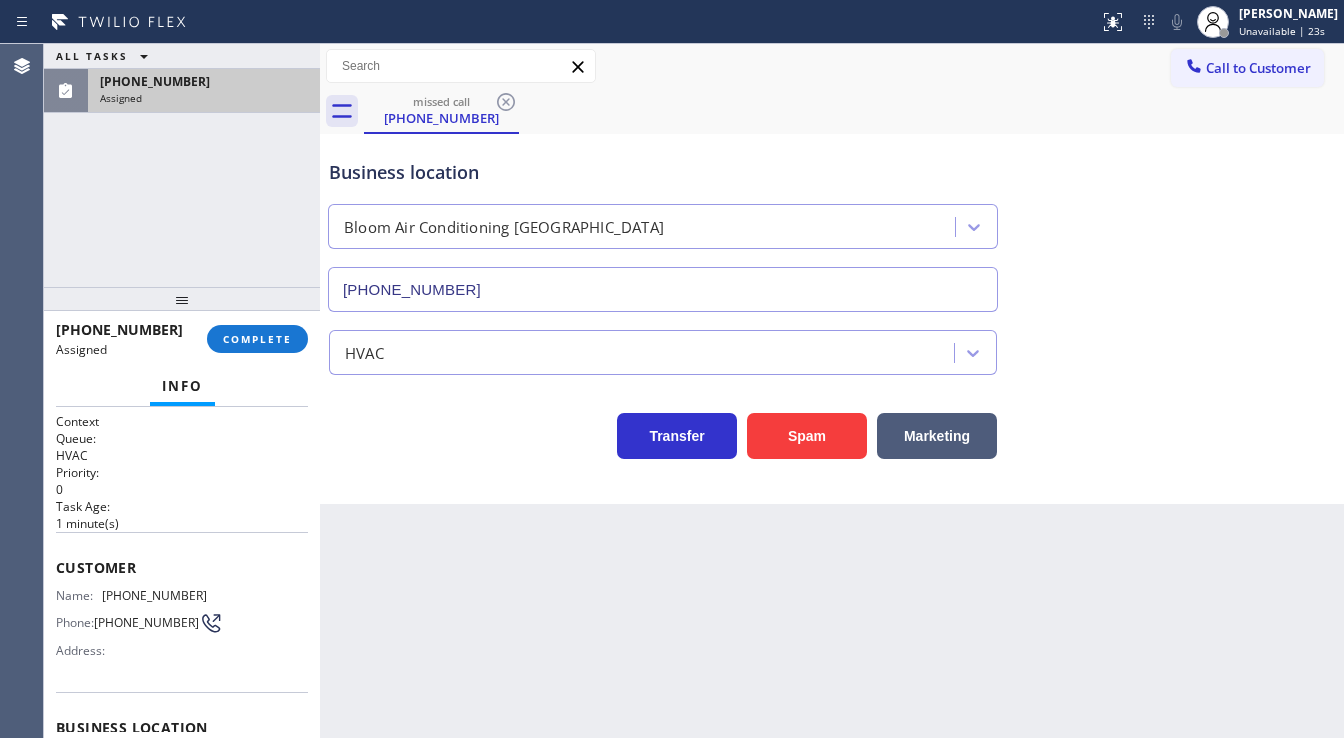 click on "ALL TASKS ALL TASKS ACTIVE TASKS TASKS IN WRAP UP (562) 315-5556 Assigned" at bounding box center (182, 165) 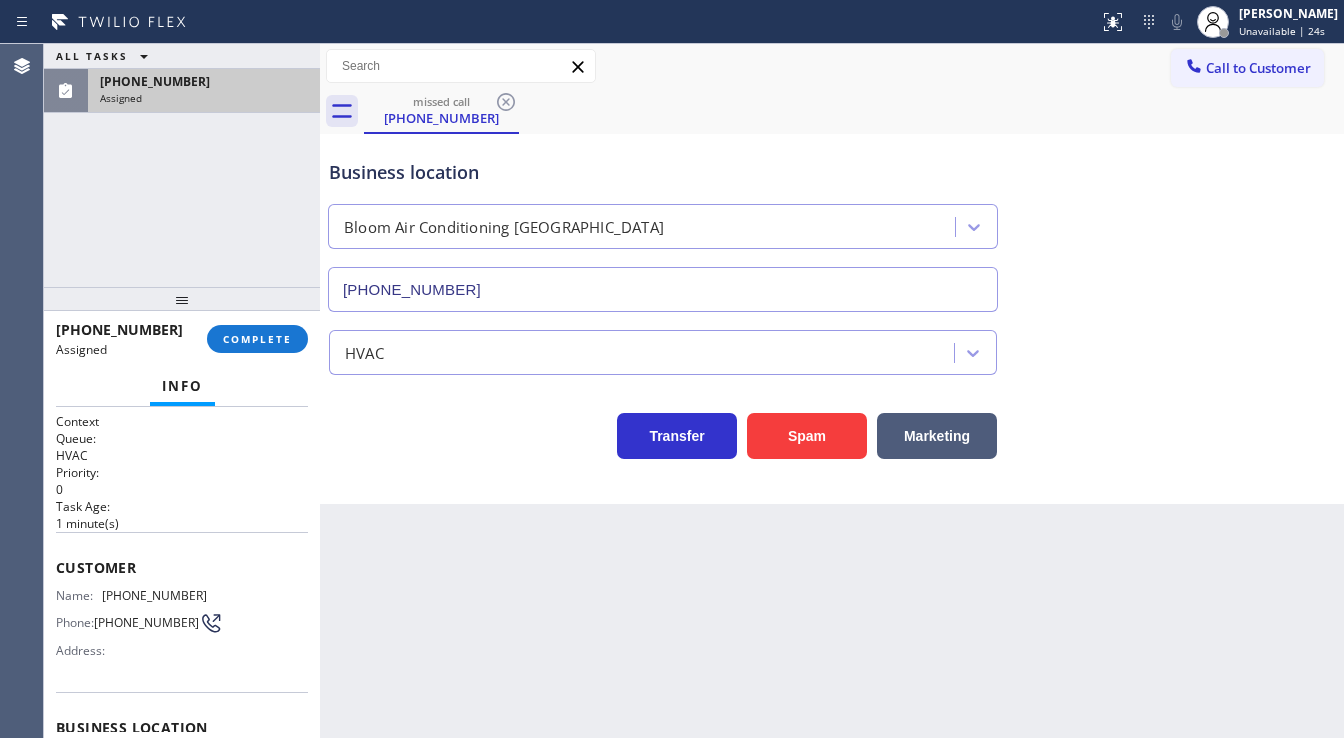 click on "Assigned" at bounding box center (204, 98) 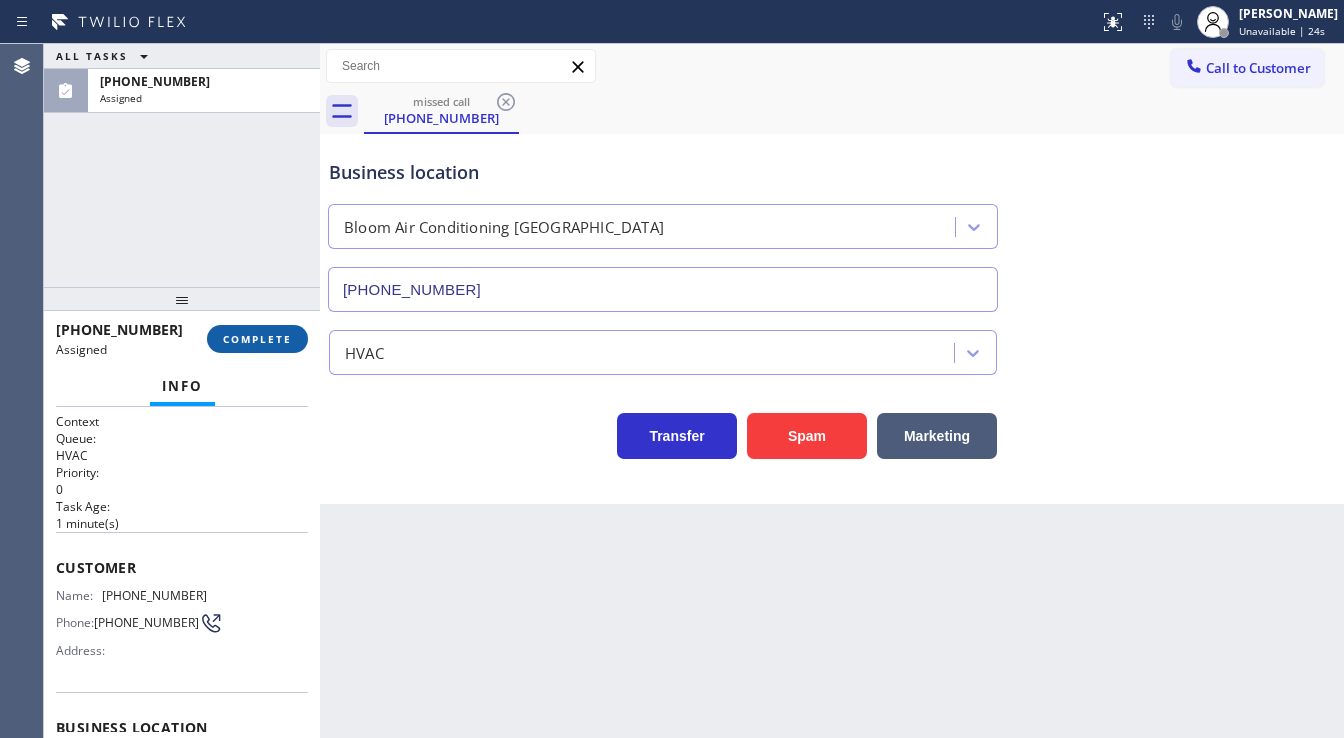click on "COMPLETE" at bounding box center [257, 339] 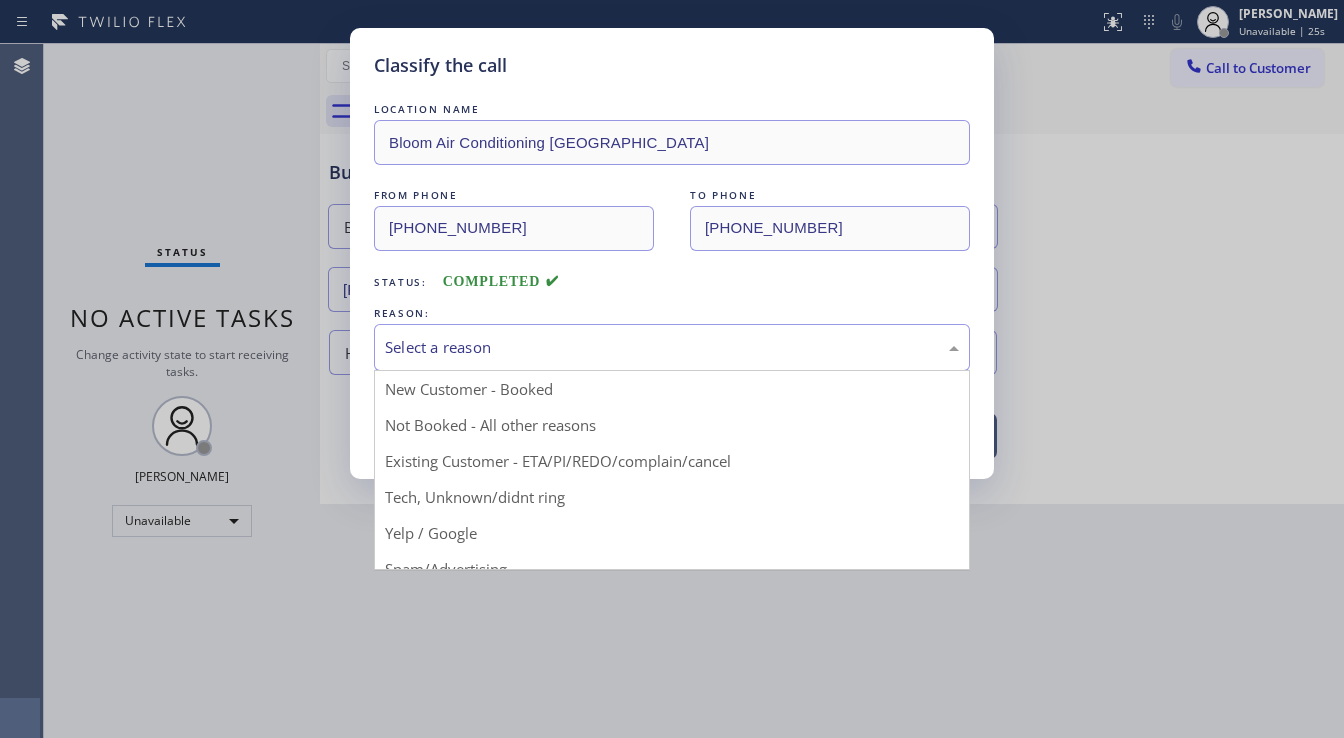 click on "Select a reason" at bounding box center (672, 347) 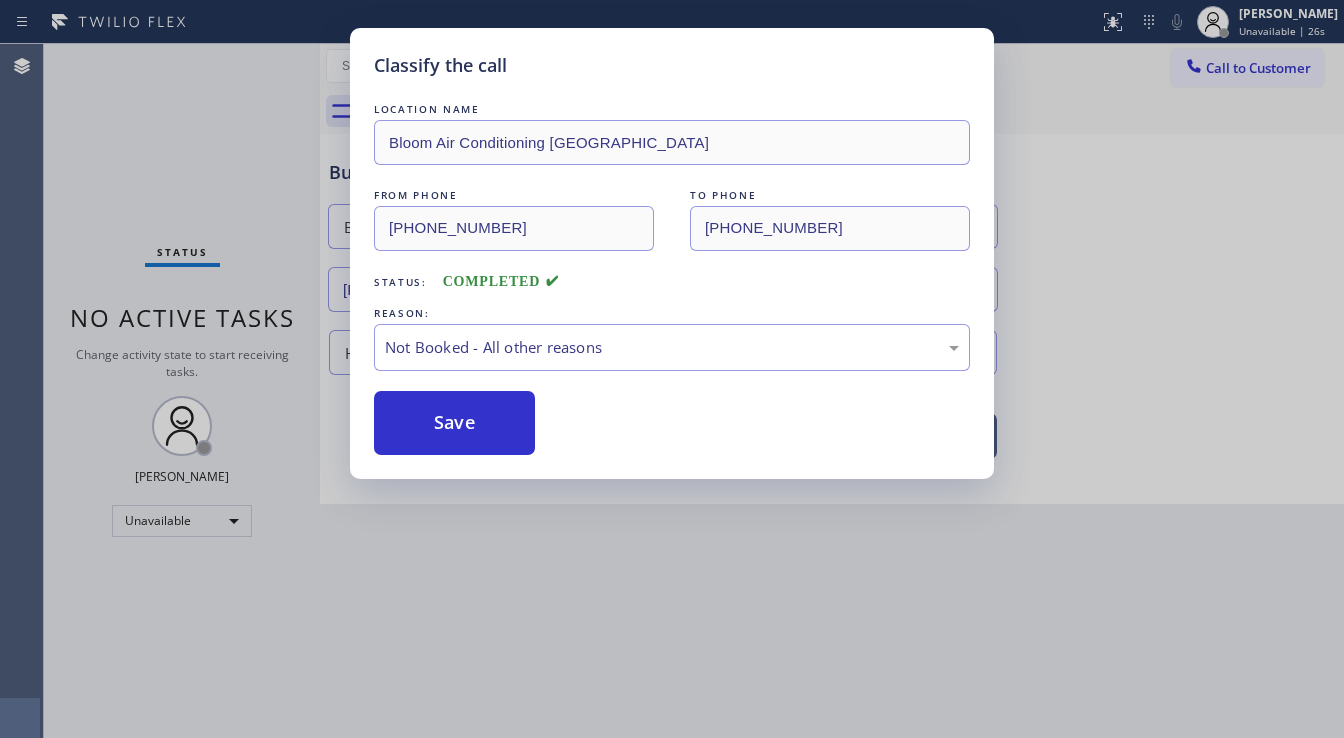 click on "Save" at bounding box center [454, 423] 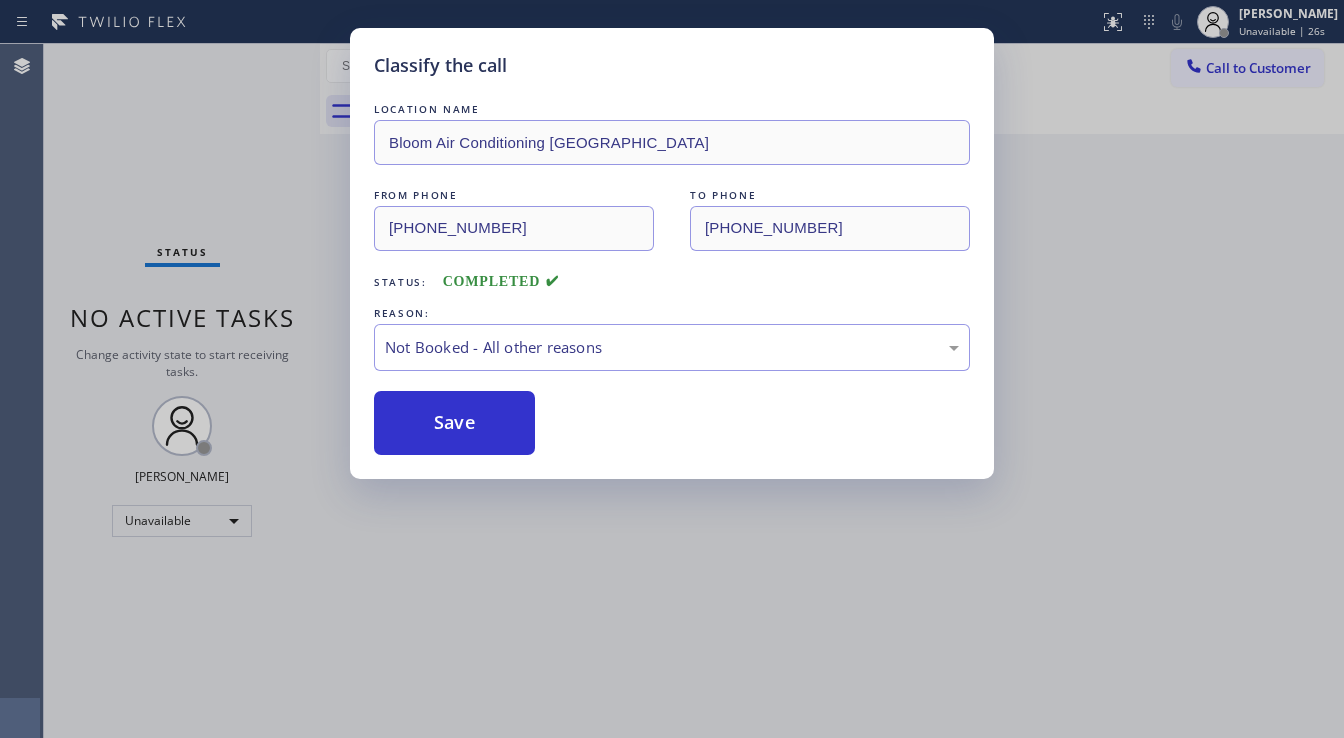 click on "Save" at bounding box center (454, 423) 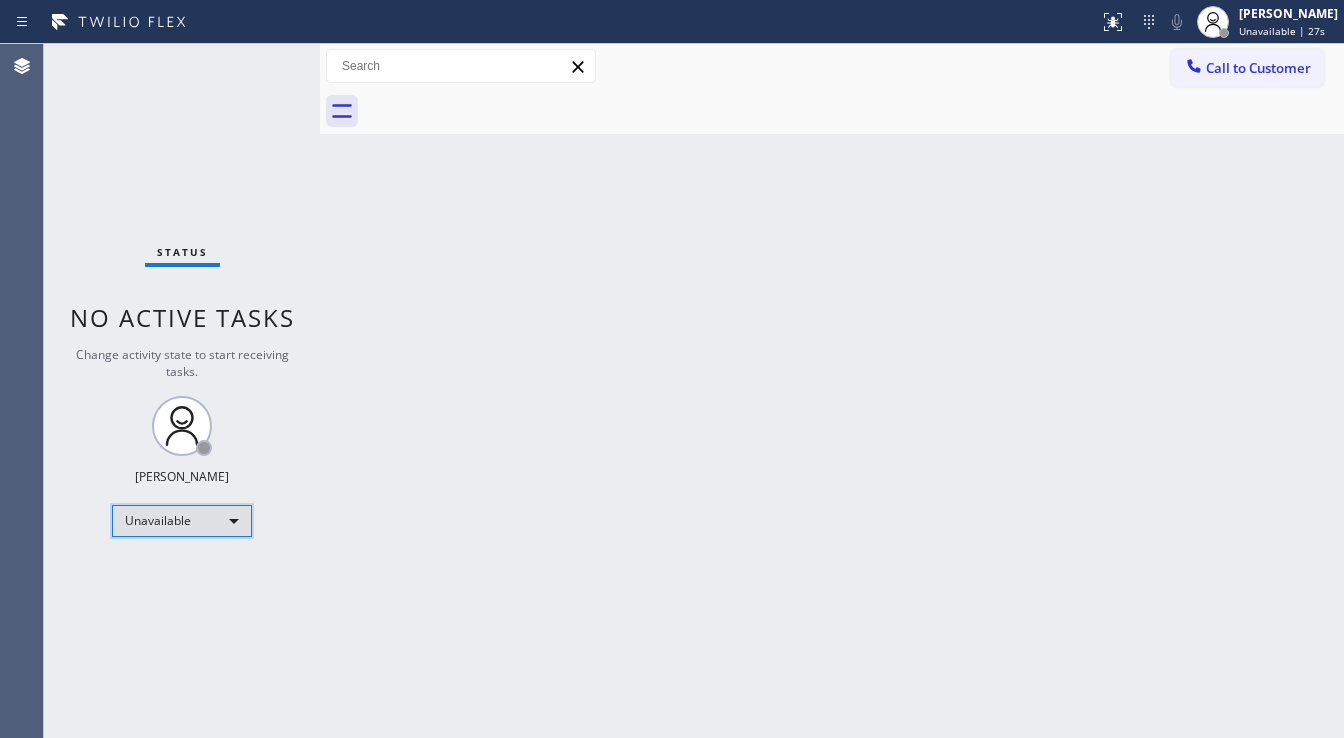 click on "Unavailable" at bounding box center [182, 521] 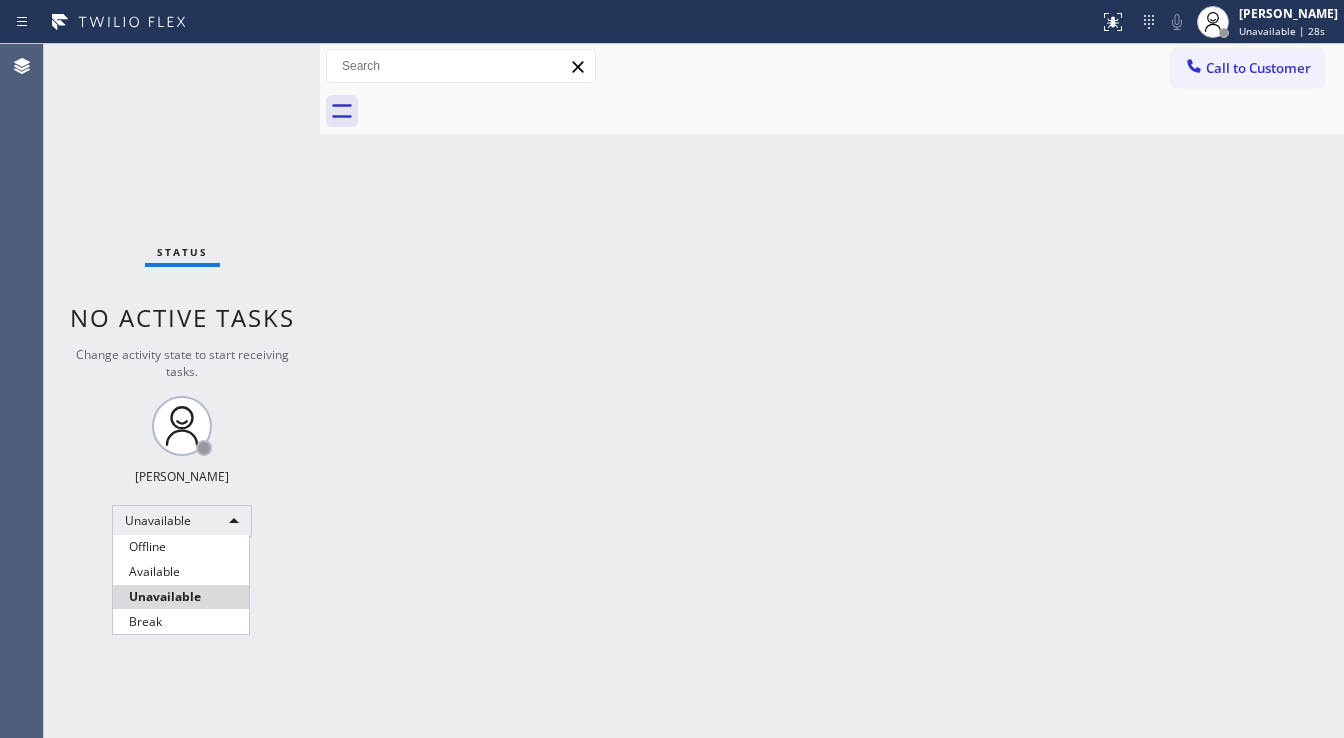 click on "Available" at bounding box center [181, 572] 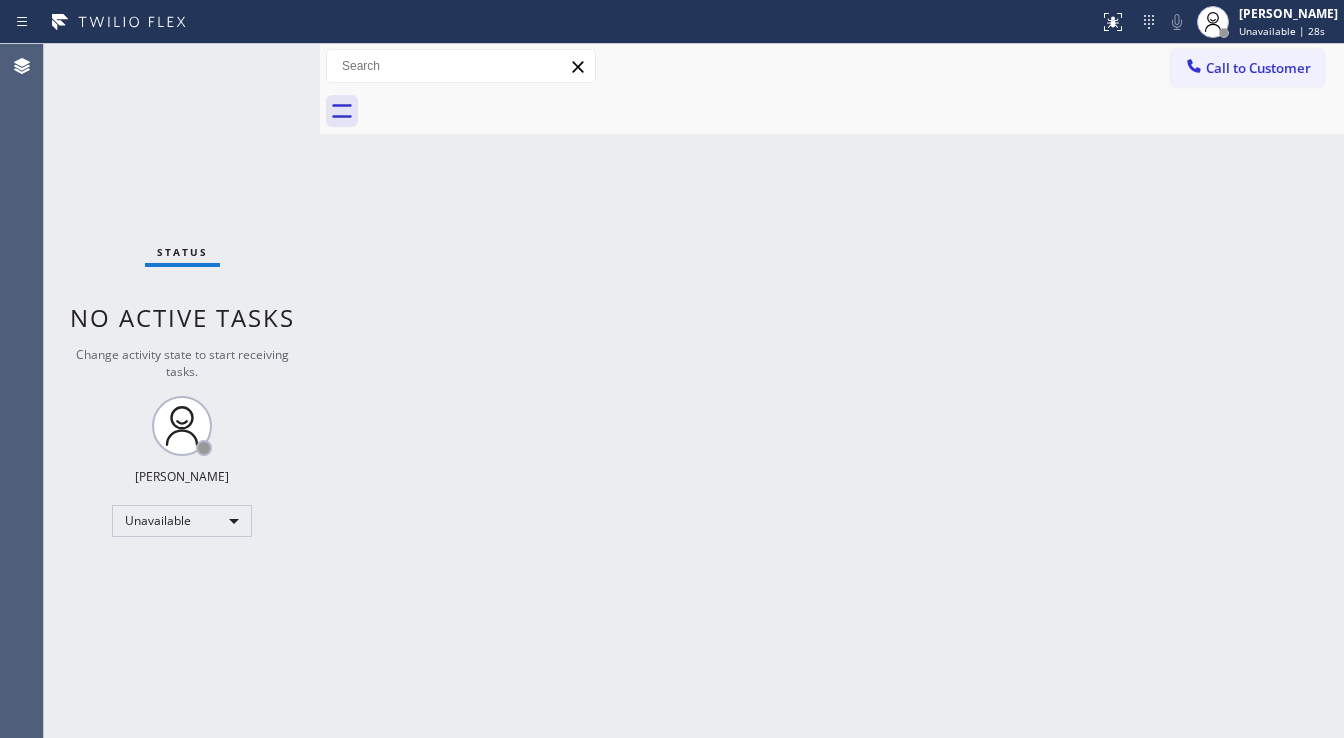 click on "Back to Dashboard Change Sender ID Customers Technicians Select a contact Outbound call Technician Search Technician Your caller id phone number Your caller id phone number Call Technician info Name   Phone none Address none Change Sender ID HVAC [PHONE_NUMBER] 5 Star Appliance [PHONE_NUMBER] Appliance Repair [PHONE_NUMBER] Plumbing [PHONE_NUMBER] Air Duct Cleaning [PHONE_NUMBER]  Electricians [PHONE_NUMBER] Cancel Change Check personal SMS Reset Change No tabs Call to Customer Outbound call Location Electricians        Service Team Your caller id phone number [PHONE_NUMBER] Customer number Call Outbound call Technician Search Technician Your caller id phone number Your caller id phone number Call" at bounding box center [832, 391] 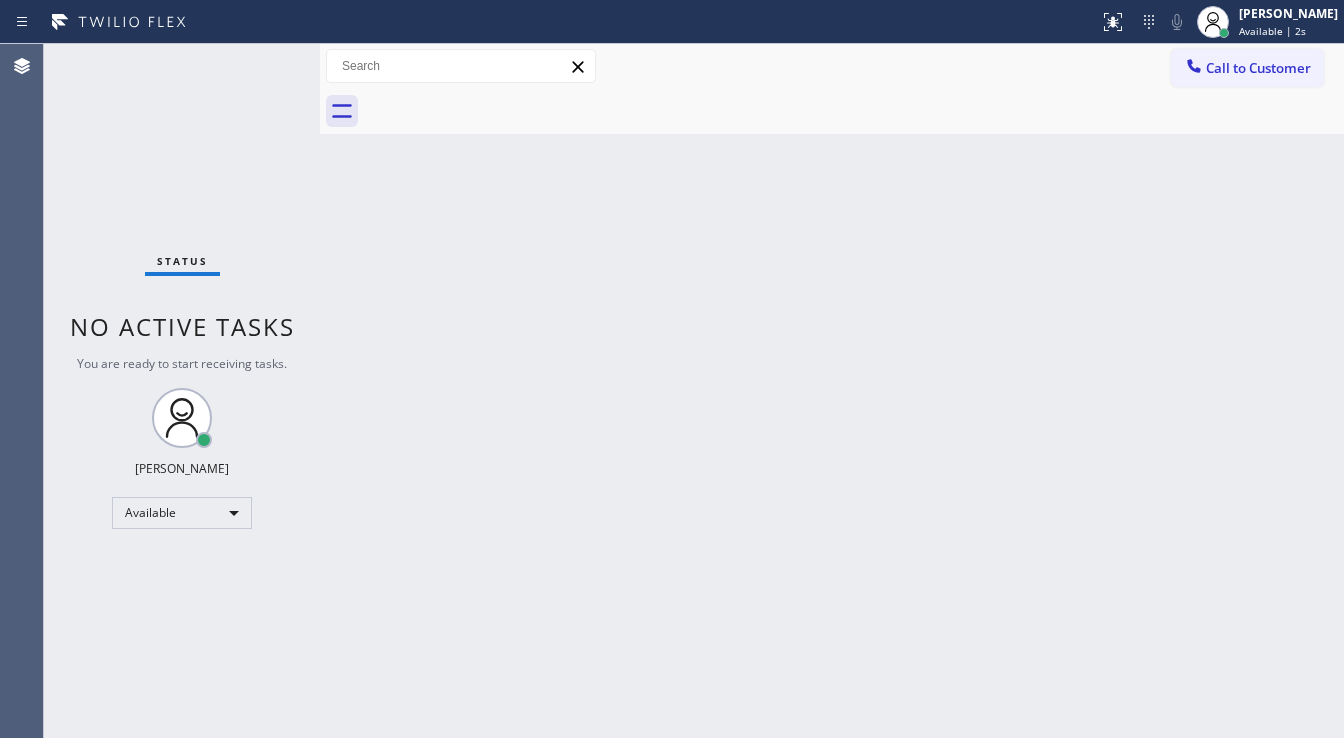 click on "Status   No active tasks     You are ready to start receiving tasks.   [PERSON_NAME]" at bounding box center [182, 391] 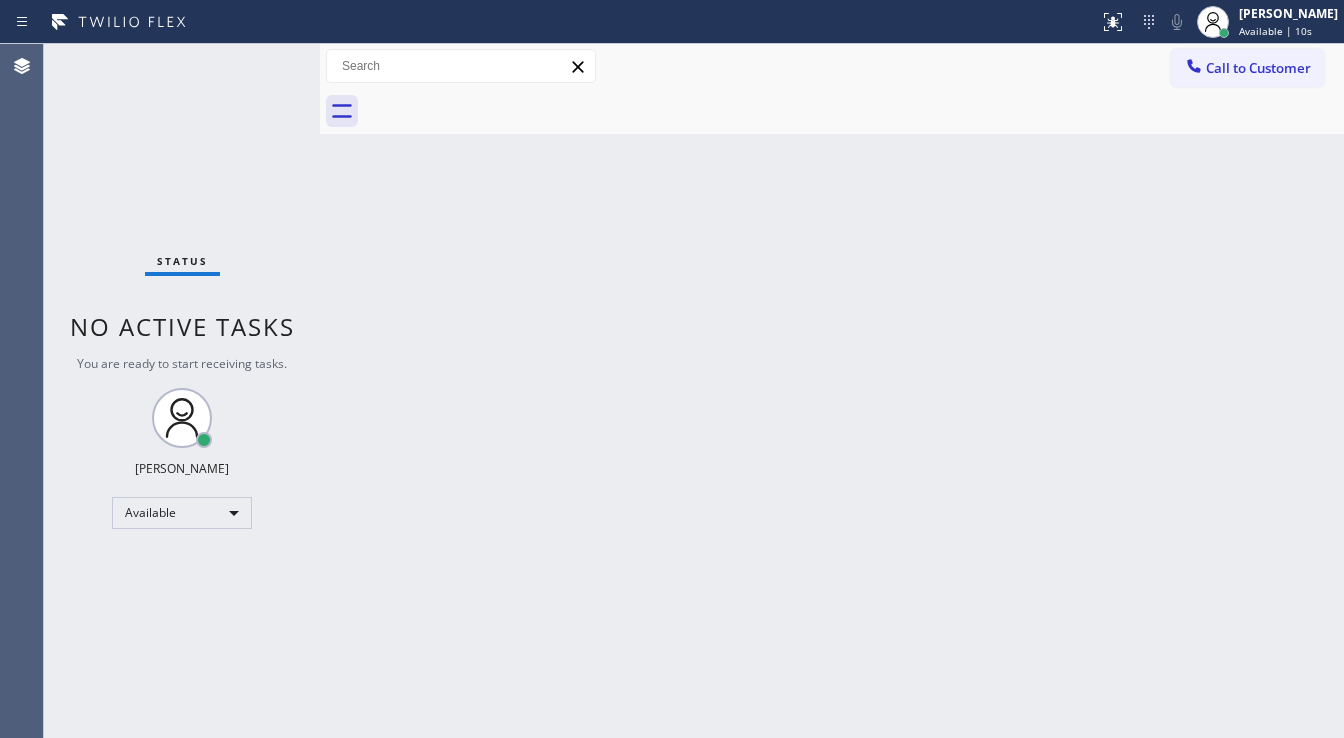 click on "Agent Desktop" at bounding box center (21, 391) 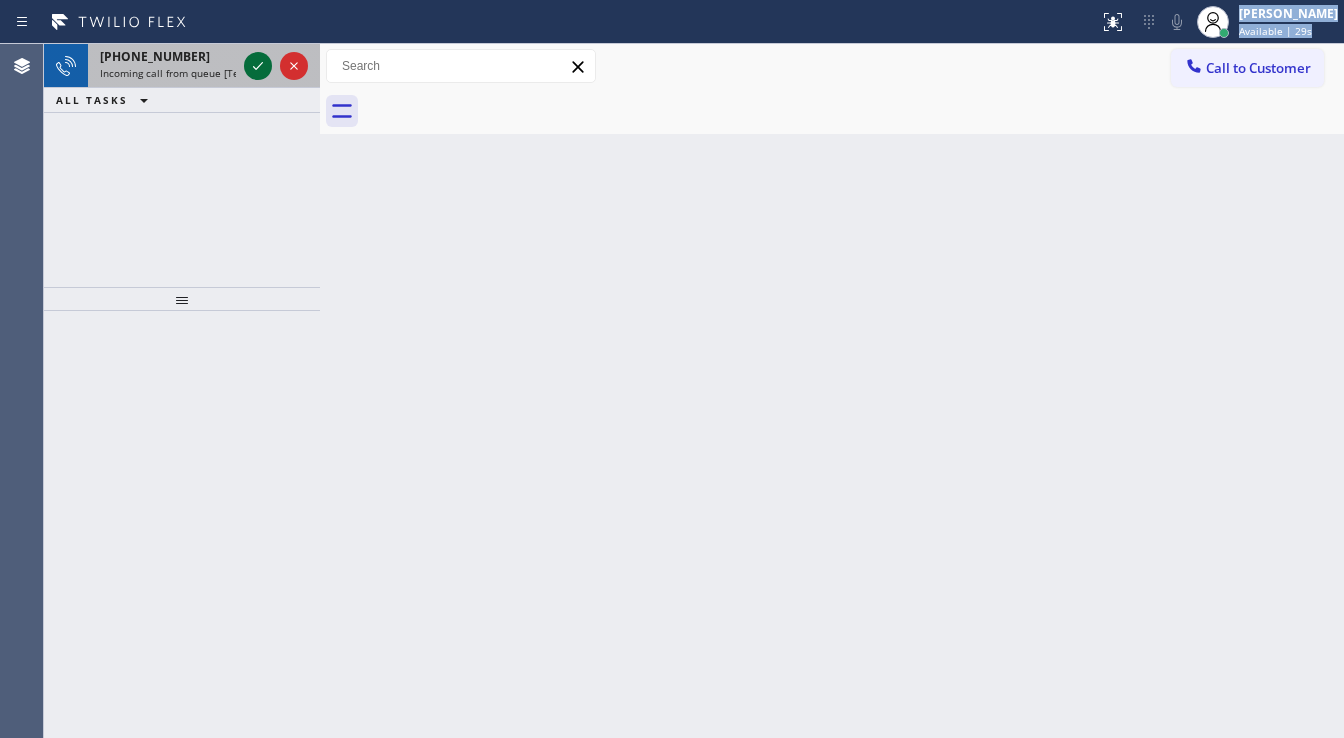 drag, startPoint x: 249, startPoint y: 41, endPoint x: 252, endPoint y: 56, distance: 15.297058 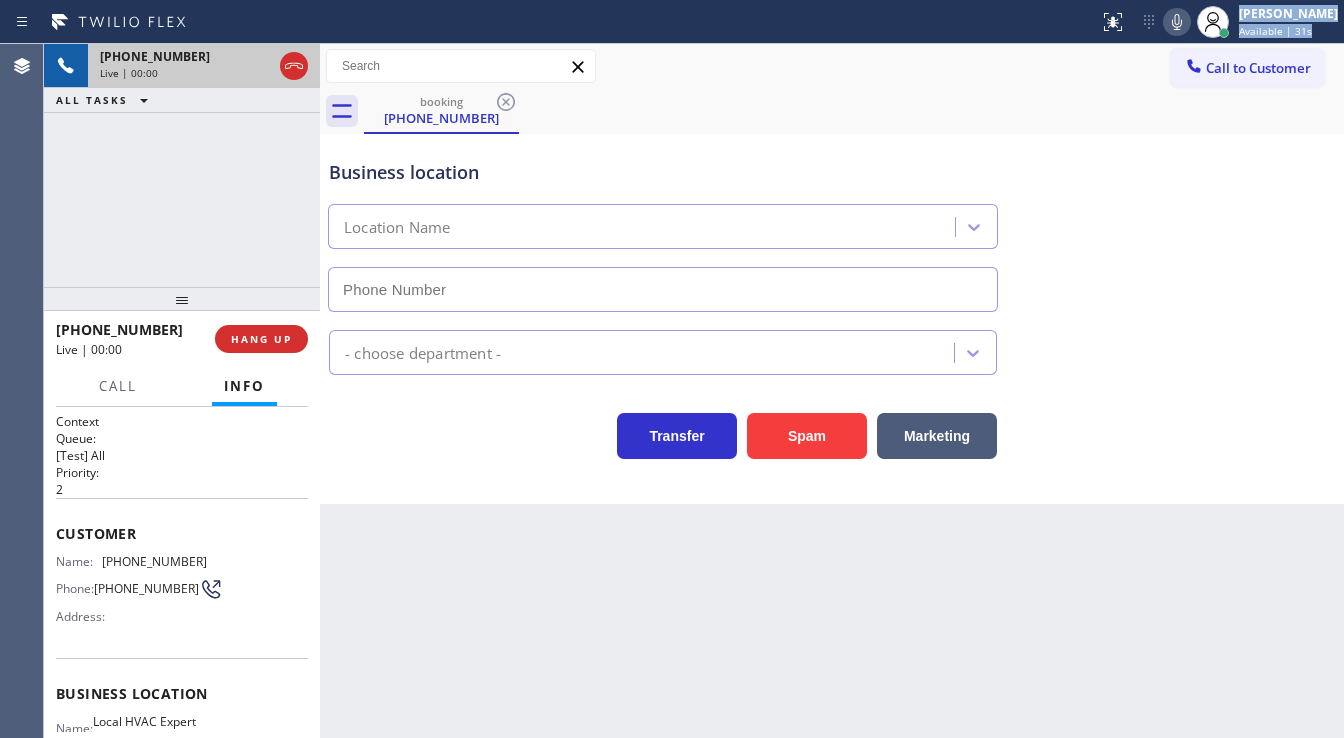 type on "(510) 851-8325" 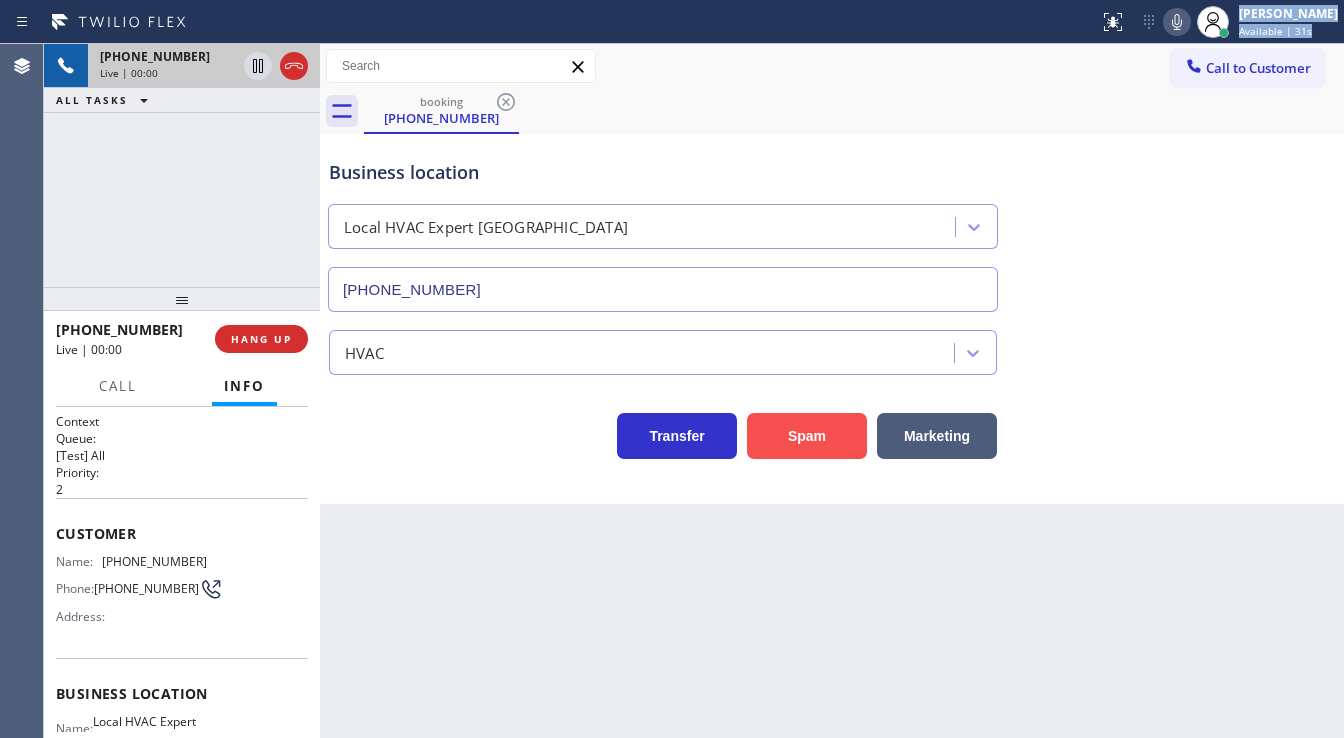 click on "Spam" at bounding box center (807, 436) 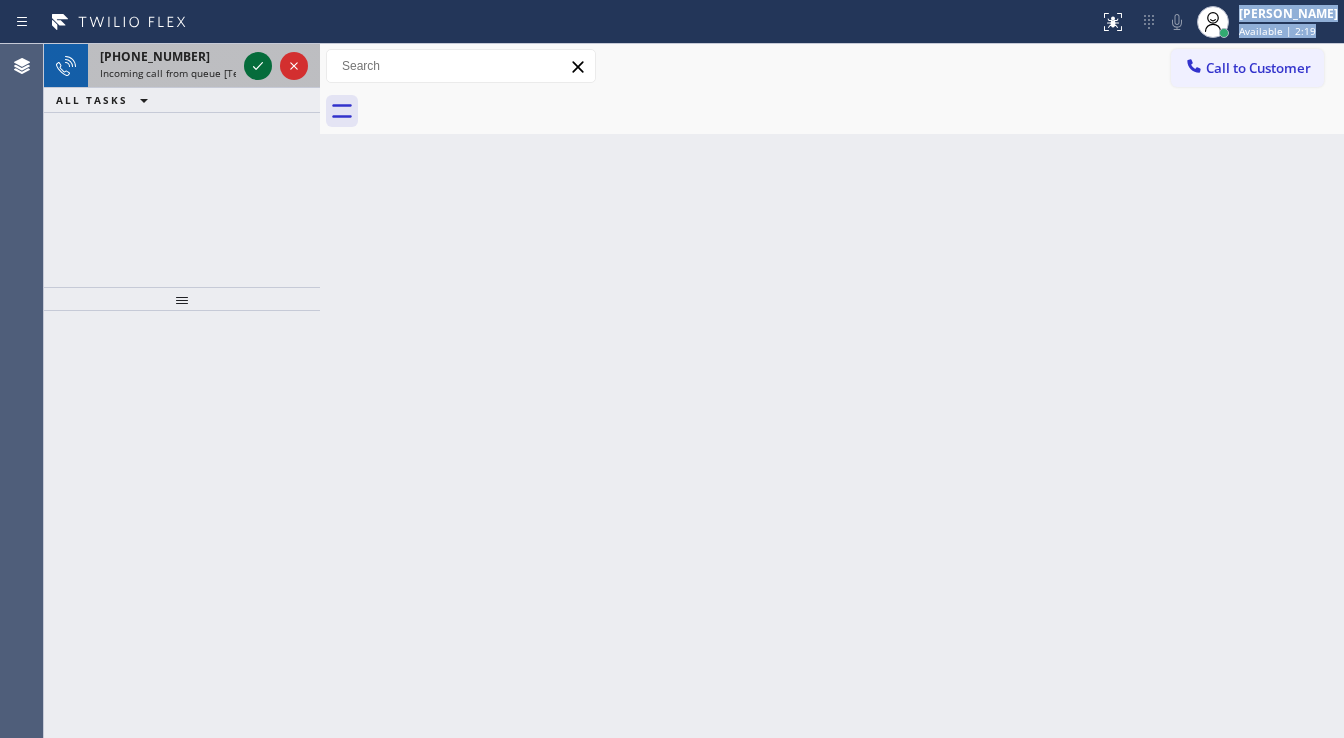 click 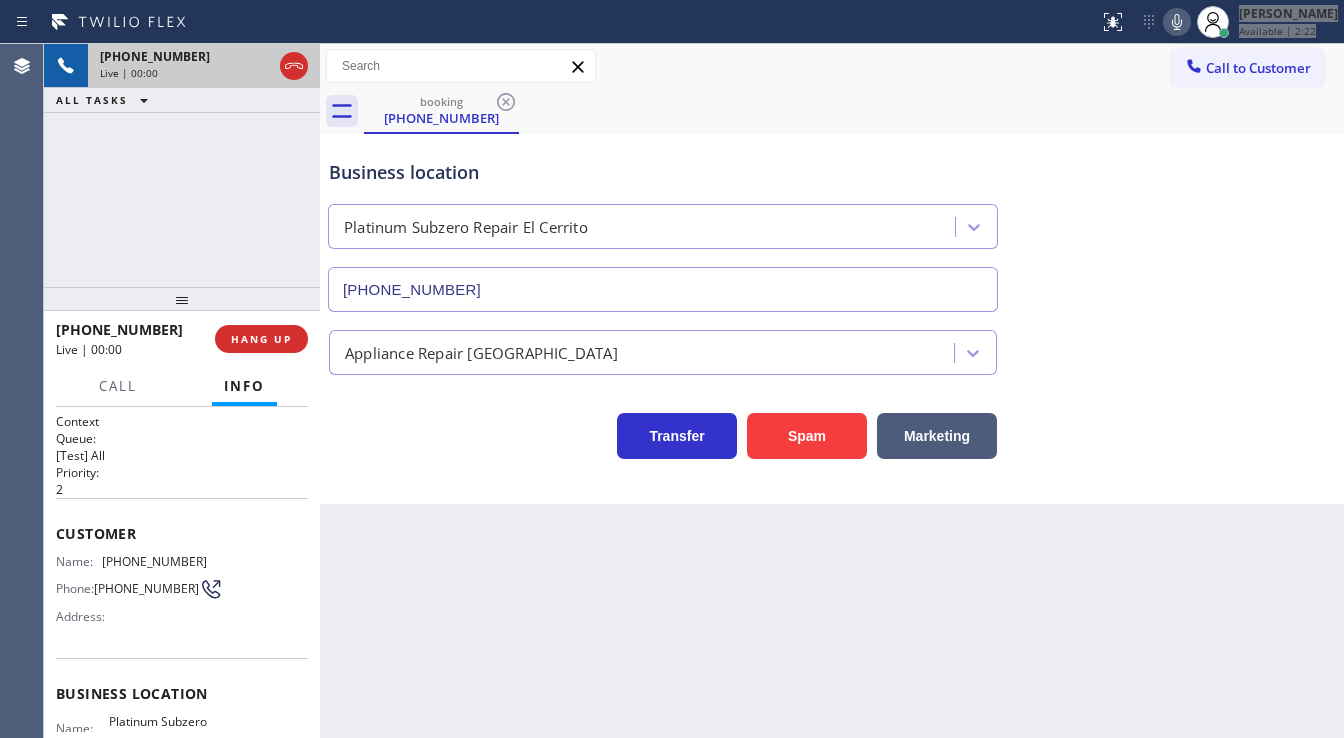 type on "(510) 241-4048" 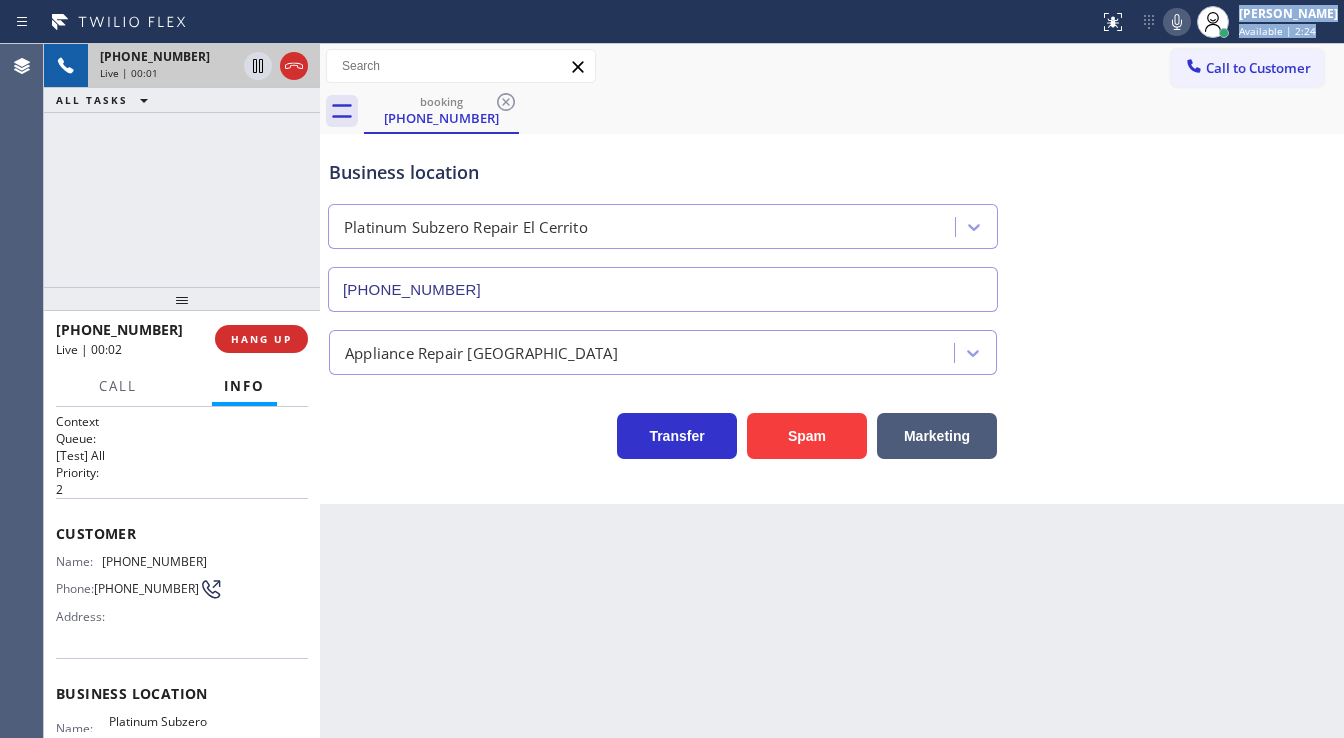 click on "Spam" at bounding box center (807, 436) 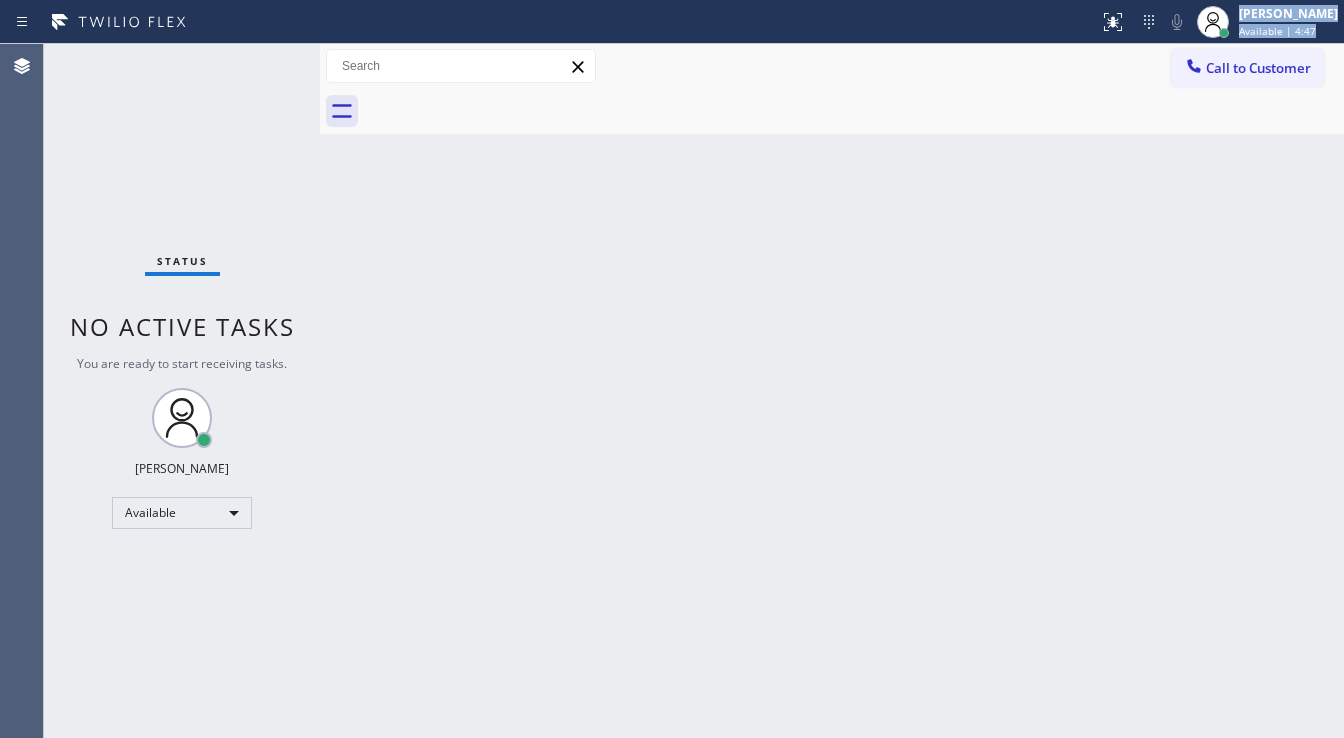 click on "Status   No active tasks     You are ready to start receiving tasks.   [PERSON_NAME]" at bounding box center [182, 391] 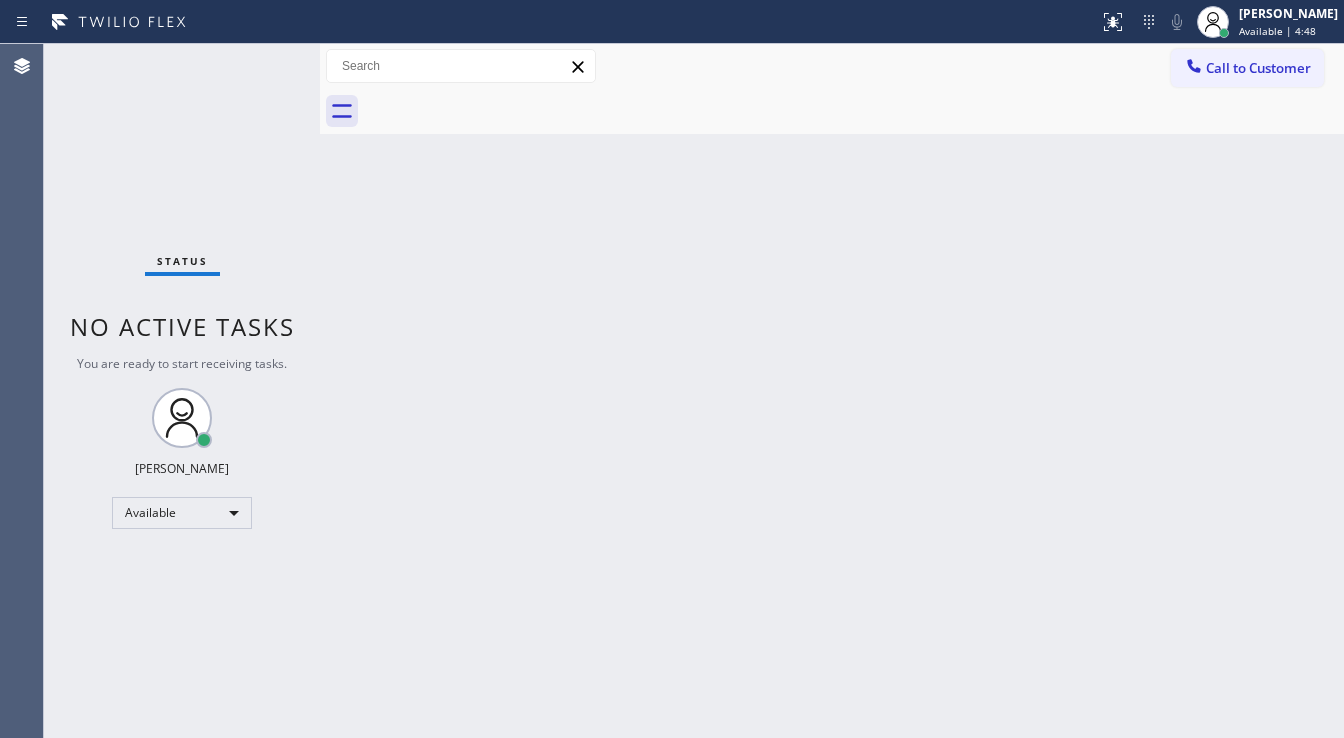 click on "Back to Dashboard Change Sender ID Customers Technicians Select a contact Outbound call Technician Search Technician Your caller id phone number Your caller id phone number Call Technician info Name   Phone none Address none Change Sender ID HVAC [PHONE_NUMBER] 5 Star Appliance [PHONE_NUMBER] Appliance Repair [PHONE_NUMBER] Plumbing [PHONE_NUMBER] Air Duct Cleaning [PHONE_NUMBER]  Electricians [PHONE_NUMBER] Cancel Change Check personal SMS Reset Change No tabs Call to Customer Outbound call Location Electricians        Service Team Your caller id phone number [PHONE_NUMBER] Customer number Call Outbound call Technician Search Technician Your caller id phone number Your caller id phone number Call" at bounding box center (832, 391) 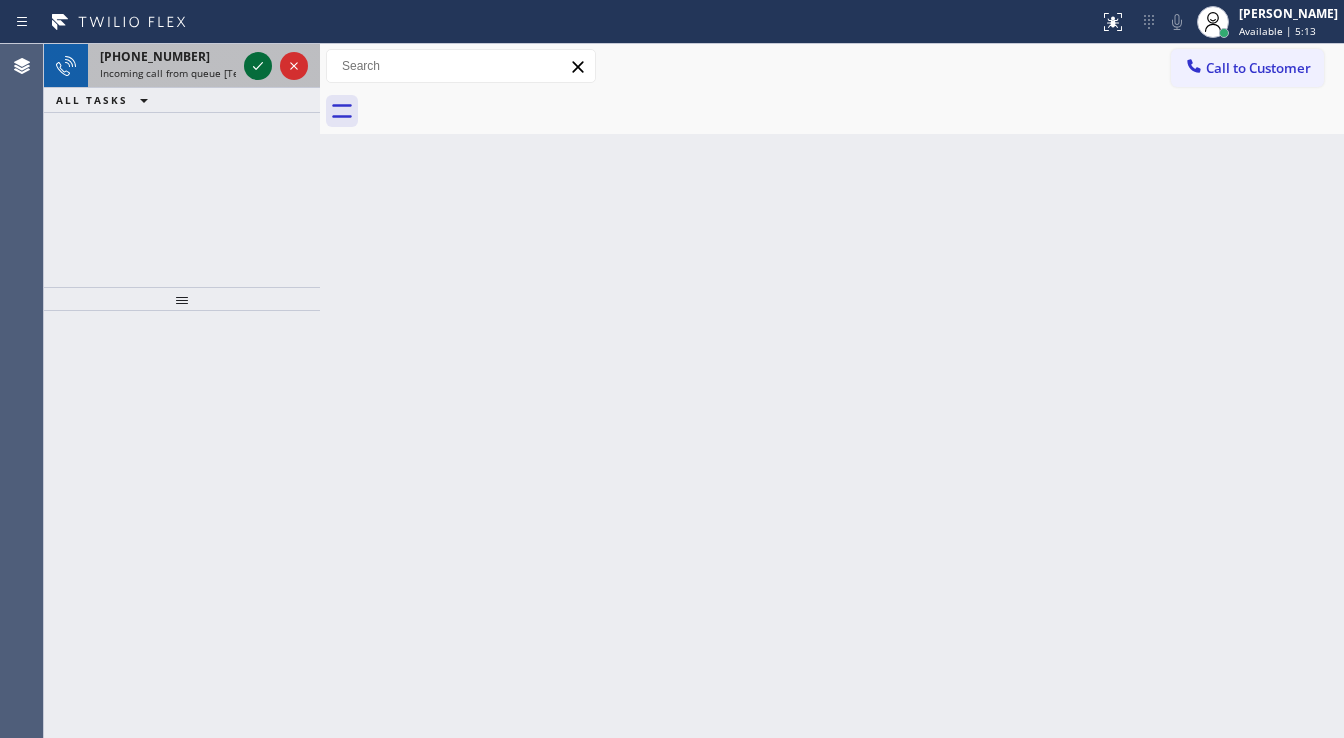 click at bounding box center (258, 66) 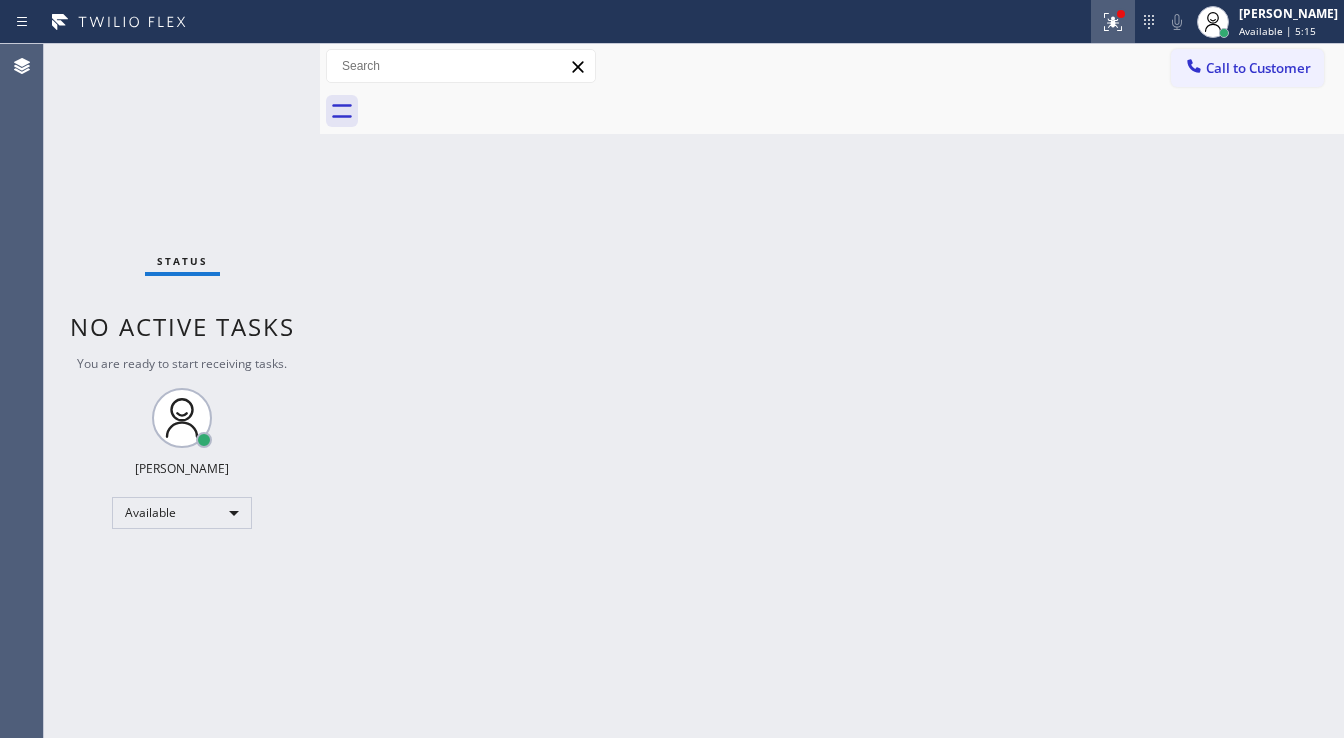 click 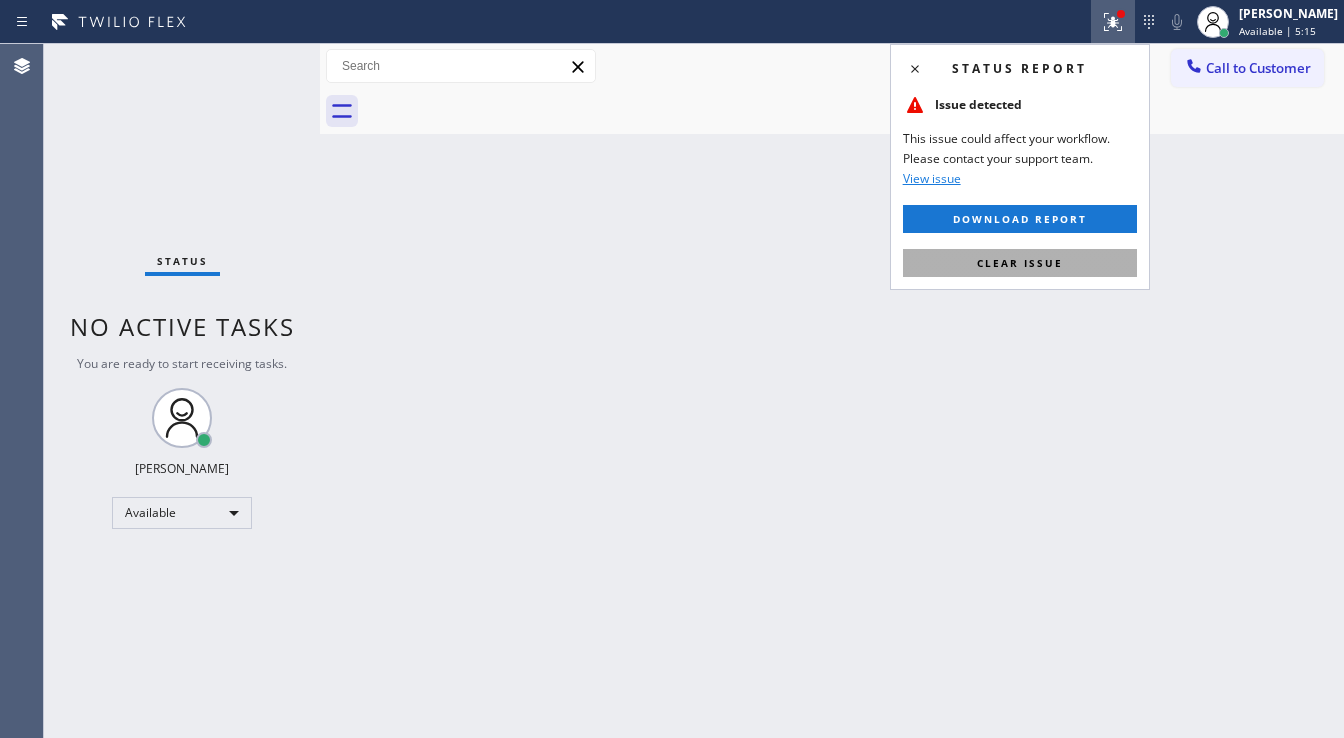 click on "Clear issue" at bounding box center (1020, 263) 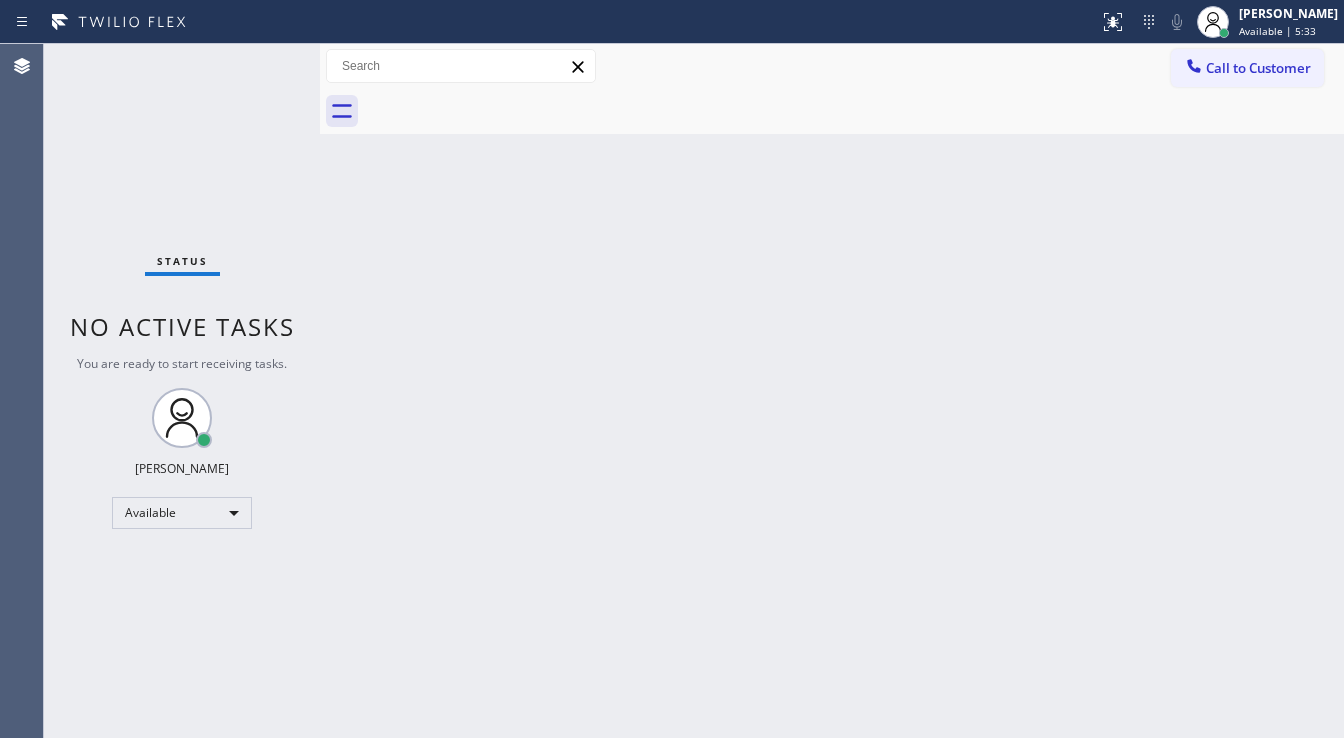 click on "Status   No active tasks     You are ready to start receiving tasks.   [PERSON_NAME]" at bounding box center (182, 391) 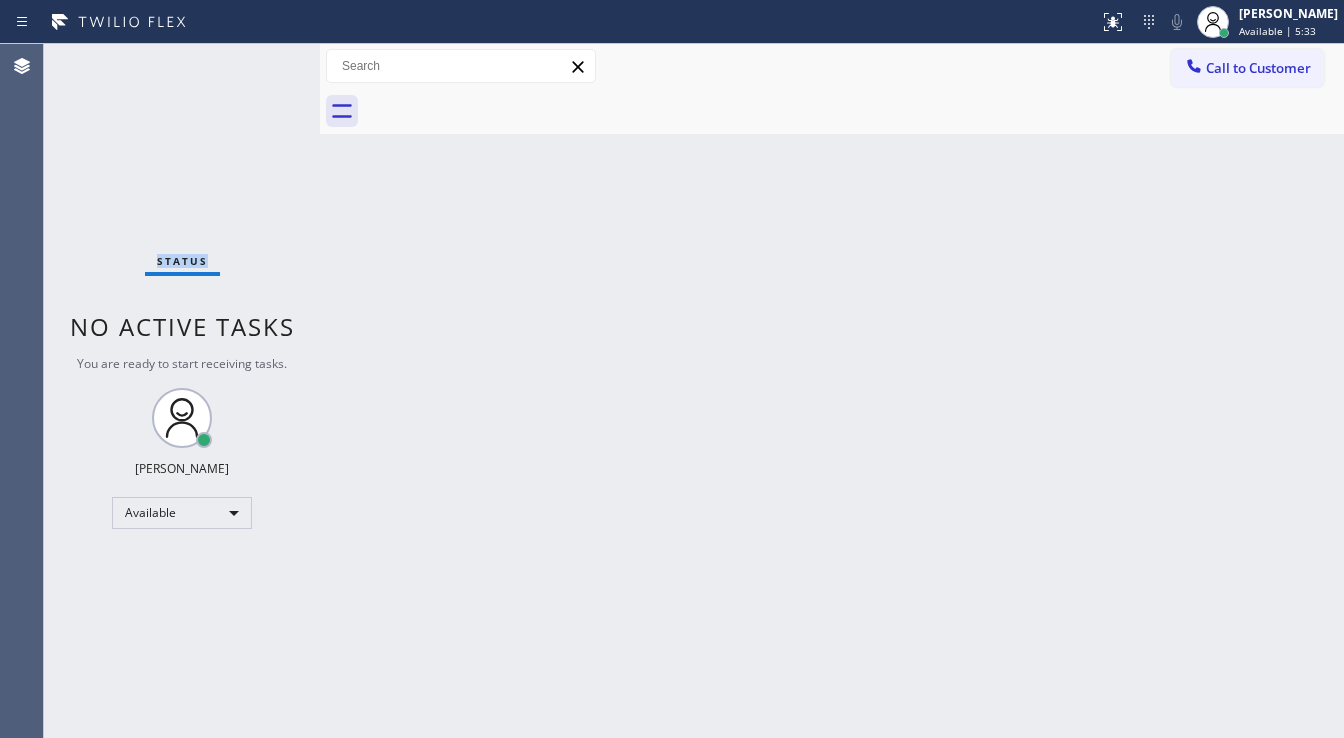 click on "Status   No active tasks     You are ready to start receiving tasks.   [PERSON_NAME]" at bounding box center [182, 391] 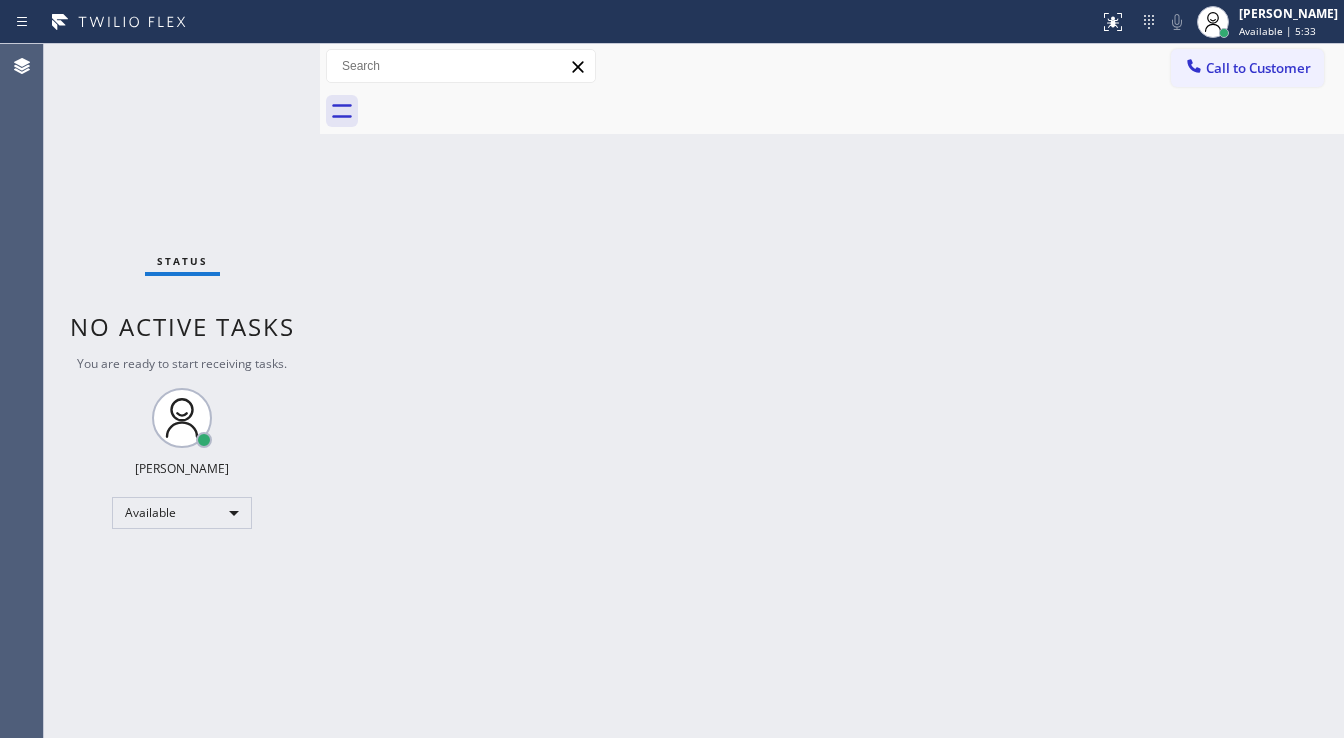 click on "Status   No active tasks     You are ready to start receiving tasks.   [PERSON_NAME]" at bounding box center (182, 391) 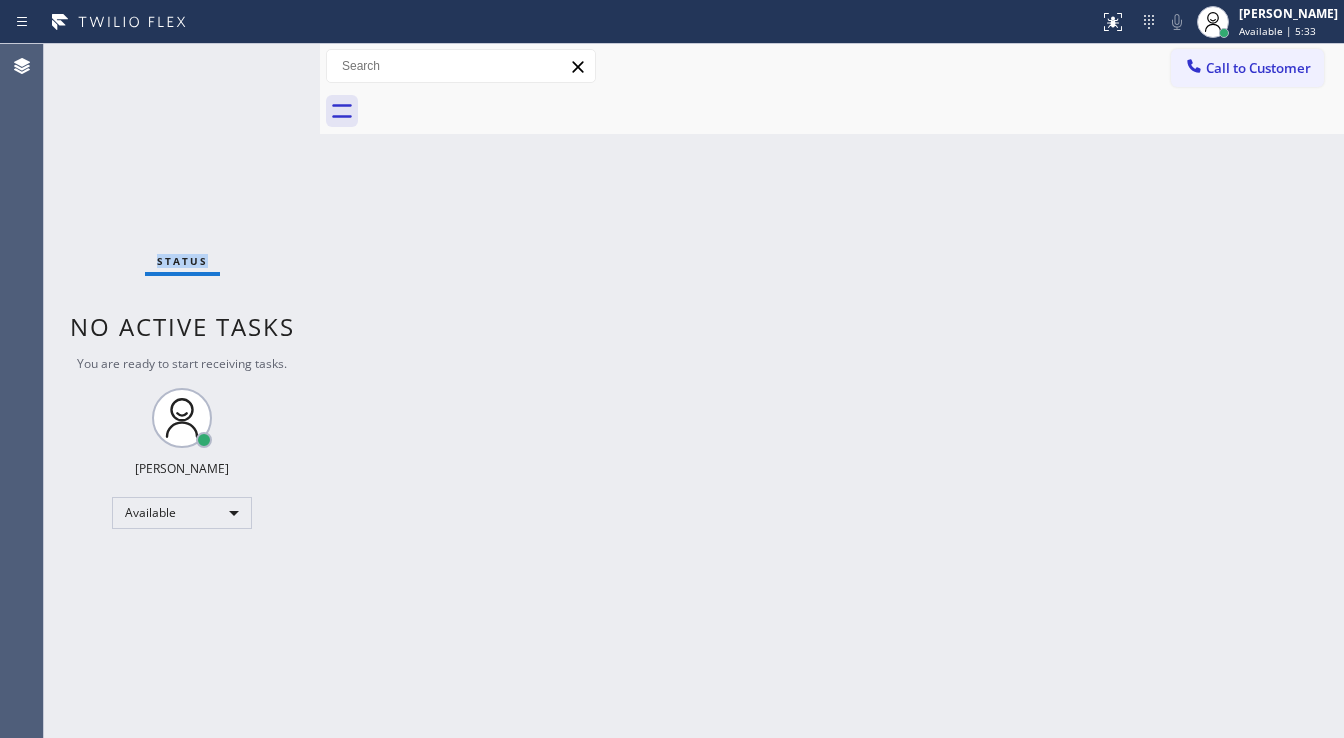 click on "Status   No active tasks     You are ready to start receiving tasks.   [PERSON_NAME]" at bounding box center (182, 391) 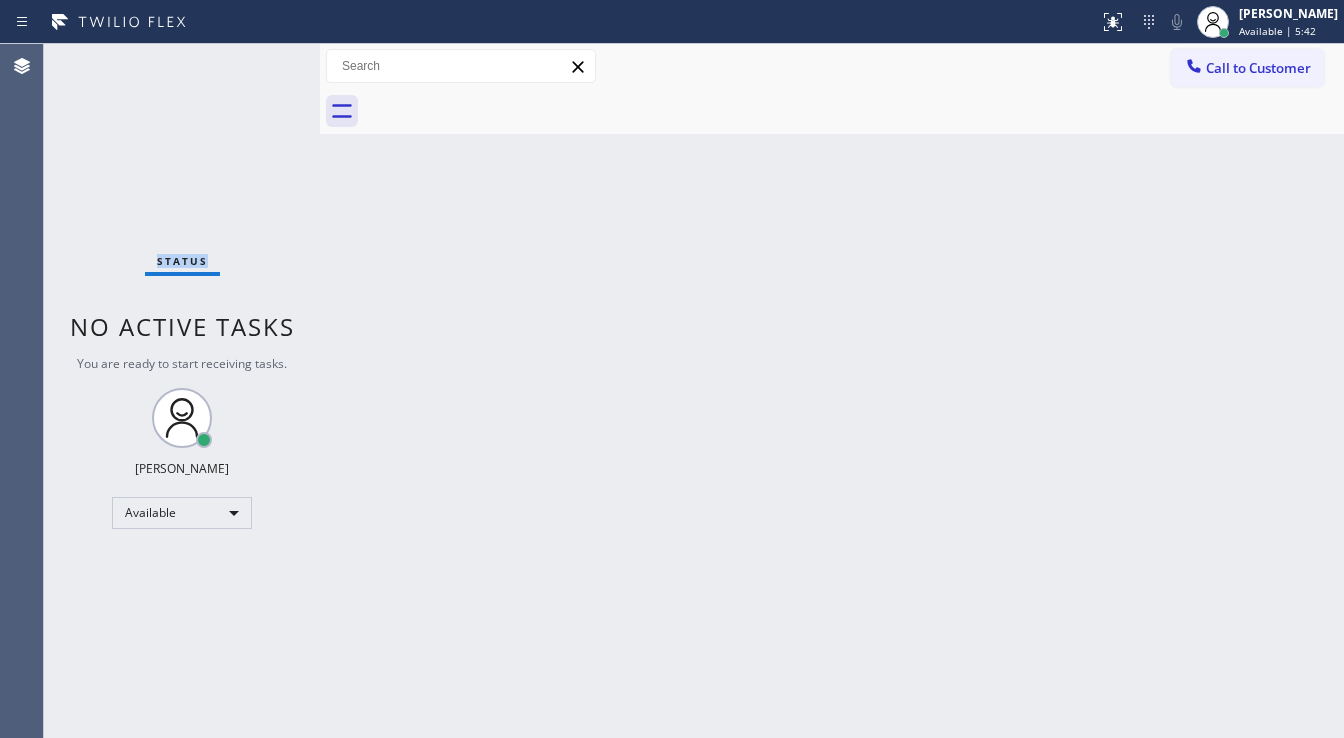 click on "Status   No active tasks     You are ready to start receiving tasks.   [PERSON_NAME]" at bounding box center (182, 391) 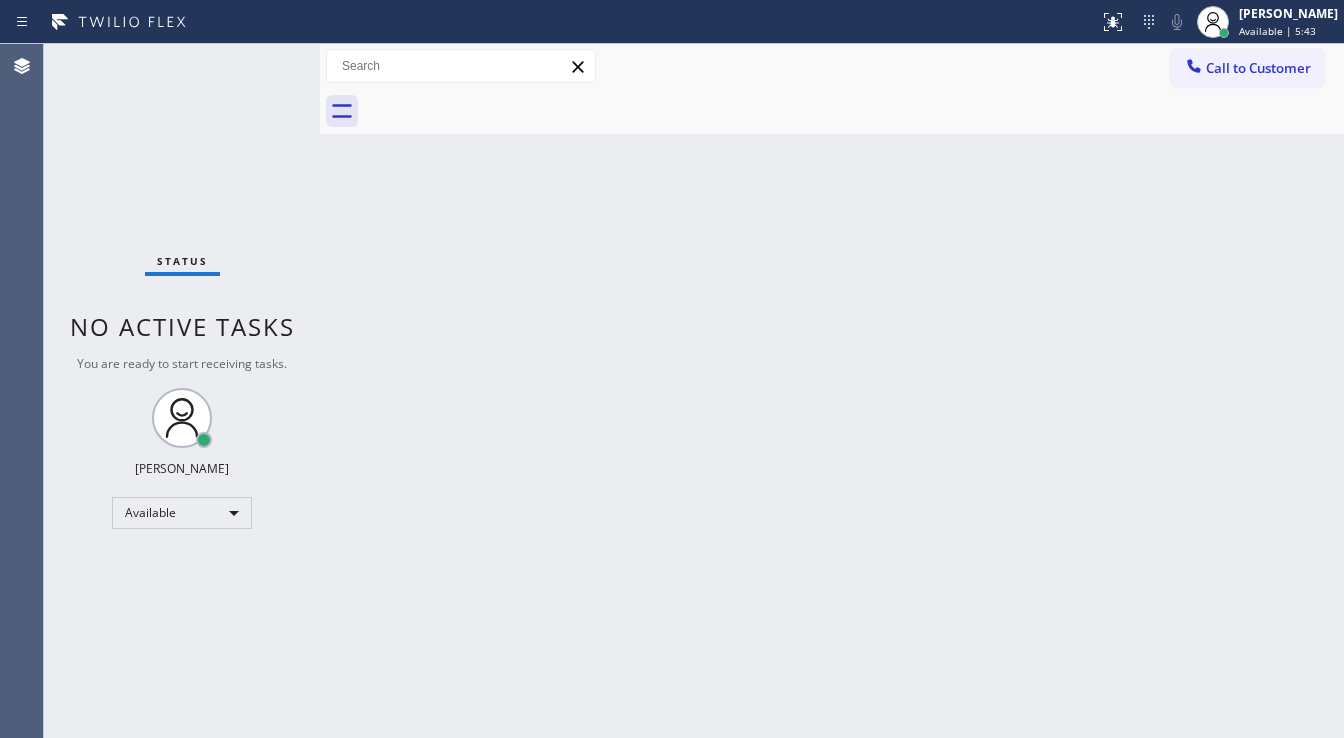 click on "Status   No active tasks     You are ready to start receiving tasks.   [PERSON_NAME]" at bounding box center (182, 391) 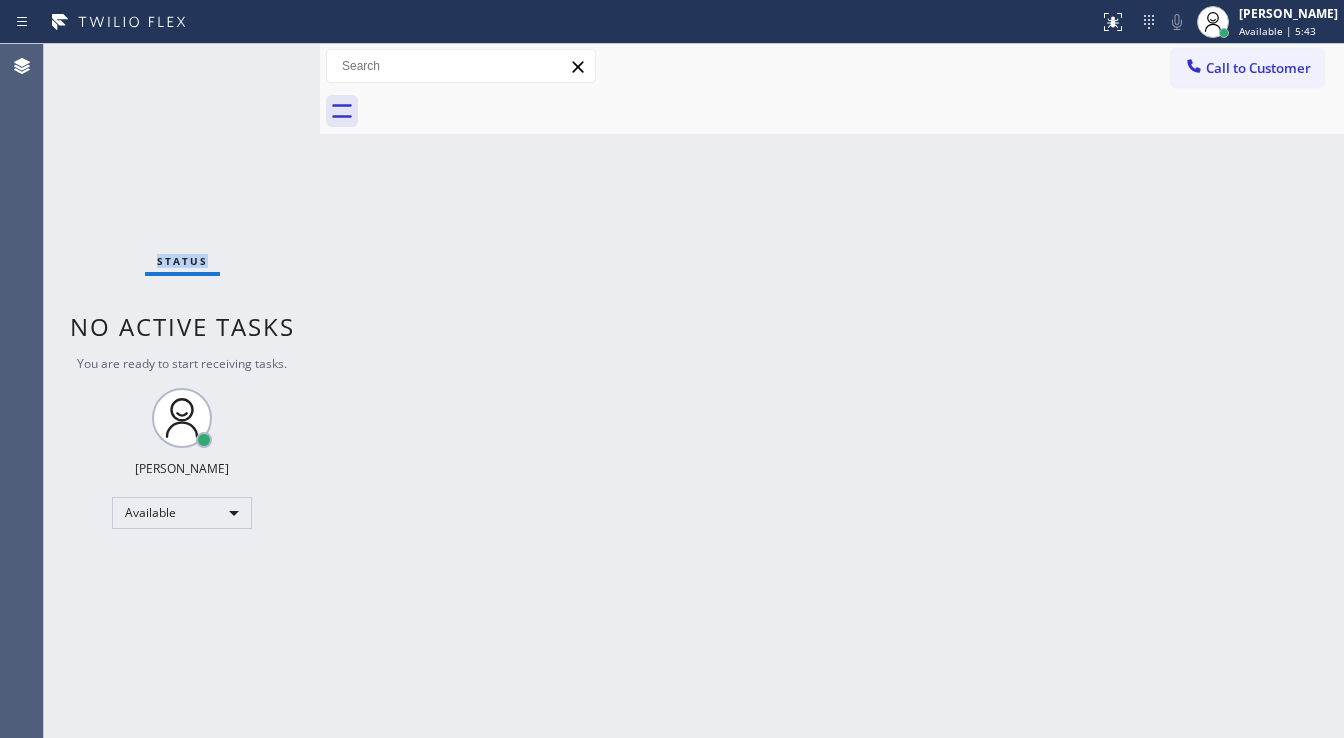 click on "Status   No active tasks     You are ready to start receiving tasks.   [PERSON_NAME]" at bounding box center (182, 391) 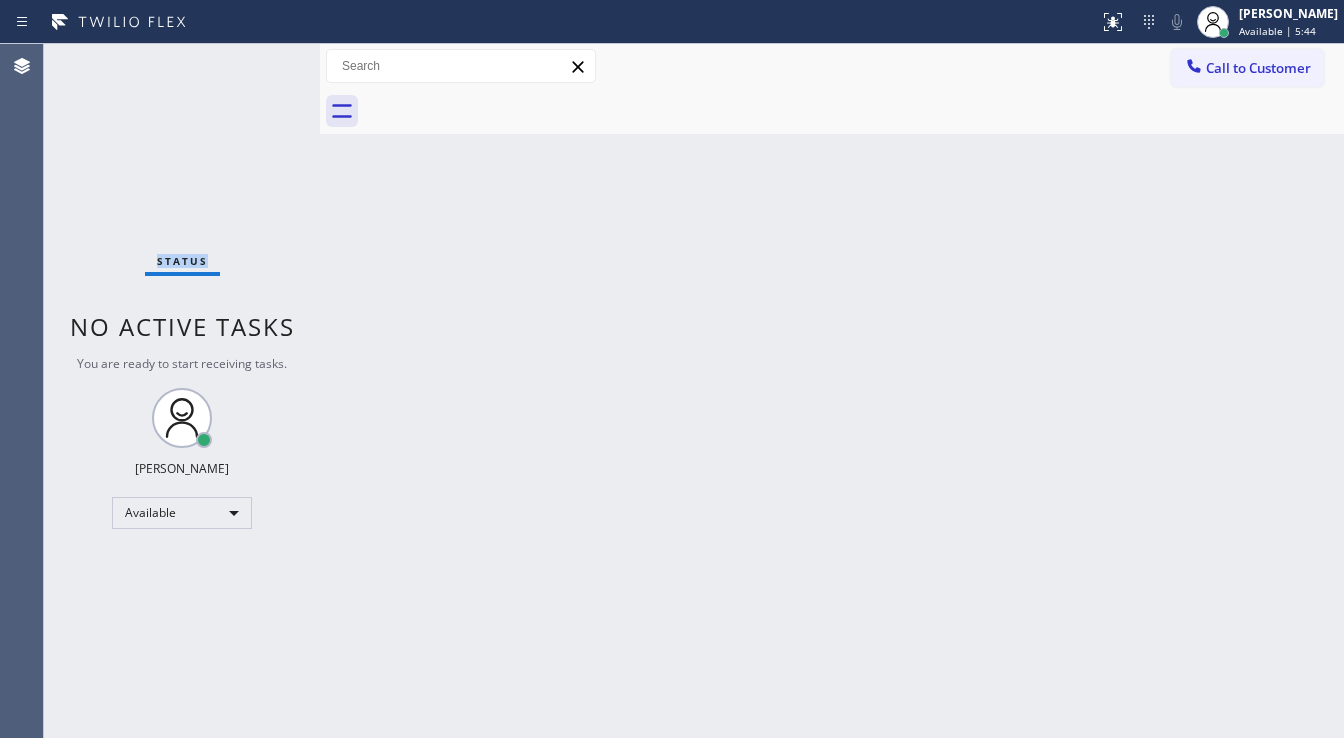click on "Status   No active tasks     You are ready to start receiving tasks.   [PERSON_NAME]" at bounding box center [182, 391] 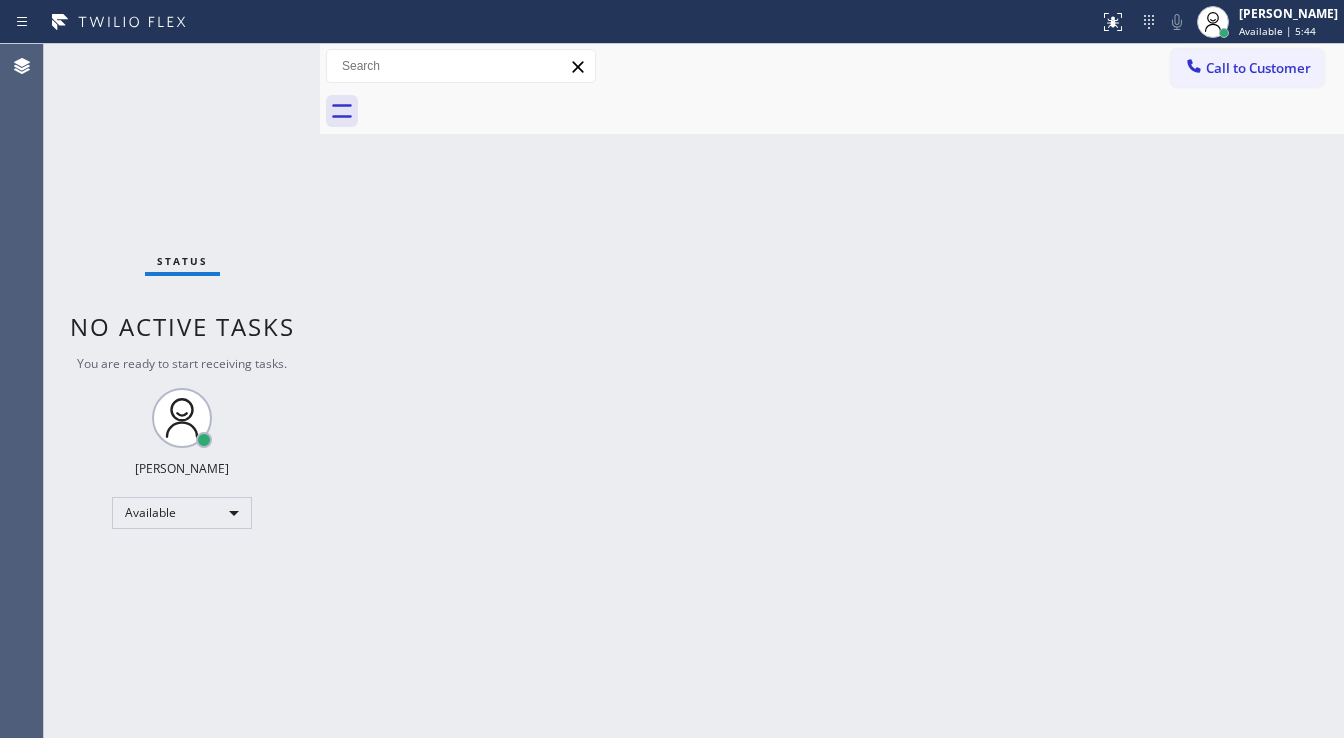 click on "Status   No active tasks     You are ready to start receiving tasks.   [PERSON_NAME]" at bounding box center [182, 391] 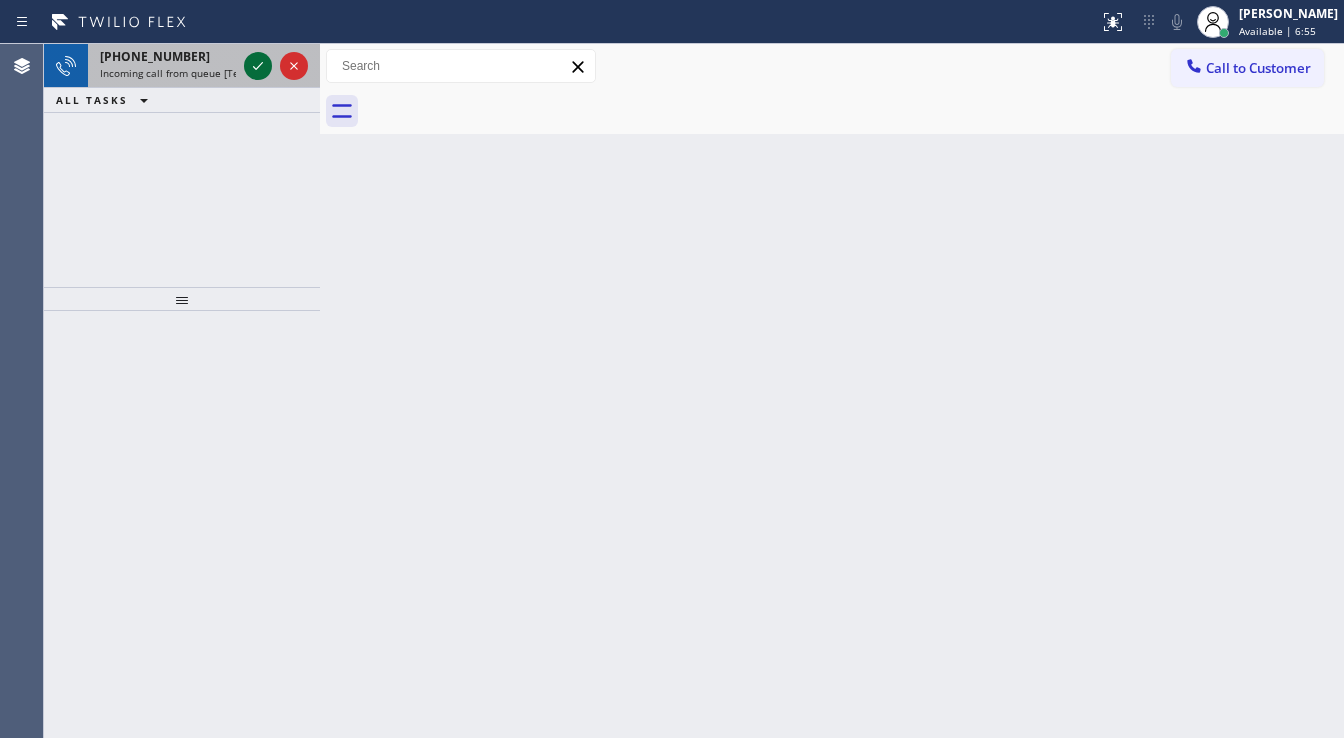 click 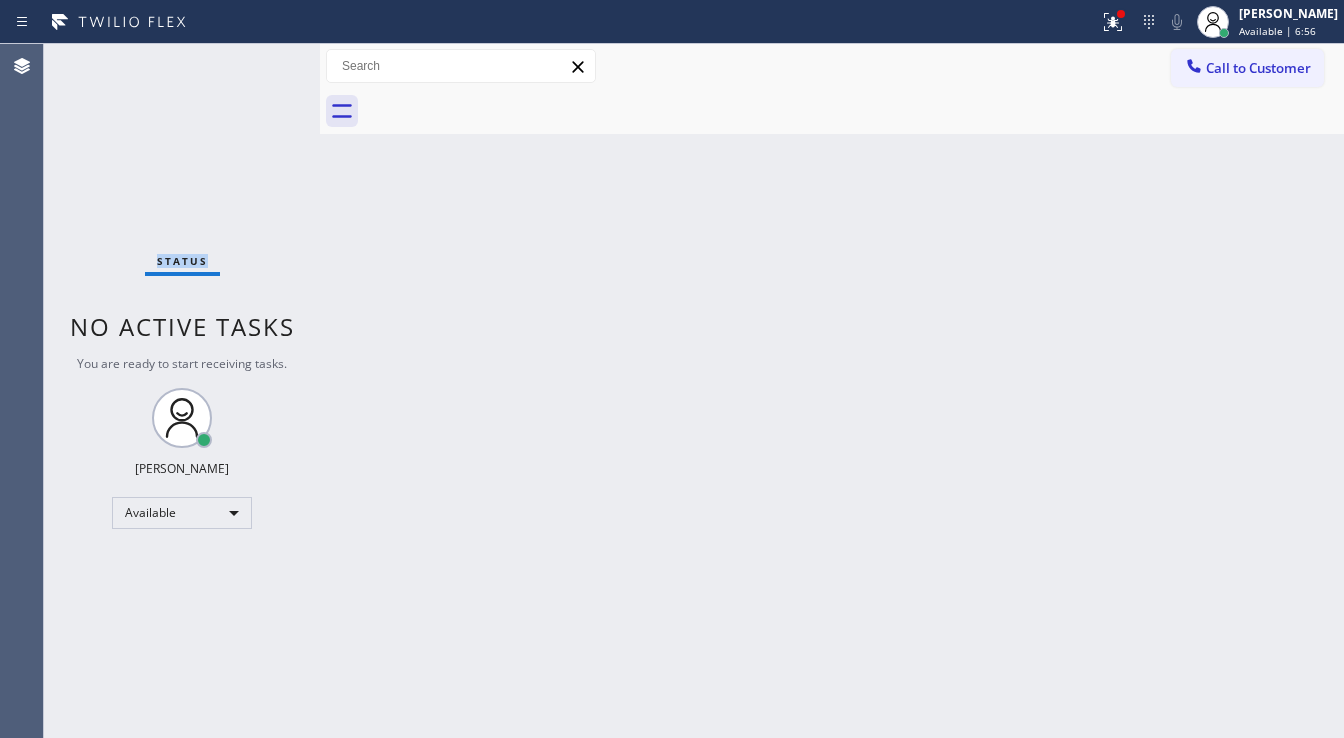 click on "Status   No active tasks     You are ready to start receiving tasks.   [PERSON_NAME]" at bounding box center [182, 391] 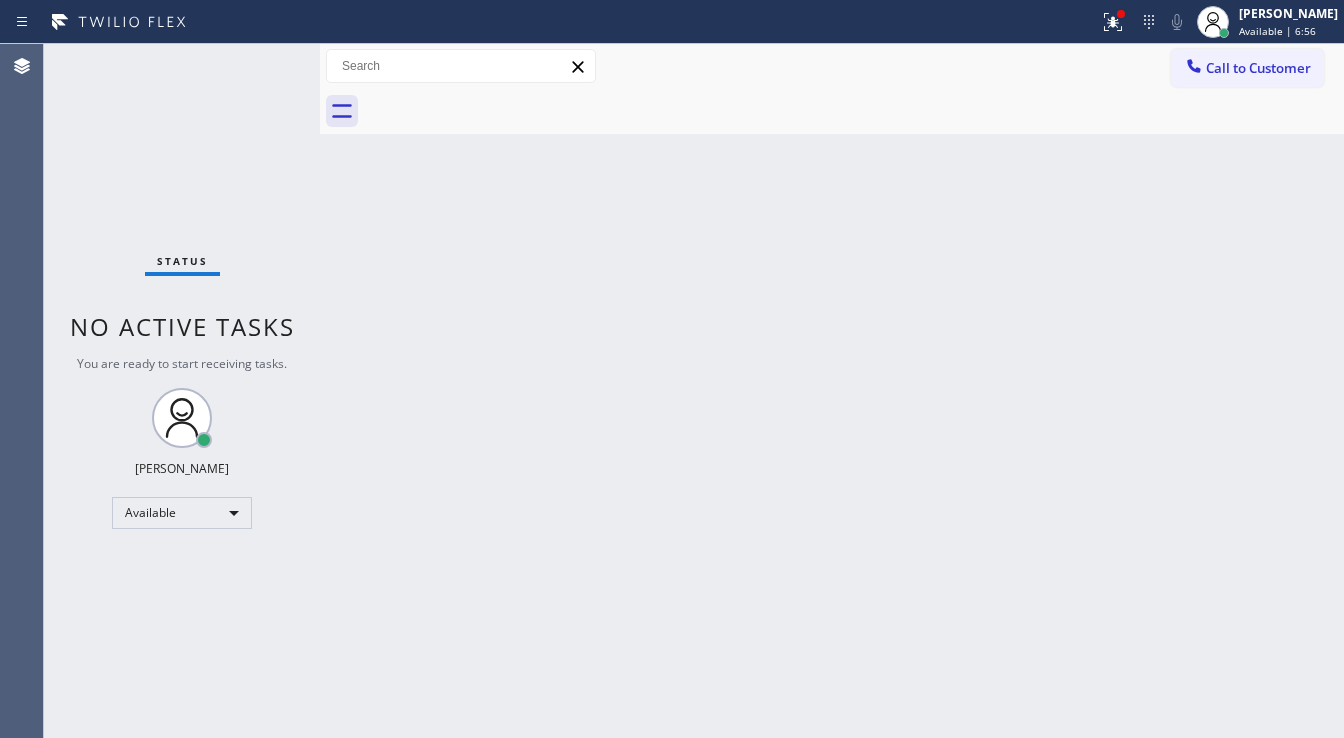 click on "Status   No active tasks     You are ready to start receiving tasks.   [PERSON_NAME]" at bounding box center [182, 391] 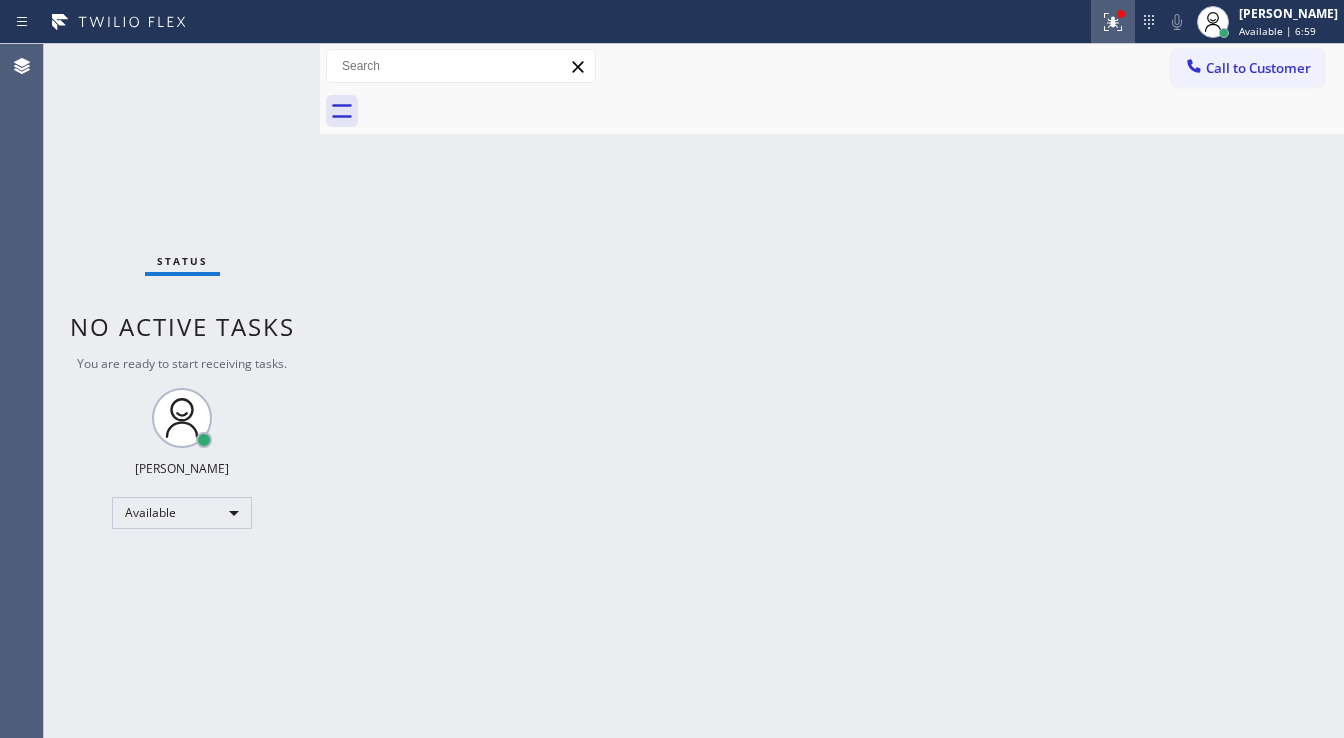 click 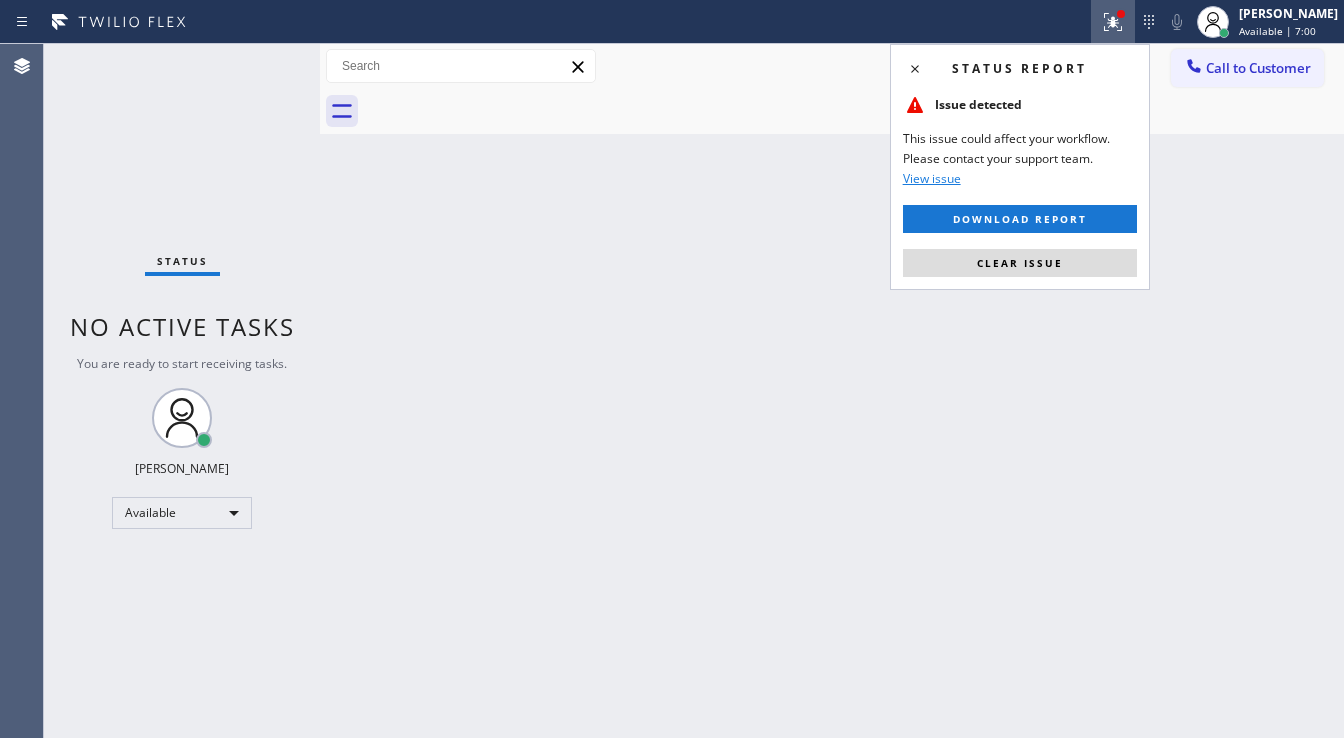 click on "Clear issue" at bounding box center [1020, 263] 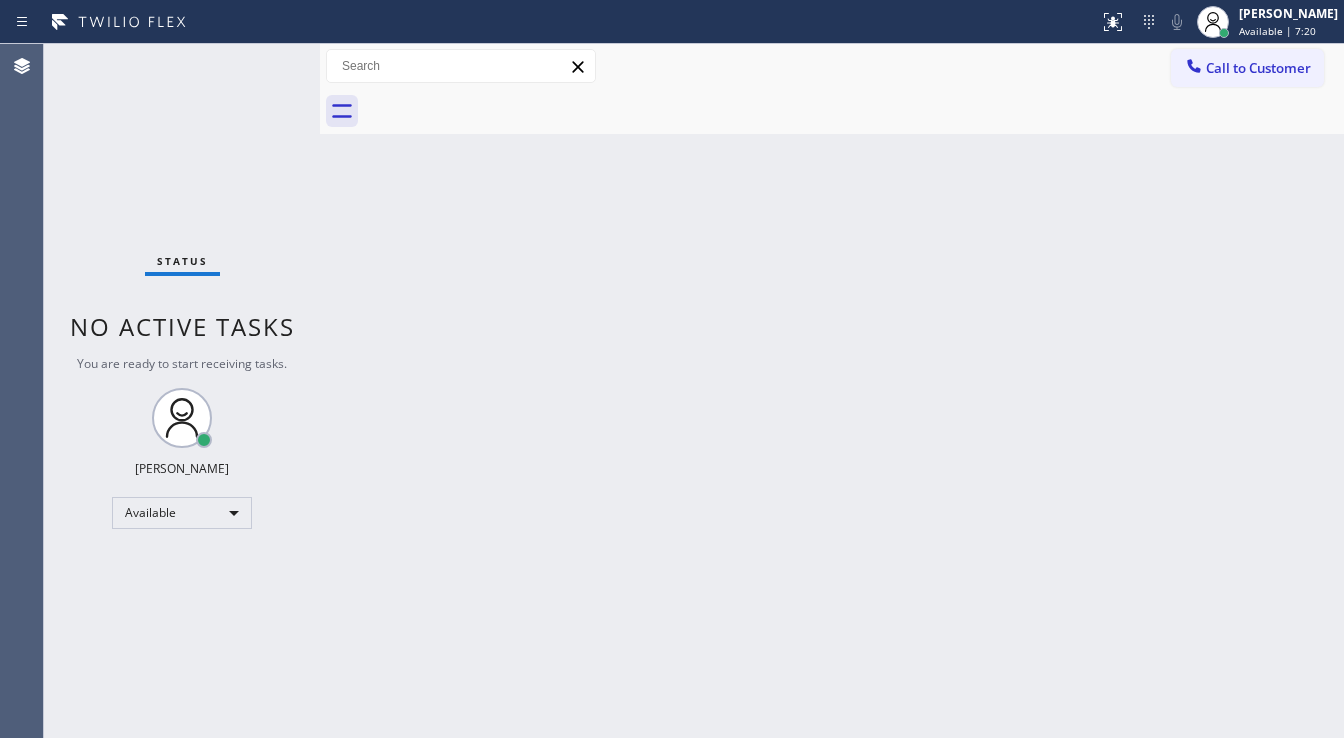 click on "Status   No active tasks     You are ready to start receiving tasks.   [PERSON_NAME]" at bounding box center (182, 391) 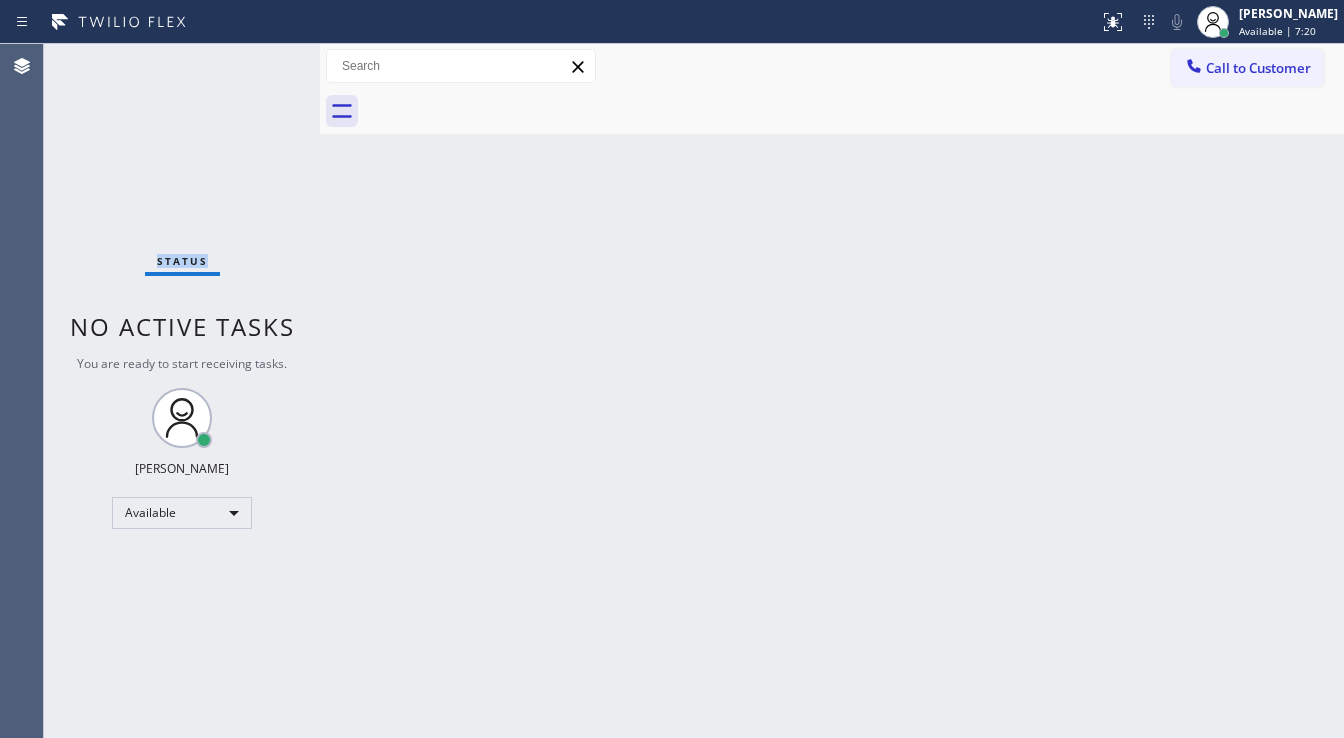 click on "Status   No active tasks     You are ready to start receiving tasks.   [PERSON_NAME]" at bounding box center [182, 391] 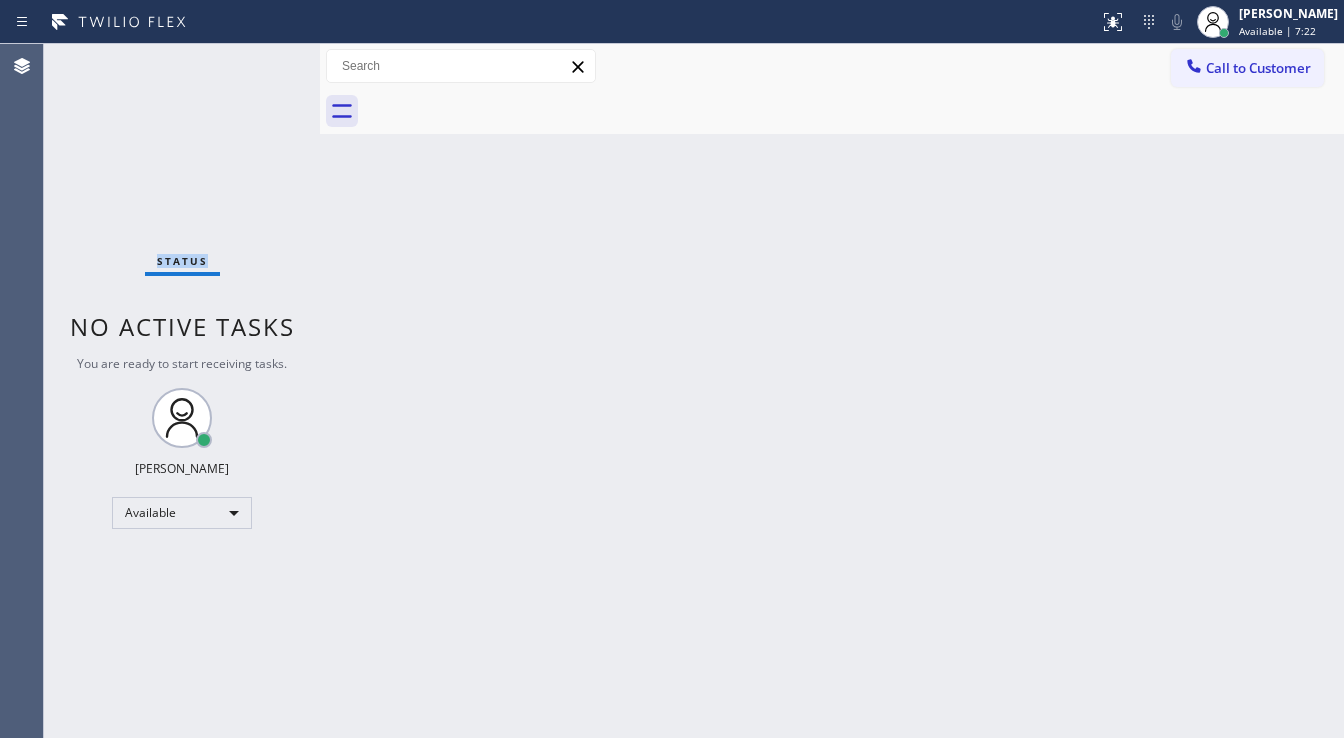 click on "Status   No active tasks     You are ready to start receiving tasks.   [PERSON_NAME]" at bounding box center [182, 391] 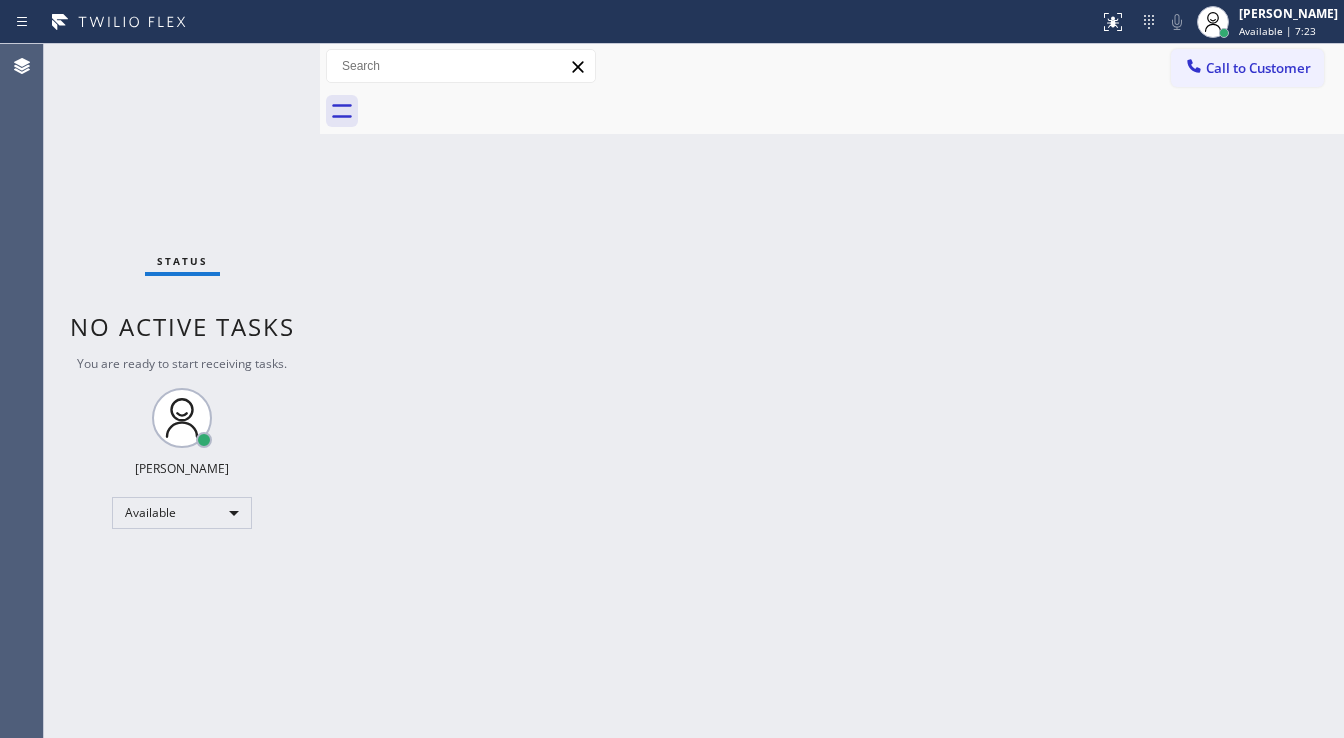 click on "Status   No active tasks     You are ready to start receiving tasks.   [PERSON_NAME]" at bounding box center (182, 391) 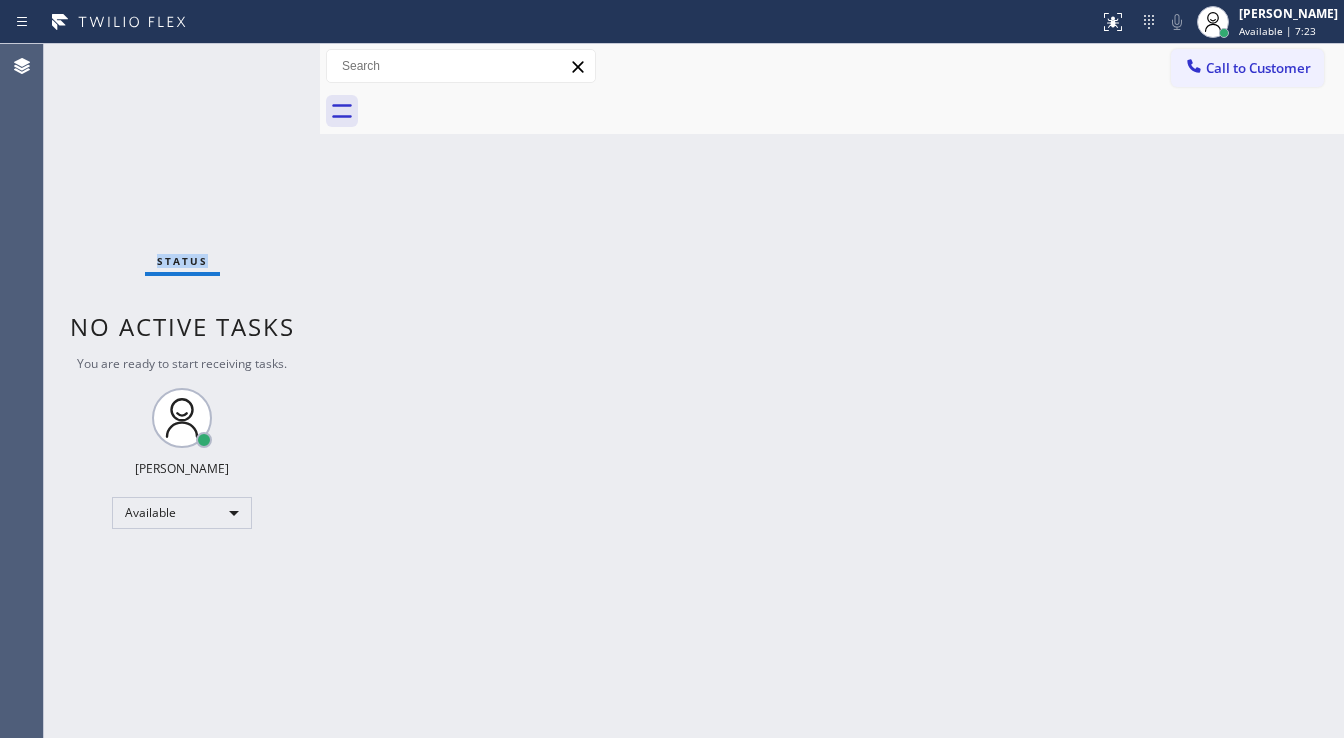 click on "Status   No active tasks     You are ready to start receiving tasks.   [PERSON_NAME]" at bounding box center [182, 391] 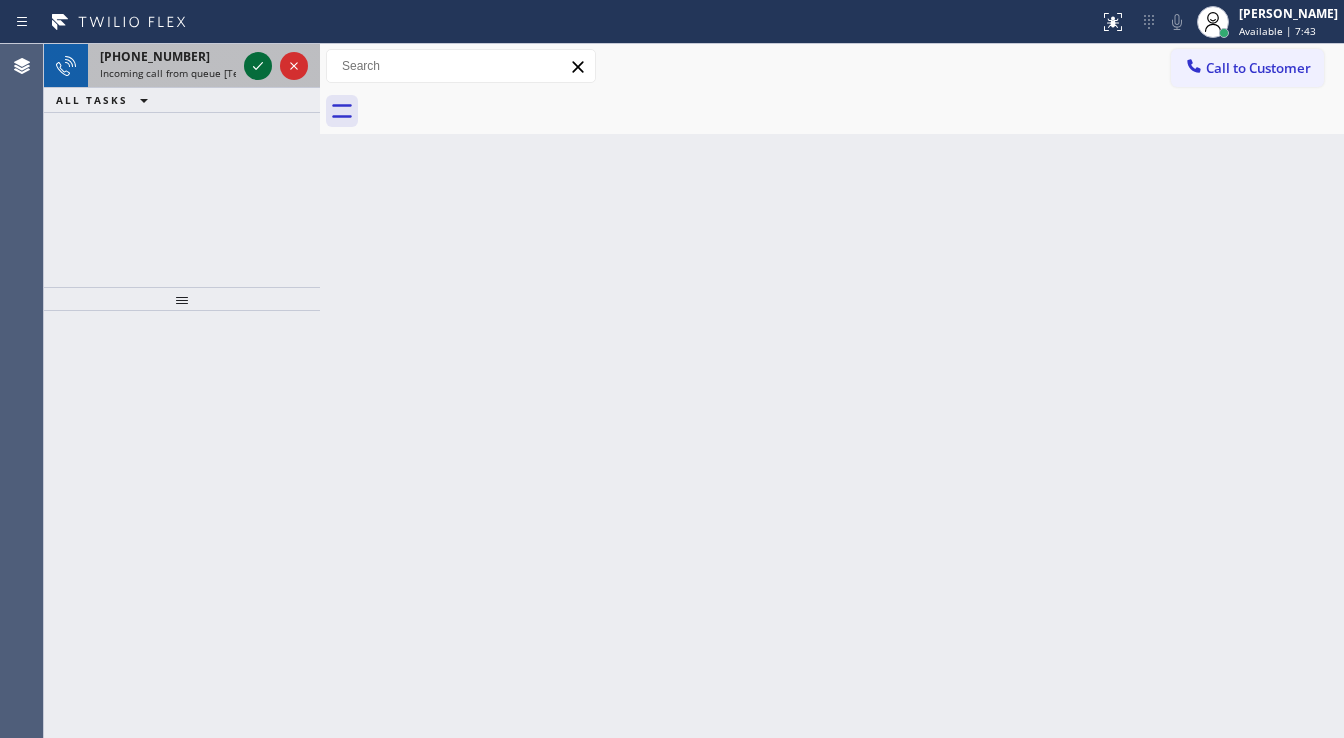 click 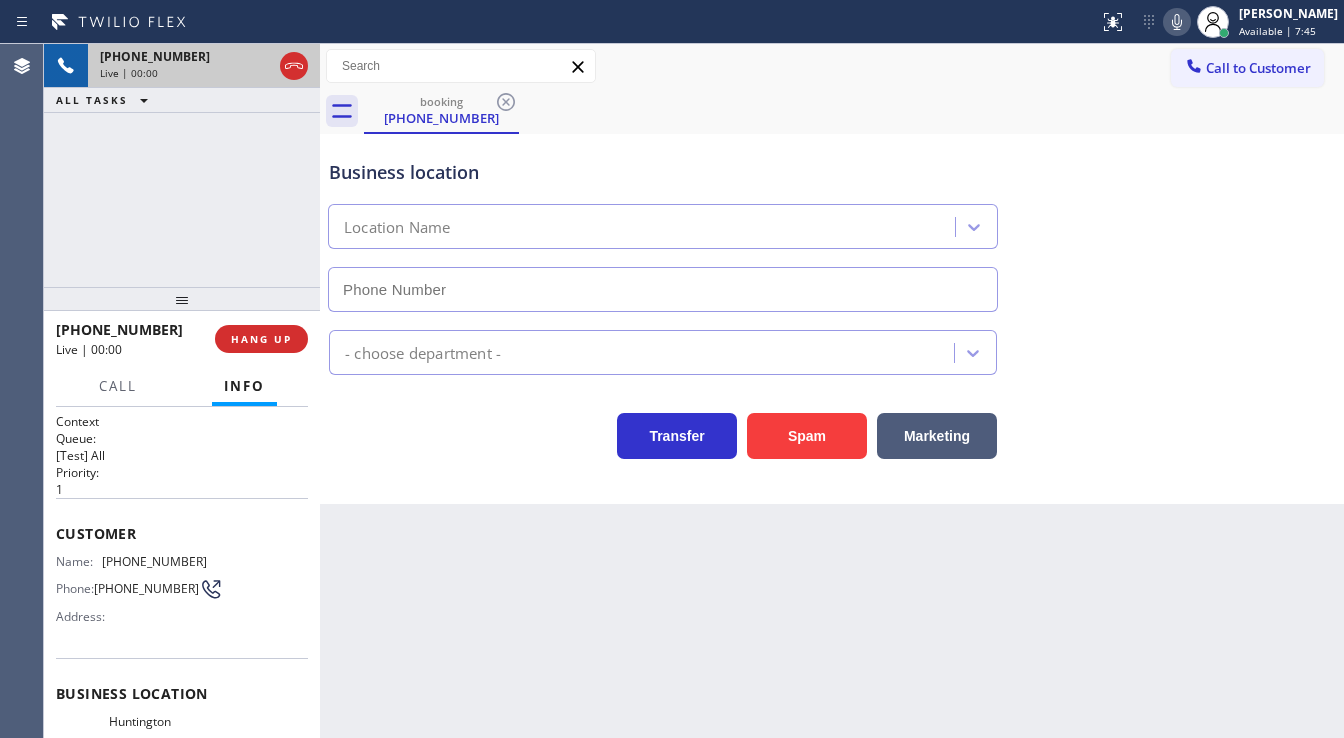 type on "[PHONE_NUMBER]" 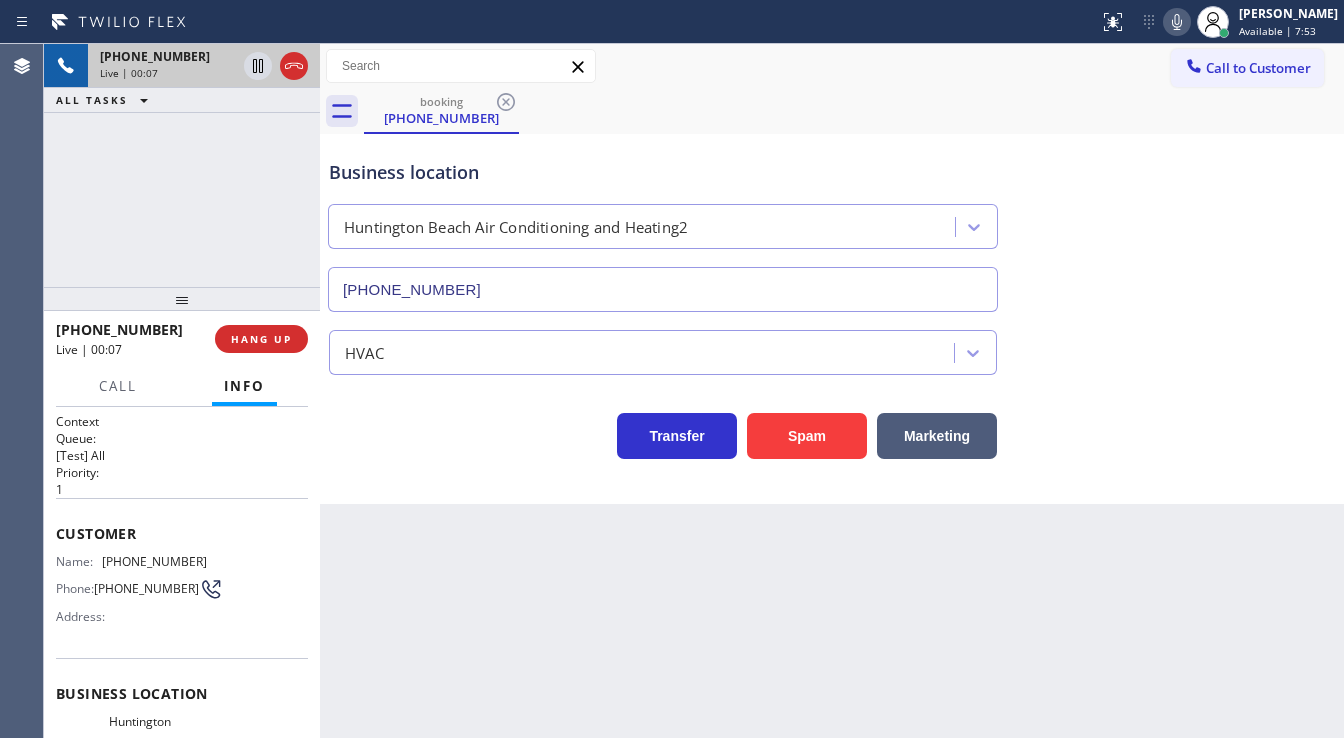 click 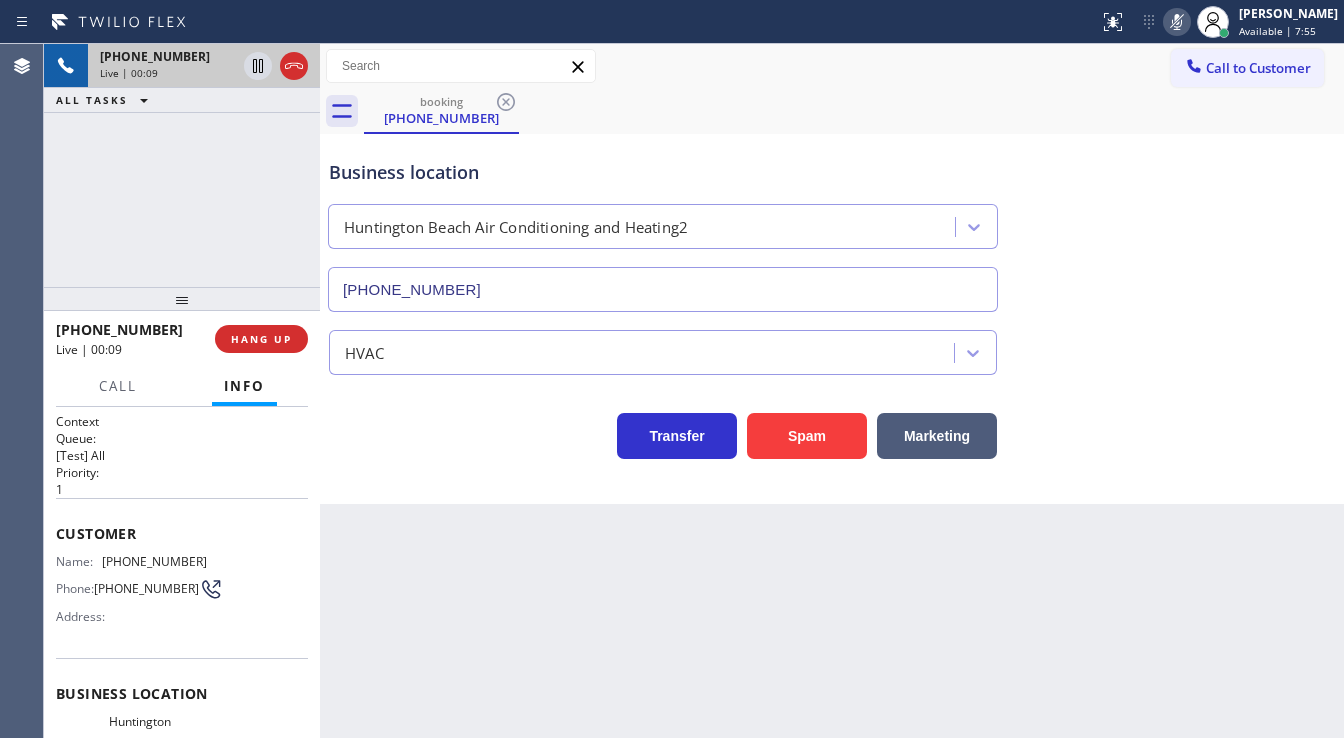 click 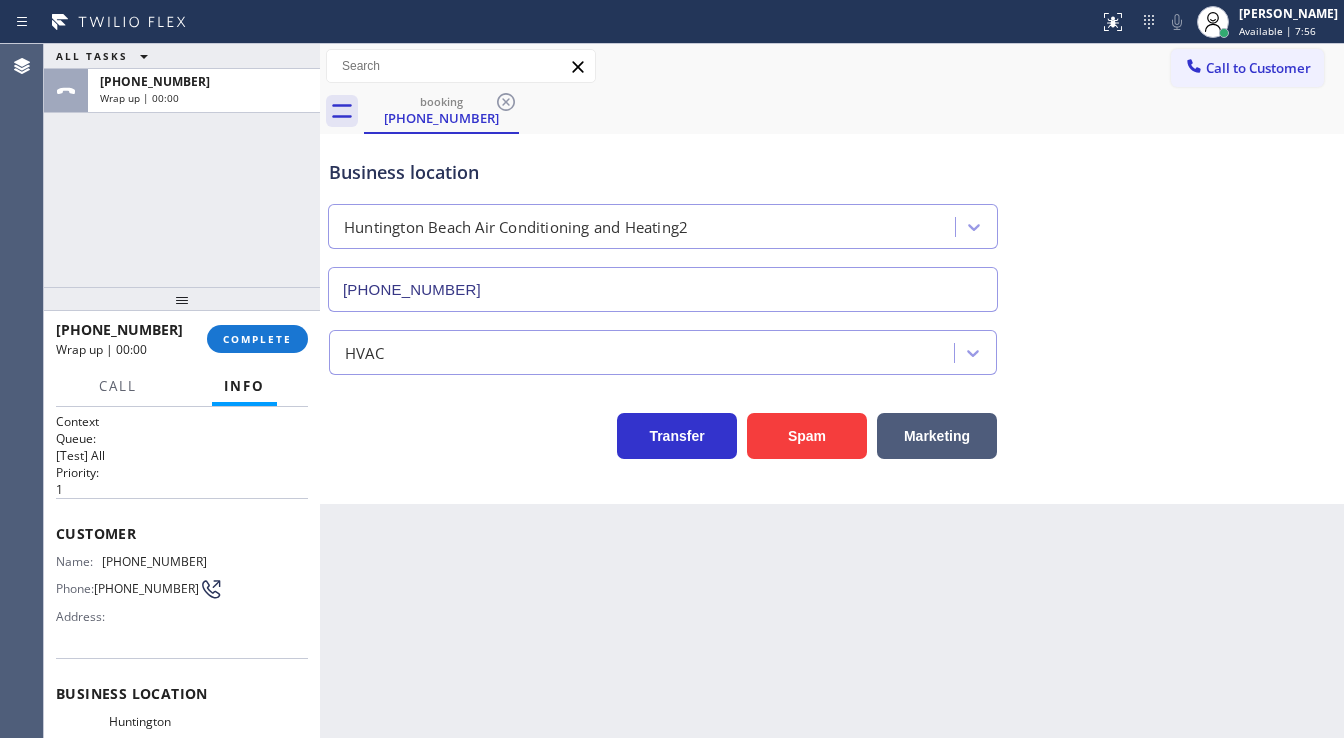 click on "Back to Dashboard Change Sender ID Customers Technicians Select a contact Outbound call Technician Search Technician Your caller id phone number Your caller id phone number Call Technician info Name   Phone none Address none Change Sender ID HVAC +18559994417 5 Star Appliance +18557314952 Appliance Repair +18554611149 Plumbing +18889090120 Air Duct Cleaning +18006865038  Electricians +18005688664 Cancel Change Check personal SMS Reset Change booking (310) 708-1339 Call to Customer Outbound call Location Electricians        Service Team Your caller id phone number (888) 553-8605 Customer number Call Outbound call Technician Search Technician Your caller id phone number Your caller id phone number Call booking (310) 708-1339 Business location Huntington Beach Air Conditioning and Heating2 (714) 613-8390 HVAC Transfer Spam Marketing" at bounding box center [832, 391] 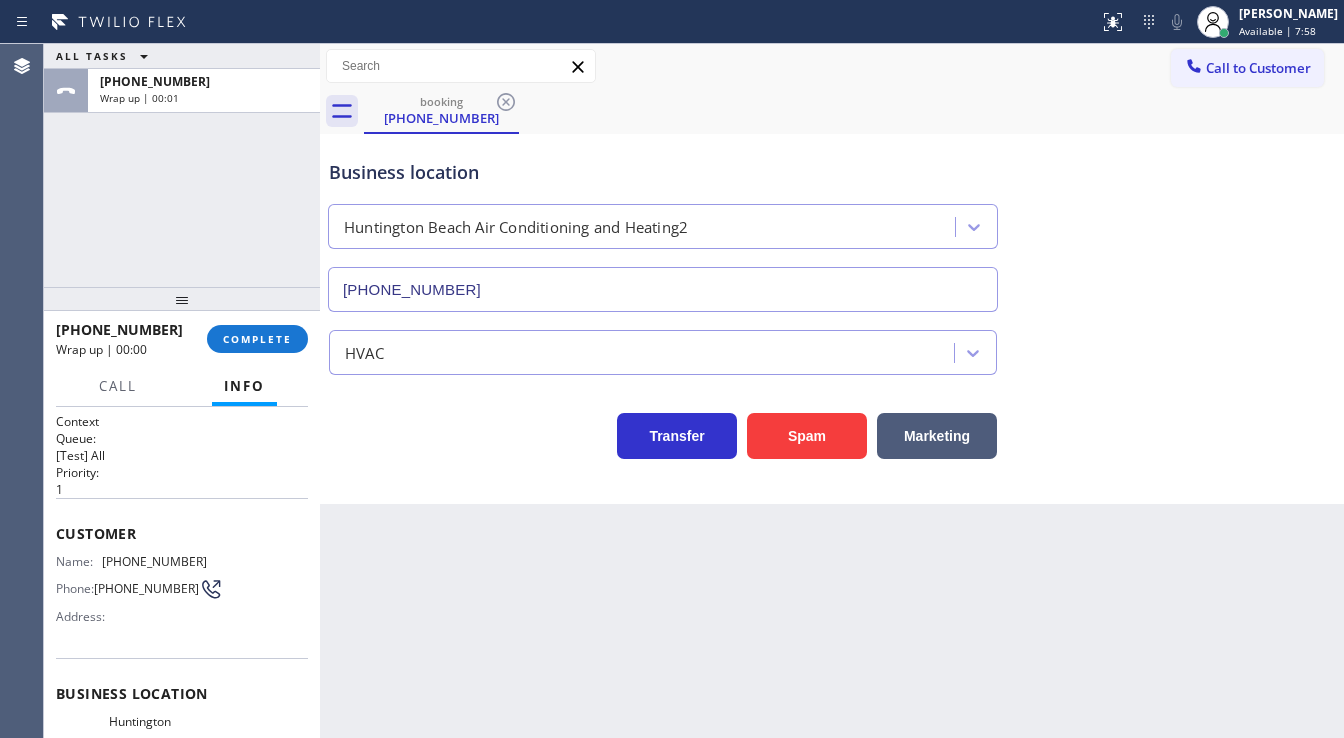 click on "ALL TASKS ALL TASKS ACTIVE TASKS TASKS IN WRAP UP +13107081339 Wrap up | 00:01" at bounding box center (182, 165) 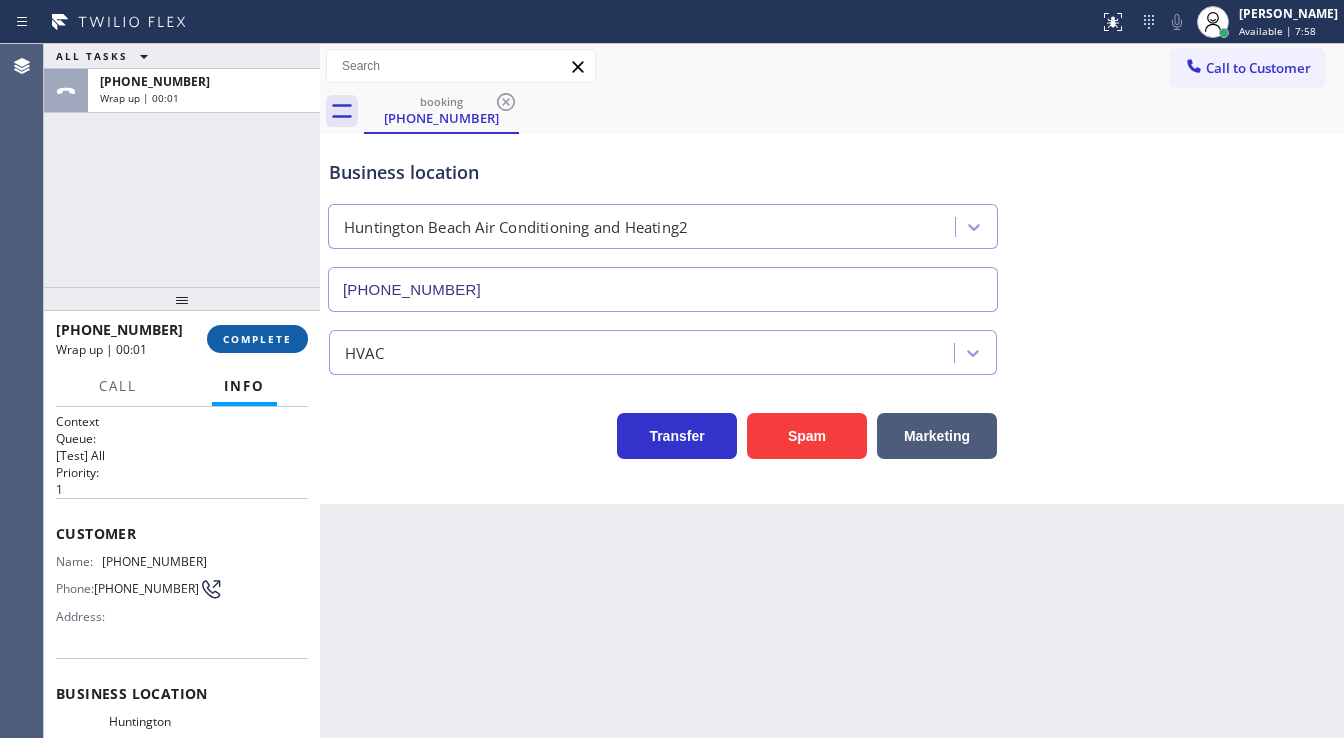 click on "COMPLETE" at bounding box center (257, 339) 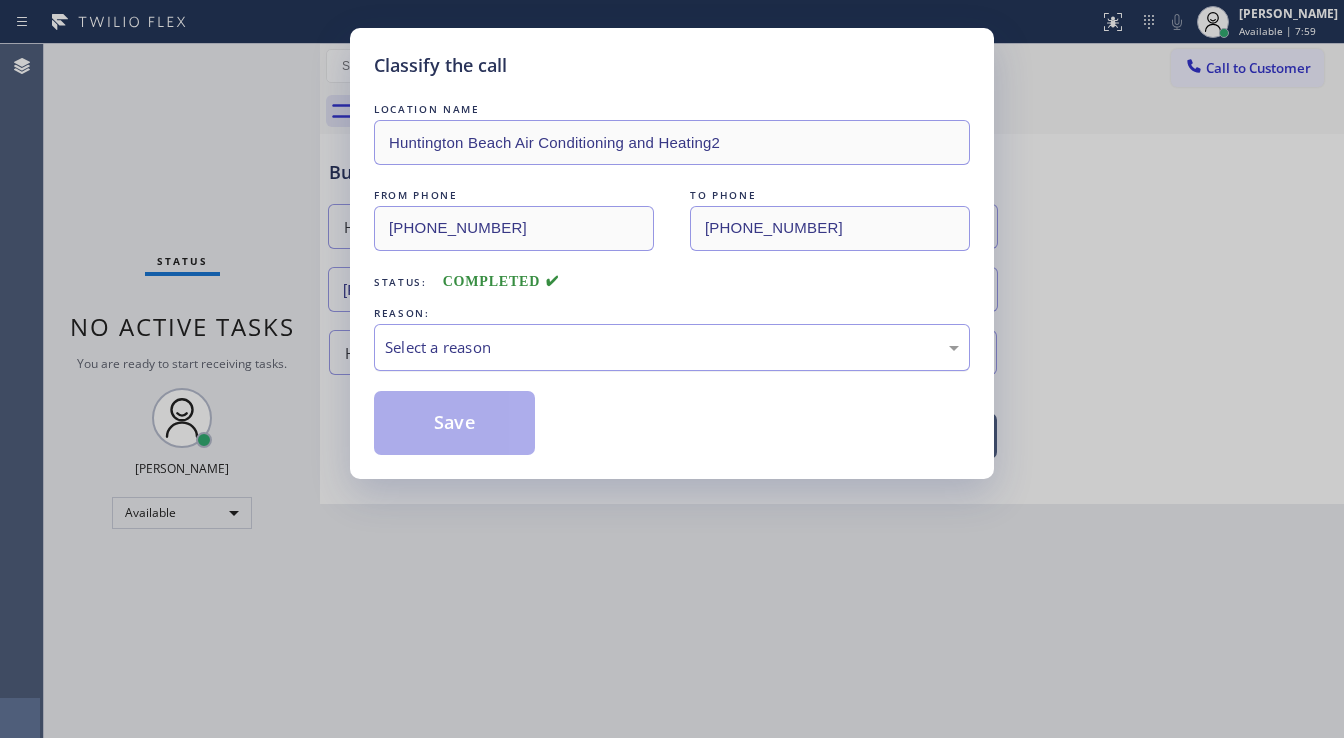 click on "Select a reason" at bounding box center (672, 347) 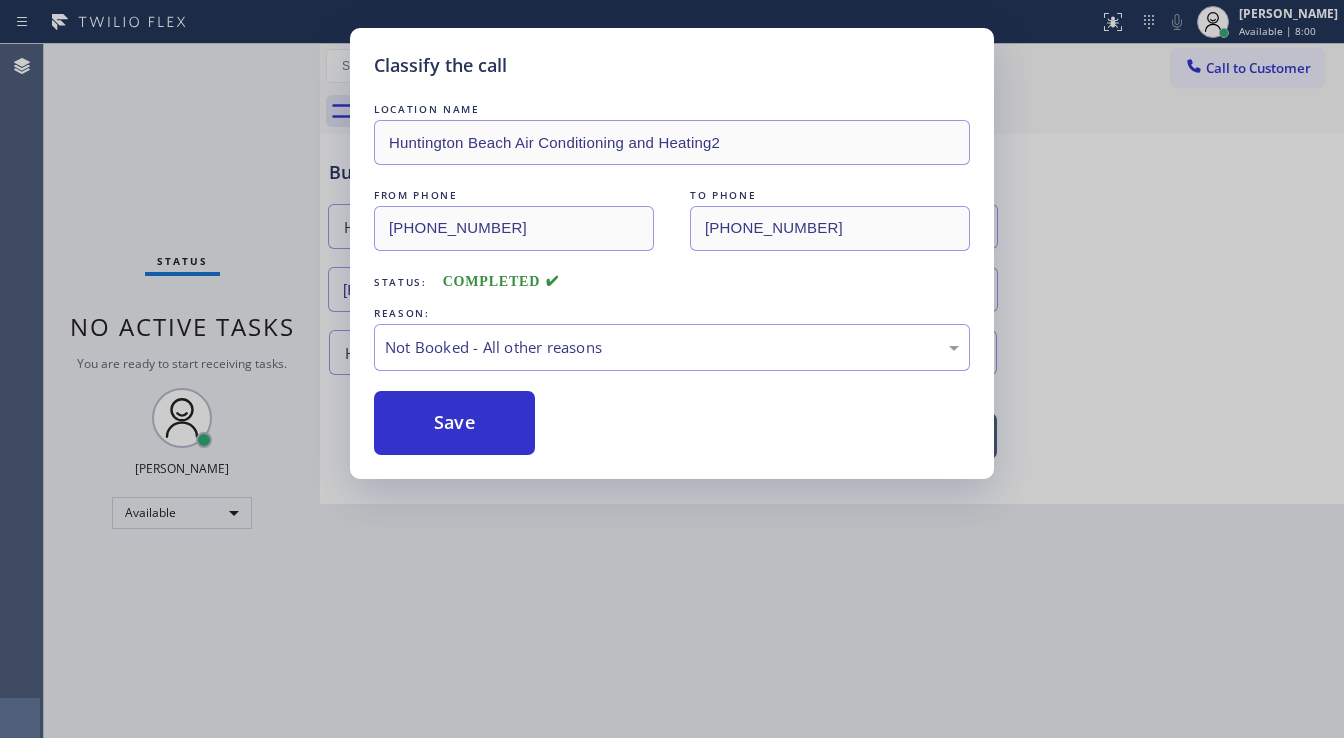click on "Save" at bounding box center [454, 423] 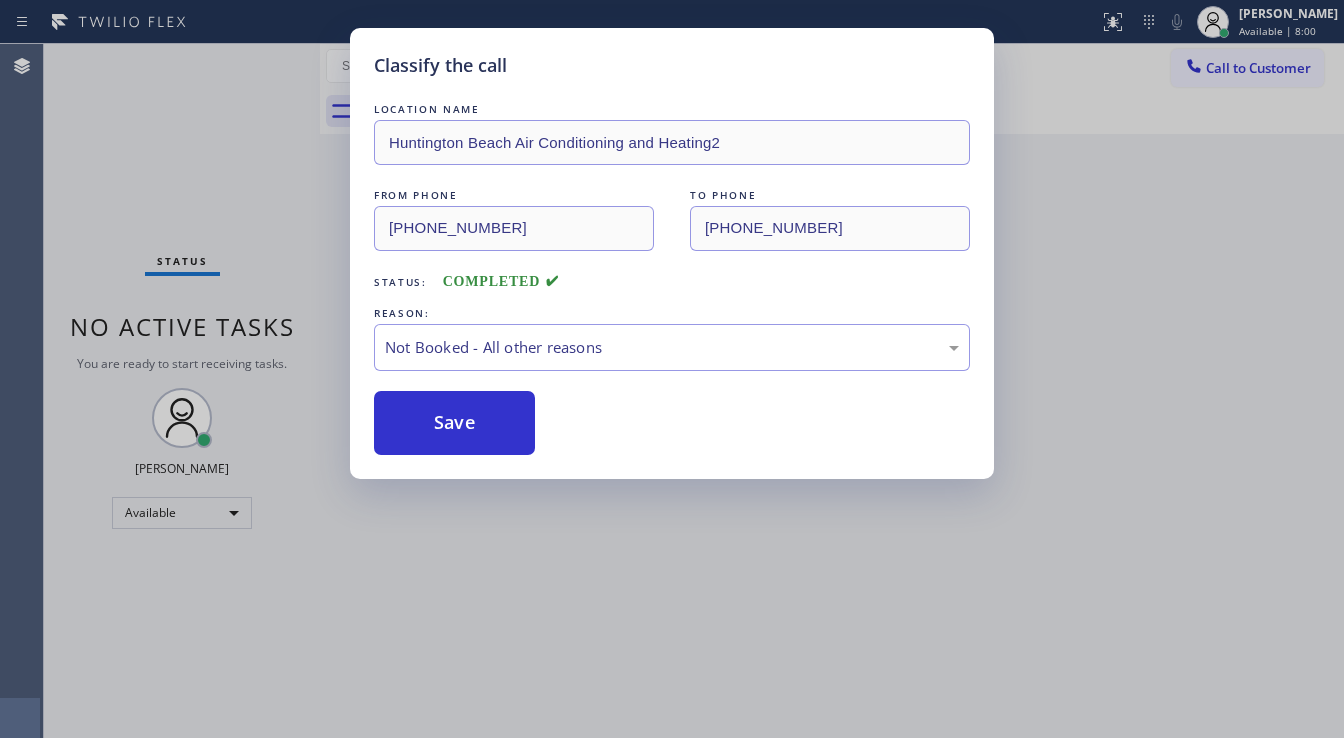 click on "Save" at bounding box center [454, 423] 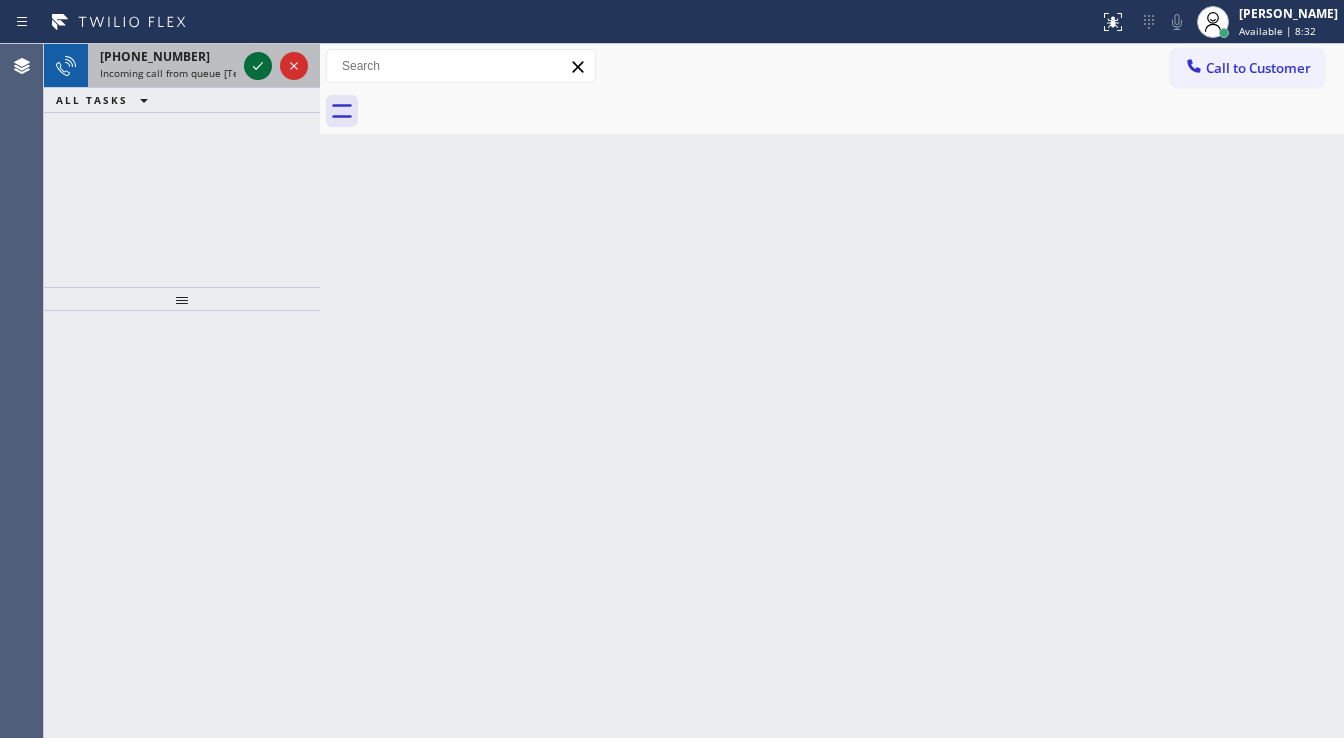 click 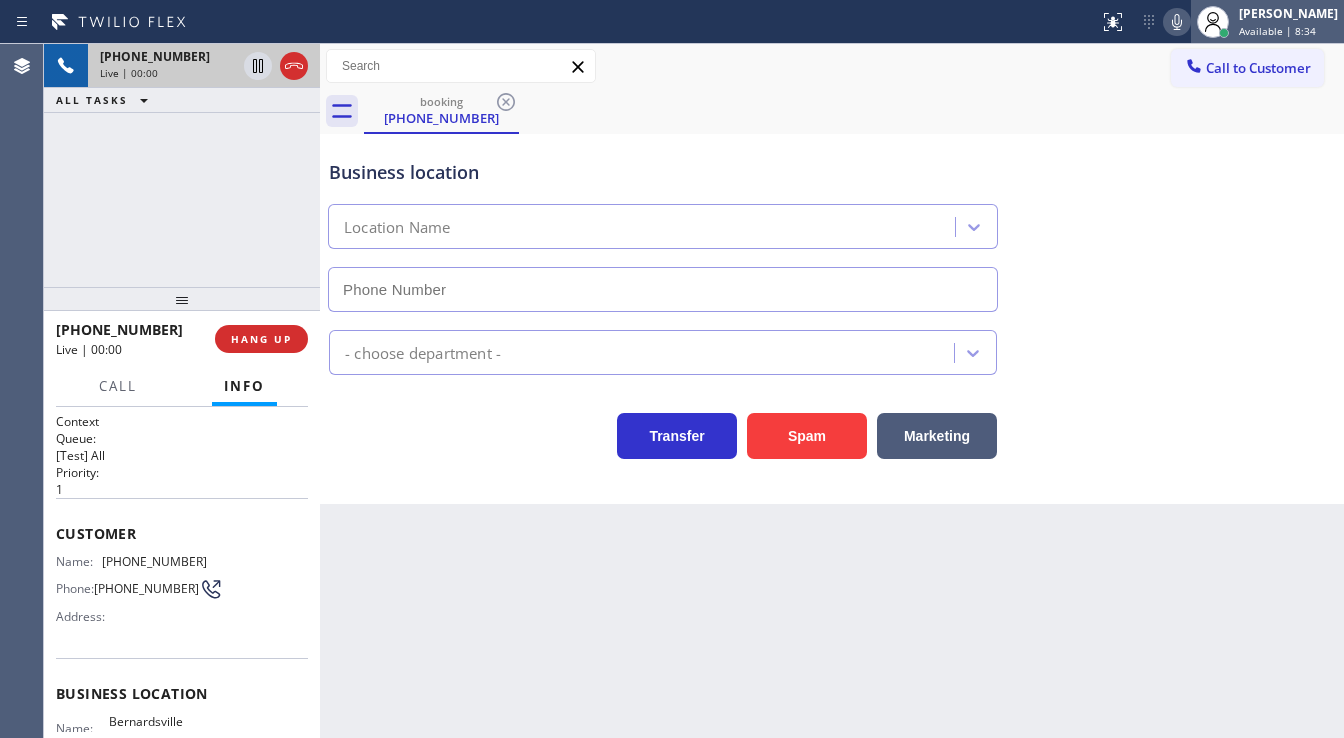 type on "(908) 258-9473" 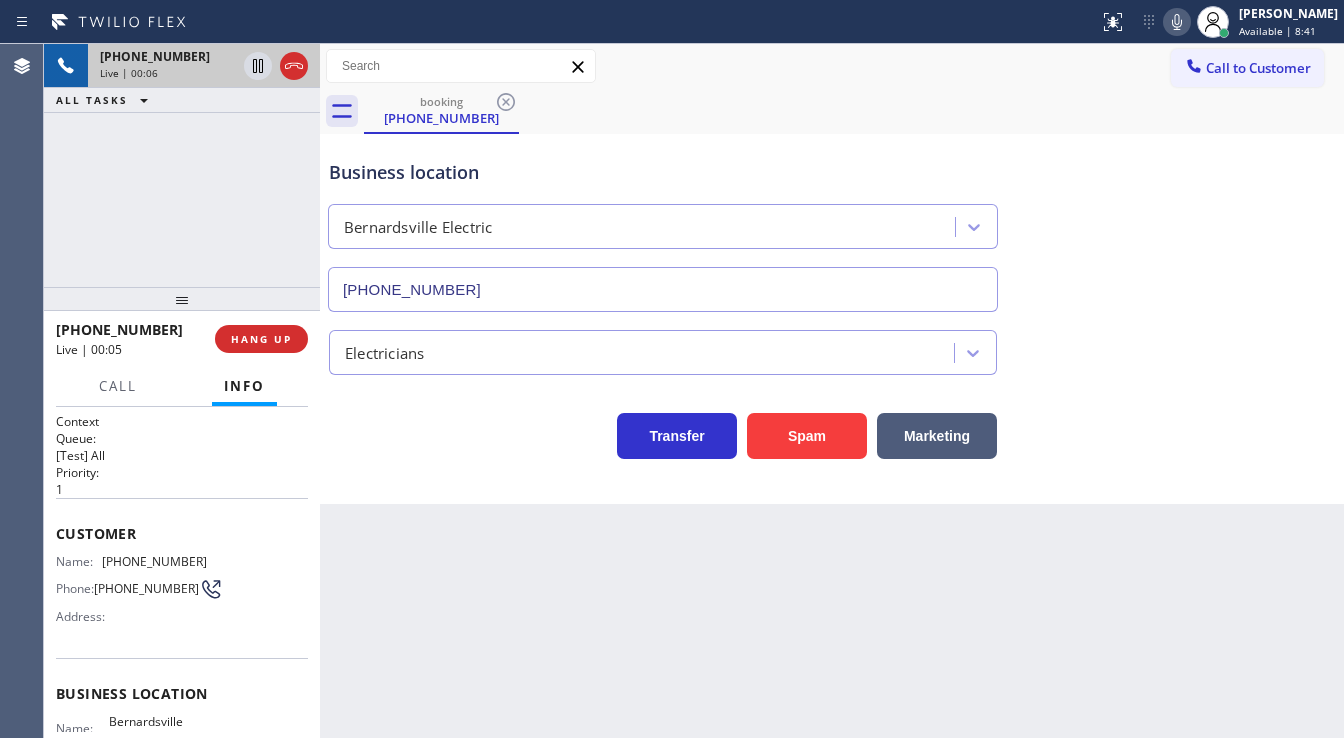 click on "Business location Bernardsville Electric (908) 258-9473" at bounding box center [832, 221] 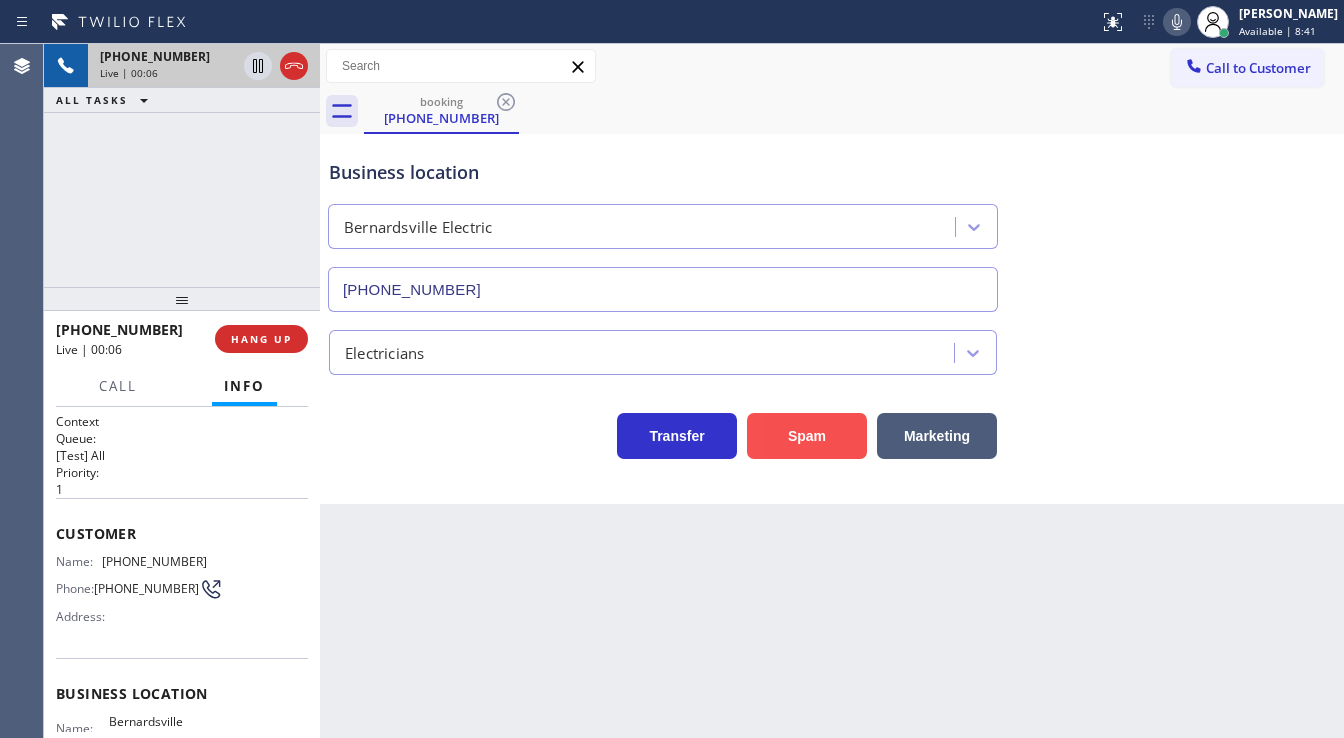 click on "Spam" at bounding box center [807, 436] 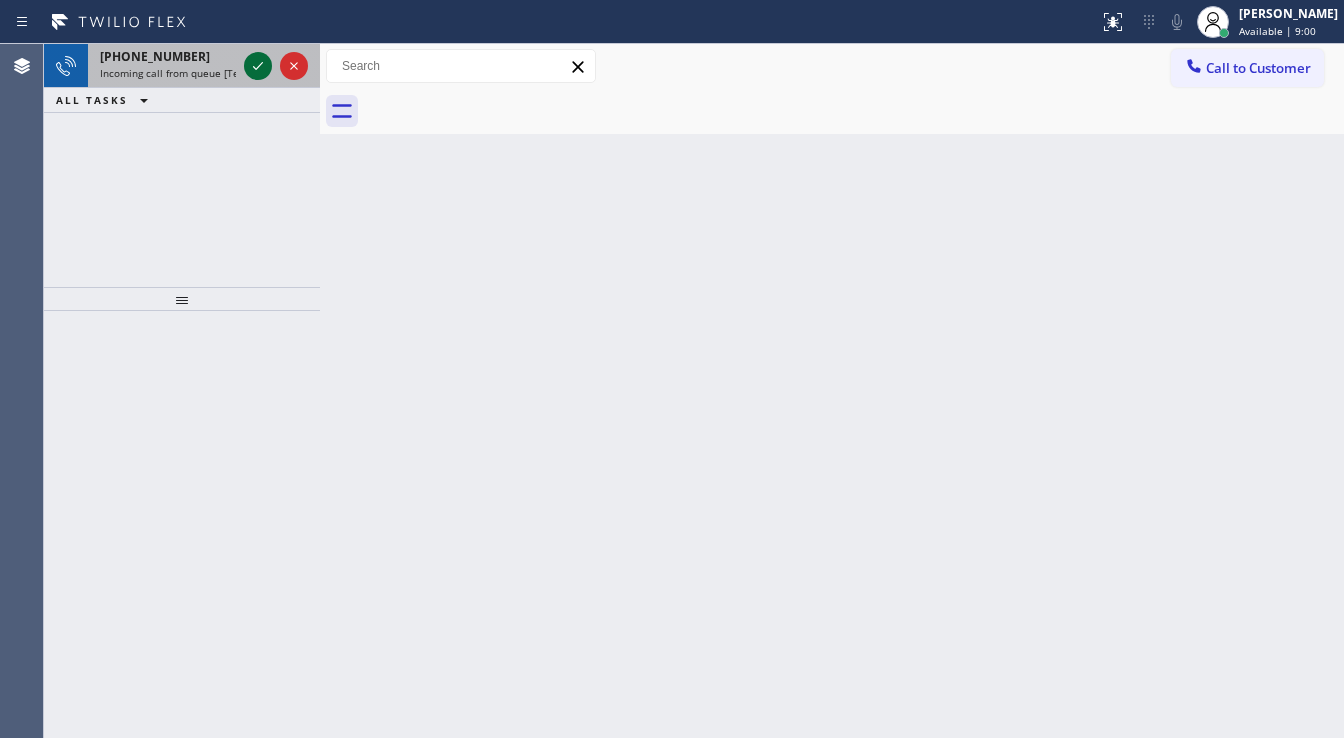 click 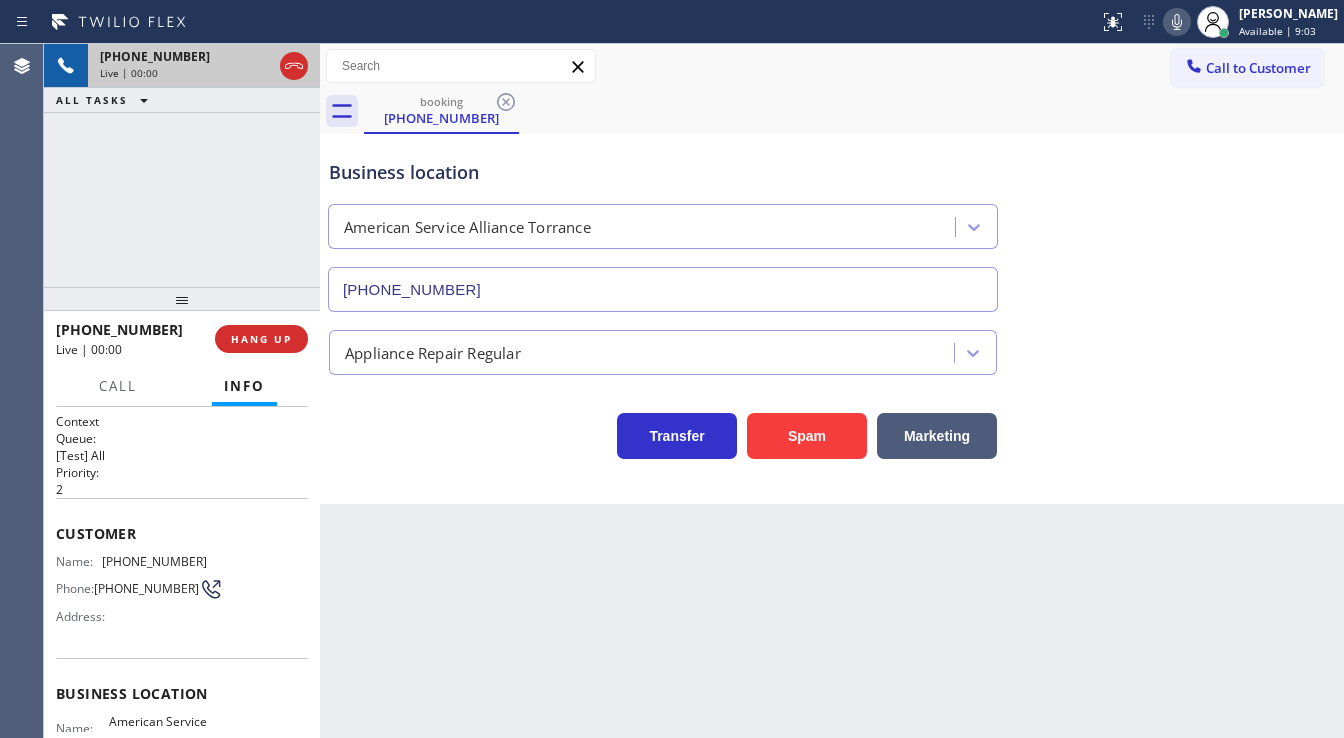type on "(310) 868-0740" 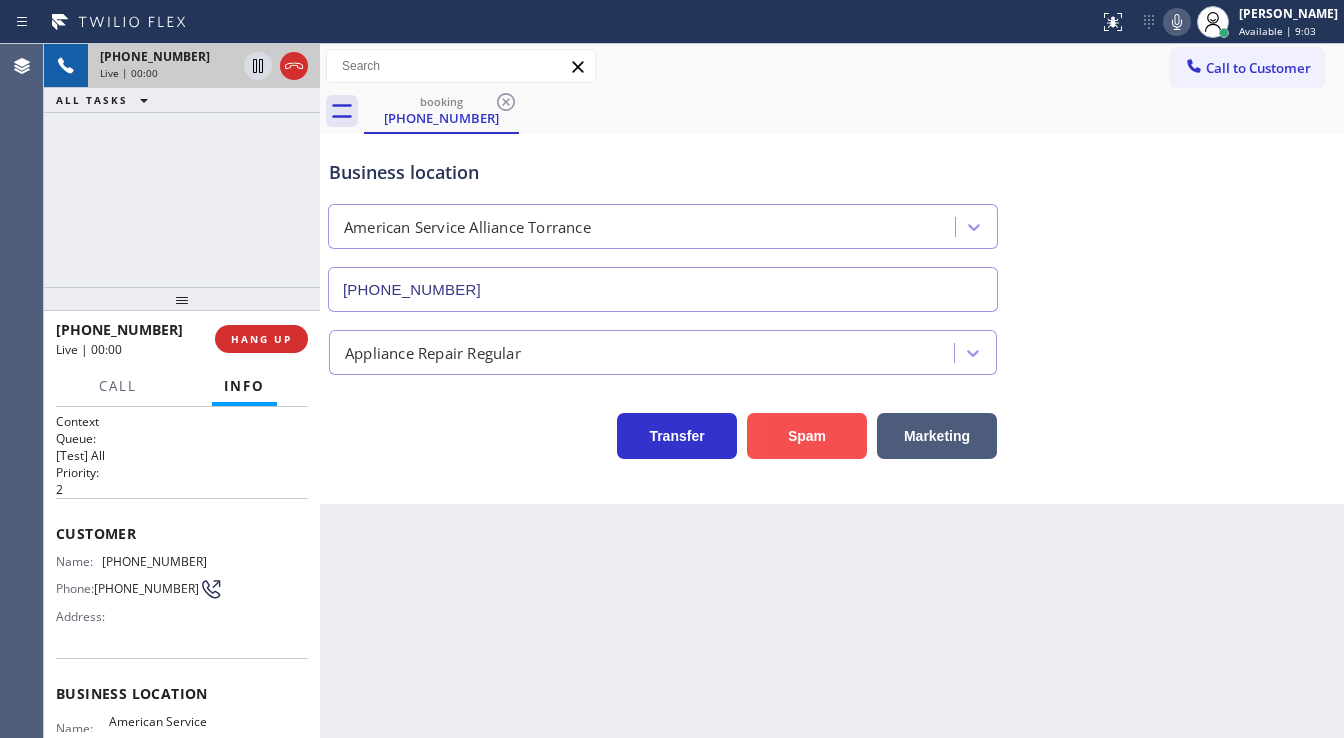 click on "Spam" at bounding box center (807, 436) 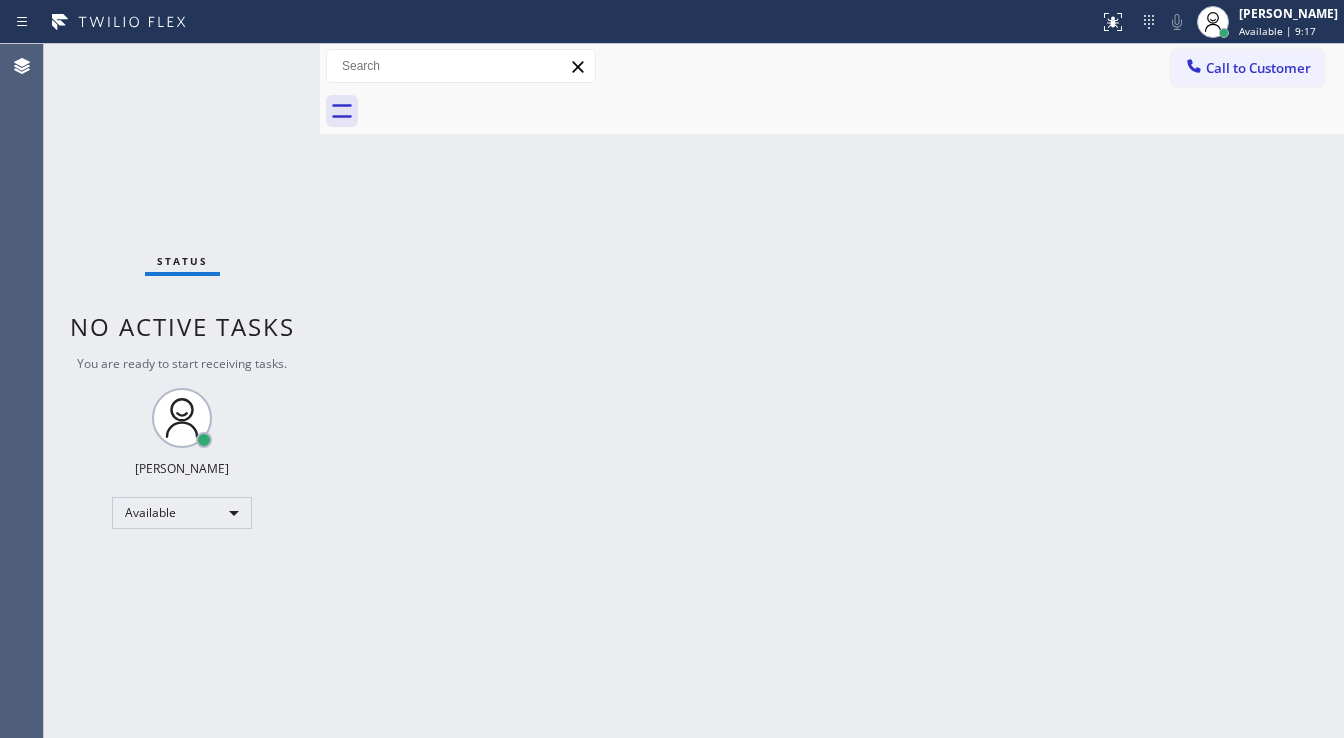 click on "Status   No active tasks     You are ready to start receiving tasks.   [PERSON_NAME]" at bounding box center (182, 391) 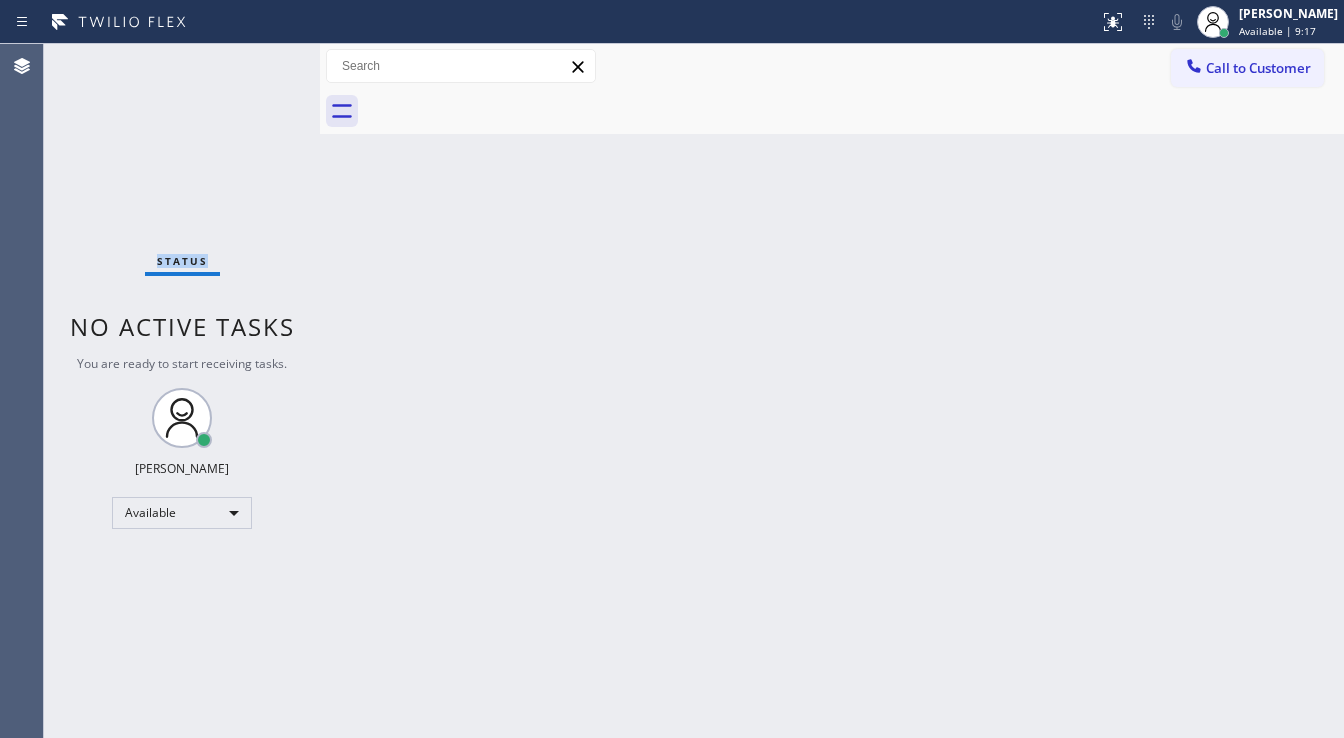 click on "Status   No active tasks     You are ready to start receiving tasks.   [PERSON_NAME]" at bounding box center [182, 391] 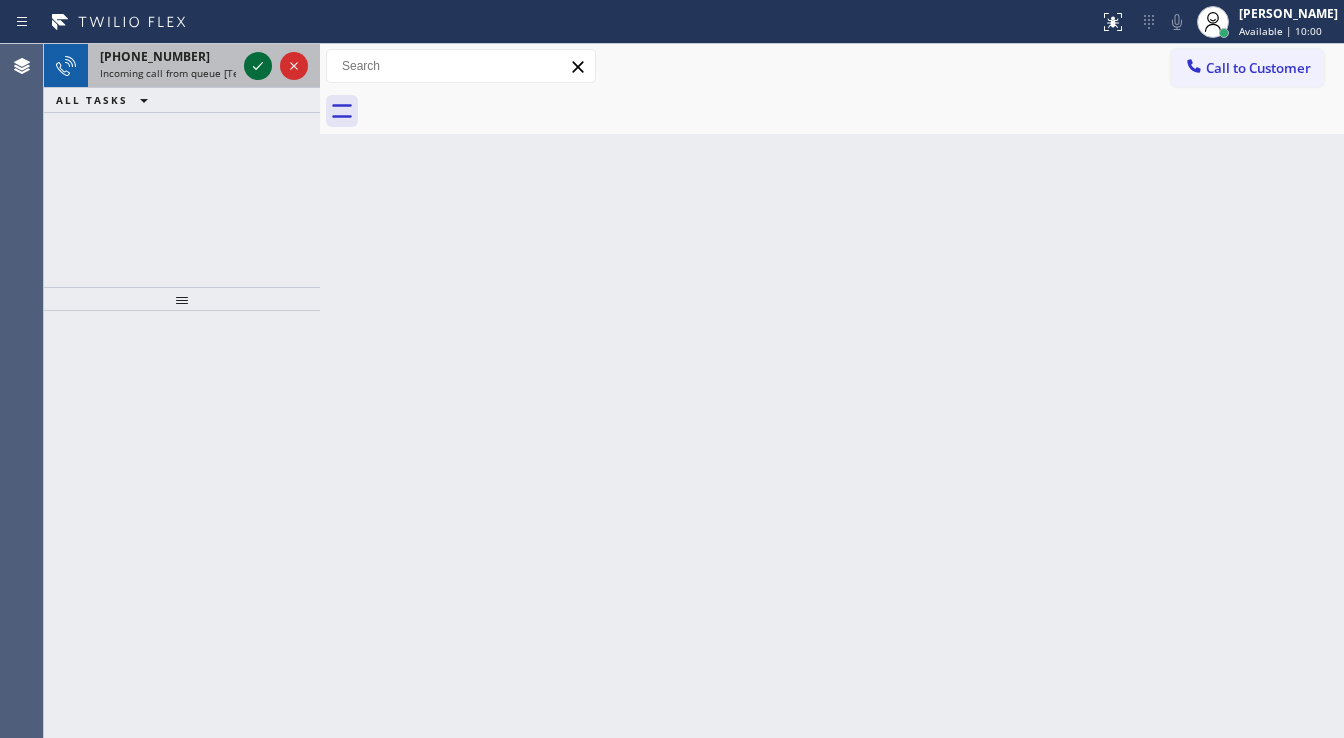 click 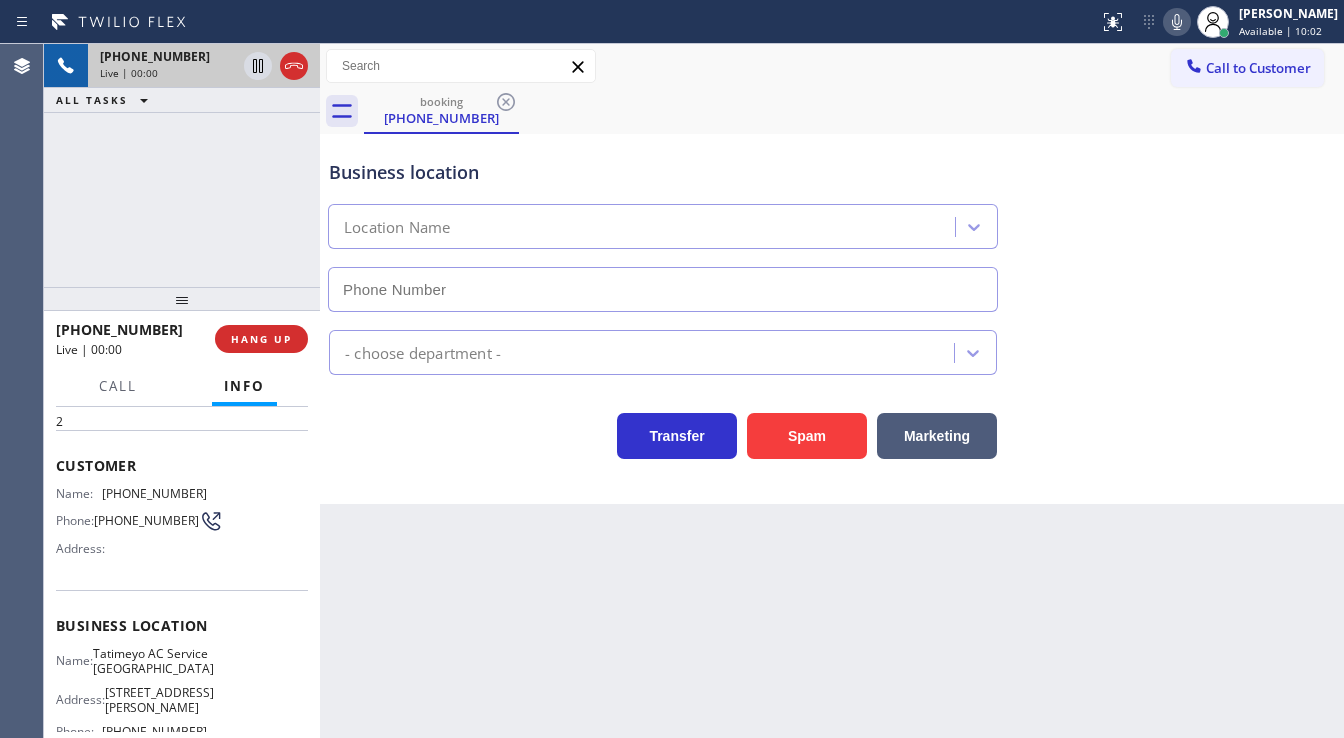scroll, scrollTop: 160, scrollLeft: 0, axis: vertical 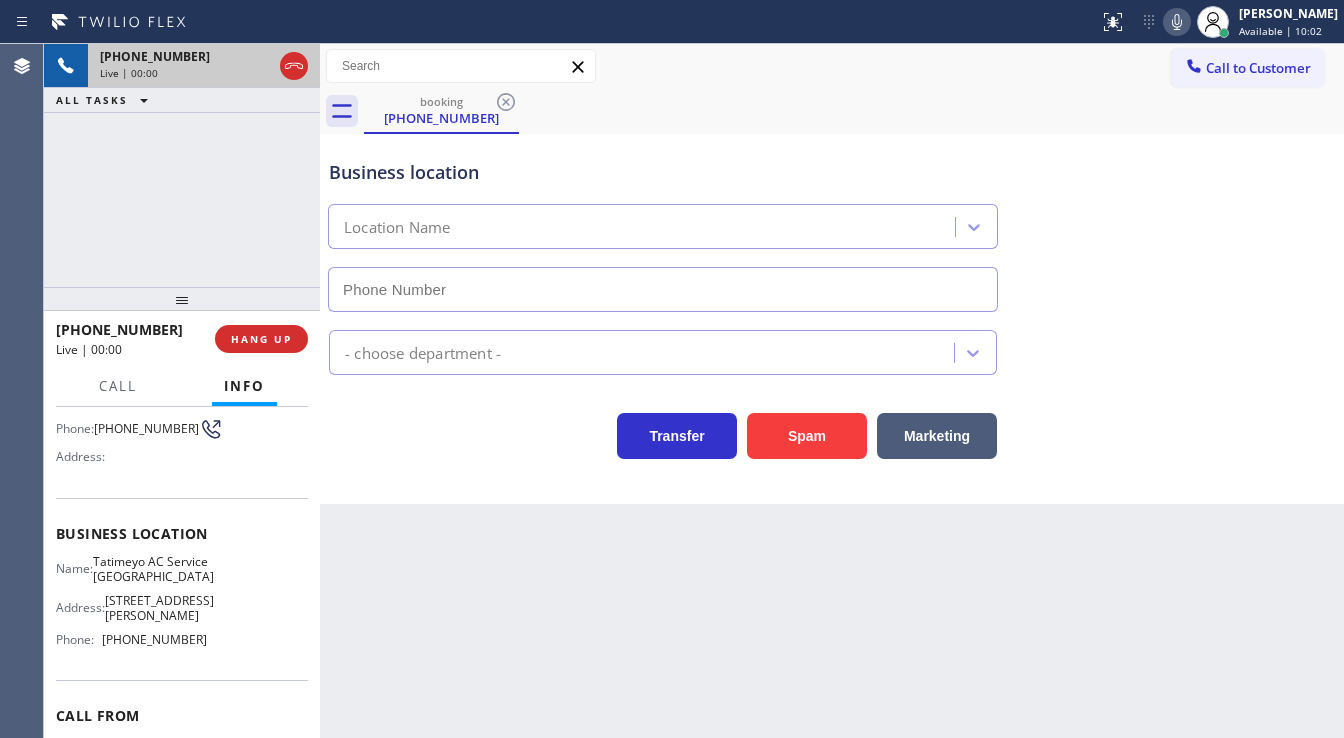 type on "(682) 424-7197" 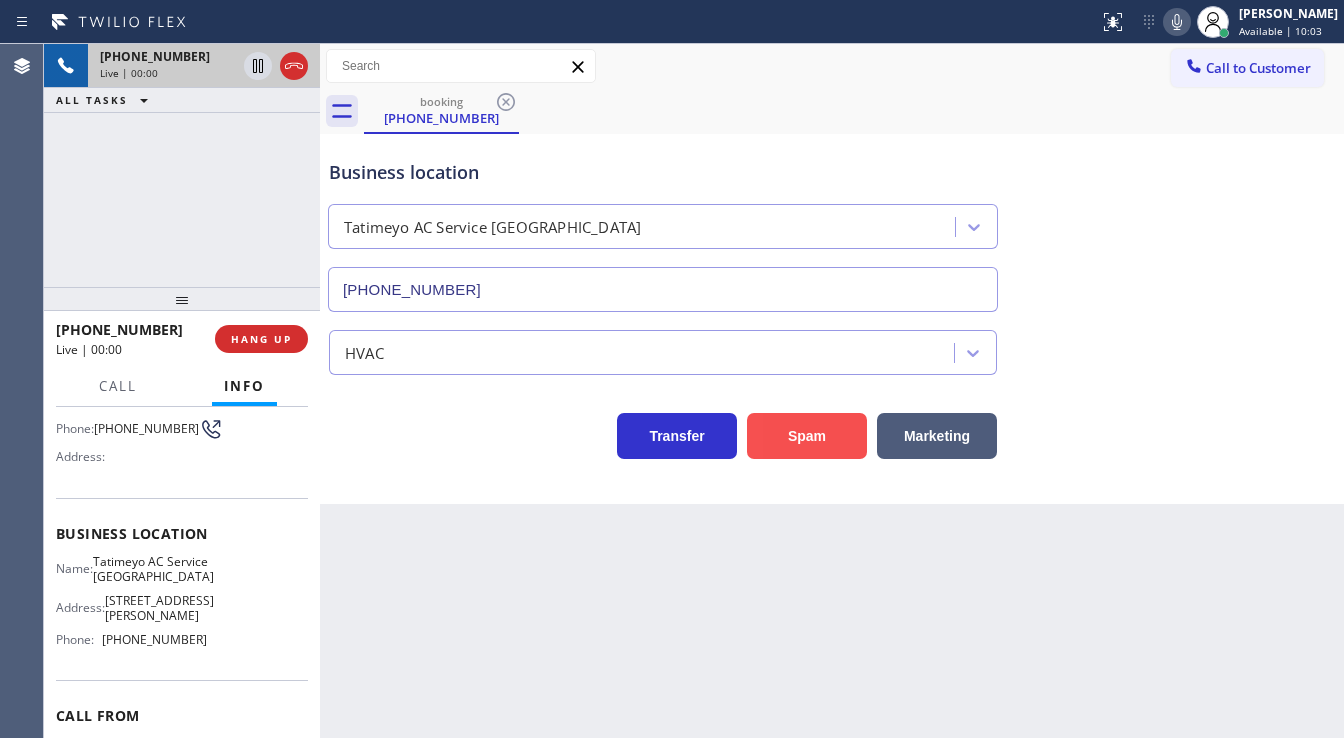click on "Spam" at bounding box center (807, 436) 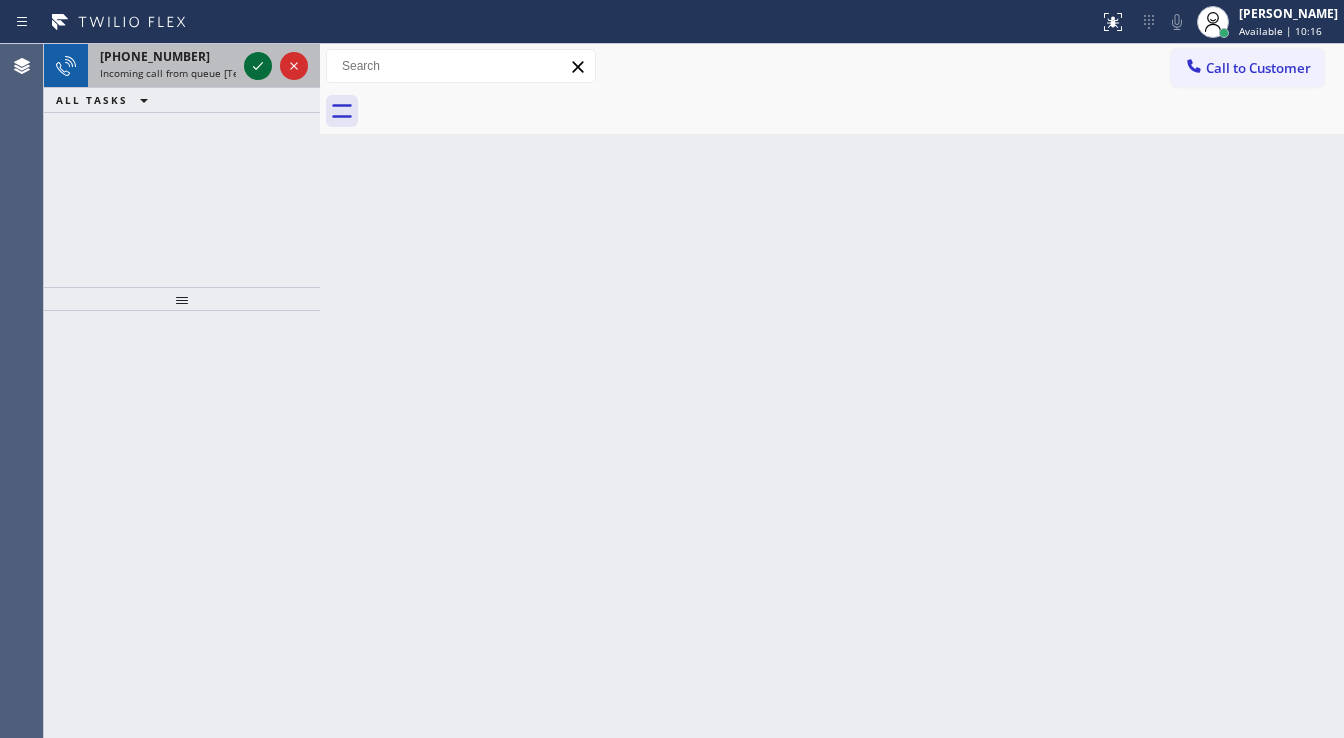 click 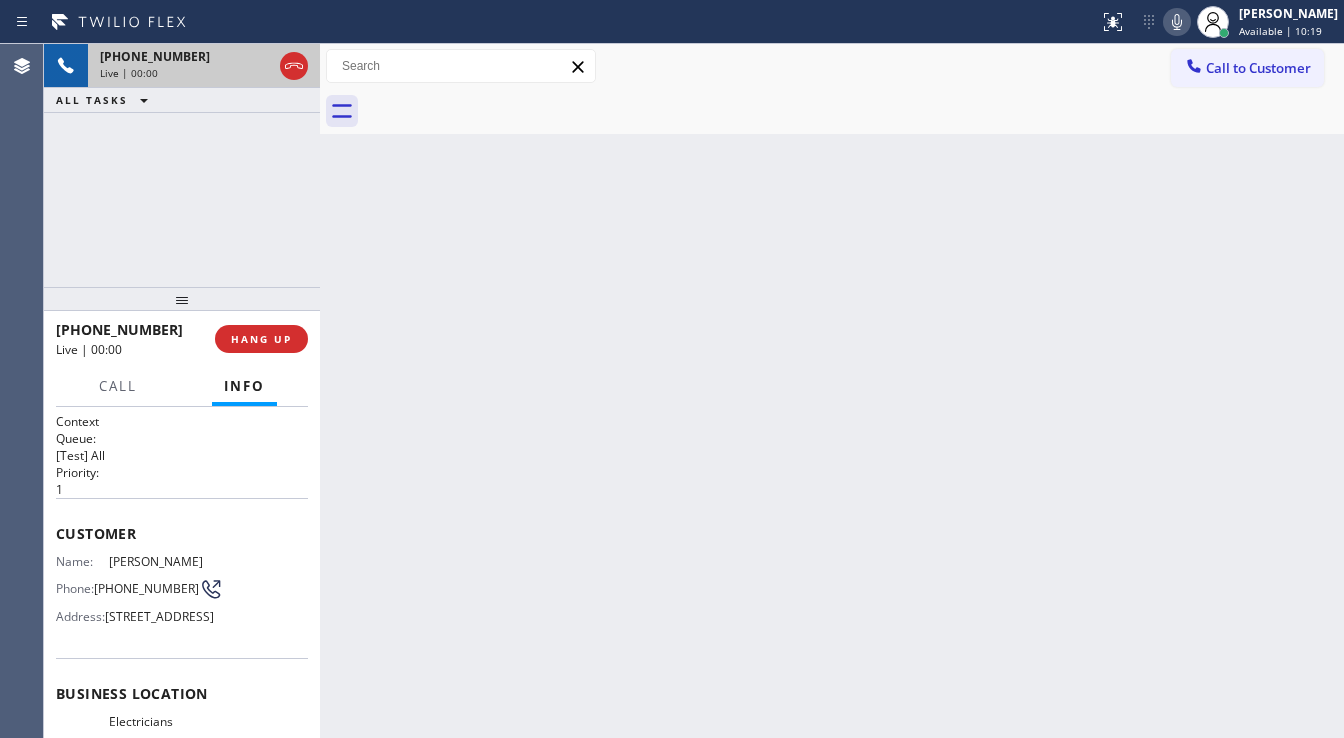 click on "+14847342679 Live | 00:00 ALL TASKS ALL TASKS ACTIVE TASKS TASKS IN WRAP UP" at bounding box center [182, 165] 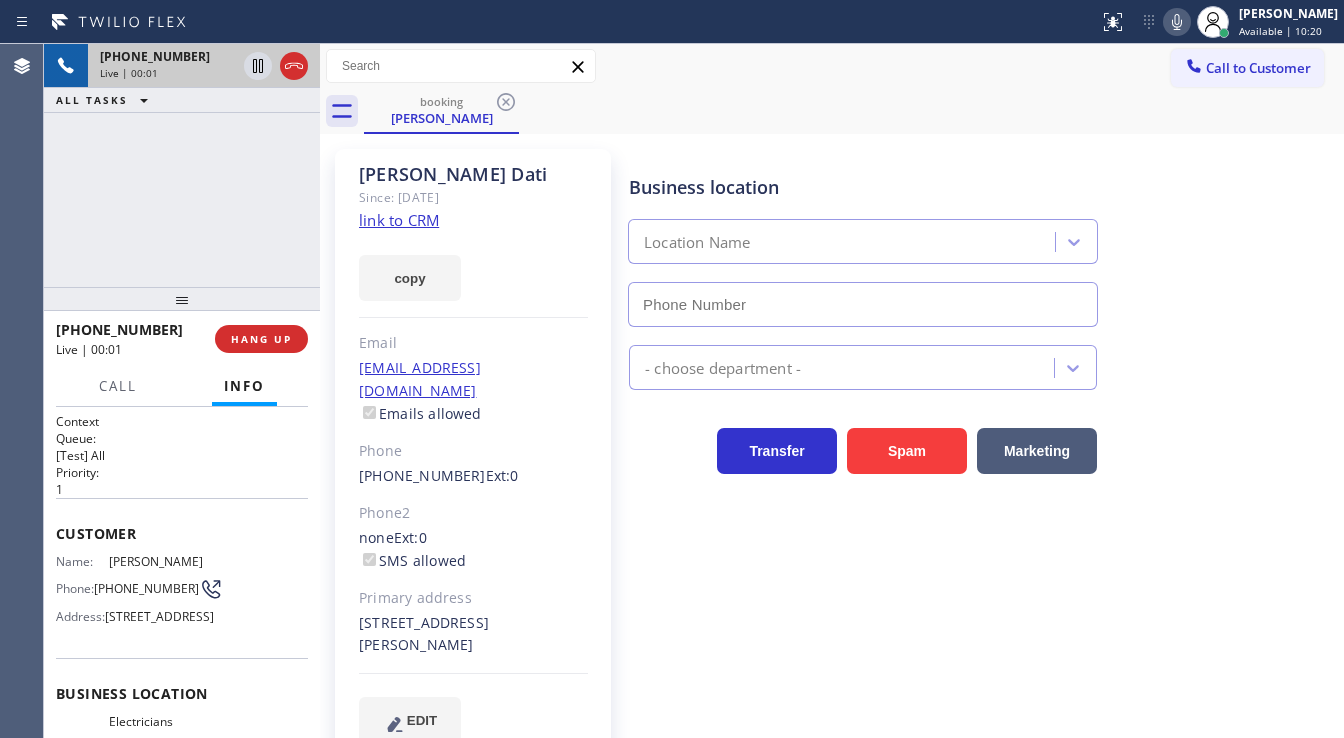 type on "[PHONE_NUMBER]" 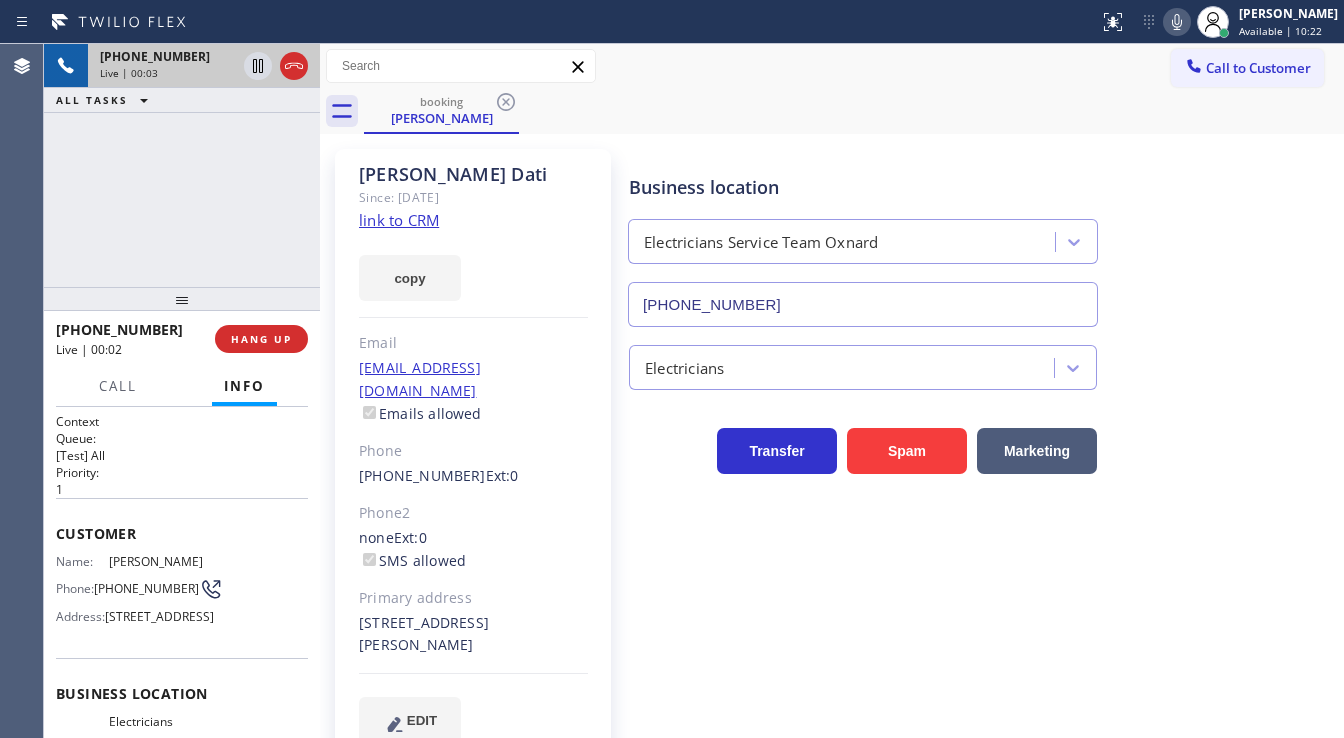 click on "copy" at bounding box center [473, 266] 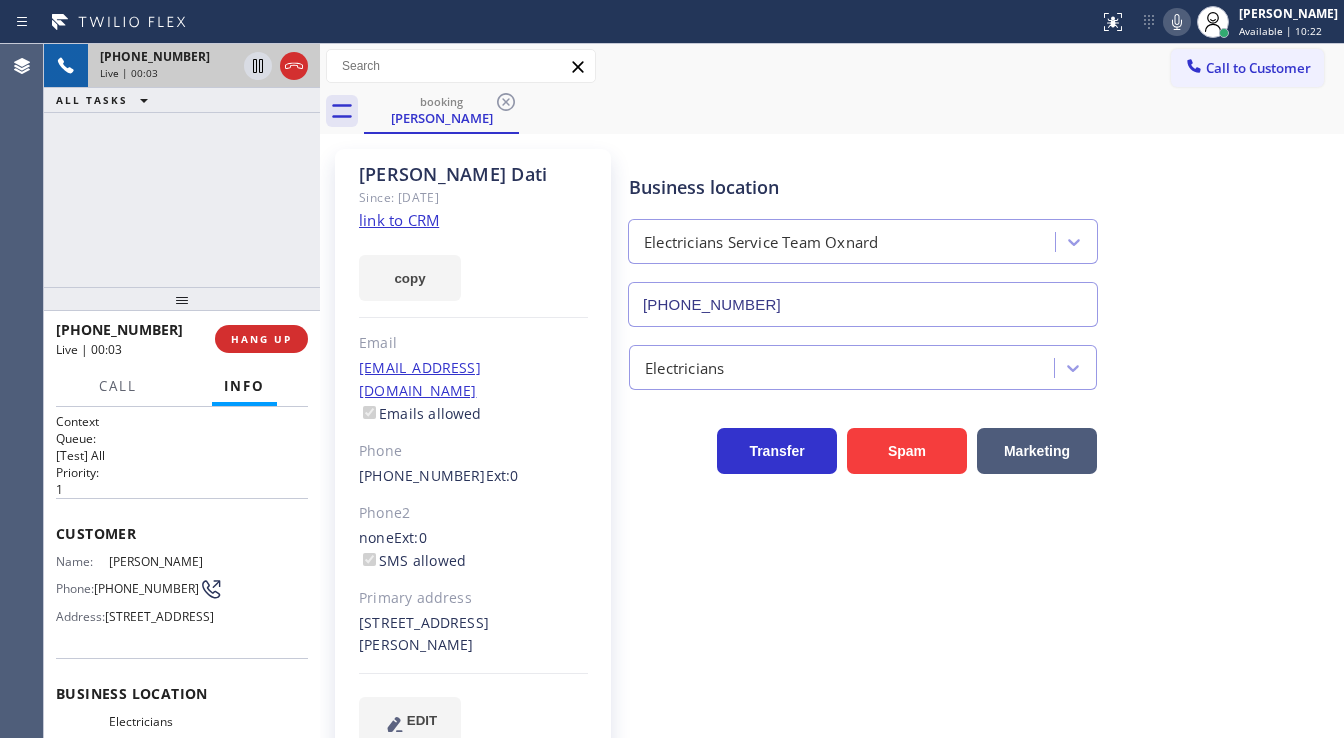 click on "link to CRM" 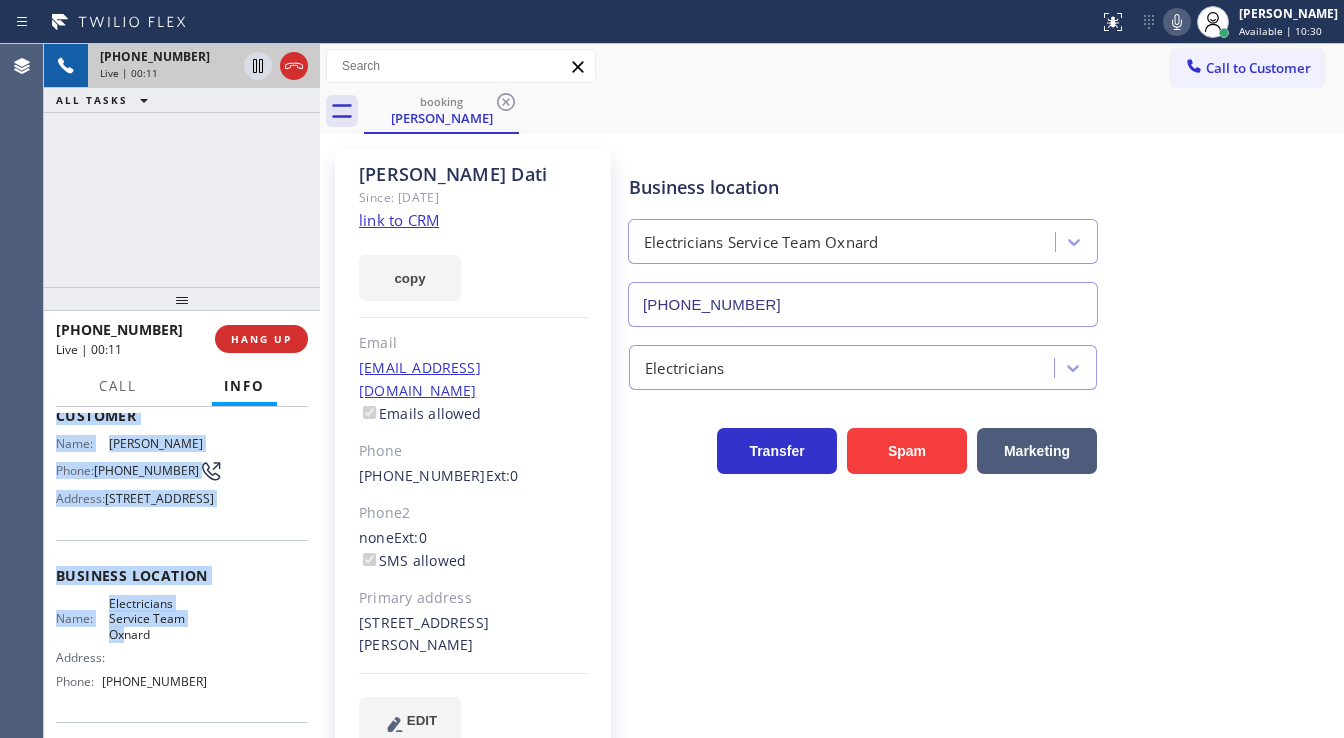 scroll, scrollTop: 240, scrollLeft: 0, axis: vertical 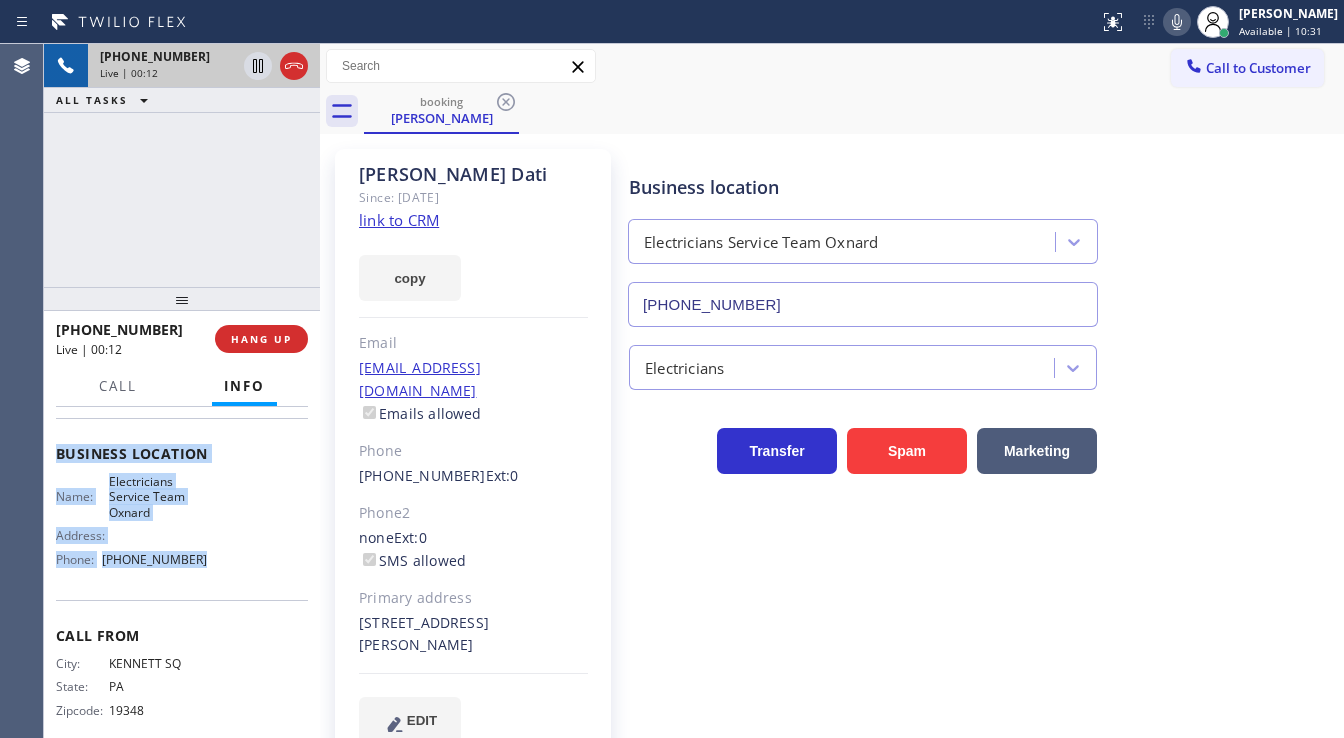 drag, startPoint x: 52, startPoint y: 527, endPoint x: 221, endPoint y: 586, distance: 179.00279 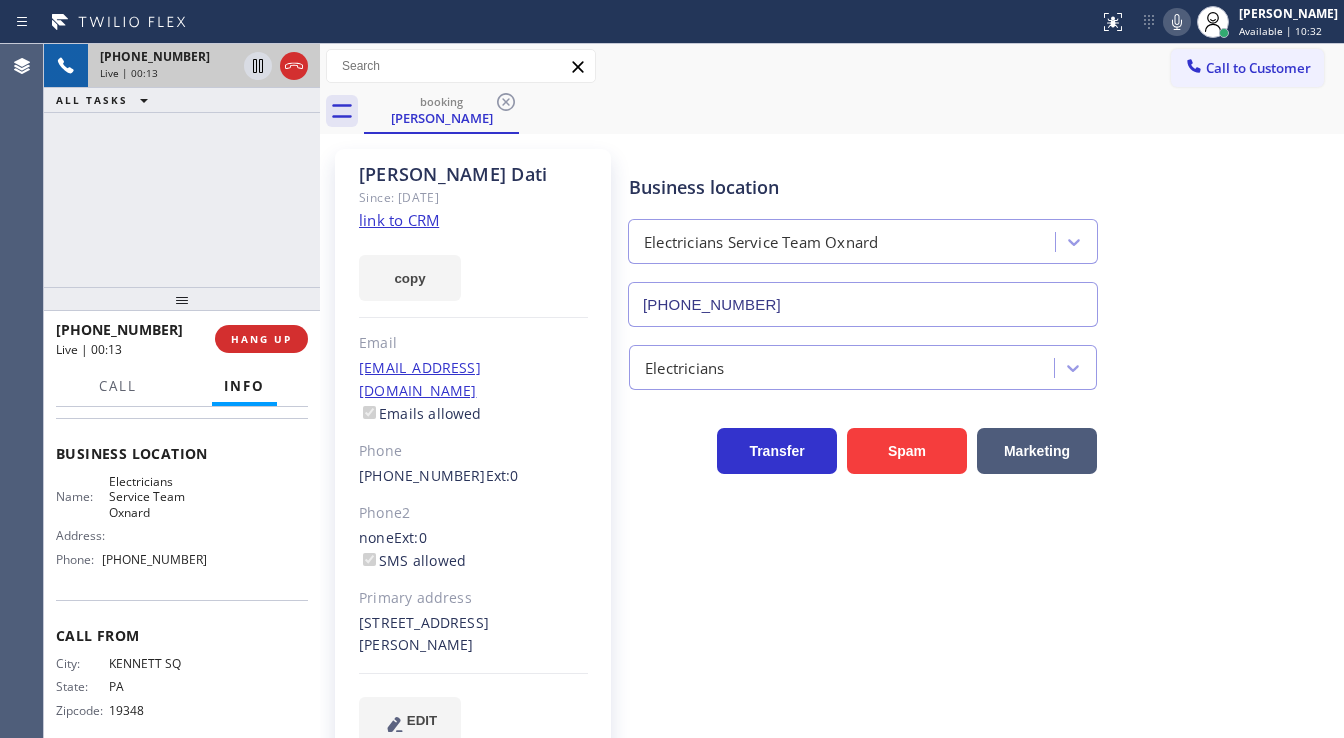click on "+14847342679 Live | 00:13 ALL TASKS ALL TASKS ACTIVE TASKS TASKS IN WRAP UP" at bounding box center [182, 165] 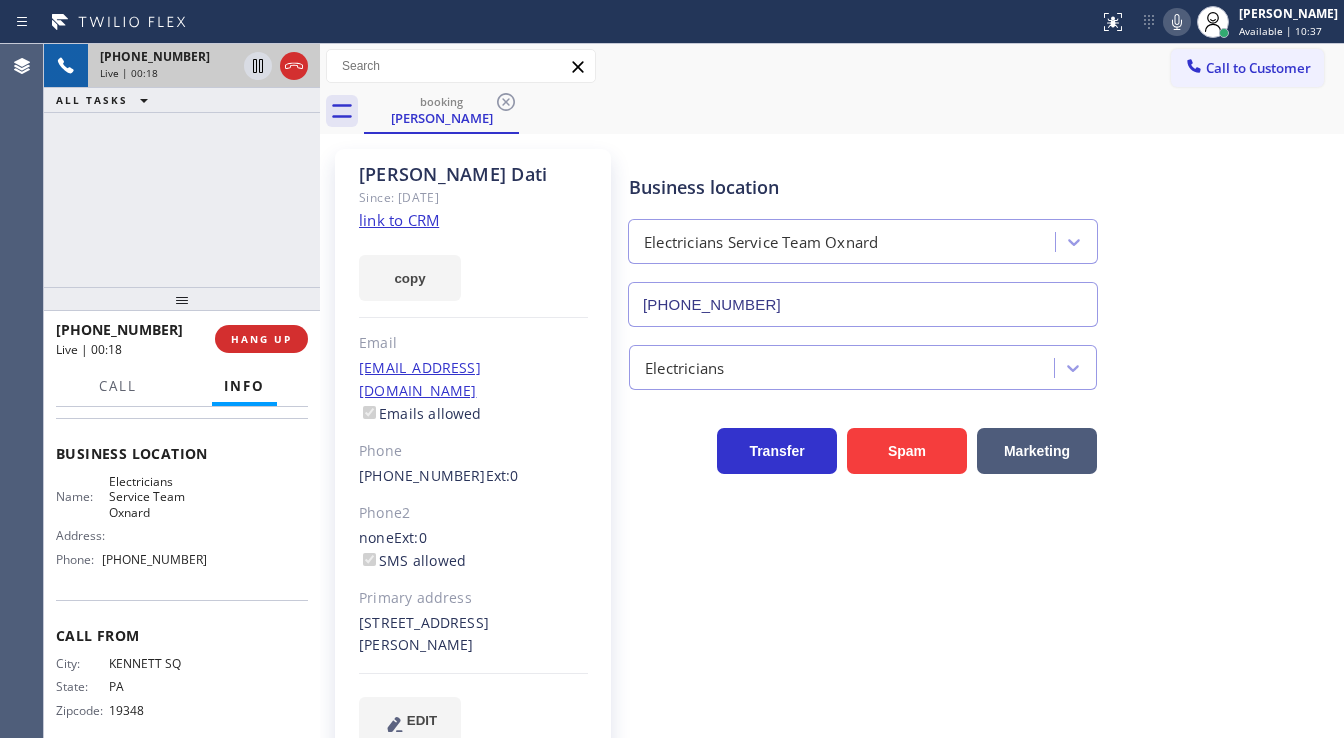 click on "+14847342679 Live | 00:18 ALL TASKS ALL TASKS ACTIVE TASKS TASKS IN WRAP UP" at bounding box center (182, 165) 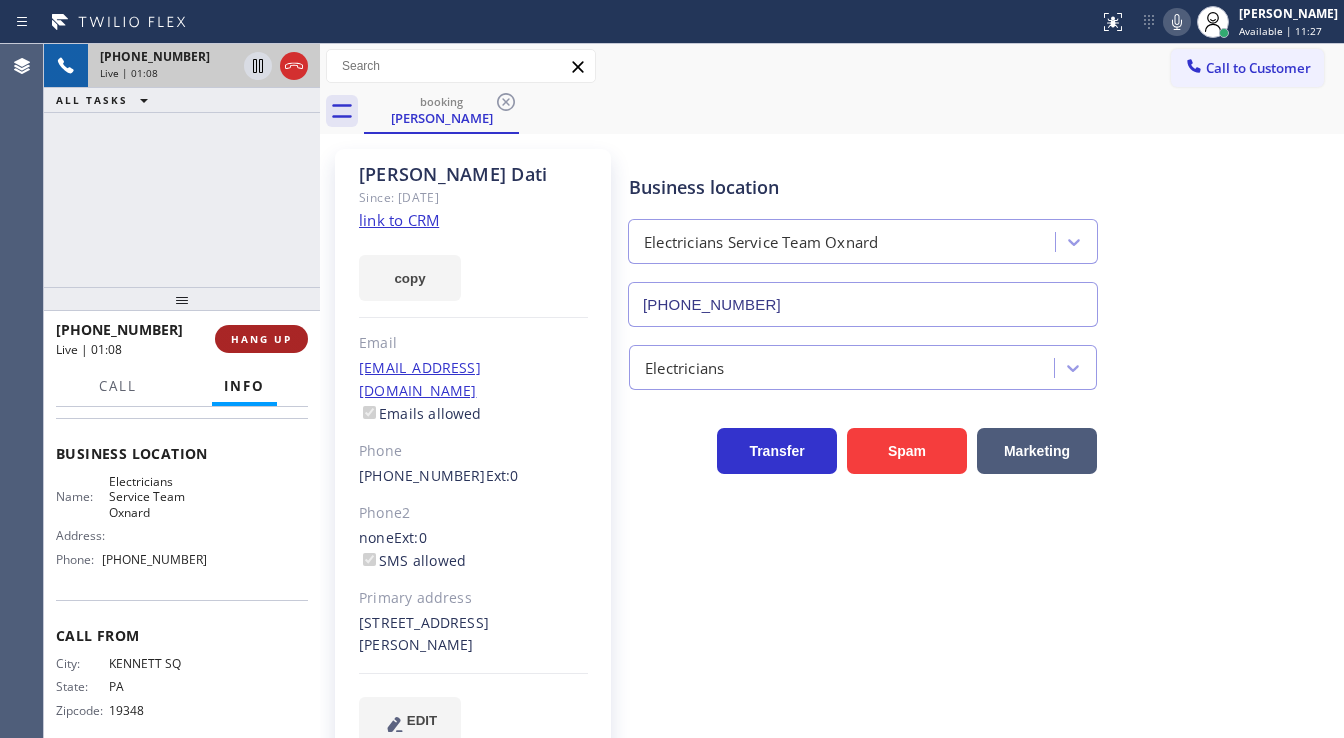 click on "HANG UP" at bounding box center [261, 339] 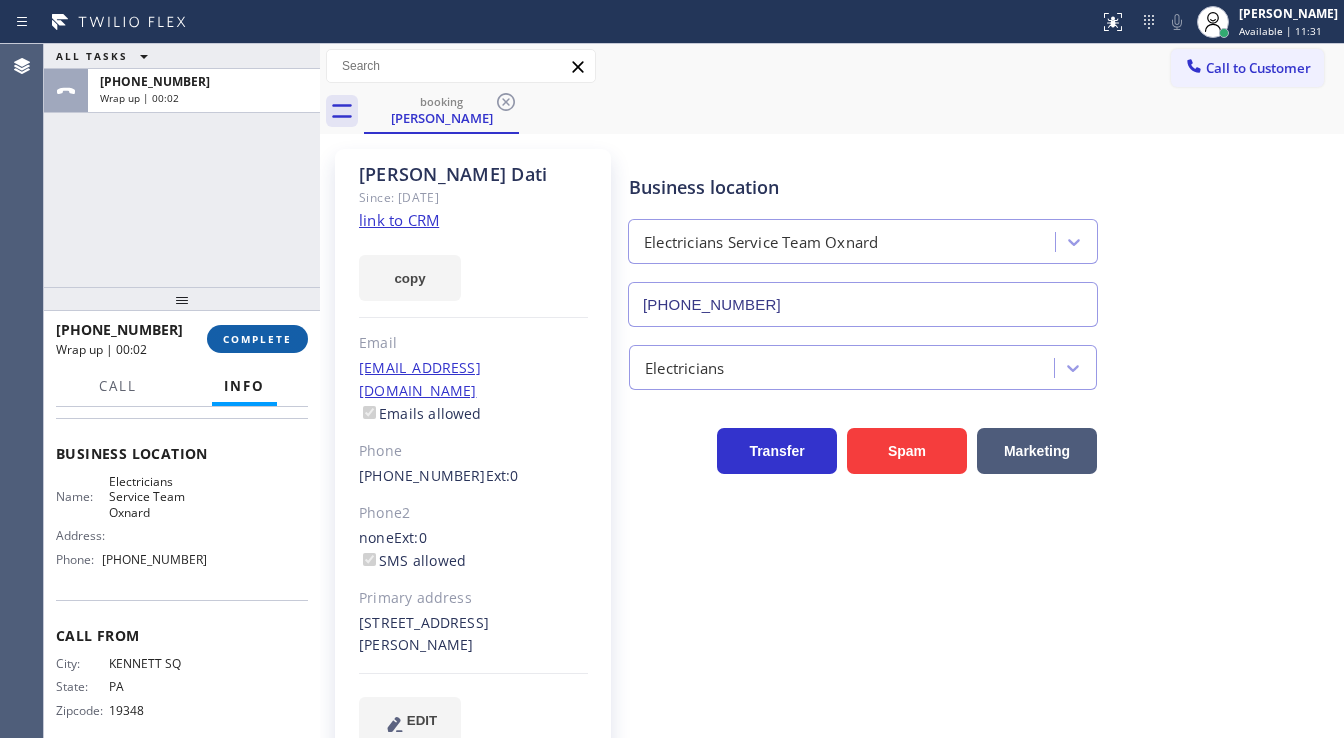 click on "COMPLETE" at bounding box center (257, 339) 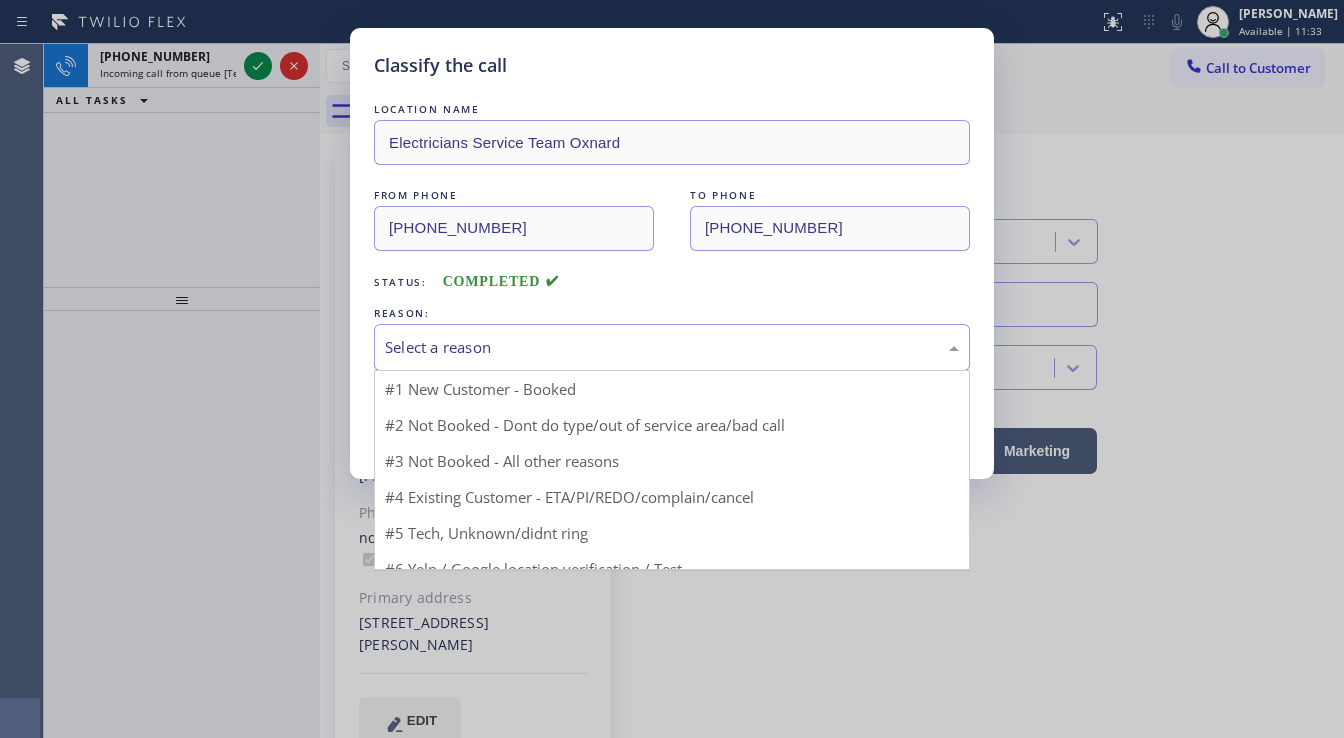 drag, startPoint x: 389, startPoint y: 349, endPoint x: 420, endPoint y: 372, distance: 38.600517 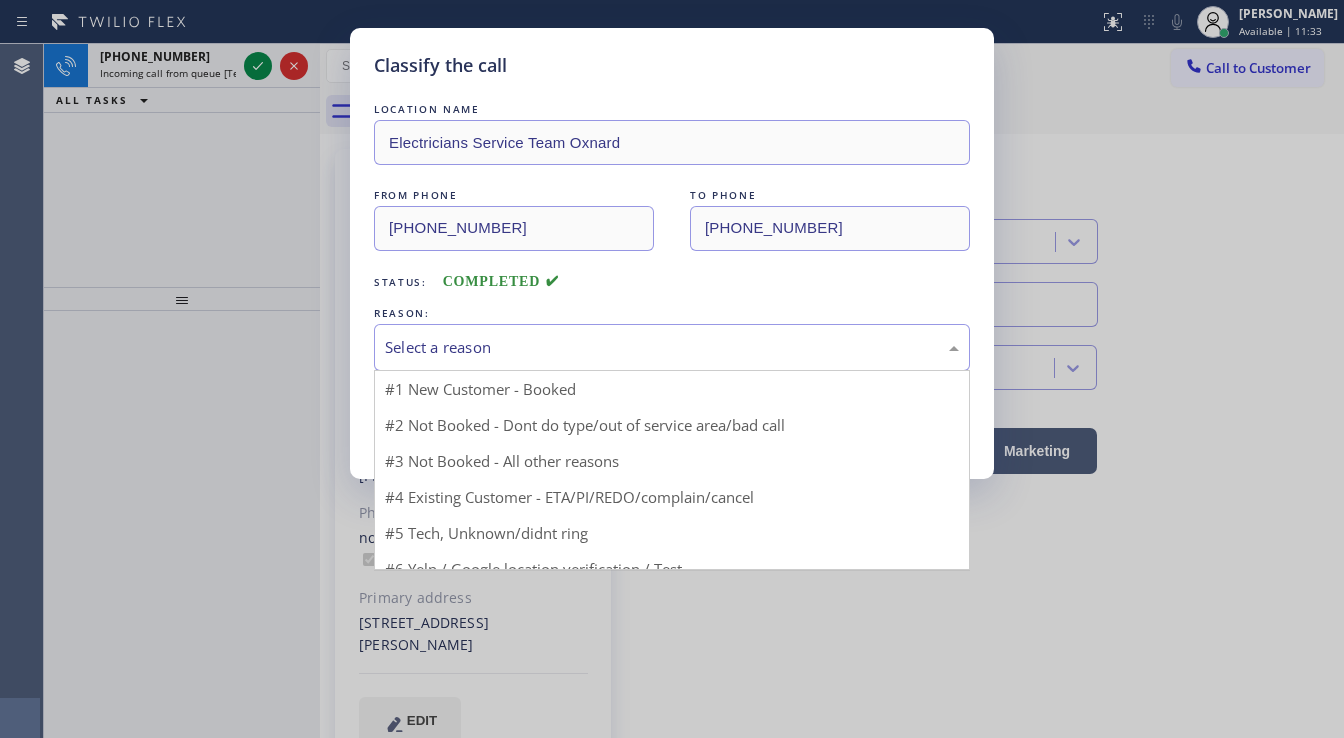click on "Select a reason" at bounding box center (672, 347) 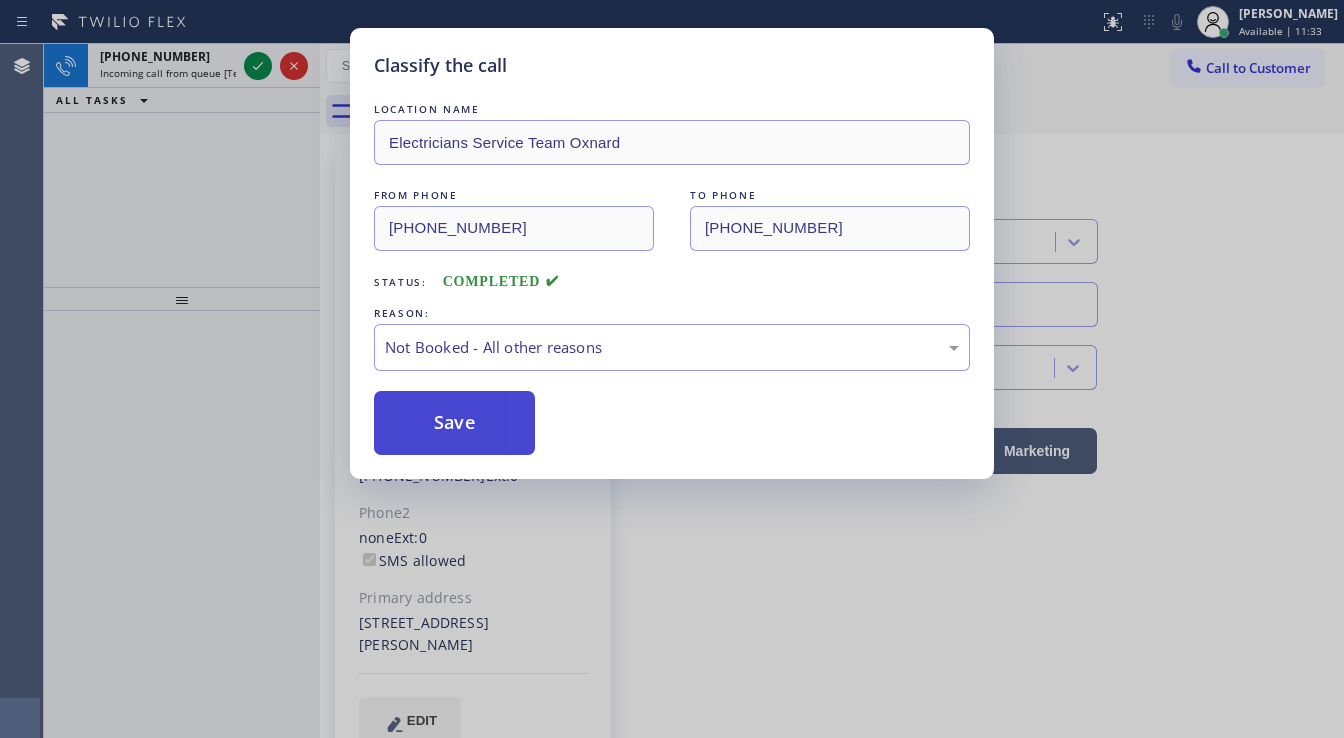 click on "Save" at bounding box center [454, 423] 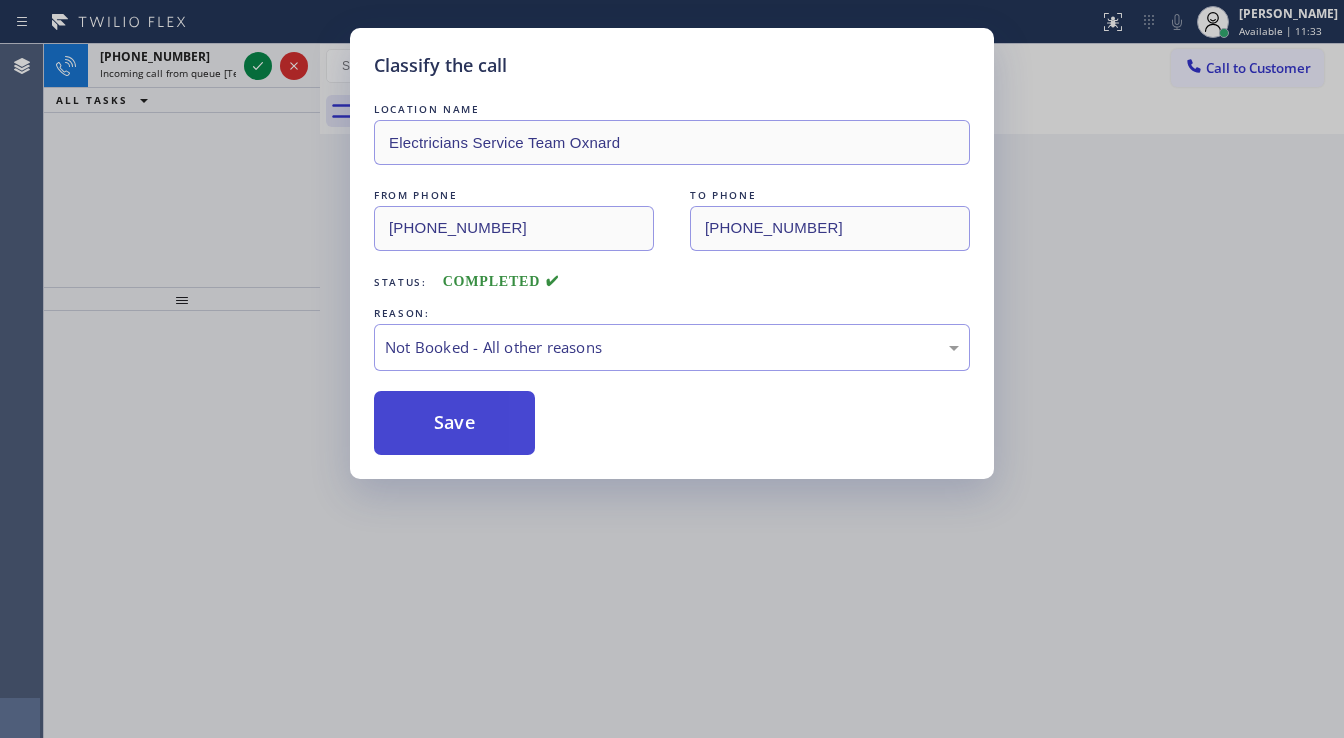 click on "Save" at bounding box center (454, 423) 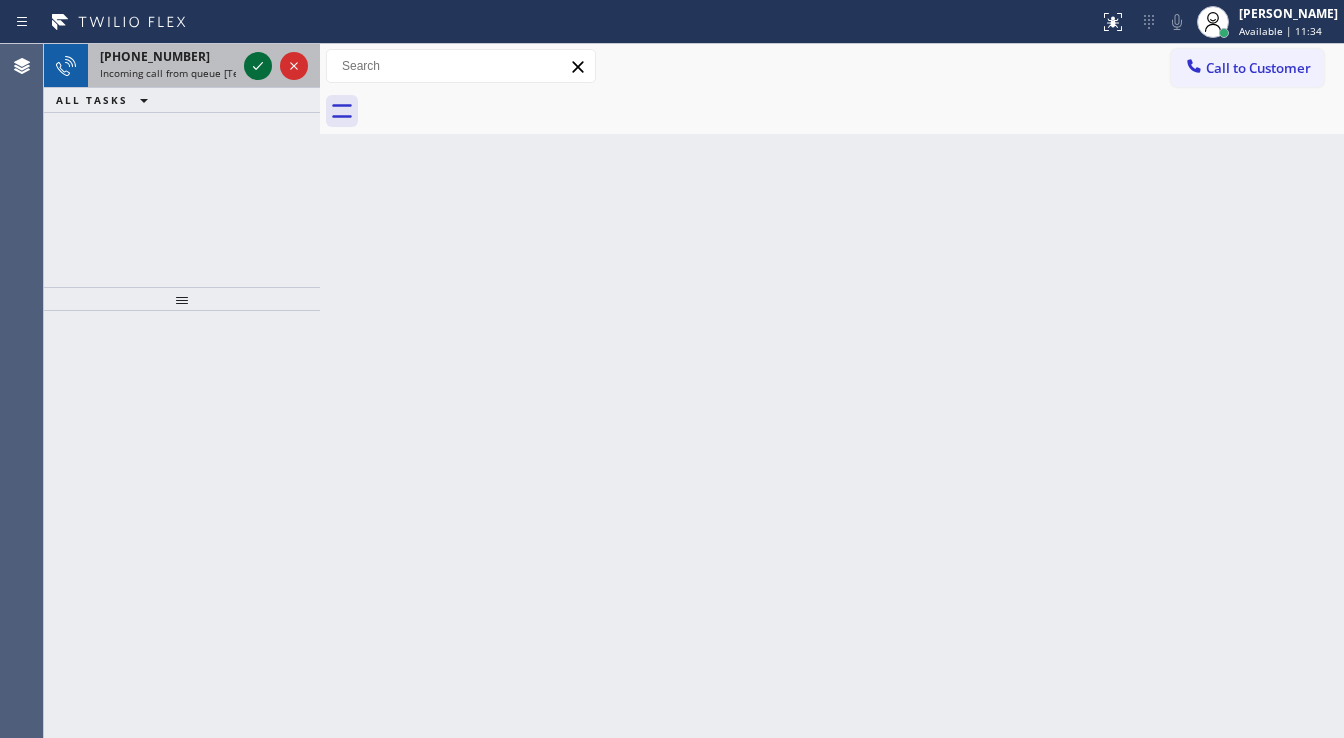 click 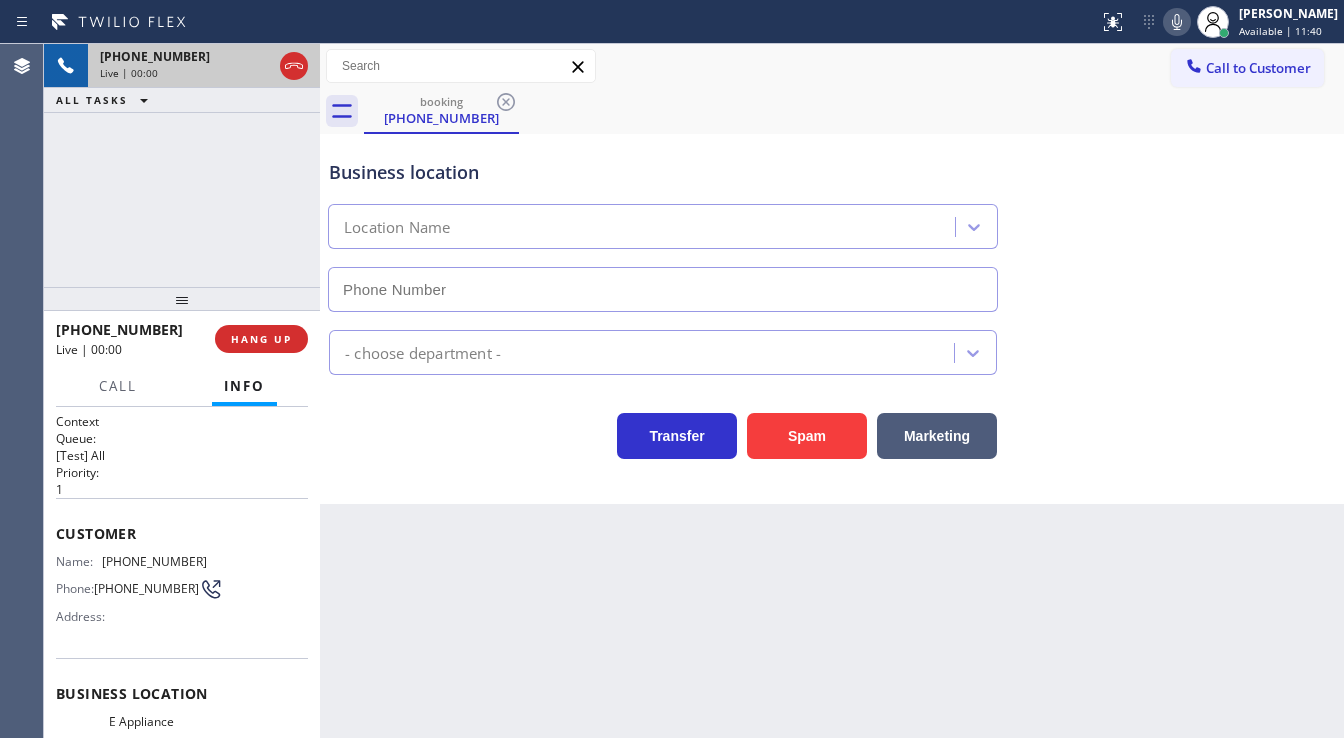 type on "(631) 430-5139" 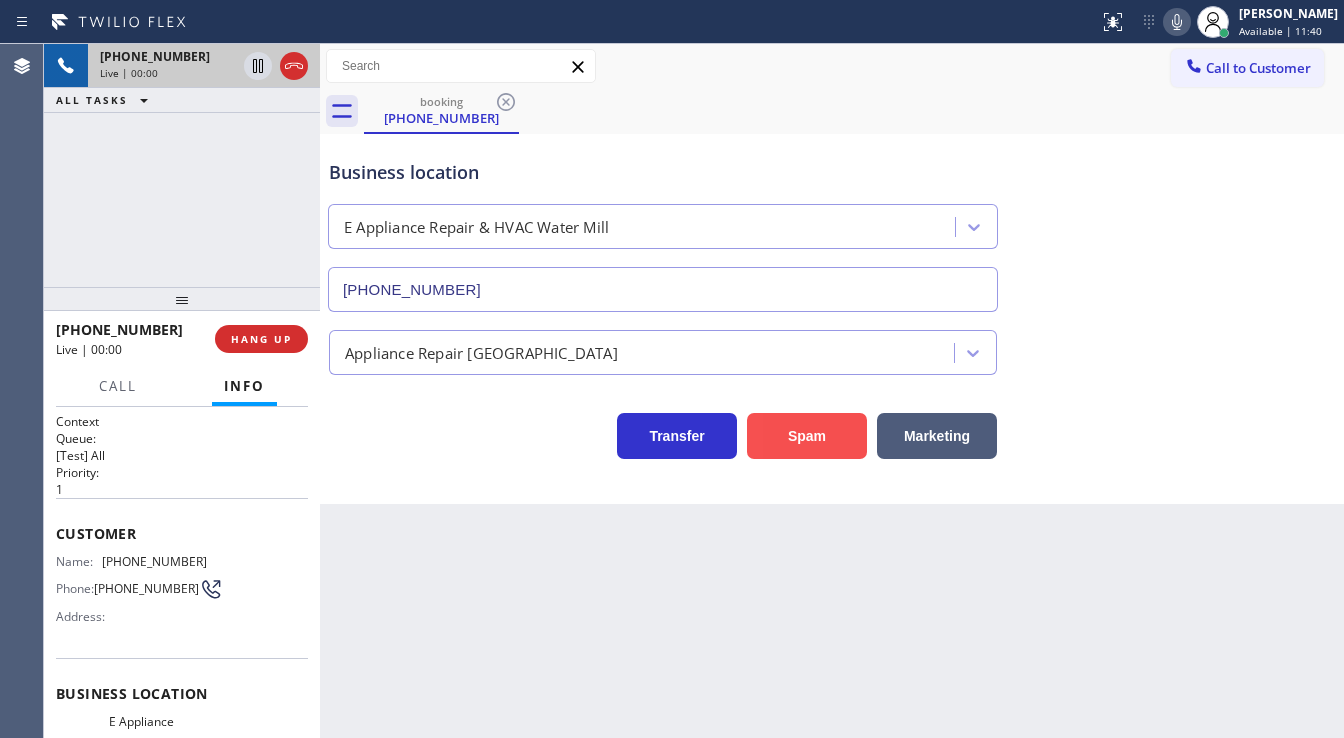 drag, startPoint x: 808, startPoint y: 440, endPoint x: 789, endPoint y: 442, distance: 19.104973 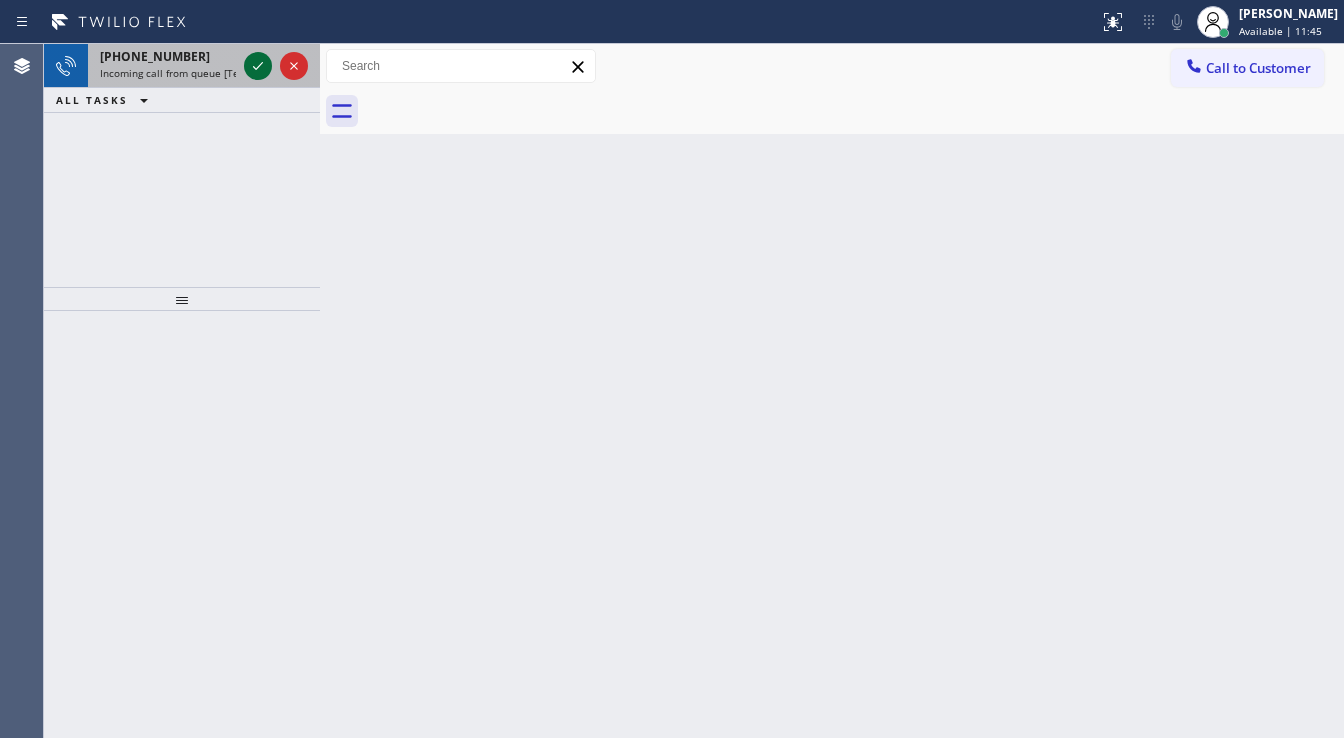 click 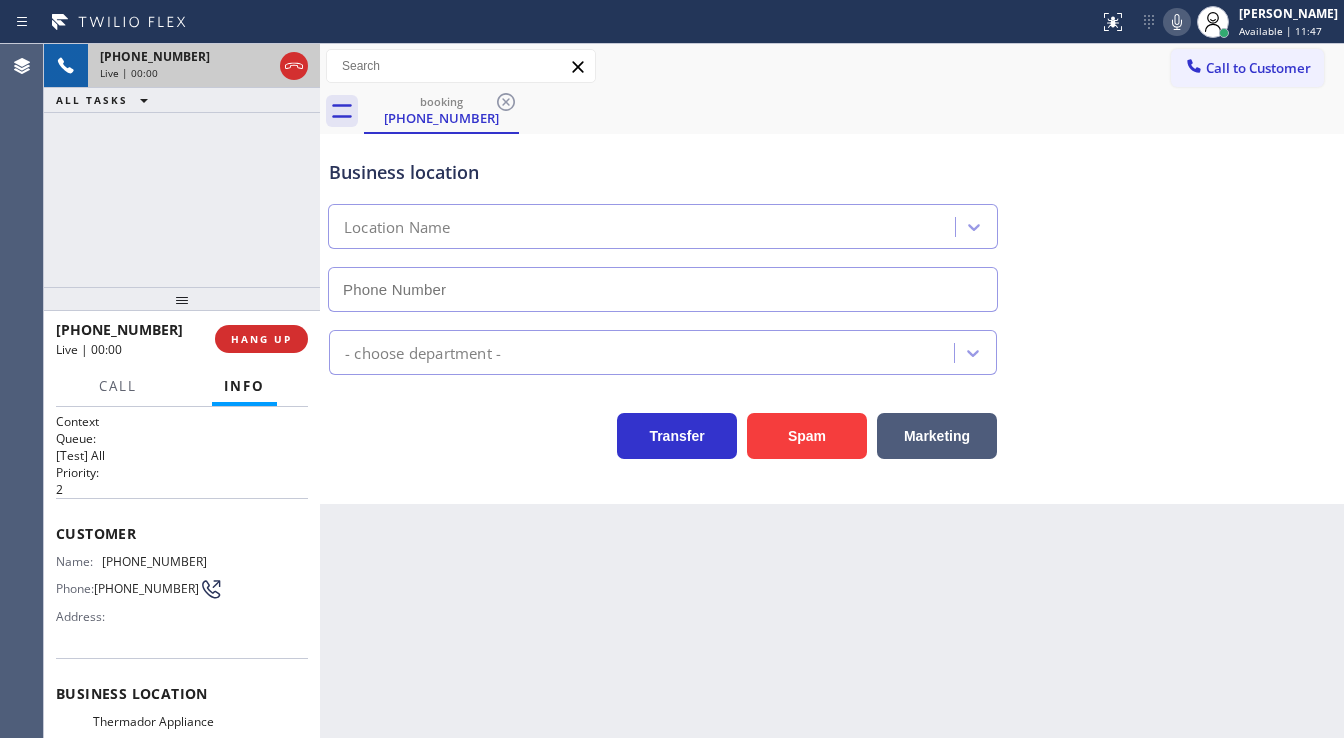 type on "[PHONE_NUMBER]" 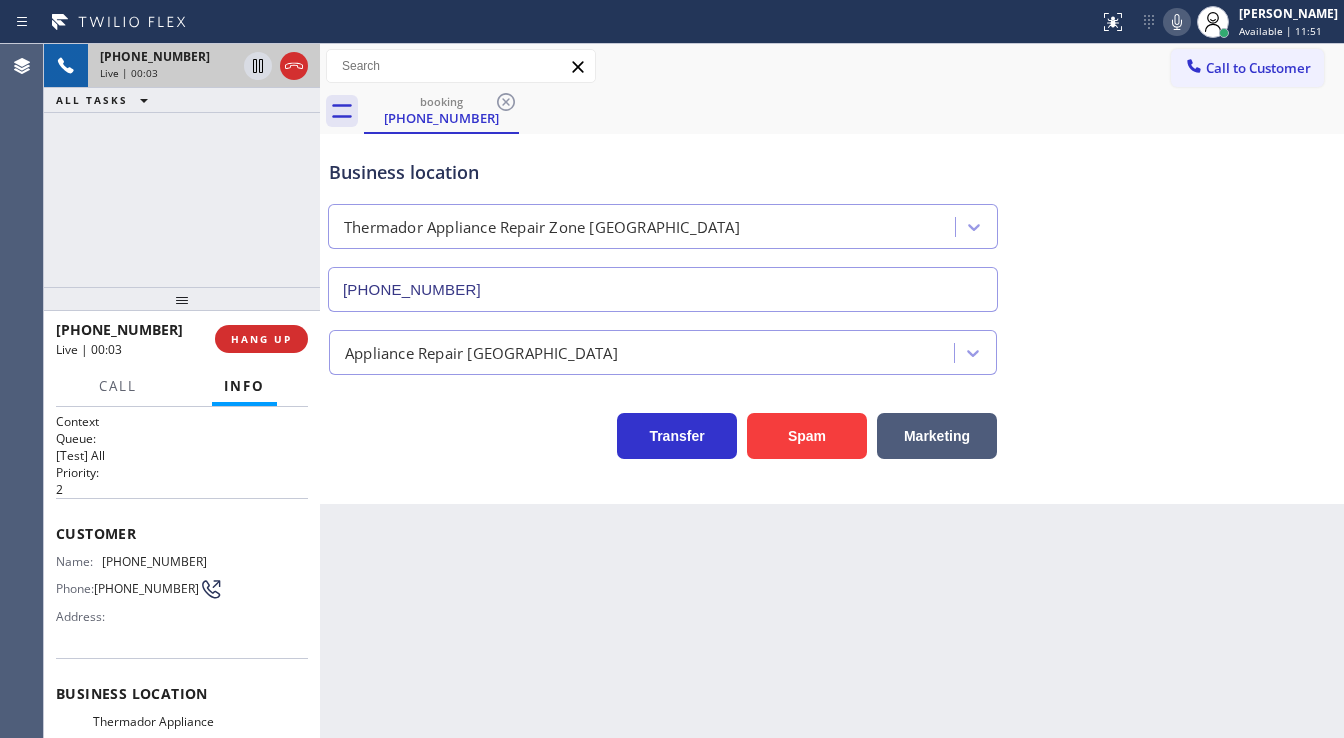 click 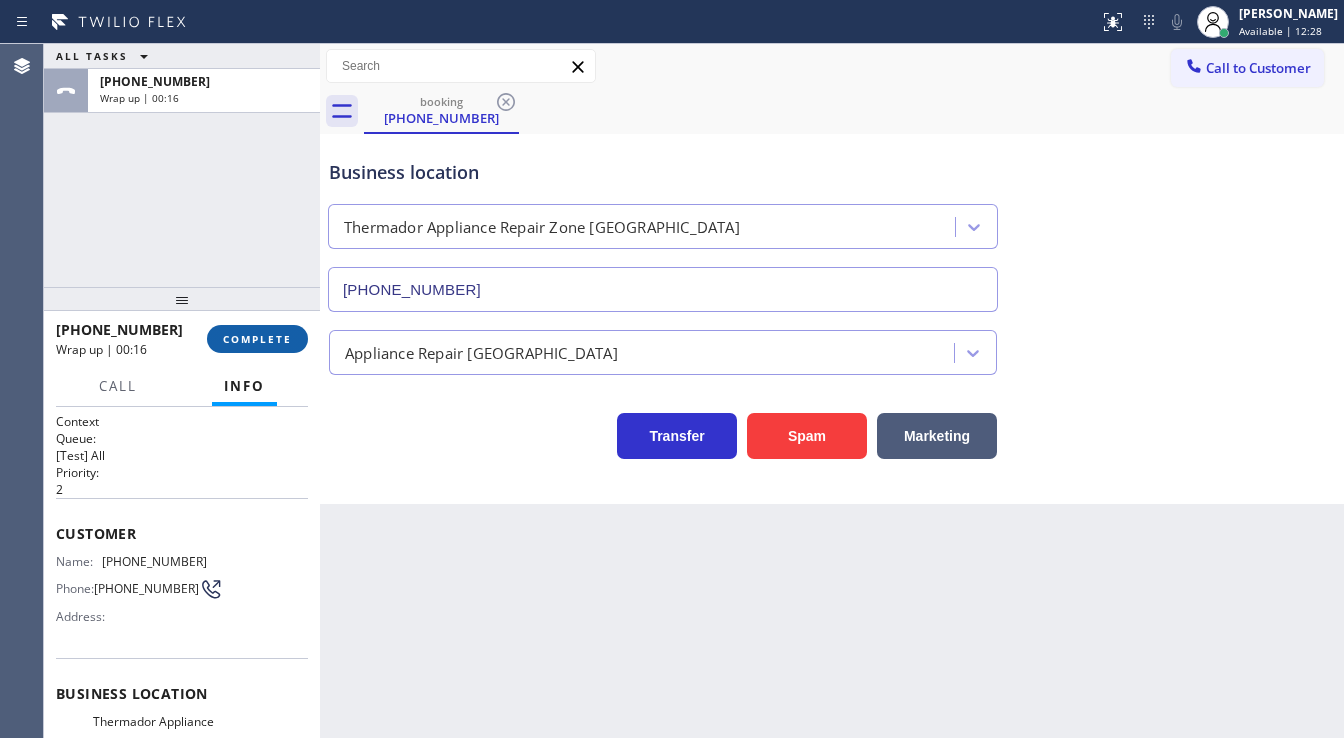 drag, startPoint x: 300, startPoint y: 350, endPoint x: 292, endPoint y: 340, distance: 12.806249 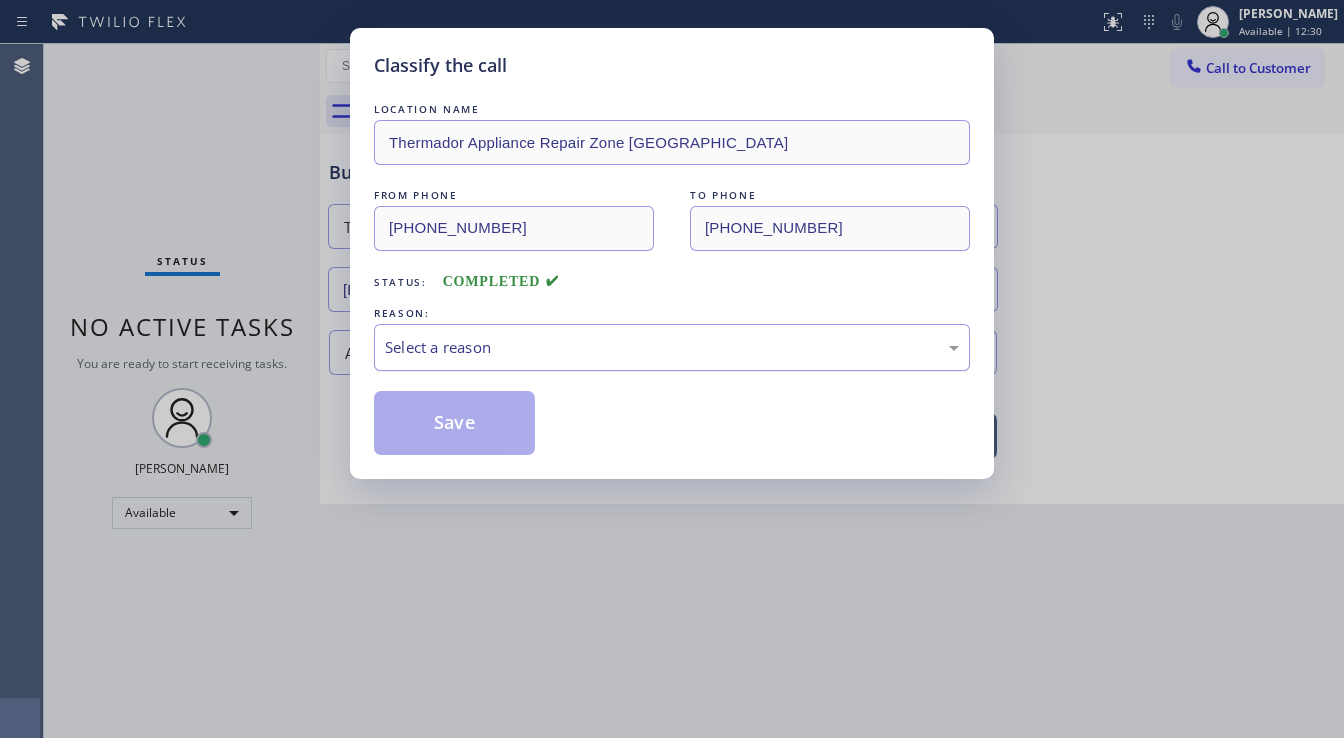 click on "Select a reason" at bounding box center (672, 347) 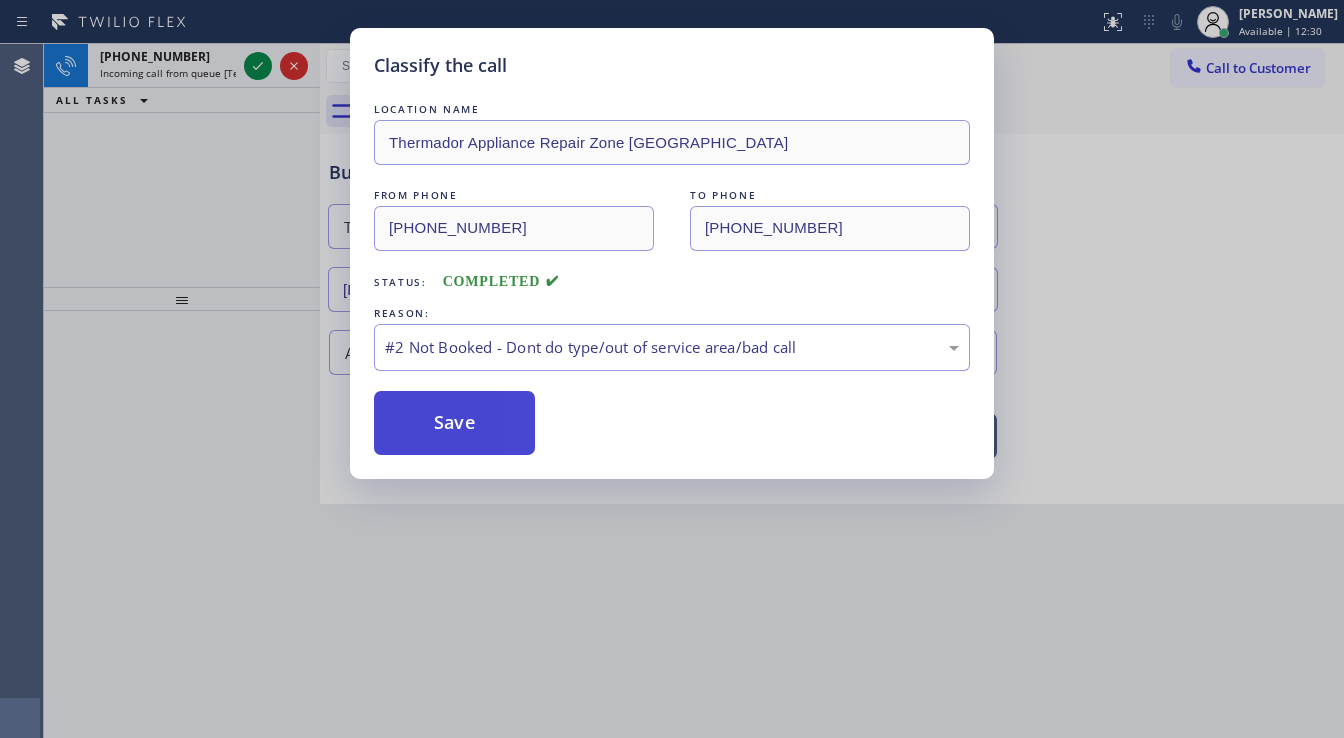 click on "Save" at bounding box center [454, 423] 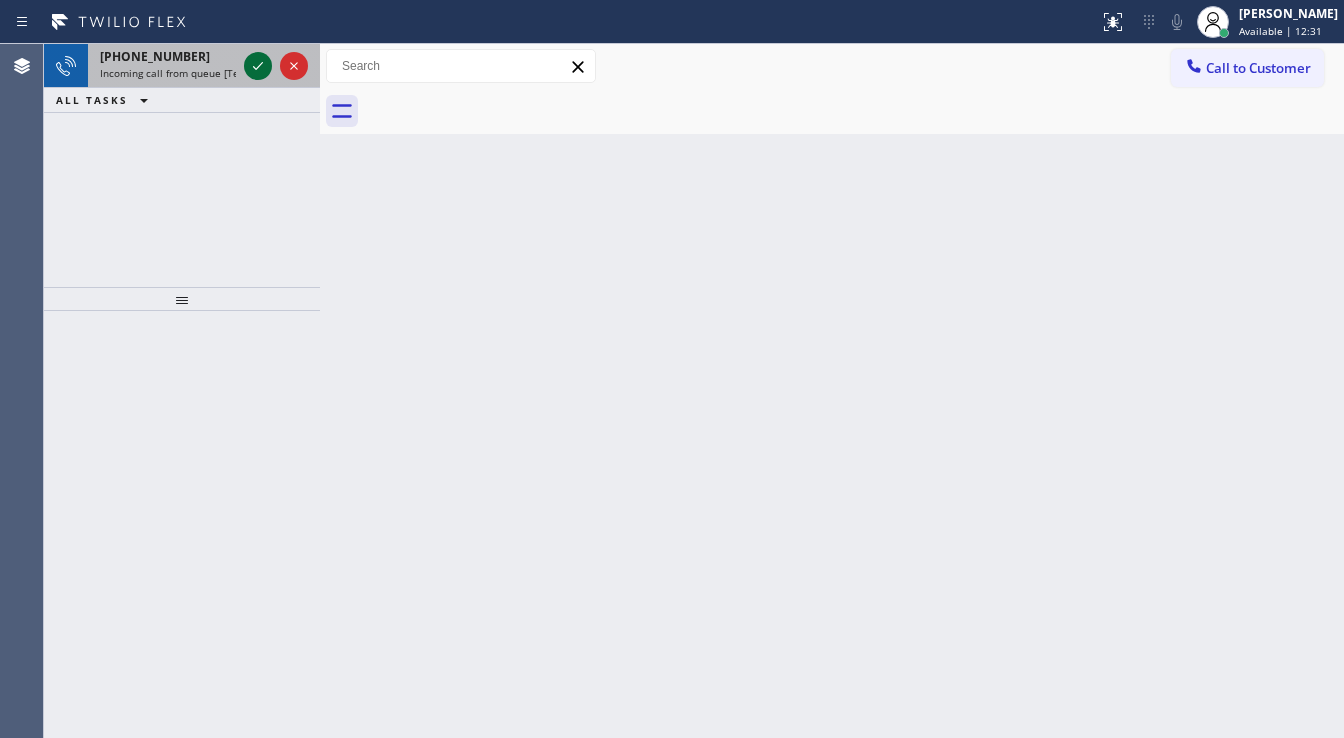 click 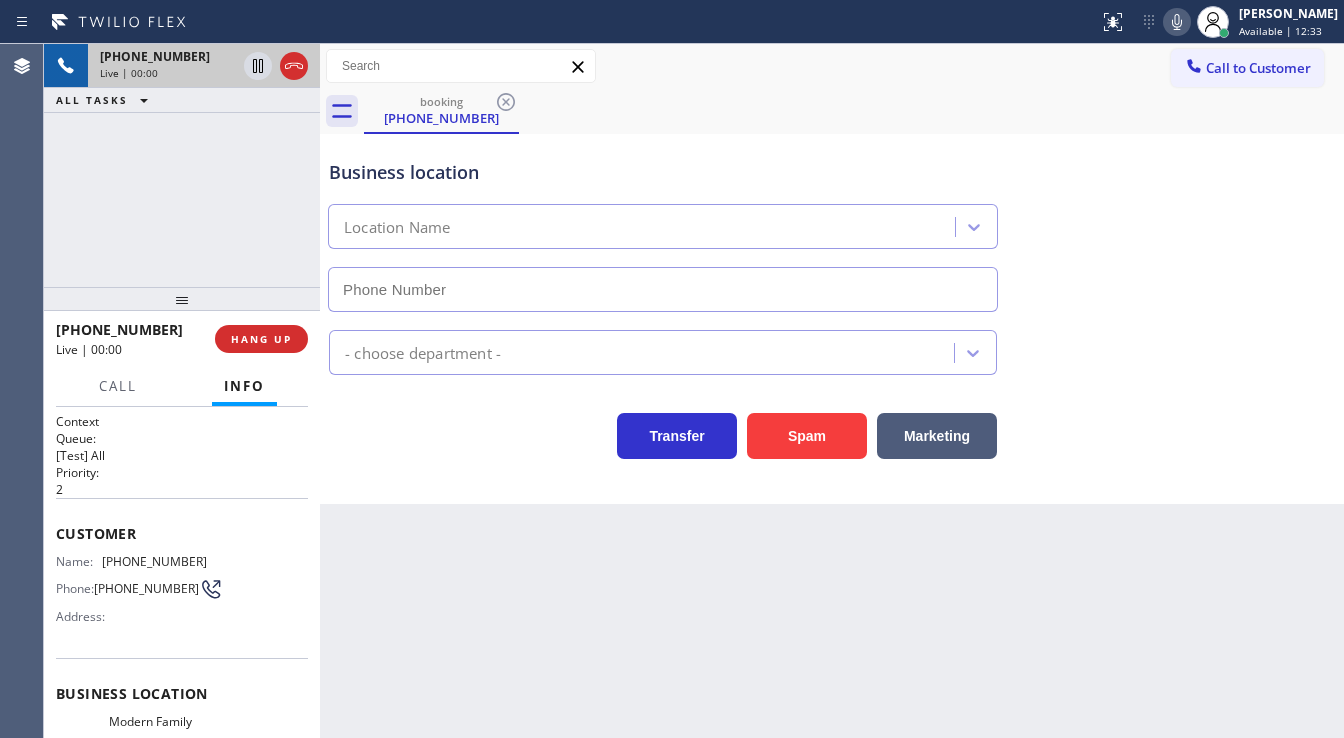 type on "(213) 451-4686" 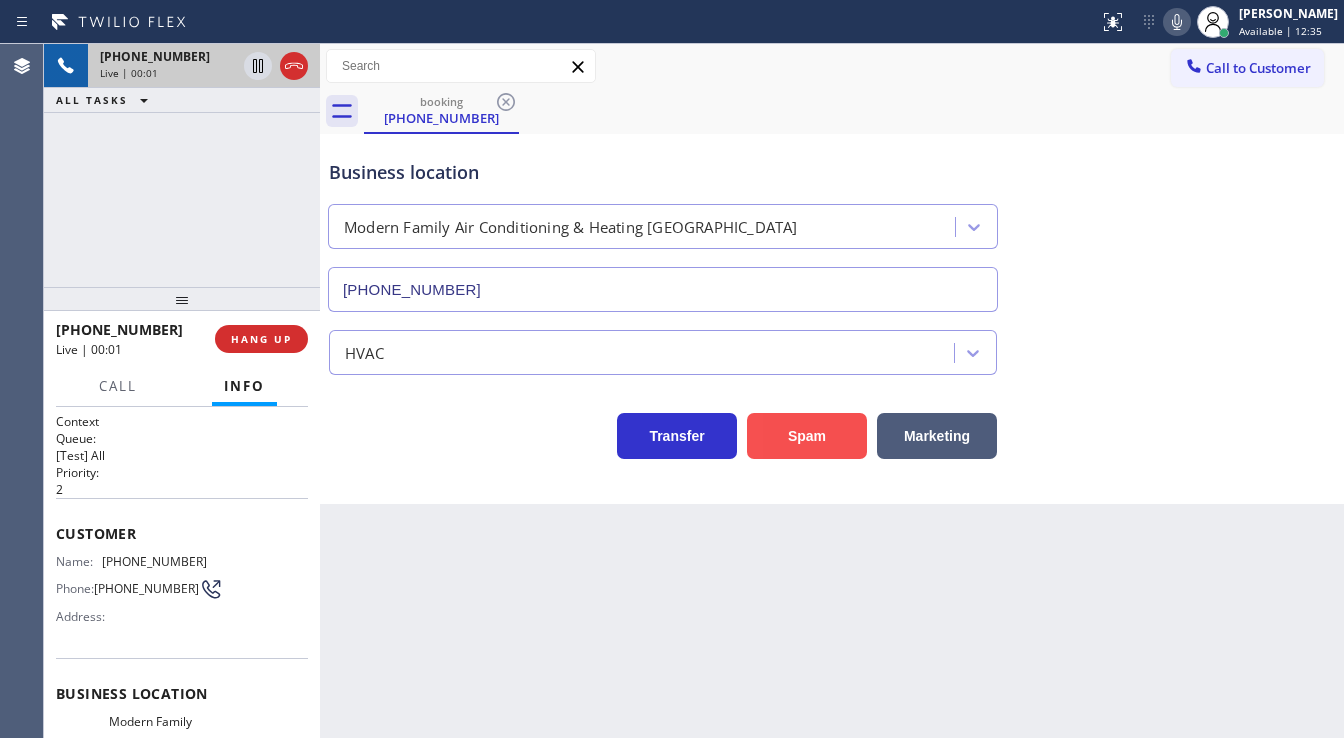 click on "Spam" at bounding box center [807, 436] 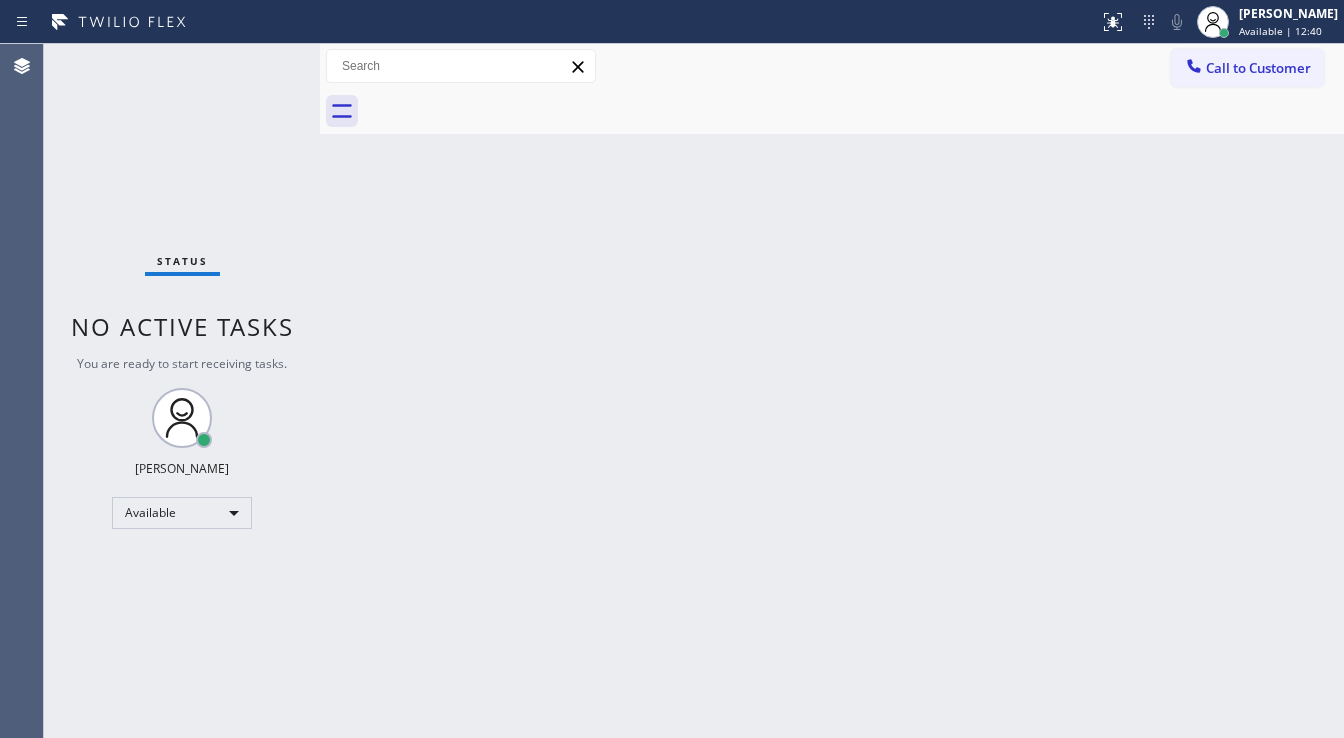 scroll, scrollTop: 0, scrollLeft: 0, axis: both 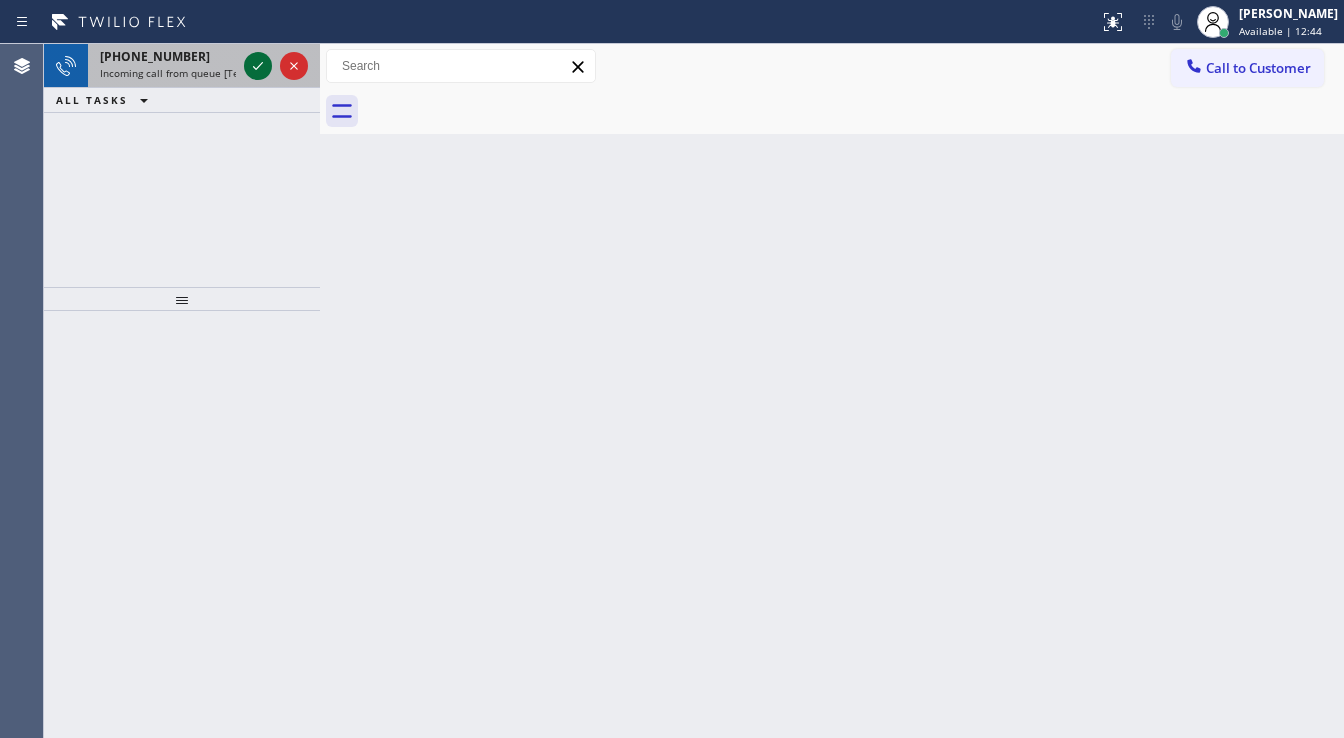 click 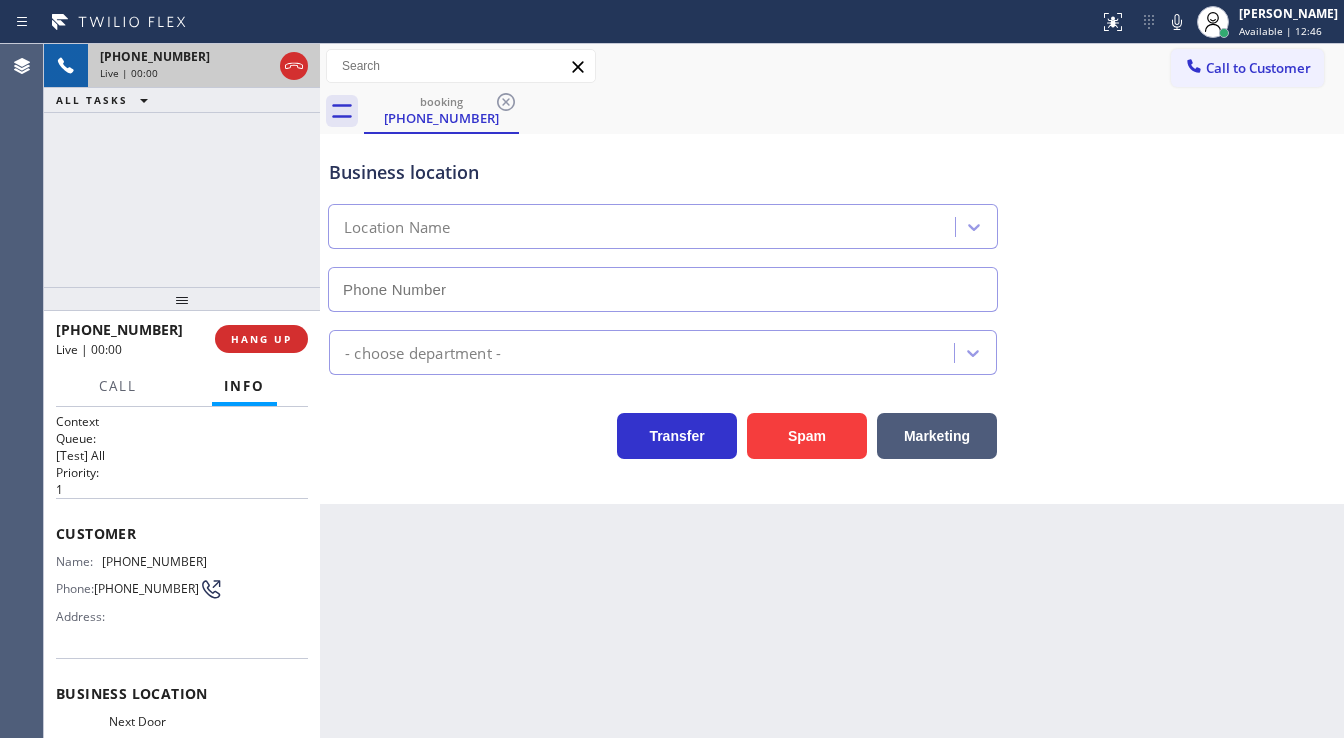 type on "[PHONE_NUMBER]" 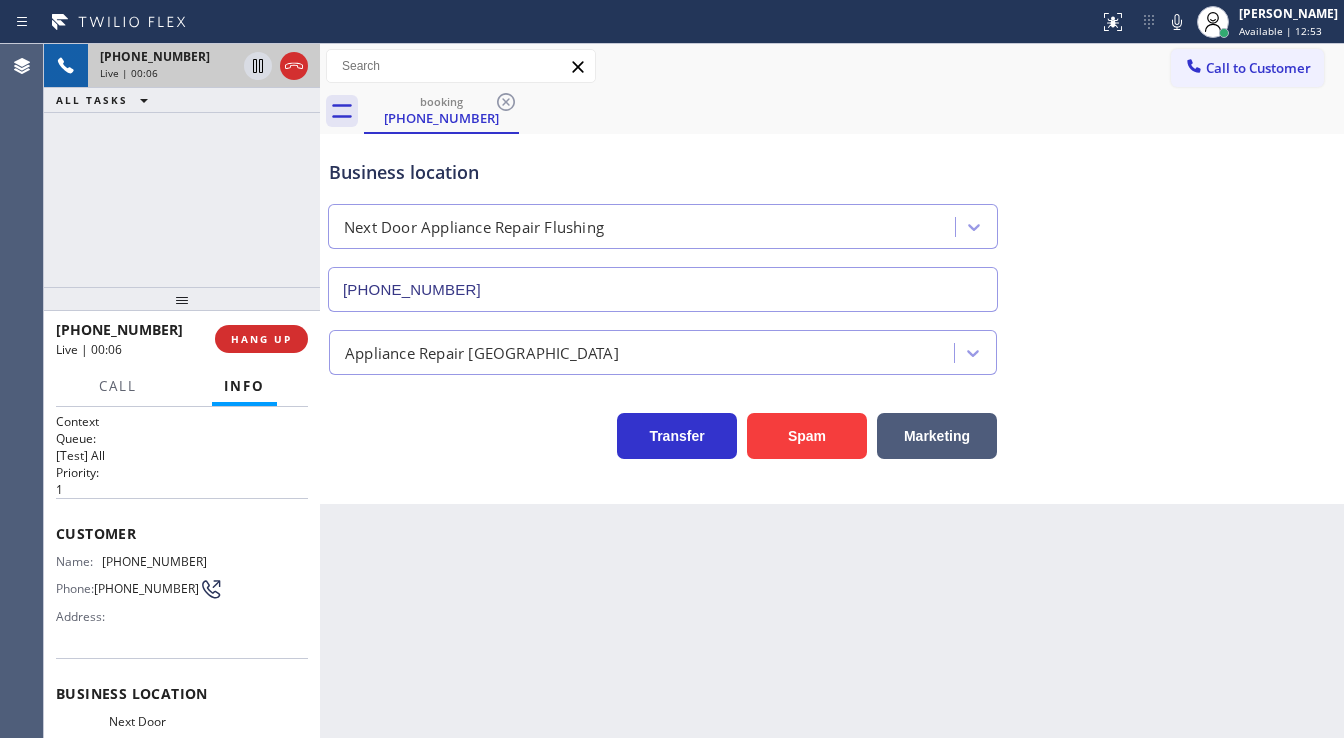 drag, startPoint x: 67, startPoint y: 224, endPoint x: 106, endPoint y: 237, distance: 41.109608 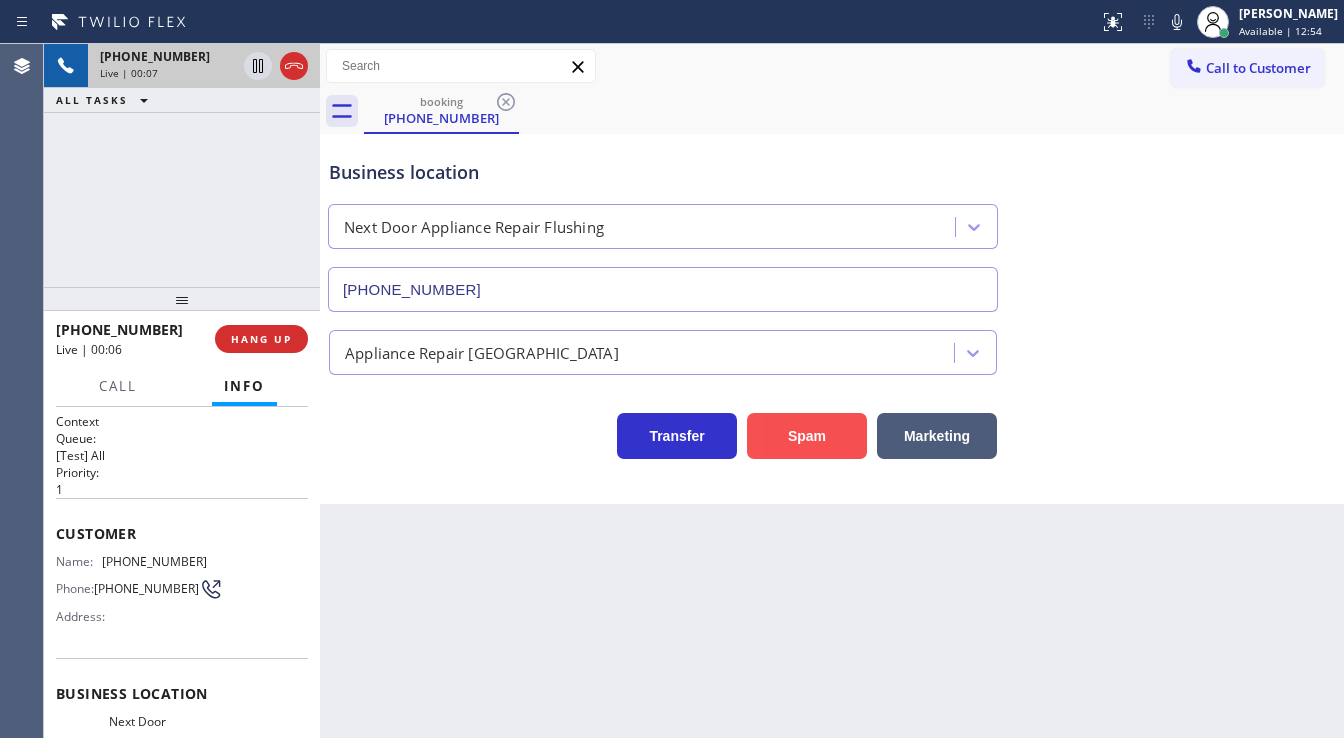 click on "Spam" at bounding box center (807, 436) 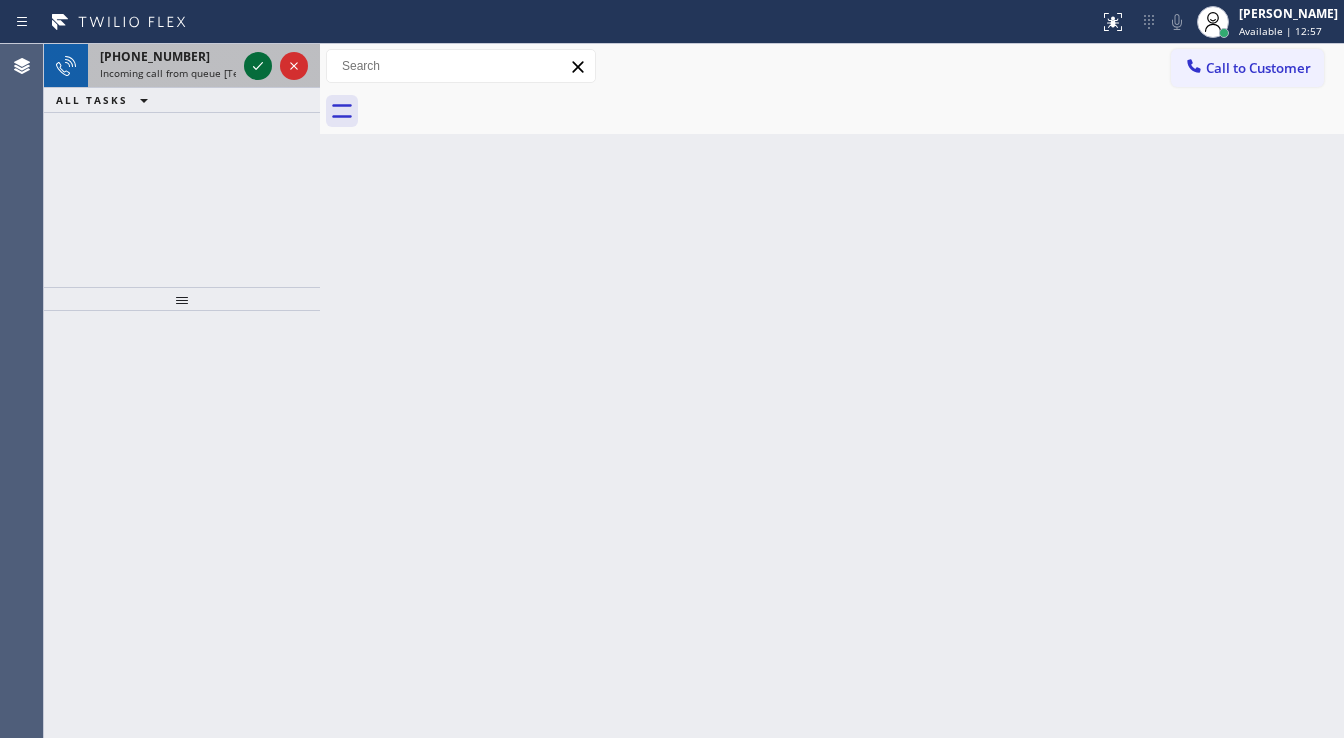 click 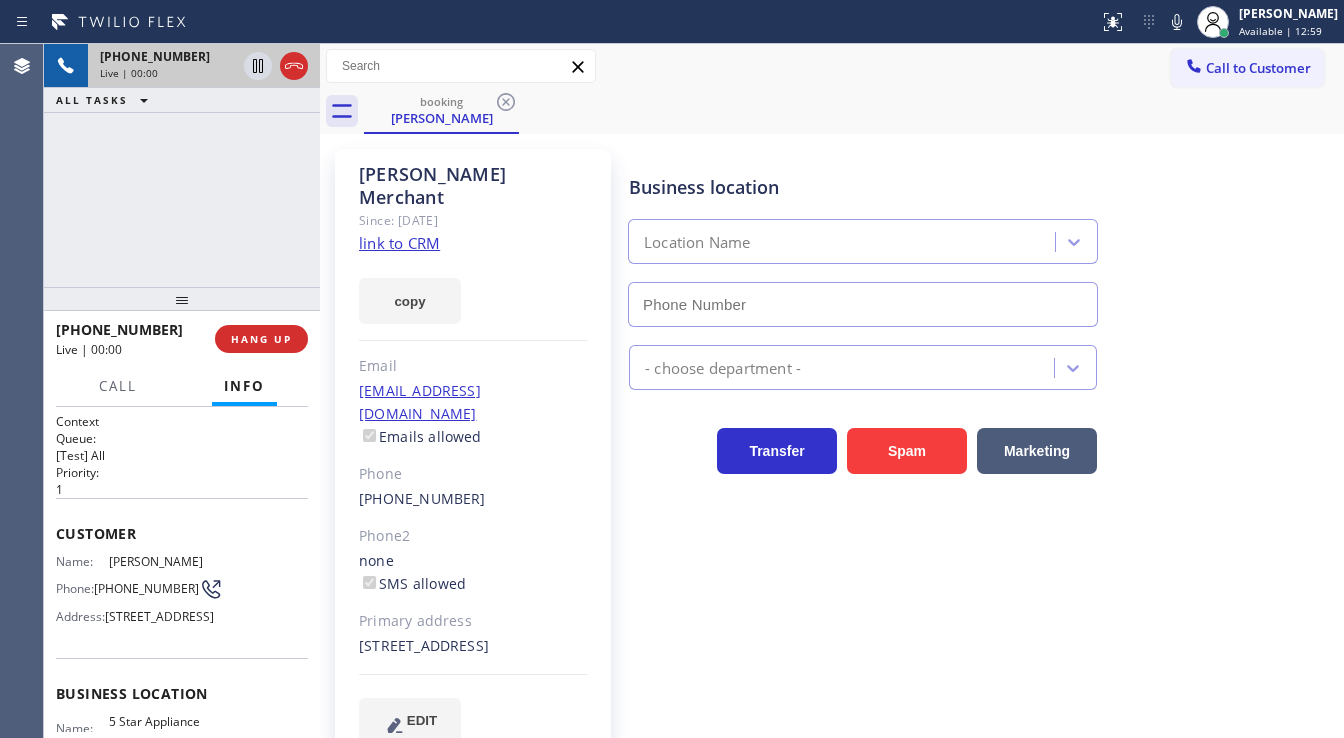 type on "[PHONE_NUMBER]" 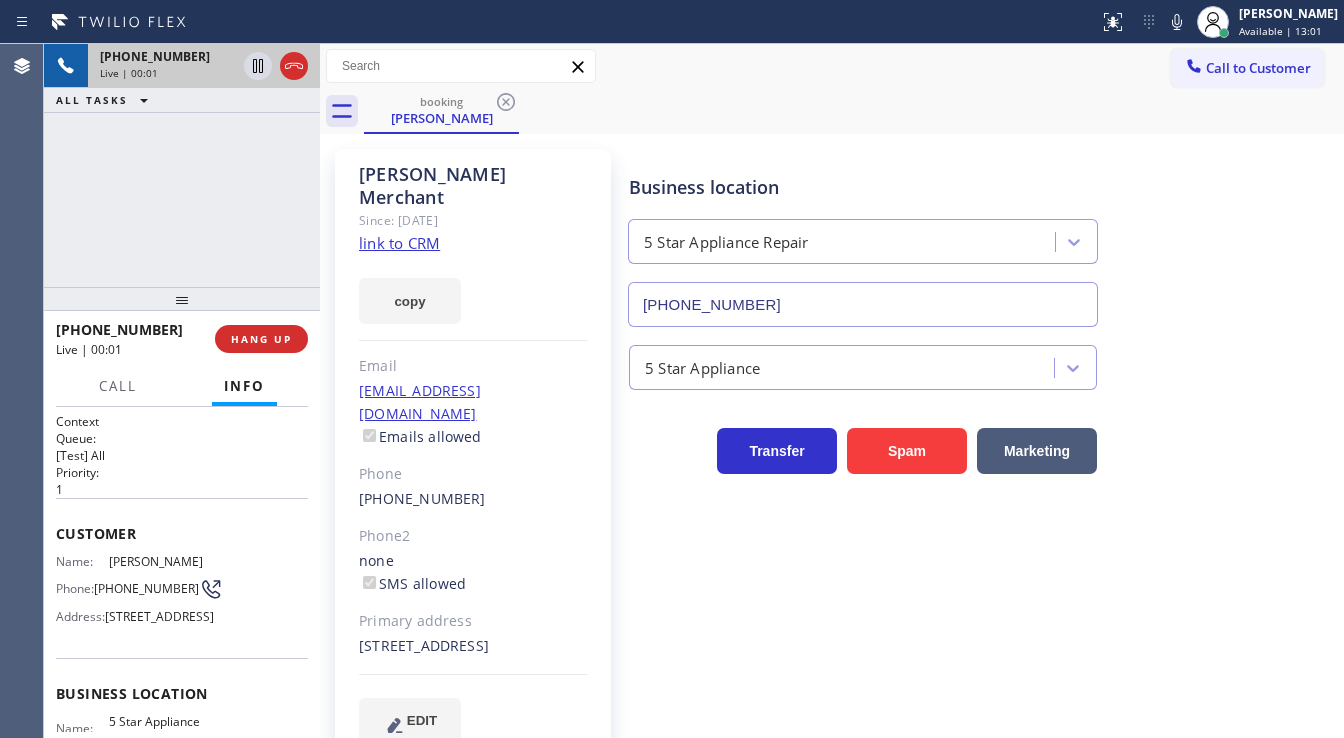 click on "link to CRM" 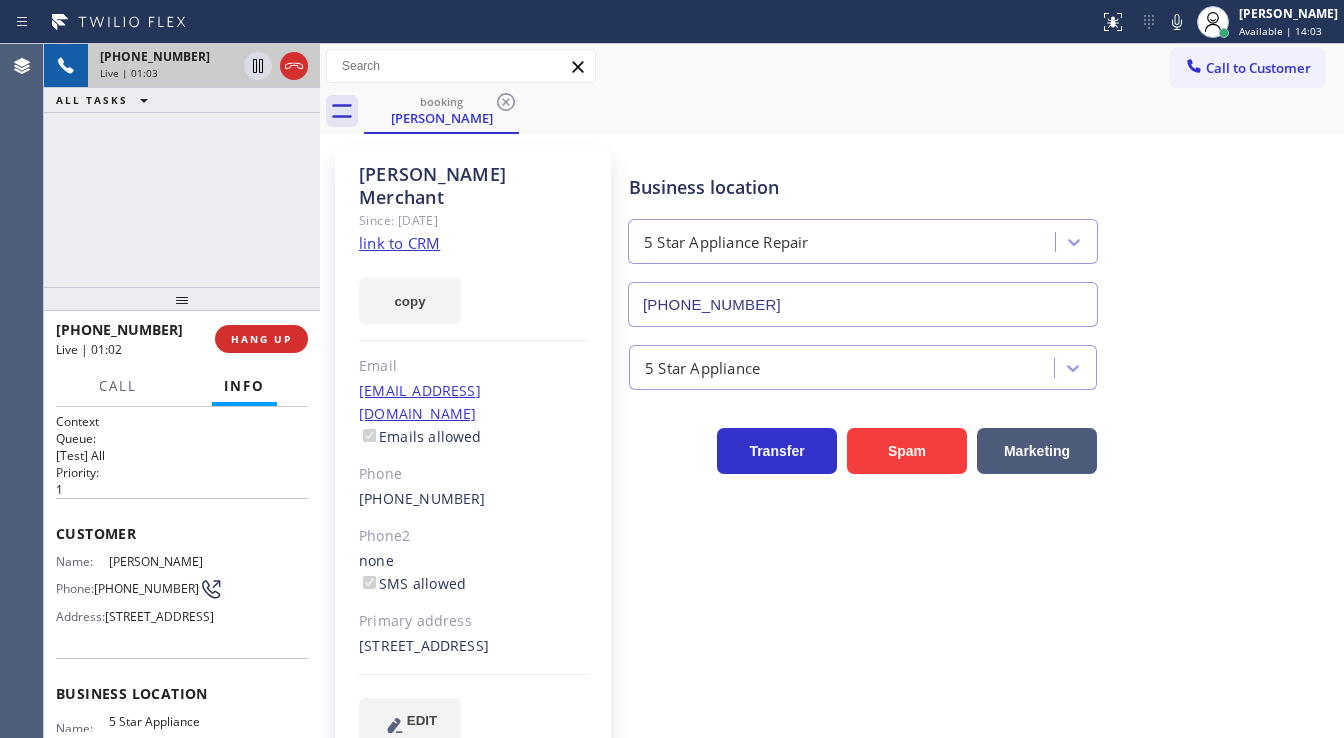click on "[PHONE_NUMBER] Live | 01:03 ALL TASKS ALL TASKS ACTIVE TASKS TASKS IN WRAP UP" at bounding box center [182, 165] 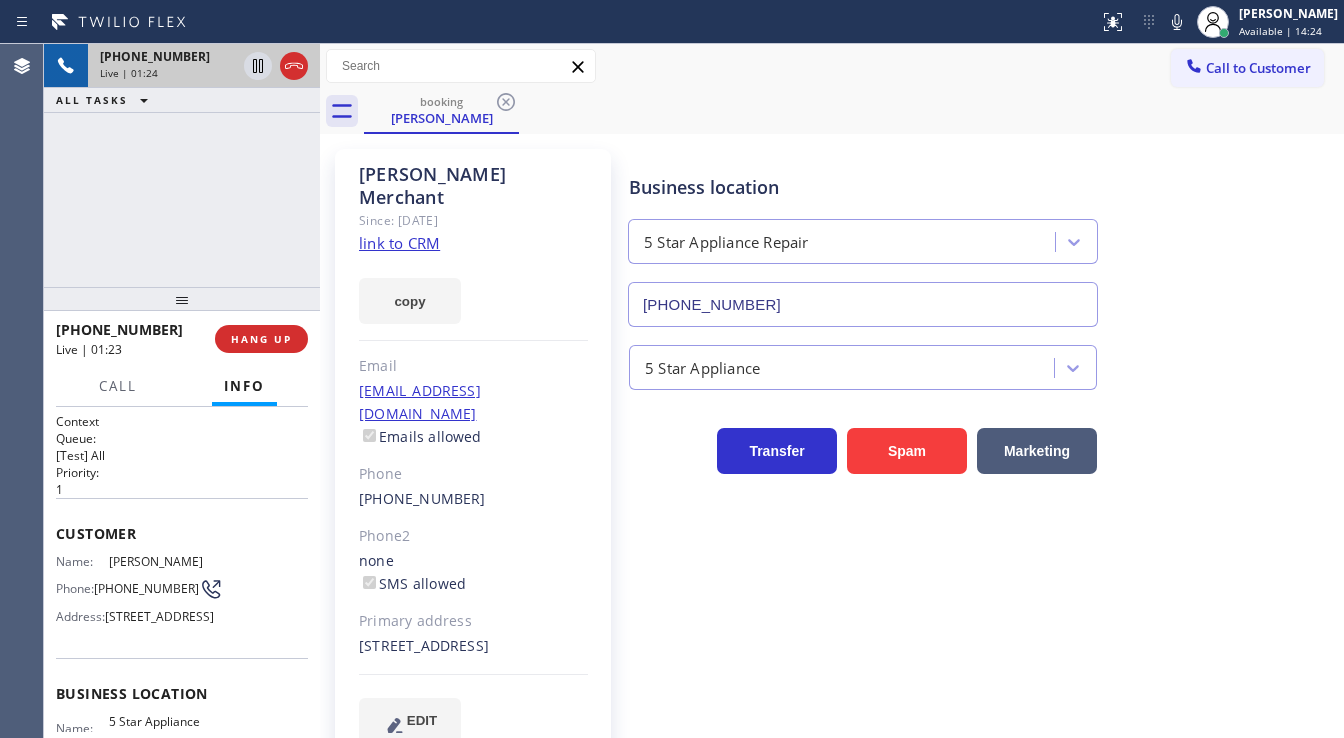 click on "[PHONE_NUMBER] Live | 01:24 ALL TASKS ALL TASKS ACTIVE TASKS TASKS IN WRAP UP" at bounding box center (182, 165) 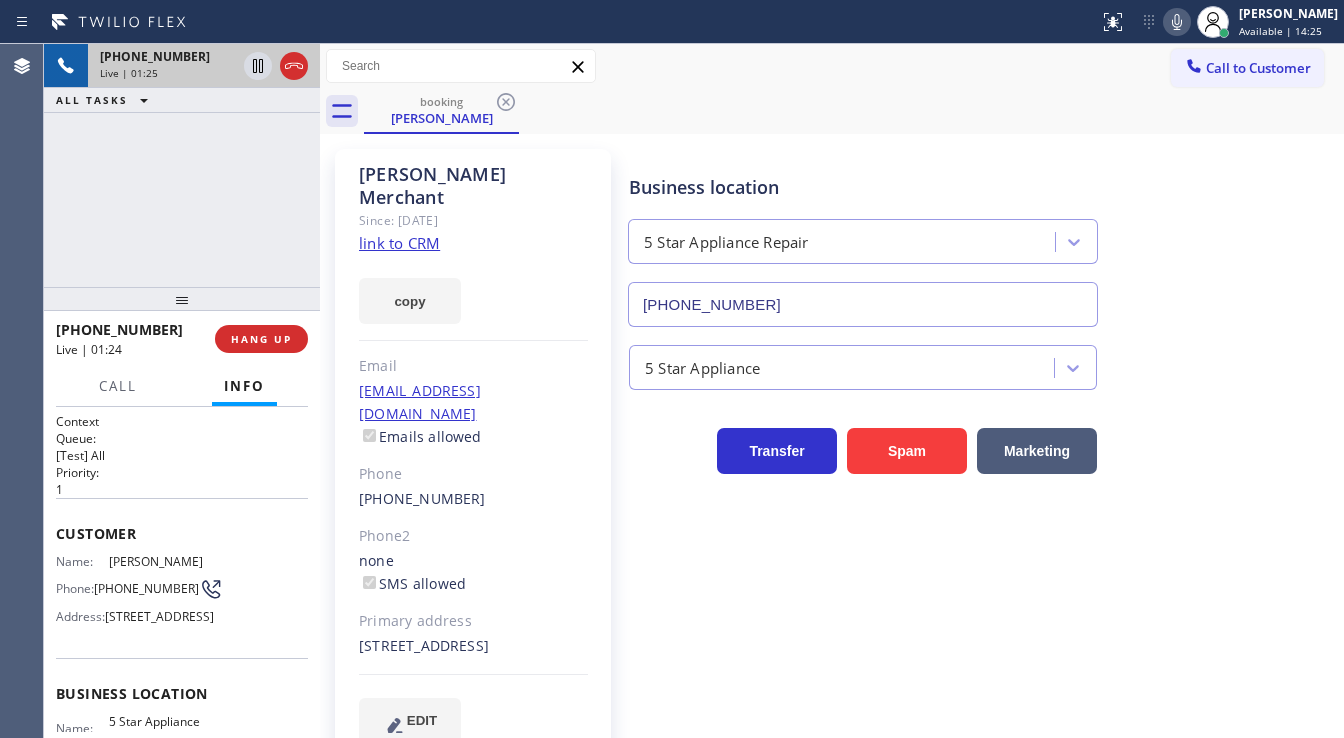 click 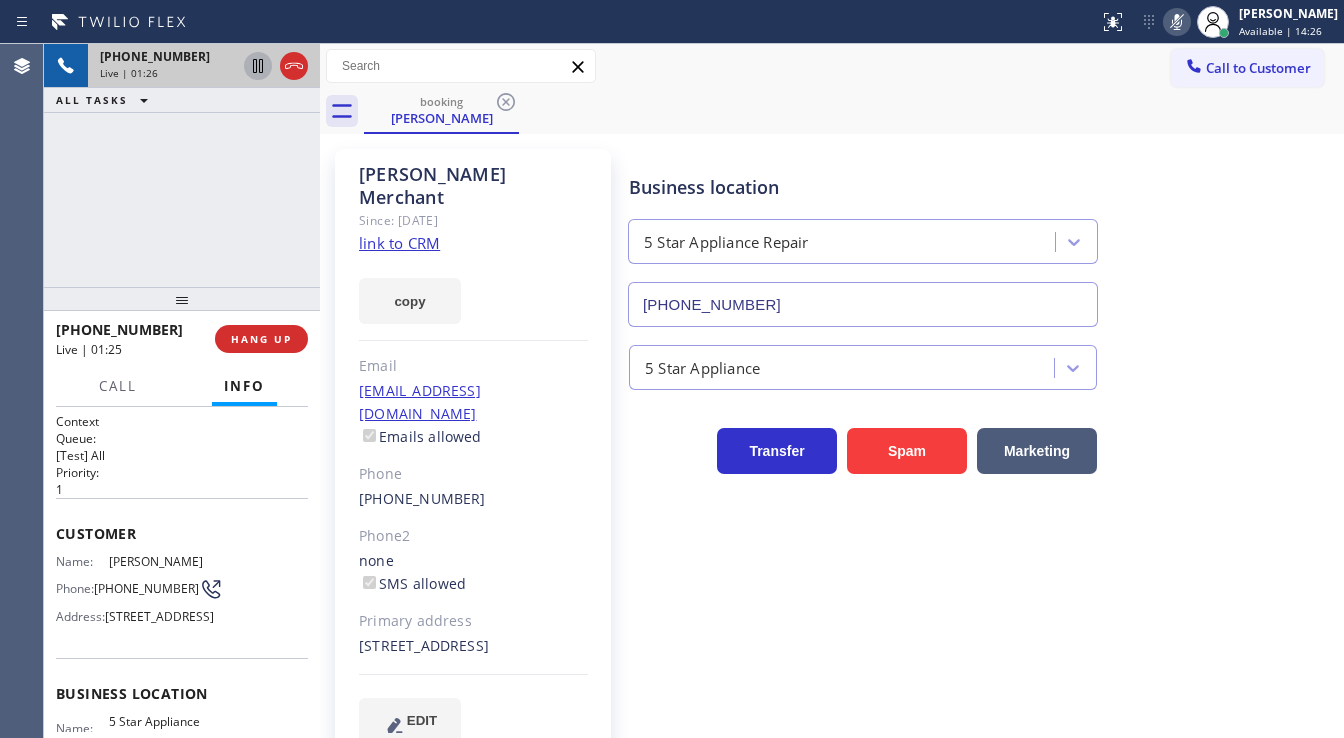 click 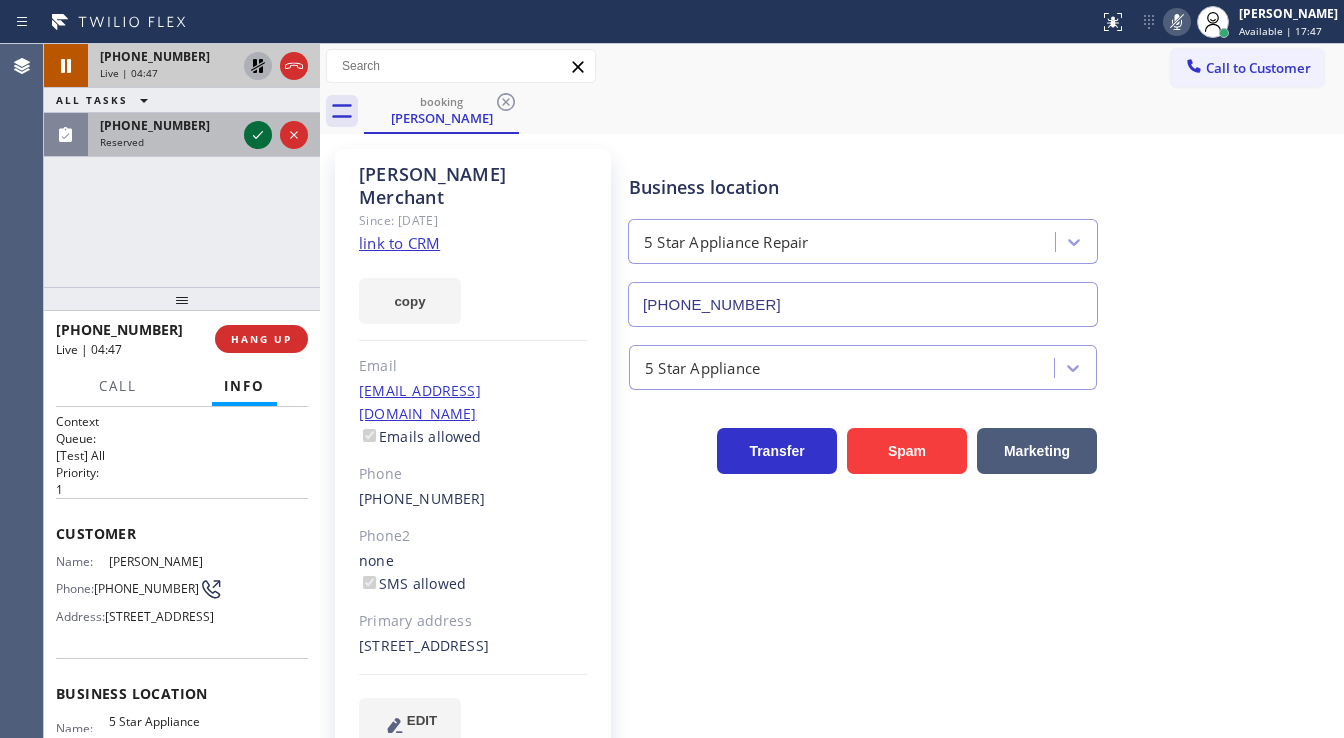 click 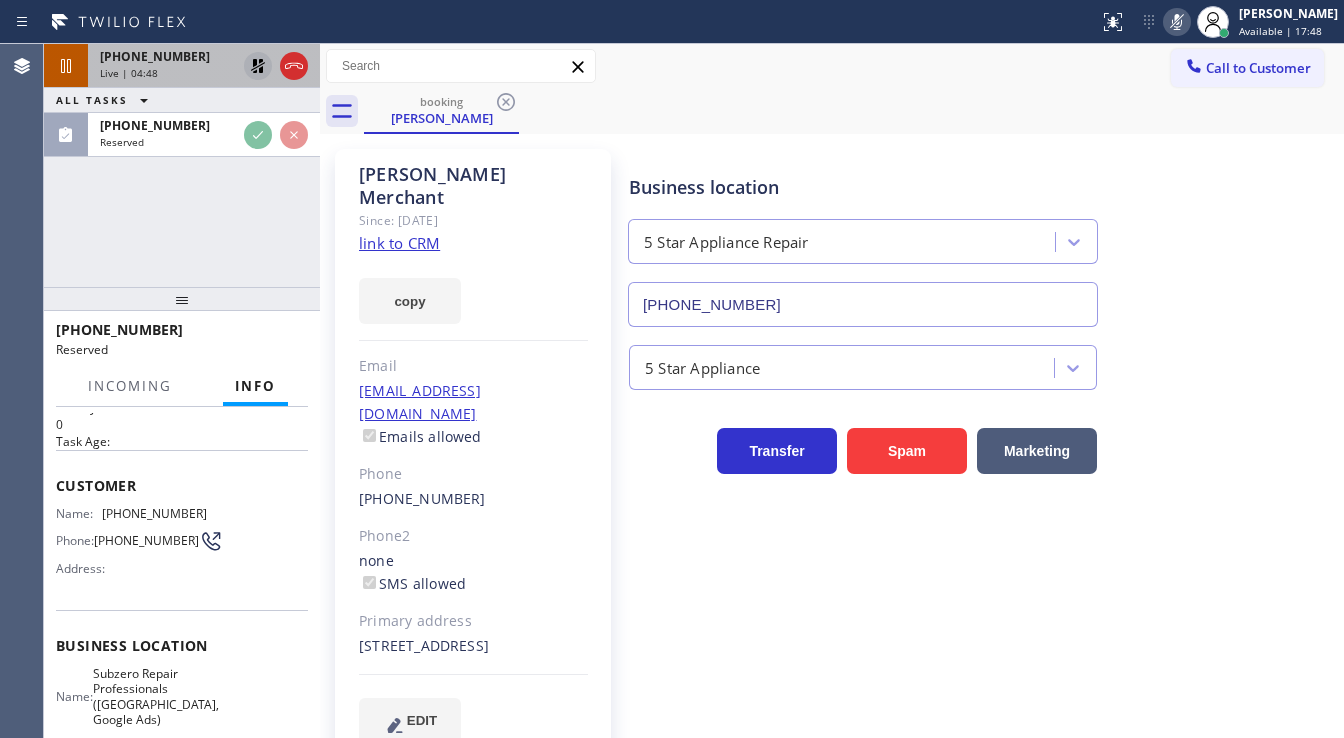 scroll, scrollTop: 144, scrollLeft: 0, axis: vertical 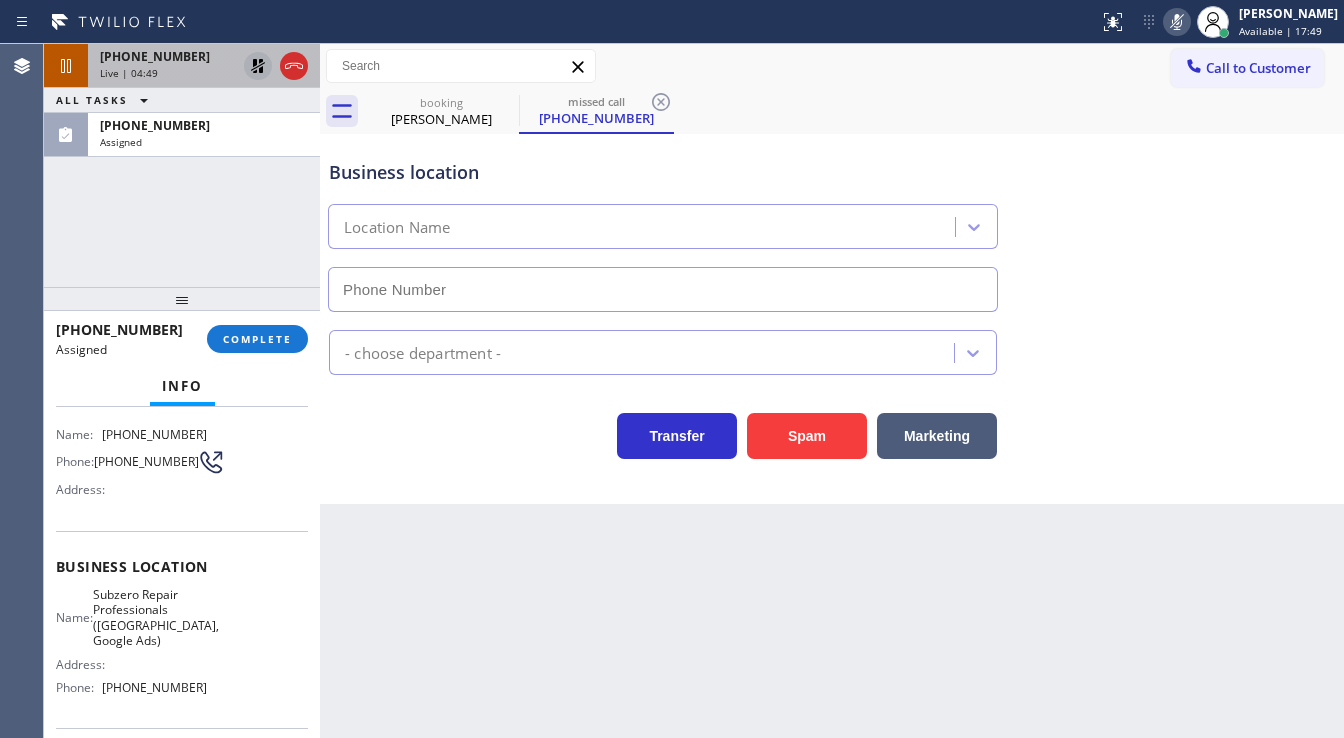 type on "[PHONE_NUMBER]" 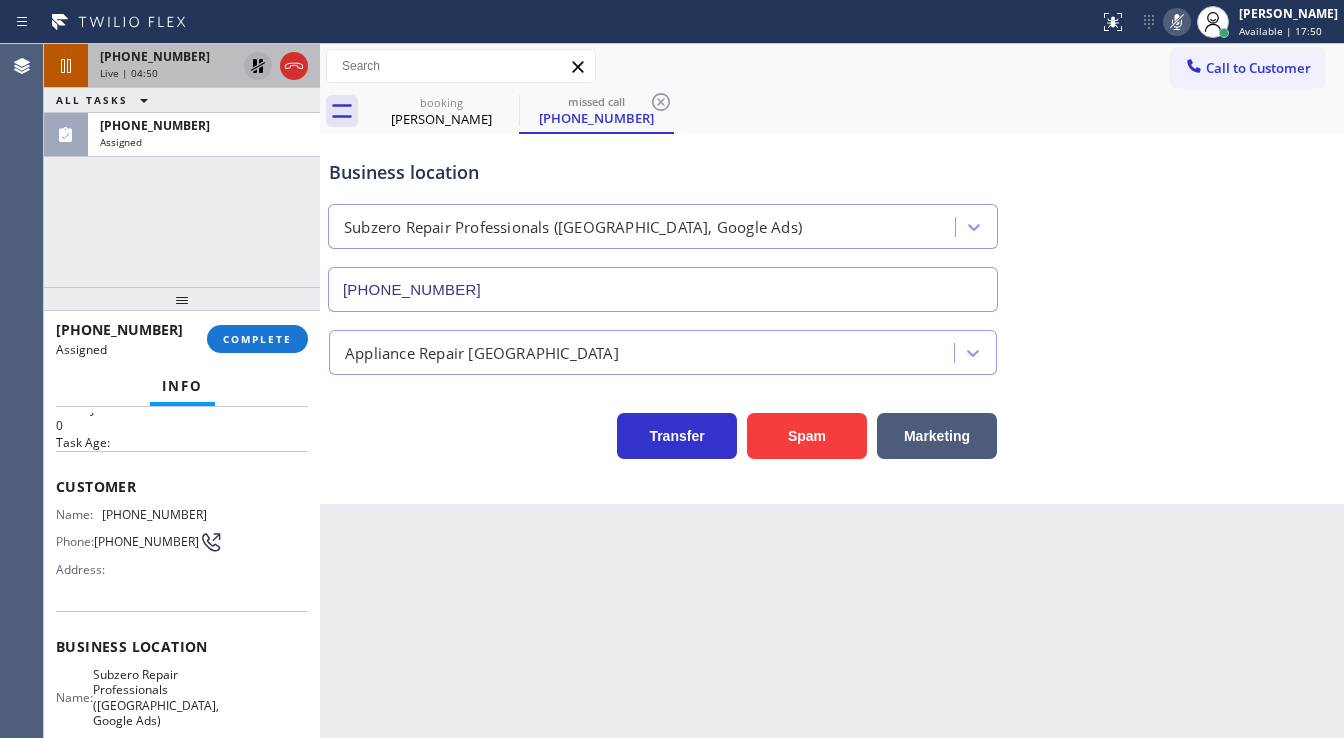 scroll, scrollTop: 64, scrollLeft: 0, axis: vertical 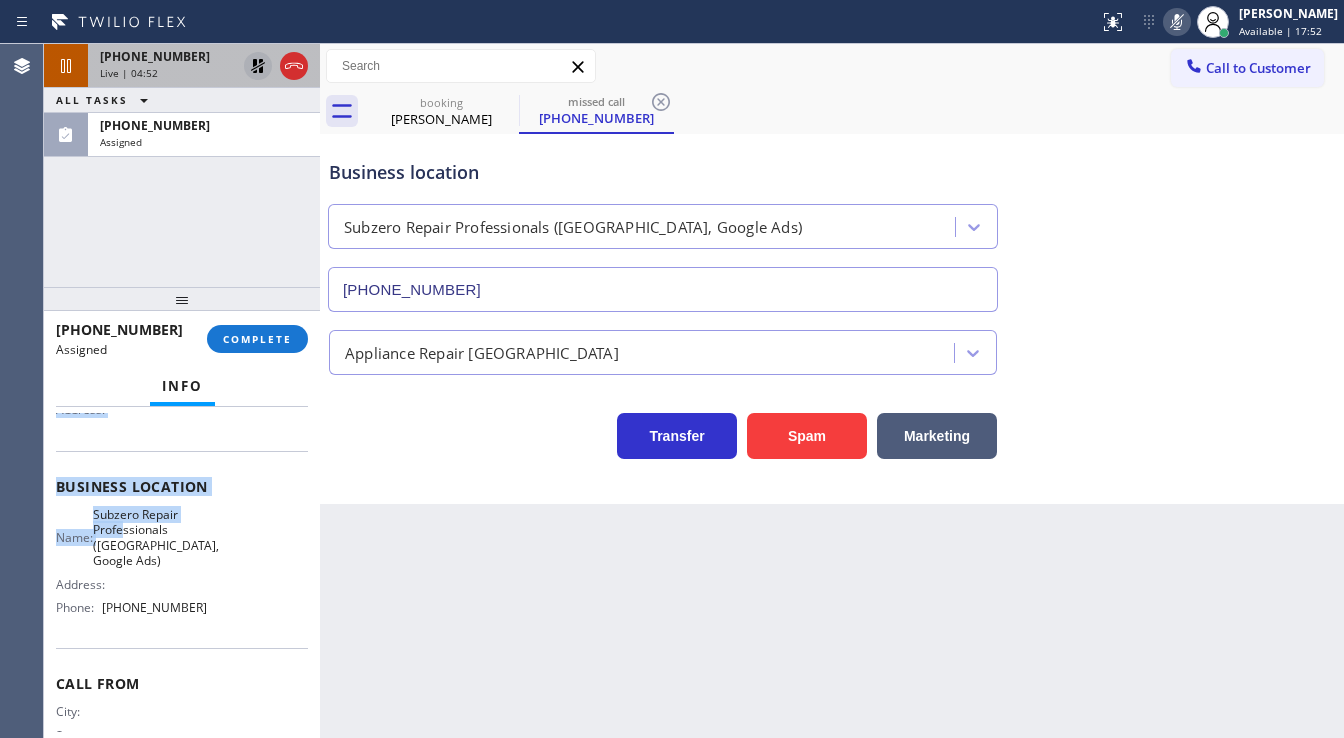 drag, startPoint x: 61, startPoint y: 478, endPoint x: 134, endPoint y: 523, distance: 85.75546 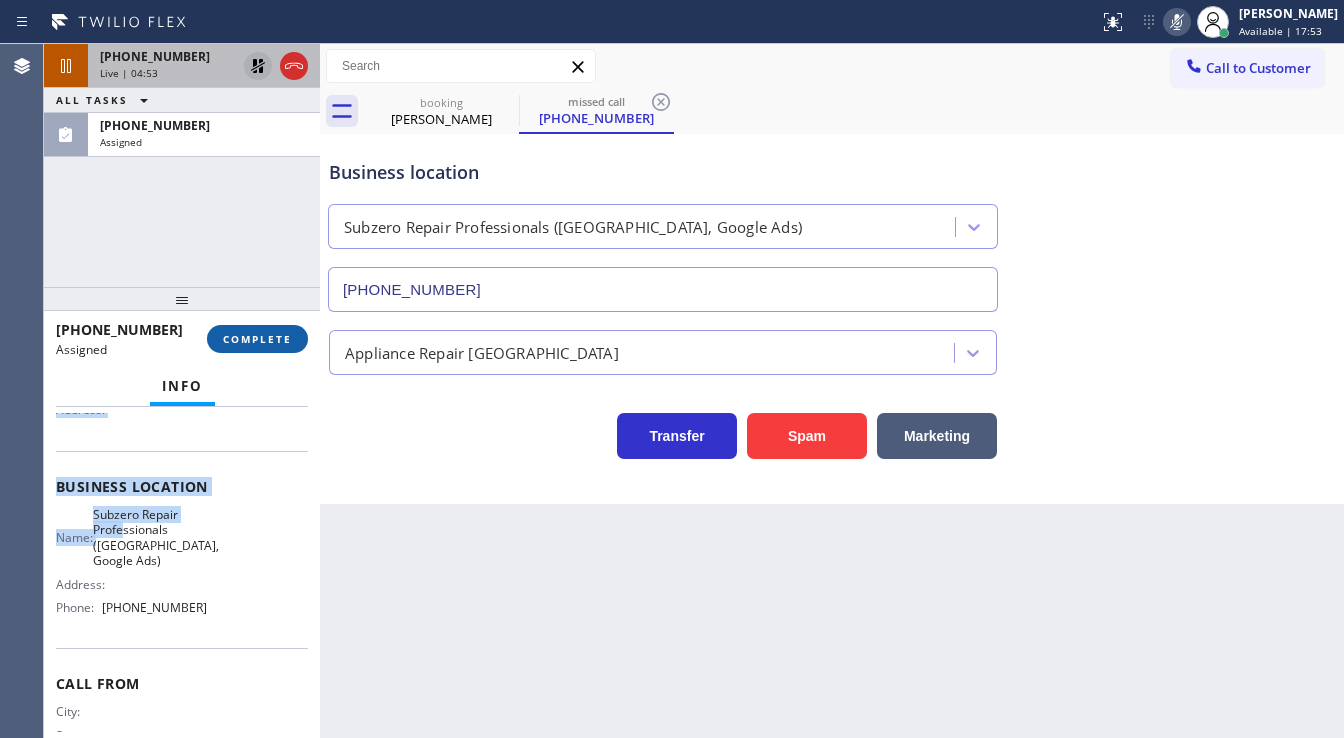 click on "COMPLETE" at bounding box center (257, 339) 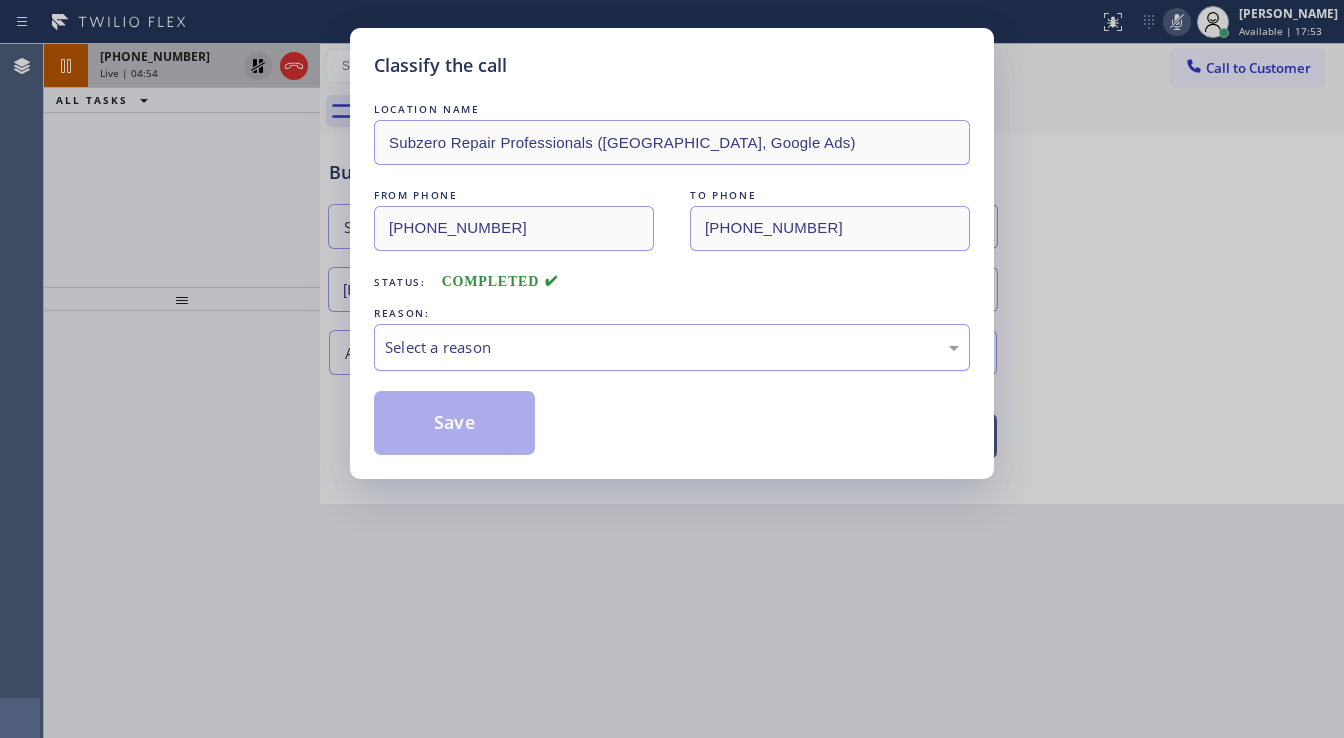 drag, startPoint x: 484, startPoint y: 337, endPoint x: 484, endPoint y: 367, distance: 30 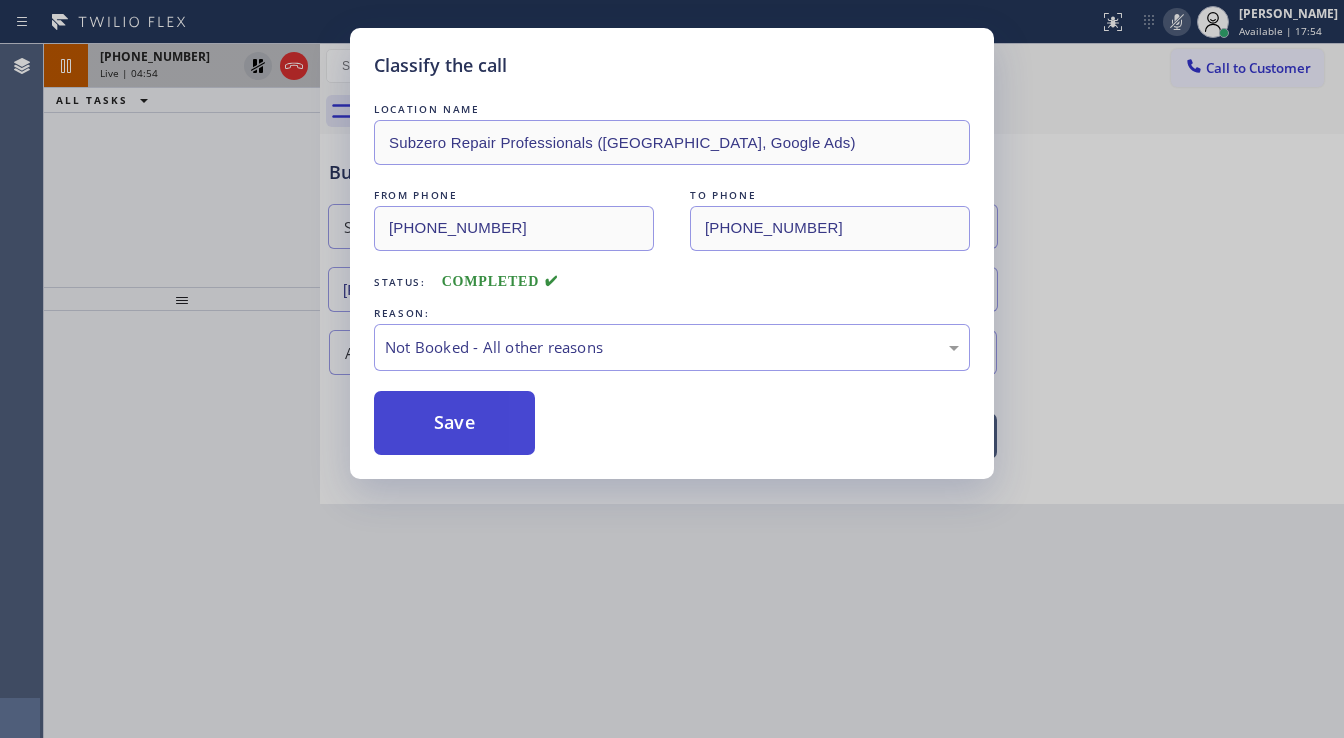 click on "Save" at bounding box center (454, 423) 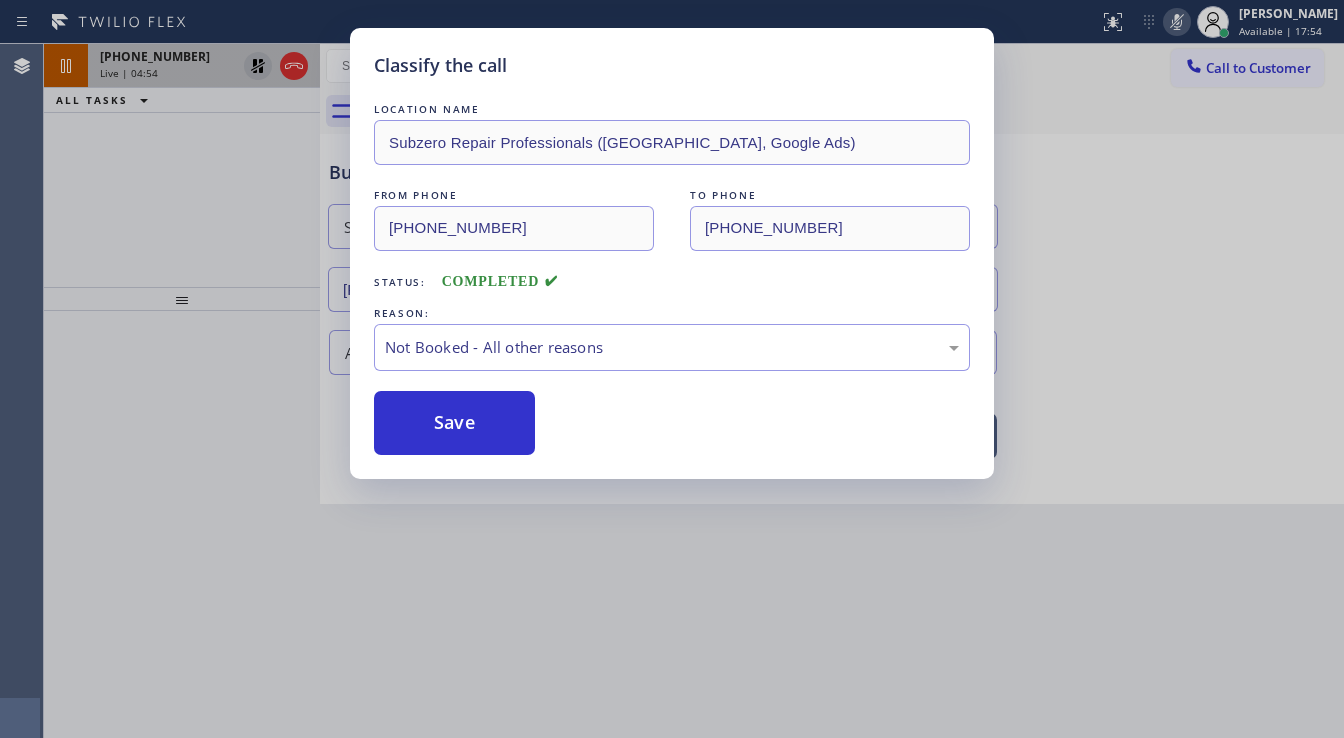 click on "Save" at bounding box center (454, 423) 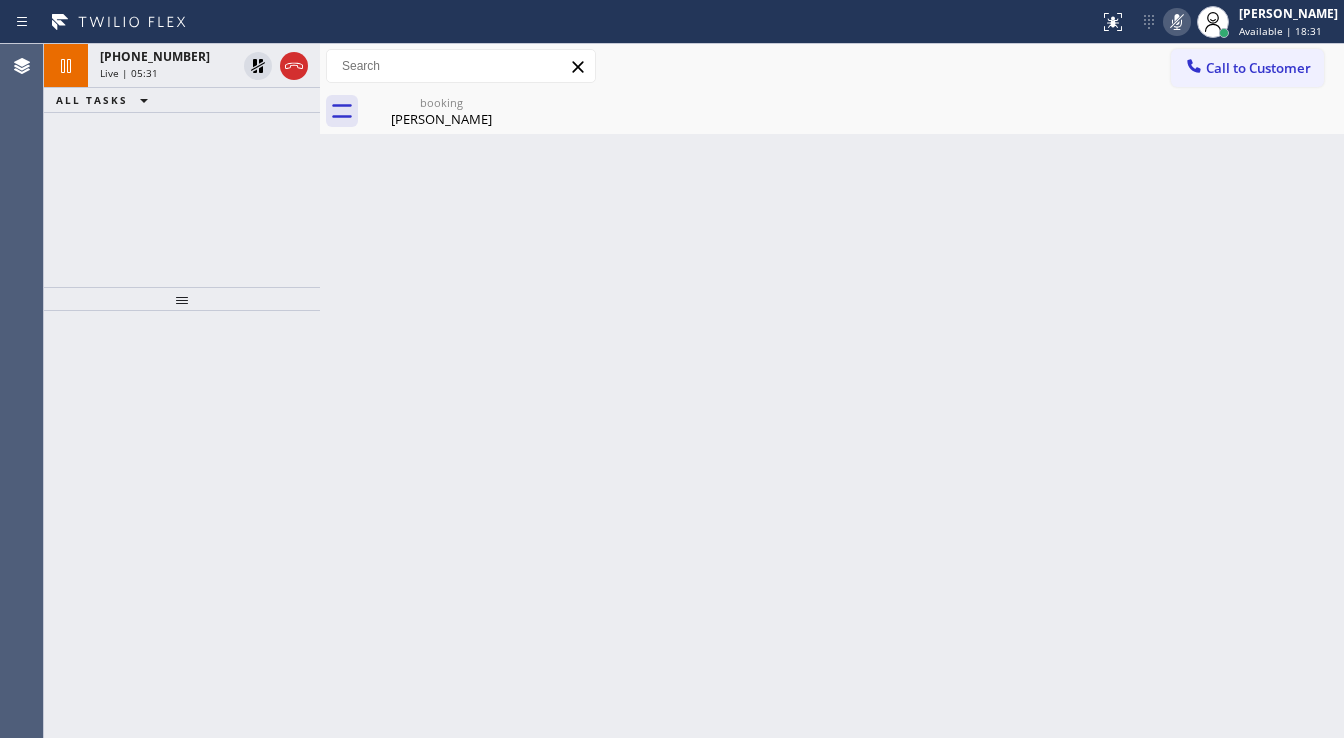 drag, startPoint x: 256, startPoint y: 68, endPoint x: 324, endPoint y: 71, distance: 68.06615 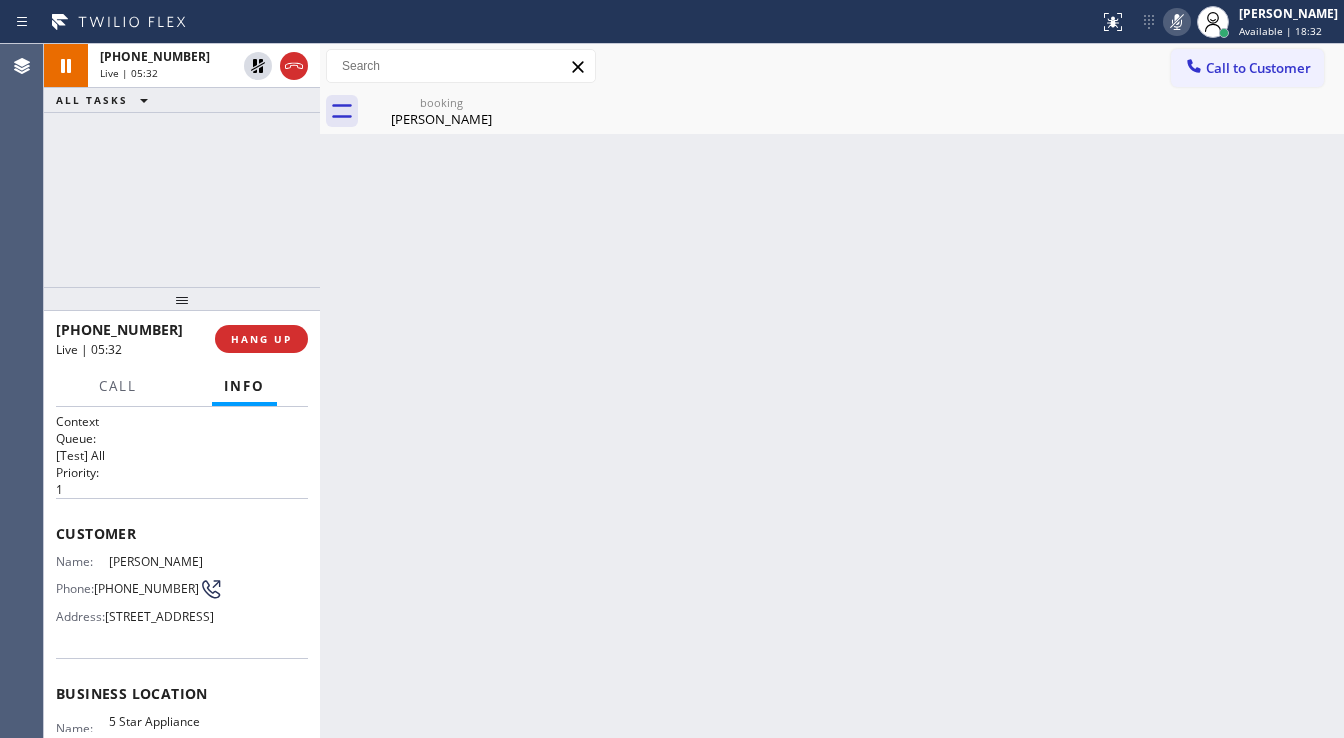click 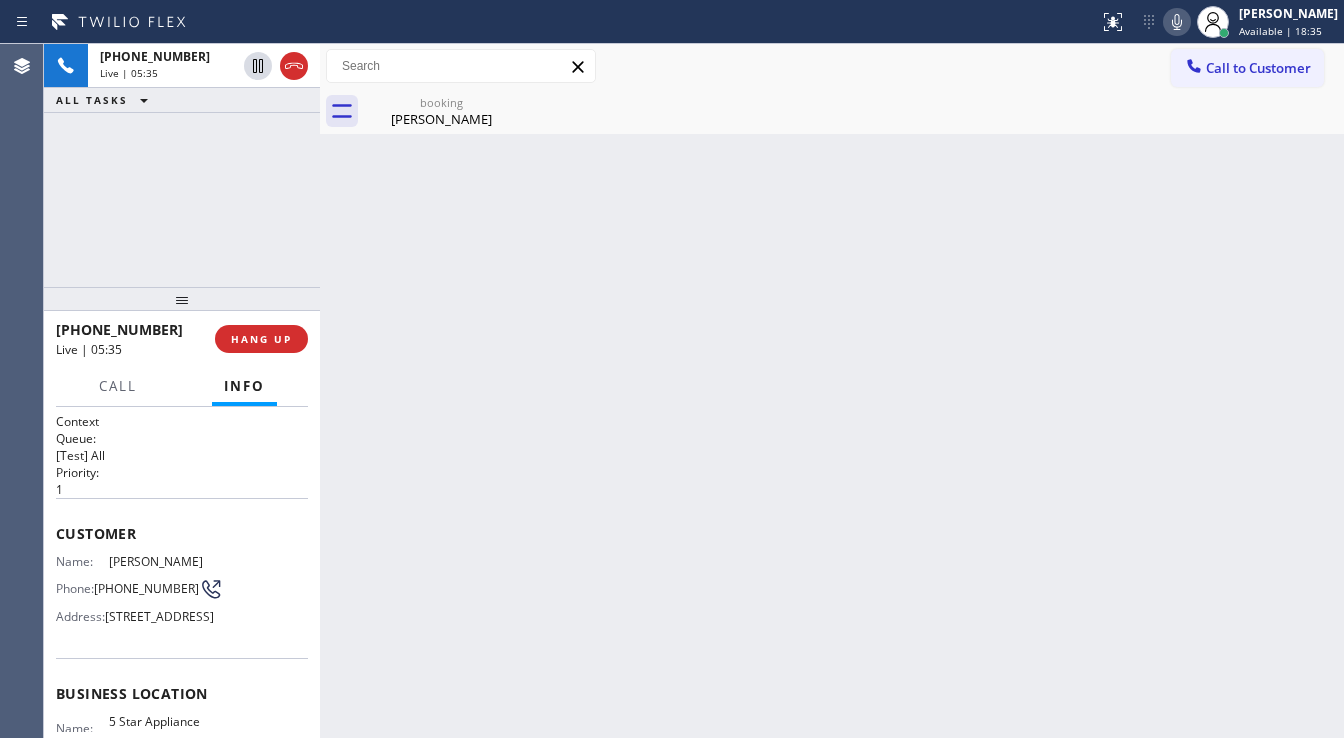 click on "[PHONE_NUMBER] Live | 05:35 ALL TASKS ALL TASKS ACTIVE TASKS TASKS IN WRAP UP" at bounding box center [182, 165] 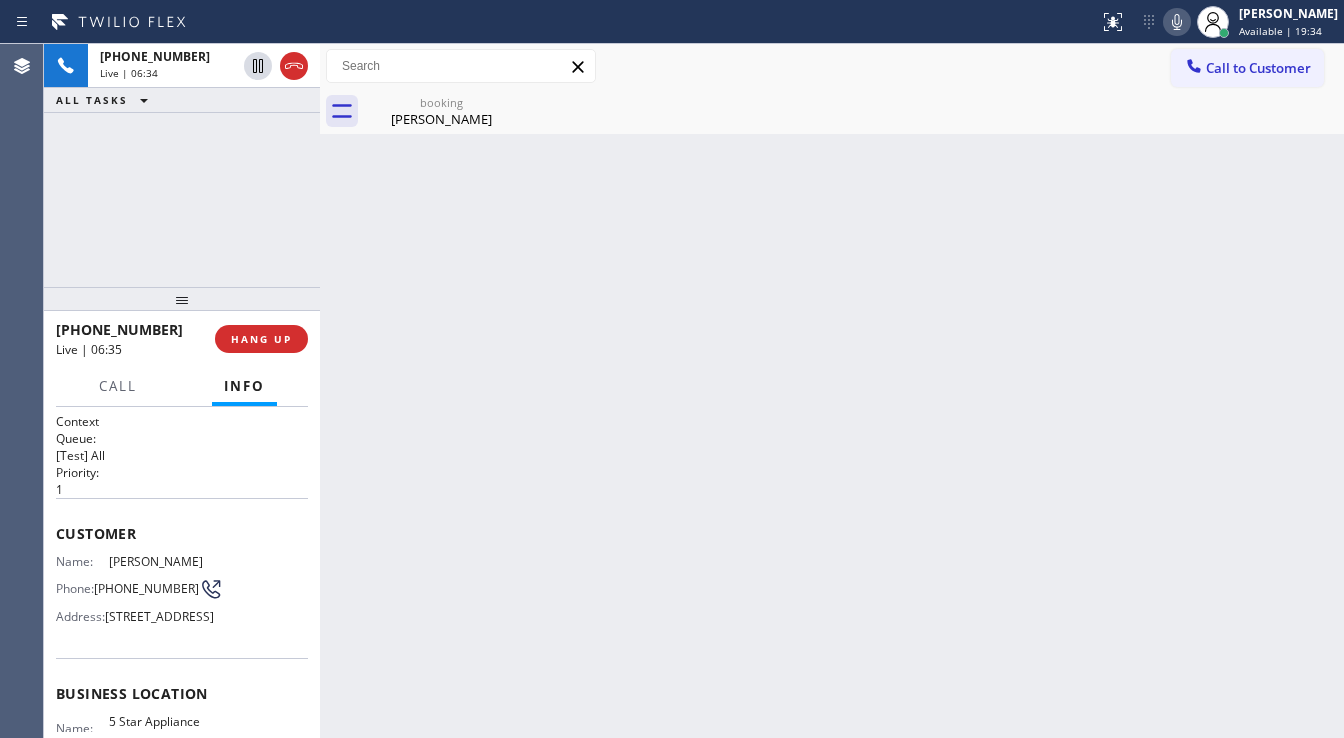 click 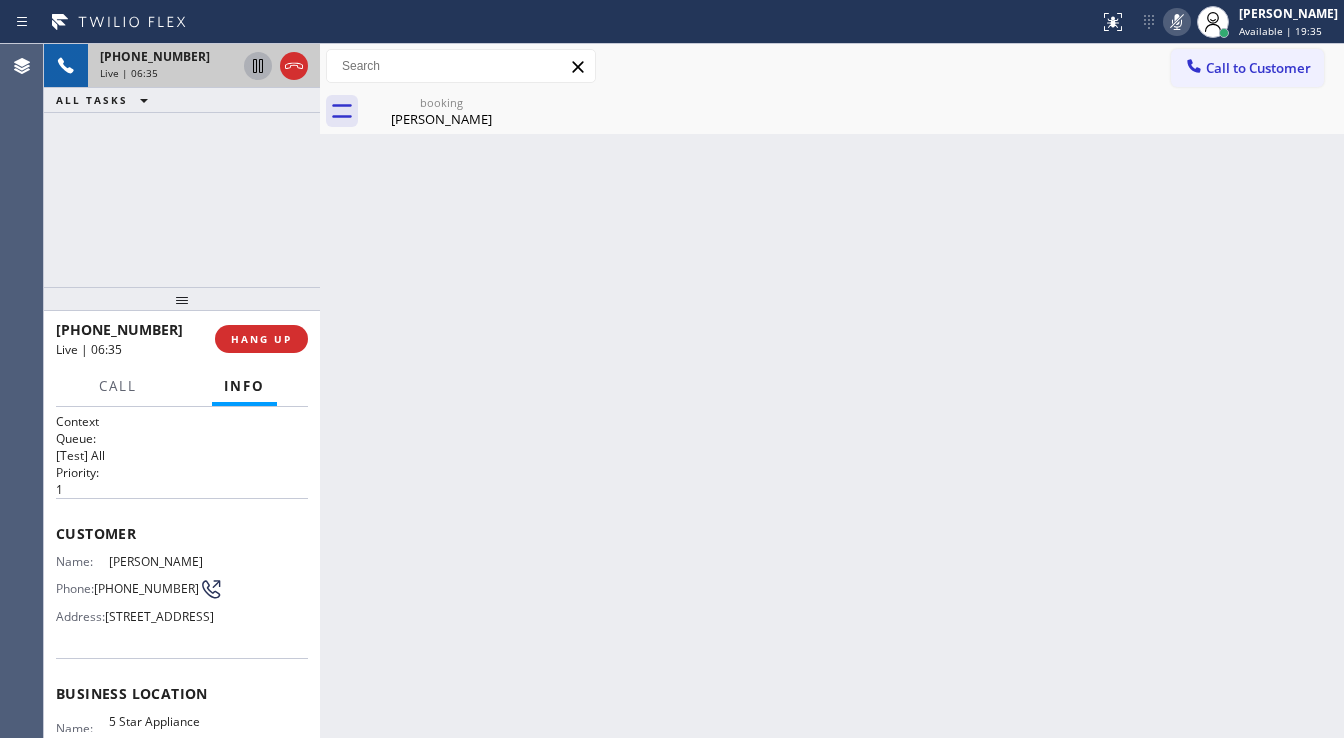 type 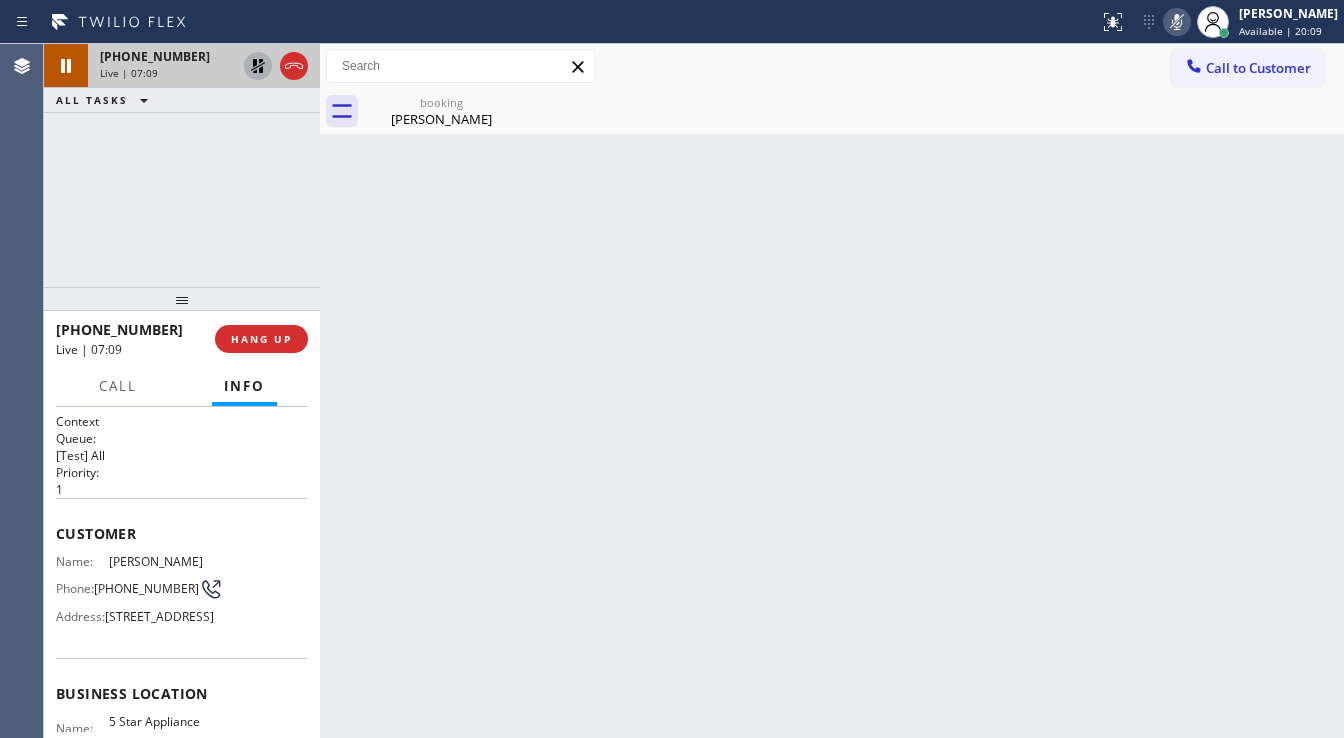click 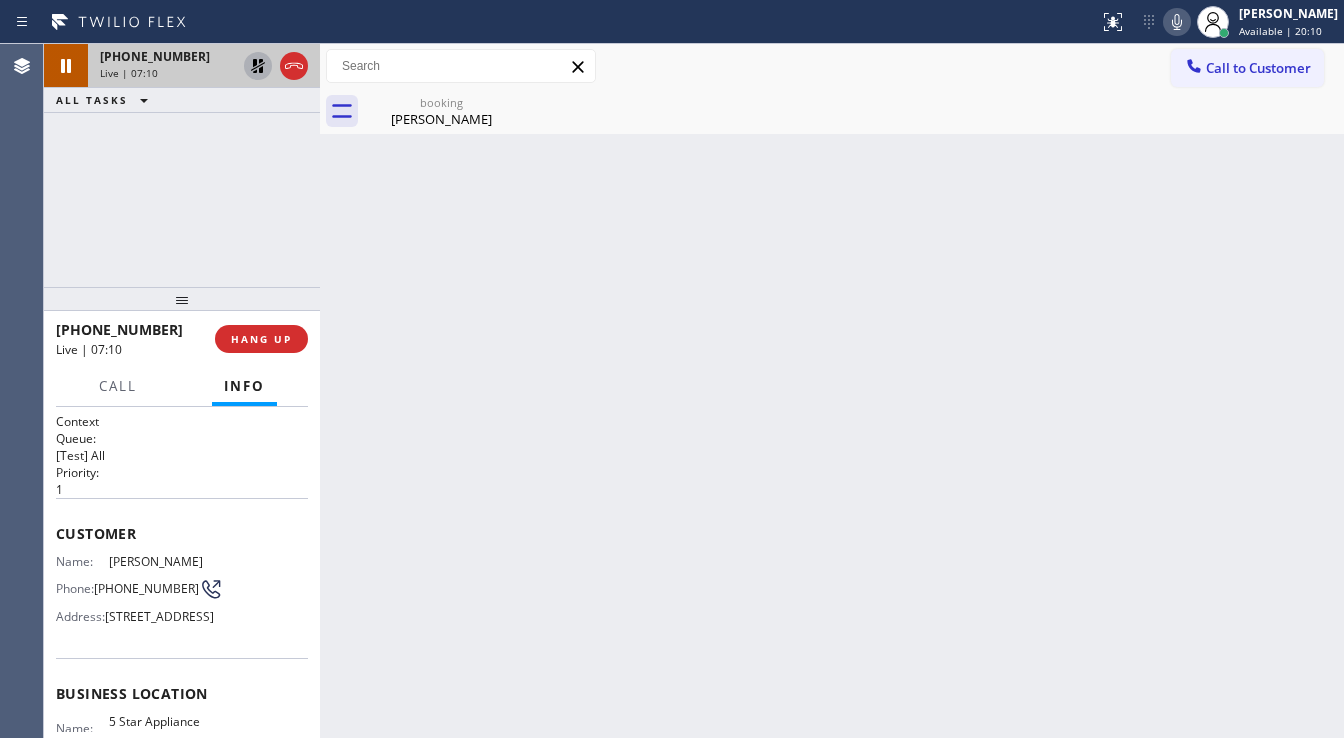 click 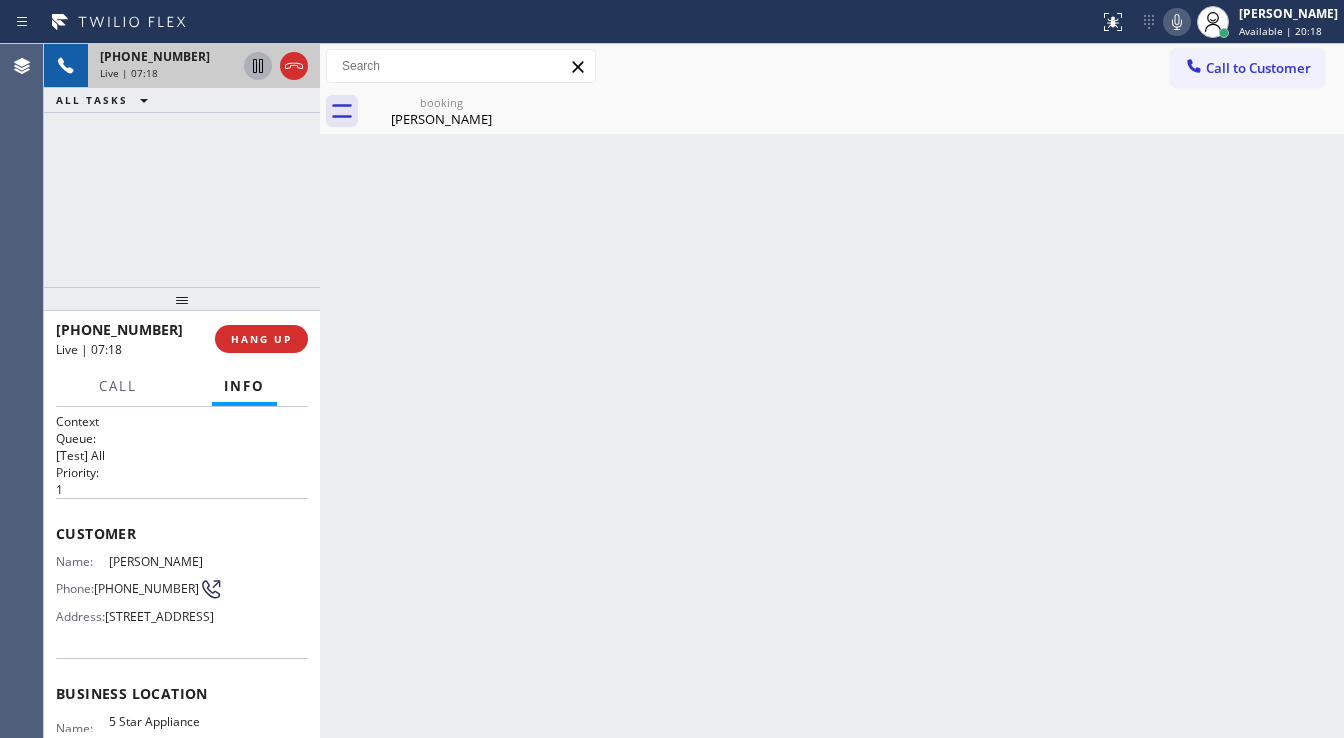 click on "[PHONE_NUMBER] Live | 07:18 ALL TASKS ALL TASKS ACTIVE TASKS TASKS IN WRAP UP" at bounding box center (182, 165) 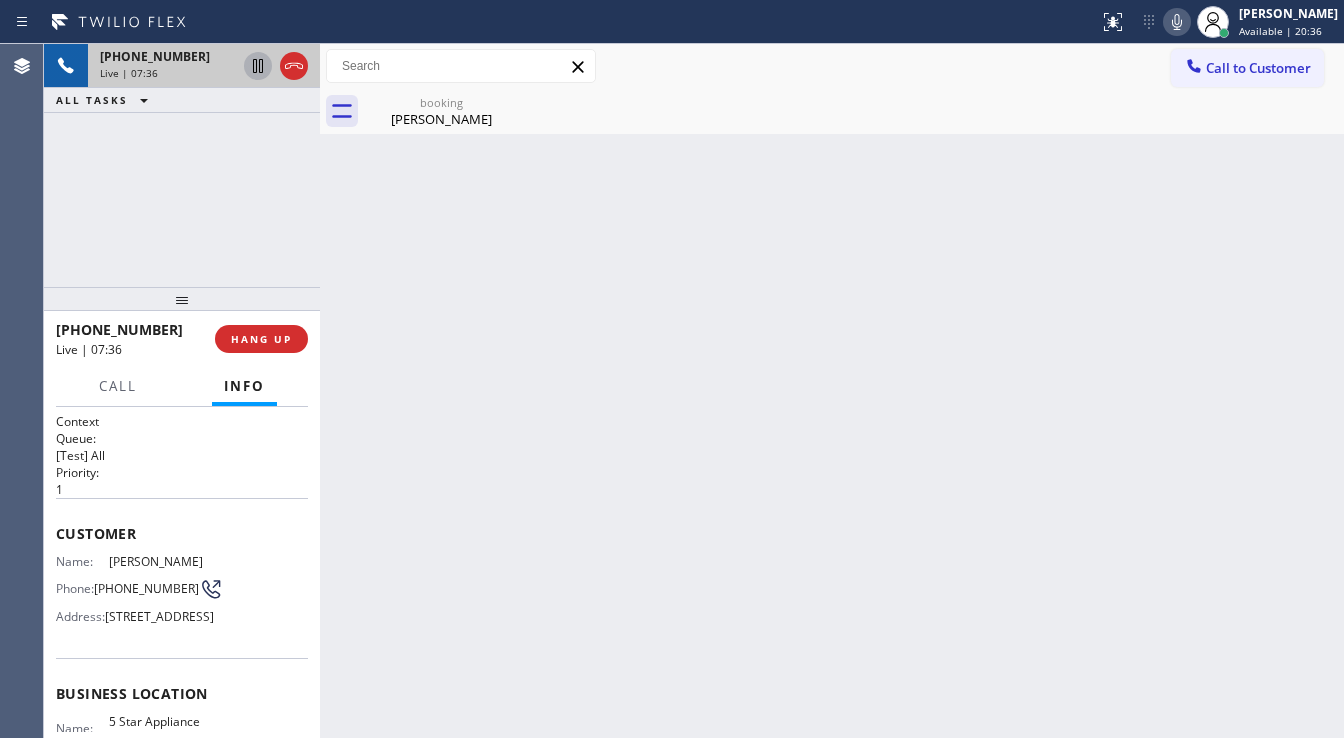 click on "[PHONE_NUMBER] Live | 07:36 ALL TASKS ALL TASKS ACTIVE TASKS TASKS IN WRAP UP" at bounding box center [182, 165] 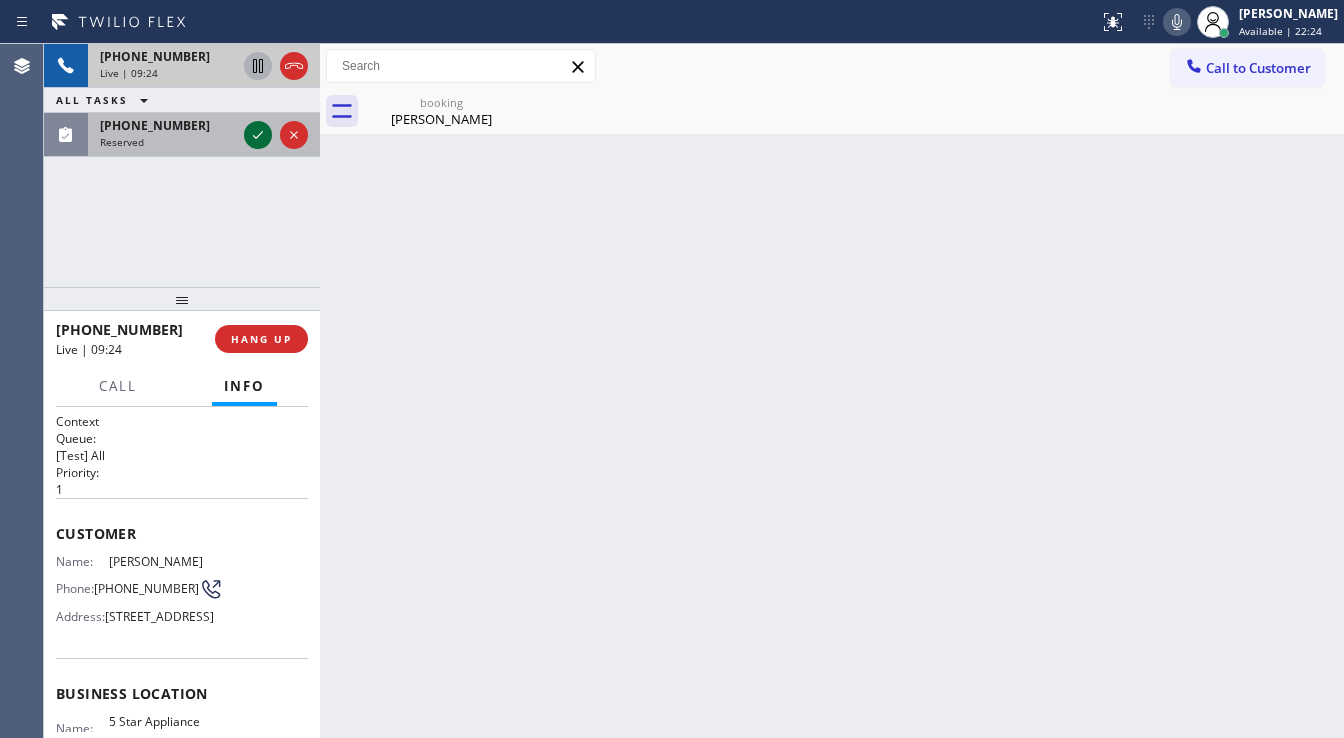 click 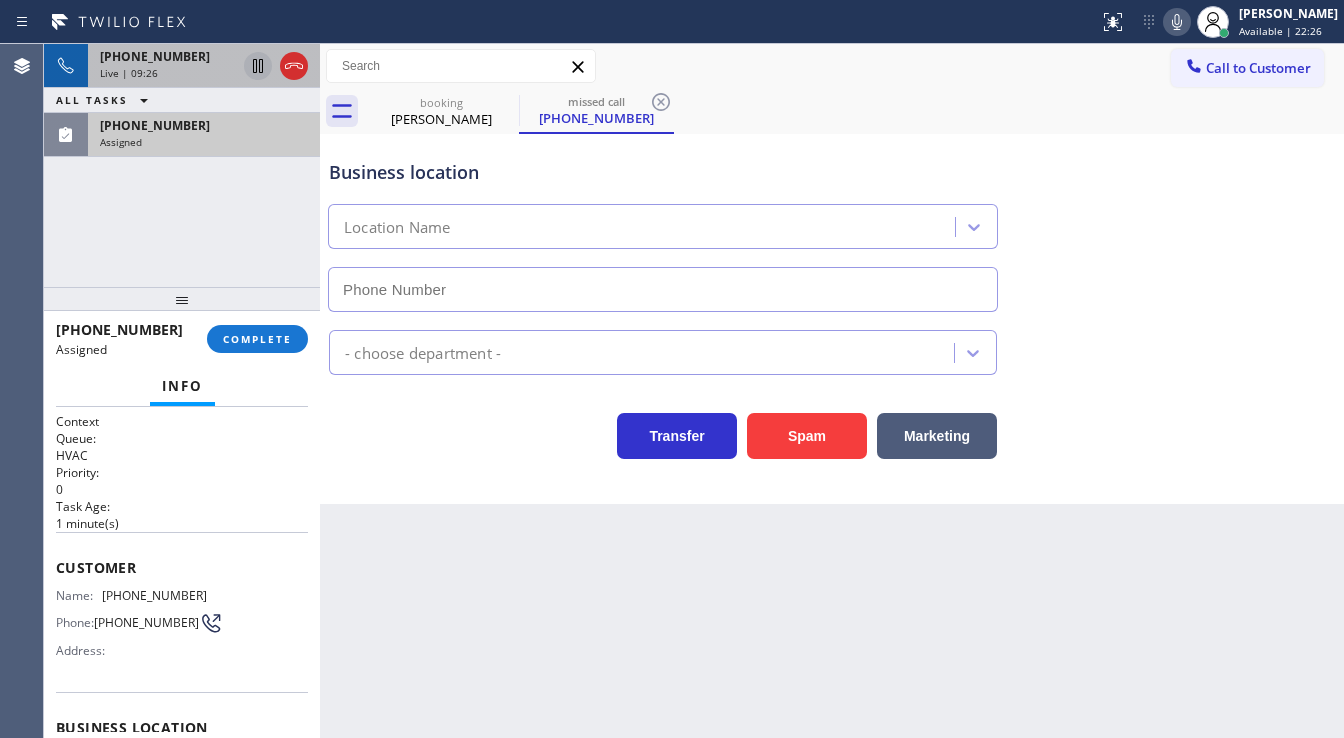 scroll, scrollTop: 80, scrollLeft: 0, axis: vertical 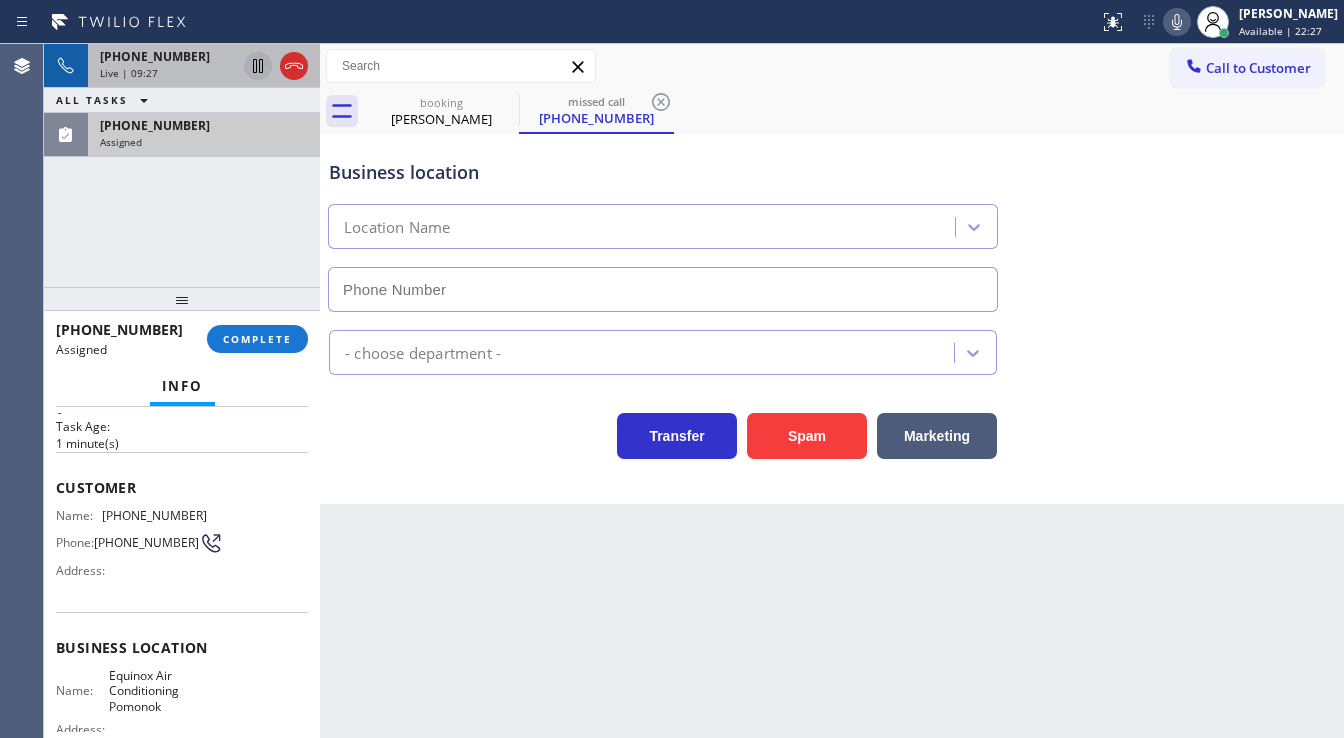 type on "[PHONE_NUMBER]" 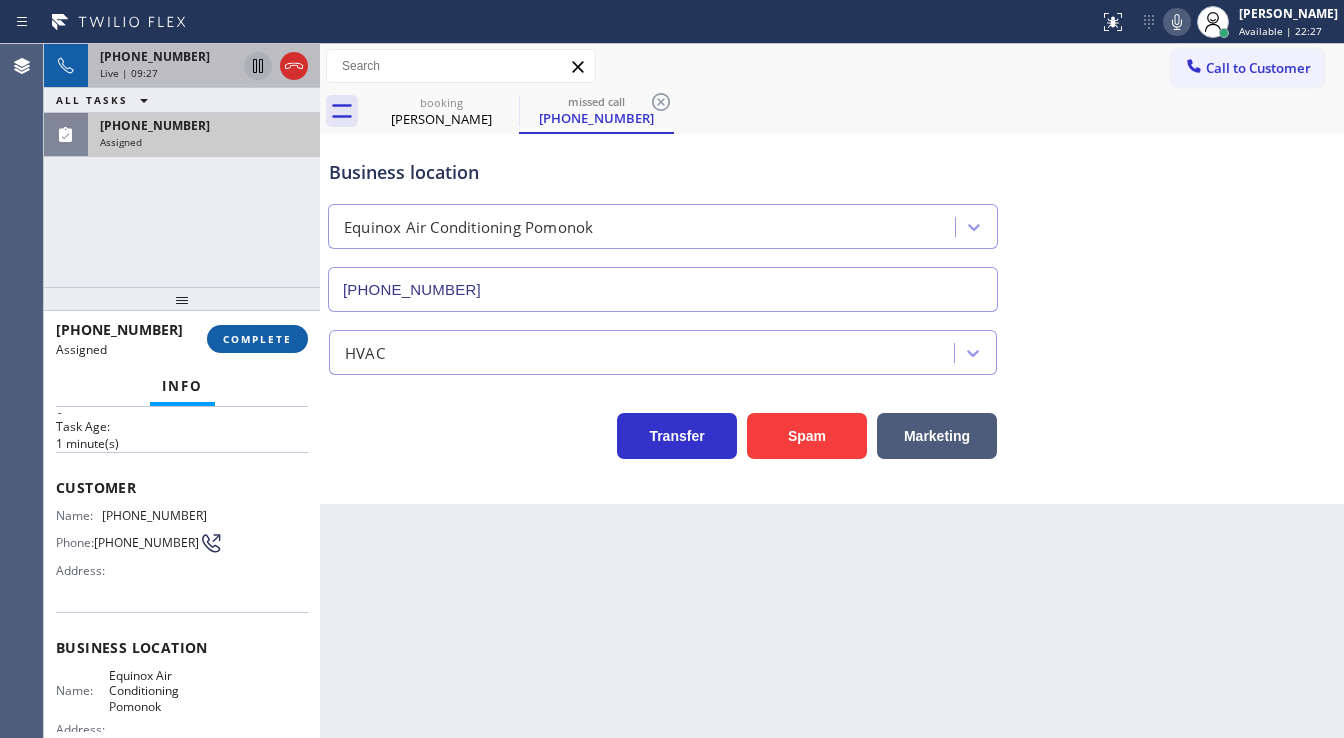 click on "COMPLETE" at bounding box center [257, 339] 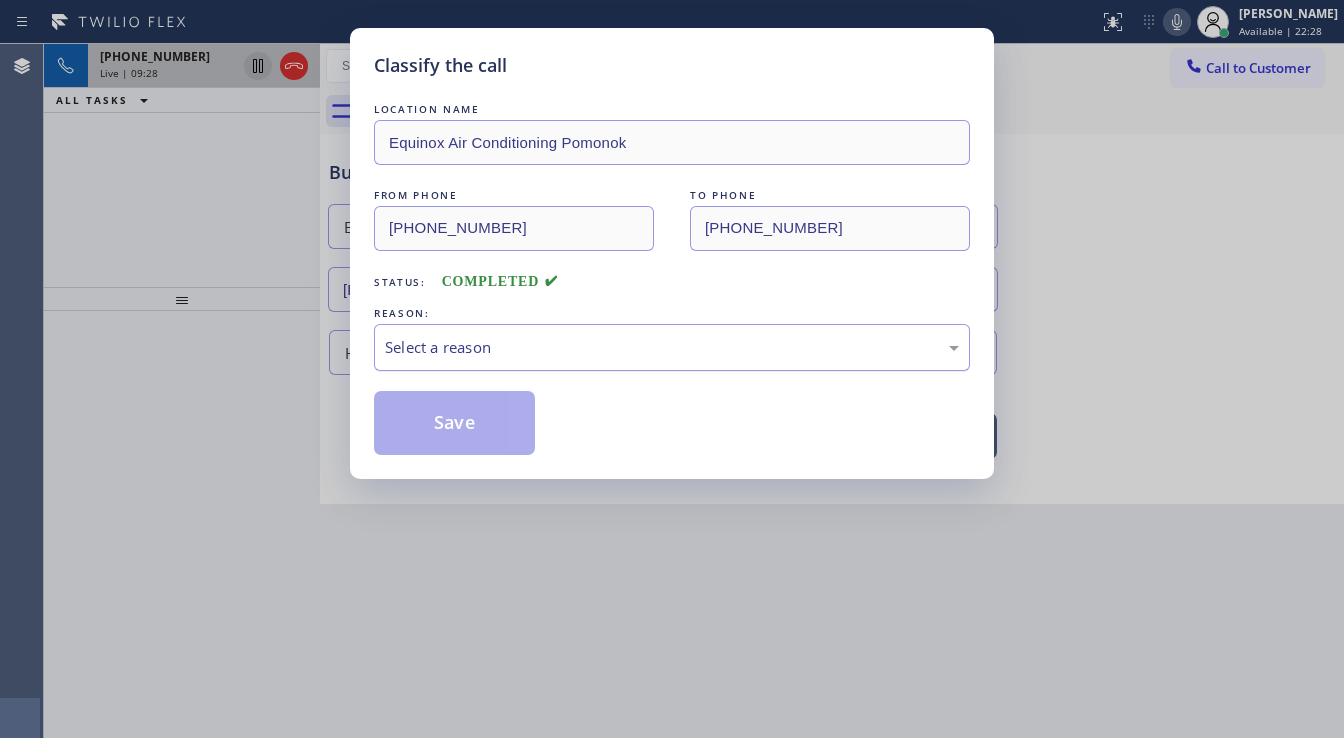 click on "Select a reason" at bounding box center (672, 347) 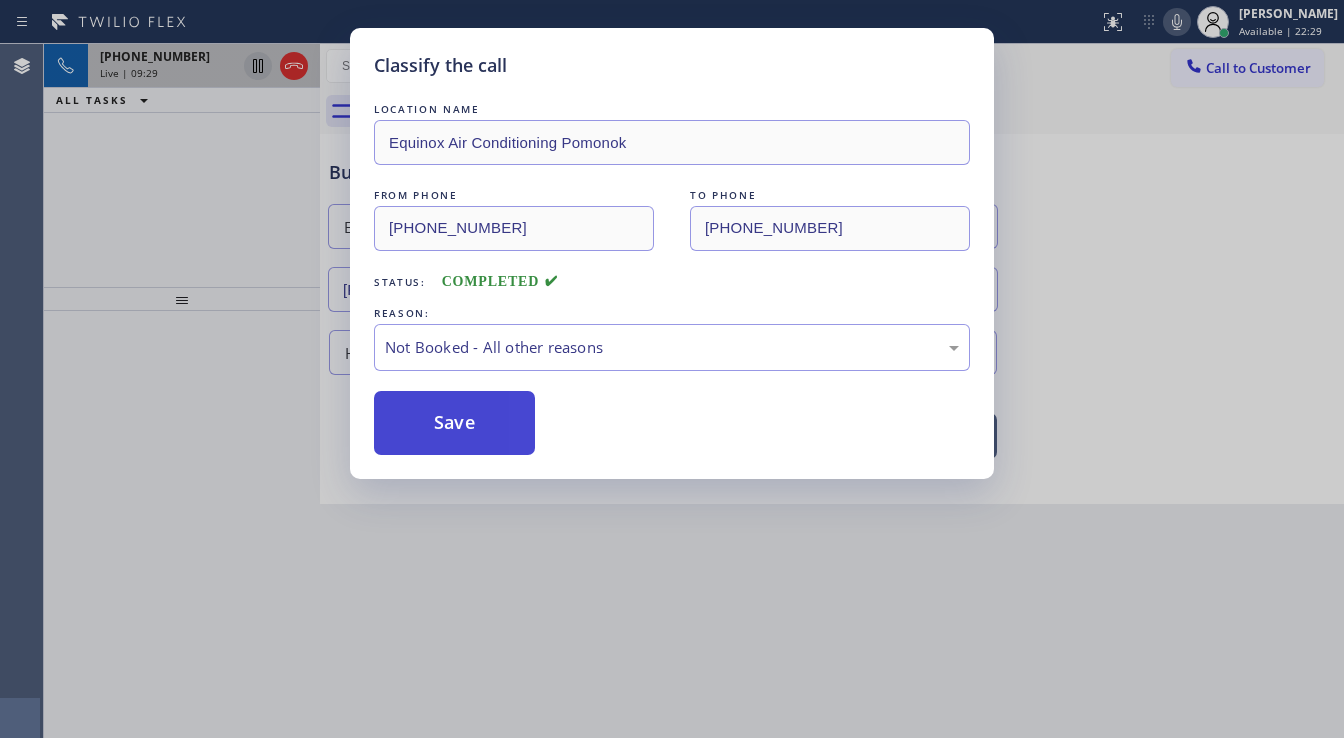click on "Save" at bounding box center [454, 423] 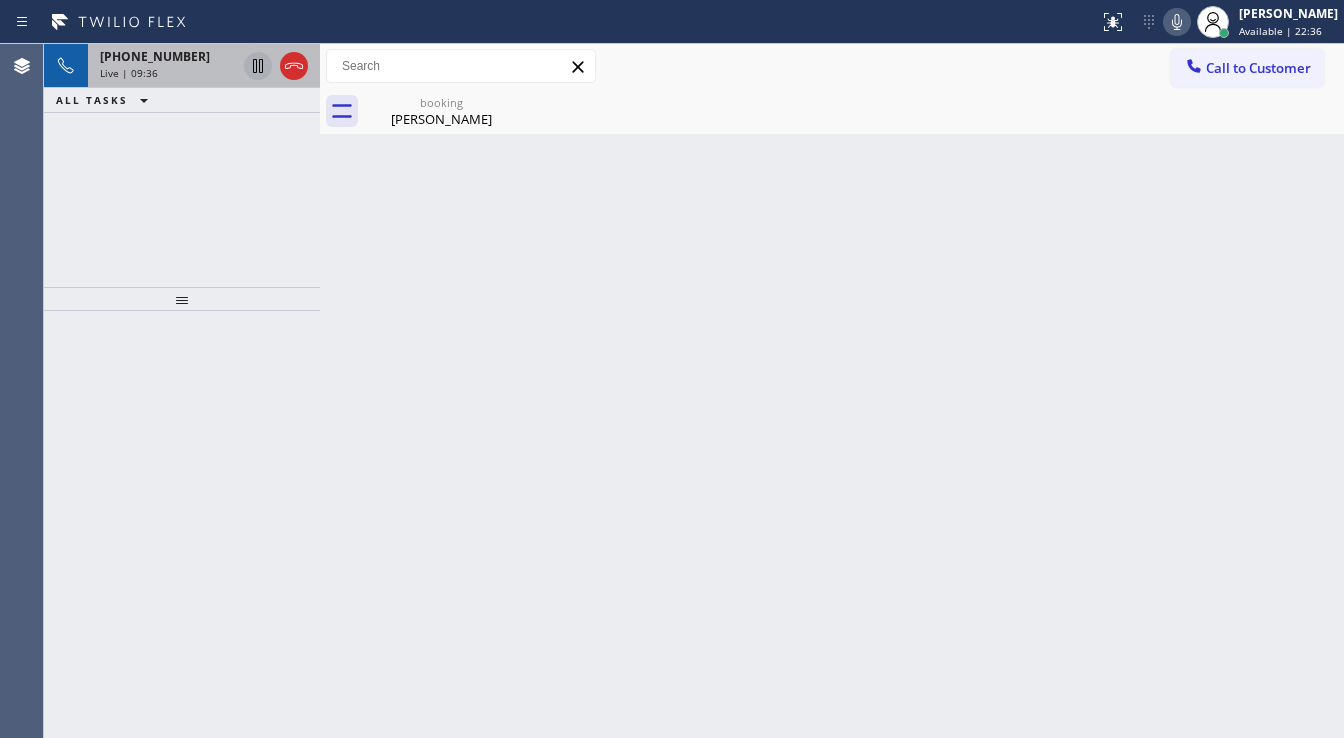 click on "Live | 09:36" at bounding box center (168, 73) 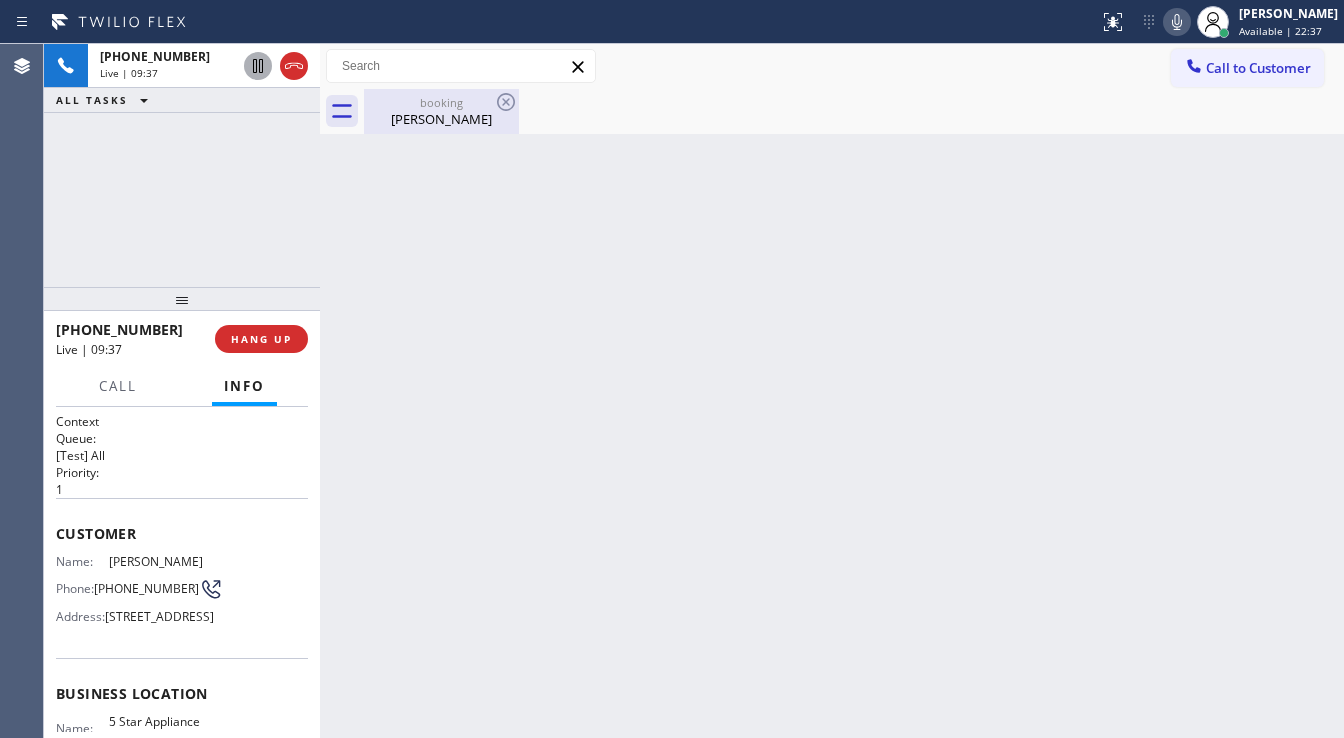 click on "booking" at bounding box center (441, 102) 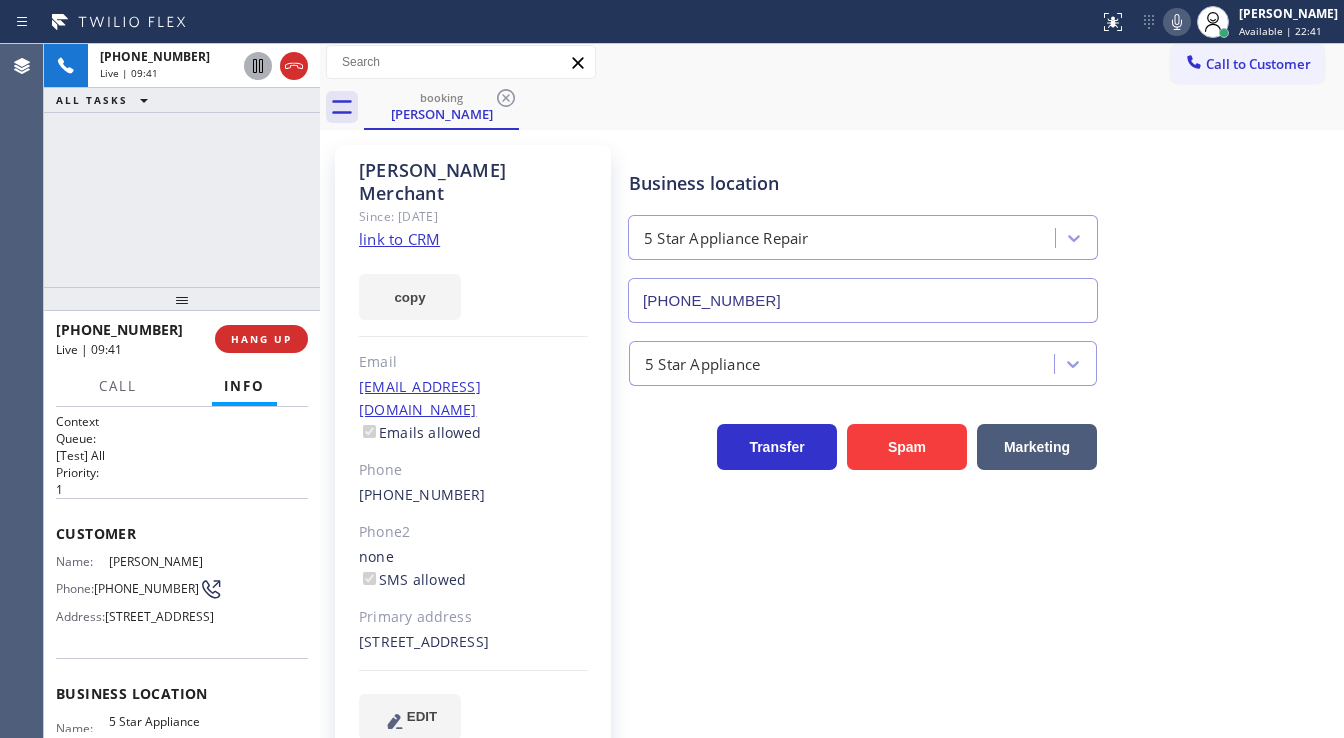 scroll, scrollTop: 0, scrollLeft: 0, axis: both 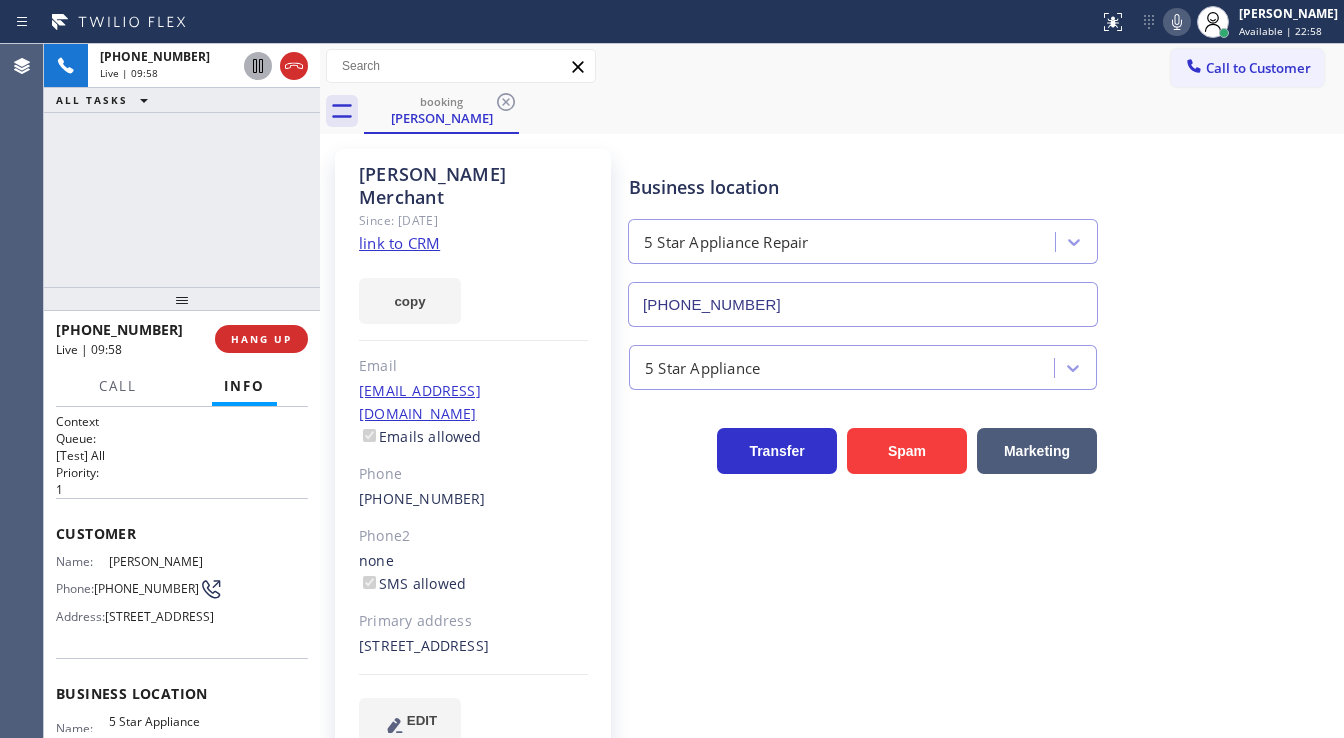 click 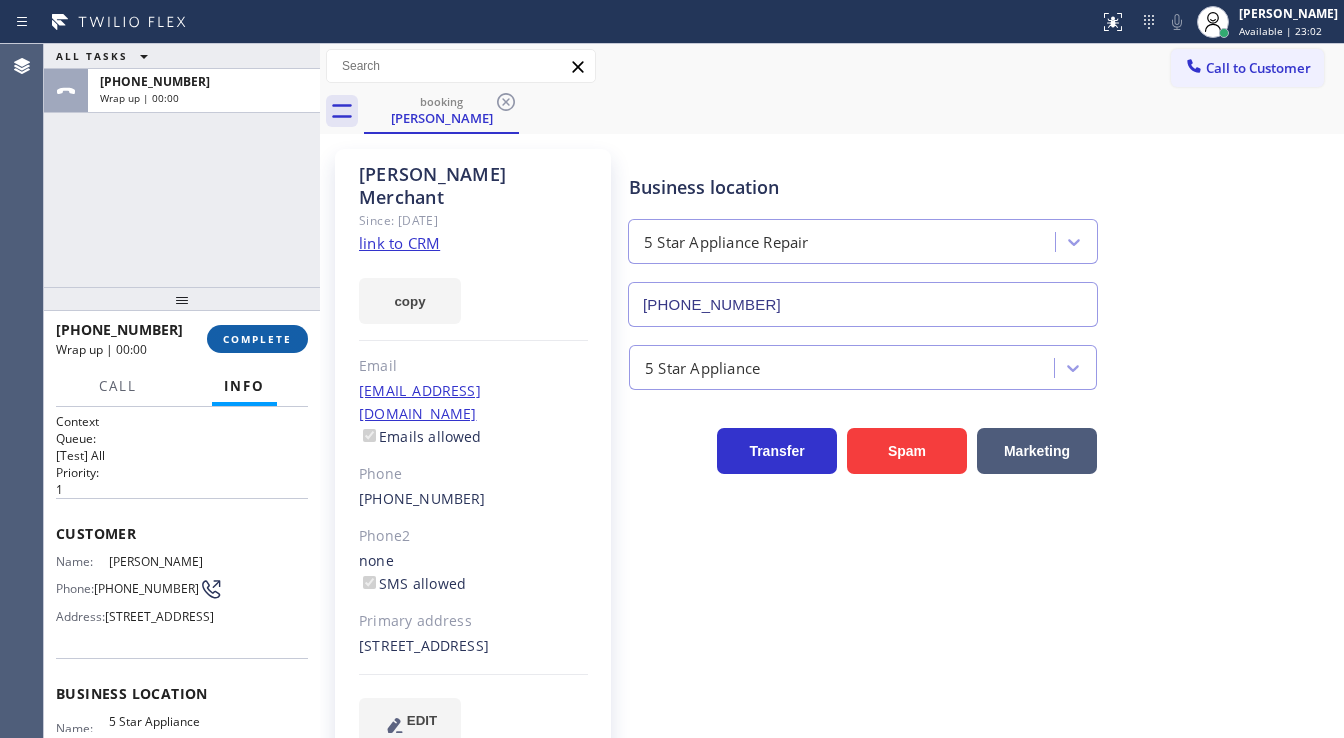 click on "COMPLETE" at bounding box center [257, 339] 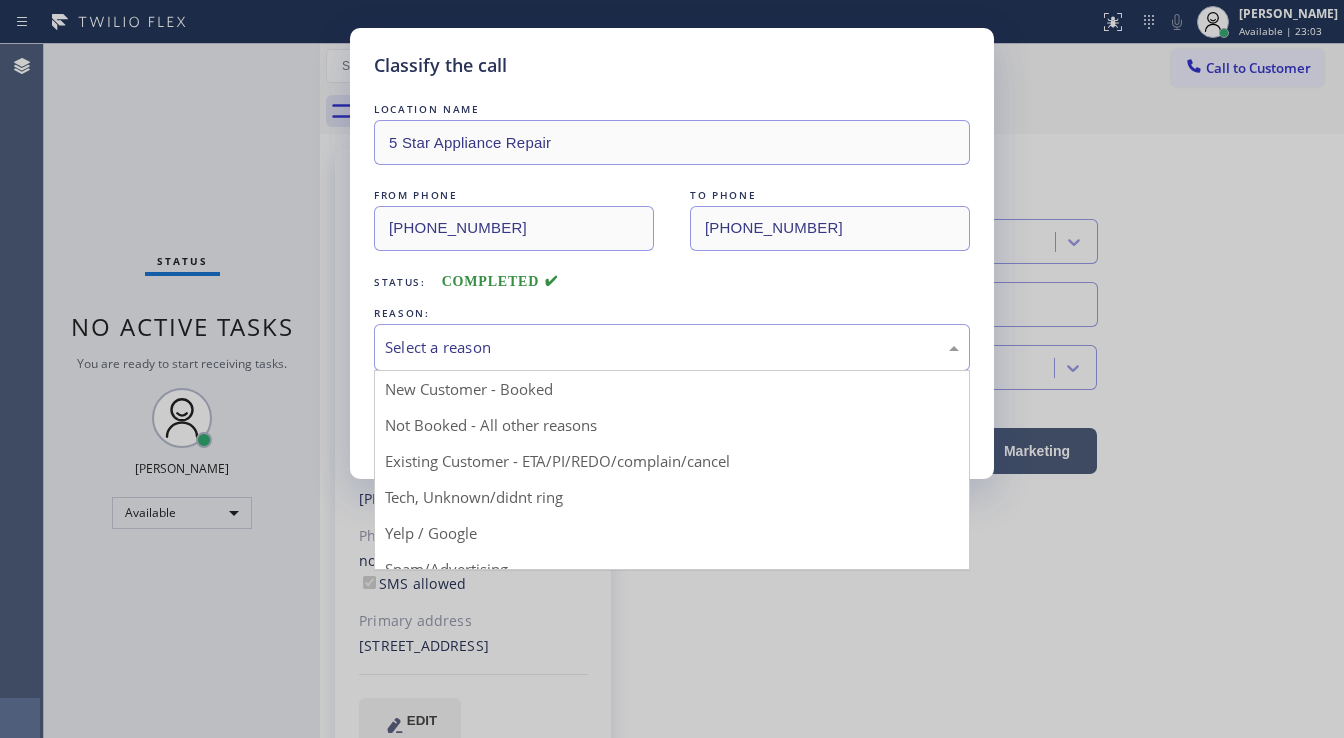 click on "Select a reason" at bounding box center (672, 347) 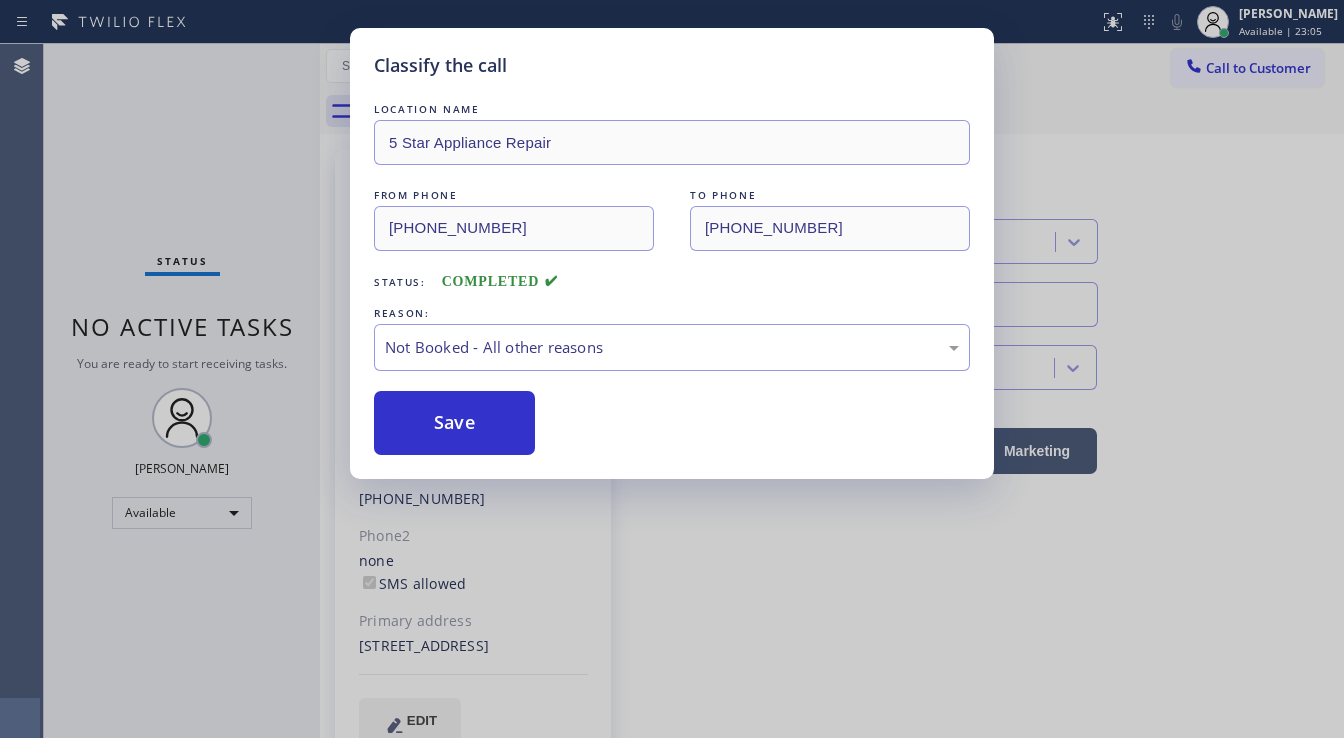 click on "REASON:" at bounding box center [672, 313] 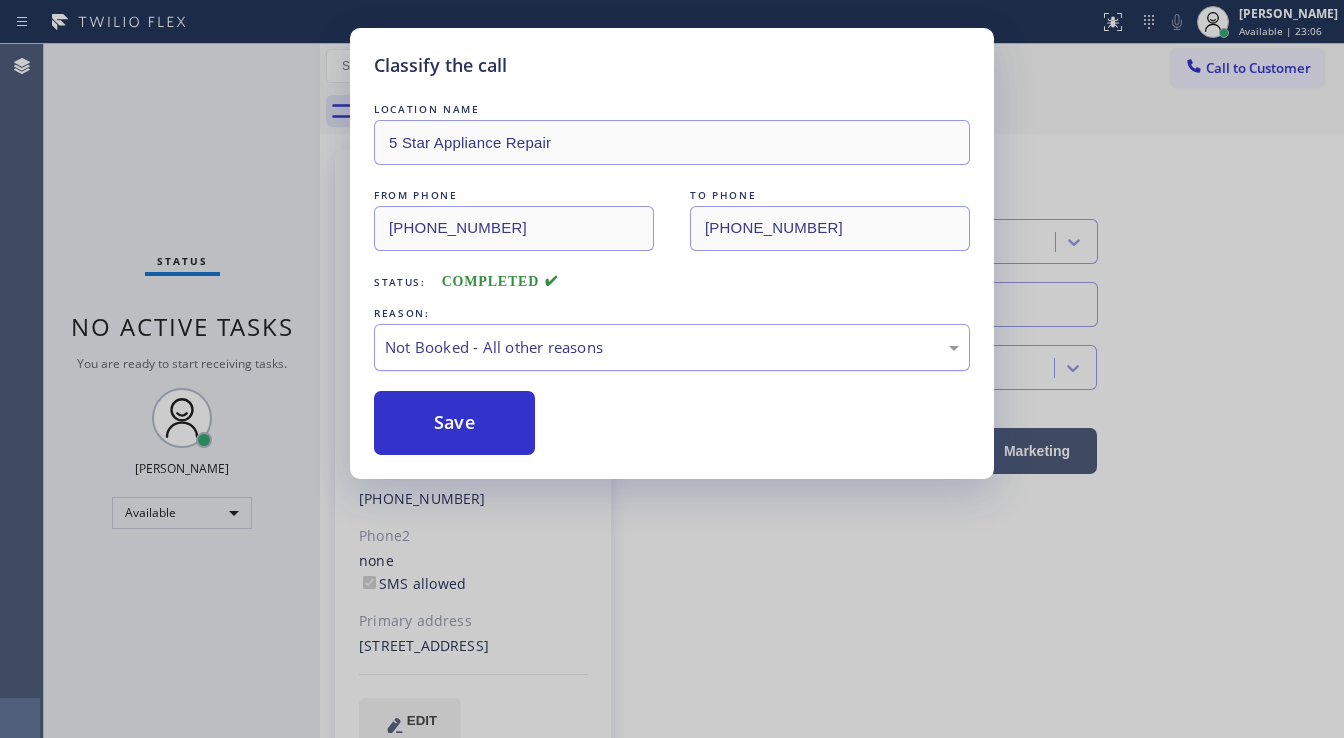 click on "Not Booked - All other reasons" at bounding box center [672, 347] 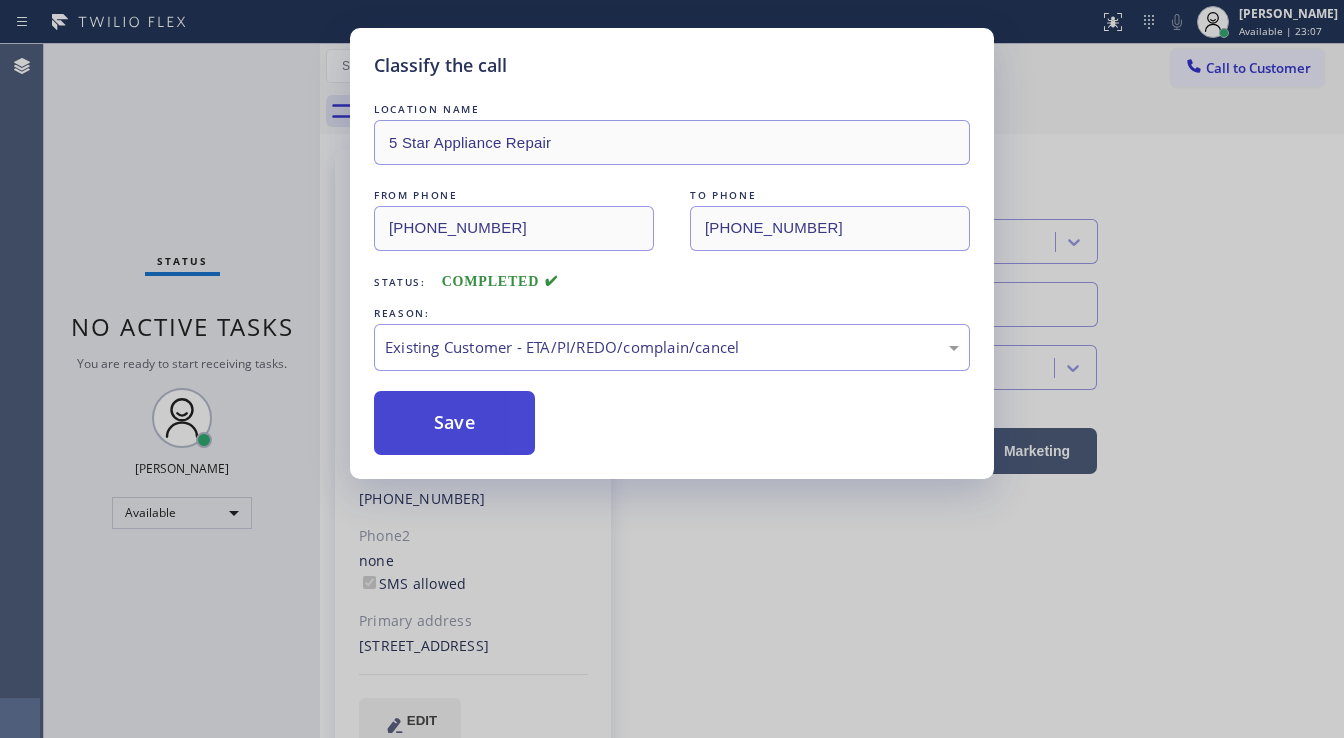 click on "Save" at bounding box center [454, 423] 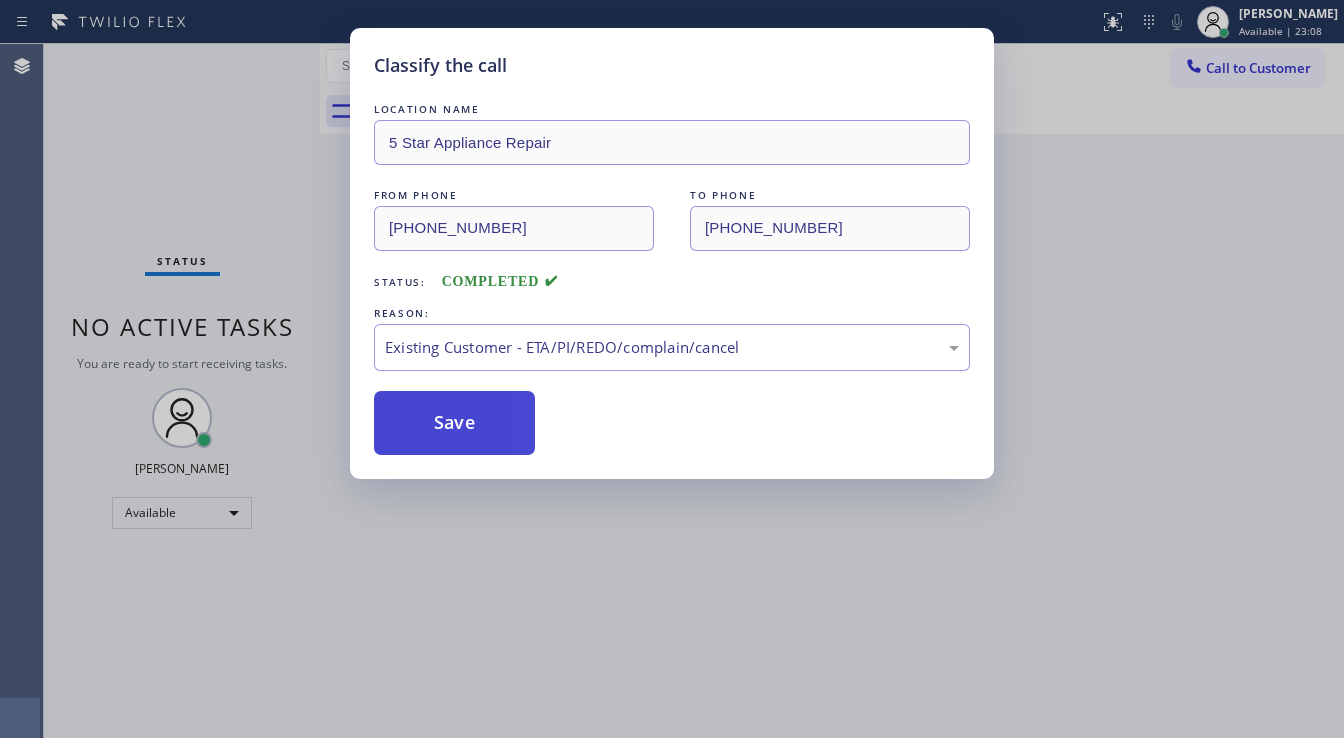 type 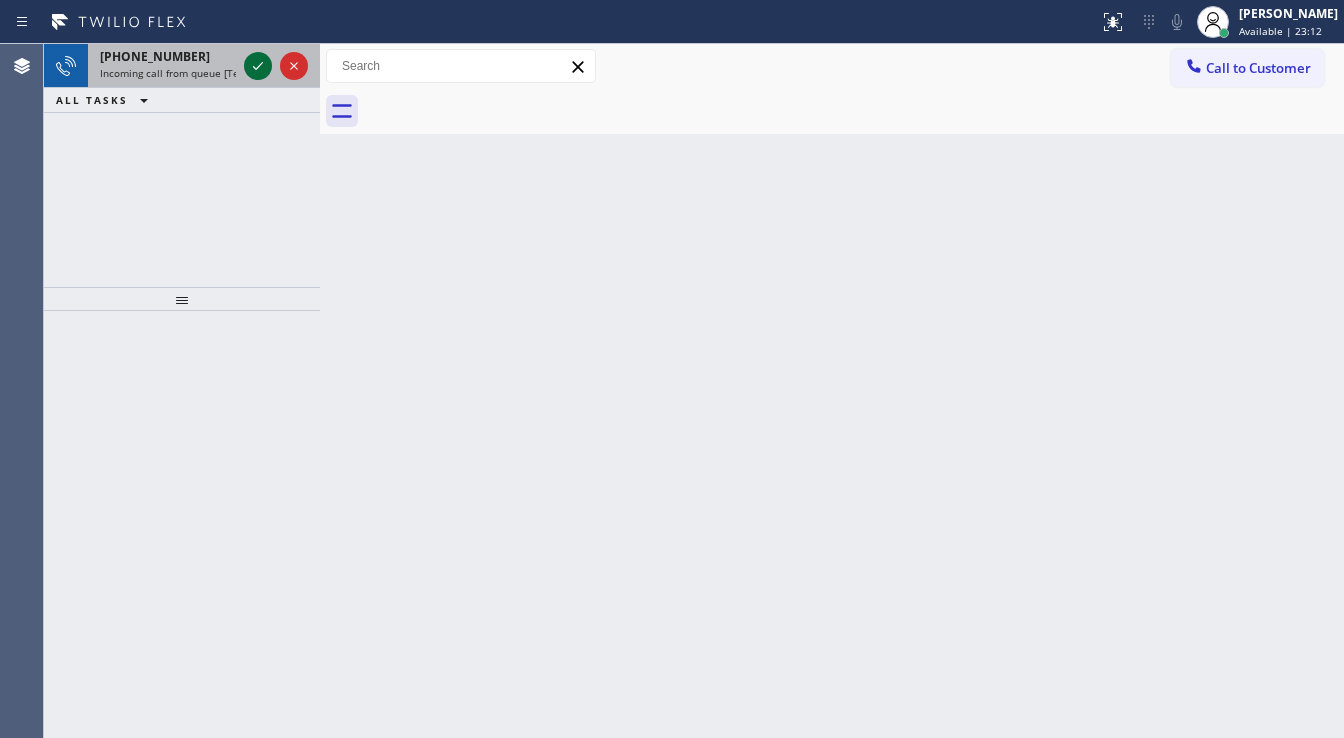 click 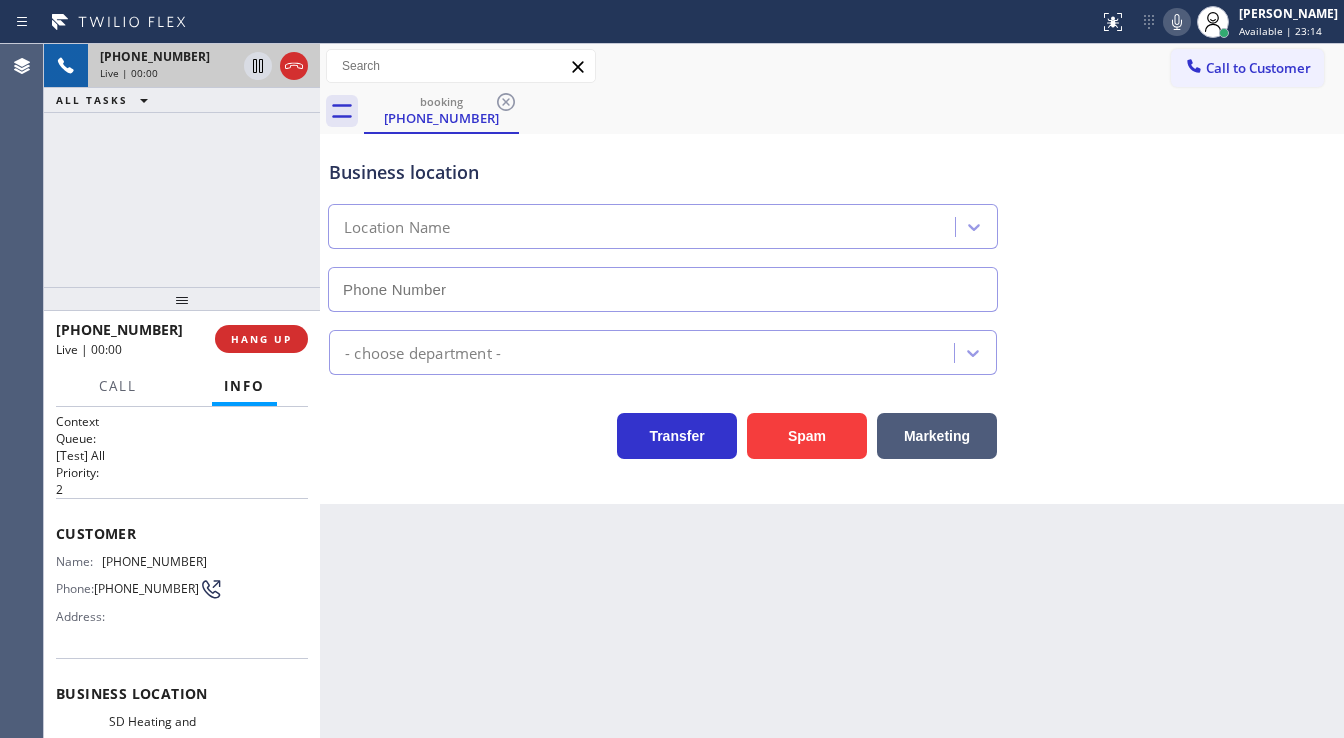 type on "[PHONE_NUMBER]" 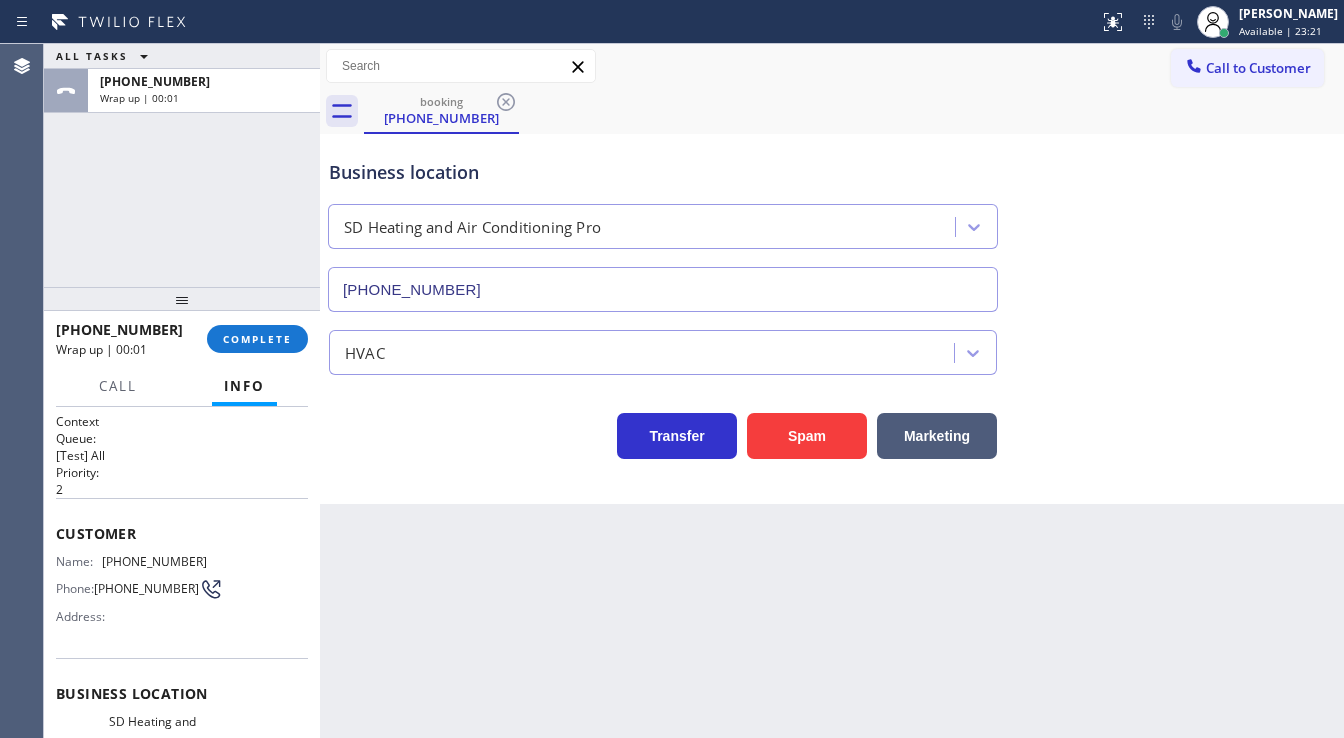 click on "ALL TASKS ALL TASKS ACTIVE TASKS TASKS IN WRAP UP [PHONE_NUMBER] Wrap up | 00:01" at bounding box center [182, 165] 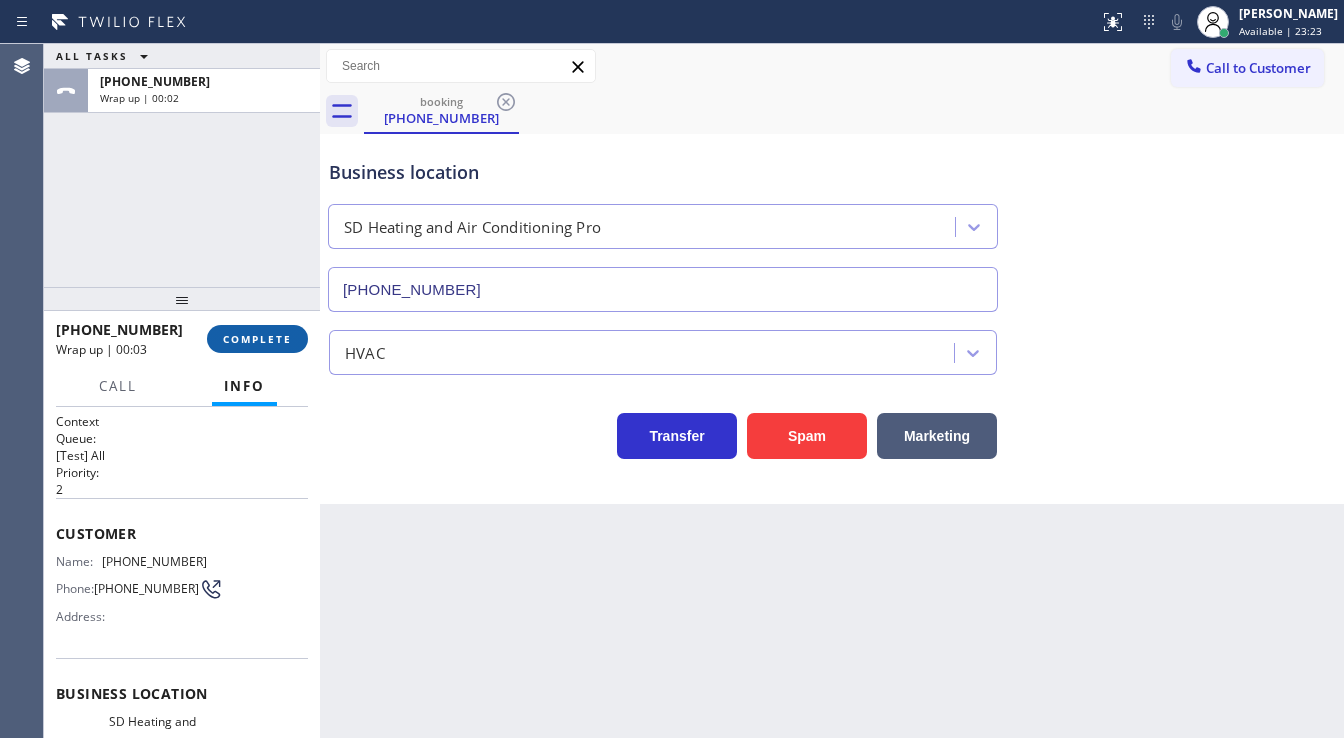click on "COMPLETE" at bounding box center [257, 339] 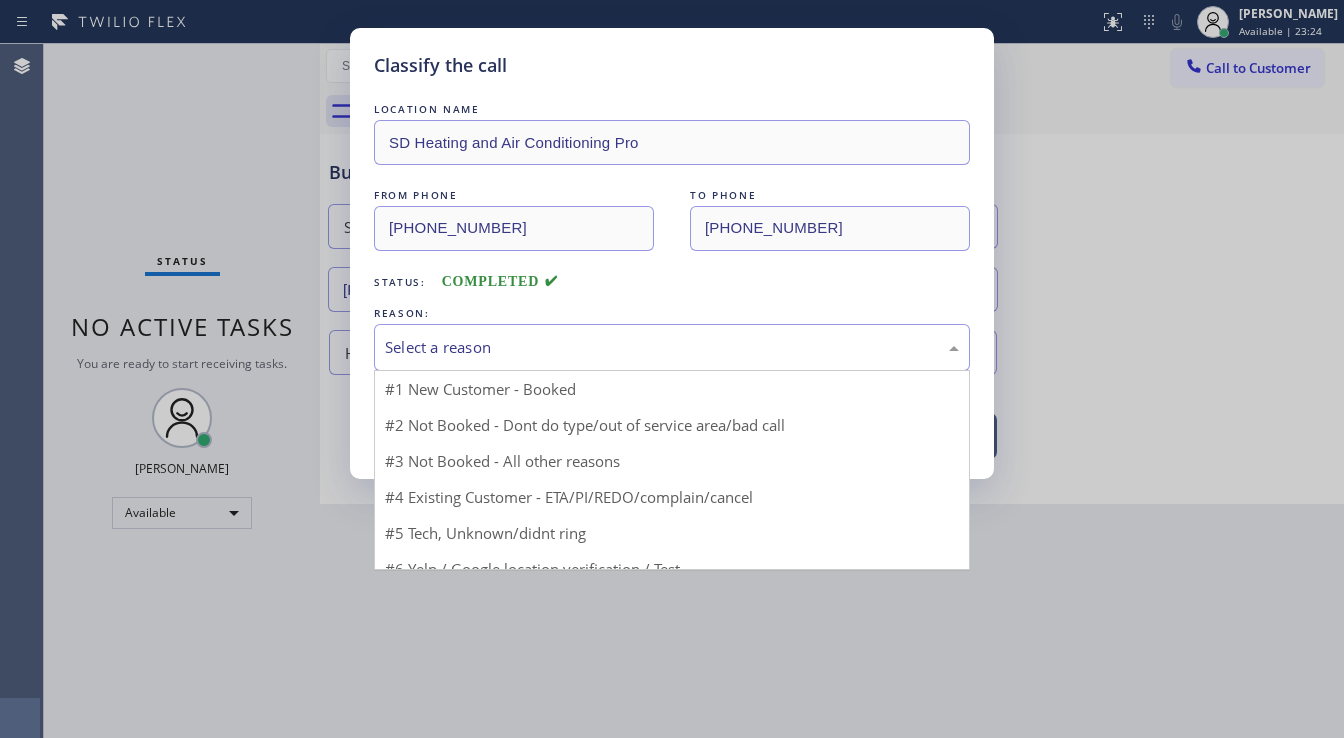 click on "Select a reason" at bounding box center [672, 347] 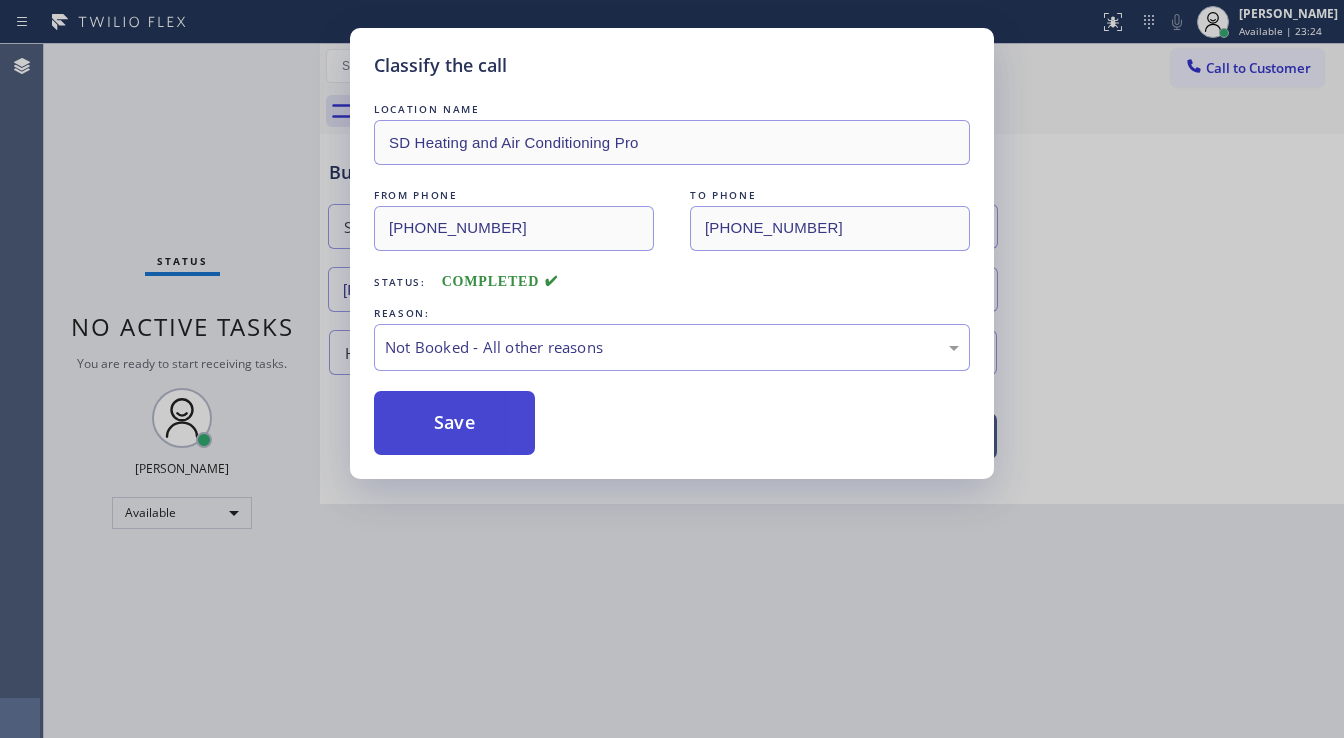 click on "Save" at bounding box center (454, 423) 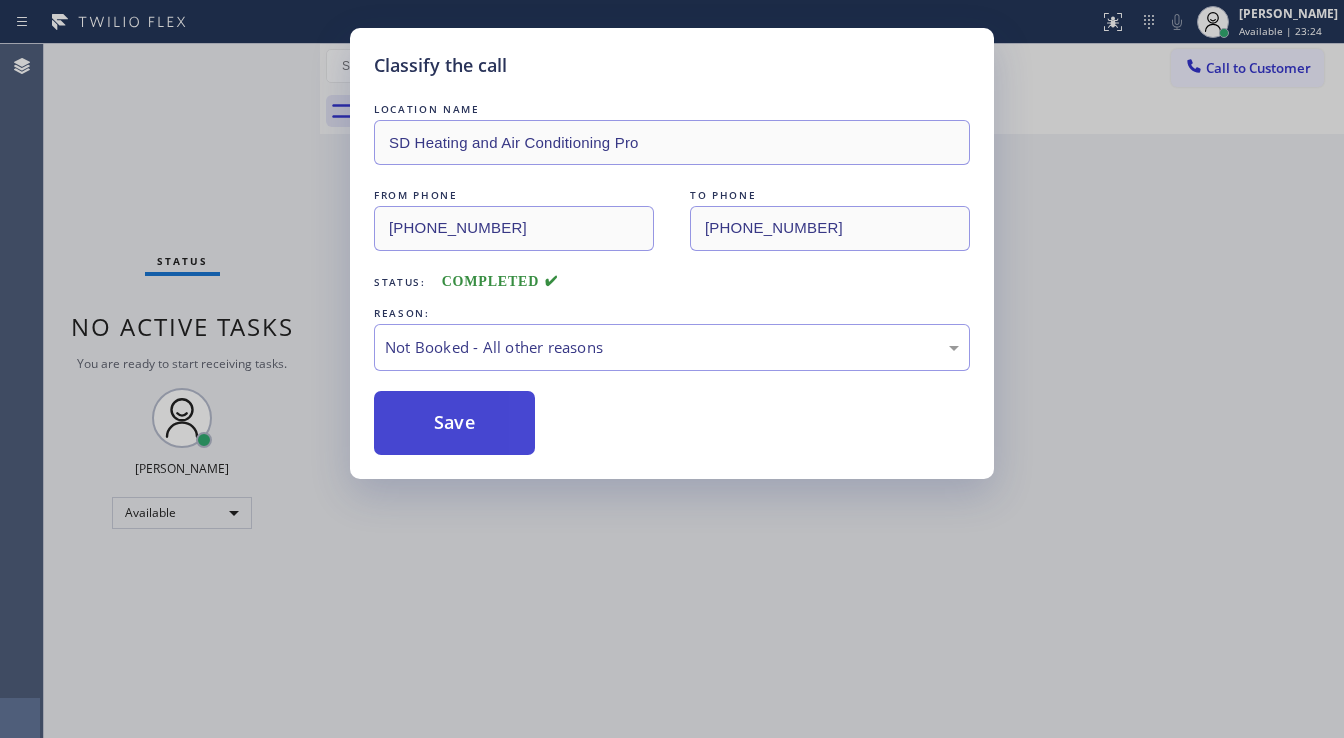 click on "Save" at bounding box center [454, 423] 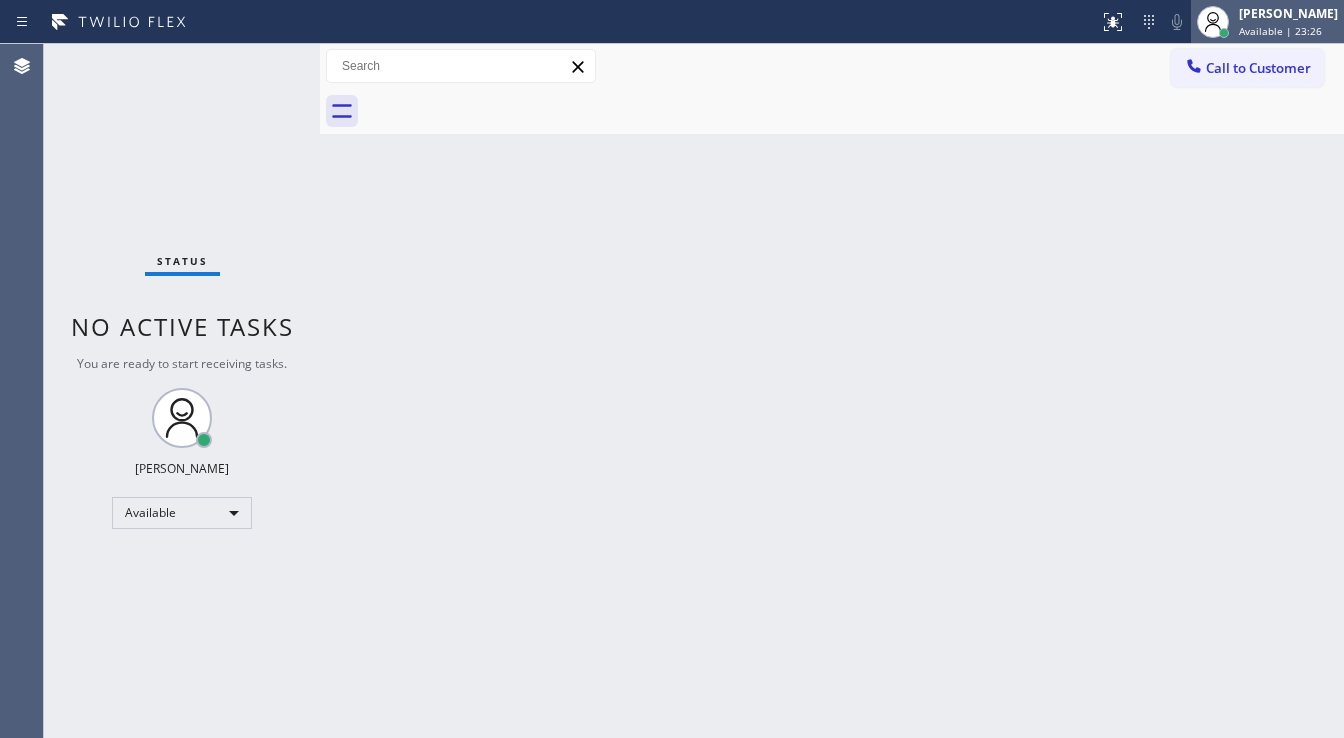 click on "[PERSON_NAME]" at bounding box center (1288, 13) 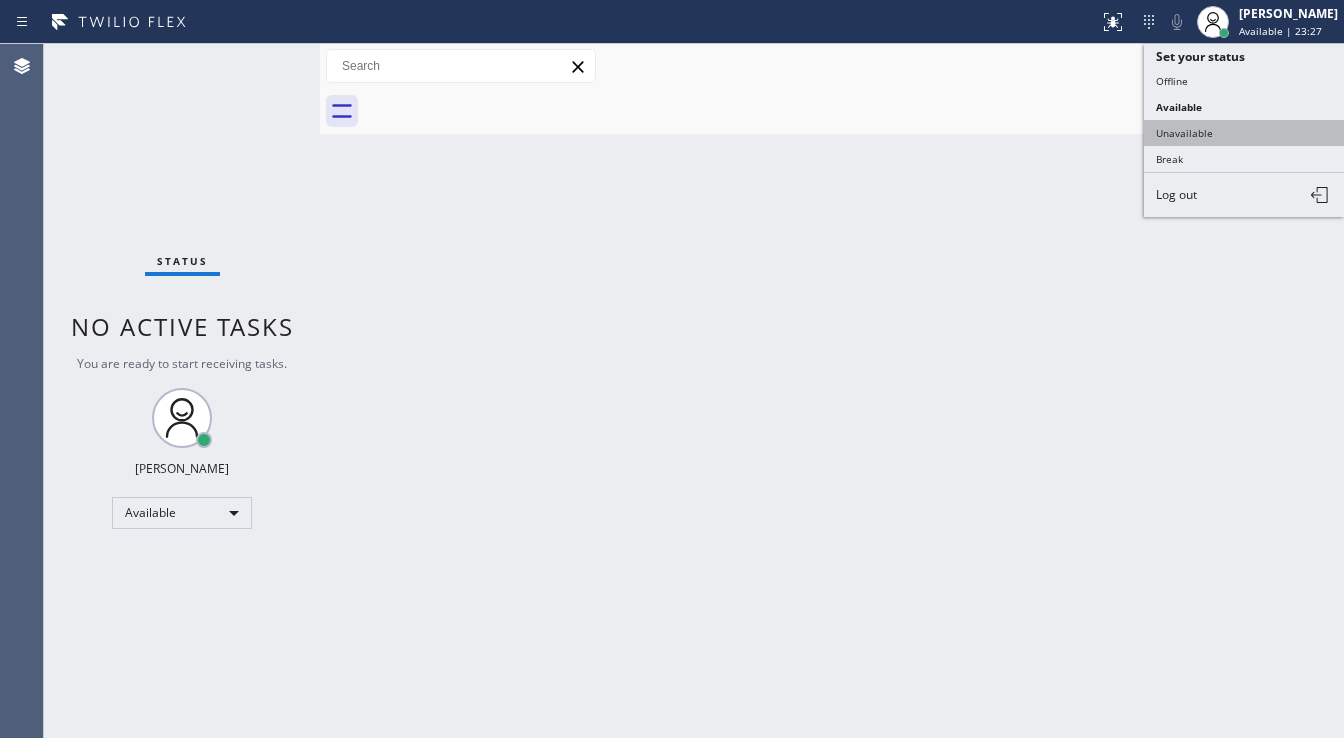 click on "Unavailable" at bounding box center [1244, 133] 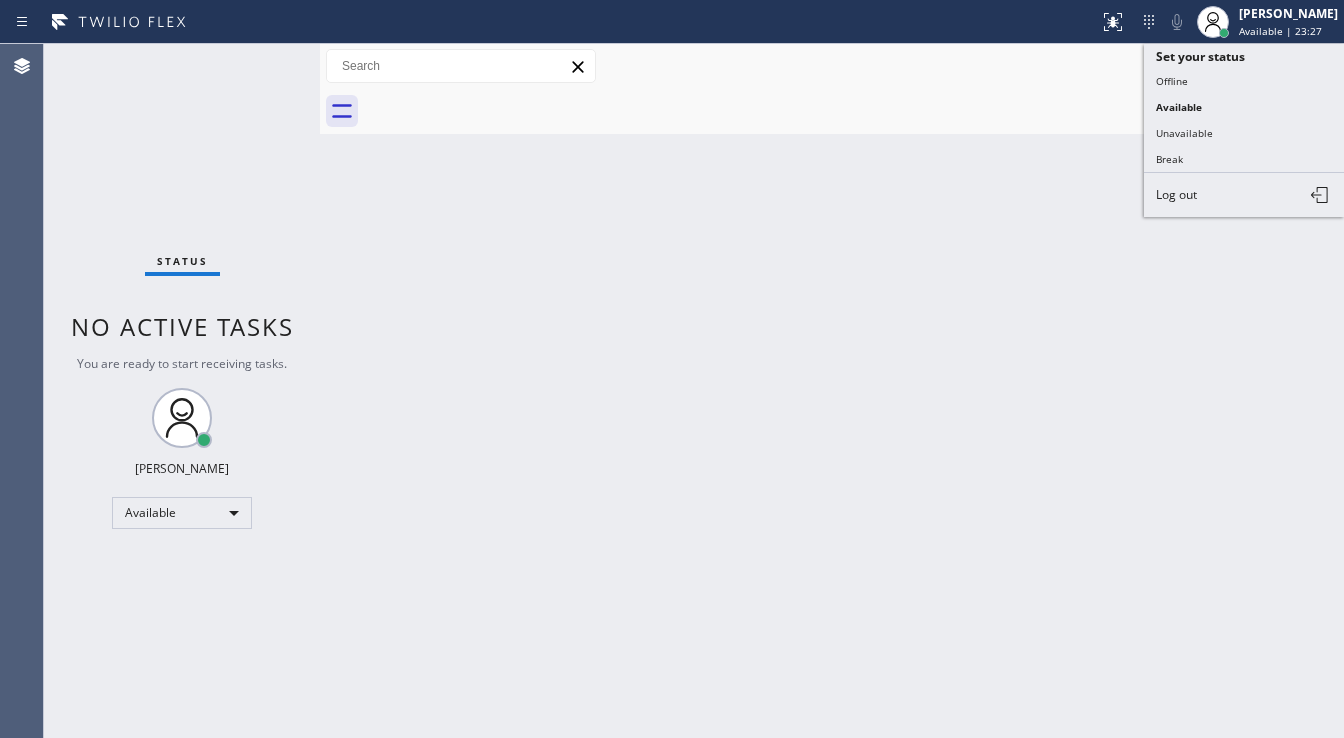 click on "Back to Dashboard Change Sender ID Customers Technicians Select a contact Outbound call Technician Search Technician Your caller id phone number Your caller id phone number Call Technician info Name   Phone none Address none Change Sender ID HVAC [PHONE_NUMBER] 5 Star Appliance [PHONE_NUMBER] Appliance Repair [PHONE_NUMBER] Plumbing [PHONE_NUMBER] Air Duct Cleaning [PHONE_NUMBER]  Electricians [PHONE_NUMBER] Cancel Change Check personal SMS Reset Change No tabs Call to Customer Outbound call Location Electricians        Service Team Your caller id phone number [PHONE_NUMBER] Customer number Call Outbound call Technician Search Technician Your caller id phone number Your caller id phone number Call" at bounding box center (832, 391) 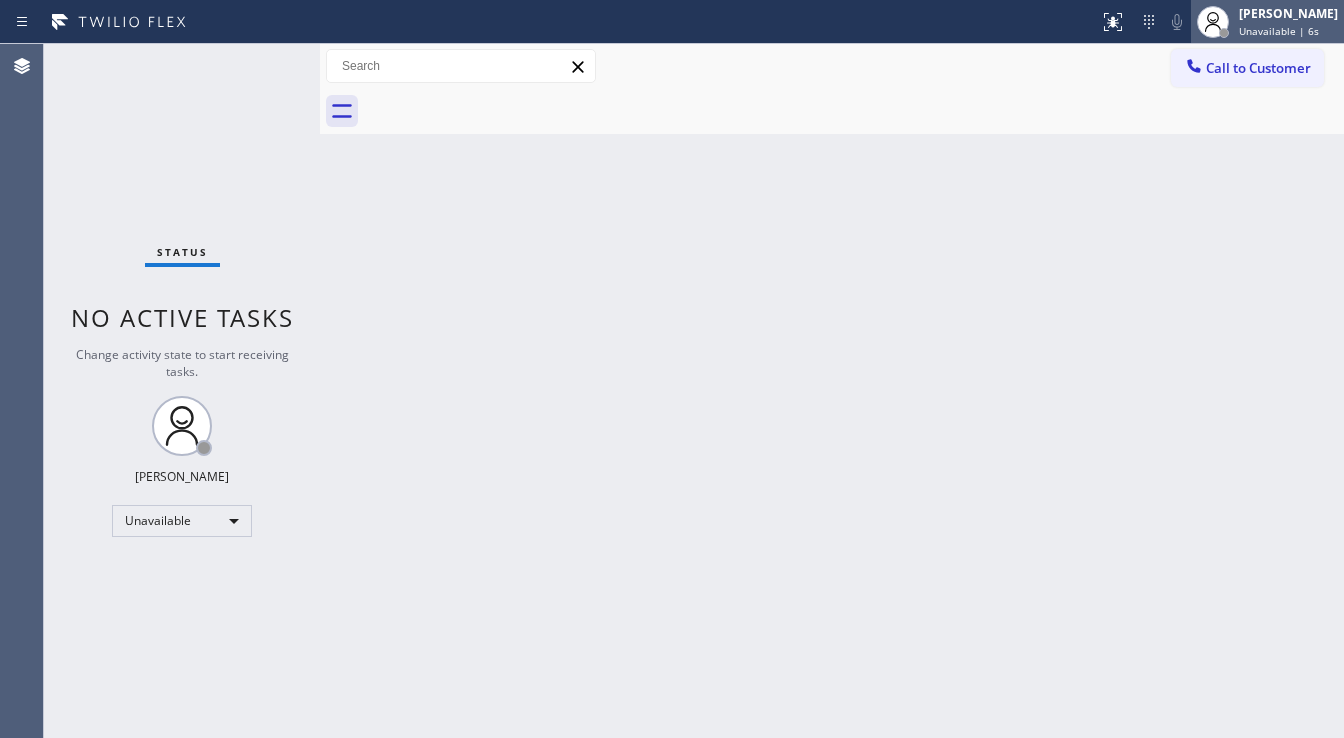 click at bounding box center [1224, 33] 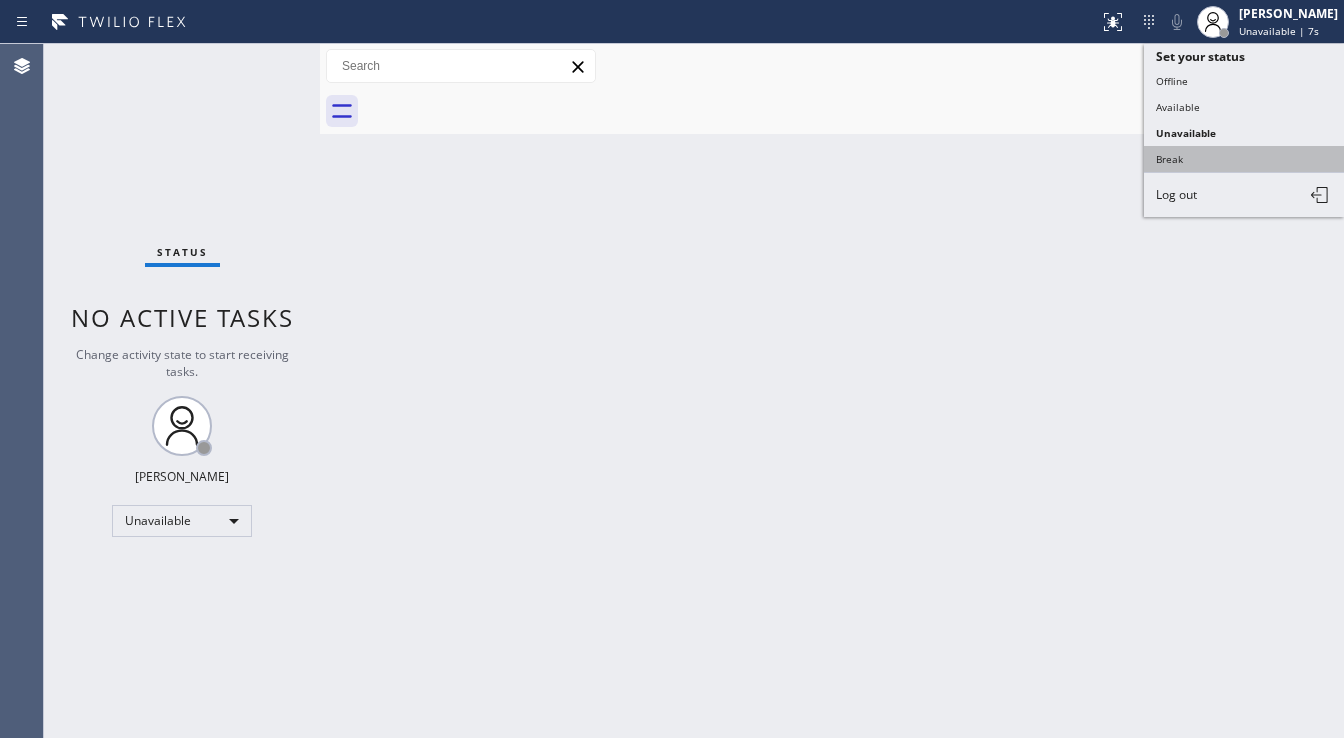 click on "Break" at bounding box center (1244, 159) 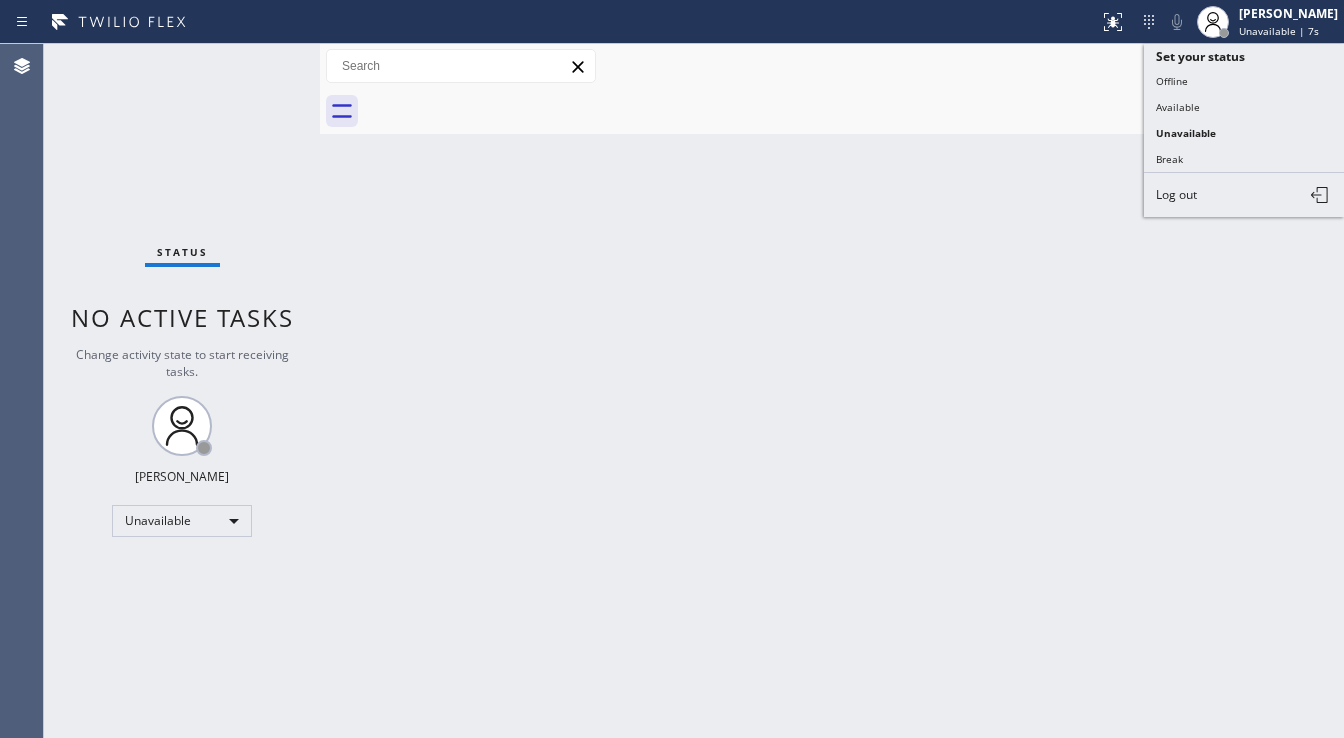 drag, startPoint x: 879, startPoint y: 292, endPoint x: 841, endPoint y: 328, distance: 52.34501 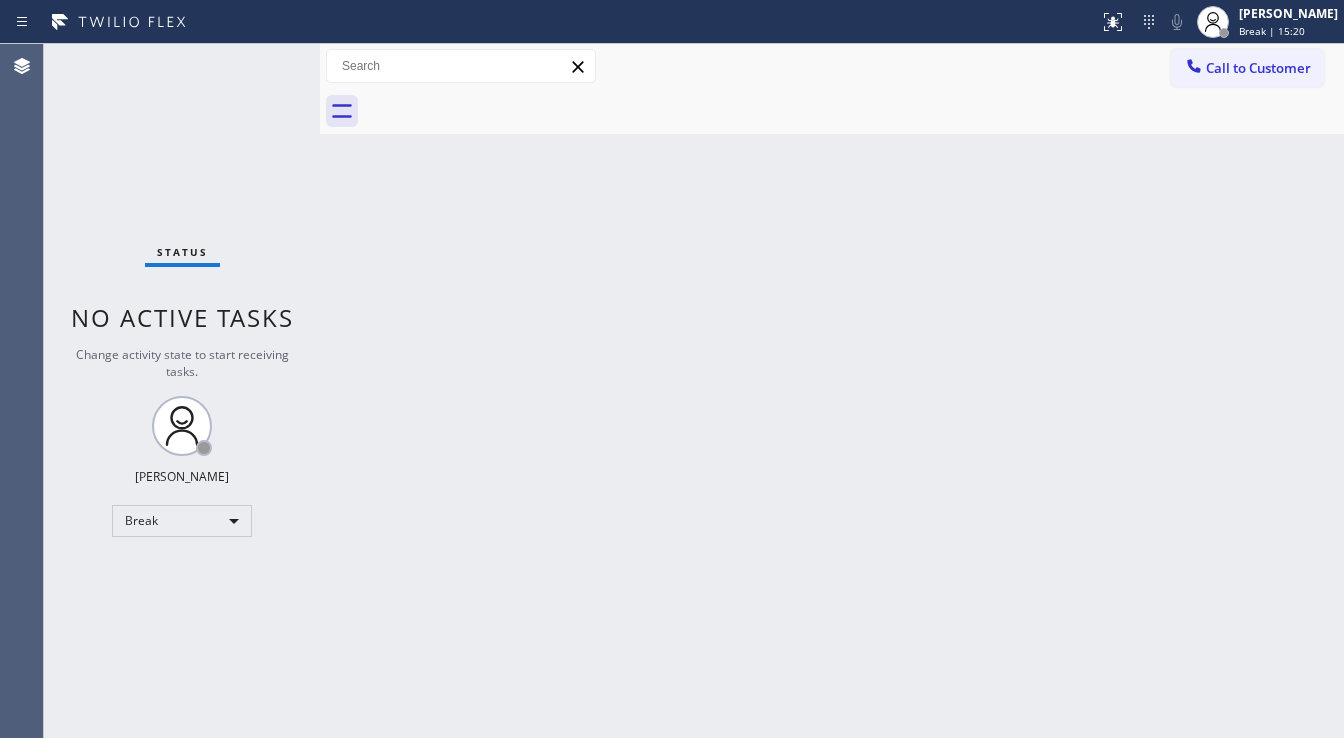 click on "Change activity state to start receiving tasks." at bounding box center [182, 363] 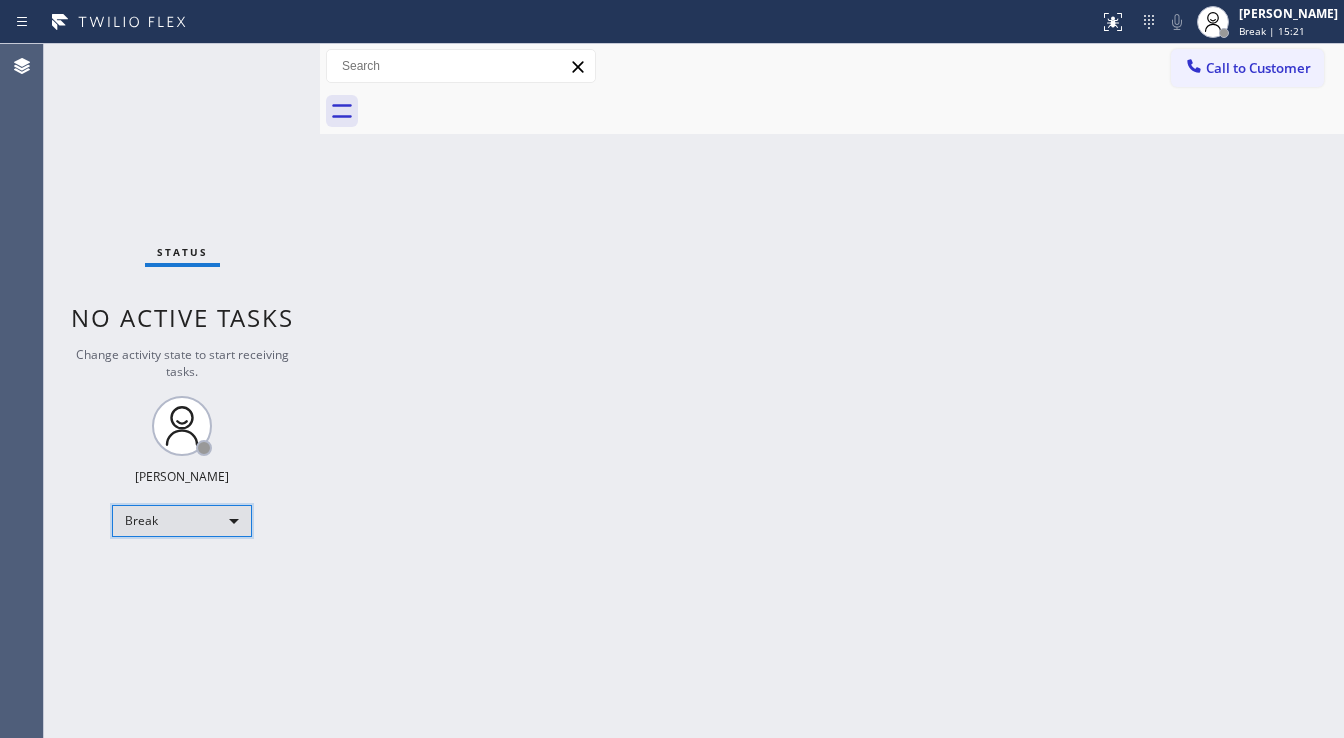 click on "Break" at bounding box center [182, 521] 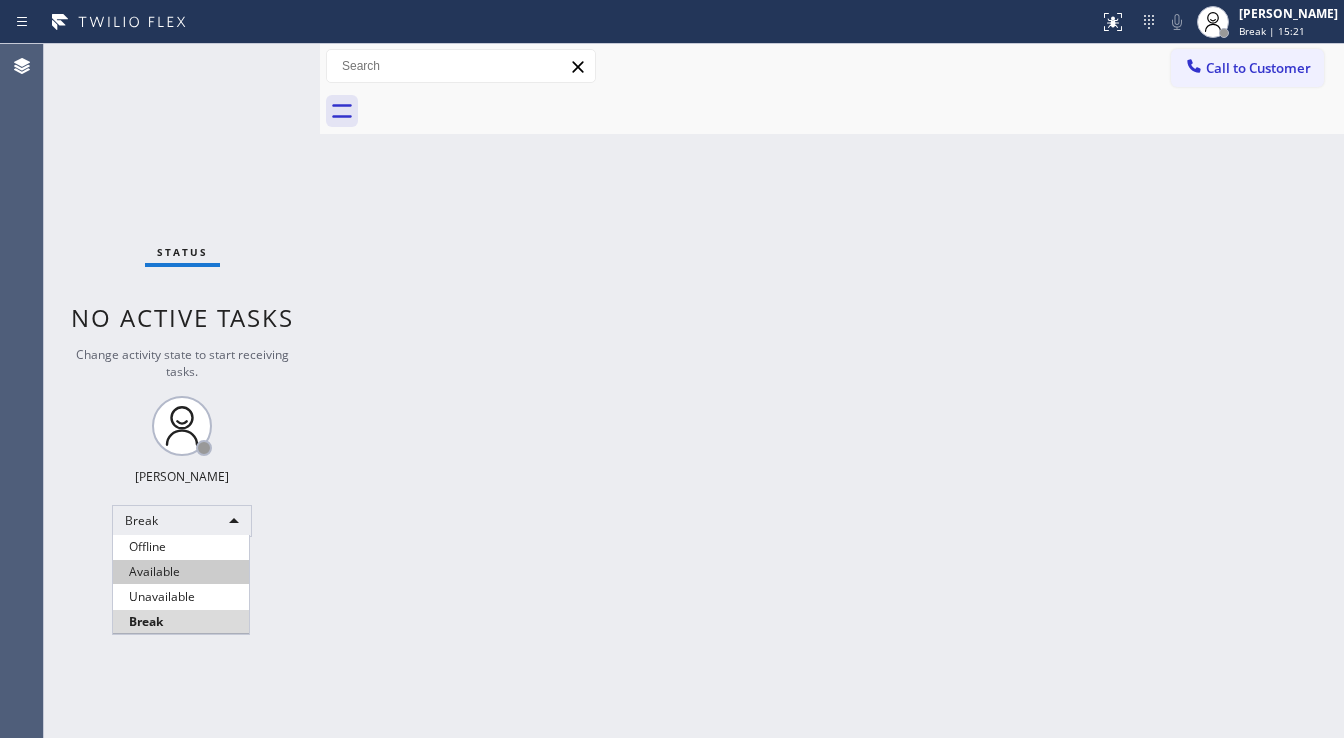 click on "Available" at bounding box center [181, 572] 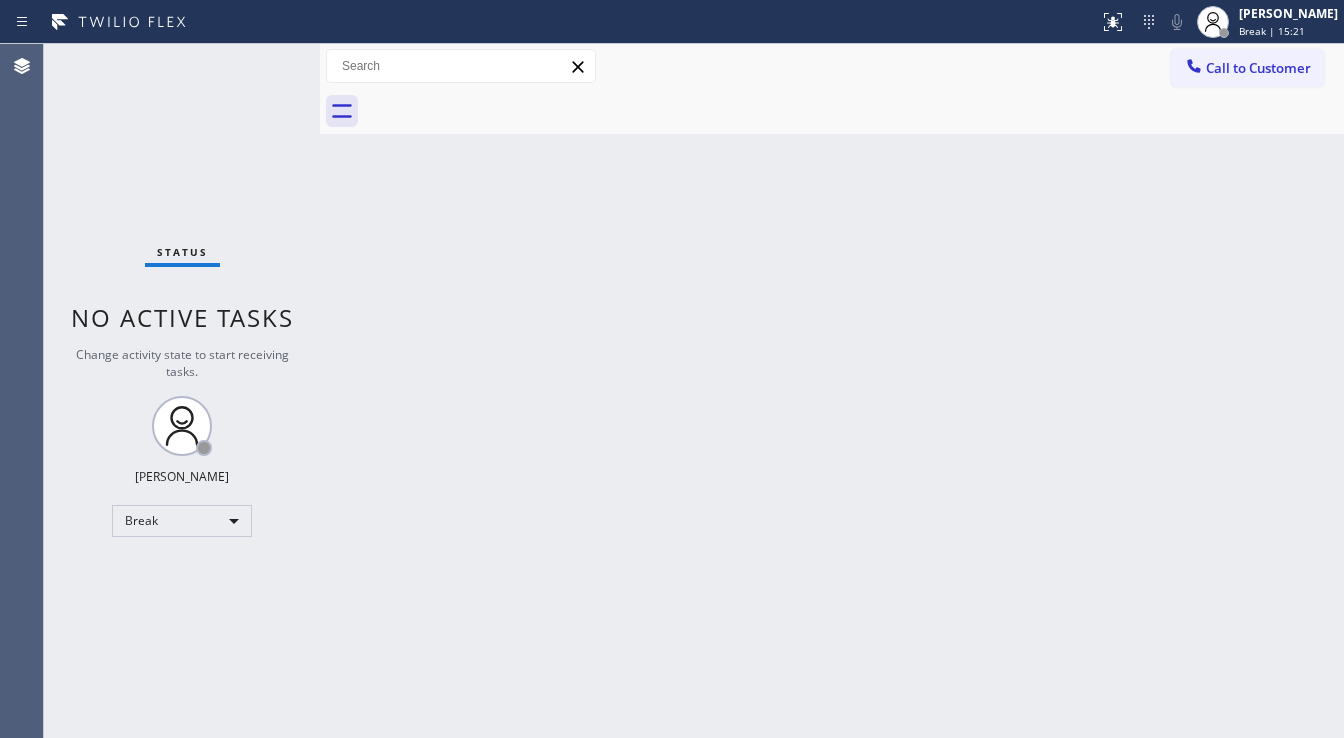 drag, startPoint x: 371, startPoint y: 566, endPoint x: 471, endPoint y: 668, distance: 142.84258 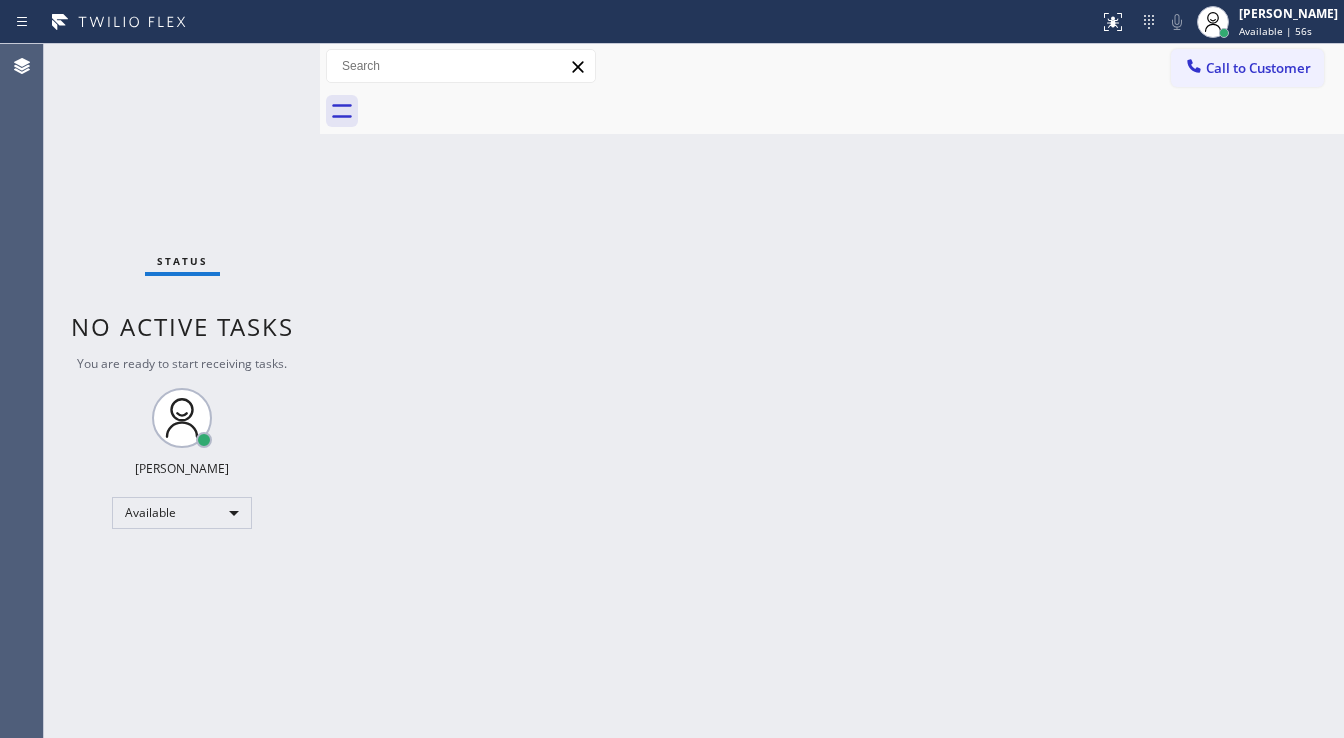 click on "Status   No active tasks     You are ready to start receiving tasks.   [PERSON_NAME]" at bounding box center [182, 391] 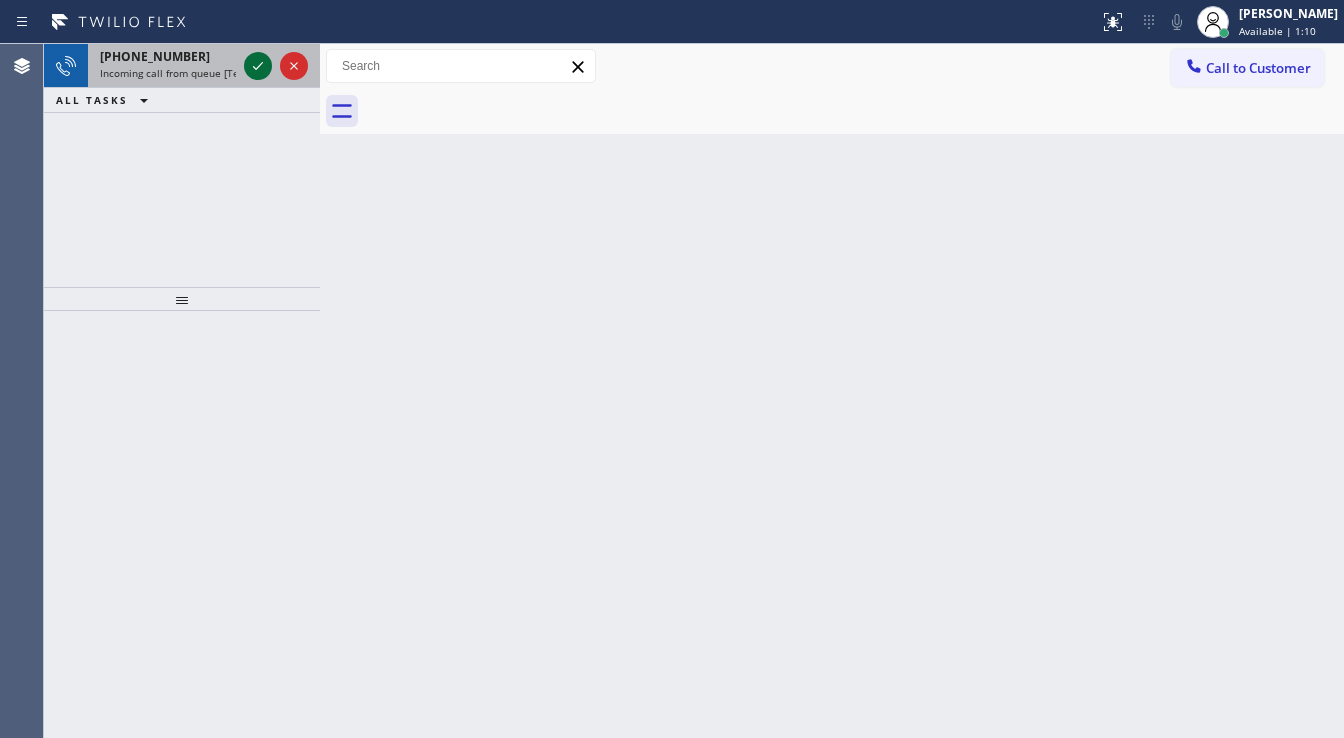 click 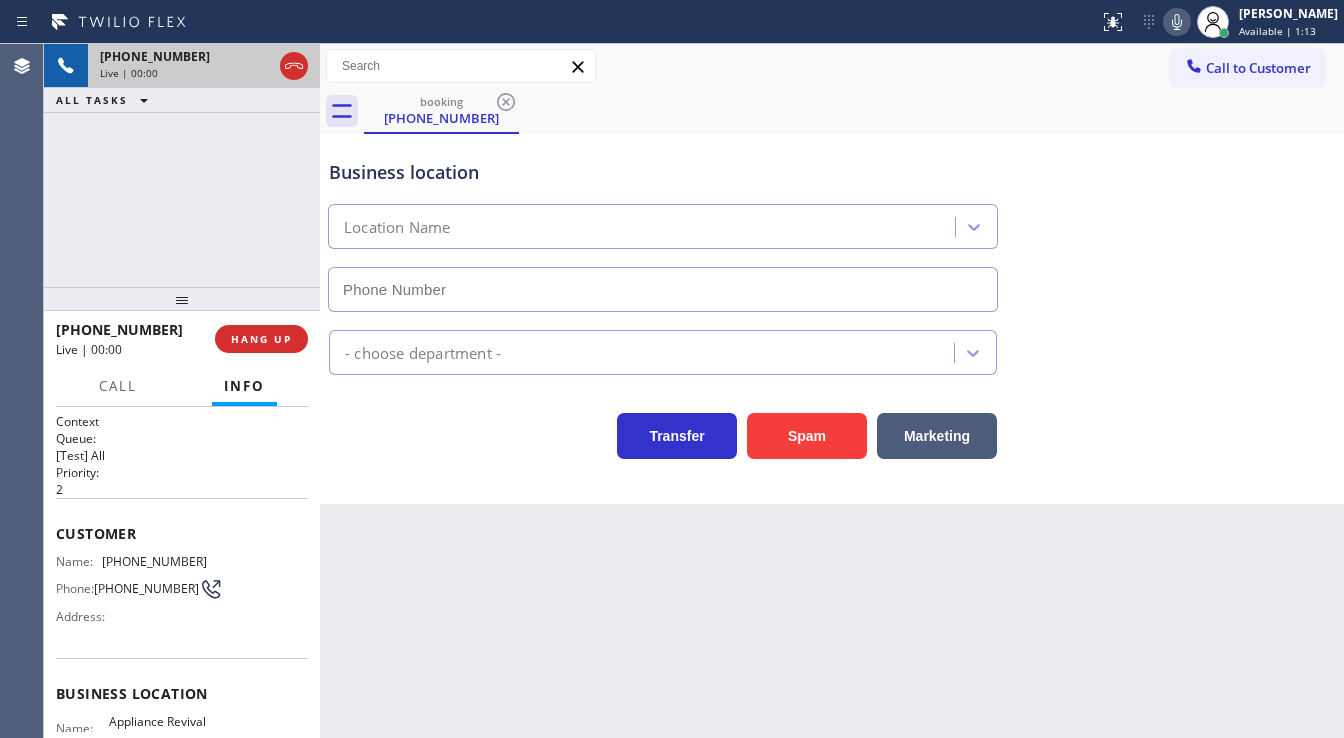 type on "[PHONE_NUMBER]" 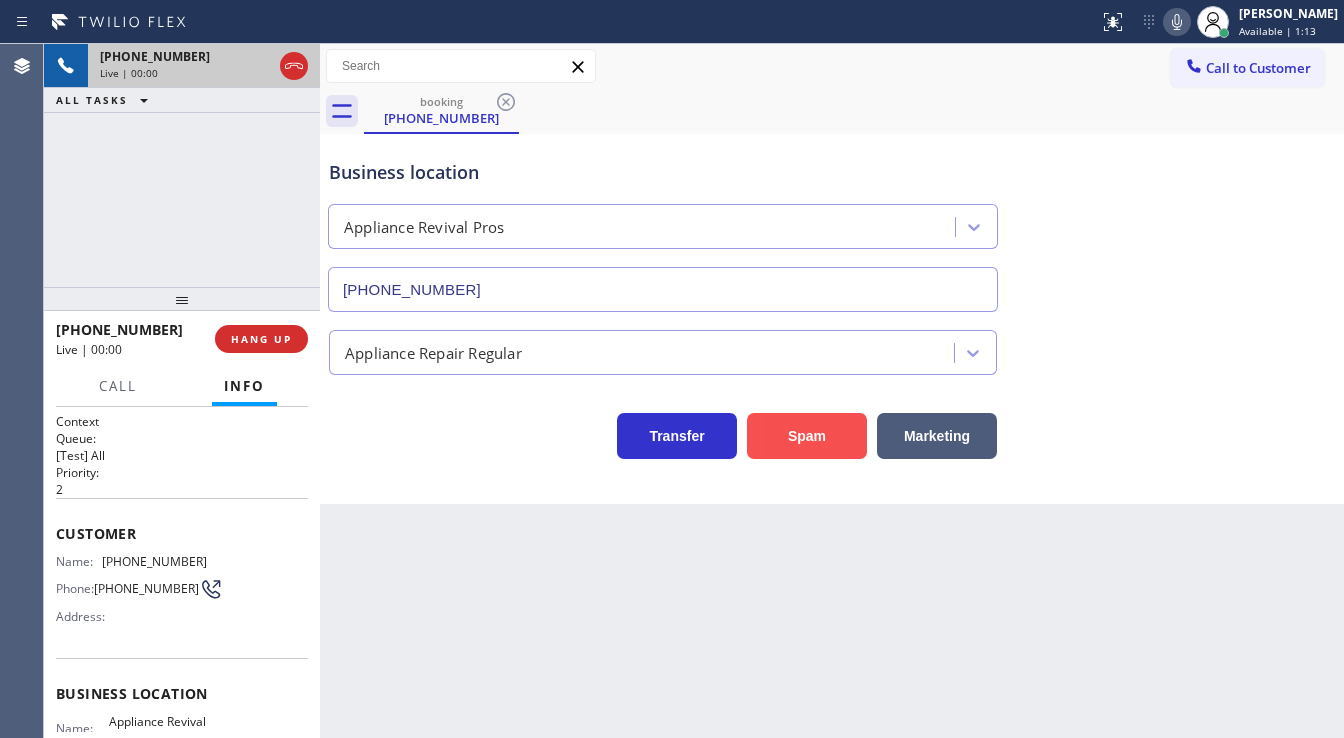 click on "Spam" at bounding box center [807, 436] 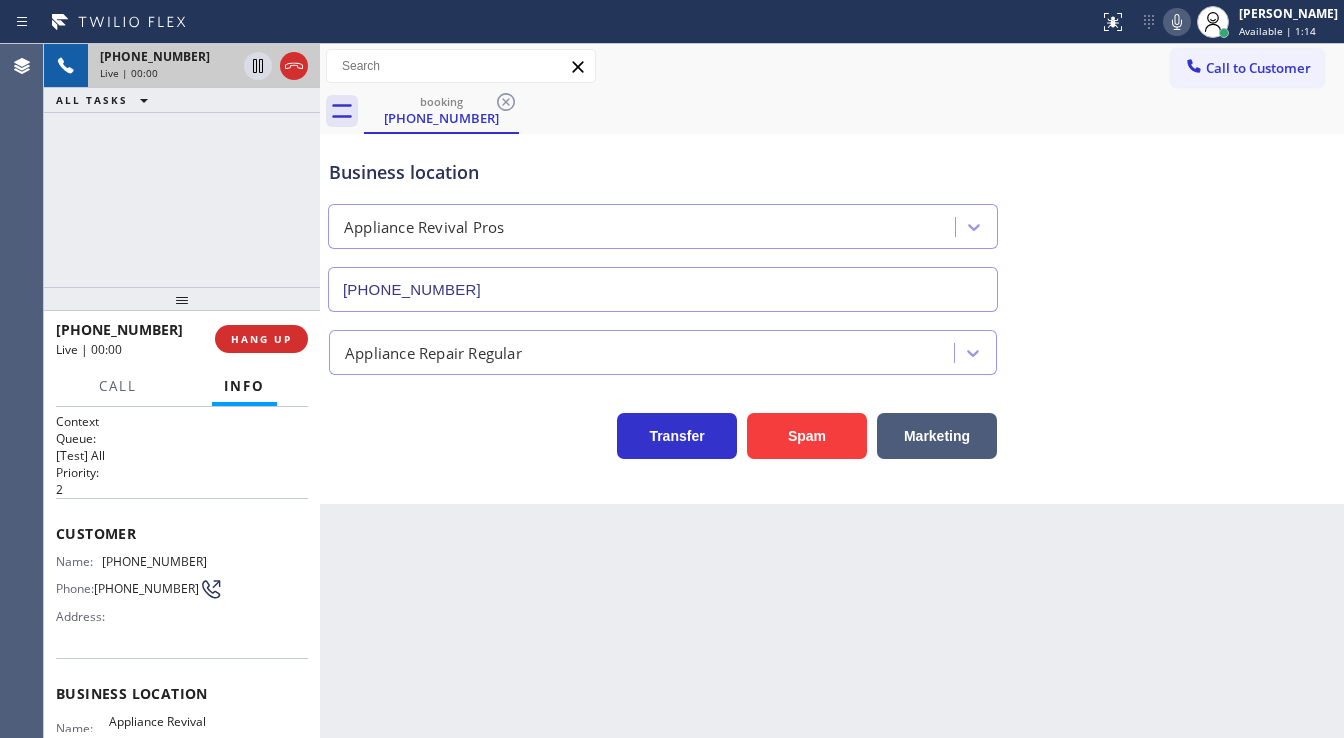 type 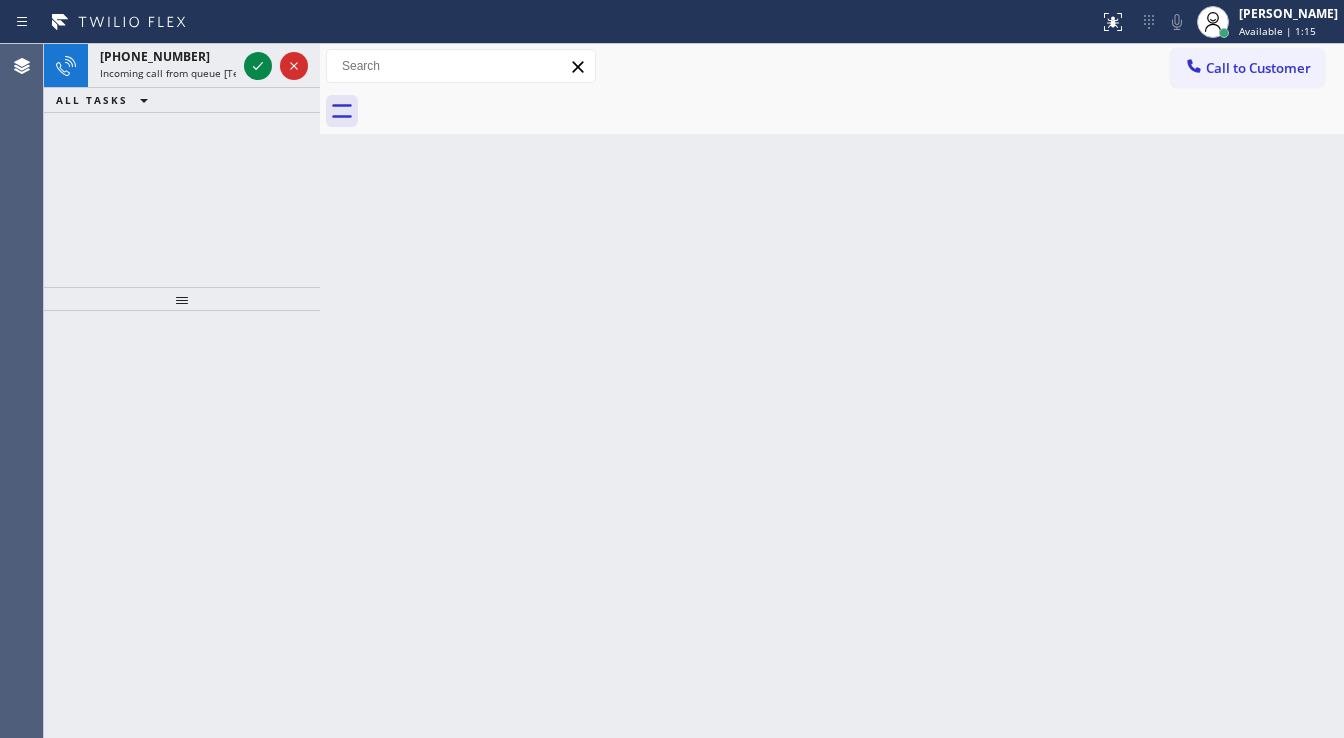 drag, startPoint x: 103, startPoint y: 193, endPoint x: 224, endPoint y: 120, distance: 141.31525 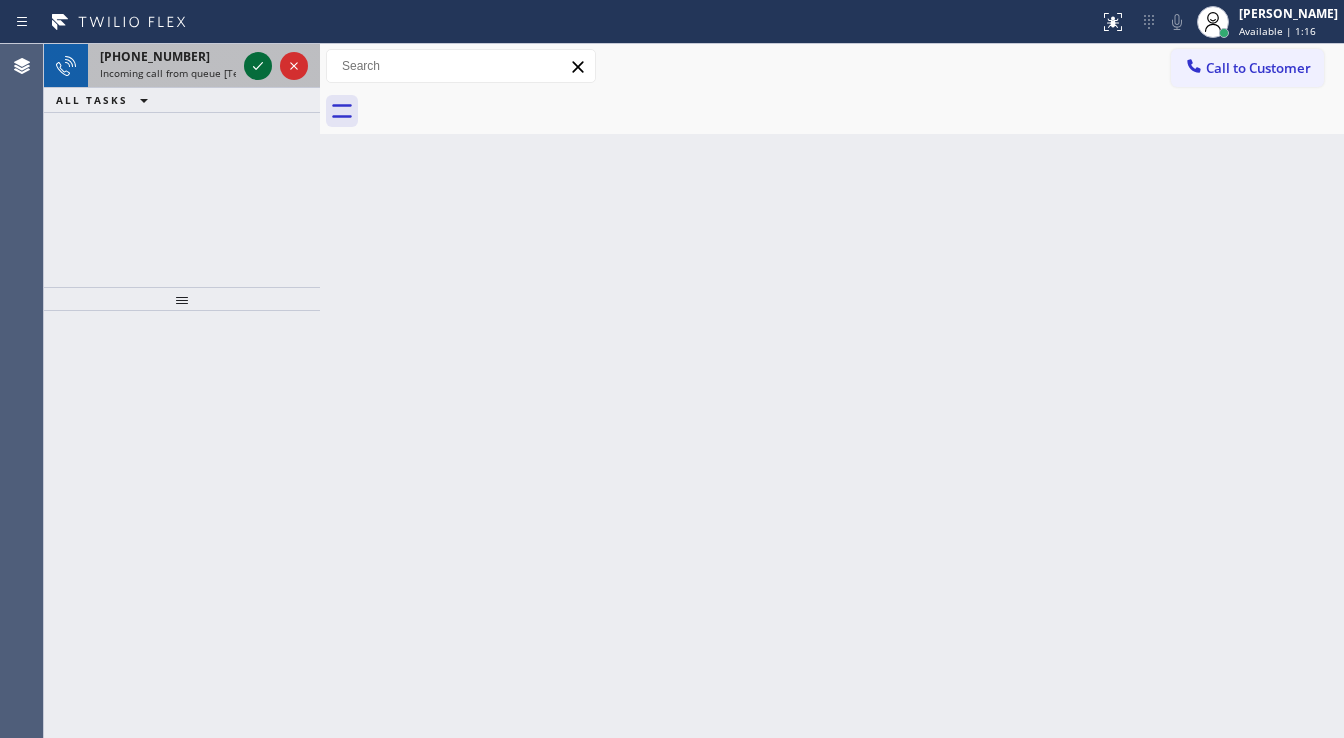 click 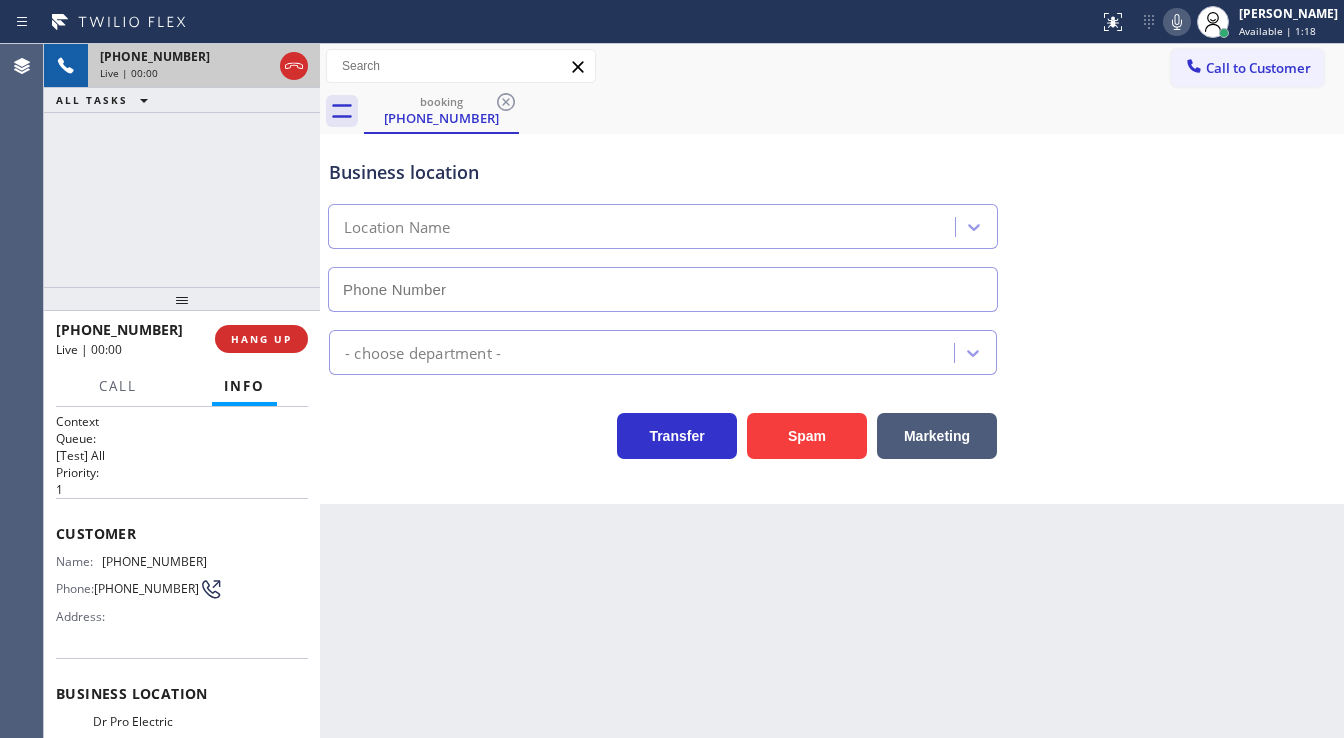 type on "[PHONE_NUMBER]" 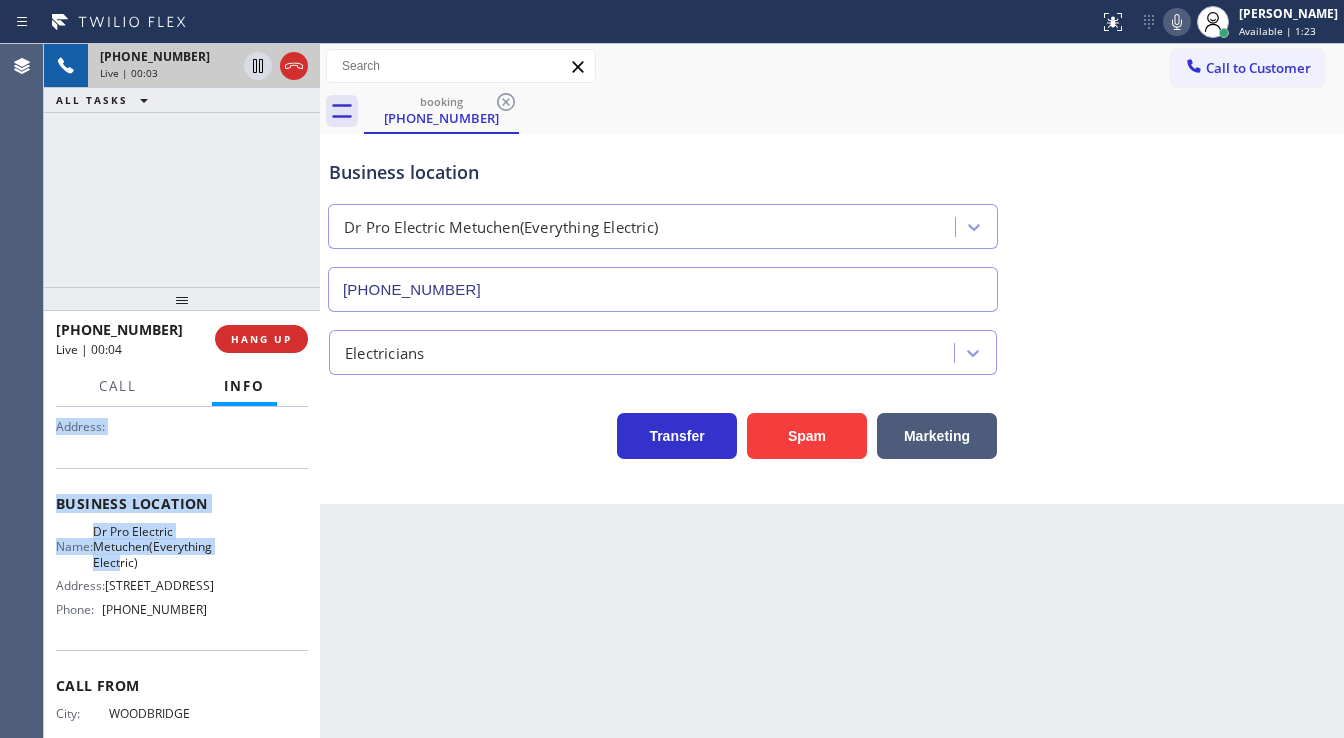 scroll, scrollTop: 240, scrollLeft: 0, axis: vertical 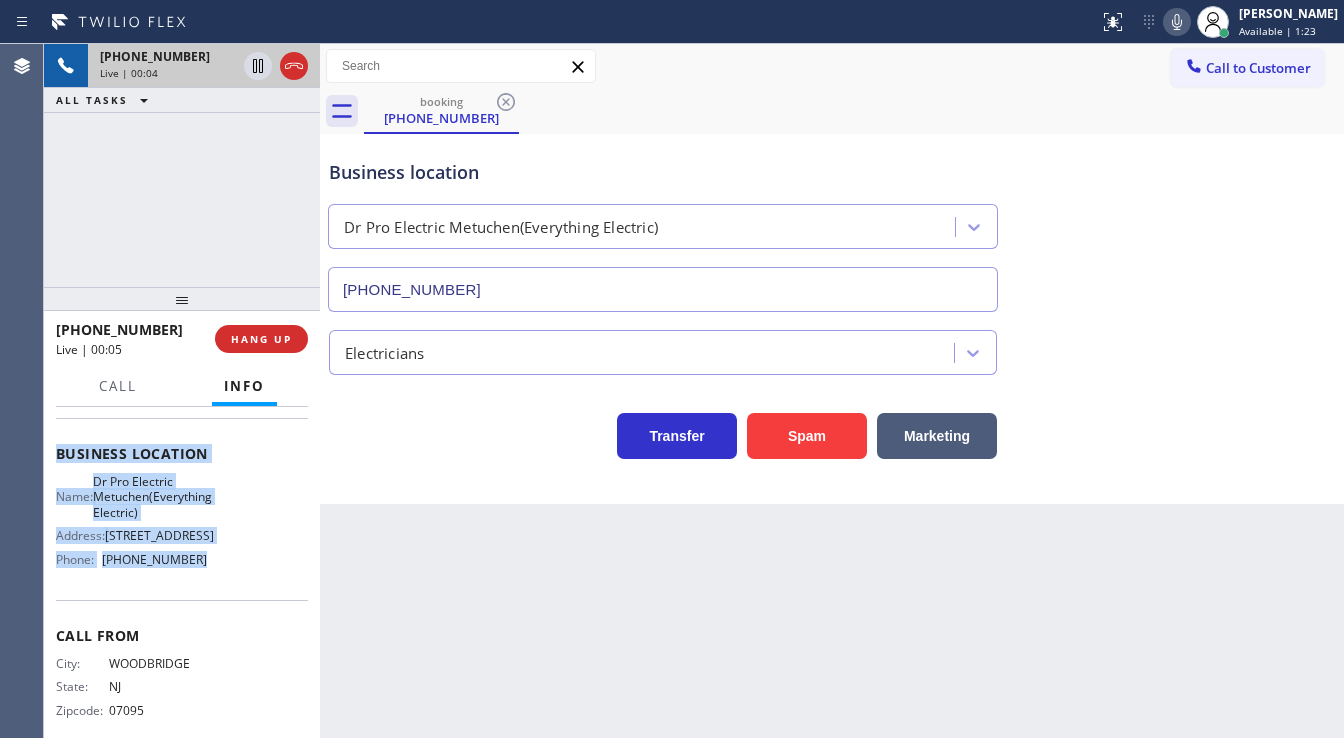 drag, startPoint x: 56, startPoint y: 529, endPoint x: 253, endPoint y: 564, distance: 200.08498 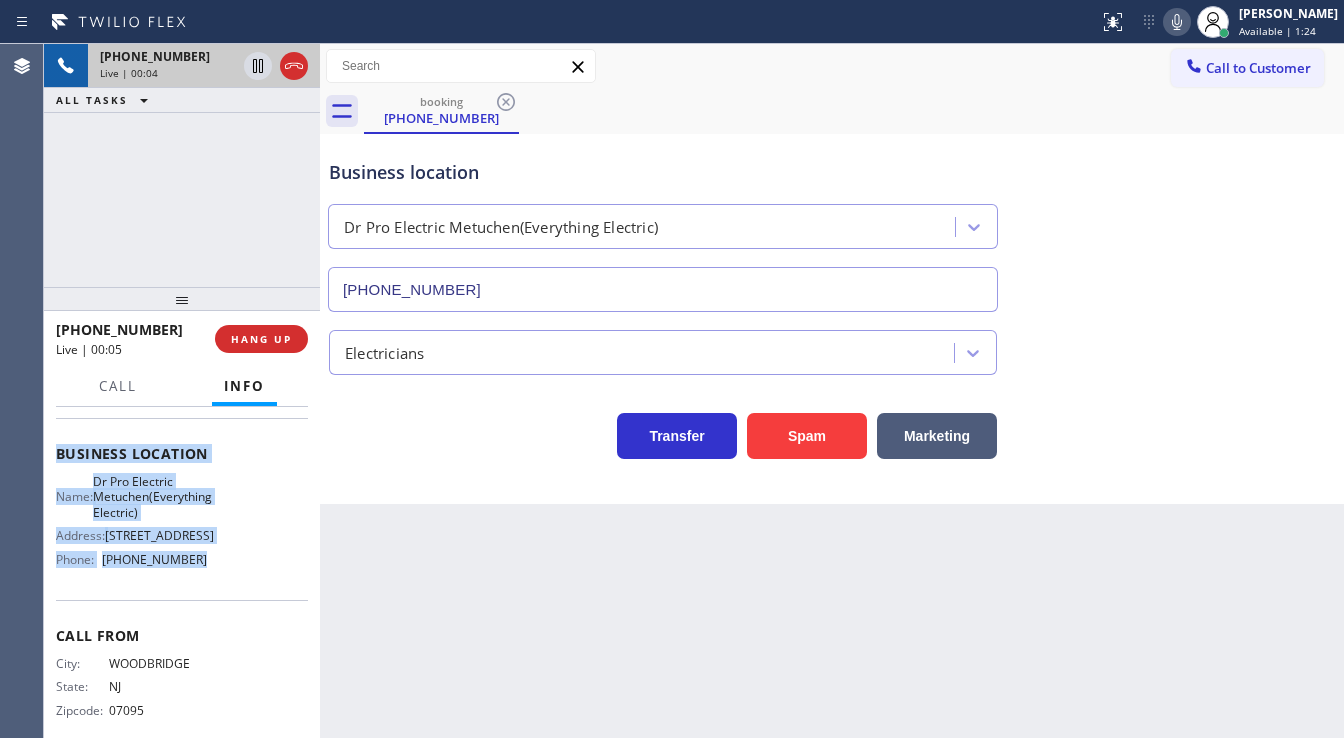copy on "Customer Name: [PHONE_NUMBER] Phone: [PHONE_NUMBER] Address: Business location Name: Dr Pro Electric Metuchen(Everything Electric) Address: [STREET_ADDRESS]  Phone: [PHONE_NUMBER]" 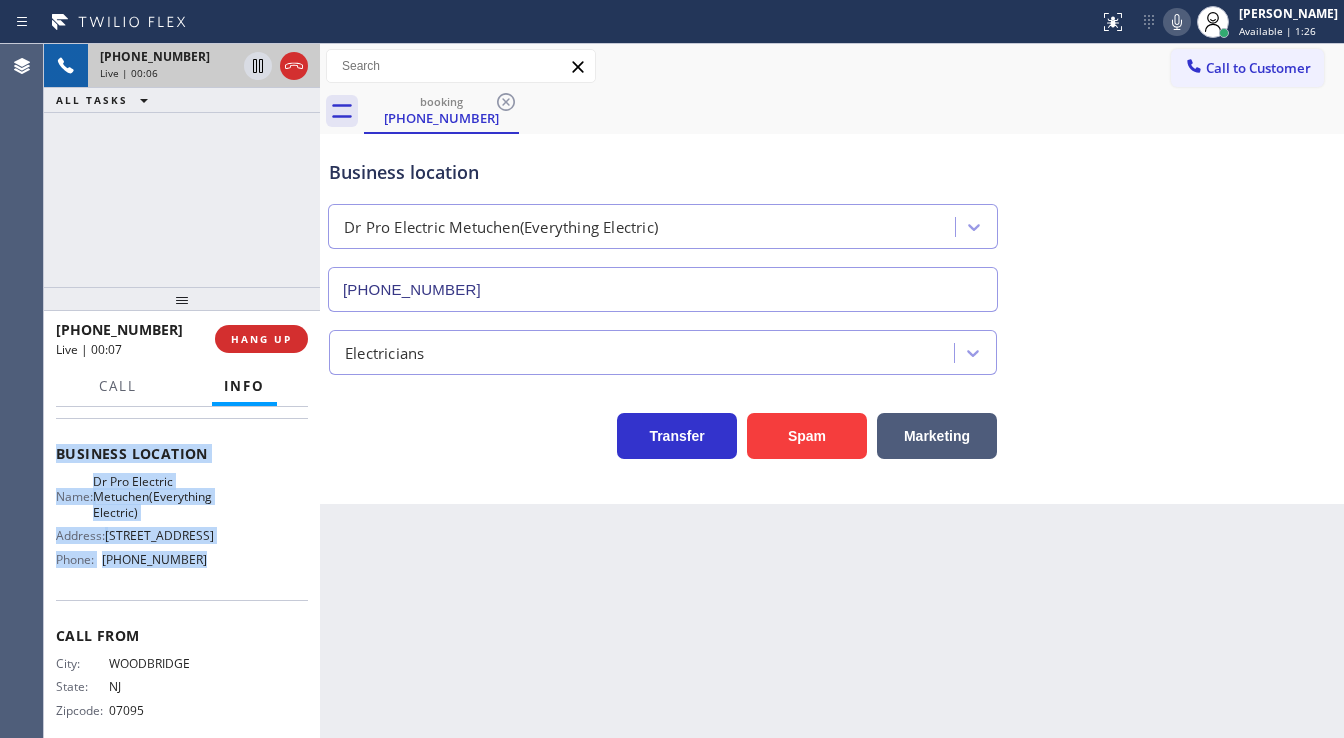 click on "[PHONE_NUMBER] Live | 00:06 ALL TASKS ALL TASKS ACTIVE TASKS TASKS IN WRAP UP" at bounding box center (182, 165) 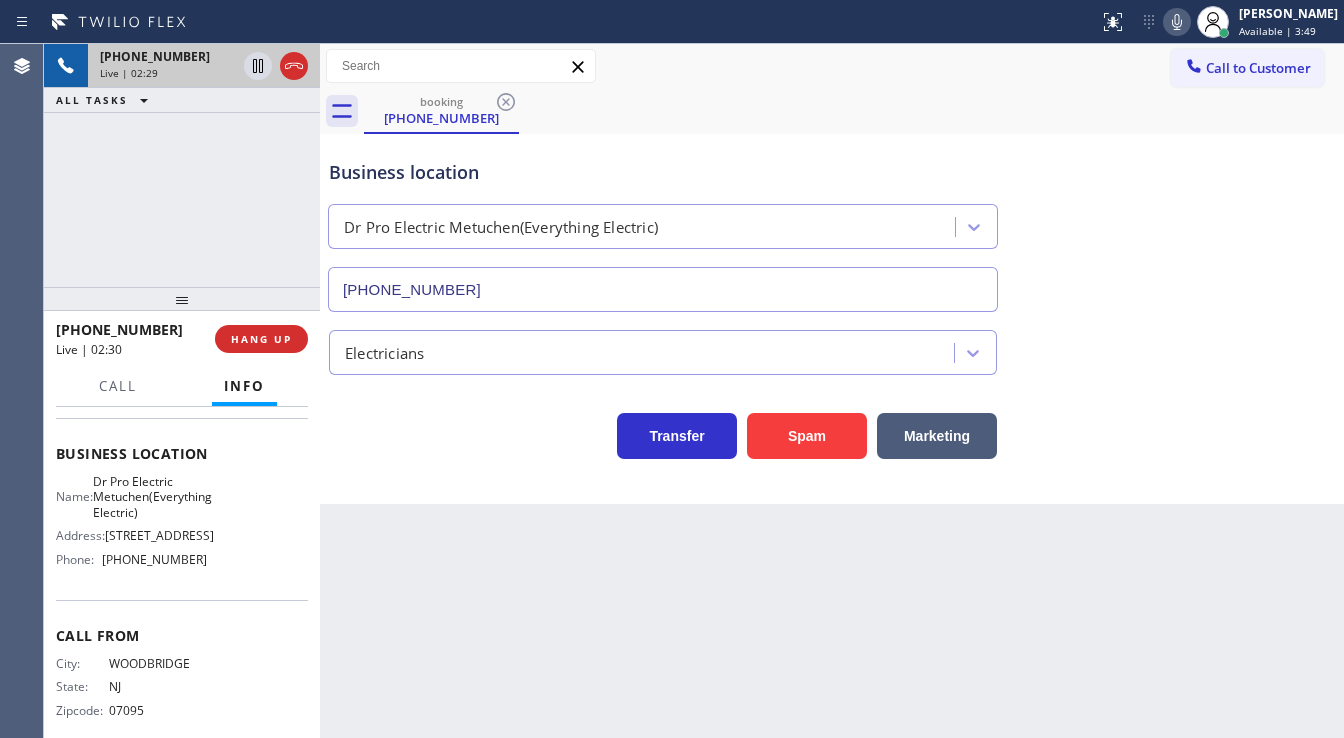 click on "Call to Customer Outbound call Location Electricians        Service Team Your caller id phone number [PHONE_NUMBER] Customer number Call Outbound call Technician Search Technician Your caller id phone number Your caller id phone number Call" at bounding box center [832, 66] 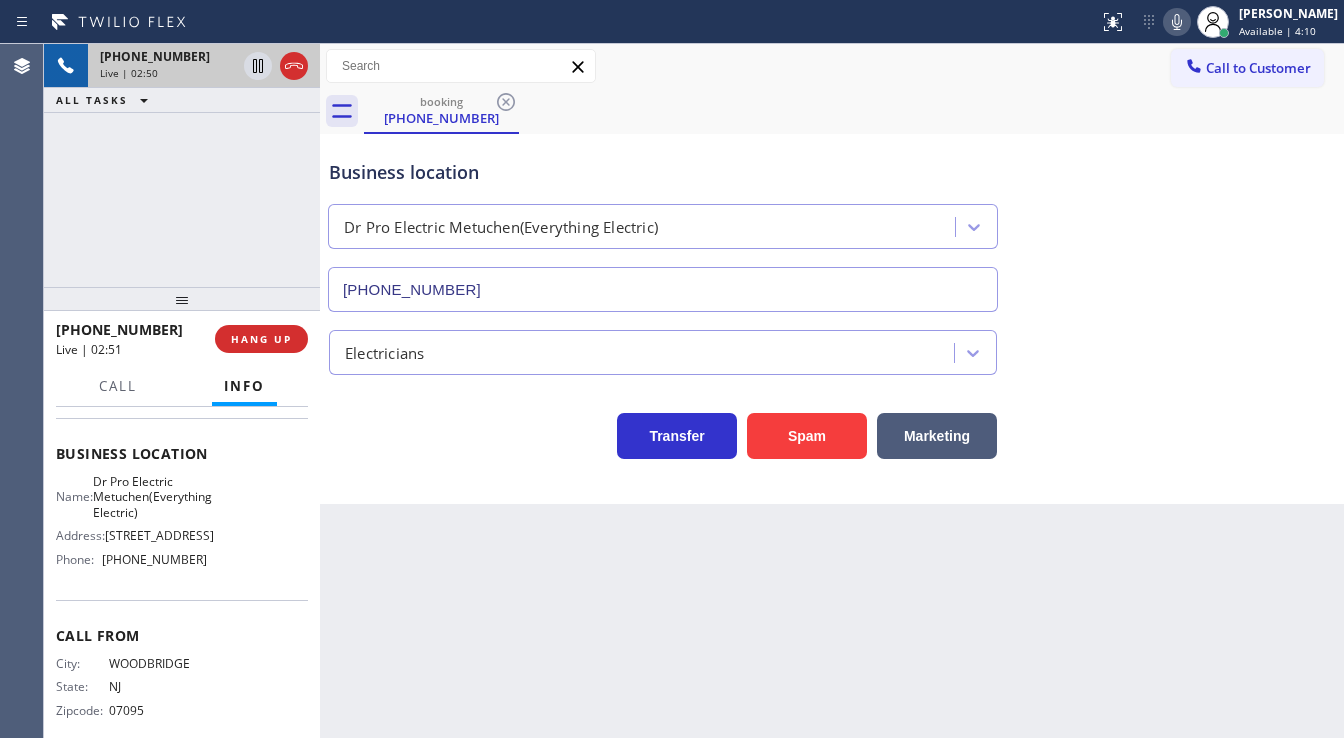 click on "Business location Dr Pro Electric Metuchen(Everything Electric) [PHONE_NUMBER]" at bounding box center (832, 221) 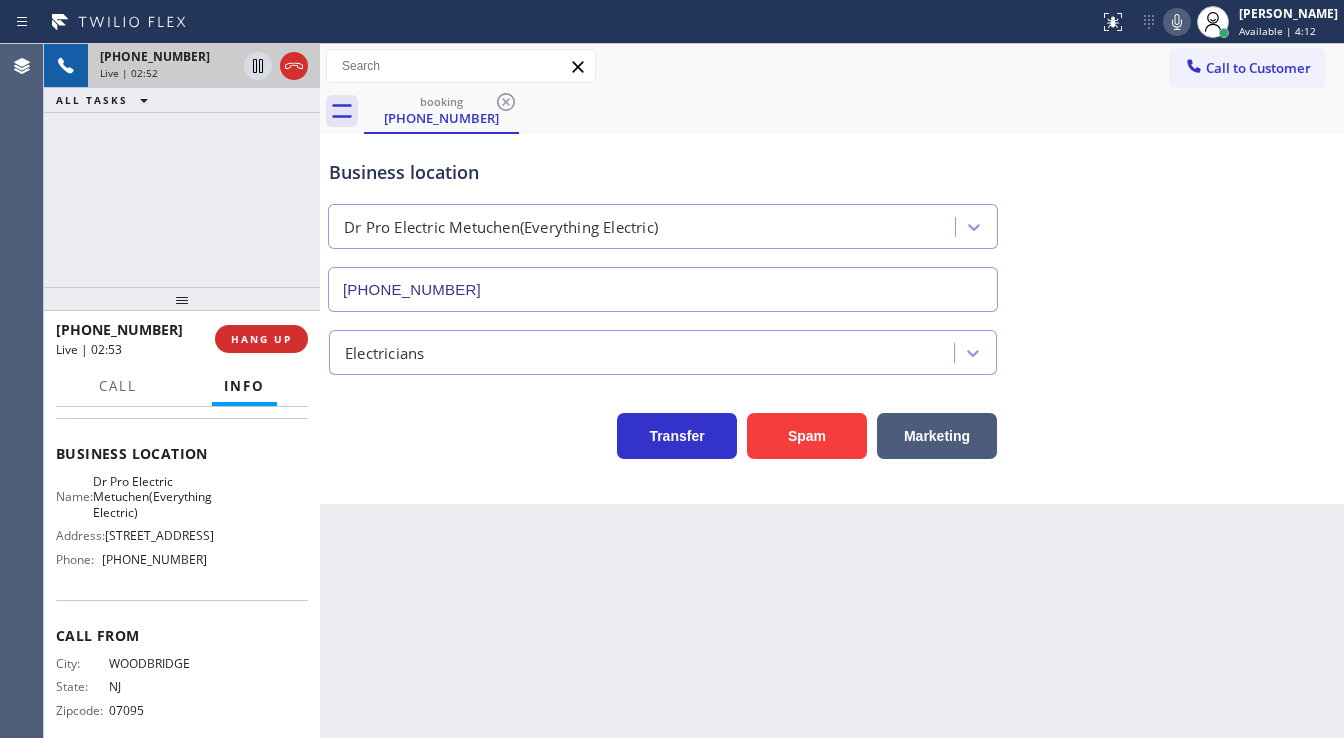 click on "[PHONE_NUMBER] Live | 02:52 ALL TASKS ALL TASKS ACTIVE TASKS TASKS IN WRAP UP" at bounding box center [182, 165] 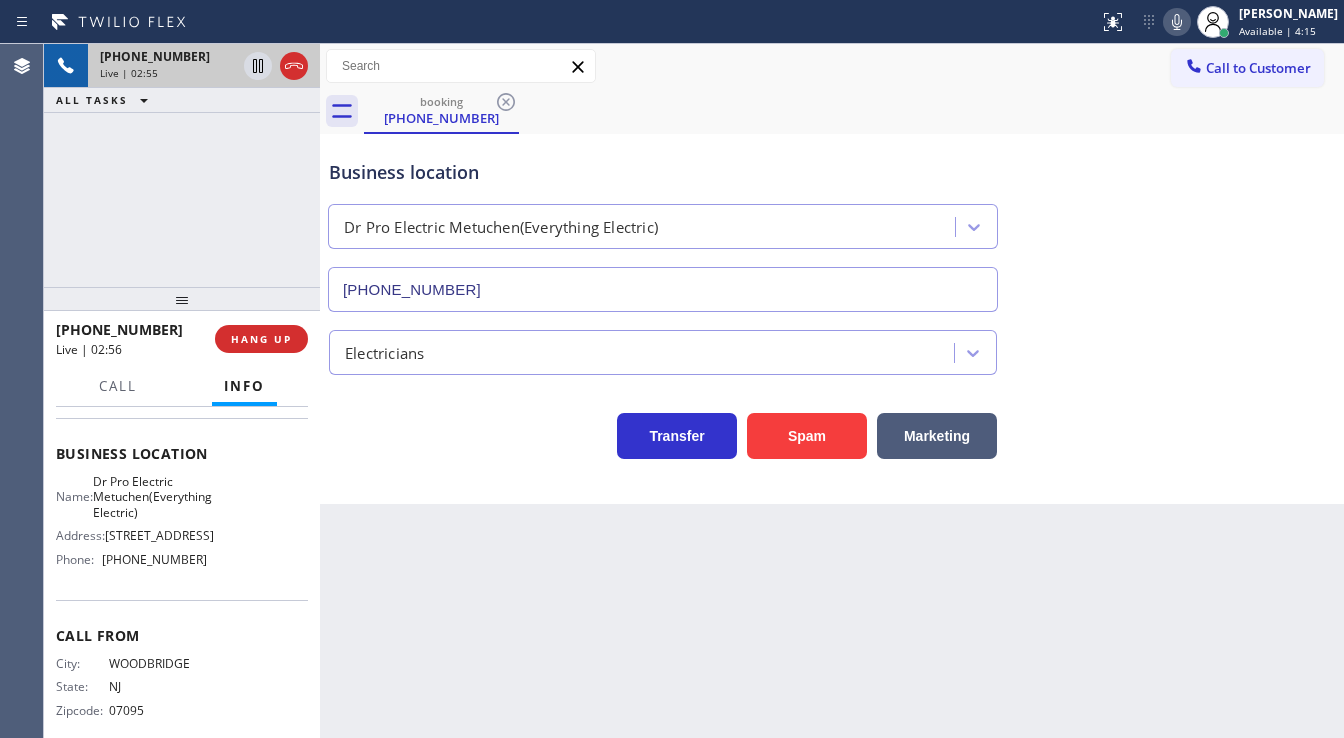 click 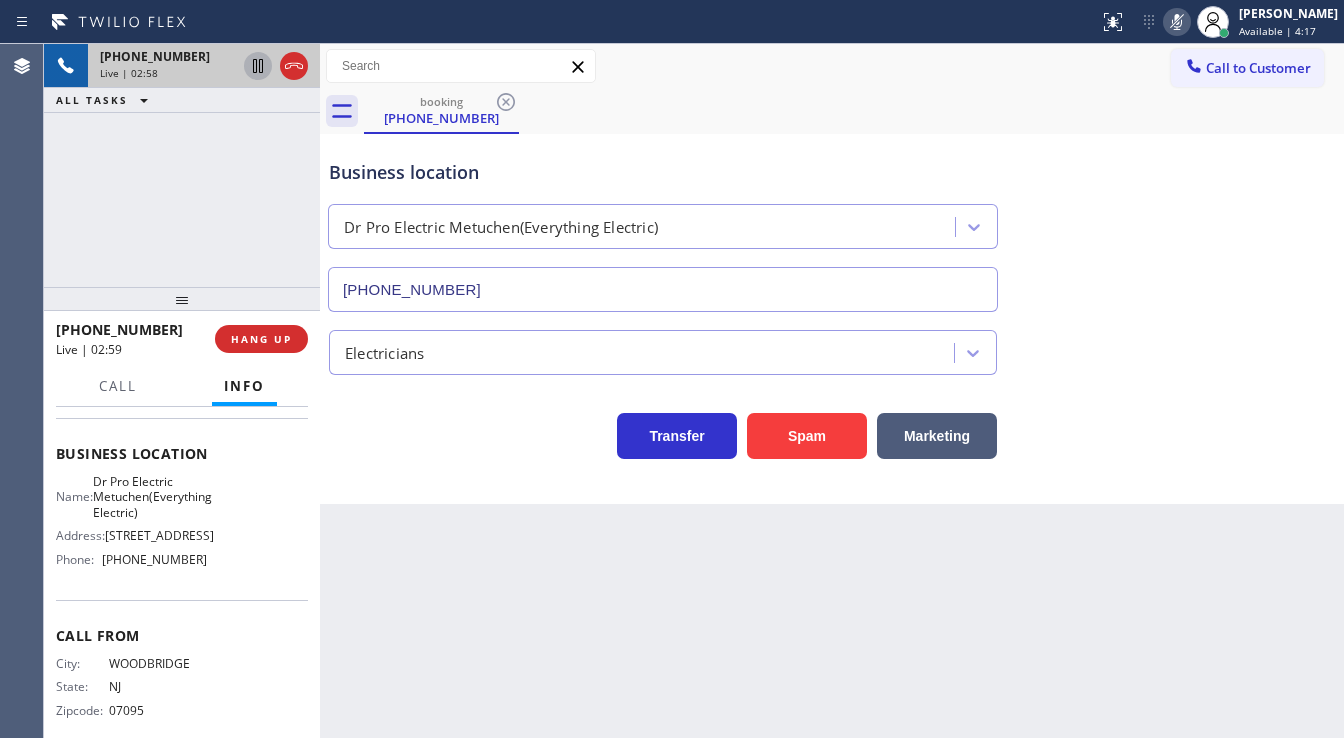 click 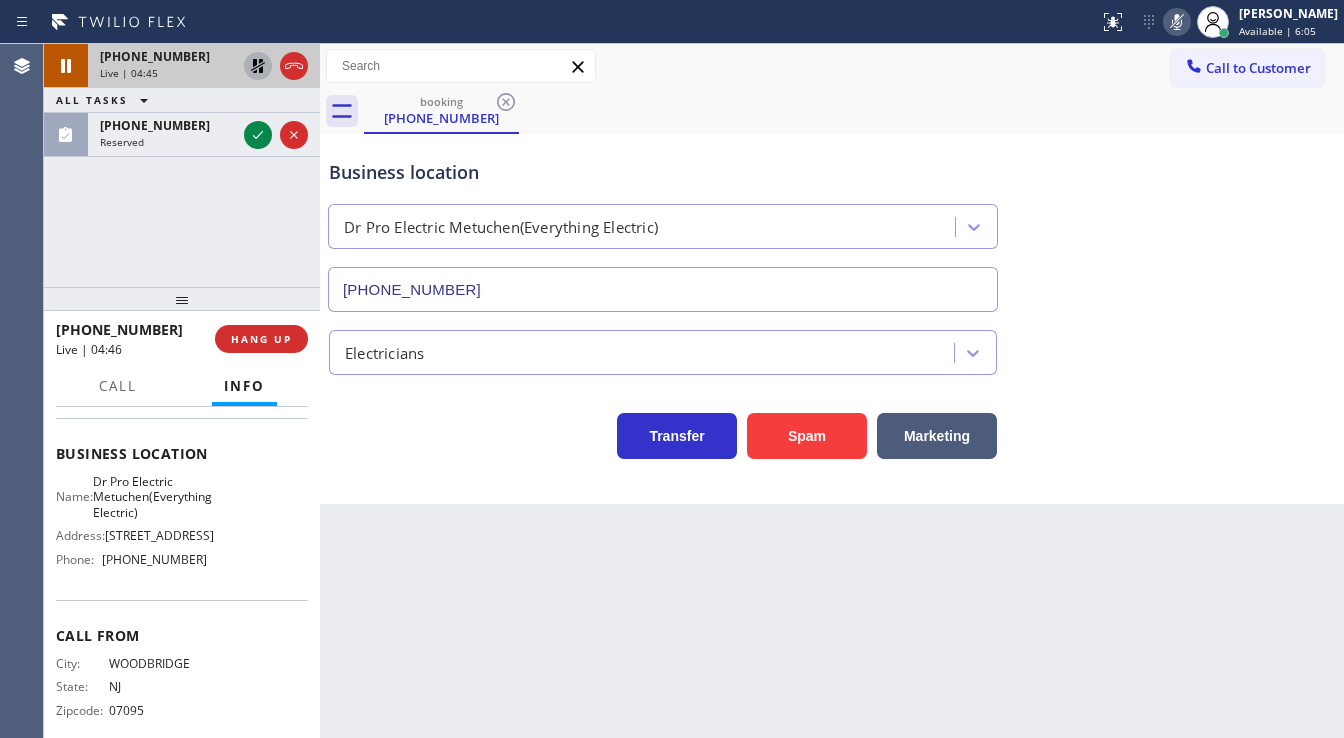 click on "[PHONE_NUMBER] Live | 04:45 ALL TASKS ALL TASKS ACTIVE TASKS TASKS IN WRAP UP [PHONE_NUMBER] Reserved" at bounding box center [182, 165] 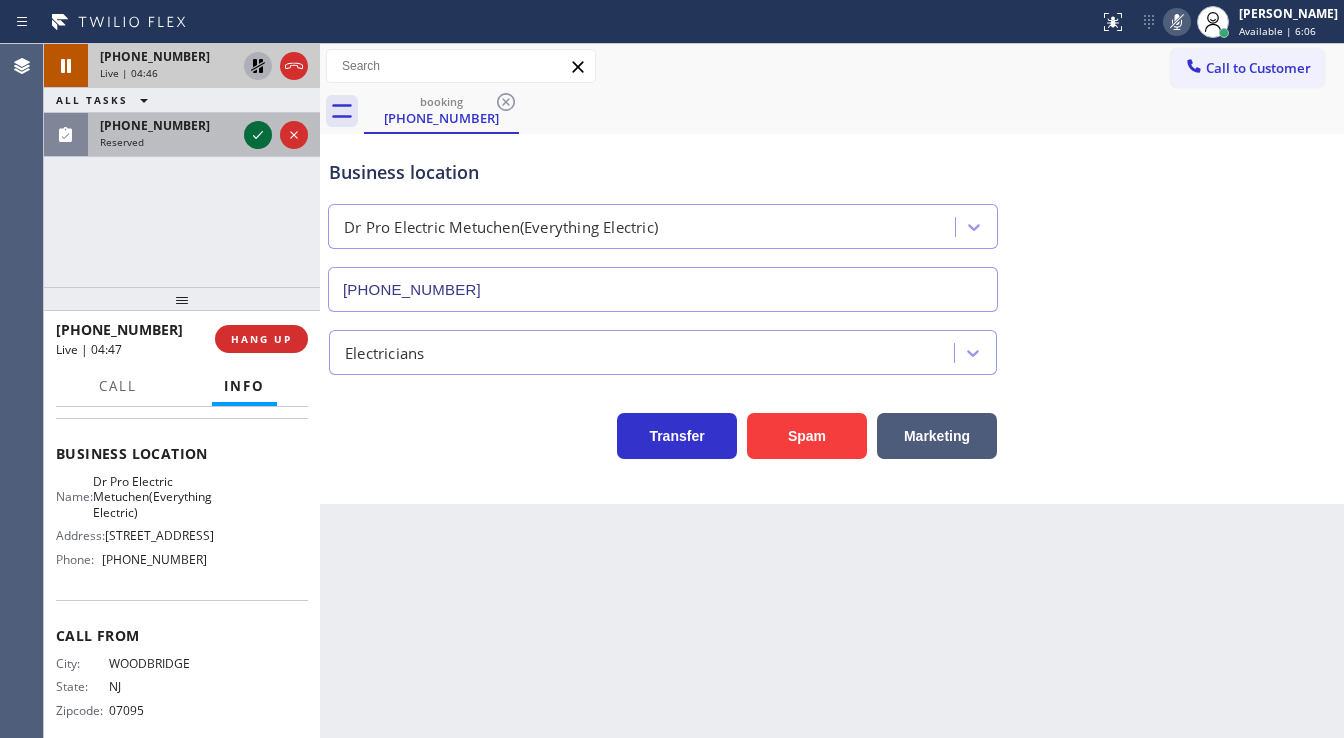 click 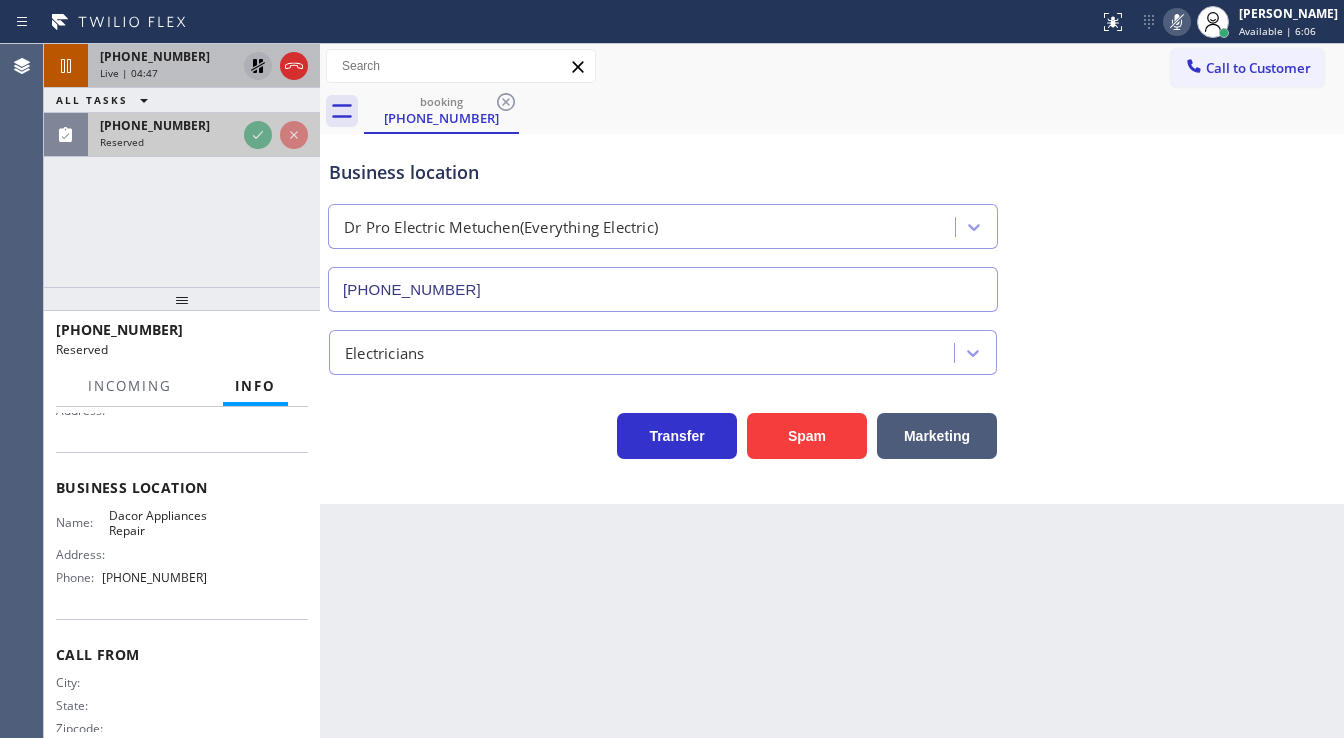 scroll, scrollTop: 272, scrollLeft: 0, axis: vertical 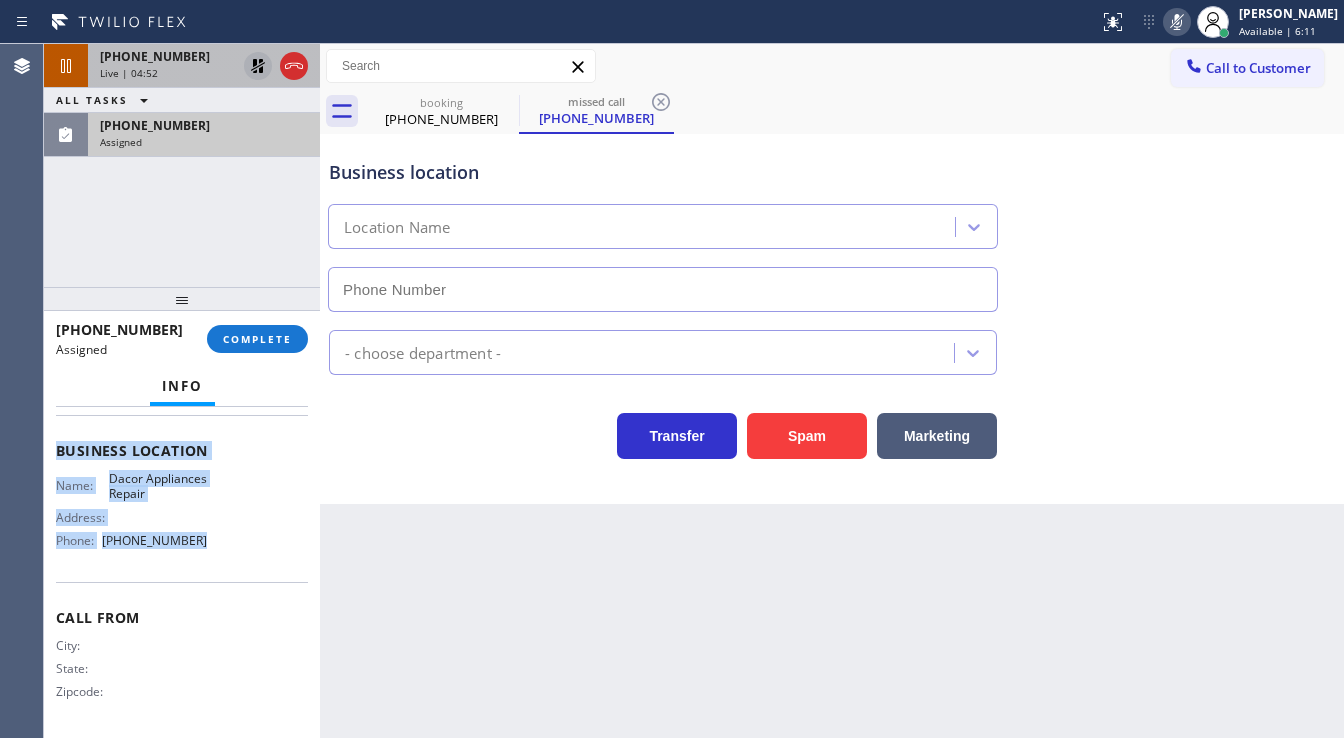 drag, startPoint x: 53, startPoint y: 449, endPoint x: 224, endPoint y: 533, distance: 190.51772 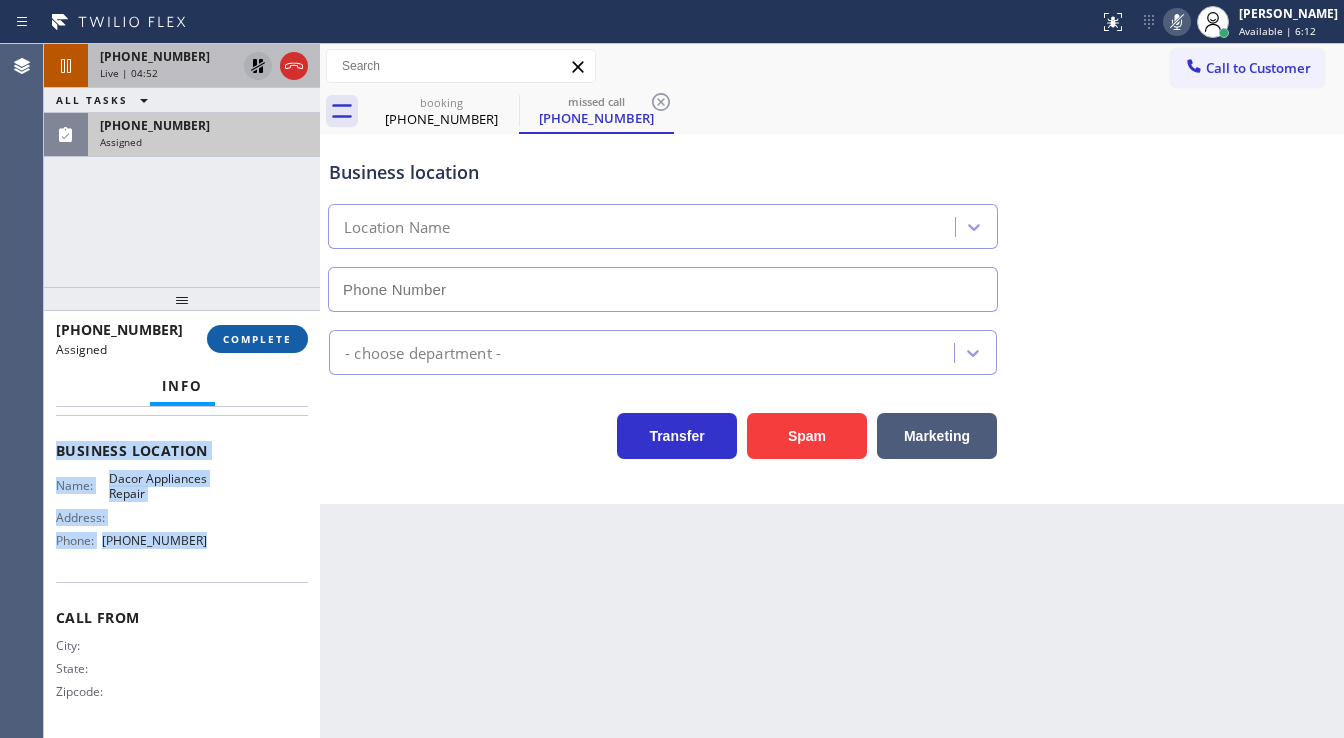 click on "COMPLETE" at bounding box center [257, 339] 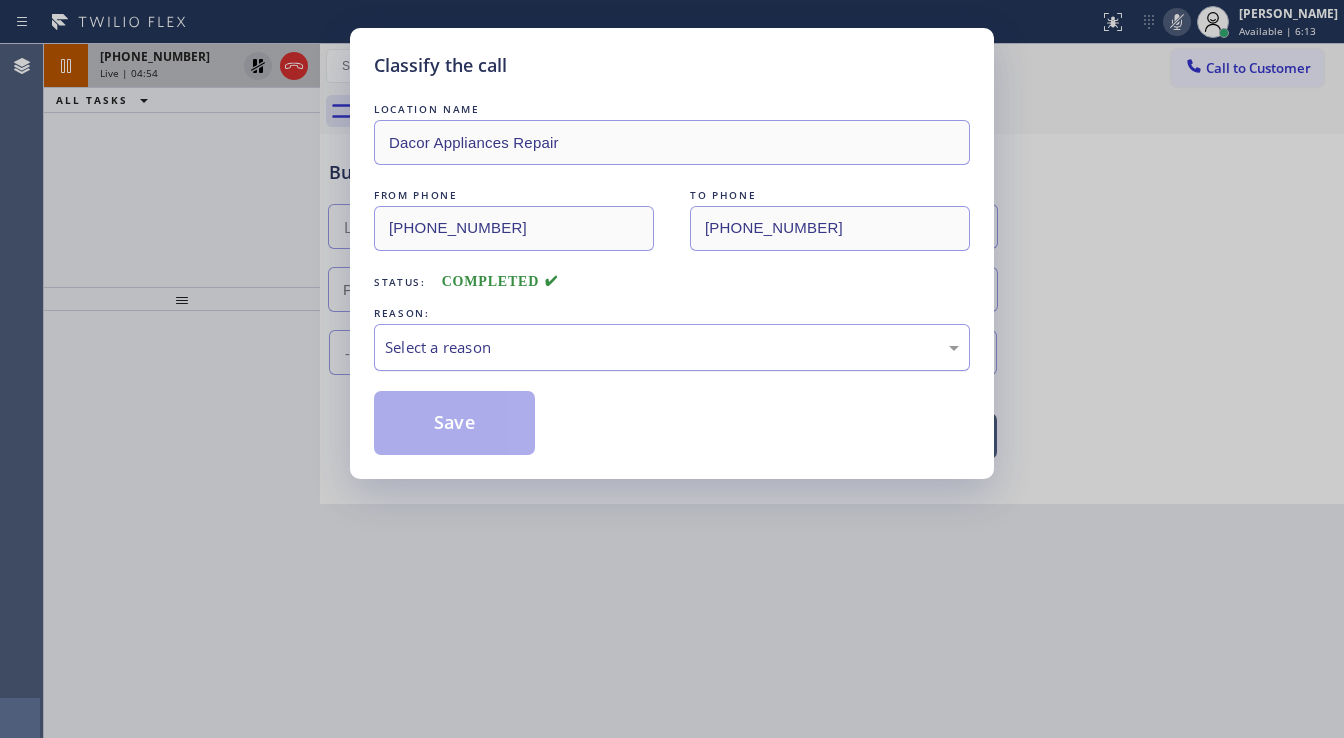 click on "Select a reason" at bounding box center [672, 347] 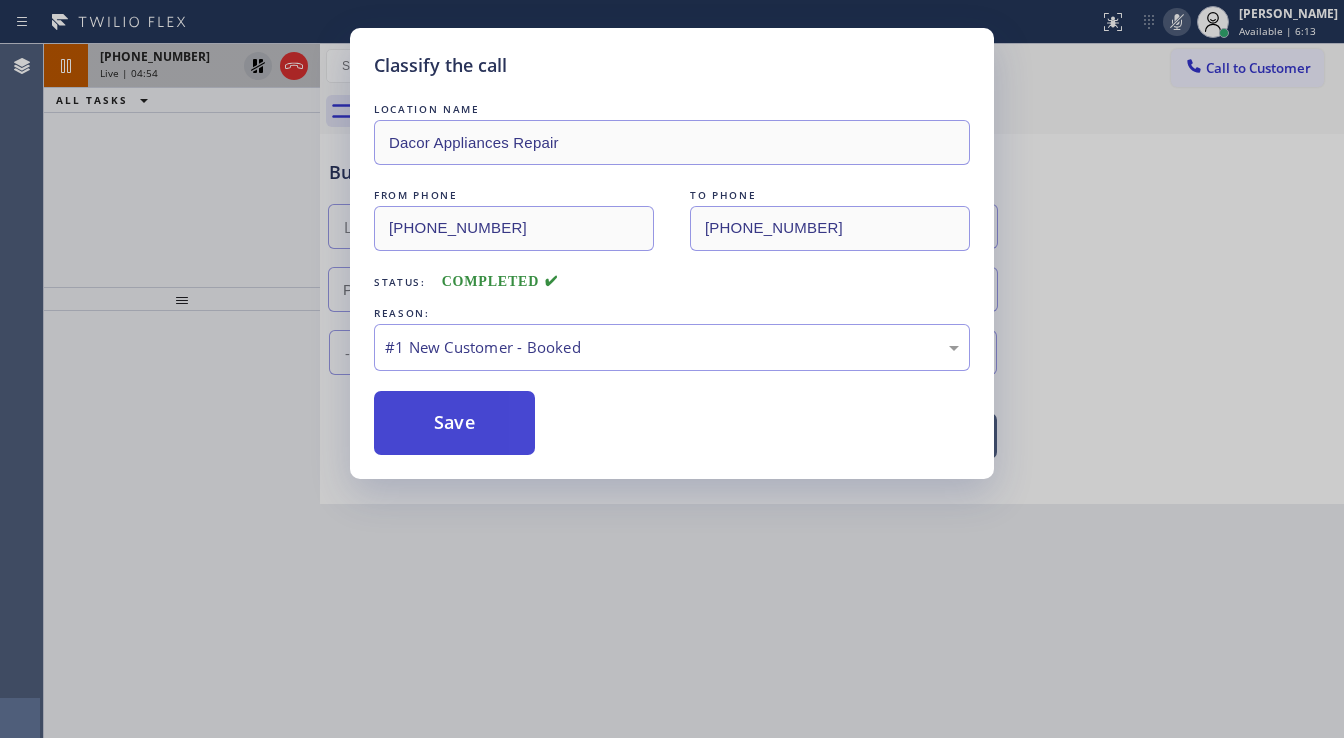 click on "Save" at bounding box center [454, 423] 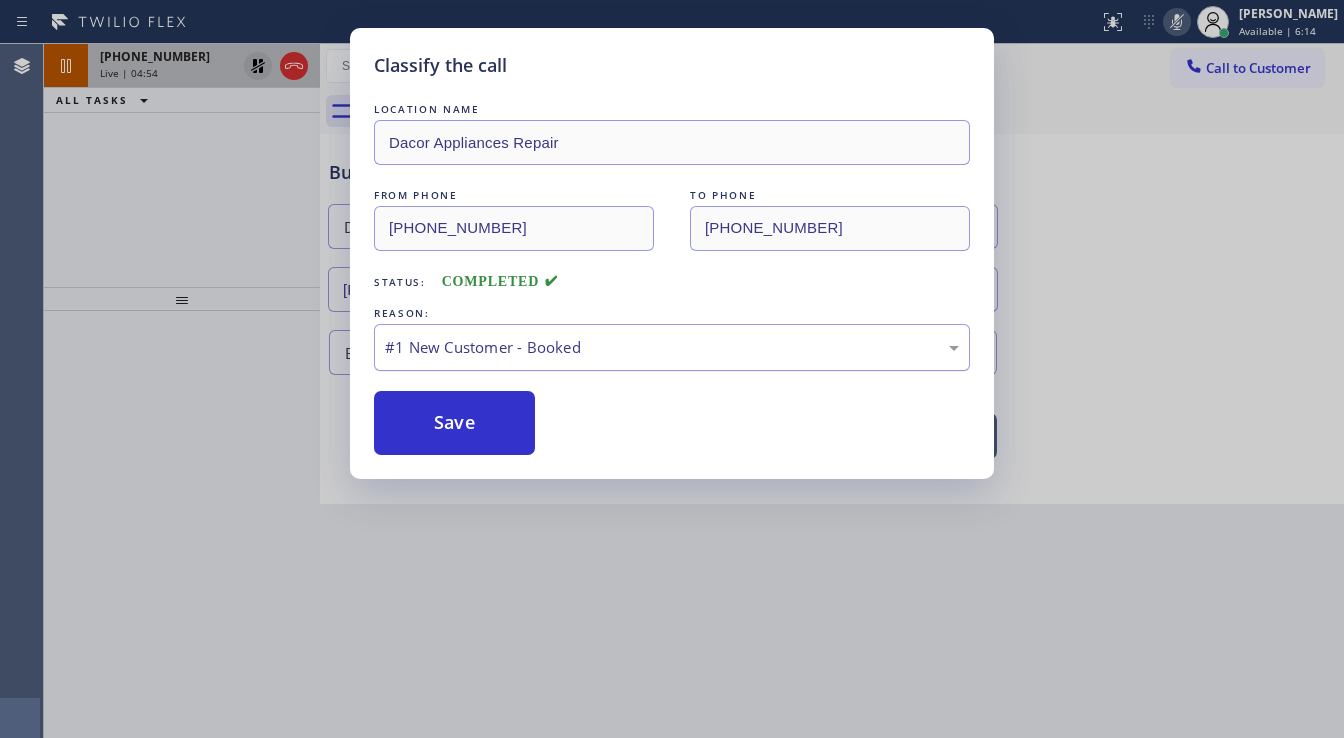click on "#1 New Customer - Booked" at bounding box center (672, 347) 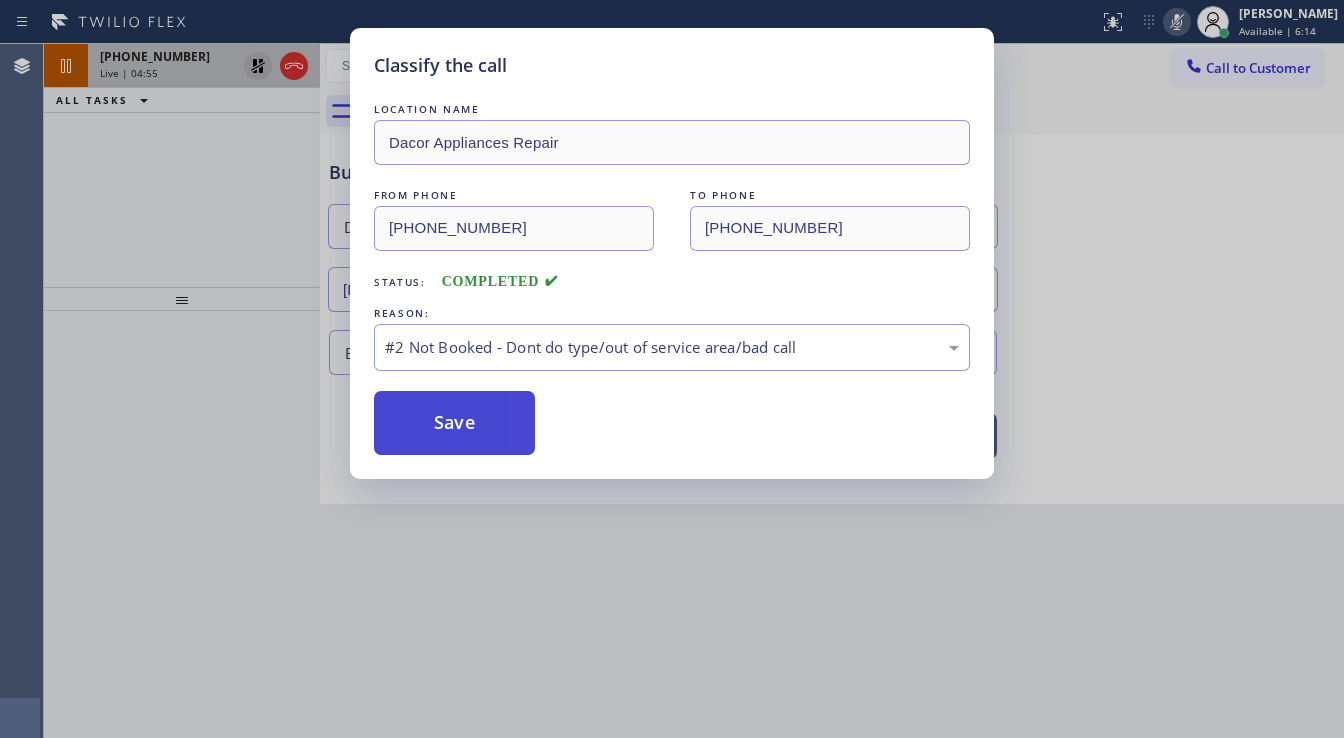 click on "Save" at bounding box center (454, 423) 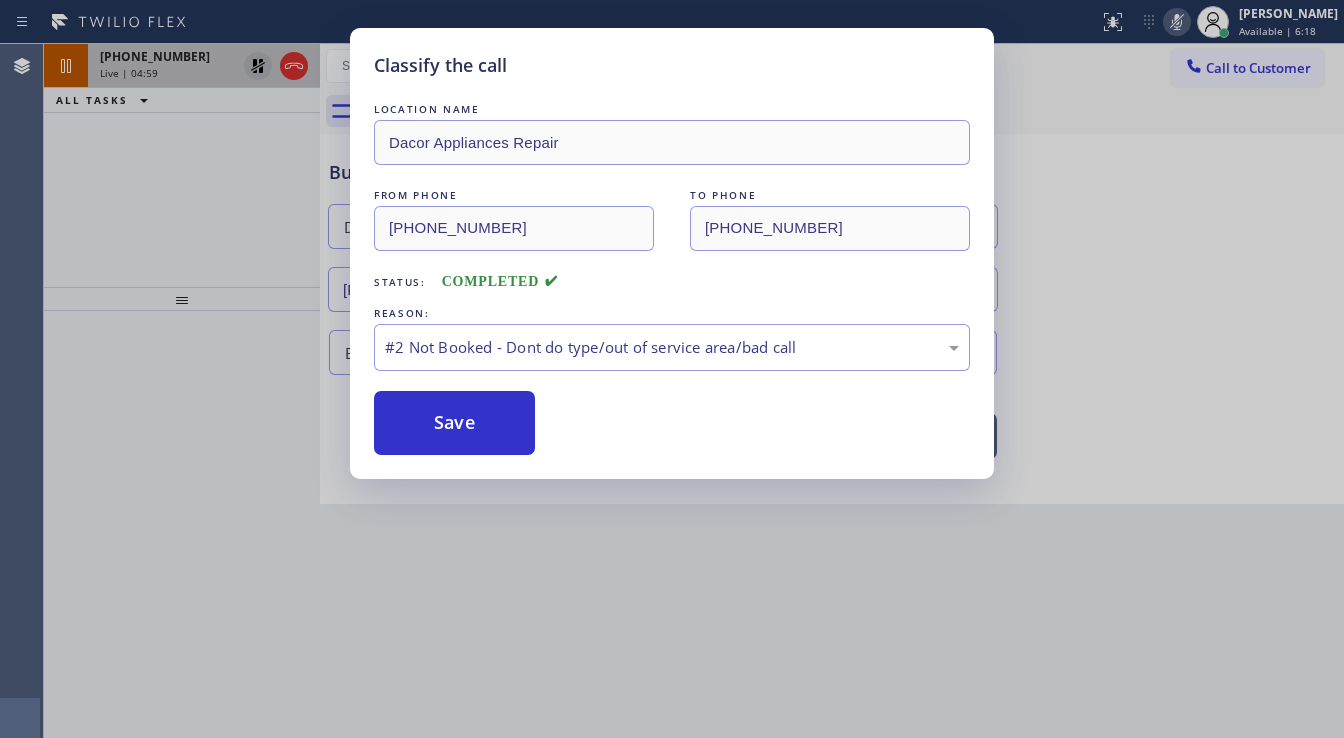 drag, startPoint x: 239, startPoint y: 253, endPoint x: 338, endPoint y: 211, distance: 107.54069 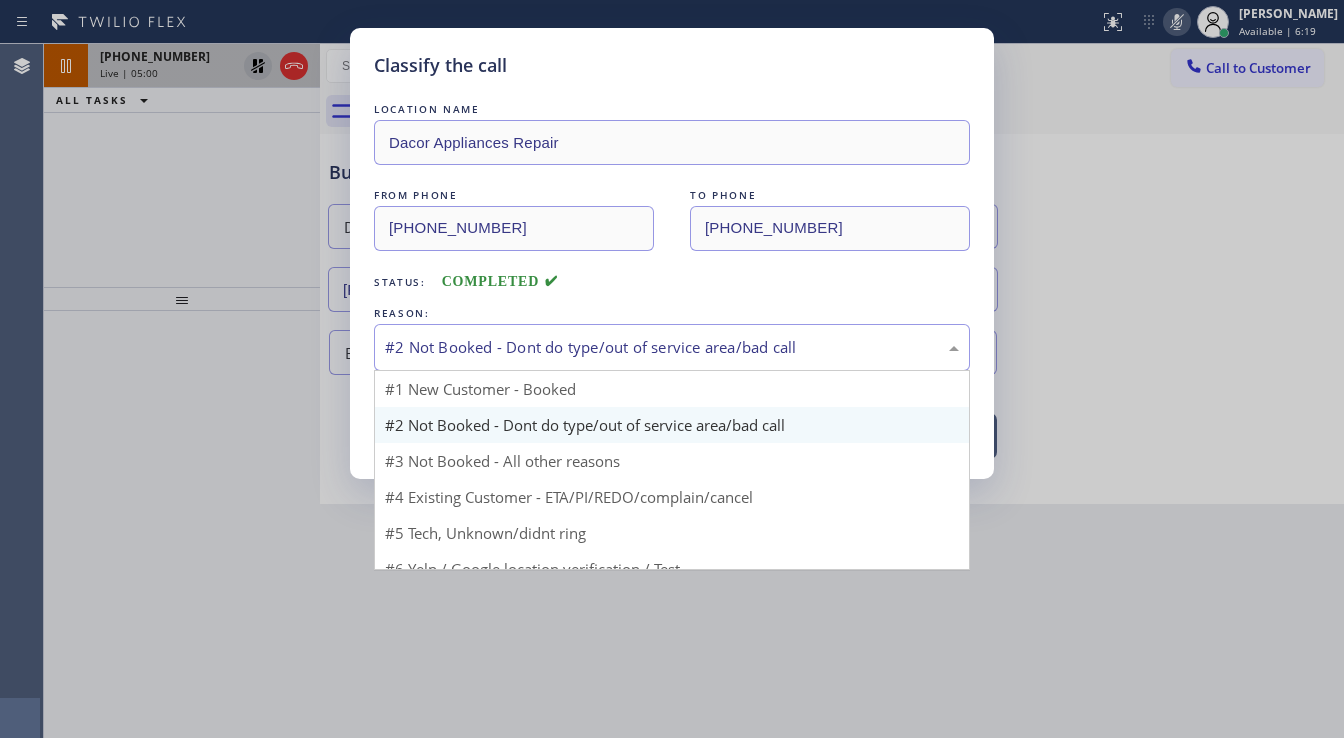 click on "#2 Not Booked - Dont do type/out of service area/bad call" at bounding box center [672, 347] 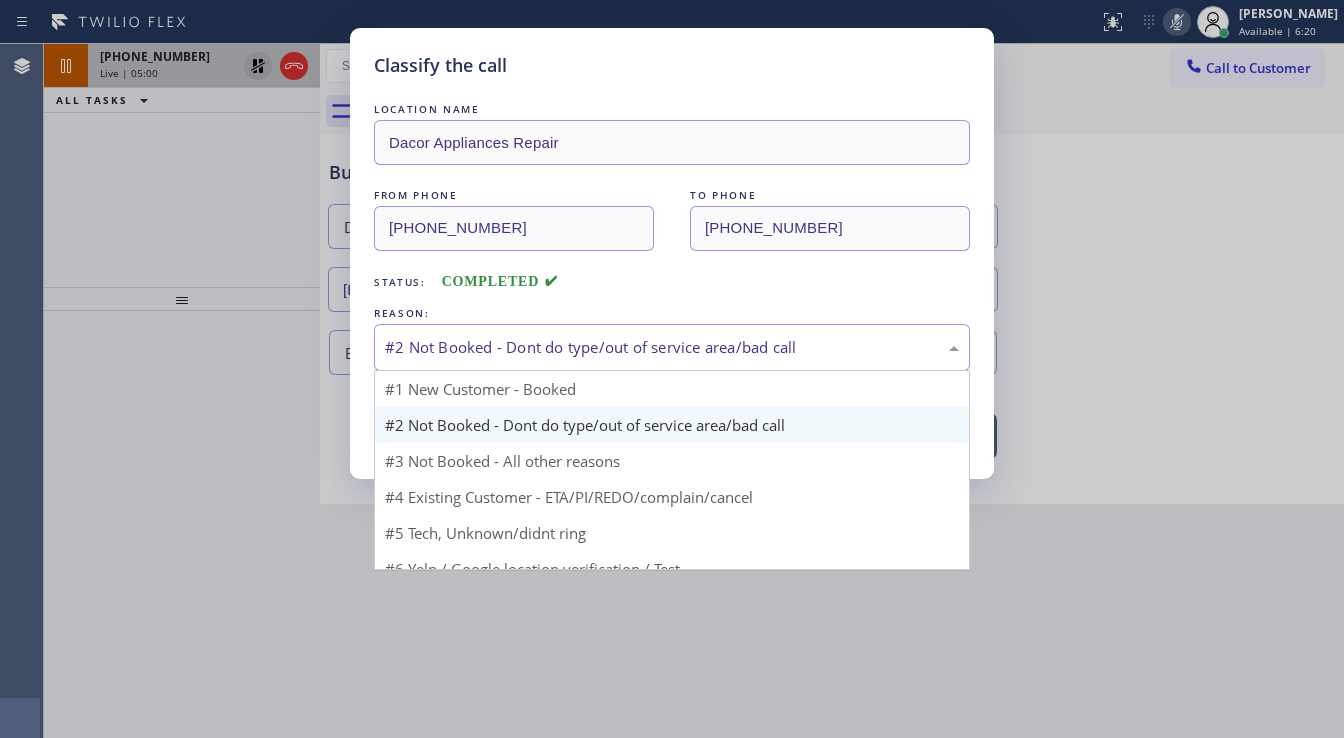 click on "Save" at bounding box center (454, 423) 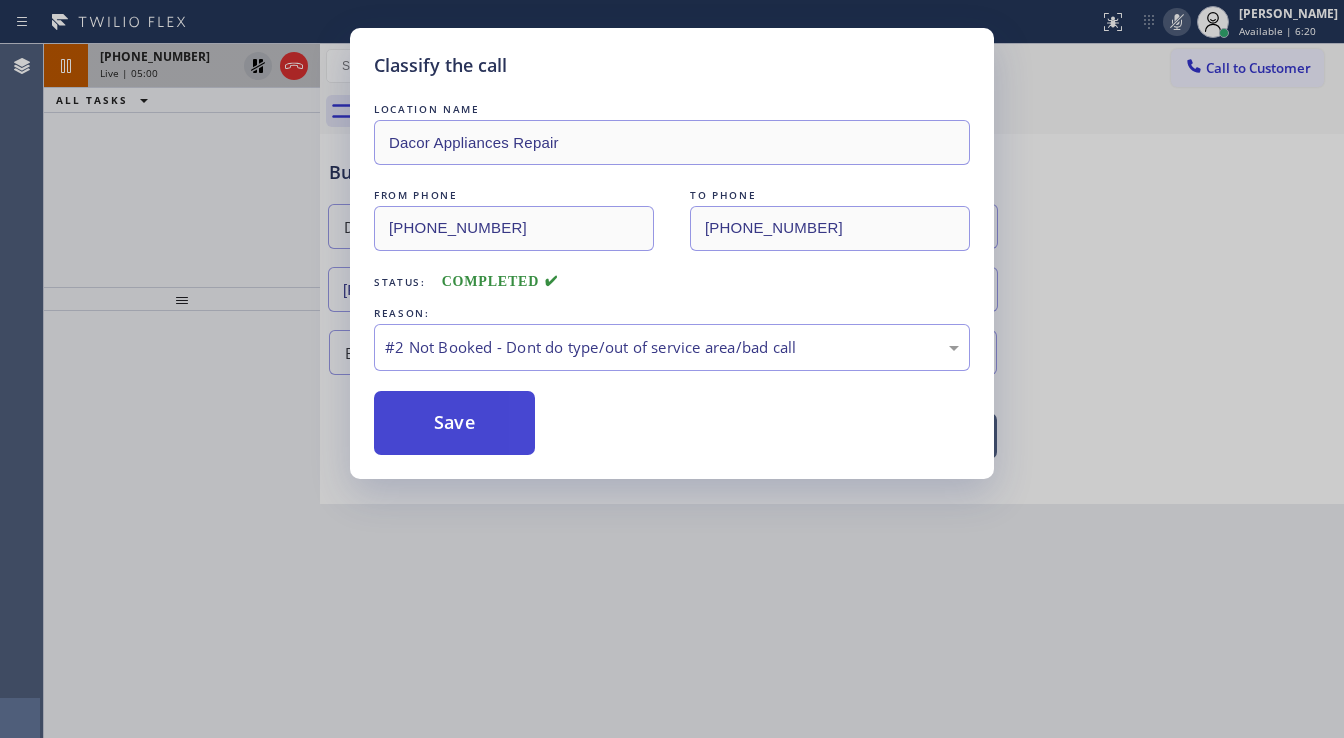 click on "Save" at bounding box center [454, 423] 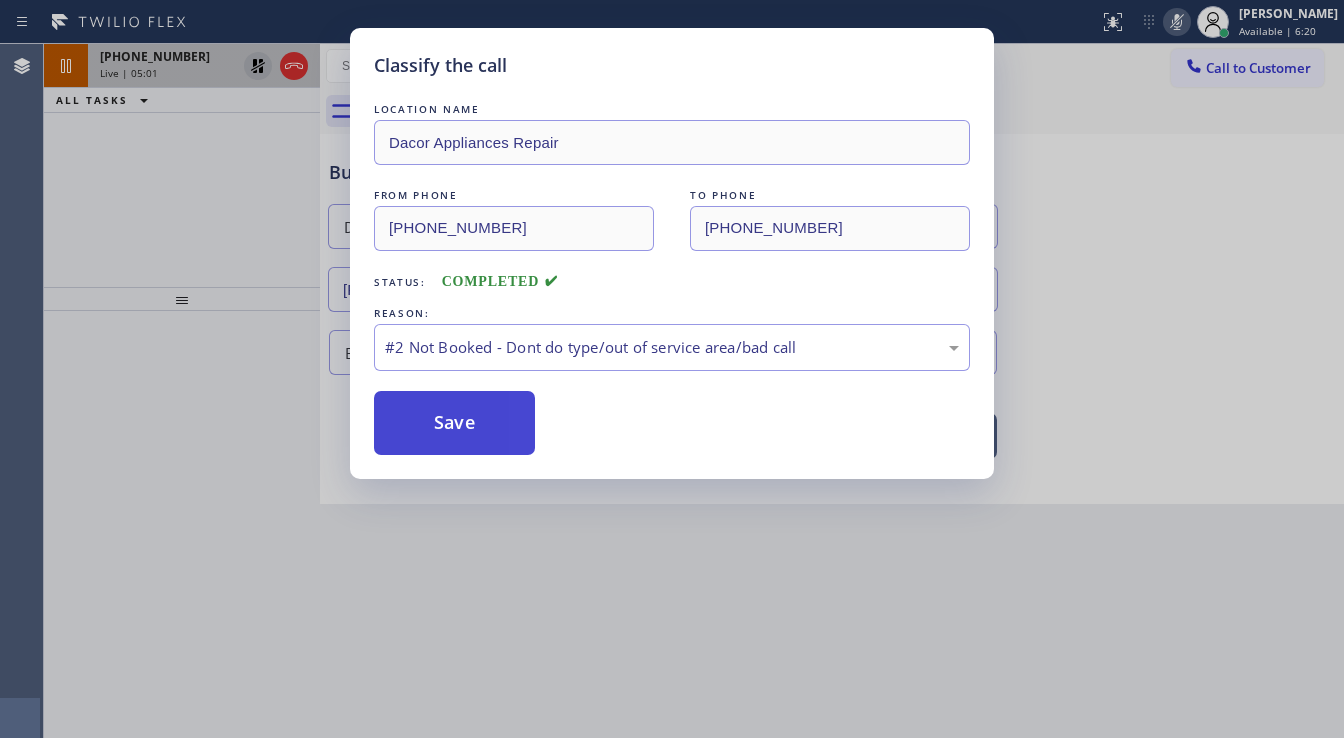 click on "Save" at bounding box center [454, 423] 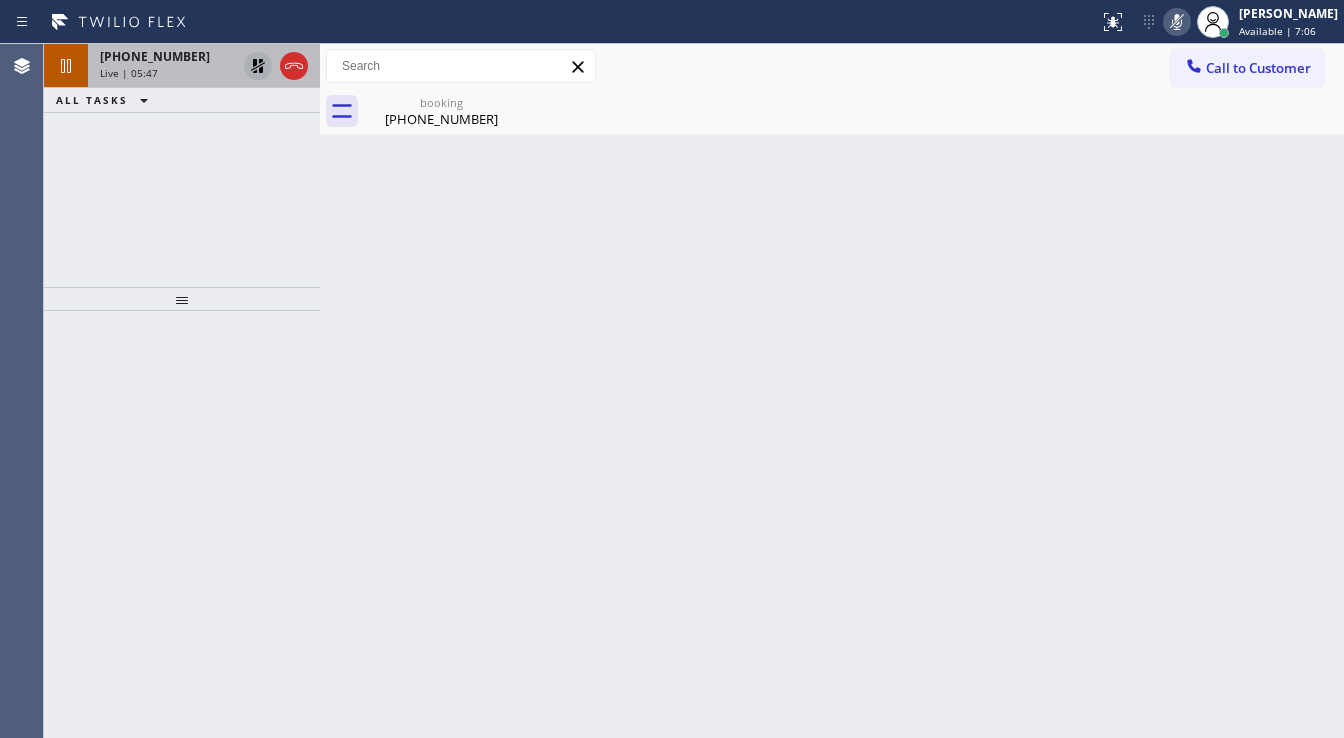 click 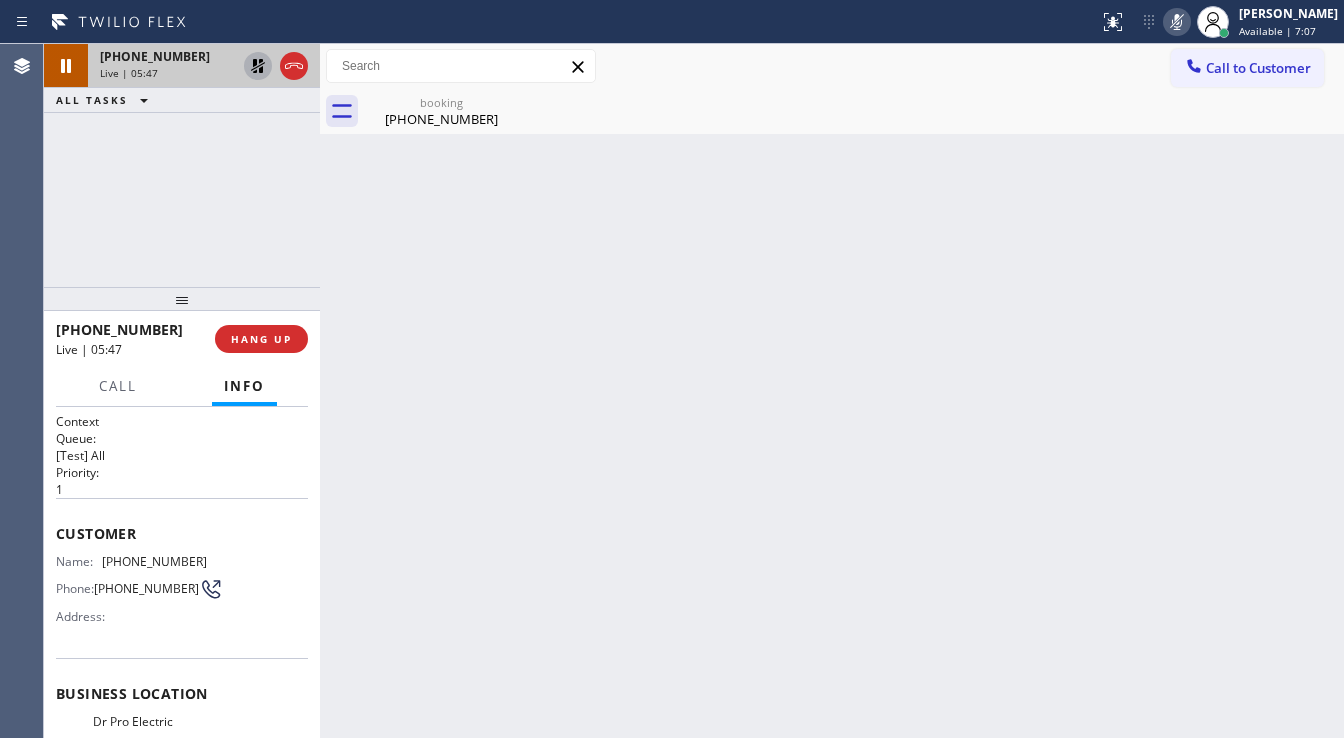 click 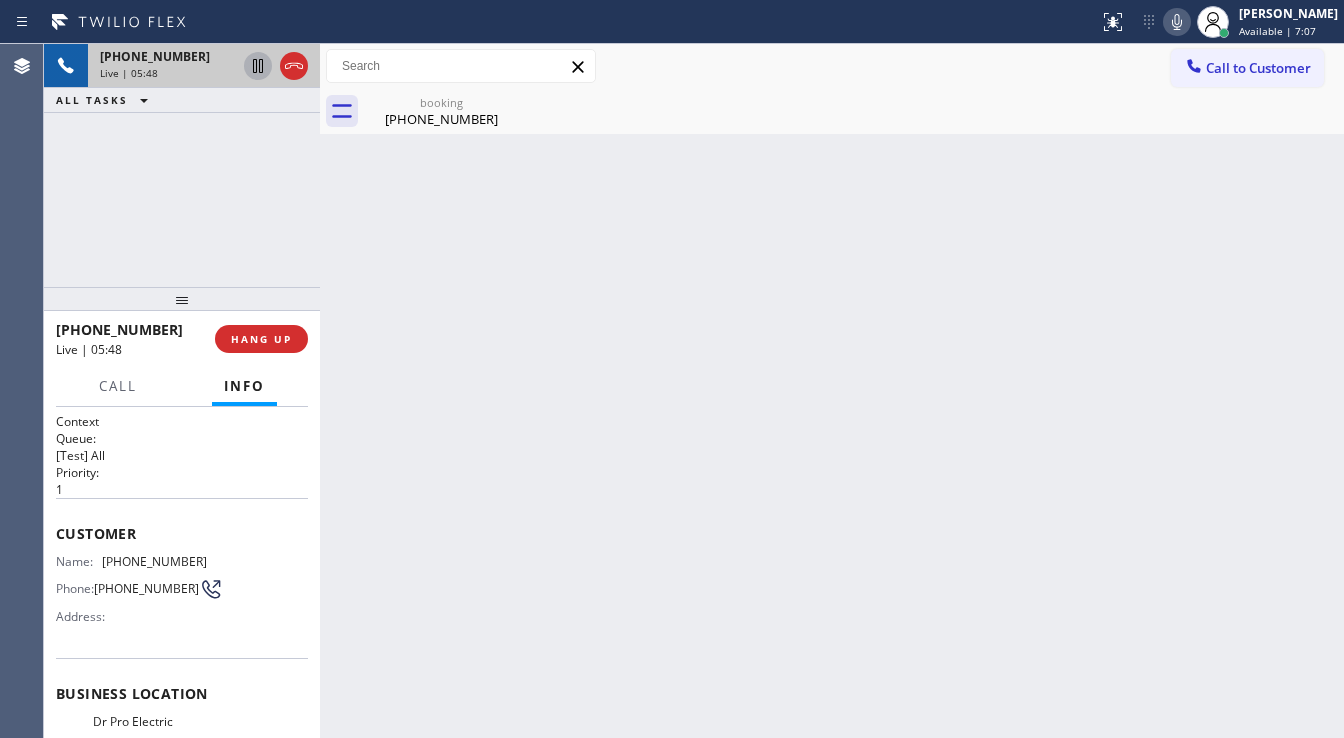 click on "booking [PHONE_NUMBER]" at bounding box center [854, 111] 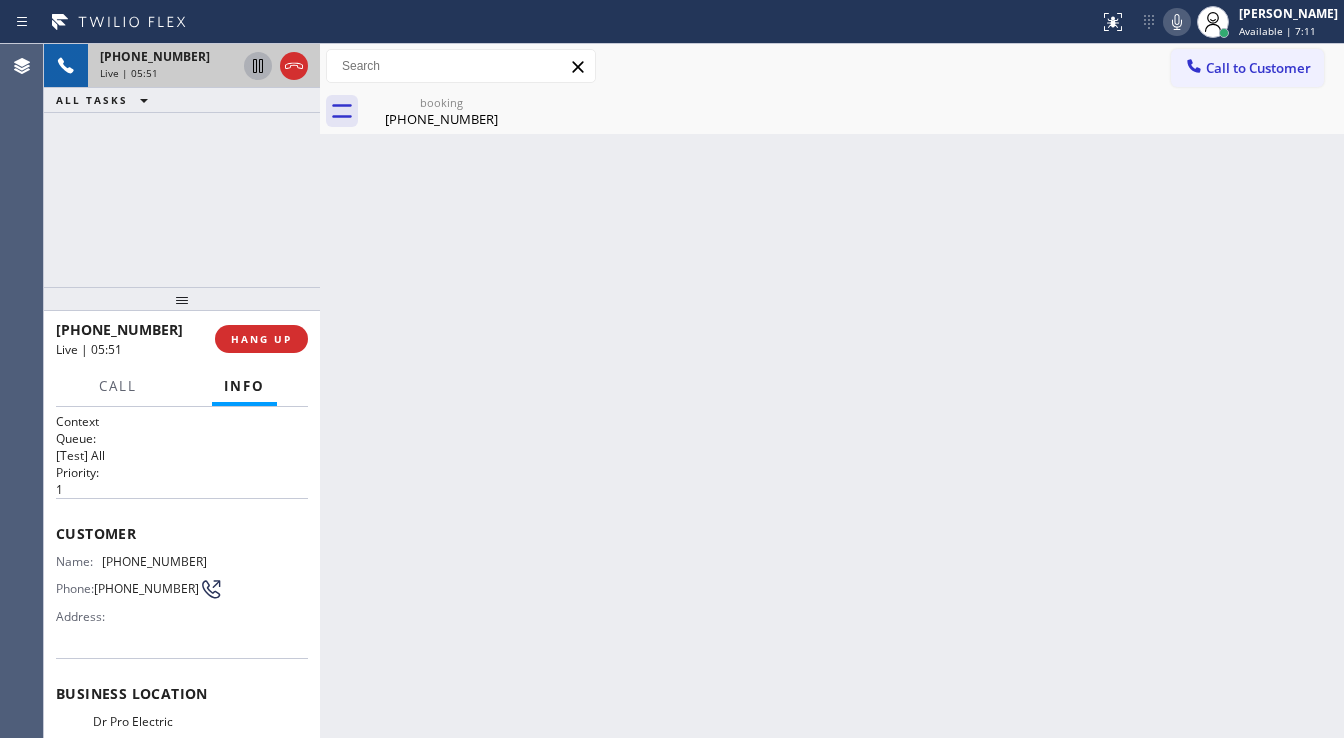 click on "[PHONE_NUMBER] Live | 05:51 ALL TASKS ALL TASKS ACTIVE TASKS TASKS IN WRAP UP" at bounding box center [182, 165] 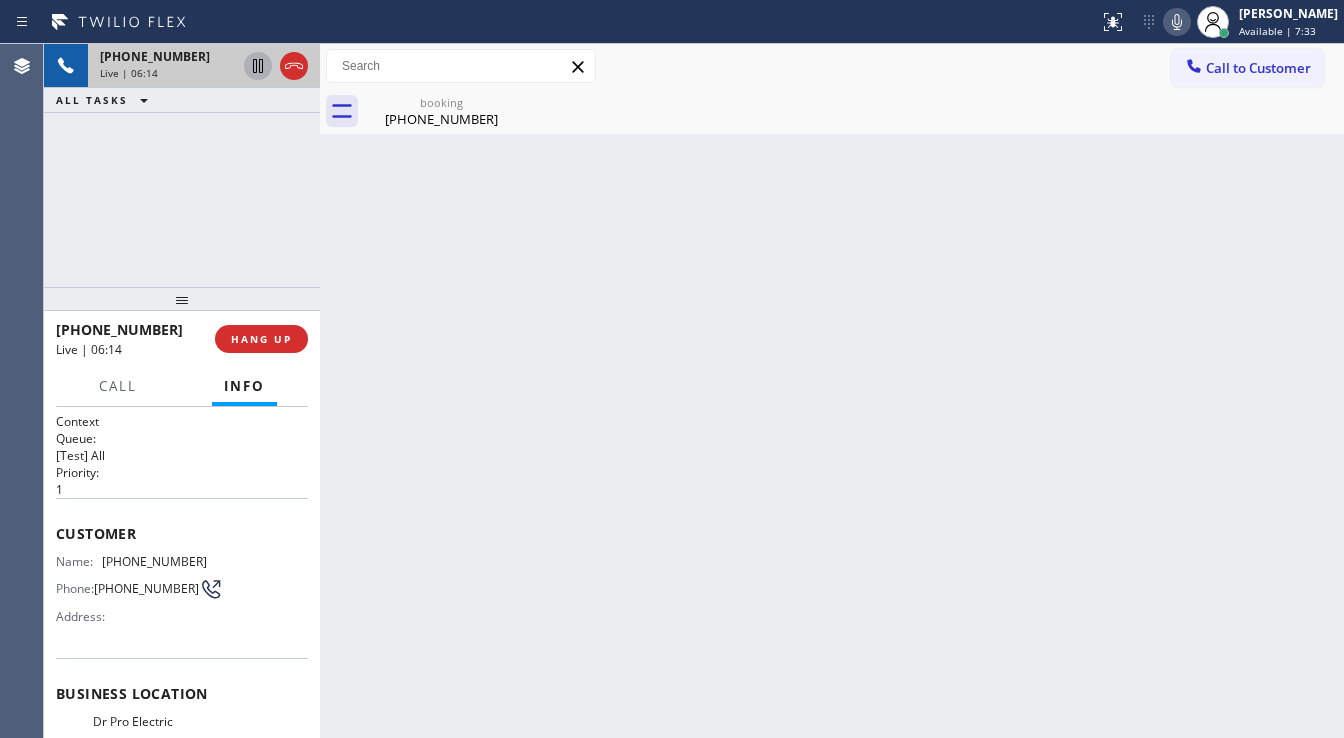 click on "[PHONE_NUMBER] Live | 06:14 ALL TASKS ALL TASKS ACTIVE TASKS TASKS IN WRAP UP" at bounding box center (182, 165) 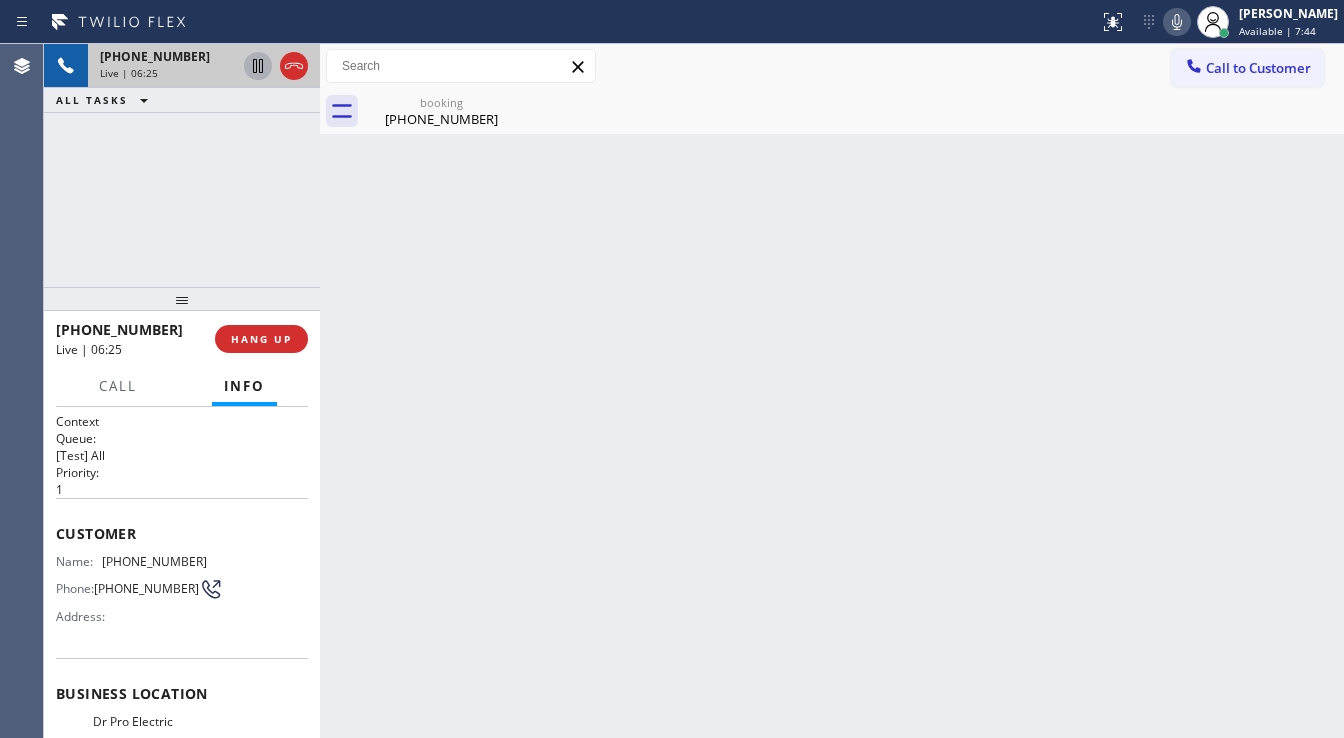 click on "[PHONE_NUMBER] Live | 06:25 ALL TASKS ALL TASKS ACTIVE TASKS TASKS IN WRAP UP" at bounding box center (182, 165) 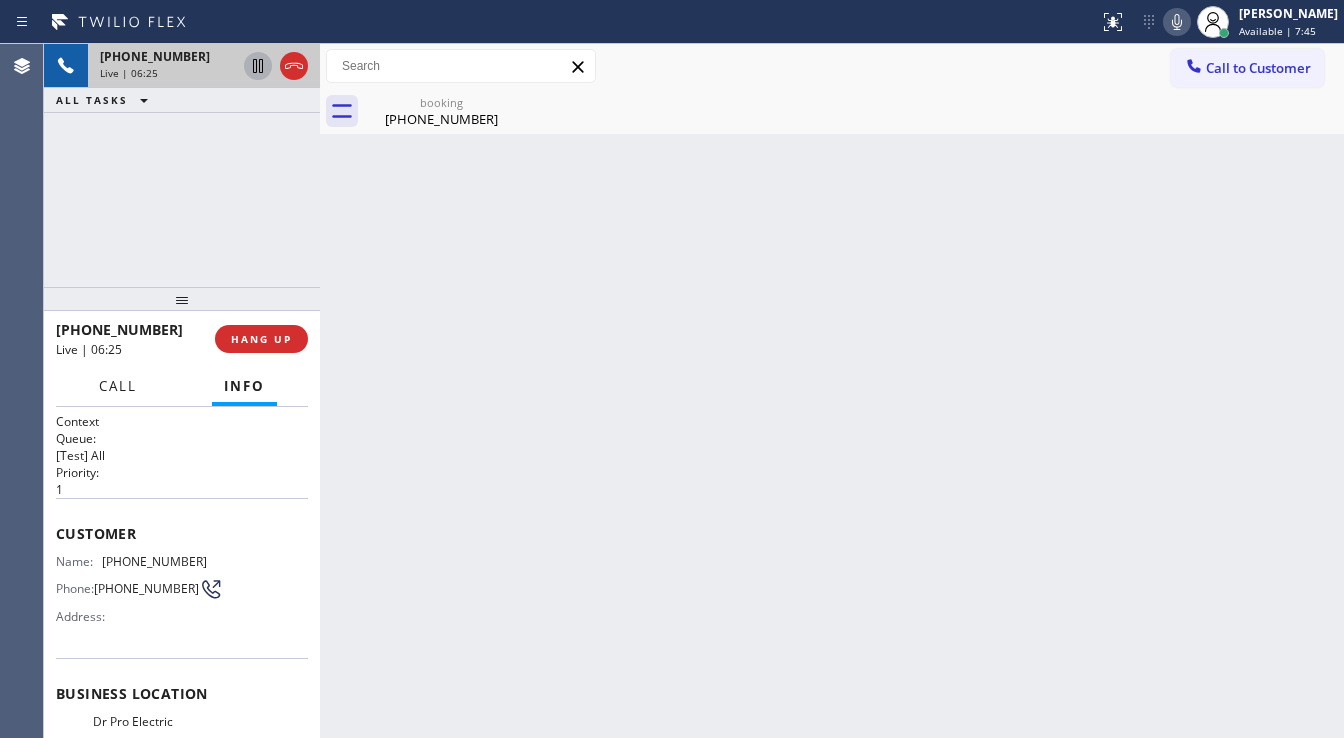 click on "Call" at bounding box center (118, 386) 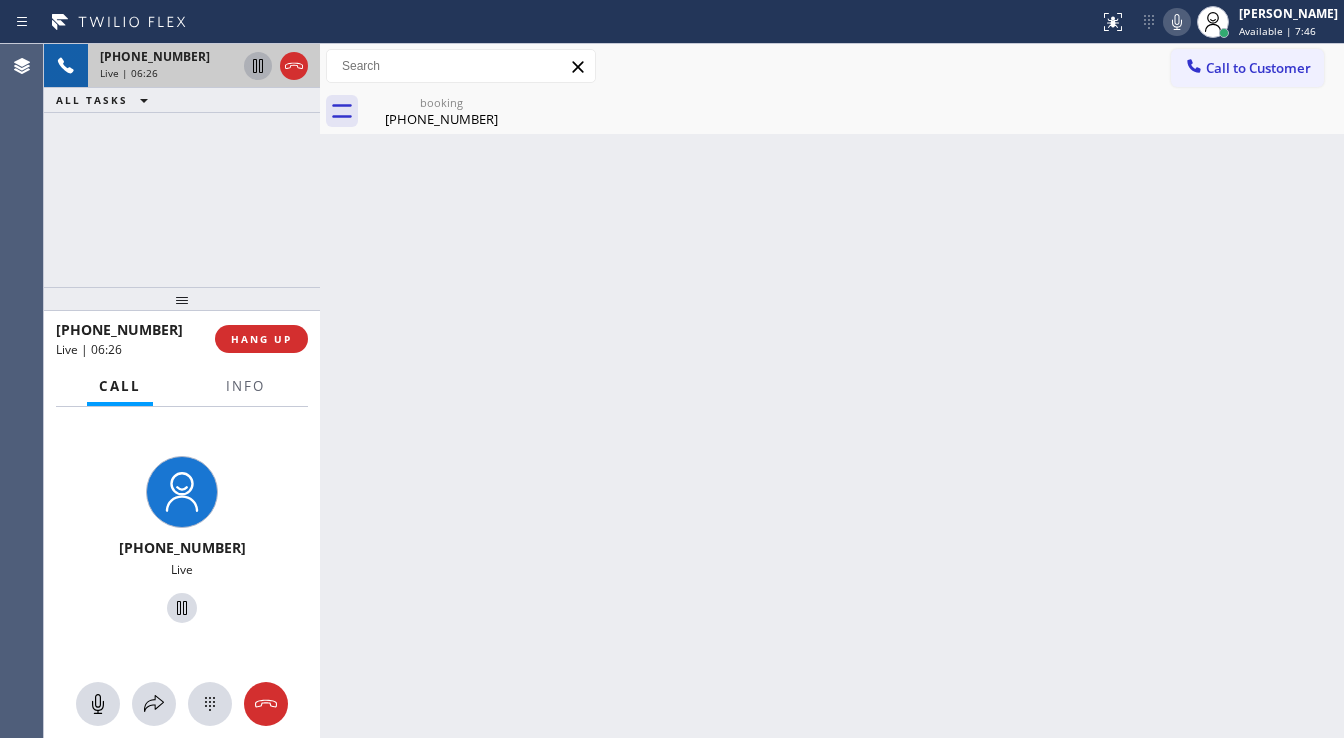 click on "[PHONE_NUMBER] Live | 06:26 ALL TASKS ALL TASKS ACTIVE TASKS TASKS IN WRAP UP" at bounding box center [182, 165] 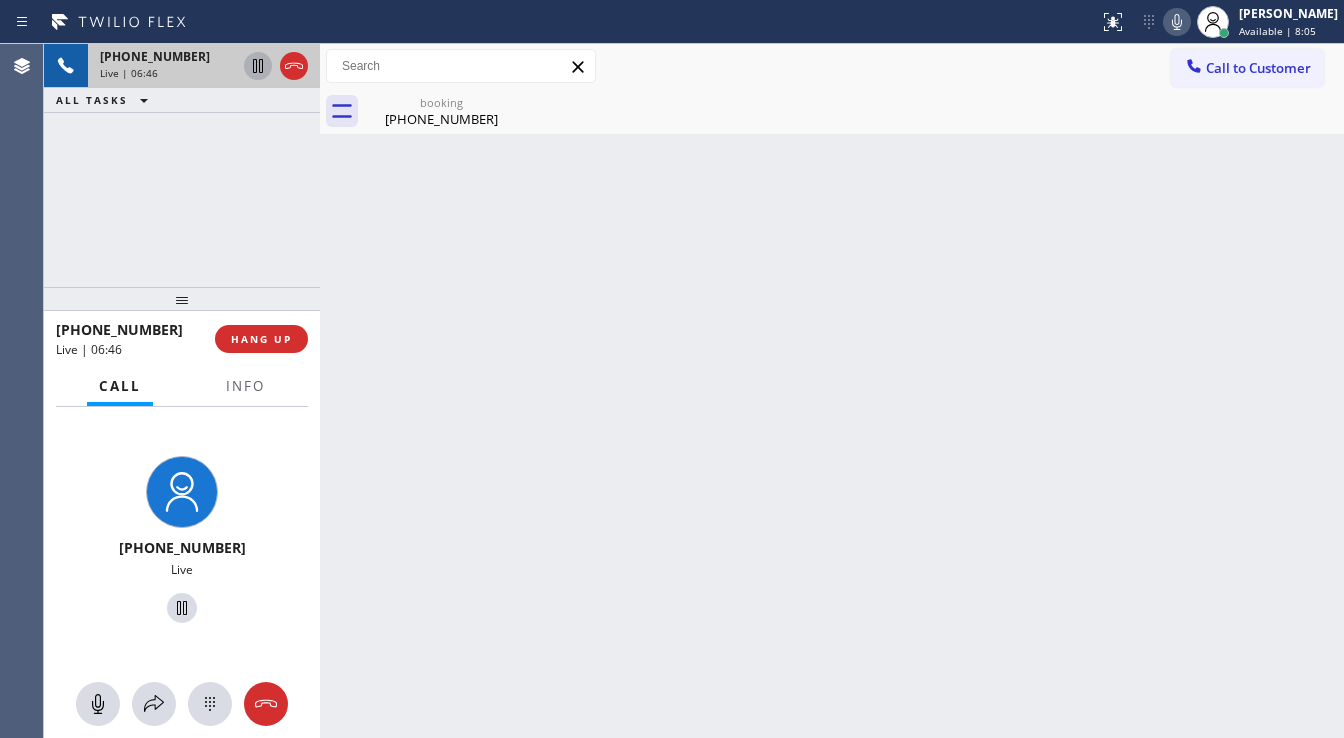 click on "[PHONE_NUMBER] Live | 06:46 ALL TASKS ALL TASKS ACTIVE TASKS TASKS IN WRAP UP" at bounding box center [182, 165] 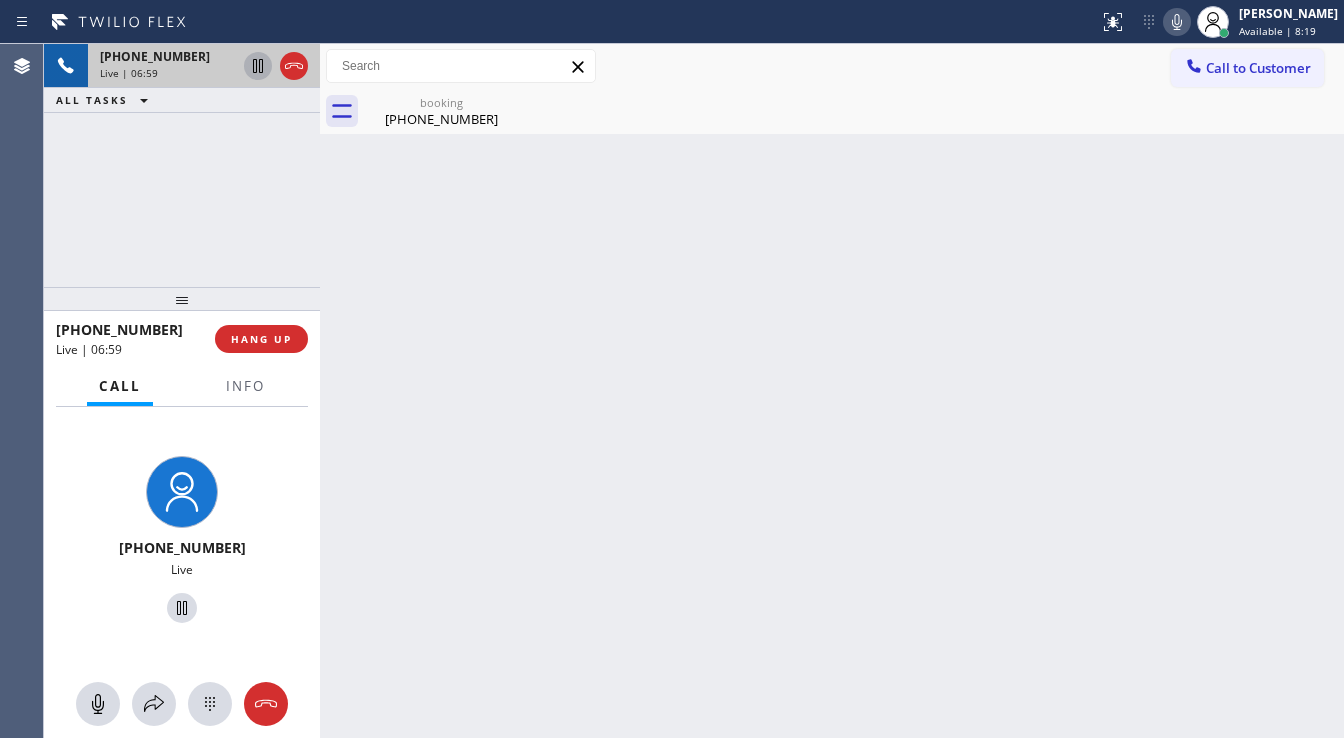 click on "[PHONE_NUMBER] Live | 06:59 ALL TASKS ALL TASKS ACTIVE TASKS TASKS IN WRAP UP" at bounding box center (182, 165) 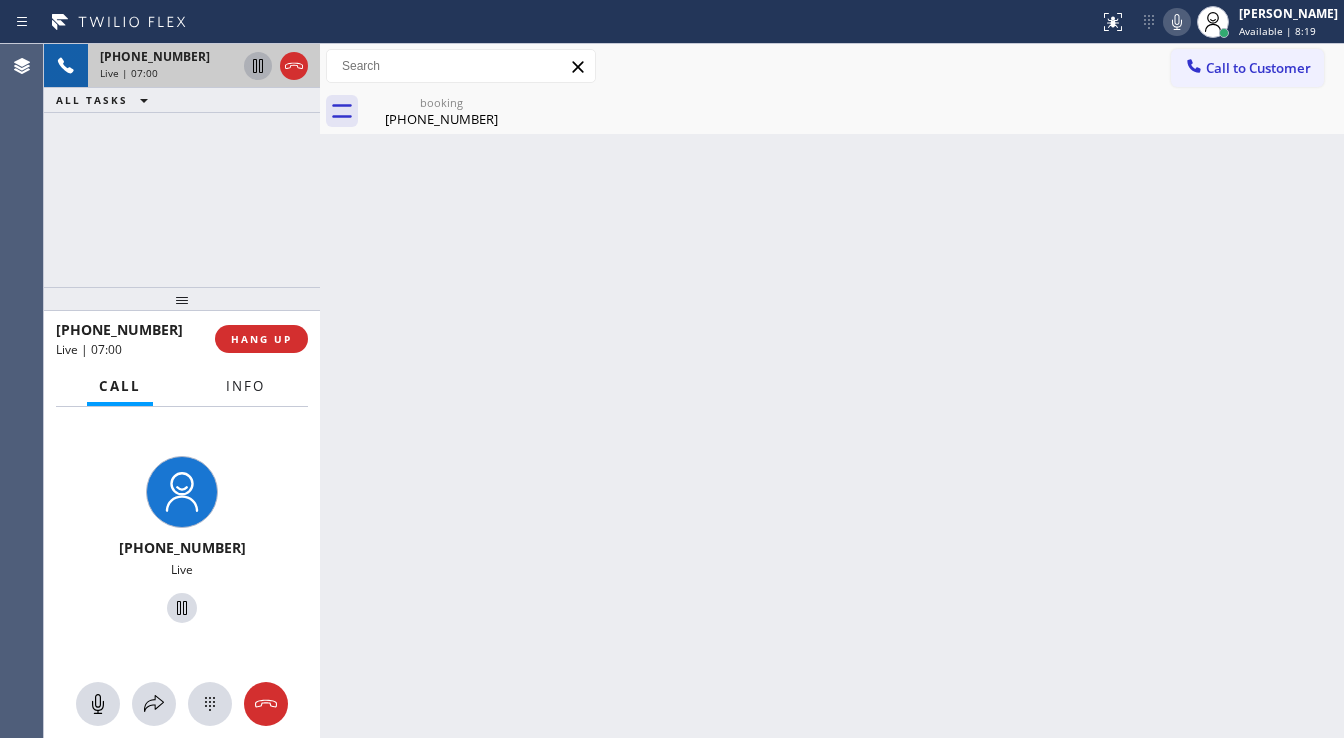 click on "Info" at bounding box center [245, 386] 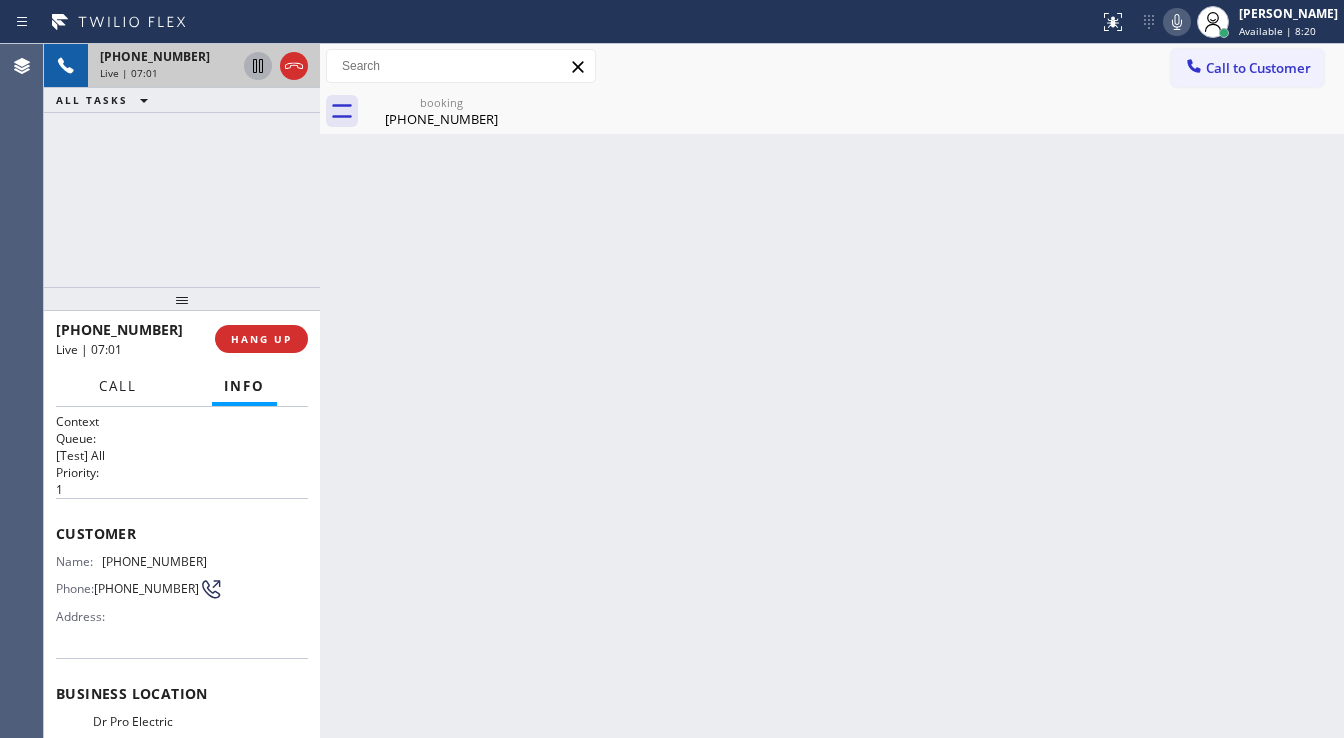 click on "Call" at bounding box center [118, 386] 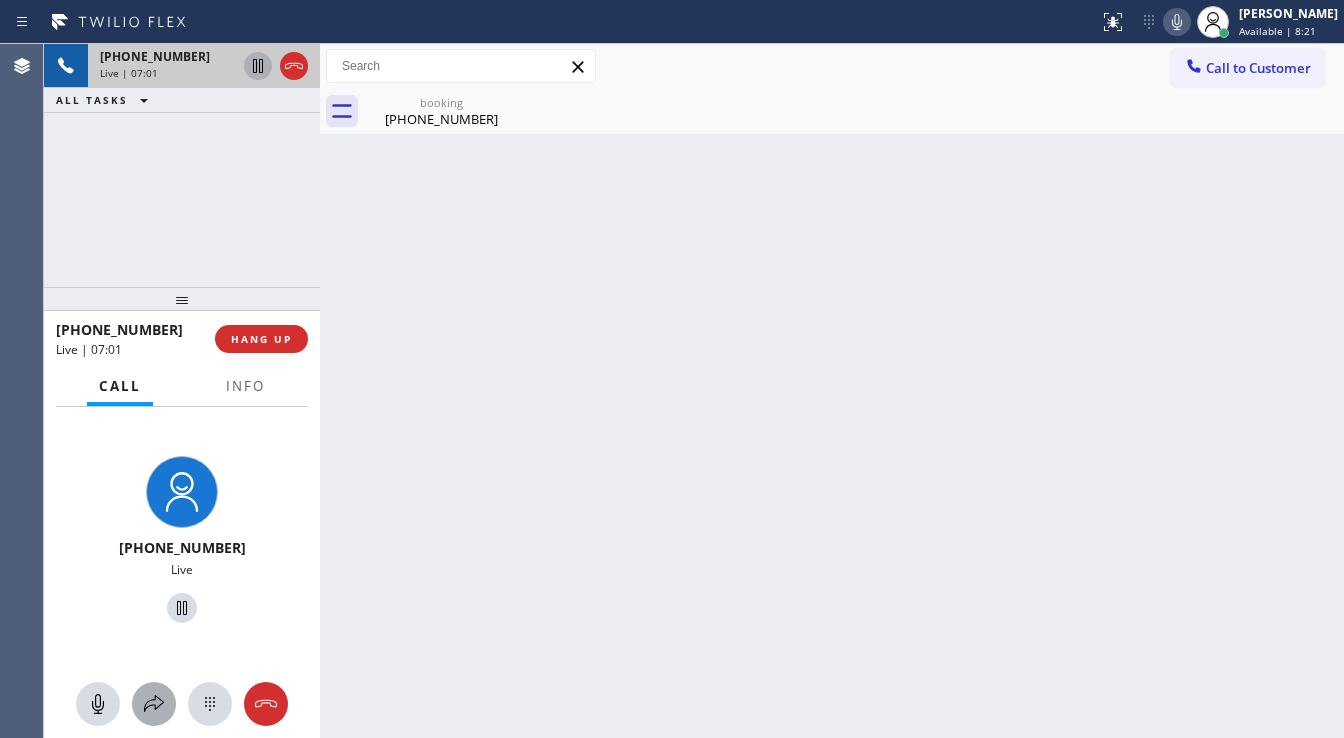 click at bounding box center (154, 704) 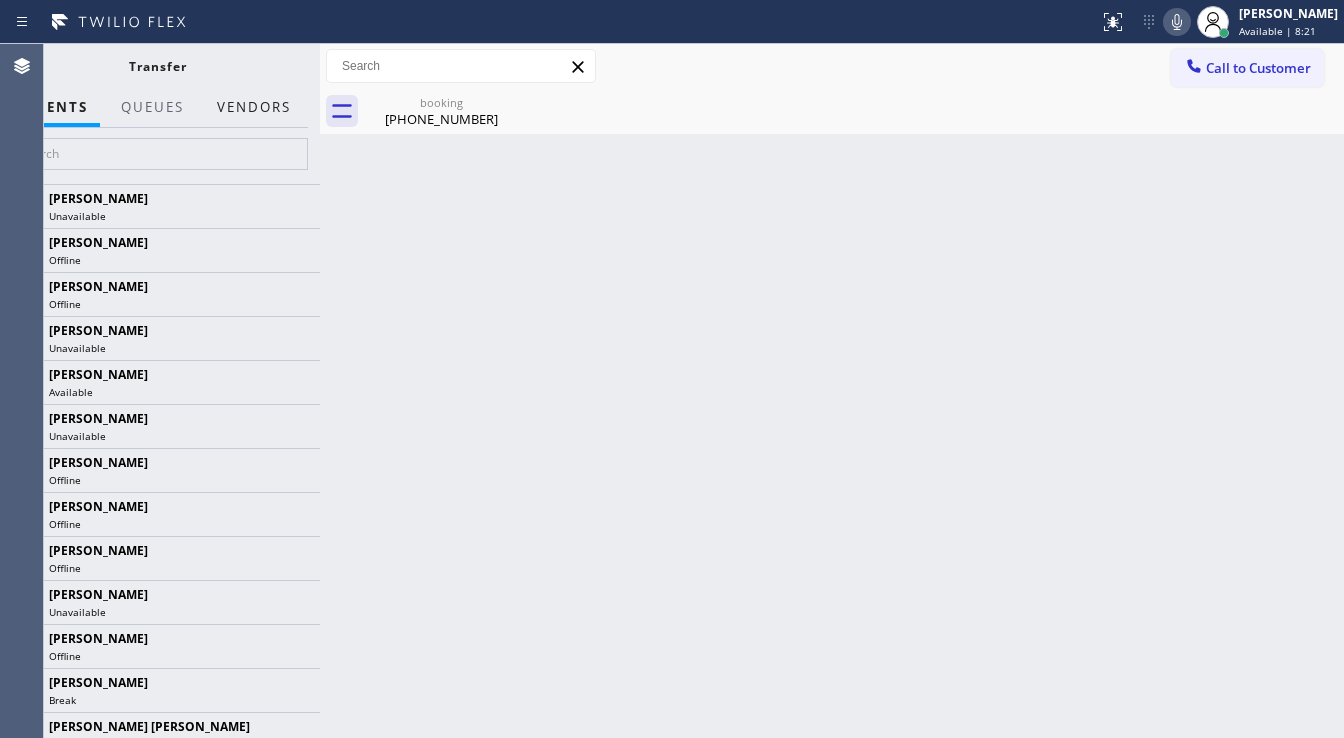 click on "Vendors" at bounding box center (254, 107) 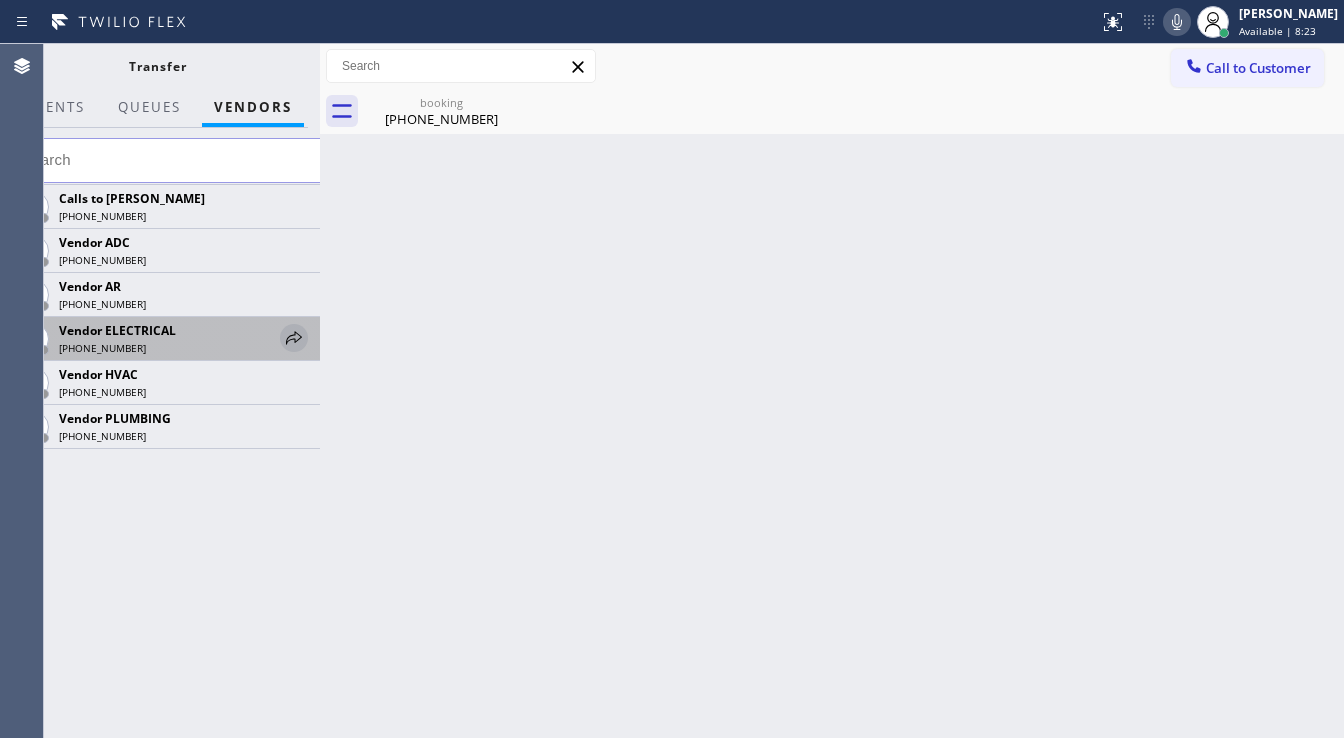click 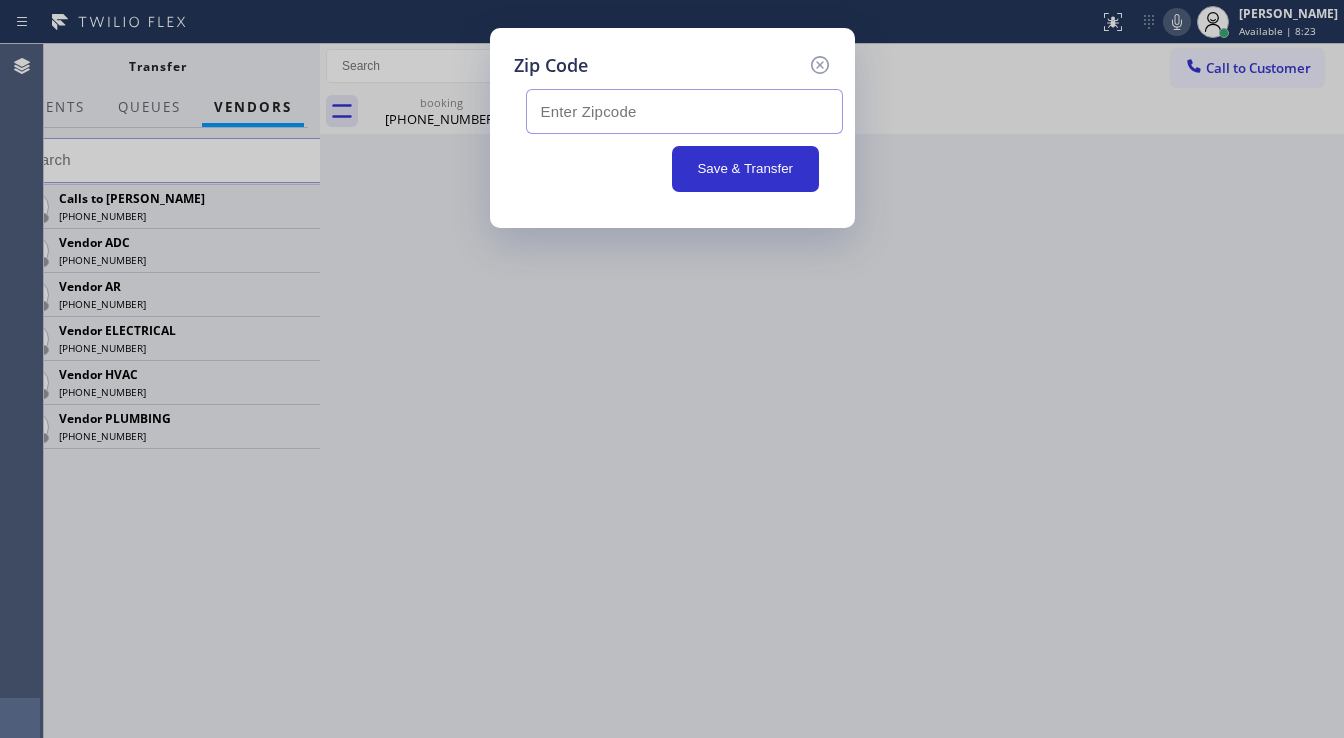 click at bounding box center [684, 111] 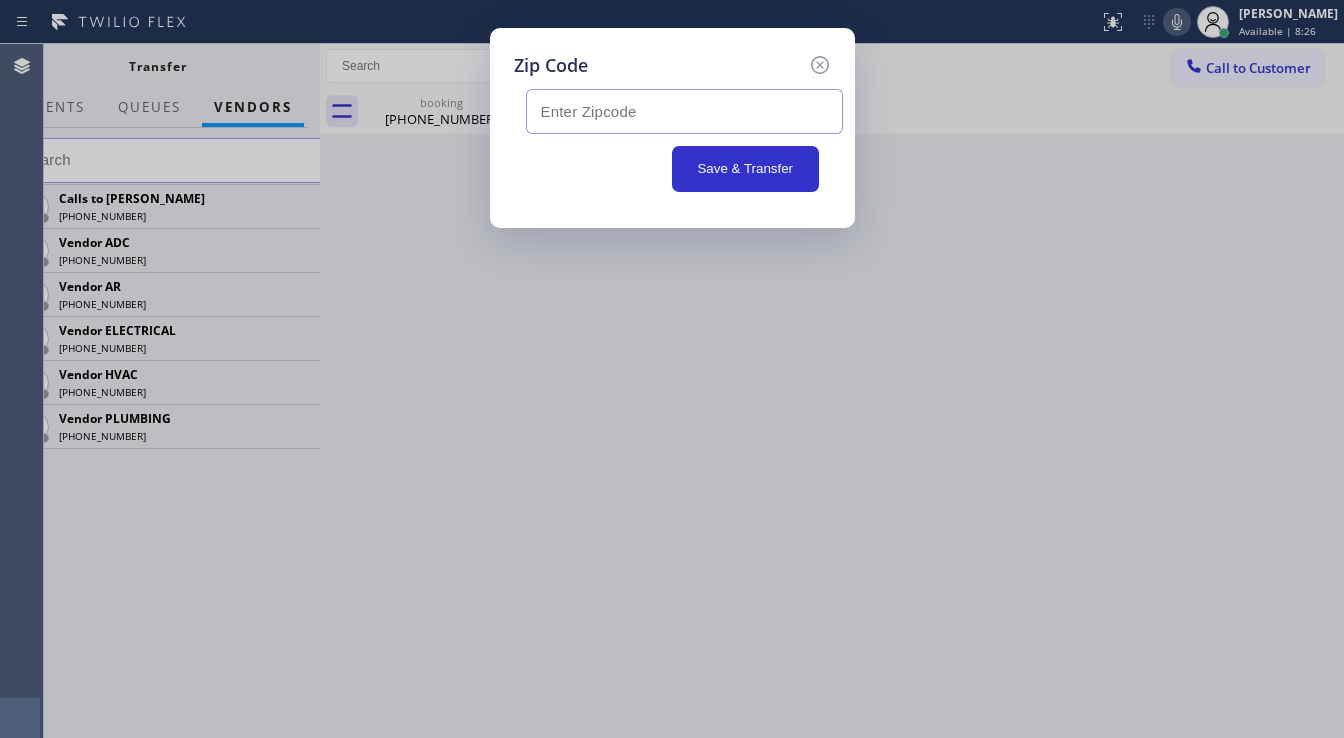 paste on "08840" 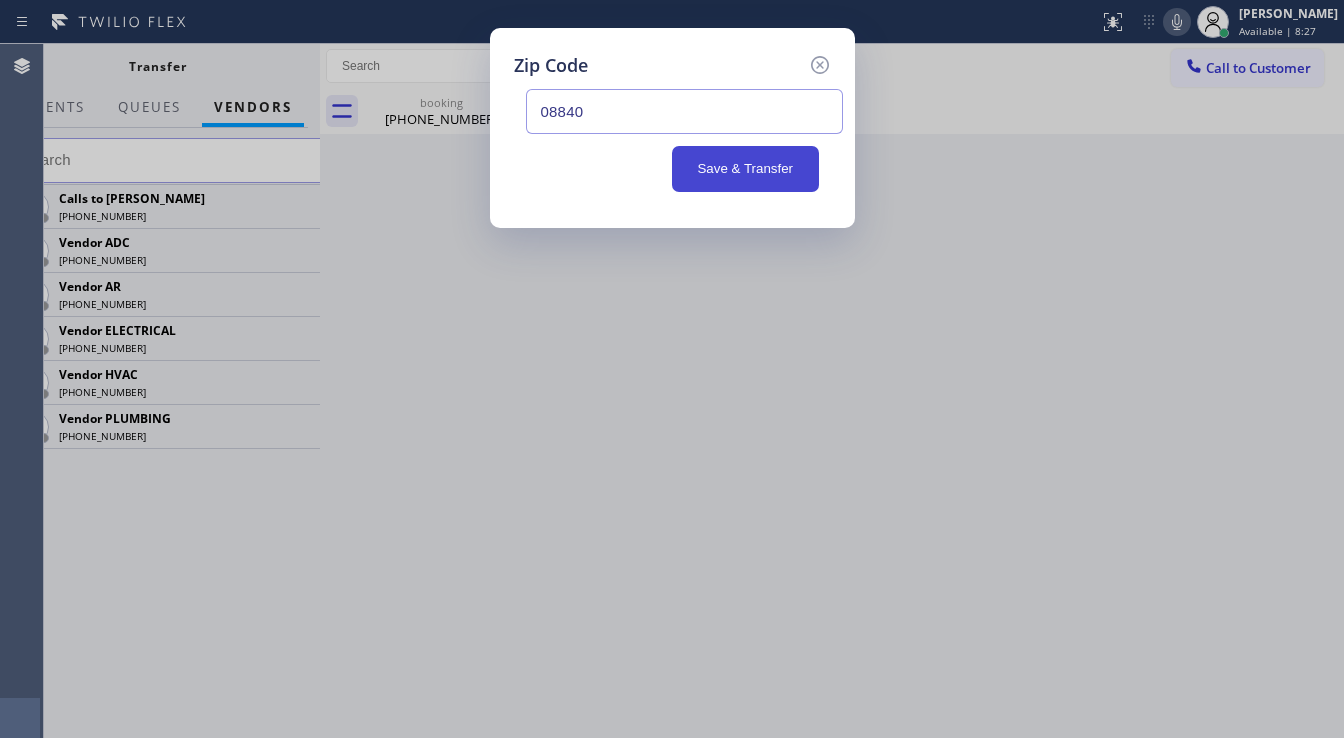 type on "08840" 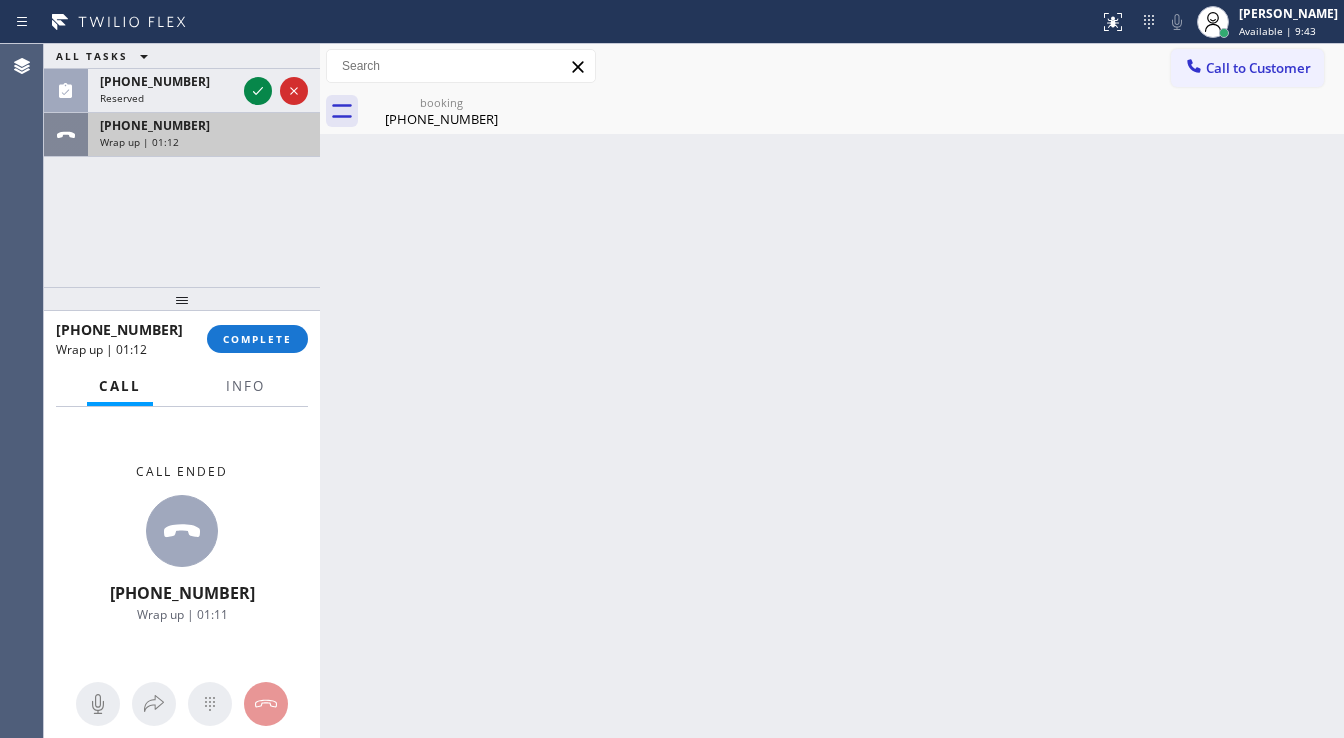 click on "Wrap up | 01:12" at bounding box center [204, 142] 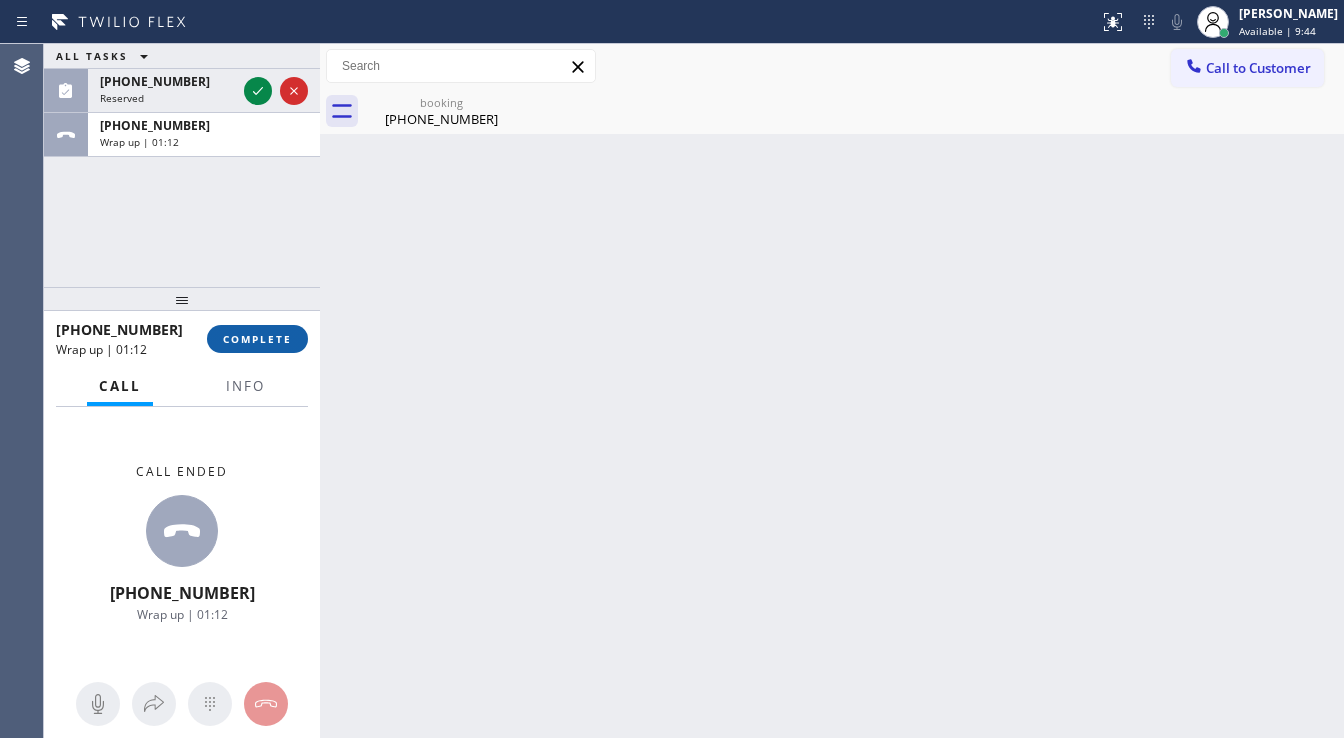 click on "COMPLETE" at bounding box center [257, 339] 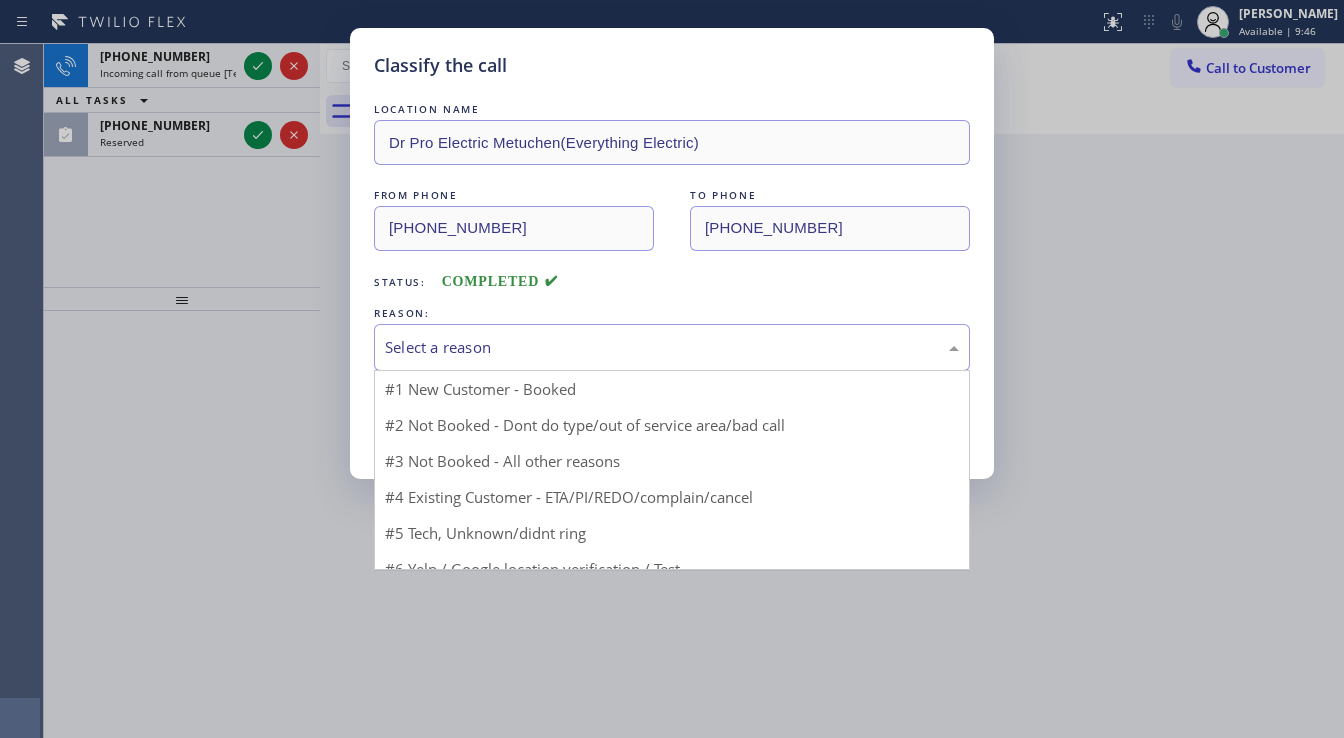 click on "Select a reason" at bounding box center [672, 347] 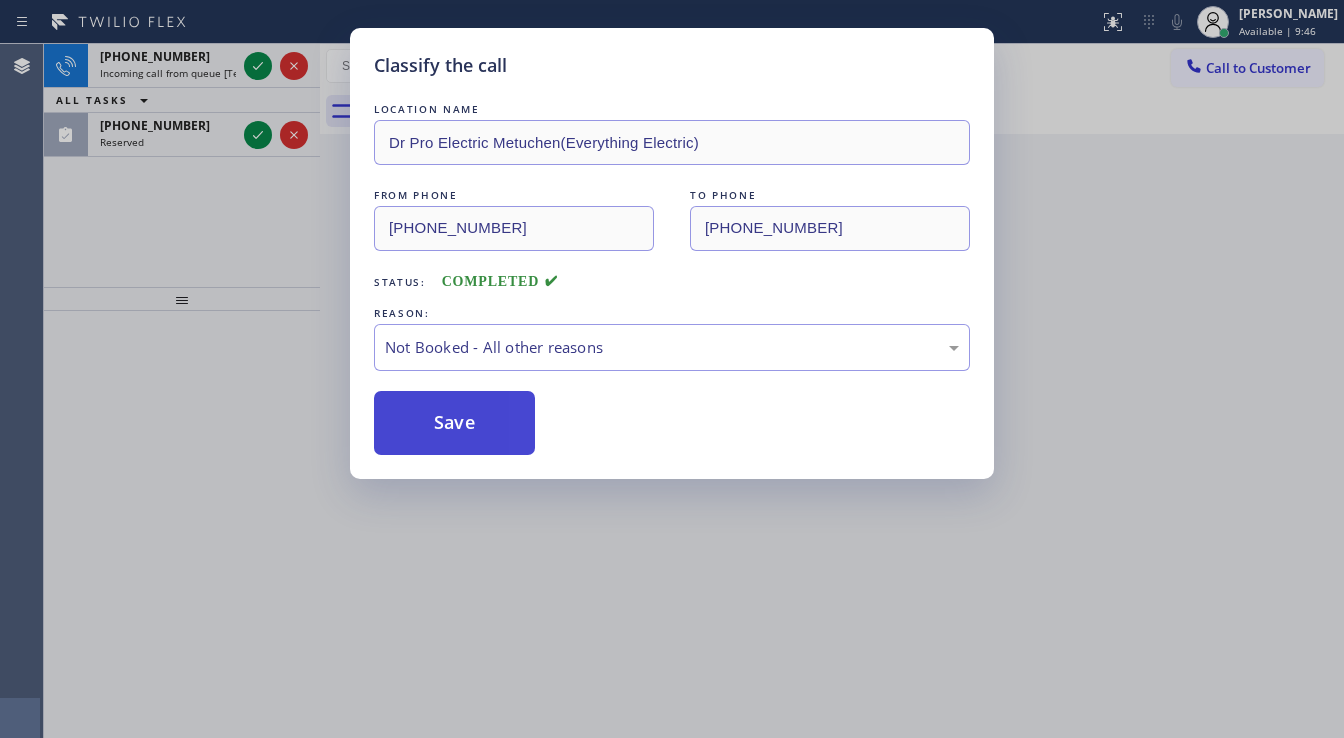 click on "Save" at bounding box center [454, 423] 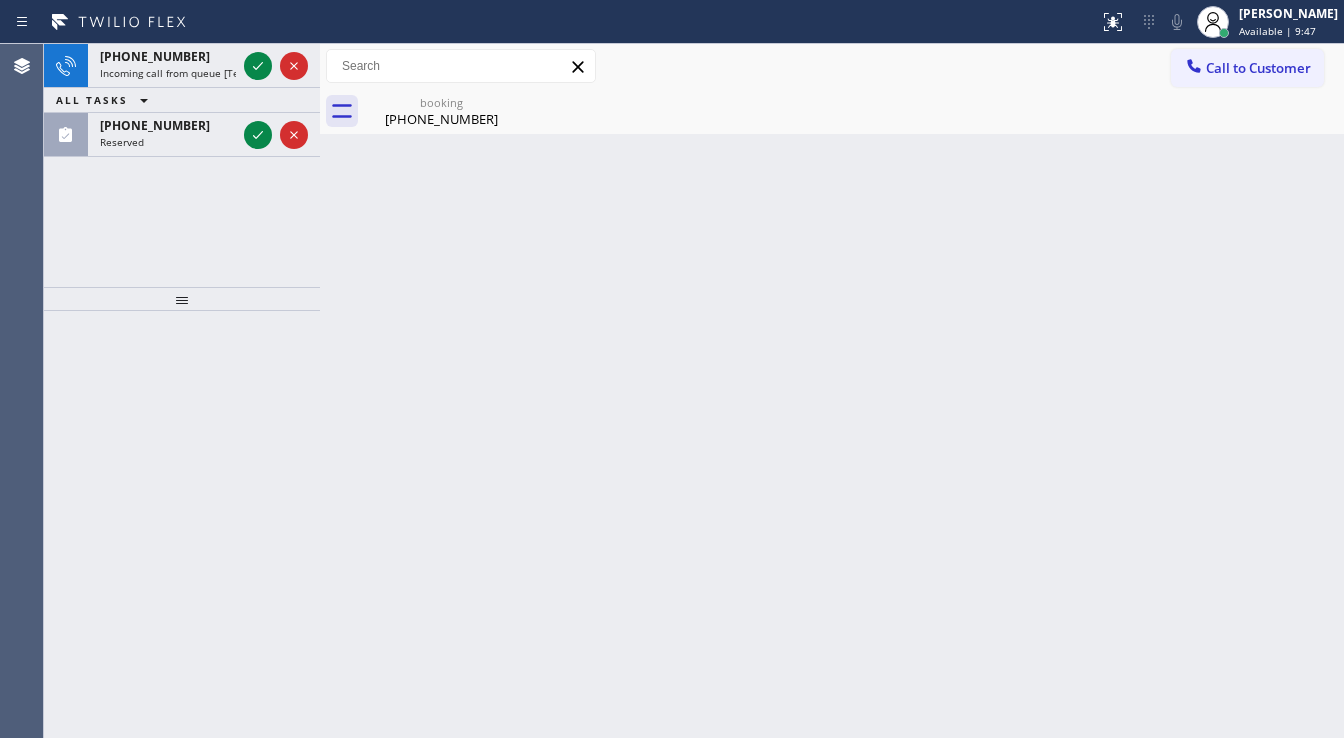 click on "Back to Dashboard Change Sender ID Customers Technicians Select a contact Outbound call Technician Search Technician Your caller id phone number Your caller id phone number Call Technician info Name   Phone none Address none Change Sender ID HVAC [PHONE_NUMBER] 5 Star Appliance [PHONE_NUMBER] Appliance Repair [PHONE_NUMBER] Plumbing [PHONE_NUMBER] Air Duct Cleaning [PHONE_NUMBER]  Electricians [PHONE_NUMBER] Cancel Change Check personal SMS Reset Change booking [PHONE_NUMBER] Call to Customer Outbound call Location Electricians        Service Team Your caller id phone number [PHONE_NUMBER] Customer number Call Outbound call Technician Search Technician Your caller id phone number Your caller id phone number Call booking [PHONE_NUMBER]" at bounding box center (832, 391) 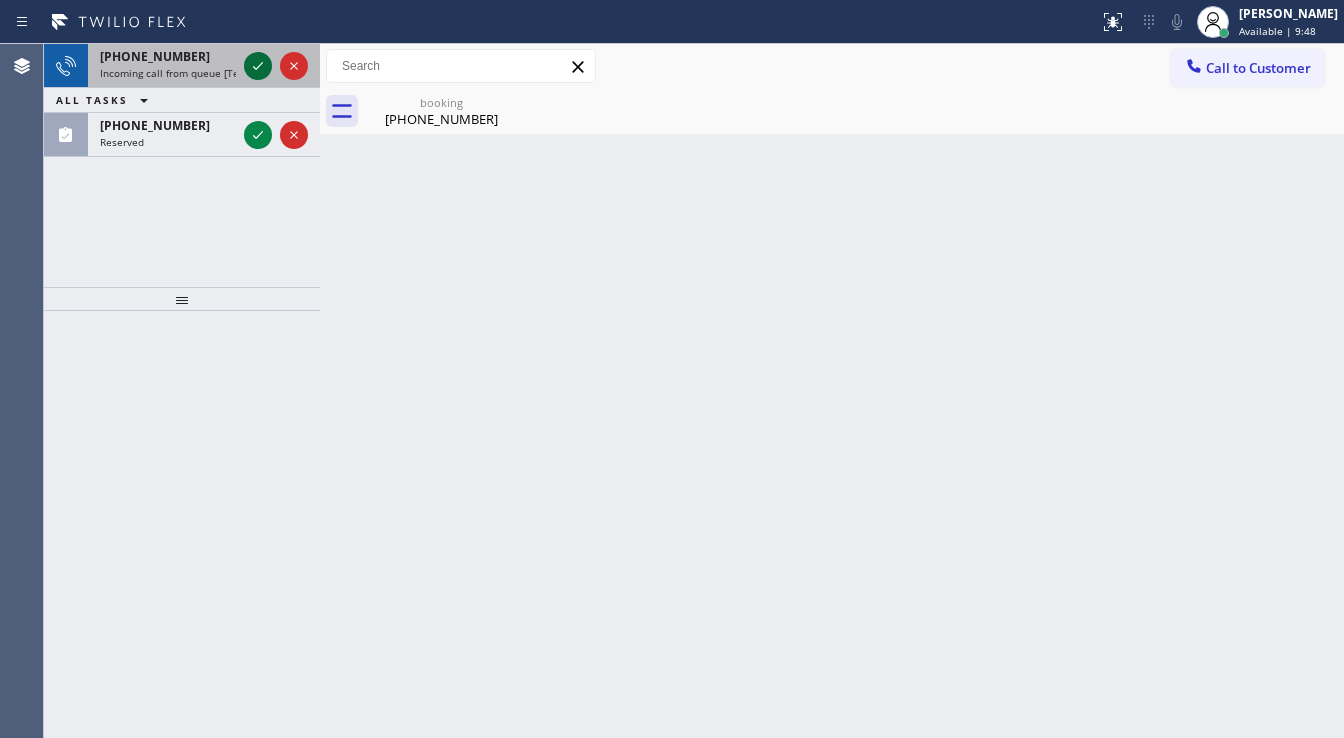 drag, startPoint x: 242, startPoint y: 64, endPoint x: 252, endPoint y: 75, distance: 14.866069 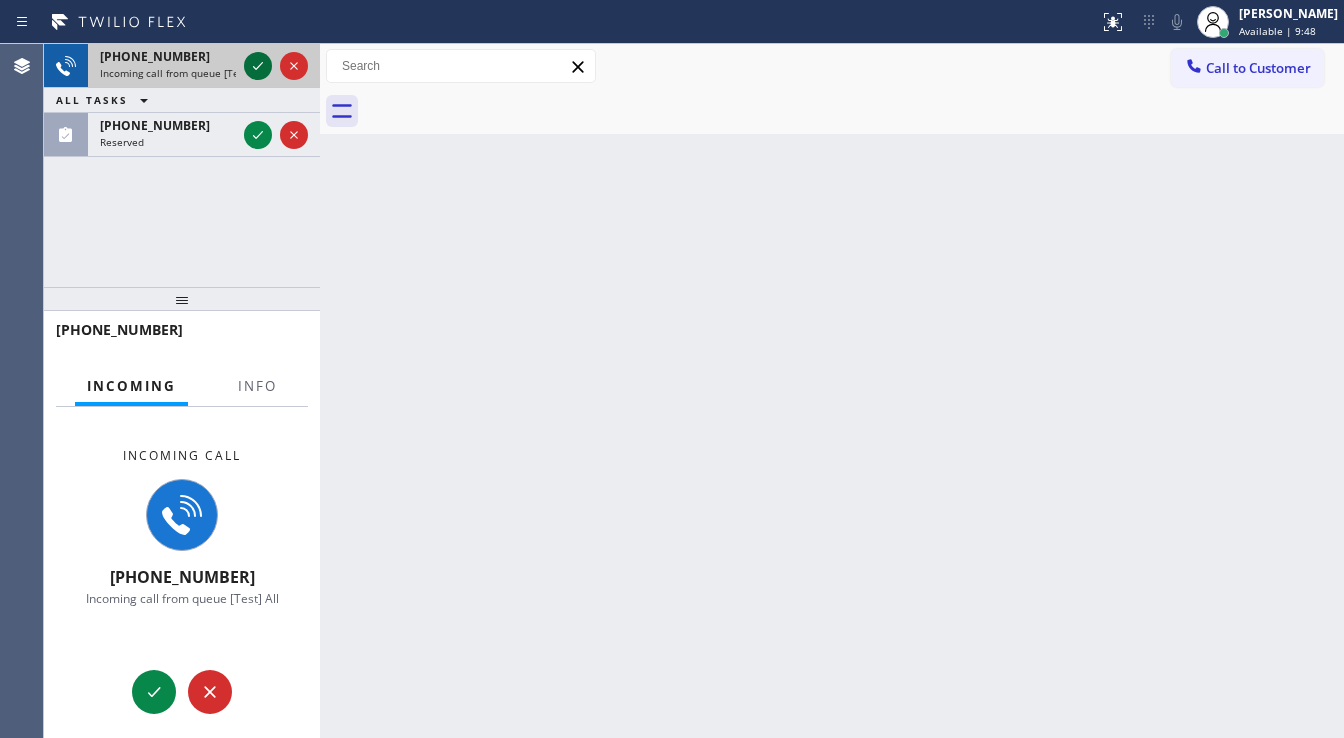 click 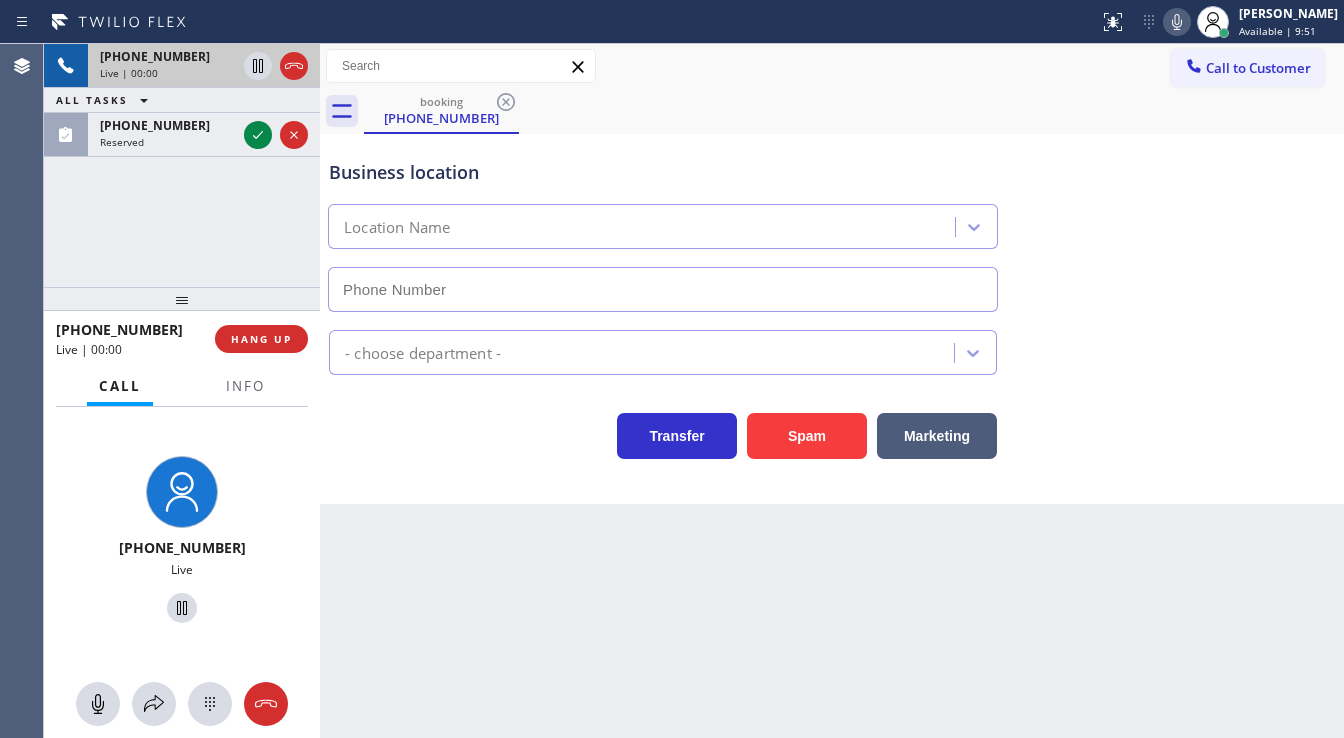 type on "[PHONE_NUMBER]" 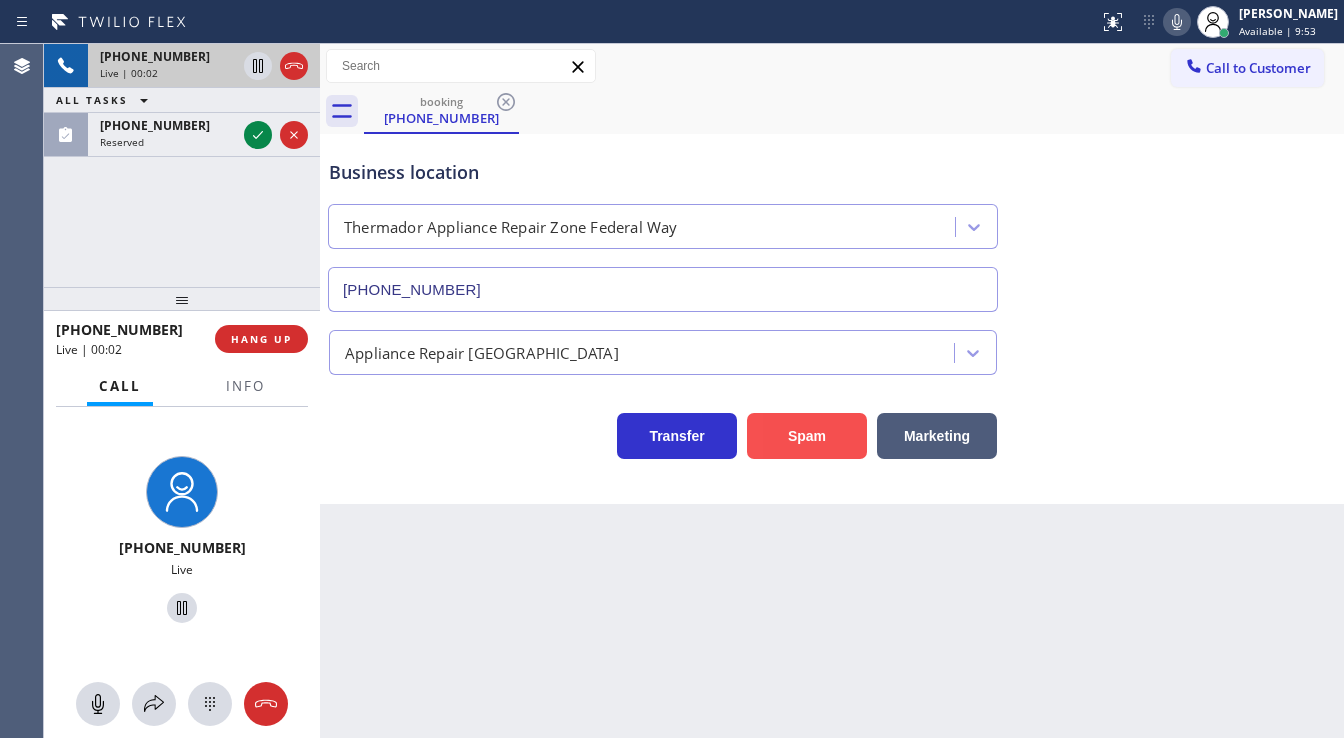 click on "Spam" at bounding box center (807, 436) 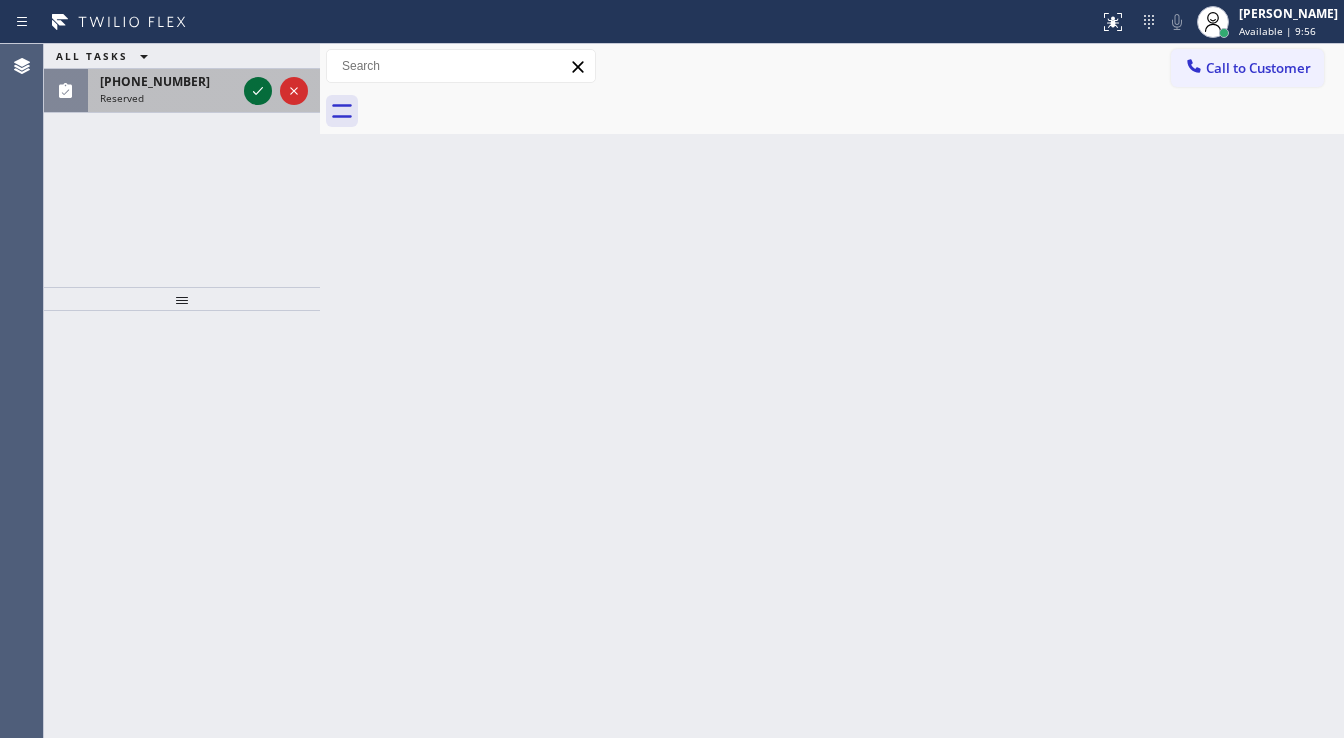 click 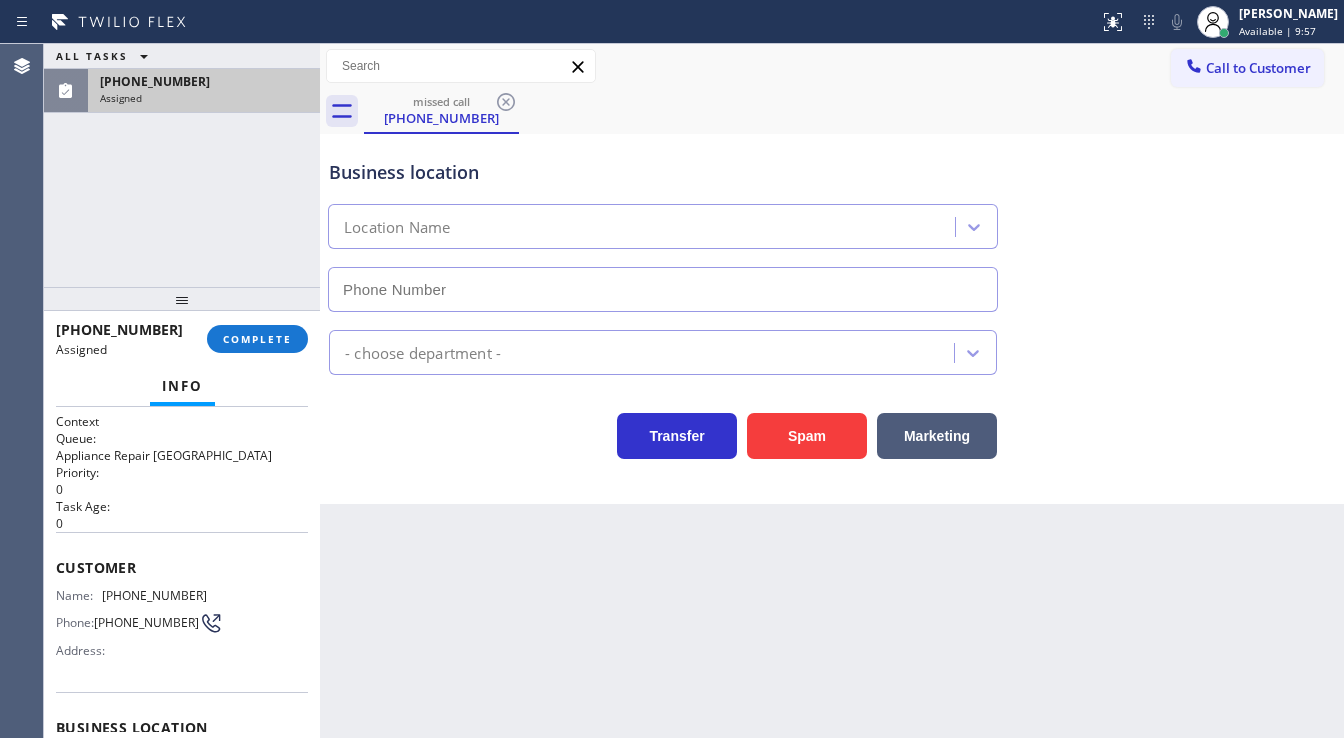 type on "[PHONE_NUMBER]" 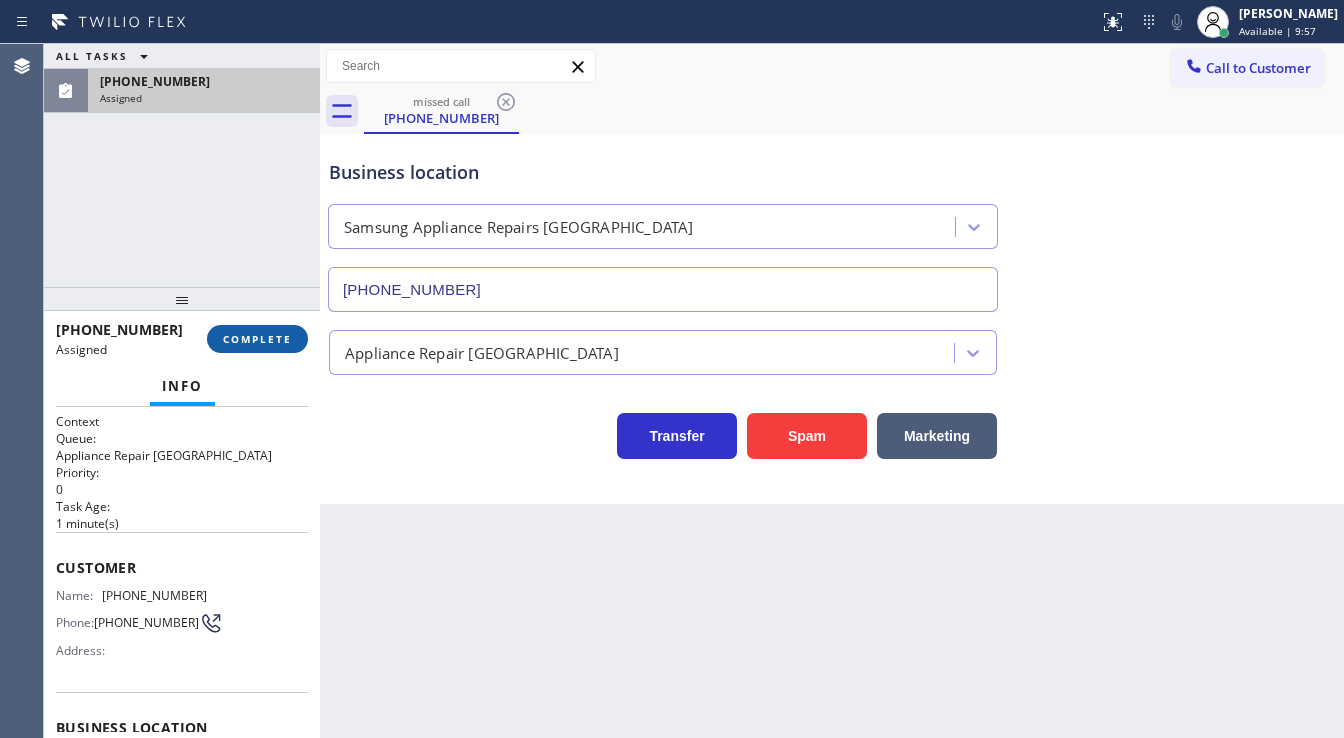 click on "COMPLETE" at bounding box center [257, 339] 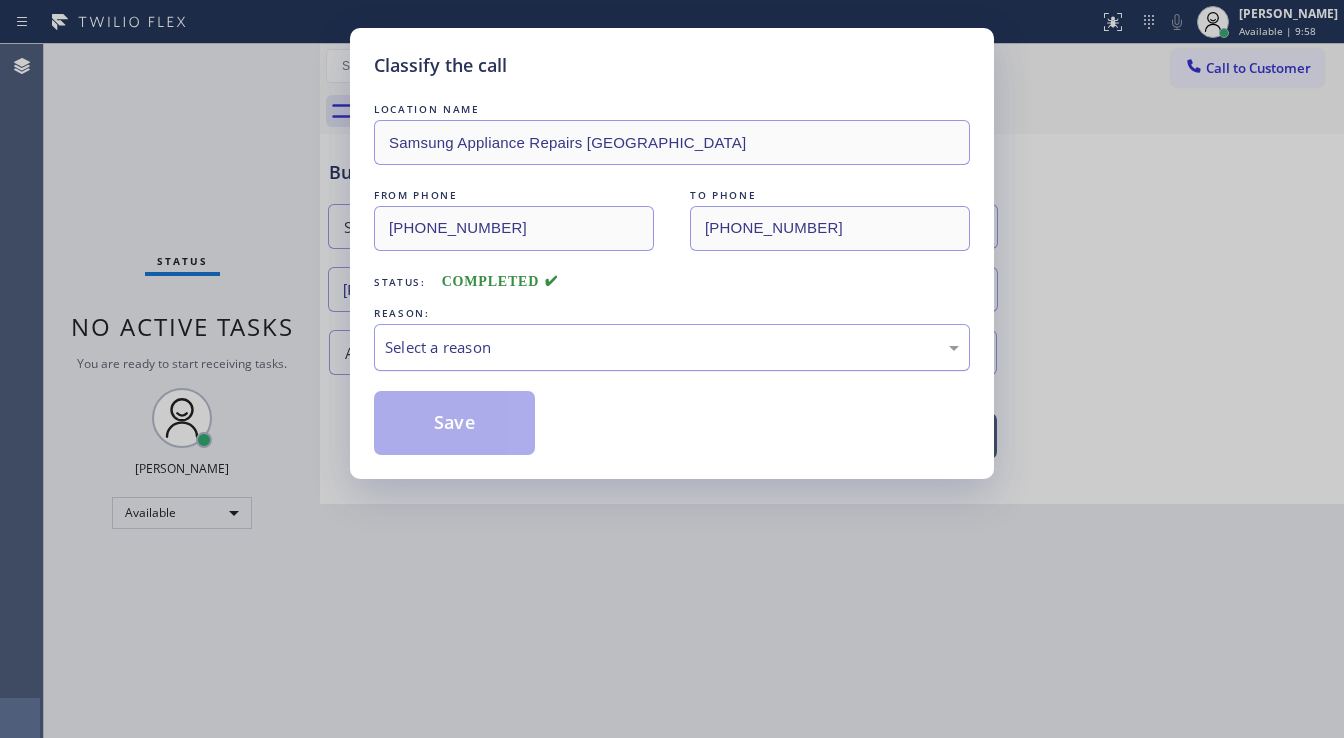 click on "Select a reason" at bounding box center [672, 347] 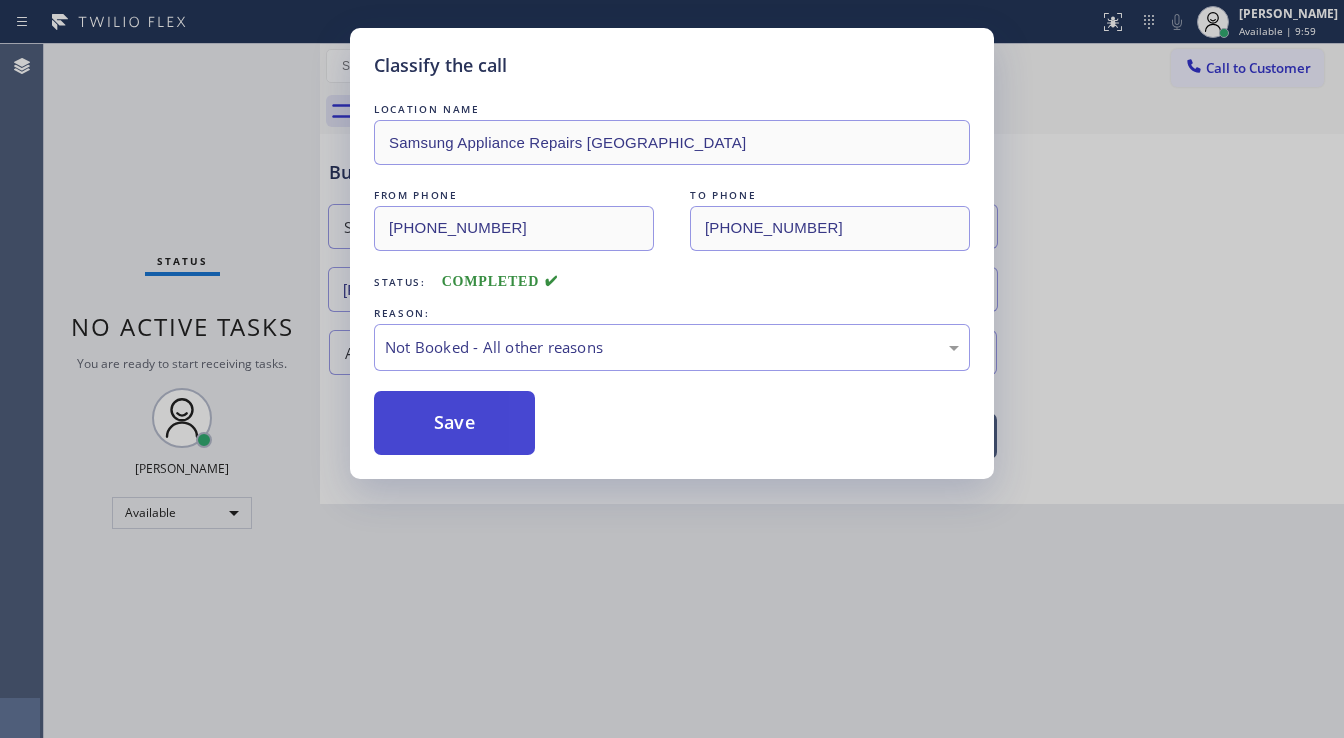 click on "Save" at bounding box center [454, 423] 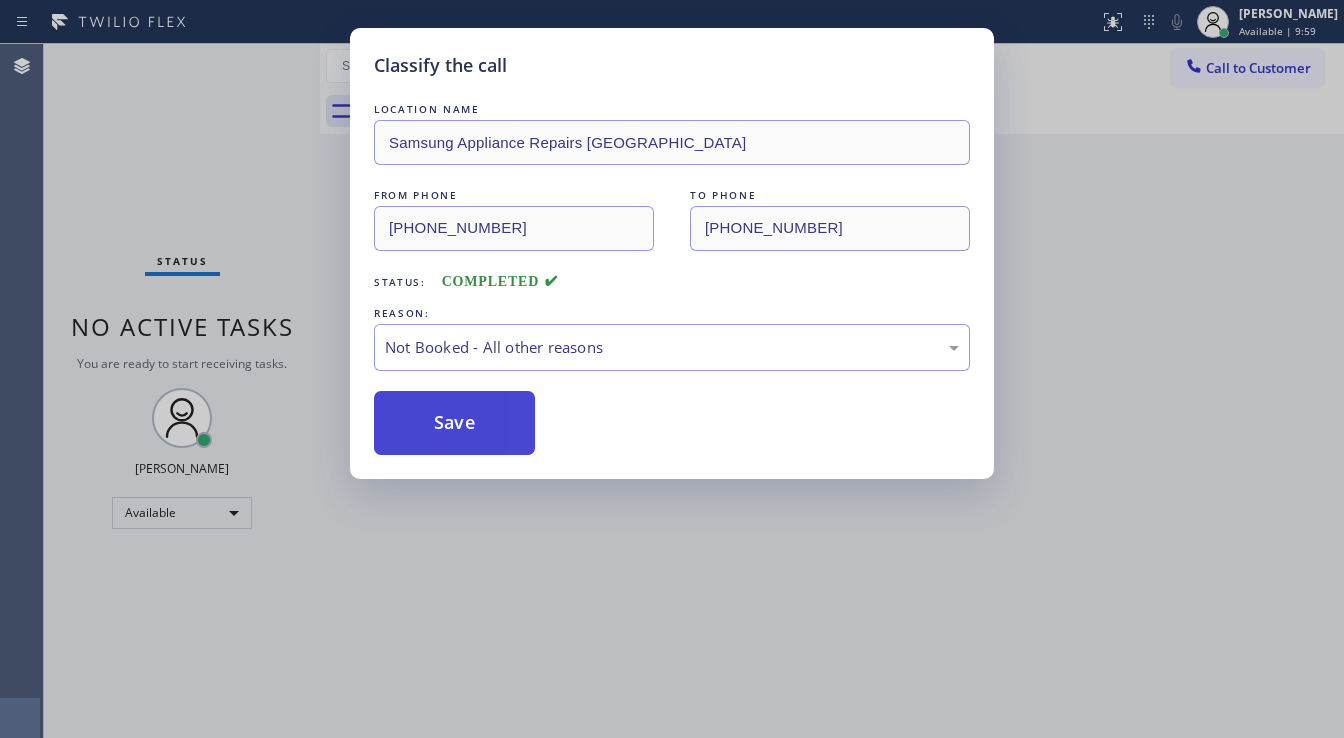 click on "Save" at bounding box center (454, 423) 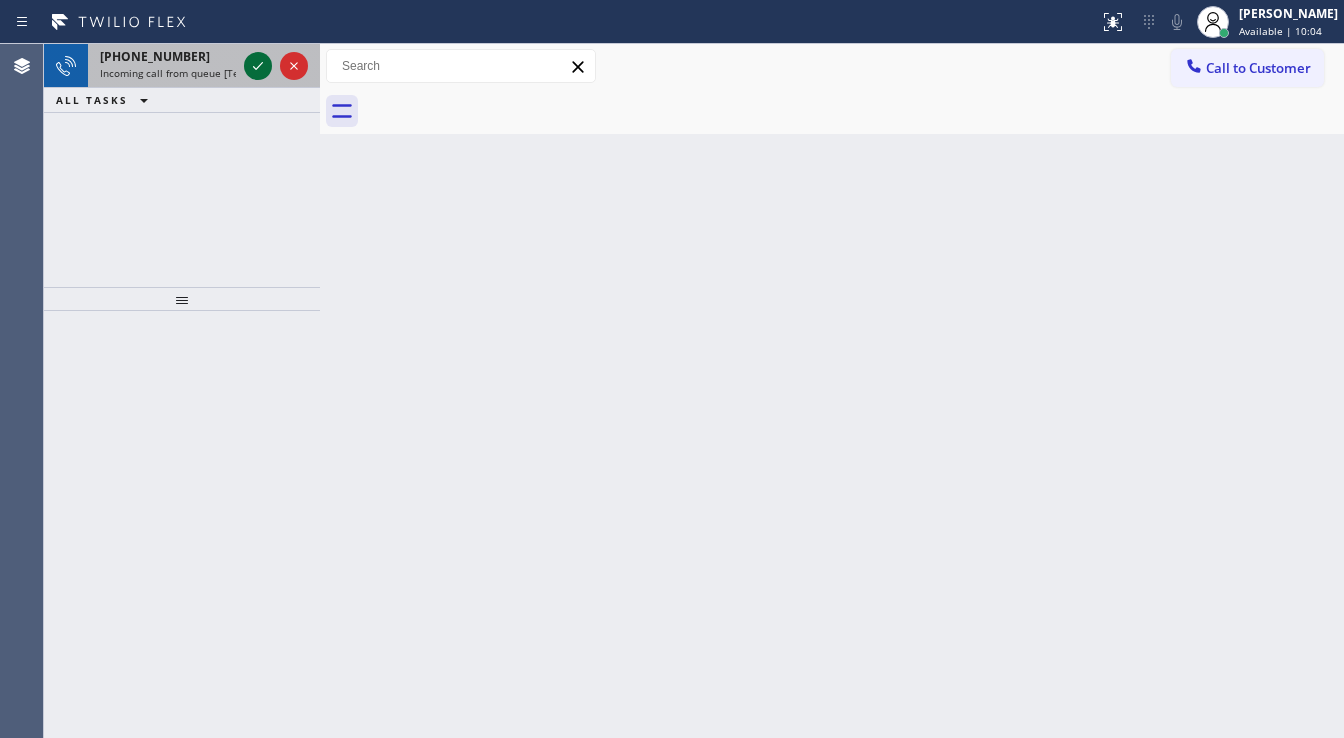 click 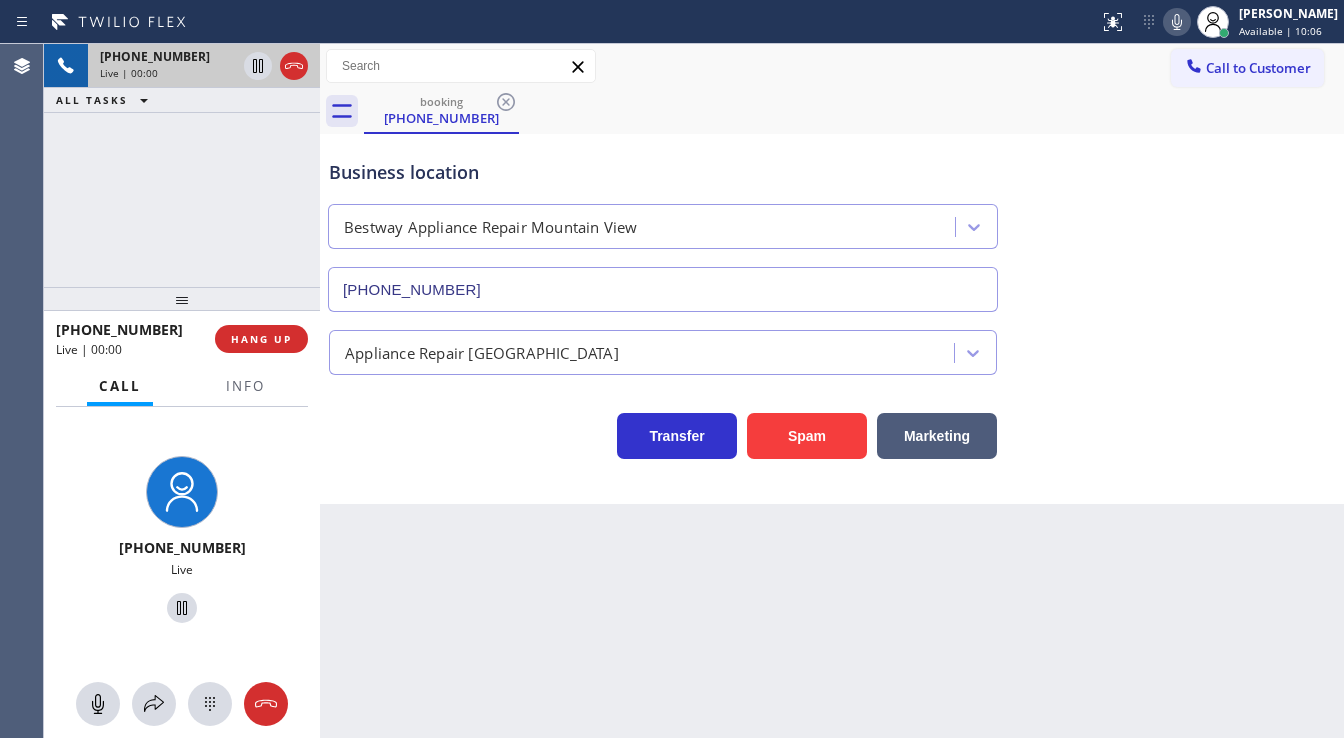 type on "[PHONE_NUMBER]" 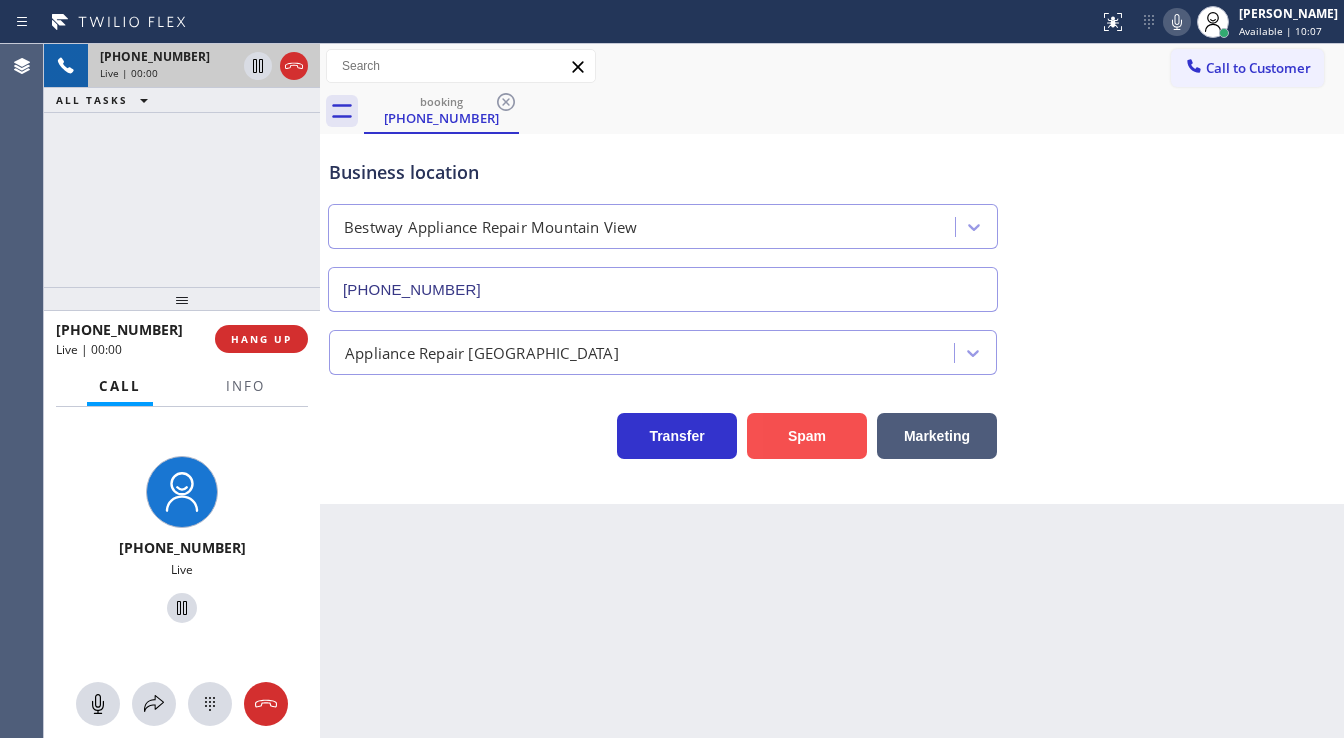 click on "Spam" at bounding box center [807, 436] 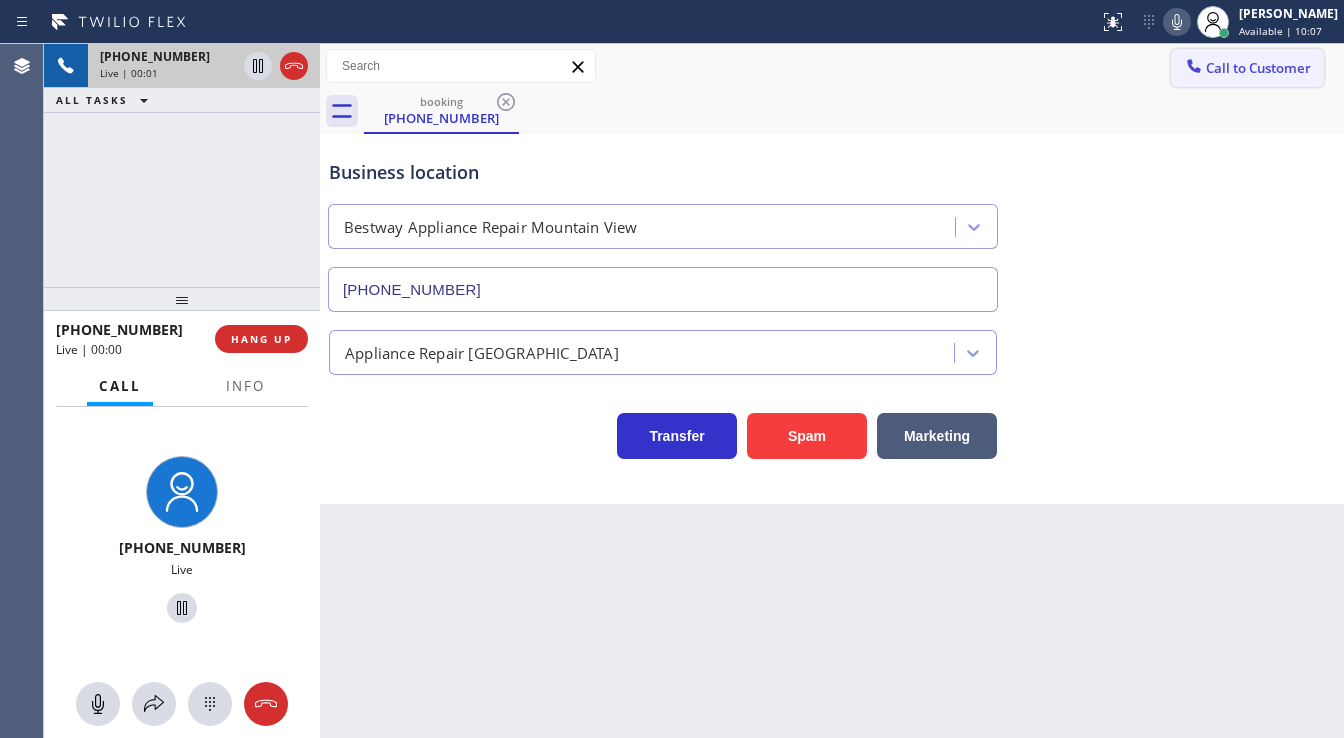 click on "Call to Customer" at bounding box center (1258, 68) 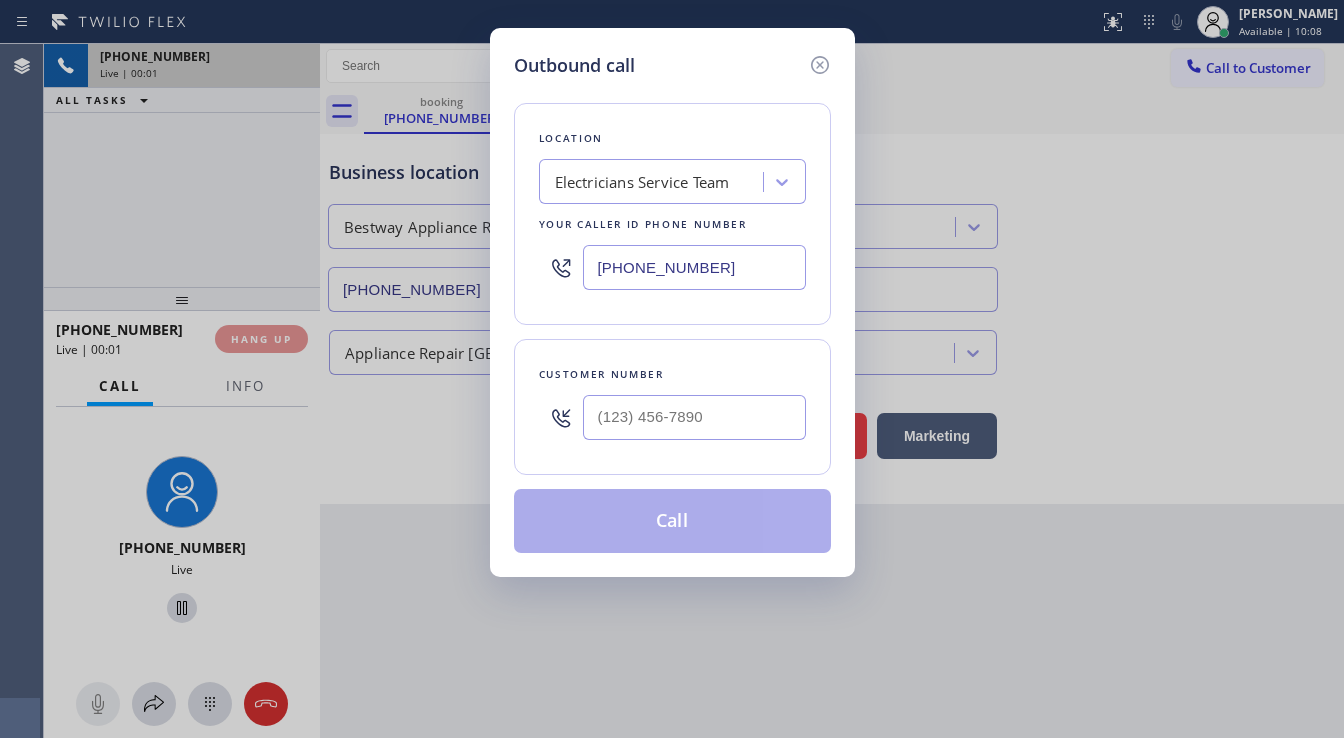 type 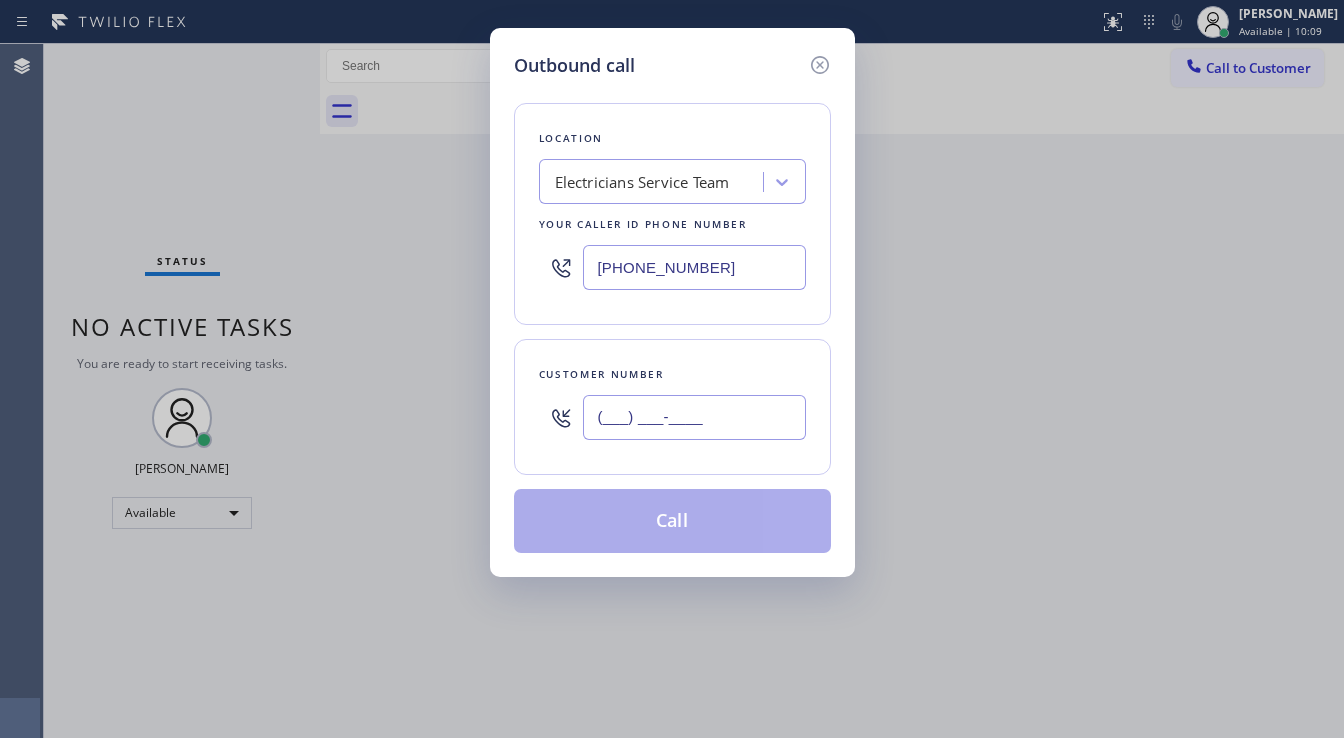 click on "(___) ___-____" at bounding box center [694, 417] 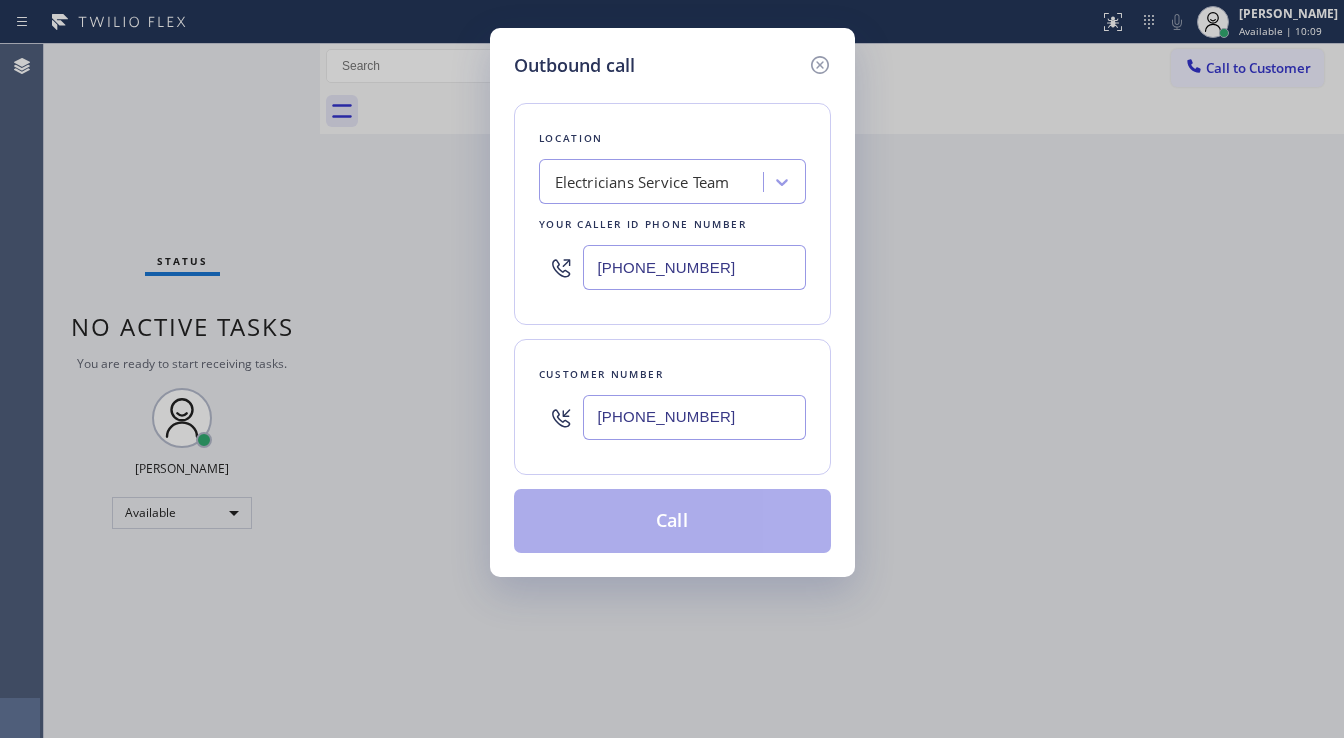 type on "[PHONE_NUMBER]" 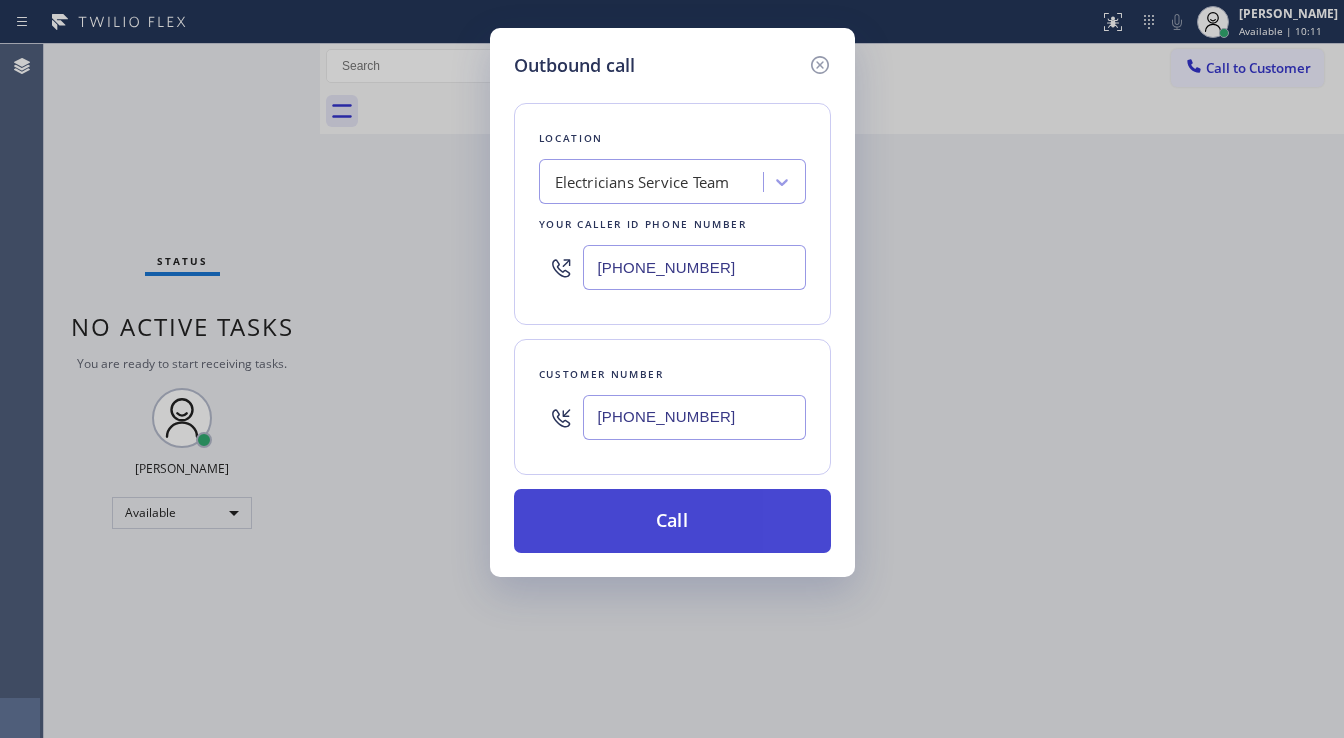 paste on "650) 935-4987" 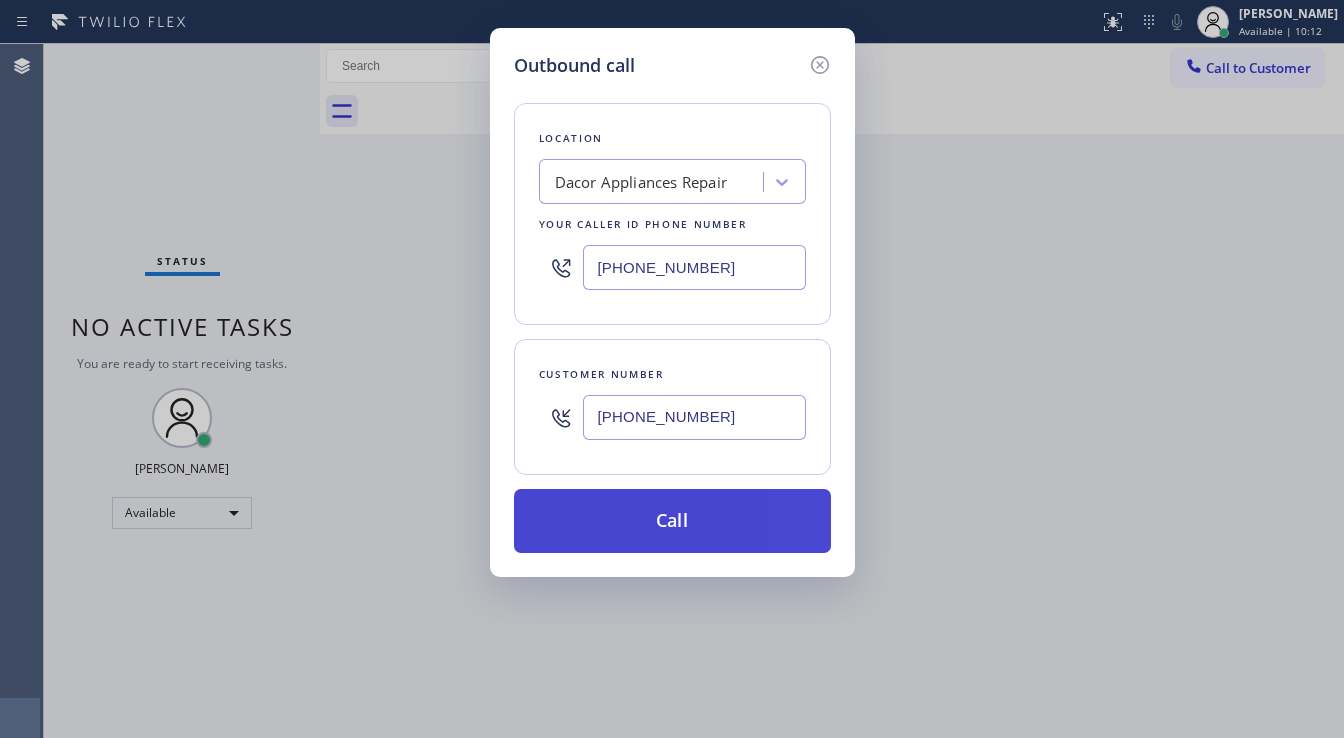 type on "[PHONE_NUMBER]" 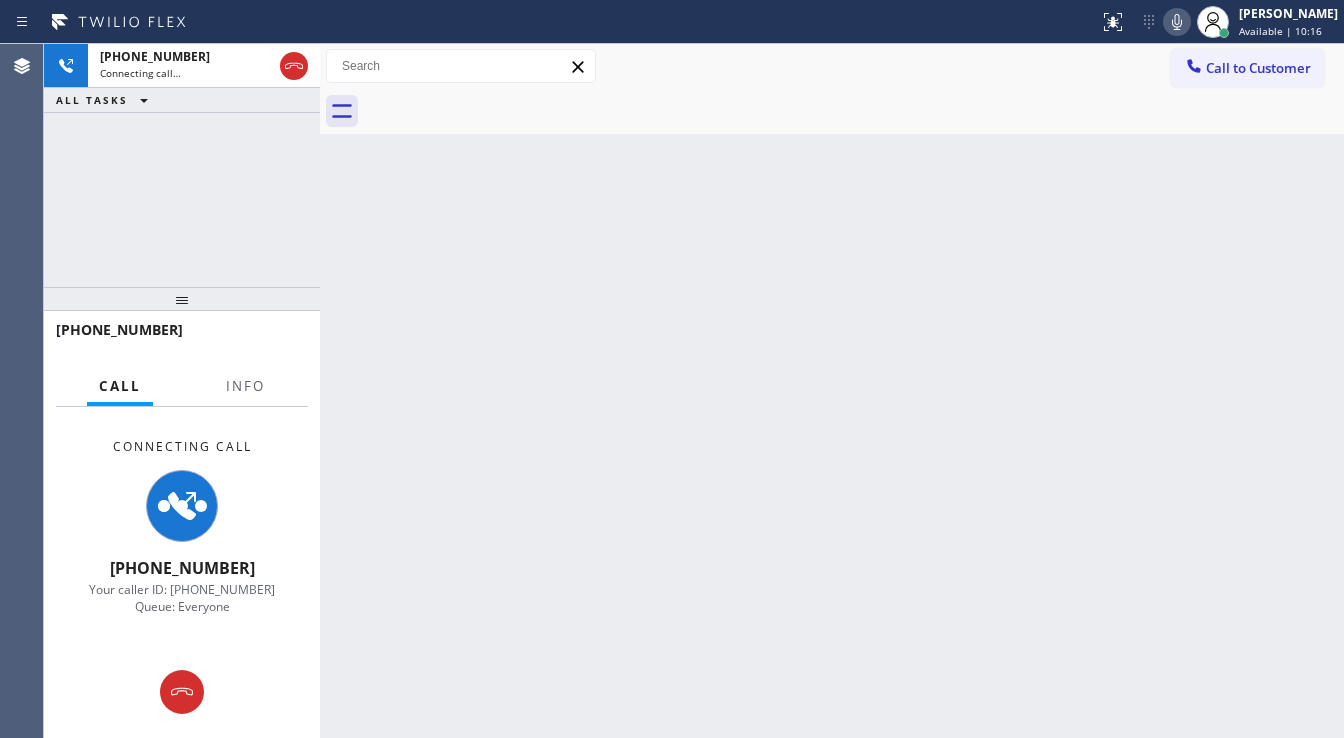 click on "[PHONE_NUMBER] Connecting call… ALL TASKS ALL TASKS ACTIVE TASKS TASKS IN WRAP UP" at bounding box center [182, 165] 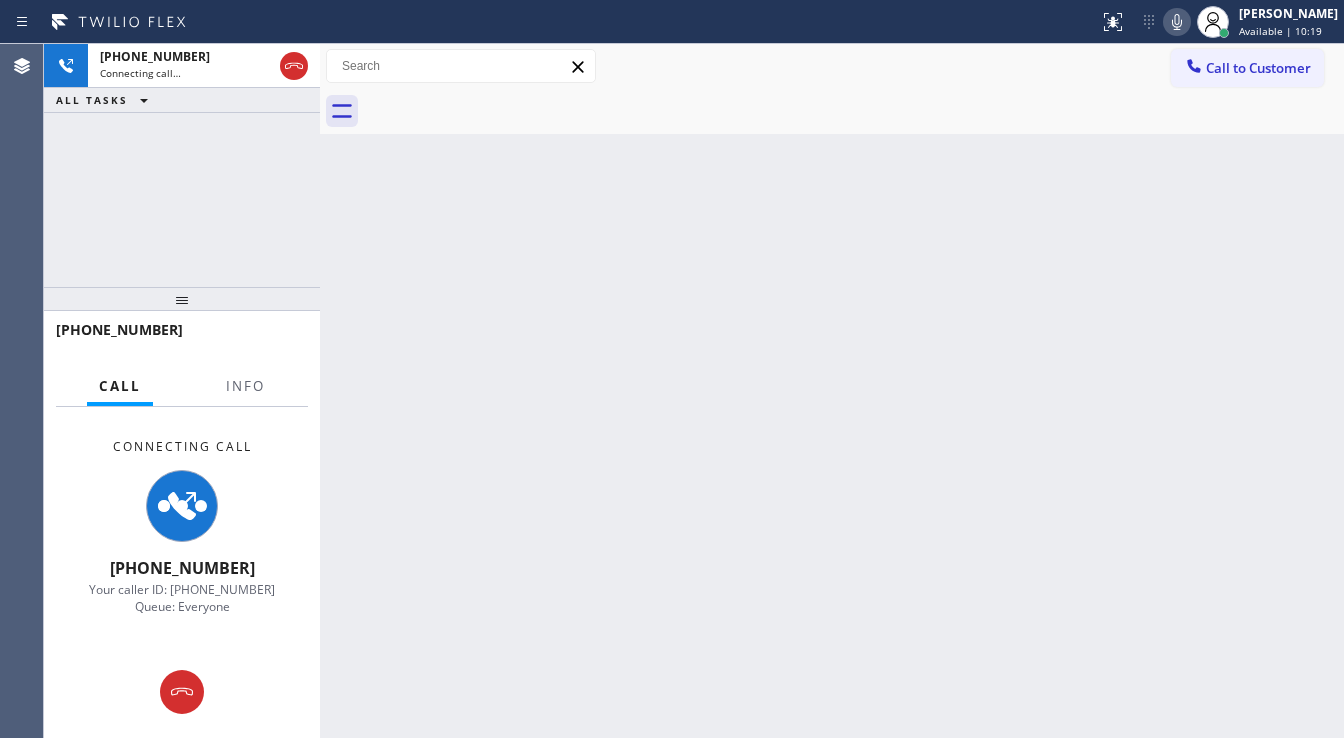 click on "[PHONE_NUMBER] Connecting call… ALL TASKS ALL TASKS ACTIVE TASKS TASKS IN WRAP UP" at bounding box center (182, 165) 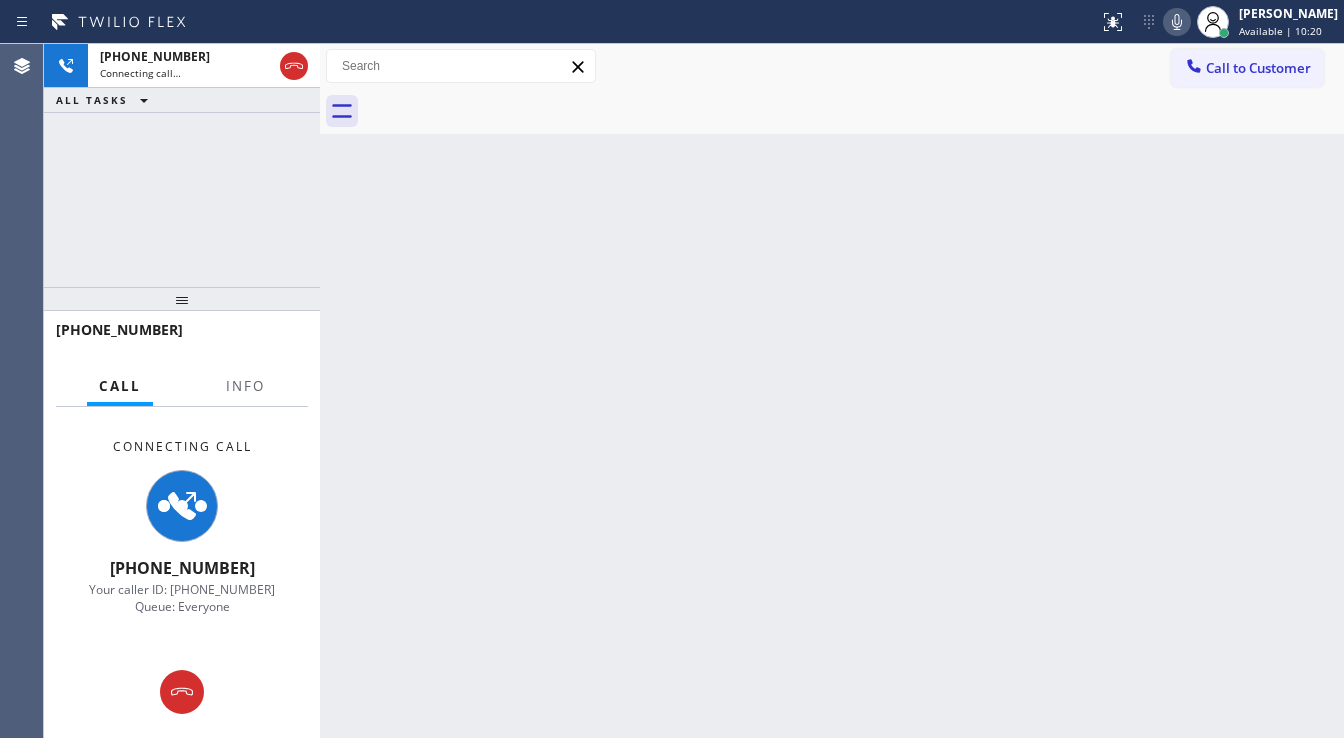 click 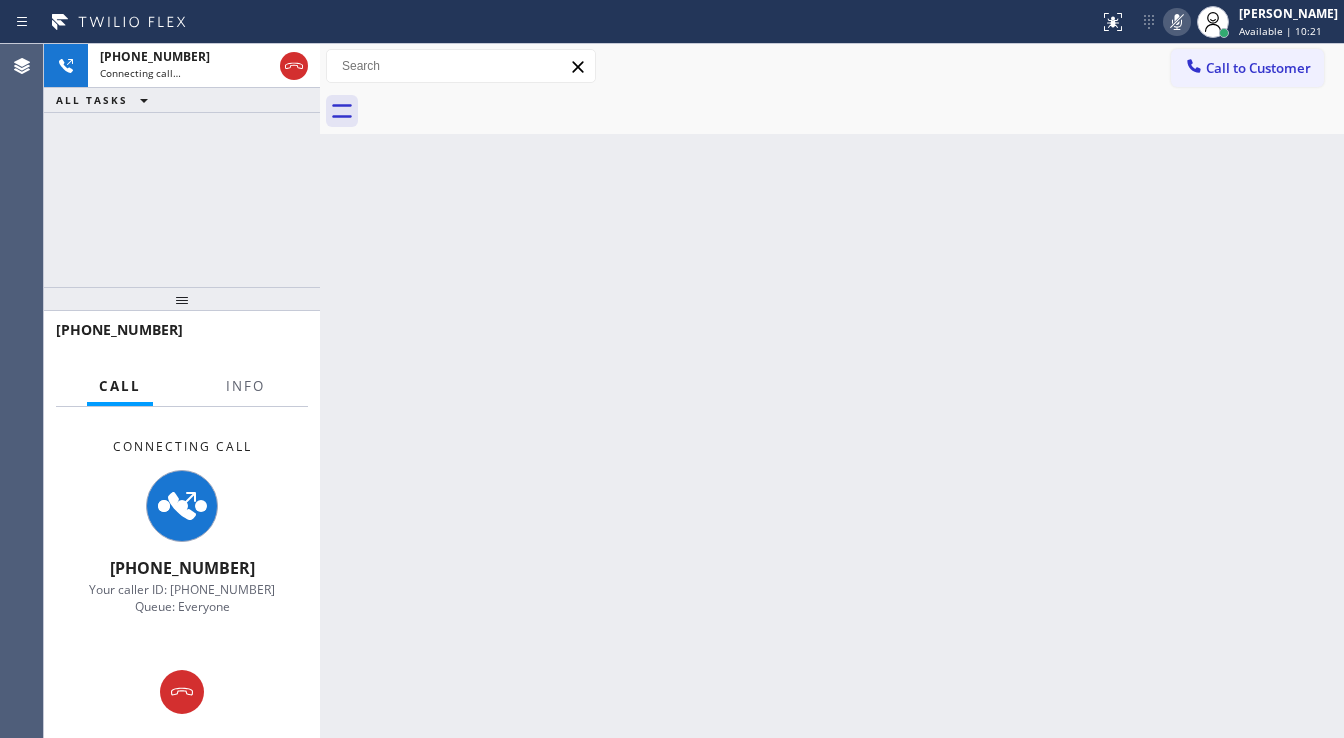 click on "[PHONE_NUMBER] Connecting call… ALL TASKS ALL TASKS ACTIVE TASKS TASKS IN WRAP UP" at bounding box center [182, 165] 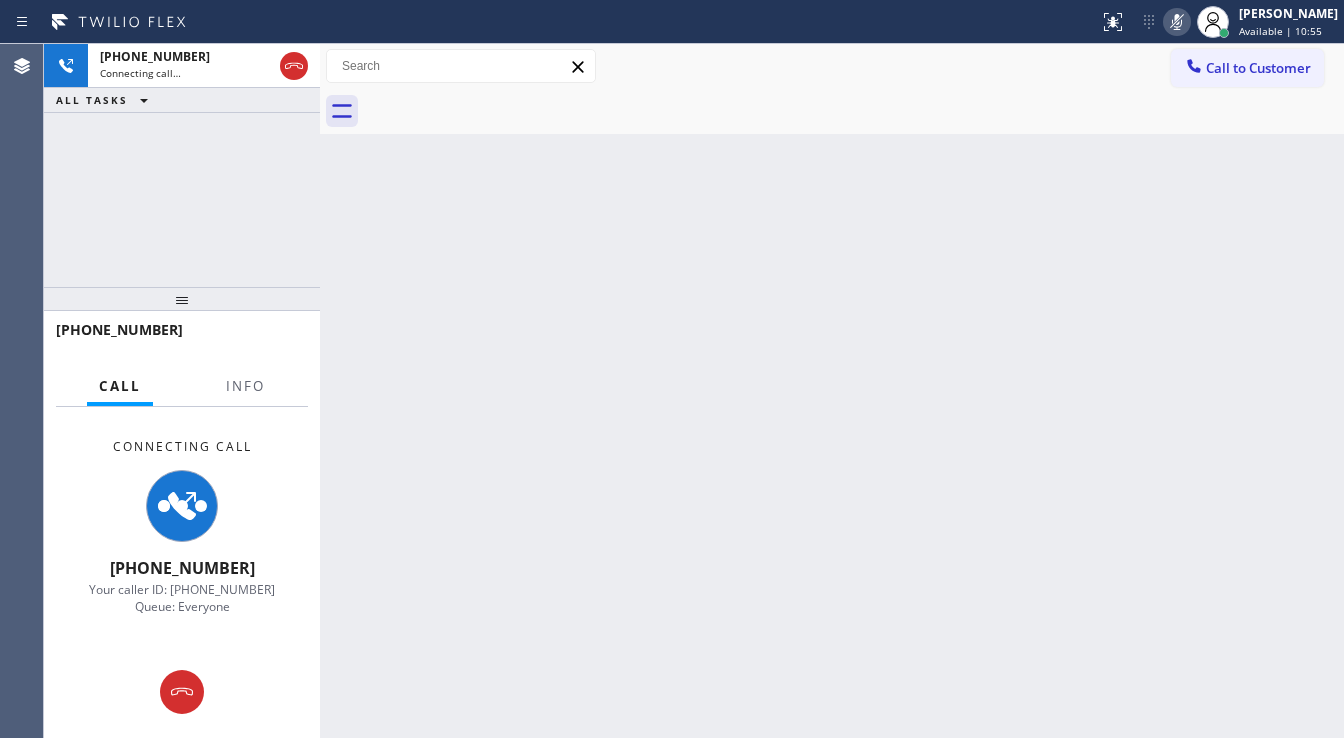 click on "Agent Desktop" at bounding box center (21, 391) 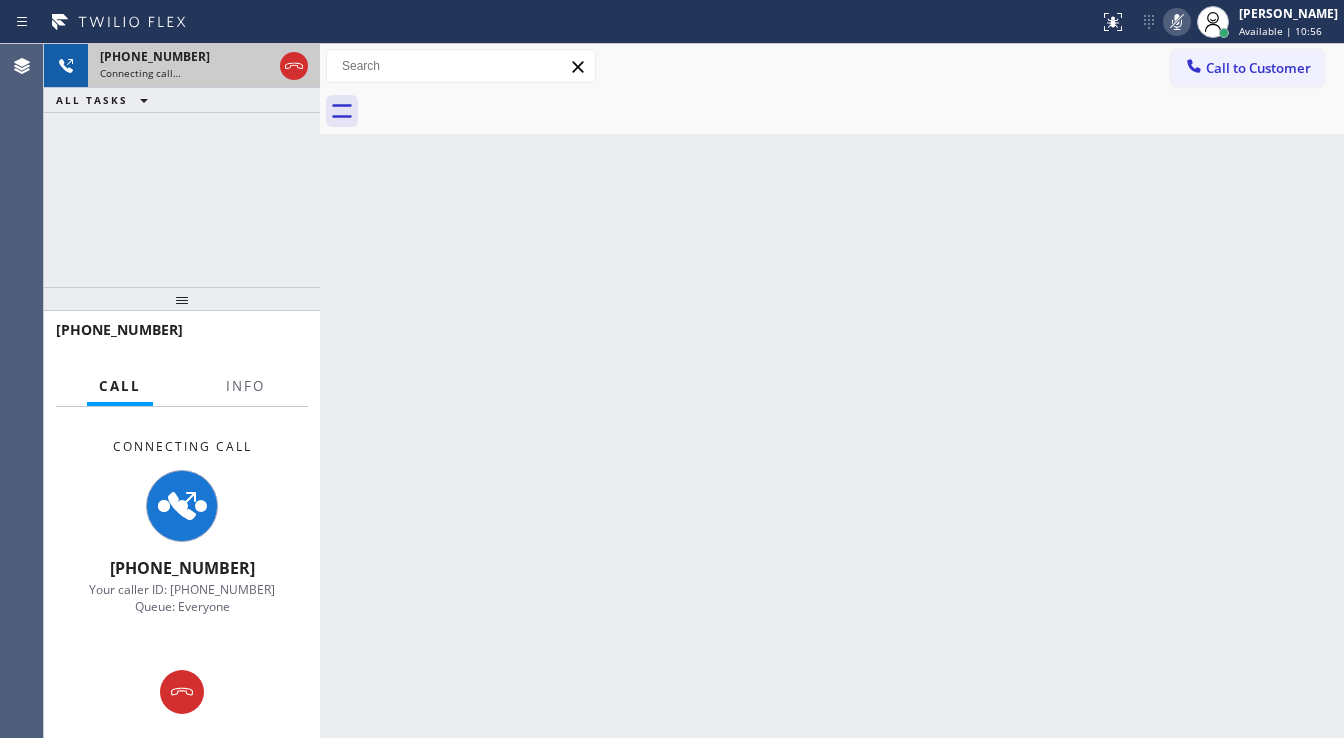 click on "Connecting call…" at bounding box center (186, 73) 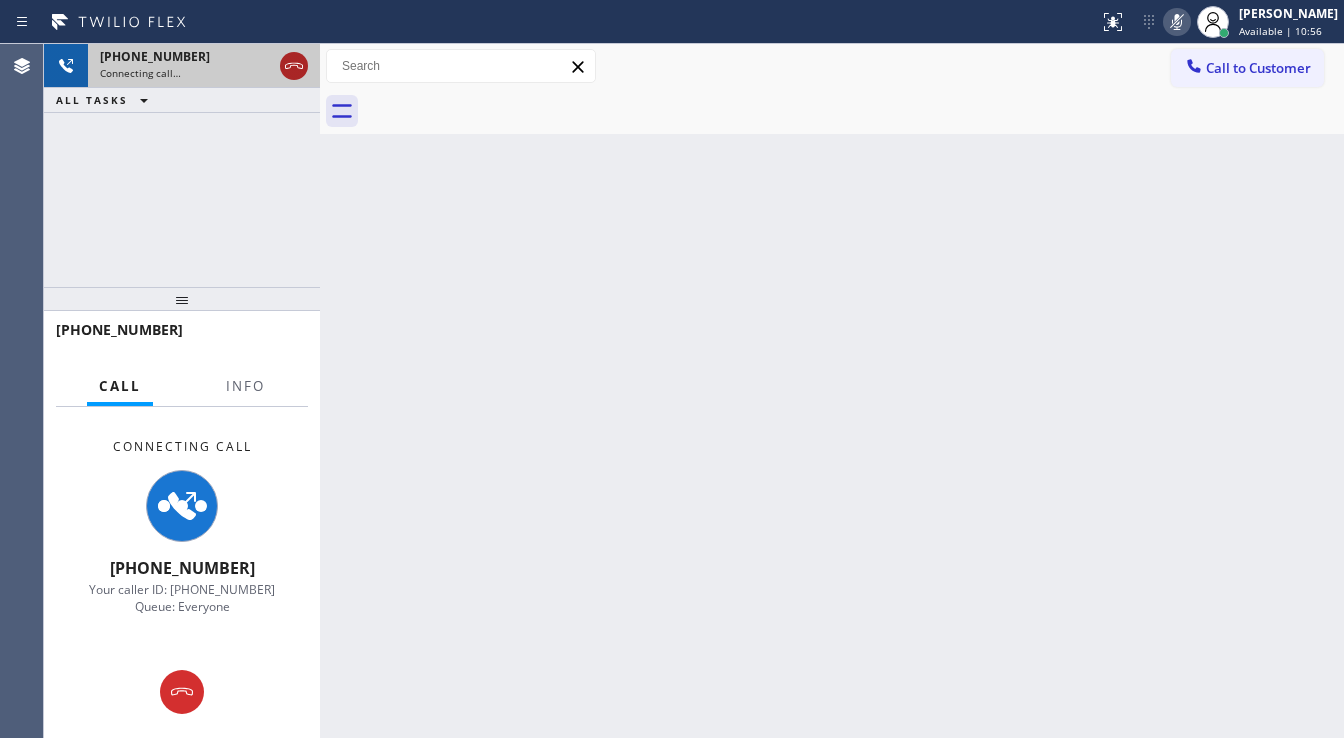click 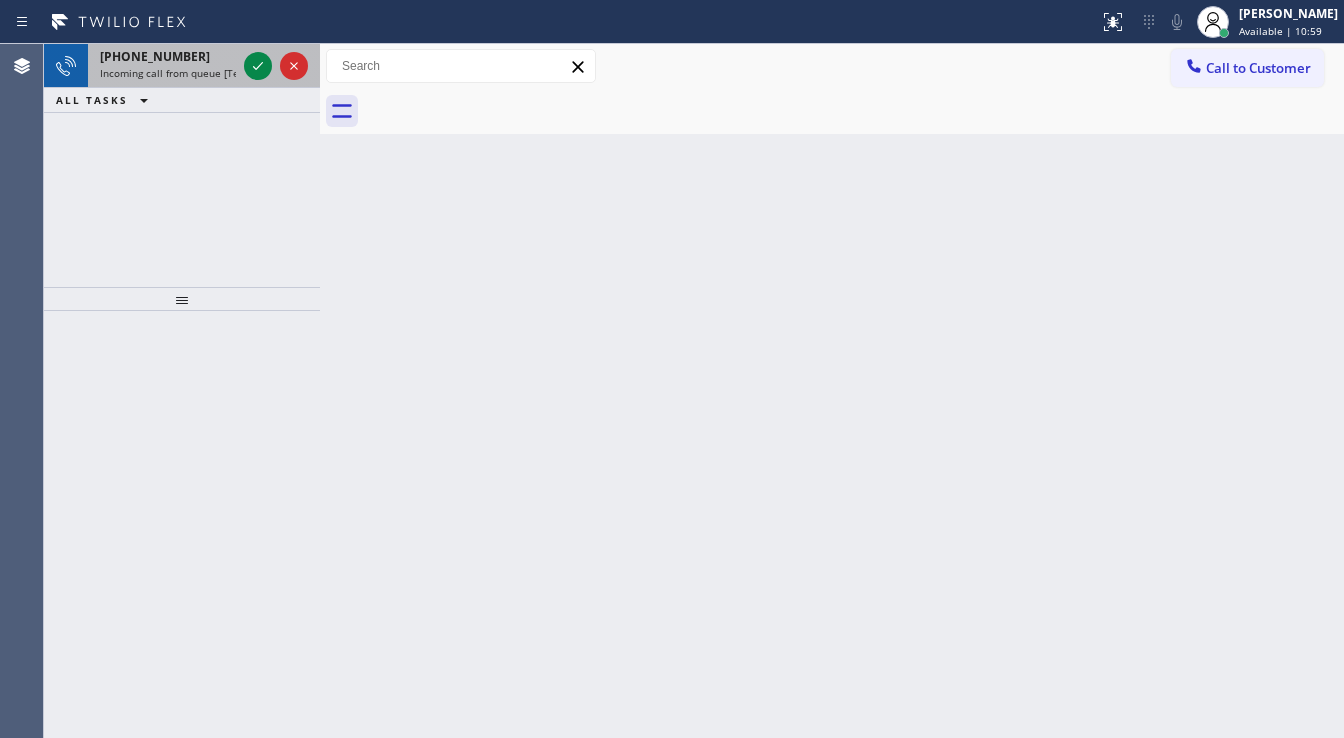 click at bounding box center (276, 66) 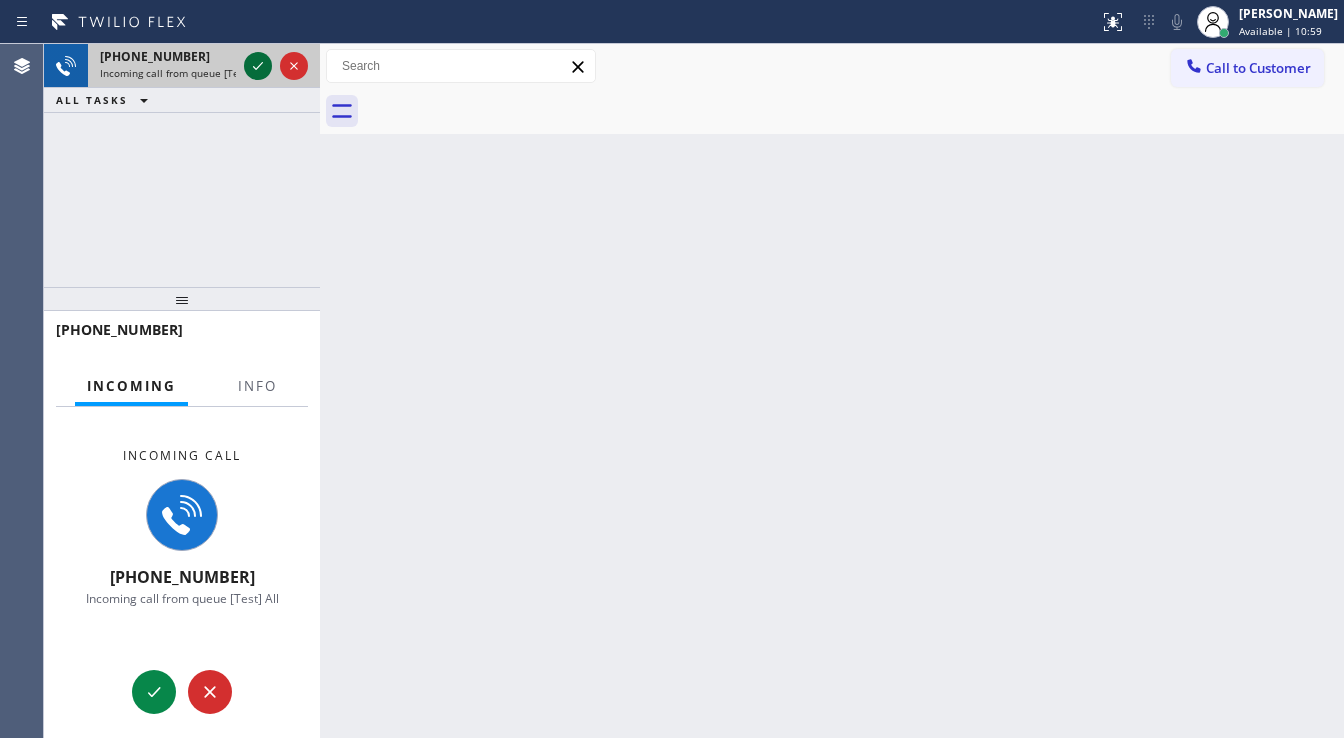click 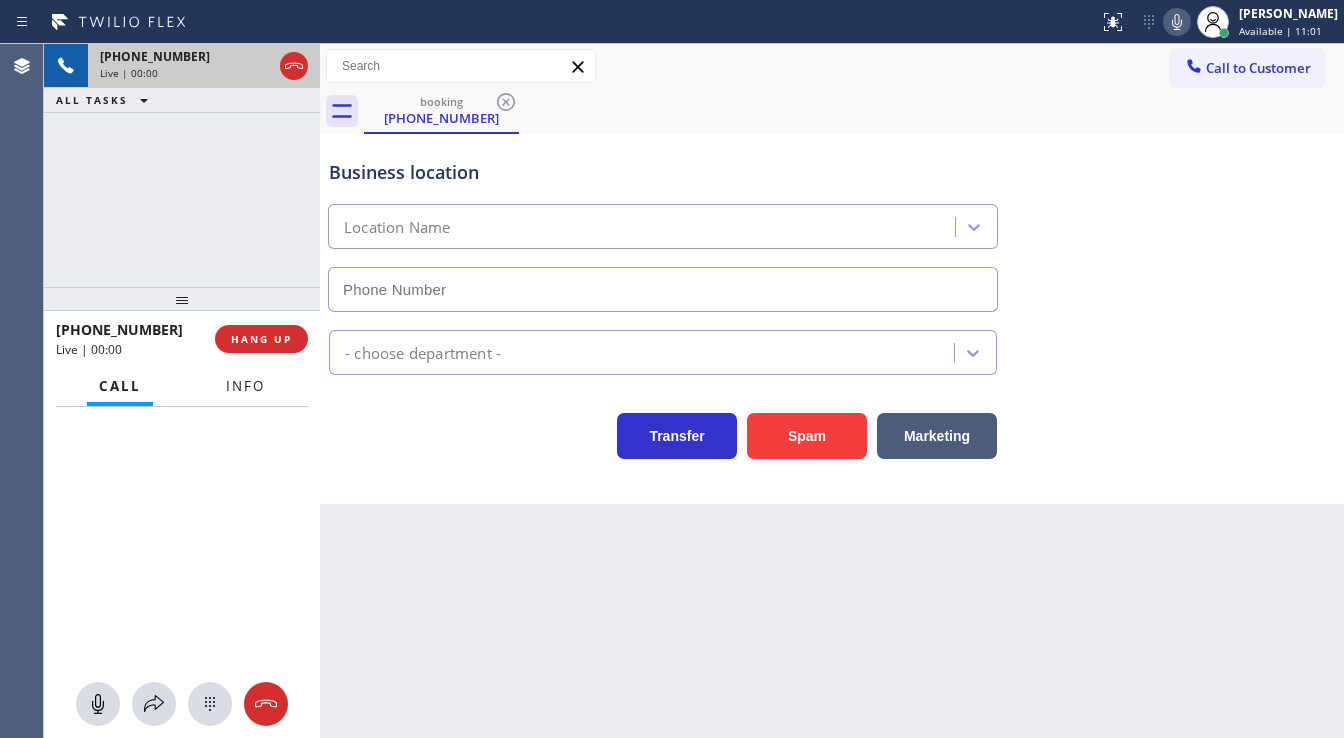 type on "[PHONE_NUMBER]" 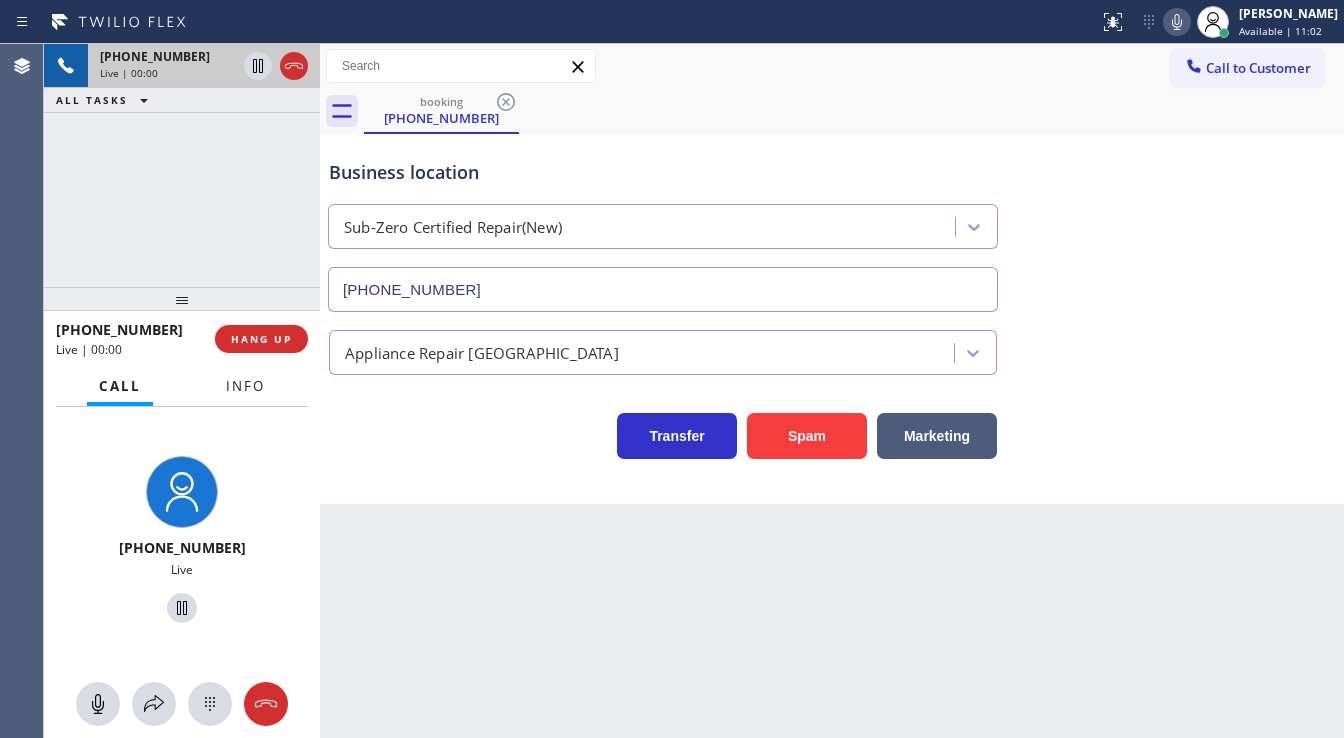 click on "Info" at bounding box center (245, 386) 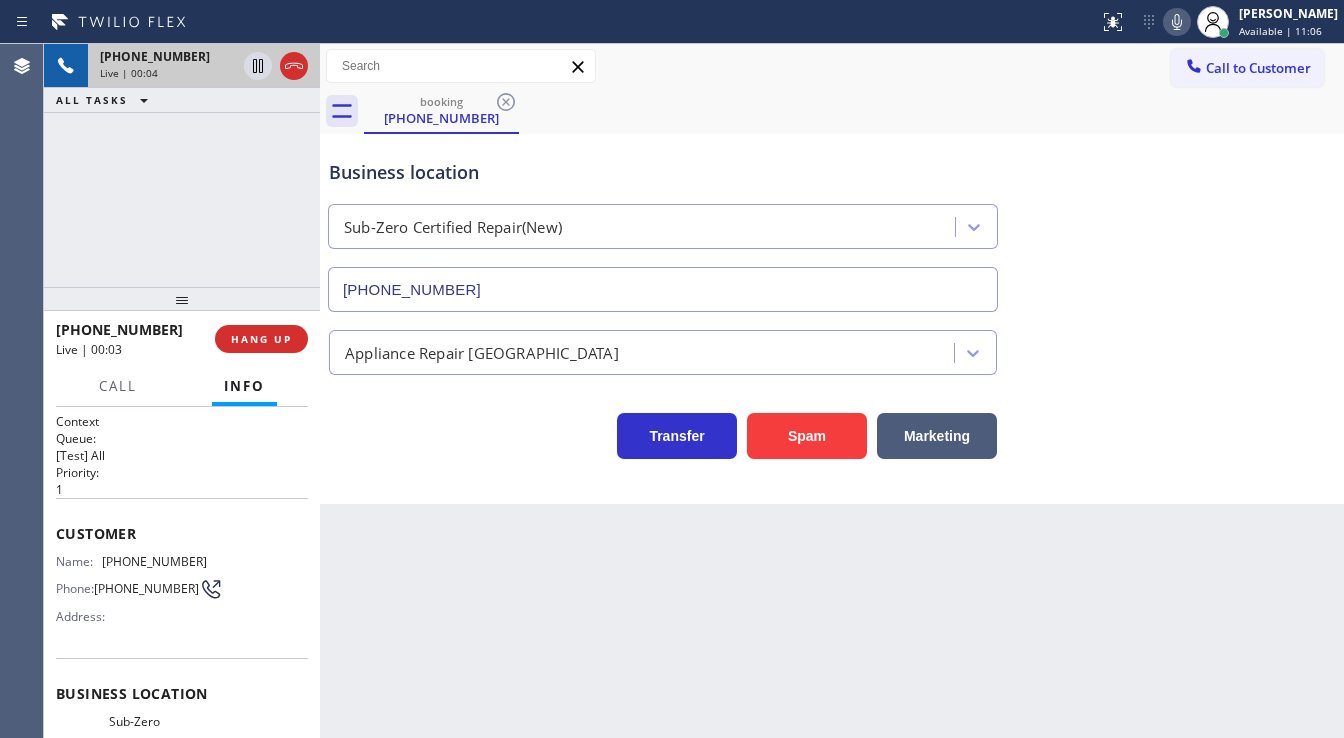 type 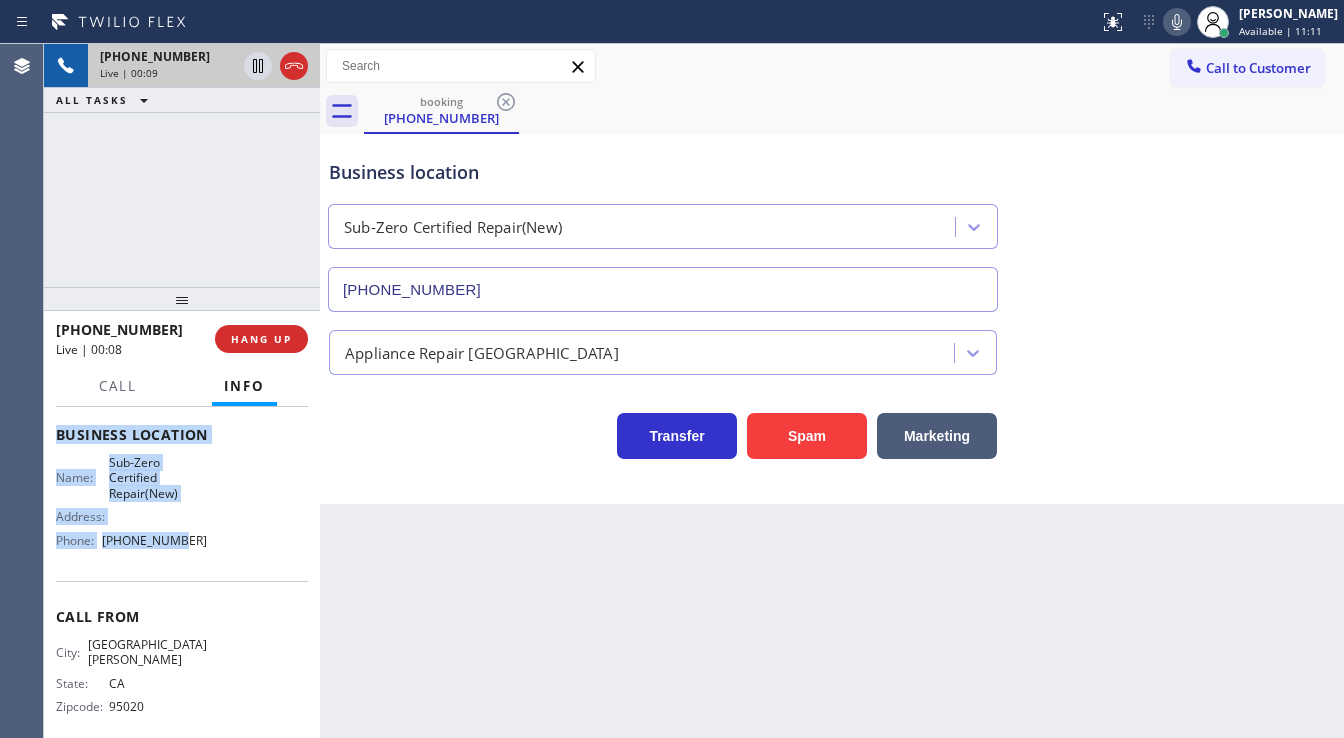 scroll, scrollTop: 260, scrollLeft: 0, axis: vertical 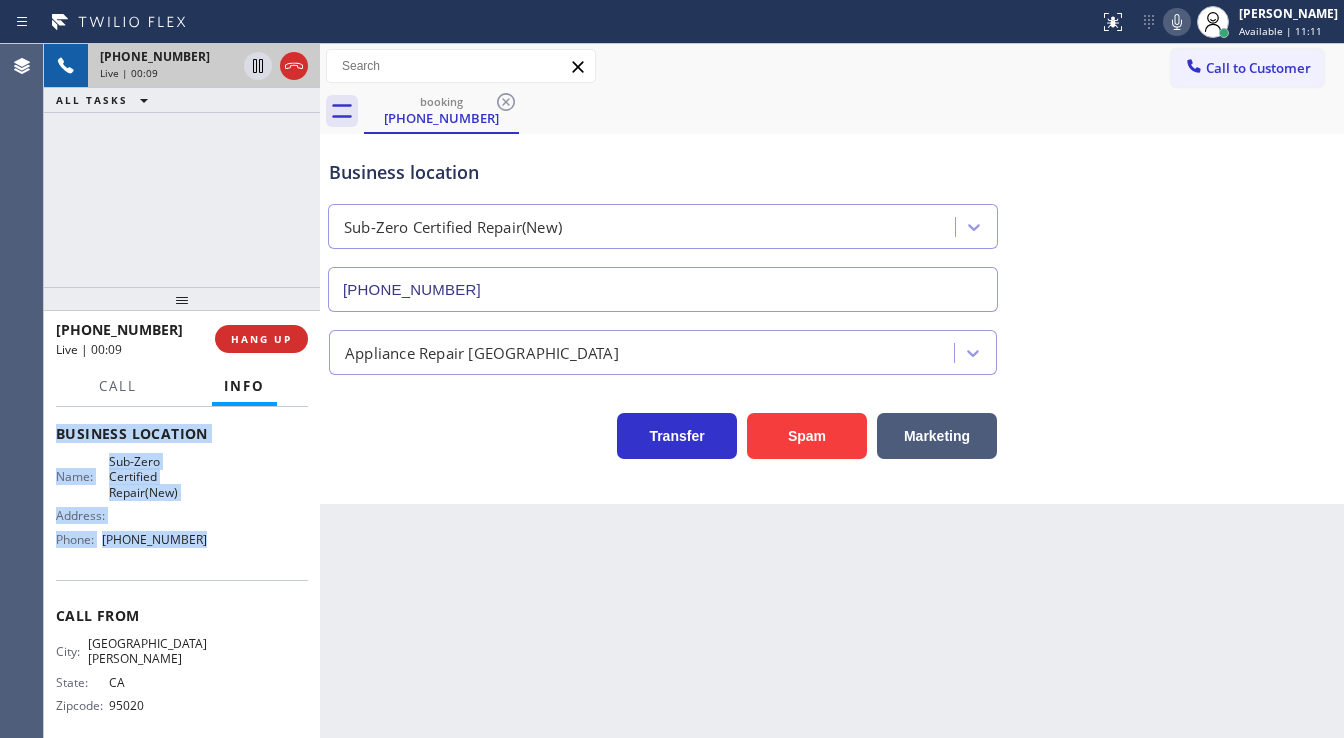 drag, startPoint x: 57, startPoint y: 524, endPoint x: 204, endPoint y: 542, distance: 148.09795 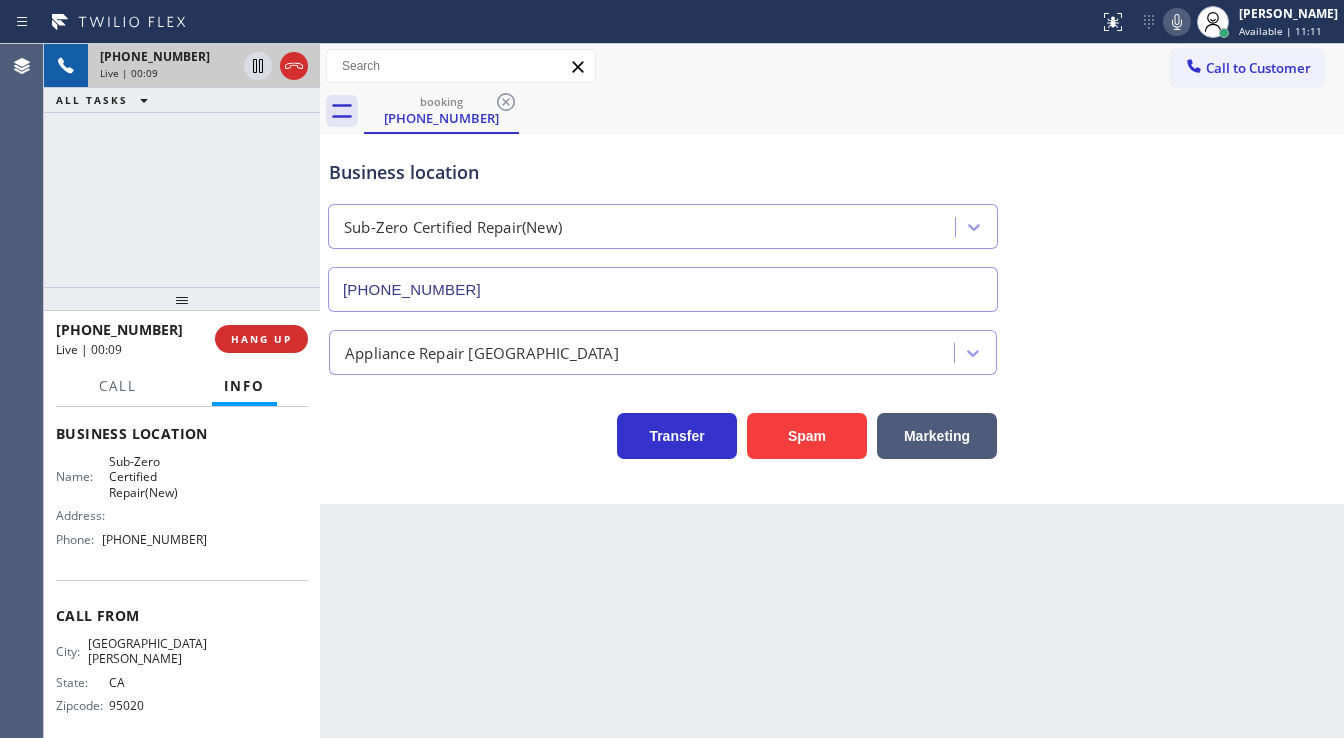 click on "[PHONE_NUMBER] Live | 00:09 ALL TASKS ALL TASKS ACTIVE TASKS TASKS IN WRAP UP" at bounding box center (182, 165) 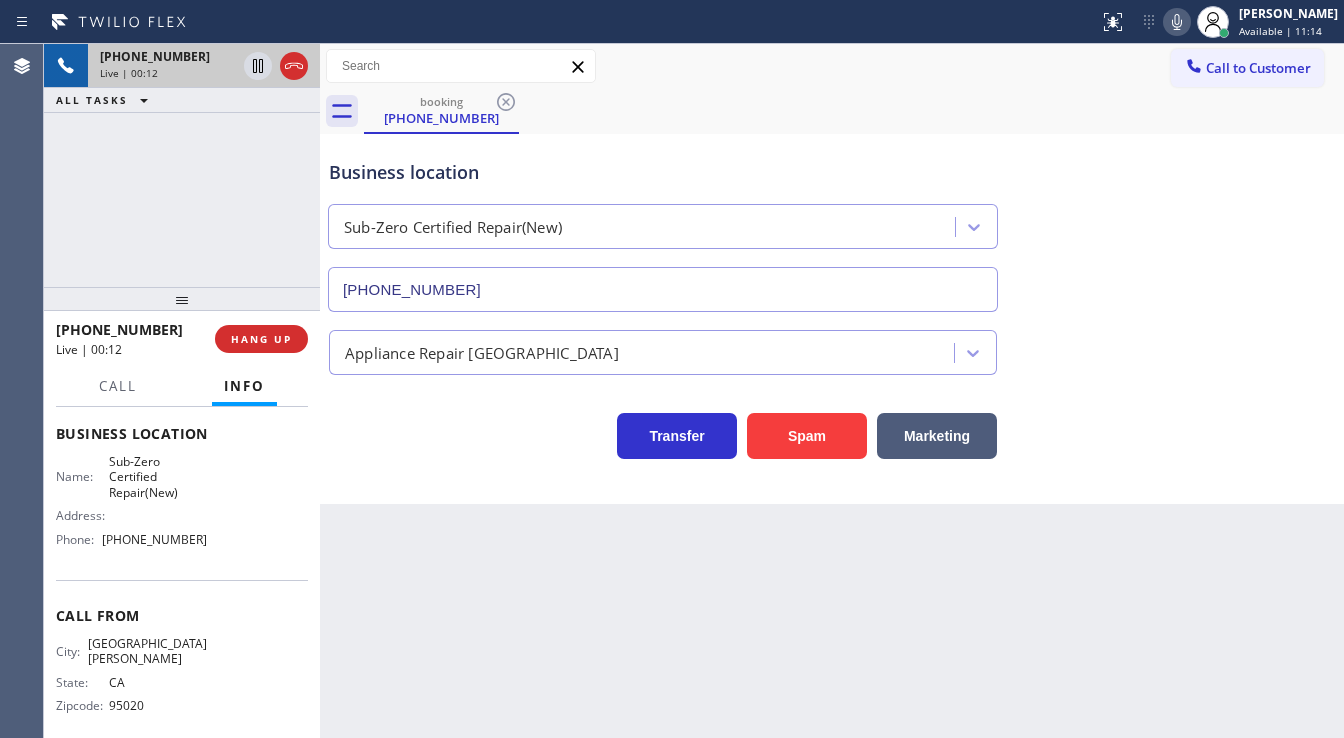 click on "[PHONE_NUMBER] Live | 00:12 ALL TASKS ALL TASKS ACTIVE TASKS TASKS IN WRAP UP" at bounding box center [182, 165] 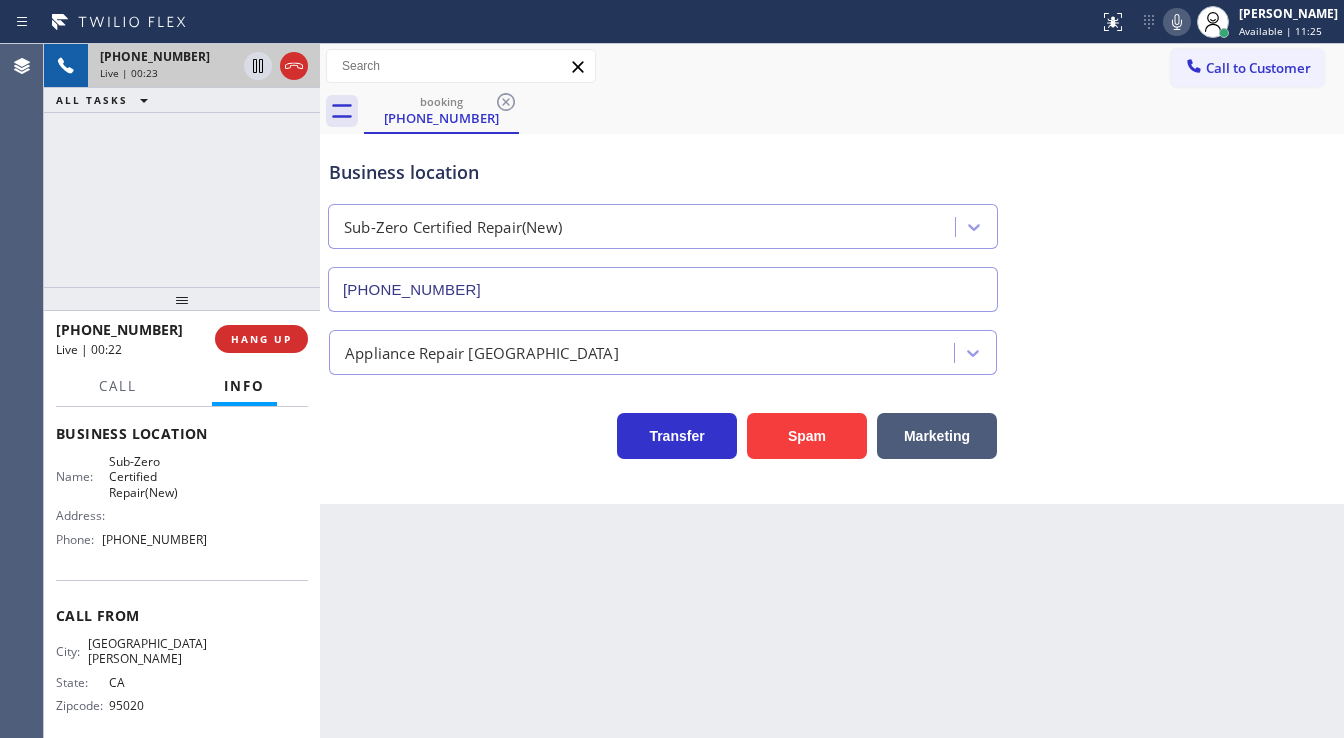 click on "[PHONE_NUMBER] Live | 00:23 ALL TASKS ALL TASKS ACTIVE TASKS TASKS IN WRAP UP" at bounding box center [182, 165] 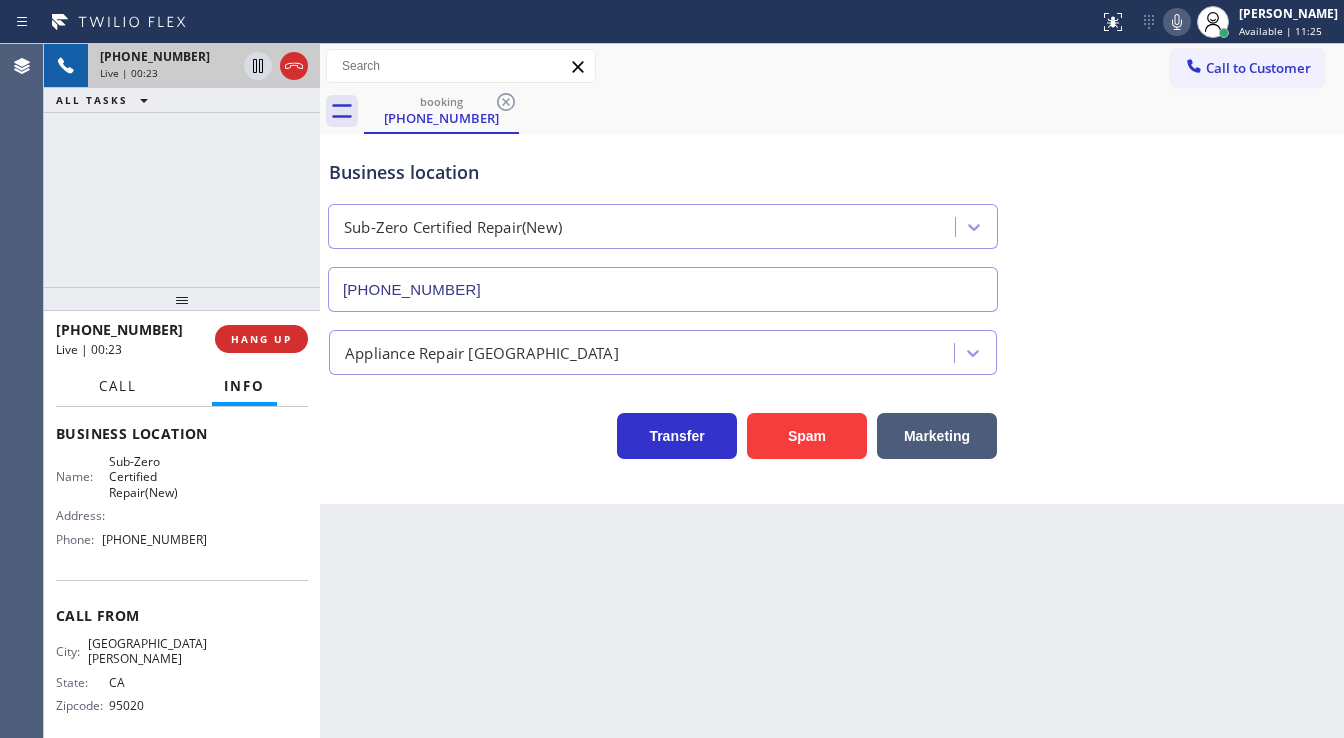 click on "Call" at bounding box center [118, 386] 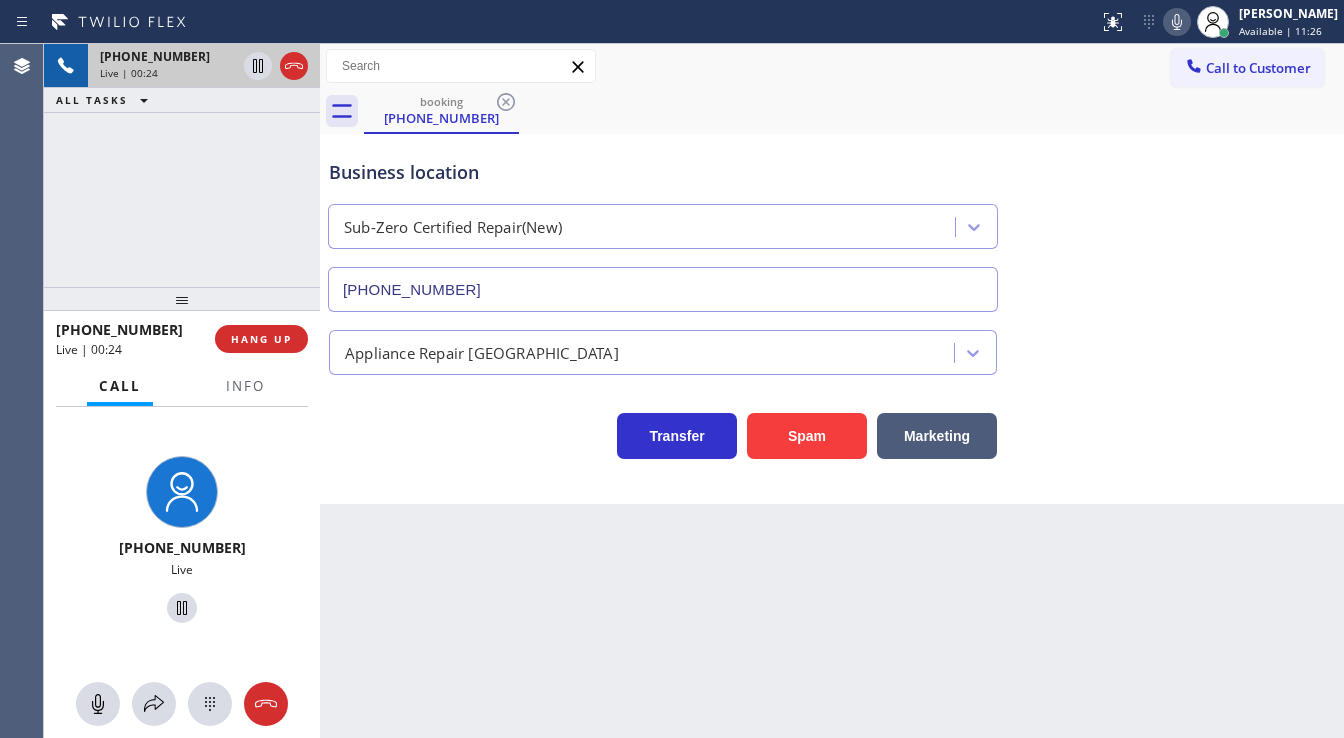 click at bounding box center (182, 299) 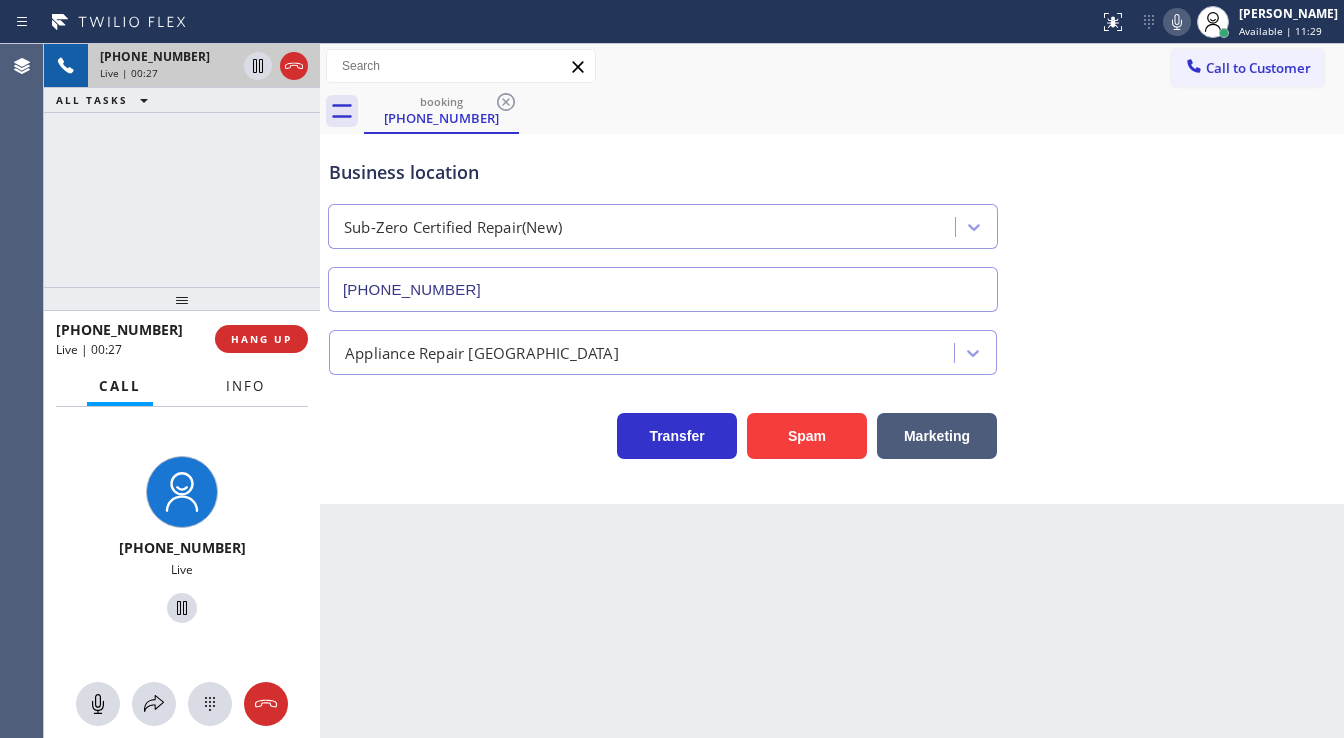 click on "Info" at bounding box center (245, 386) 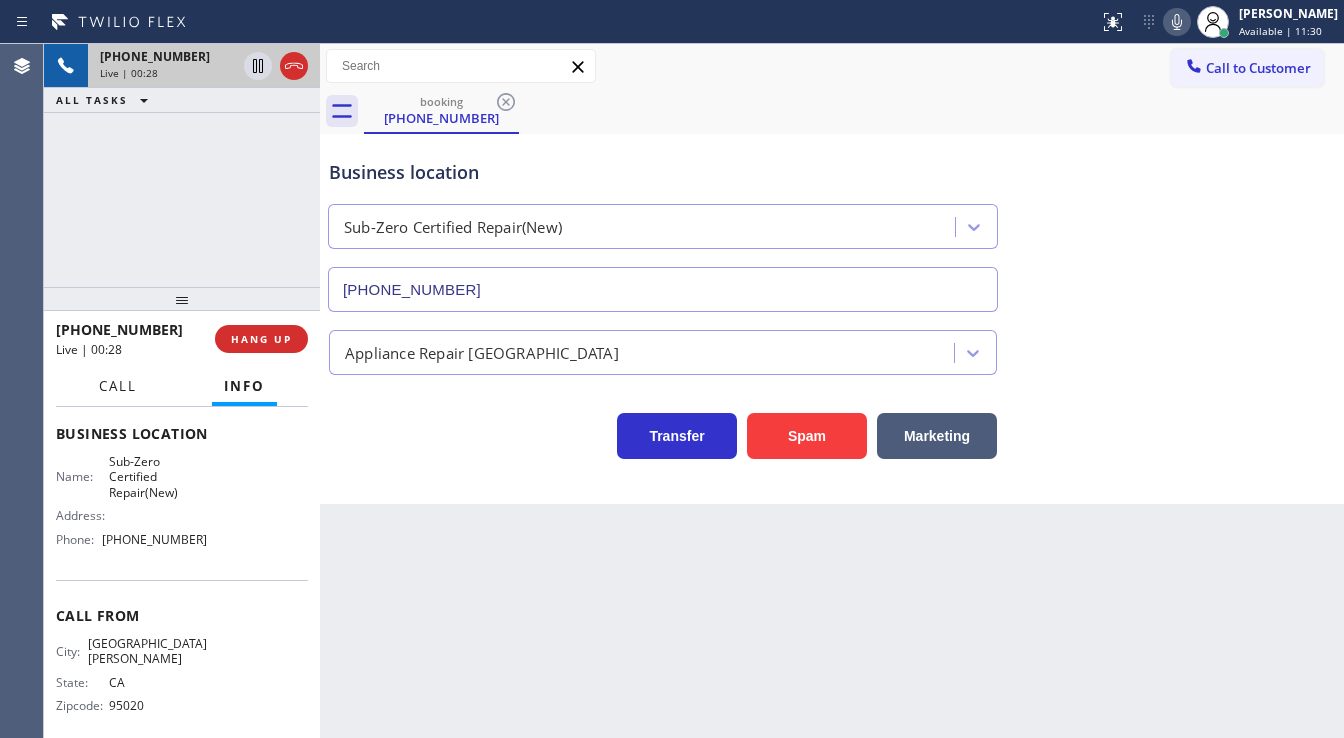 click on "Call" at bounding box center [118, 386] 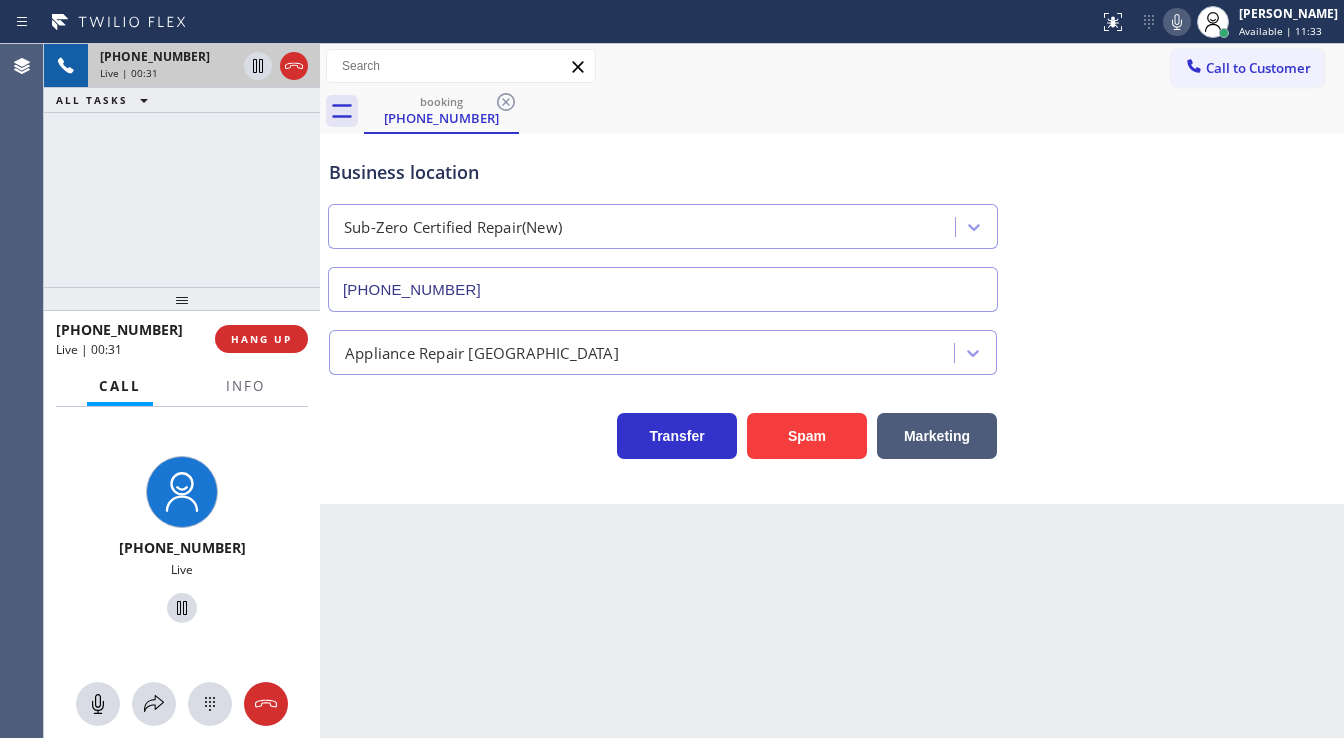 click on "[PHONE_NUMBER] Live | 00:31 ALL TASKS ALL TASKS ACTIVE TASKS TASKS IN WRAP UP" at bounding box center [182, 165] 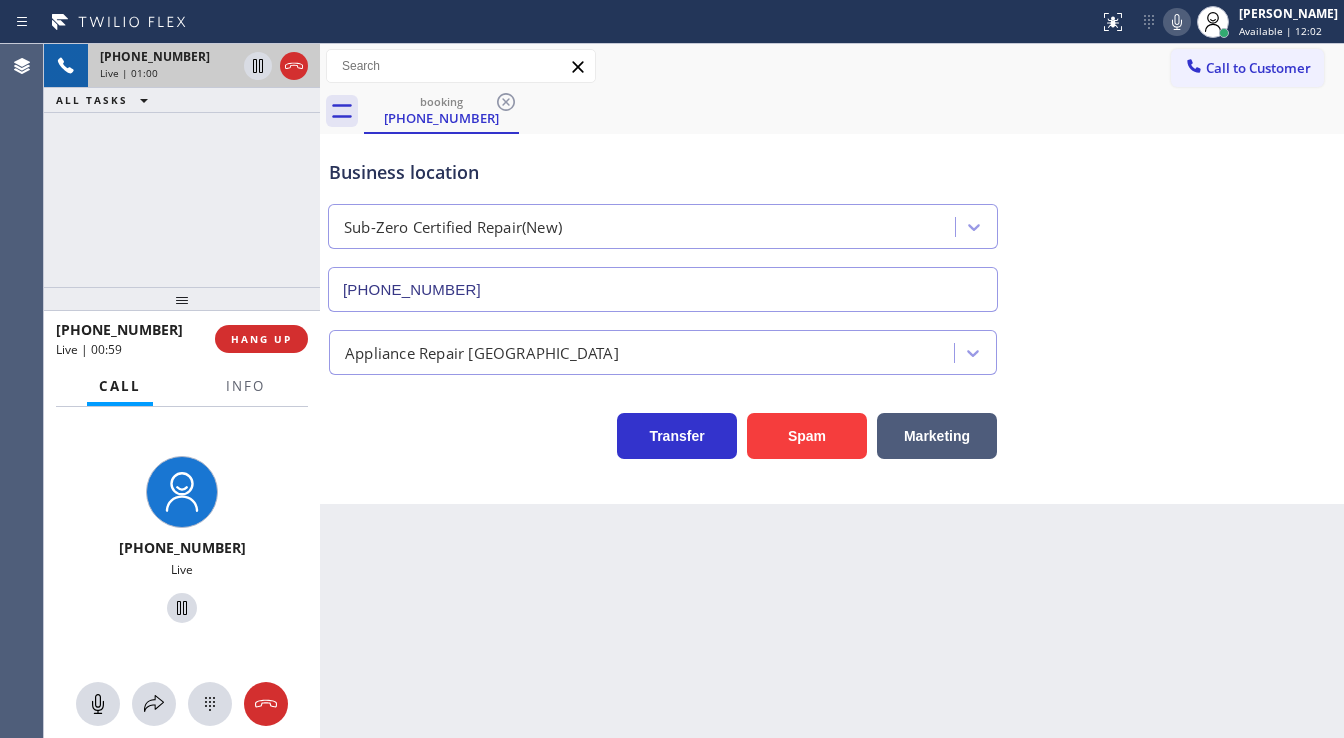 drag, startPoint x: 53, startPoint y: 213, endPoint x: 90, endPoint y: 223, distance: 38.327538 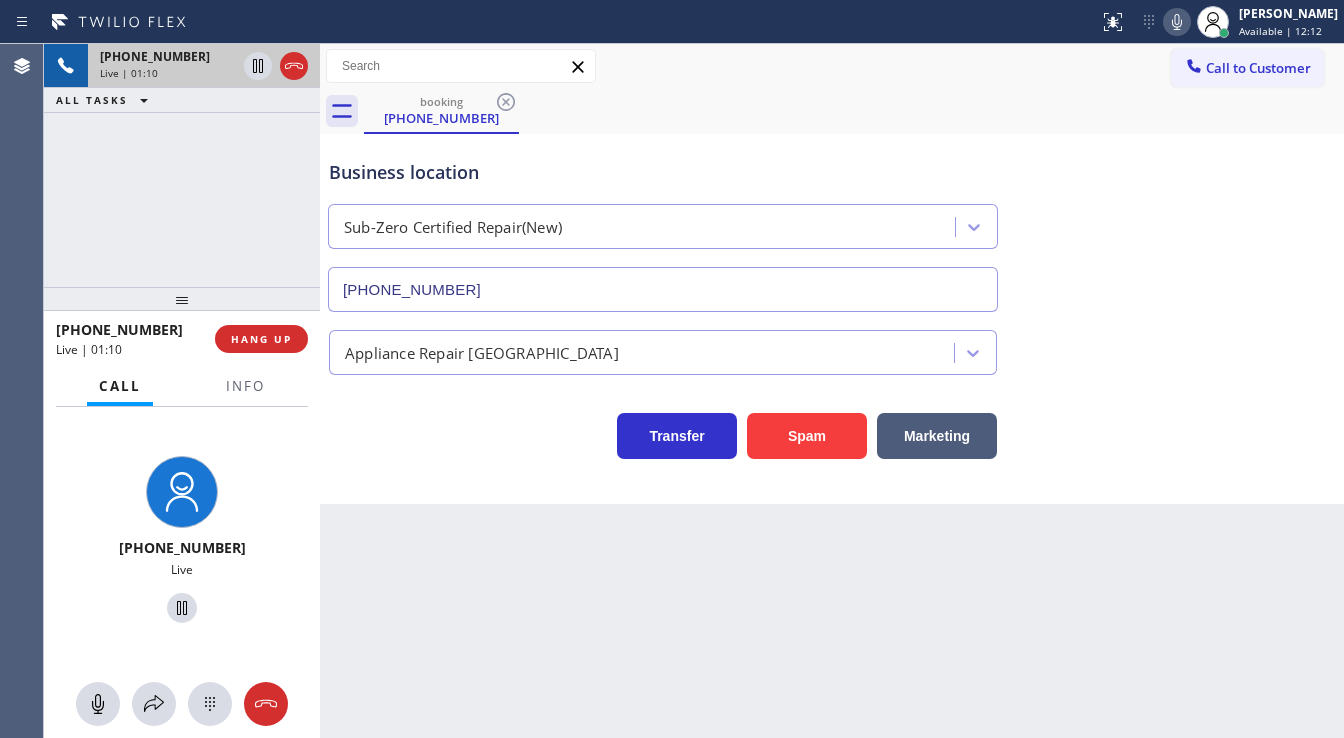 click on "[PHONE_NUMBER] Live | 01:10 ALL TASKS ALL TASKS ACTIVE TASKS TASKS IN WRAP UP" at bounding box center (182, 165) 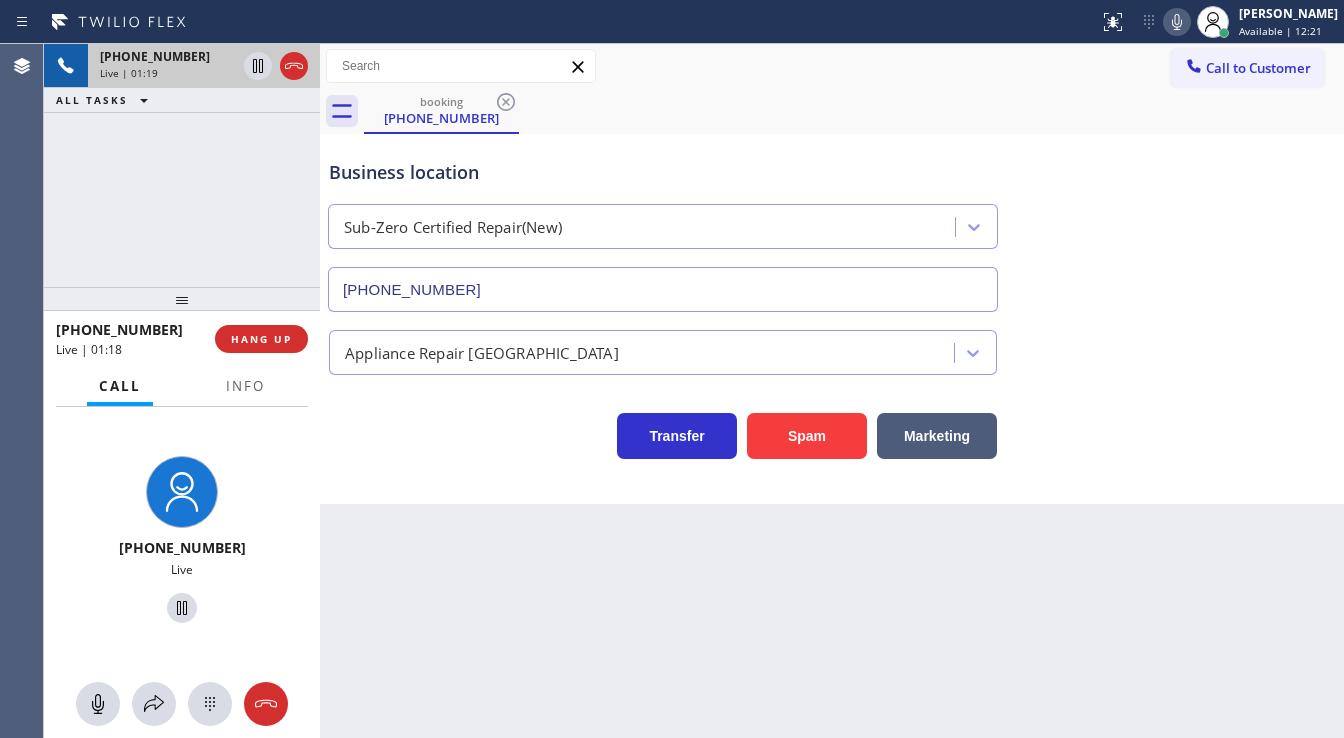click on "[PHONE_NUMBER] Live | 01:19 ALL TASKS ALL TASKS ACTIVE TASKS TASKS IN WRAP UP" at bounding box center (182, 165) 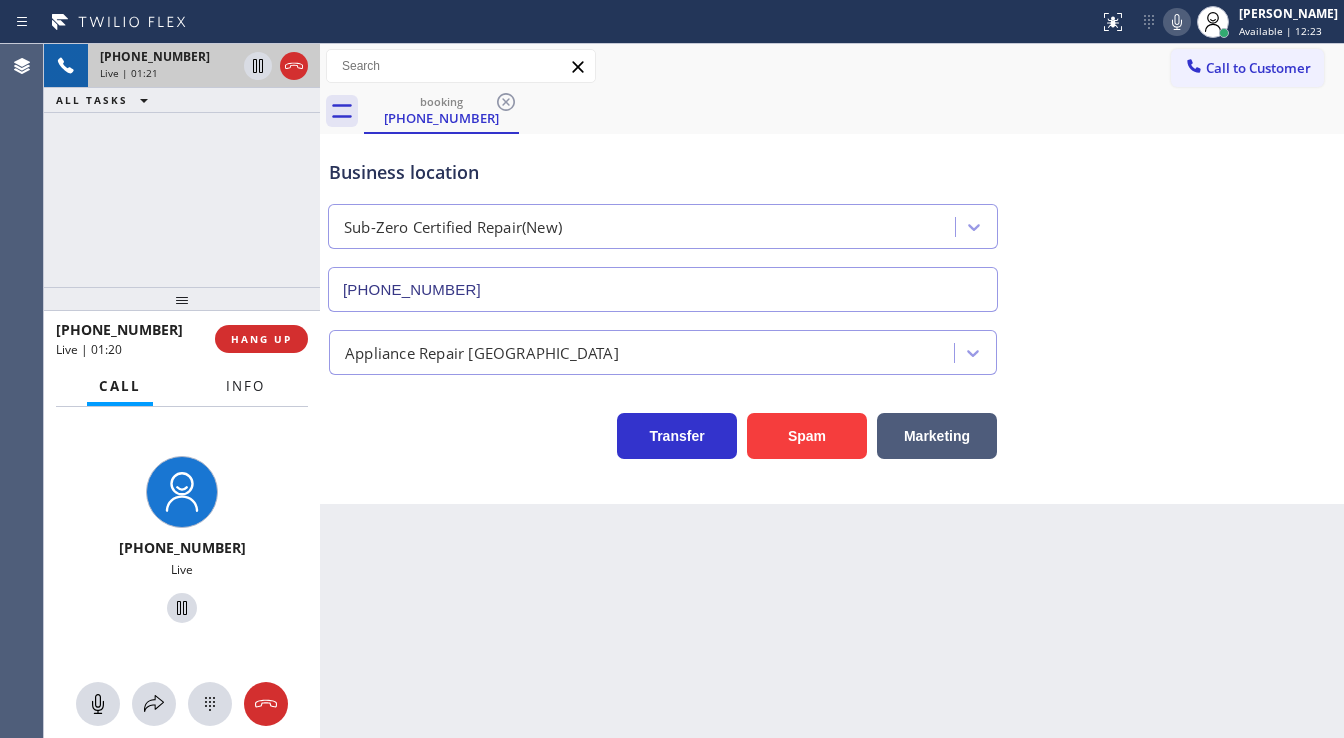 click on "Info" at bounding box center (245, 386) 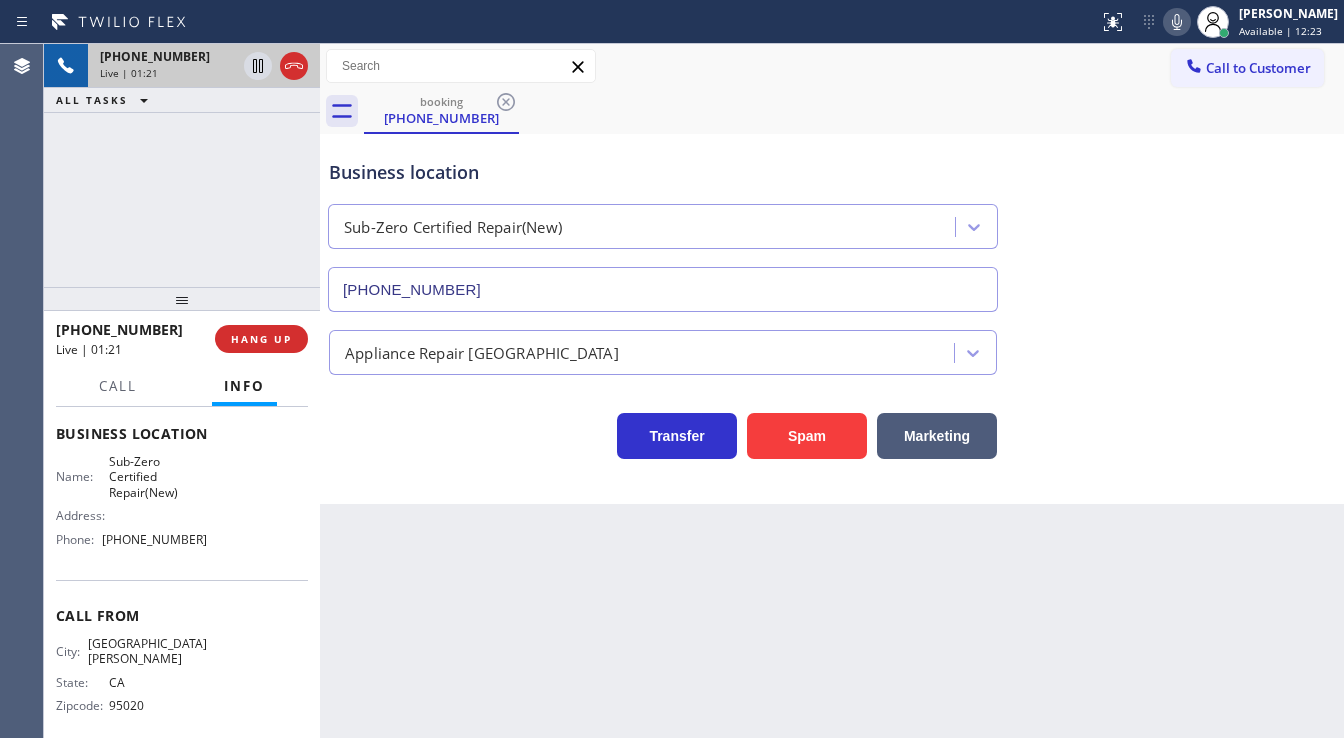 click on "[PHONE_NUMBER] Live | 01:21 ALL TASKS ALL TASKS ACTIVE TASKS TASKS IN WRAP UP" at bounding box center [182, 165] 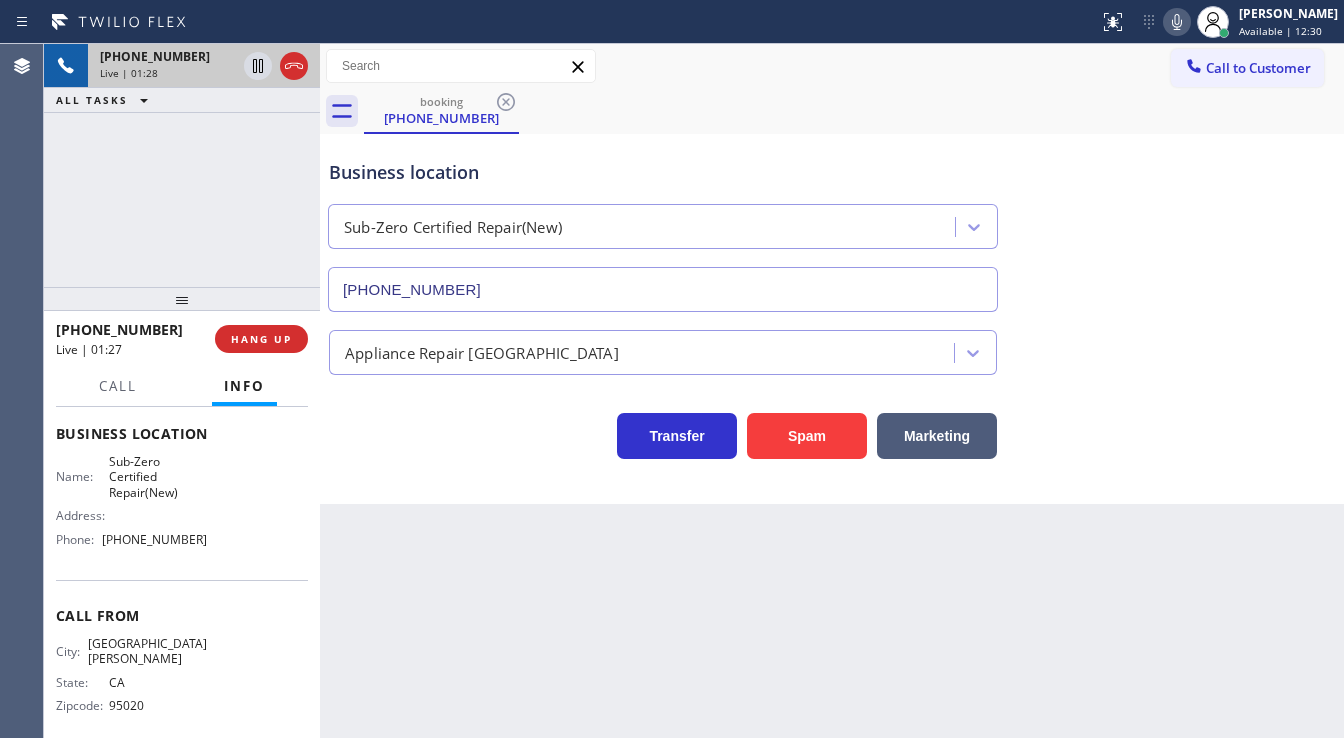 click on "[PHONE_NUMBER] Live | 01:28 ALL TASKS ALL TASKS ACTIVE TASKS TASKS IN WRAP UP" at bounding box center [182, 165] 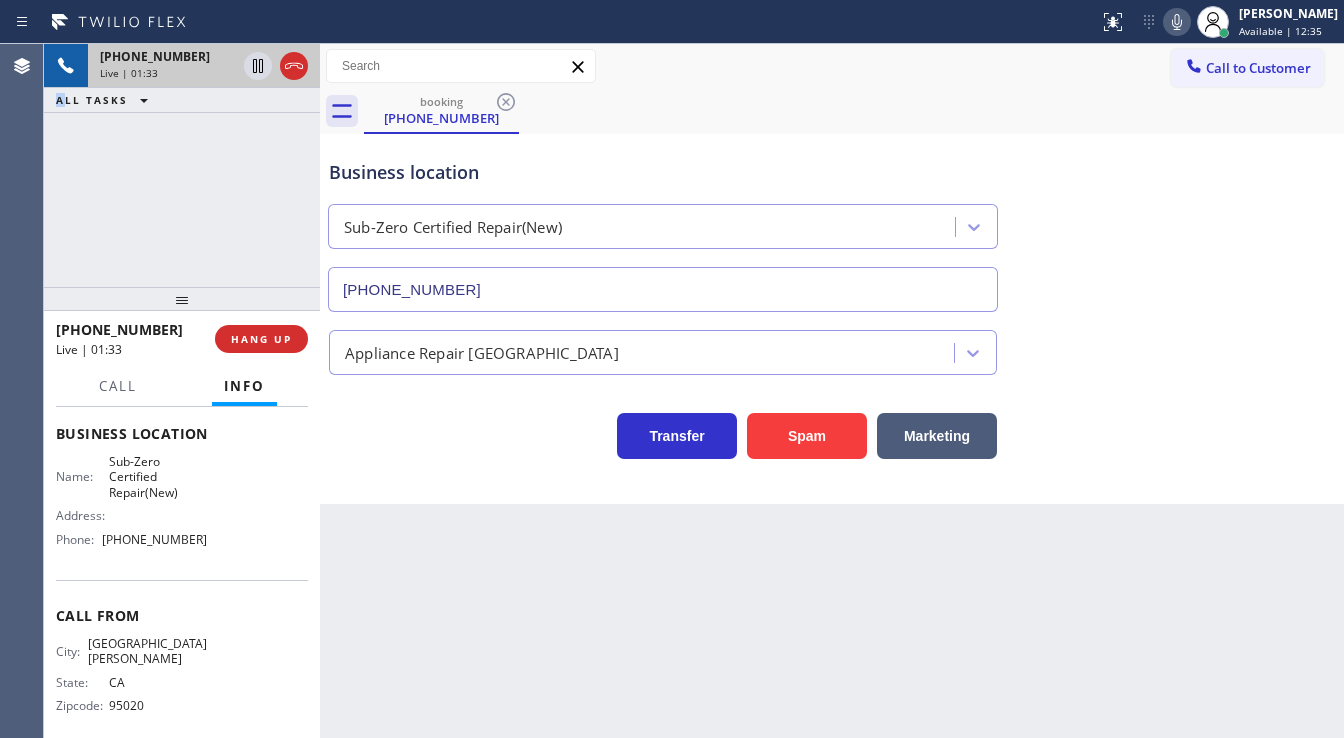 click on "[PHONE_NUMBER] Live | 01:33 ALL TASKS ALL TASKS ACTIVE TASKS TASKS IN WRAP UP" at bounding box center [182, 165] 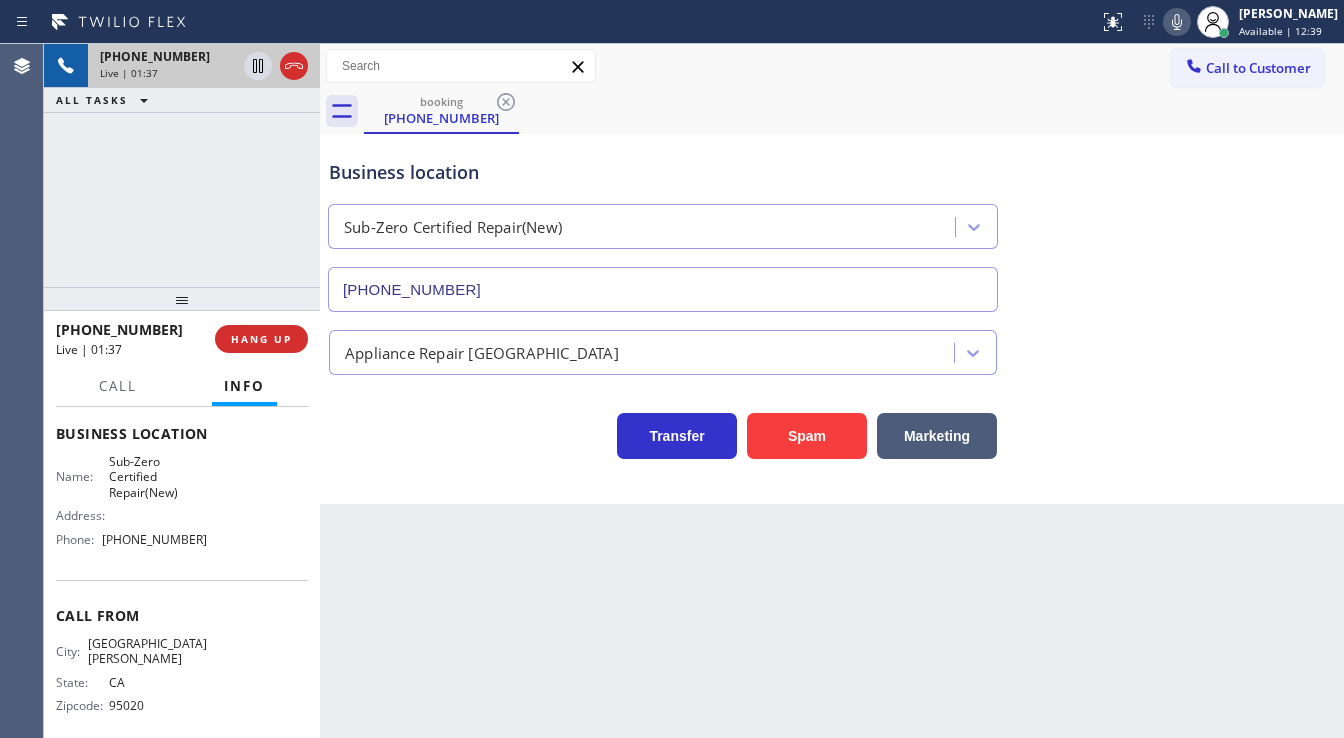 click on "[PHONE_NUMBER] Live | 01:37 ALL TASKS ALL TASKS ACTIVE TASKS TASKS IN WRAP UP" at bounding box center (182, 165) 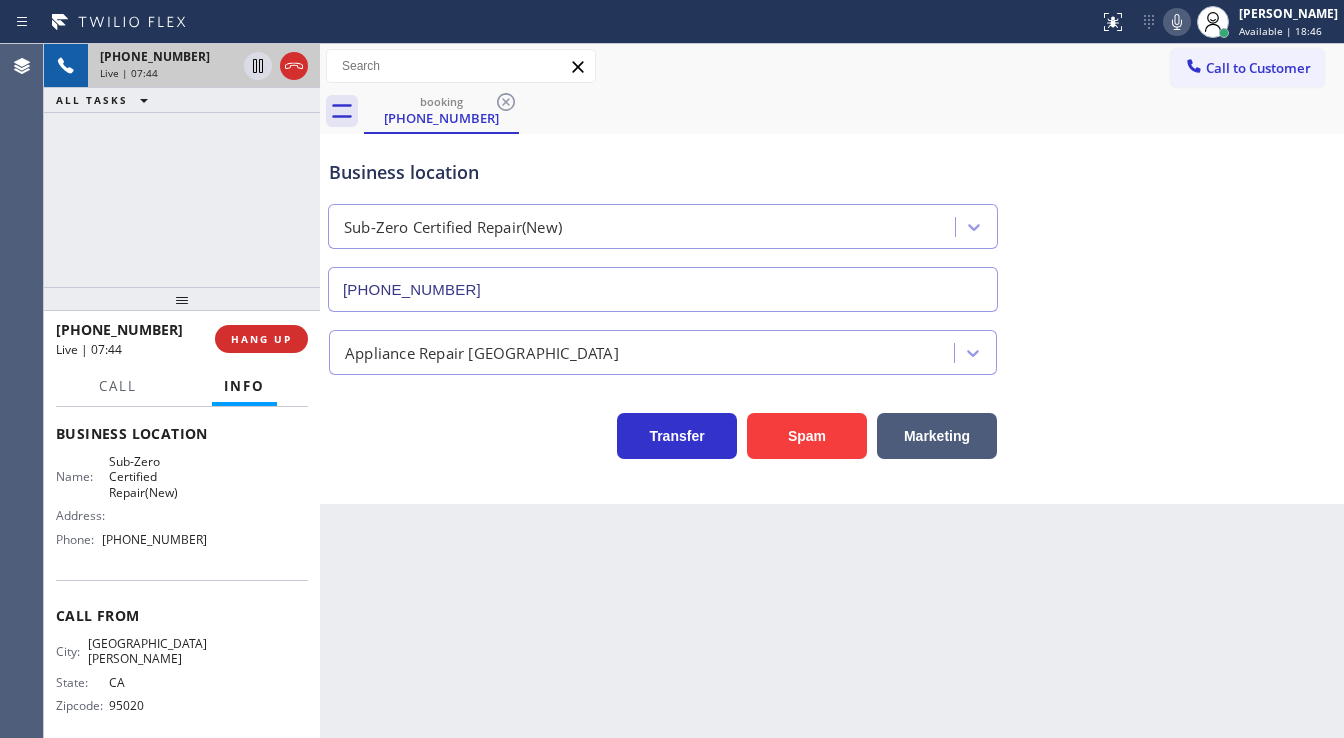 click on "[PHONE_NUMBER] Live | 07:44 ALL TASKS ALL TASKS ACTIVE TASKS TASKS IN WRAP UP" at bounding box center (182, 165) 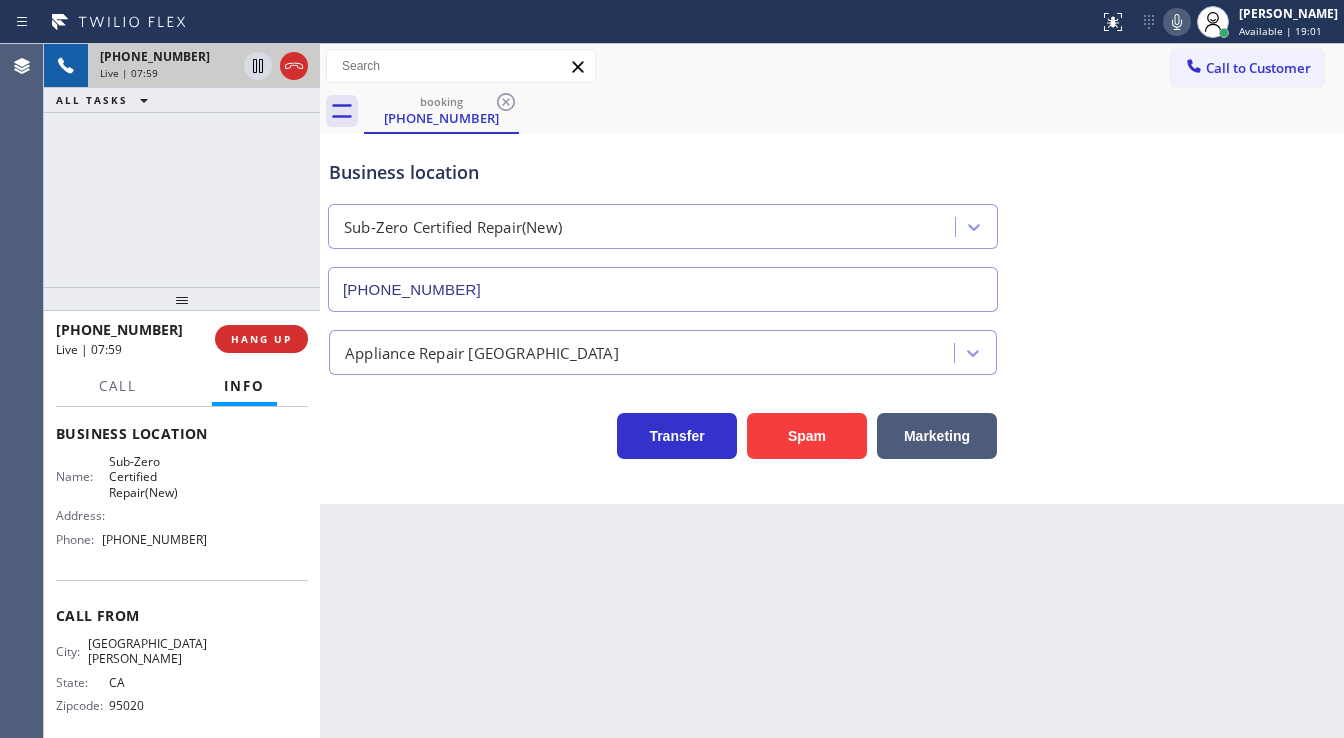 drag, startPoint x: 322, startPoint y: 202, endPoint x: 280, endPoint y: 207, distance: 42.296574 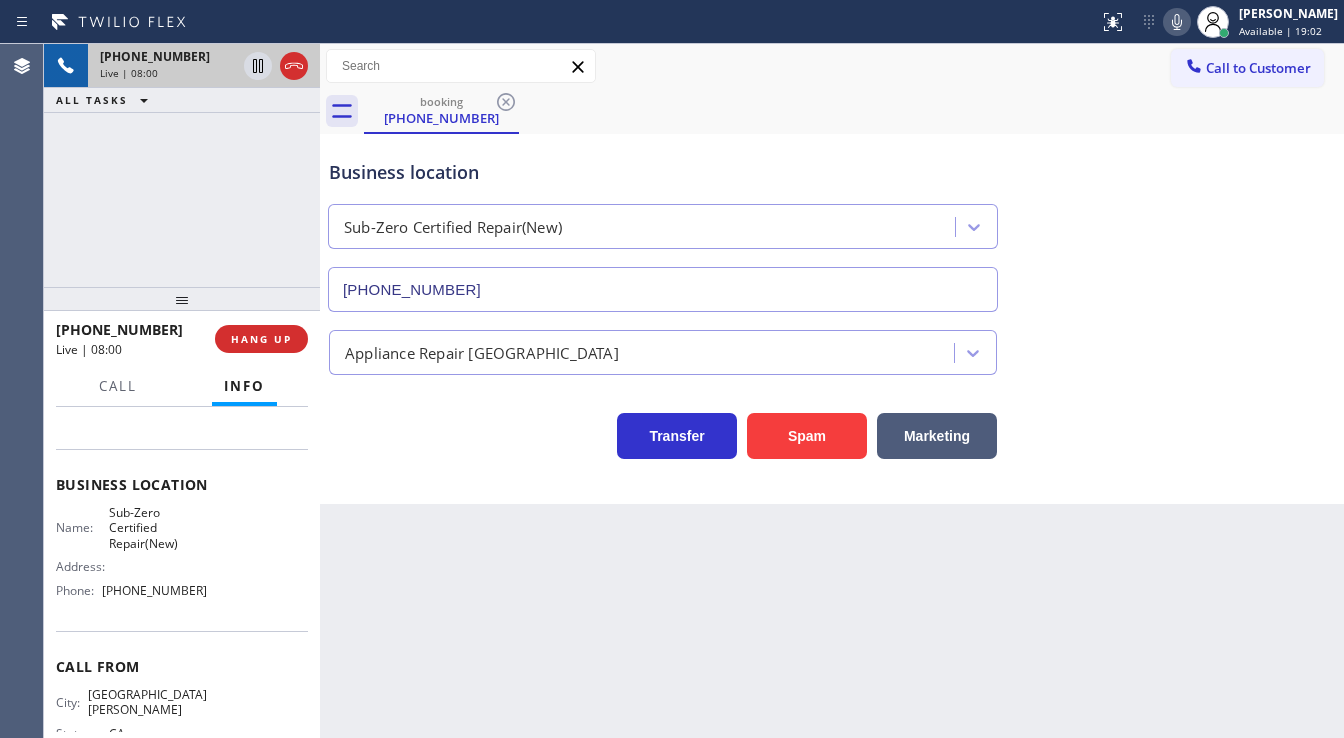scroll, scrollTop: 100, scrollLeft: 0, axis: vertical 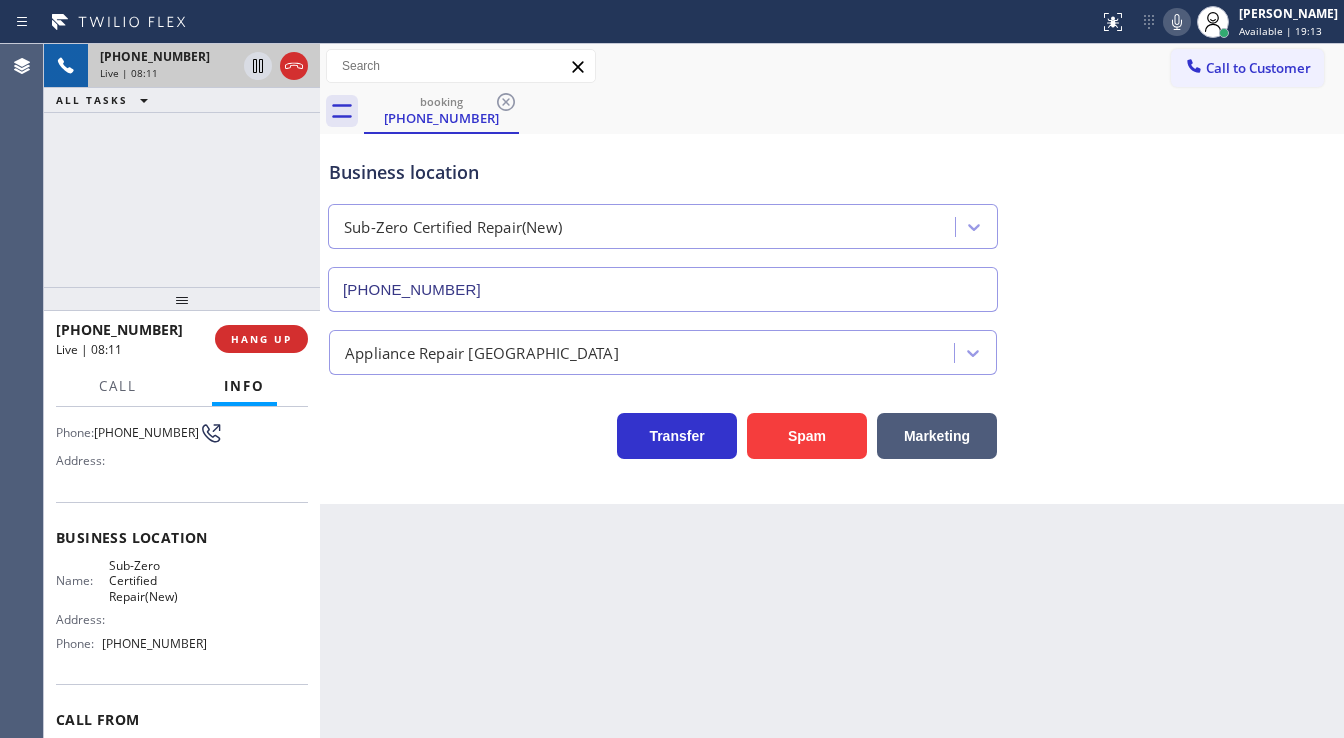 click on "[PHONE_NUMBER] Live | 08:11 ALL TASKS ALL TASKS ACTIVE TASKS TASKS IN WRAP UP" at bounding box center [182, 165] 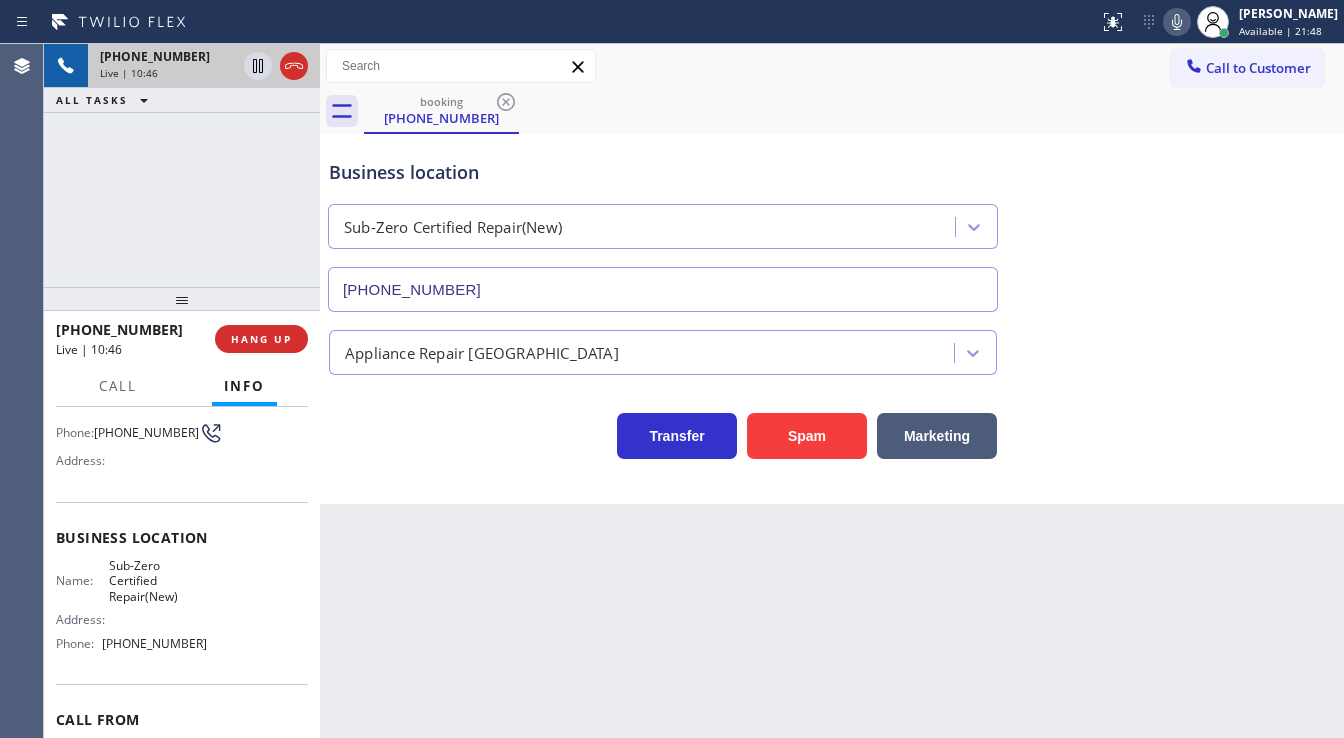 click 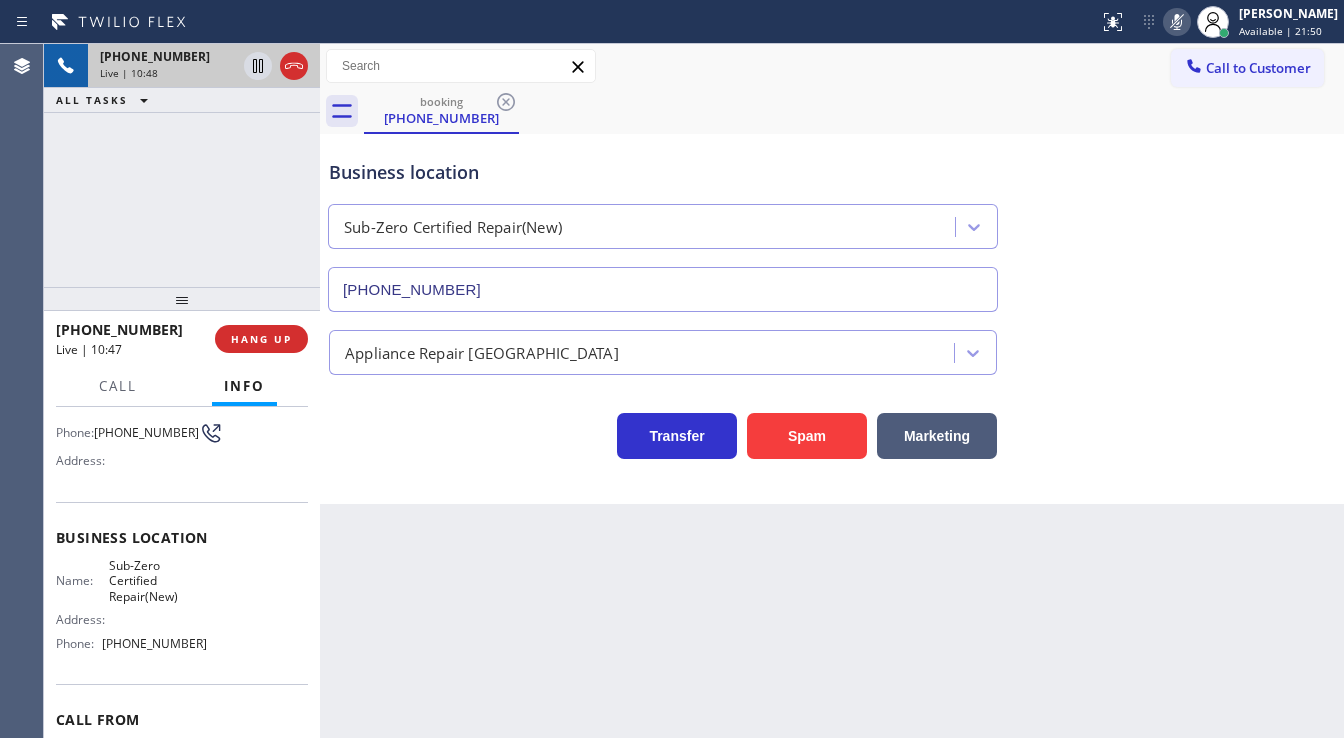 click 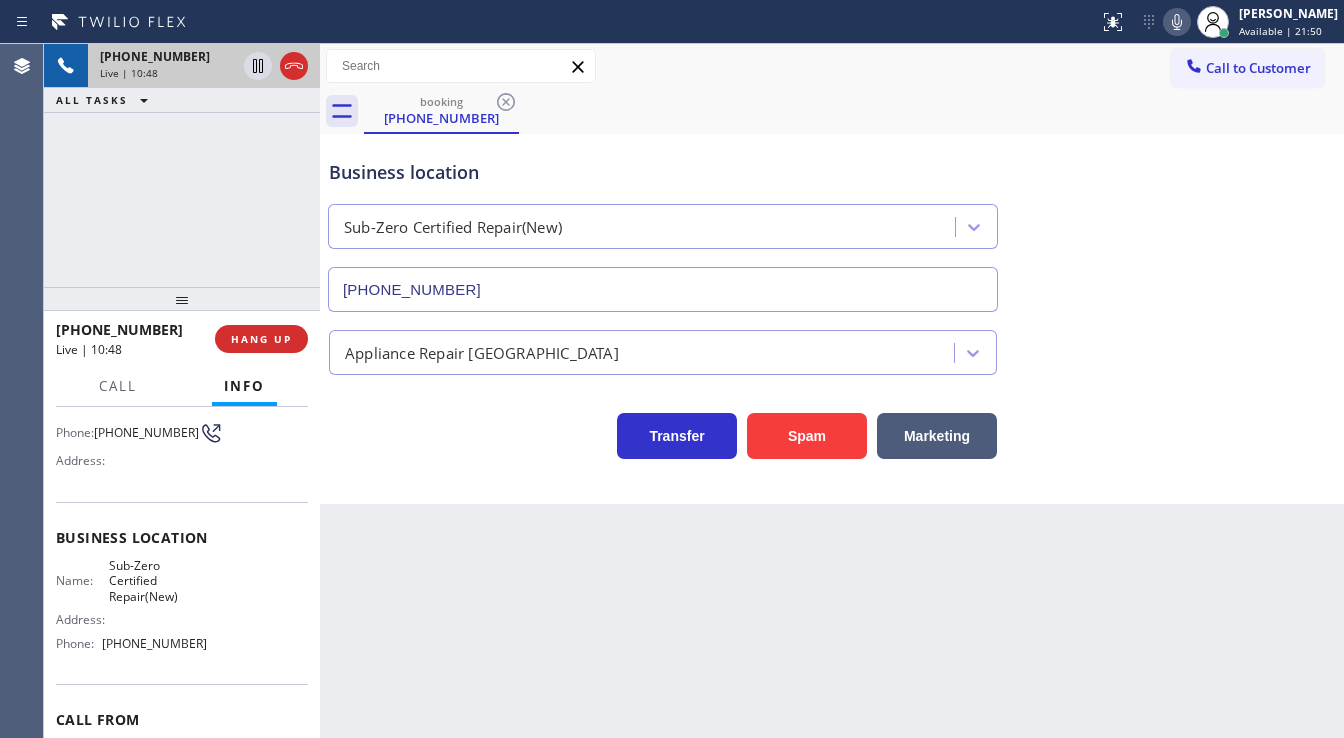 click on "[PHONE_NUMBER] Live | 10:48 ALL TASKS ALL TASKS ACTIVE TASKS TASKS IN WRAP UP" at bounding box center (182, 165) 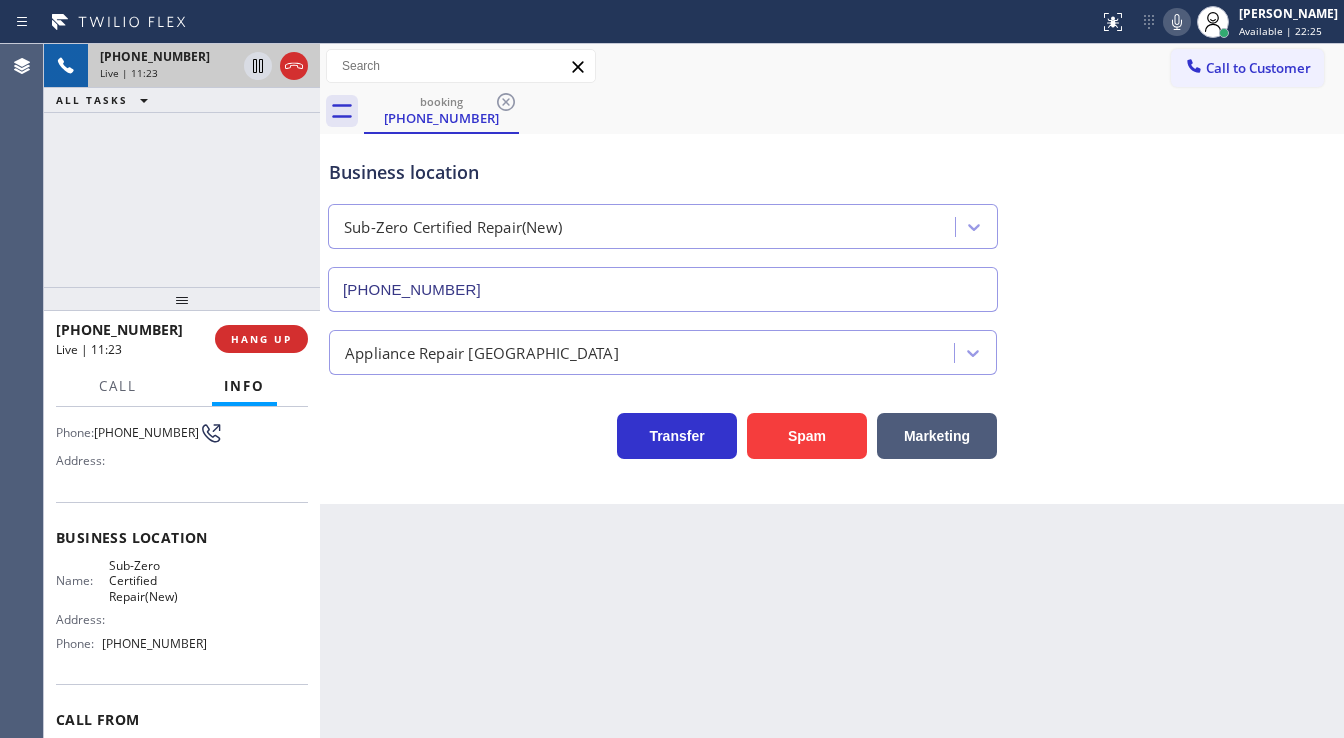 click on "[PHONE_NUMBER] Live | 11:23 ALL TASKS ALL TASKS ACTIVE TASKS TASKS IN WRAP UP" at bounding box center [182, 165] 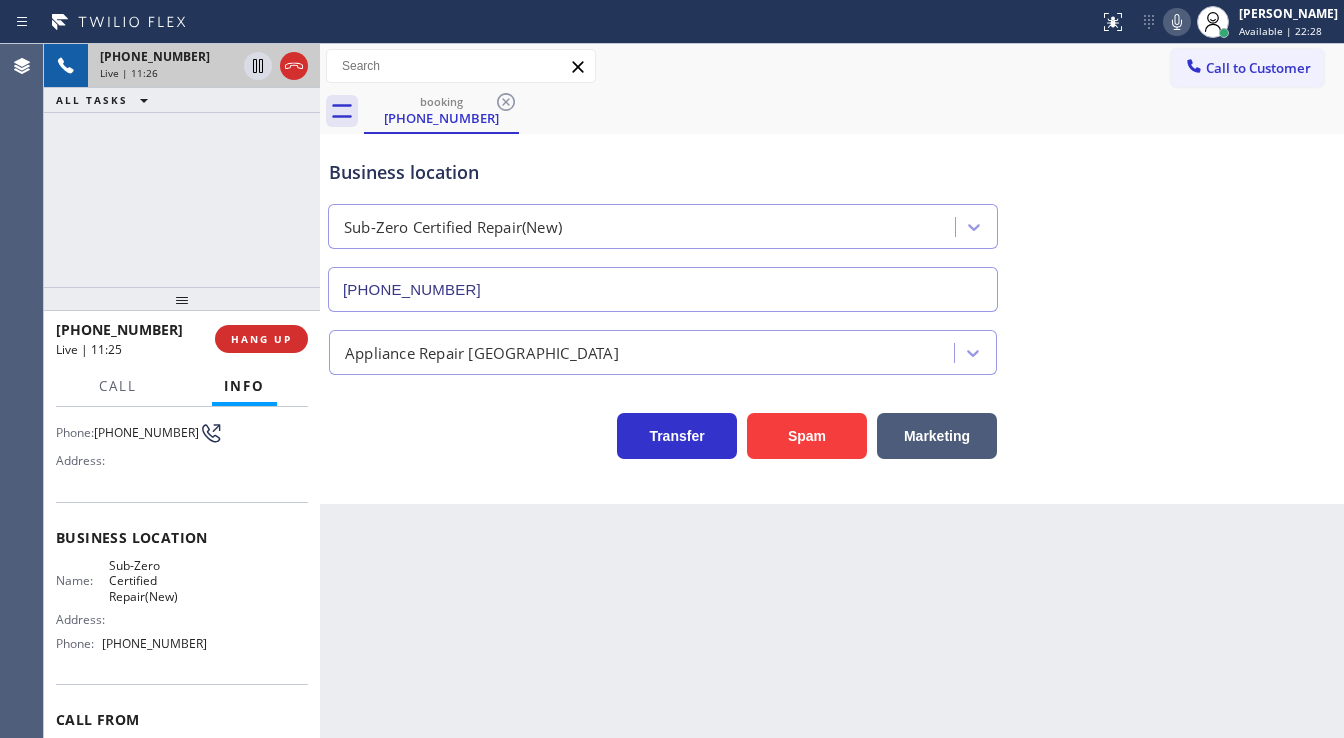 drag, startPoint x: 317, startPoint y: 211, endPoint x: 172, endPoint y: 211, distance: 145 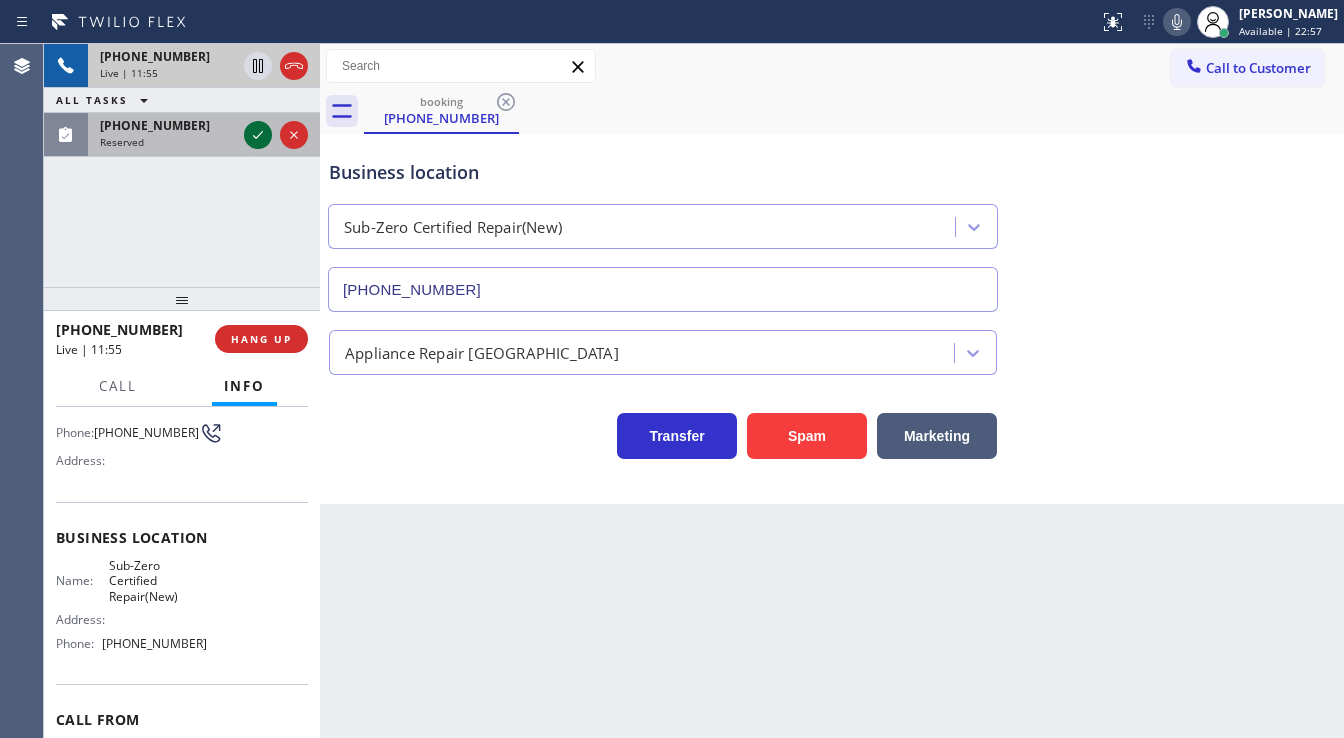 click 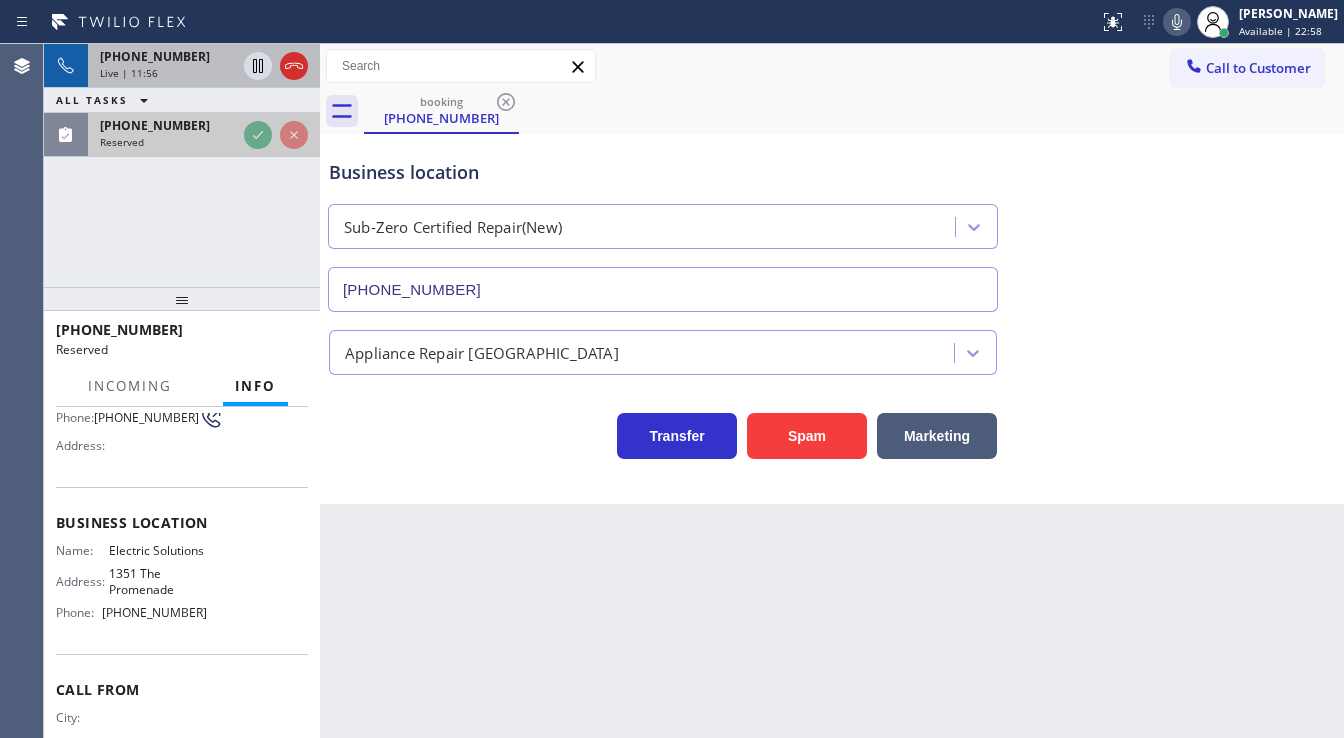 scroll, scrollTop: 172, scrollLeft: 0, axis: vertical 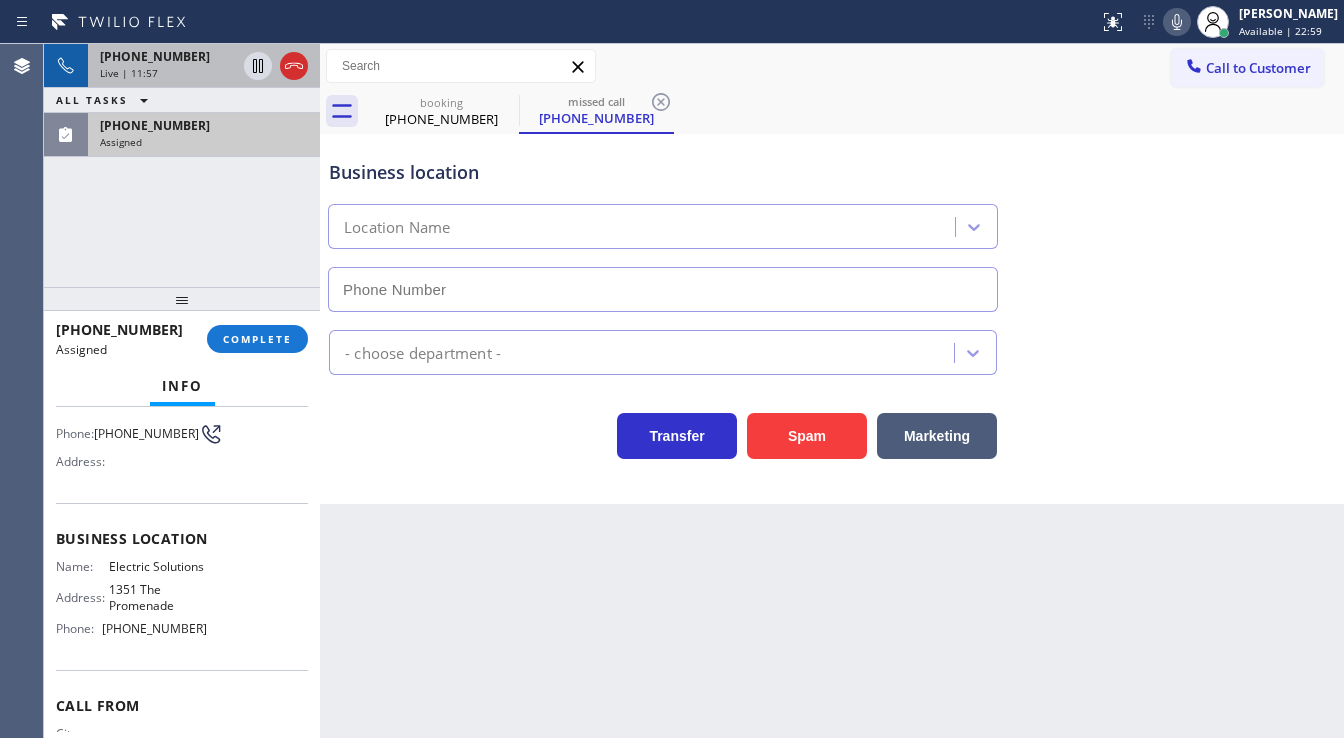 type on "[PHONE_NUMBER]" 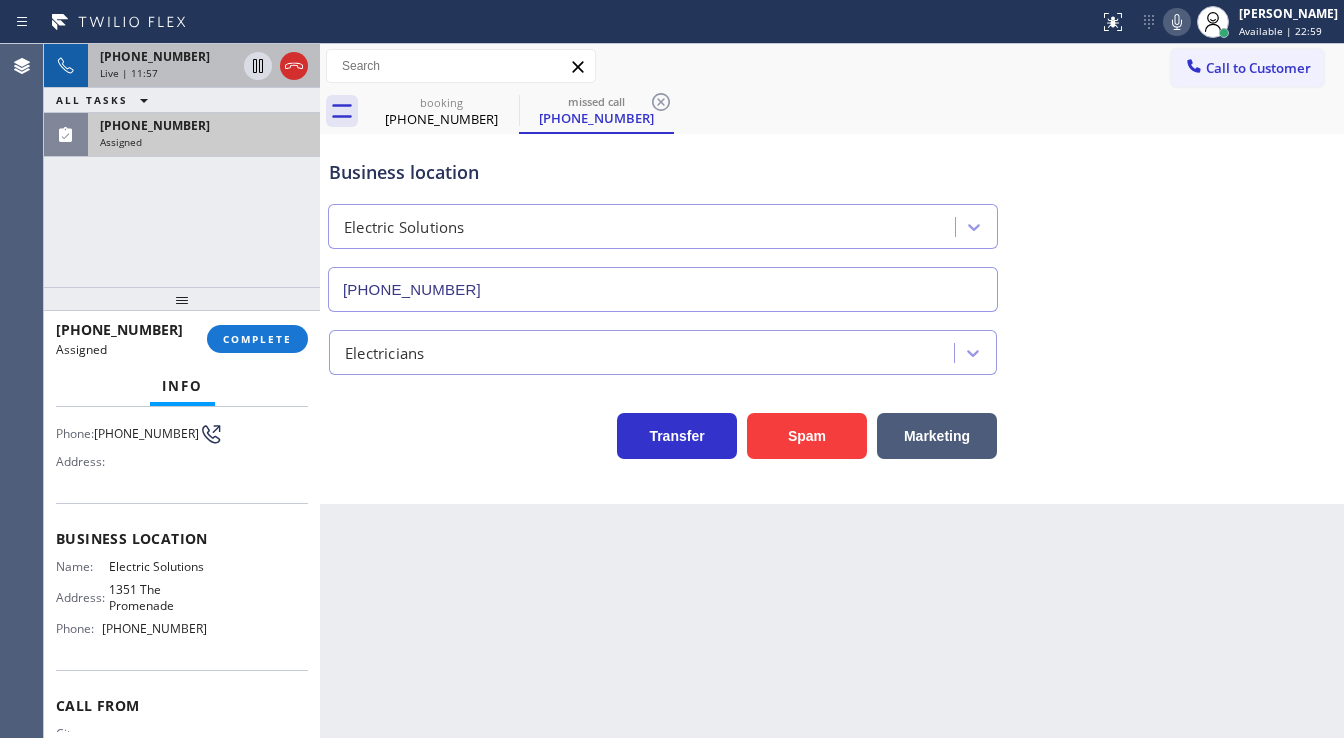 scroll, scrollTop: 92, scrollLeft: 0, axis: vertical 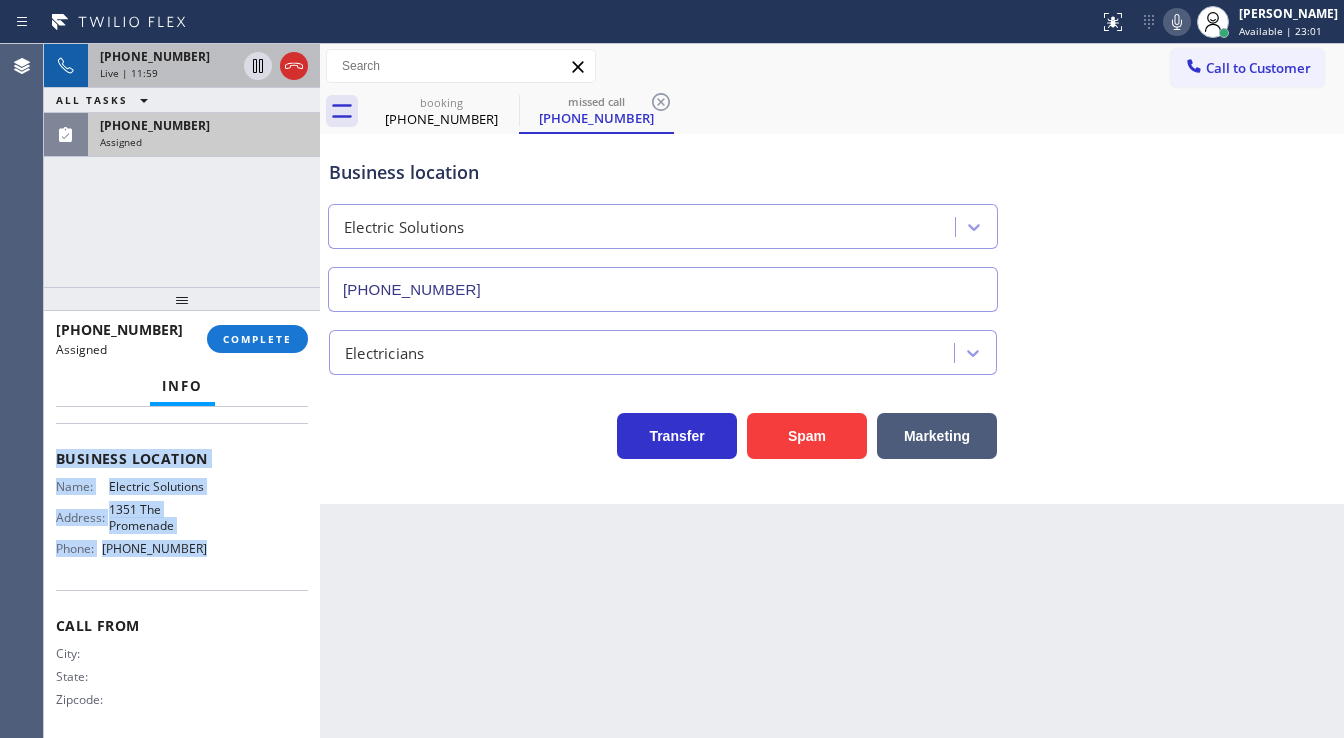drag, startPoint x: 53, startPoint y: 452, endPoint x: 203, endPoint y: 583, distance: 199.1507 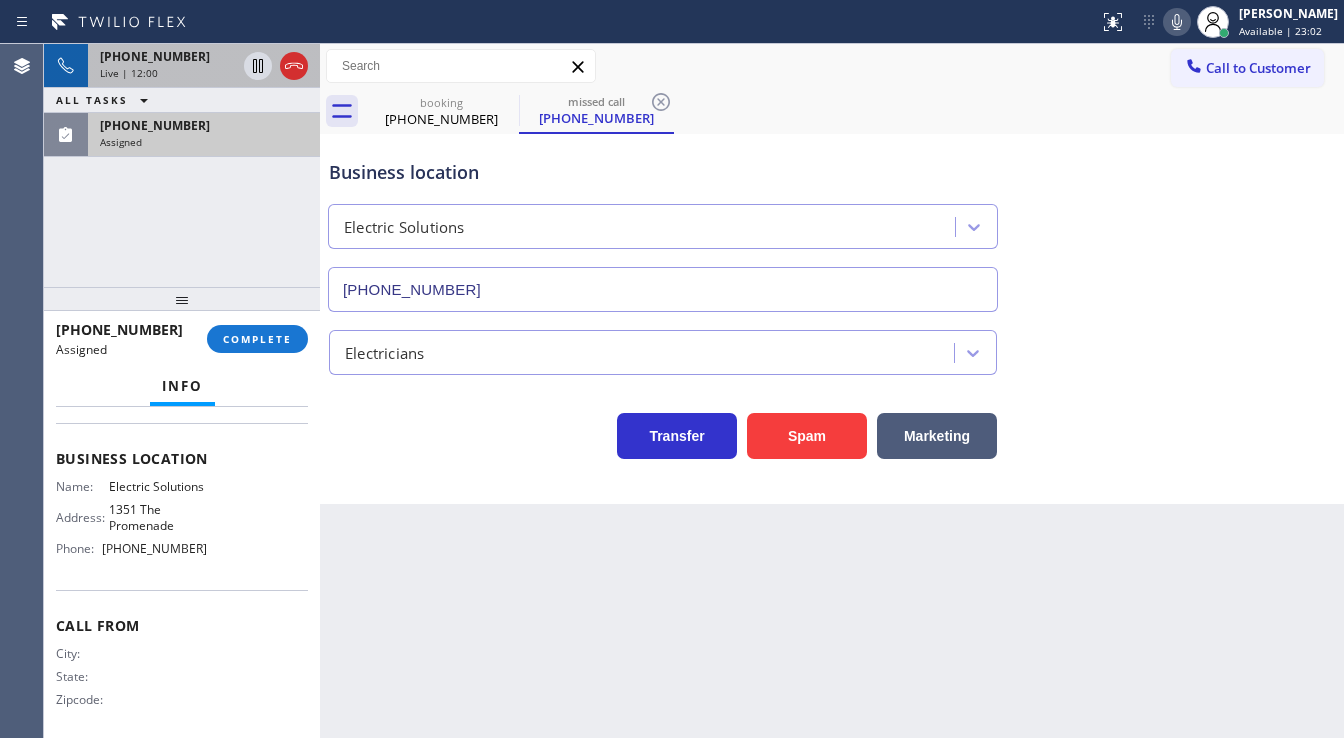 click on "[PHONE_NUMBER] Live | 12:00 ALL TASKS ALL TASKS ACTIVE TASKS TASKS IN WRAP UP [PHONE_NUMBER] Assigned" at bounding box center [182, 165] 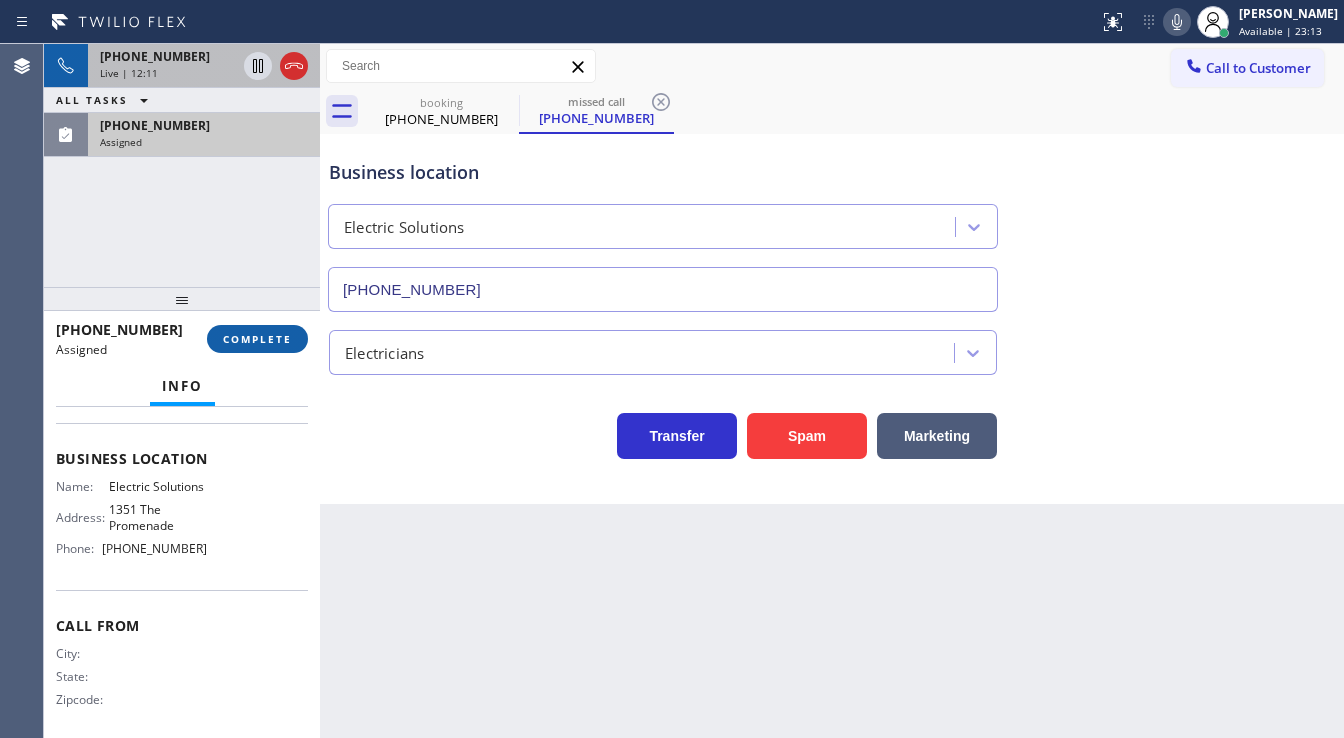 click on "COMPLETE" at bounding box center (257, 339) 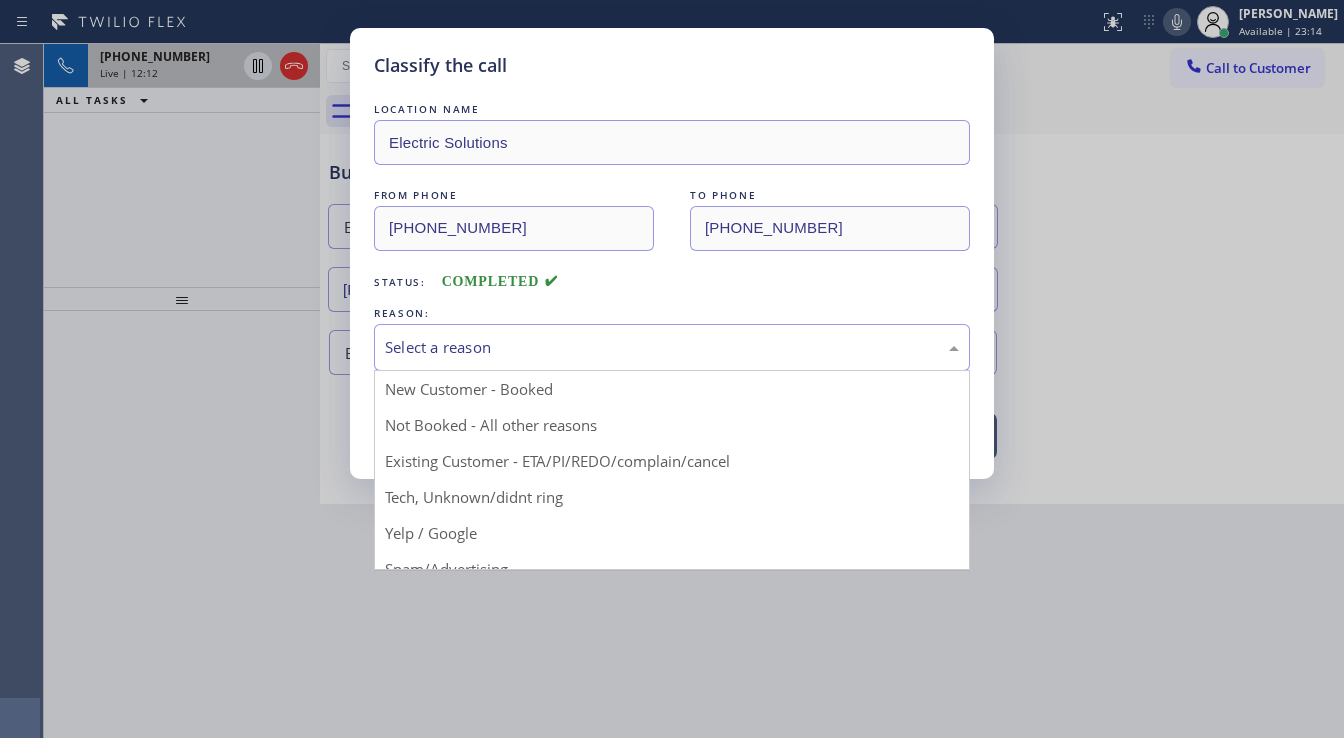 click on "Select a reason" at bounding box center [672, 347] 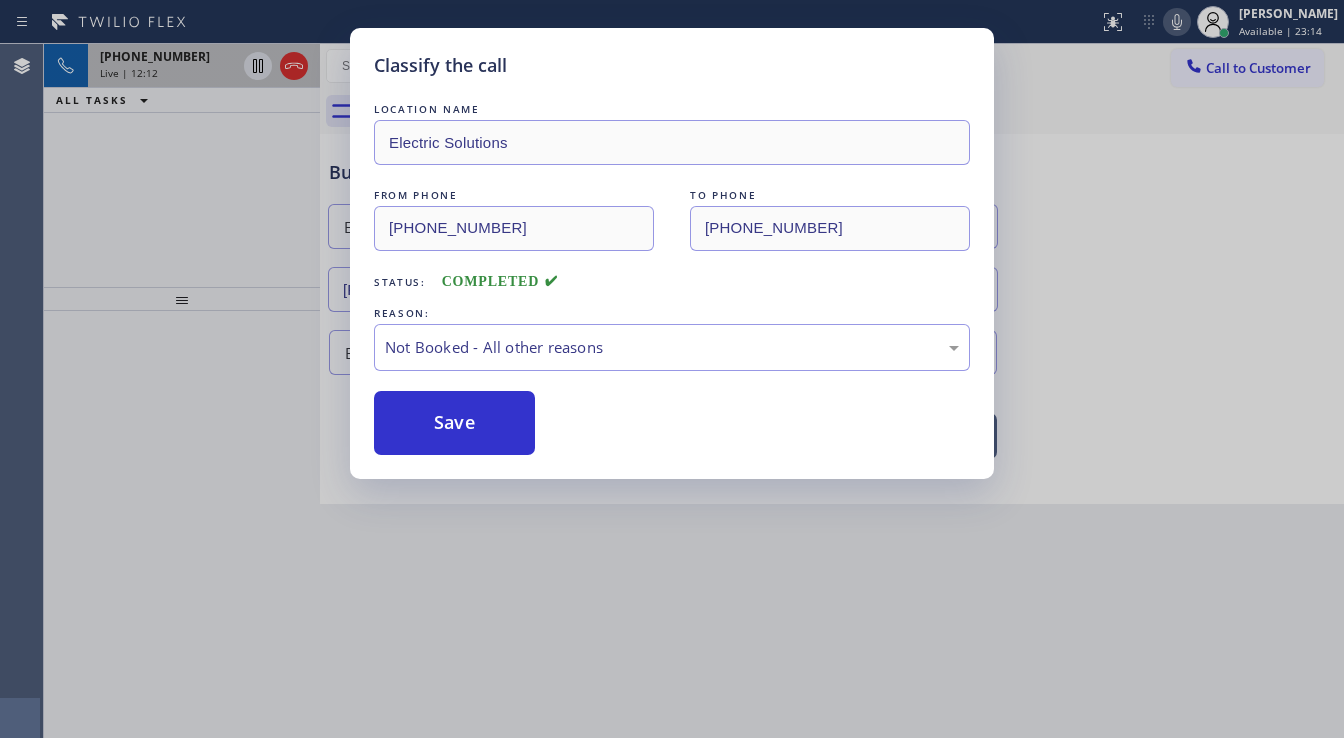 click on "Save" at bounding box center (454, 423) 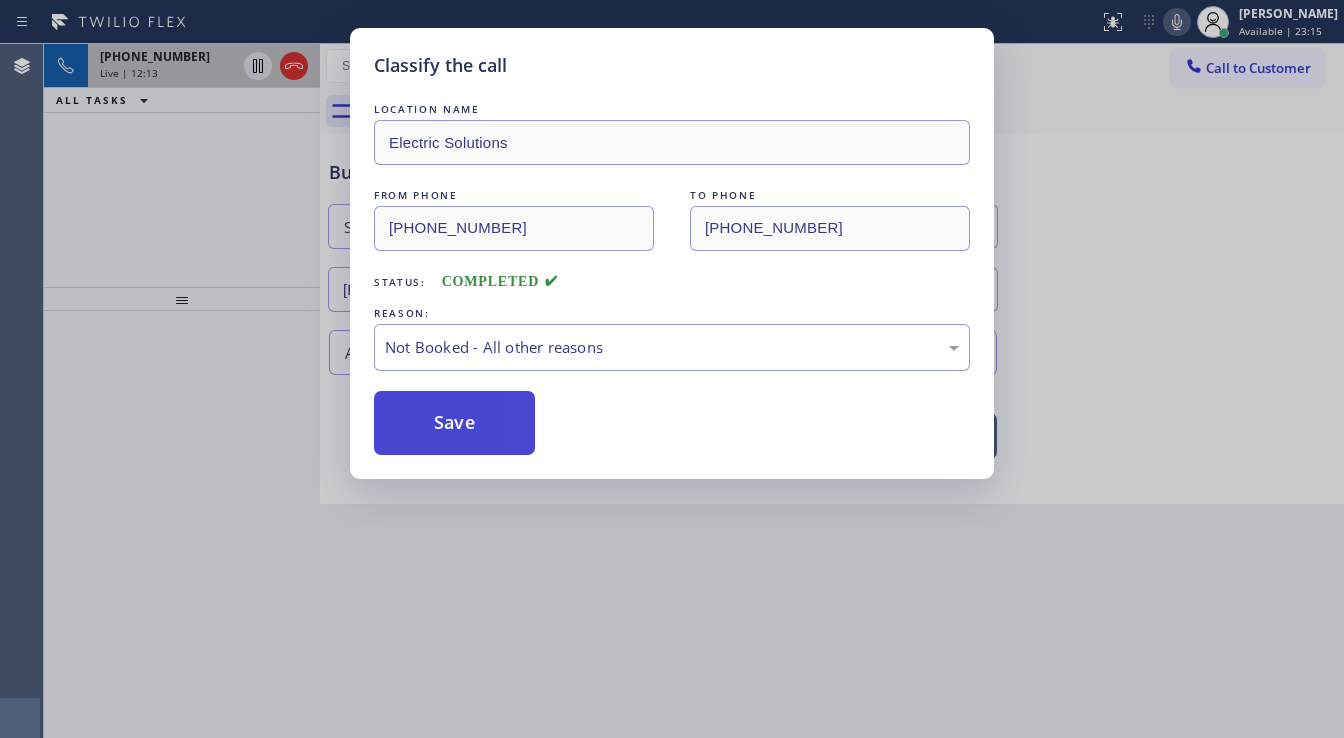 click on "Save" at bounding box center [454, 423] 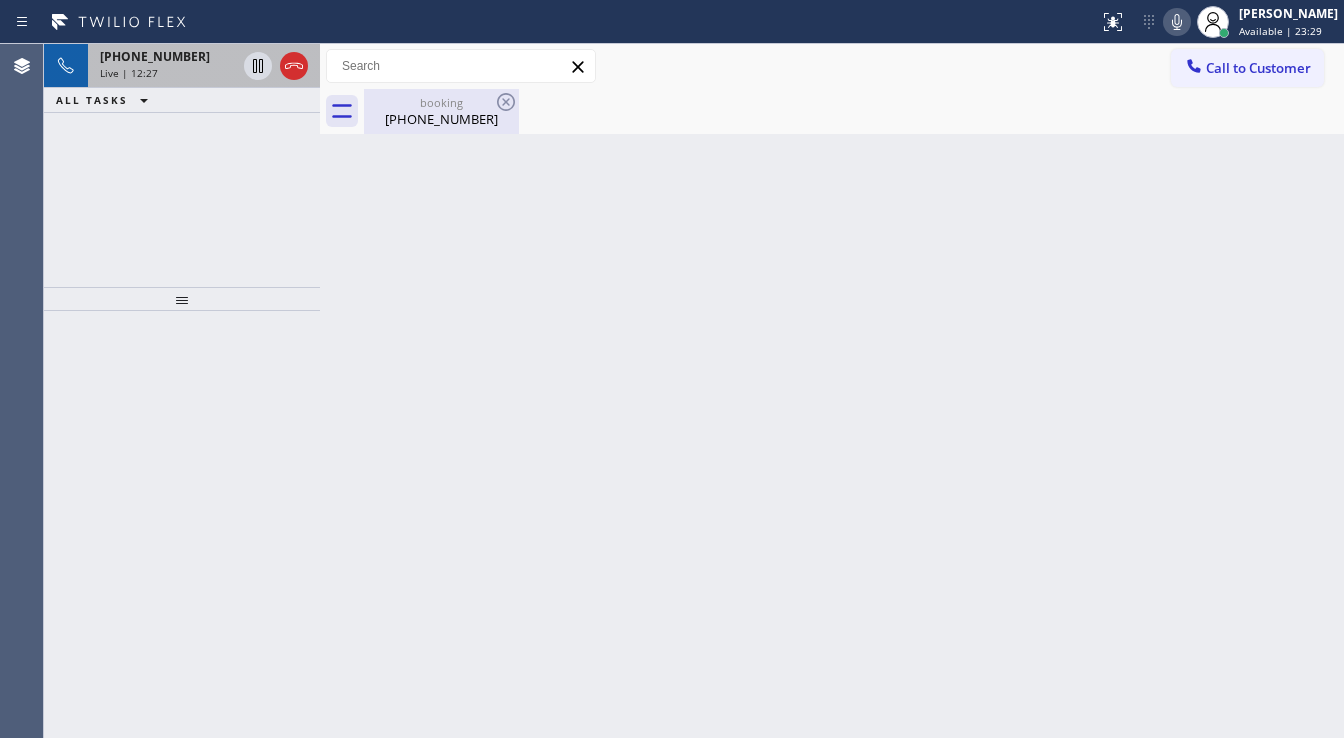 drag, startPoint x: 431, startPoint y: 115, endPoint x: 417, endPoint y: 116, distance: 14.035668 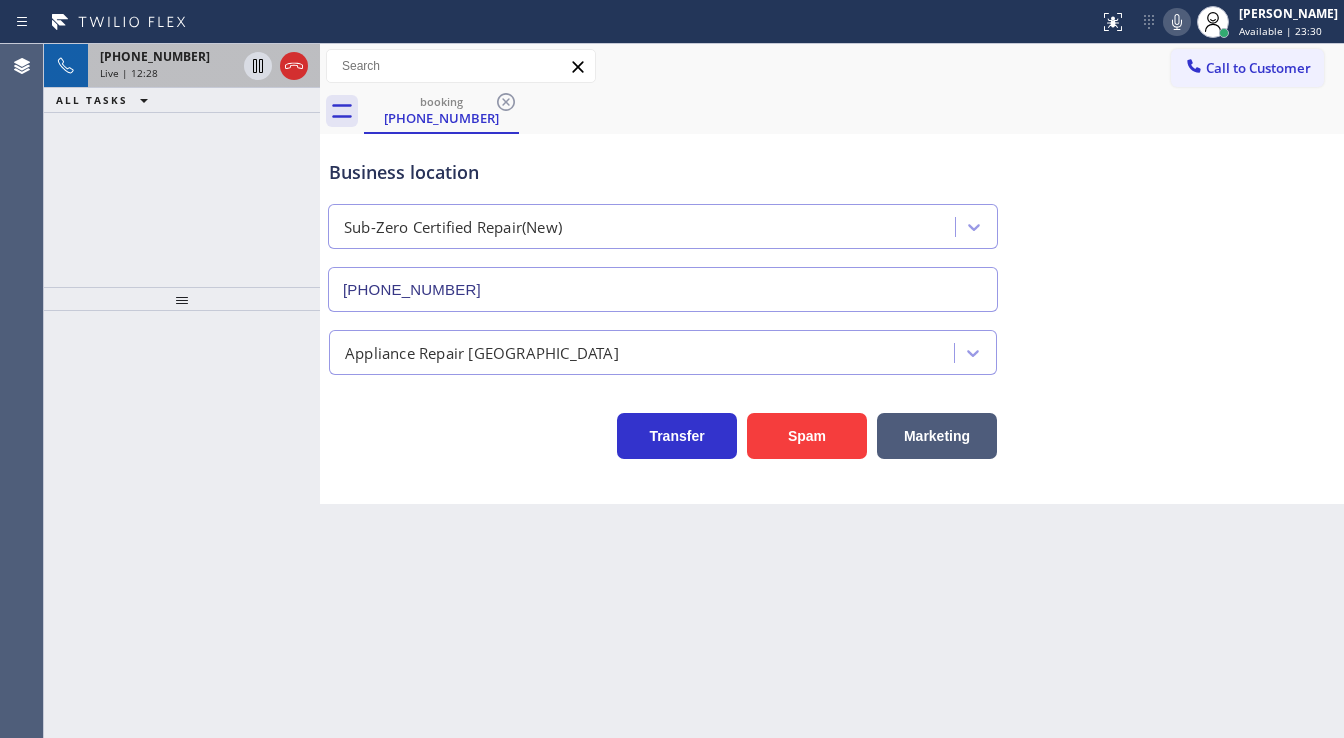 click on "Live | 12:28" at bounding box center [168, 73] 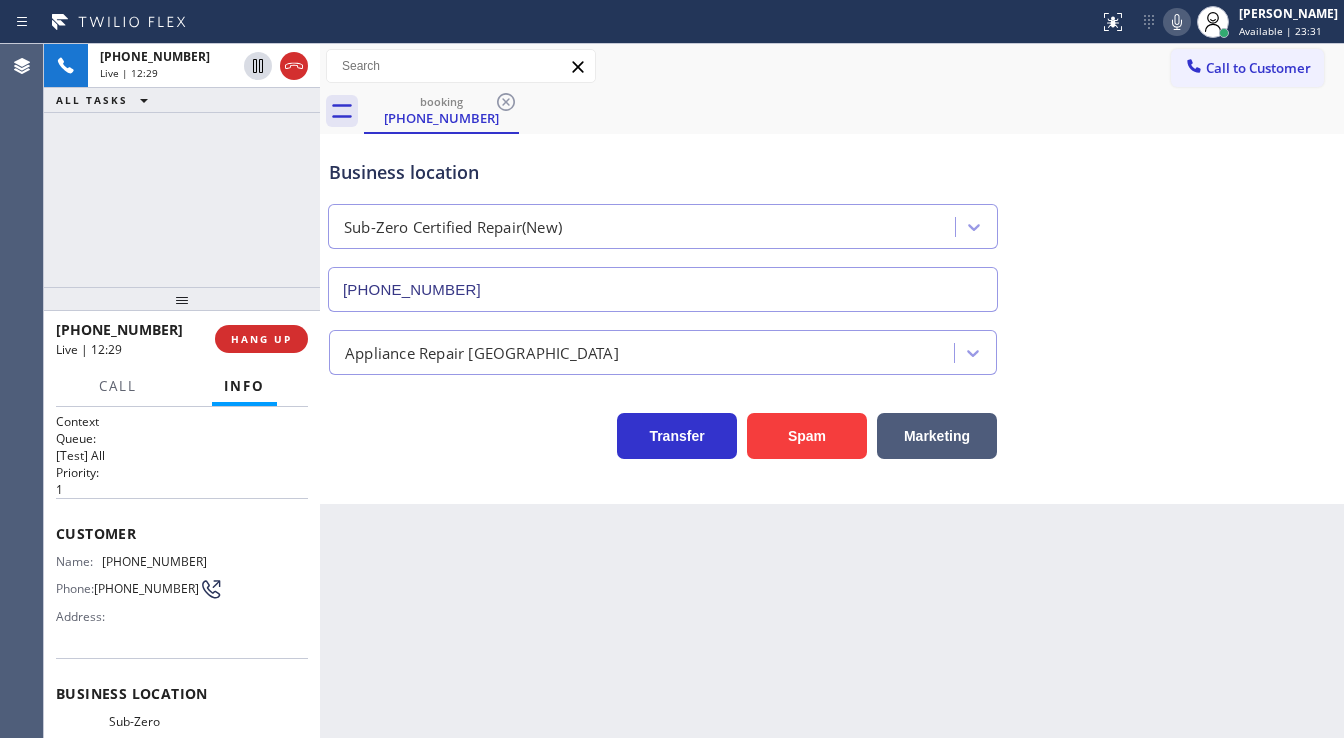 click on "[PHONE_NUMBER] Live | 12:29 ALL TASKS ALL TASKS ACTIVE TASKS TASKS IN WRAP UP" at bounding box center (182, 165) 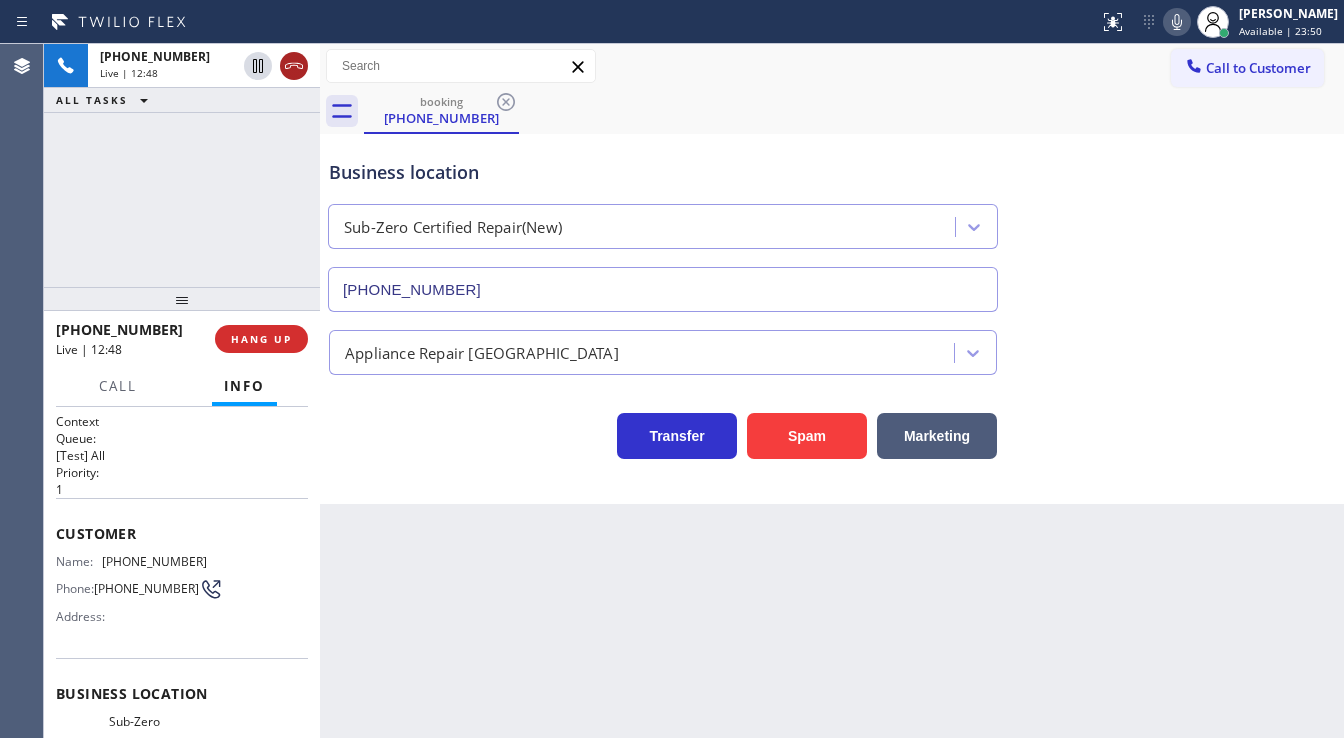 click 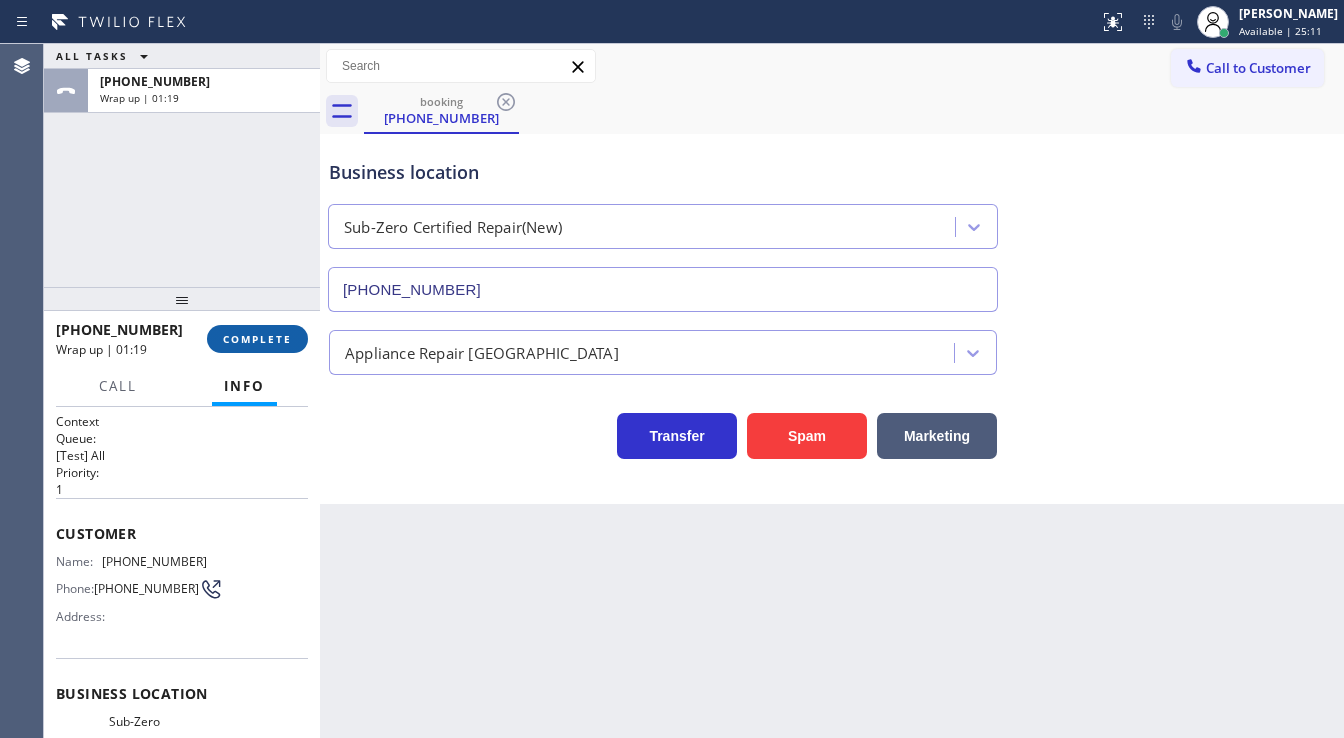 click on "[PHONE_NUMBER] Wrap up | 01:19 COMPLETE" at bounding box center (182, 339) 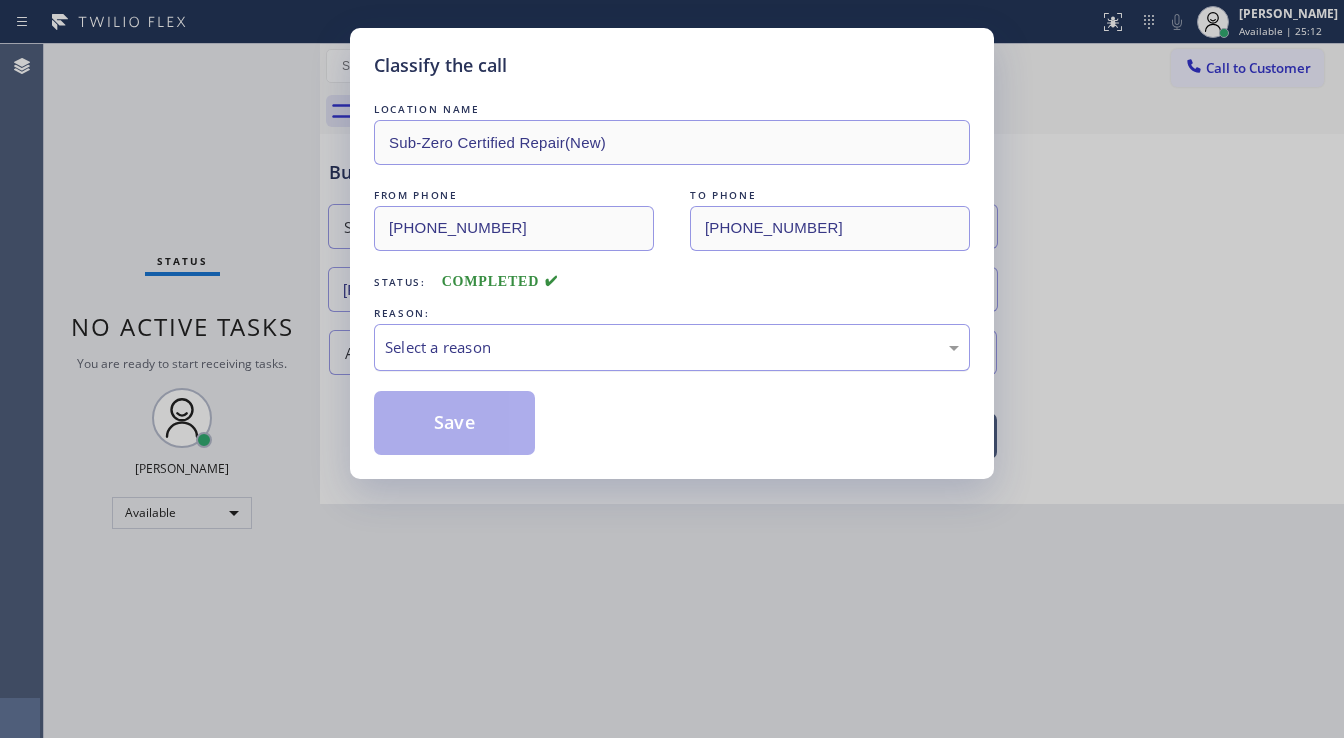 click on "Select a reason" at bounding box center (672, 347) 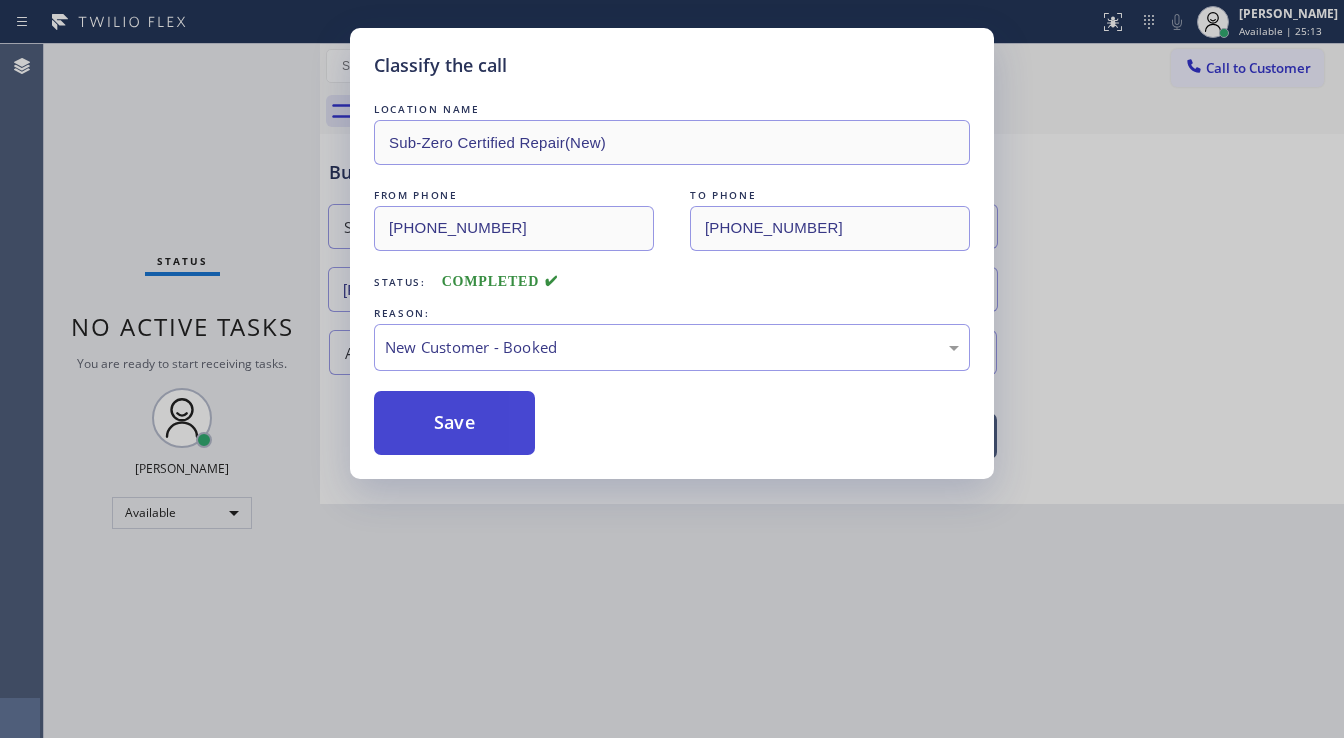 drag, startPoint x: 429, startPoint y: 400, endPoint x: 442, endPoint y: 411, distance: 17.029387 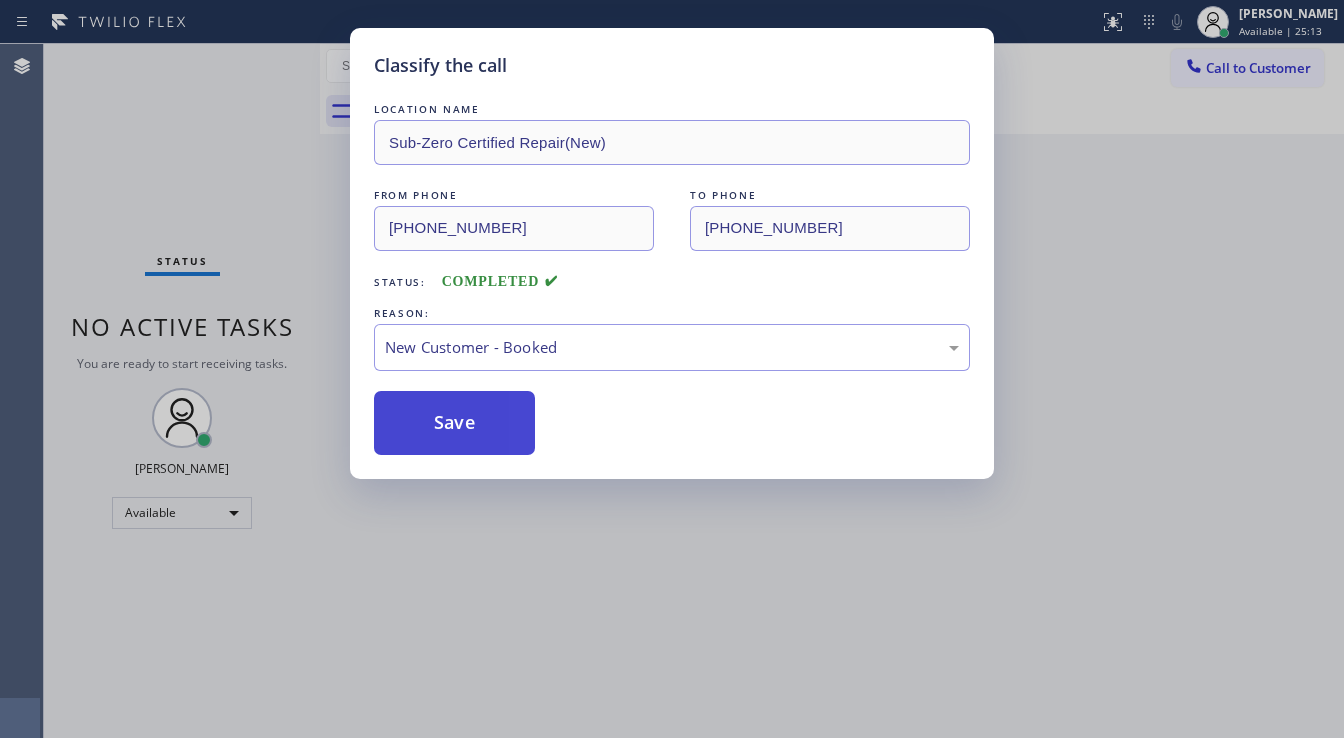 click on "Save" at bounding box center (454, 423) 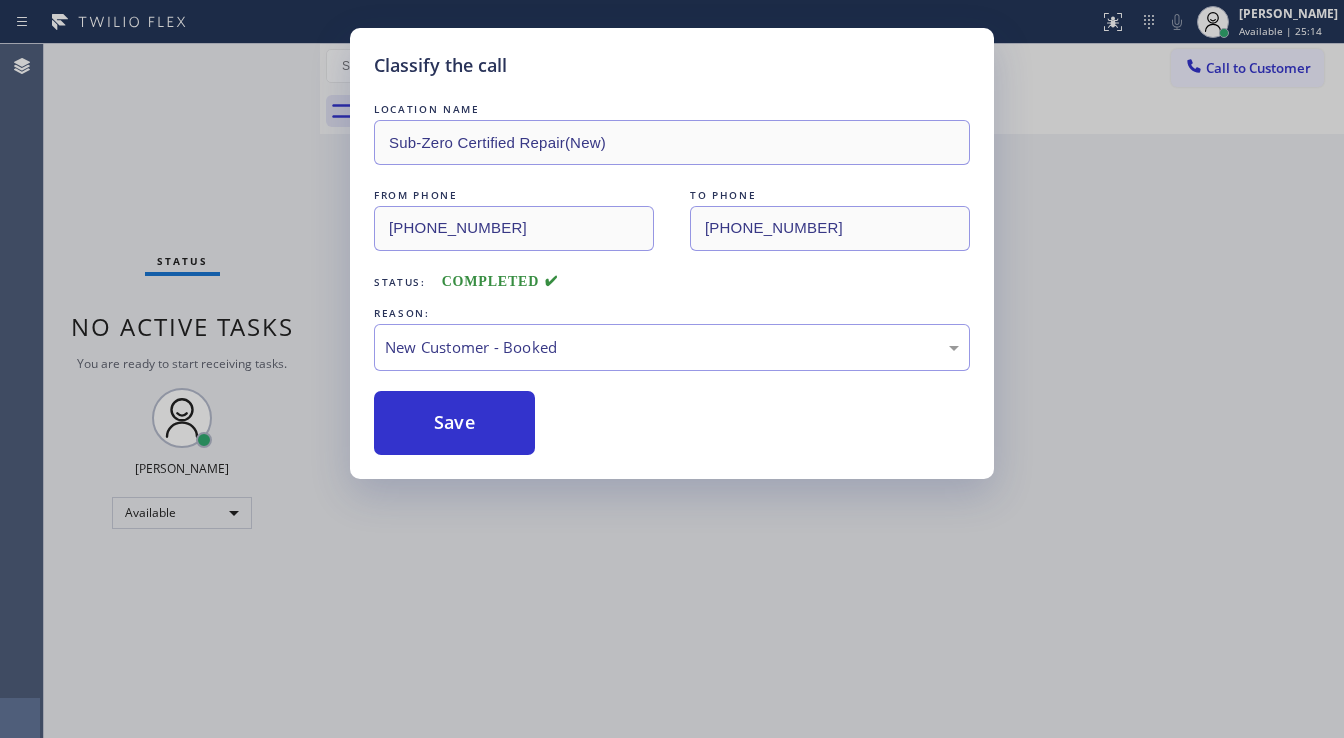 type 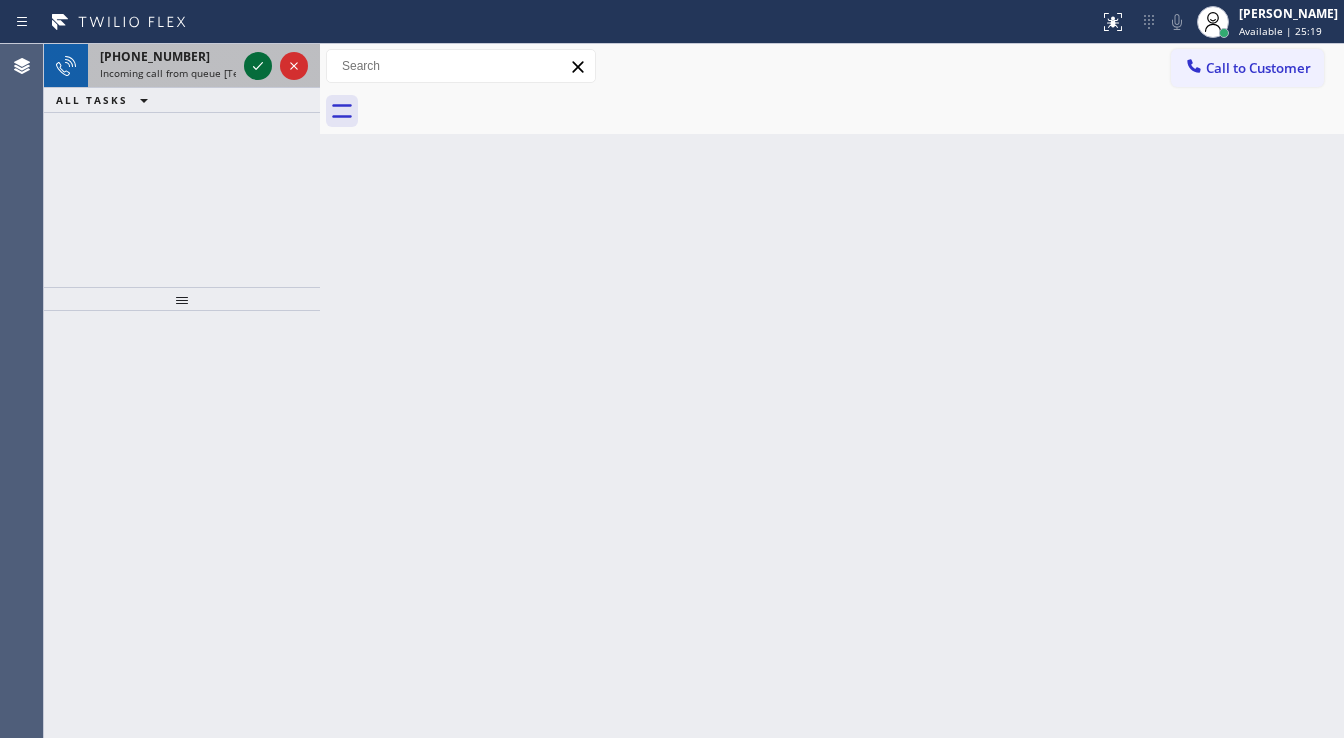click 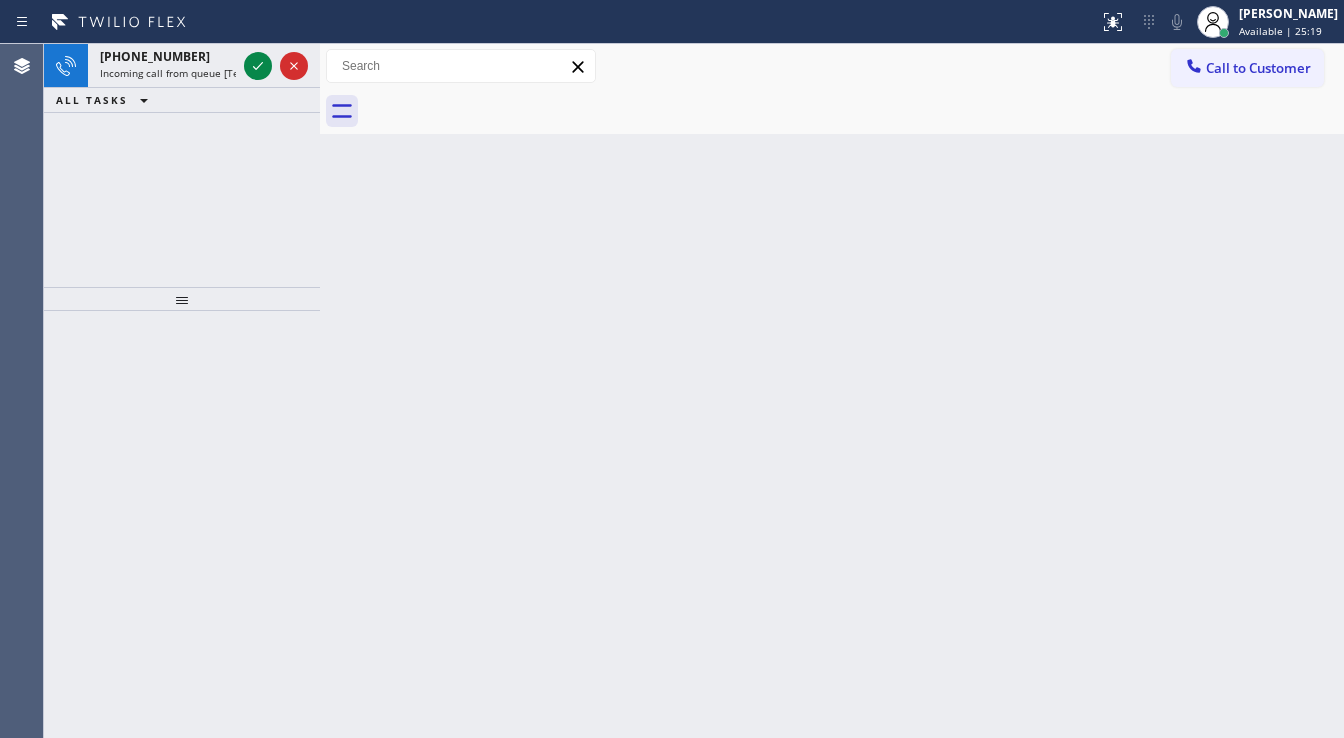 click 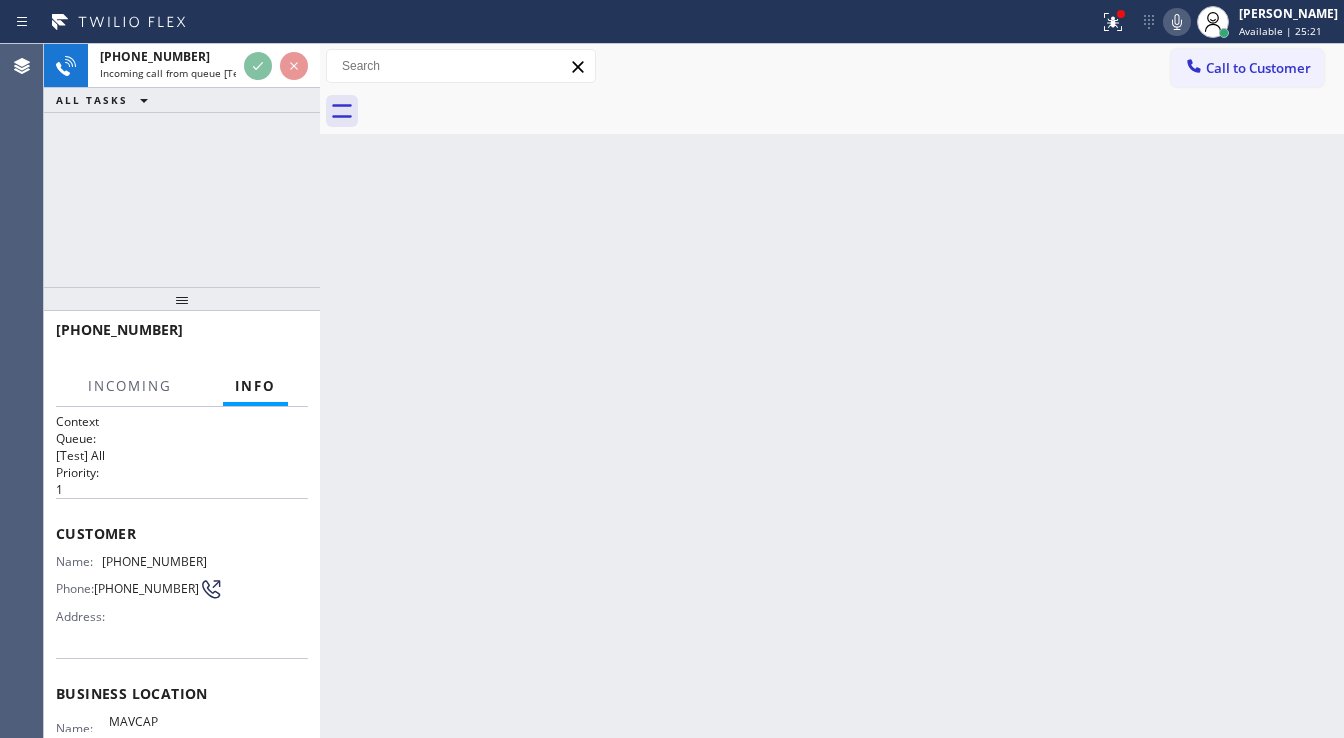 drag, startPoint x: 1127, startPoint y: 17, endPoint x: 1117, endPoint y: 175, distance: 158.31615 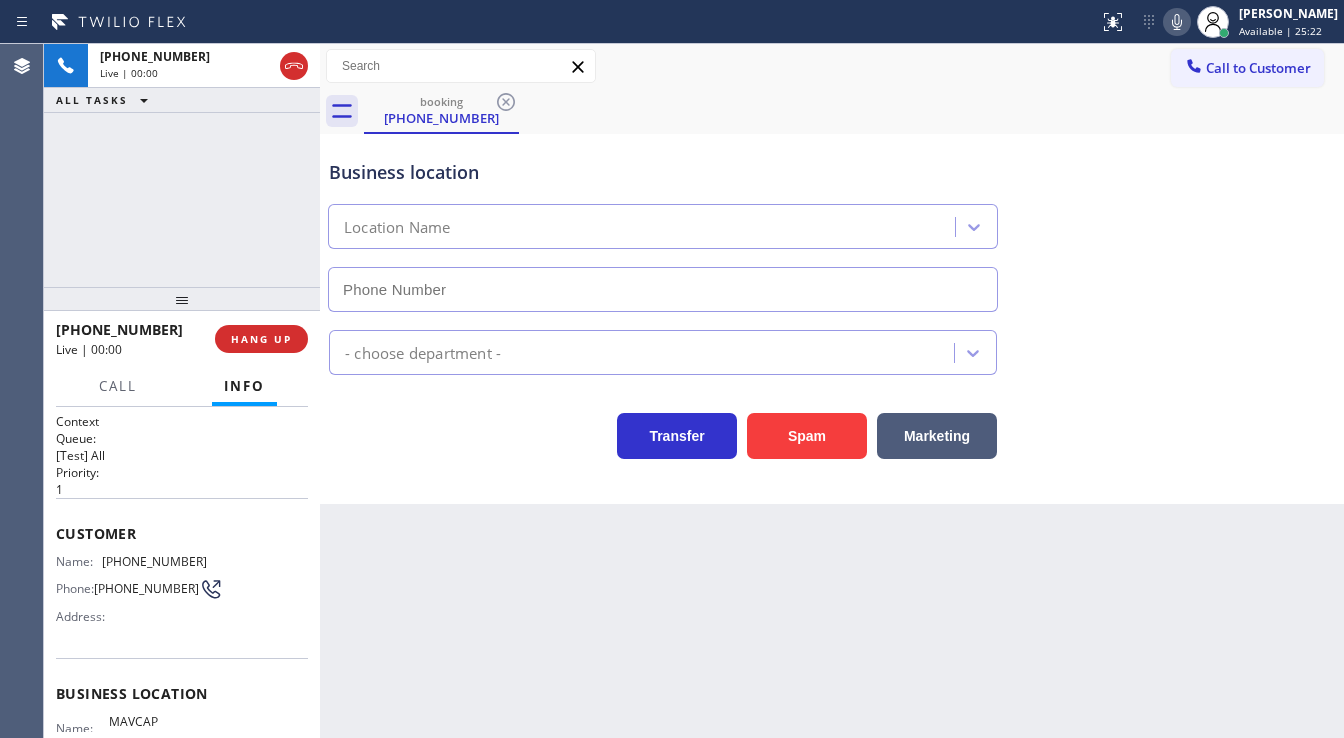 type on "[PHONE_NUMBER]" 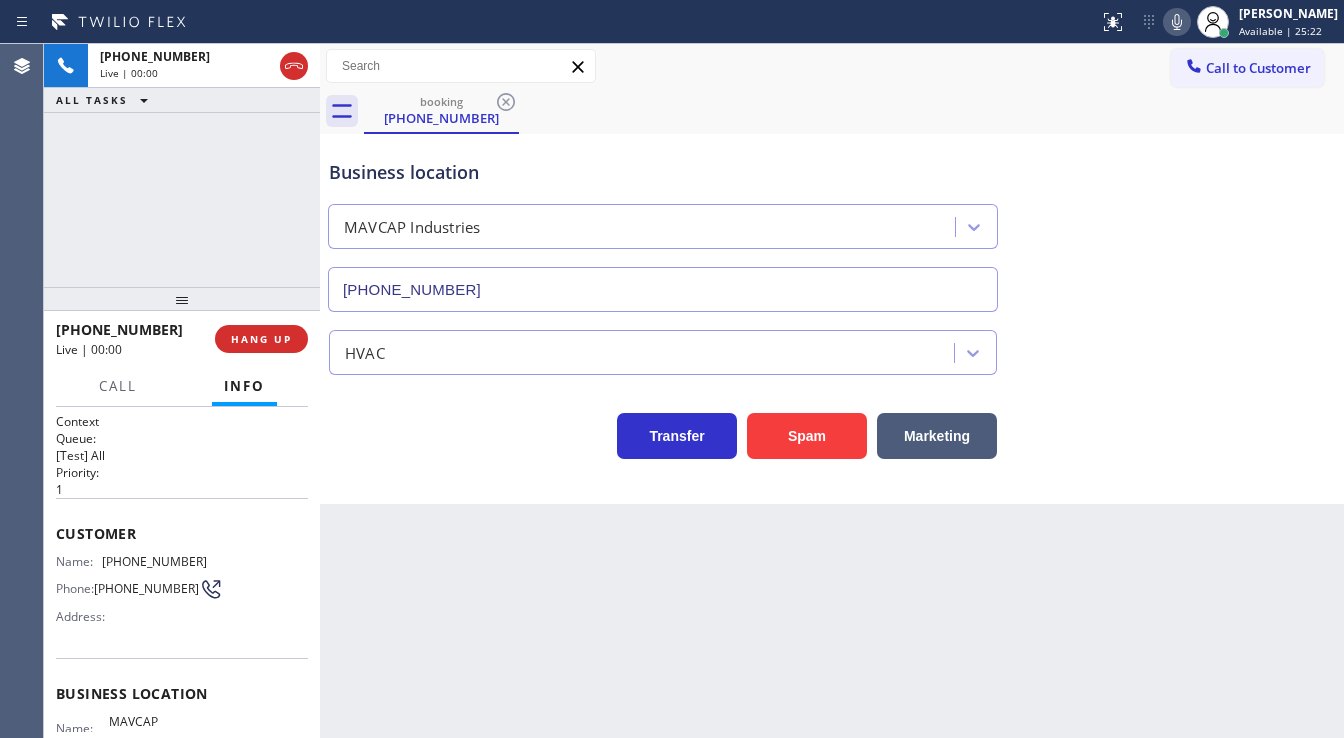 click on "[PHONE_NUMBER] Live | 00:00 ALL TASKS ALL TASKS ACTIVE TASKS TASKS IN WRAP UP" at bounding box center [182, 165] 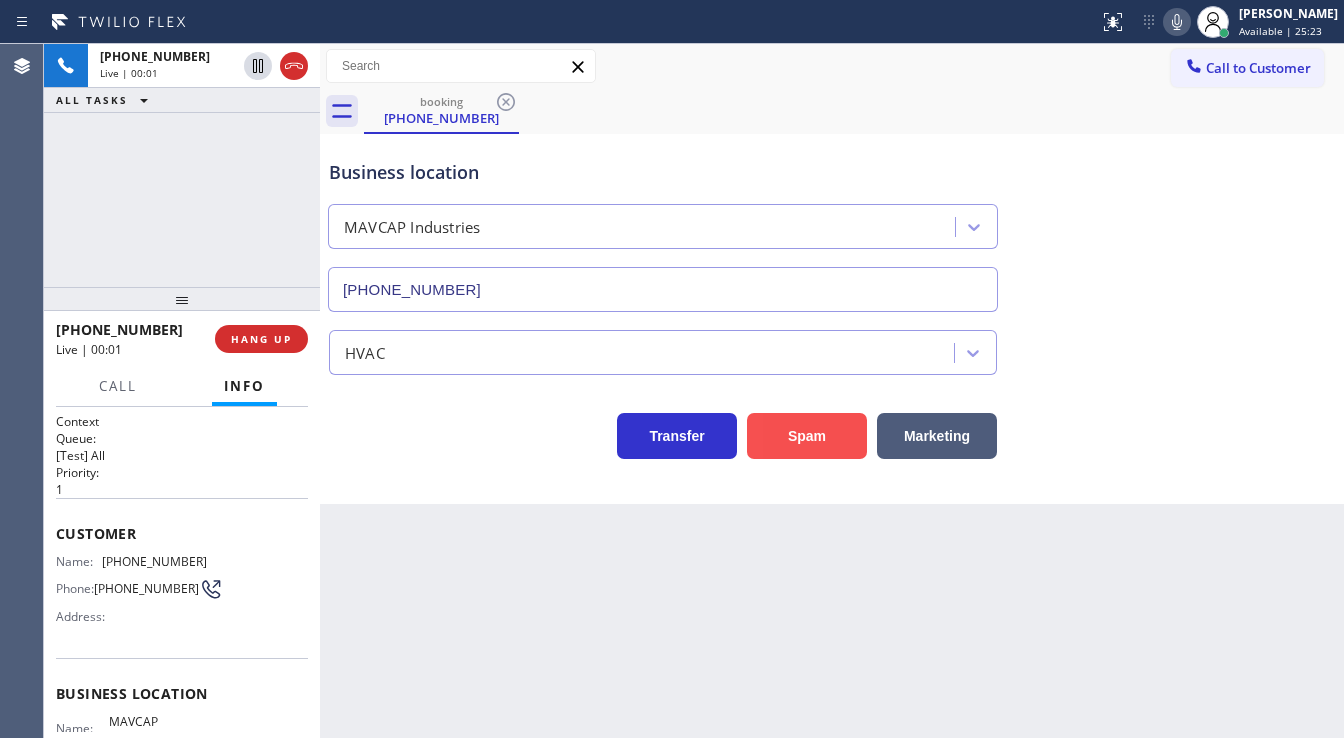 click on "Spam" at bounding box center (807, 436) 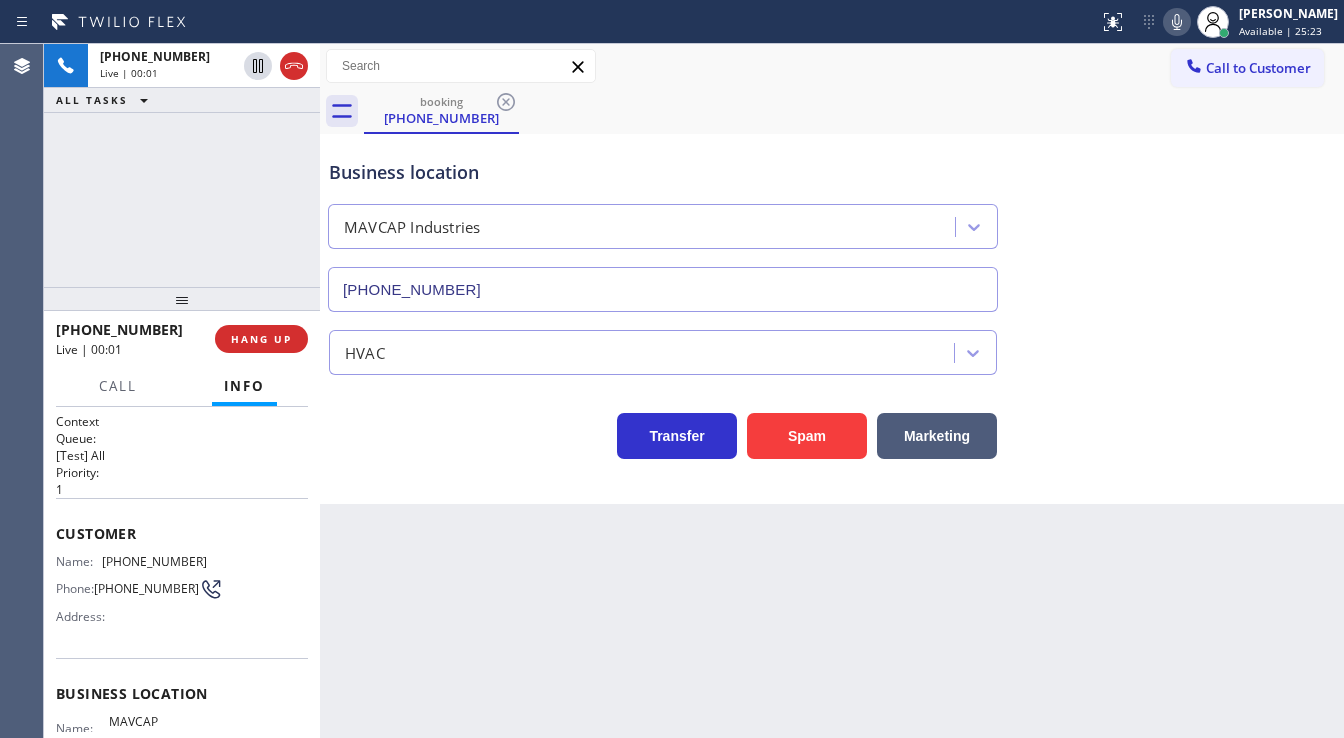 type 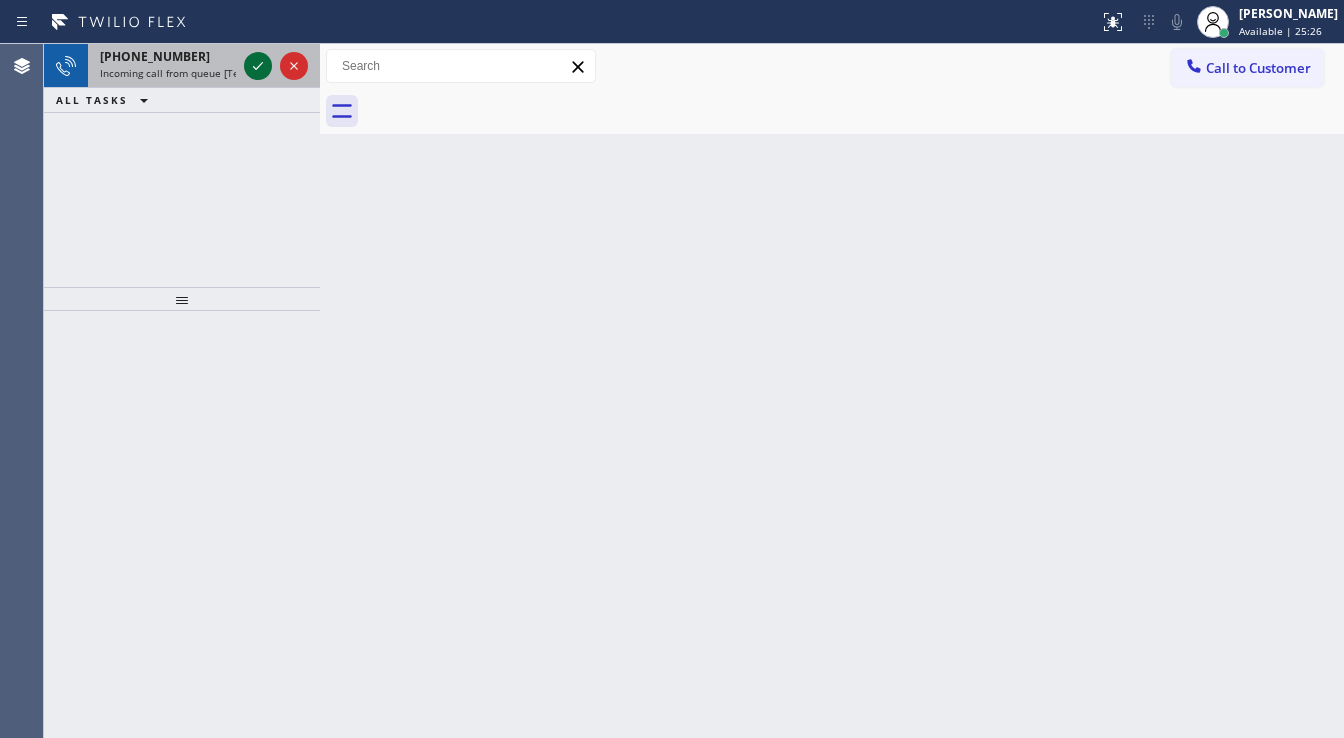 click 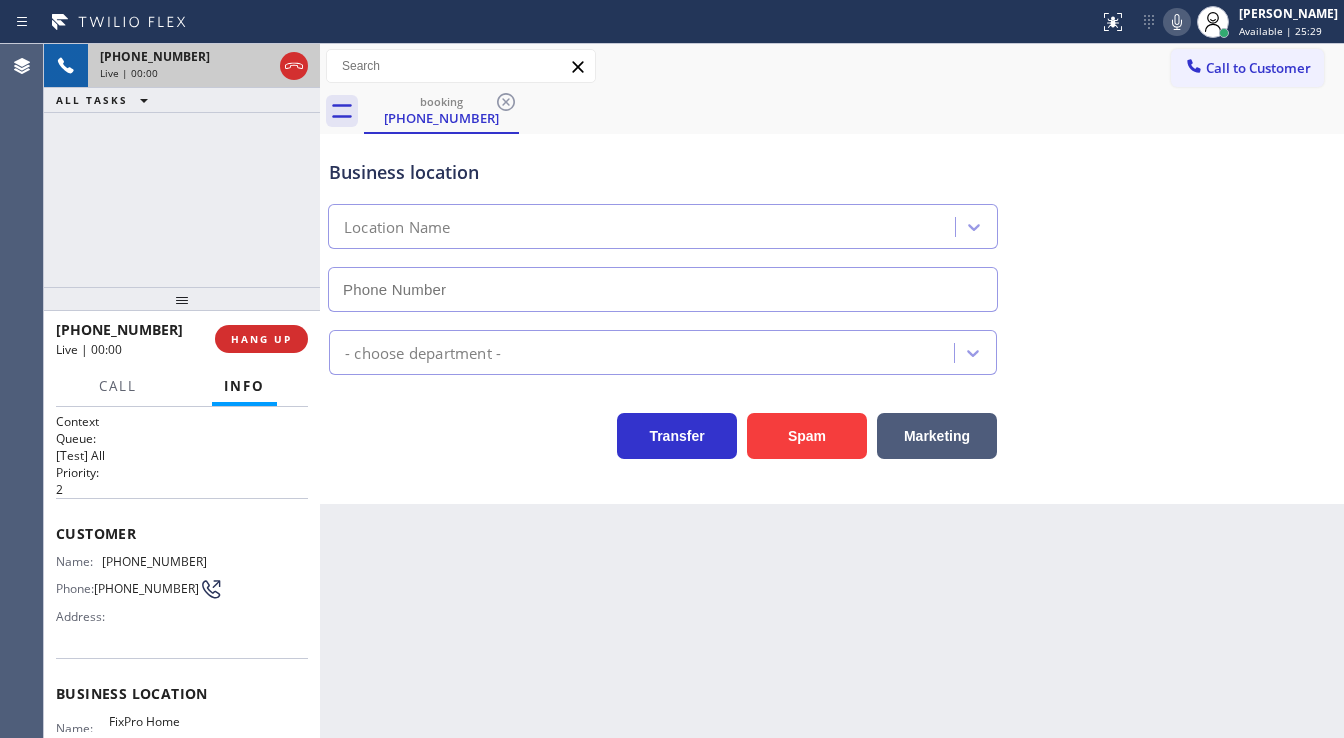 type on "[PHONE_NUMBER]" 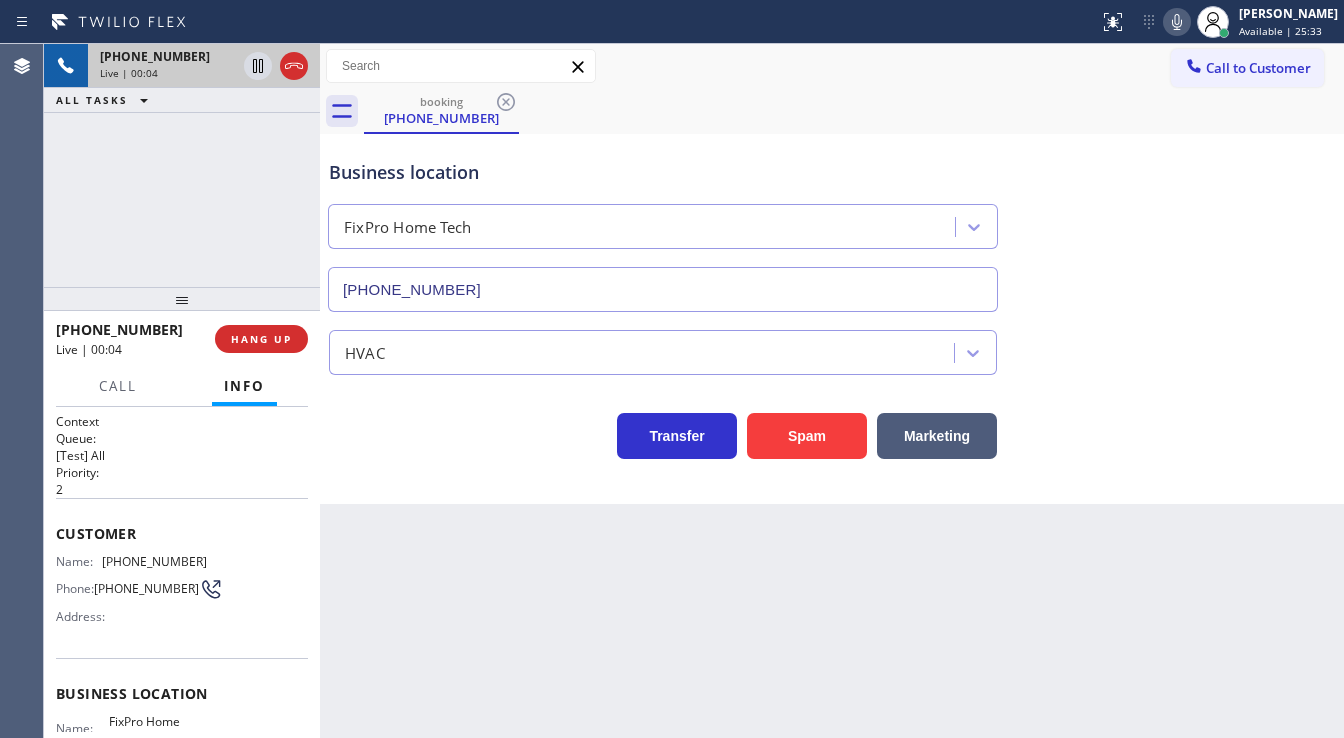 click on "[PHONE_NUMBER] Live | 00:04 ALL TASKS ALL TASKS ACTIVE TASKS TASKS IN WRAP UP" at bounding box center [182, 165] 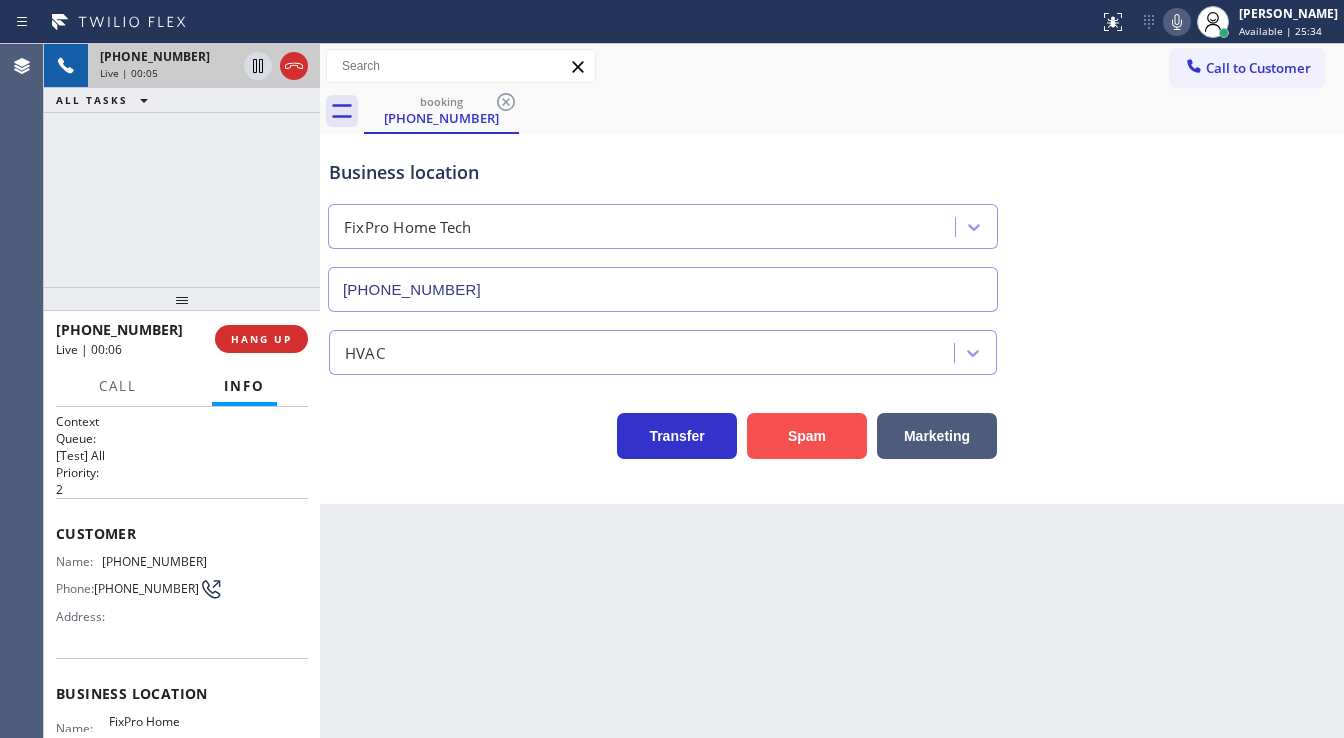 click on "Spam" at bounding box center (807, 436) 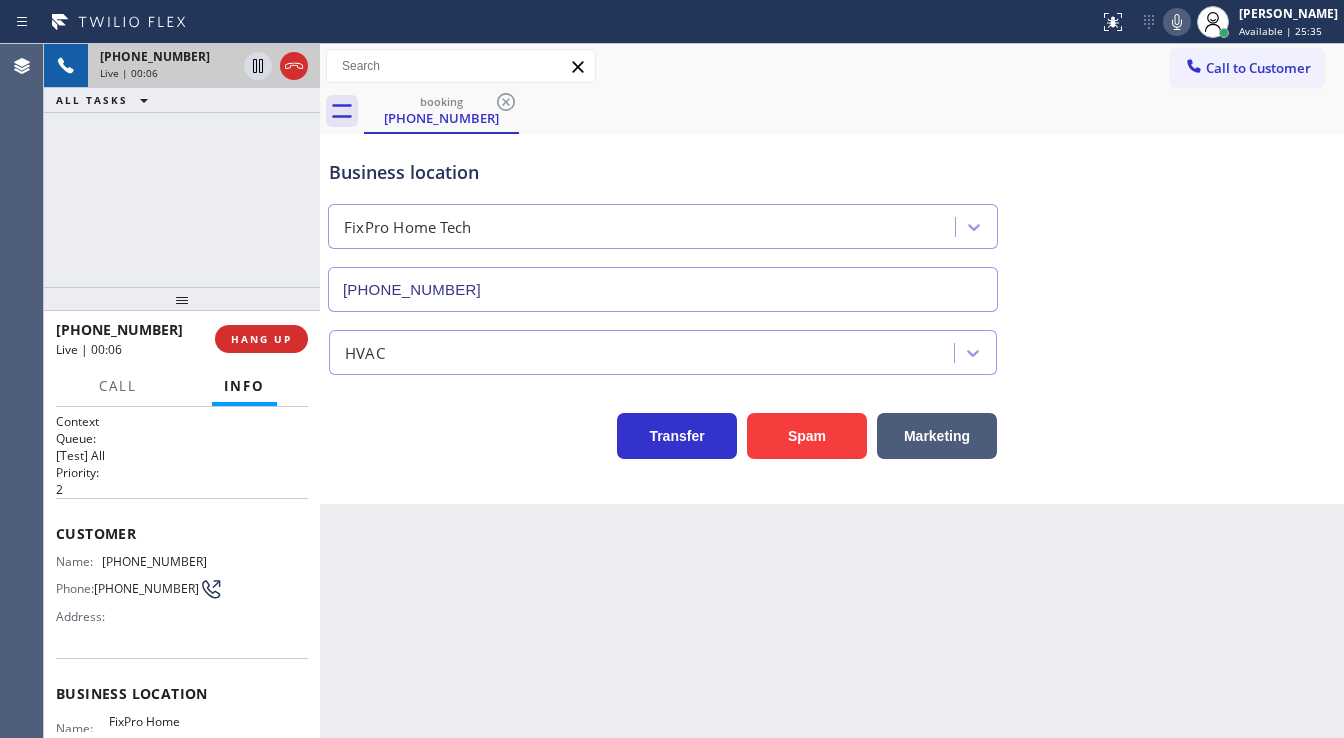 type 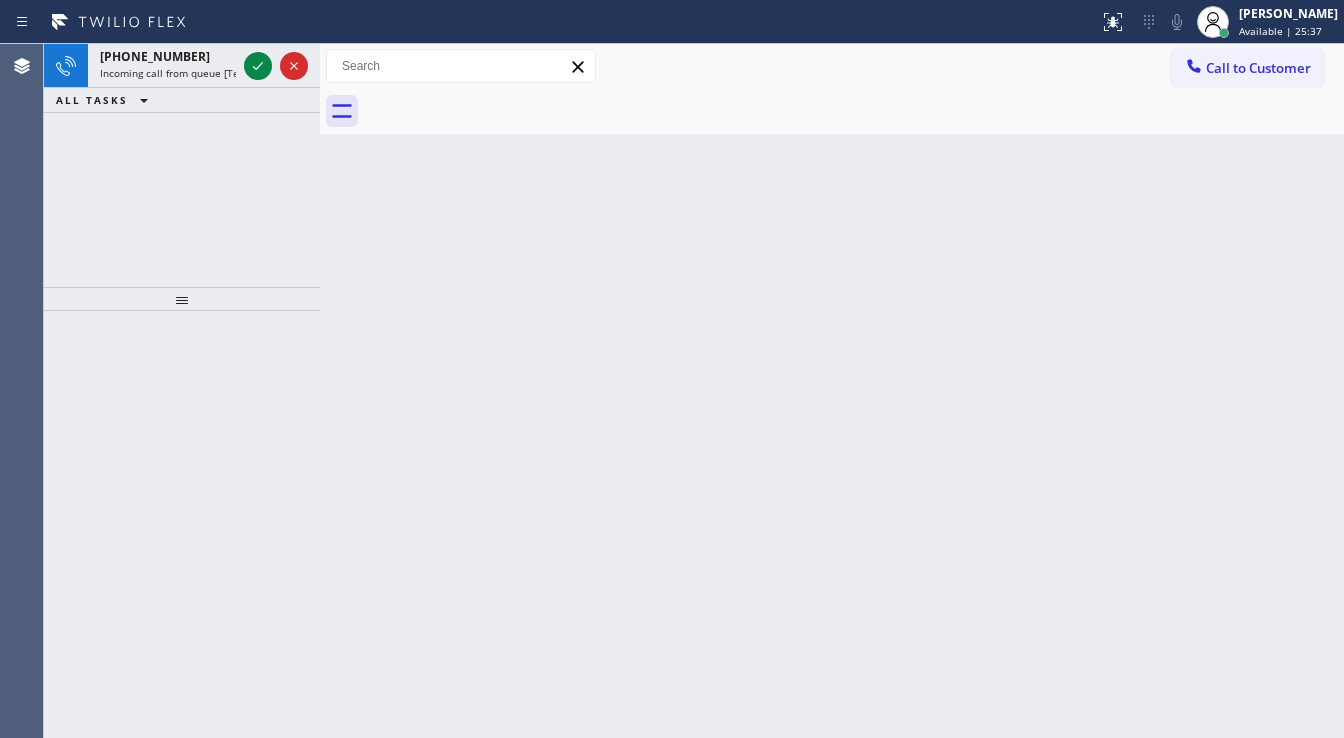 click on "[PHONE_NUMBER] Incoming call from queue [Test] All ALL TASKS ALL TASKS ACTIVE TASKS TASKS IN WRAP UP" at bounding box center [182, 165] 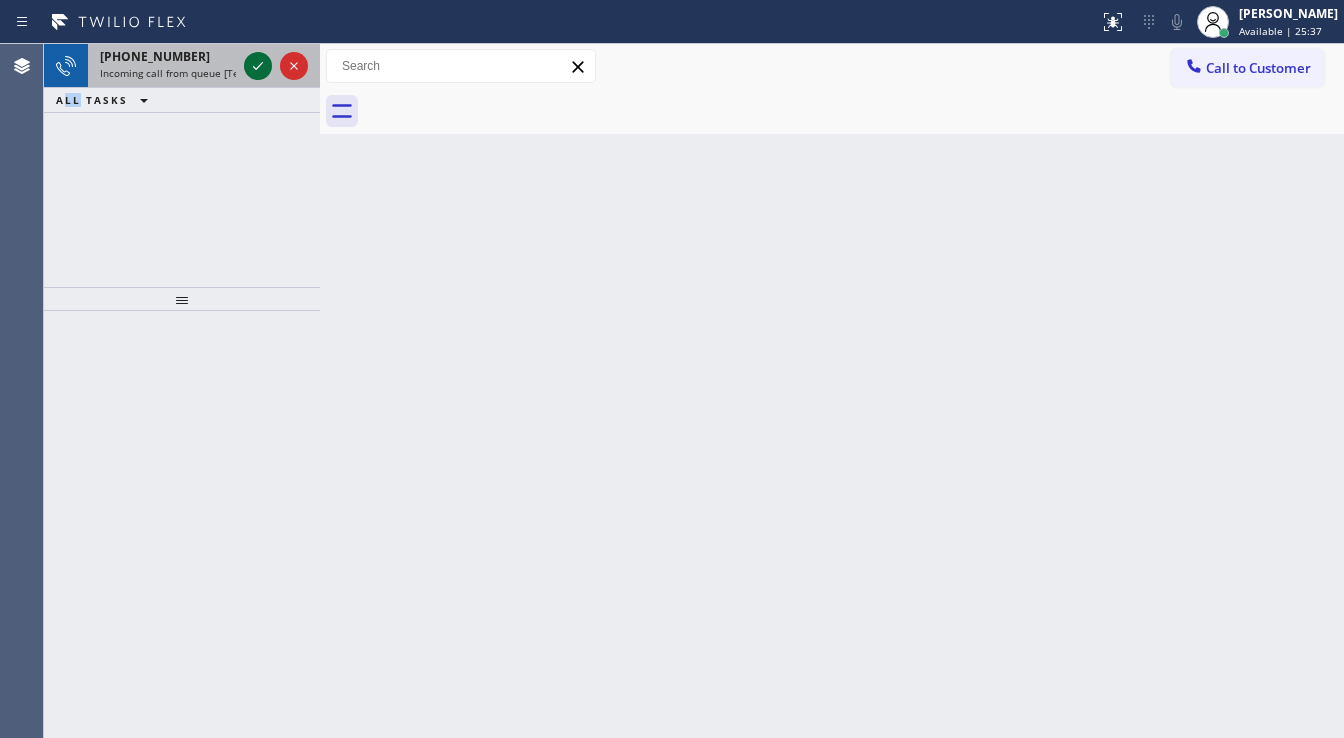 click 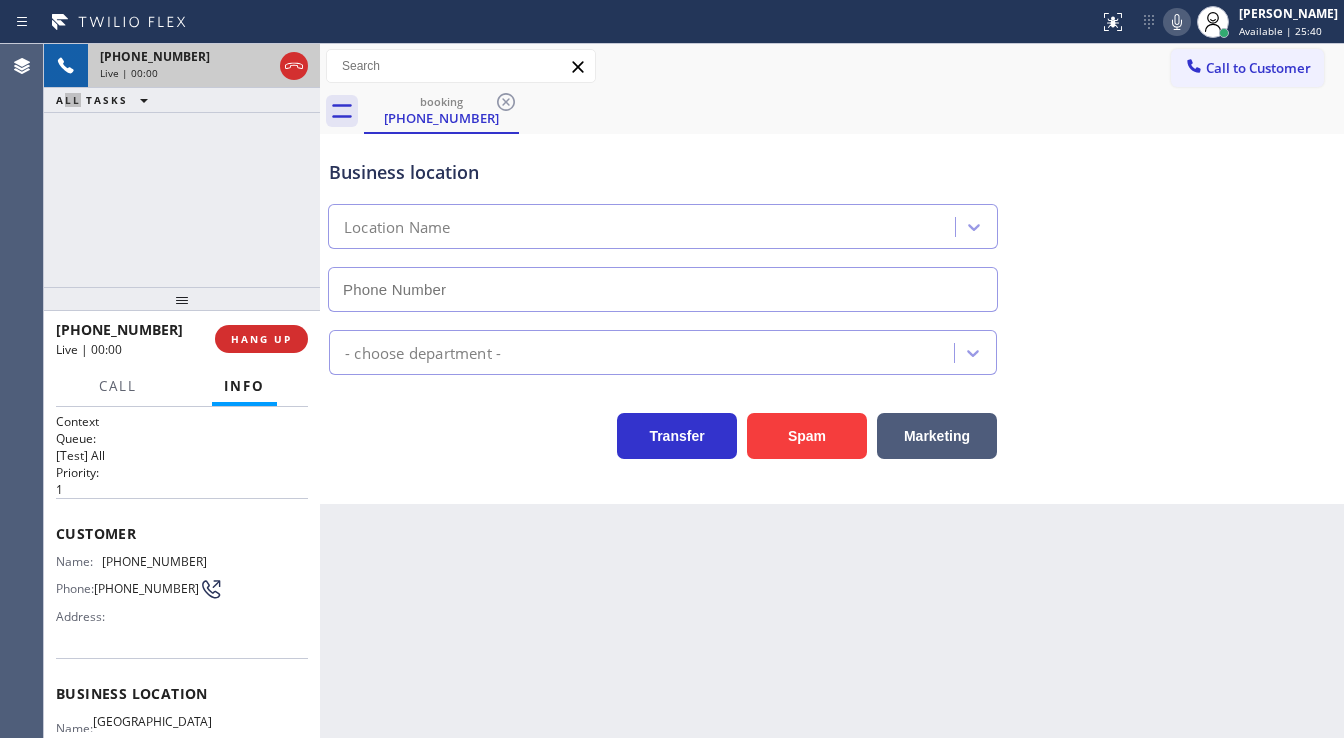 type on "[PHONE_NUMBER]" 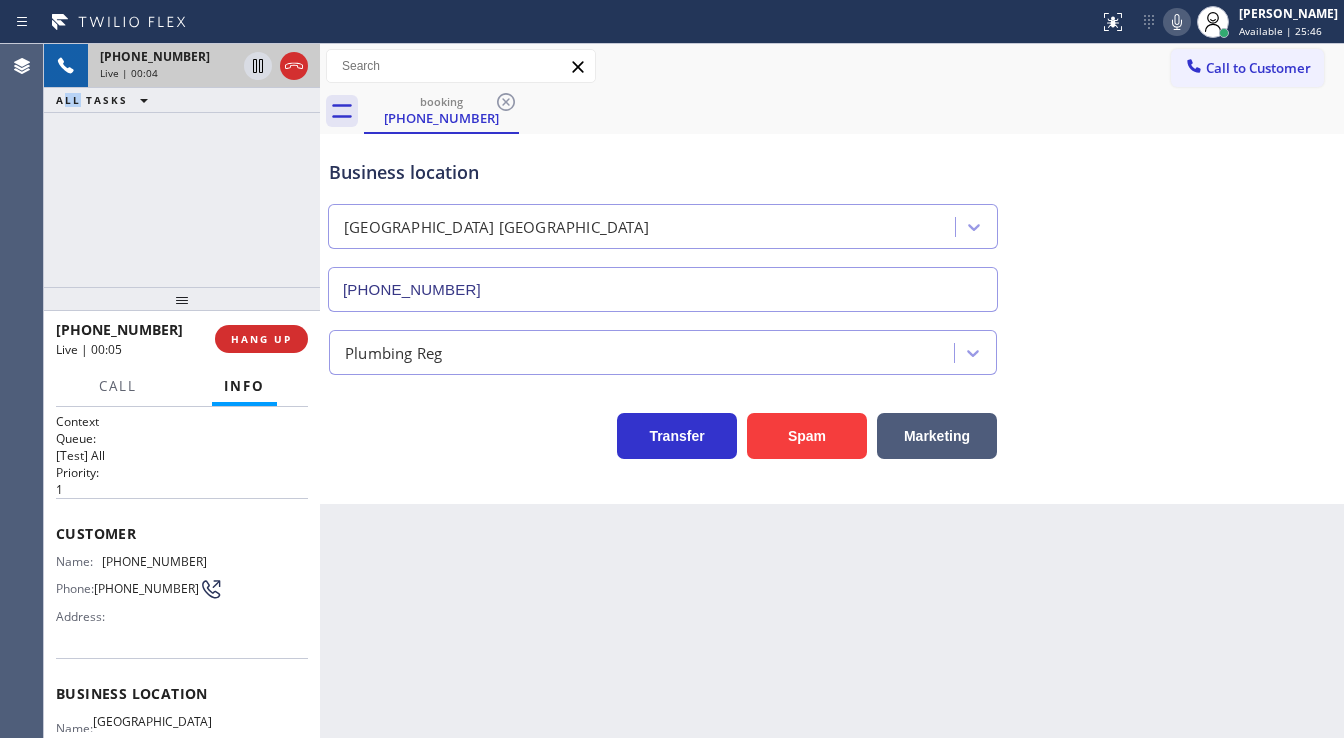 drag, startPoint x: 72, startPoint y: 225, endPoint x: 99, endPoint y: 225, distance: 27 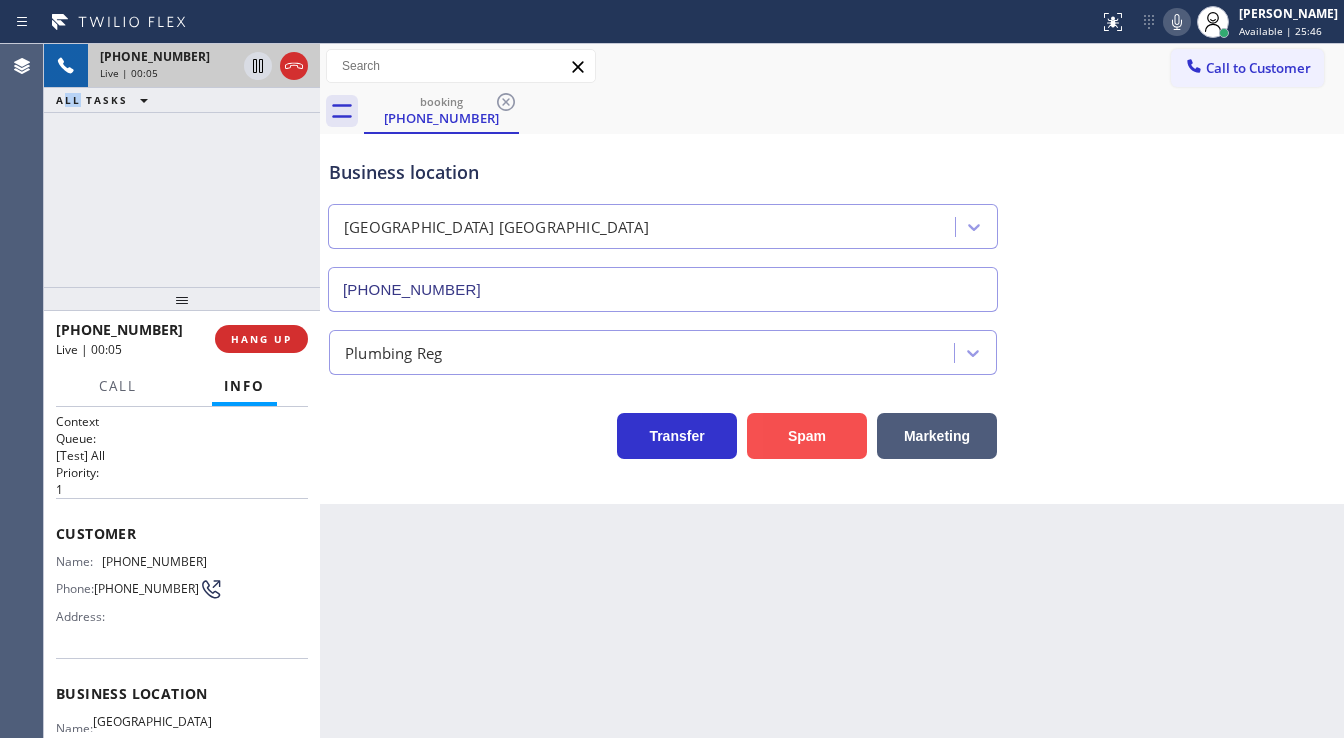 click on "Spam" at bounding box center [807, 436] 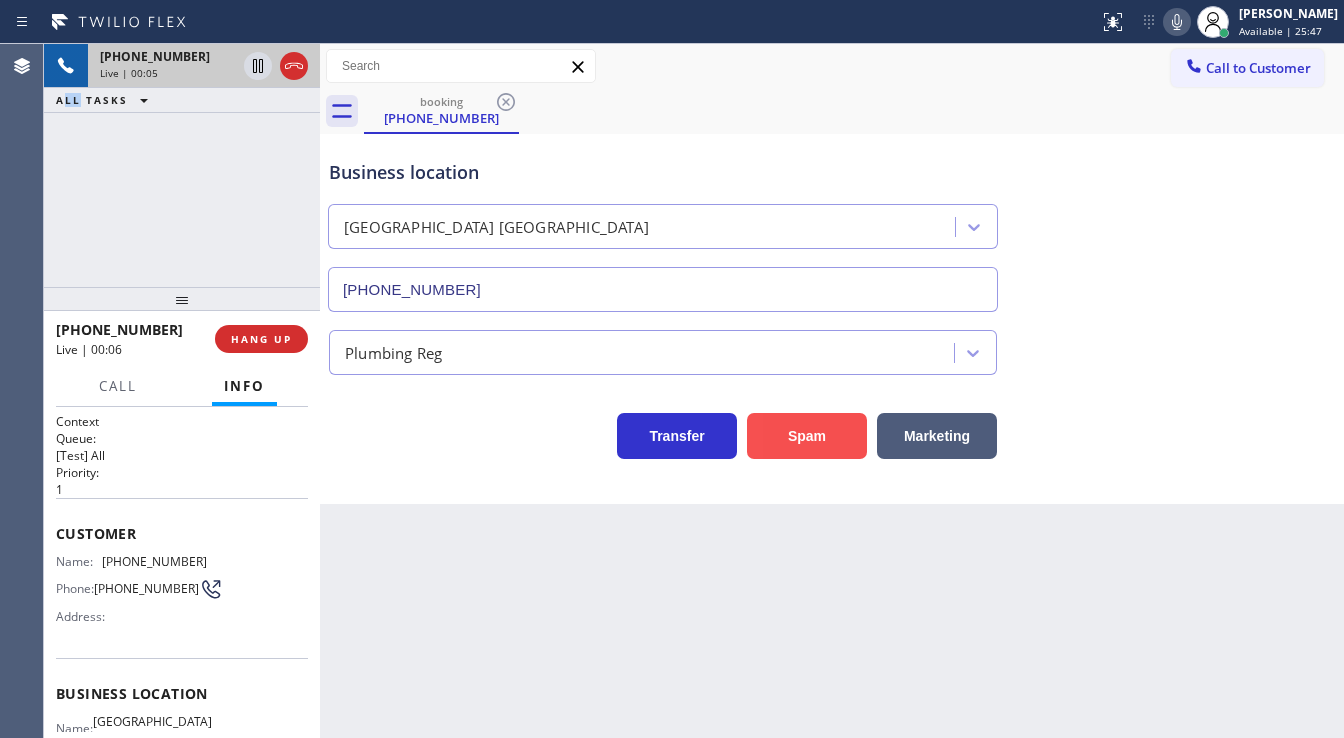 click on "Spam" at bounding box center (807, 436) 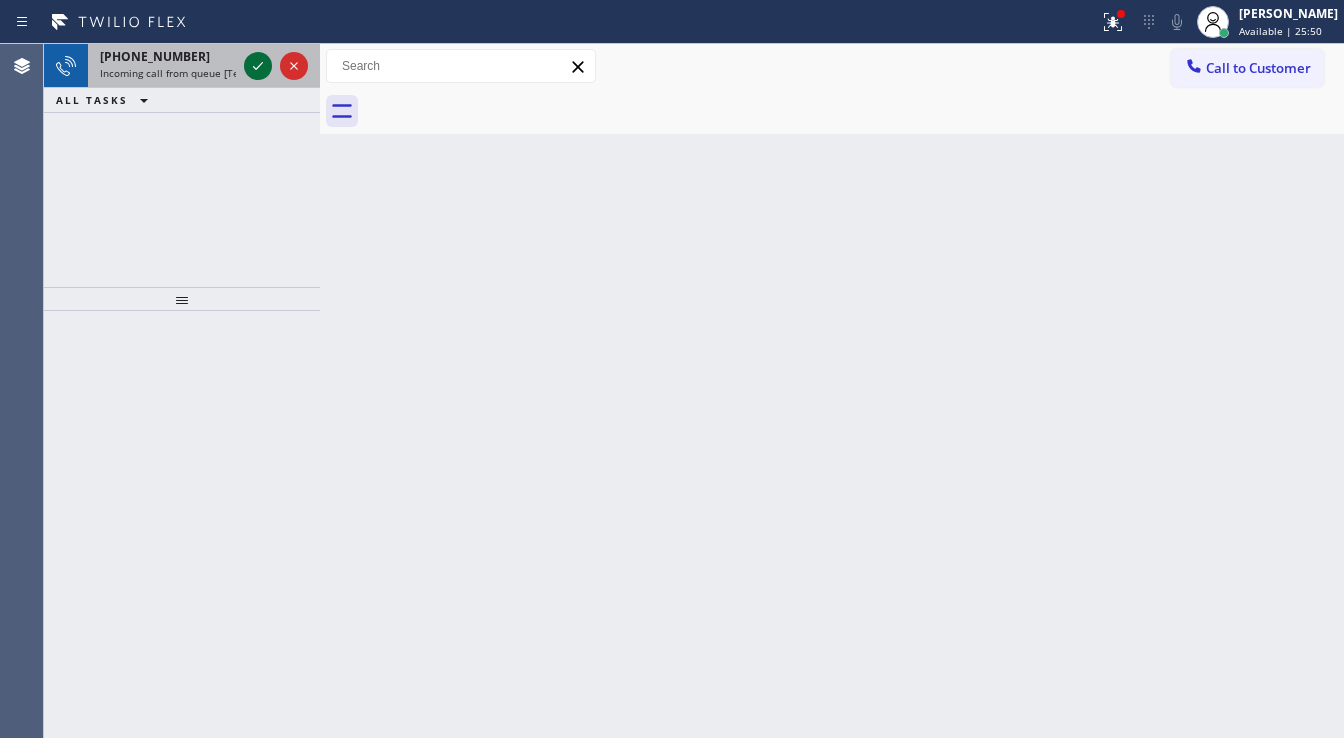 click at bounding box center [276, 66] 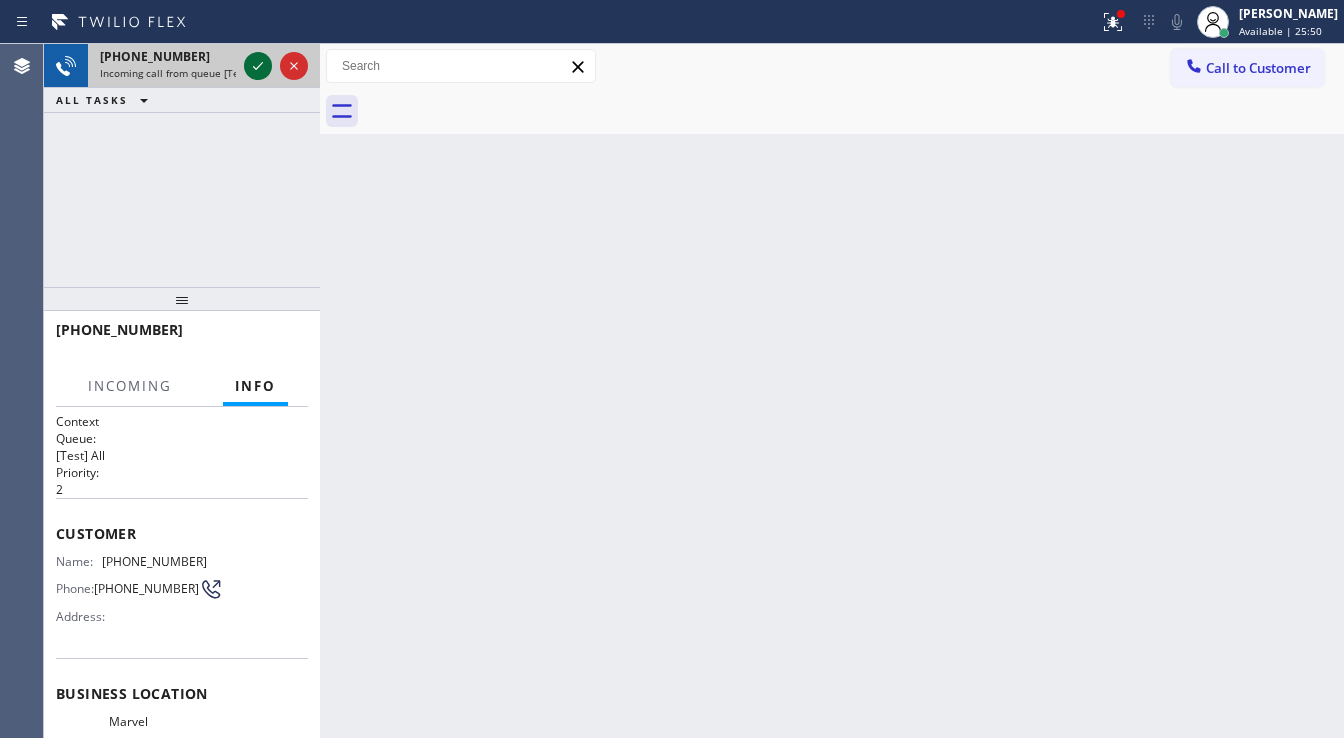 click 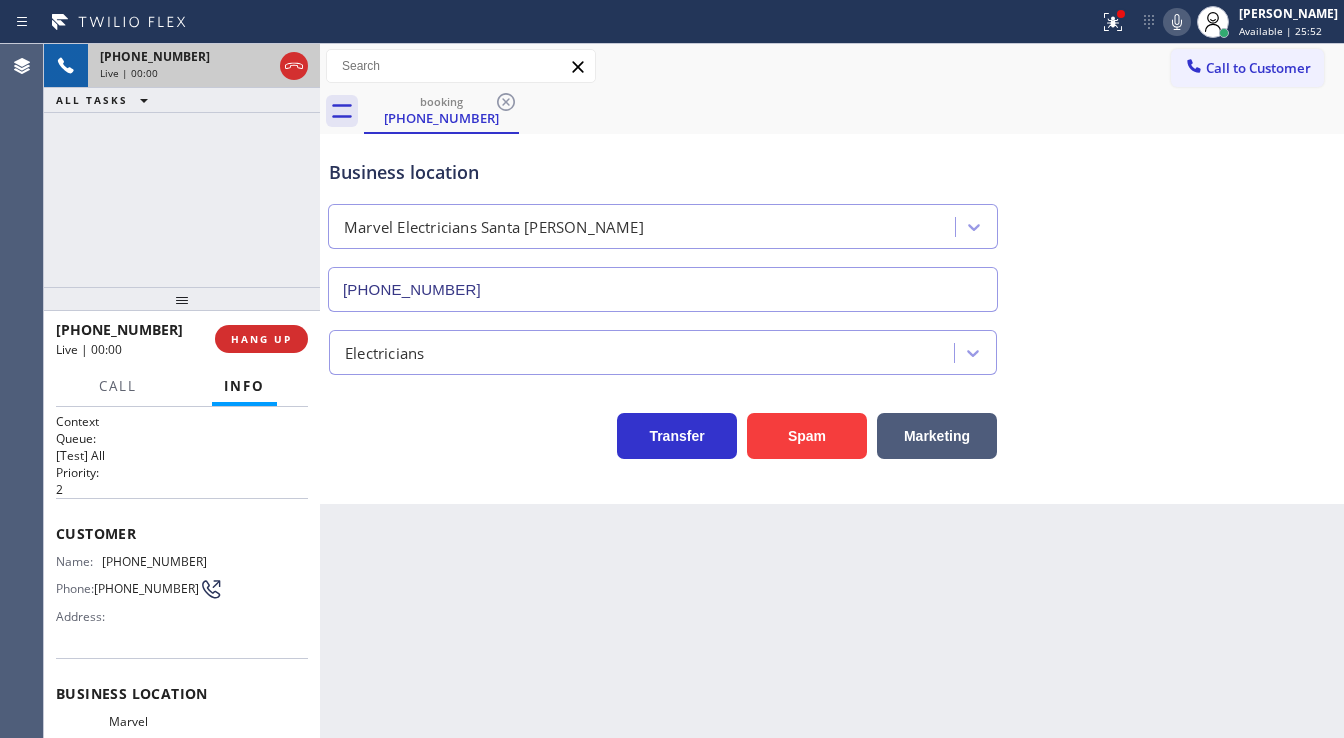 type on "[PHONE_NUMBER]" 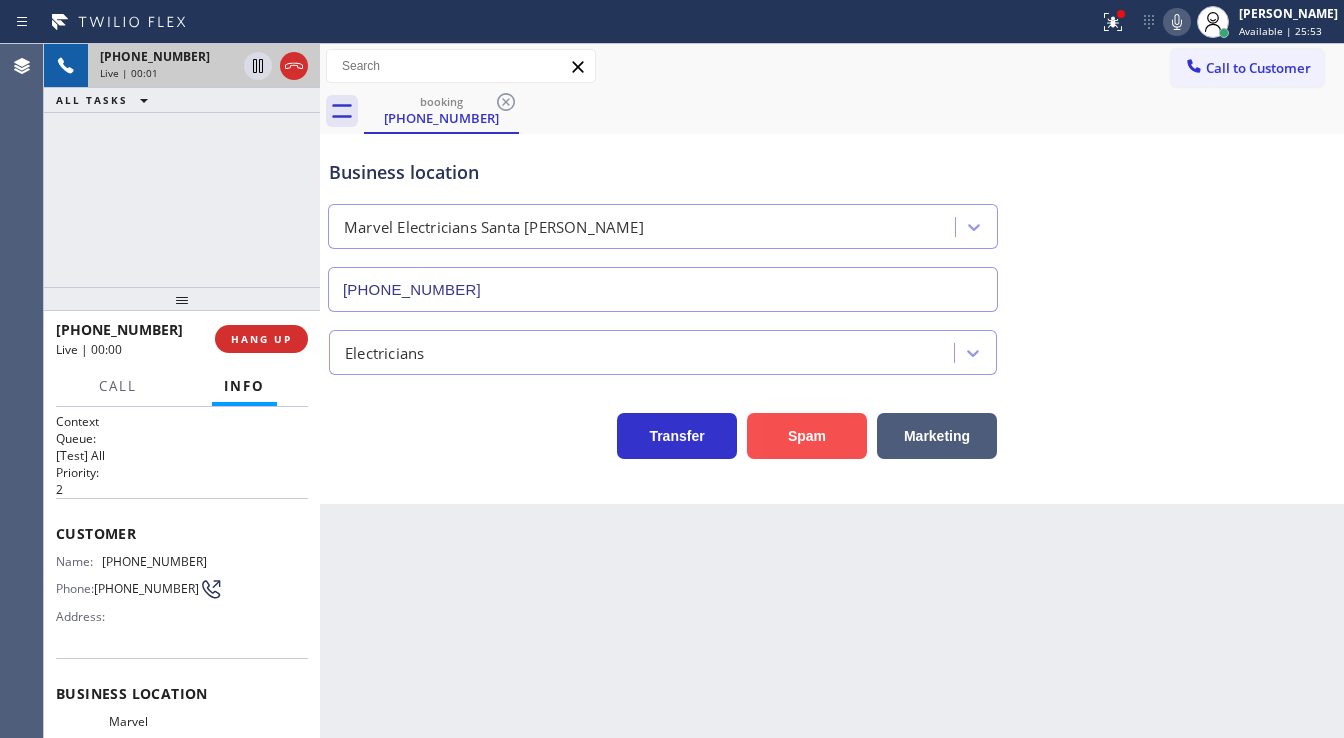 click on "Spam" at bounding box center [807, 436] 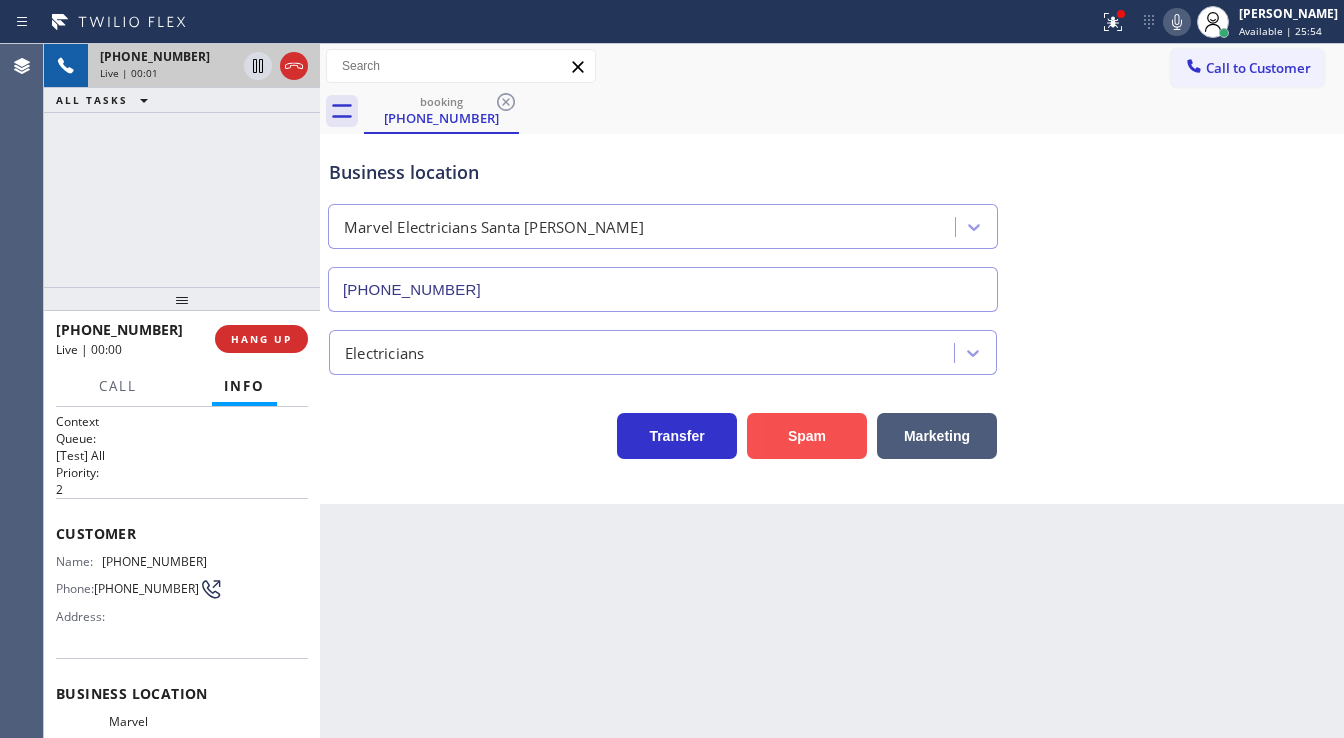 click on "Spam" at bounding box center (807, 436) 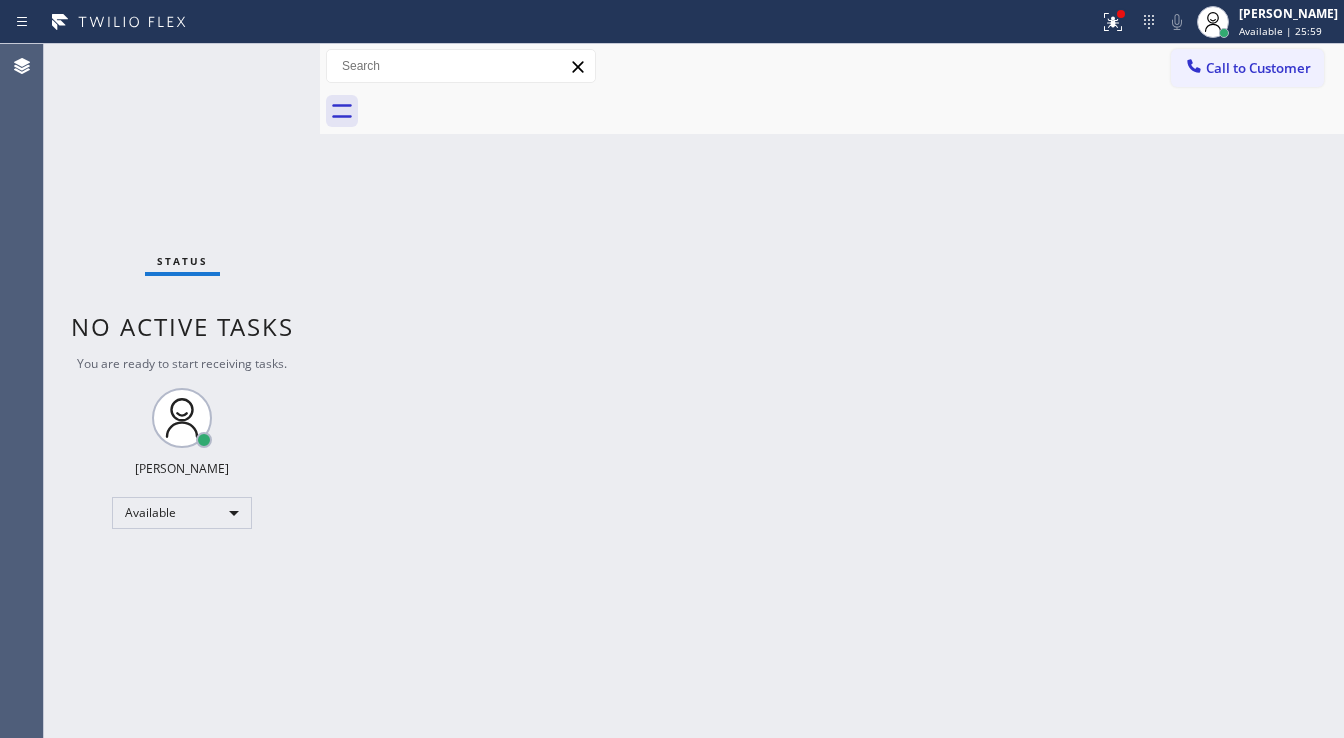 drag, startPoint x: 7, startPoint y: 260, endPoint x: 32, endPoint y: 263, distance: 25.179358 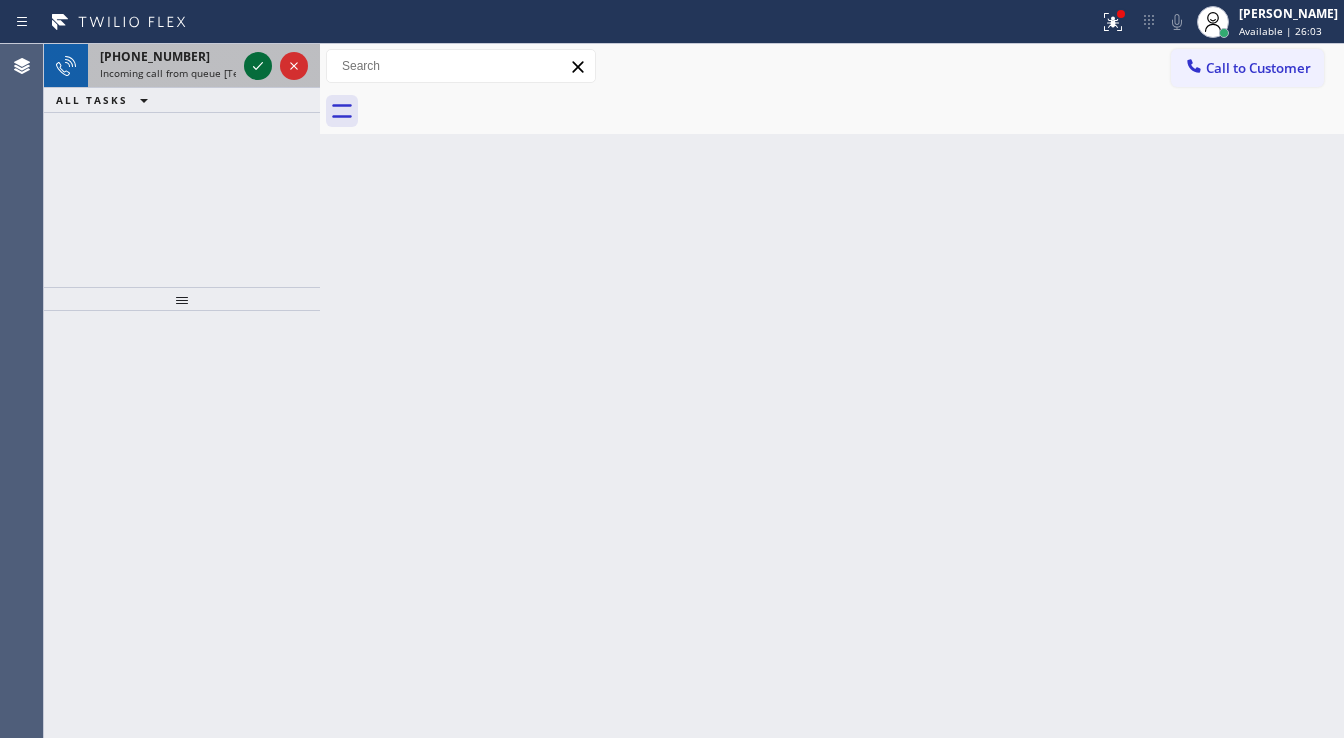 click 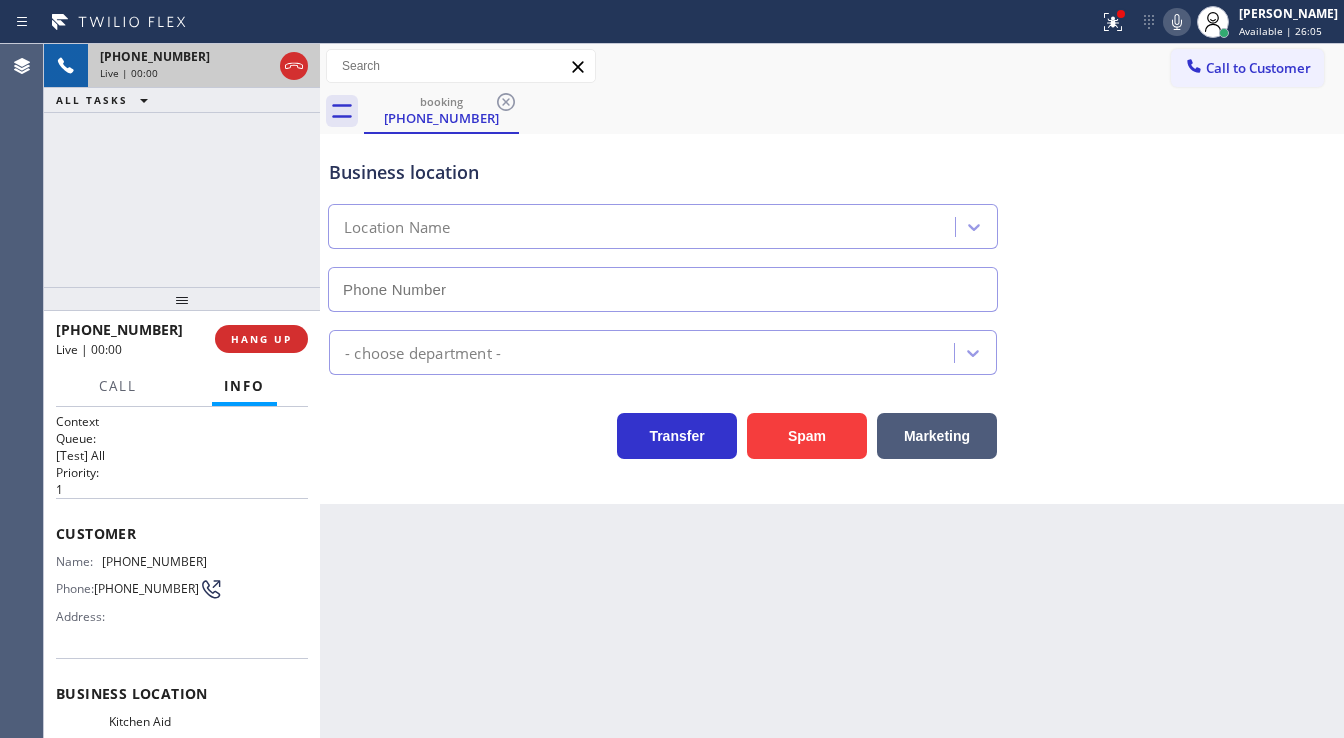 type on "[PHONE_NUMBER]" 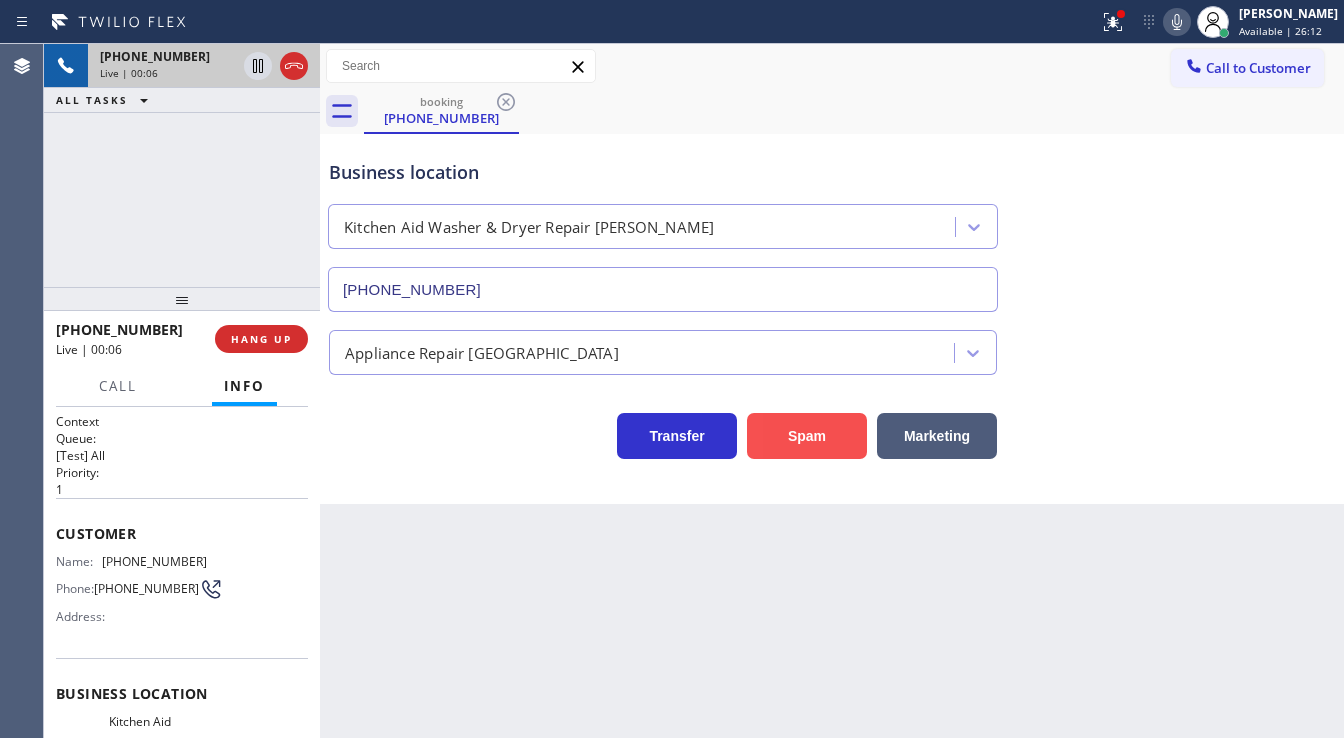 click on "Spam" at bounding box center [807, 436] 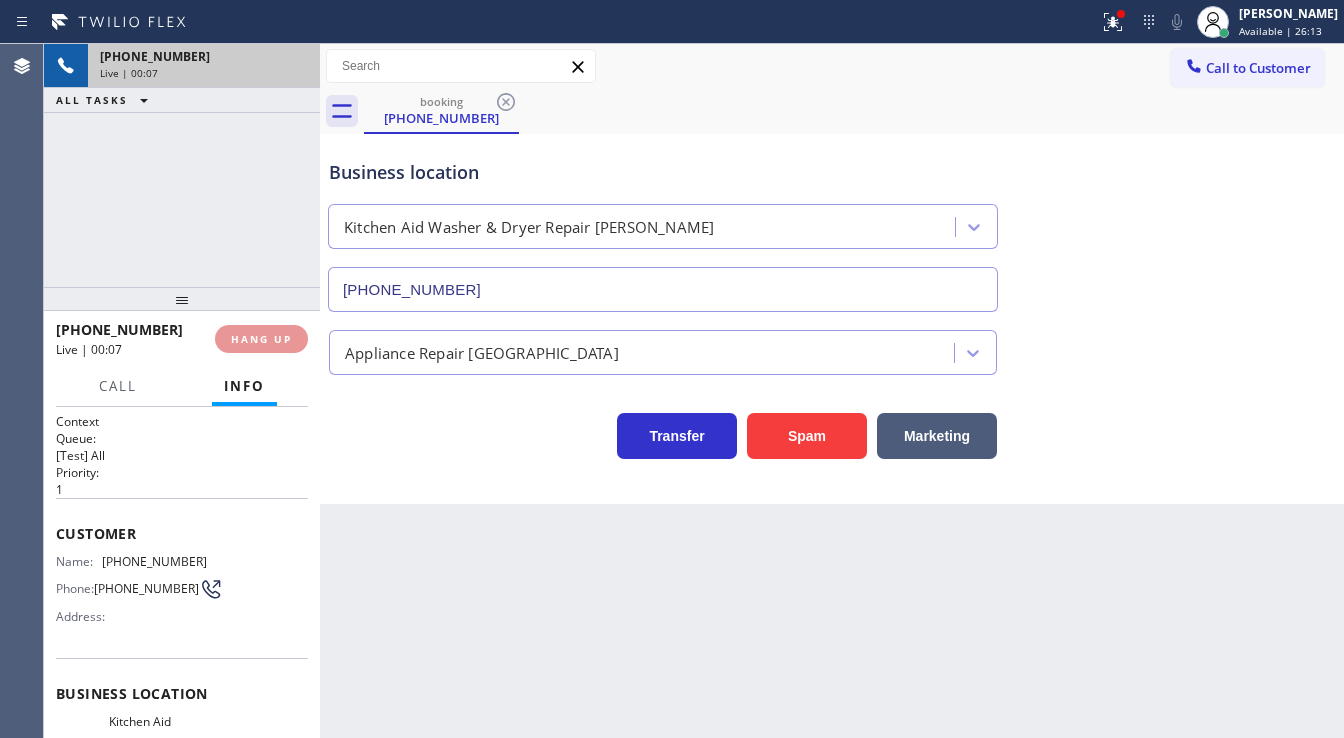 click 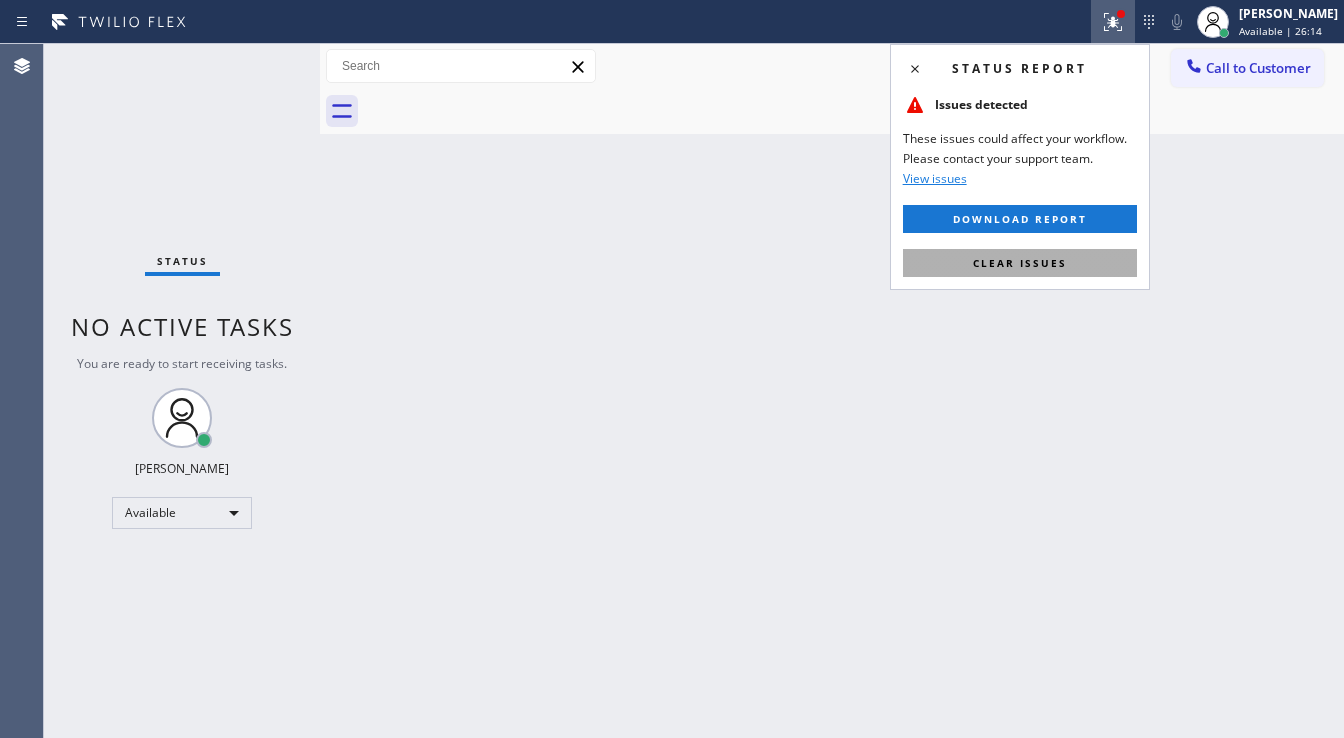 click on "Clear issues" at bounding box center [1020, 263] 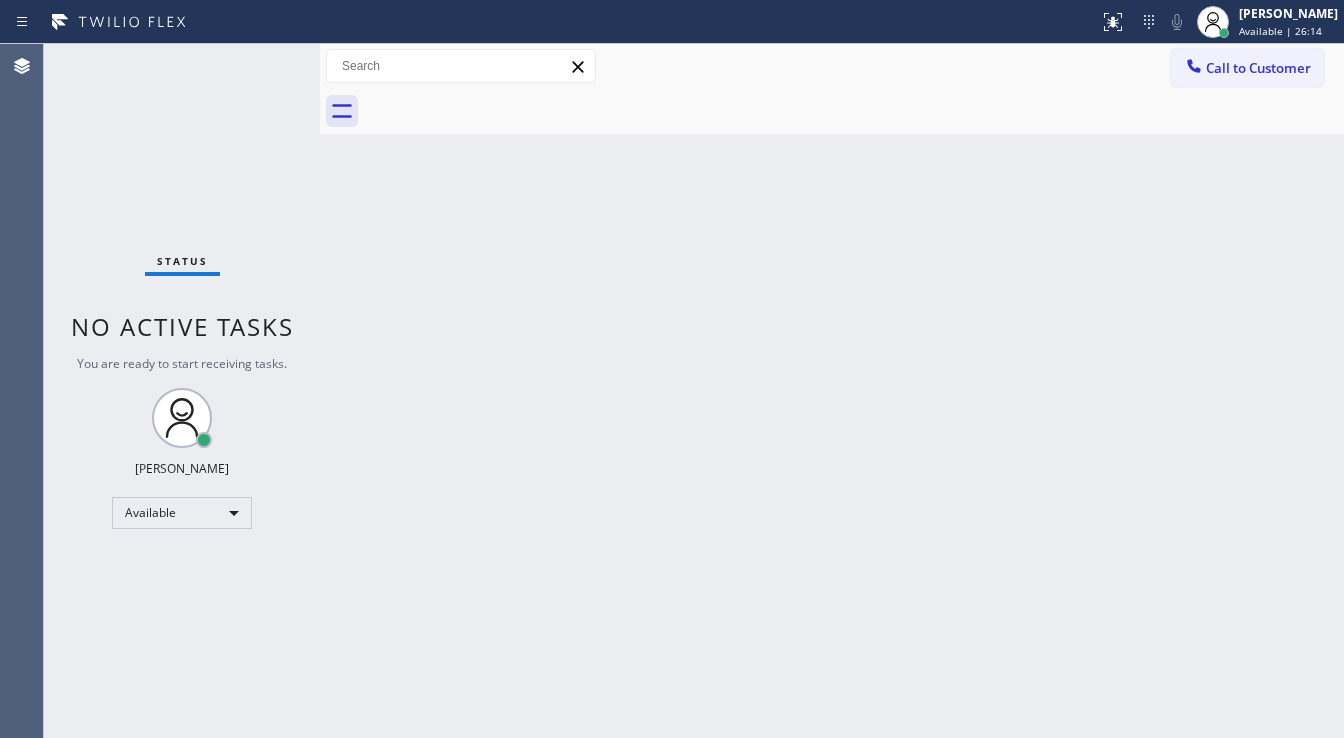 click on "Back to Dashboard Change Sender ID Customers Technicians Select a contact Outbound call Technician Search Technician Your caller id phone number Your caller id phone number Call Technician info Name   Phone none Address none Change Sender ID HVAC [PHONE_NUMBER] 5 Star Appliance [PHONE_NUMBER] Appliance Repair [PHONE_NUMBER] Plumbing [PHONE_NUMBER] Air Duct Cleaning [PHONE_NUMBER]  Electricians [PHONE_NUMBER] Cancel Change Check personal SMS Reset Change No tabs Call to Customer Outbound call Location Dacor Appliances Repair Your caller id phone number [PHONE_NUMBER] Customer number Call Outbound call Technician Search Technician Your caller id phone number Your caller id phone number Call" at bounding box center [832, 391] 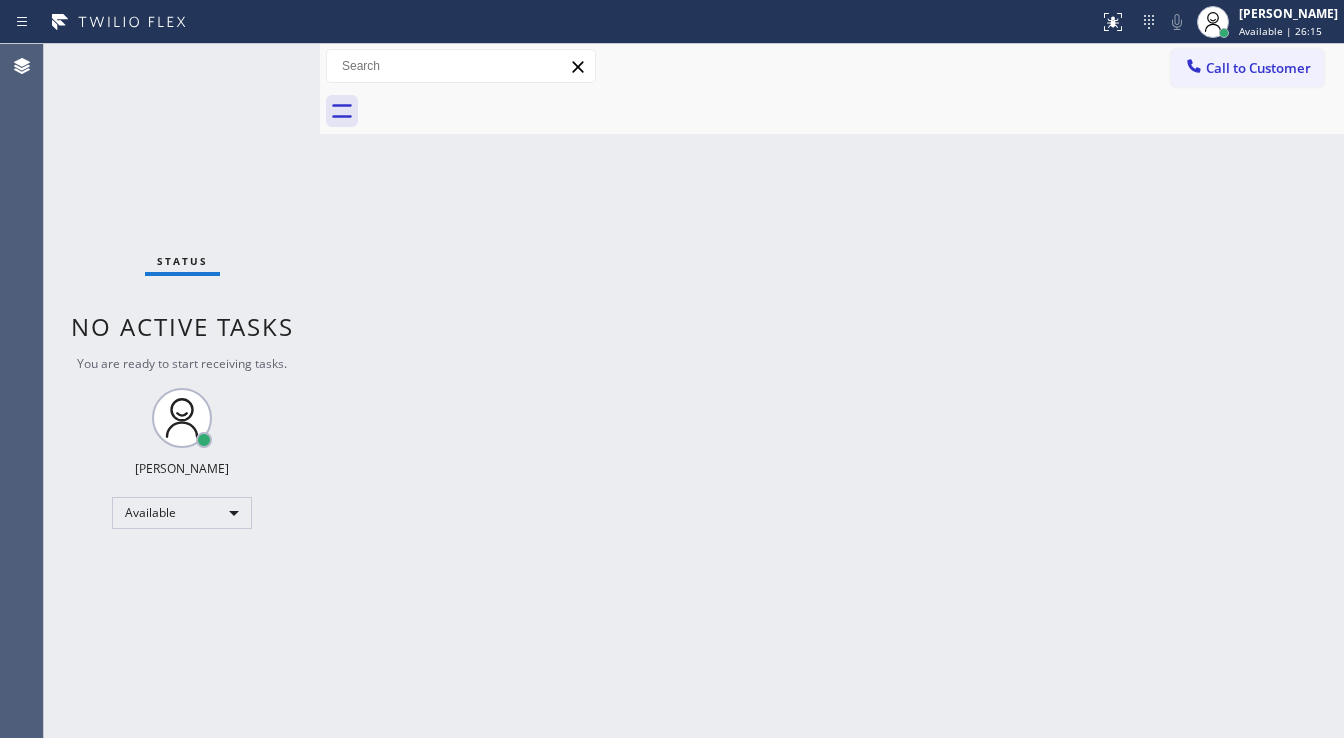 click on "Status report No issues detected If you experience an issue, please download the report and send it to your support team. Download report [PERSON_NAME] Available | 26:15 Set your status Offline Available Unavailable Break Log out Agent Desktop Classify the call LOCATION NAME [GEOGRAPHIC_DATA] Plumbers [GEOGRAPHIC_DATA][PERSON_NAME] FROM PHONE [PHONE_NUMBER] TO PHONE [PHONE_NUMBER] Status: COMPLETED REASON: Not Booked - All other reasons Save Classify the call LOCATION NAME Metro Heating Repair [GEOGRAPHIC_DATA] FROM PHONE [PHONE_NUMBER] TO PHONE [PHONE_NUMBER] Status: COMPLETED REASON: Not Booked - All other reasons Save Classify the call LOCATION NAME Bestway Appliance Repair Evergreen FROM PHONE [PHONE_NUMBER] TO PHONE [PHONE_NUMBER] Status: COMPLETED REASON: Not Booked - All other reasons Save Classify the call LOCATION NAME [PERSON_NAME] HVAC Repair FROM PHONE [PHONE_NUMBER] TO PHONE [PHONE_NUMBER] Status: COMPLETED REASON: Not Booked - All other reasons Save Classify the call LOCATION NAME Thermador Repair Group Antioch FROM PHONE TO PHONE" at bounding box center [672, 369] 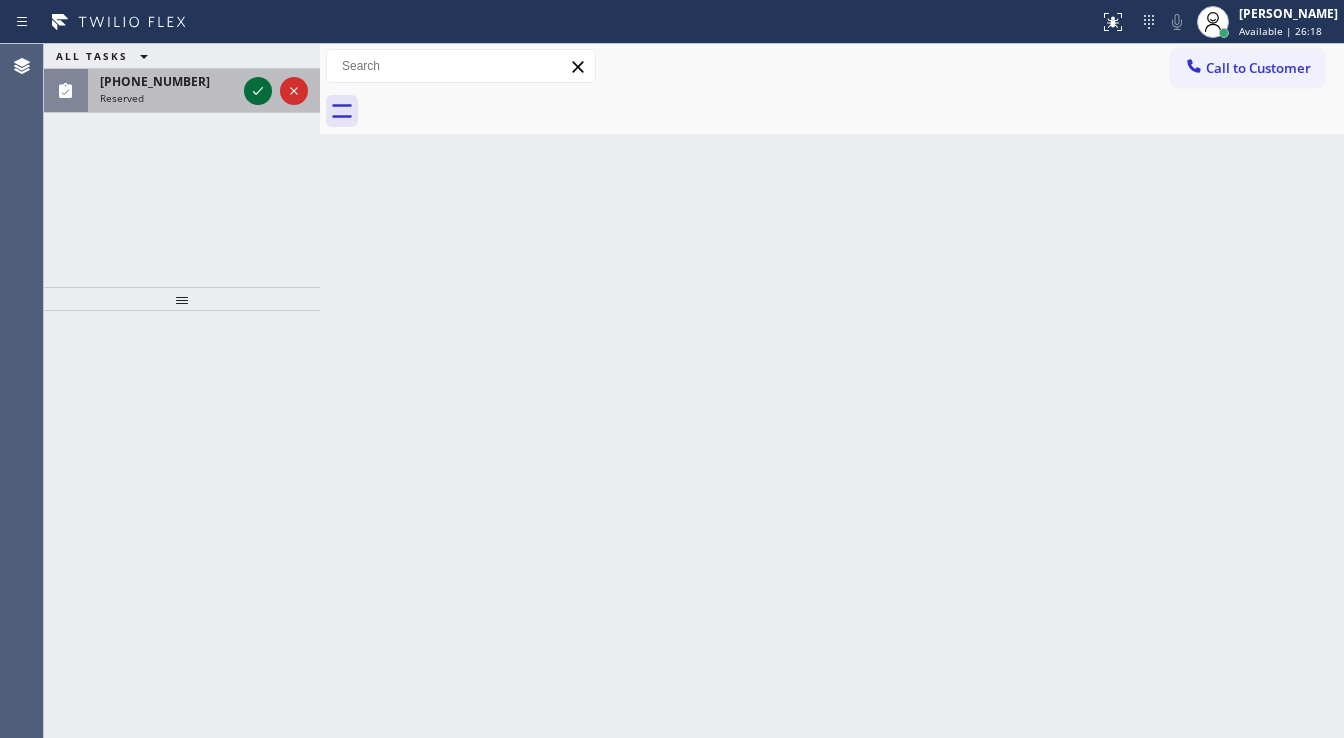 click 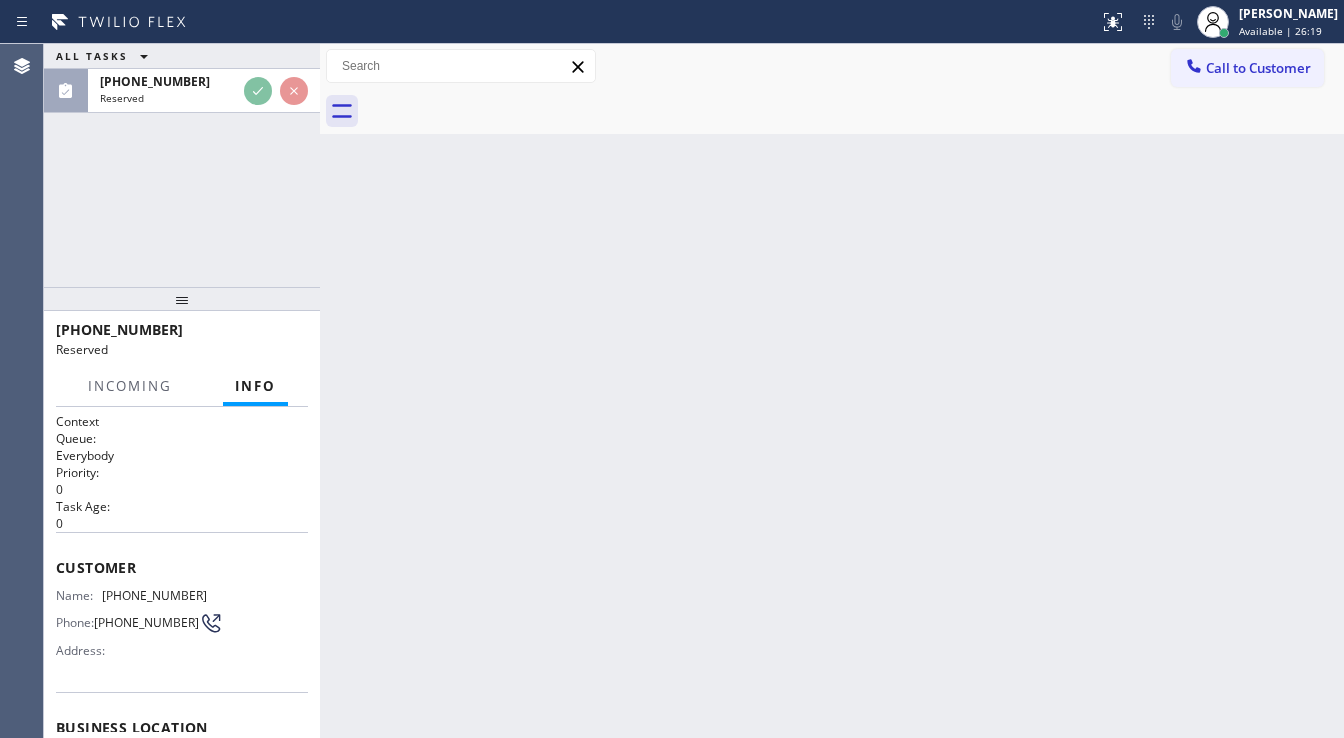 click at bounding box center (276, 91) 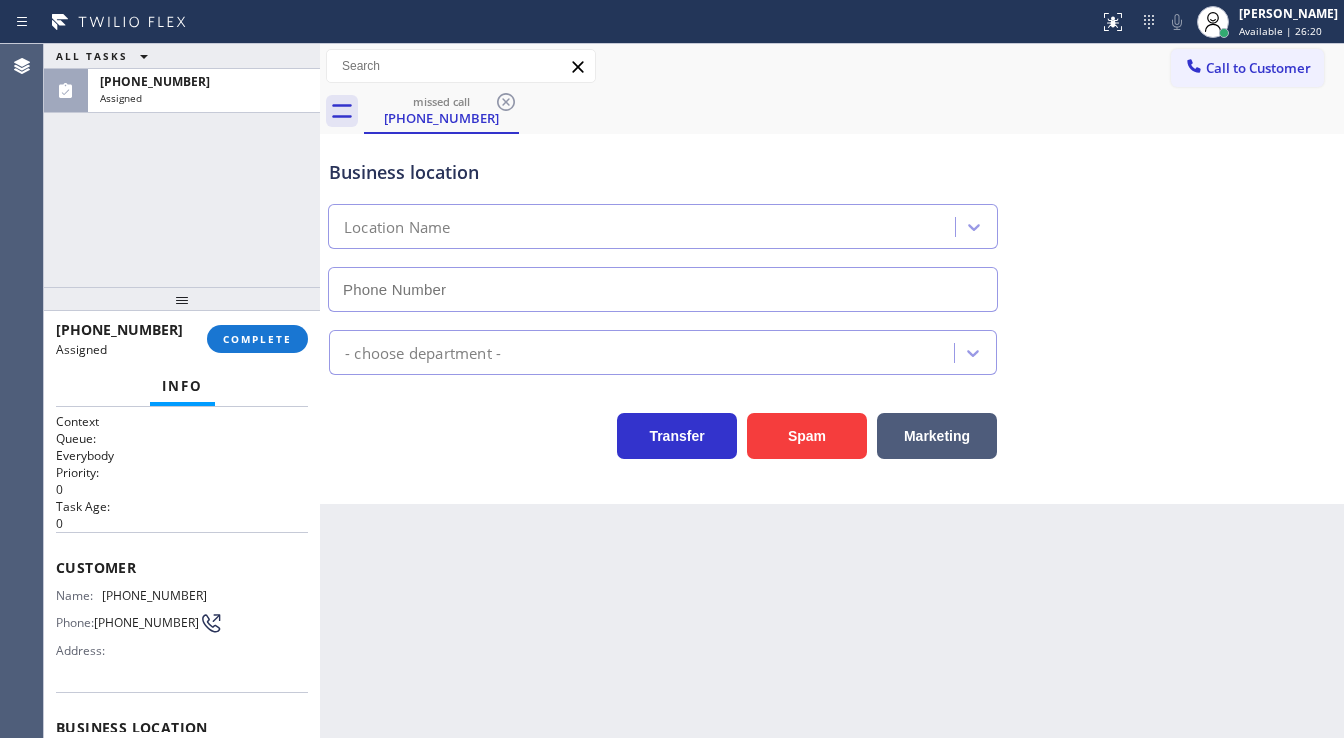 type on "[PHONE_NUMBER]" 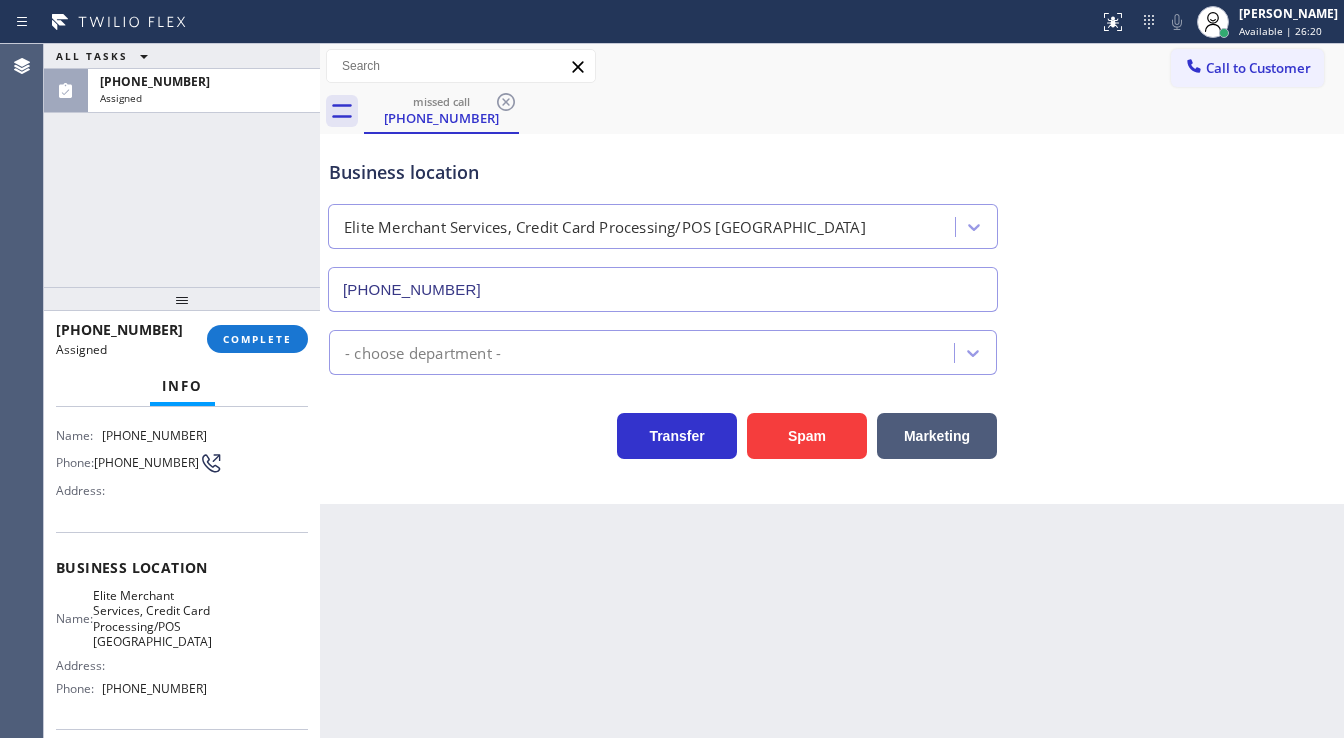 scroll, scrollTop: 144, scrollLeft: 0, axis: vertical 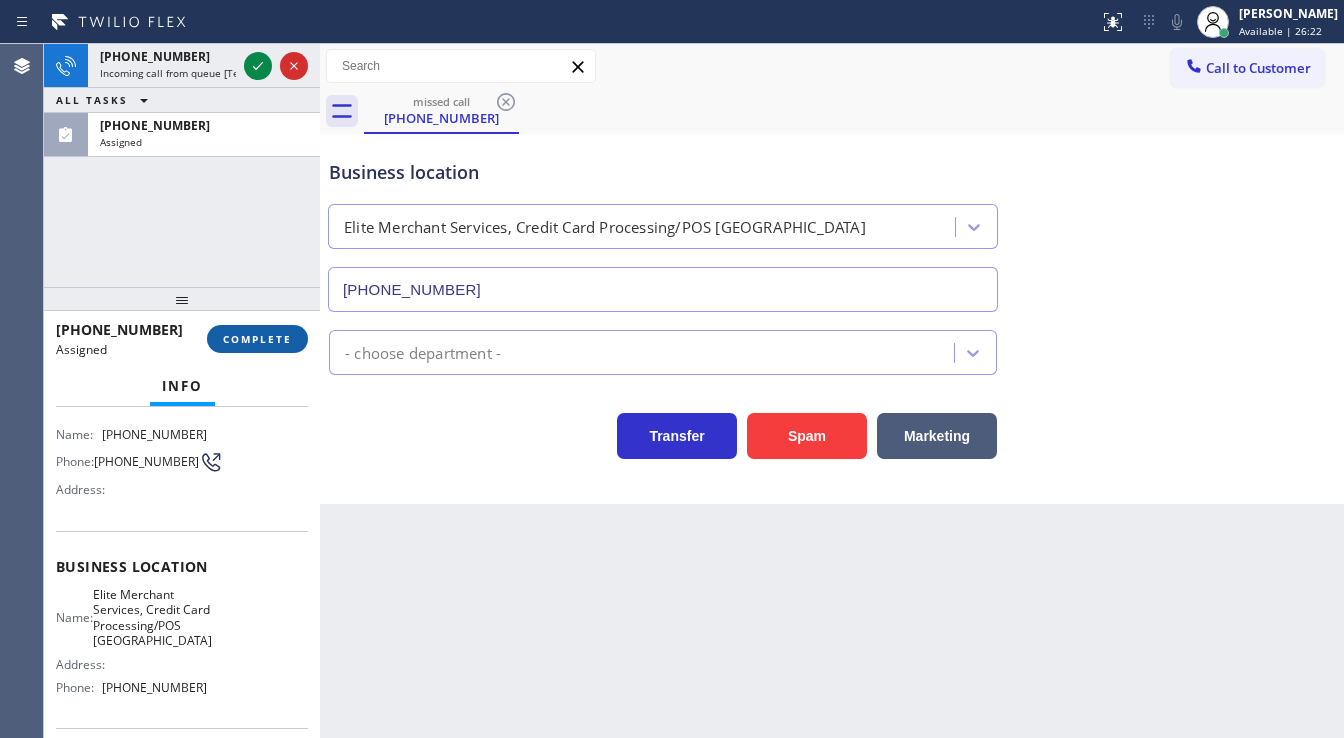 click on "COMPLETE" at bounding box center (257, 339) 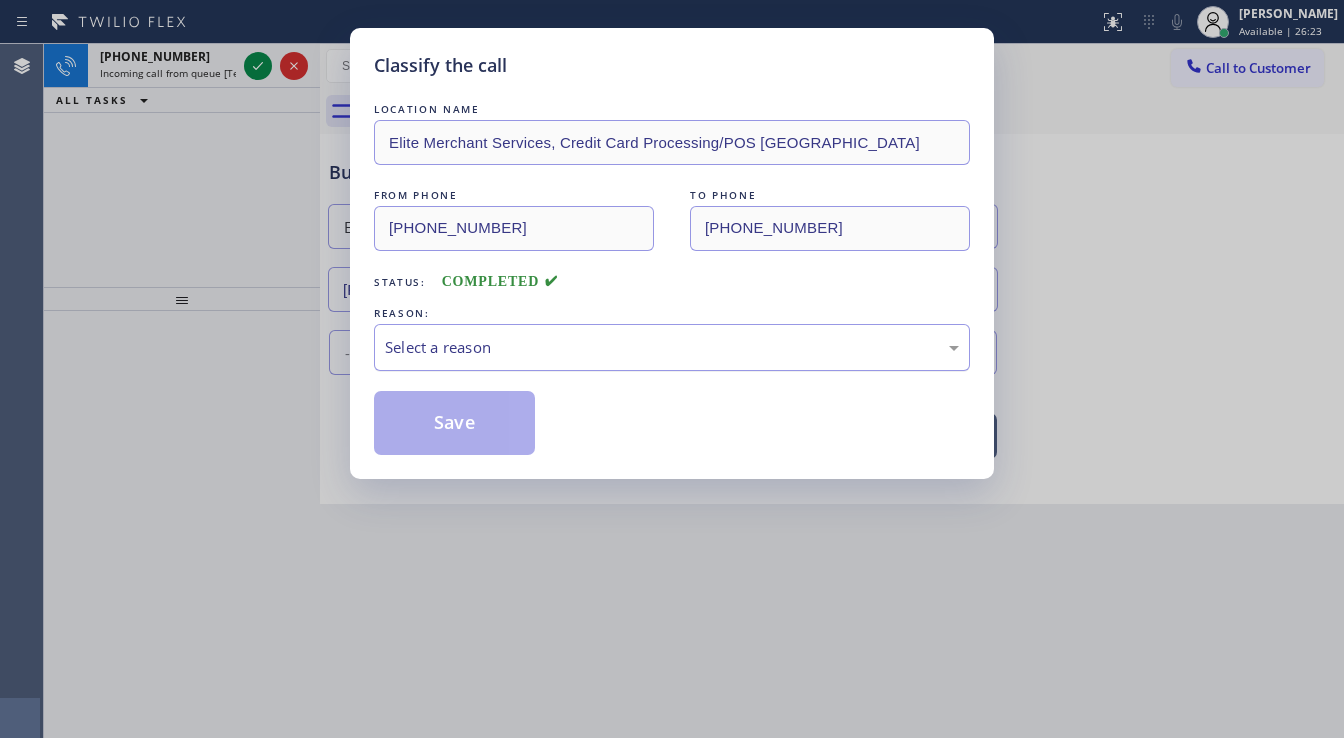 click on "Select a reason" at bounding box center (672, 347) 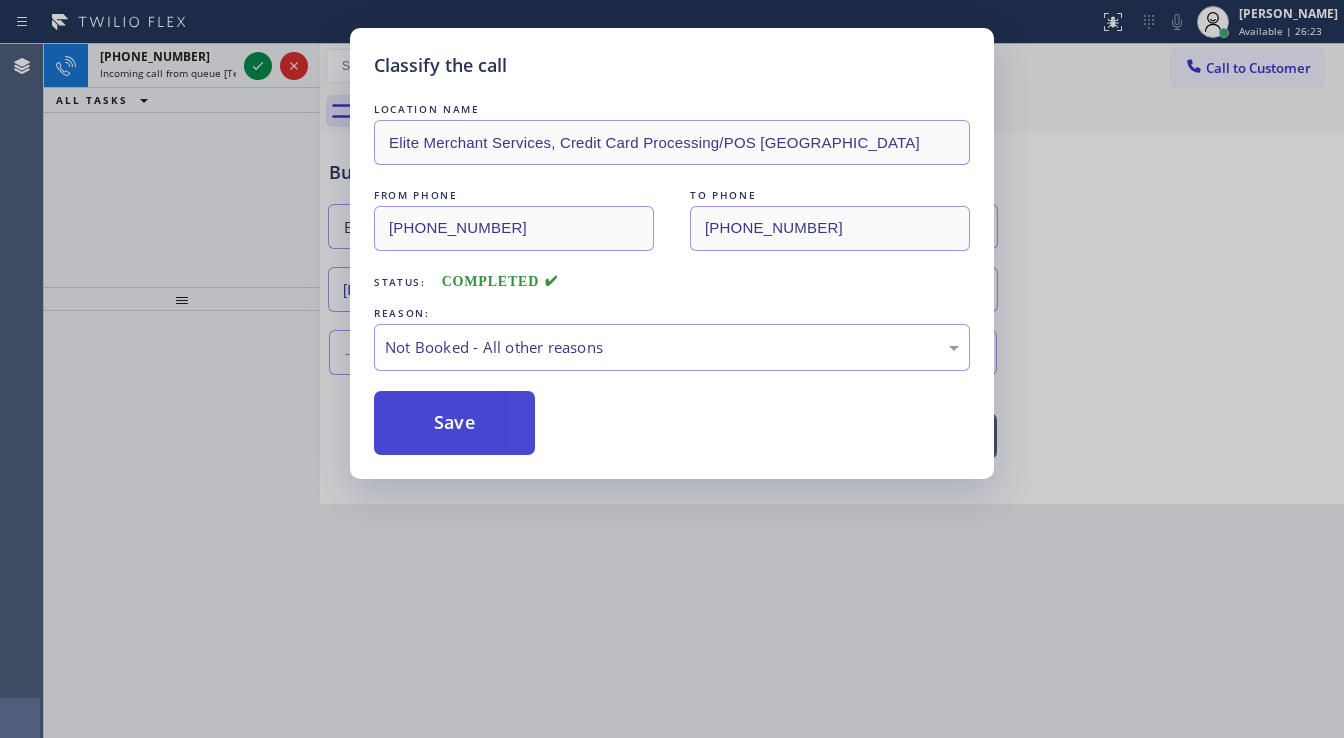 click on "Save" at bounding box center (454, 423) 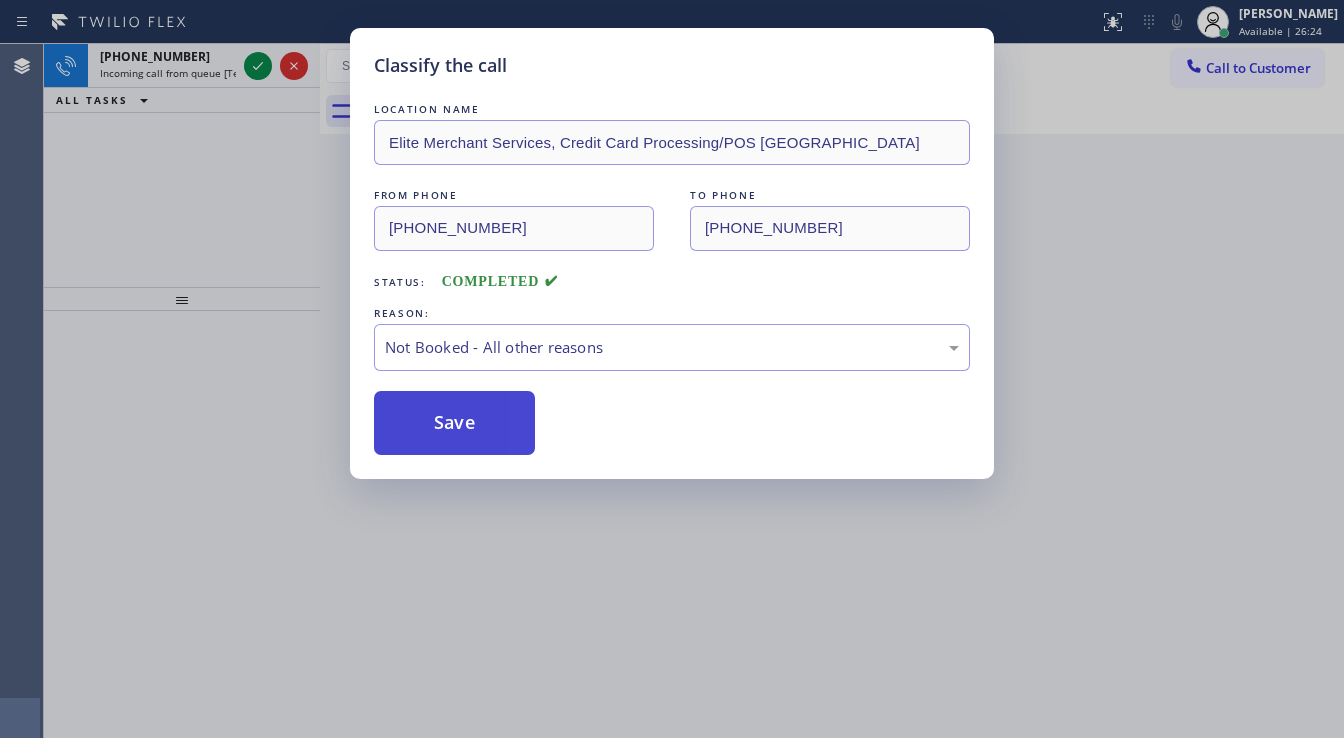 click on "Save" at bounding box center [454, 423] 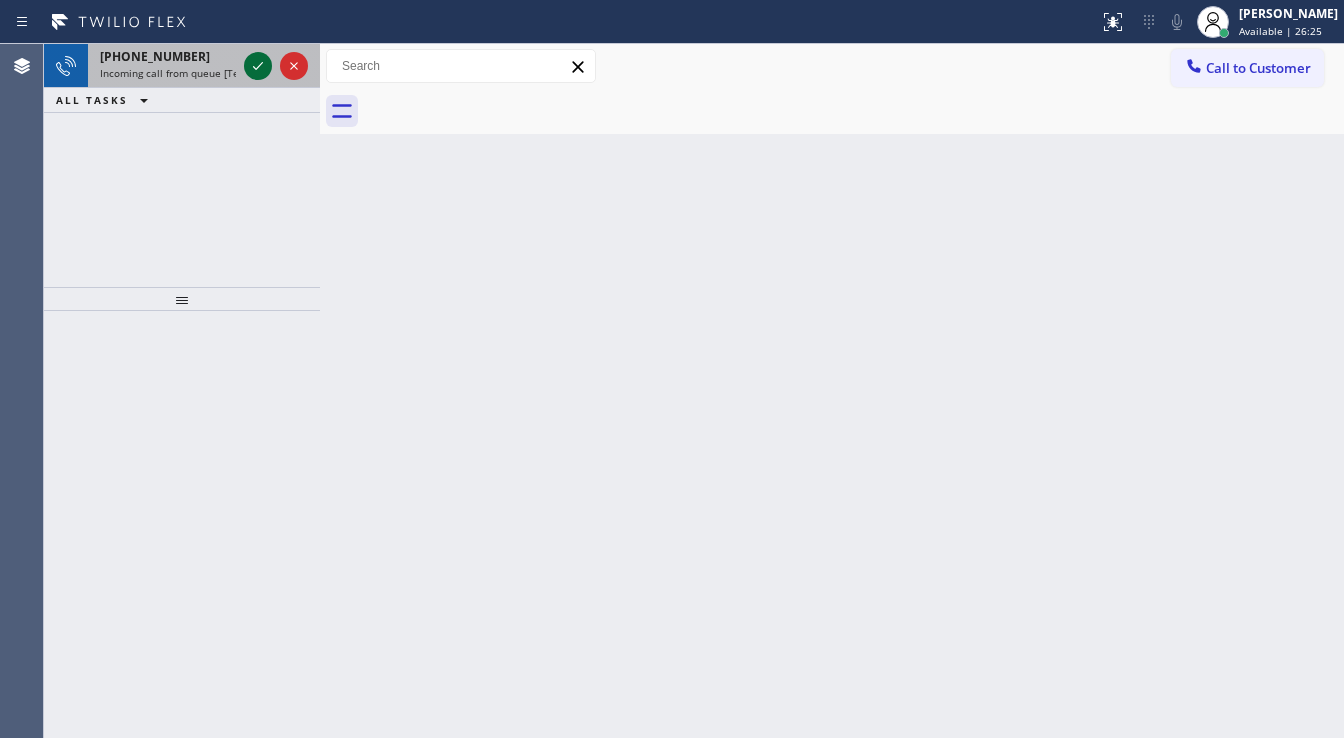 click 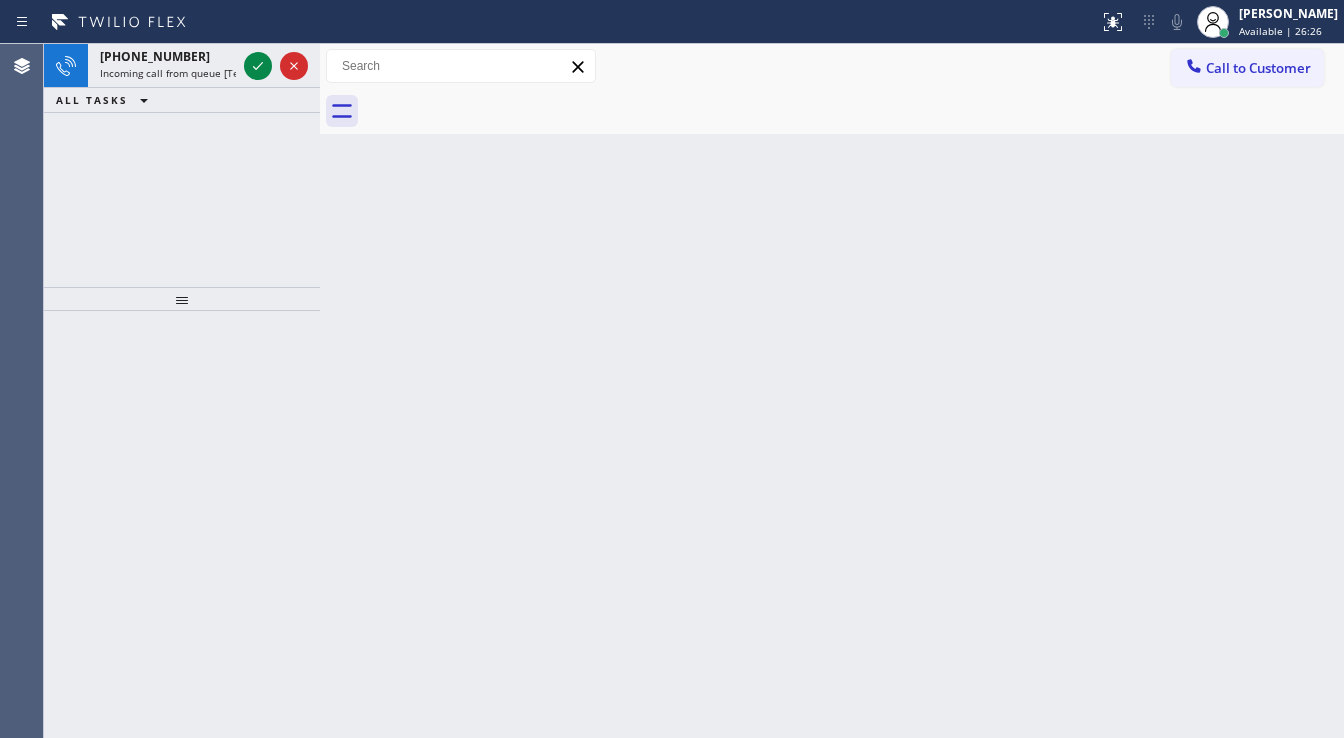 click 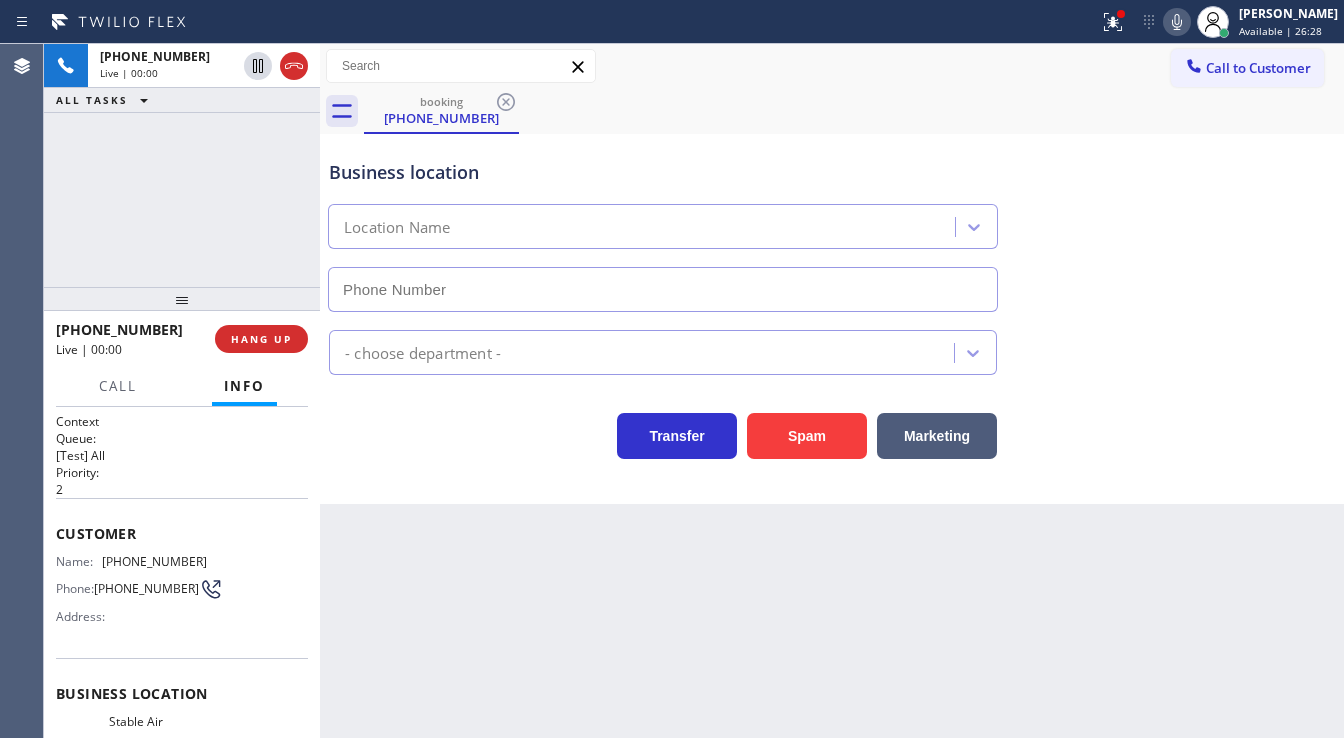 scroll, scrollTop: 80, scrollLeft: 0, axis: vertical 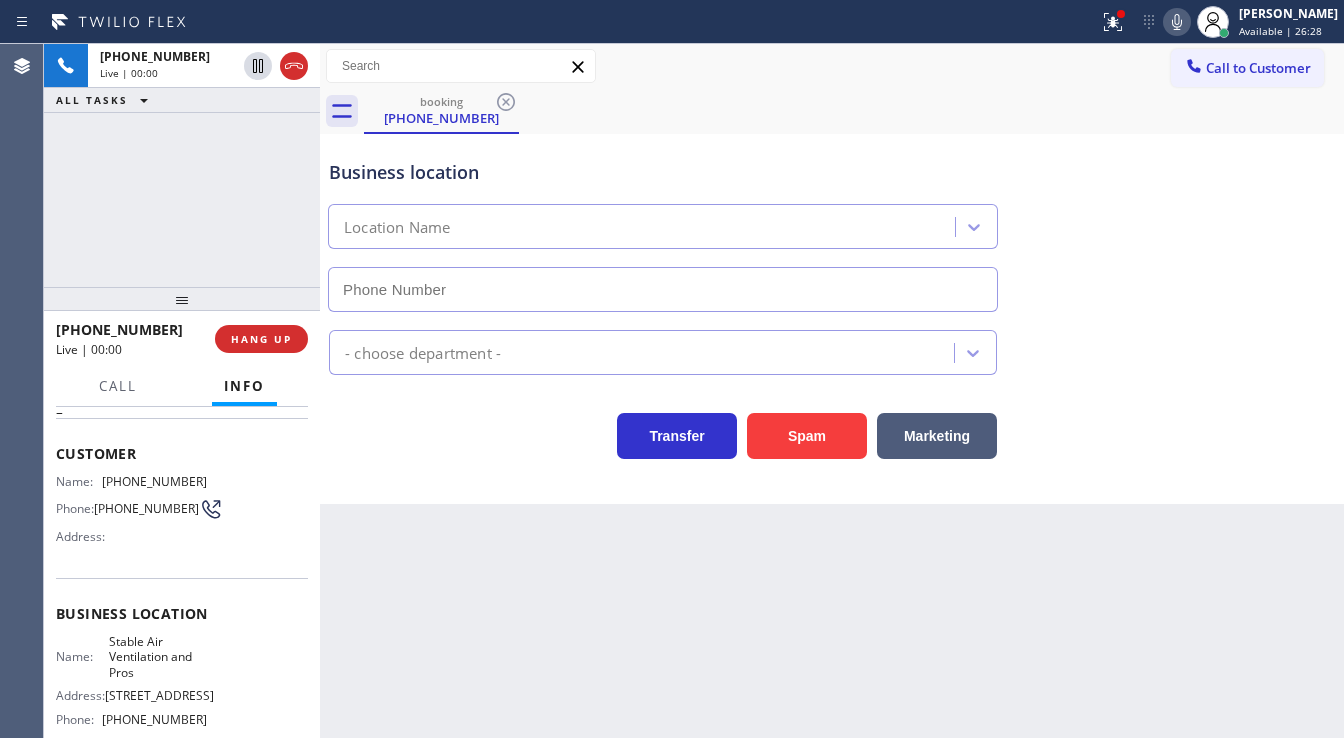 type on "[PHONE_NUMBER]" 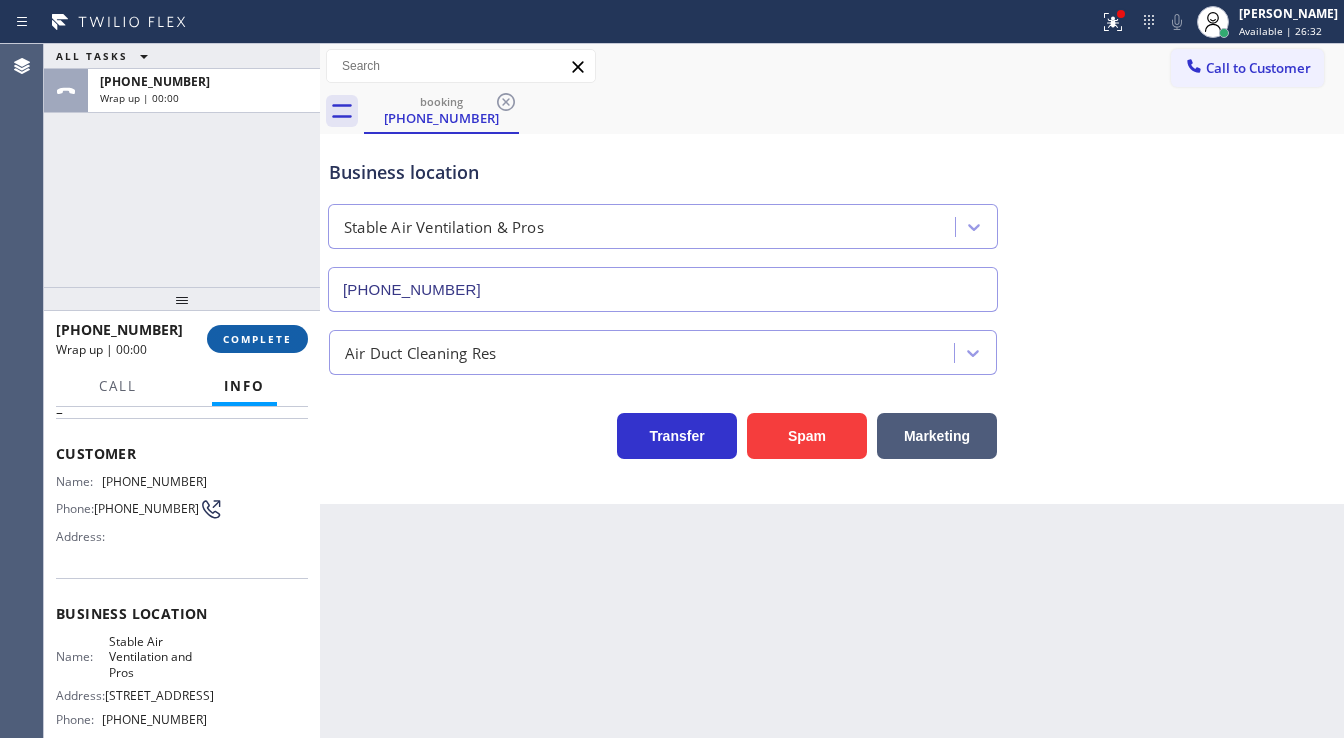 click on "COMPLETE" at bounding box center (257, 339) 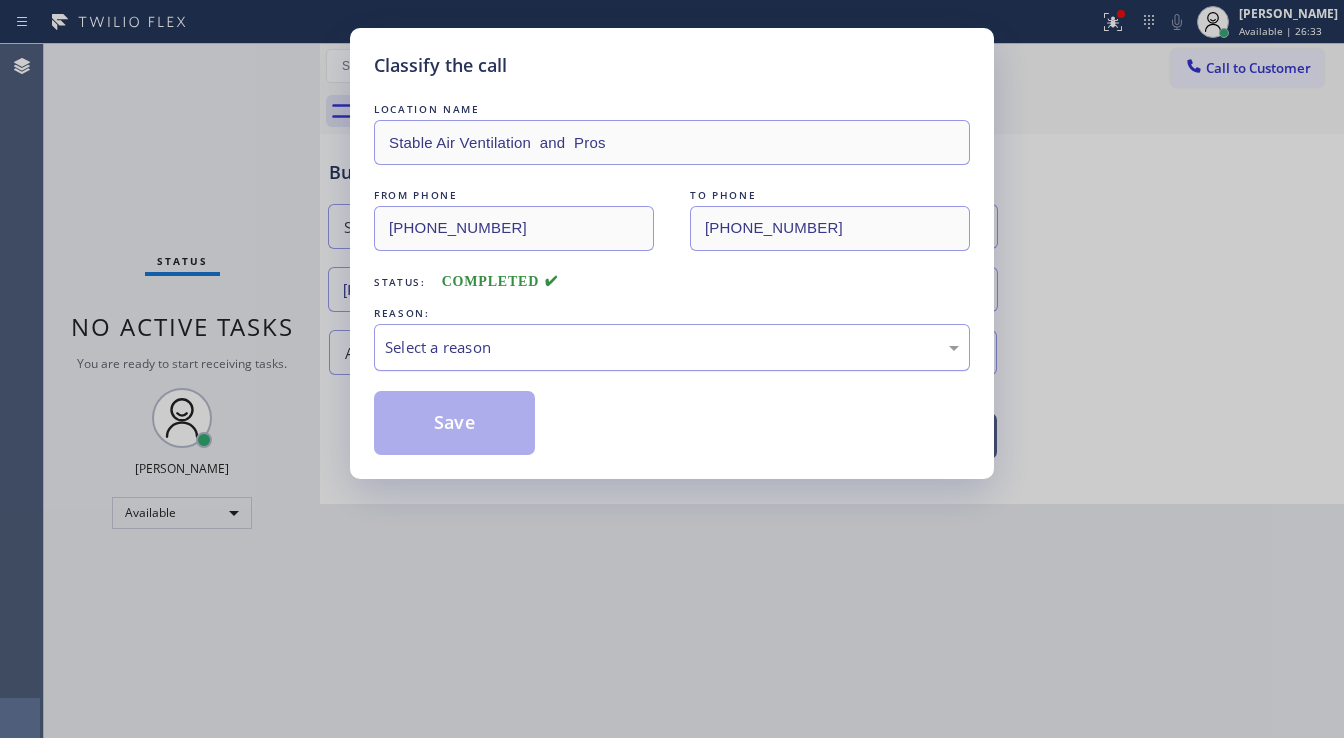 click on "Select a reason" at bounding box center (672, 347) 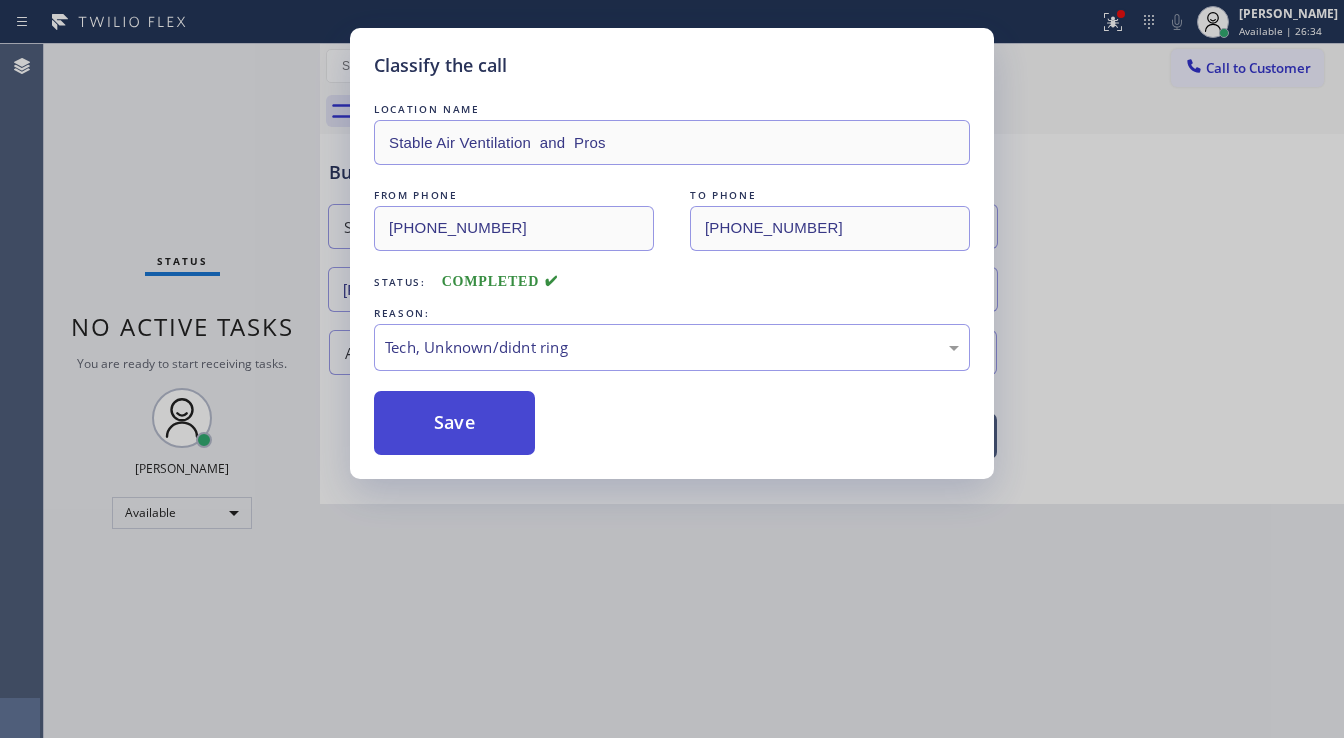 click on "Save" at bounding box center [454, 423] 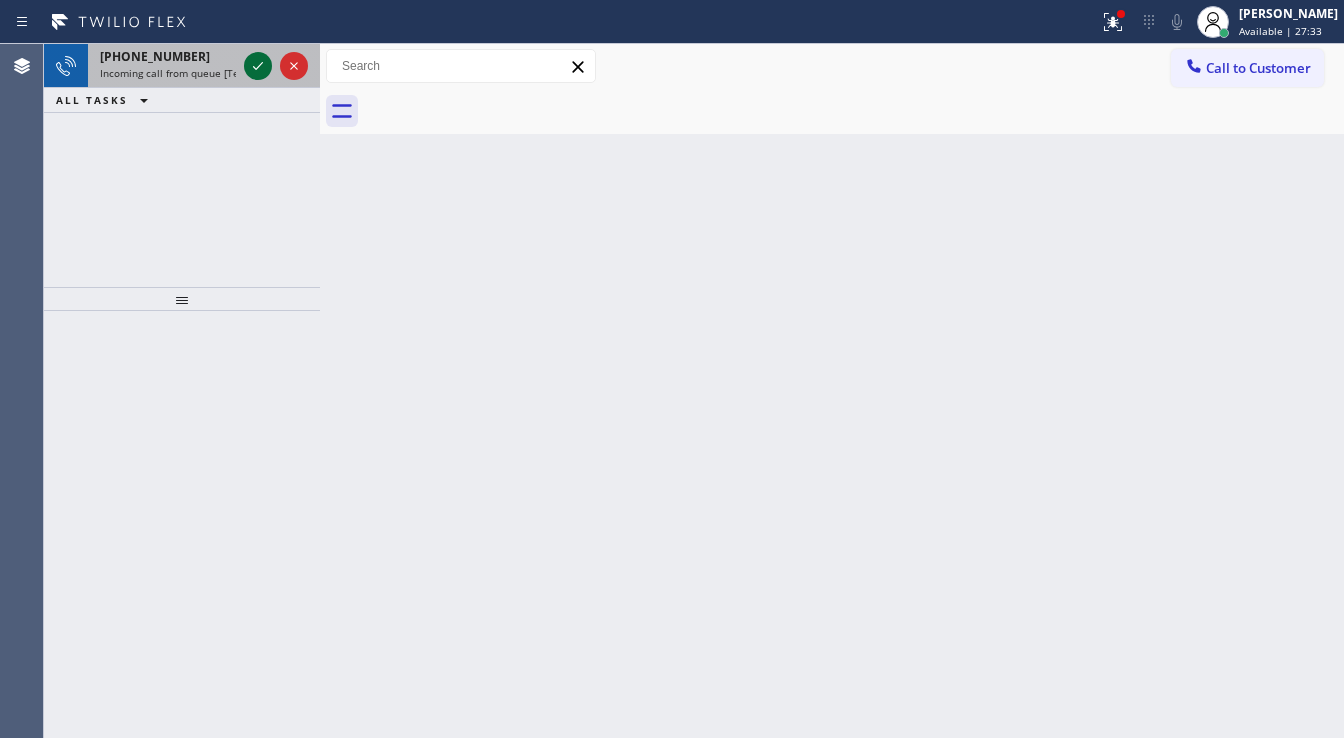 click 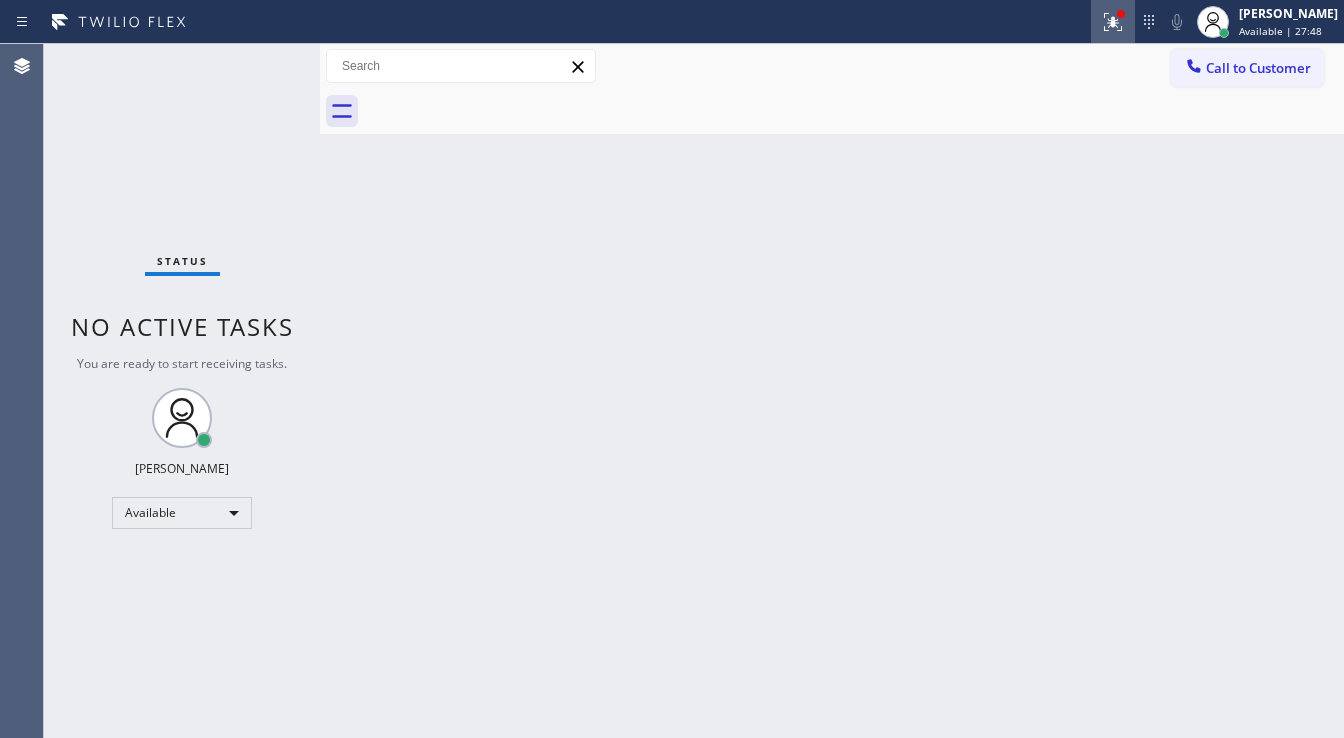click 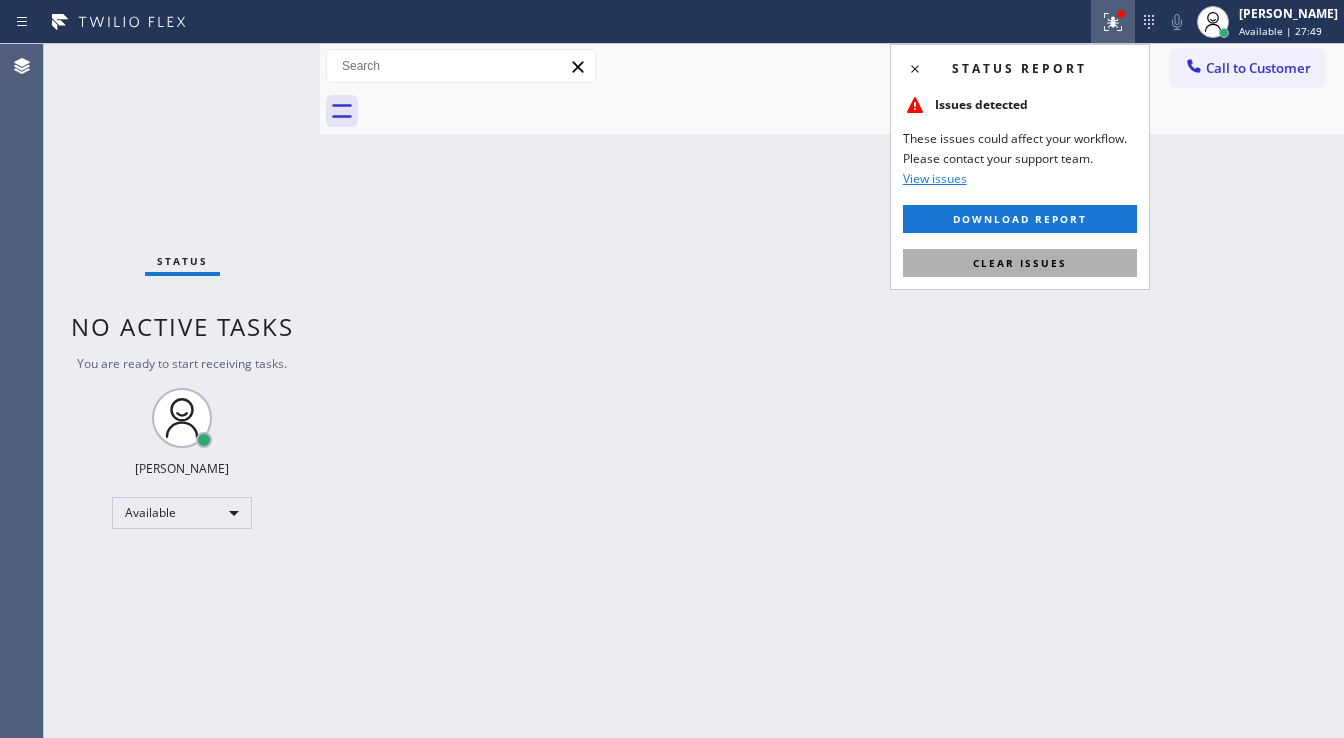 click on "Clear issues" at bounding box center [1020, 263] 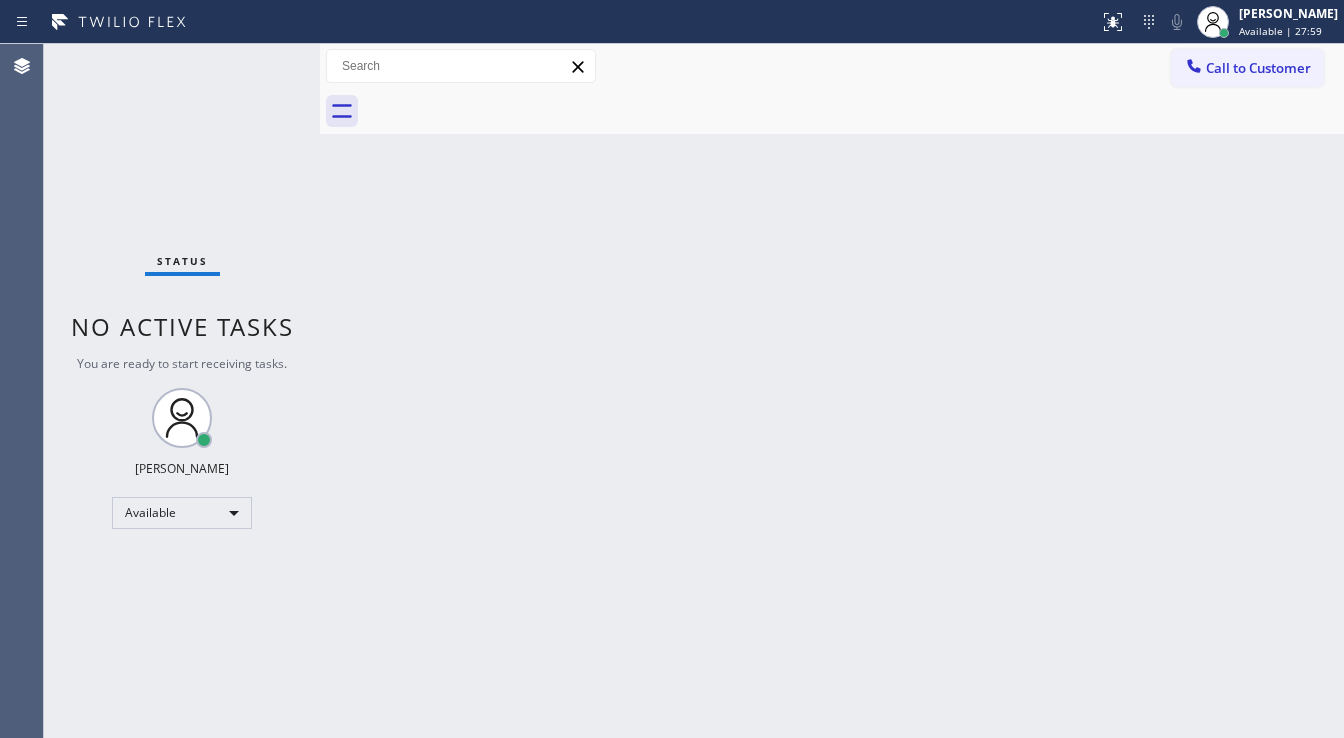 click on "Status   No active tasks     You are ready to start receiving tasks.   [PERSON_NAME]" at bounding box center (182, 391) 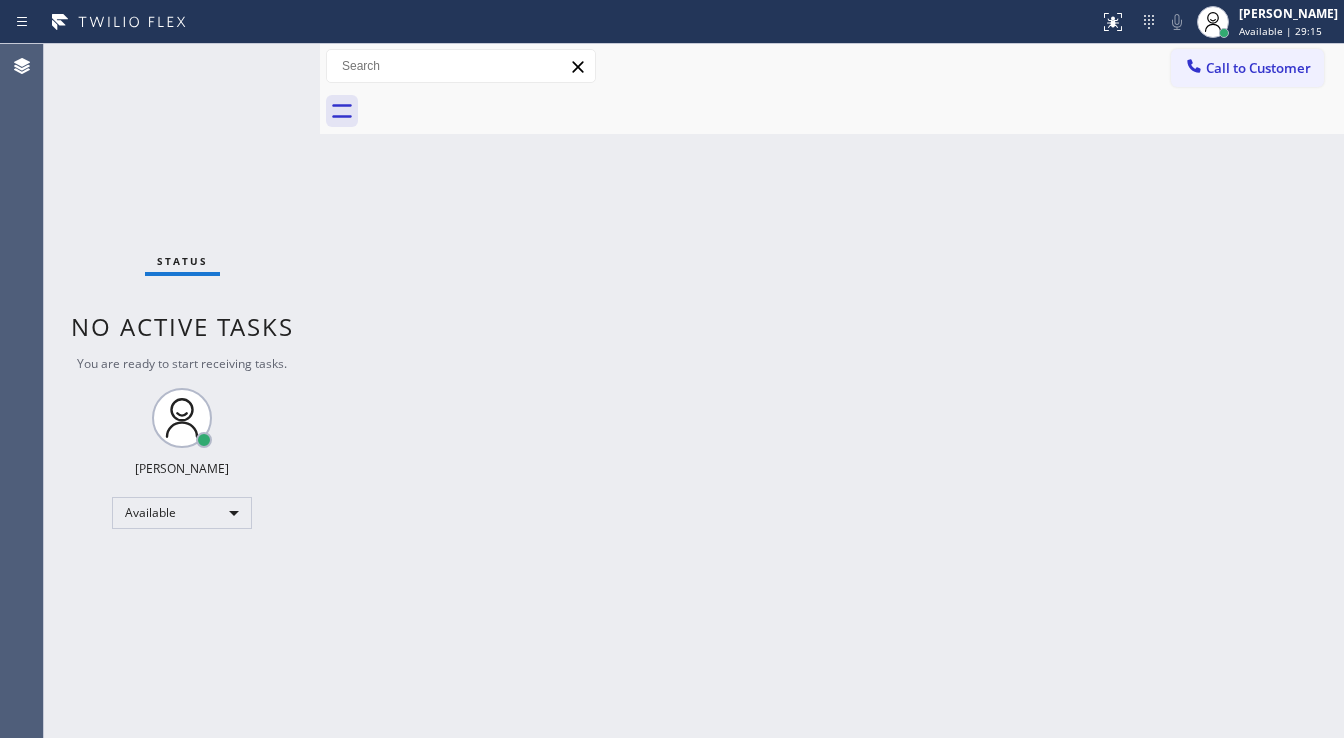 click on "No active tasks" at bounding box center [182, 326] 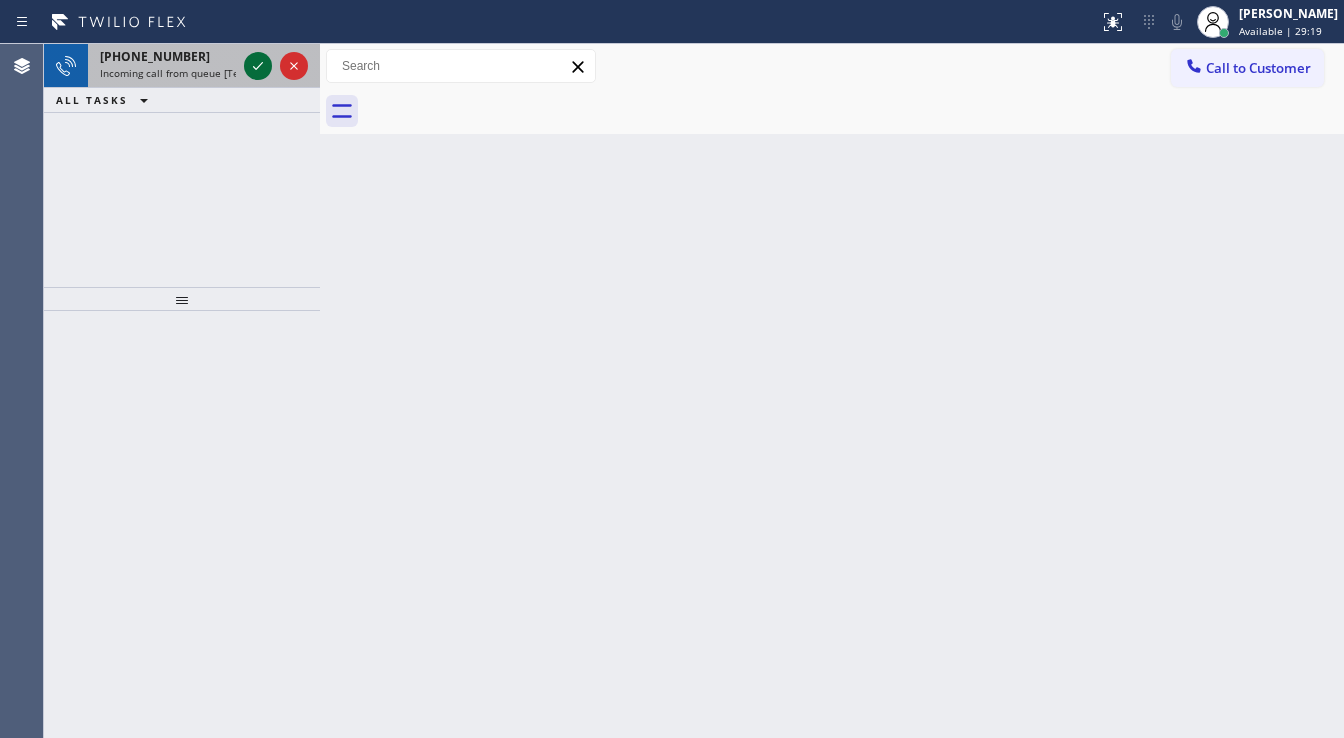 click at bounding box center (258, 66) 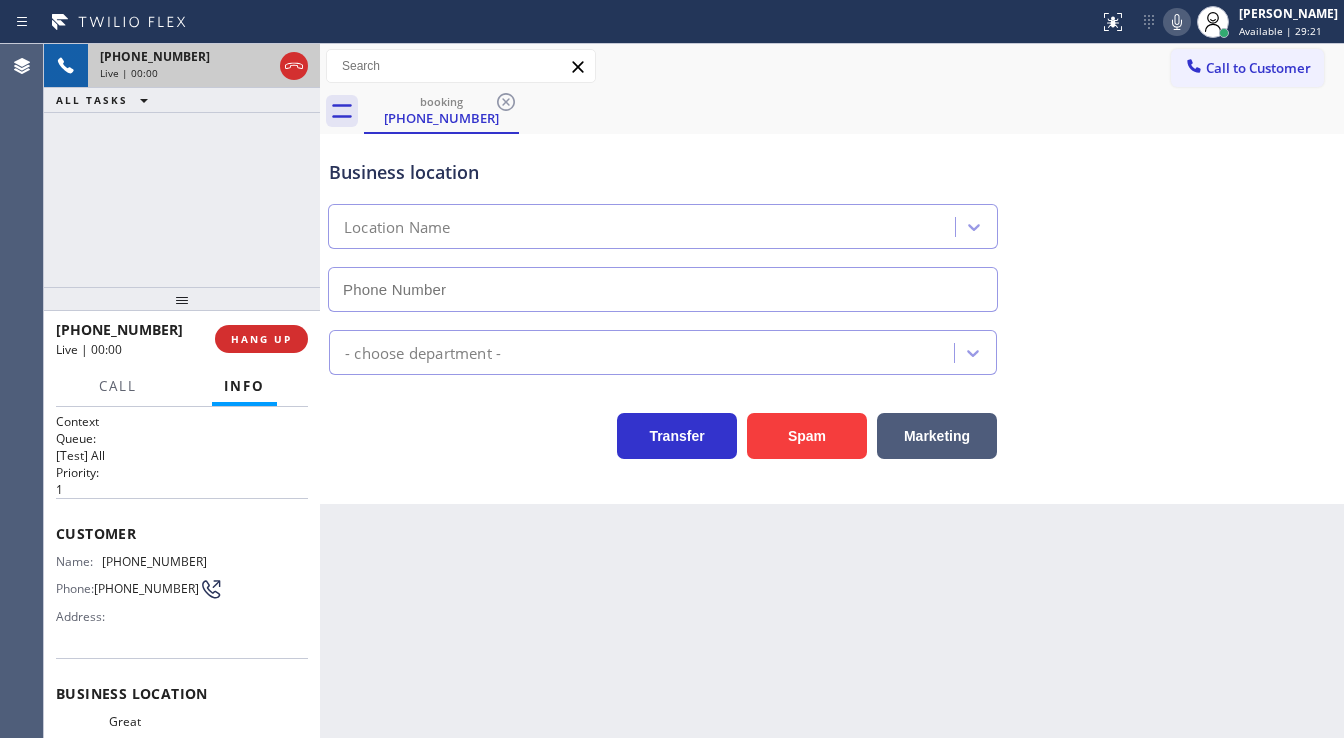 type on "[PHONE_NUMBER]" 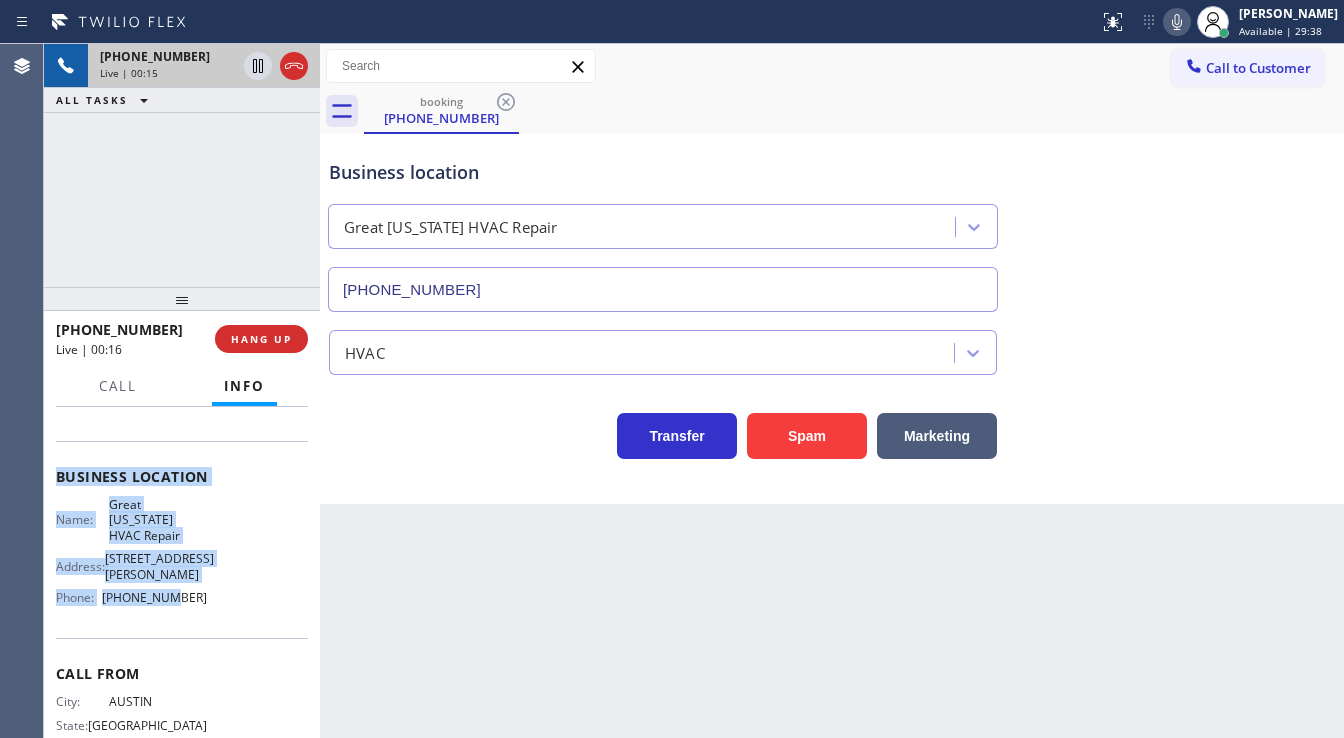 scroll, scrollTop: 245, scrollLeft: 0, axis: vertical 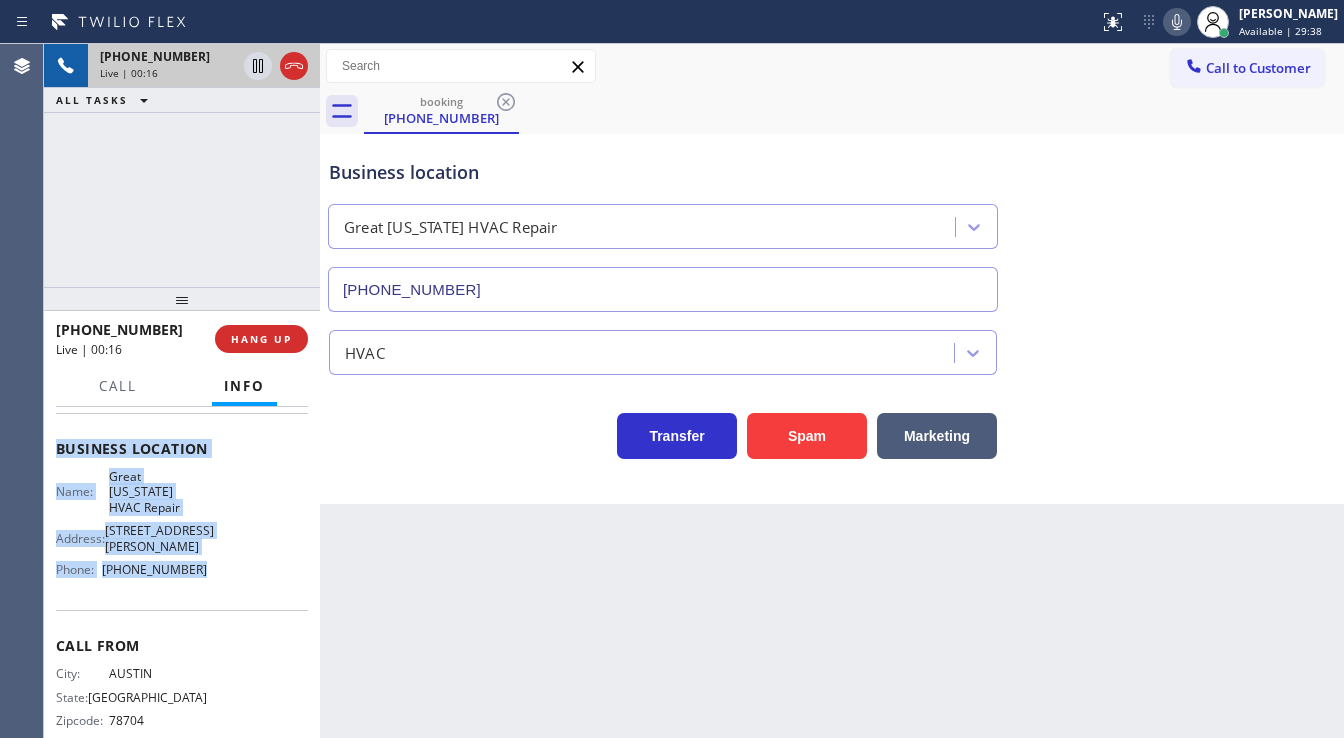 drag, startPoint x: 47, startPoint y: 525, endPoint x: 208, endPoint y: 561, distance: 164.97575 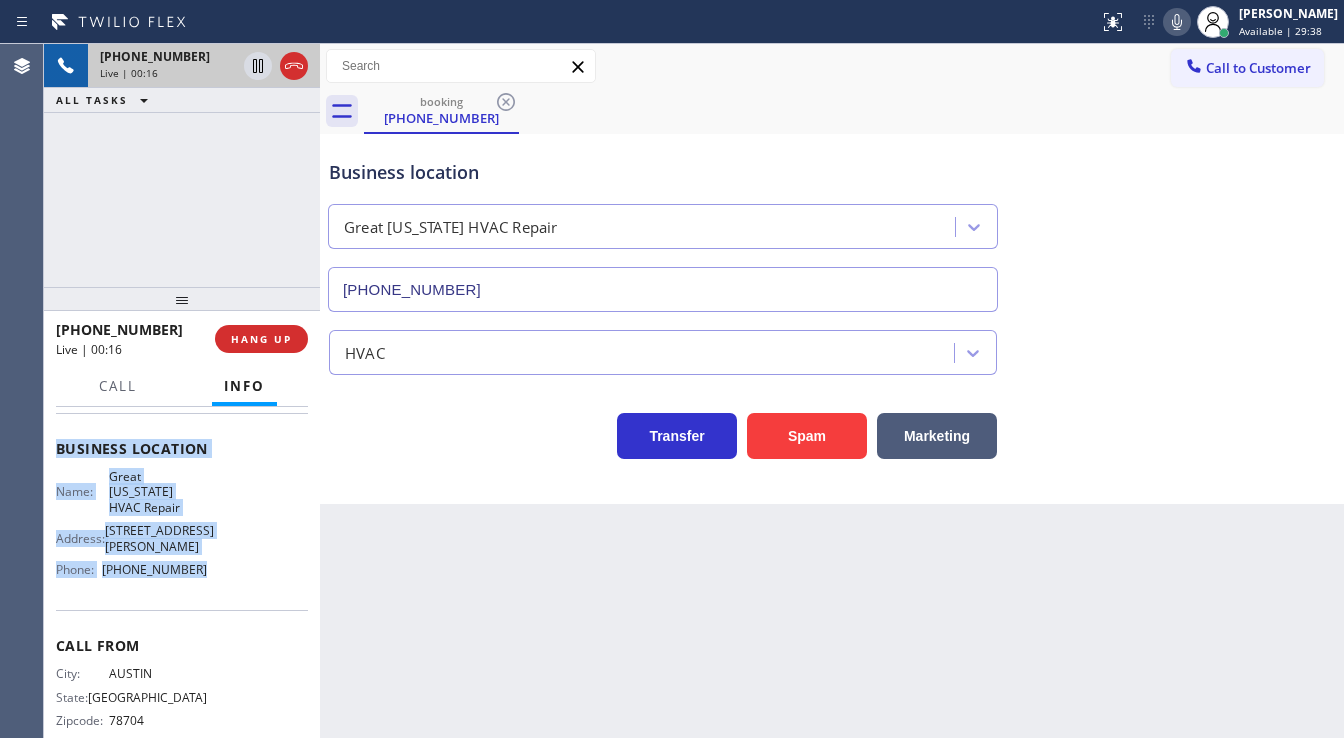 click on "Context Queue: [Test] All Priority: 1 Customer Name: [PHONE_NUMBER] Phone: [PHONE_NUMBER] Address: Business location Name: [GEOGRAPHIC_DATA][US_STATE] HVAC Repair Address: [STREET_ADDRESS][PERSON_NAME]  Phone: [PHONE_NUMBER] Call From City: [GEOGRAPHIC_DATA]: [US_STATE] Zipcode: 78704 Outbound call Location [GEOGRAPHIC_DATA][US_STATE] HVAC Repair Your caller id phone number [PHONE_NUMBER] Customer number [PHONE_NUMBER] Call" at bounding box center [182, 573] 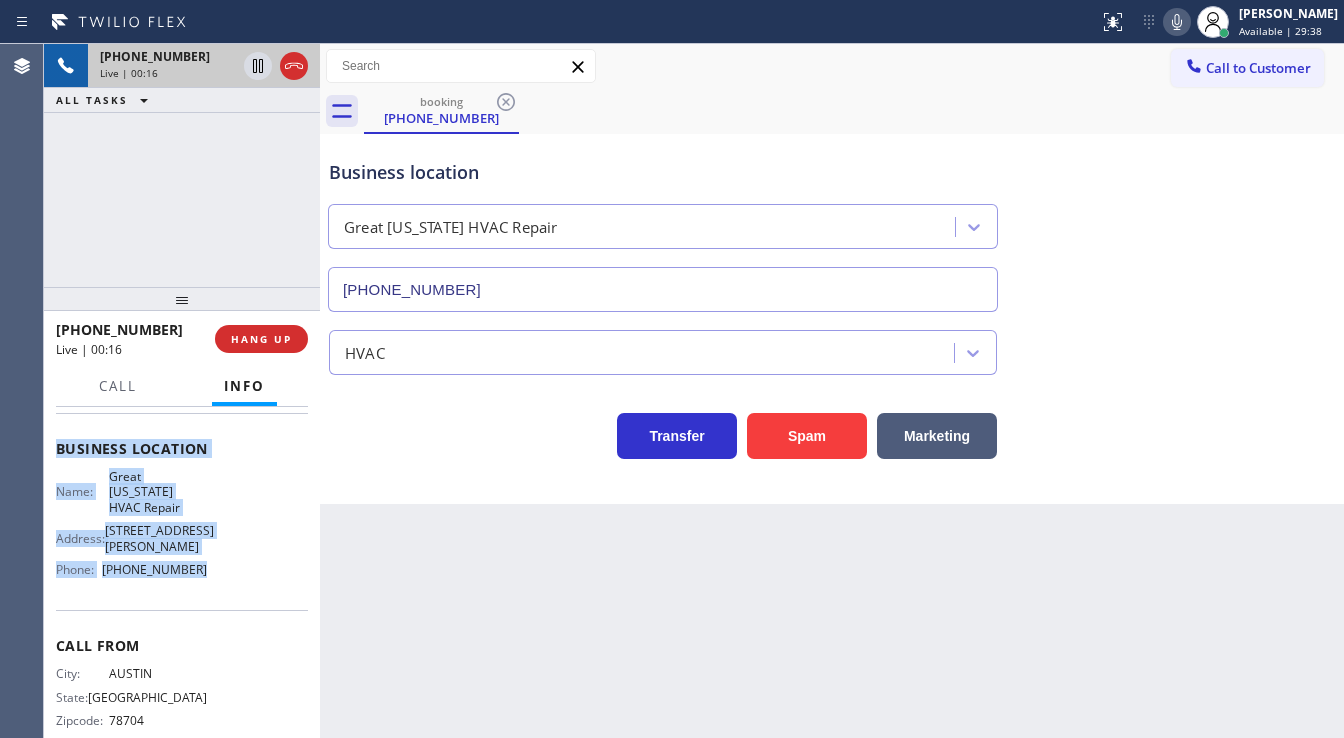 copy on "Customer Name: [PHONE_NUMBER] Phone: [PHONE_NUMBER] Address: Business location Name: [GEOGRAPHIC_DATA][US_STATE] HVAC Repair Address: [STREET_ADDRESS][PERSON_NAME]  Phone: [PHONE_NUMBER]" 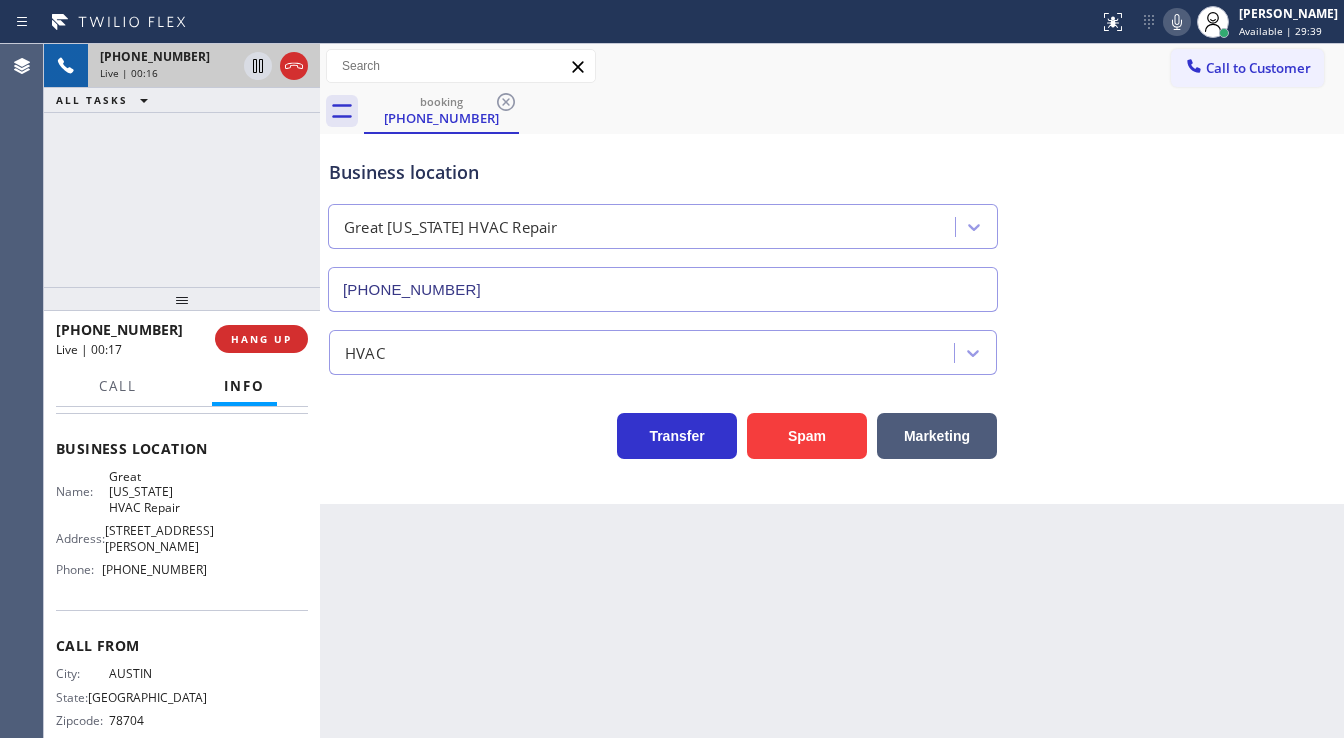 click on "[PHONE_NUMBER] Live | 00:16 ALL TASKS ALL TASKS ACTIVE TASKS TASKS IN WRAP UP" at bounding box center [182, 165] 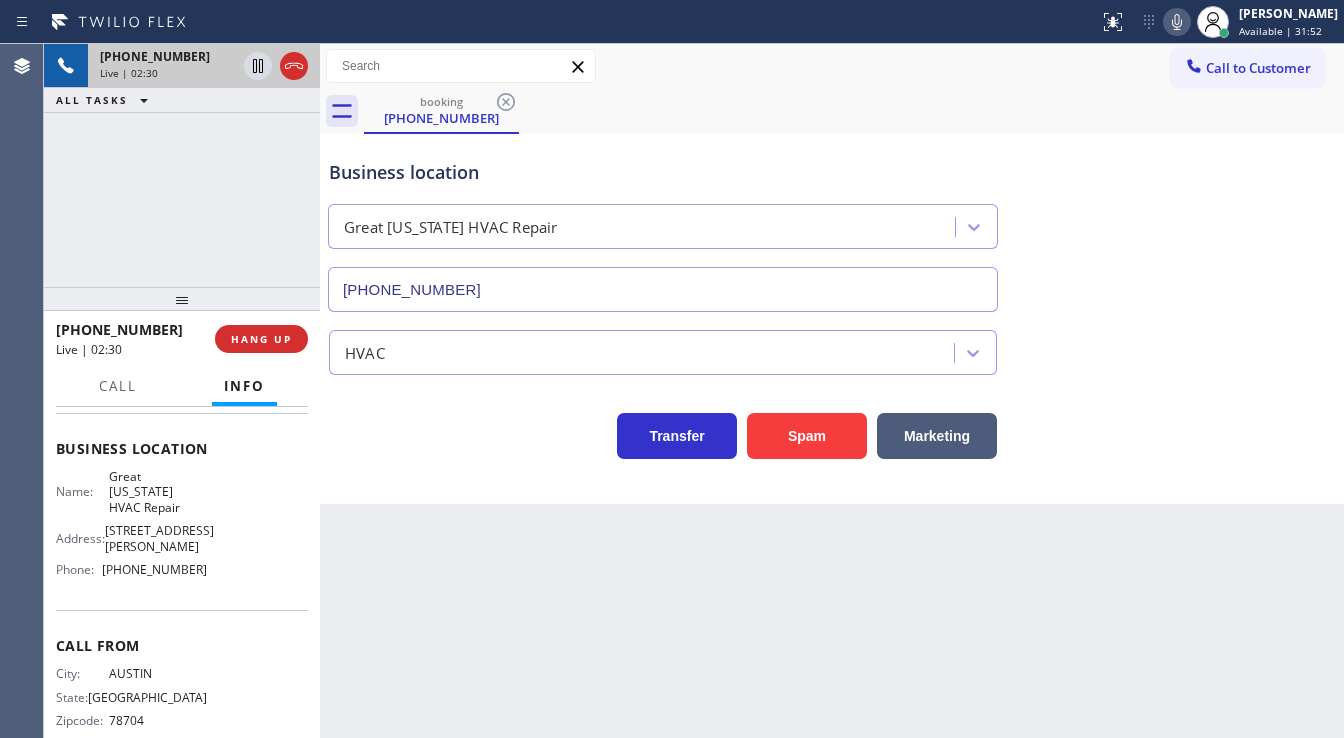 click on "[PHONE_NUMBER] Live | 02:30 ALL TASKS ALL TASKS ACTIVE TASKS TASKS IN WRAP UP" at bounding box center [182, 165] 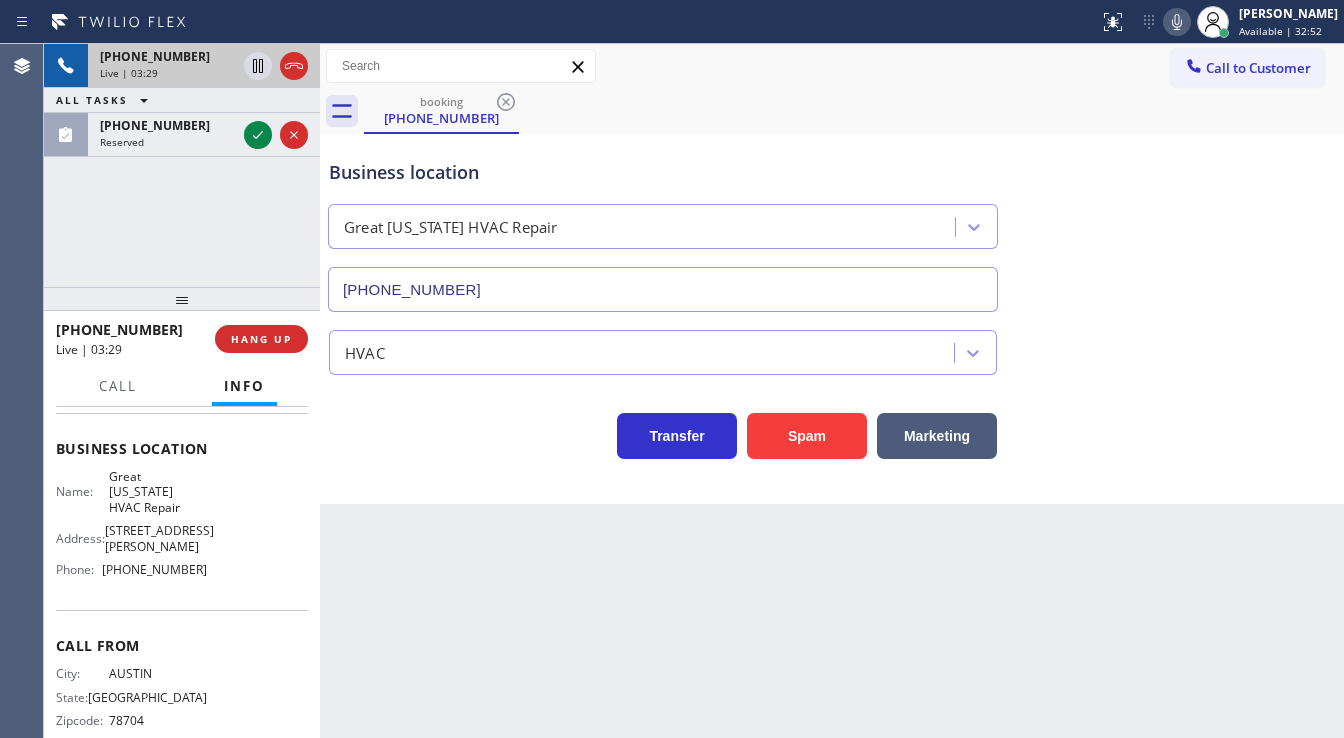 click 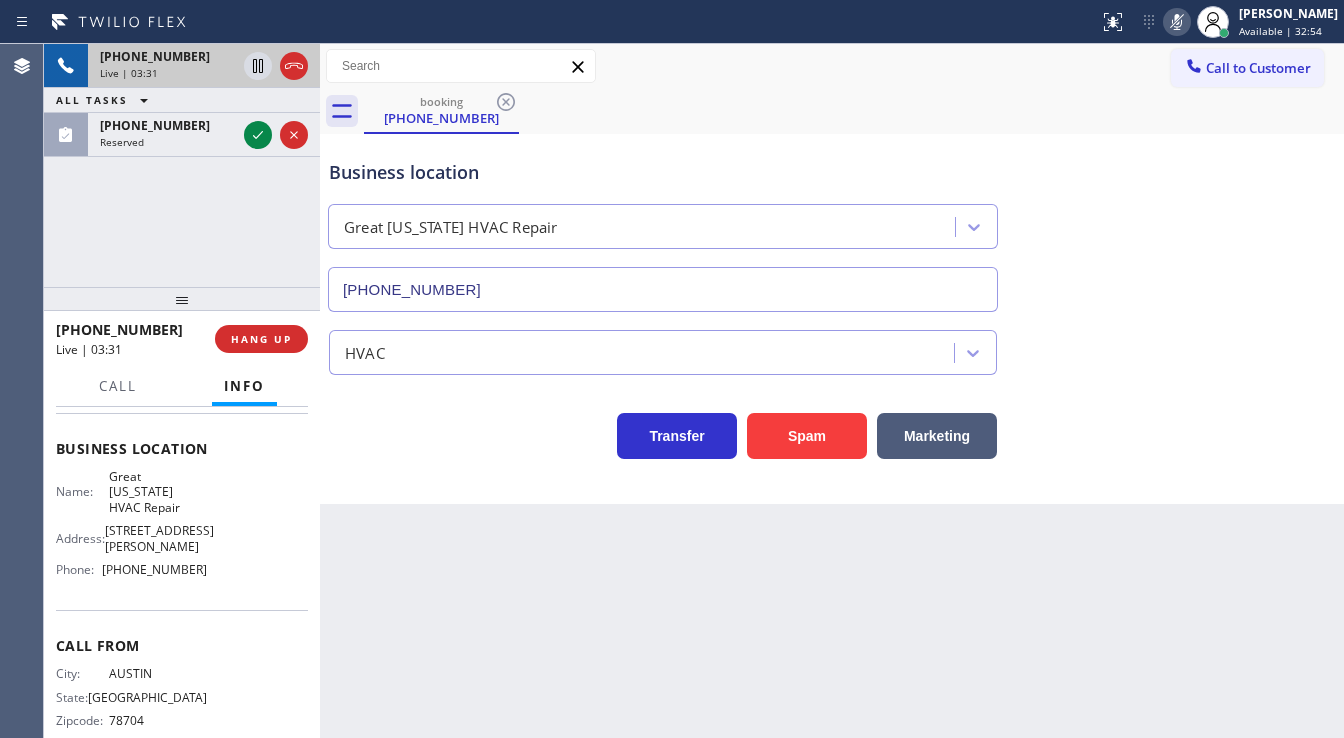 click 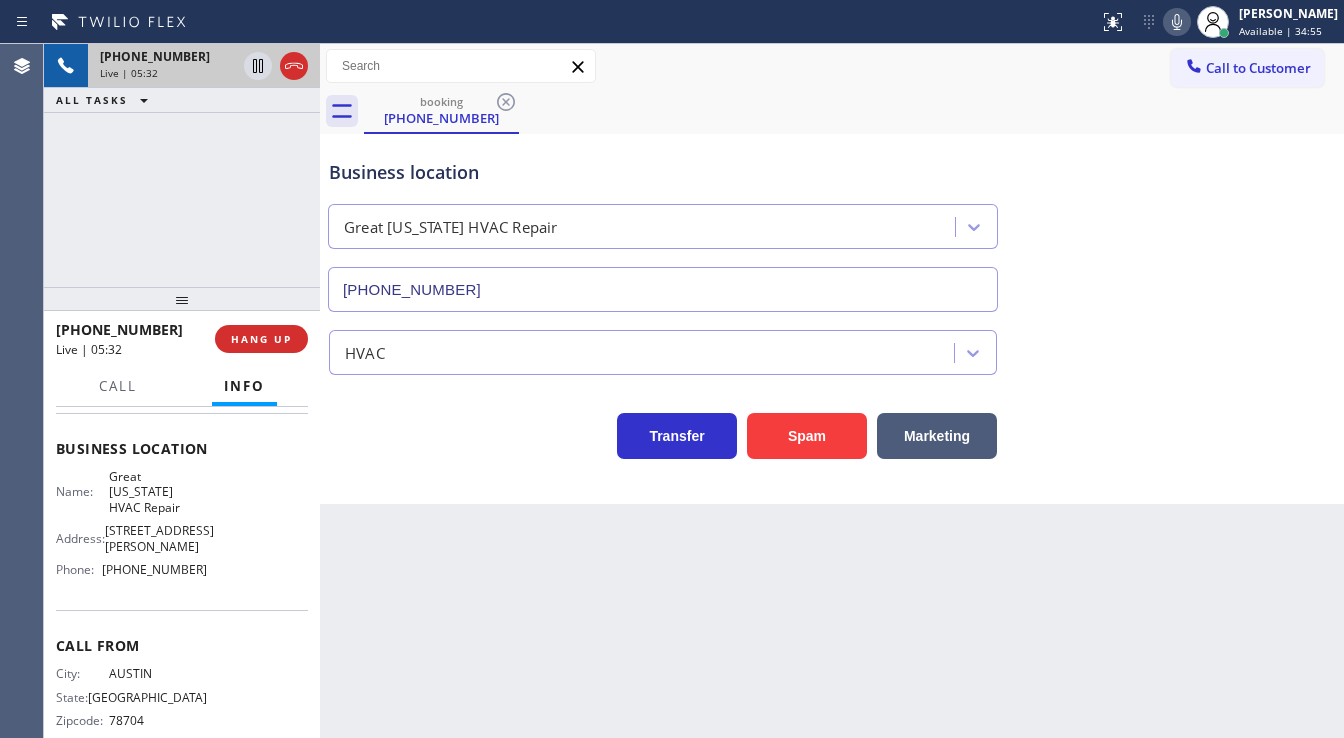 click on "[PHONE_NUMBER] Live | 05:32 ALL TASKS ALL TASKS ACTIVE TASKS TASKS IN WRAP UP" at bounding box center [182, 165] 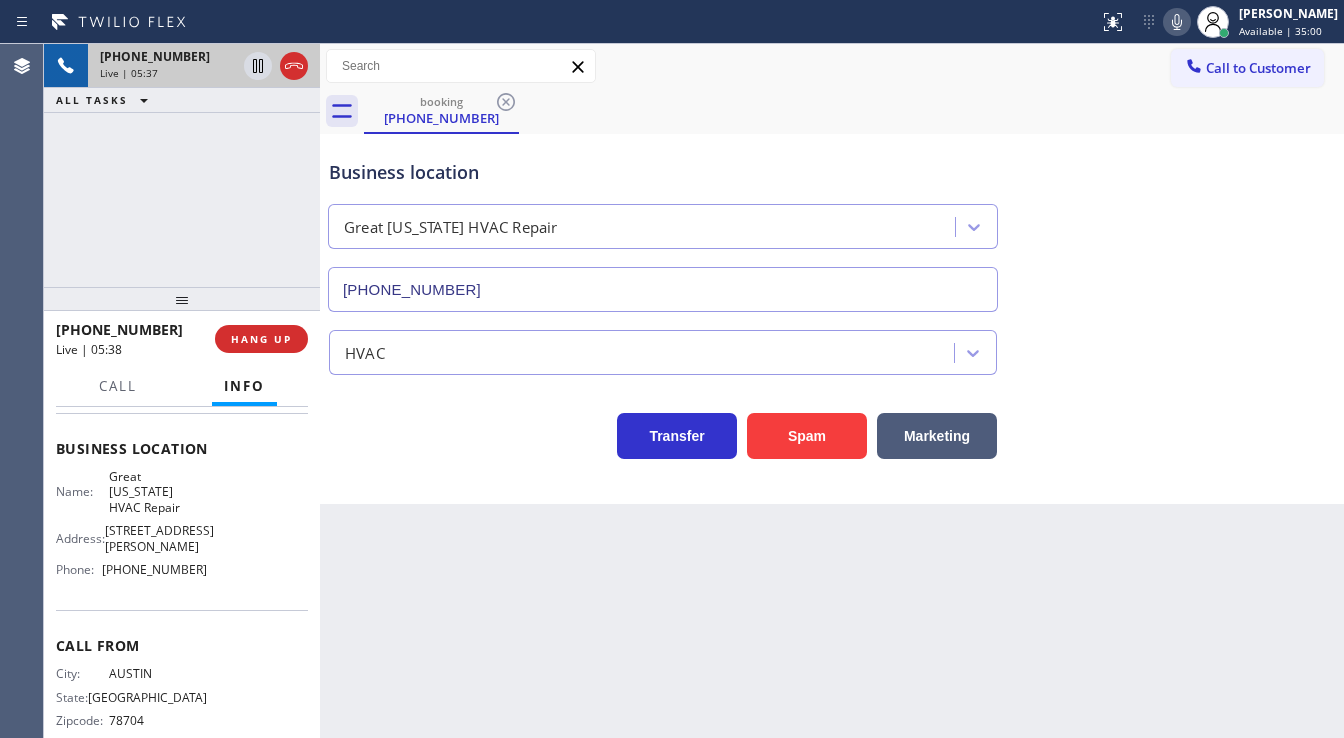 click 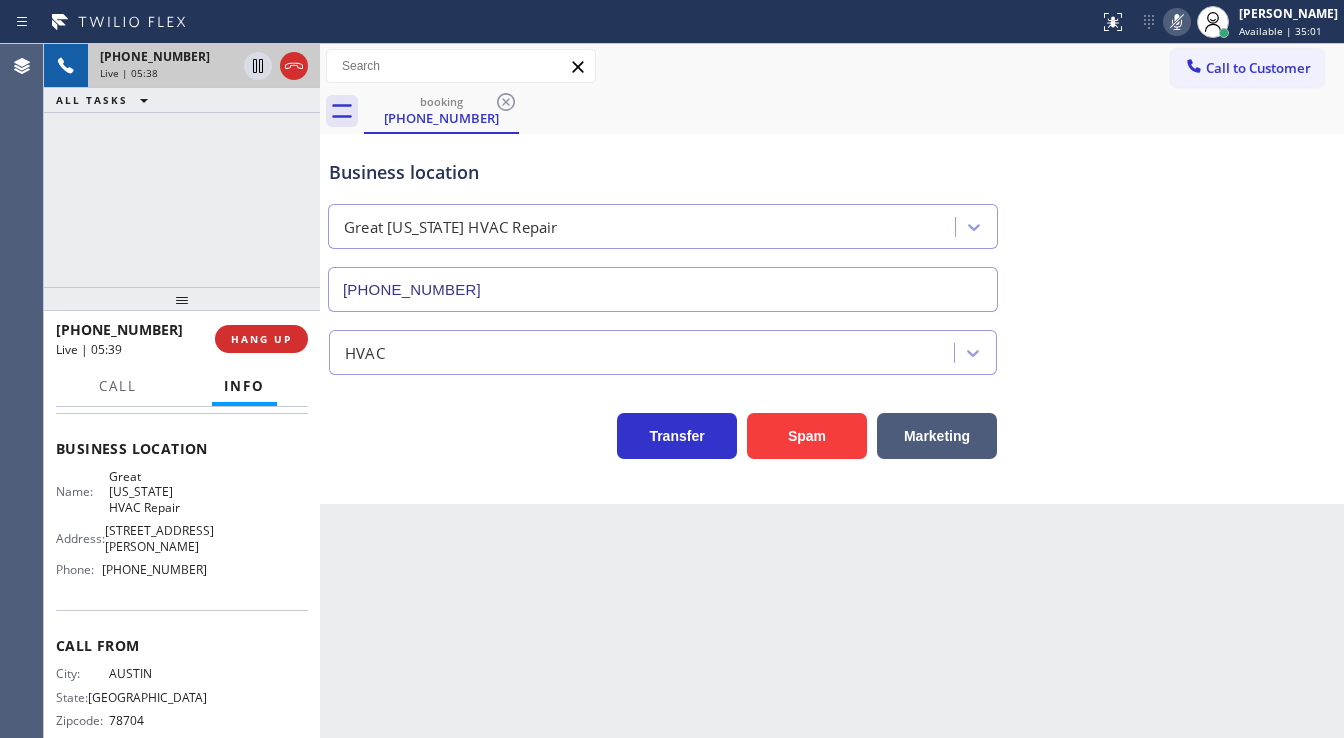 click on "[PHONE_NUMBER] Live | 05:38 ALL TASKS ALL TASKS ACTIVE TASKS TASKS IN WRAP UP" at bounding box center (182, 165) 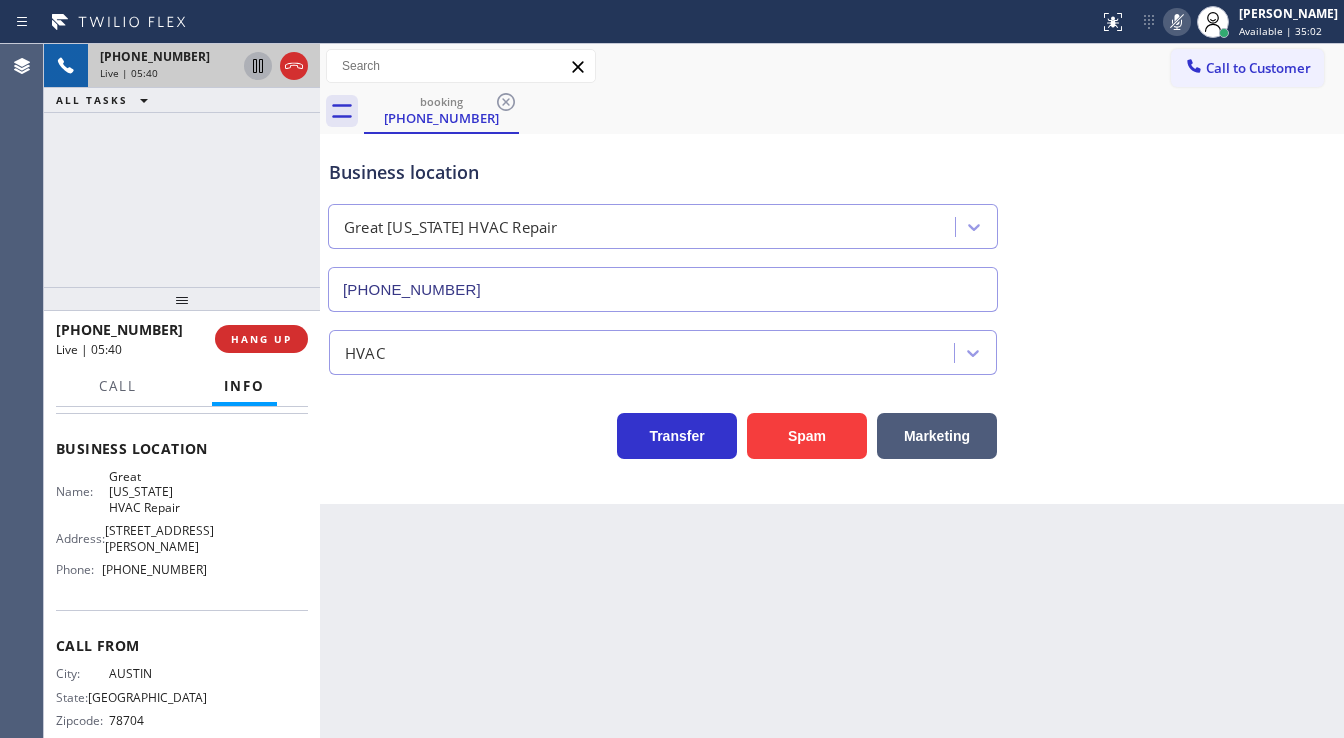 click 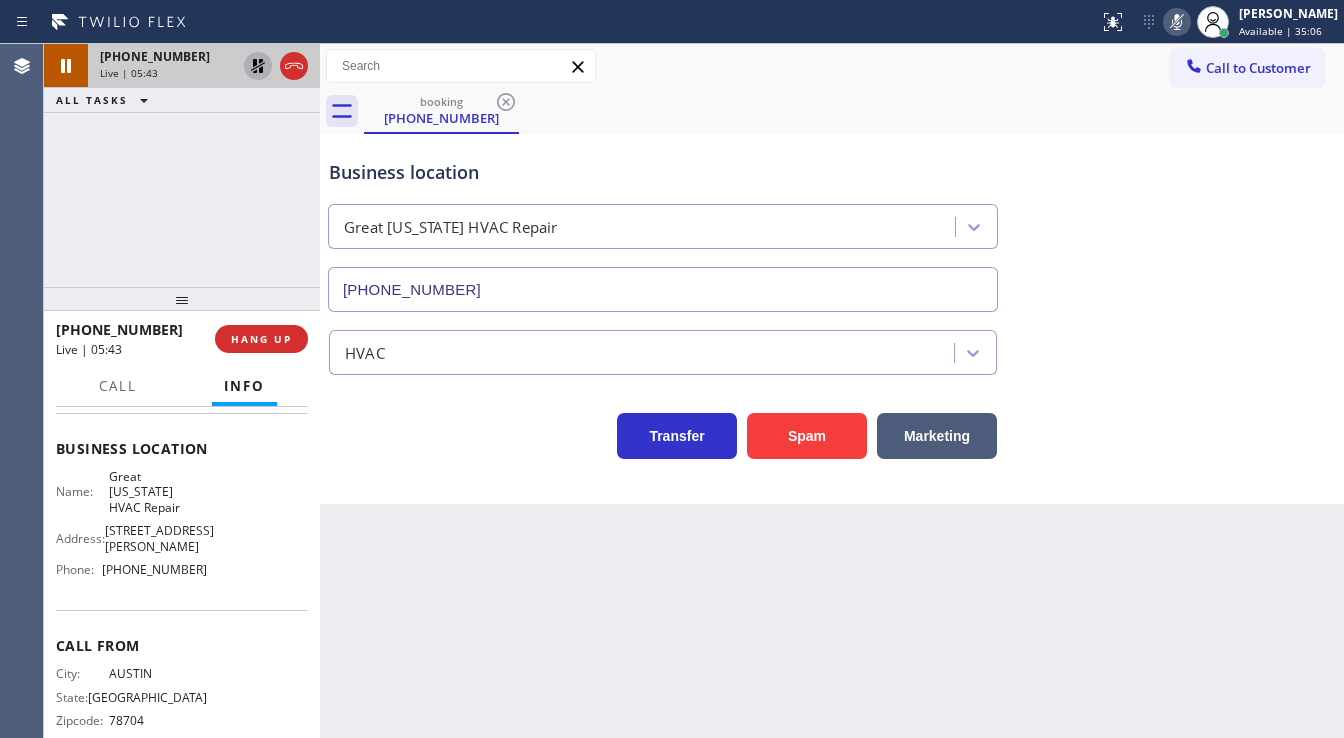 click on "[PHONE_NUMBER] Live | 05:43 ALL TASKS ALL TASKS ACTIVE TASKS TASKS IN WRAP UP" at bounding box center (182, 165) 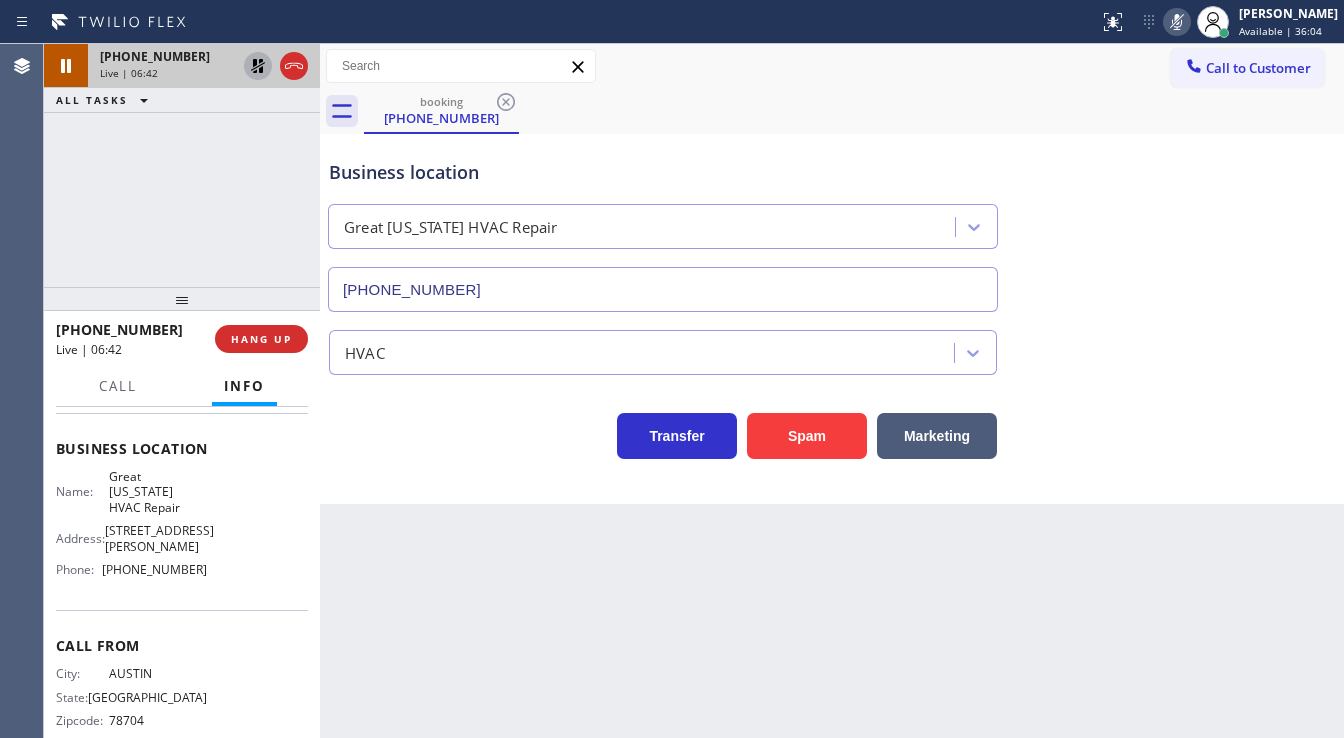 click on "[PHONE_NUMBER] Live | 06:42 ALL TASKS ALL TASKS ACTIVE TASKS TASKS IN WRAP UP" at bounding box center (182, 165) 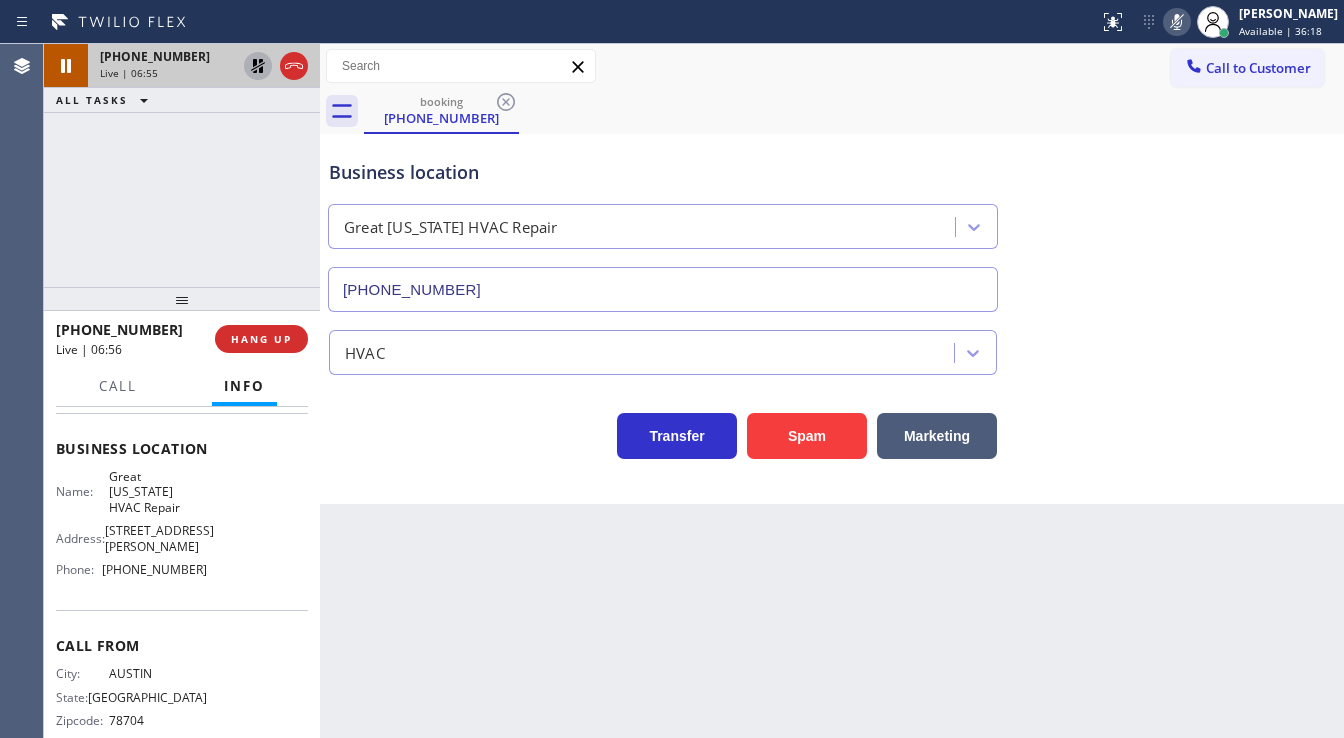 click on "[PHONE_NUMBER] Live | 06:55 ALL TASKS ALL TASKS ACTIVE TASKS TASKS IN WRAP UP" at bounding box center [182, 165] 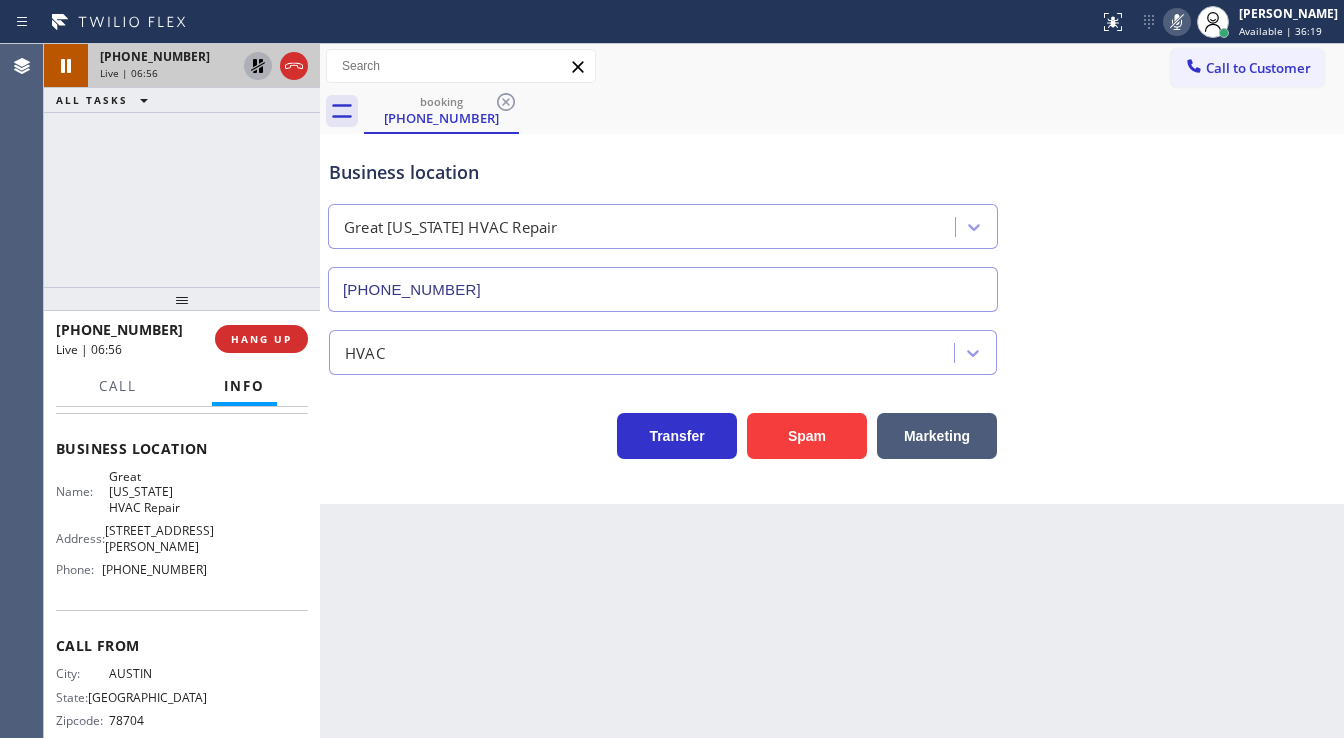 click 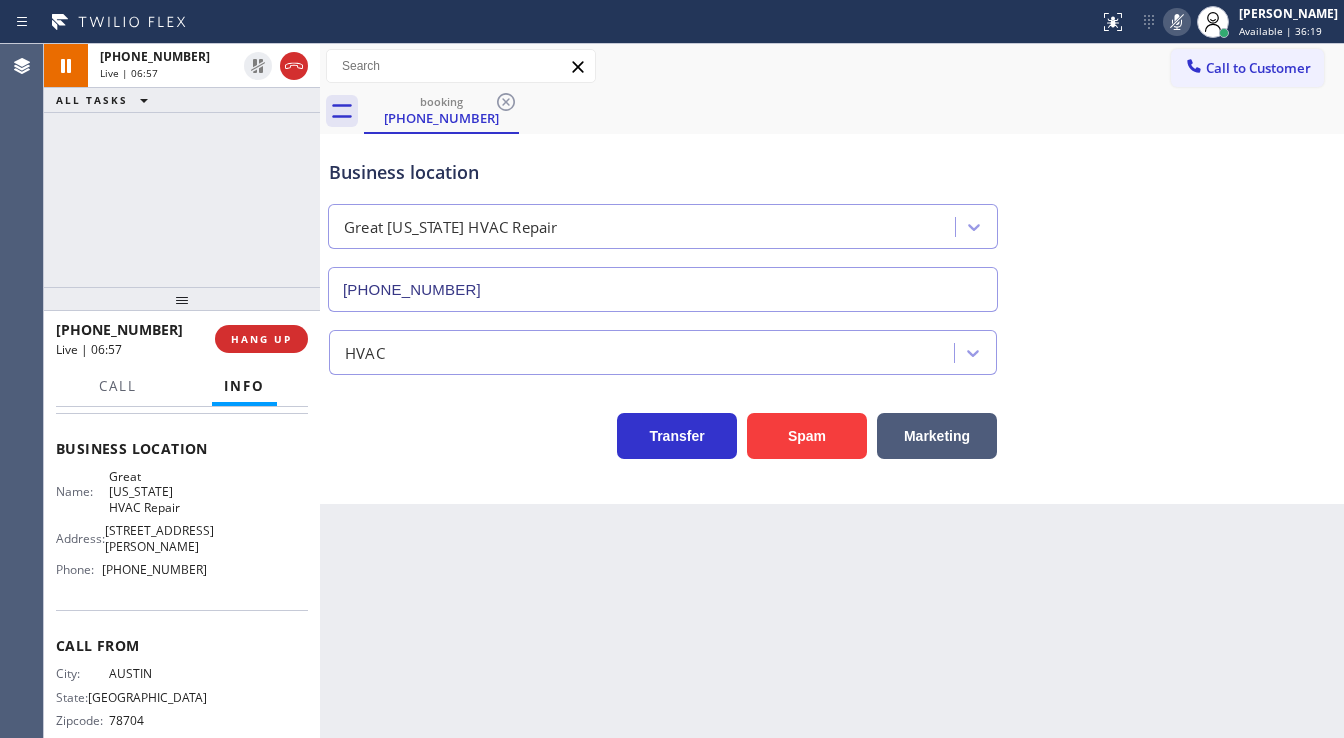 click 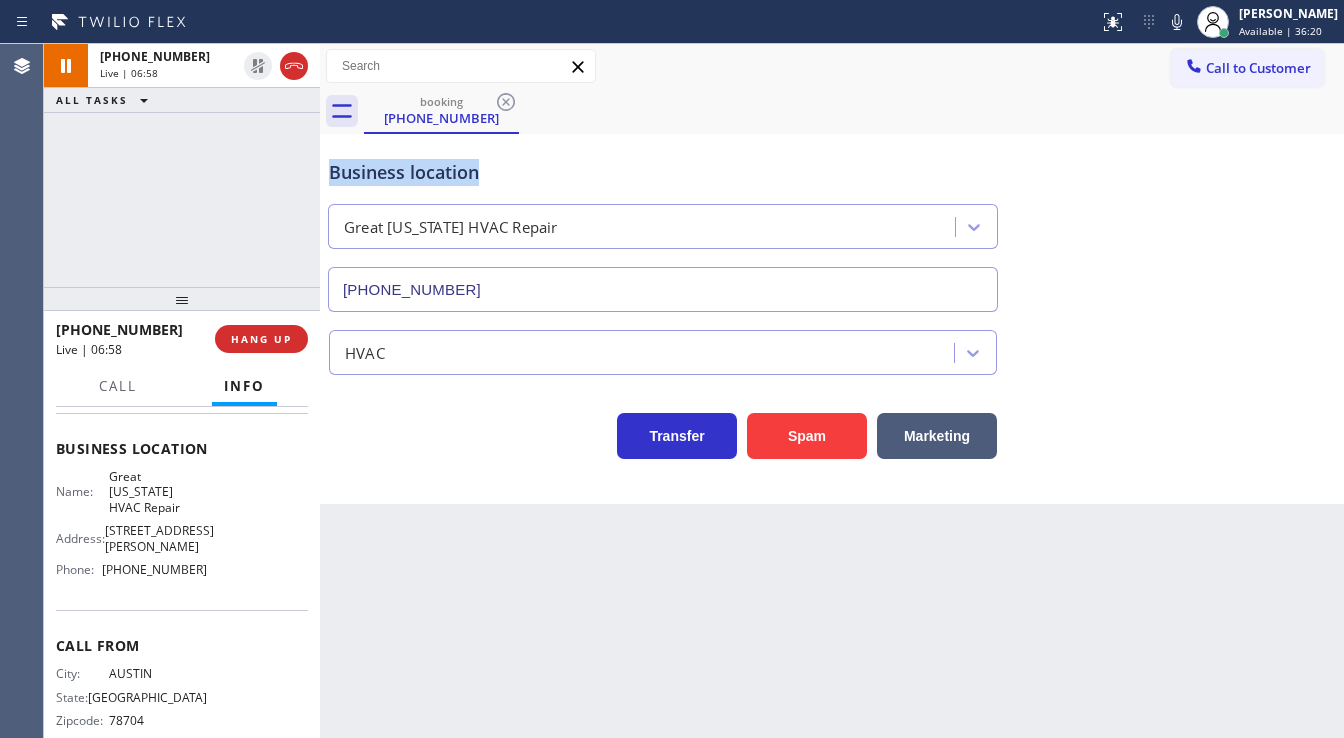 click on "booking [PHONE_NUMBER] Call to Customer Outbound call Location Dacor Appliances Repair Your caller id phone number [PHONE_NUMBER] Customer number Call Outbound call Technician Search Technician Your caller id phone number Your caller id phone number Call booking [PHONE_NUMBER] Business location [GEOGRAPHIC_DATA][US_STATE] HVAC Repair [PHONE_NUMBER] HVAC Transfer Spam Marketing" at bounding box center (832, 274) 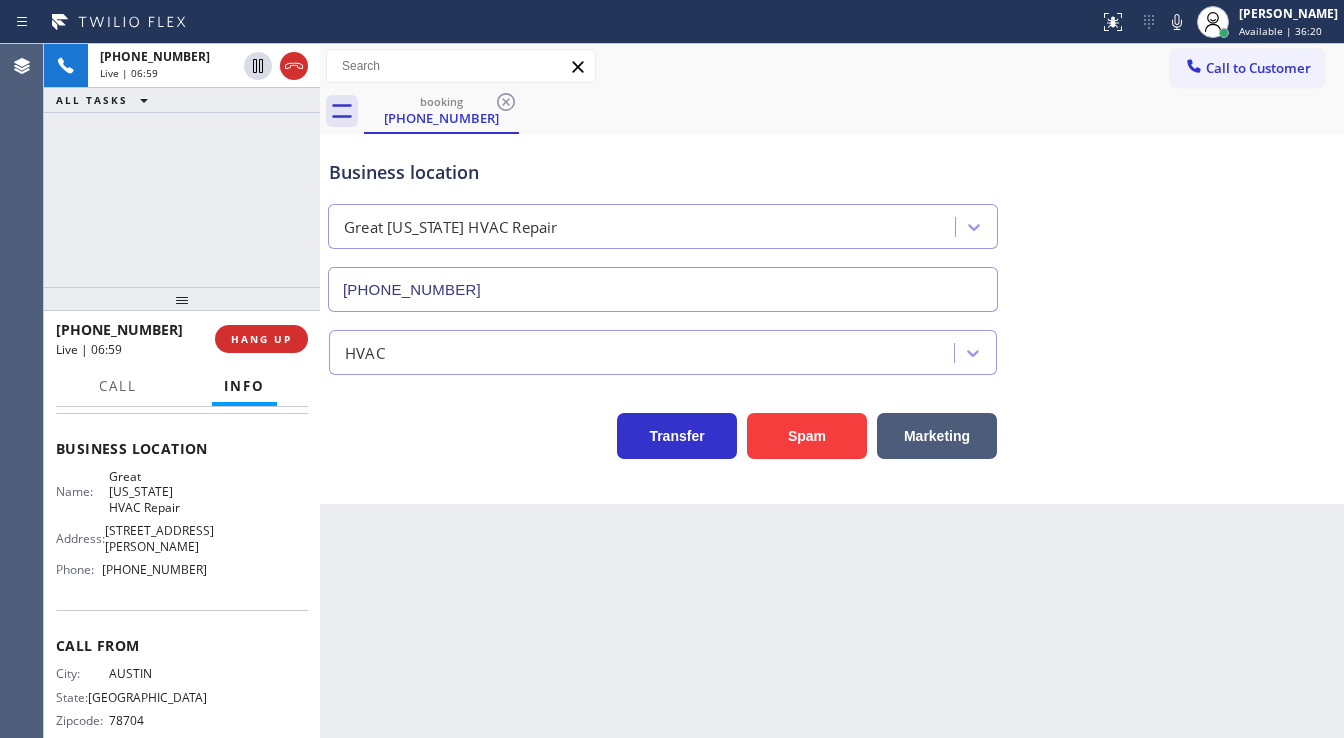 click on "[PHONE_NUMBER] Live | 06:59 ALL TASKS ALL TASKS ACTIVE TASKS TASKS IN WRAP UP" at bounding box center (182, 165) 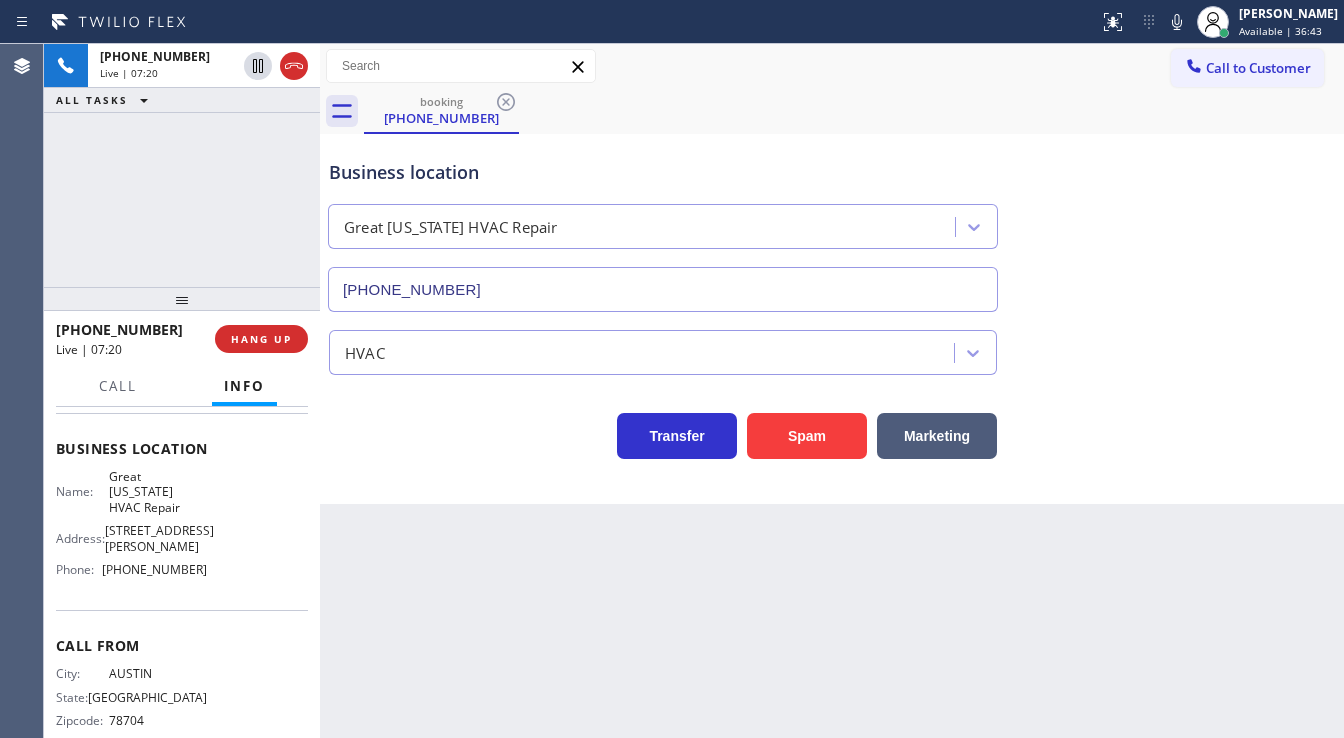 click on "[PHONE_NUMBER] Live | 07:20 ALL TASKS ALL TASKS ACTIVE TASKS TASKS IN WRAP UP" at bounding box center (182, 165) 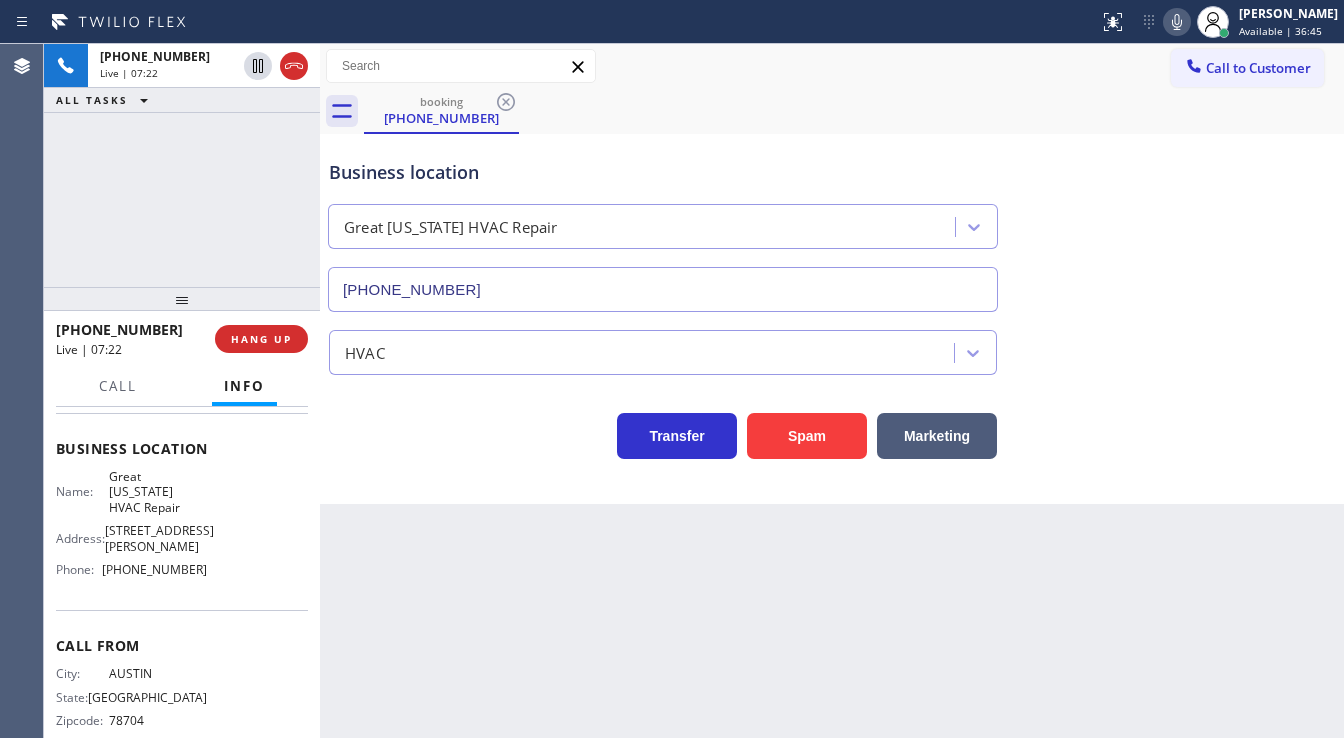 click 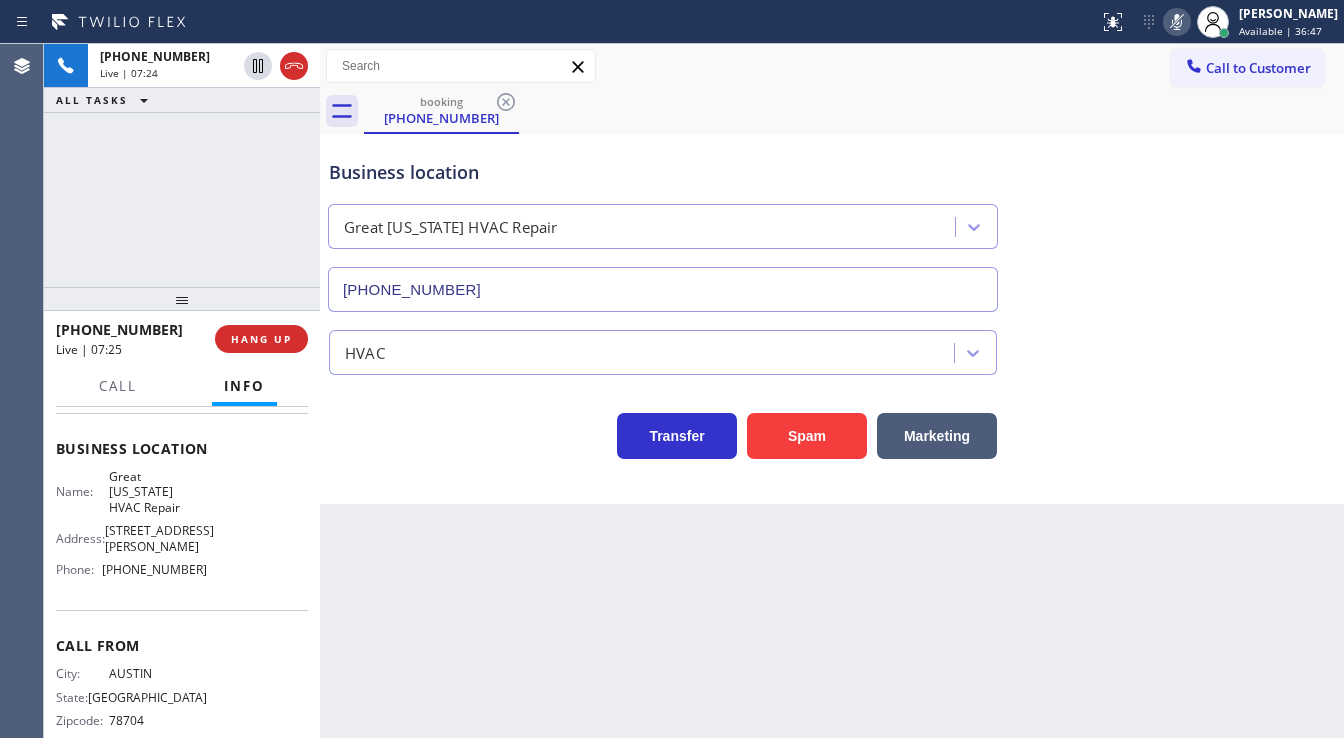 click 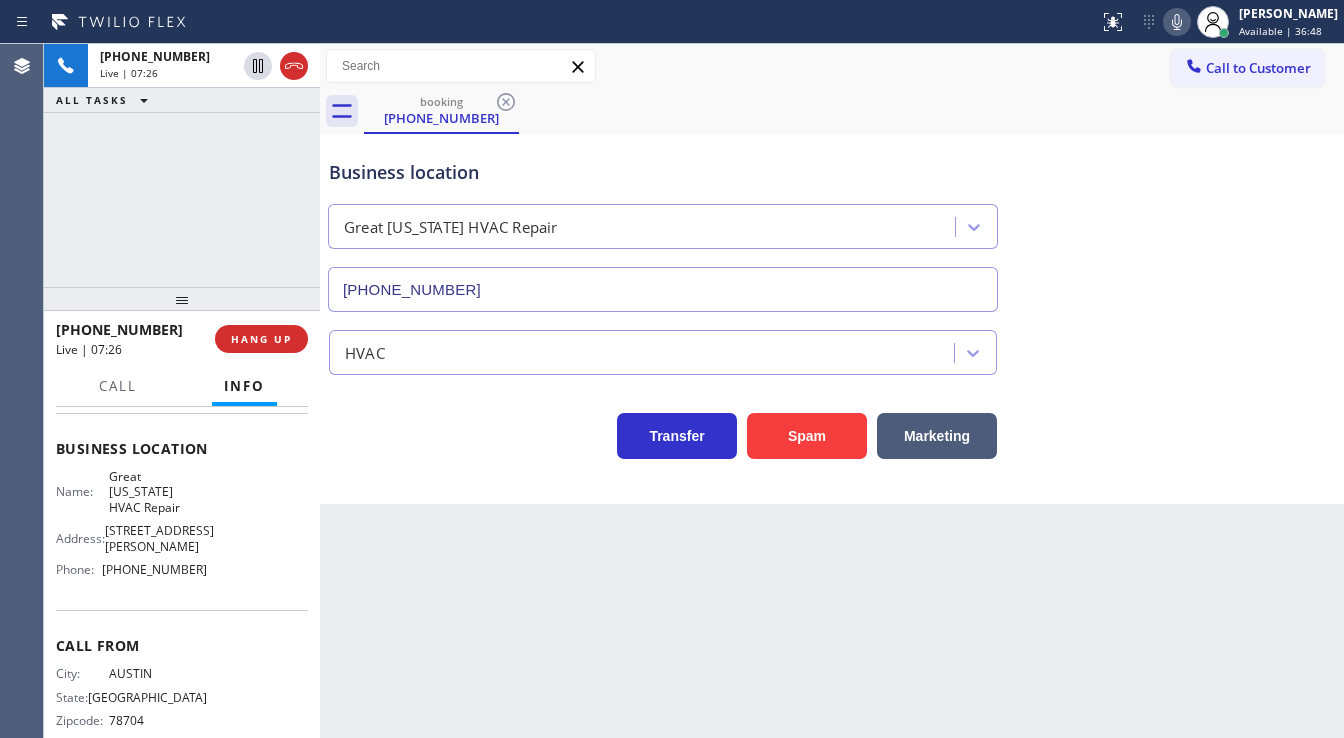 click 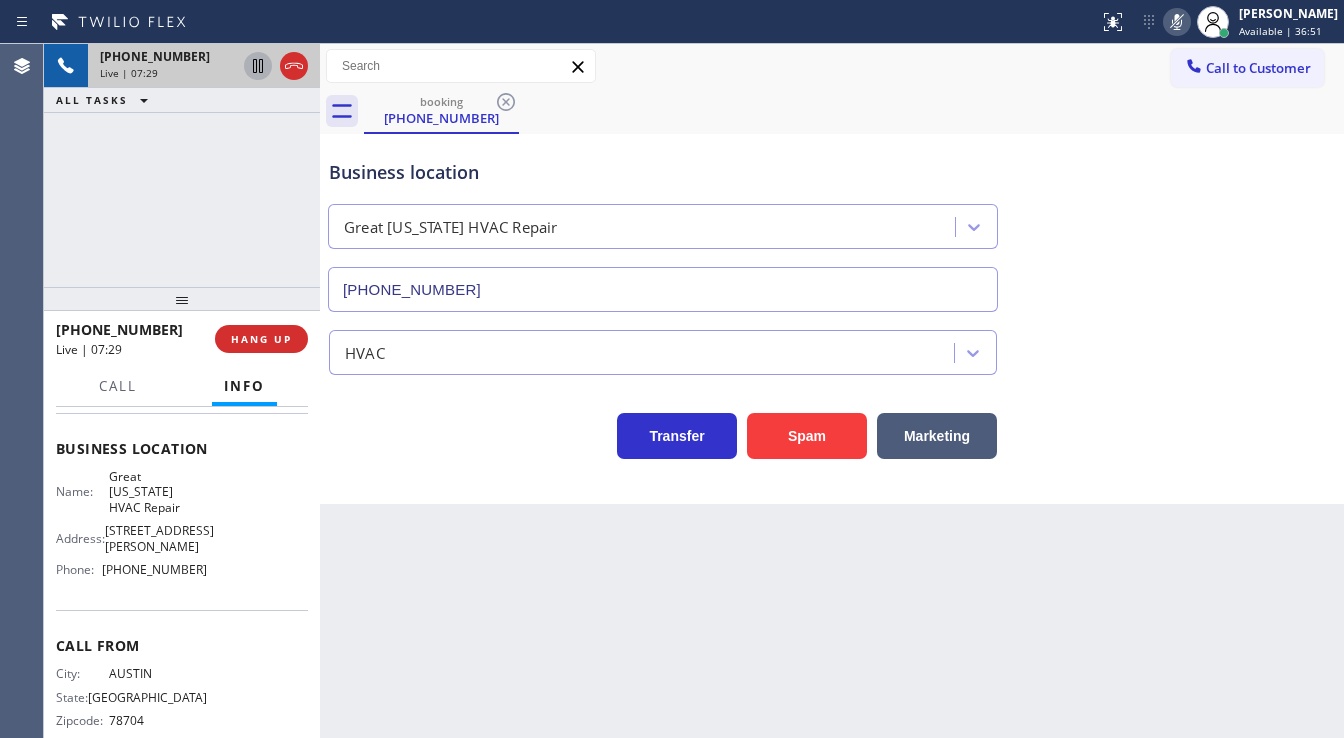 click 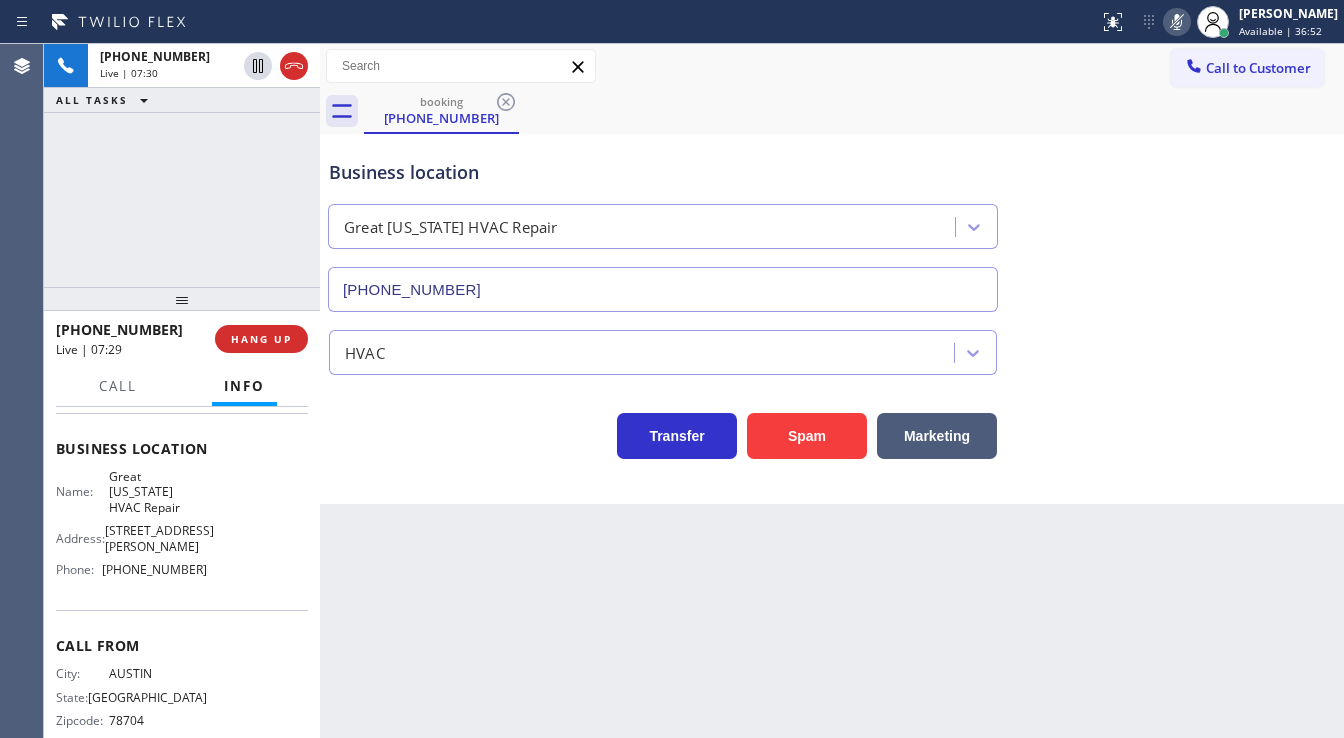 click on "[PHONE_NUMBER] Live | 07:30 ALL TASKS ALL TASKS ACTIVE TASKS TASKS IN WRAP UP" at bounding box center (182, 165) 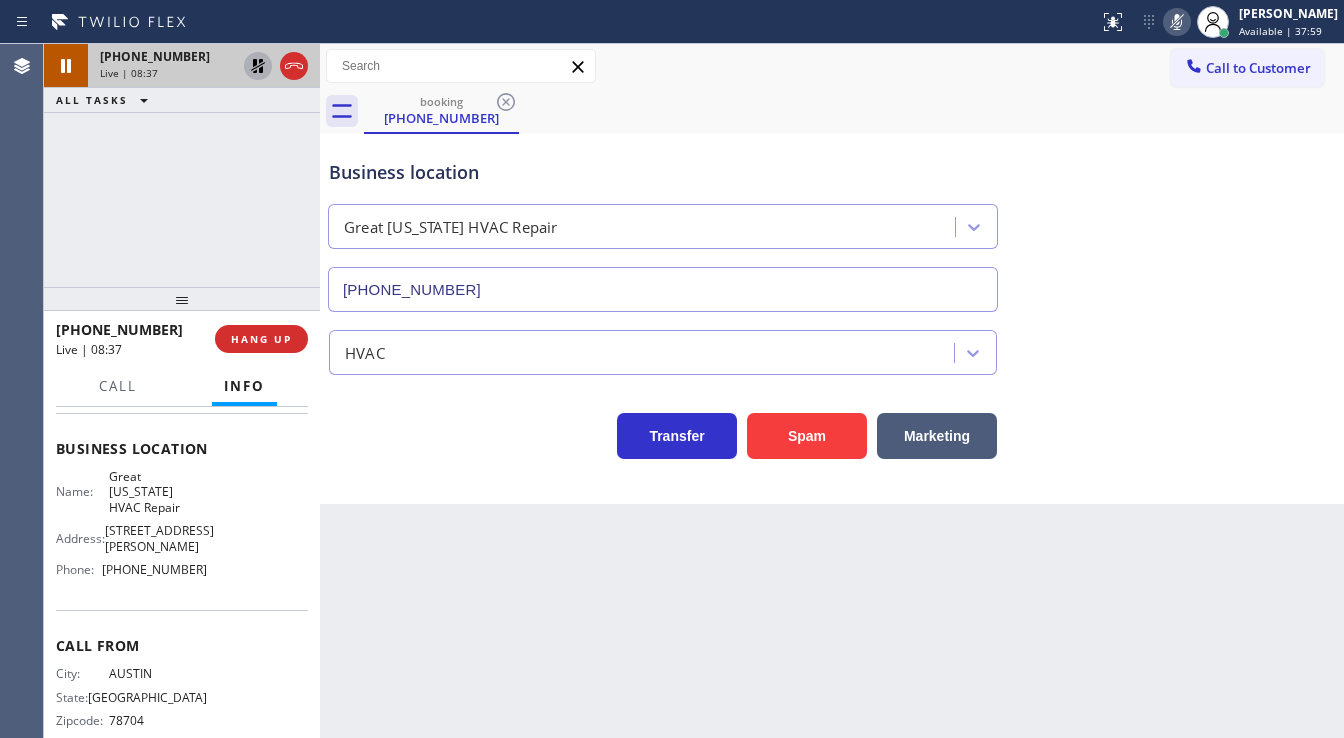 click 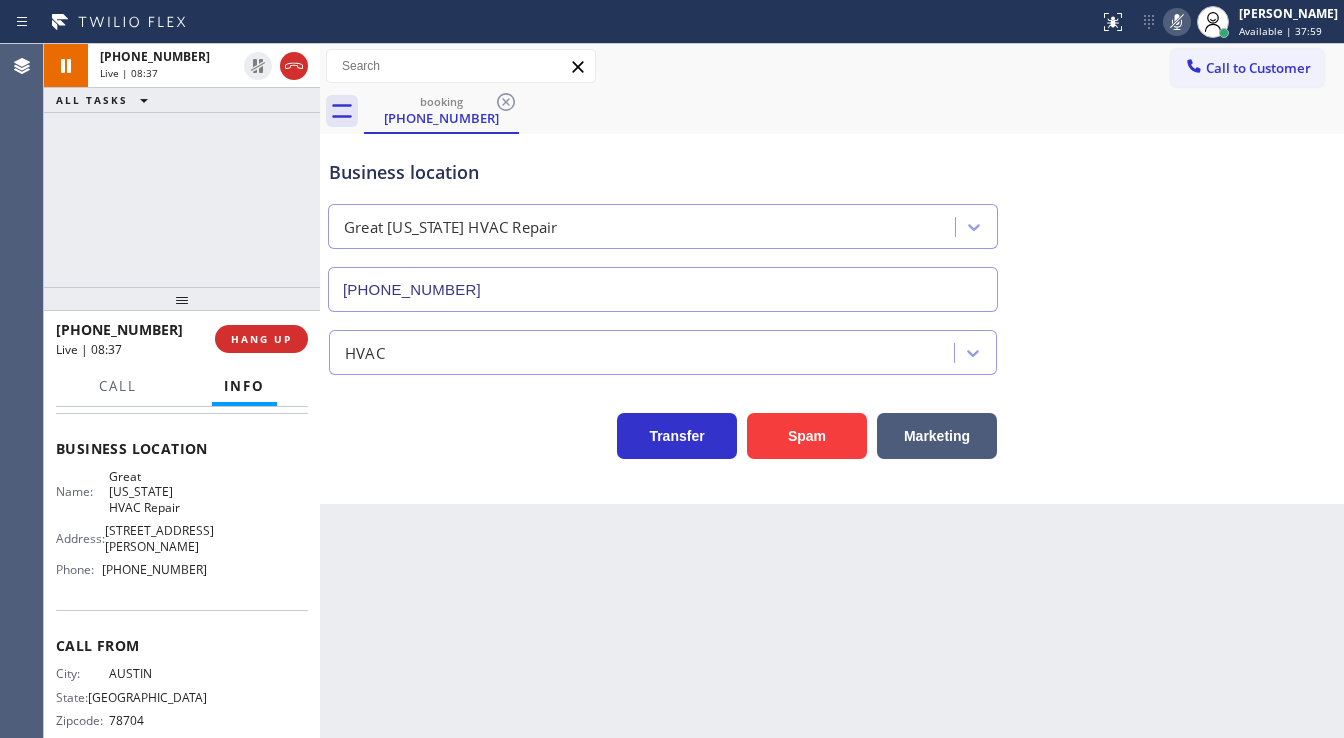 click at bounding box center [1177, 22] 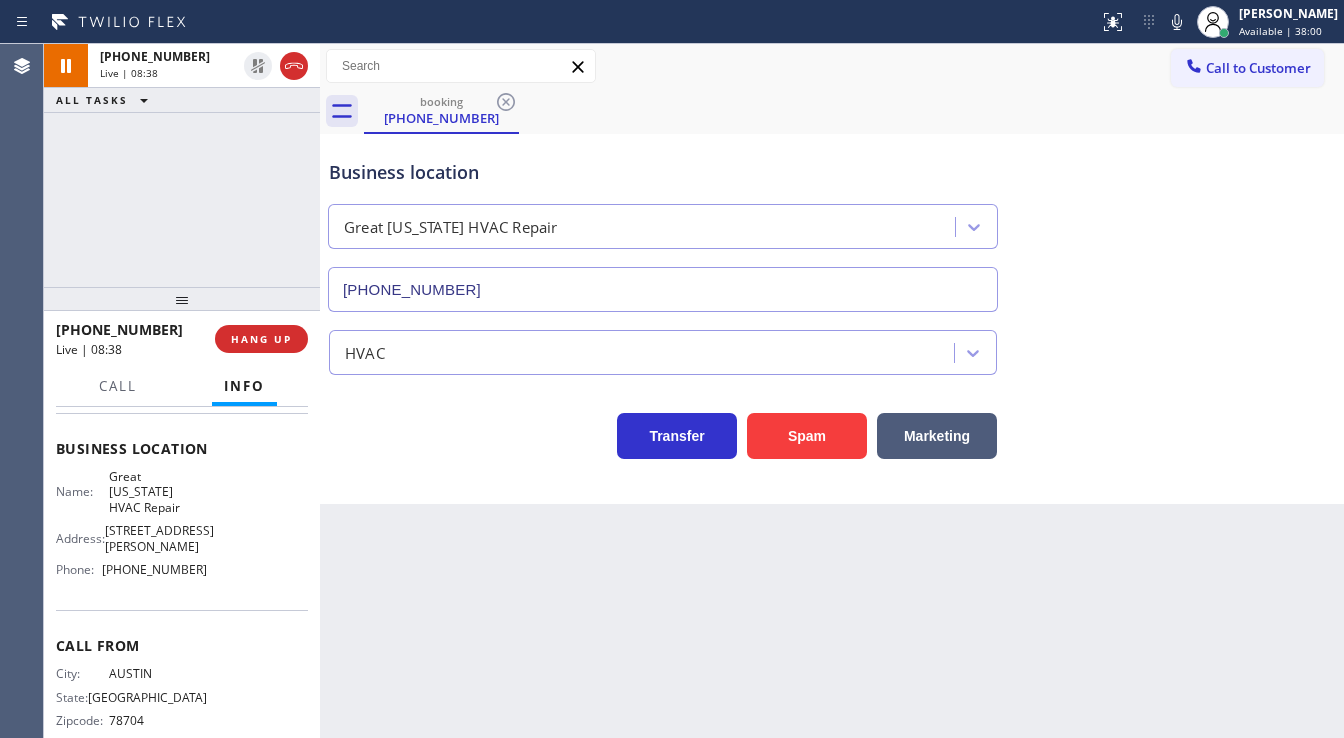 click on "Business location [GEOGRAPHIC_DATA][US_STATE] HVAC Repair [PHONE_NUMBER]" at bounding box center [832, 221] 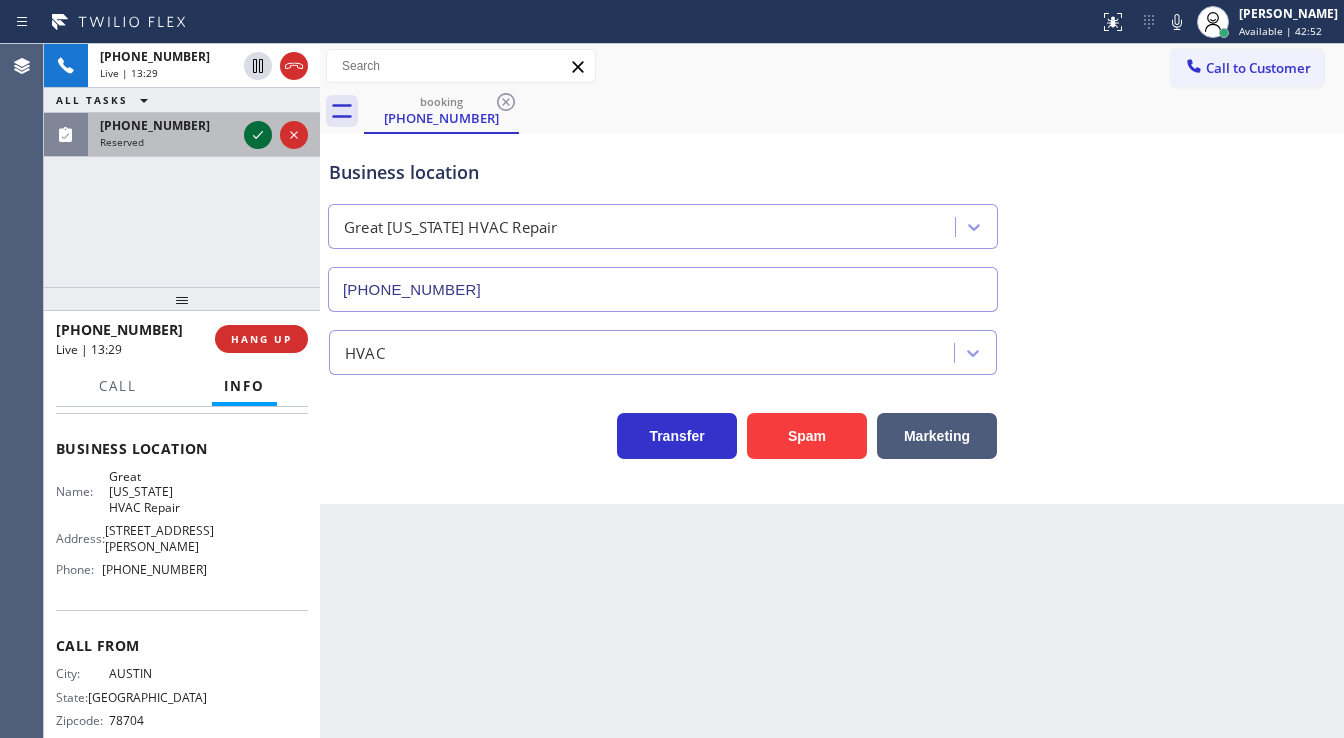 click 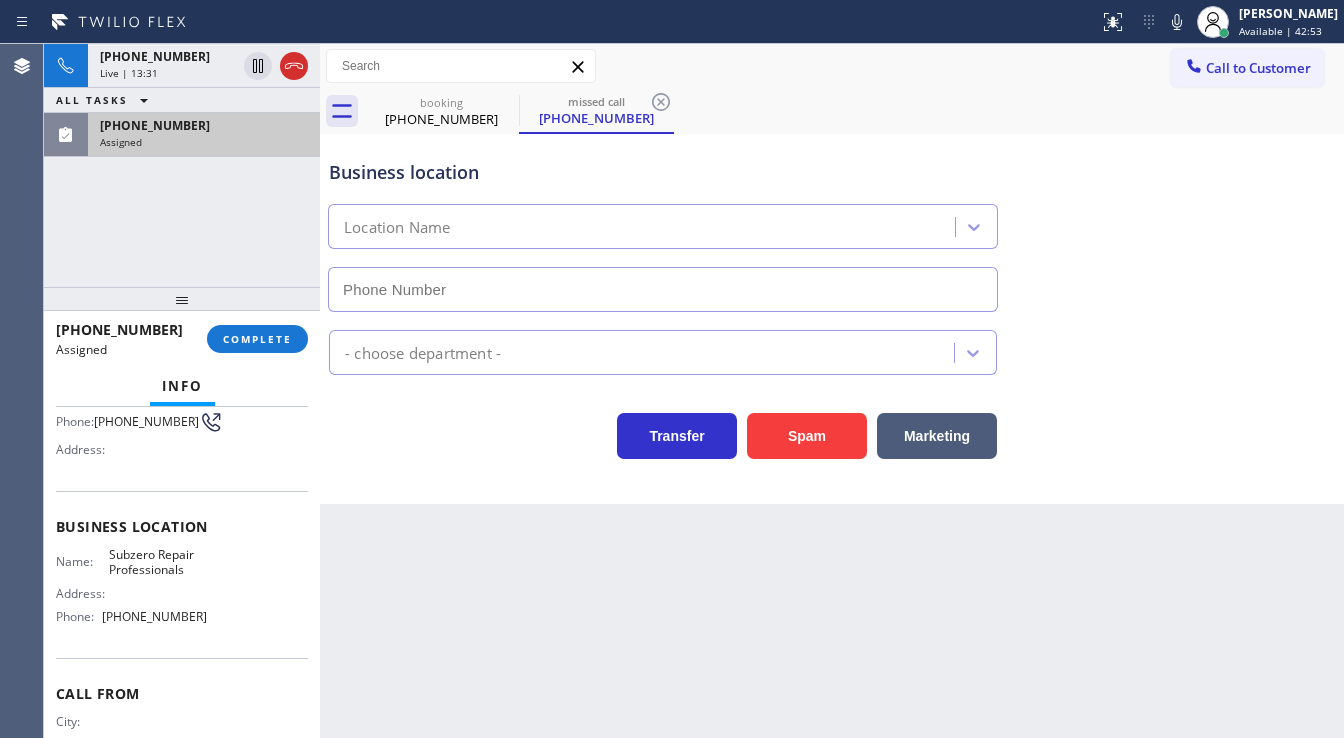 type on "[PHONE_NUMBER]" 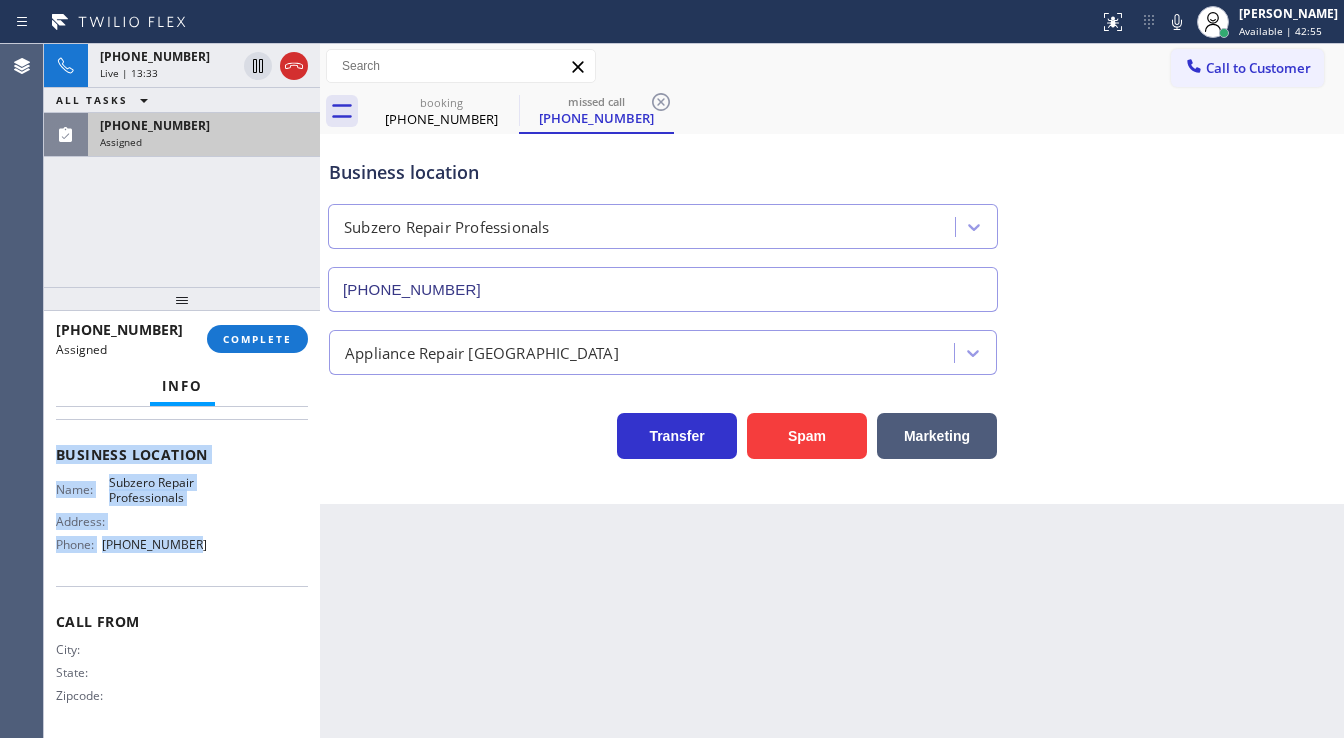 scroll, scrollTop: 261, scrollLeft: 0, axis: vertical 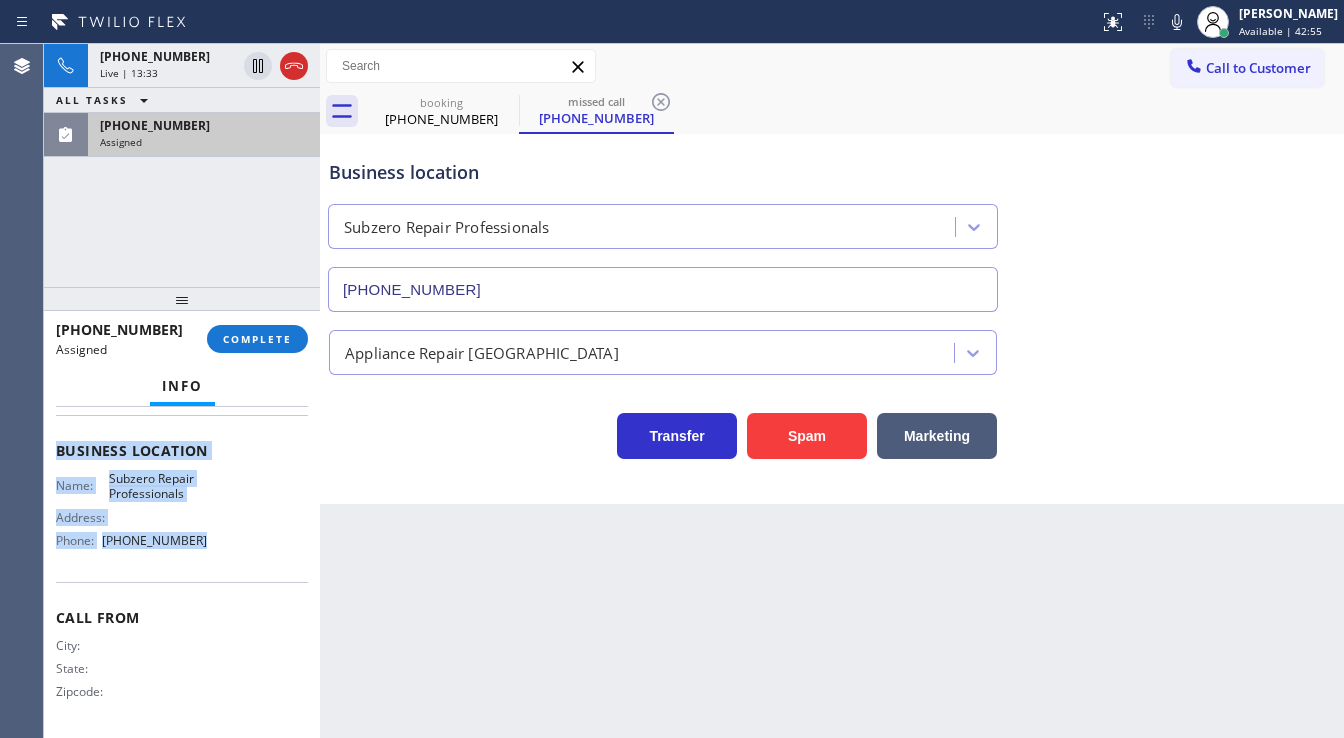 drag, startPoint x: 56, startPoint y: 434, endPoint x: 215, endPoint y: 546, distance: 194.4865 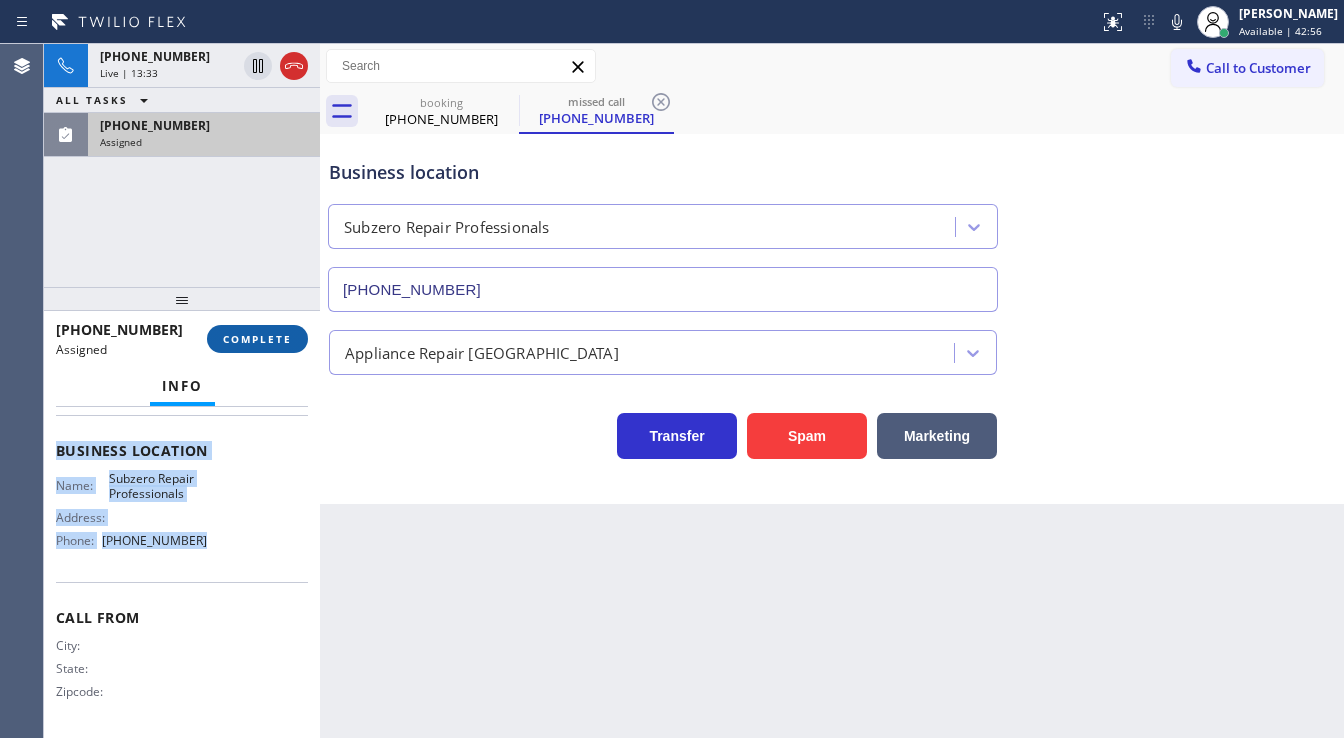 click on "COMPLETE" at bounding box center (257, 339) 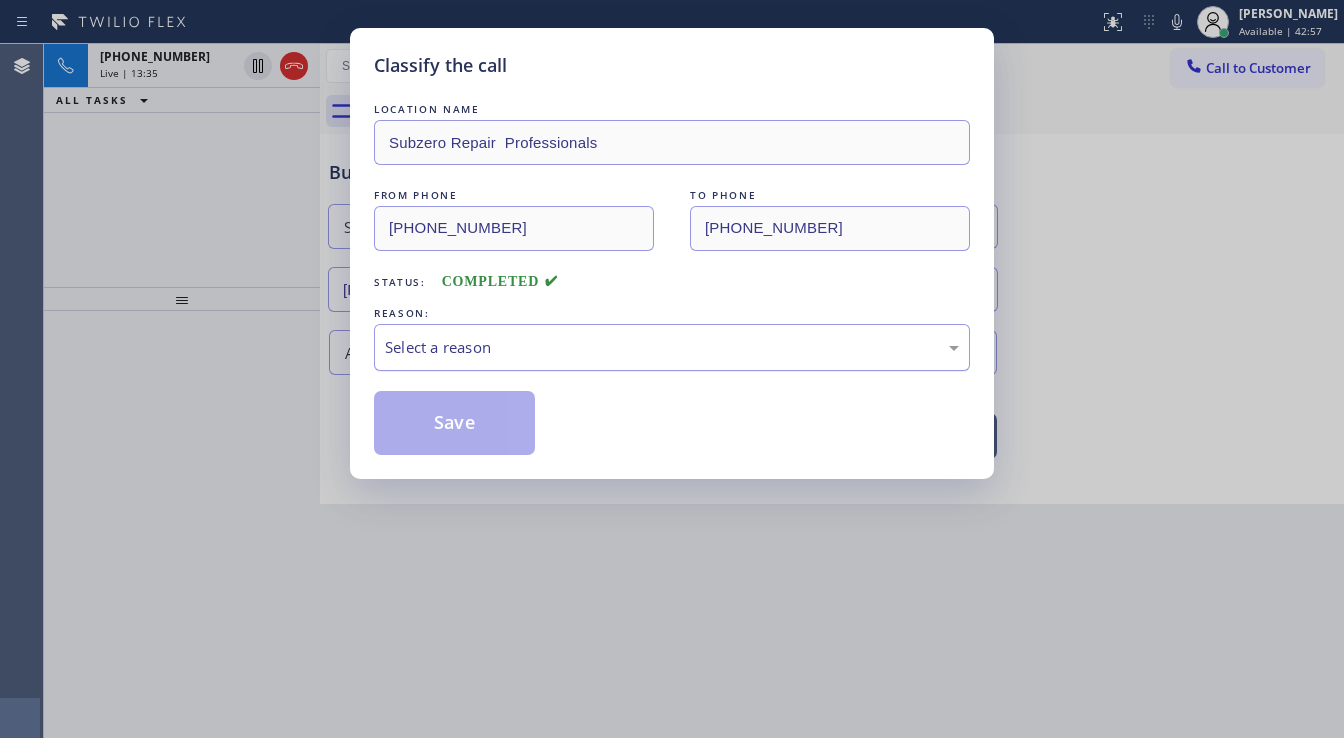 click on "Select a reason" at bounding box center [672, 347] 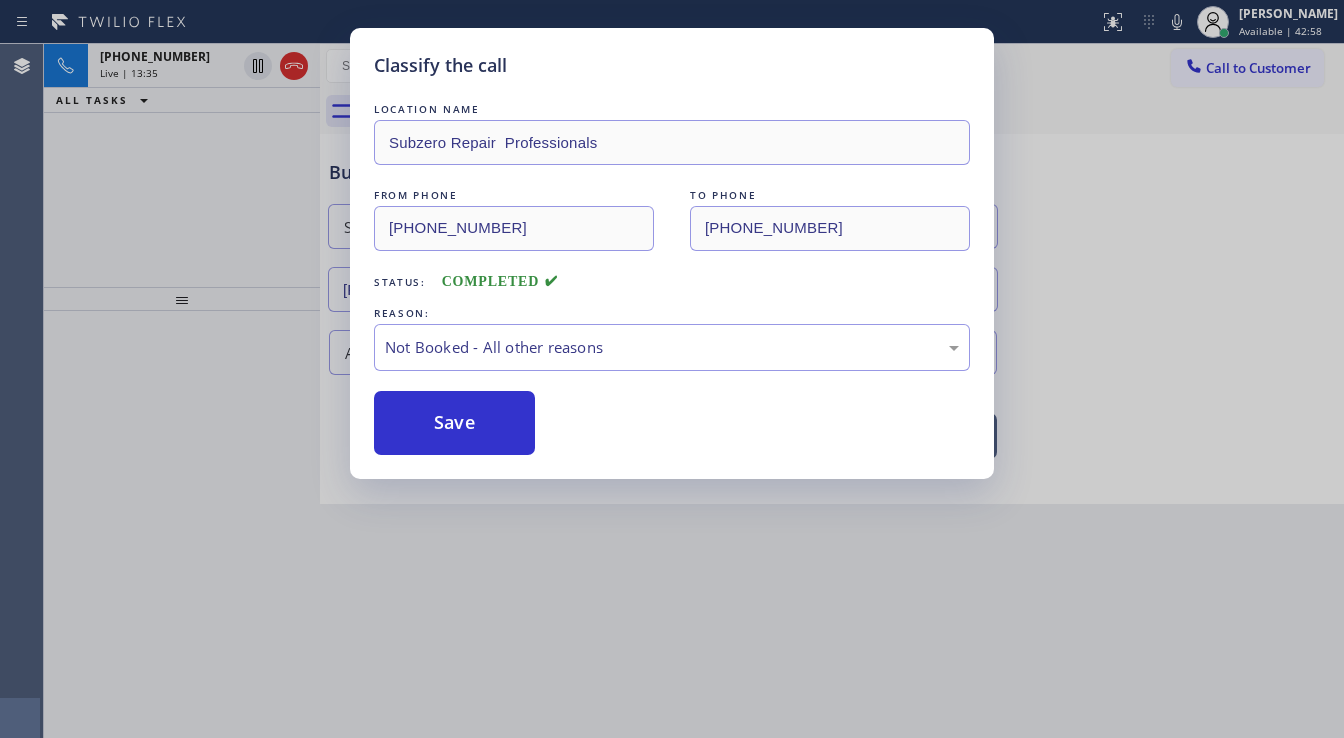 click on "Save" at bounding box center [454, 423] 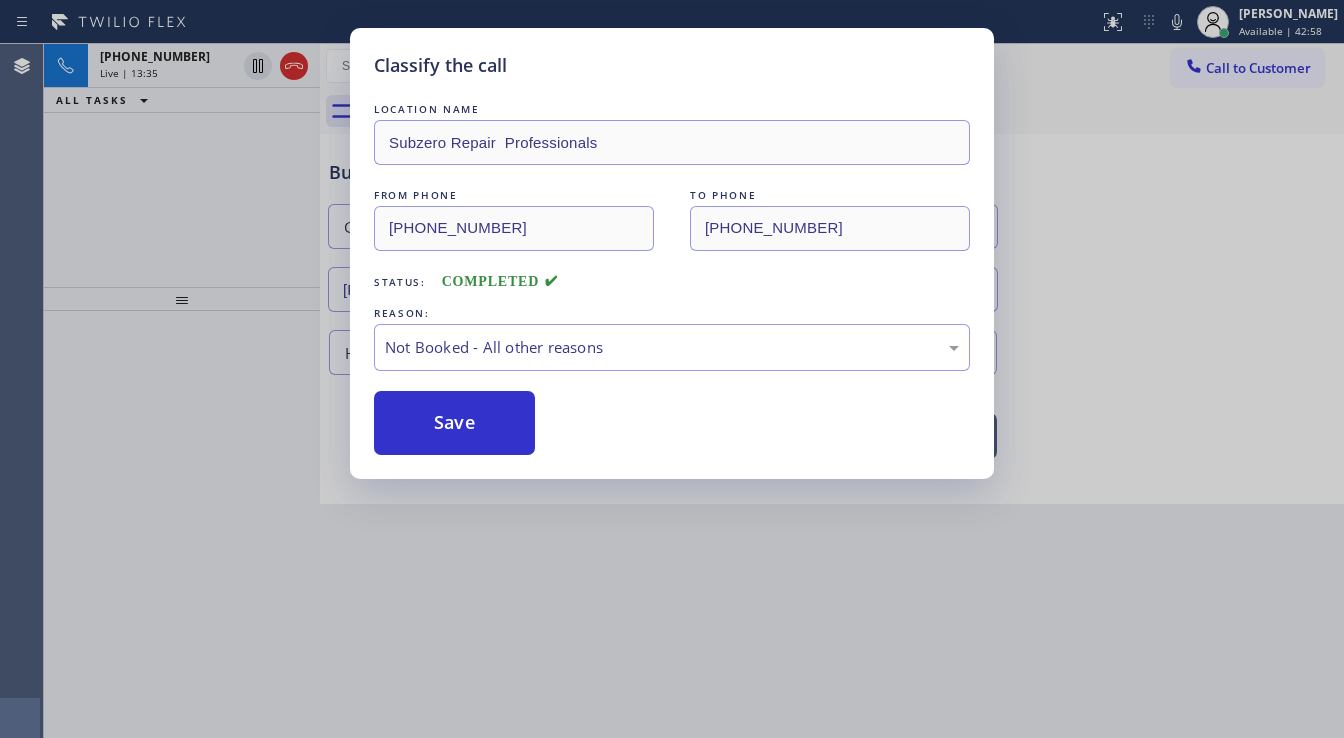 type 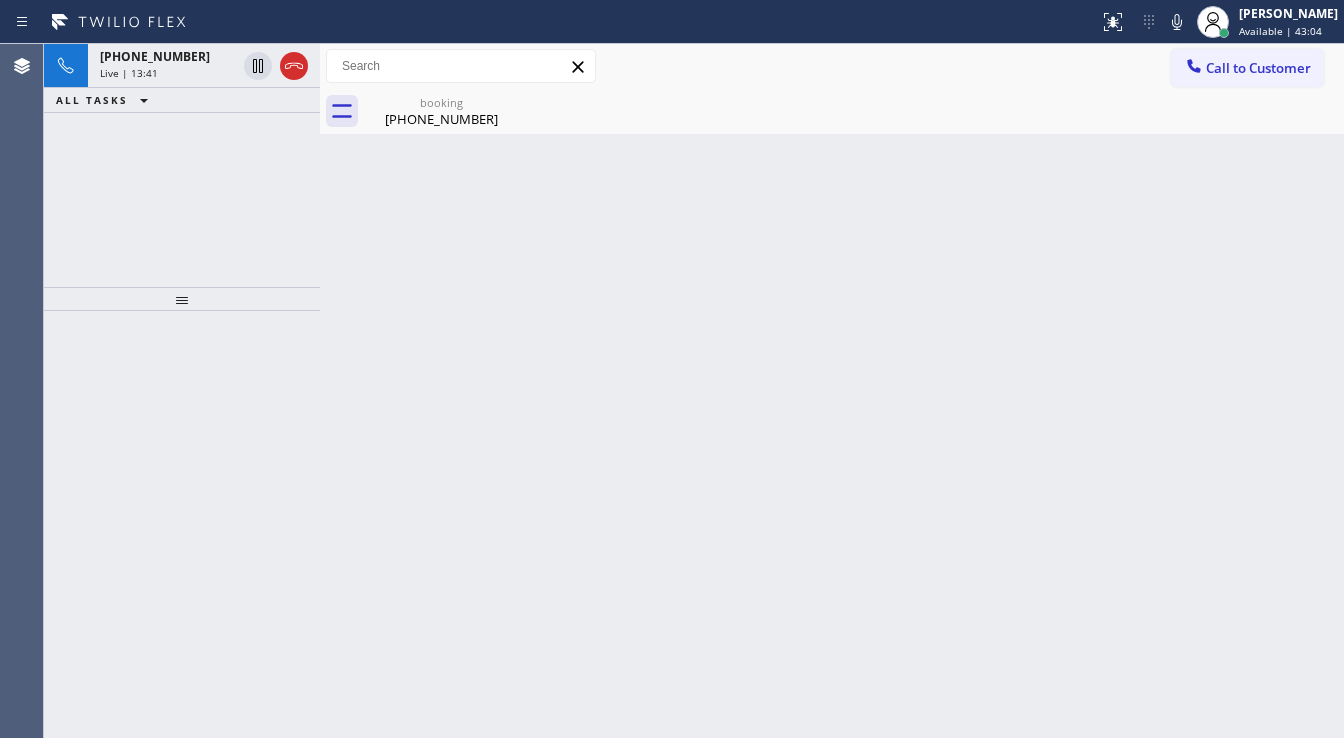 click on "[PHONE_NUMBER] Live | 13:41 ALL TASKS ALL TASKS ACTIVE TASKS TASKS IN WRAP UP" at bounding box center (182, 165) 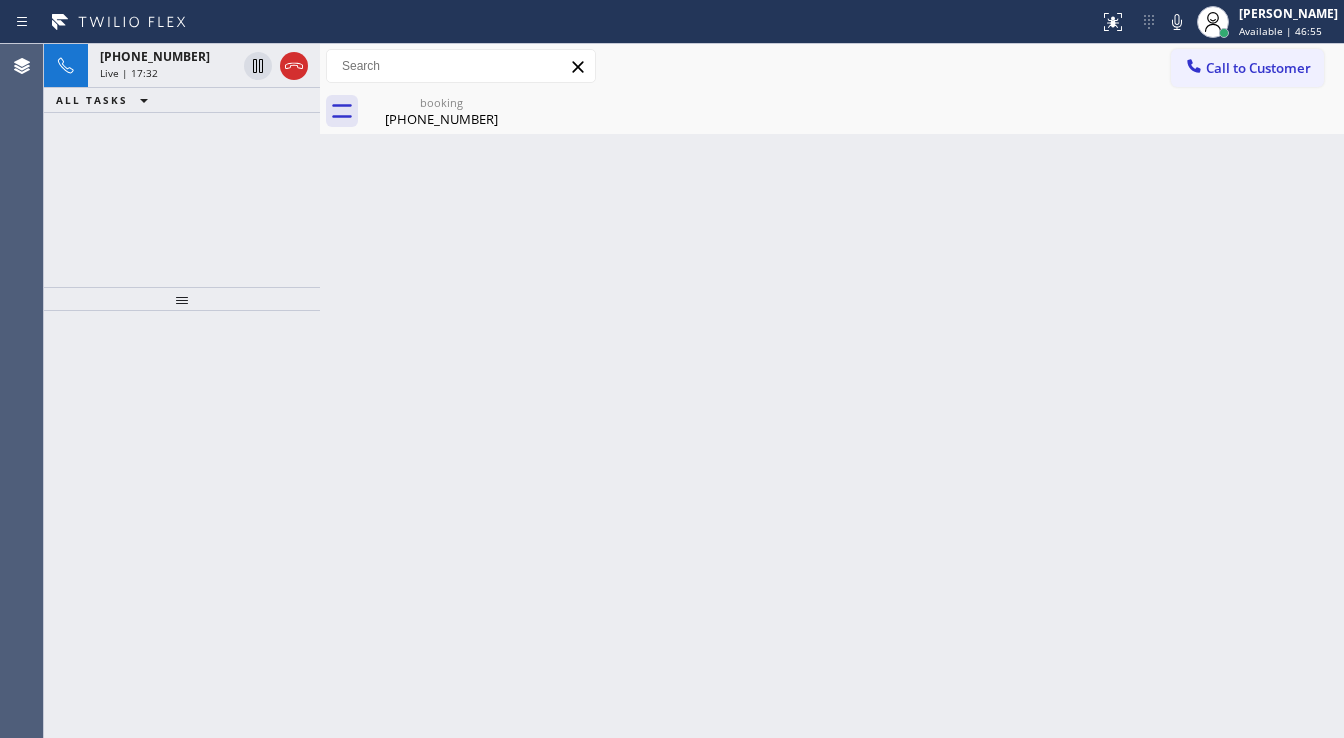 click 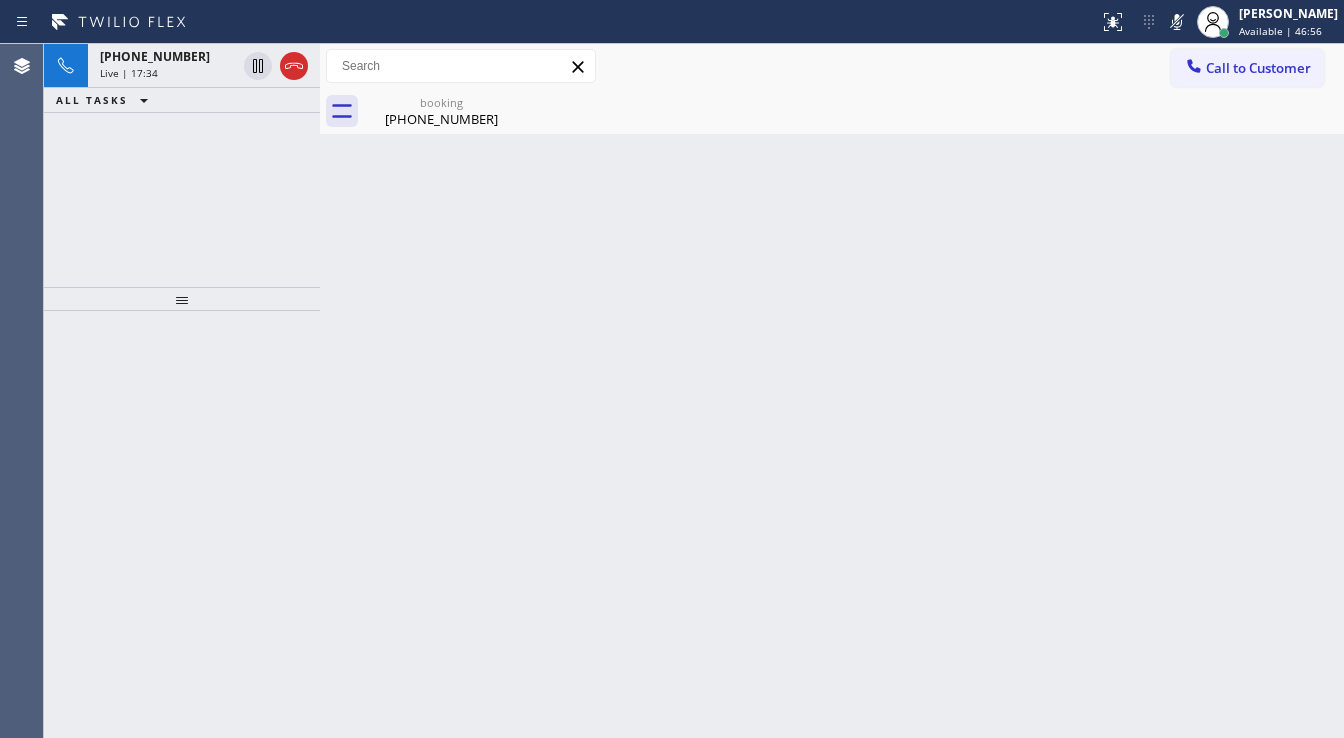 click 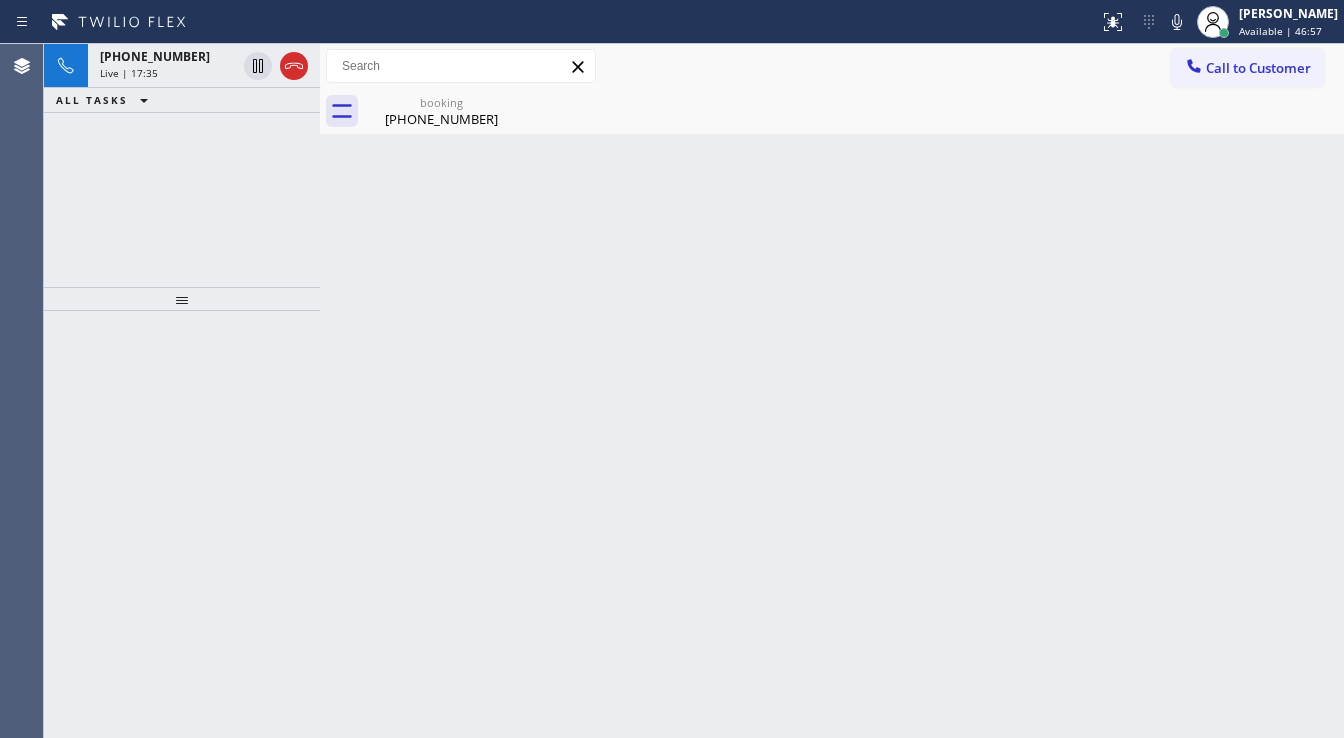 click on "Back to Dashboard Change Sender ID Customers Technicians Select a contact Outbound call Technician Search Technician Your caller id phone number Your caller id phone number Call Technician info Name   Phone none Address none Change Sender ID HVAC [PHONE_NUMBER] 5 Star Appliance [PHONE_NUMBER] Appliance Repair [PHONE_NUMBER] Plumbing [PHONE_NUMBER] Air Duct Cleaning [PHONE_NUMBER]  Electricians [PHONE_NUMBER] Cancel Change Check personal SMS Reset Change booking [PHONE_NUMBER] Call to Customer Outbound call Location Dacor Appliances Repair Your caller id phone number [PHONE_NUMBER] Customer number Call Outbound call Technician Search Technician Your caller id phone number Your caller id phone number Call booking [PHONE_NUMBER] Business location [GEOGRAPHIC_DATA][US_STATE] HVAC Repair [PHONE_NUMBER] HVAC Transfer Spam Marketing" at bounding box center [832, 391] 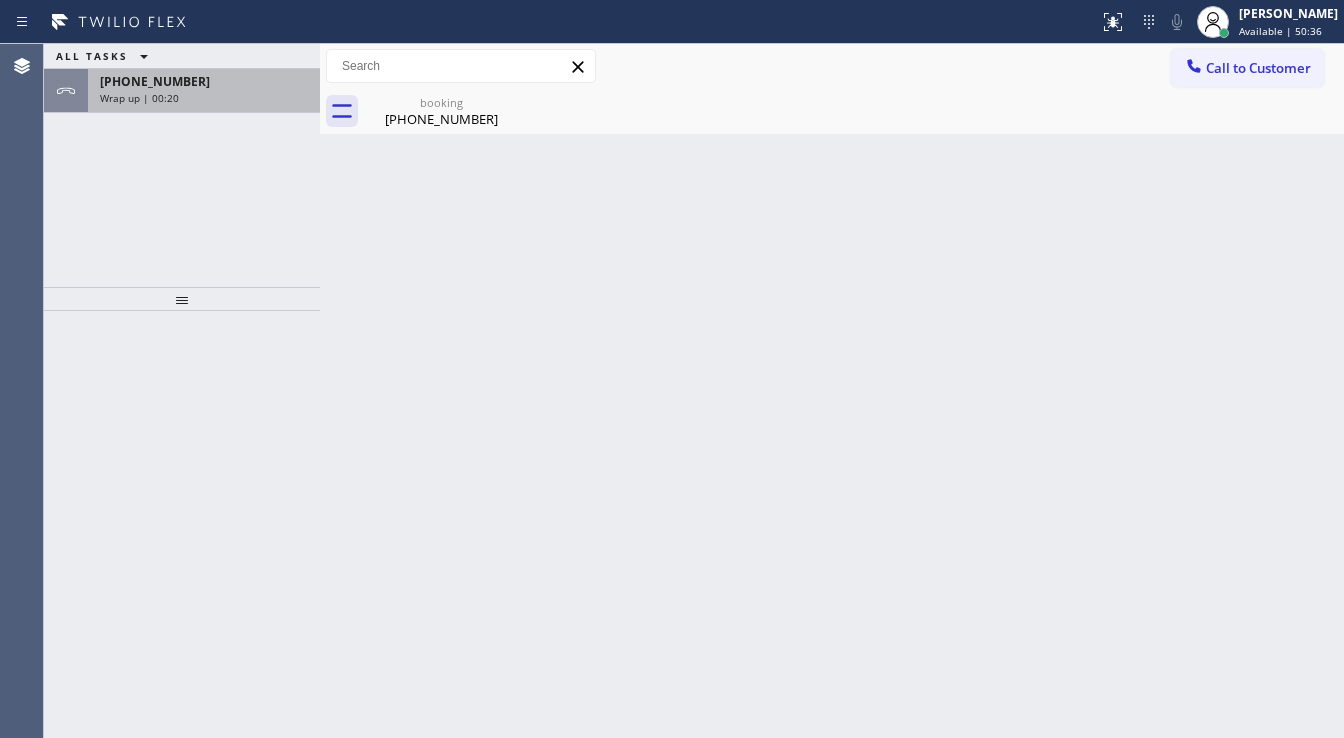 click on "[PHONE_NUMBER]" at bounding box center [204, 81] 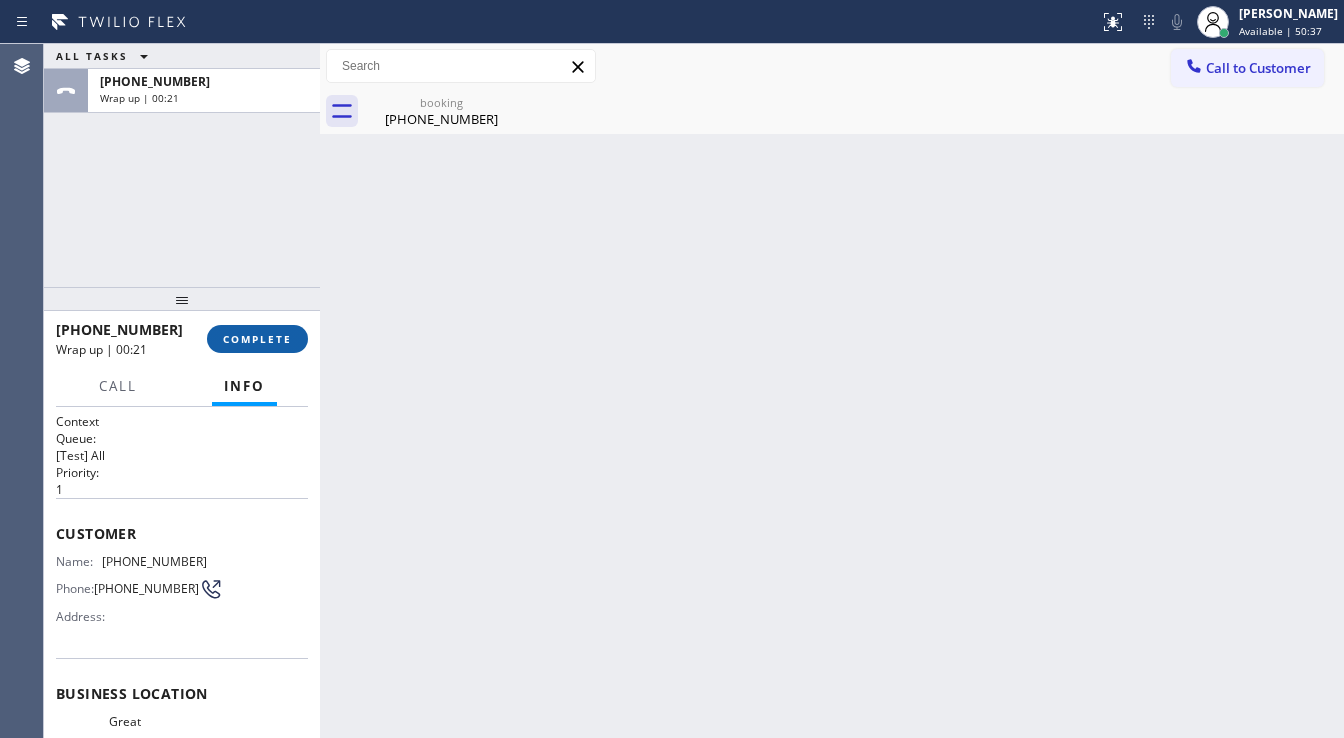 click on "COMPLETE" at bounding box center [257, 339] 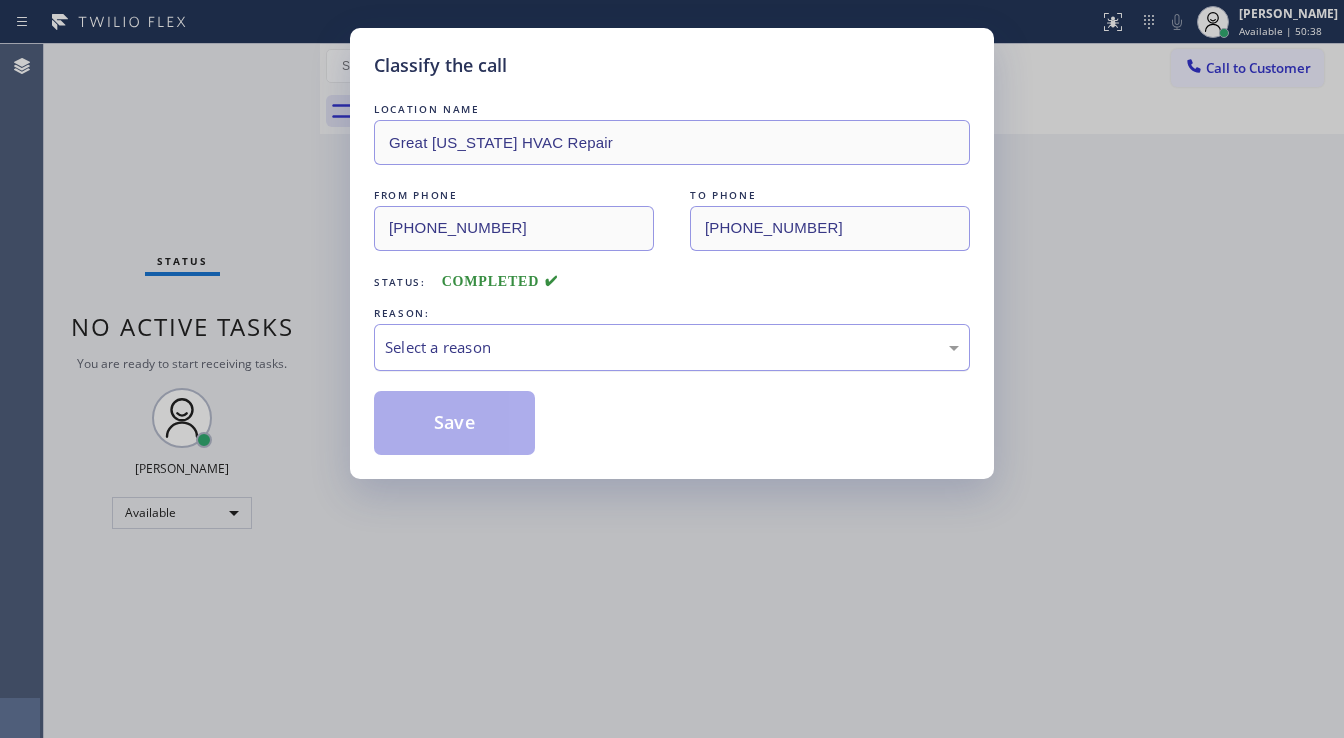 click on "Select a reason" at bounding box center (672, 347) 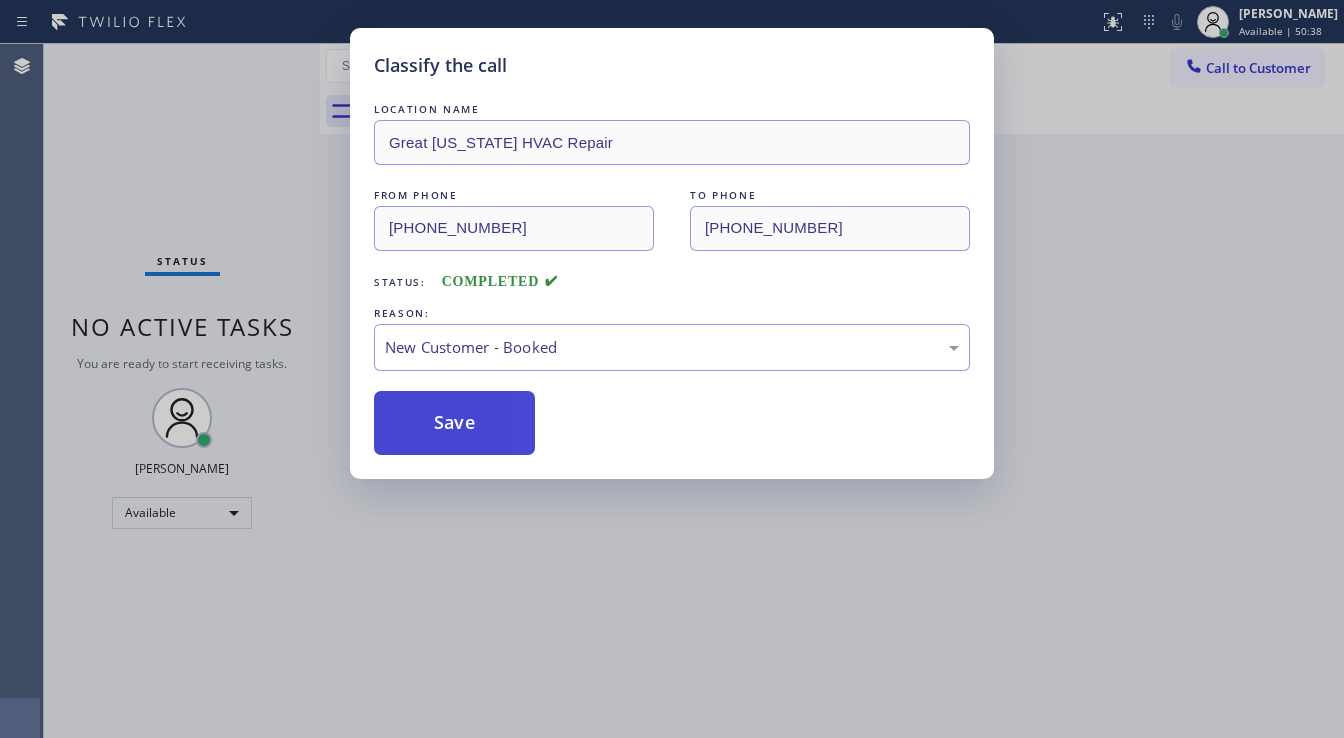 click on "Save" at bounding box center (454, 423) 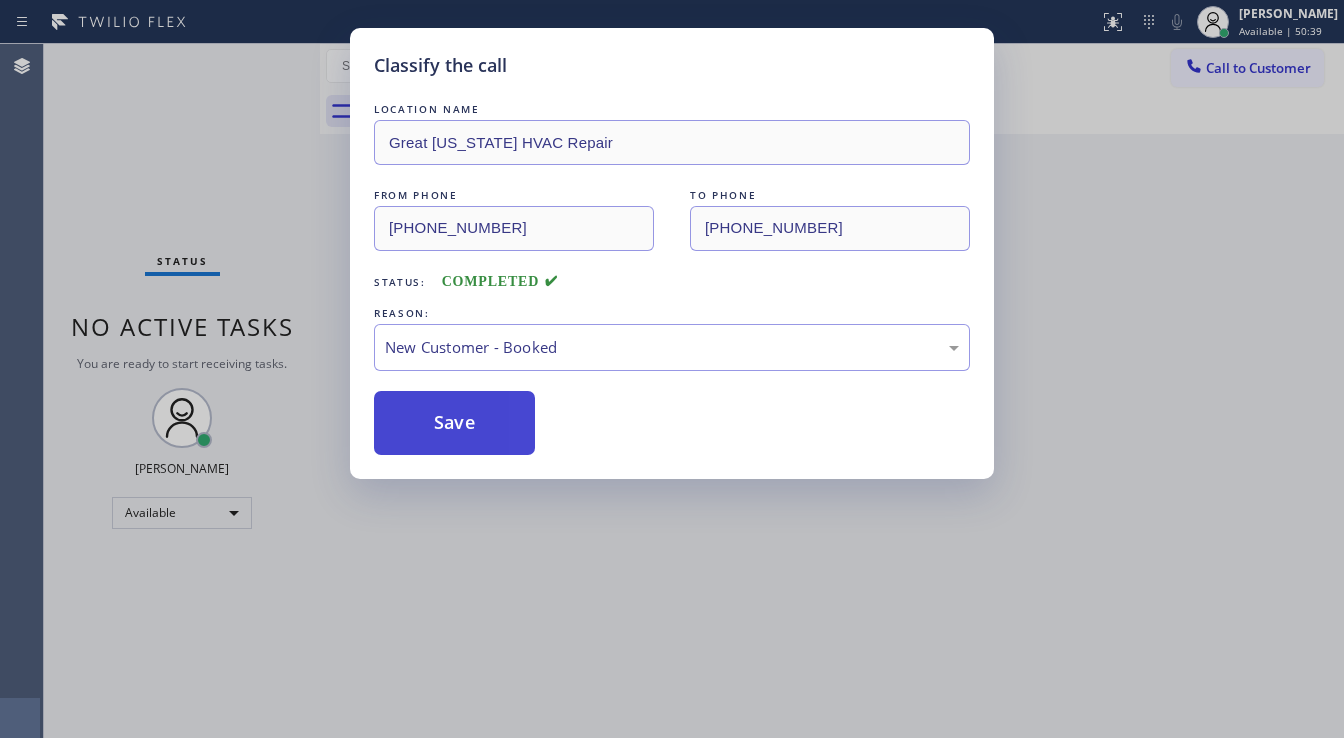 click on "Save" at bounding box center (454, 423) 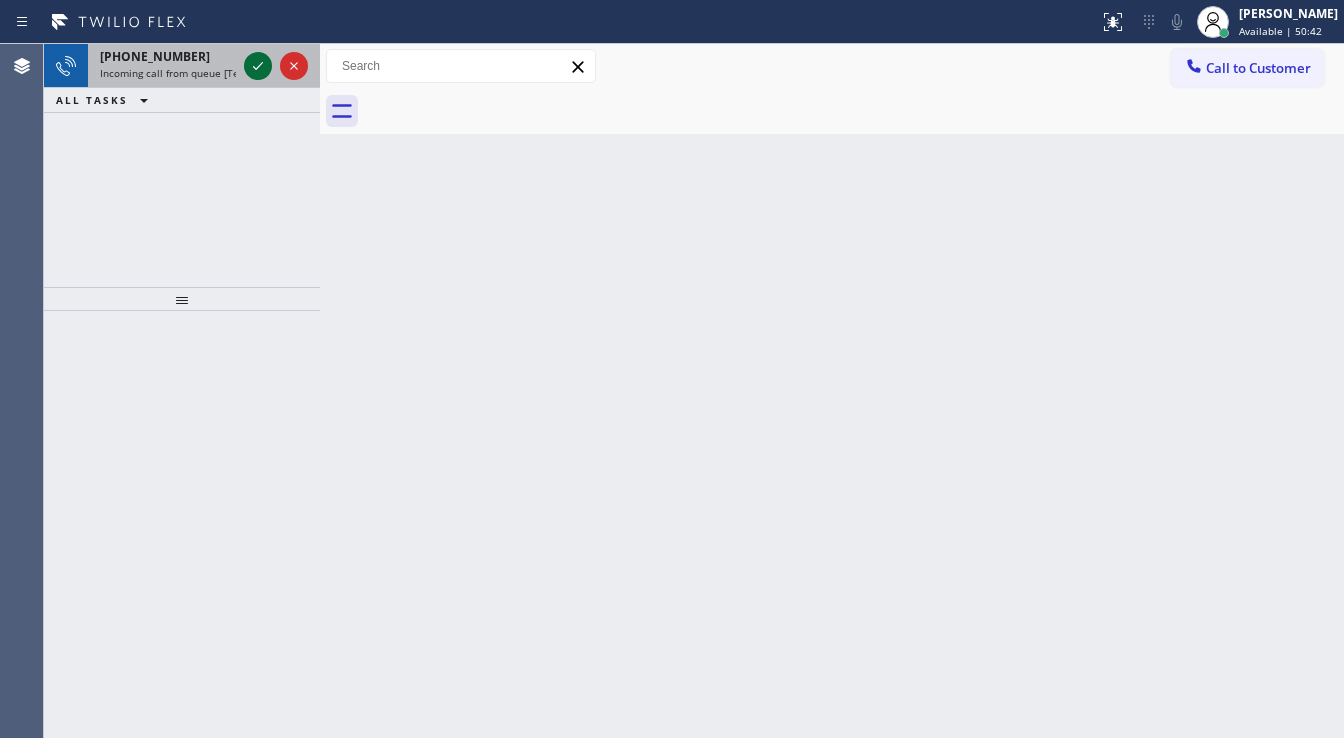 click 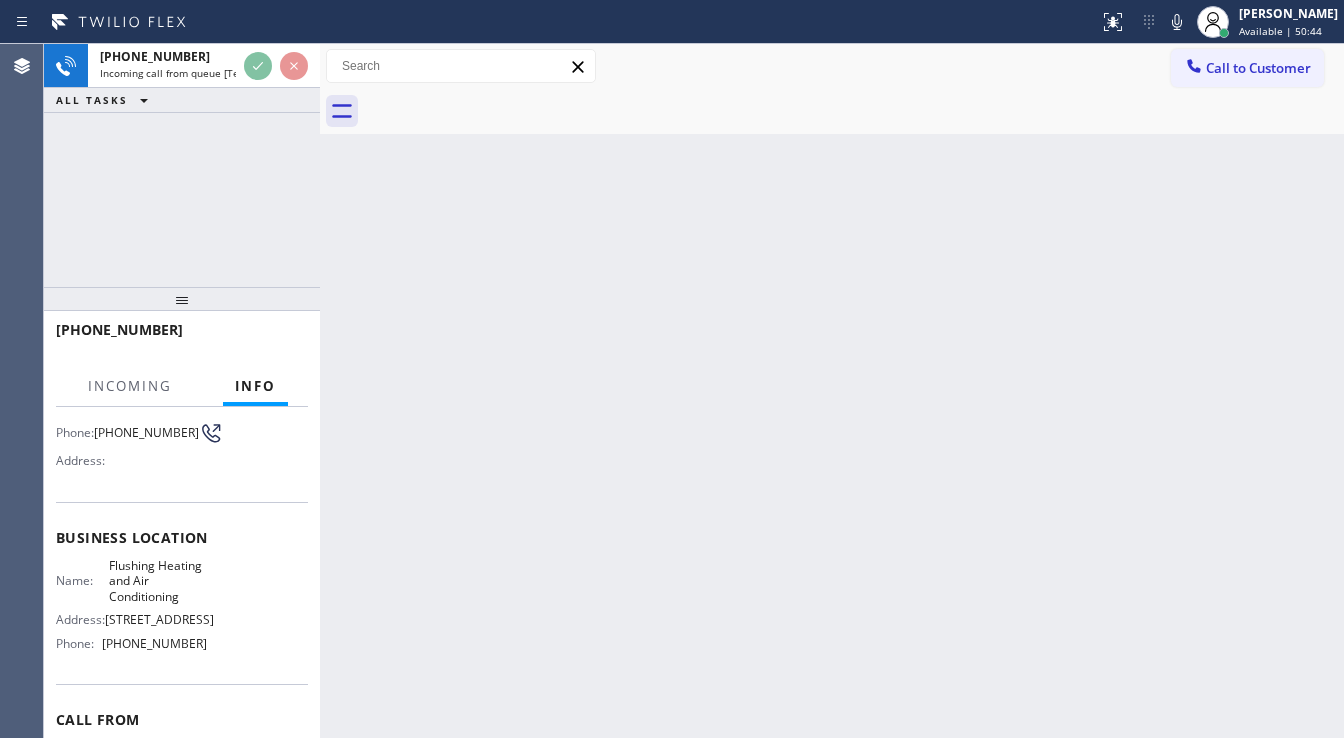 scroll, scrollTop: 160, scrollLeft: 0, axis: vertical 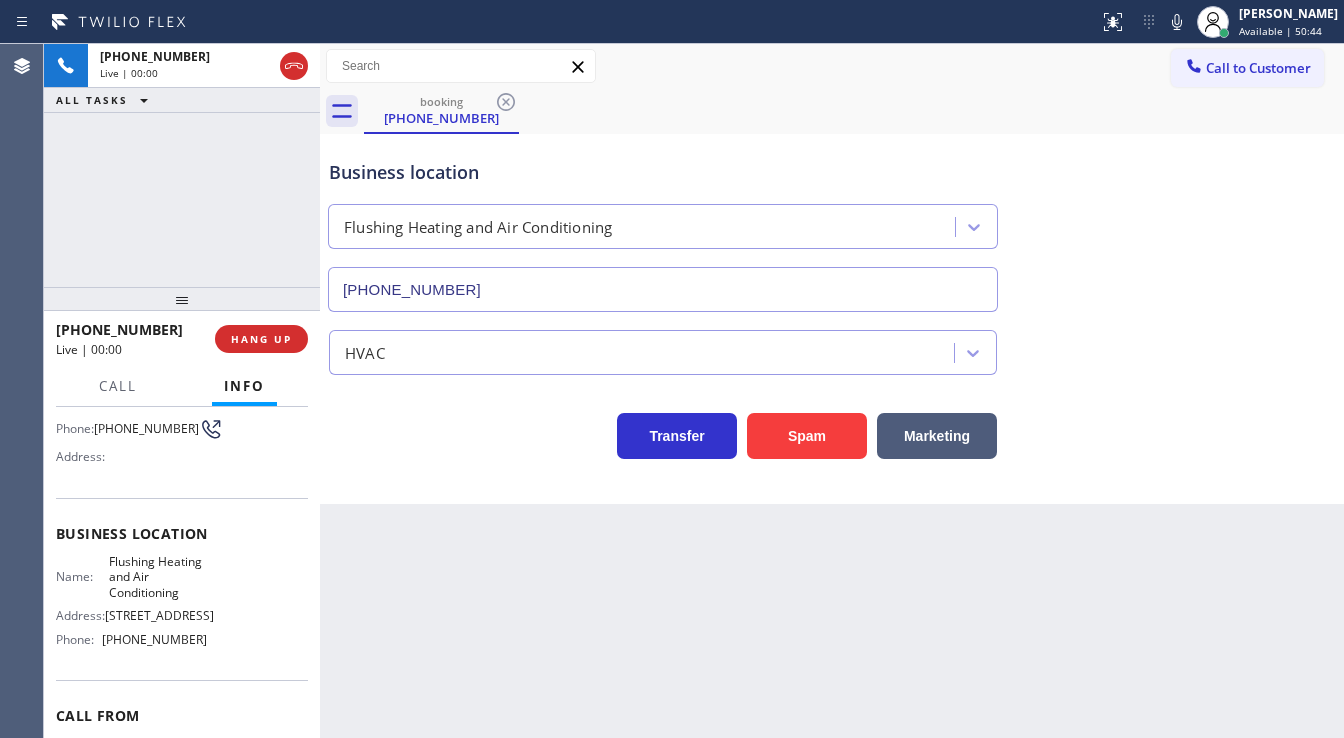 type on "[PHONE_NUMBER]" 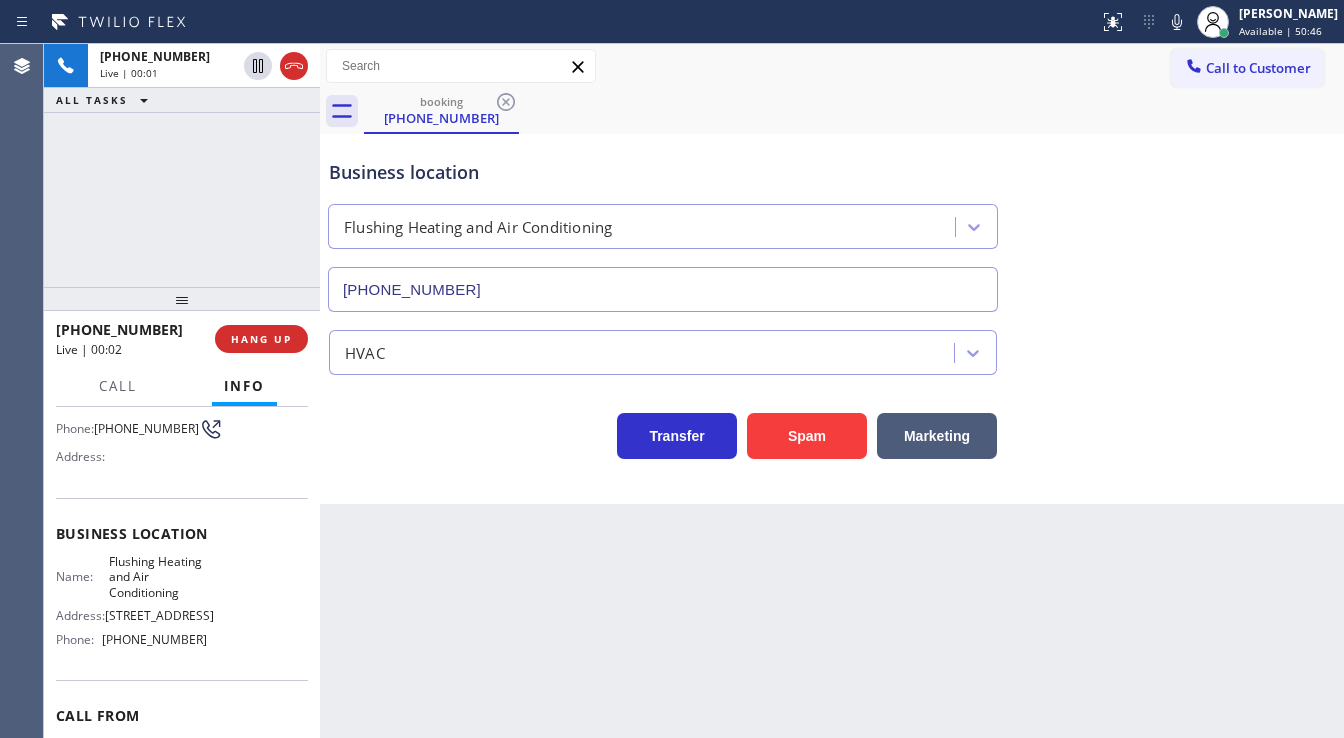 click on "[PHONE_NUMBER] Live | 00:01 ALL TASKS ALL TASKS ACTIVE TASKS TASKS IN WRAP UP" at bounding box center (182, 165) 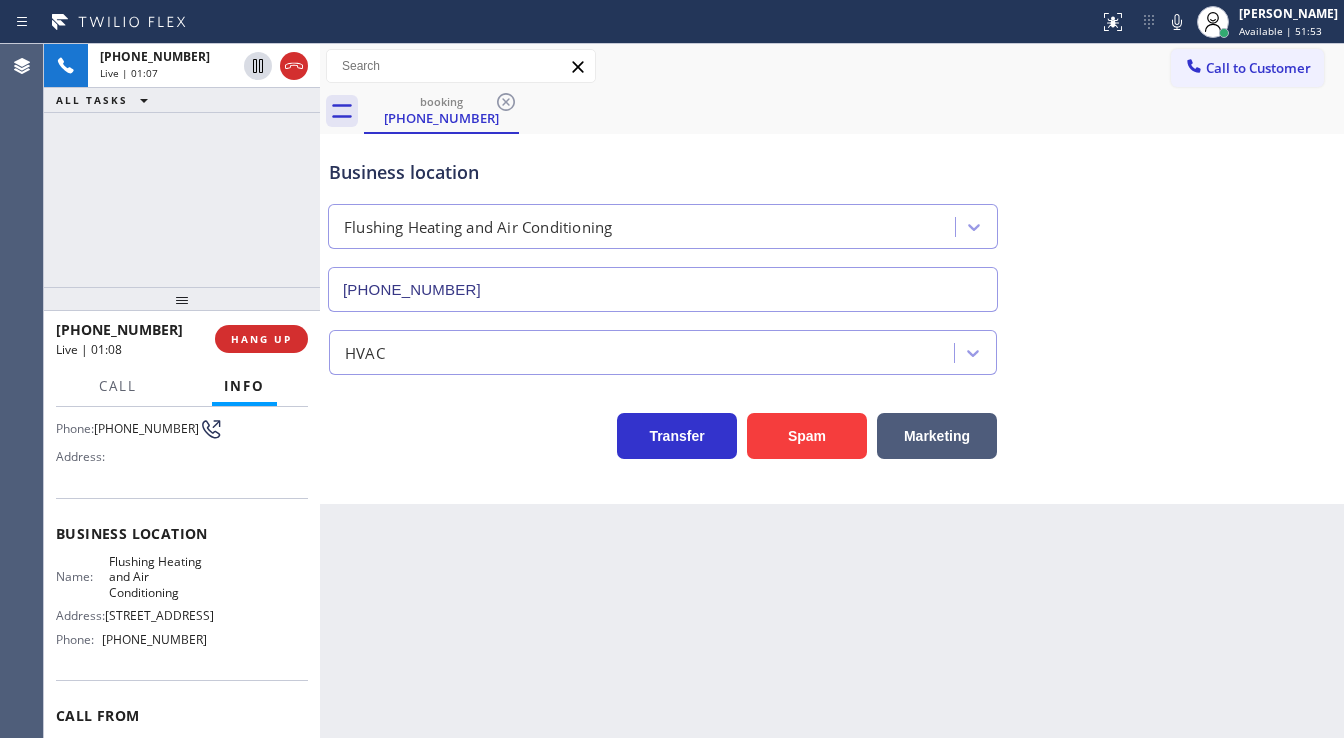 drag, startPoint x: 188, startPoint y: 156, endPoint x: 236, endPoint y: 28, distance: 136.70406 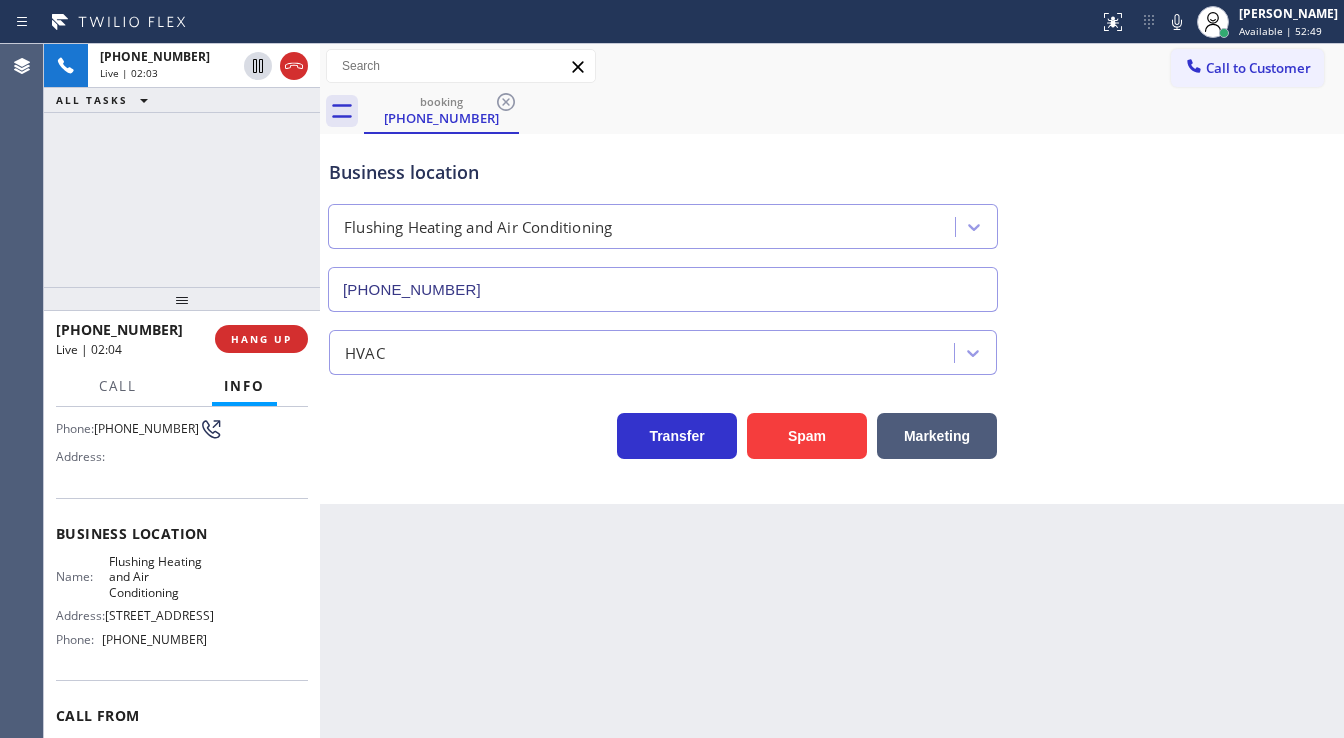 click on "[PHONE_NUMBER] Live | 02:03 ALL TASKS ALL TASKS ACTIVE TASKS TASKS IN WRAP UP" at bounding box center (182, 165) 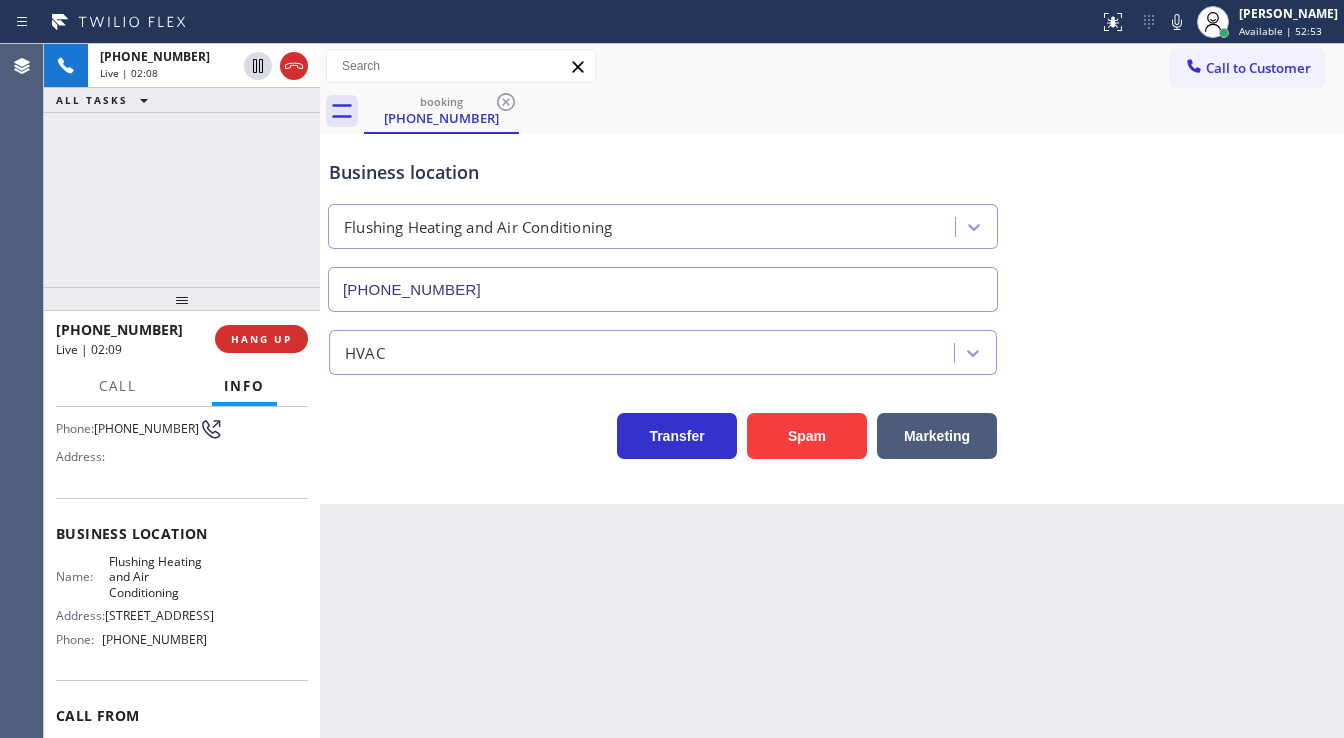 click on "[PHONE_NUMBER] Live | 02:08 ALL TASKS ALL TASKS ACTIVE TASKS TASKS IN WRAP UP" at bounding box center [182, 165] 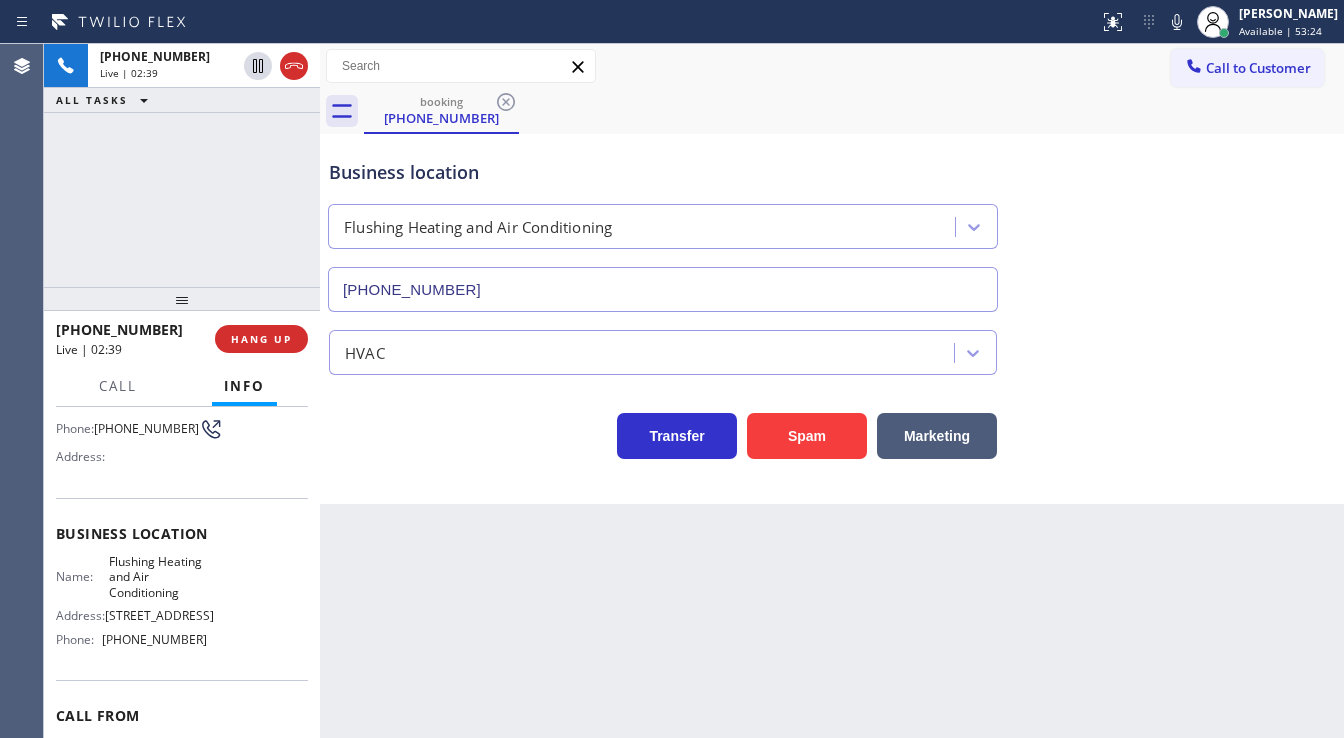 click on "Call to Customer Outbound call Location Dacor Appliances Repair Your caller id phone number [PHONE_NUMBER] Customer number Call Outbound call Technician Search Technician Your caller id phone number Your caller id phone number Call" at bounding box center [832, 66] 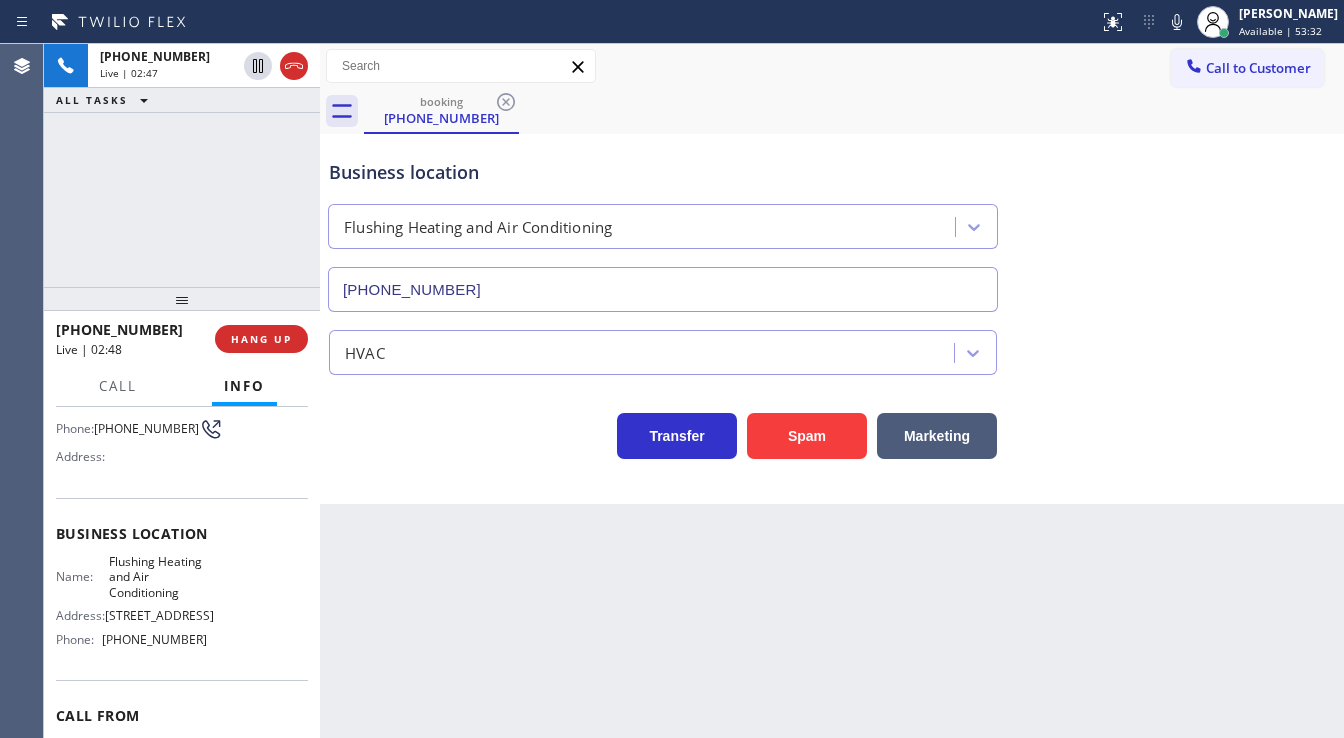 click on "[PHONE_NUMBER] Live | 02:47 ALL TASKS ALL TASKS ACTIVE TASKS TASKS IN WRAP UP" at bounding box center (182, 165) 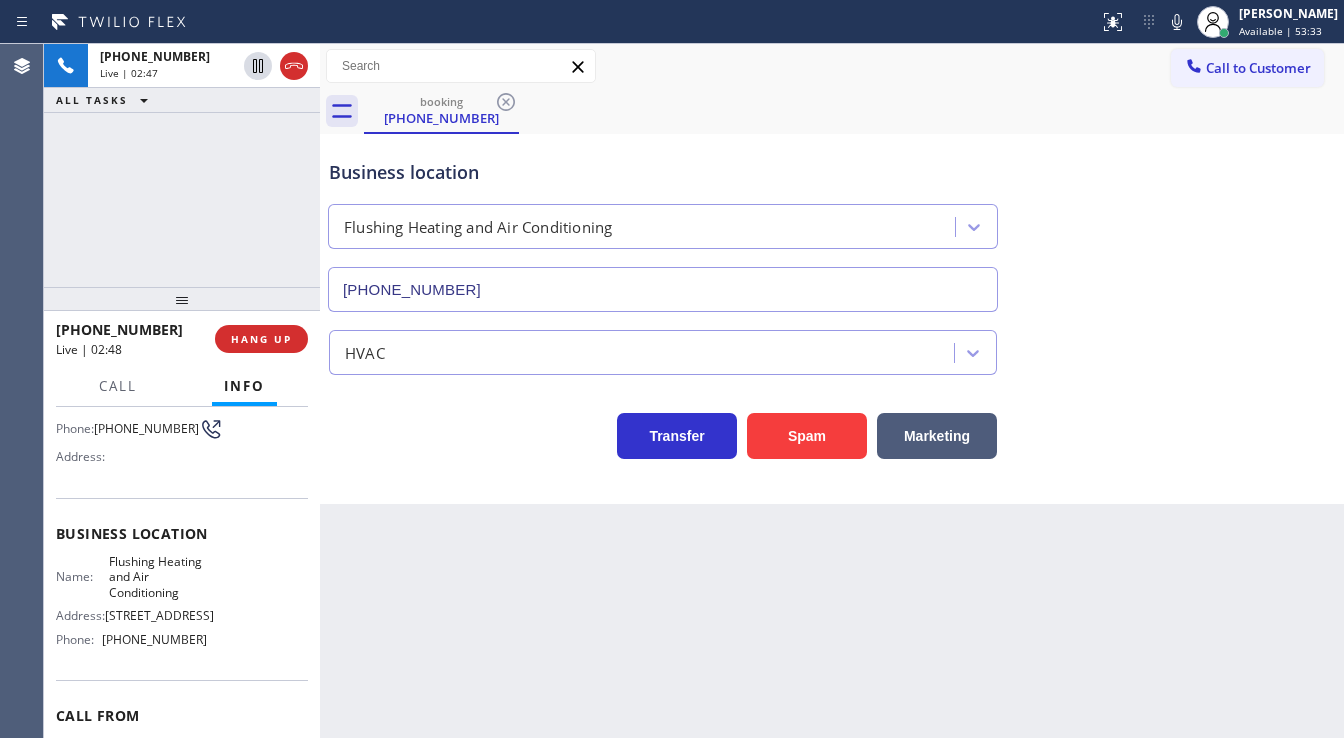 click on "booking [PHONE_NUMBER]" at bounding box center (854, 111) 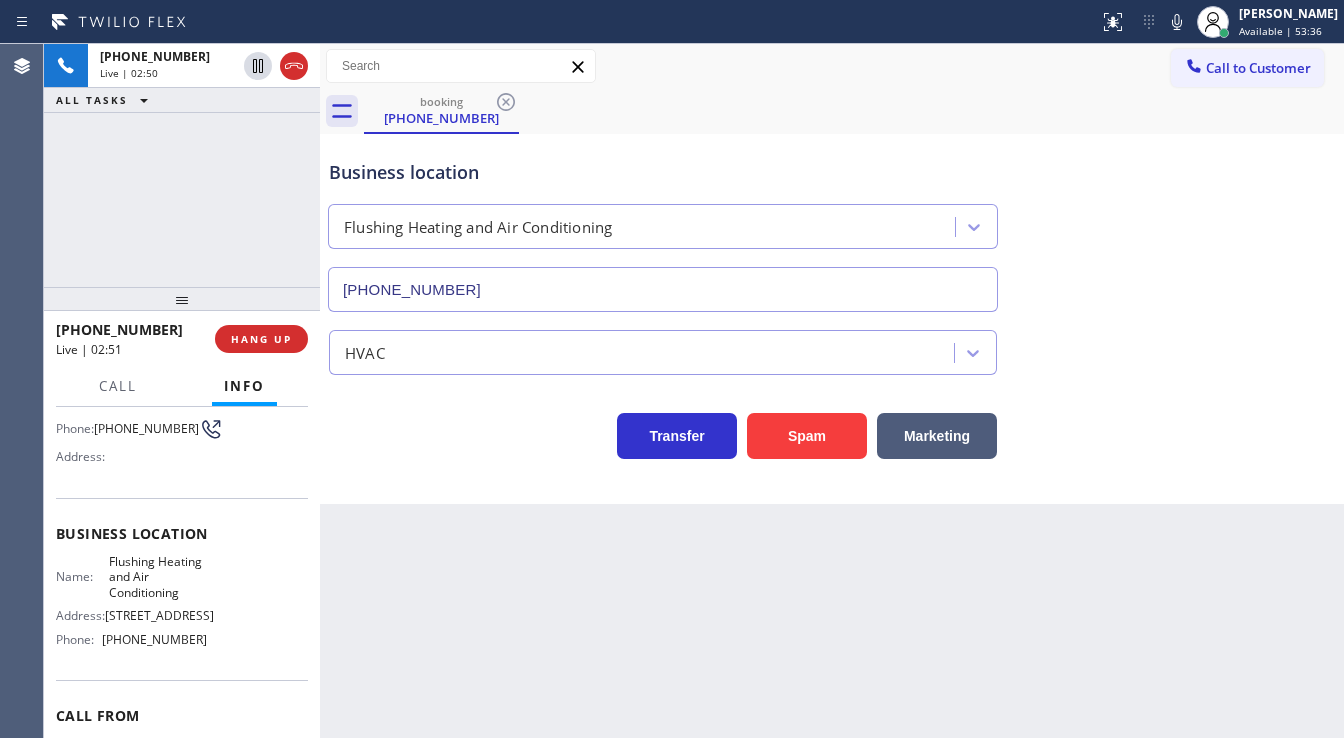 click 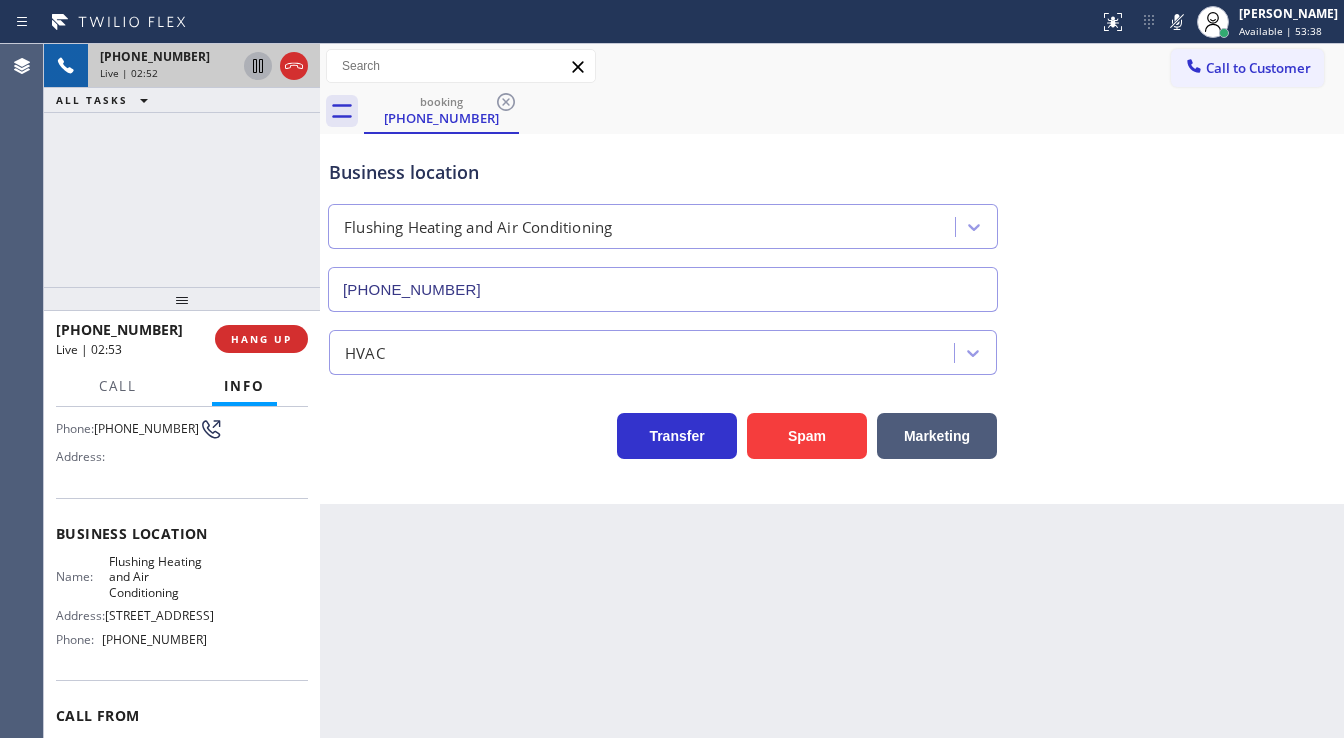 click 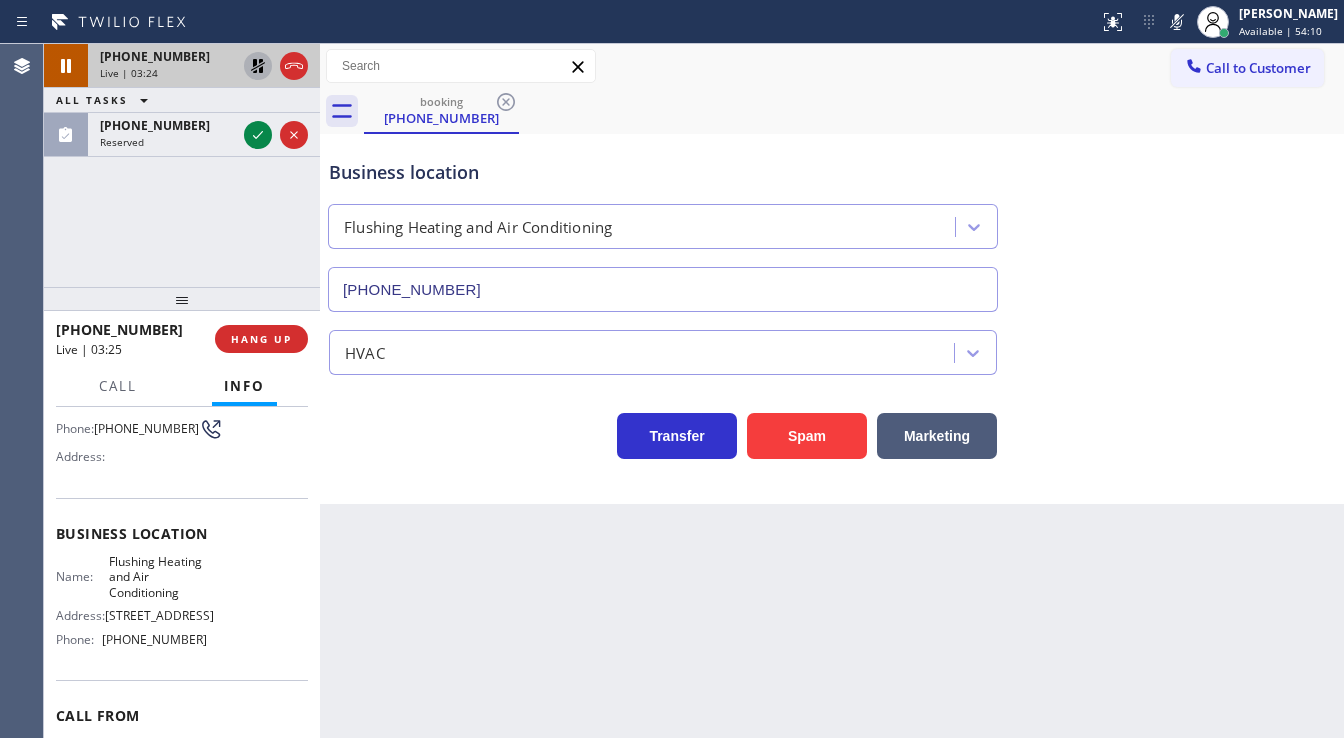 click on "Business location Name: Flushing Heating and Air Conditioning Address: [STREET_ADDRESS]  Phone: [PHONE_NUMBER]" at bounding box center (182, 589) 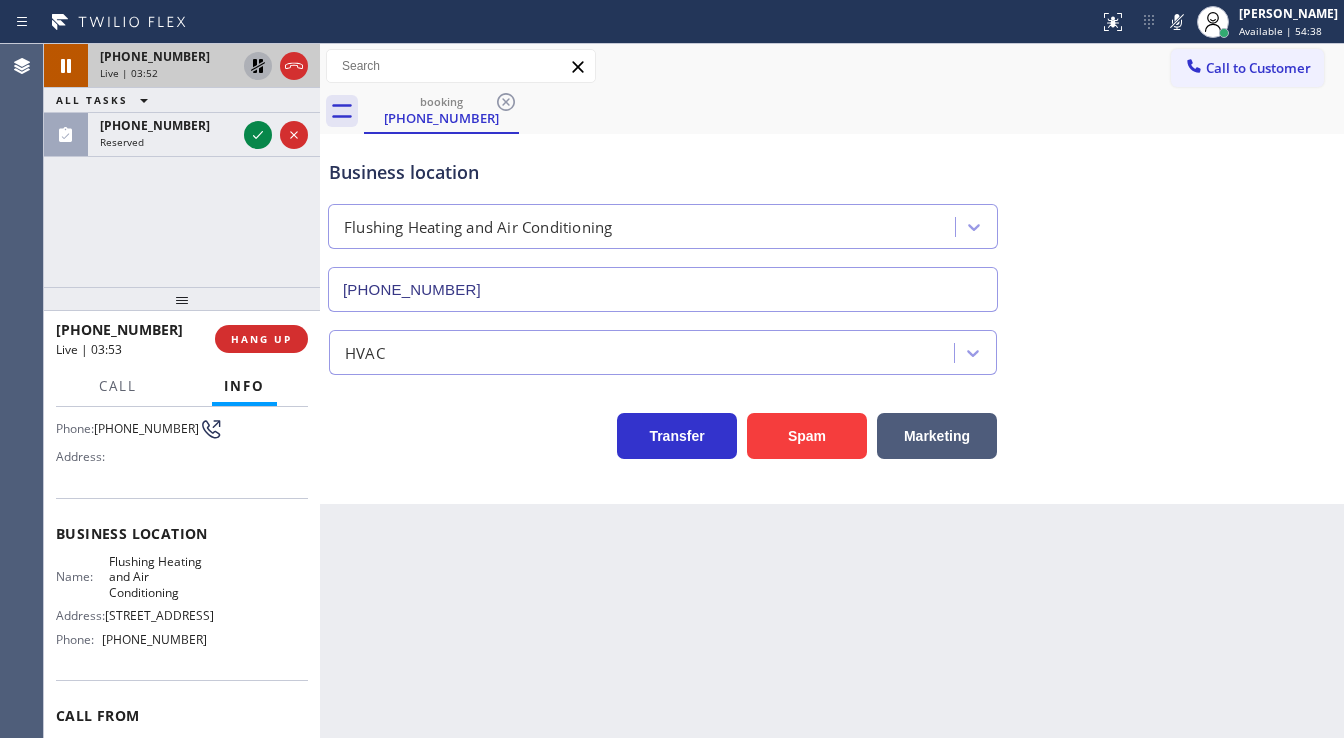 click on "[PHONE_NUMBER] Live | 03:52 ALL TASKS ALL TASKS ACTIVE TASKS TASKS IN WRAP UP [PHONE_NUMBER] Reserved" at bounding box center (182, 165) 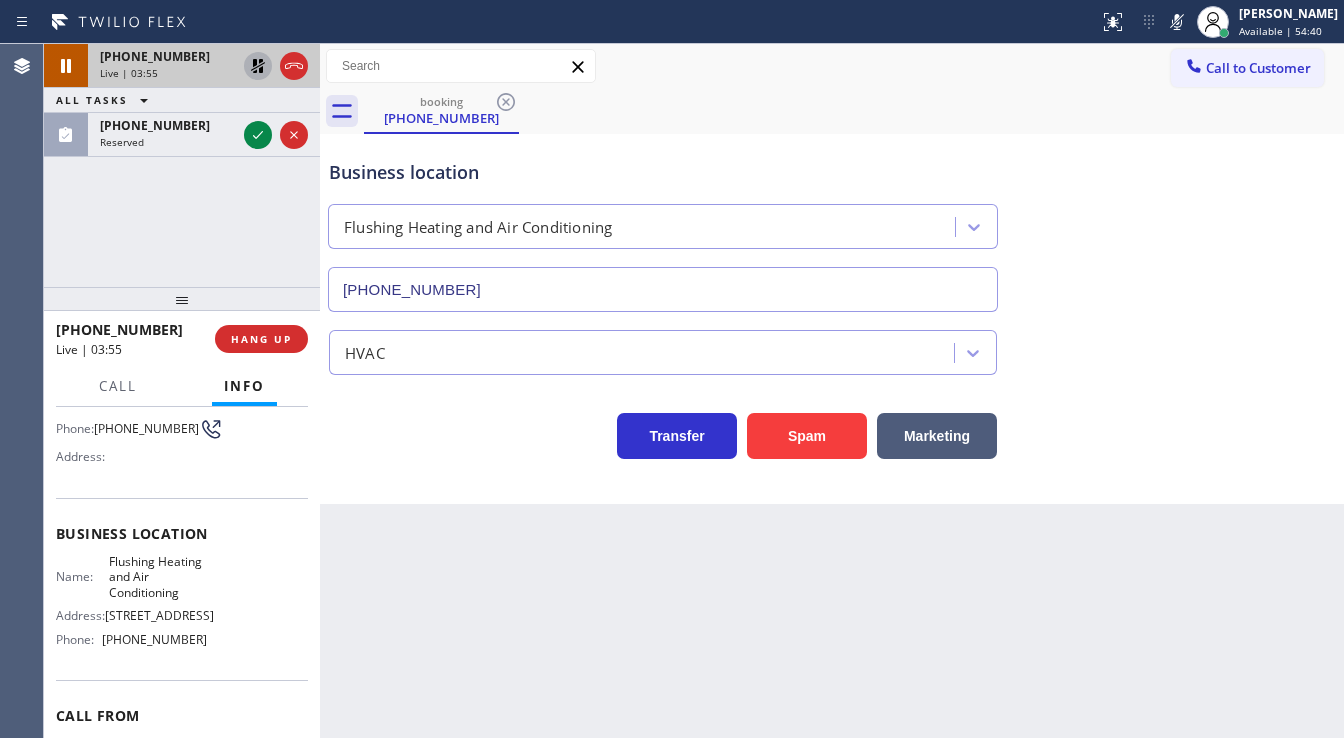 click on "[PHONE_NUMBER] Live | 03:55 ALL TASKS ALL TASKS ACTIVE TASKS TASKS IN WRAP UP [PHONE_NUMBER] Reserved" at bounding box center [182, 165] 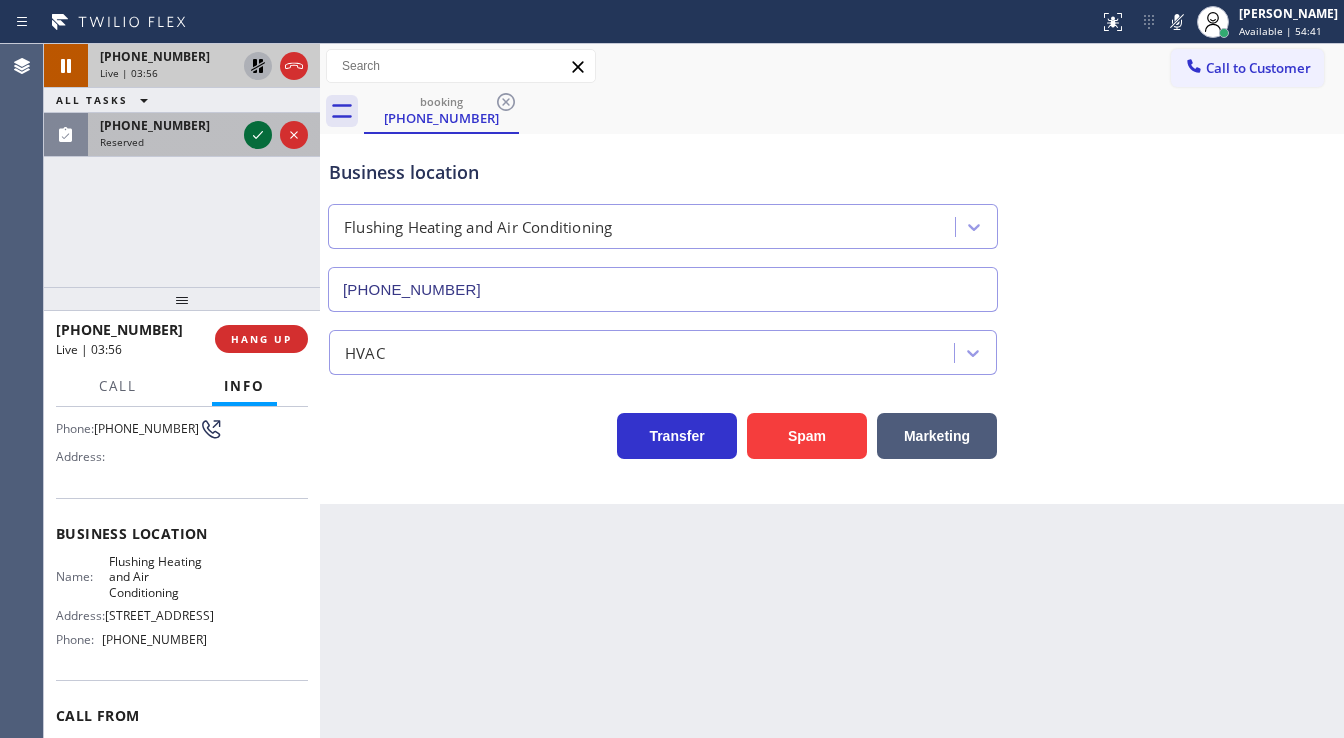 click 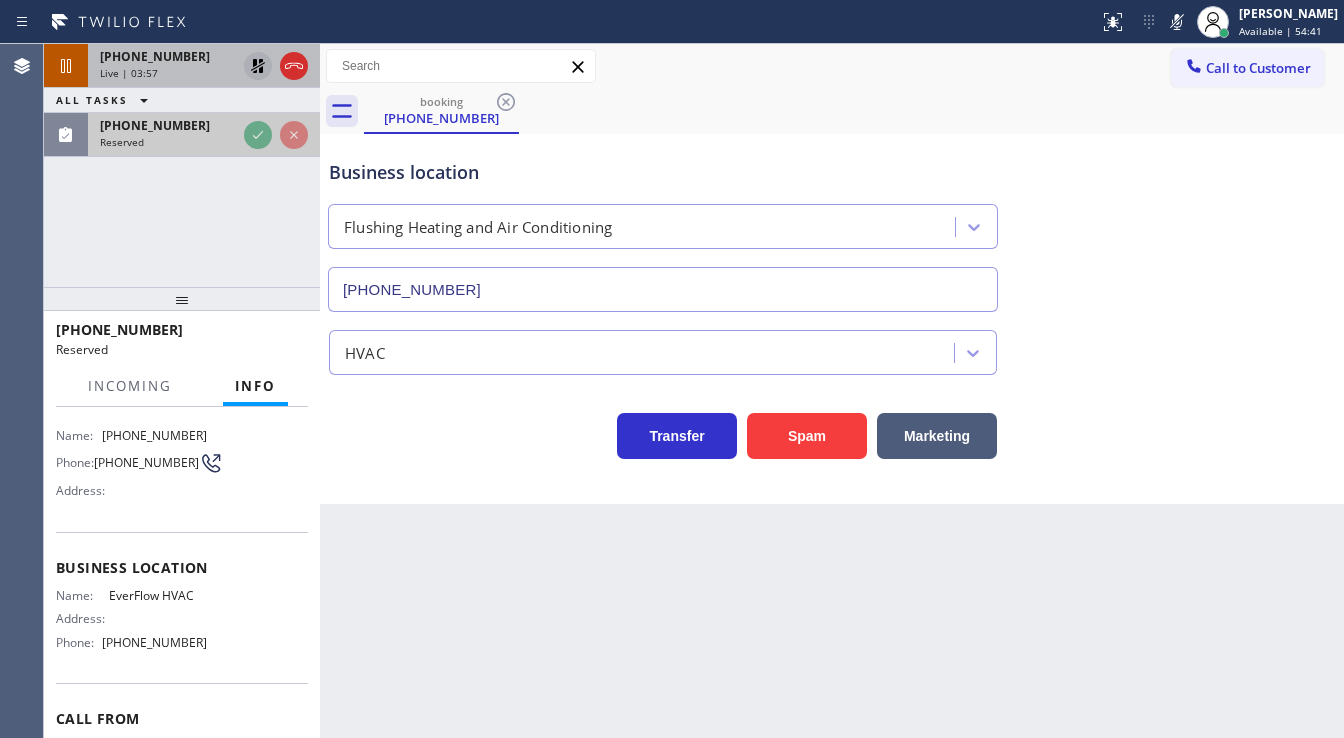 scroll, scrollTop: 192, scrollLeft: 0, axis: vertical 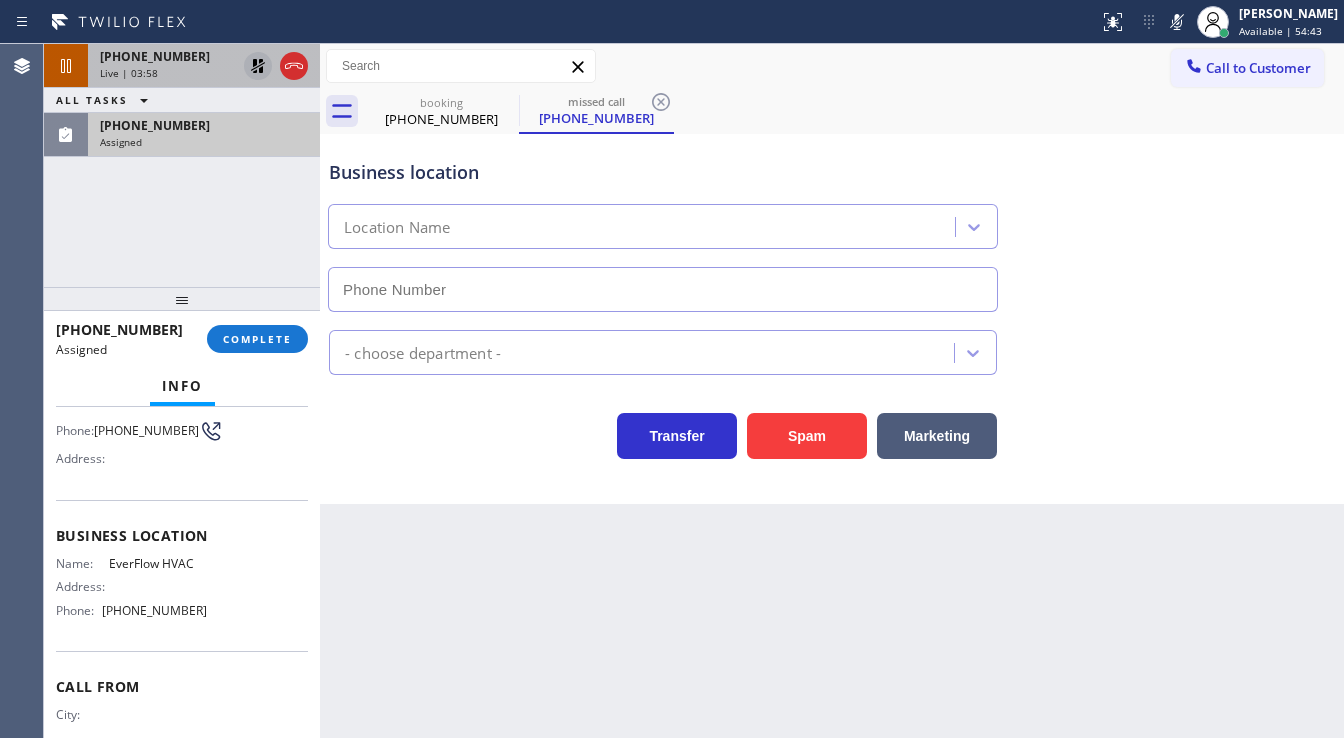 type on "[PHONE_NUMBER]" 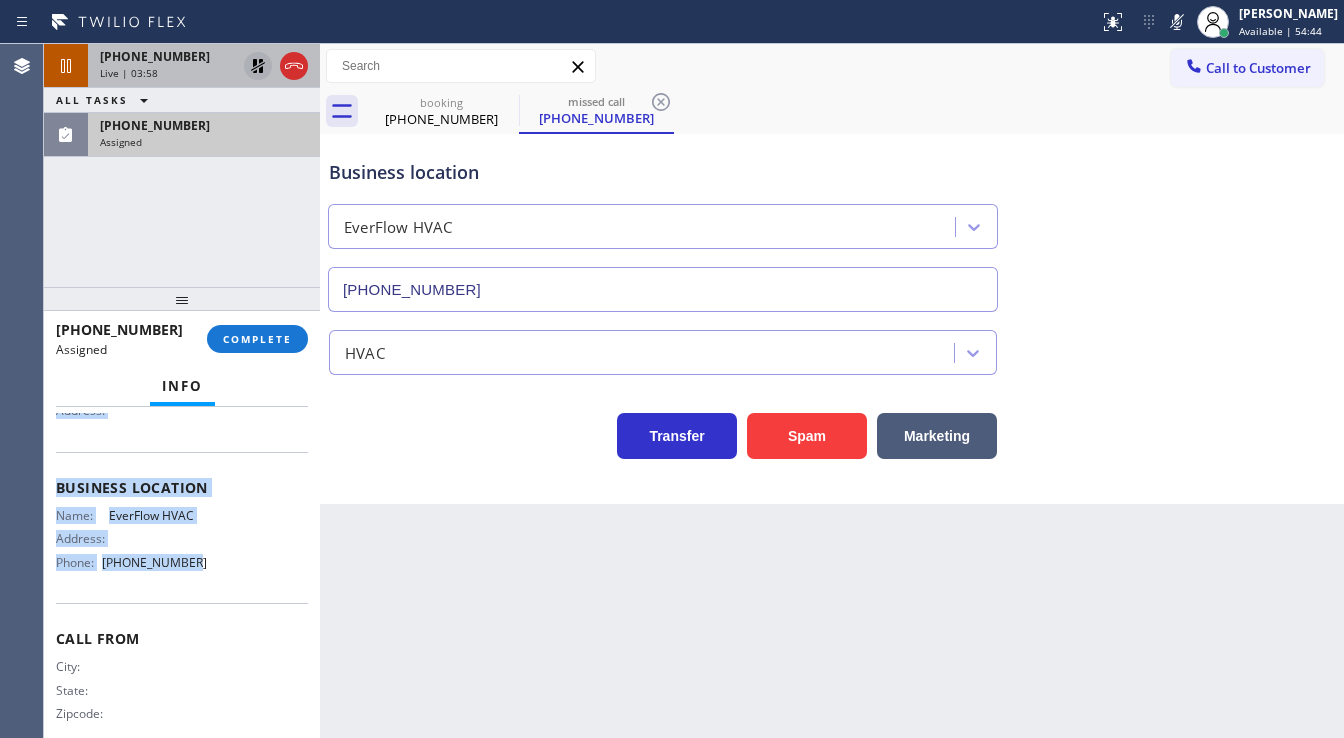 scroll, scrollTop: 261, scrollLeft: 0, axis: vertical 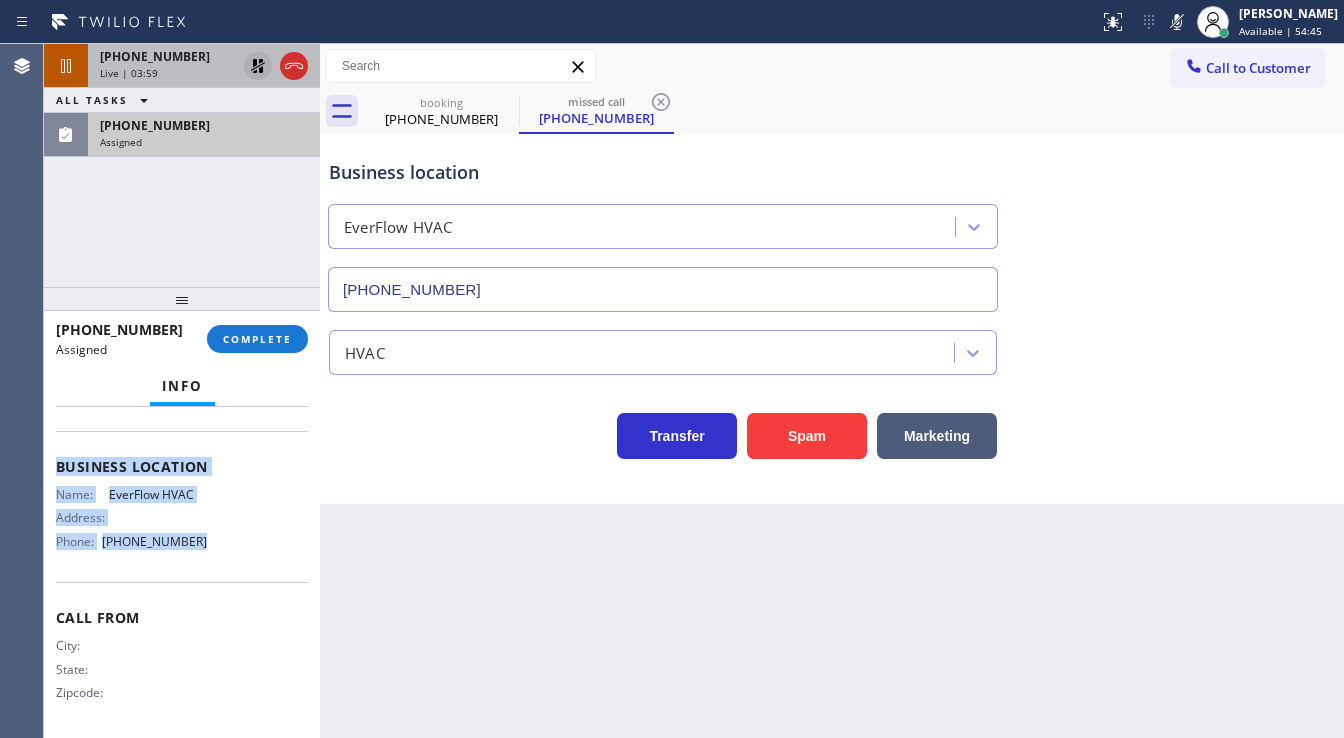 drag, startPoint x: 72, startPoint y: 550, endPoint x: 234, endPoint y: 530, distance: 163.2299 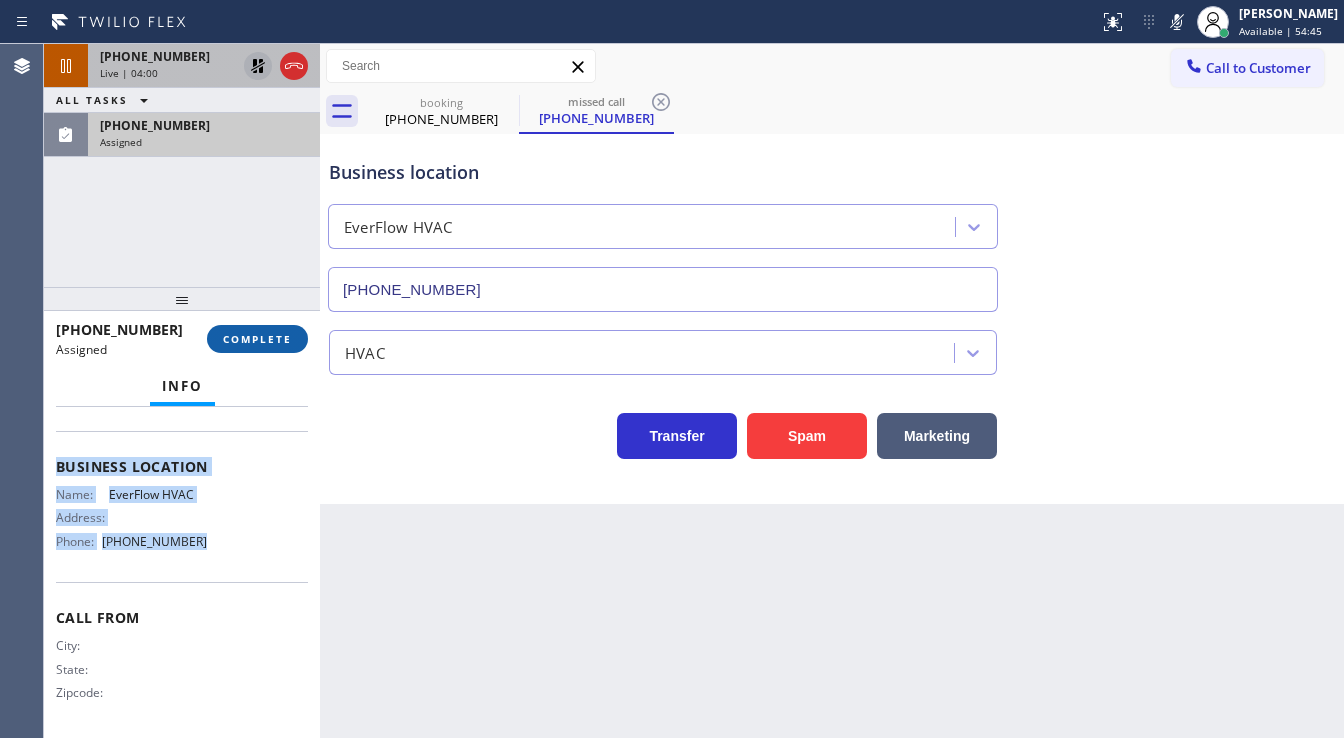 click on "COMPLETE" at bounding box center (257, 339) 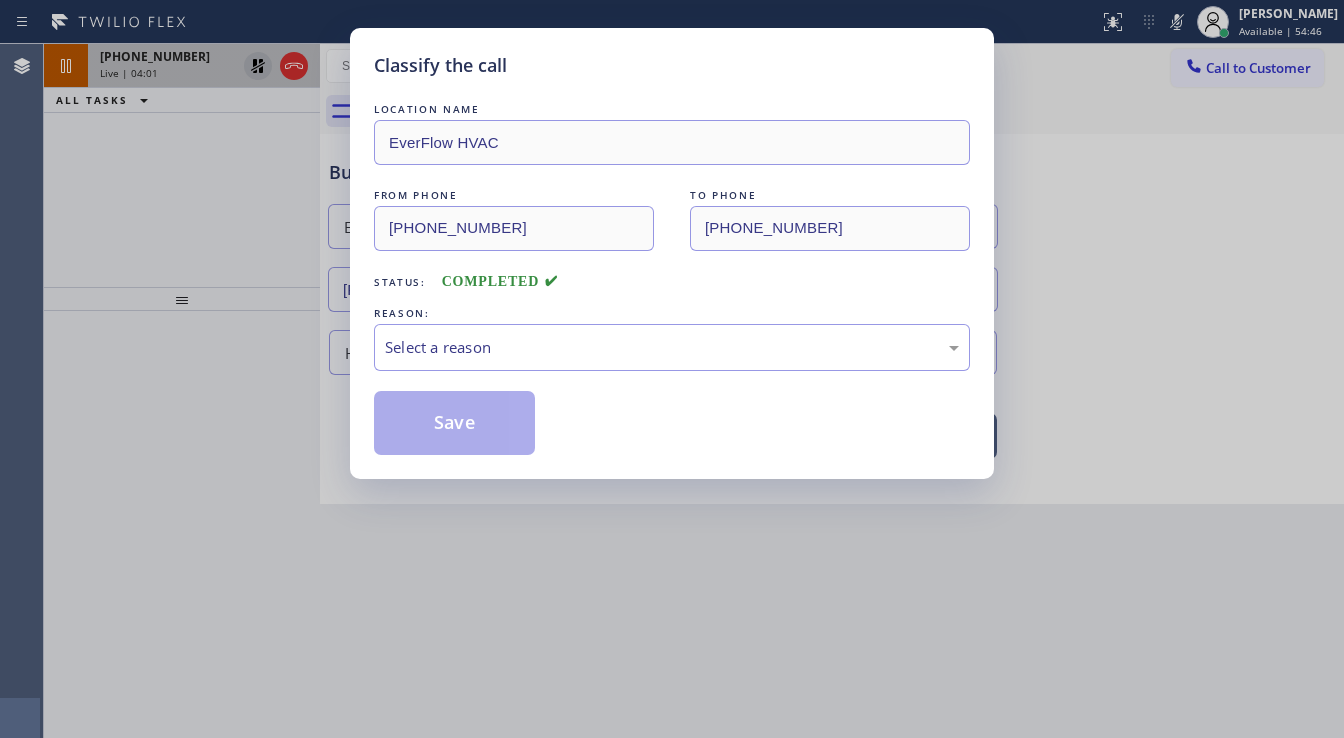 click on "Select a reason" at bounding box center (672, 347) 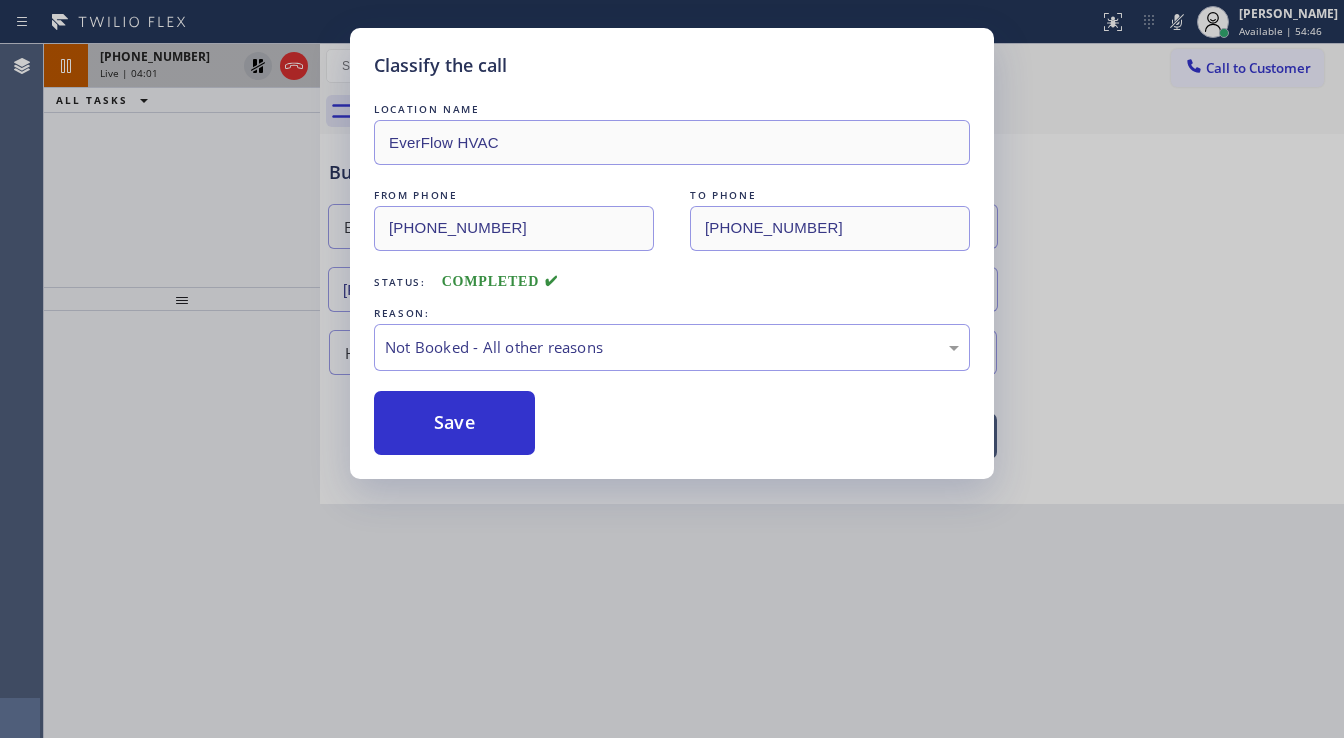 click on "Save" at bounding box center (454, 423) 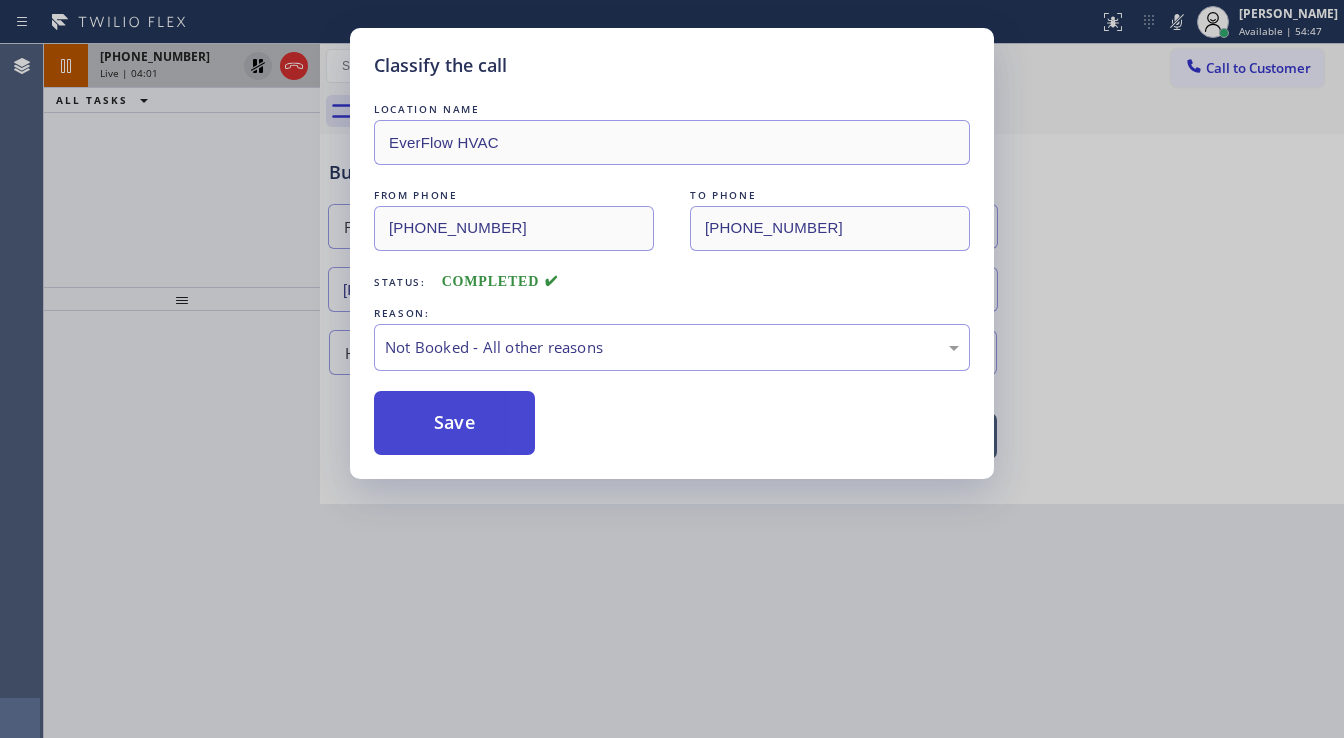 click on "Save" at bounding box center (454, 423) 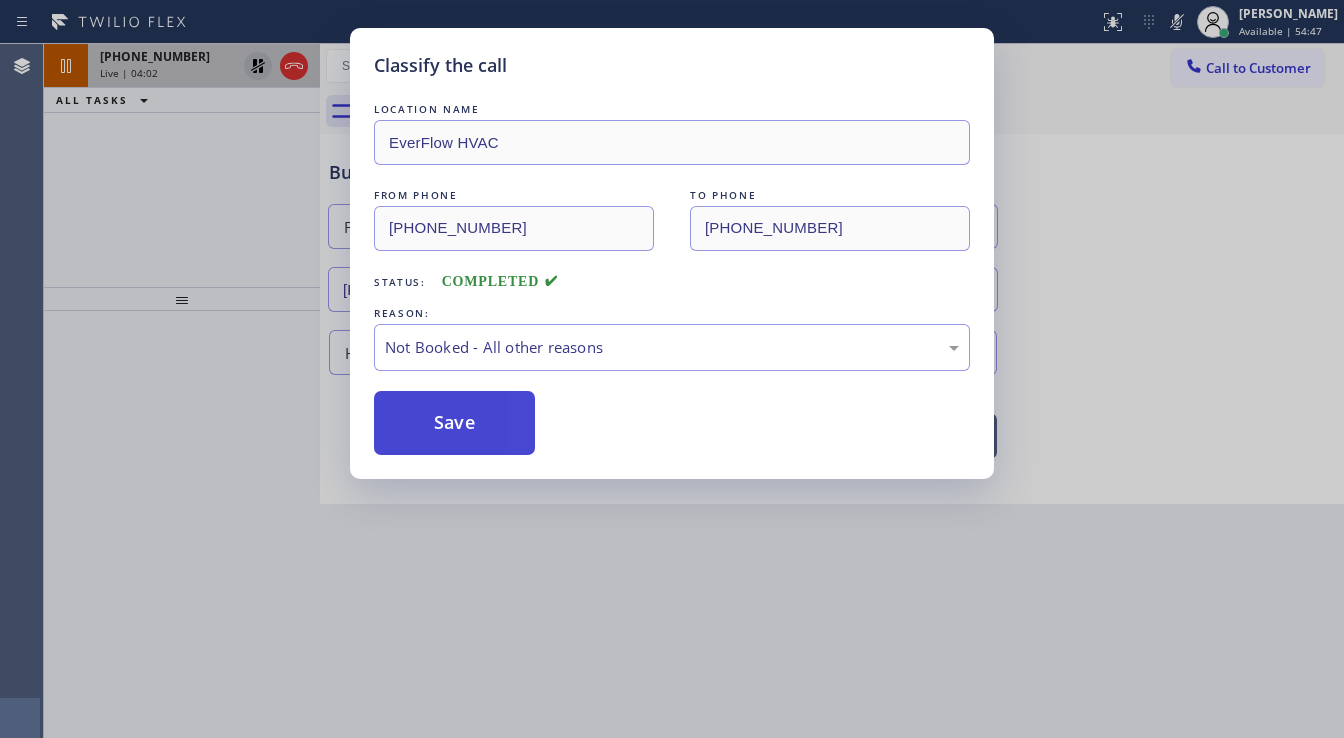 type 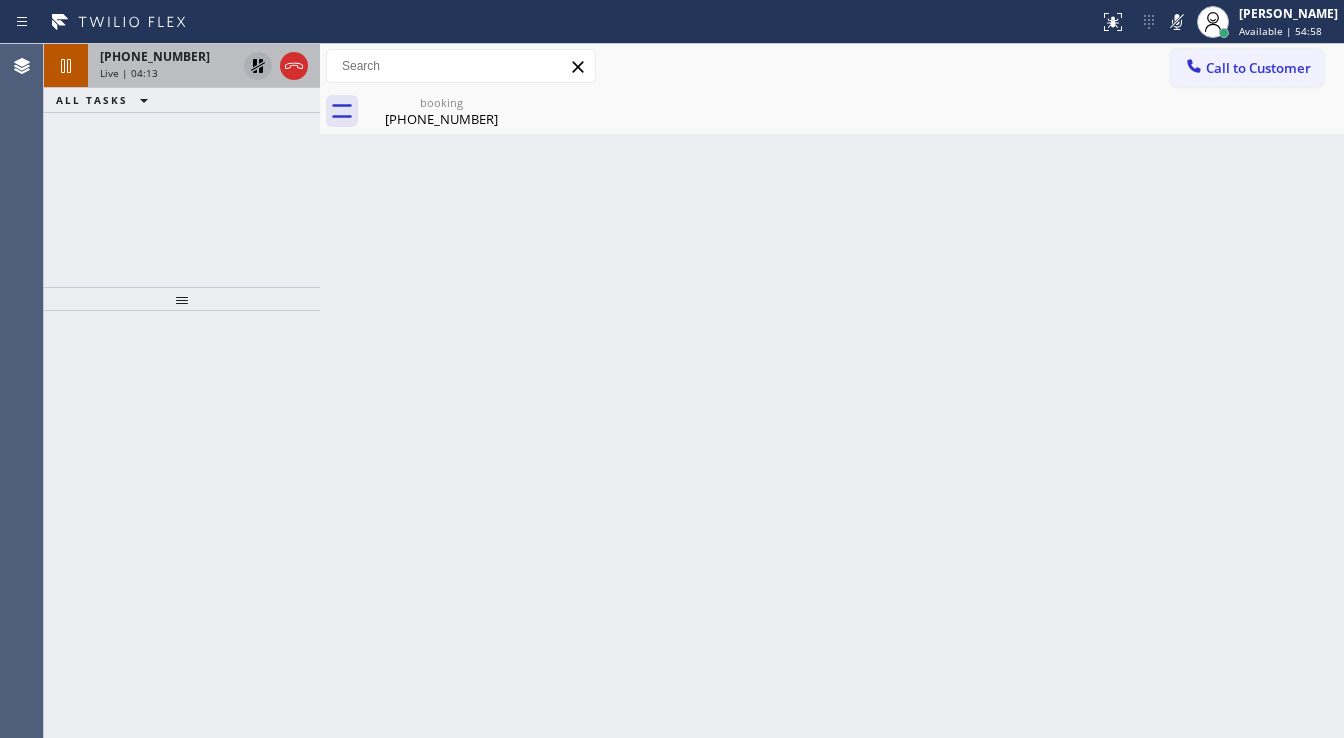 click on "Agent Desktop" at bounding box center [21, 391] 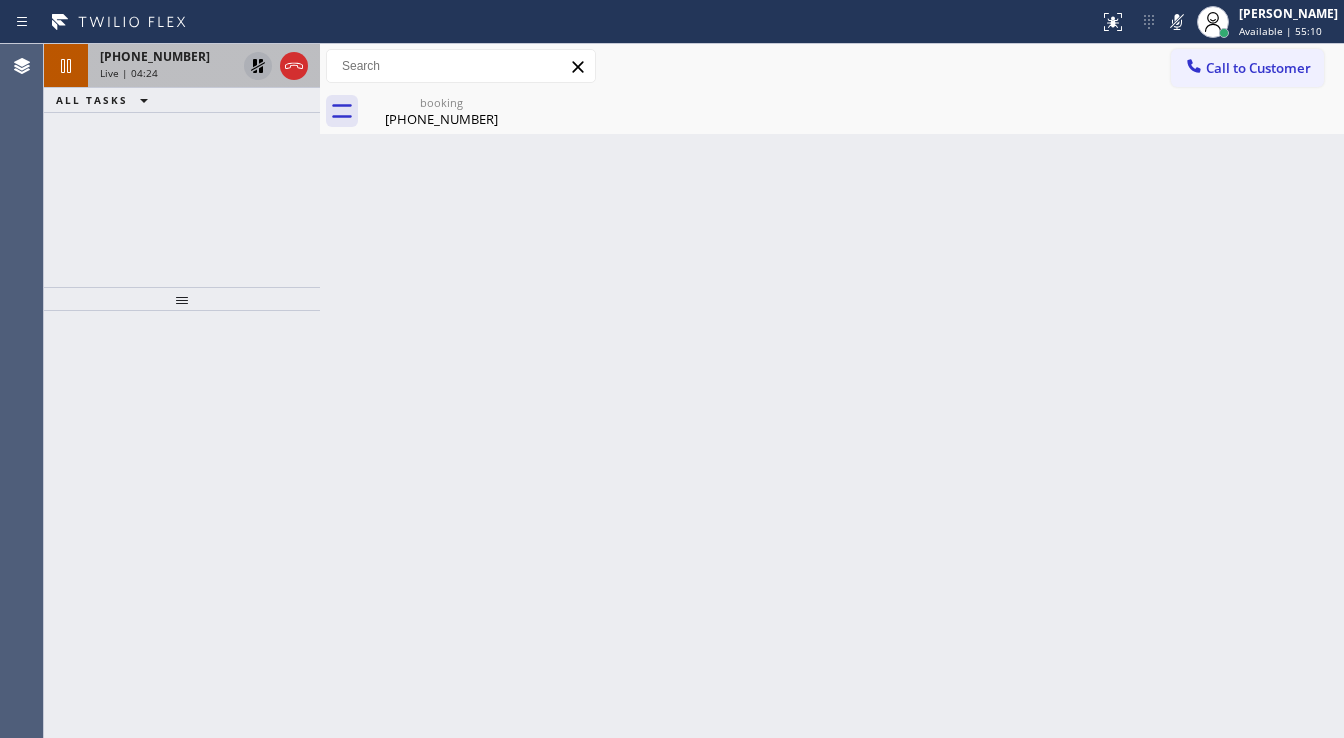 drag, startPoint x: 94, startPoint y: 242, endPoint x: 168, endPoint y: 146, distance: 121.21056 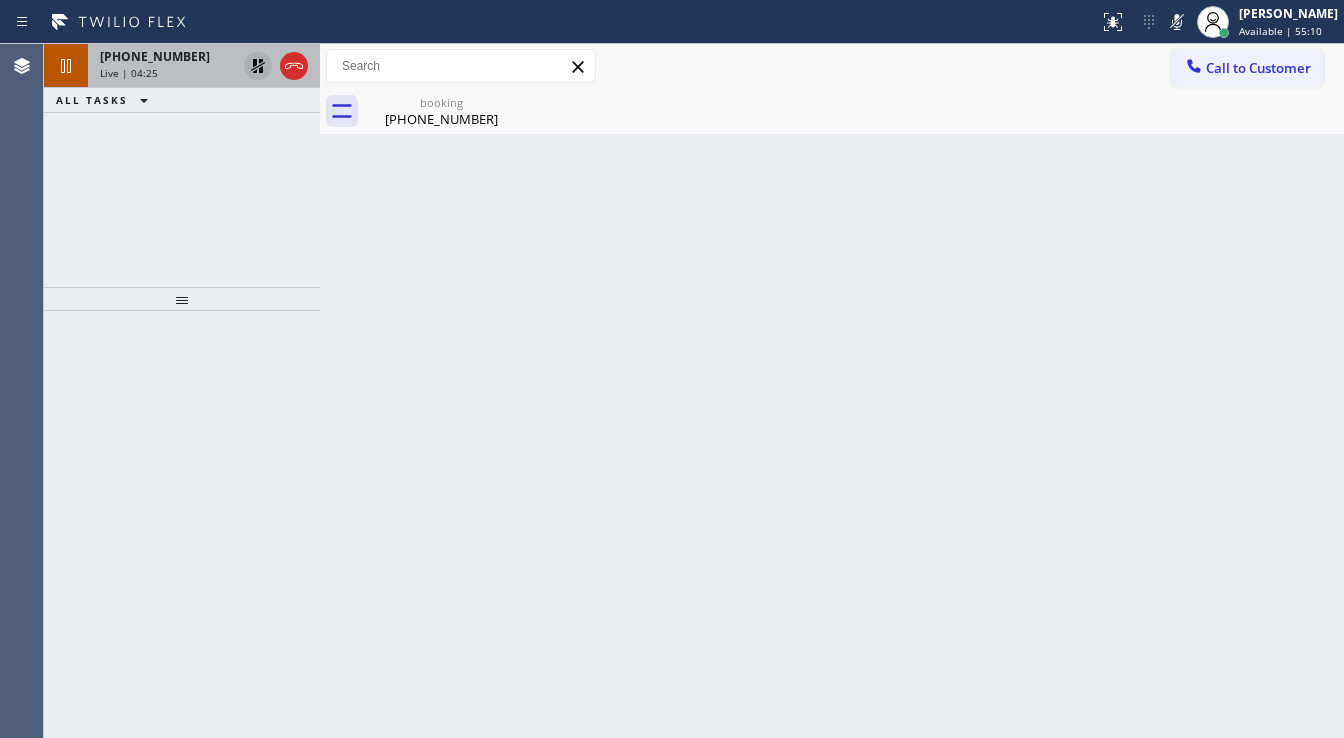 click on "Live | 04:25" at bounding box center [129, 73] 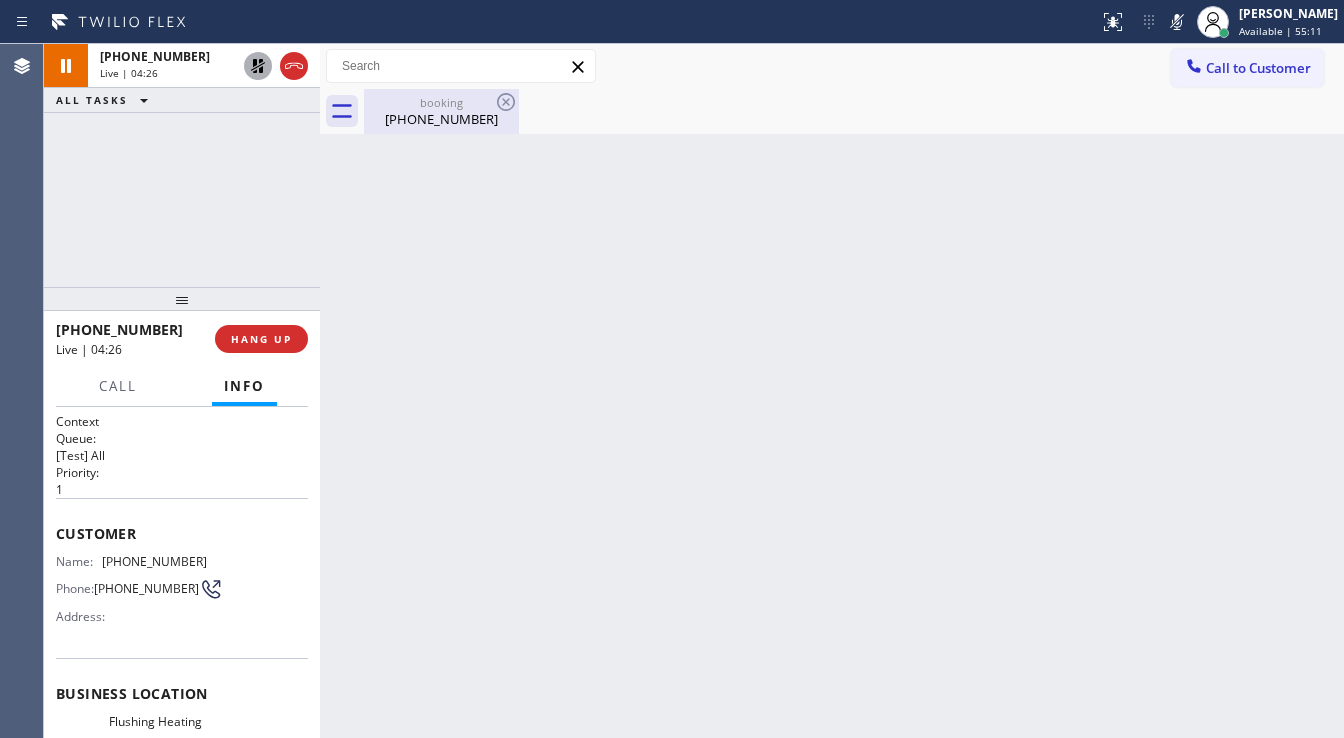 click on "[PHONE_NUMBER]" at bounding box center (441, 119) 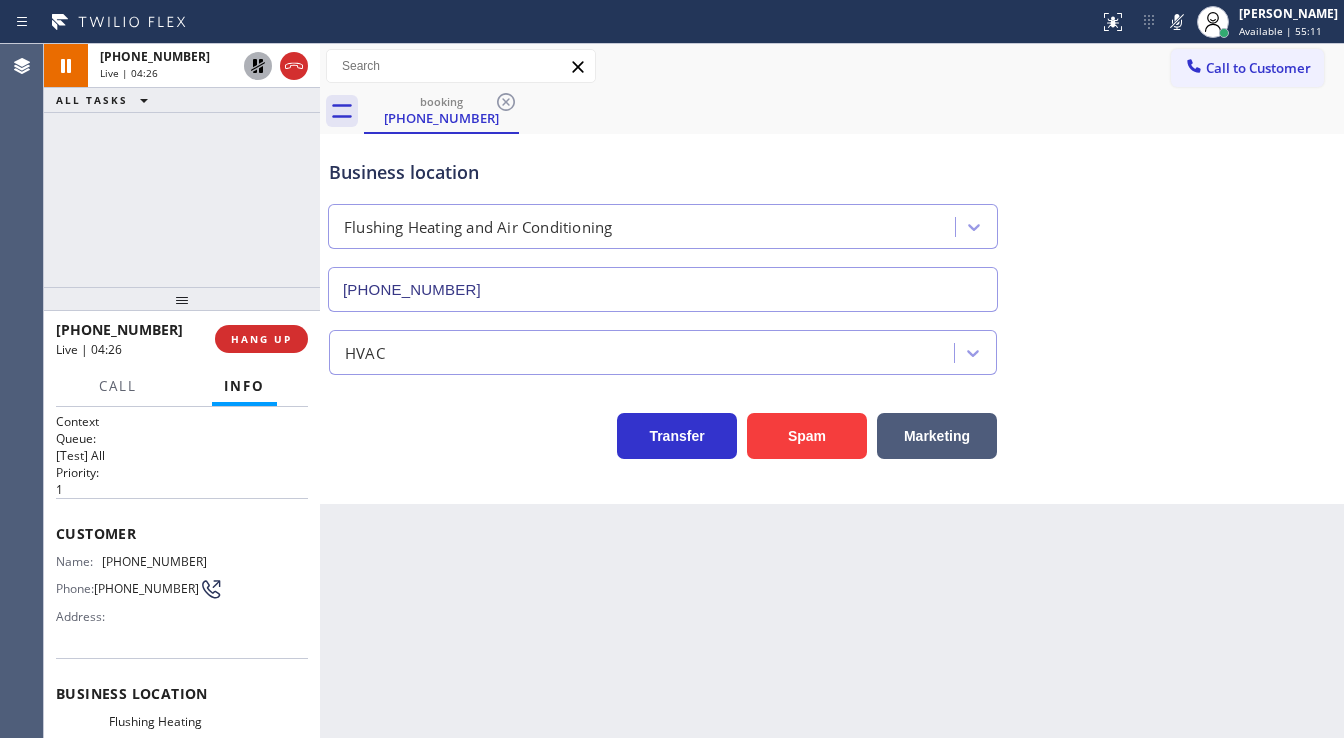 click on "[PHONE_NUMBER] Live | 04:26 ALL TASKS ALL TASKS ACTIVE TASKS TASKS IN WRAP UP" at bounding box center (182, 165) 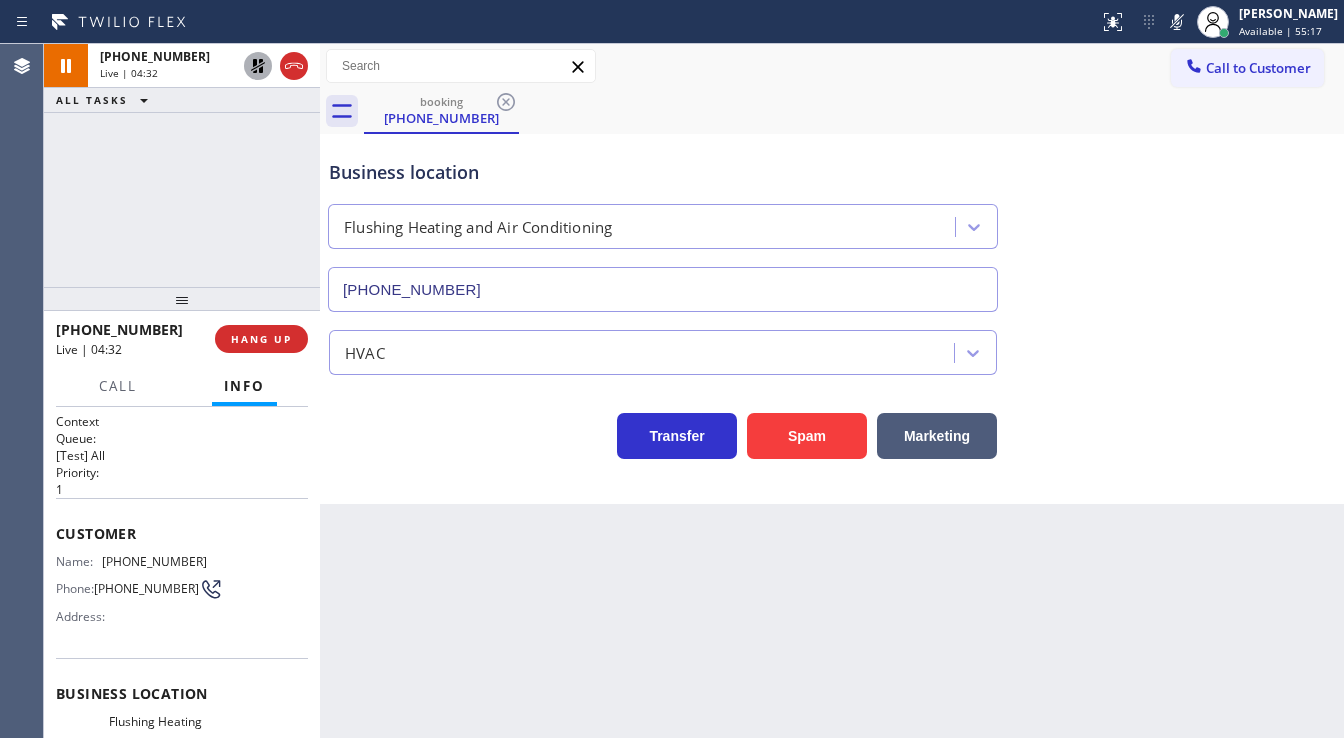click on "[PHONE_NUMBER] Live | 04:32 ALL TASKS ALL TASKS ACTIVE TASKS TASKS IN WRAP UP" at bounding box center [182, 165] 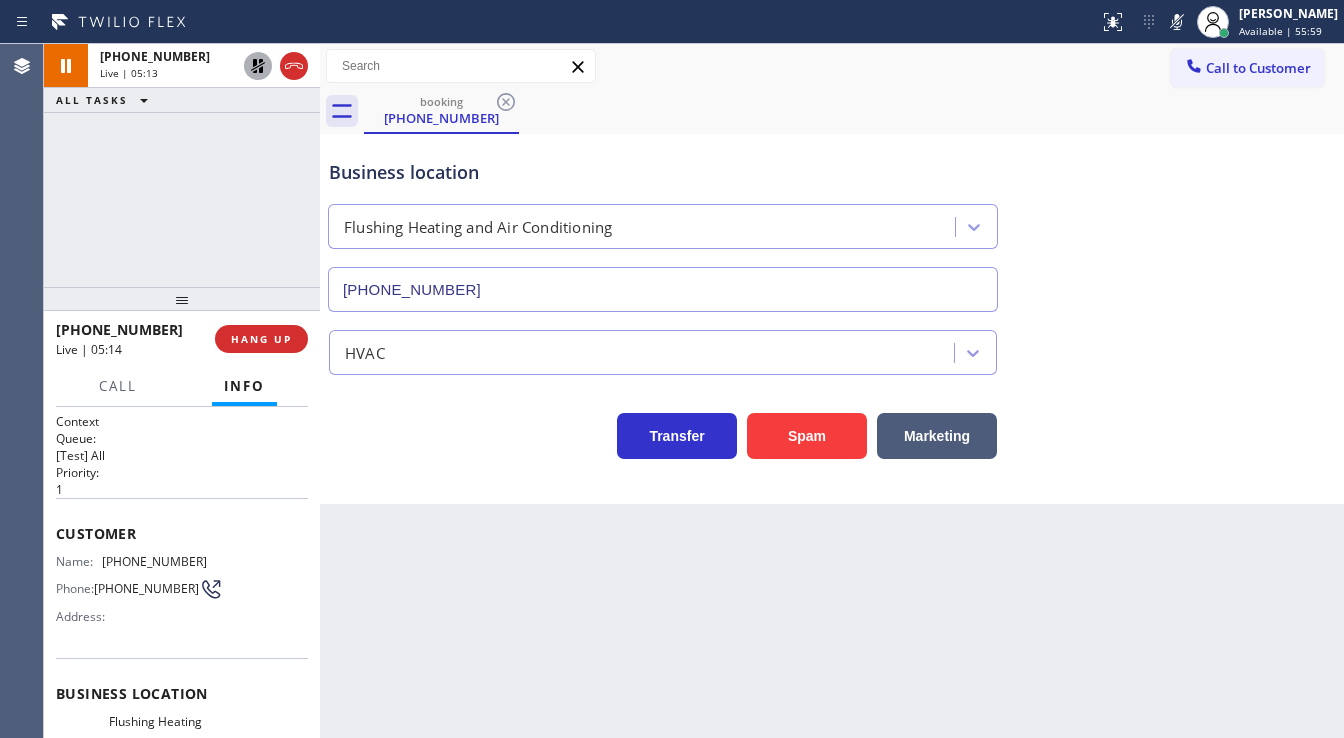 drag, startPoint x: 97, startPoint y: 490, endPoint x: 73, endPoint y: 548, distance: 62.76942 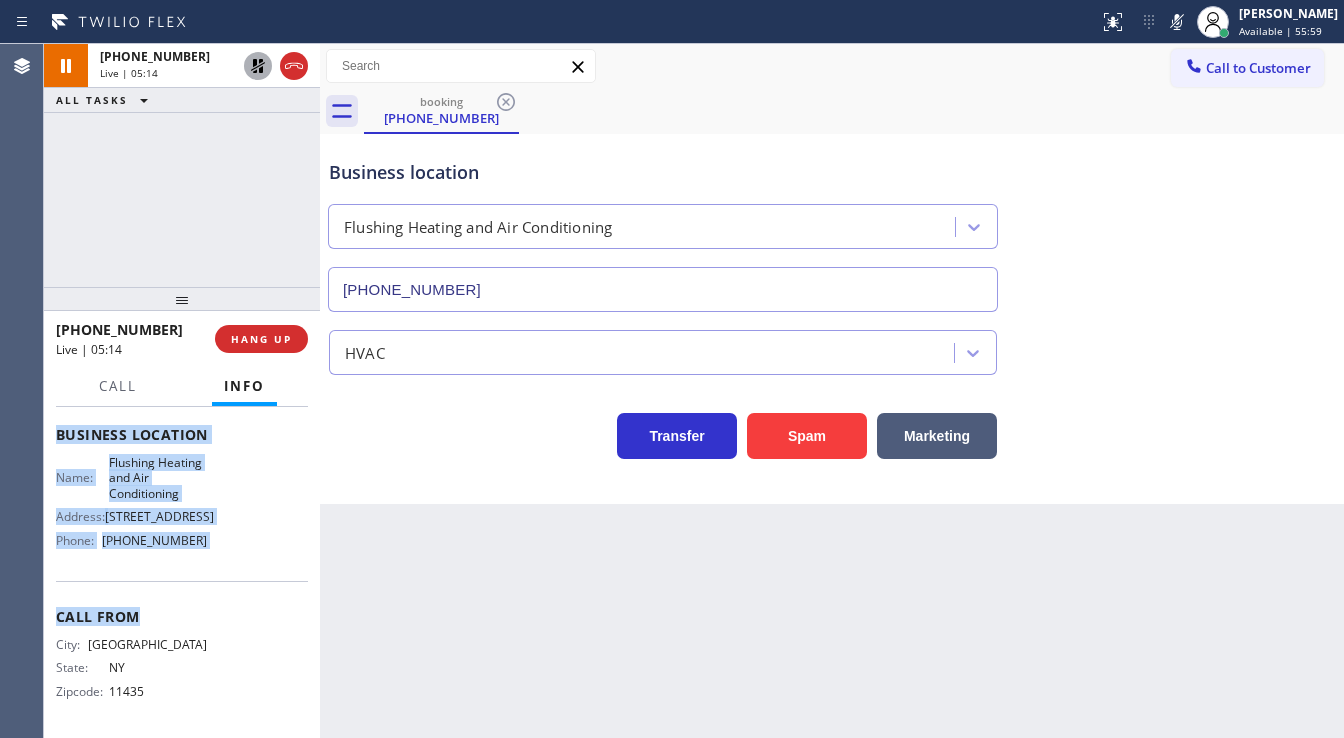scroll, scrollTop: 276, scrollLeft: 0, axis: vertical 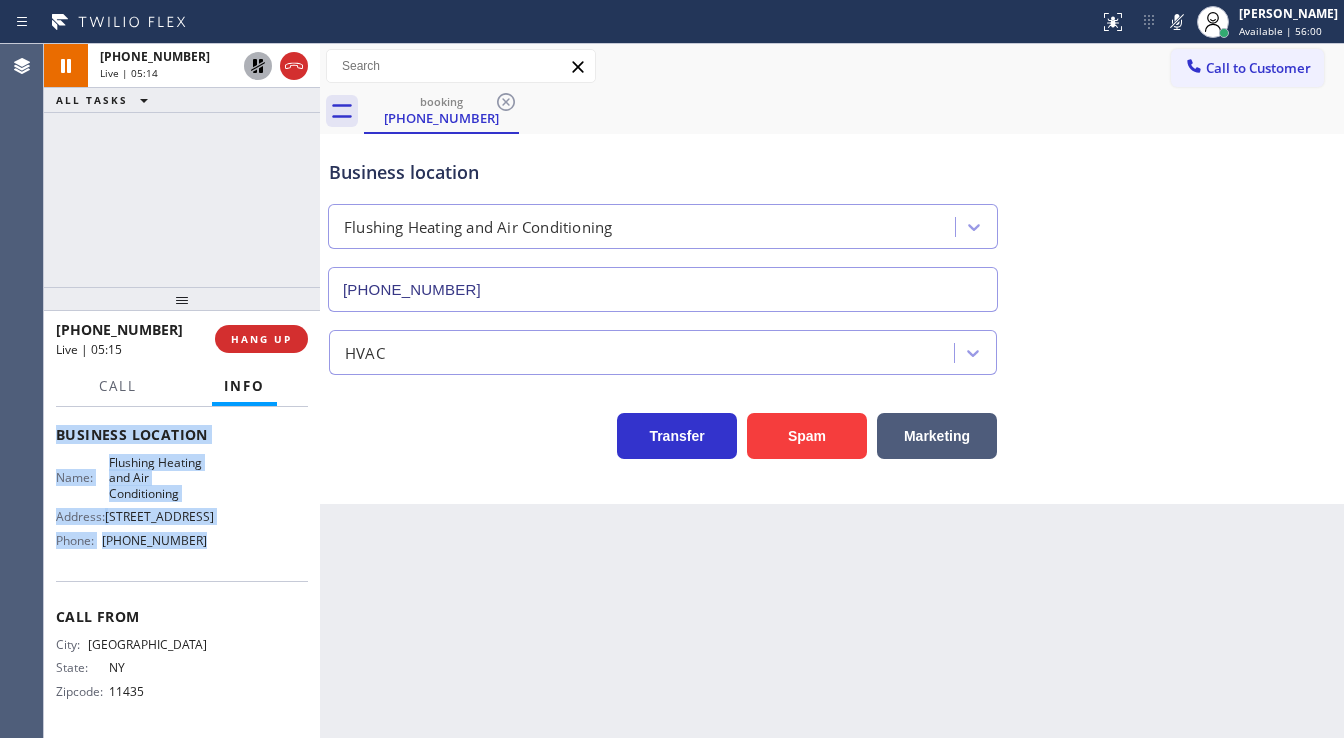 drag, startPoint x: 55, startPoint y: 527, endPoint x: 241, endPoint y: 528, distance: 186.00269 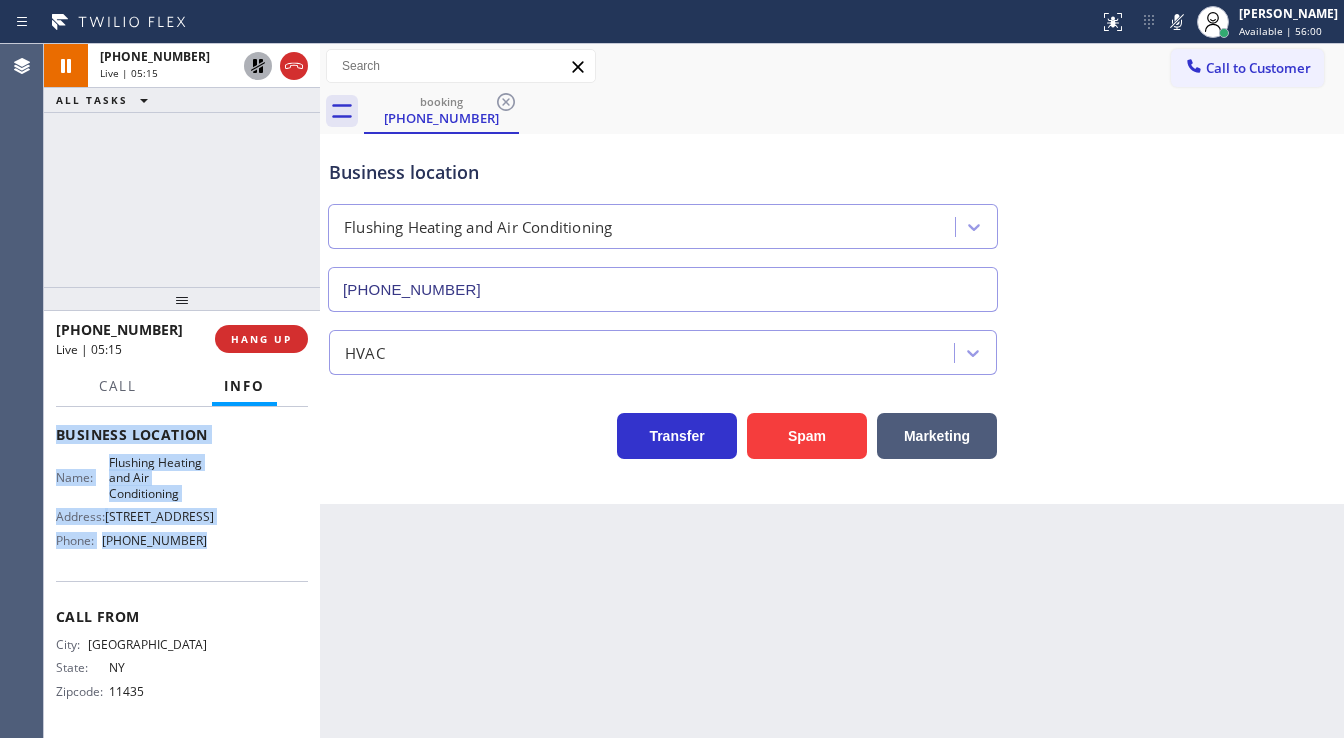 copy on "Customer Name: [PHONE_NUMBER] Phone: [PHONE_NUMBER] Address: Business location Name: Flushing Heating and Air Conditioning Address: [STREET_ADDRESS]  Phone: [PHONE_NUMBER]" 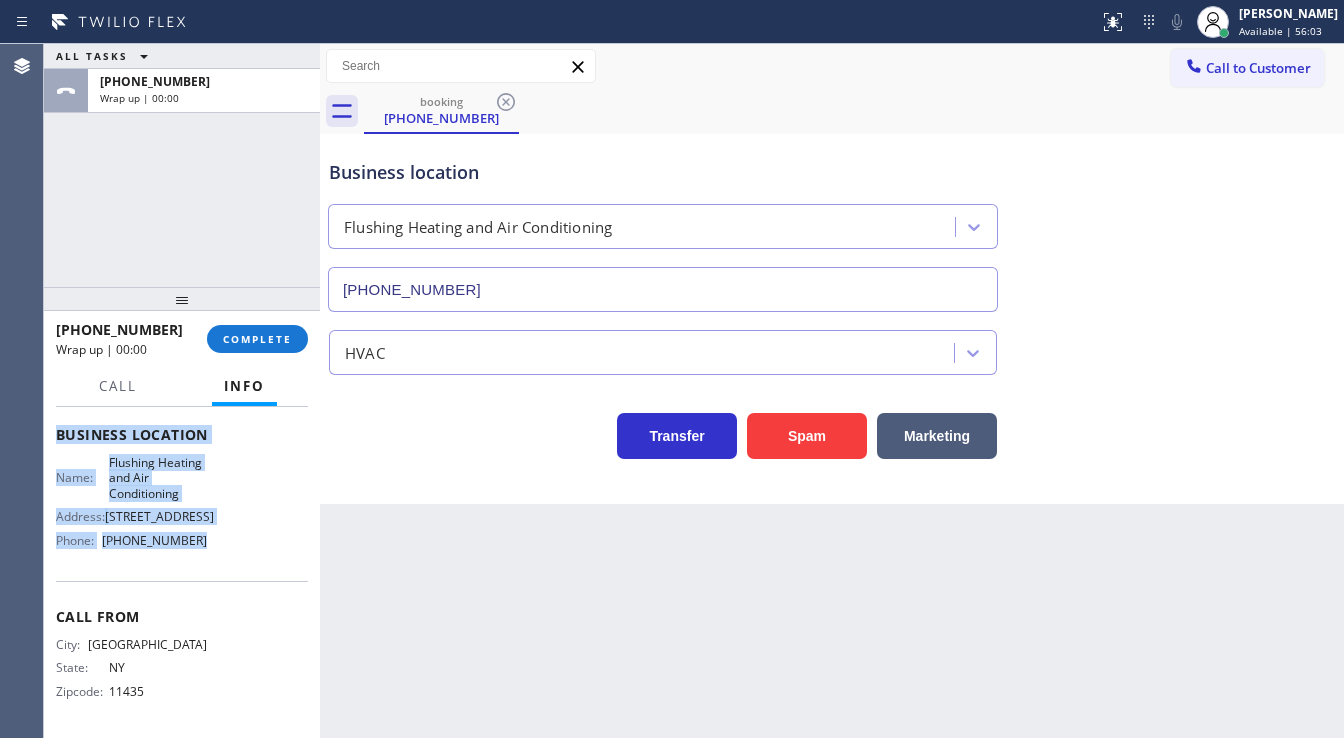 click on "ALL TASKS ALL TASKS ACTIVE TASKS TASKS IN WRAP UP [PHONE_NUMBER] Wrap up | 00:00" at bounding box center [182, 165] 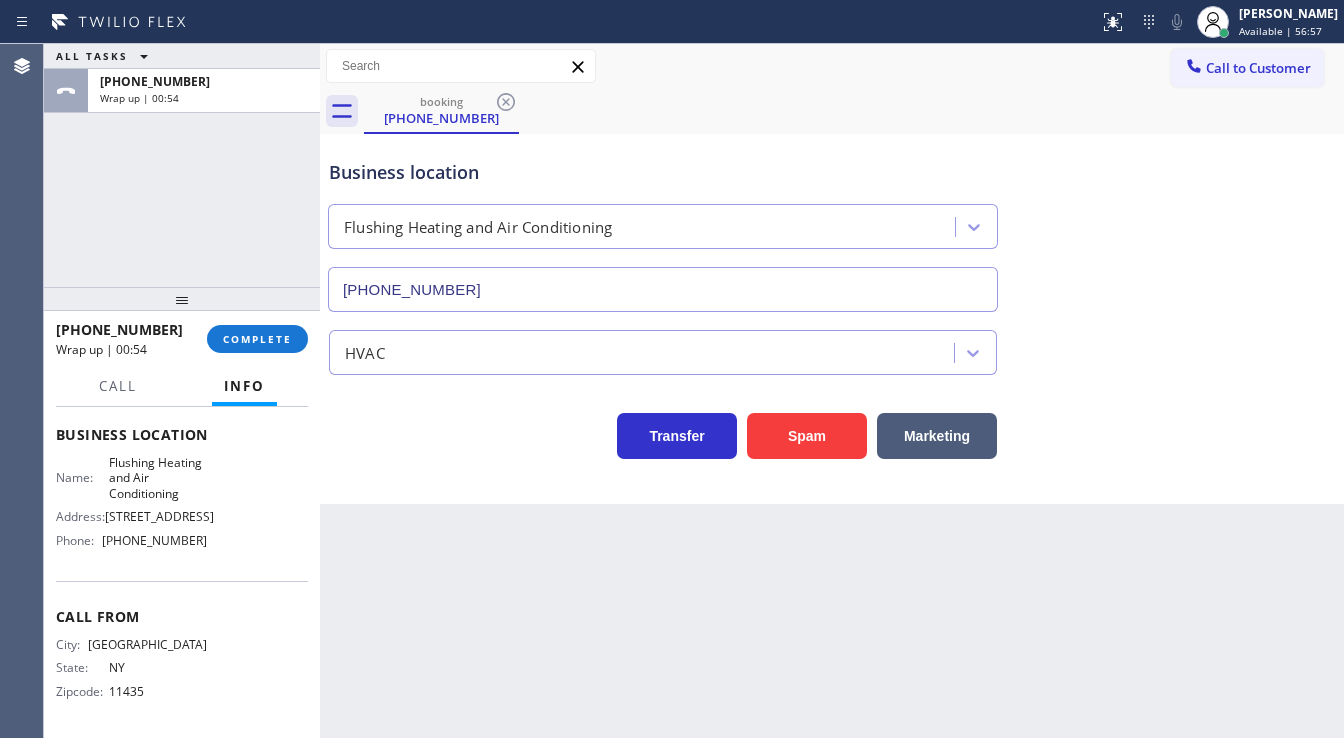 drag, startPoint x: 55, startPoint y: 229, endPoint x: 408, endPoint y: 336, distance: 368.8604 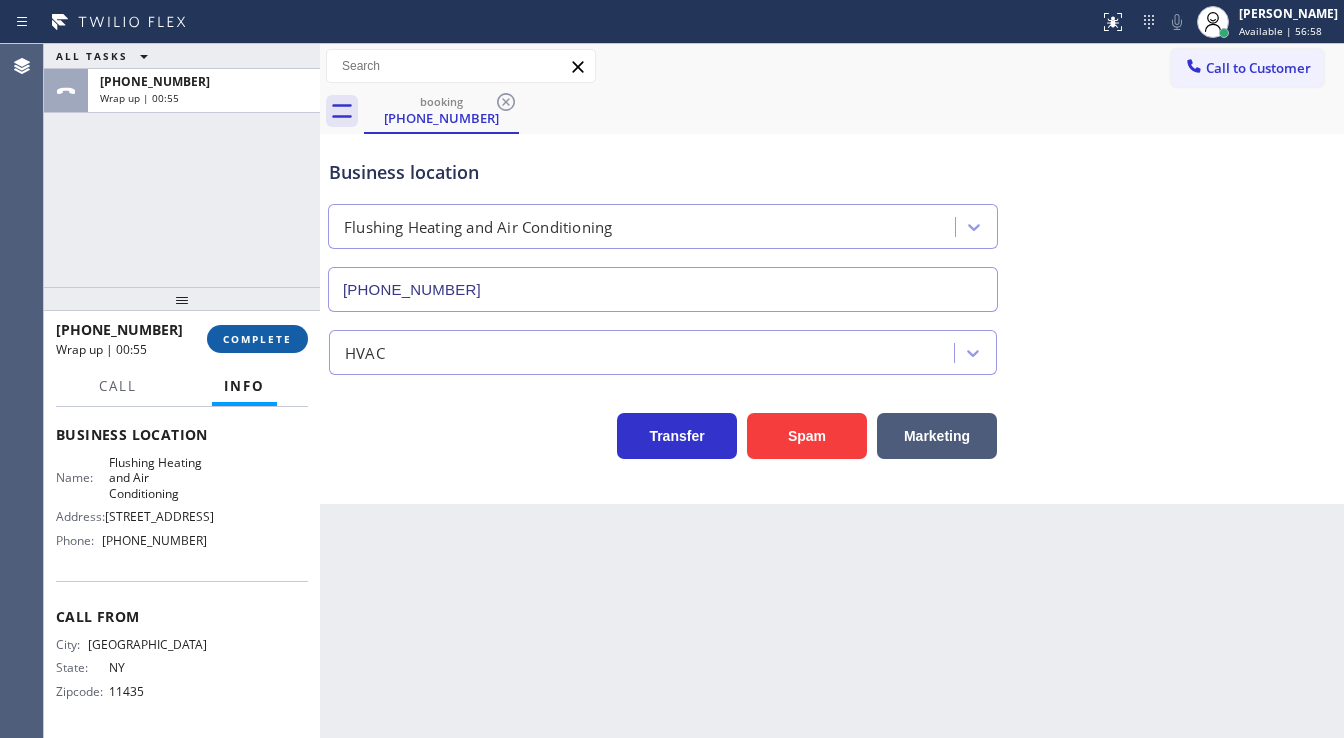 click on "COMPLETE" at bounding box center (257, 339) 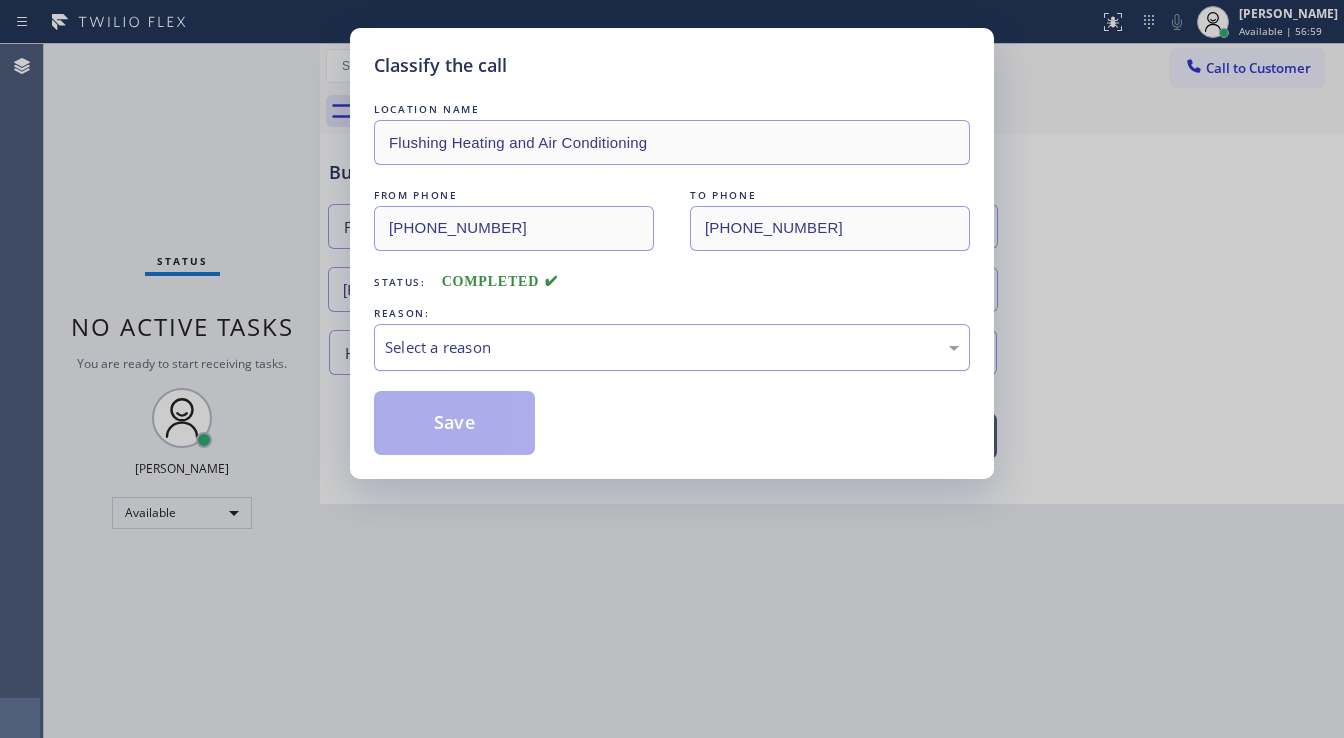 click on "Select a reason" at bounding box center [672, 347] 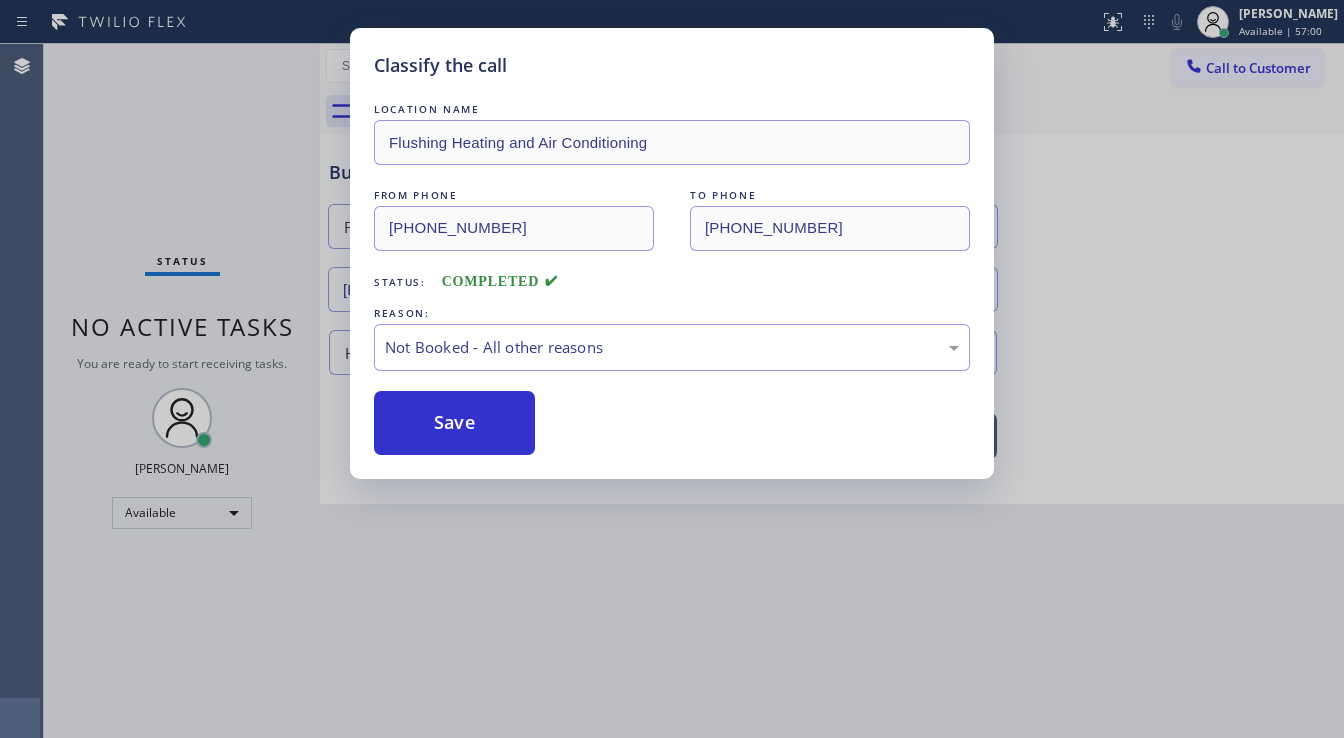 click on "Save" at bounding box center (454, 423) 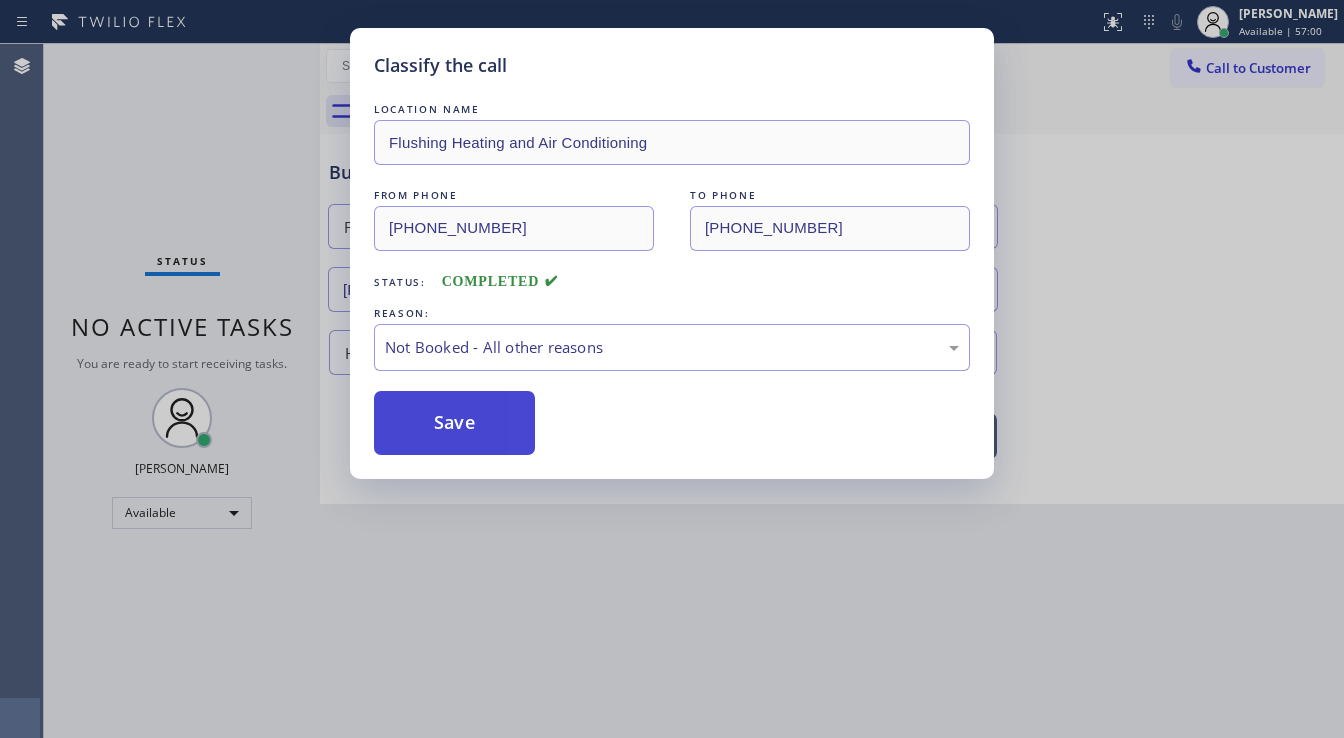 click on "Save" at bounding box center (454, 423) 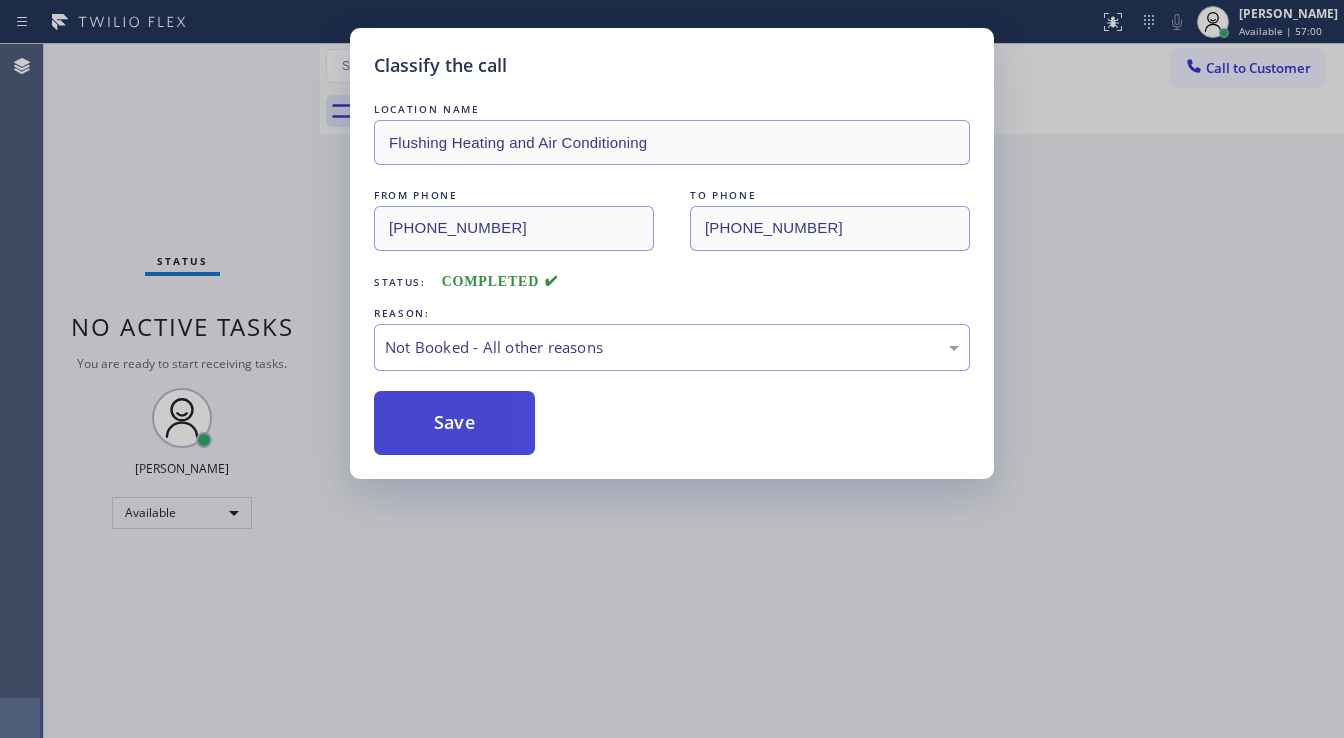 click on "Save" at bounding box center (454, 423) 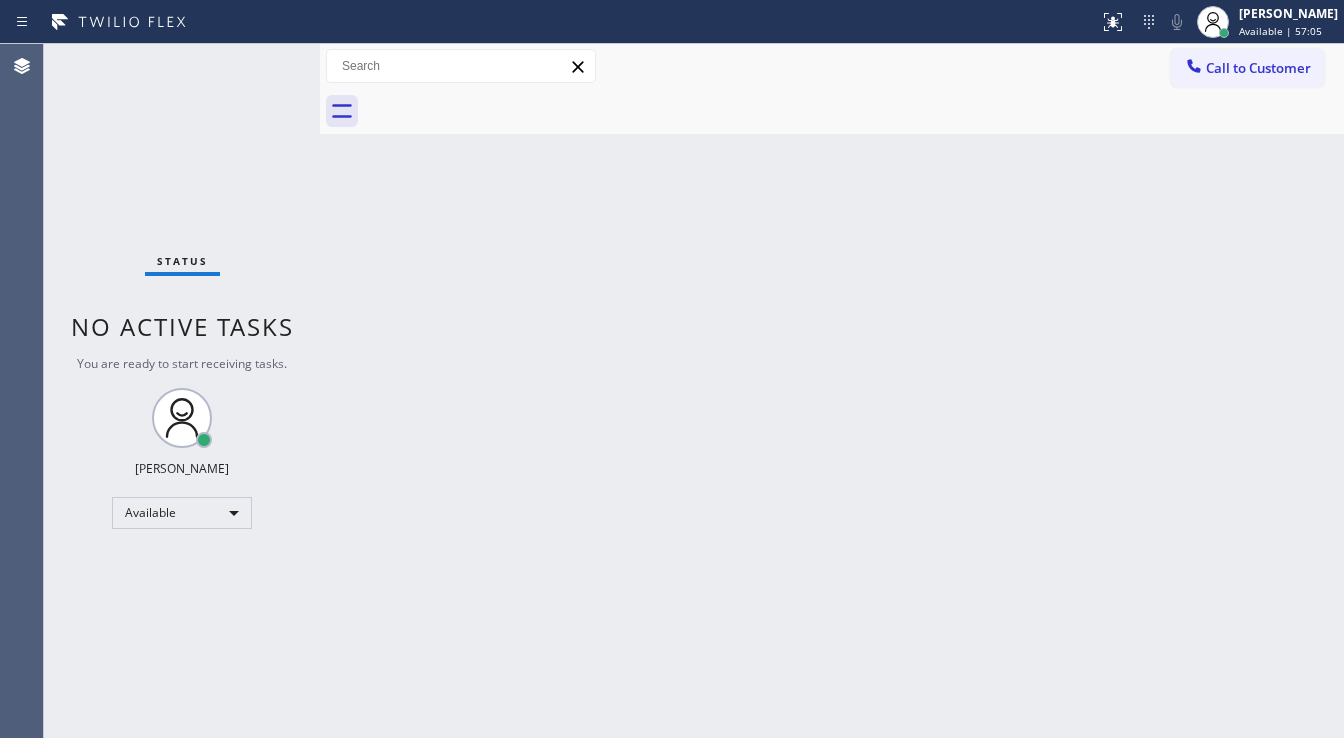 click on "Status   No active tasks     You are ready to start receiving tasks.   [PERSON_NAME]" at bounding box center (182, 391) 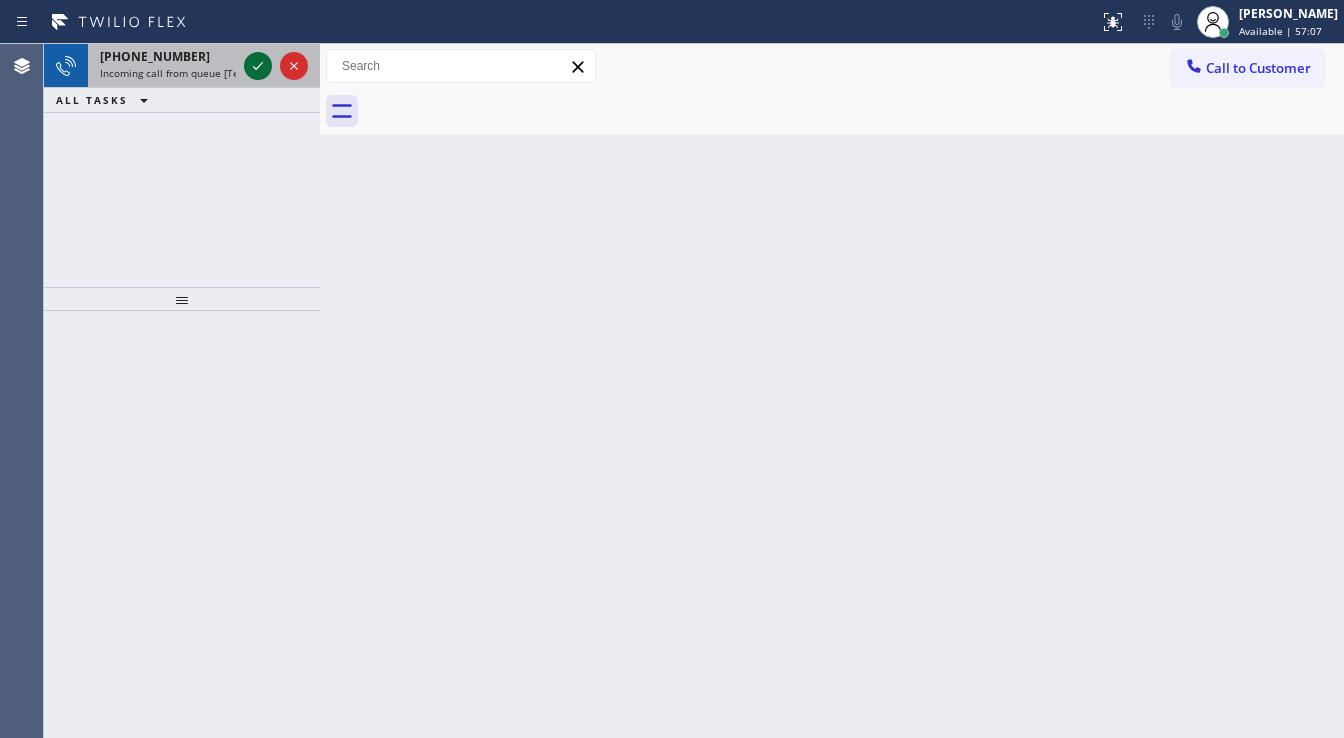 click 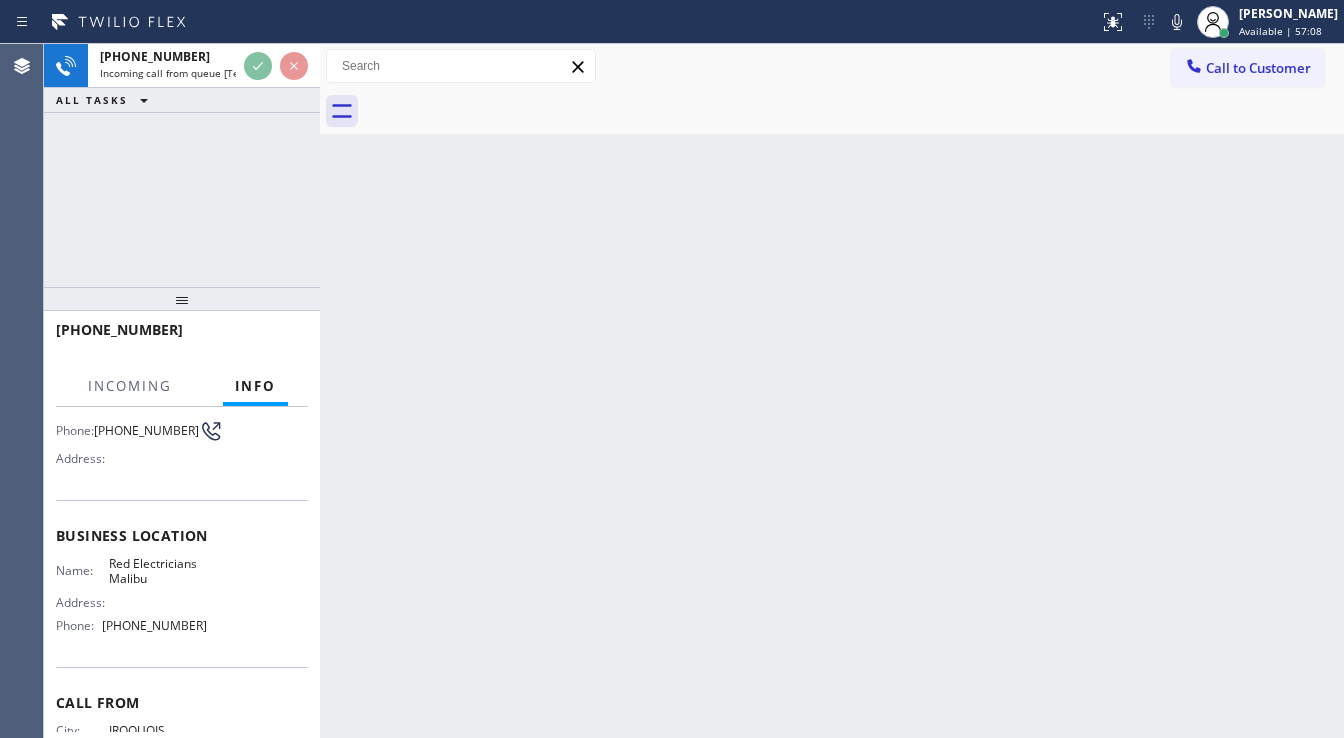 scroll, scrollTop: 160, scrollLeft: 0, axis: vertical 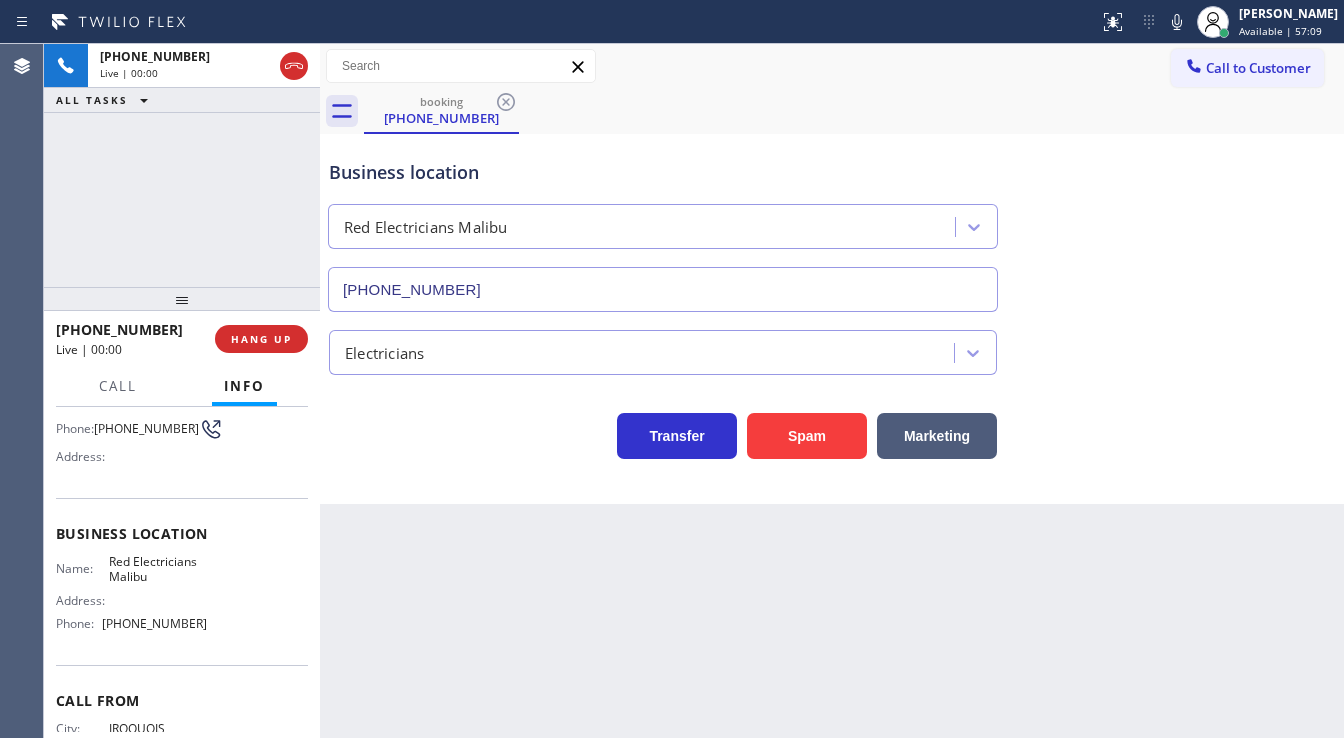 type on "[PHONE_NUMBER]" 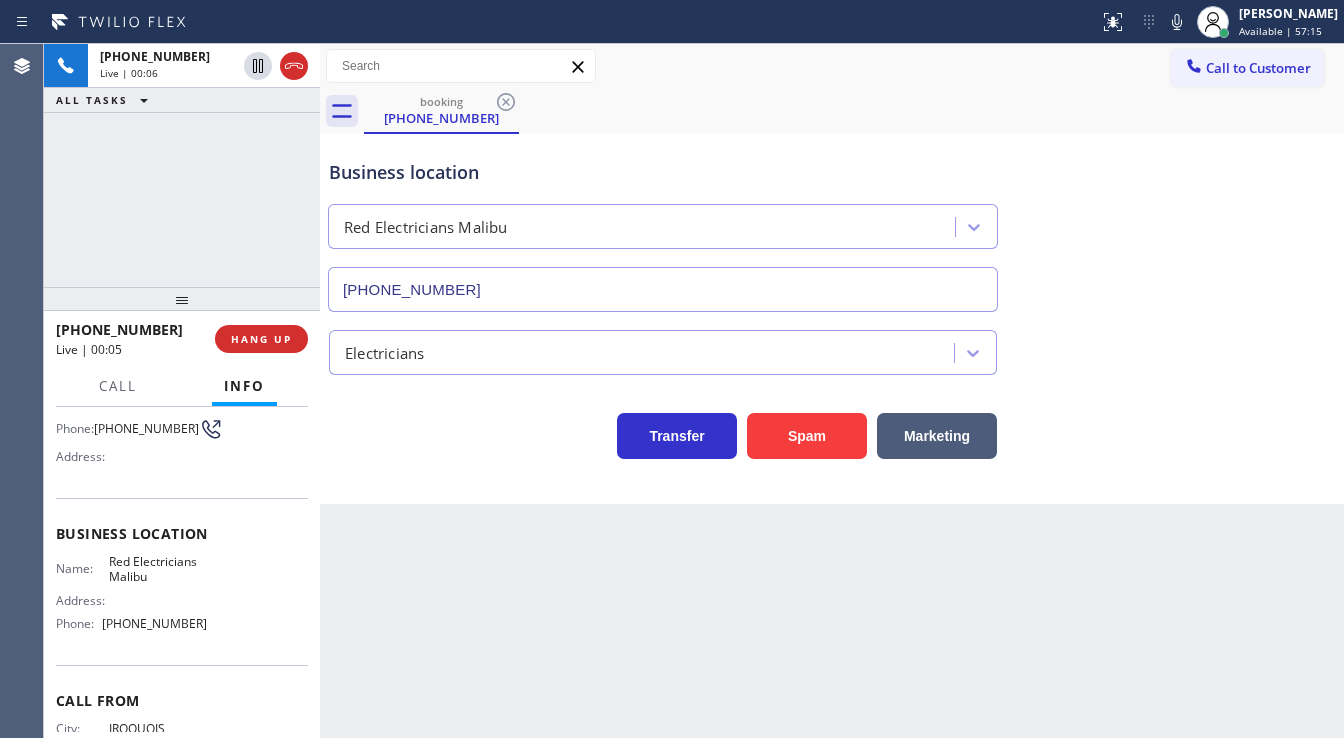 click on "[PHONE_NUMBER] Live | 00:06 ALL TASKS ALL TASKS ACTIVE TASKS TASKS IN WRAP UP" at bounding box center [182, 165] 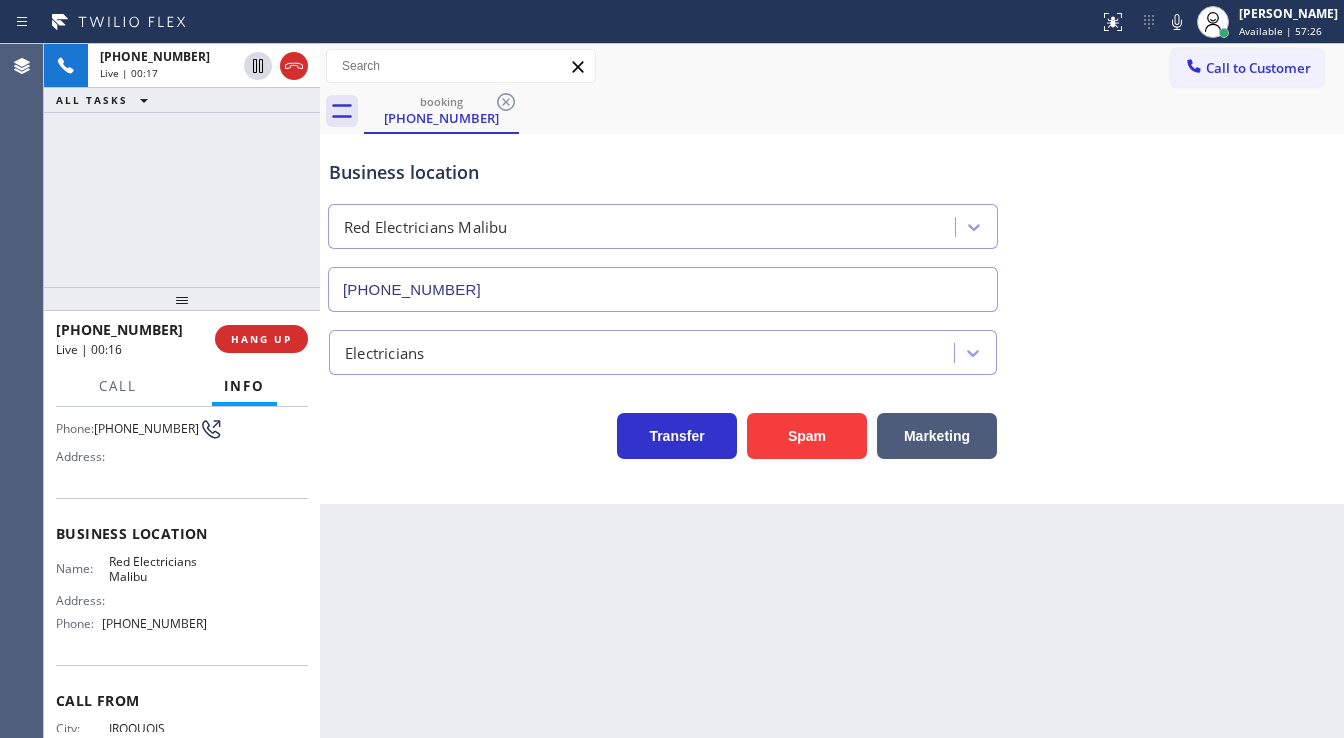 click on "[PHONE_NUMBER] Live | 00:17 ALL TASKS ALL TASKS ACTIVE TASKS TASKS IN WRAP UP" at bounding box center [182, 165] 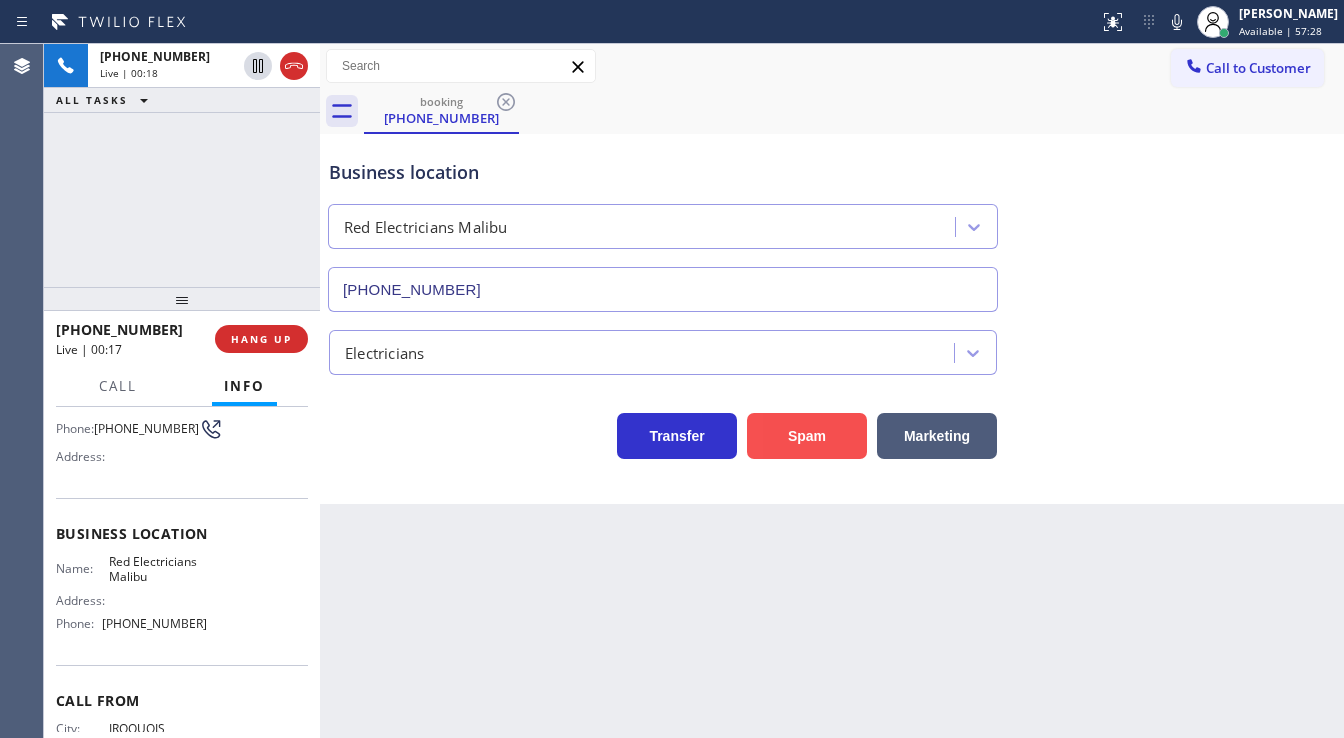 click on "Spam" at bounding box center (807, 436) 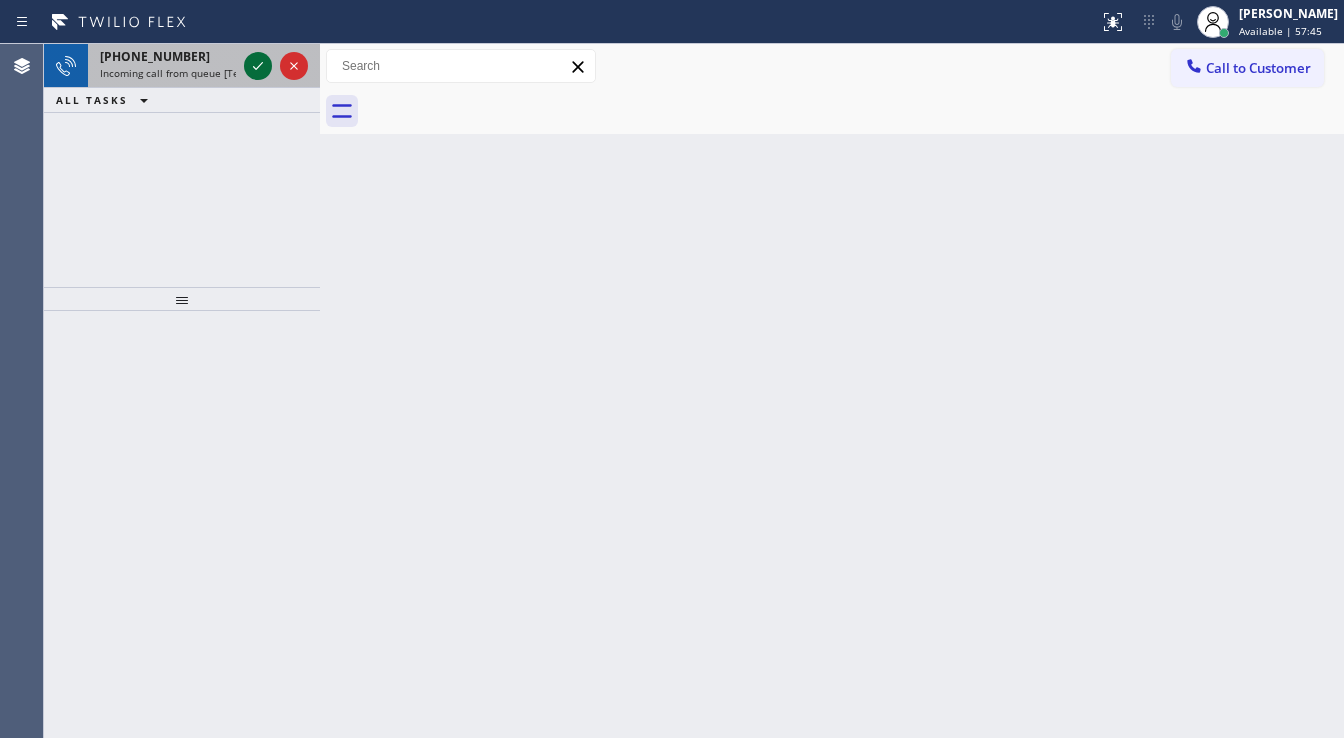 click 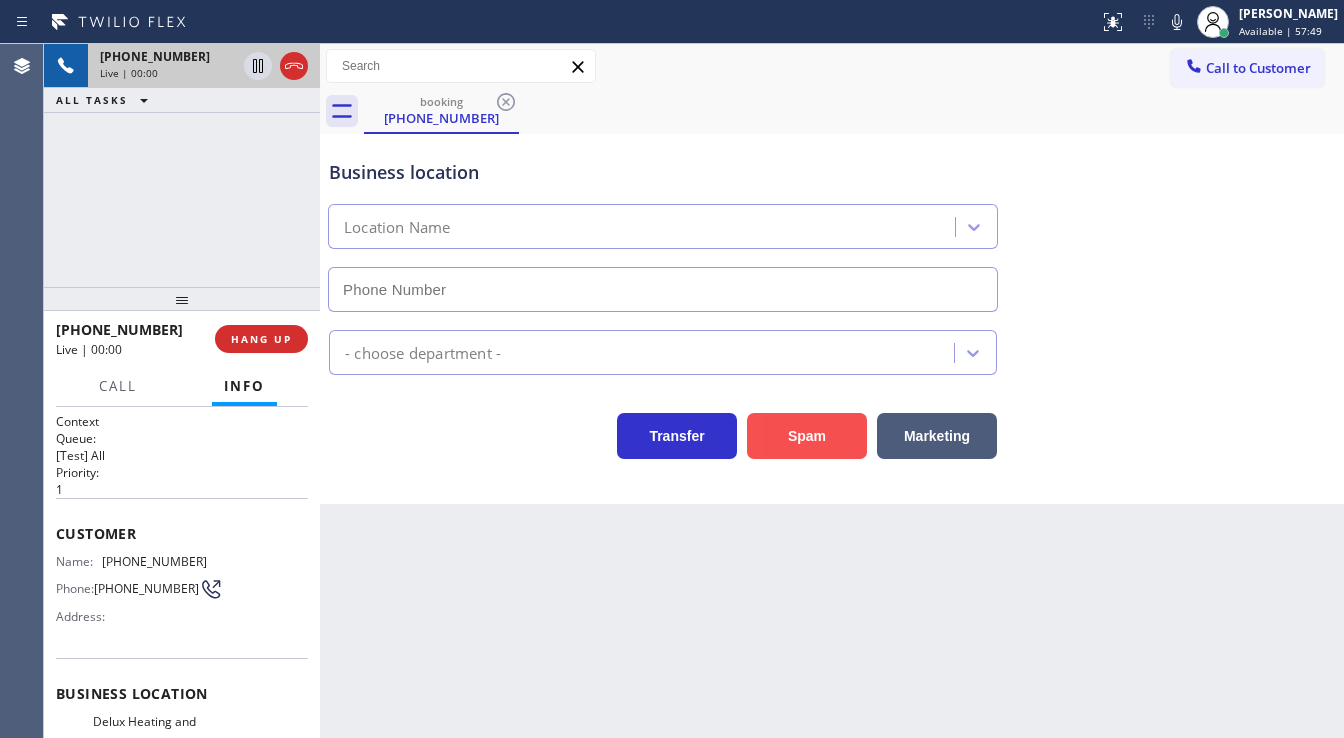 click on "Spam" at bounding box center [807, 436] 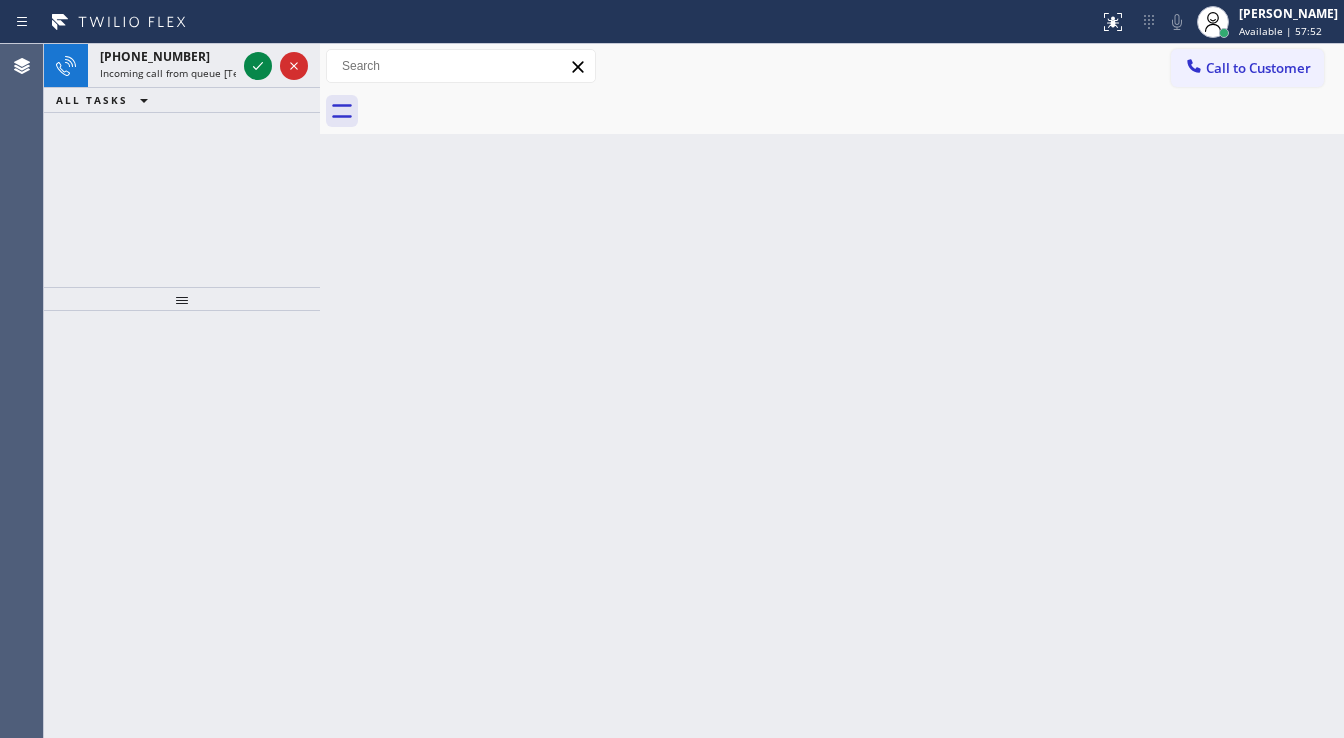 click on "[PHONE_NUMBER] Incoming call from queue [Test] All ALL TASKS ALL TASKS ACTIVE TASKS TASKS IN WRAP UP" at bounding box center [182, 165] 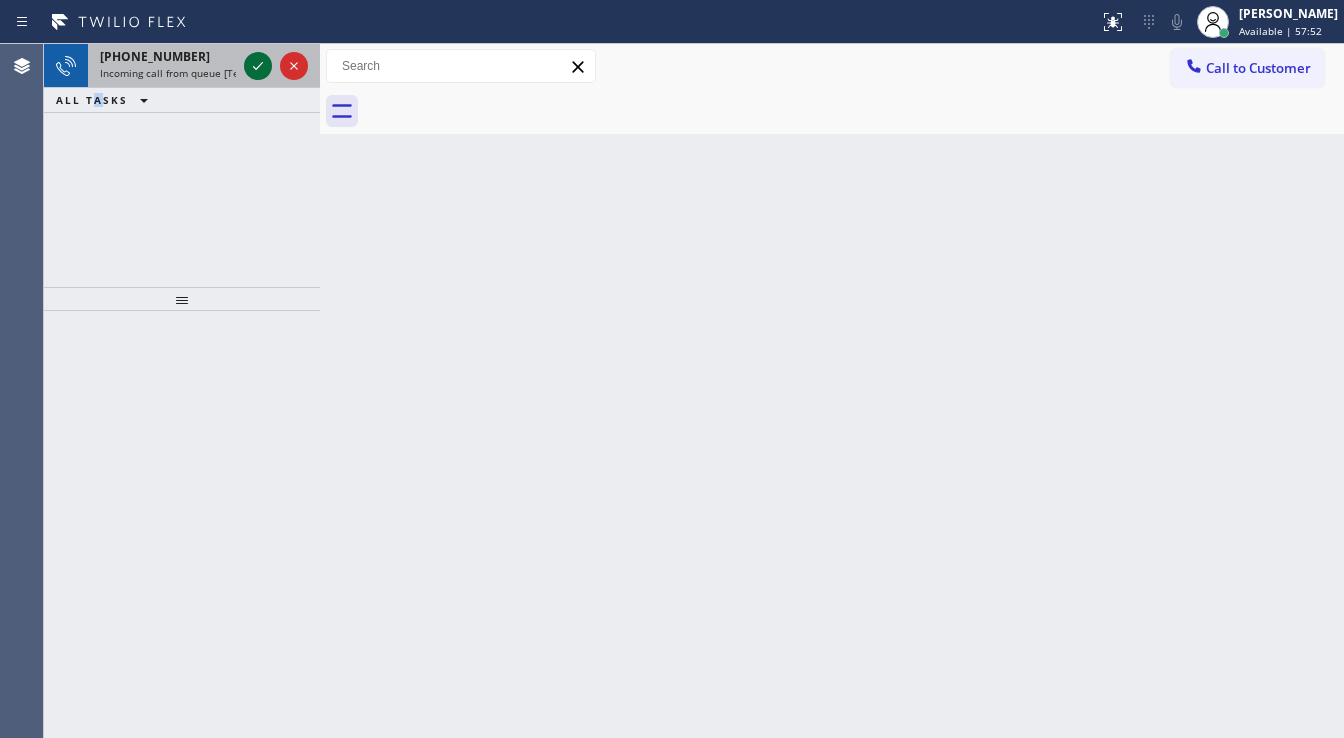 click 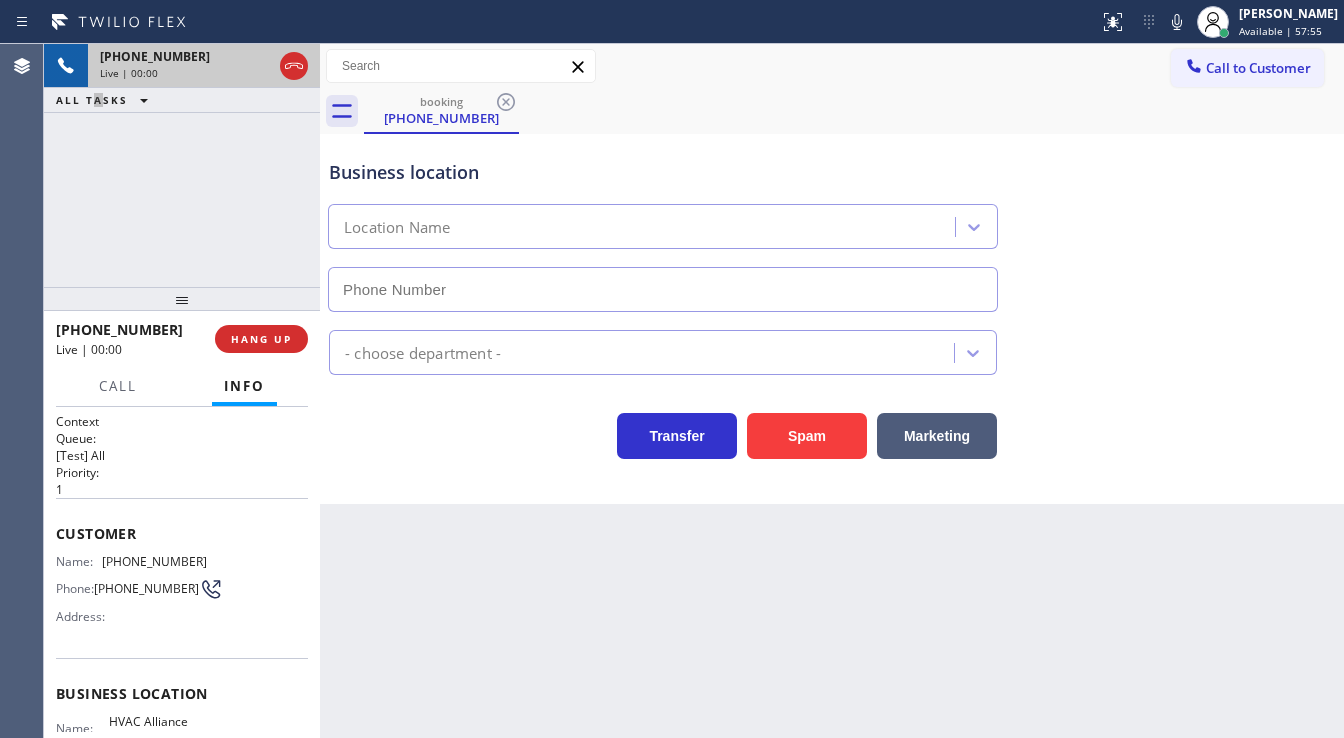 type on "[PHONE_NUMBER]" 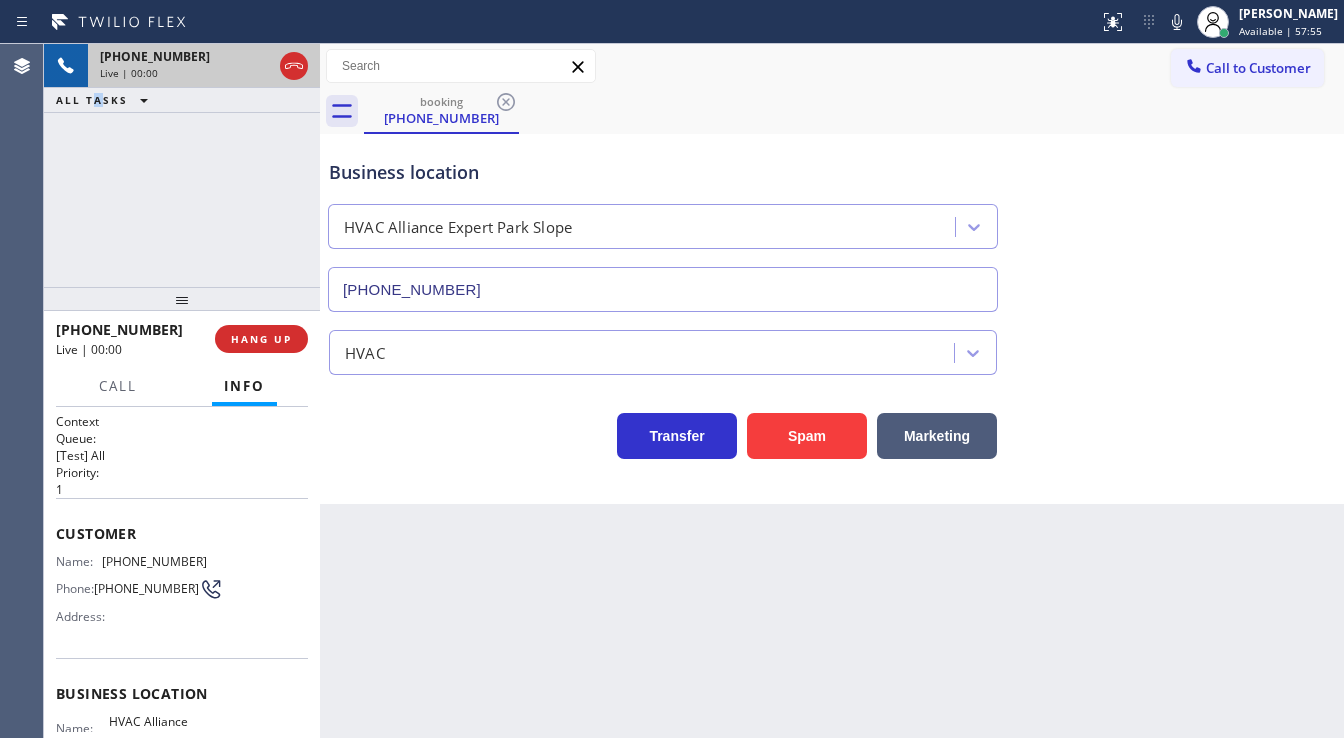 click on "[PHONE_NUMBER] Live | 00:00 ALL TASKS ALL TASKS ACTIVE TASKS TASKS IN WRAP UP" at bounding box center (182, 165) 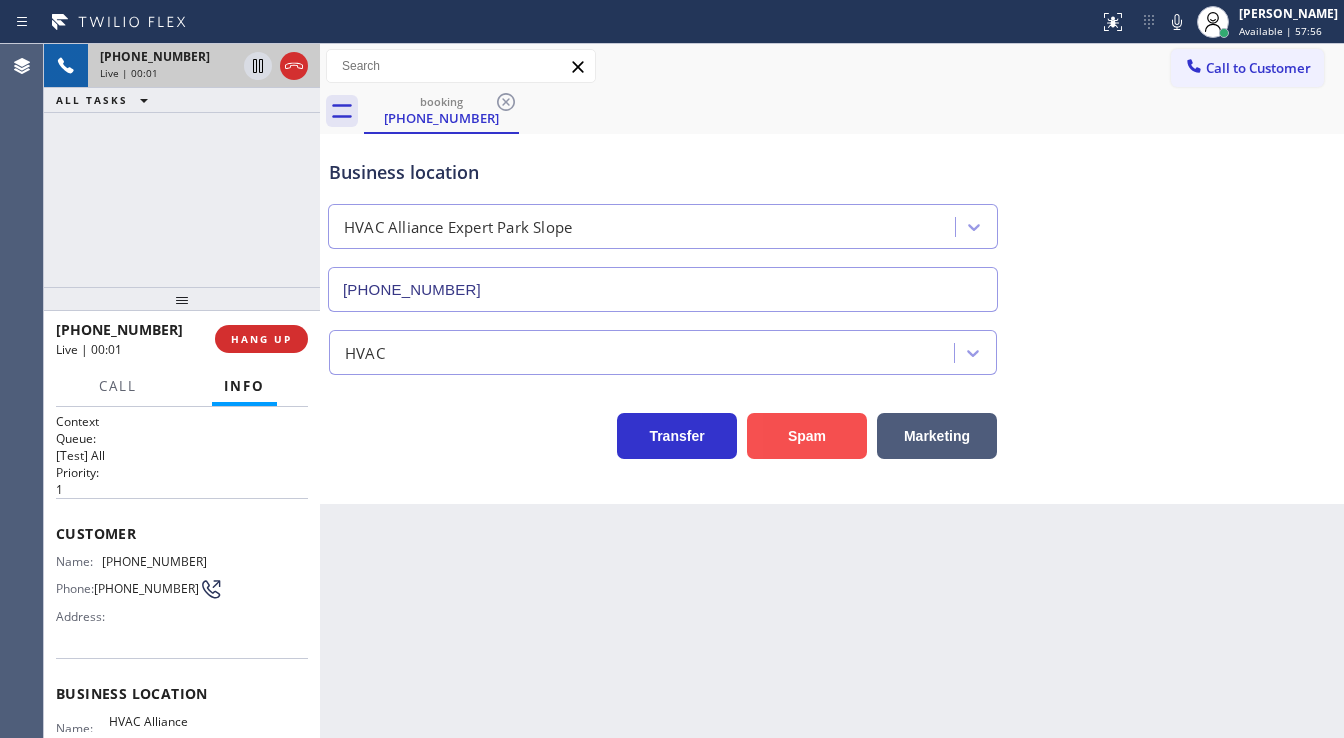 click on "Spam" at bounding box center (807, 436) 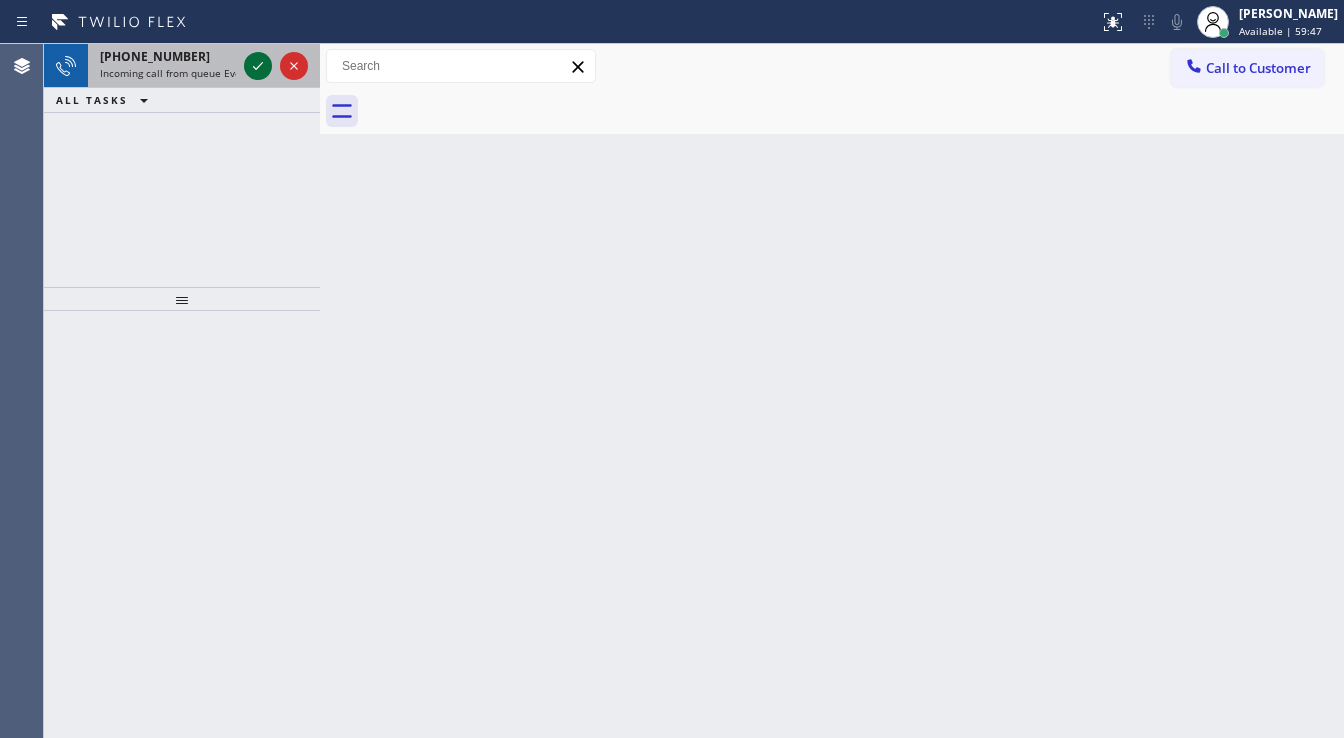 click 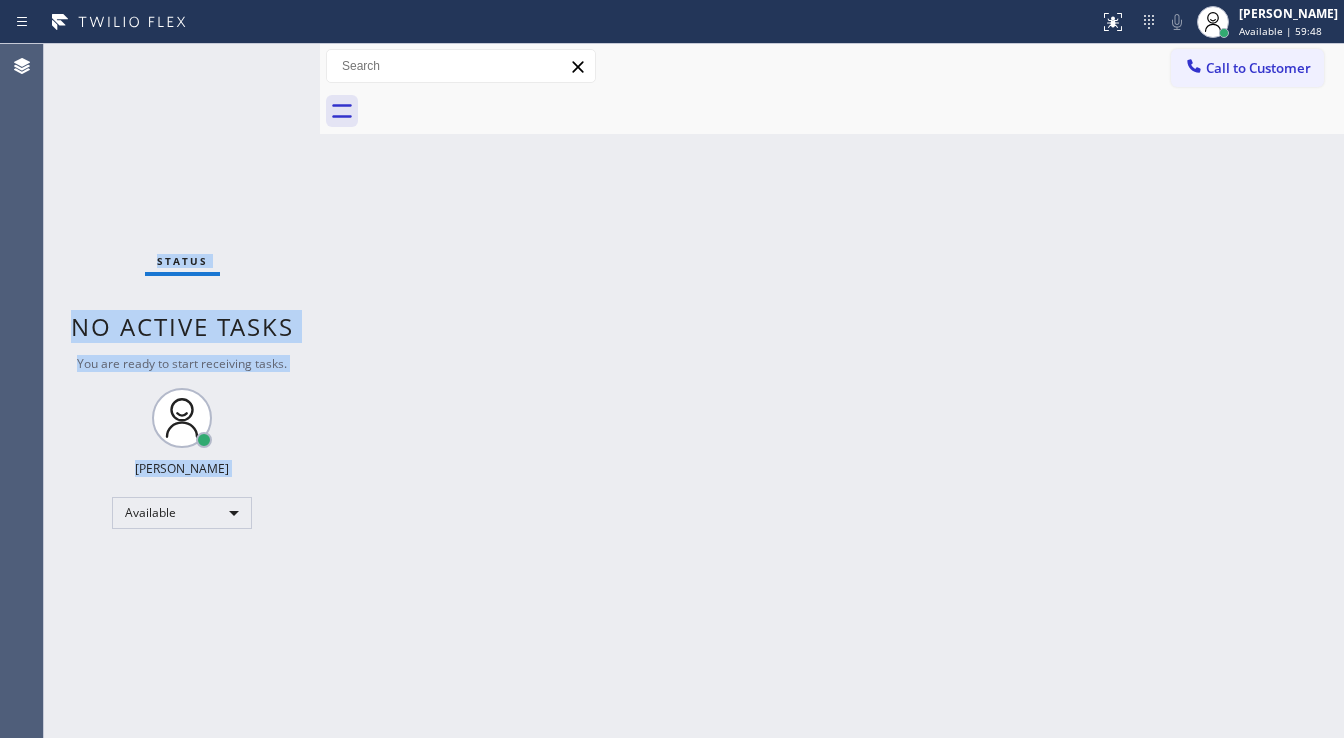 click on "Status   No active tasks     You are ready to start receiving tasks.   [PERSON_NAME]" at bounding box center (182, 391) 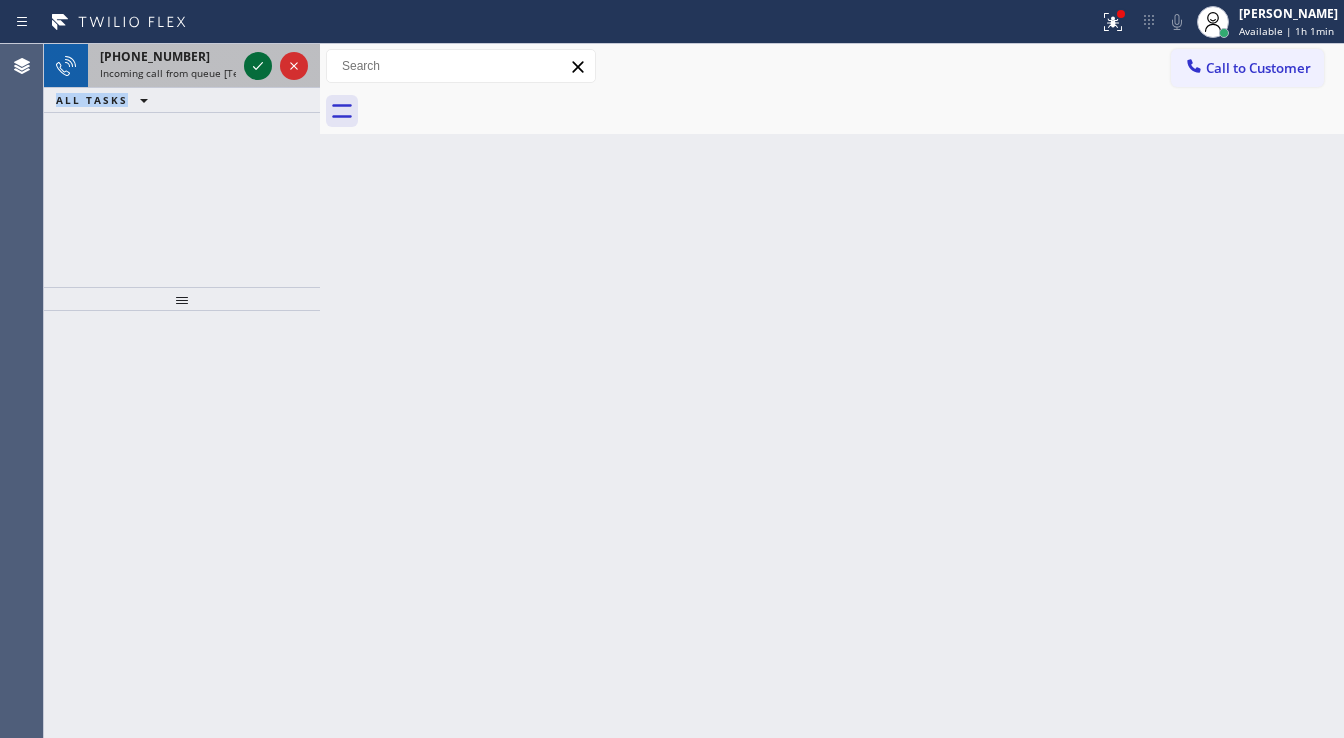 click 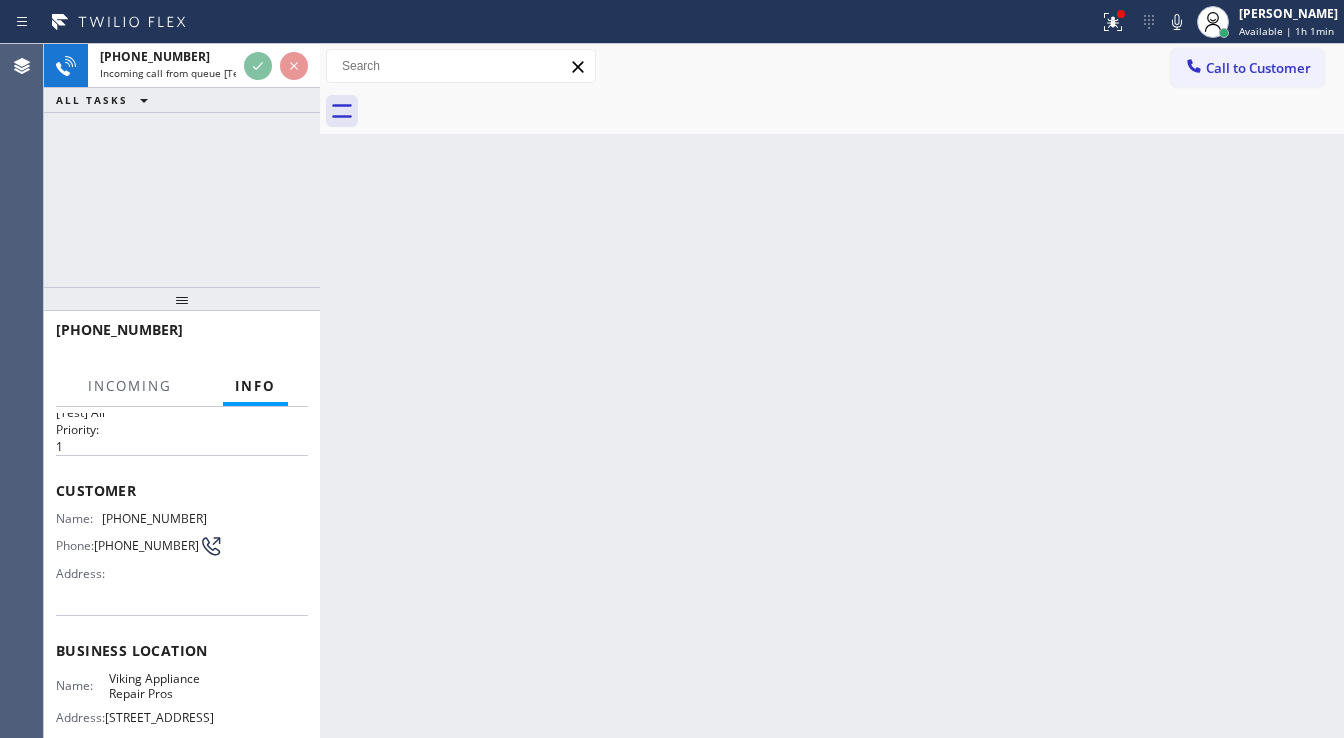 scroll, scrollTop: 80, scrollLeft: 0, axis: vertical 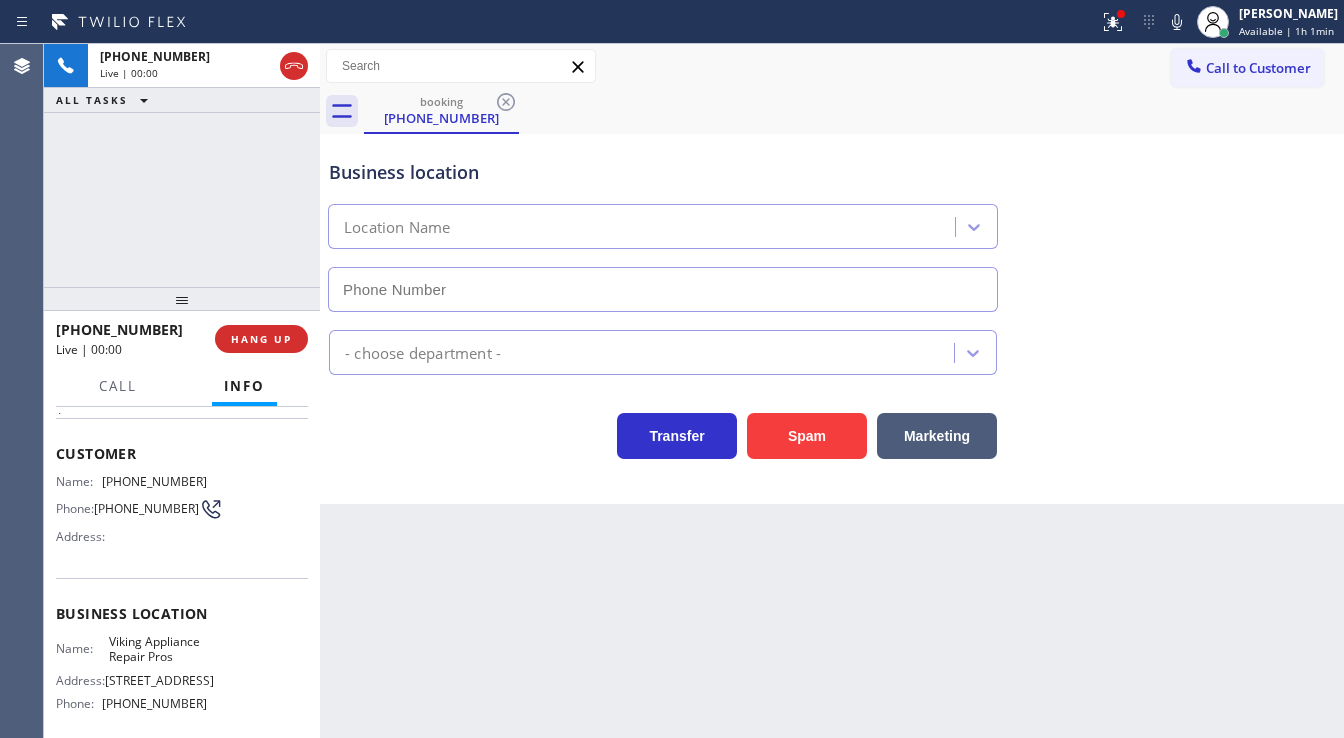 type on "[PHONE_NUMBER]" 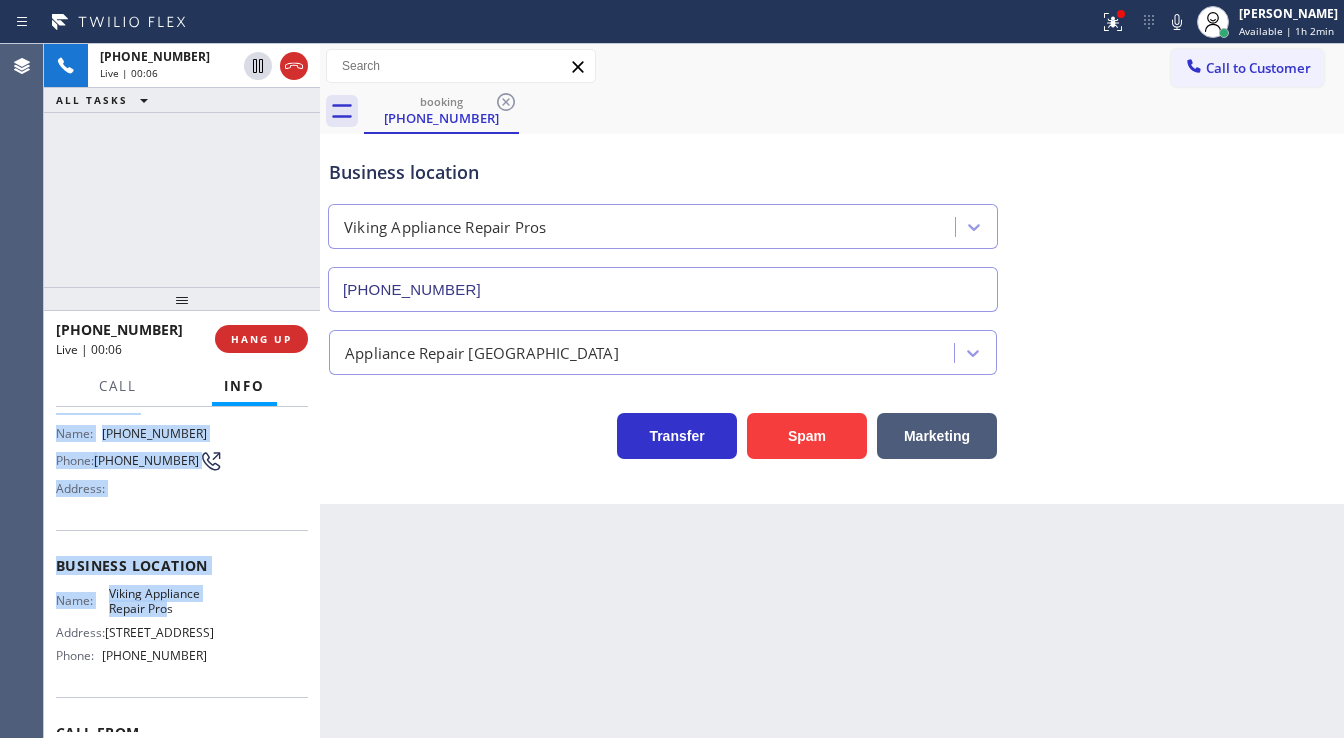 scroll, scrollTop: 260, scrollLeft: 0, axis: vertical 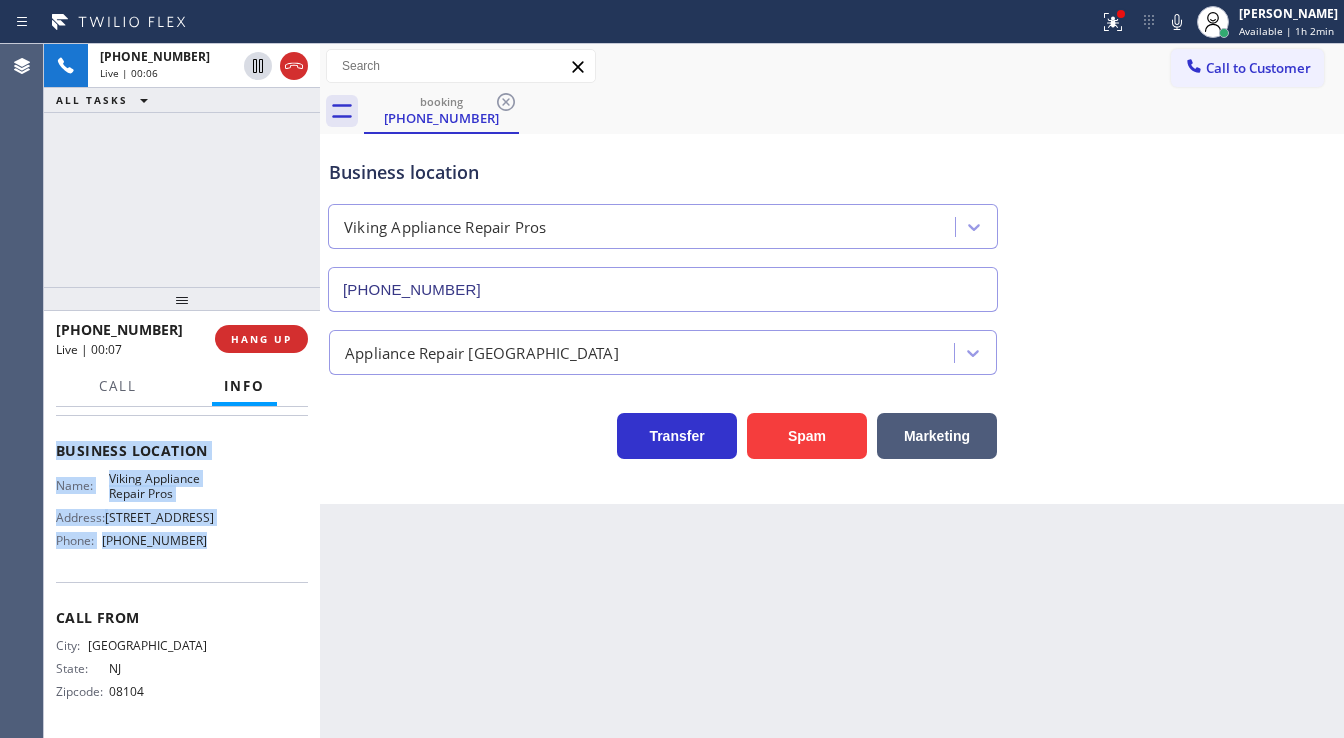 drag, startPoint x: 49, startPoint y: 444, endPoint x: 211, endPoint y: 548, distance: 192.50974 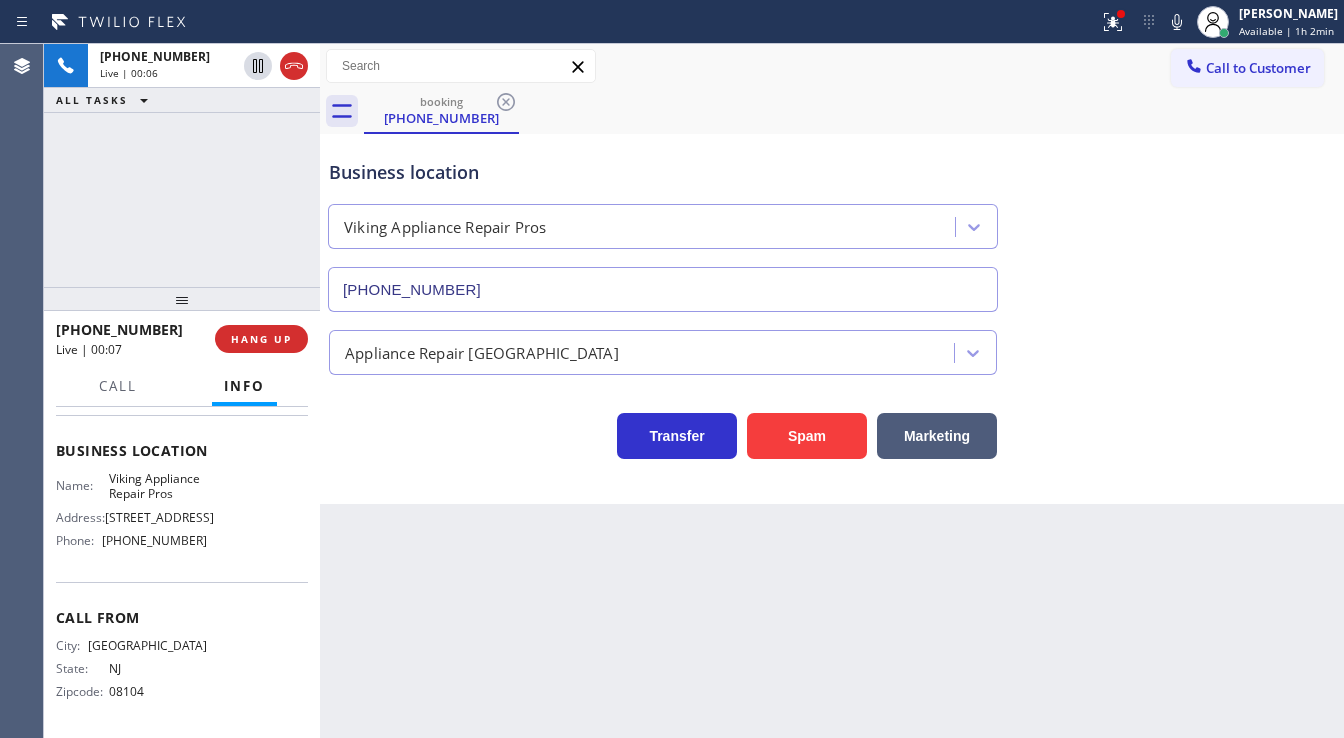 click on "[PHONE_NUMBER] Live | 00:06 ALL TASKS ALL TASKS ACTIVE TASKS TASKS IN WRAP UP" at bounding box center [182, 165] 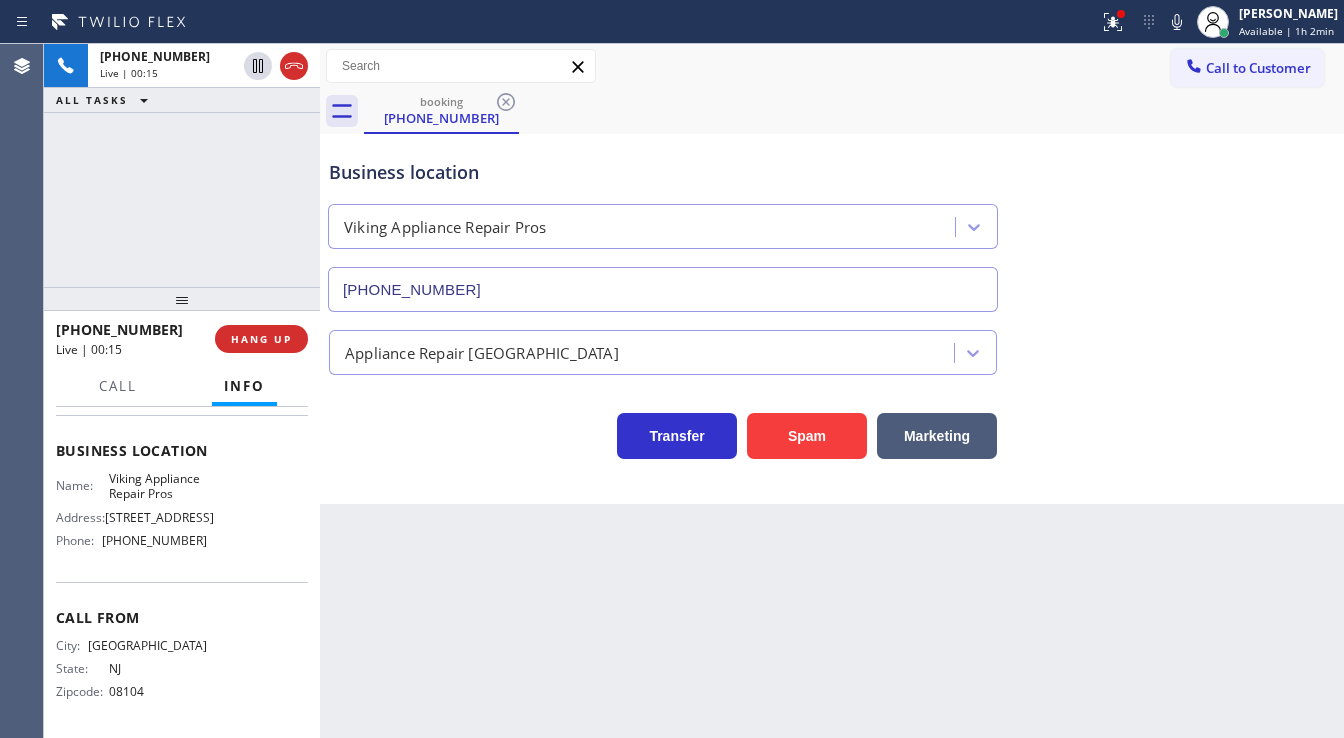 click on "[PHONE_NUMBER] Live | 00:15 ALL TASKS ALL TASKS ACTIVE TASKS TASKS IN WRAP UP" at bounding box center (182, 165) 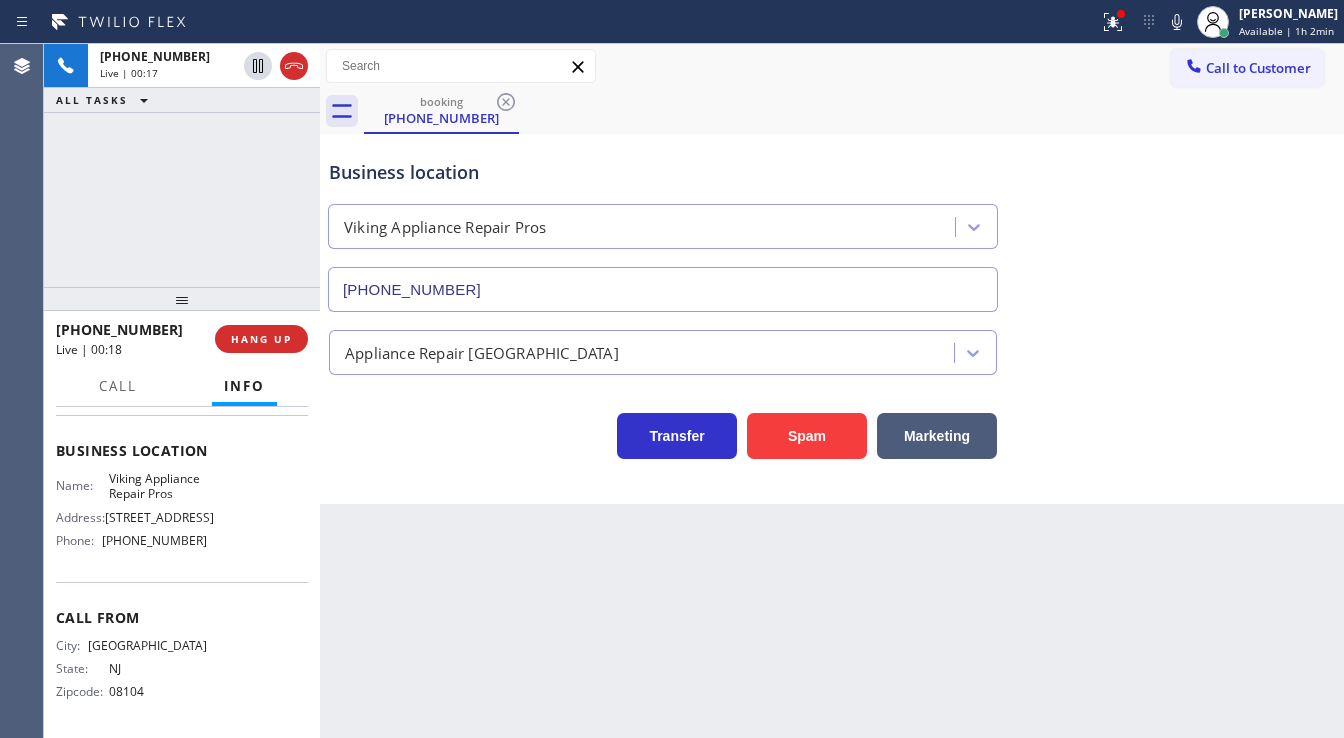 click on "[PHONE_NUMBER] Live | 00:17 ALL TASKS ALL TASKS ACTIVE TASKS TASKS IN WRAP UP" at bounding box center (182, 165) 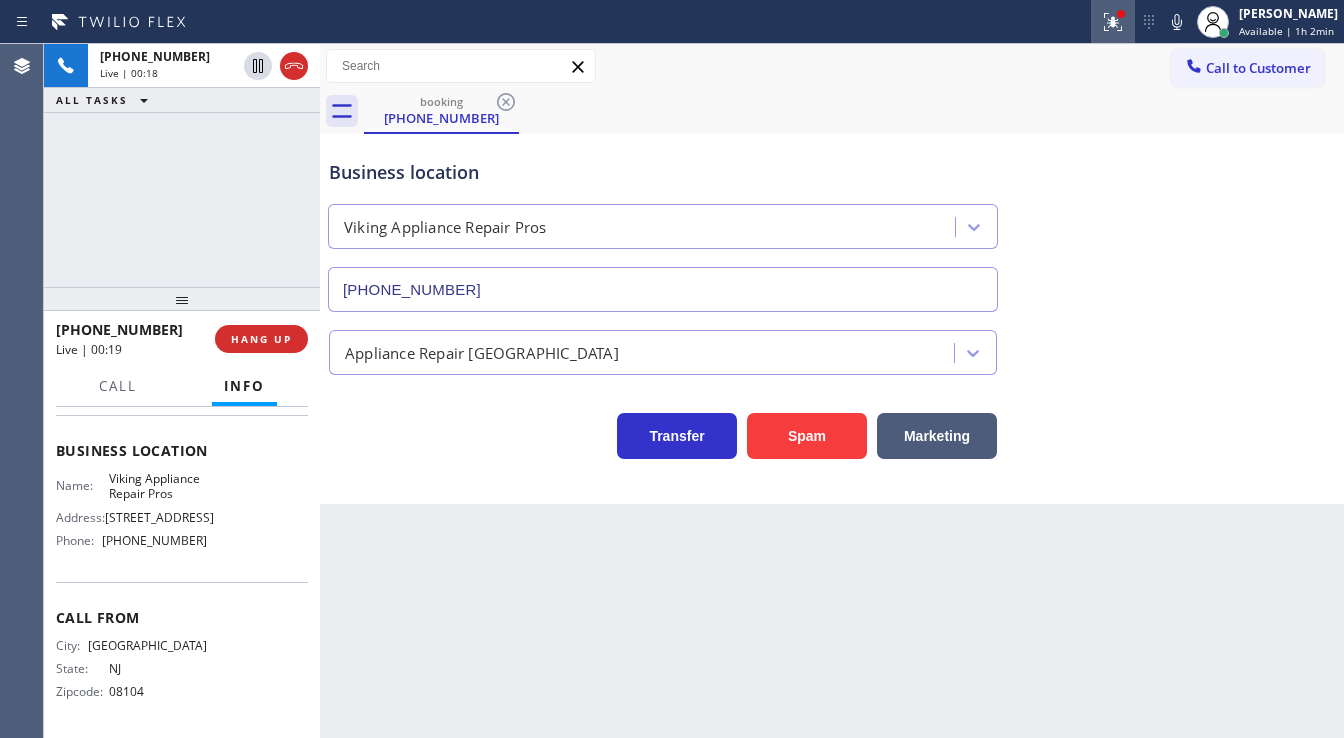 click at bounding box center (1113, 22) 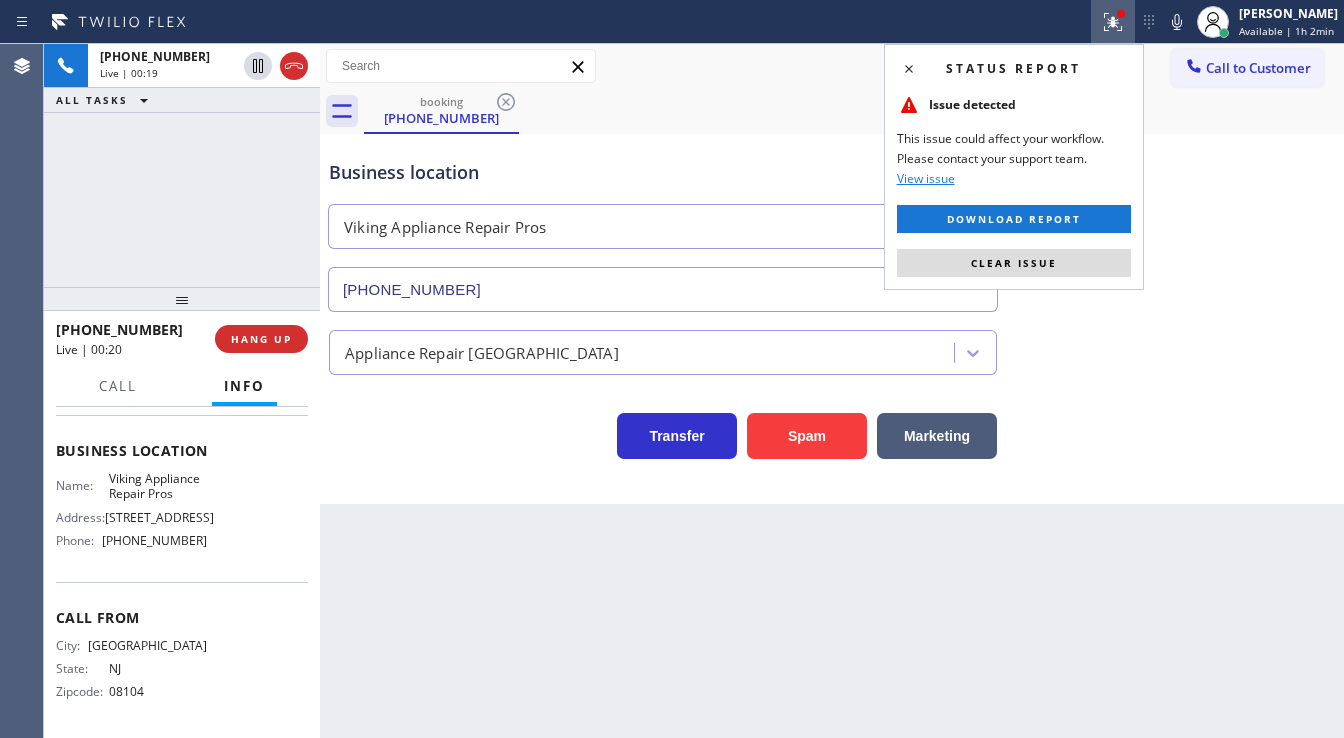 drag, startPoint x: 1071, startPoint y: 257, endPoint x: 1076, endPoint y: 268, distance: 12.083046 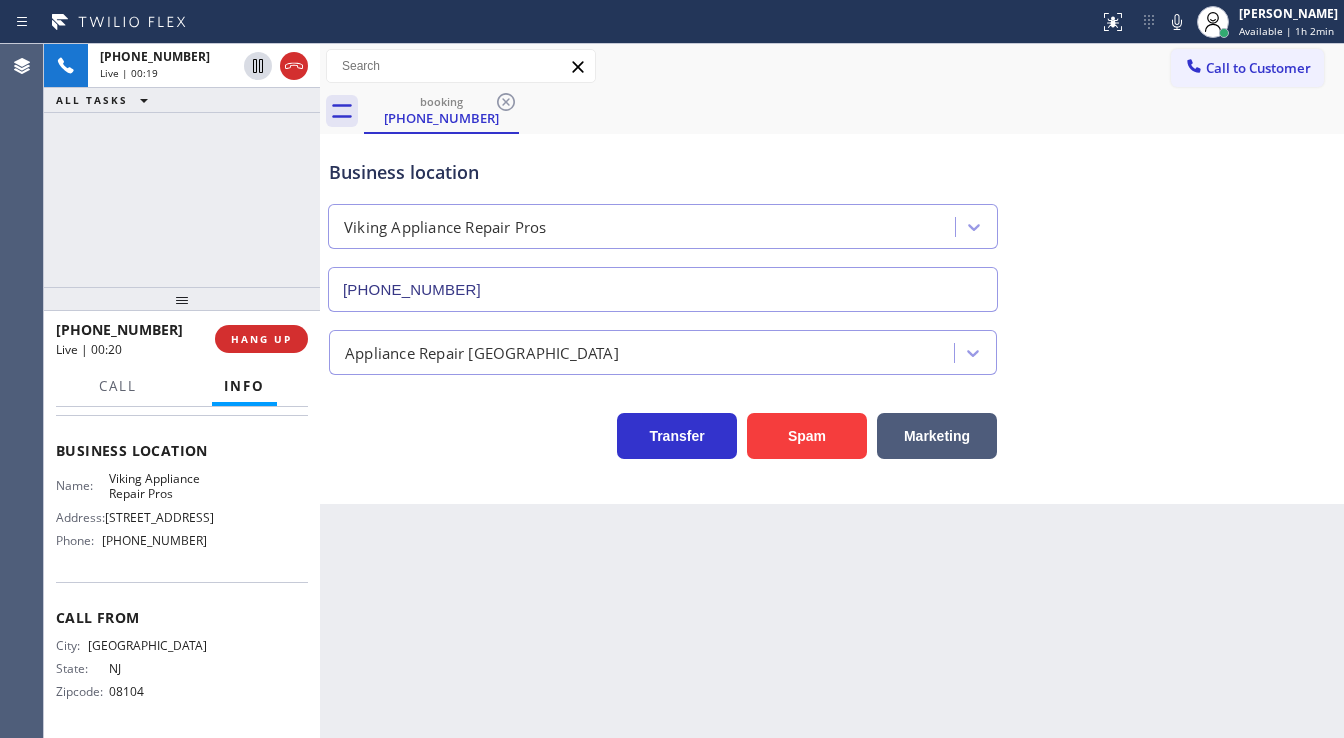 click on "Business location Viking Appliance Repair Pros [PHONE_NUMBER]" at bounding box center [832, 221] 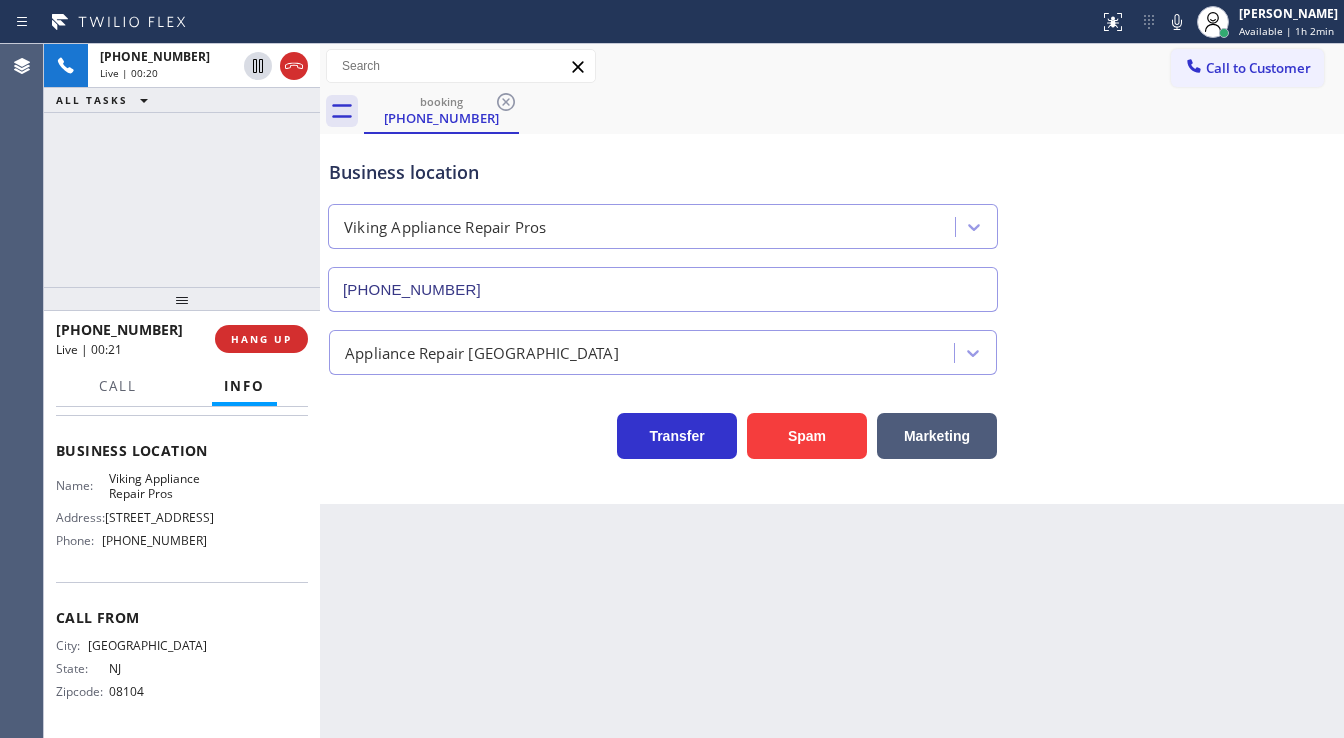 click on "[PHONE_NUMBER] Live | 00:20 ALL TASKS ALL TASKS ACTIVE TASKS TASKS IN WRAP UP" at bounding box center (182, 165) 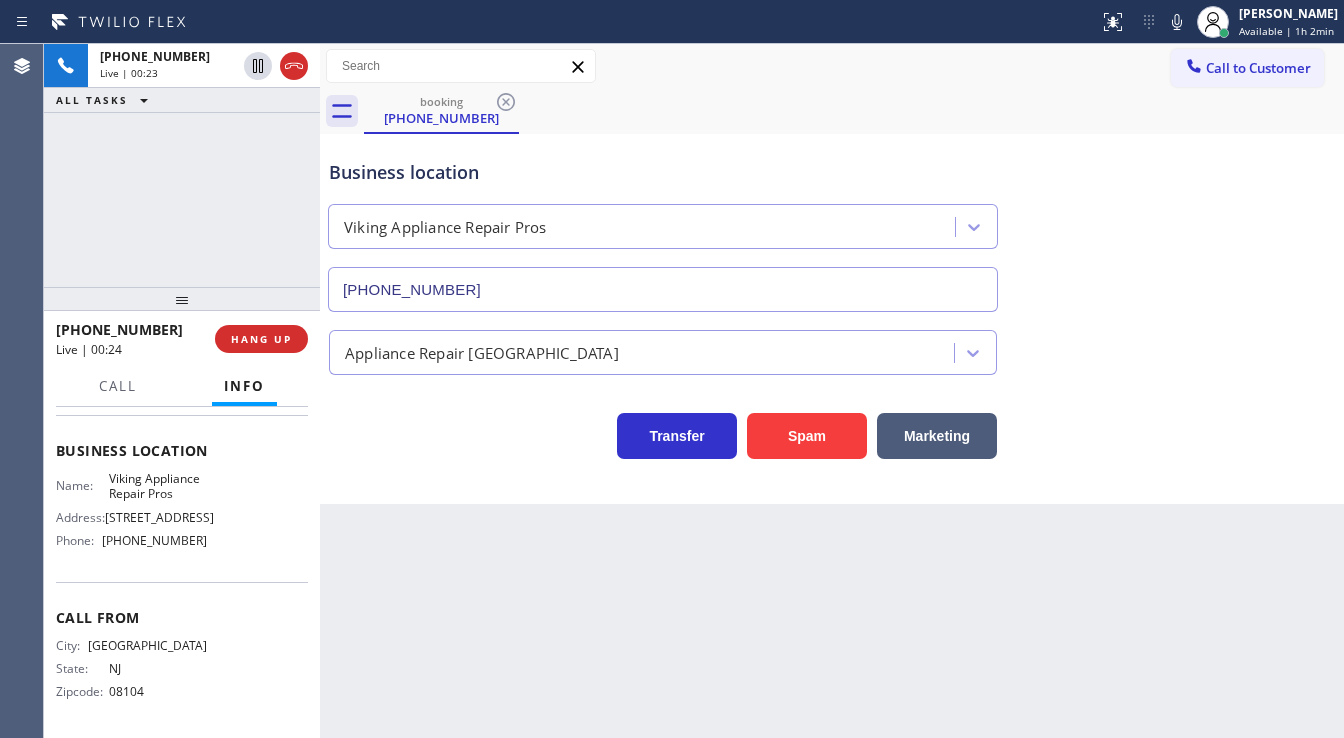 click on "[PHONE_NUMBER] Live | 00:23 ALL TASKS ALL TASKS ACTIVE TASKS TASKS IN WRAP UP" at bounding box center [182, 165] 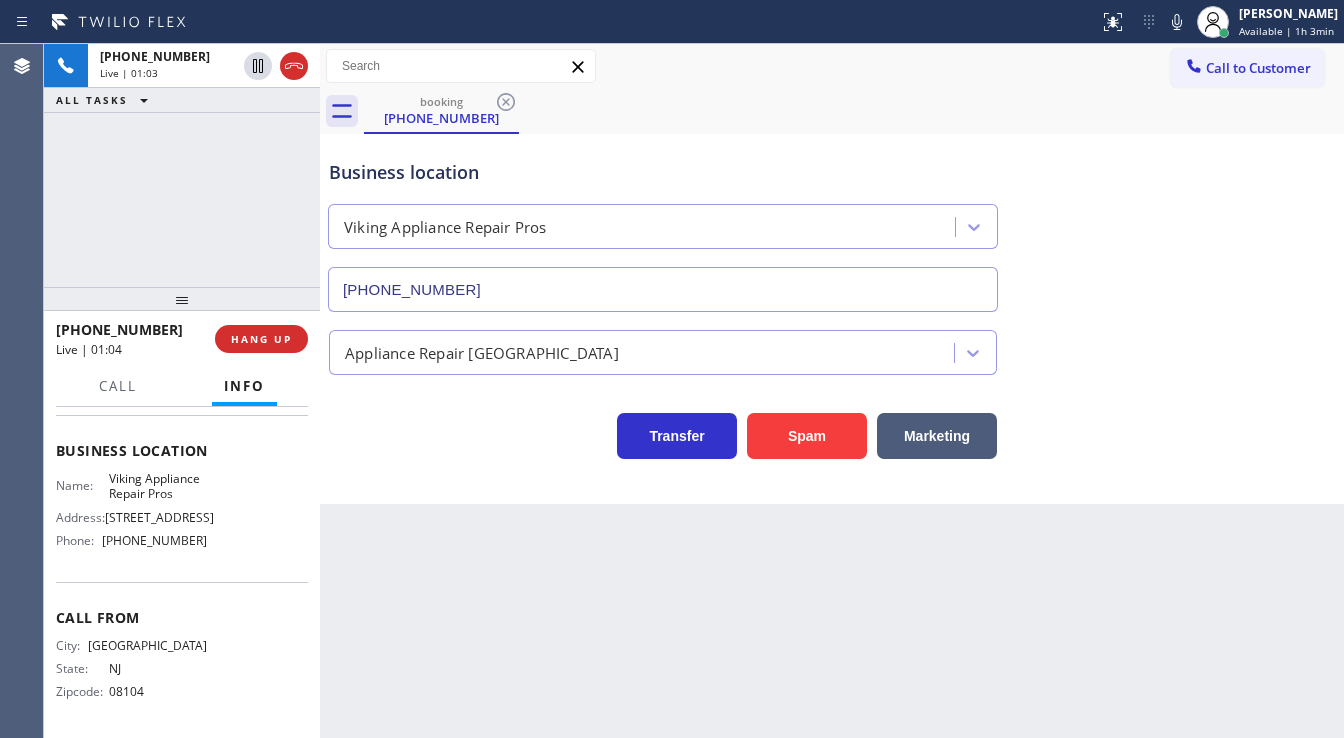 click on "[PHONE_NUMBER] Live | 01:03 ALL TASKS ALL TASKS ACTIVE TASKS TASKS IN WRAP UP" at bounding box center [182, 165] 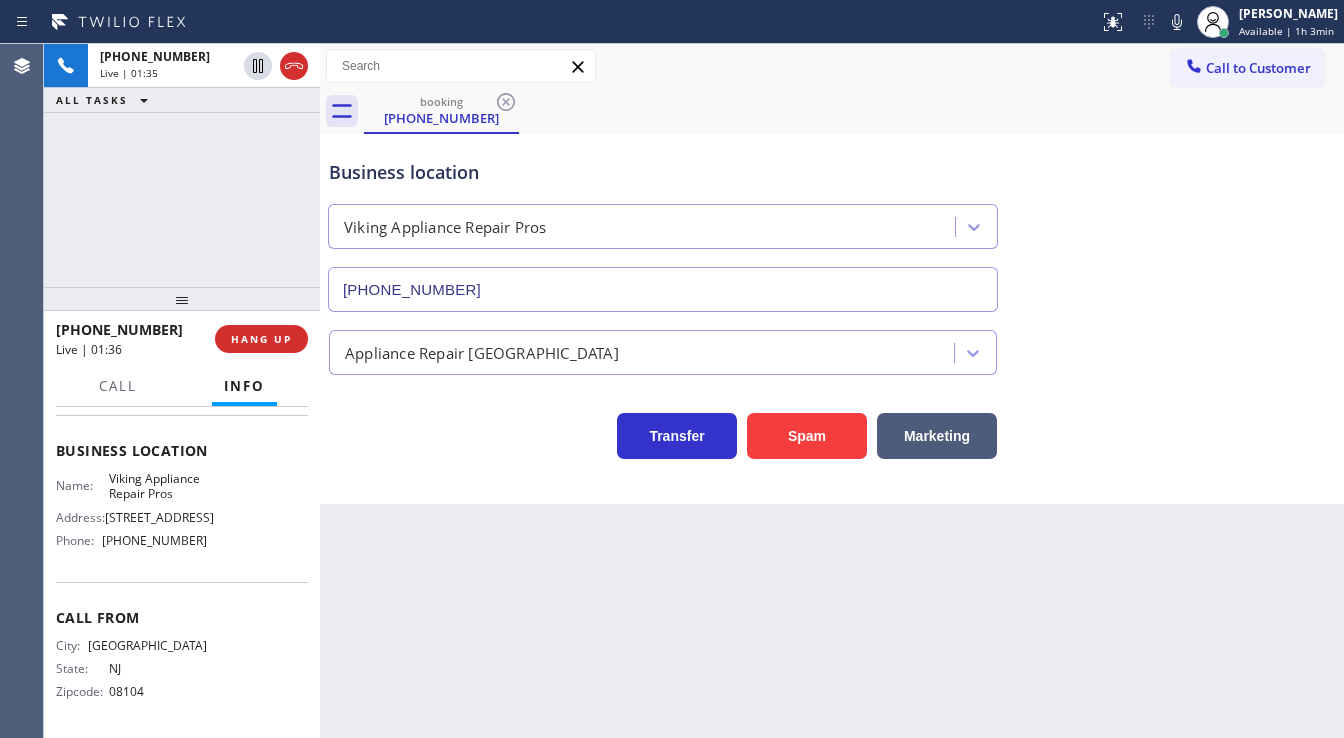 drag, startPoint x: 320, startPoint y: 207, endPoint x: 240, endPoint y: 212, distance: 80.1561 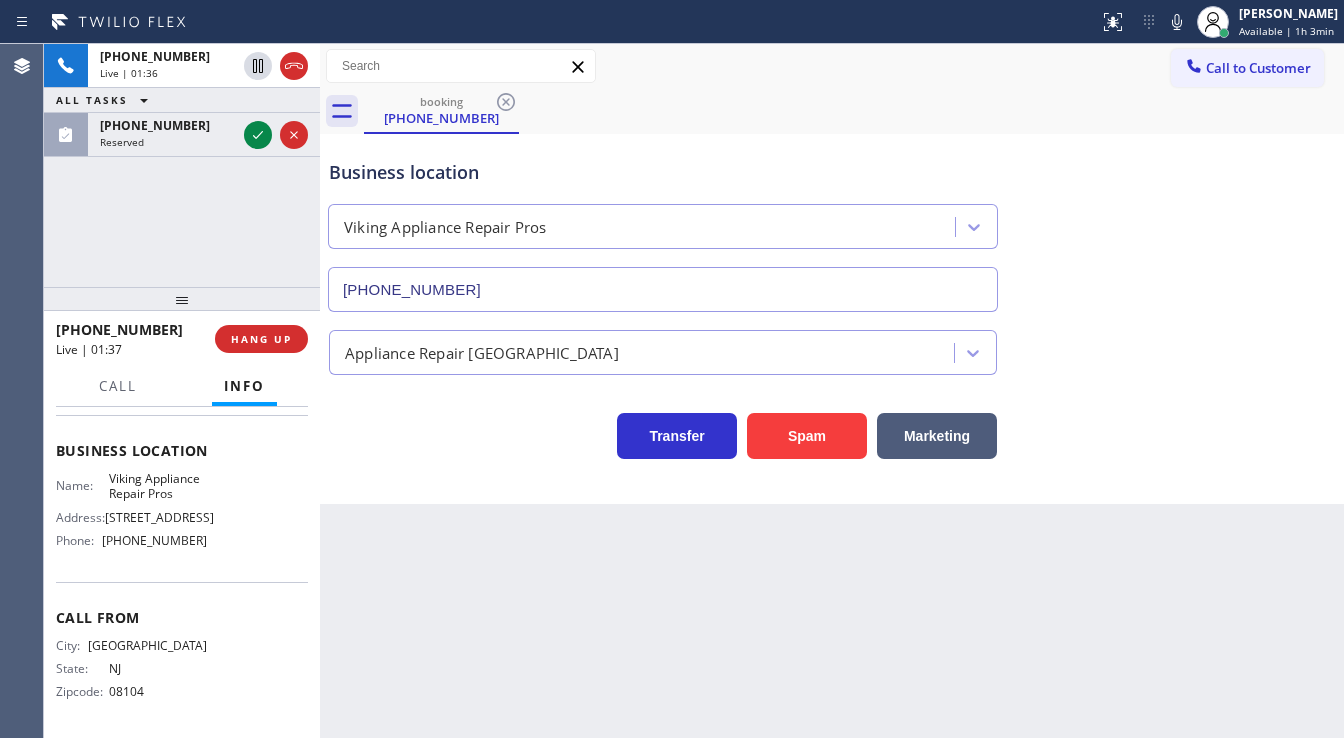 click at bounding box center [182, 299] 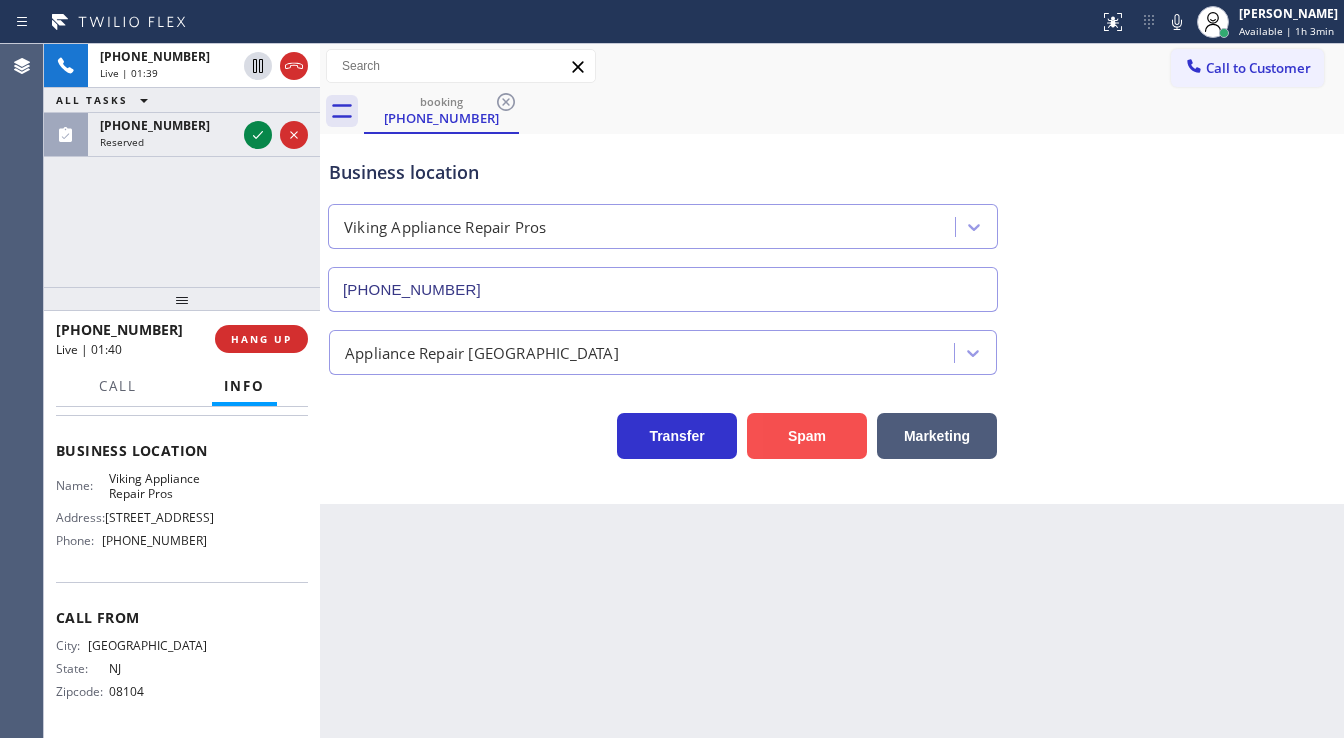click on "Spam" at bounding box center [807, 436] 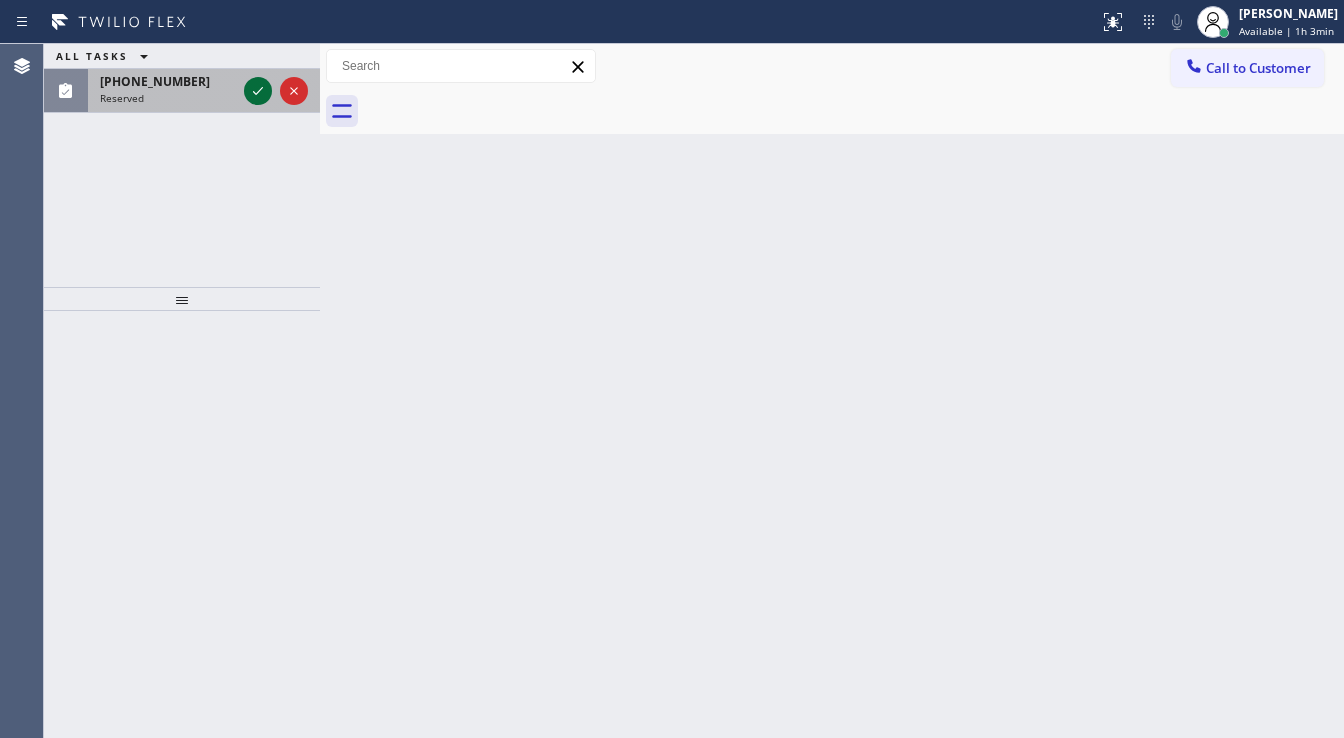 click 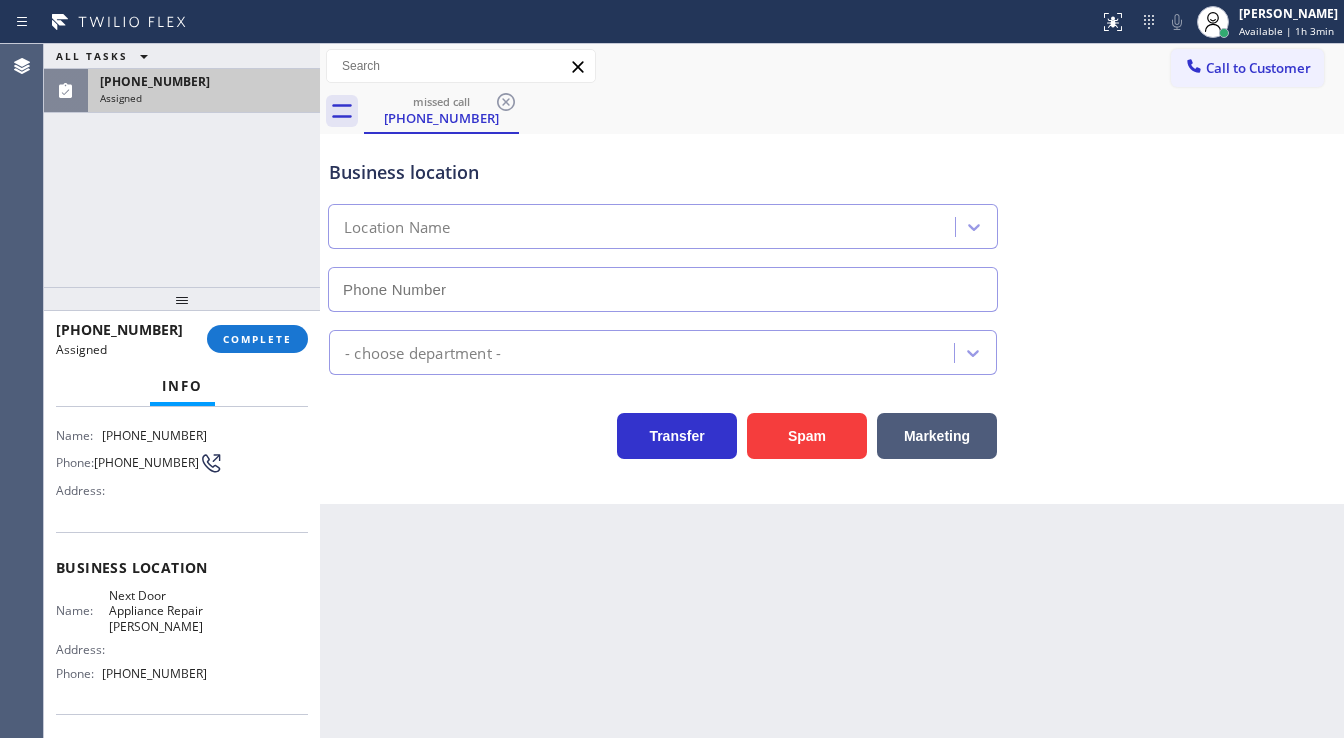 type on "[PHONE_NUMBER]" 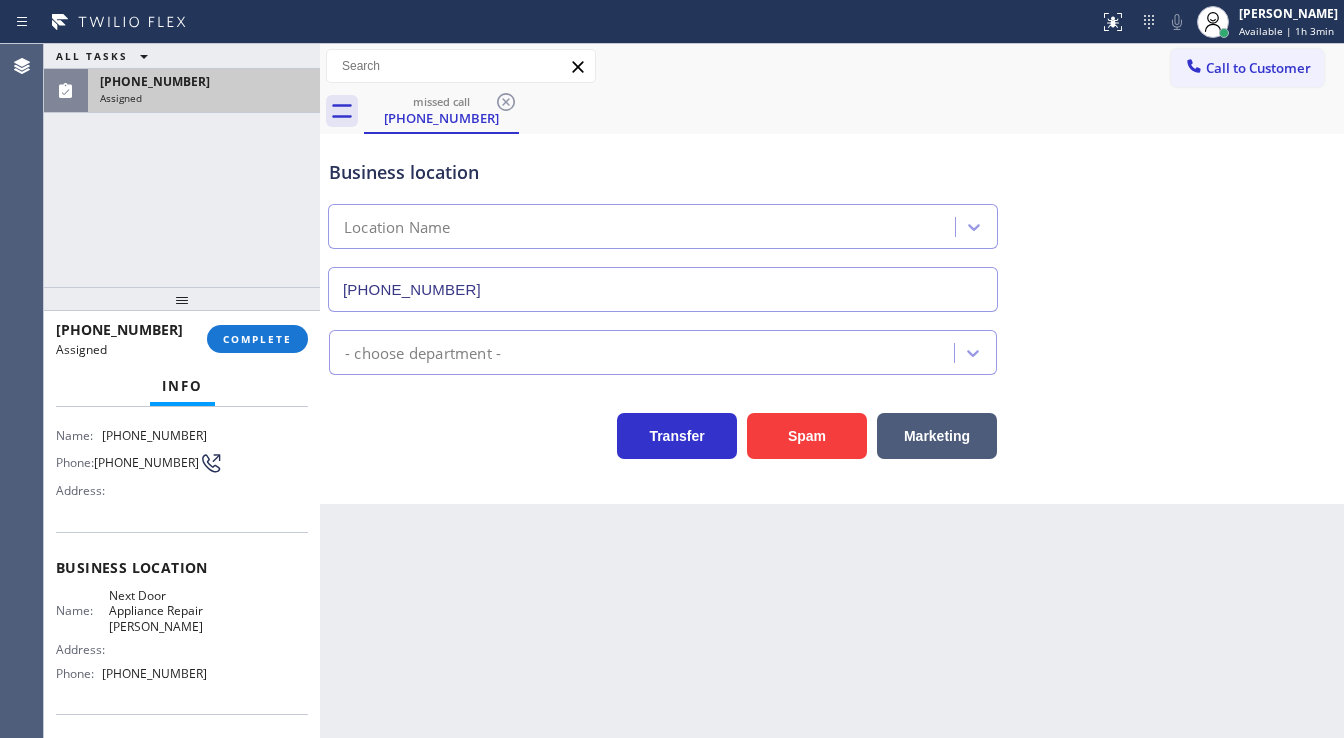 scroll, scrollTop: 144, scrollLeft: 0, axis: vertical 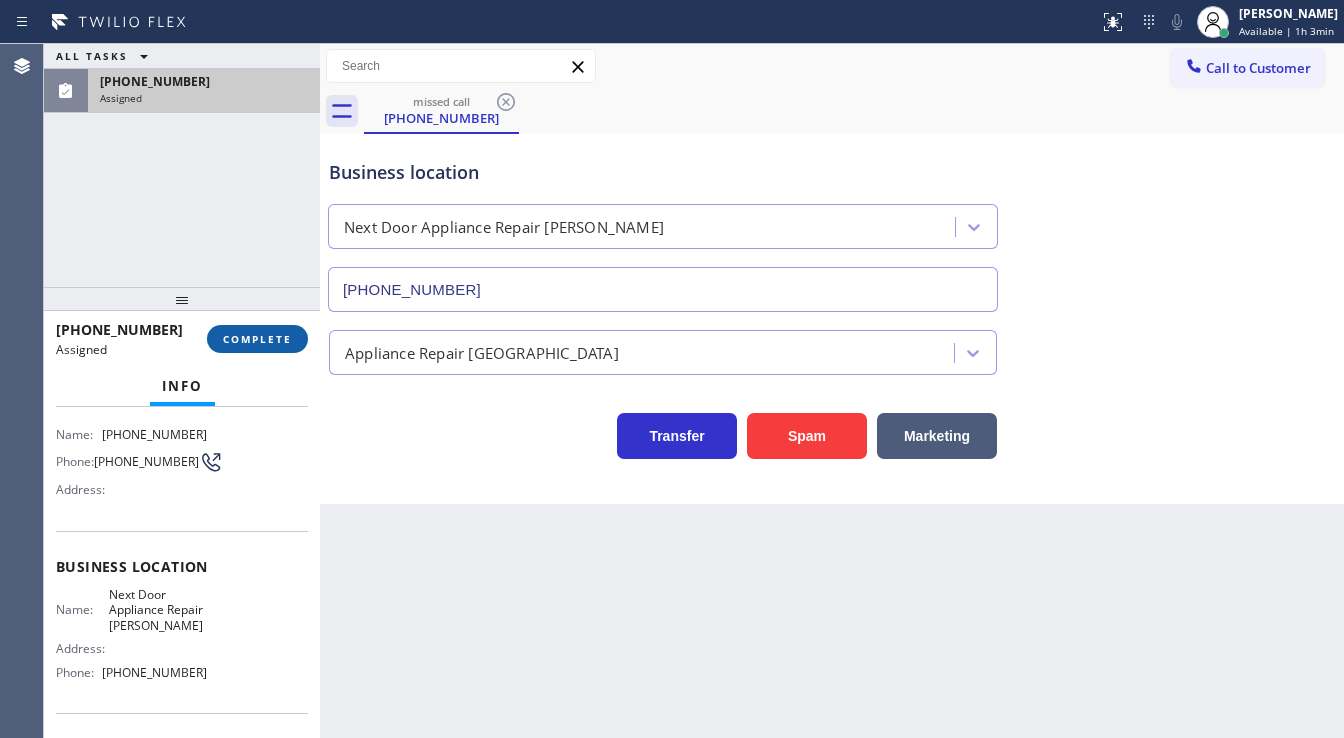 click on "COMPLETE" at bounding box center [257, 339] 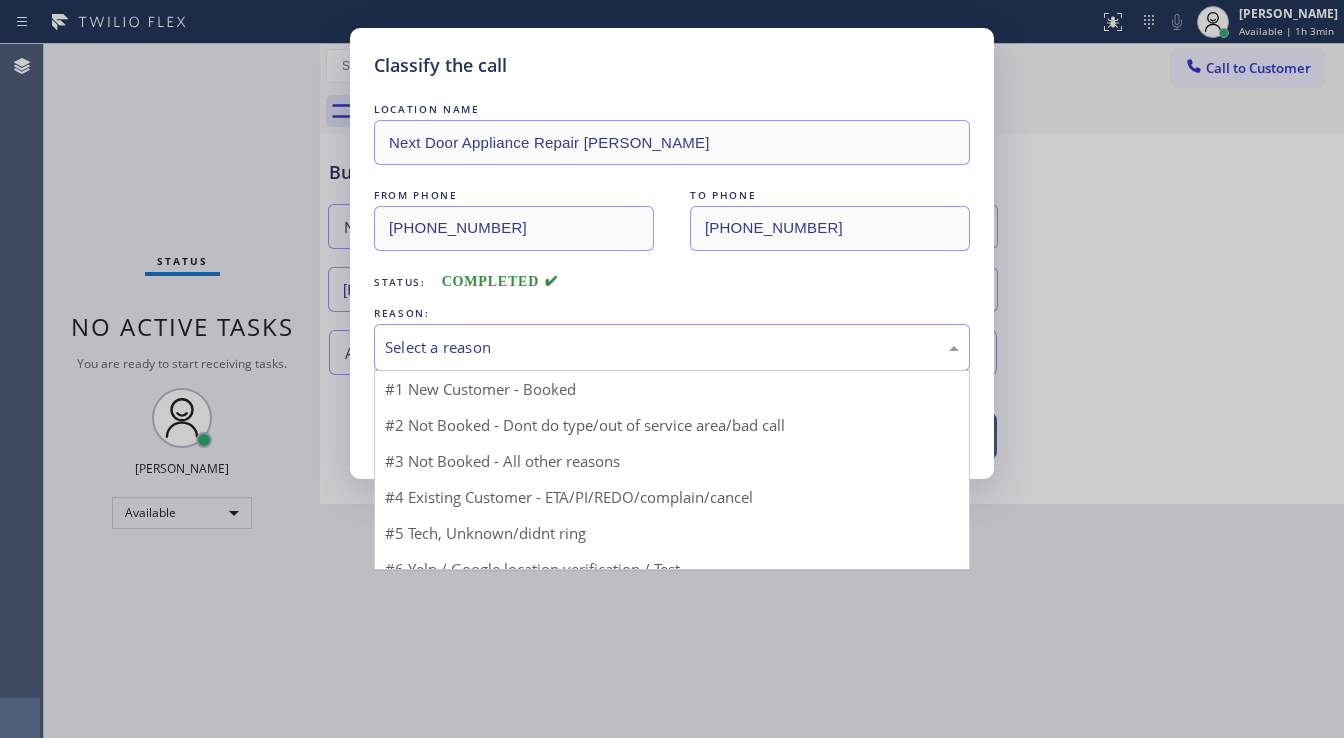 click on "Select a reason" at bounding box center [672, 347] 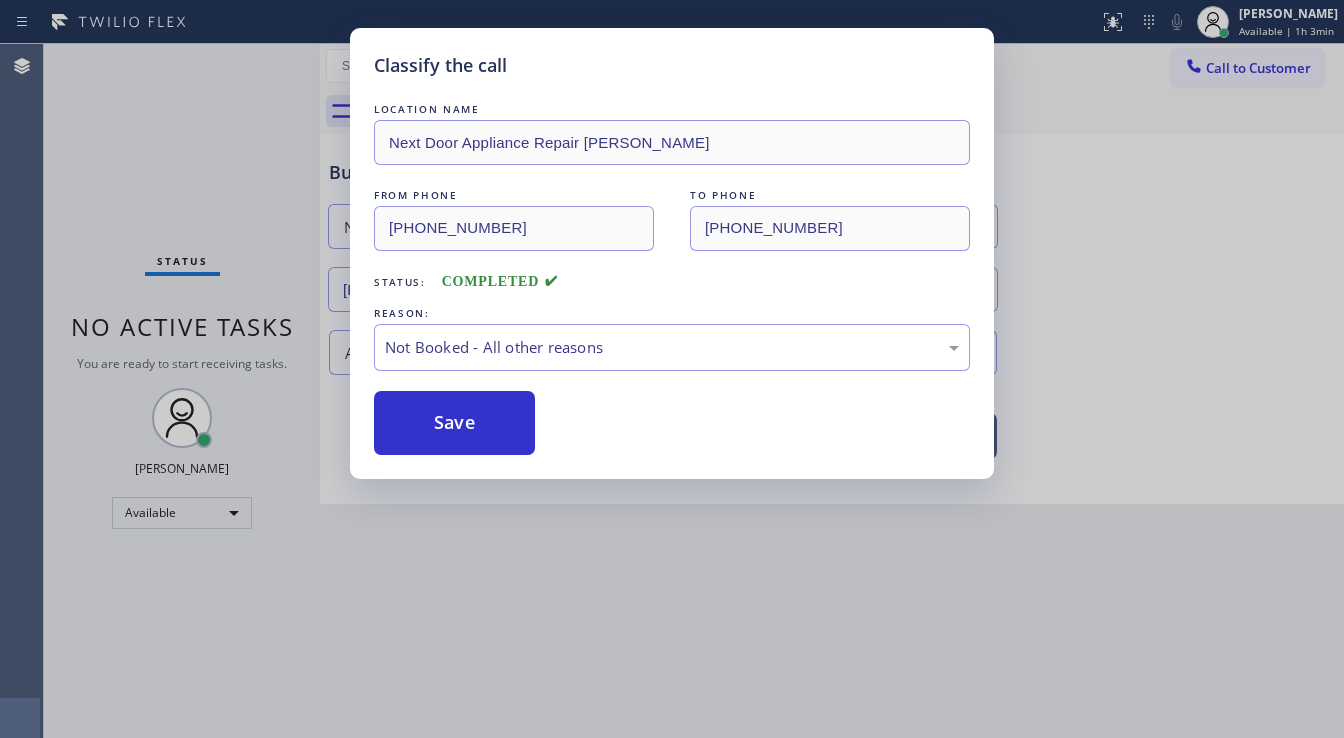 click on "Save" at bounding box center [454, 423] 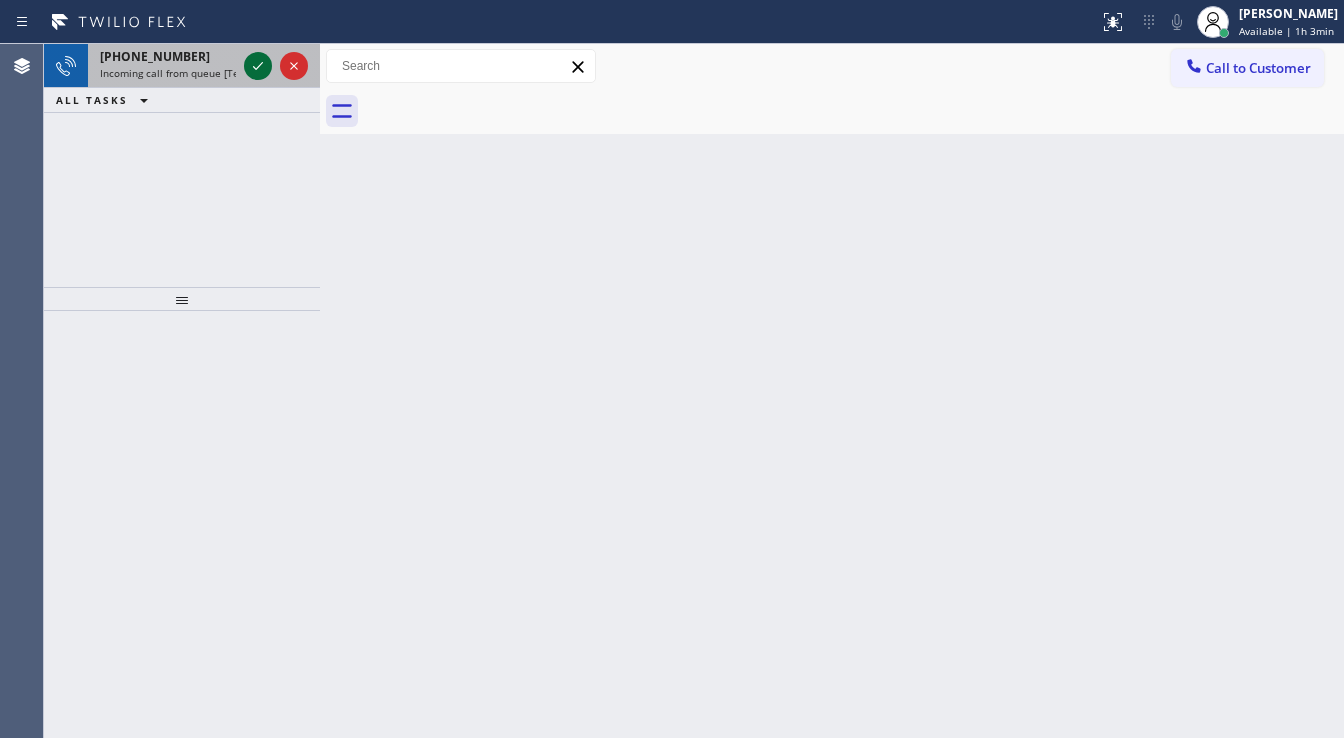 click 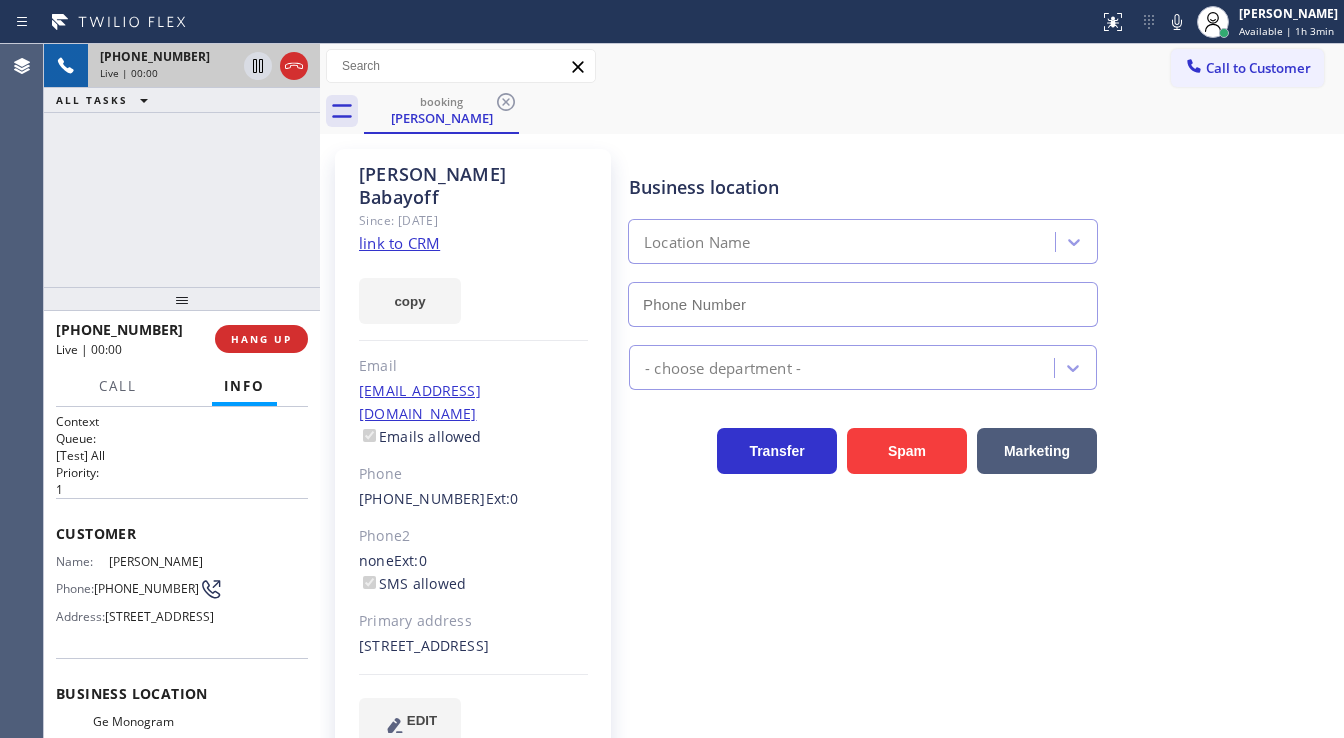 type on "[PHONE_NUMBER]" 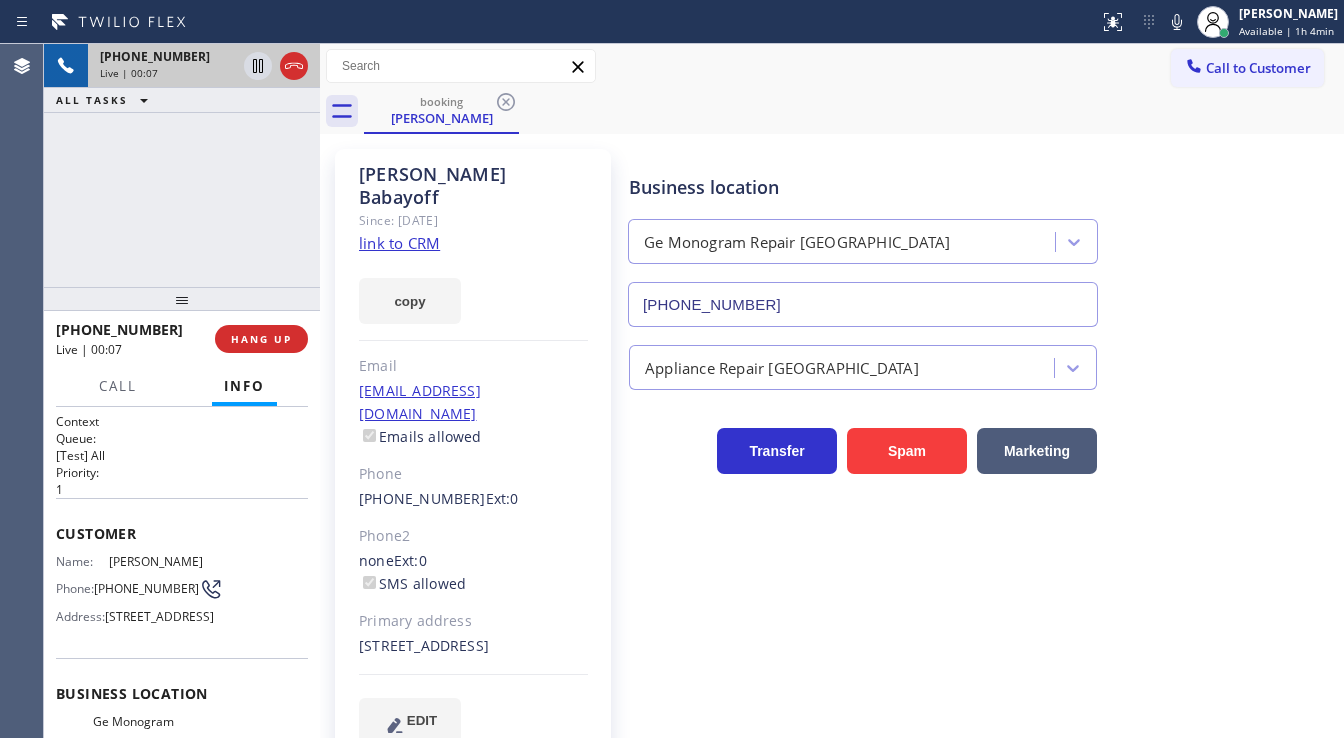 click on "link to CRM" 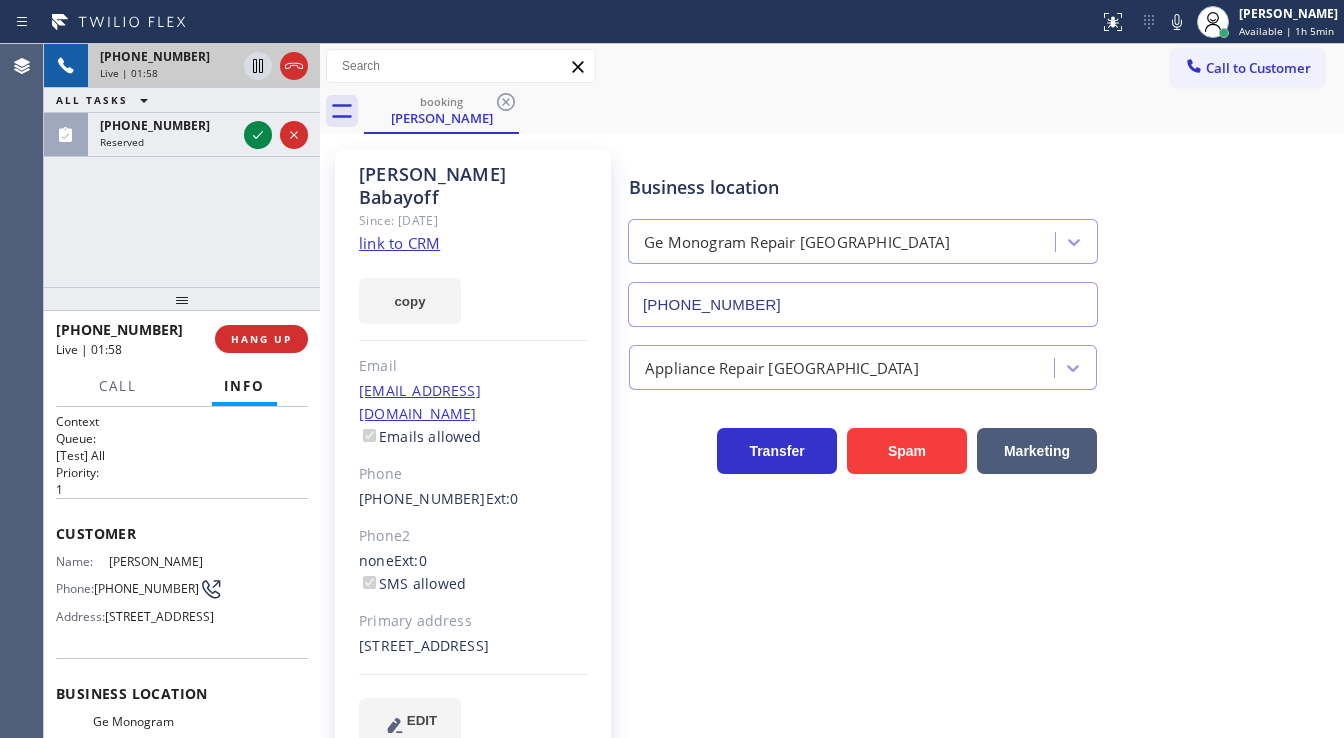 click 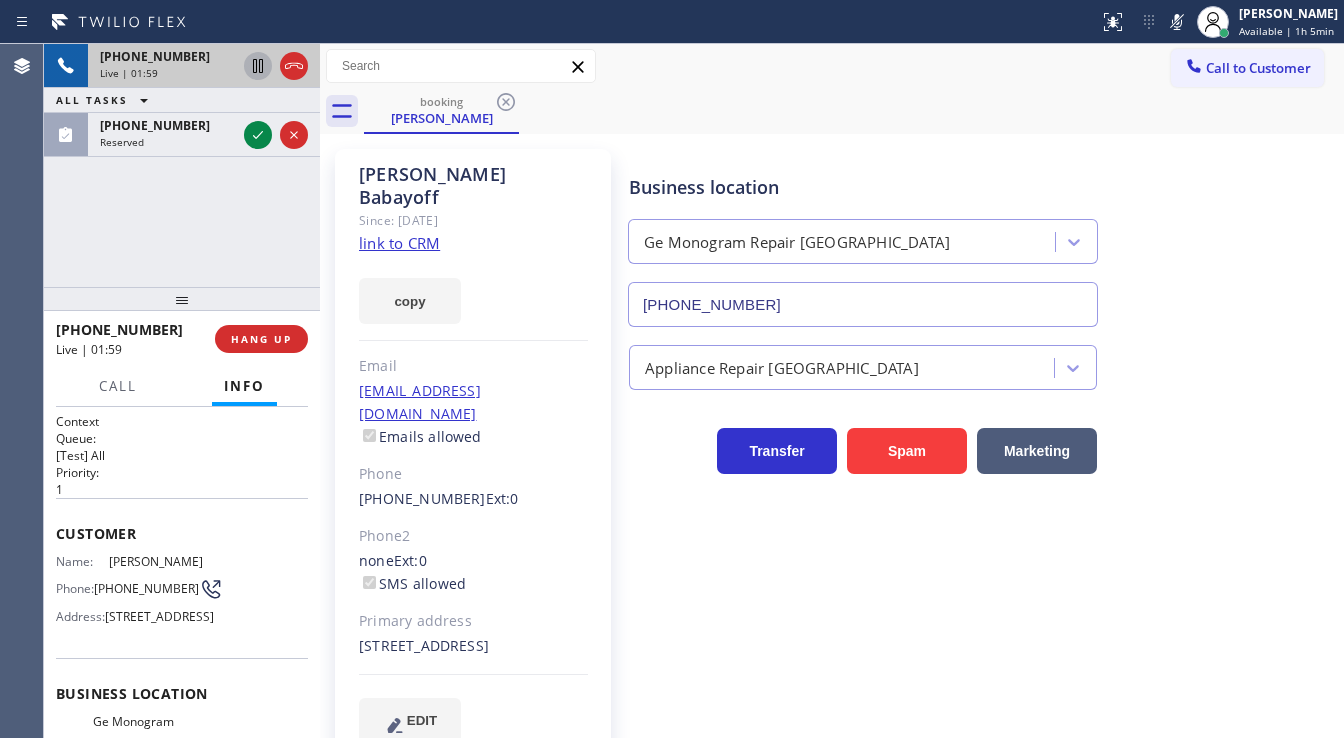 click 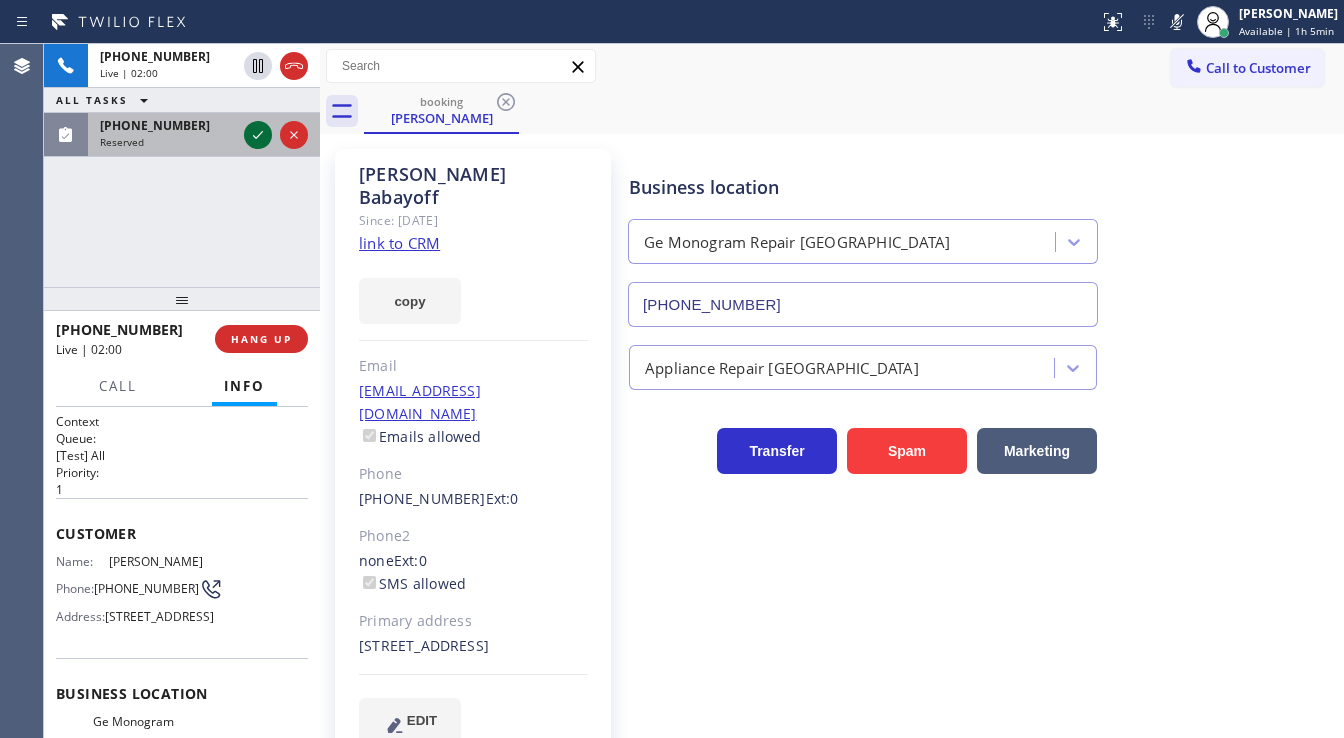 click 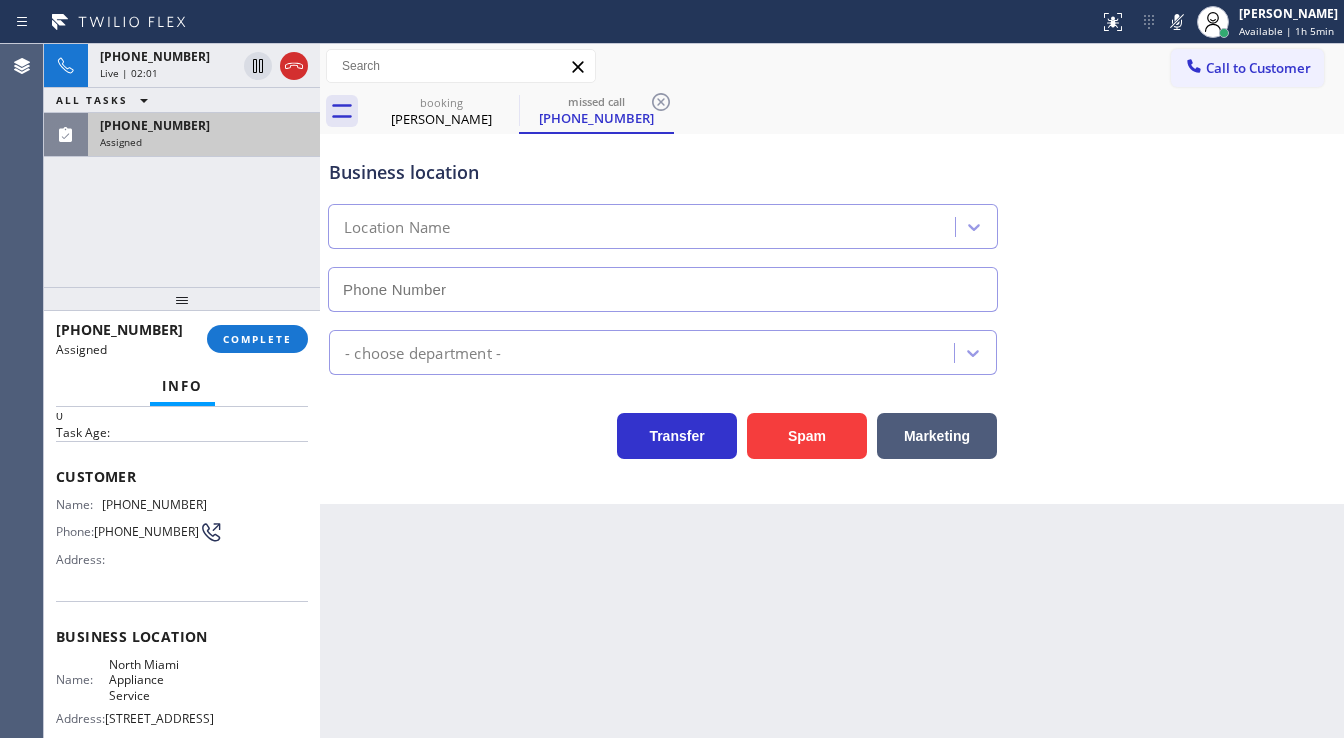 scroll, scrollTop: 160, scrollLeft: 0, axis: vertical 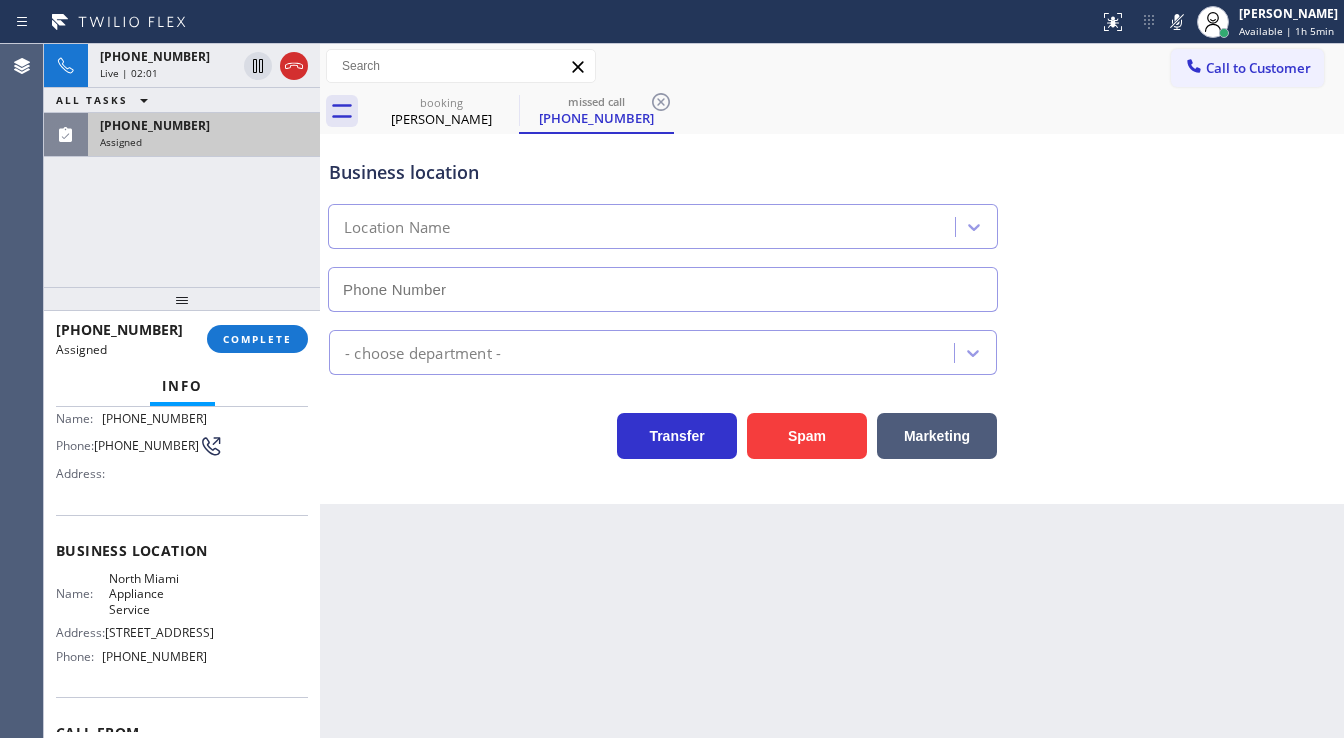type on "[PHONE_NUMBER]" 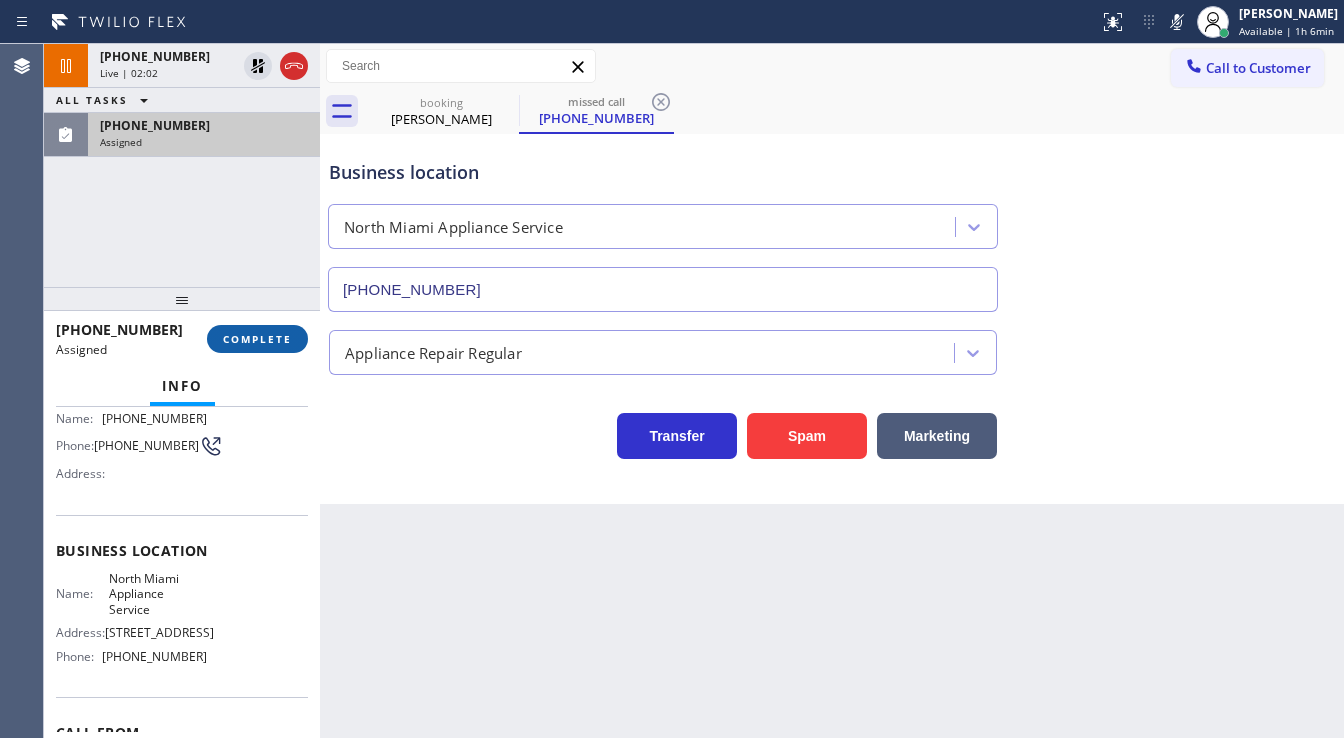 click on "COMPLETE" at bounding box center (257, 339) 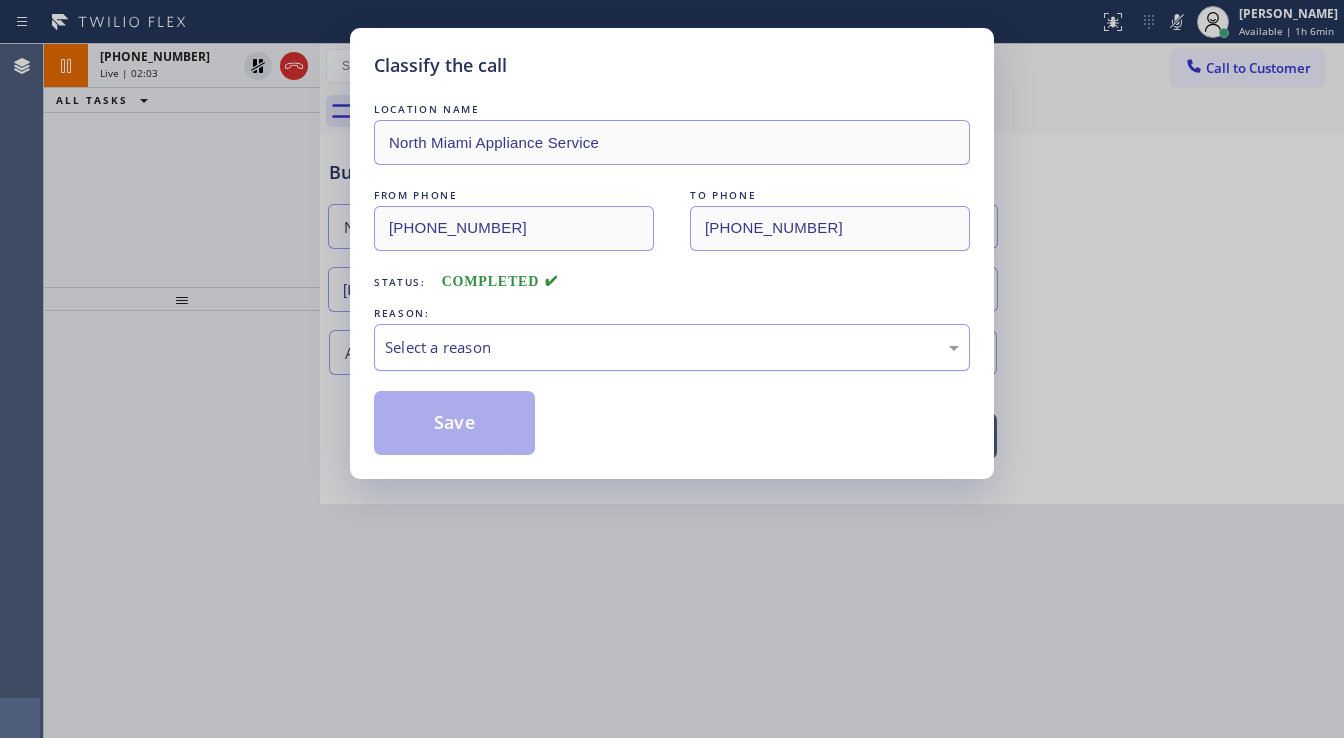 drag, startPoint x: 480, startPoint y: 332, endPoint x: 484, endPoint y: 356, distance: 24.33105 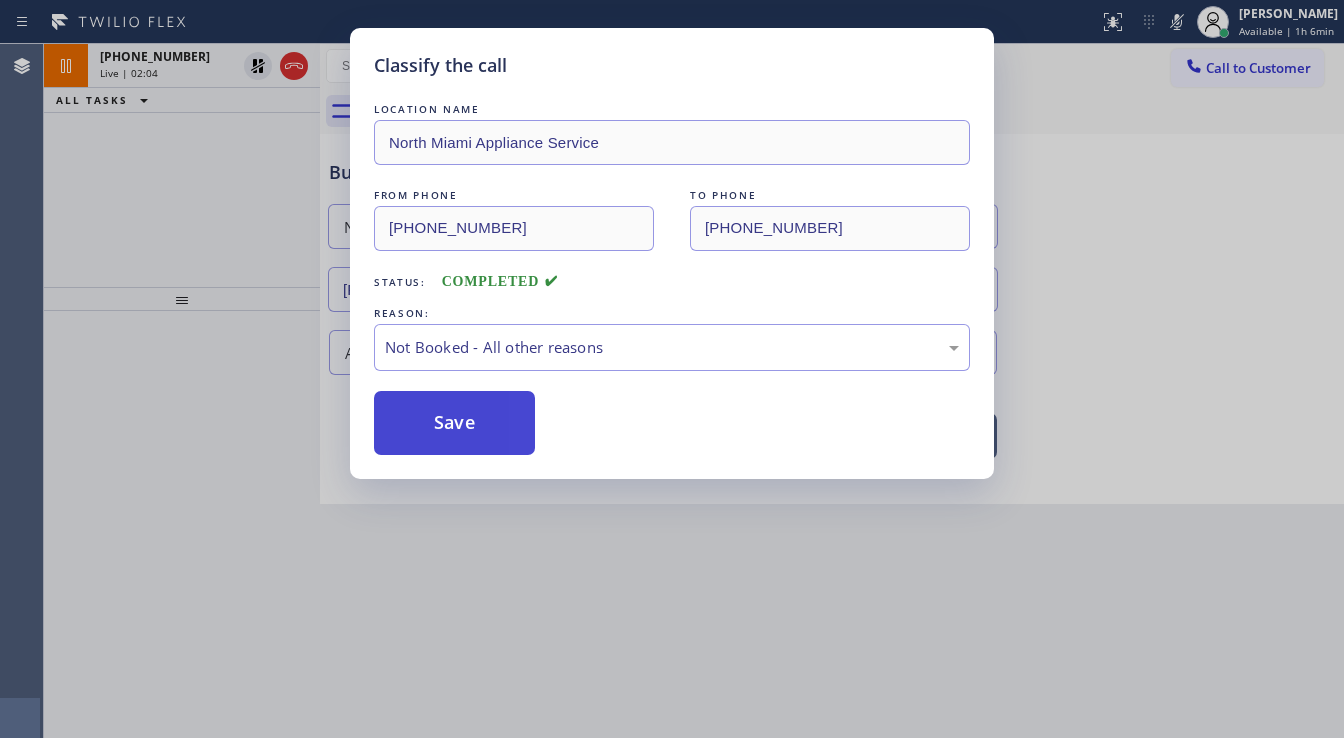 click on "Save" at bounding box center (454, 423) 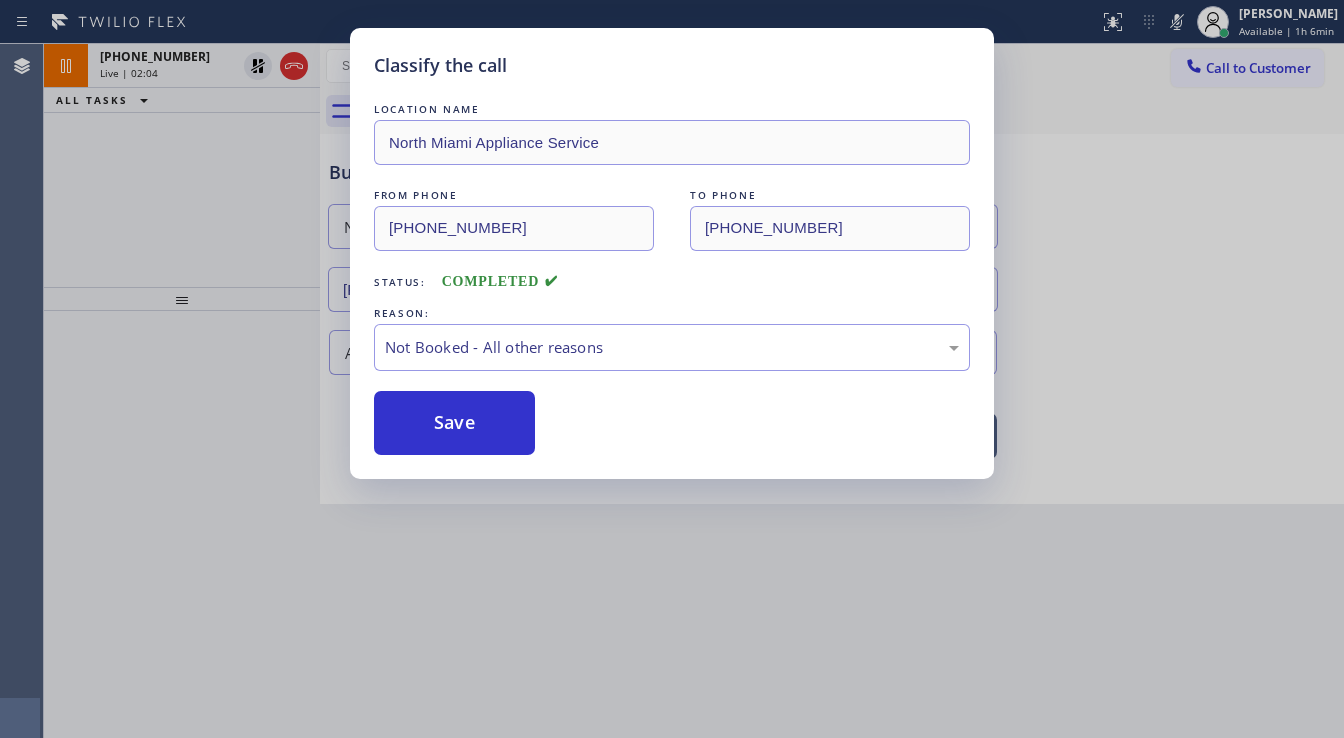 type on "[PHONE_NUMBER]" 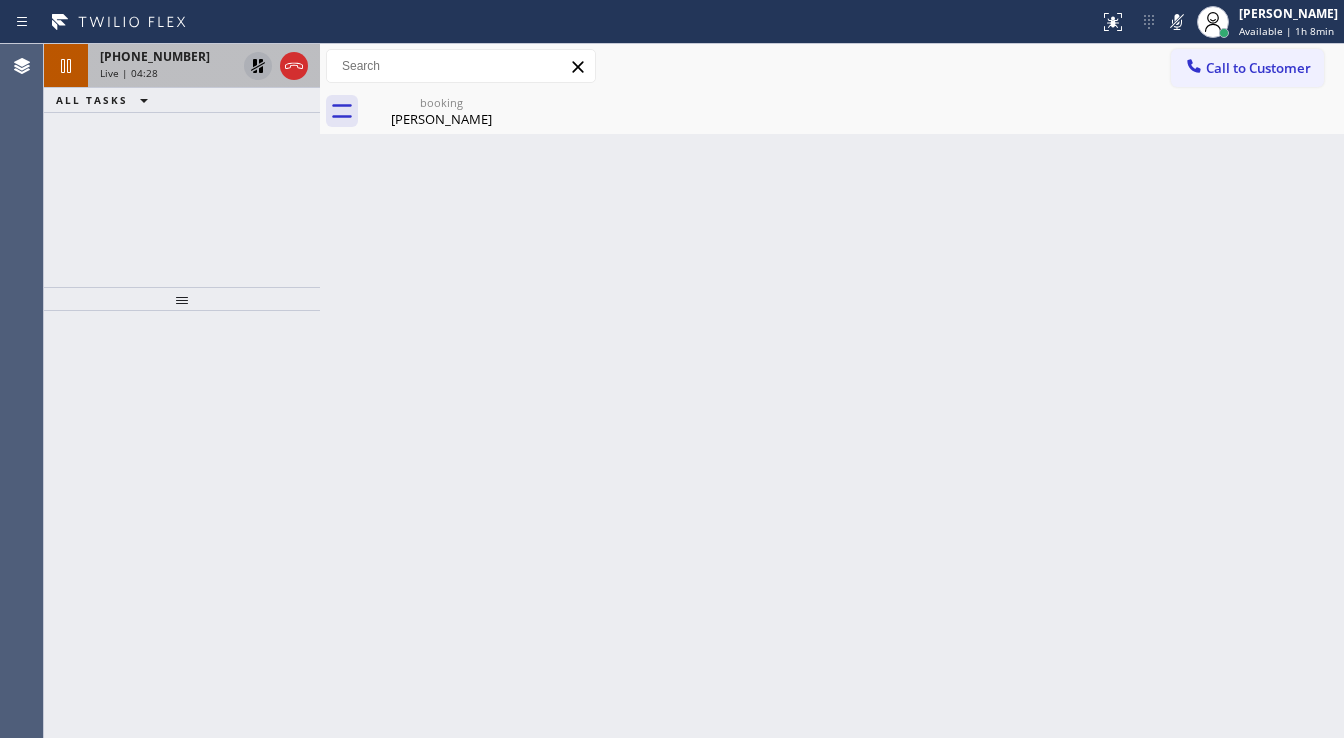 click 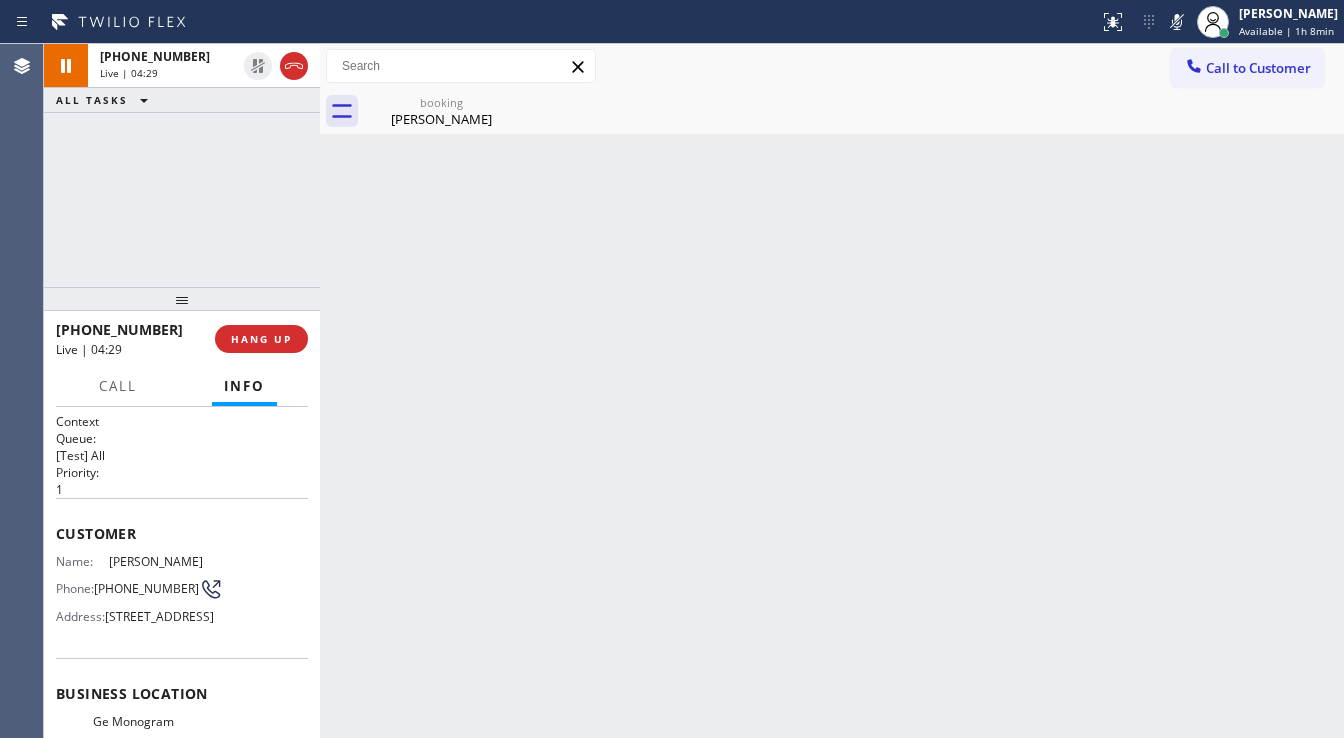click 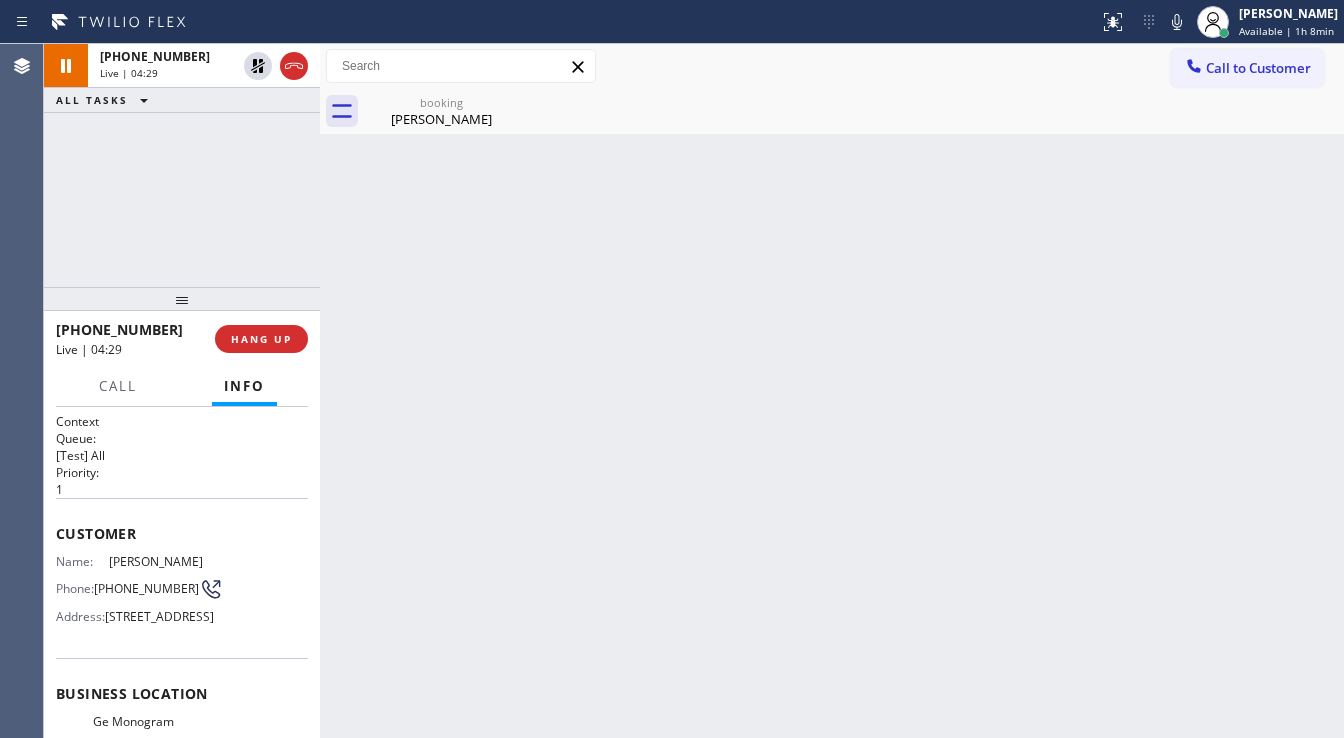 click on "booking [PERSON_NAME]" at bounding box center [854, 111] 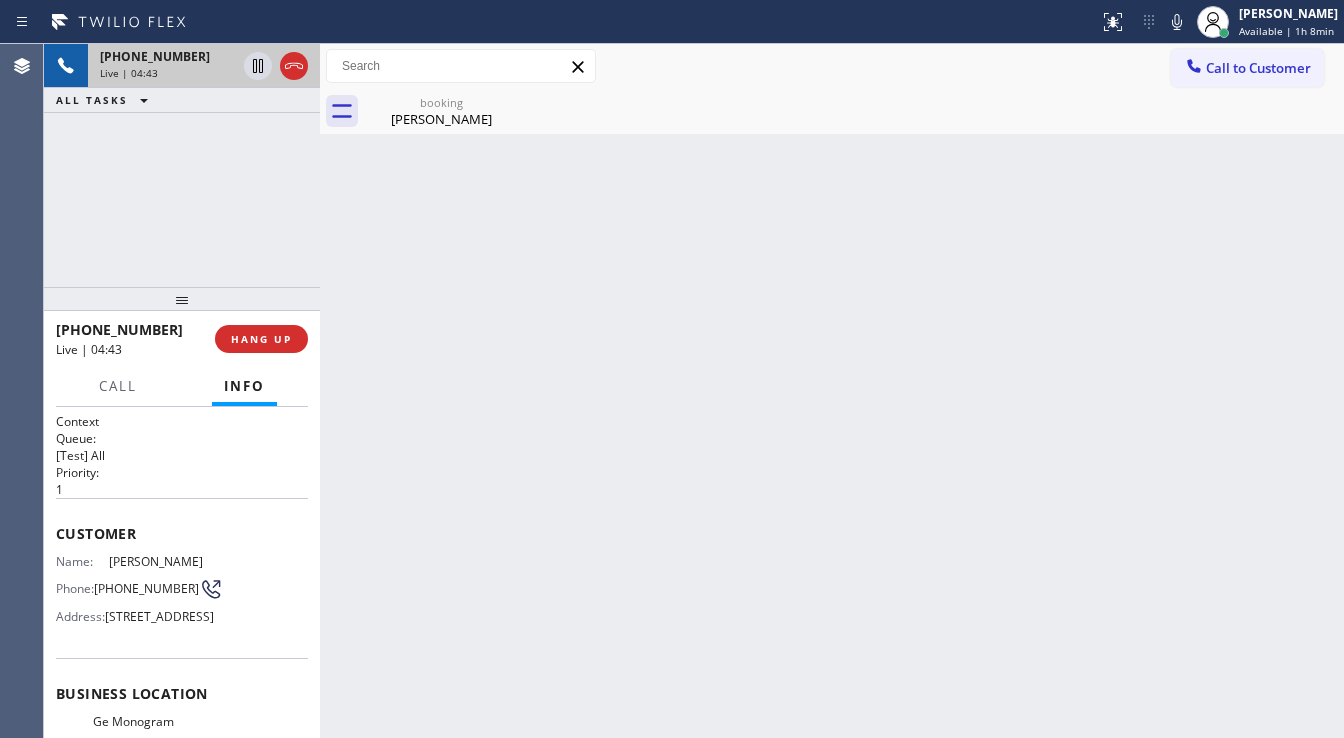 drag, startPoint x: 82, startPoint y: 248, endPoint x: 299, endPoint y: 81, distance: 273.8211 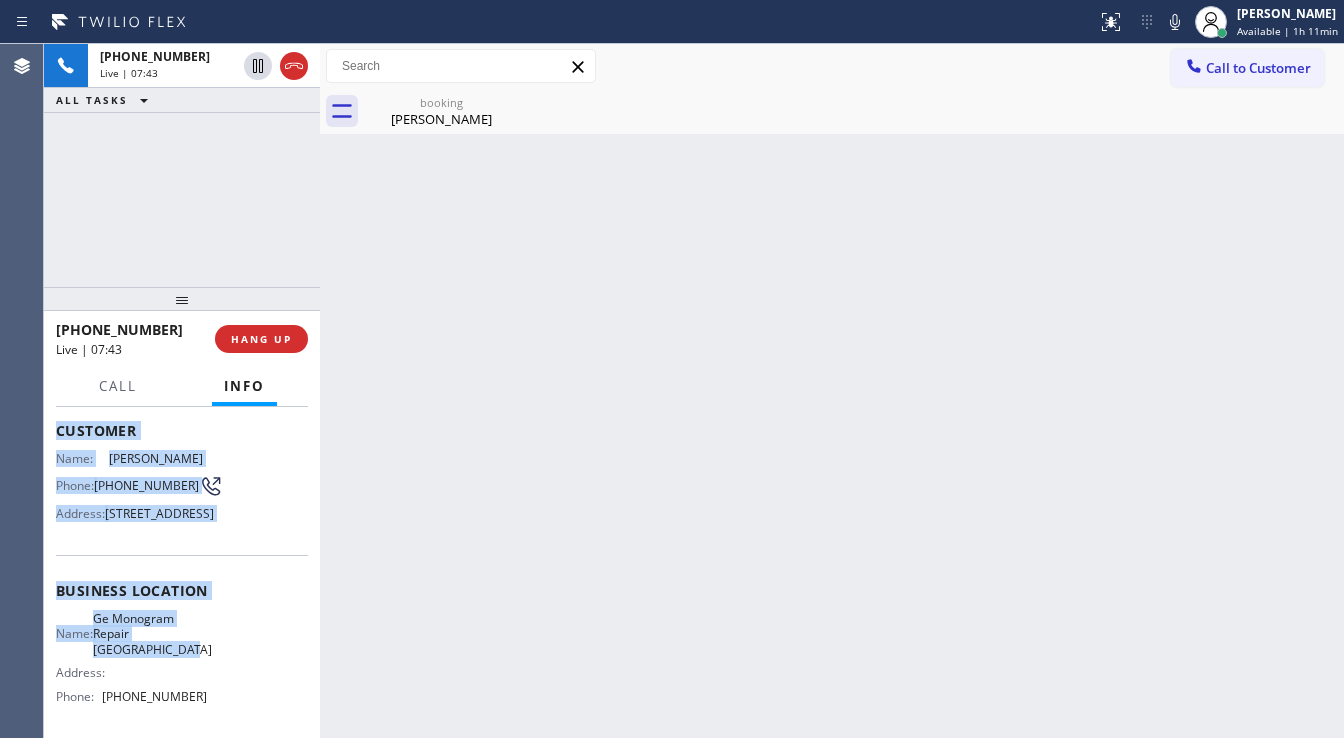 scroll, scrollTop: 240, scrollLeft: 0, axis: vertical 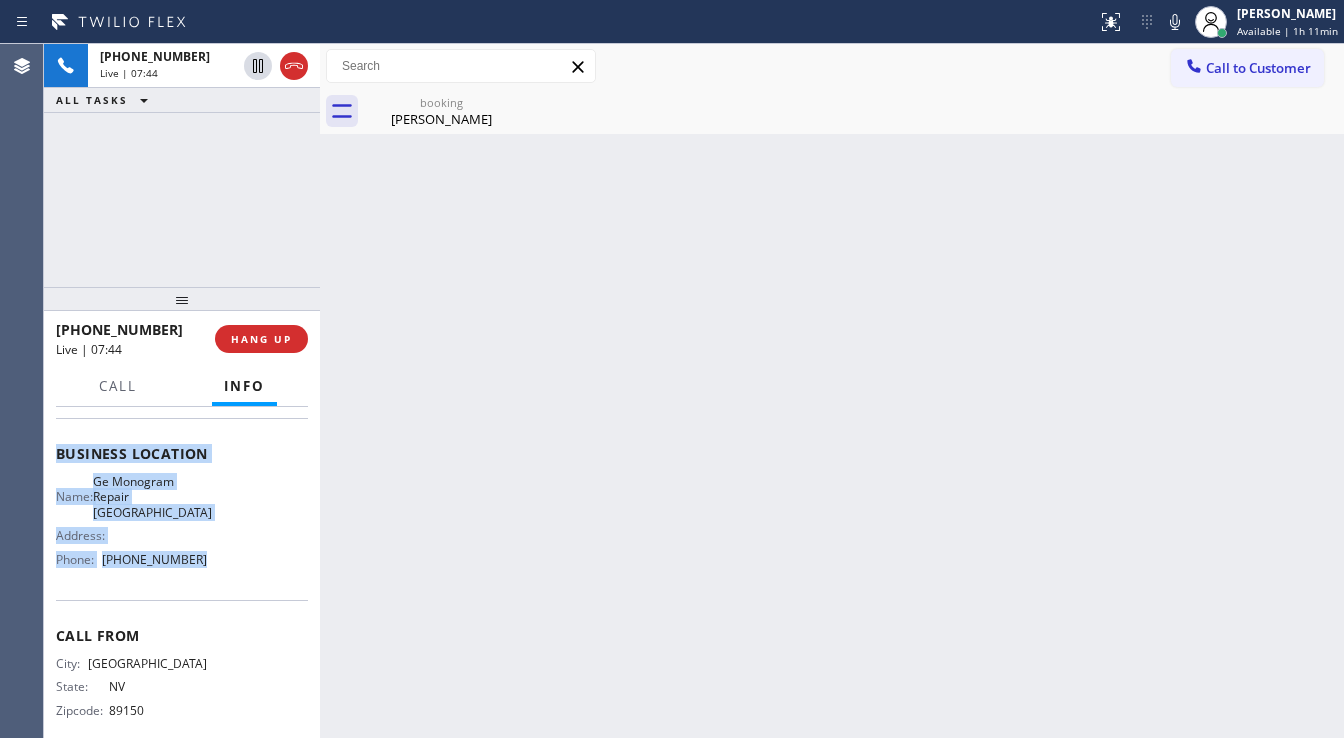 drag, startPoint x: 180, startPoint y: 590, endPoint x: 207, endPoint y: 592, distance: 27.073973 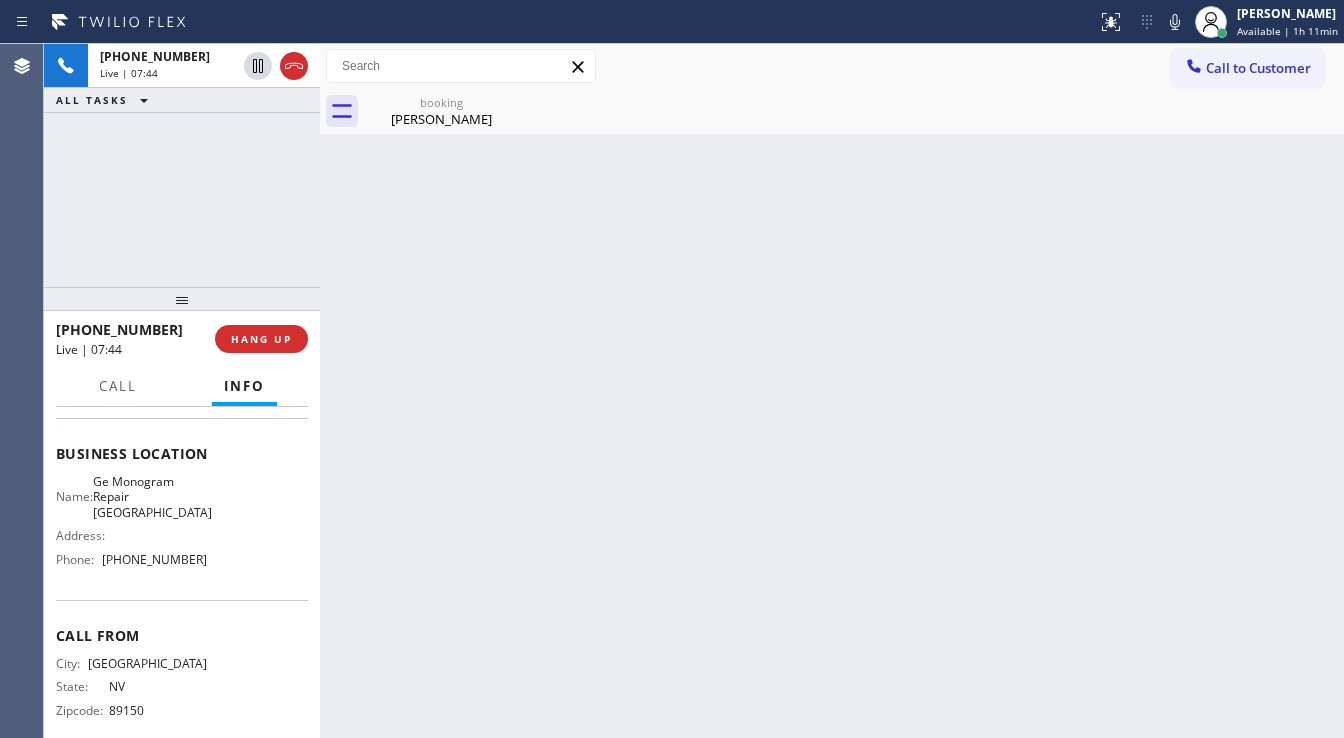click on "[PHONE_NUMBER] Live | 07:44 ALL TASKS ALL TASKS ACTIVE TASKS TASKS IN WRAP UP" at bounding box center [182, 165] 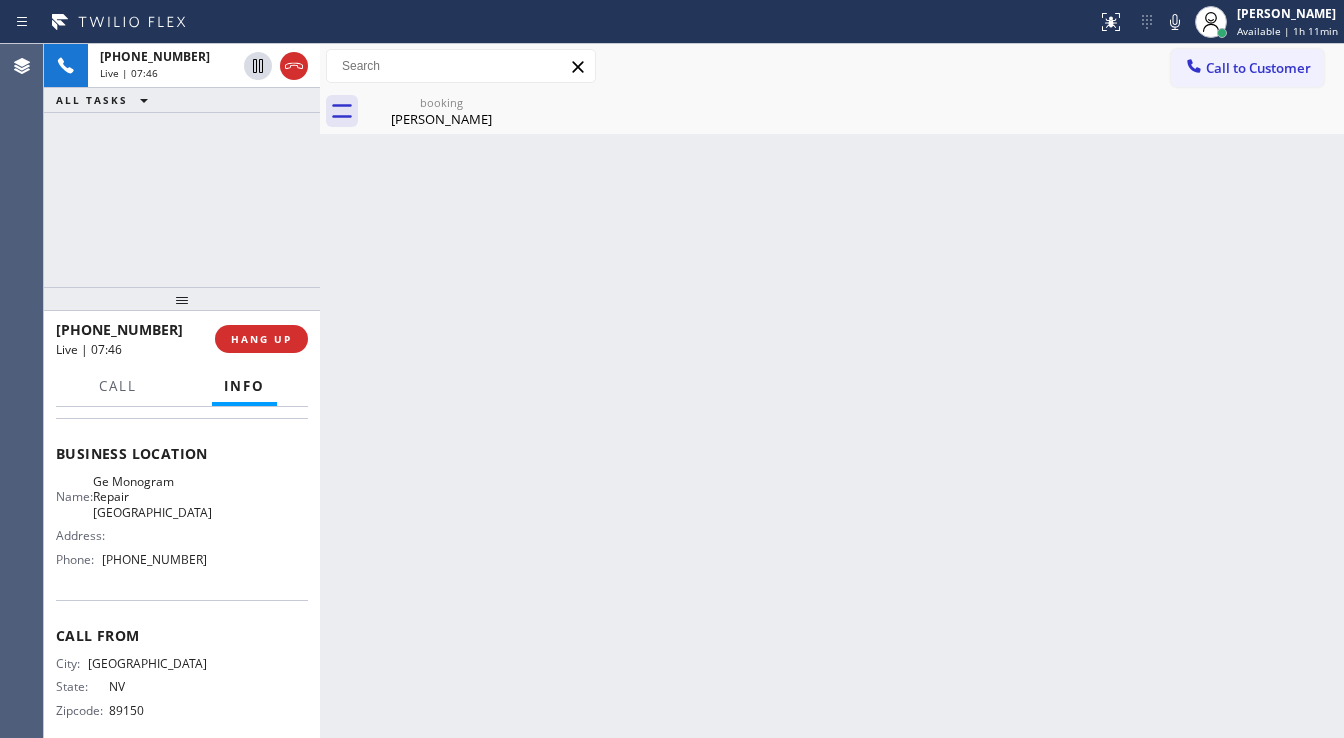 type 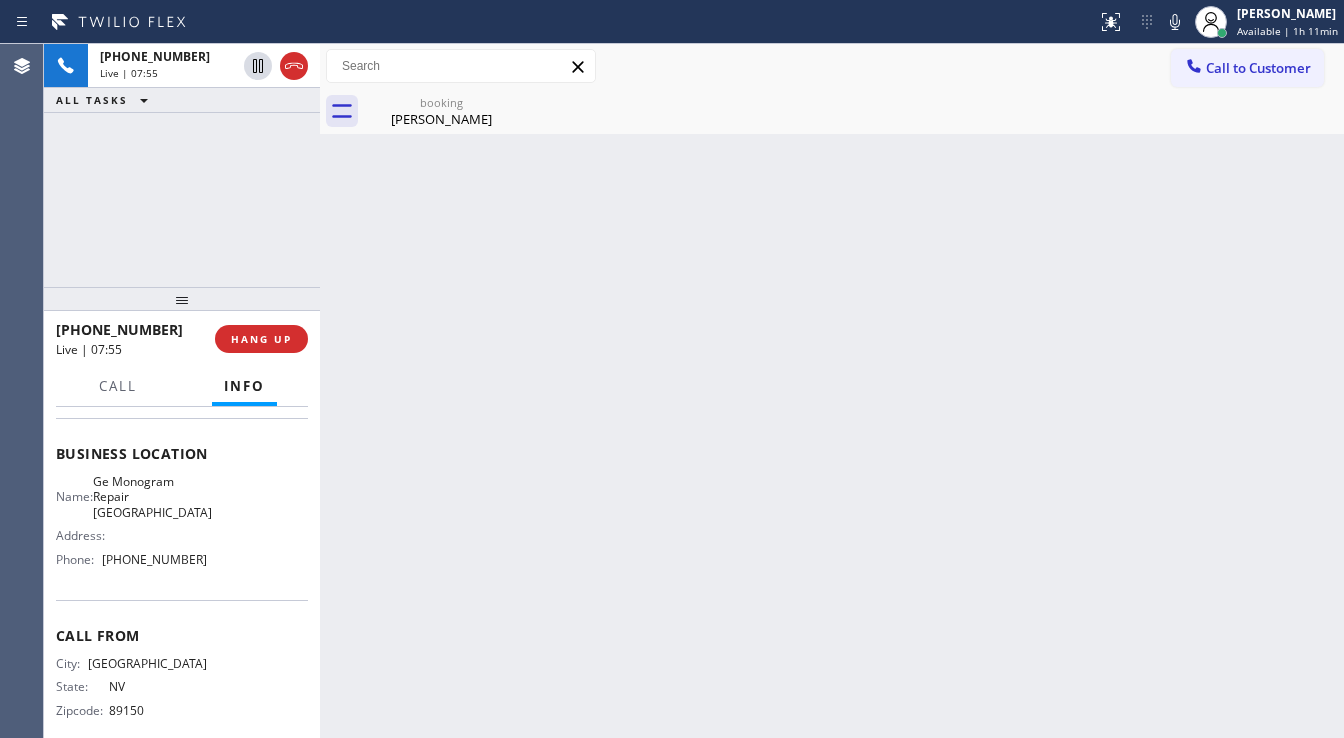 click on "[PHONE_NUMBER] Live | 07:55 ALL TASKS ALL TASKS ACTIVE TASKS TASKS IN WRAP UP" at bounding box center [182, 165] 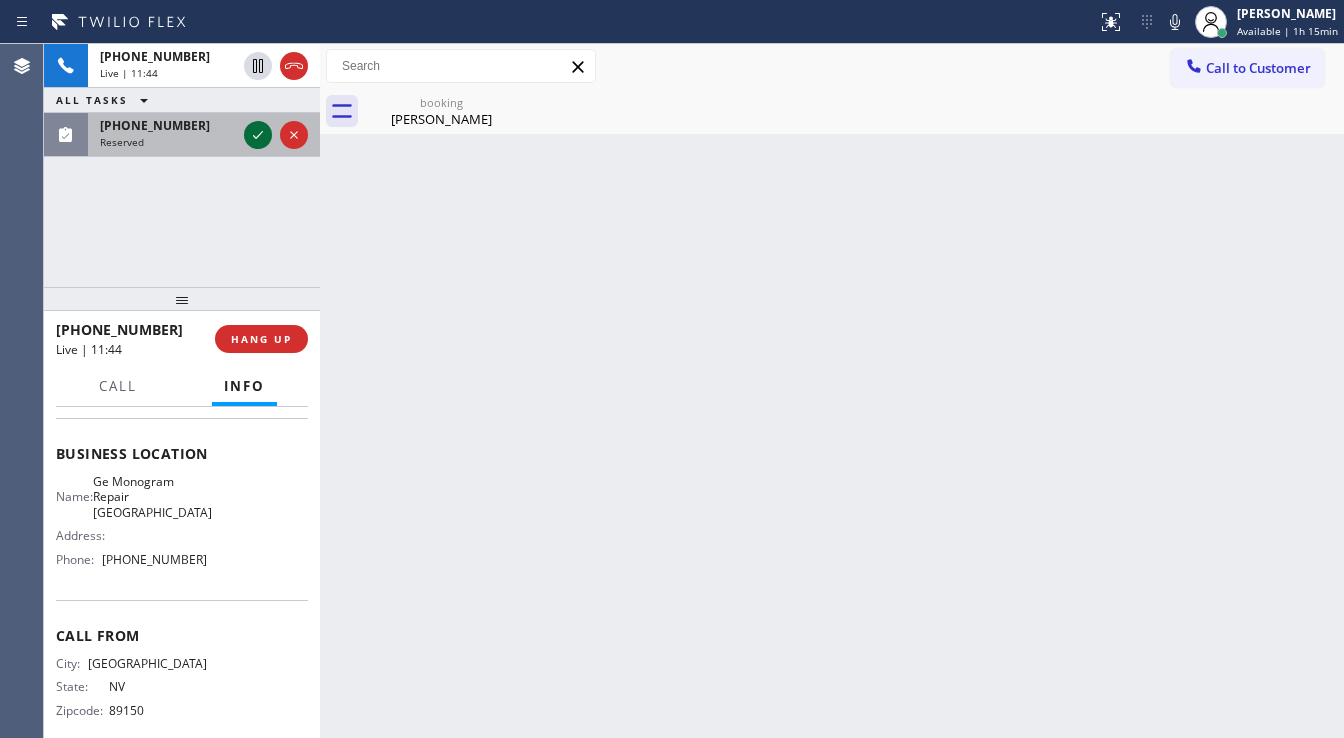 click 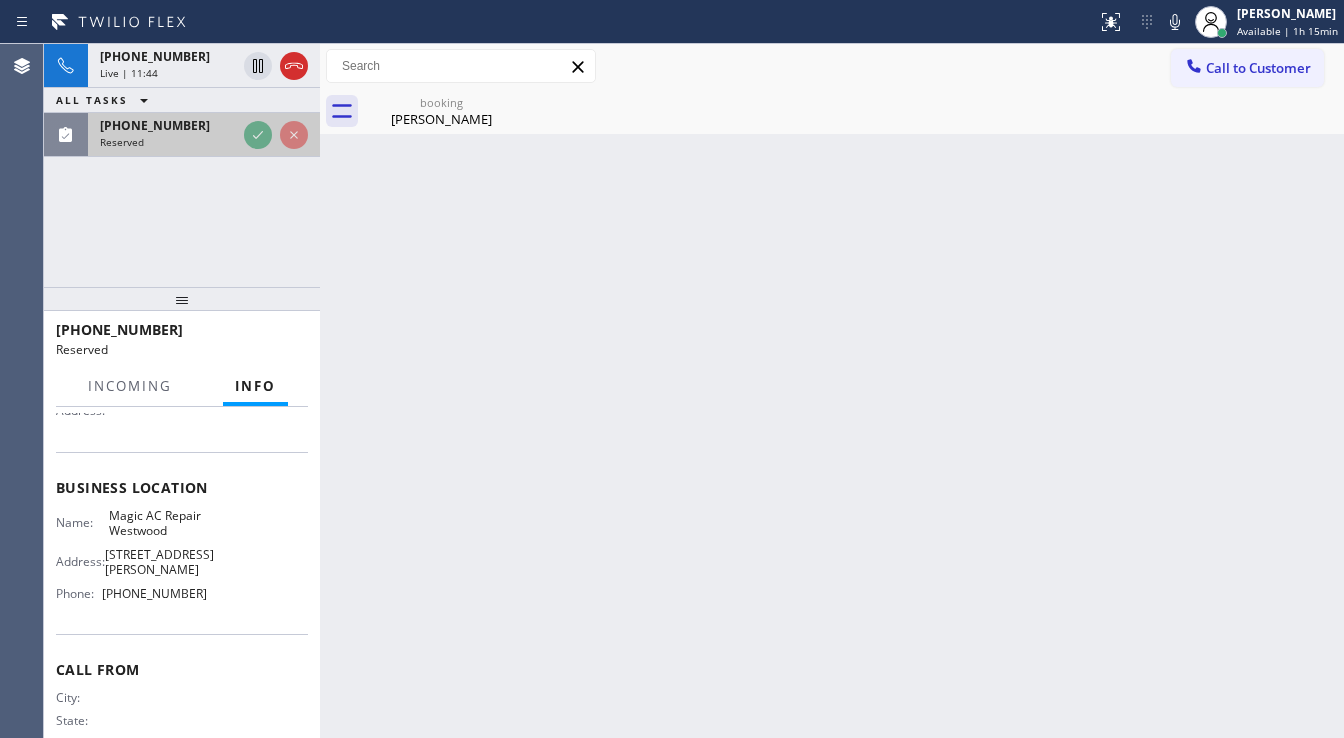 scroll, scrollTop: 280, scrollLeft: 0, axis: vertical 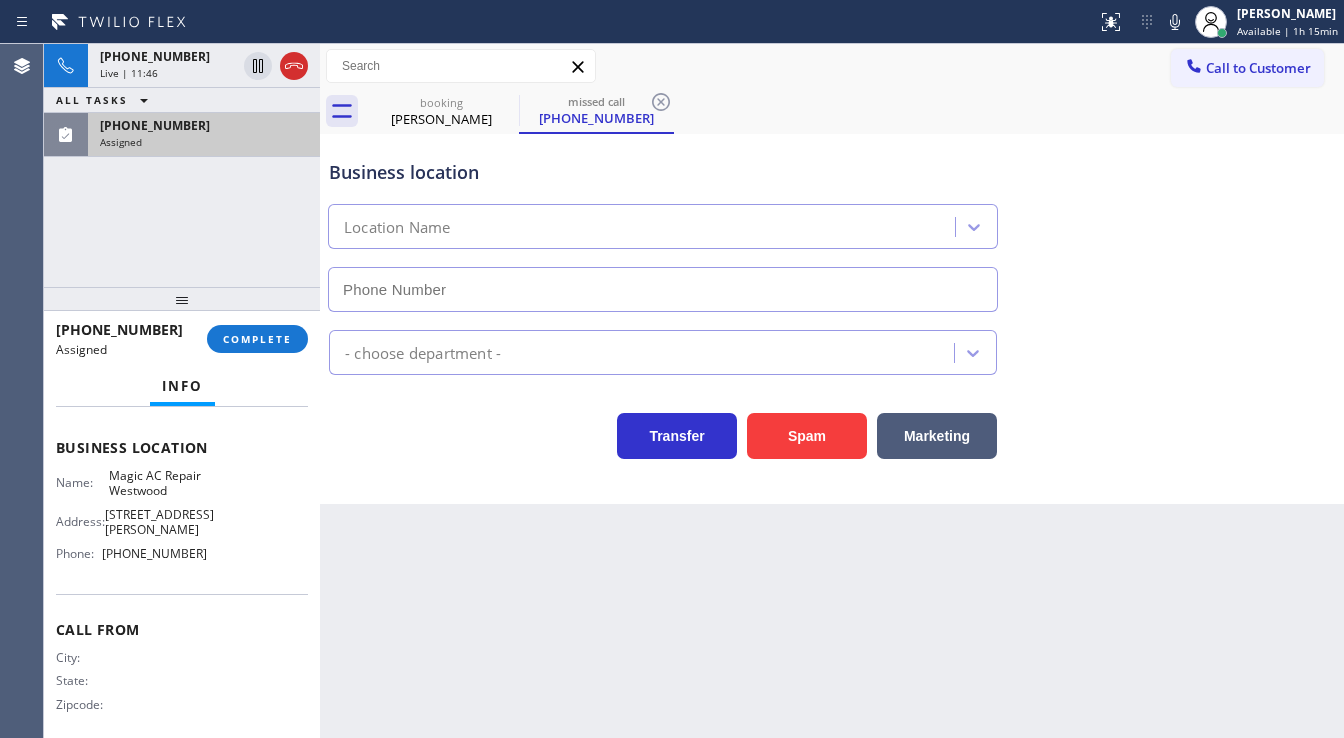 type on "[PHONE_NUMBER]" 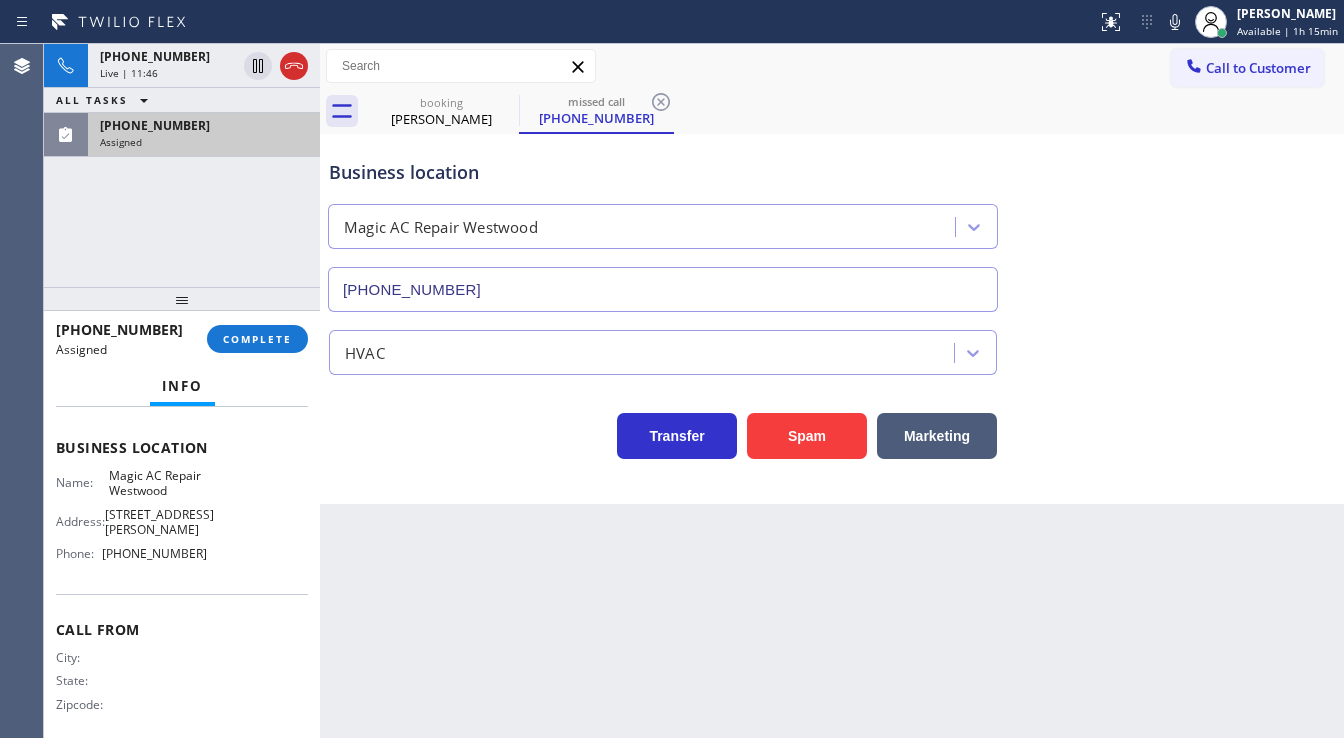 click on "[PHONE_NUMBER] Live | 11:46 ALL TASKS ALL TASKS ACTIVE TASKS TASKS IN WRAP UP [PHONE_NUMBER] Assigned" at bounding box center [182, 165] 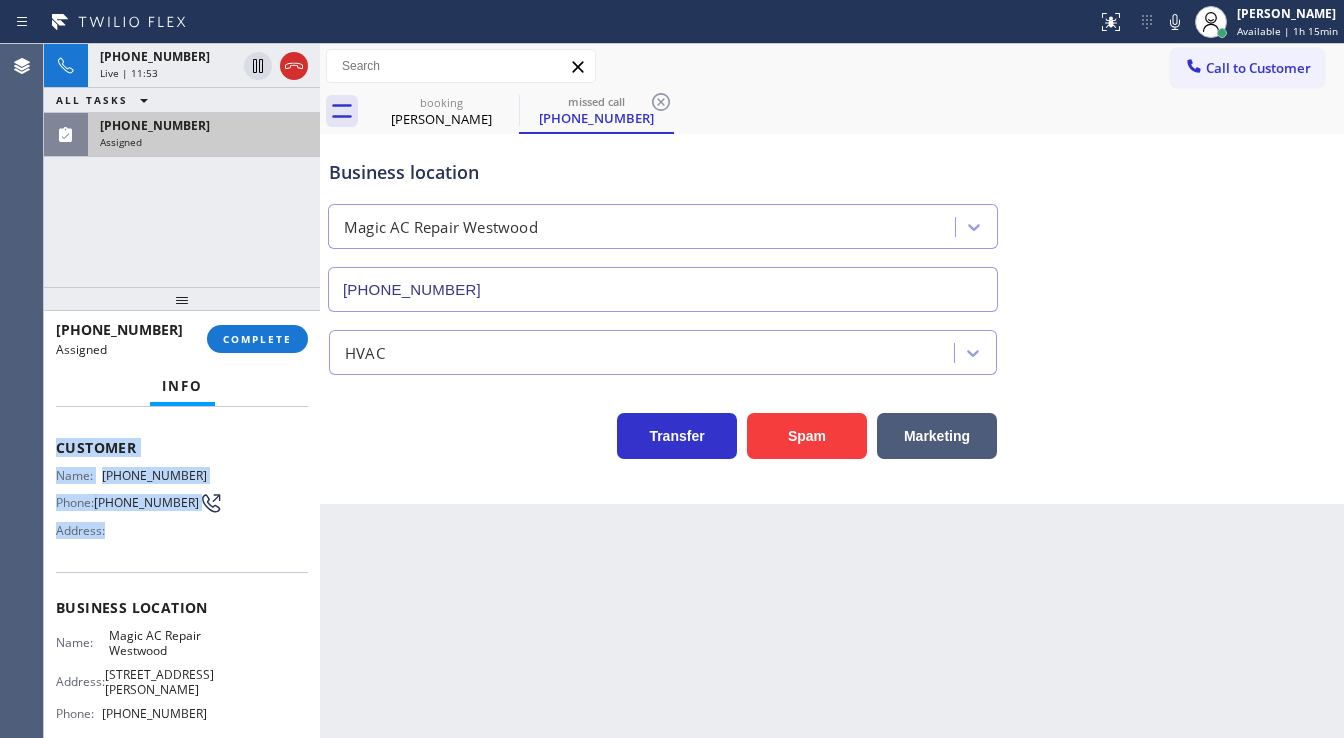 scroll, scrollTop: 292, scrollLeft: 0, axis: vertical 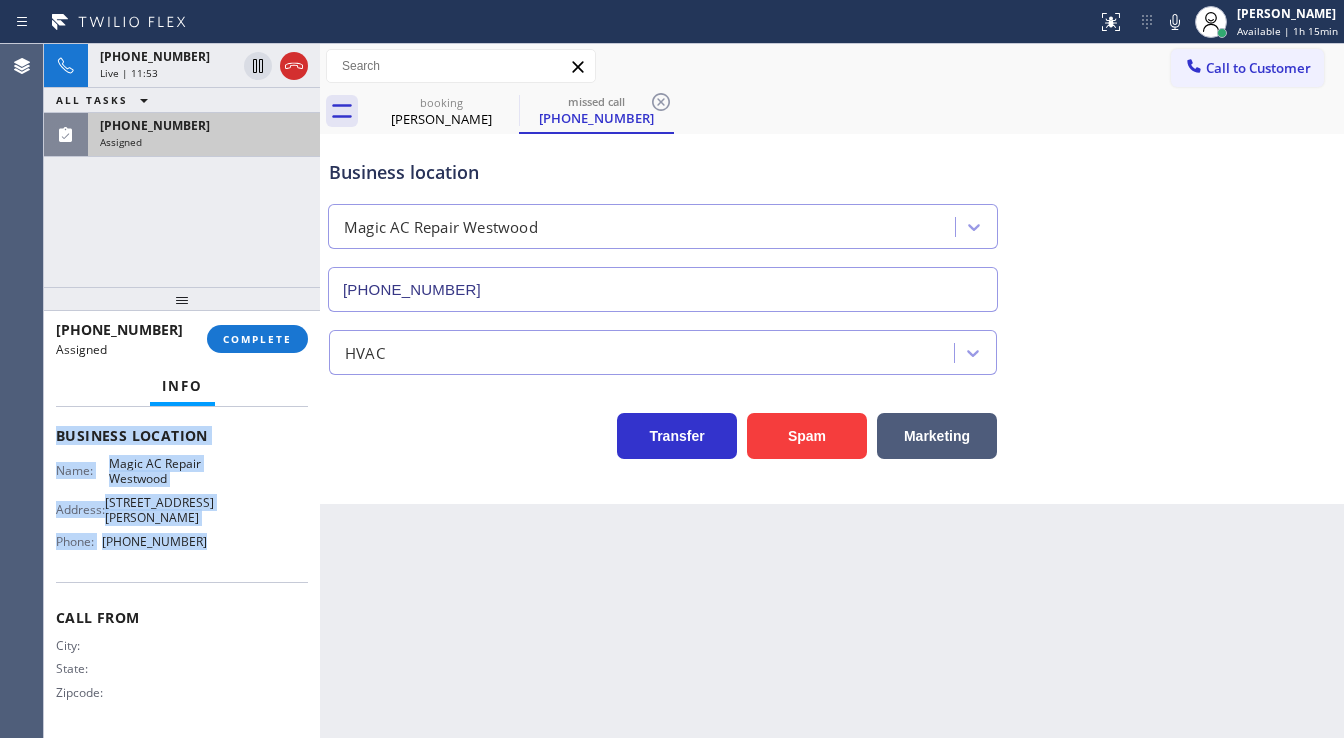 drag, startPoint x: 80, startPoint y: 462, endPoint x: 228, endPoint y: 538, distance: 166.37308 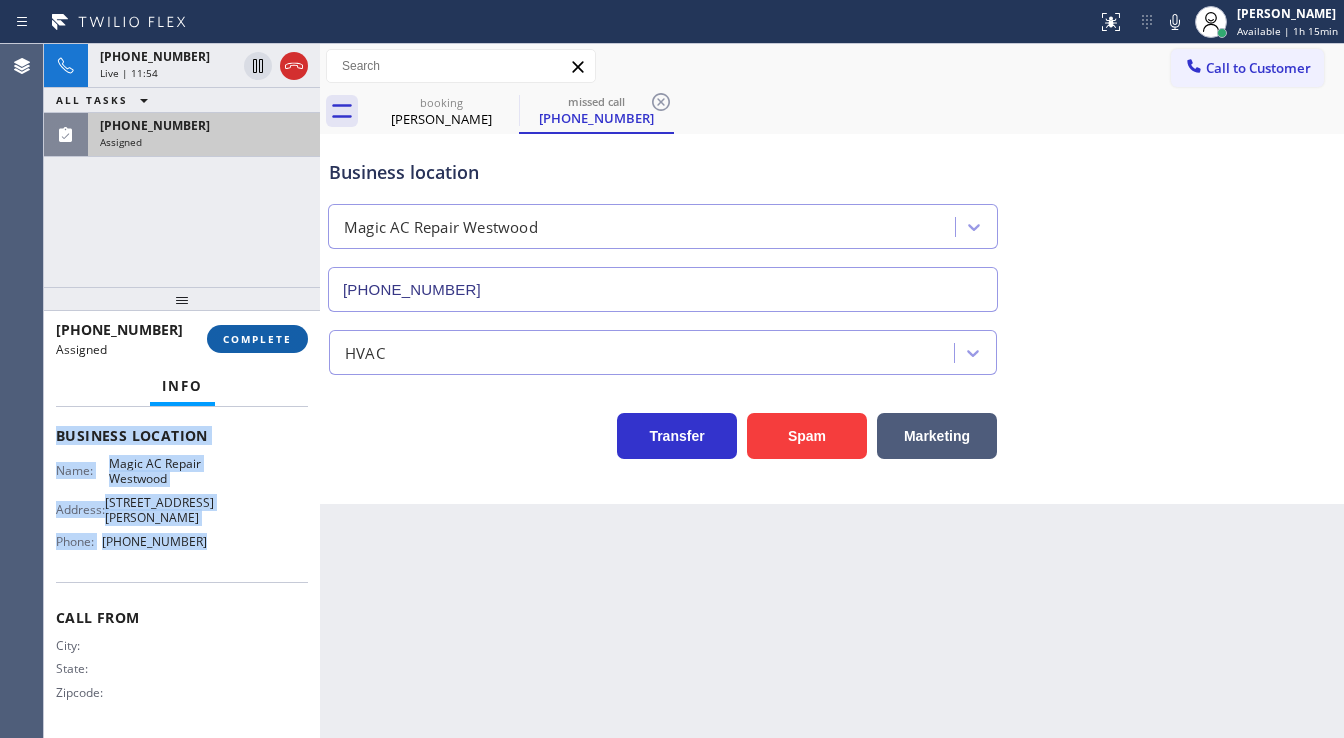 click on "COMPLETE" at bounding box center (257, 339) 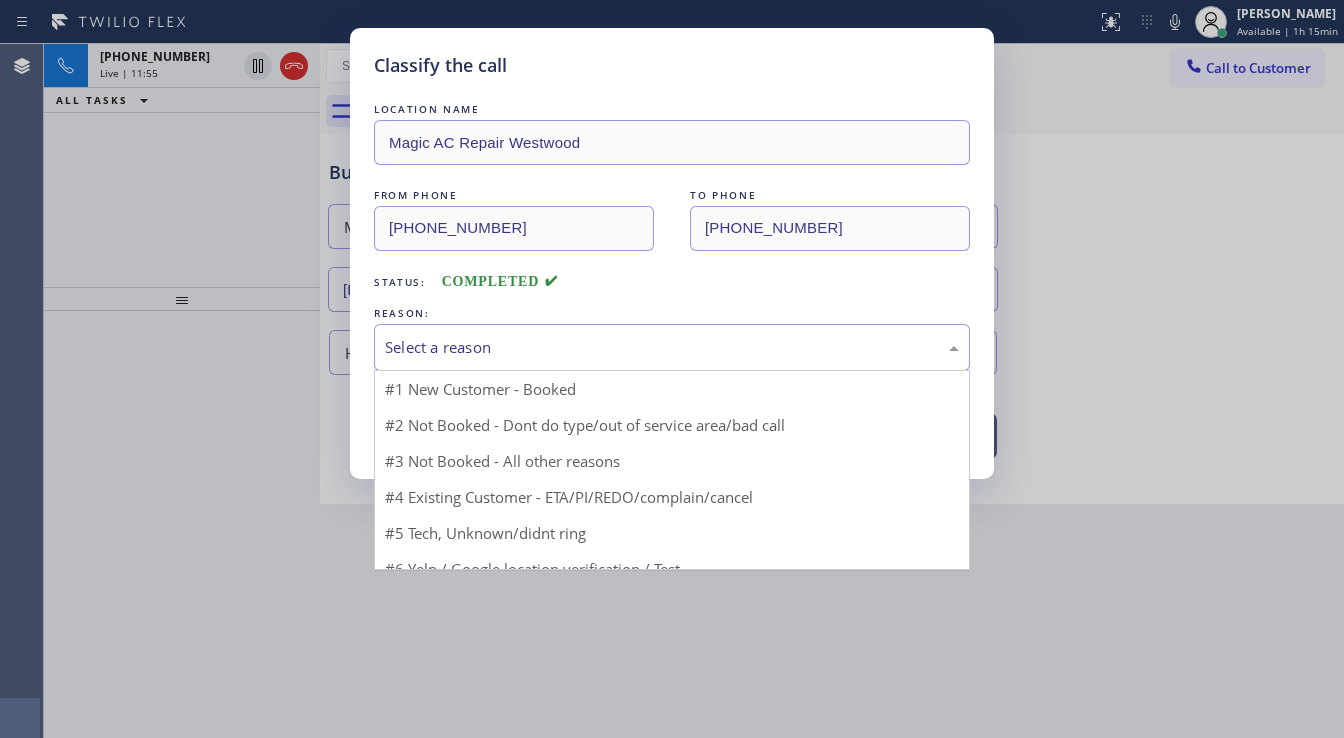 click on "Select a reason" at bounding box center [672, 347] 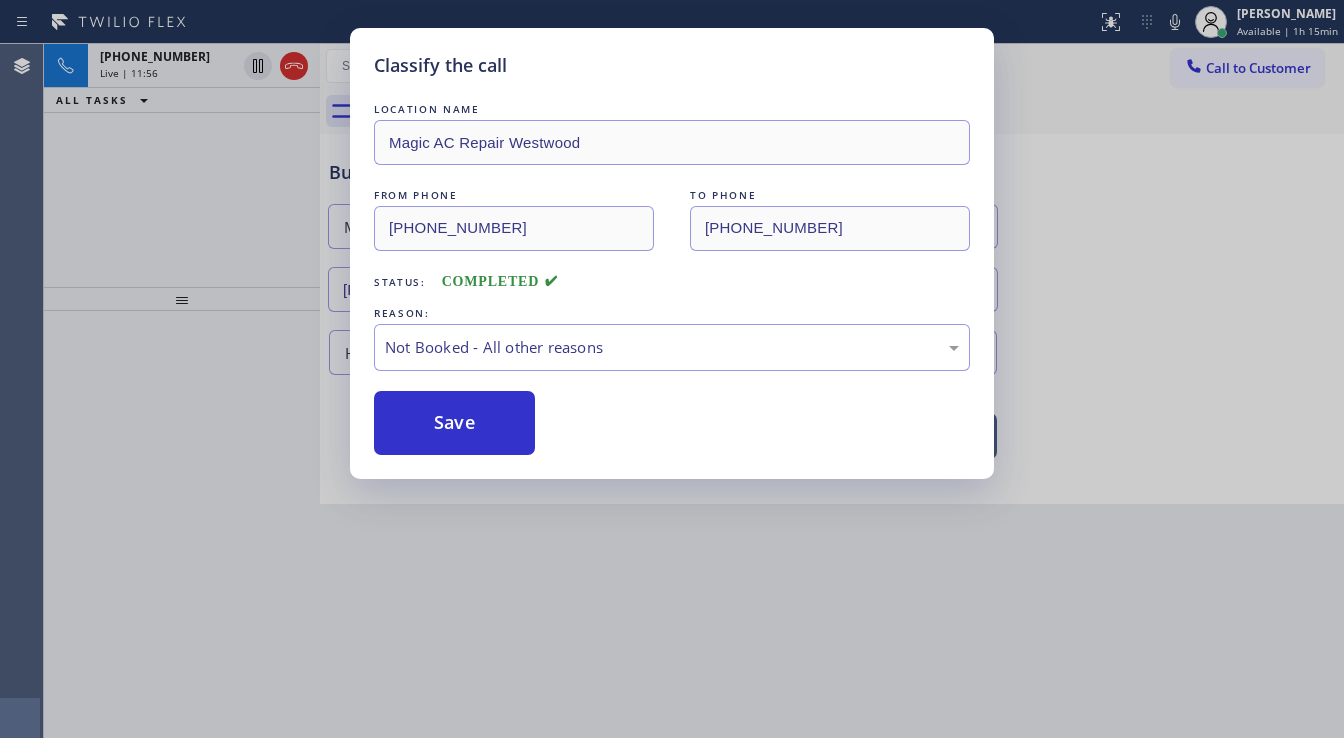 click on "Save" at bounding box center [454, 423] 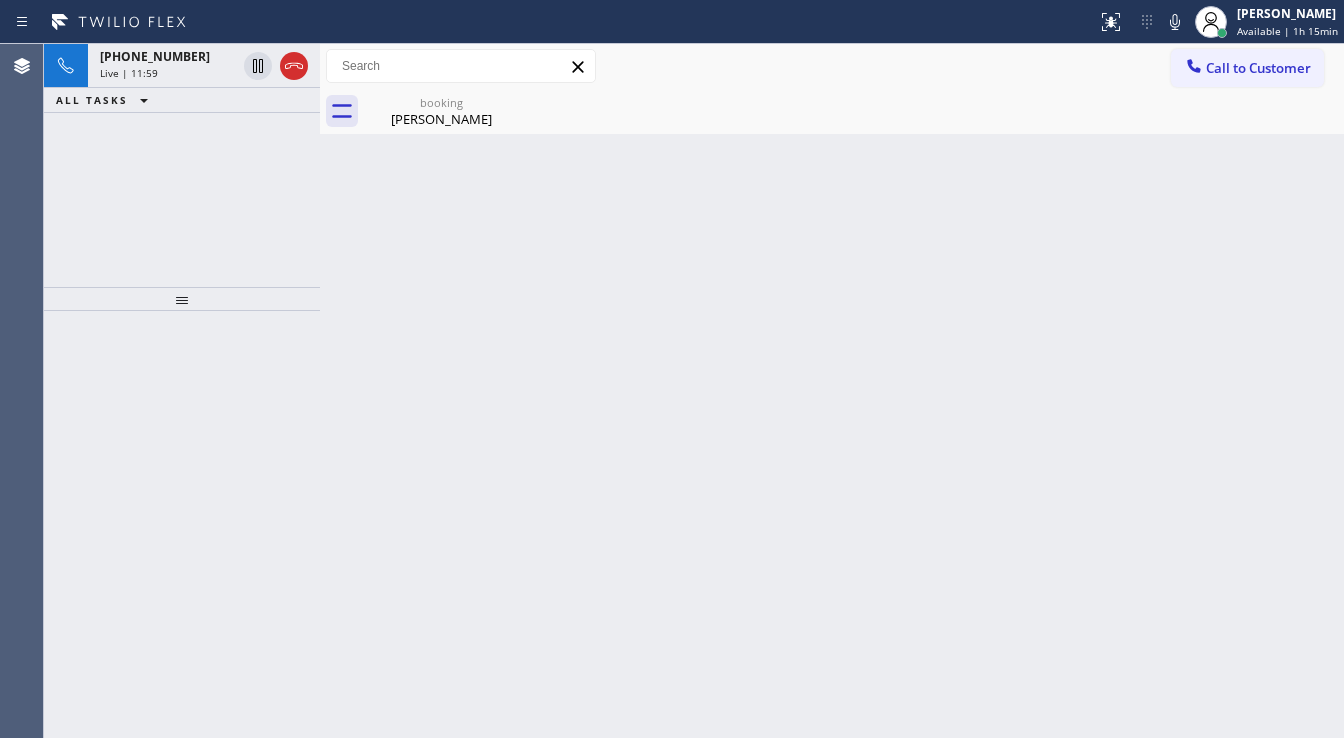click at bounding box center (182, 524) 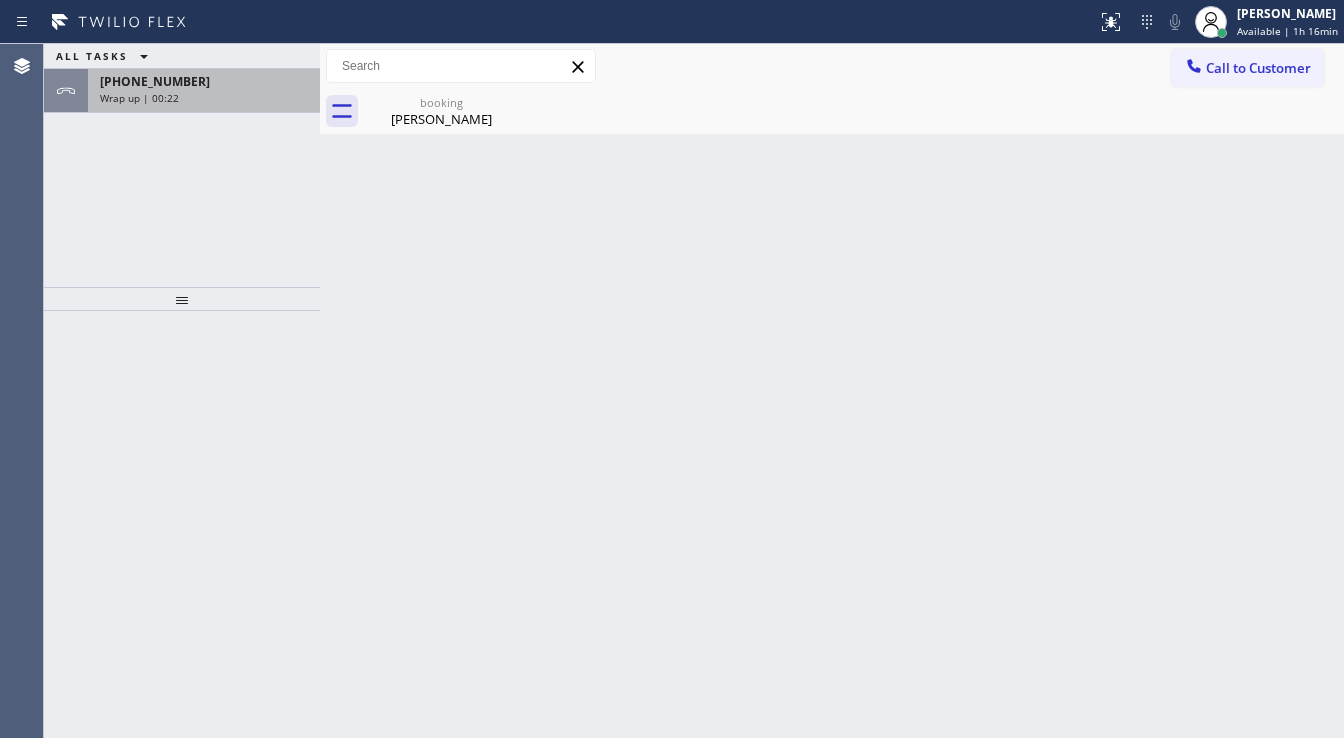 click on "[PHONE_NUMBER]" at bounding box center [204, 81] 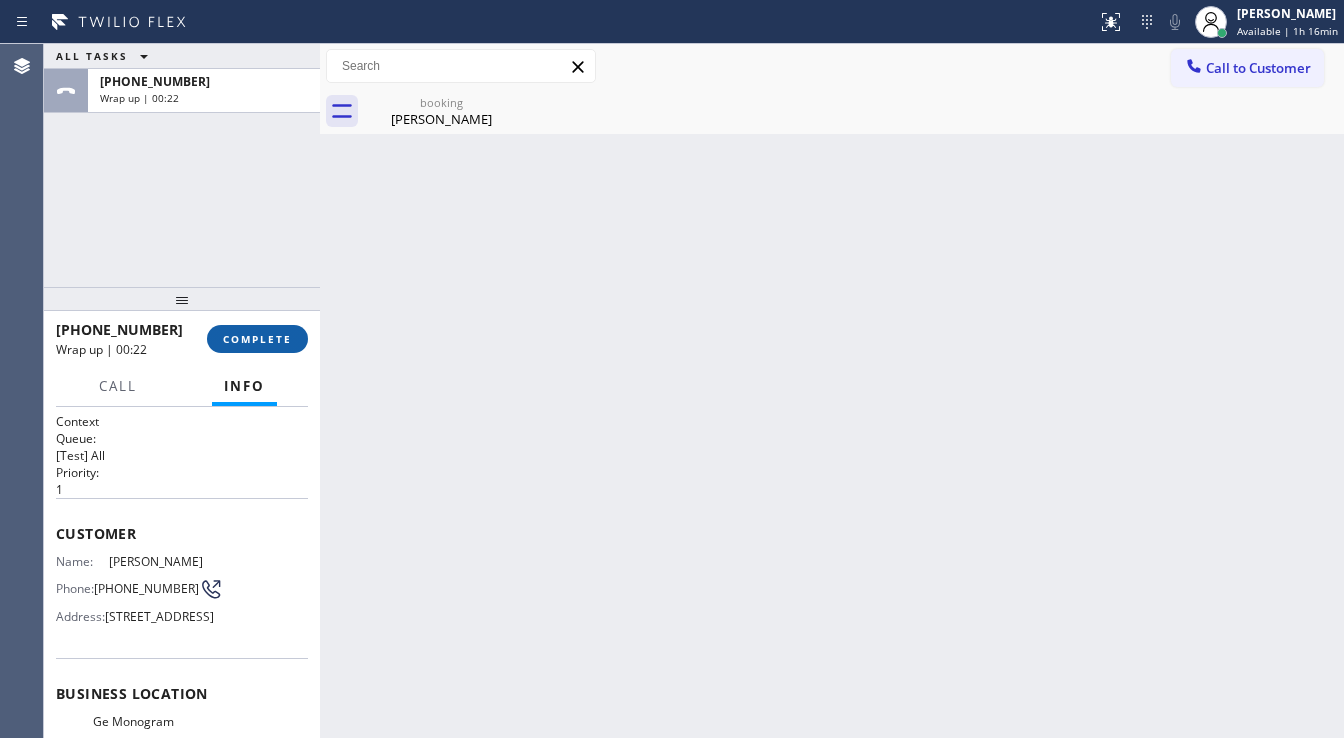 click on "COMPLETE" at bounding box center [257, 339] 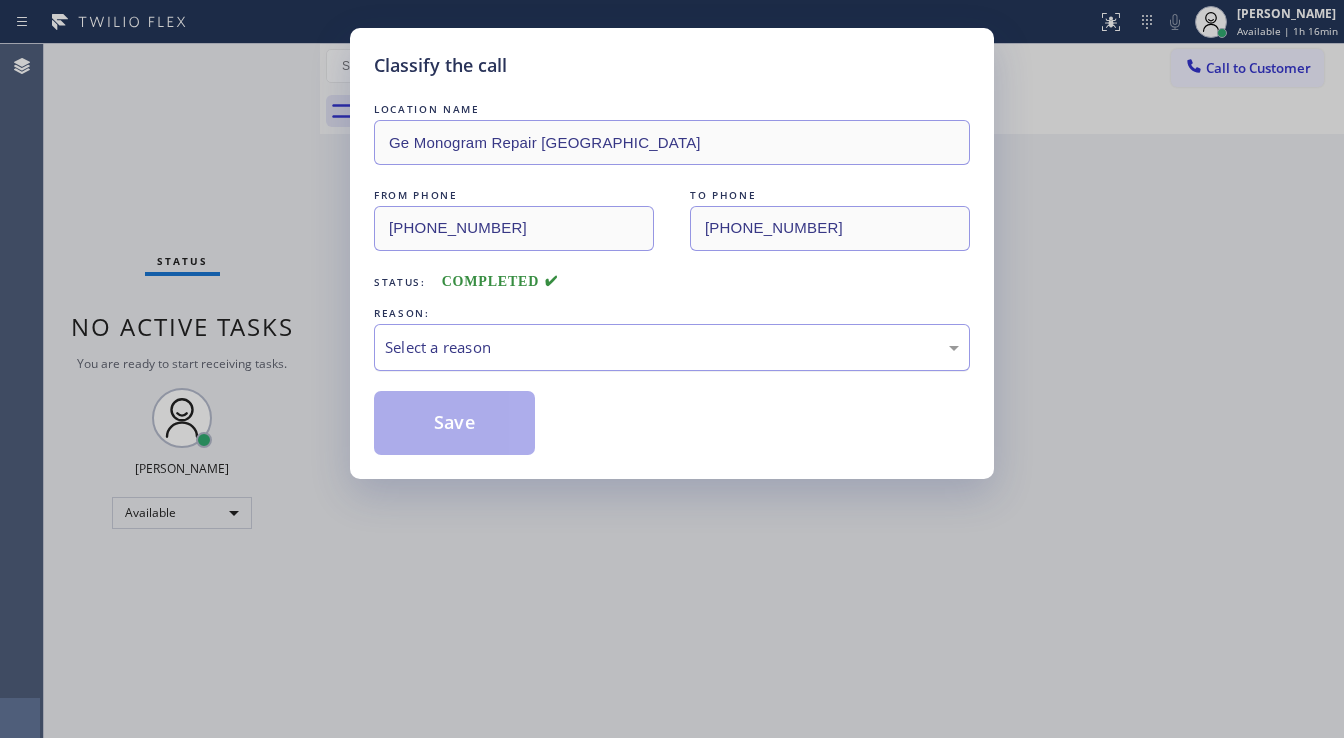 click on "Select a reason" at bounding box center (672, 347) 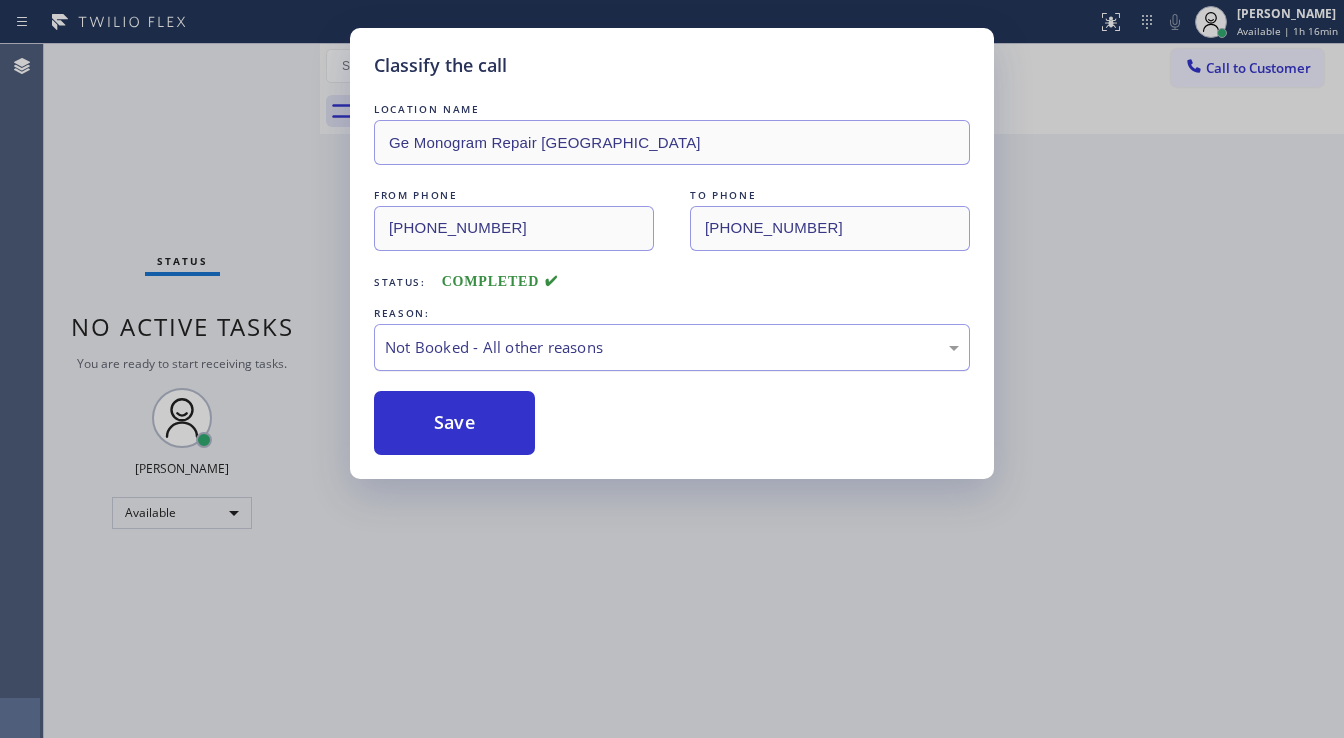 click on "Not Booked - All other reasons" at bounding box center [672, 347] 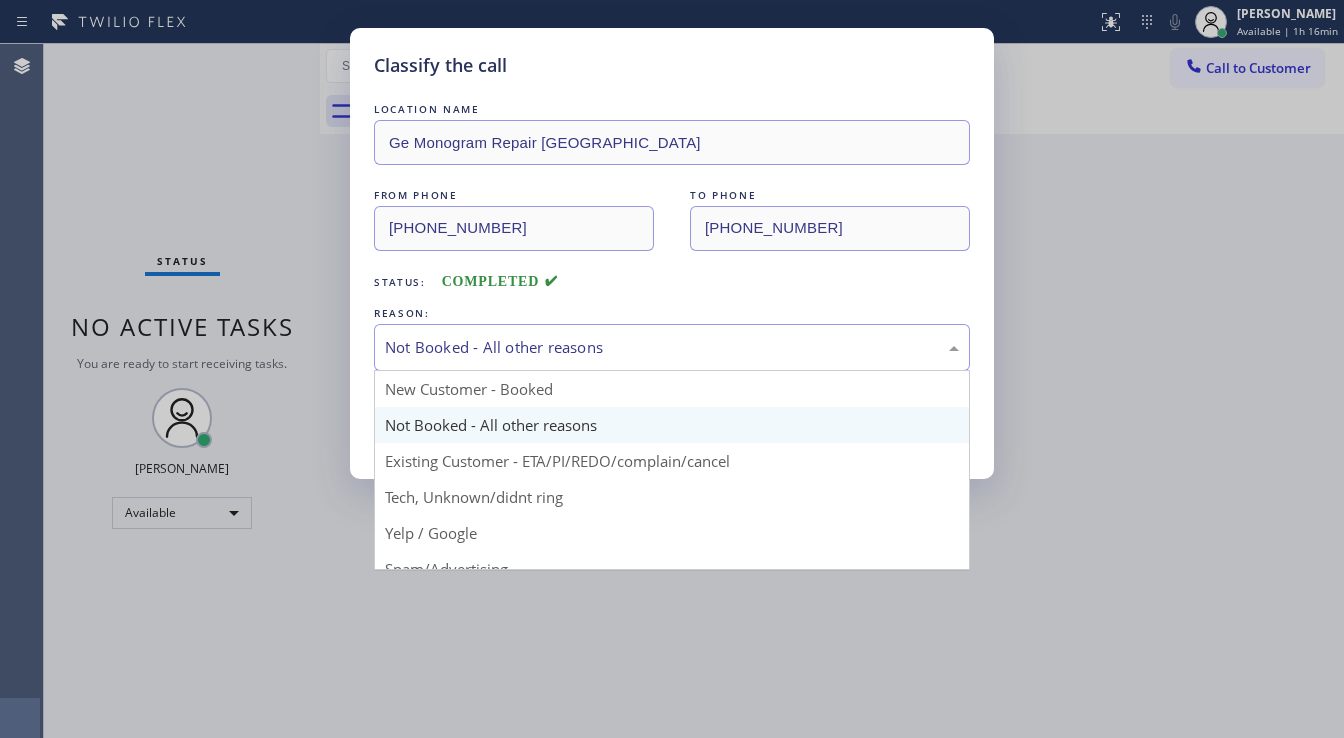 drag, startPoint x: 462, startPoint y: 366, endPoint x: 457, endPoint y: 388, distance: 22.561028 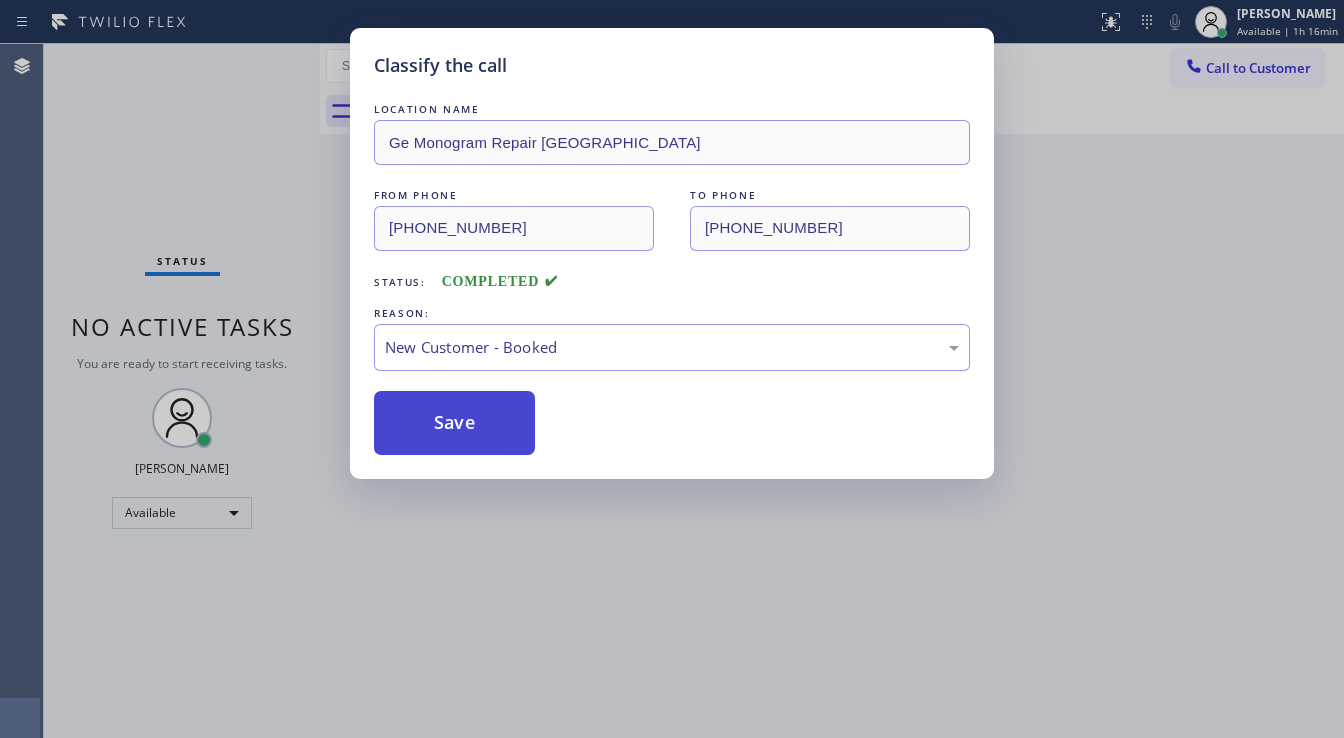 click on "Save" at bounding box center [454, 423] 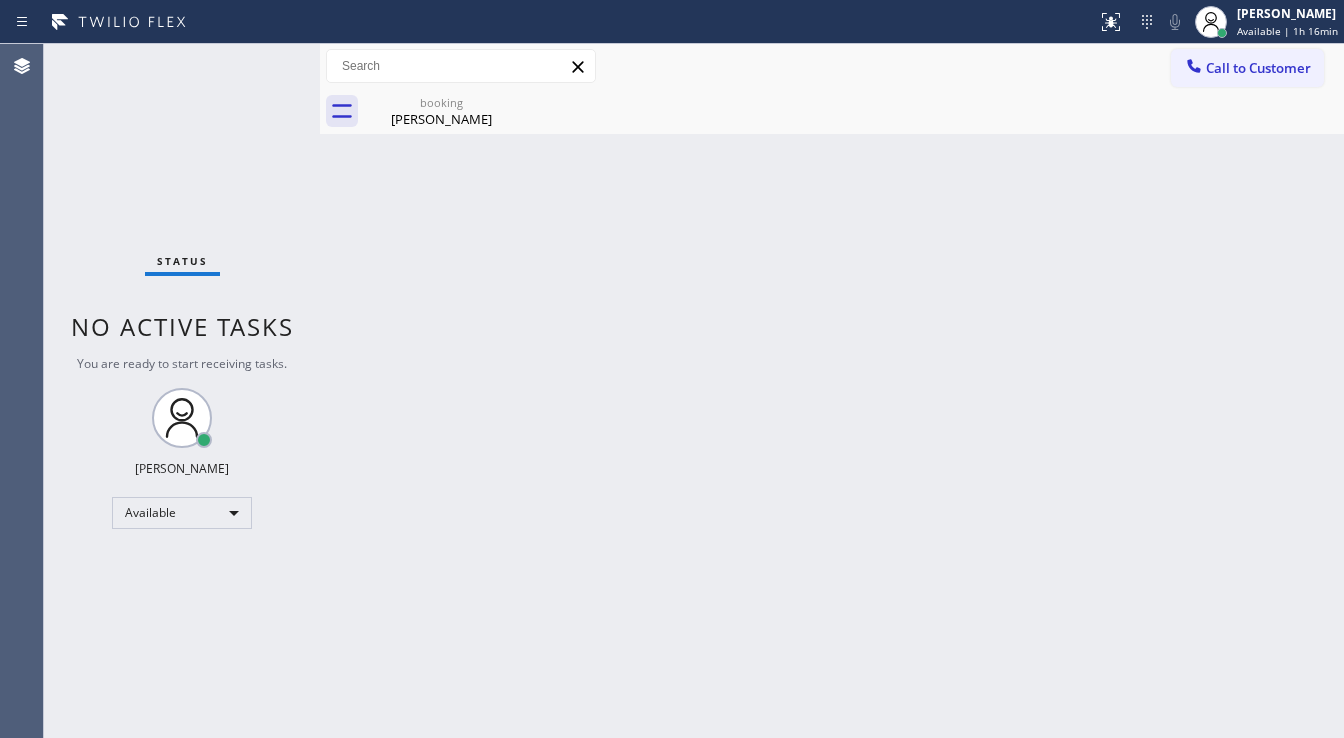 click on "Status   No active tasks     You are ready to start receiving tasks.   [PERSON_NAME]" at bounding box center [182, 391] 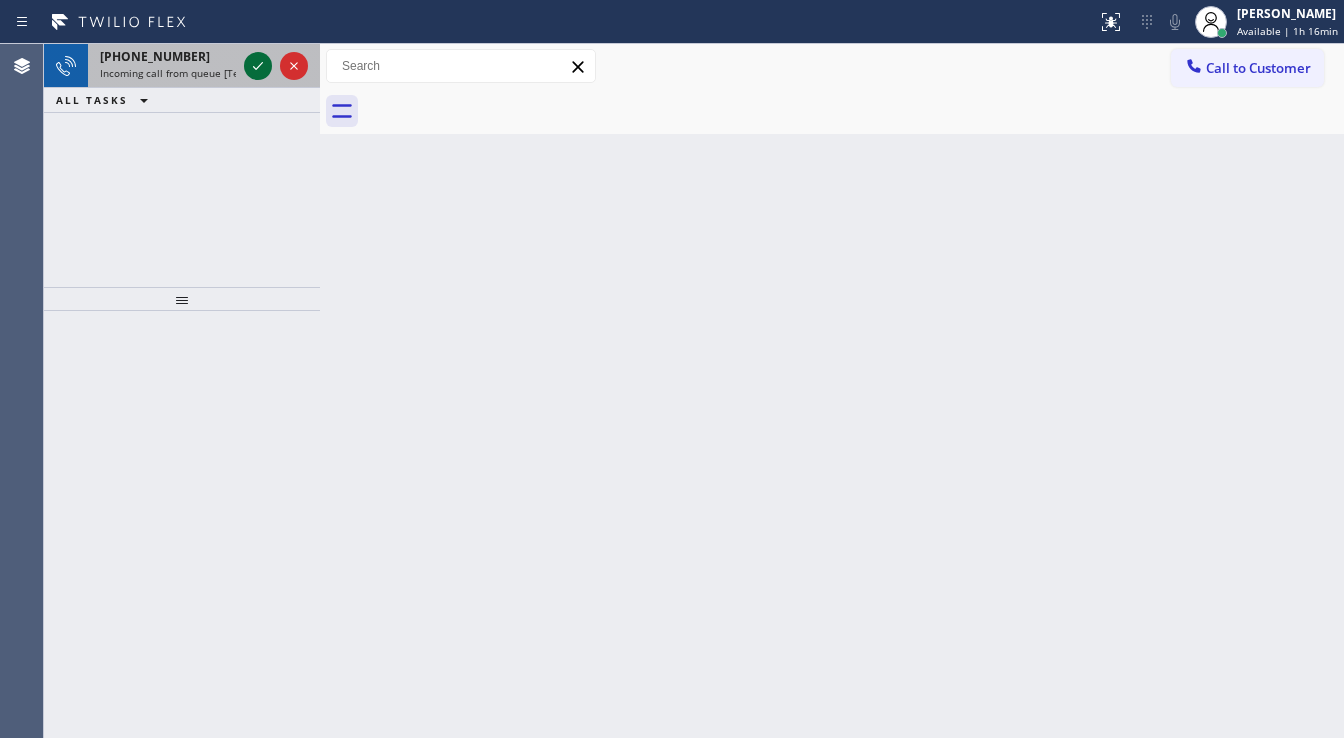 click 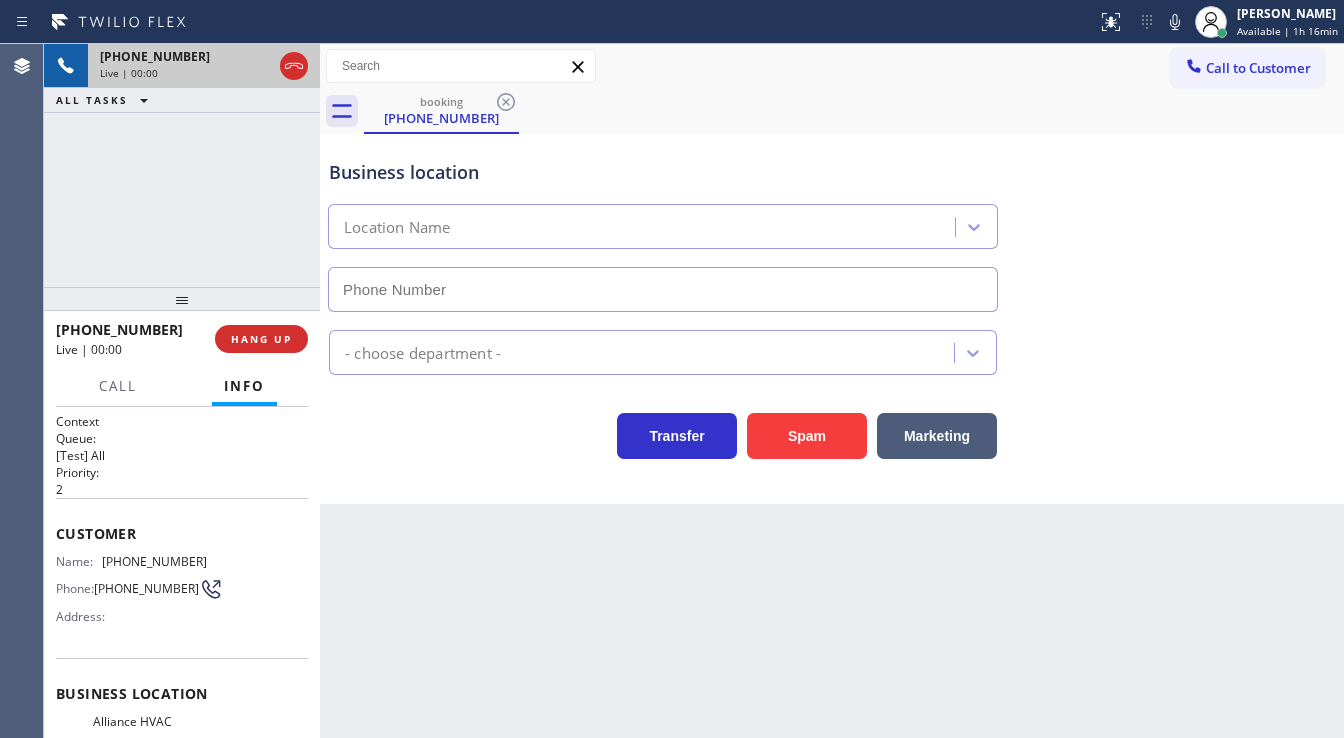 type on "[PHONE_NUMBER]" 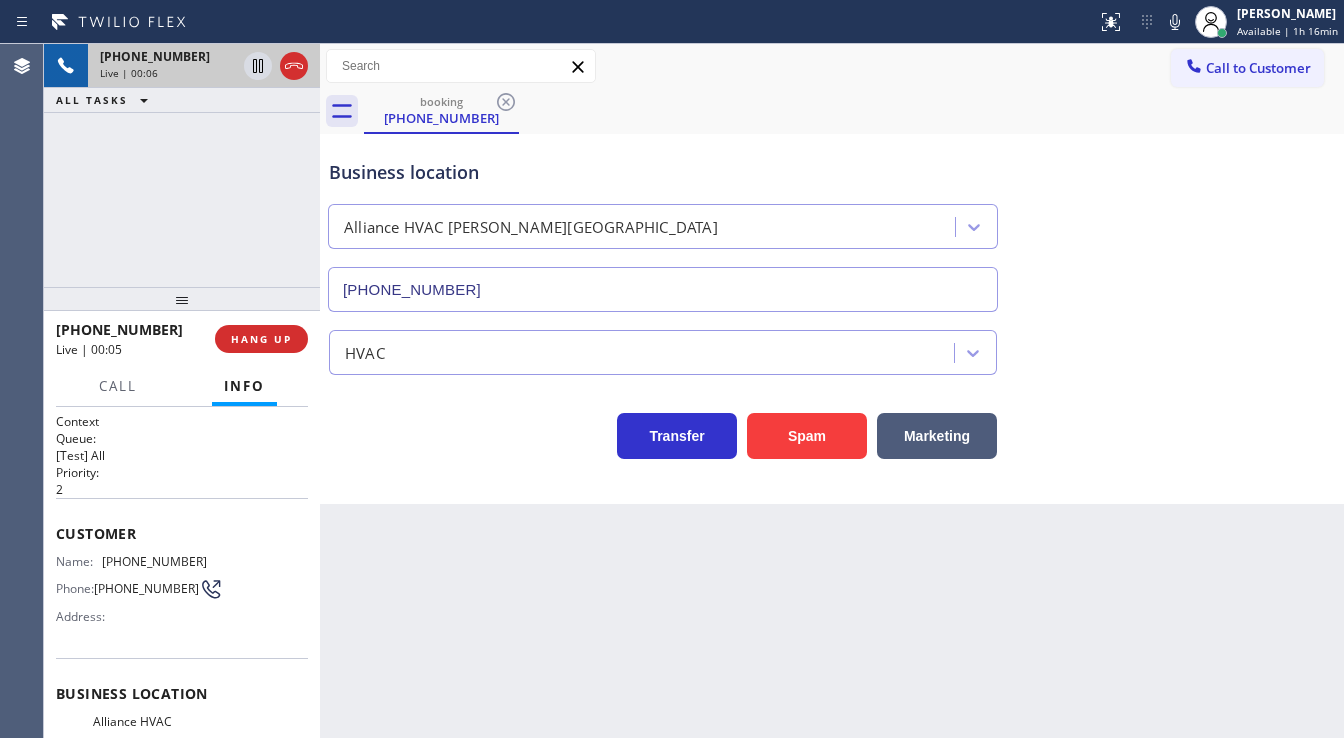 drag, startPoint x: 173, startPoint y: 230, endPoint x: 733, endPoint y: 340, distance: 570.7013 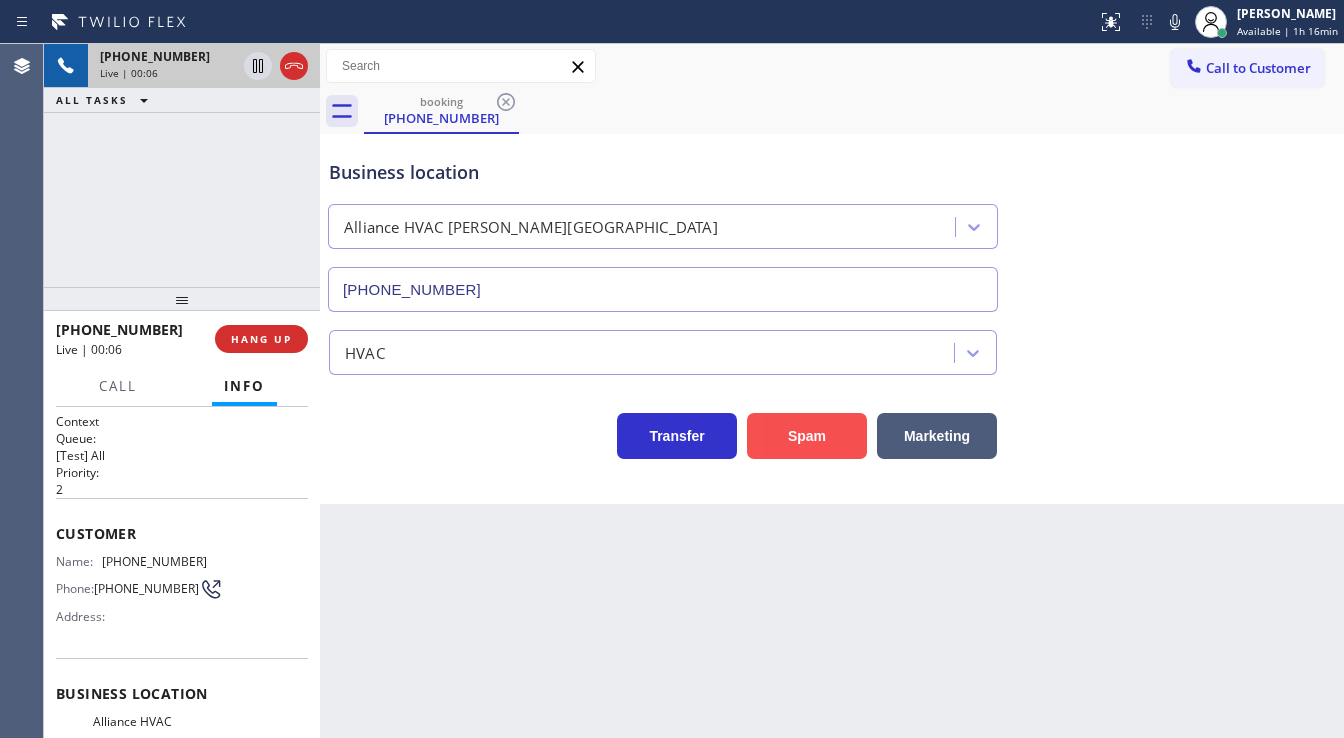 click on "Spam" at bounding box center [807, 436] 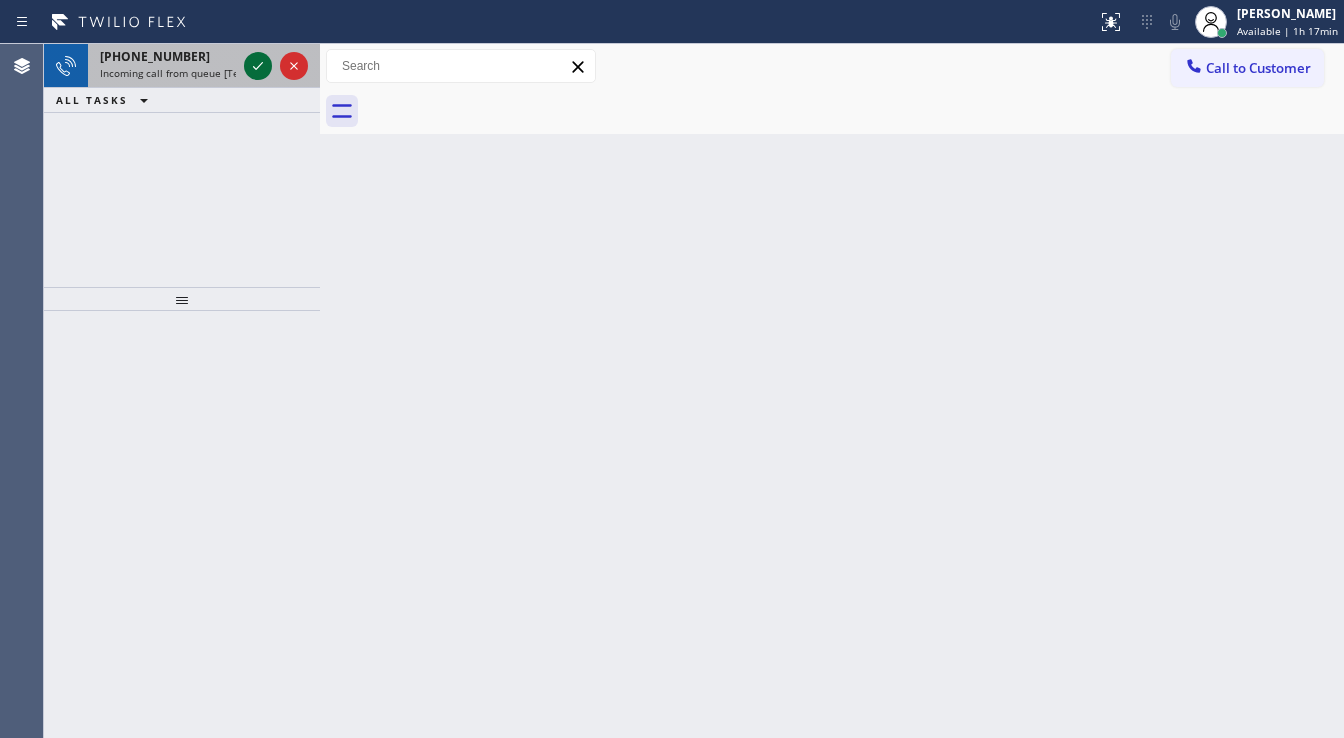 click 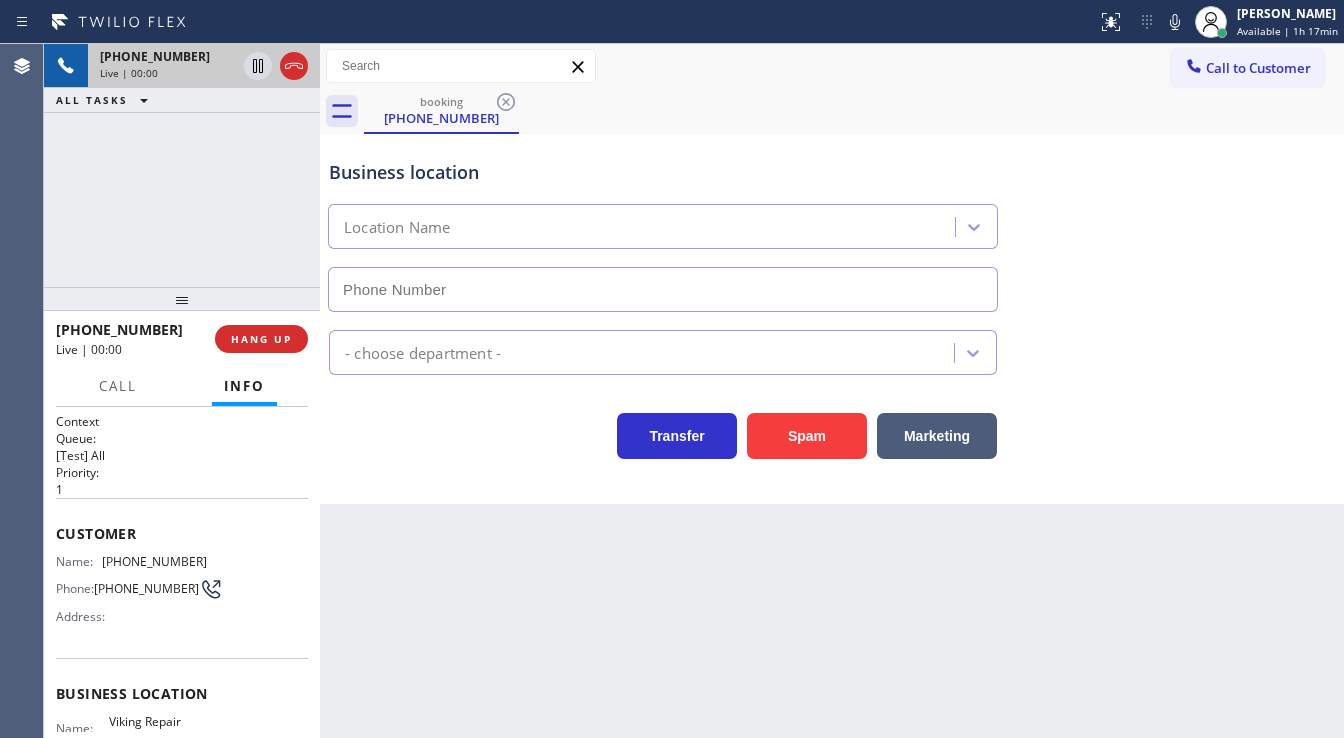 click on "[PHONE_NUMBER] Live | 00:00 ALL TASKS ALL TASKS ACTIVE TASKS TASKS IN WRAP UP" at bounding box center [182, 165] 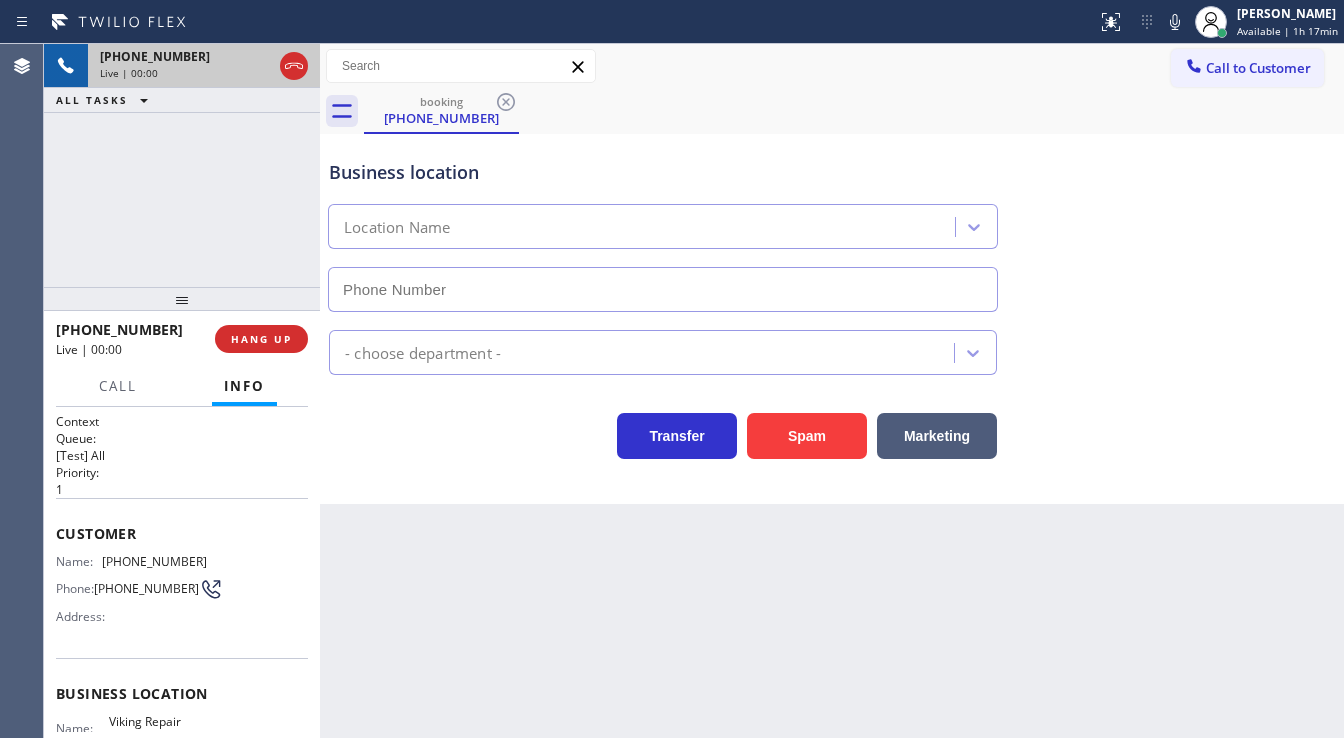 type on "[PHONE_NUMBER]" 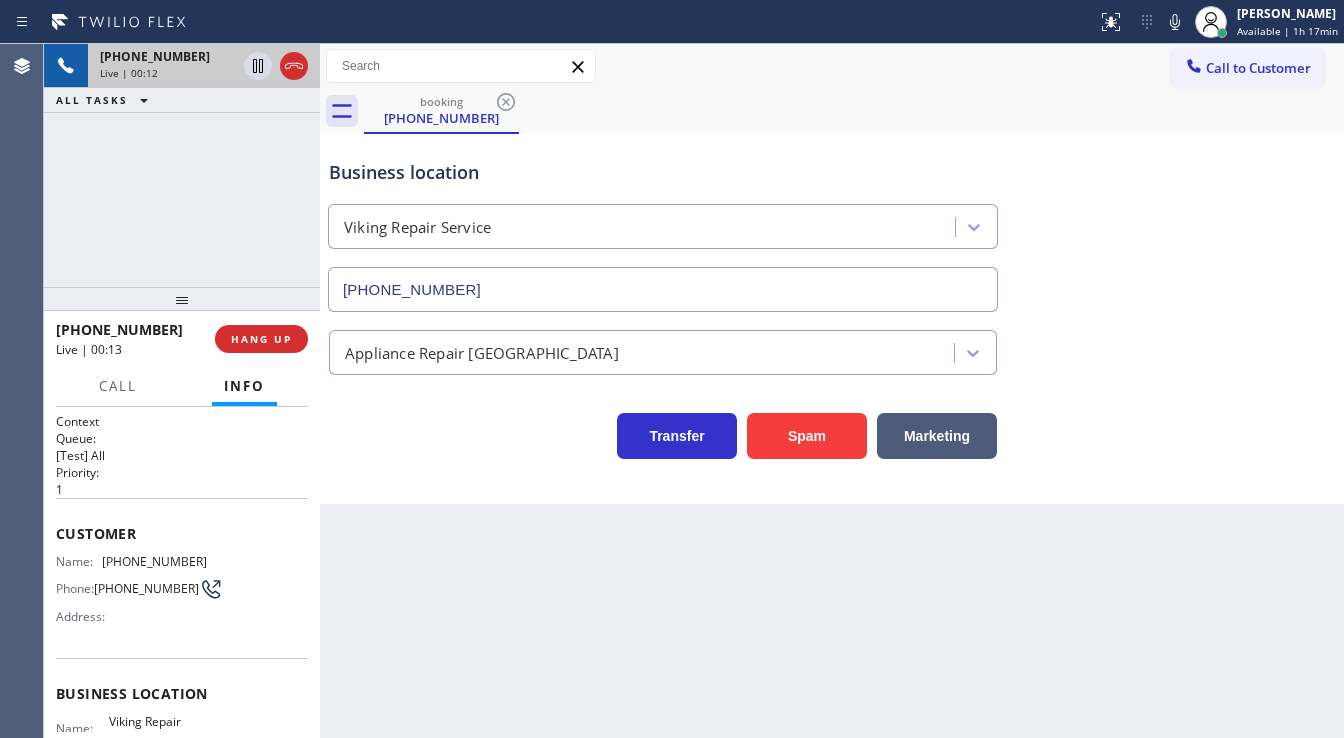 click on "[PHONE_NUMBER] Live | 00:12 ALL TASKS ALL TASKS ACTIVE TASKS TASKS IN WRAP UP" at bounding box center (182, 165) 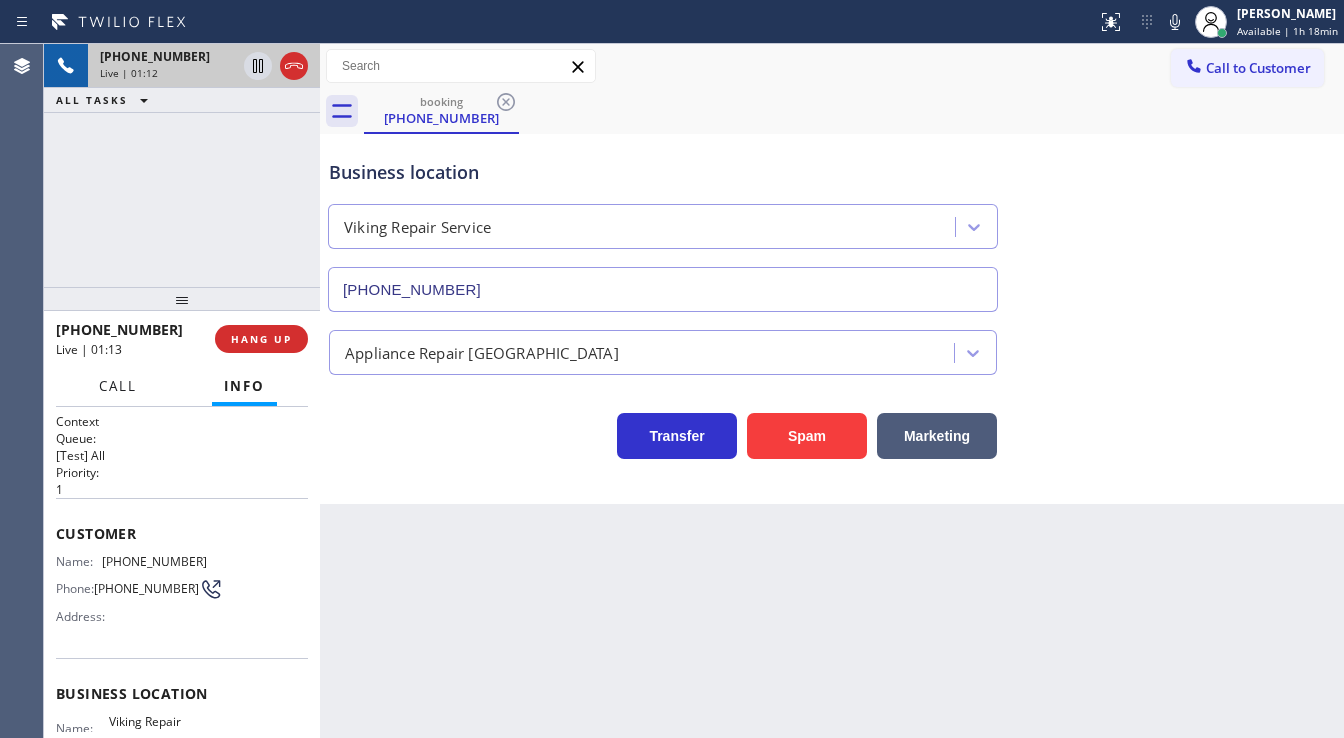 click on "Call" at bounding box center (118, 386) 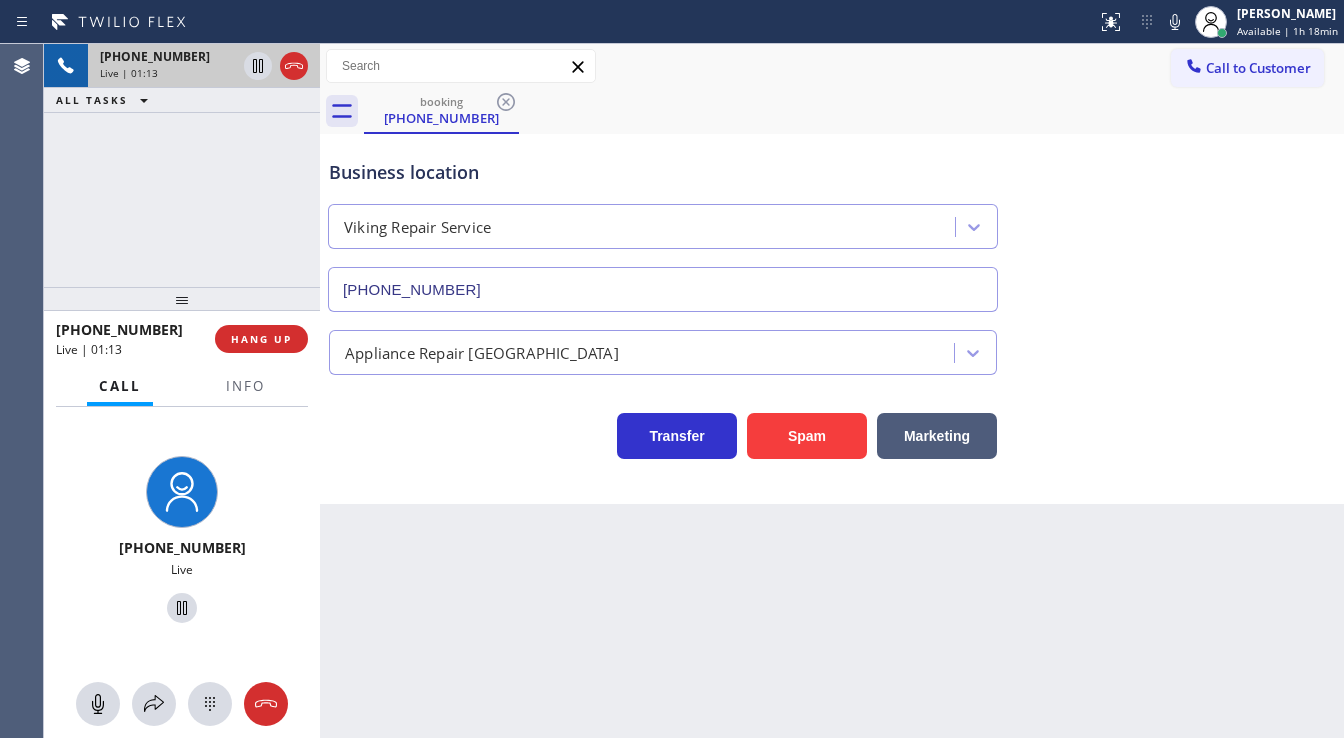 click on "Call" at bounding box center (120, 386) 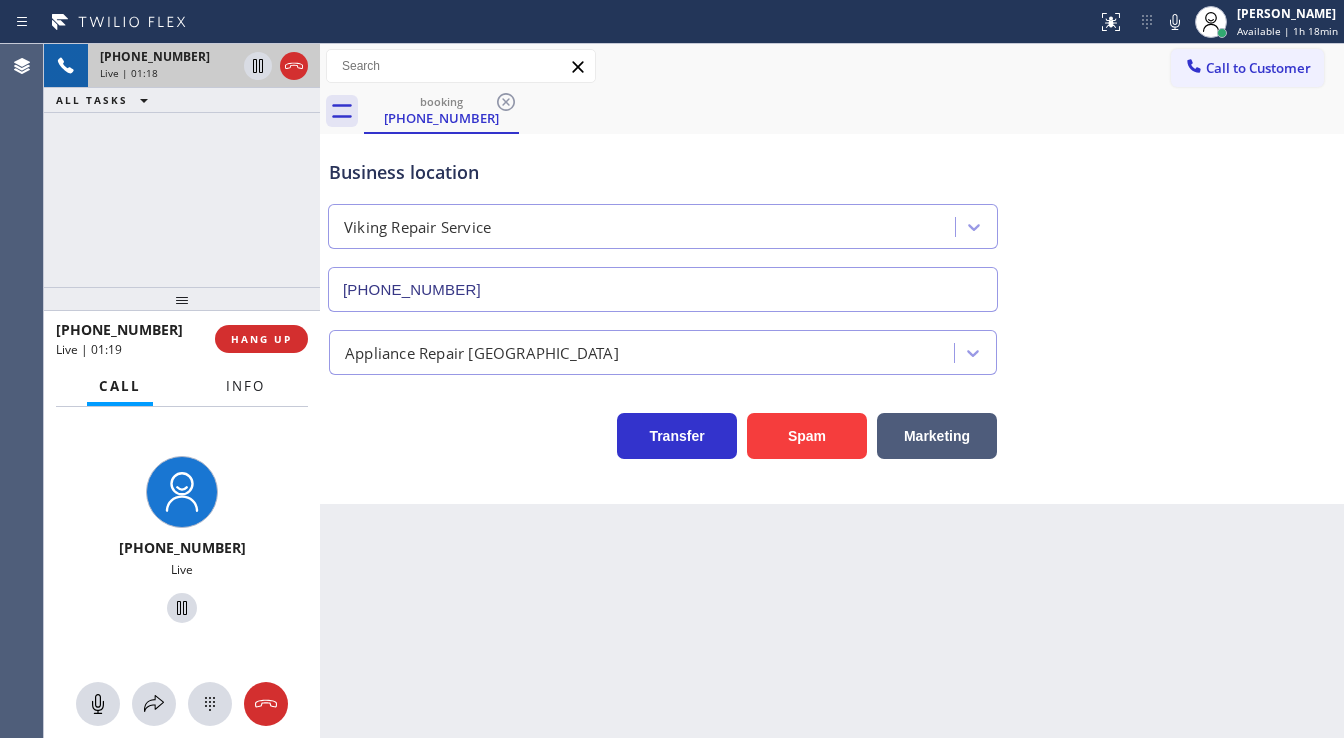 click on "Info" at bounding box center [245, 386] 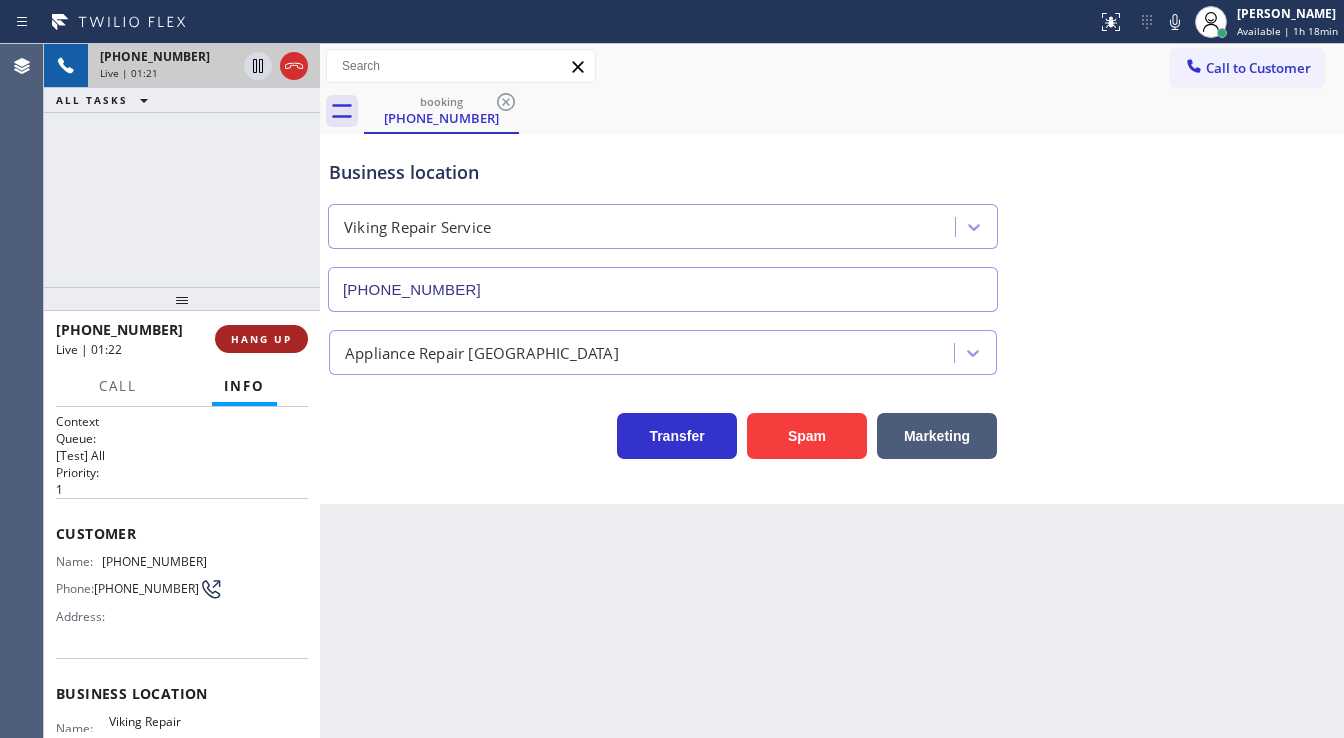 click on "HANG UP" at bounding box center (261, 339) 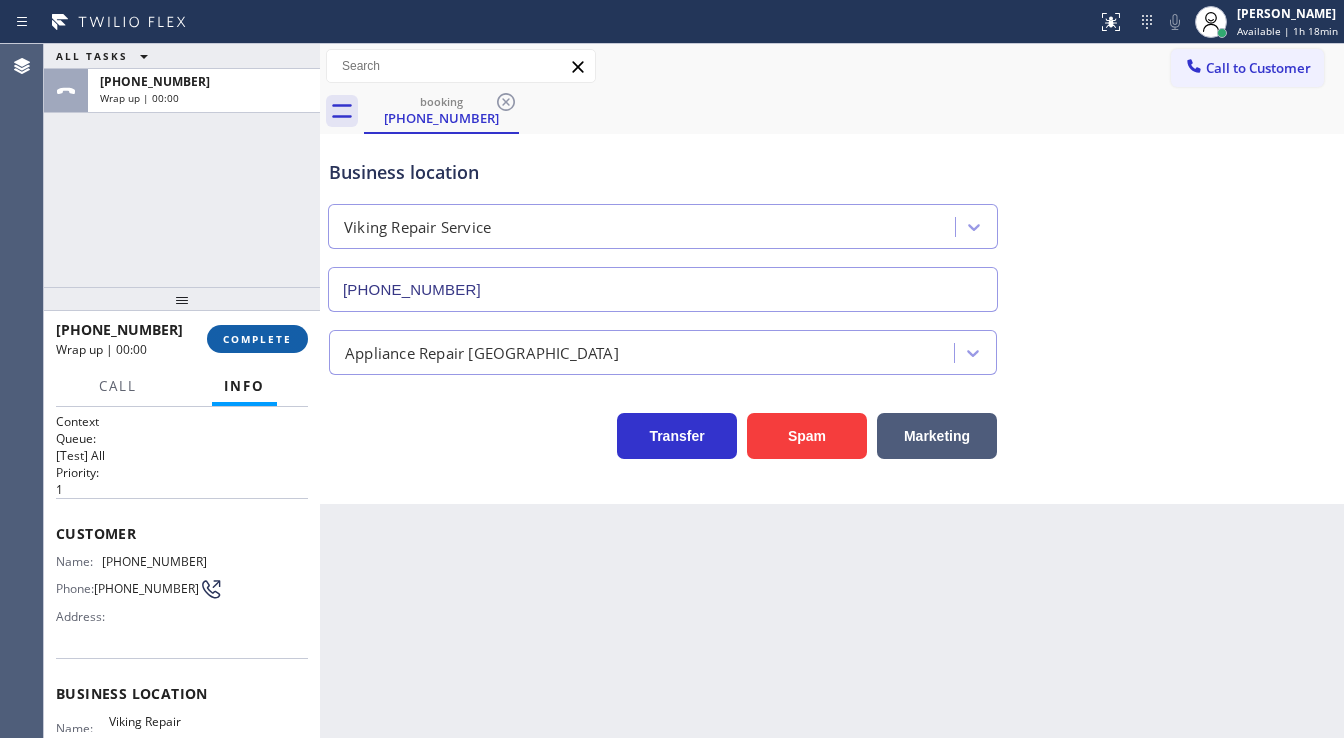 click on "COMPLETE" at bounding box center [257, 339] 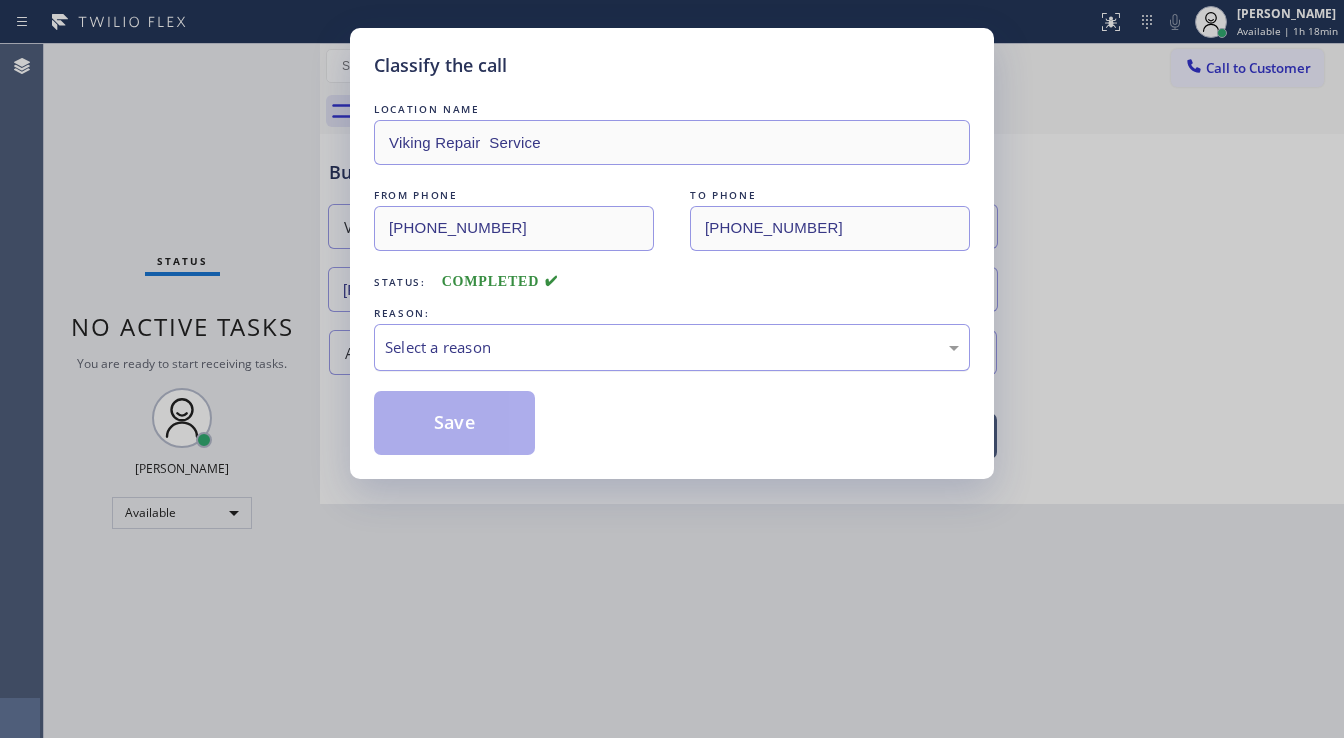 click on "Select a reason" at bounding box center [672, 347] 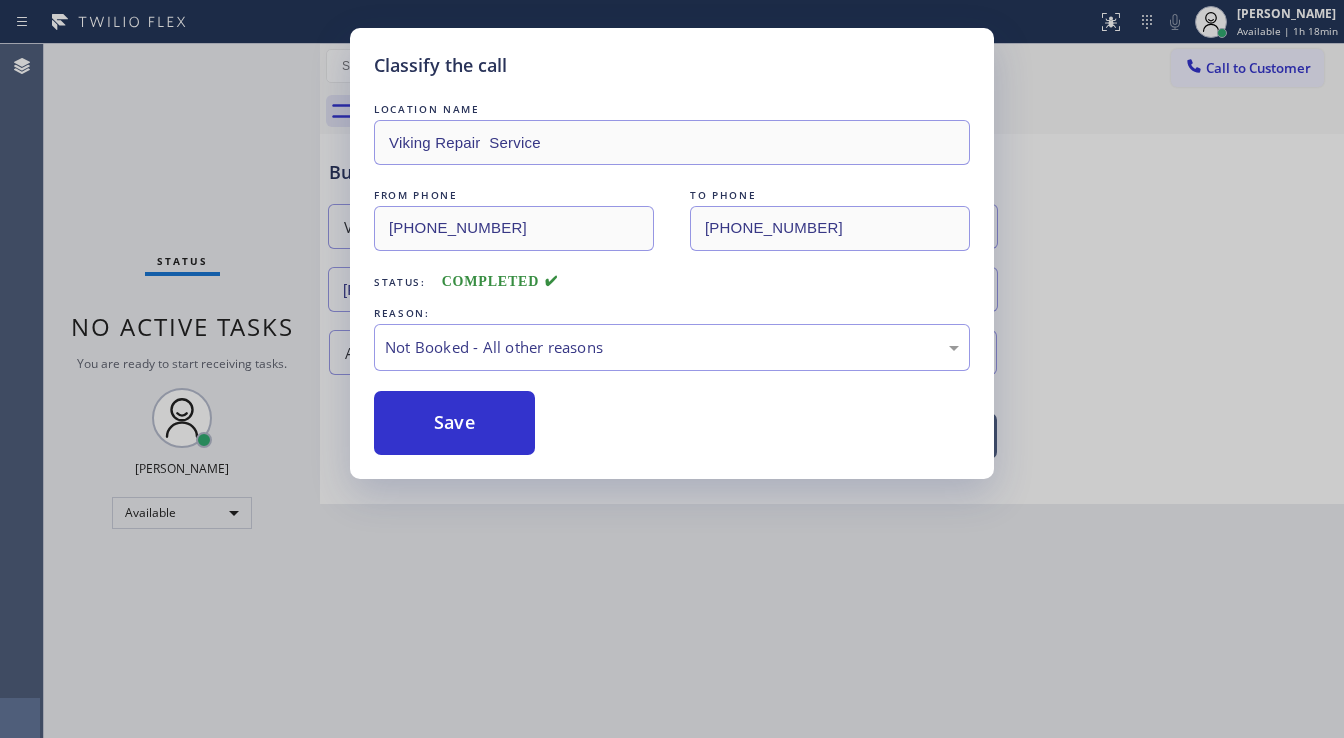 click on "Save" at bounding box center (454, 423) 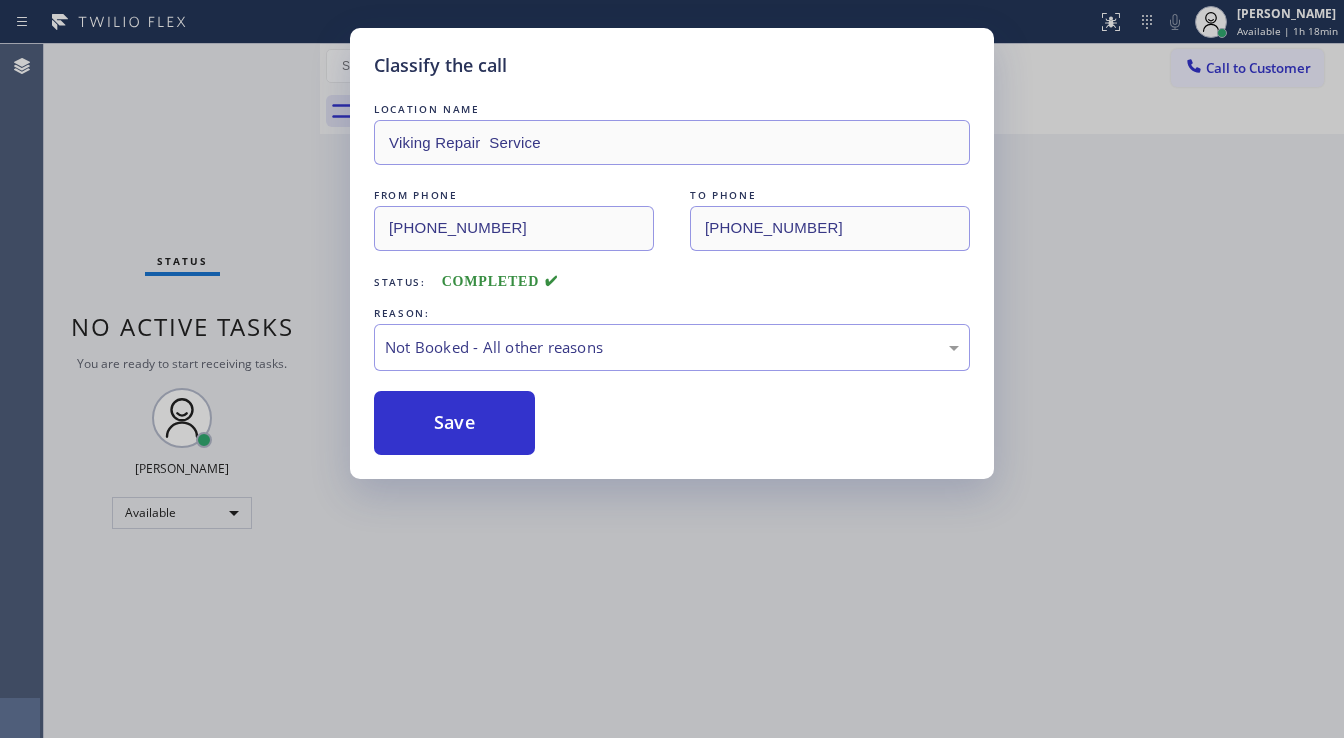 click on "Classify the call LOCATION NAME Viking Repair  Service FROM PHONE [PHONE_NUMBER] TO PHONE [PHONE_NUMBER] Status: COMPLETED REASON: Not Booked - All other reasons Save" at bounding box center (672, 369) 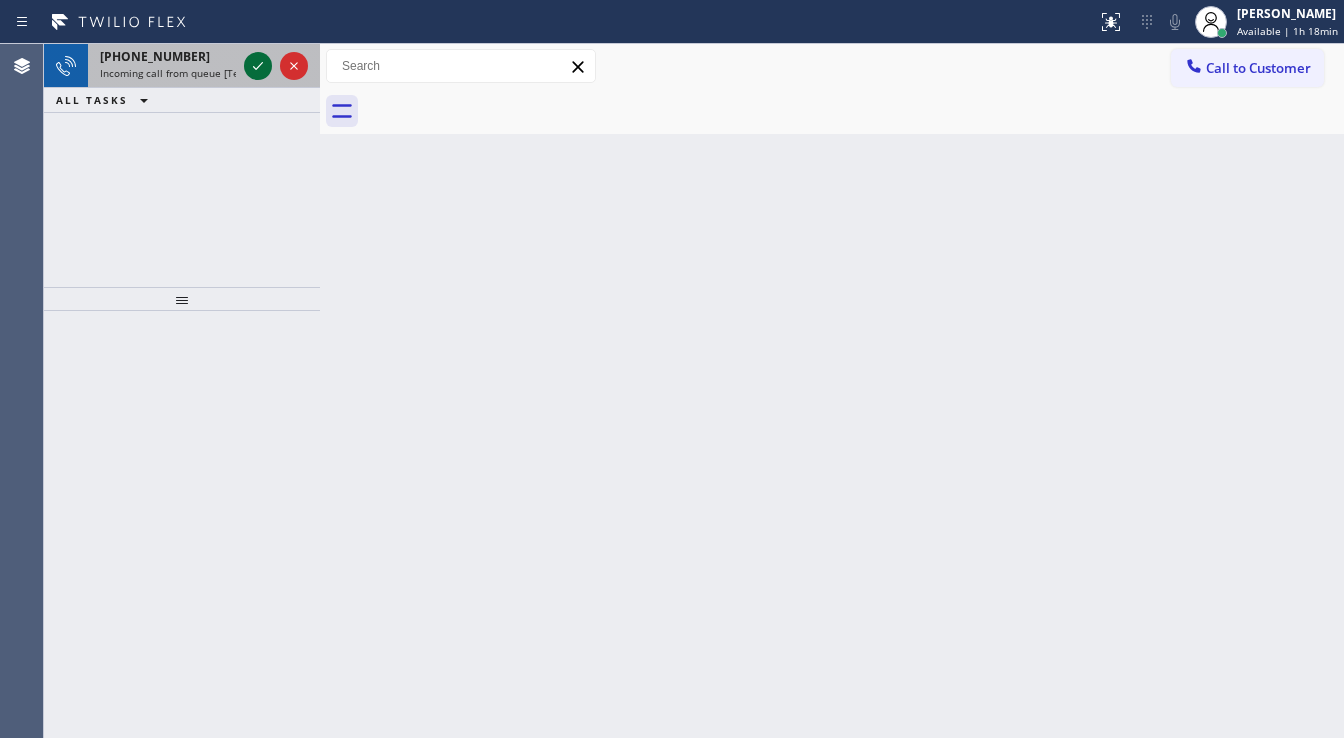 click 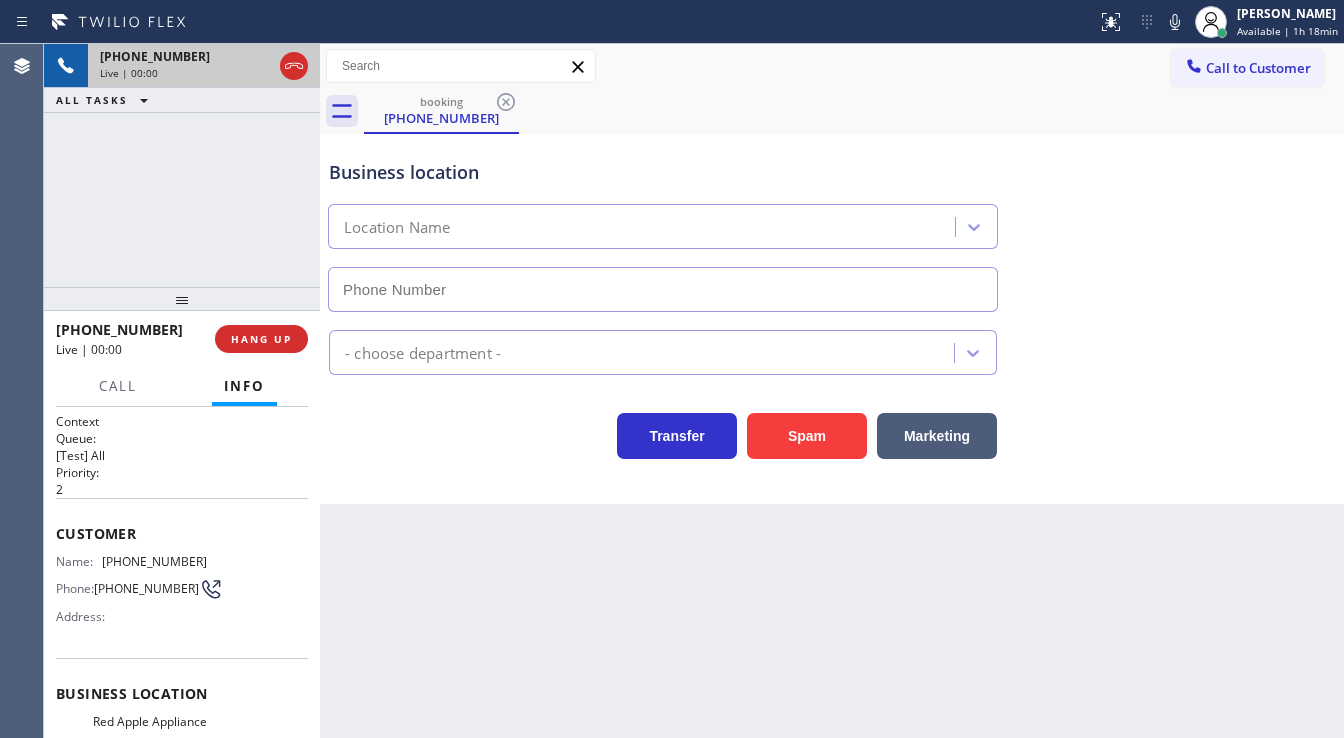 scroll, scrollTop: 80, scrollLeft: 0, axis: vertical 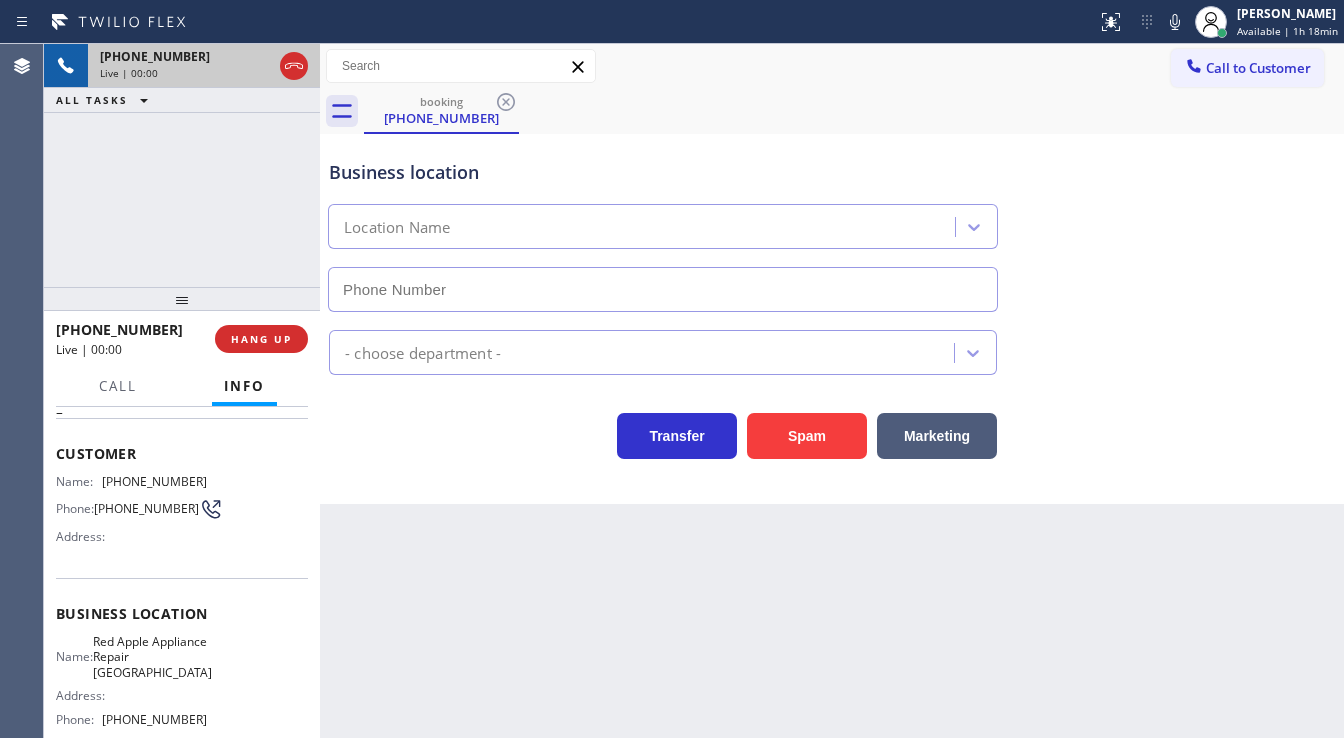 type on "[PHONE_NUMBER]" 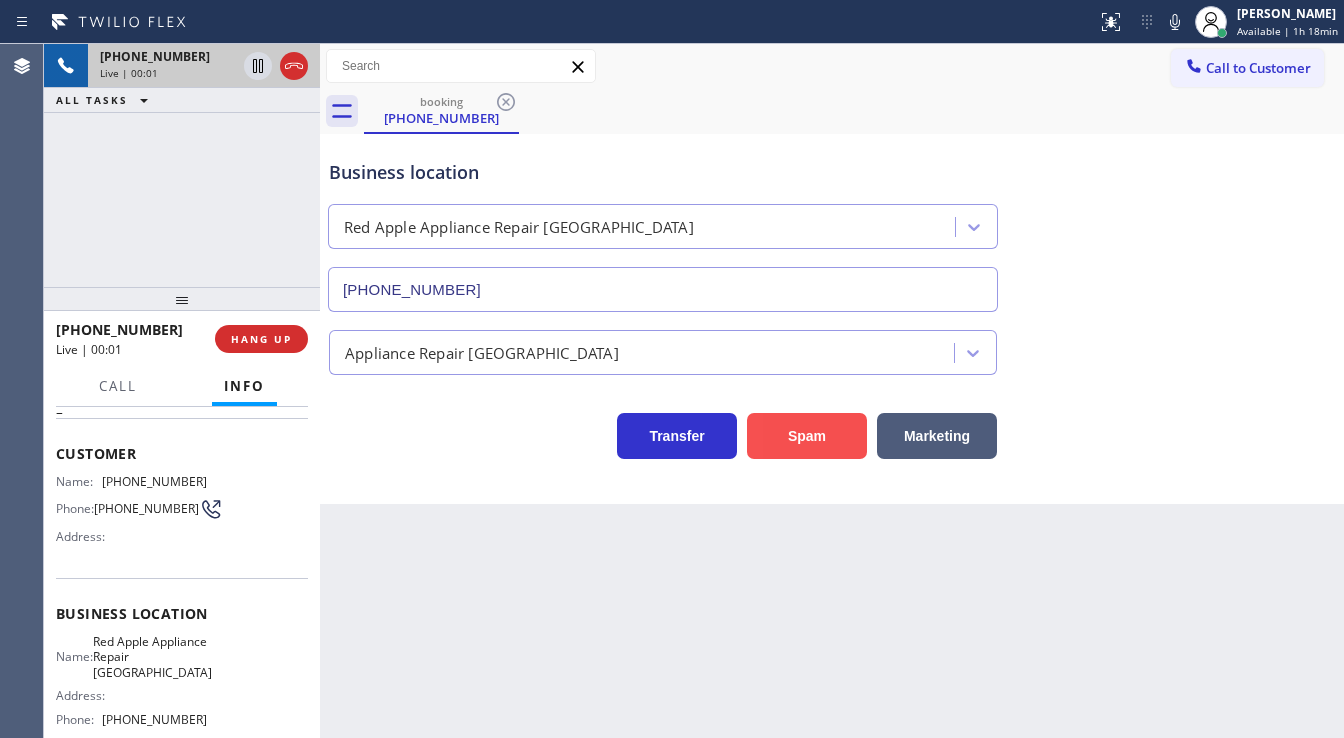 click on "Spam" at bounding box center [807, 436] 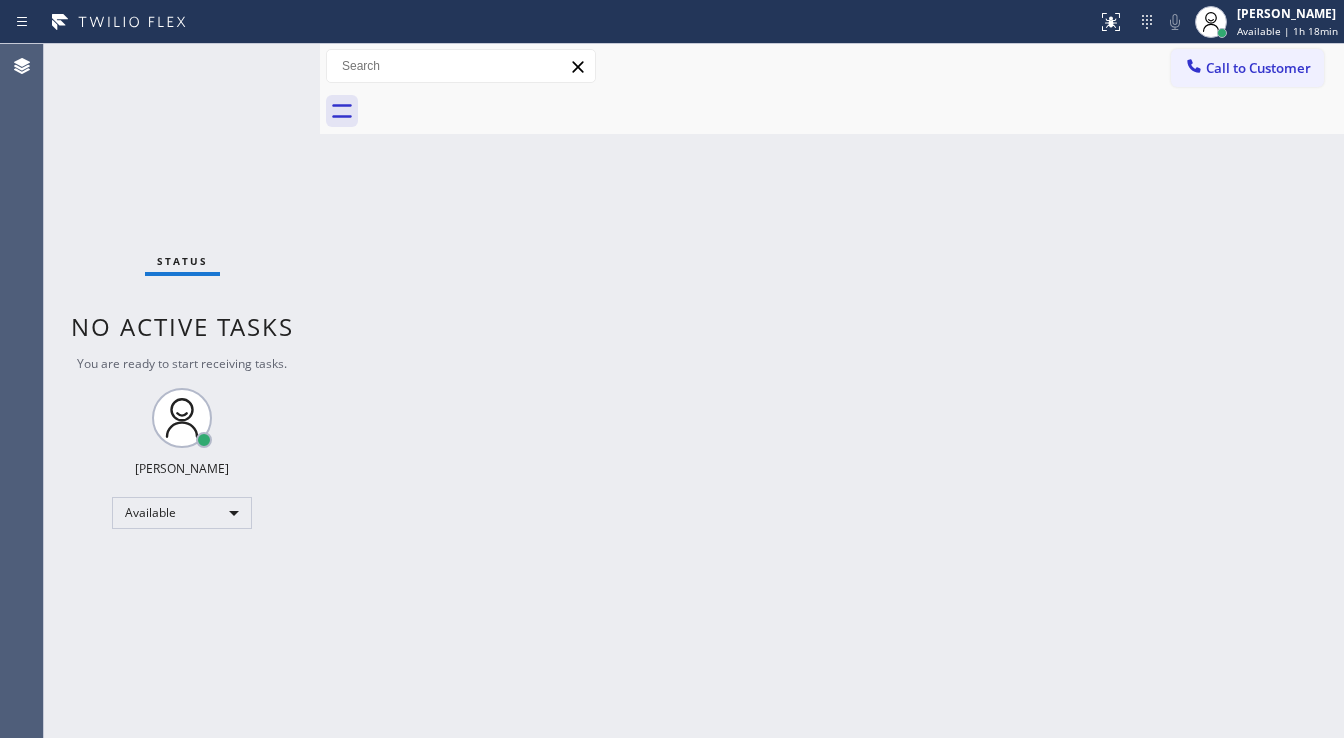 click on "Status   No active tasks     You are ready to start receiving tasks.   [PERSON_NAME]" at bounding box center [182, 391] 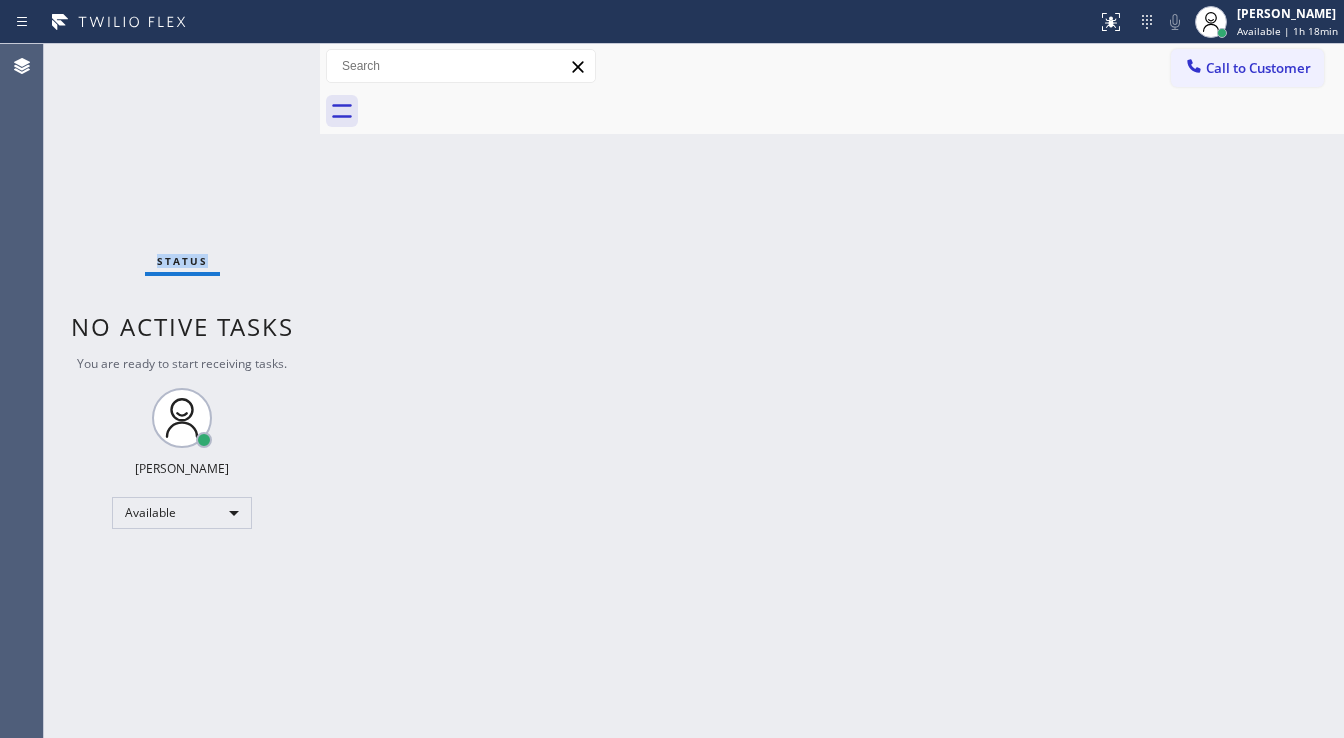 click on "Status   No active tasks     You are ready to start receiving tasks.   [PERSON_NAME]" at bounding box center (182, 391) 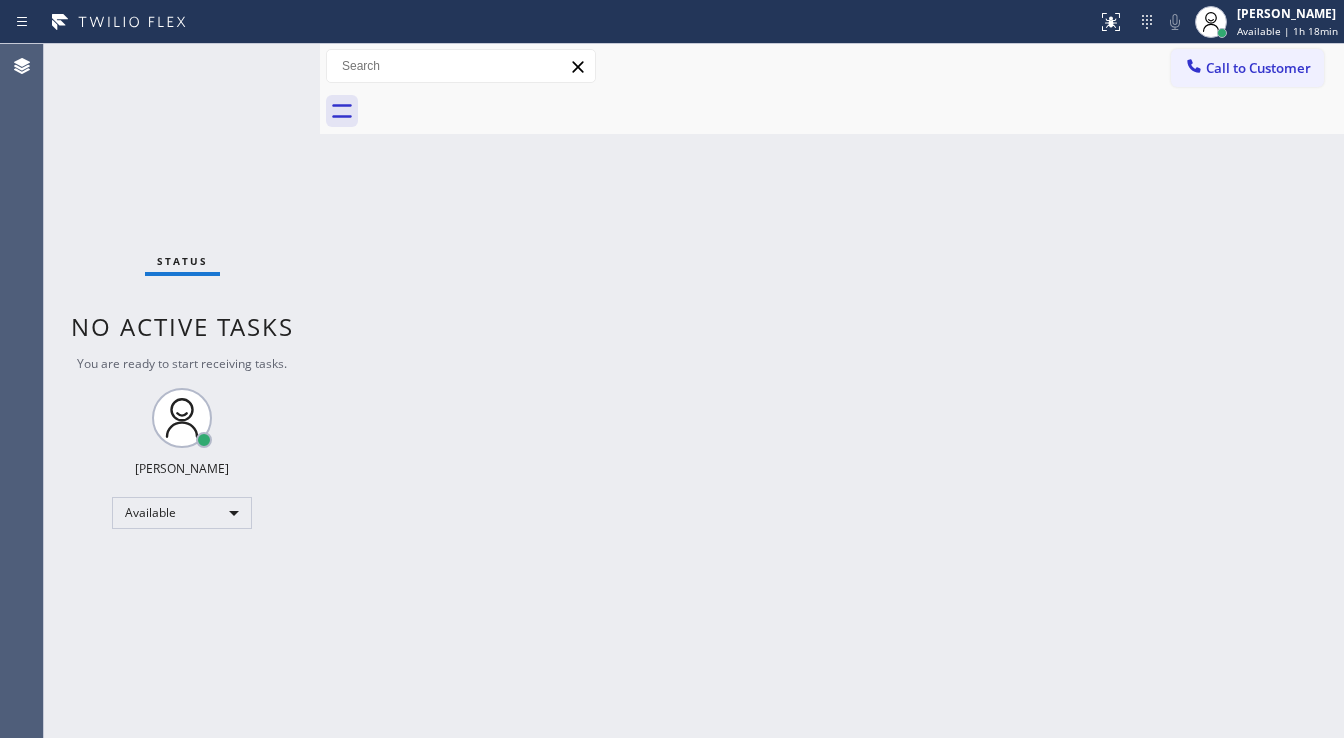 click on "Status   No active tasks     You are ready to start receiving tasks.   [PERSON_NAME]" at bounding box center [182, 391] 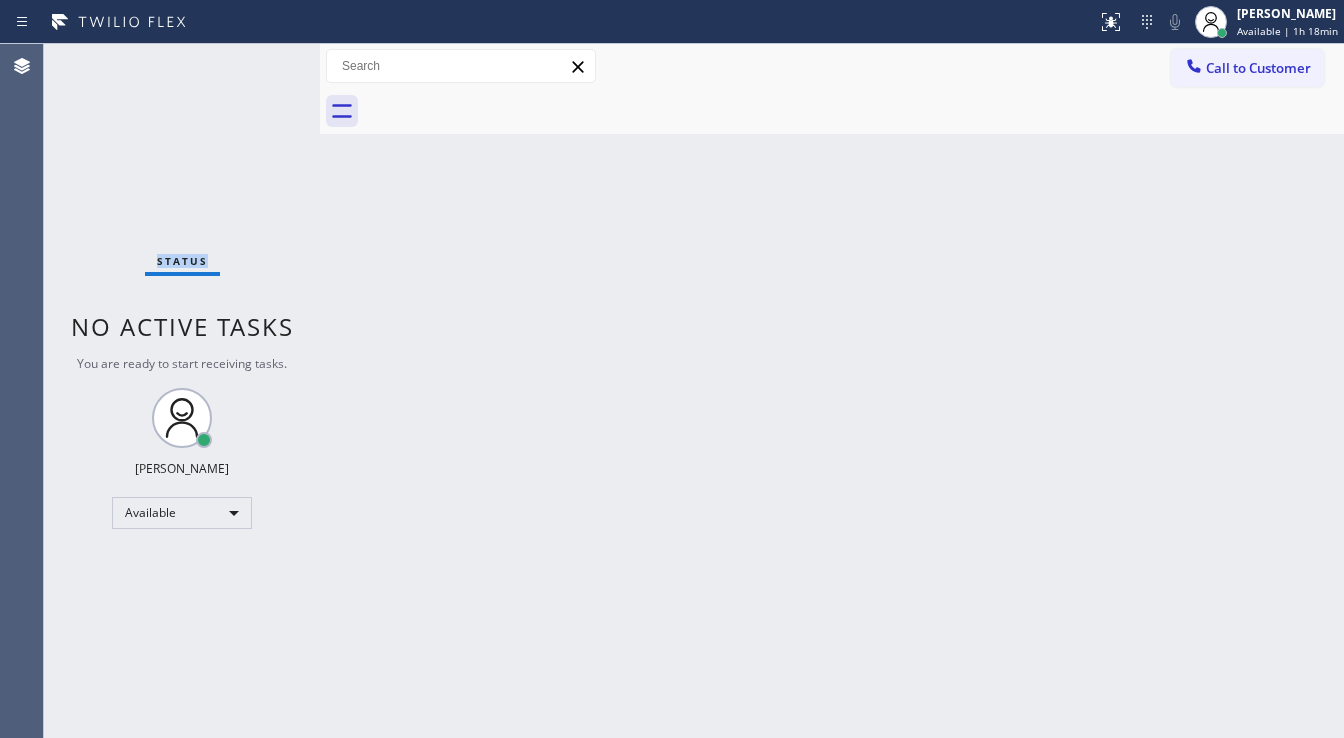 click on "Status   No active tasks     You are ready to start receiving tasks.   [PERSON_NAME]" at bounding box center (182, 391) 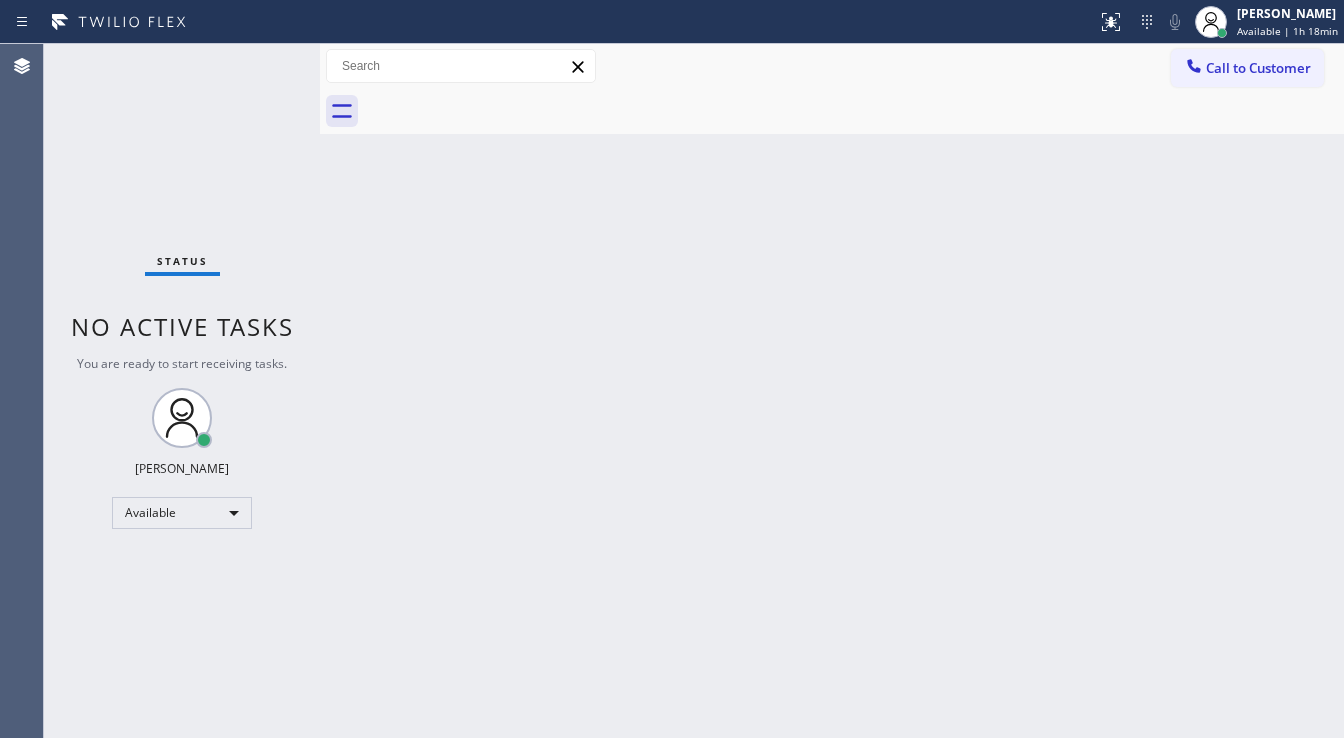 click on "Status   No active tasks     You are ready to start receiving tasks.   [PERSON_NAME]" at bounding box center [182, 391] 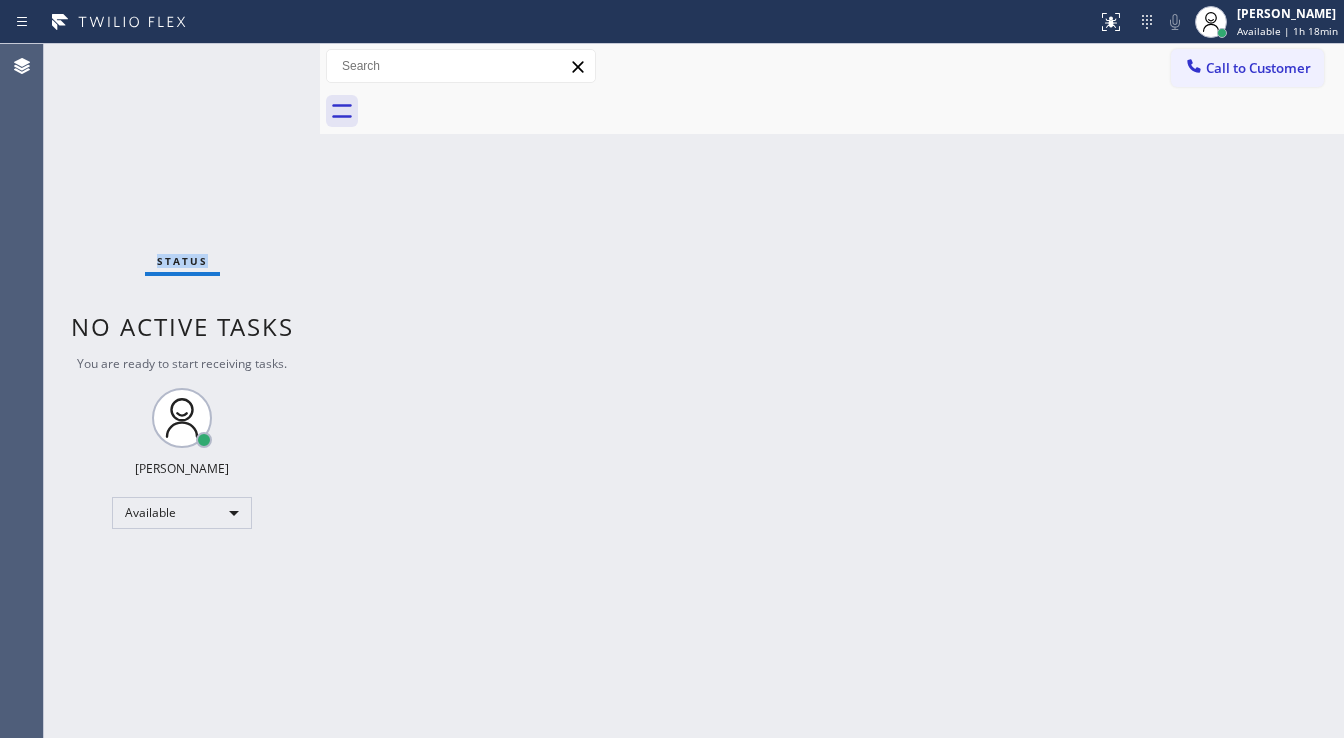 click on "Status   No active tasks     You are ready to start receiving tasks.   [PERSON_NAME]" at bounding box center (182, 391) 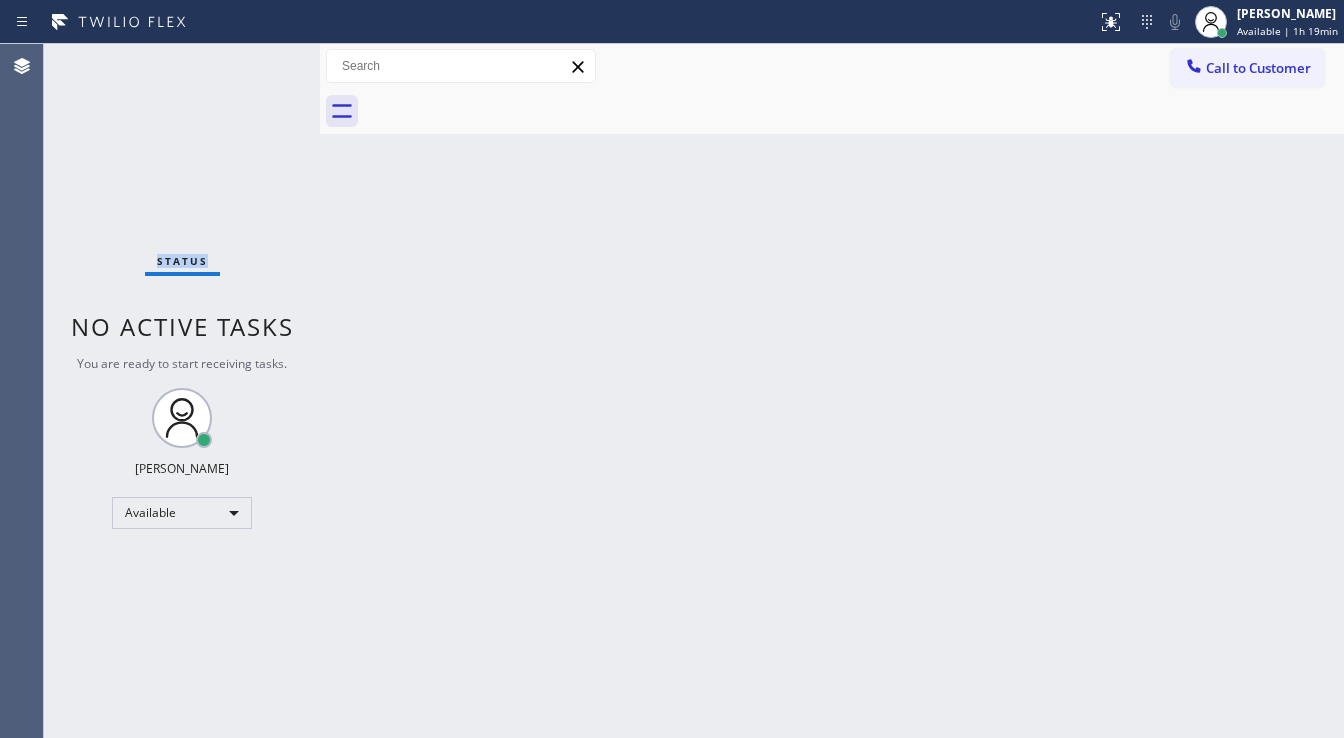 click on "Status   No active tasks     You are ready to start receiving tasks.   [PERSON_NAME]" at bounding box center [182, 391] 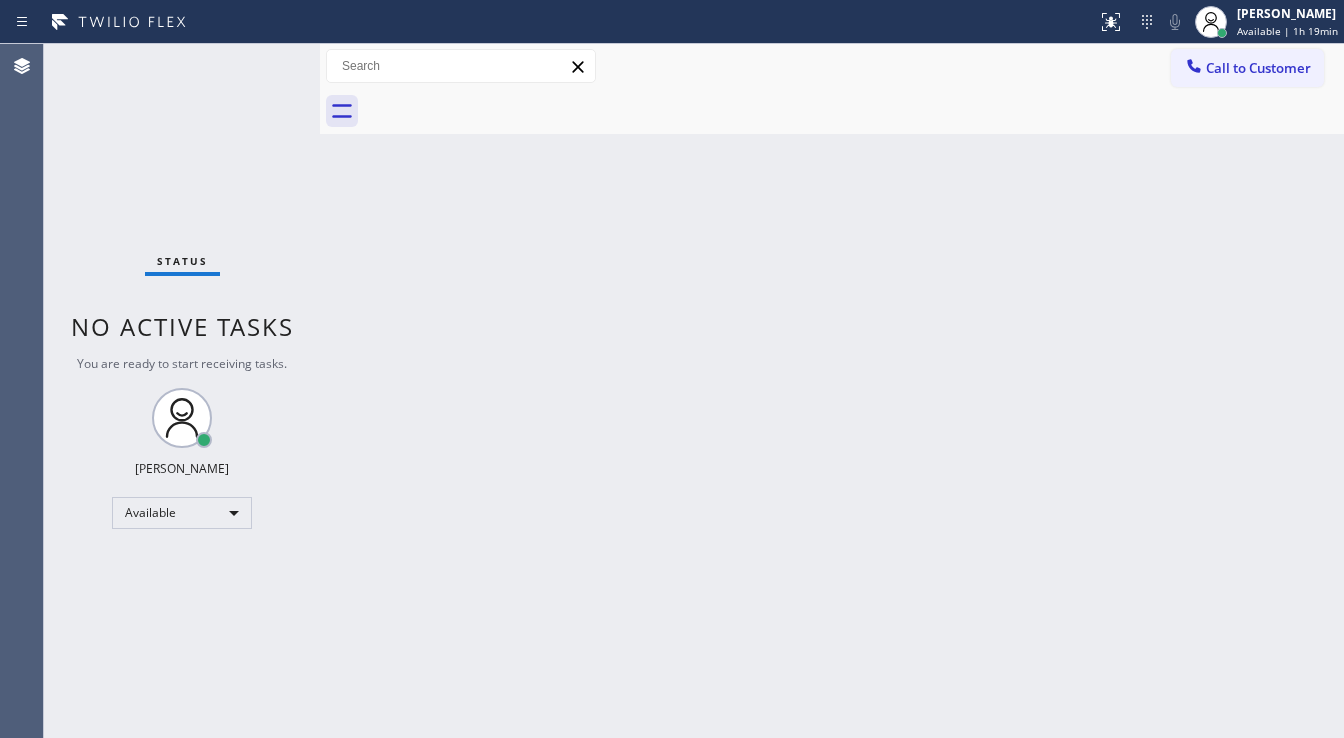 click on "Status   No active tasks     You are ready to start receiving tasks.   [PERSON_NAME]" at bounding box center (182, 391) 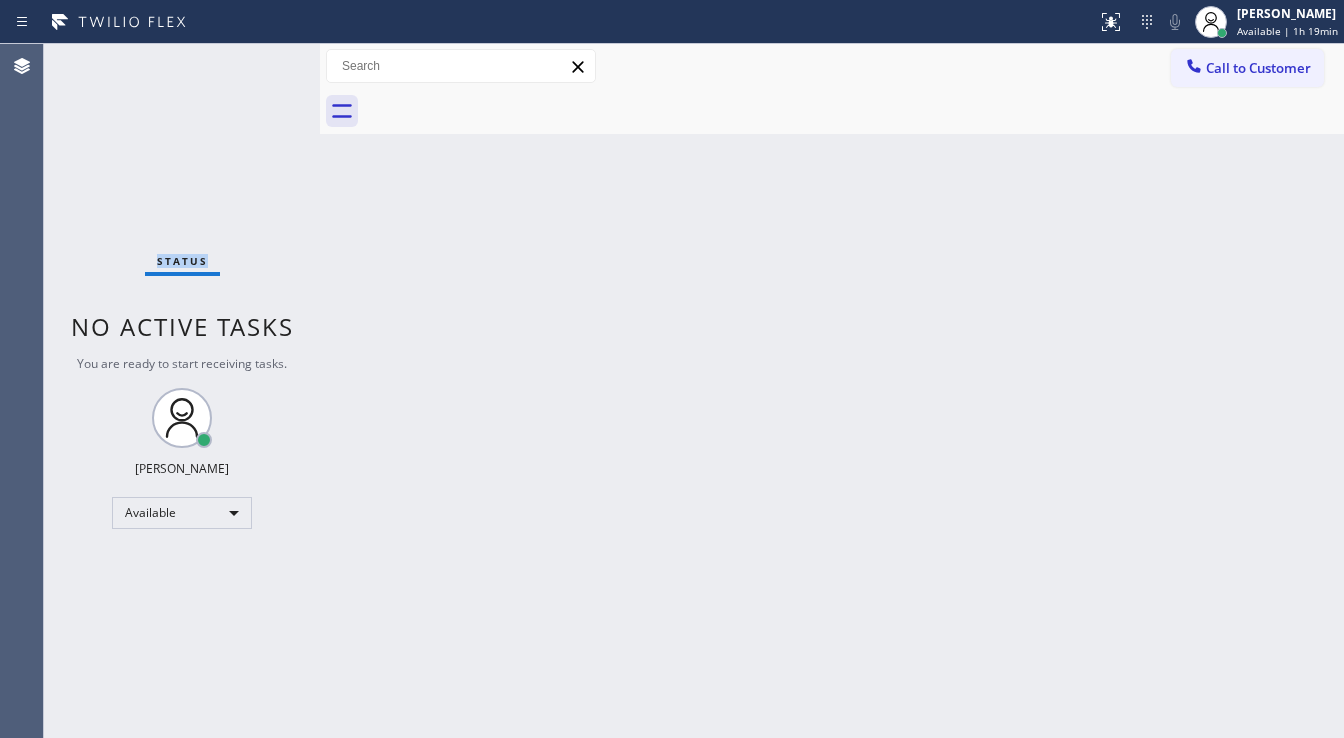 click on "Status   No active tasks     You are ready to start receiving tasks.   [PERSON_NAME]" at bounding box center [182, 391] 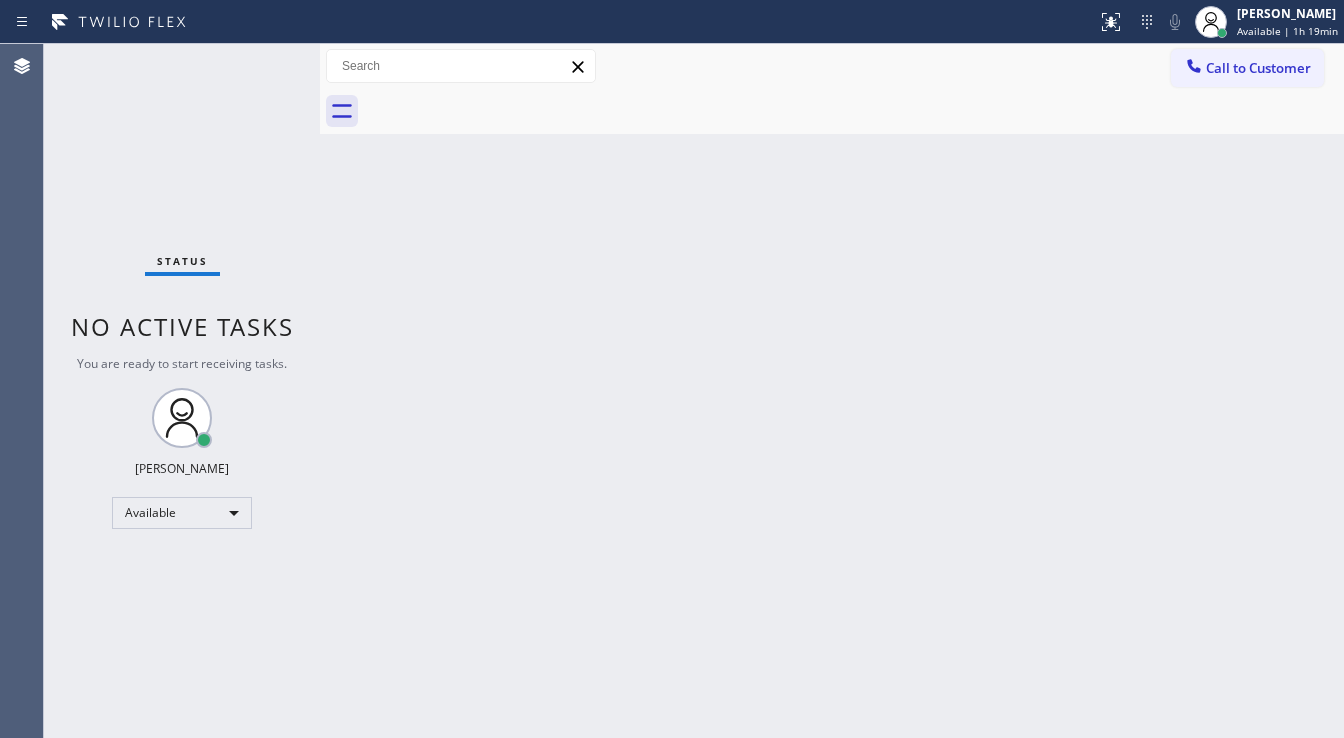 click on "Status   No active tasks     You are ready to start receiving tasks.   [PERSON_NAME]" at bounding box center (182, 391) 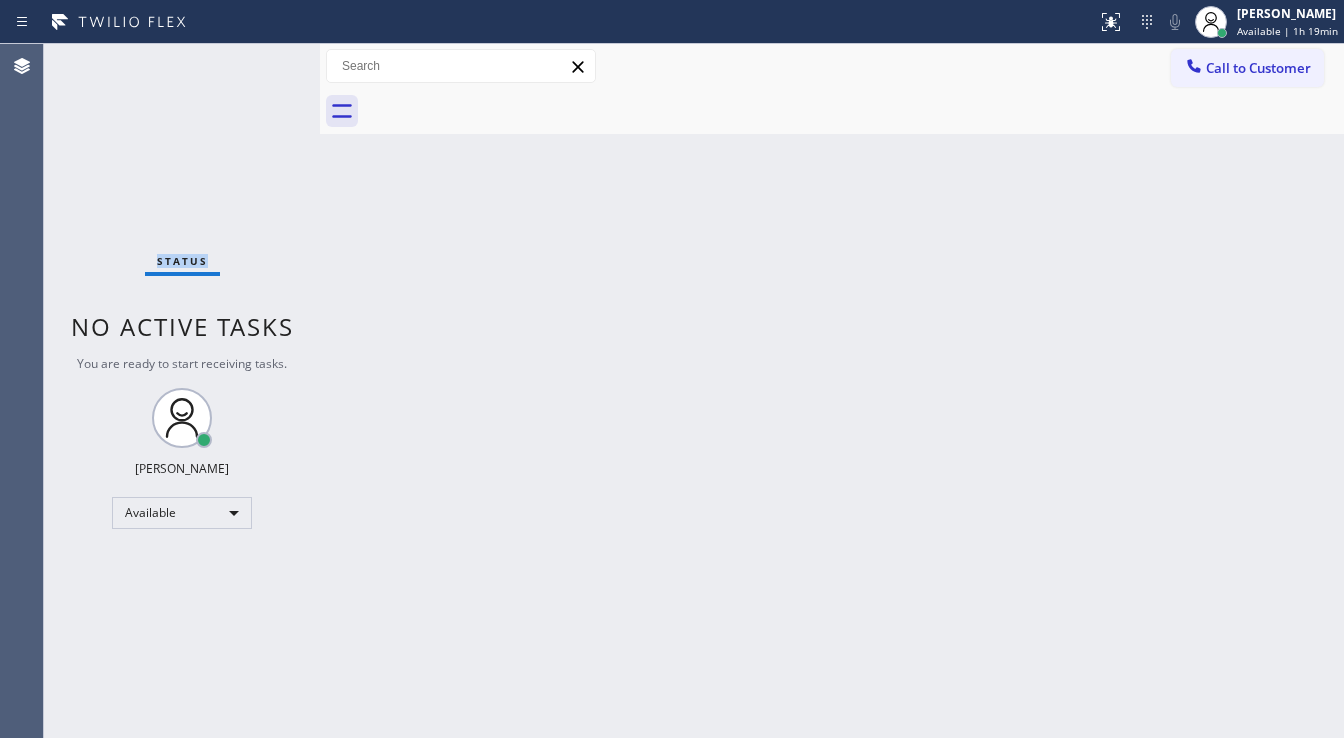 click on "Status   No active tasks     You are ready to start receiving tasks.   [PERSON_NAME]" at bounding box center [182, 391] 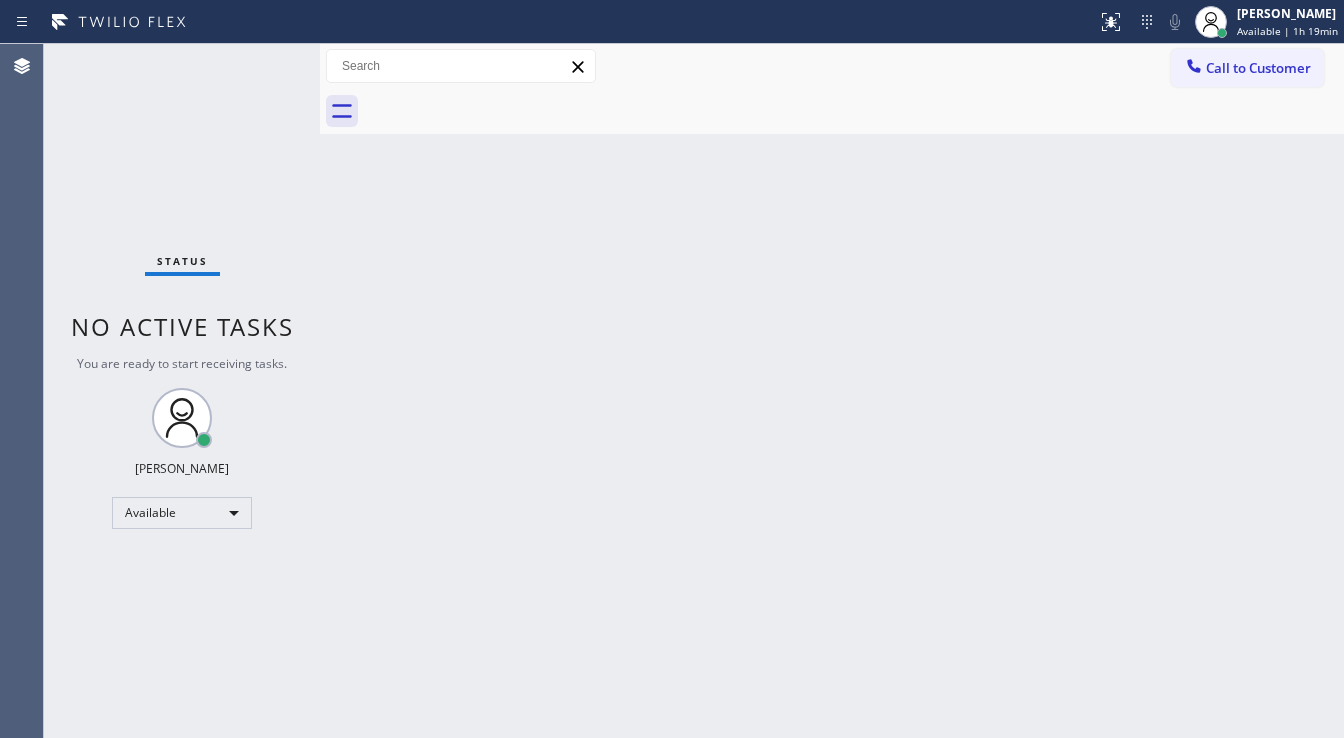 click on "Status   No active tasks     You are ready to start receiving tasks.   [PERSON_NAME]" at bounding box center [182, 391] 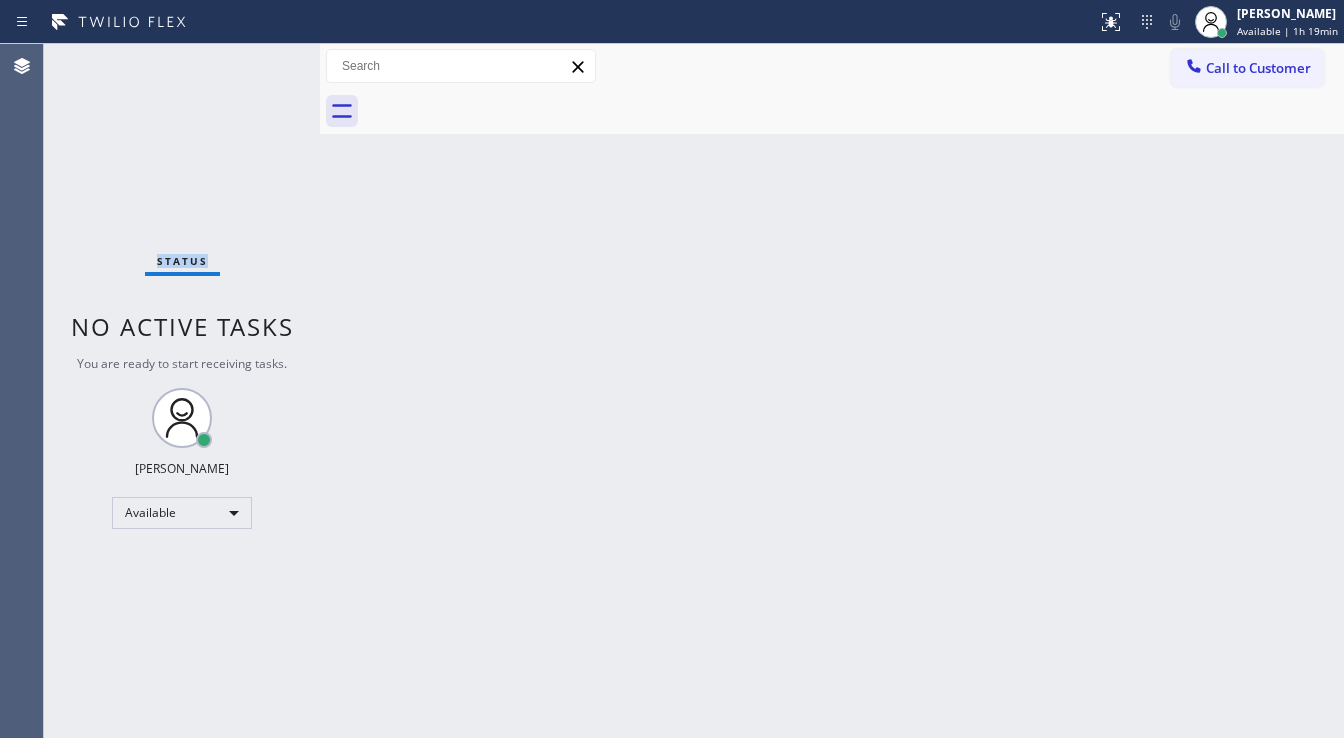click on "Status   No active tasks     You are ready to start receiving tasks.   [PERSON_NAME]" at bounding box center [182, 391] 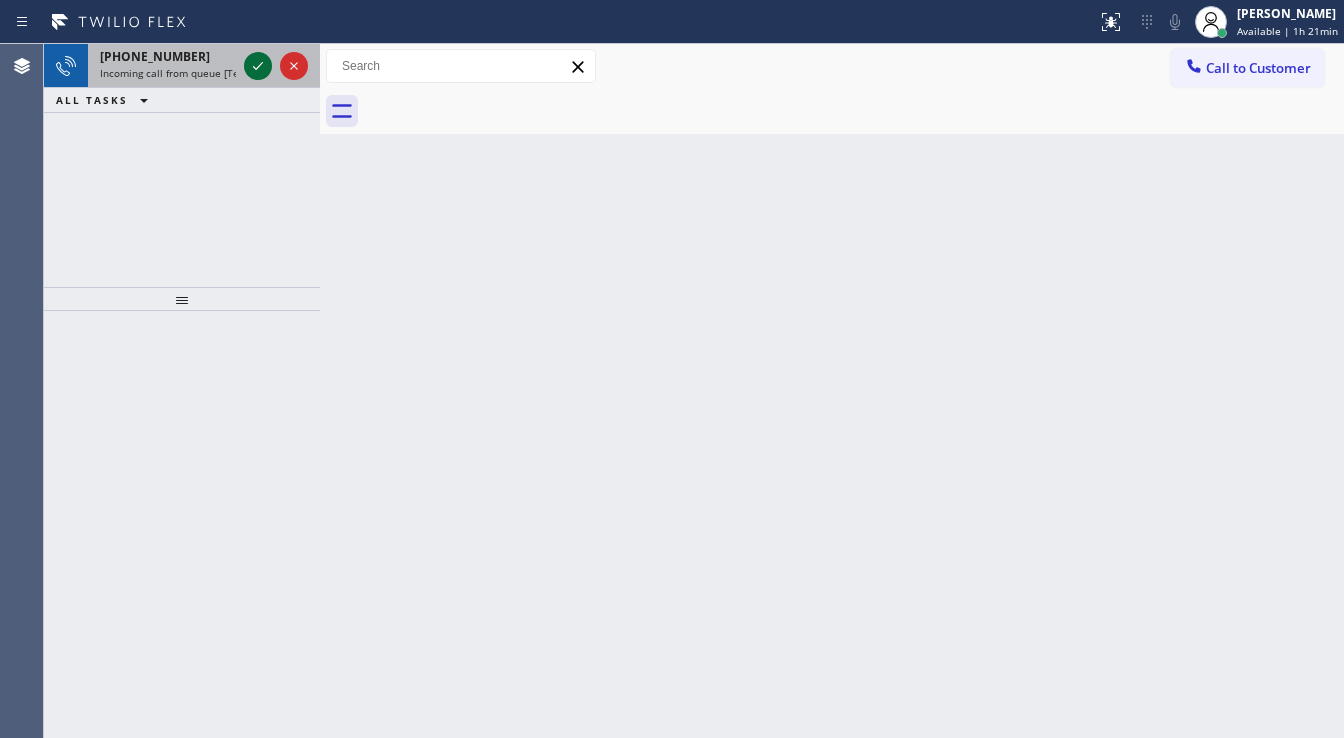 click 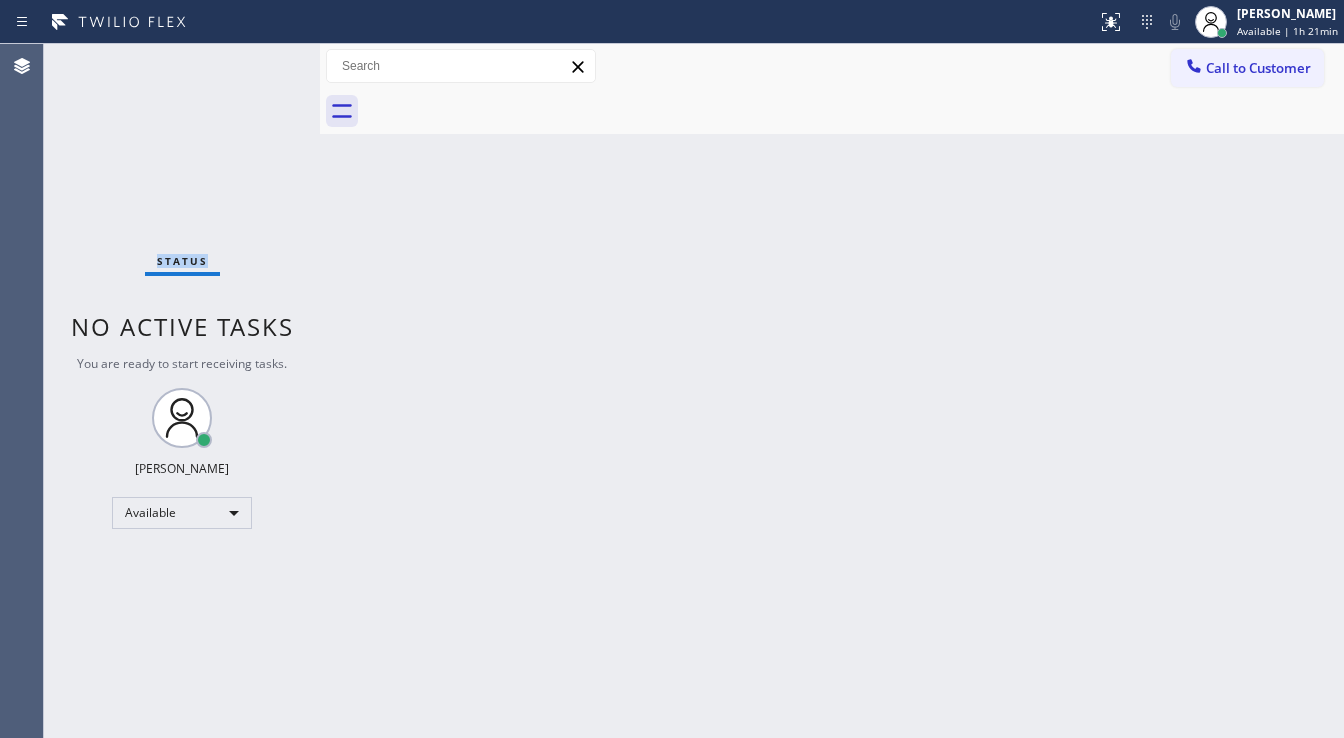 click on "Status   No active tasks     You are ready to start receiving tasks.   [PERSON_NAME]" at bounding box center (182, 391) 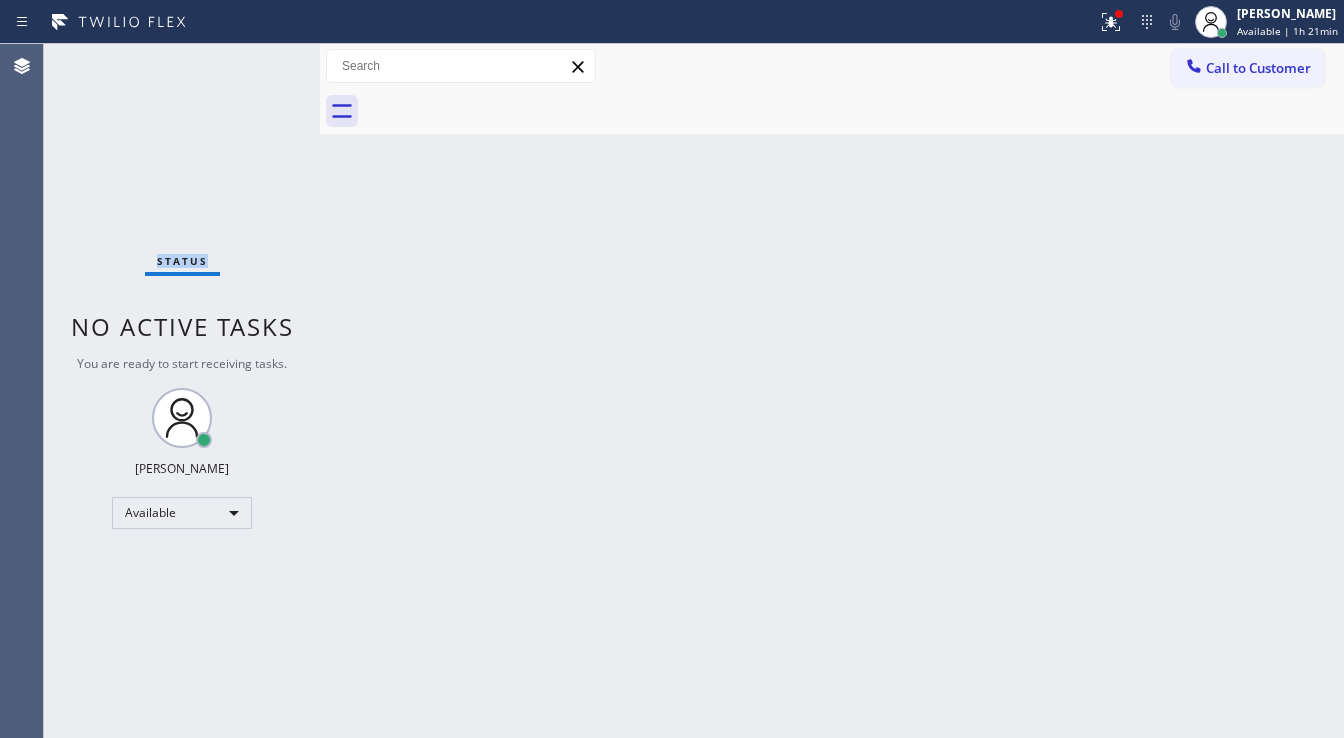 click 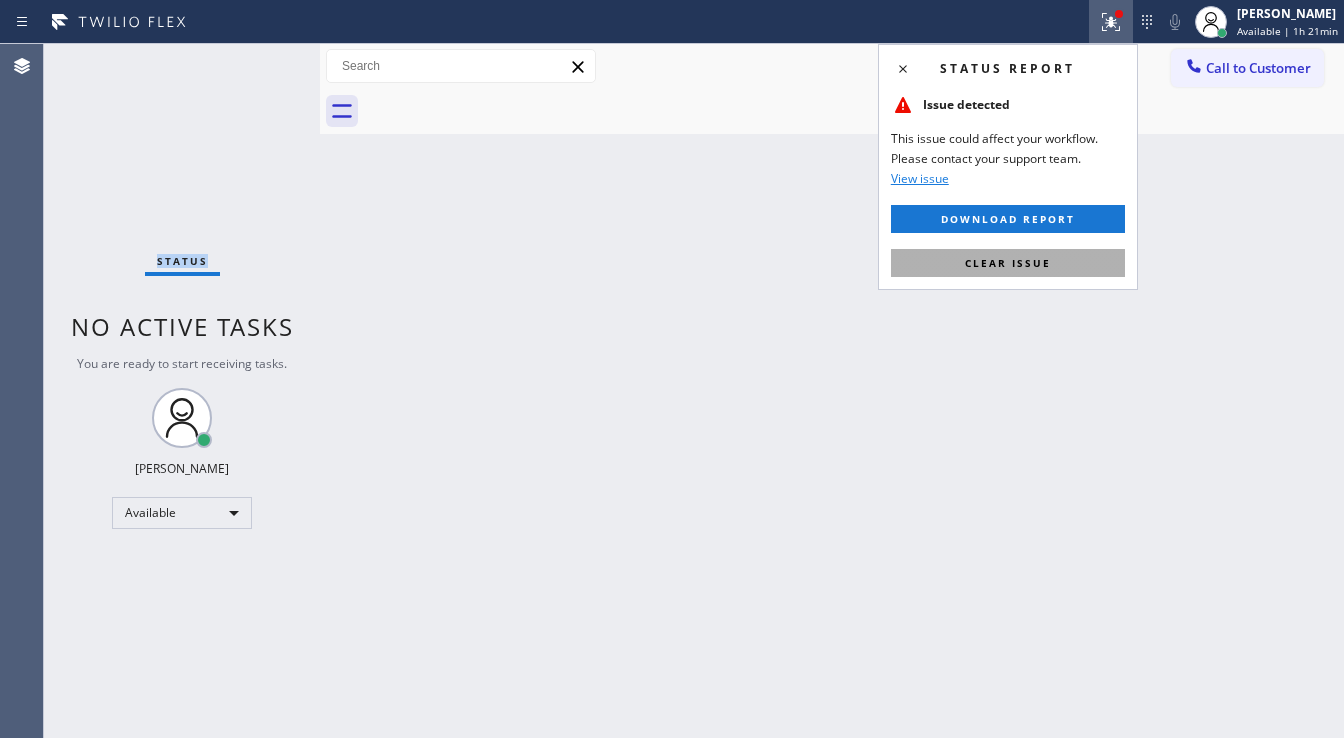 click on "Clear issue" at bounding box center (1008, 263) 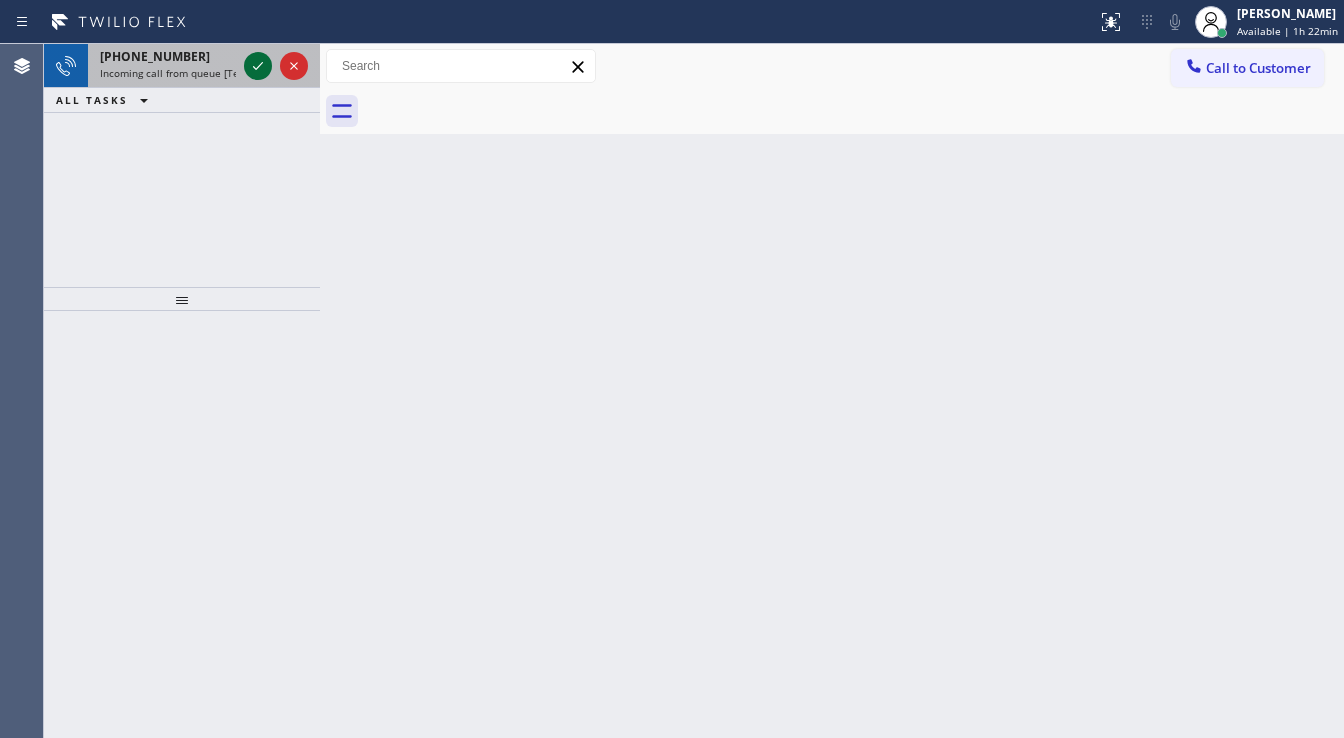 click at bounding box center [258, 66] 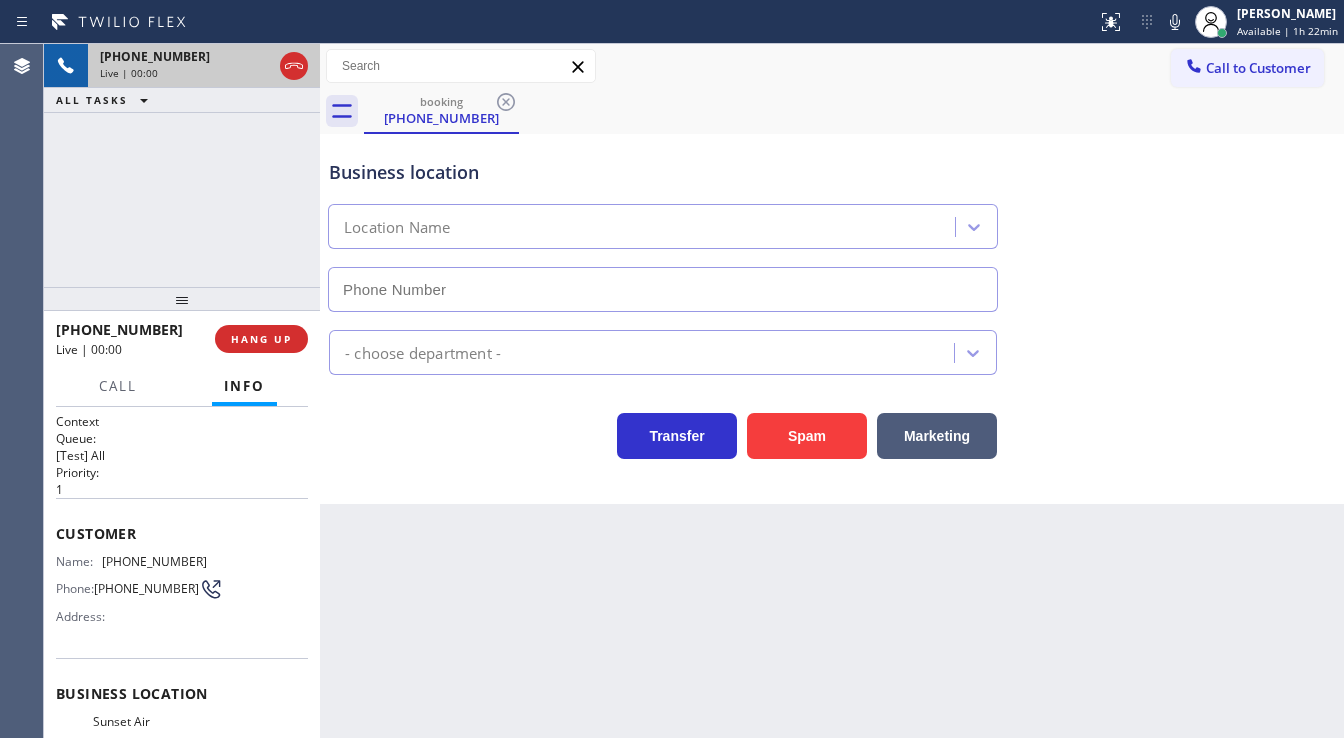 type on "[PHONE_NUMBER]" 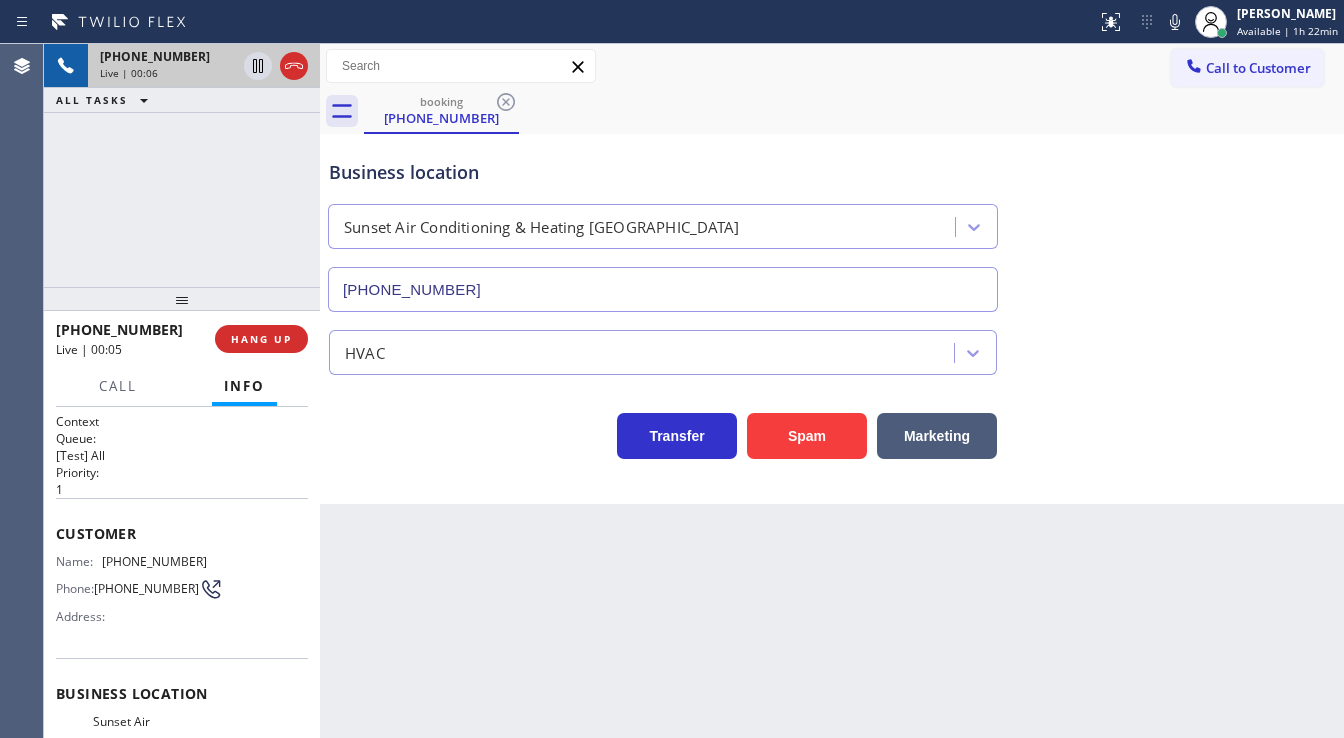 drag, startPoint x: 83, startPoint y: 225, endPoint x: 911, endPoint y: 464, distance: 861.80334 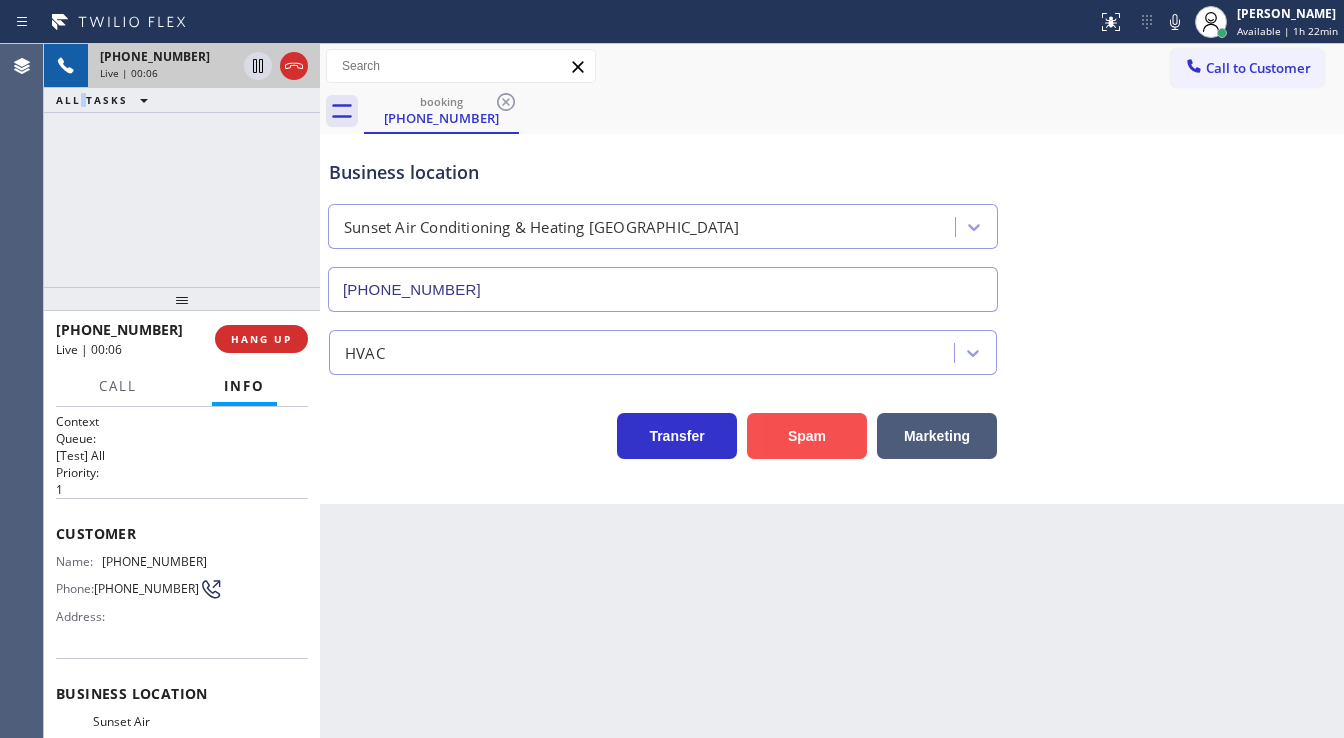 click on "Spam" at bounding box center [807, 436] 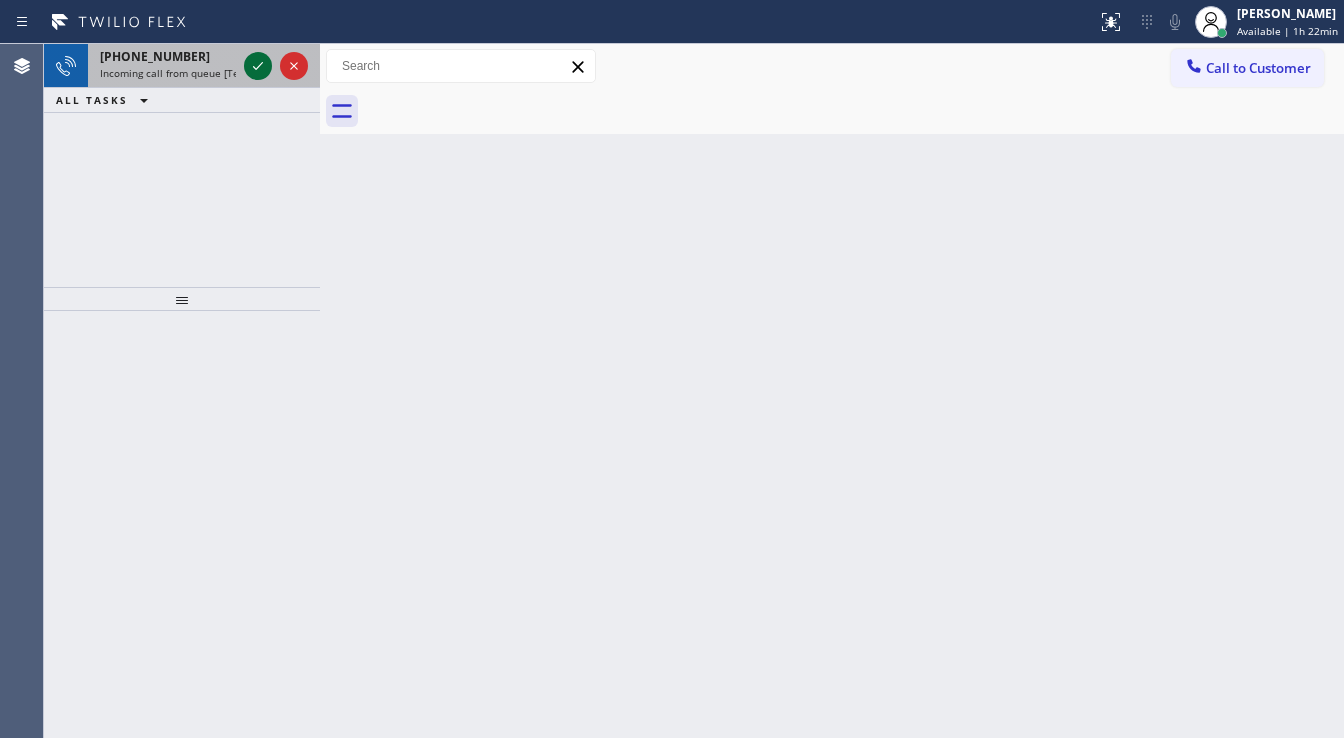 click 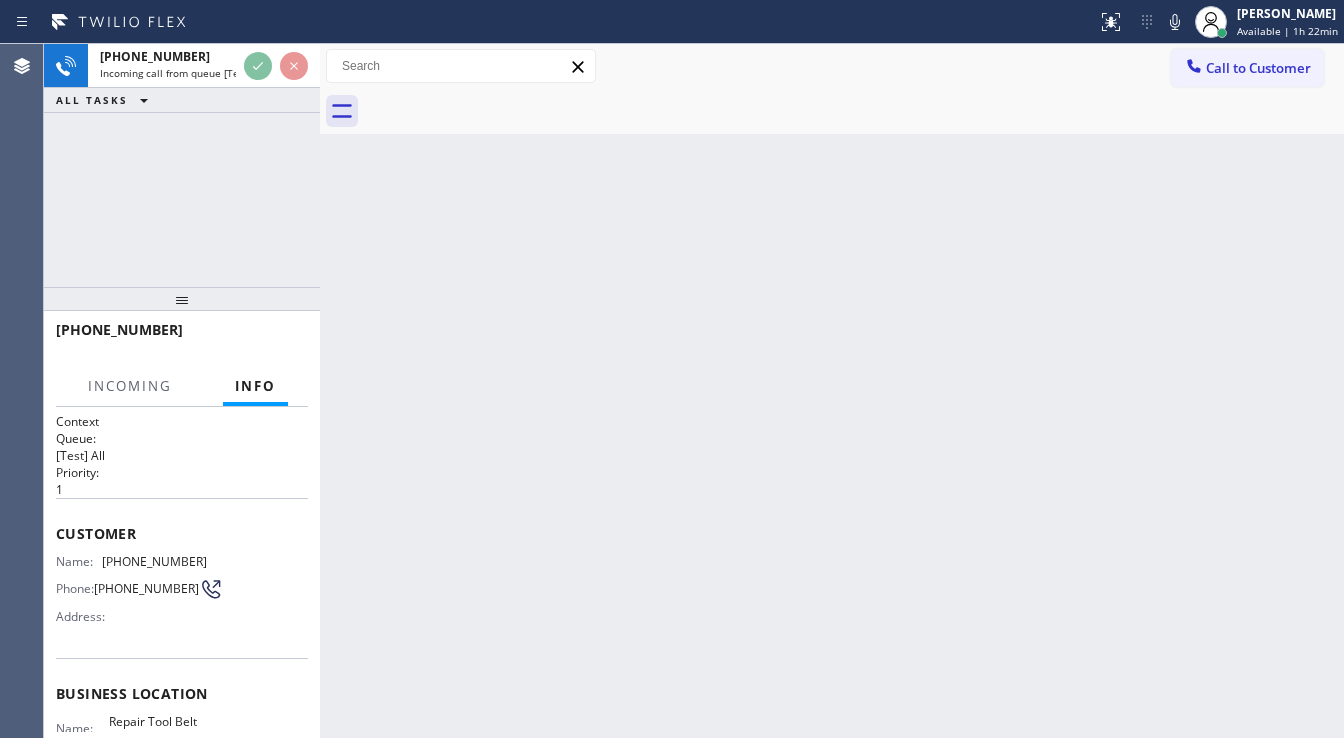 click on "[PHONE_NUMBER] Incoming call from queue [Test] All ALL TASKS ALL TASKS ACTIVE TASKS TASKS IN WRAP UP [PHONE_NUMBER] Incoming Info Incoming call [PHONE_NUMBER] Incoming call from queue [Test] All Context Queue: [Test] All Priority: 1 Customer Name: [PHONE_NUMBER] Phone: [PHONE_NUMBER] Address: Business location Name: Repair Tool Belt Fix Address:   Phone: [PHONE_NUMBER] Call From City: [GEOGRAPHIC_DATA] State: [US_STATE] Zipcode: 90006 Outbound call Location Repair Tool Belt Fix Your caller id phone number [PHONE_NUMBER] Customer number [PHONE_NUMBER] Call Transfer Back to Dashboard Change Sender ID Customers Technicians Select a contact Outbound call Technician Search Technician Your caller id phone number Your caller id phone number Call Technician info Name   Phone none Address none Change Sender ID HVAC [PHONE_NUMBER] 5 Star Appliance [PHONE_NUMBER] Appliance Repair [PHONE_NUMBER] Plumbing [PHONE_NUMBER] Air Duct Cleaning [PHONE_NUMBER]  Electricians [PHONE_NUMBER] Cancel Change Check personal SMS Reset Change No tabs Call to Customer" at bounding box center (694, 391) 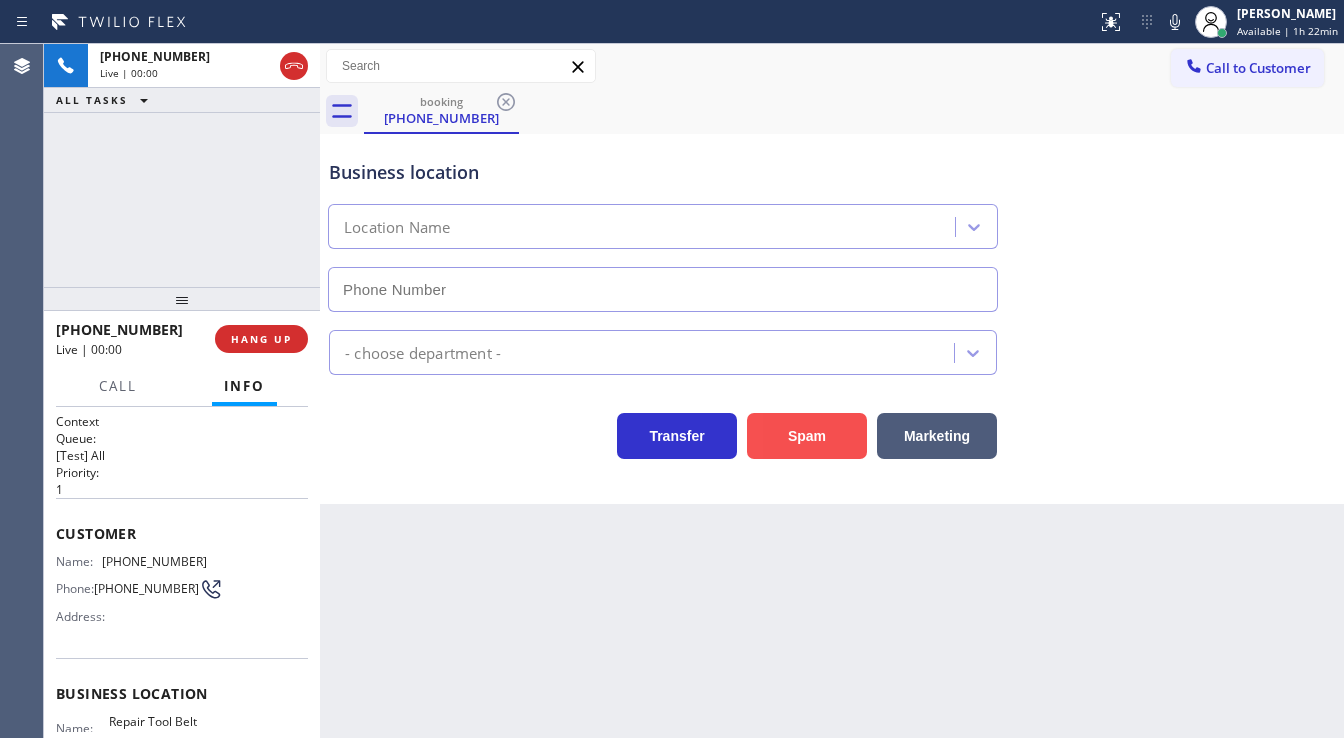type on "[PHONE_NUMBER]" 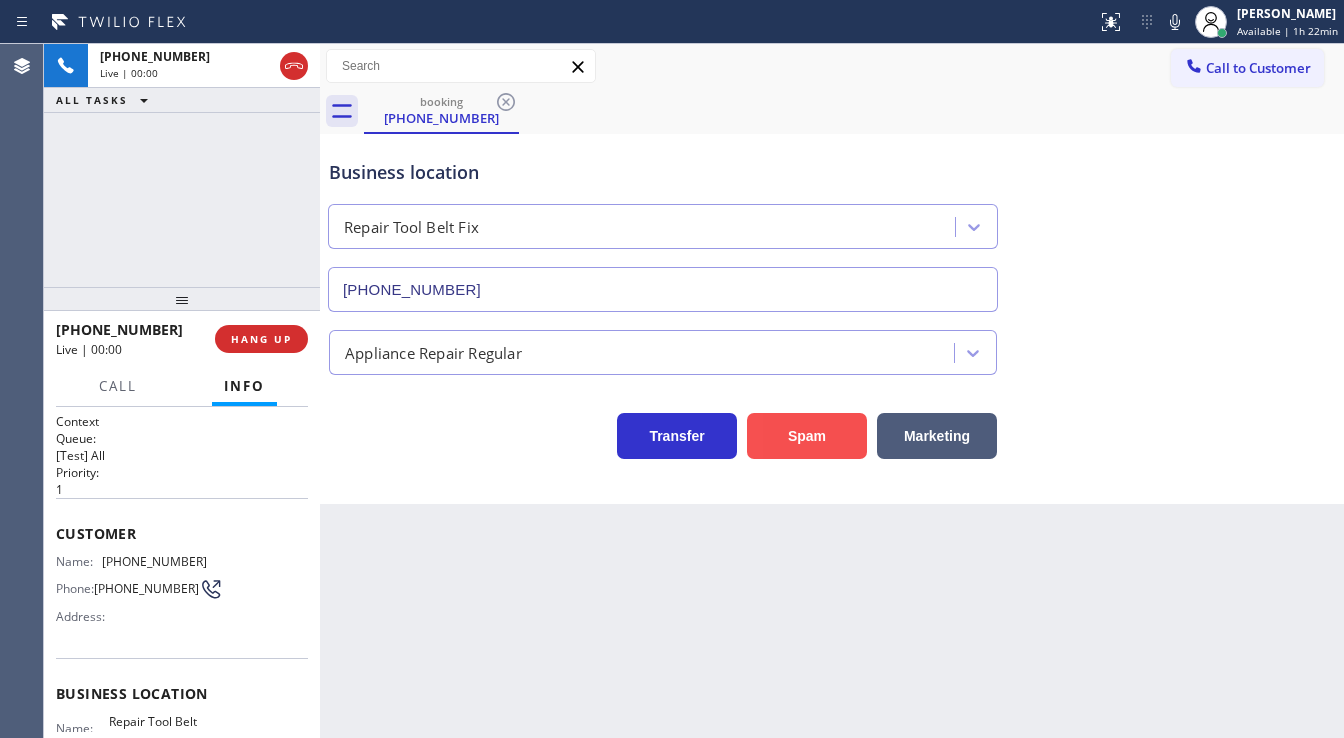 click on "Spam" at bounding box center (807, 436) 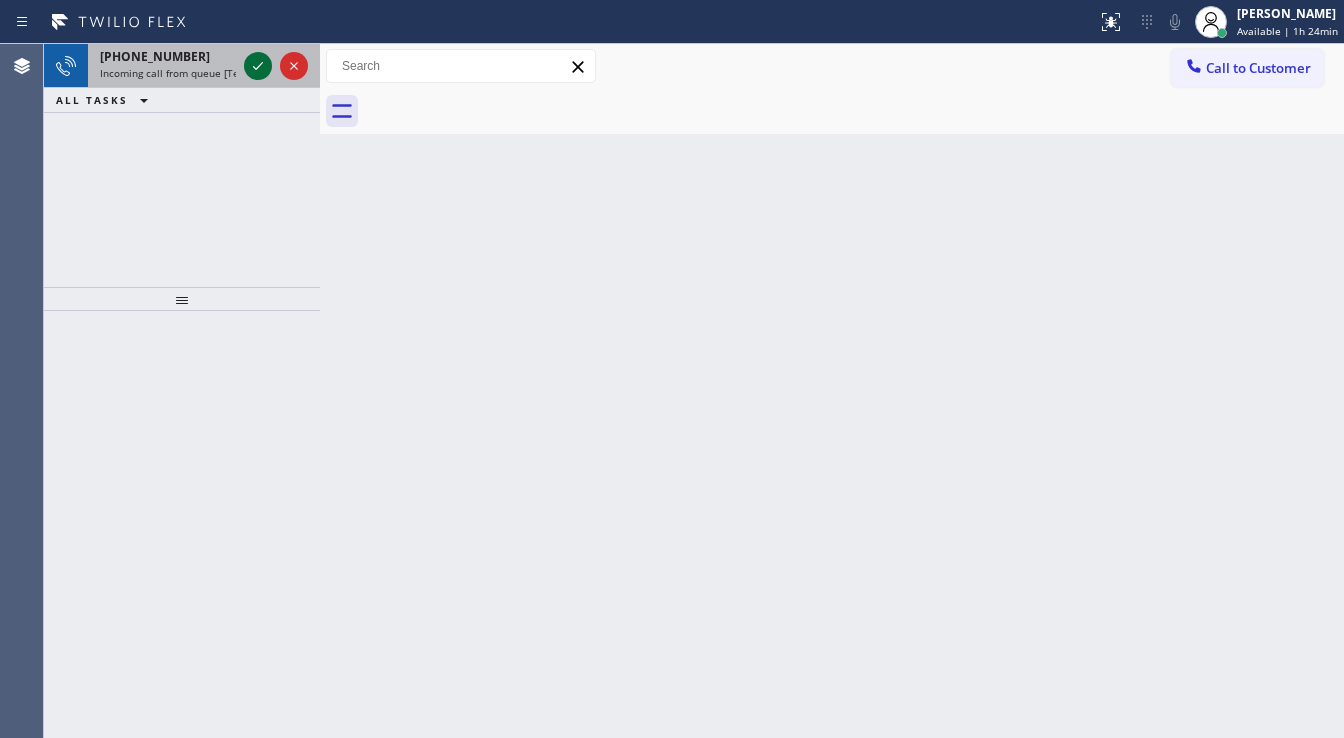 click 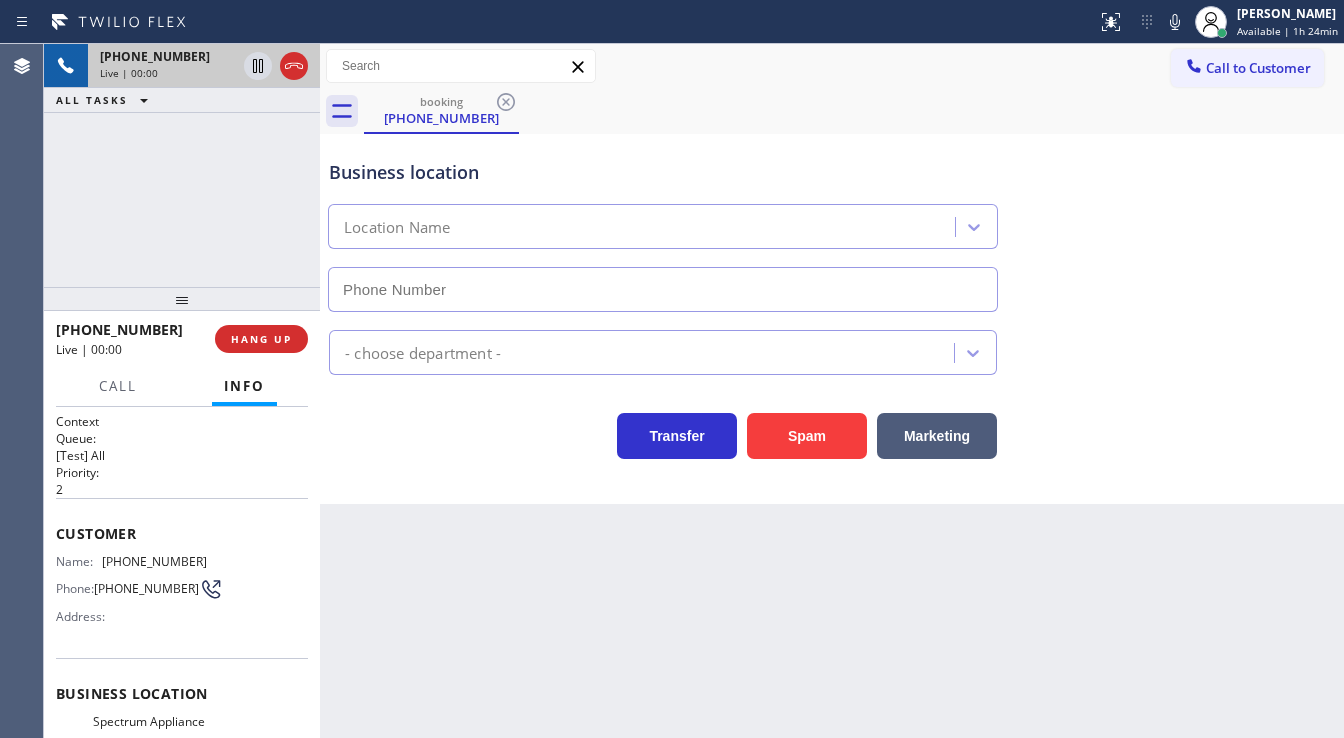 type on "[PHONE_NUMBER]" 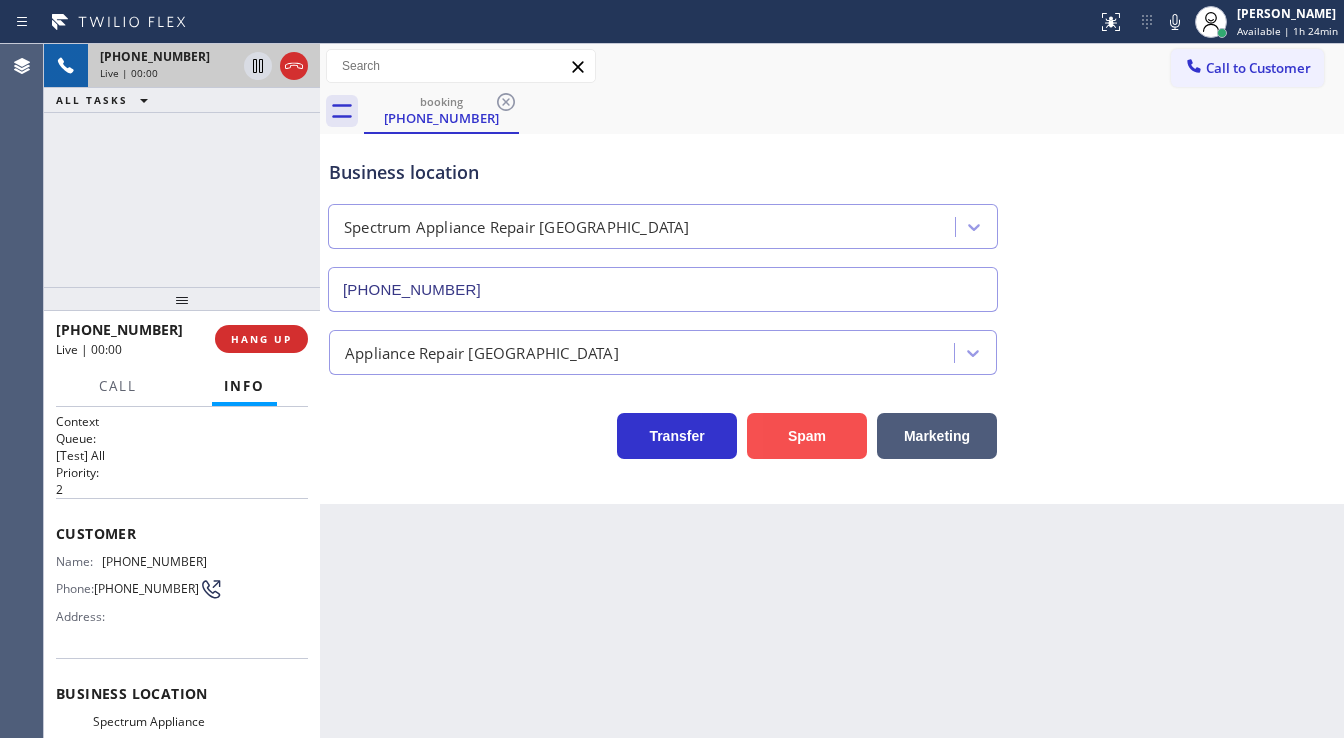 click on "Spam" at bounding box center [807, 436] 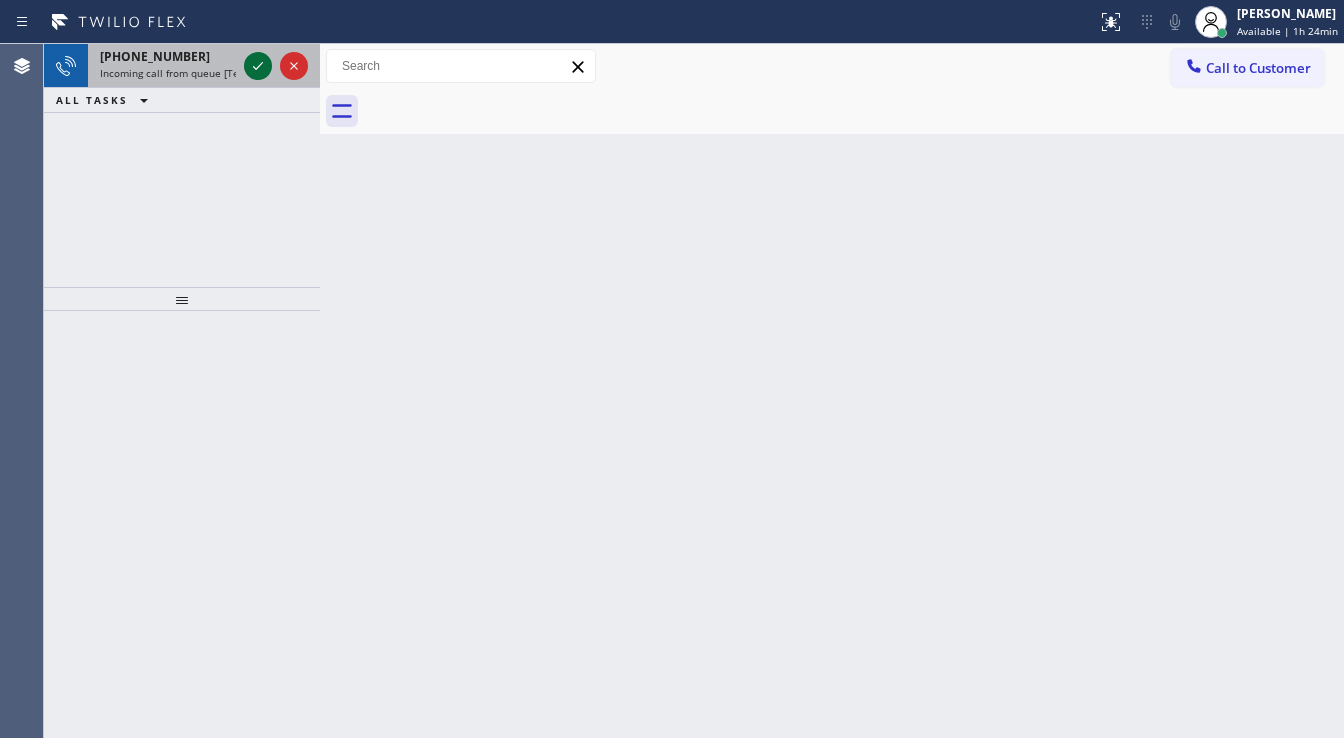 click 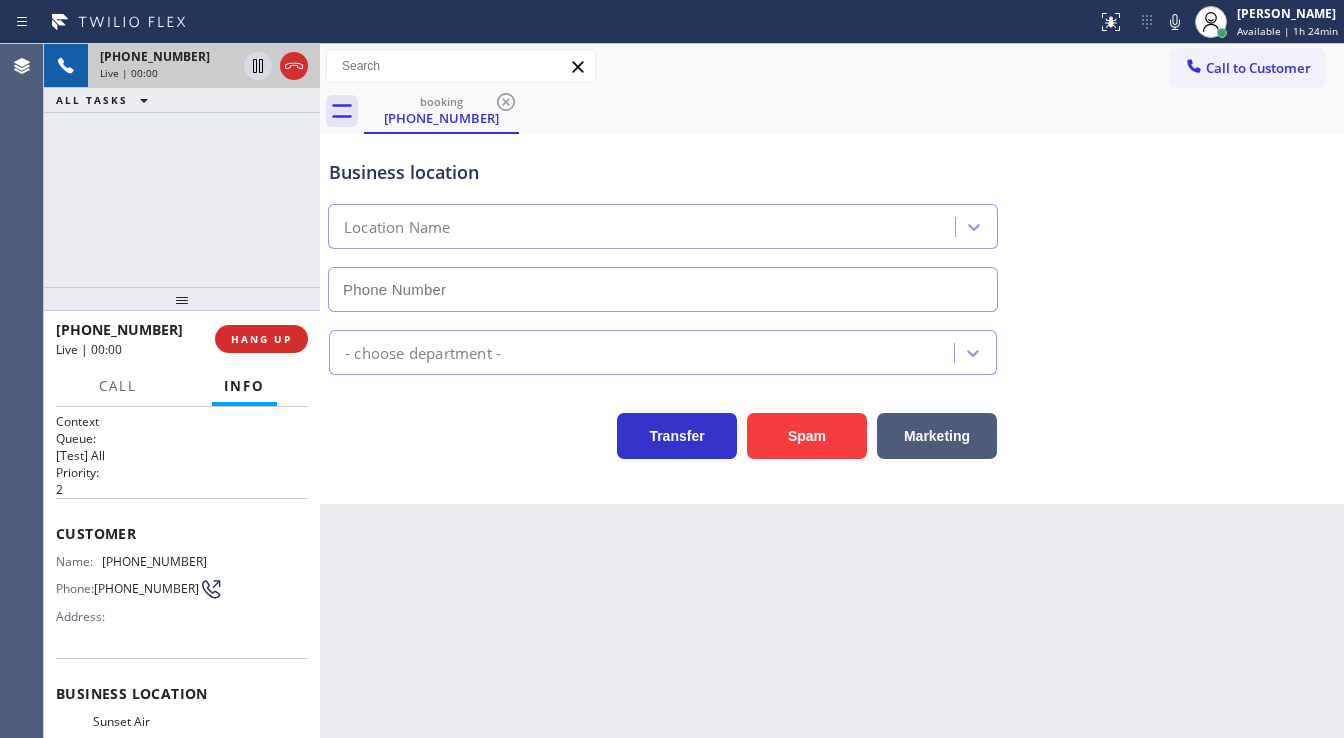 type on "[PHONE_NUMBER]" 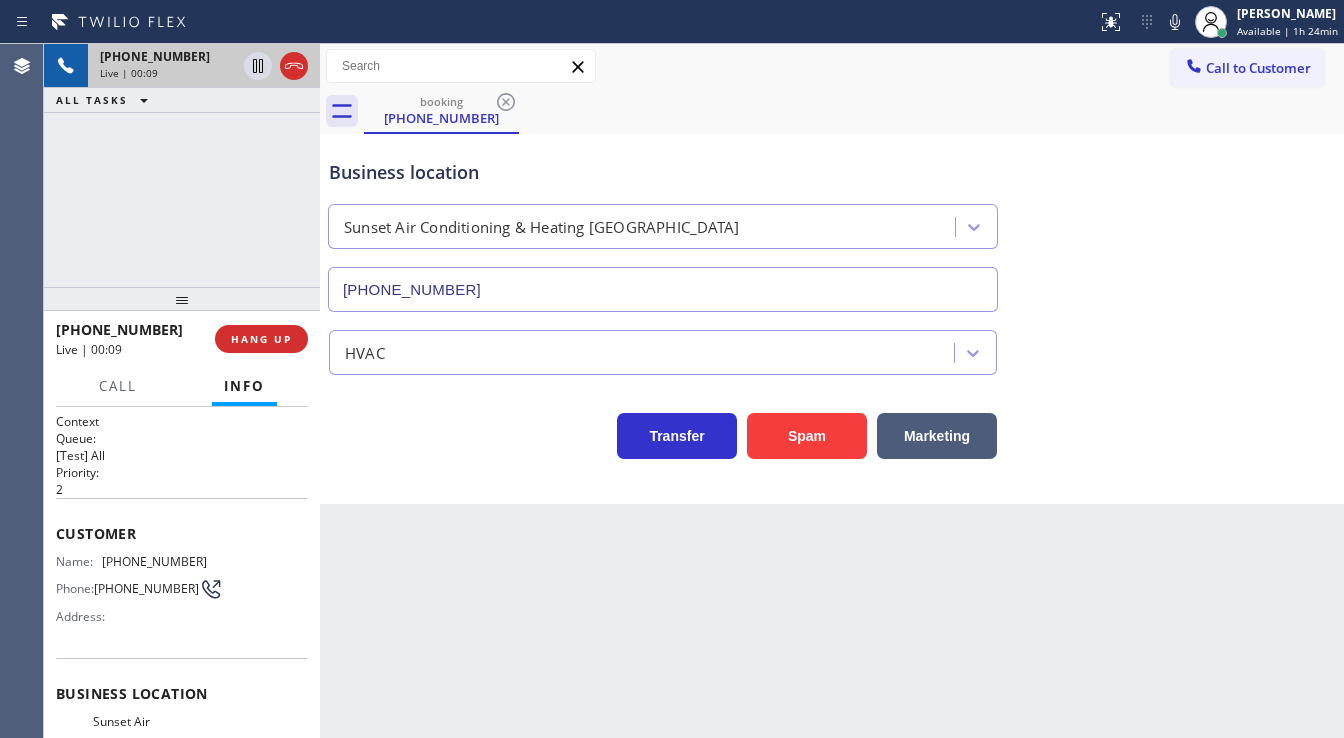 click on "Agent Desktop" at bounding box center [21, 391] 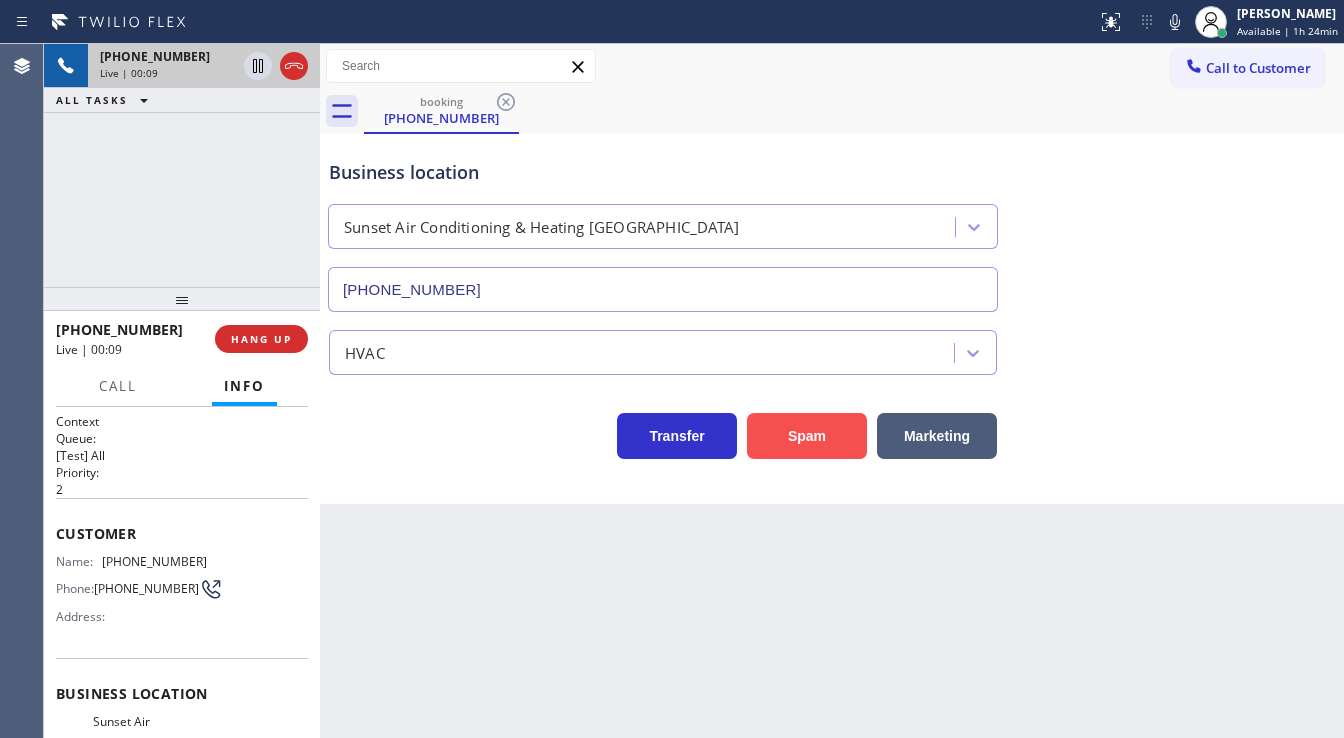 click on "Spam" at bounding box center [807, 436] 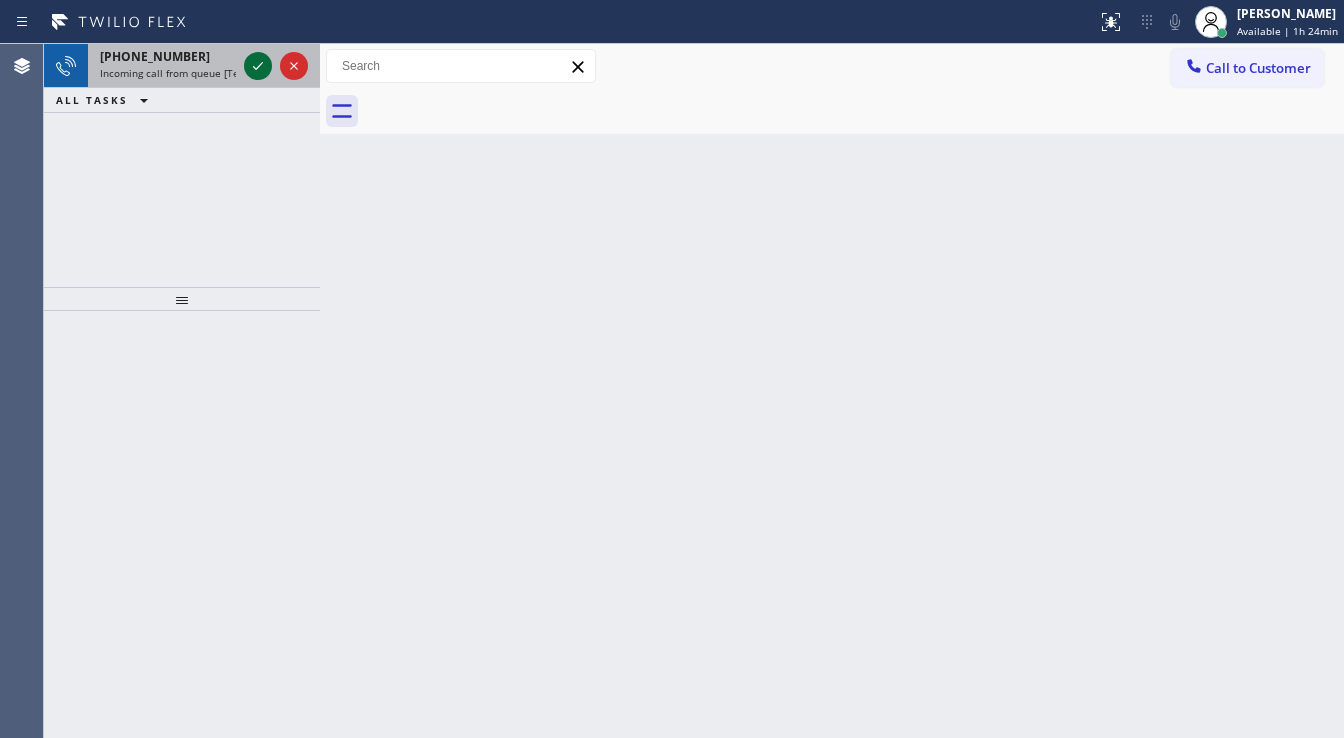click 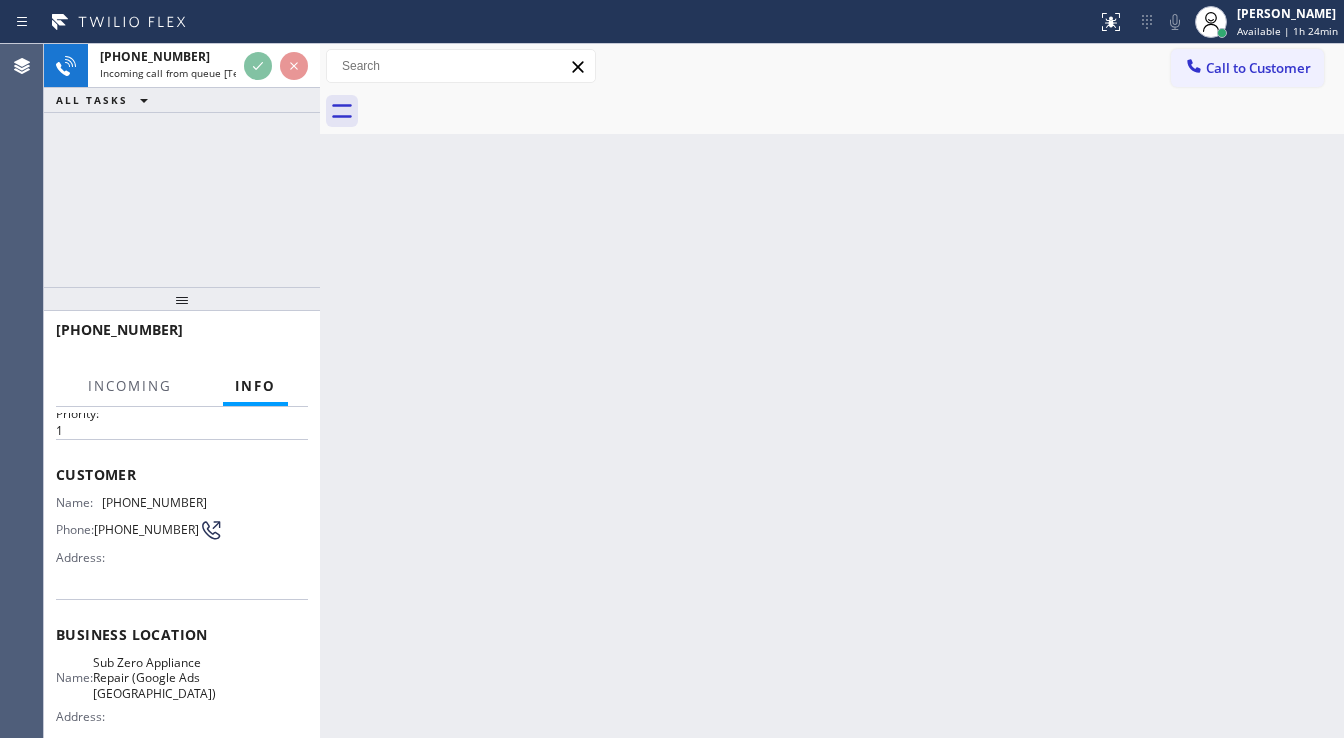scroll, scrollTop: 240, scrollLeft: 0, axis: vertical 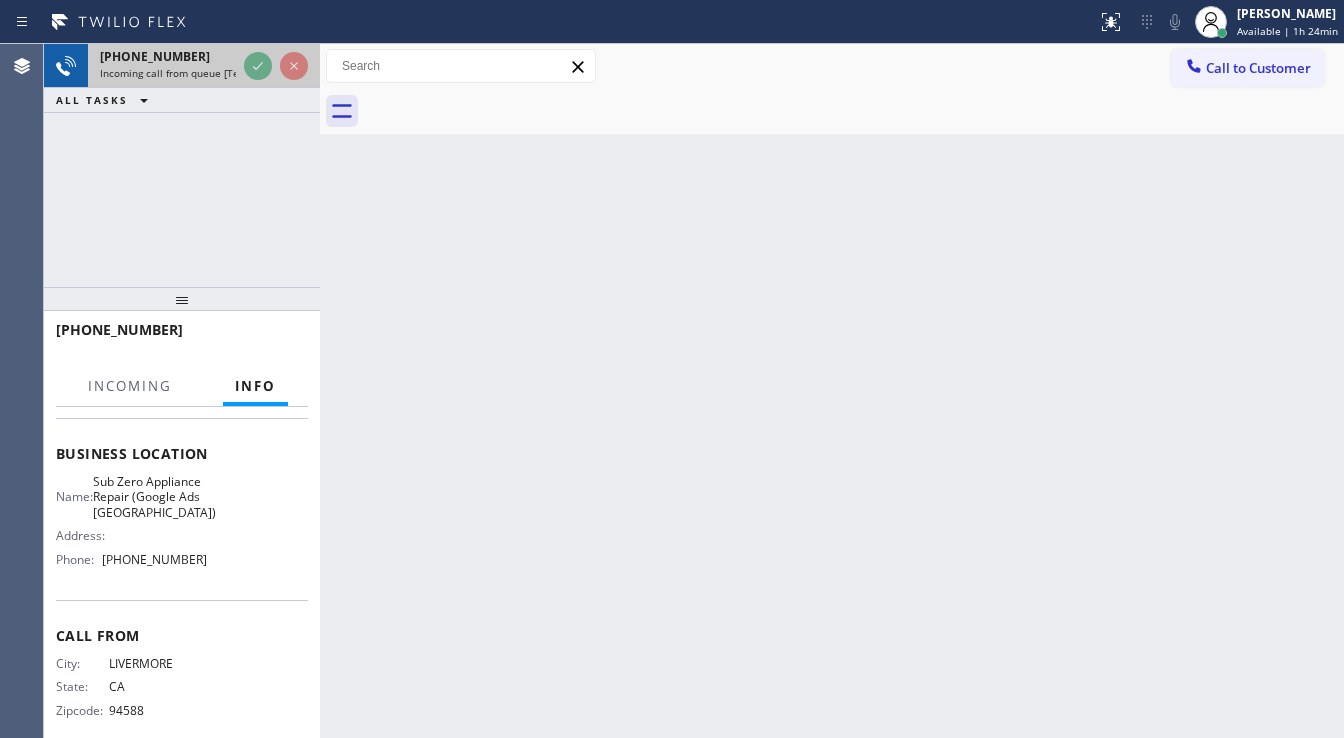 click at bounding box center (276, 66) 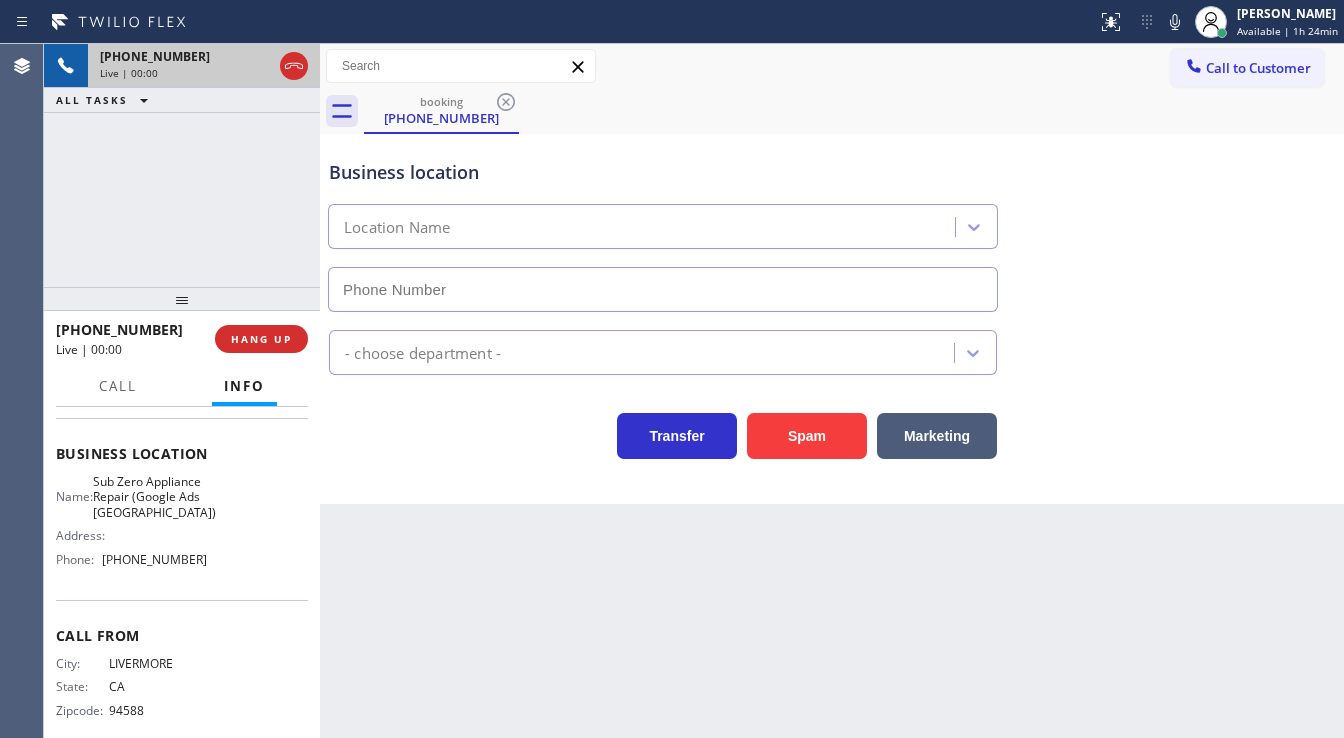 type on "[PHONE_NUMBER]" 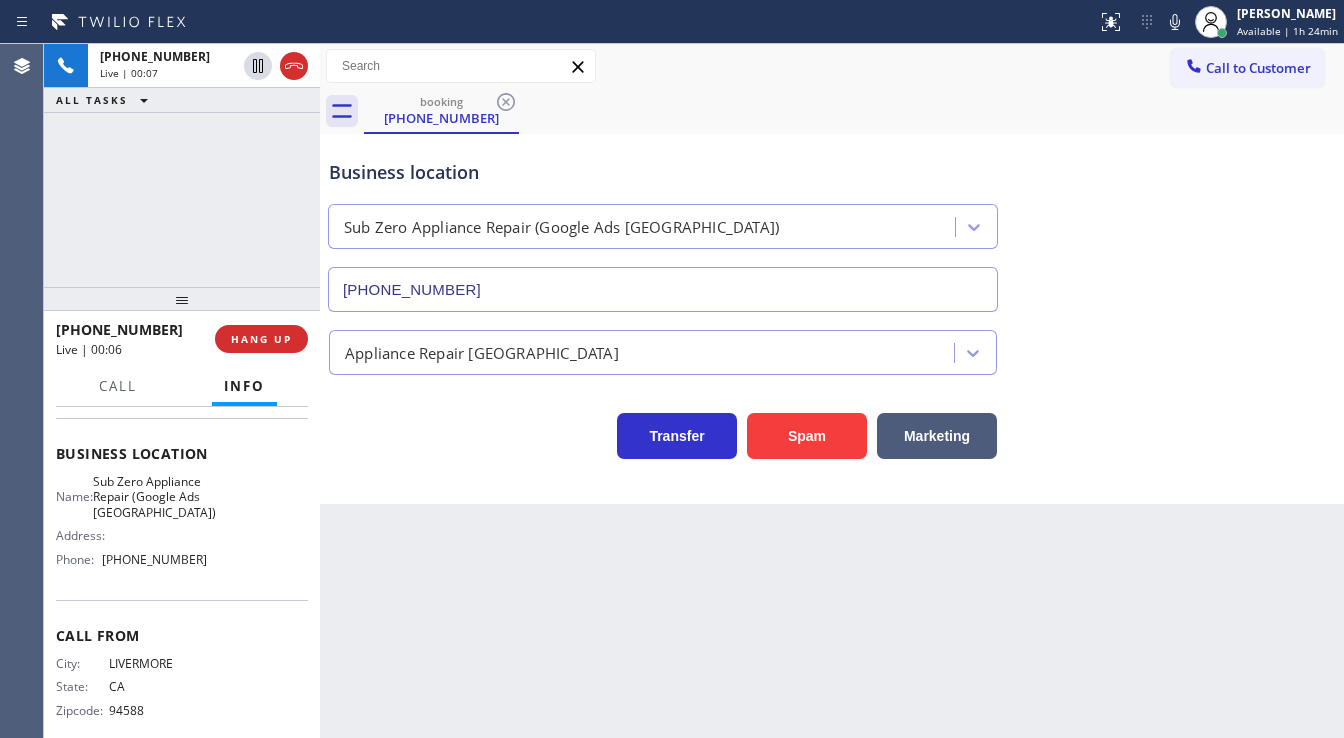 click on "[PHONE_NUMBER] Live | 00:07 ALL TASKS ALL TASKS ACTIVE TASKS TASKS IN WRAP UP" at bounding box center [182, 165] 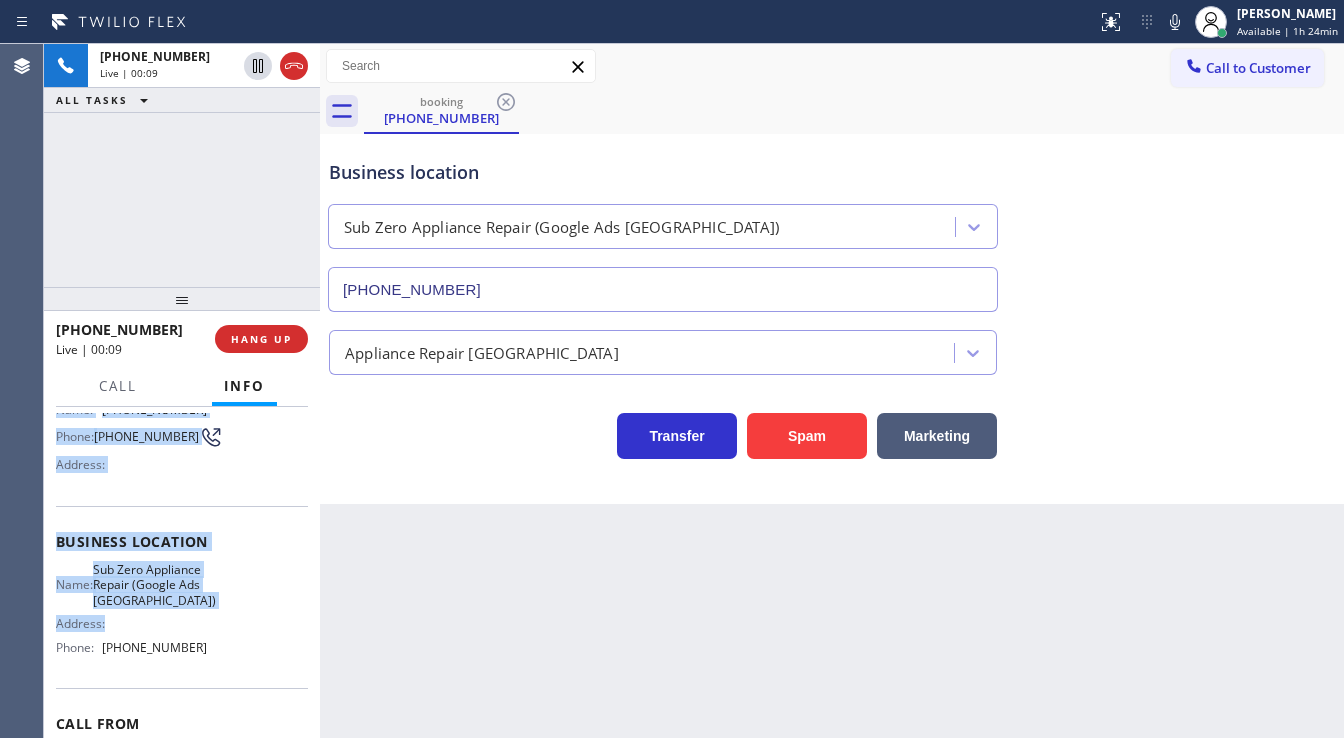 scroll, scrollTop: 276, scrollLeft: 0, axis: vertical 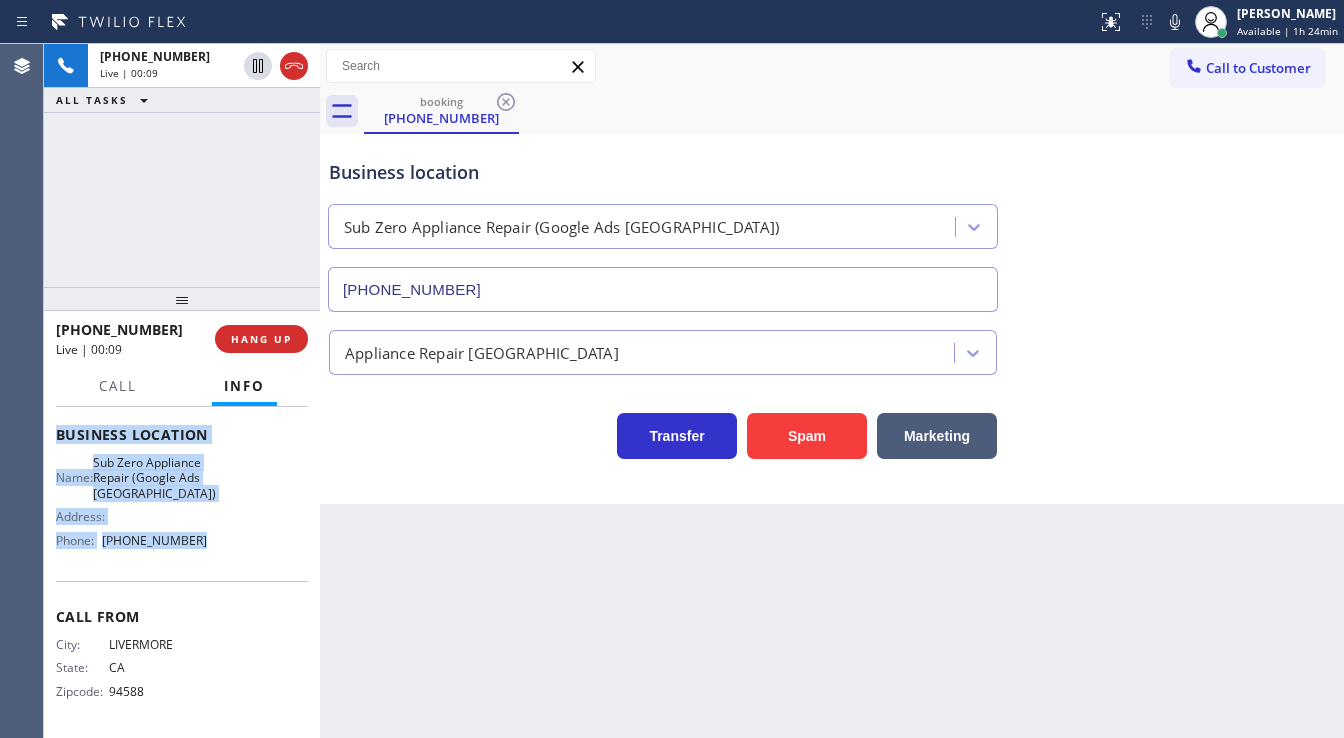 drag, startPoint x: 55, startPoint y: 456, endPoint x: 209, endPoint y: 554, distance: 182.53767 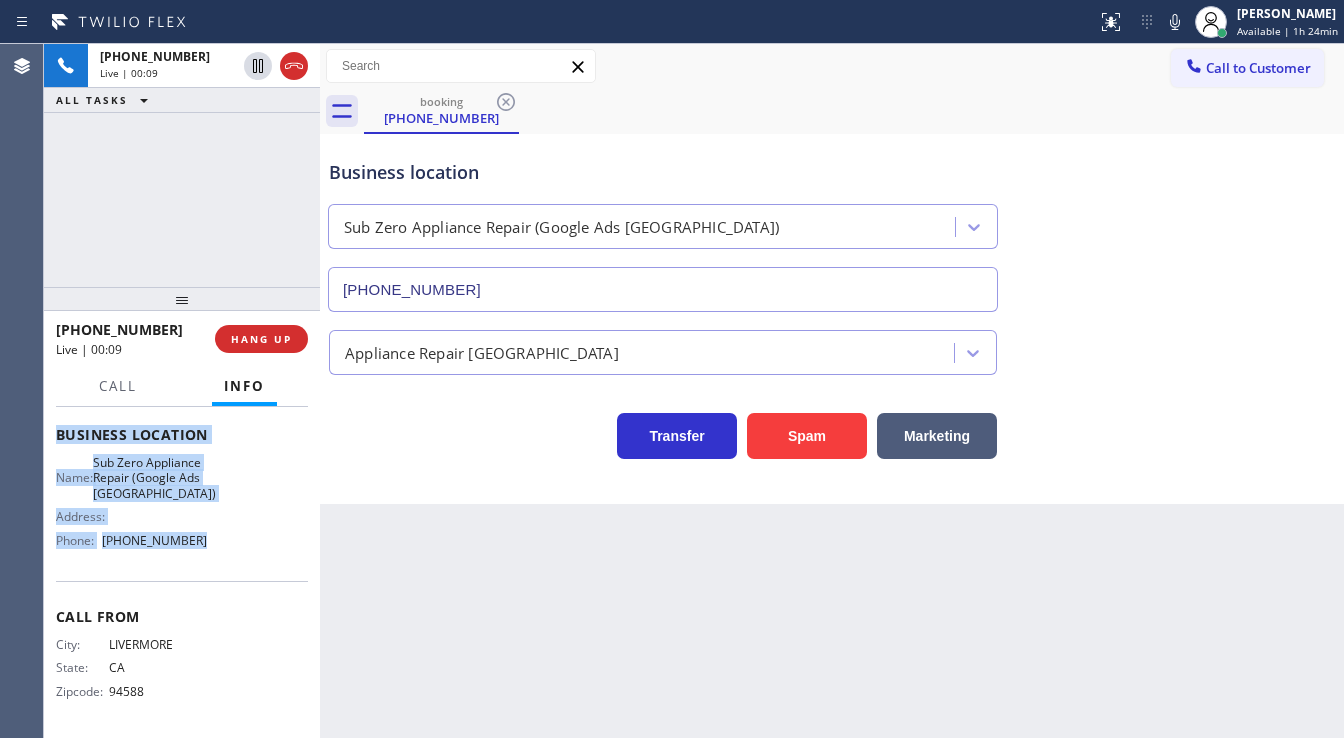 click on "Context Queue: [Test] All Priority: 1 Customer Name: [PHONE_NUMBER] Phone: [PHONE_NUMBER] Address: Business location Name: Sub Zero Appliance Repair (Google Ads [GEOGRAPHIC_DATA]) Address:   Phone: [PHONE_NUMBER] Call From City: [GEOGRAPHIC_DATA]: [US_STATE] Zipcode: 94588 Outbound call Location Sub Zero Appliance Repair (Google Ads [GEOGRAPHIC_DATA]) Your caller id phone number [PHONE_NUMBER] Customer number [PHONE_NUMBER] Call" at bounding box center (182, 443) 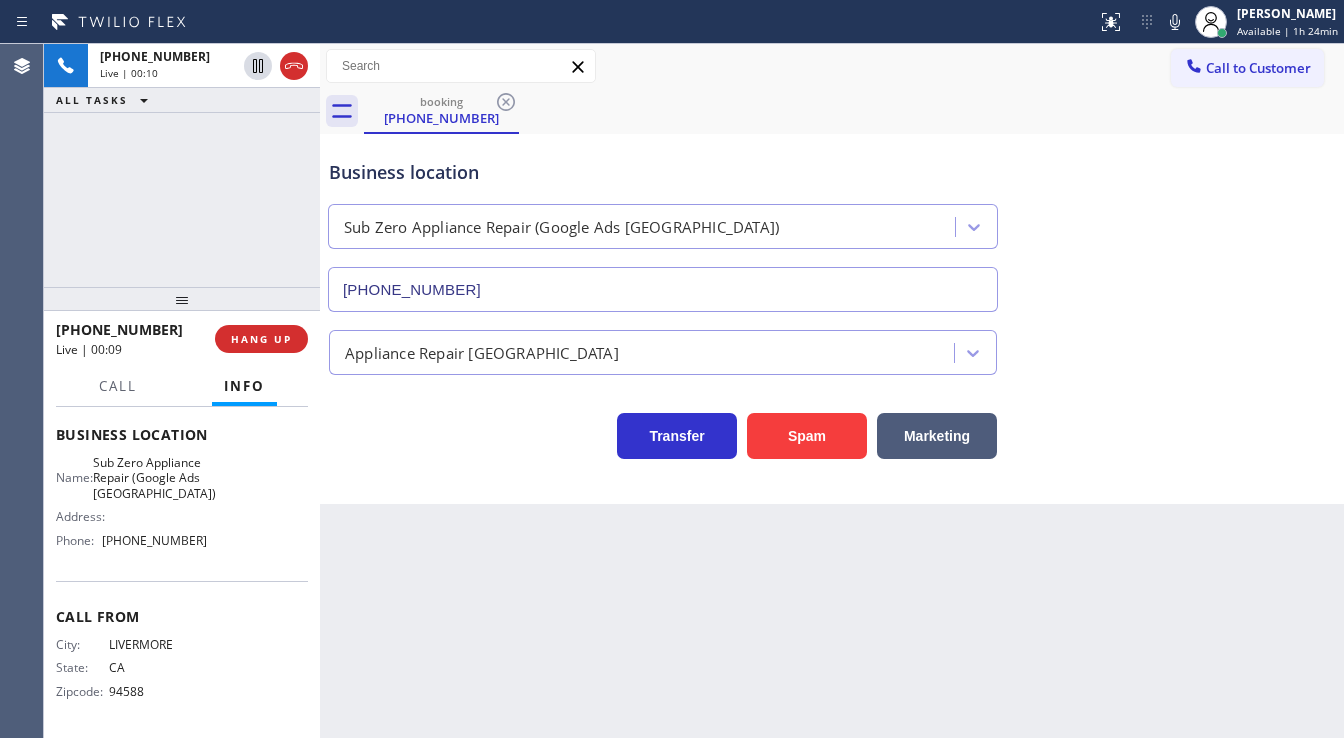 click on "[PHONE_NUMBER] Live | 00:10 ALL TASKS ALL TASKS ACTIVE TASKS TASKS IN WRAP UP" at bounding box center [182, 165] 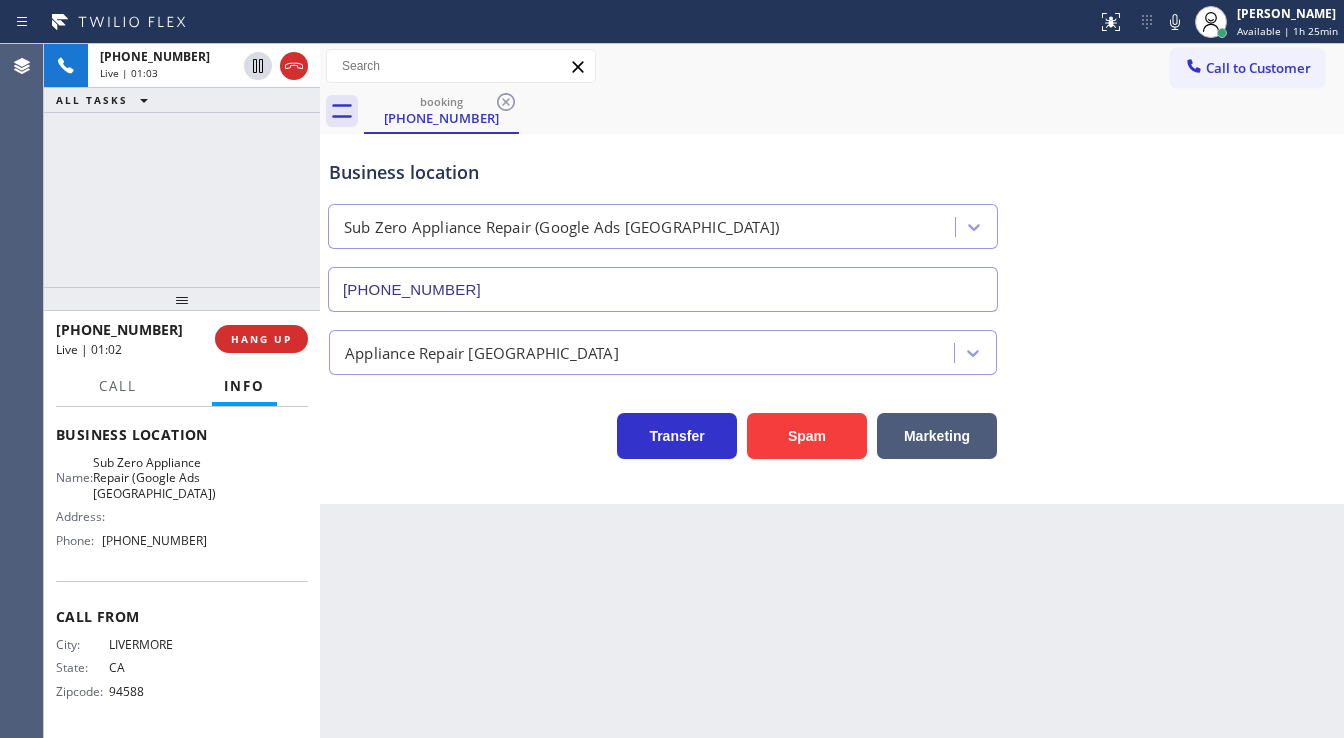 click on "[PHONE_NUMBER] Live | 01:03 ALL TASKS ALL TASKS ACTIVE TASKS TASKS IN WRAP UP" at bounding box center [182, 165] 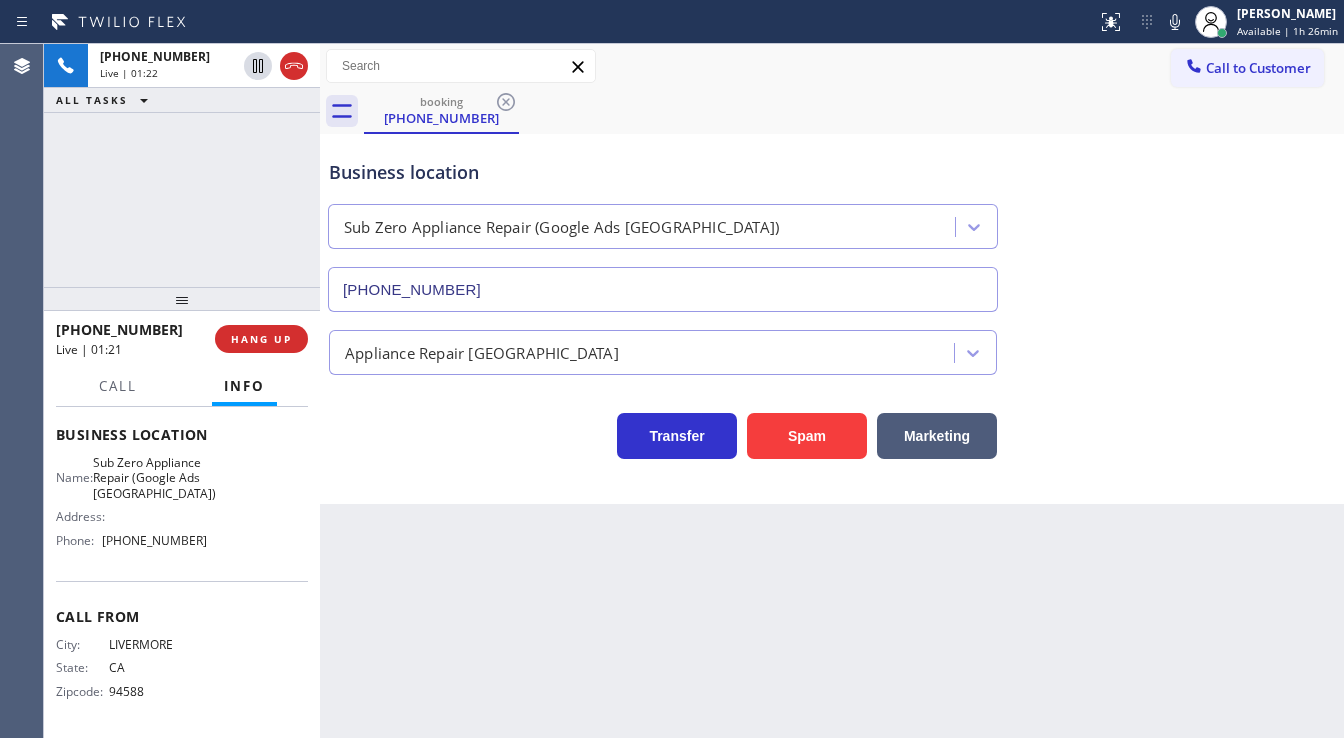 click on "[PHONE_NUMBER] Live | 01:22 ALL TASKS ALL TASKS ACTIVE TASKS TASKS IN WRAP UP" at bounding box center (182, 165) 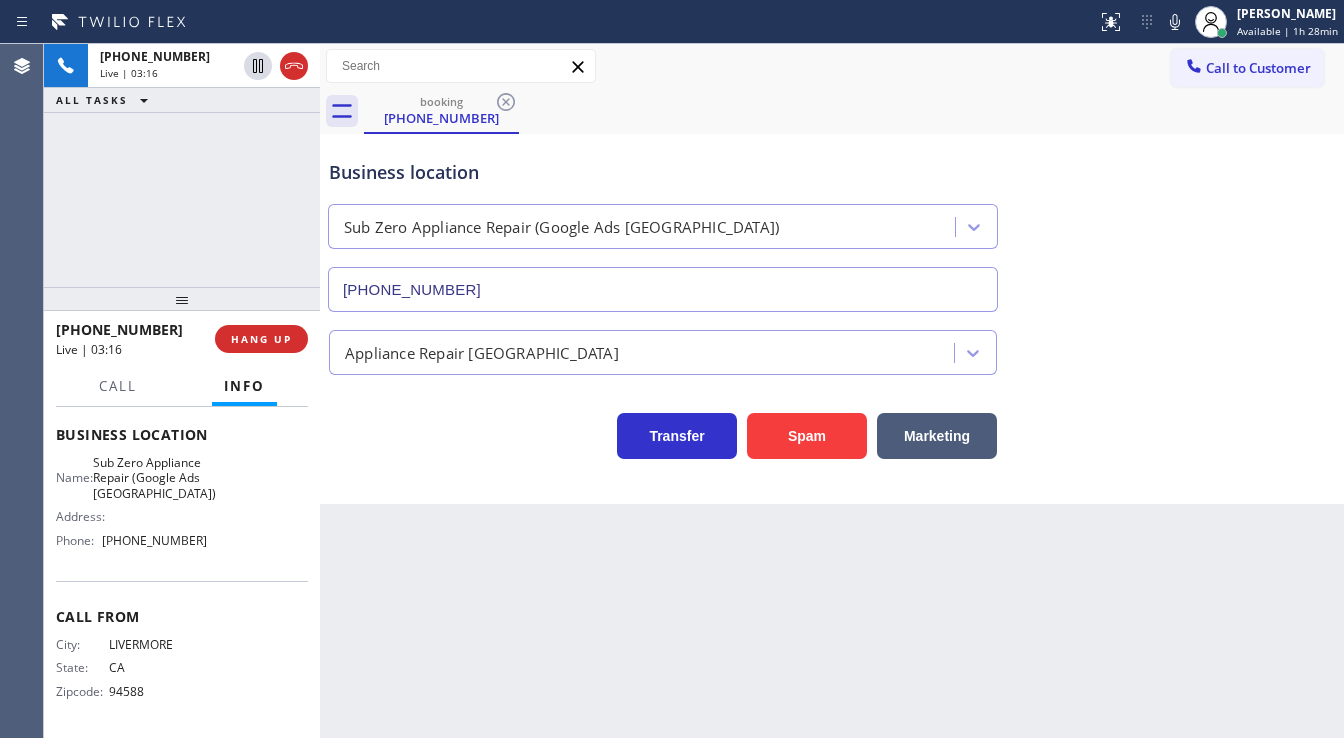 click 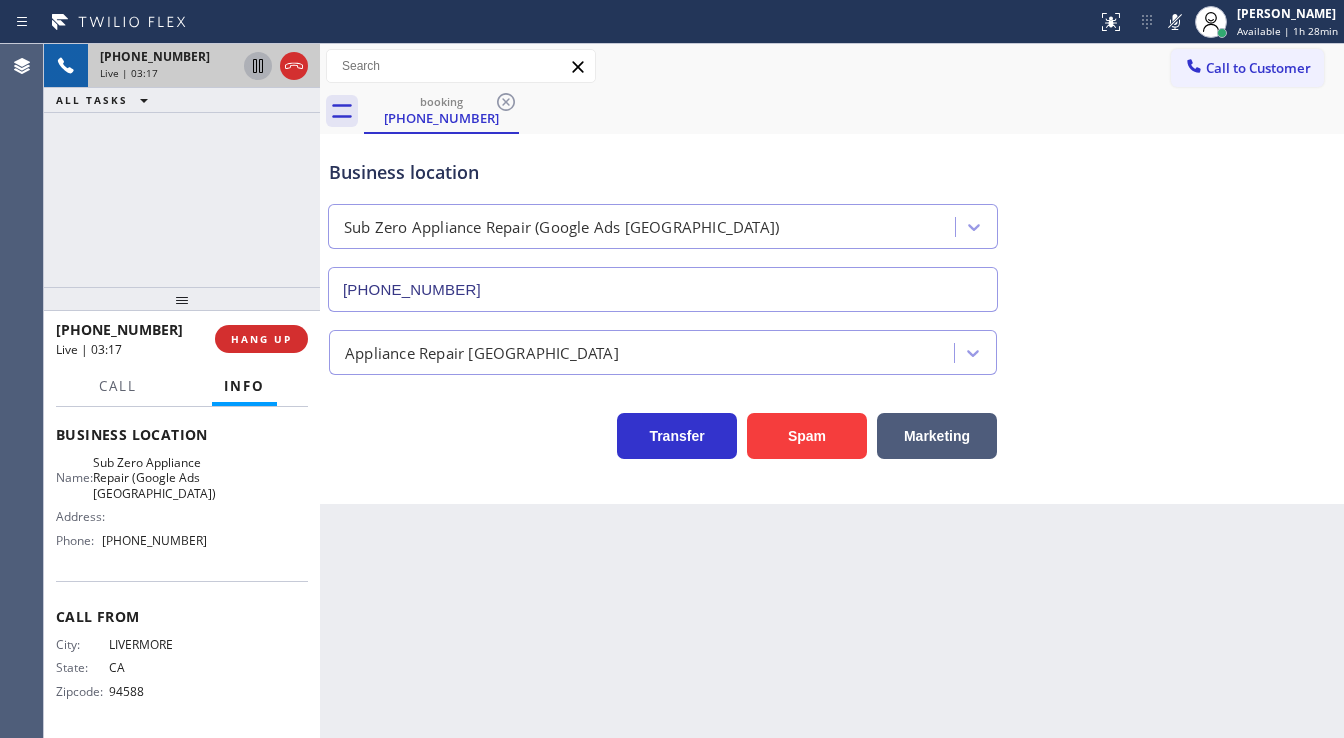 click 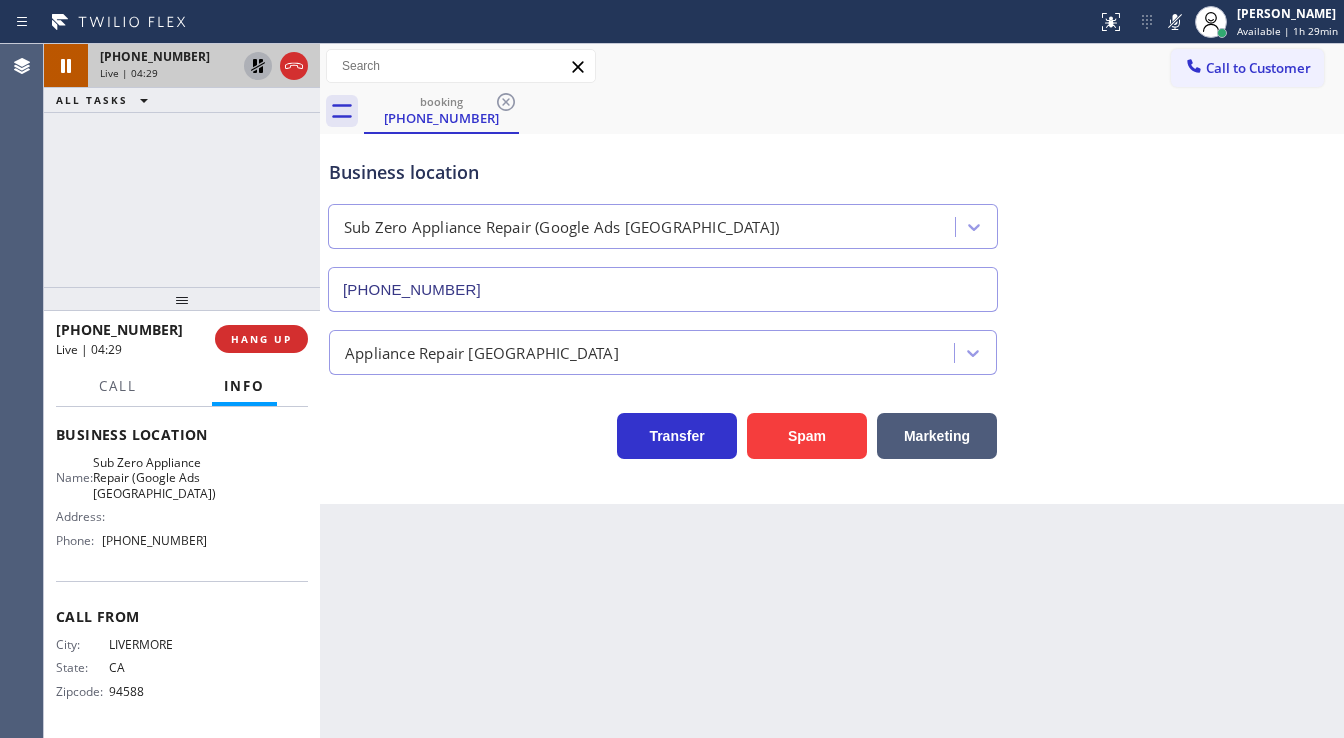 click on "[PHONE_NUMBER] Live | 04:29 ALL TASKS ALL TASKS ACTIVE TASKS TASKS IN WRAP UP" at bounding box center [182, 165] 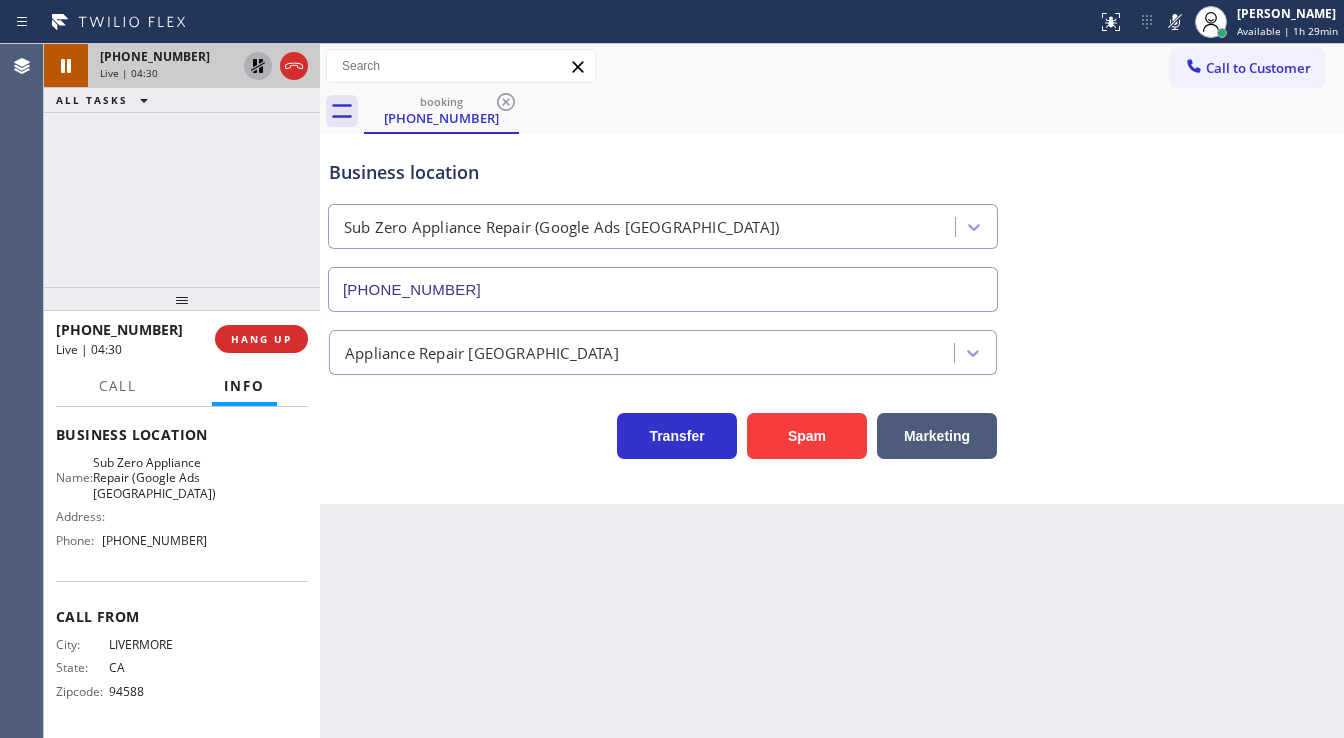 click 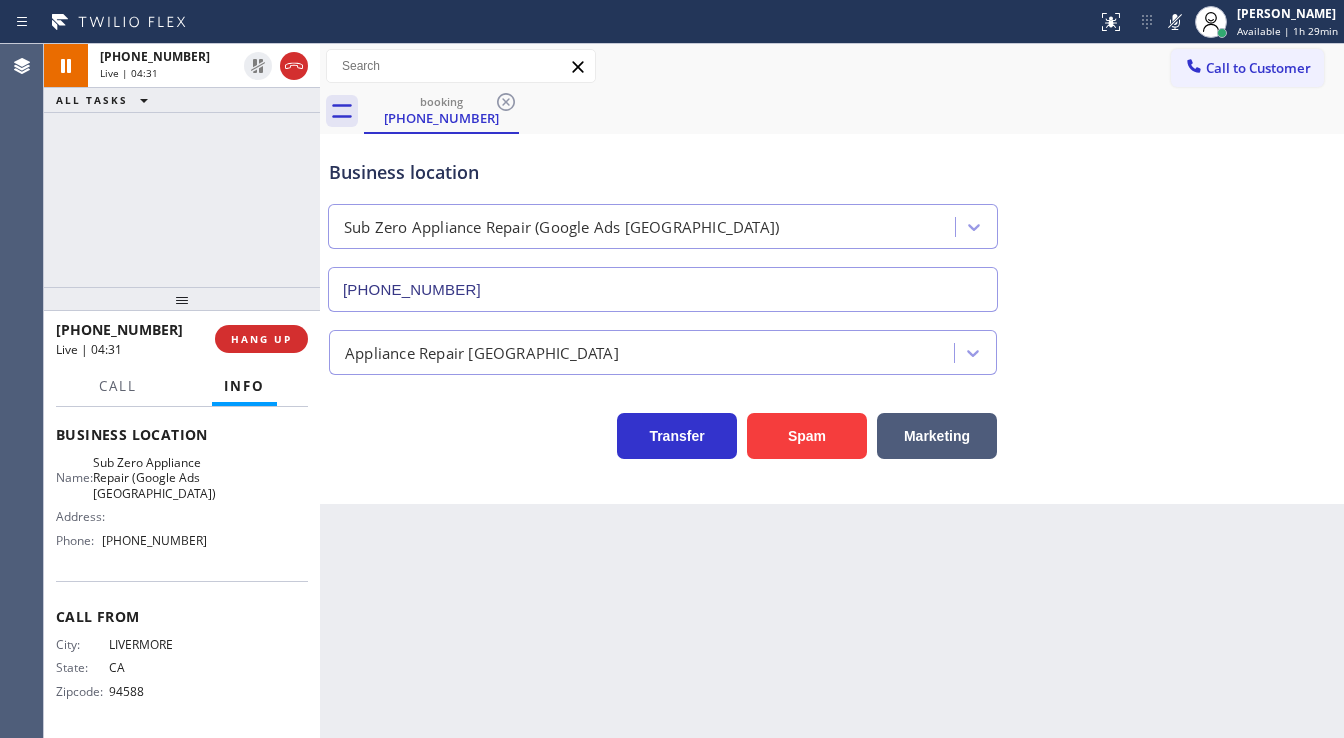 click 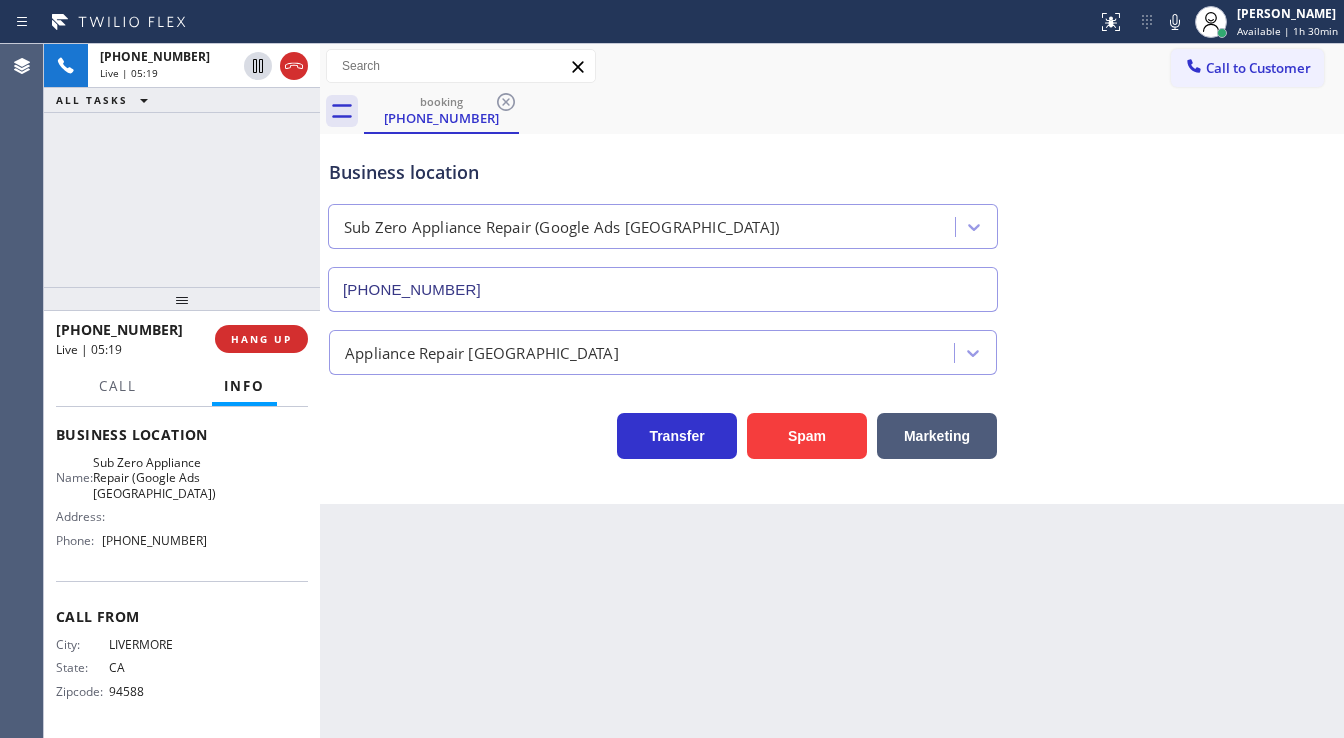 click 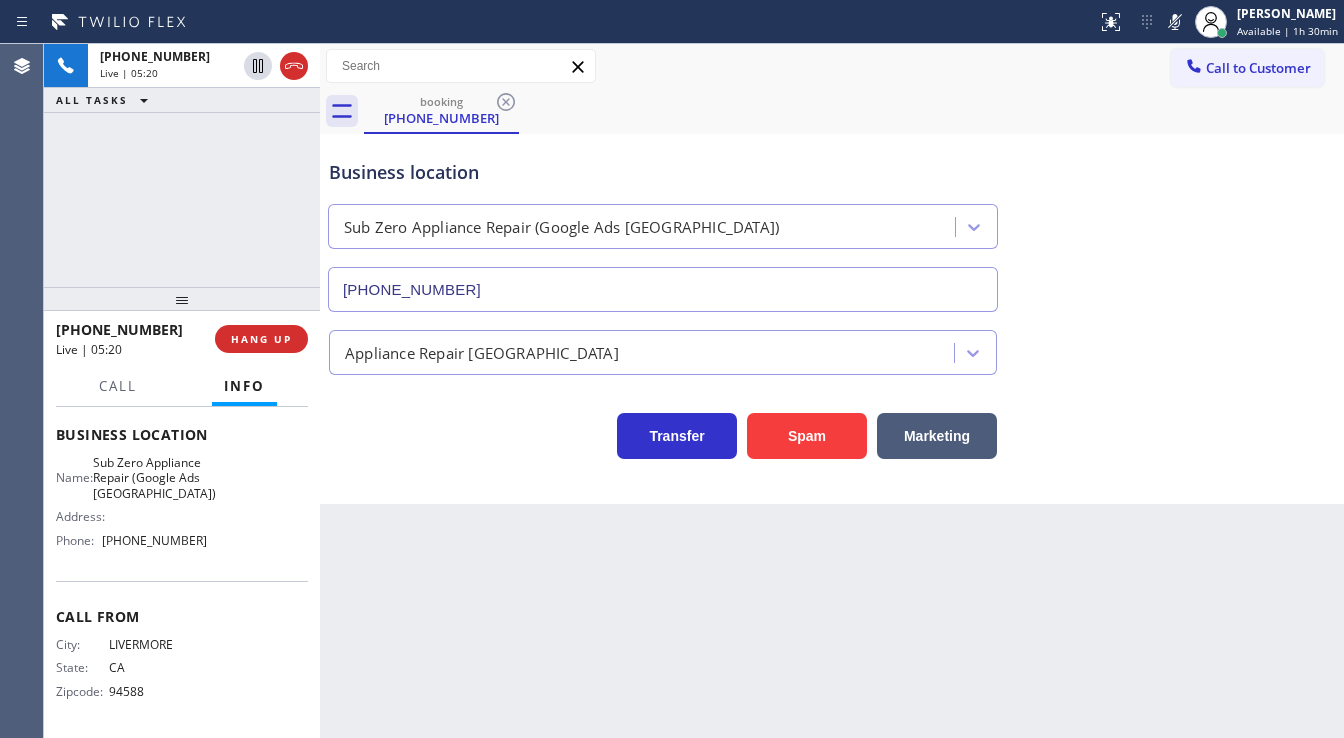click 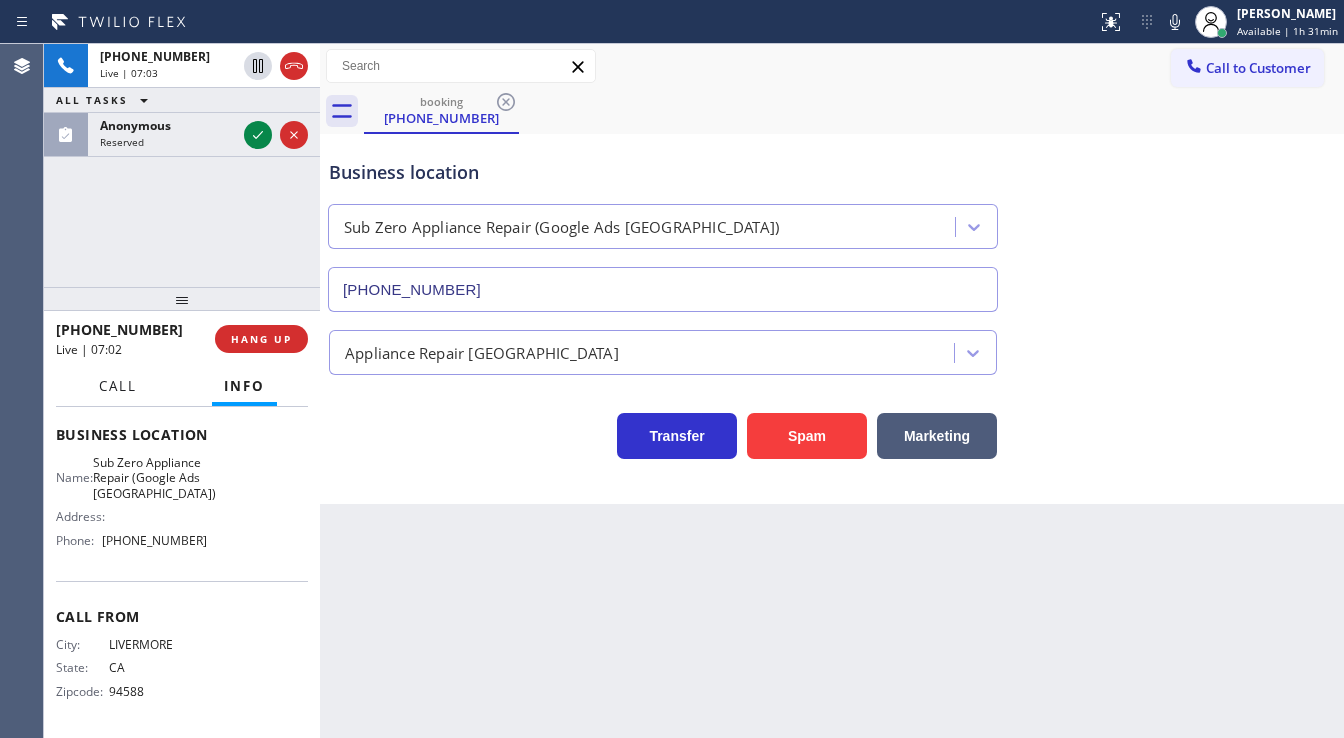 click on "Call" at bounding box center [118, 386] 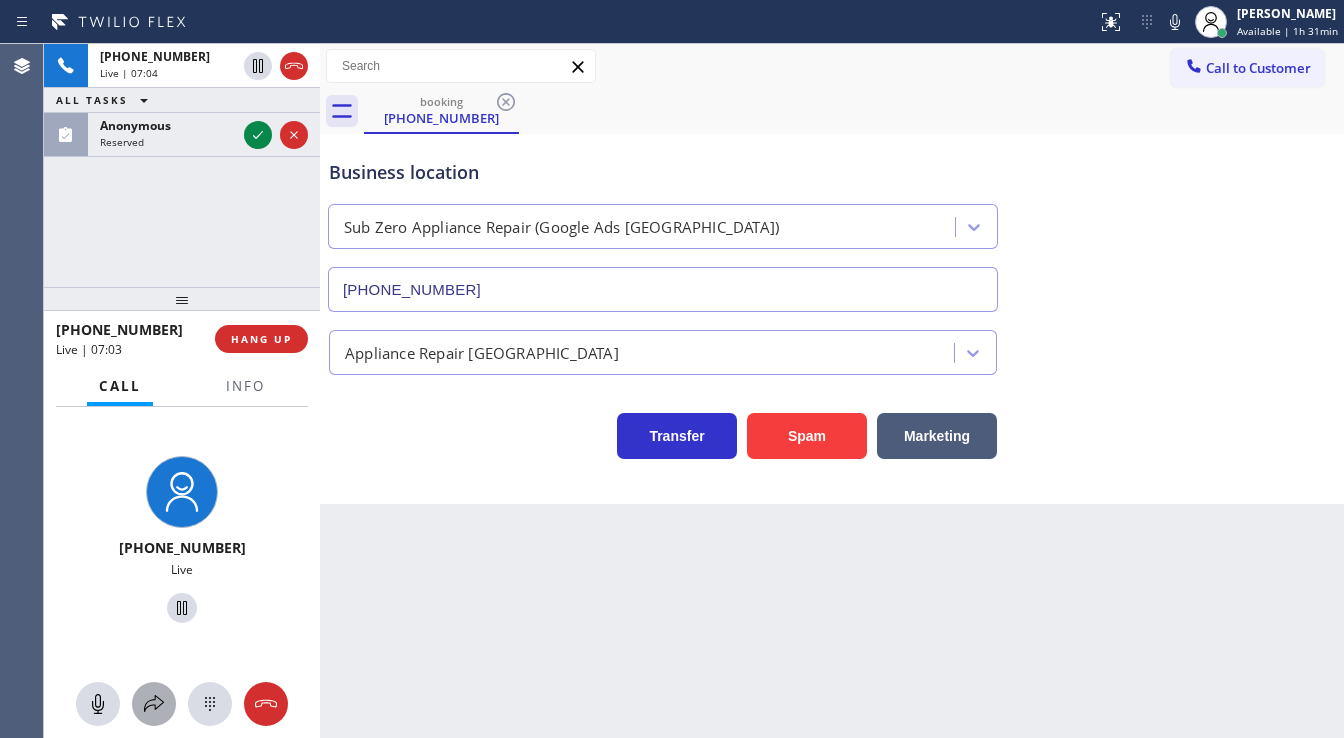 click 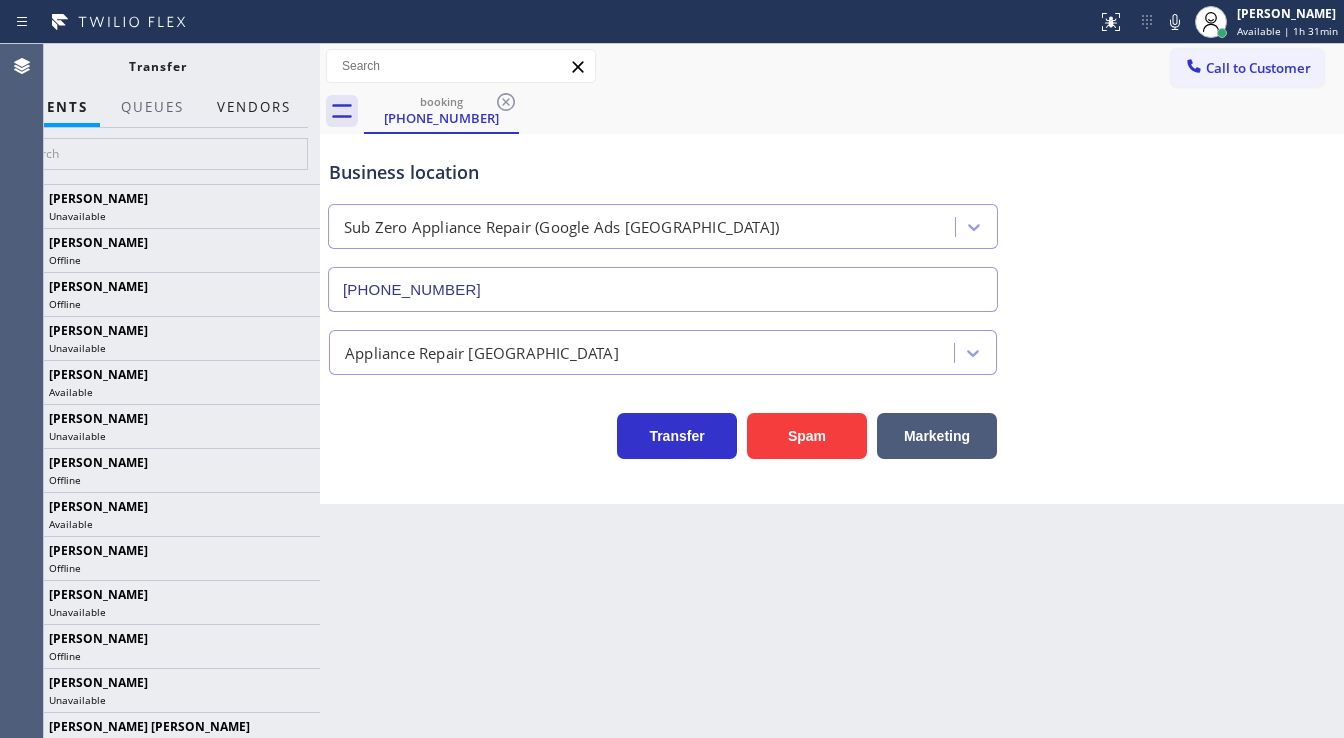 click on "Vendors" at bounding box center (254, 107) 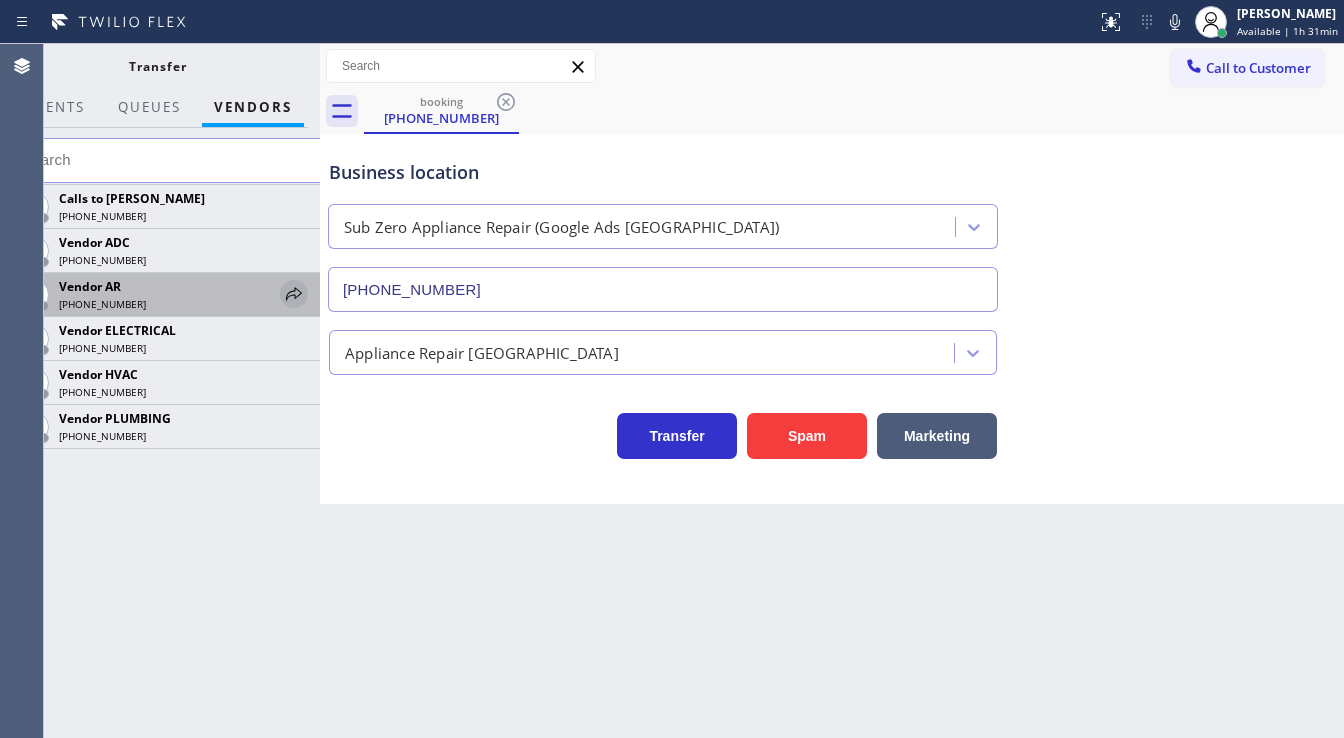 click 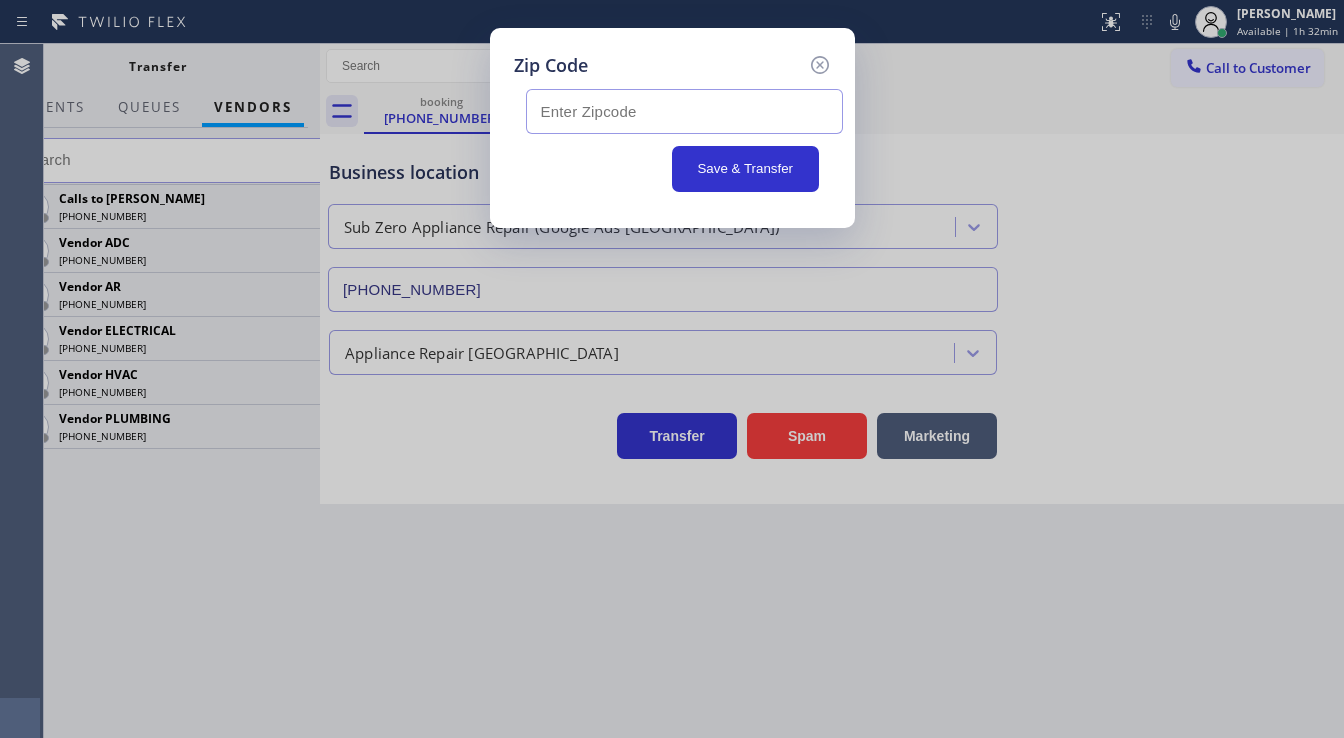 click on "Save & Transfer" at bounding box center [672, 135] 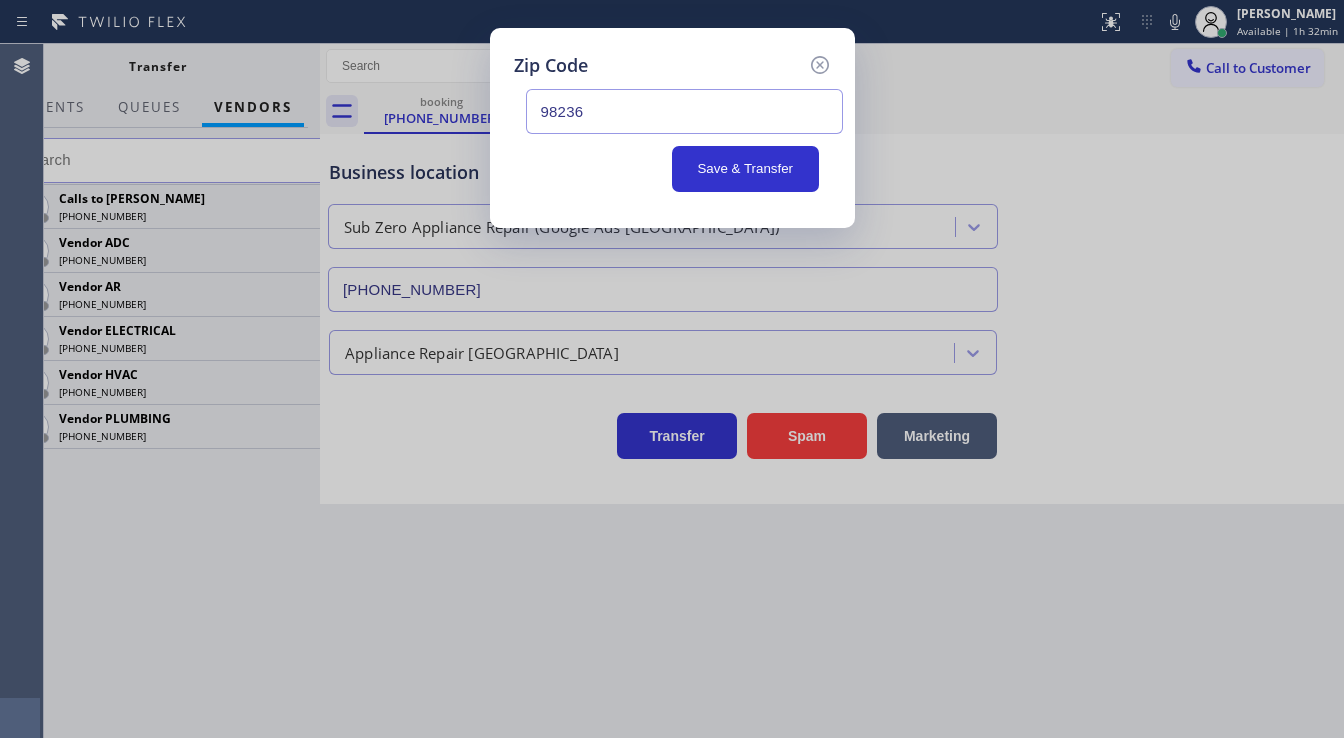 type on "98236" 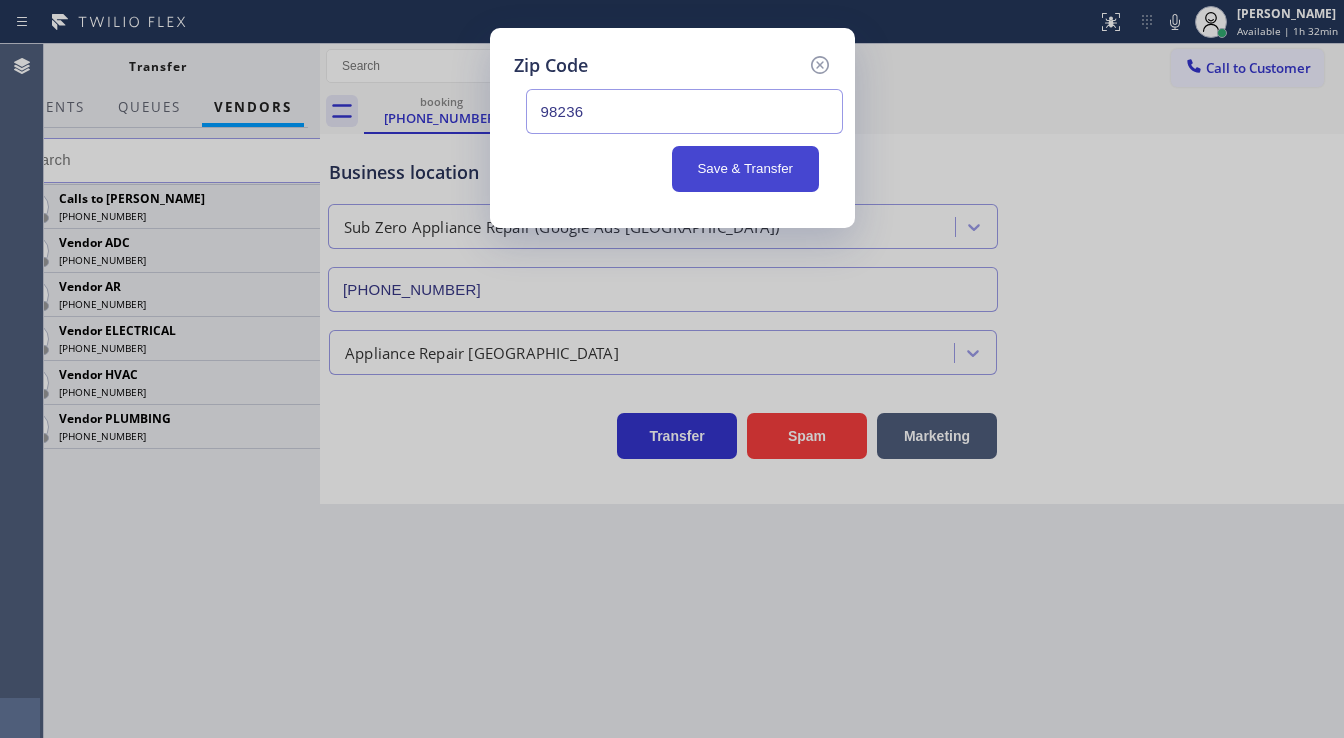 click on "Save & Transfer" at bounding box center [745, 169] 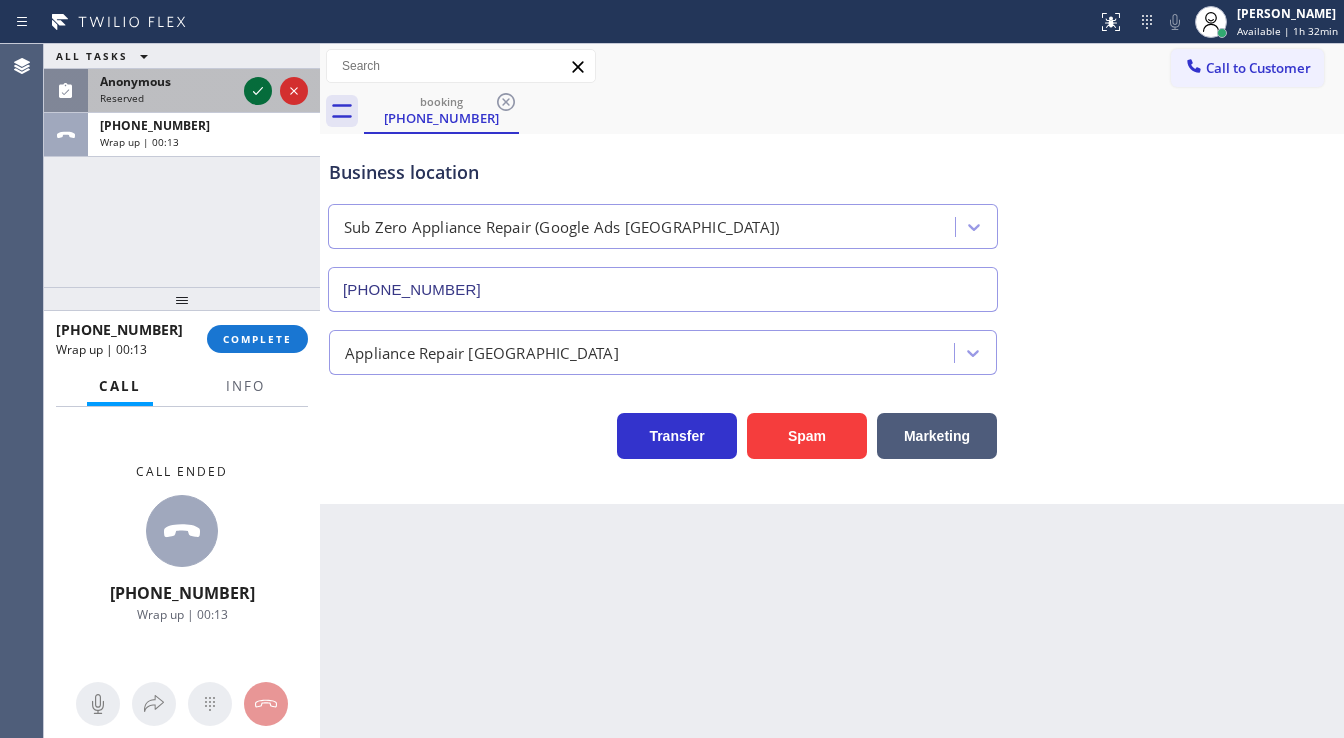 click 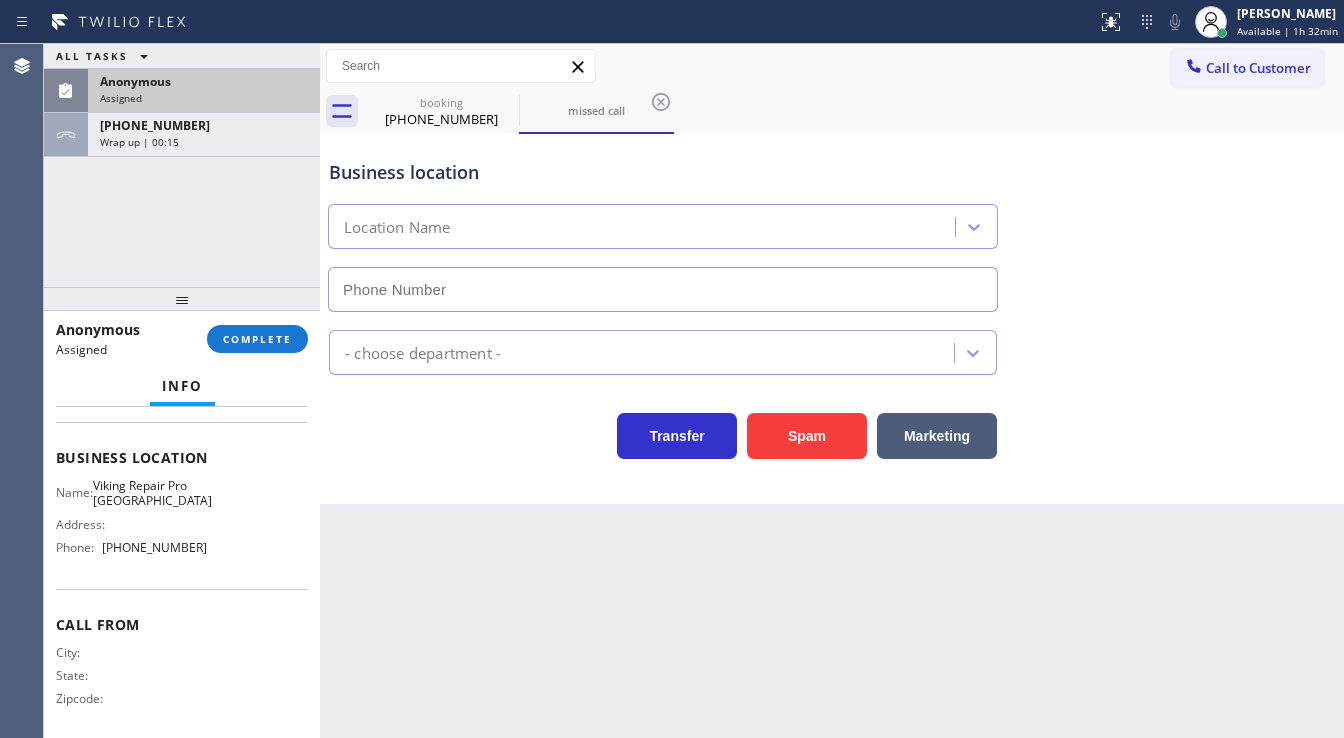type on "[PHONE_NUMBER]" 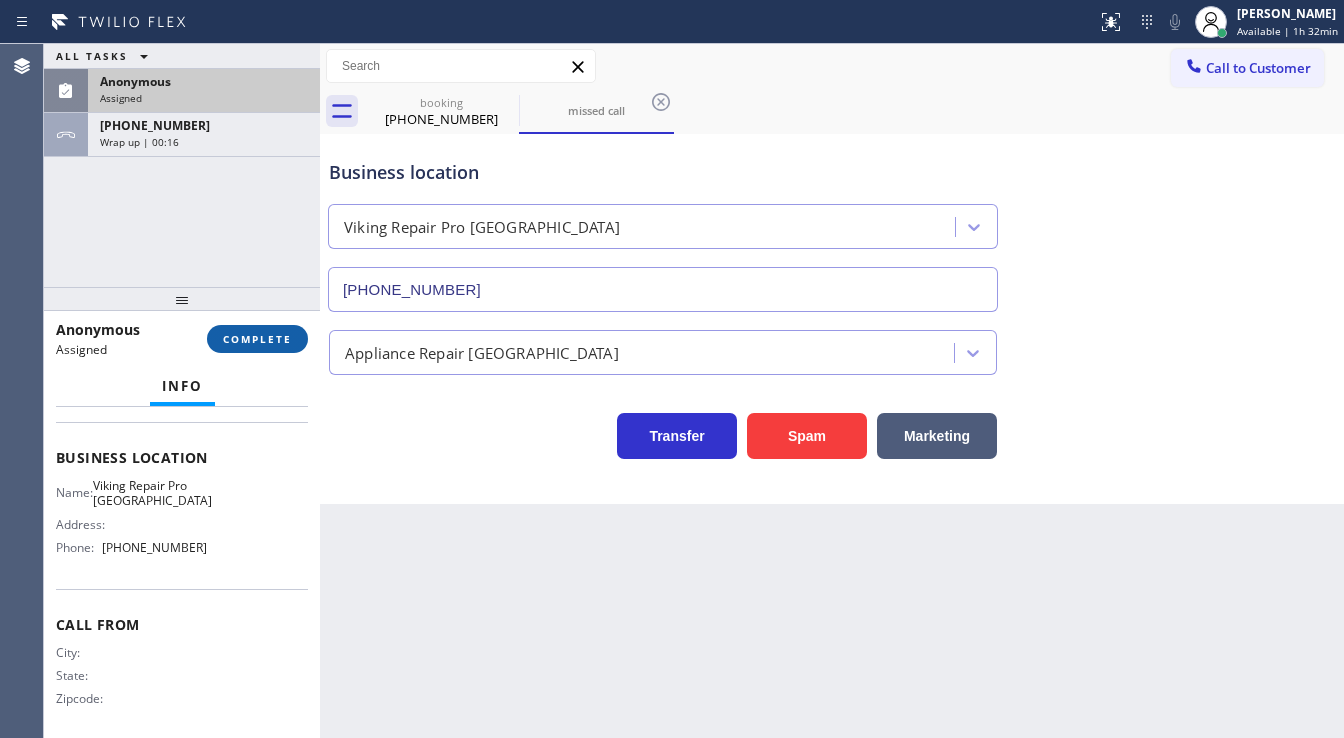 click on "COMPLETE" at bounding box center (257, 339) 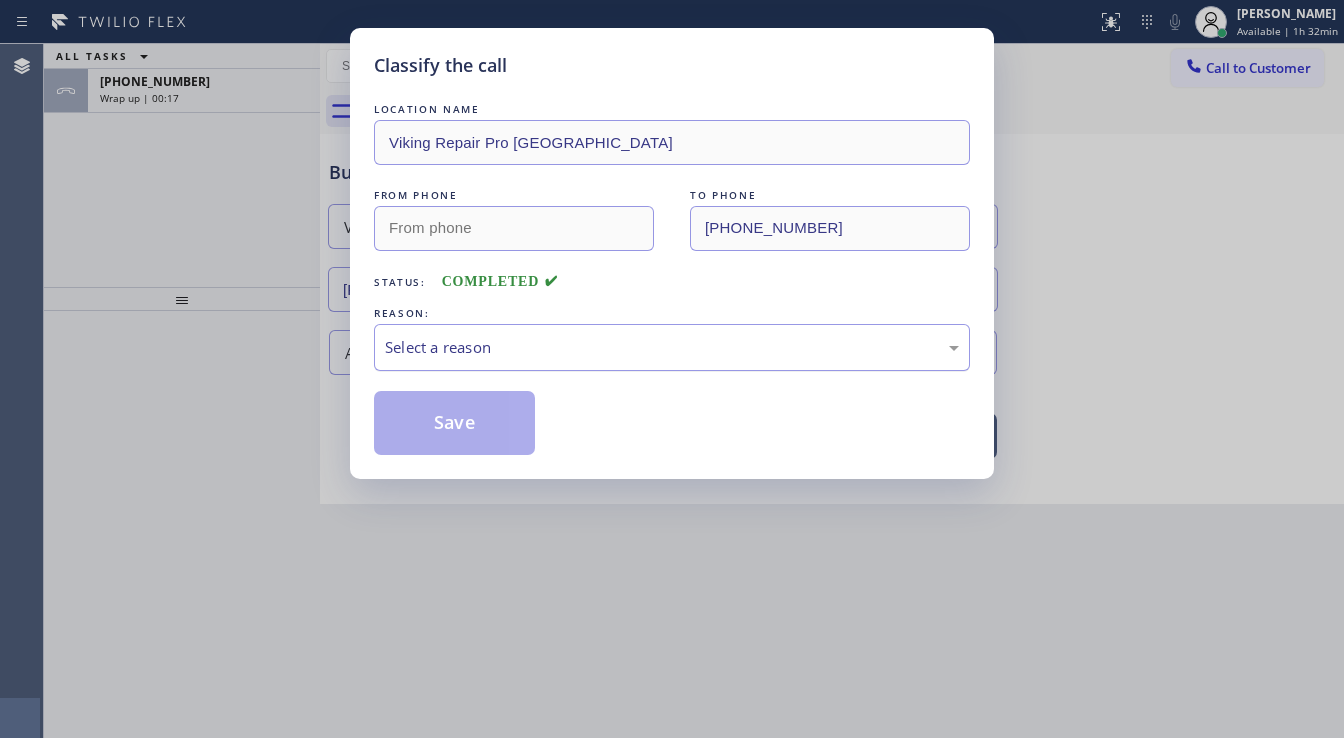 click on "Select a reason" at bounding box center (672, 347) 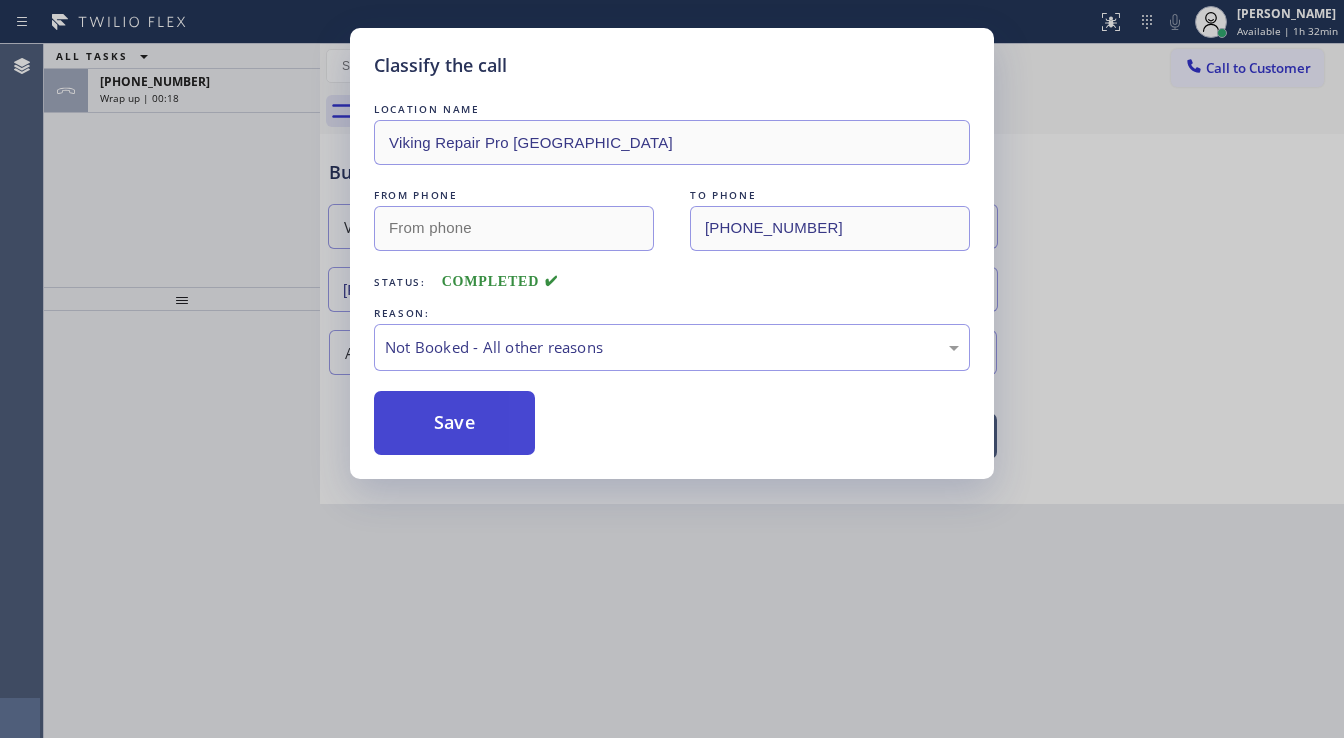 click on "Save" at bounding box center [454, 423] 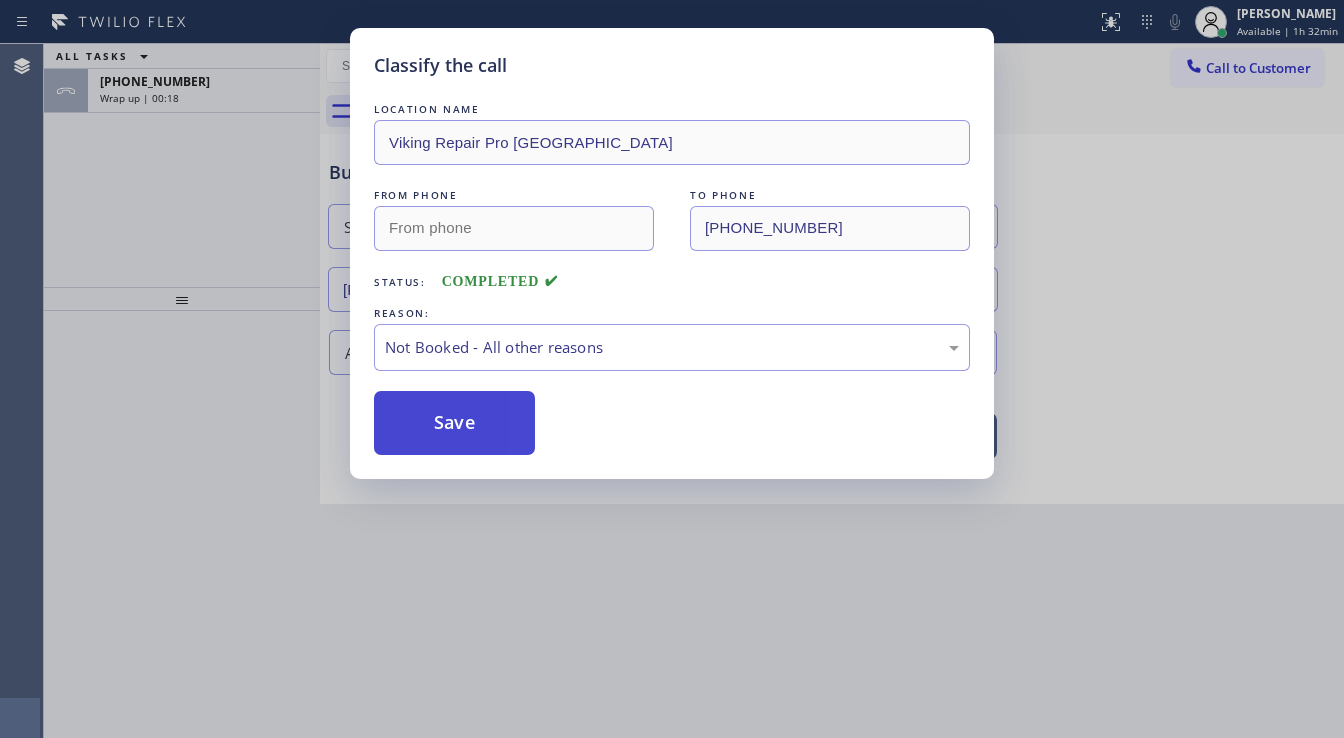 click on "Save" at bounding box center [454, 423] 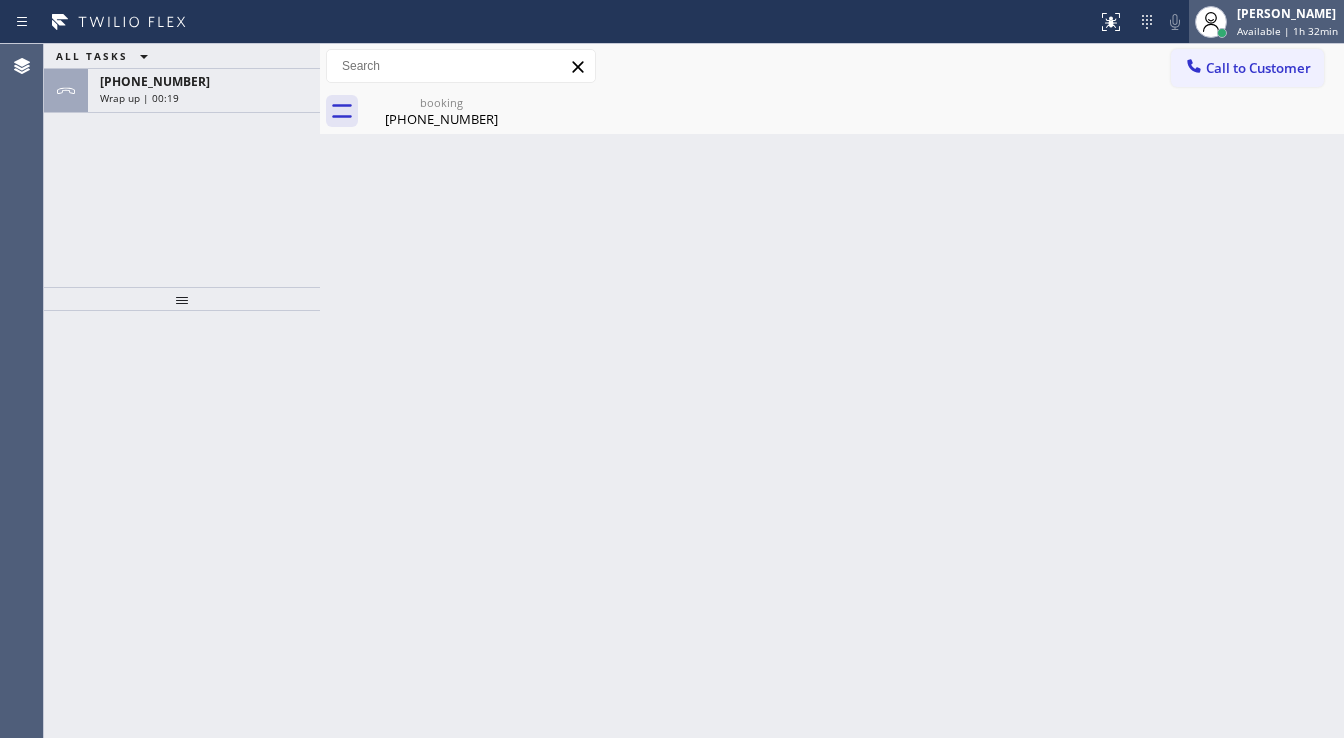 click on "Available | 1h 32min" at bounding box center [1287, 31] 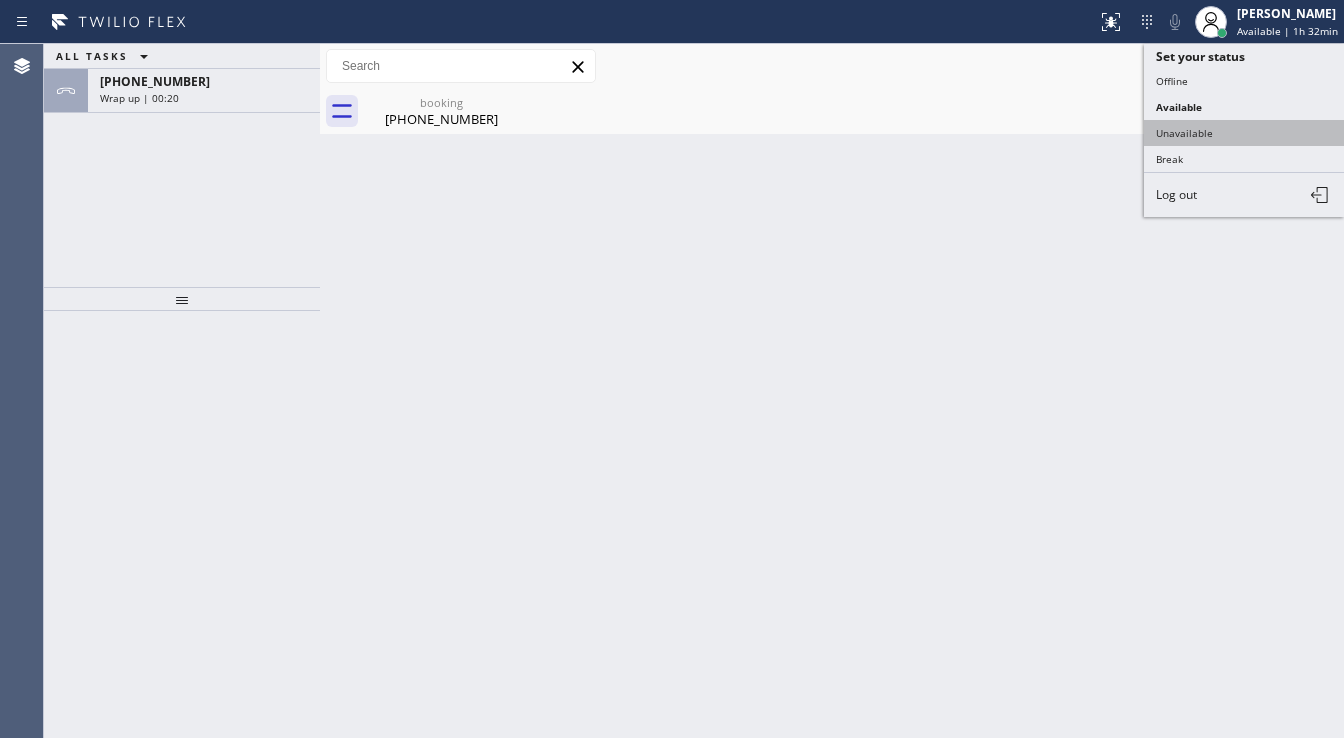click on "Unavailable" at bounding box center (1244, 133) 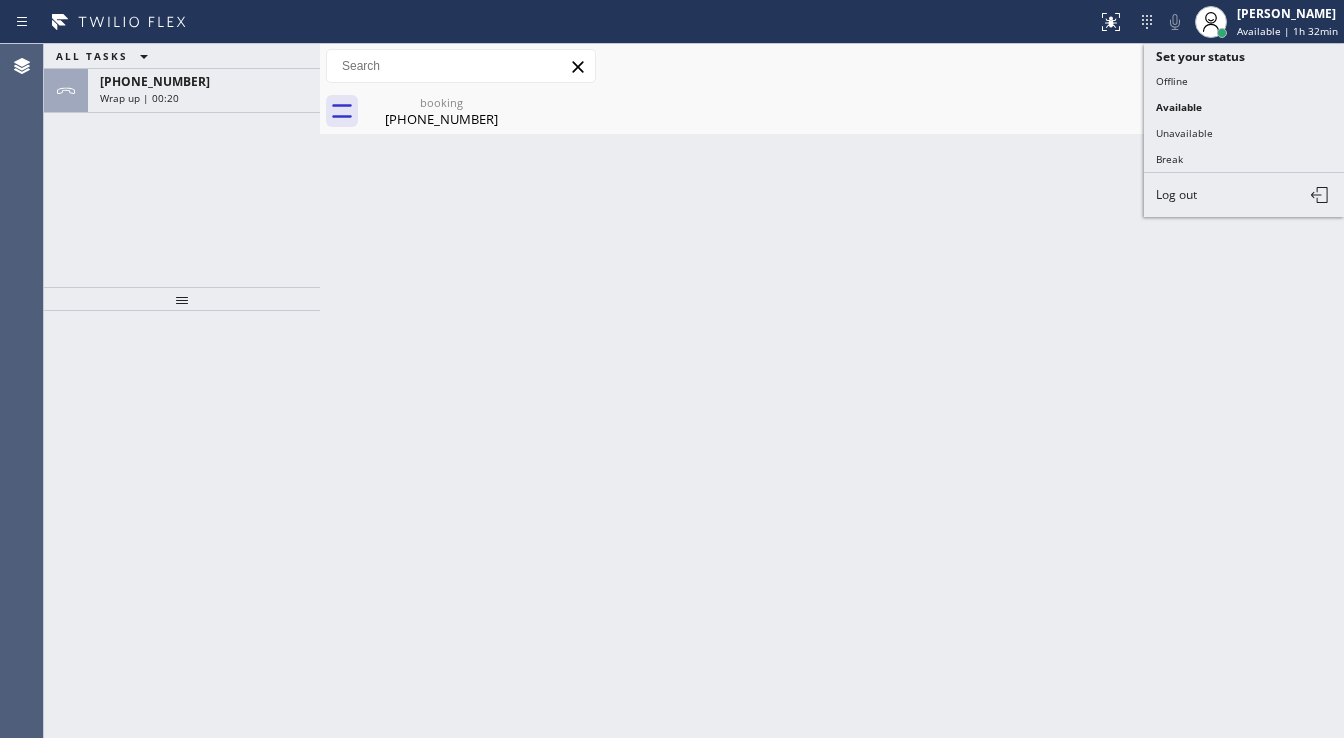 click on "Back to Dashboard Change Sender ID Customers Technicians Select a contact Outbound call Technician Search Technician Your caller id phone number Your caller id phone number Call Technician info Name   Phone none Address none Change Sender ID HVAC [PHONE_NUMBER] 5 Star Appliance [PHONE_NUMBER] Appliance Repair [PHONE_NUMBER] Plumbing [PHONE_NUMBER] Air Duct Cleaning [PHONE_NUMBER]  Electricians [PHONE_NUMBER] Cancel Change Check personal SMS Reset Change booking [PHONE_NUMBER] Call to Customer Outbound call Location Dacor Appliances Repair Your caller id phone number [PHONE_NUMBER] Customer number Call Outbound call Technician Search Technician Your caller id phone number Your caller id phone number Call booking [PHONE_NUMBER] Business location Sub Zero Appliance Repair (Google Ads [GEOGRAPHIC_DATA]) [PHONE_NUMBER] Appliance Repair High End Transfer Spam Marketing" at bounding box center (832, 391) 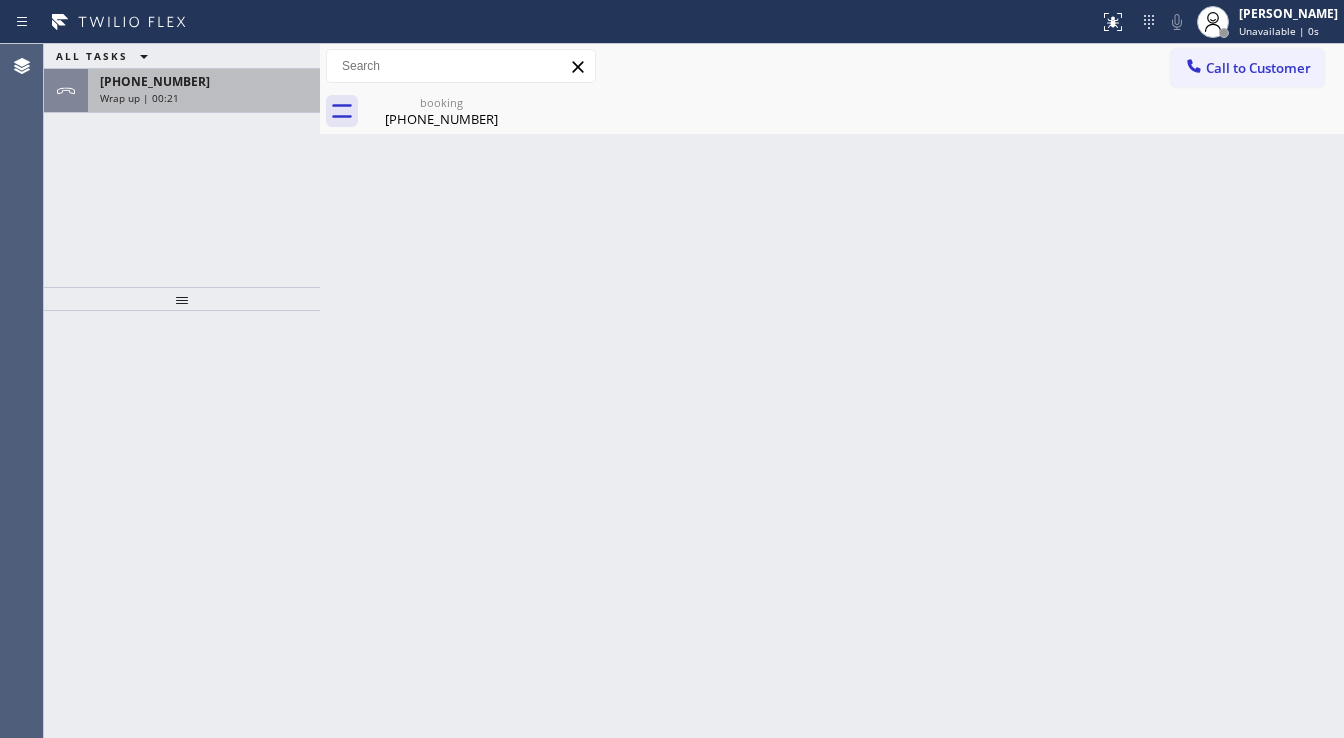 click on "[PHONE_NUMBER]" at bounding box center (155, 81) 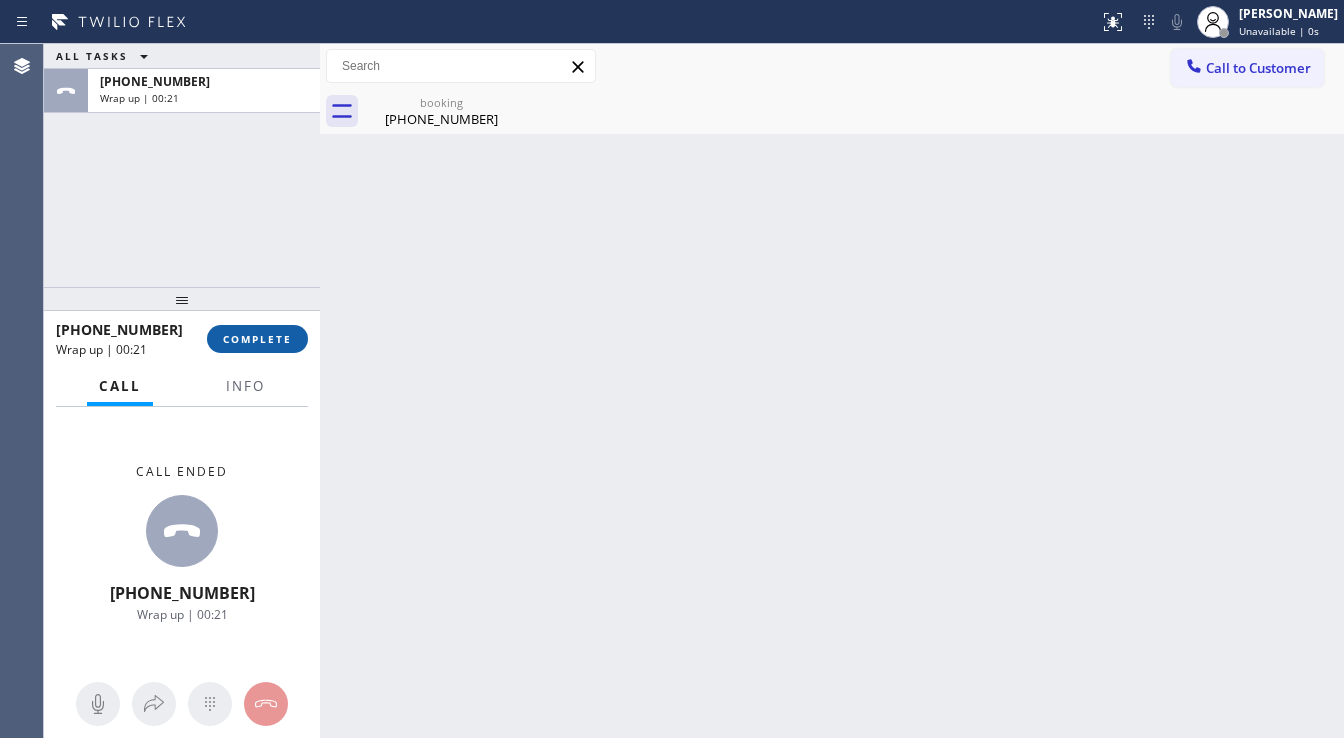 click on "COMPLETE" at bounding box center (257, 339) 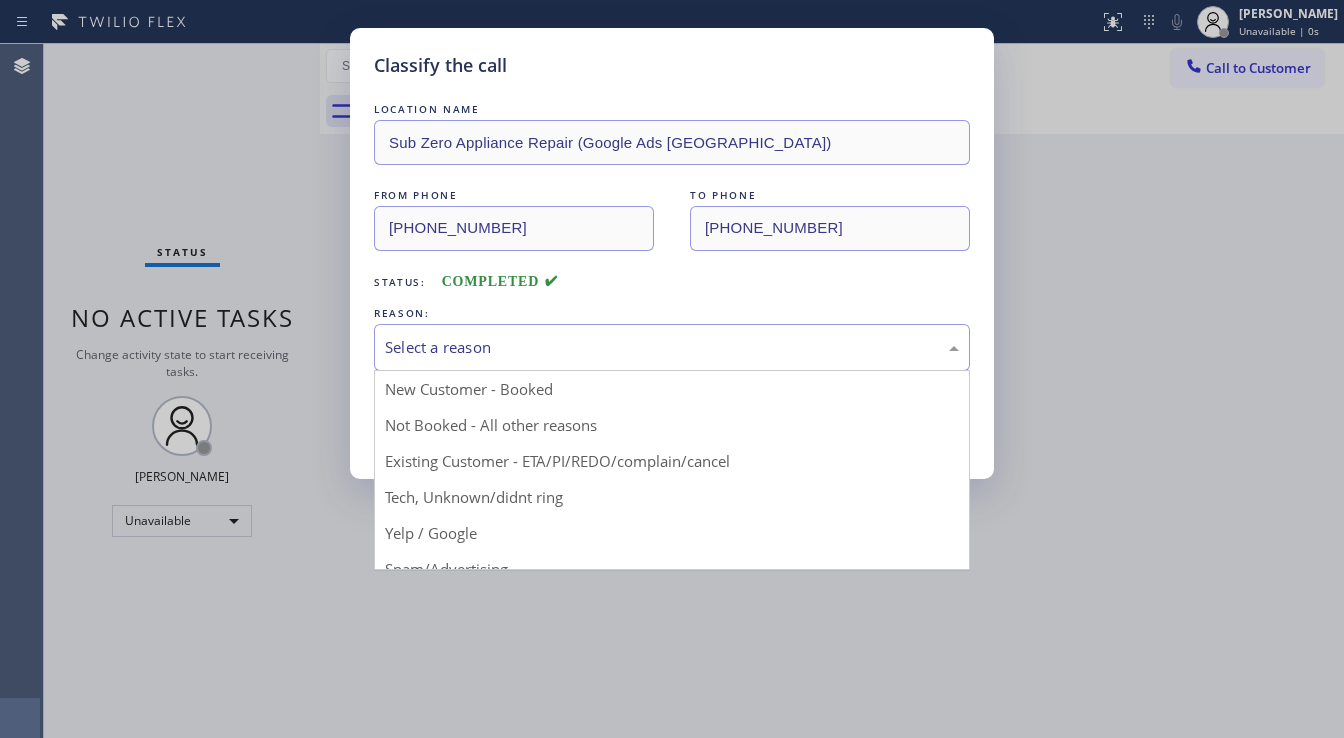 click on "Select a reason" at bounding box center [672, 347] 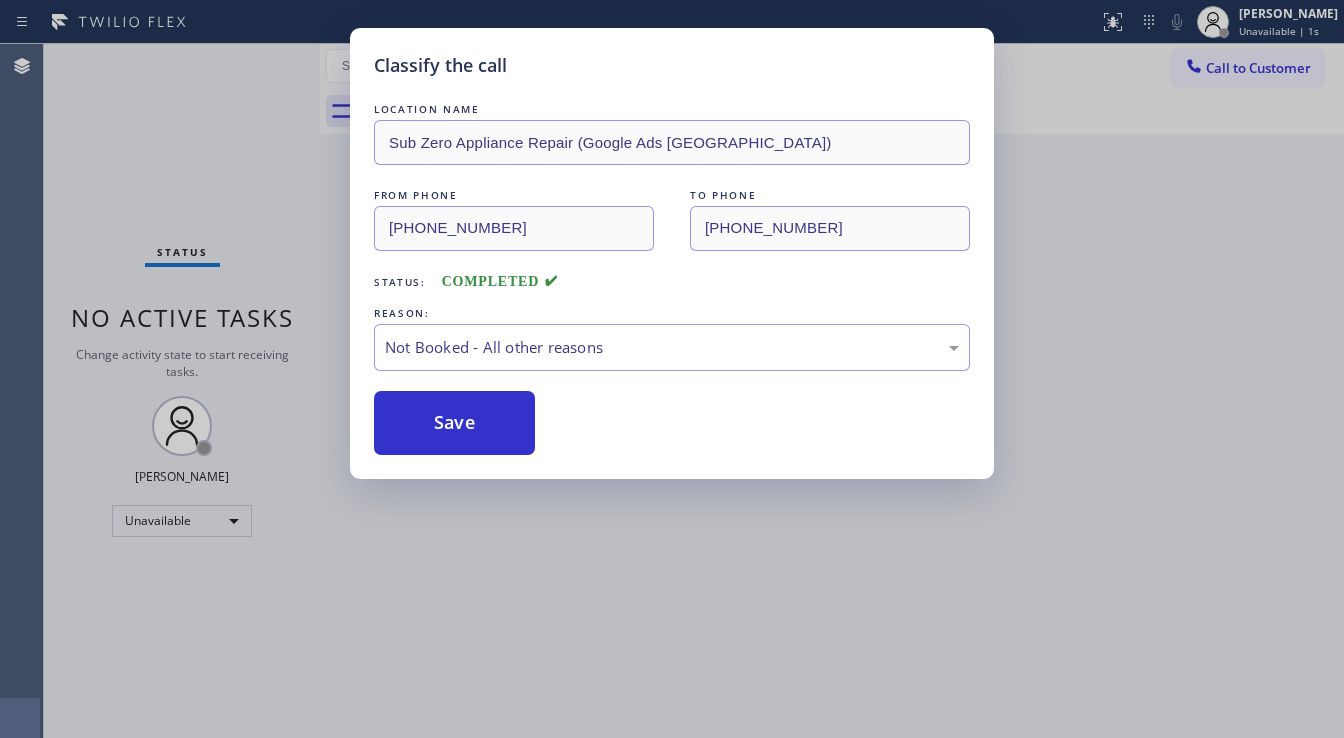 click on "Save" at bounding box center [454, 423] 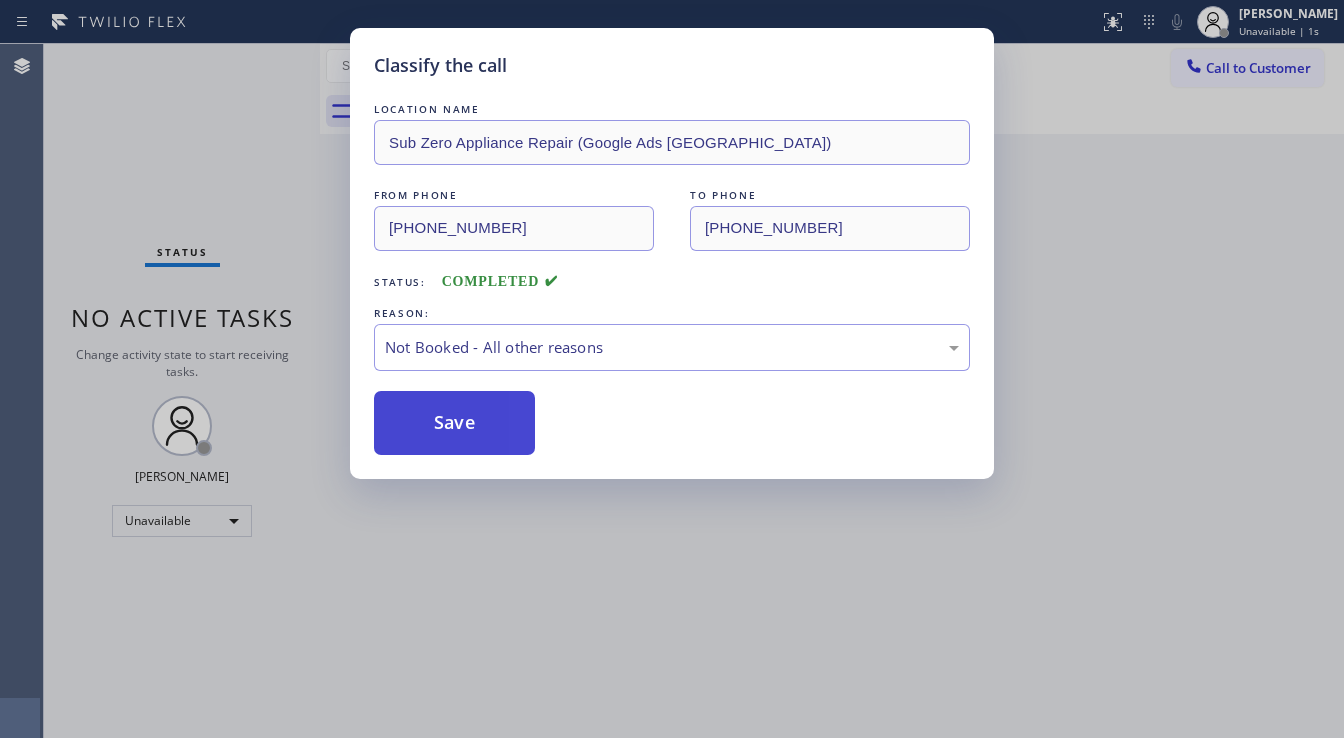 type 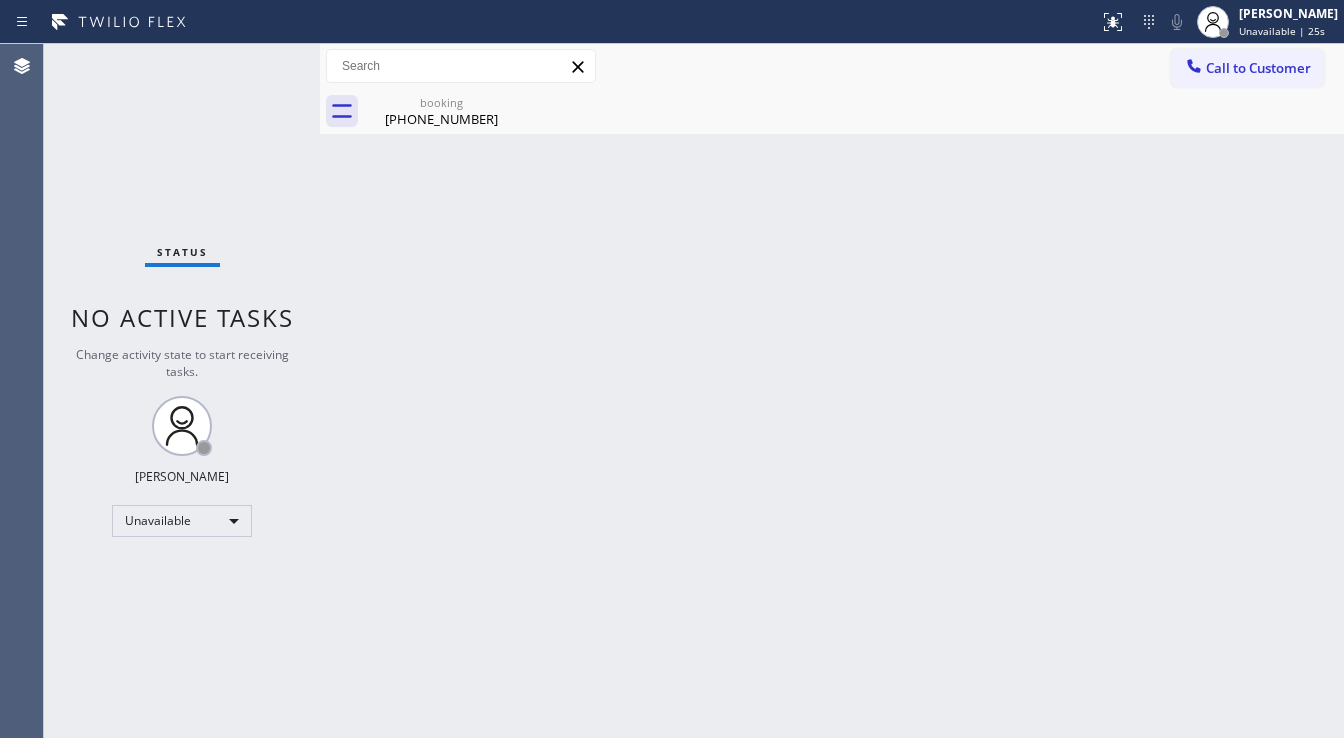 click on "booking" at bounding box center [441, 102] 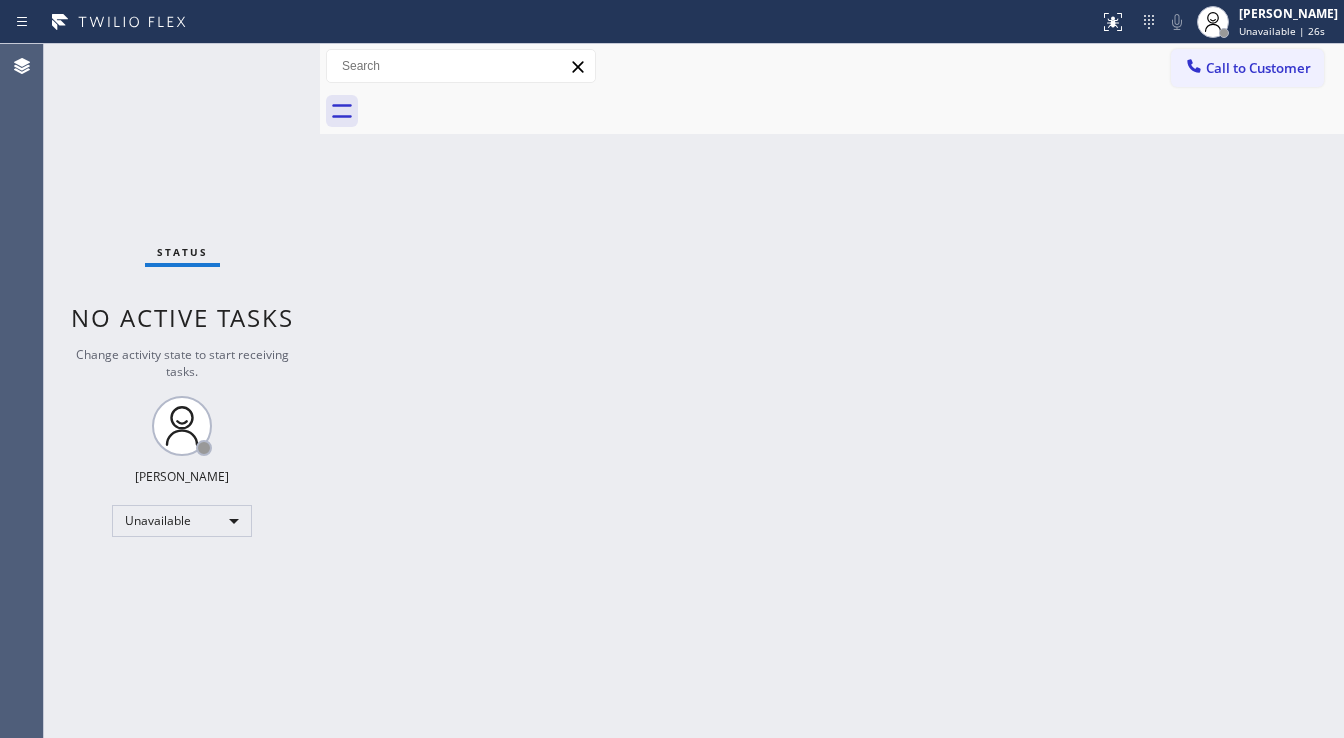 click at bounding box center (854, 111) 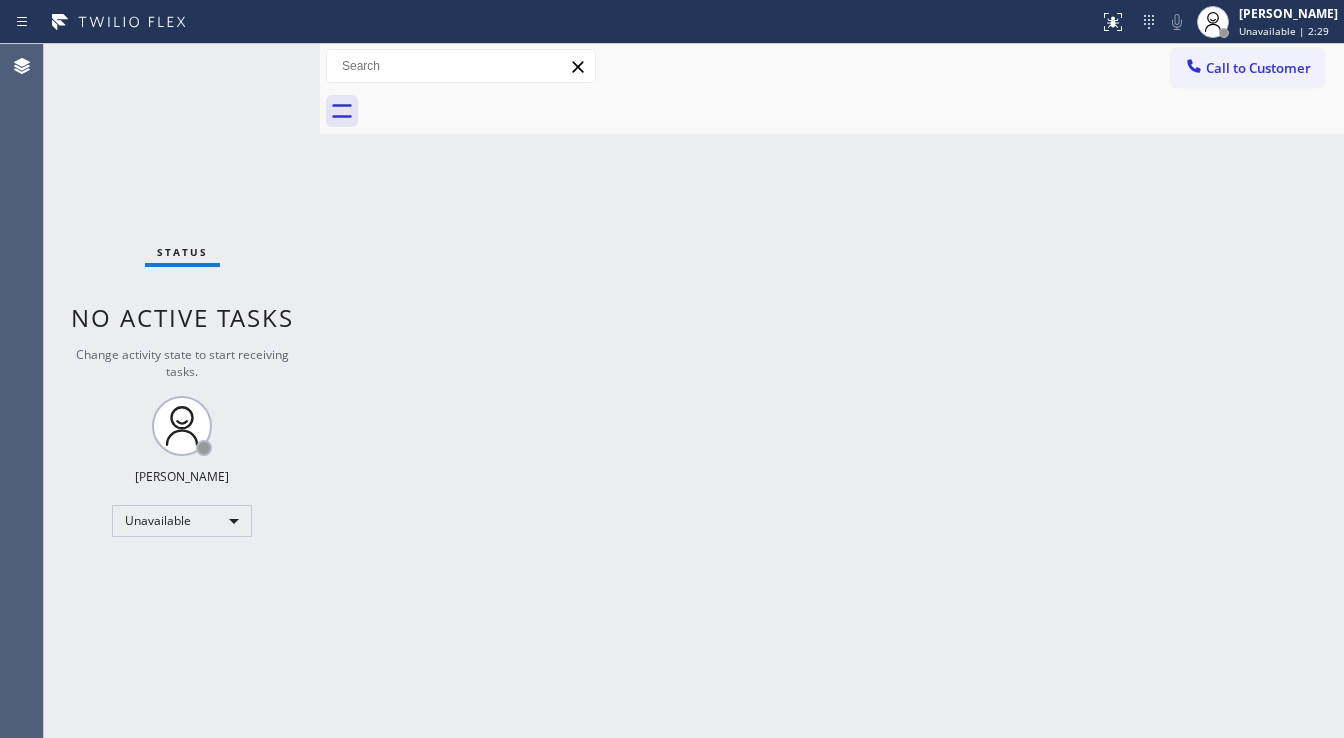 click on "Status report No issues detected If you experience an issue, please download the report and send it to your support team. Download report [PERSON_NAME] Unavailable | 2:29 Set your status Offline Available Unavailable Break Log out" at bounding box center (672, 22) 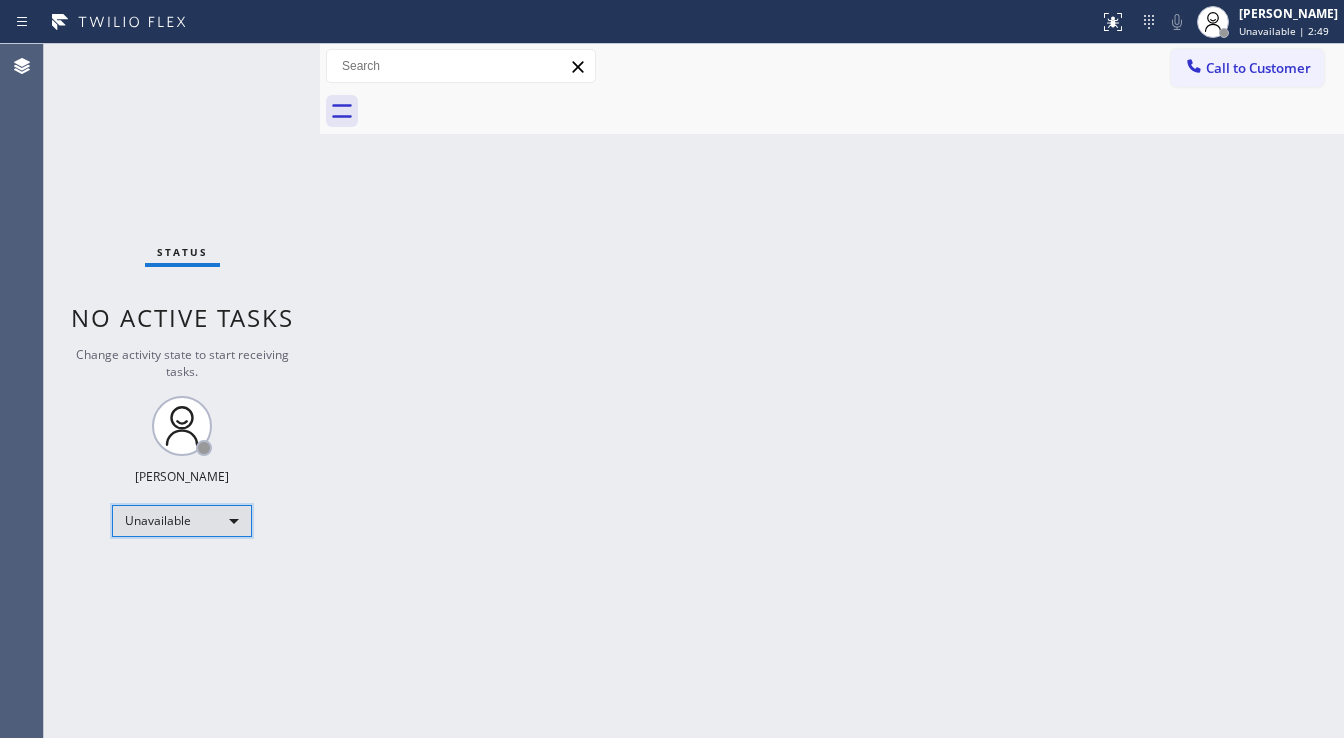click on "Unavailable" at bounding box center (182, 521) 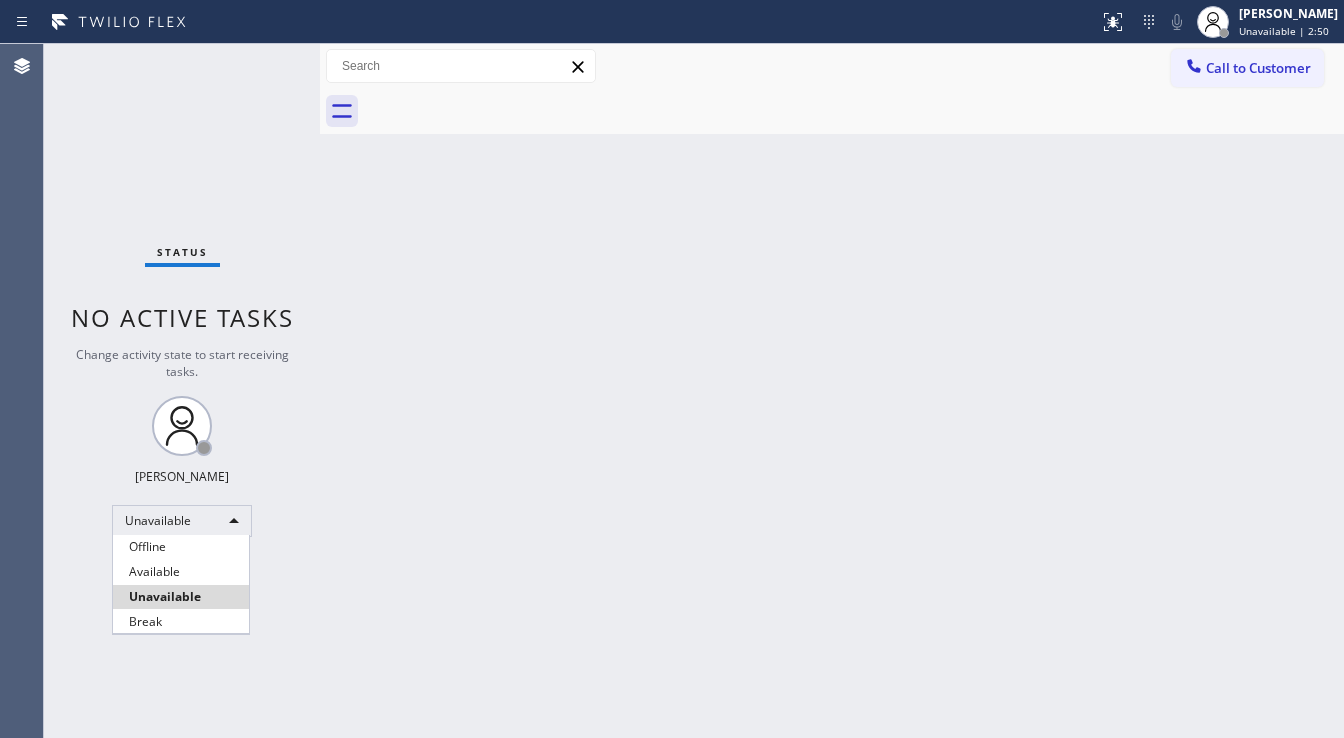 click on "Break" at bounding box center [181, 622] 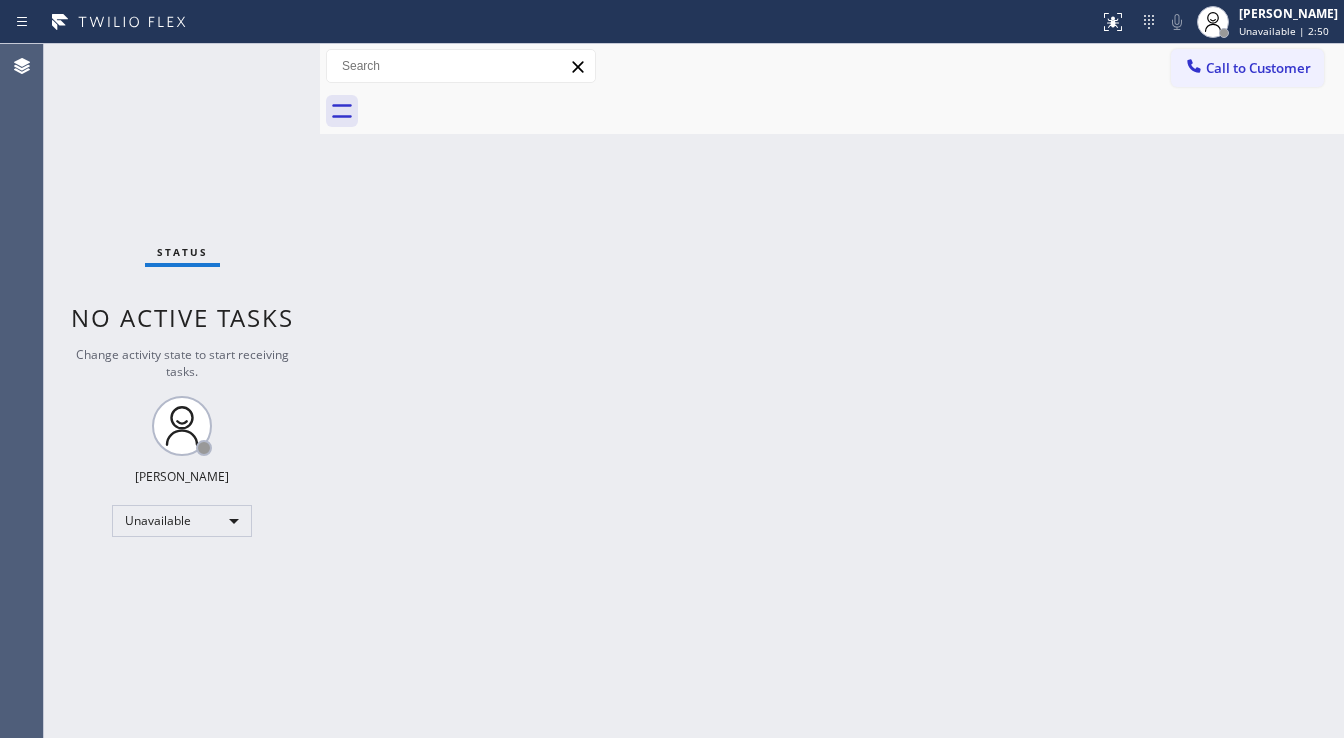 click on "Back to Dashboard Change Sender ID Customers Technicians Select a contact Outbound call Technician Search Technician Your caller id phone number Your caller id phone number Call Technician info Name   Phone none Address none Change Sender ID HVAC [PHONE_NUMBER] 5 Star Appliance [PHONE_NUMBER] Appliance Repair [PHONE_NUMBER] Plumbing [PHONE_NUMBER] Air Duct Cleaning [PHONE_NUMBER]  Electricians [PHONE_NUMBER] Cancel Change Check personal SMS Reset Change No tabs Call to Customer Outbound call Location Dacor Appliances Repair Your caller id phone number [PHONE_NUMBER] Customer number Call Outbound call Technician Search Technician Your caller id phone number Your caller id phone number Call" at bounding box center (832, 391) 